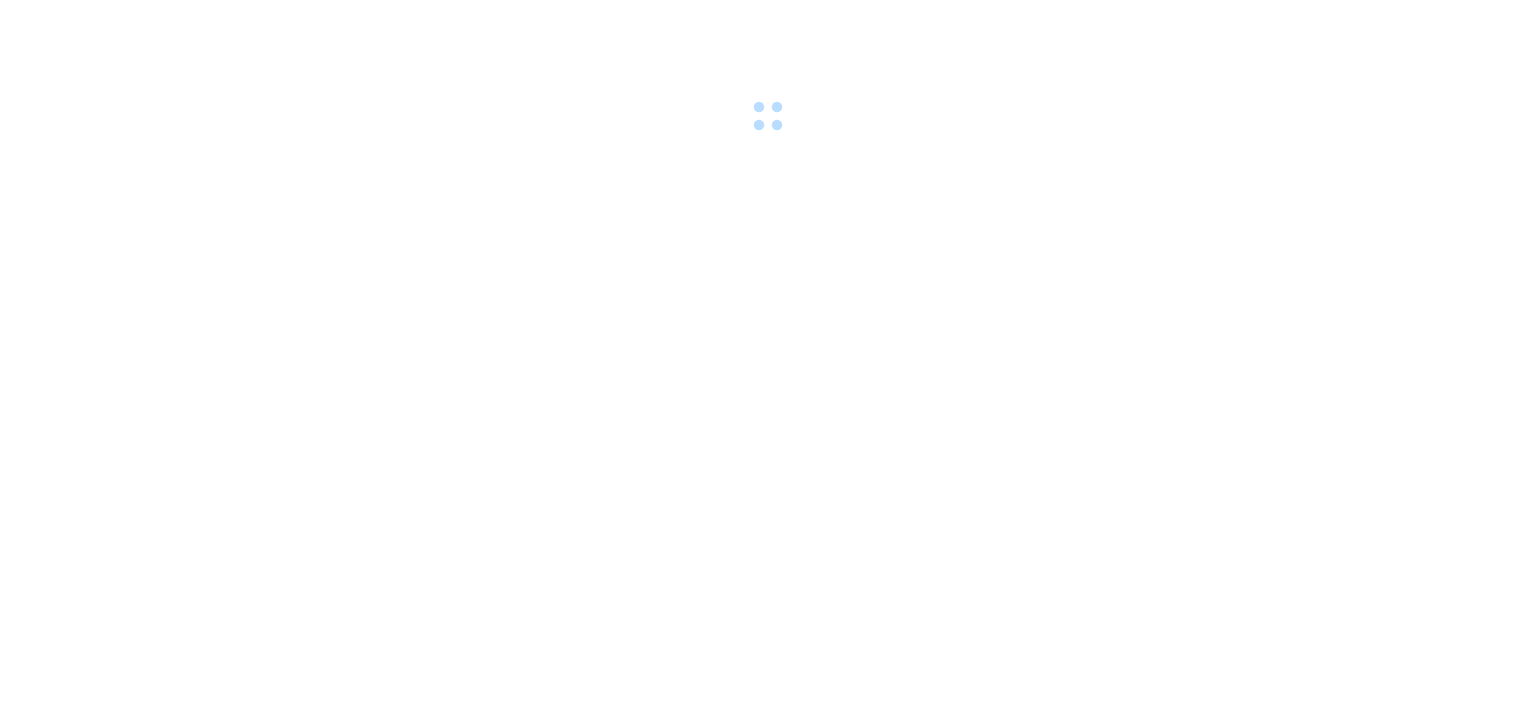 scroll, scrollTop: 0, scrollLeft: 0, axis: both 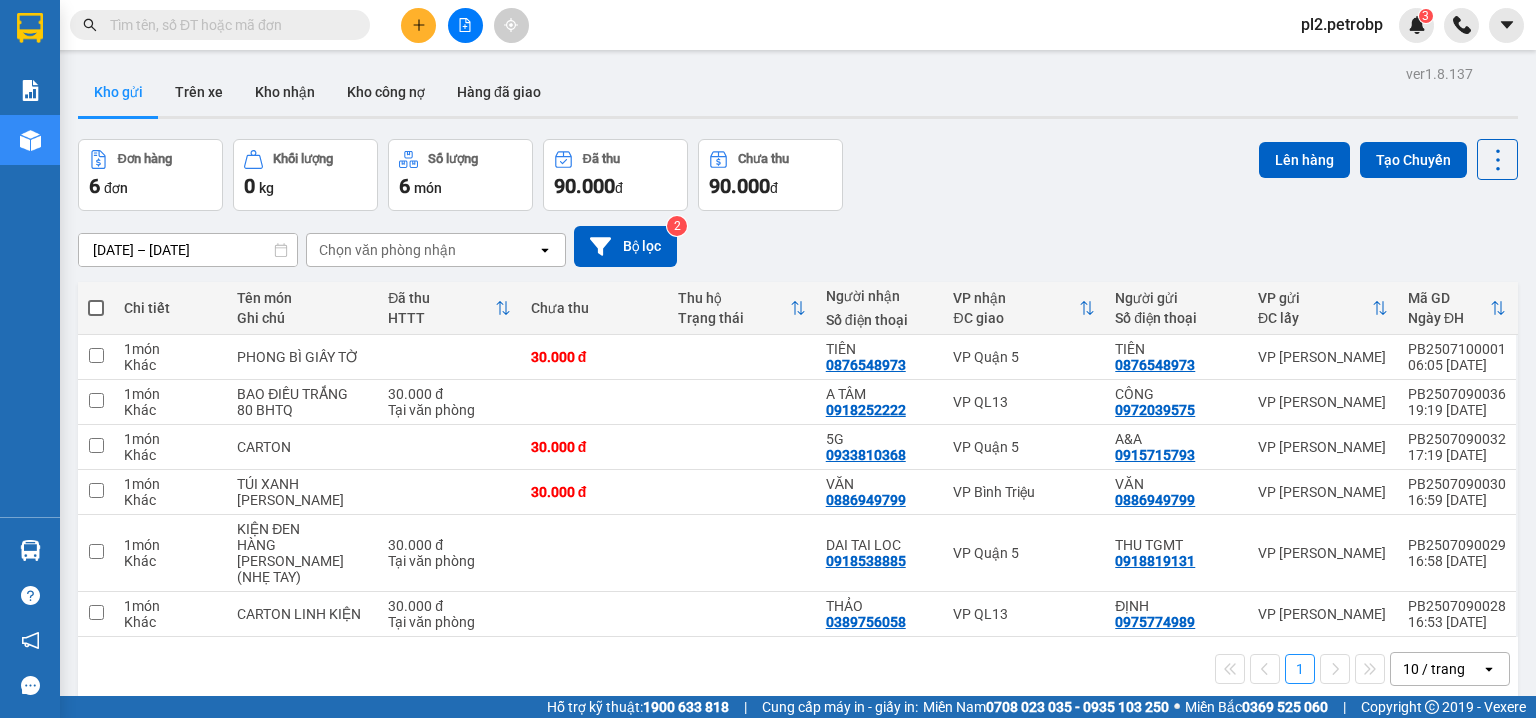 click on "pl2.petrobp" at bounding box center [1342, 24] 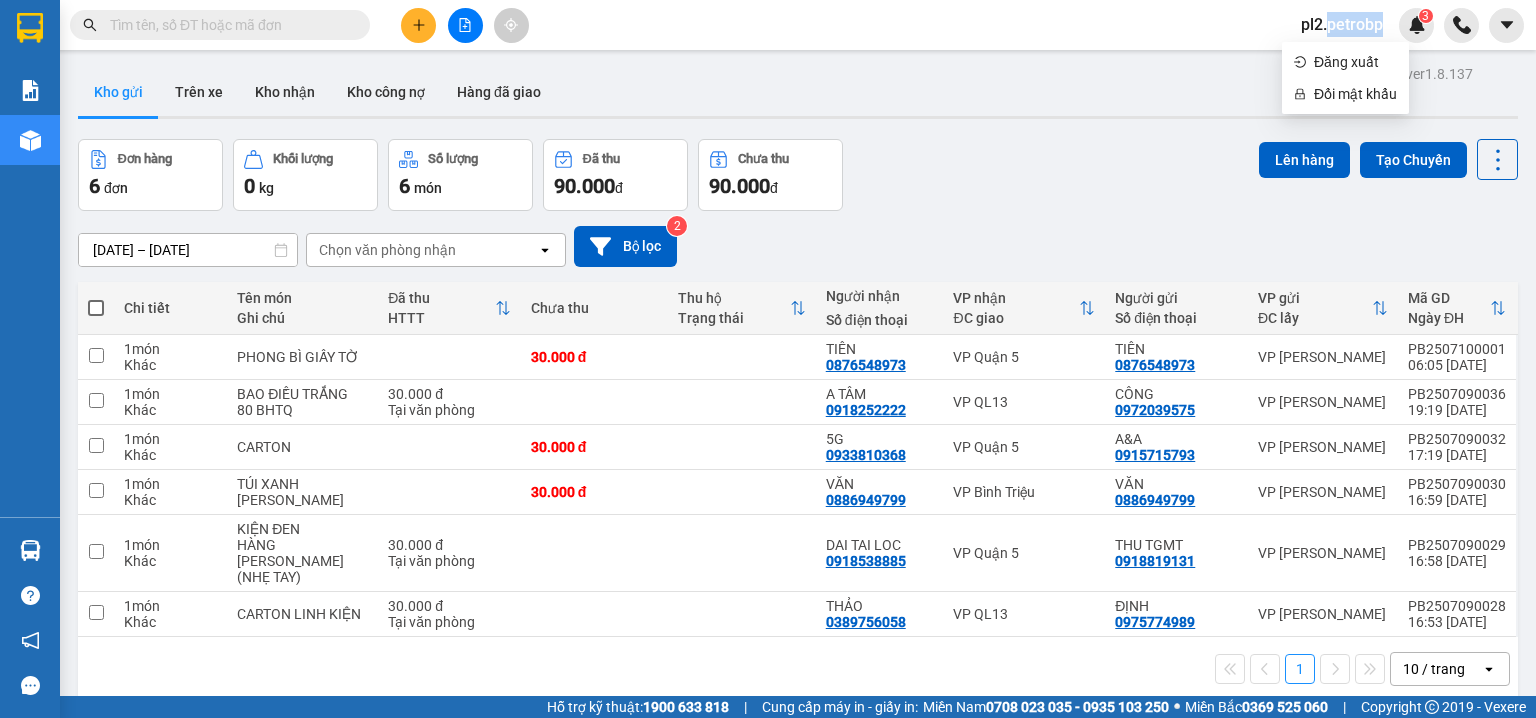 click on "pl2.petrobp" at bounding box center [1342, 24] 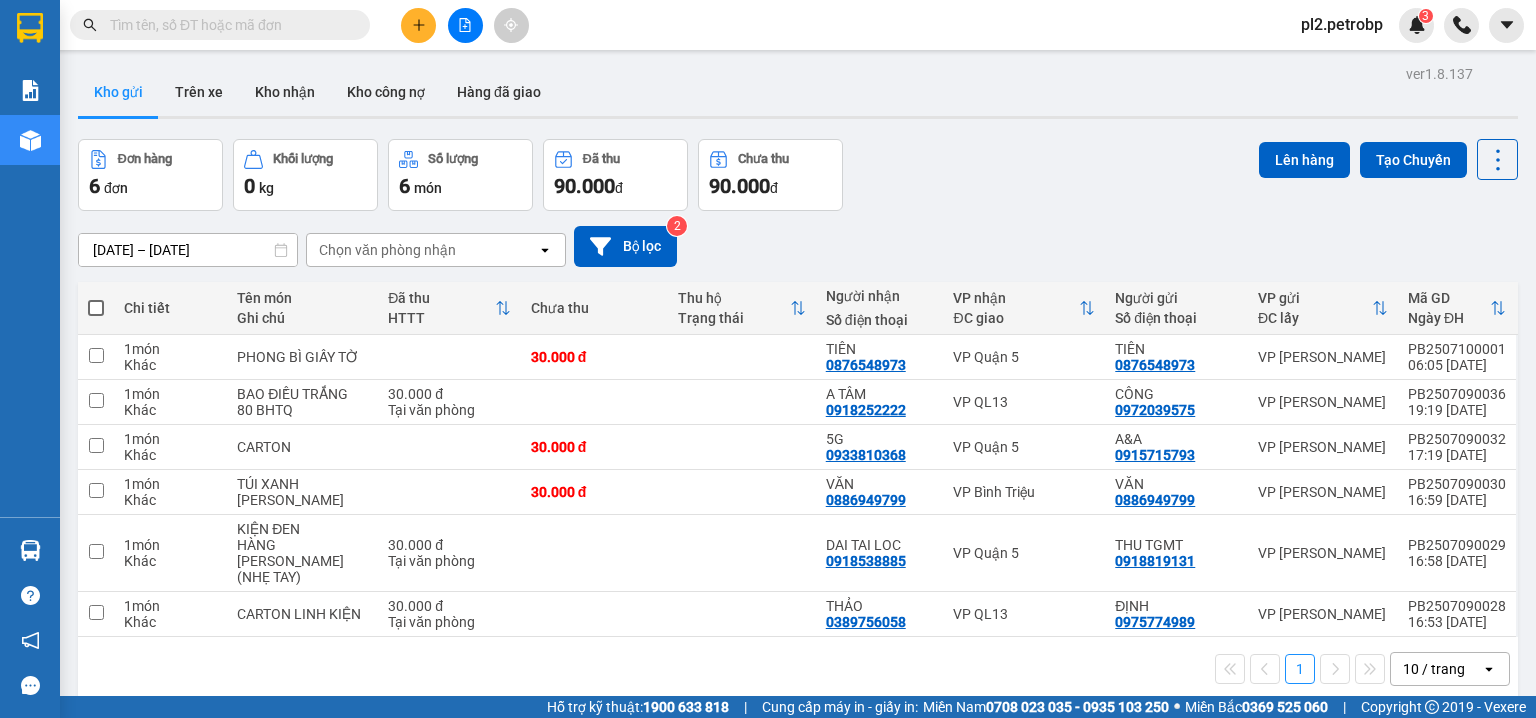 click on "pl2.petrobp" at bounding box center (1342, 24) 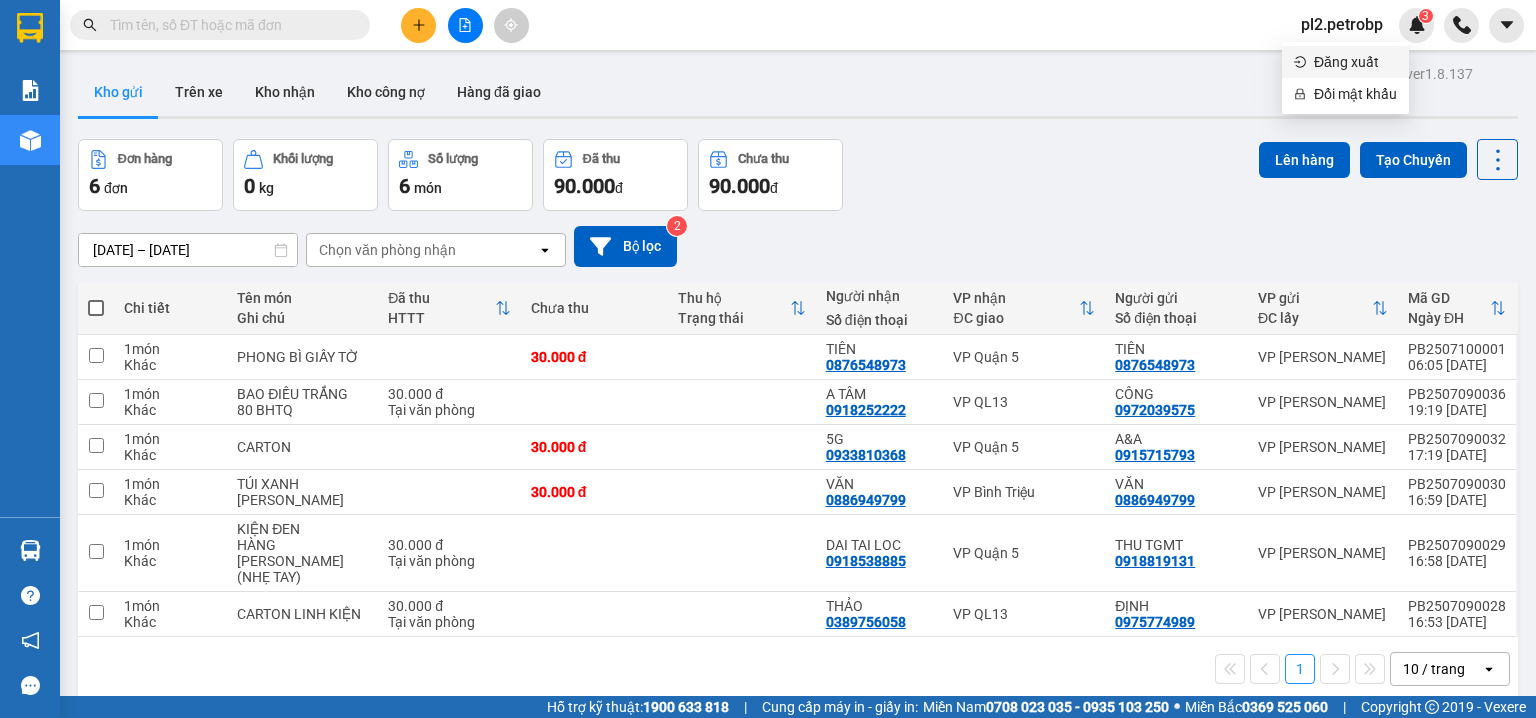 click on "Đăng xuất" at bounding box center [1355, 62] 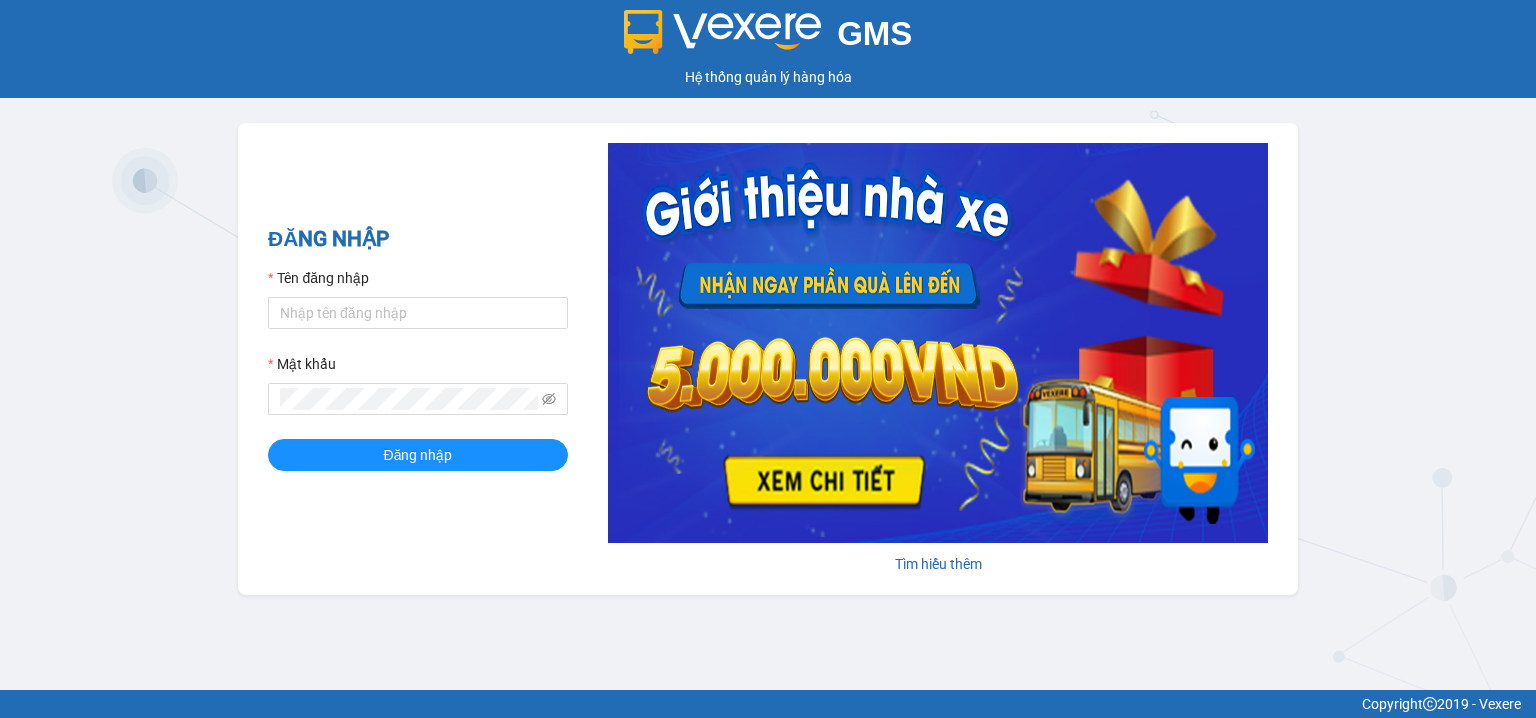 scroll, scrollTop: 0, scrollLeft: 0, axis: both 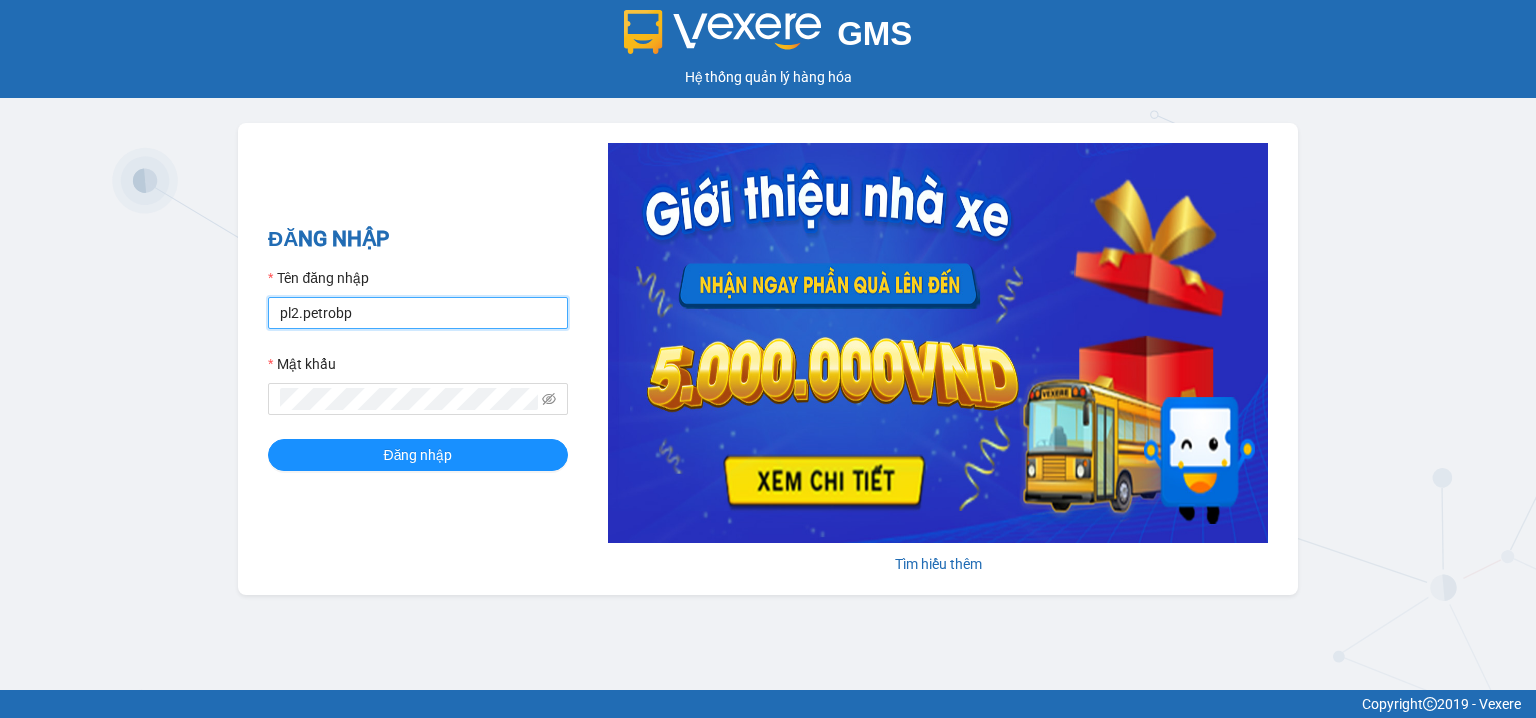 click on "pl2.petrobp" at bounding box center [418, 313] 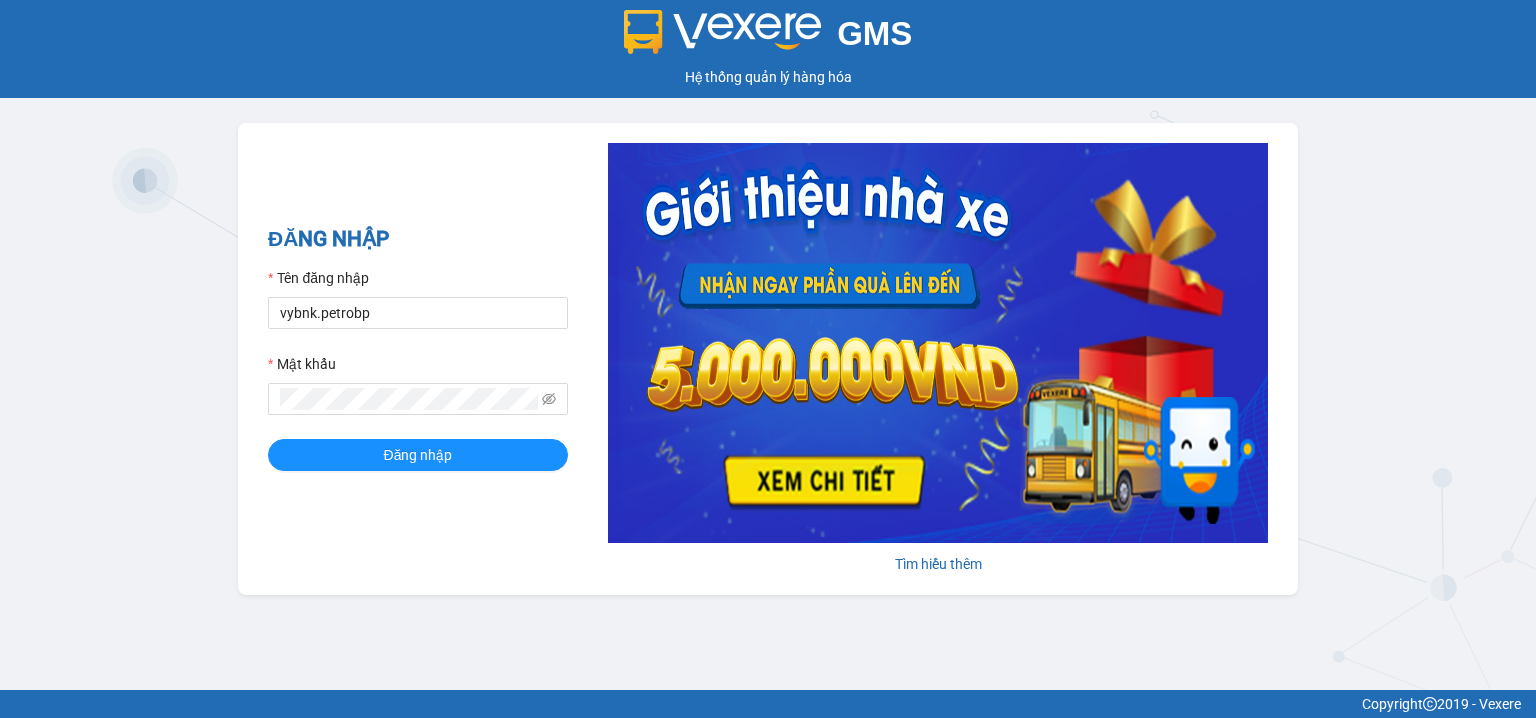 click on "ĐĂNG NHẬP Tên đăng nhập vybnk.petrobp Mật khẩu Đăng nhập" at bounding box center [418, 359] 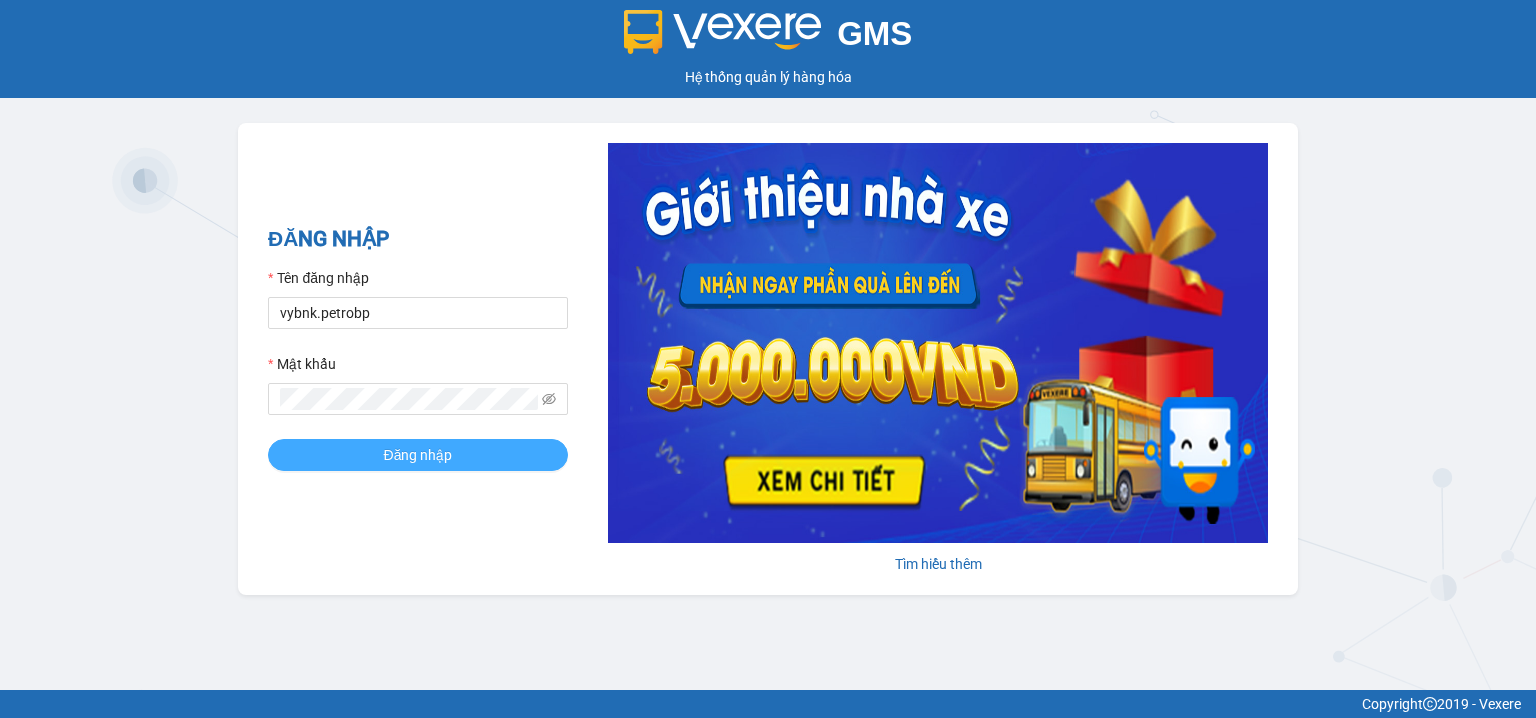 click on "Đăng nhập" at bounding box center [418, 455] 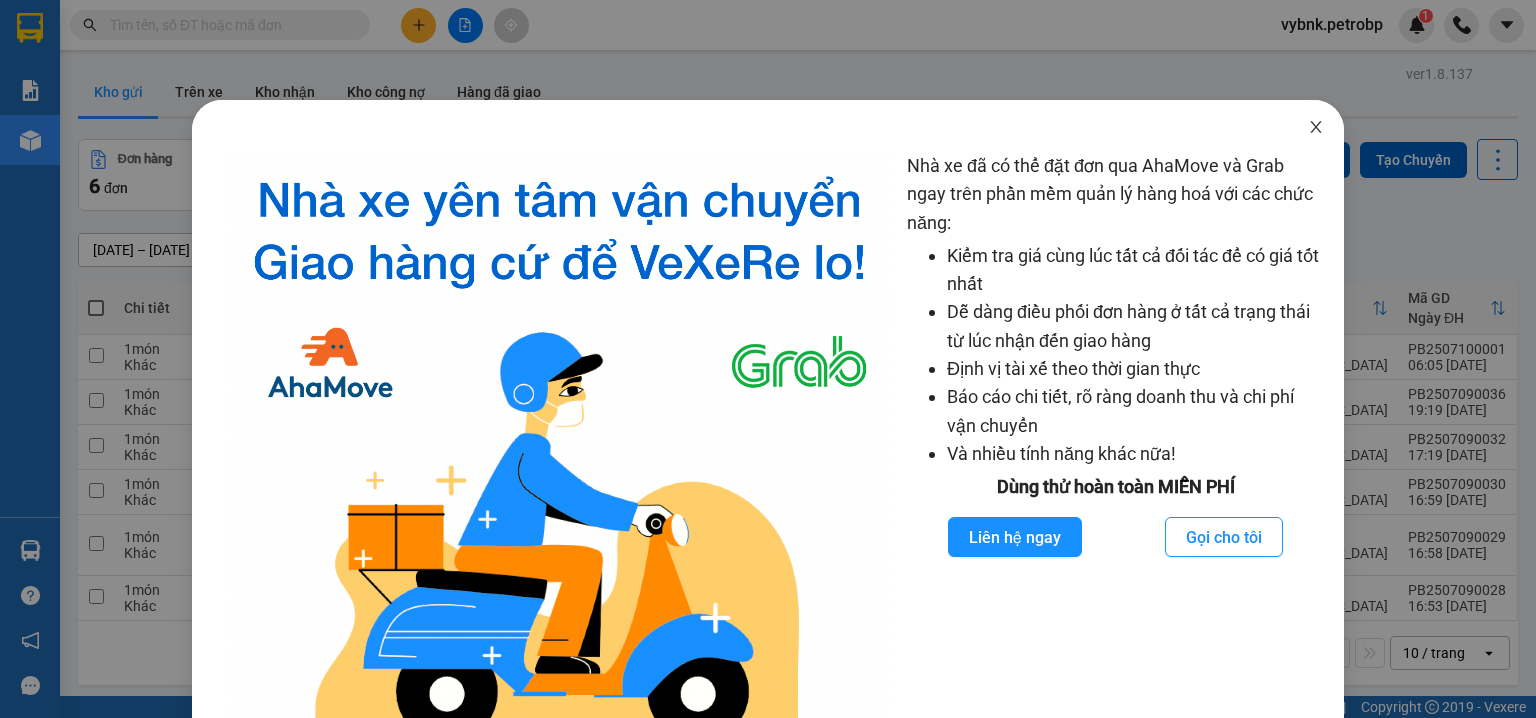 click at bounding box center [1316, 128] 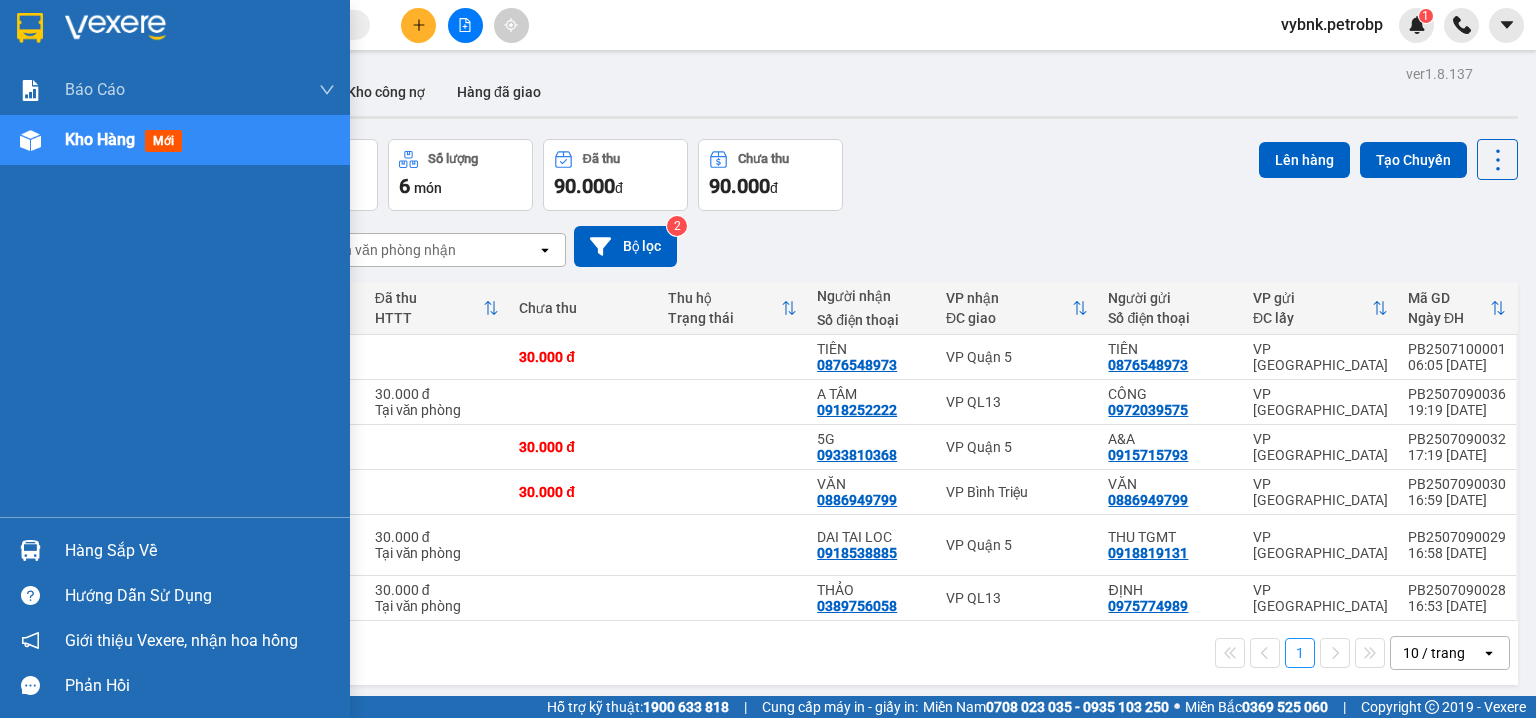 click on "Hàng sắp về" at bounding box center [200, 551] 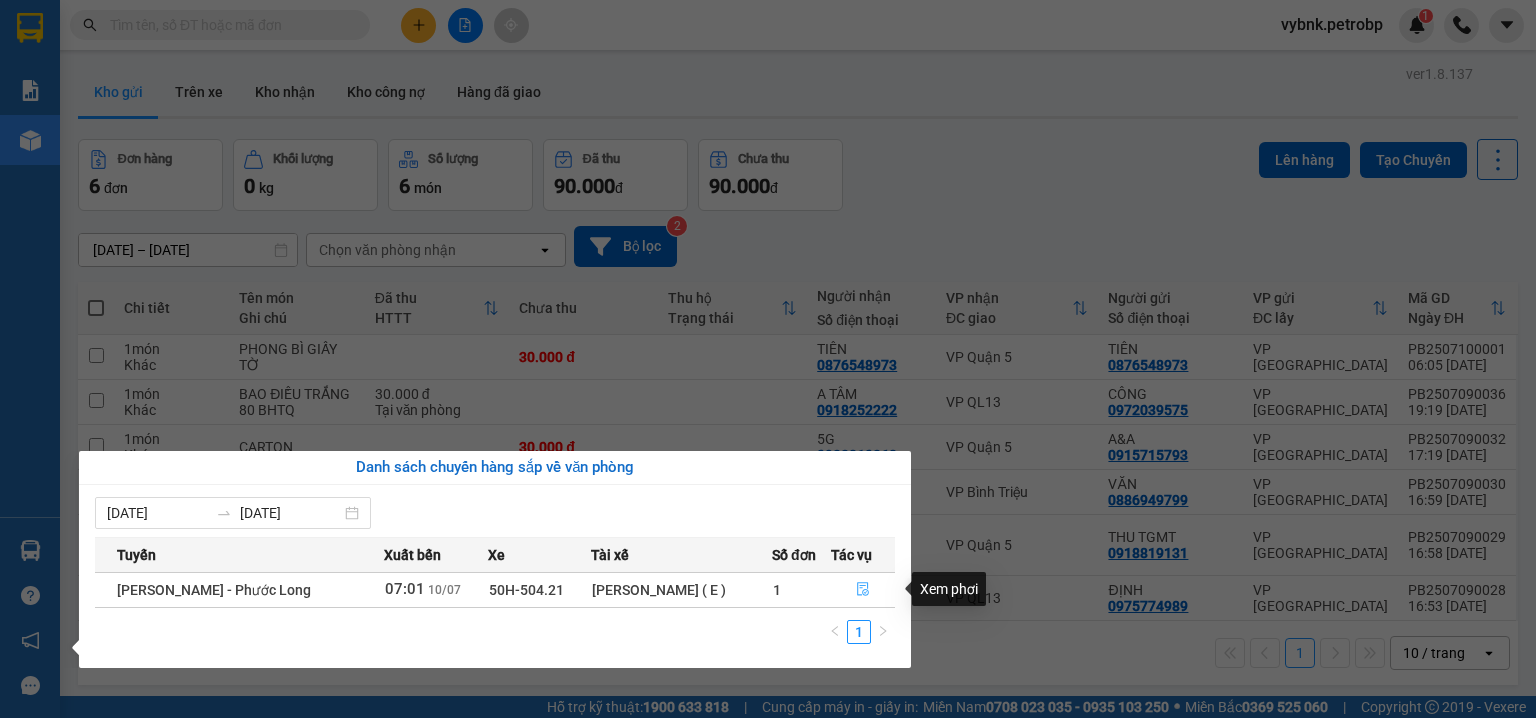 click at bounding box center [863, 590] 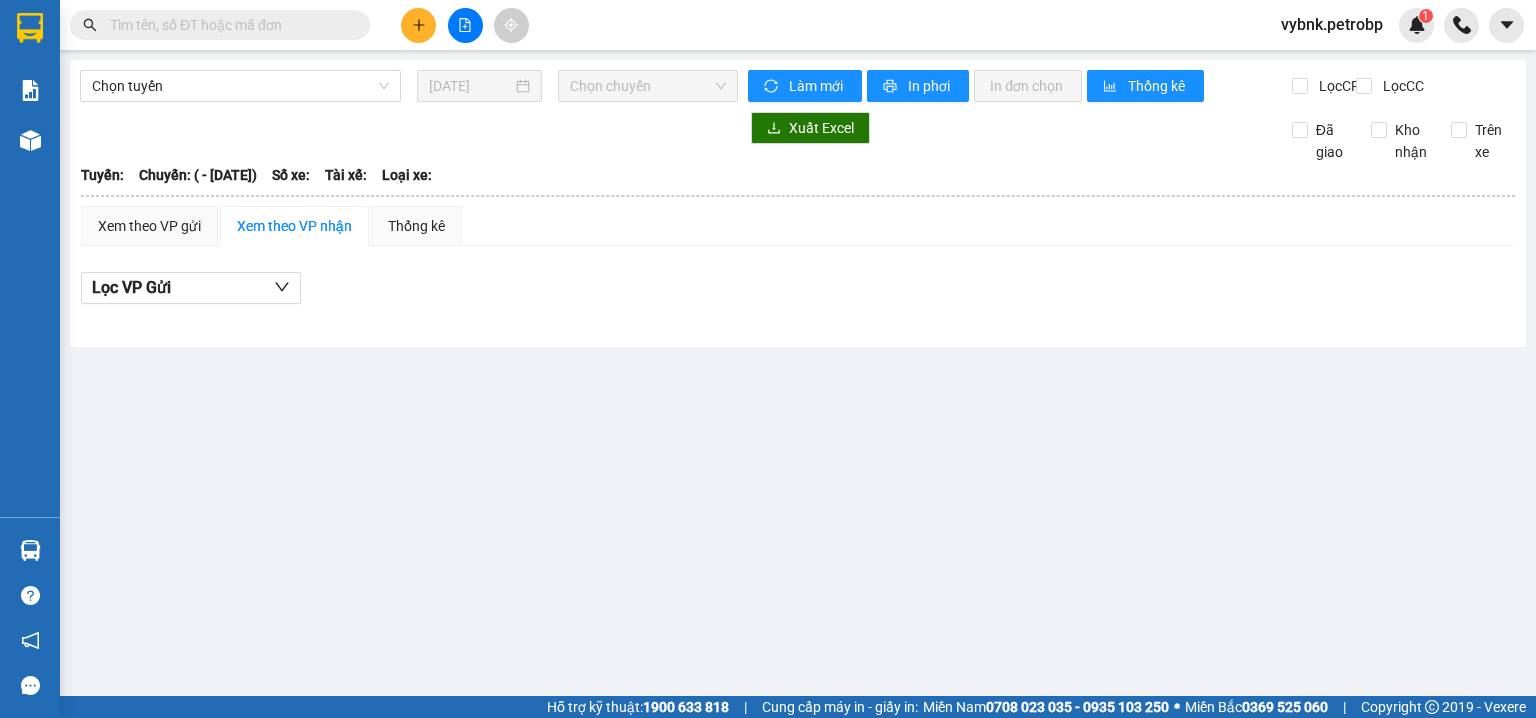 type on "[DATE]" 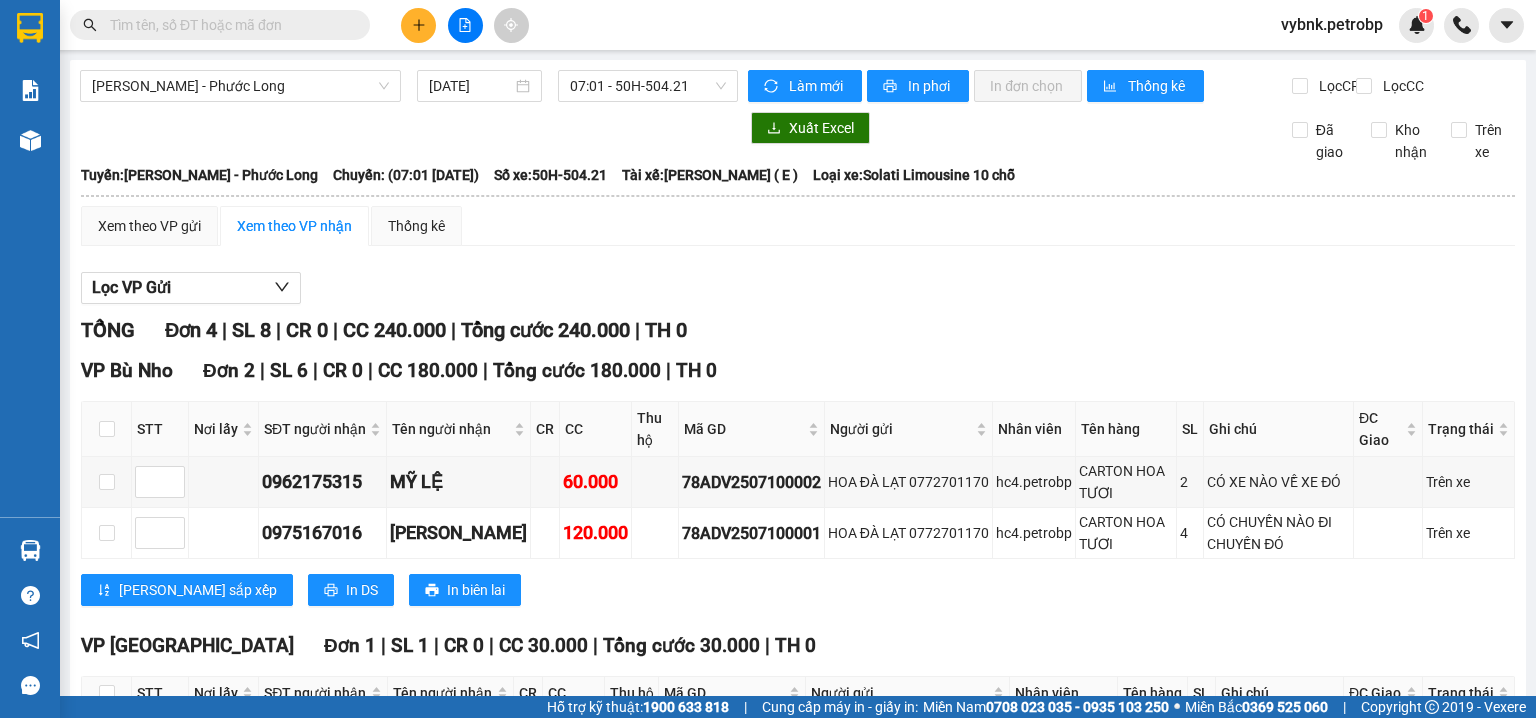 scroll, scrollTop: 320, scrollLeft: 0, axis: vertical 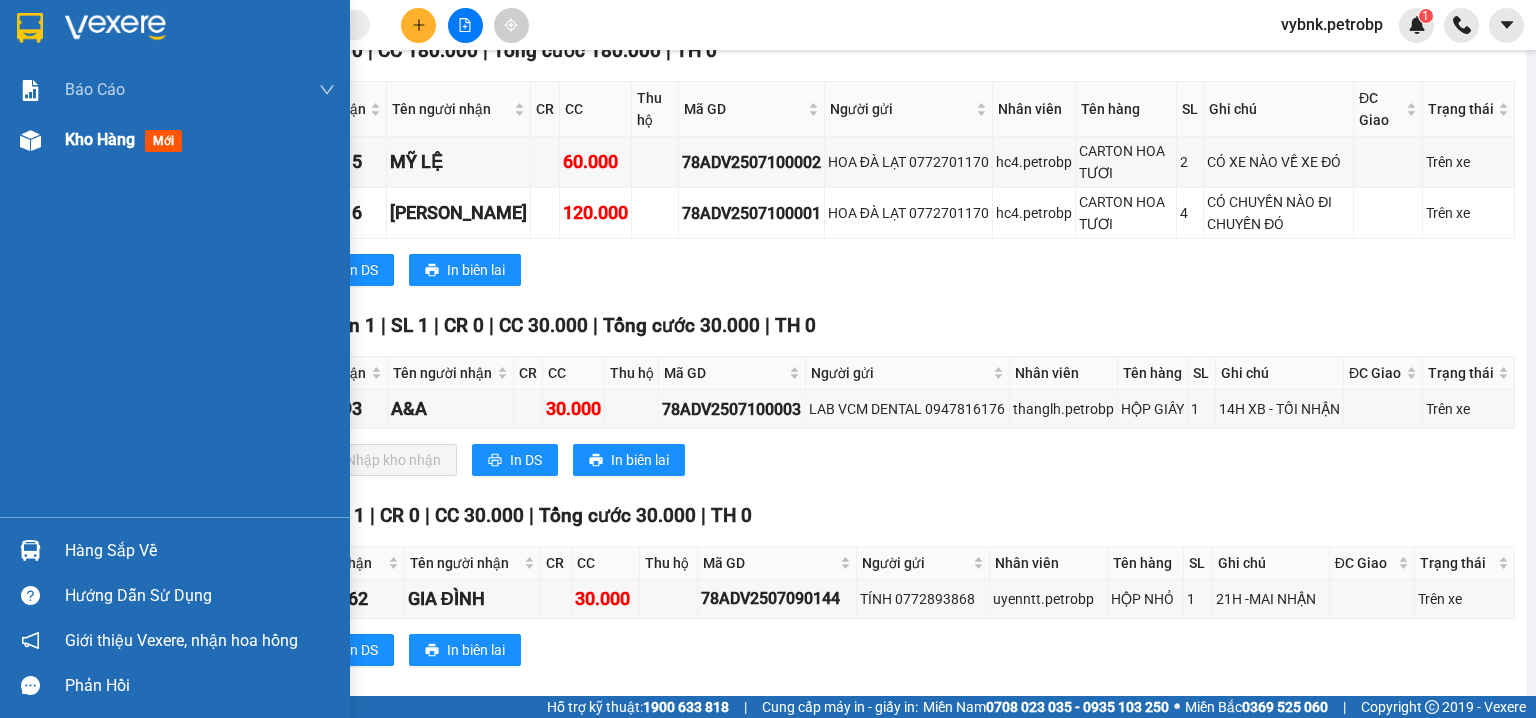 click on "Kho hàng" at bounding box center (100, 139) 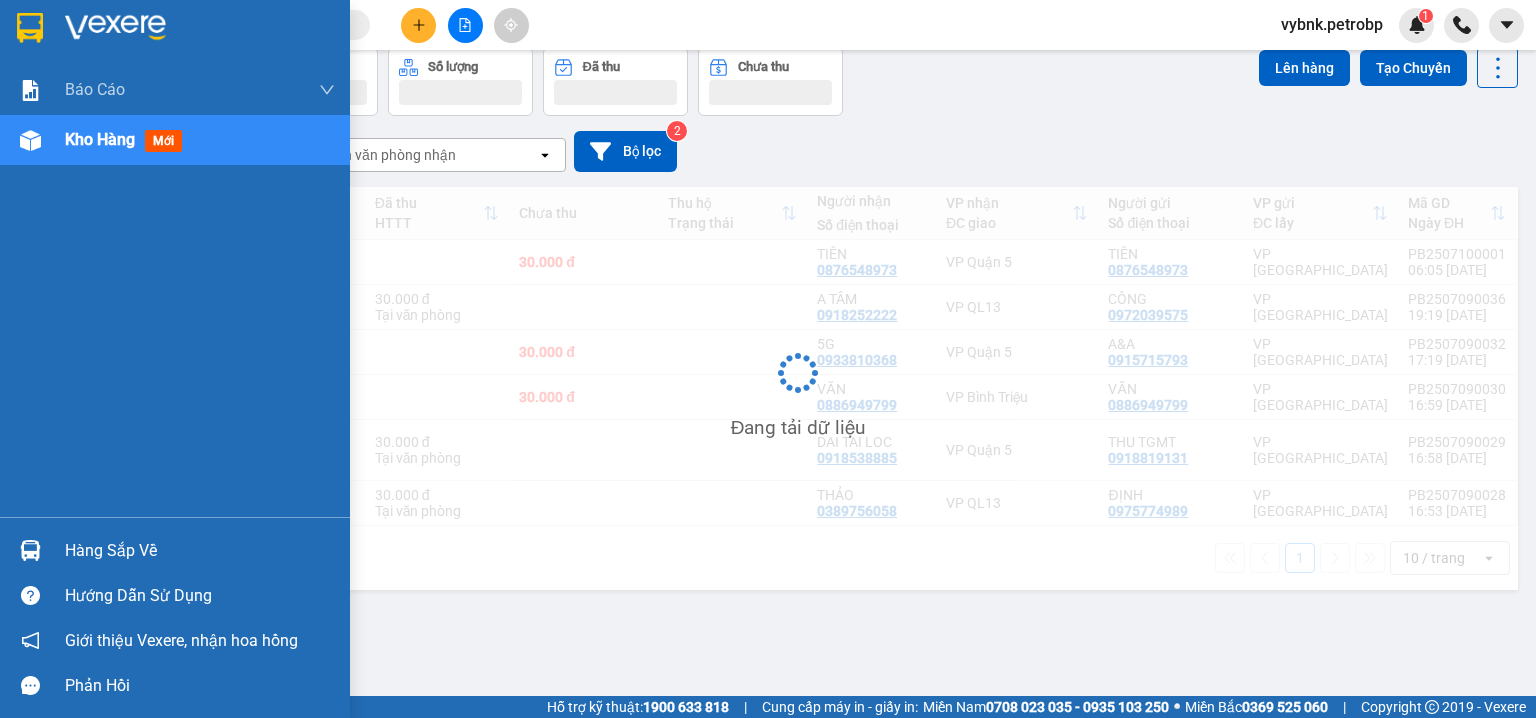 scroll, scrollTop: 92, scrollLeft: 0, axis: vertical 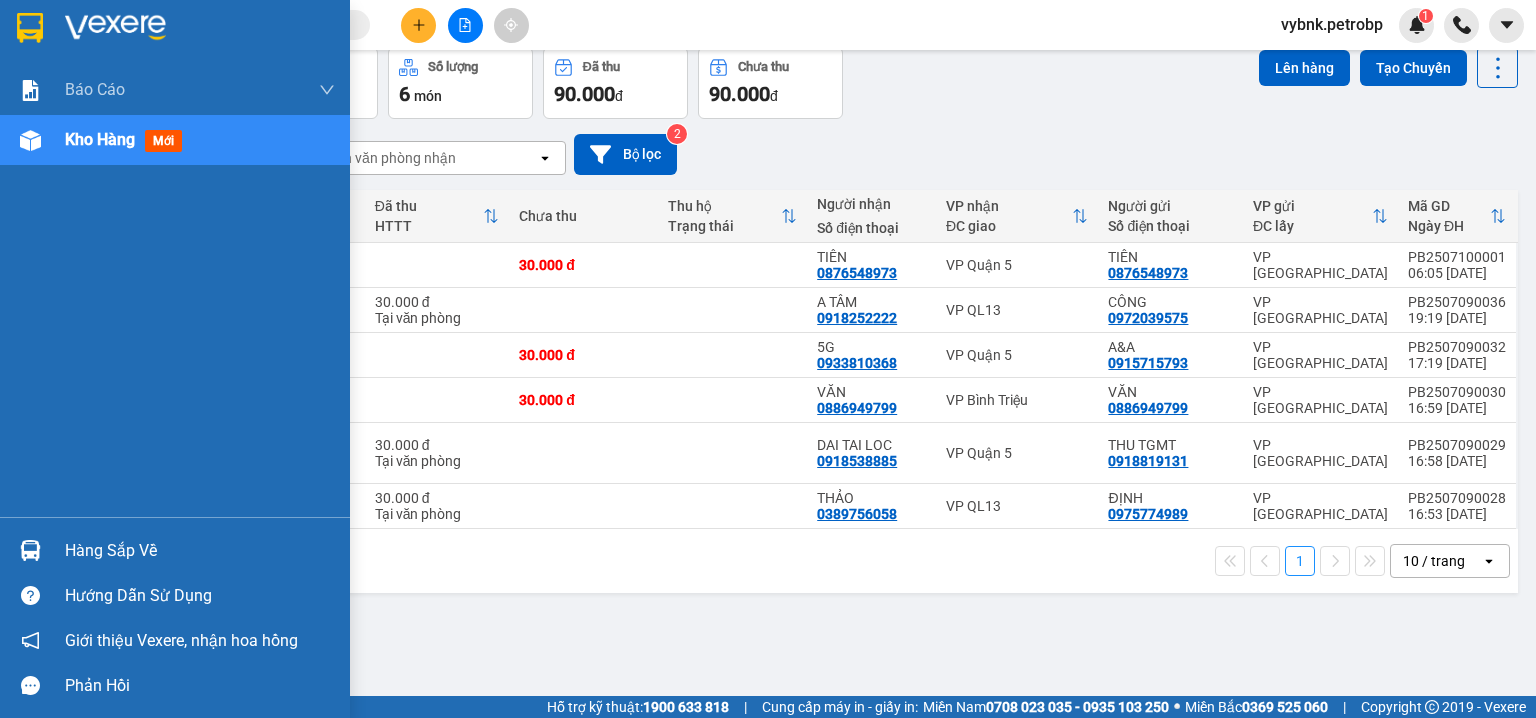 click at bounding box center [30, 550] 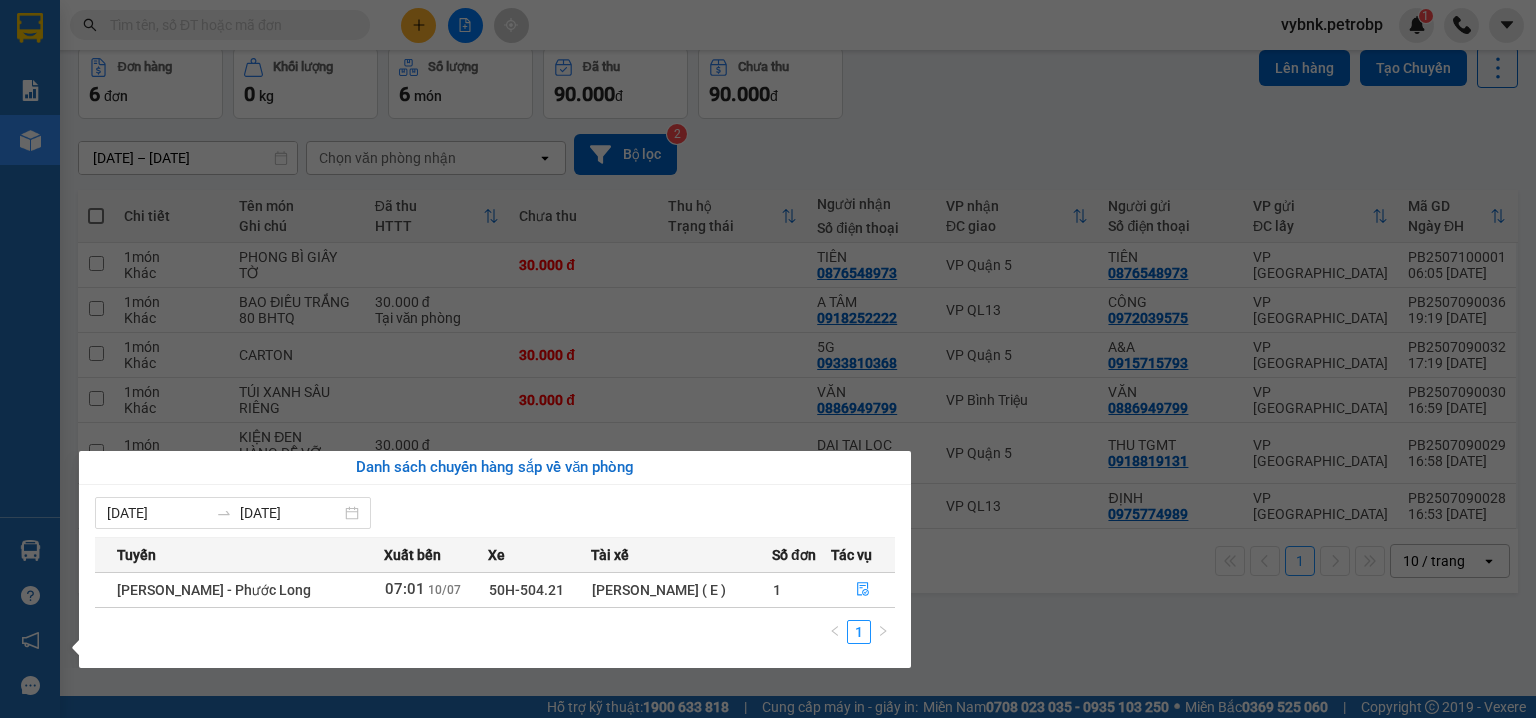 drag, startPoint x: 855, startPoint y: 136, endPoint x: 817, endPoint y: 166, distance: 48.414875 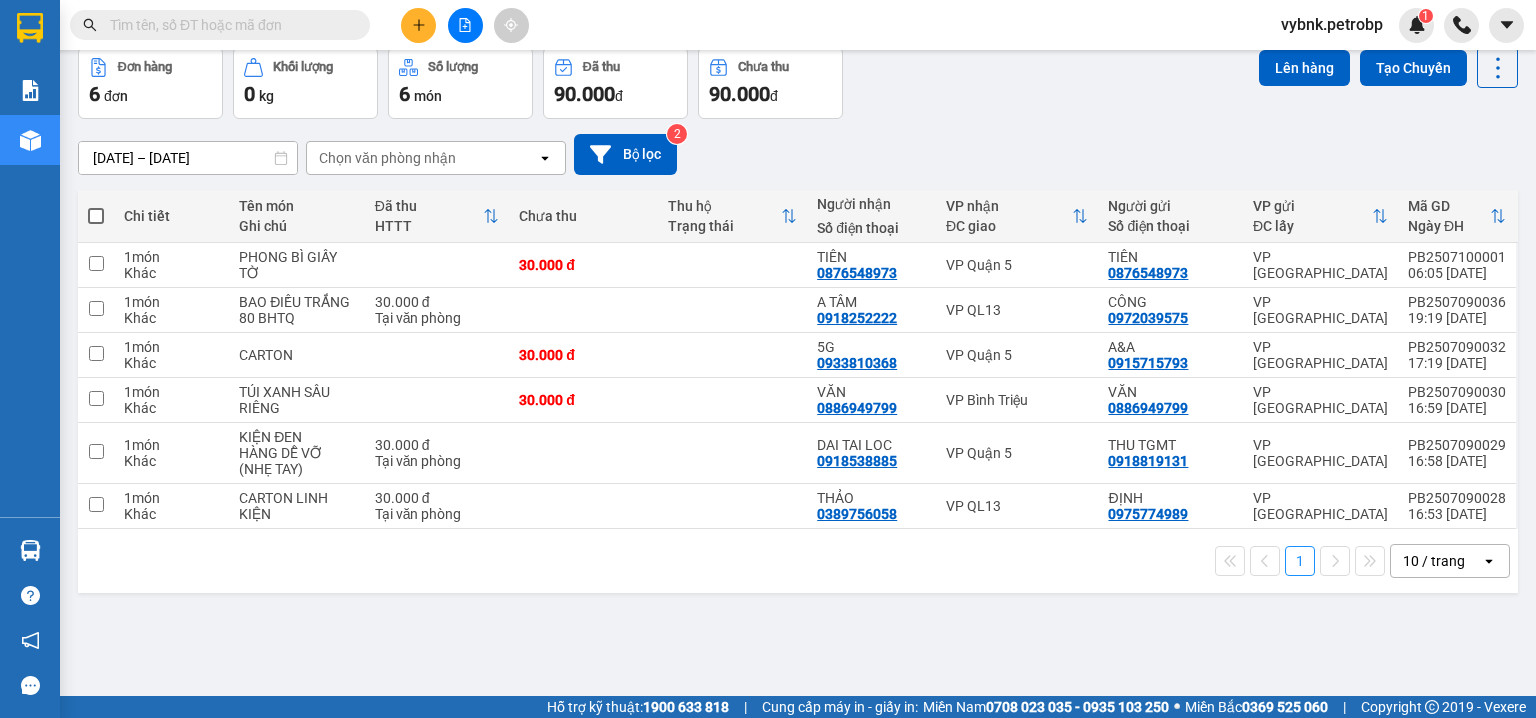scroll, scrollTop: 0, scrollLeft: 0, axis: both 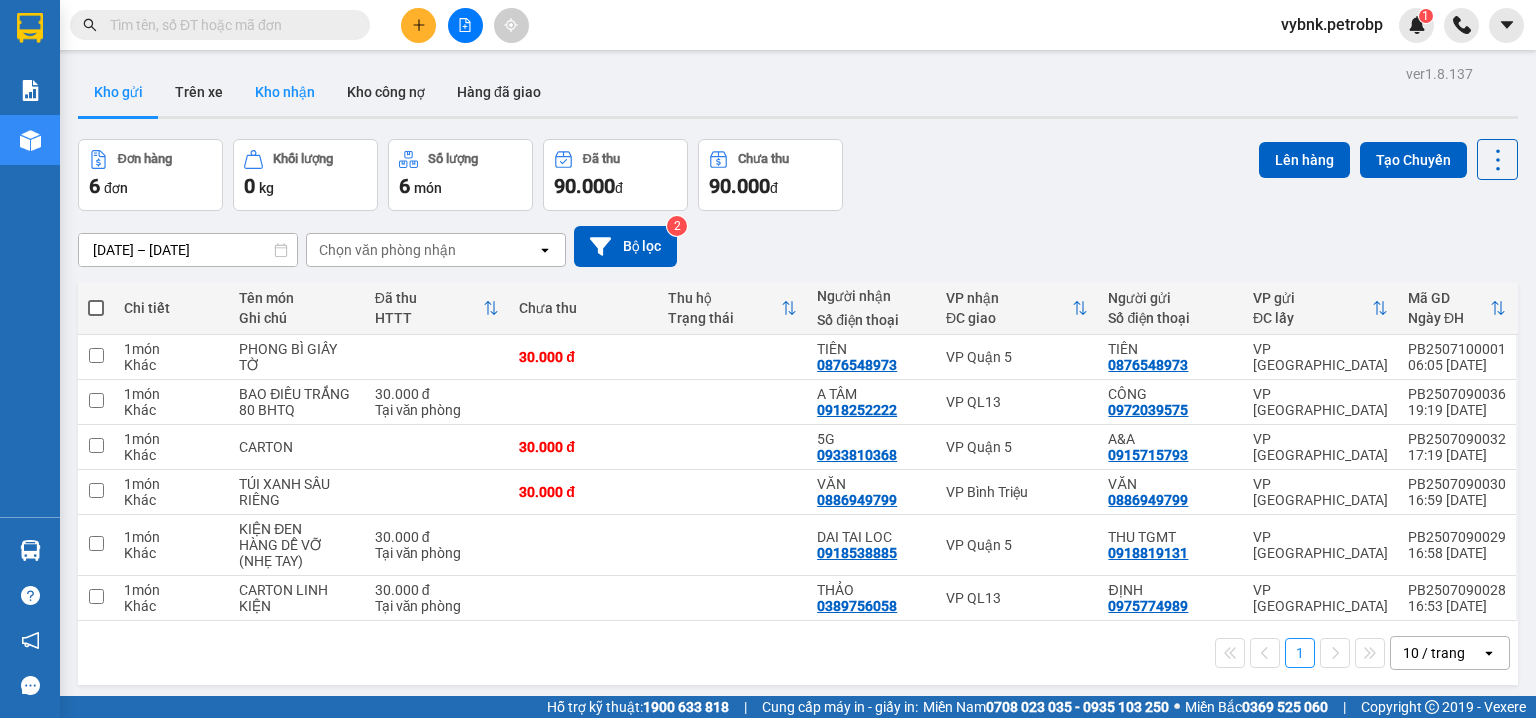click on "Kho nhận" at bounding box center (285, 92) 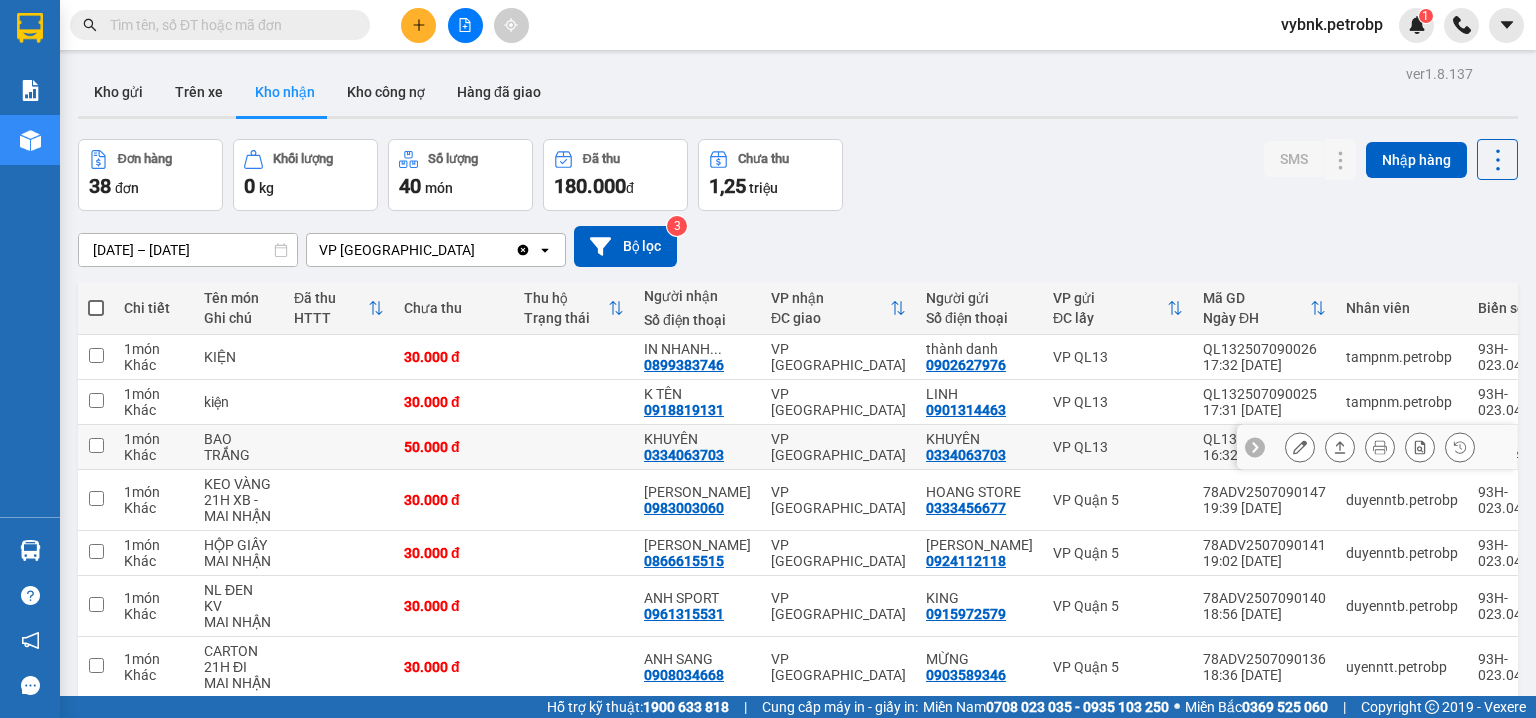 scroll, scrollTop: 288, scrollLeft: 0, axis: vertical 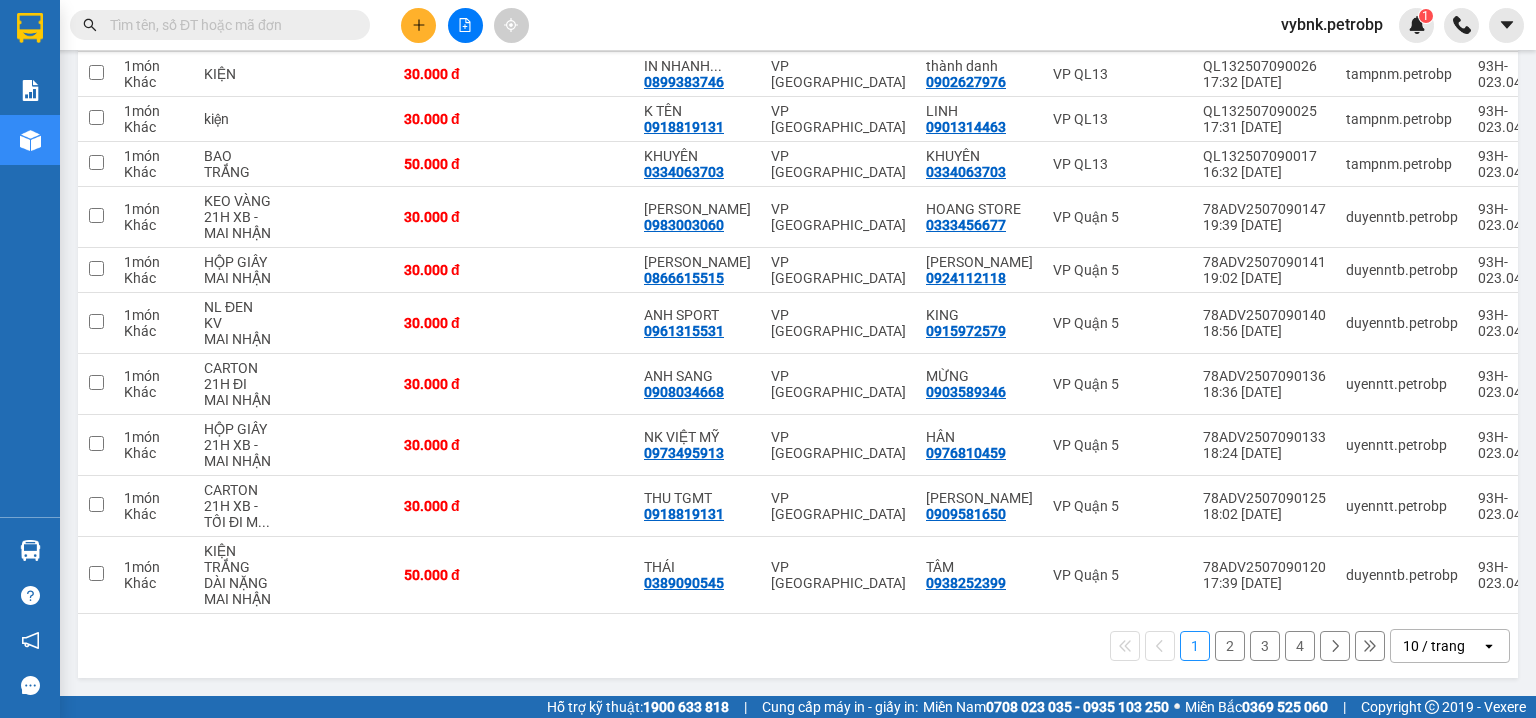 click on "2" at bounding box center (1230, 646) 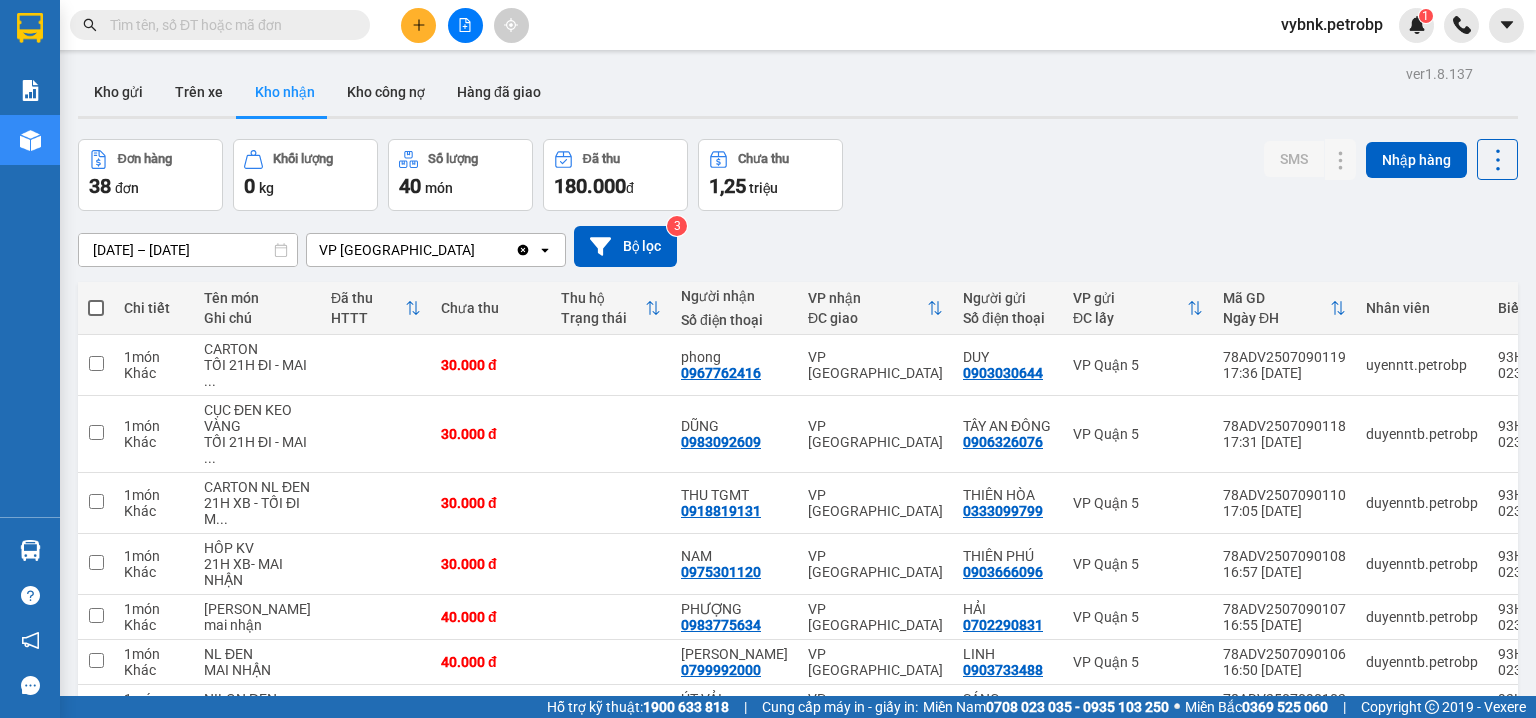 scroll, scrollTop: 336, scrollLeft: 0, axis: vertical 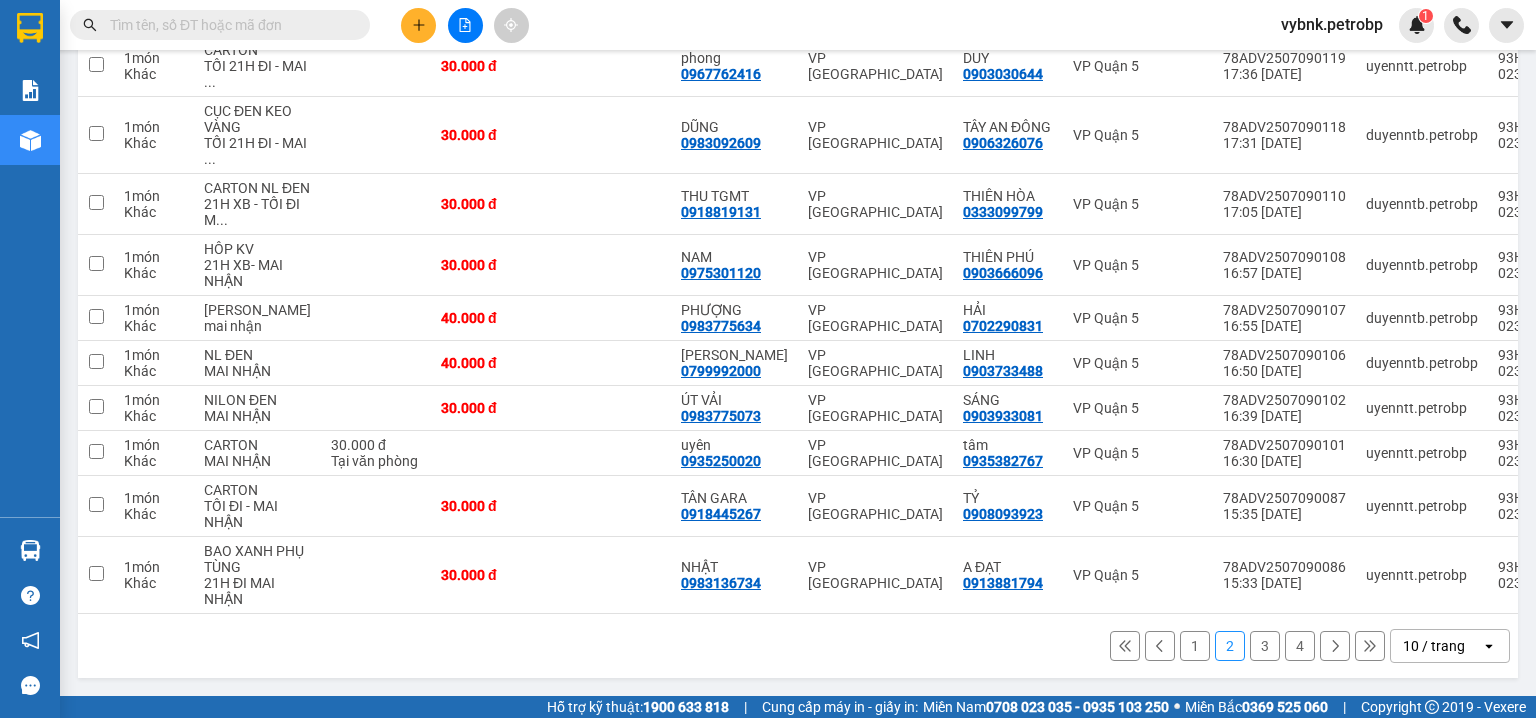 click on "3" at bounding box center (1265, 646) 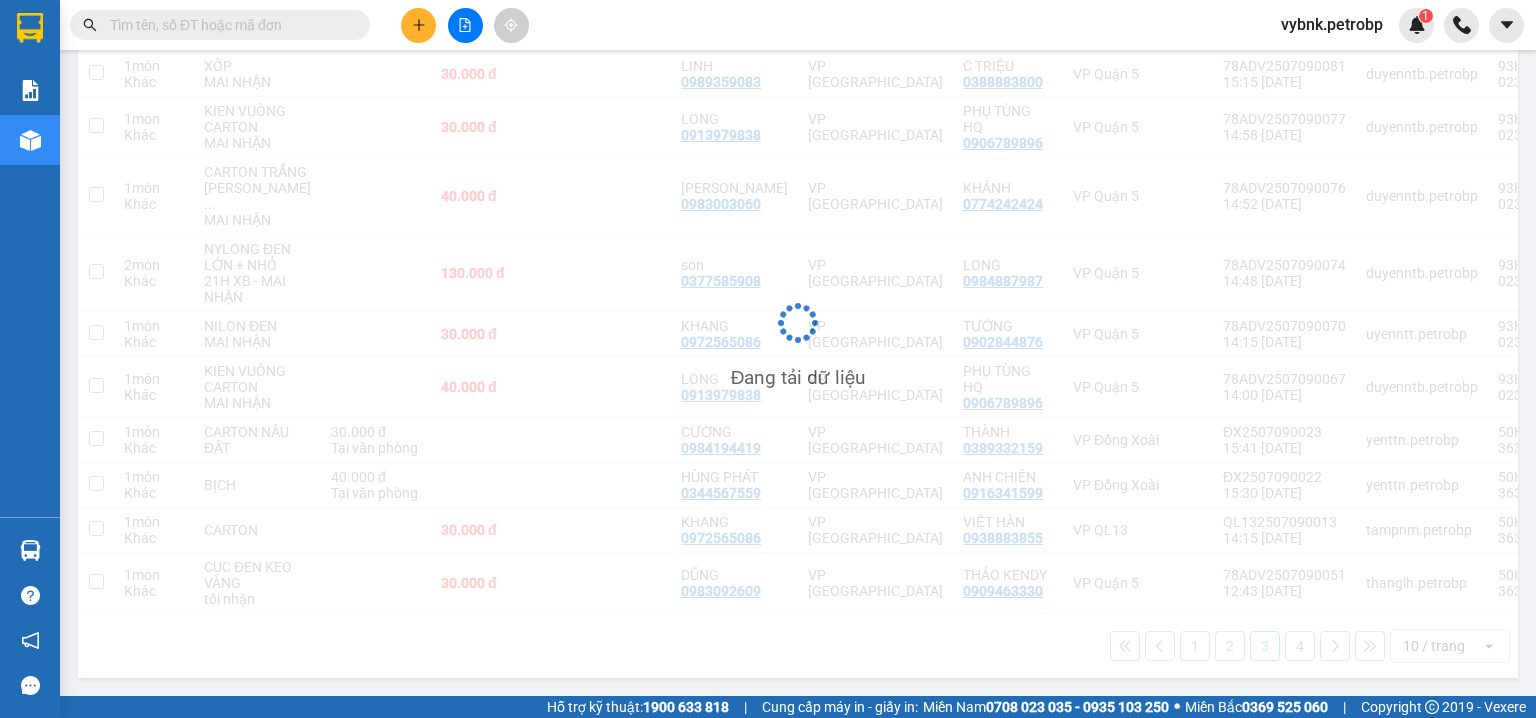scroll, scrollTop: 328, scrollLeft: 0, axis: vertical 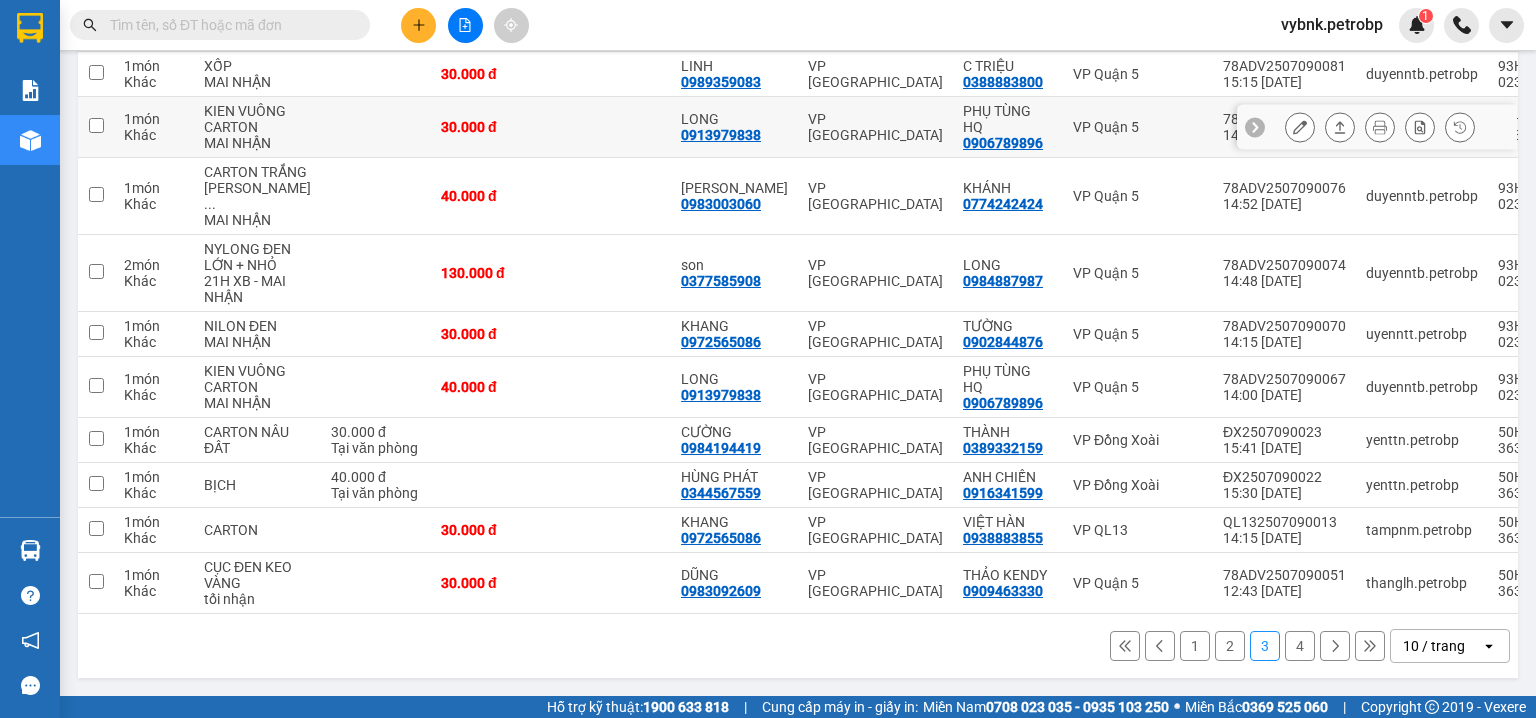 click on "0913979838" at bounding box center (721, 135) 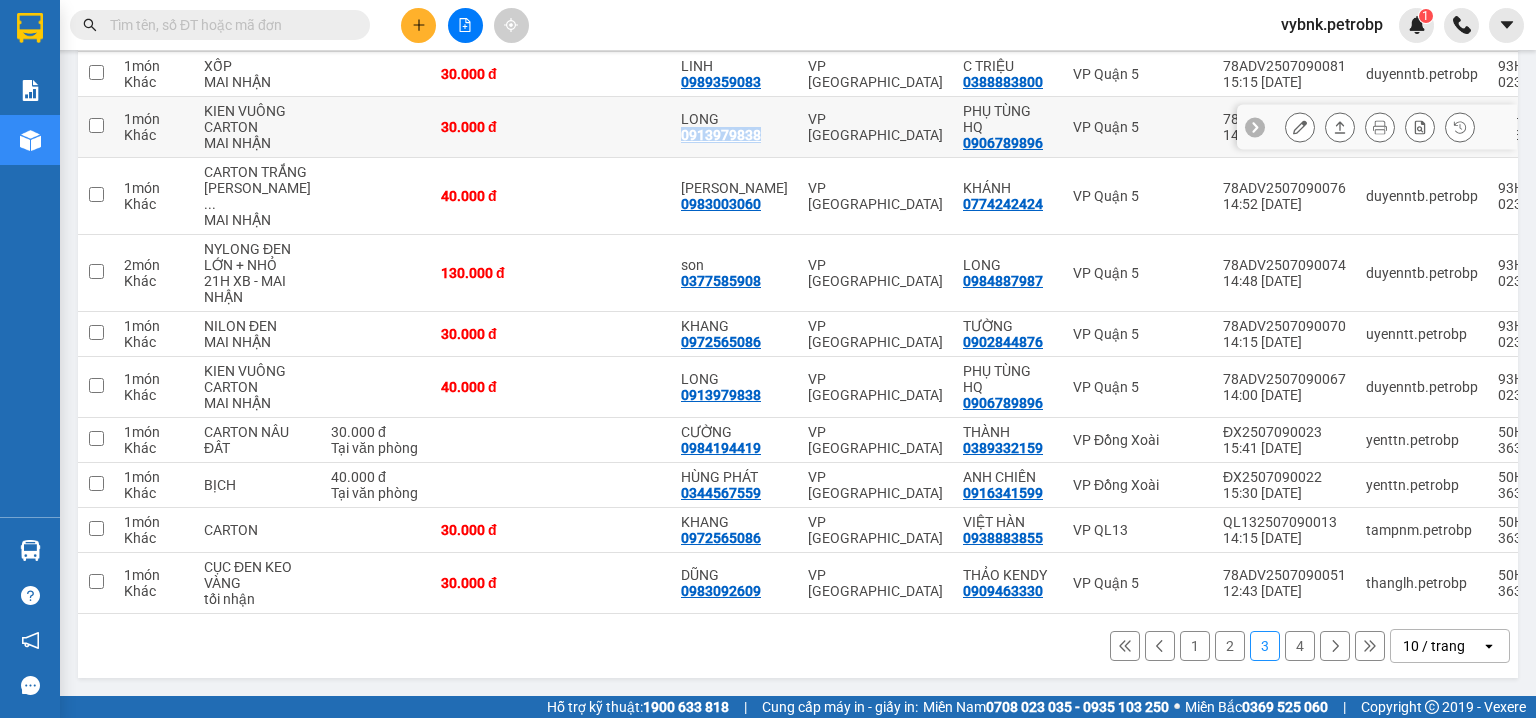 click on "0913979838" at bounding box center (721, 135) 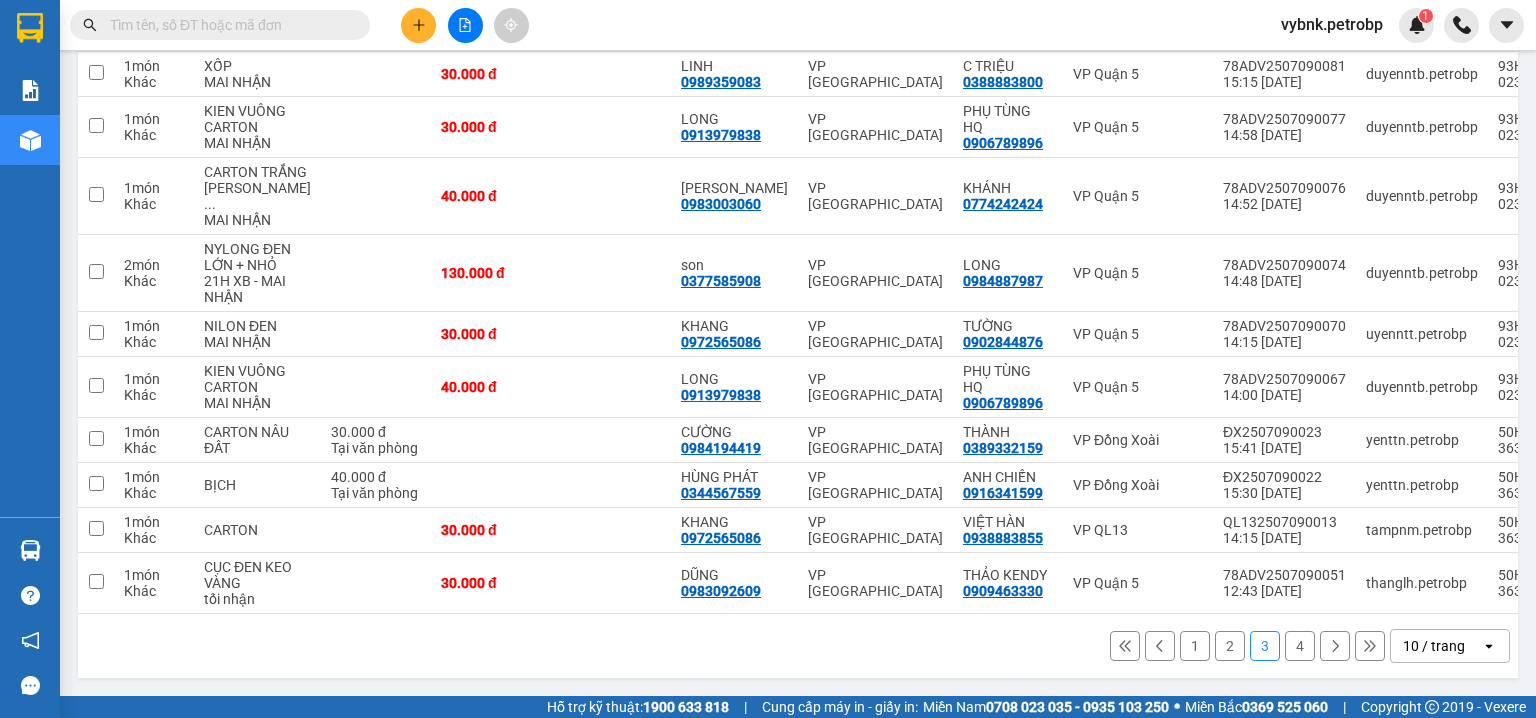 drag, startPoint x: 313, startPoint y: 10, endPoint x: 282, endPoint y: 21, distance: 32.89377 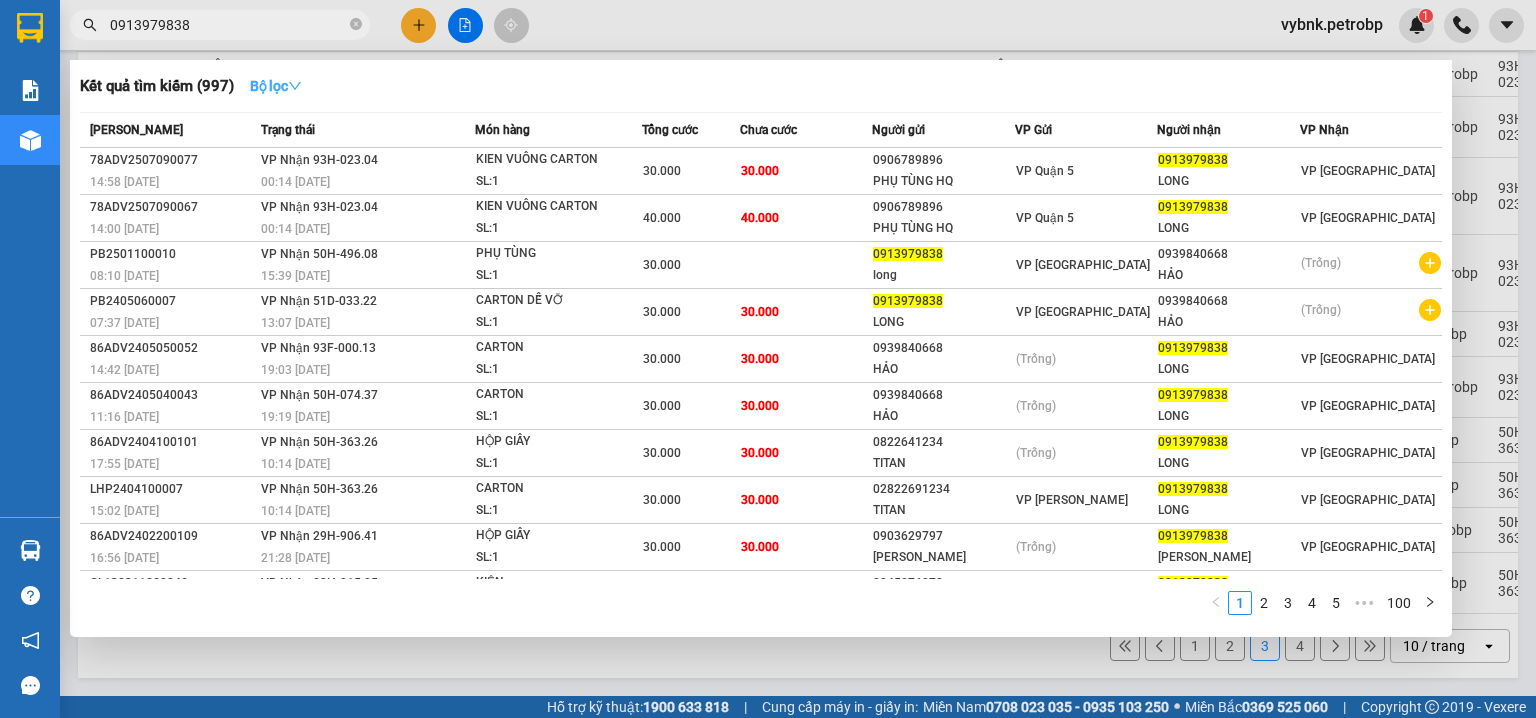 type on "0913979838" 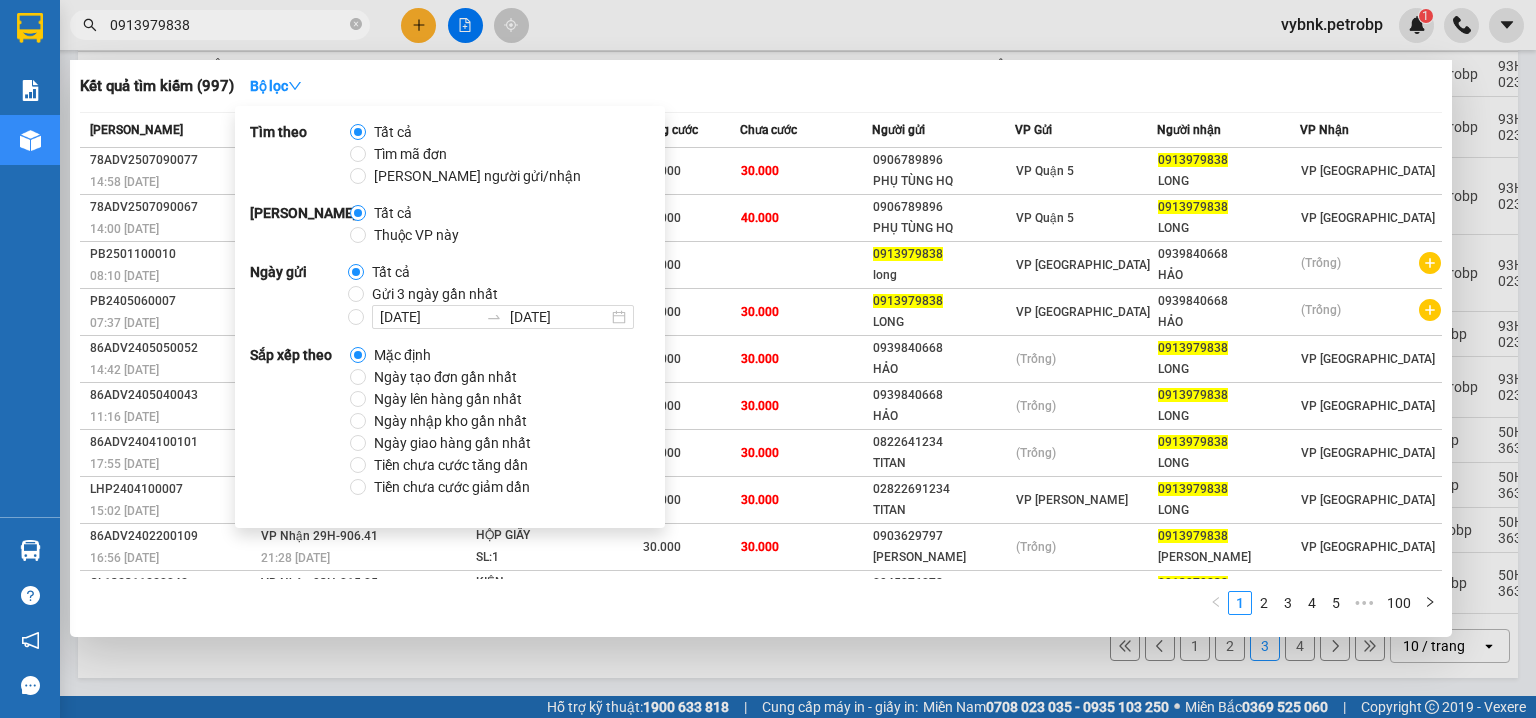 click on "Ngày tạo đơn gần nhất" at bounding box center [445, 377] 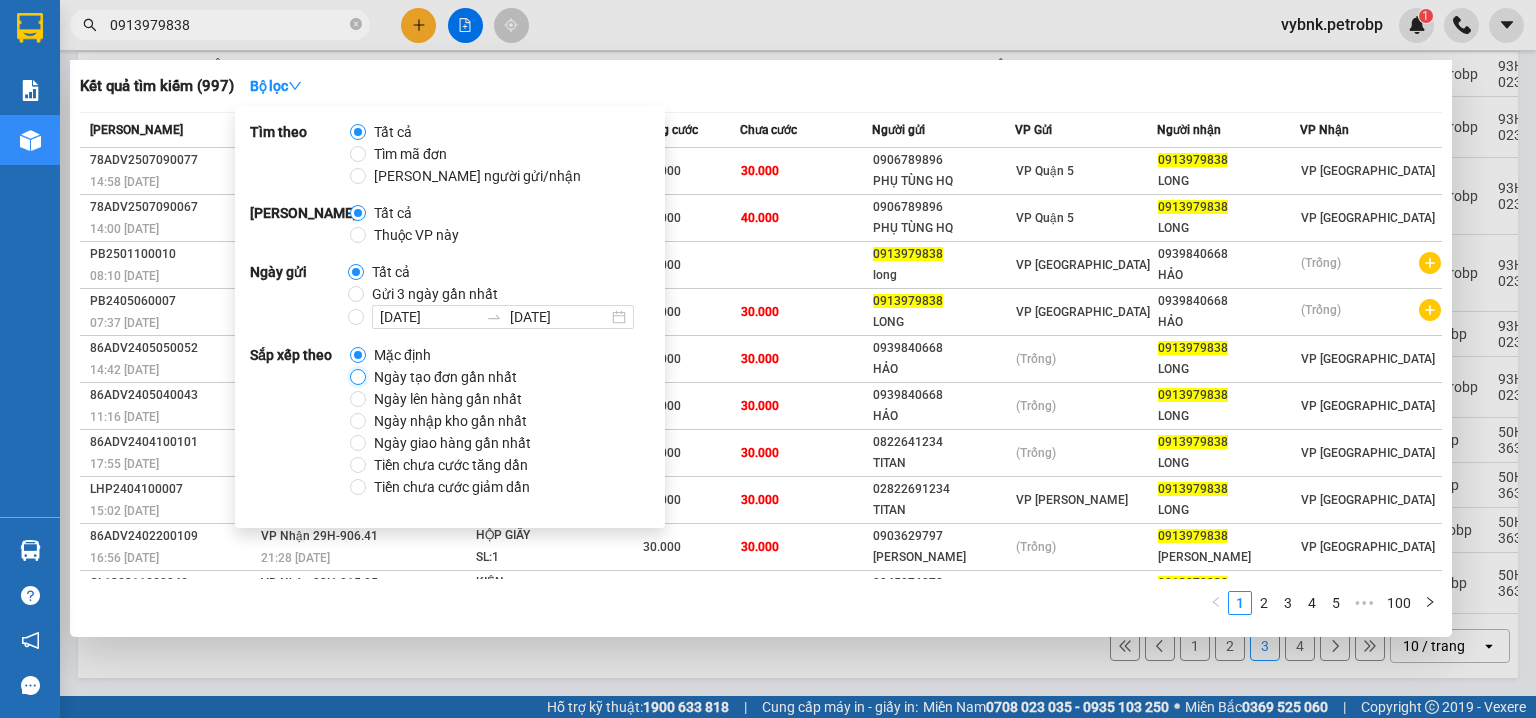 click on "Ngày tạo đơn gần nhất" at bounding box center [358, 377] 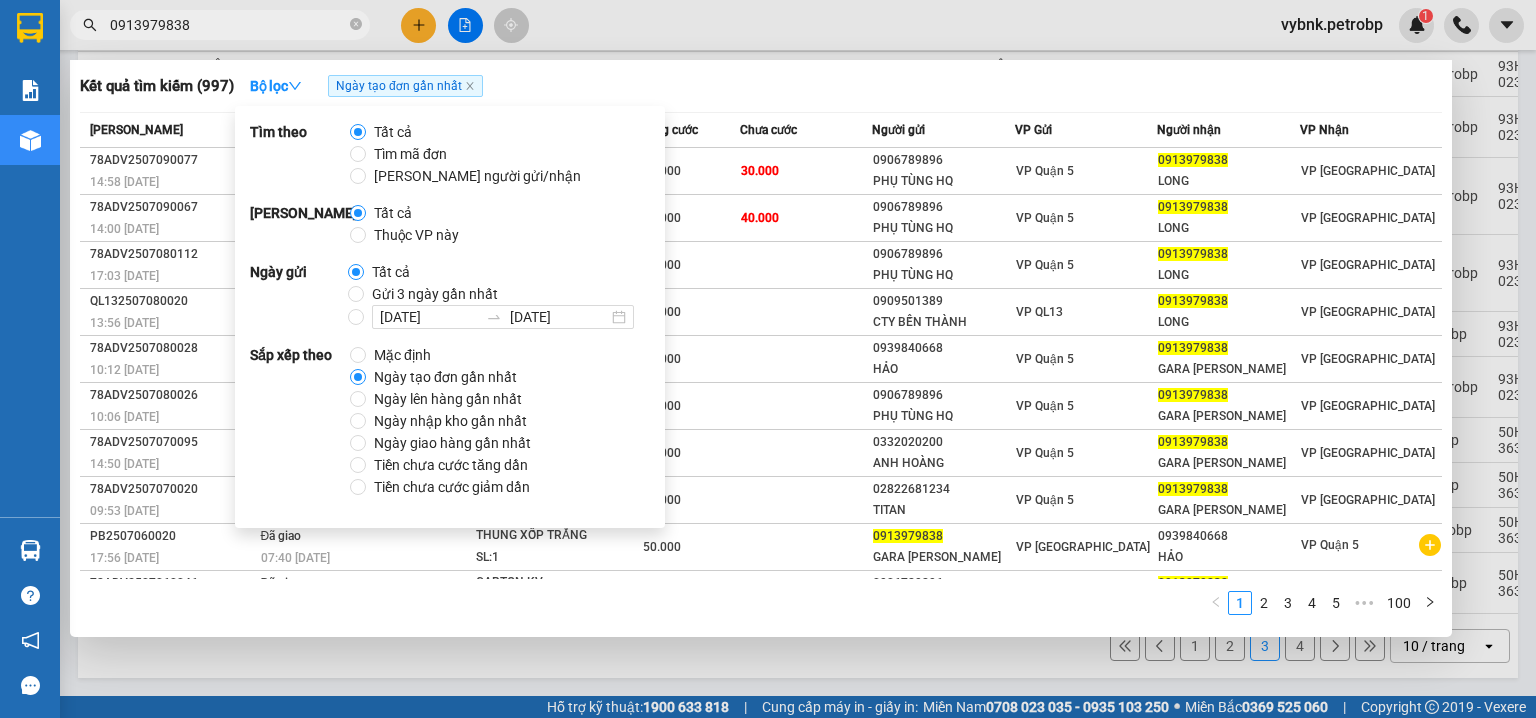 click on "Kết quả tìm kiếm ( 997 )  Bộ lọc  Ngày tạo đơn gần nhất" at bounding box center [761, 86] 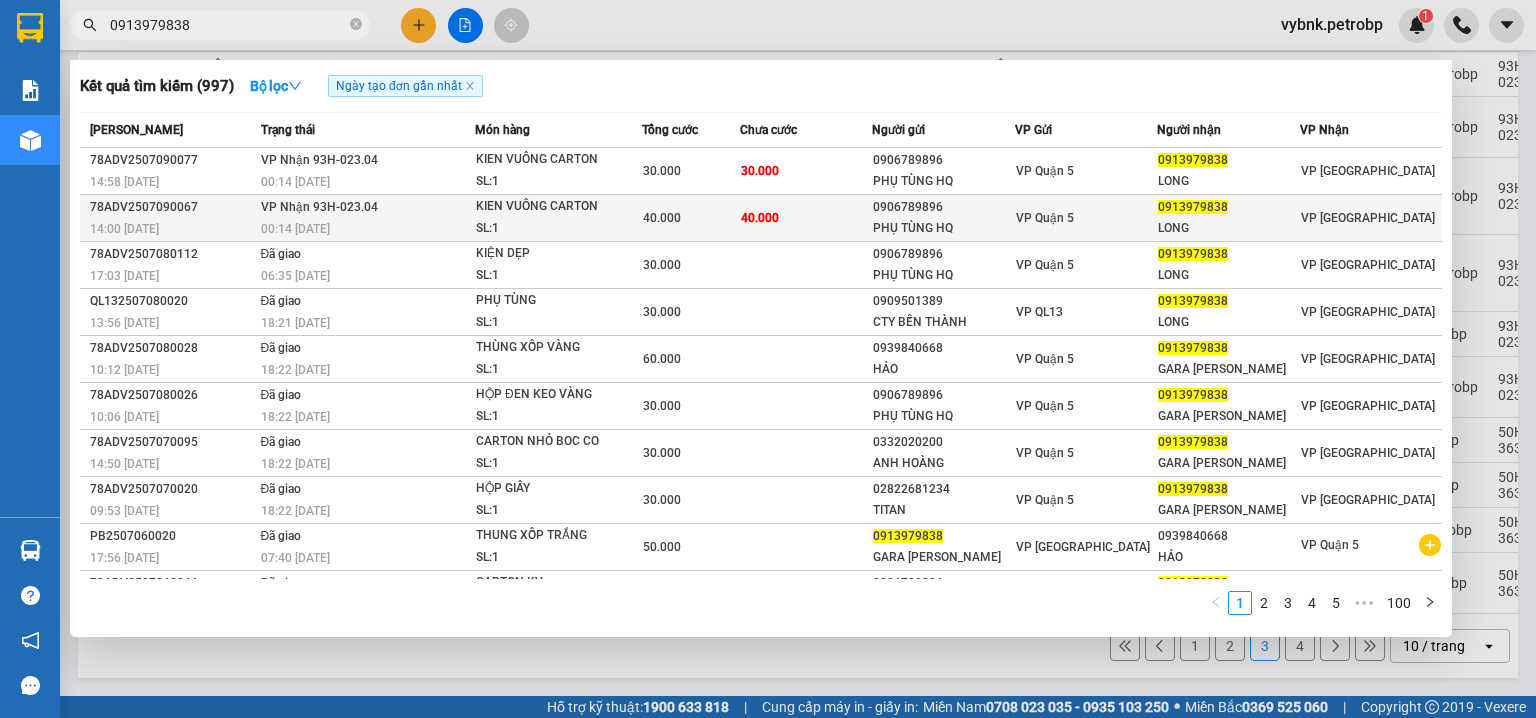 click on "40.000" at bounding box center (806, 218) 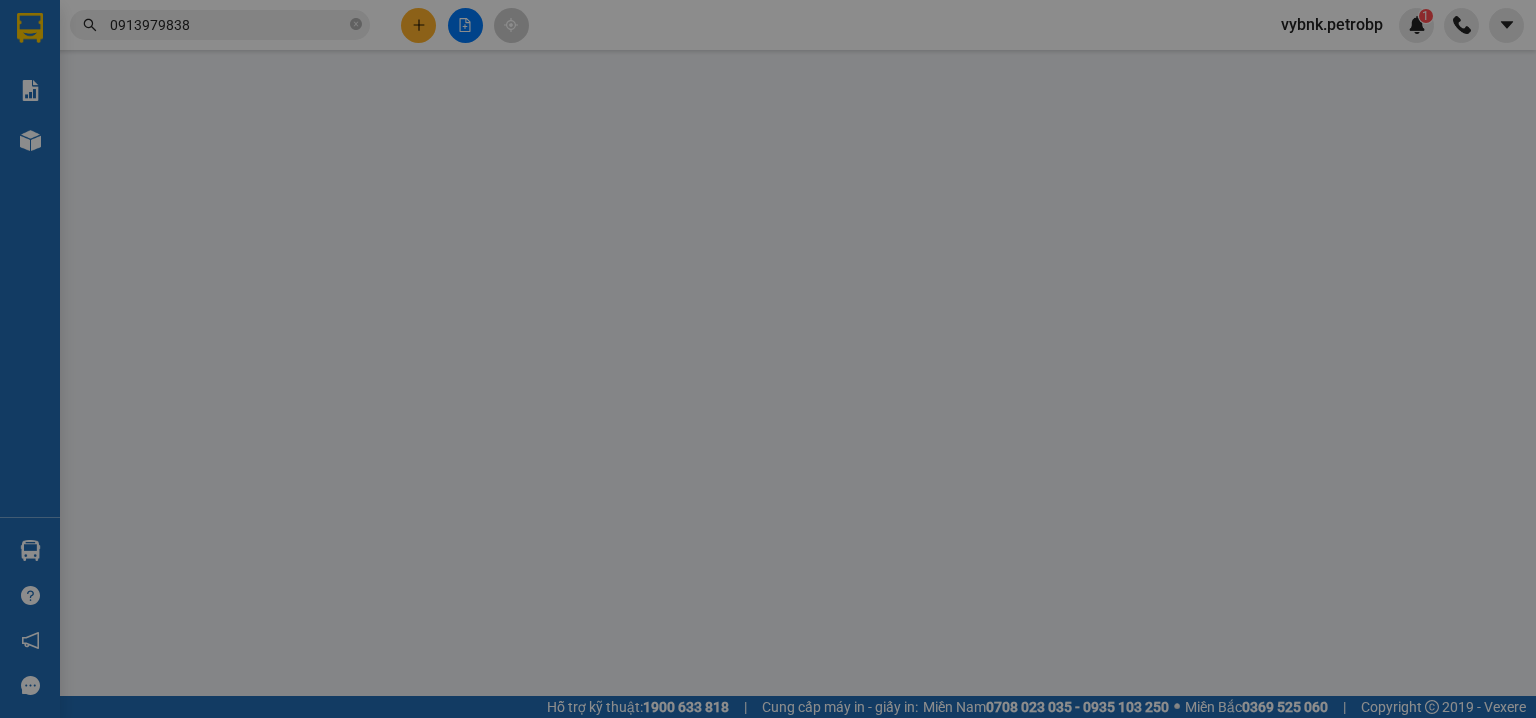 scroll, scrollTop: 0, scrollLeft: 0, axis: both 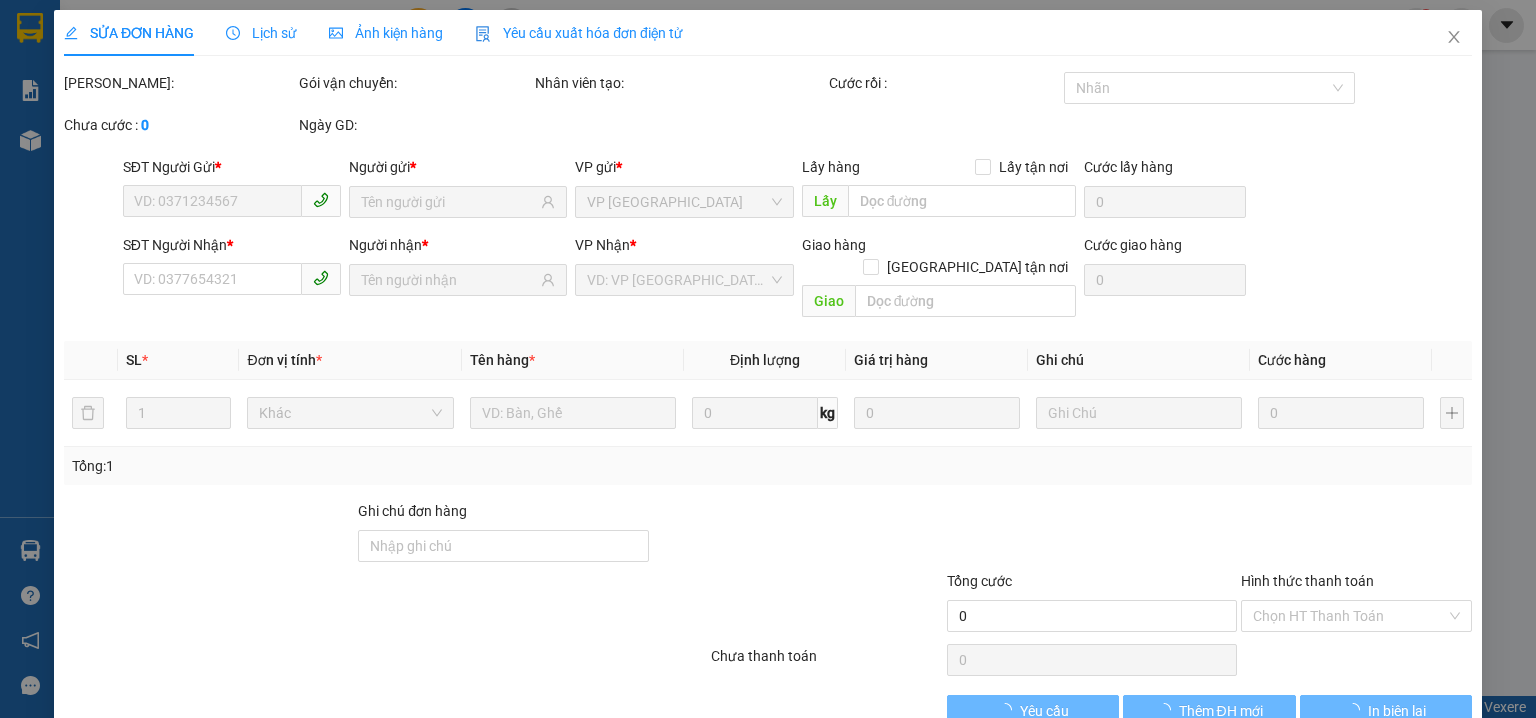 type on "0906789896" 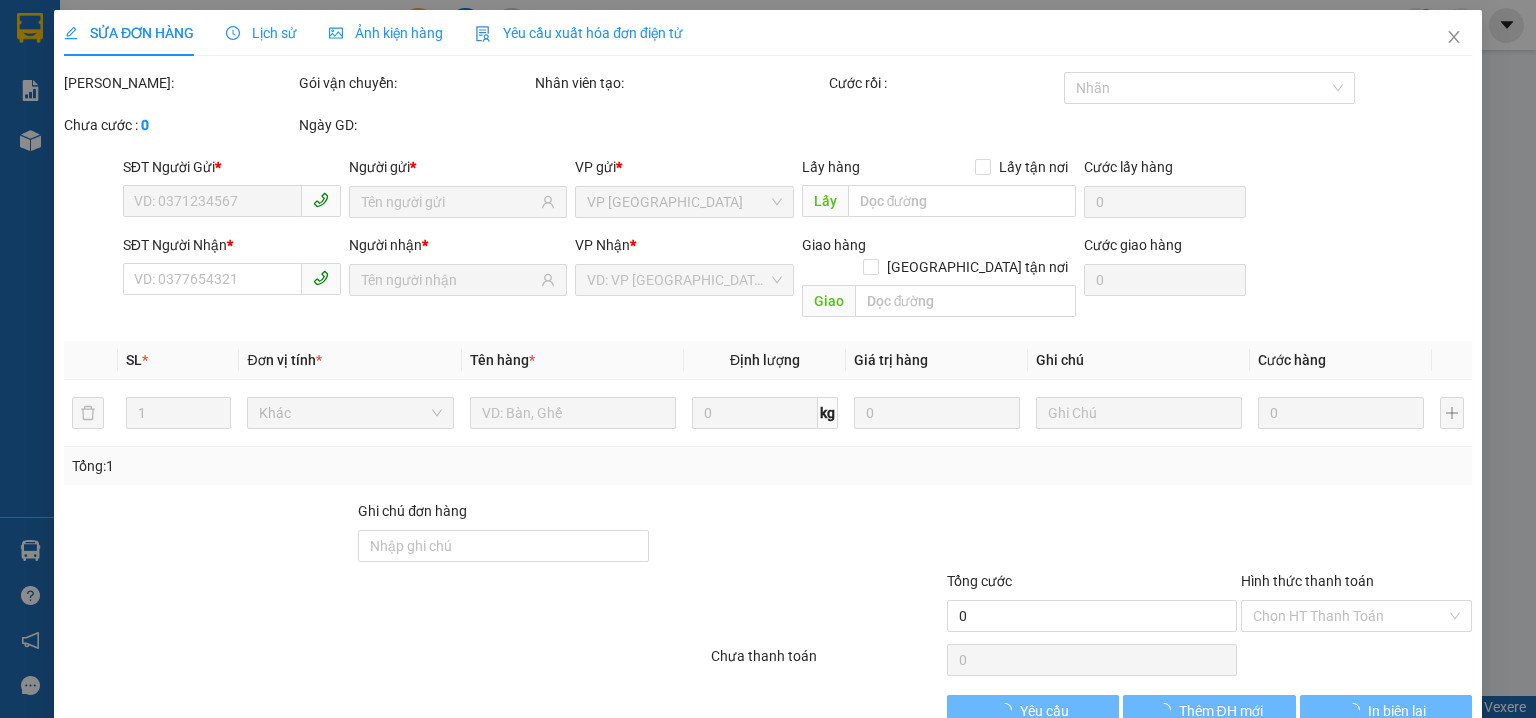 type on "PHỤ TÙNG HQ" 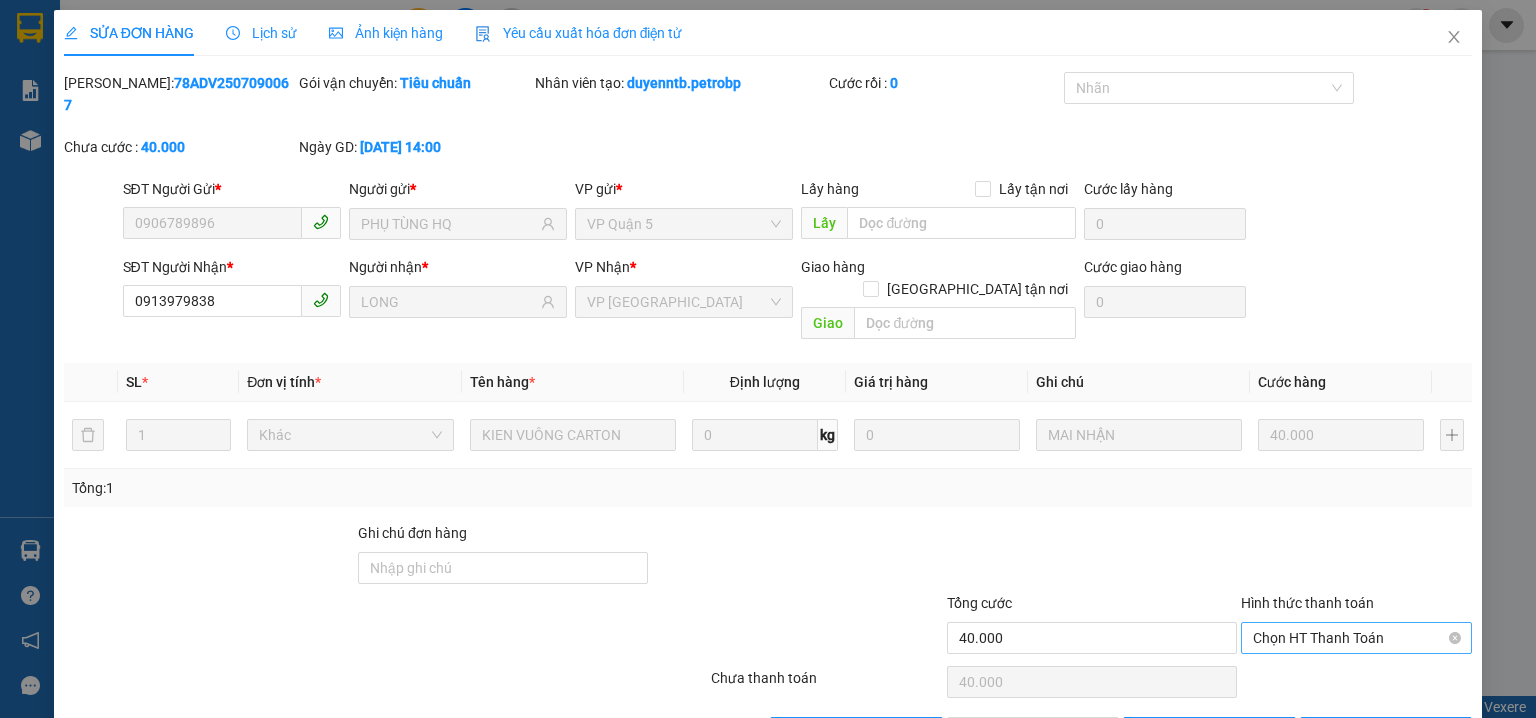 click on "Chọn HT Thanh Toán" at bounding box center (1356, 638) 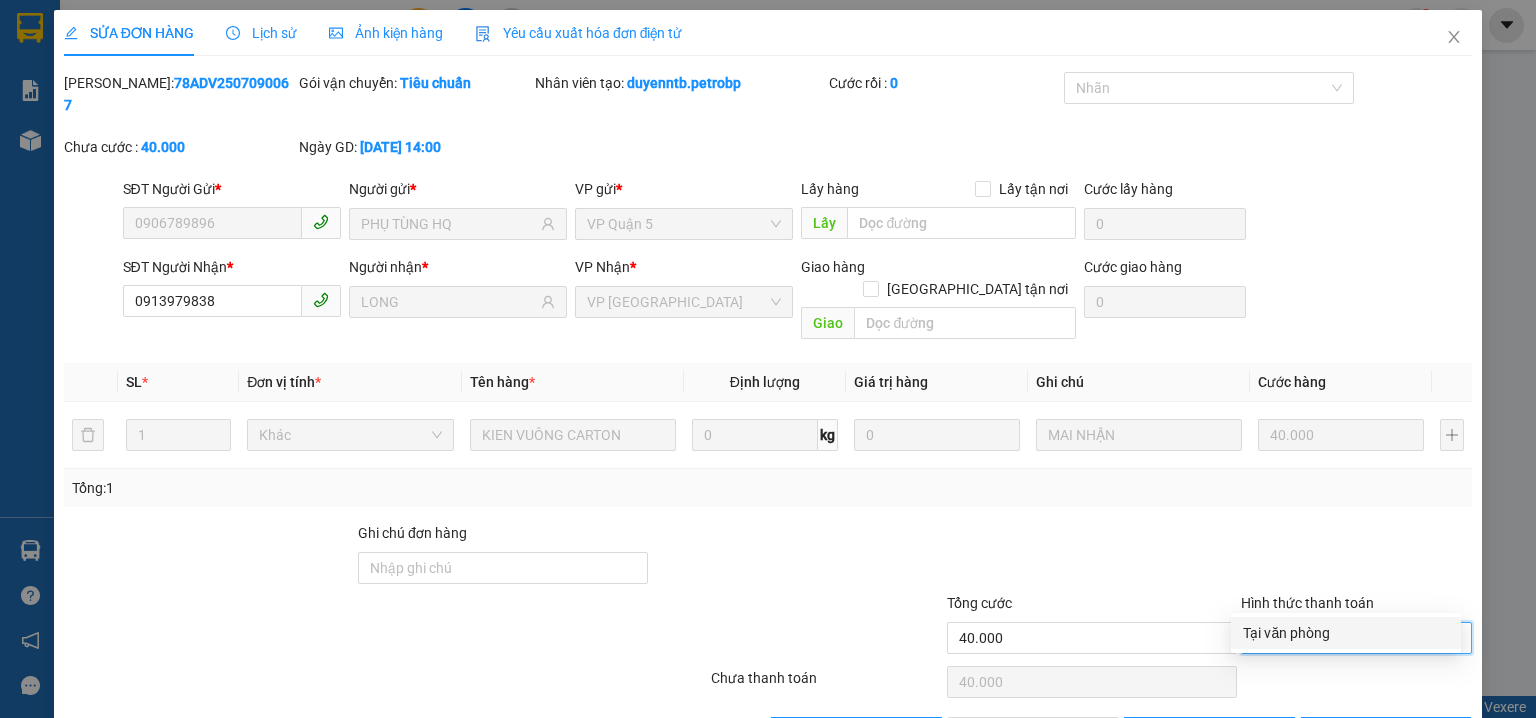 click on "Tại văn phòng" at bounding box center [1346, 633] 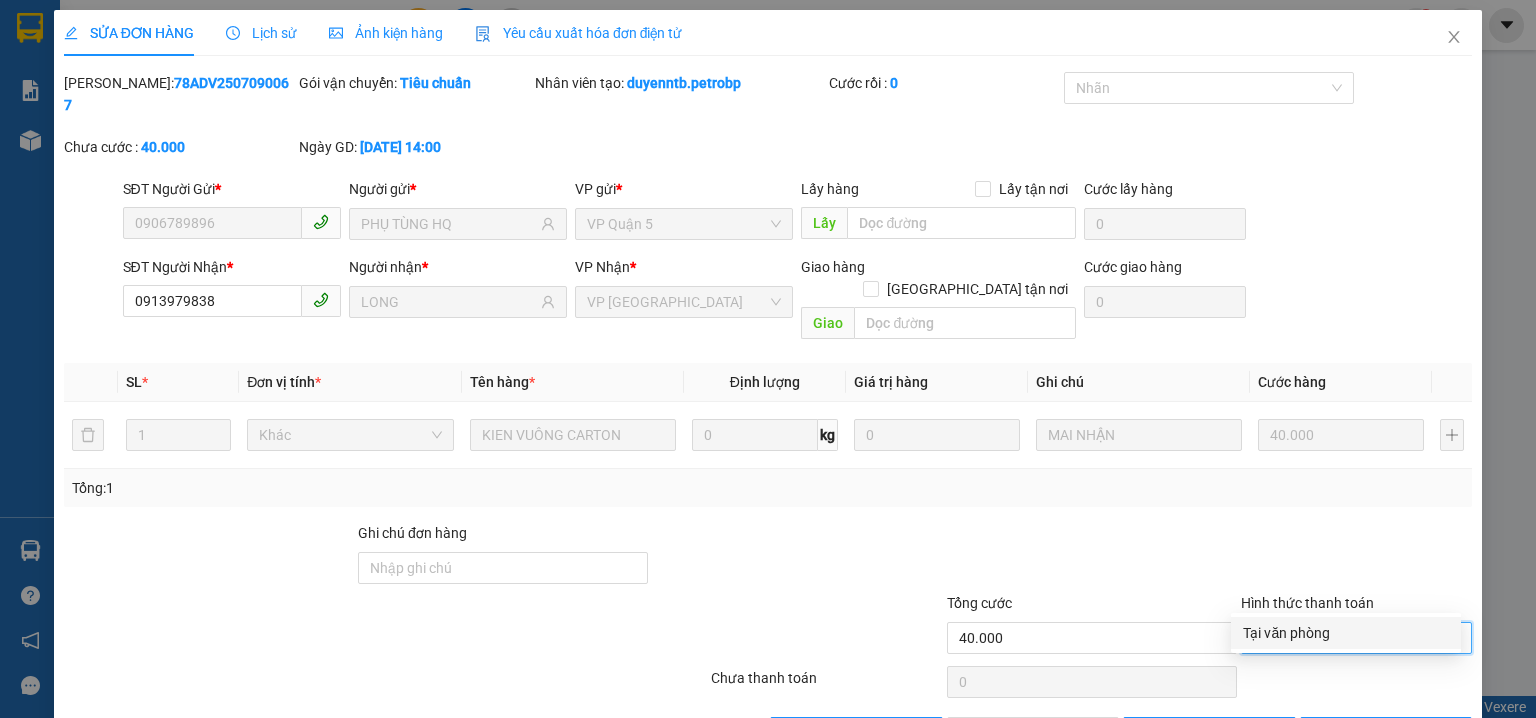 click on "Chọn HT Thanh Toán" at bounding box center (1356, 682) 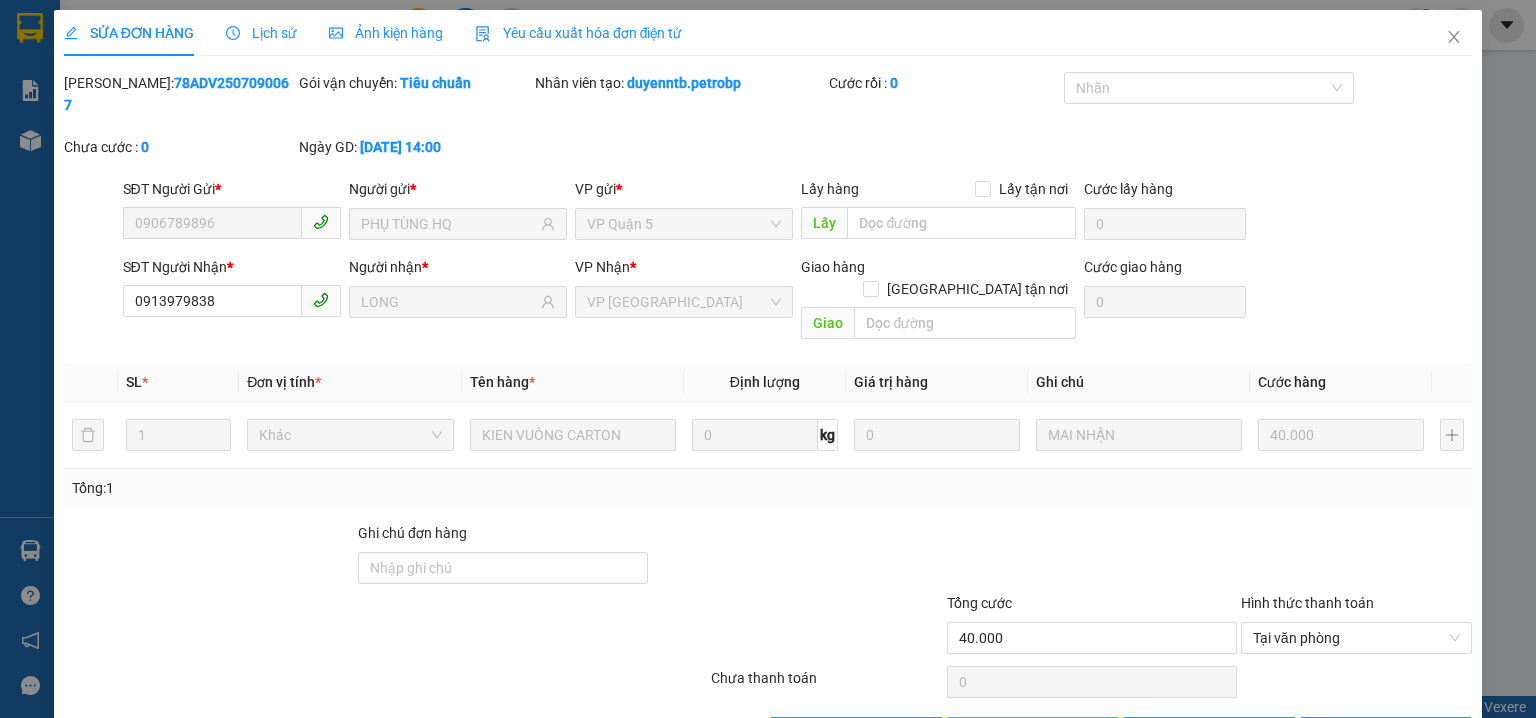 click on "Giao hàng" at bounding box center (1044, 733) 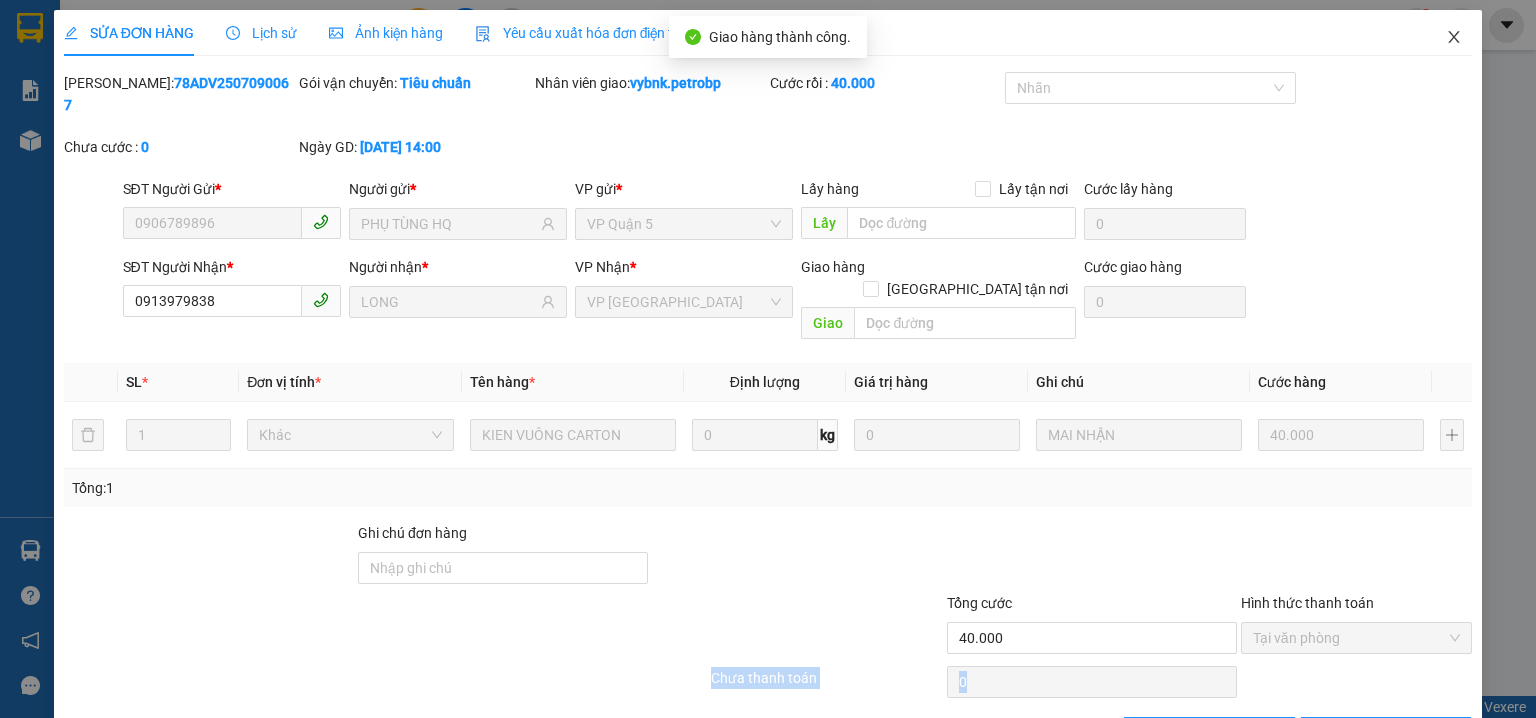 click 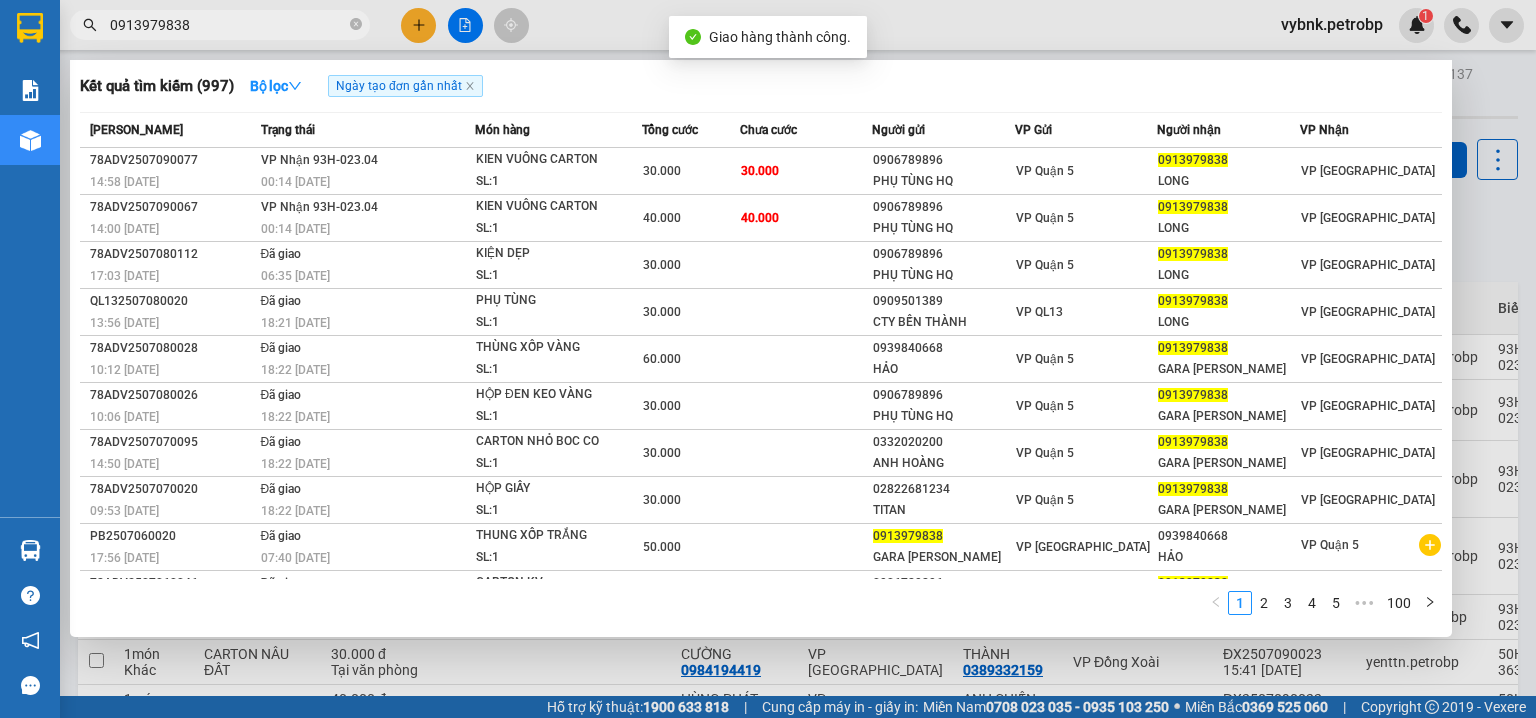 click on "0913979838" at bounding box center (228, 25) 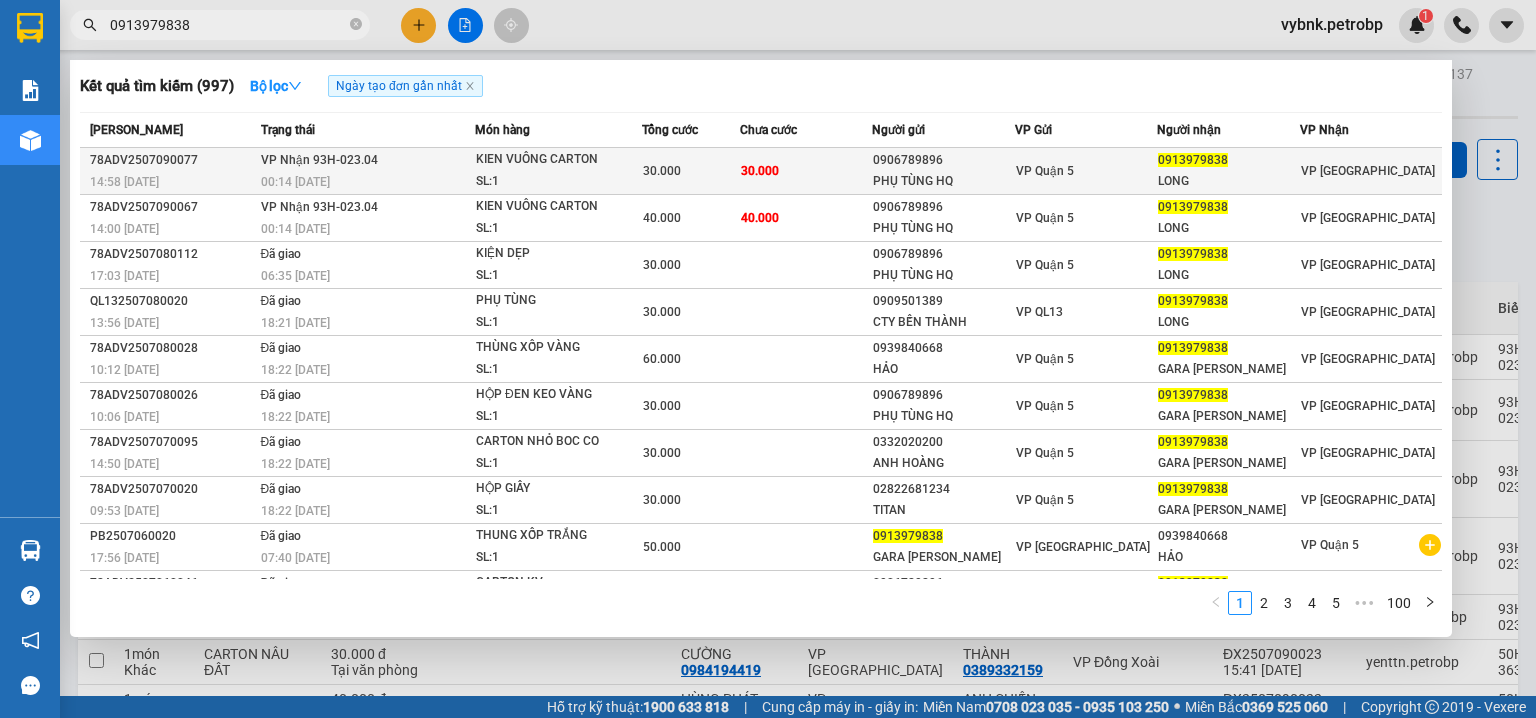 click on "30.000" at bounding box center (760, 171) 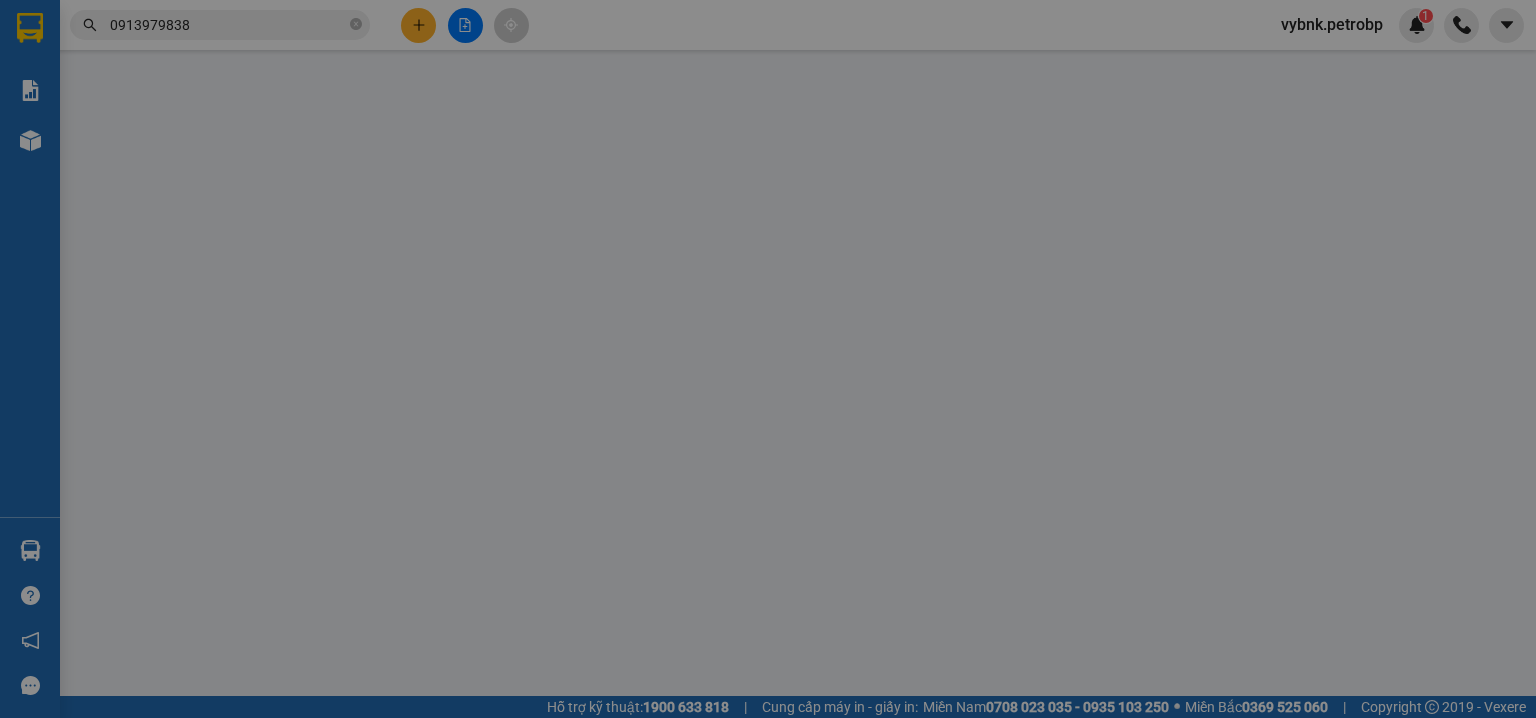 type on "0906789896" 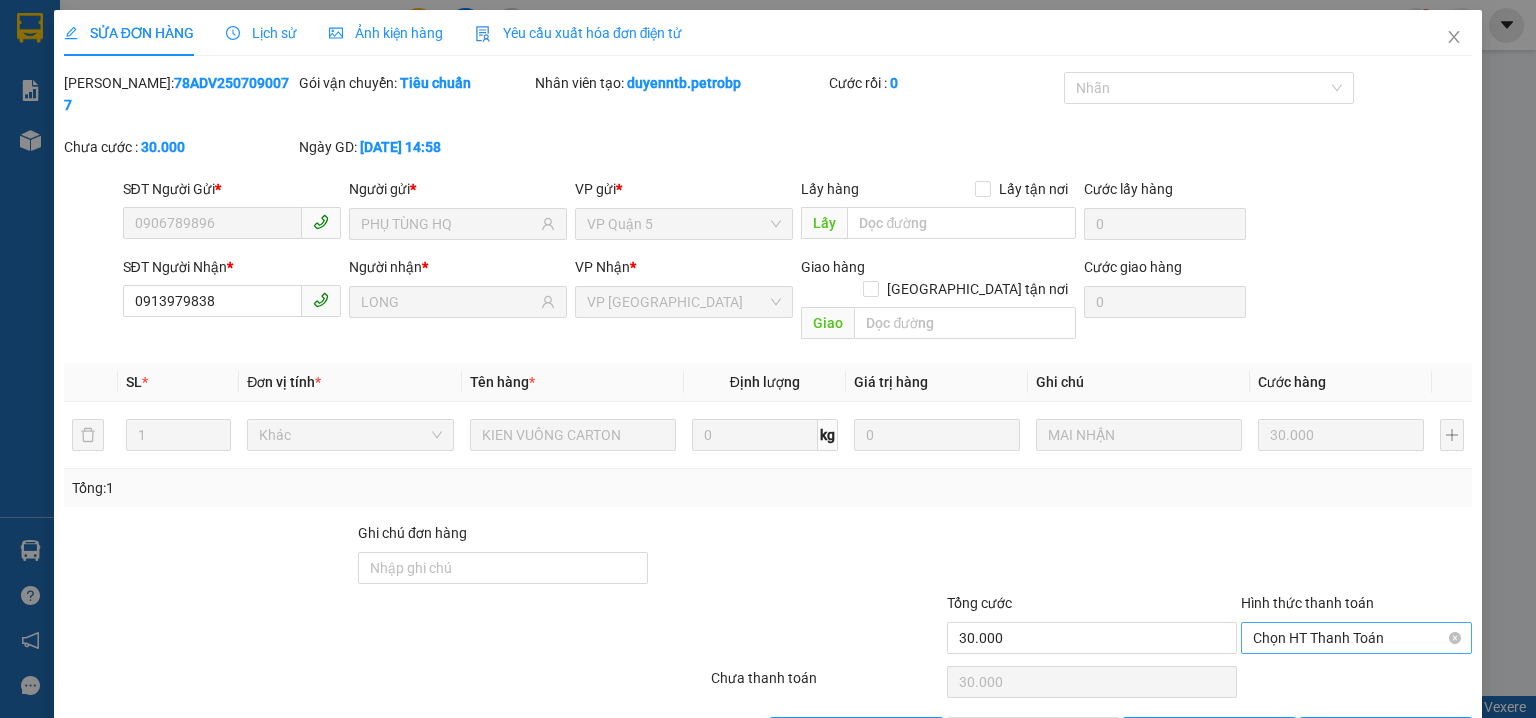 click on "Chọn HT Thanh Toán" at bounding box center [1356, 638] 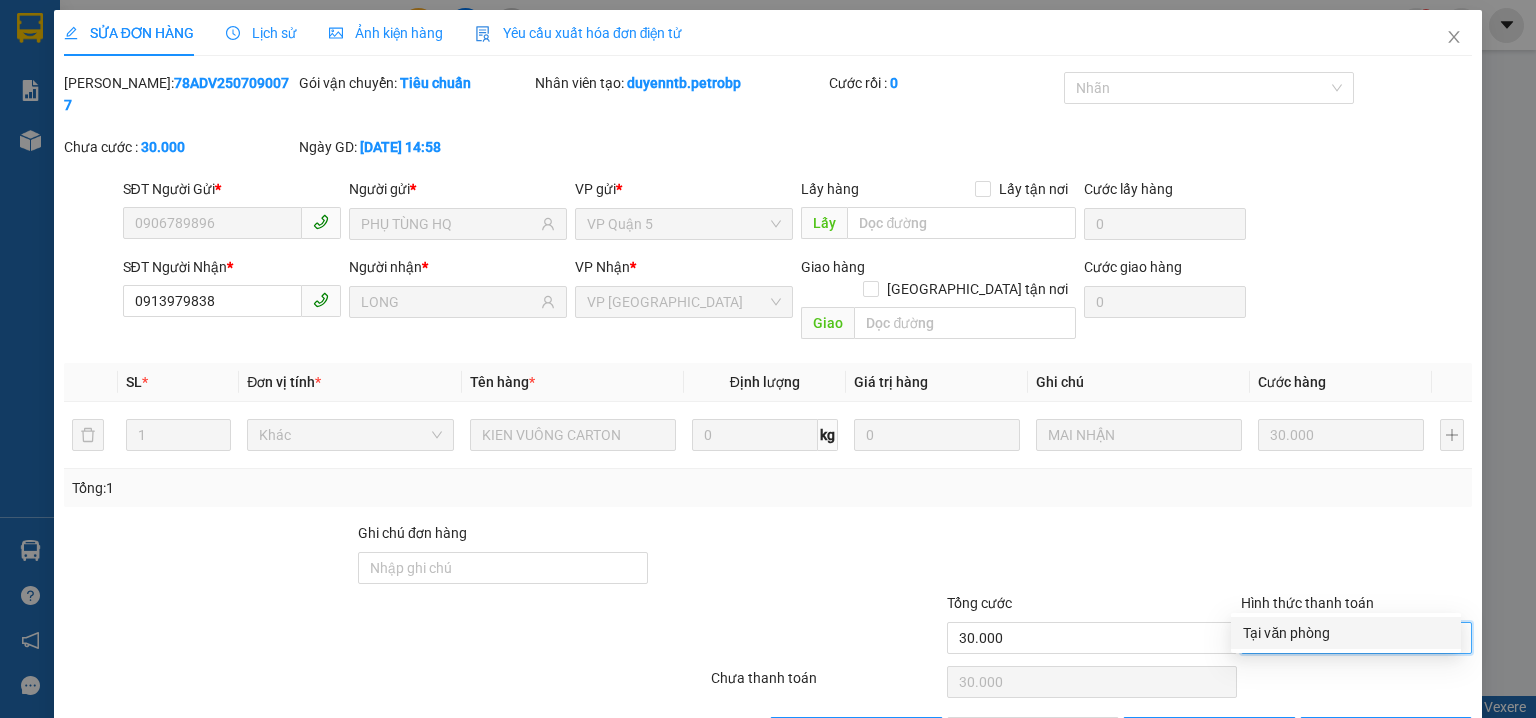 click on "Tại văn phòng" at bounding box center [1346, 633] 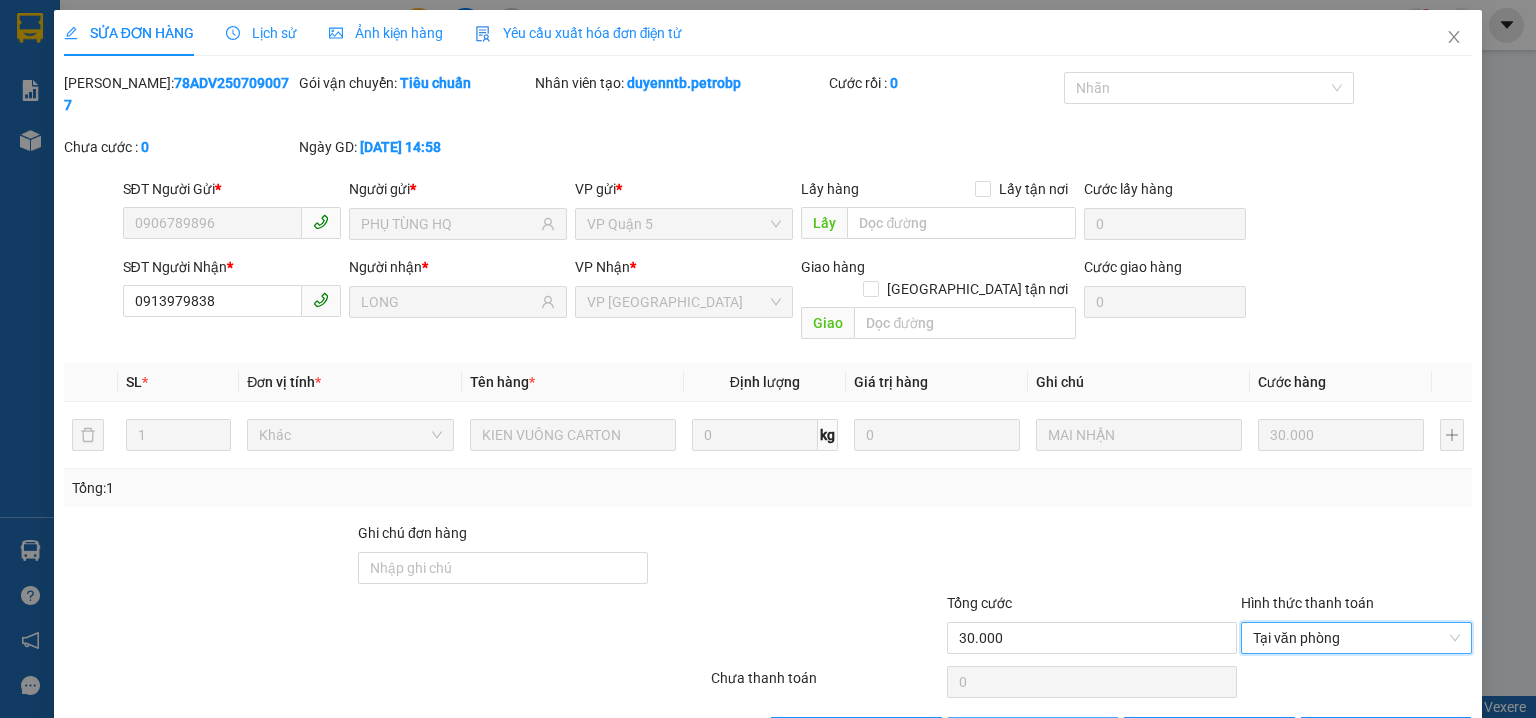 click on "Giao hàng" at bounding box center [1044, 733] 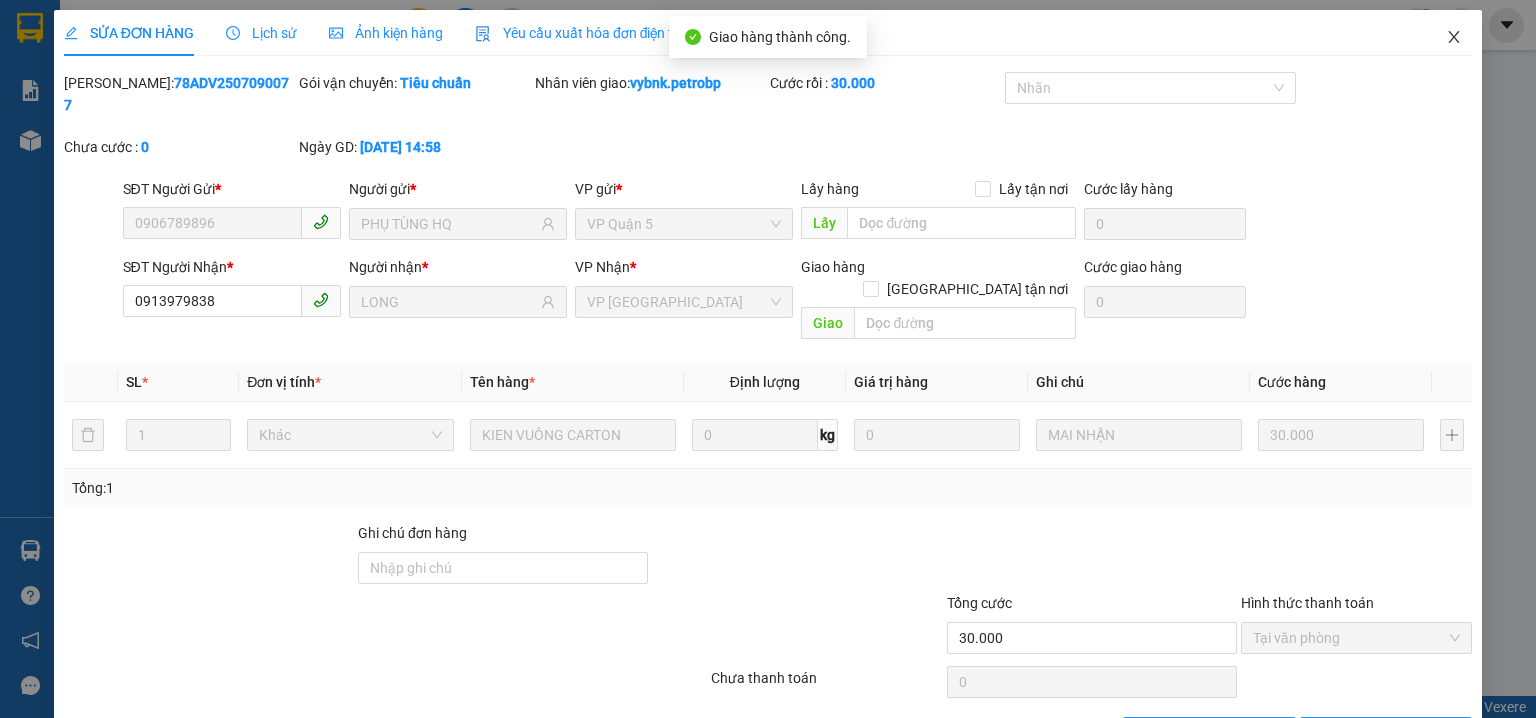 click 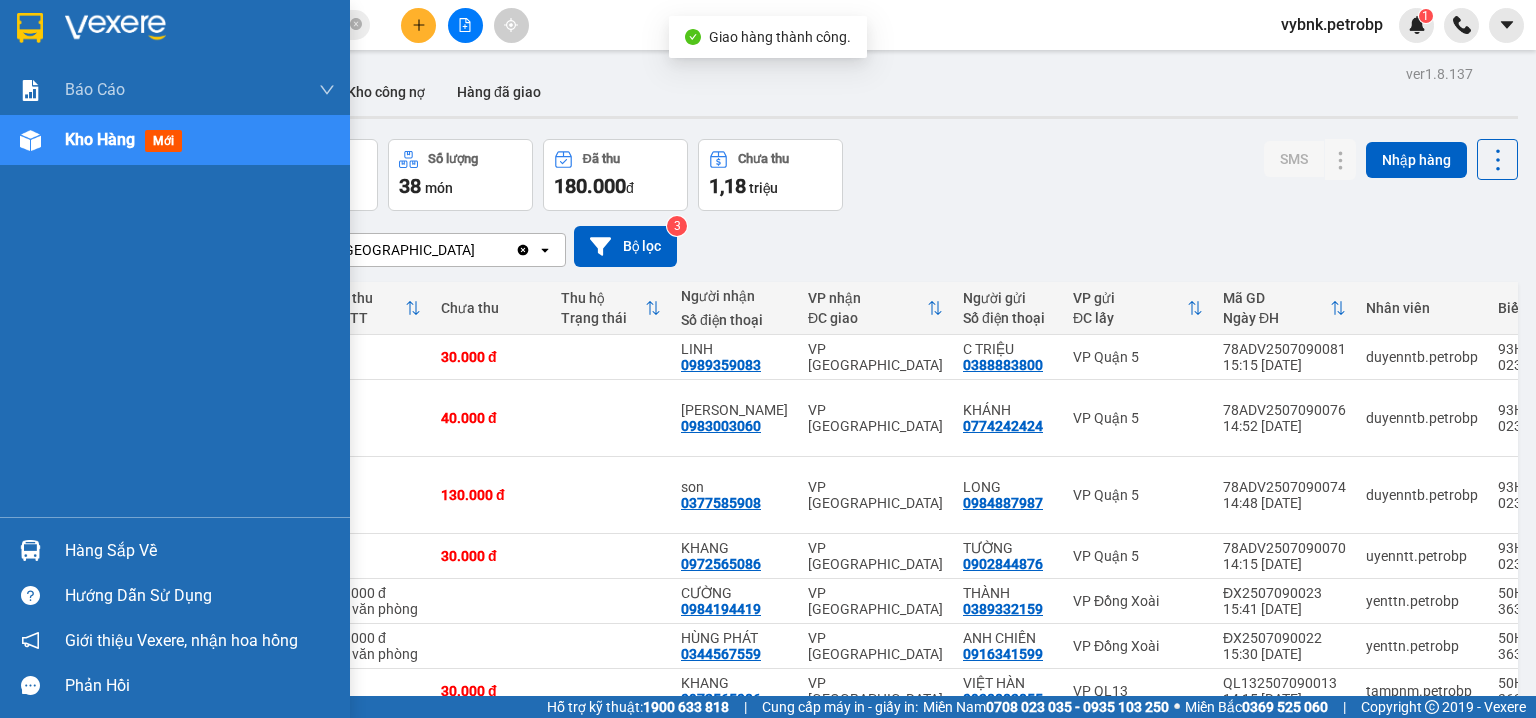 click at bounding box center (30, 550) 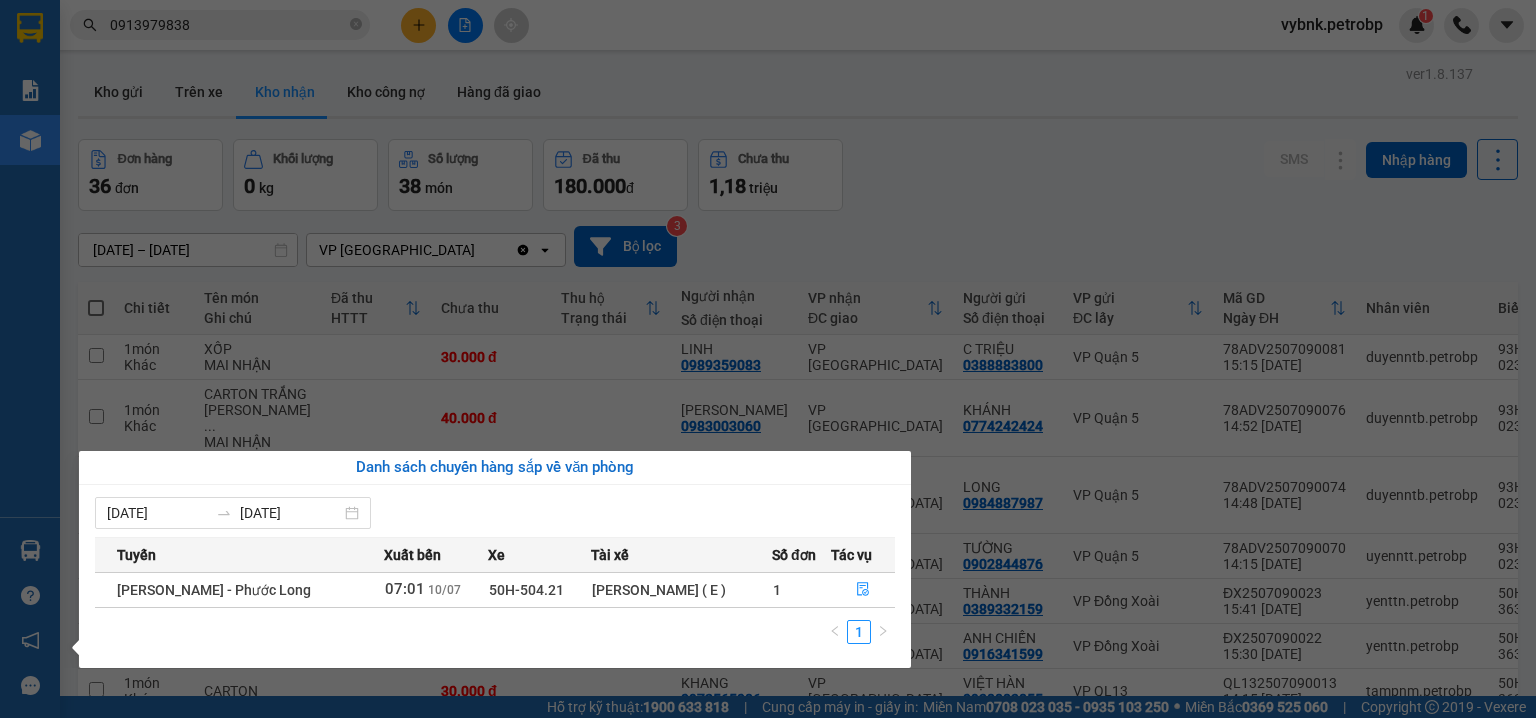click on "Kết quả tìm kiếm ( 997 )  Bộ lọc  Ngày tạo đơn gần nhất Mã ĐH Trạng thái Món hàng Tổng cước Chưa cước Người gửi VP Gửi Người nhận VP Nhận 78ADV2507090077 14:58 - 09/07 VP Nhận   93H-023.04 00:14 - 10/07 KIEN VUÔNG CARTON SL:  1 30.000 30.000 0906789896 PHỤ TÙNG HQ VP Quận 5 0913979838 LONG VP Phước Bình 78ADV2507090067 14:00 - 09/07 VP Nhận   93H-023.04 00:14 - 10/07 KIEN VUÔNG CARTON SL:  1 40.000 40.000 0906789896 PHỤ TÙNG HQ VP Quận 5 0913979838 LONG VP Phước Bình 78ADV2507080112 17:03 - 08/07 Đã giao   06:35 - 09/07 KIỆN DẸP SL:  1 30.000 0906789896 PHỤ TÙNG HQ VP Quận 5 0913979838 LONG VP Phước Bình QL132507080020 13:56 - 08/07 Đã giao   18:21 - 08/07 PHỤ TÙNG SL:  1 30.000 0909501389 CTY BẾN THÀNH  VP QL13 0913979838 LONG VP Phước Bình 78ADV2507080028 10:12 - 08/07 Đã giao   18:22 - 08/07 THÙNG XỐP VÀNG SL:  1 60.000 0939840668 HẢO VP Quận 5 0913979838 GARA HOÀNG LONG VP Phước Bình   SL:" at bounding box center [768, 359] 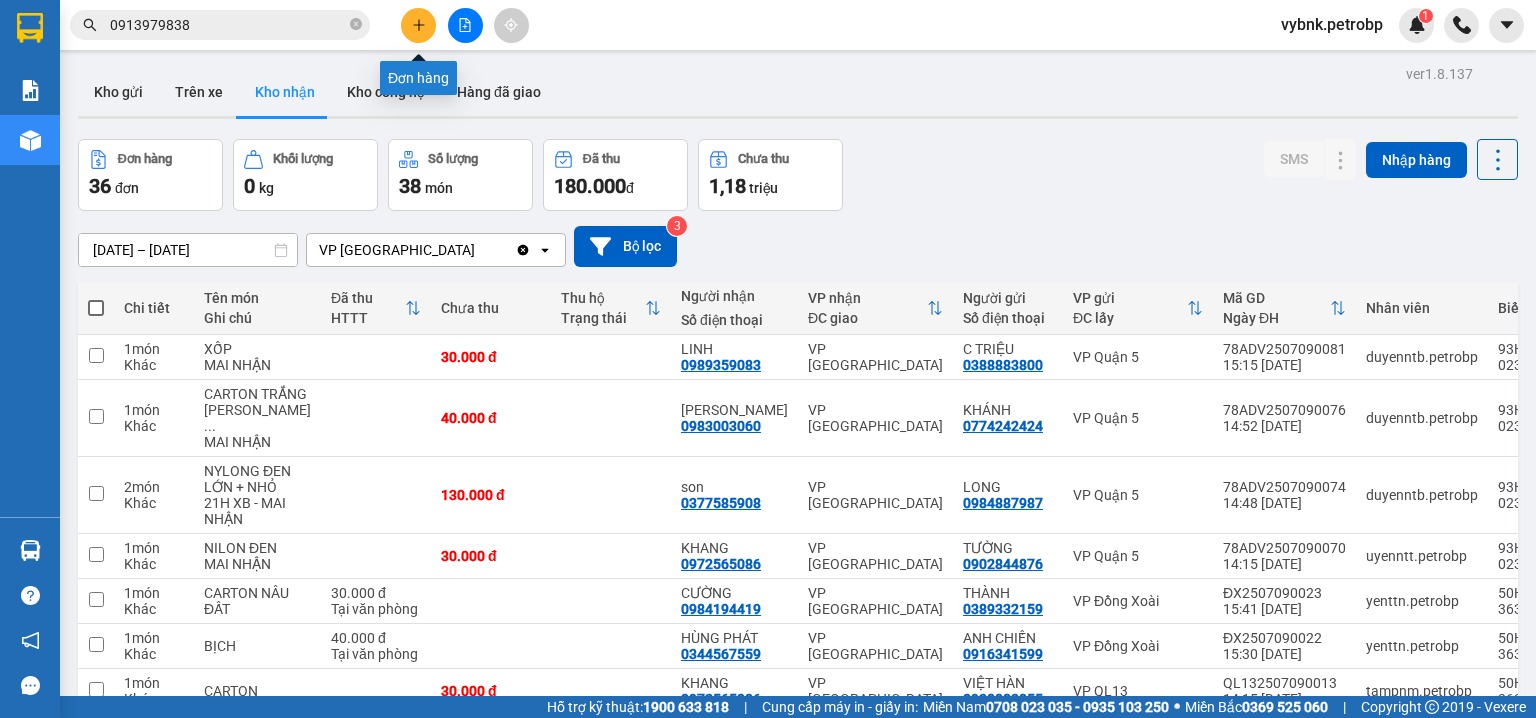 click at bounding box center (418, 25) 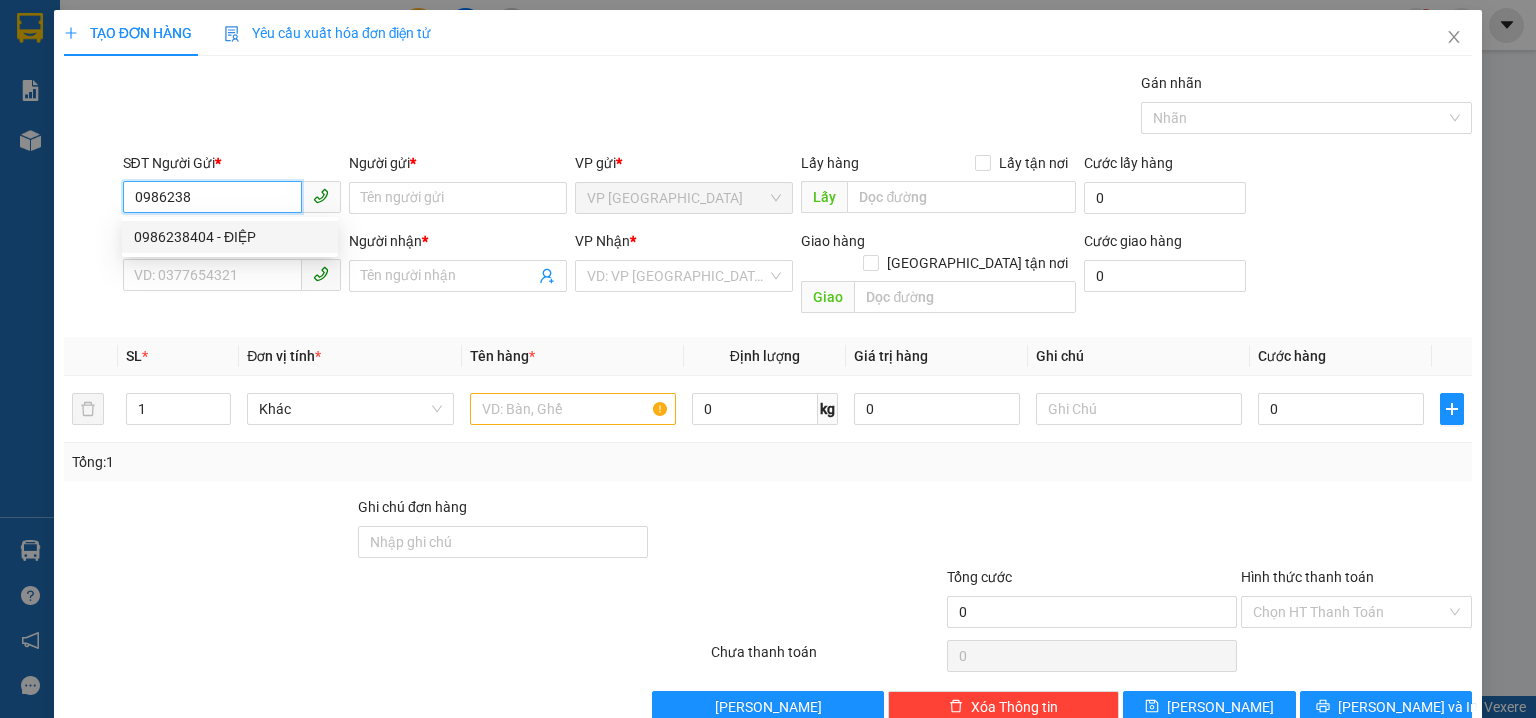 click on "0986238404 - ĐIỆP" at bounding box center (230, 237) 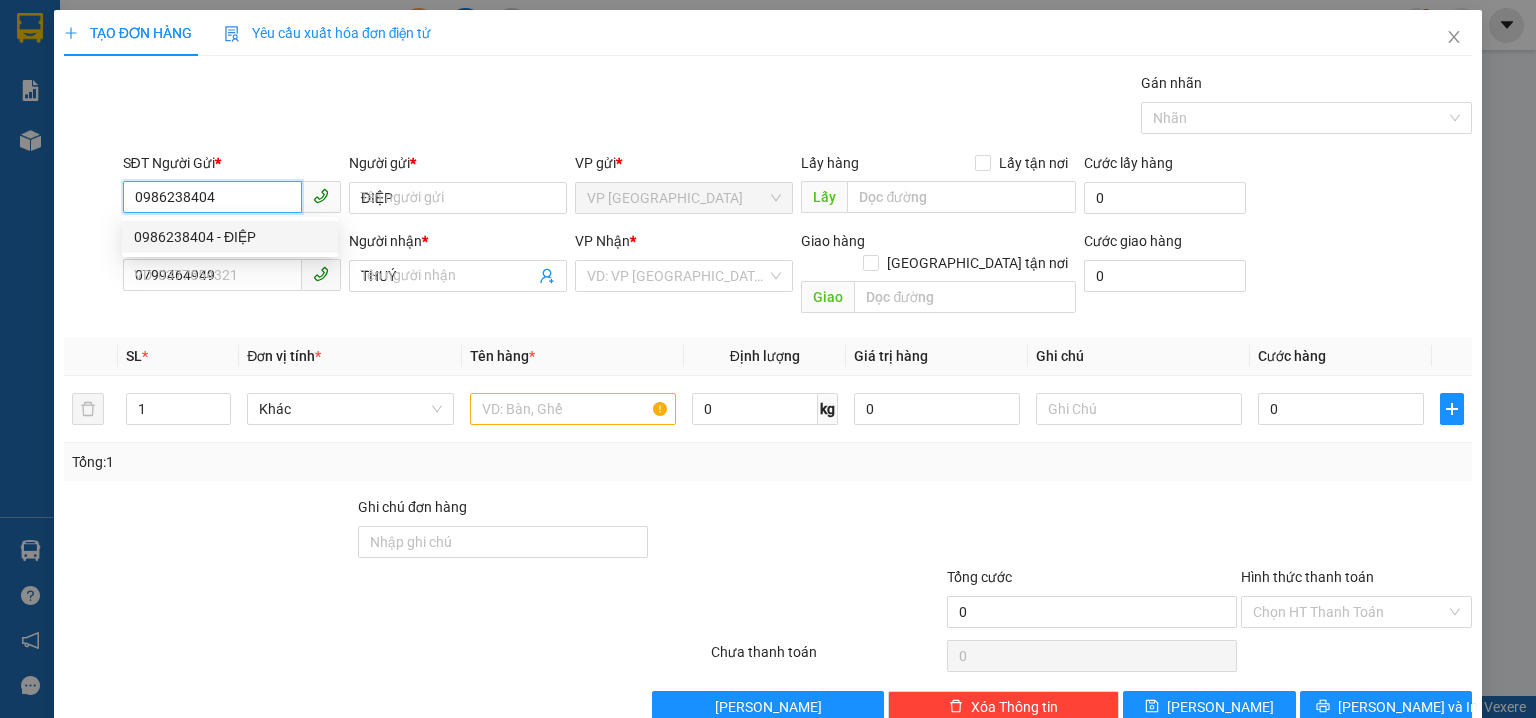 type on "40.000" 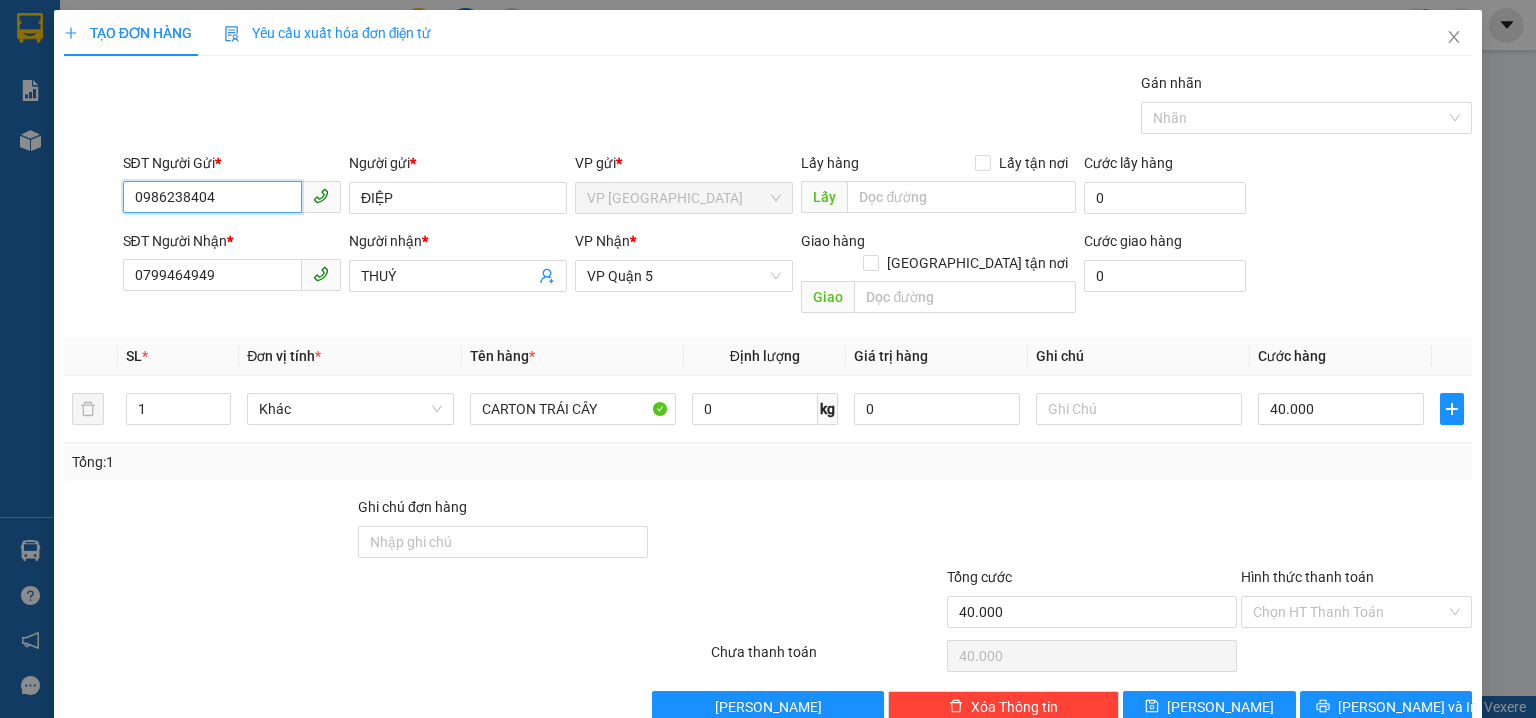 type on "0986238404" 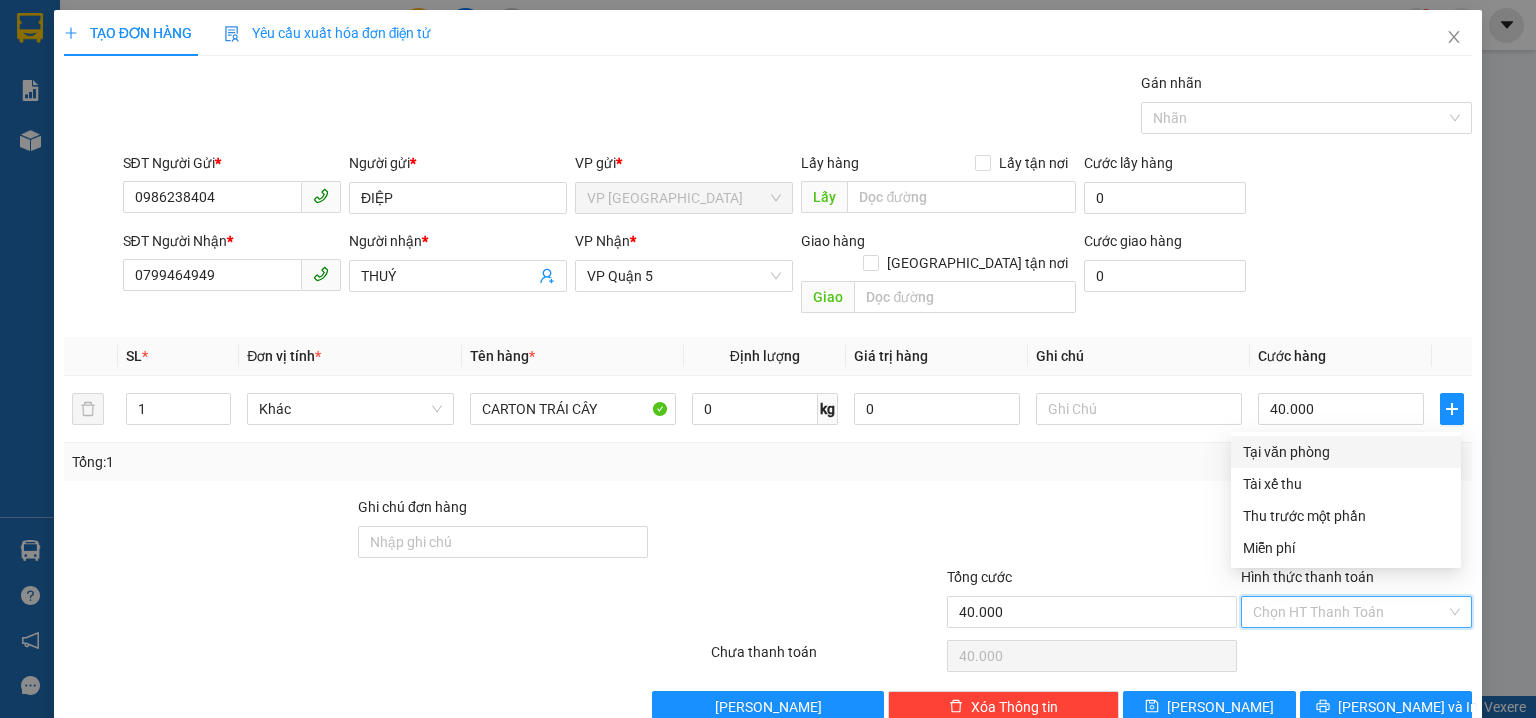 click on "Hình thức thanh toán" at bounding box center [1349, 612] 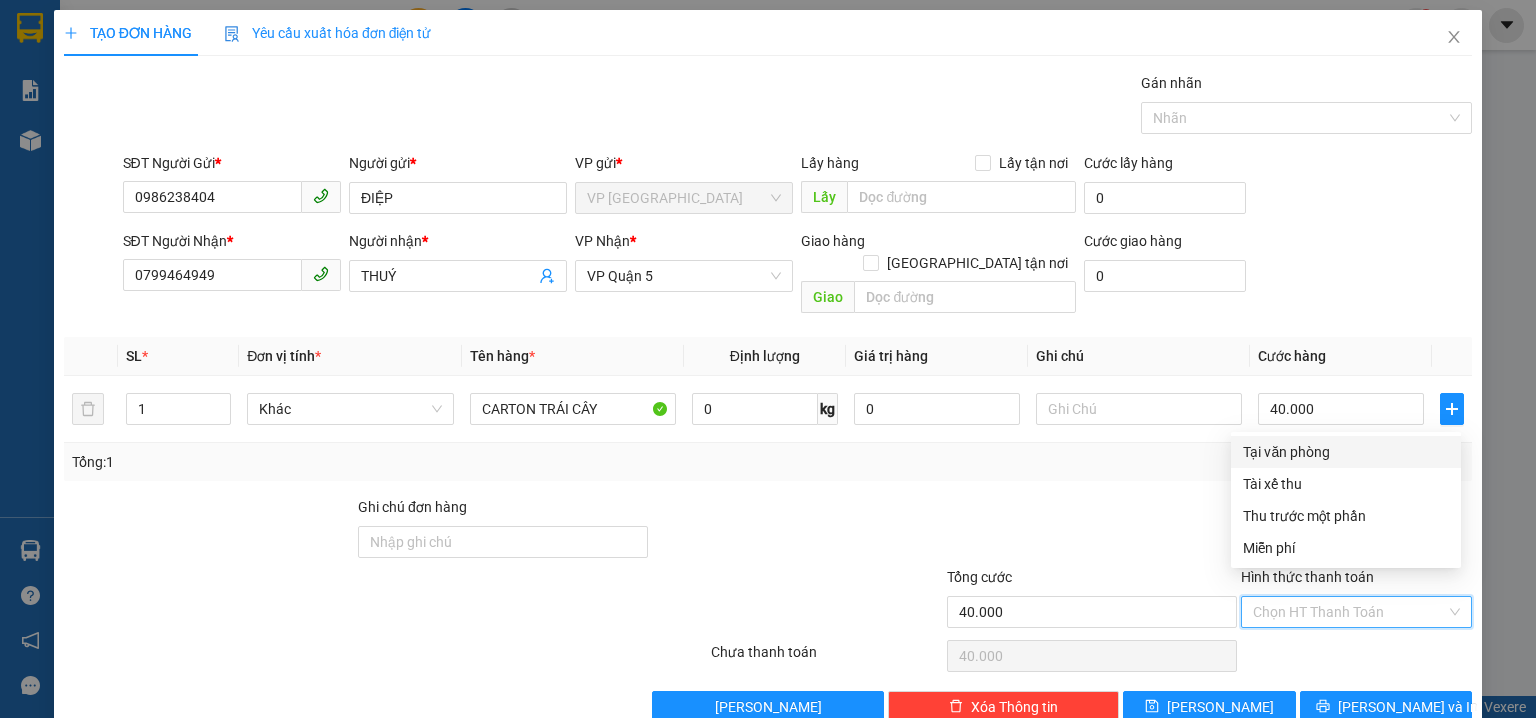 click on "Tại văn phòng" at bounding box center [1346, 452] 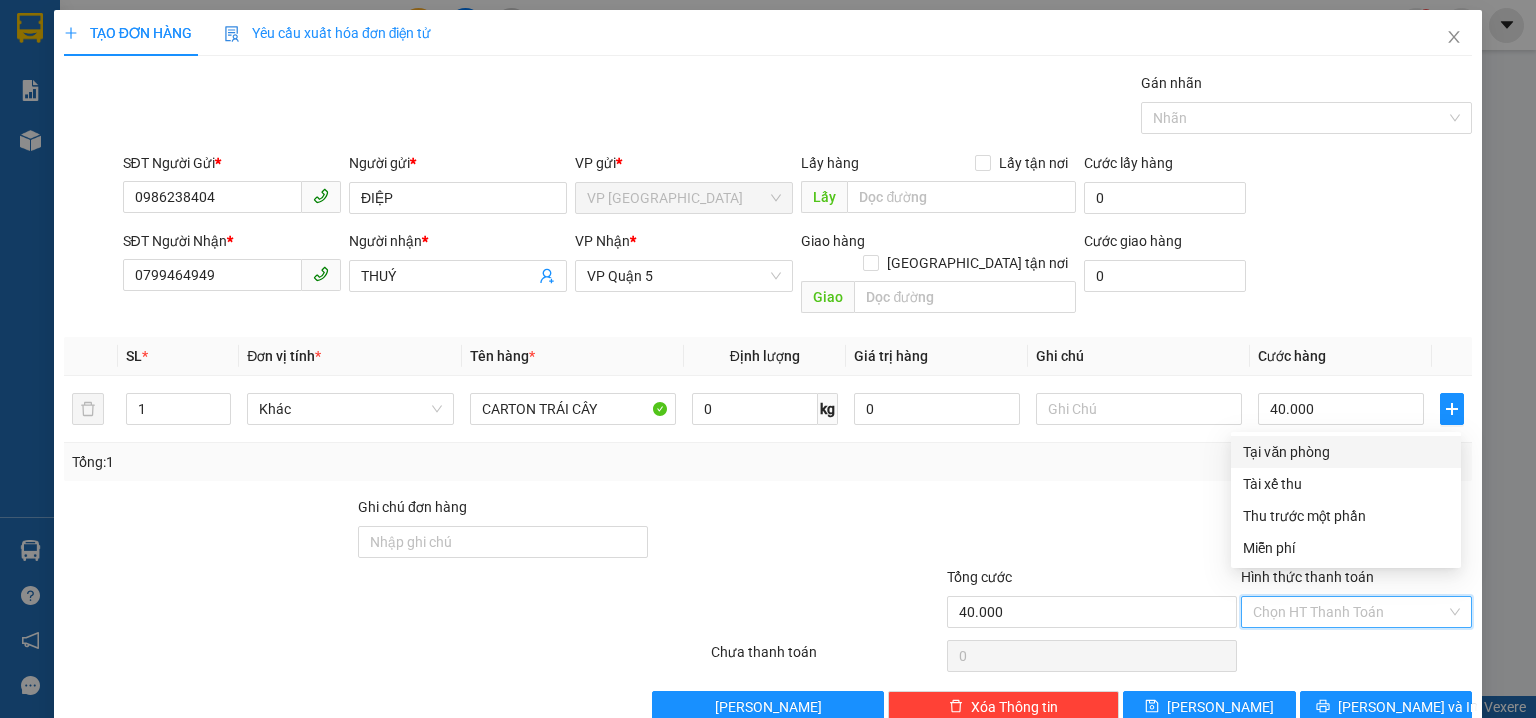 click on "Tổng:  1" at bounding box center (768, 462) 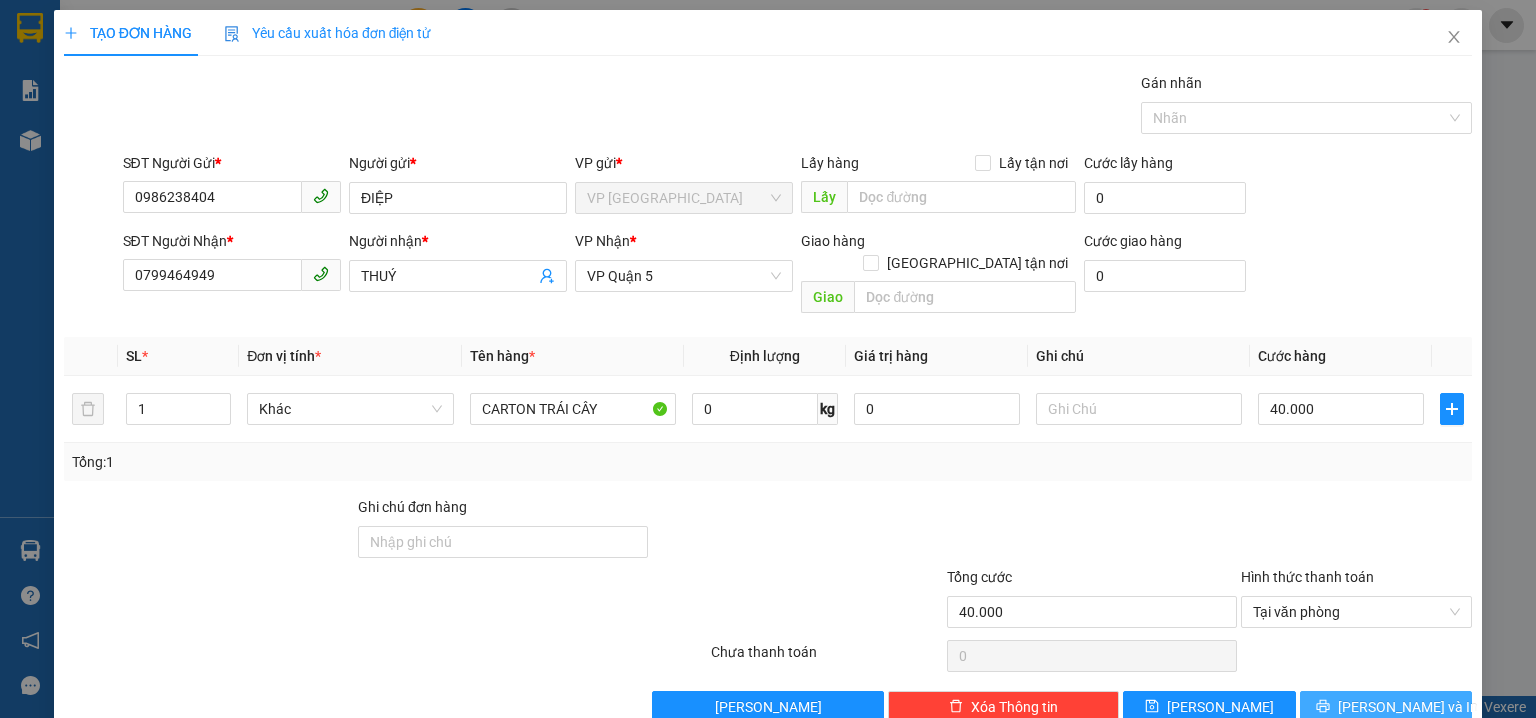 click on "[PERSON_NAME] và In" at bounding box center (1386, 707) 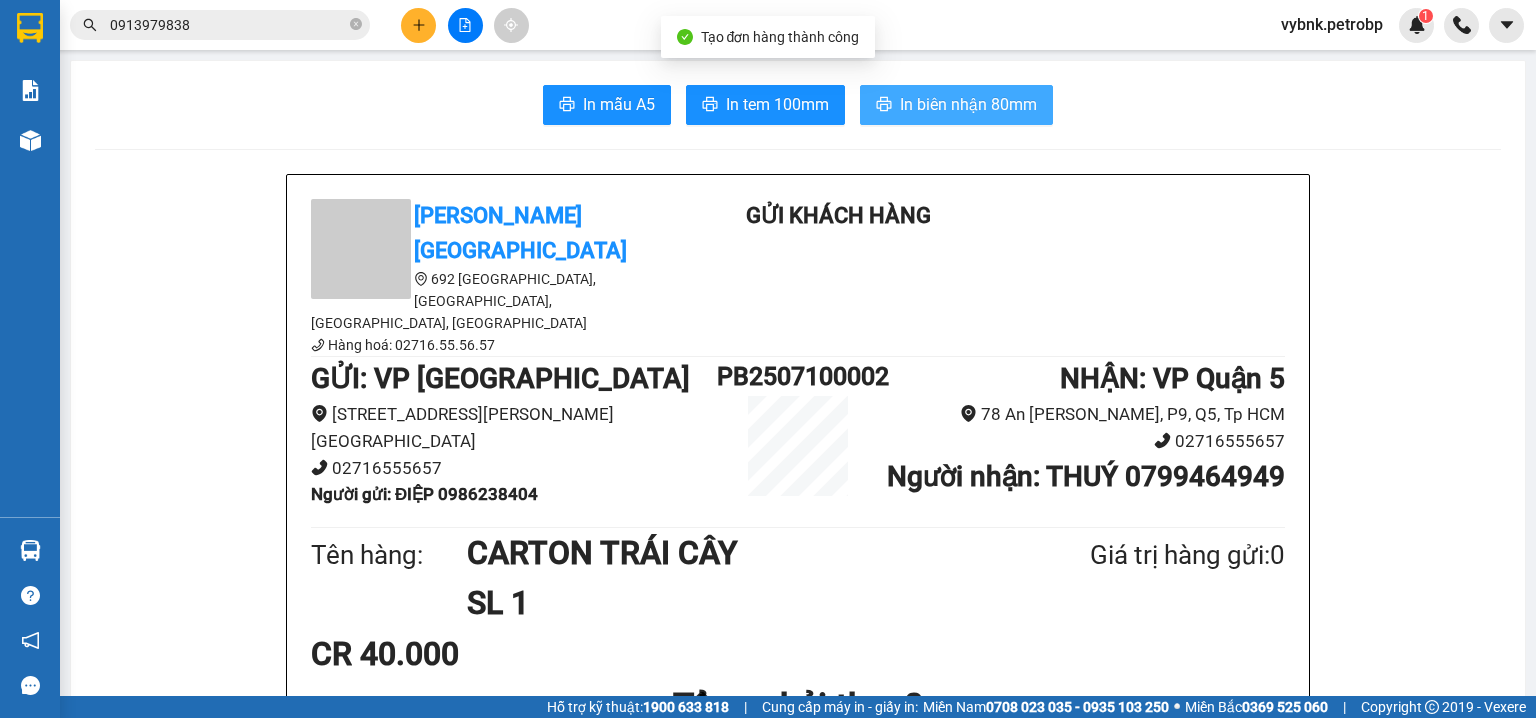click on "In biên nhận 80mm" at bounding box center [968, 104] 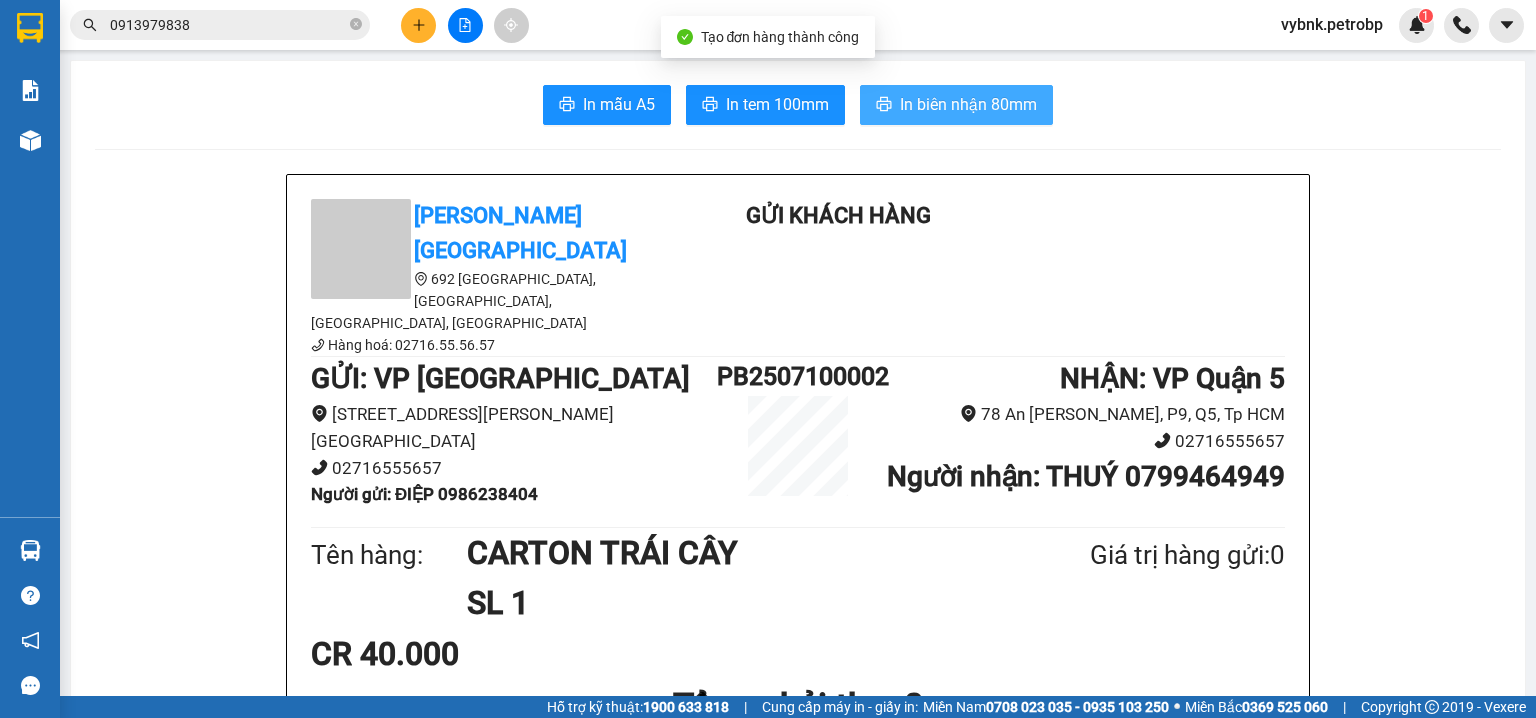 scroll, scrollTop: 0, scrollLeft: 0, axis: both 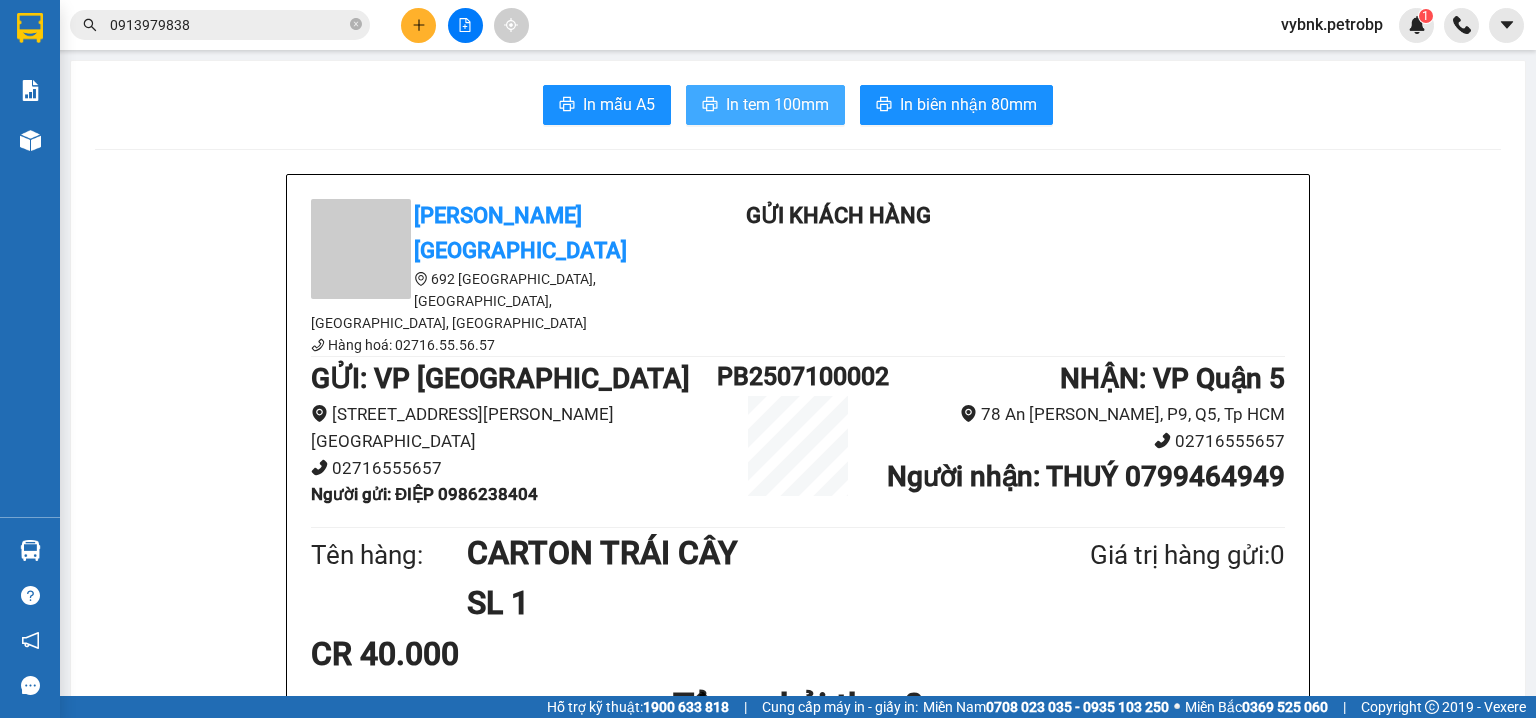 click on "In tem 100mm" at bounding box center [777, 104] 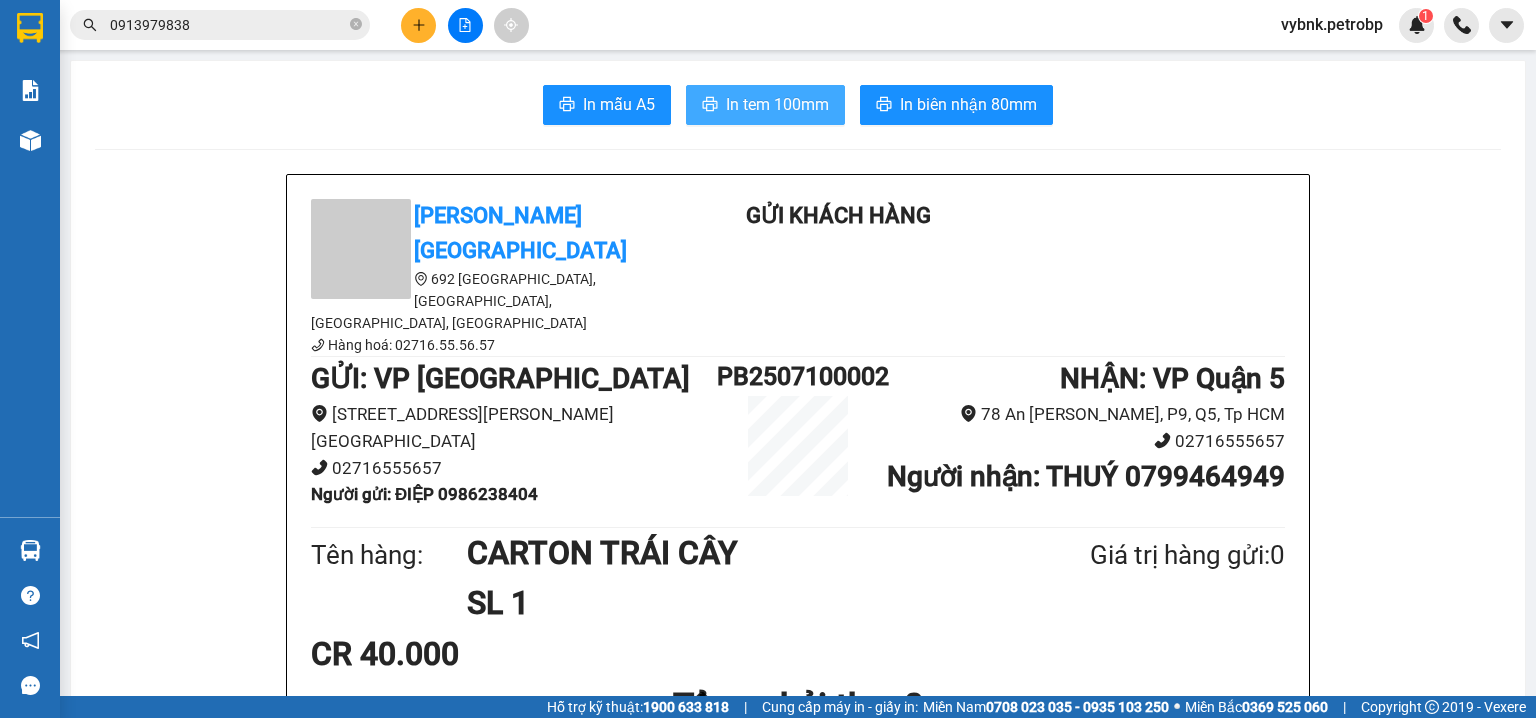 scroll, scrollTop: 0, scrollLeft: 0, axis: both 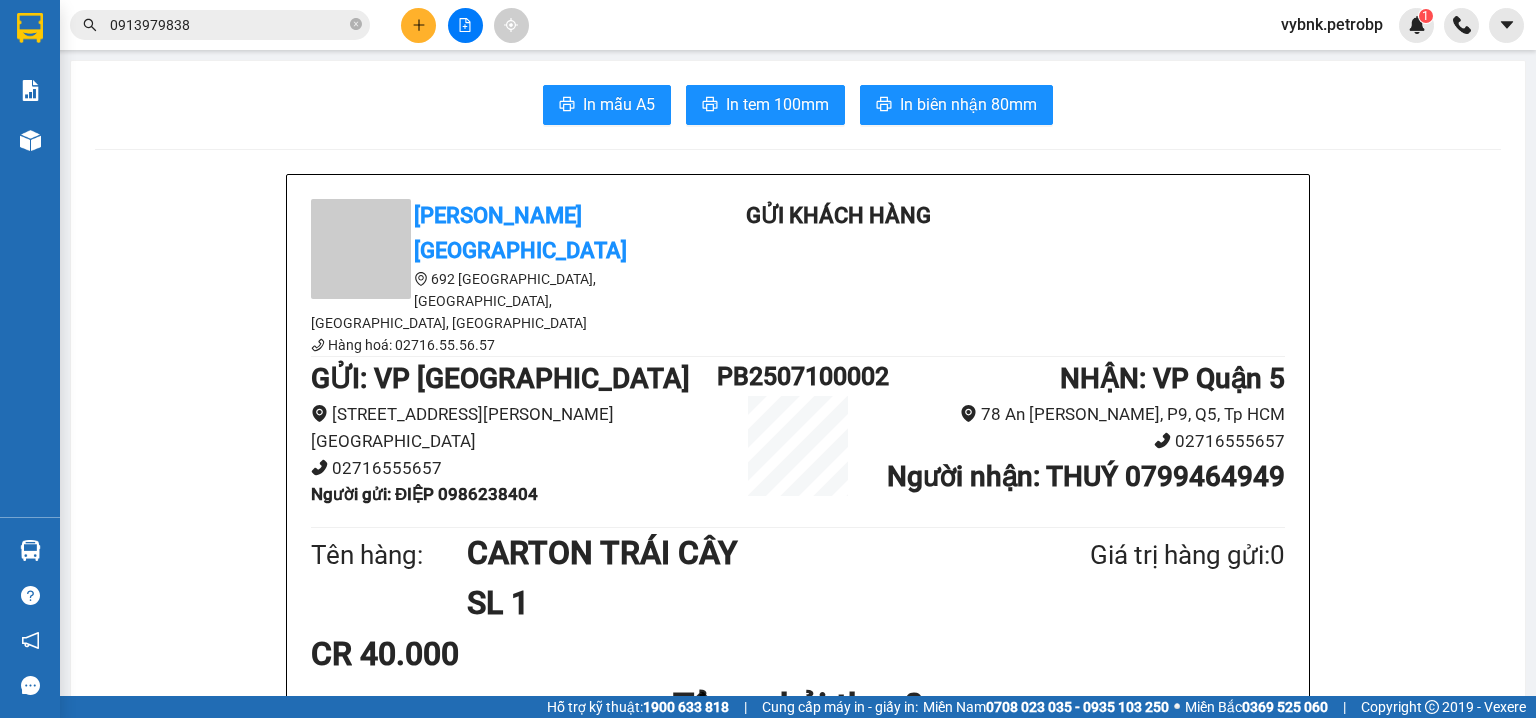 click on "Người gửi :   ĐIỆP 0986238404" at bounding box center [424, 494] 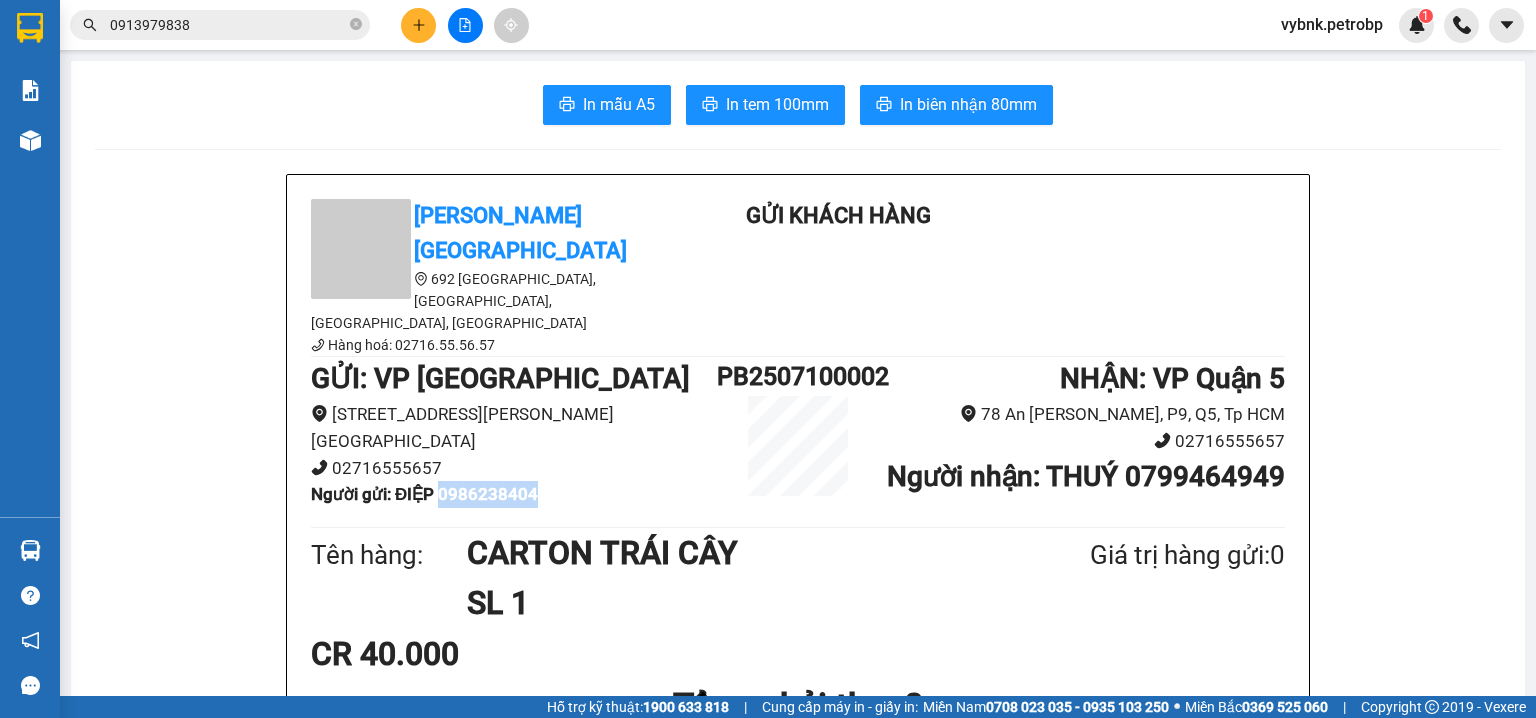click on "Người gửi :   ĐIỆP 0986238404" at bounding box center [424, 494] 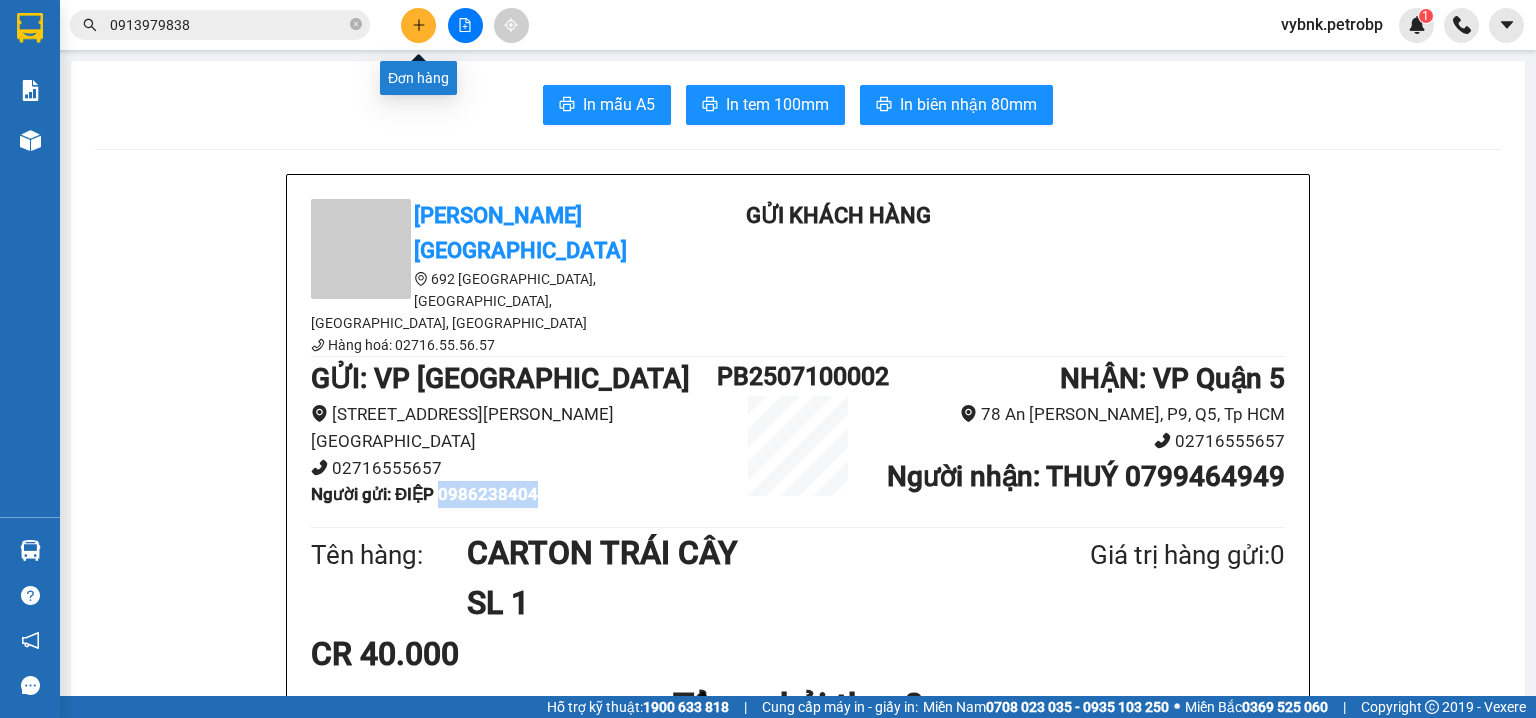 click at bounding box center (418, 25) 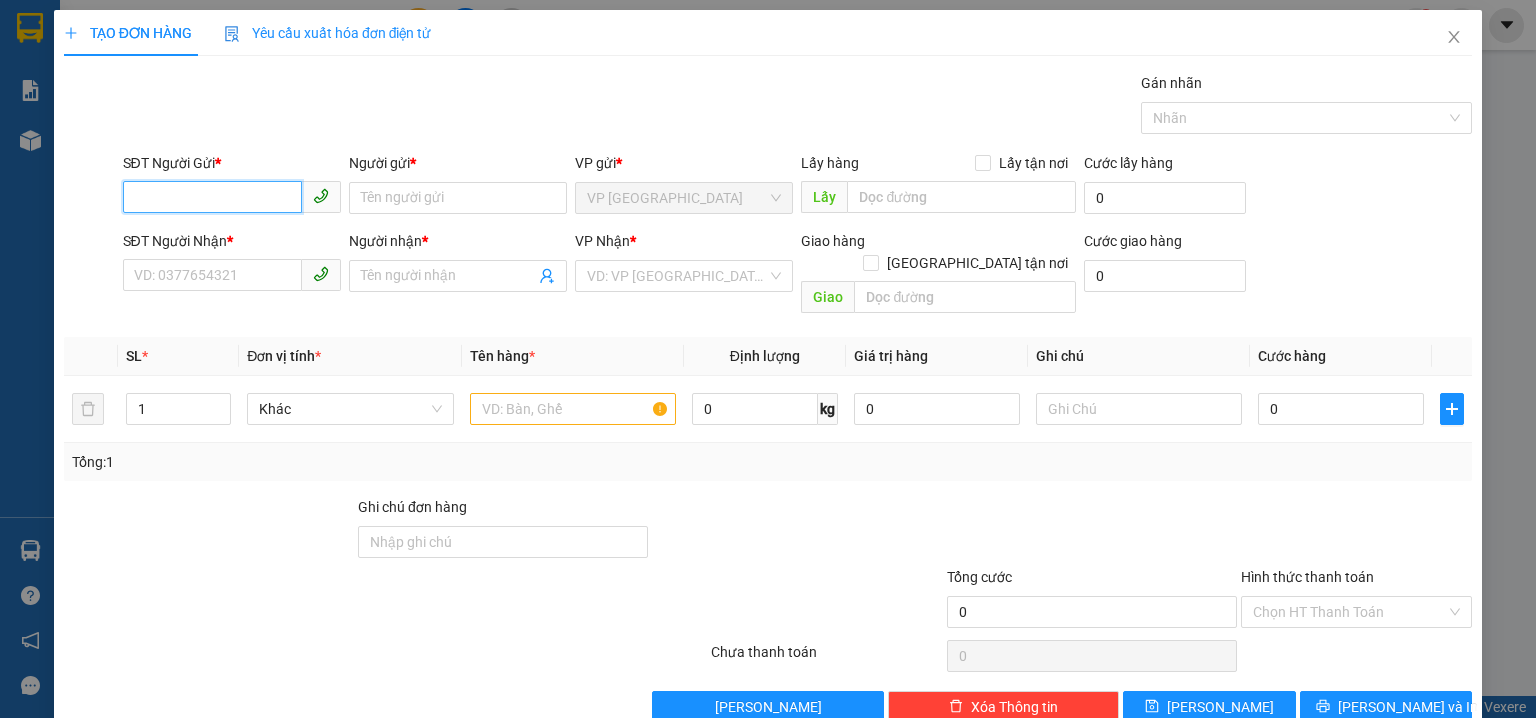 paste on "0986238404" 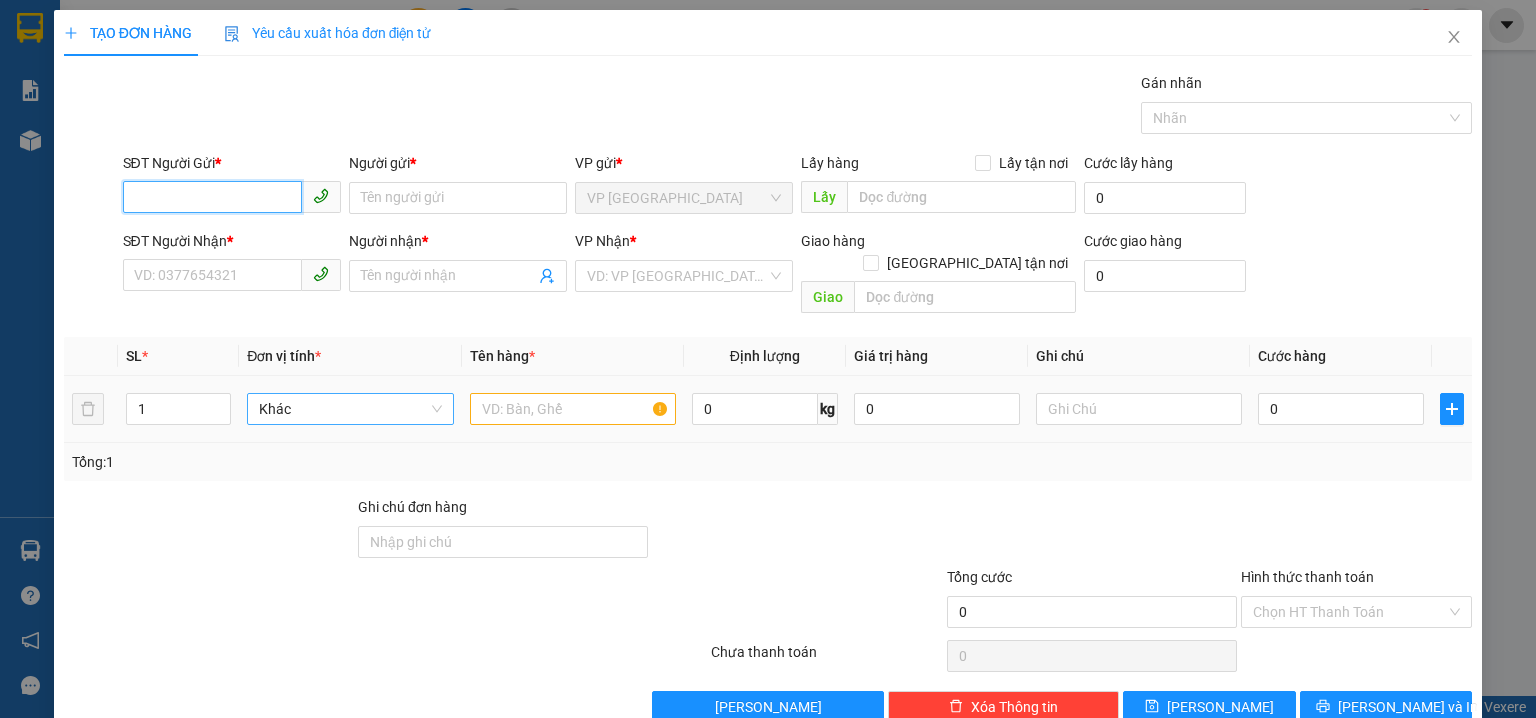type on "0986238404" 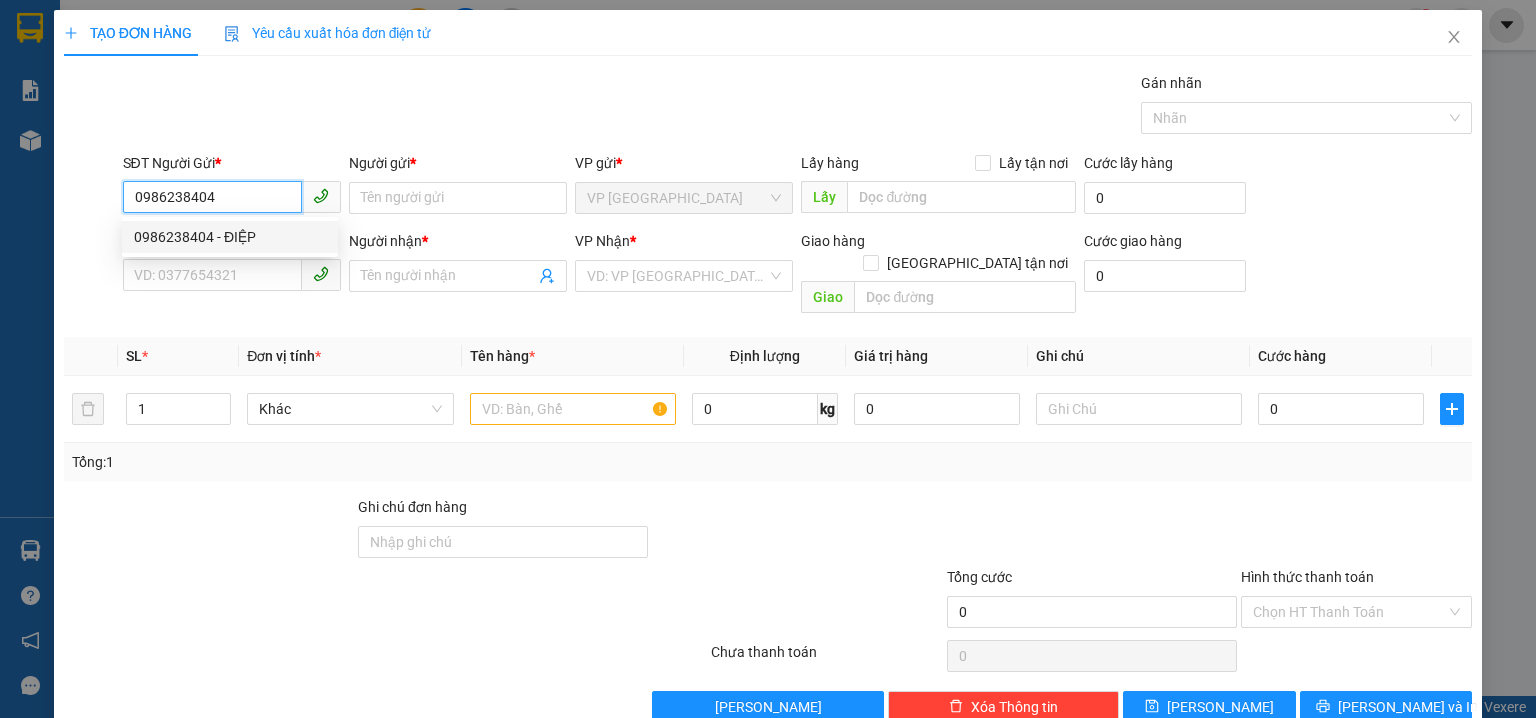 click on "0986238404 - ĐIỆP" at bounding box center (230, 237) 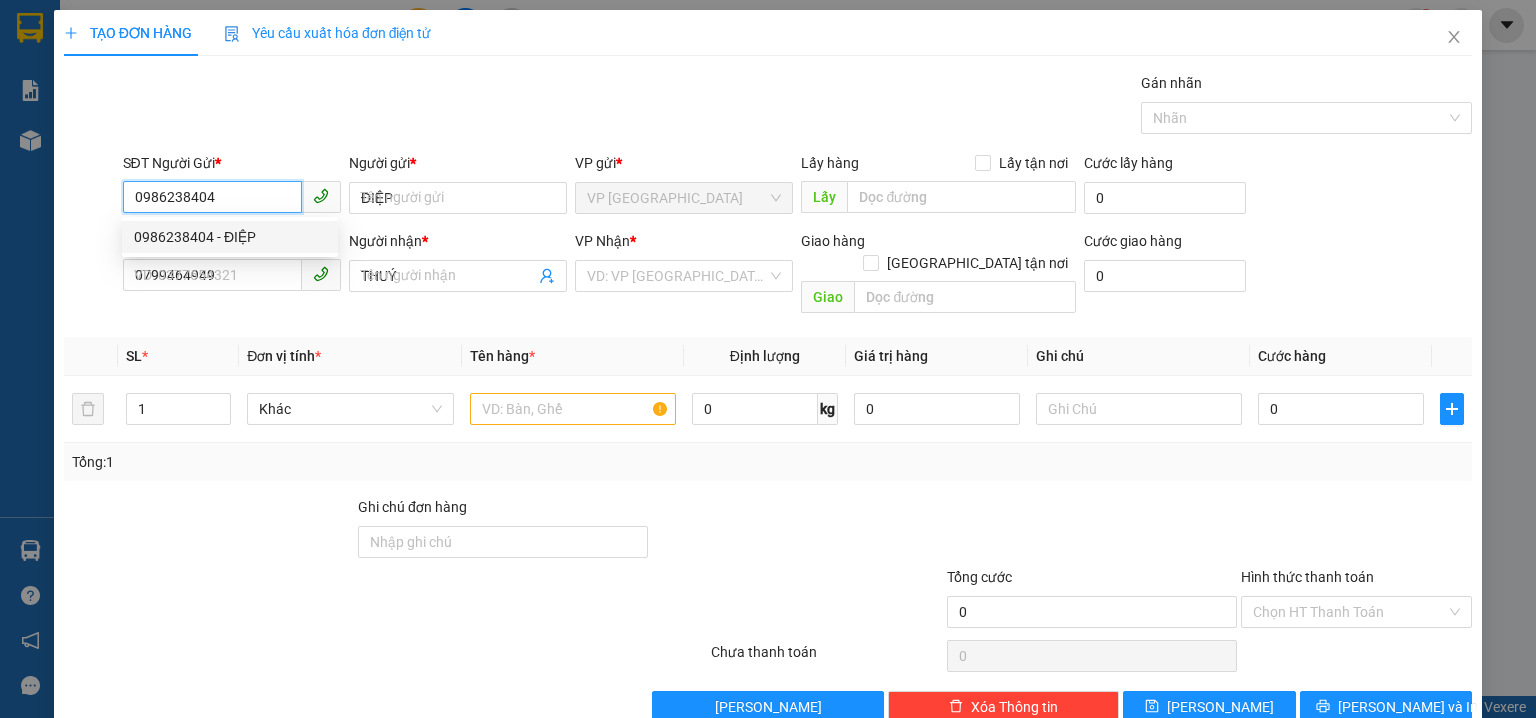 type on "40.000" 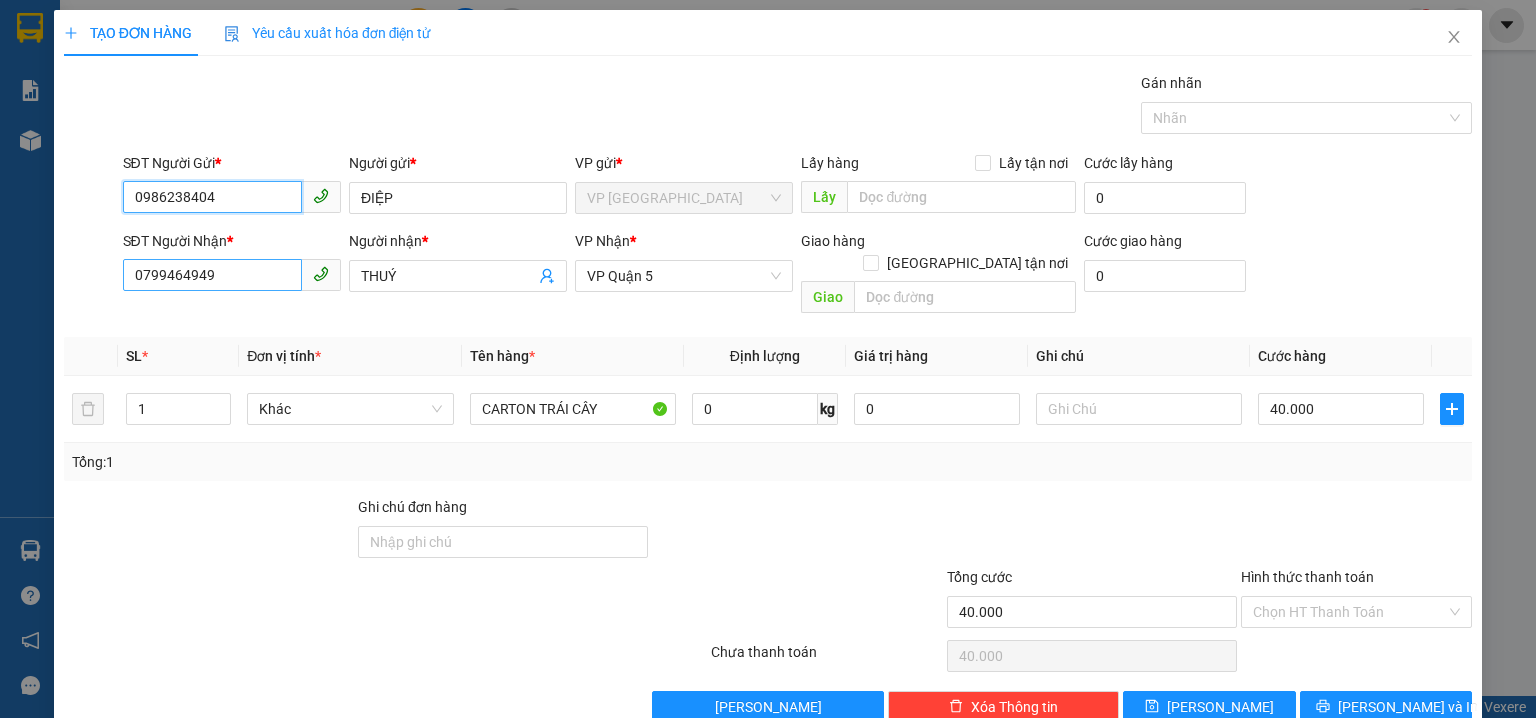 type on "0986238404" 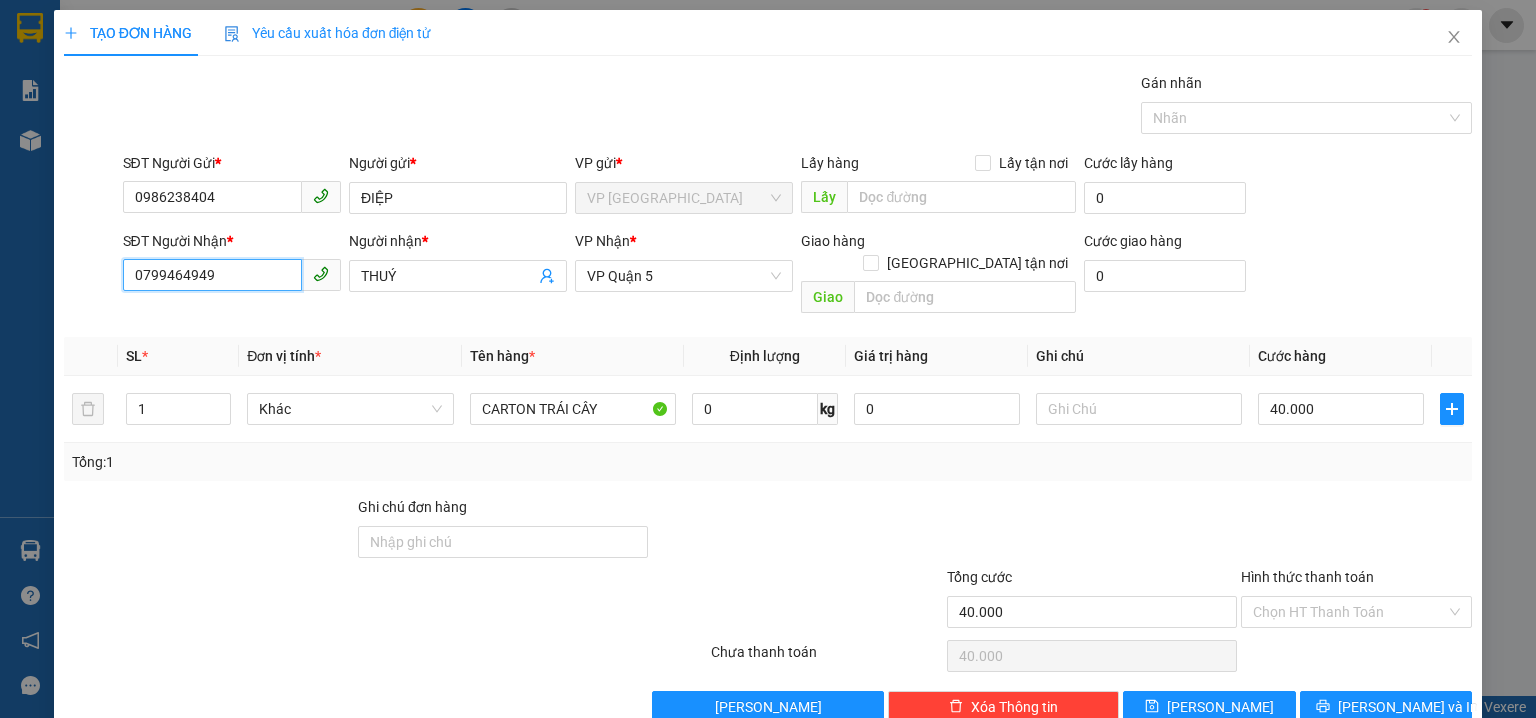 click on "0799464949" at bounding box center (212, 275) 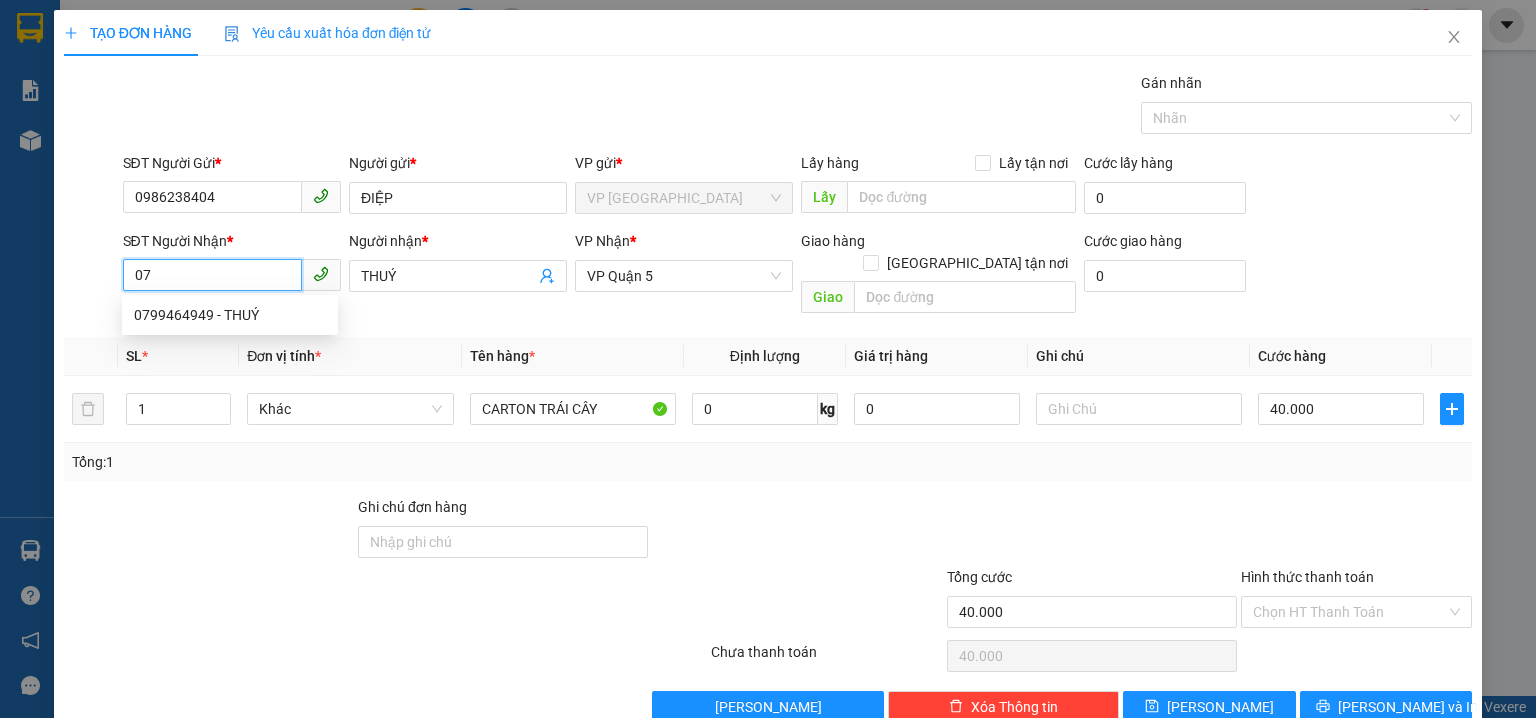 type on "0" 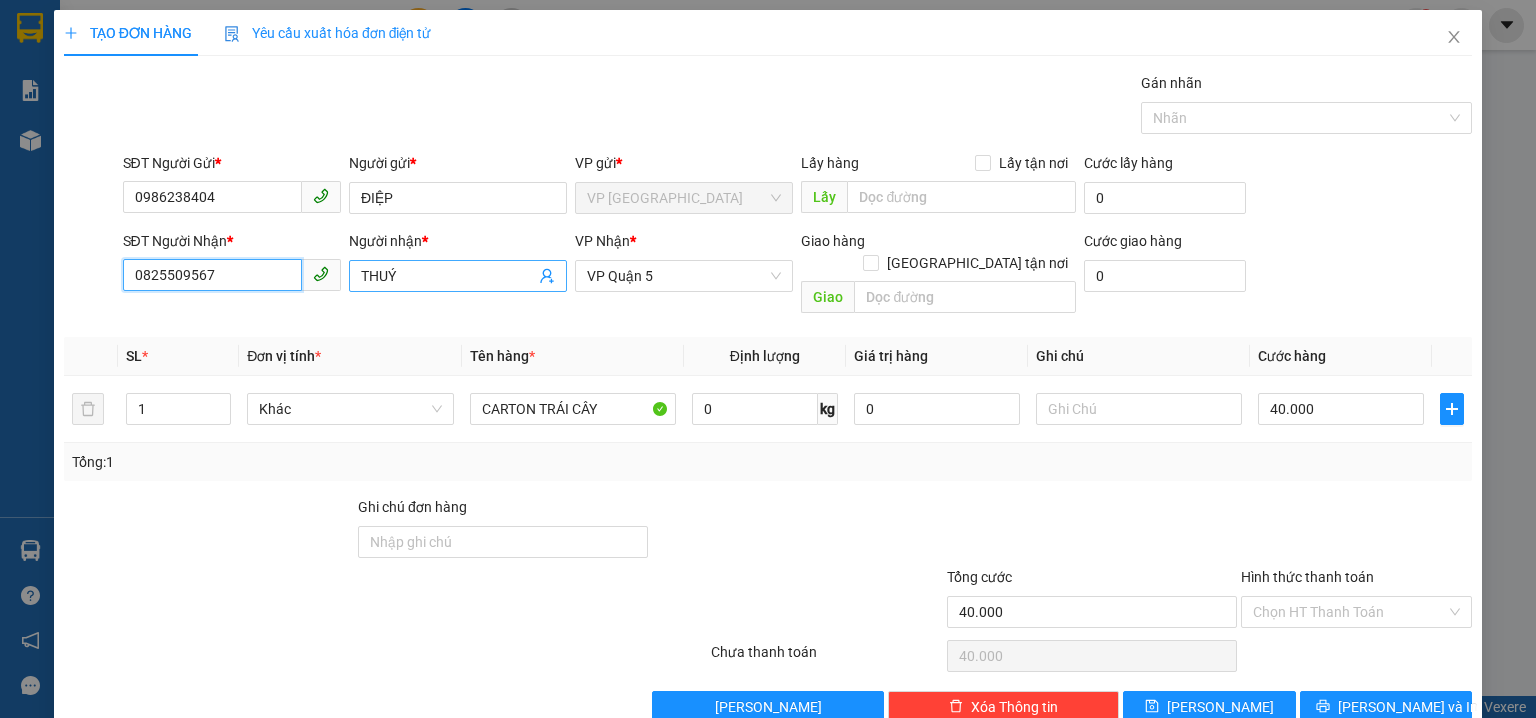 type on "0825509567" 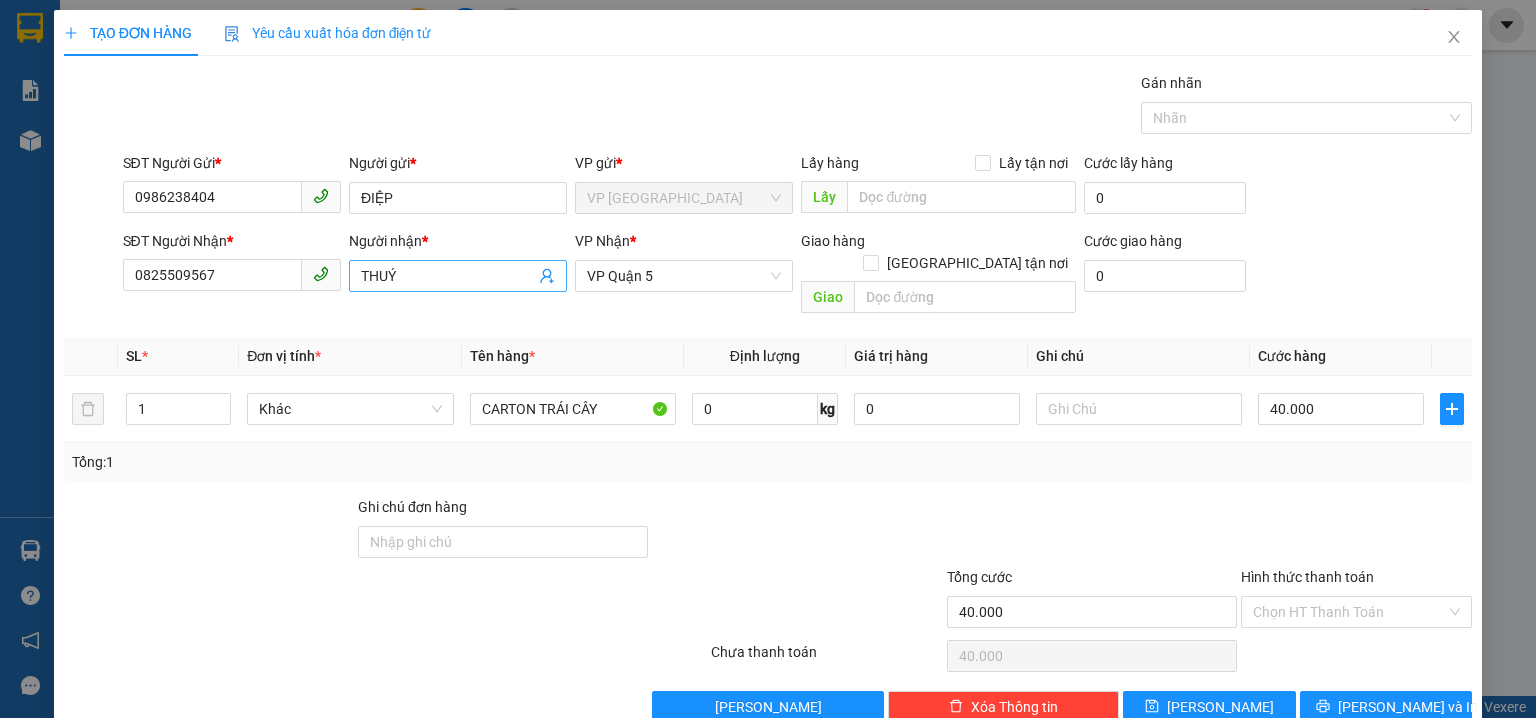 click on "THUÝ" at bounding box center [448, 276] 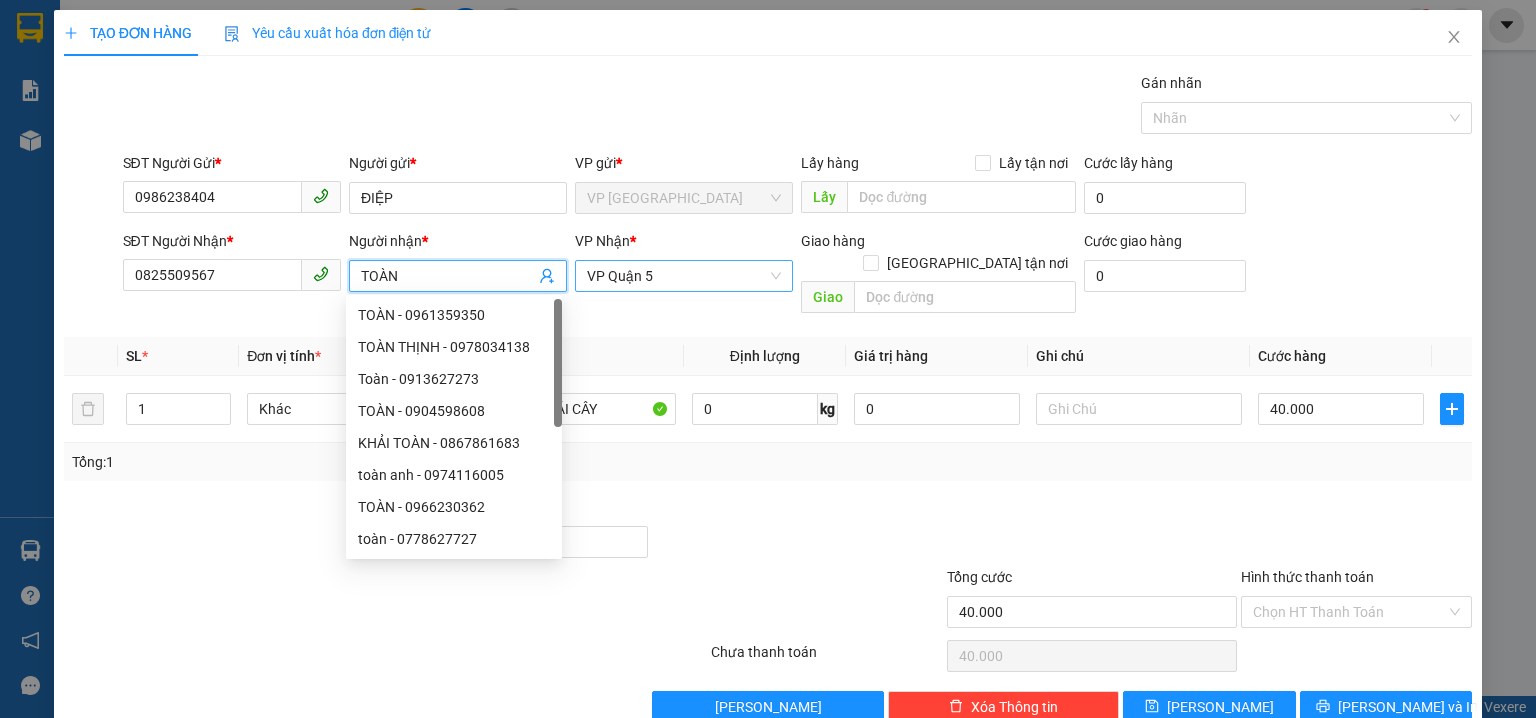 click on "VP Quận 5" at bounding box center (684, 276) 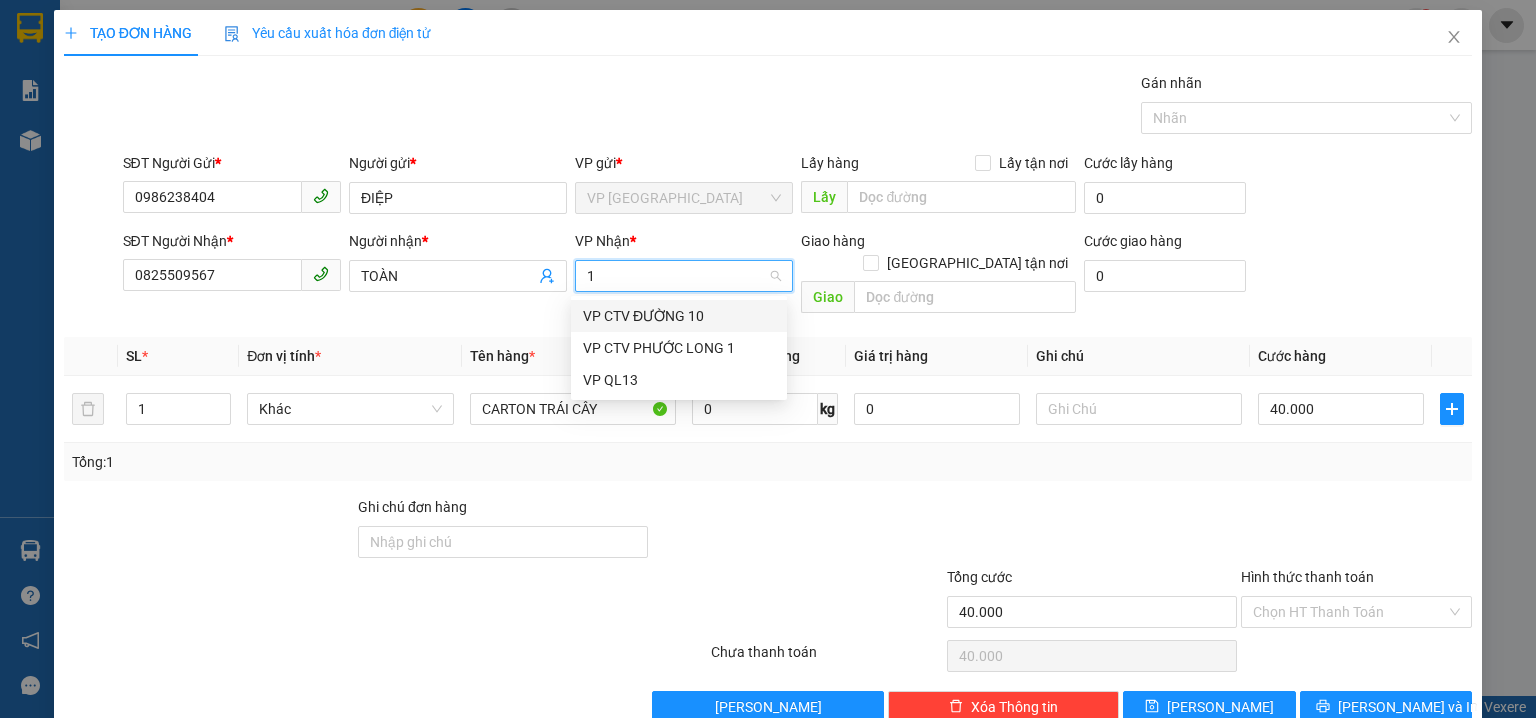 type on "13" 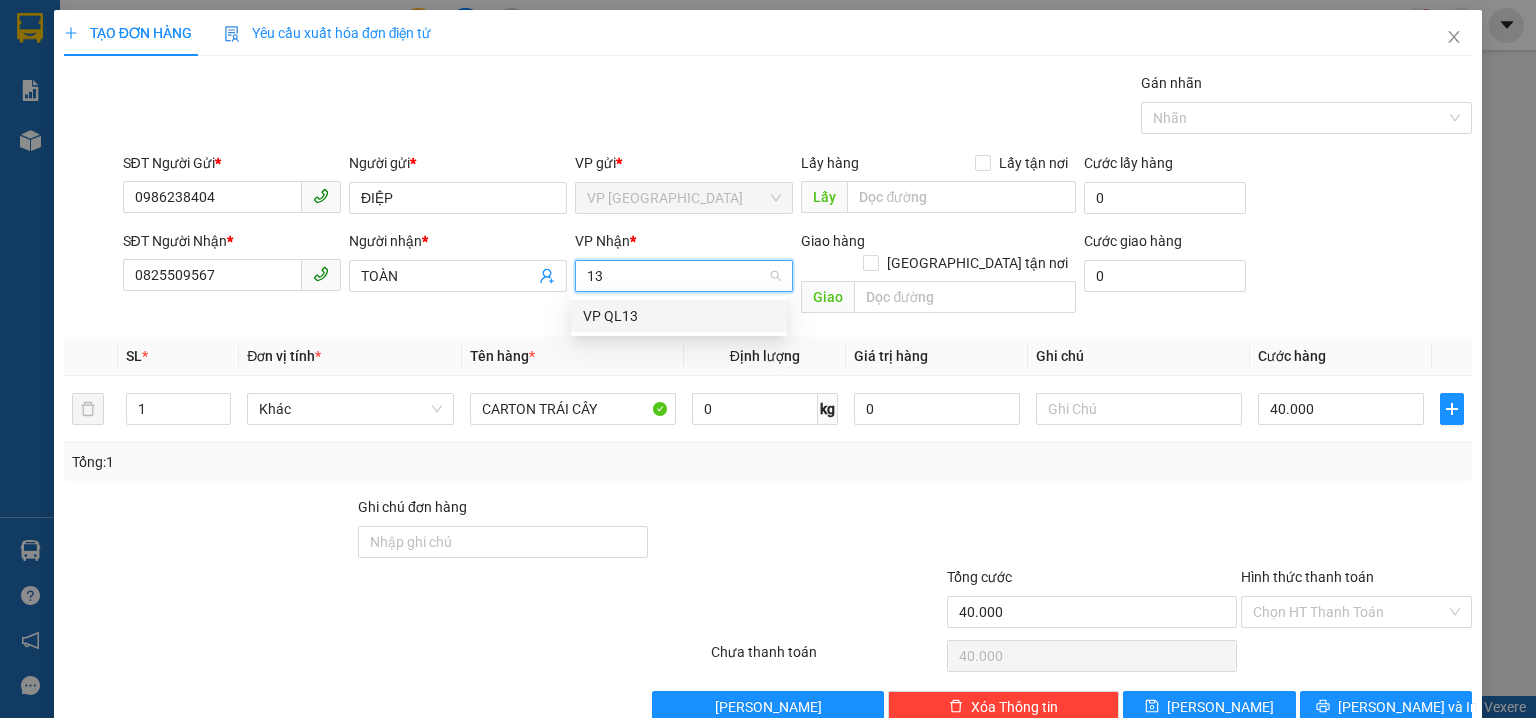 click on "VP QL13" at bounding box center (679, 316) 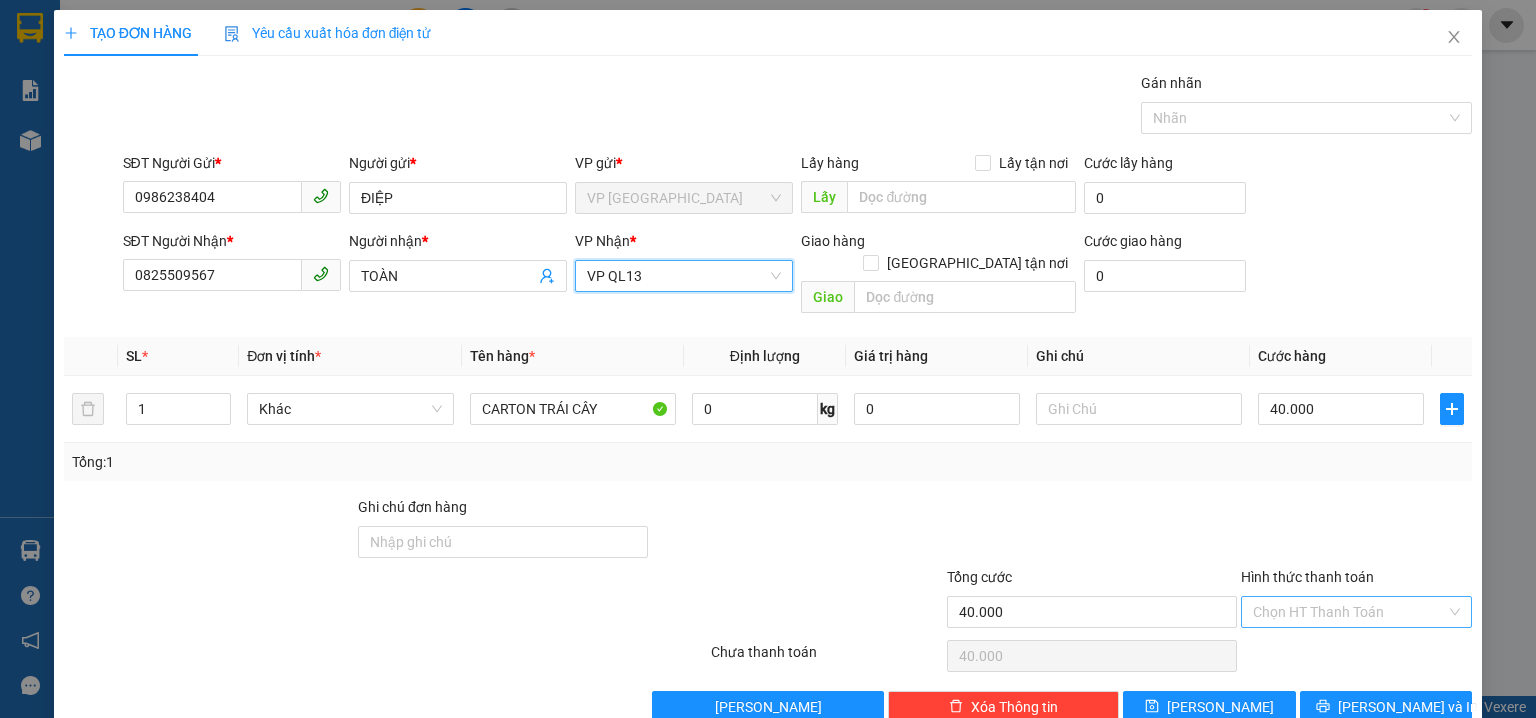 click on "Hình thức thanh toán" at bounding box center (1349, 612) 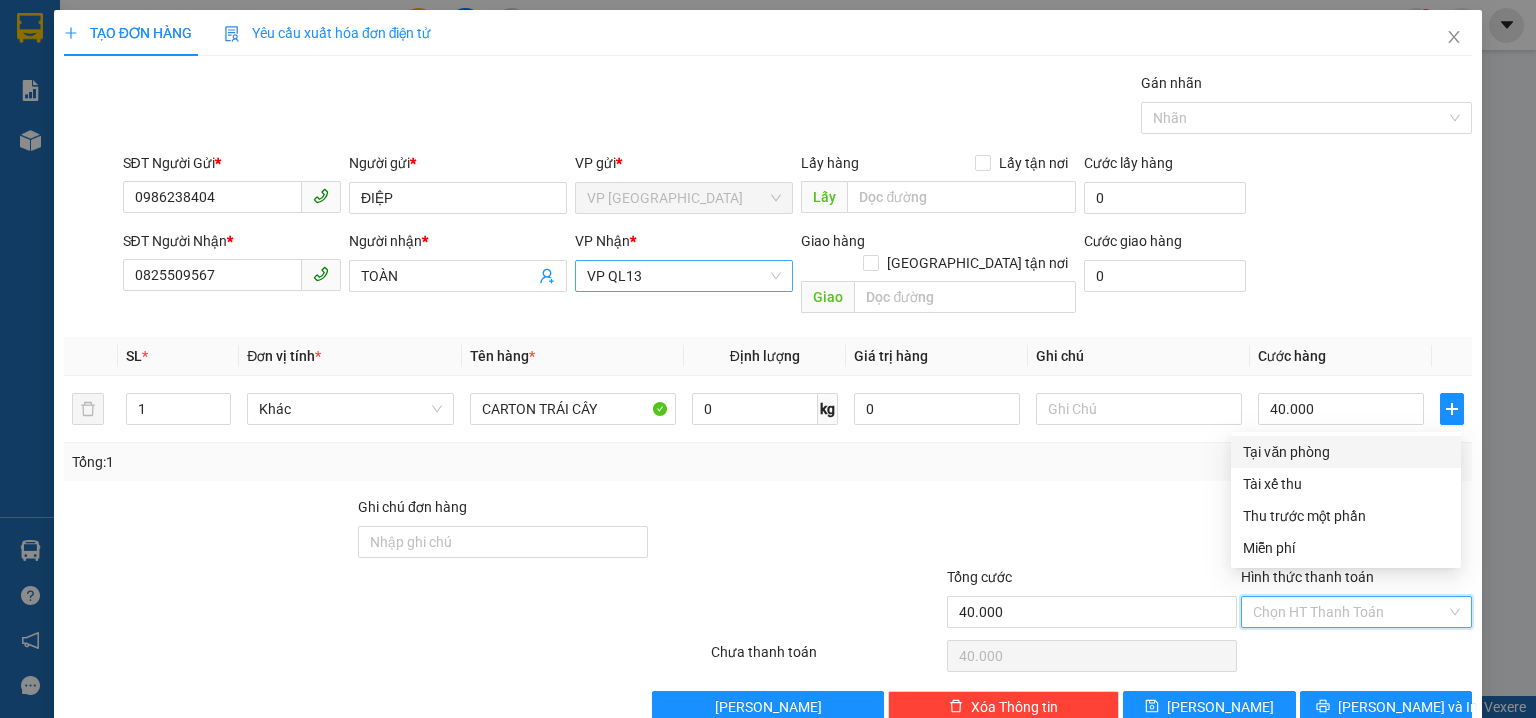 click on "Tại văn phòng" at bounding box center (1346, 452) 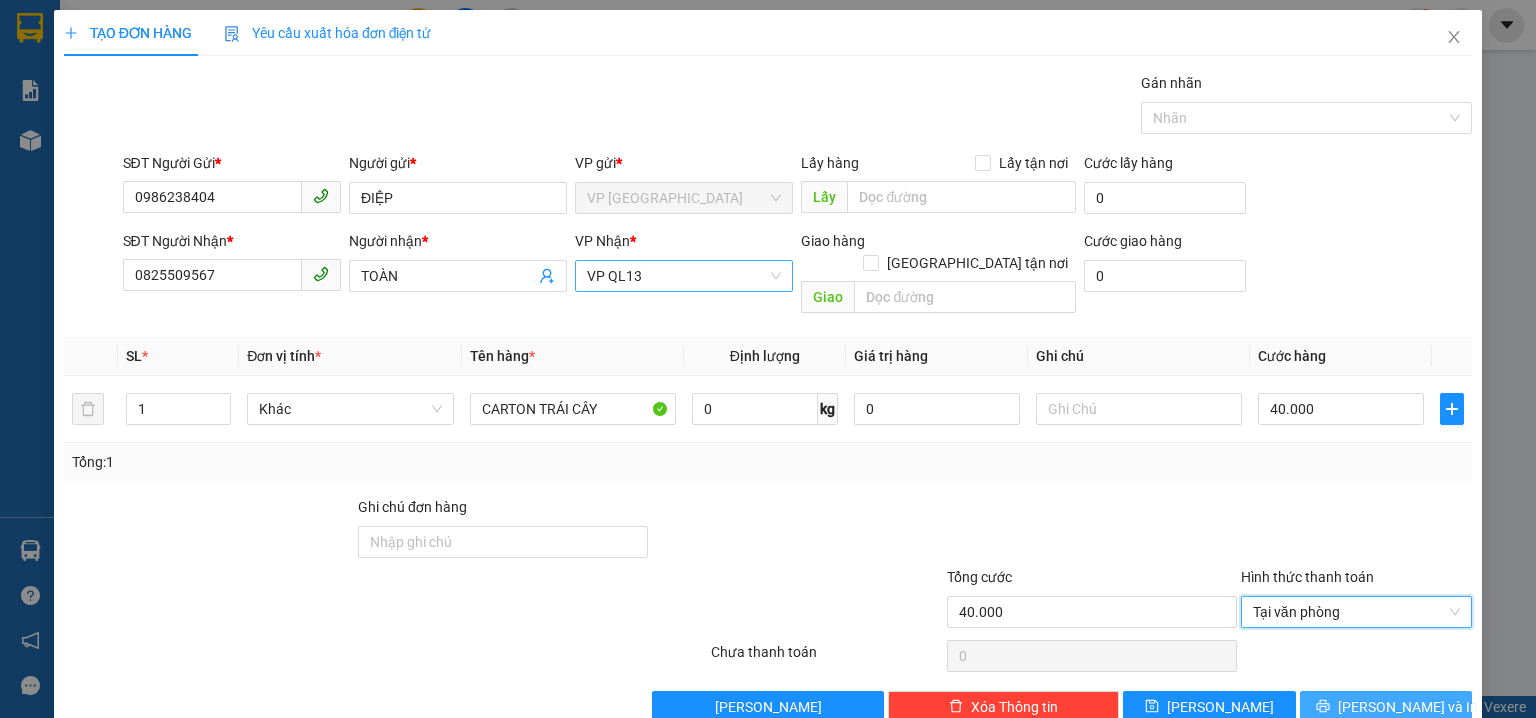 click on "[PERSON_NAME] và In" at bounding box center (1408, 707) 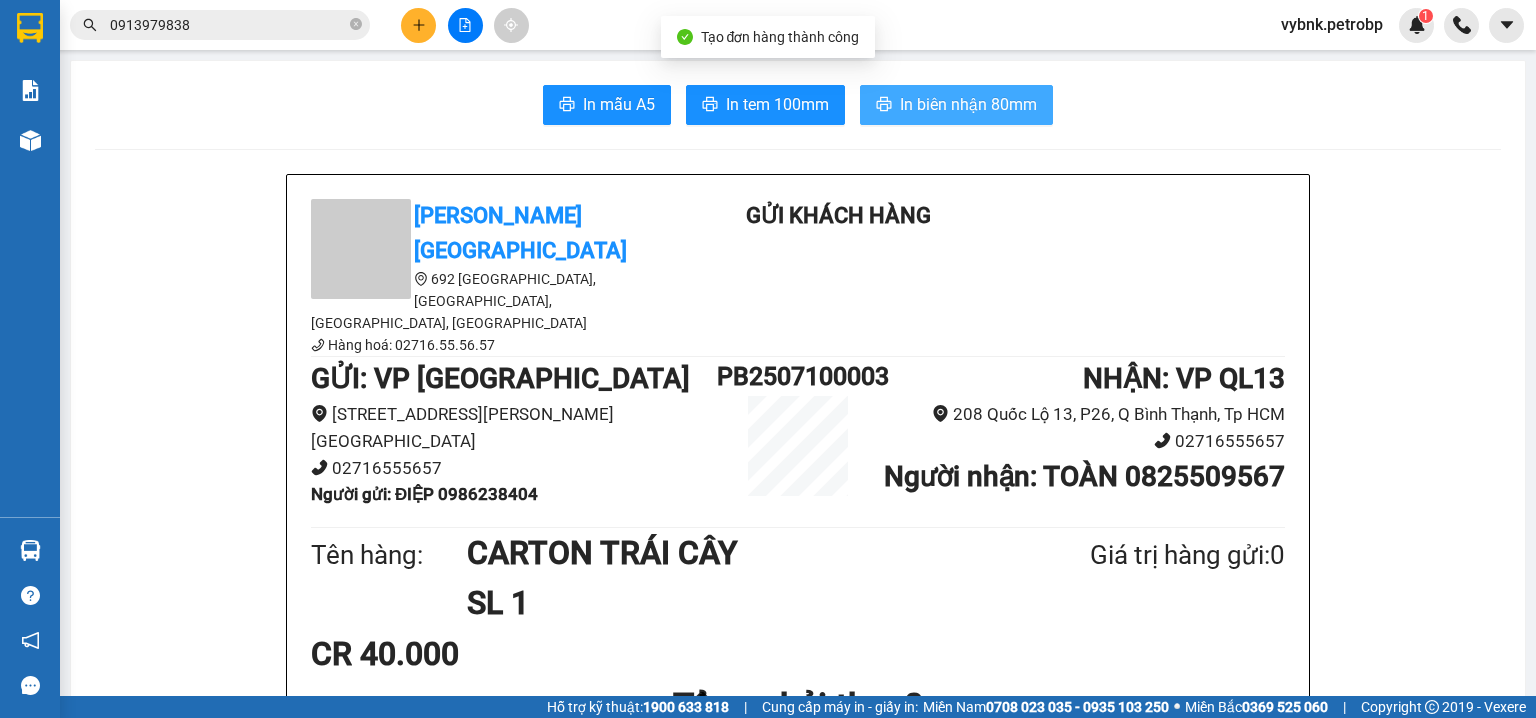 click on "In biên nhận 80mm" at bounding box center (968, 104) 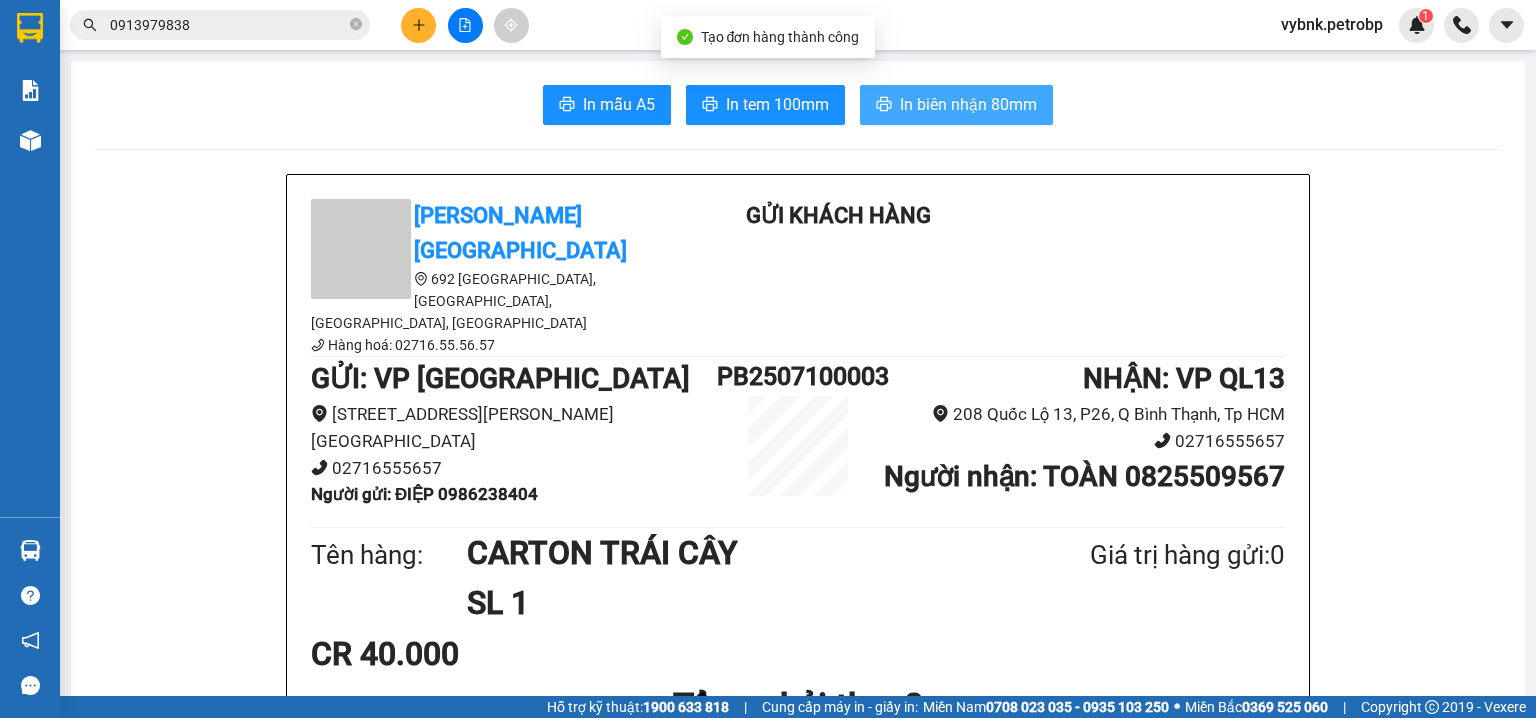 scroll, scrollTop: 0, scrollLeft: 0, axis: both 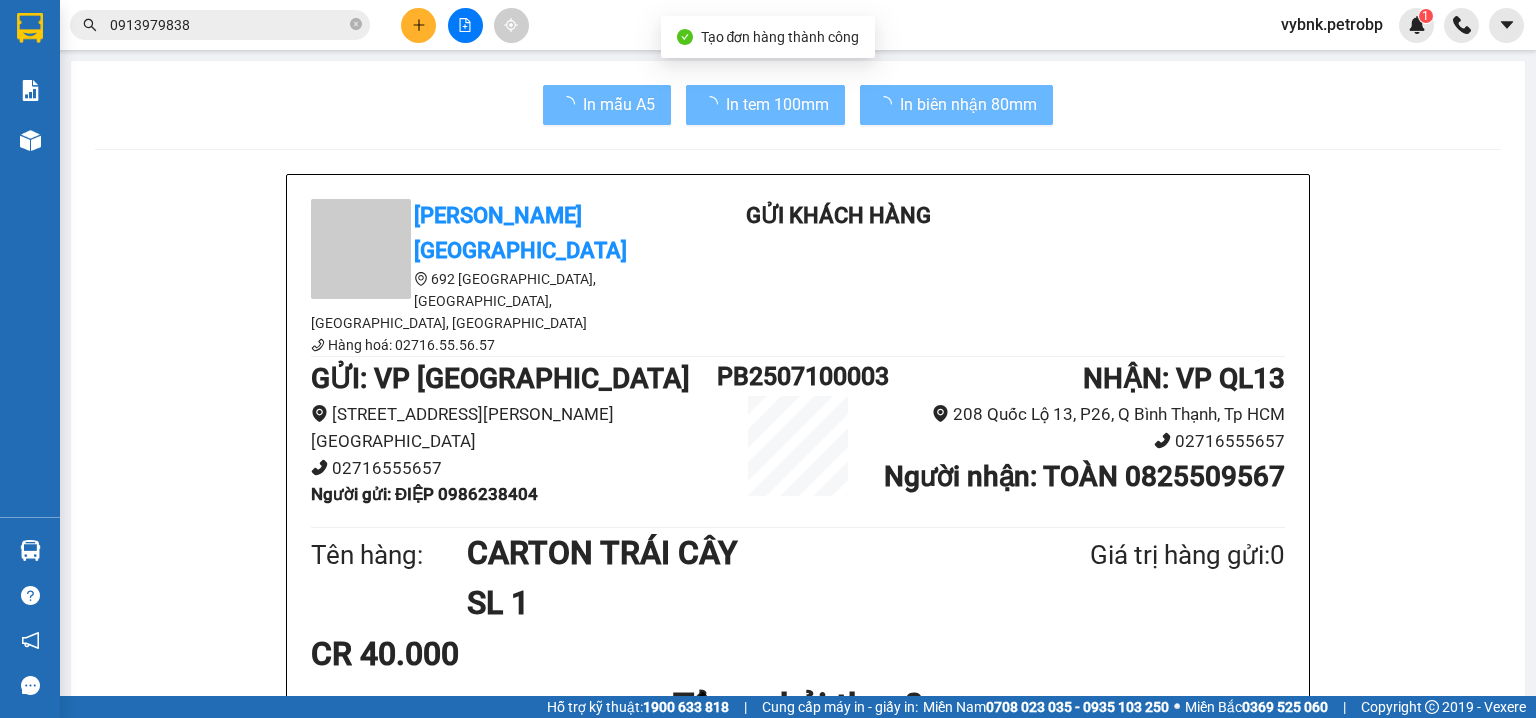 click on "CR   40.000" at bounding box center [798, 654] 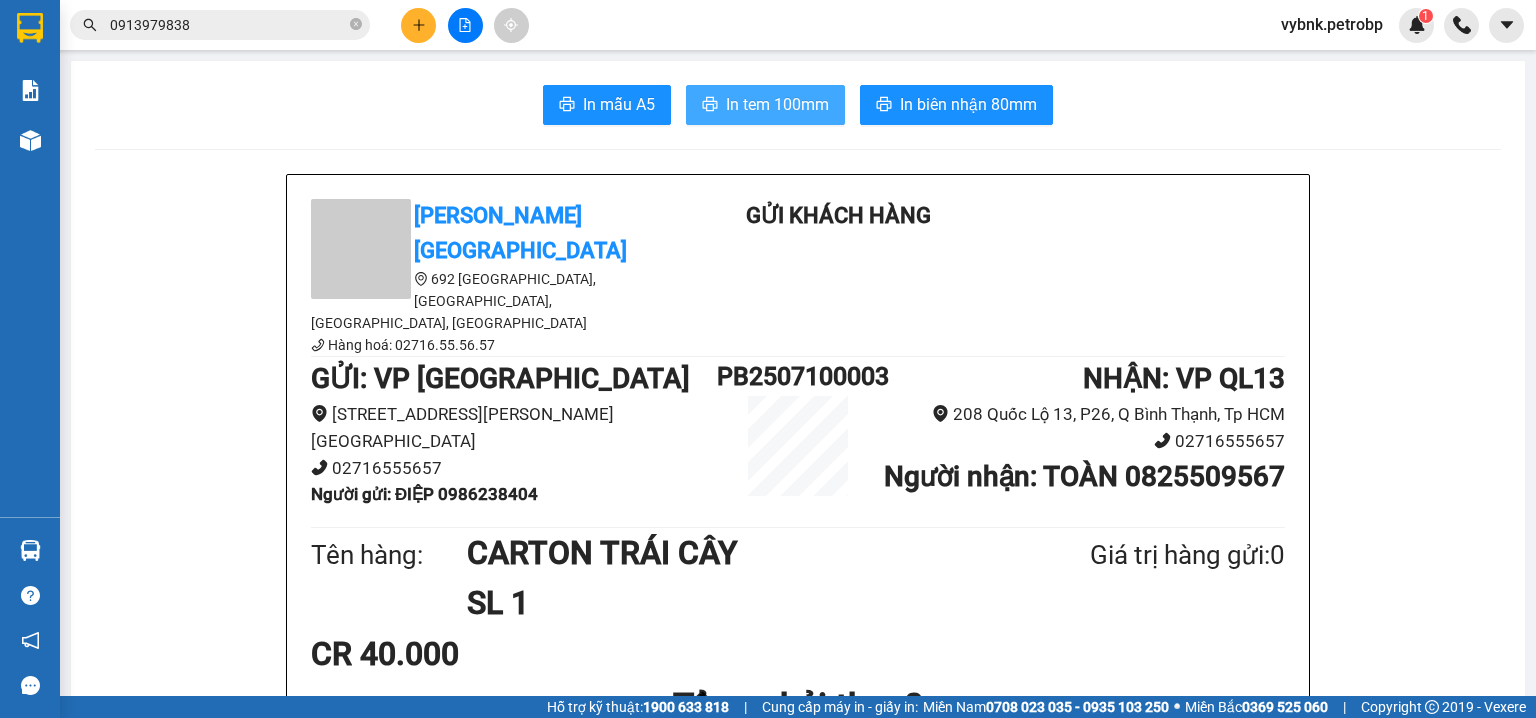 click on "In tem 100mm" at bounding box center (777, 104) 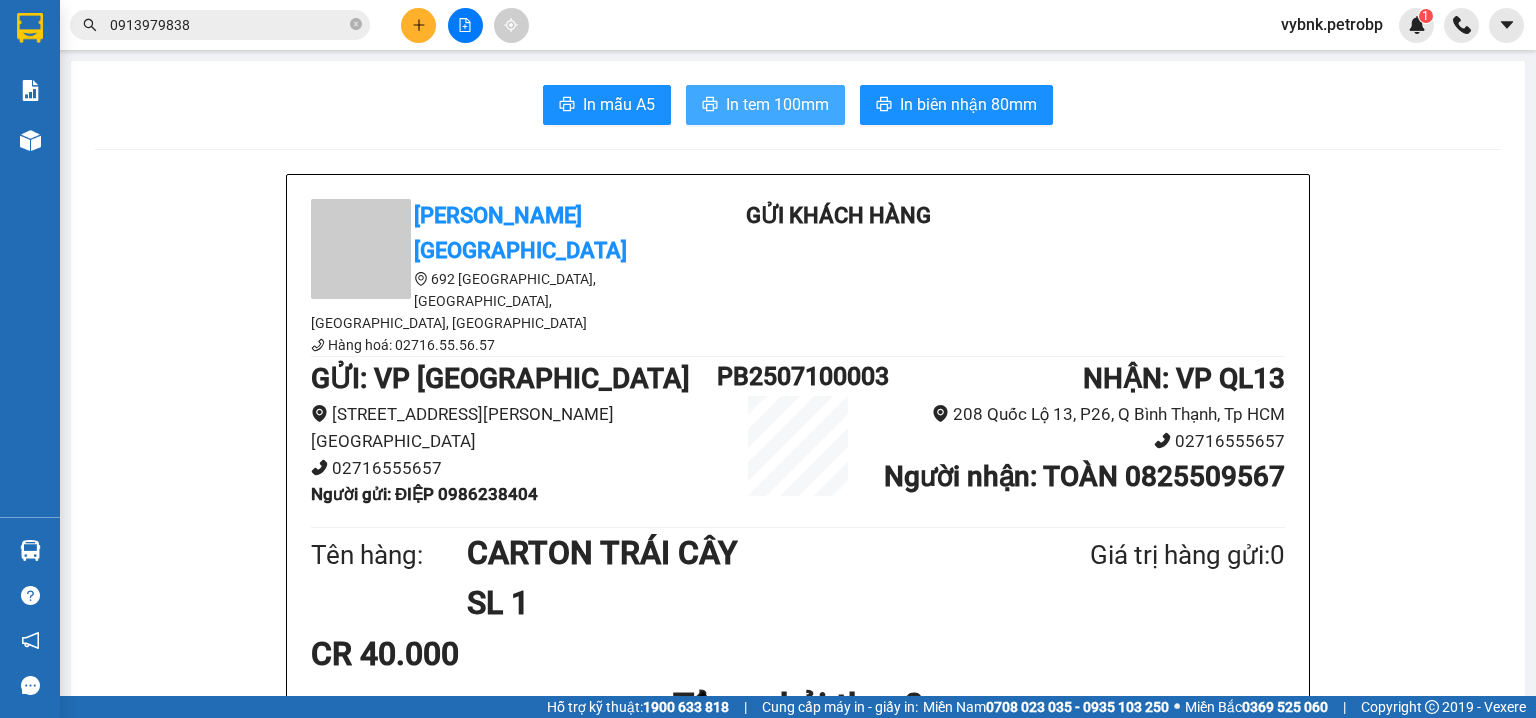 scroll, scrollTop: 0, scrollLeft: 0, axis: both 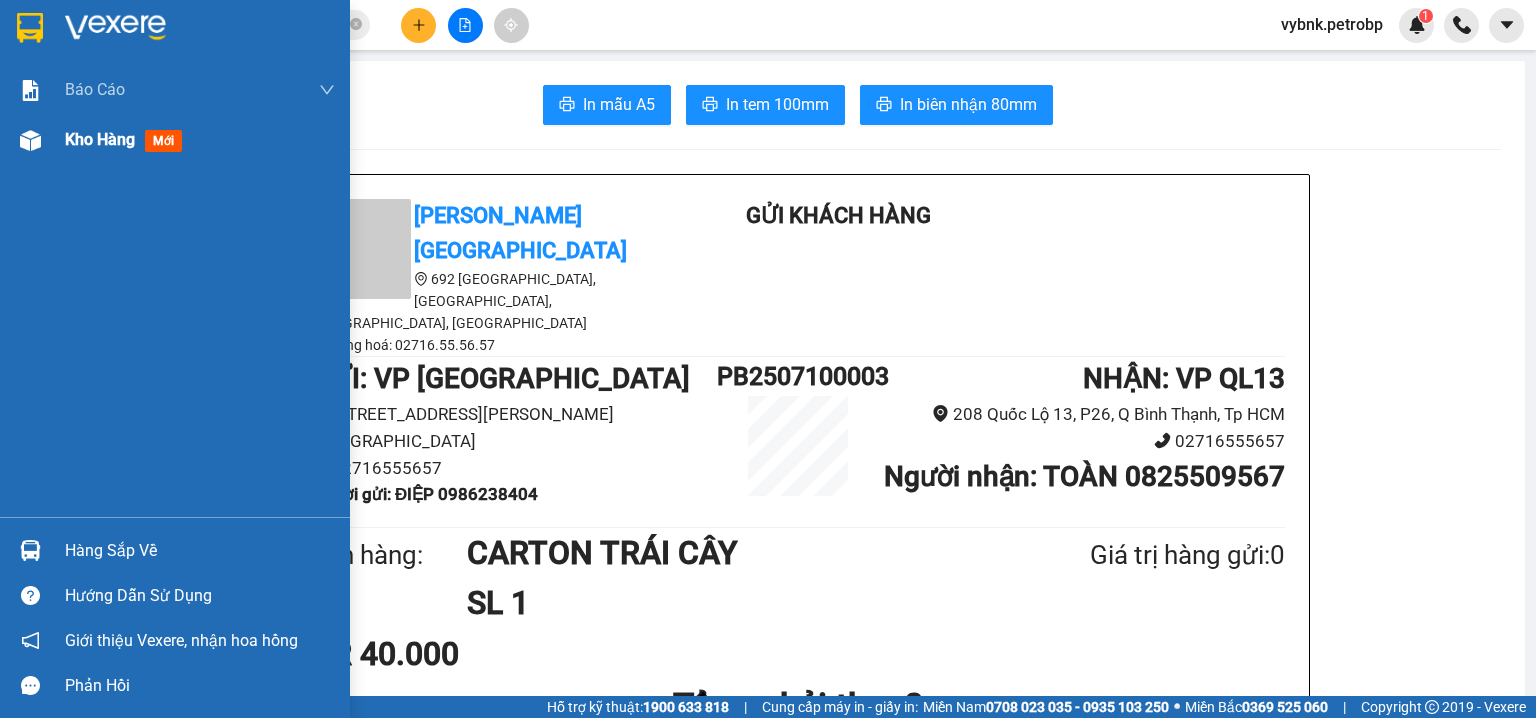 click at bounding box center [30, 140] 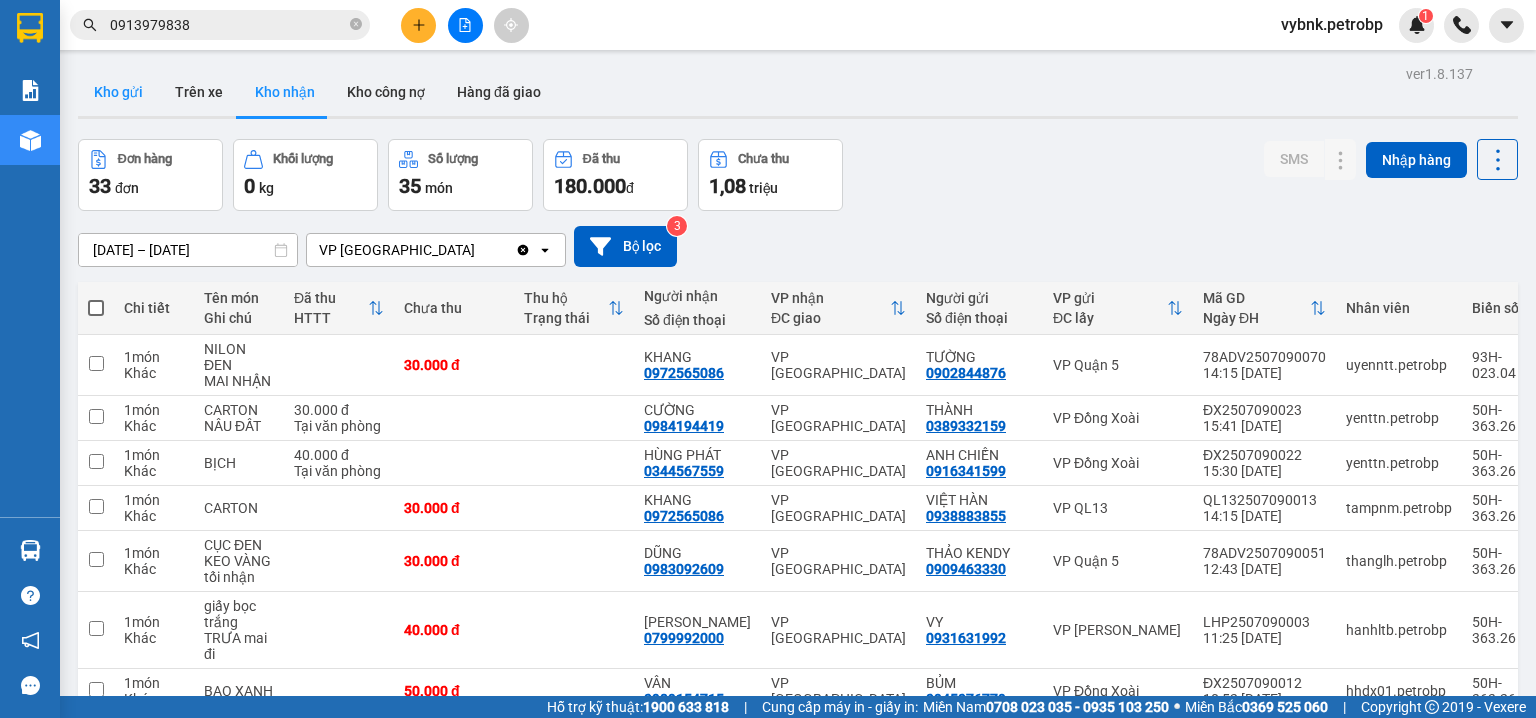 click on "Kho gửi" at bounding box center (118, 92) 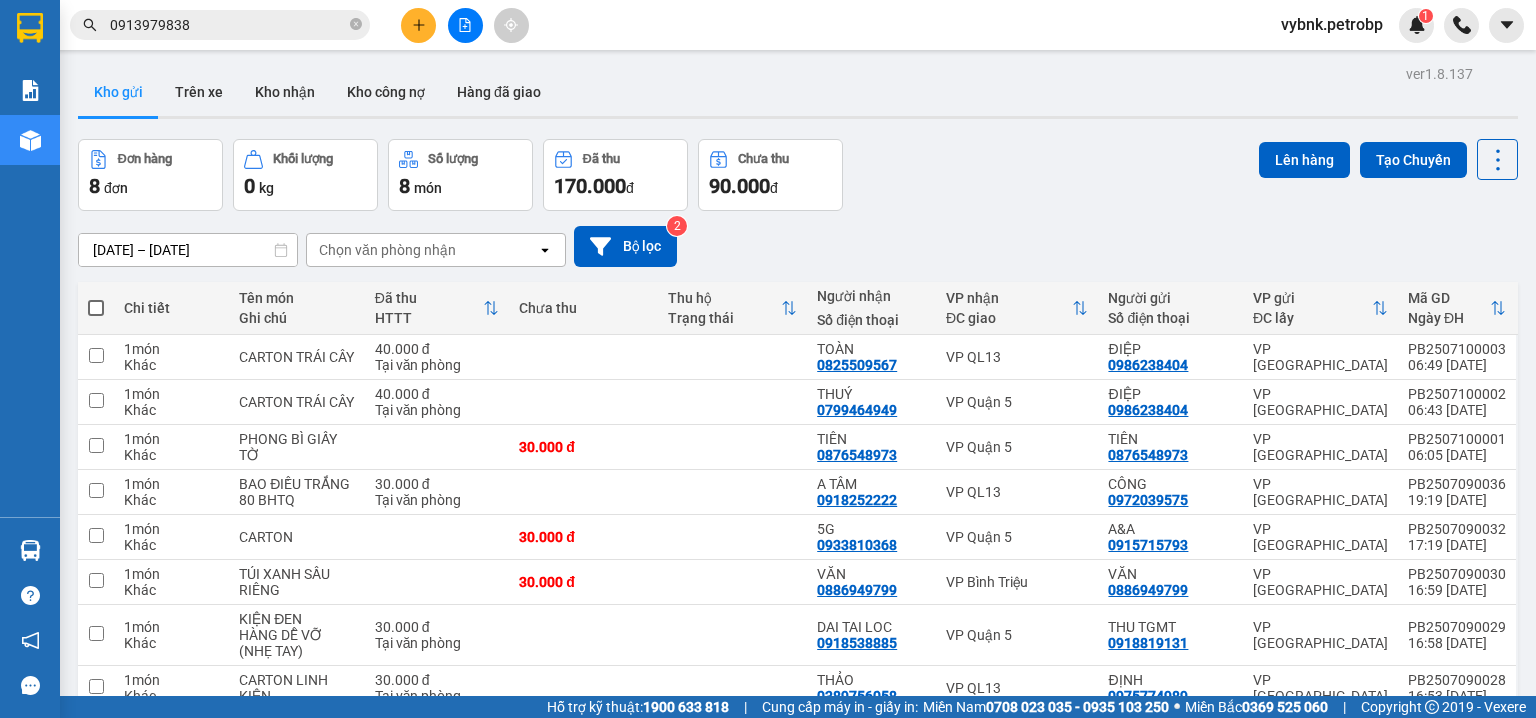 scroll, scrollTop: 94, scrollLeft: 0, axis: vertical 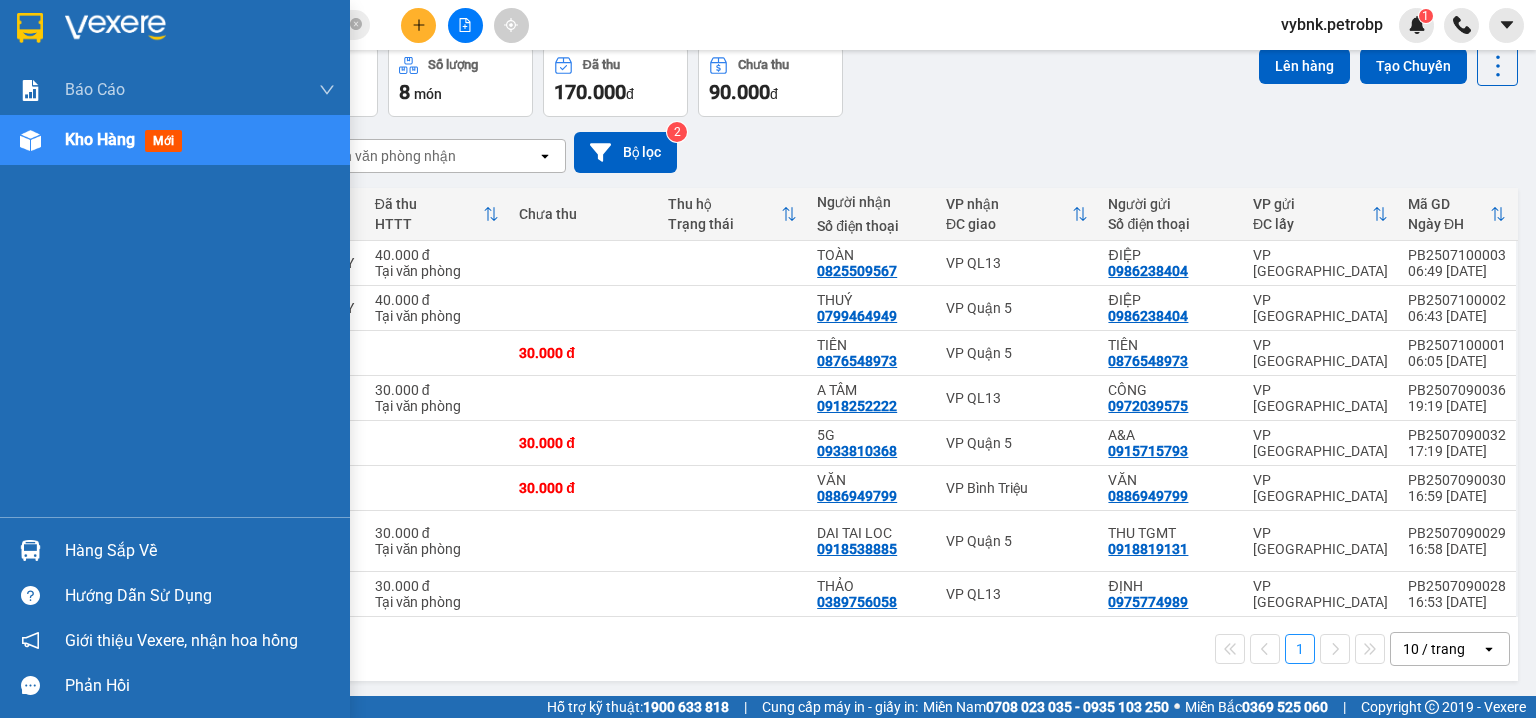click on "Hàng sắp về" at bounding box center [200, 551] 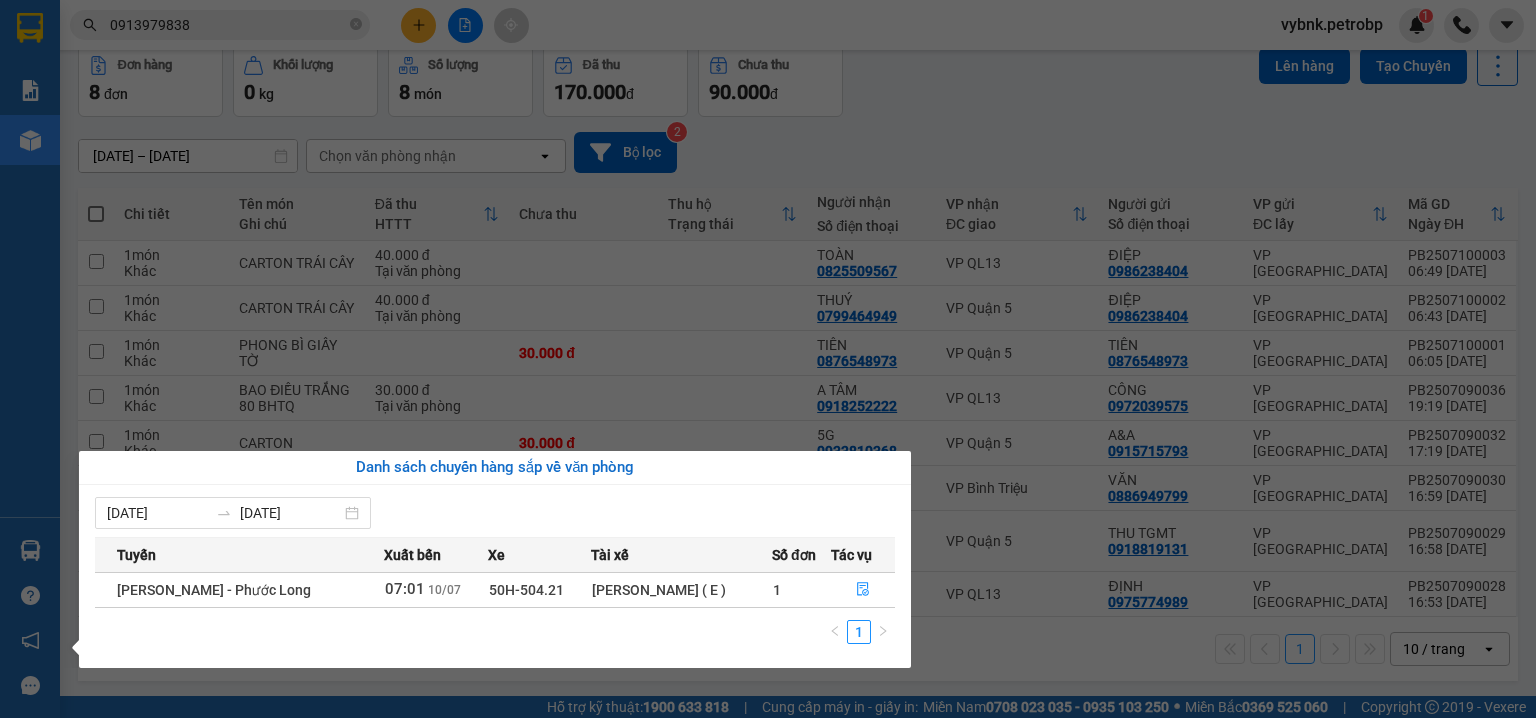 click on "Kết quả tìm kiếm ( 997 )  Bộ lọc  Ngày tạo đơn gần nhất Mã ĐH Trạng thái Món hàng Tổng cước Chưa cước Người gửi VP Gửi Người nhận VP Nhận 78ADV2507090077 14:58 - 09/07 VP Nhận   93H-023.04 00:14 - 10/07 KIEN VUÔNG CARTON SL:  1 30.000 30.000 0906789896 PHỤ TÙNG HQ VP Quận 5 0913979838 LONG VP Phước Bình 78ADV2507090067 14:00 - 09/07 VP Nhận   93H-023.04 00:14 - 10/07 KIEN VUÔNG CARTON SL:  1 40.000 40.000 0906789896 PHỤ TÙNG HQ VP Quận 5 0913979838 LONG VP Phước Bình 78ADV2507080112 17:03 - 08/07 Đã giao   06:35 - 09/07 KIỆN DẸP SL:  1 30.000 0906789896 PHỤ TÙNG HQ VP Quận 5 0913979838 LONG VP Phước Bình QL132507080020 13:56 - 08/07 Đã giao   18:21 - 08/07 PHỤ TÙNG SL:  1 30.000 0909501389 CTY BẾN THÀNH  VP QL13 0913979838 LONG VP Phước Bình 78ADV2507080028 10:12 - 08/07 Đã giao   18:22 - 08/07 THÙNG XỐP VÀNG SL:  1 60.000 0939840668 HẢO VP Quận 5 0913979838 GARA HOÀNG LONG VP Phước Bình   SL:" at bounding box center [768, 359] 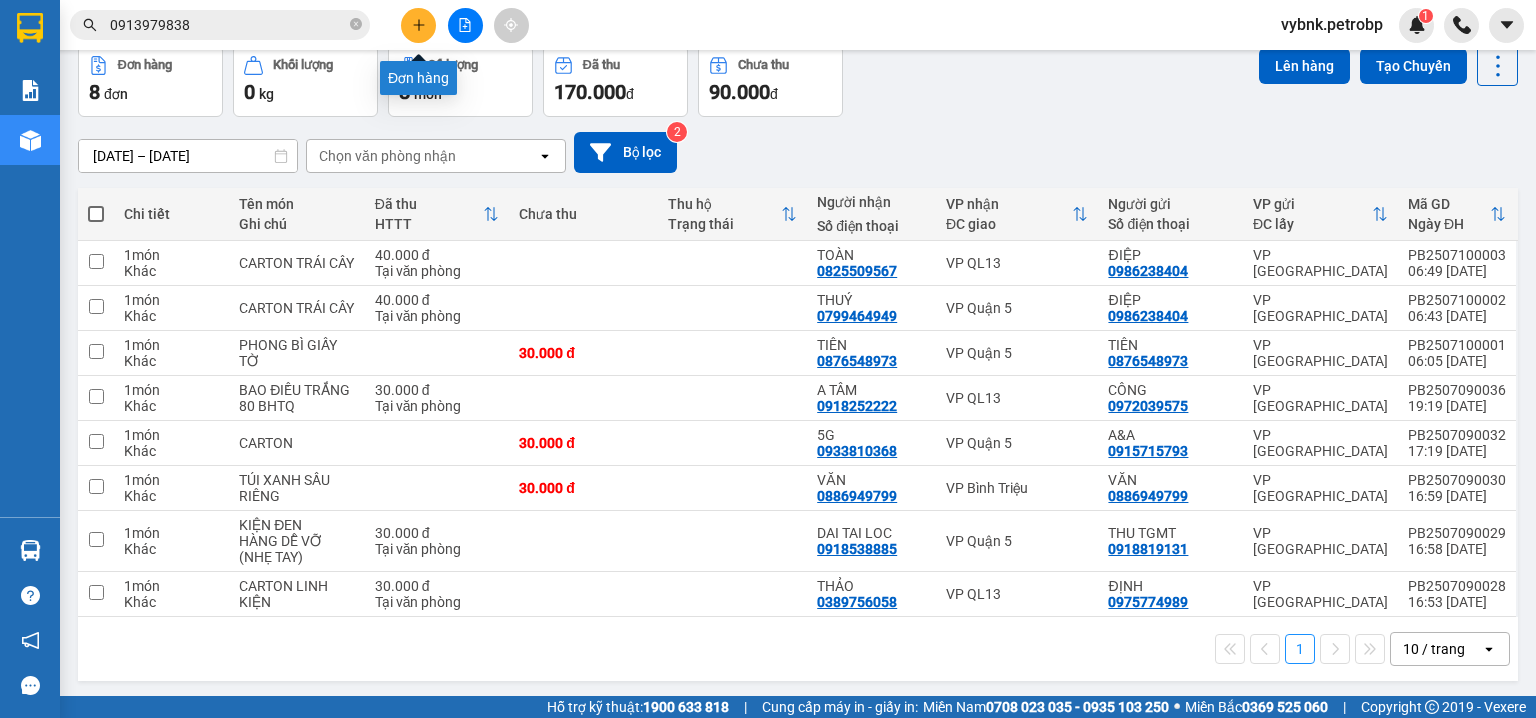 click 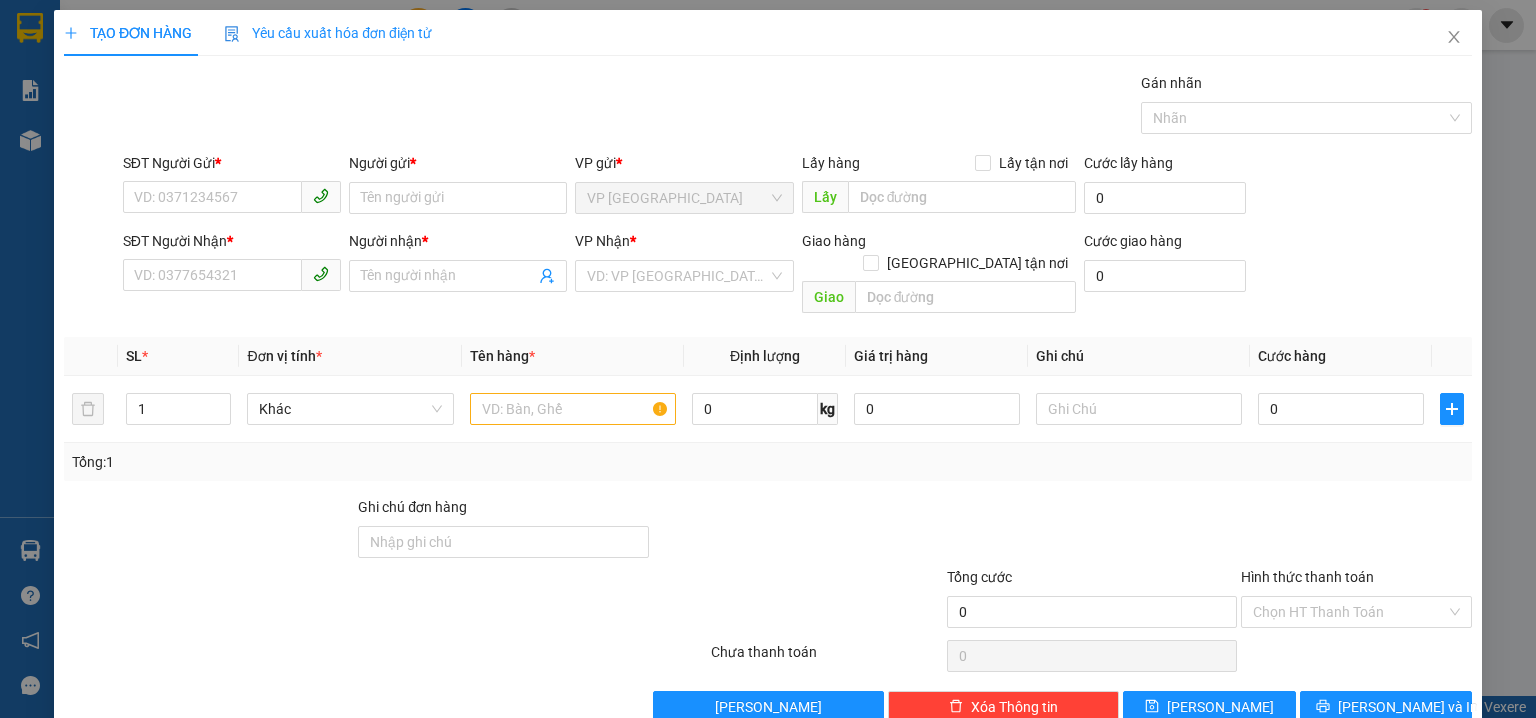 scroll, scrollTop: 0, scrollLeft: 0, axis: both 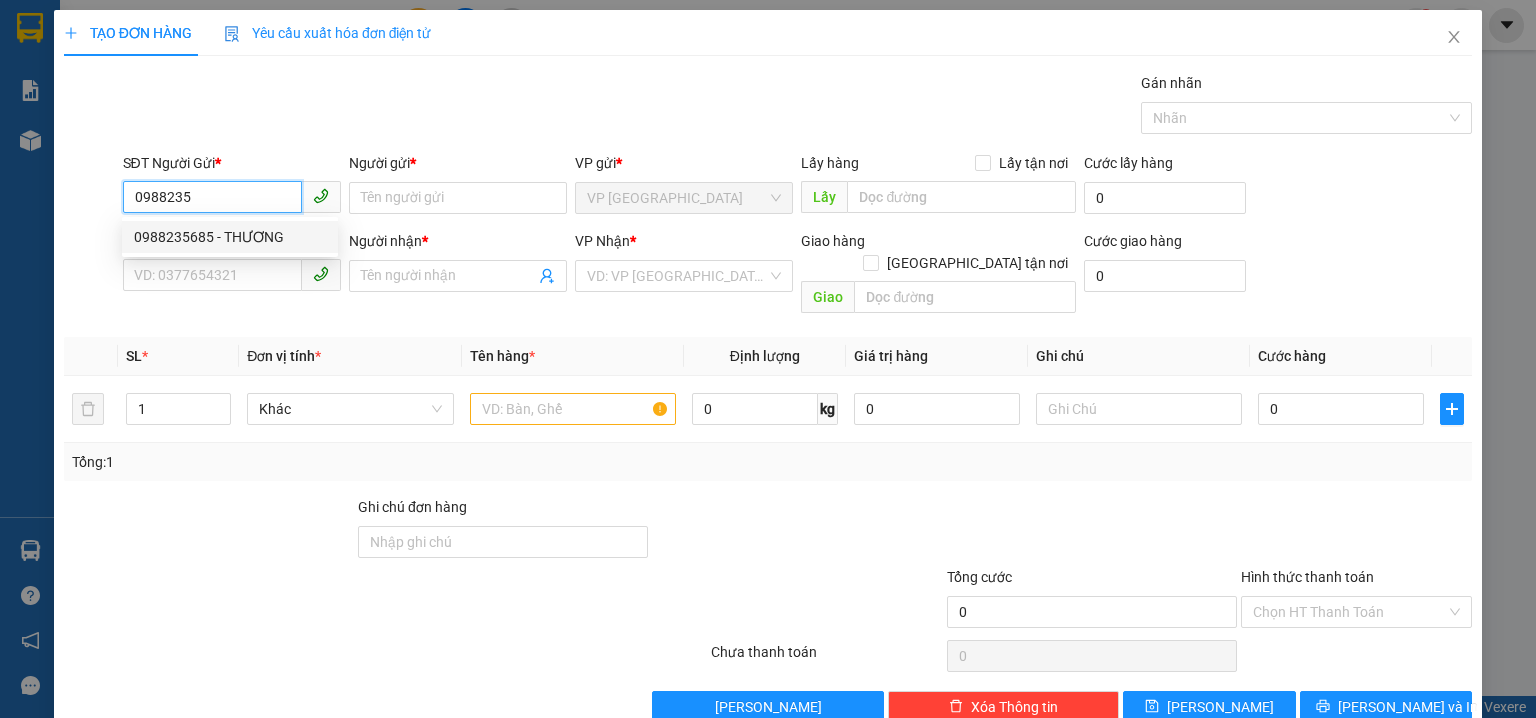 click on "0988235685 - THƯƠNG" at bounding box center (230, 237) 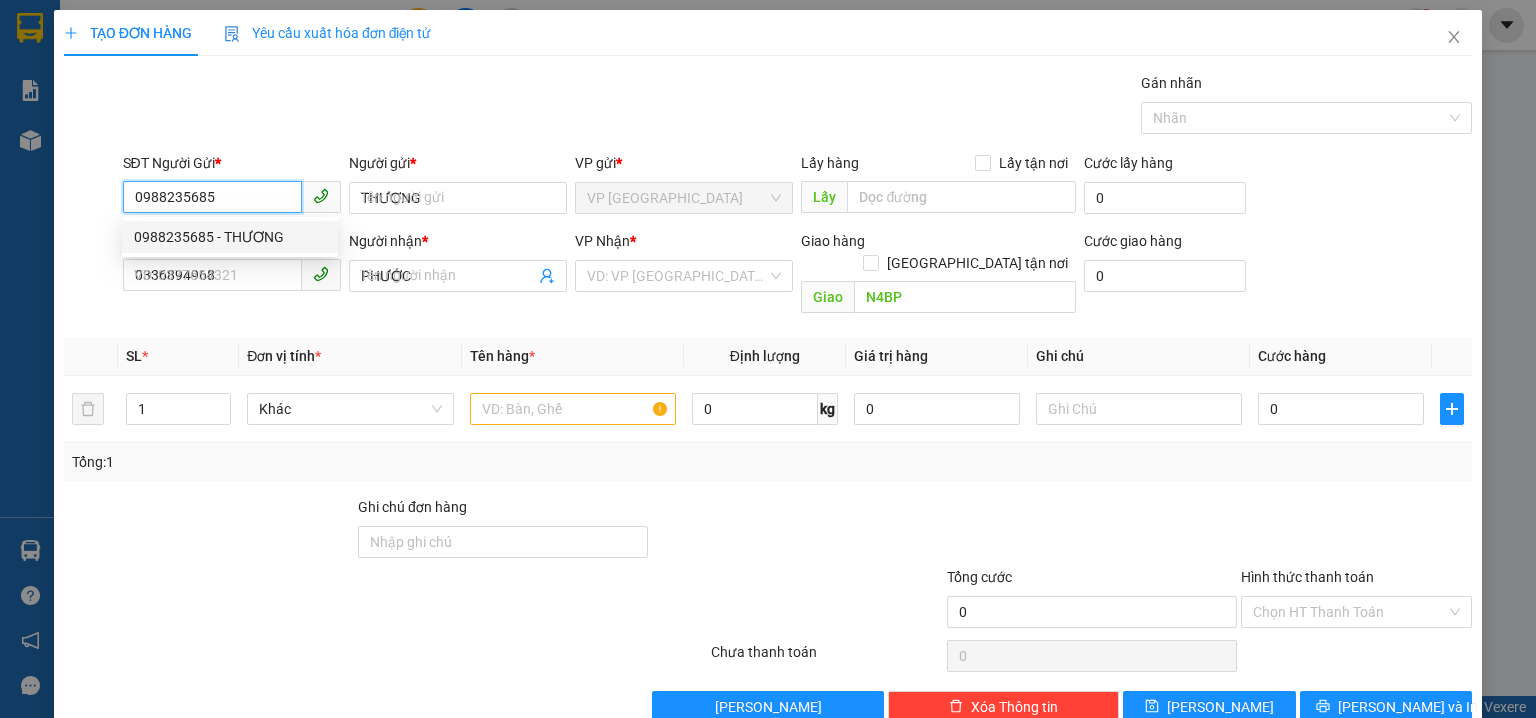 type on "30.000" 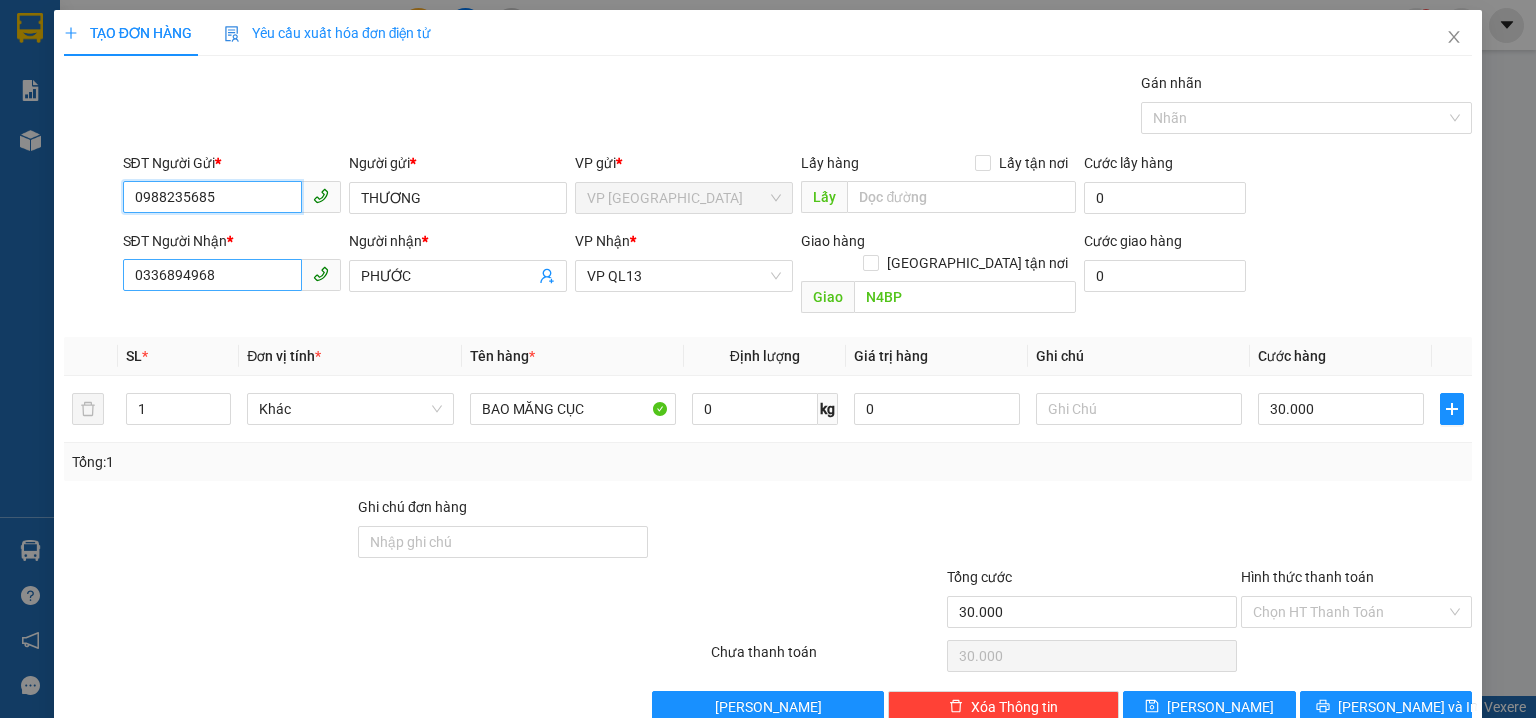 type on "0988235685" 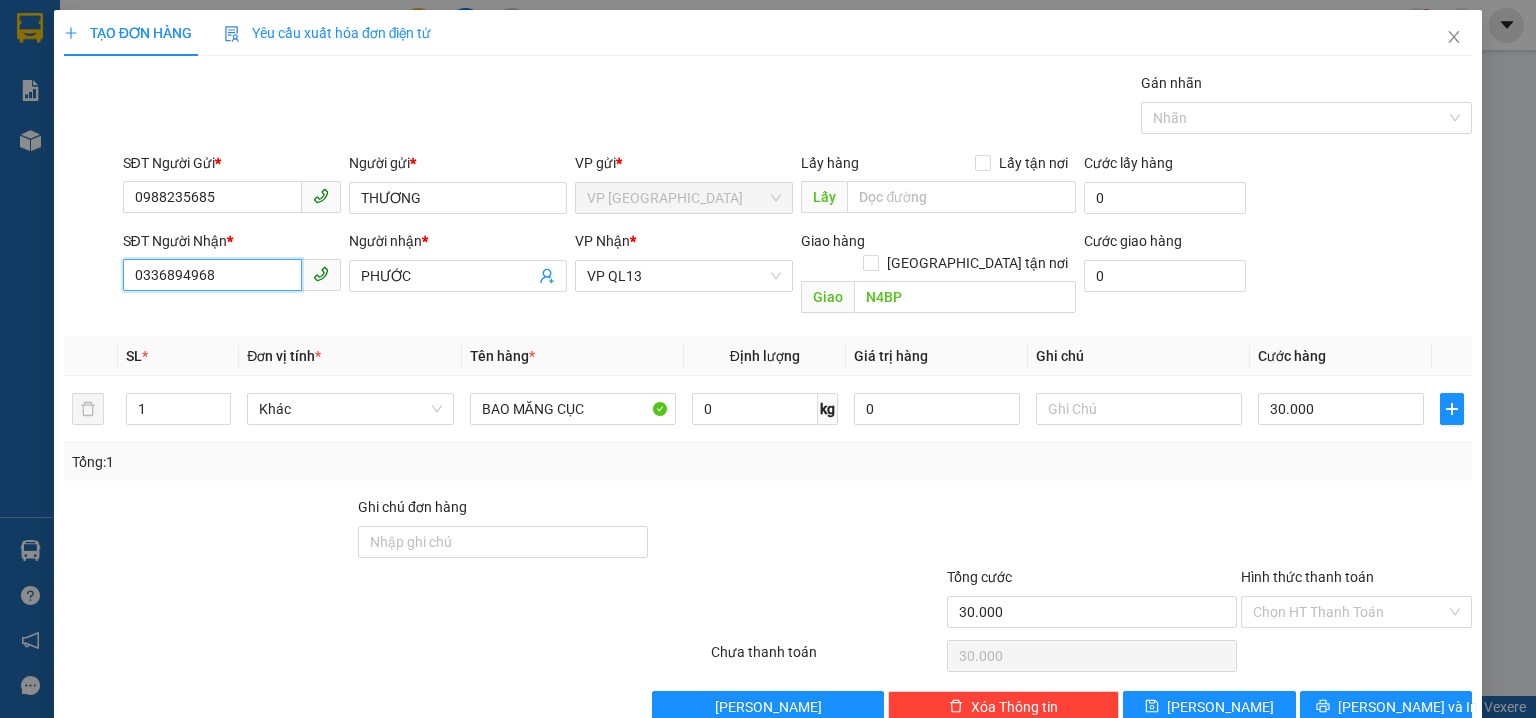 click on "0336894968" at bounding box center (212, 275) 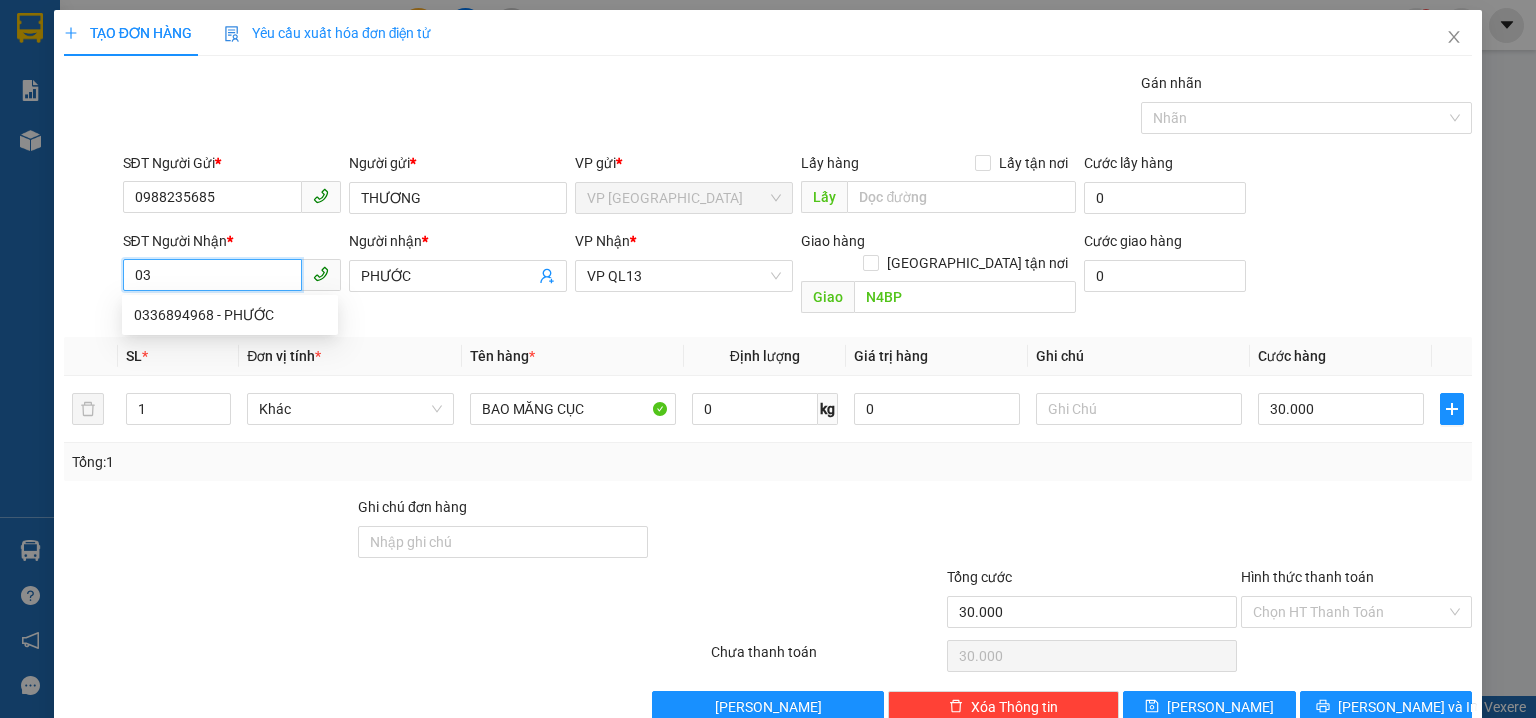 type on "0" 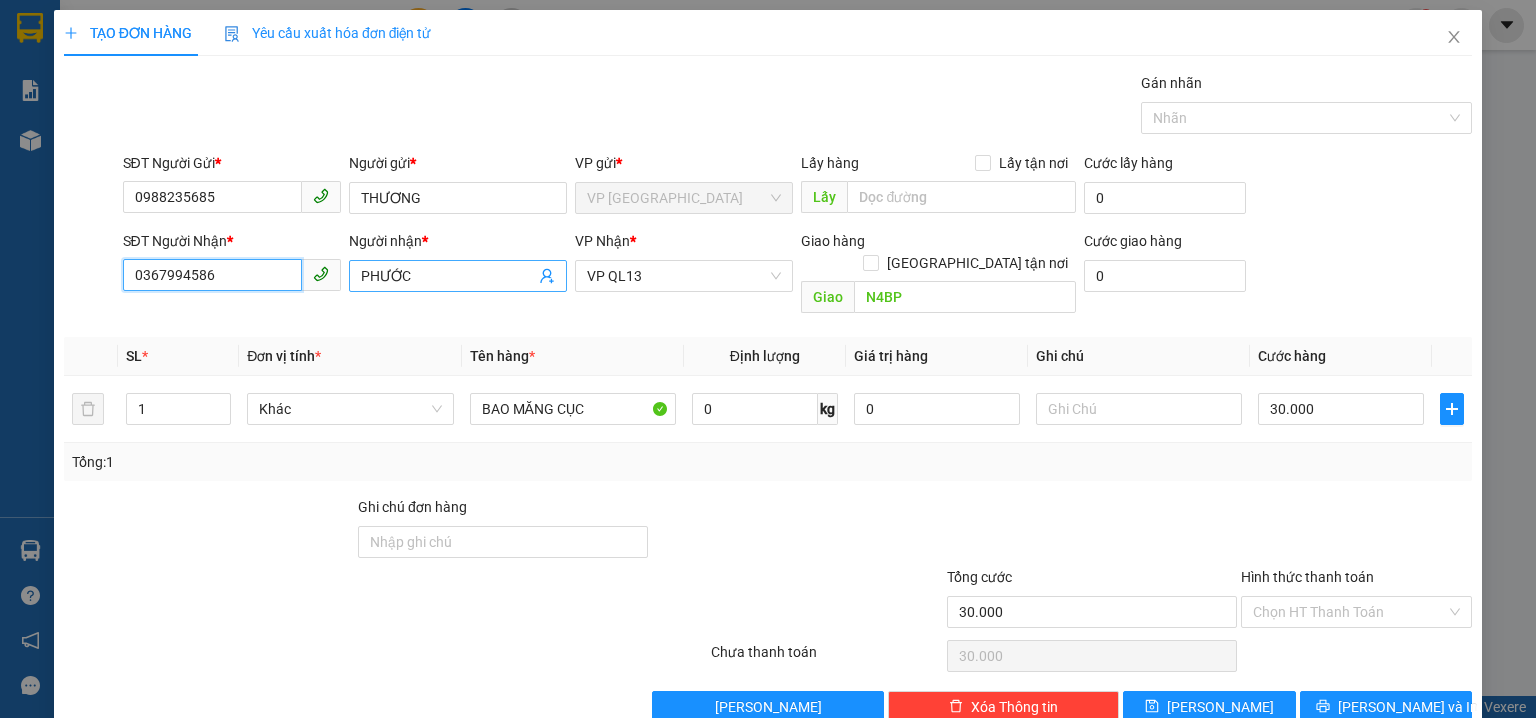 type on "0367994586" 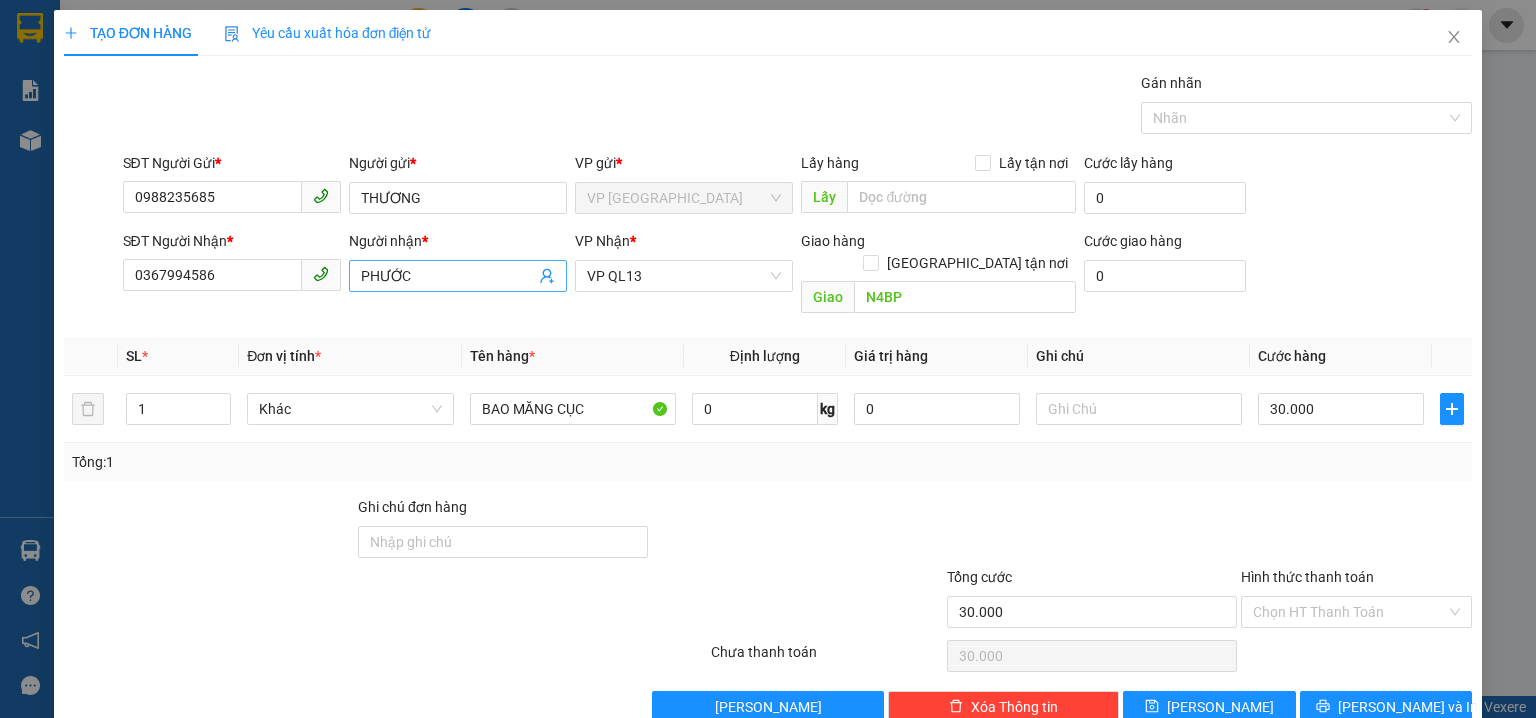 click on "PHƯỚC" at bounding box center (448, 276) 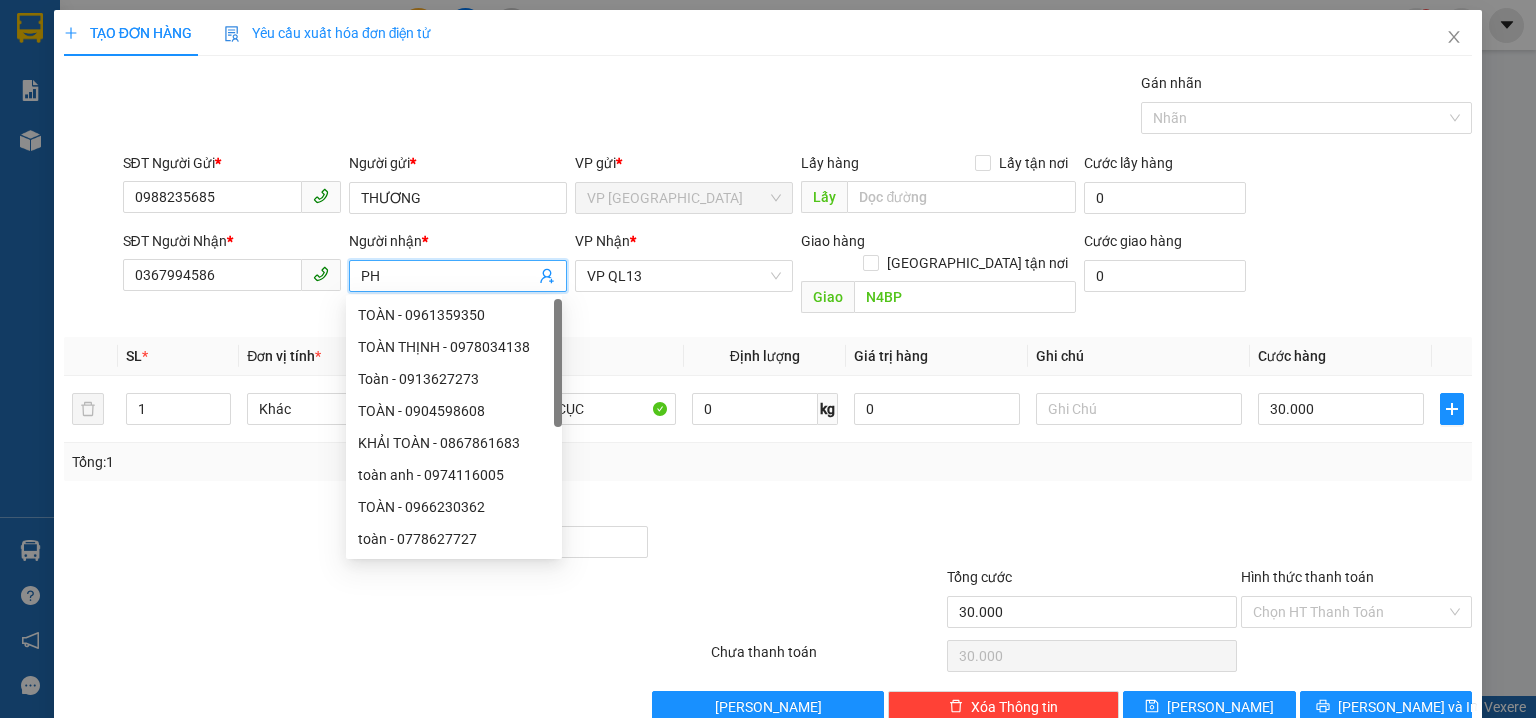 type on "P" 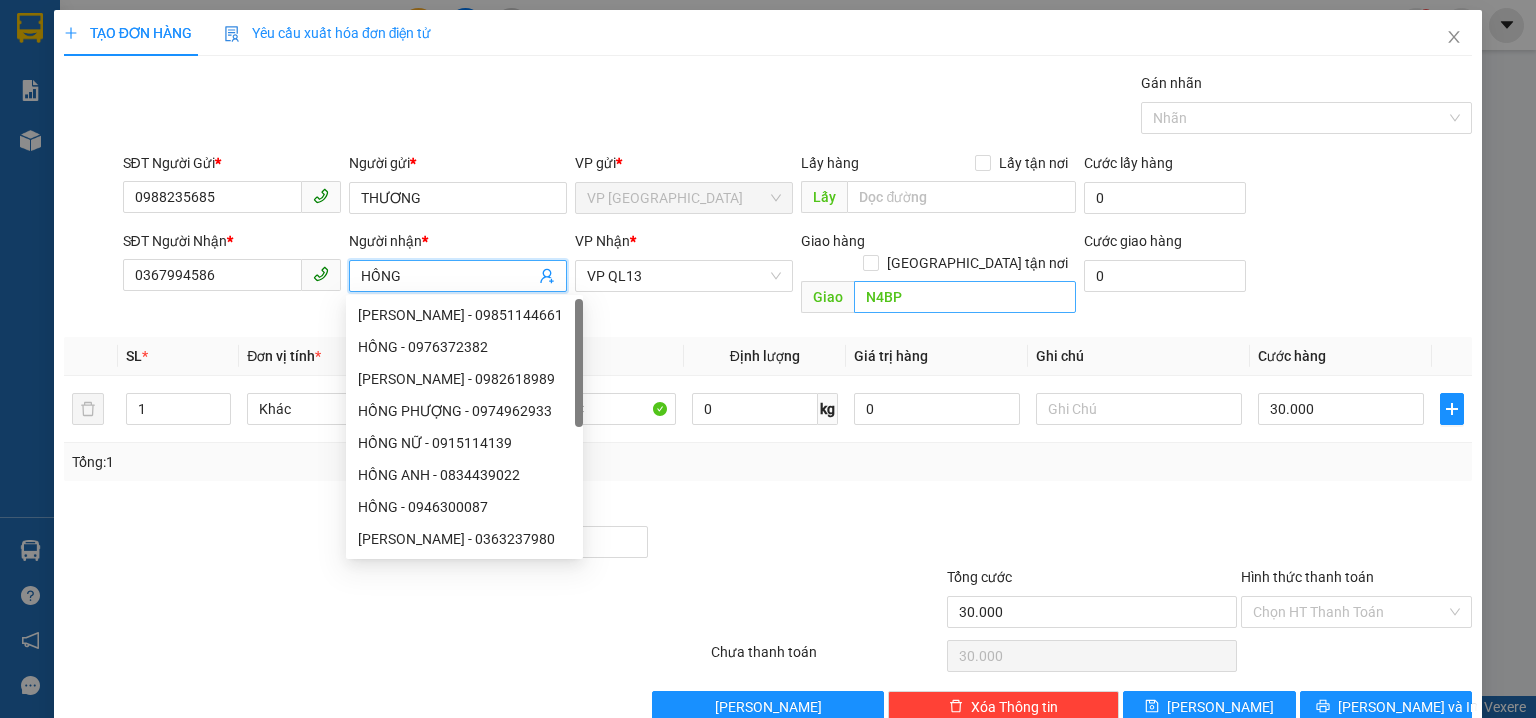 type on "HỒNG" 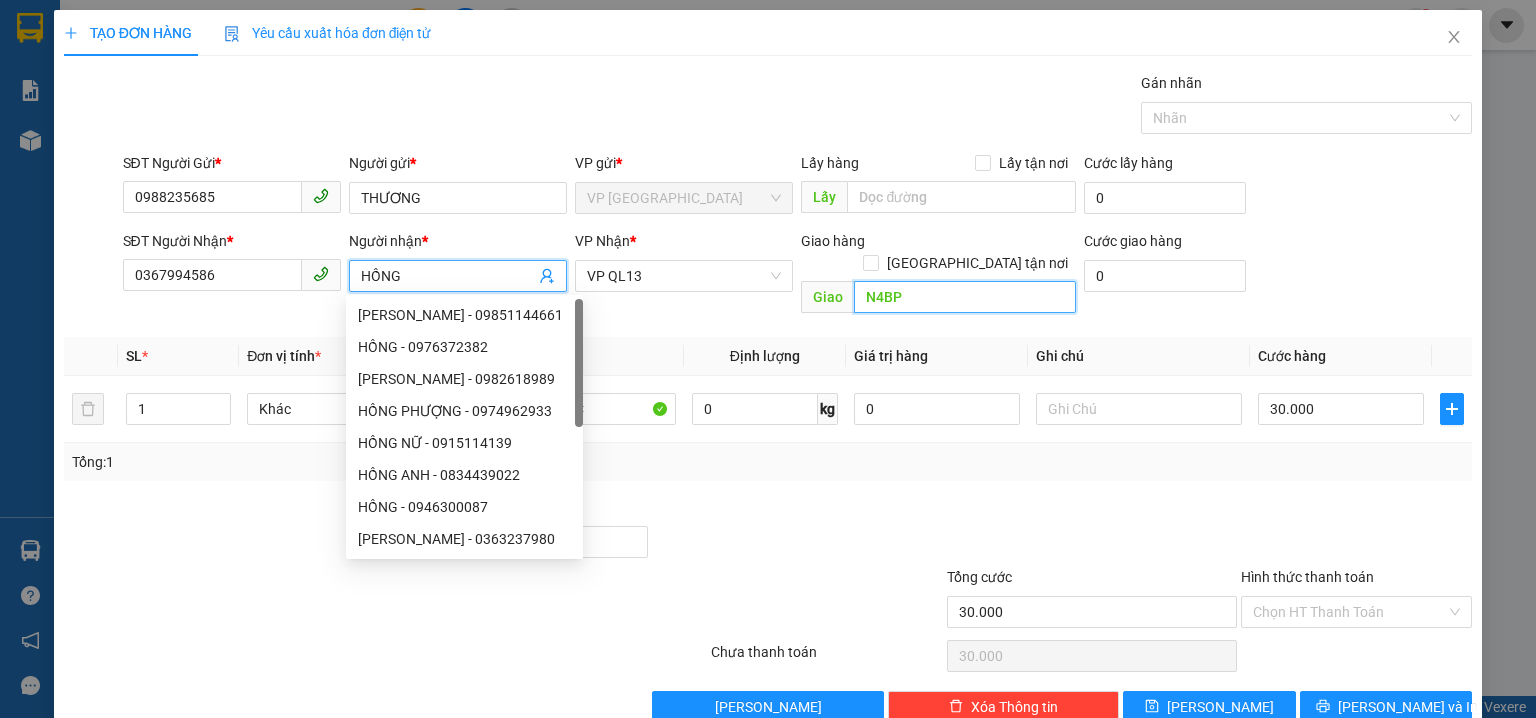 click on "N4BP" at bounding box center (965, 297) 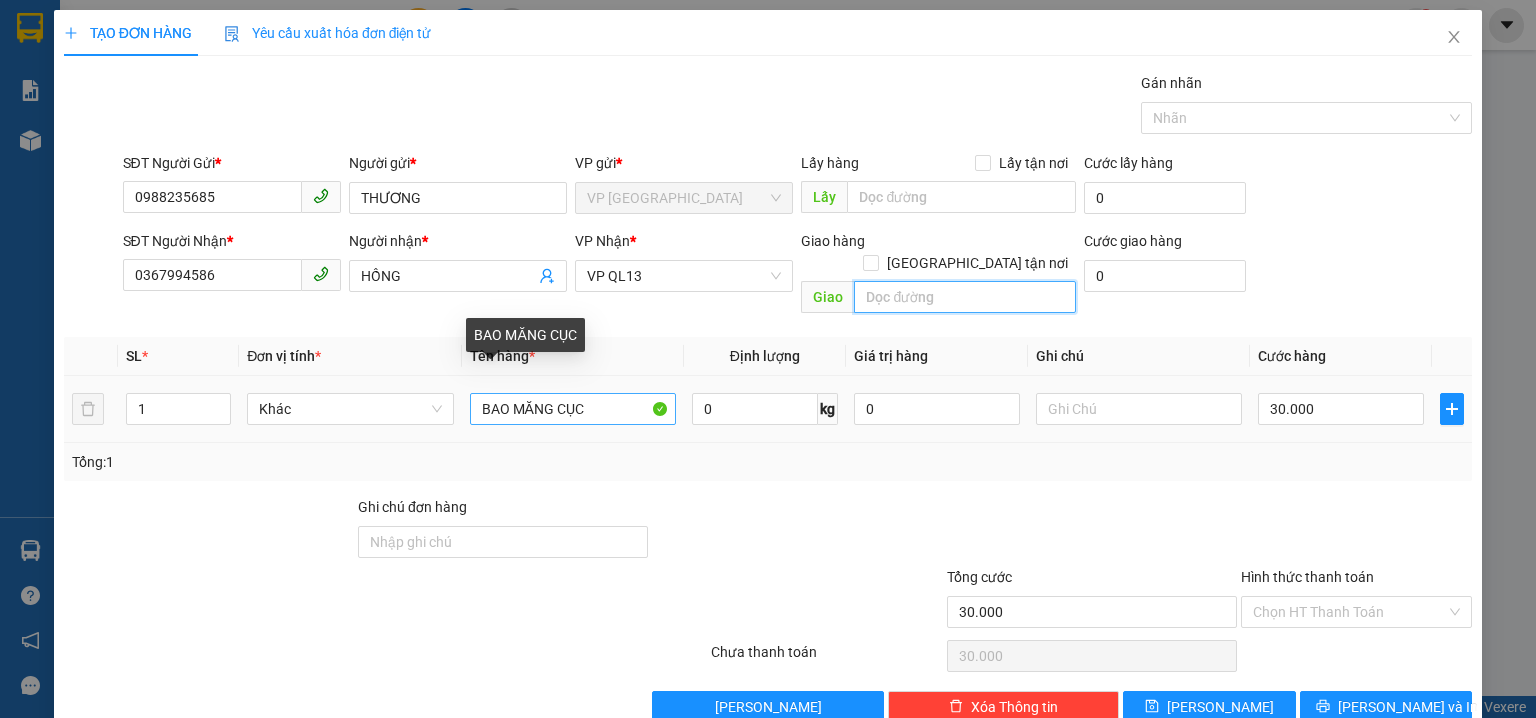 type 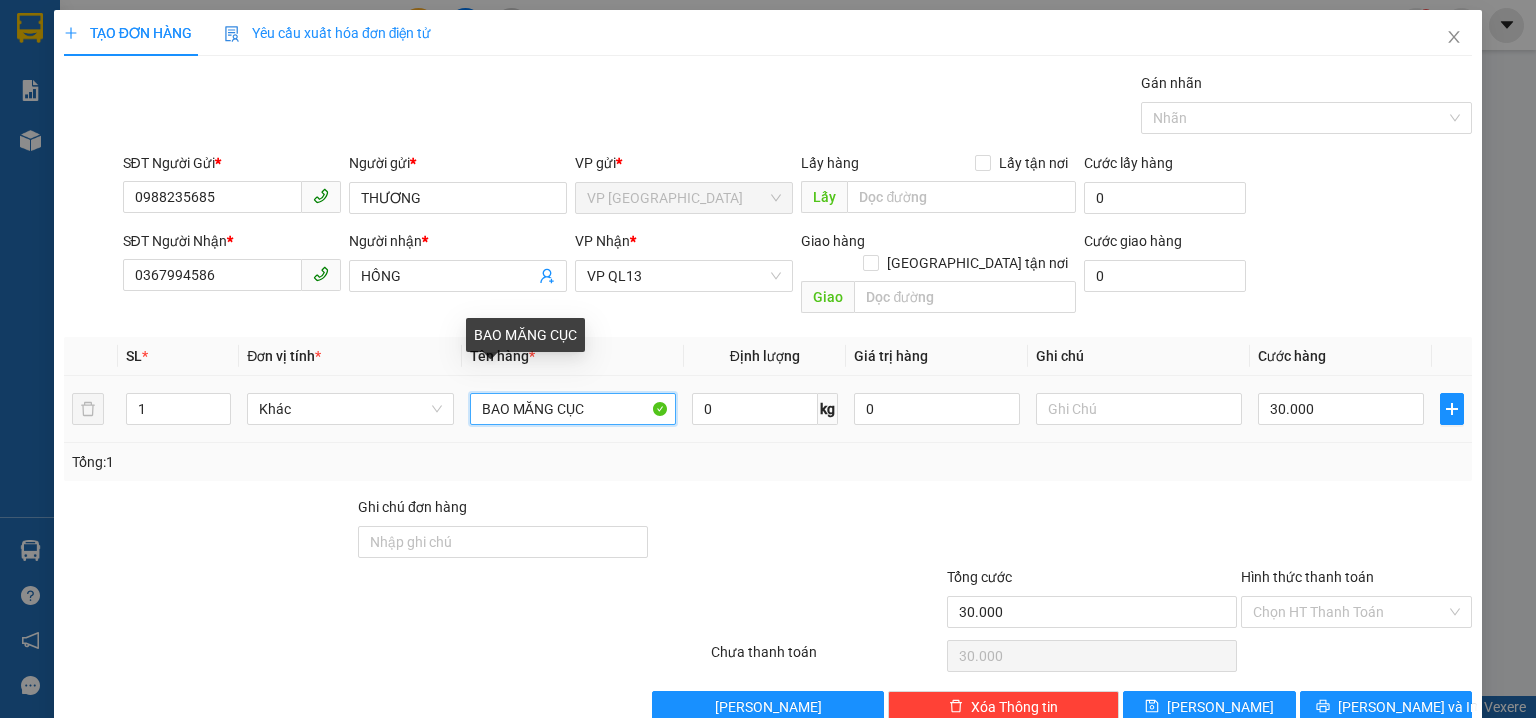 click on "BAO MĂNG CỤC" at bounding box center (573, 409) 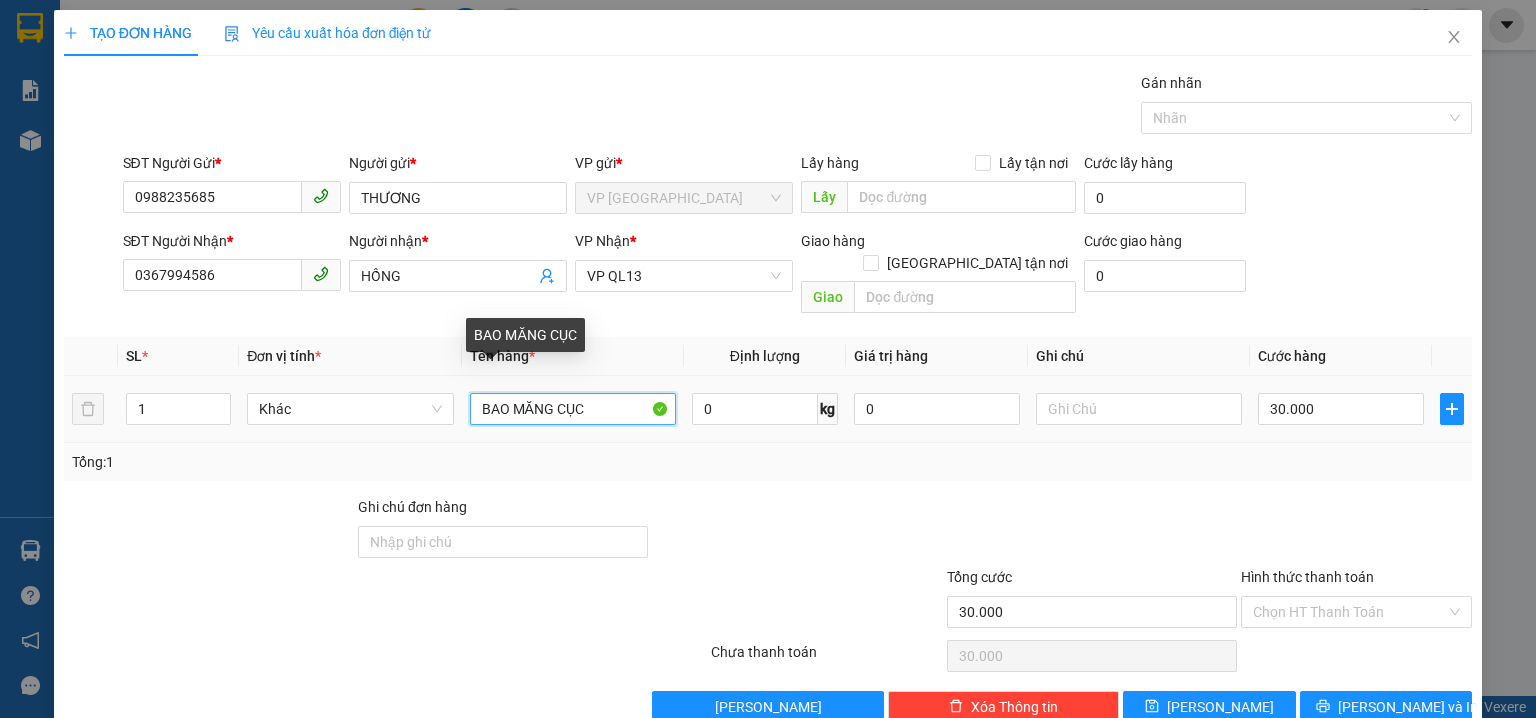 click on "BAO MĂNG CỤC" at bounding box center (573, 409) 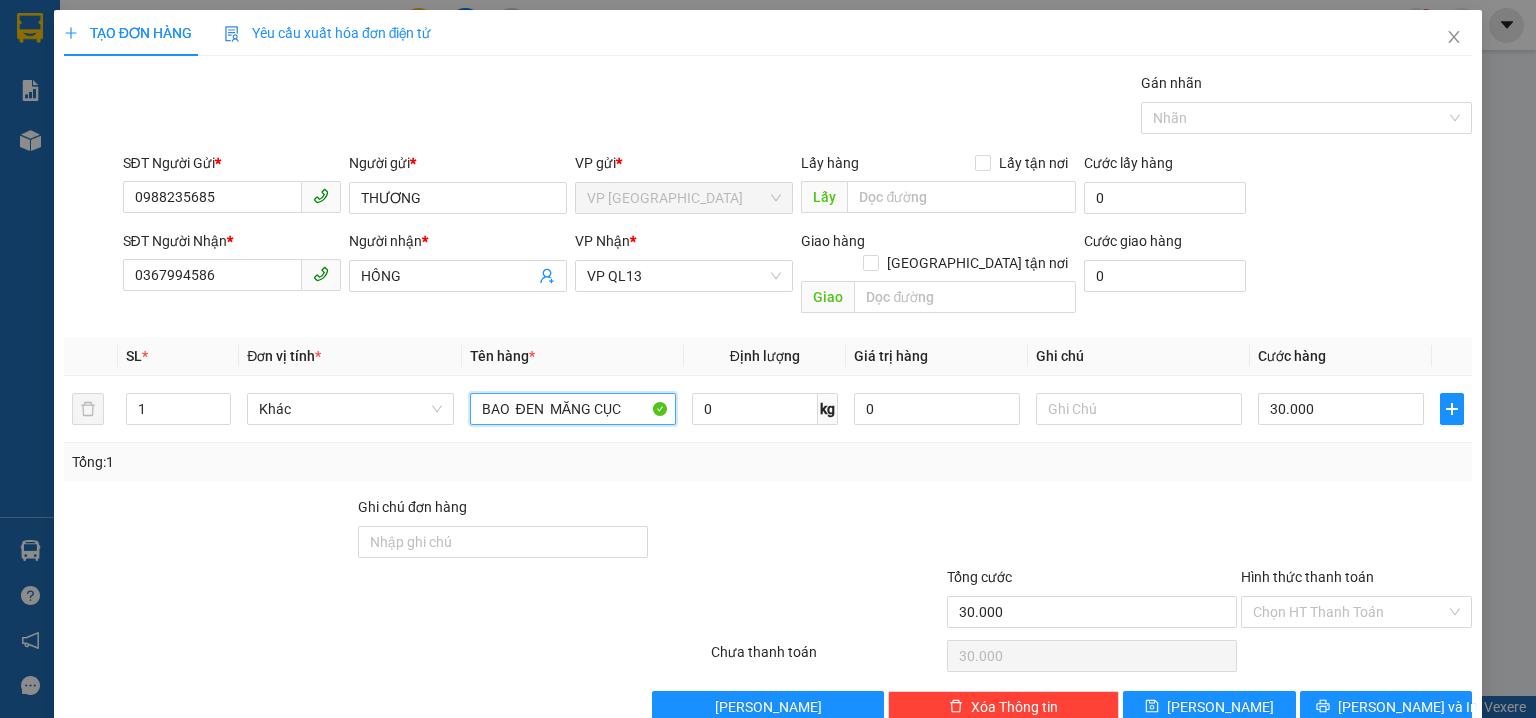 type on "BAO  ĐEN  MĂNG CỤC" 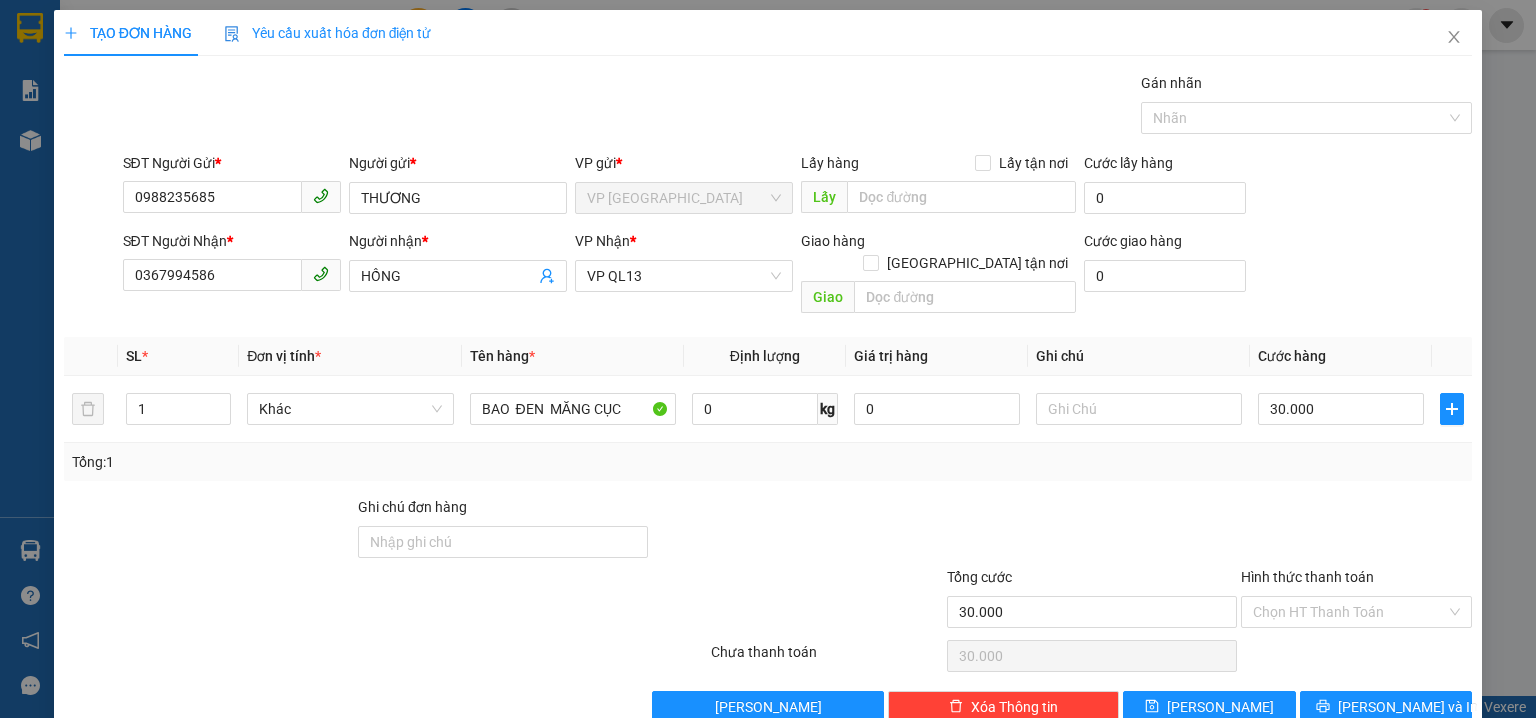 click on "SĐT Người Nhận  * 0367994586 Người nhận  * HỒNG VP Nhận  * VP QL13 Giao hàng Giao tận nơi Giao Cước giao hàng 0" at bounding box center (798, 276) 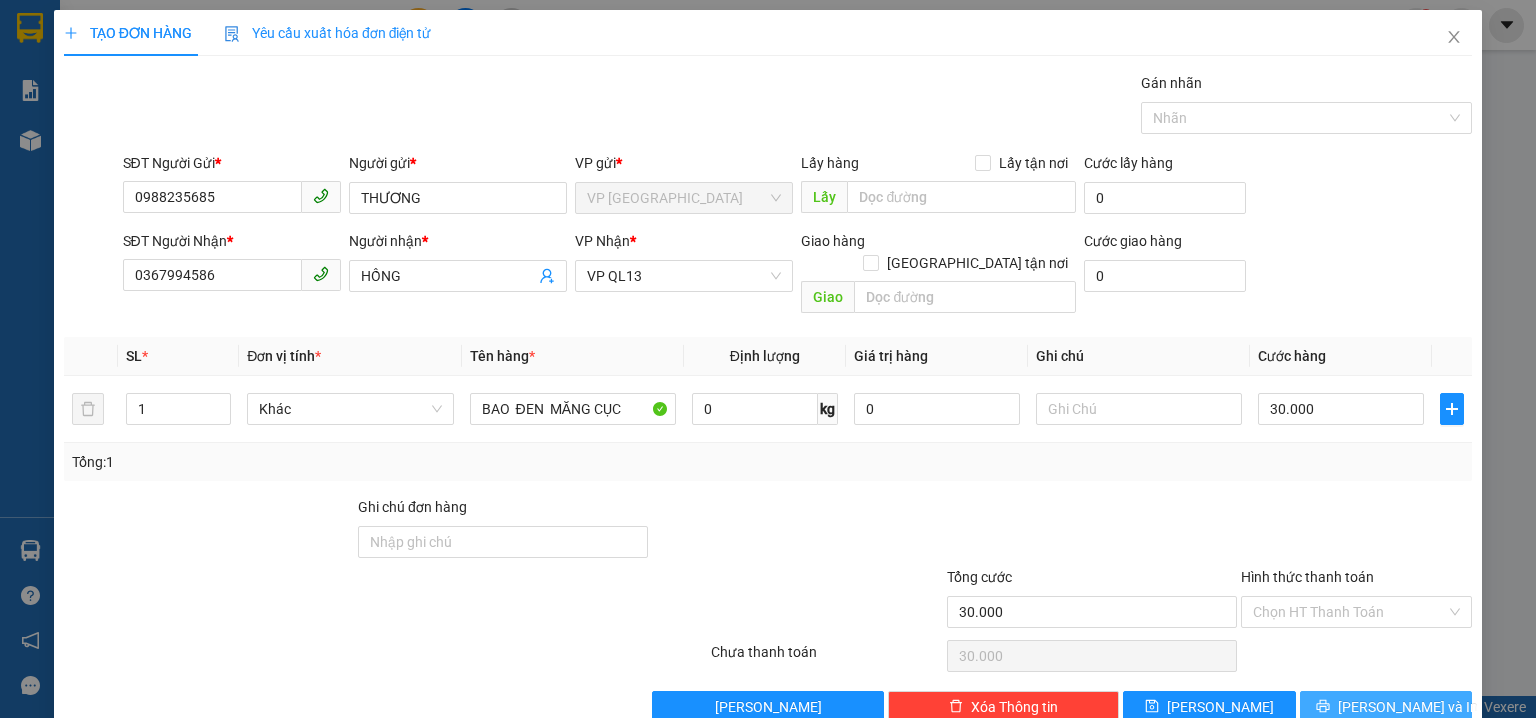 click on "[PERSON_NAME] và In" at bounding box center [1408, 707] 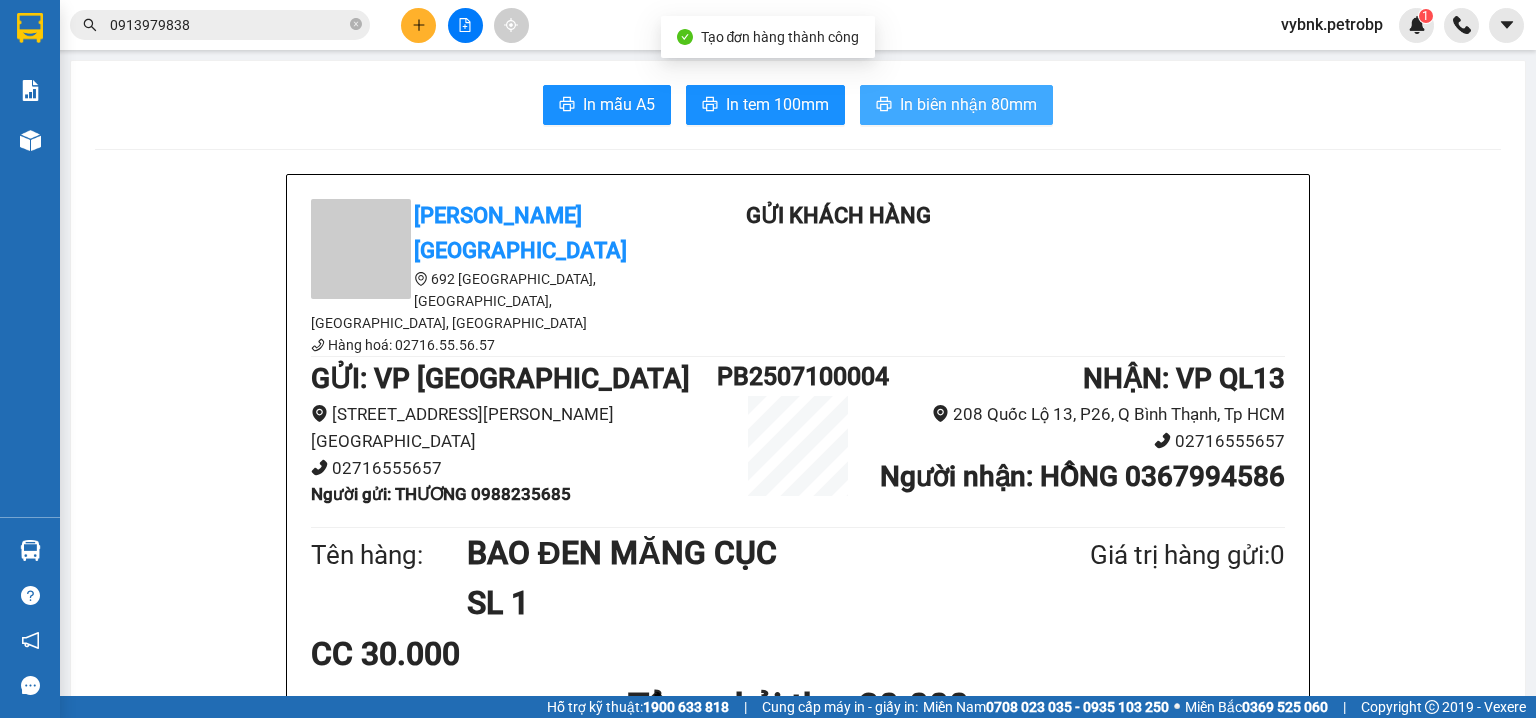 click on "In biên nhận 80mm" at bounding box center (968, 104) 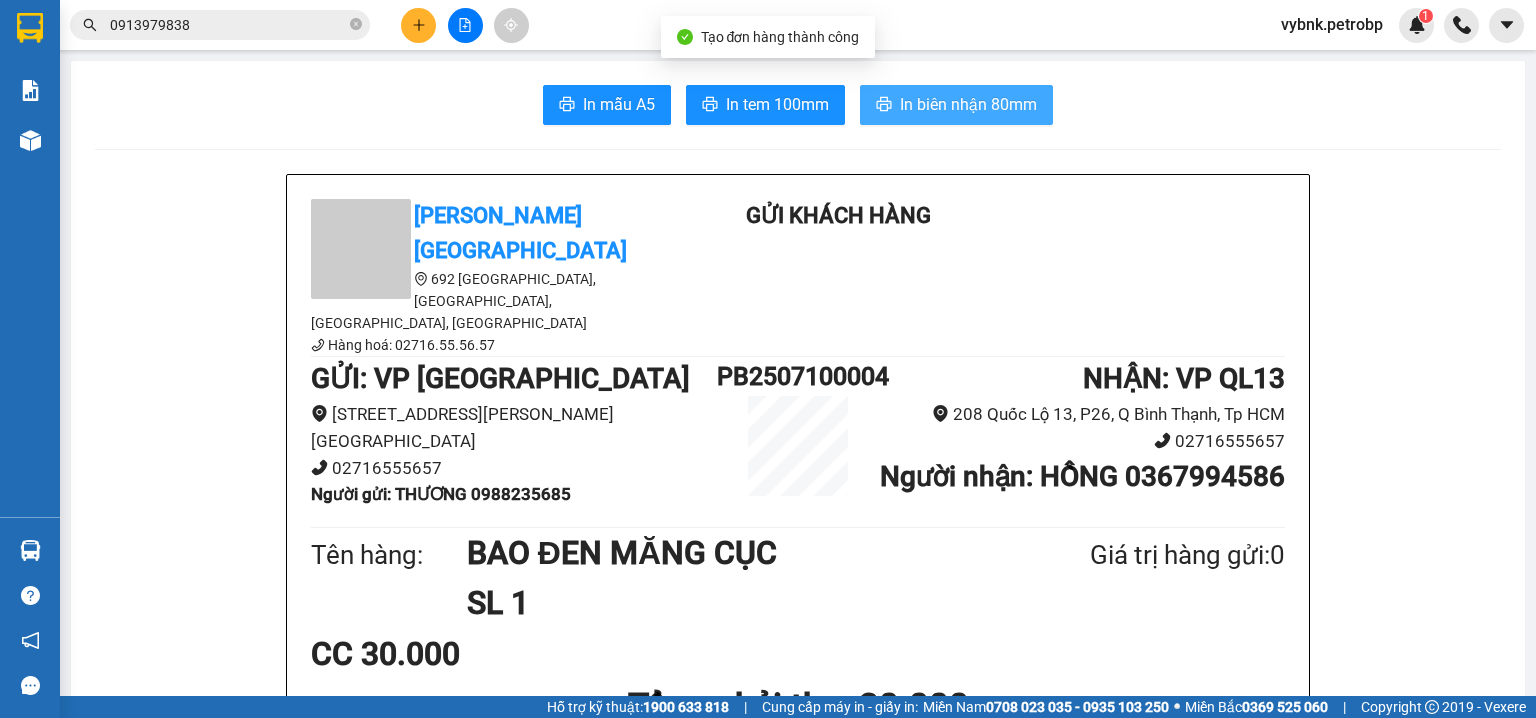 scroll, scrollTop: 0, scrollLeft: 0, axis: both 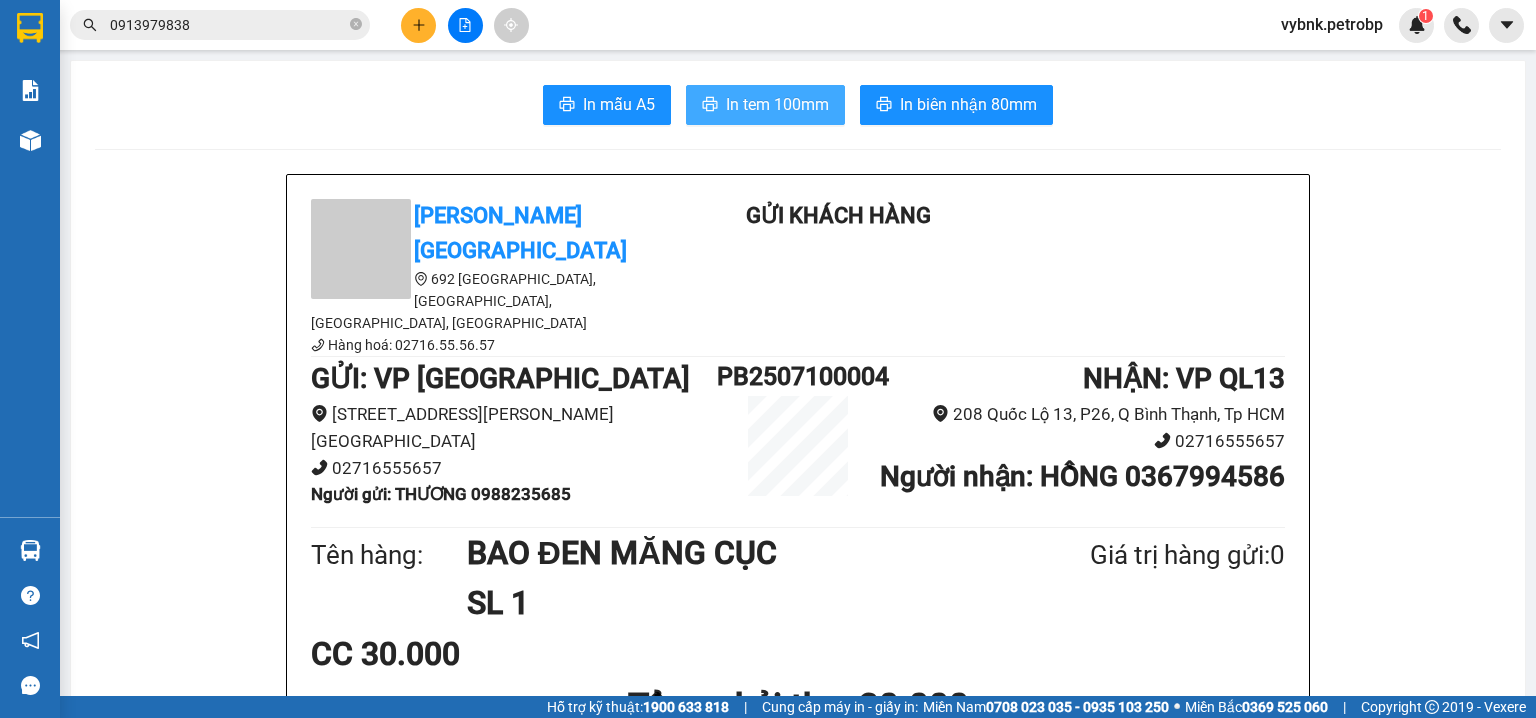 click on "In tem 100mm" at bounding box center [777, 104] 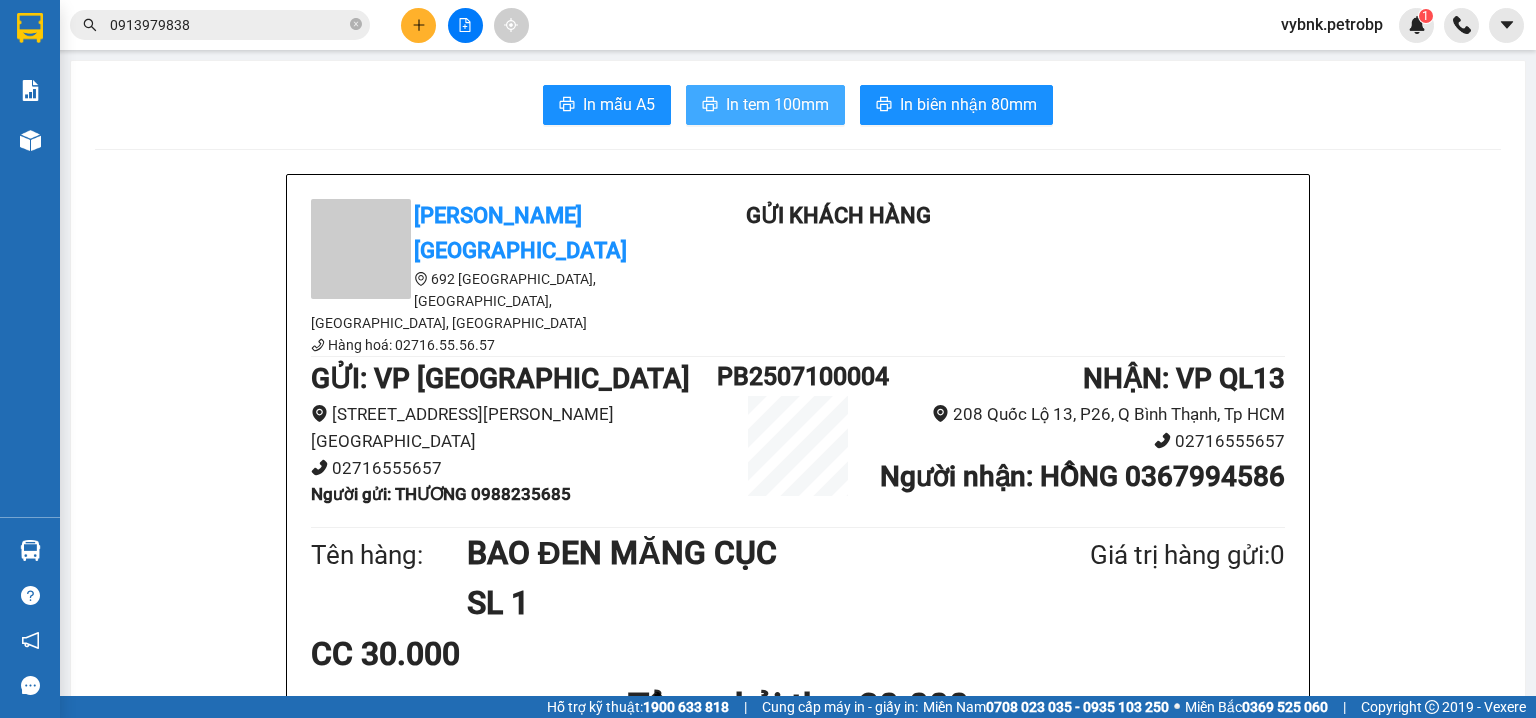 scroll, scrollTop: 0, scrollLeft: 0, axis: both 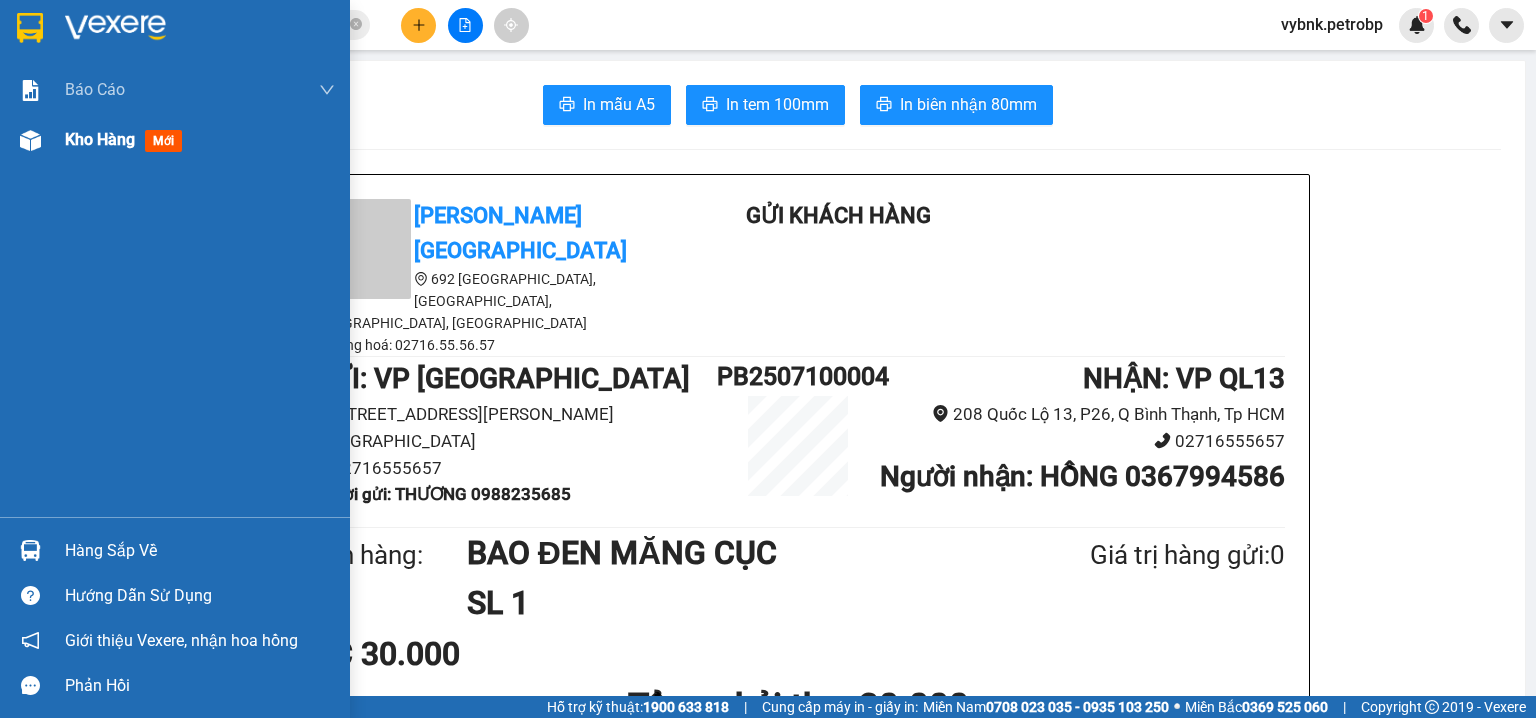 click on "Kho hàng" at bounding box center [100, 139] 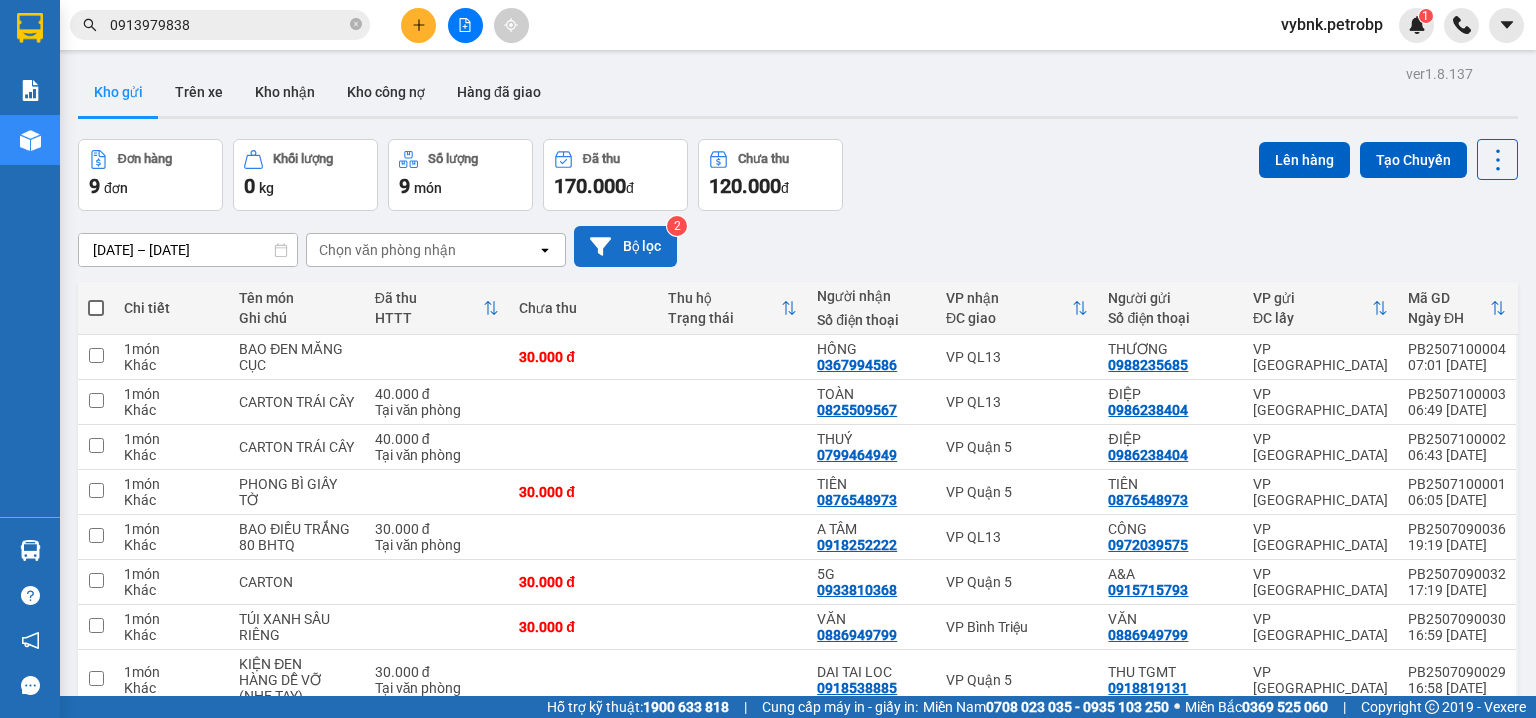 scroll, scrollTop: 139, scrollLeft: 0, axis: vertical 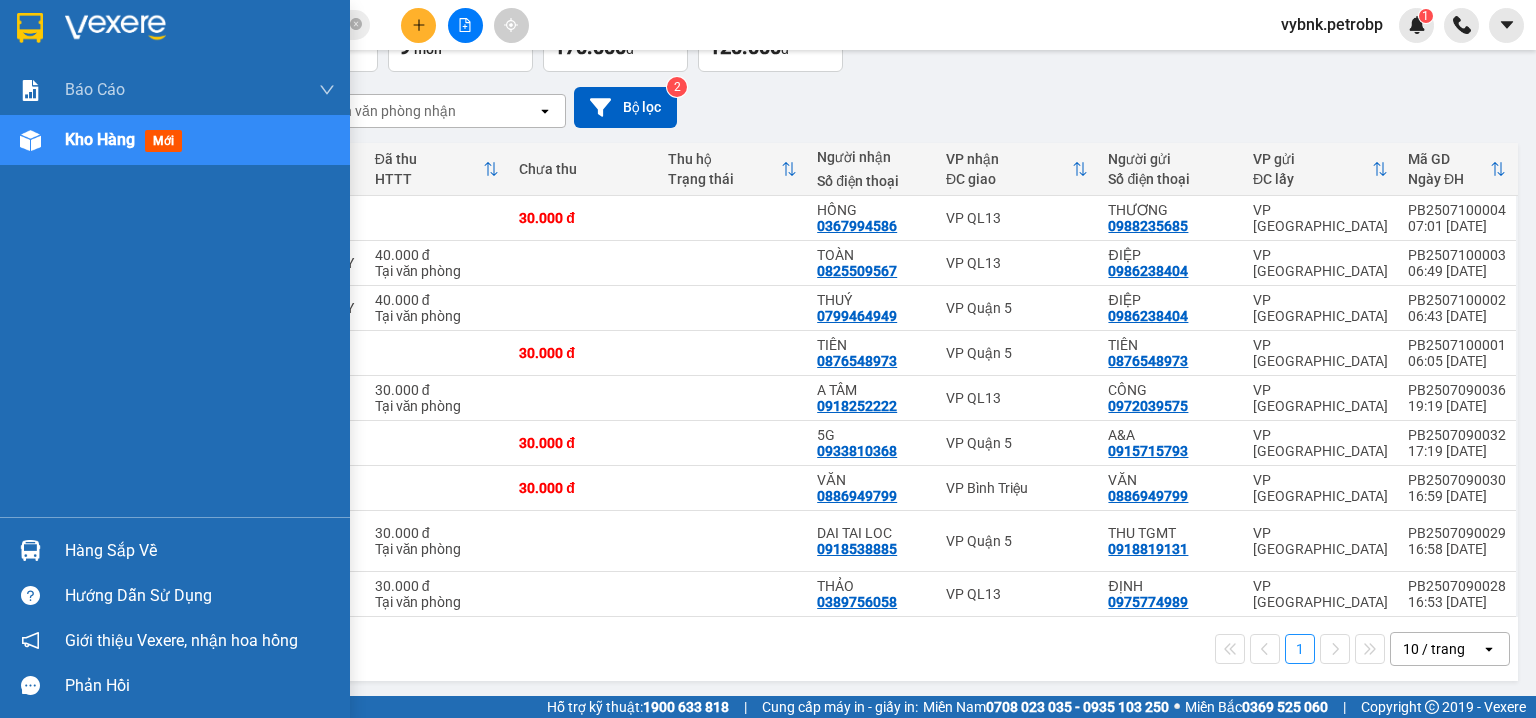 click on "Hàng sắp về" at bounding box center [175, 550] 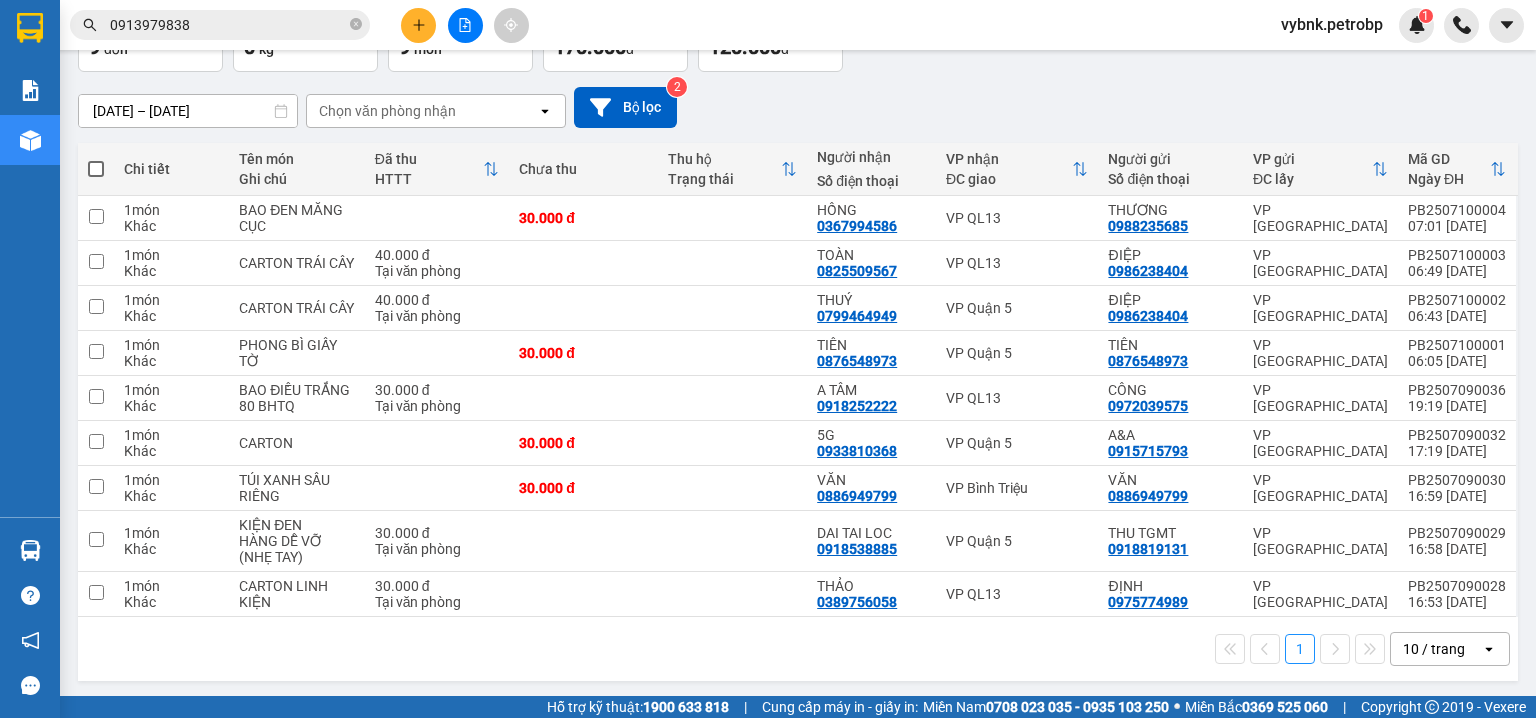 click on "Kết quả tìm kiếm ( 997 )  Bộ lọc  Ngày tạo đơn gần nhất Mã ĐH Trạng thái Món hàng Tổng cước Chưa cước Người gửi VP Gửi Người nhận VP Nhận 78ADV2507090077 14:58 - 09/07 VP Nhận   93H-023.04 00:14 - 10/07 KIEN VUÔNG CARTON SL:  1 30.000 30.000 0906789896 PHỤ TÙNG HQ VP Quận 5 0913979838 LONG VP Phước Bình 78ADV2507090067 14:00 - 09/07 VP Nhận   93H-023.04 00:14 - 10/07 KIEN VUÔNG CARTON SL:  1 40.000 40.000 0906789896 PHỤ TÙNG HQ VP Quận 5 0913979838 LONG VP Phước Bình 78ADV2507080112 17:03 - 08/07 Đã giao   06:35 - 09/07 KIỆN DẸP SL:  1 30.000 0906789896 PHỤ TÙNG HQ VP Quận 5 0913979838 LONG VP Phước Bình QL132507080020 13:56 - 08/07 Đã giao   18:21 - 08/07 PHỤ TÙNG SL:  1 30.000 0909501389 CTY BẾN THÀNH  VP QL13 0913979838 LONG VP Phước Bình 78ADV2507080028 10:12 - 08/07 Đã giao   18:22 - 08/07 THÙNG XỐP VÀNG SL:  1 60.000 0939840668 HẢO VP Quận 5 0913979838 GARA HOÀNG LONG VP Phước Bình   SL:" at bounding box center [768, 359] 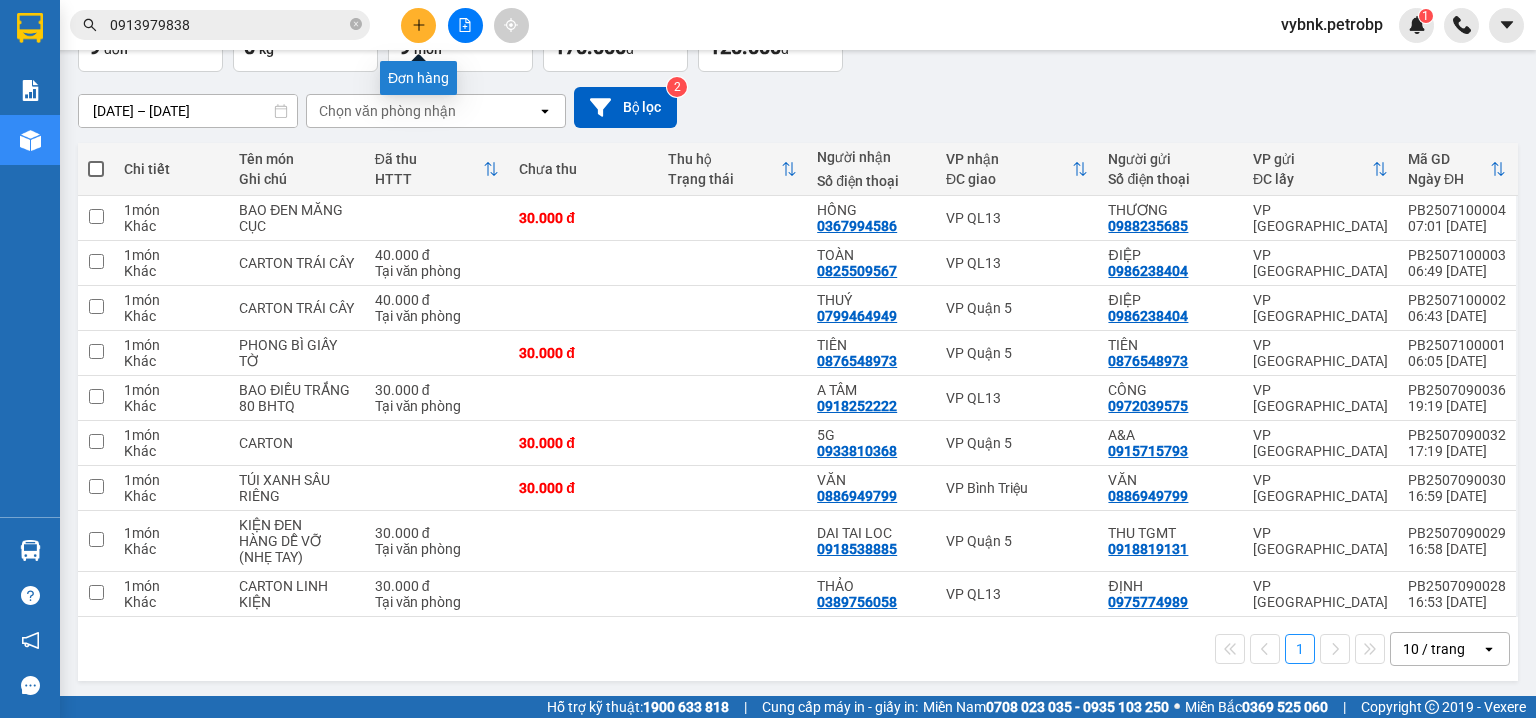 click at bounding box center [418, 25] 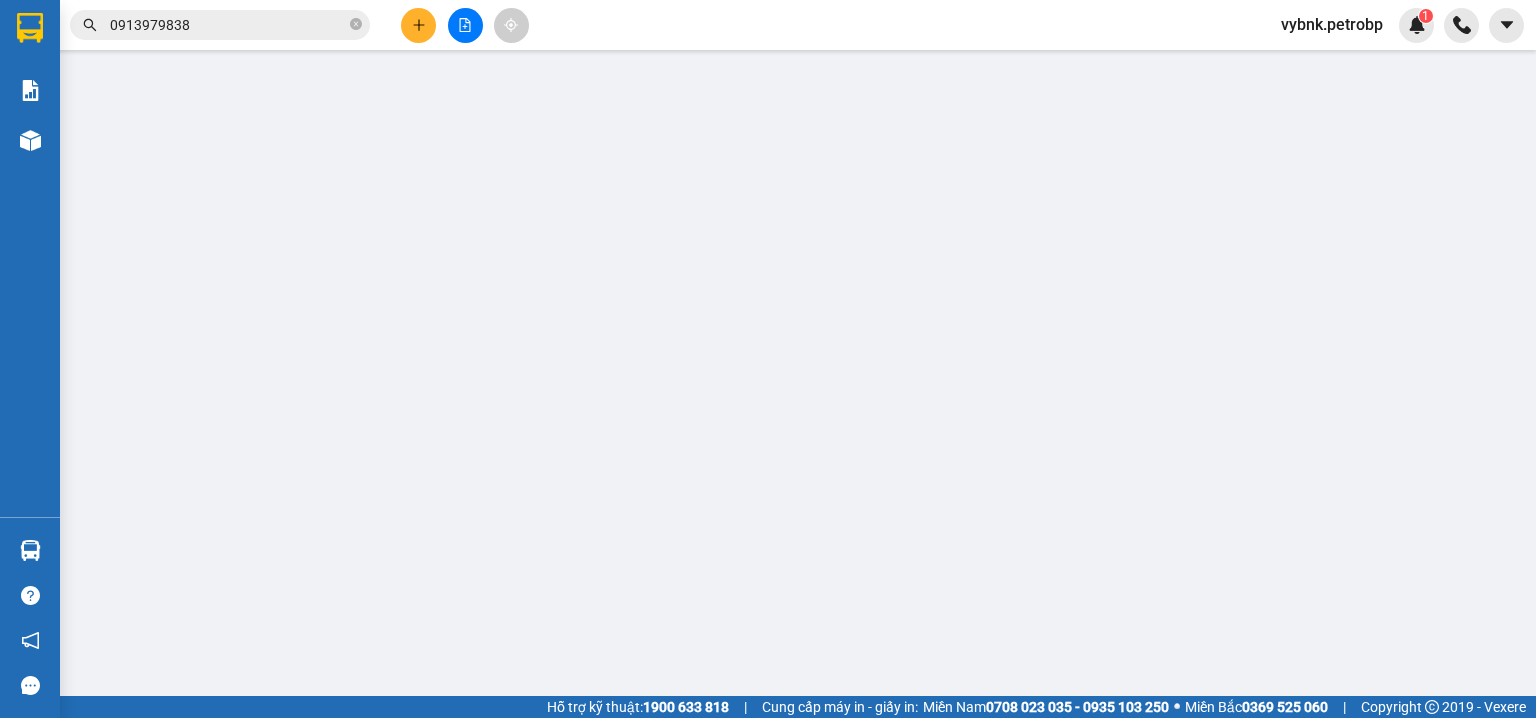 scroll, scrollTop: 0, scrollLeft: 0, axis: both 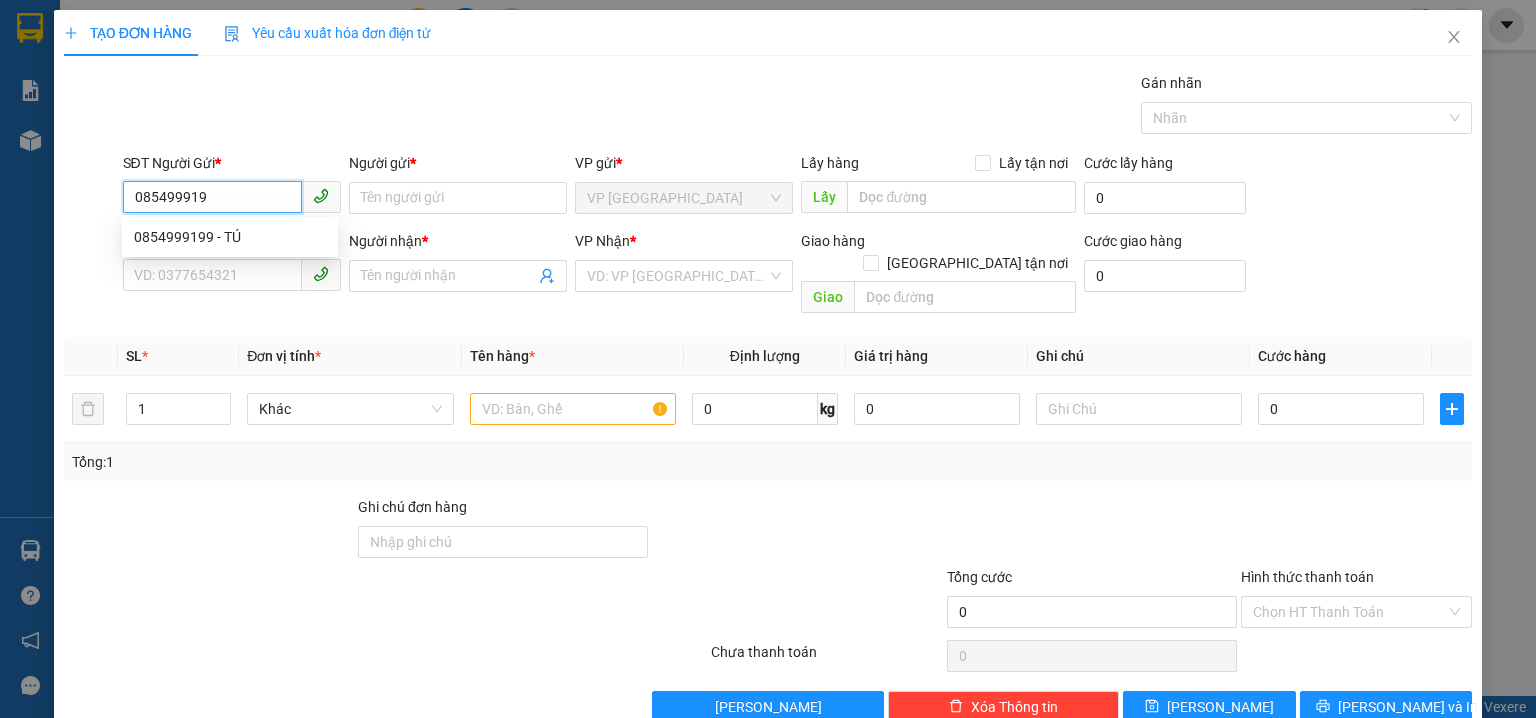 type on "0854999199" 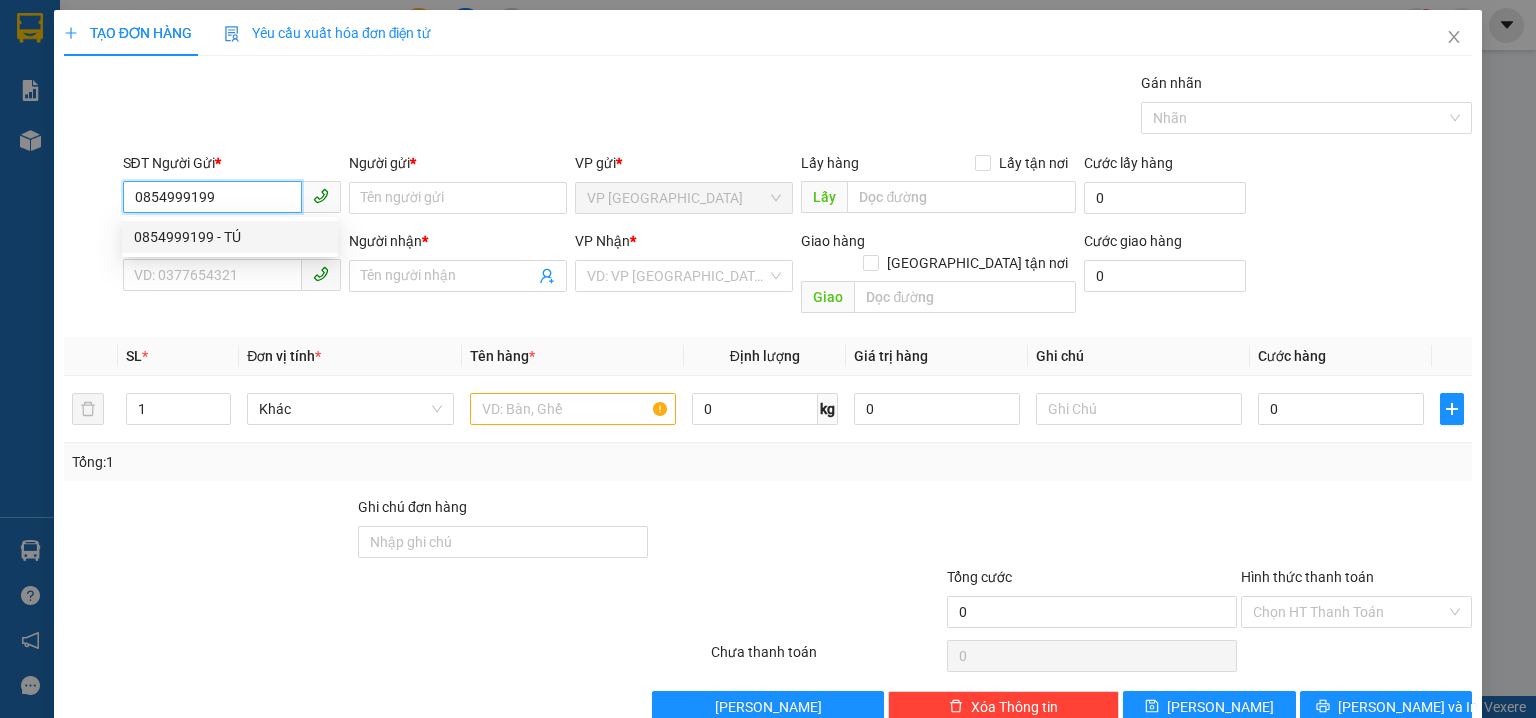 click on "0854999199 - TÚ" at bounding box center [230, 237] 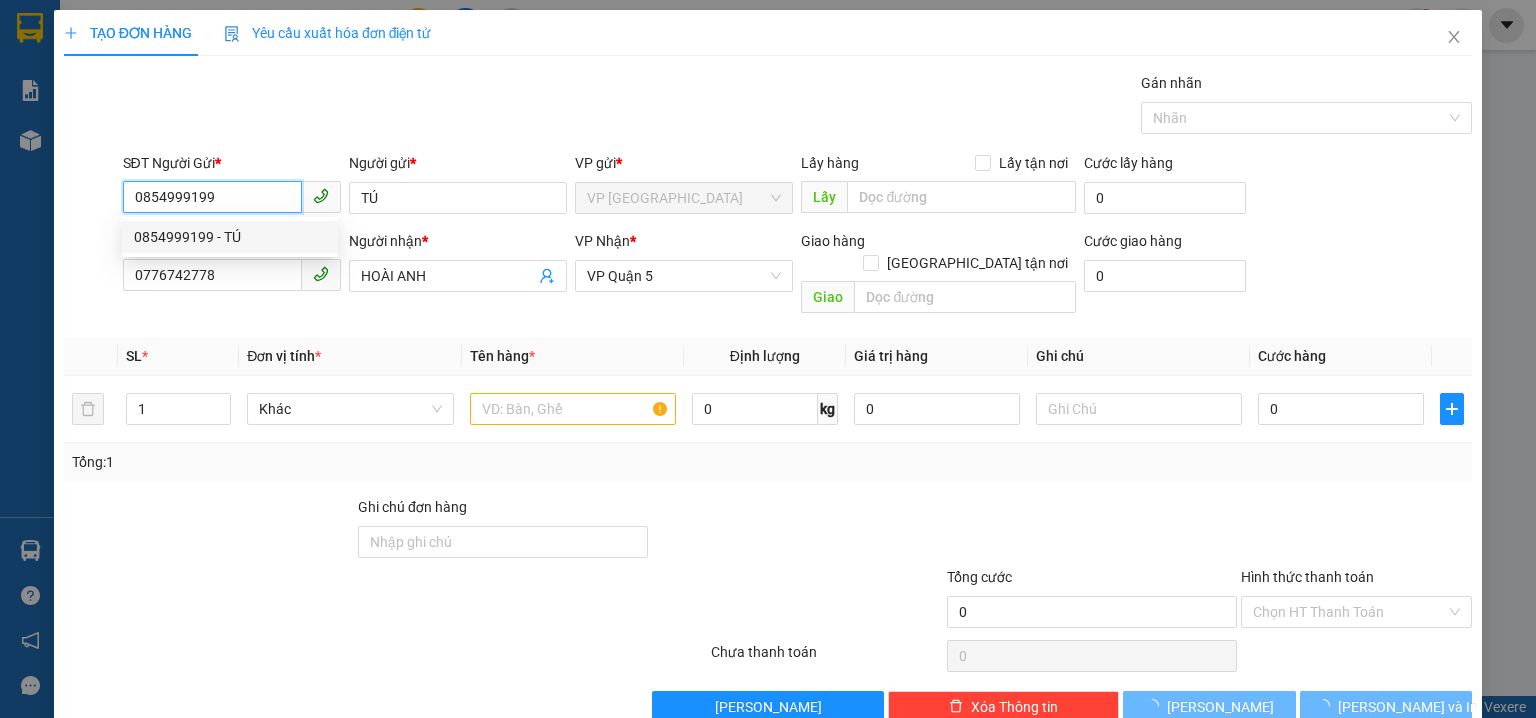 click on "0854999199 - TÚ" at bounding box center [230, 237] 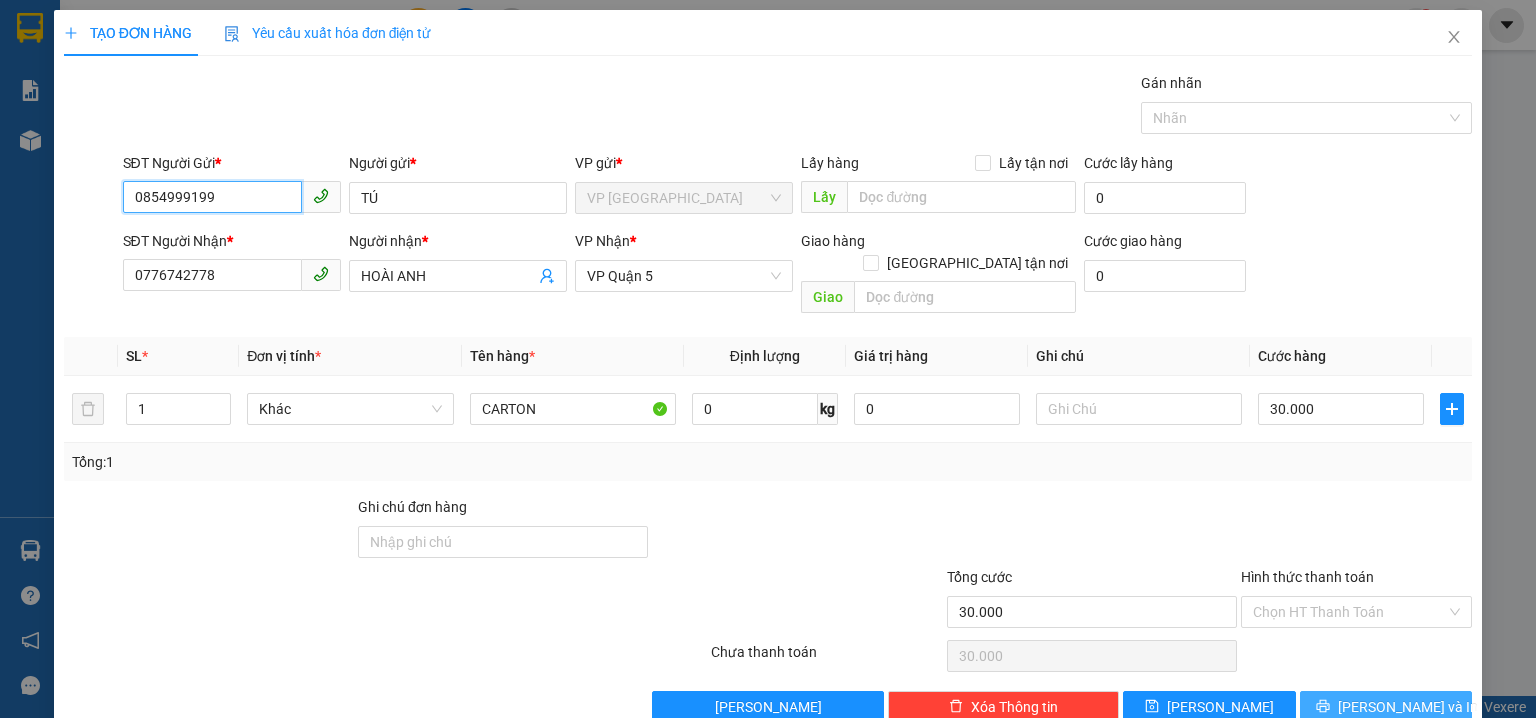 type on "0854999199" 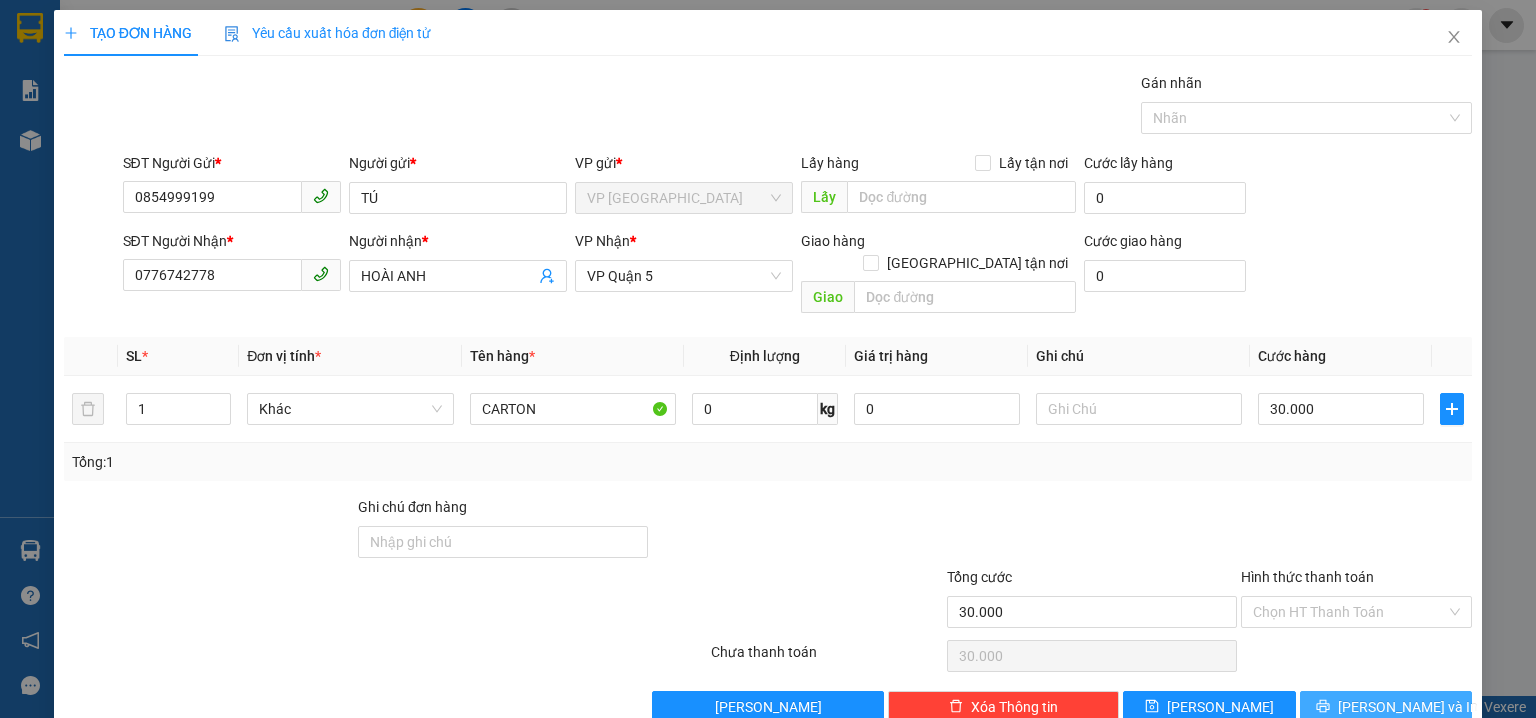 click on "[PERSON_NAME] và In" at bounding box center [1386, 707] 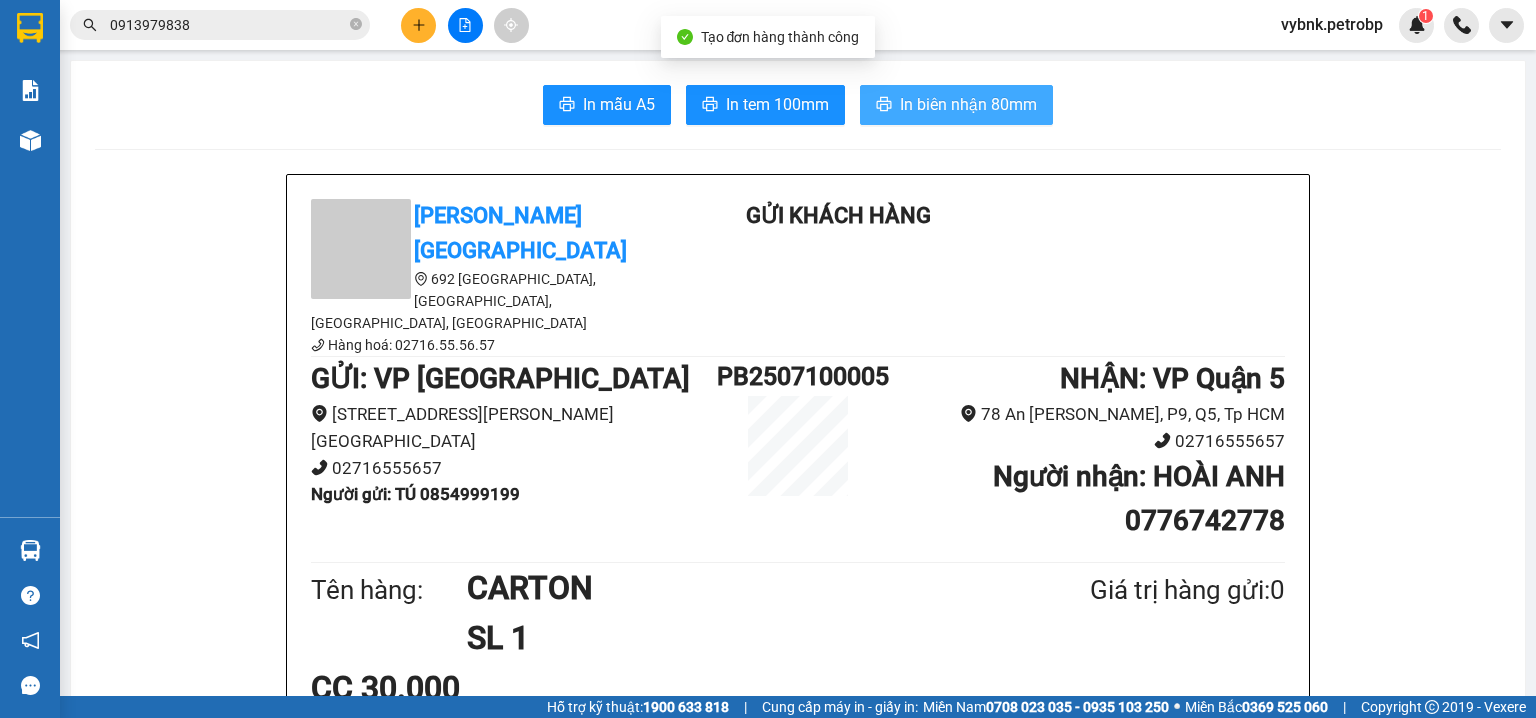 click on "In biên nhận 80mm" at bounding box center (968, 104) 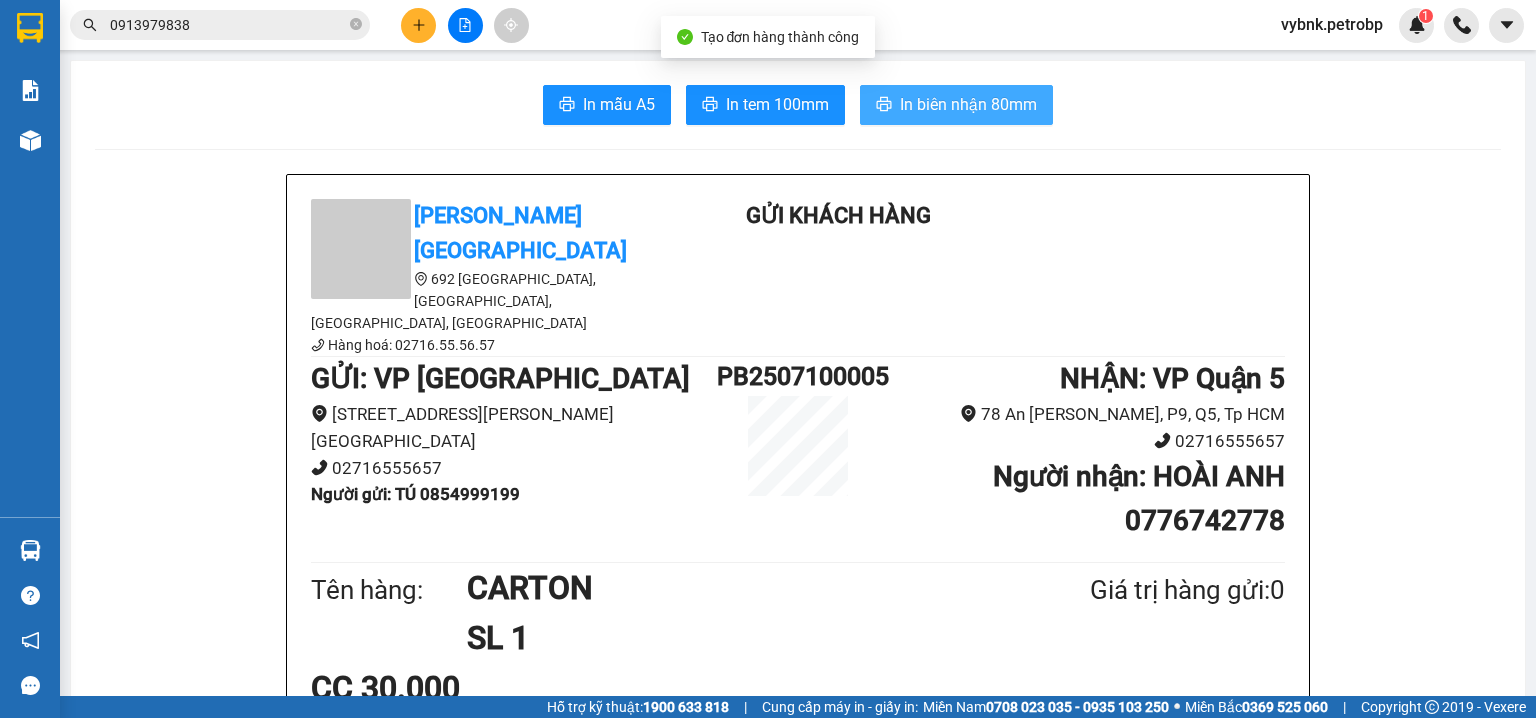 scroll, scrollTop: 0, scrollLeft: 0, axis: both 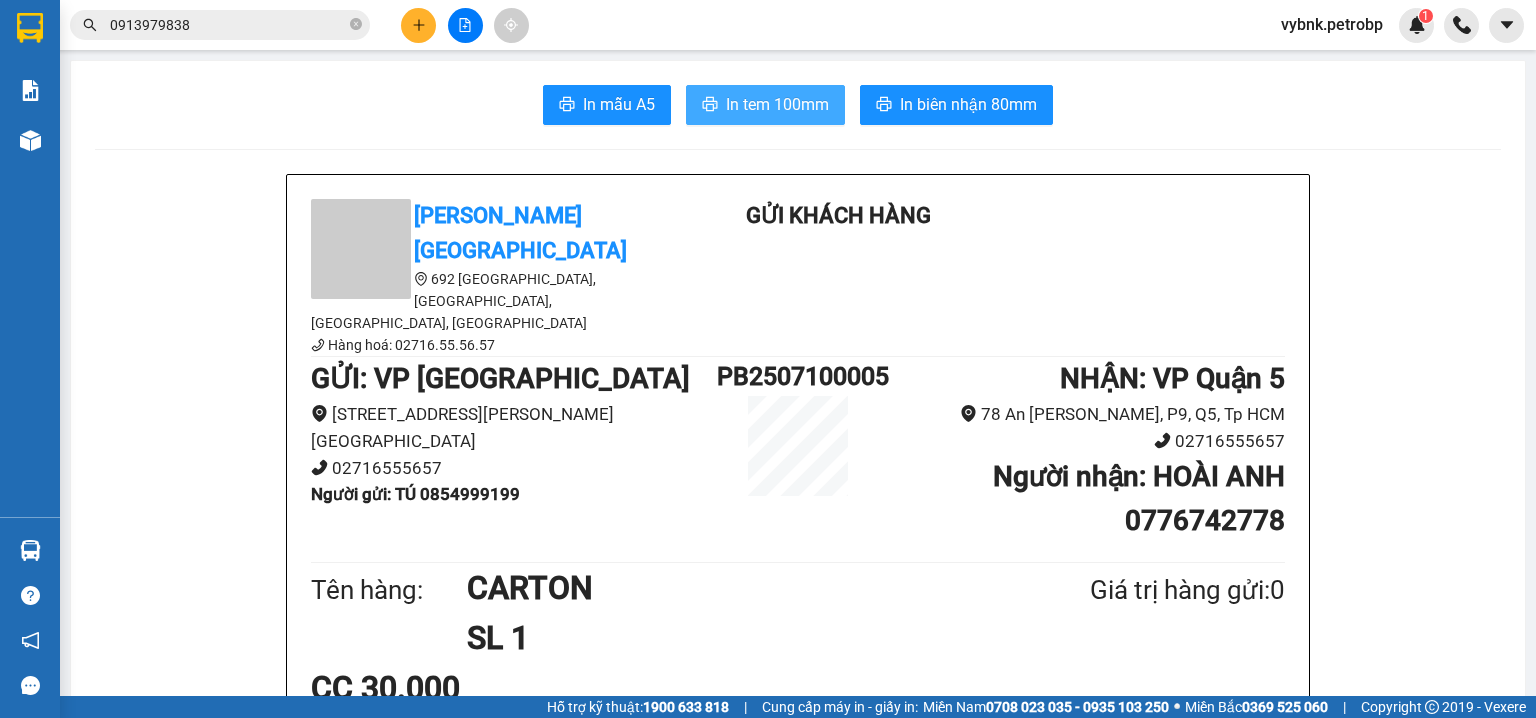 click on "In tem 100mm" at bounding box center [765, 105] 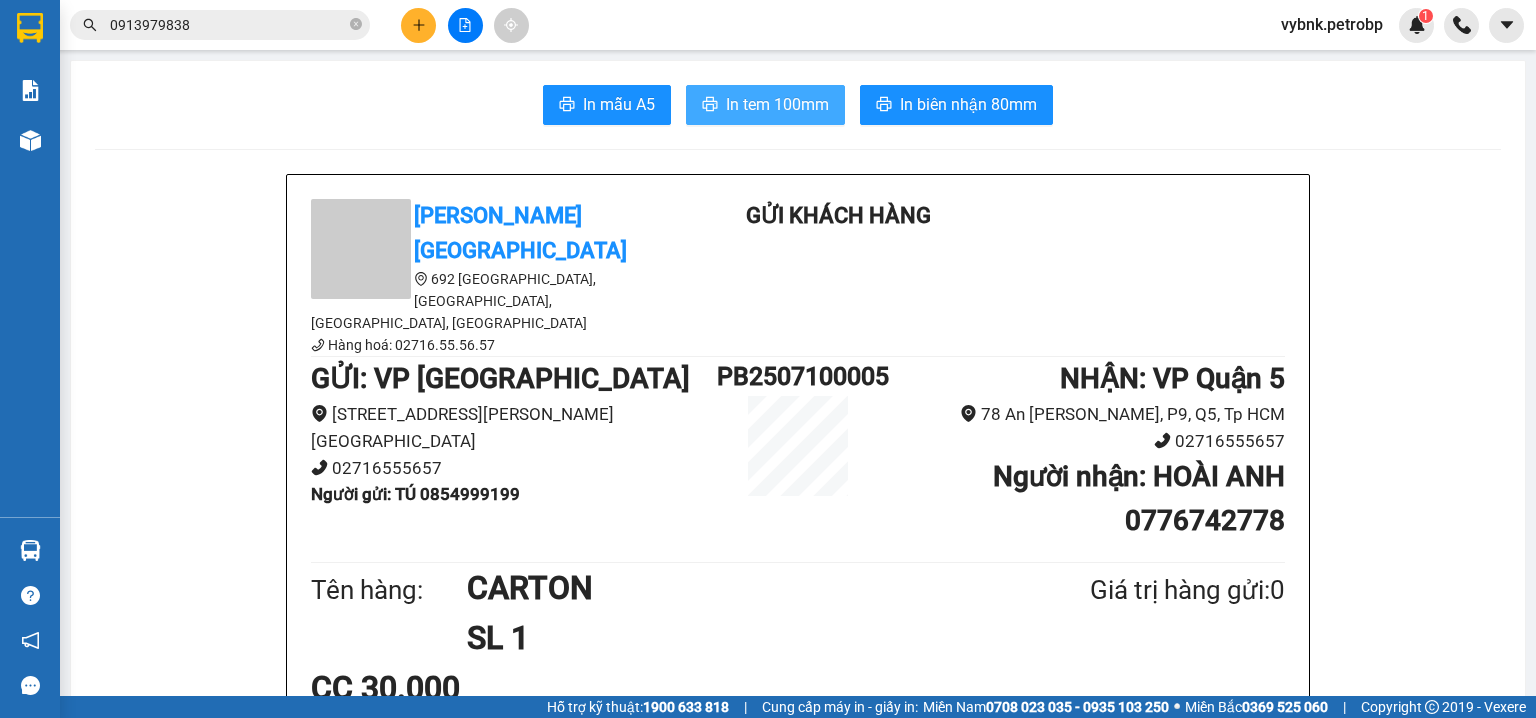 scroll, scrollTop: 0, scrollLeft: 0, axis: both 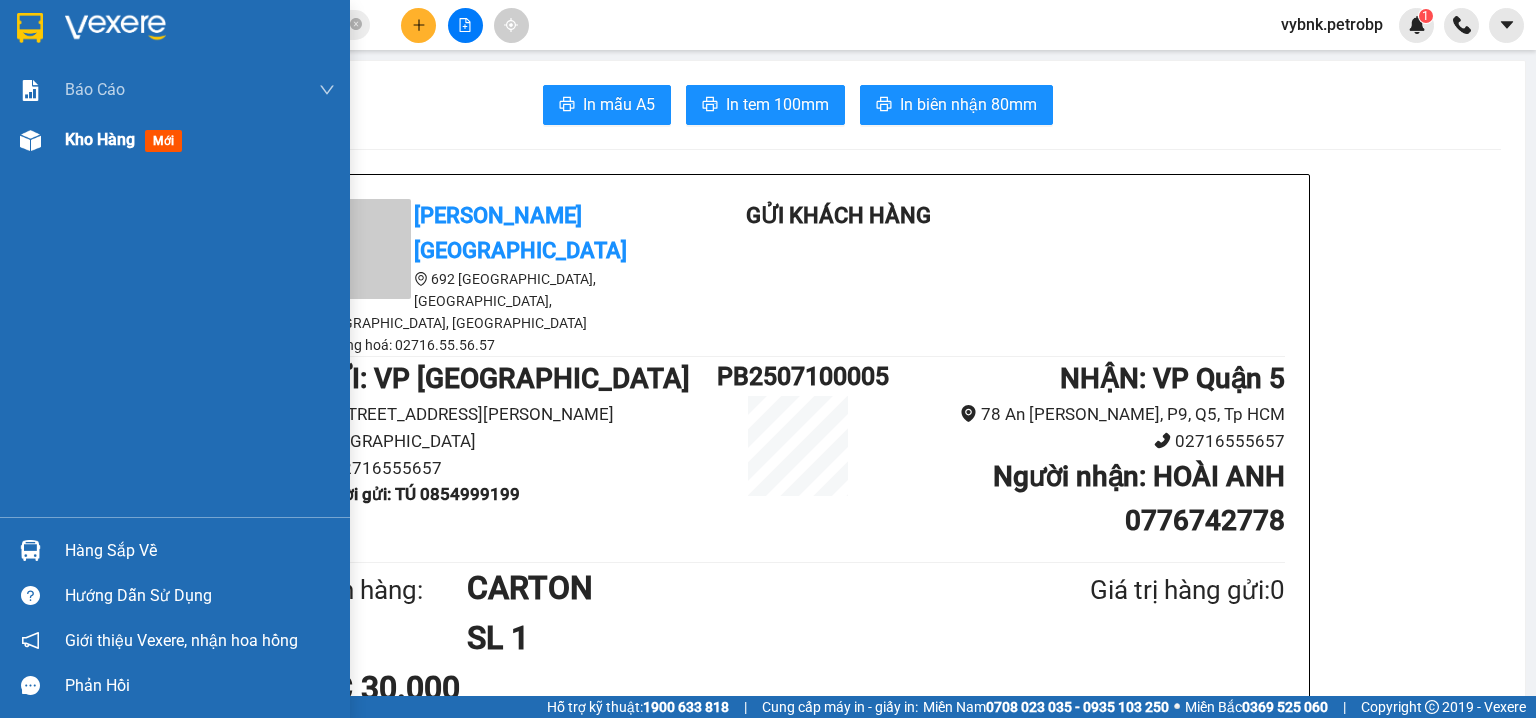 click on "Kho hàng mới" at bounding box center [200, 140] 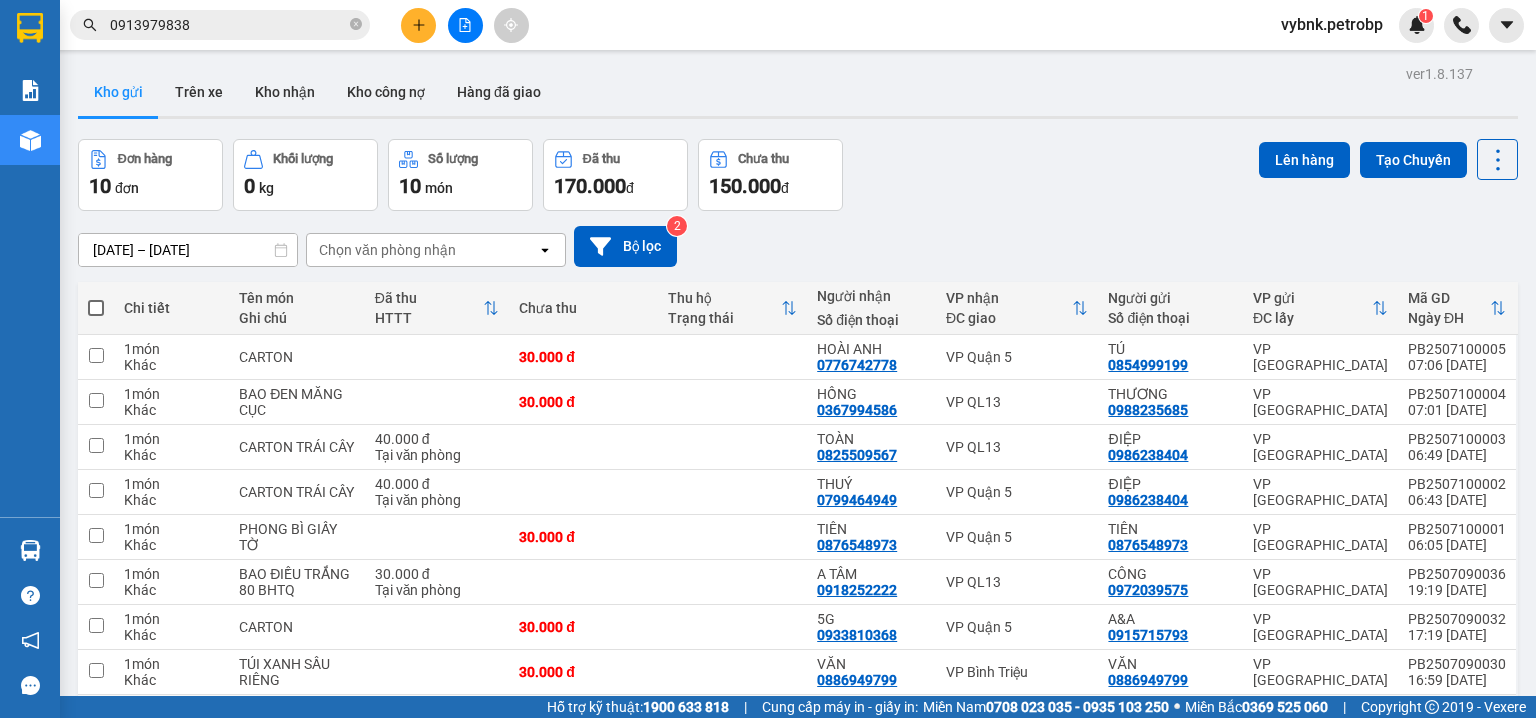 scroll, scrollTop: 184, scrollLeft: 0, axis: vertical 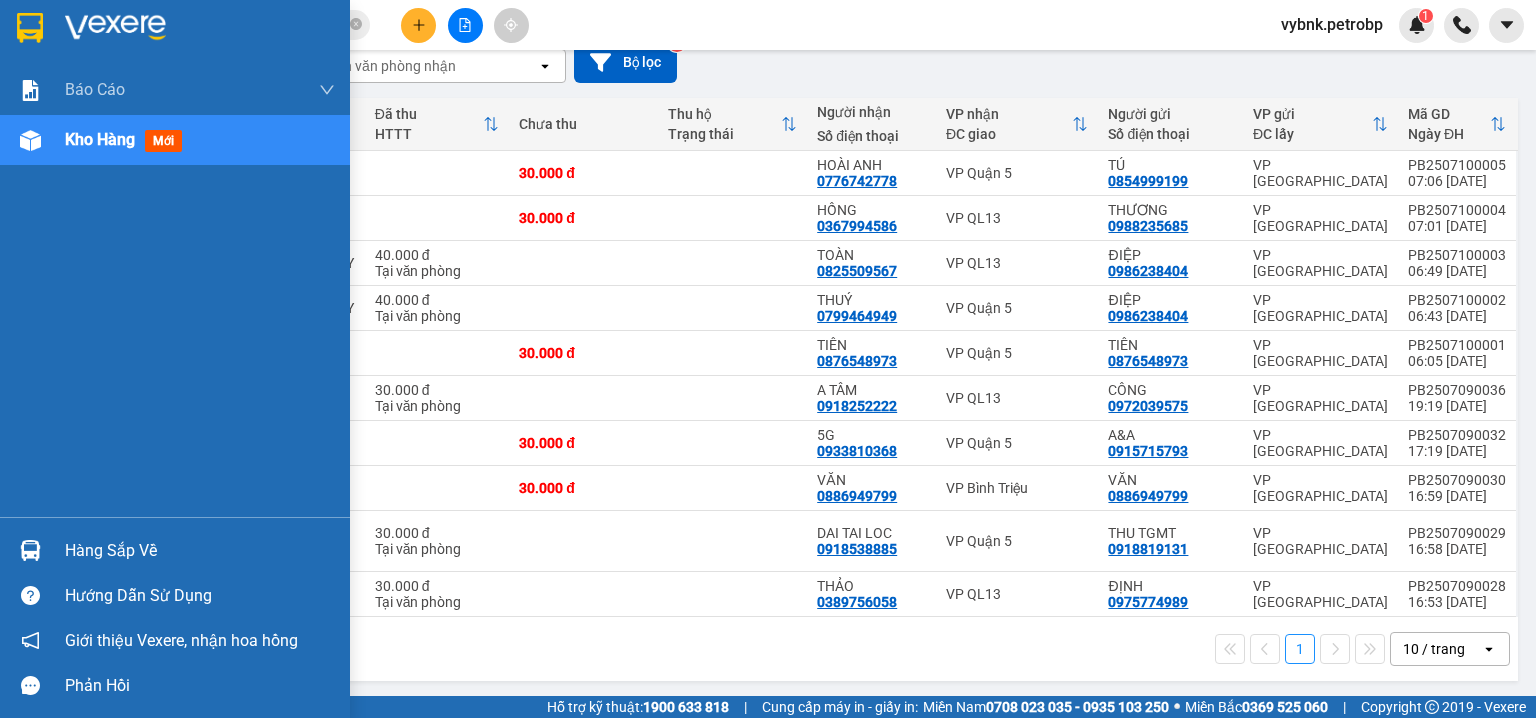 click at bounding box center (30, 550) 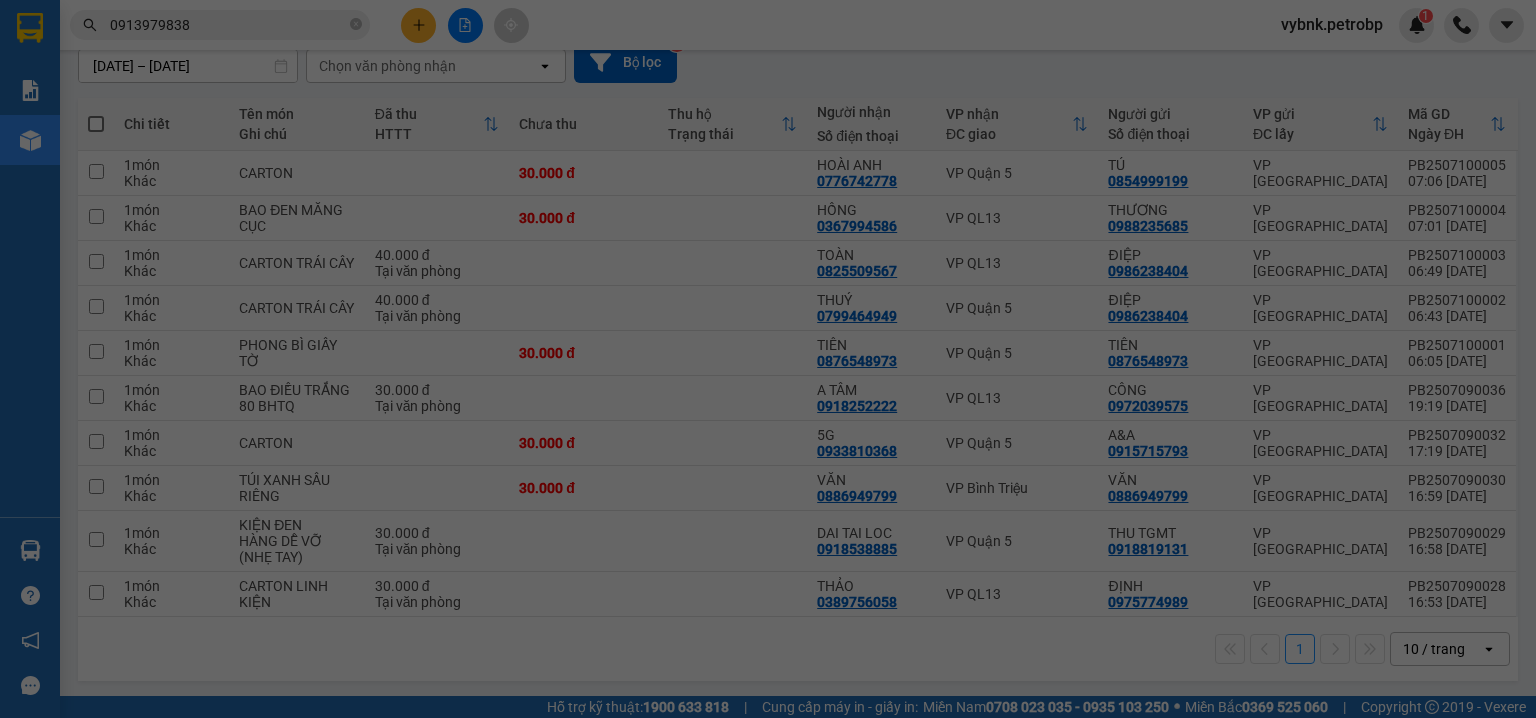 click on "Báo cáo BC tiền tận nơi (nhân viên) Báo cáo 1 (nv): Số tiền đã thu của văn phòng  Báo cáo 1: Số tiền đã thu của văn phòng  Báo cáo dòng tiền (nhân viên) Doanh số tạo đơn theo VP gửi (nhân viên) Mẫu 1: Báo cáo dòng tiền theo nhân viên (nhà xe) Mẫu 1: Báo cáo dòng tiền theo nhân viên (trưởng trạm) Mẫu 2: Thống kê đơn hàng theo nhân viên Mẫu 3.1: Thống kê đơn hàng văn phòng gửi Mẫu 3.1: Thống kê đơn hàng văn phòng gửi ( các trạm xem ) Mẫu 3: Báo cáo dòng tiền theo văn phòng     Kho hàng mới Hàng sắp về Hướng dẫn sử dụng Giới thiệu Vexere, nhận hoa hồng Phản hồi Phần mềm hỗ trợ bạn tốt chứ?" at bounding box center [30, 359] 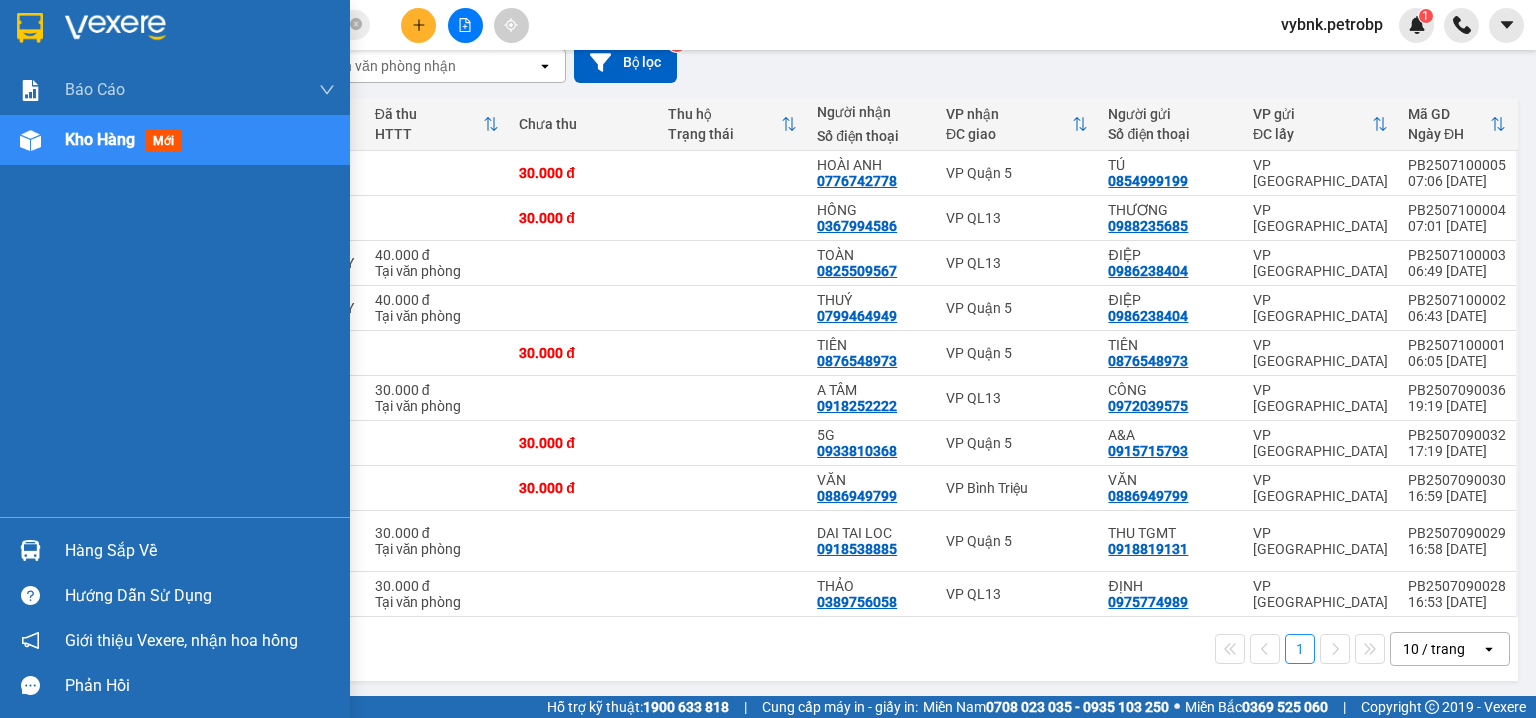 click at bounding box center [30, 550] 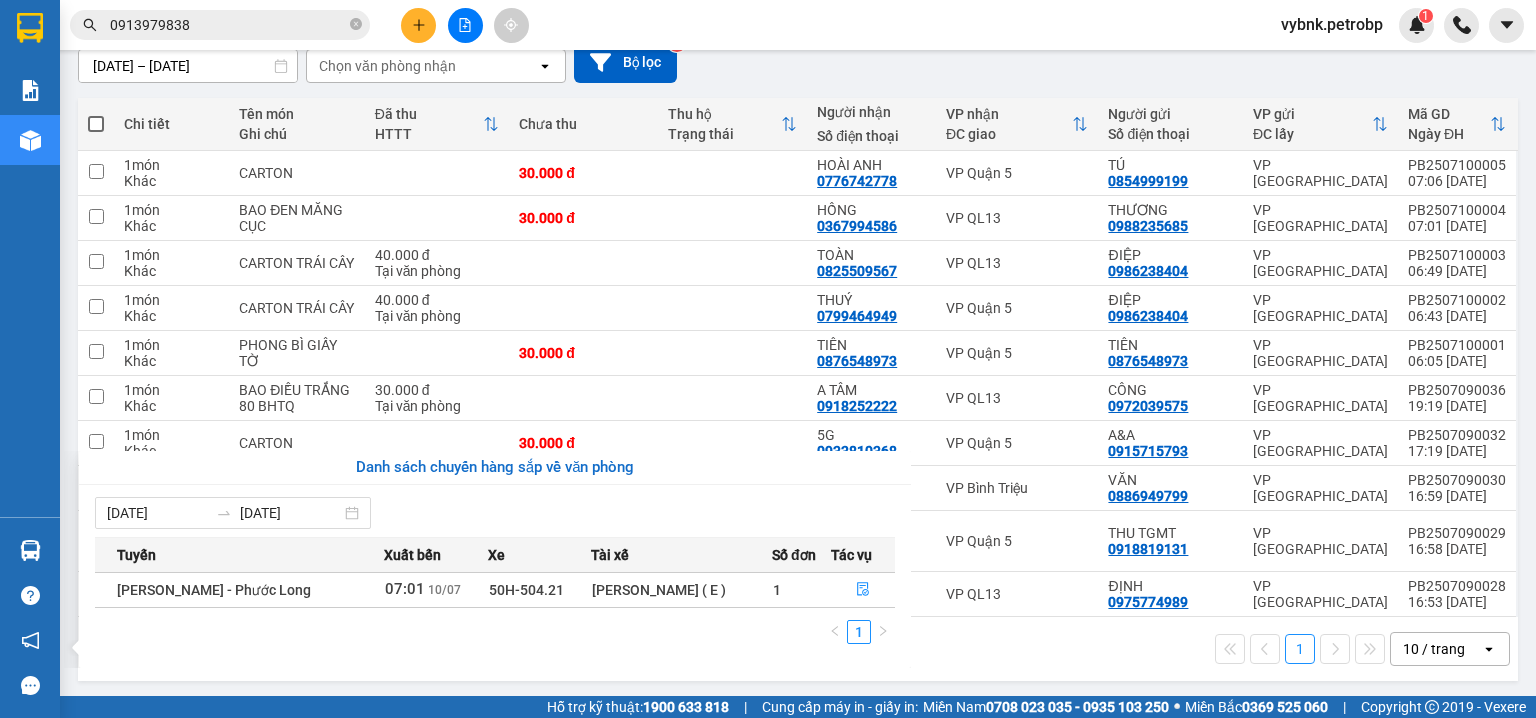 click on "Kết quả tìm kiếm ( 997 )  Bộ lọc  Ngày tạo đơn gần nhất Mã ĐH Trạng thái Món hàng Tổng cước Chưa cước Người gửi VP Gửi Người nhận VP Nhận 78ADV2507090077 14:58 - 09/07 VP Nhận   93H-023.04 00:14 - 10/07 KIEN VUÔNG CARTON SL:  1 30.000 30.000 0906789896 PHỤ TÙNG HQ VP Quận 5 0913979838 LONG VP Phước Bình 78ADV2507090067 14:00 - 09/07 VP Nhận   93H-023.04 00:14 - 10/07 KIEN VUÔNG CARTON SL:  1 40.000 40.000 0906789896 PHỤ TÙNG HQ VP Quận 5 0913979838 LONG VP Phước Bình 78ADV2507080112 17:03 - 08/07 Đã giao   06:35 - 09/07 KIỆN DẸP SL:  1 30.000 0906789896 PHỤ TÙNG HQ VP Quận 5 0913979838 LONG VP Phước Bình QL132507080020 13:56 - 08/07 Đã giao   18:21 - 08/07 PHỤ TÙNG SL:  1 30.000 0909501389 CTY BẾN THÀNH  VP QL13 0913979838 LONG VP Phước Bình 78ADV2507080028 10:12 - 08/07 Đã giao   18:22 - 08/07 THÙNG XỐP VÀNG SL:  1 60.000 0939840668 HẢO VP Quận 5 0913979838 GARA HOÀNG LONG VP Phước Bình   SL:" at bounding box center [768, 359] 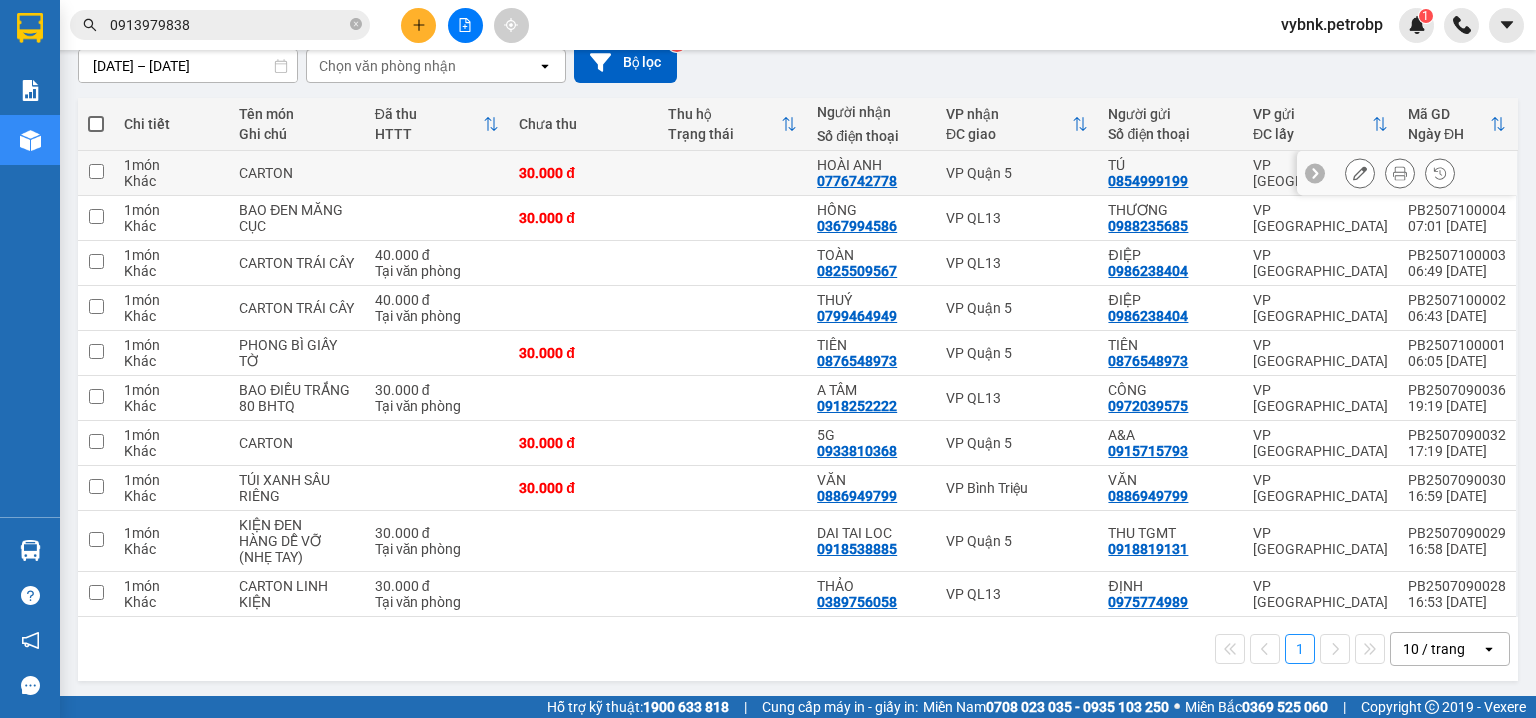 click on "HOÀI ANH" at bounding box center [871, 165] 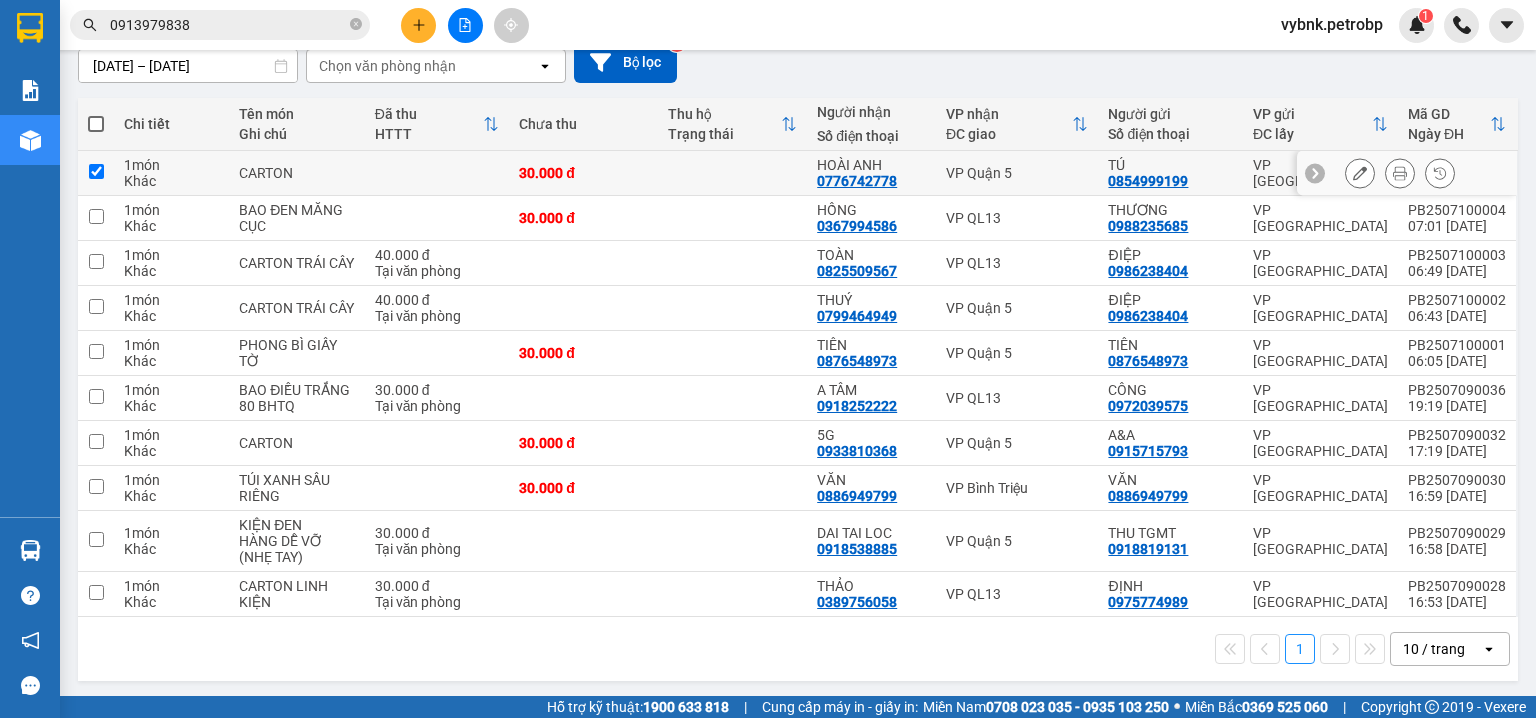 click on "HOÀI ANH" at bounding box center [871, 165] 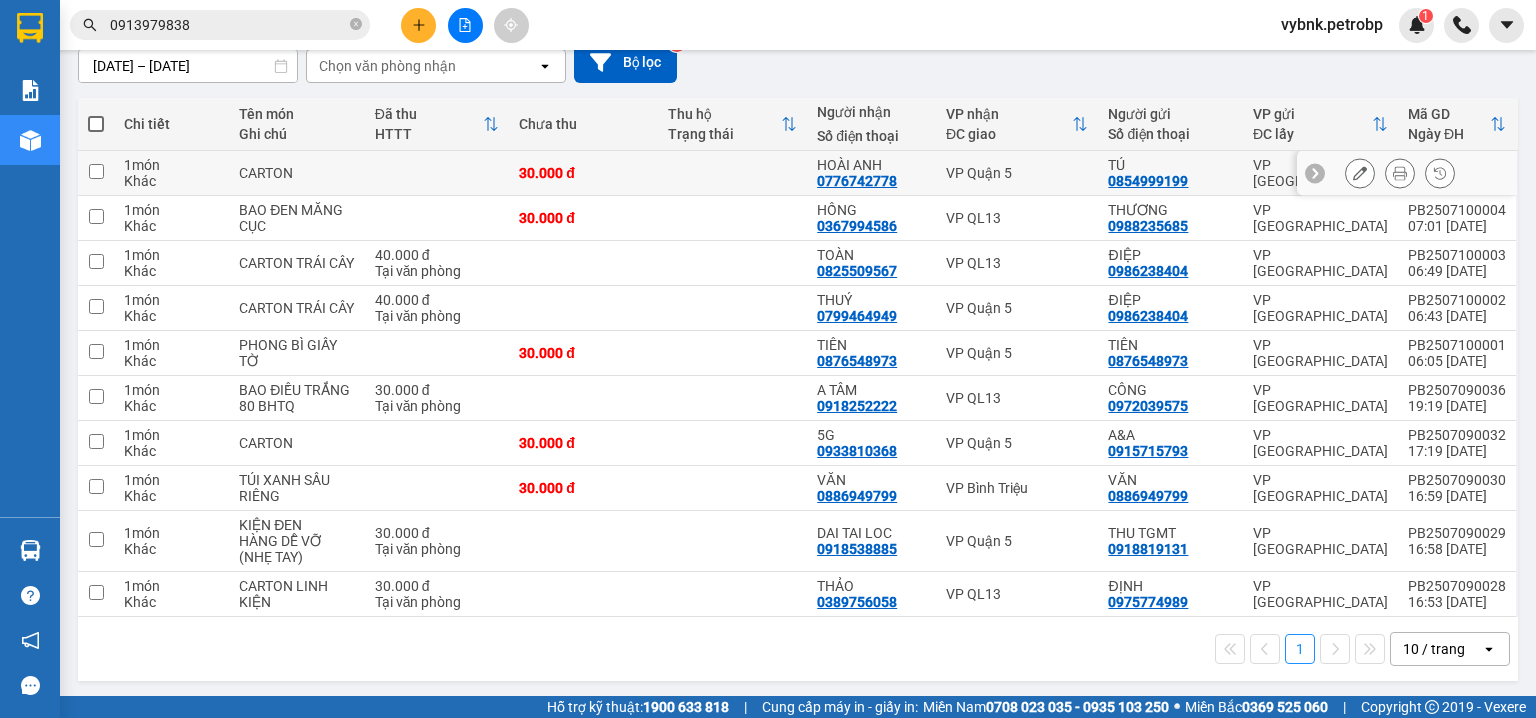 checkbox on "false" 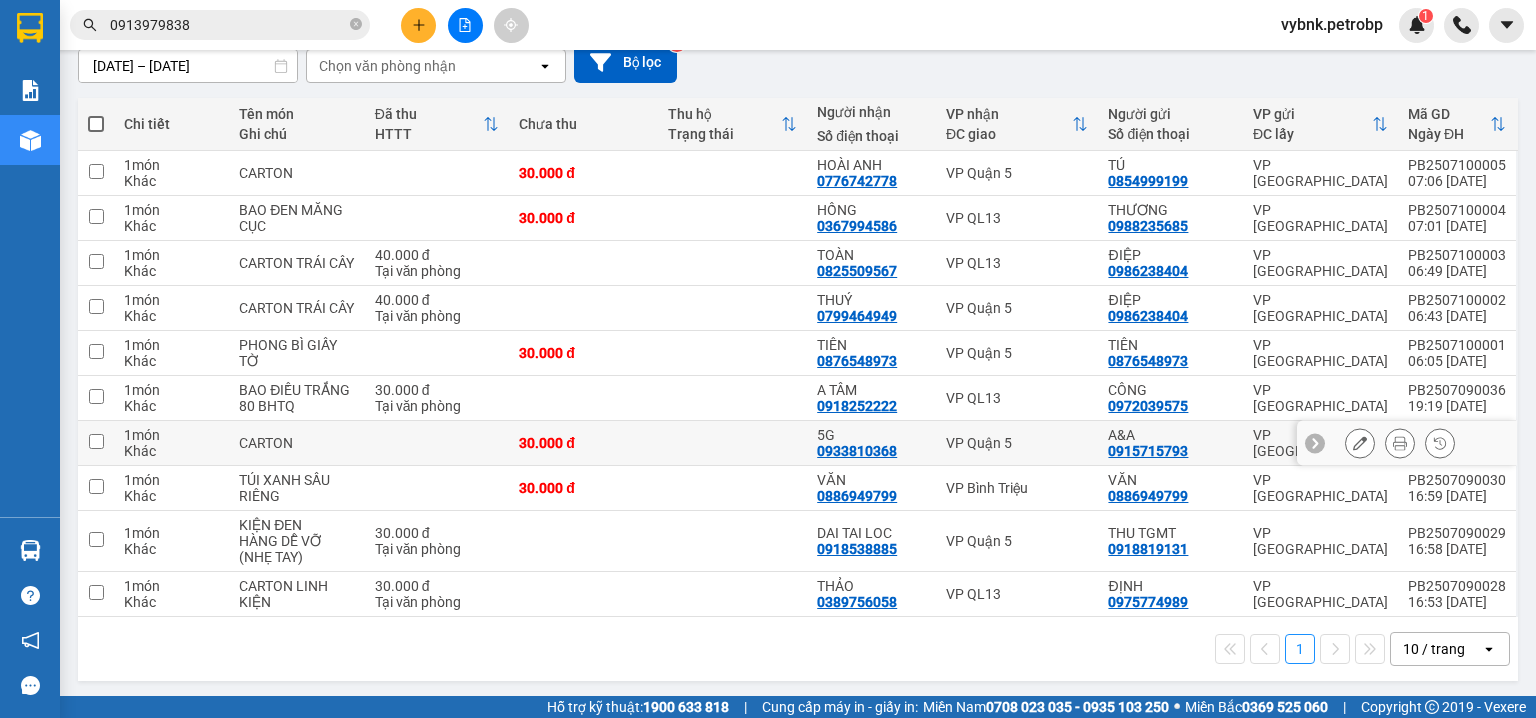 click on "5G 0933810368" at bounding box center (871, 443) 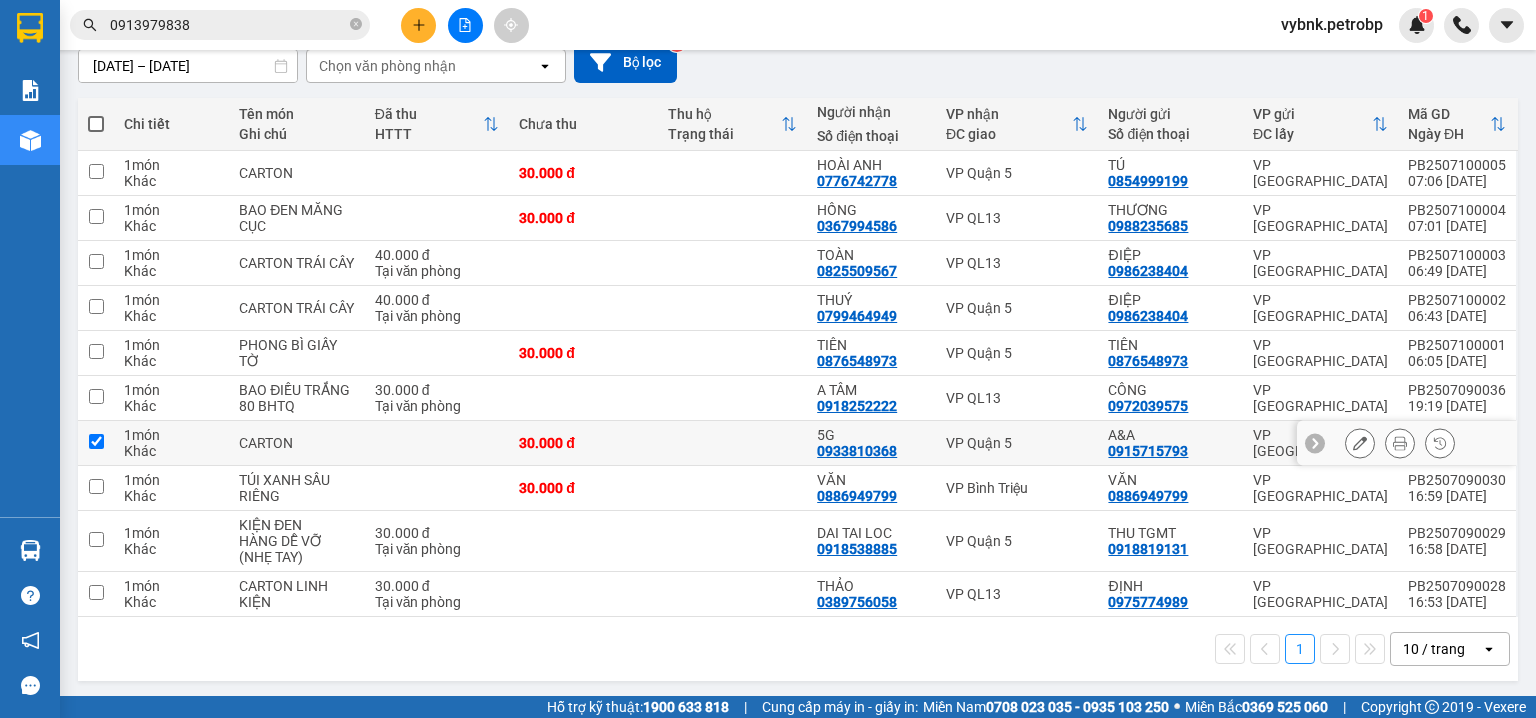 checkbox on "true" 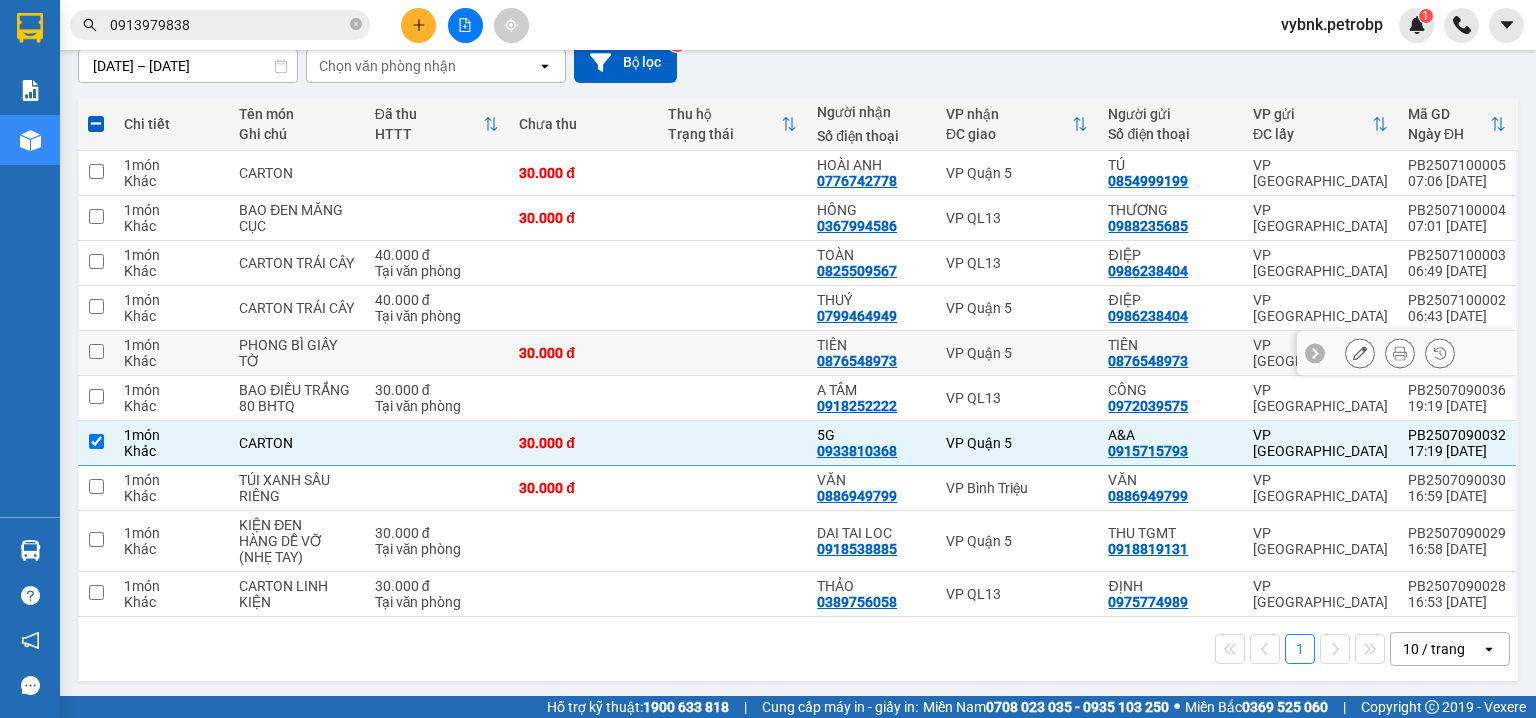 click on "TIÊN" at bounding box center [871, 345] 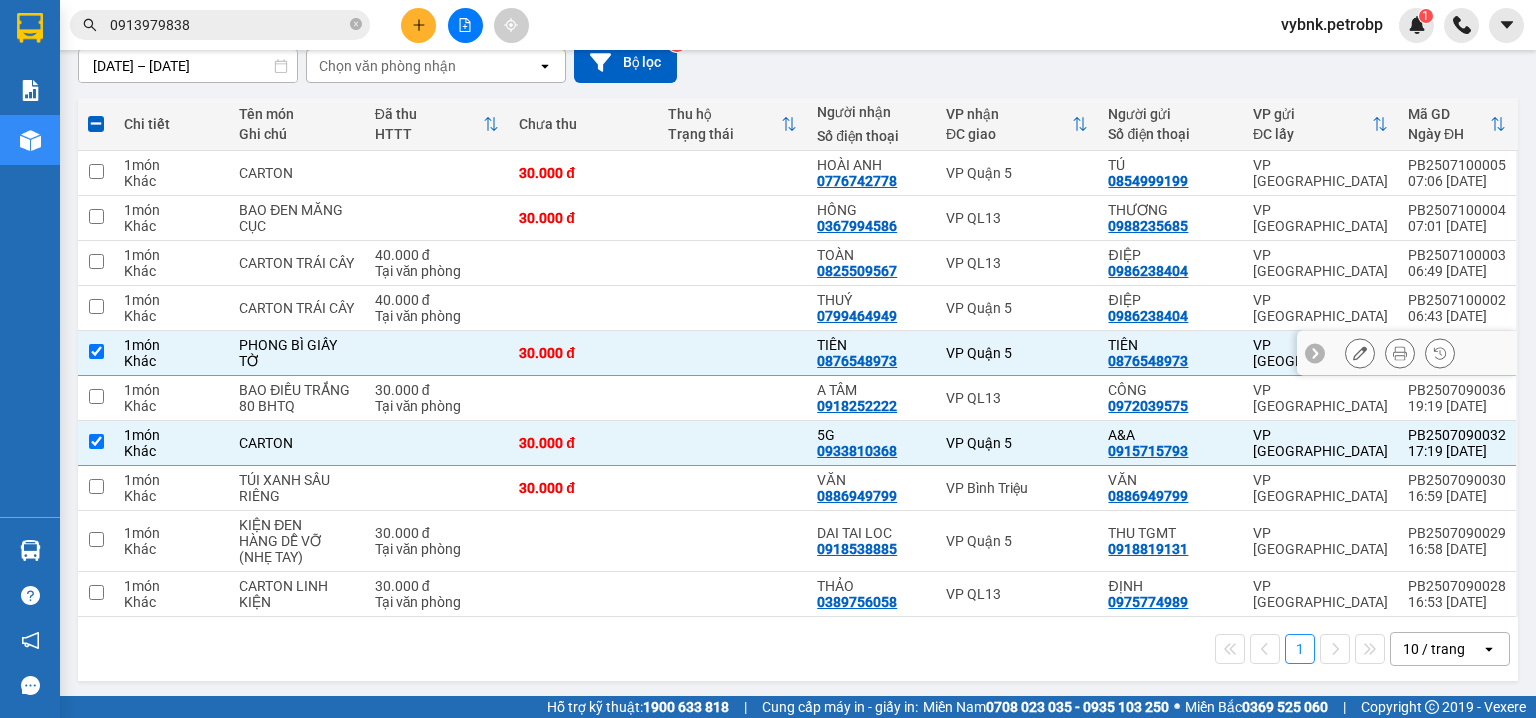 click on "TIÊN" at bounding box center (871, 345) 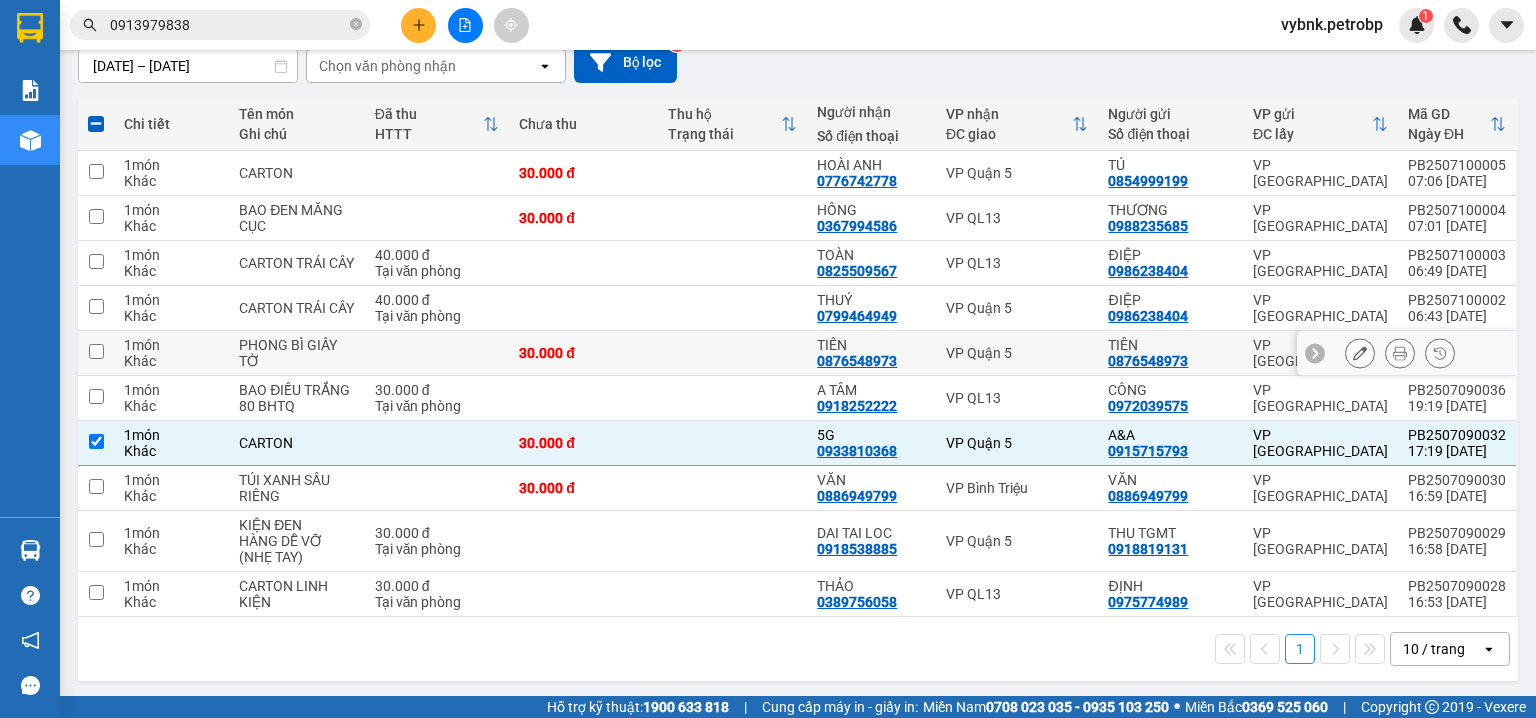 click on "TIÊN" at bounding box center [871, 345] 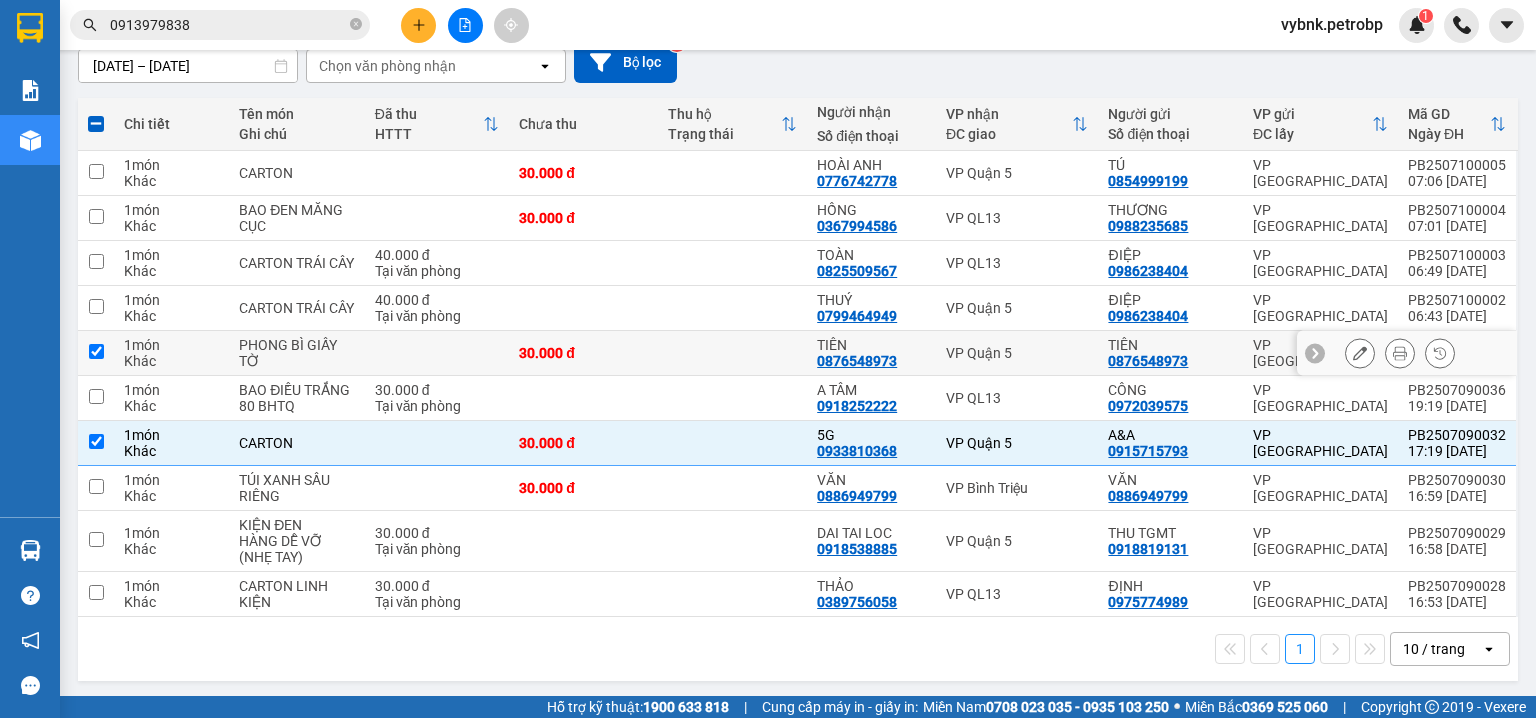 checkbox on "true" 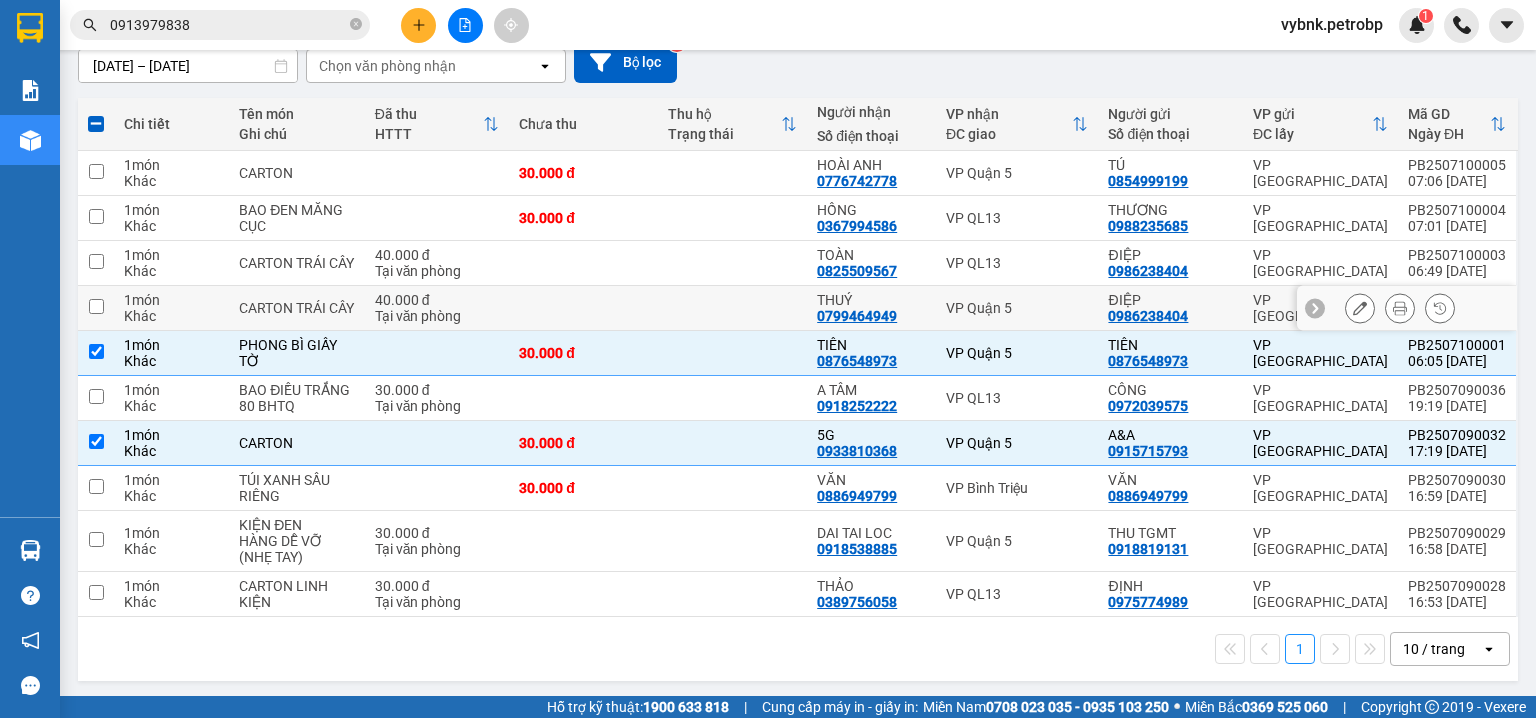 scroll, scrollTop: 0, scrollLeft: 0, axis: both 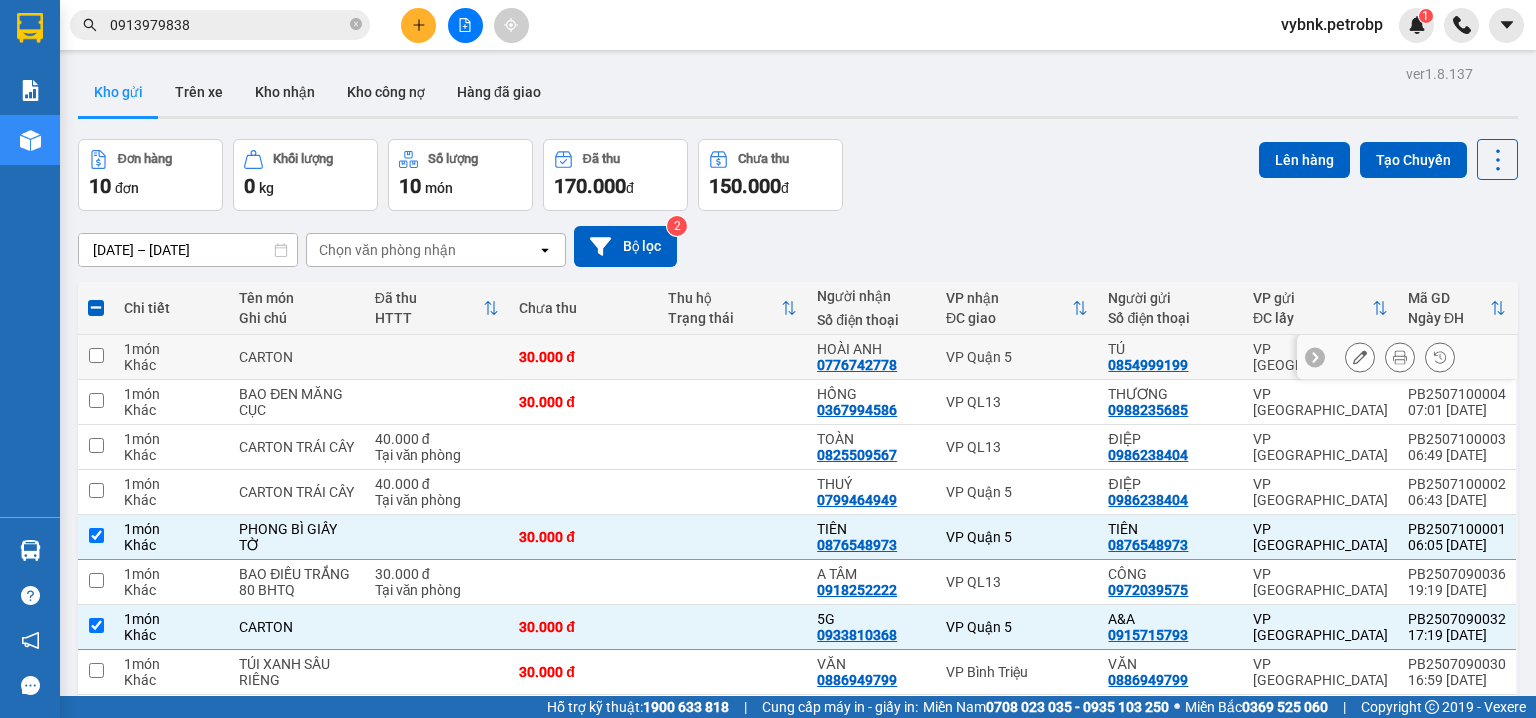 click on "VP Quận 5" at bounding box center [1017, 357] 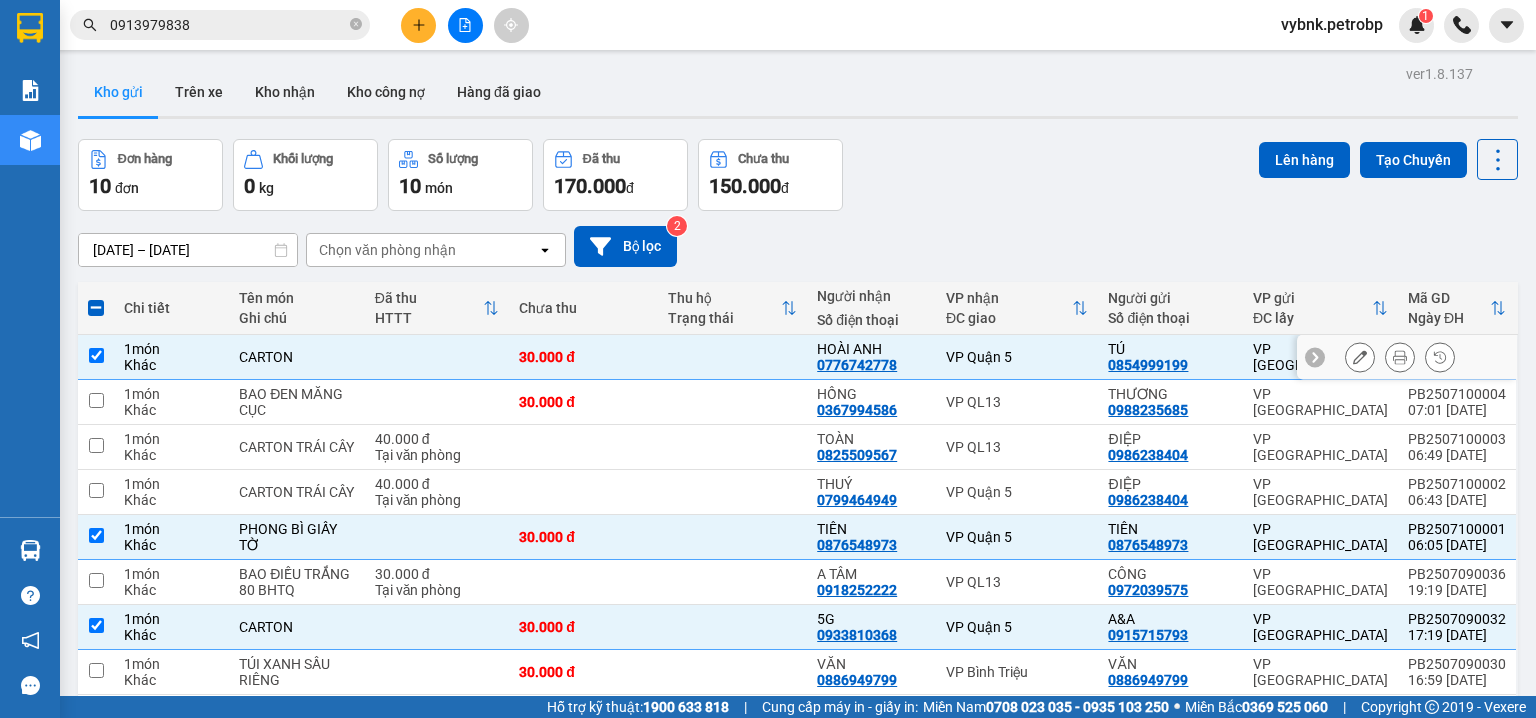 checkbox on "true" 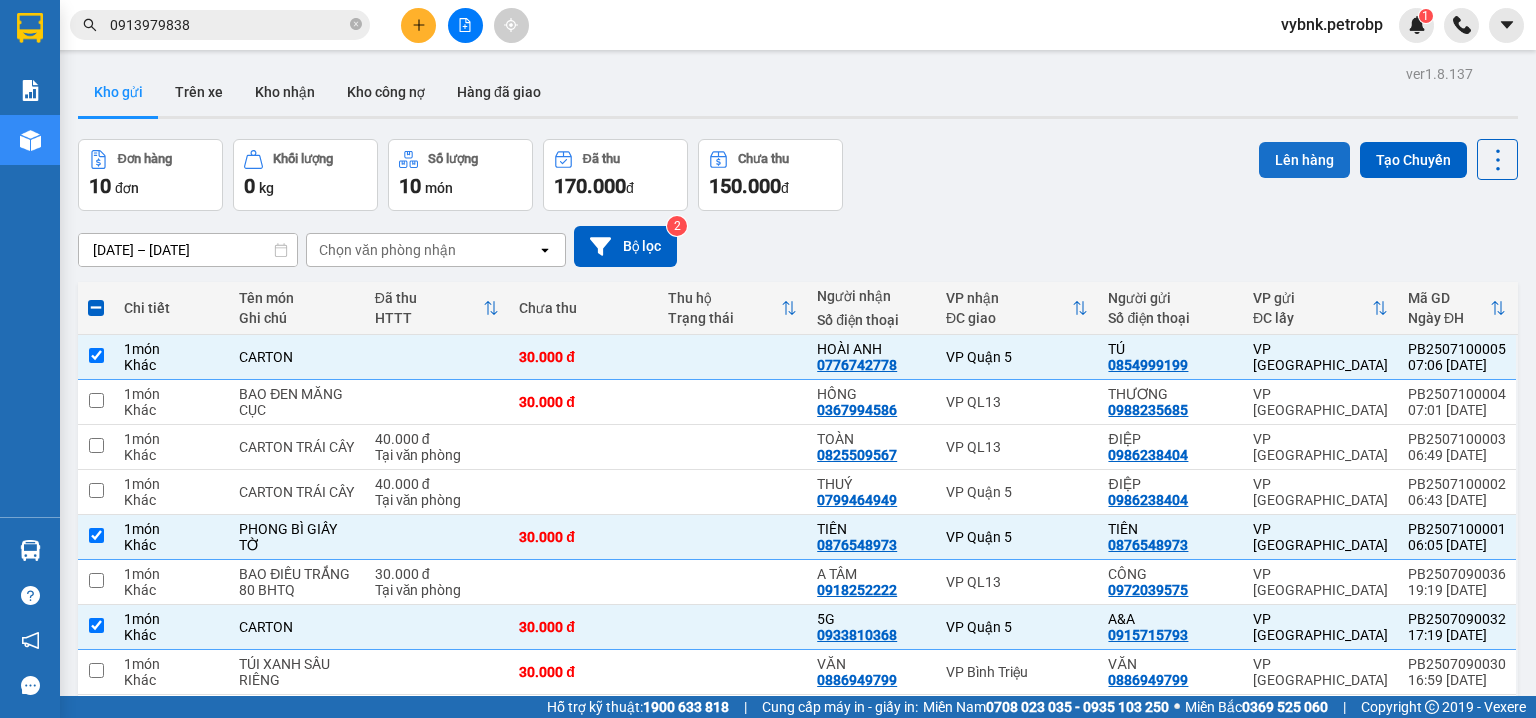click on "Lên hàng" at bounding box center (1304, 160) 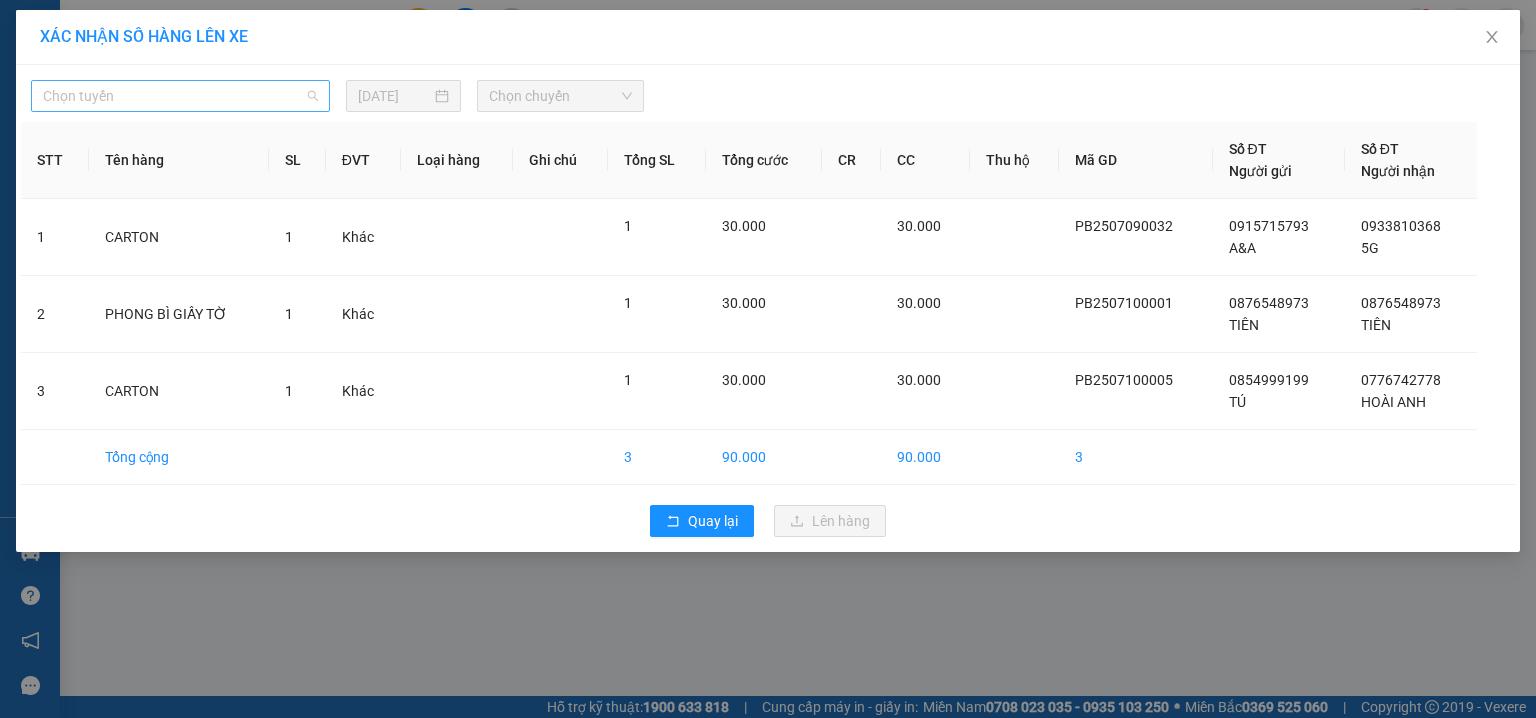 click on "Chọn tuyến" at bounding box center (180, 96) 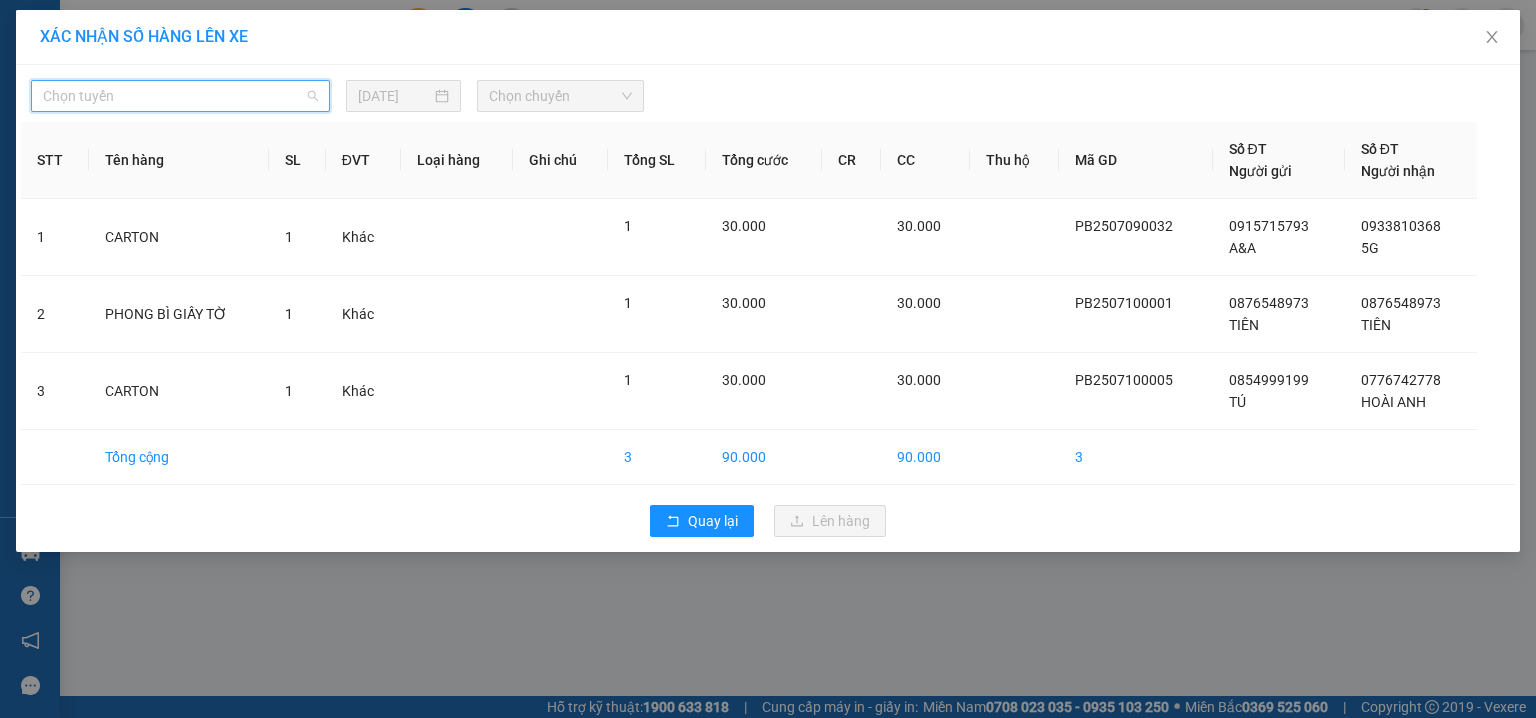 click on "Chọn tuyến" at bounding box center [180, 96] 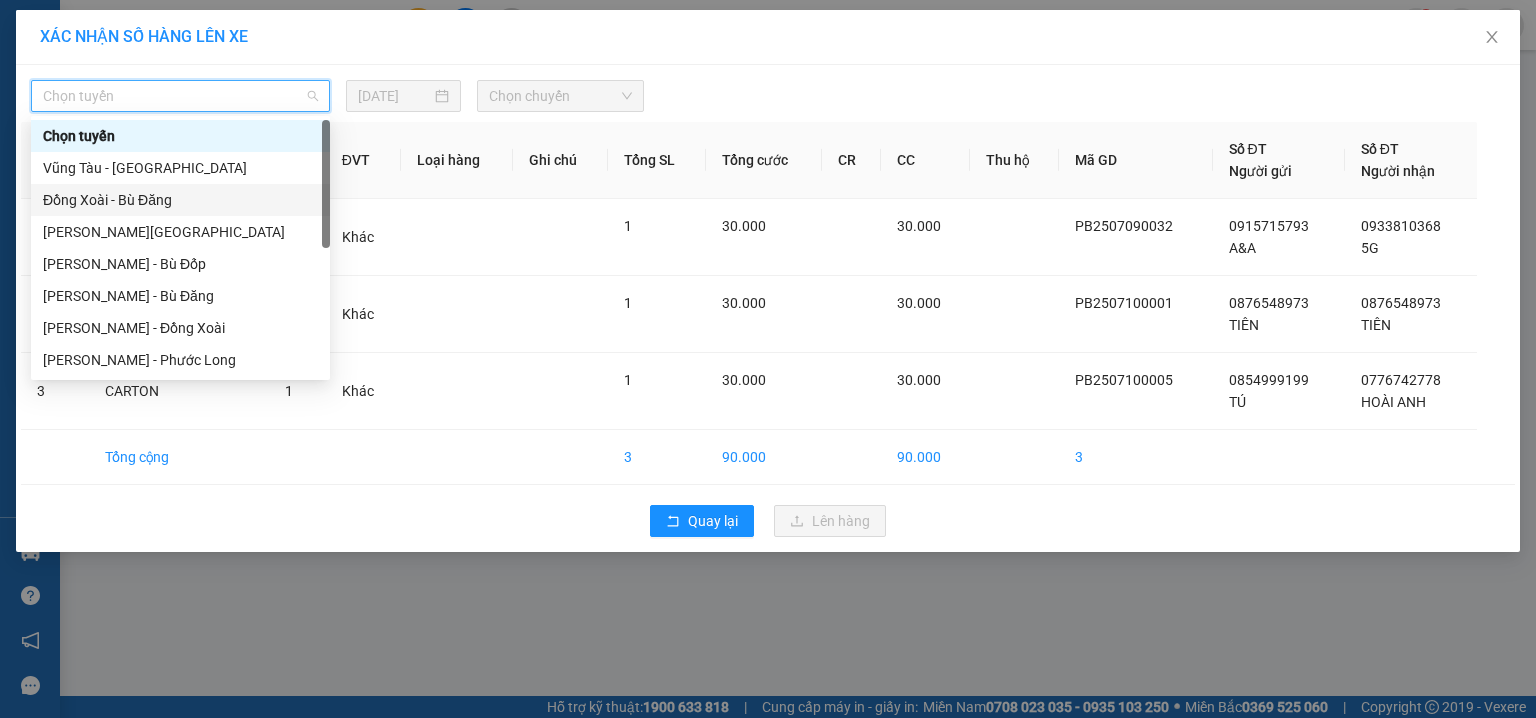 scroll, scrollTop: 256, scrollLeft: 0, axis: vertical 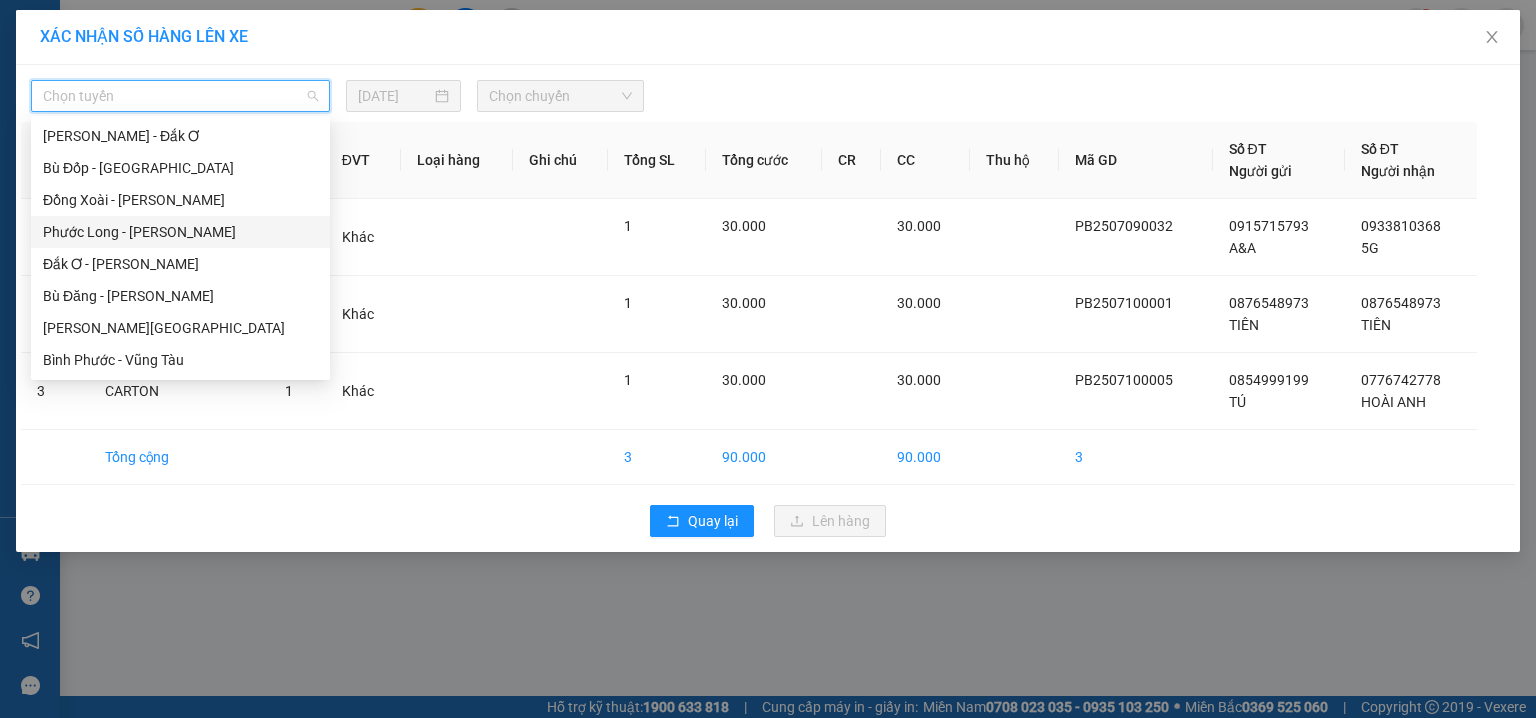 click on "Phước Long - Hồ Chí Minh" at bounding box center [180, 232] 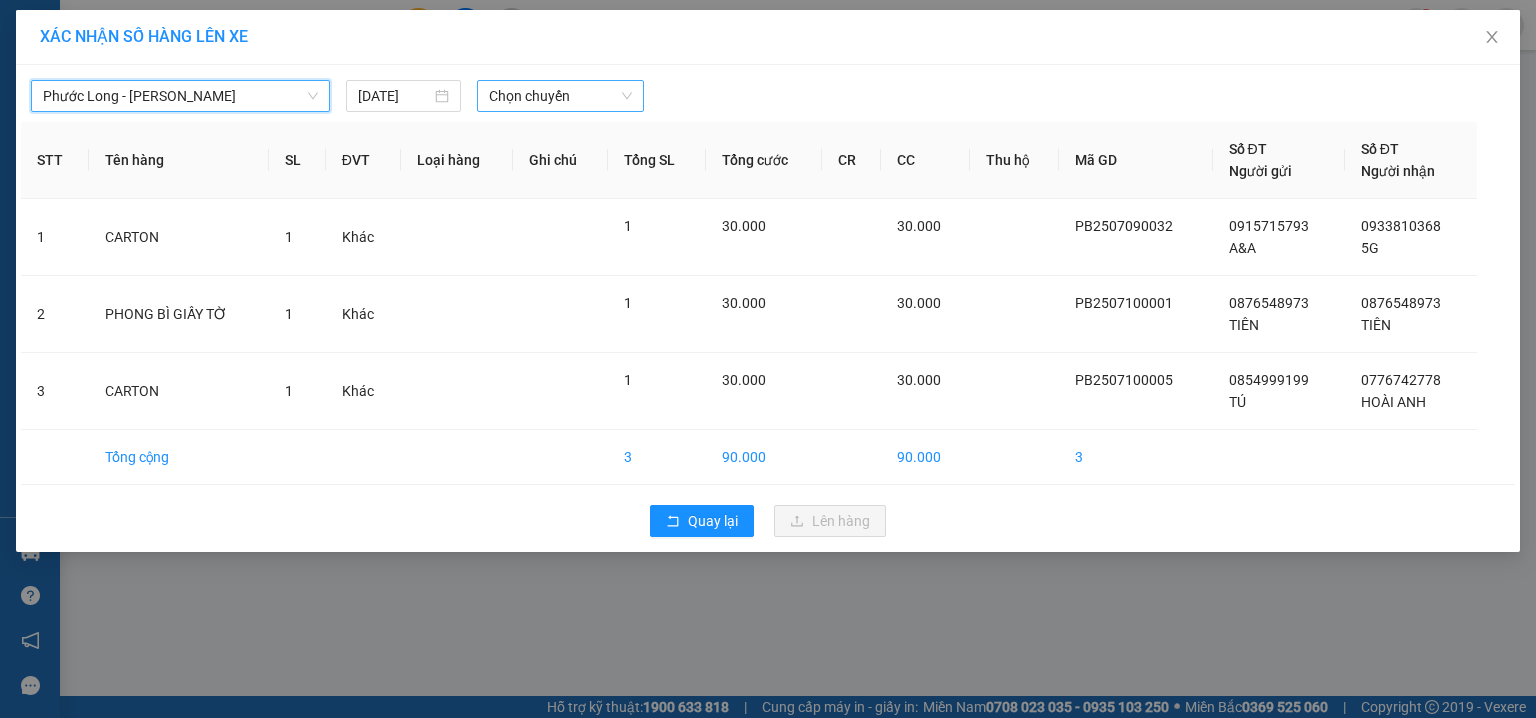 click on "Chọn chuyến" at bounding box center [561, 96] 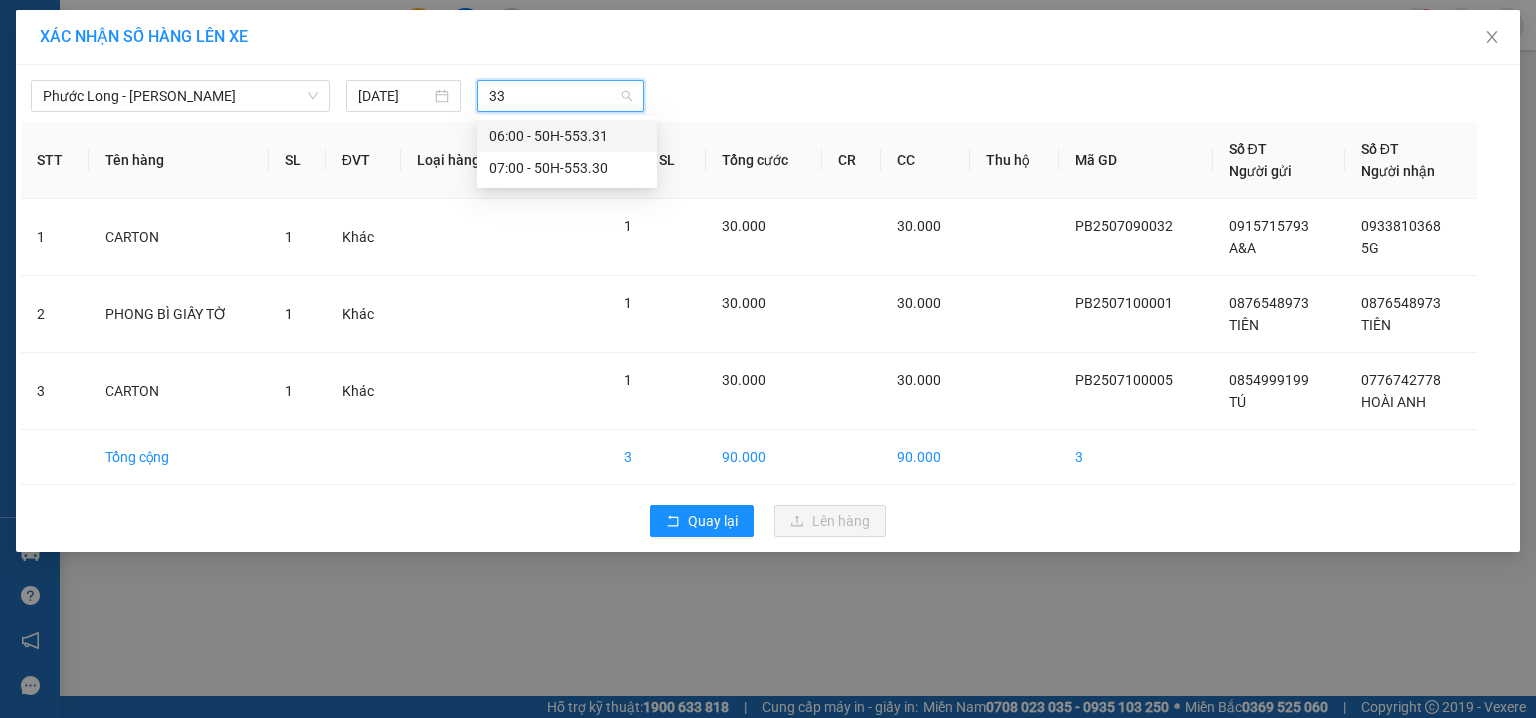type on "330" 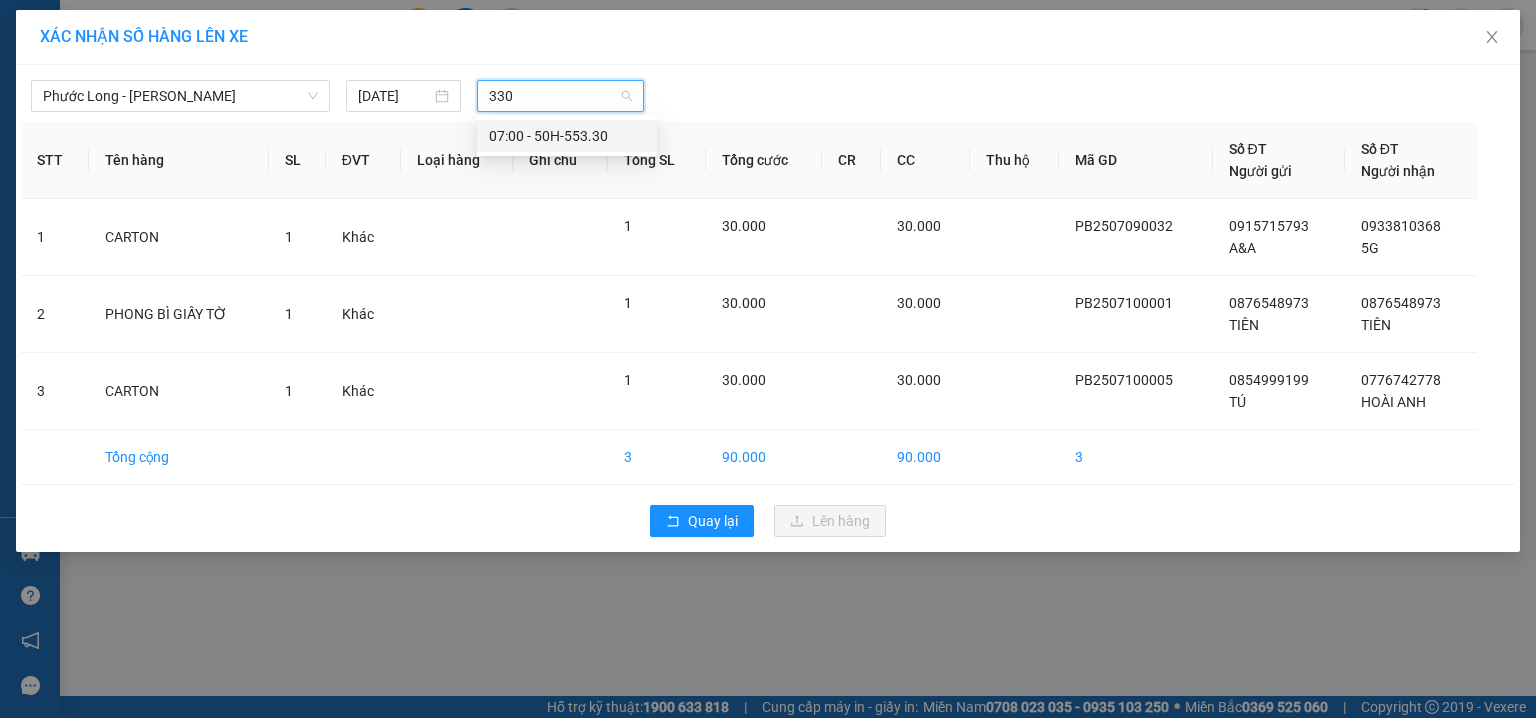 click on "07:00     - 50H-553.30" at bounding box center (567, 136) 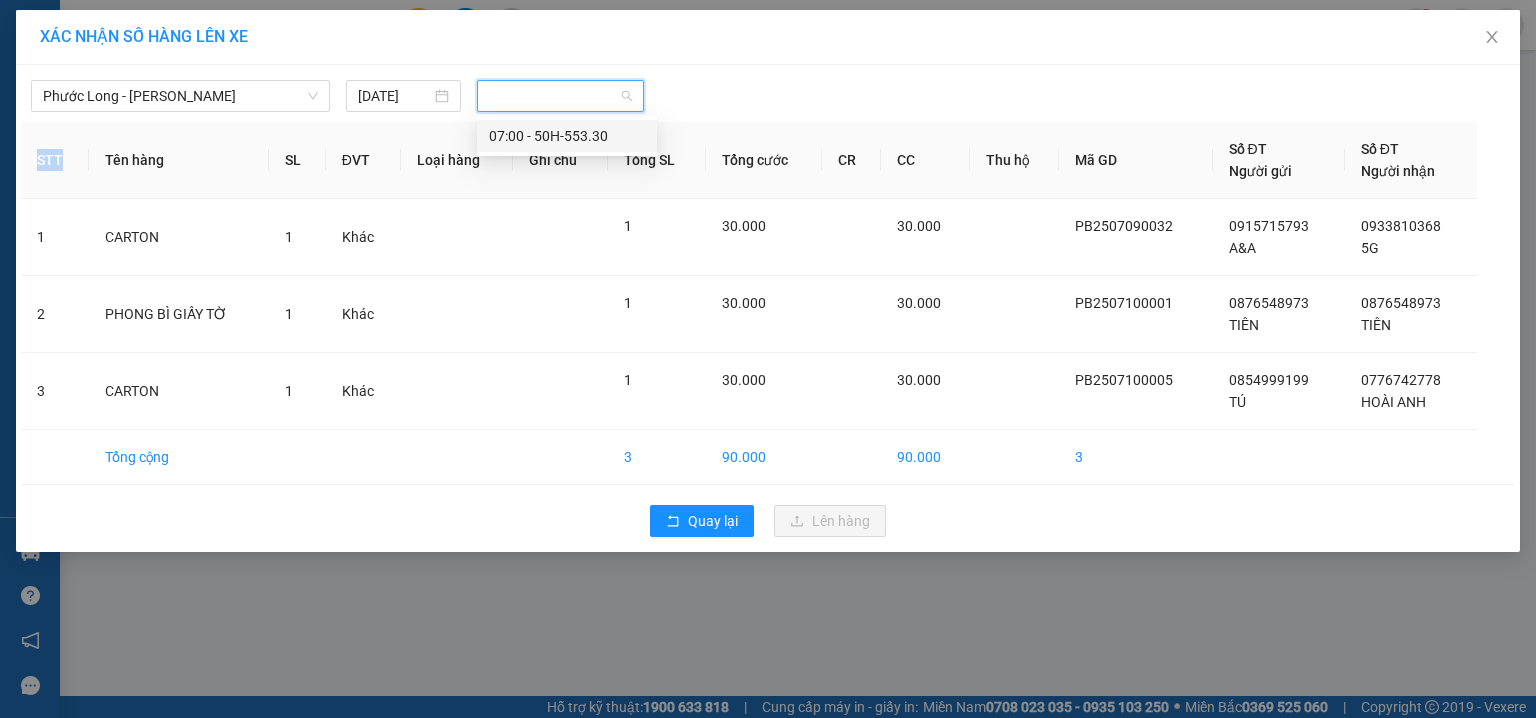 click on "Phước Long - Hồ Chí Minh 10/07/2025 STT Tên hàng SL ĐVT Loại hàng Ghi chú Tổng SL Tổng cước CR CC Thu hộ Mã GD Số ĐT Người gửi Số ĐT Người nhận 1 CARTON 1 Khác 1 30.000 30.000 PB2507090032 0915715793 A&A 0933810368 5G 2 PHONG BÌ GIẤY TỜ 1 Khác 1 30.000 30.000 PB2507100001 0876548973 TIÊN  0876548973 TIÊN  3 CARTON  1 Khác 1 30.000 30.000 PB2507100005 0854999199 TÚ 0776742778 HOÀI ANH  Tổng cộng 3 90.000 90.000 3 Quay lại Lên hàng" at bounding box center [768, 308] 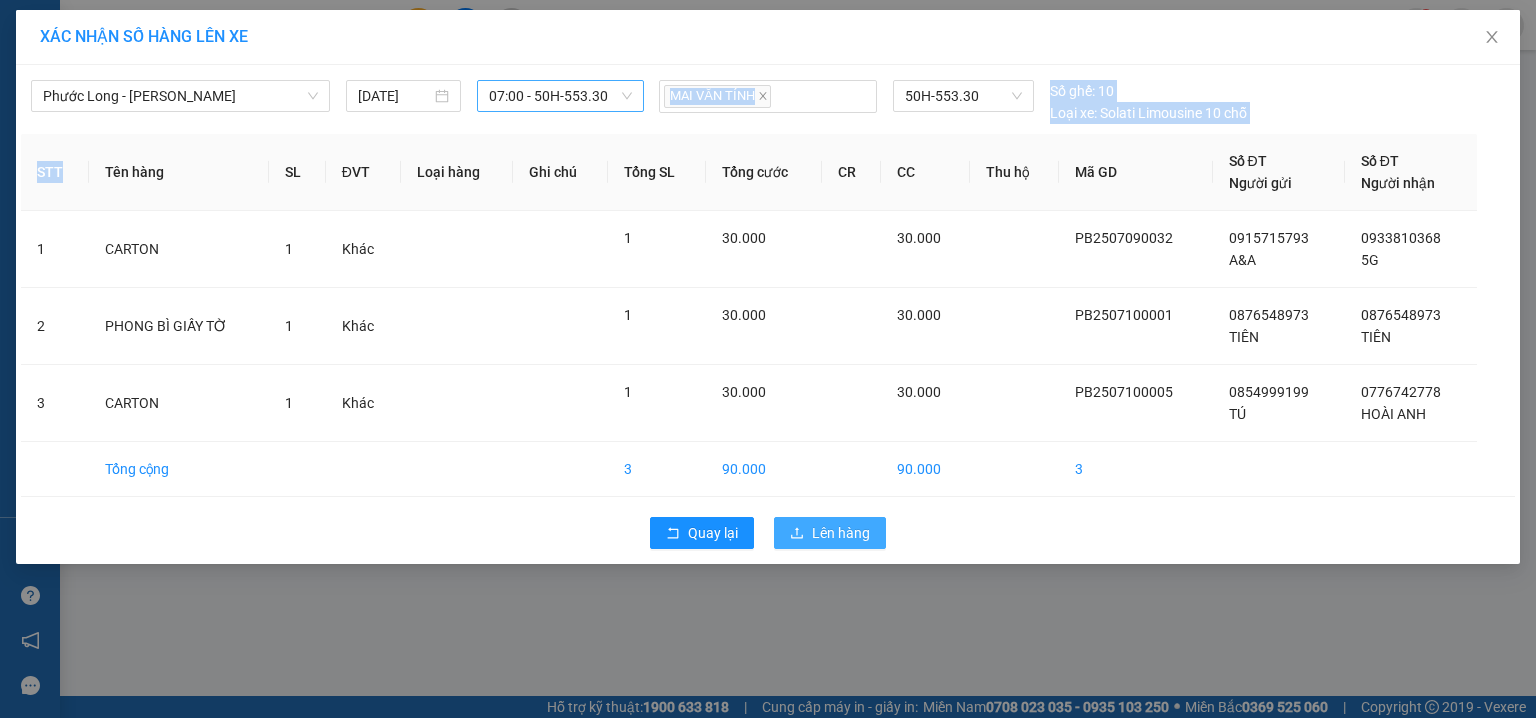 click on "Lên hàng" at bounding box center [830, 533] 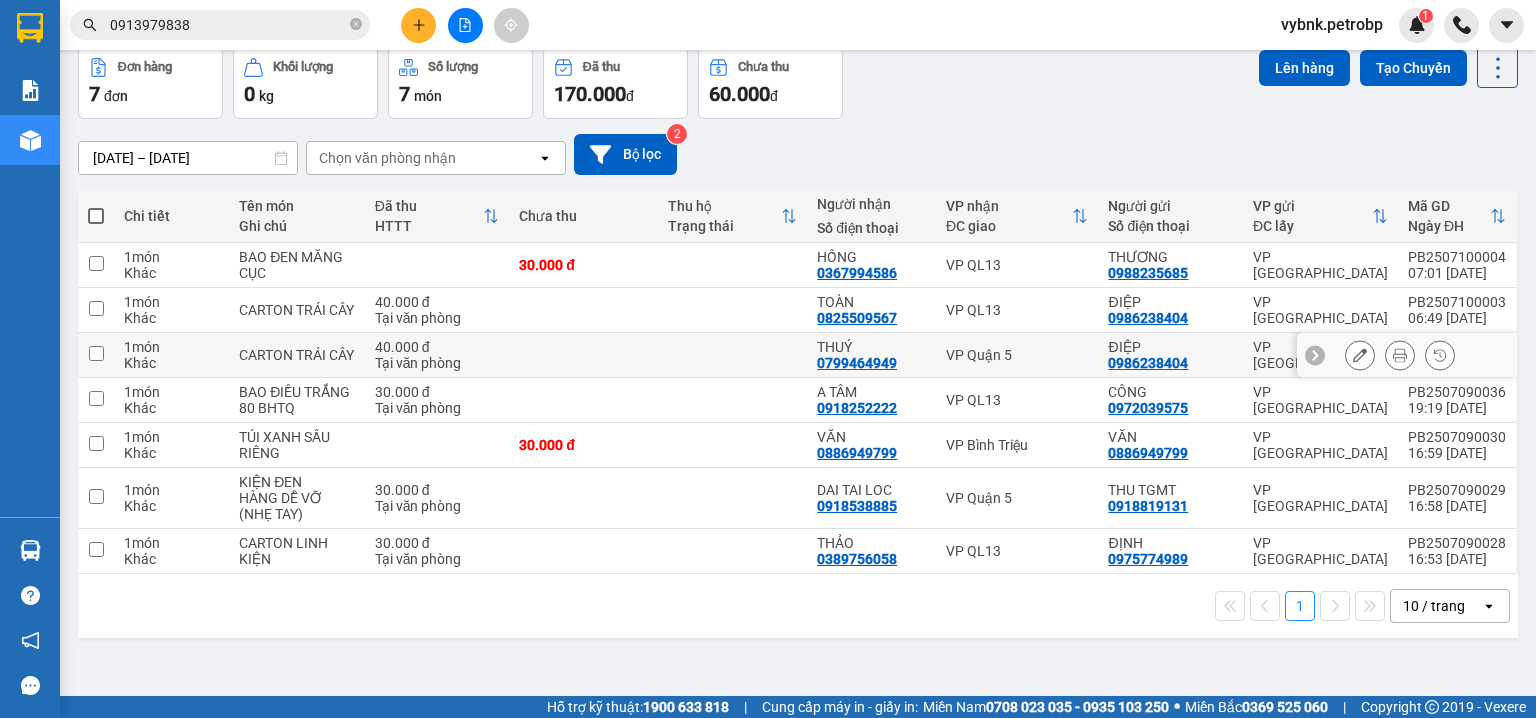 scroll, scrollTop: 0, scrollLeft: 0, axis: both 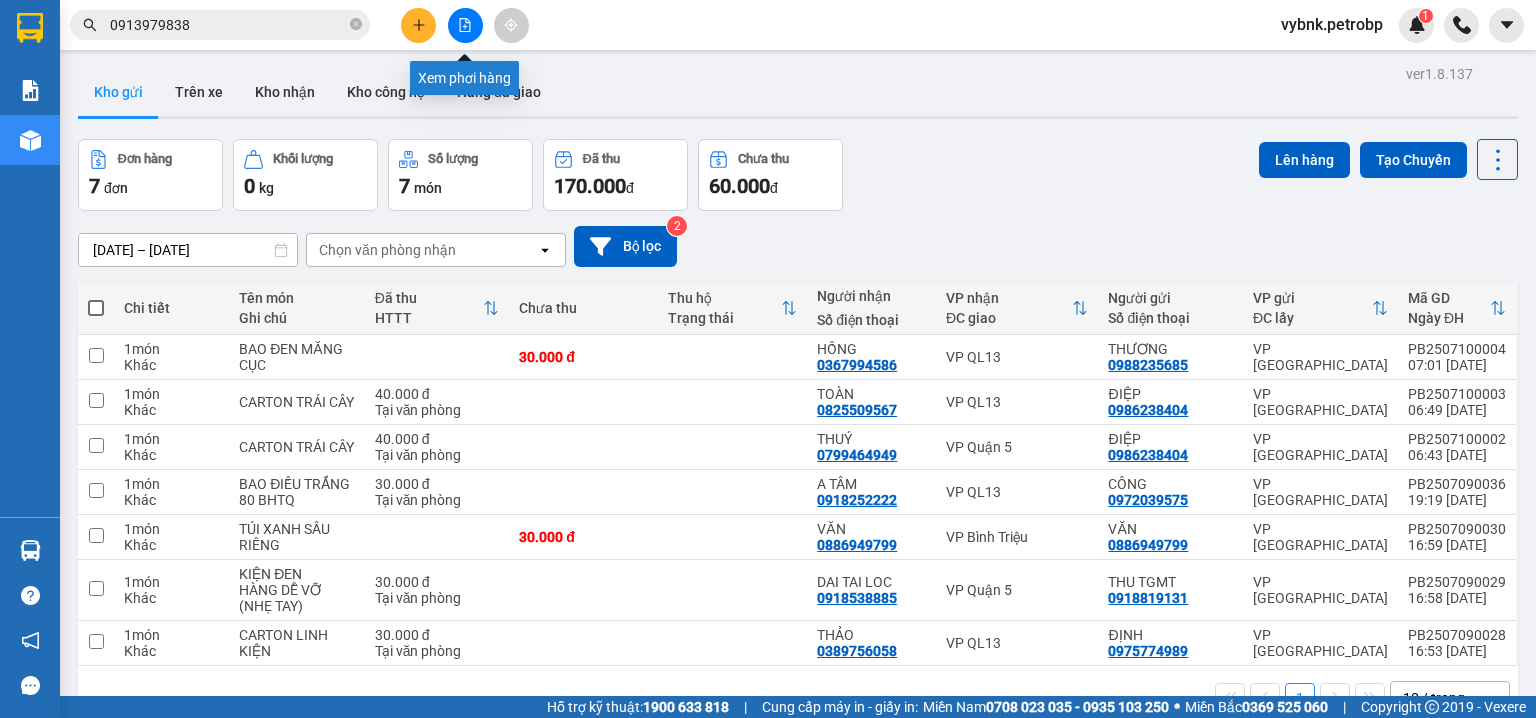 click at bounding box center [465, 25] 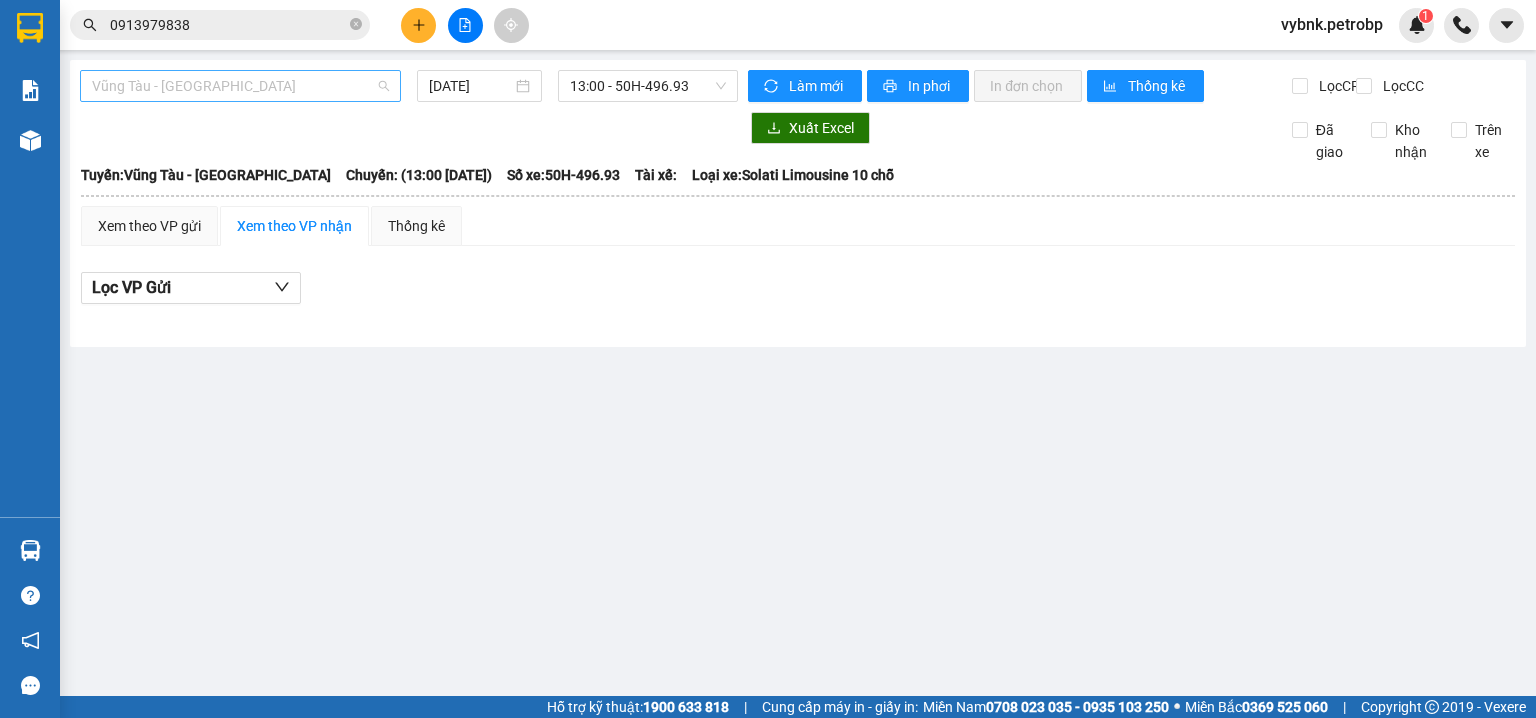 click on "Vũng Tàu - Bình Phước" at bounding box center (240, 86) 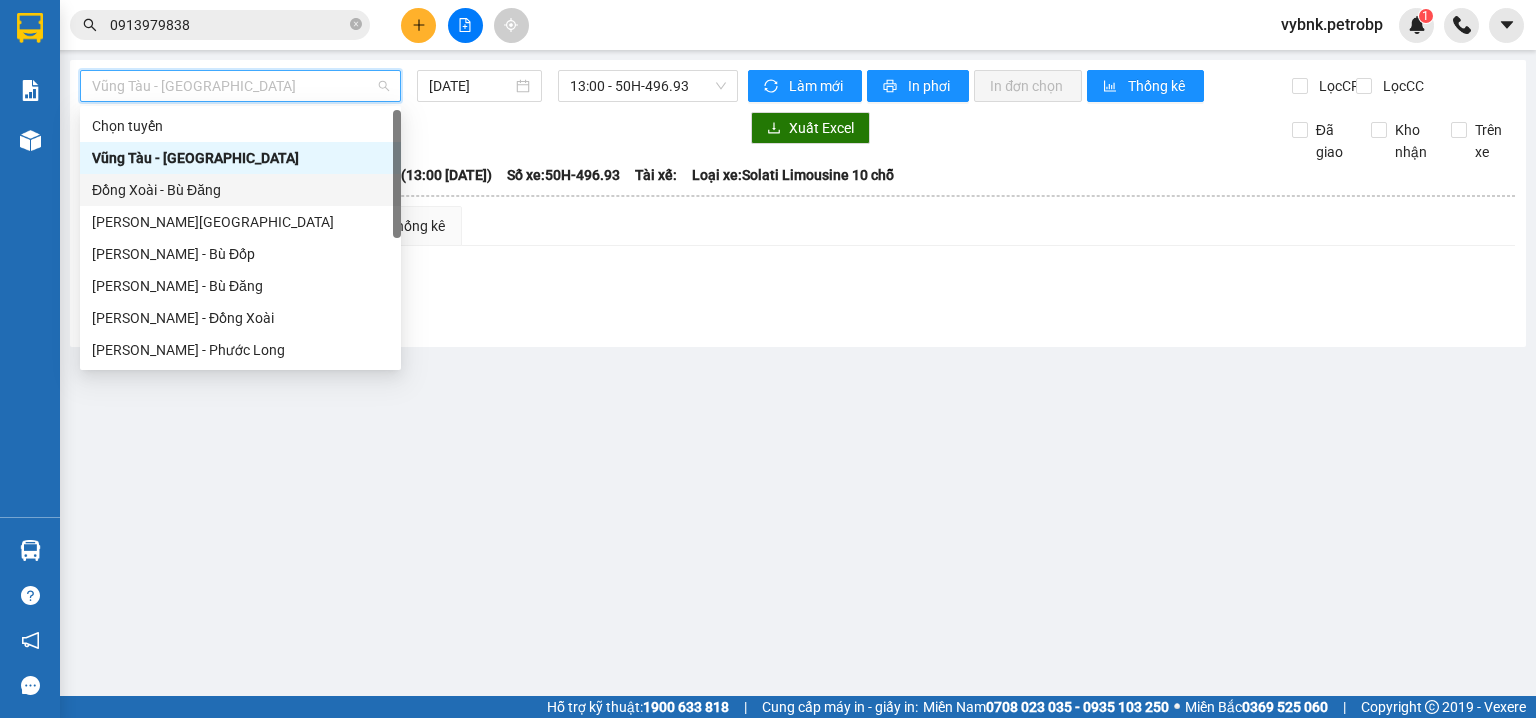 scroll, scrollTop: 256, scrollLeft: 0, axis: vertical 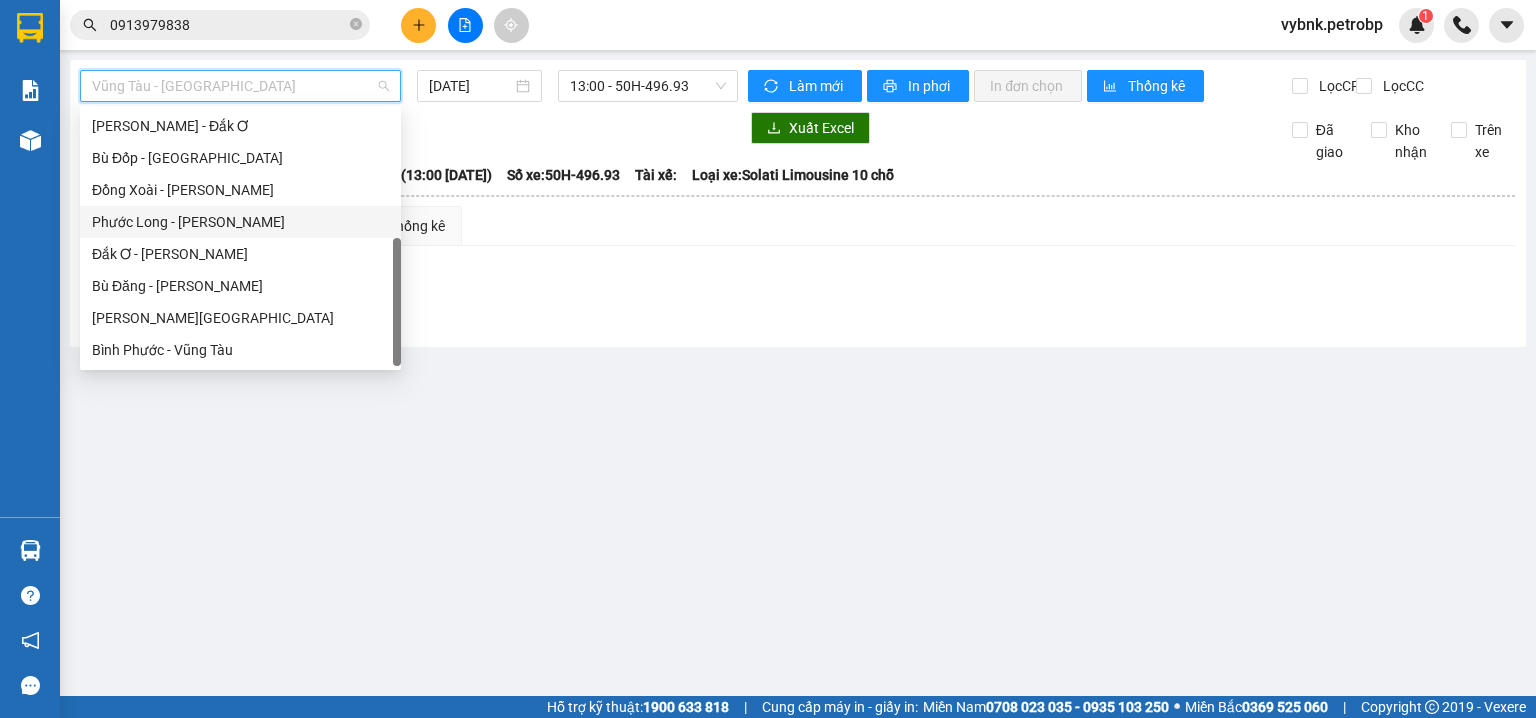 click on "Phước Long - Hồ Chí Minh" at bounding box center (240, 222) 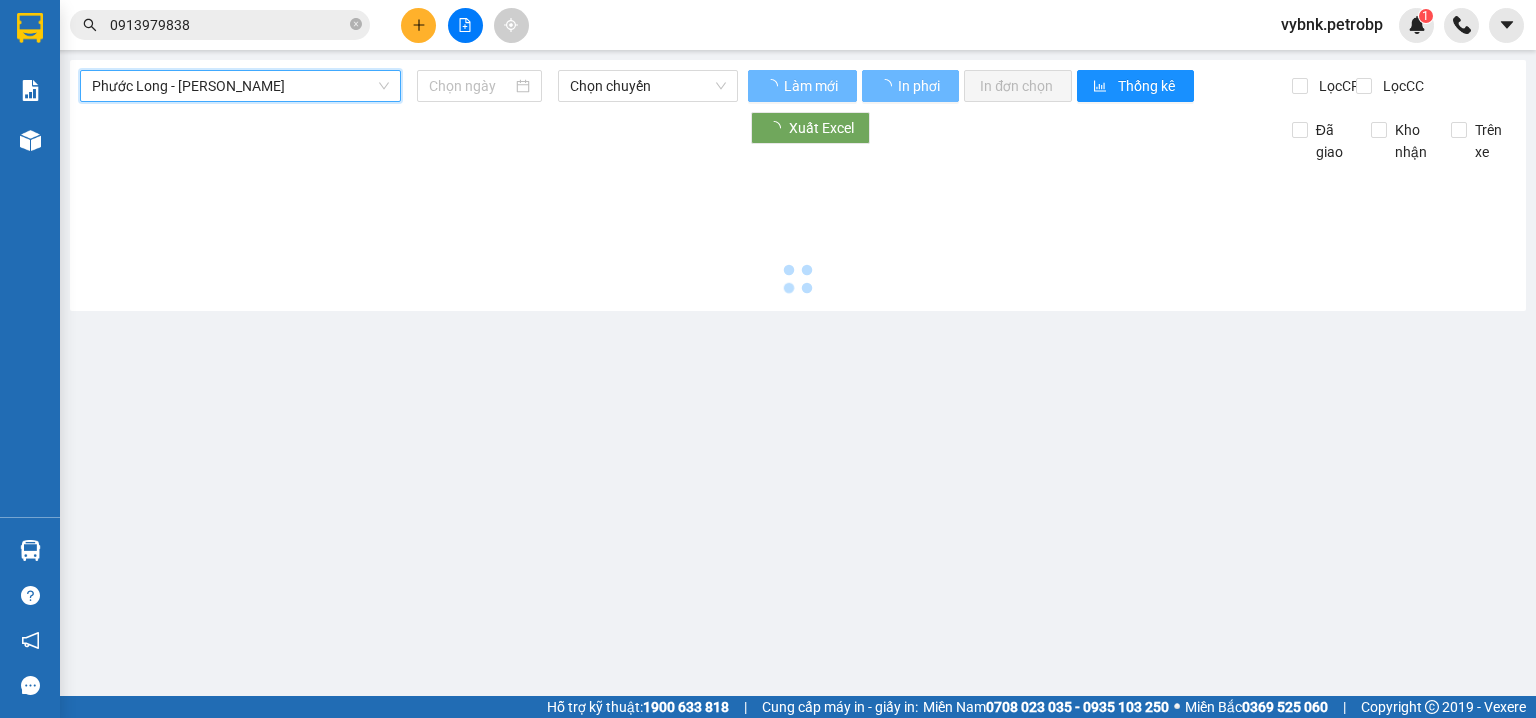 type on "[DATE]" 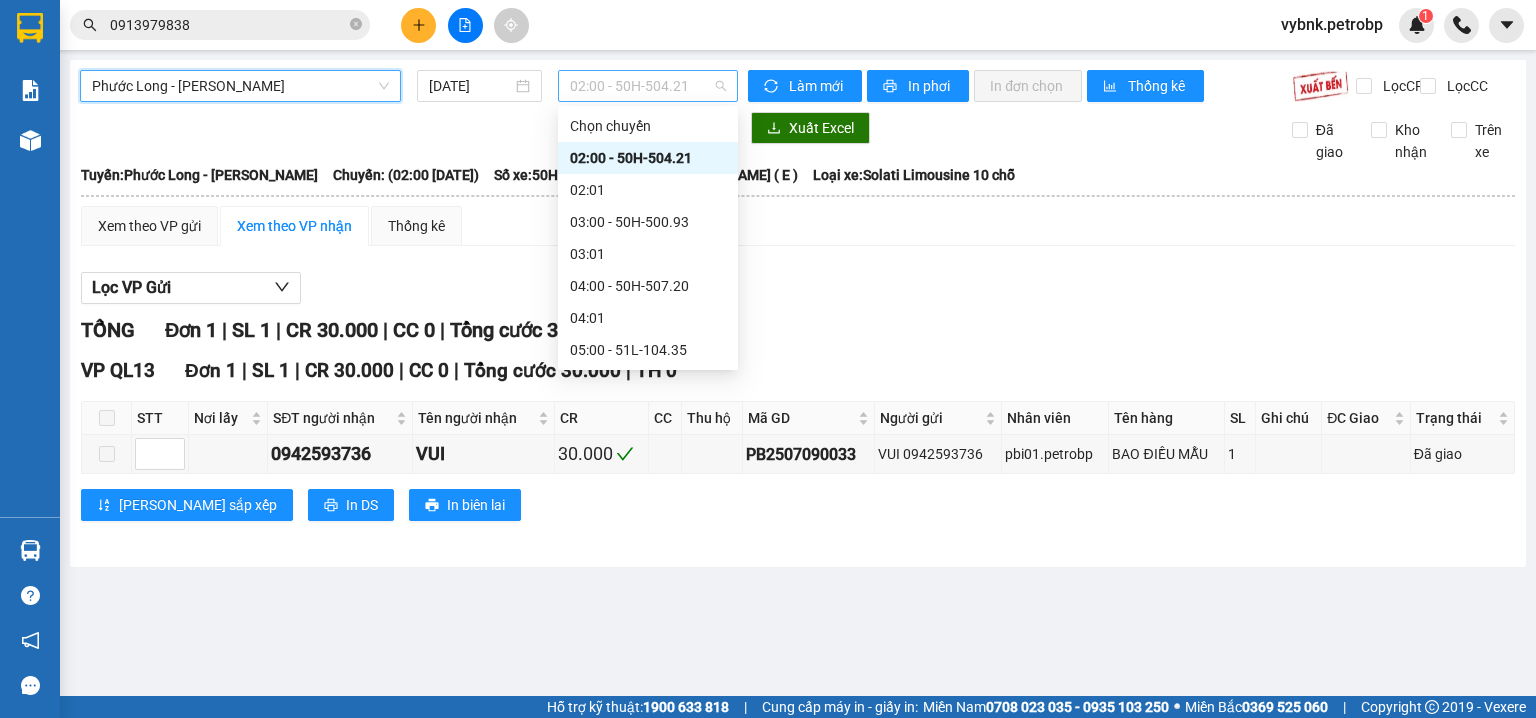 click on "02:00     - 50H-504.21" at bounding box center [648, 86] 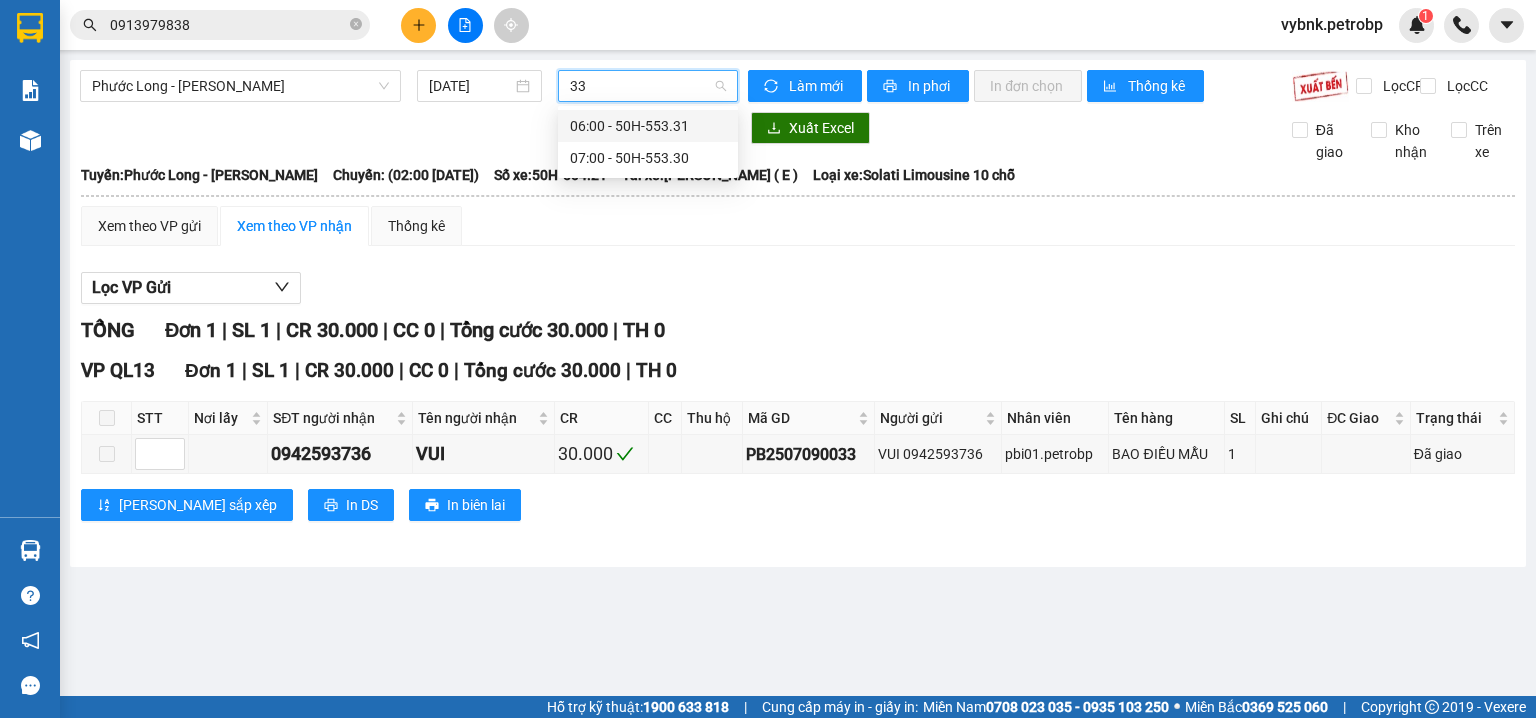 type on "330" 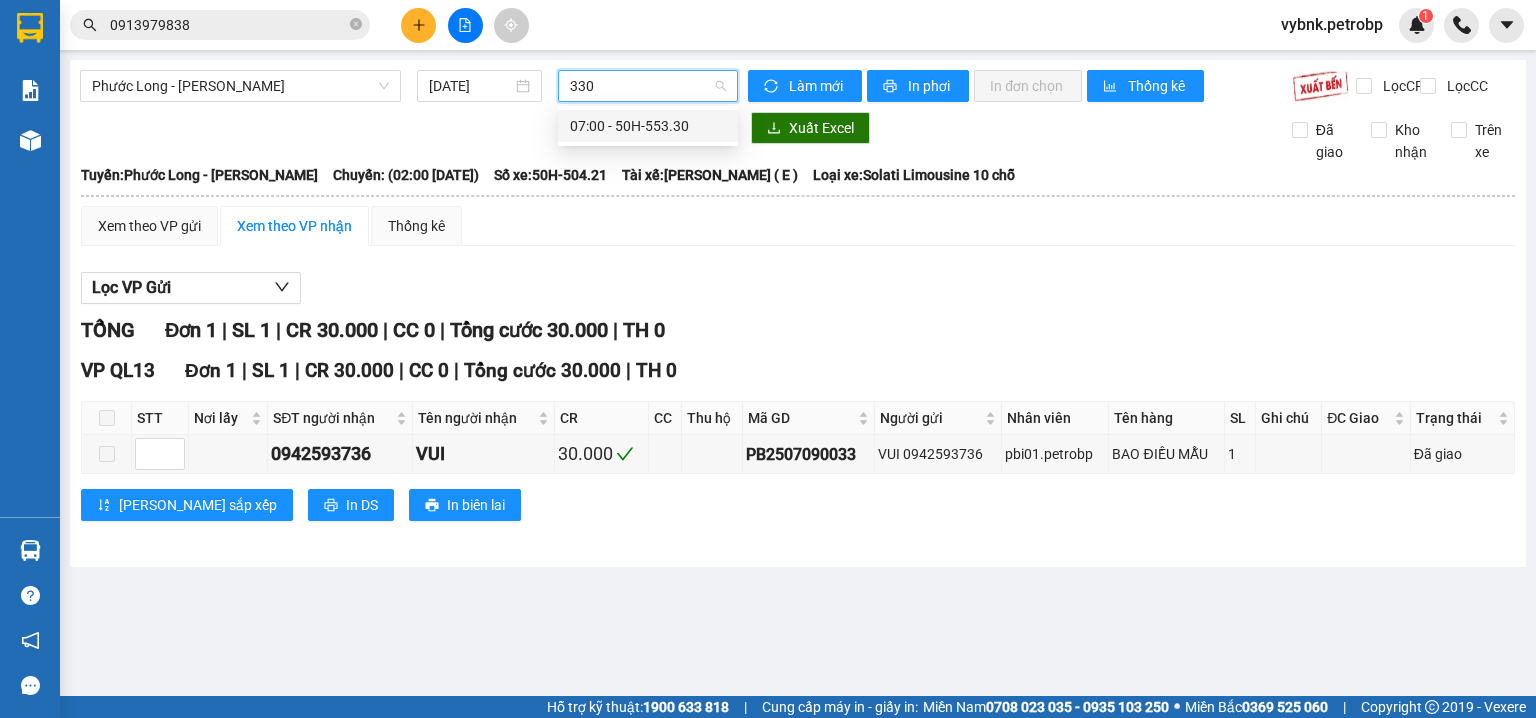 click on "07:00     - 50H-553.30" at bounding box center (648, 126) 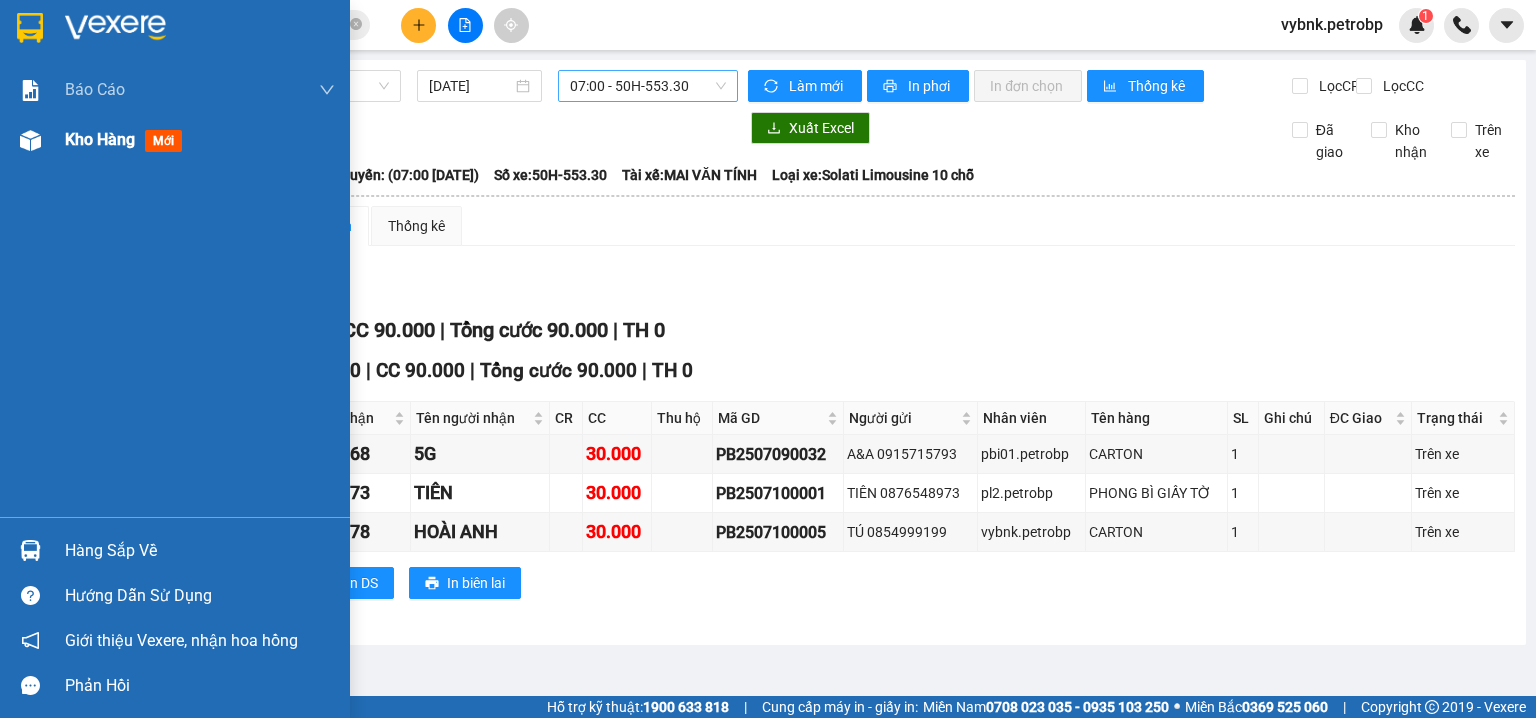 click on "Kho hàng" at bounding box center [100, 139] 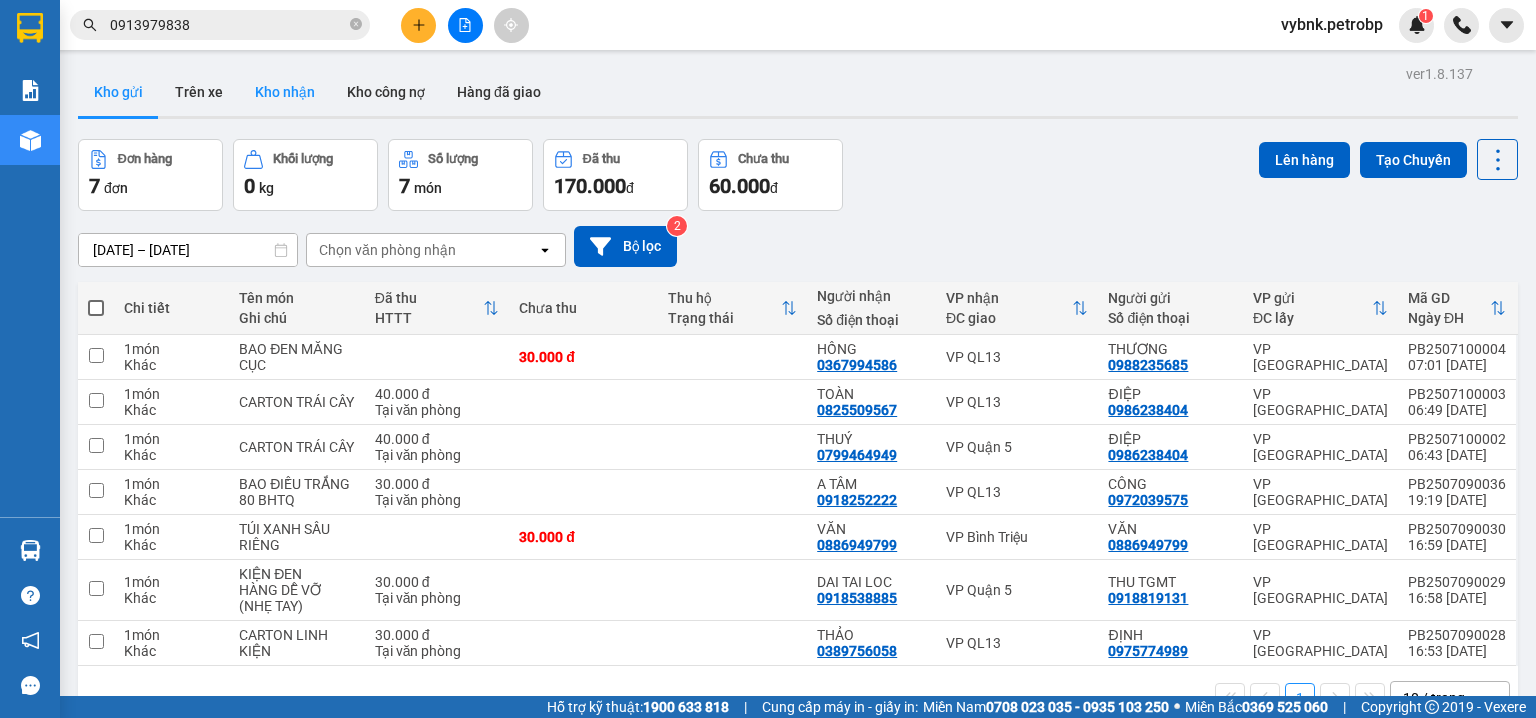 click on "Kho nhận" at bounding box center (285, 92) 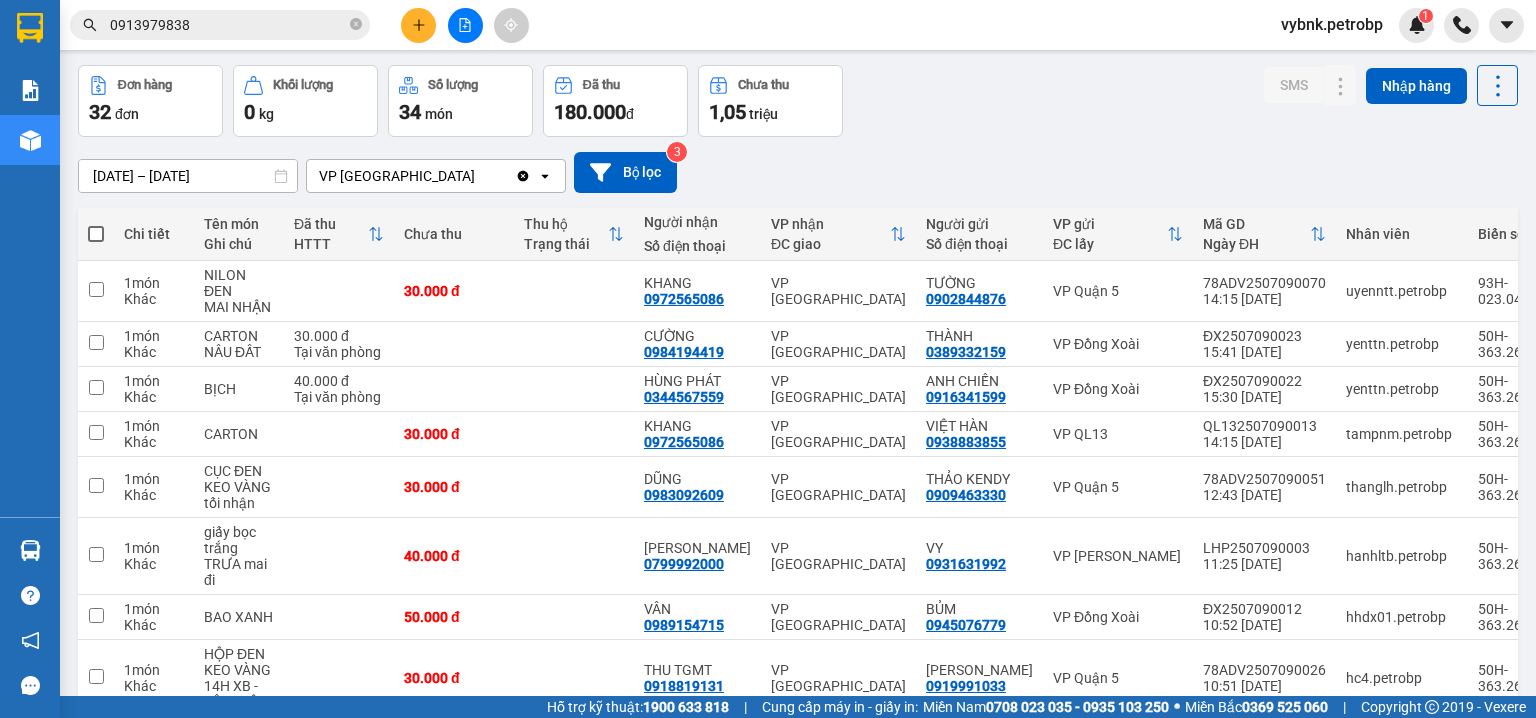 scroll, scrollTop: 288, scrollLeft: 0, axis: vertical 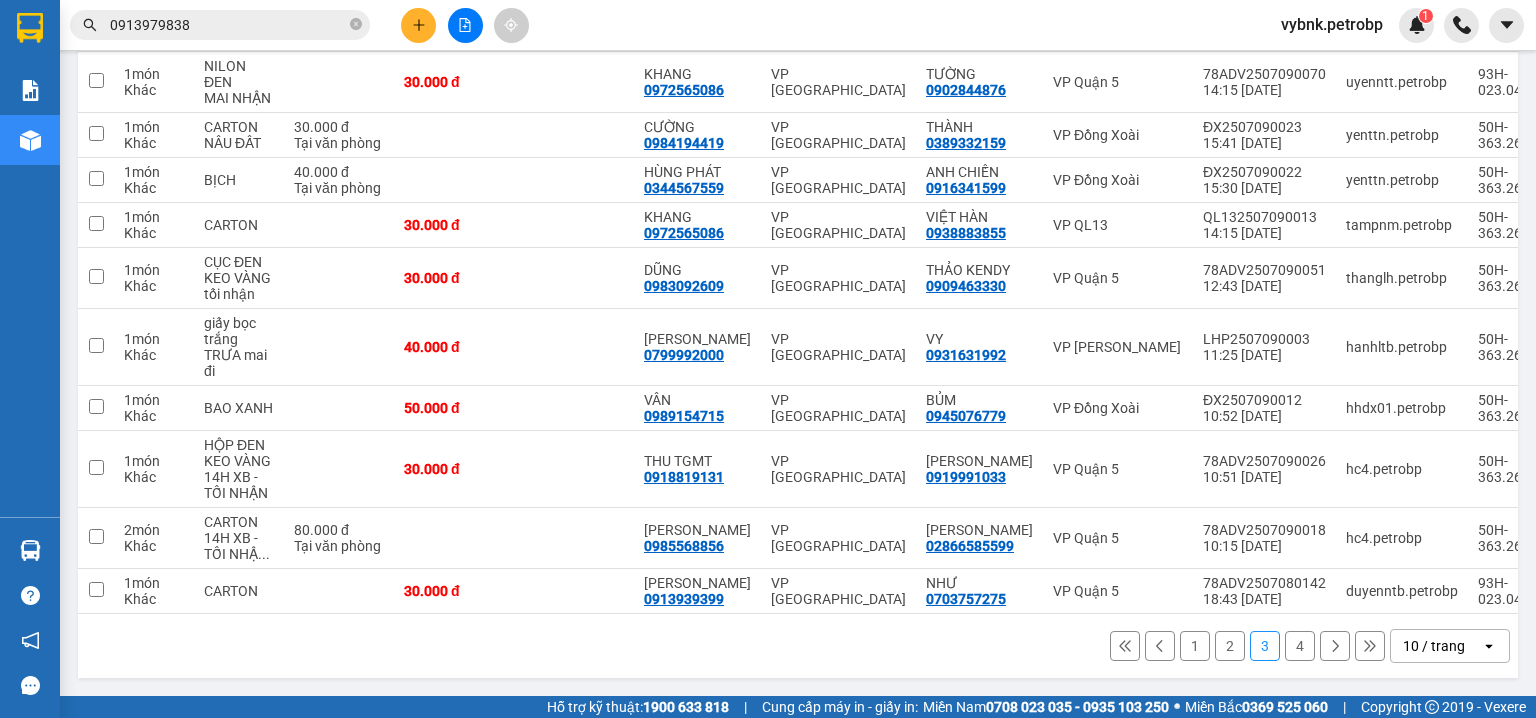click on "1" at bounding box center (1195, 646) 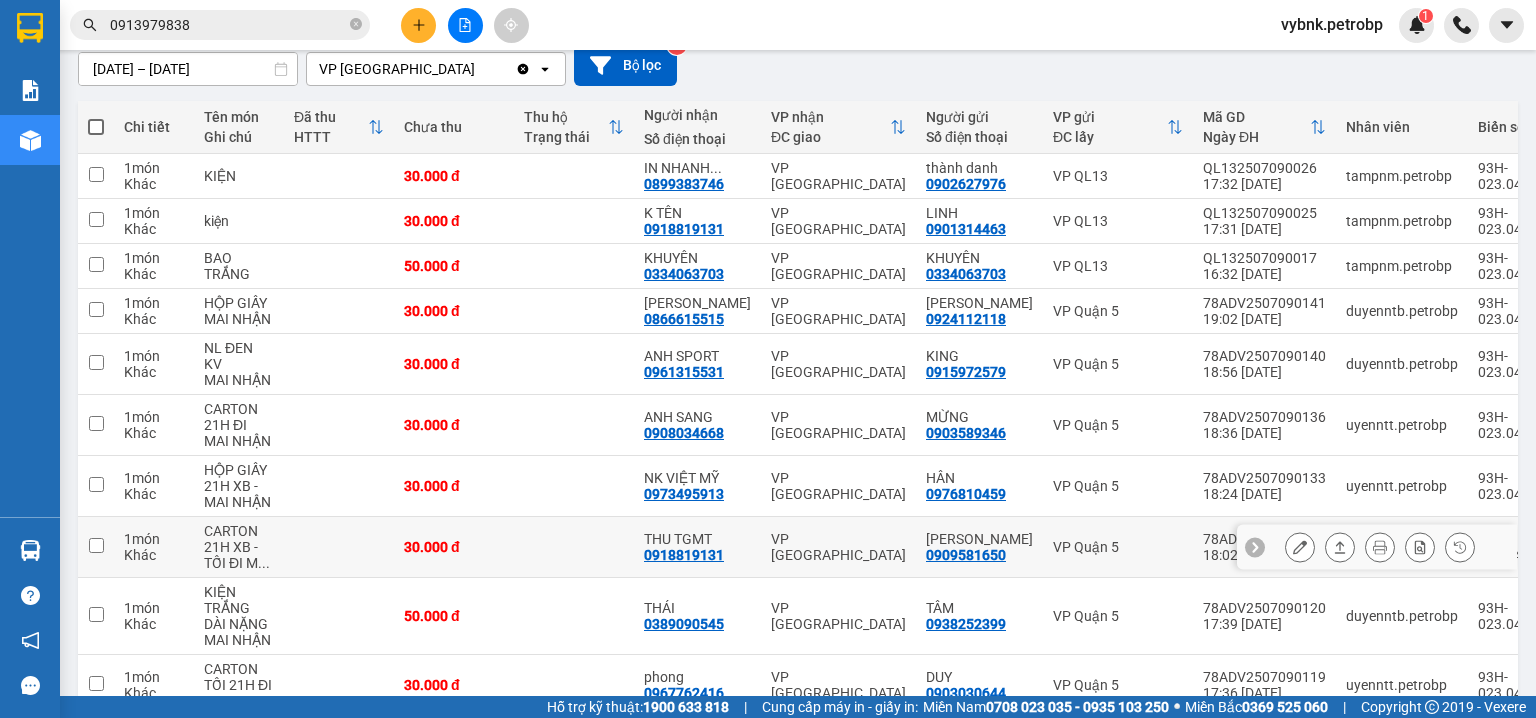 scroll, scrollTop: 288, scrollLeft: 0, axis: vertical 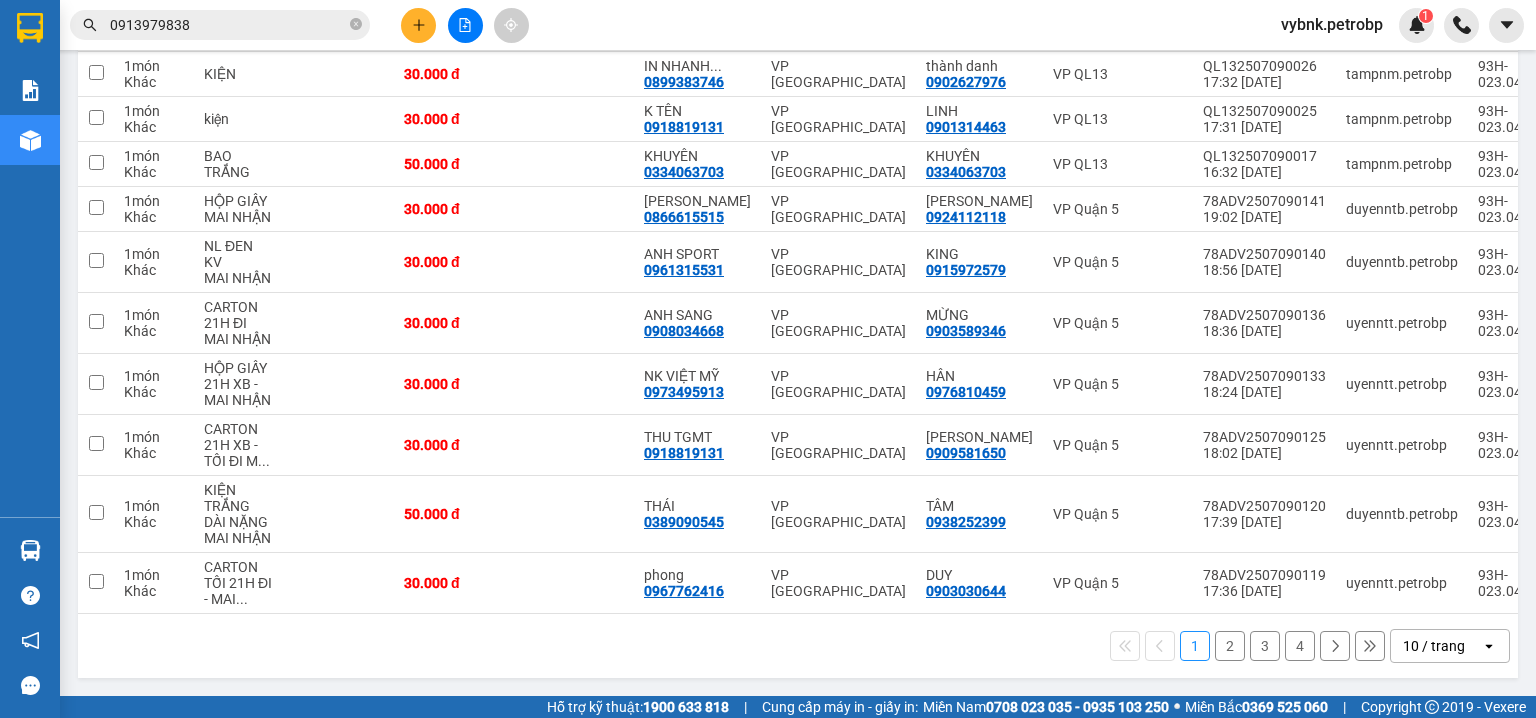 click on "2" at bounding box center (1230, 646) 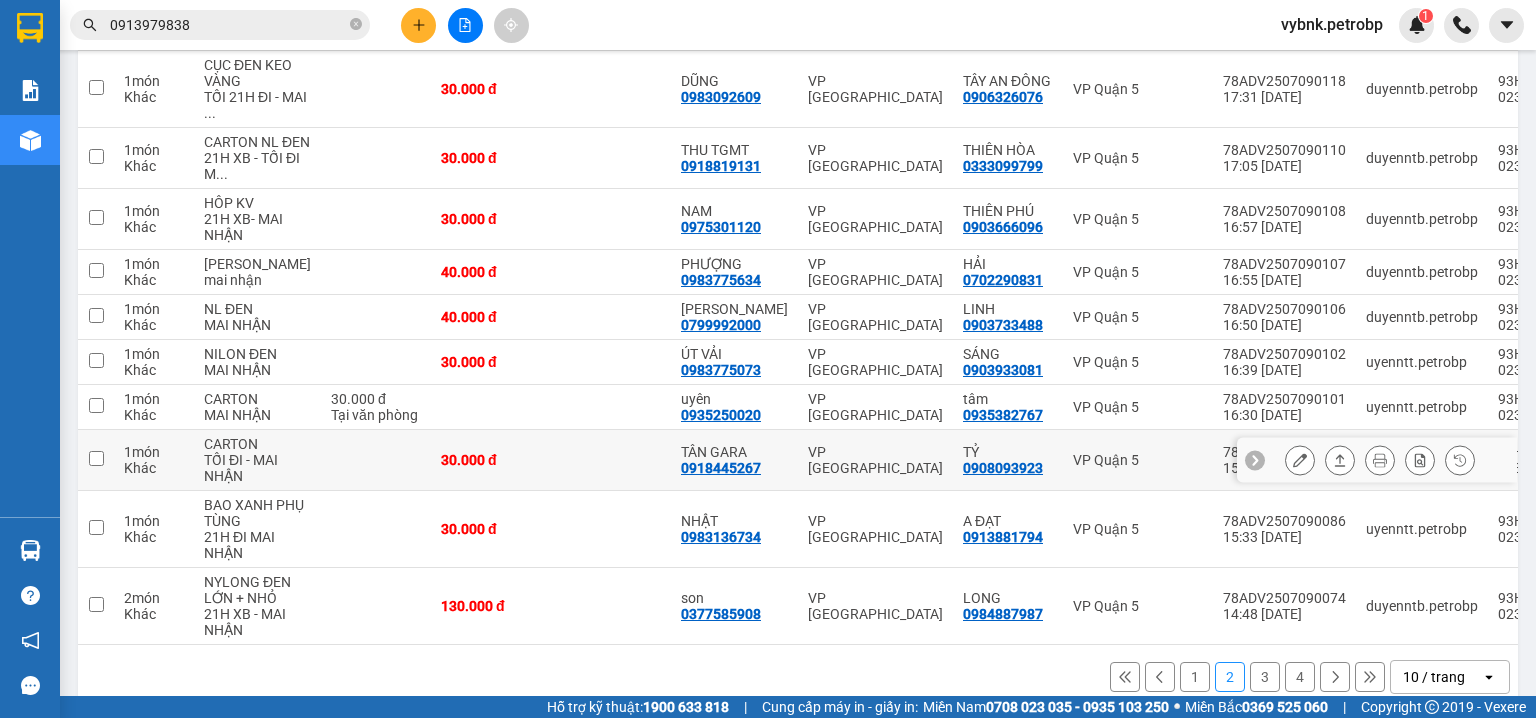 scroll, scrollTop: 288, scrollLeft: 0, axis: vertical 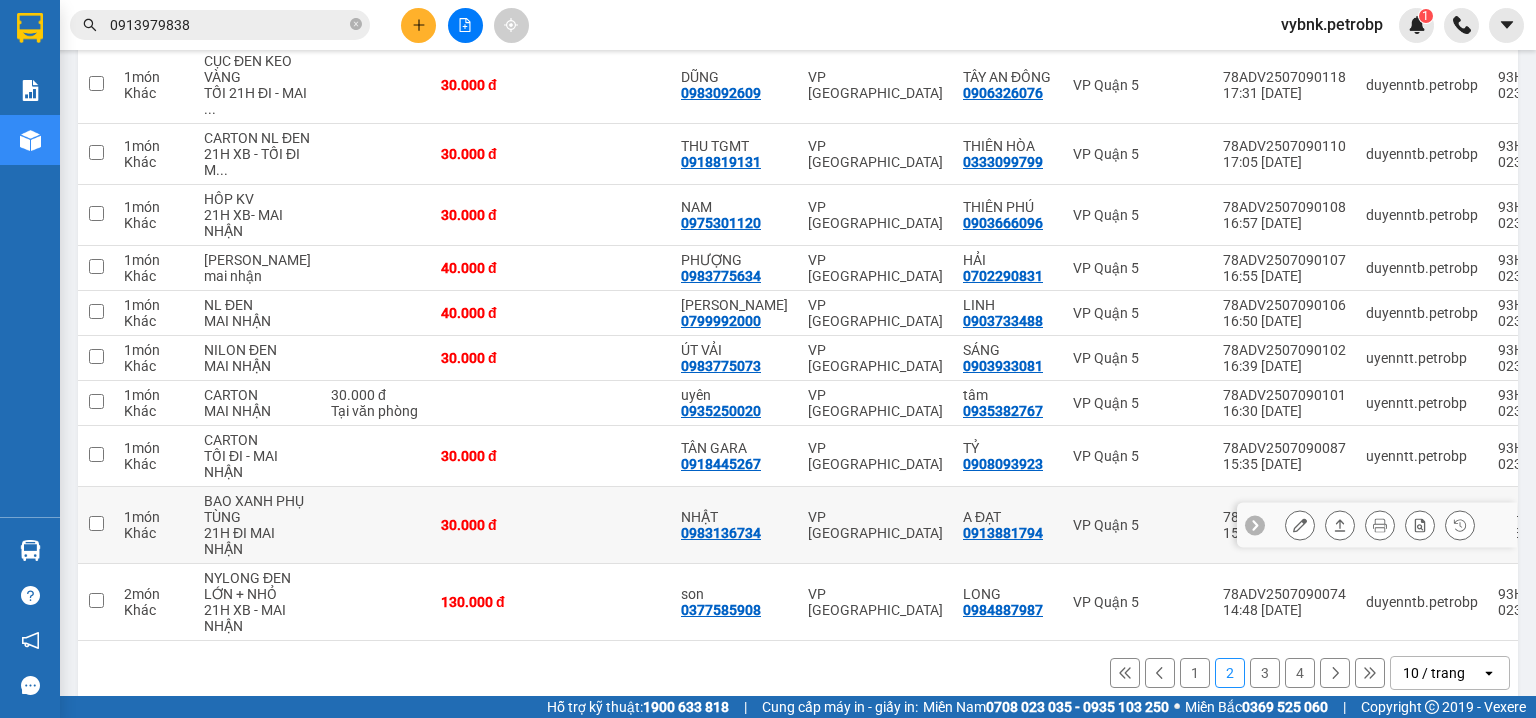 click on "0983136734" at bounding box center (721, 533) 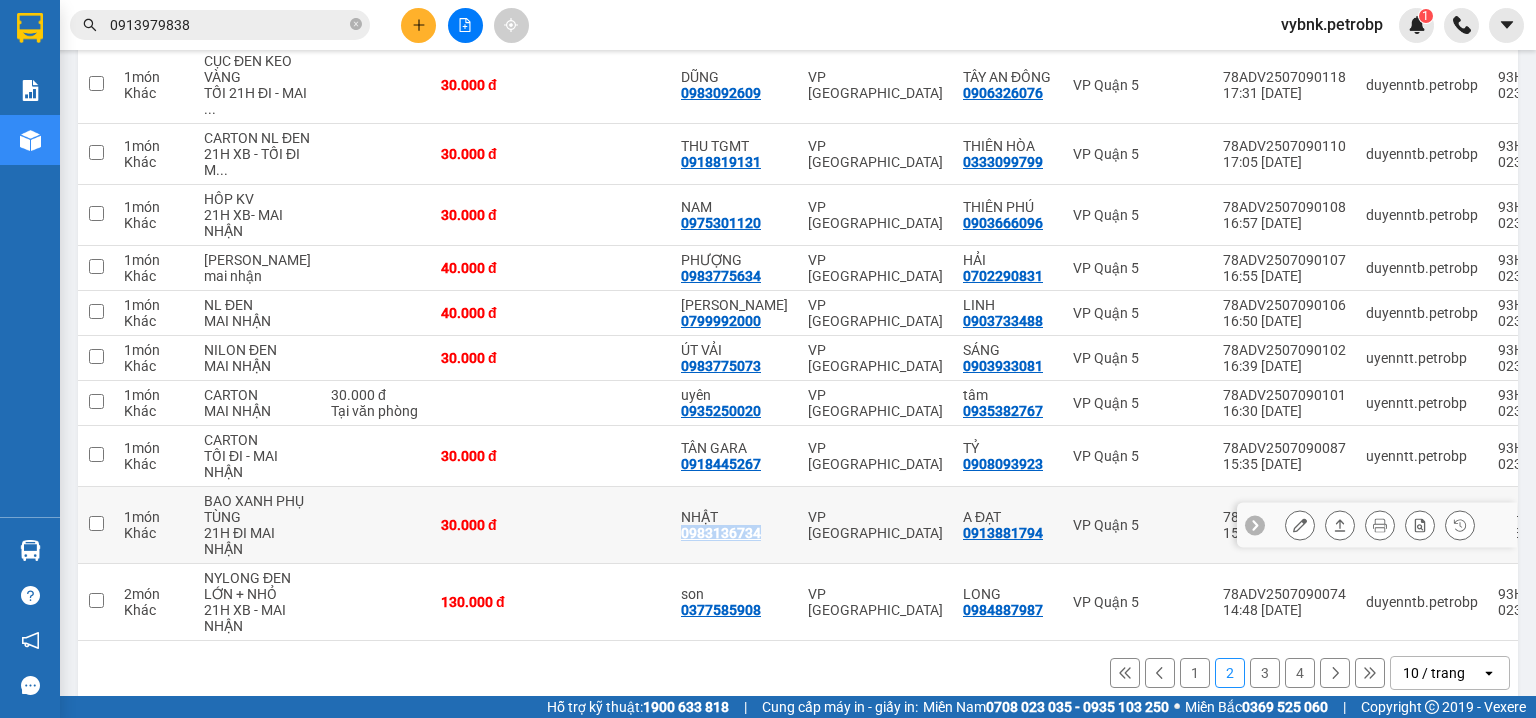 click on "0983136734" at bounding box center (721, 533) 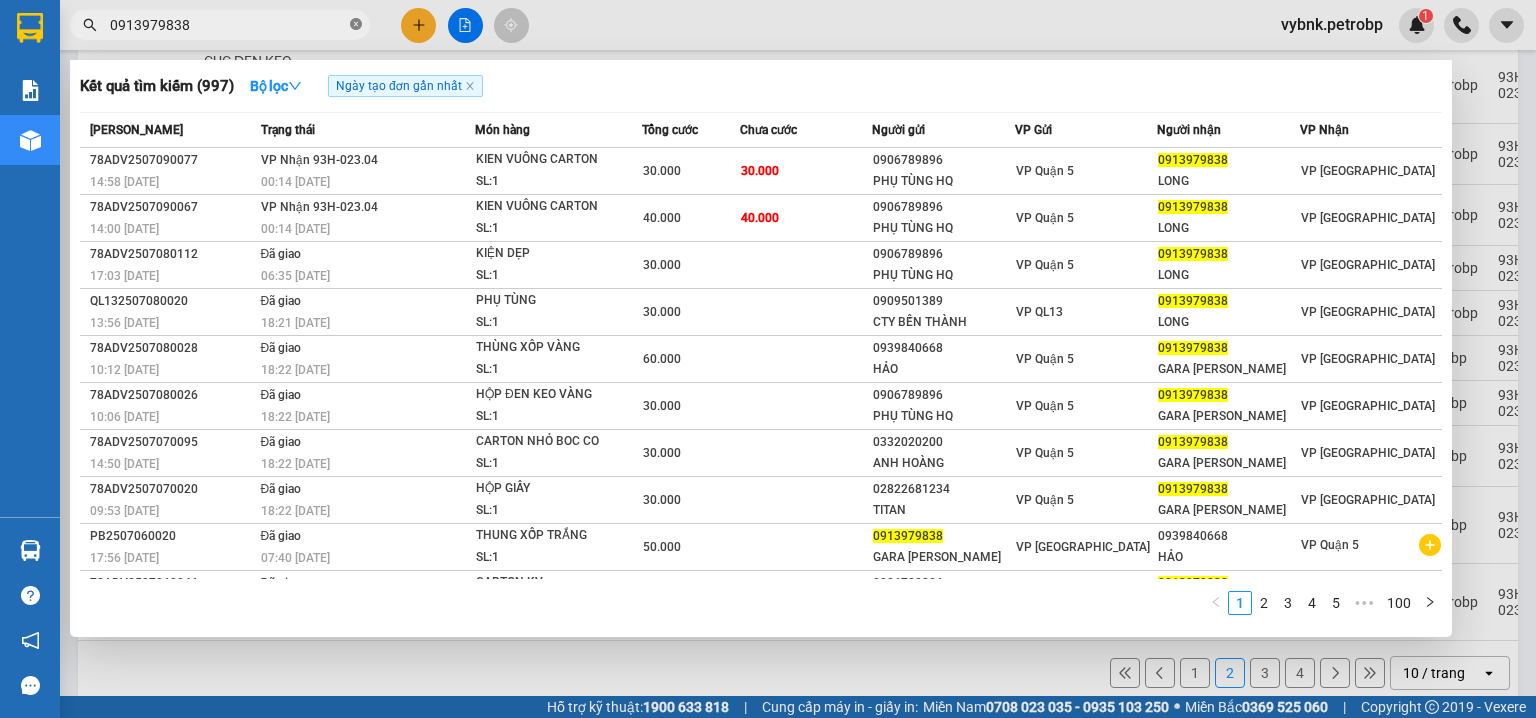 click 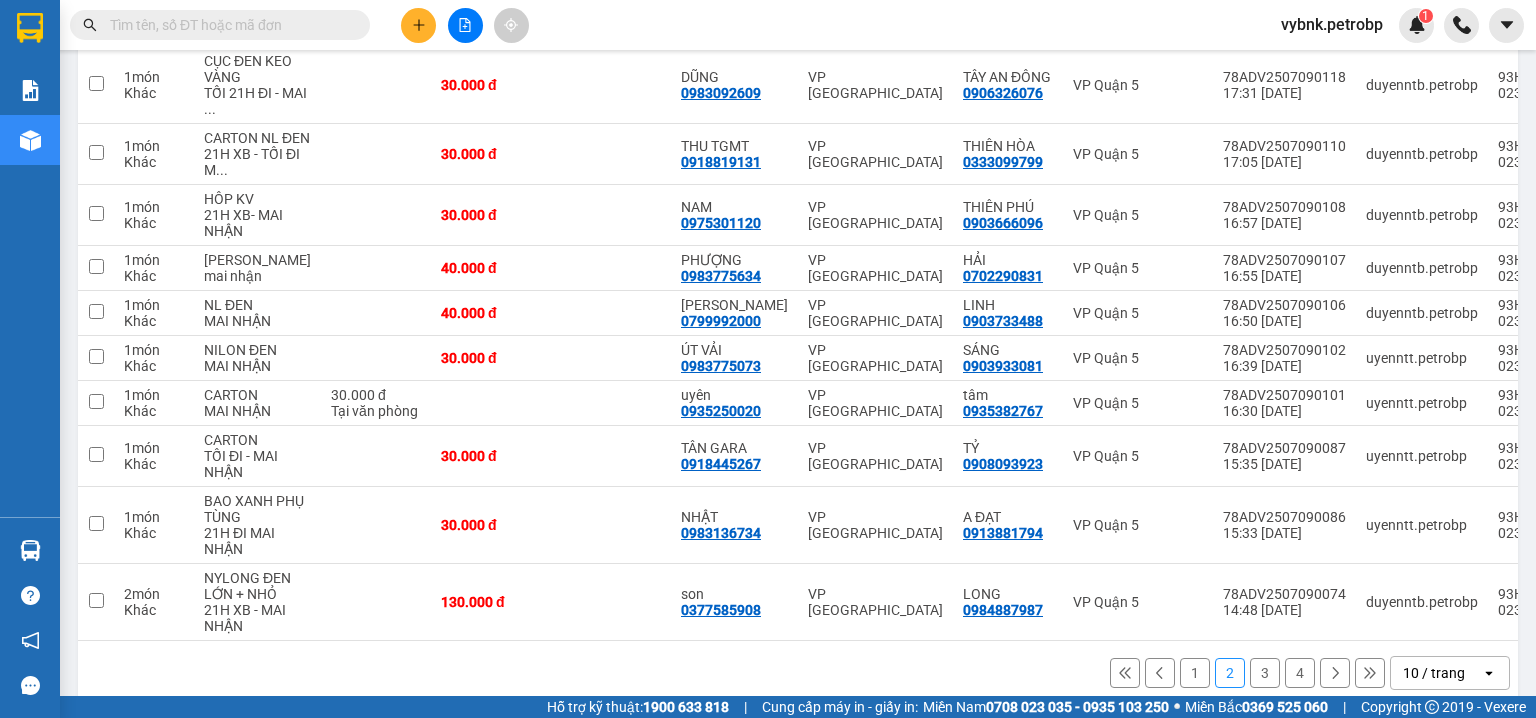 paste on "0983136734" 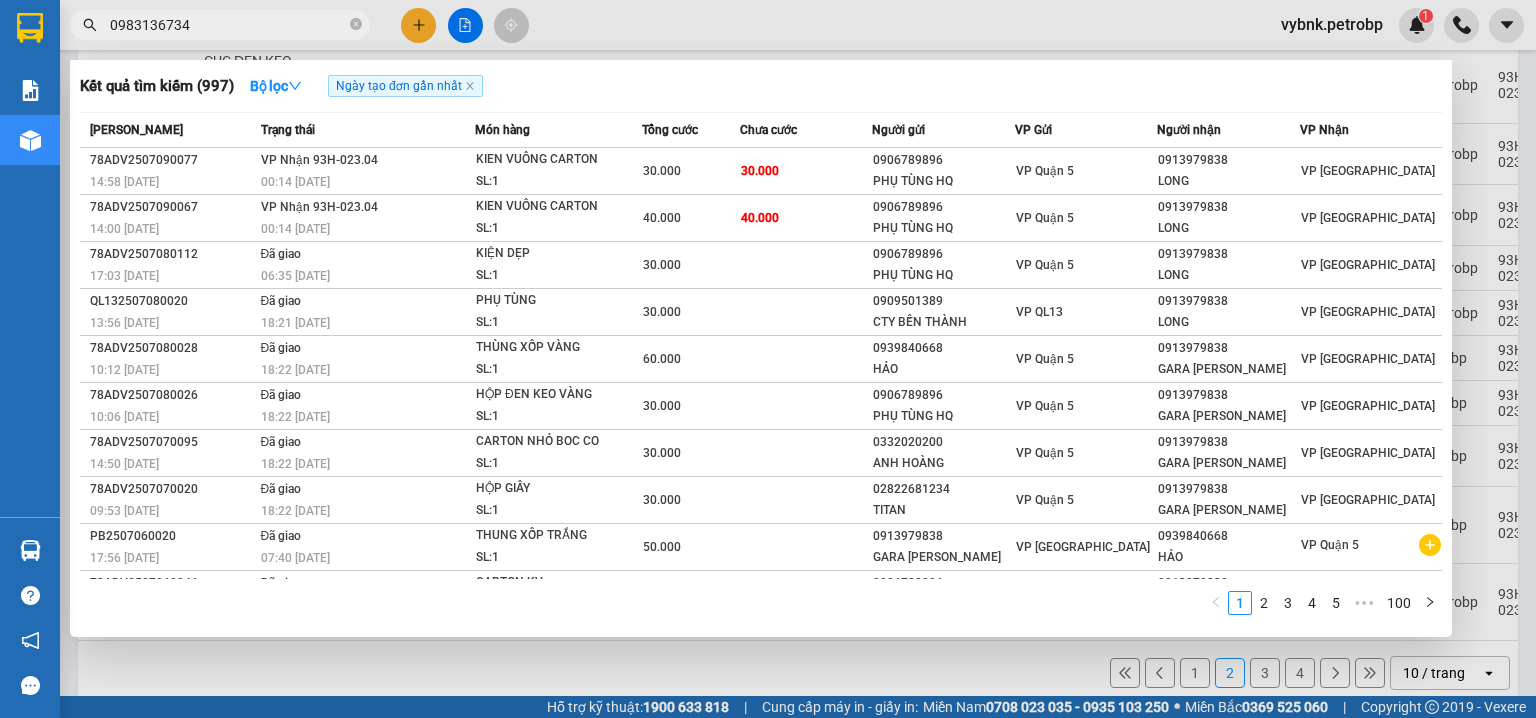 click on "00:14 - 10/07" at bounding box center [295, 229] 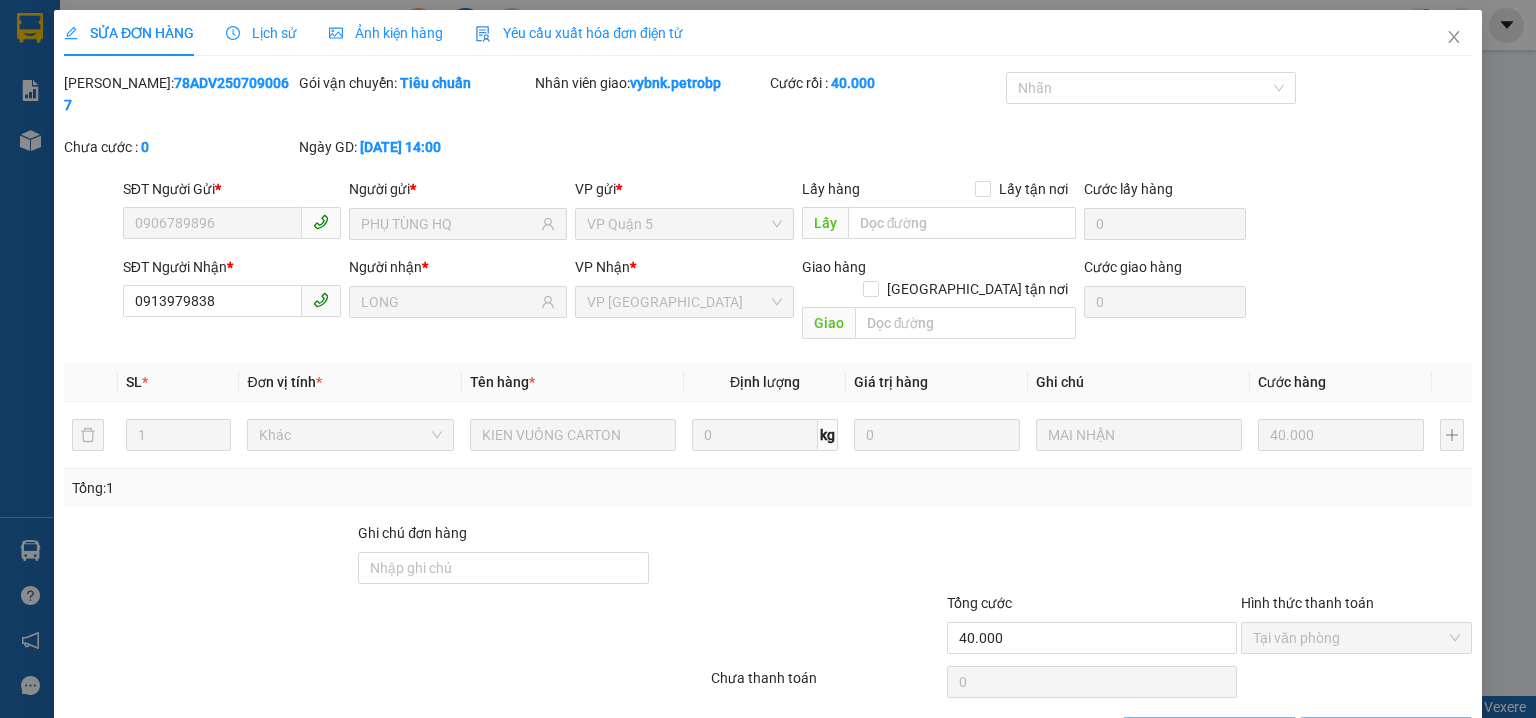 scroll, scrollTop: 0, scrollLeft: 0, axis: both 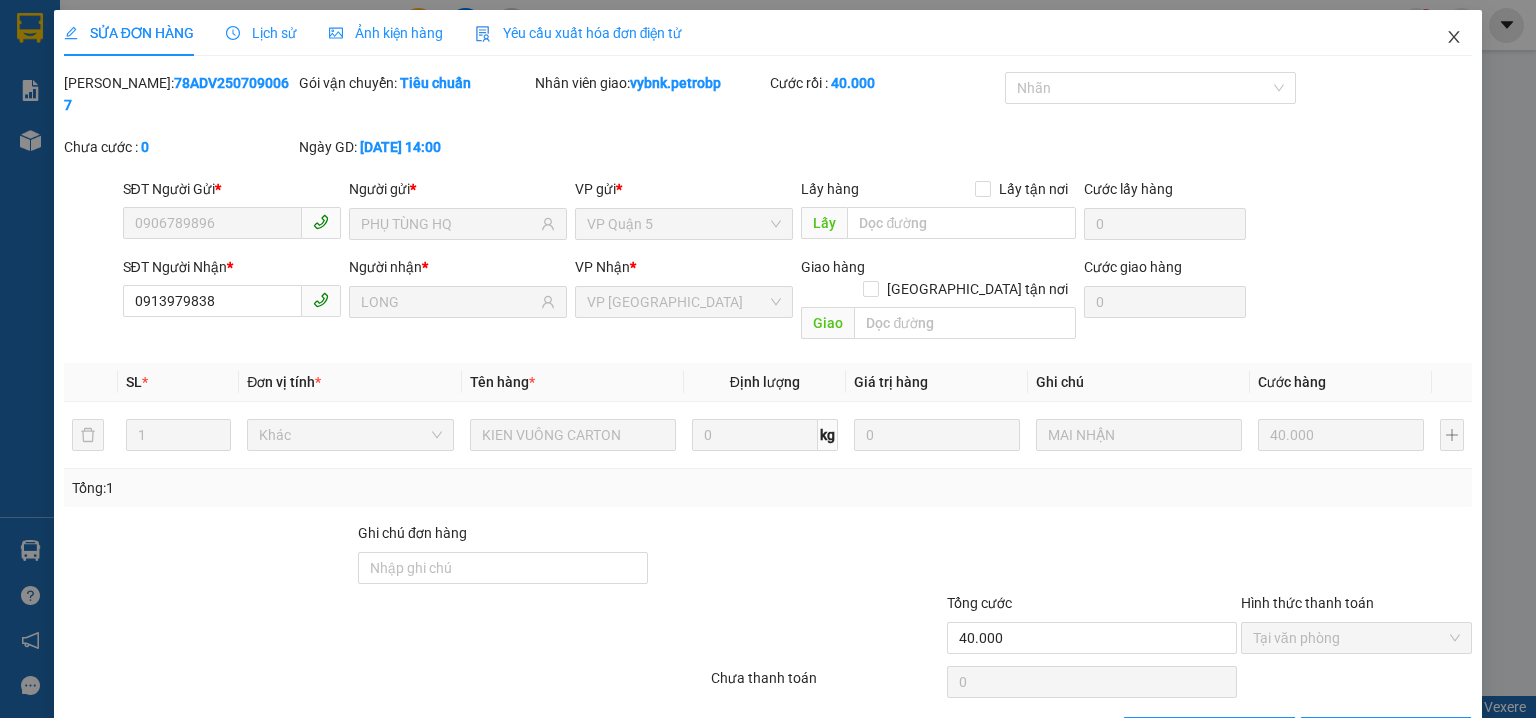 click at bounding box center (1454, 38) 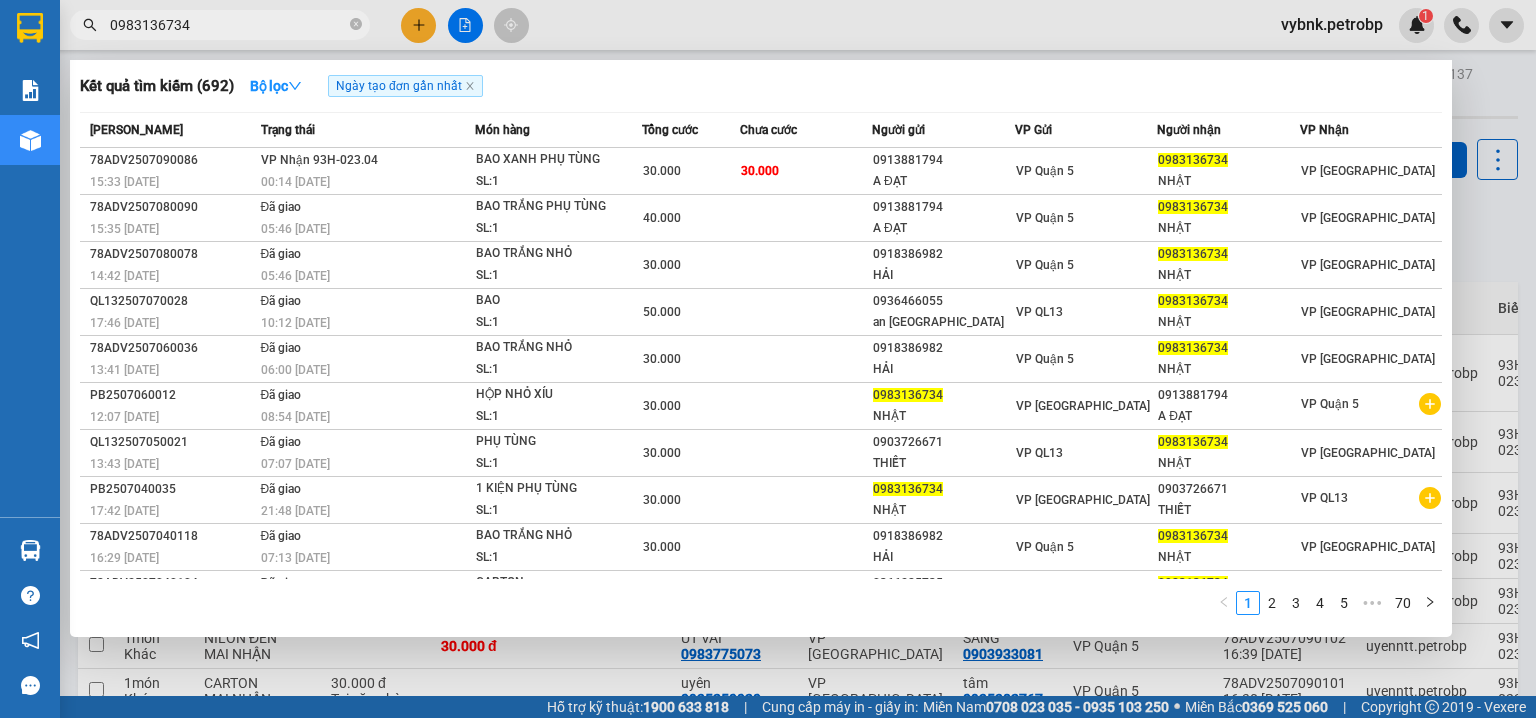 click on "0983136734" at bounding box center [228, 25] 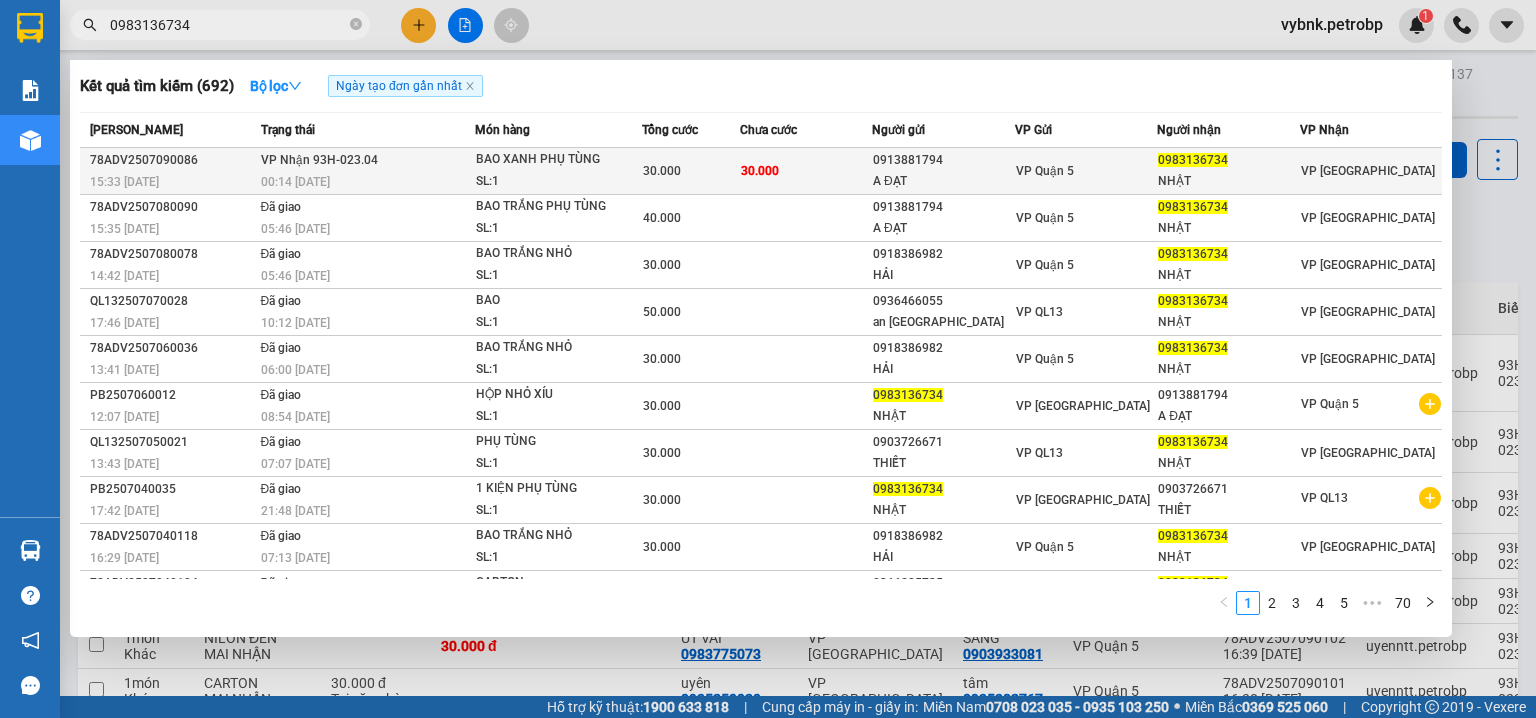 click on "BAO XANH PHỤ TÙNG" at bounding box center (551, 160) 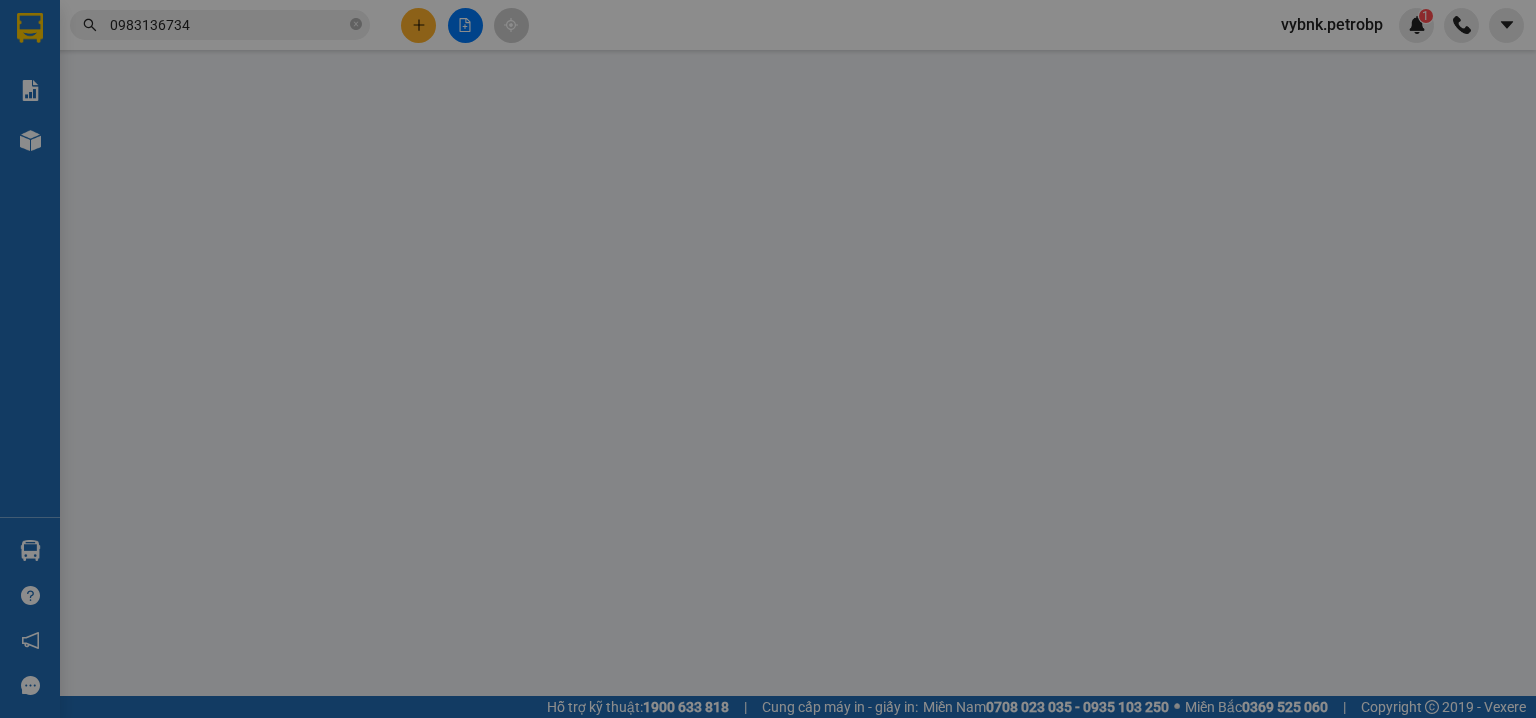type on "0913881794" 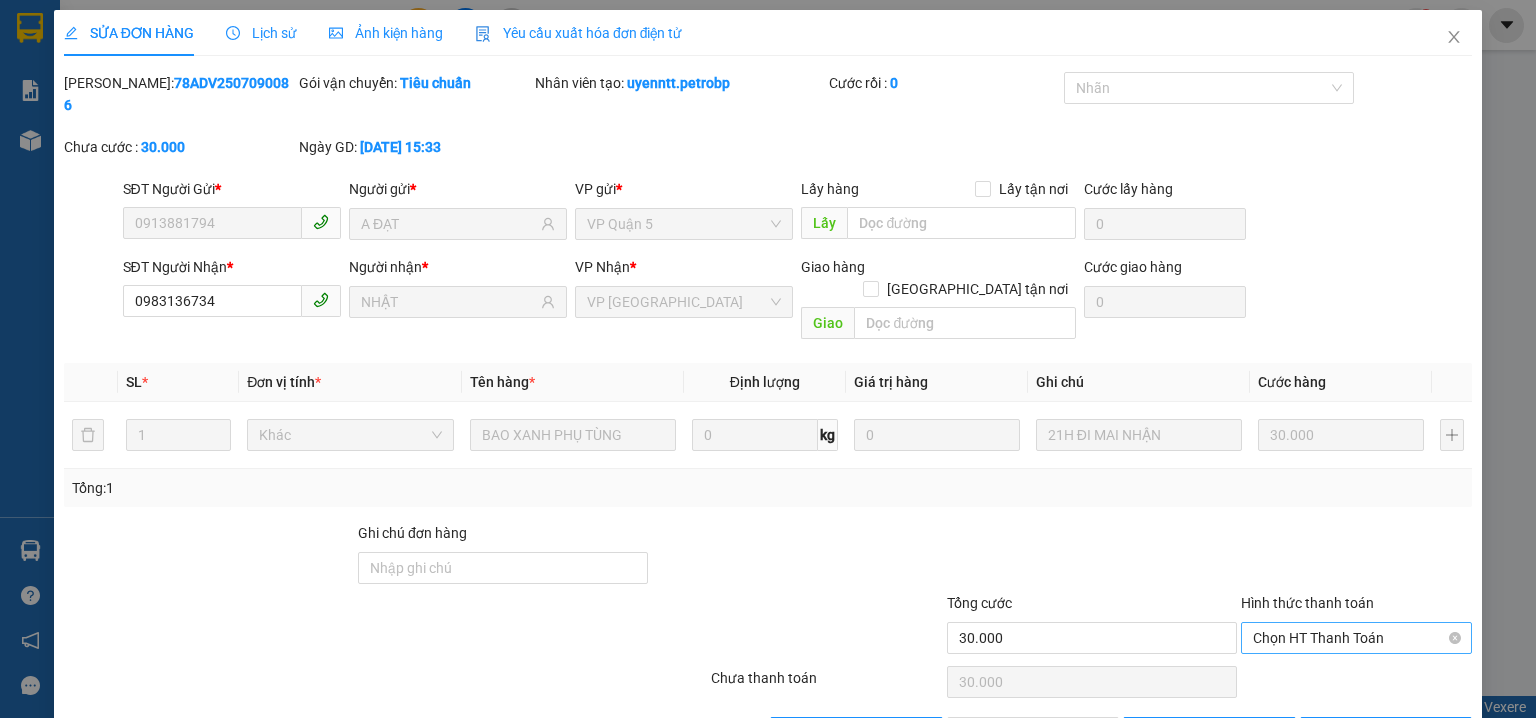 click on "Chọn HT Thanh Toán" at bounding box center [1356, 638] 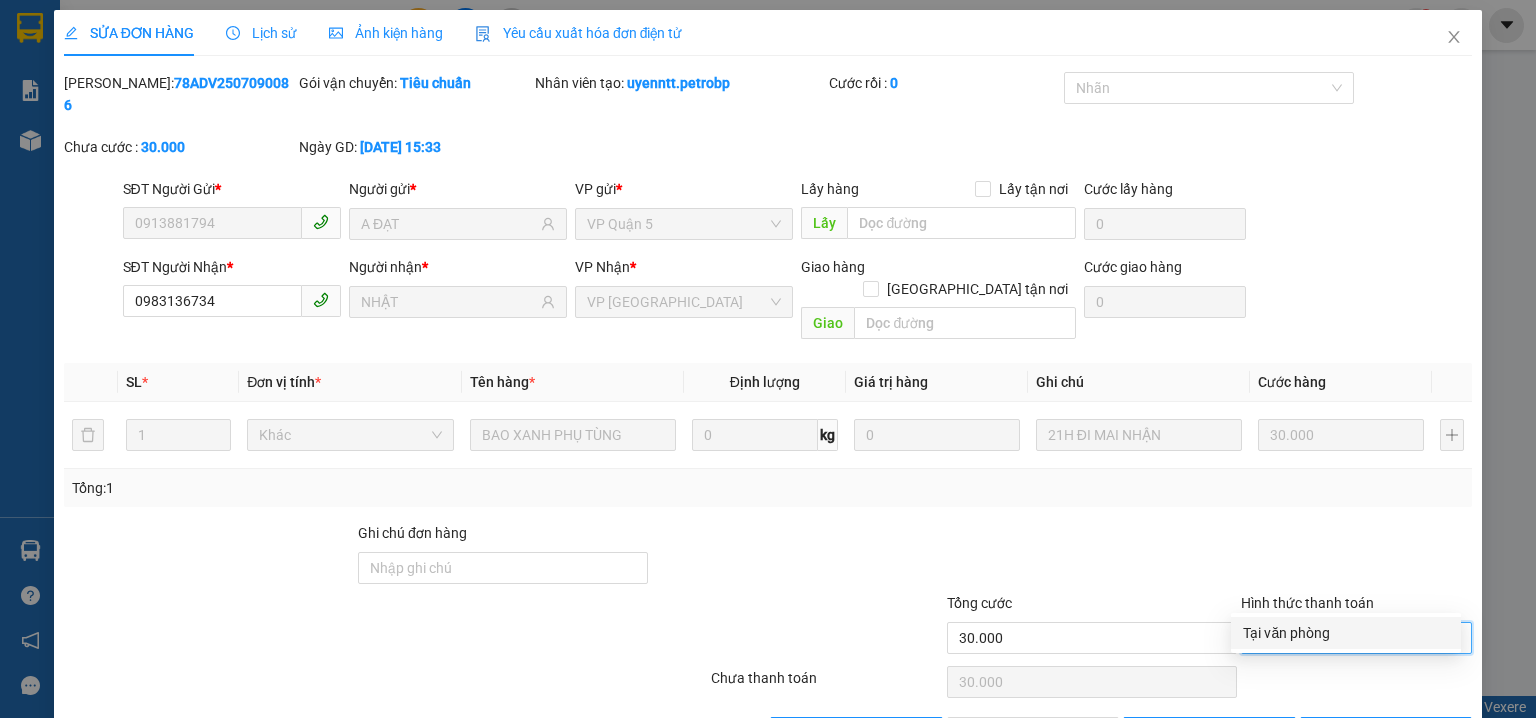 click on "Tại văn phòng" at bounding box center (1346, 633) 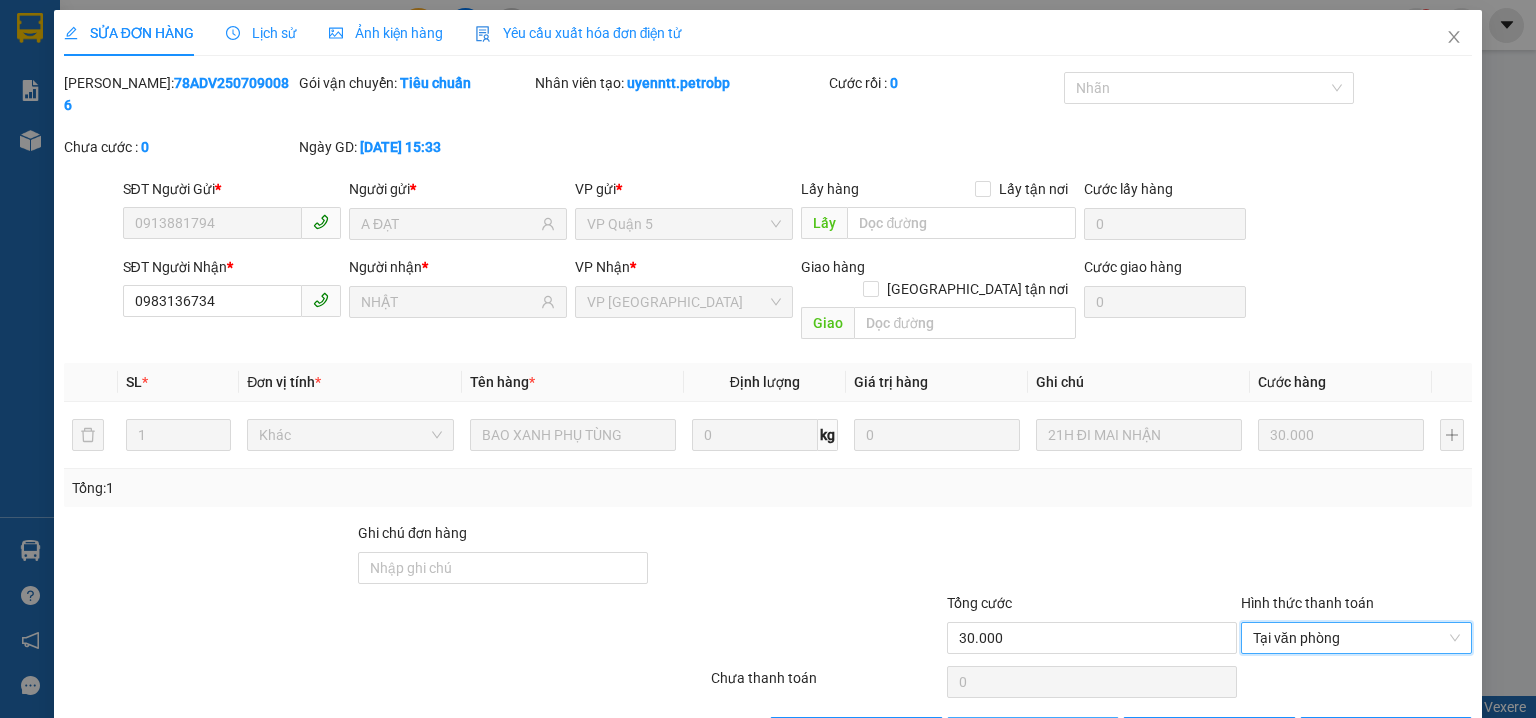 click on "Giao hàng" at bounding box center [1033, 733] 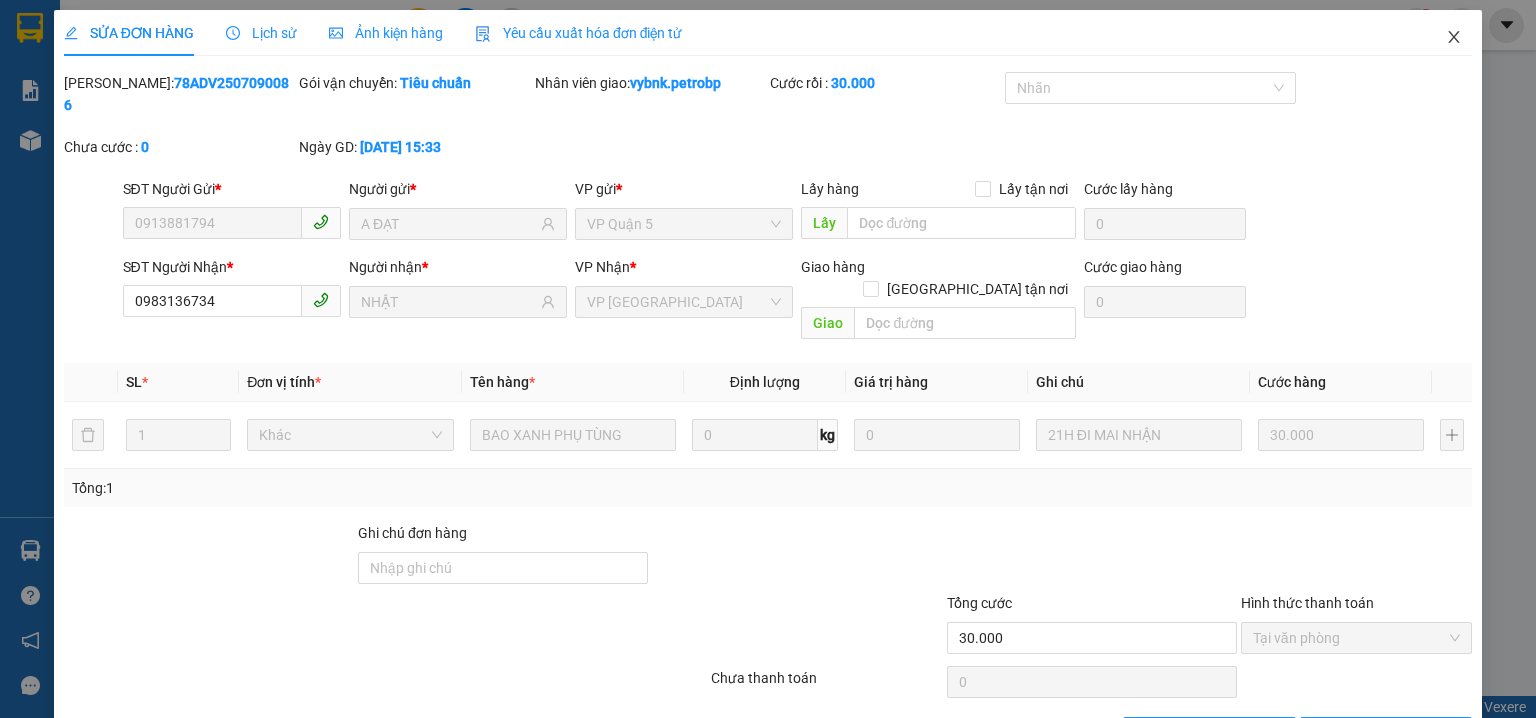 click 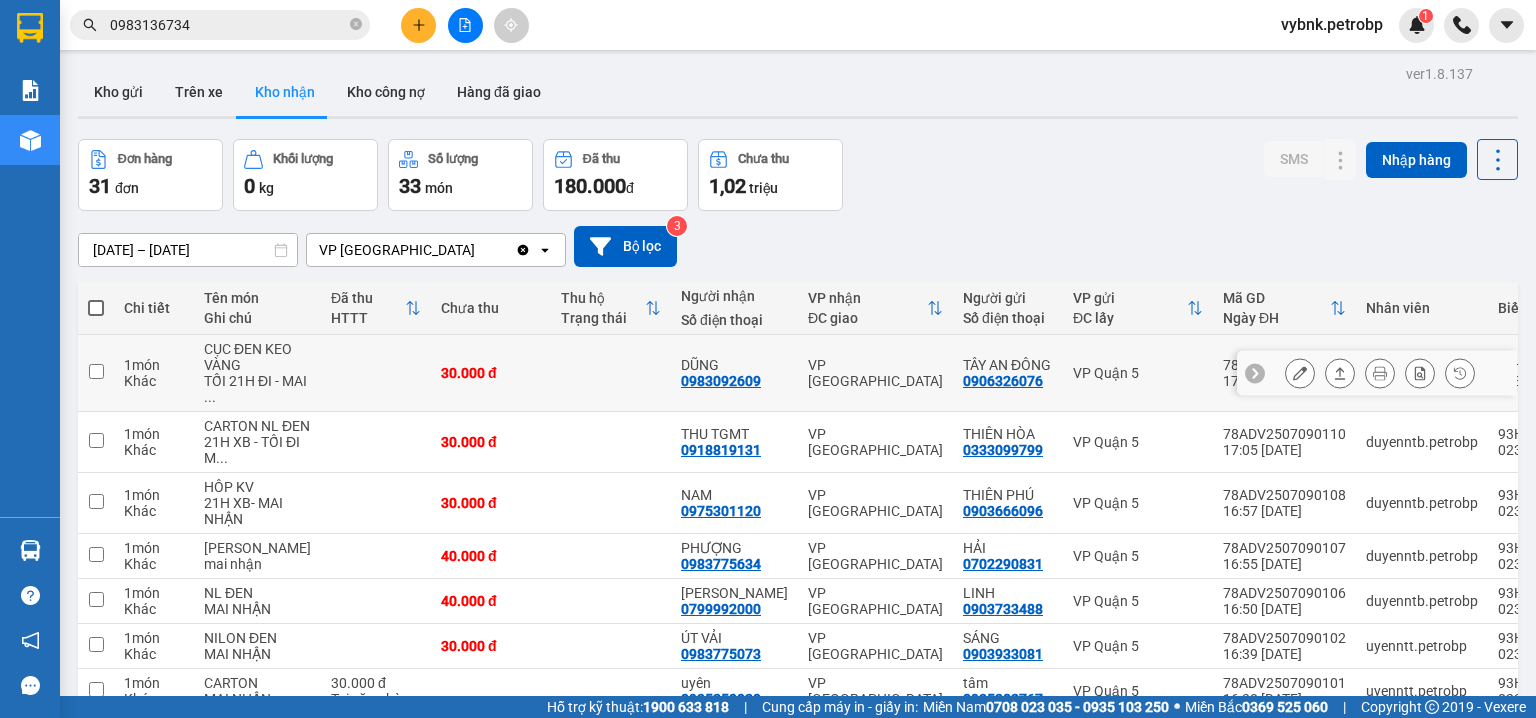 scroll, scrollTop: 352, scrollLeft: 0, axis: vertical 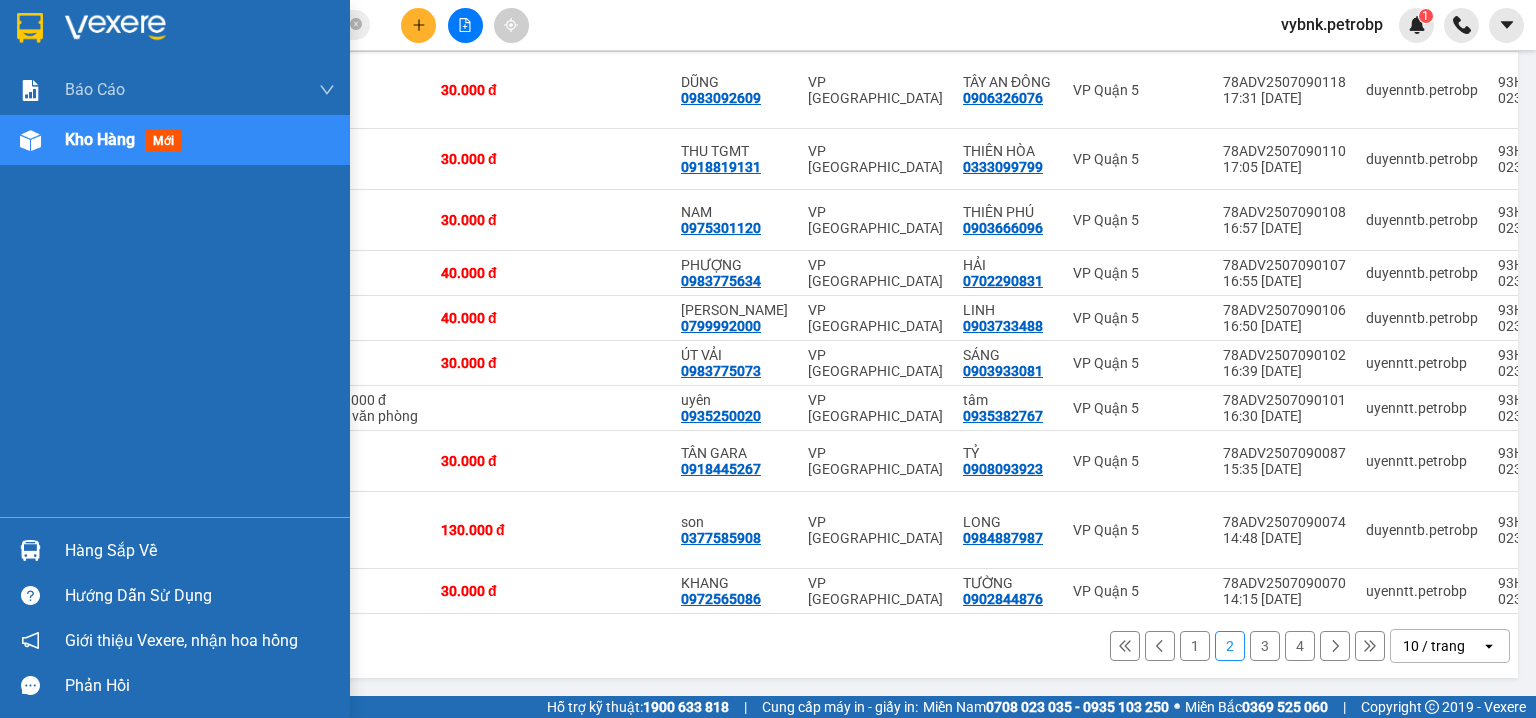 click at bounding box center (30, 550) 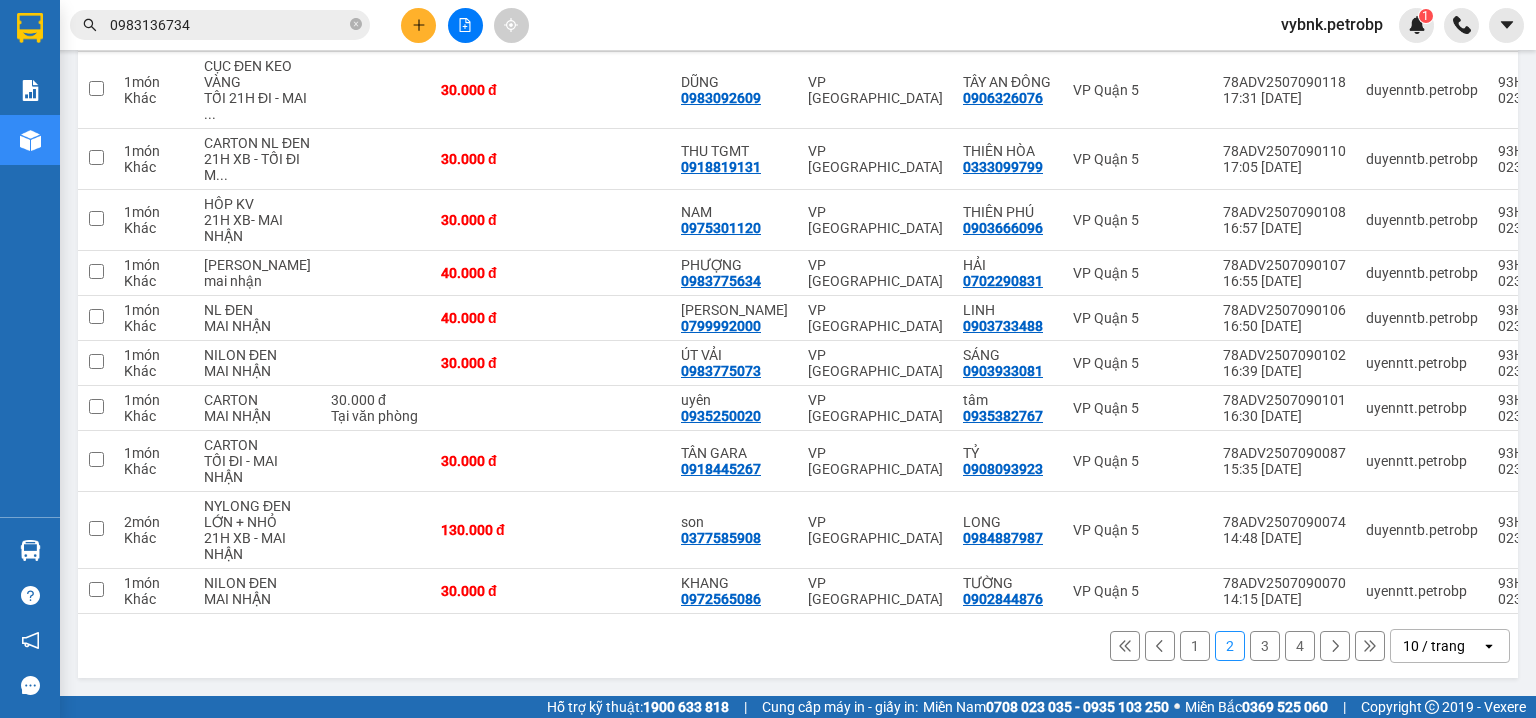 click on "Kết quả tìm kiếm ( 692 )  Bộ lọc  Ngày tạo đơn gần nhất Mã ĐH Trạng thái Món hàng Tổng cước Chưa cước Người gửi VP Gửi Người nhận VP Nhận 78ADV2507090086 15:33 - 09/07 VP Nhận   93H-023.04 00:14 - 10/07 BAO XANH PHỤ TÙNG SL:  1 30.000 30.000 0913881794 A ĐẠT VP Quận 5 0983136734 NHẬT VP Phước Bình 78ADV2507080090 15:35 - 08/07 Đã giao   05:46 - 09/07 BAO TRẮNG PHỤ TÙNG SL:  1 40.000 0913881794 A ĐẠT VP Quận 5 0983136734 NHẬT VP Phước Bình 78ADV2507080078 14:42 - 08/07 Đã giao   05:46 - 09/07 BAO TRẮNG NHỎ SL:  1 30.000 0918386982 HẢI  VP Quận 5 0983136734 NHẬT VP Phước Bình QL132507070028 17:46 - 07/07 Đã giao   10:12 - 08/07 BAO SL:  1 50.000 0936466055 an phú đông VP QL13 0983136734 NHẬT VP Phước Bình 78ADV2507060036 13:41 - 06/07 Đã giao   06:00 - 07/07 BAO TRẮNG NHỎ SL:  1 30.000 0918386982 HẢI  VP Quận 5 0983136734 NHẬT VP Phước Bình PB2507060012 12:07 - 06/07 Đã giao   SL:  1" at bounding box center (768, 359) 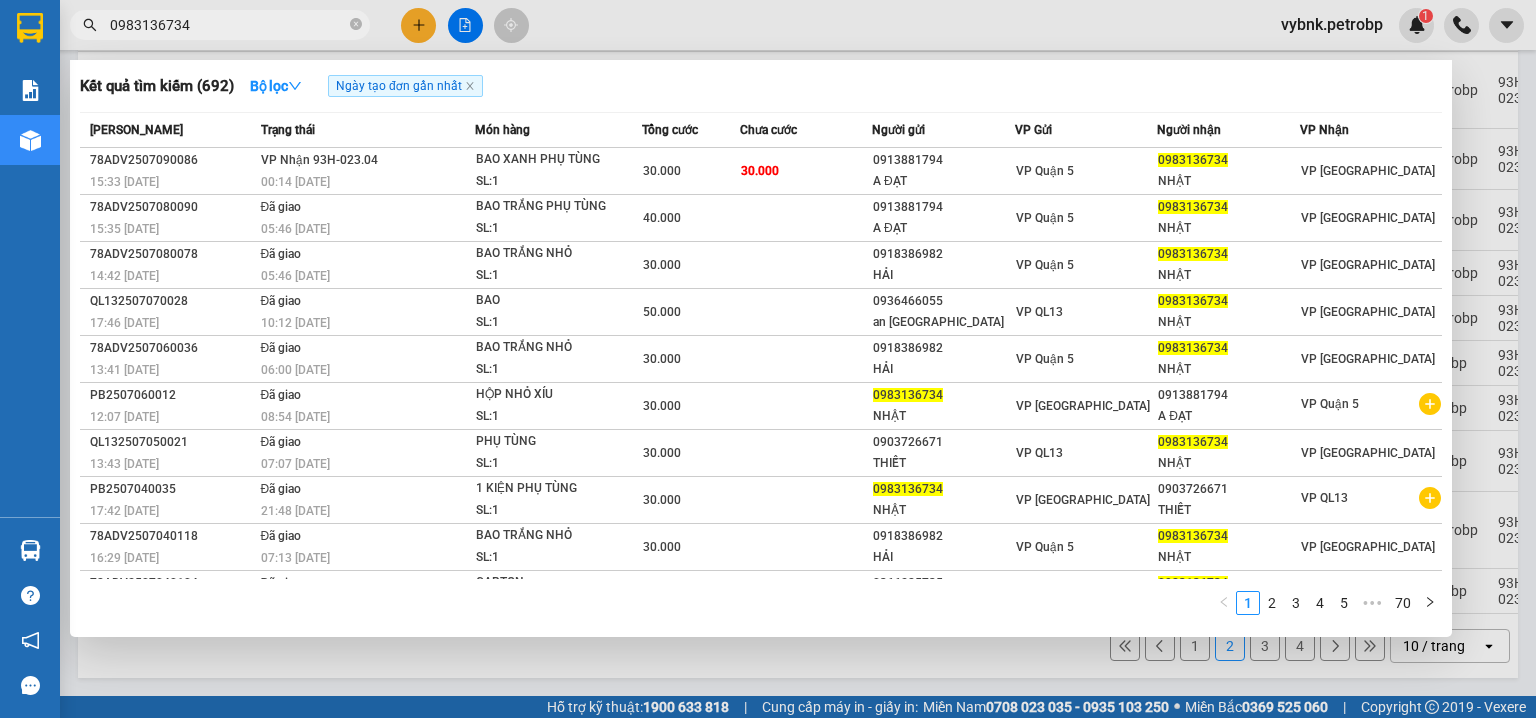 click on "0983136734" at bounding box center (228, 25) 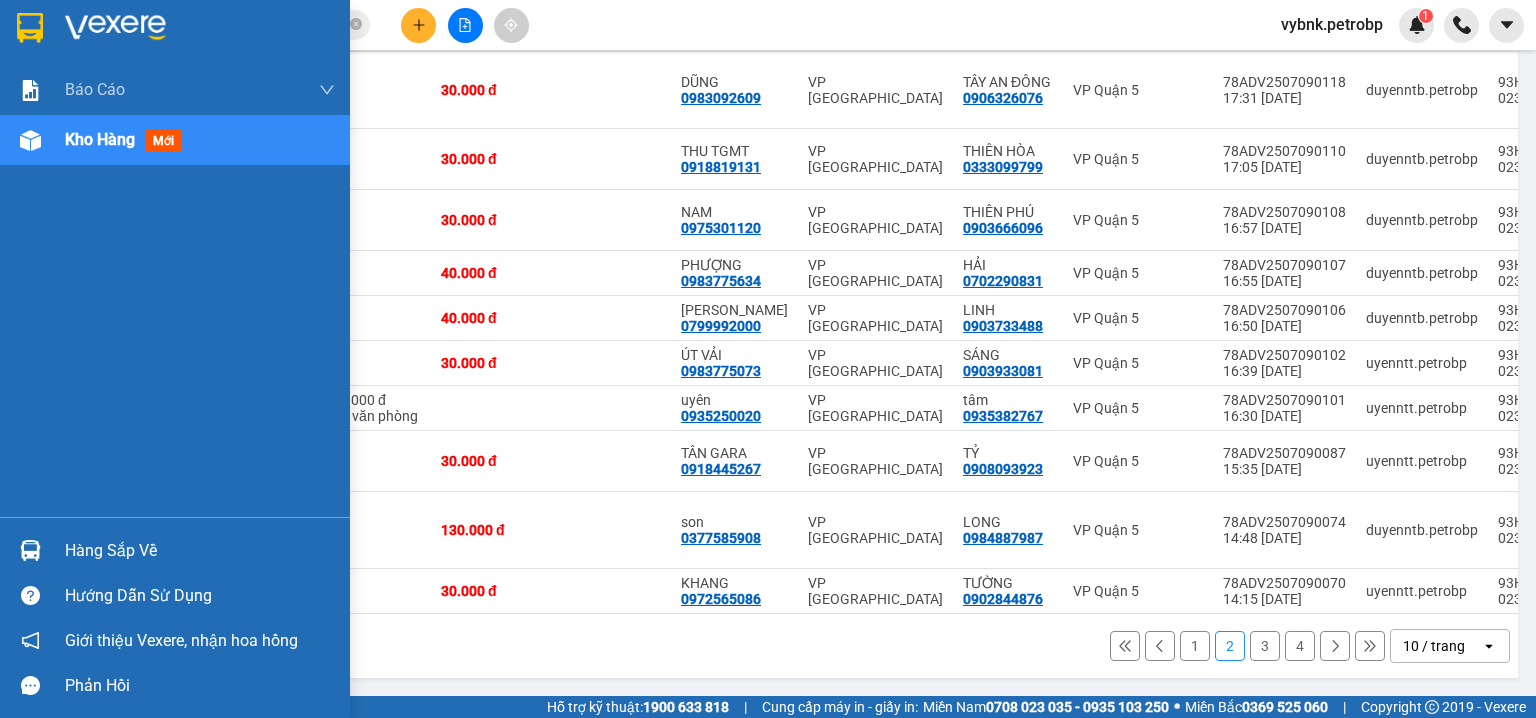 click on "Hàng sắp về" at bounding box center [175, 550] 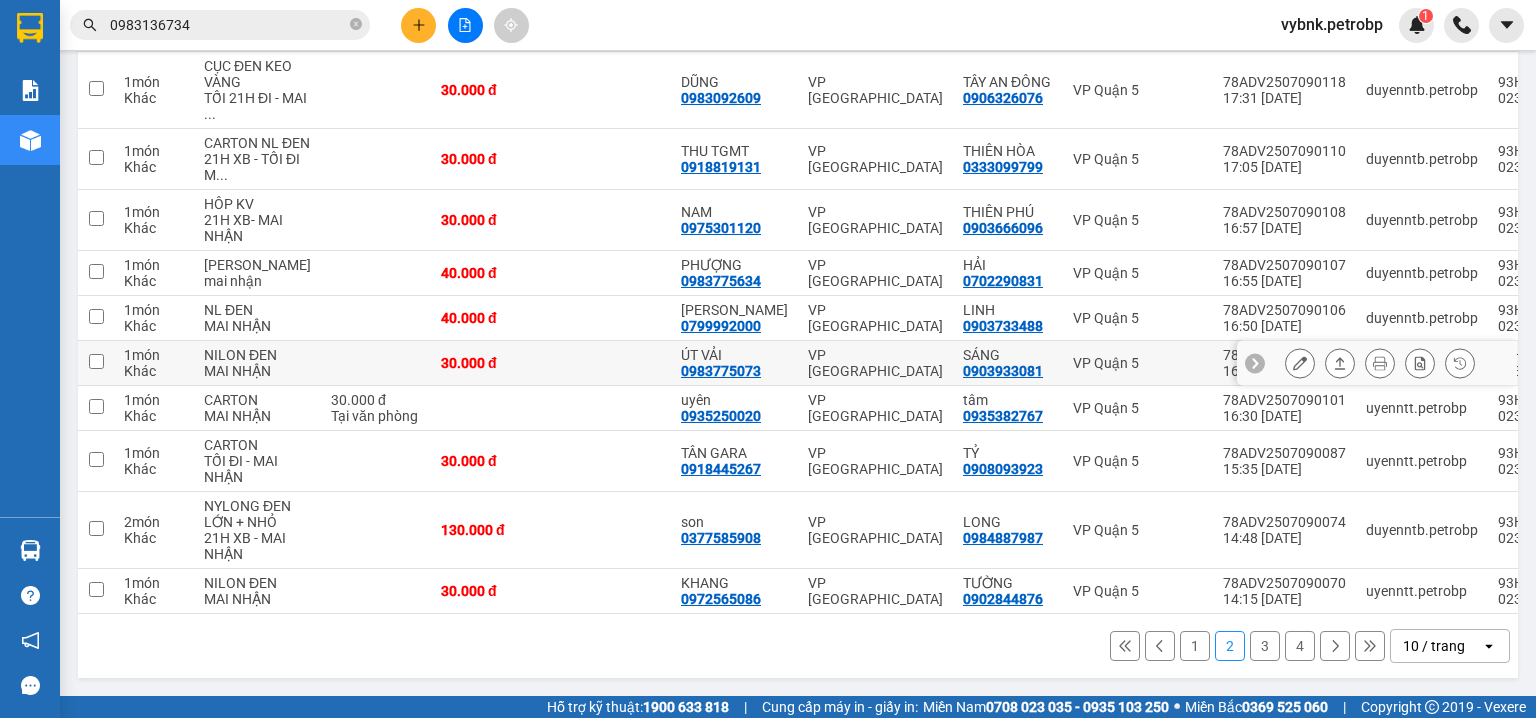drag, startPoint x: 572, startPoint y: 325, endPoint x: 560, endPoint y: 325, distance: 12 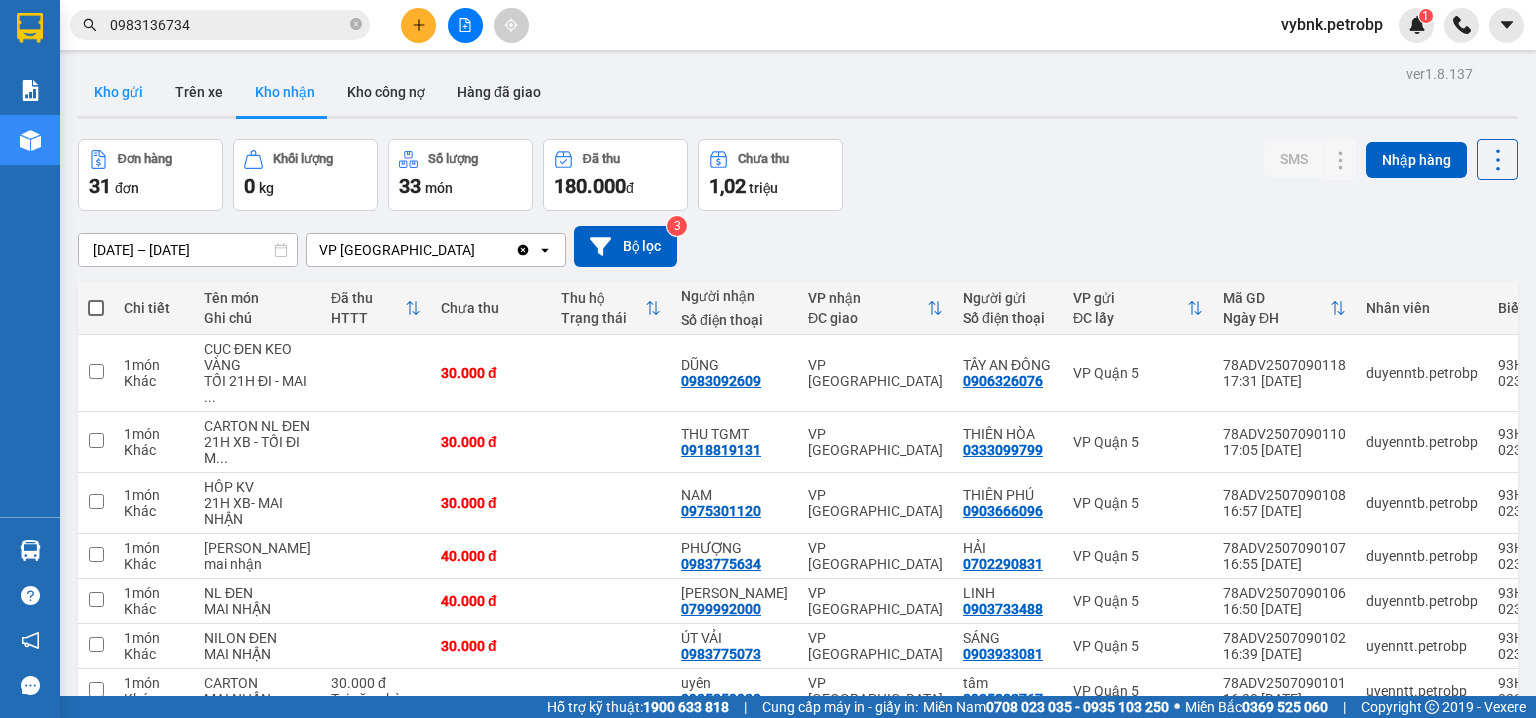 click on "Kho gửi" at bounding box center (118, 92) 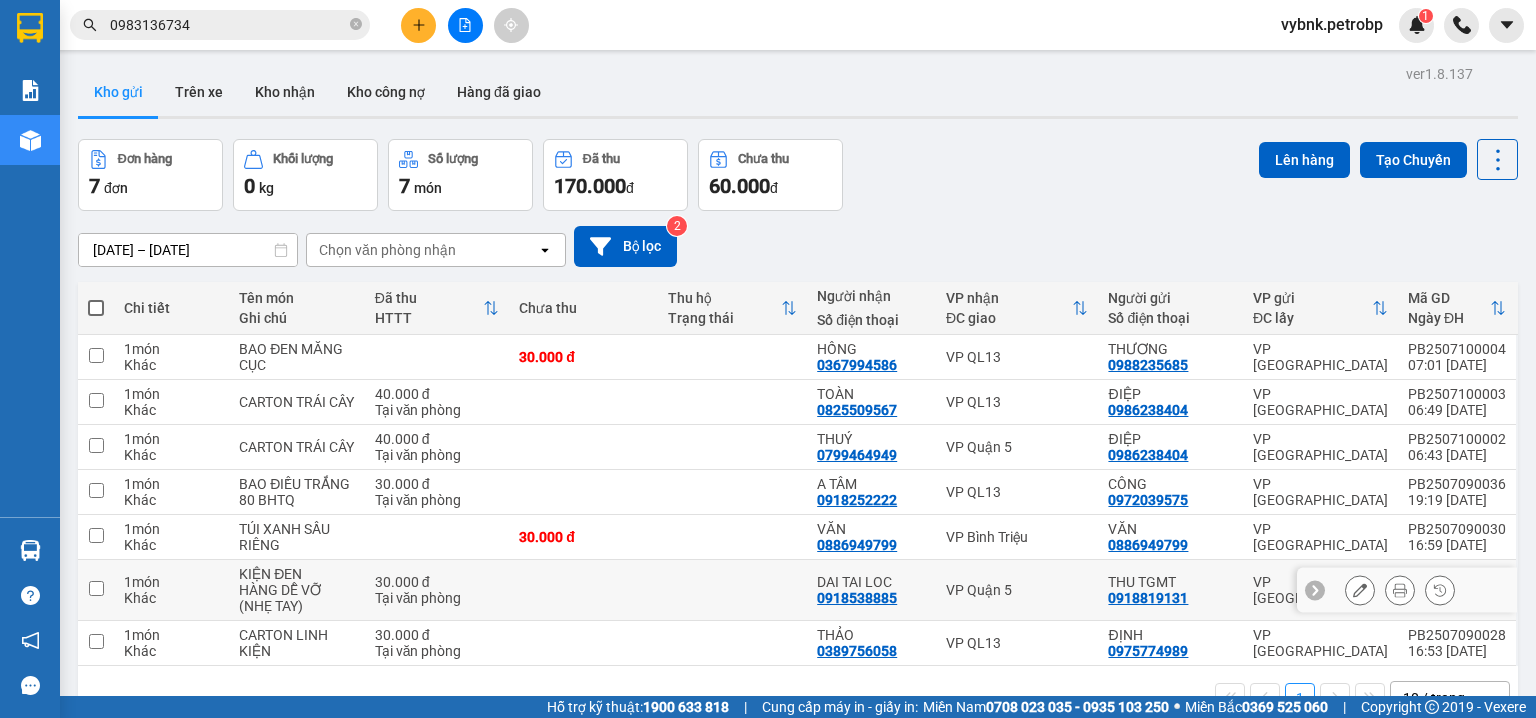 scroll, scrollTop: 92, scrollLeft: 0, axis: vertical 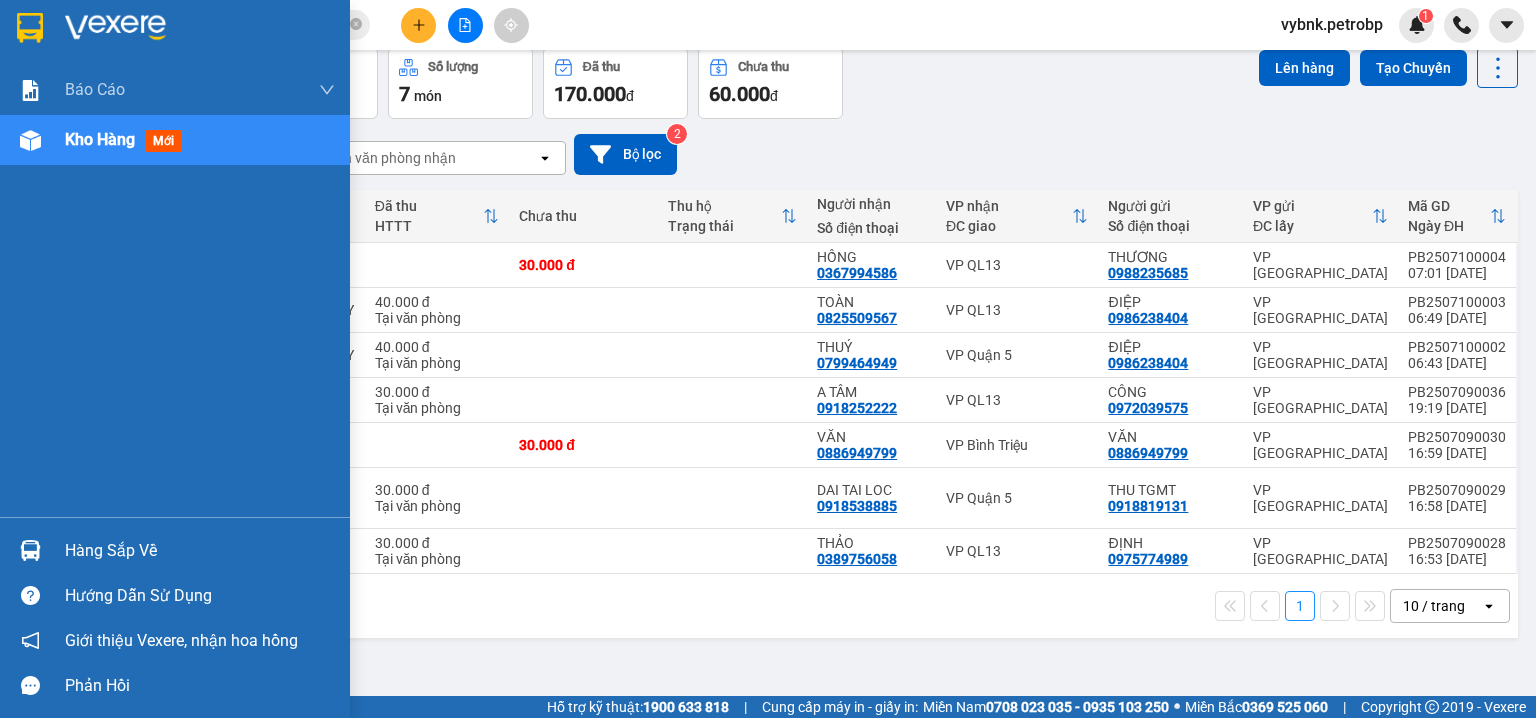 click at bounding box center (30, 550) 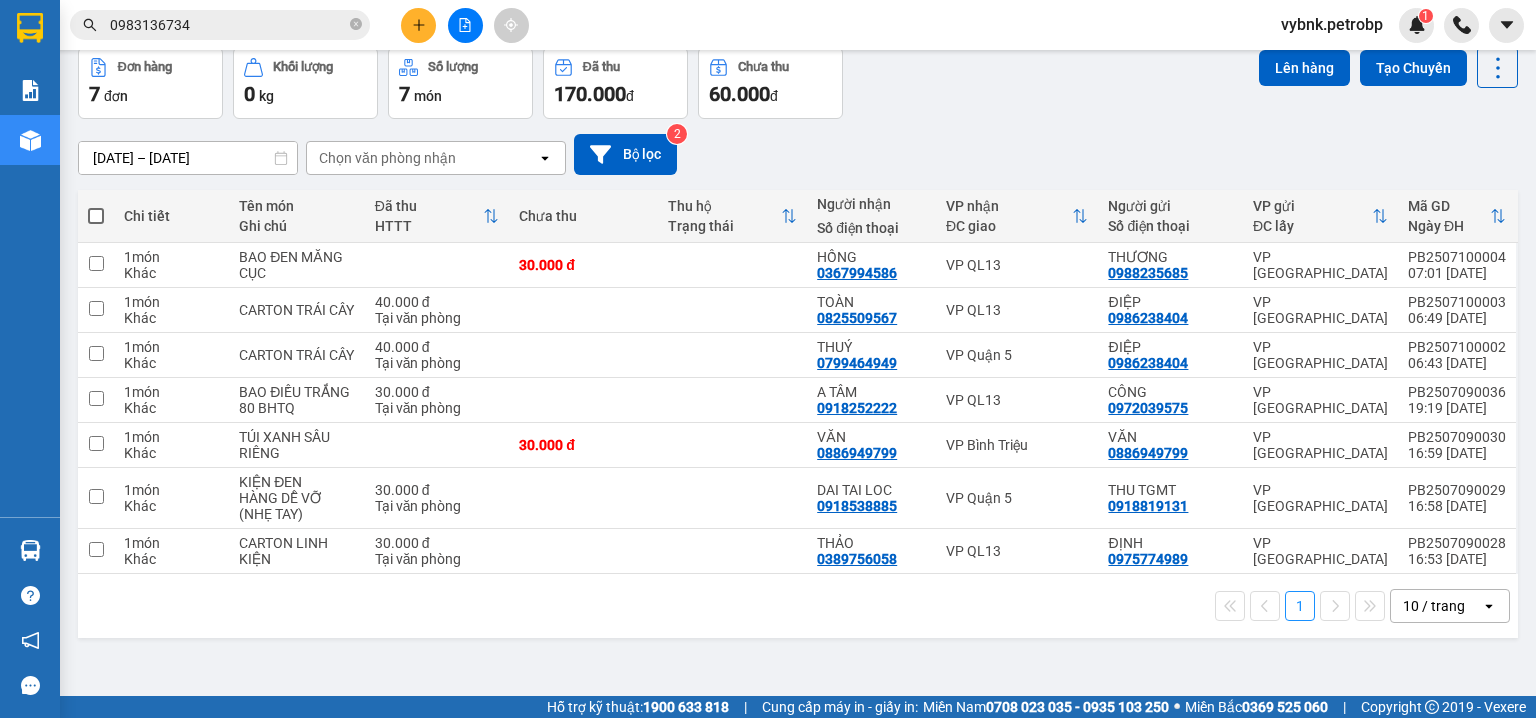 click on "Kết quả tìm kiếm ( 692 )  Bộ lọc  Ngày tạo đơn gần nhất Mã ĐH Trạng thái Món hàng Tổng cước Chưa cước Người gửi VP Gửi Người nhận VP Nhận 78ADV2507090086 15:33 - 09/07 VP Nhận   93H-023.04 00:14 - 10/07 BAO XANH PHỤ TÙNG SL:  1 30.000 30.000 0913881794 A ĐẠT VP Quận 5 0983136734 NHẬT VP Phước Bình 78ADV2507080090 15:35 - 08/07 Đã giao   05:46 - 09/07 BAO TRẮNG PHỤ TÙNG SL:  1 40.000 0913881794 A ĐẠT VP Quận 5 0983136734 NHẬT VP Phước Bình 78ADV2507080078 14:42 - 08/07 Đã giao   05:46 - 09/07 BAO TRẮNG NHỎ SL:  1 30.000 0918386982 HẢI  VP Quận 5 0983136734 NHẬT VP Phước Bình QL132507070028 17:46 - 07/07 Đã giao   10:12 - 08/07 BAO SL:  1 50.000 0936466055 an phú đông VP QL13 0983136734 NHẬT VP Phước Bình 78ADV2507060036 13:41 - 06/07 Đã giao   06:00 - 07/07 BAO TRẮNG NHỎ SL:  1 30.000 0918386982 HẢI  VP Quận 5 0983136734 NHẬT VP Phước Bình PB2507060012 12:07 - 06/07 Đã giao   SL:  1" at bounding box center [768, 359] 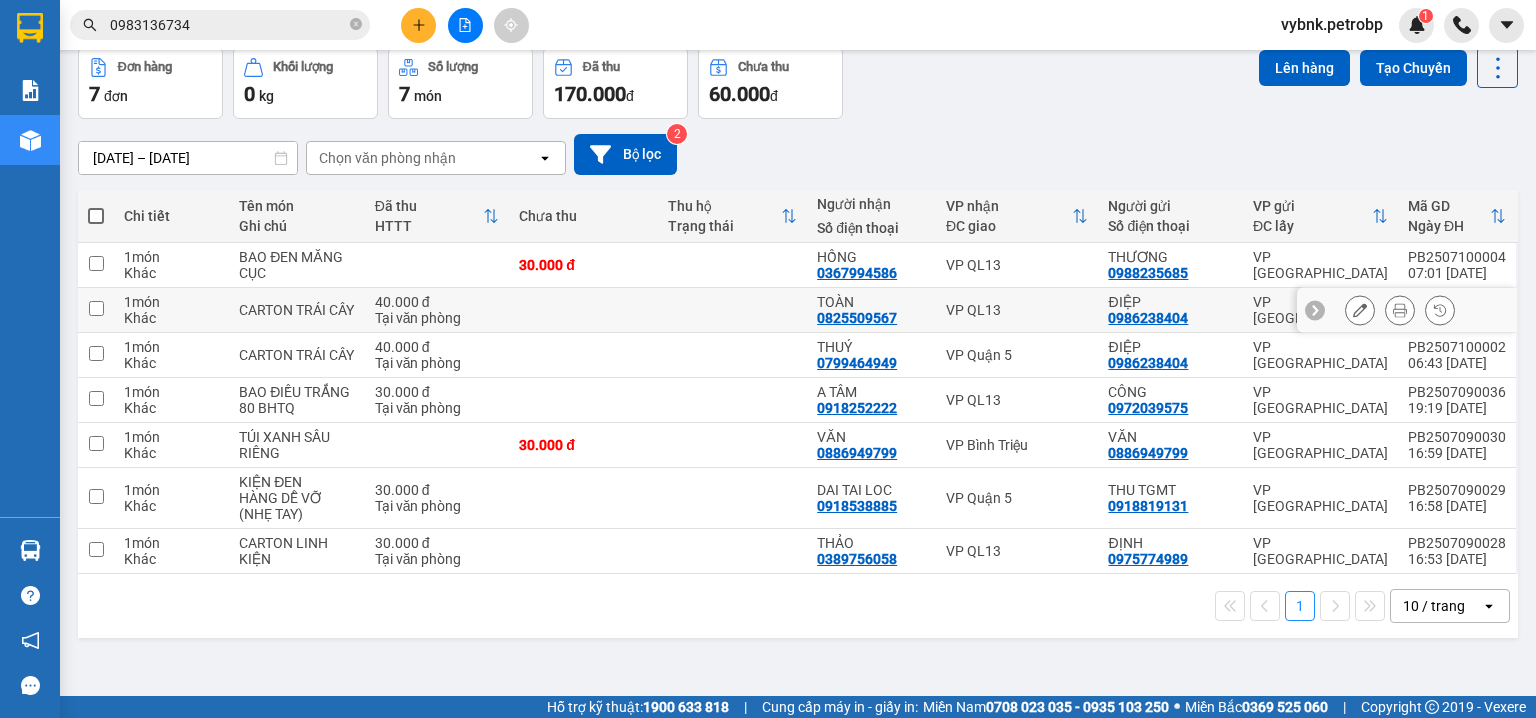 scroll, scrollTop: 0, scrollLeft: 0, axis: both 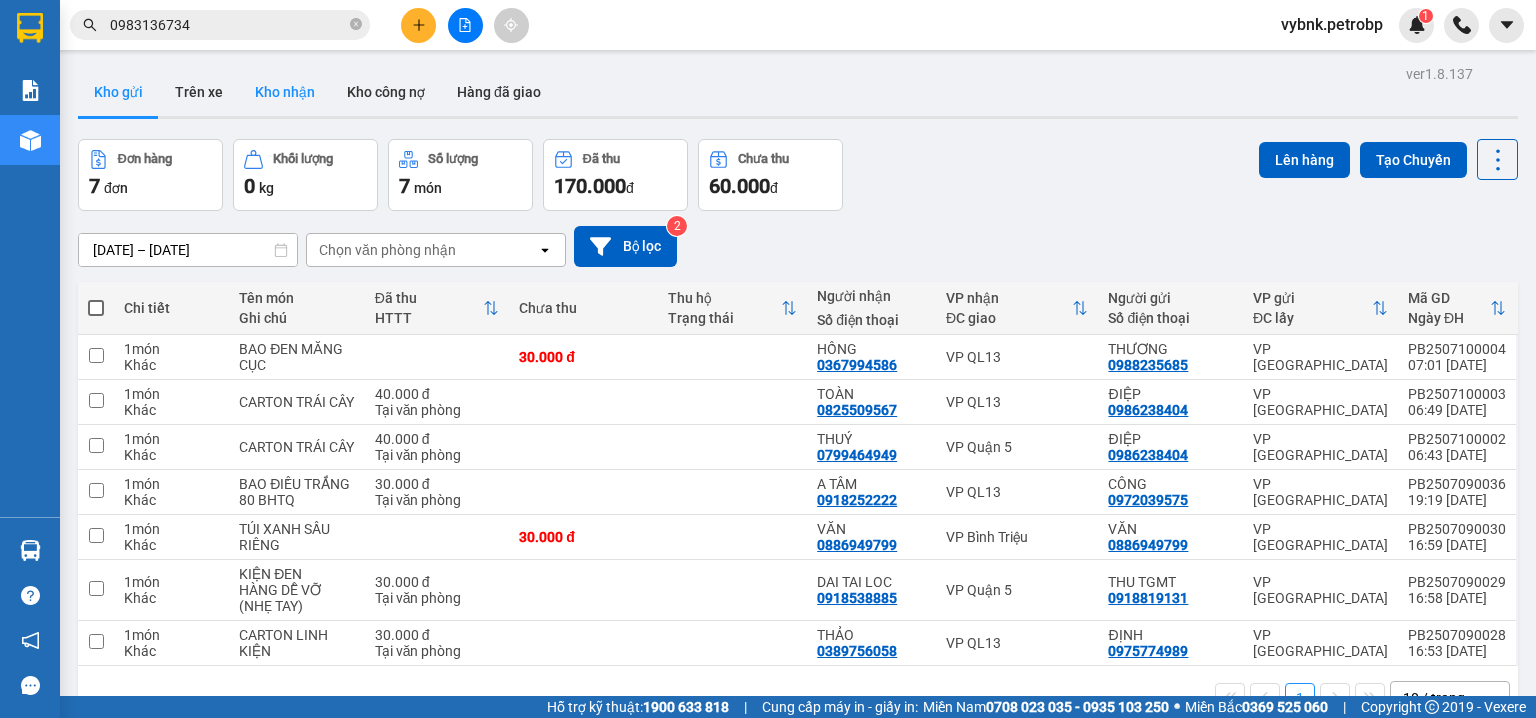 click on "Kho nhận" at bounding box center [285, 92] 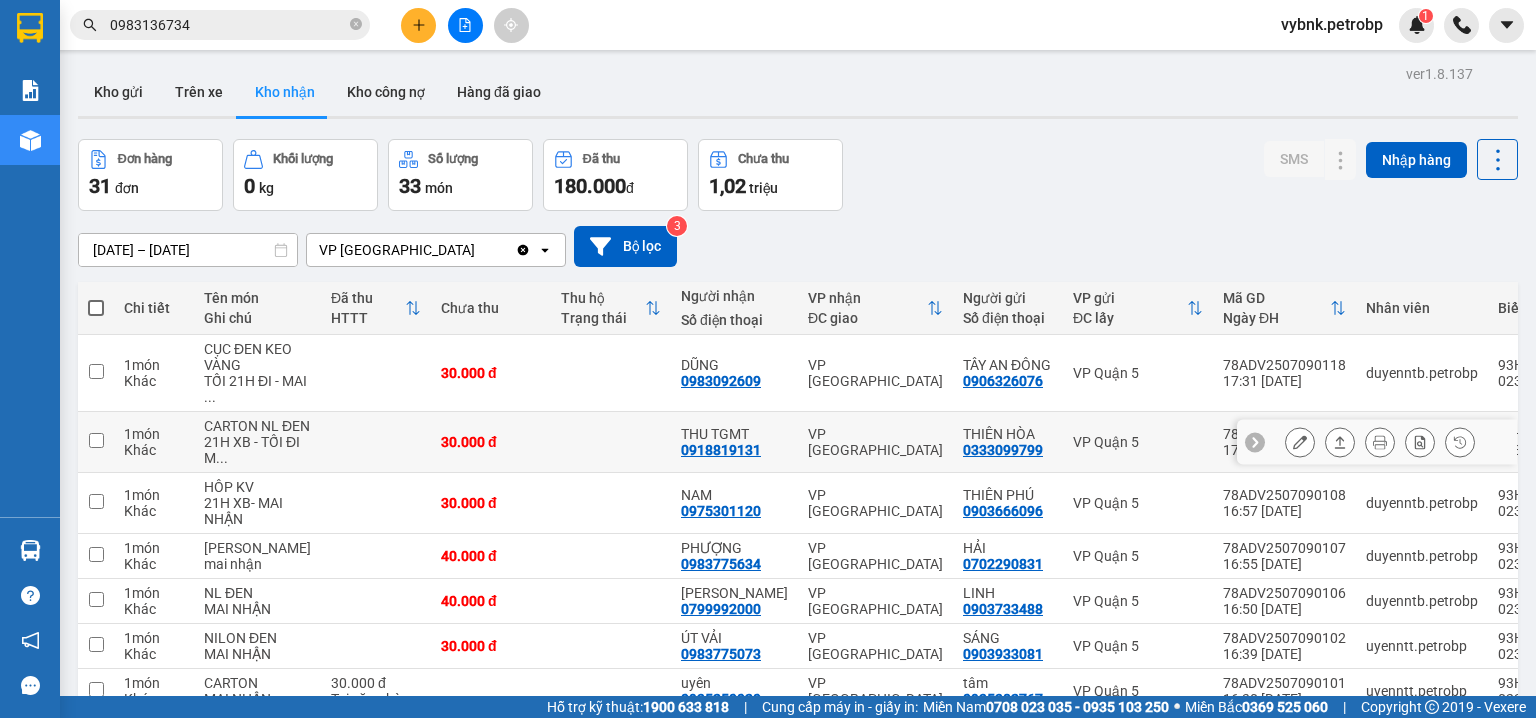 click on "0918819131" at bounding box center (721, 450) 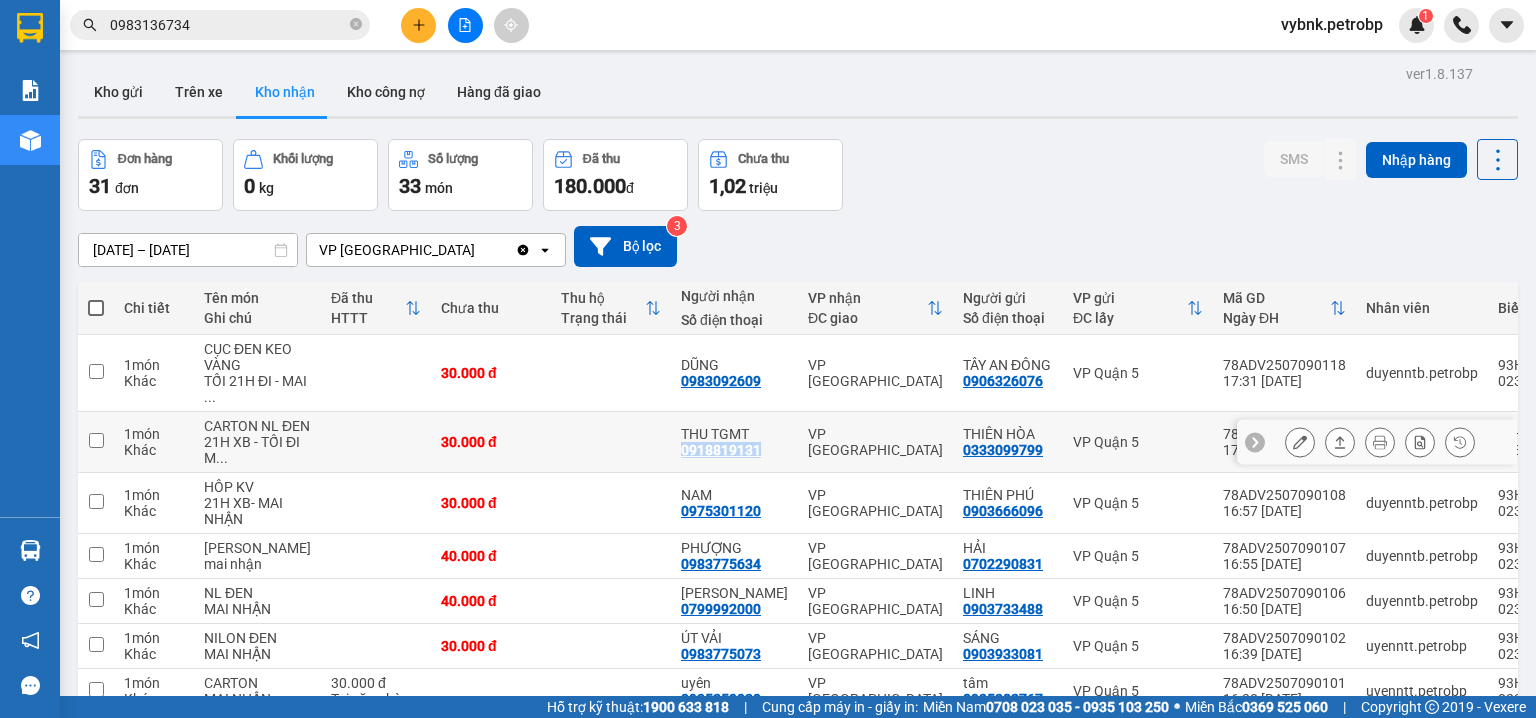 click on "0918819131" at bounding box center (721, 450) 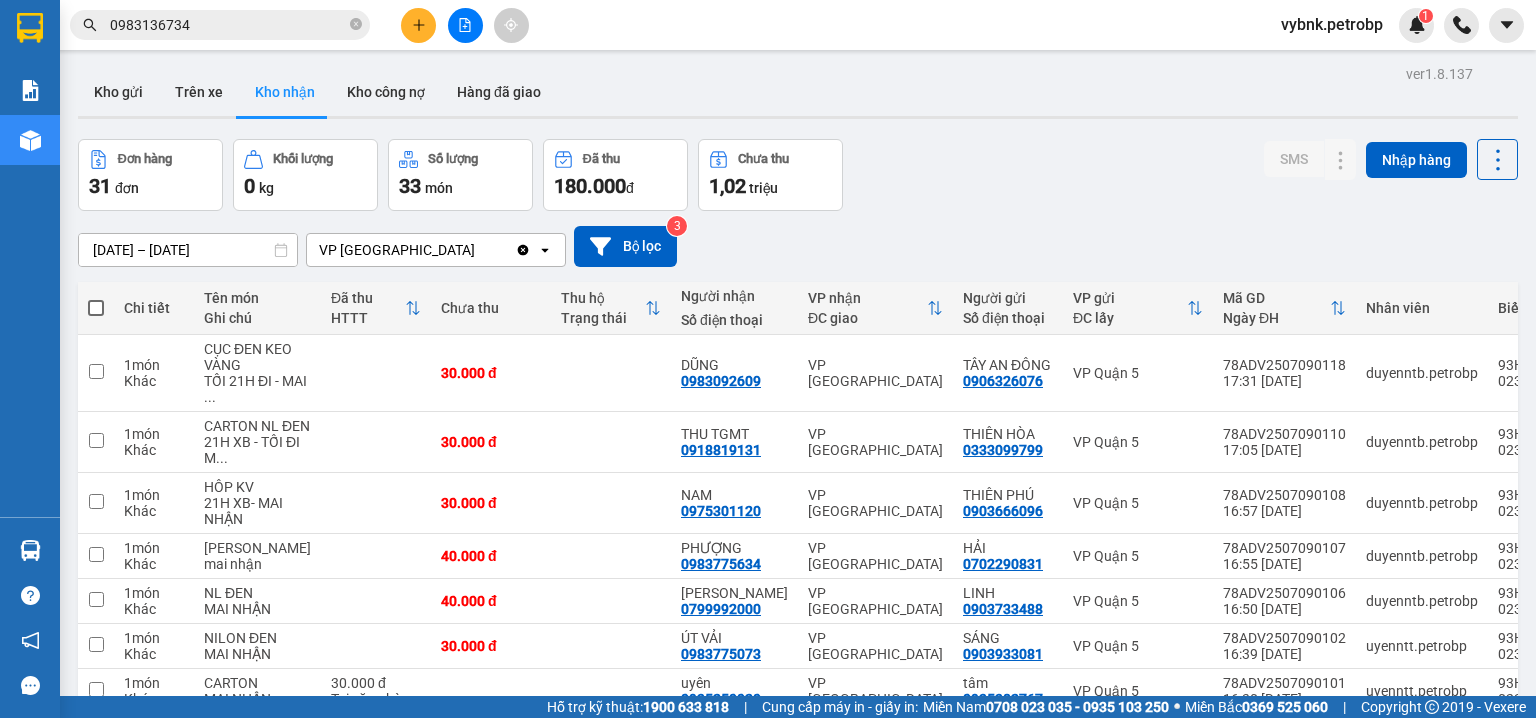drag, startPoint x: 358, startPoint y: 26, endPoint x: 334, endPoint y: 27, distance: 24.020824 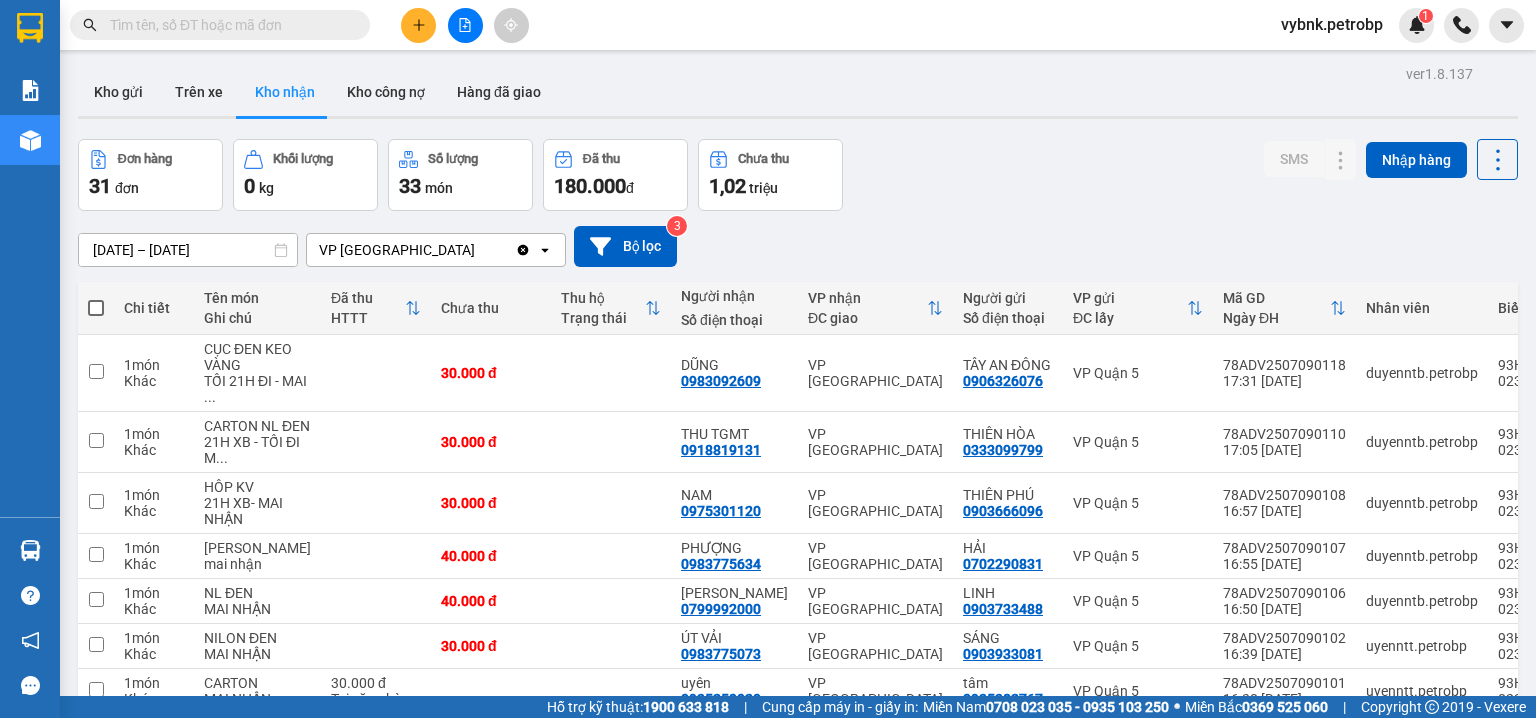 paste on "0918819131" 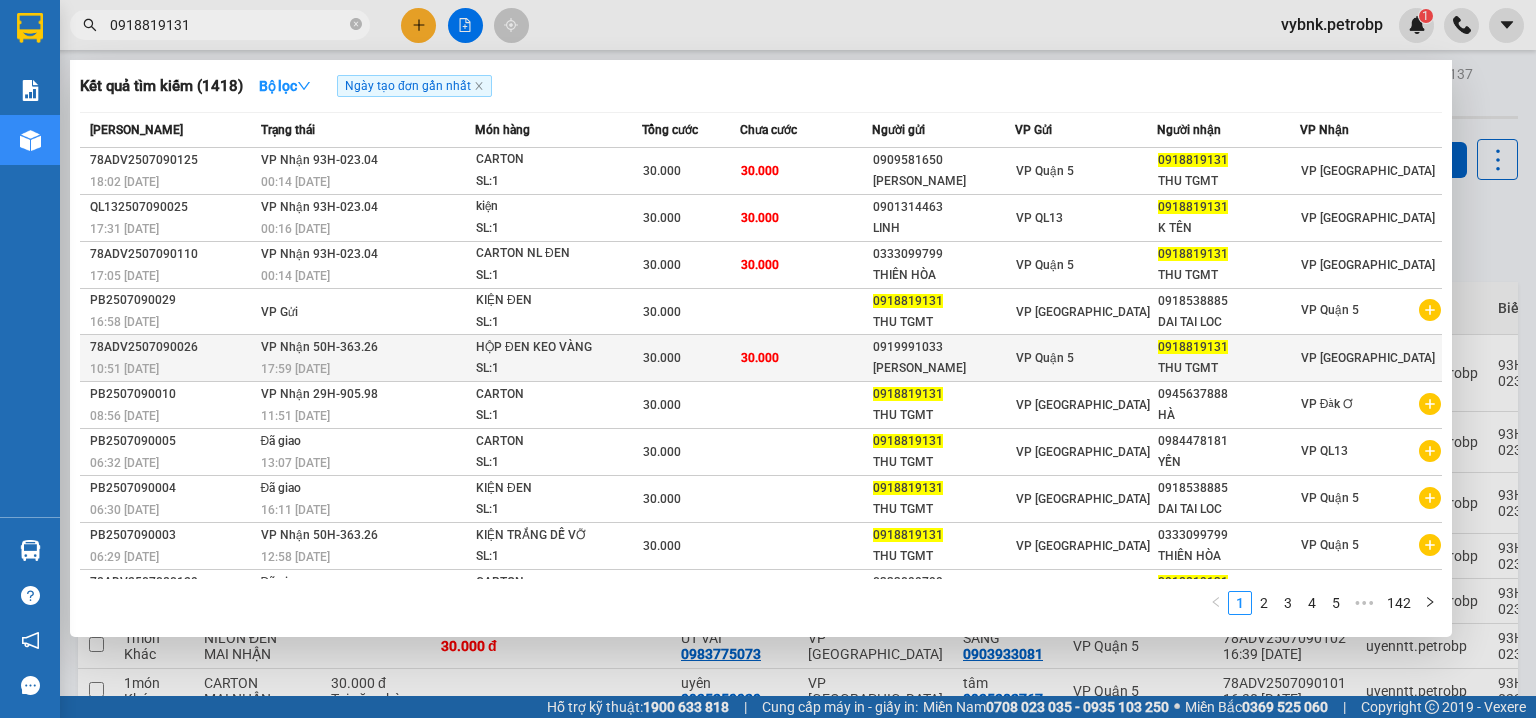 type on "0918819131" 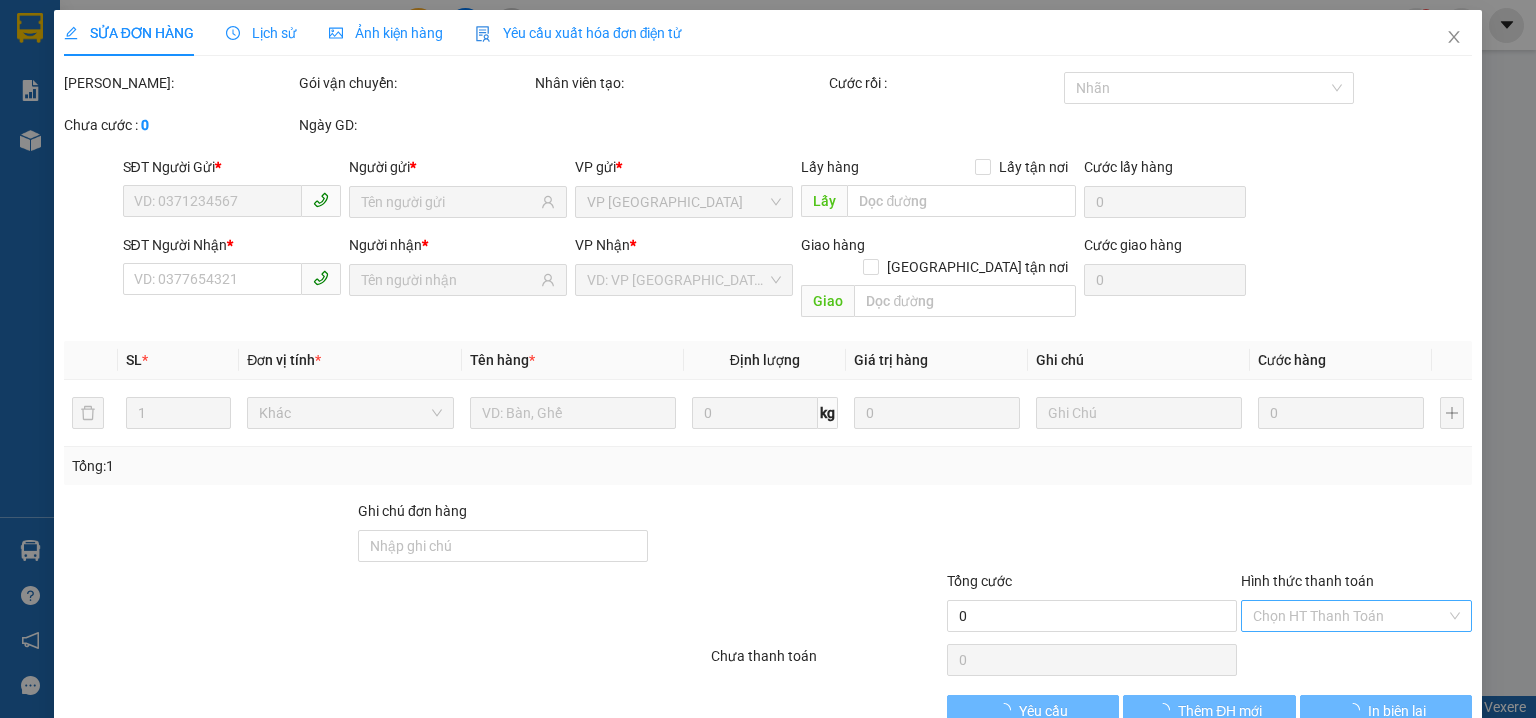 type on "0919991033" 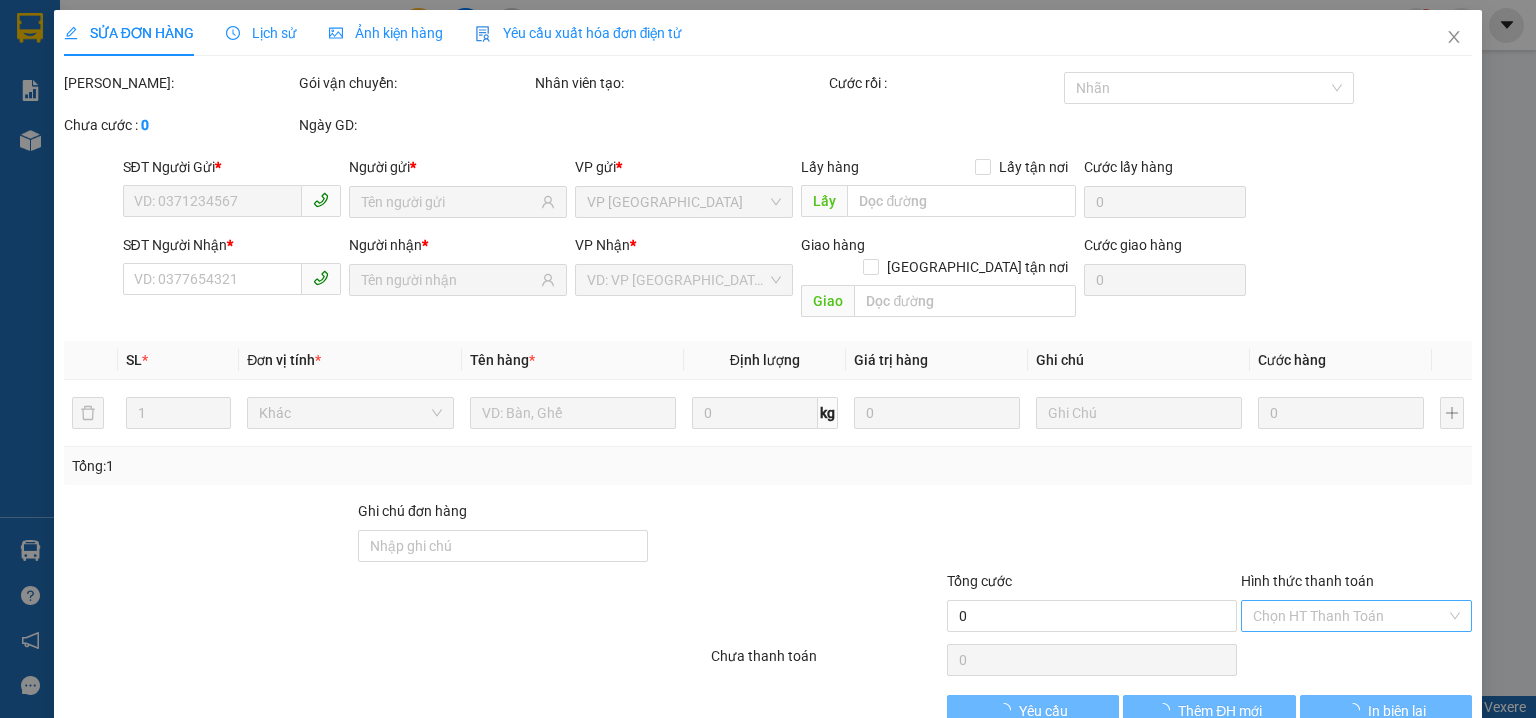 type on "MẠNH QUÂN" 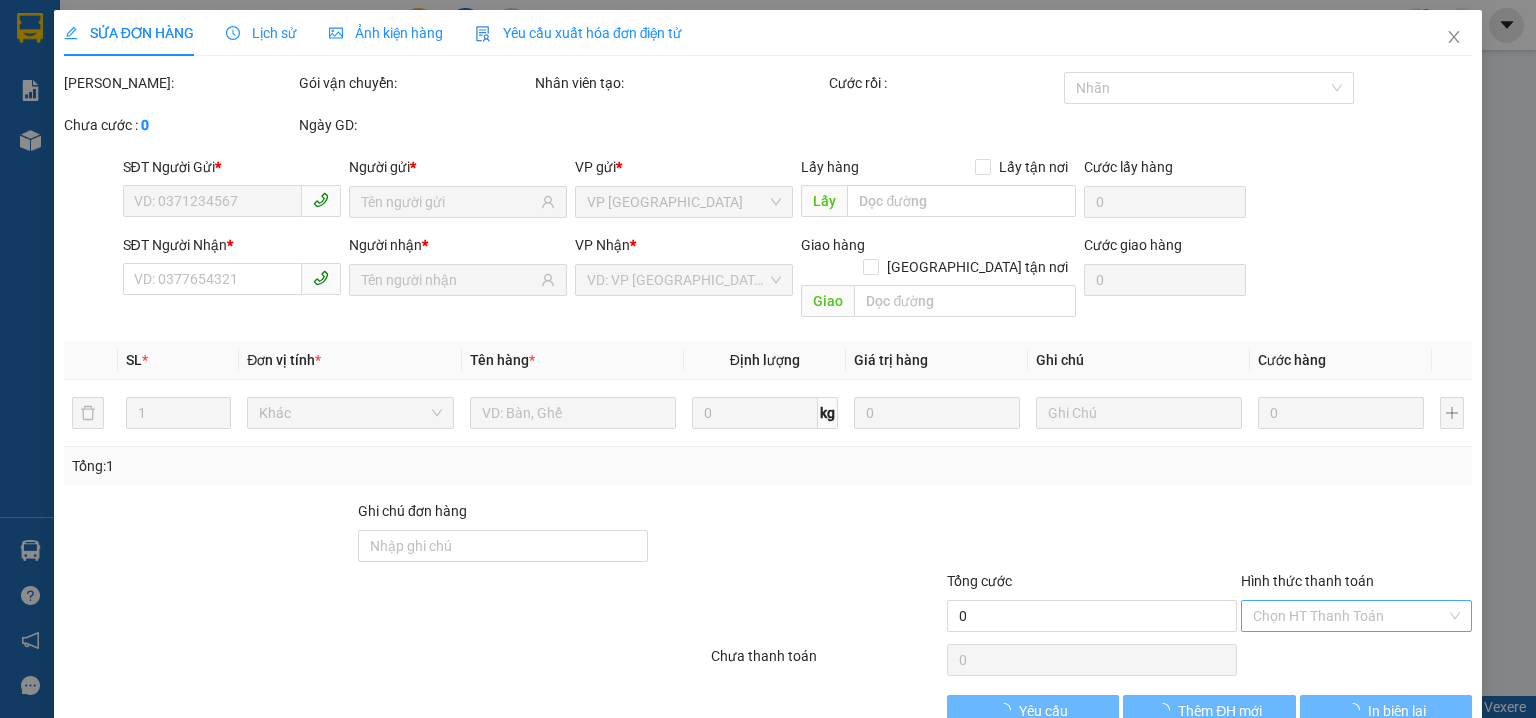 type on "0918819131" 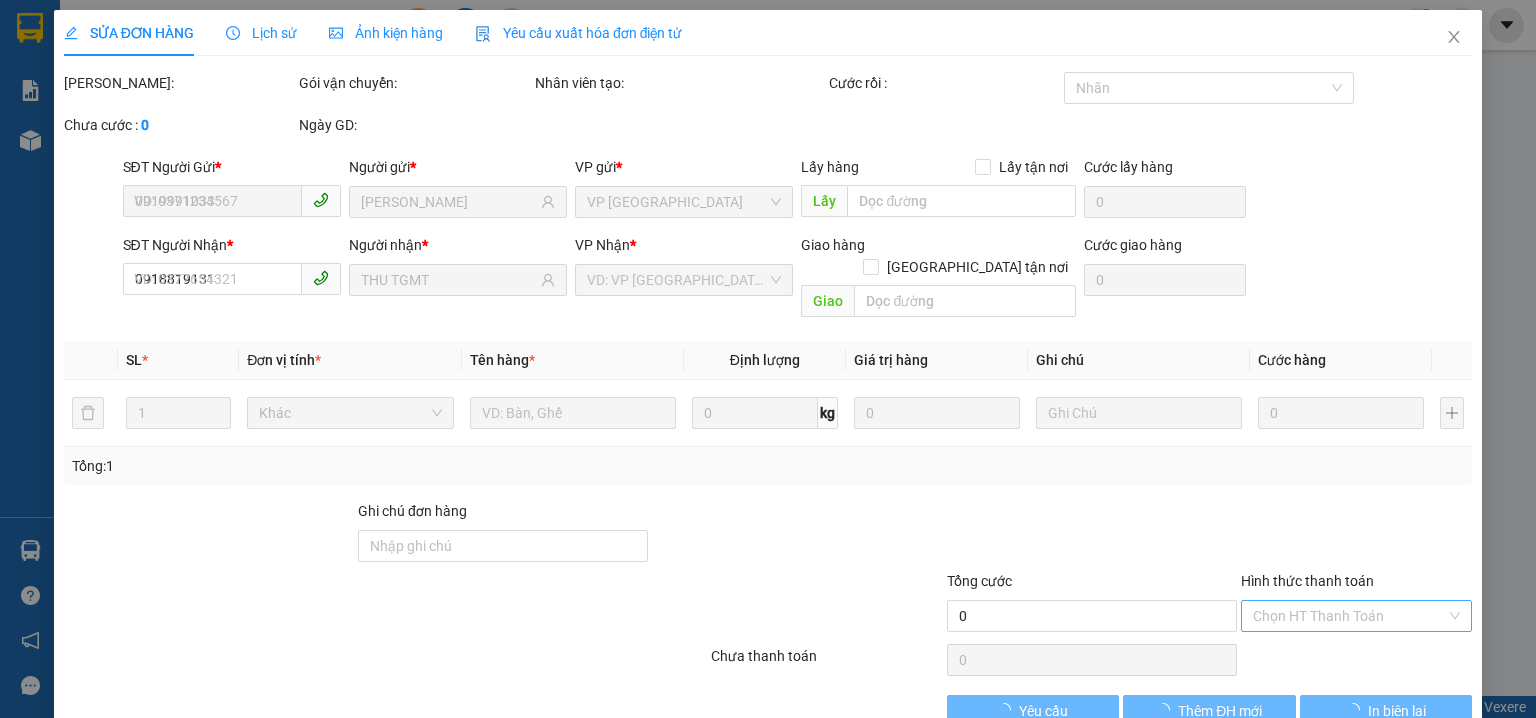 type on "30.000" 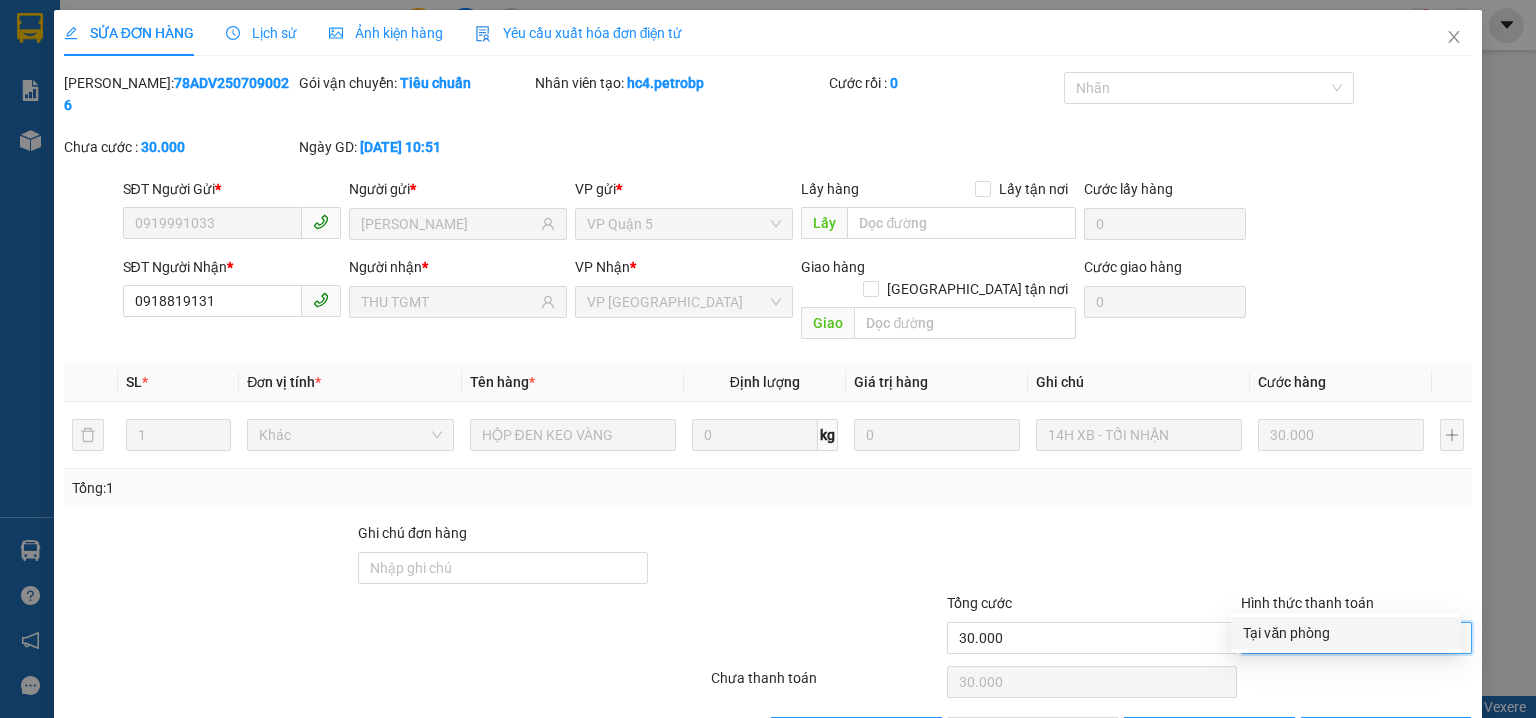 click on "Tại văn phòng" at bounding box center (1346, 633) 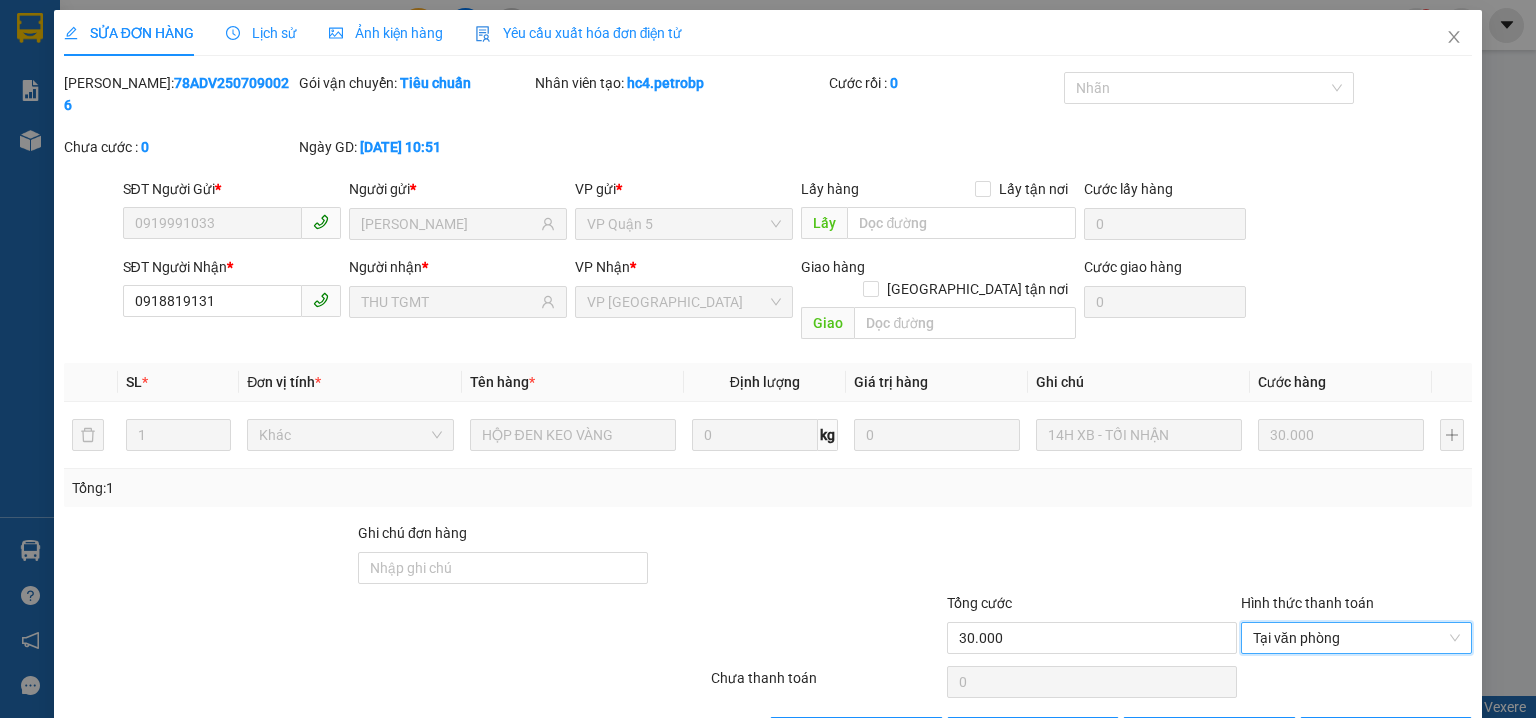 click on "SỬA ĐƠN HÀNG Lịch sử Ảnh kiện hàng Yêu cầu xuất hóa đơn điện tử Total Paid Fee 0 Total UnPaid Fee 30.000 Cash Collection Total Fee Mã ĐH:  78ADV2507090026 Gói vận chuyển:   Tiêu chuẩn Nhân viên tạo:   hc4.petrobp Cước rồi :   0   Nhãn Chưa cước :   0 Ngày GD:   09-07-2025 lúc 10:51 SĐT Người Gửi  * 0919991033 Người gửi  * MẠNH QUÂN VP gửi  * VP Quận 5 Lấy hàng Lấy tận nơi Lấy Cước lấy hàng 0 SĐT Người Nhận  * 0918819131 Người nhận  * THU TGMT VP Nhận  * VP Phước Bình Giao hàng Giao tận nơi Giao Cước giao hàng 0 SL  * Đơn vị tính  * Tên hàng  * Định lượng Giá trị hàng Ghi chú Cước hàng                   1 Khác HỘP ĐEN KEO VÀNG 0 kg 0 14H XB - TỐI NHẬN 30.000 Tổng:  1 Ghi chú đơn hàng Tổng cước 30.000 Hình thức thanh toán Tại văn phòng Tại văn phòng Số tiền thu trước 0 Tại văn phòng Chưa thanh toán 0 Xuất hóa đơn hàng" at bounding box center (768, 387) 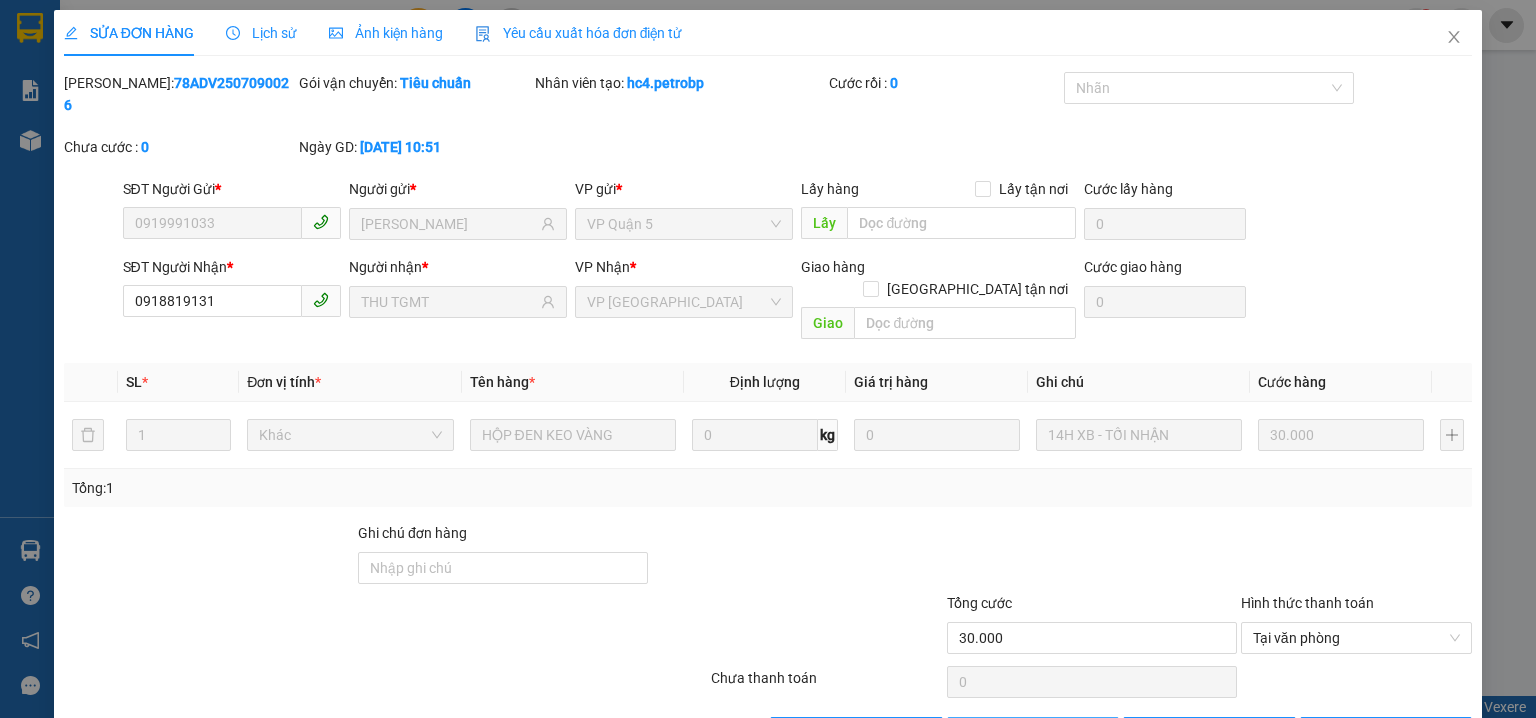 click on "Giao hàng" at bounding box center [1044, 733] 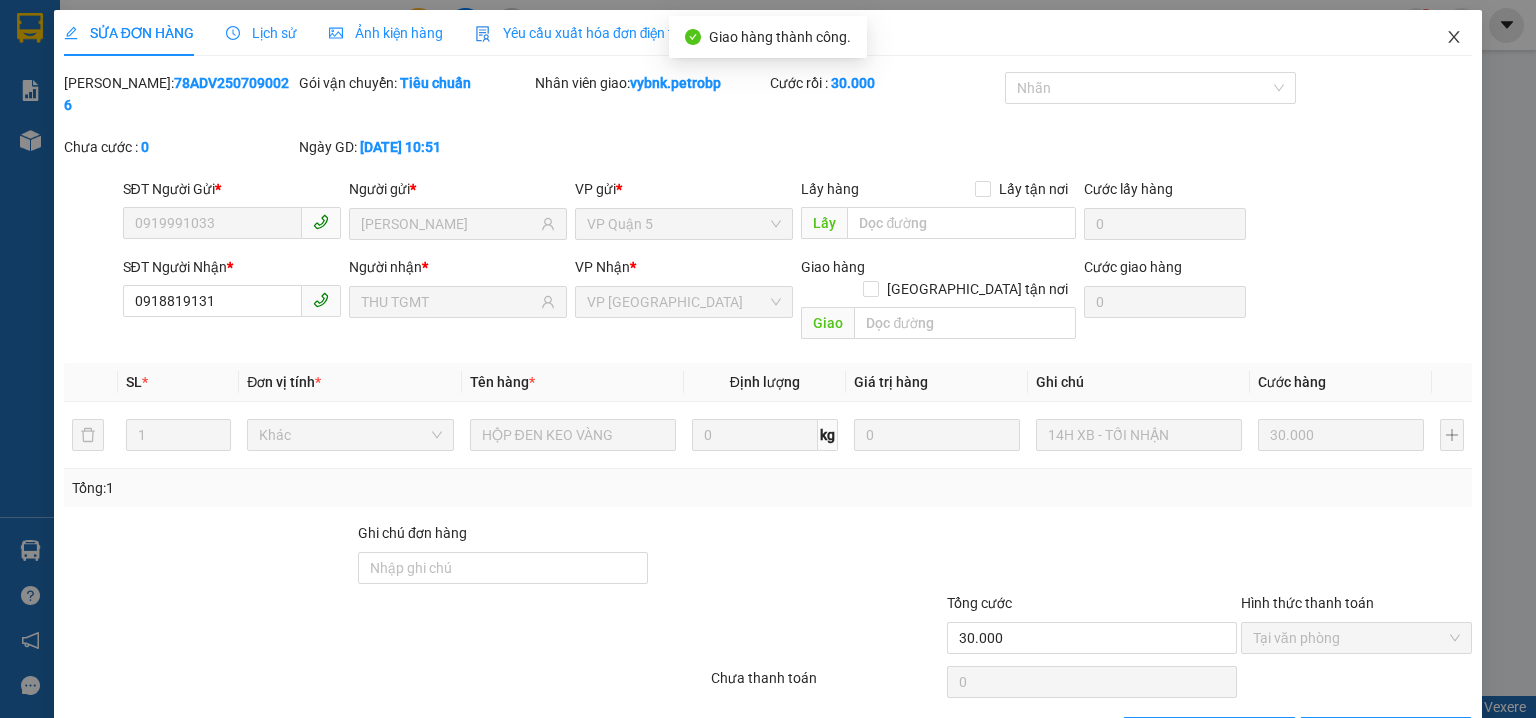 click 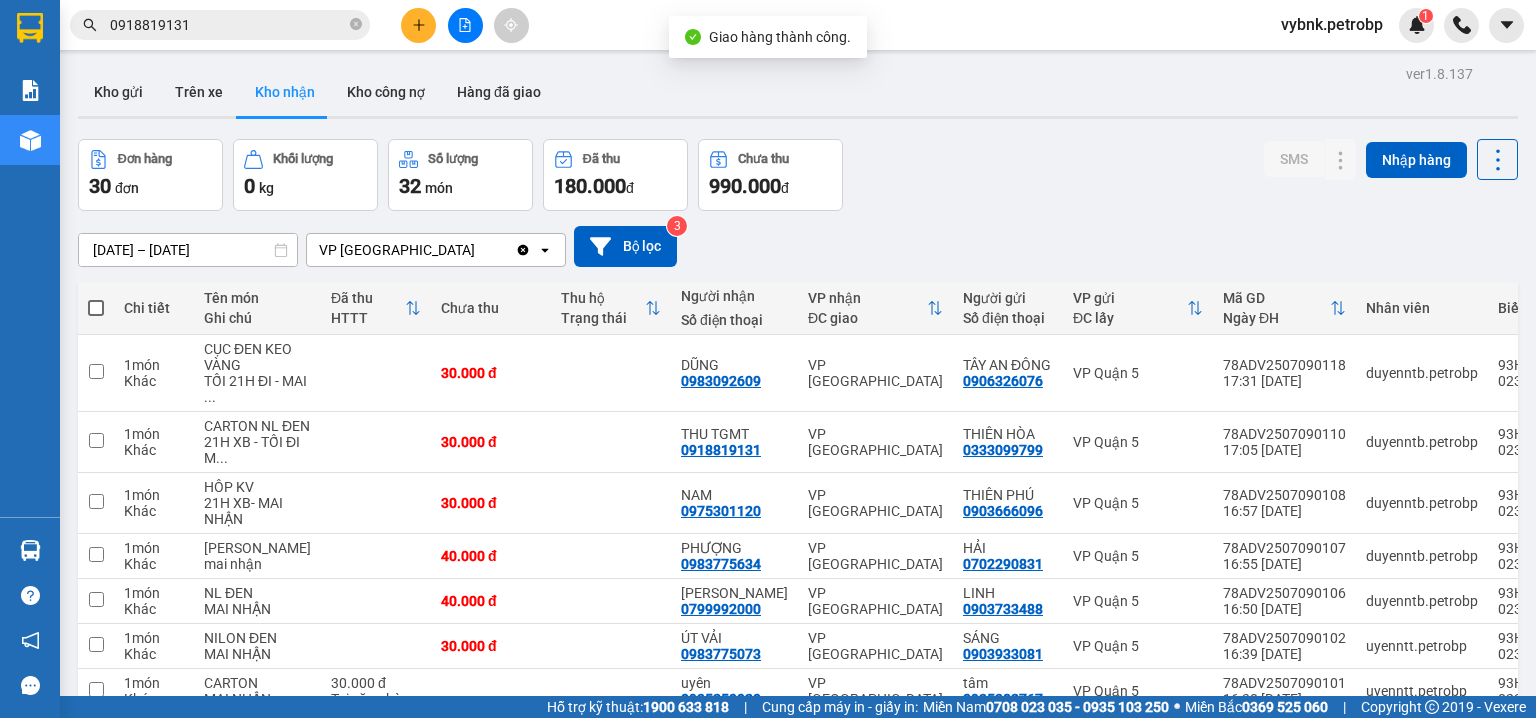click on "0918819131" at bounding box center [228, 25] 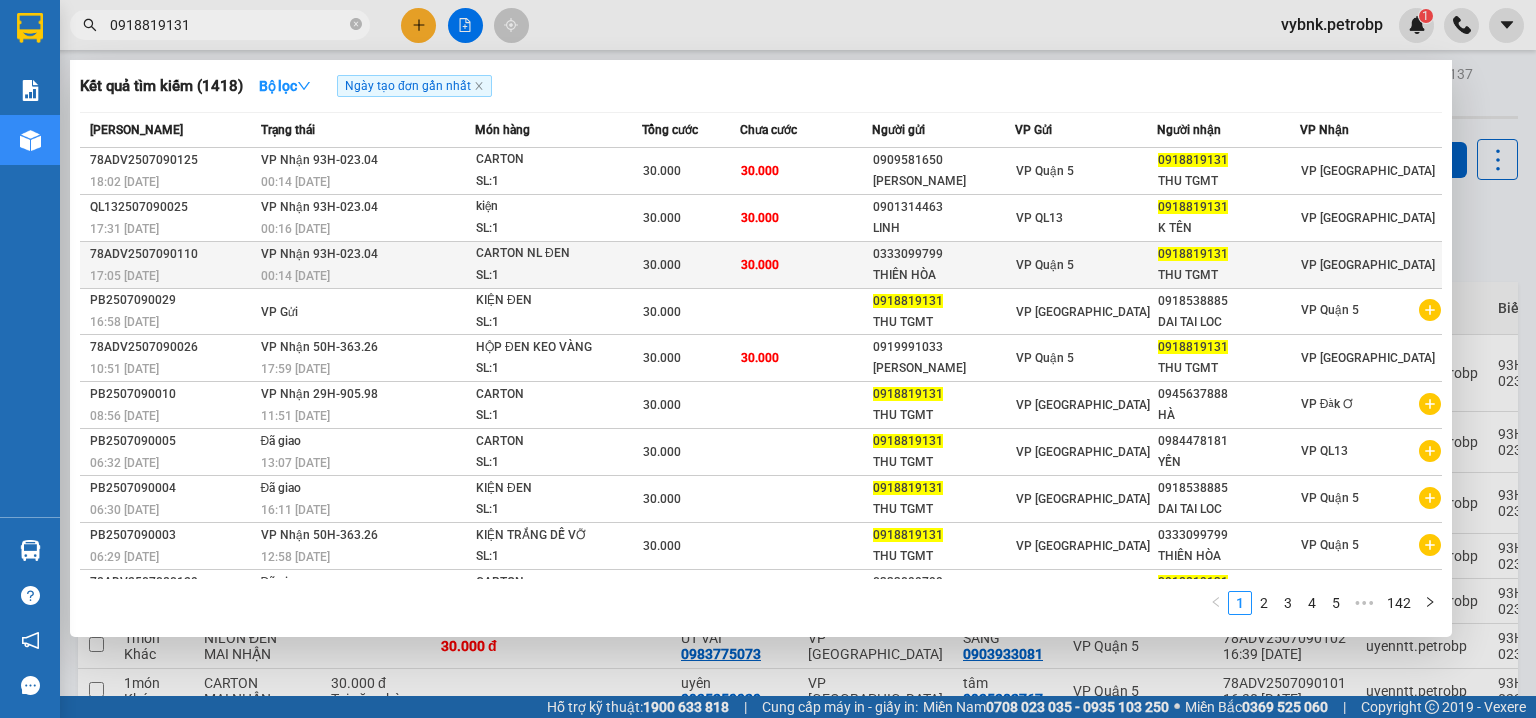 click on "30.000" at bounding box center [806, 265] 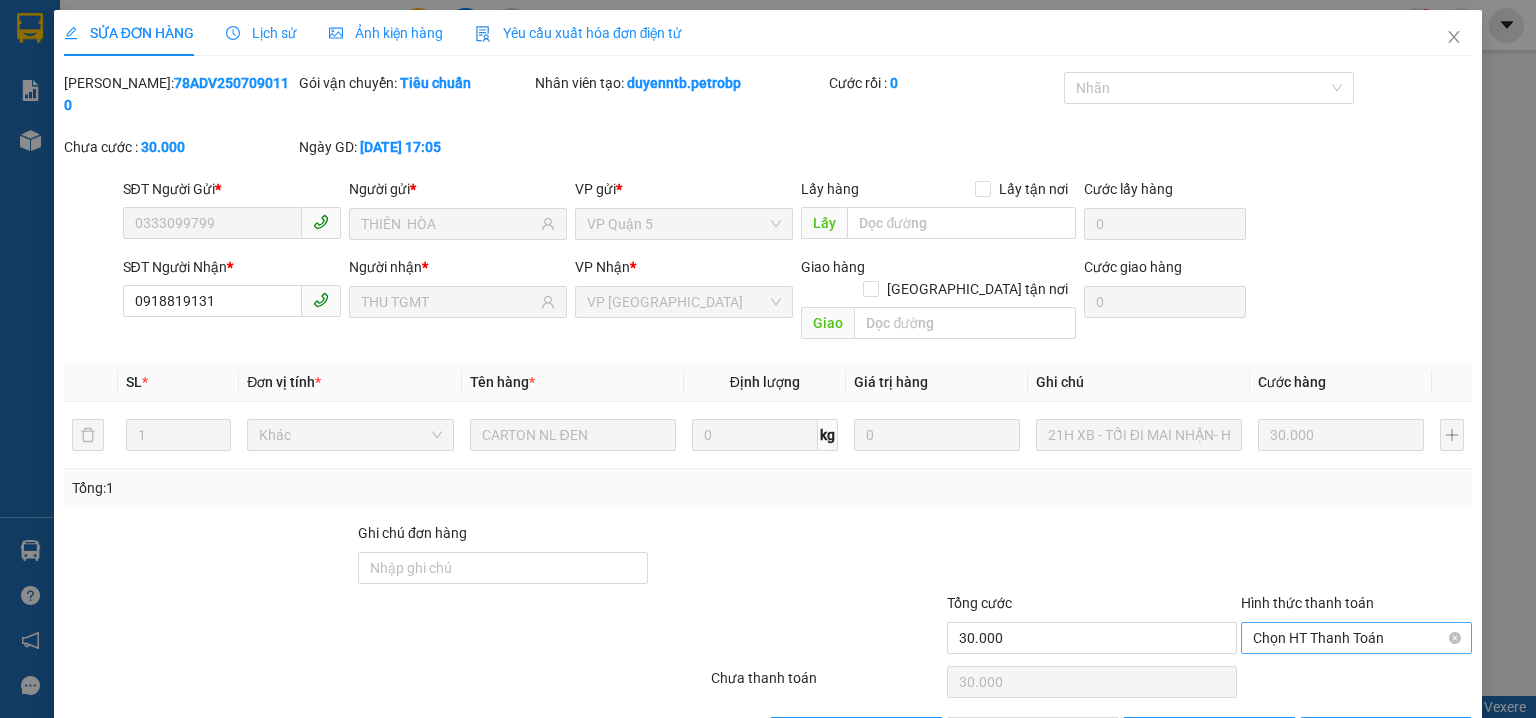 click on "Chọn HT Thanh Toán" at bounding box center [1356, 638] 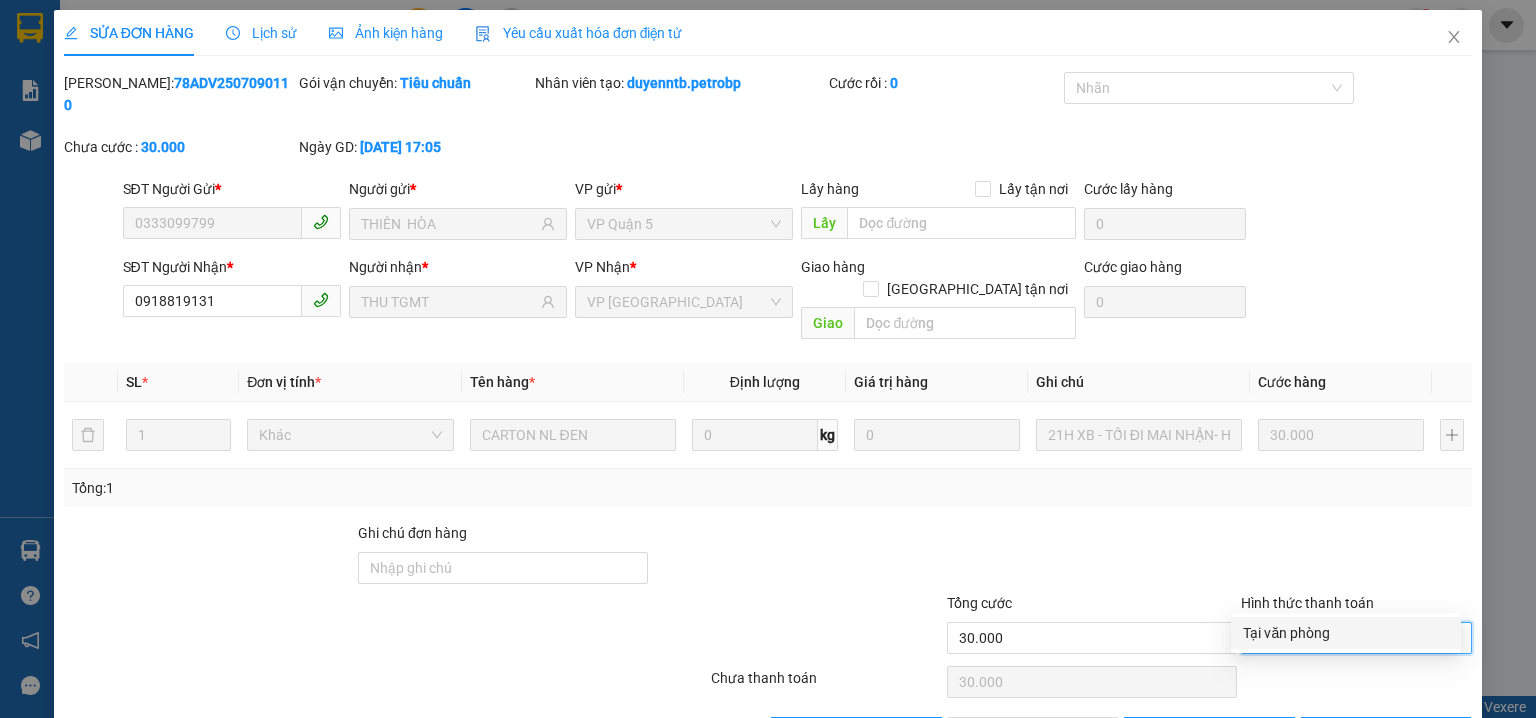 click on "Tại văn phòng" at bounding box center (1346, 633) 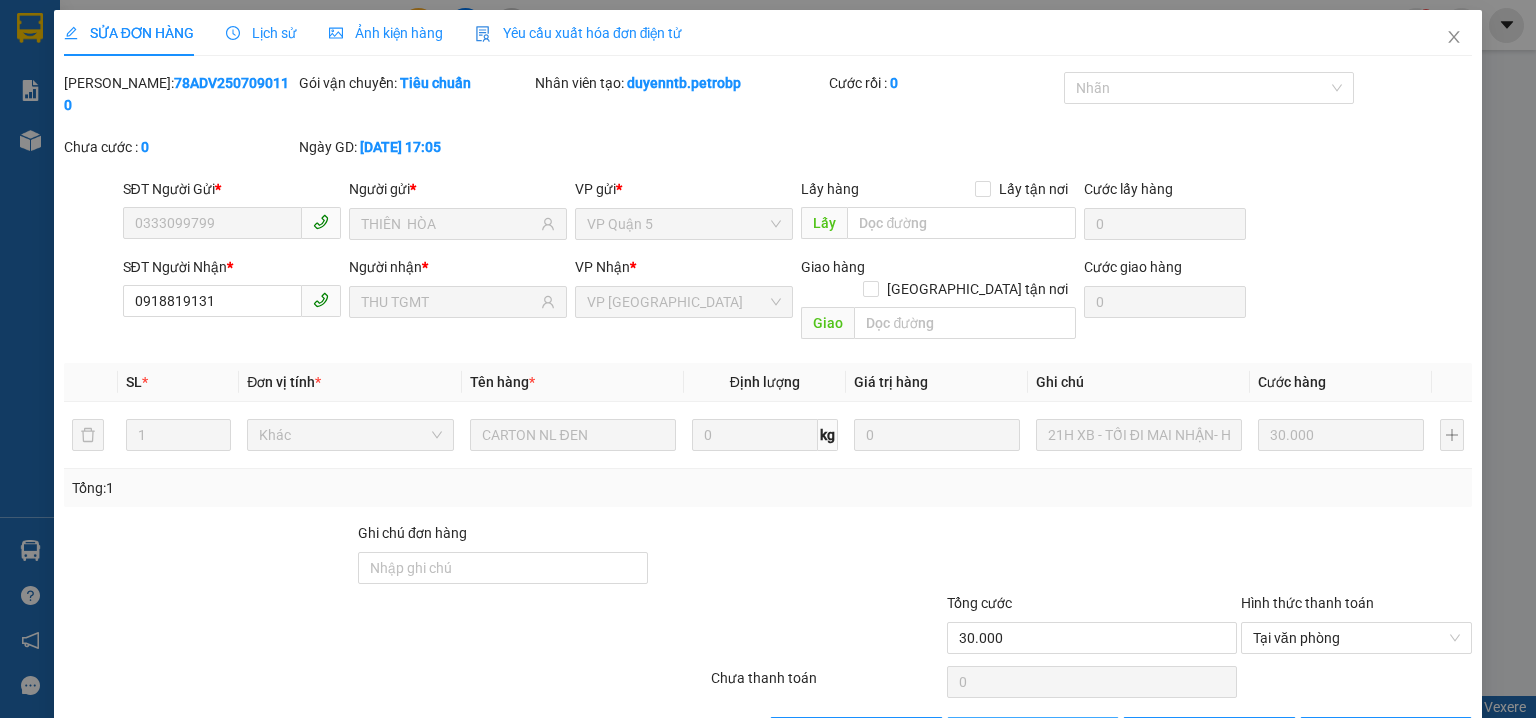 click on "Giao hàng" at bounding box center (1044, 733) 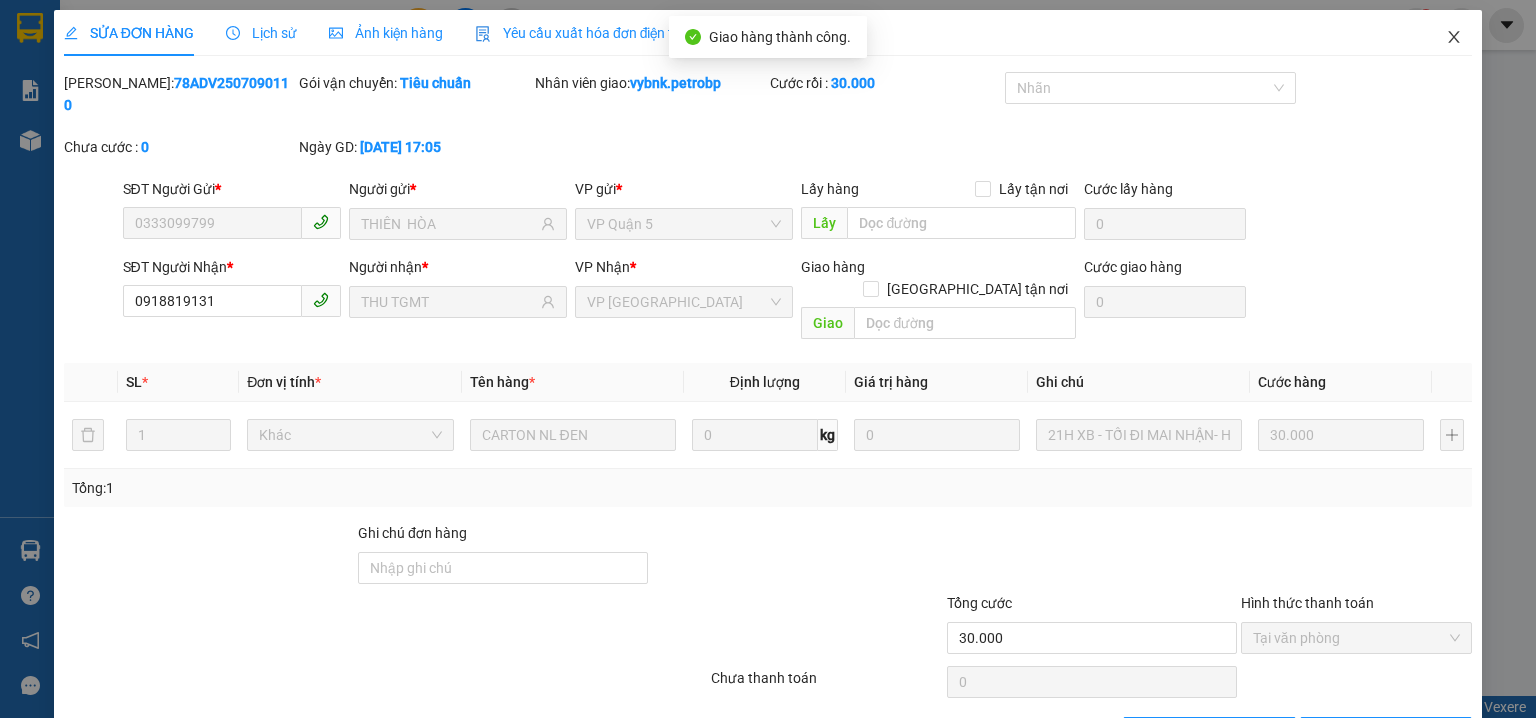 click 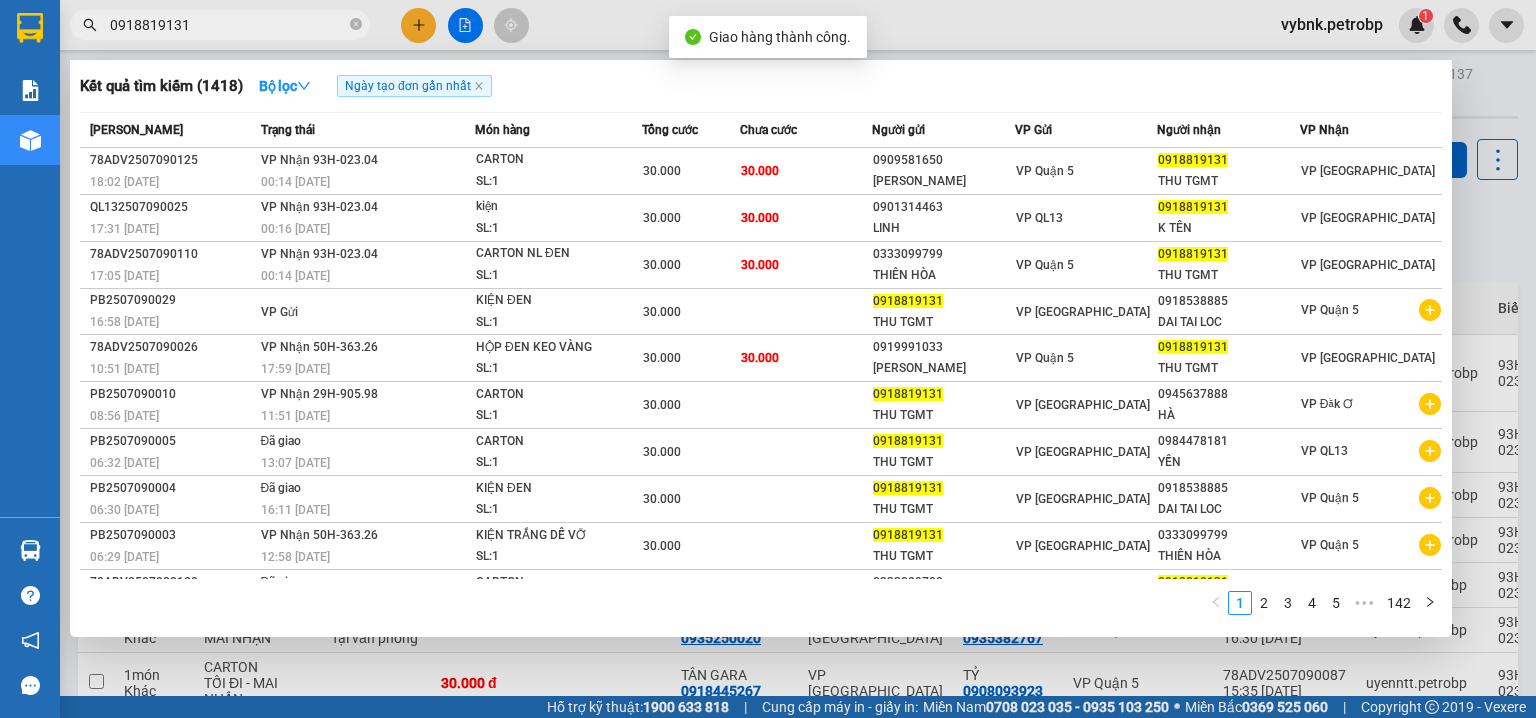click on "0918819131" at bounding box center (220, 25) 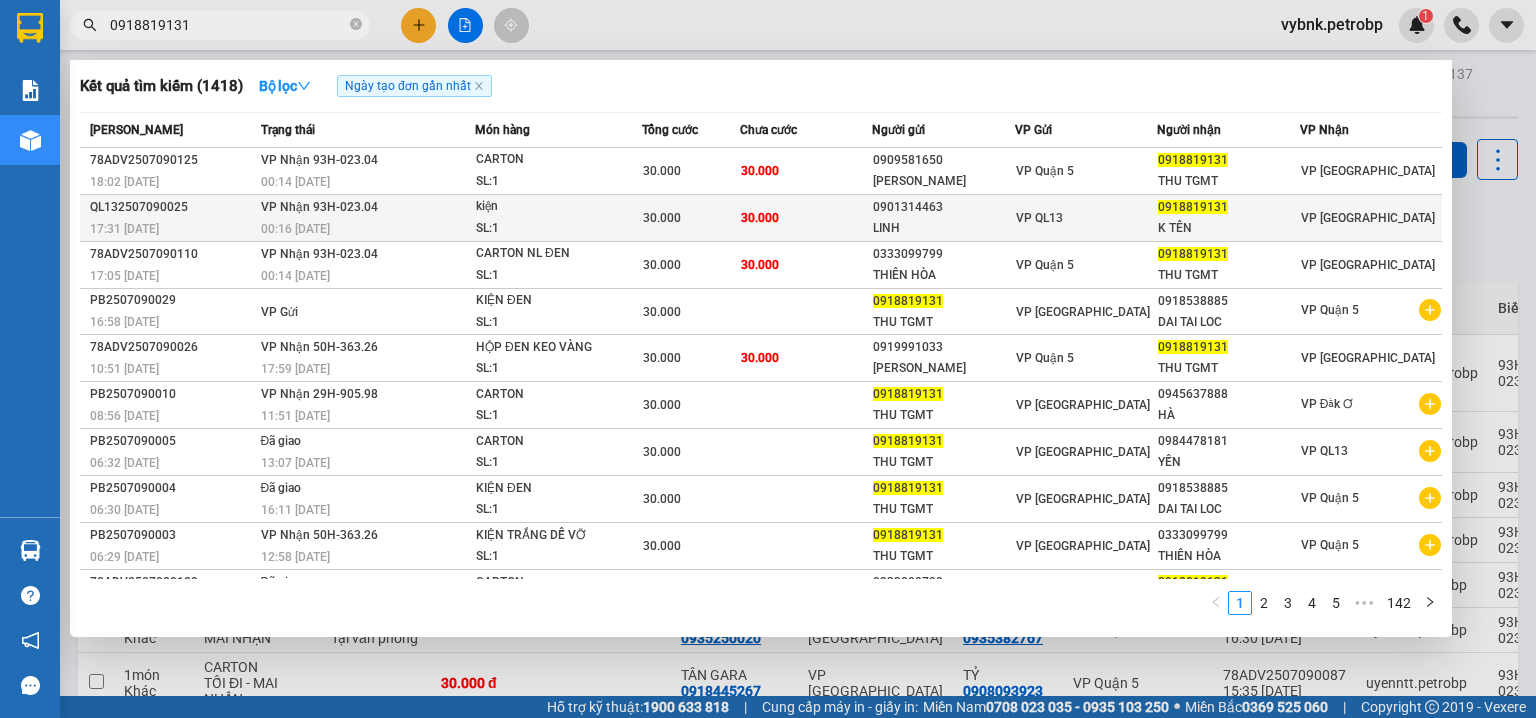 click on "30.000" at bounding box center [806, 218] 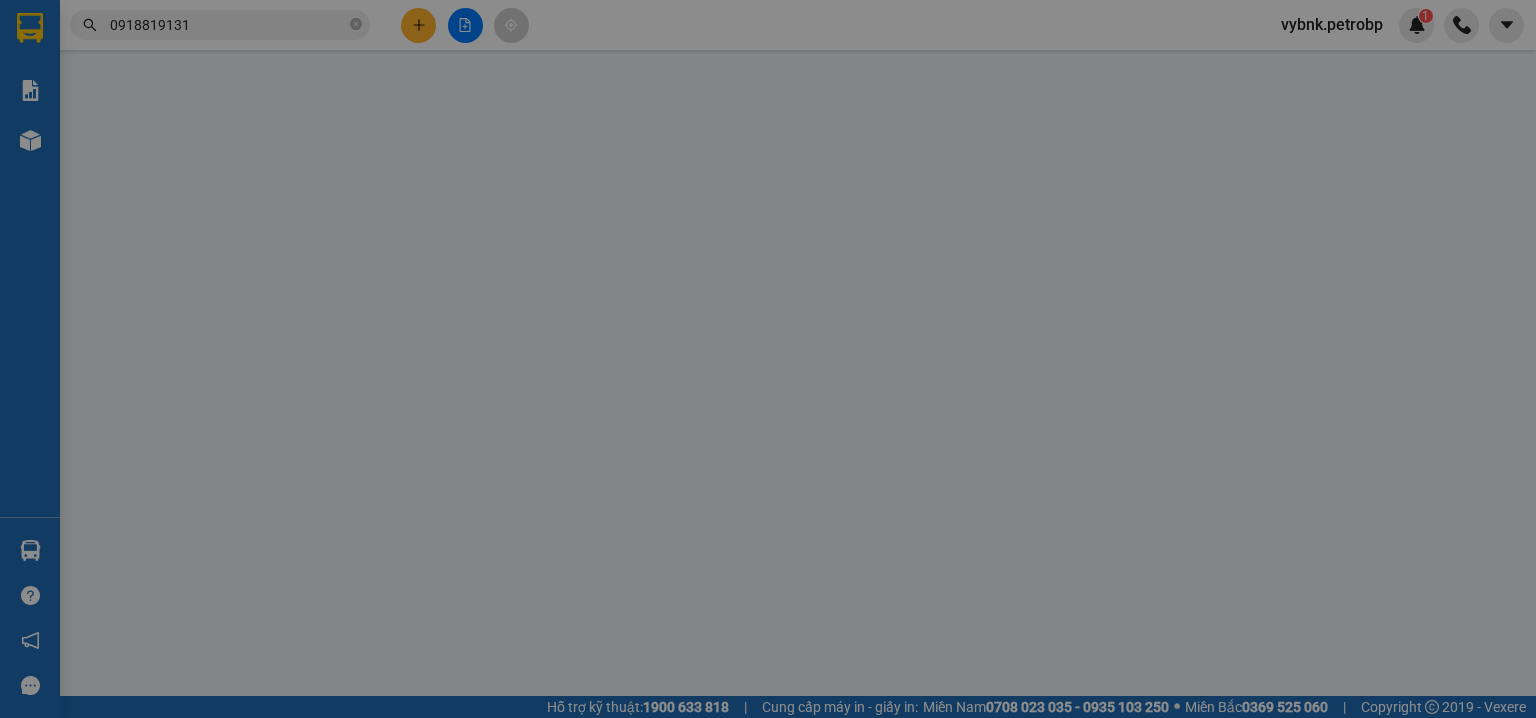 type on "0901314463" 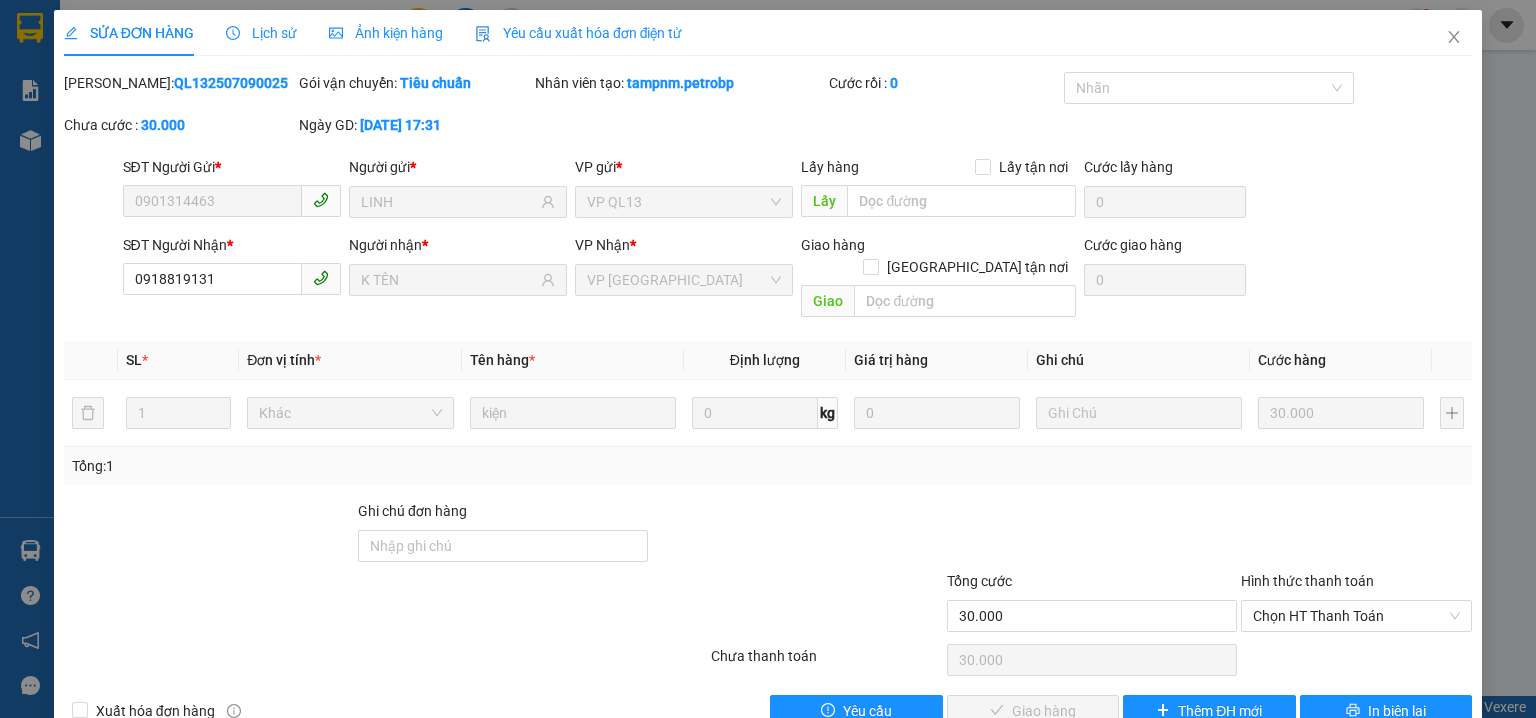 drag, startPoint x: 1287, startPoint y: 596, endPoint x: 1280, endPoint y: 612, distance: 17.464249 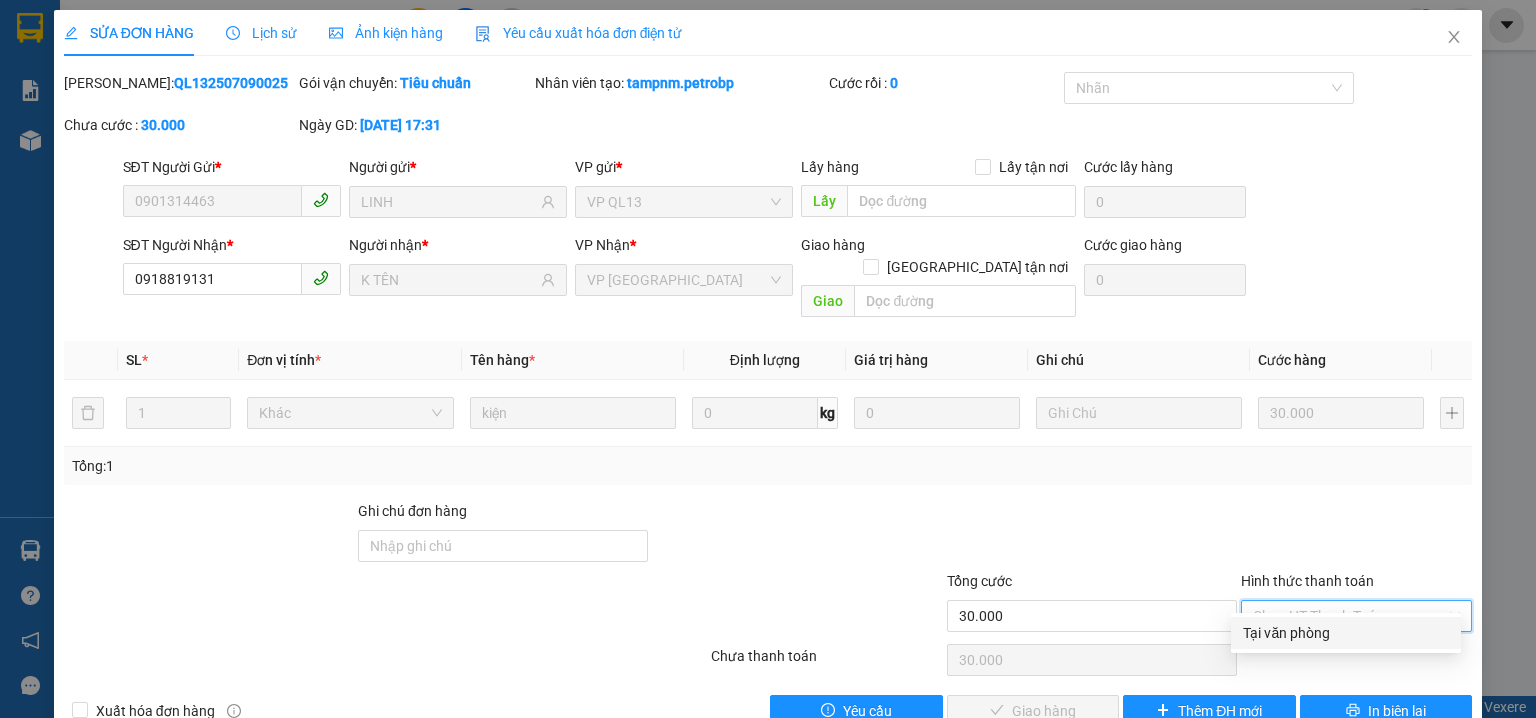 click on "Tại văn phòng" at bounding box center (1346, 633) 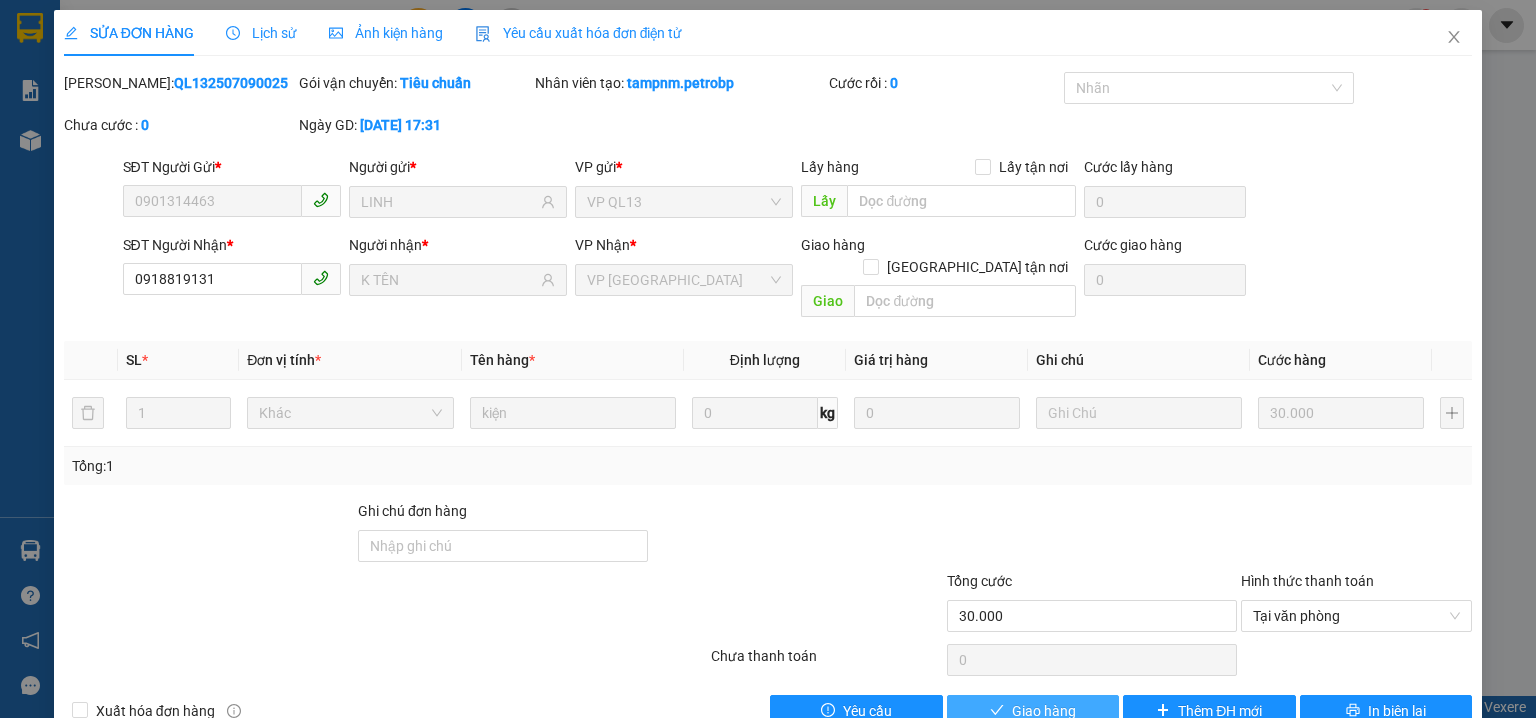 click on "Giao hàng" at bounding box center [1044, 711] 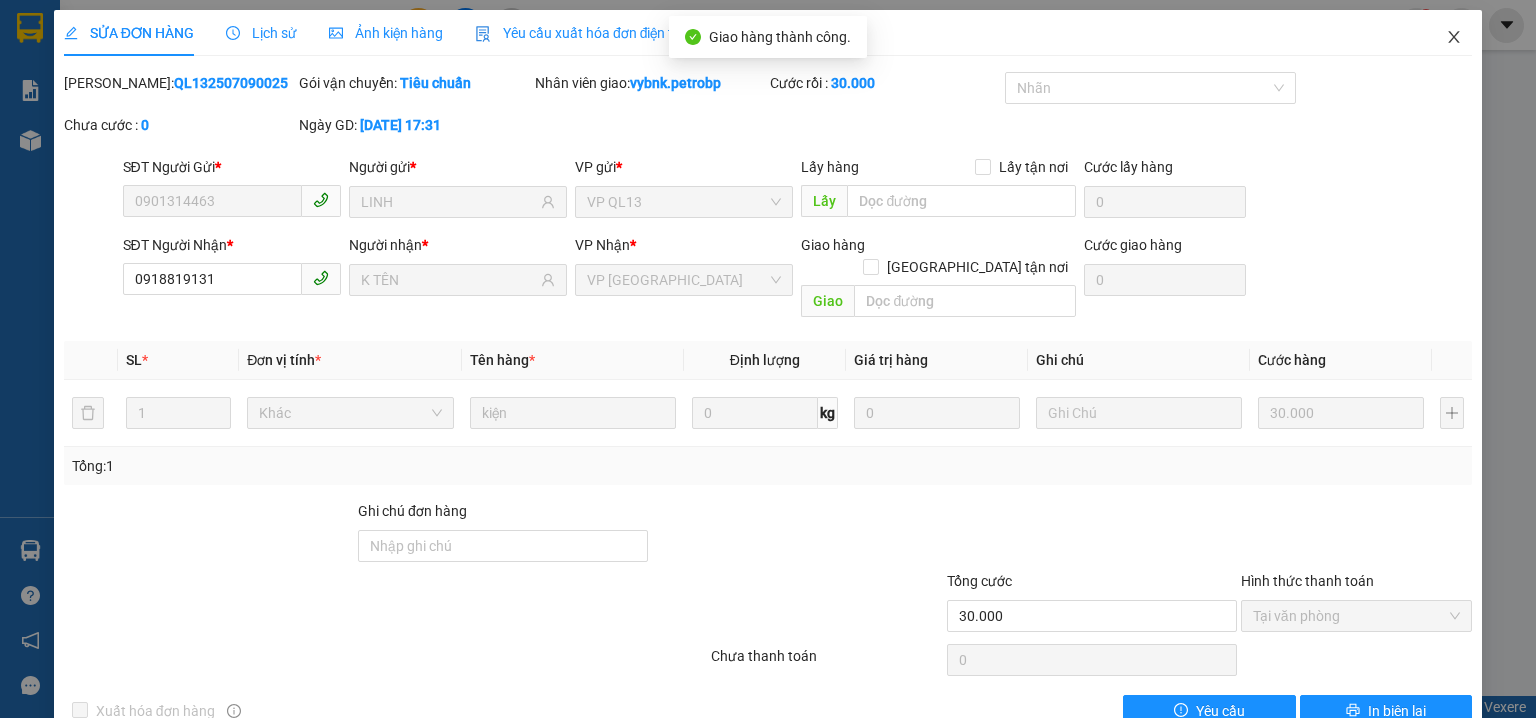 click 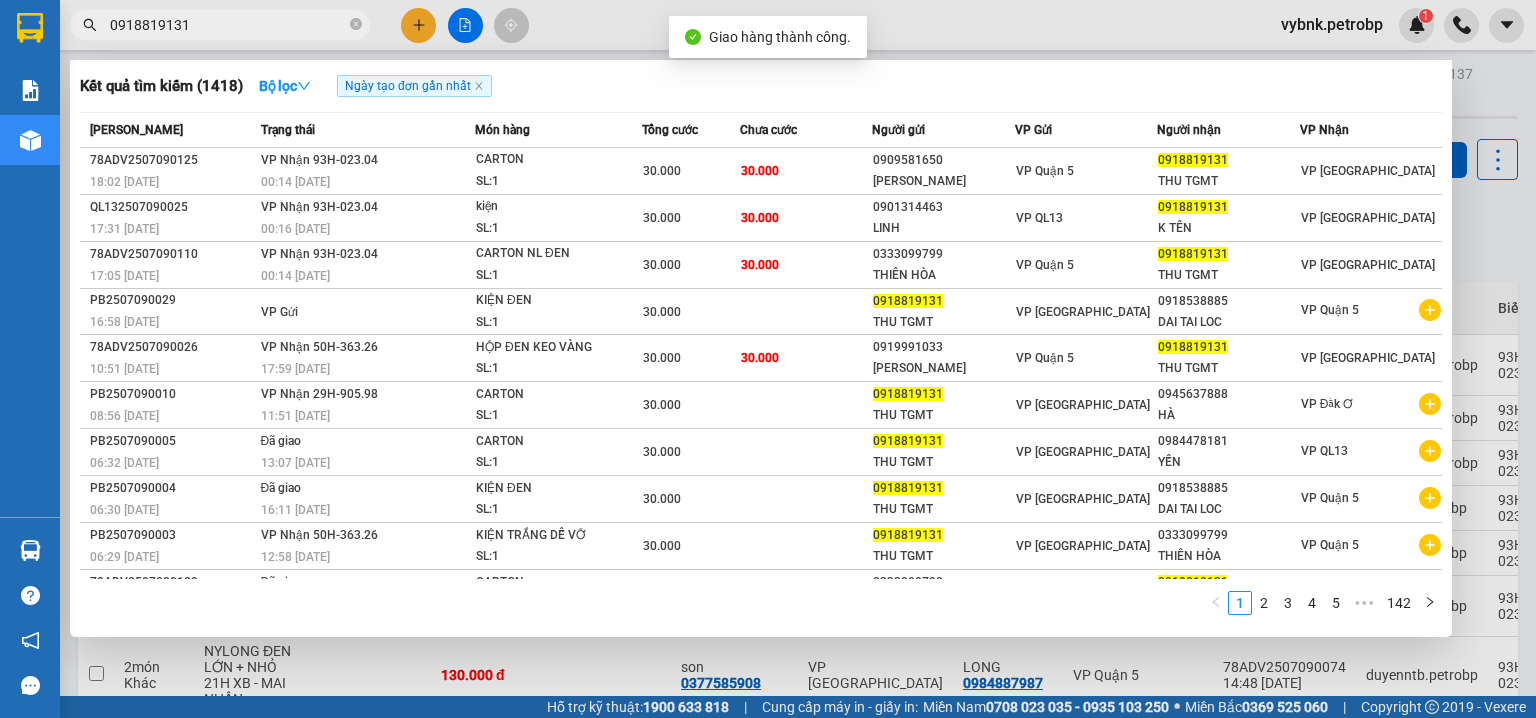 click on "0918819131" at bounding box center [228, 25] 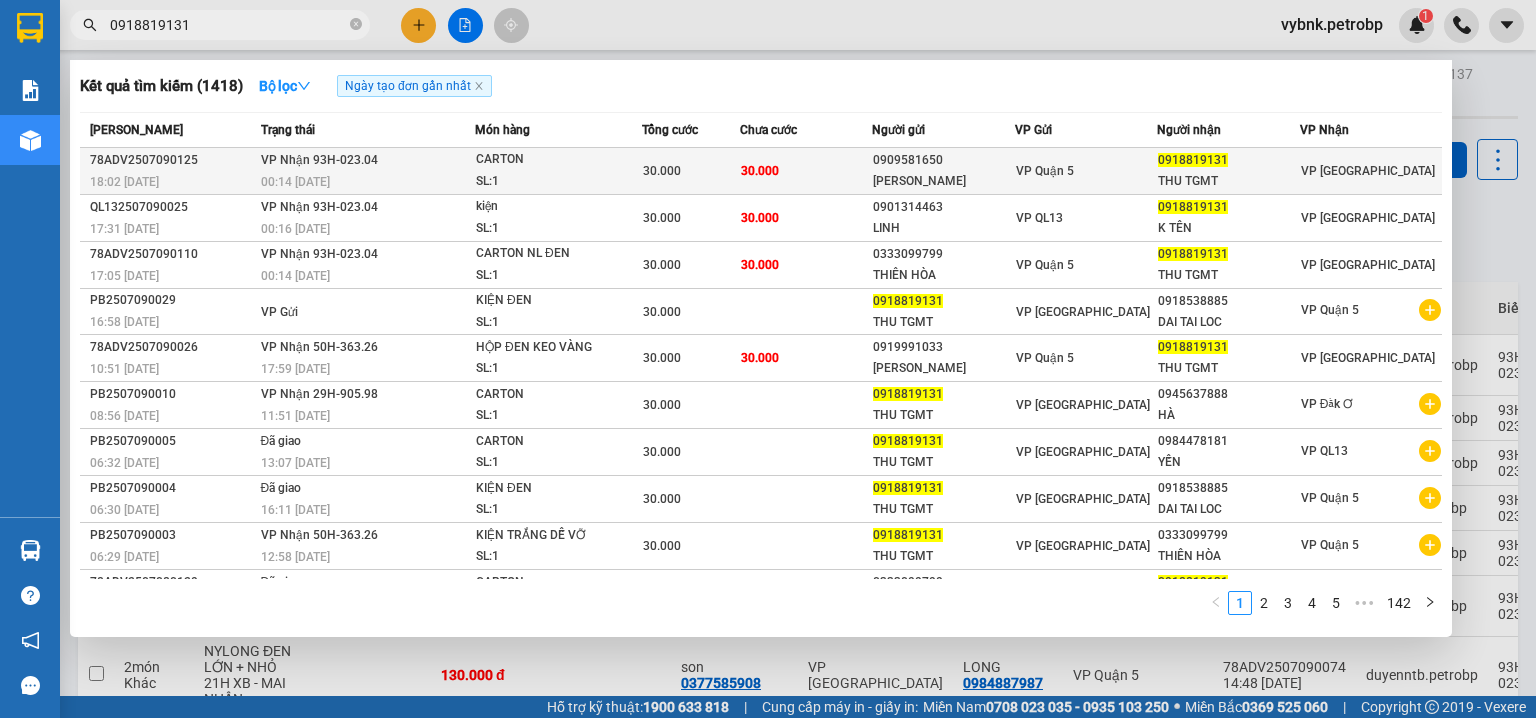 click on "30.000" at bounding box center (806, 171) 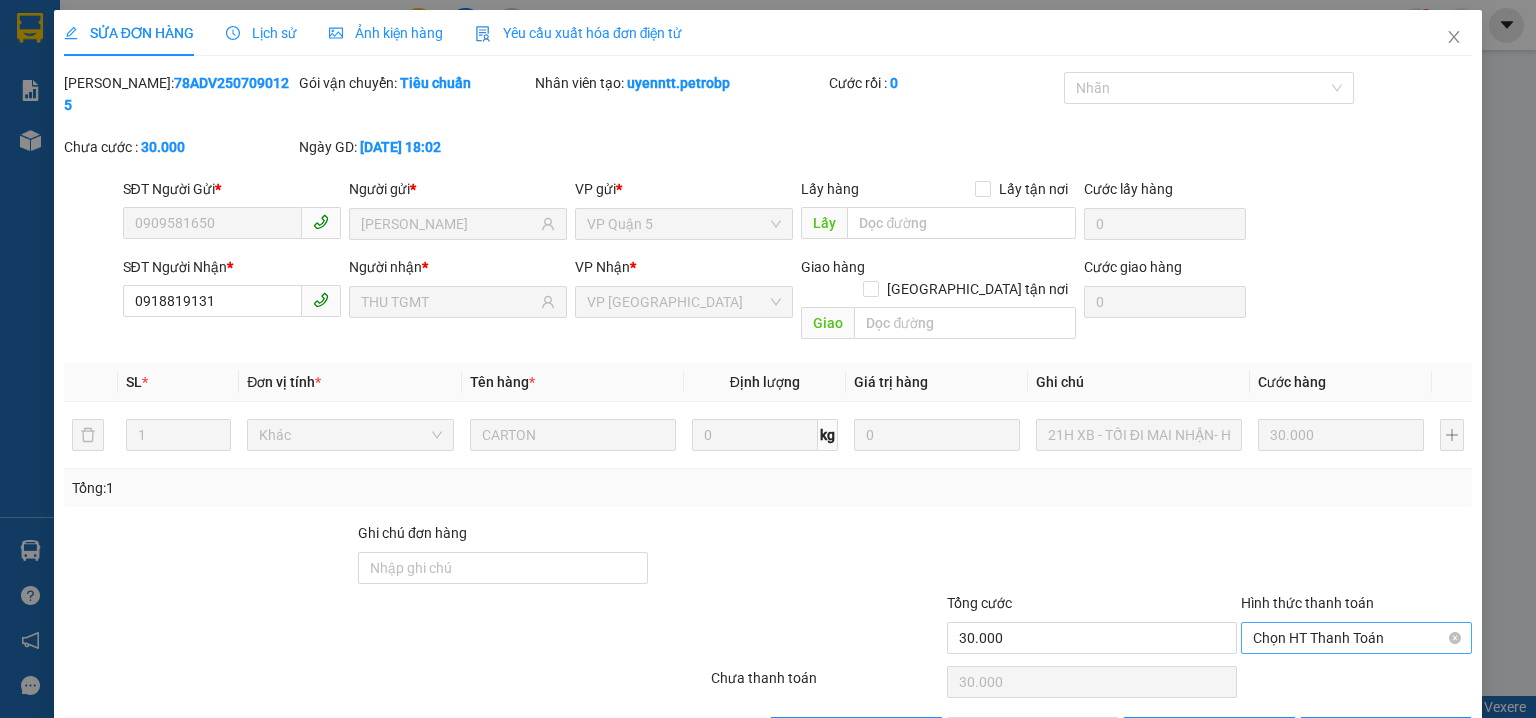 click on "Chọn HT Thanh Toán" at bounding box center [1356, 638] 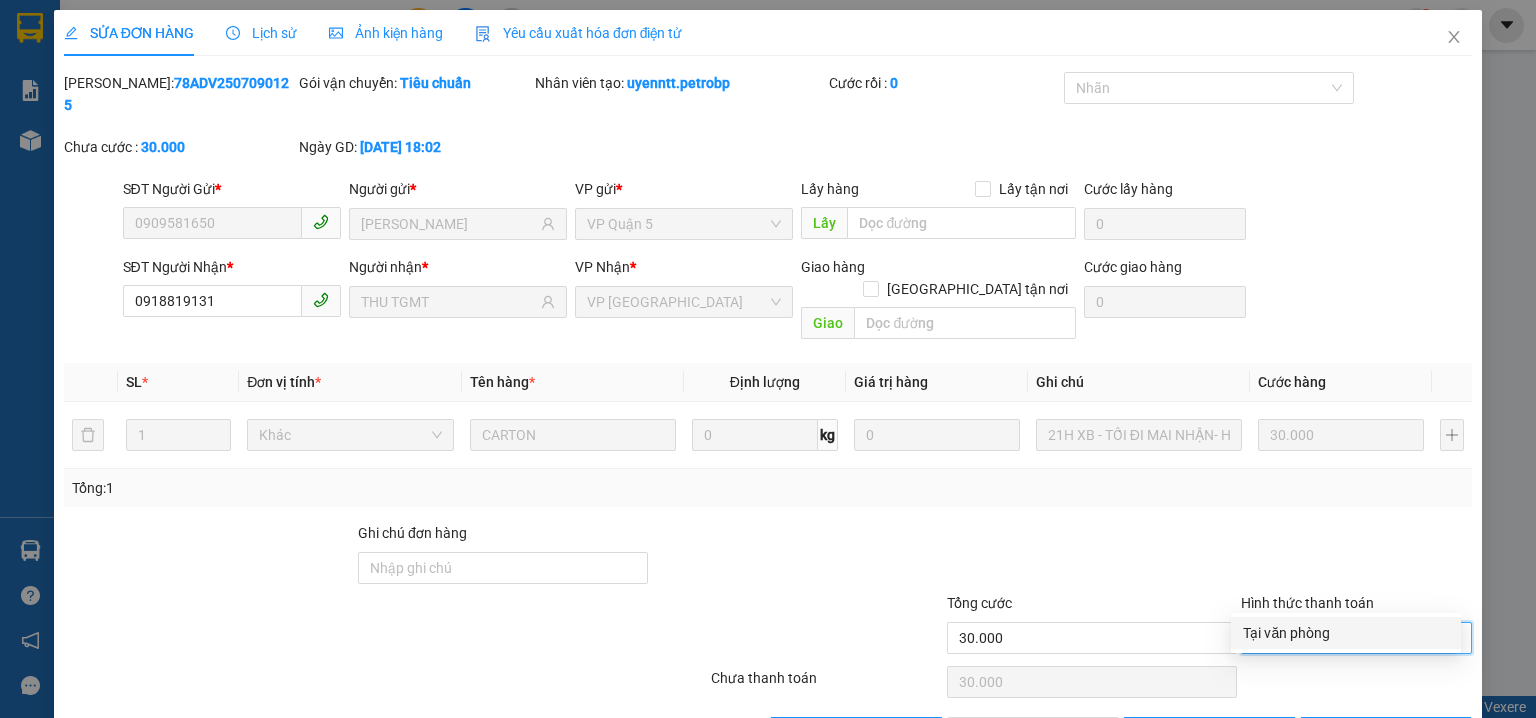 drag, startPoint x: 1260, startPoint y: 624, endPoint x: 1157, endPoint y: 651, distance: 106.48004 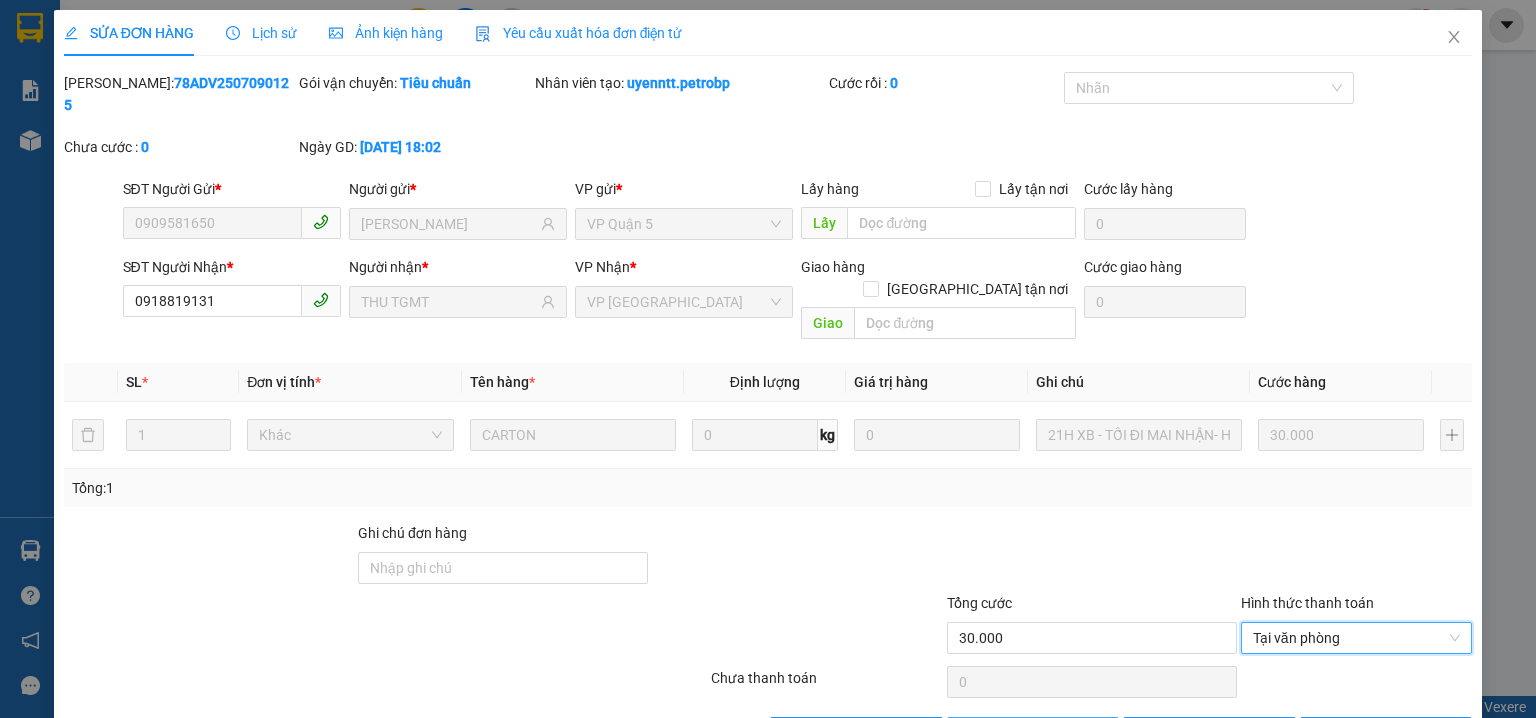 click on "Giao hàng" at bounding box center (1033, 733) 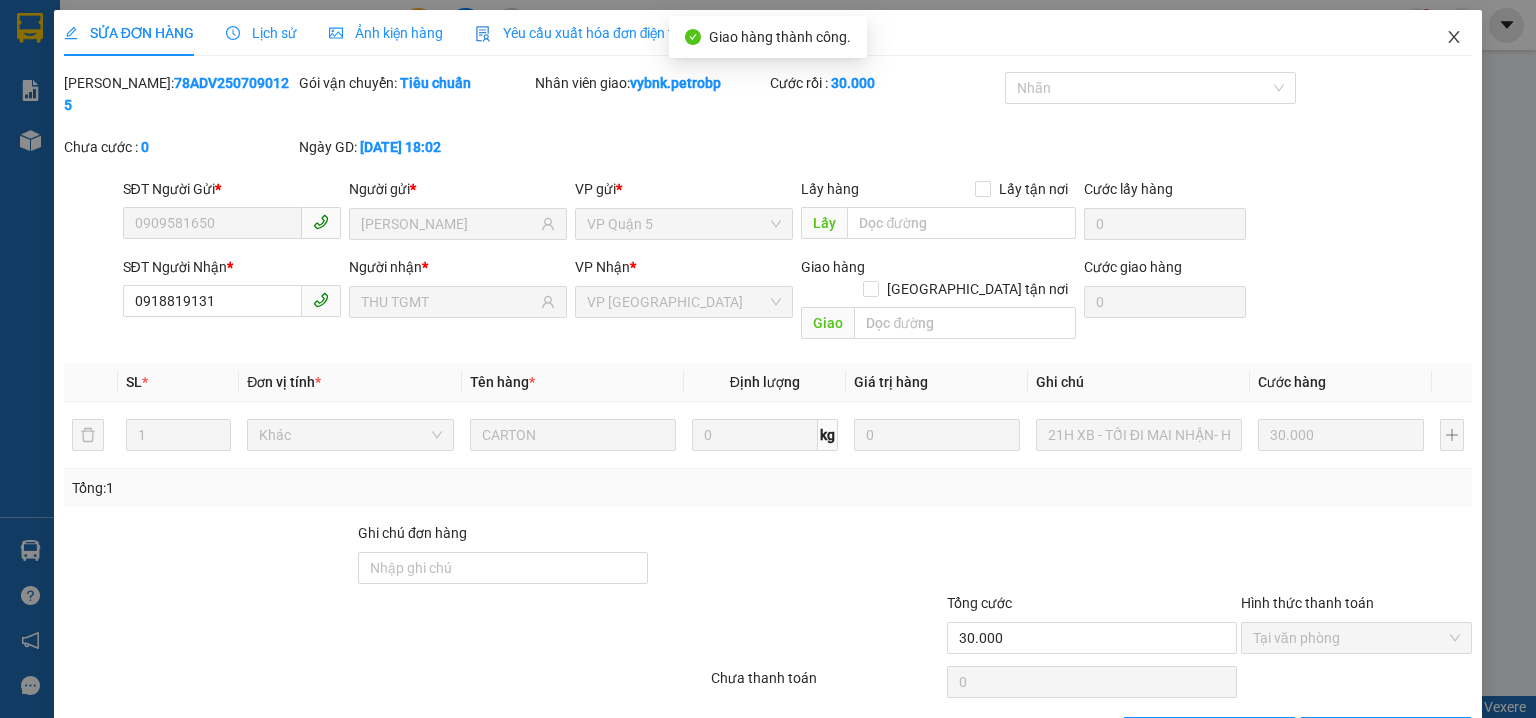 click 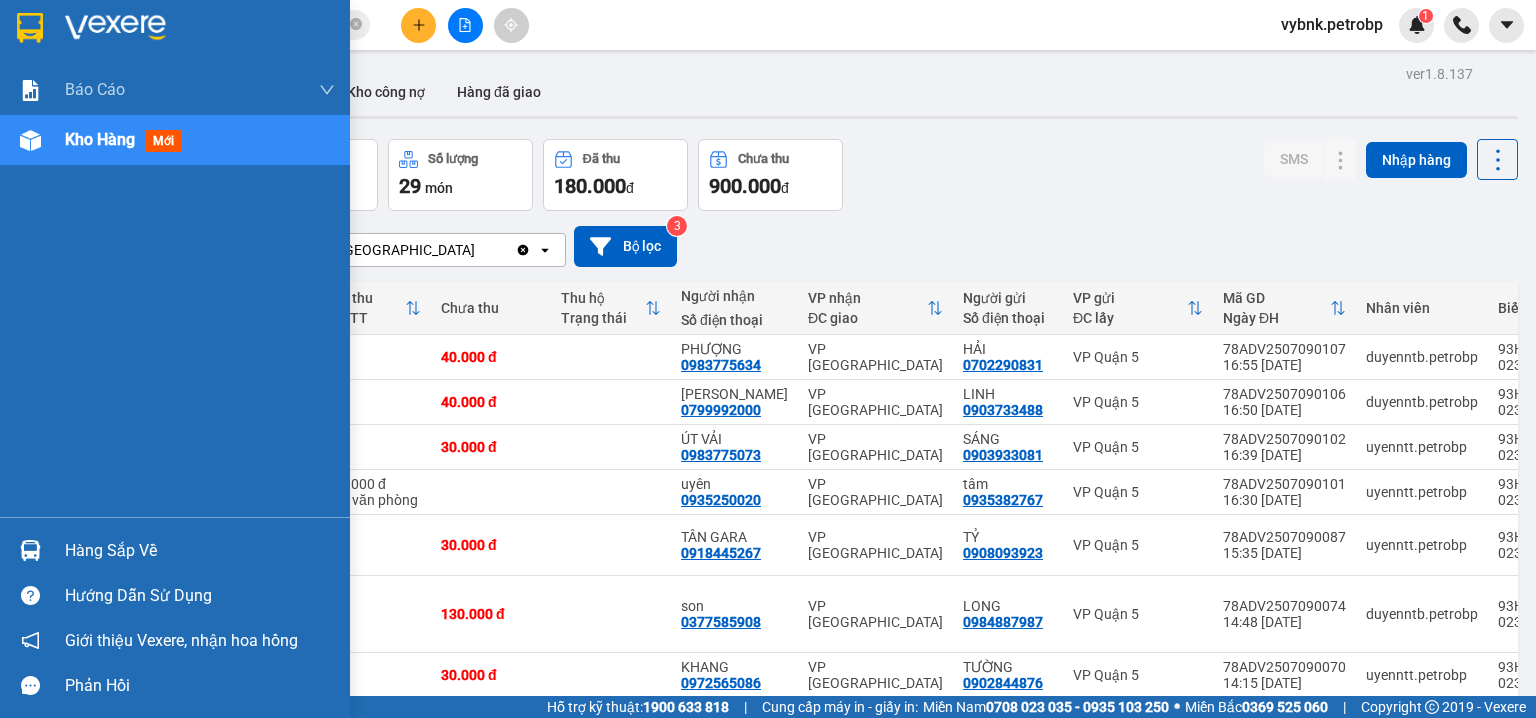 click at bounding box center (30, 550) 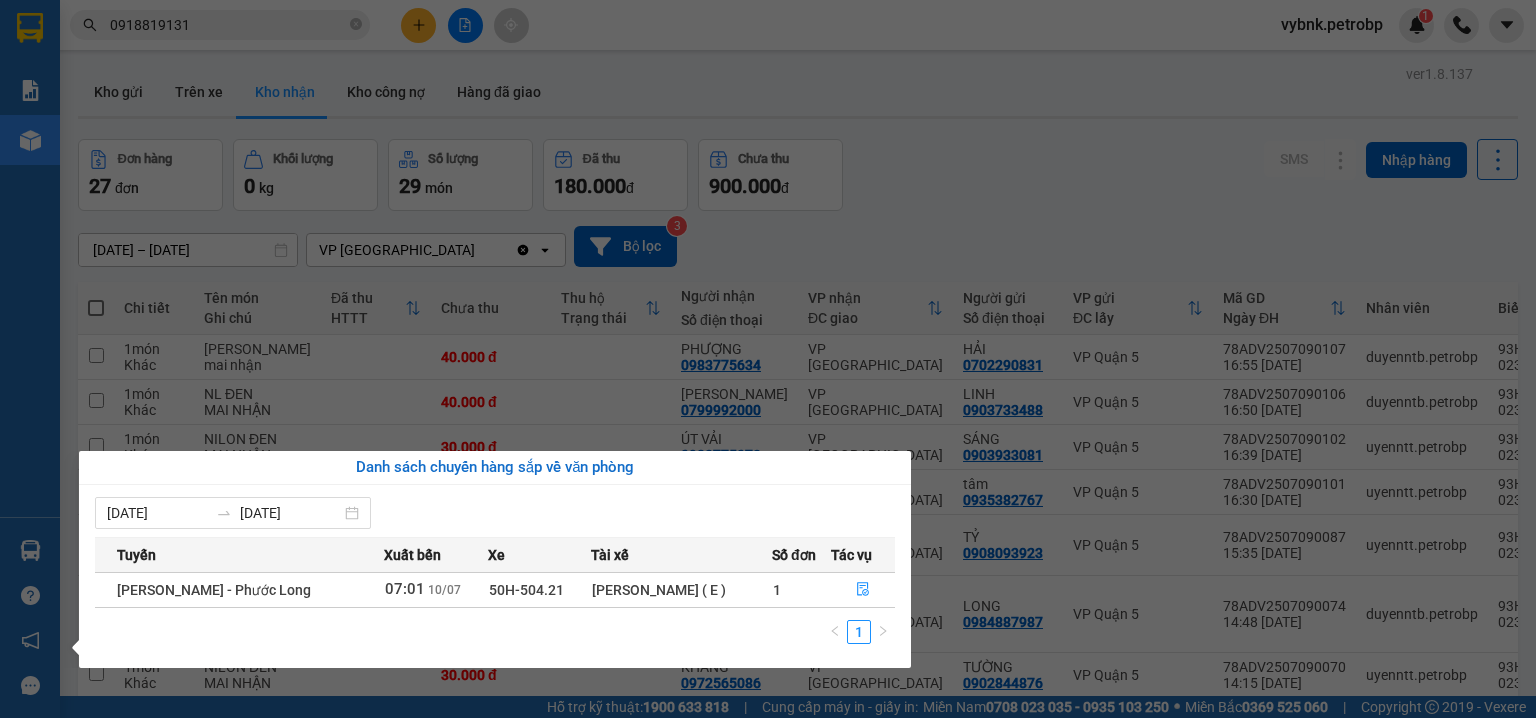 click on "Kết quả tìm kiếm ( 1418 )  Bộ lọc  Ngày tạo đơn gần nhất Mã ĐH Trạng thái Món hàng Tổng cước Chưa cước Người gửi VP Gửi Người nhận VP Nhận 78ADV2507090125 18:02 - 09/07 VP Nhận   93H-023.04 00:14 - 10/07 CARTON SL:  1 30.000 30.000 0909581650 HOÀNG DIỆU  VP Quận 5 0918819131 THU TGMT VP Phước Bình QL132507090025 17:31 - 09/07 VP Nhận   93H-023.04 00:16 - 10/07 kiện SL:  1 30.000 30.000 0901314463 LINH VP QL13 0918819131 K TÊN VP Phước Bình 78ADV2507090110 17:05 - 09/07 VP Nhận   93H-023.04 00:14 - 10/07 CARTON NL ĐEN SL:  1 30.000 30.000 0333099799 THIÊN  HÒA VP Quận 5 0918819131 THU TGMT  VP Phước Bình PB2507090029 16:58 - 09/07 VP Gửi   KIỆN ĐEN SL:  1 30.000 0918819131 THU TGMT  VP Phước Bình 0918538885 DAI TAI LOC VP Quận 5 78ADV2507090026 10:51 - 09/07 VP Nhận   50H-363.26 17:59 - 09/07 HỘP ĐEN KEO VÀNG SL:  1 30.000 30.000 0919991033 MẠNH QUÂN VP Quận 5 0918819131 THU TGMT  VP Phước Bình VP Nhận" at bounding box center (768, 359) 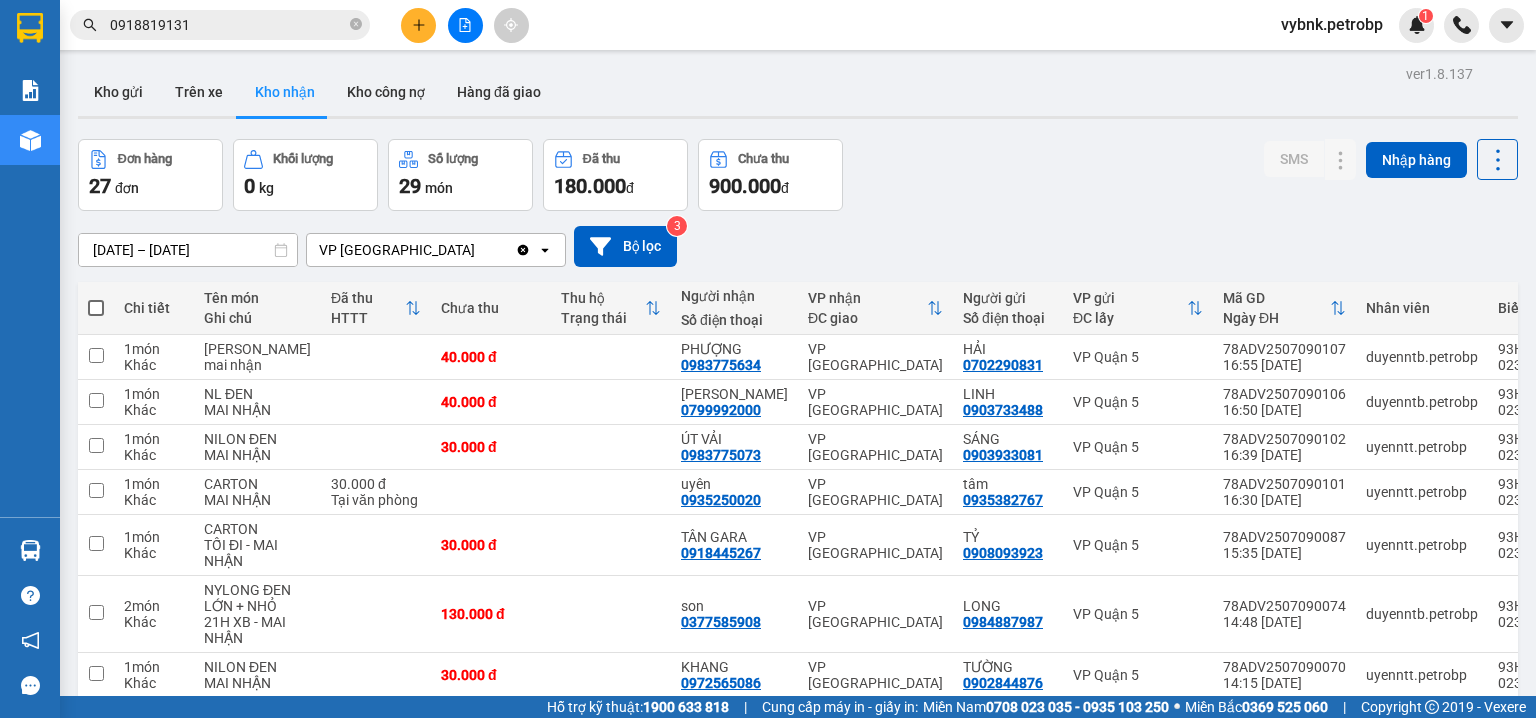scroll, scrollTop: 272, scrollLeft: 0, axis: vertical 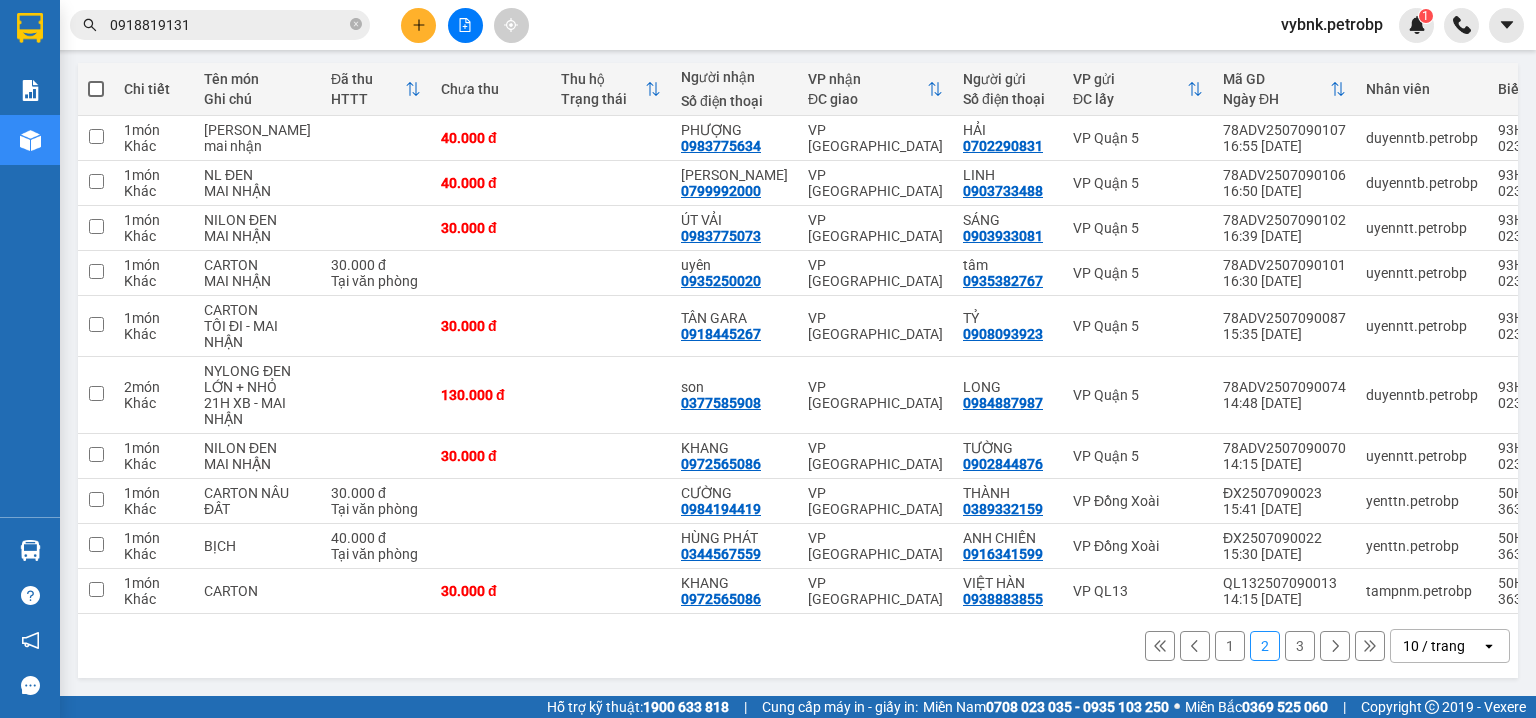 click on "1" at bounding box center [1230, 646] 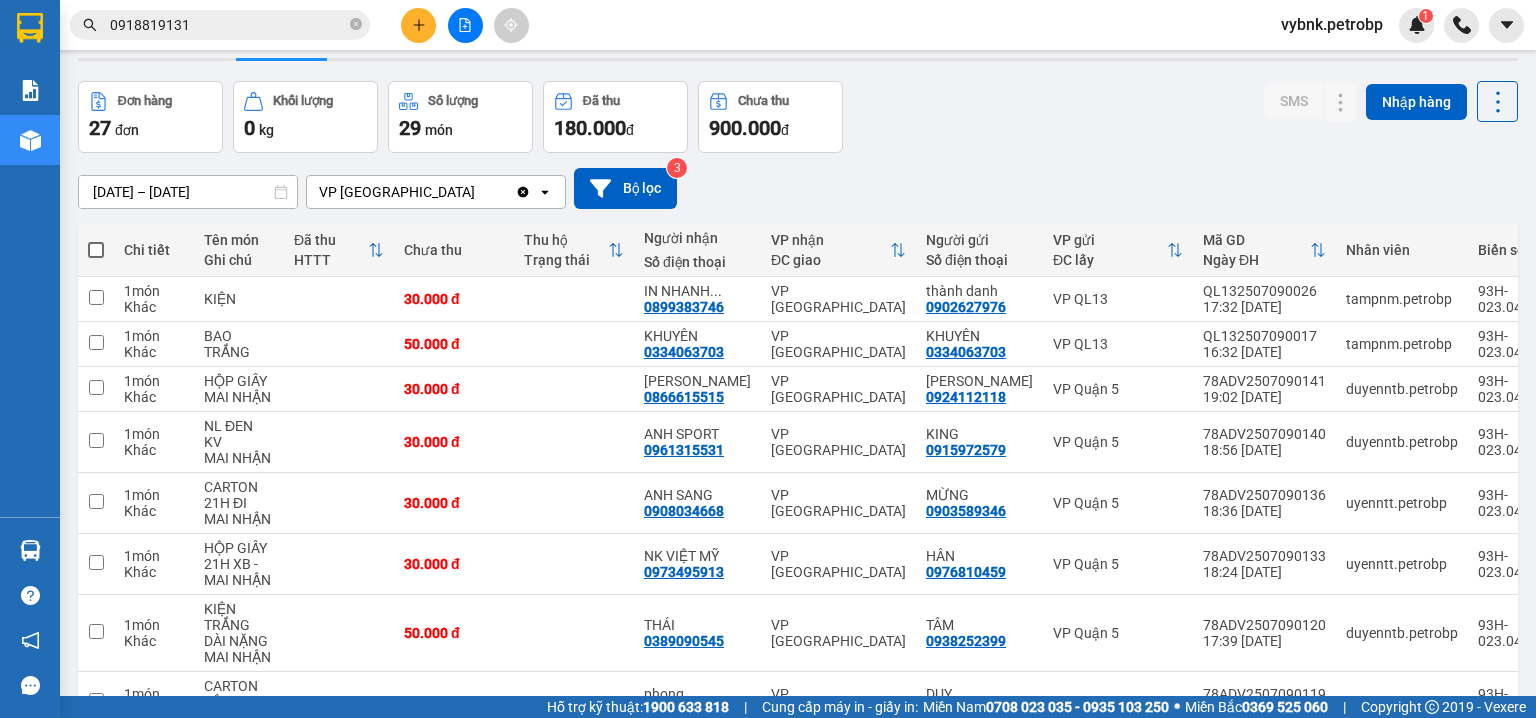 scroll, scrollTop: 165, scrollLeft: 0, axis: vertical 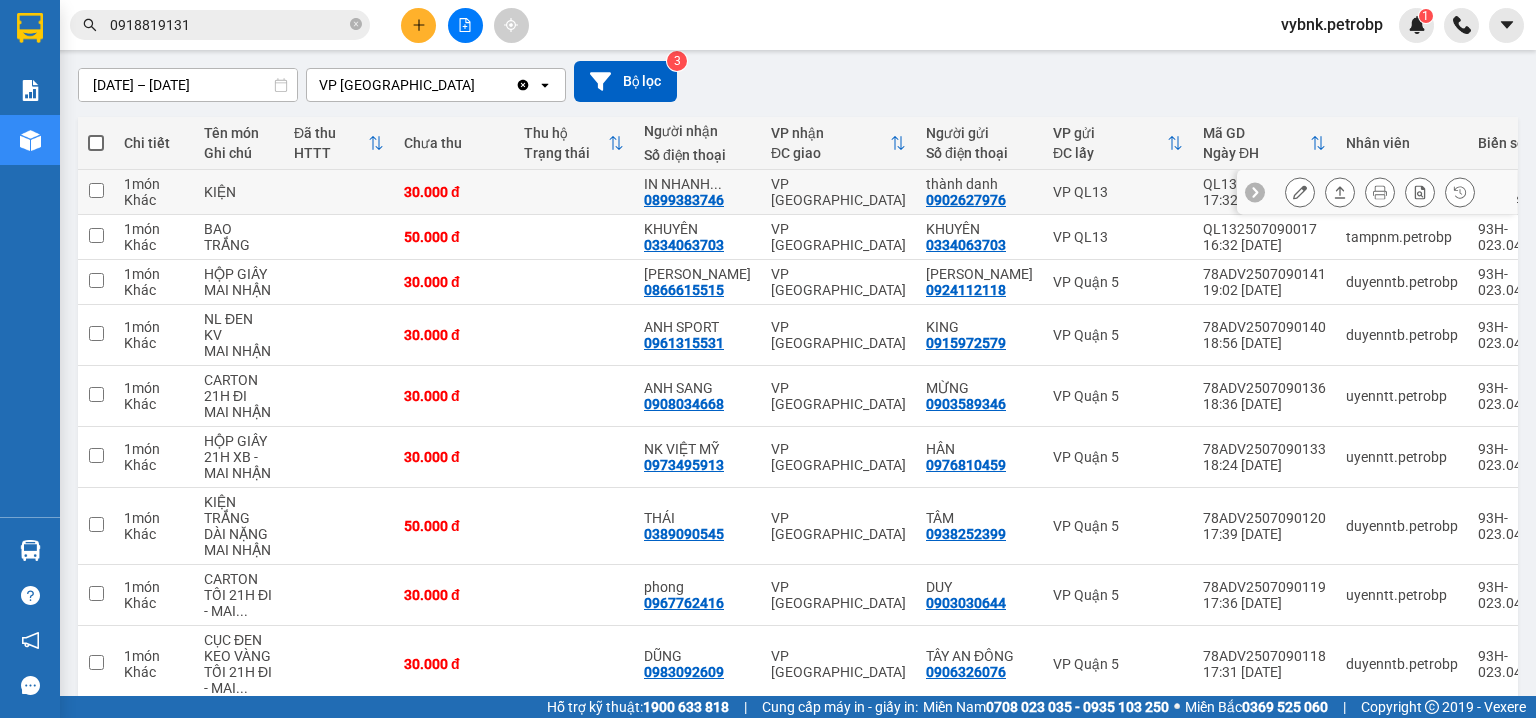 click on "0899383746" at bounding box center (684, 200) 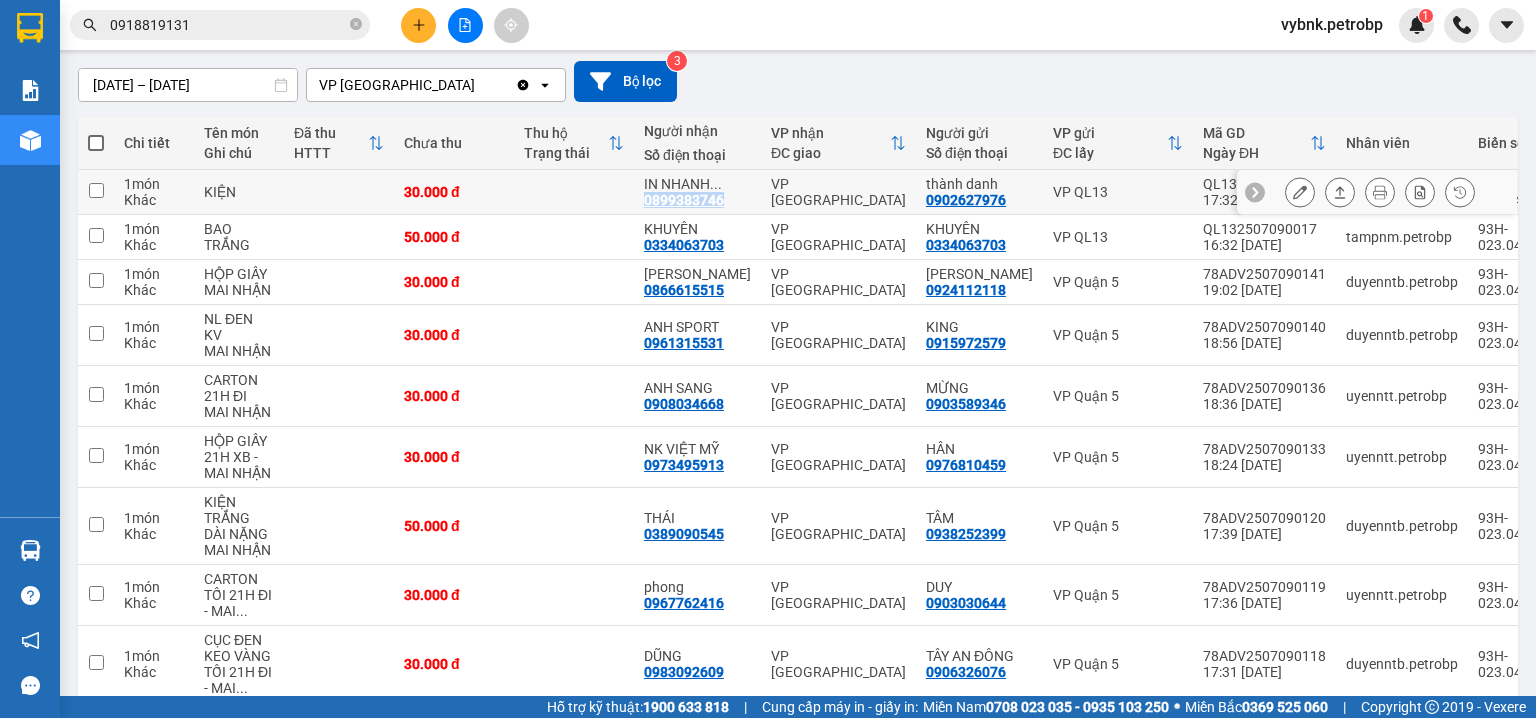 click on "0899383746" at bounding box center [684, 200] 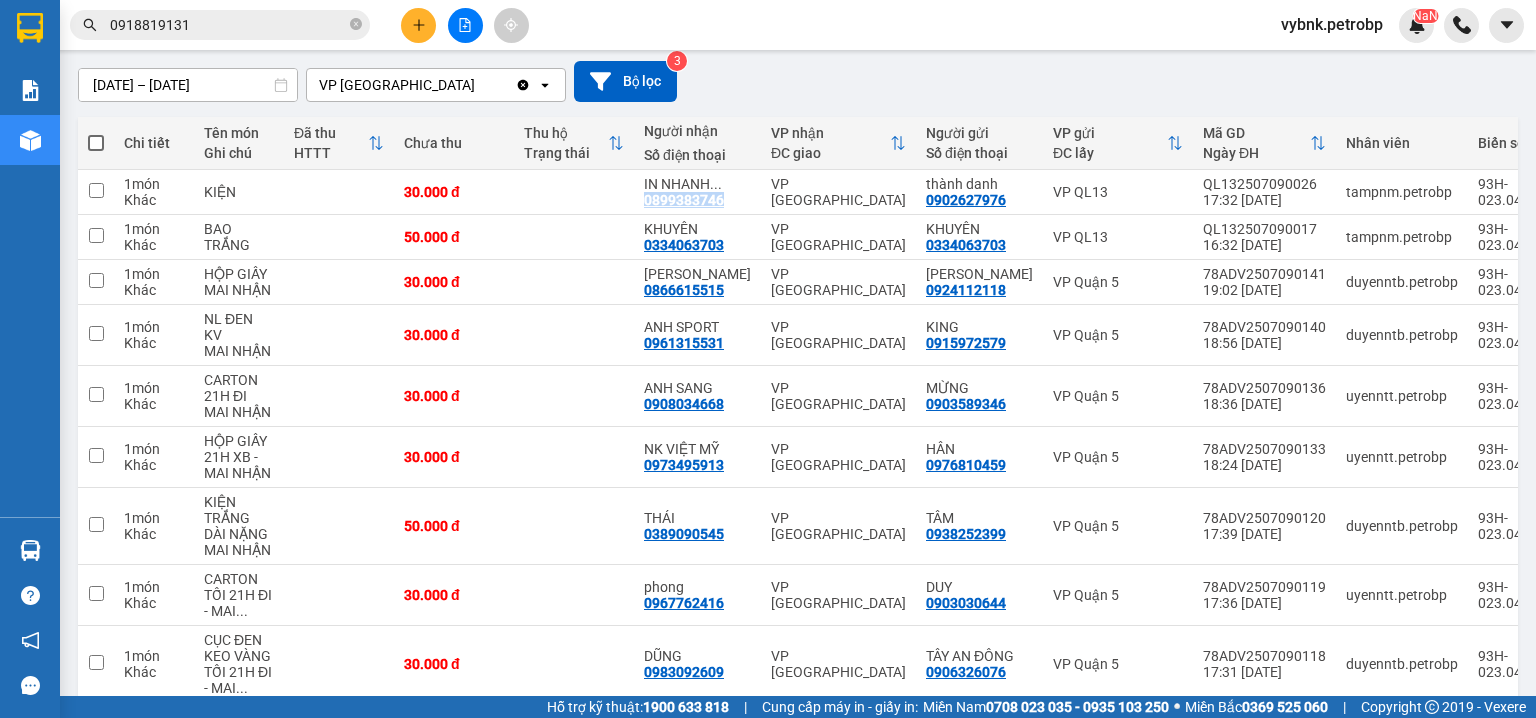 scroll, scrollTop: 58, scrollLeft: 0, axis: vertical 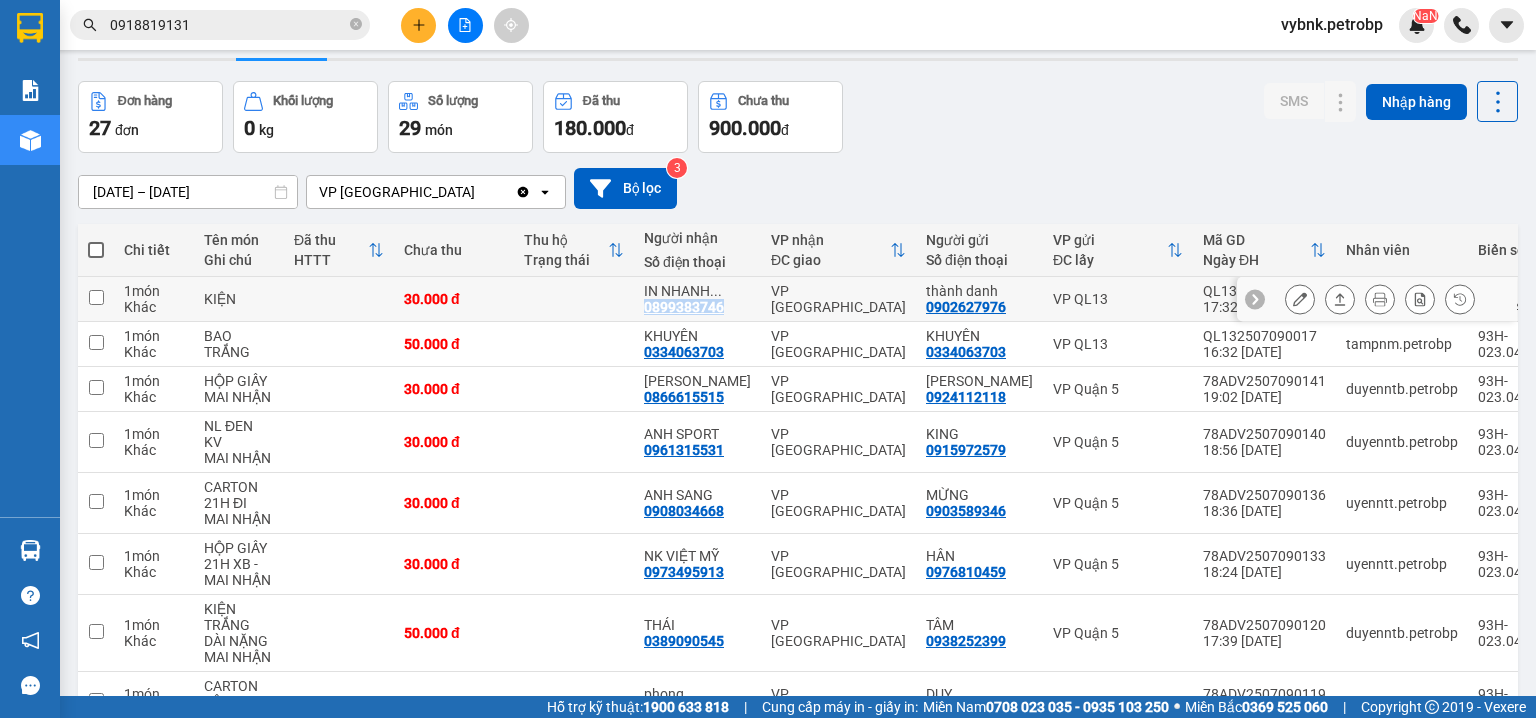 drag, startPoint x: 685, startPoint y: 199, endPoint x: 676, endPoint y: 308, distance: 109.370926 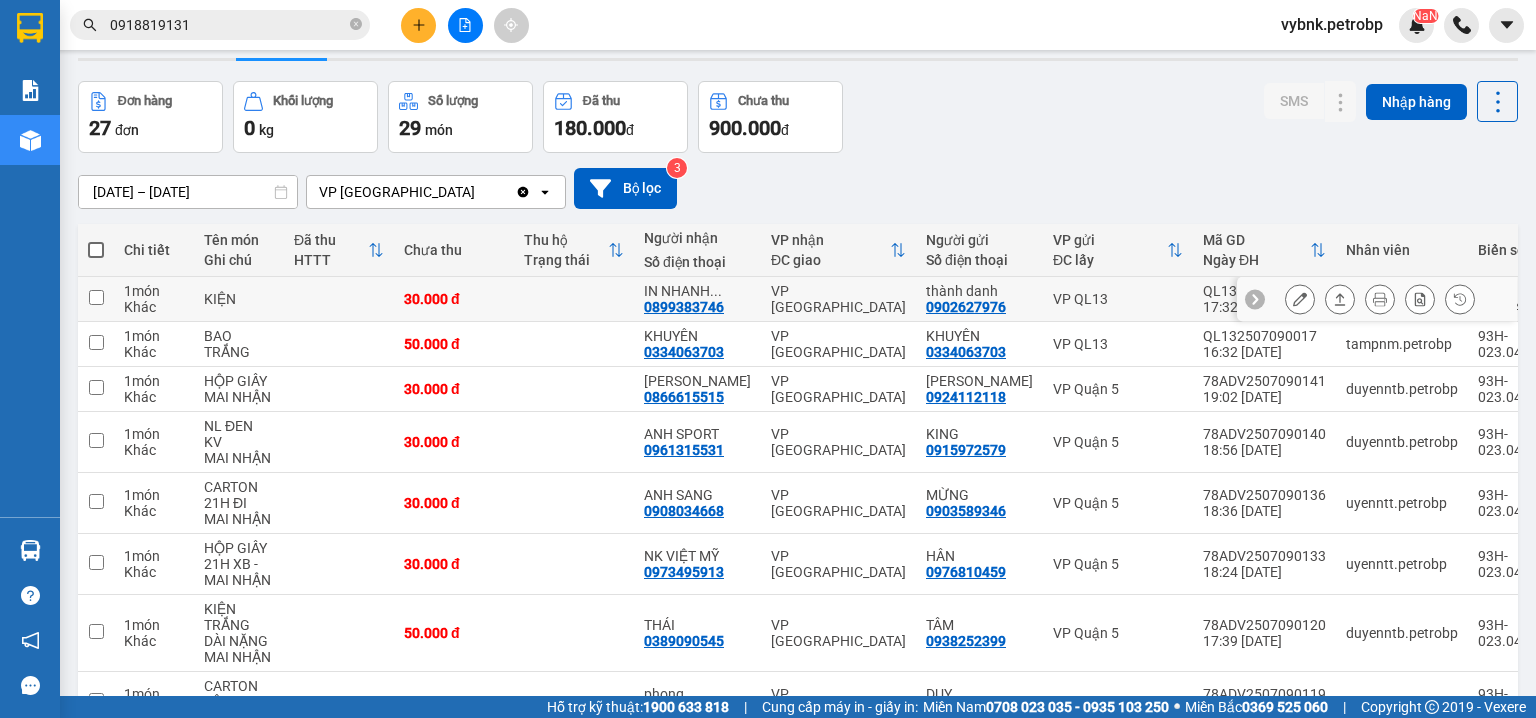 click on "0899383746" at bounding box center (684, 307) 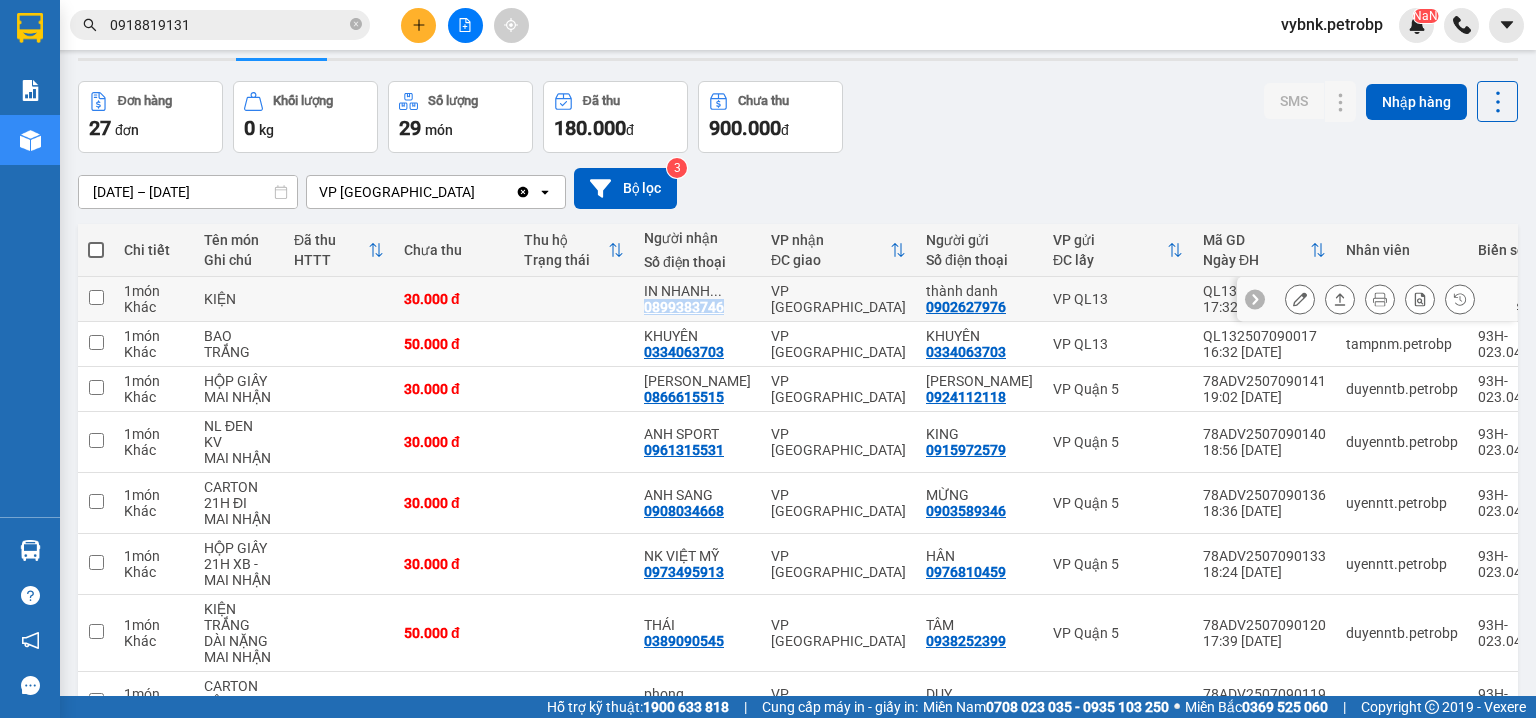 copy on "0899383746" 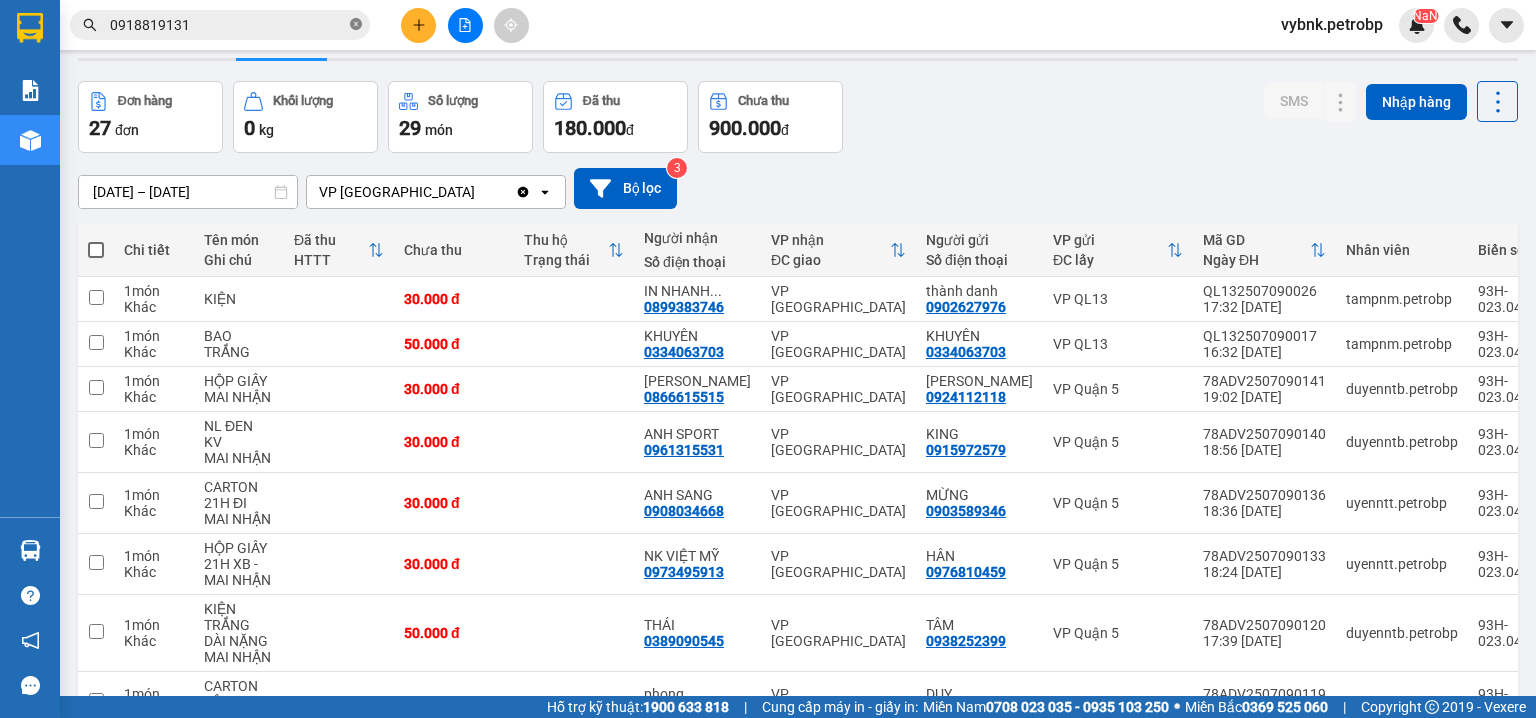 click 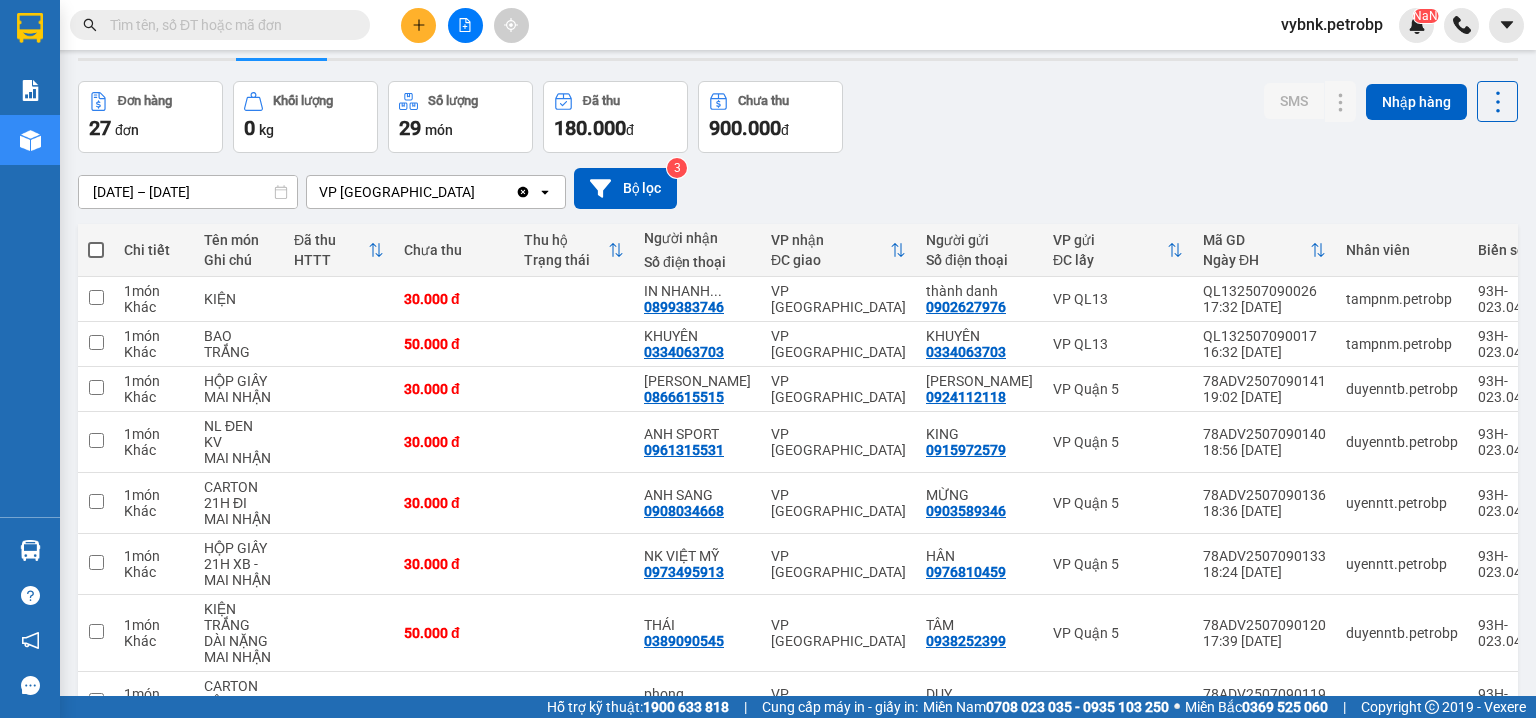paste on "0899383746" 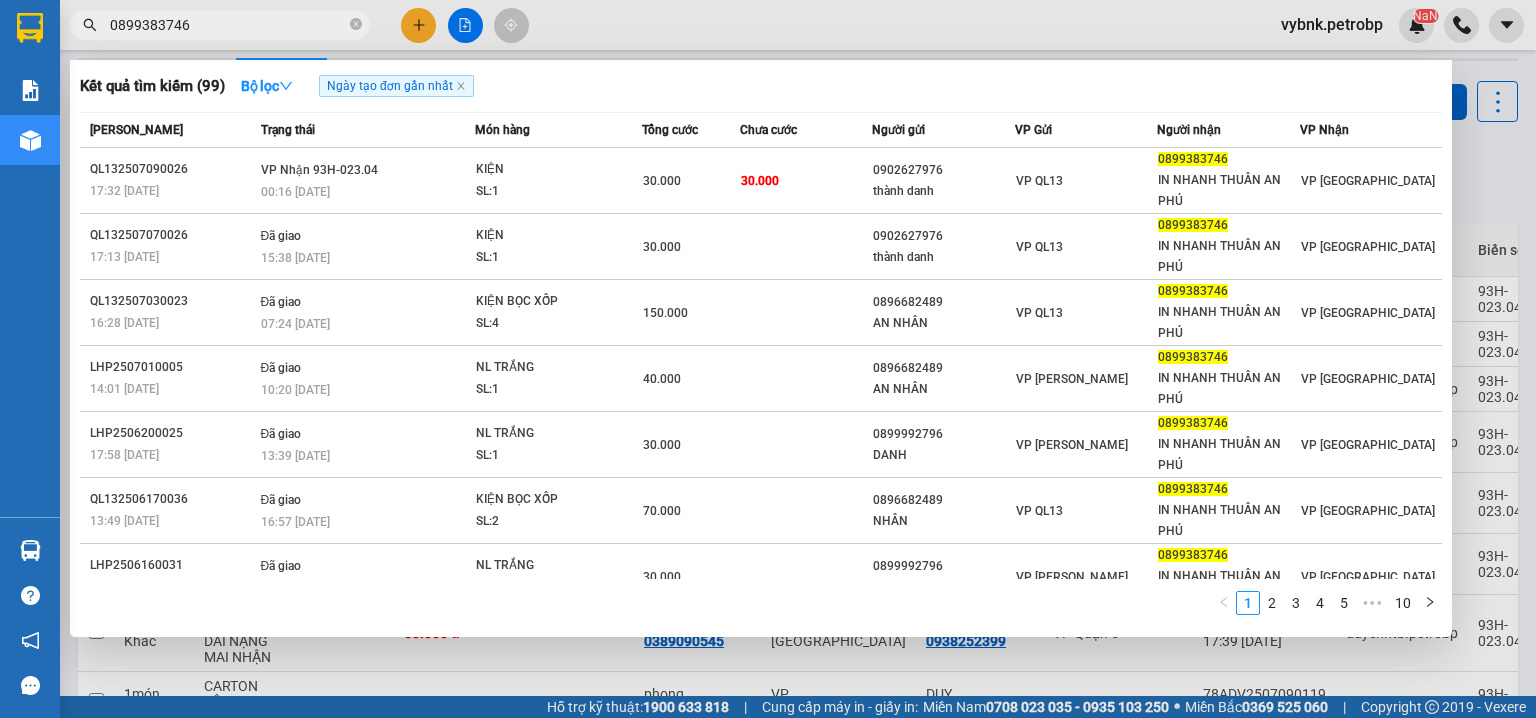 type on "0899383746" 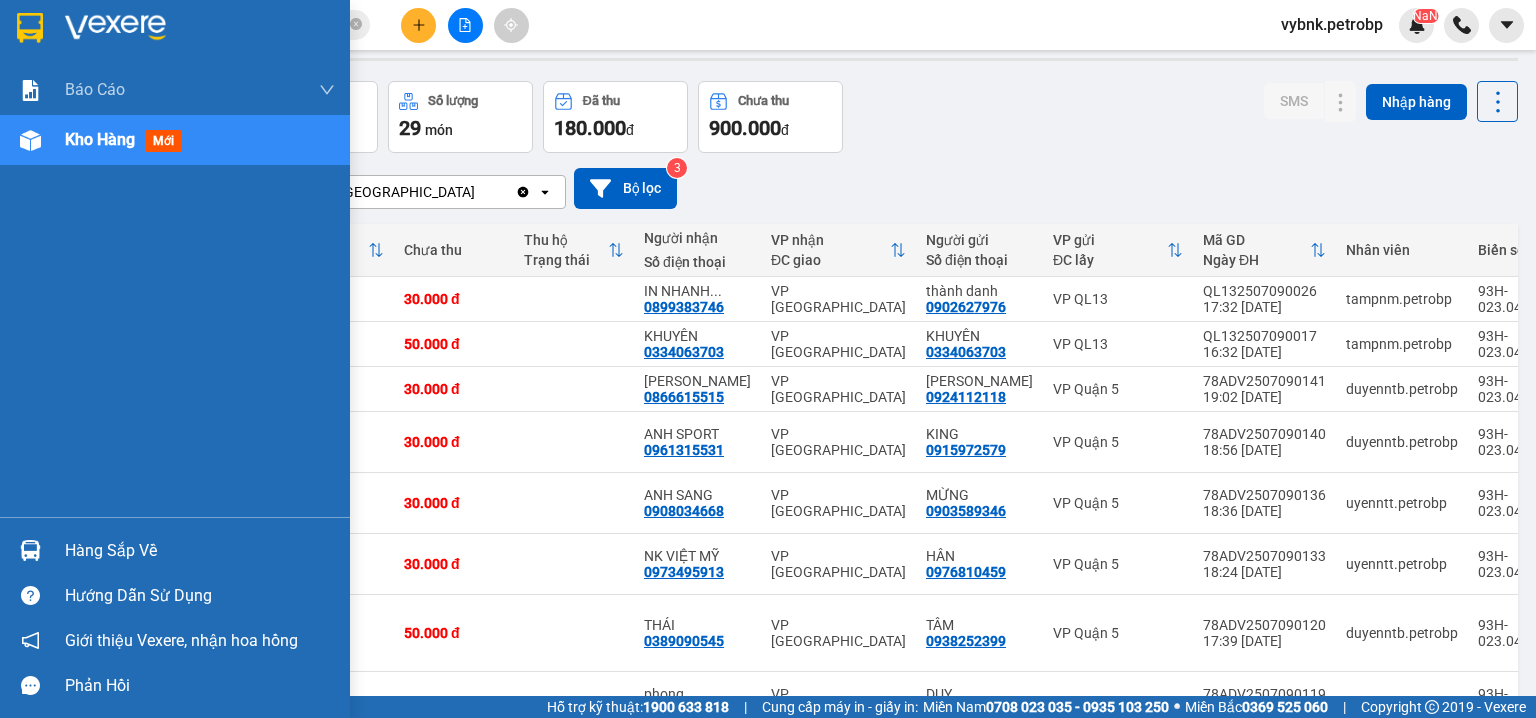 click at bounding box center [30, 550] 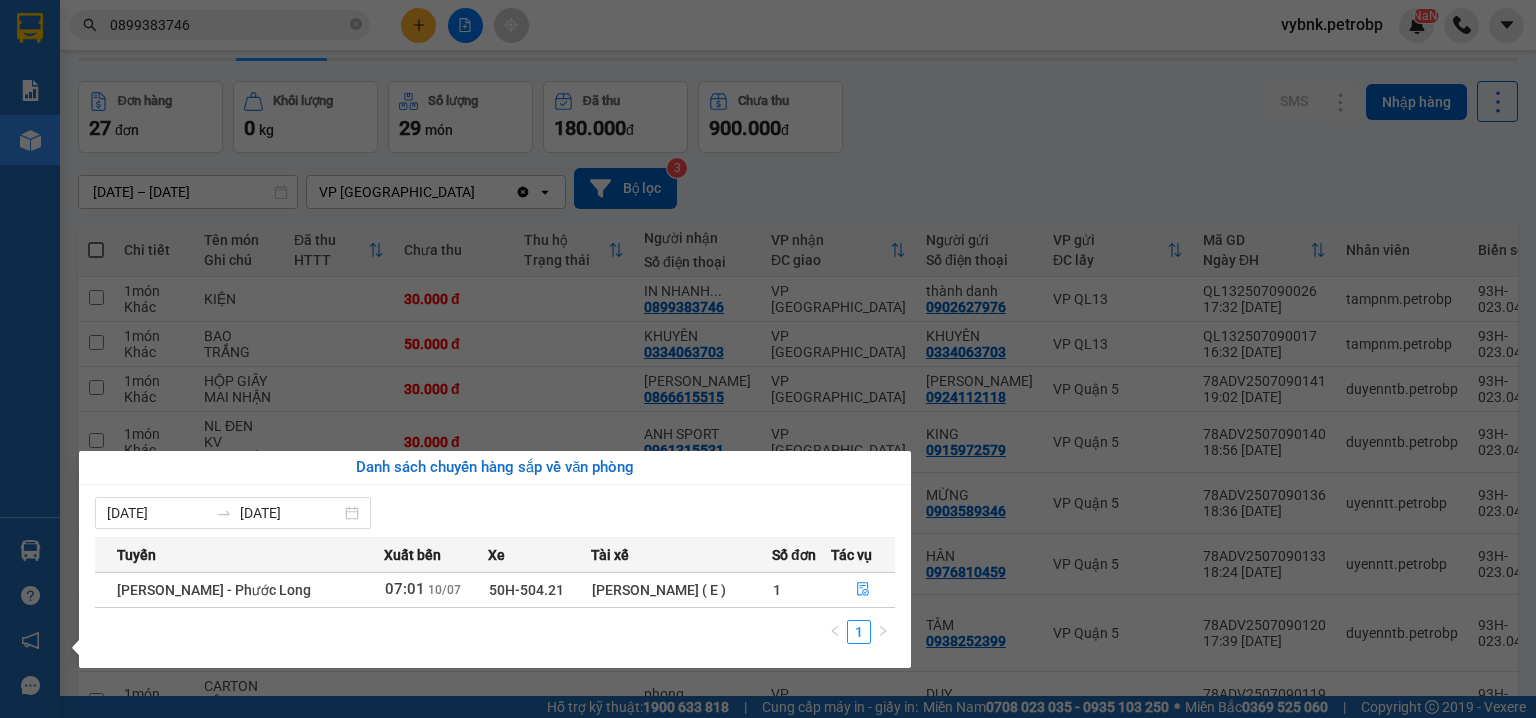 drag, startPoint x: 1001, startPoint y: 158, endPoint x: 978, endPoint y: 159, distance: 23.021729 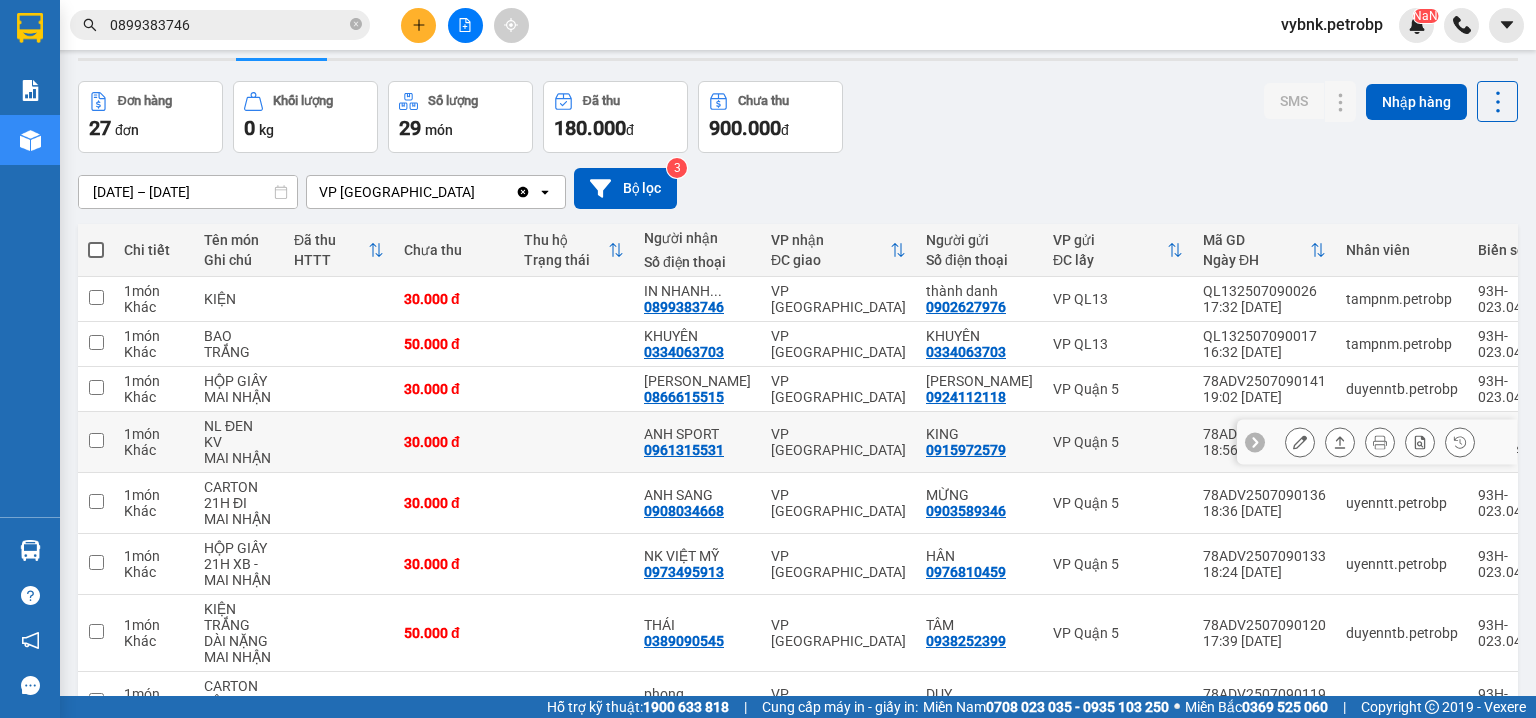 click on "0961315531" at bounding box center (684, 450) 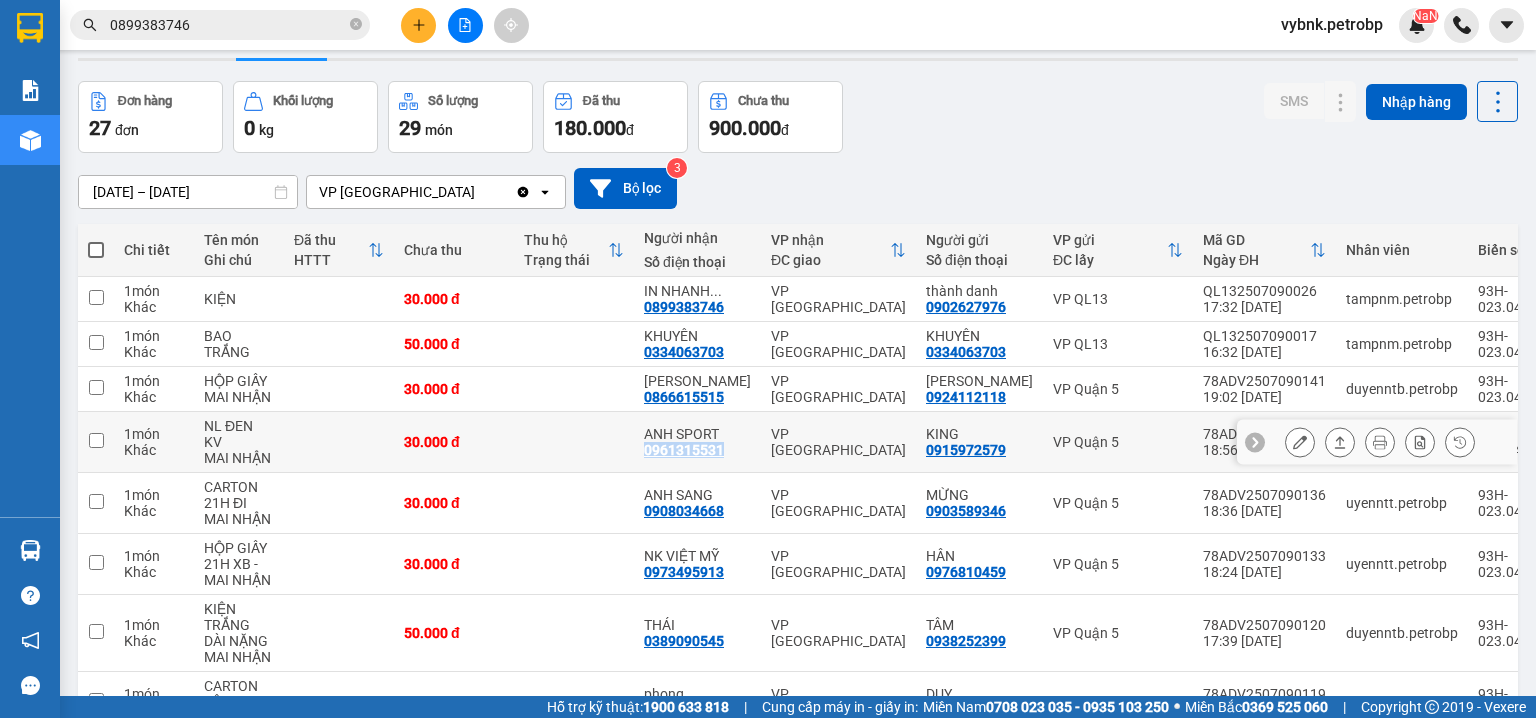 click on "0961315531" at bounding box center (684, 450) 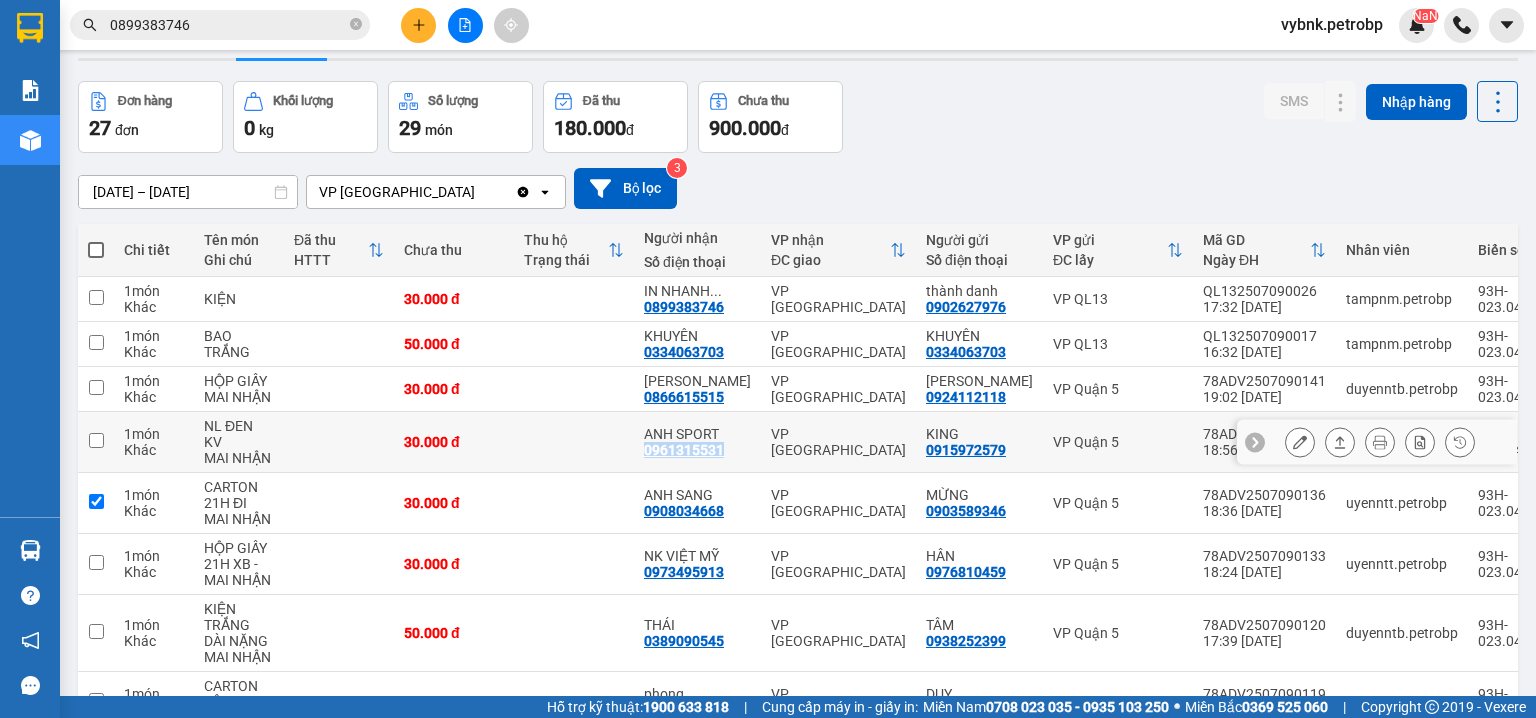 checkbox on "true" 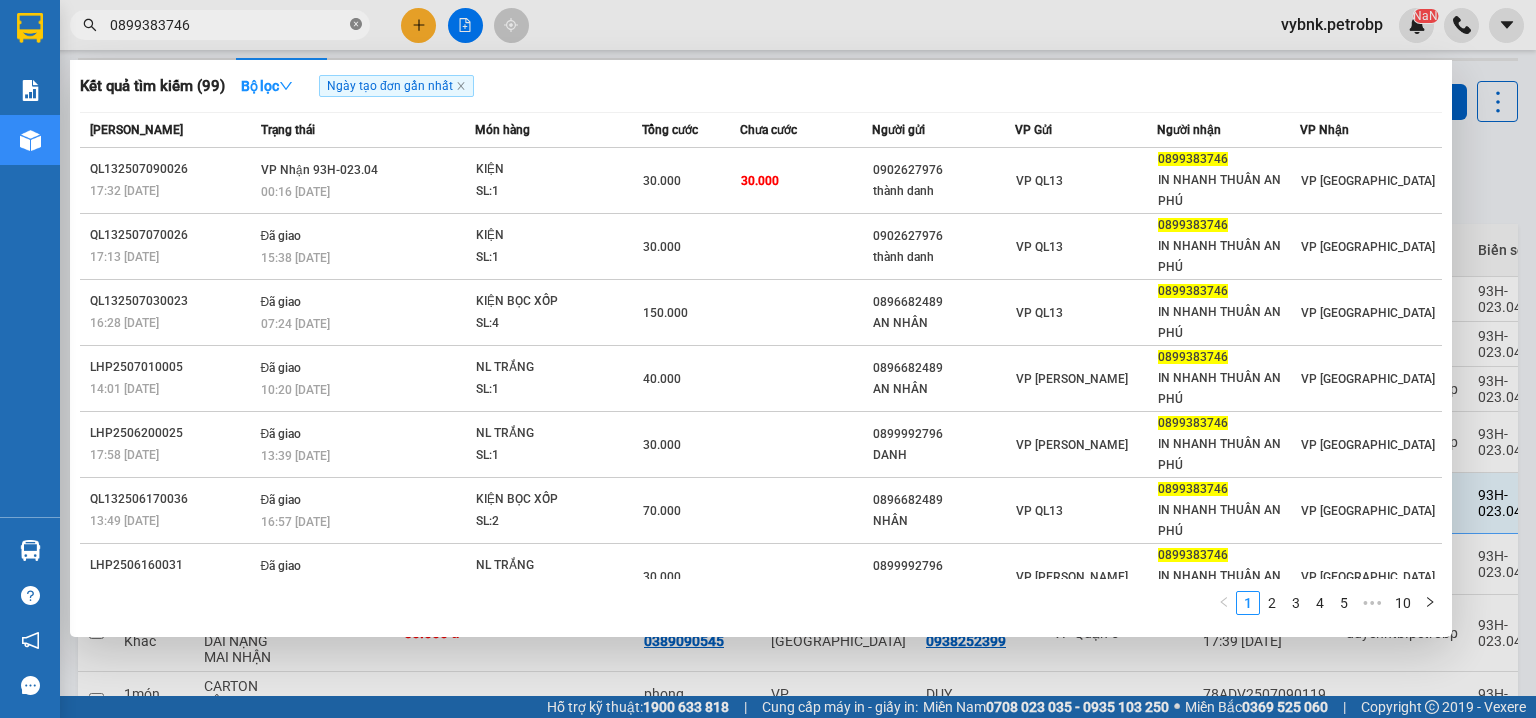 click 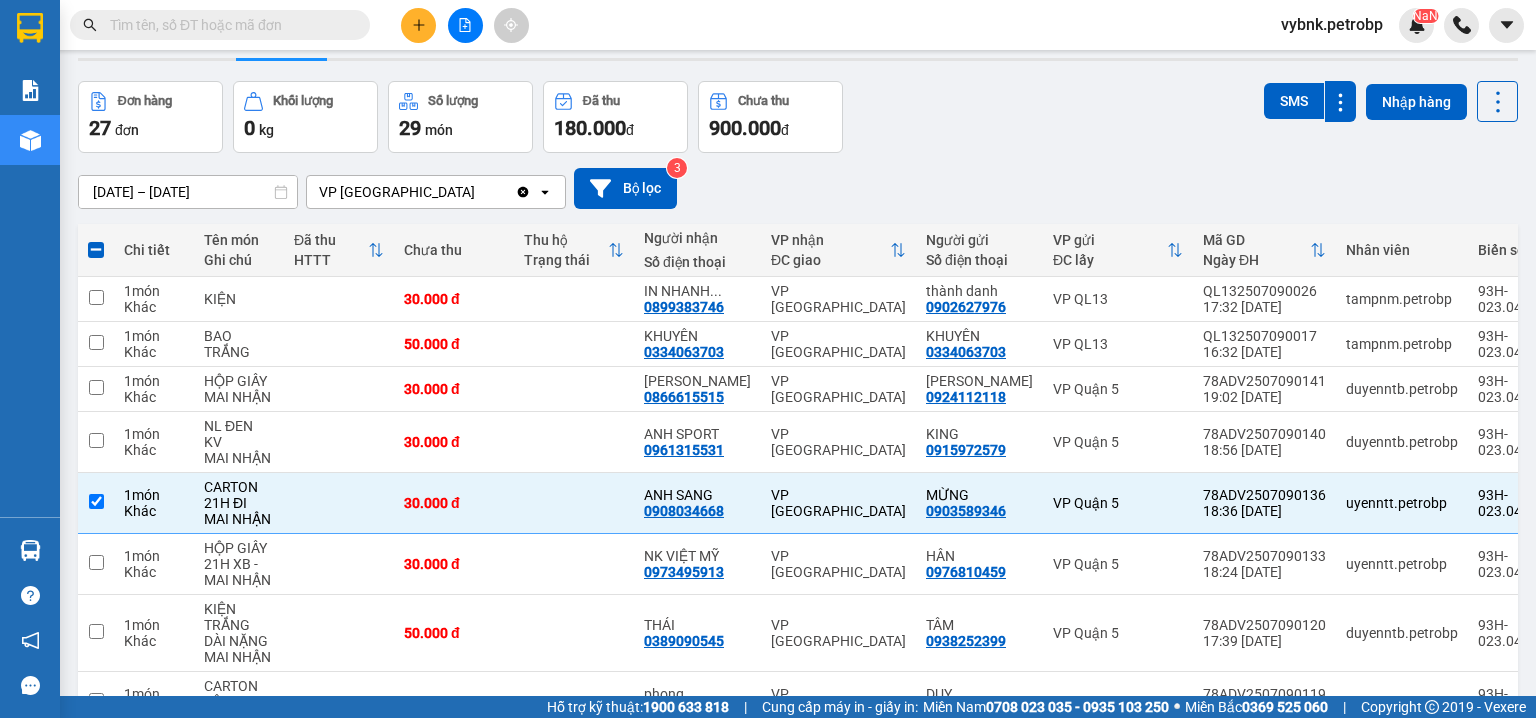 paste on "0961315531" 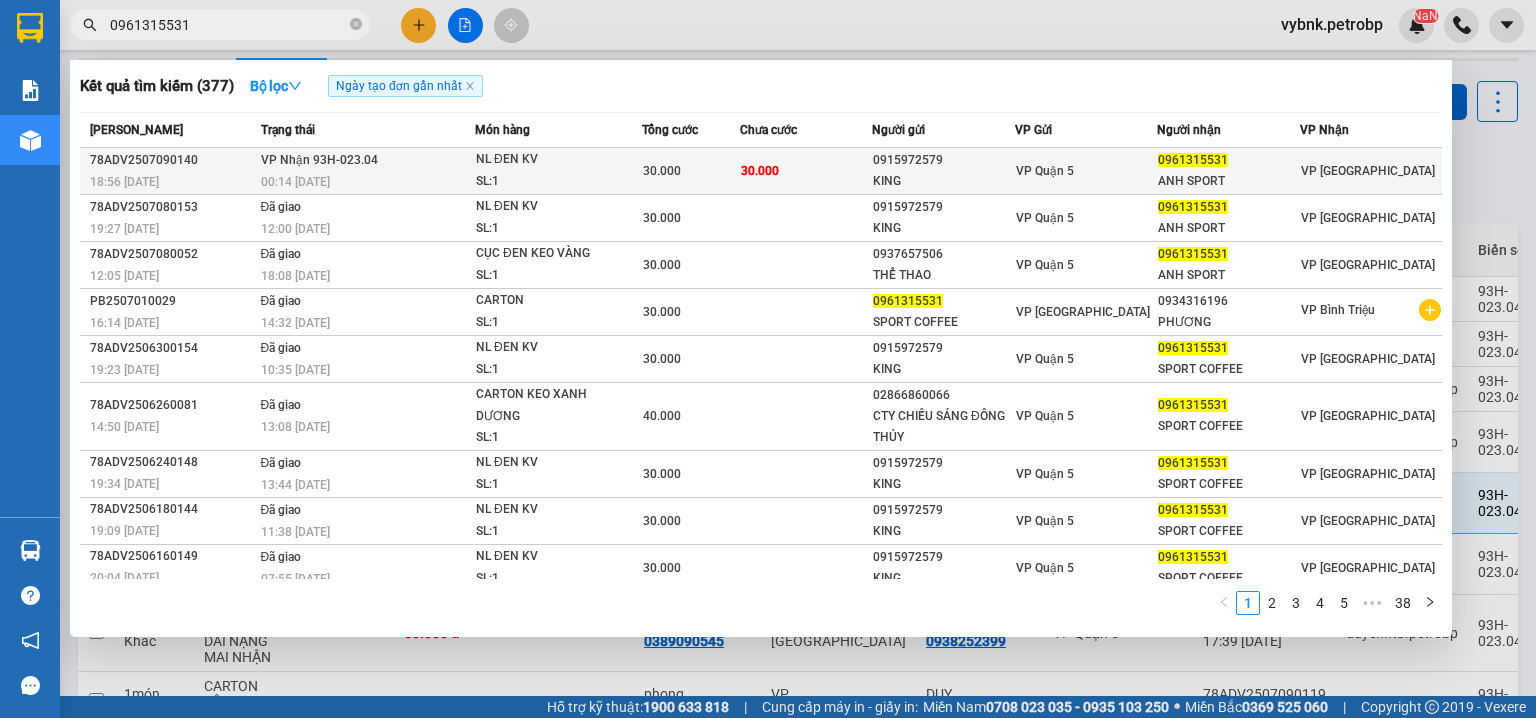 type on "0961315531" 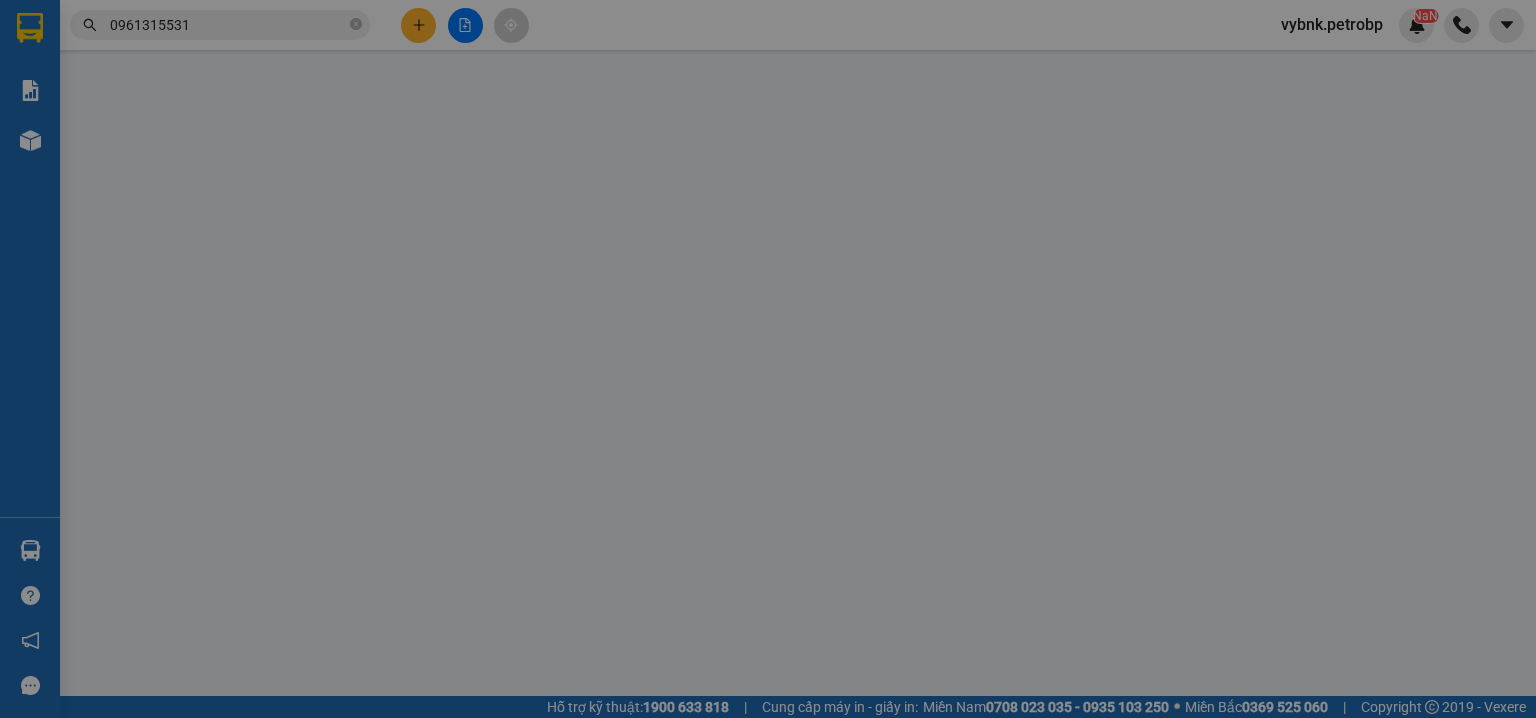 click on "Người gửi  *" at bounding box center [458, 167] 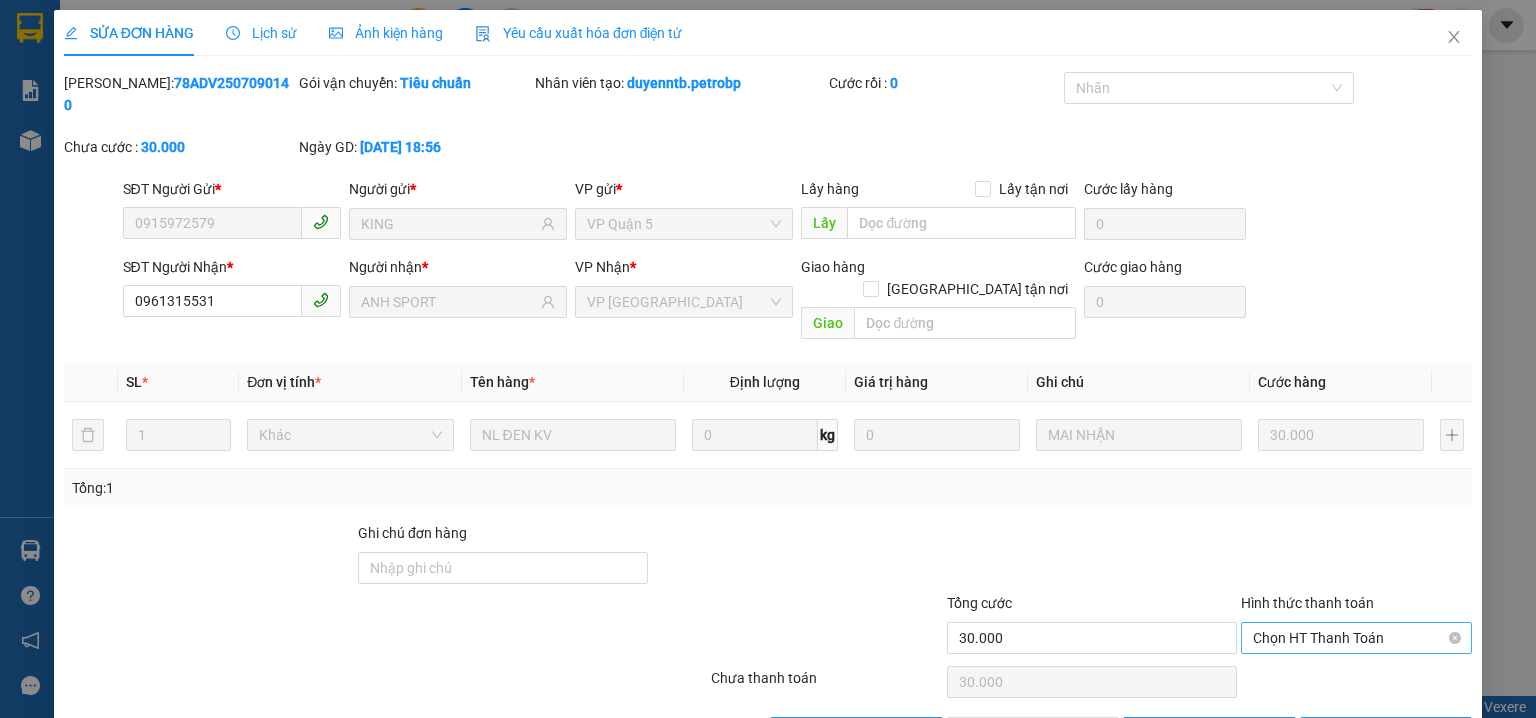 click on "Chọn HT Thanh Toán" at bounding box center (1356, 638) 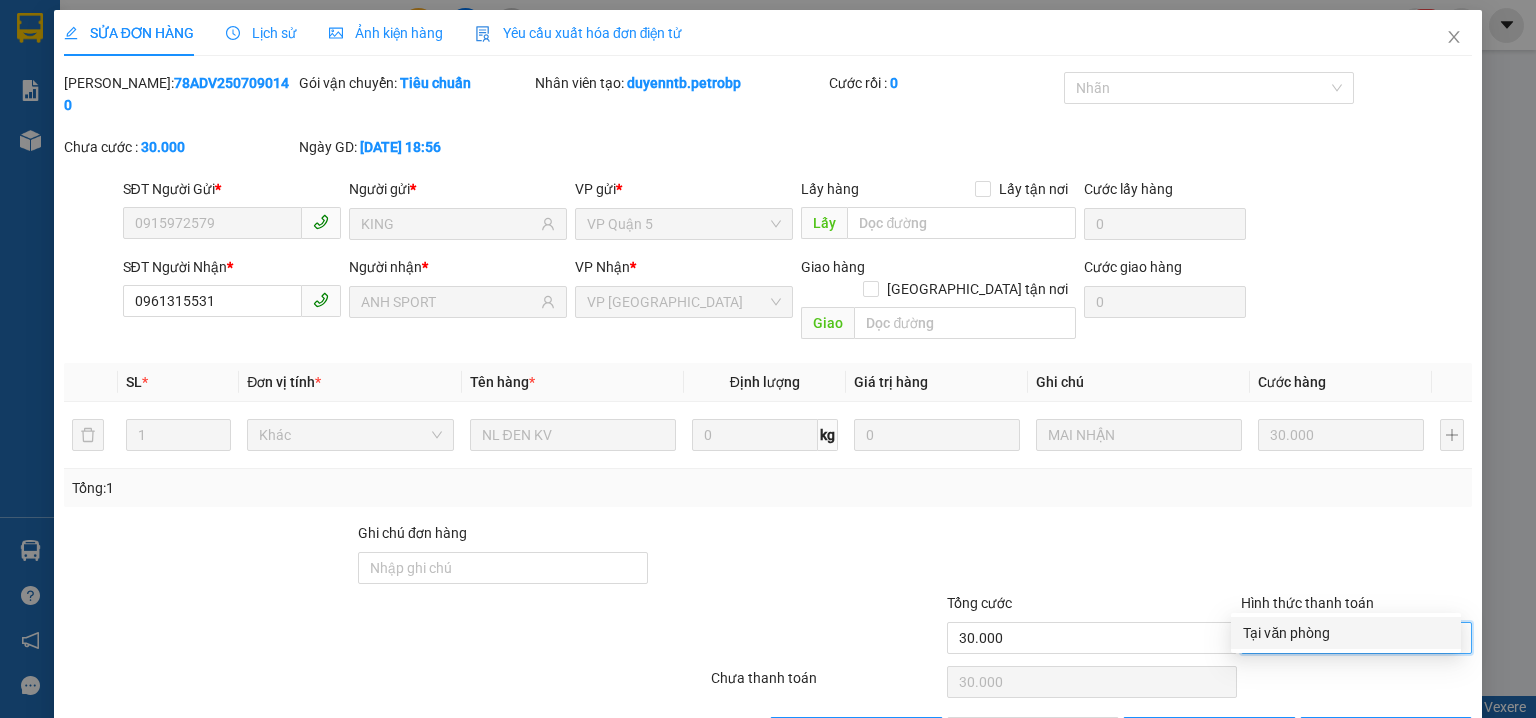 drag, startPoint x: 1284, startPoint y: 629, endPoint x: 1224, endPoint y: 631, distance: 60.033325 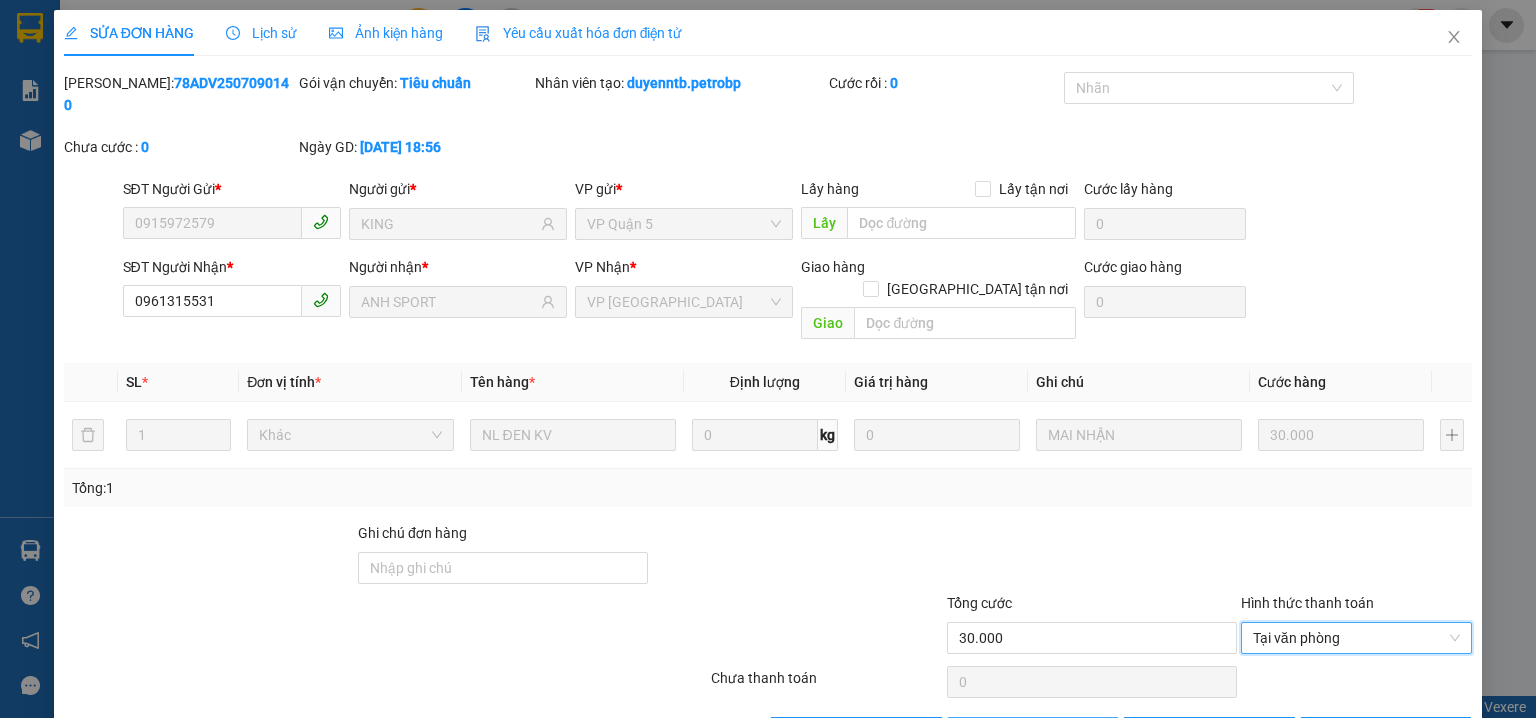 click on "Giao hàng" at bounding box center (1033, 733) 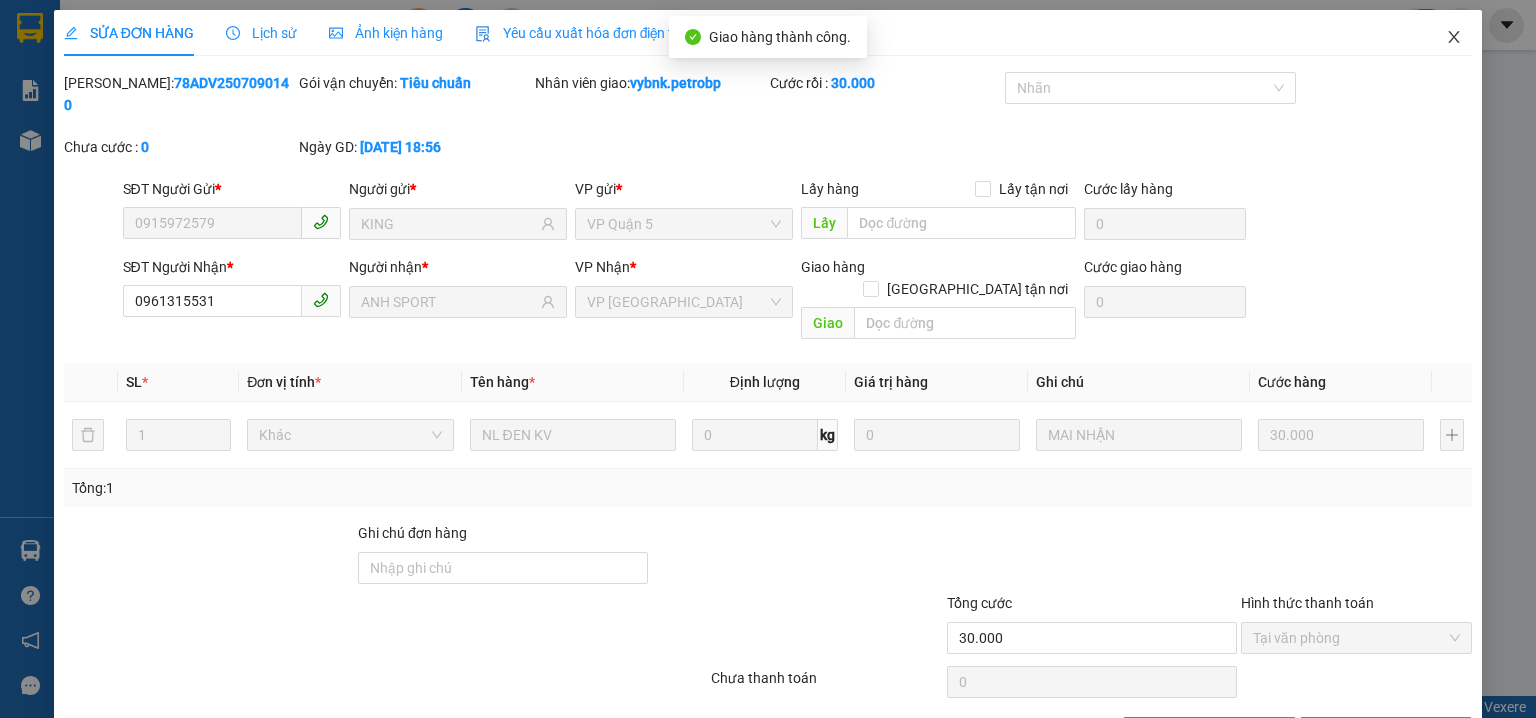 click at bounding box center [1454, 38] 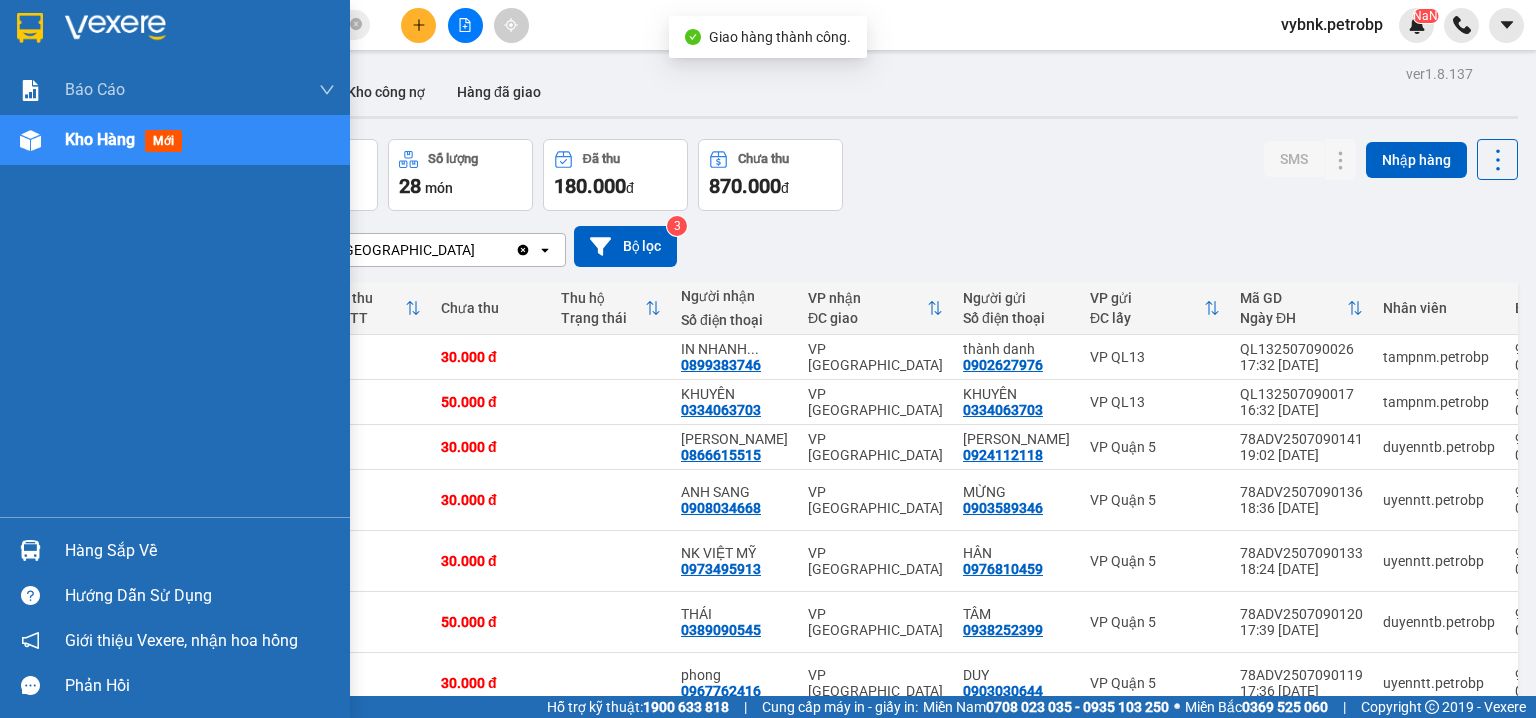 click on "Hàng sắp về" at bounding box center [200, 551] 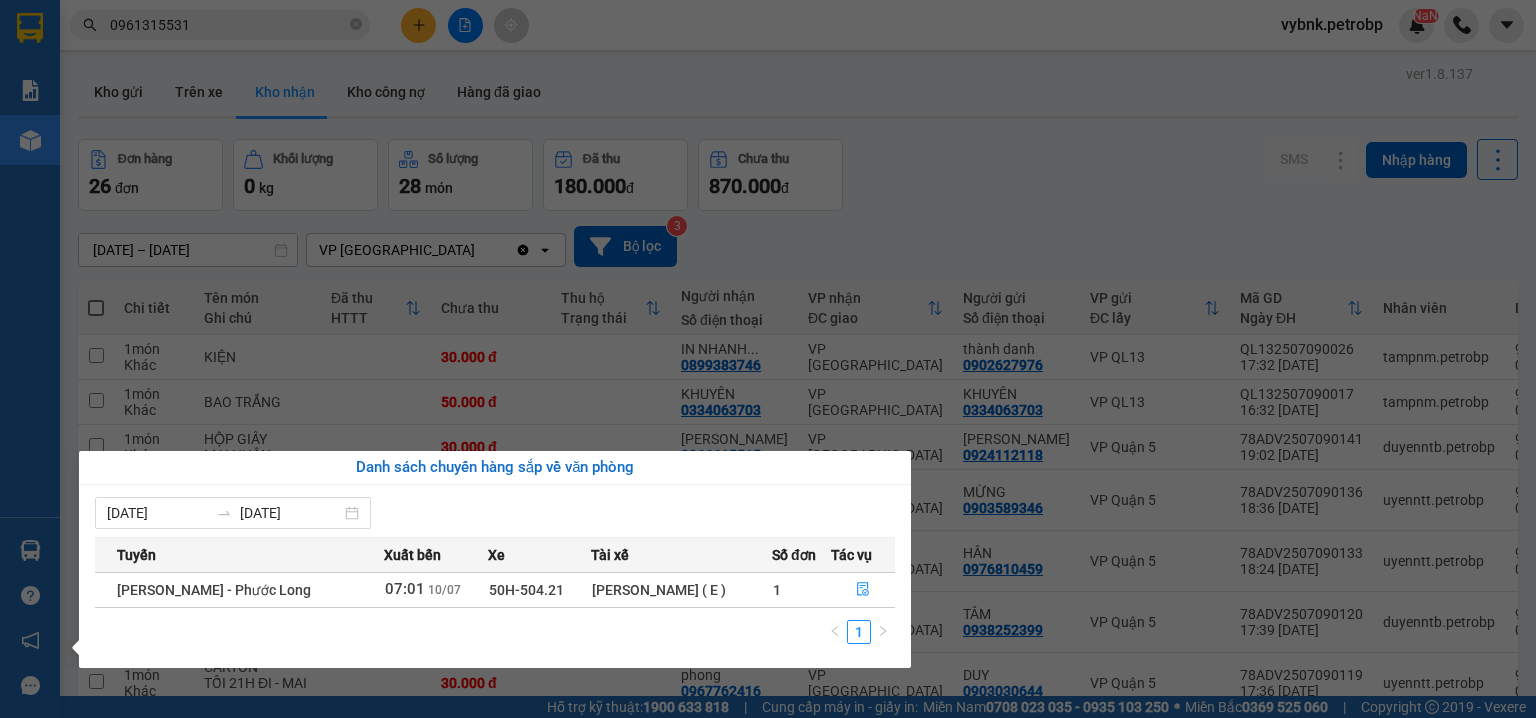 click on "Kết quả tìm kiếm ( 377 )  Bộ lọc  Ngày tạo đơn gần nhất Mã ĐH Trạng thái Món hàng Tổng cước Chưa cước Người gửi VP Gửi Người nhận VP Nhận 78ADV2507090140 18:56 - 09/07 VP Nhận   93H-023.04 00:14 - 10/07 NL ĐEN KV SL:  1 30.000 30.000 0915972579 KING VP Quận 5 0961315531 ANH SPORT VP Phước Bình 78ADV2507080153 19:27 - 08/07 Đã giao   12:00 - 09/07 NL ĐEN KV SL:  1 30.000 0915972579 KING VP Quận 5 0961315531 ANH SPORT VP Phước Bình 78ADV2507080052 12:05 - 08/07 Đã giao   18:08 - 08/07 CỤC ĐEN KEO VÀNG SL:  1 30.000 0937657506 THỂ THAO VP Quận 5 0961315531 ANH SPORT VP Phước Bình PB2507010029 16:14 - 01/07 Đã giao   14:32 - 02/07 CARTON SL:  1 30.000 0961315531 SPORT COFFEE VP Phước Bình 0934316196 PHƯƠNG VP Bình Triệu 78ADV2506300154 19:23 - 30/06 Đã giao   10:35 - 01/07 NL ĐEN KV SL:  1 30.000 0915972579 KING VP Quận 5 0961315531 SPORT COFFEE VP Phước Bình 78ADV2506260081 14:50 - 26/06 Đã giao   SL:  1   1" at bounding box center (768, 359) 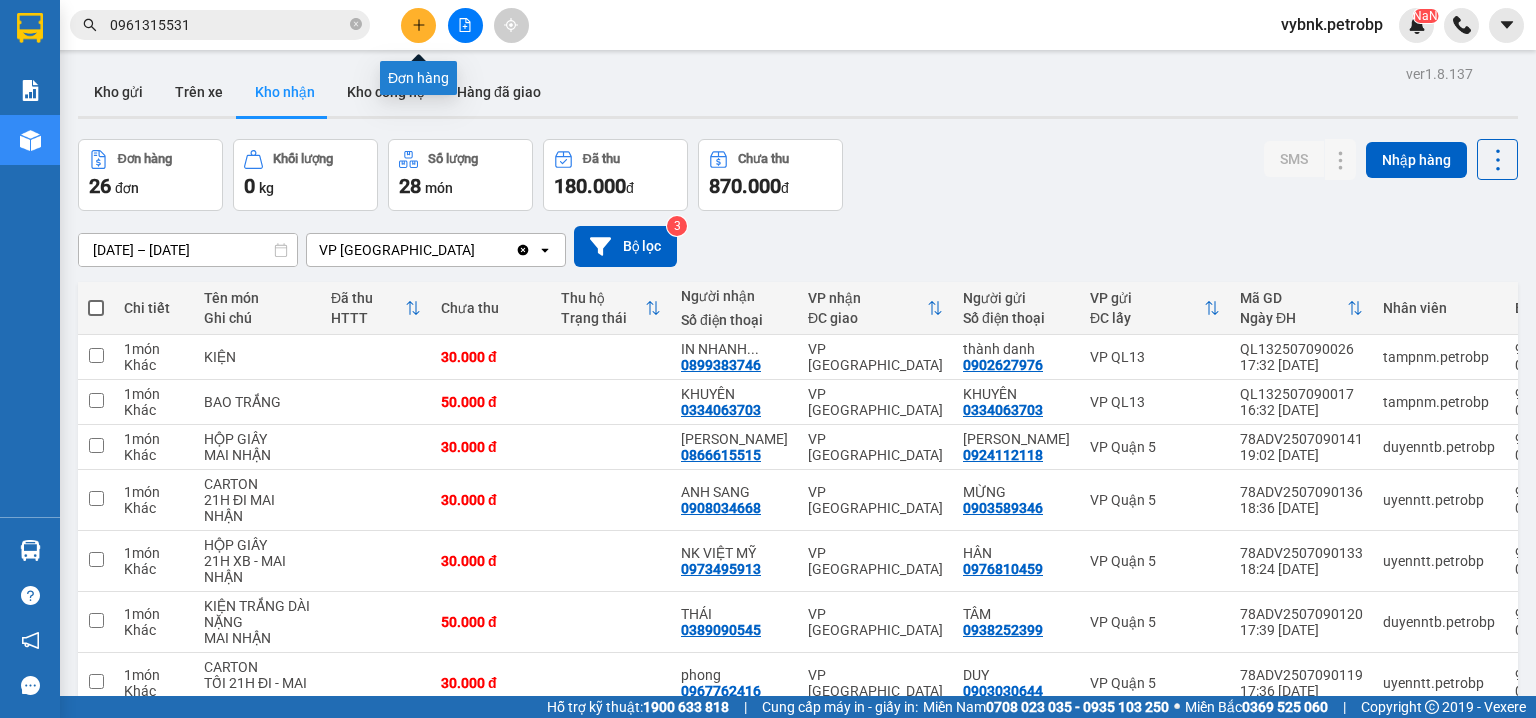 click at bounding box center (418, 25) 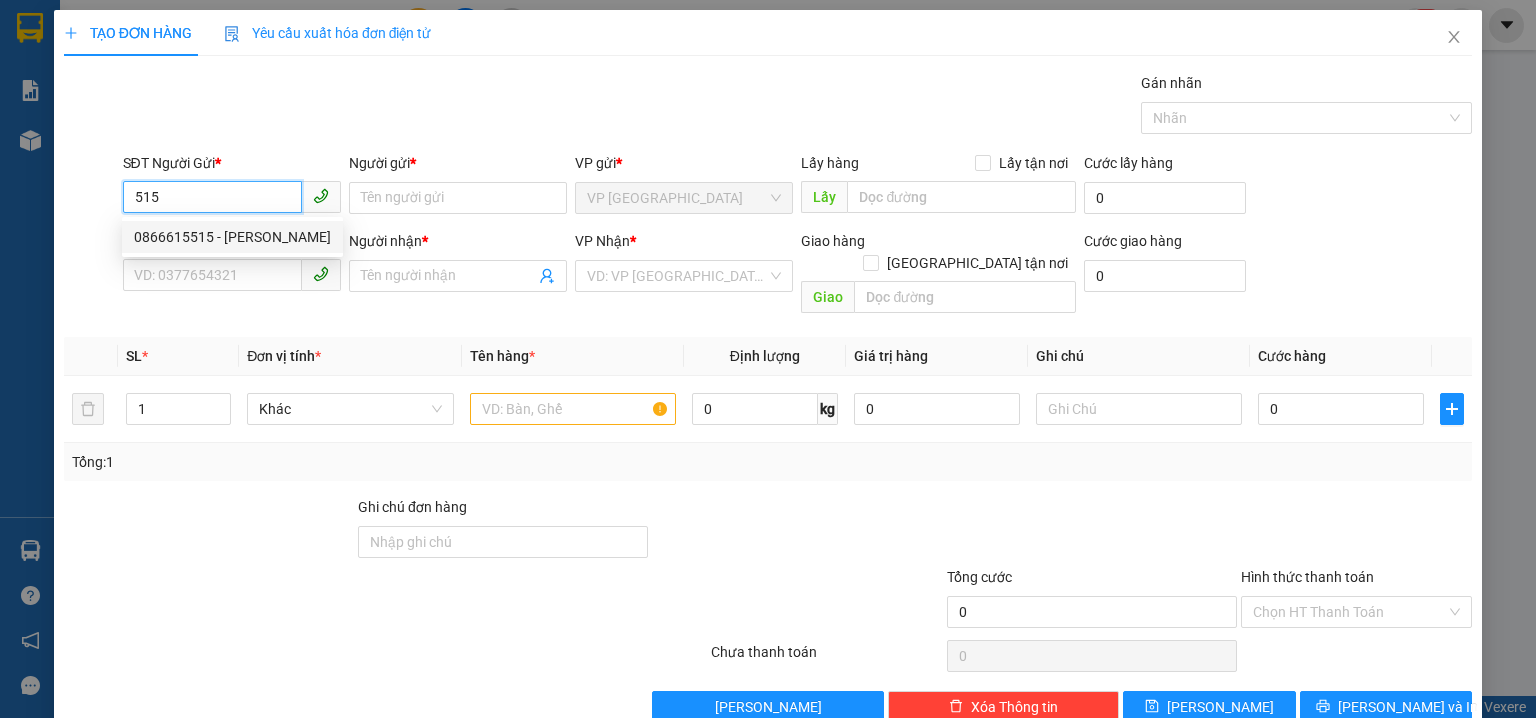 click on "0866615515 - C TRINH" at bounding box center (232, 237) 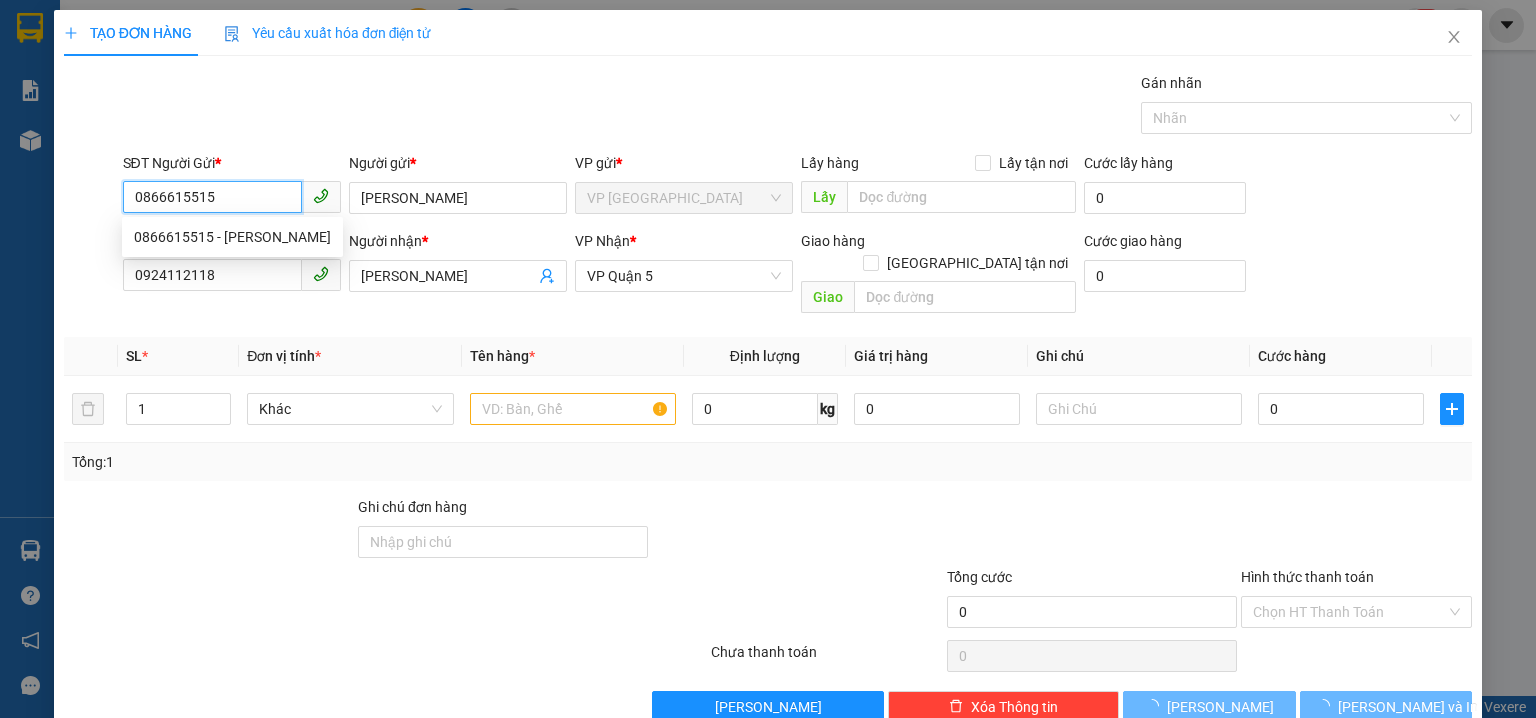 type on "30.000" 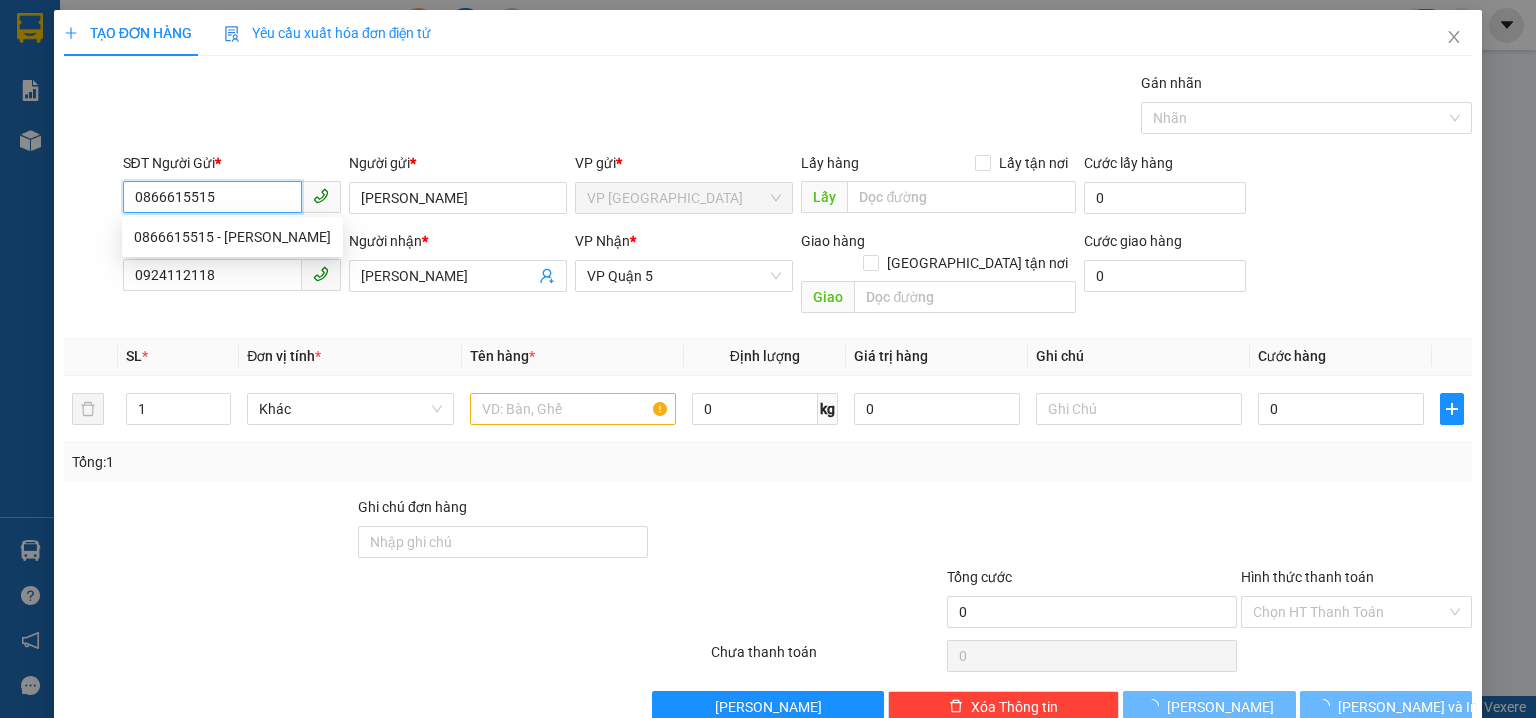 type on "30.000" 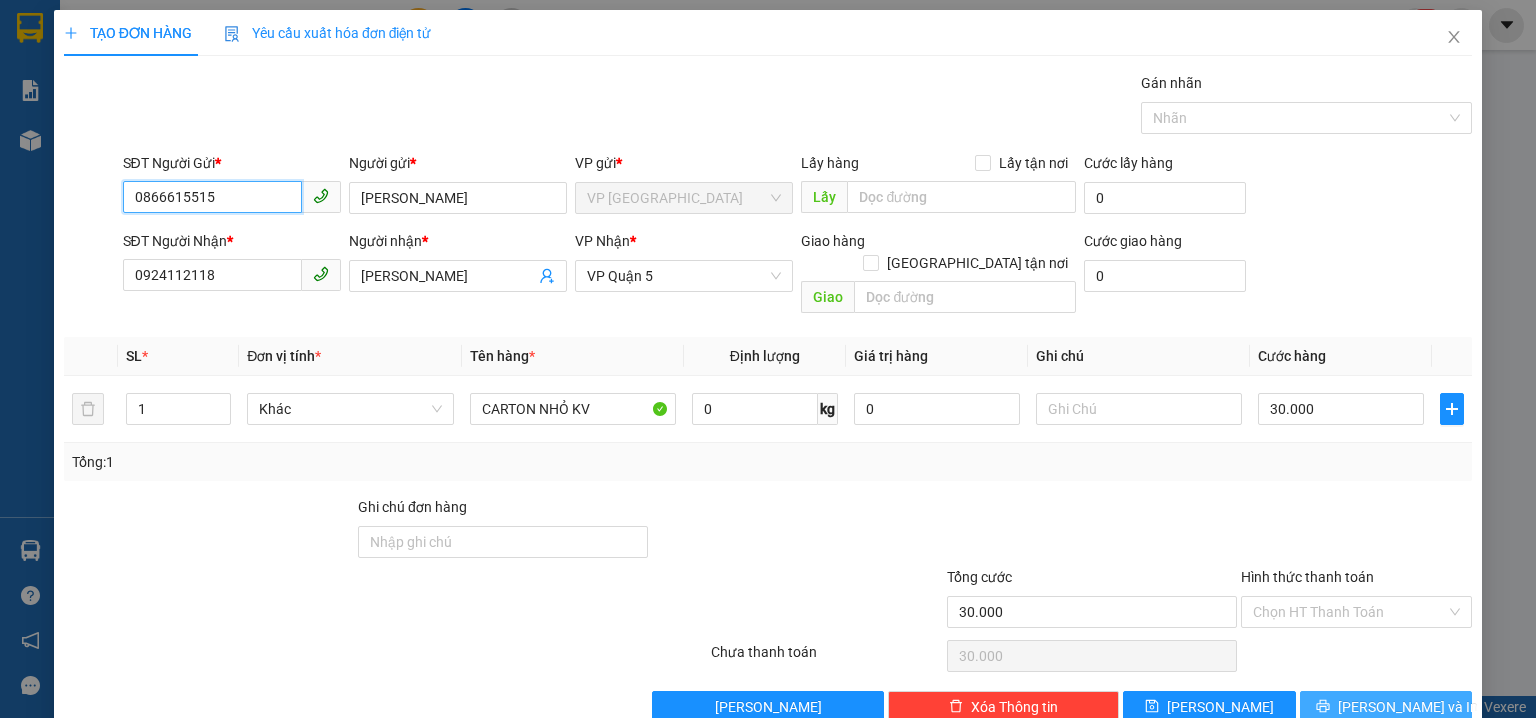 type on "0866615515" 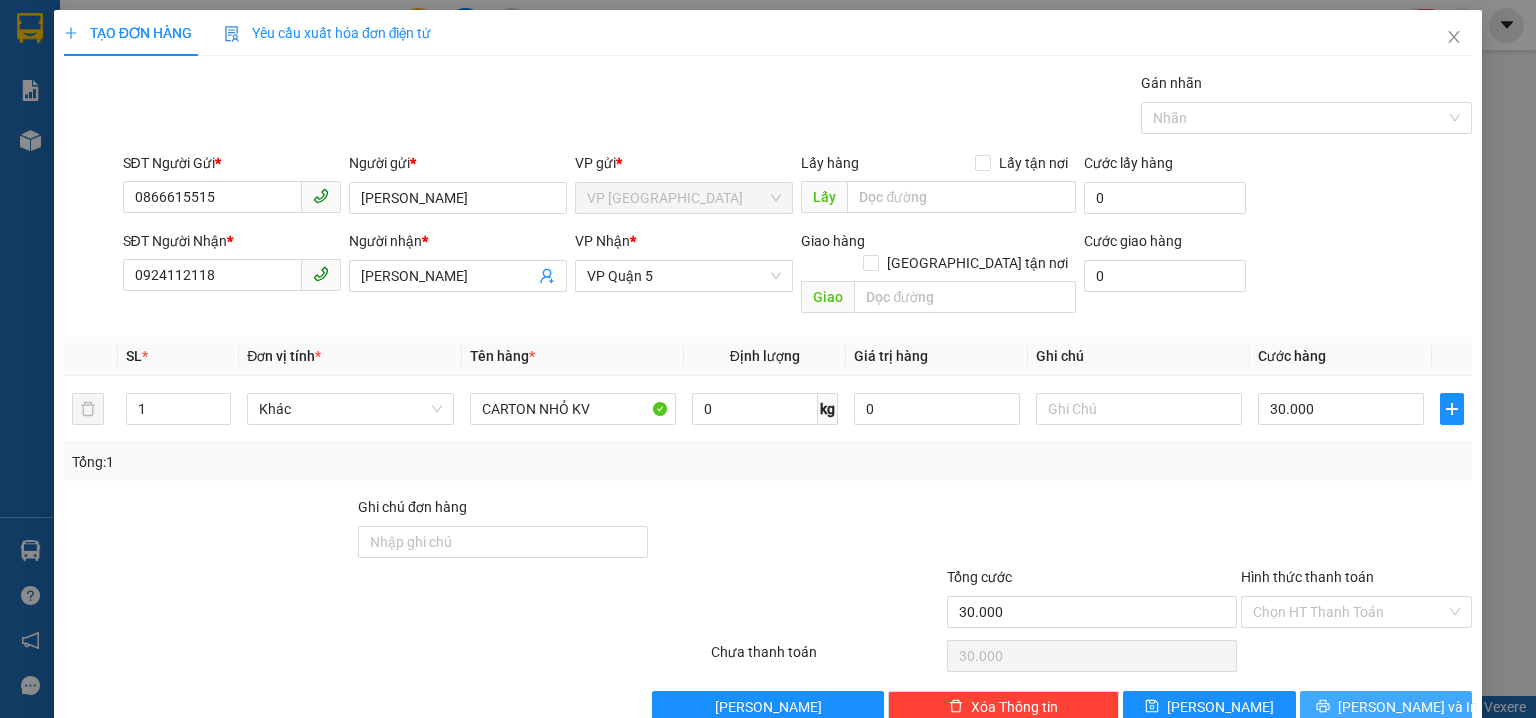 click on "Lưu và In" at bounding box center [1386, 707] 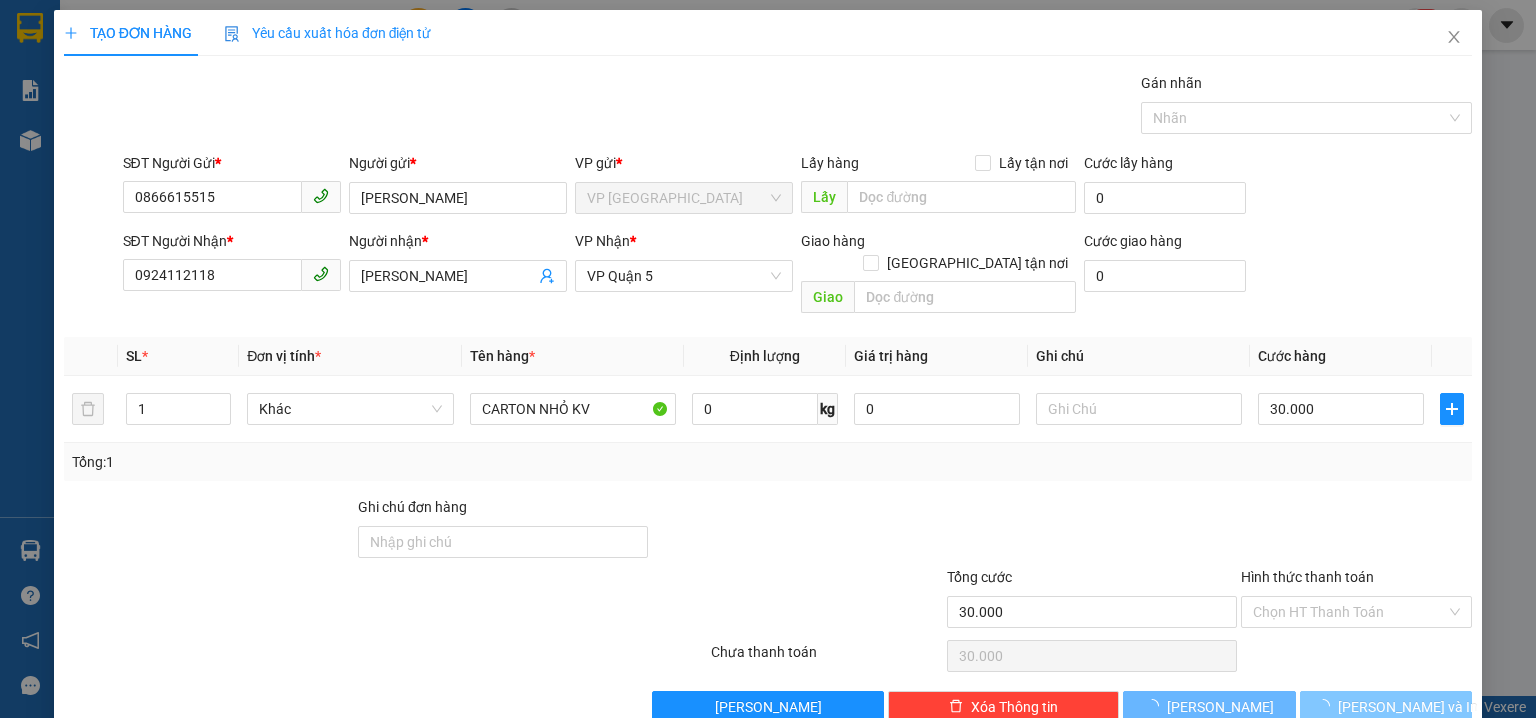click at bounding box center (1327, 707) 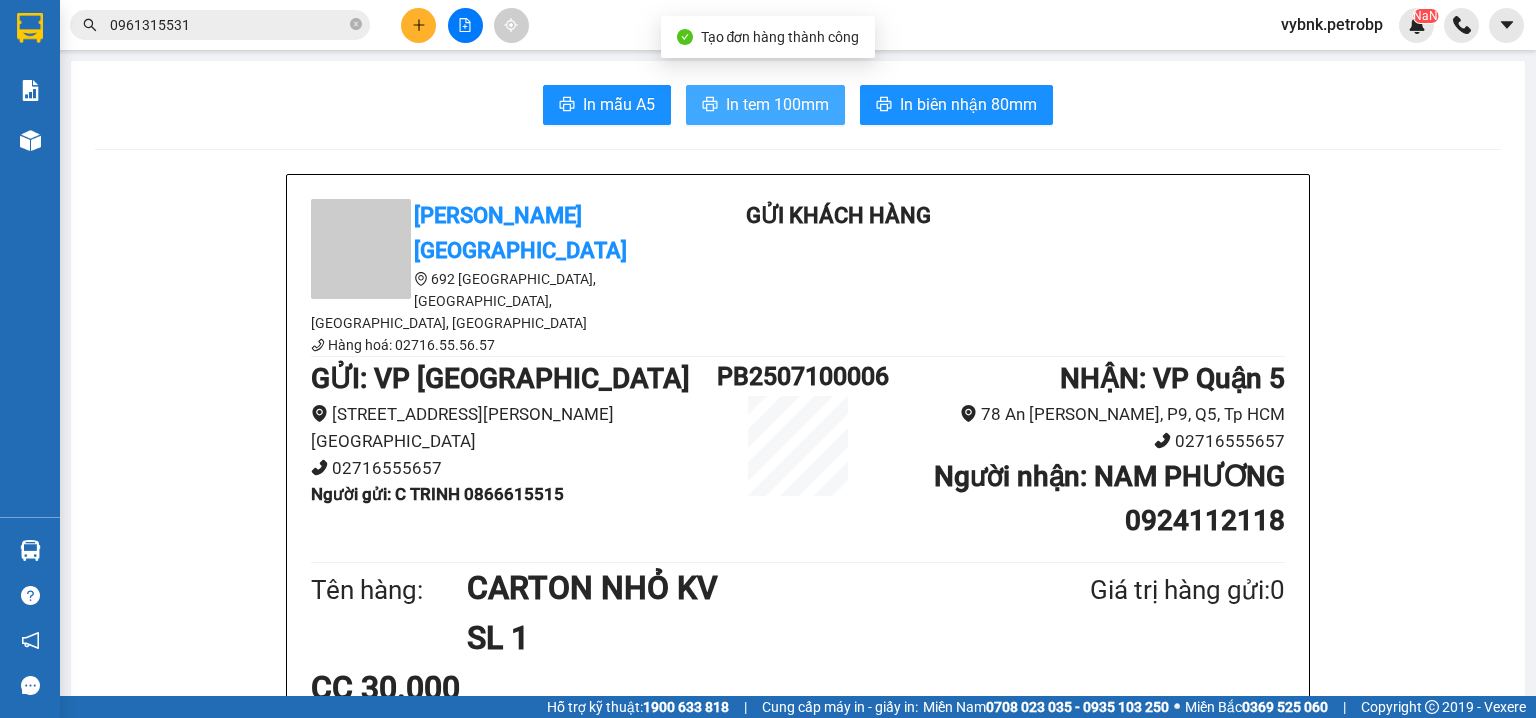 click on "In tem 100mm" at bounding box center (777, 104) 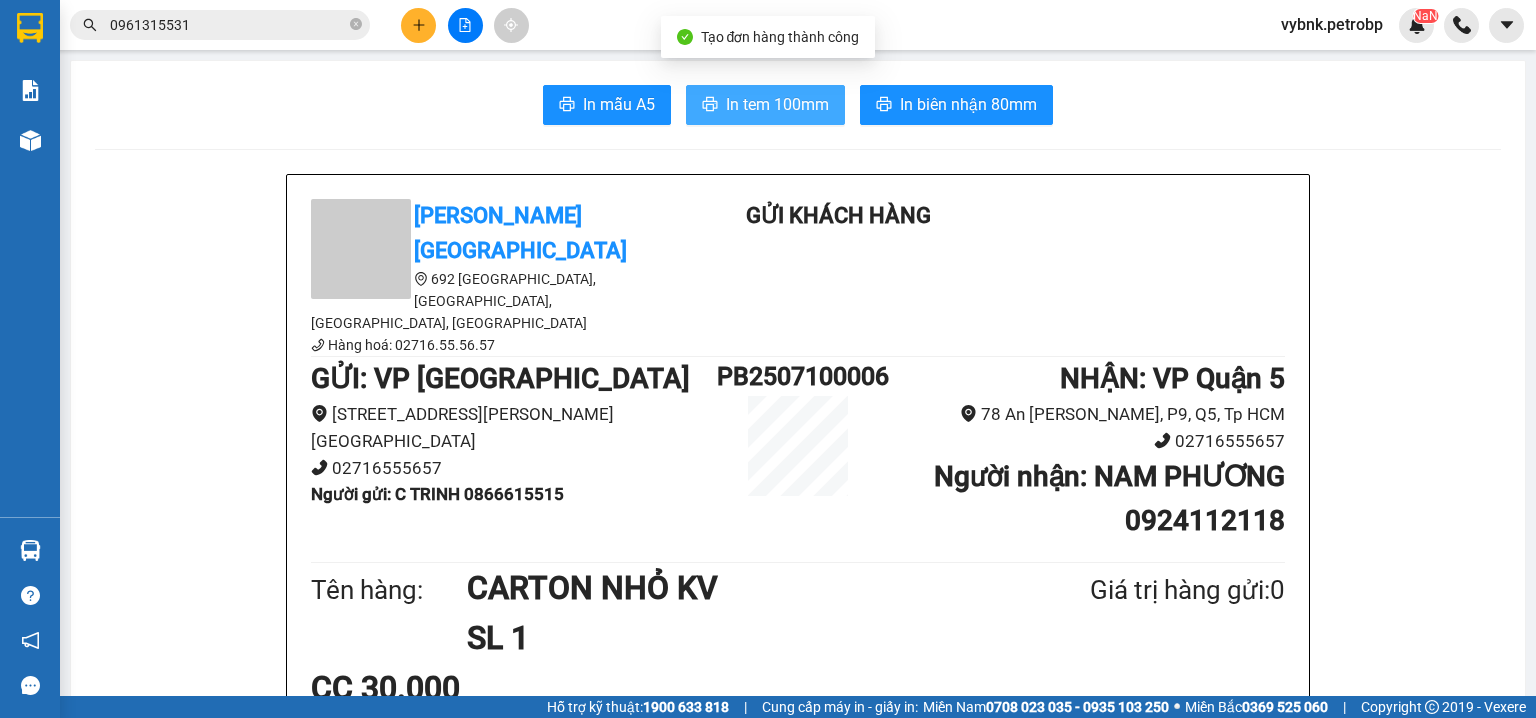 scroll, scrollTop: 0, scrollLeft: 0, axis: both 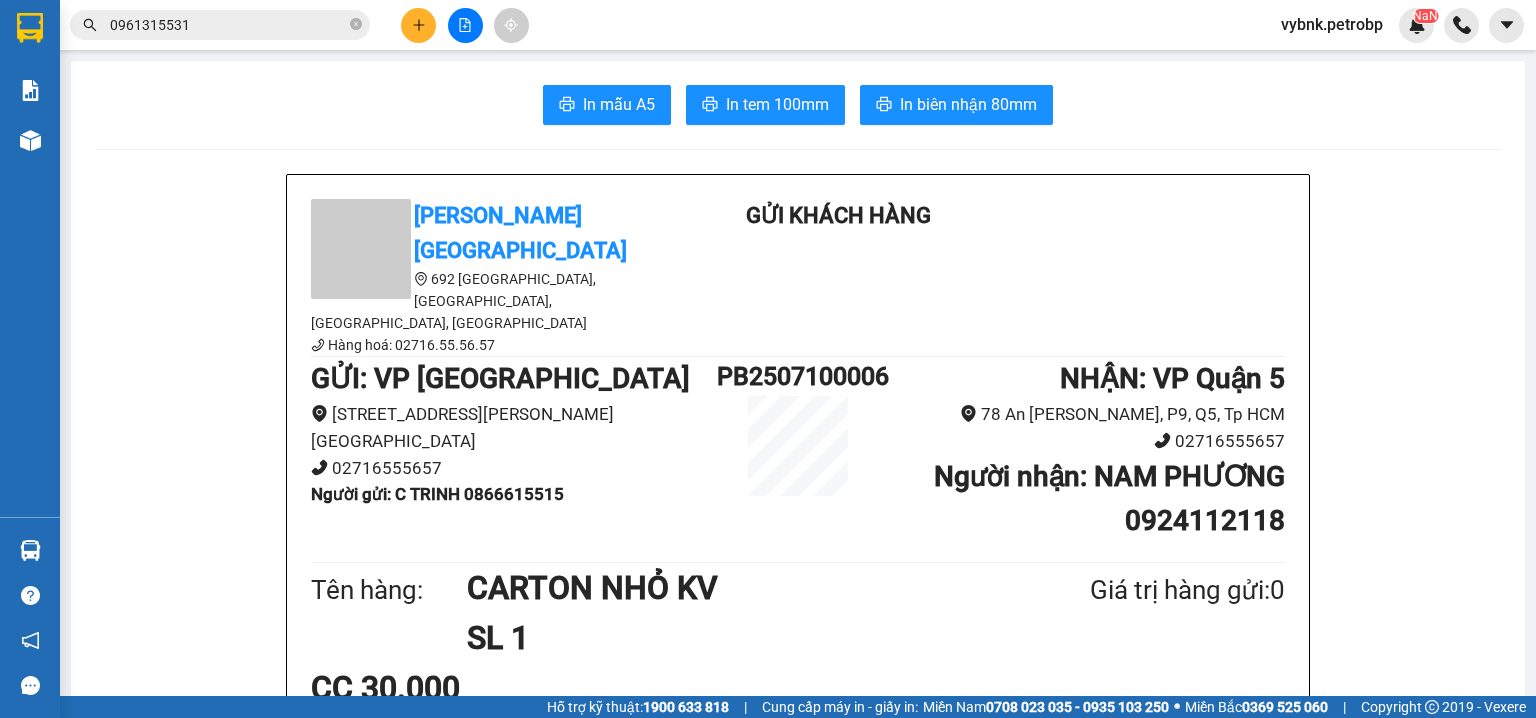 click on "Người gửi :   C TRINH  0866615515" at bounding box center (437, 494) 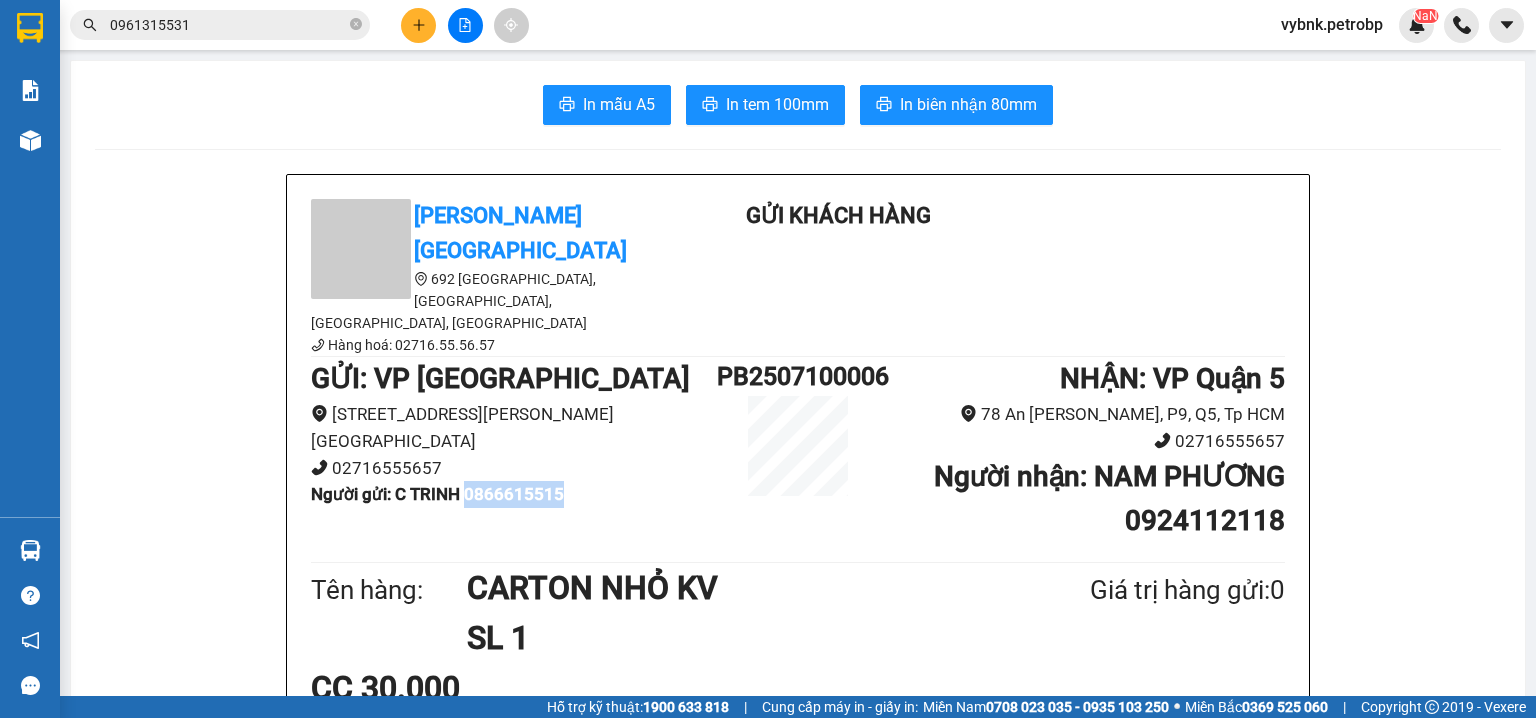 click on "Người gửi :   C TRINH  0866615515" at bounding box center [437, 494] 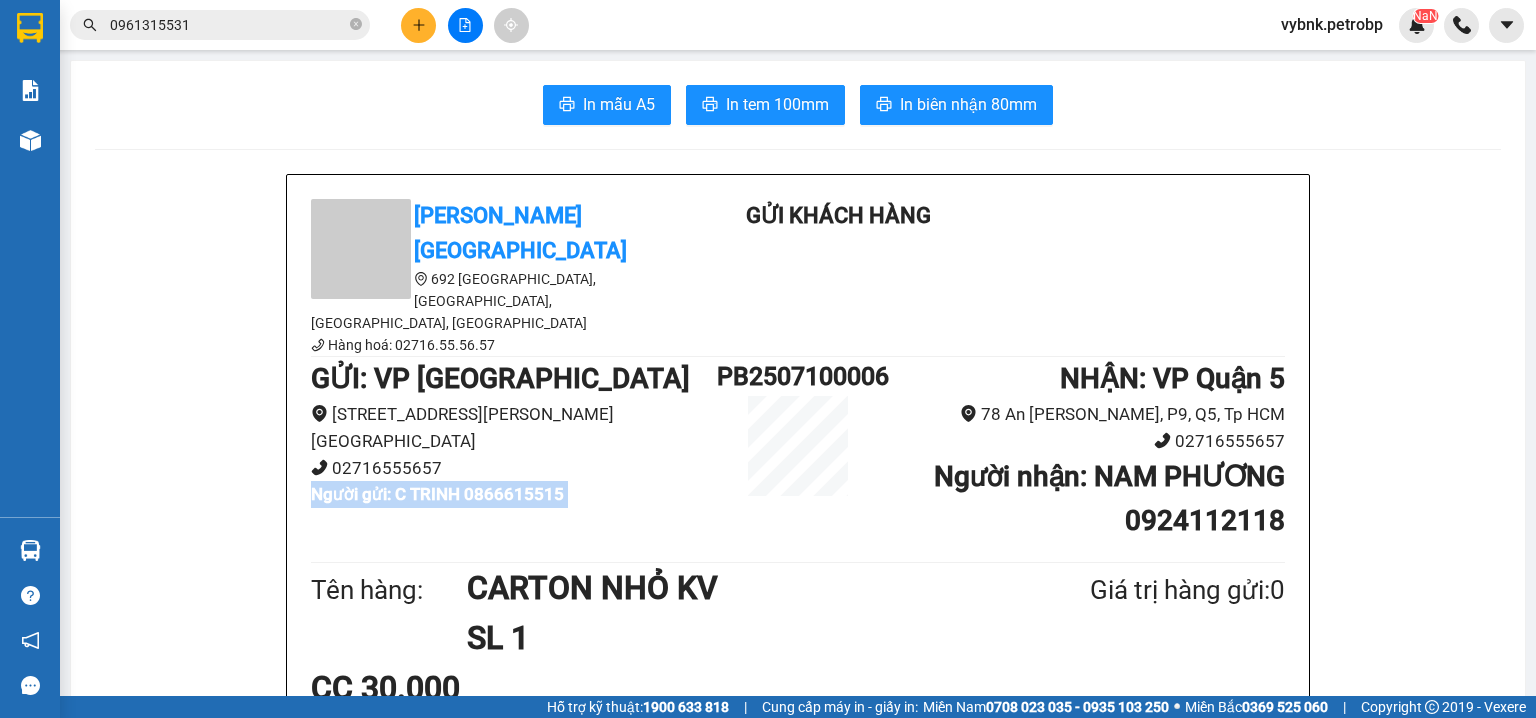 click on "Người gửi :   C TRINH  0866615515" at bounding box center (437, 494) 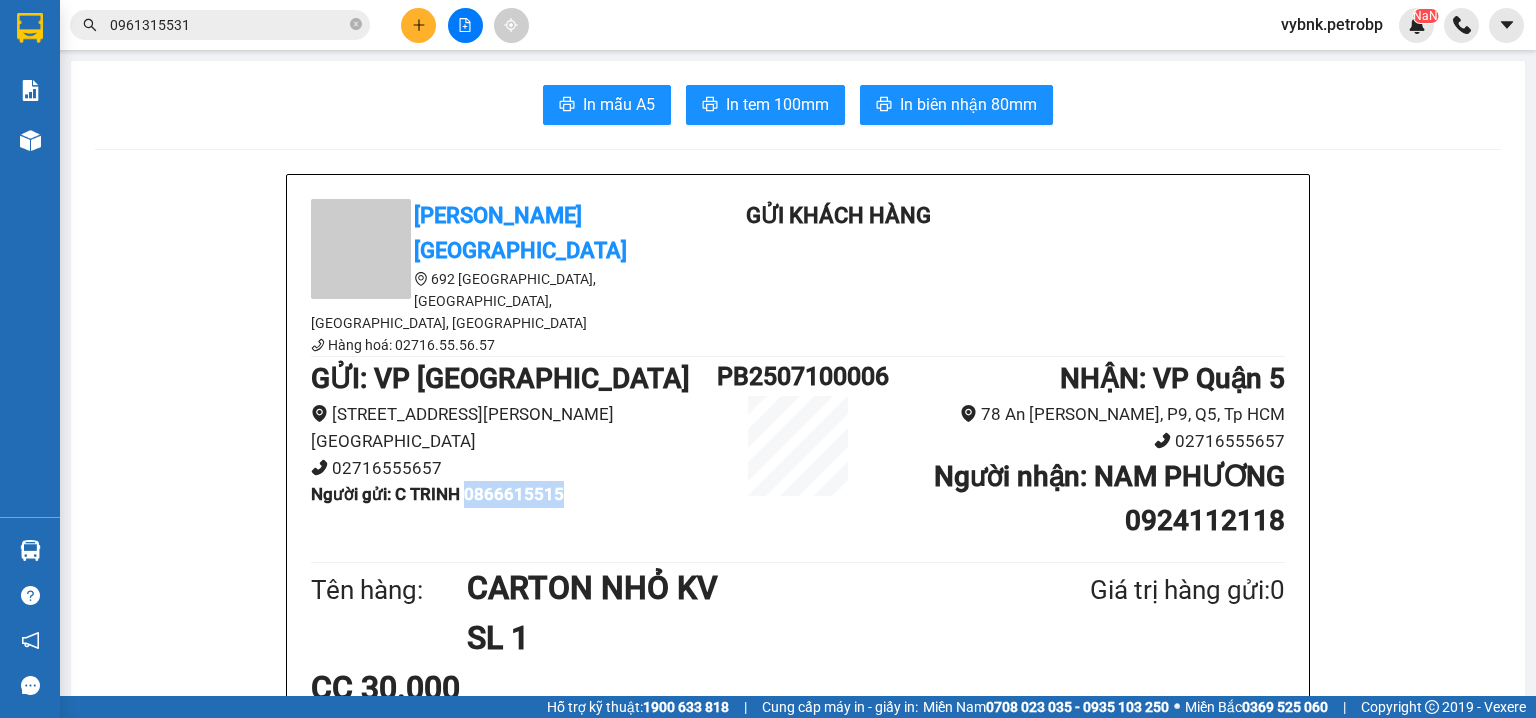 click on "Người gửi :   C TRINH  0866615515" at bounding box center [437, 494] 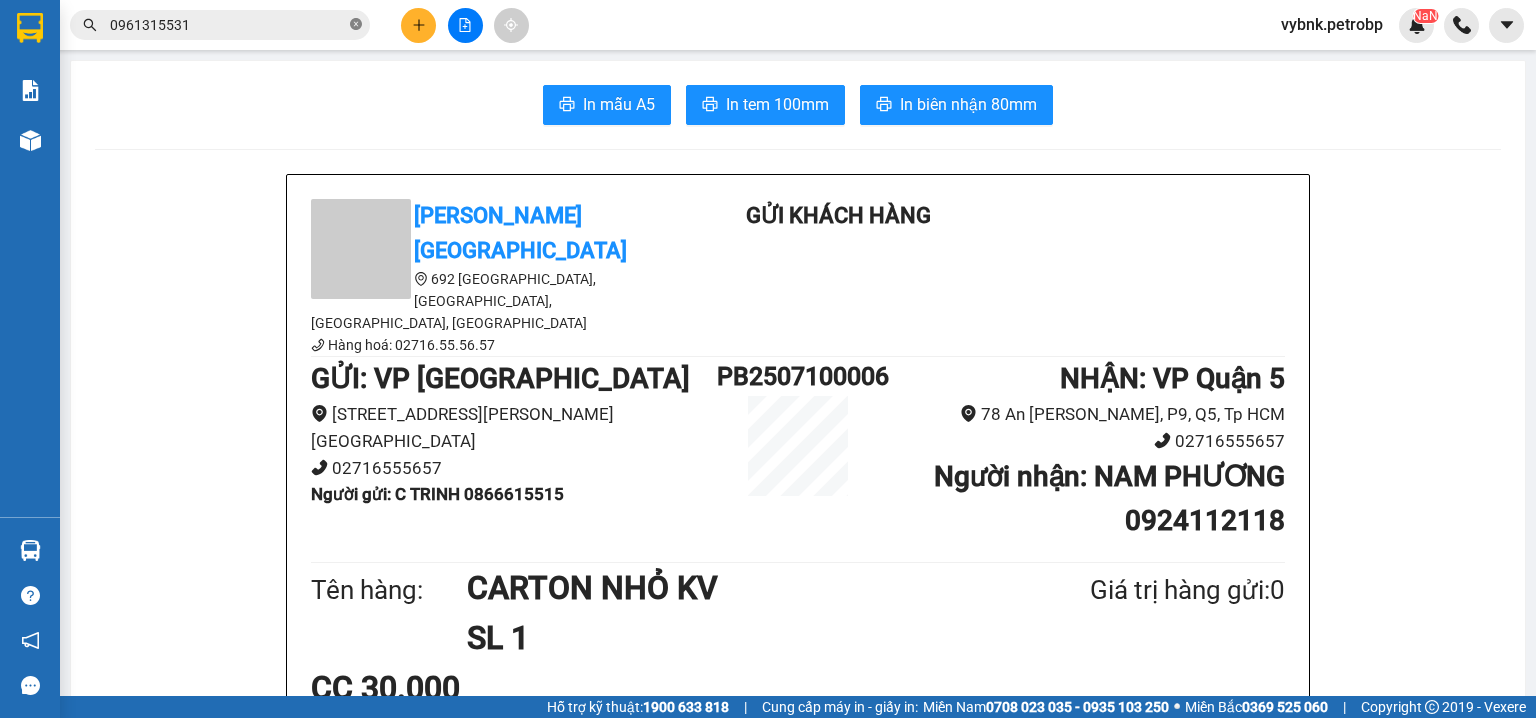 click 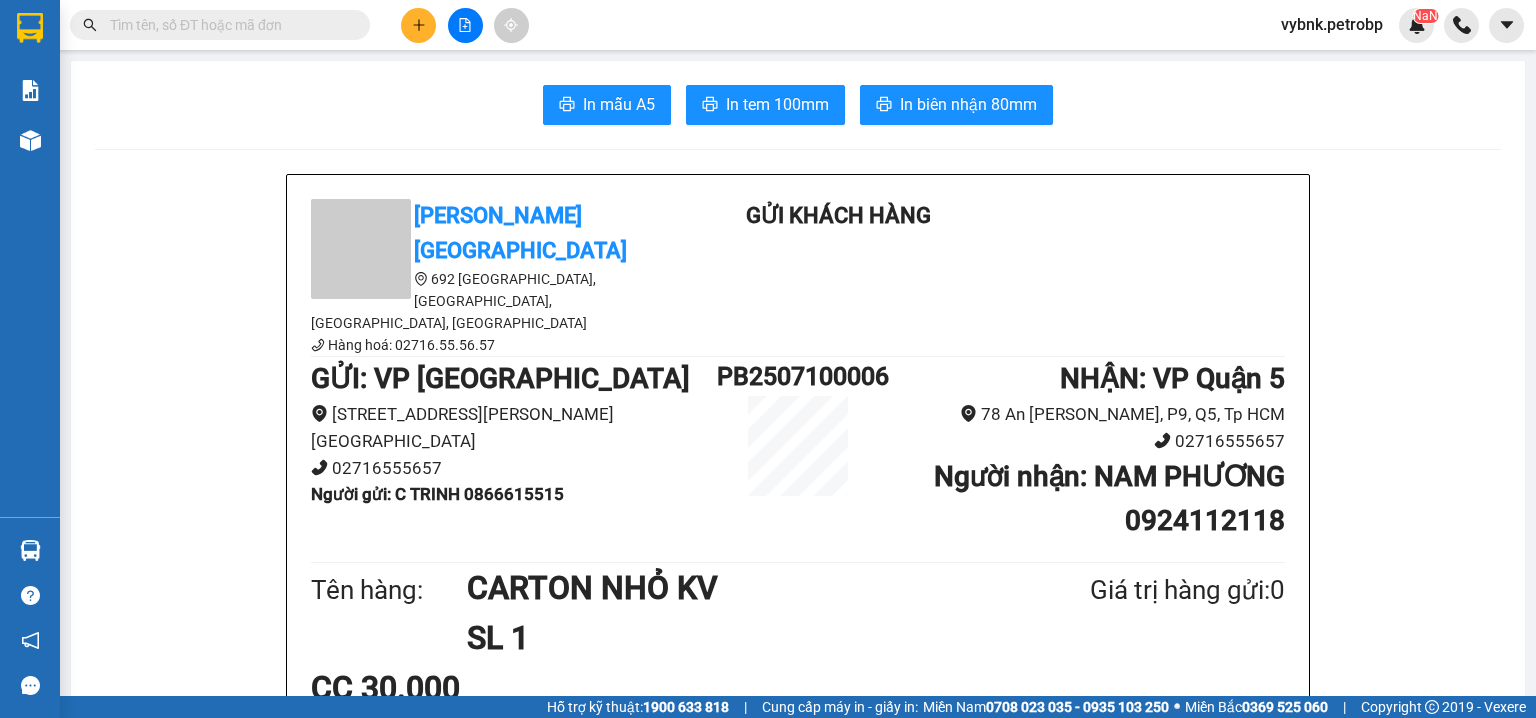 paste on "0866615515" 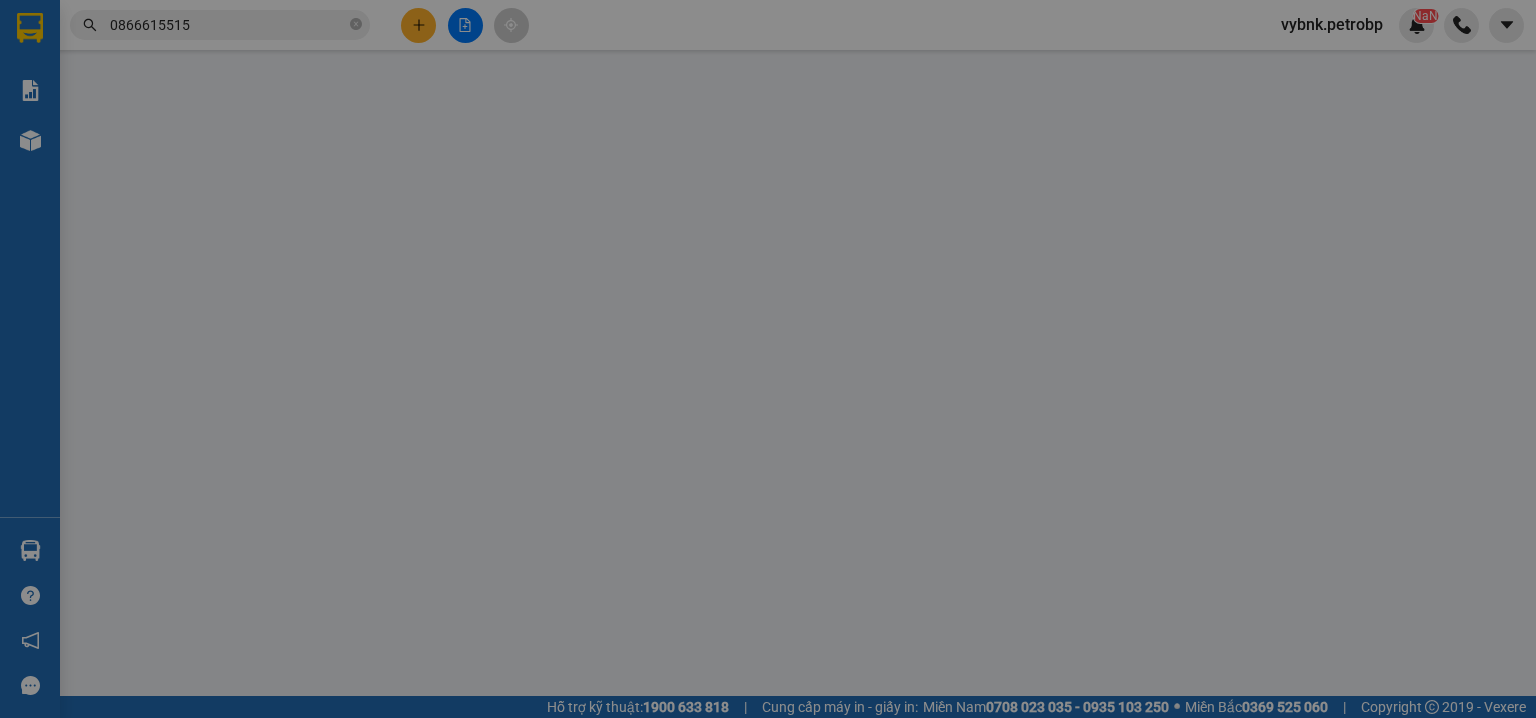 type on "0915972579" 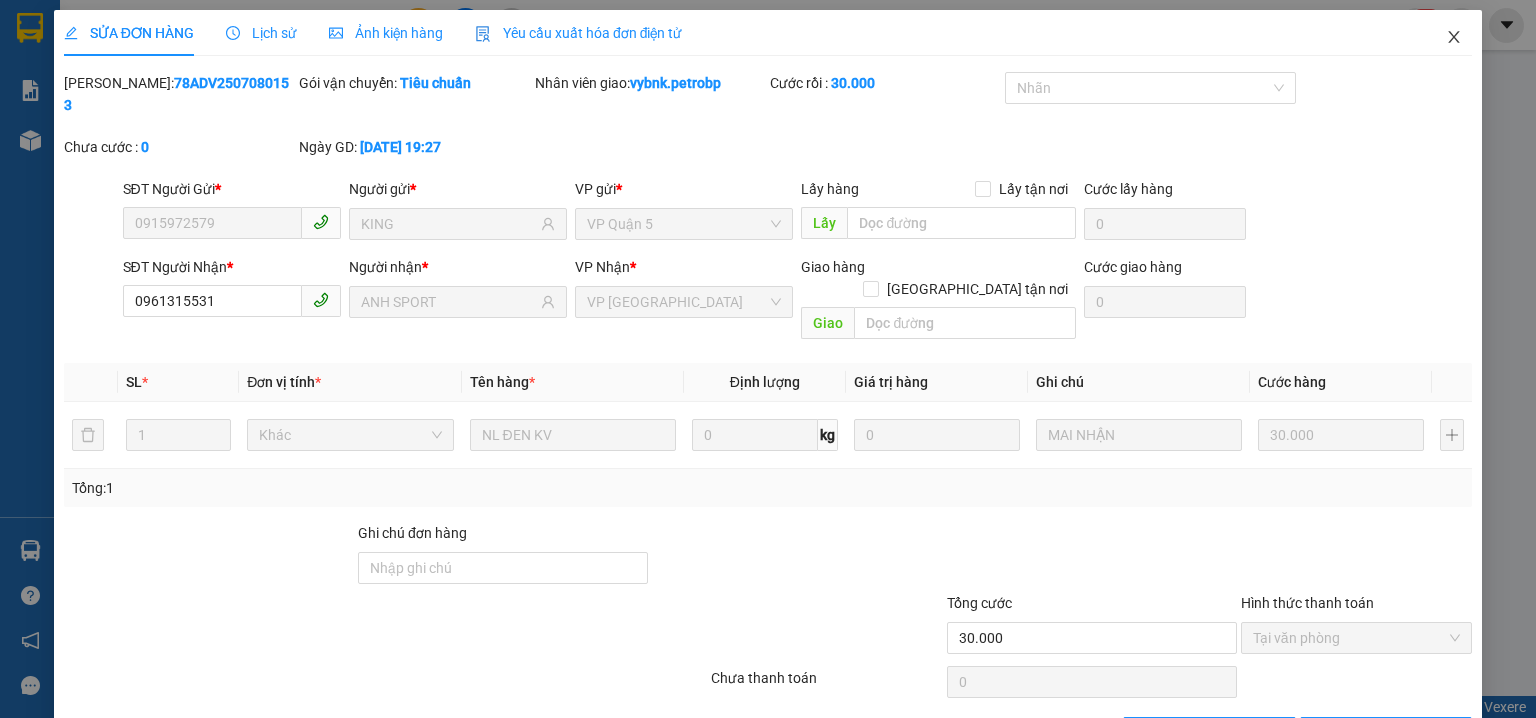click at bounding box center (1454, 38) 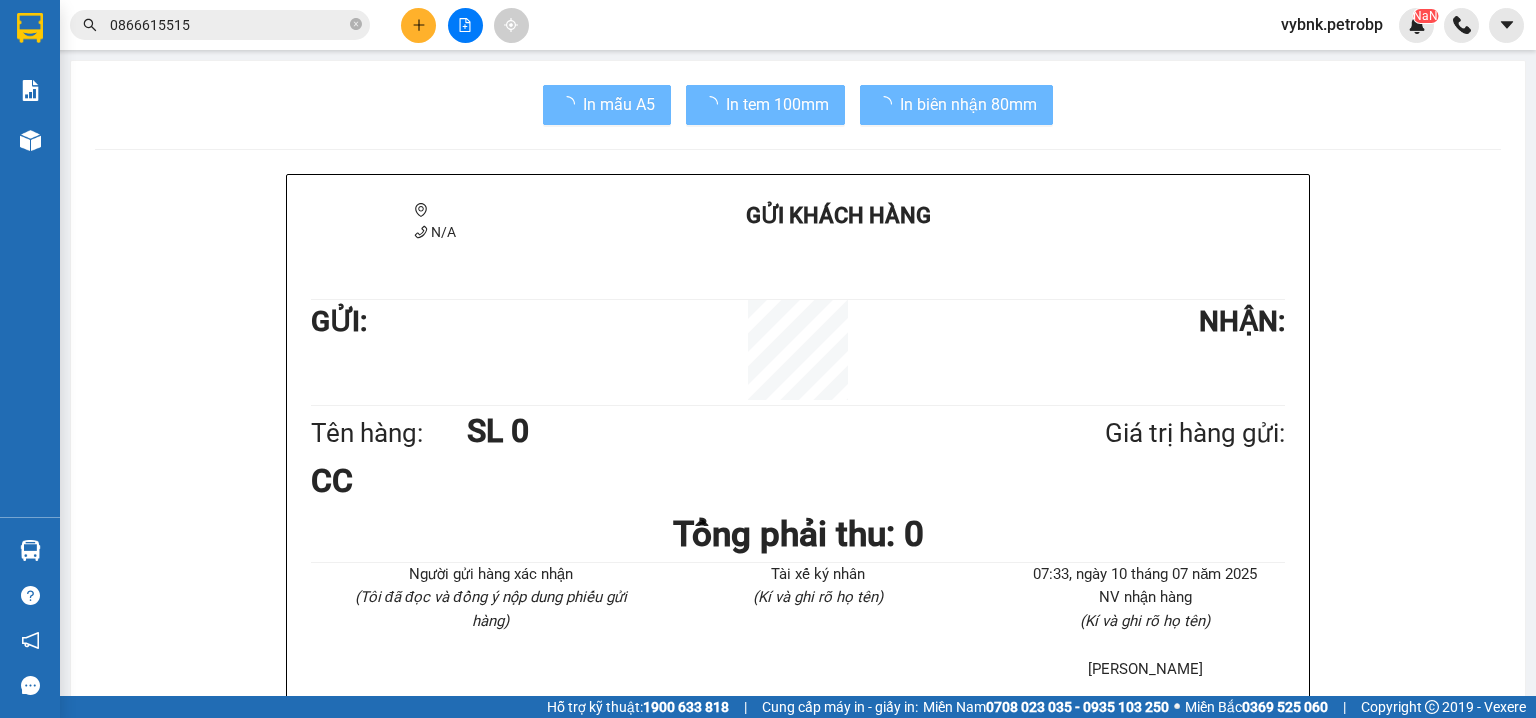 click at bounding box center (1461, 25) 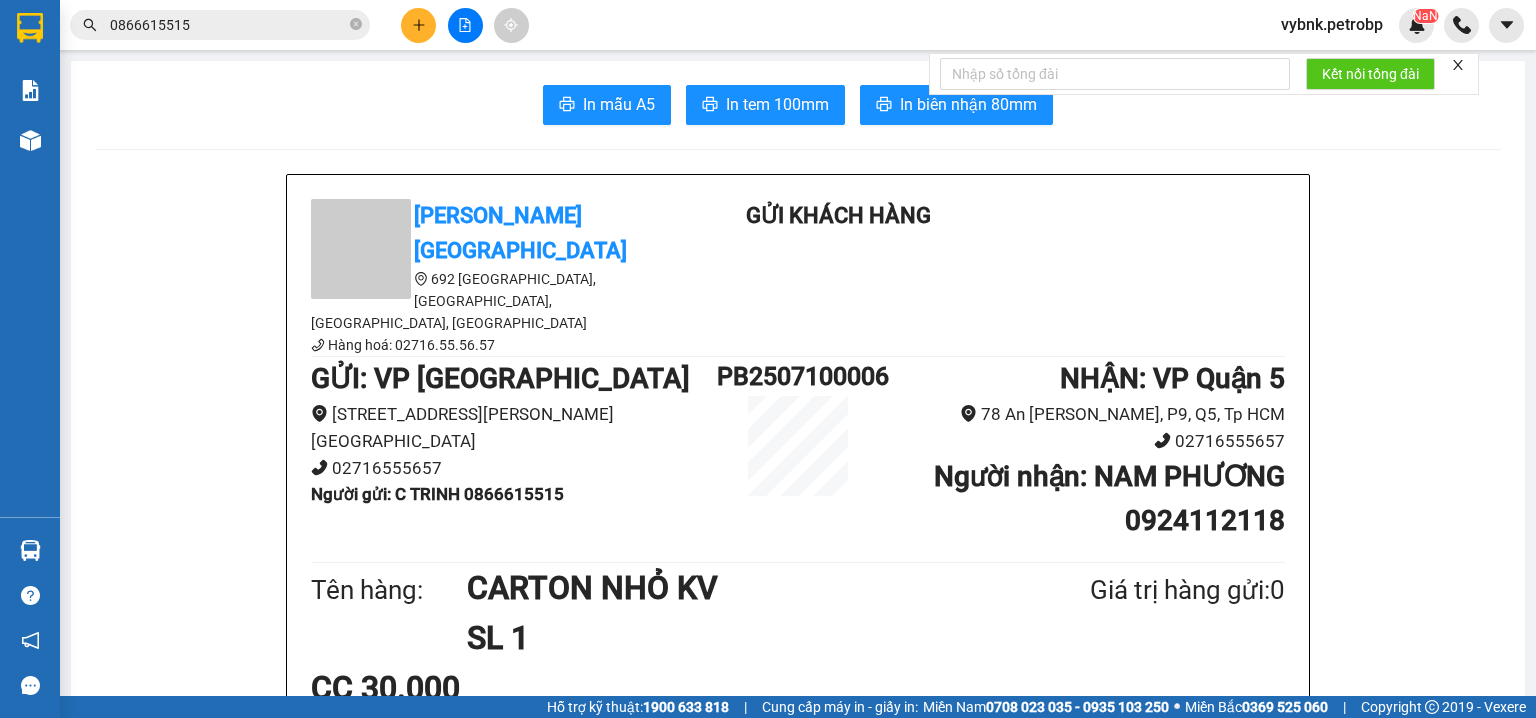 click on "0866615515" at bounding box center (228, 25) 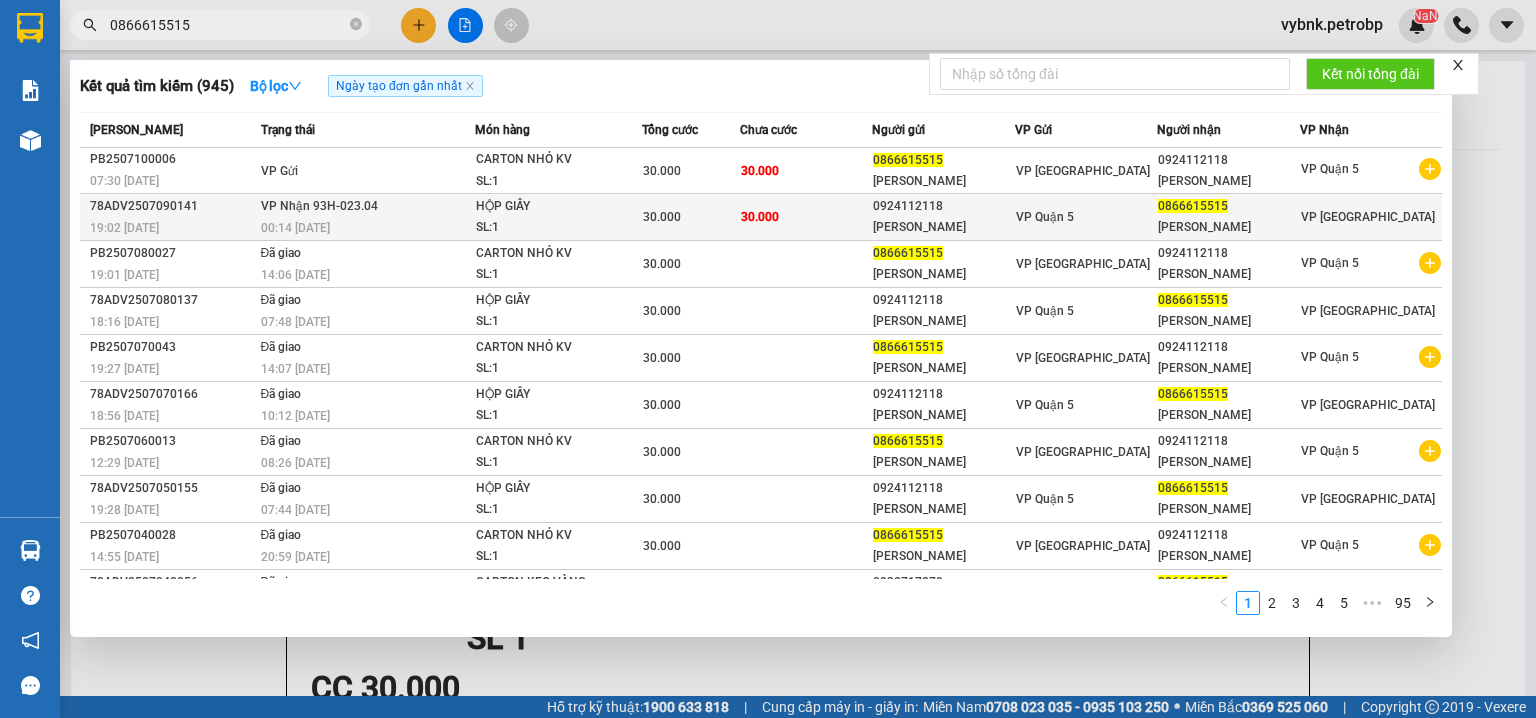click on "HỘP GIẤY" at bounding box center [551, 207] 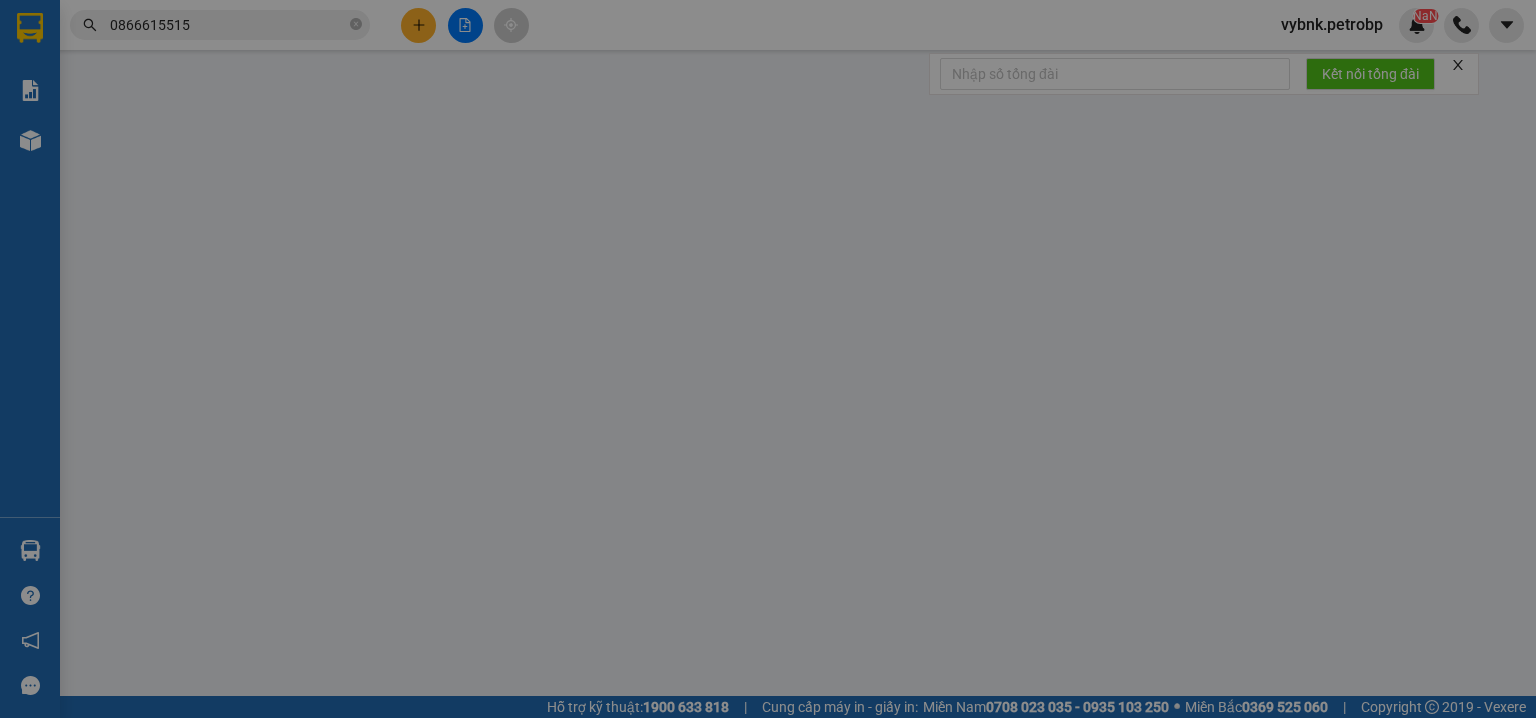 type on "0924112118" 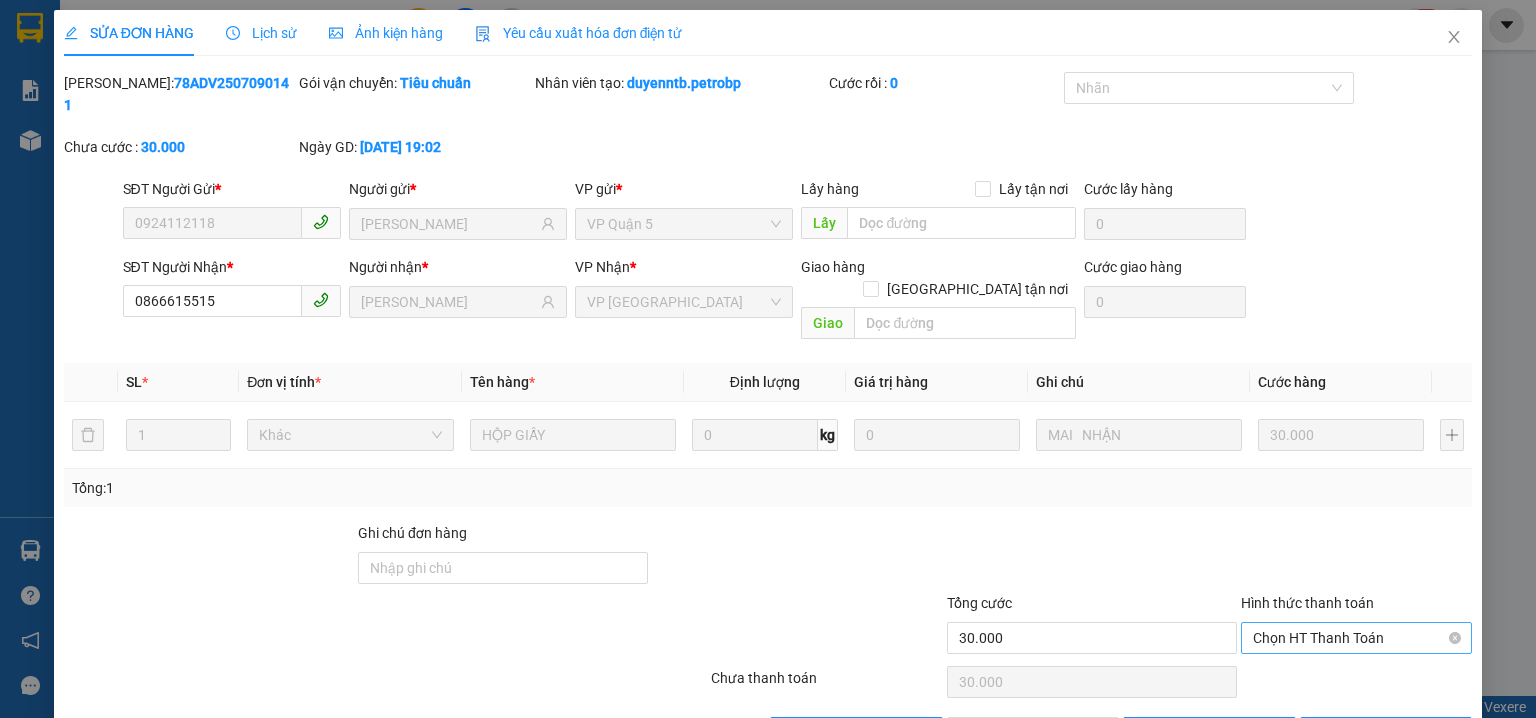 click on "Chọn HT Thanh Toán" at bounding box center [1356, 638] 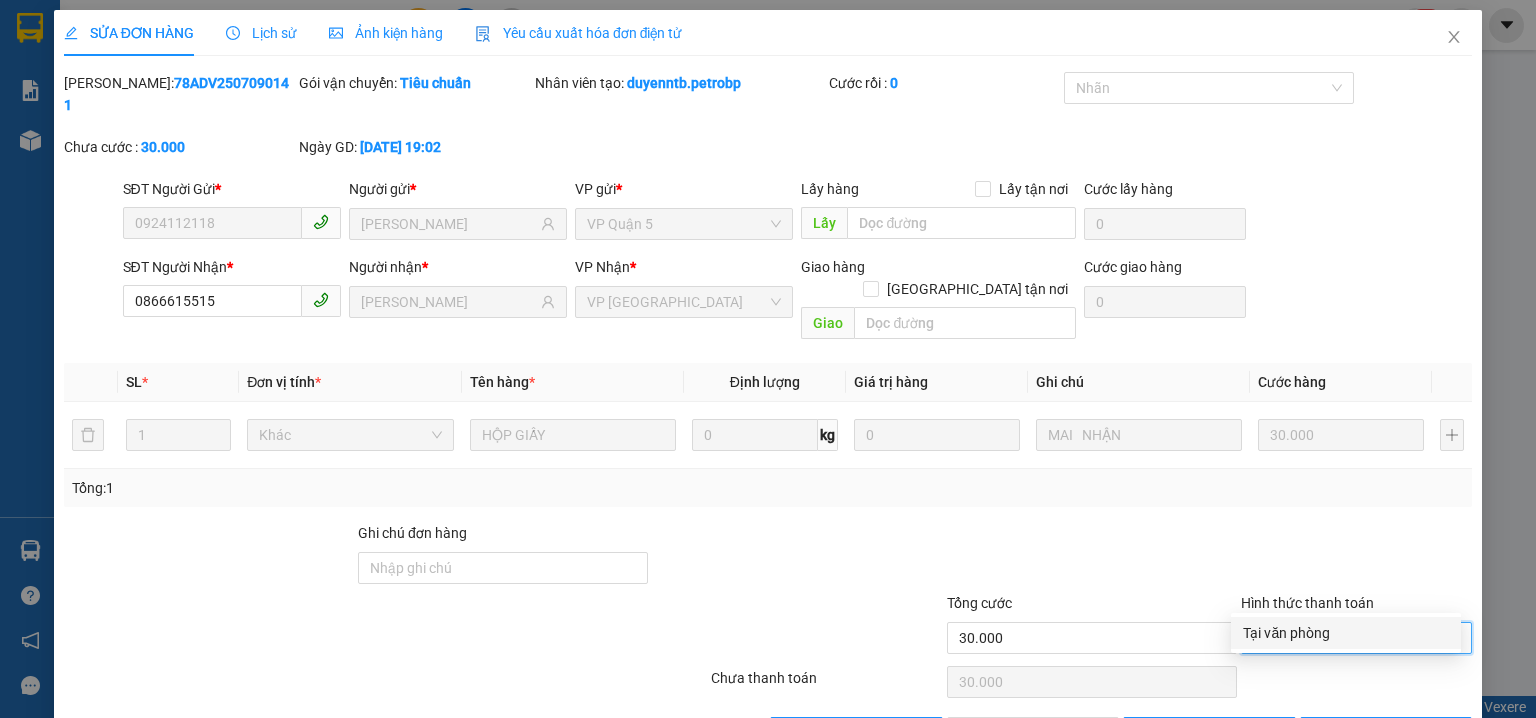 click on "Tại văn phòng" at bounding box center (1346, 633) 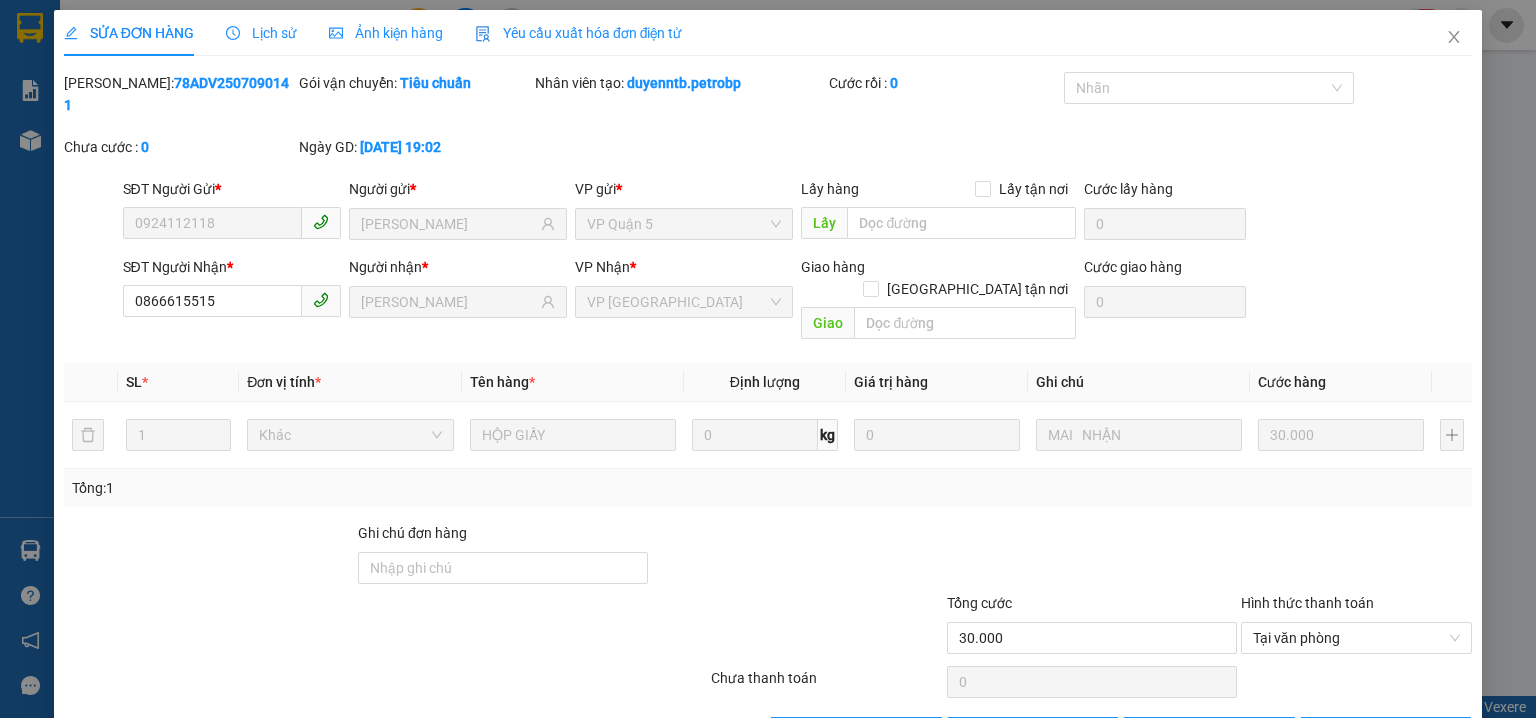 click at bounding box center [1356, 682] 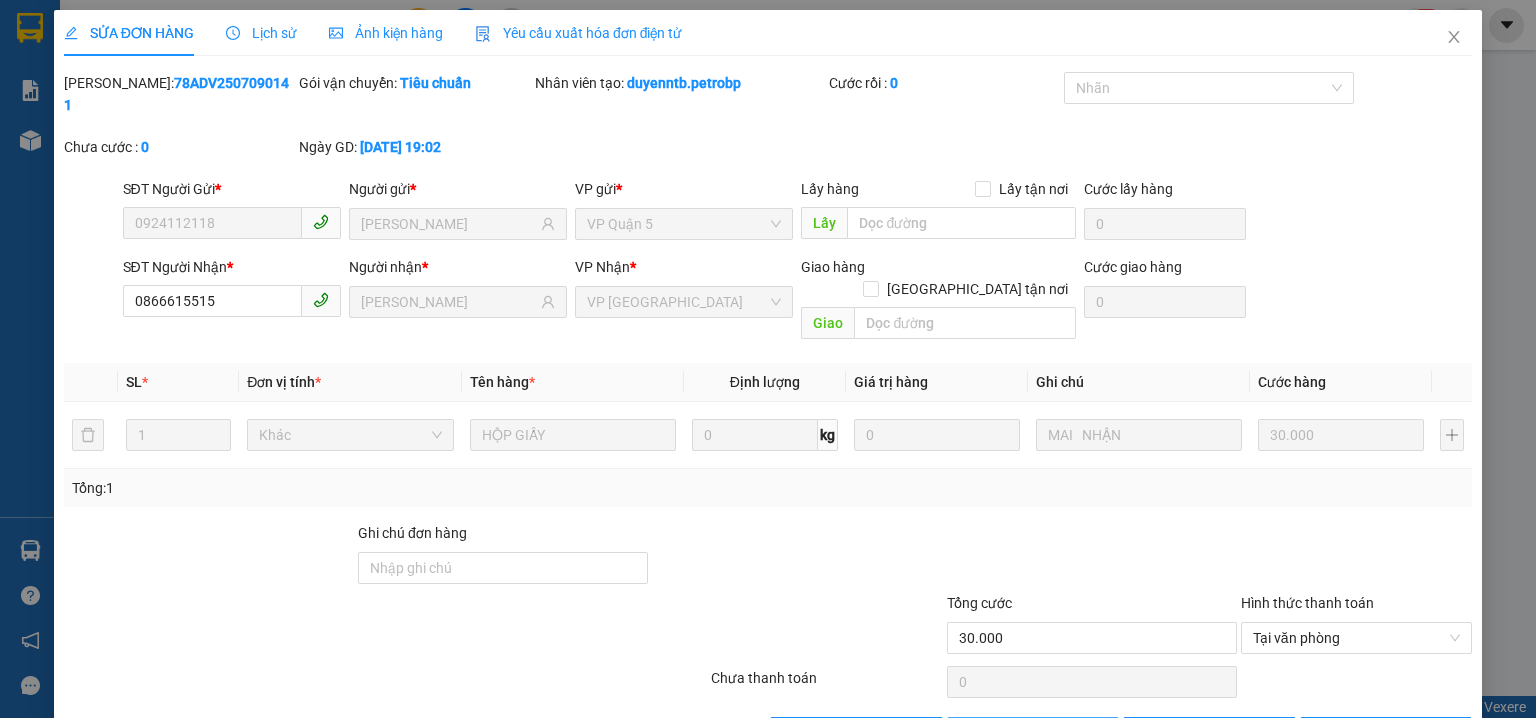 click on "Giao hàng" at bounding box center (1033, 733) 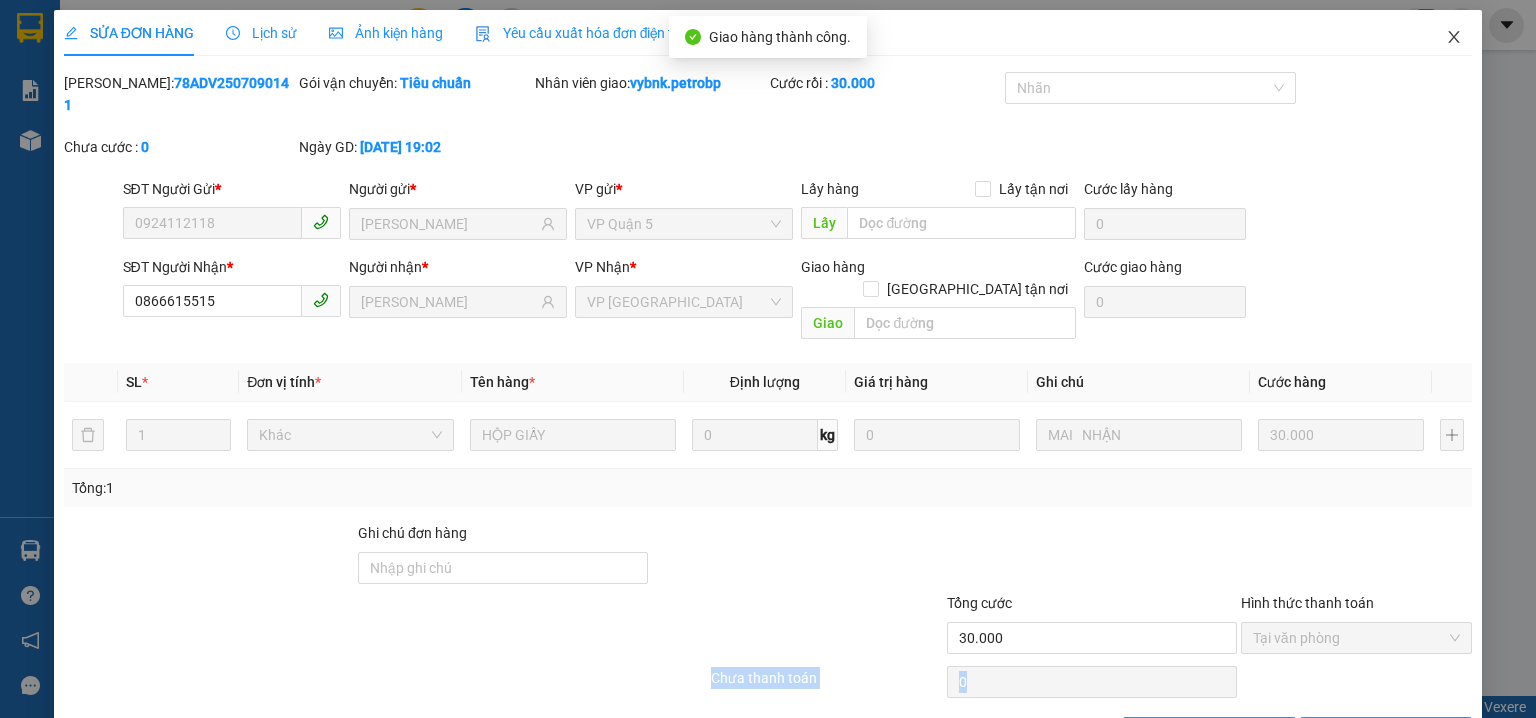 click at bounding box center (1454, 38) 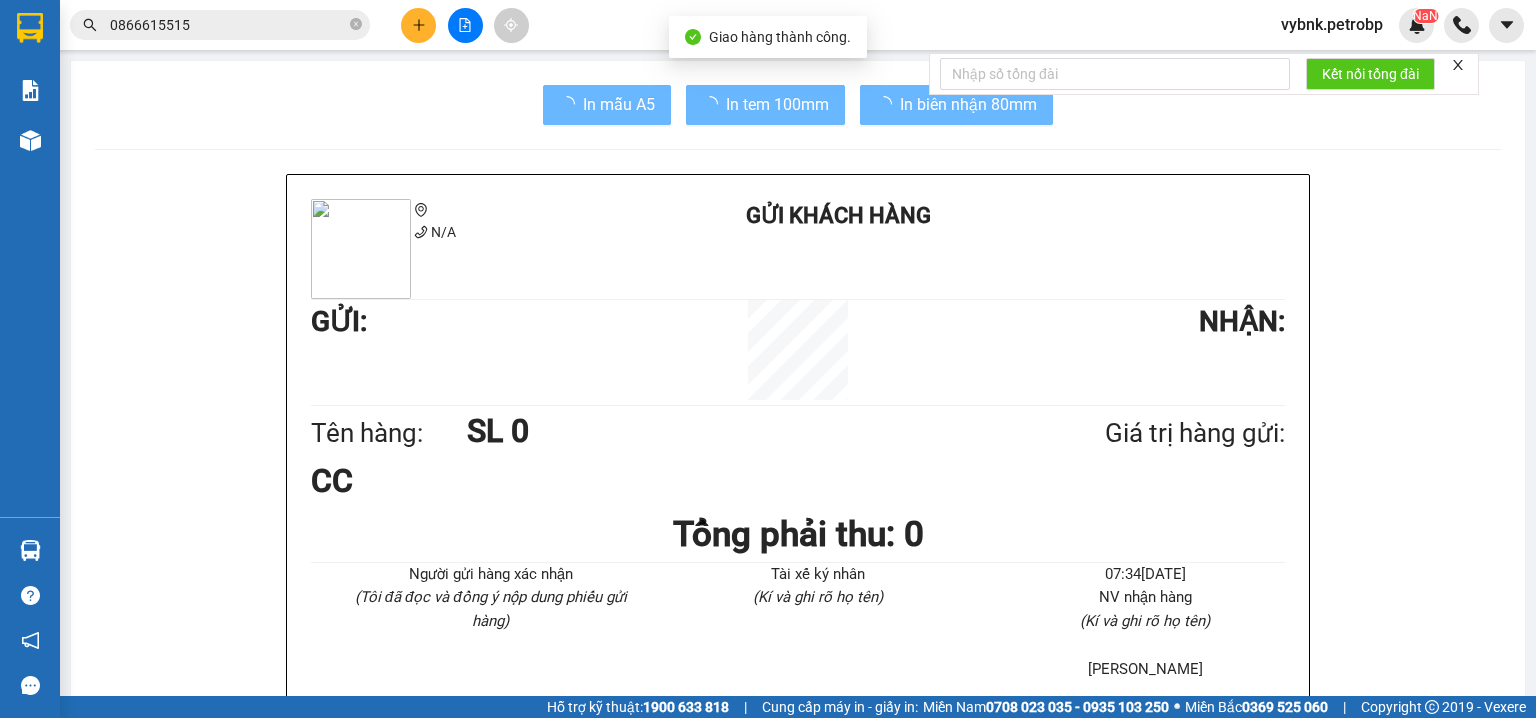 click on "vybnk.petrobp NaN" at bounding box center (1400, 25) 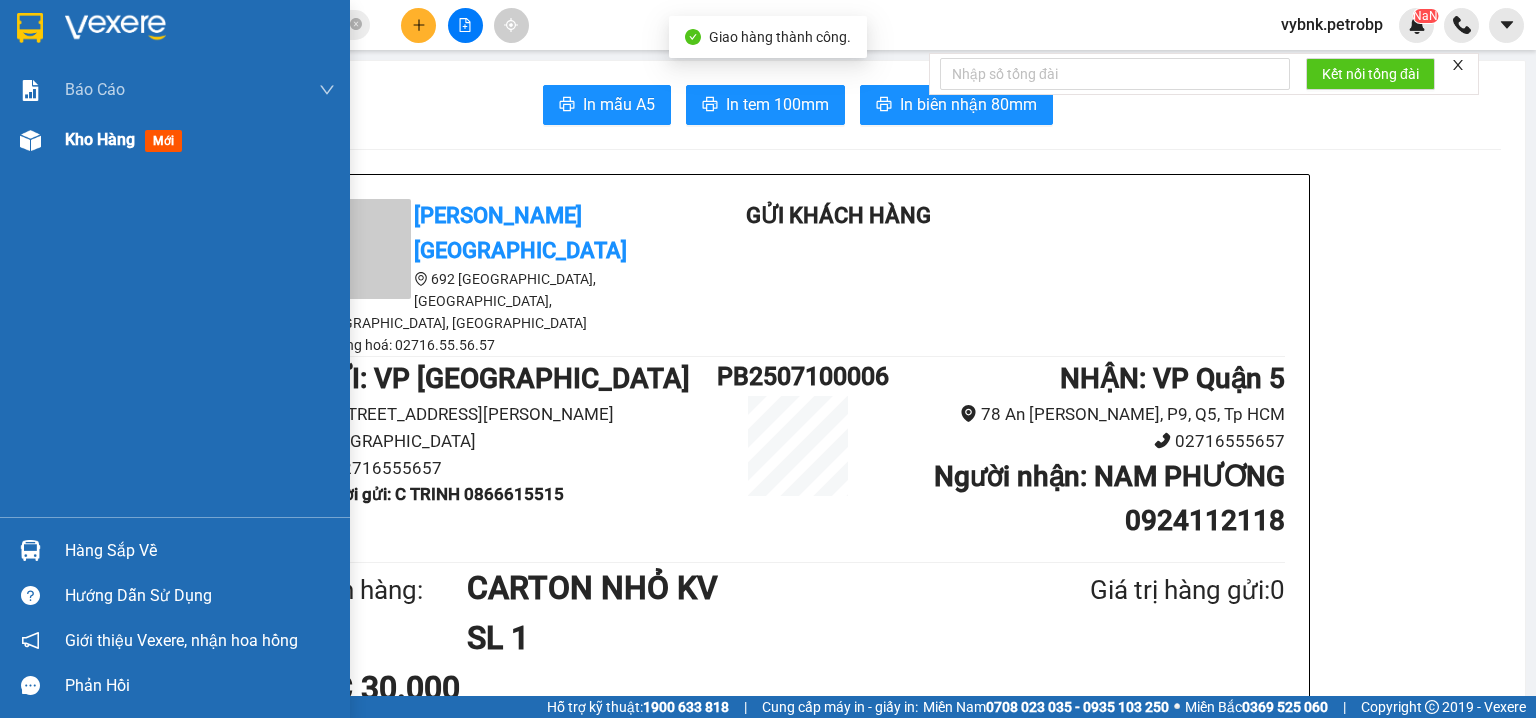 click on "Kho hàng" at bounding box center (100, 139) 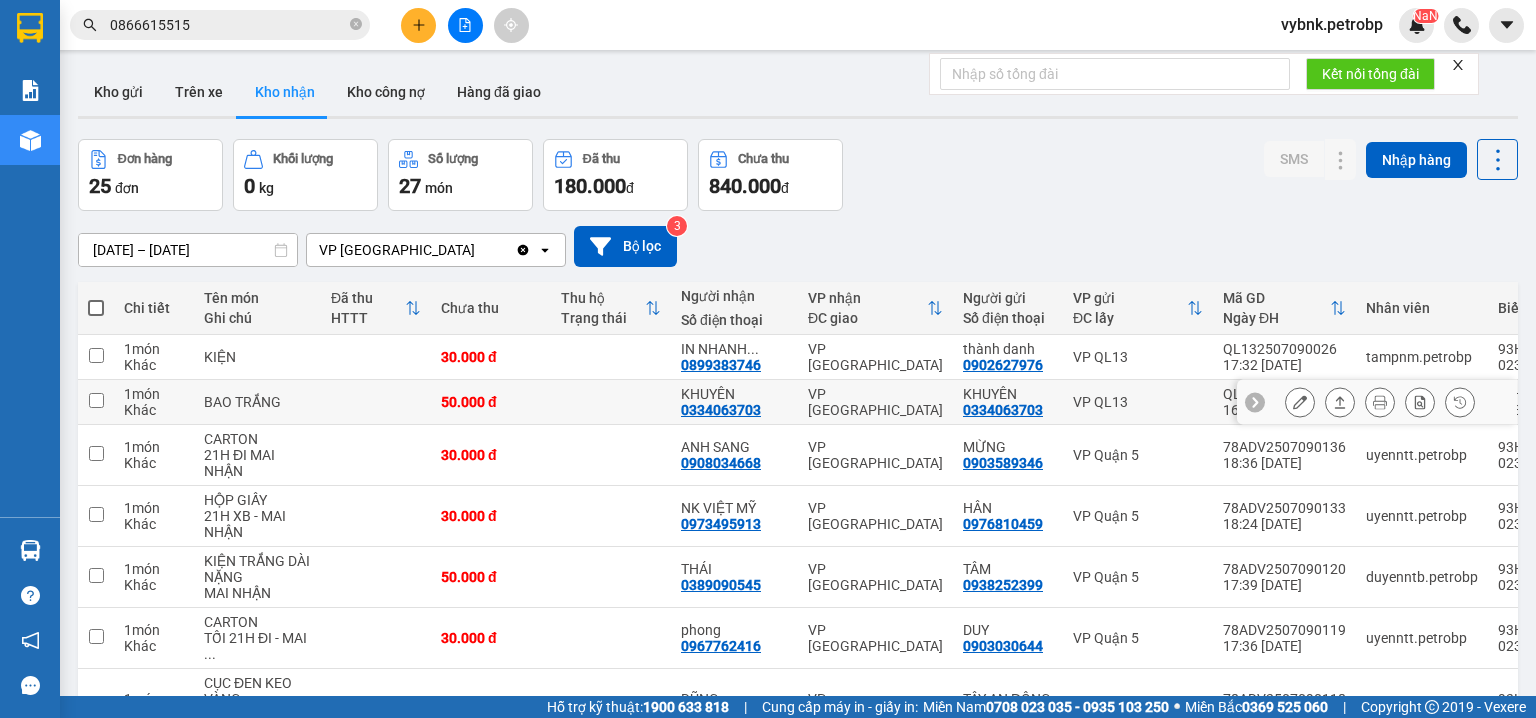 scroll, scrollTop: 304, scrollLeft: 0, axis: vertical 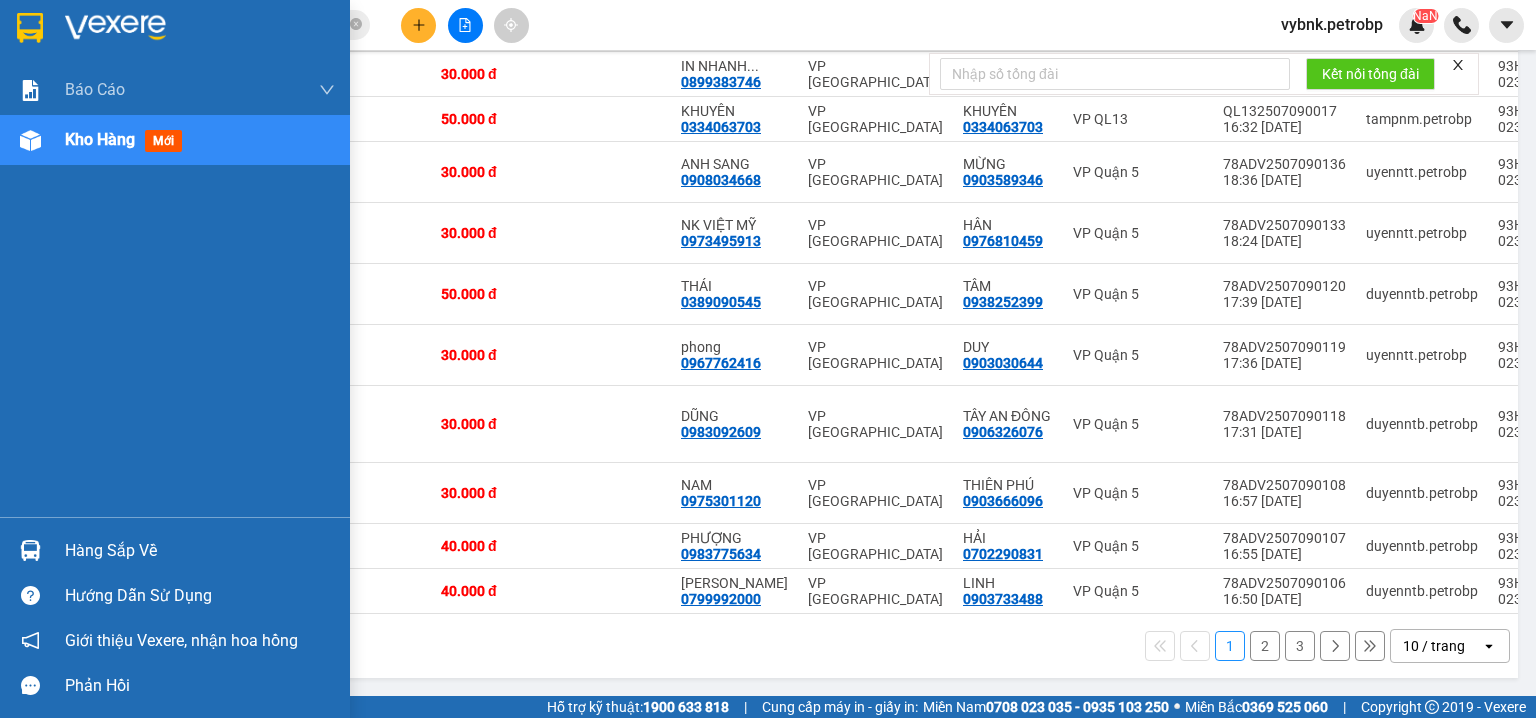 click at bounding box center (30, 550) 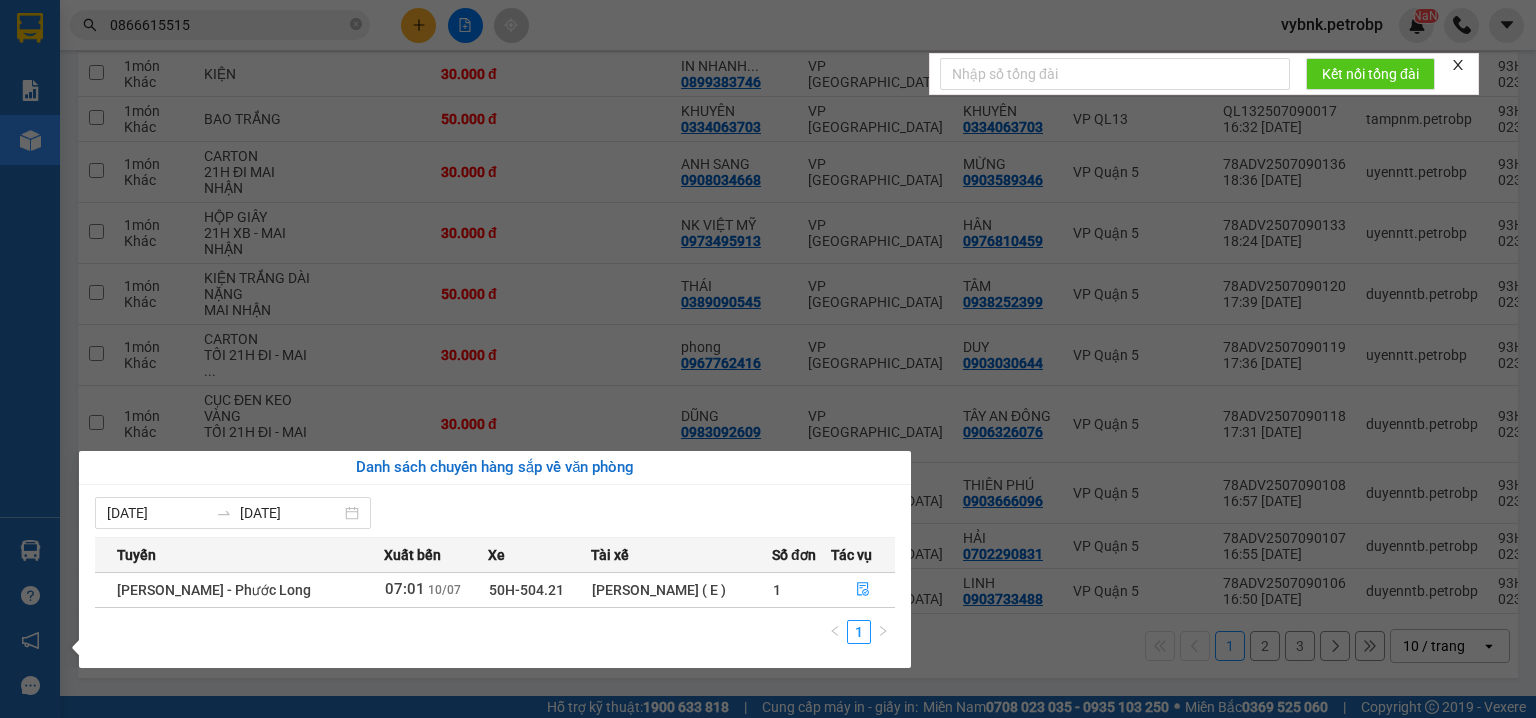 click on "Kết quả tìm kiếm ( 945 )  Bộ lọc  Ngày tạo đơn gần nhất Mã ĐH Trạng thái Món hàng Tổng cước Chưa cước Người gửi VP Gửi Người nhận VP Nhận PB2507100006 07:30 - 10/07 VP Gửi   CARTON NHỎ KV SL:  1 30.000 30.000 0866615515 C TRINH  VP Phước Bình 0924112118 NAM PHƯƠNG  VP Quận 5 78ADV2507090141 19:02 - 09/07 VP Nhận   93H-023.04 00:14 - 10/07 HỘP GIẤY SL:  1 30.000 30.000 0924112118 NAM PHƯƠNG  VP Quận 5 0866615515 C TRINH  VP Phước Bình PB2507080027 19:01 - 08/07 Đã giao   14:06 - 09/07 CARTON NHỎ KV SL:  1 30.000 0866615515 C TRINH  VP Phước Bình 0924112118 NAM PHƯƠNG  VP Quận 5 78ADV2507080137 18:16 - 08/07 Đã giao   07:48 - 09/07 HỘP GIẤY SL:  1 30.000 0924112118 NAM PHƯƠNG  VP Quận 5 0866615515 C TRINH  VP Phước Bình PB2507070043 19:27 - 07/07 Đã giao   14:07 - 08/07 CARTON NHỎ KV SL:  1 30.000 0866615515 C TRINH  VP Phước Bình 0924112118 NAM PHƯƠNG  VP Quận 5 78ADV2507070166 18:56 - 07/07   SL:" at bounding box center (768, 359) 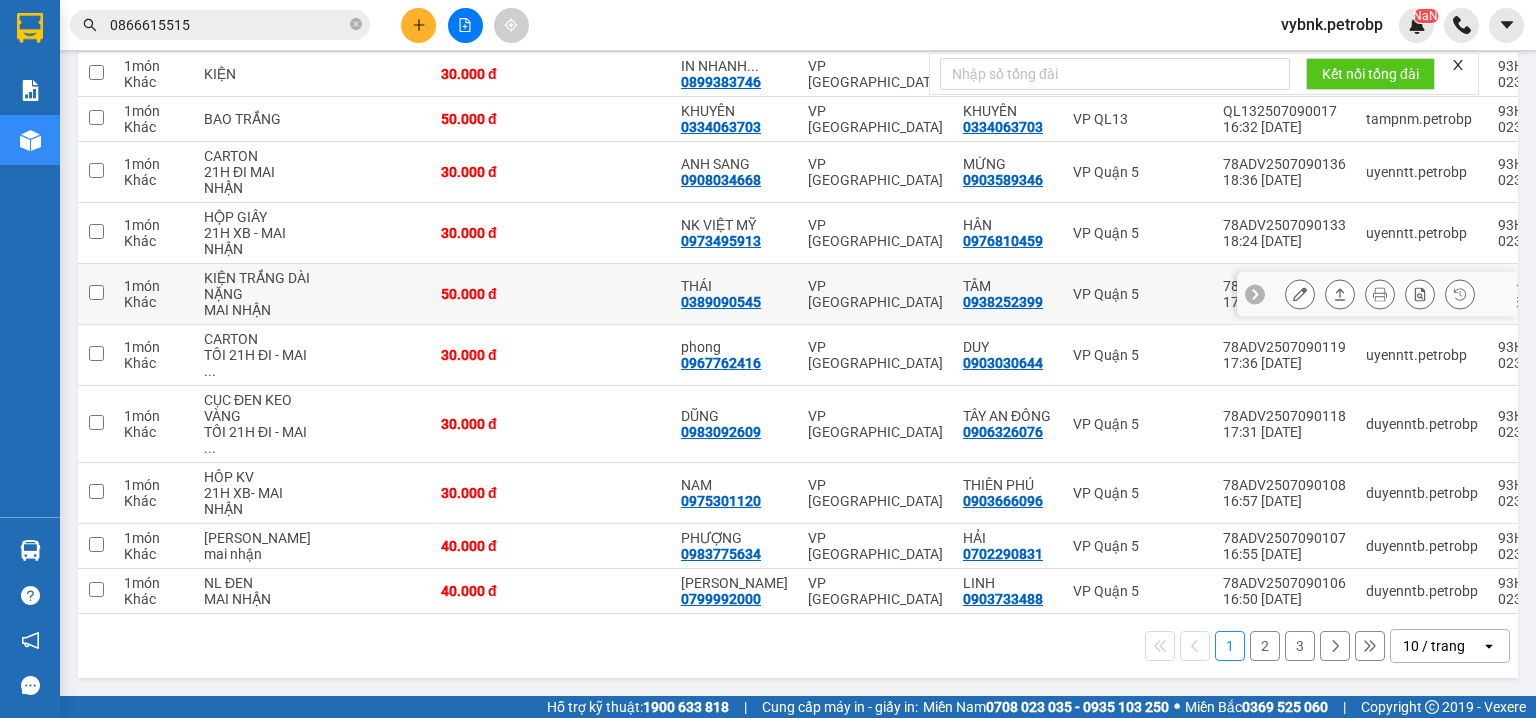 click on "50.000 đ" at bounding box center (491, 294) 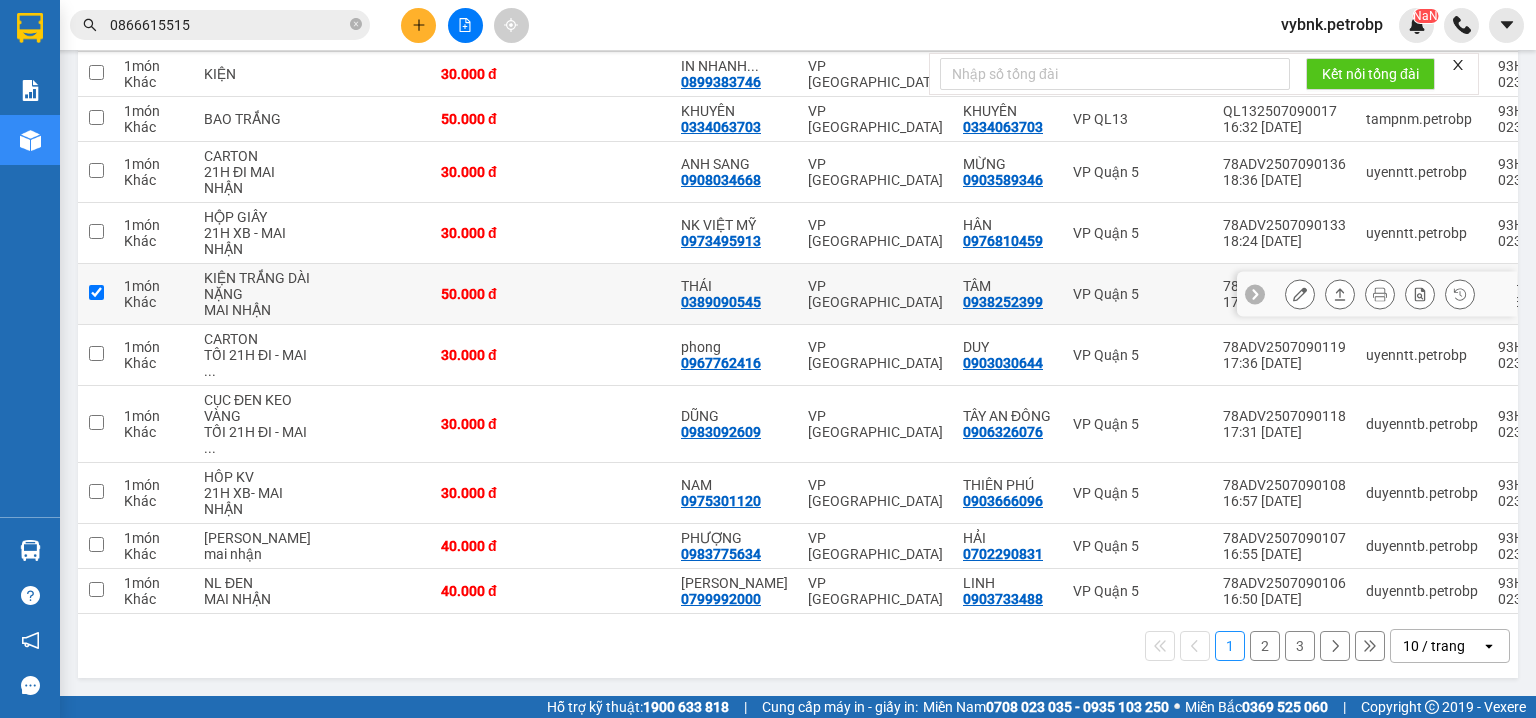checkbox on "true" 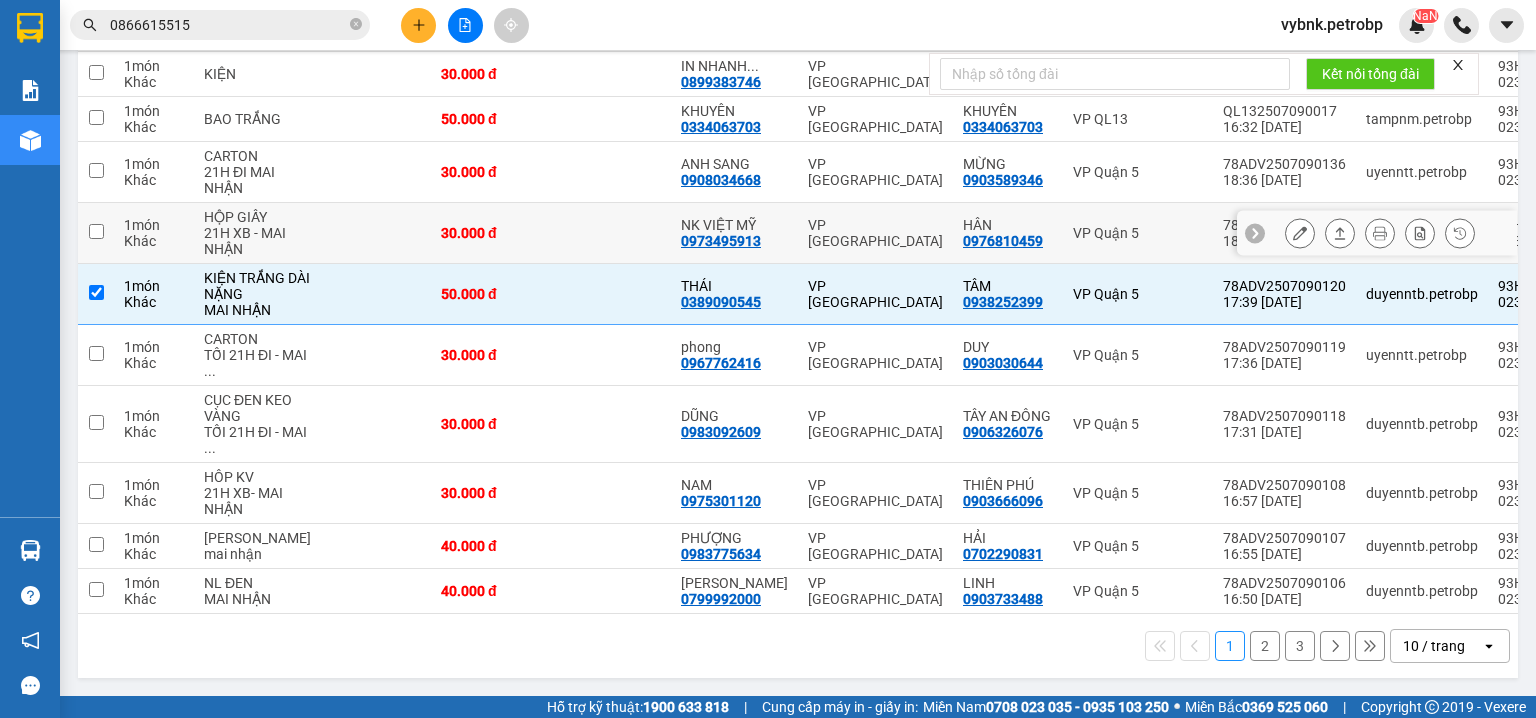 click on "0973495913" at bounding box center [721, 241] 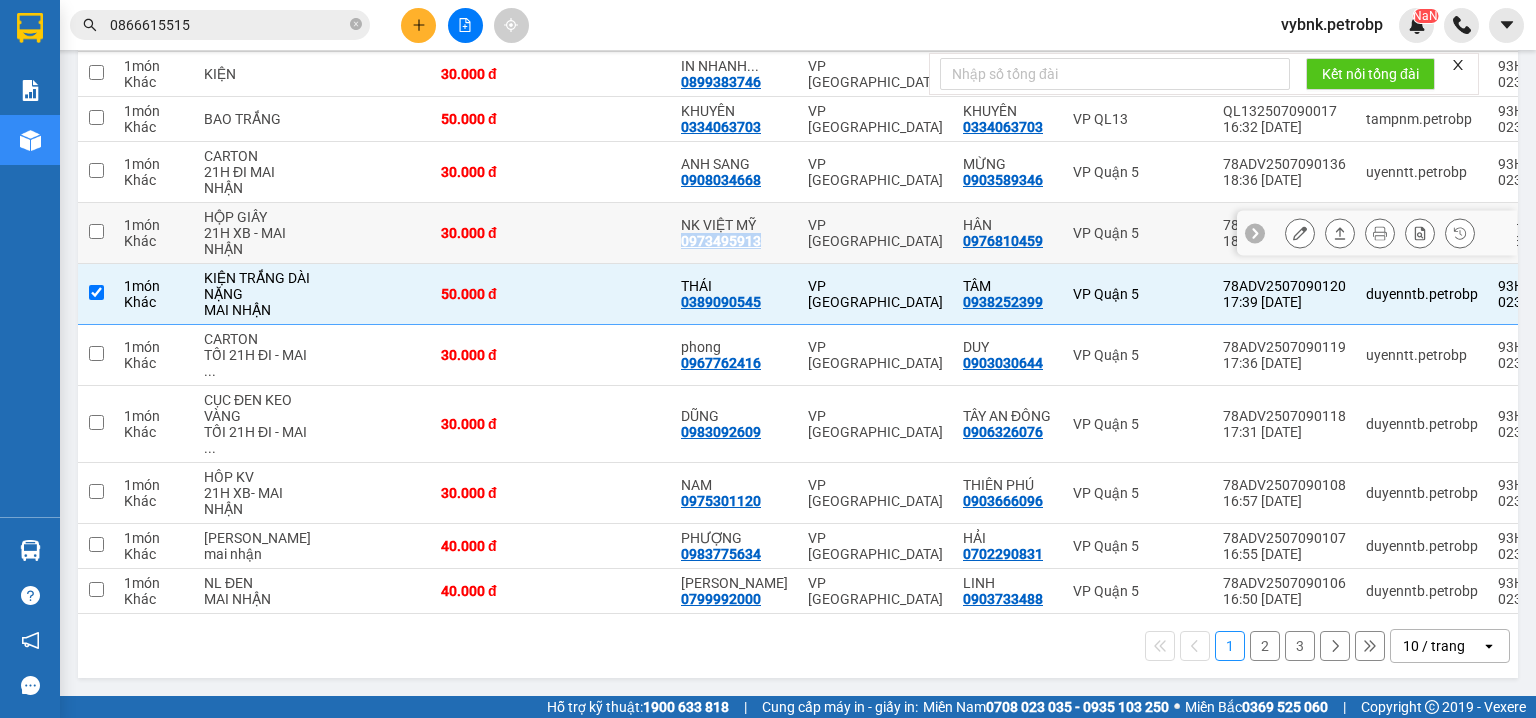 click on "0973495913" at bounding box center [721, 241] 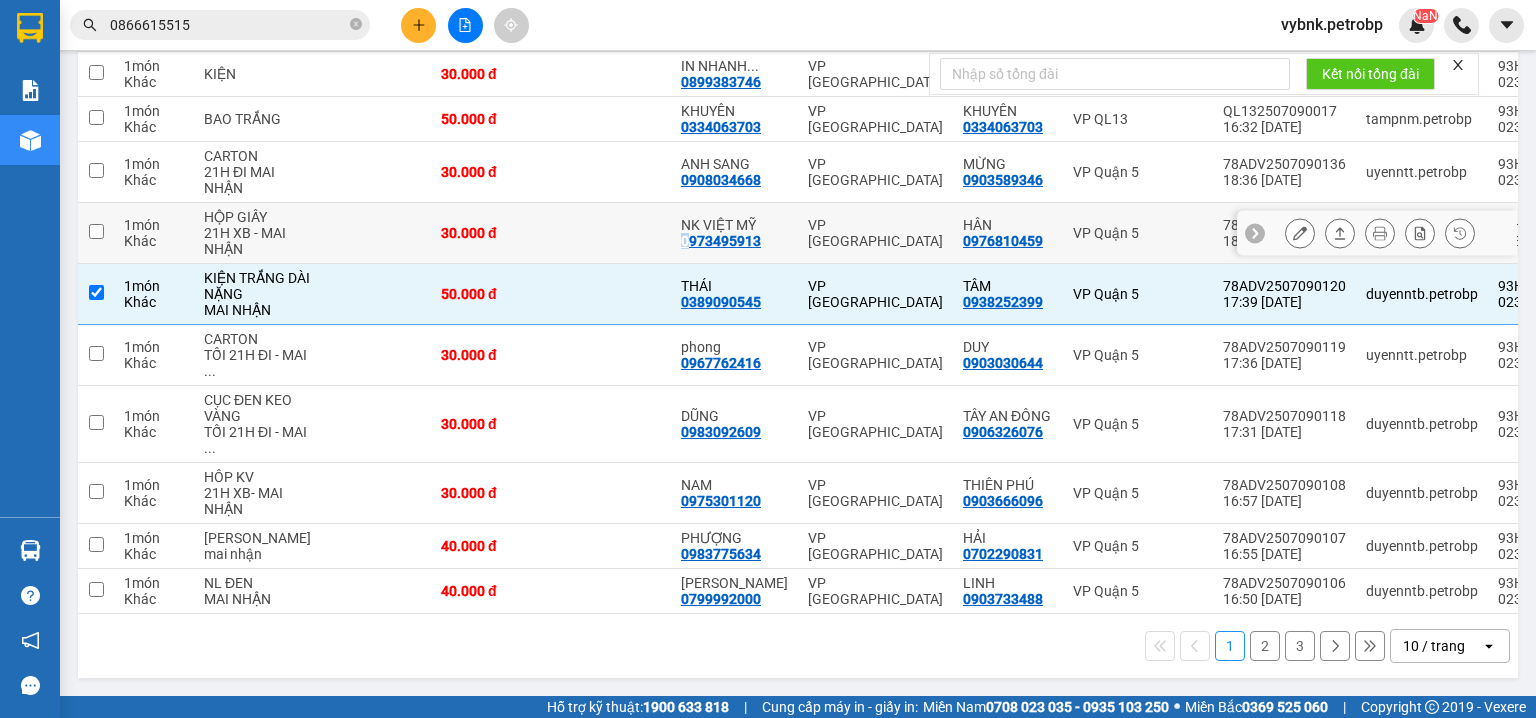 click on "0973495913" at bounding box center [721, 241] 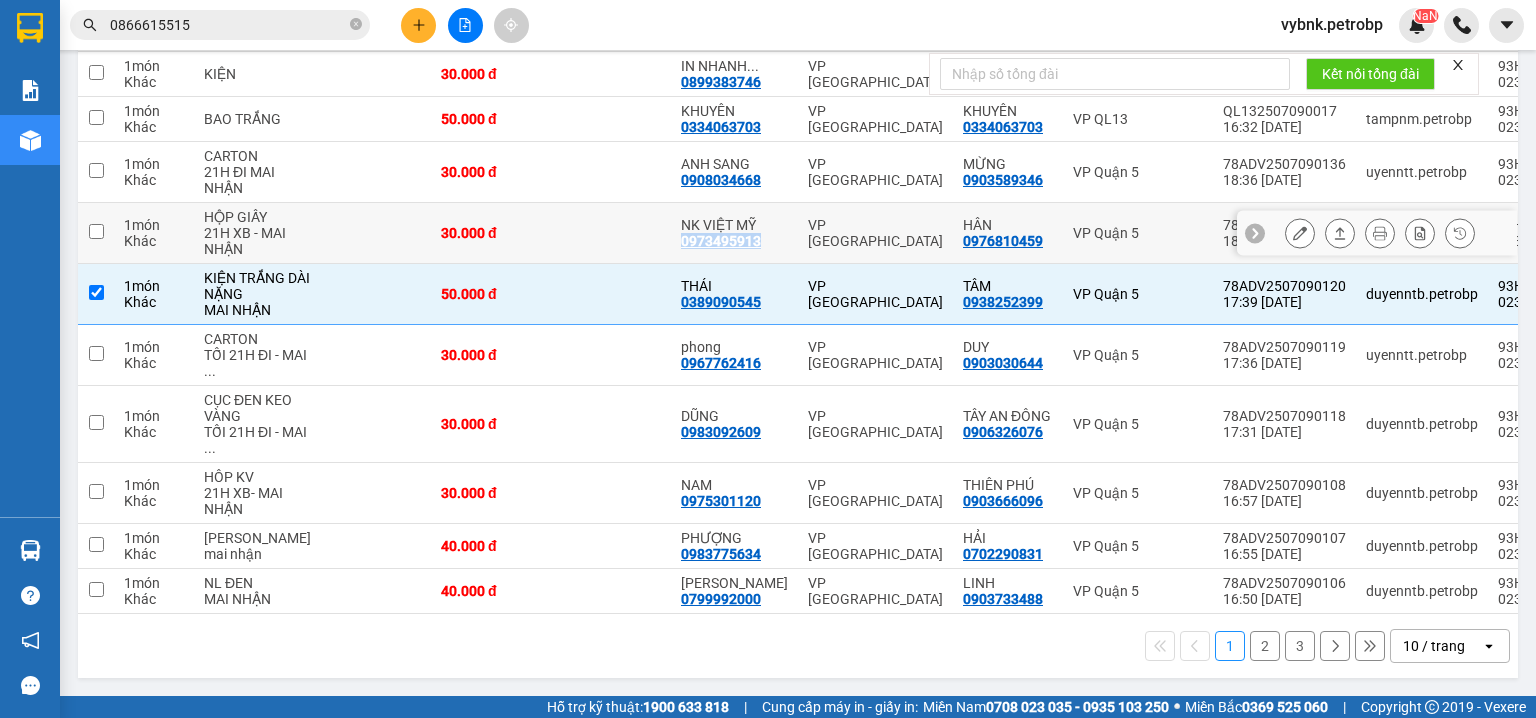 click on "0973495913" at bounding box center [721, 241] 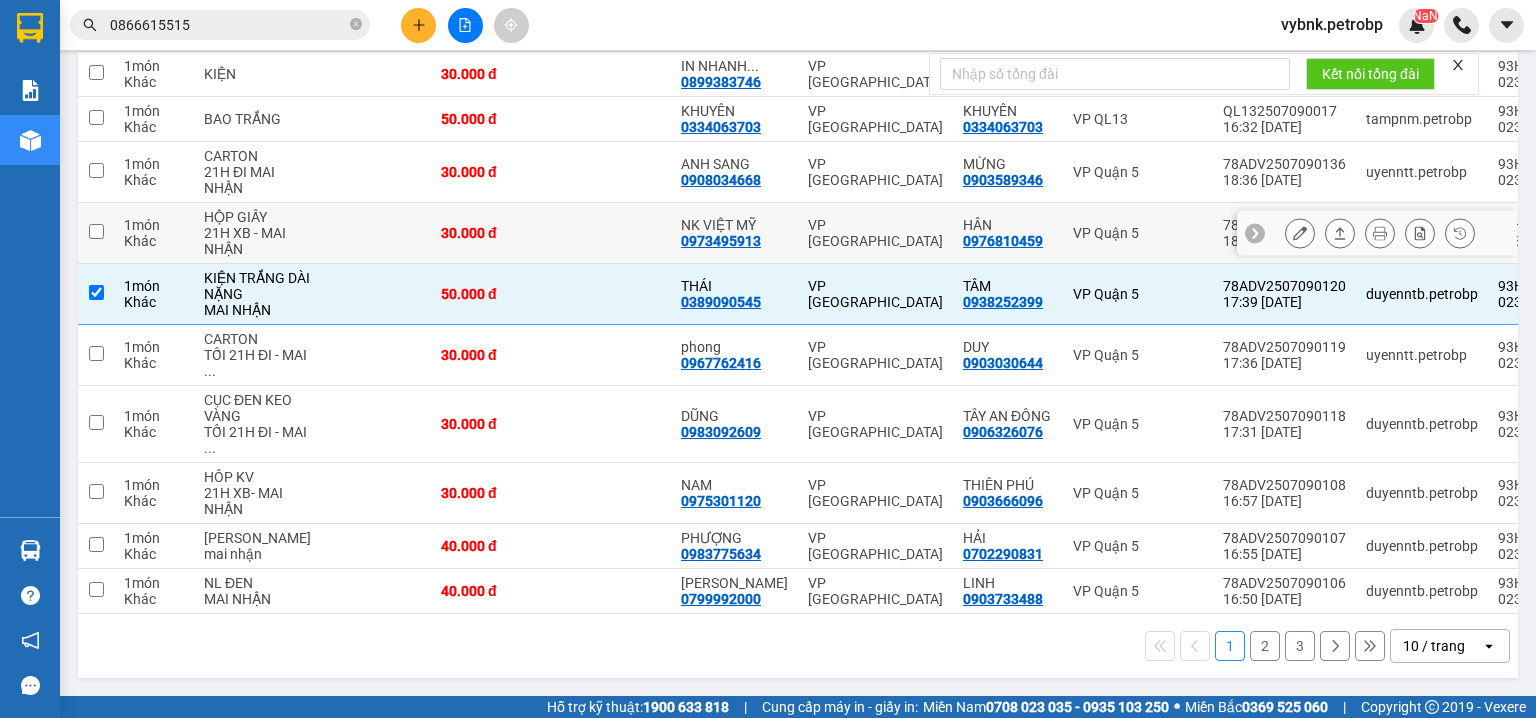 click on "0973495913" at bounding box center (721, 241) 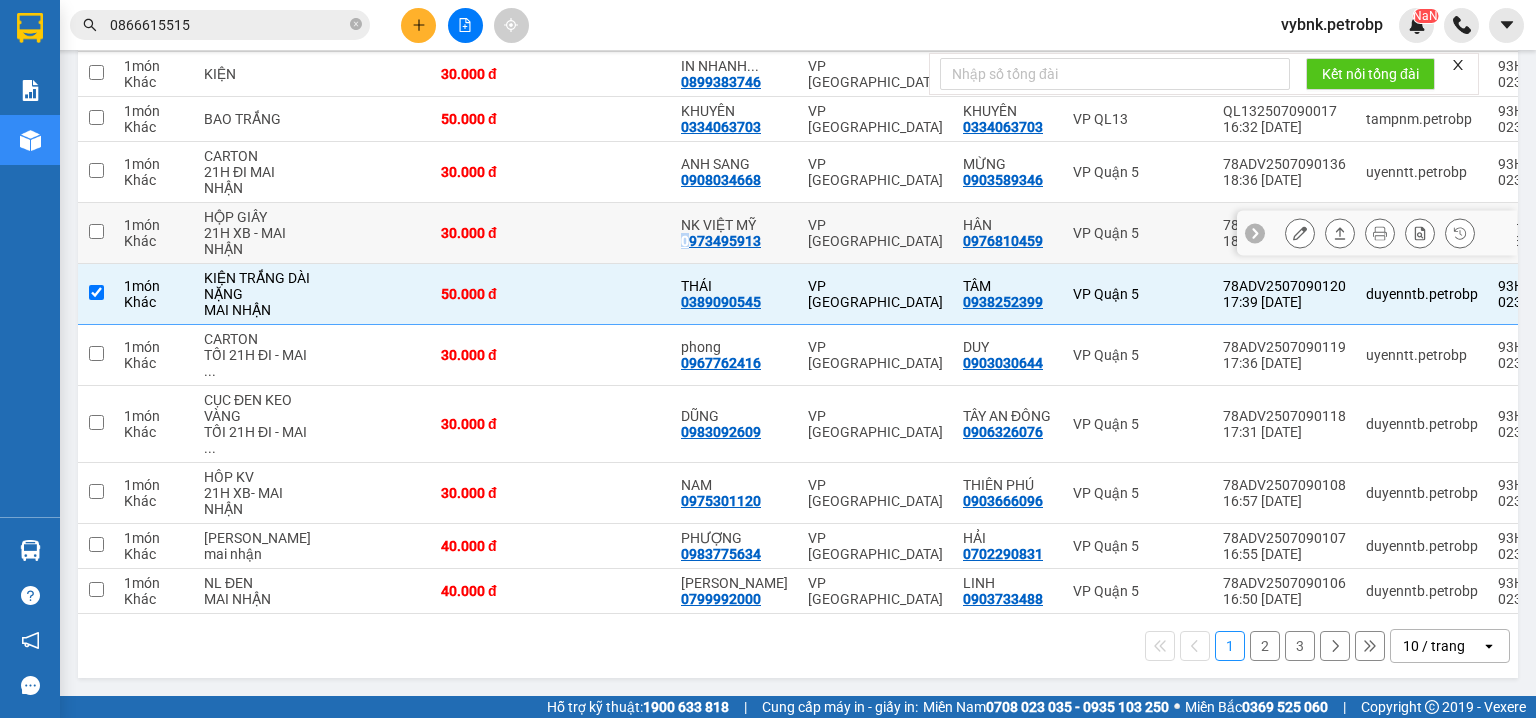 click on "0973495913" at bounding box center (721, 241) 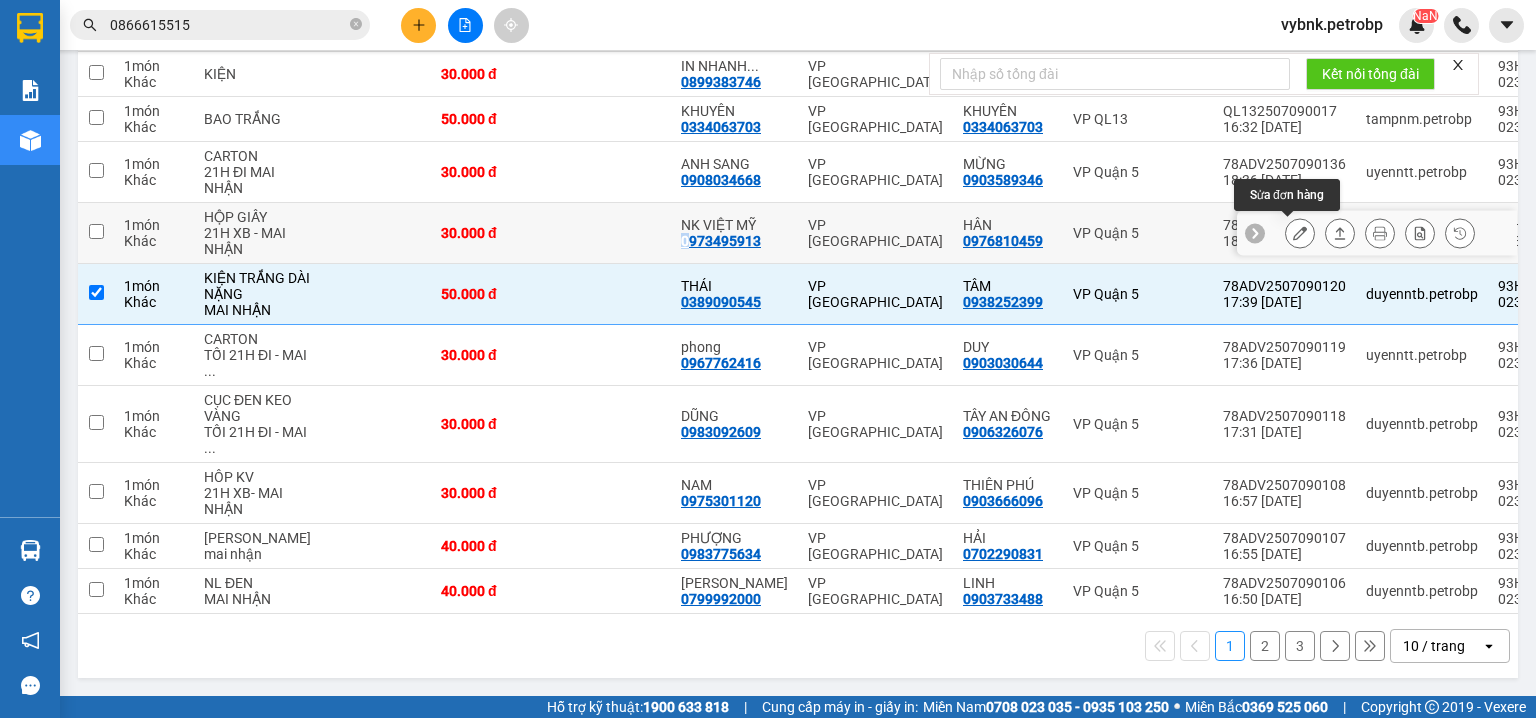 click 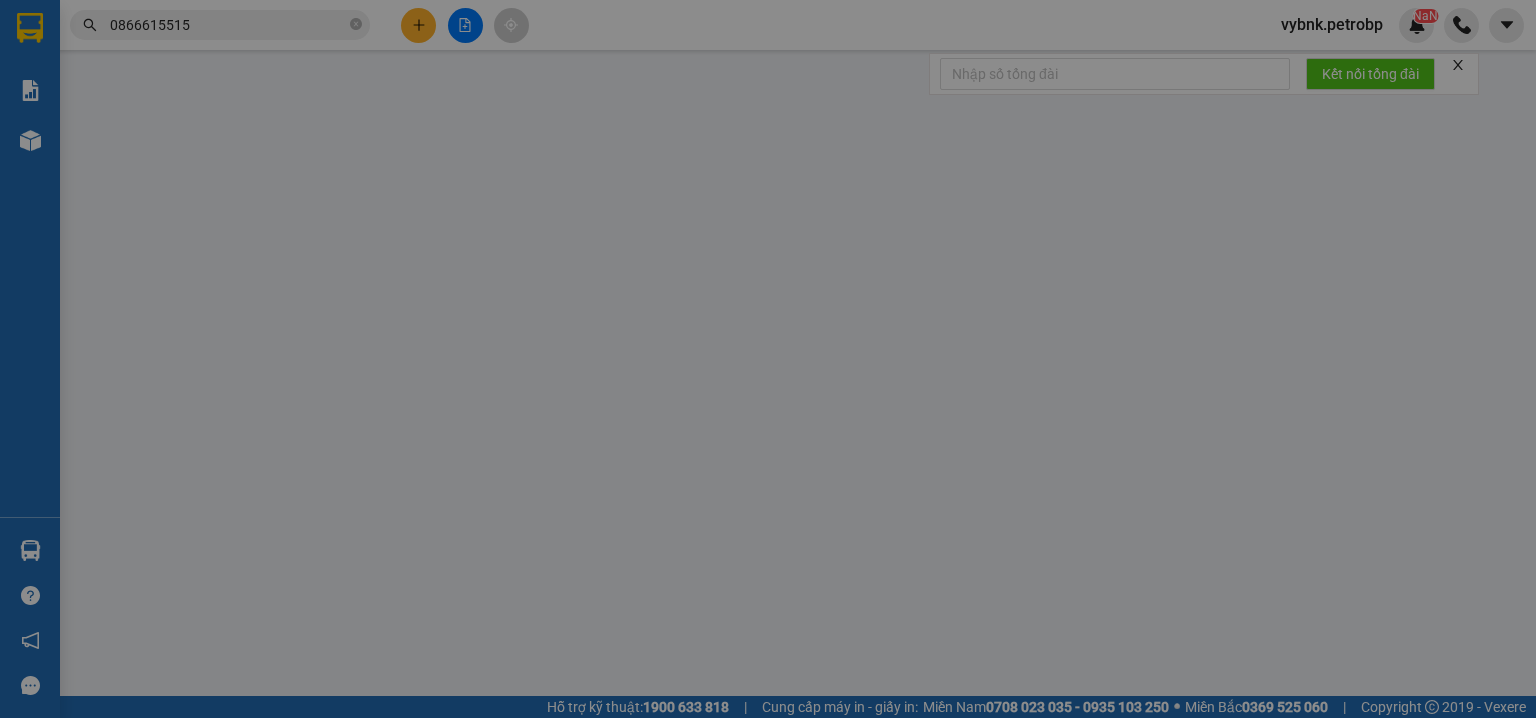 scroll, scrollTop: 0, scrollLeft: 0, axis: both 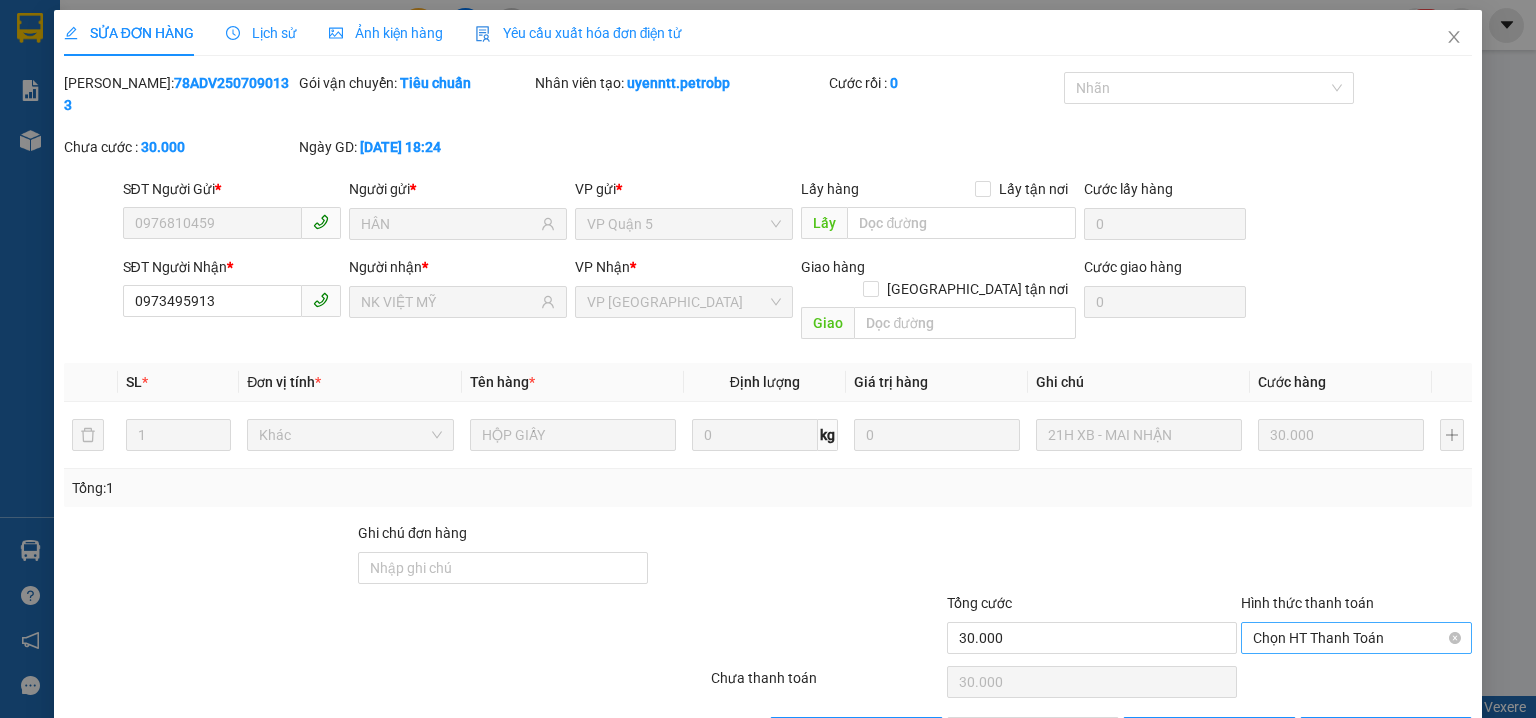 click on "Chọn HT Thanh Toán" at bounding box center (1356, 638) 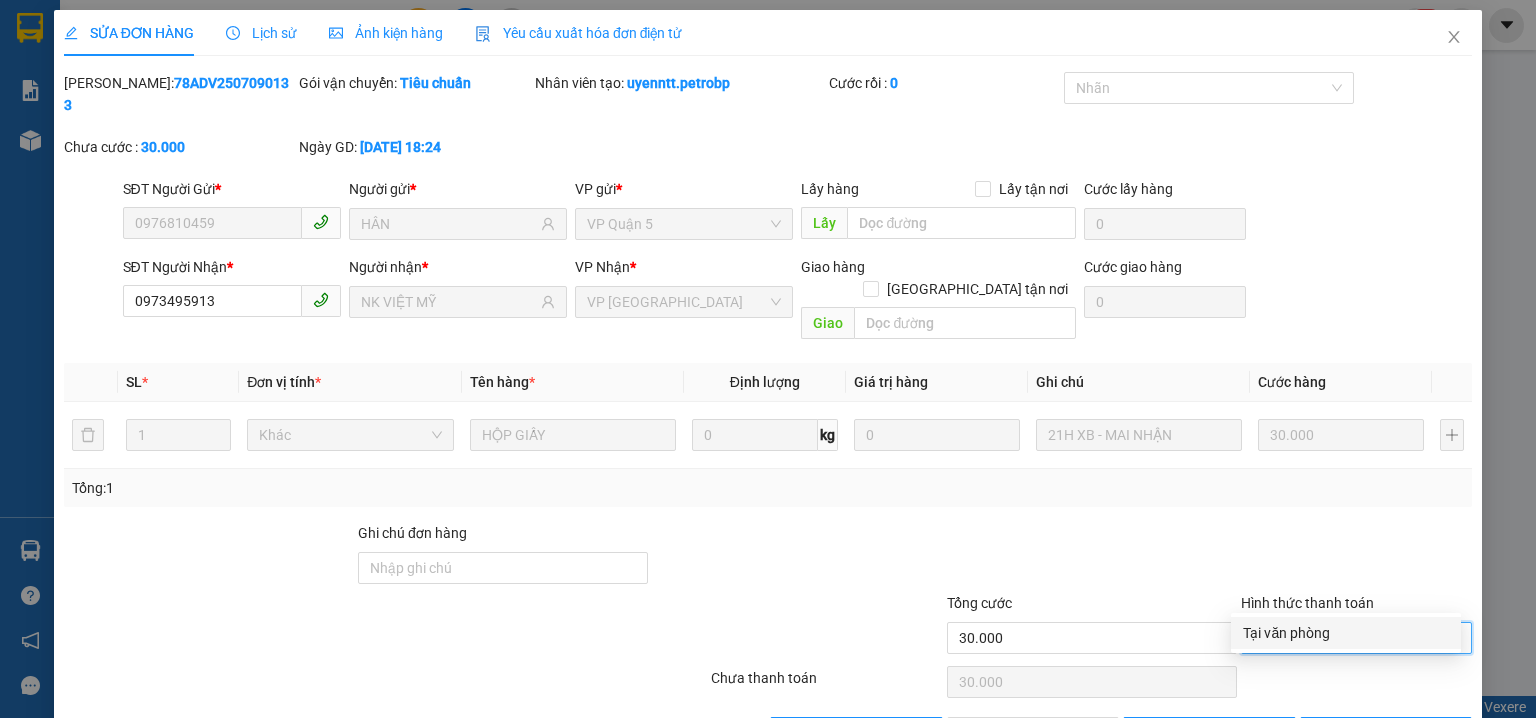 click on "Tại văn phòng" at bounding box center (1346, 633) 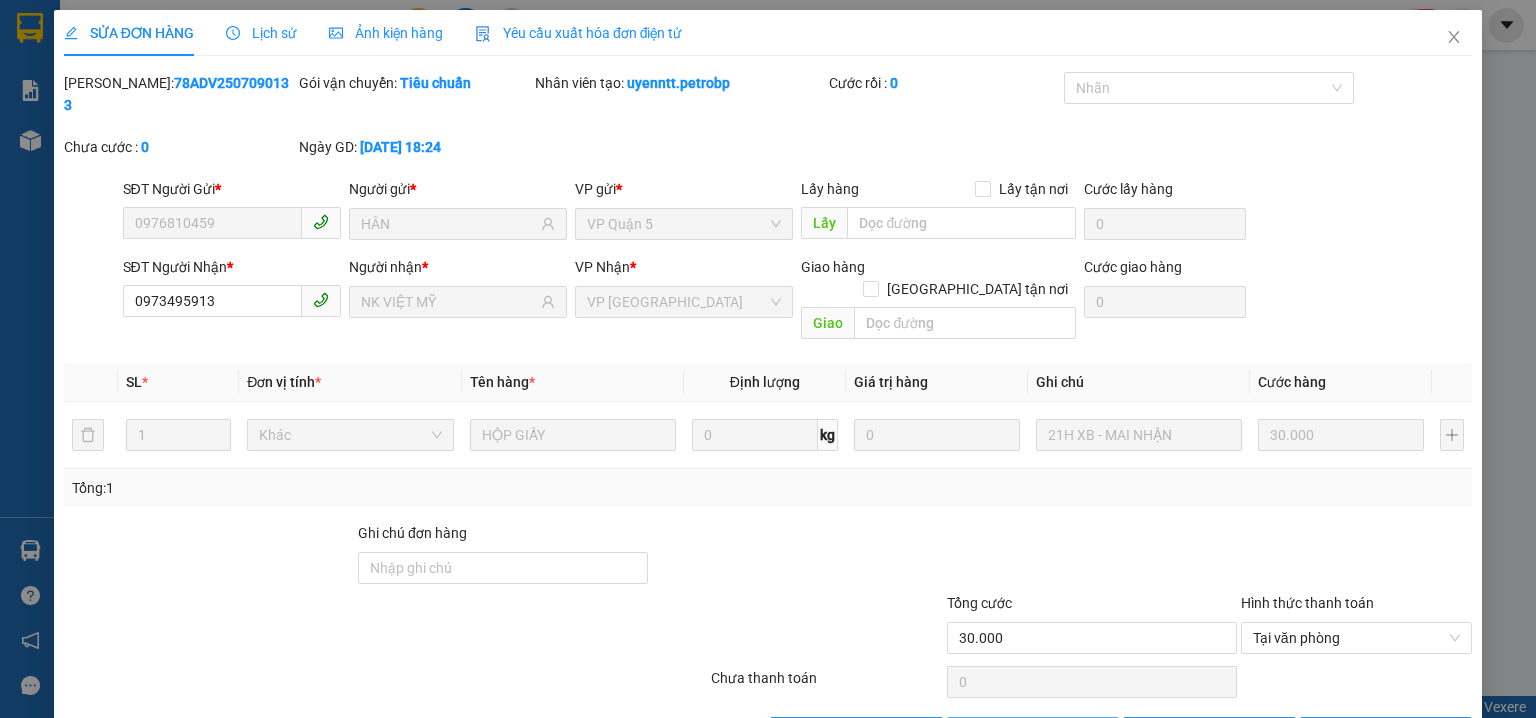 click on "Giao hàng" at bounding box center (1044, 733) 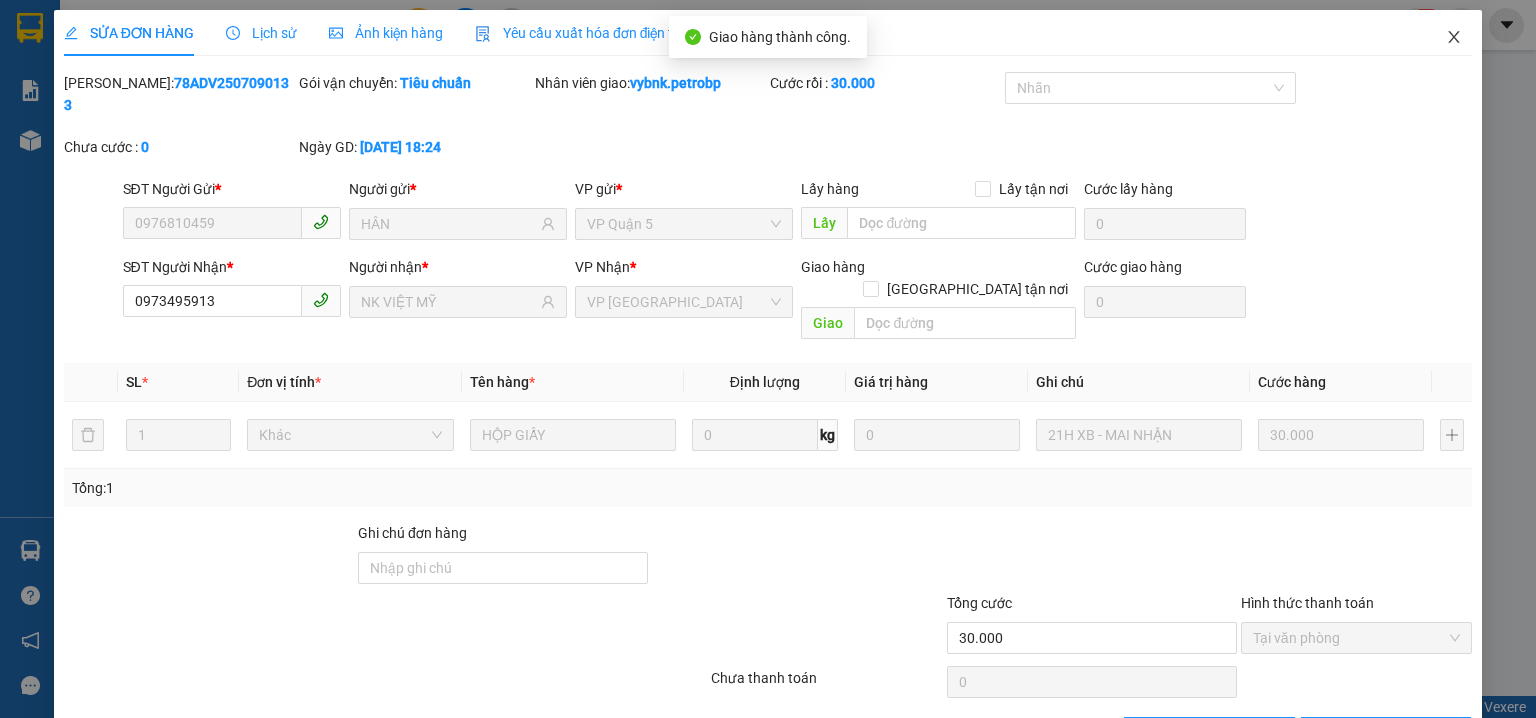 click 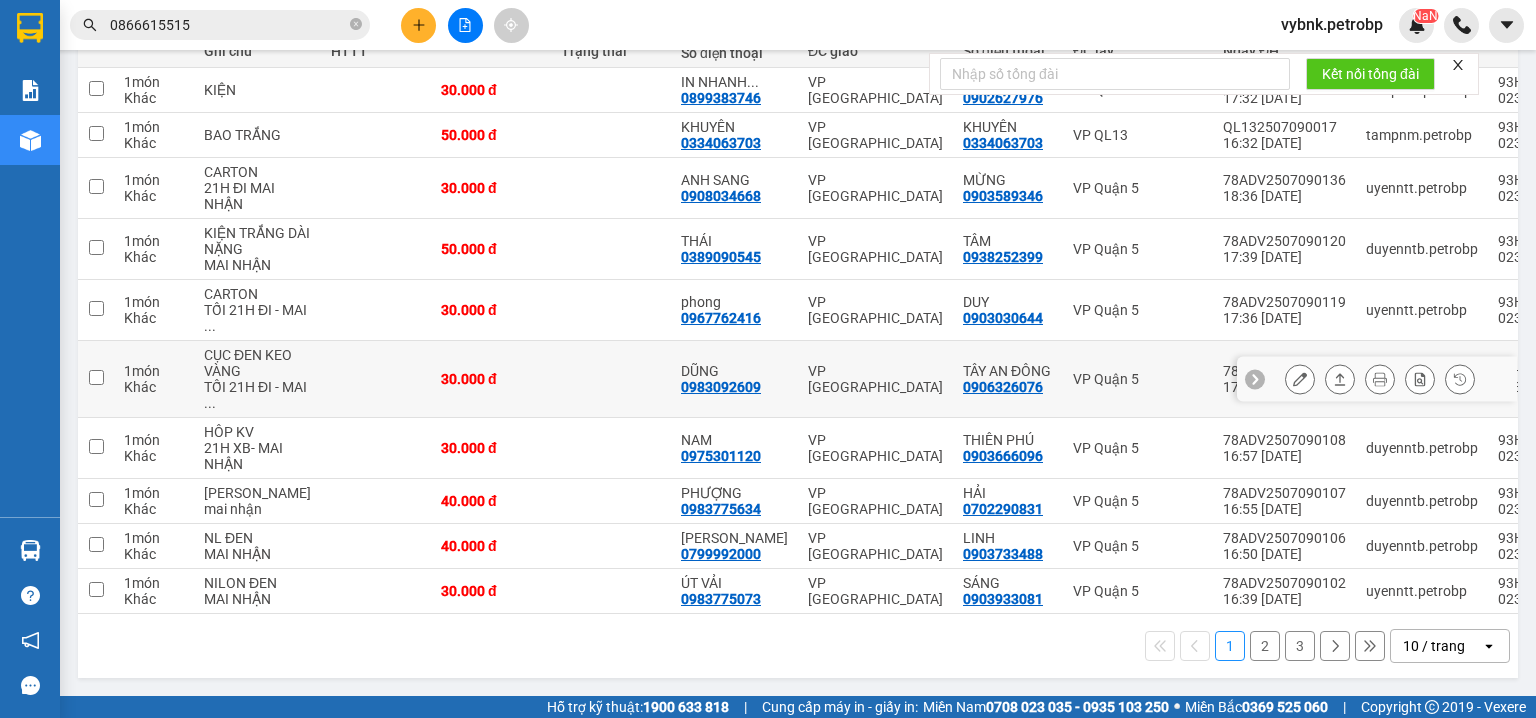 scroll, scrollTop: 90, scrollLeft: 0, axis: vertical 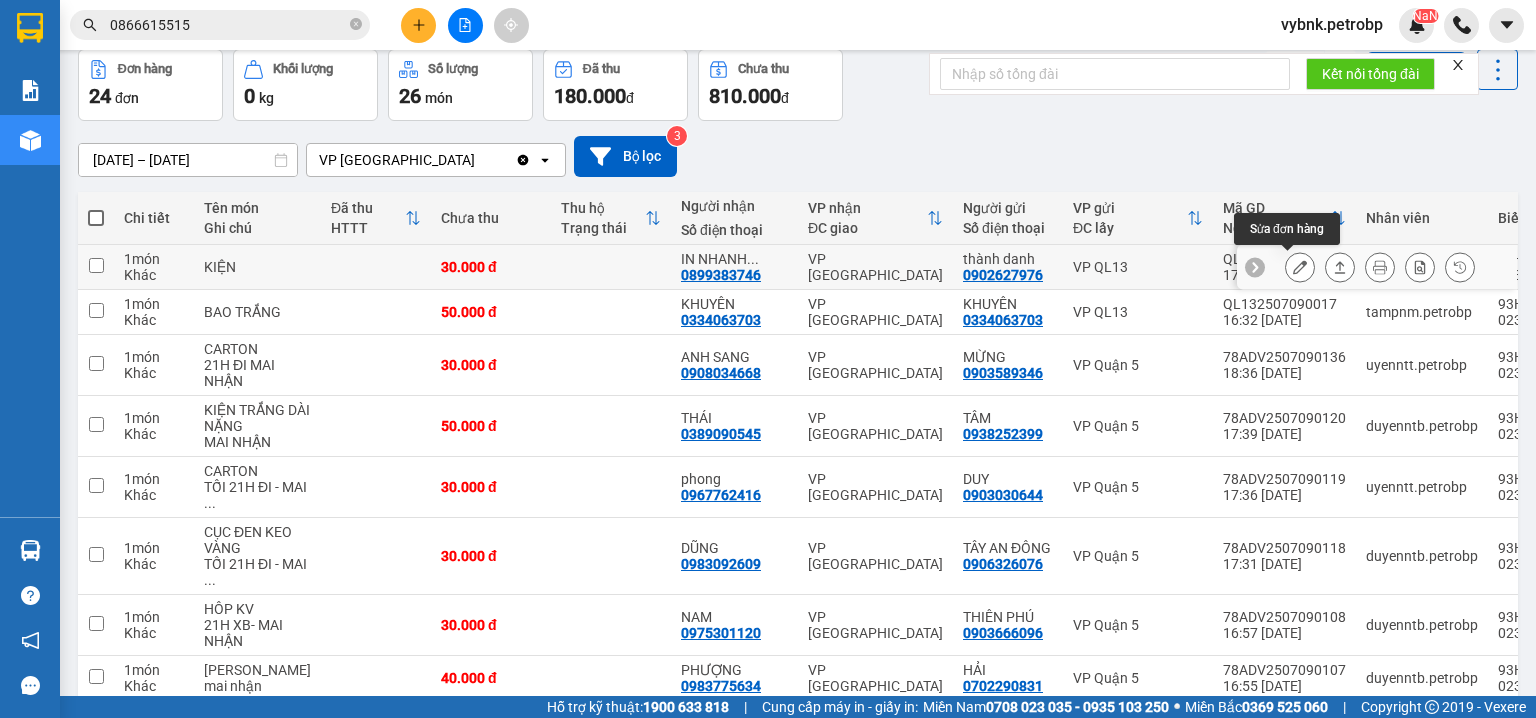 click 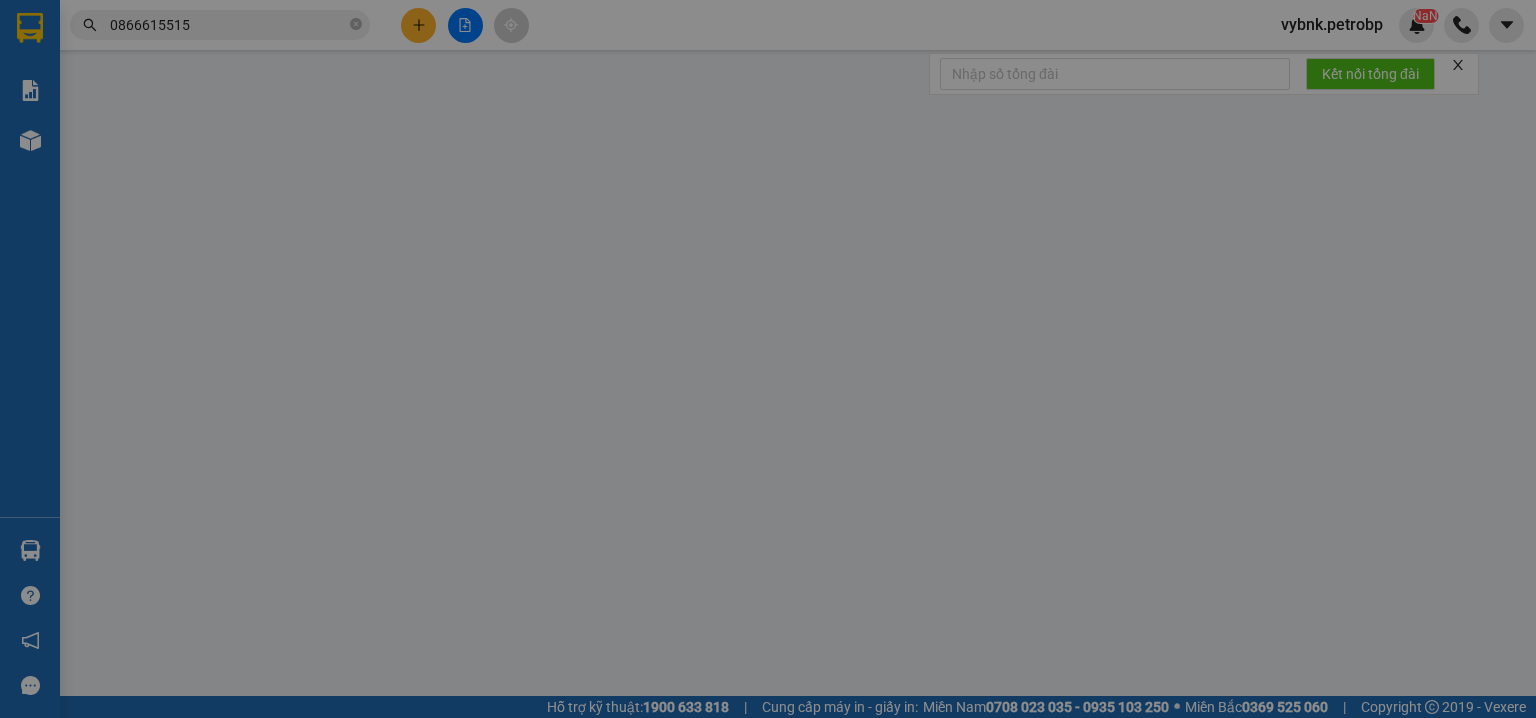 type on "0902627976" 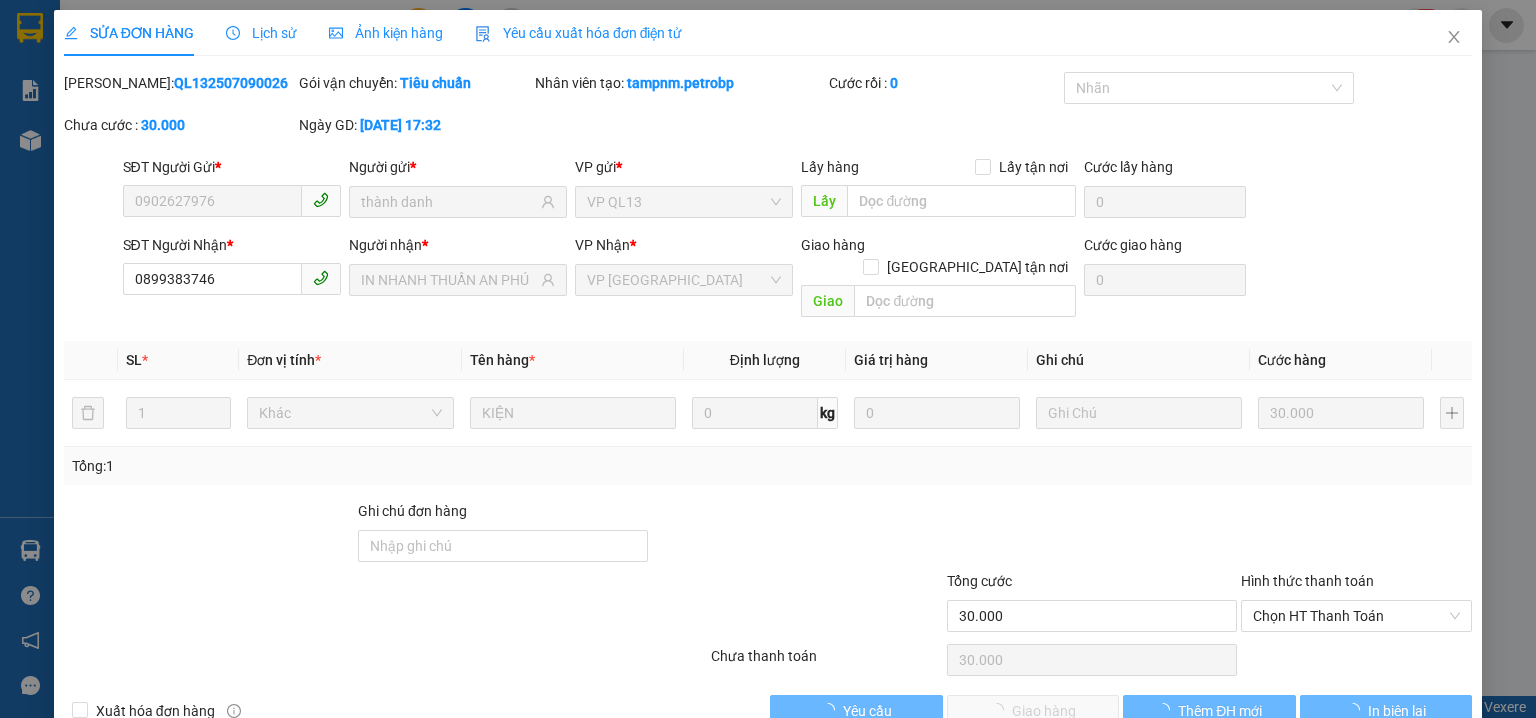 scroll, scrollTop: 0, scrollLeft: 0, axis: both 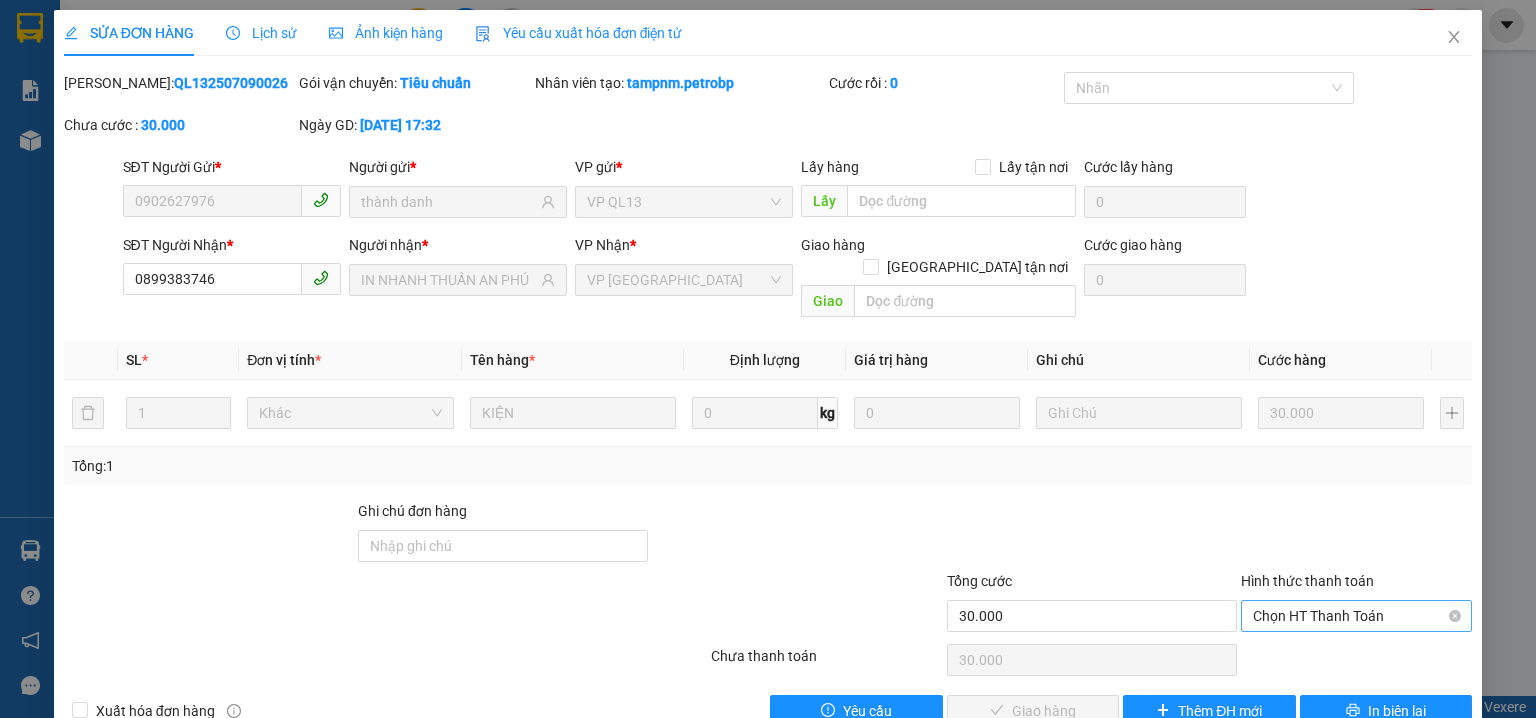 click on "Chọn HT Thanh Toán" at bounding box center (1356, 616) 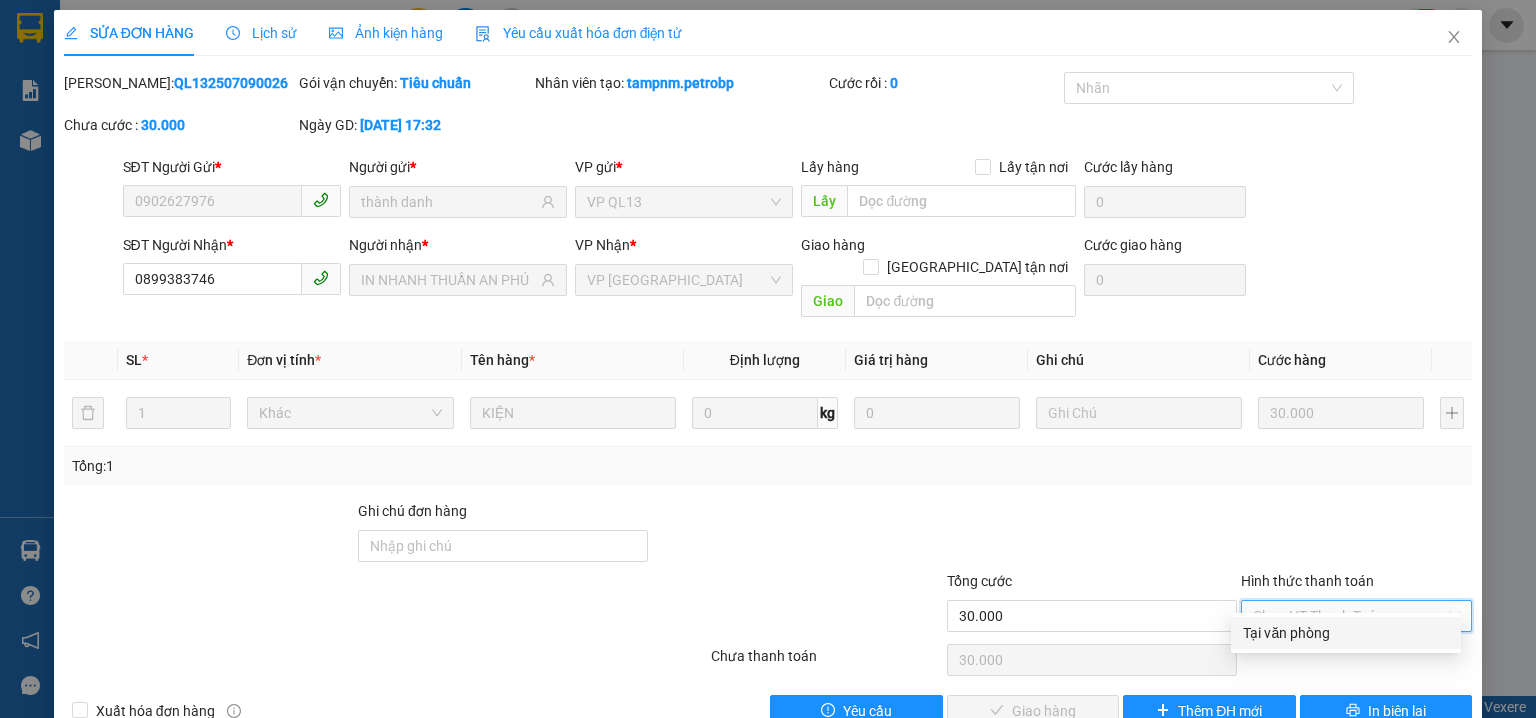 click on "Tại văn phòng" at bounding box center (1346, 633) 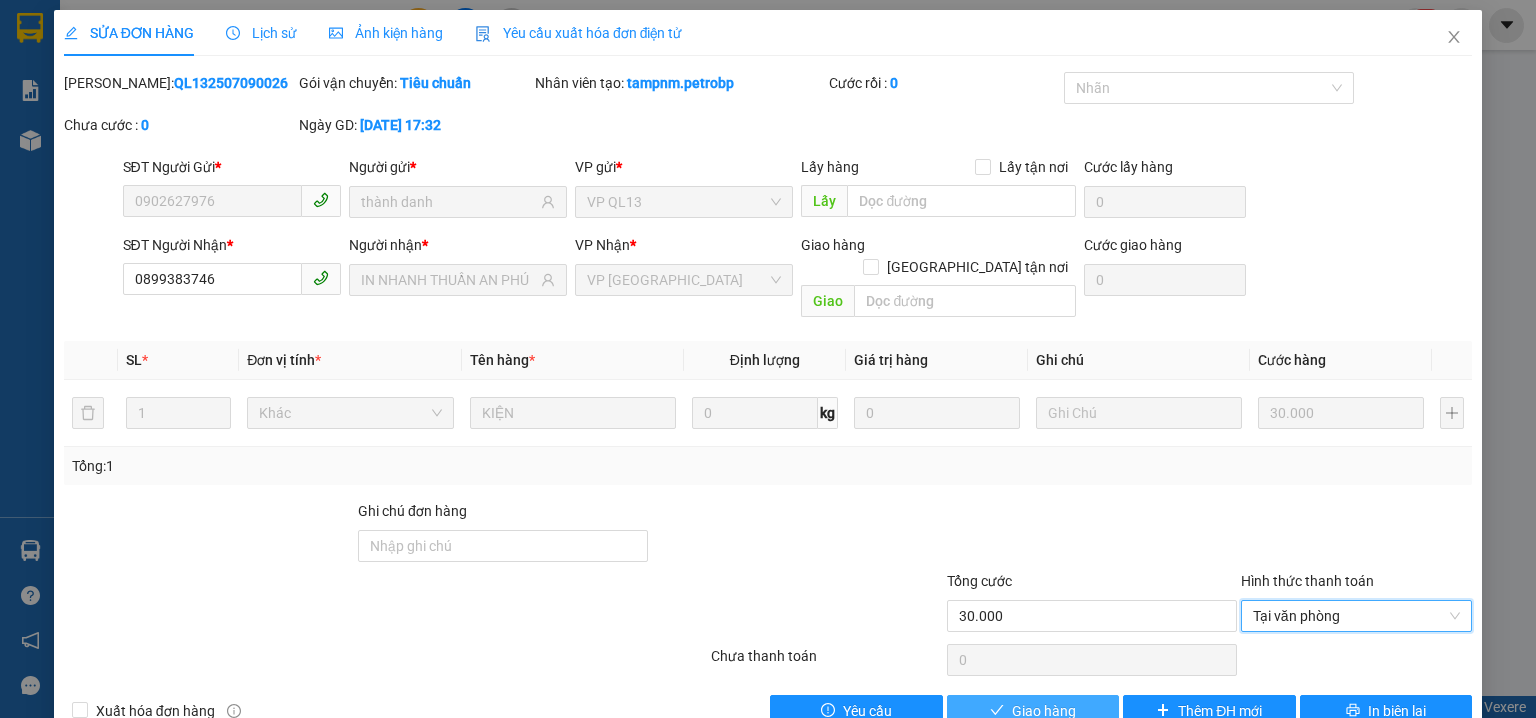 click on "Giao hàng" at bounding box center (1044, 711) 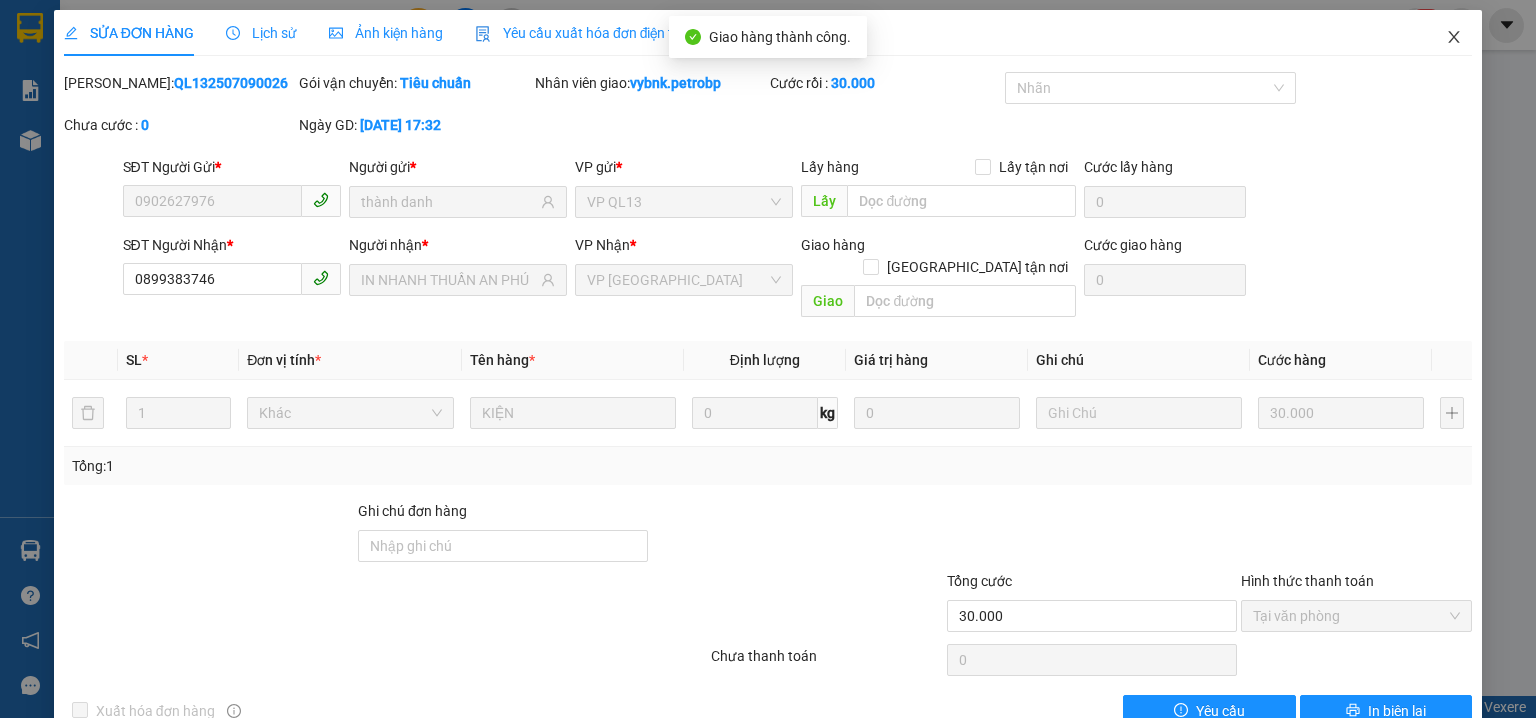 click 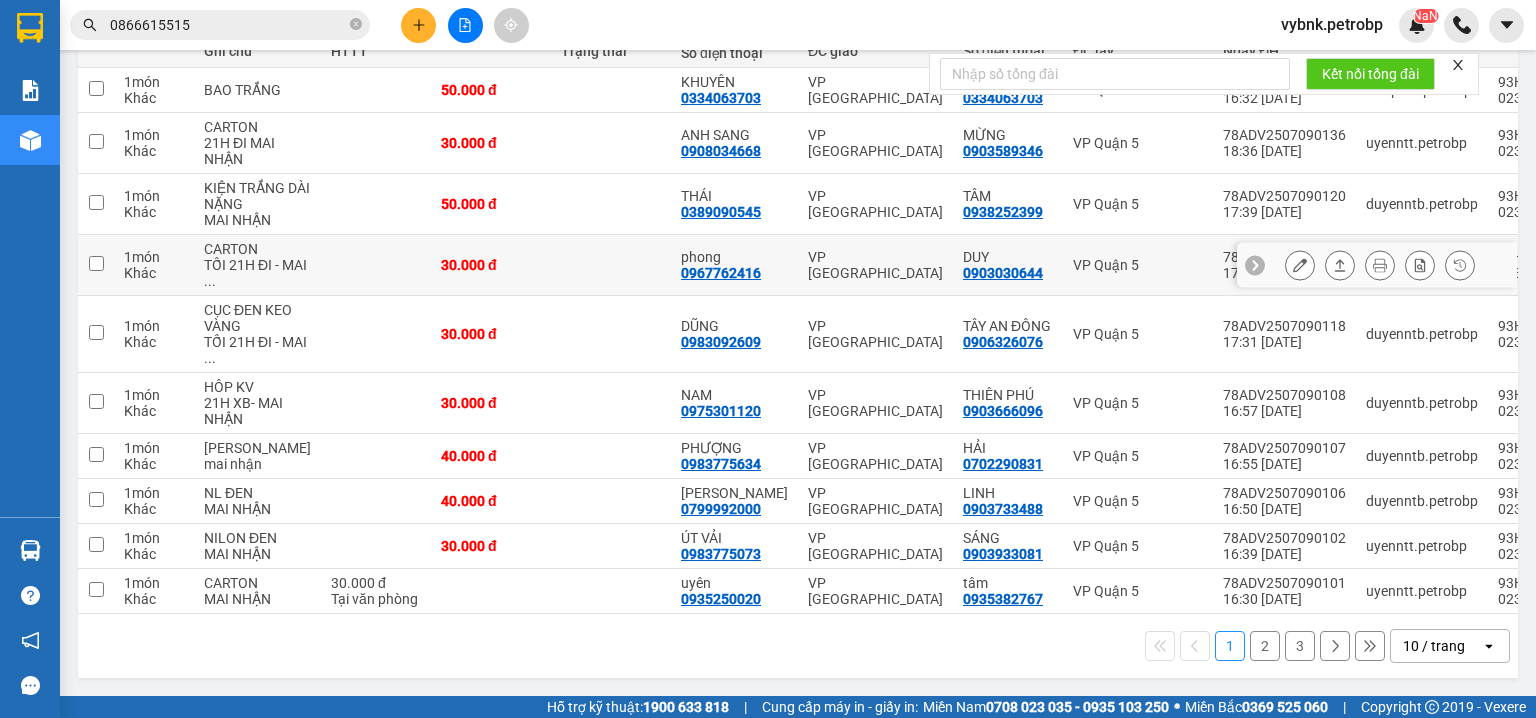 scroll, scrollTop: 0, scrollLeft: 0, axis: both 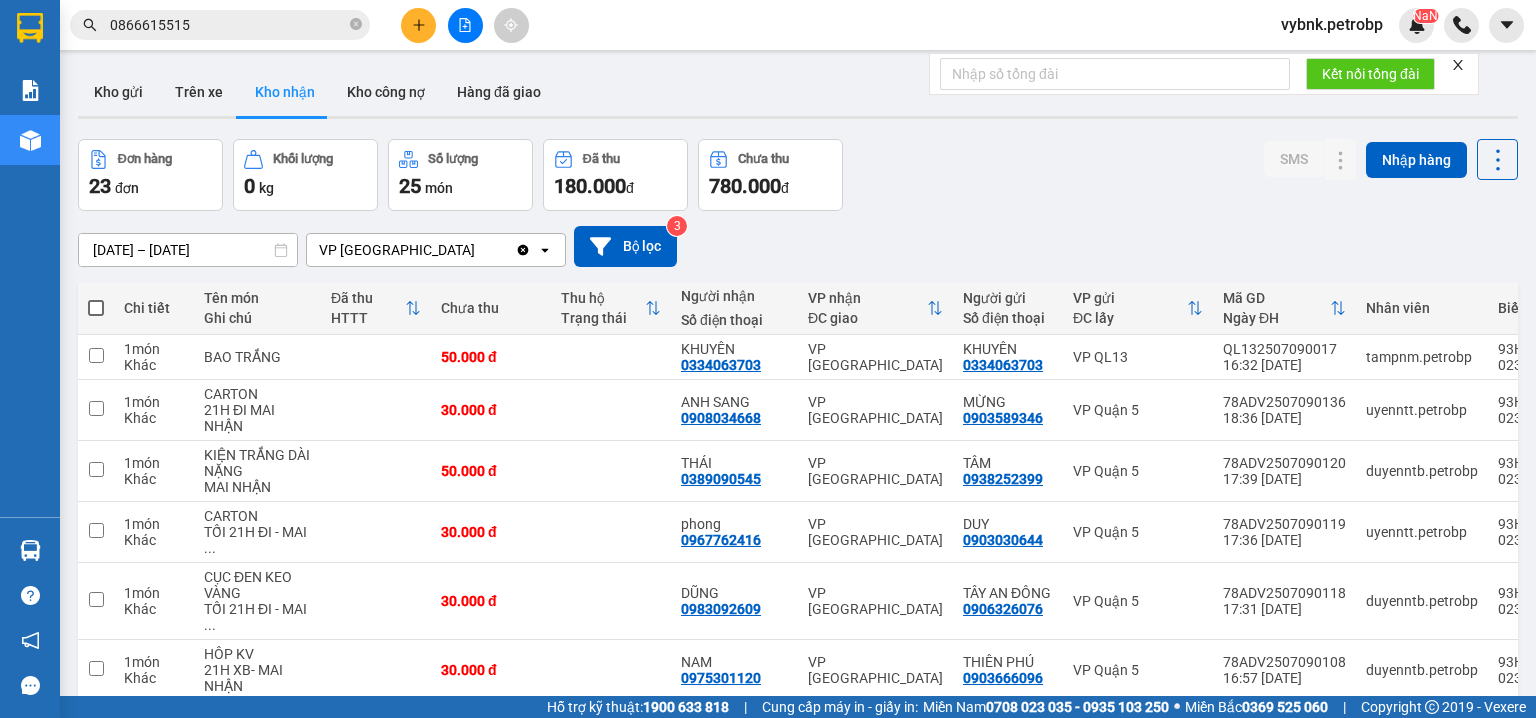 click on "08/07/2025 – 10/07/2025 Press the down arrow key to interact with the calendar and select a date. Press the escape button to close the calendar. Selected date range is from 08/07/2025 to 10/07/2025. VP Phước Bình Clear value open Bộ lọc 3" at bounding box center (798, 246) 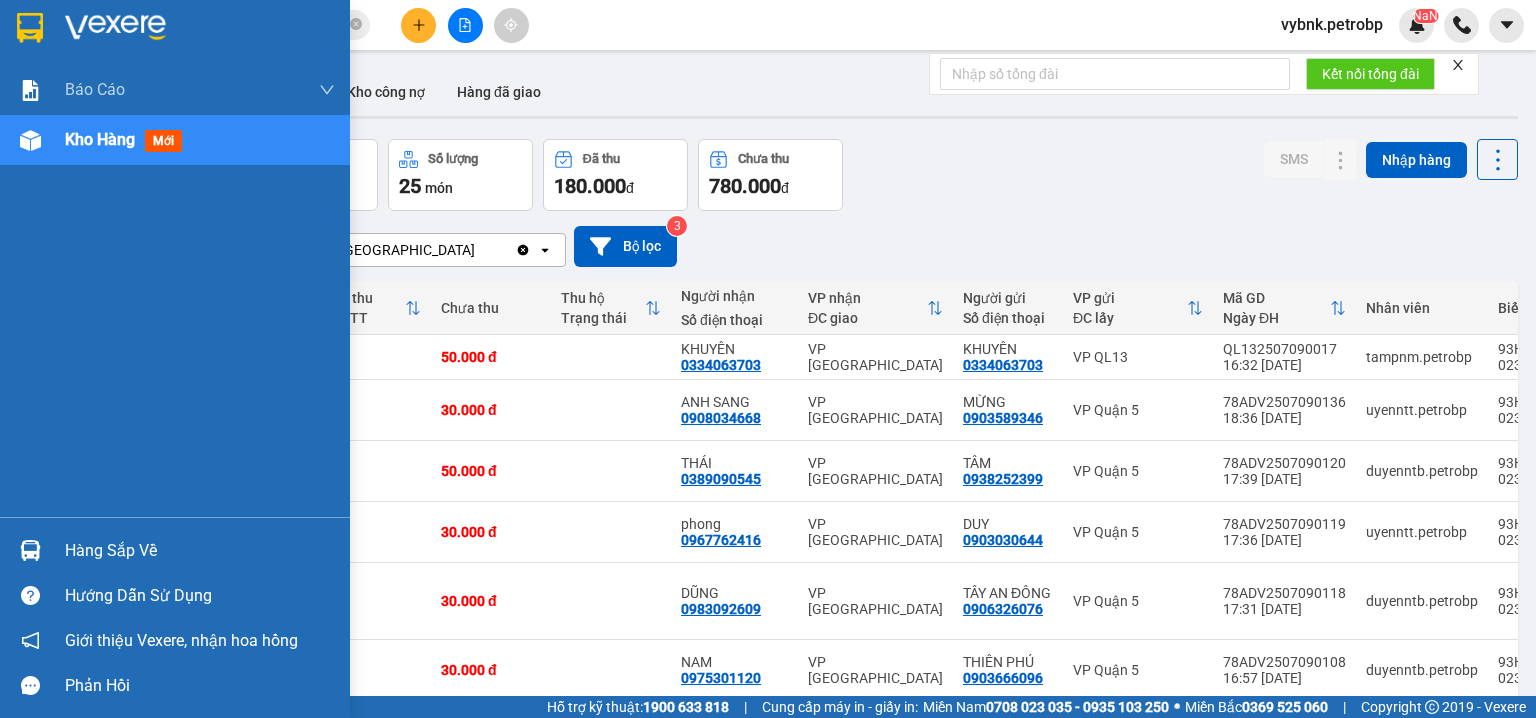 click at bounding box center [30, 550] 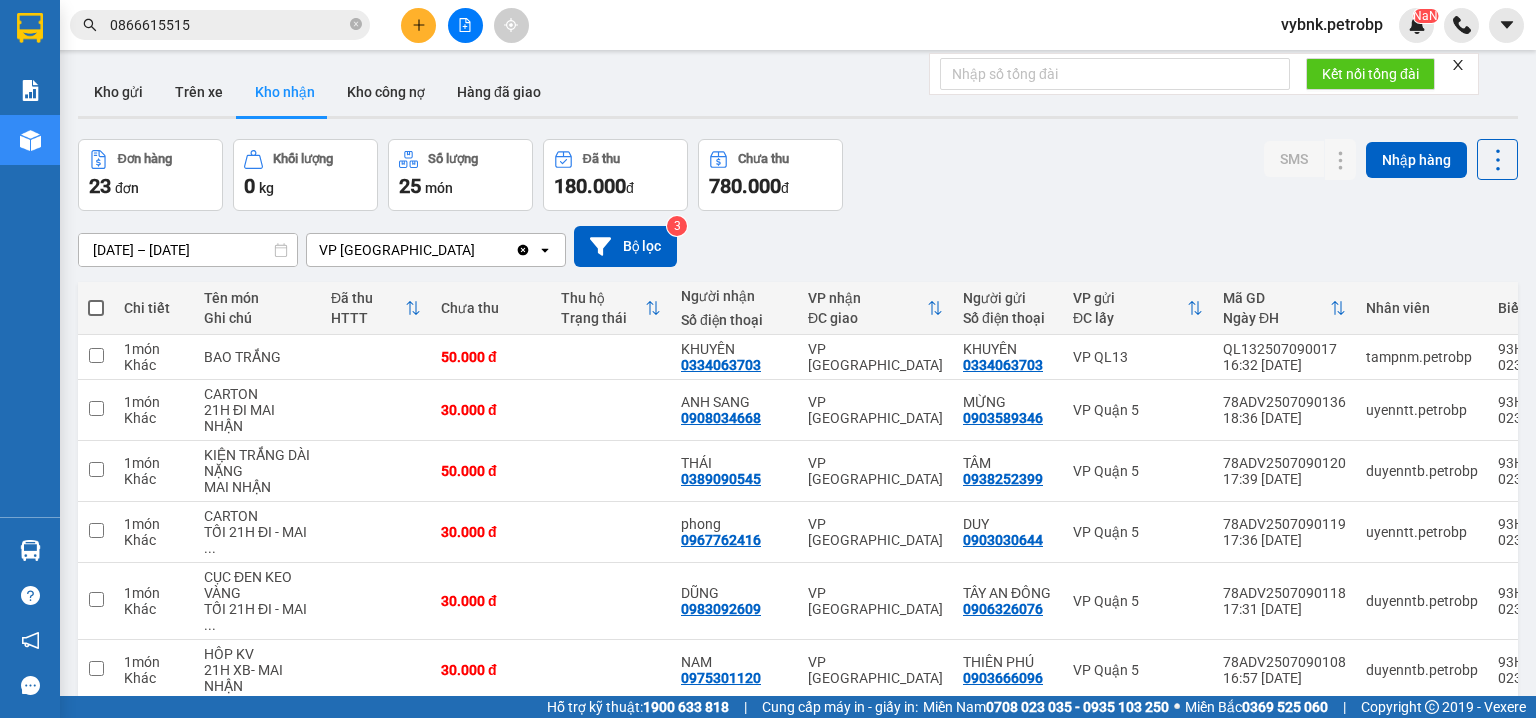 click on "Kết quả tìm kiếm ( 945 )  Bộ lọc  Ngày tạo đơn gần nhất Mã ĐH Trạng thái Món hàng Tổng cước Chưa cước Người gửi VP Gửi Người nhận VP Nhận PB2507100006 07:30 - 10/07 VP Gửi   CARTON NHỎ KV SL:  1 30.000 30.000 0866615515 C TRINH  VP Phước Bình 0924112118 NAM PHƯƠNG  VP Quận 5 78ADV2507090141 19:02 - 09/07 VP Nhận   93H-023.04 00:14 - 10/07 HỘP GIẤY SL:  1 30.000 30.000 0924112118 NAM PHƯƠNG  VP Quận 5 0866615515 C TRINH  VP Phước Bình PB2507080027 19:01 - 08/07 Đã giao   14:06 - 09/07 CARTON NHỎ KV SL:  1 30.000 0866615515 C TRINH  VP Phước Bình 0924112118 NAM PHƯƠNG  VP Quận 5 78ADV2507080137 18:16 - 08/07 Đã giao   07:48 - 09/07 HỘP GIẤY SL:  1 30.000 0924112118 NAM PHƯƠNG  VP Quận 5 0866615515 C TRINH  VP Phước Bình PB2507070043 19:27 - 07/07 Đã giao   14:07 - 08/07 CARTON NHỎ KV SL:  1 30.000 0866615515 C TRINH  VP Phước Bình 0924112118 NAM PHƯƠNG  VP Quận 5 78ADV2507070166 18:56 - 07/07   SL:" at bounding box center (768, 359) 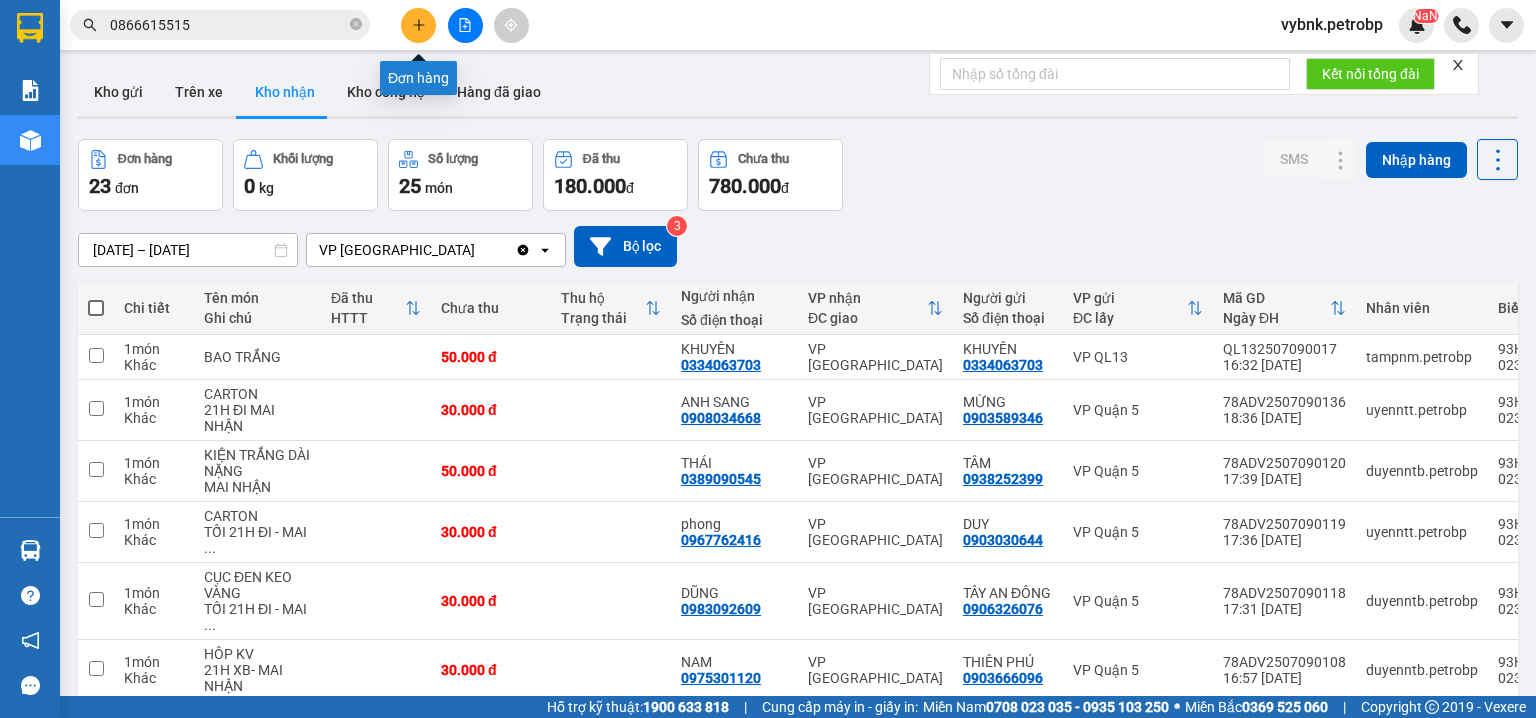 click at bounding box center (418, 25) 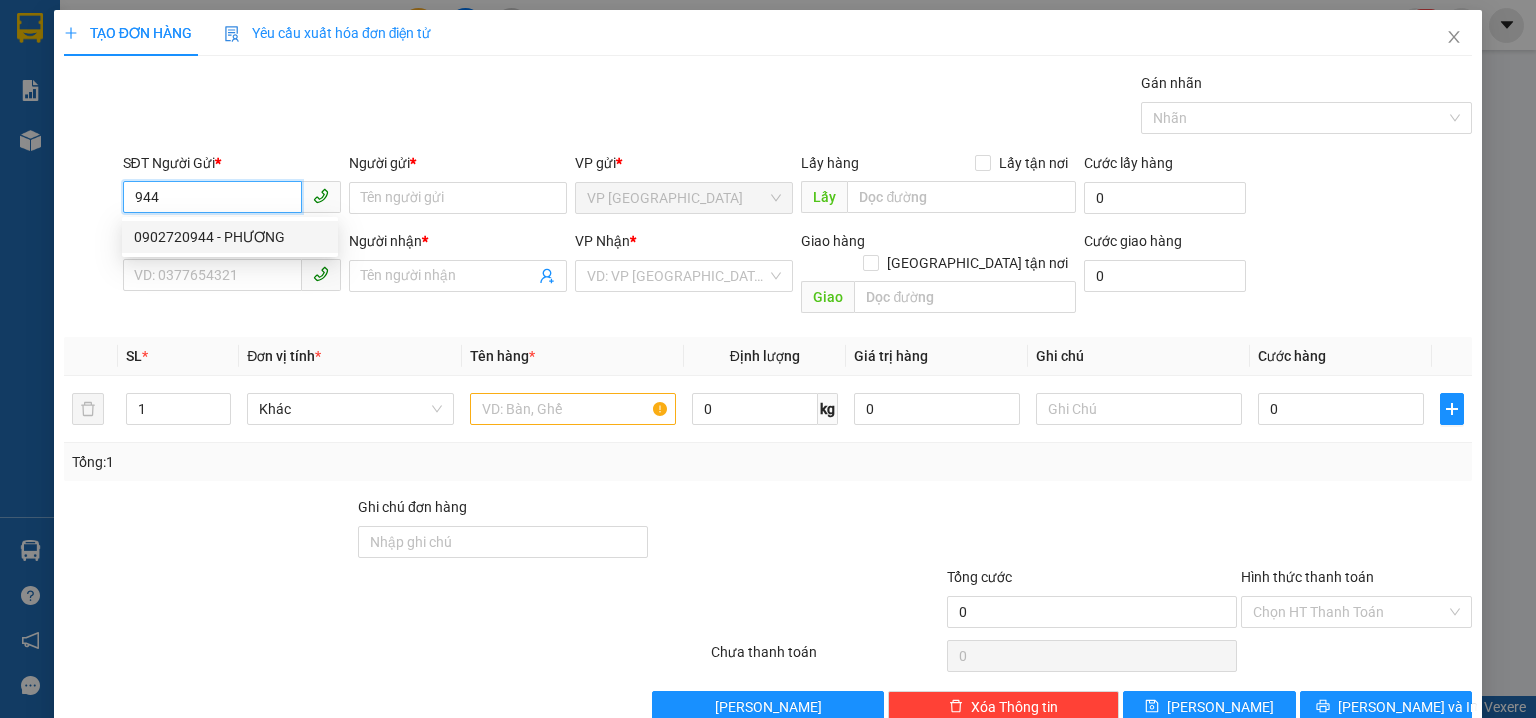 click on "0902720944 - PHƯƠNG" at bounding box center (230, 237) 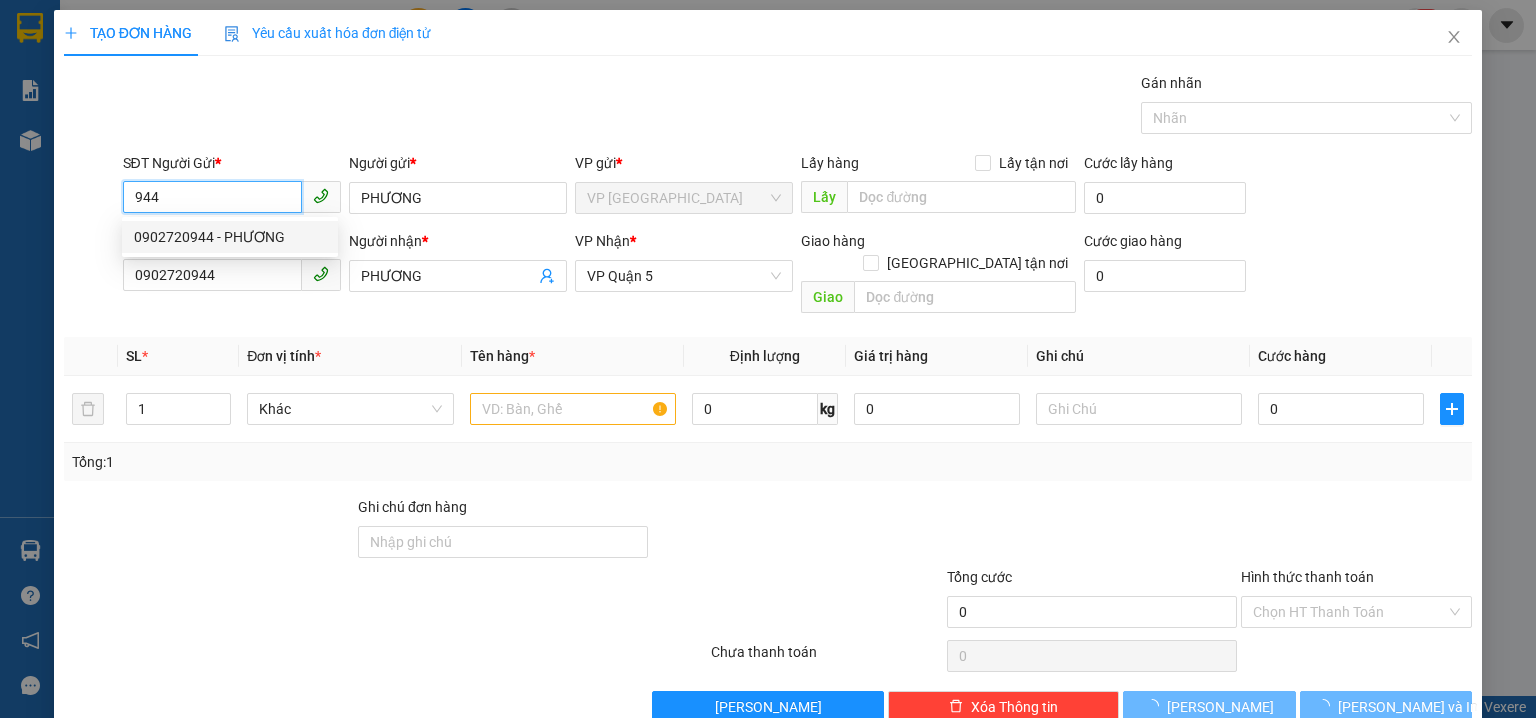 type on "0902720944" 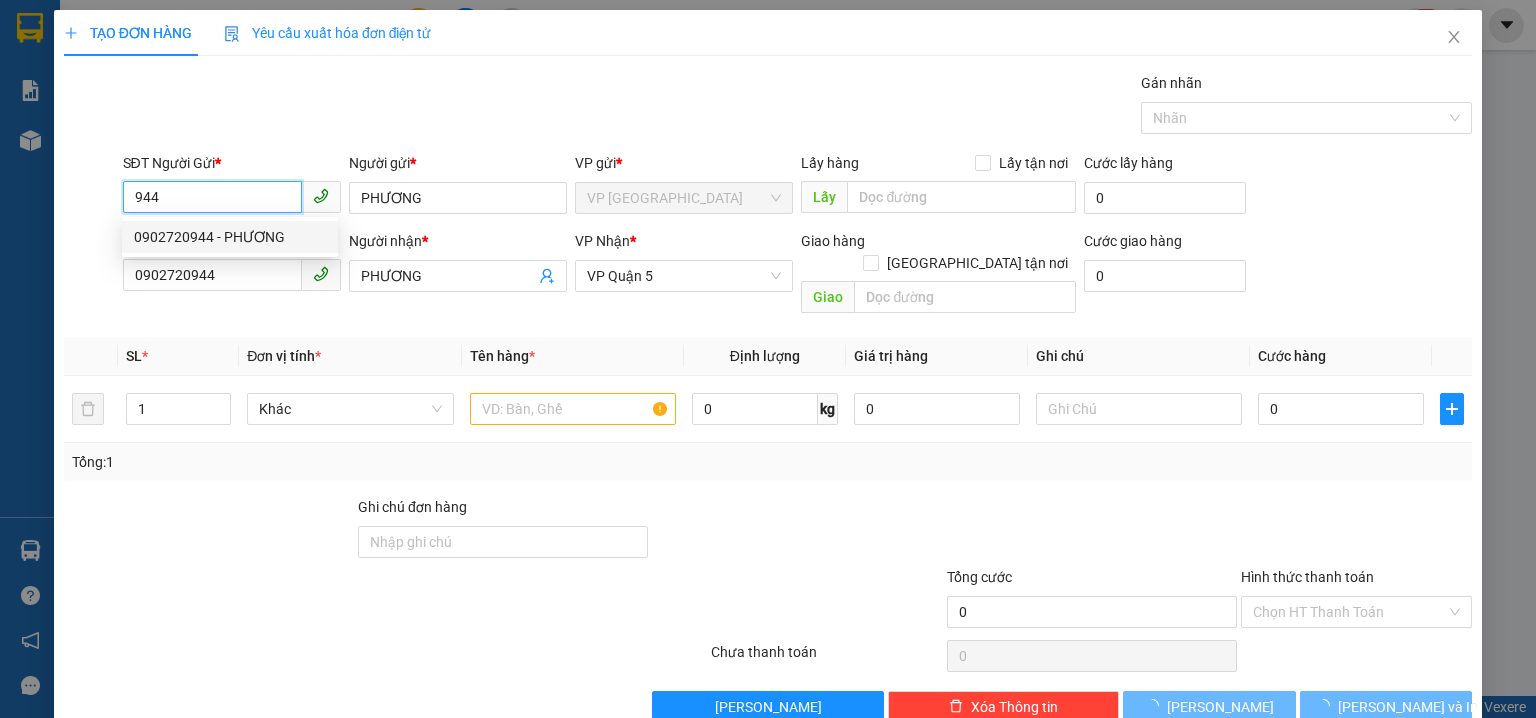 type on "PHƯƠNG" 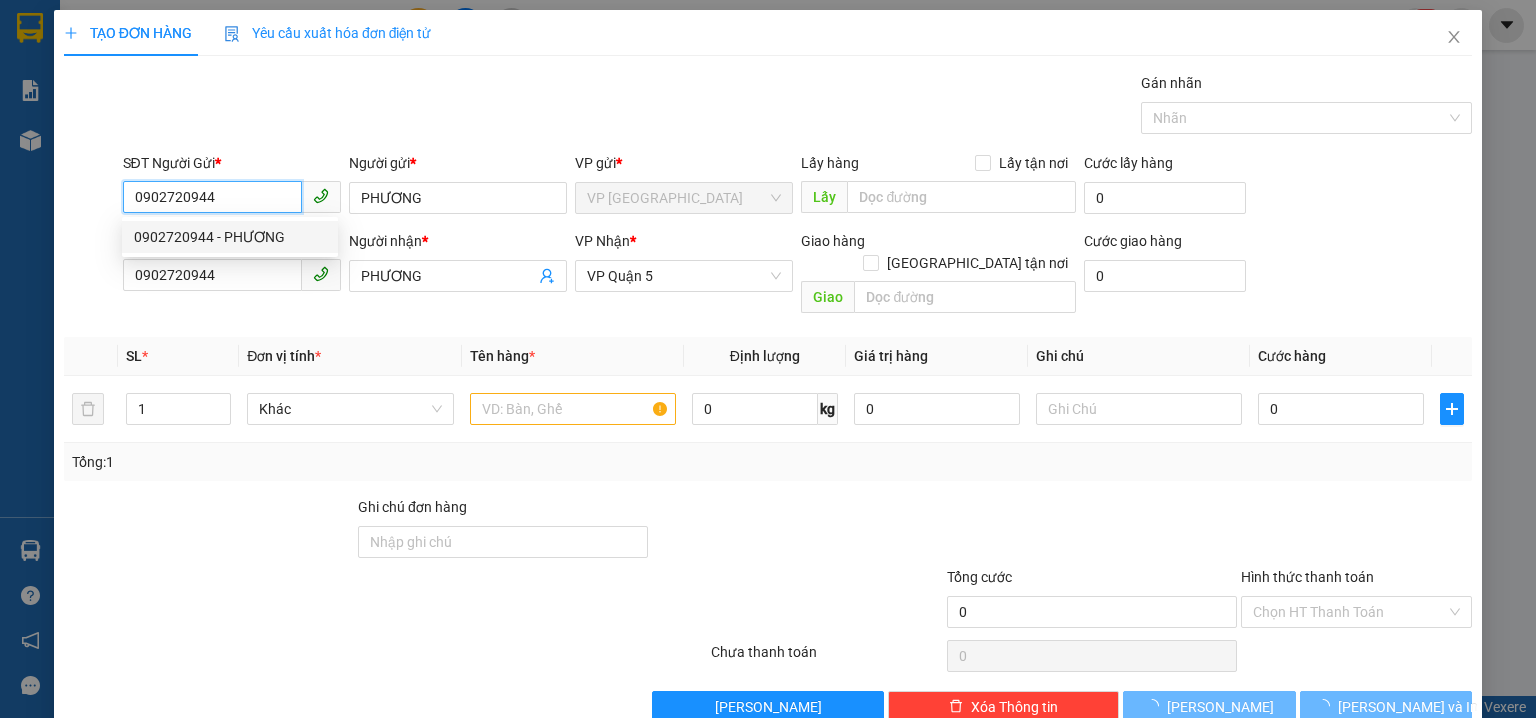 type on "30.000" 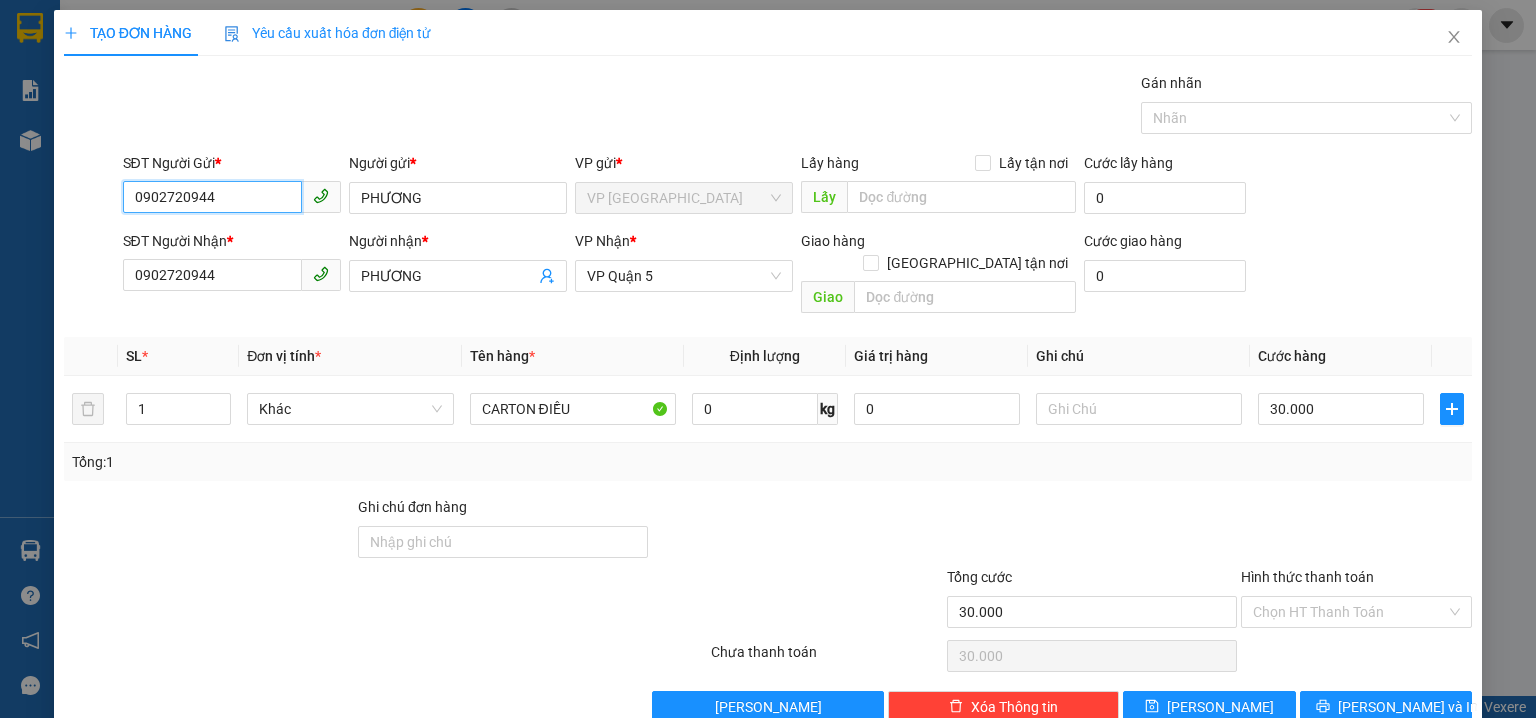 type on "0902720944" 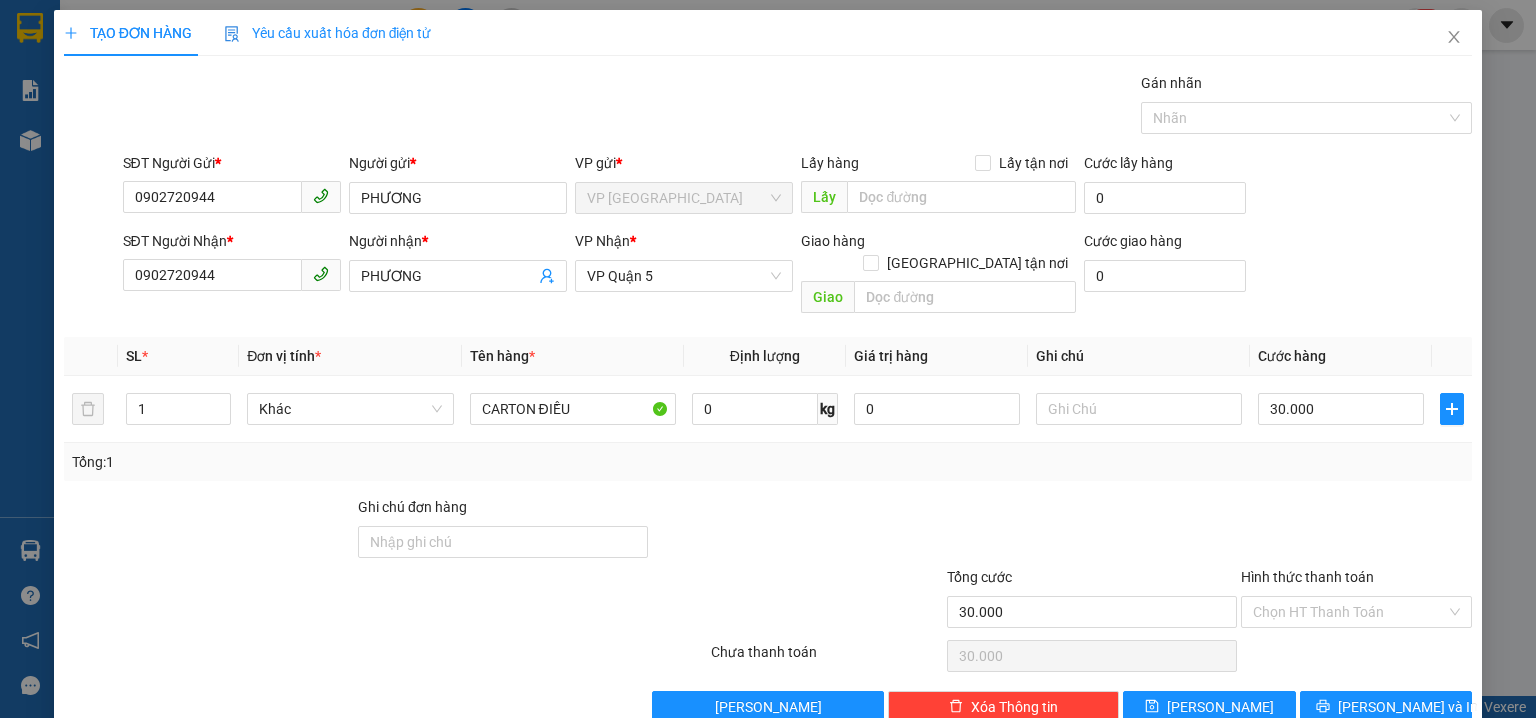 click on "TẠO ĐƠN HÀNG Yêu cầu xuất hóa đơn điện tử Transit Pickup Surcharge Ids Transit Deliver Surcharge Ids Transit Deliver Surcharge Transit Deliver Surcharge Gói vận chuyển  * Tiêu chuẩn Gán nhãn   Nhãn SĐT Người Gửi  * 0902720944 0902720944 Người gửi  * PHƯƠNG VP gửi  * VP Phước Bình Lấy hàng Lấy tận nơi Lấy Cước lấy hàng 0 SĐT Người Nhận  * 0902720944 Người nhận  * PHƯƠNG VP Nhận  * VP Quận 5 Giao hàng Giao tận nơi Giao Cước giao hàng 0 SL  * Đơn vị tính  * Tên hàng  * Định lượng Giá trị hàng Ghi chú Cước hàng                   1 Khác CARTON ĐIỀU 0 kg 0 30.000 Tổng:  1 Ghi chú đơn hàng Tổng cước 30.000 Hình thức thanh toán Chọn HT Thanh Toán Số tiền thu trước   Chọn loại cước 0 Chưa thanh toán 30.000 Chọn HT Thanh Toán Lưu nháp Xóa Thông tin Lưu Lưu và In" at bounding box center [768, 359] 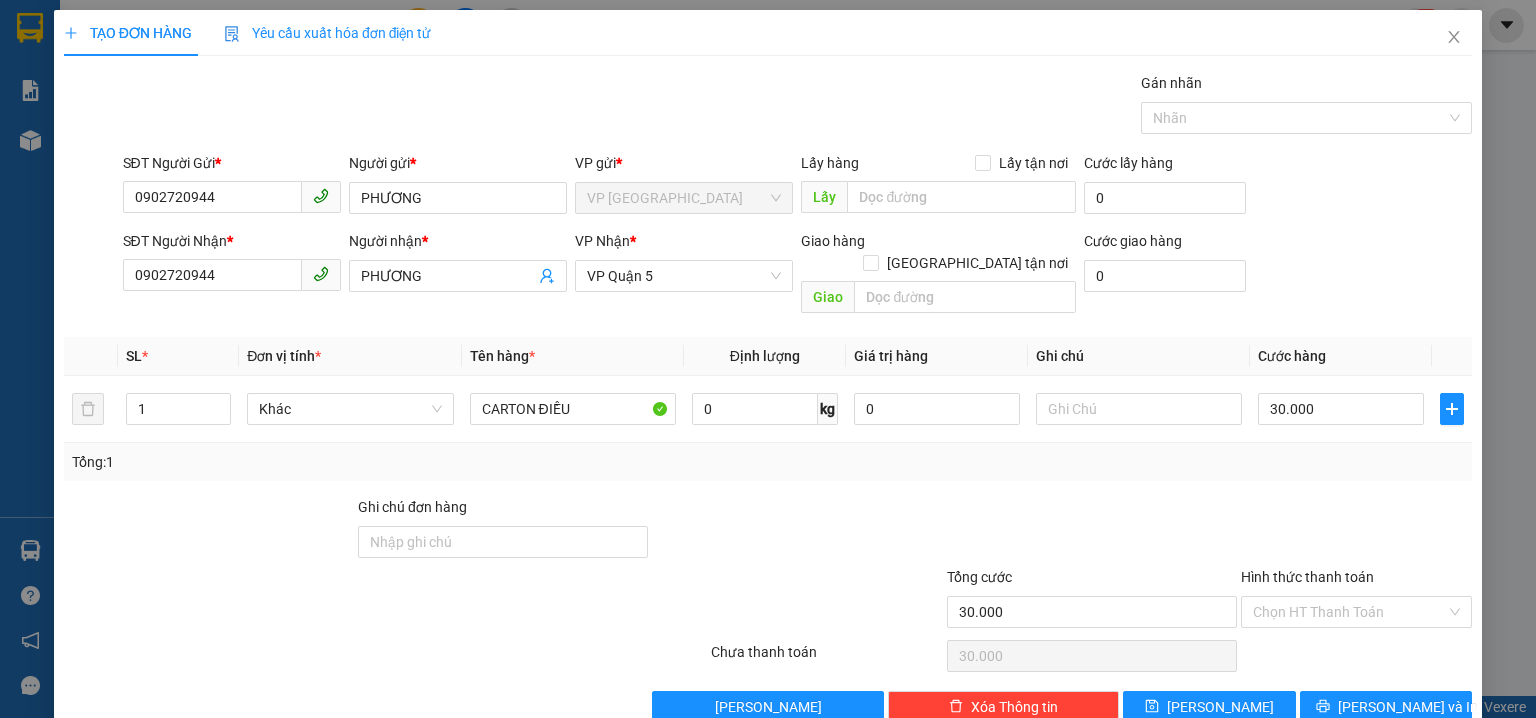 click on "TẠO ĐƠN HÀNG Yêu cầu xuất hóa đơn điện tử Transit Pickup Surcharge Ids Transit Deliver Surcharge Ids Transit Deliver Surcharge Transit Deliver Surcharge Gói vận chuyển  * Tiêu chuẩn Gán nhãn   Nhãn SĐT Người Gửi  * 0902720944 Người gửi  * PHƯƠNG VP gửi  * VP Phước Bình Lấy hàng Lấy tận nơi Lấy Cước lấy hàng 0 SĐT Người Nhận  * 0902720944 Người nhận  * PHƯƠNG VP Nhận  * VP Quận 5 Giao hàng Giao tận nơi Giao Cước giao hàng 0 SL  * Đơn vị tính  * Tên hàng  * Định lượng Giá trị hàng Ghi chú Cước hàng                   1 Khác CARTON ĐIỀU 0 kg 0 30.000 Tổng:  1 Ghi chú đơn hàng Tổng cước 30.000 Hình thức thanh toán Chọn HT Thanh Toán Số tiền thu trước   Chọn loại cước 0 Chưa thanh toán 30.000 Chọn HT Thanh Toán Lưu nháp Xóa Thông tin Lưu Lưu và In" at bounding box center [768, 359] 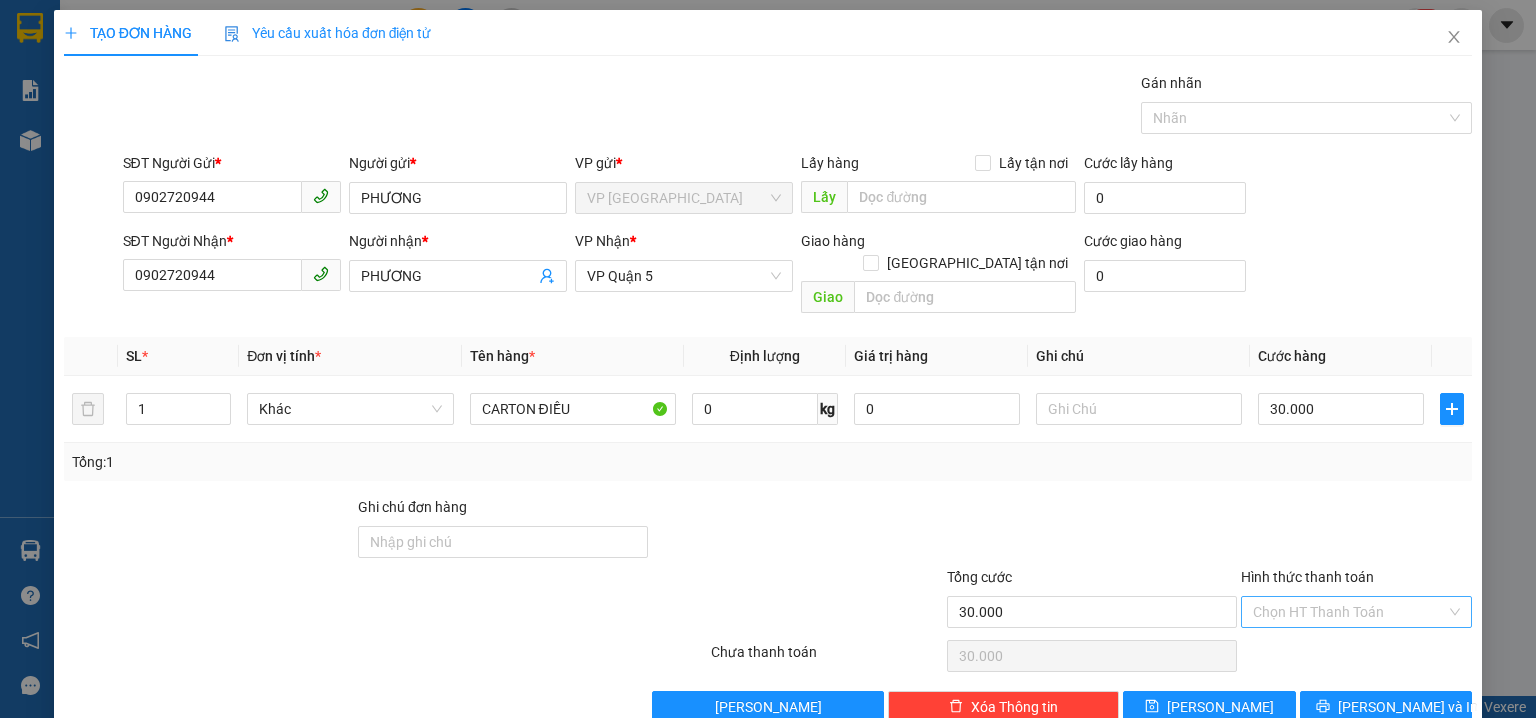 click on "Hình thức thanh toán" at bounding box center [1349, 612] 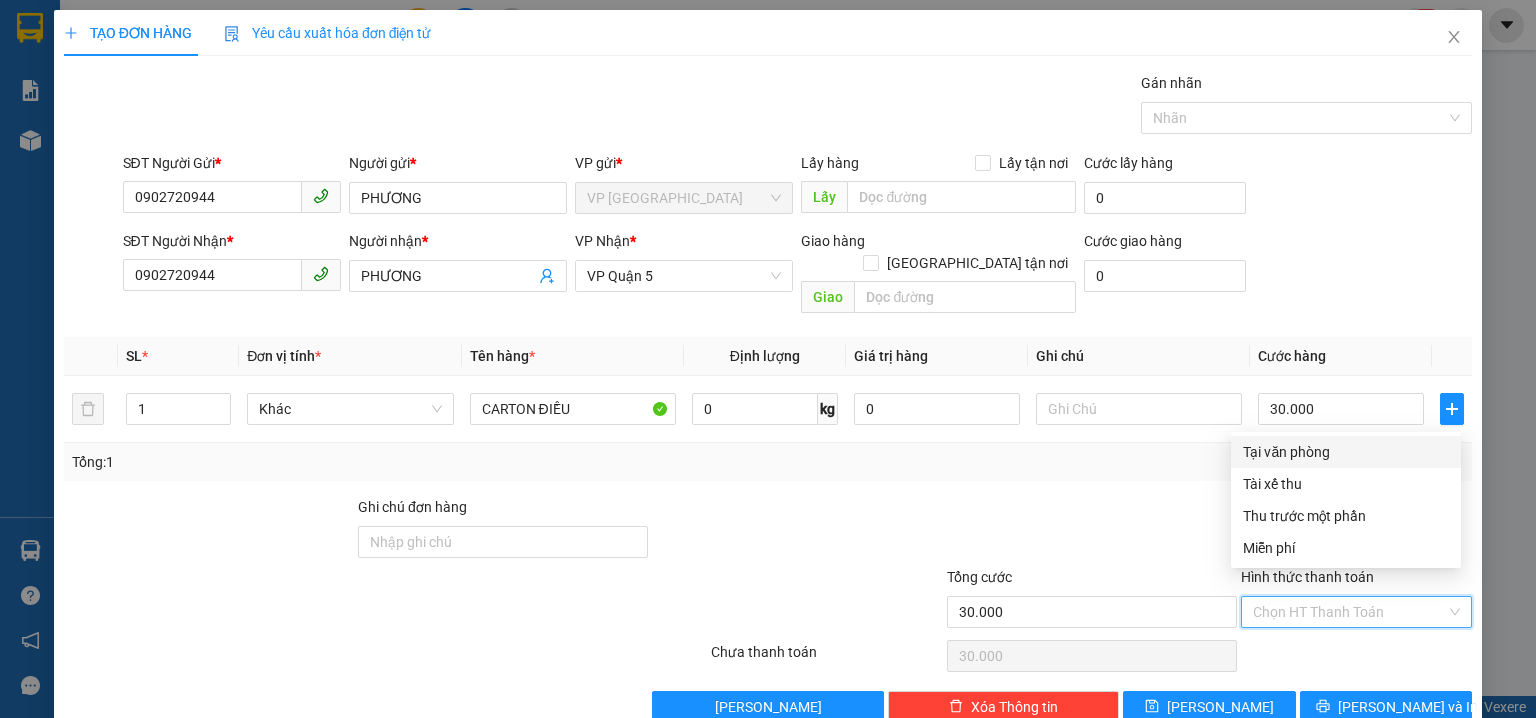 click on "Tại văn phòng" at bounding box center [1346, 452] 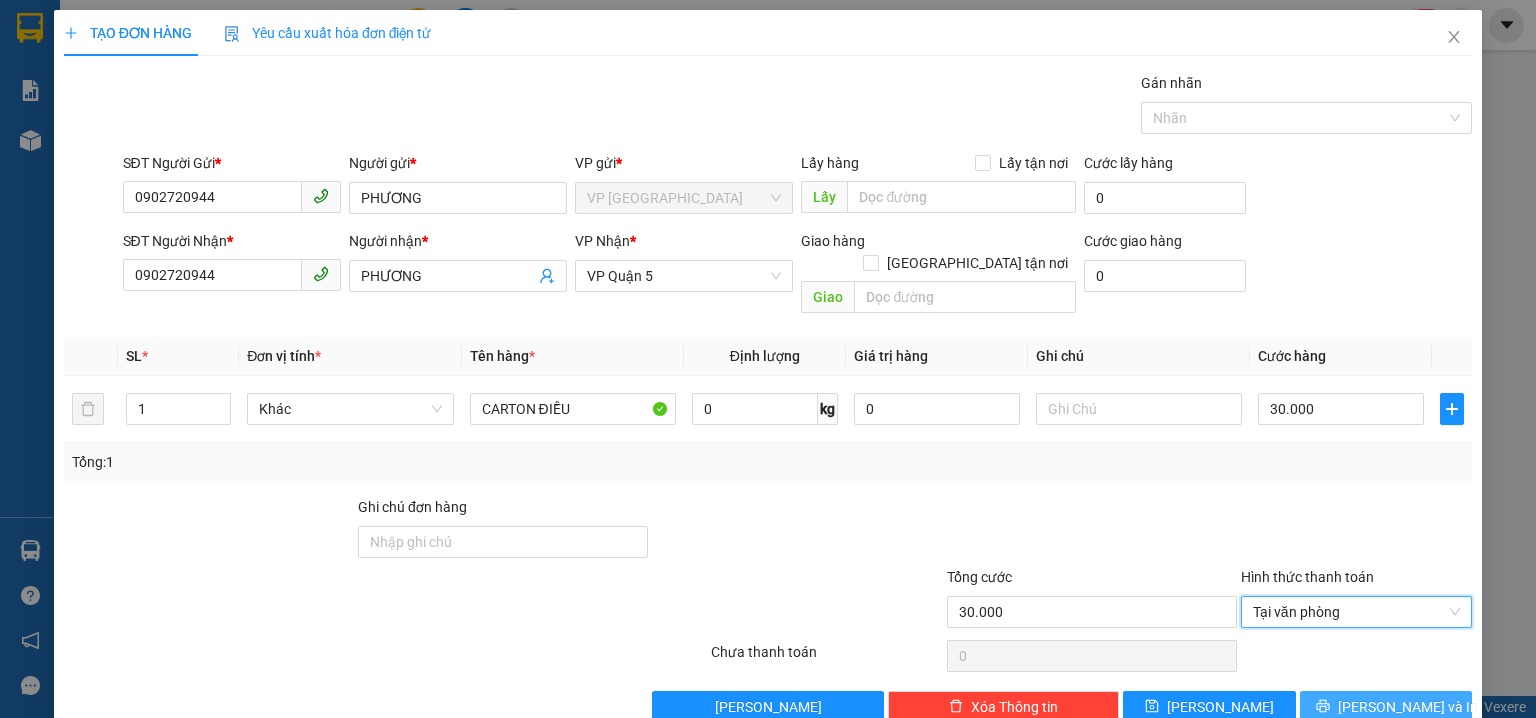 click on "Lưu và In" at bounding box center (1386, 707) 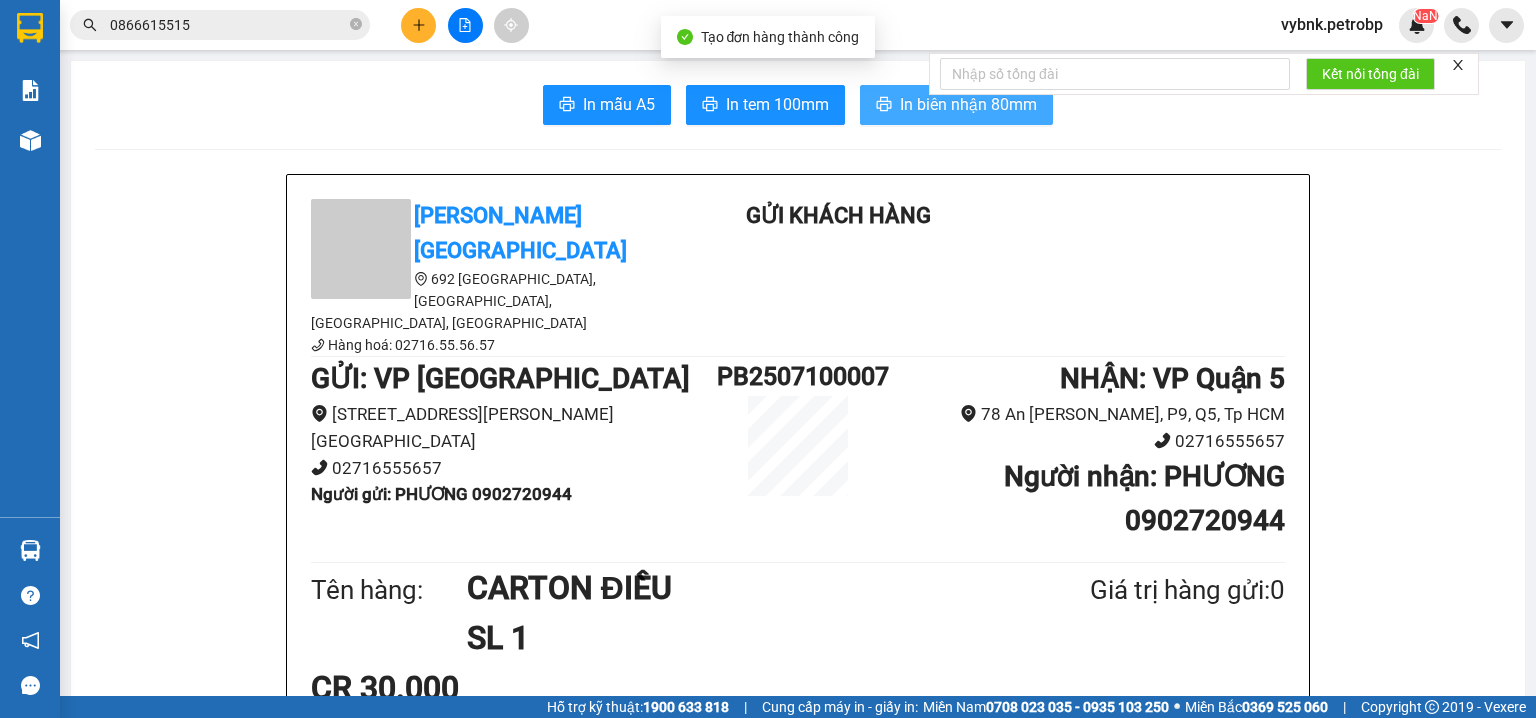 click on "In biên nhận 80mm" at bounding box center (968, 104) 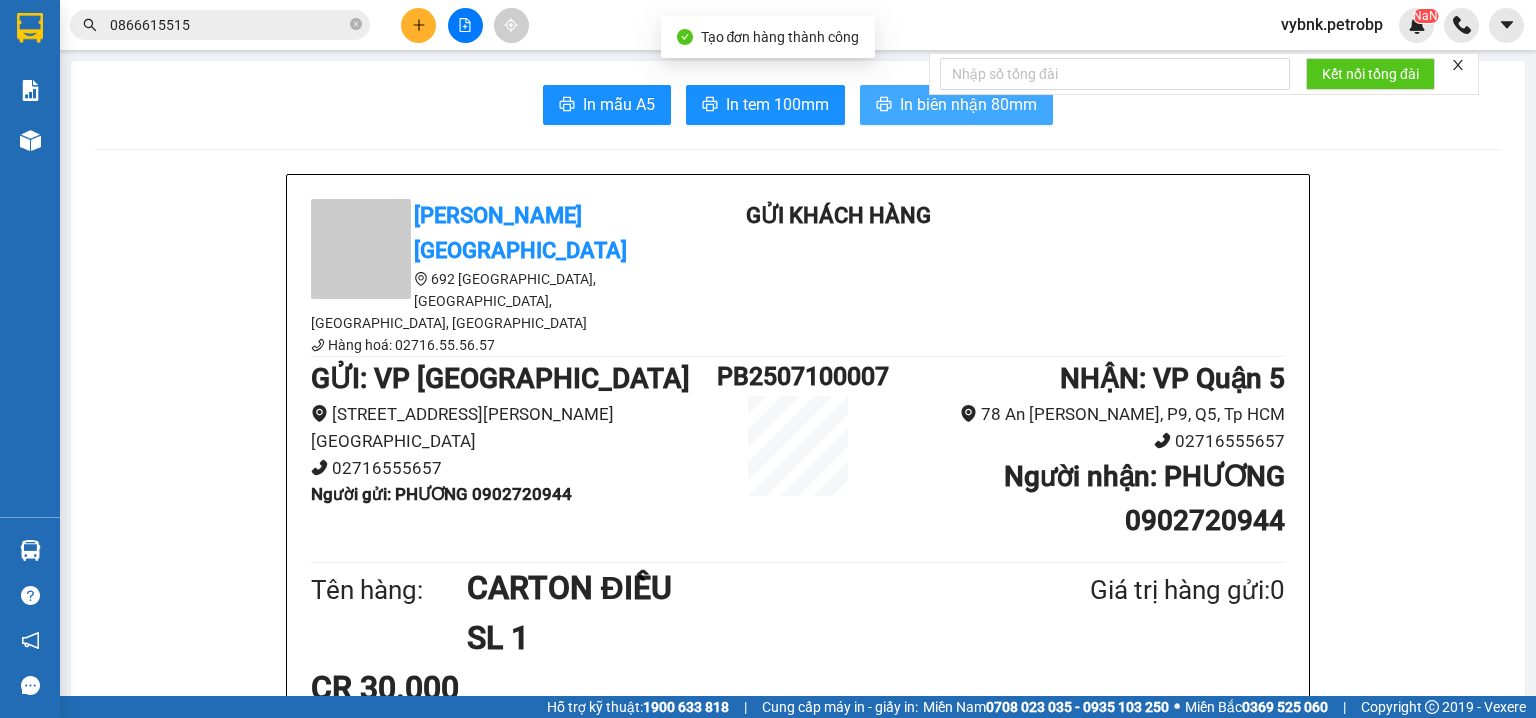 scroll, scrollTop: 0, scrollLeft: 0, axis: both 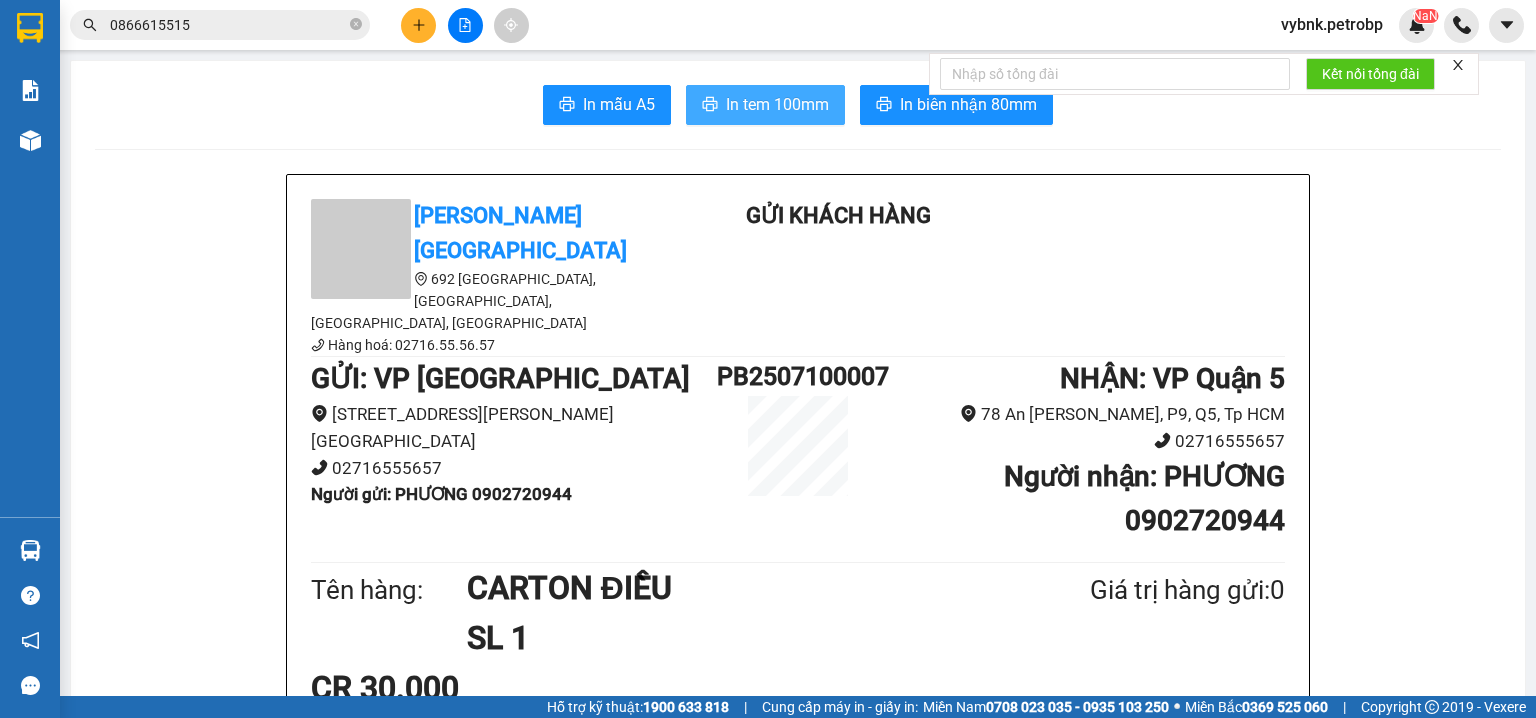 click on "In tem 100mm" at bounding box center (777, 104) 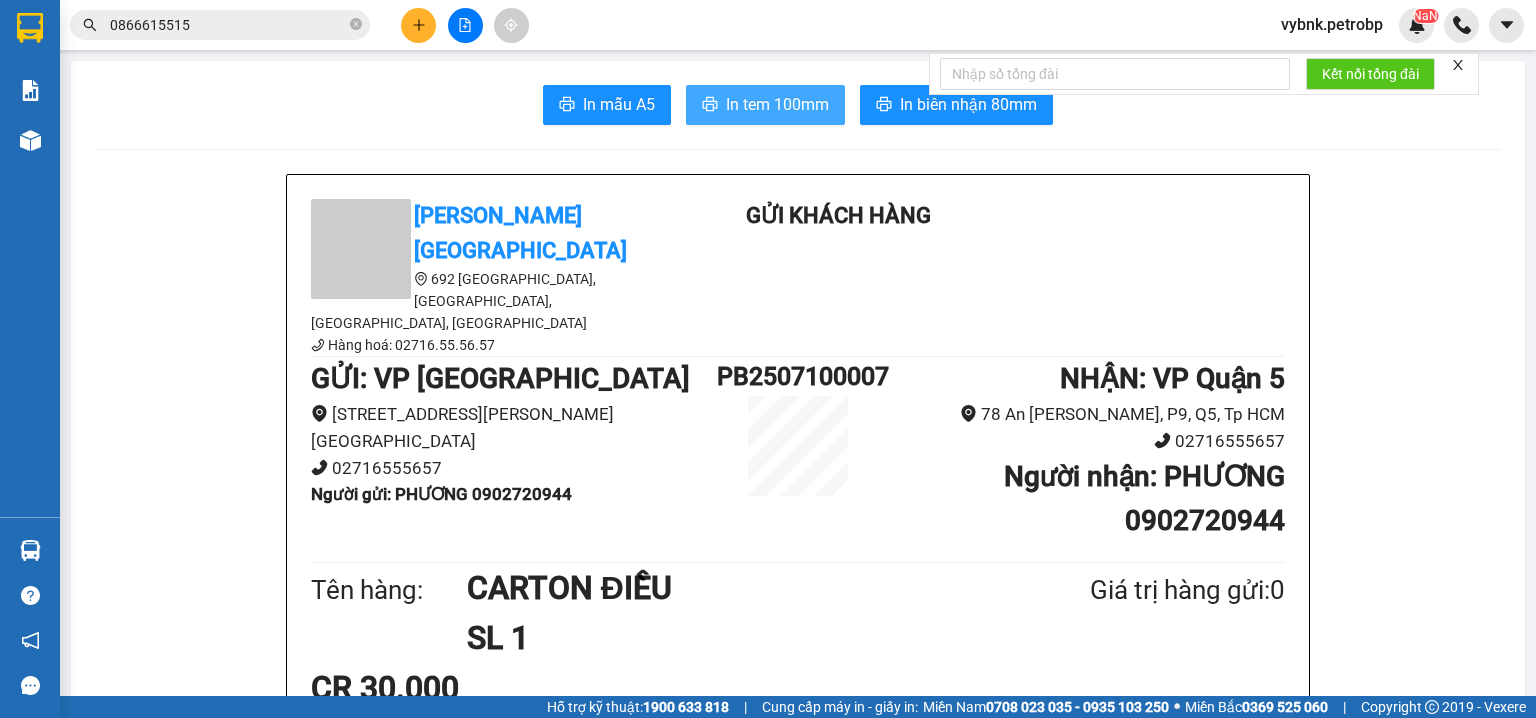 scroll, scrollTop: 0, scrollLeft: 0, axis: both 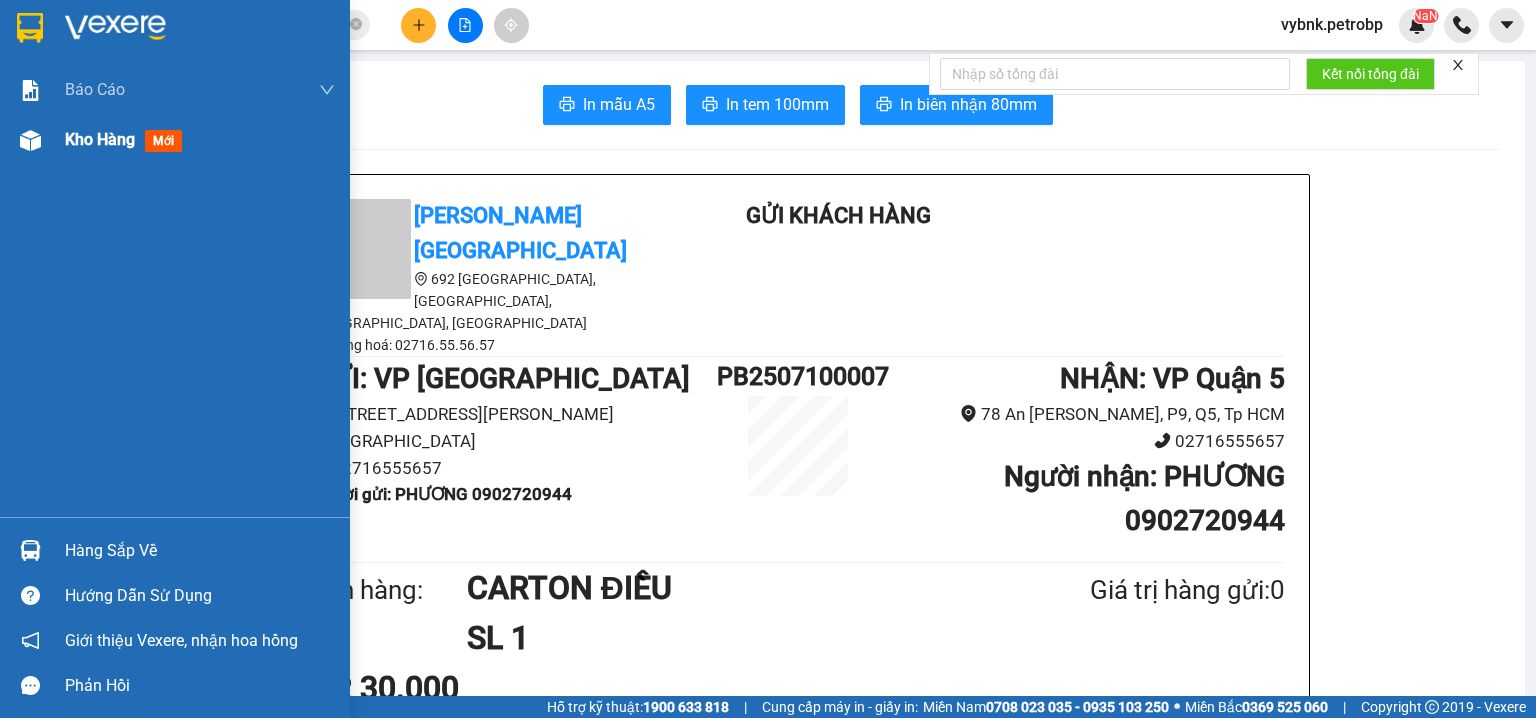 click on "Kho hàng mới" at bounding box center [200, 140] 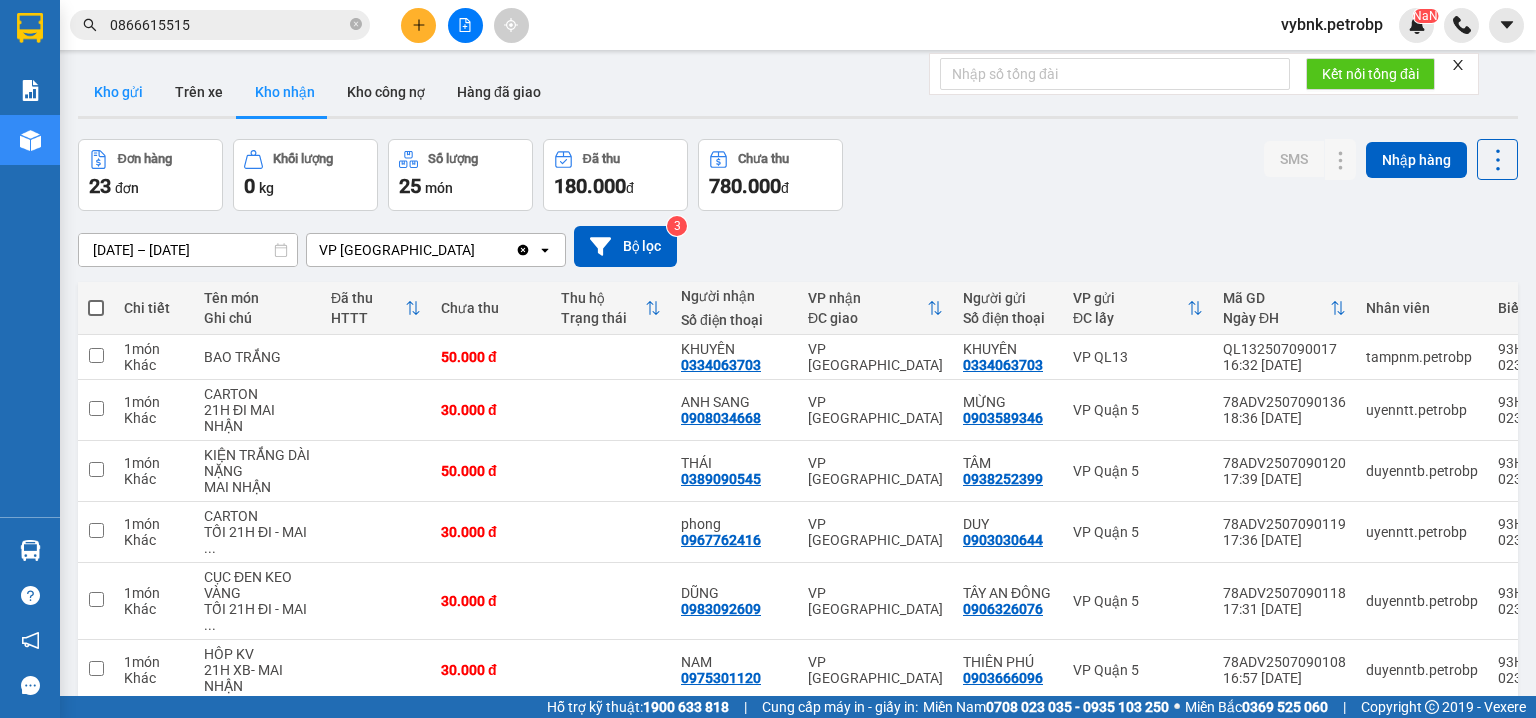 click on "Kho gửi" at bounding box center [118, 92] 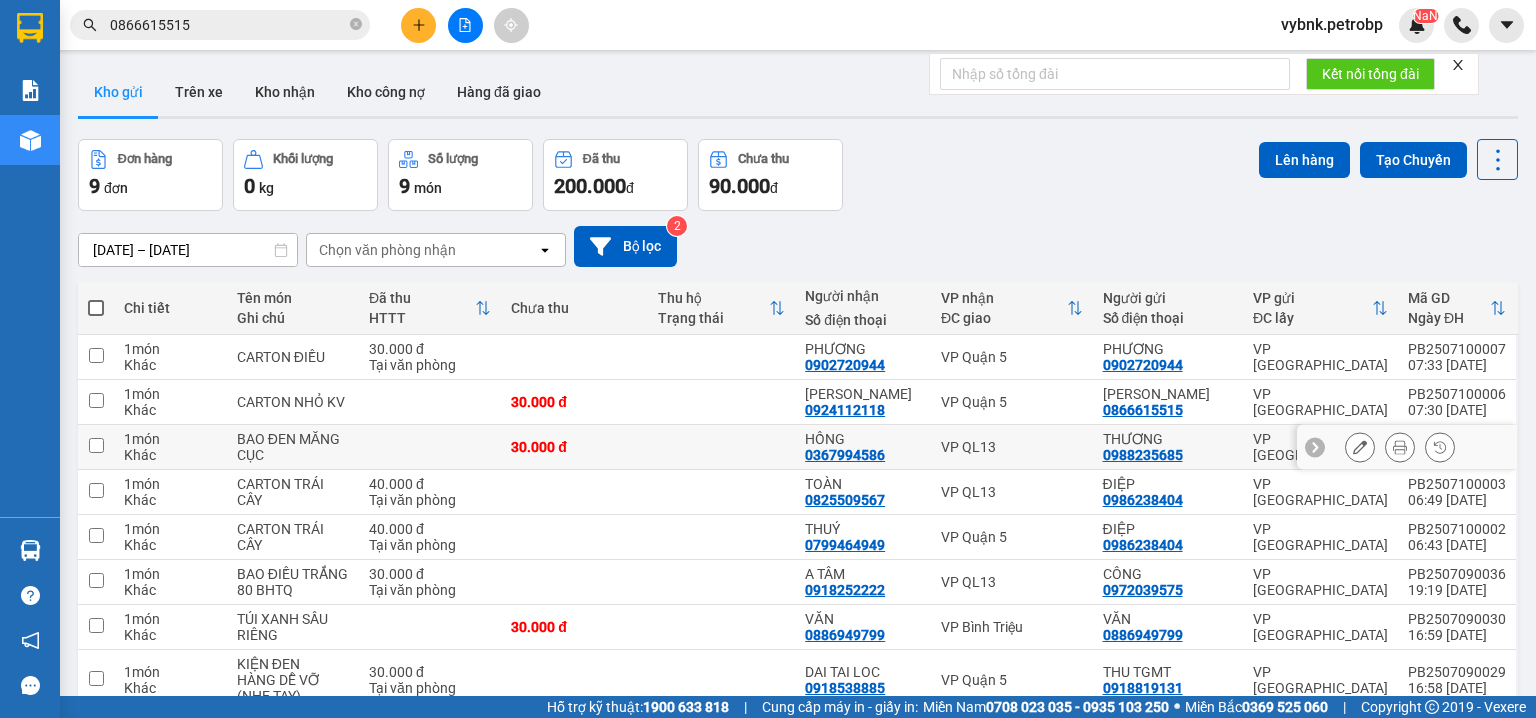 scroll, scrollTop: 139, scrollLeft: 0, axis: vertical 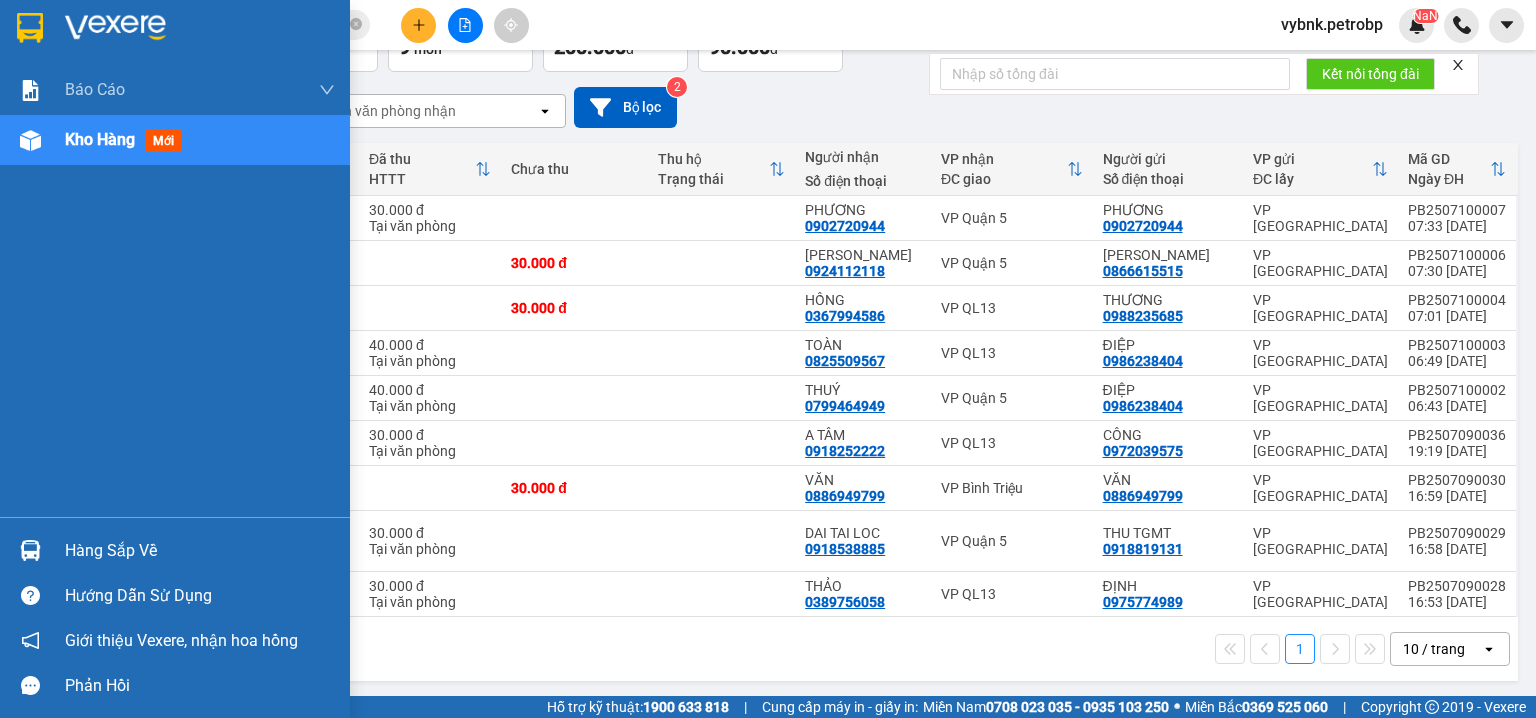 click at bounding box center (30, 550) 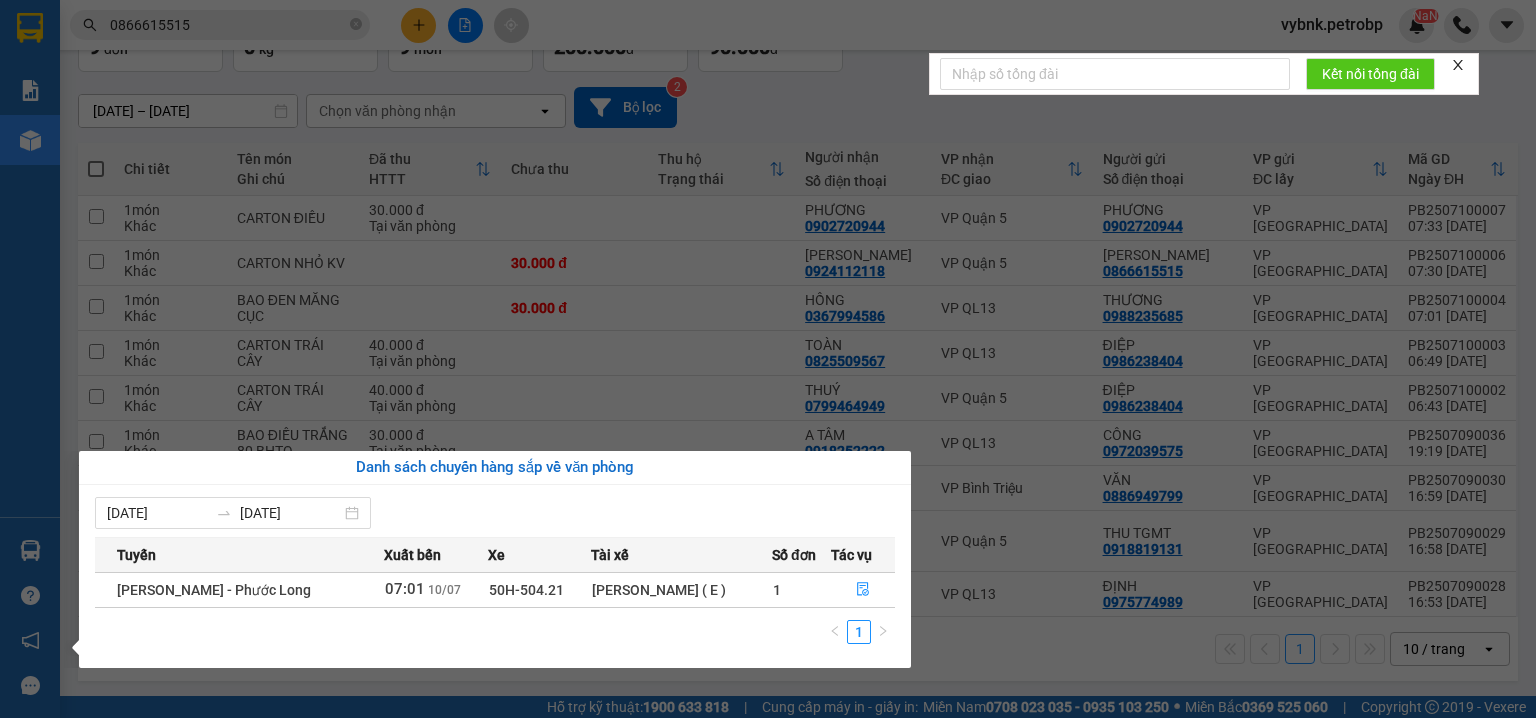 click on "Kết quả tìm kiếm ( 945 )  Bộ lọc  Ngày tạo đơn gần nhất Mã ĐH Trạng thái Món hàng Tổng cước Chưa cước Người gửi VP Gửi Người nhận VP Nhận PB2507100006 07:30 - 10/07 VP Gửi   CARTON NHỎ KV SL:  1 30.000 30.000 0866615515 C TRINH  VP Phước Bình 0924112118 NAM PHƯƠNG  VP Quận 5 78ADV2507090141 19:02 - 09/07 VP Nhận   93H-023.04 00:14 - 10/07 HỘP GIẤY SL:  1 30.000 30.000 0924112118 NAM PHƯƠNG  VP Quận 5 0866615515 C TRINH  VP Phước Bình PB2507080027 19:01 - 08/07 Đã giao   14:06 - 09/07 CARTON NHỎ KV SL:  1 30.000 0866615515 C TRINH  VP Phước Bình 0924112118 NAM PHƯƠNG  VP Quận 5 78ADV2507080137 18:16 - 08/07 Đã giao   07:48 - 09/07 HỘP GIẤY SL:  1 30.000 0924112118 NAM PHƯƠNG  VP Quận 5 0866615515 C TRINH  VP Phước Bình PB2507070043 19:27 - 07/07 Đã giao   14:07 - 08/07 CARTON NHỎ KV SL:  1 30.000 0866615515 C TRINH  VP Phước Bình 0924112118 NAM PHƯƠNG  VP Quận 5 78ADV2507070166 18:56 - 07/07   SL:" at bounding box center [768, 359] 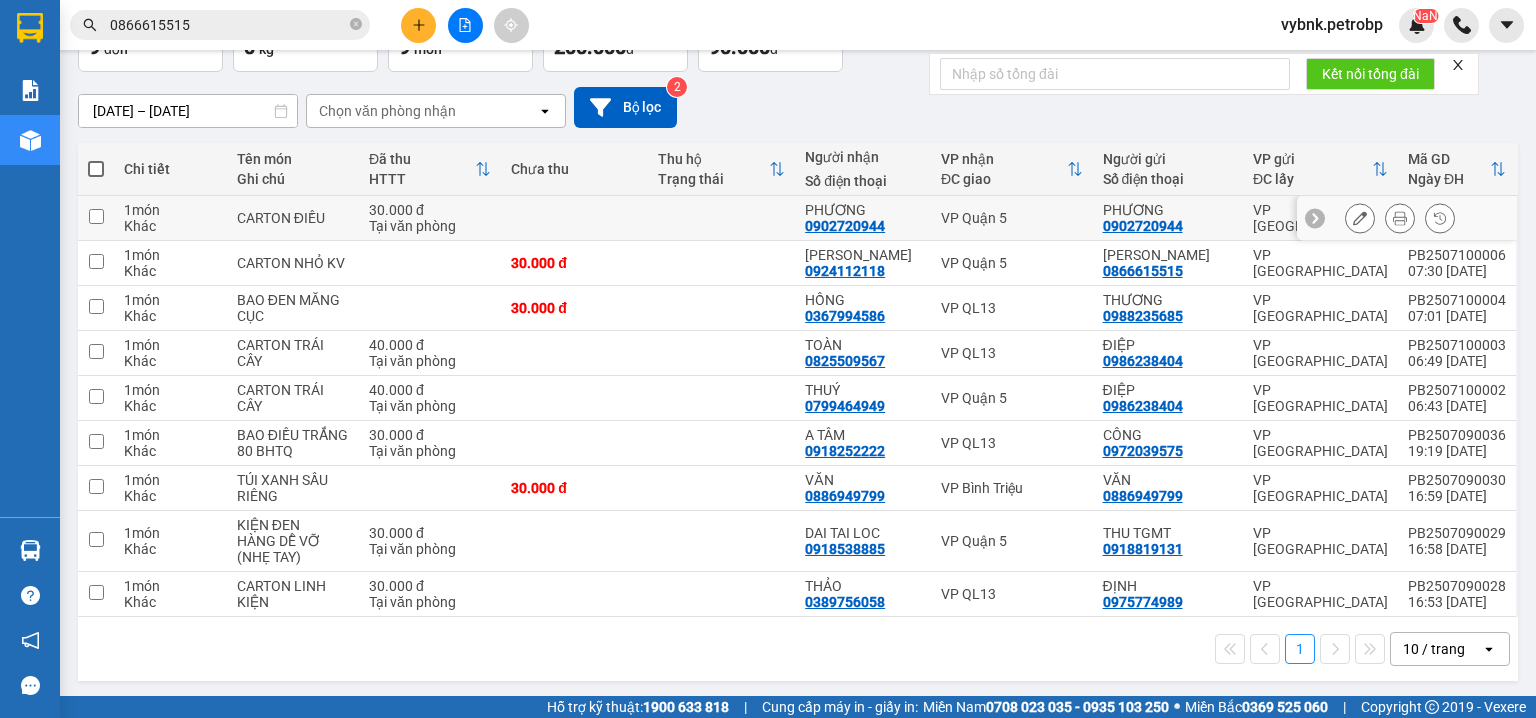scroll, scrollTop: 0, scrollLeft: 0, axis: both 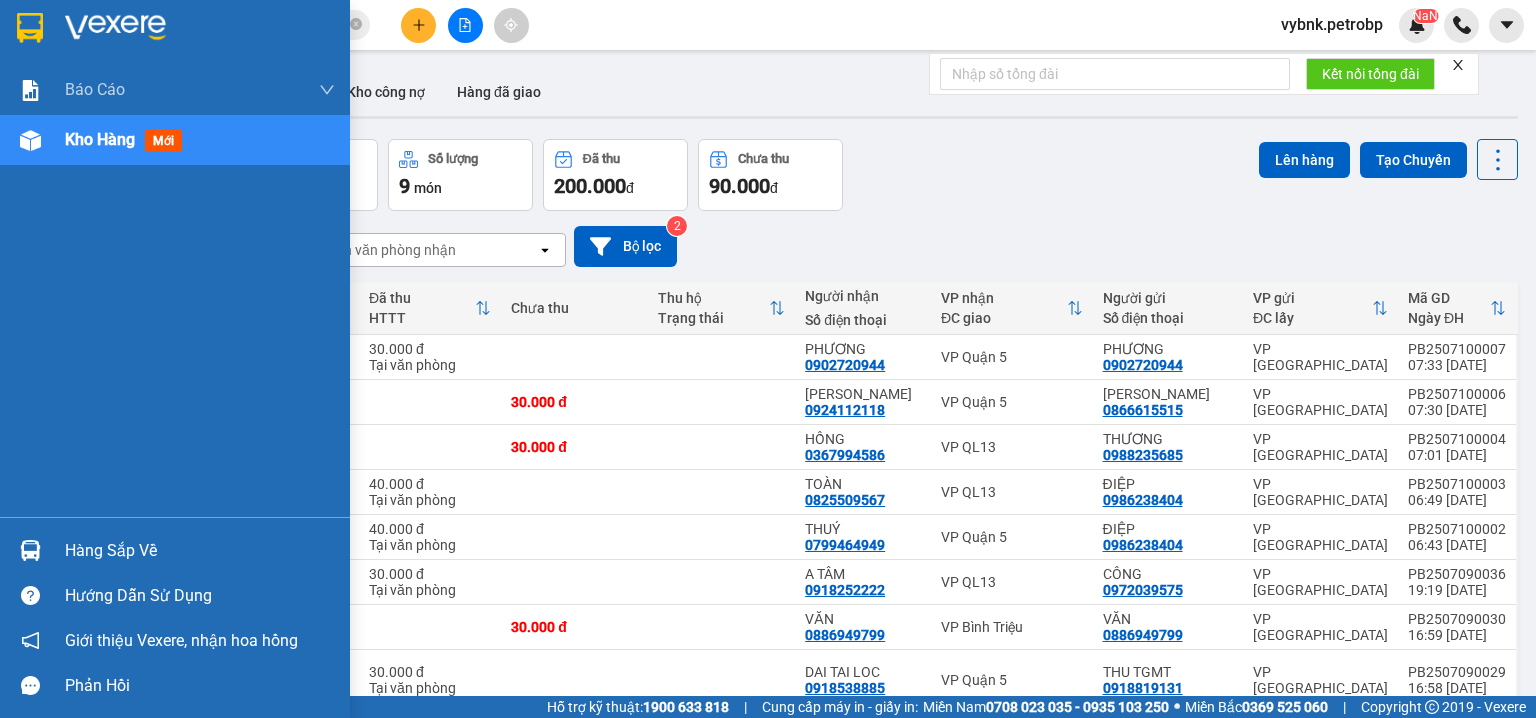 click at bounding box center (30, 550) 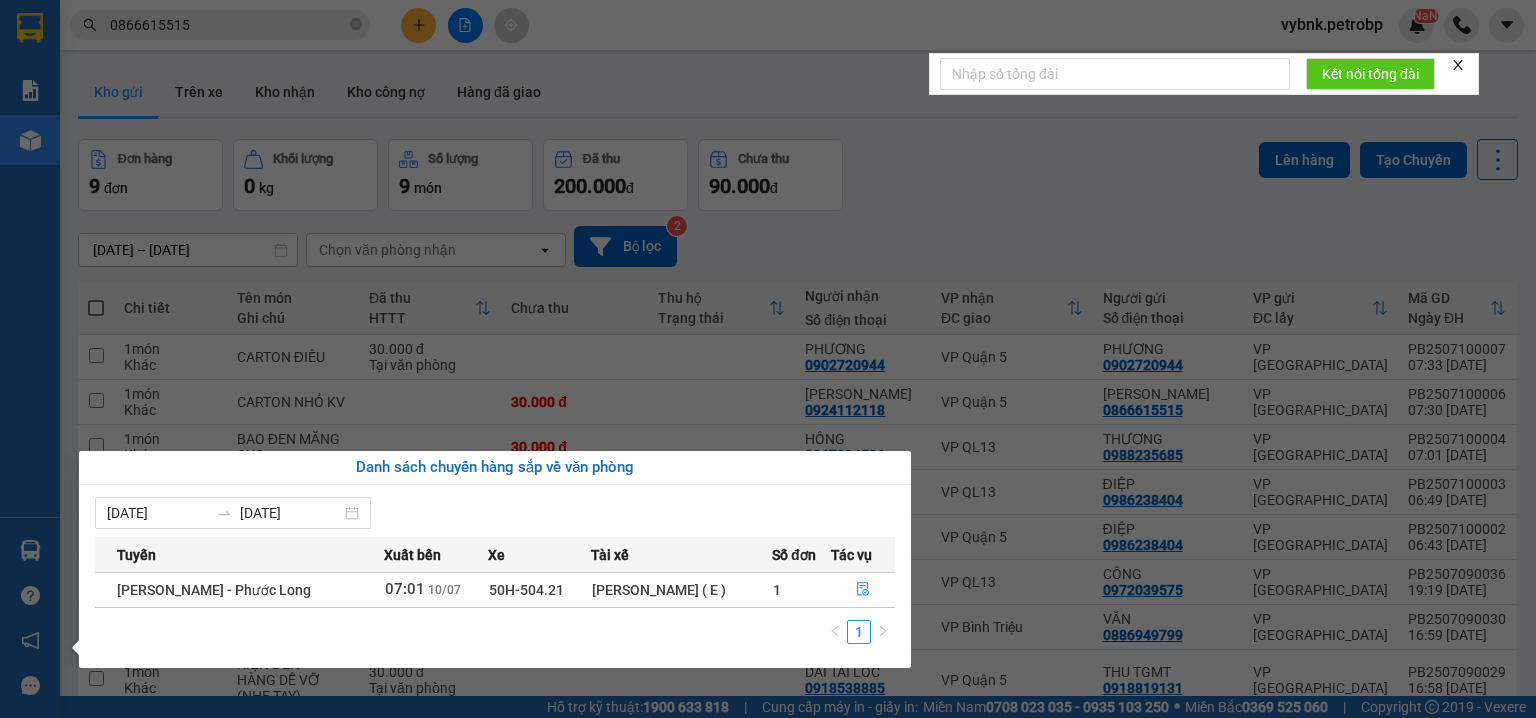 click on "Kết quả tìm kiếm ( 945 )  Bộ lọc  Ngày tạo đơn gần nhất Mã ĐH Trạng thái Món hàng Tổng cước Chưa cước Người gửi VP Gửi Người nhận VP Nhận PB2507100006 07:30 - 10/07 VP Gửi   CARTON NHỎ KV SL:  1 30.000 30.000 0866615515 C TRINH  VP Phước Bình 0924112118 NAM PHƯƠNG  VP Quận 5 78ADV2507090141 19:02 - 09/07 VP Nhận   93H-023.04 00:14 - 10/07 HỘP GIẤY SL:  1 30.000 30.000 0924112118 NAM PHƯƠNG  VP Quận 5 0866615515 C TRINH  VP Phước Bình PB2507080027 19:01 - 08/07 Đã giao   14:06 - 09/07 CARTON NHỎ KV SL:  1 30.000 0866615515 C TRINH  VP Phước Bình 0924112118 NAM PHƯƠNG  VP Quận 5 78ADV2507080137 18:16 - 08/07 Đã giao   07:48 - 09/07 HỘP GIẤY SL:  1 30.000 0924112118 NAM PHƯƠNG  VP Quận 5 0866615515 C TRINH  VP Phước Bình PB2507070043 19:27 - 07/07 Đã giao   14:07 - 08/07 CARTON NHỎ KV SL:  1 30.000 0866615515 C TRINH  VP Phước Bình 0924112118 NAM PHƯƠNG  VP Quận 5 78ADV2507070166 18:56 - 07/07   SL:" at bounding box center [768, 359] 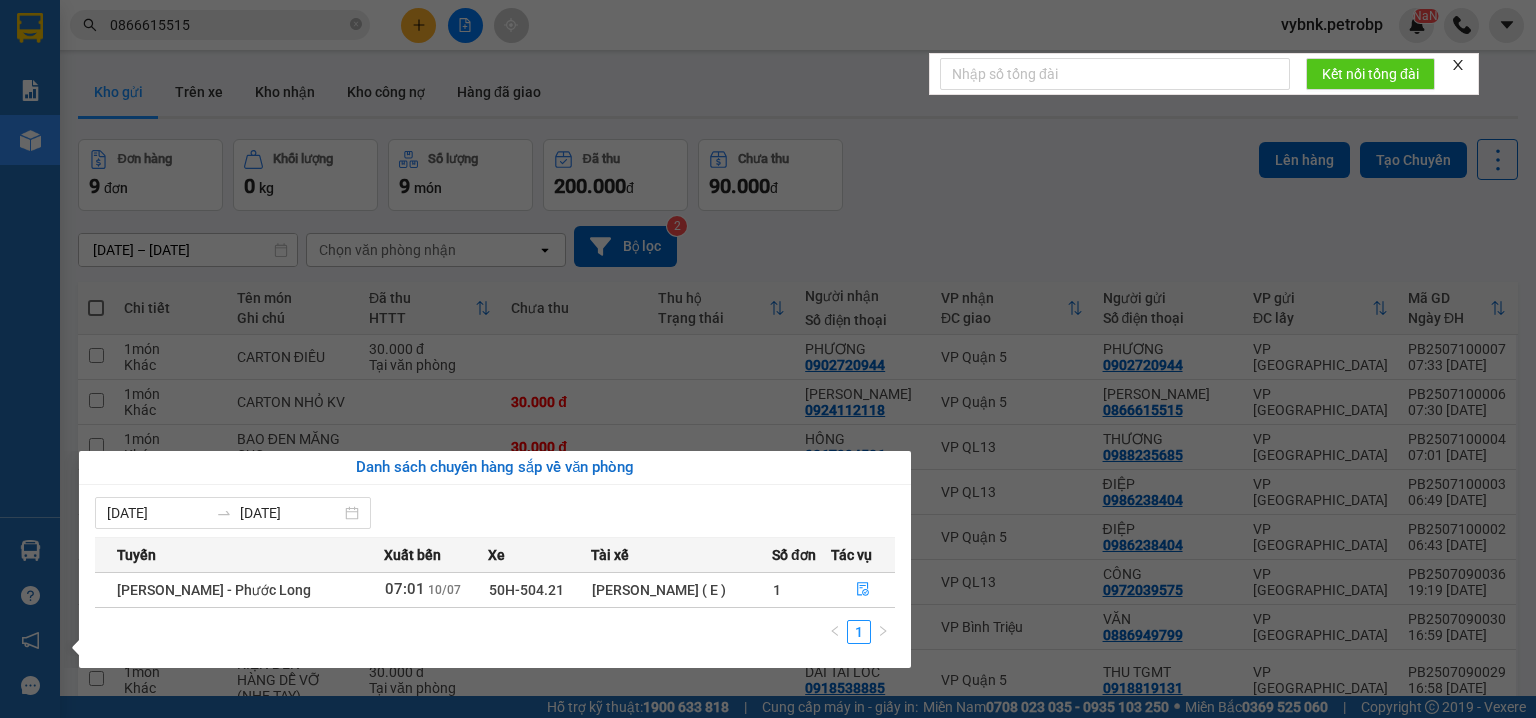 click at bounding box center (356, 25) 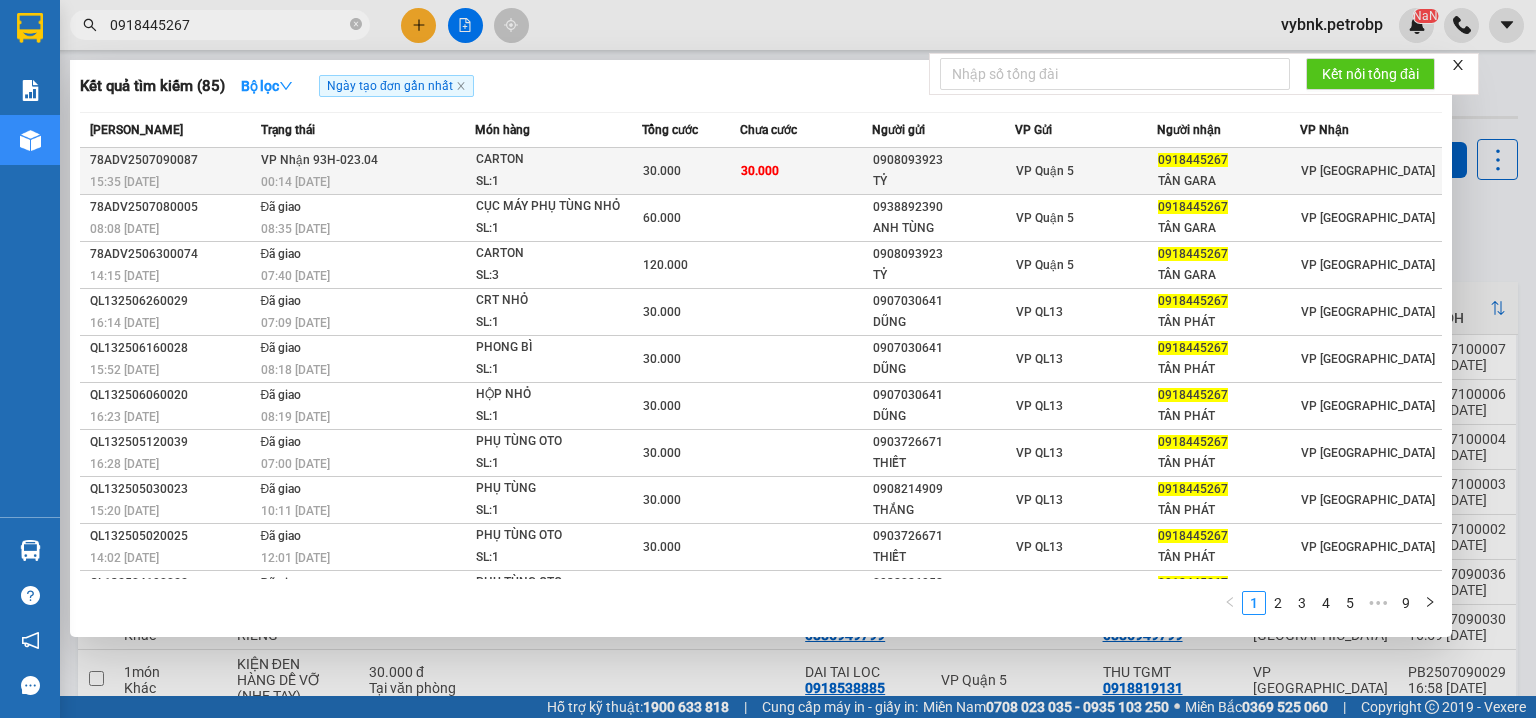 type on "0918445267" 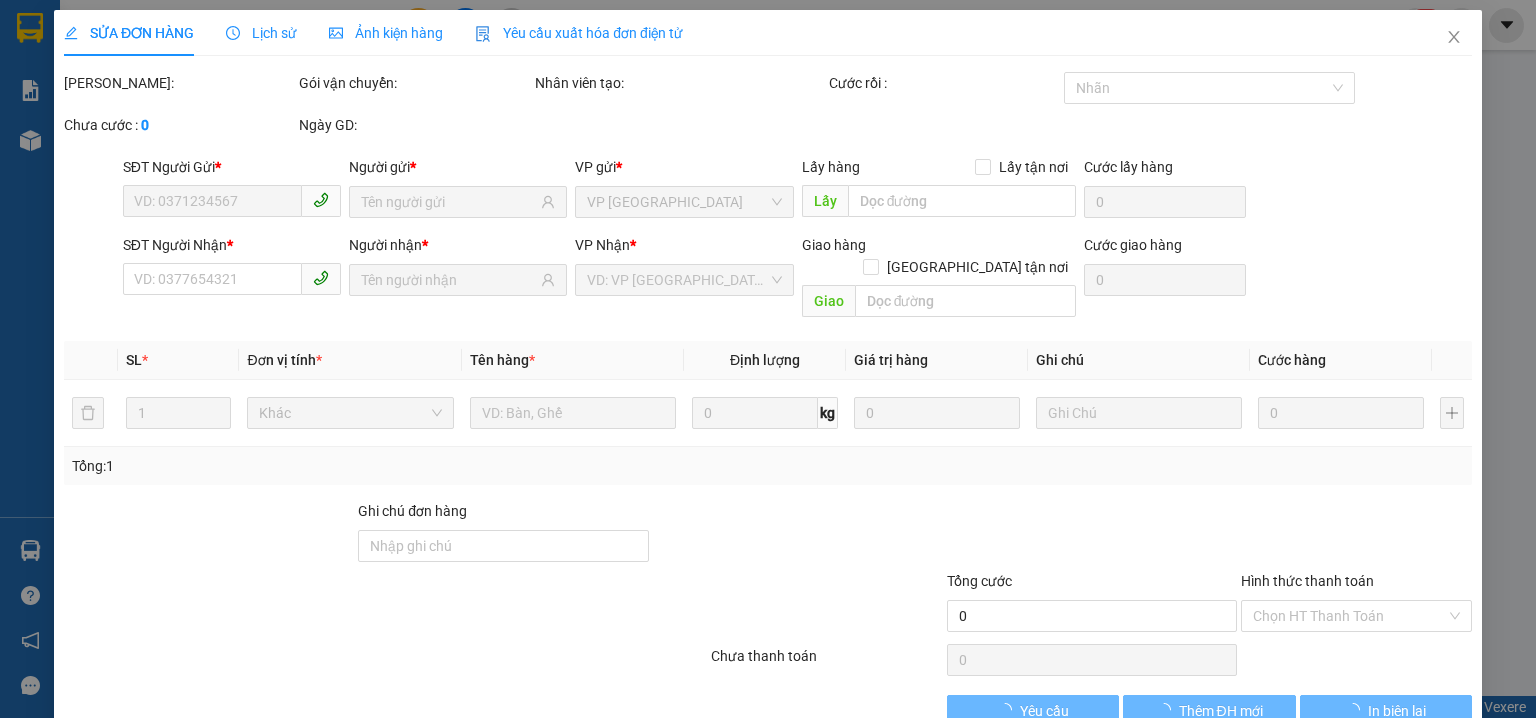 type on "0908093923" 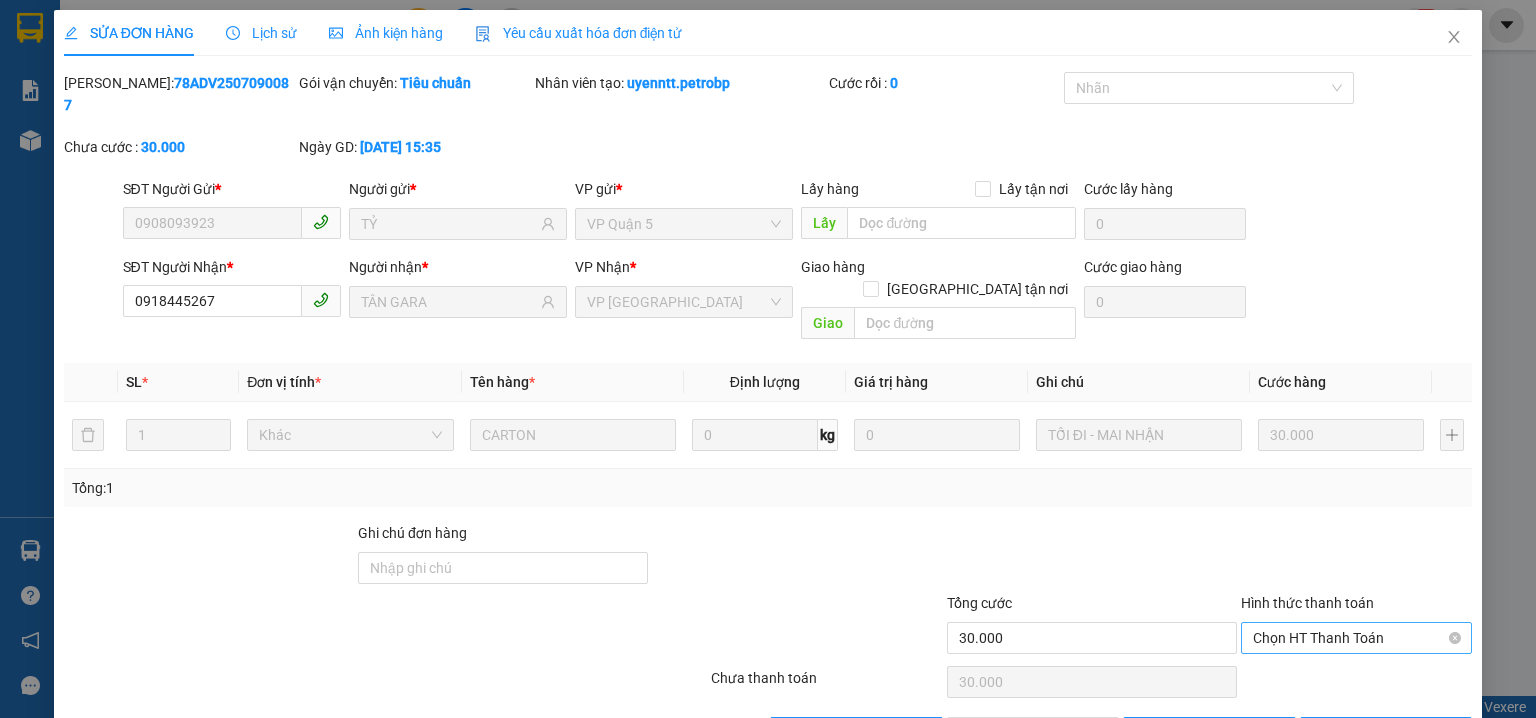 click on "Chọn HT Thanh Toán" at bounding box center [1356, 638] 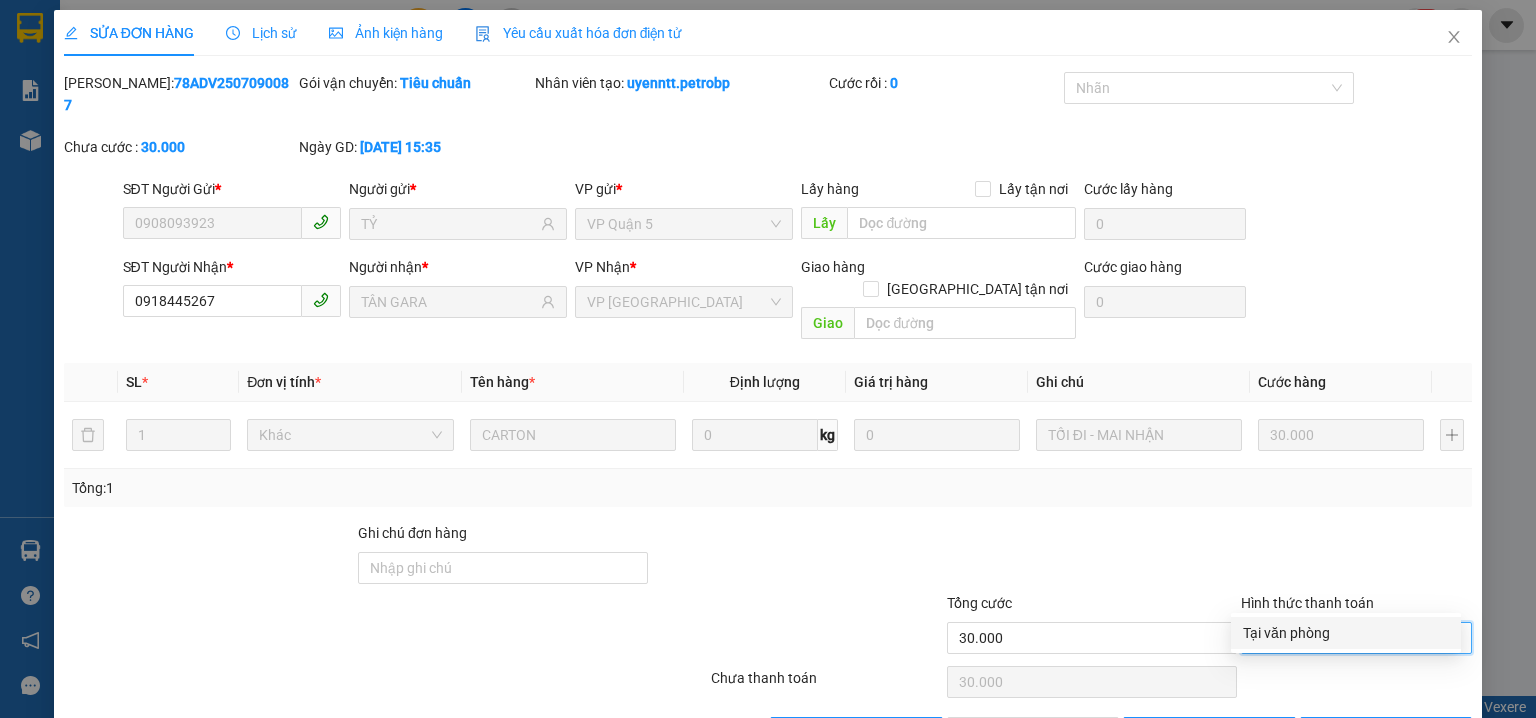 click on "Tại văn phòng" at bounding box center [1346, 633] 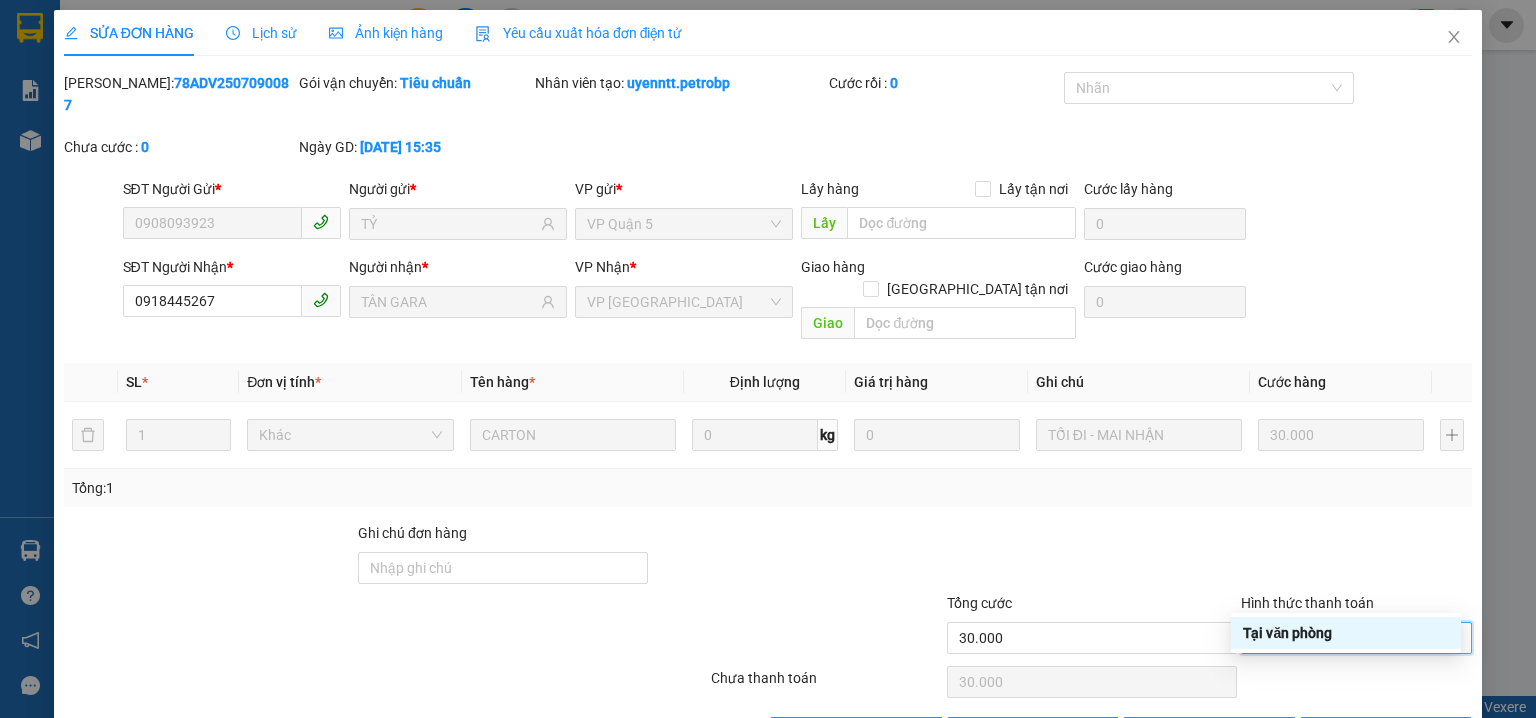type on "0" 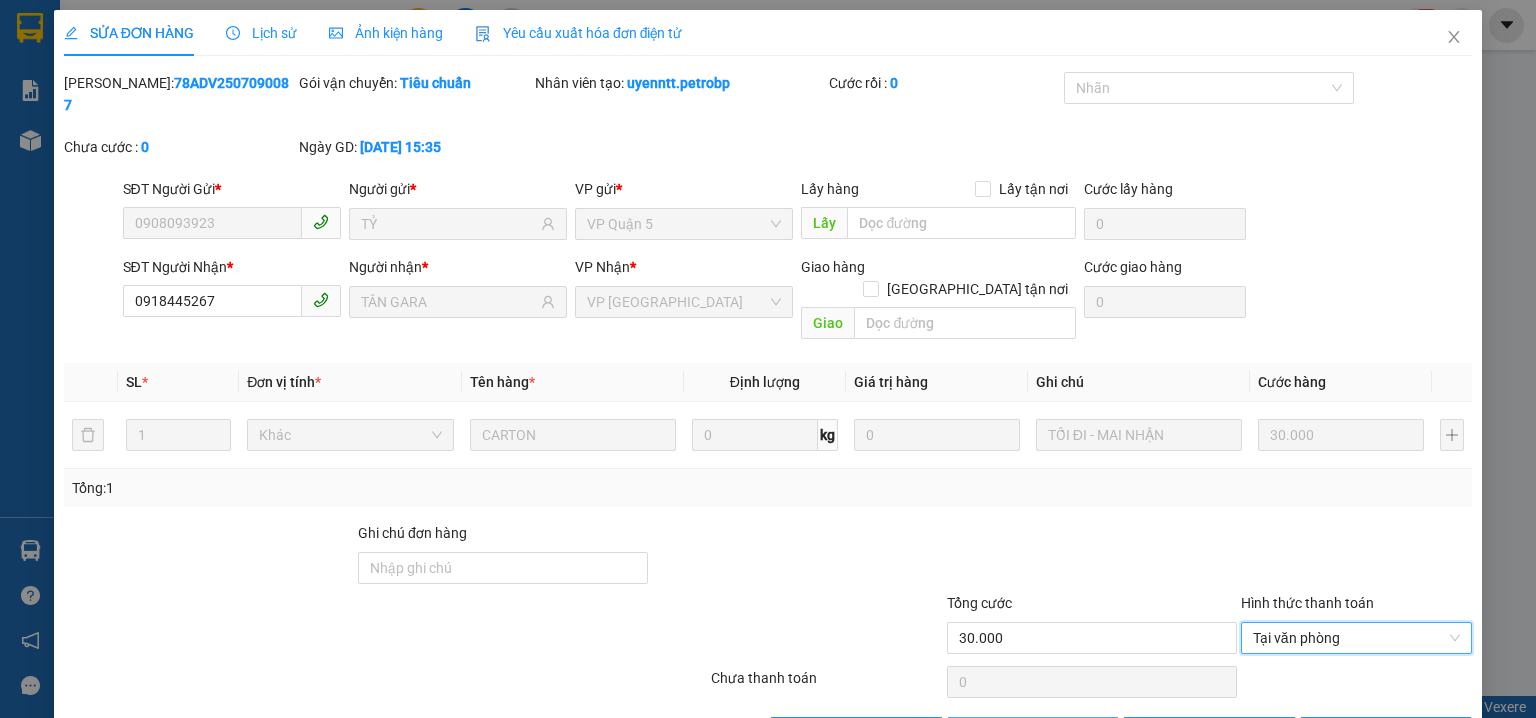 click on "Giao hàng" at bounding box center (1033, 733) 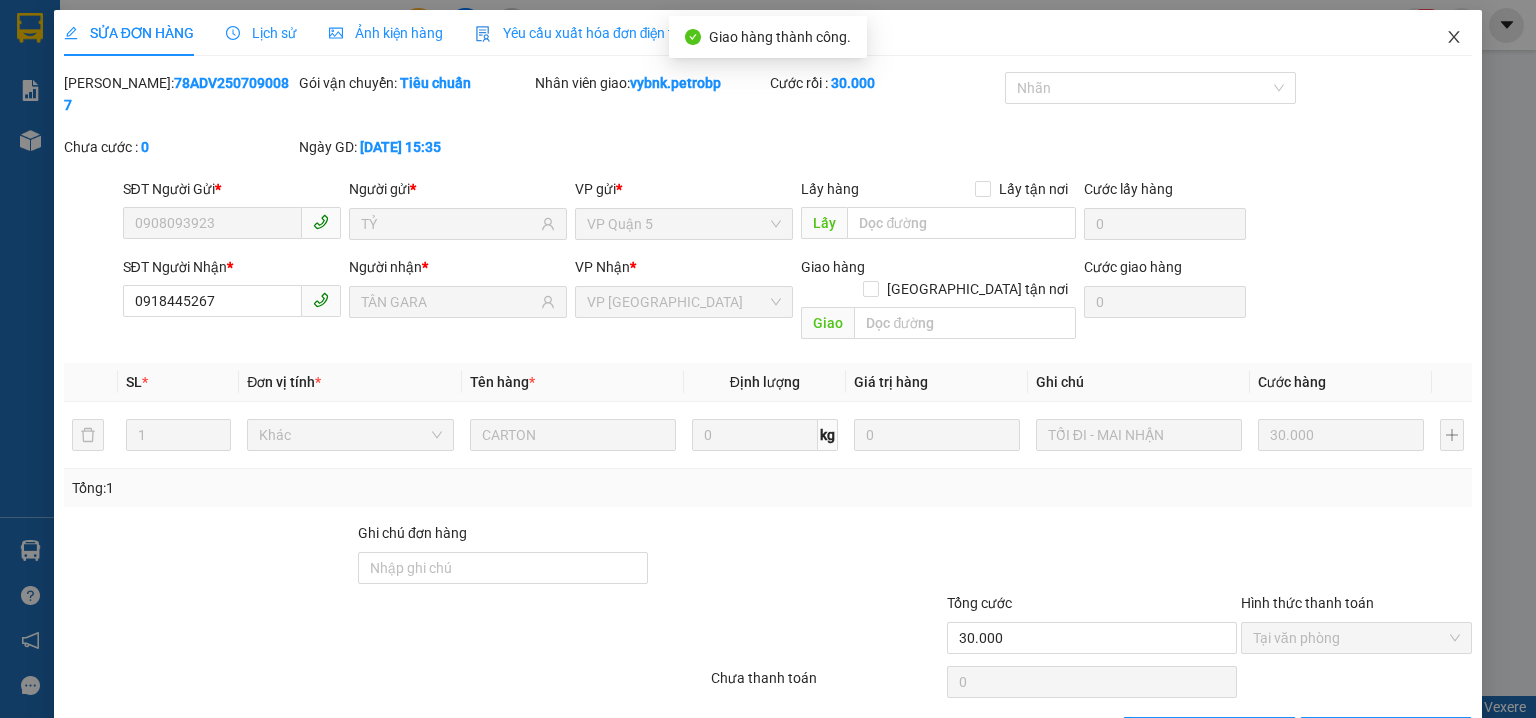 click 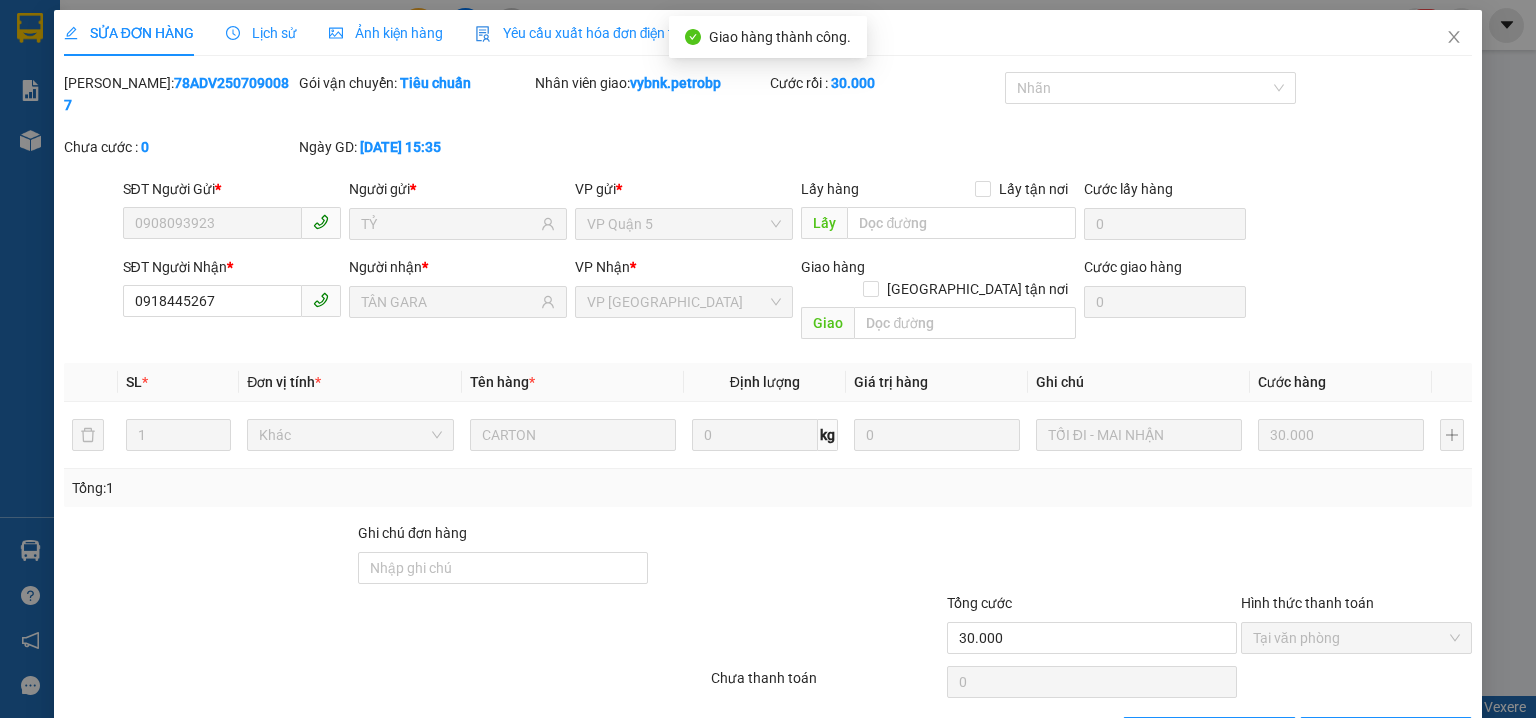 click on "vybnk.petrobp NaN" at bounding box center [1400, 25] 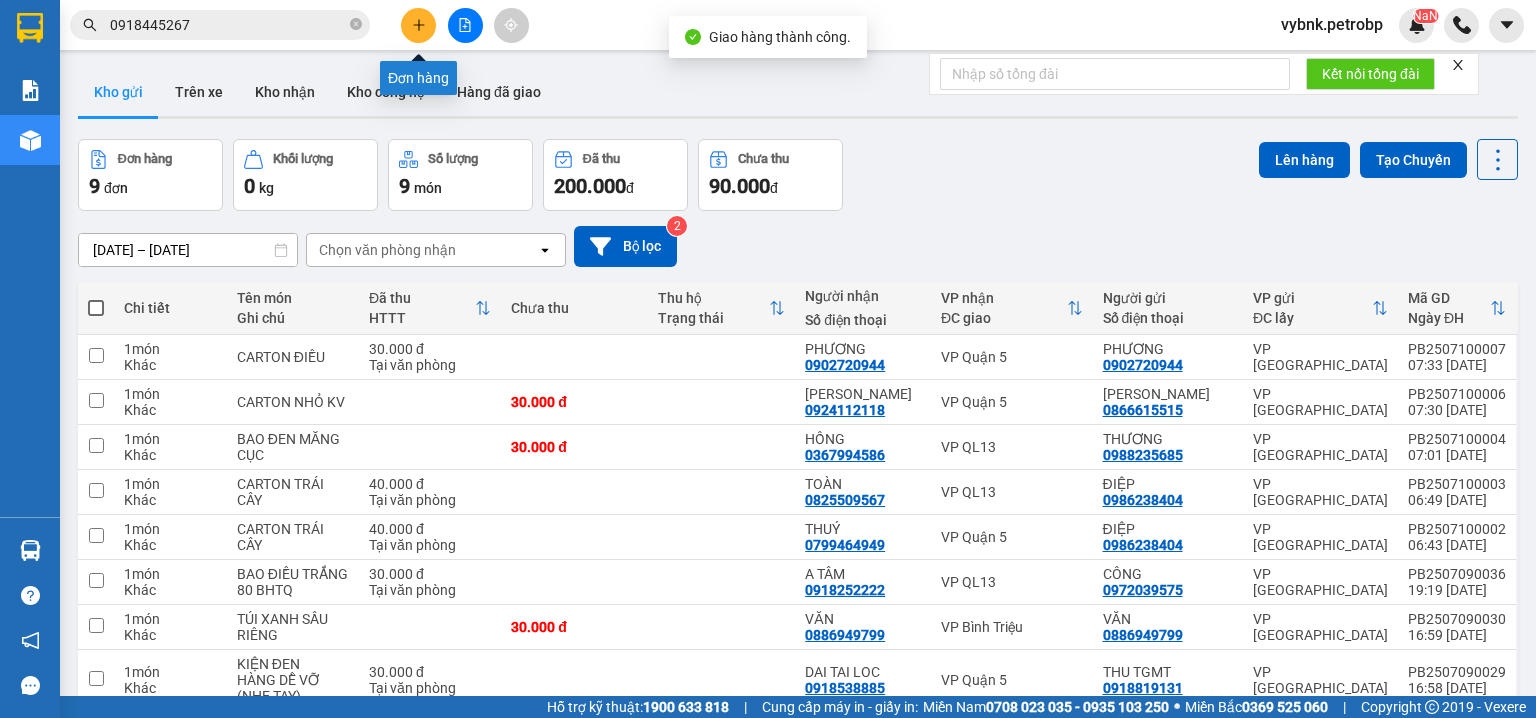 click at bounding box center [418, 25] 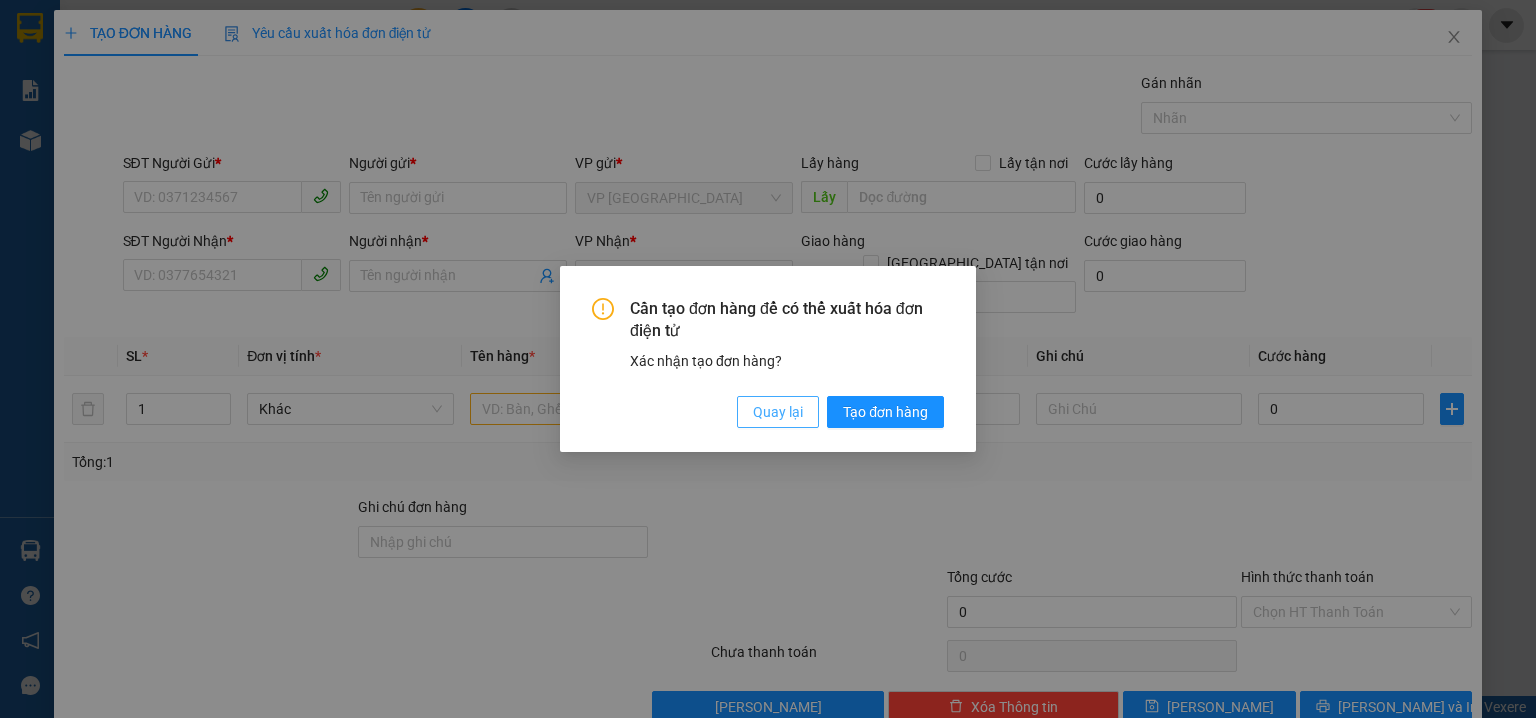 click on "Quay lại" at bounding box center [778, 412] 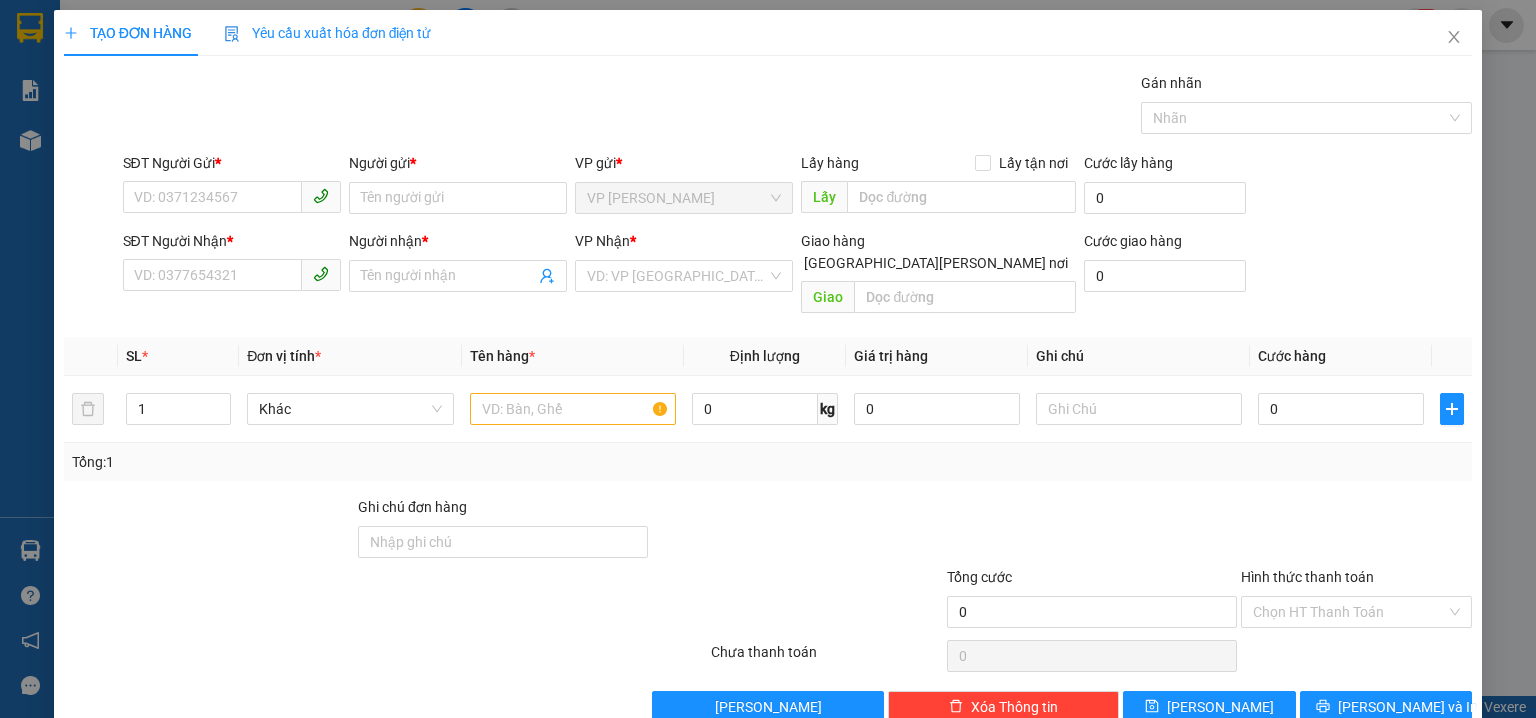 scroll, scrollTop: 0, scrollLeft: 0, axis: both 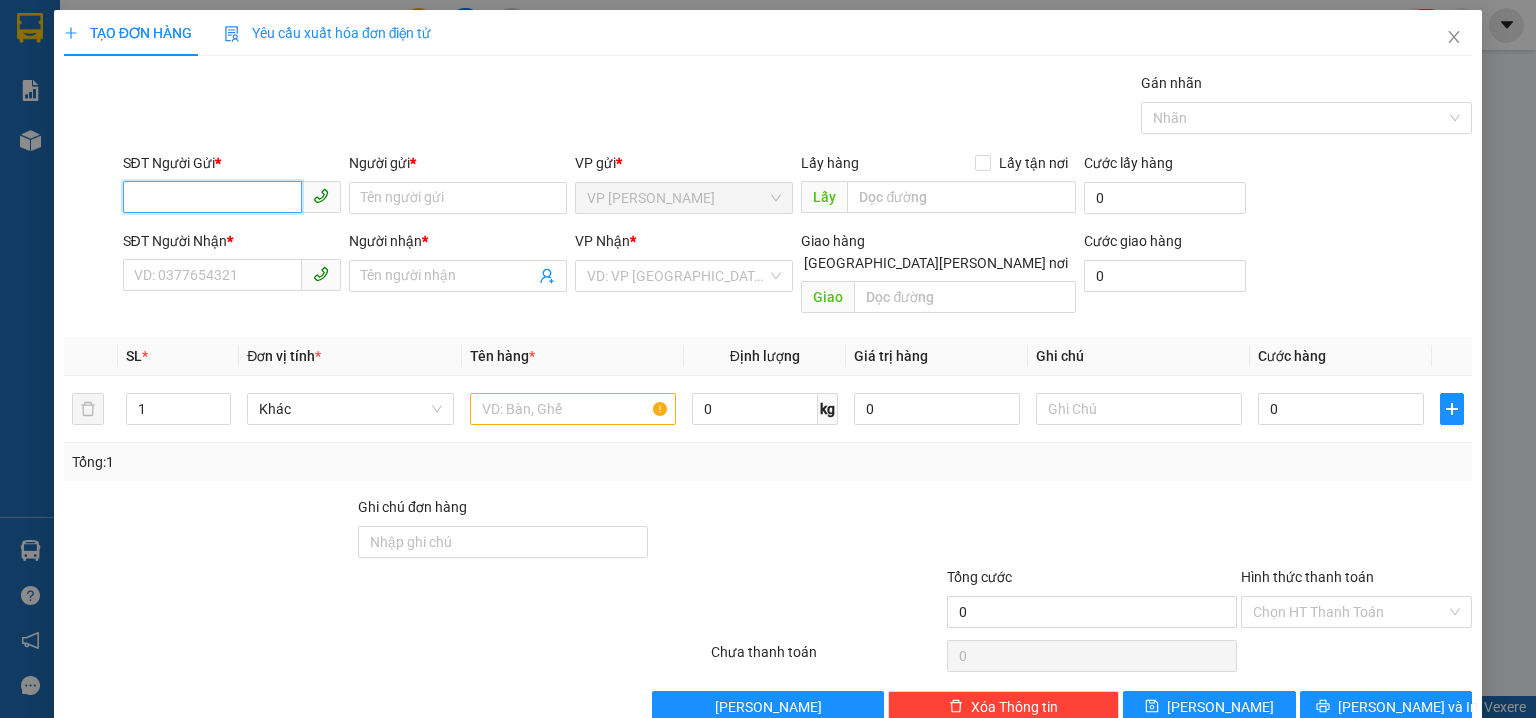 click on "SĐT Người Gửi  *" at bounding box center [212, 197] 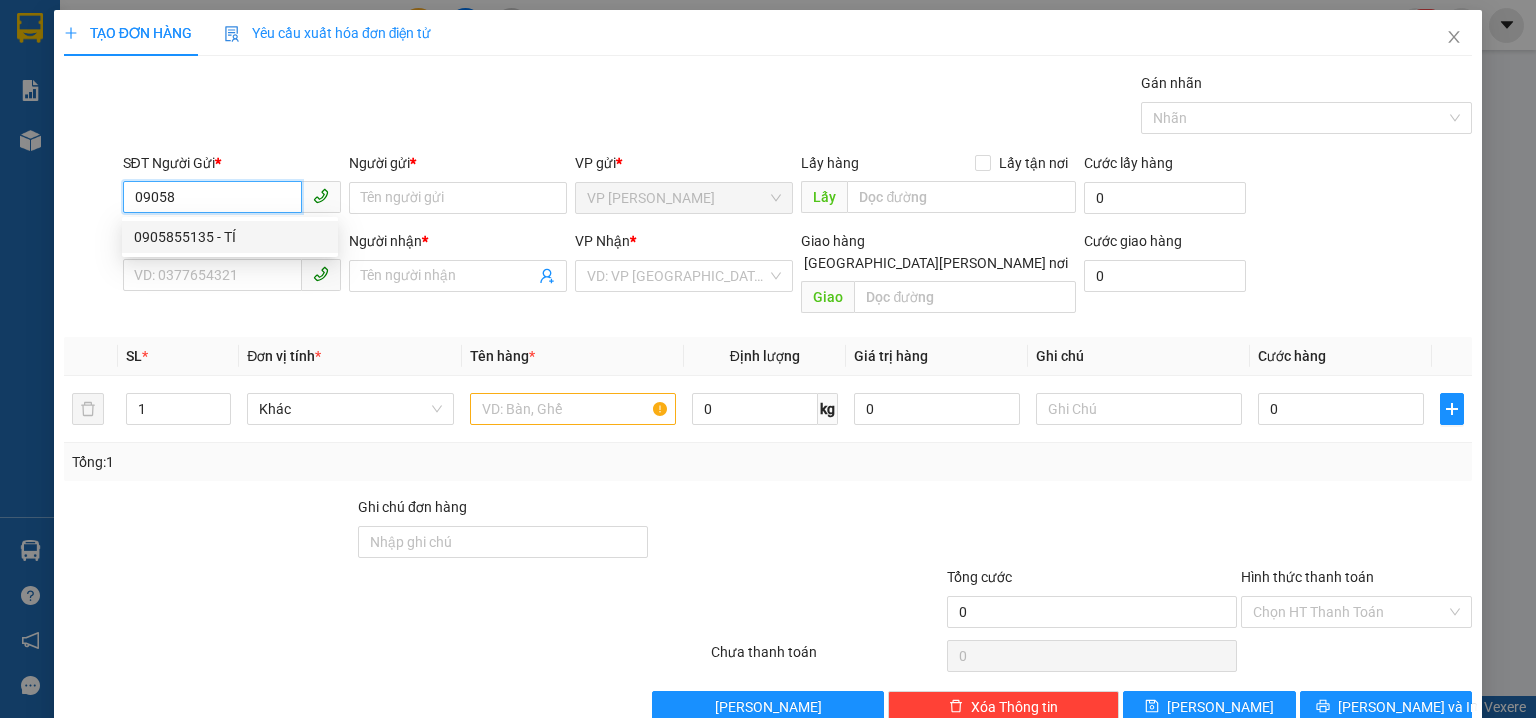 click on "0905855135 - TÍ" at bounding box center [230, 237] 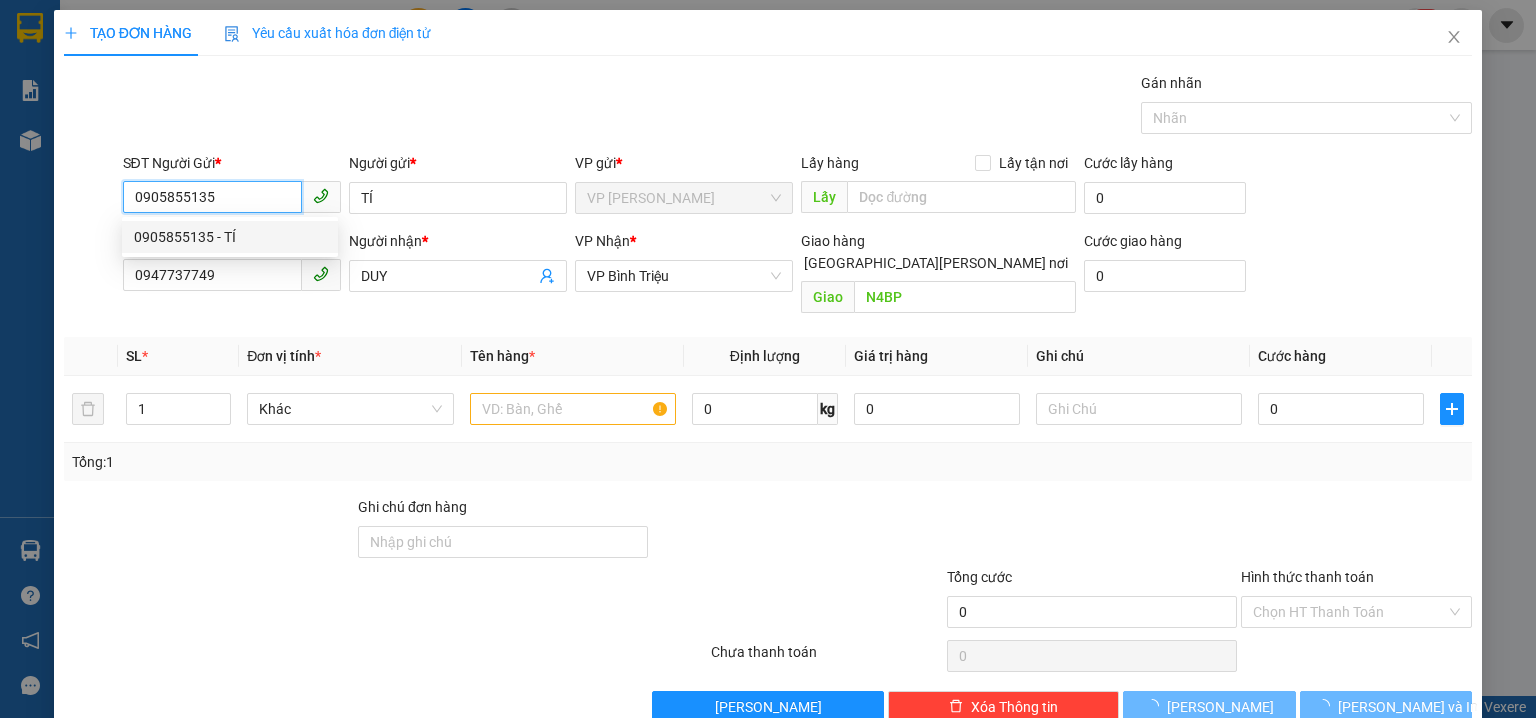 type on "30.000" 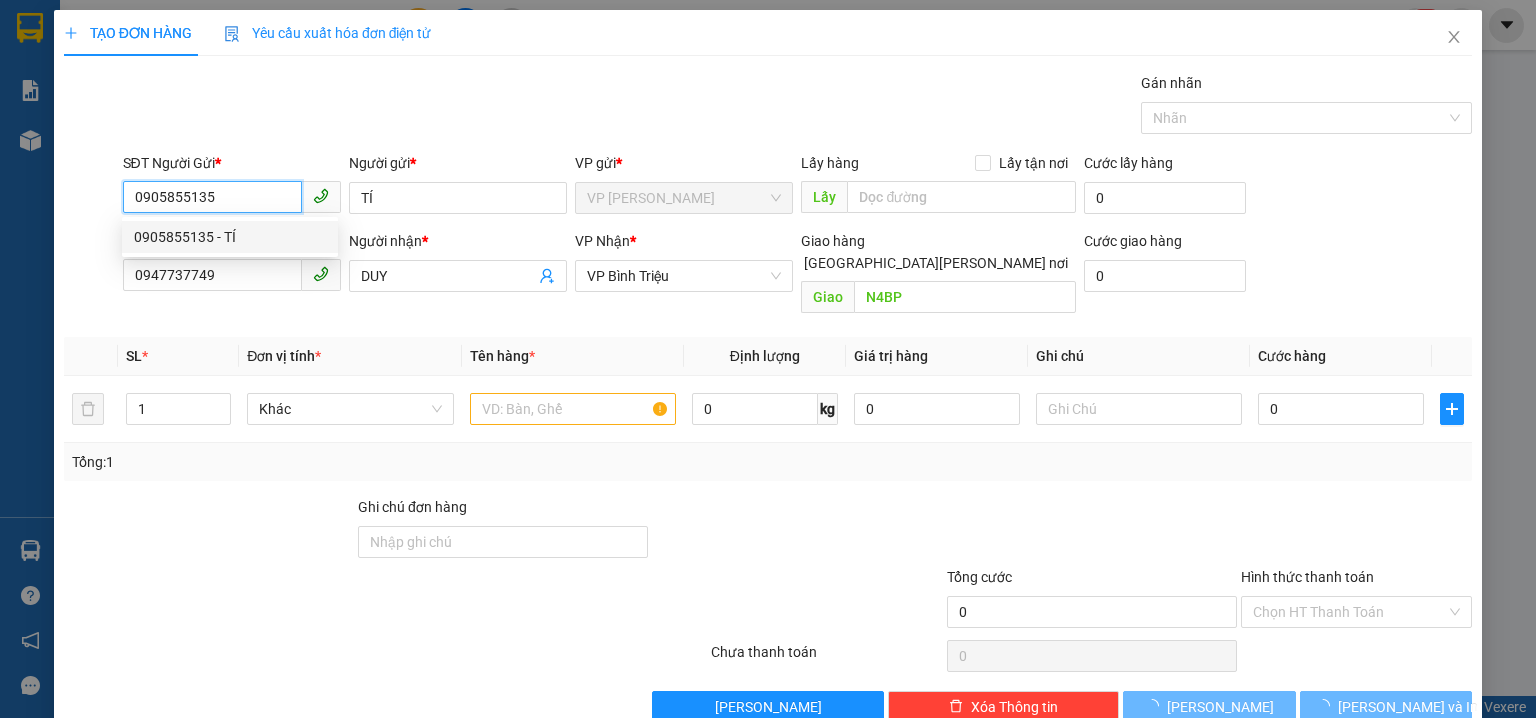 type on "30.000" 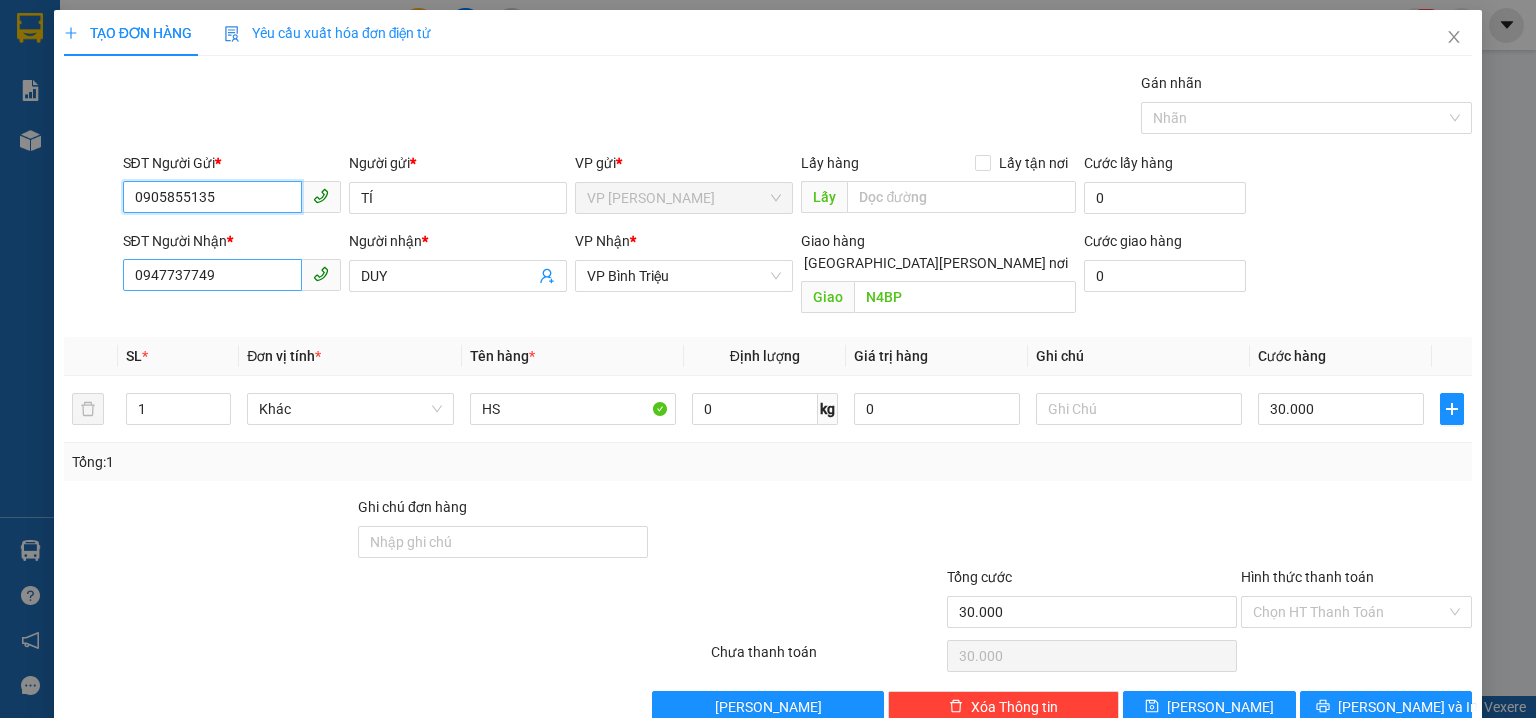 type on "0905855135" 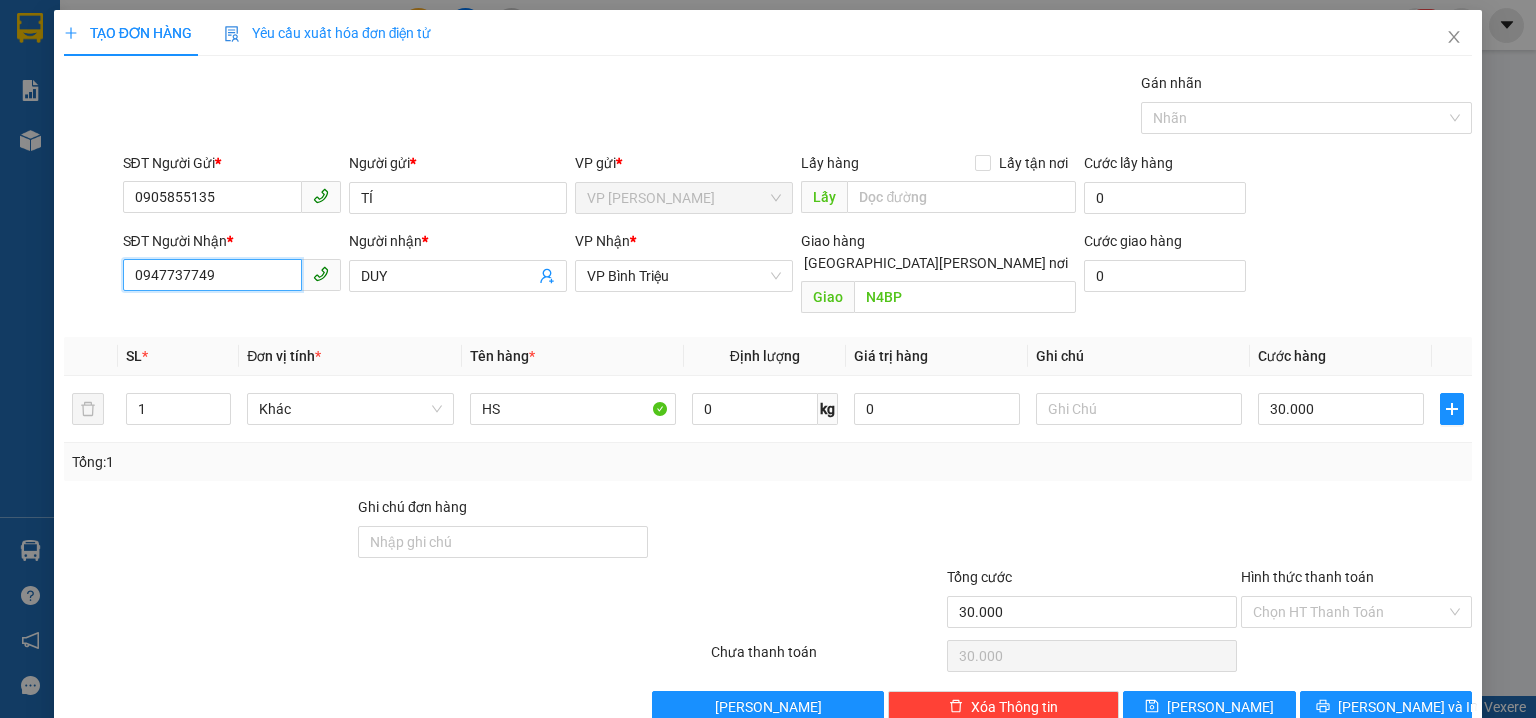 click on "0947737749" at bounding box center (212, 275) 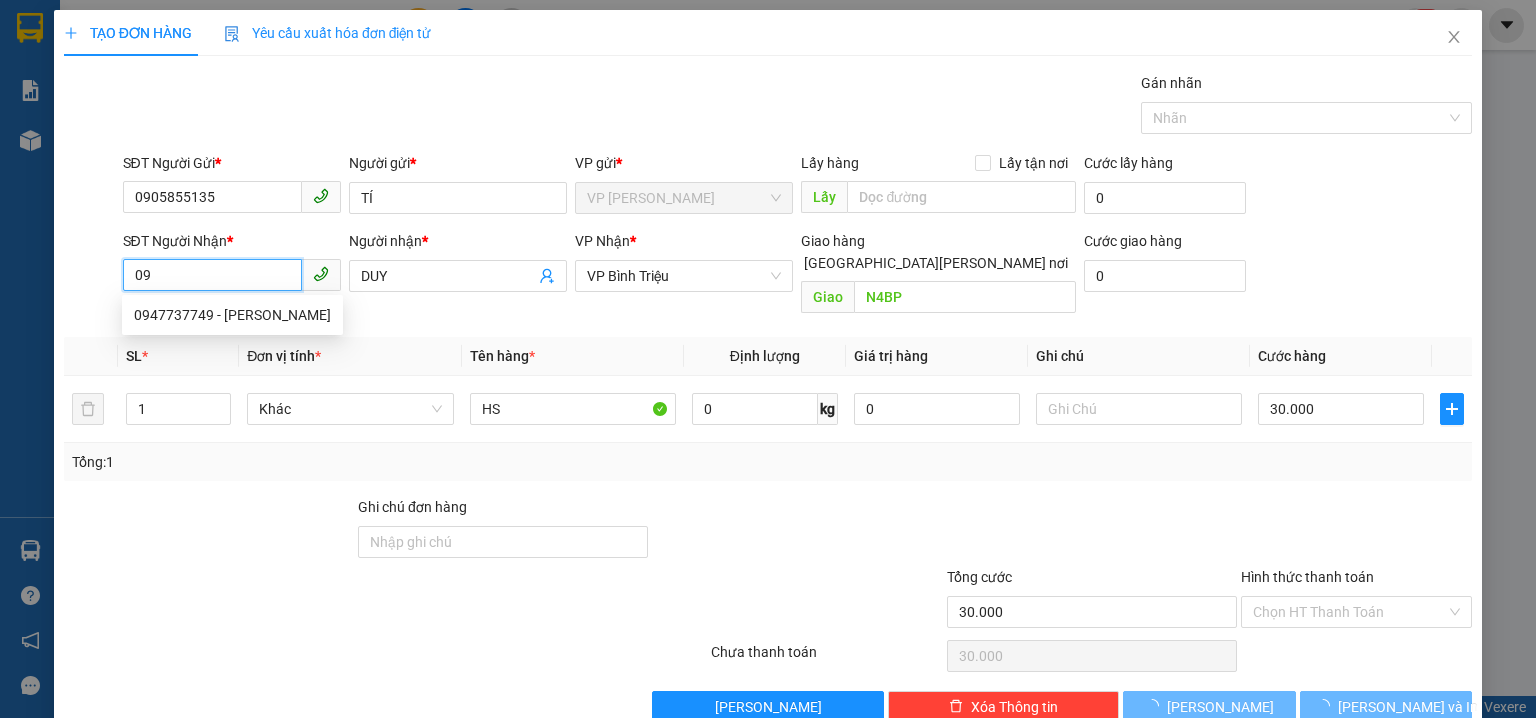 type on "0" 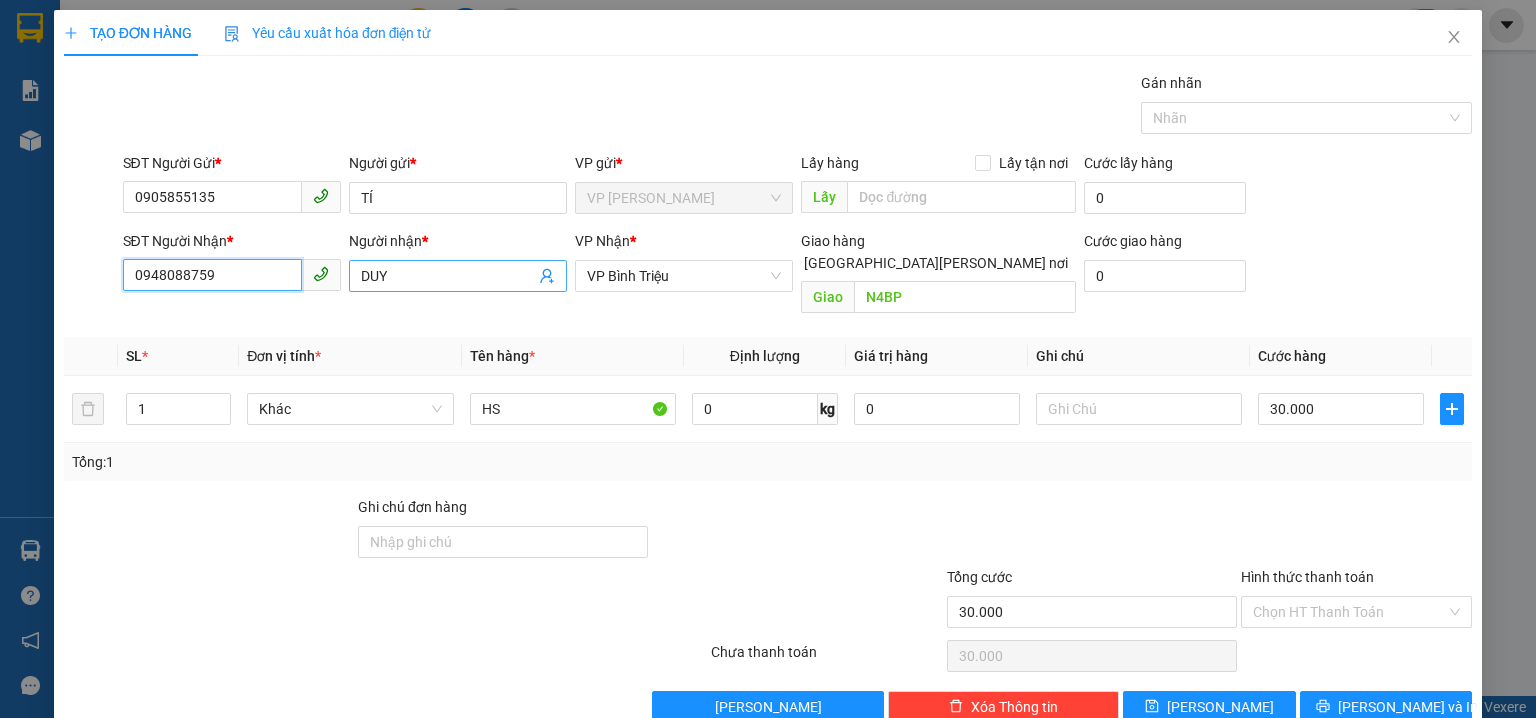 type on "0948088759" 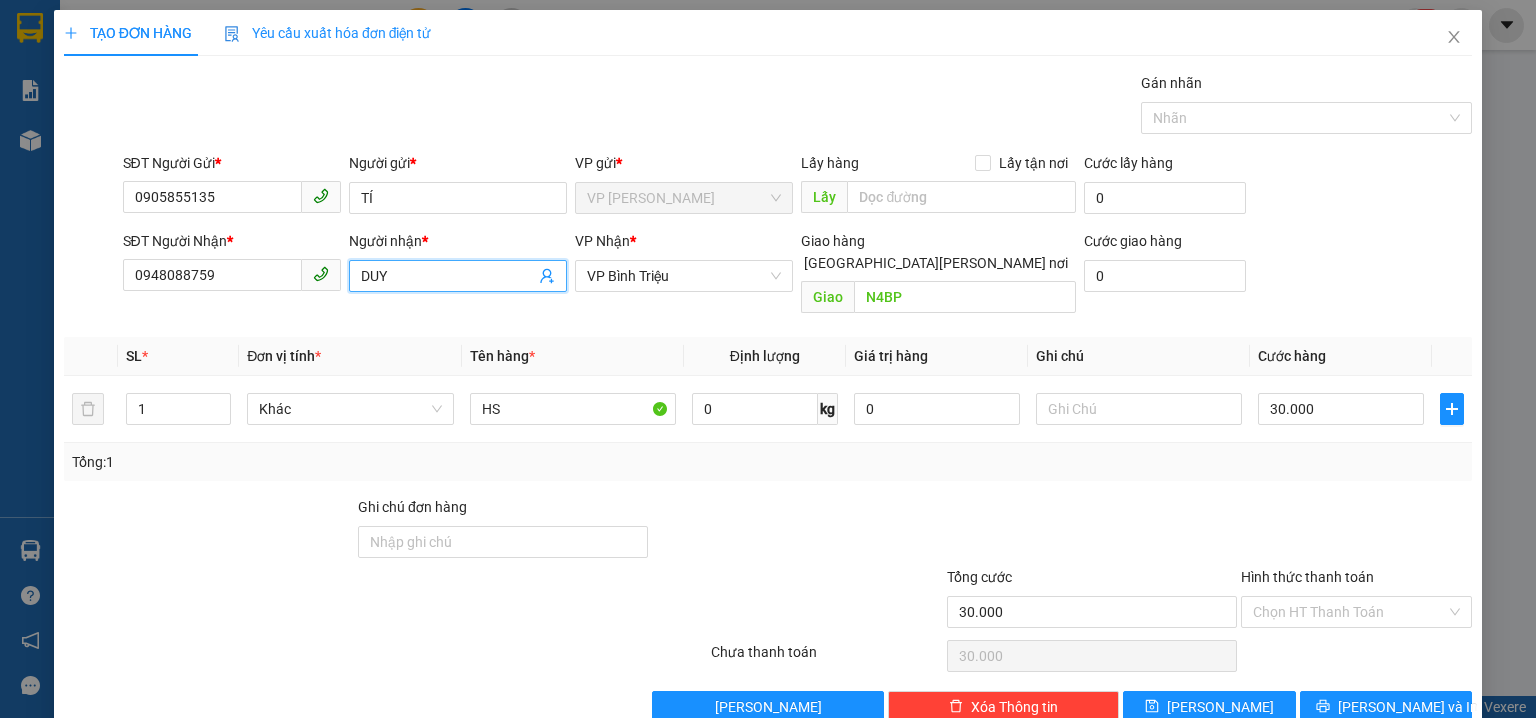 click on "DUY" at bounding box center [448, 276] 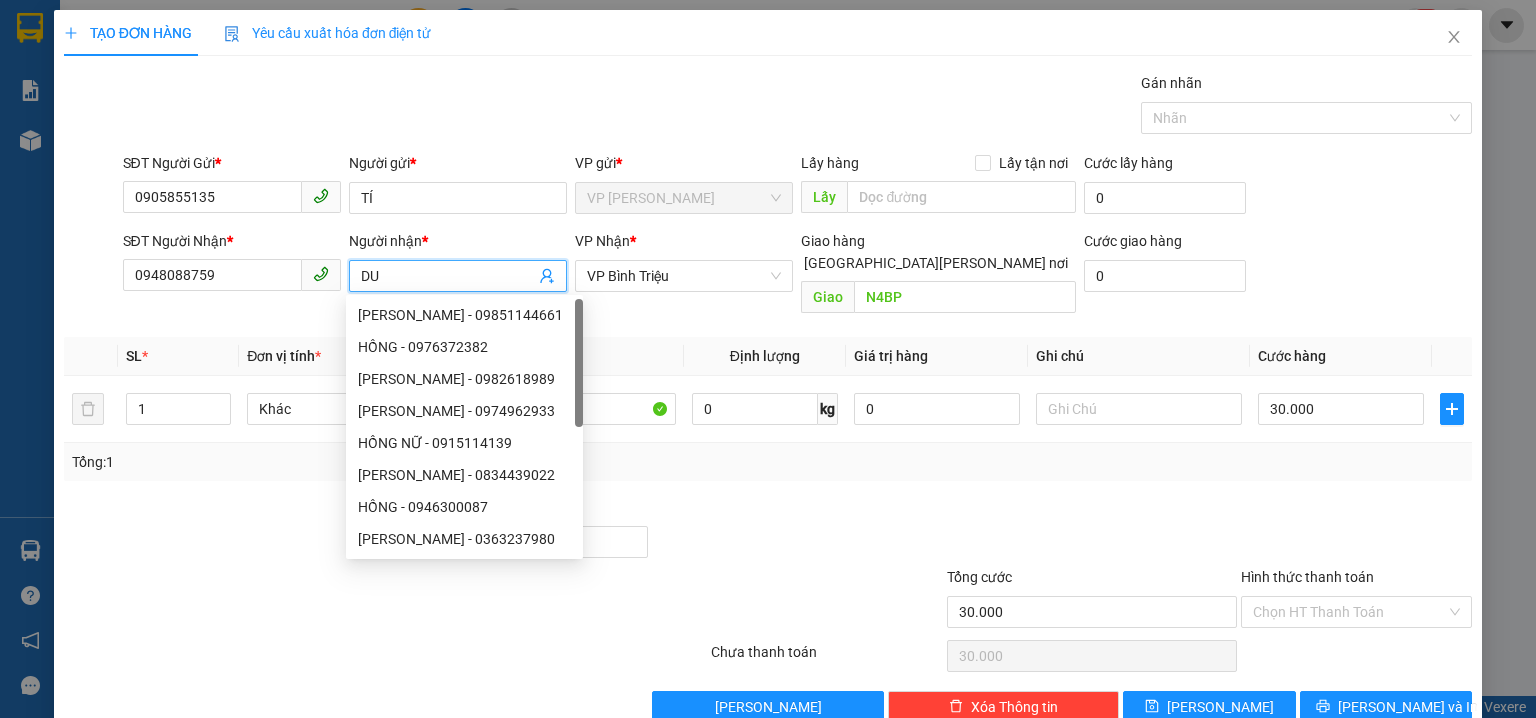type on "D" 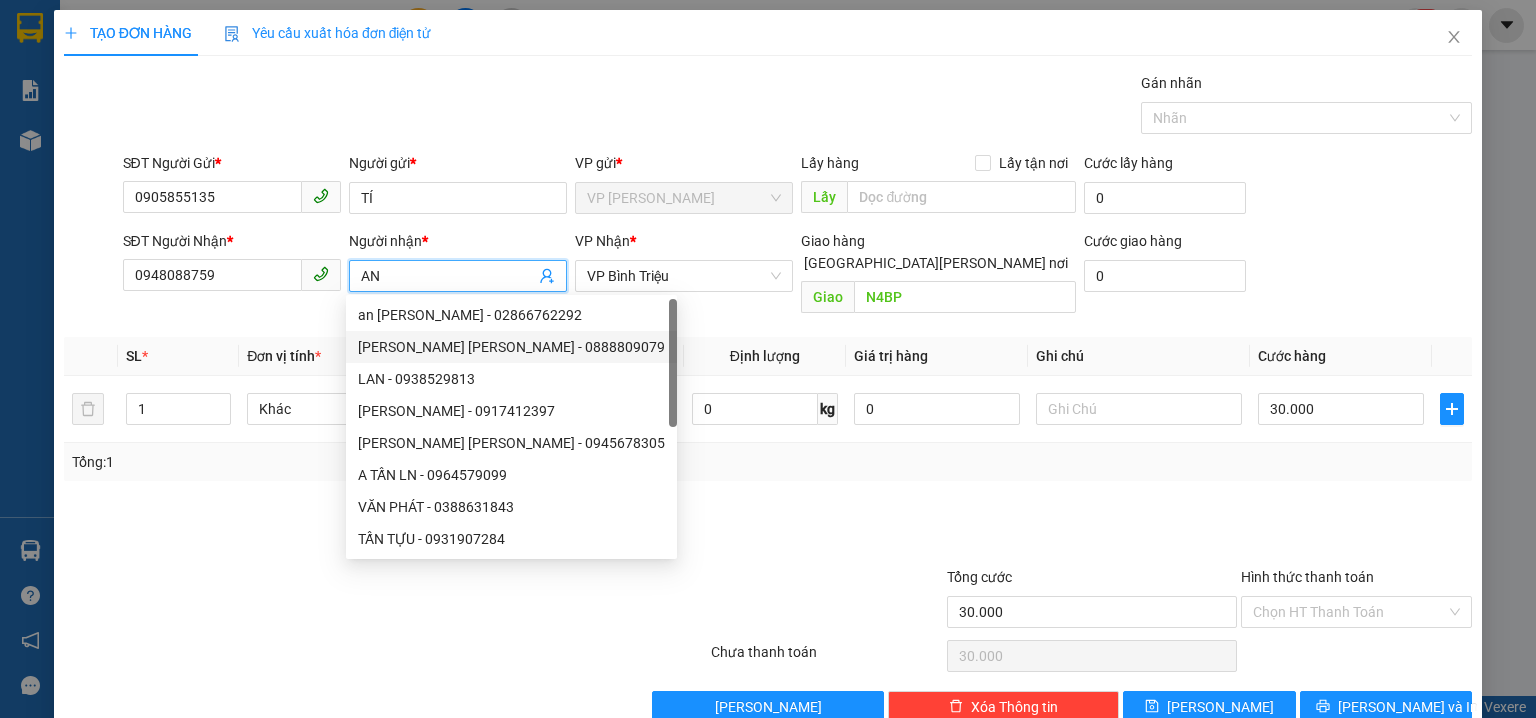 type on "AN" 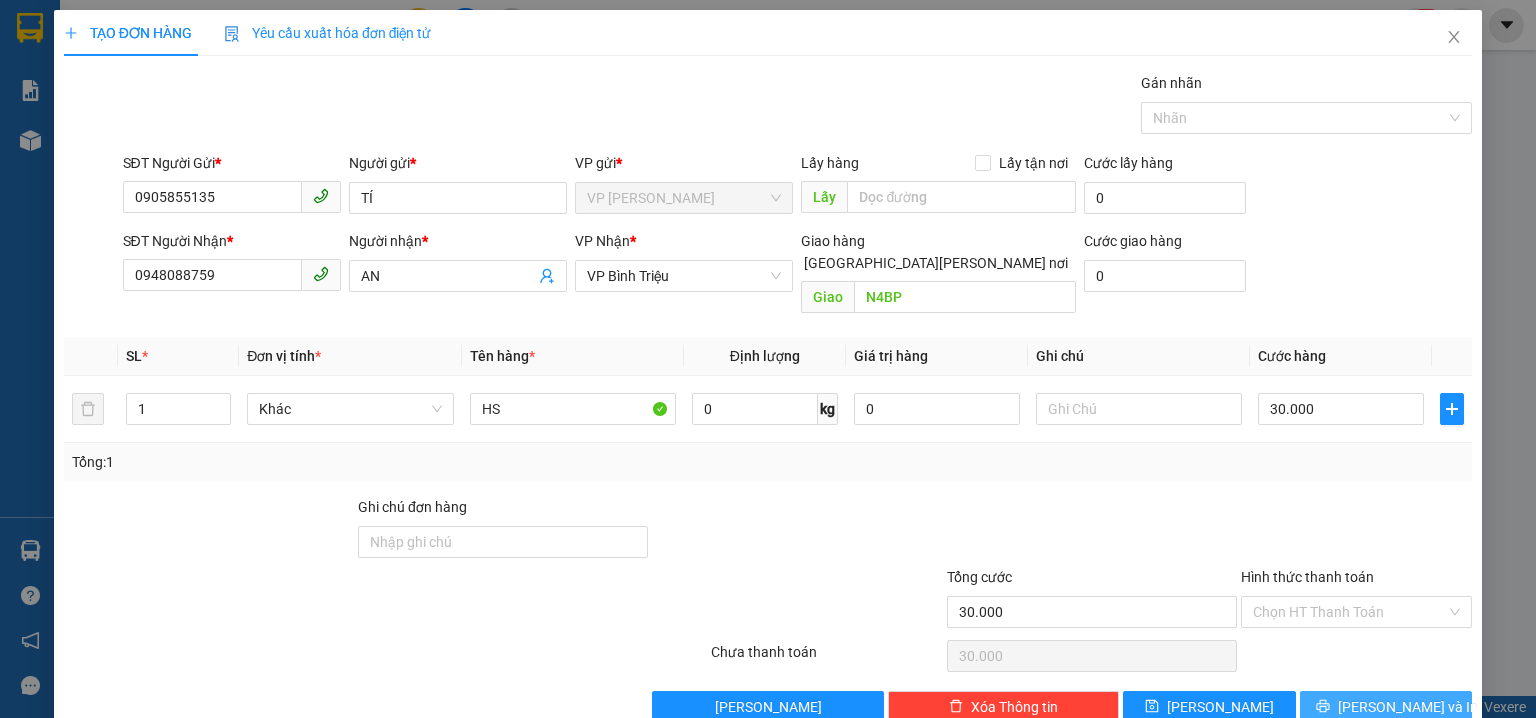 click on "Lưu và In" at bounding box center [1408, 707] 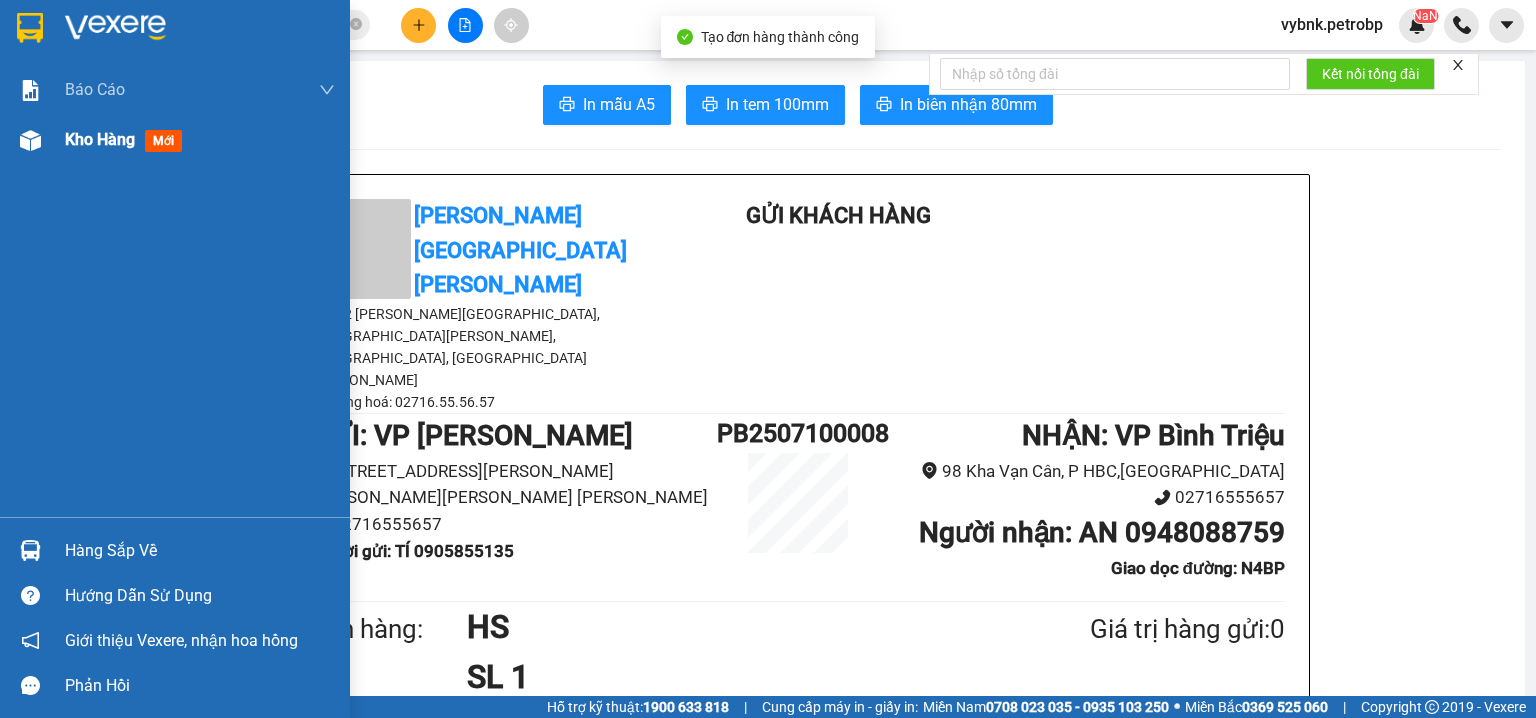 click on "Kho hàng mới" at bounding box center [175, 140] 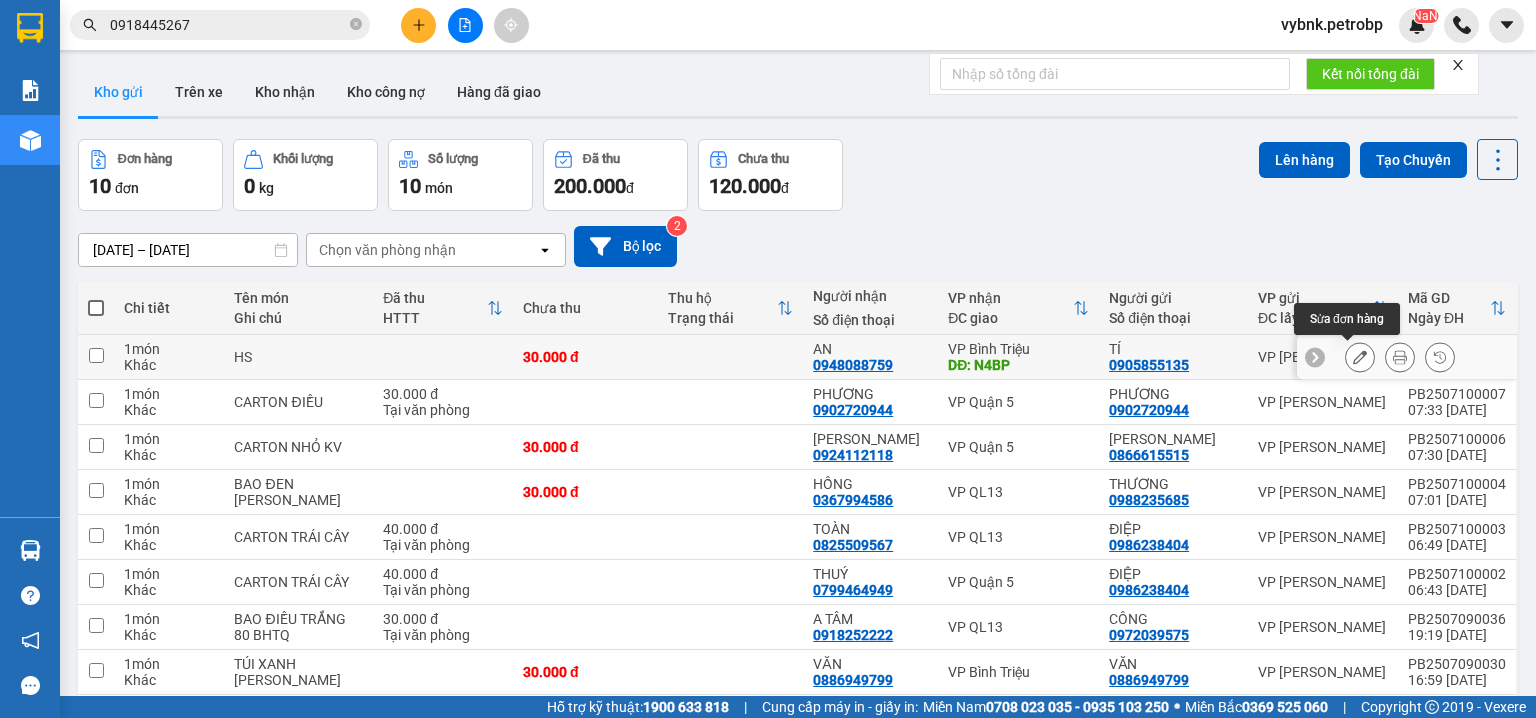 click 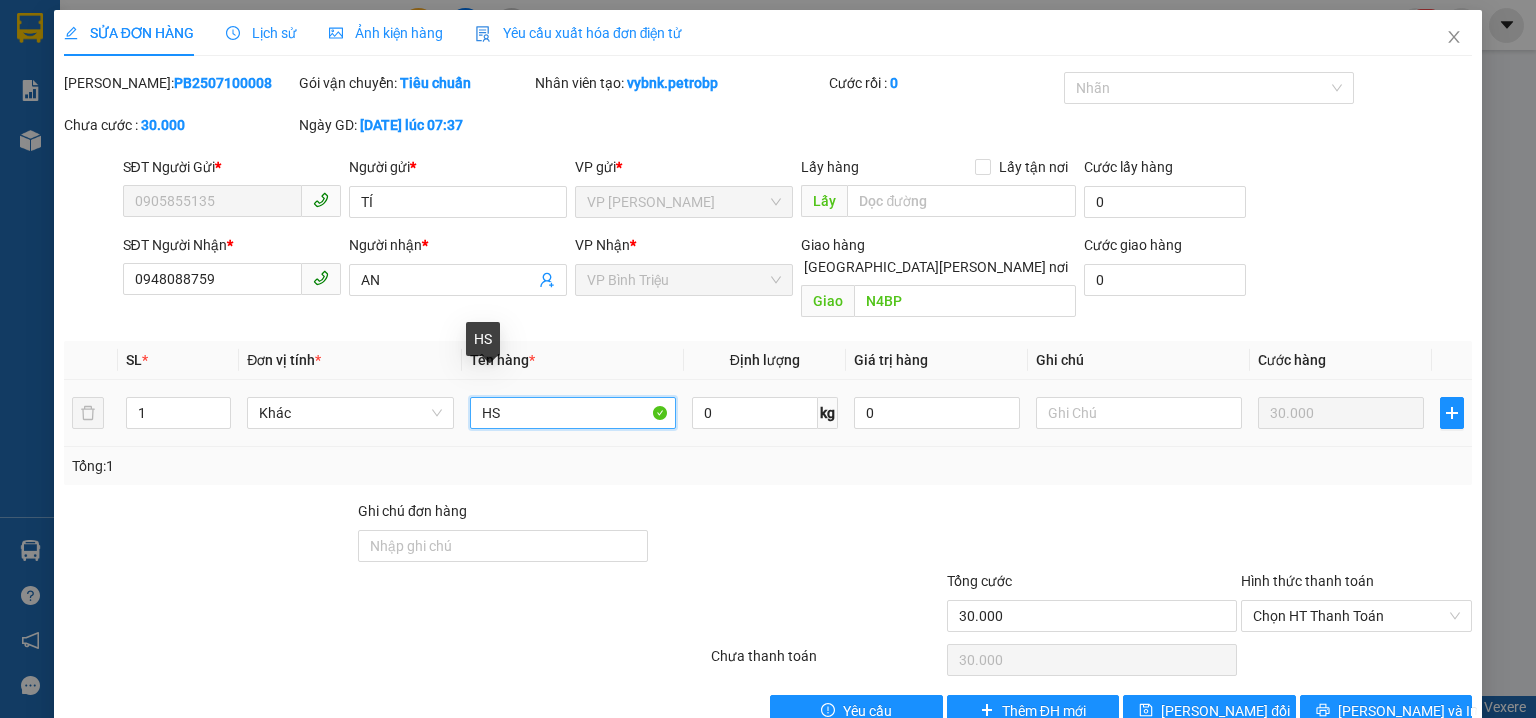 click on "HS" at bounding box center (573, 413) 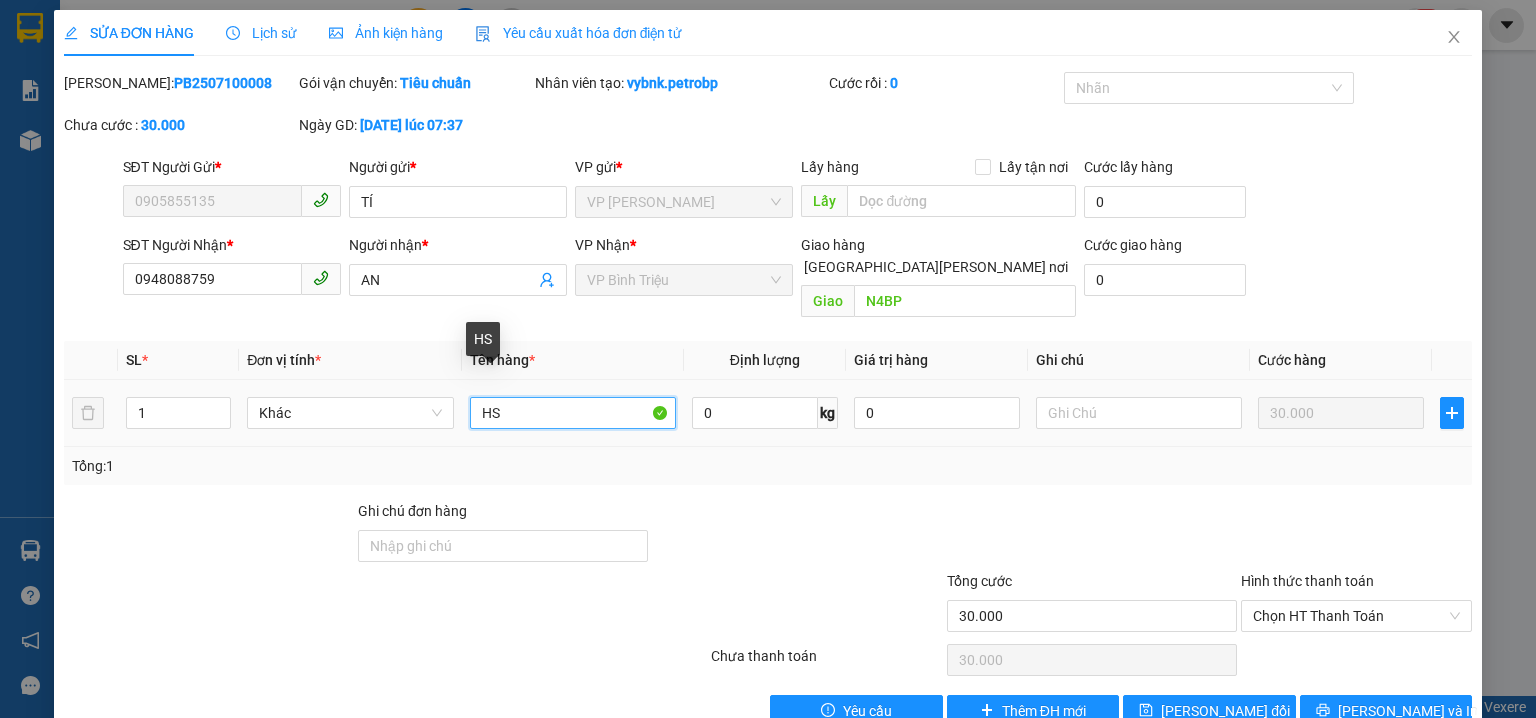 type on "H" 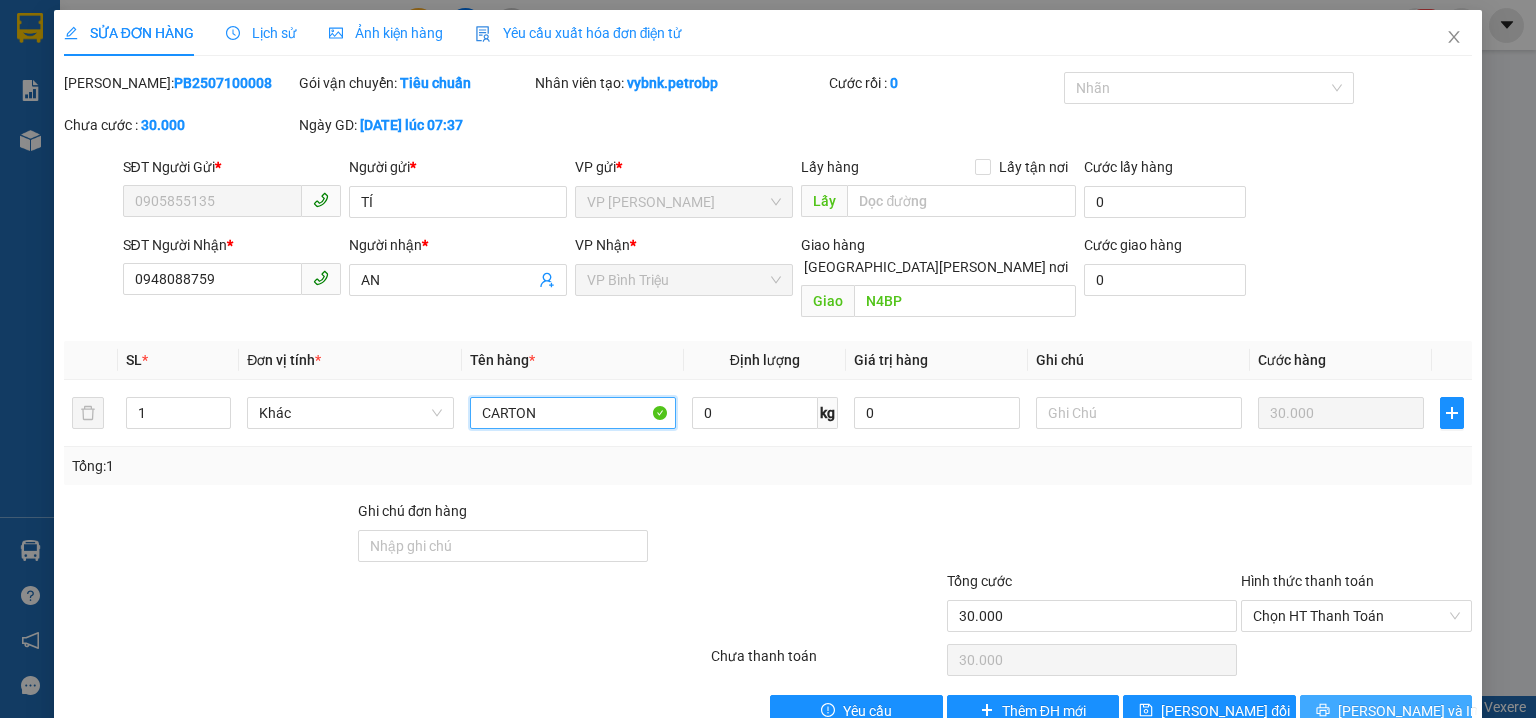 type on "CARTON" 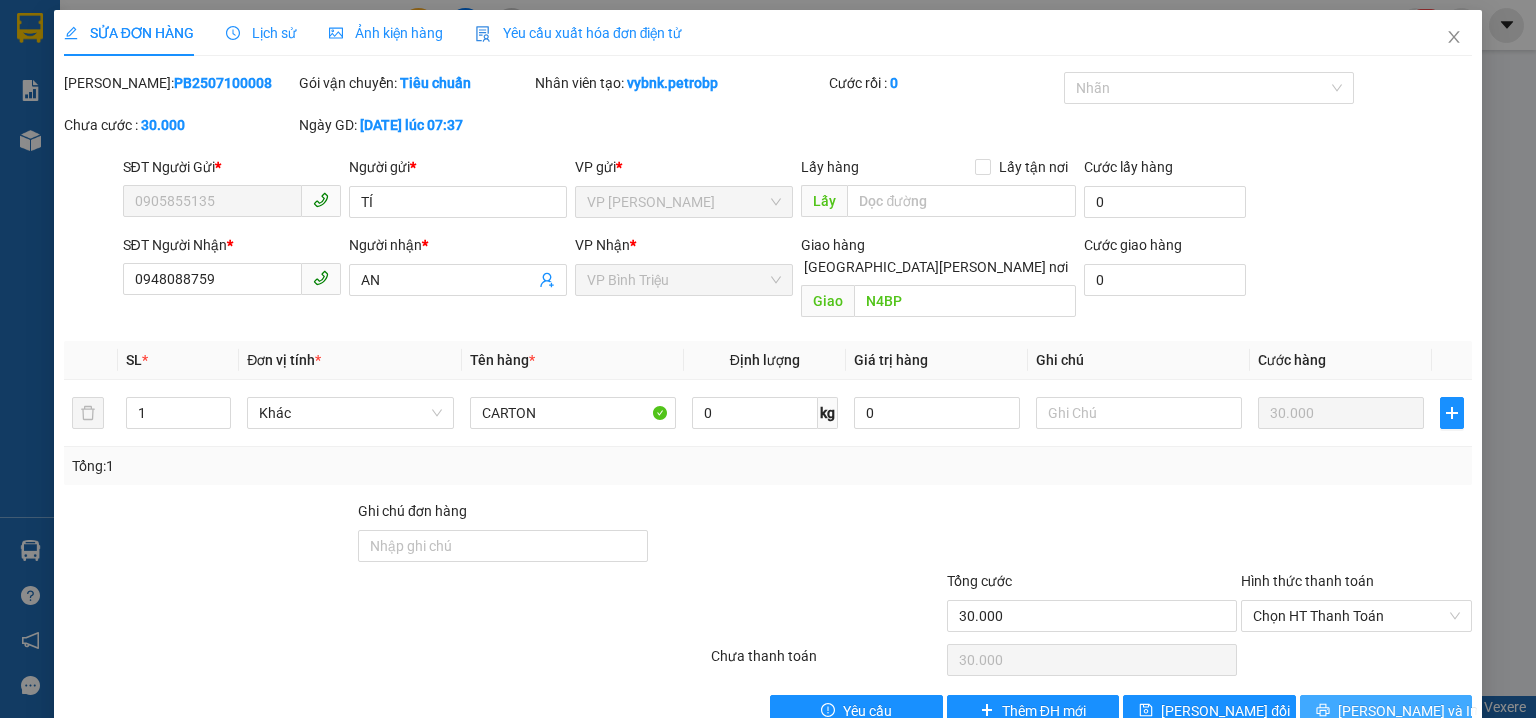 click on "Lưu và In" at bounding box center (1386, 711) 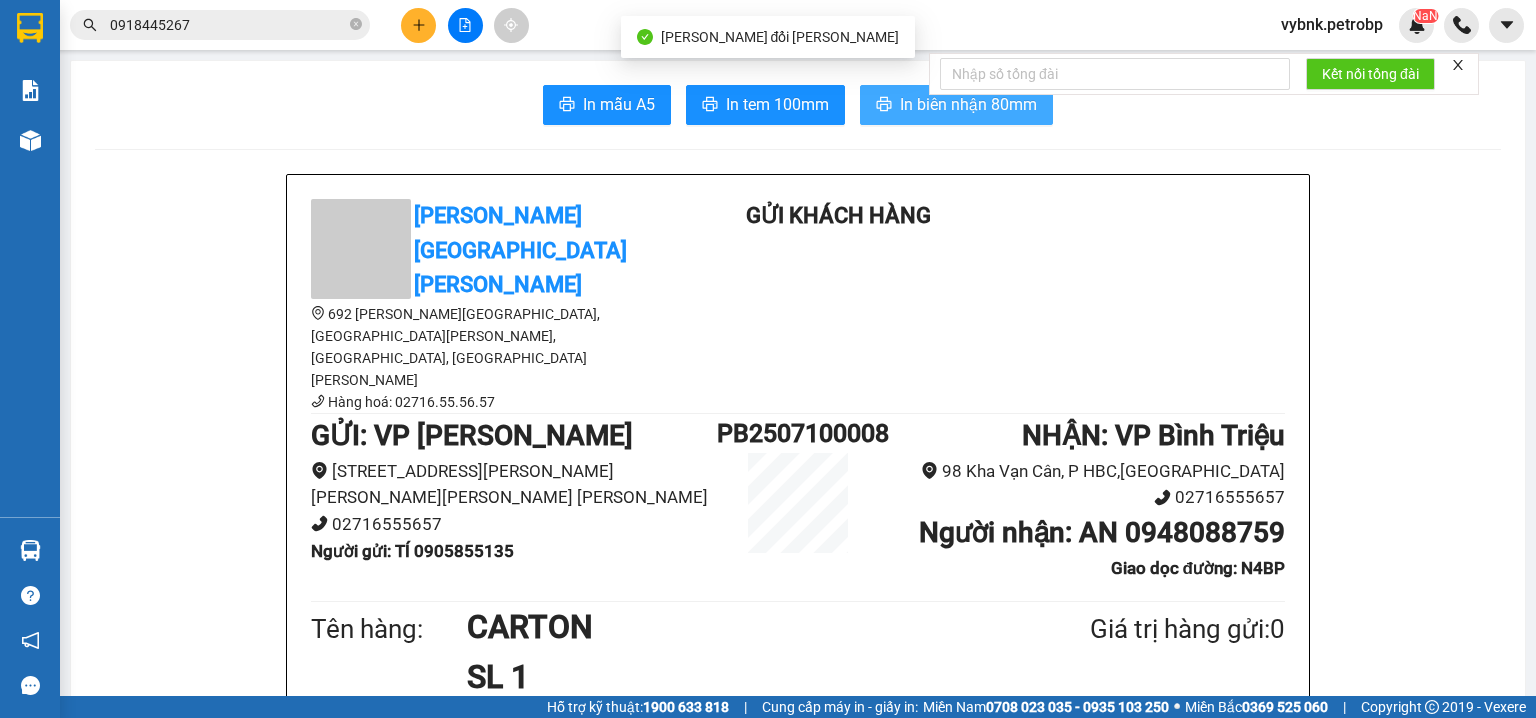 click on "In biên nhận 80mm" at bounding box center (968, 104) 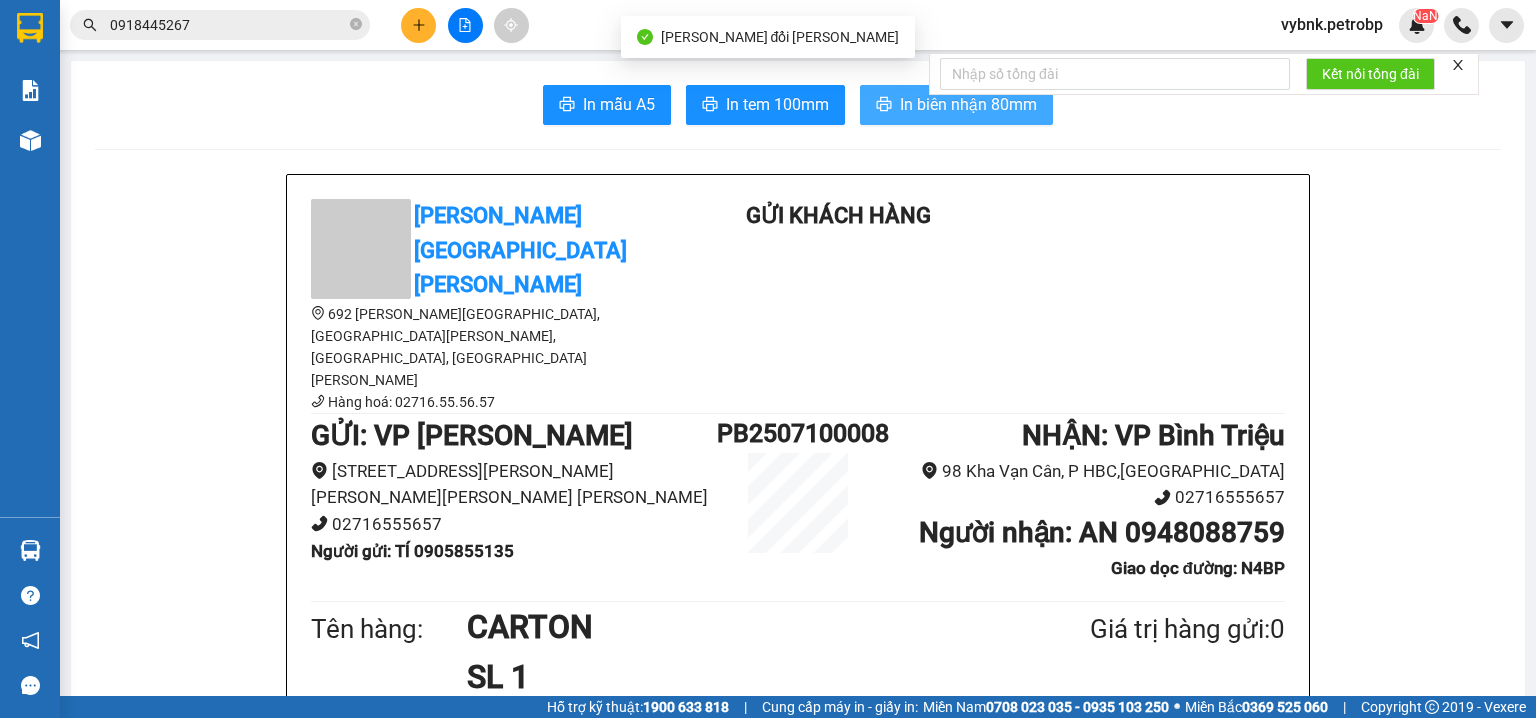scroll, scrollTop: 0, scrollLeft: 0, axis: both 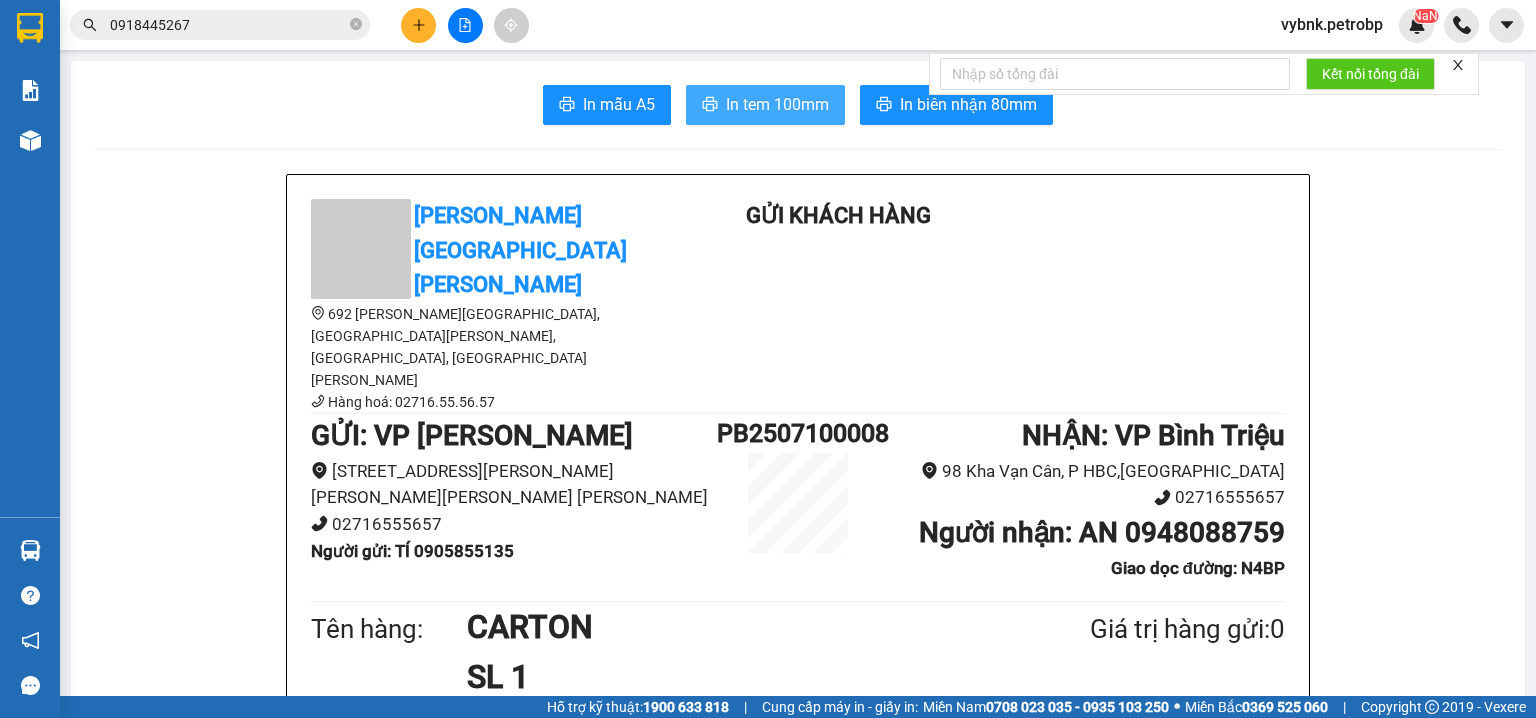 click on "In tem 100mm" at bounding box center (765, 105) 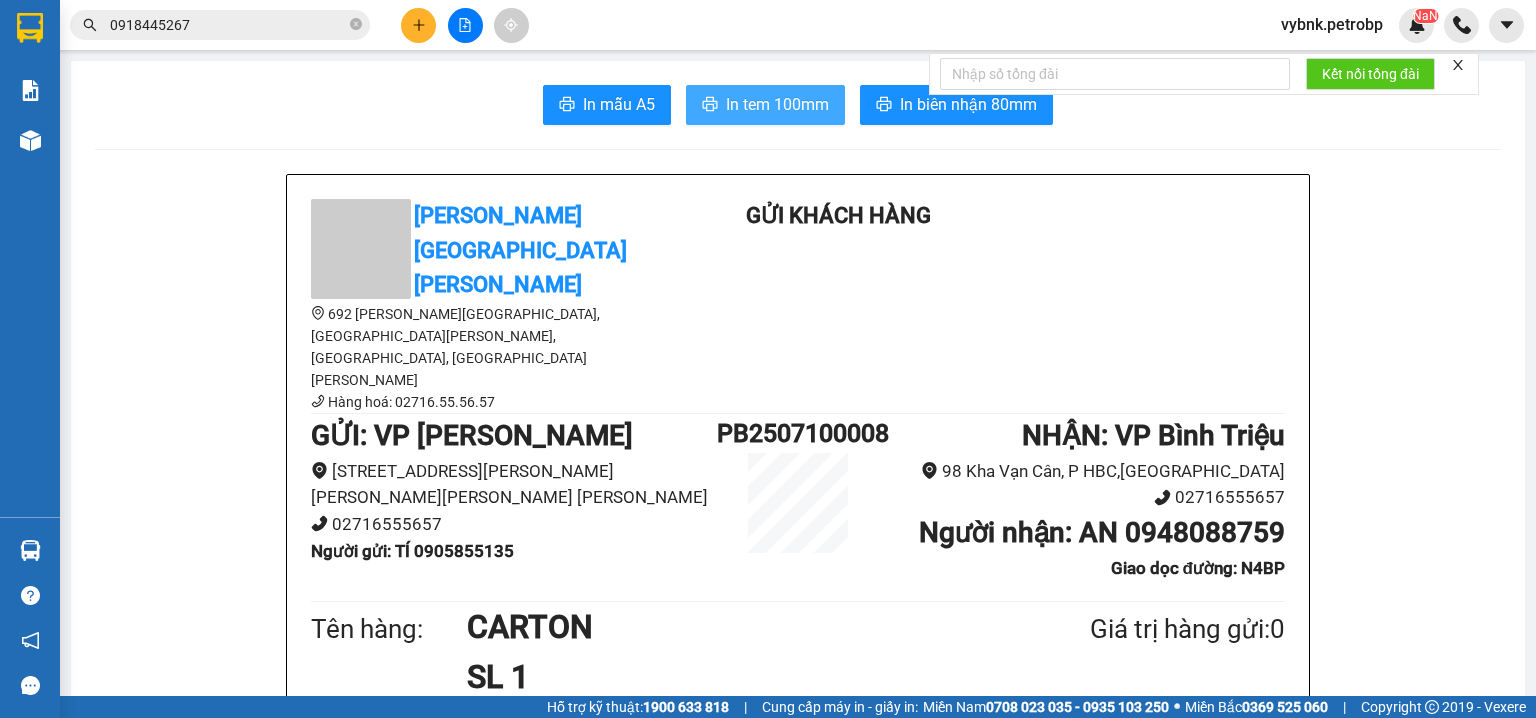 scroll, scrollTop: 0, scrollLeft: 0, axis: both 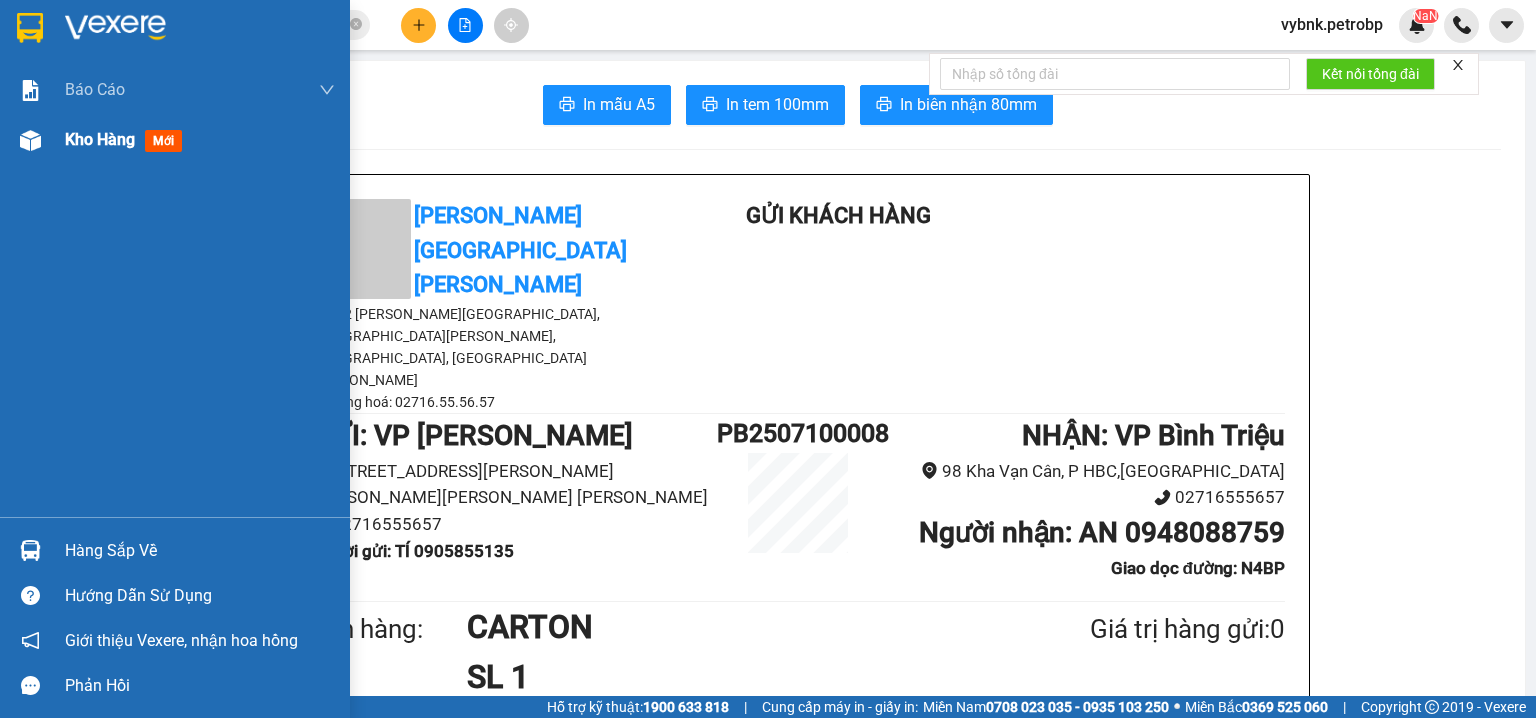 click at bounding box center [30, 140] 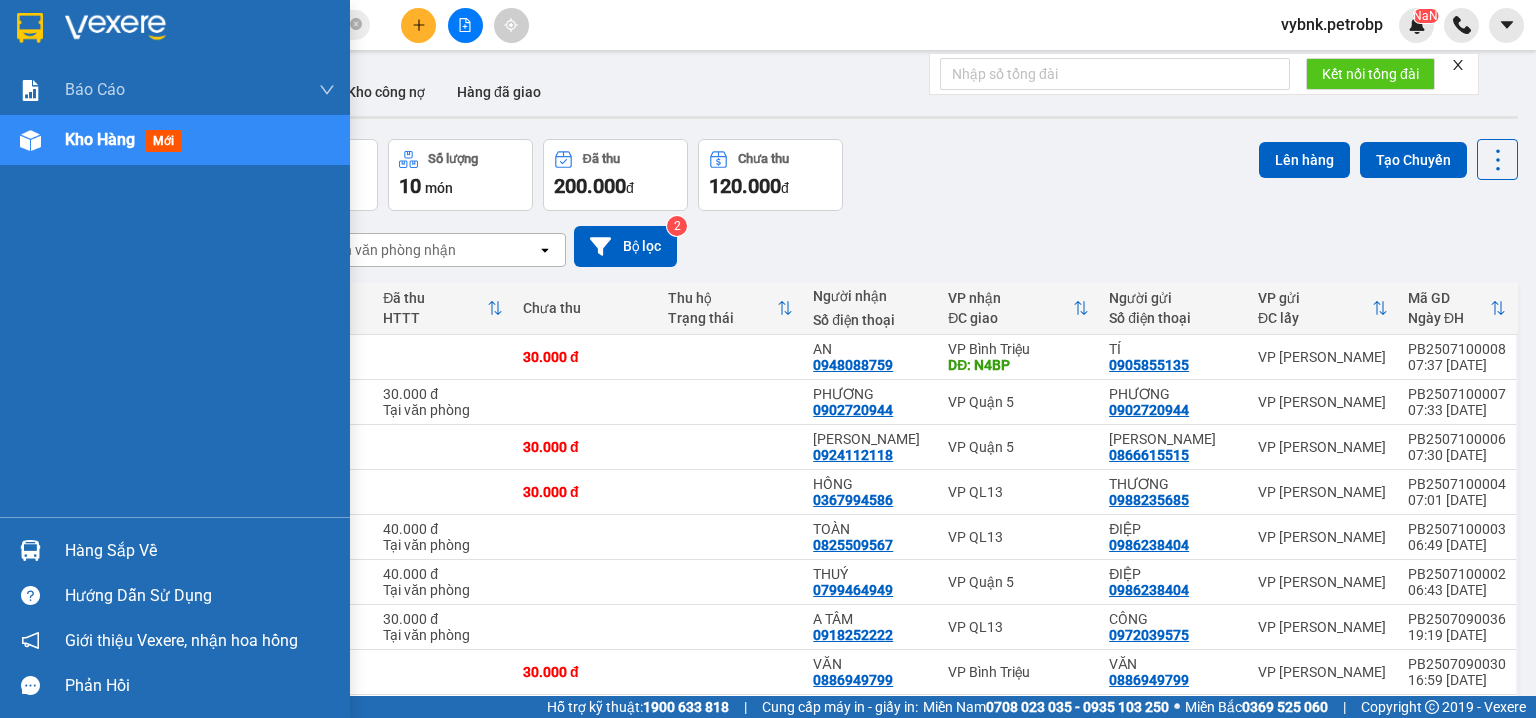click at bounding box center [30, 550] 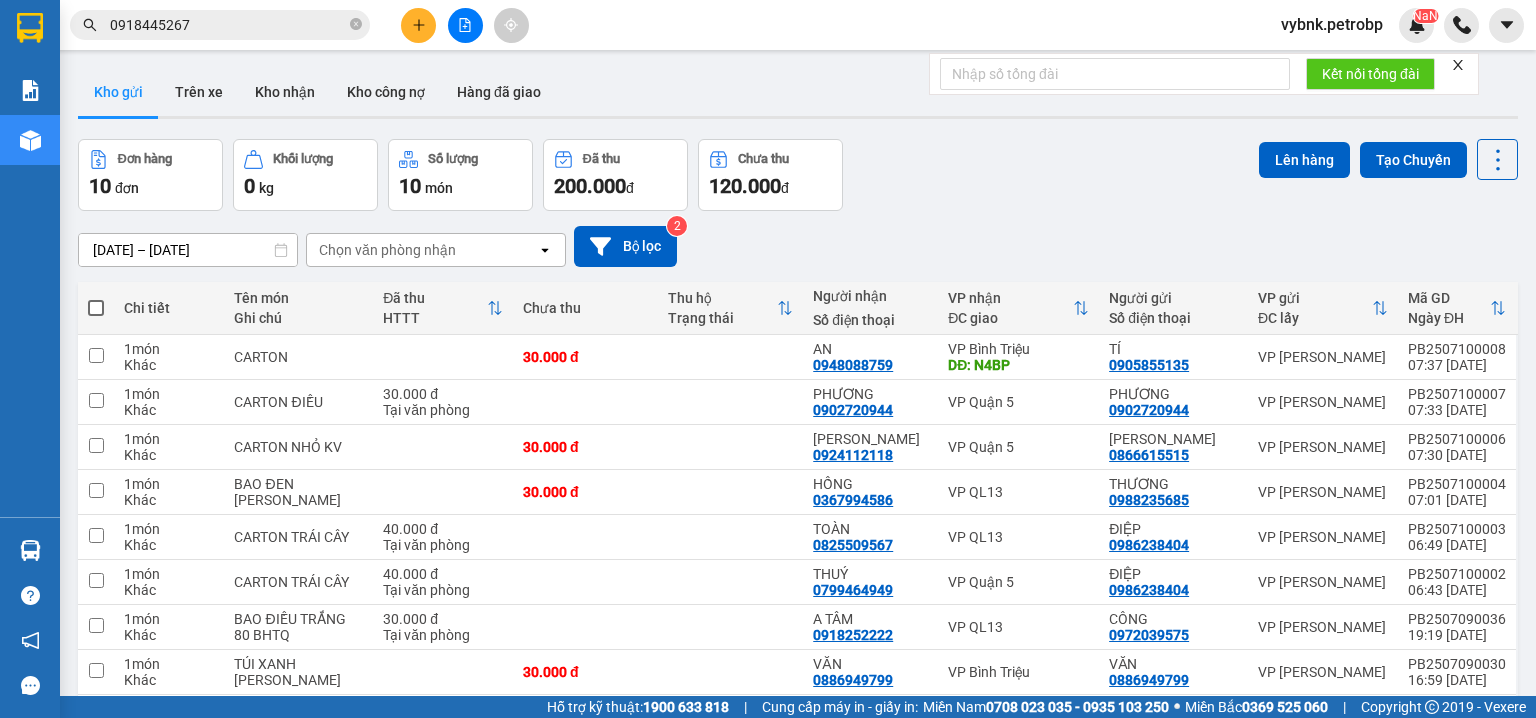click on "Kết quả tìm kiếm ( 85 )  Bộ lọc  Ngày tạo đơn gần nhất Mã ĐH Trạng thái Món hàng Tổng cước Chưa cước Người gửi VP Gửi Người nhận VP Nhận 78ADV2507090087 15:35 - 09/07 VP Nhận   93H-023.04 00:14 - 10/07 CARTON SL:  1 30.000 30.000 0908093923 TỶ VP Quận 5 0918445267 TÂN GARA VP Phước Bình 78ADV2507080005 08:08 - 08/07 Đã giao   08:35 - 09/07 CỤC MÁY PHỤ TÙNG NHỎ SL:  1 60.000 0938892390 ANH TÙNG VP Quận 5 0918445267 TÂN GARA VP Phước Bình 78ADV2506300074 14:15 - 30/06 Đã giao   07:40 - 01/07 CARTON SL:  3 120.000 0908093923 TỶ VP Quận 5 0918445267 TÂN GARA VP Phước Bình QL132506260029 16:14 - 26/06 Đã giao   07:09 - 27/06 CRT NHỎ SL:  1 30.000 0907030641 DŨNG VP QL13 0918445267 TÂN PHÁT VP Phước Bình QL132506160028 15:52 - 16/06 Đã giao   08:18 - 17/06 PHONG BÌ SL:  1 30.000 0907030641 DŨNG VP QL13 0918445267 TÂN PHÁT VP Phước Bình QL132506060020 16:23 - 06/06 Đã giao   08:19 - 07/06 HỘP NHỎ SL:" at bounding box center (768, 359) 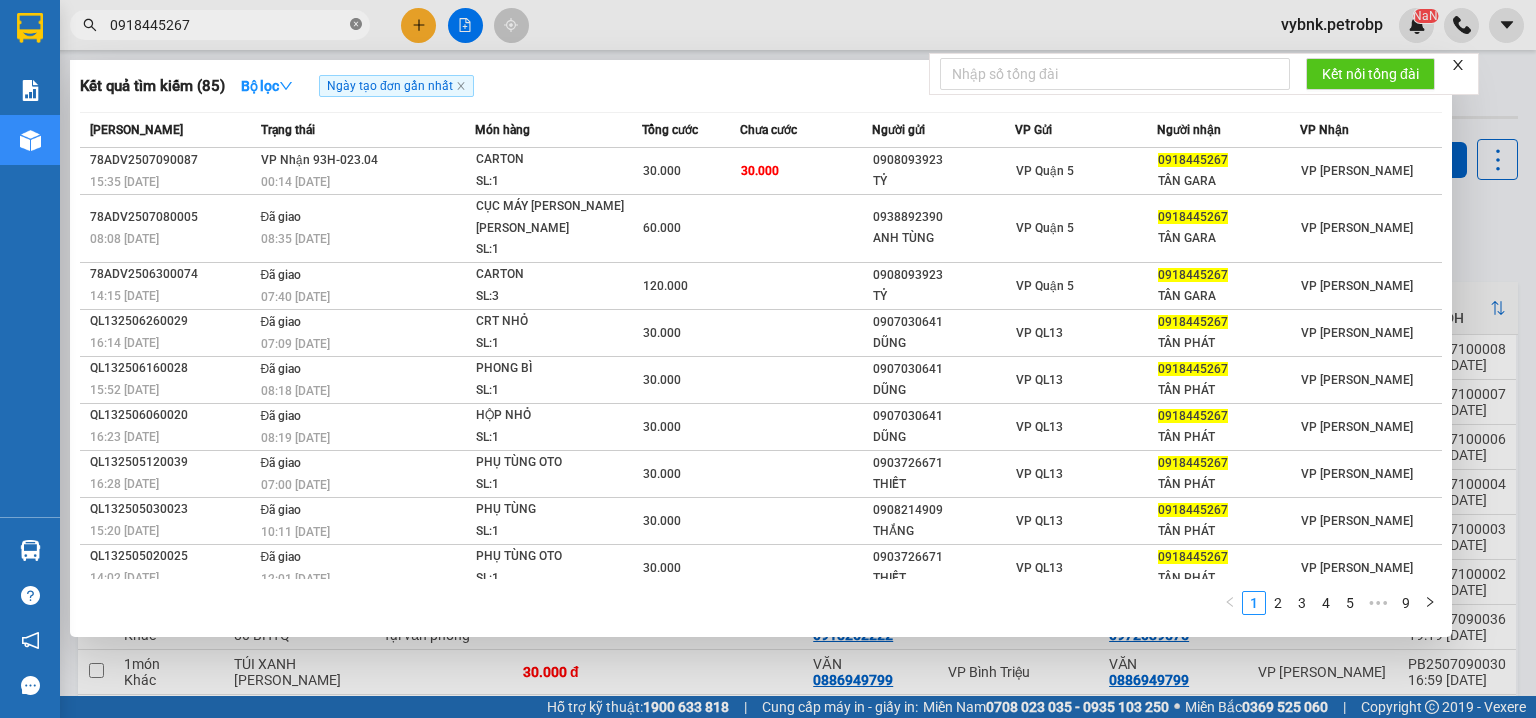click 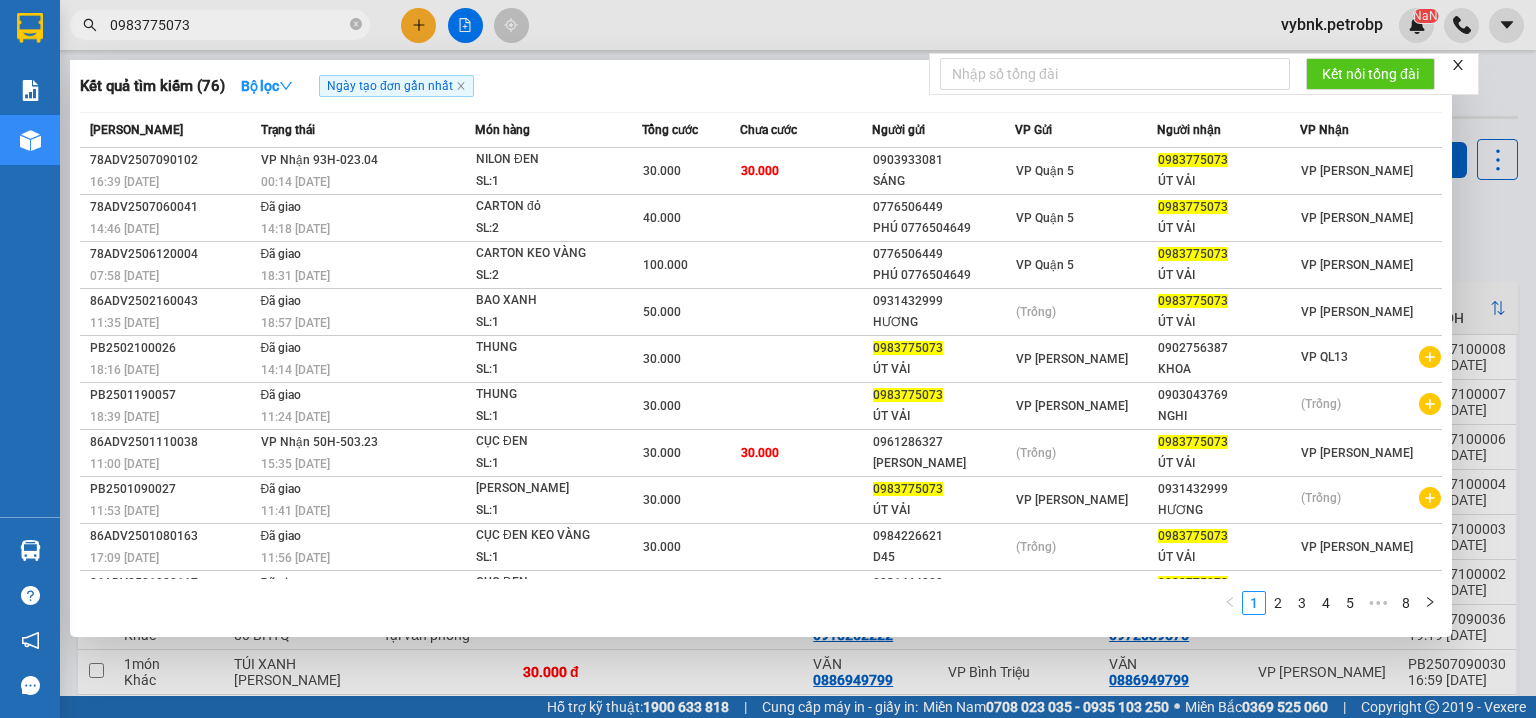 type on "0983775073" 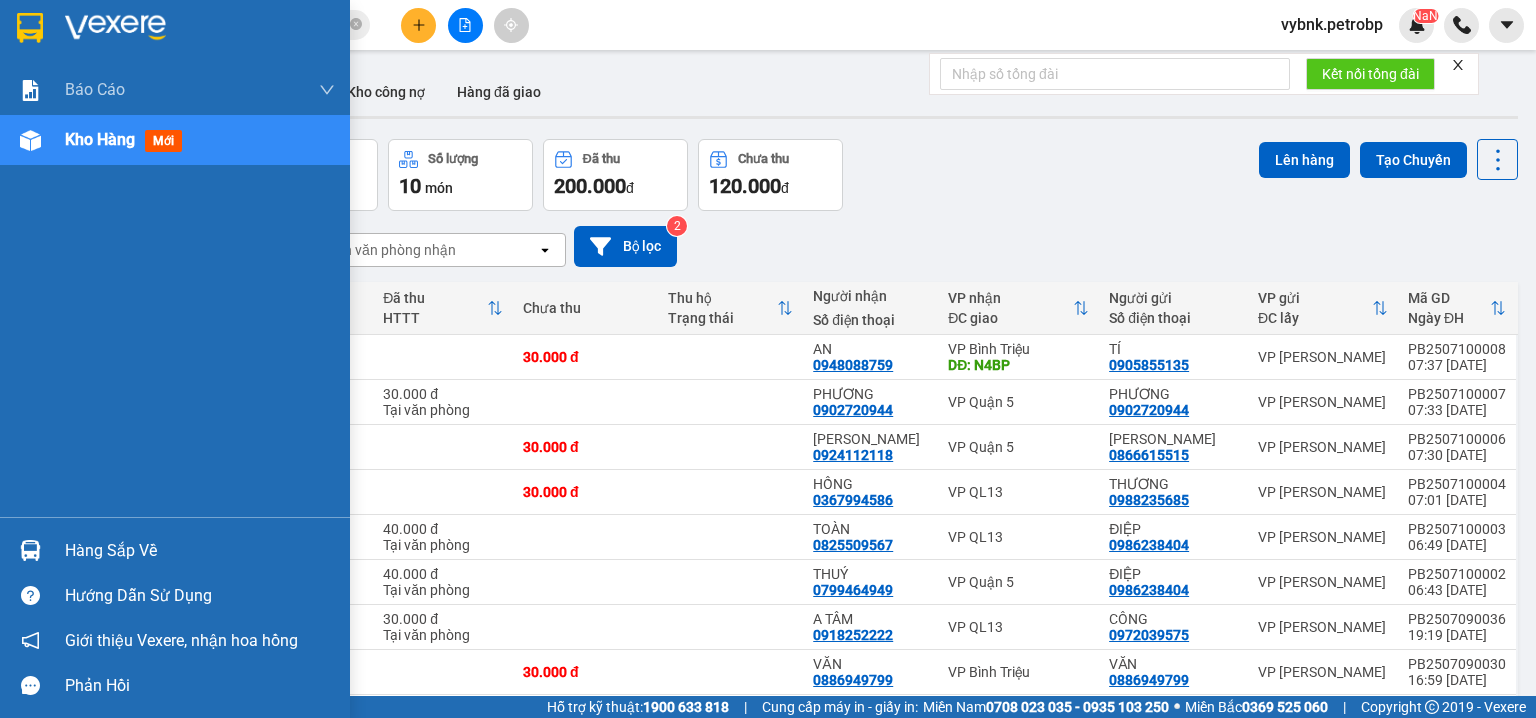 click at bounding box center [30, 550] 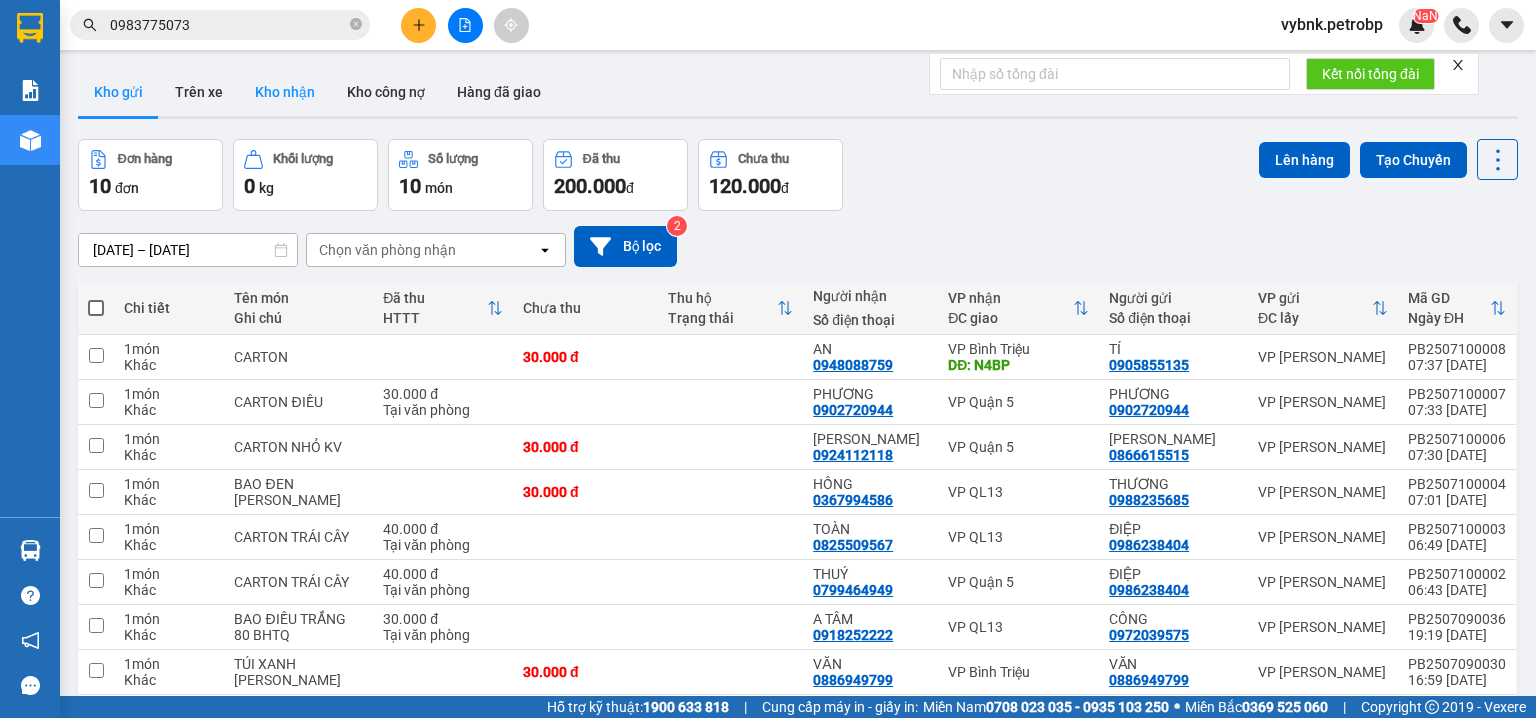click on "Kết quả tìm kiếm ( 76 )  Bộ lọc  Ngày tạo đơn gần nhất Mã ĐH Trạng thái Món hàng Tổng cước Chưa cước Người gửi VP Gửi Người nhận VP Nhận 78ADV2507090102 16:39 - 09/07 VP Nhận   93H-023.04 00:14 - 10/07 NILON ĐEN SL:  1 30.000 30.000 0903933081 SÁNG  VP Quận 5 0983775073 ÚT VẢI  VP Phước Bình 78ADV2507060041 14:46 - 06/07 Đã giao   14:18 - 07/07 CARTON đỏ SL:  2 40.000 0776506449 PHÚ 0776504649 VP Quận 5 0983775073 ÚT VẢI  VP Phước Bình 78ADV2506120004 07:58 - 12/06 Đã giao   18:31 - 12/06 CARTON KEO VÀNG SL:  2 100.000 0776506449 PHÚ 0776504649 VP Quận 5 0983775073 ÚT VẢI  VP Phước Bình 86ADV2502160043 11:35 - 16/02 Đã giao   18:57 - 17/02 BAO XANH SL:  1 50.000 0931432999 HƯƠNG (Trống) 0983775073 ÚT VẢI VP Phước Bình PB2502100026 18:16 - 10/02 Đã giao   14:14 - 11/02 THUNG SL:  1 30.000 0983775073 ÚT VẢI VP Phước Bình 0902756387 KHOA VP QL13 PB2501190057 18:39 - 19/01 Đã giao   11:24 - 20/01 1" at bounding box center [768, 359] 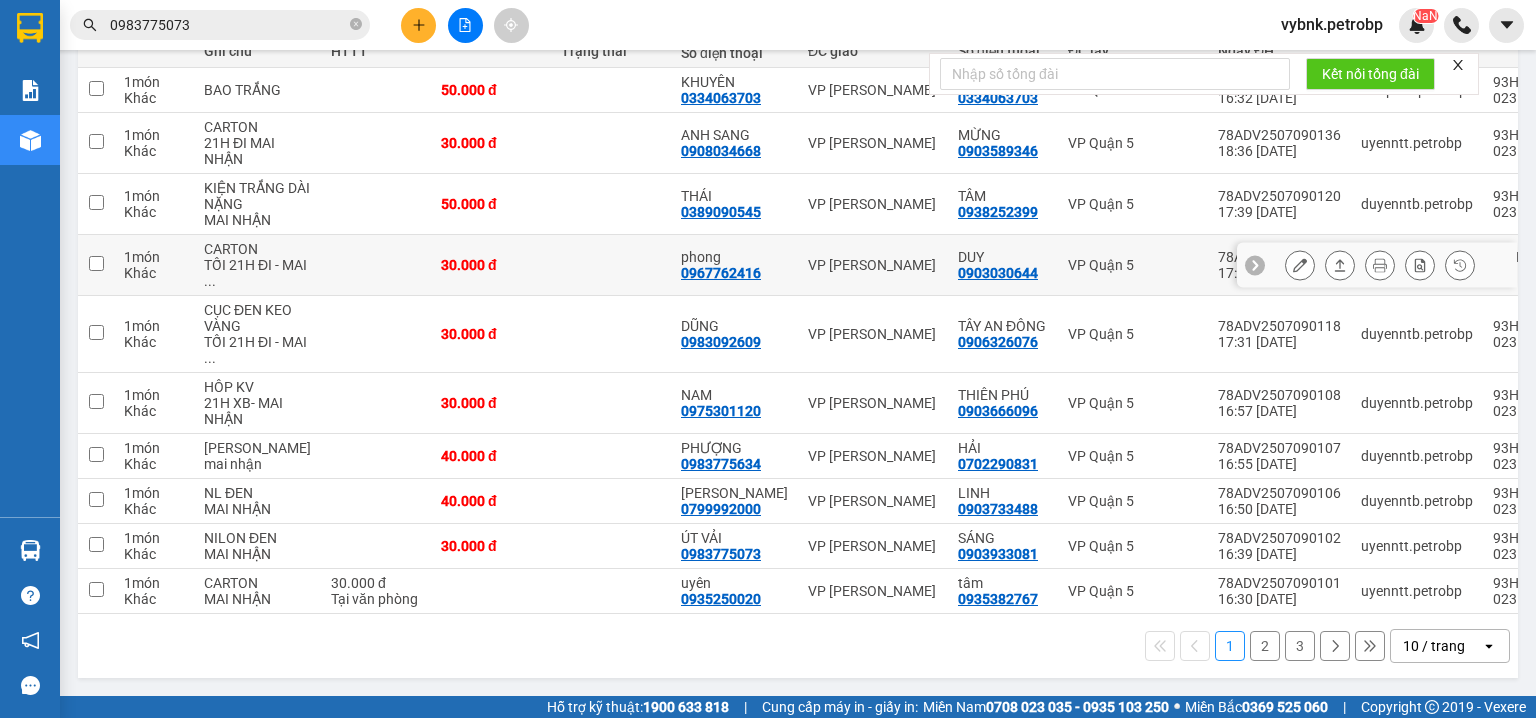 scroll, scrollTop: 0, scrollLeft: 0, axis: both 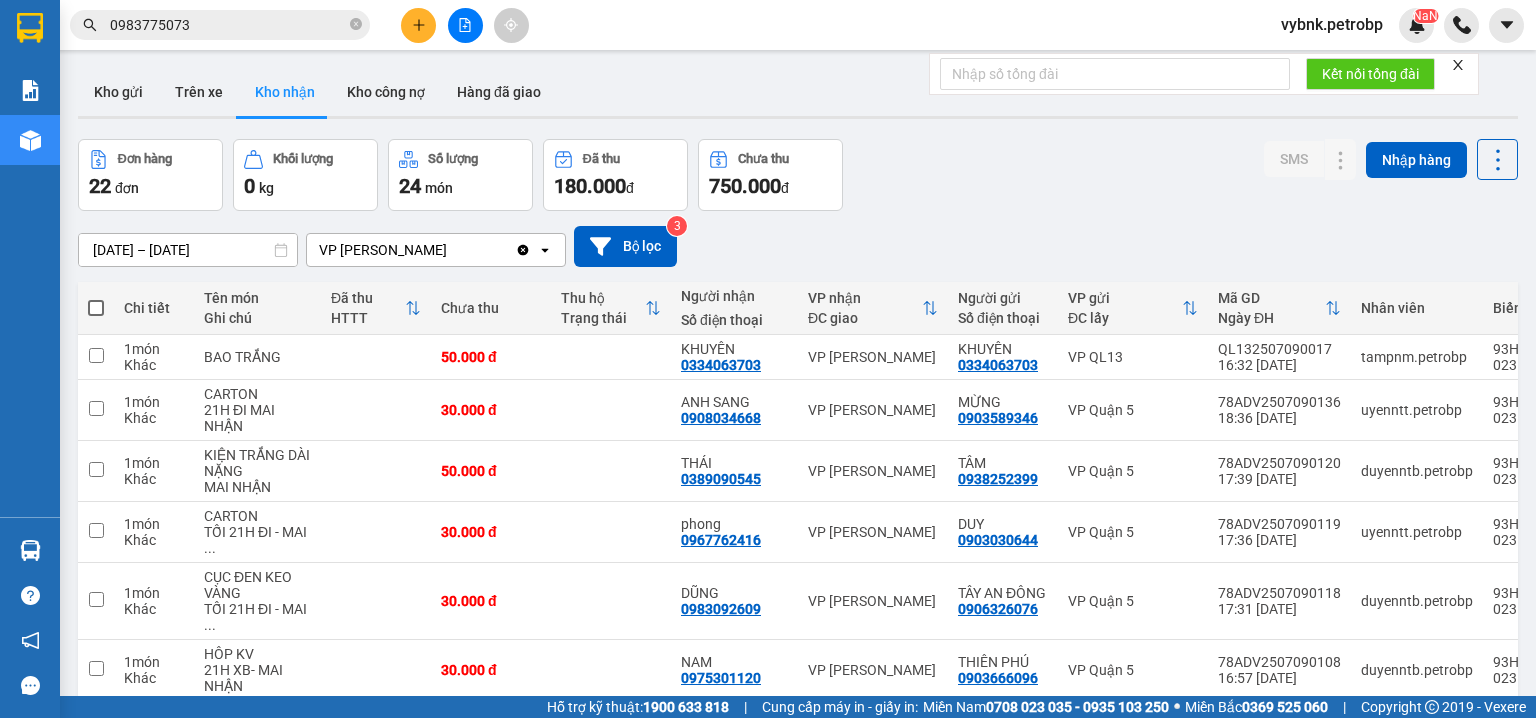 click on "08/07/2025 – 10/07/2025" at bounding box center [188, 250] 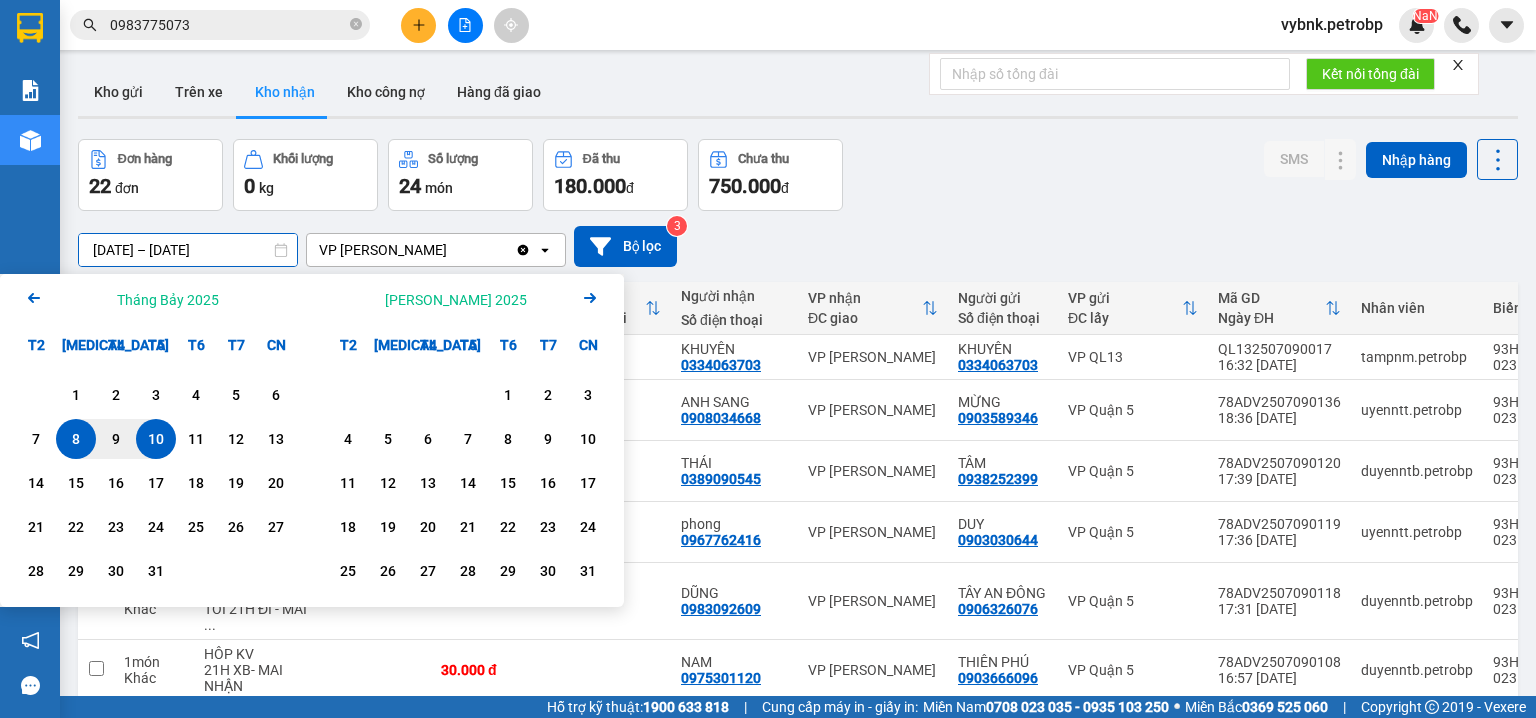 click on "10" at bounding box center (156, 439) 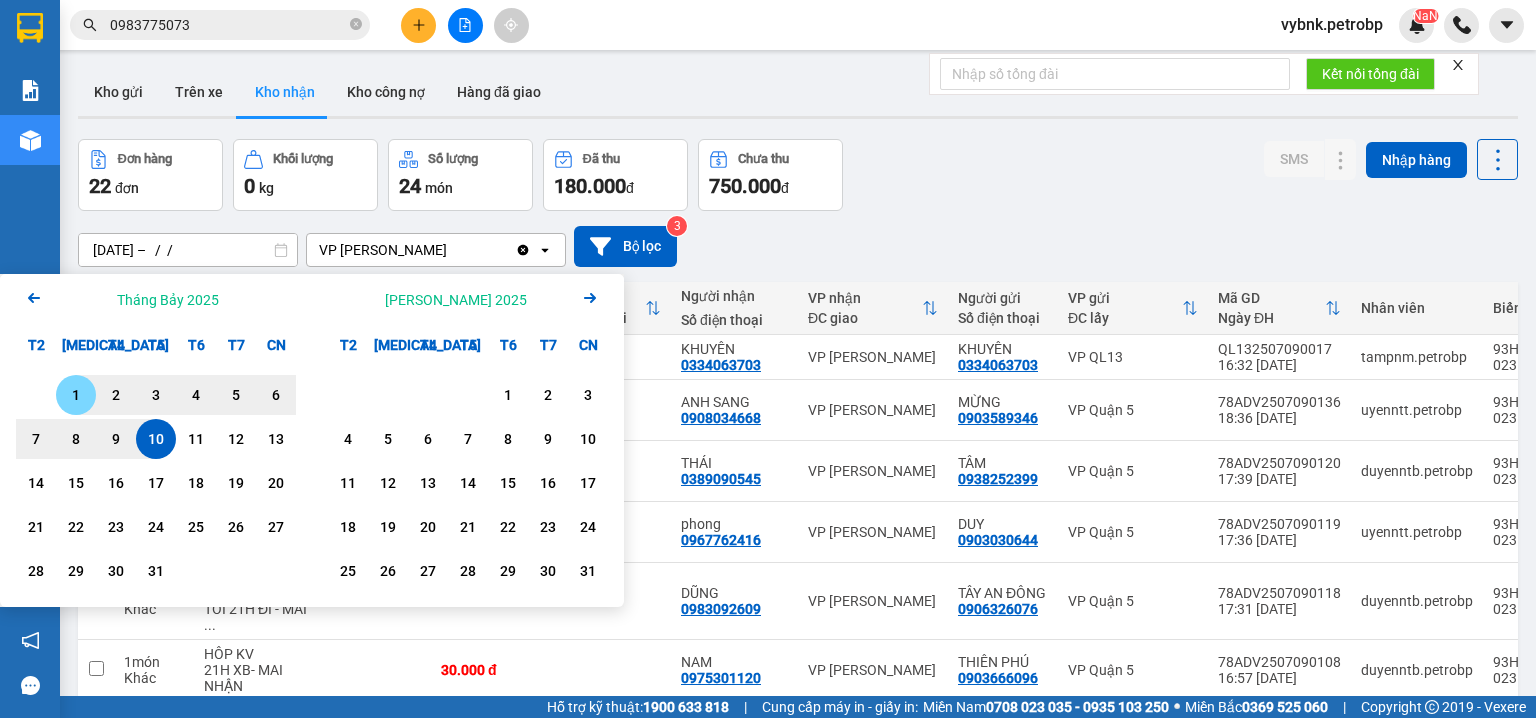 click on "1" at bounding box center [76, 395] 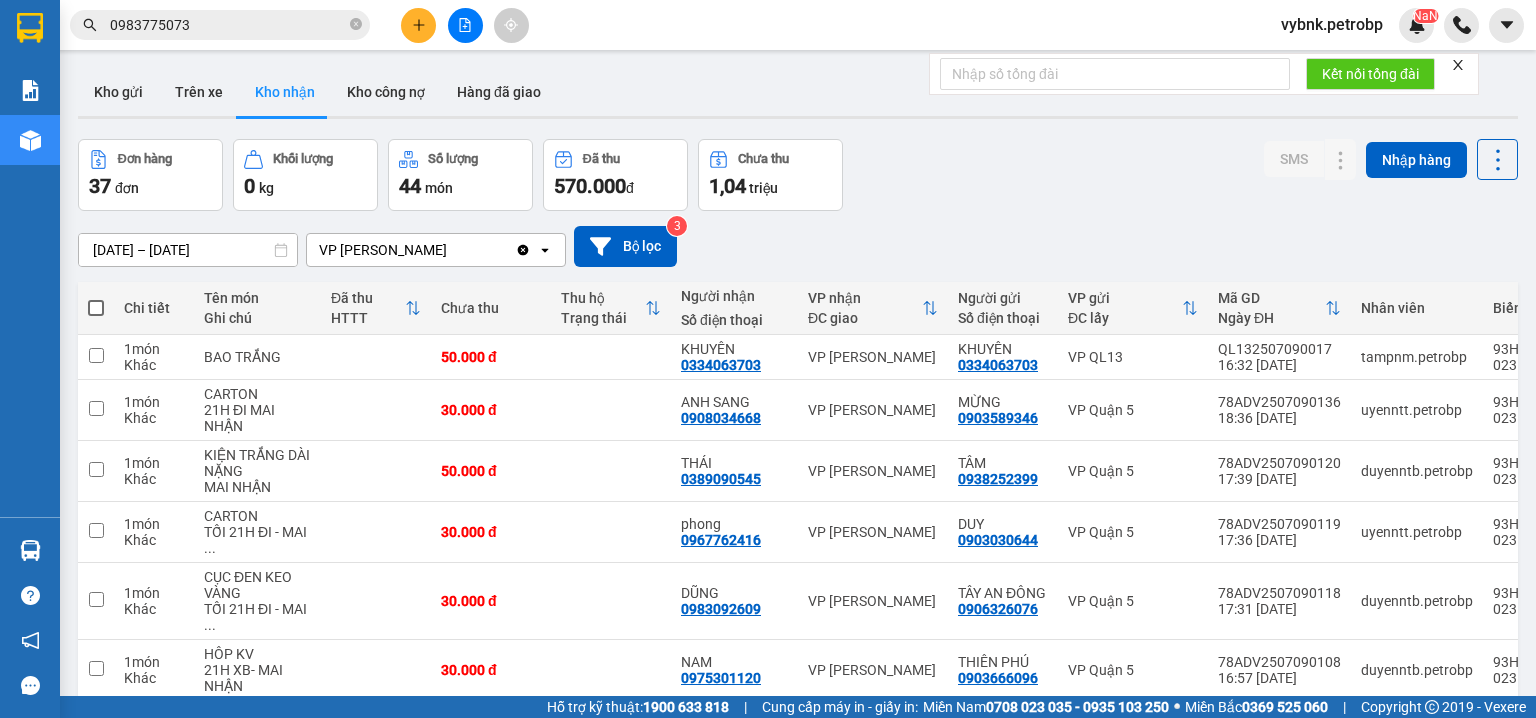 scroll, scrollTop: 304, scrollLeft: 0, axis: vertical 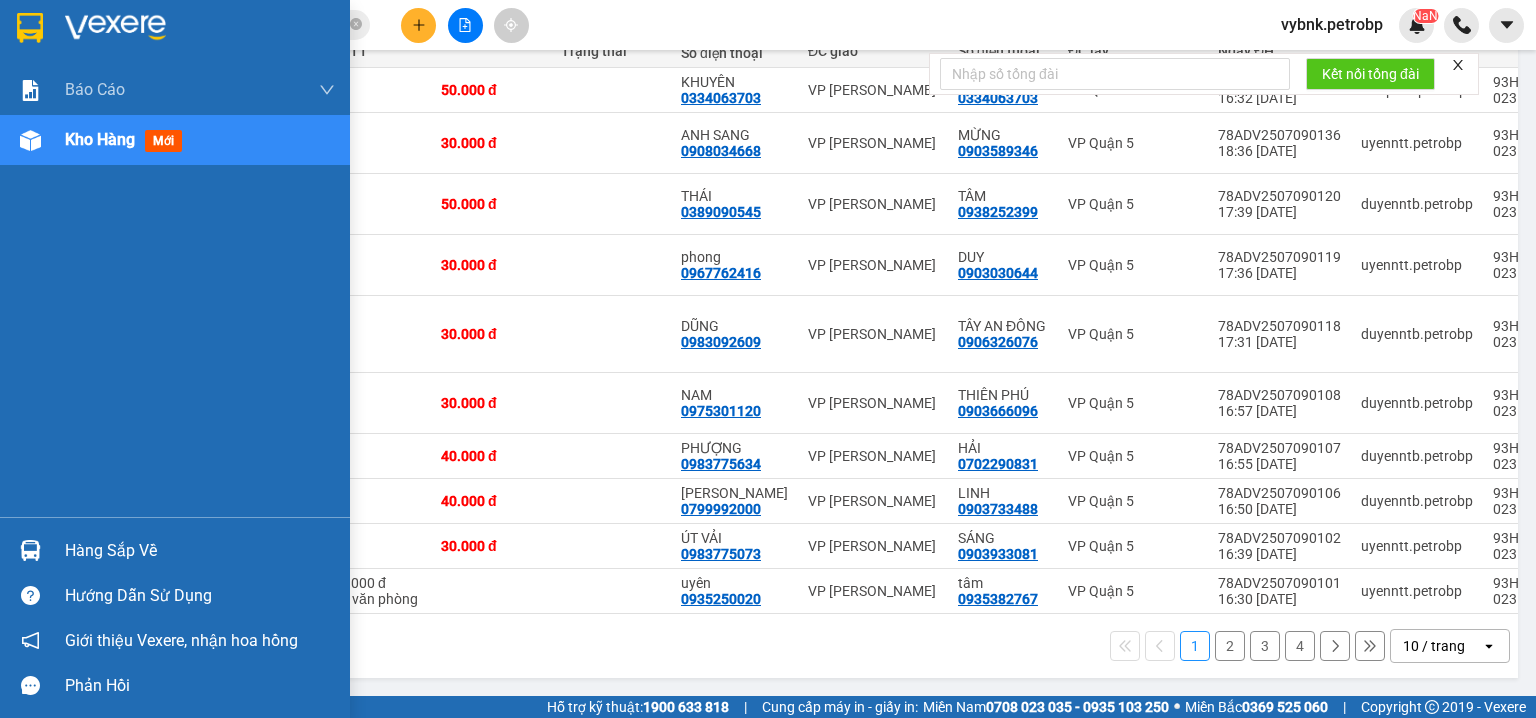click at bounding box center (30, 550) 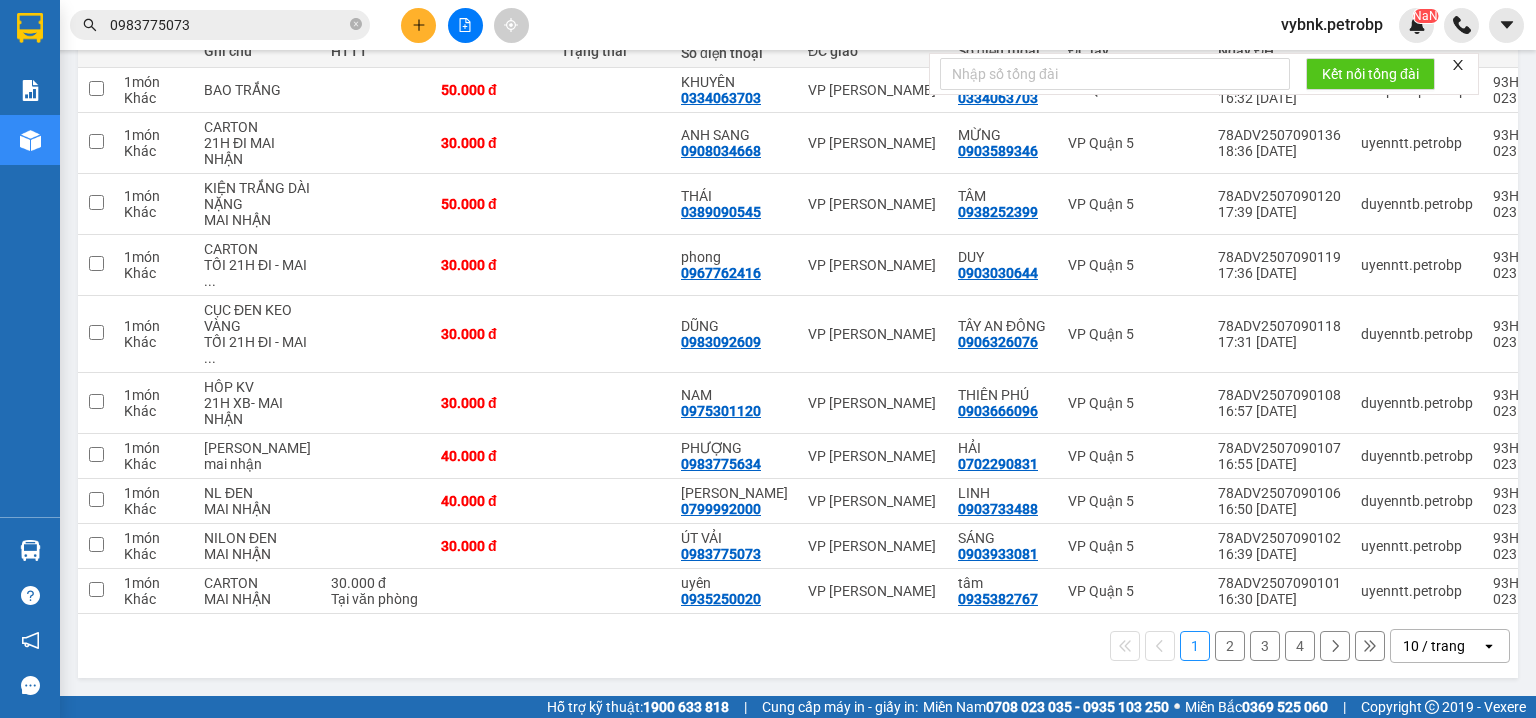click on "Kết quả tìm kiếm ( 76 )  Bộ lọc  Ngày tạo đơn gần nhất Mã ĐH Trạng thái Món hàng Tổng cước Chưa cước Người gửi VP Gửi Người nhận VP Nhận 78ADV2507090102 16:39 - 09/07 VP Nhận   93H-023.04 00:14 - 10/07 NILON ĐEN SL:  1 30.000 30.000 0903933081 SÁNG  VP Quận 5 0983775073 ÚT VẢI  VP Phước Bình 78ADV2507060041 14:46 - 06/07 Đã giao   14:18 - 07/07 CARTON đỏ SL:  2 40.000 0776506449 PHÚ 0776504649 VP Quận 5 0983775073 ÚT VẢI  VP Phước Bình 78ADV2506120004 07:58 - 12/06 Đã giao   18:31 - 12/06 CARTON KEO VÀNG SL:  2 100.000 0776506449 PHÚ 0776504649 VP Quận 5 0983775073 ÚT VẢI  VP Phước Bình 86ADV2502160043 11:35 - 16/02 Đã giao   18:57 - 17/02 BAO XANH SL:  1 50.000 0931432999 HƯƠNG (Trống) 0983775073 ÚT VẢI VP Phước Bình PB2502100026 18:16 - 10/02 Đã giao   14:14 - 11/02 THUNG SL:  1 30.000 0983775073 ÚT VẢI VP Phước Bình 0902756387 KHOA VP QL13 PB2501190057 18:39 - 19/01 Đã giao   11:24 - 20/01 1" at bounding box center (768, 359) 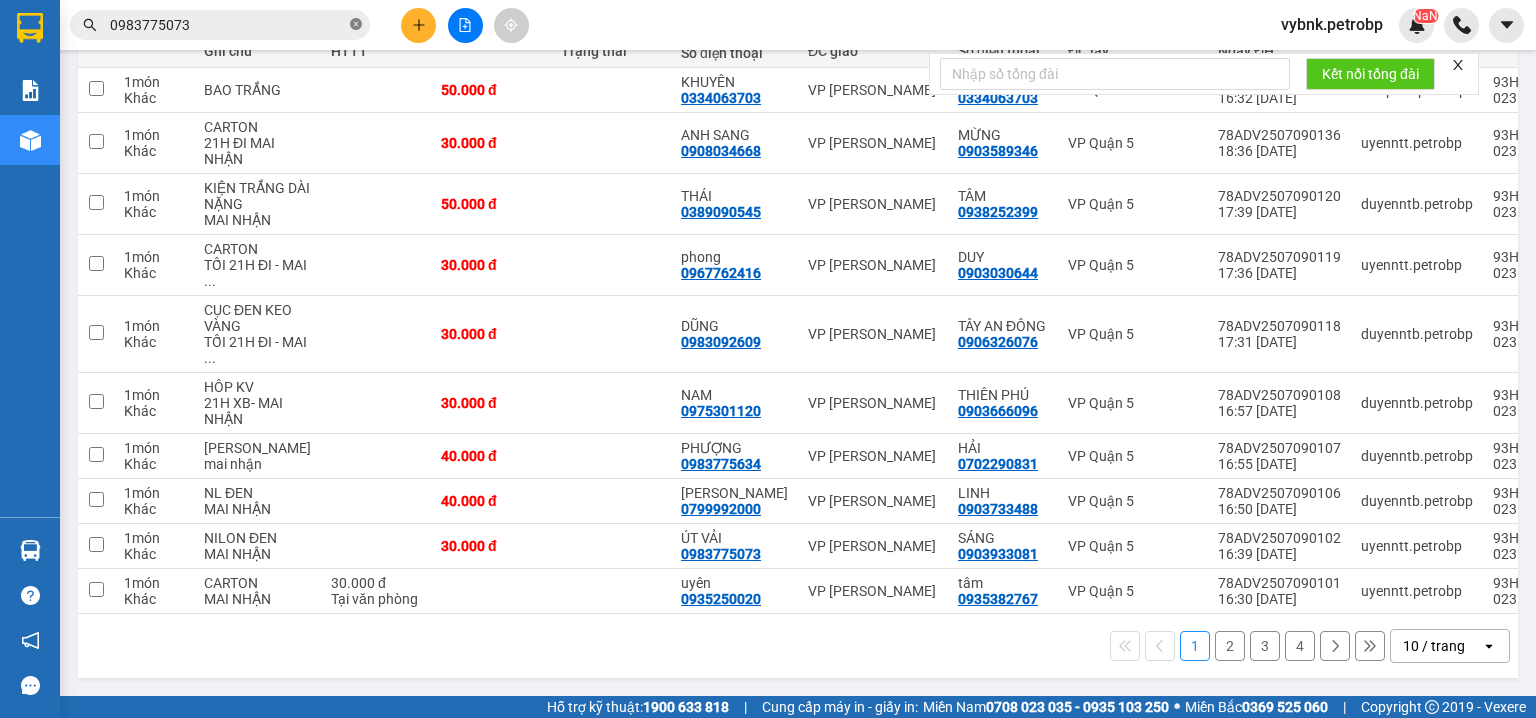 click 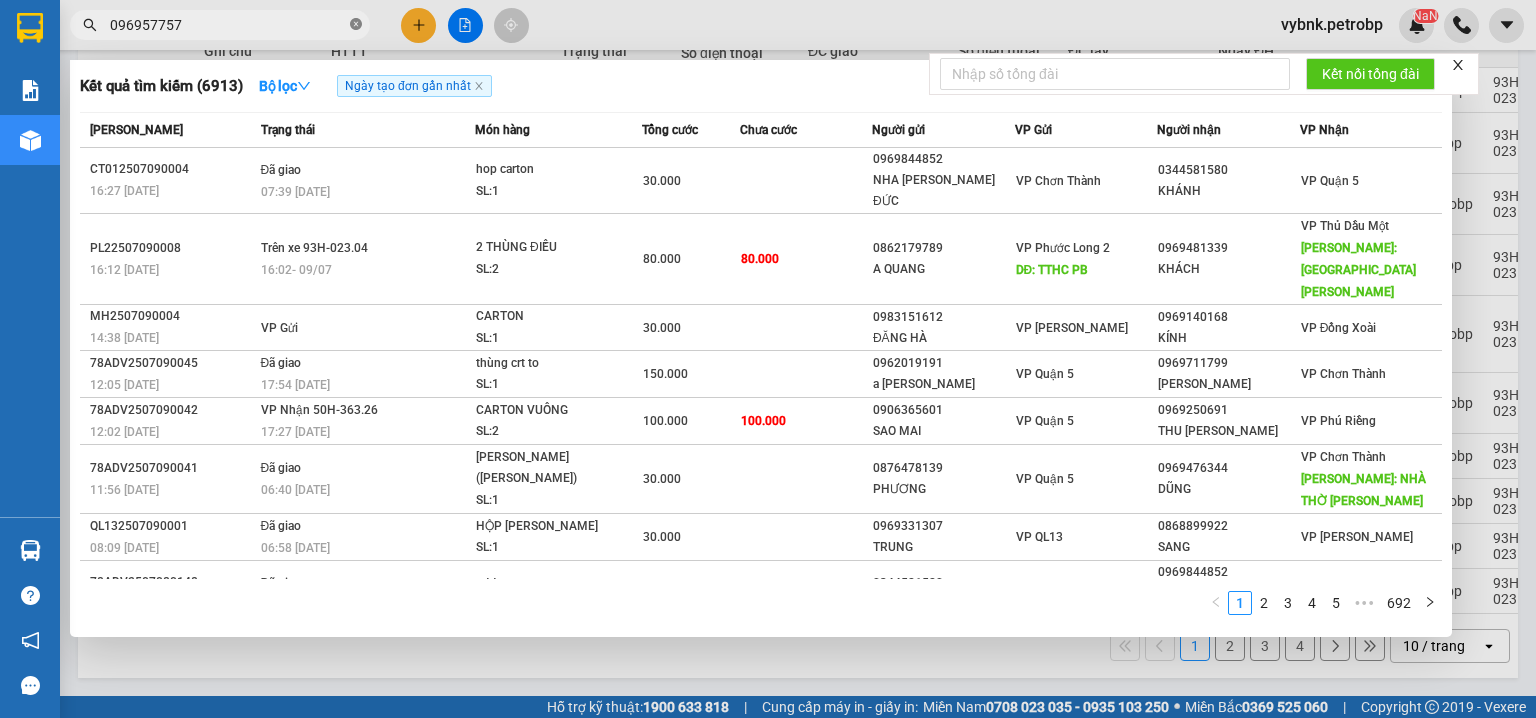 type on "0969577577" 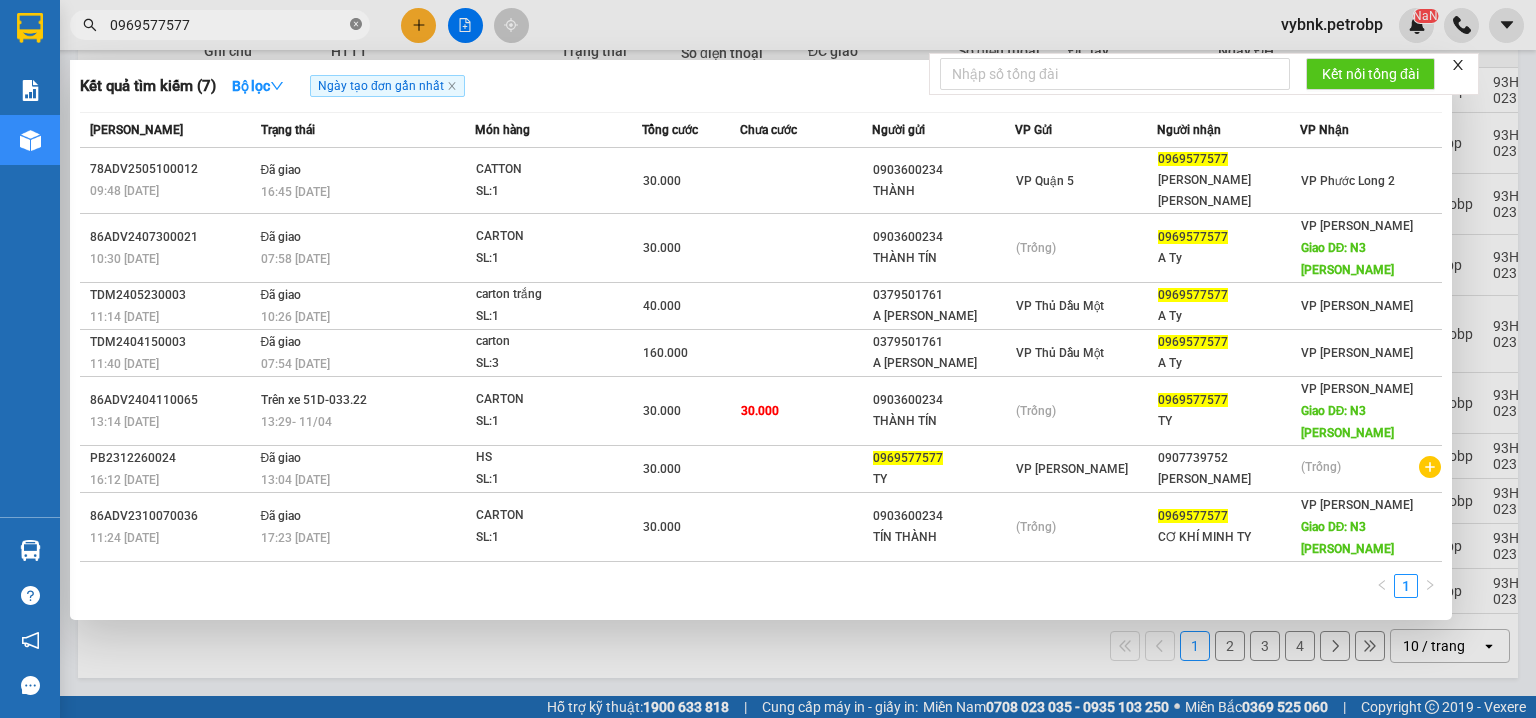 click 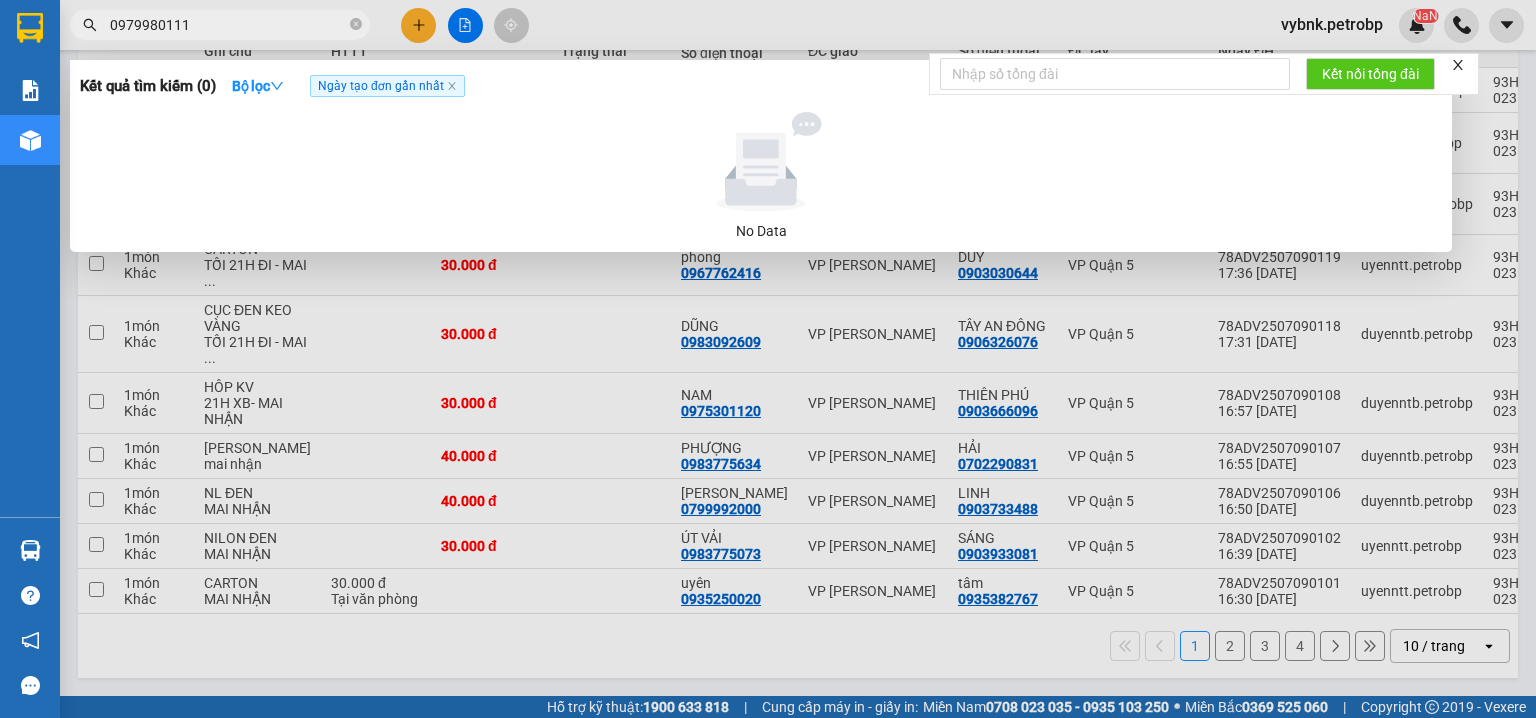 type on "0979980111" 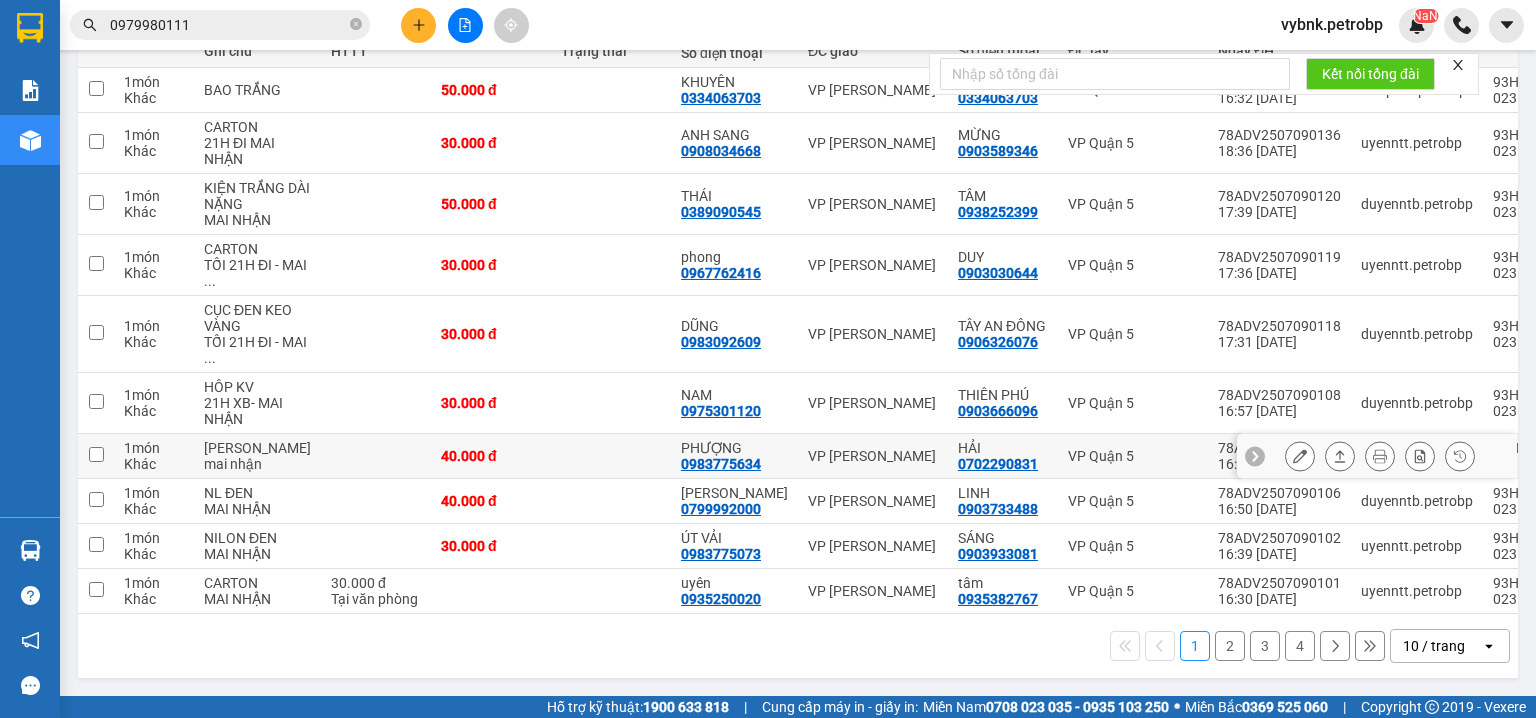 scroll, scrollTop: 0, scrollLeft: 0, axis: both 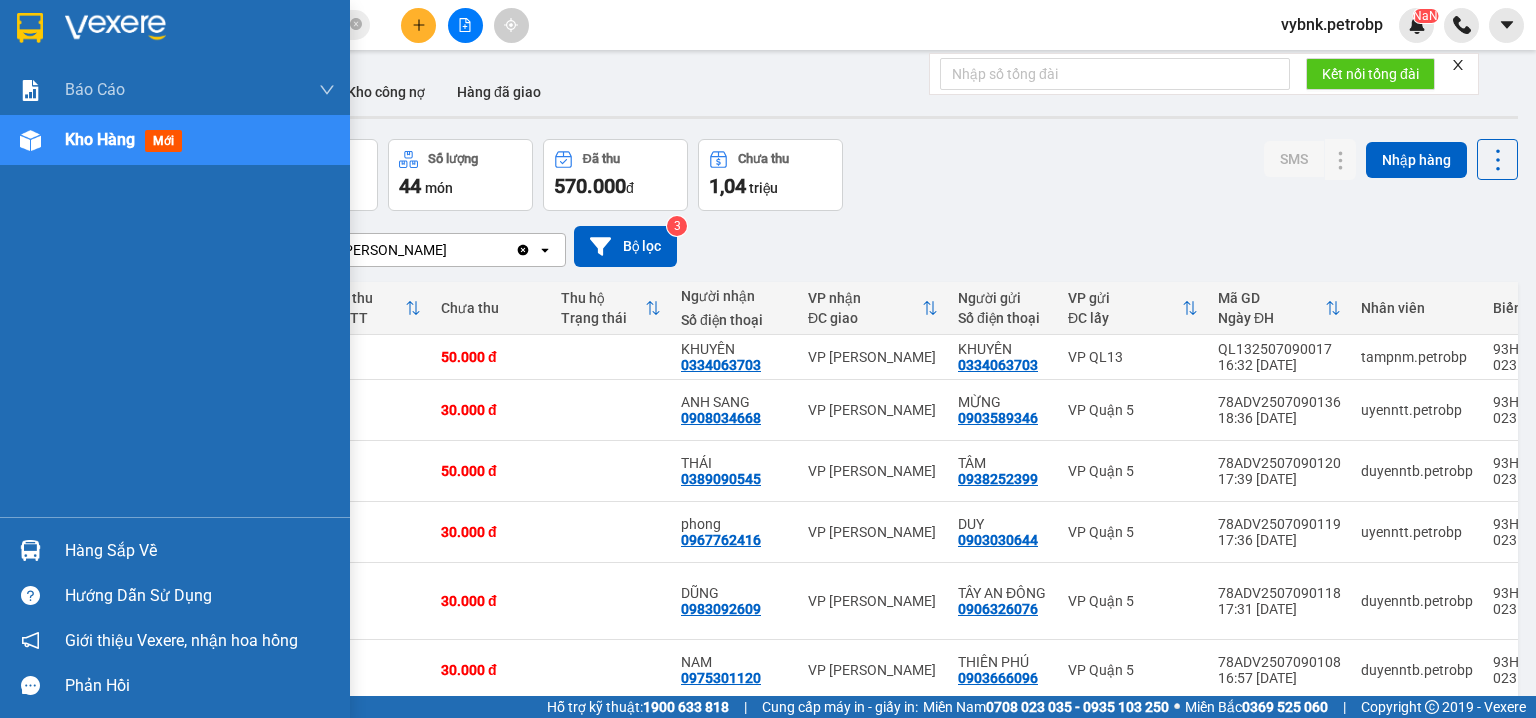 click at bounding box center [30, 550] 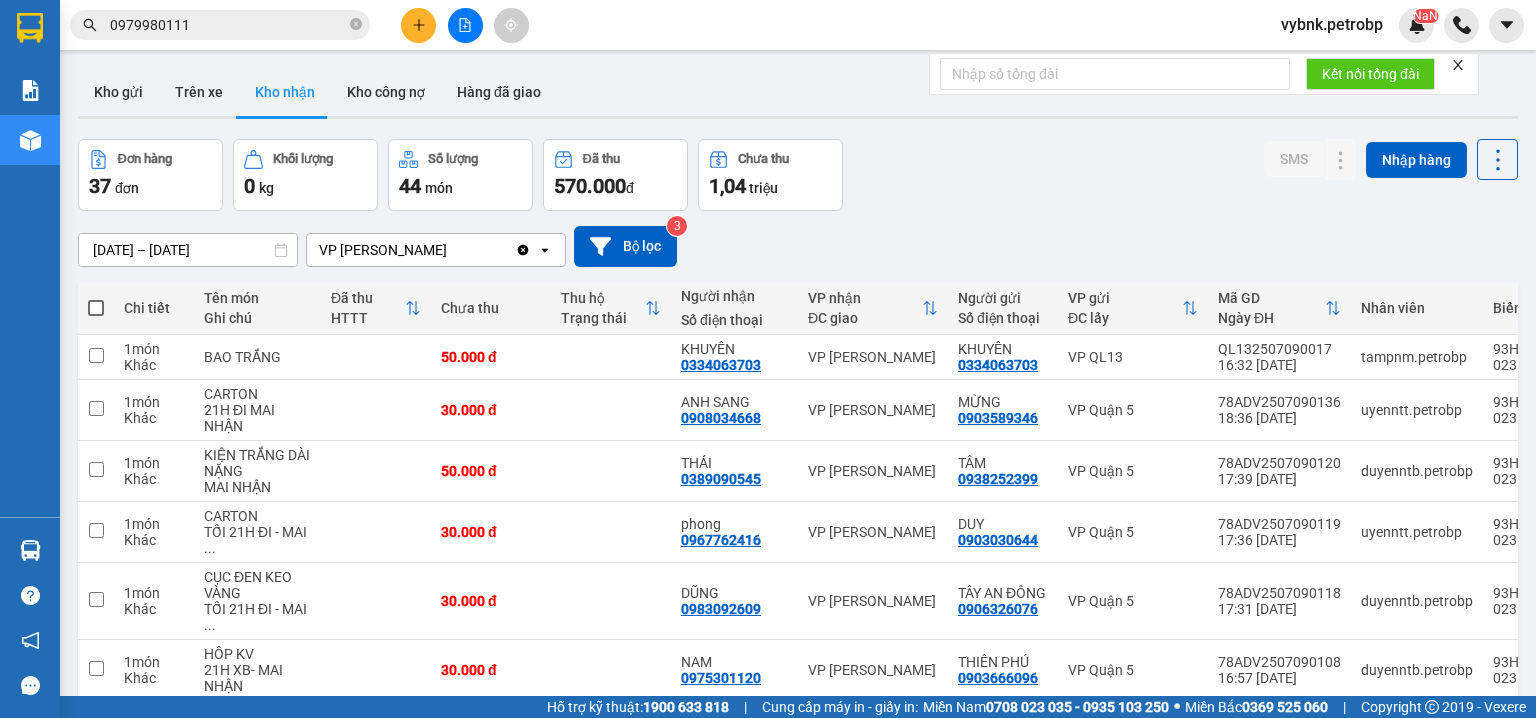 click on "Kết quả tìm kiếm ( 0 )  Bộ lọc  Ngày tạo đơn gần nhất No Data 0979980111 vybnk.petrobp NaN     Báo cáo BC tiền tận nơi (nhân viên) Báo cáo 1 (nv): Số tiền đã thu của văn phòng  Báo cáo 1: Số tiền đã thu của văn phòng  Báo cáo dòng tiền (nhân viên) Doanh số tạo đơn theo VP gửi (nhân viên) Mẫu 1: Báo cáo dòng tiền theo nhân viên (nhà xe) Mẫu 1: Báo cáo dòng tiền theo nhân viên (trưởng trạm) Mẫu 2: Thống kê đơn hàng theo nhân viên Mẫu 3.1: Thống kê đơn hàng văn phòng gửi Mẫu 3.1: Thống kê đơn hàng văn phòng gửi ( các trạm xem ) Mẫu 3: Báo cáo dòng tiền theo văn phòng     Kho hàng mới Hàng sắp về Hướng dẫn sử dụng Giới thiệu Vexere, nhận hoa hồng Phản hồi Phần mềm hỗ trợ bạn tốt chứ? ver  1.8.137 Kho gửi Trên xe Kho nhận Kho công nợ Hàng đã giao Đơn hàng 37 đơn Khối lượng 0 kg Số lượng 44 món Đã thu  đ" at bounding box center (768, 359) 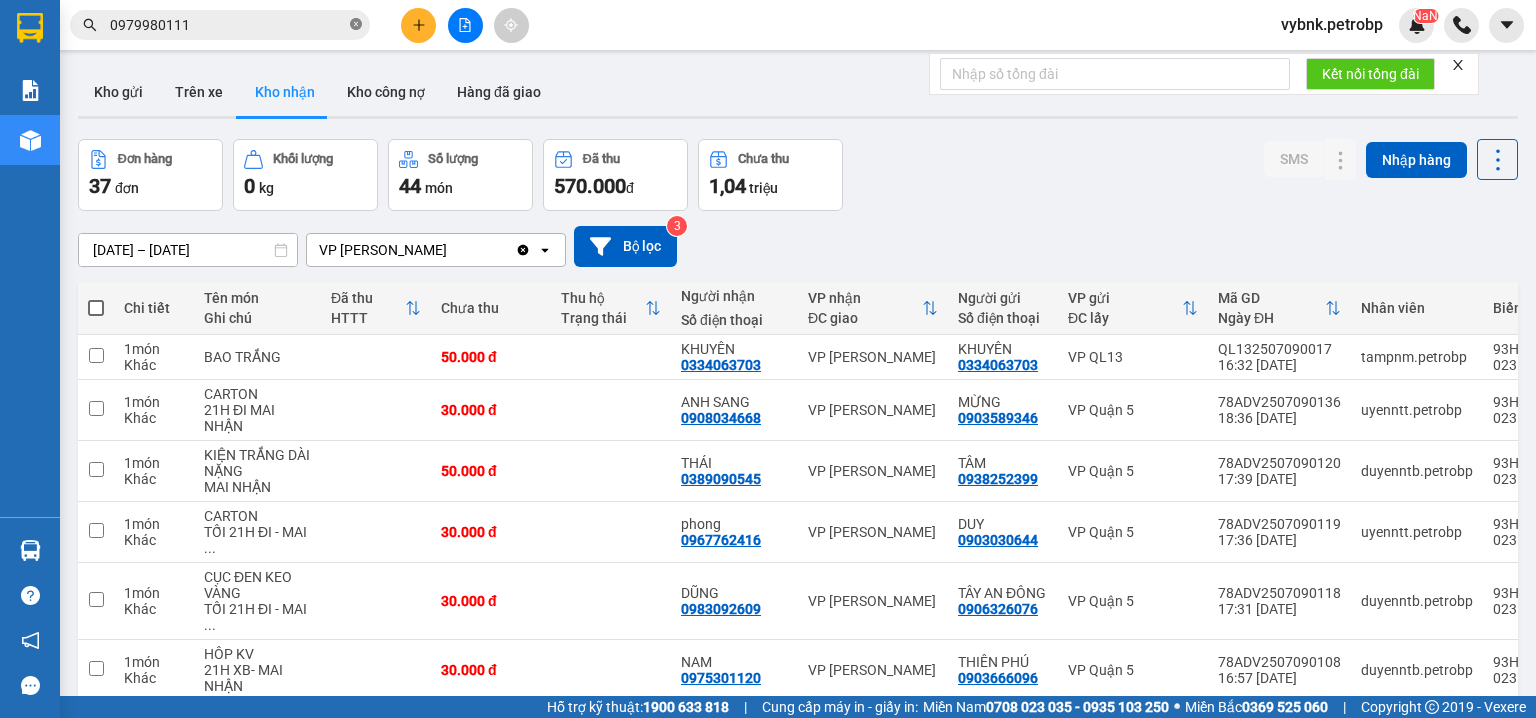 click 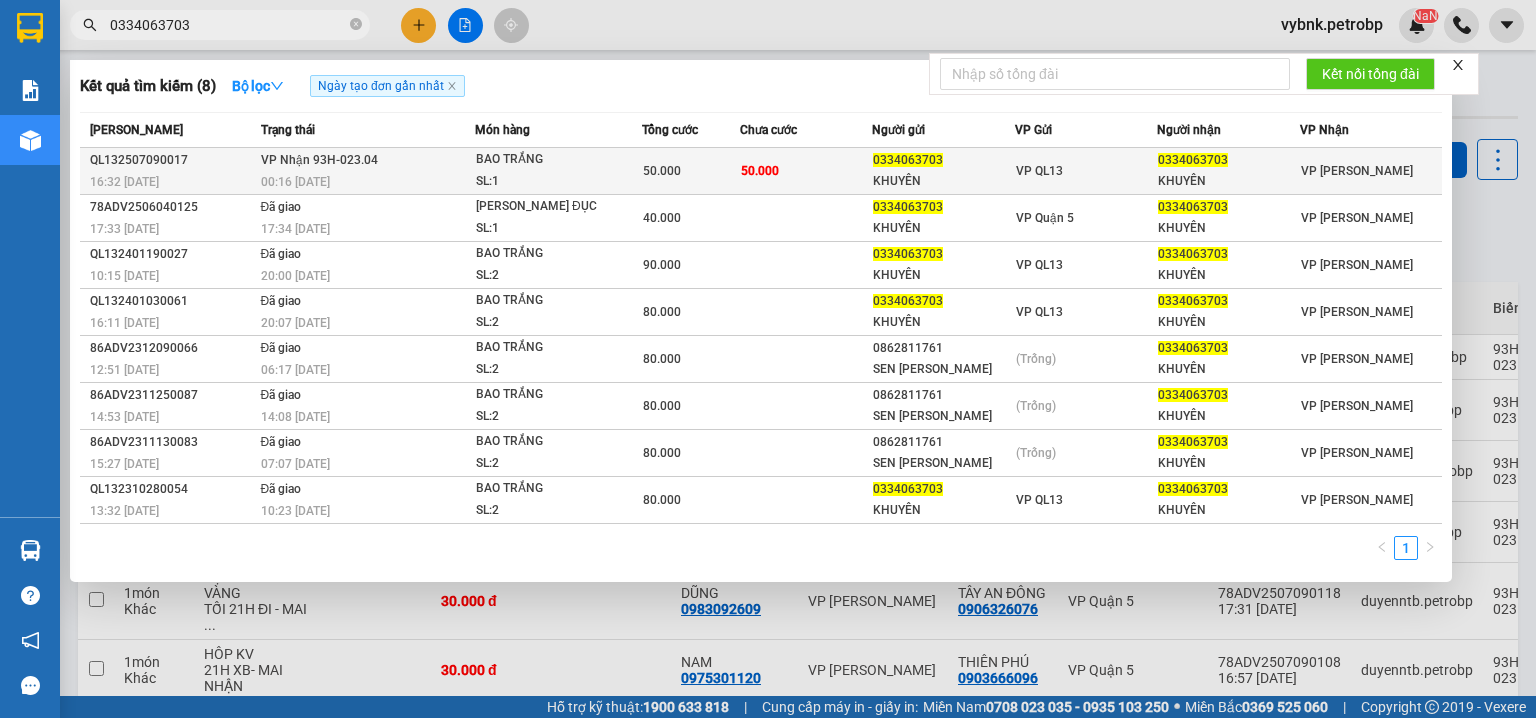 type on "0334063703" 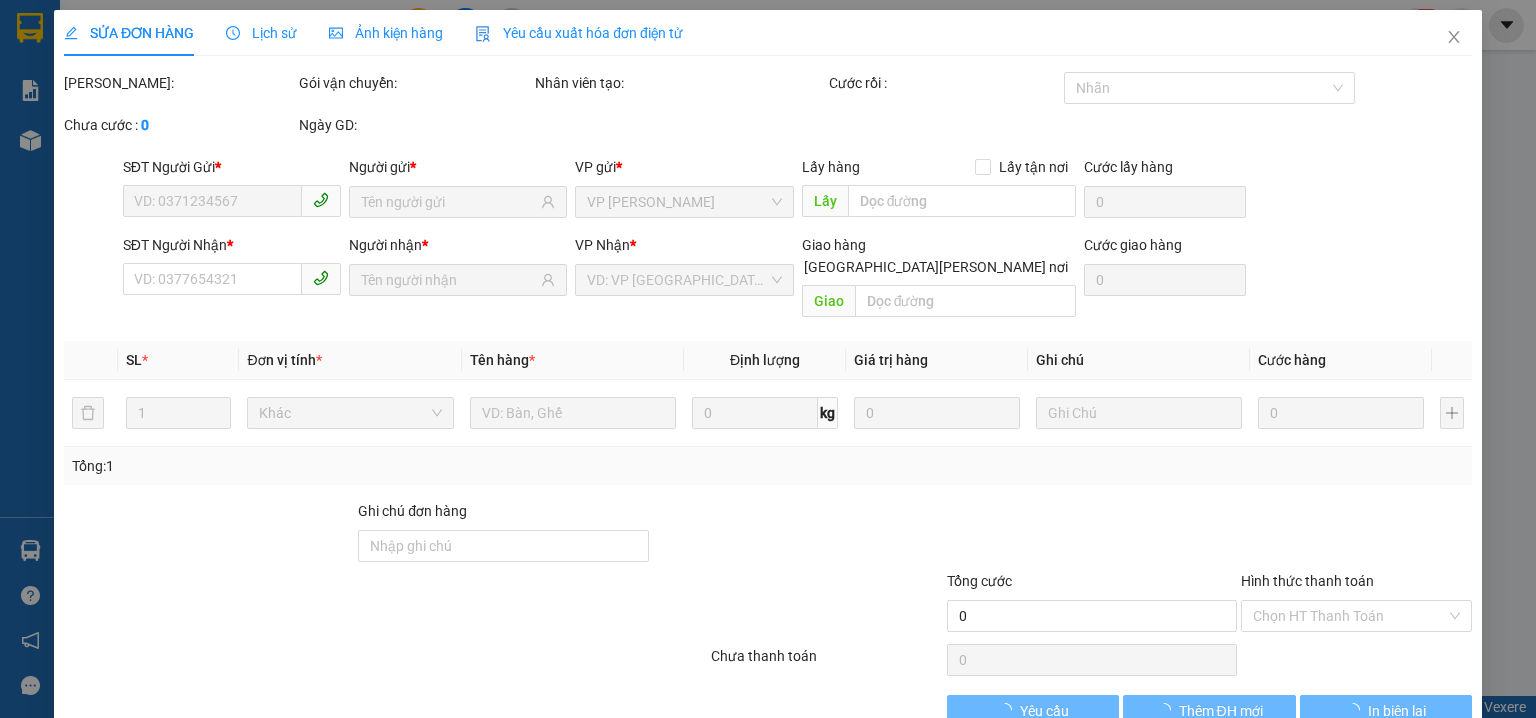 type on "0334063703" 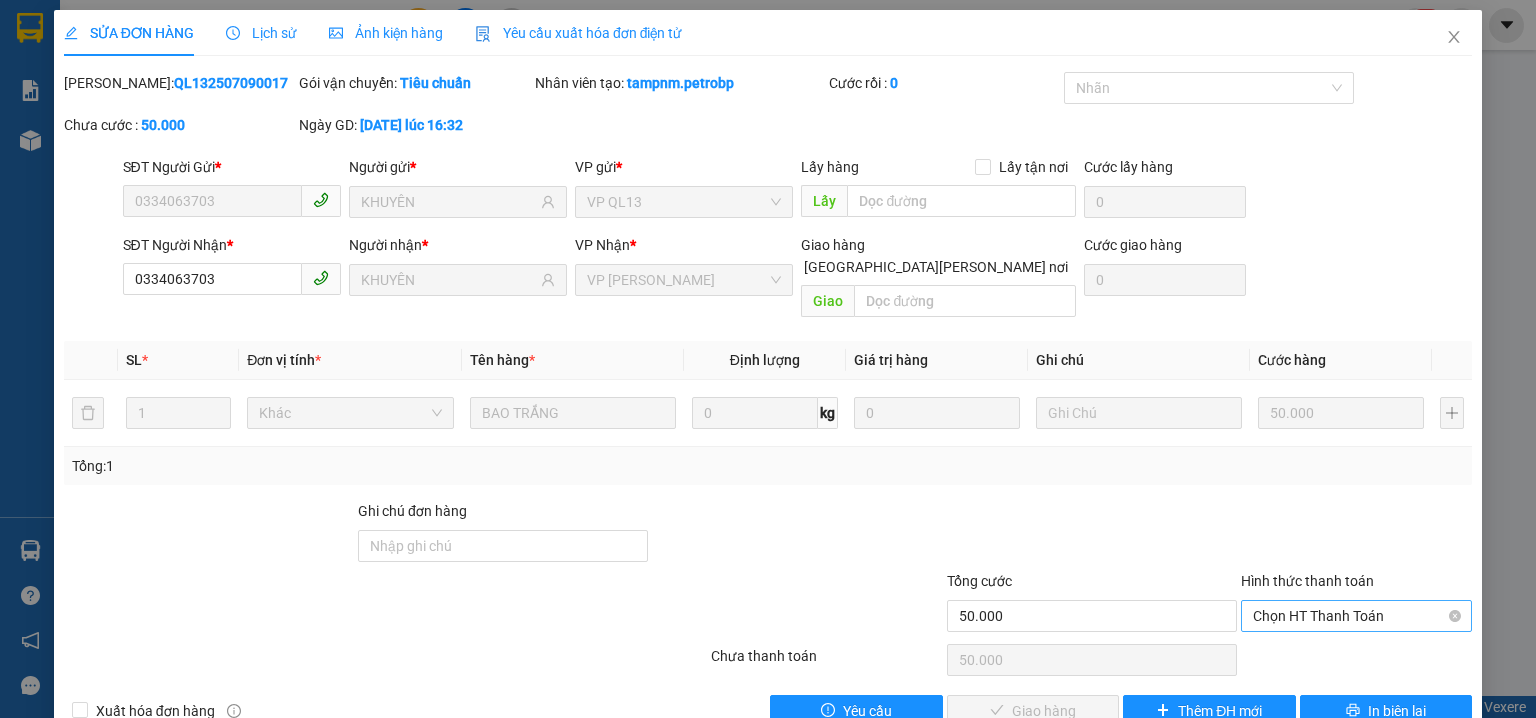 click on "Chọn HT Thanh Toán" at bounding box center (1356, 616) 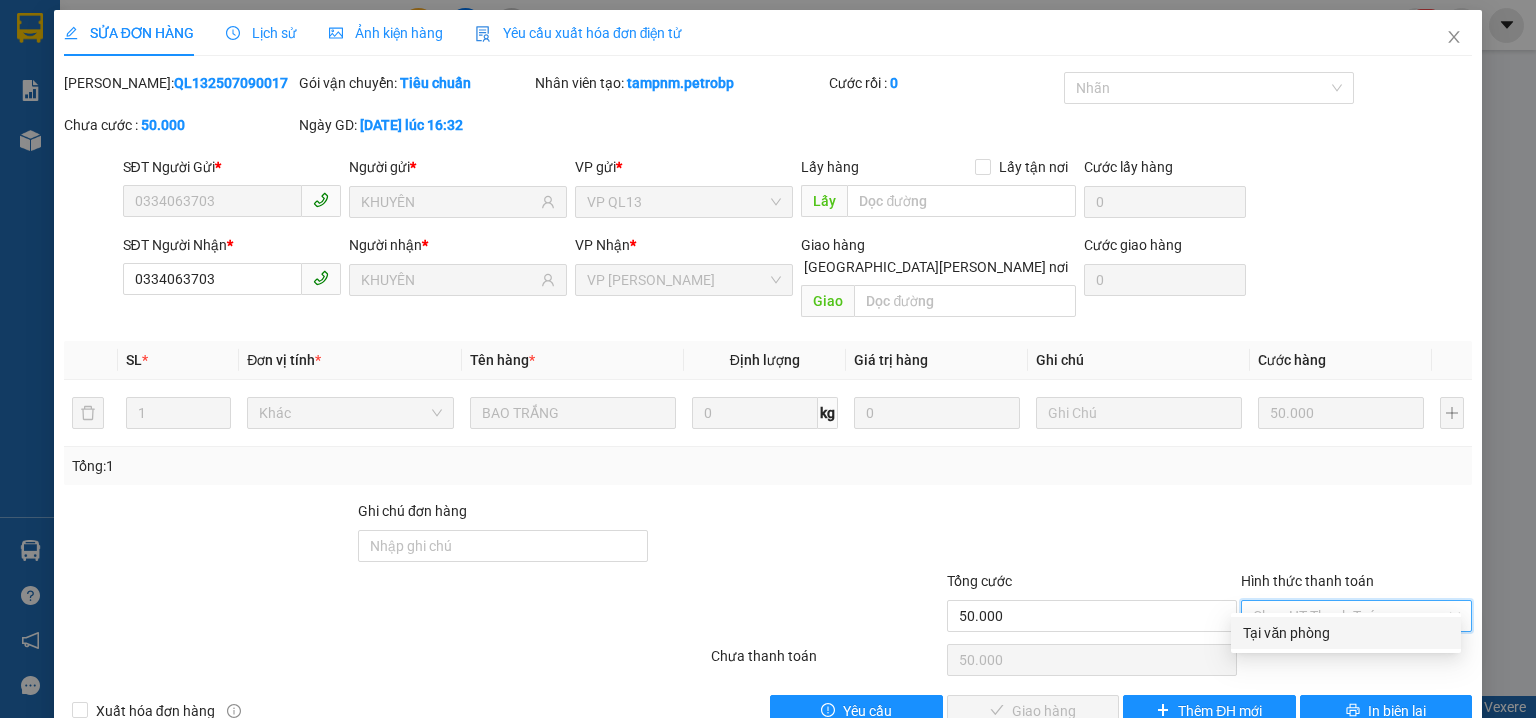 click on "Tại văn phòng" at bounding box center (1346, 633) 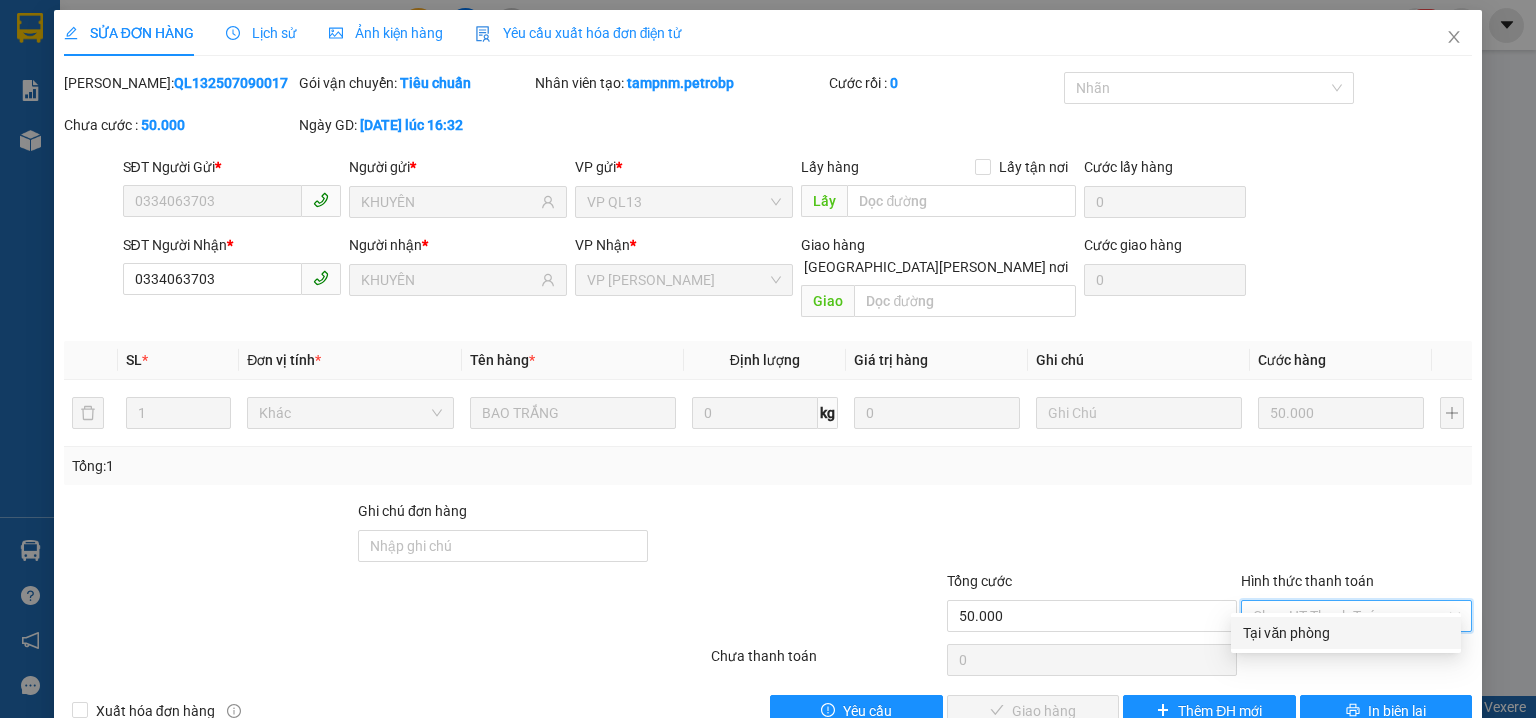 click on "Chọn HT Thanh Toán" at bounding box center (1356, 660) 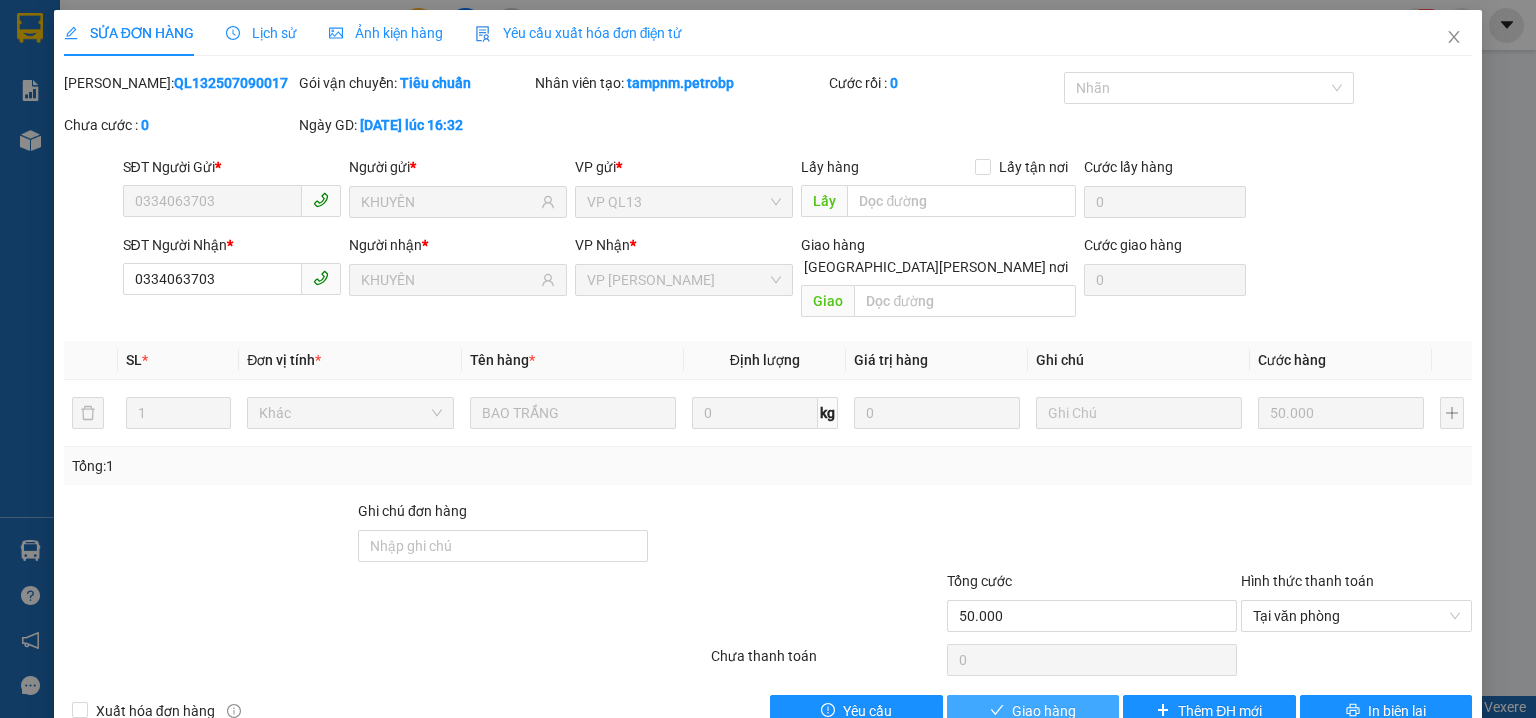 click on "Giao hàng" at bounding box center [1044, 711] 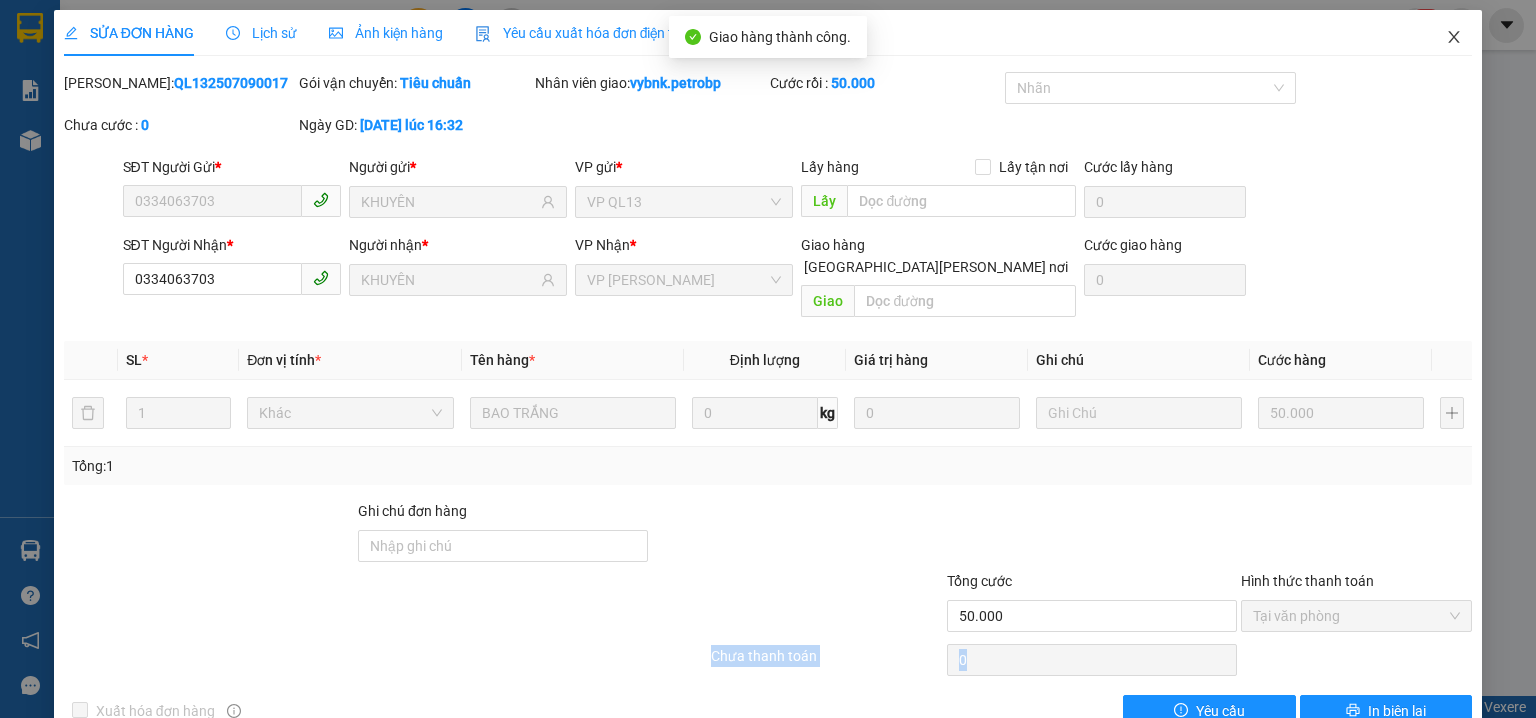 click at bounding box center (1454, 38) 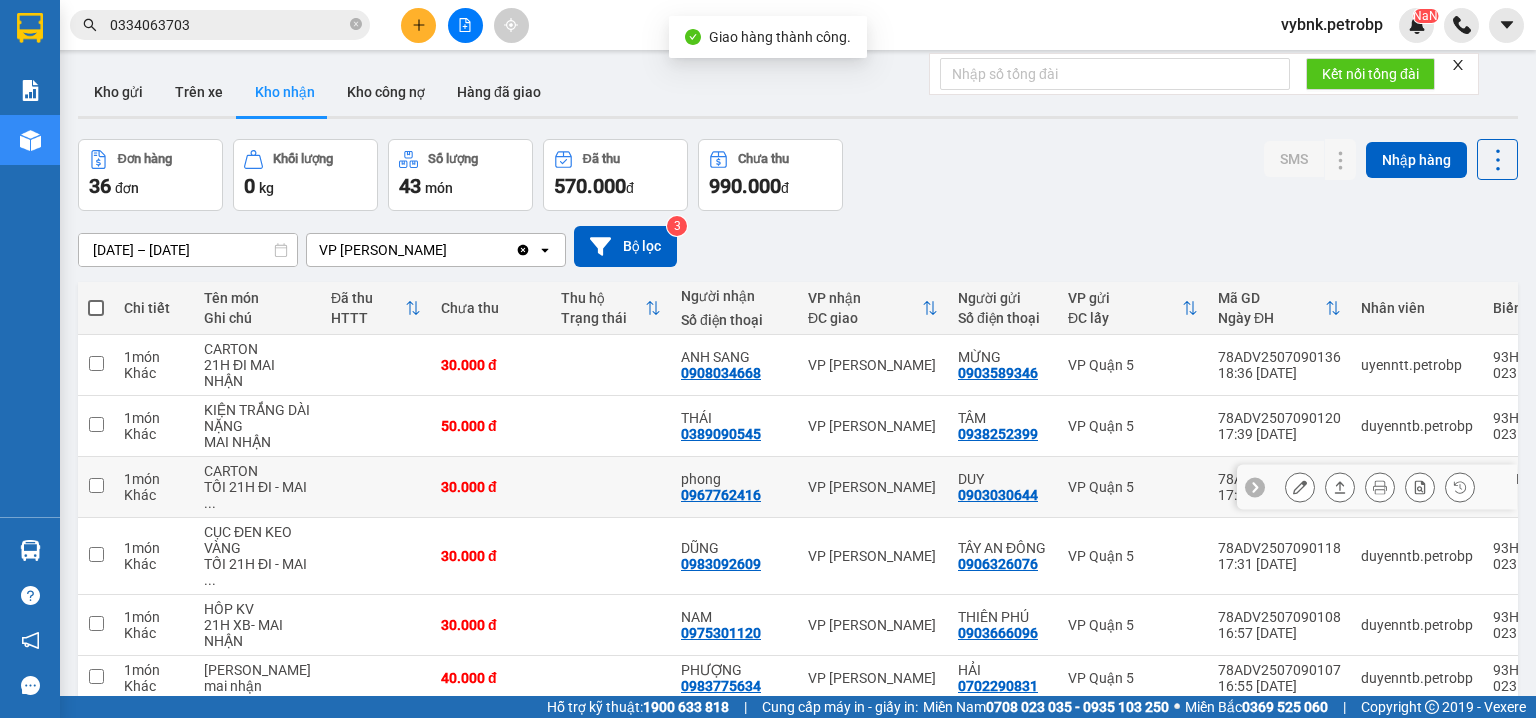 scroll, scrollTop: 320, scrollLeft: 0, axis: vertical 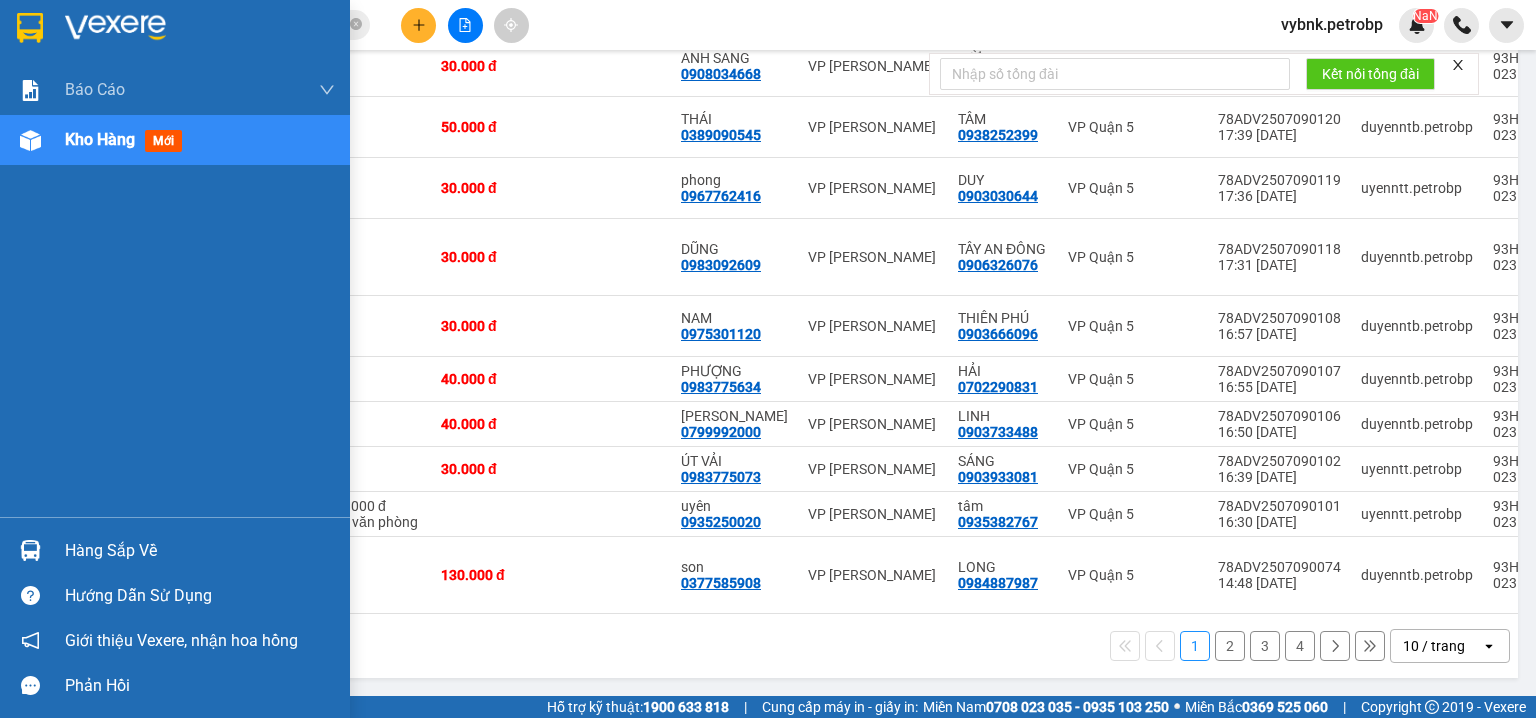 click at bounding box center (30, 550) 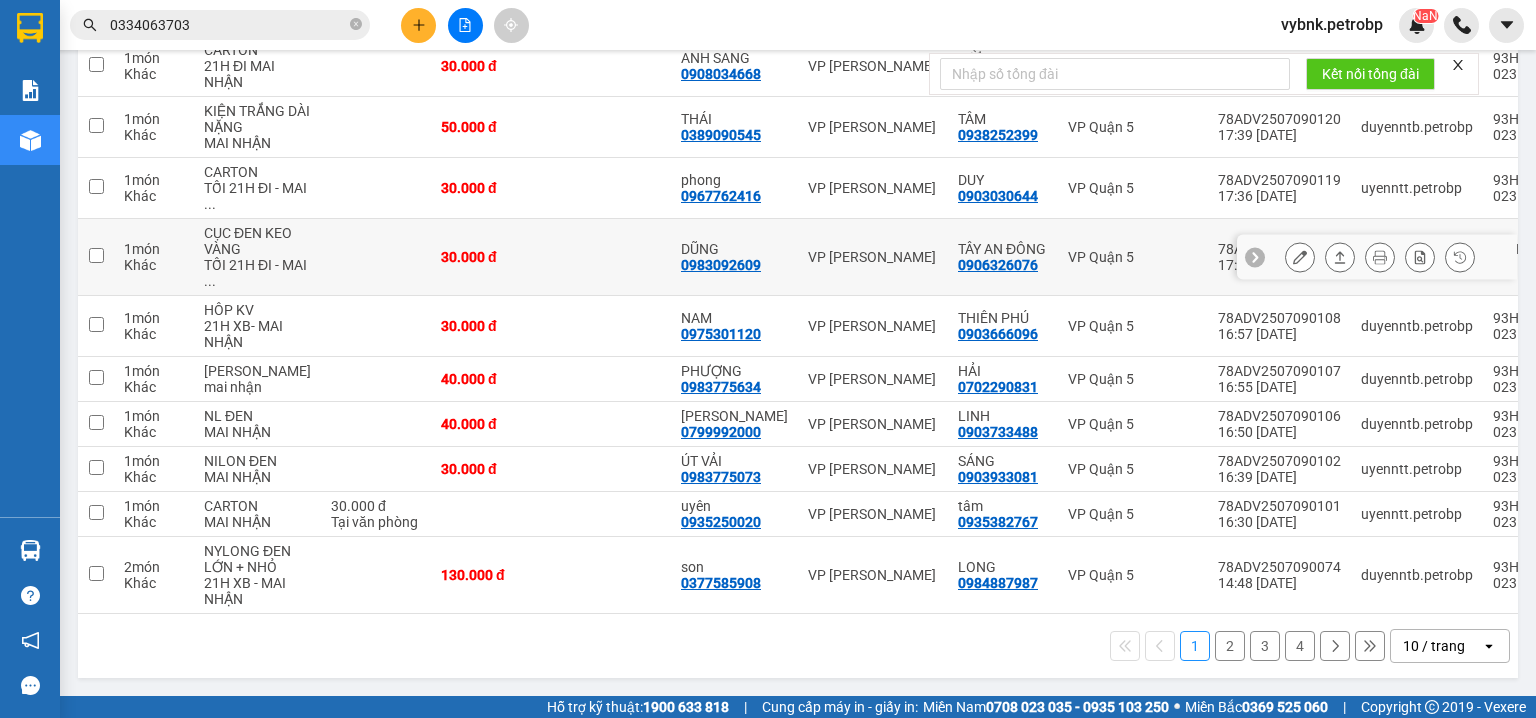 click on "Kết quả tìm kiếm ( 8 )  Bộ lọc  Ngày tạo đơn gần nhất Mã ĐH Trạng thái Món hàng Tổng cước Chưa cước Người gửi VP Gửi Người nhận VP Nhận QL132507090017 16:32 - 09/07 VP Nhận   93H-023.04 00:16 - 10/07 BAO TRẮNG SL:  1 50.000 50.000 0334063703 KHUYÊN VP QL13 0334063703 KHUYÊN VP Phước Bình 78ADV2506040125 17:33 - 04/06 Đã giao   17:34 - 05/06 BAO TRẮNG ĐỤC SL:  1 40.000 0334063703 KHUYÊN VP Quận 5 0334063703 KHUYÊN VP Phước Bình QL132401190027 10:15 - 19/01 Đã giao   20:00 - 19/01 BAO TRẮNG SL:  2 90.000 0334063703 KHUYÊN  VP QL13 0334063703 KHUYÊN  VP Phước Bình QL132401030061 16:11 - 03/01 Đã giao   20:07 - 03/01 BAO TRẮNG SL:  2 80.000 0334063703 KHUYÊN  VP QL13 0334063703 KHUYÊN  VP Phước Bình 86ADV2312090066 12:51 - 09/12 Đã giao   06:17 - 10/12 BAO TRẮNG SL:  2 80.000 0862811761 SEN VÀNG  (Trống) 0334063703 KHUYÊN  VP Phước Bình 86ADV2311250087 14:53 - 25/11 Đã giao   14:08 - 26/11 BAO TRẮNG SL:" at bounding box center (768, 359) 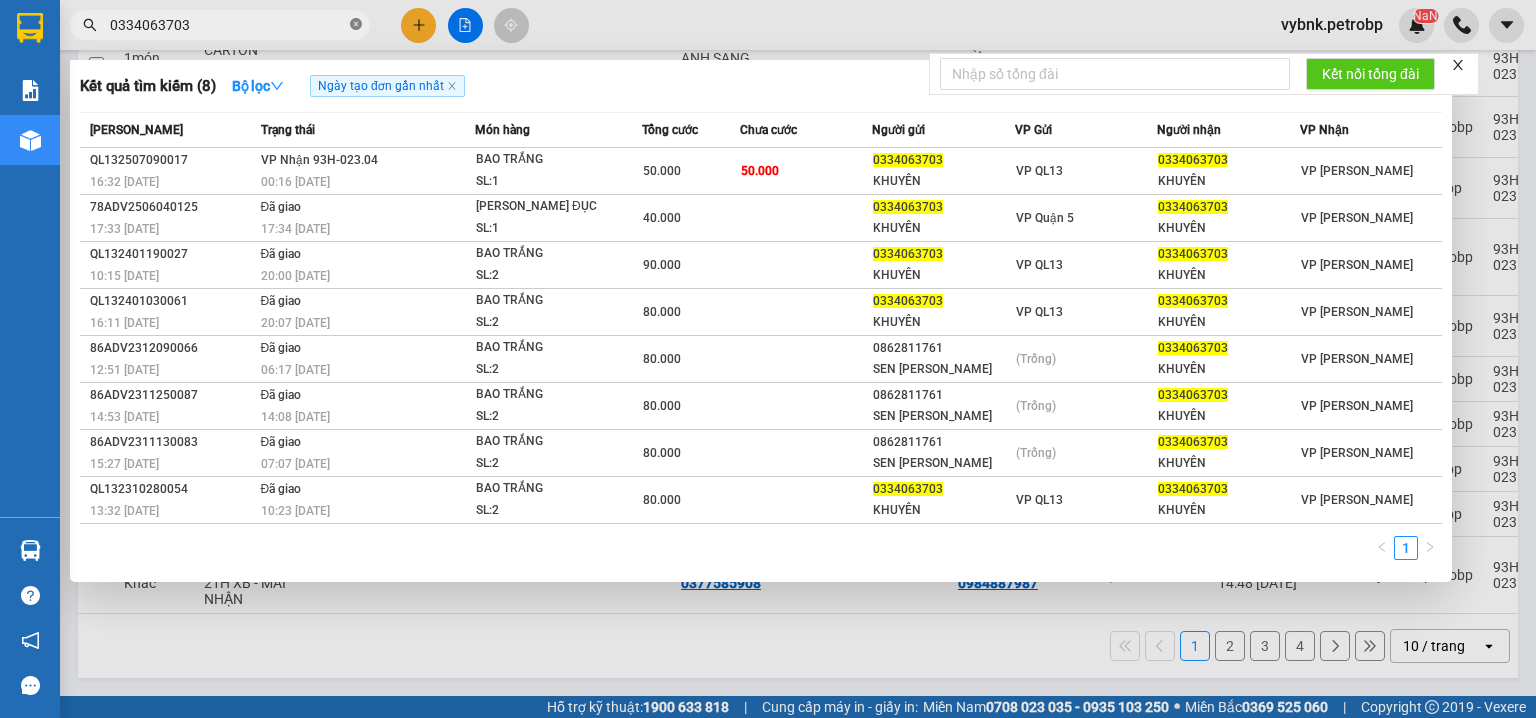 click 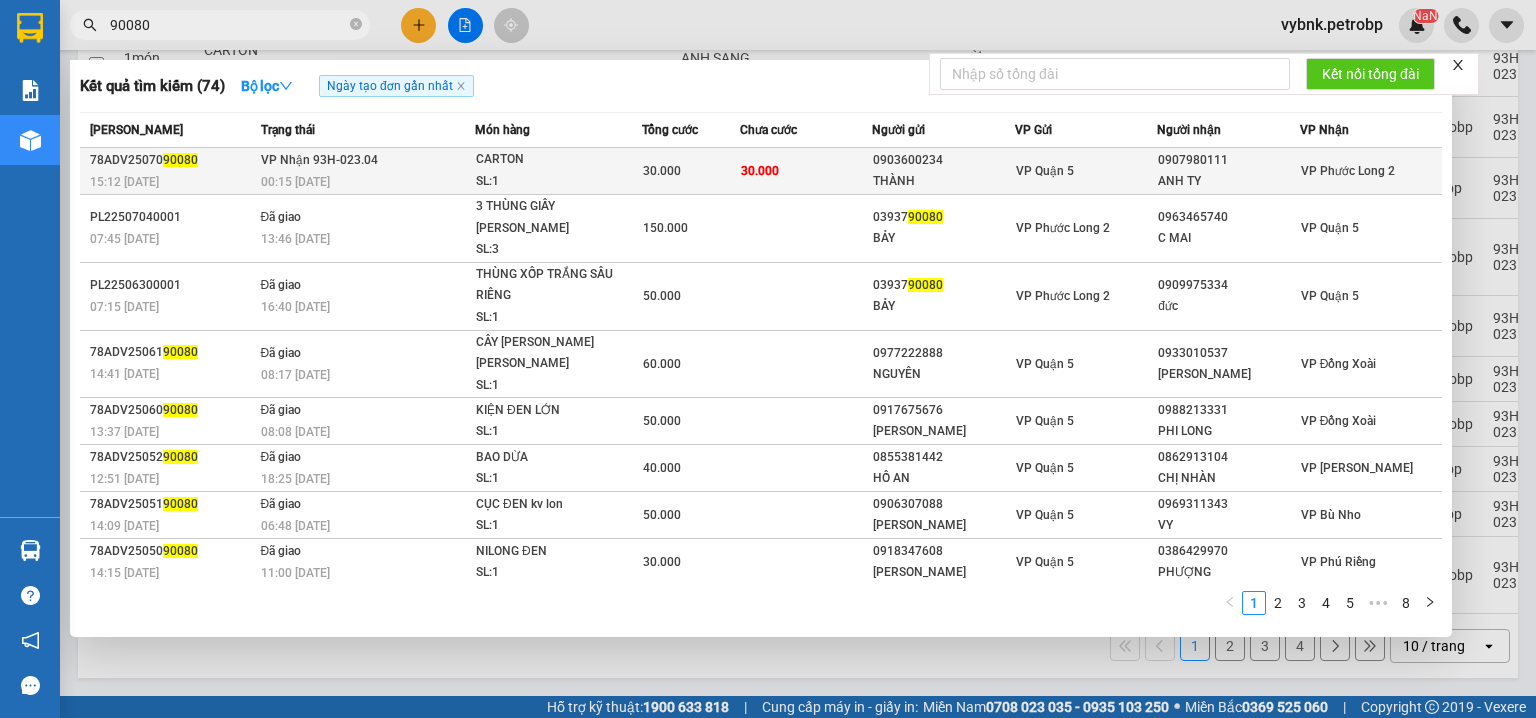 type on "90080" 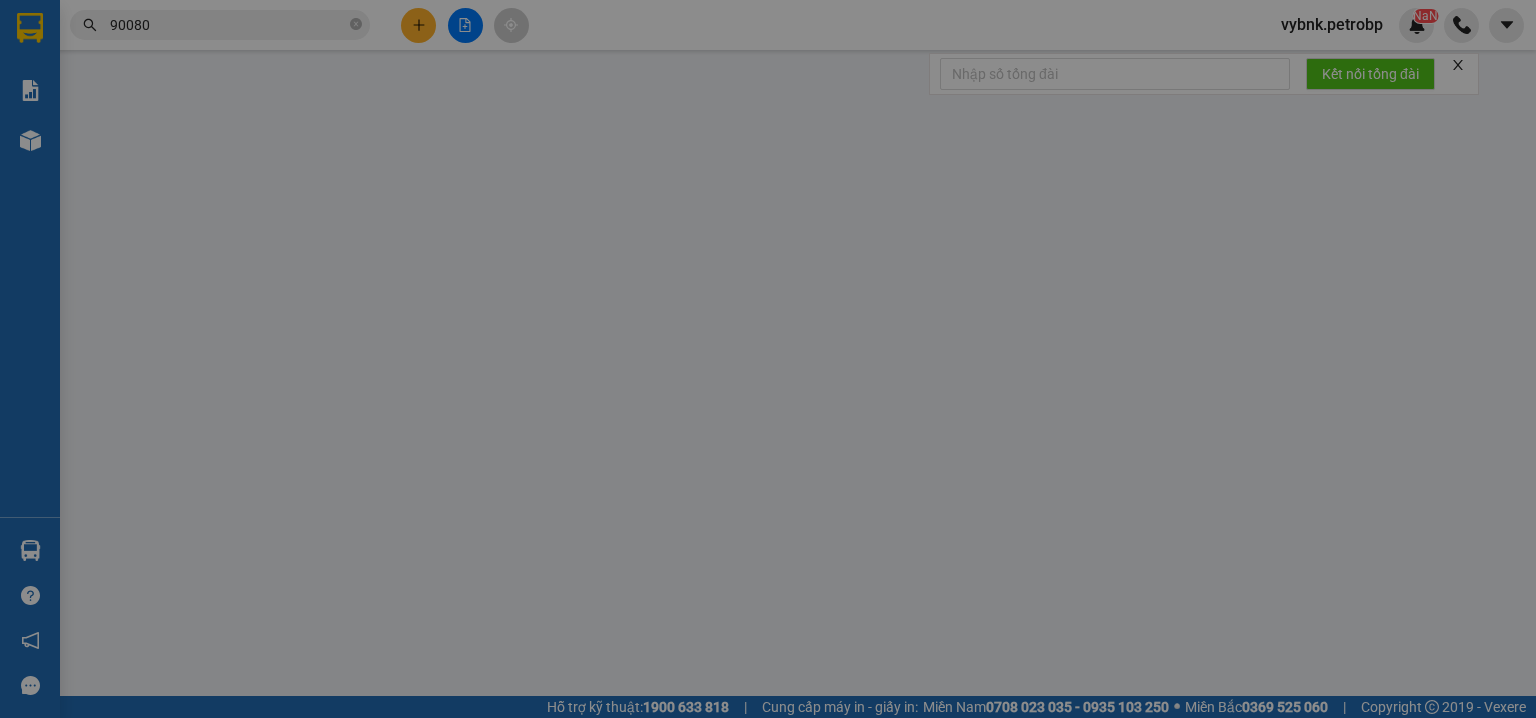 type on "0903600234" 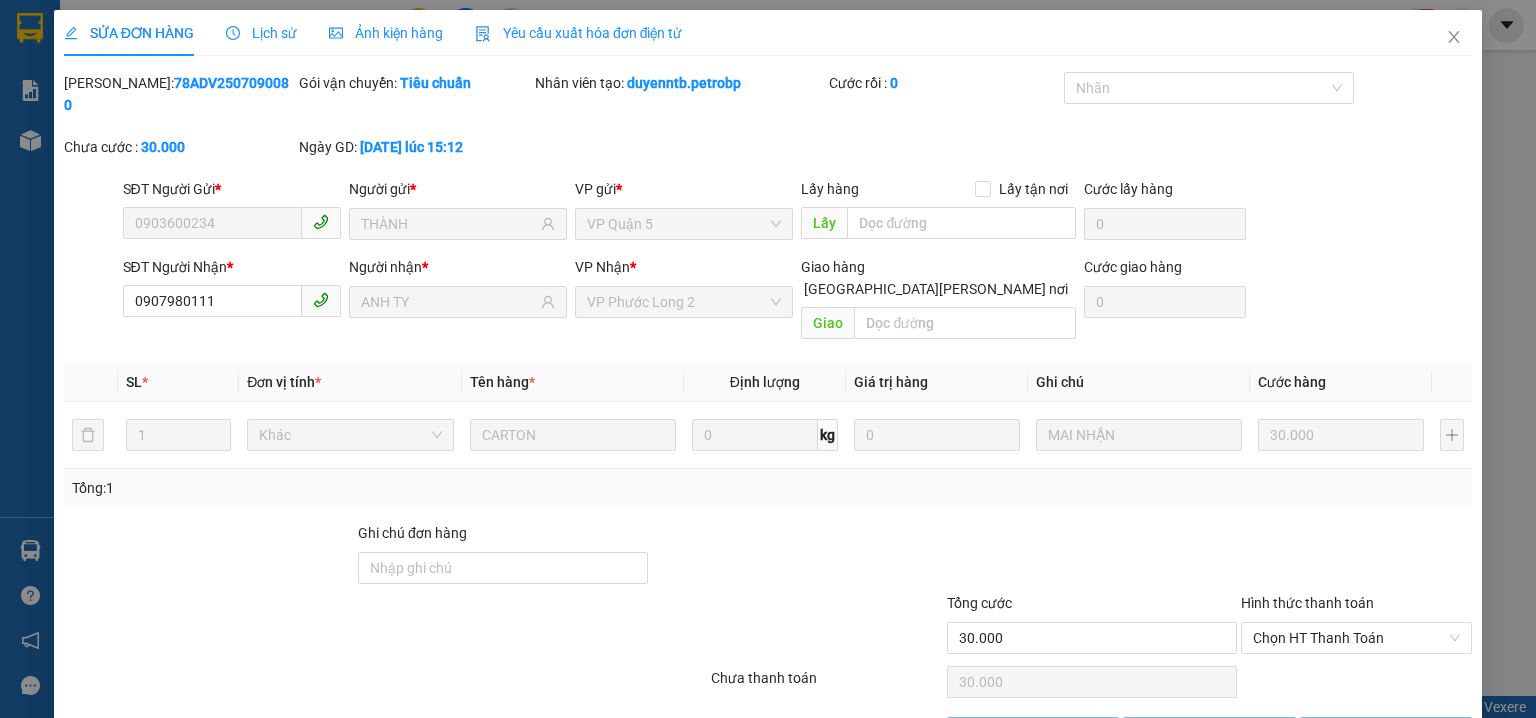 scroll, scrollTop: 0, scrollLeft: 0, axis: both 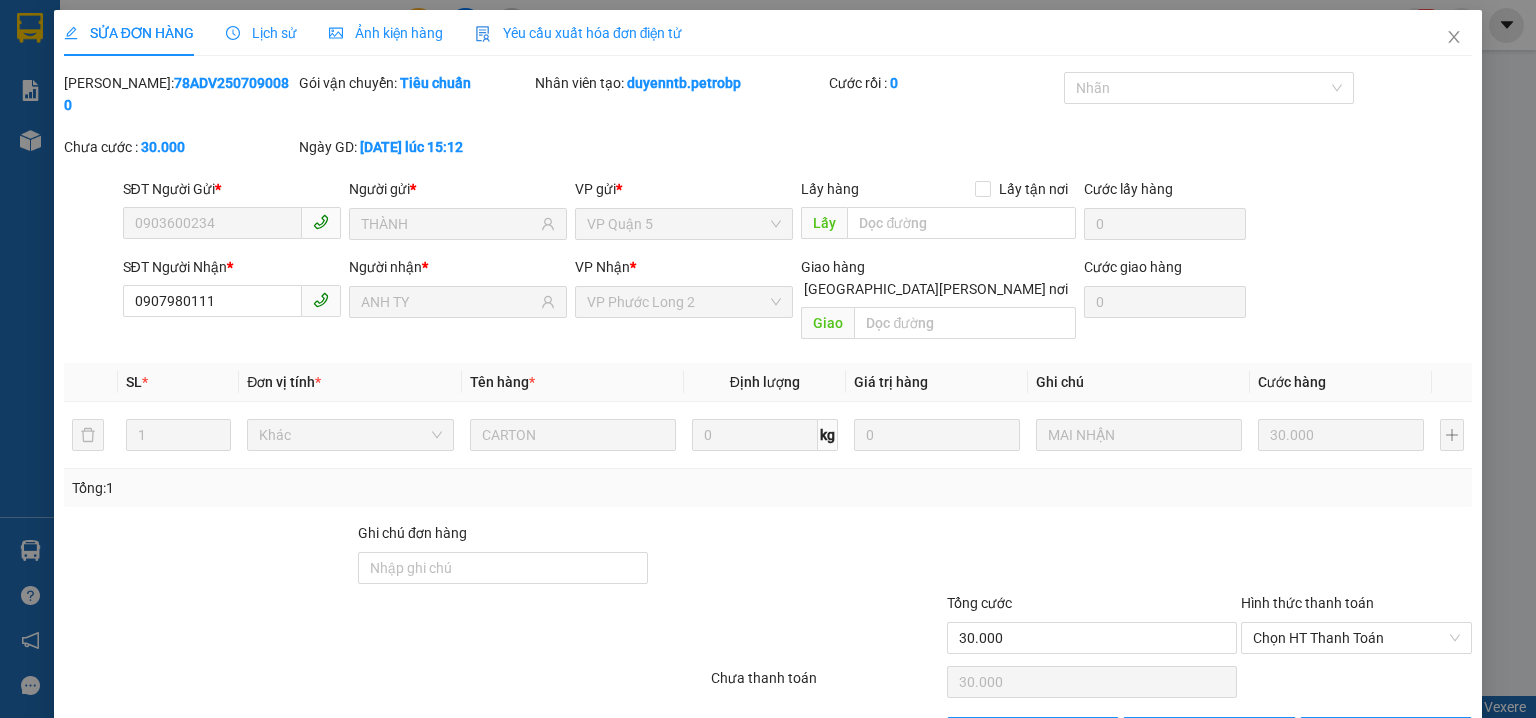 click on "78ADV2507090080" at bounding box center (176, 94) 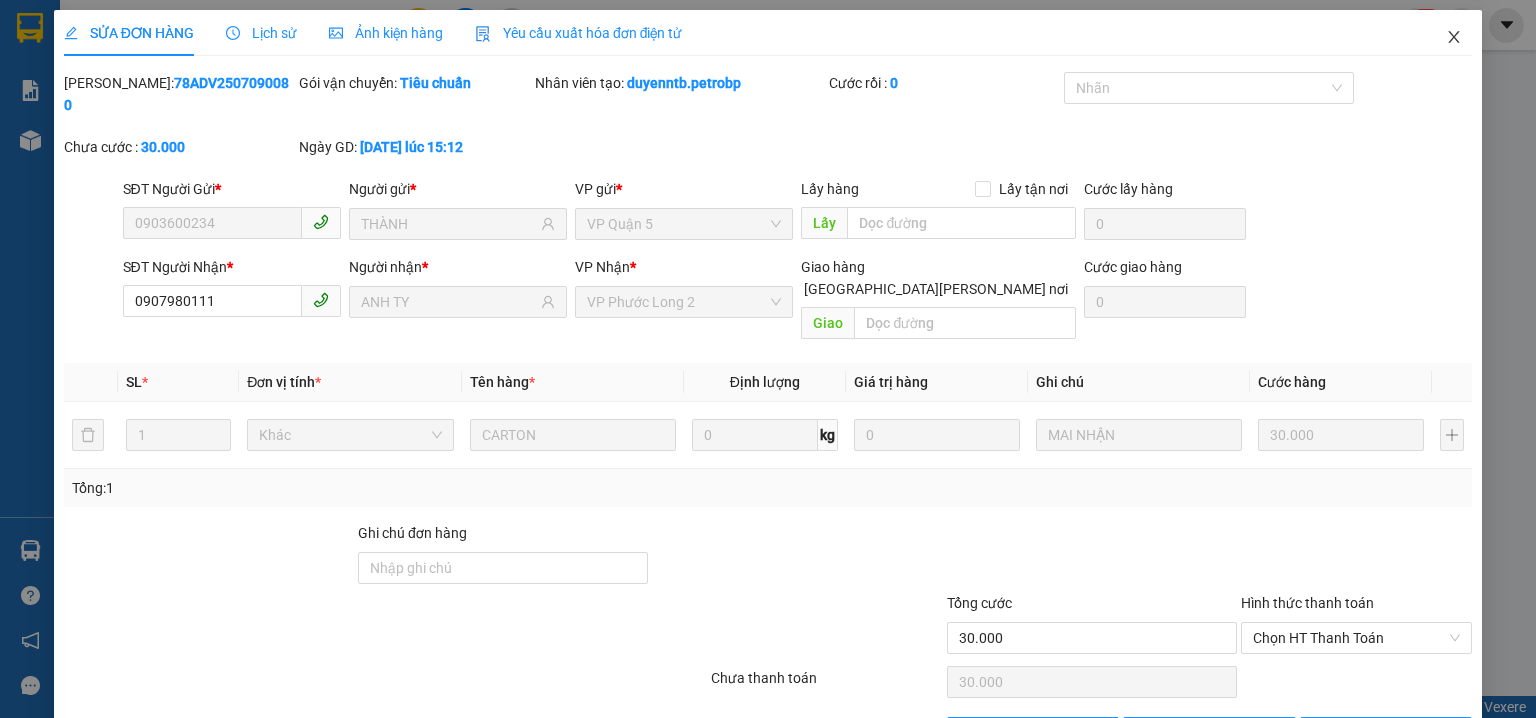 click 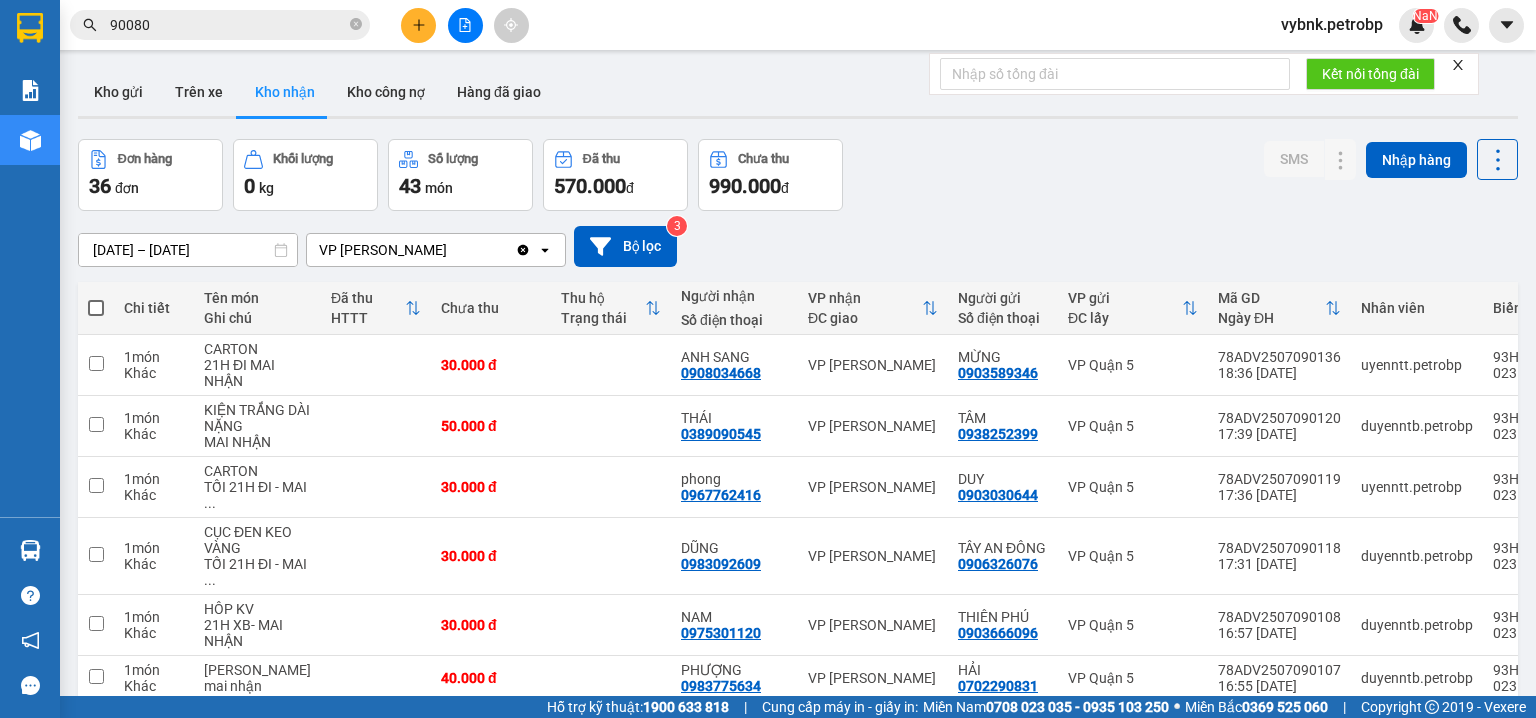 click on "90080" at bounding box center (228, 25) 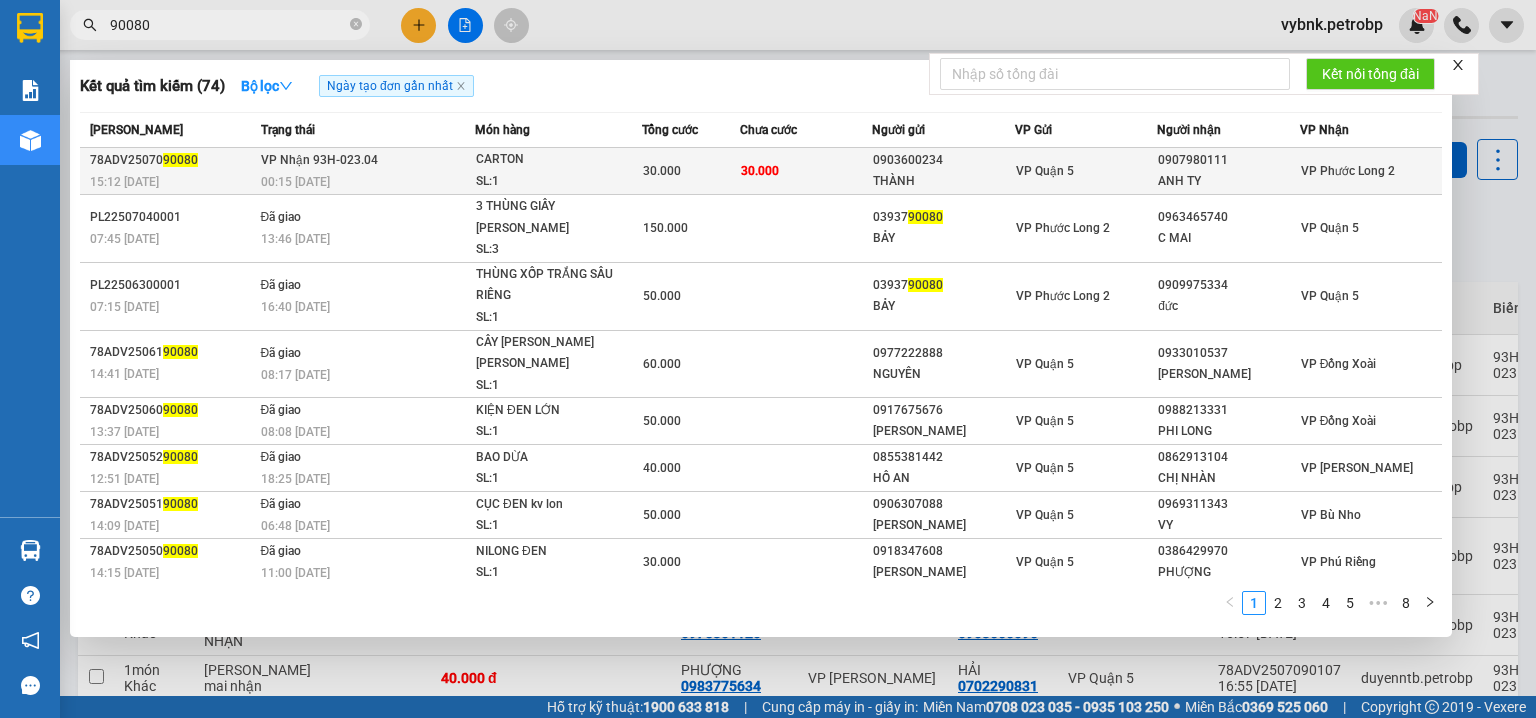 click on "VP Quận 5" at bounding box center (1086, 171) 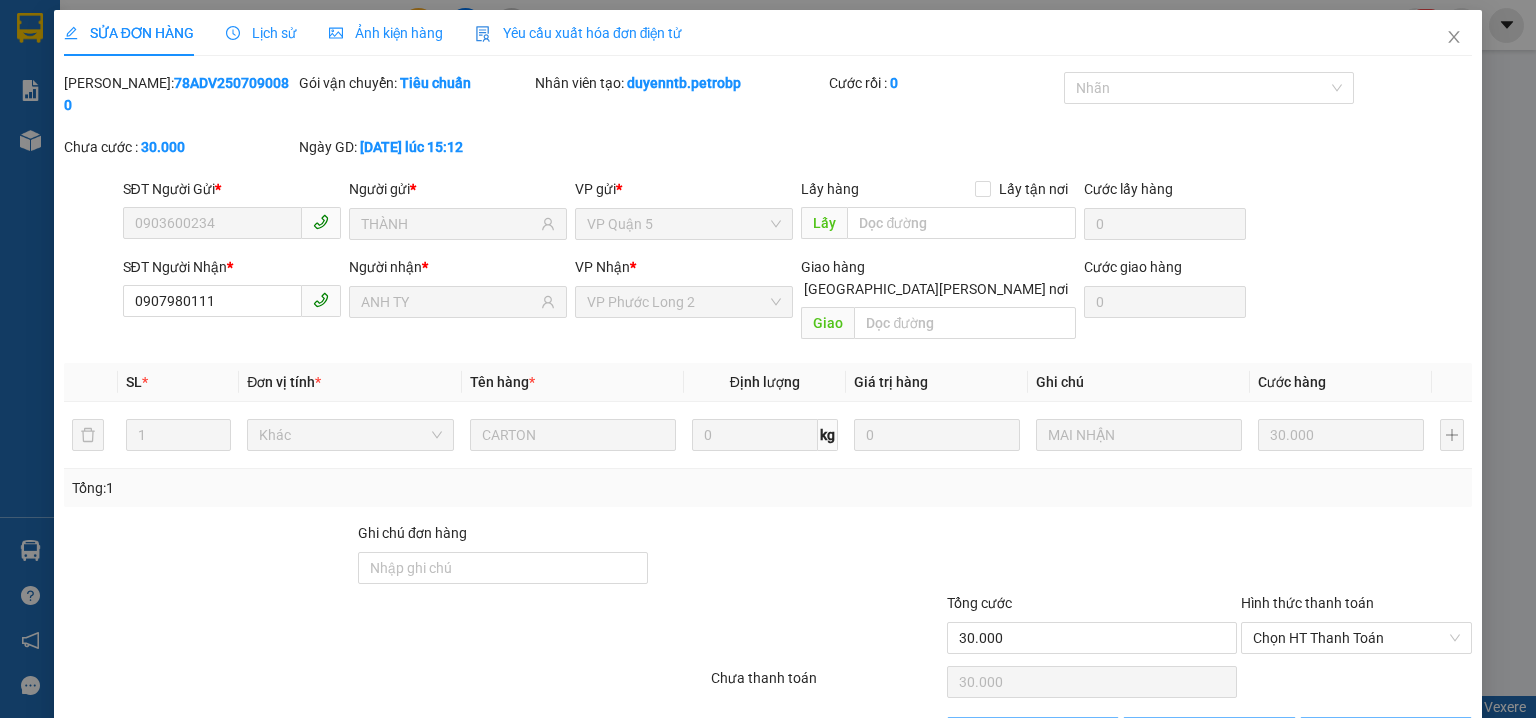 type on "0903600234" 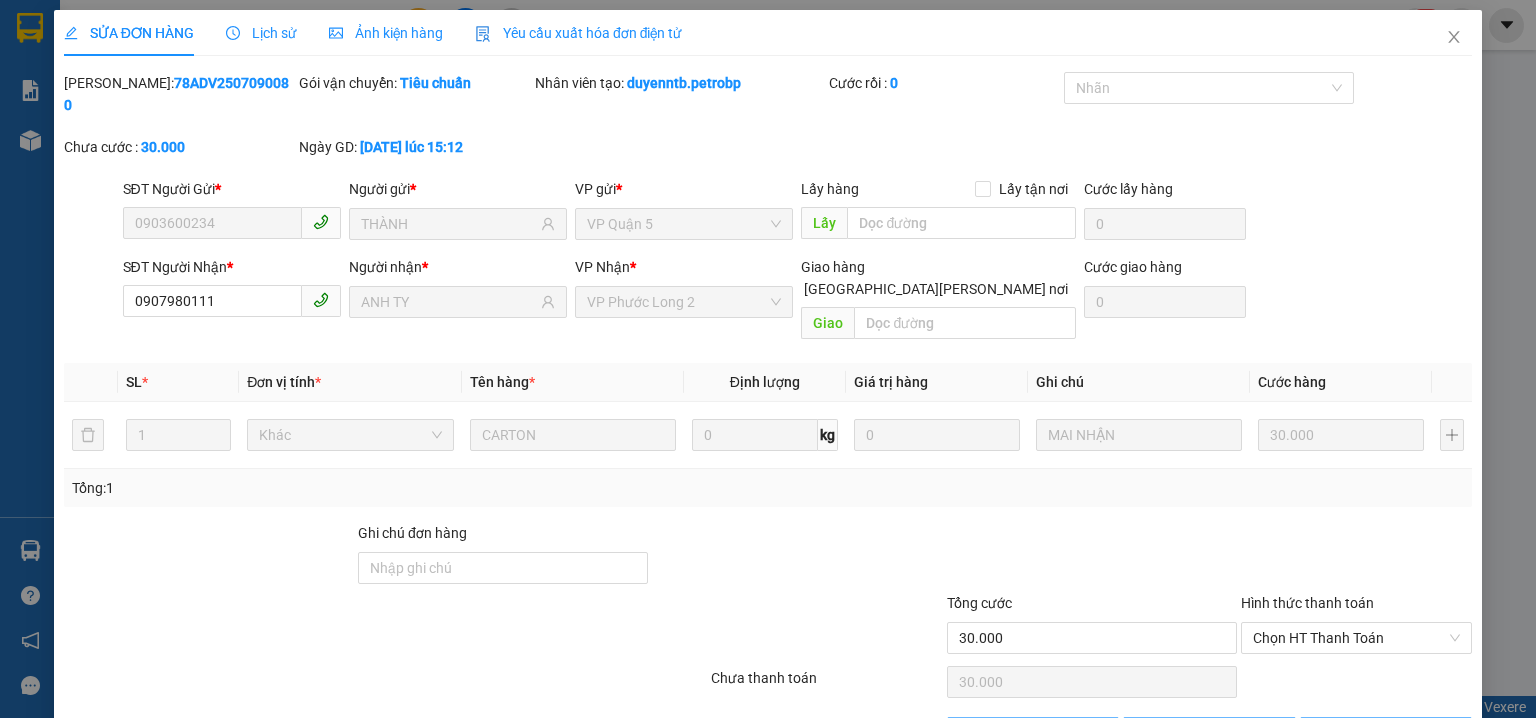type on "THÀNH" 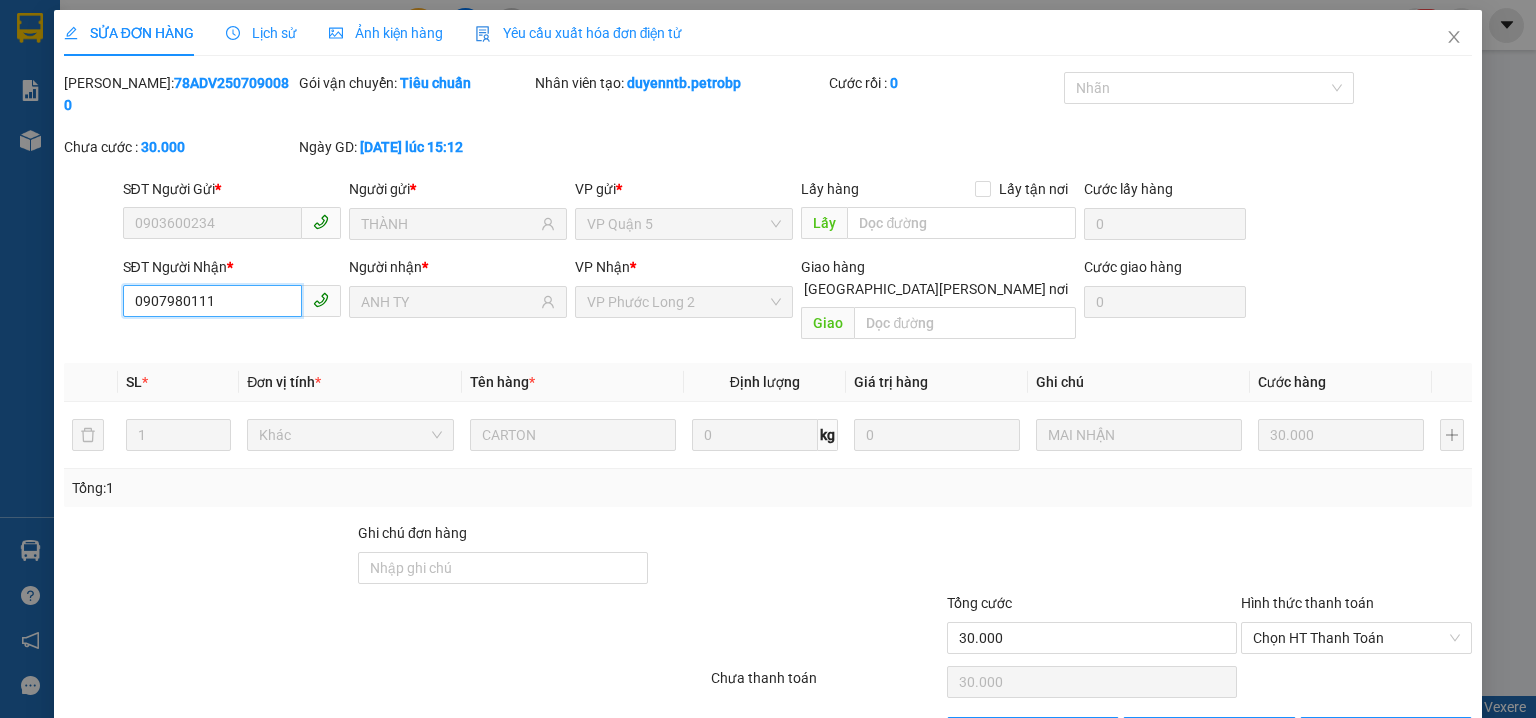 click on "0907980111" at bounding box center (212, 301) 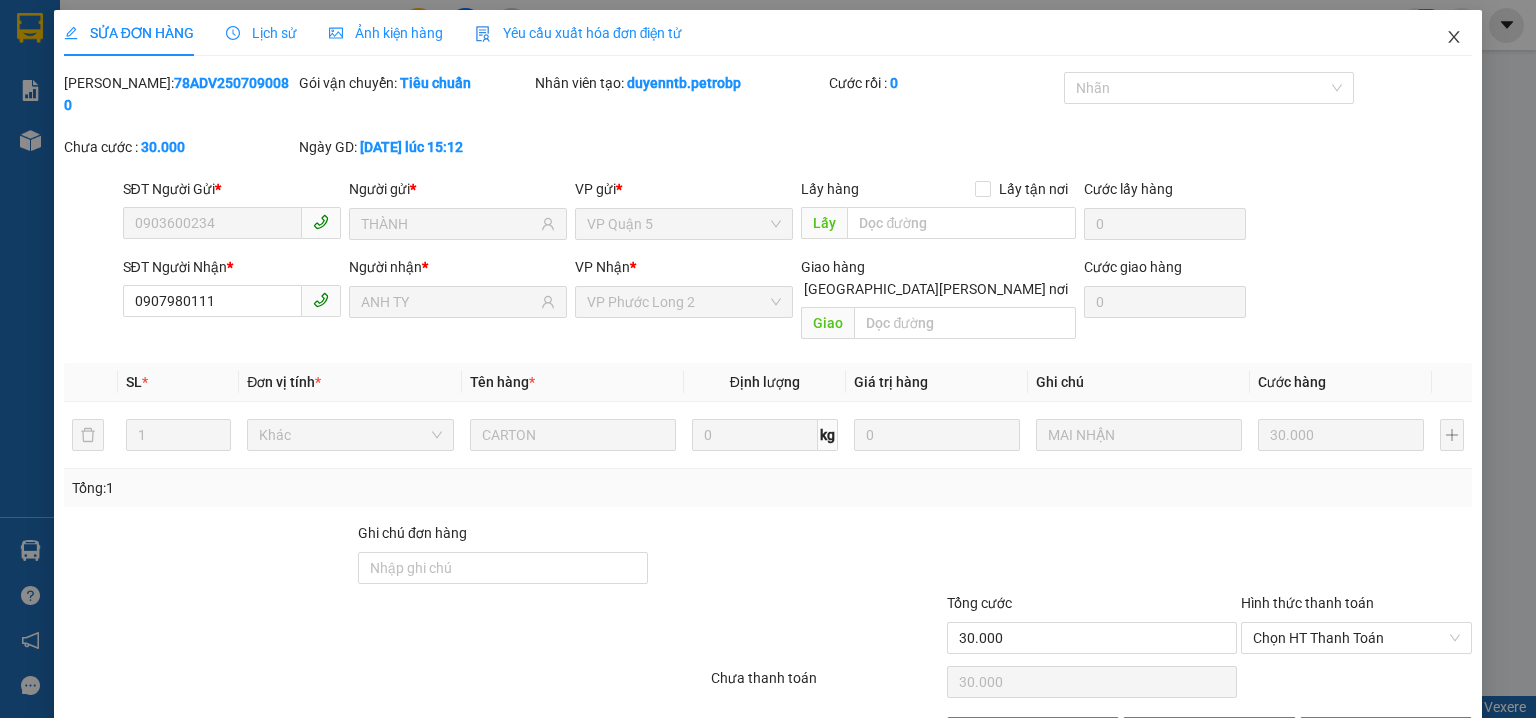 click 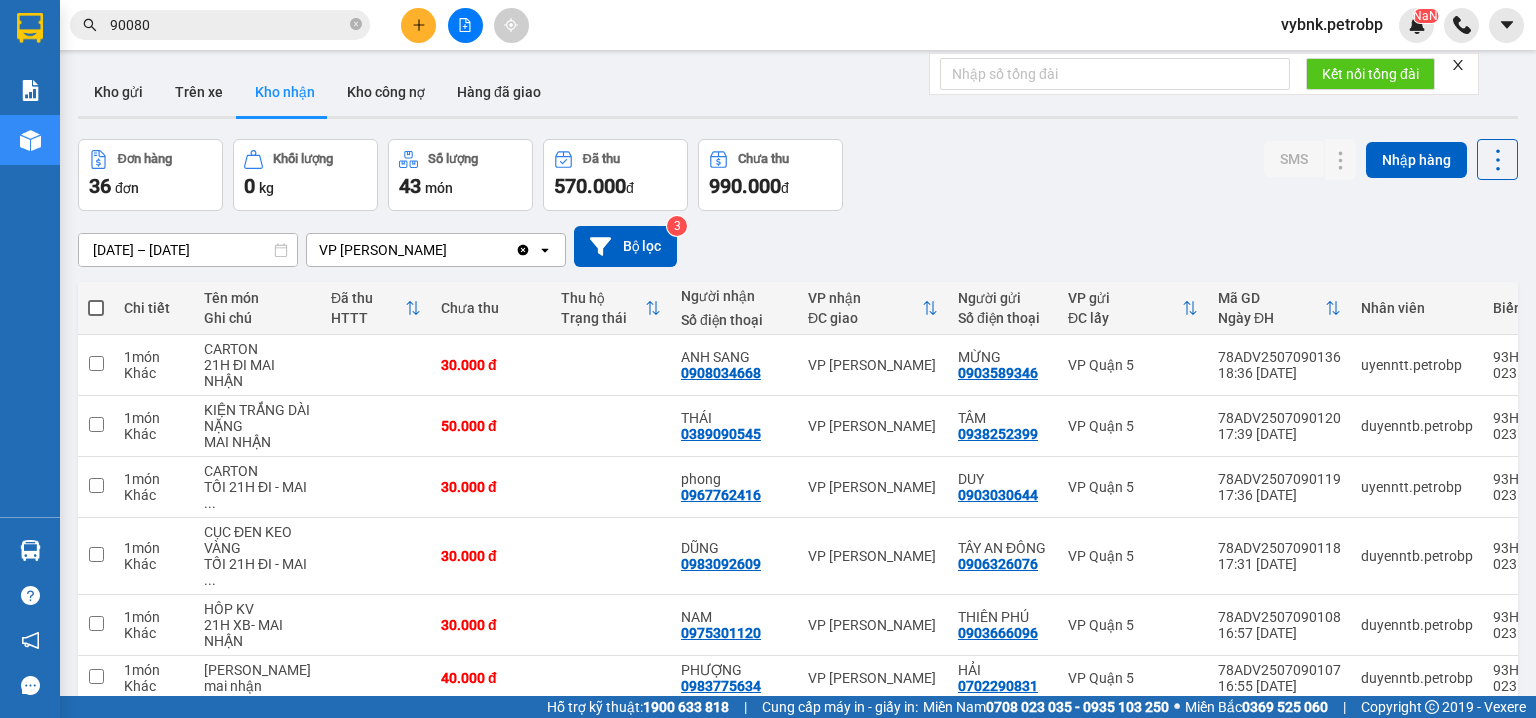 click 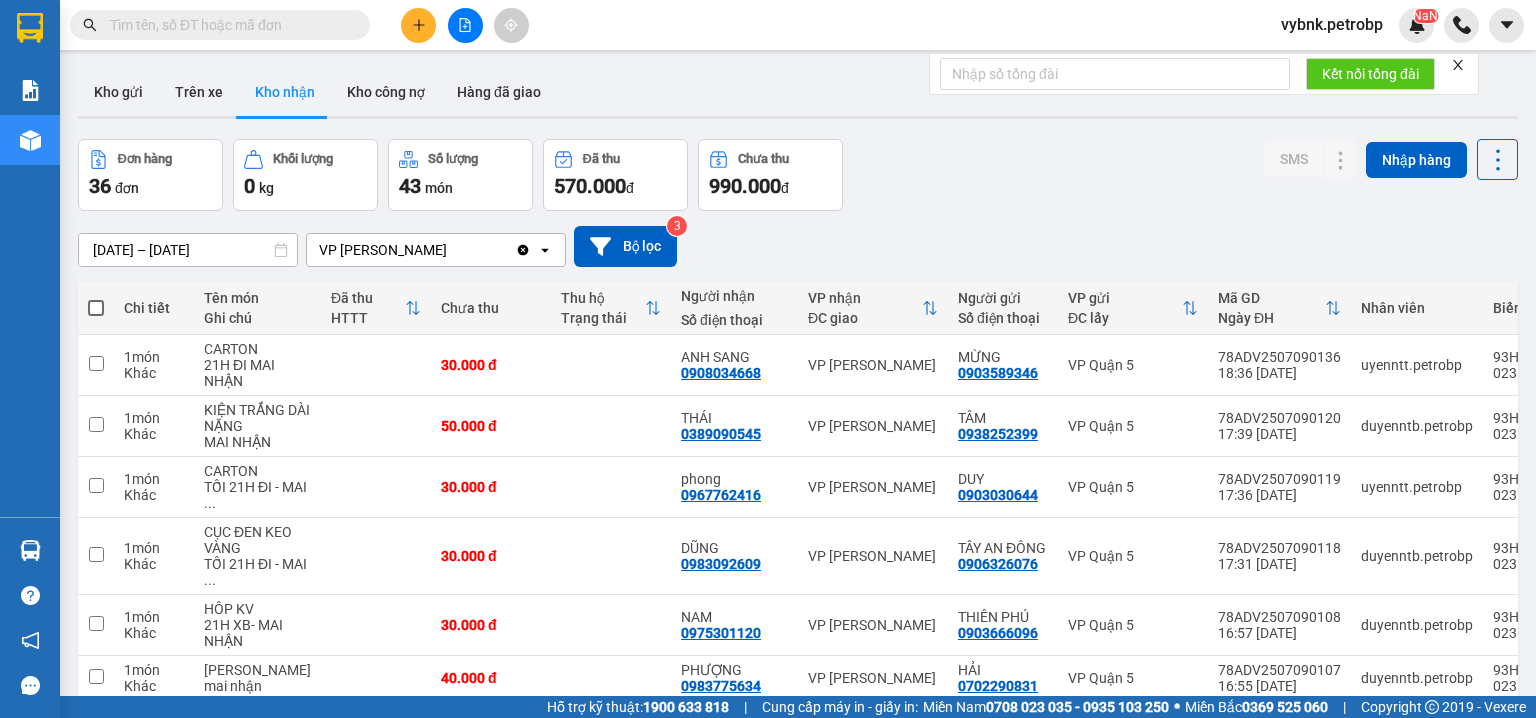 paste on "0907980111" 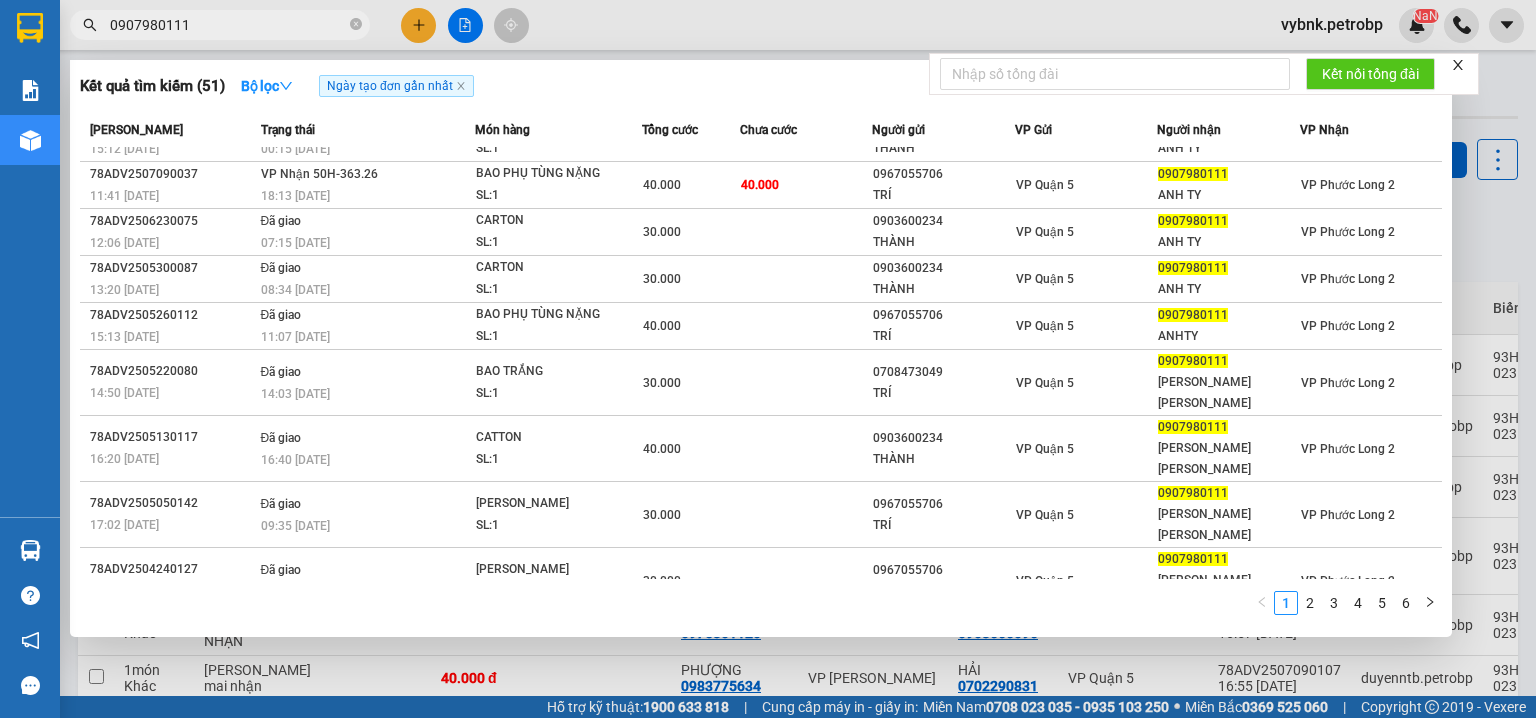 scroll, scrollTop: 0, scrollLeft: 0, axis: both 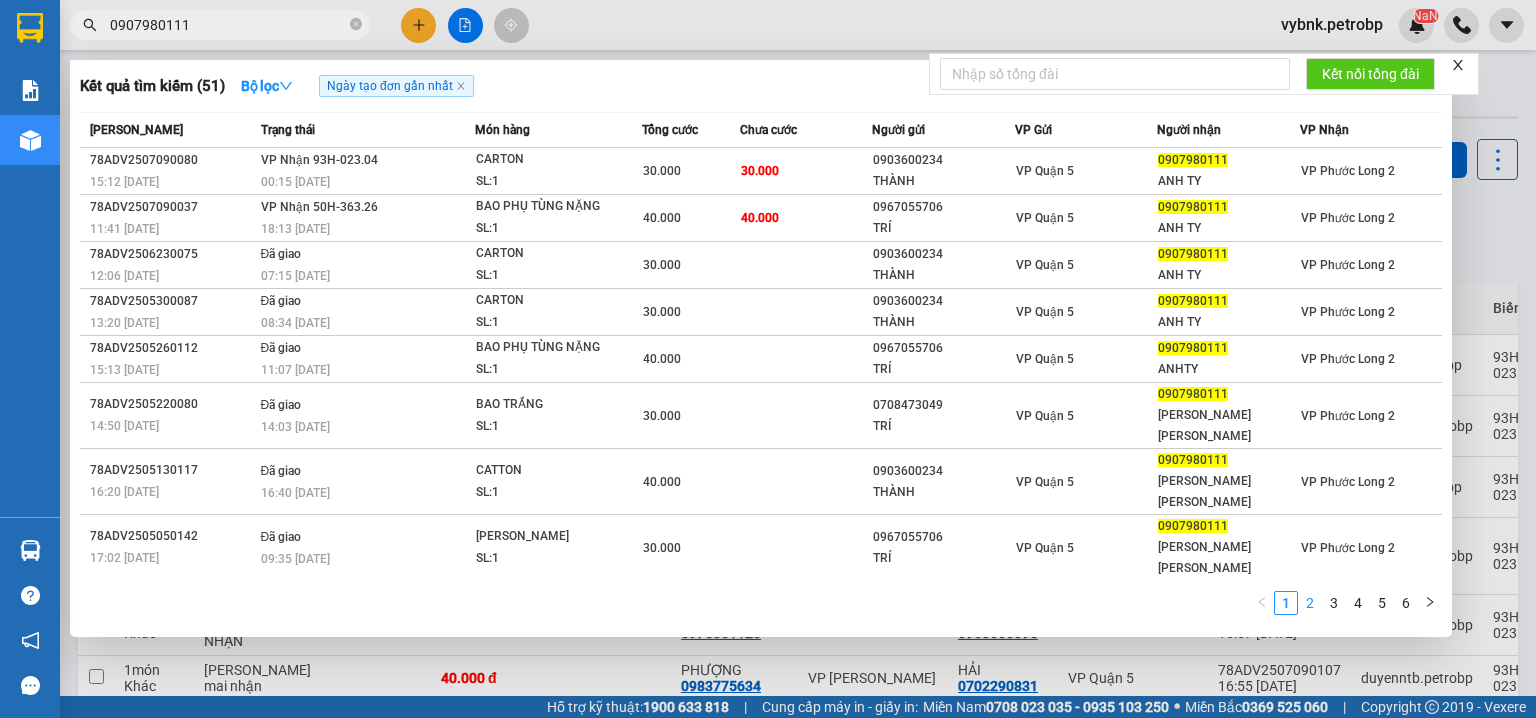 type on "0907980111" 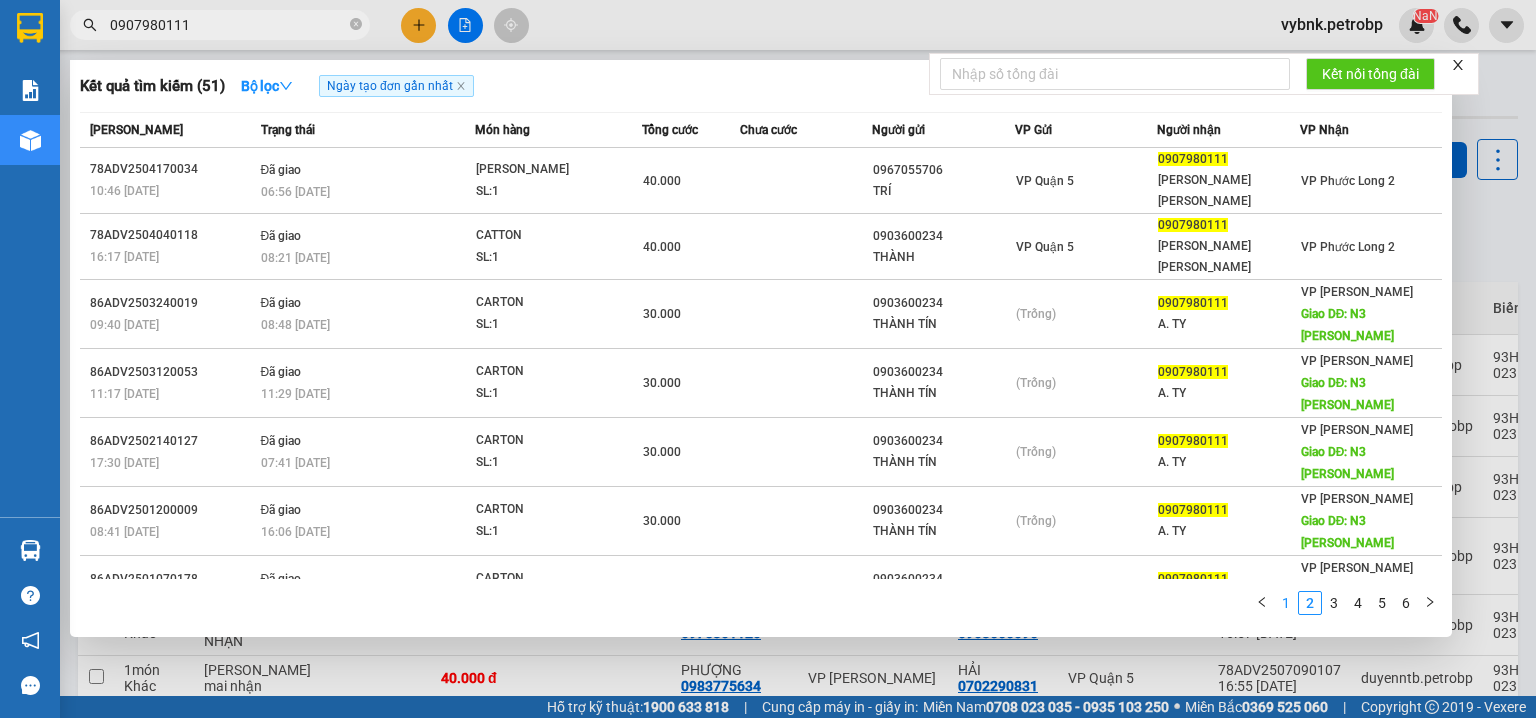 click on "1" at bounding box center (1286, 603) 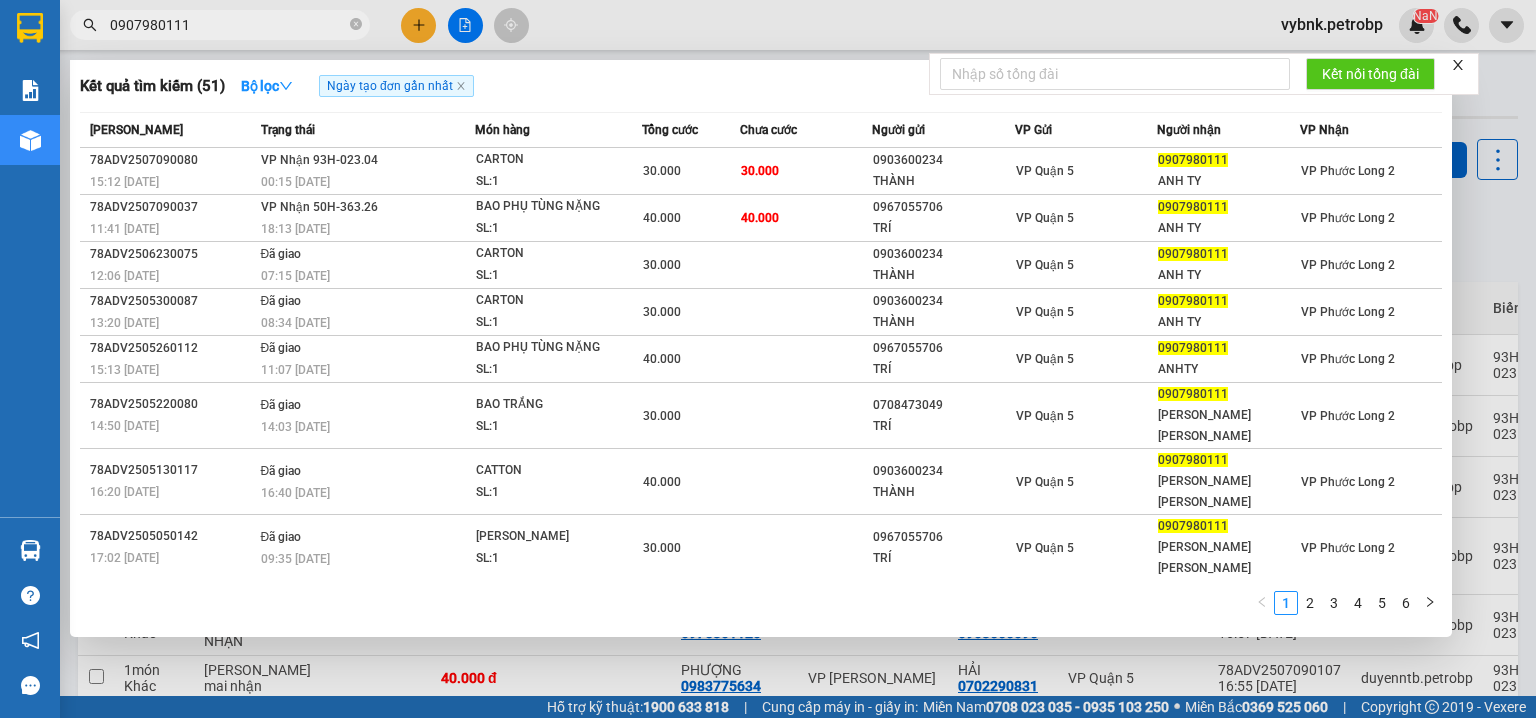 click at bounding box center [768, 359] 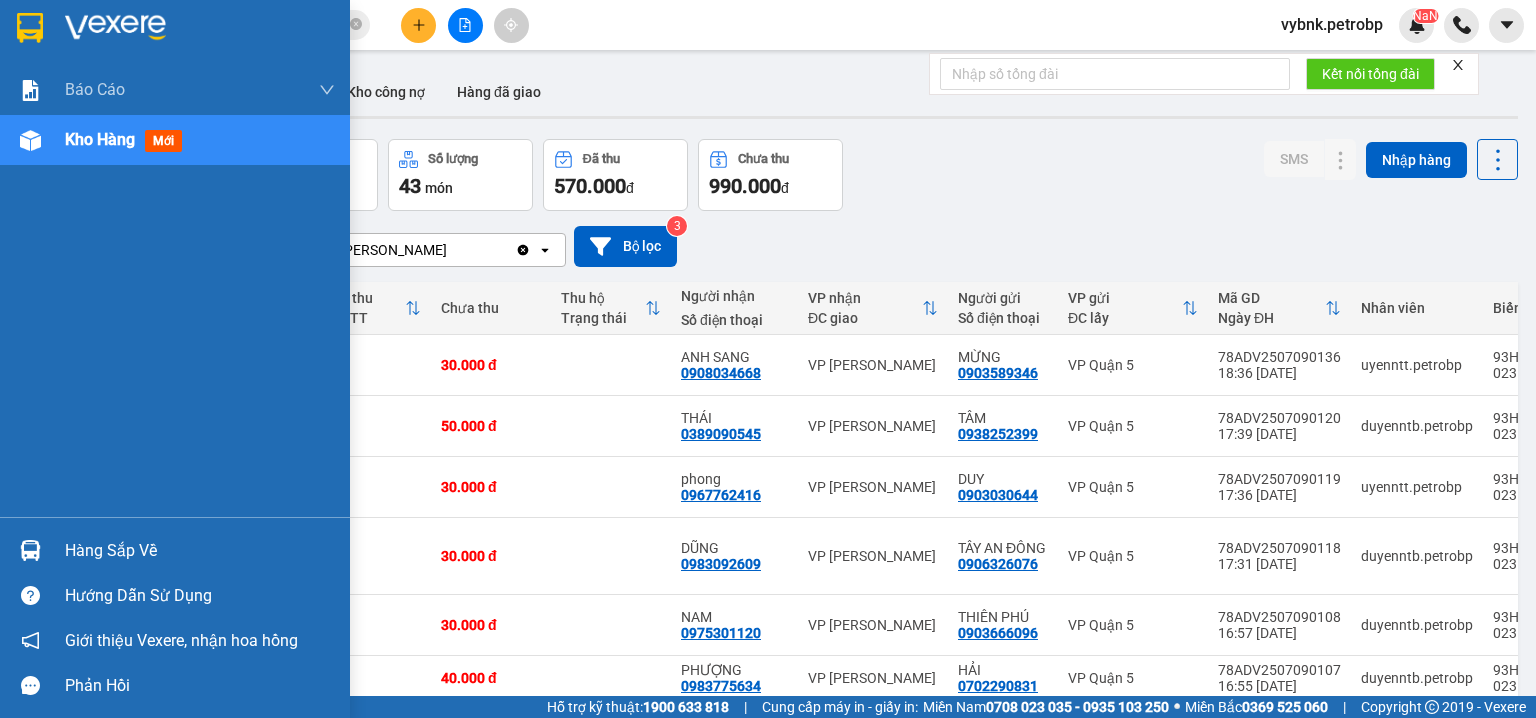 click at bounding box center [30, 550] 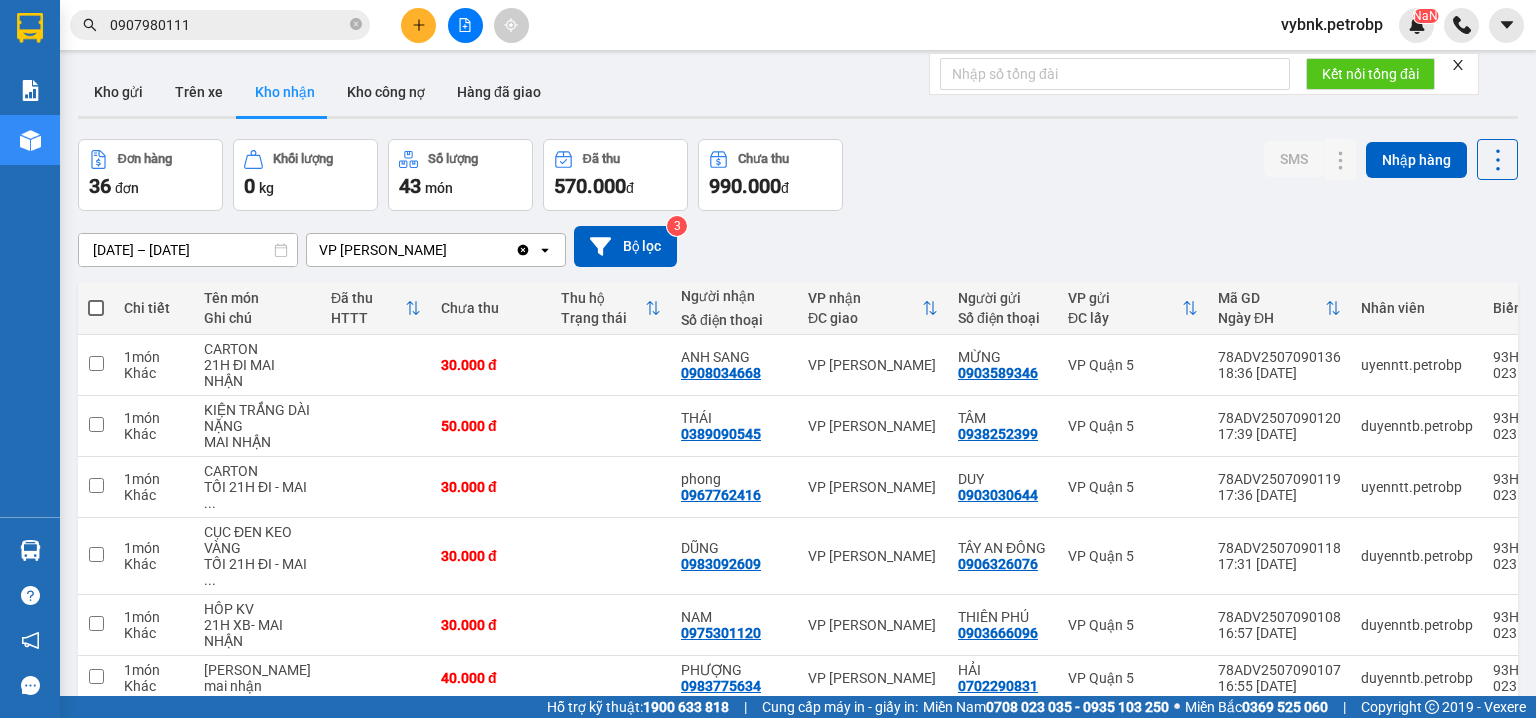click on "Kết quả tìm kiếm ( 51 )  Bộ lọc  Ngày tạo đơn gần nhất Mã ĐH Trạng thái Món hàng Tổng cước Chưa cước Người gửi VP Gửi Người nhận VP Nhận 78ADV2507090080 15:12 - 09/07 VP Nhận   93H-023.04 00:15 - 10/07 CARTON SL:  1 30.000 30.000 0903600234 THÀNH VP Quận 5 0907980111 ANH TY VP Phước Long 2 78ADV2507090037 11:41 - 09/07 VP Nhận   50H-363.26 18:13 - 09/07 BAO PHỤ TÙNG NẶNG SL:  1 40.000 40.000 0967055706 TRÍ VP Quận 5 0907980111 ANH TY VP Phước Long 2 78ADV2506230075 12:06 - 23/06 Đã giao   07:15 - 24/06 CARTON SL:  1 30.000 0903600234 THÀNH VP Quận 5 0907980111 ANH TY VP Phước Long 2 78ADV2505300087 13:20 - 30/05 Đã giao   08:34 - 31/05 CARTON SL:  1 30.000 0903600234 THÀNH VP Quận 5 0907980111 ANH TY VP Phước Long 2 78ADV2505260112 15:13 - 26/05 Đã giao   11:07 - 29/05 BAO PHỤ TÙNG NẶNG SL:  1 40.000 0967055706 TRÍ  VP Quận 5 0907980111 ANHTY VP Phước Long 2 78ADV2505220080 14:50 - 22/05 Đã giao   BAO TRẮNG" at bounding box center [768, 359] 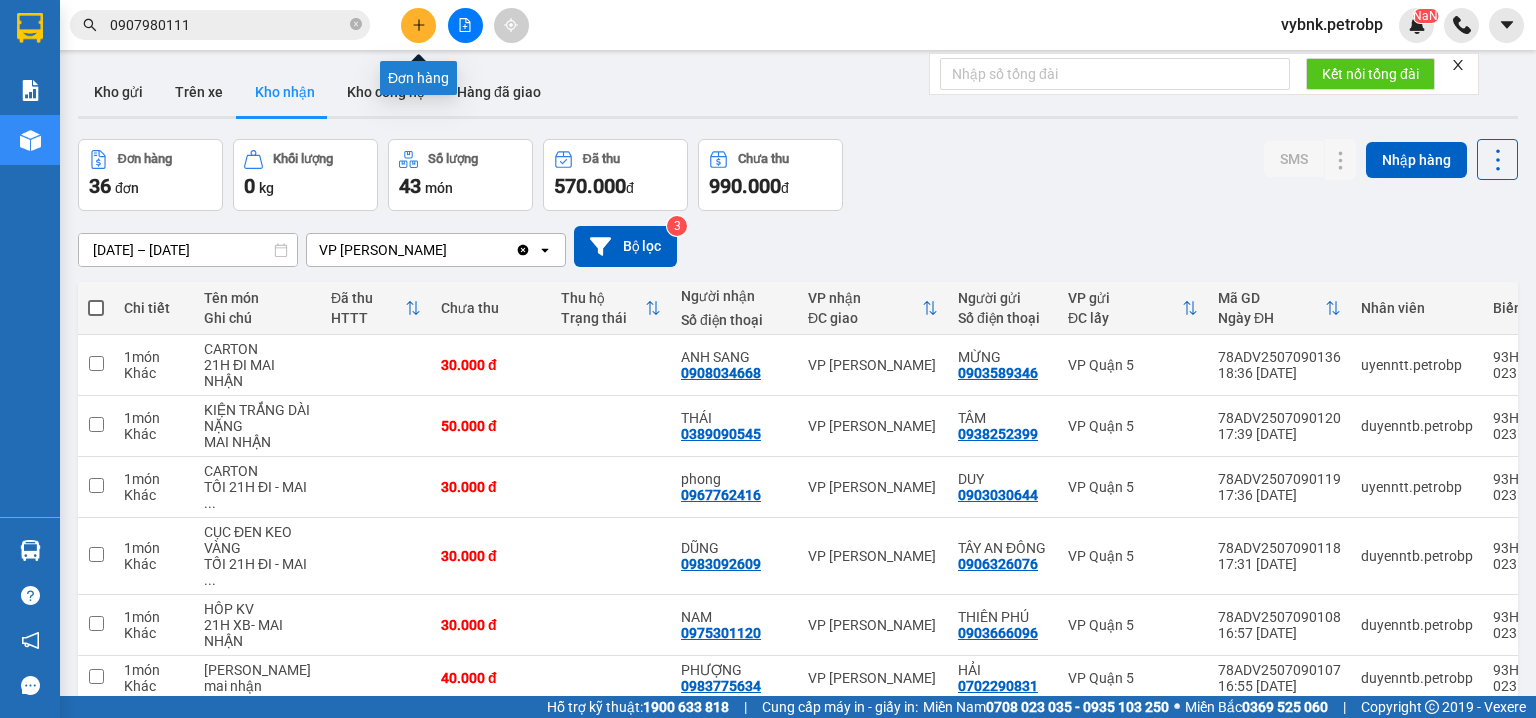 click at bounding box center (418, 25) 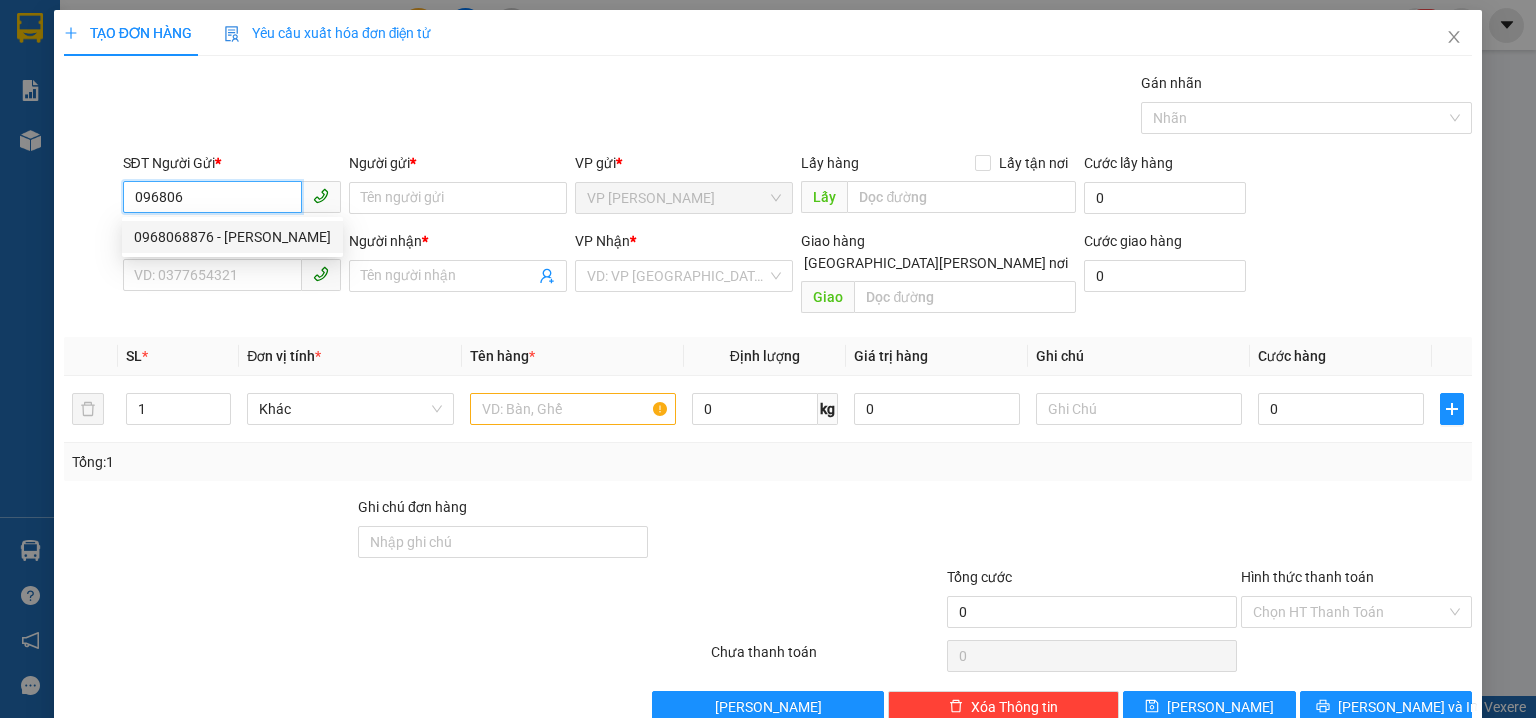 click on "0968068876 - PHƯƠNG" at bounding box center (232, 237) 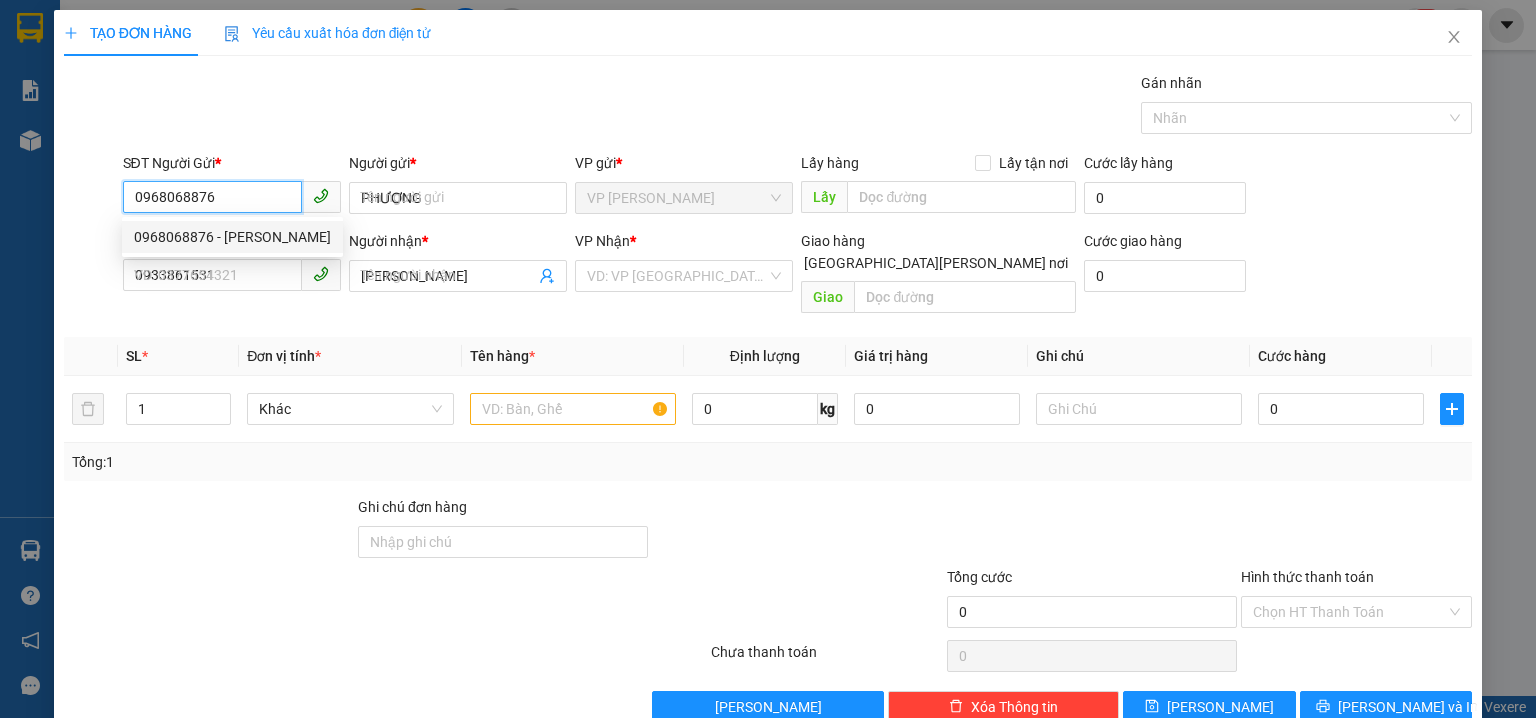 type on "30.000" 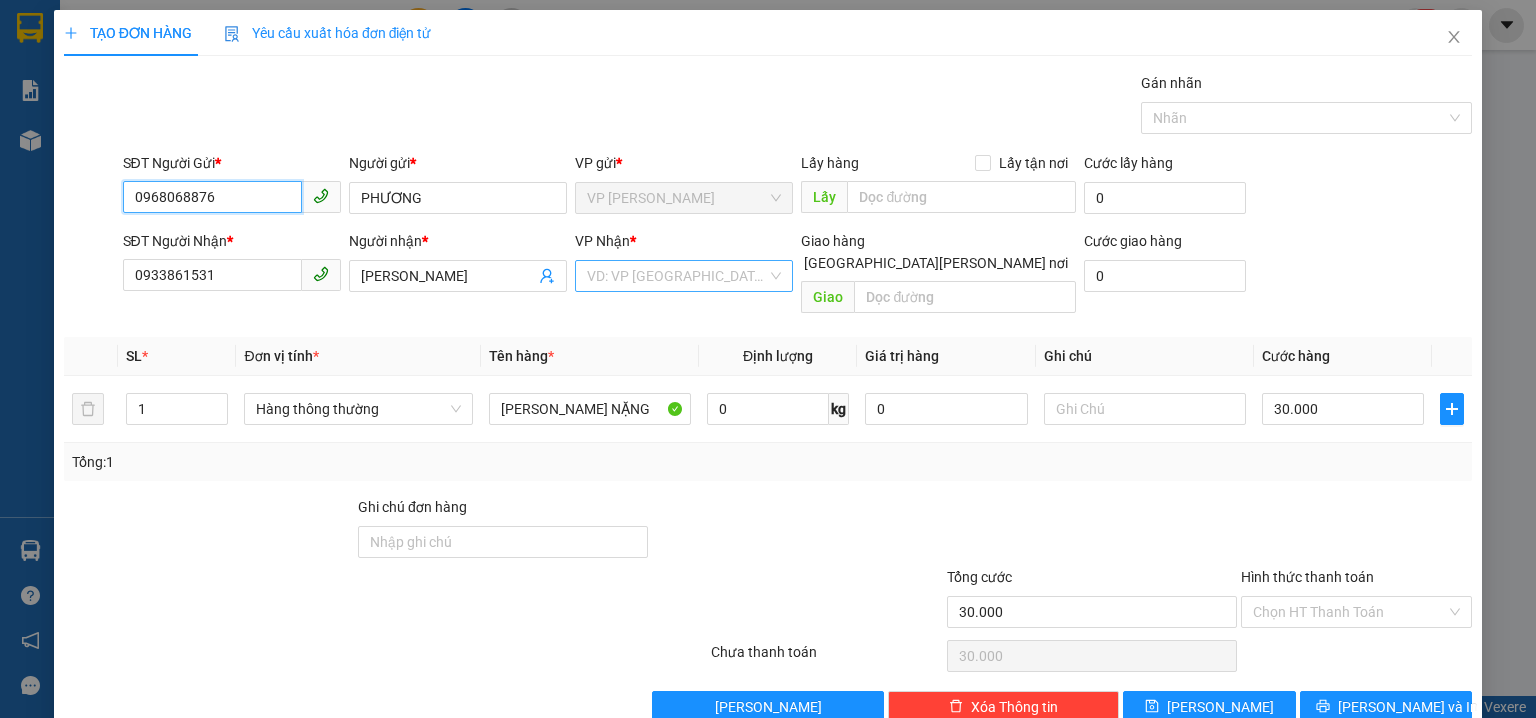 type on "0968068876" 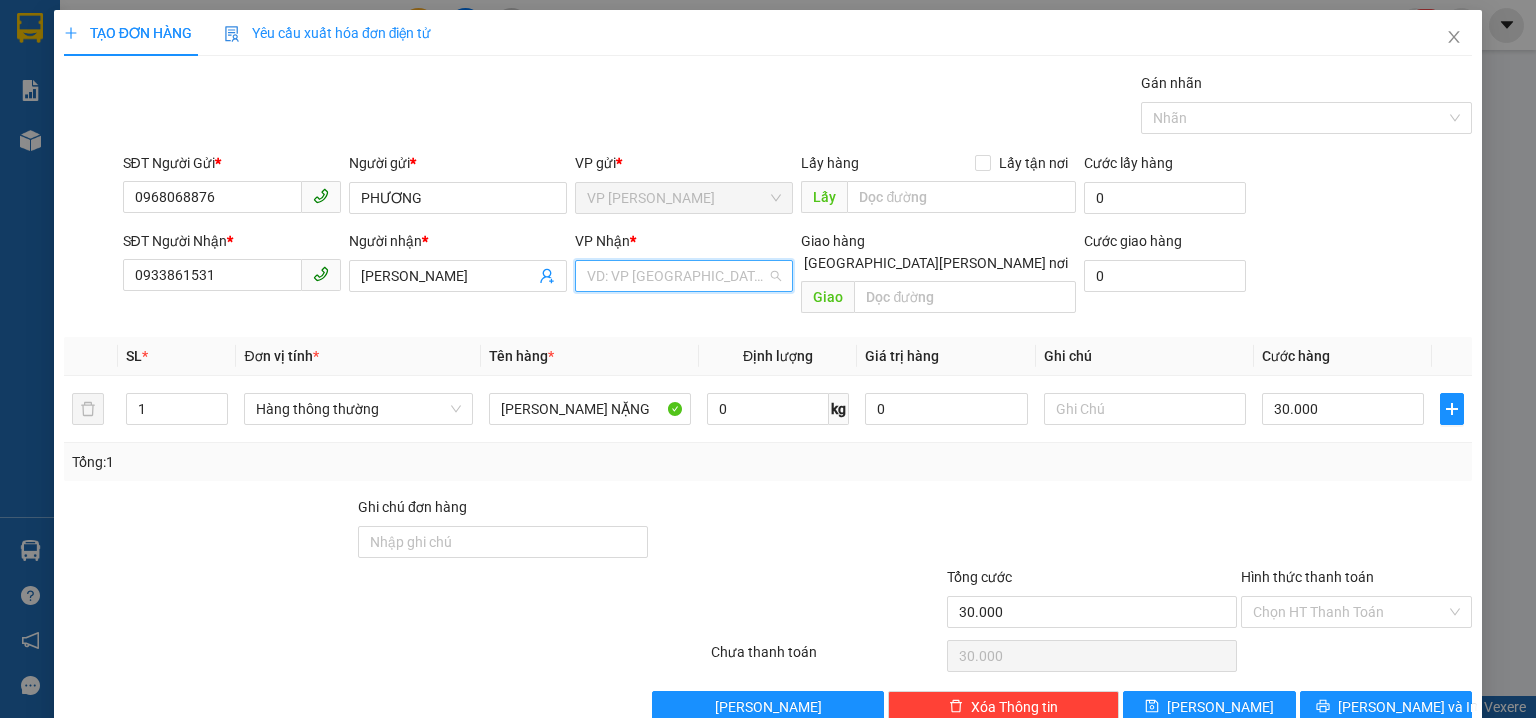 click at bounding box center (677, 276) 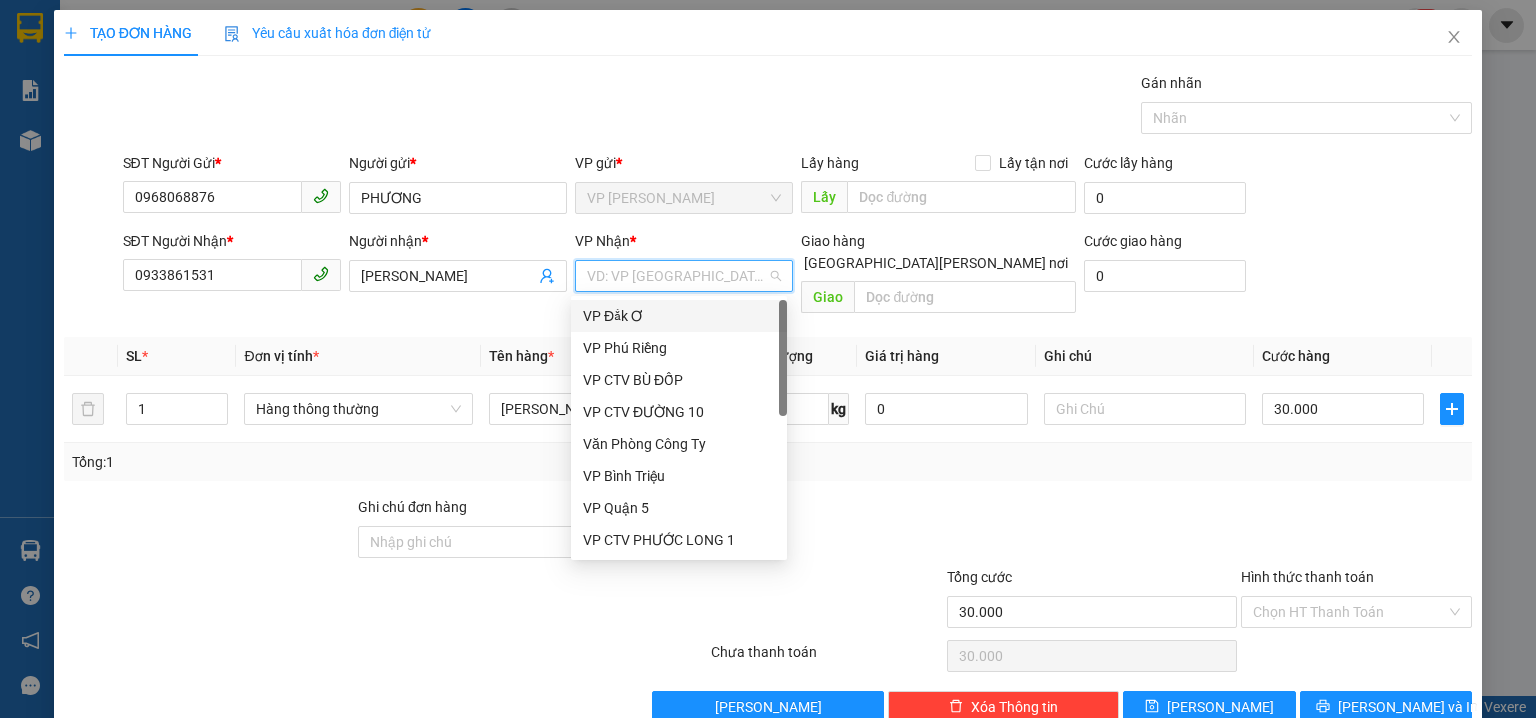 type on "5" 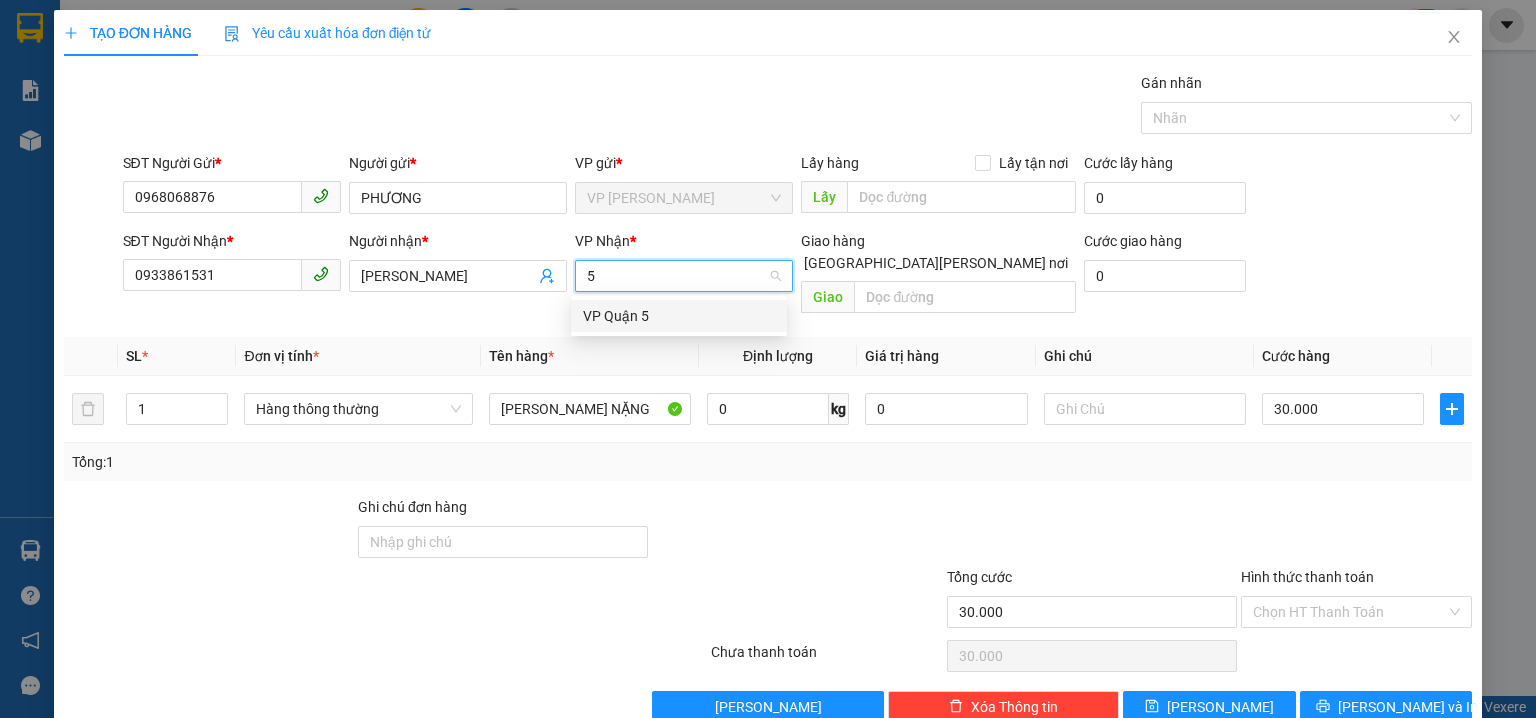 click on "VP Quận 5" at bounding box center (679, 316) 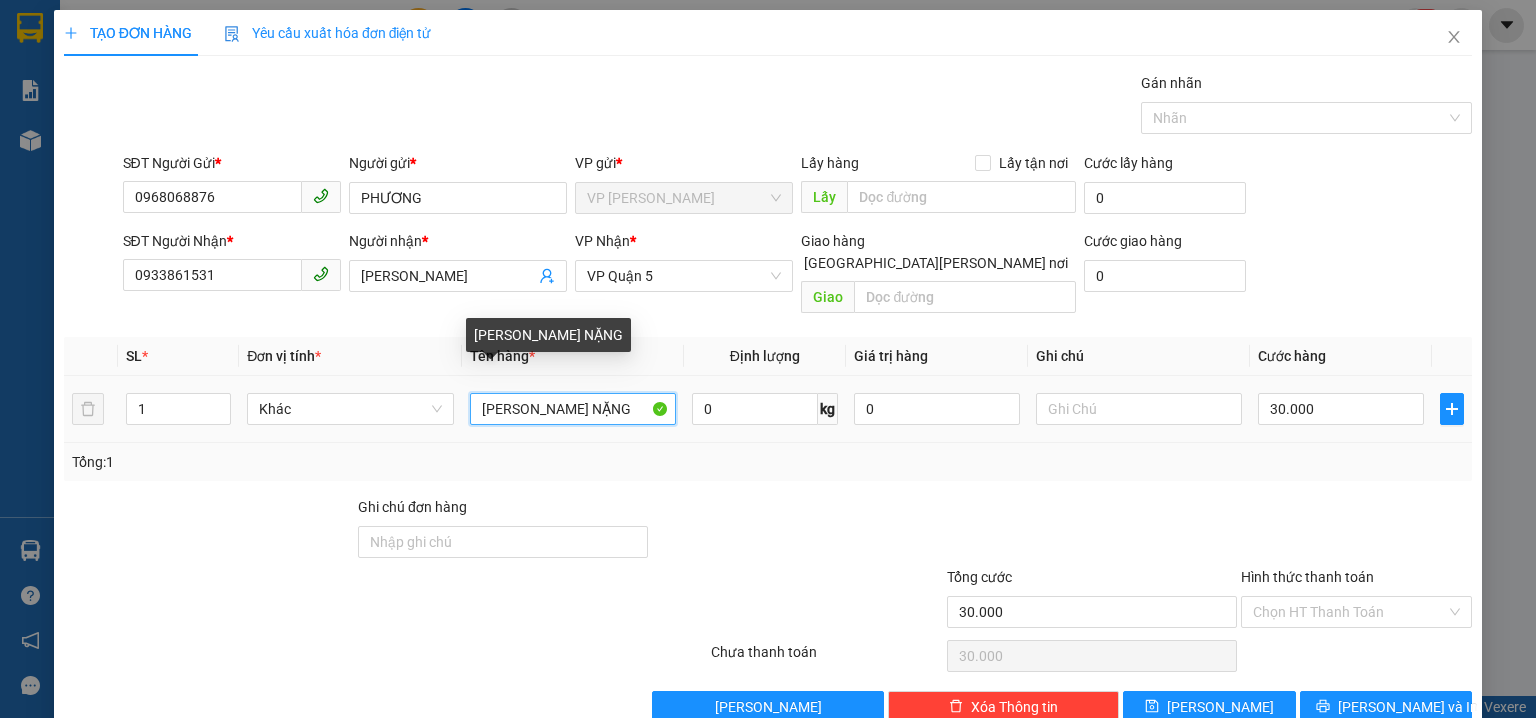 click on "BAO trắng NẶNG" at bounding box center (573, 409) 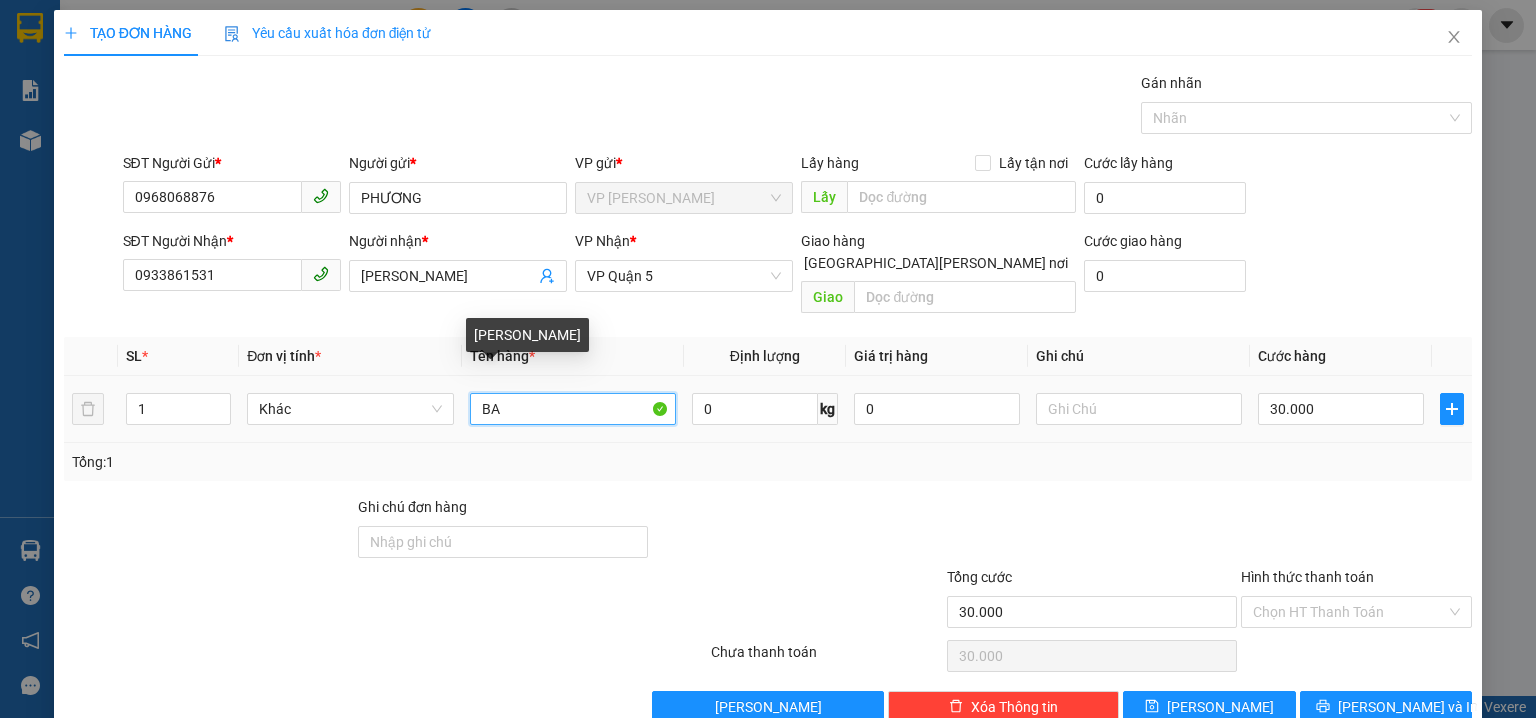 type on "B" 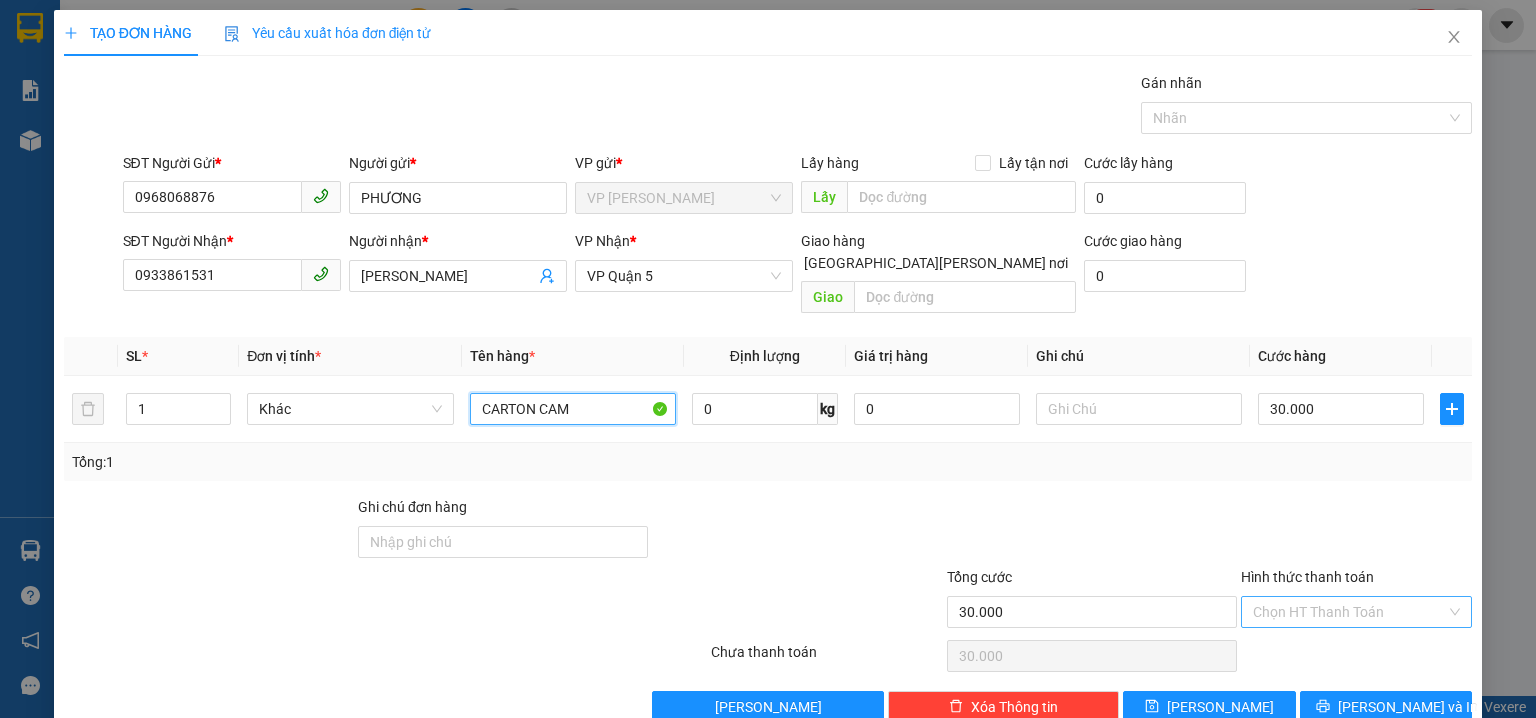 type on "CARTON CAM" 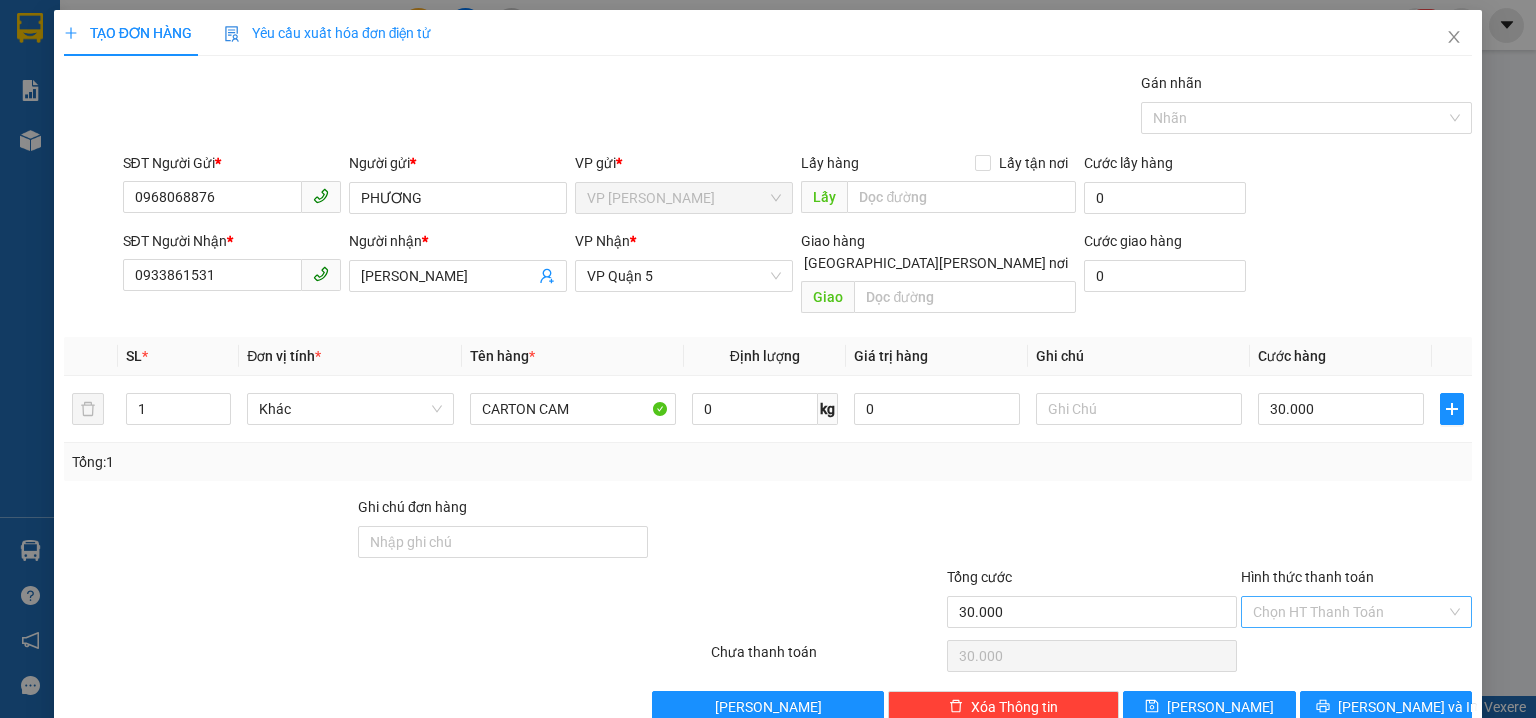 click on "Hình thức thanh toán" at bounding box center [1349, 612] 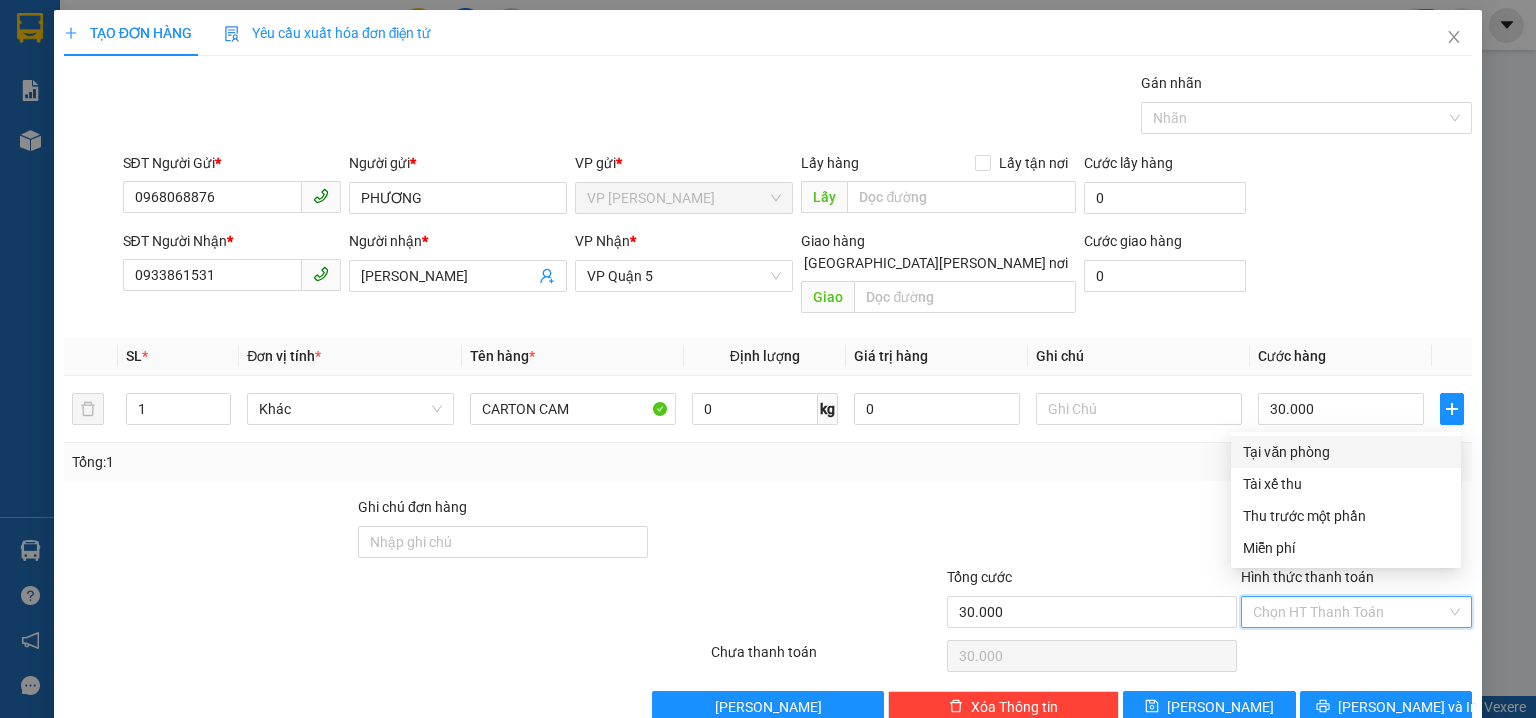 click on "Tại văn phòng" at bounding box center (1346, 452) 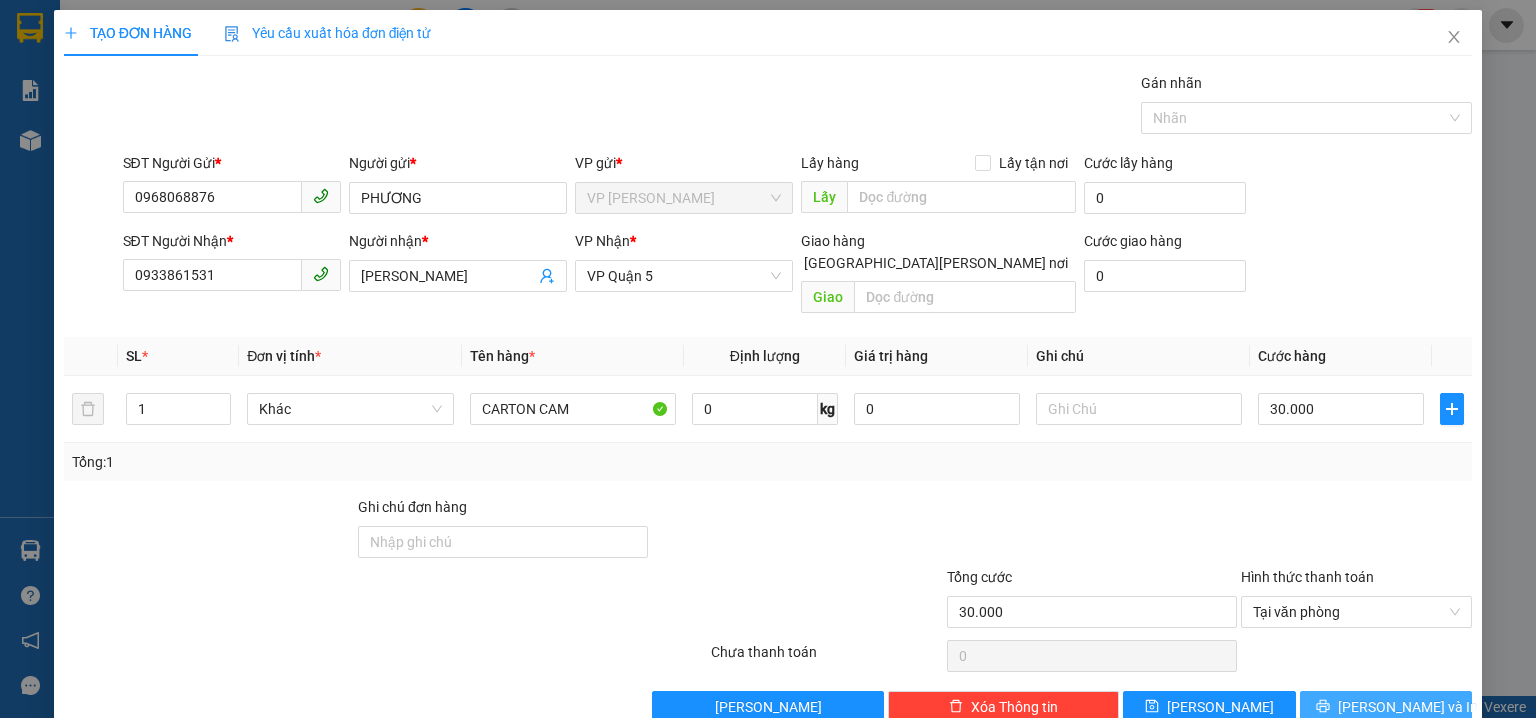click on "[PERSON_NAME] và In" at bounding box center [1386, 707] 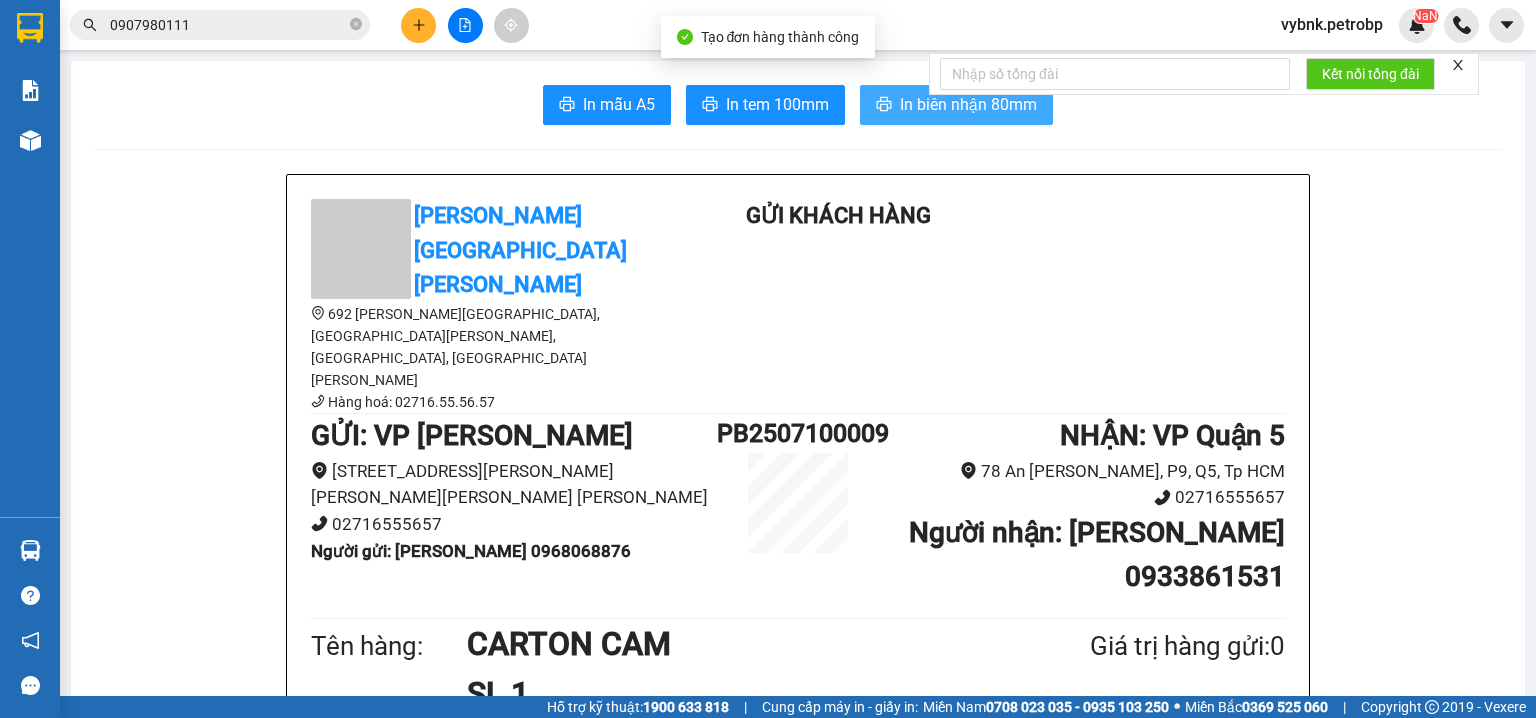 click on "In biên nhận 80mm" at bounding box center (968, 104) 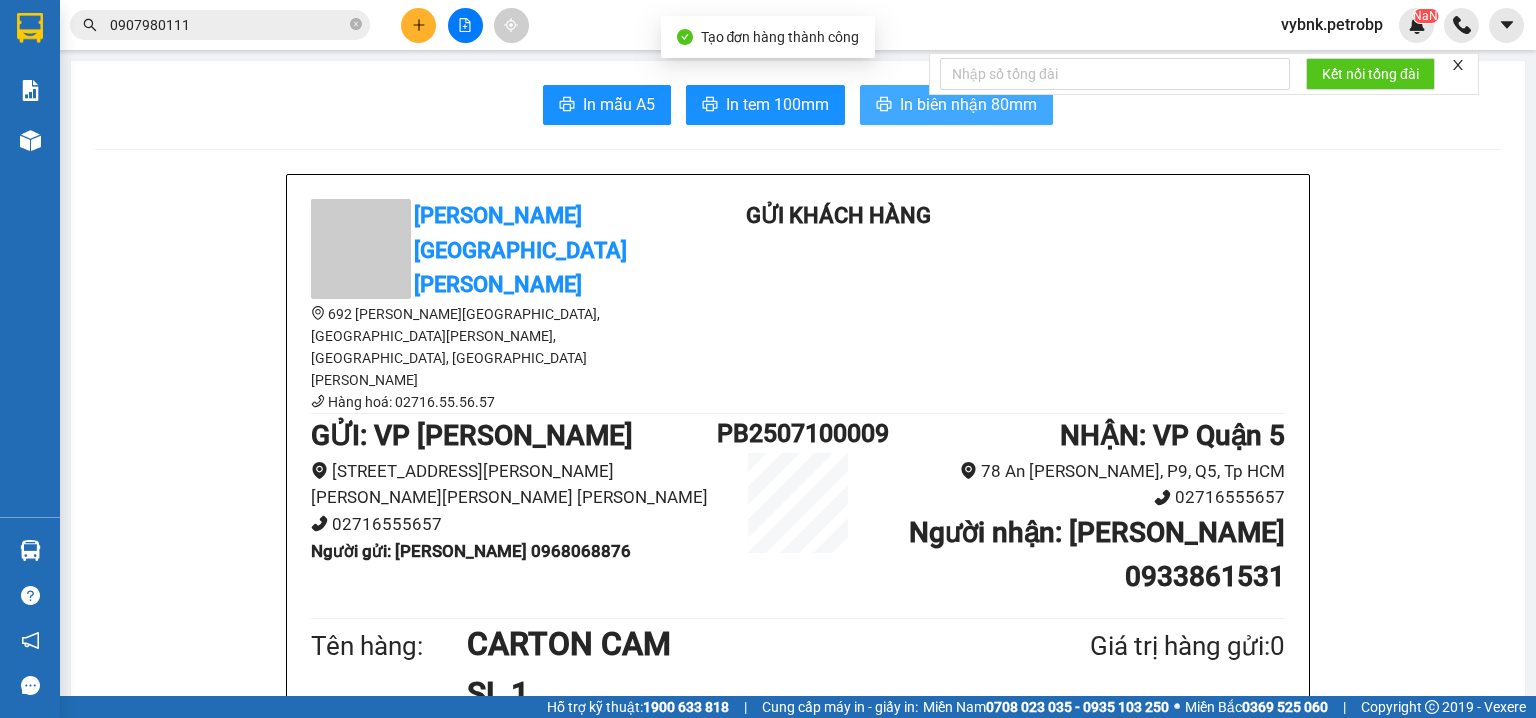 scroll, scrollTop: 0, scrollLeft: 0, axis: both 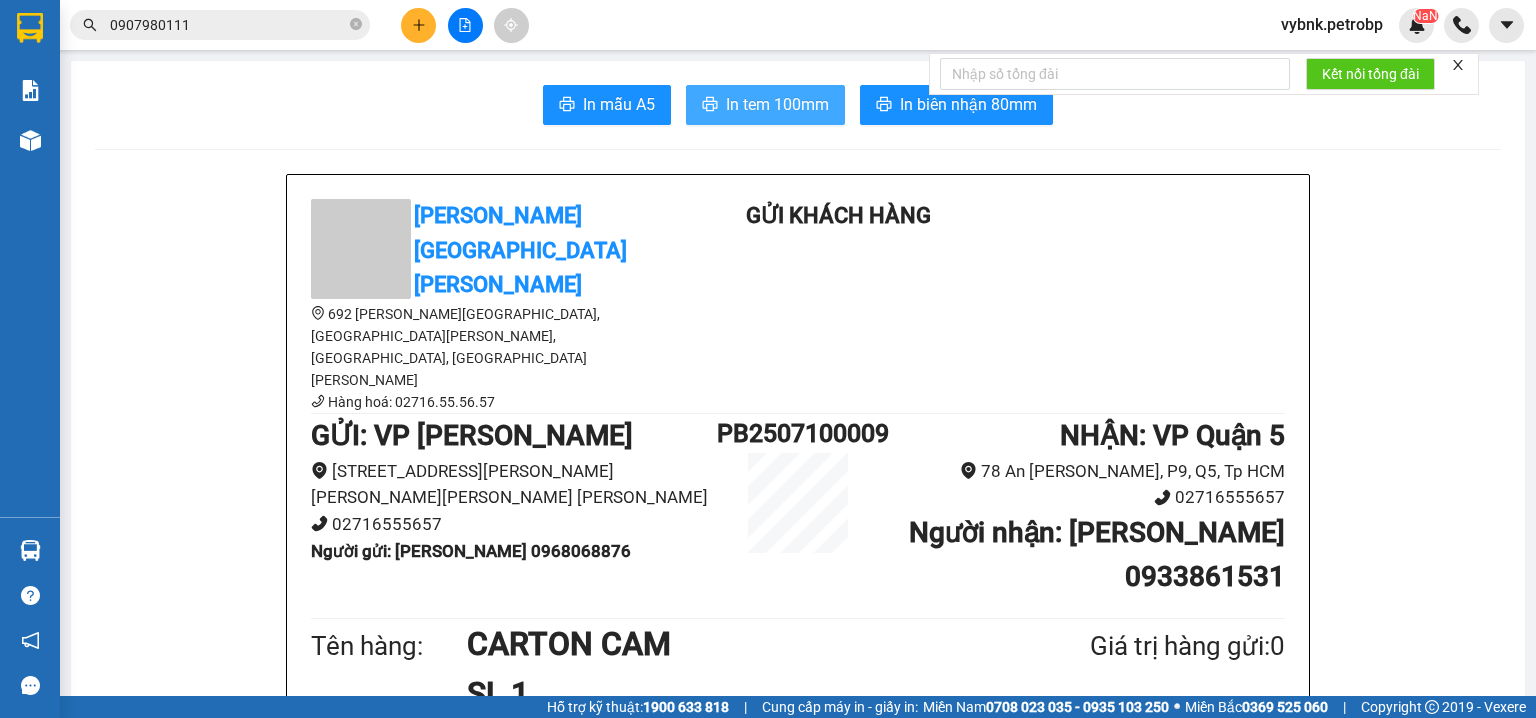 click on "In tem 100mm" at bounding box center (777, 104) 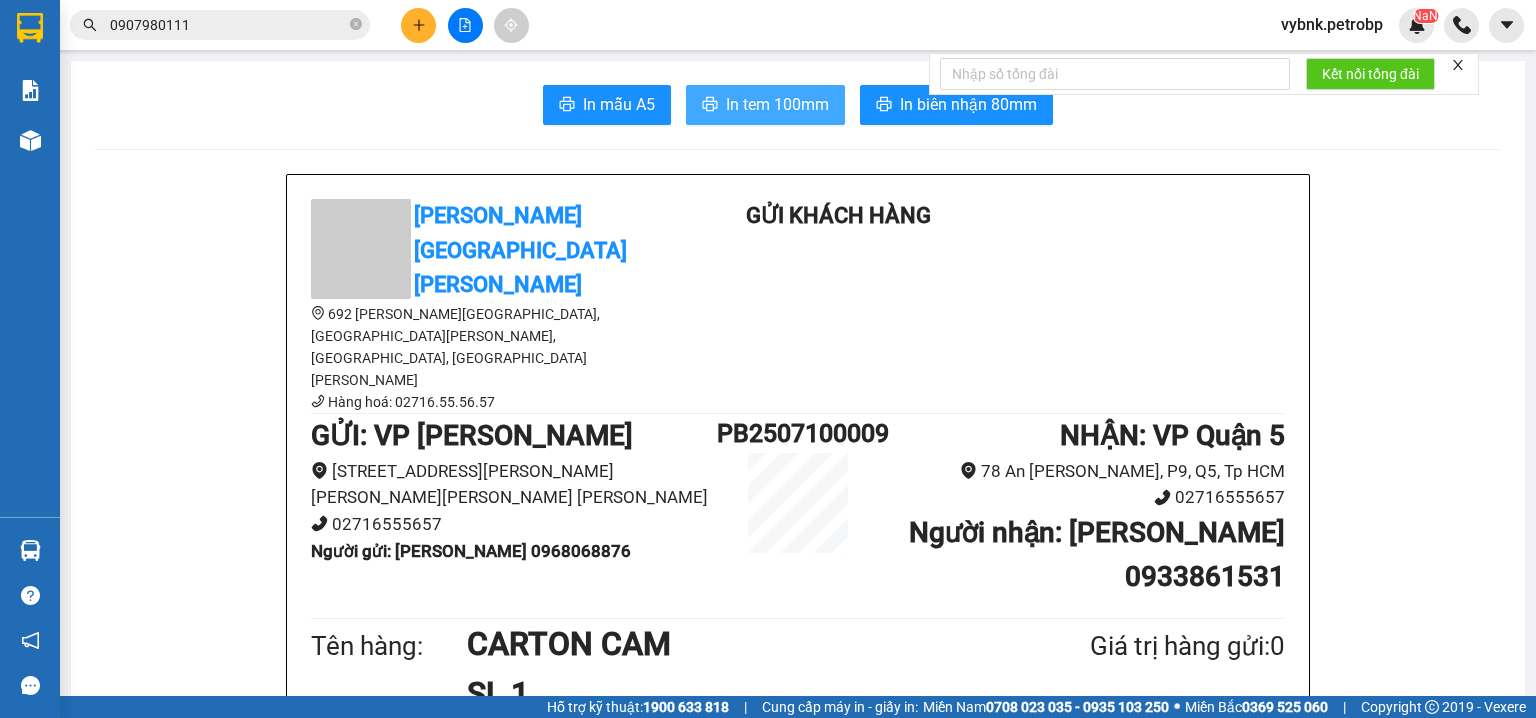 scroll, scrollTop: 0, scrollLeft: 0, axis: both 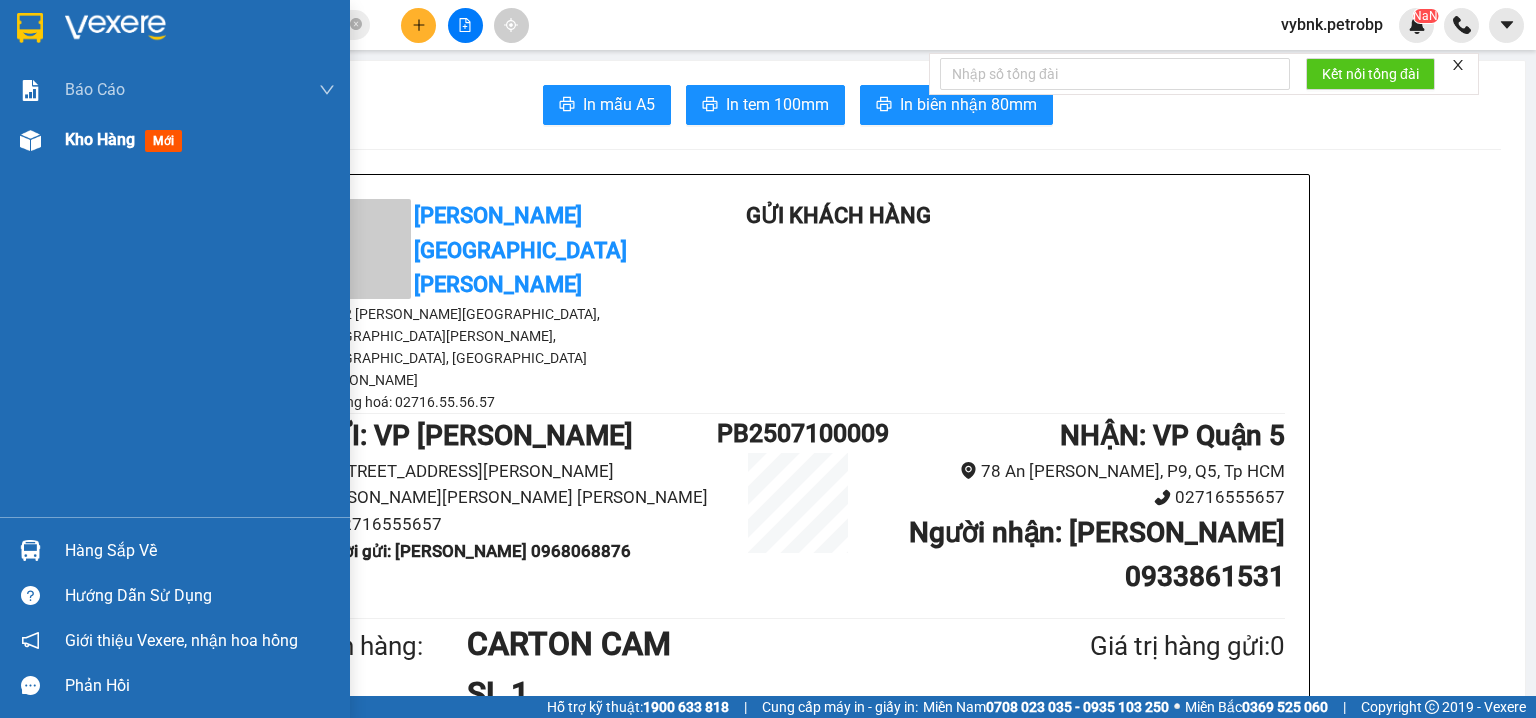 click at bounding box center [30, 140] 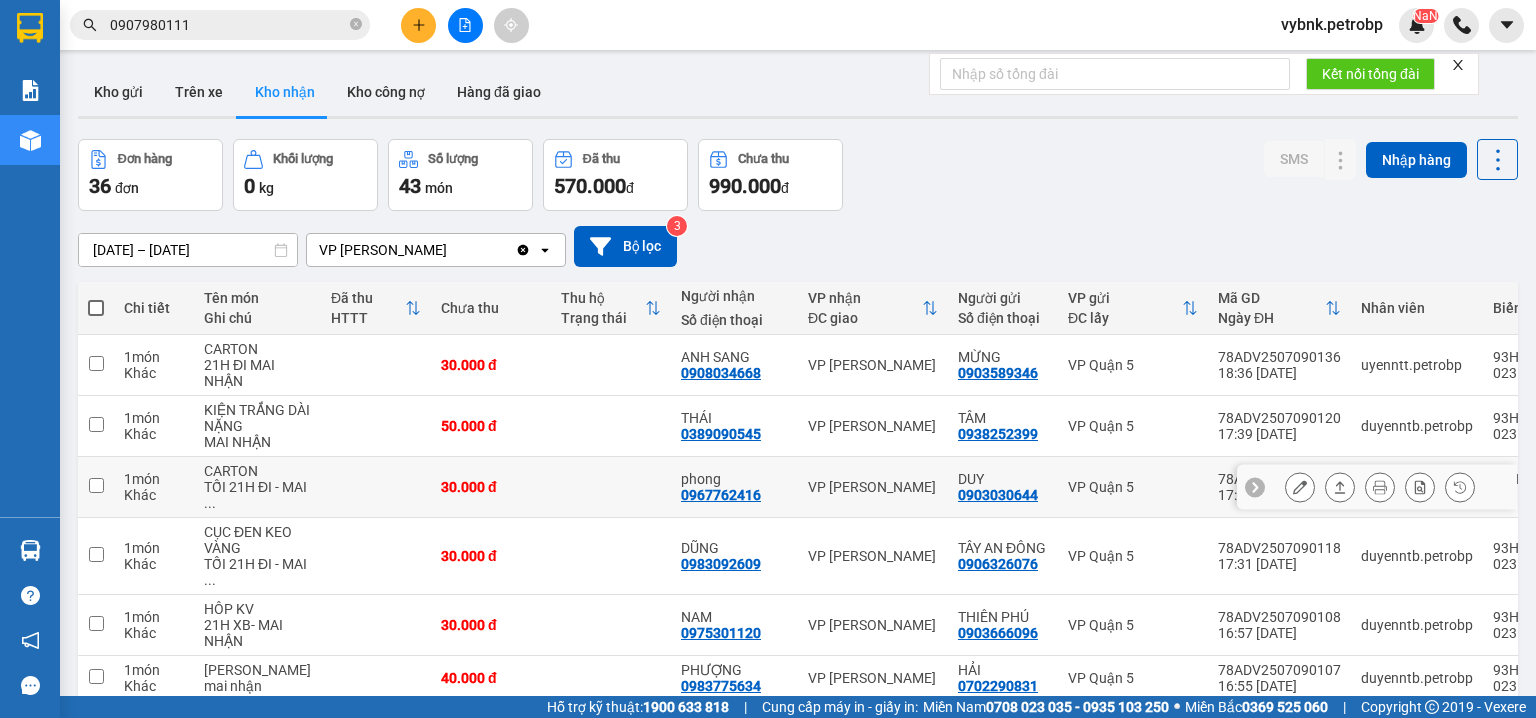 scroll, scrollTop: 320, scrollLeft: 0, axis: vertical 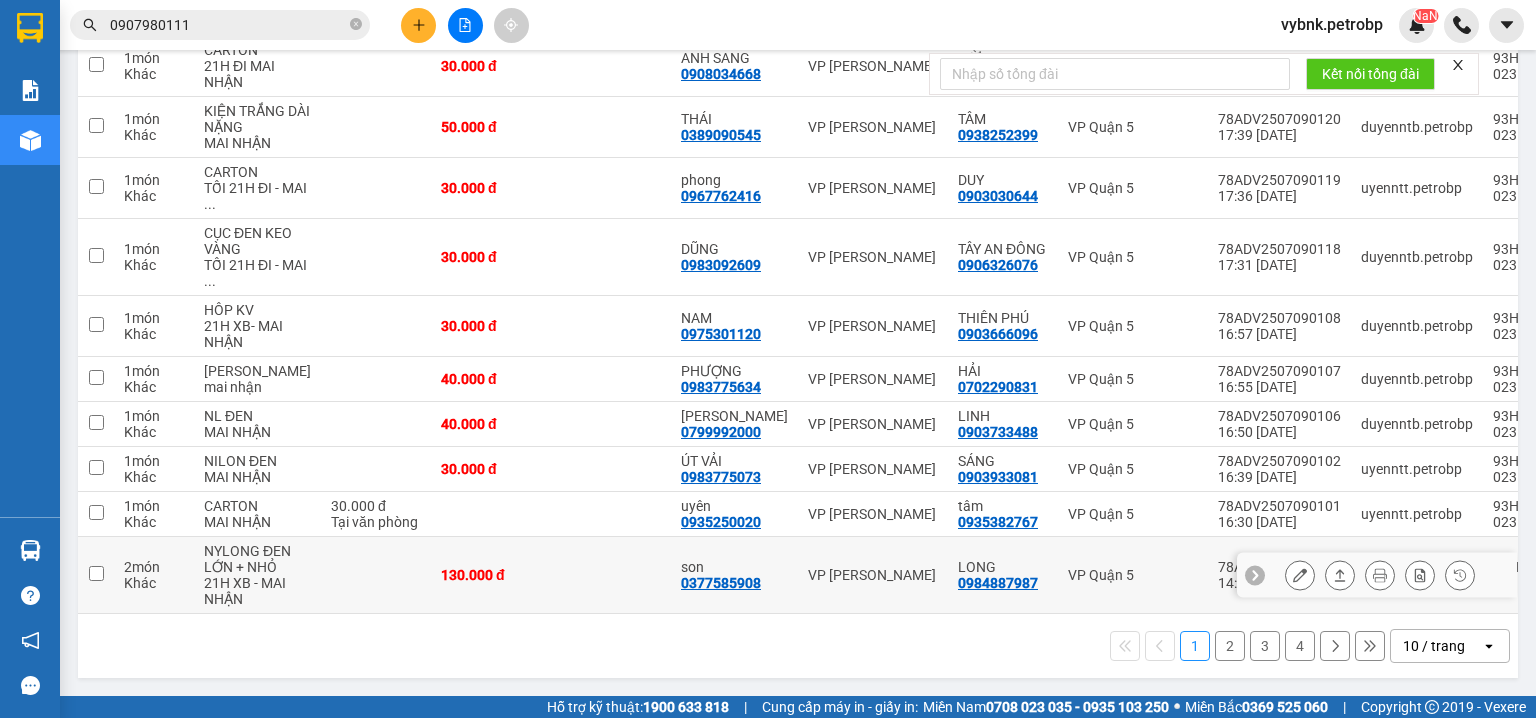 click on "0377585908" at bounding box center [721, 583] 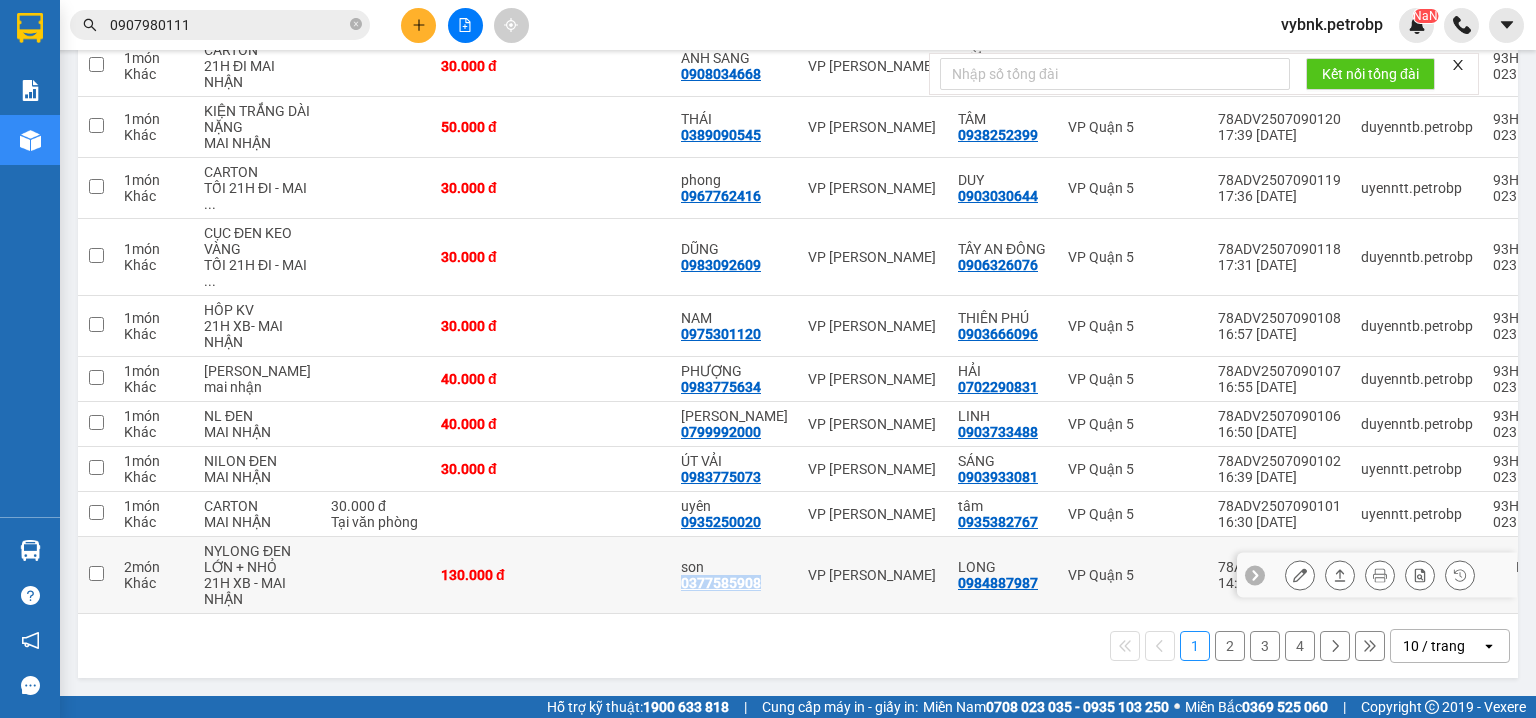 click on "0377585908" at bounding box center [721, 583] 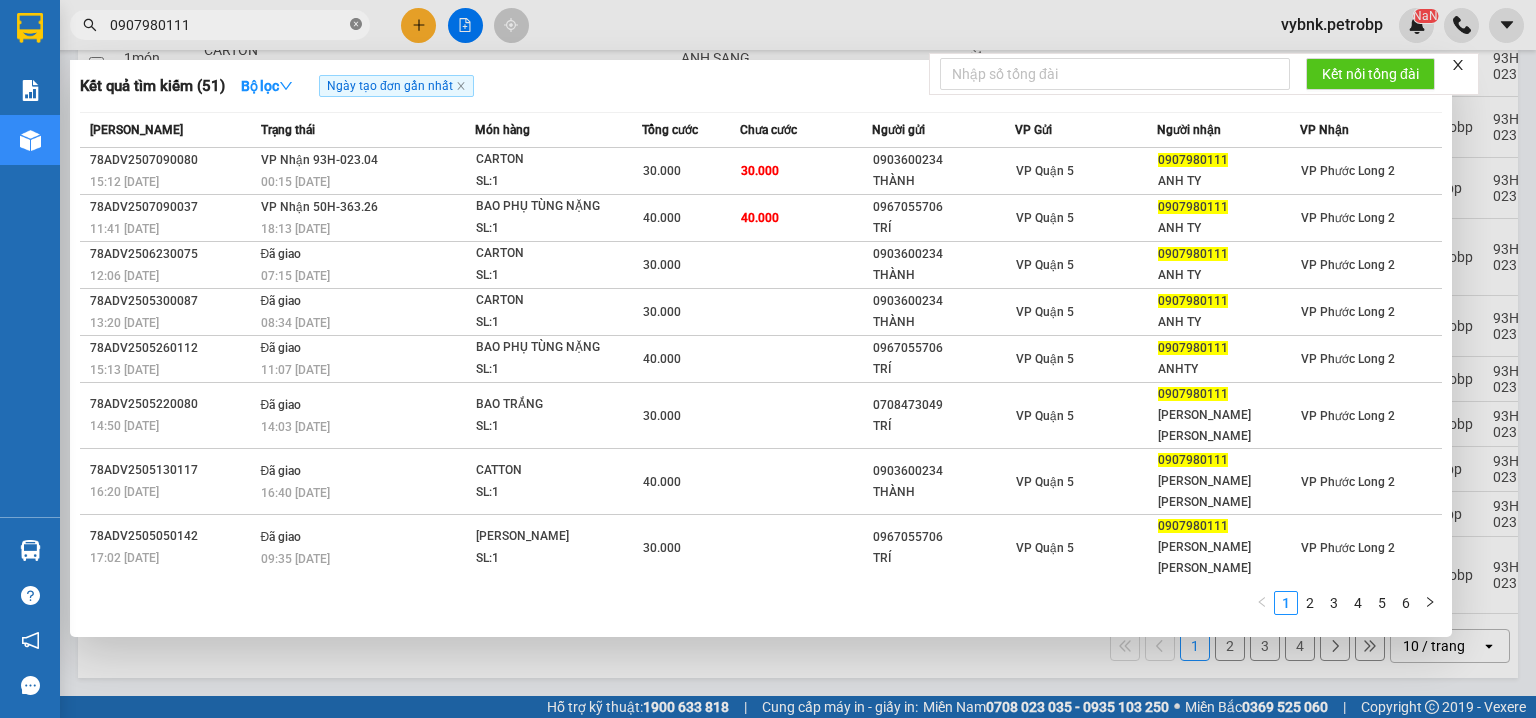 click 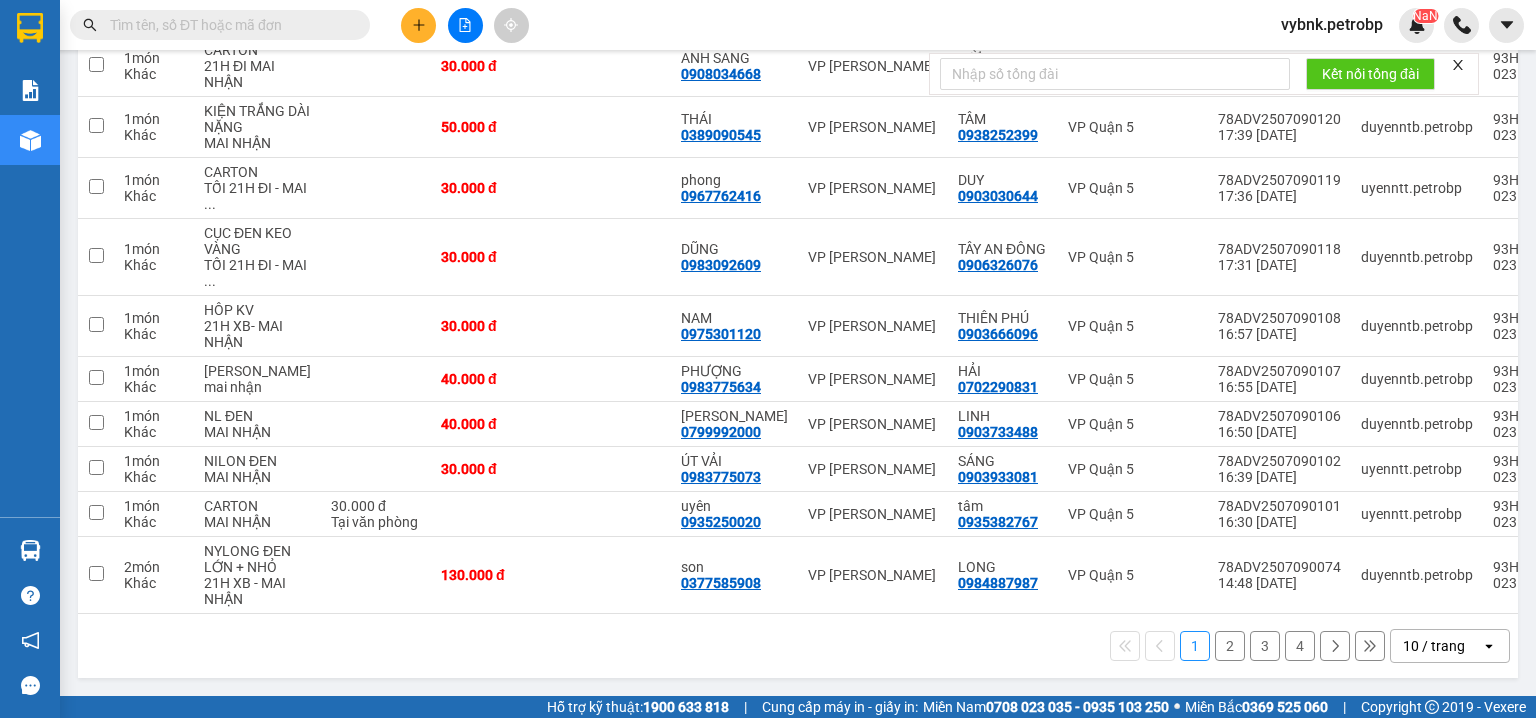 paste on "0377585908" 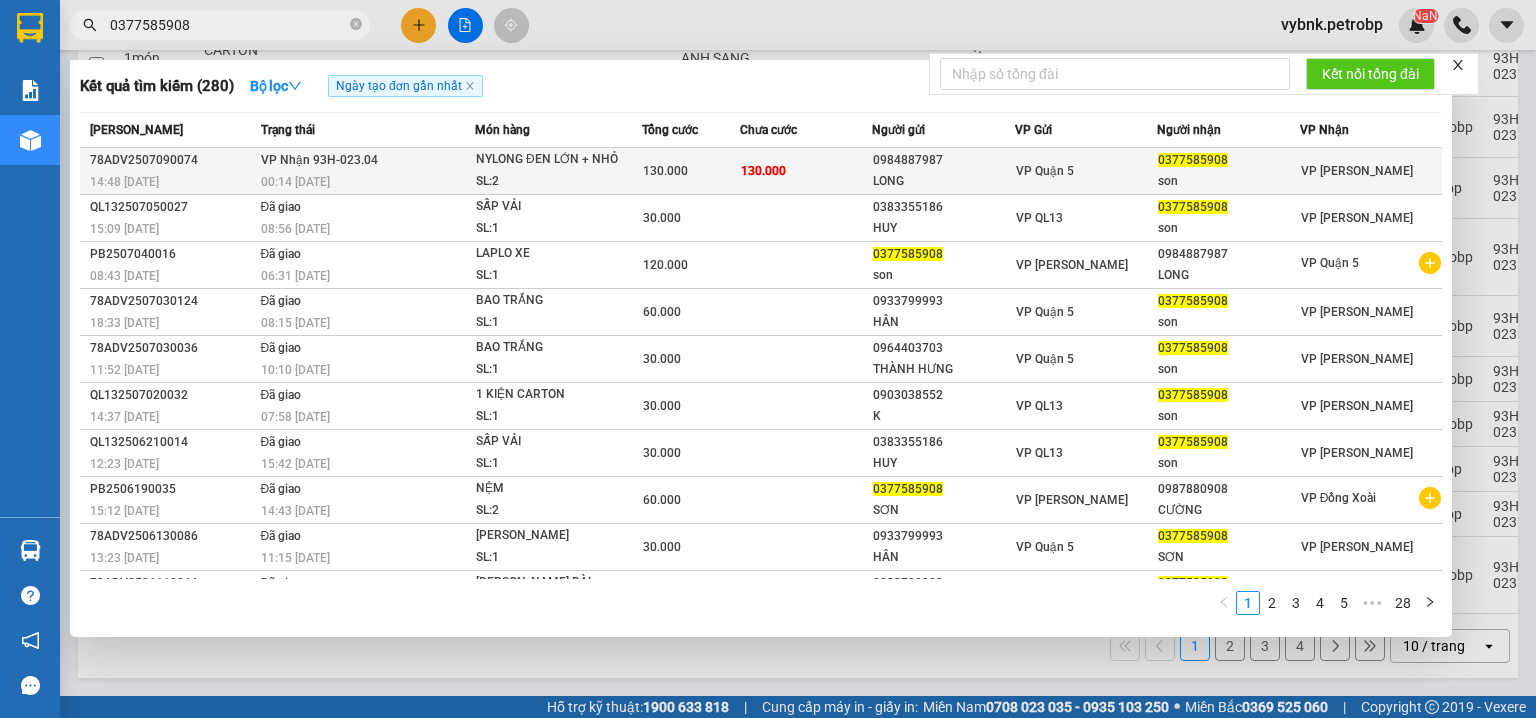 type on "0377585908" 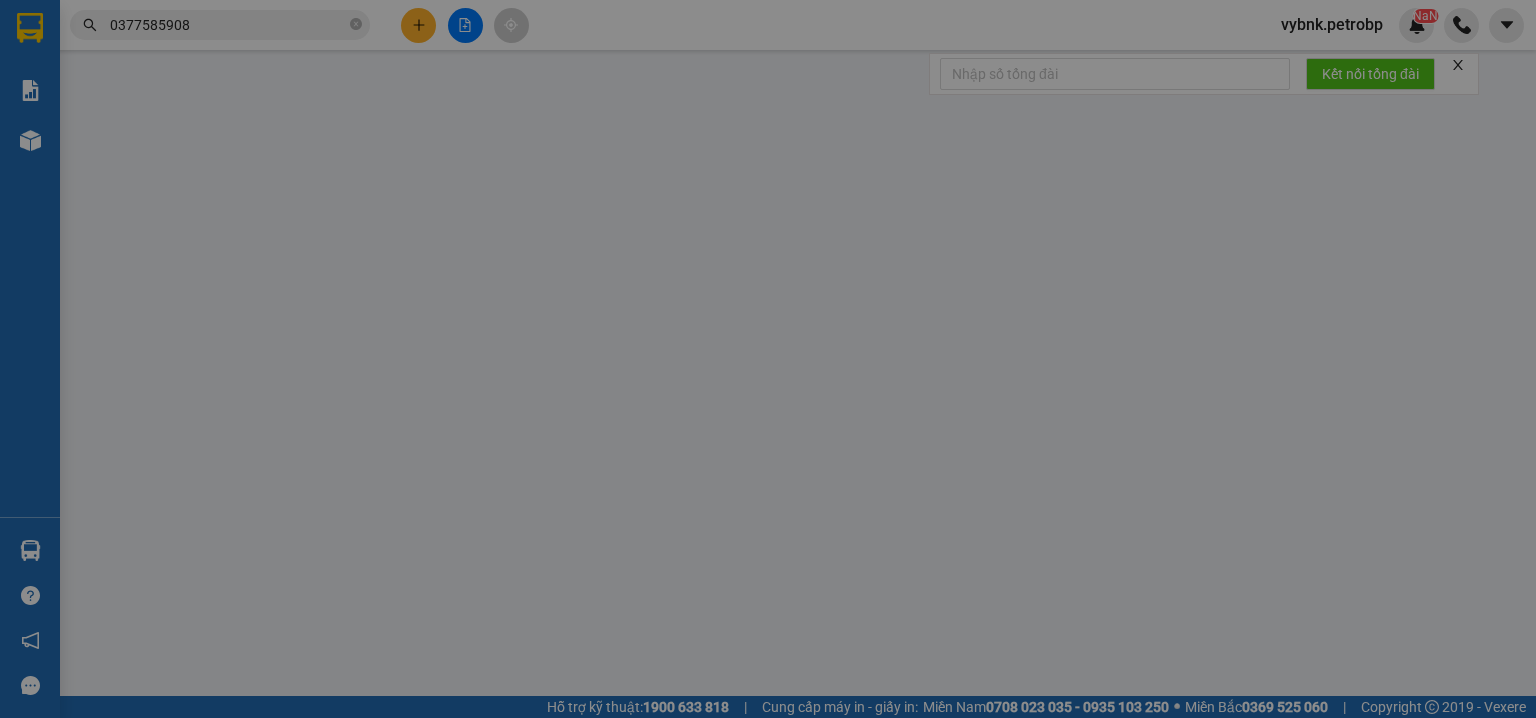 scroll, scrollTop: 0, scrollLeft: 0, axis: both 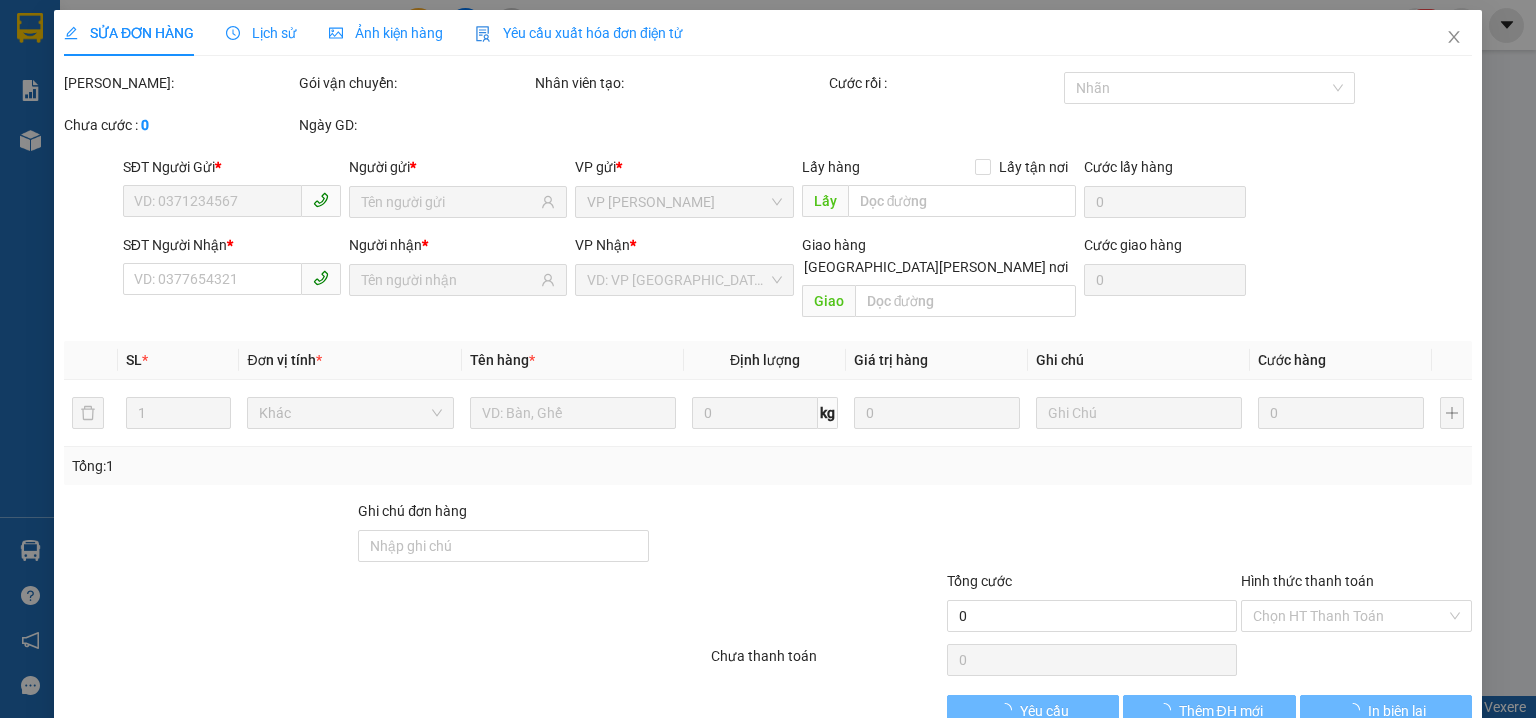 type on "0984887987" 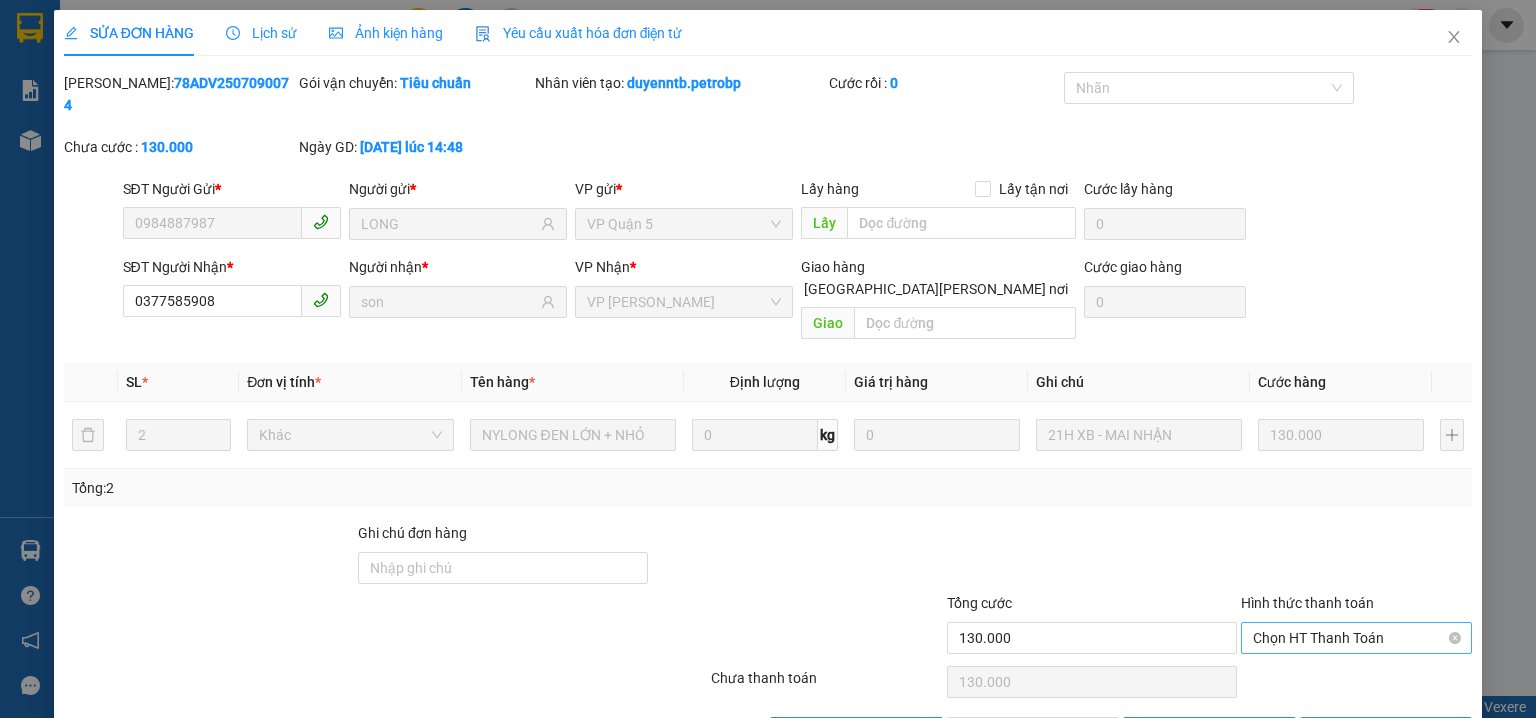 click on "Chọn HT Thanh Toán" at bounding box center [1356, 638] 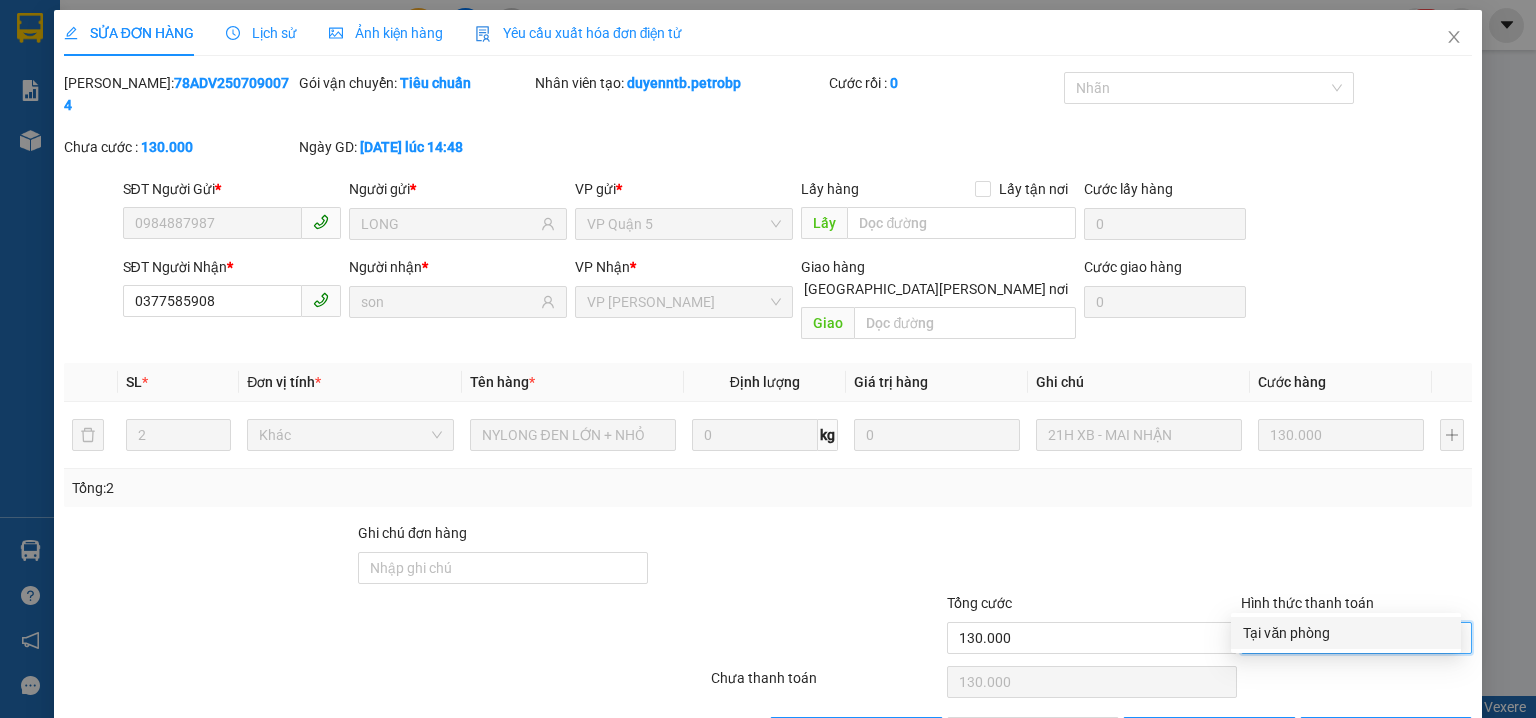 click on "Tại văn phòng" at bounding box center [1346, 633] 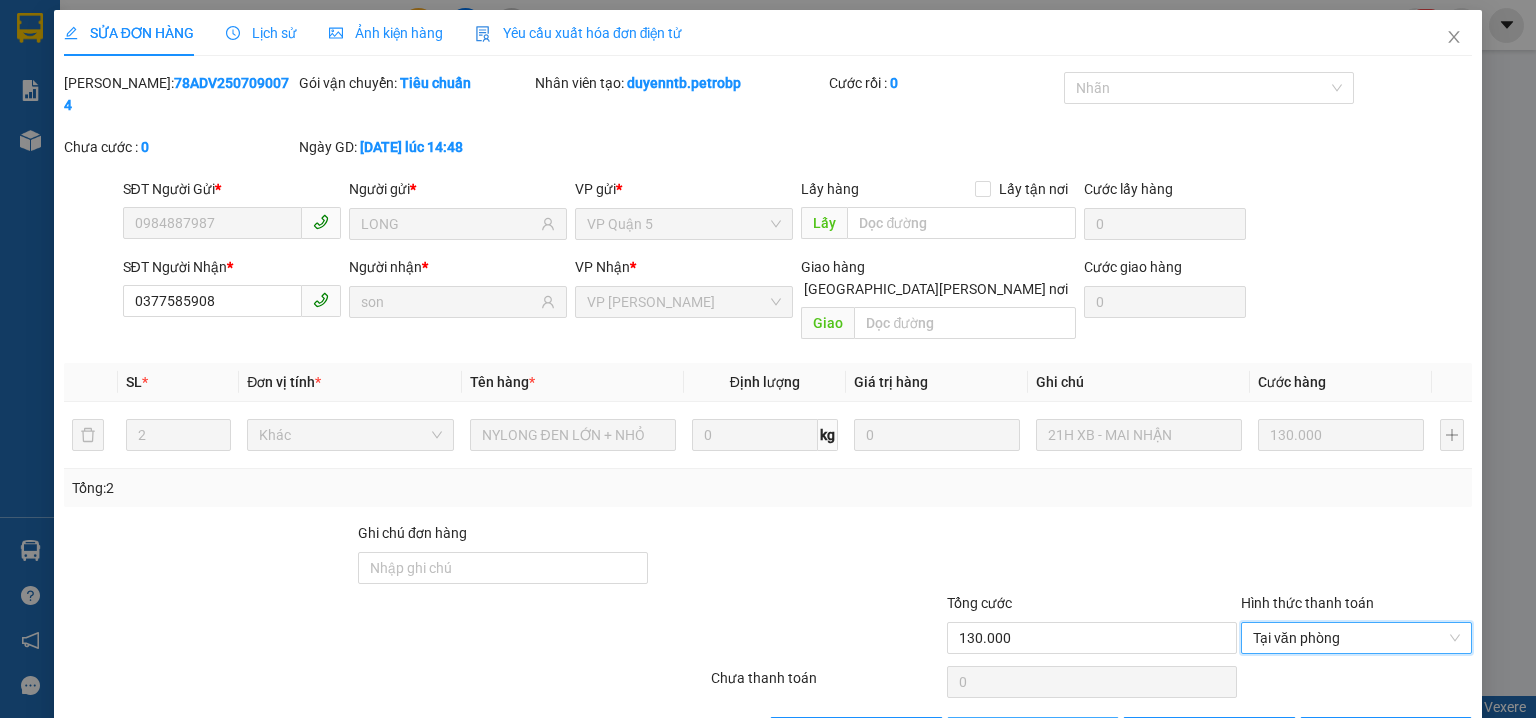 click on "Giao hàng" at bounding box center [1033, 733] 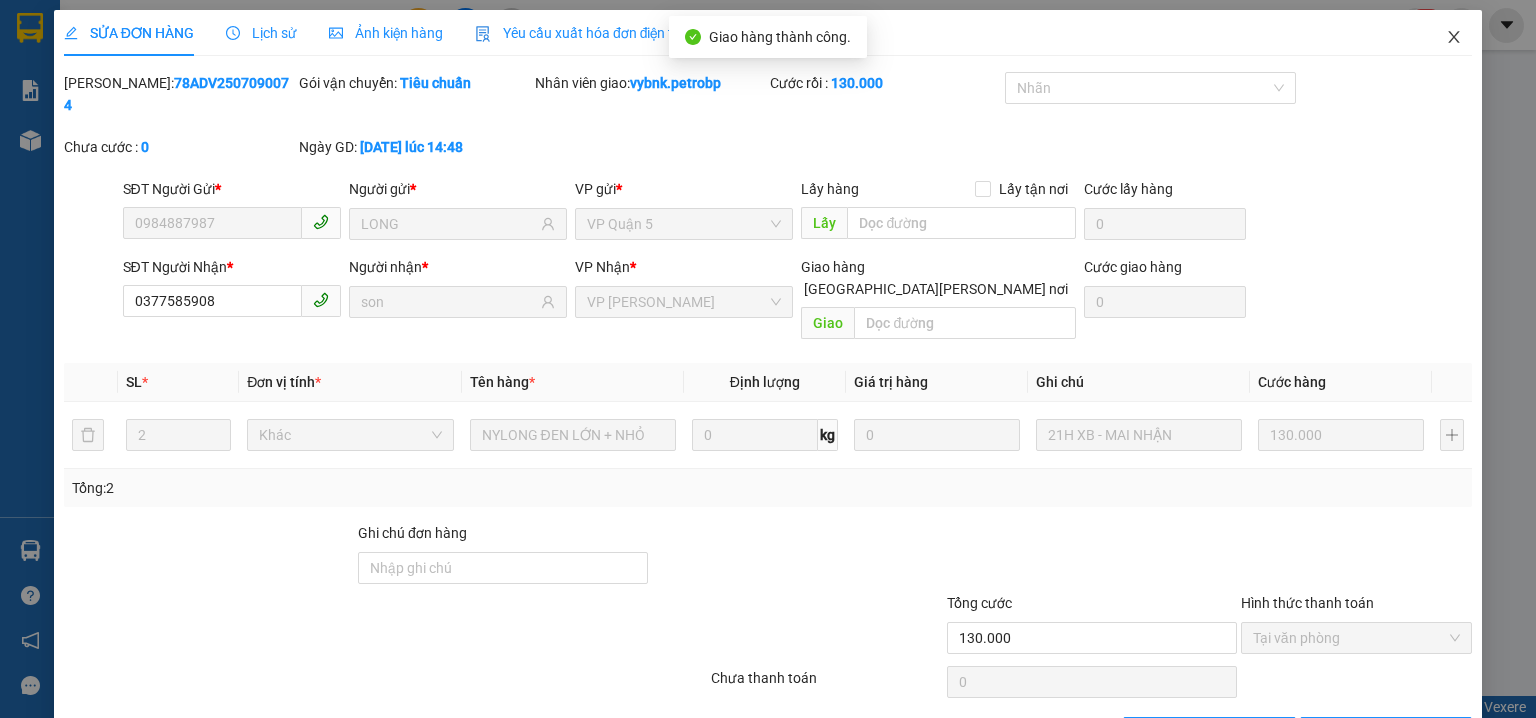 click 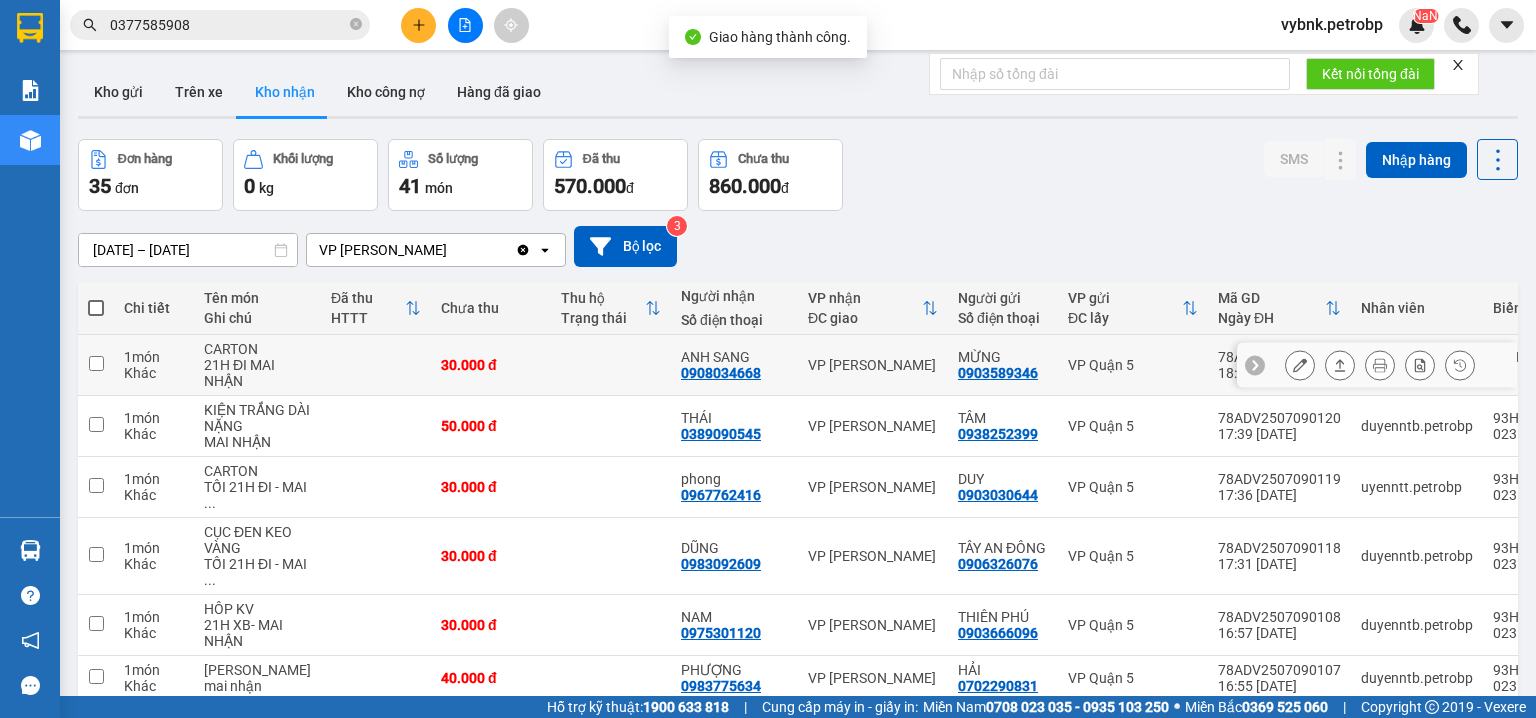 scroll, scrollTop: 320, scrollLeft: 0, axis: vertical 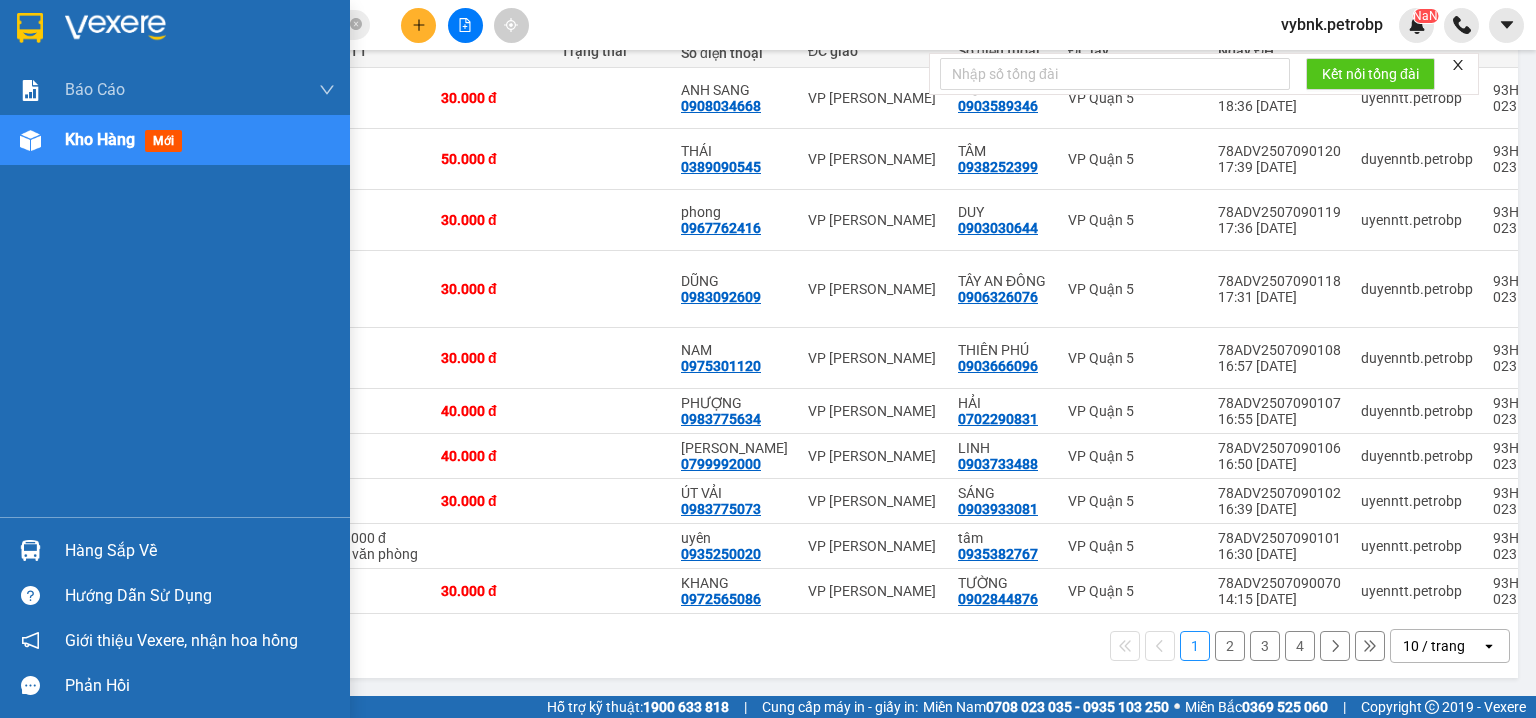 click at bounding box center (30, 550) 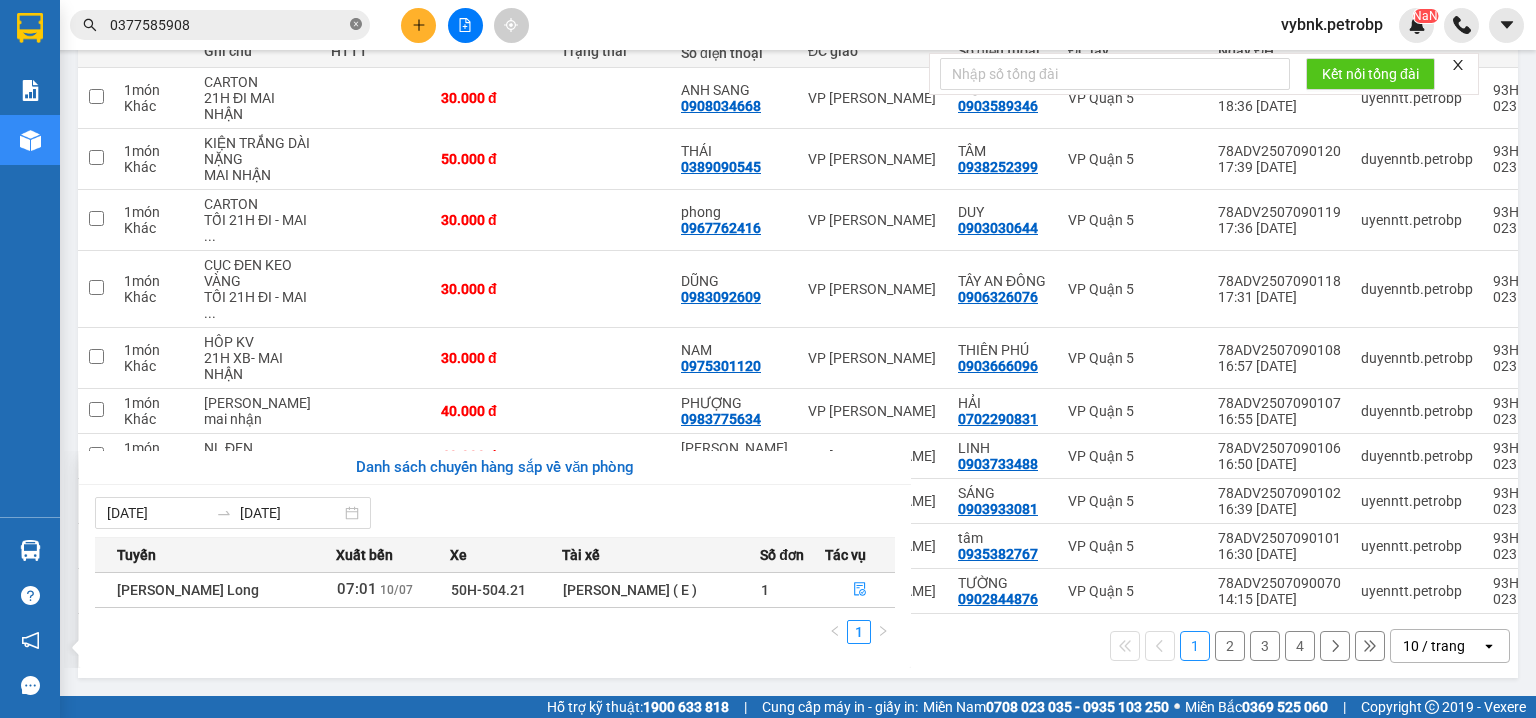 click on "Kết quả tìm kiếm ( 280 )  Bộ lọc  Ngày tạo đơn gần nhất Mã ĐH Trạng thái Món hàng Tổng cước Chưa cước Người gửi VP Gửi Người nhận VP Nhận 78ADV2507090074 14:48 - 09/07 VP Nhận   93H-023.04 00:14 - 10/07 NYLONG ĐEN LỚN + NHỎ SL:  2 130.000 130.000 0984887987 LONG VP Quận 5 0377585908 son VP Phước Bình QL132507050027 15:09 - 05/07 Đã giao   08:56 - 06/07 SẤP VẢI SL:  1 30.000 0383355186 HUY VP QL13 0377585908 son VP Phước Bình PB2507040016 08:43 - 04/07 Đã giao   06:31 - 05/07 LAPLO XE SL:  1 120.000 0377585908 son VP Phước Bình 0984887987 LONG VP Quận 5 78ADV2507030124 18:33 - 03/07 Đã giao   08:15 - 04/07 BAO TRẮNG SL:  1 60.000 0933799993 HÂN VP Quận 5 0377585908 son VP Phước Bình 78ADV2507030036 11:52 - 03/07 Đã giao   10:10 - 05/07 BAO TRẮNG SL:  1 30.000 0964403703 THÀNH HƯNG VP Quận 5 0377585908 son VP Phước Bình QL132507020032 14:37 - 02/07 Đã giao   07:58 - 03/07 1 KIỆN CARTON SL:  1 30.000 K" at bounding box center (768, 359) 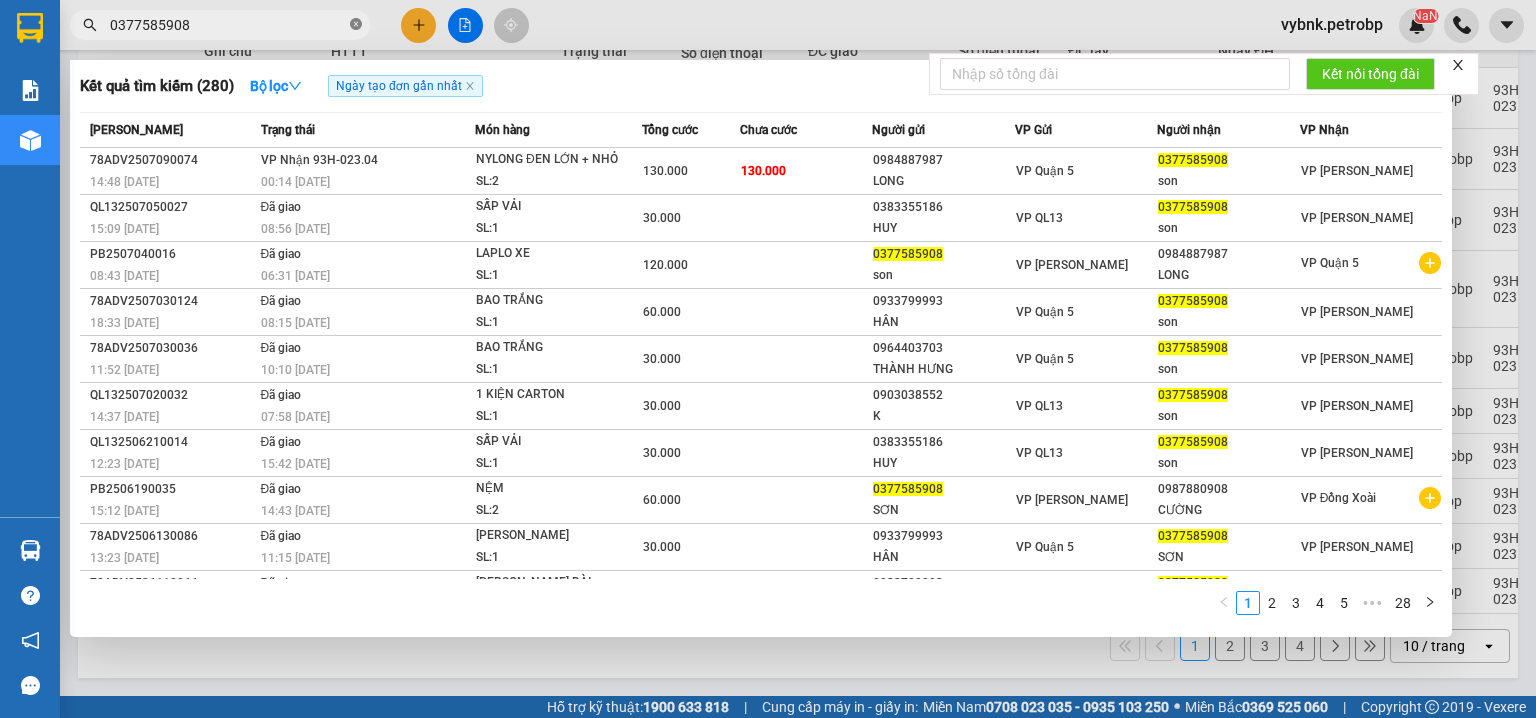 click 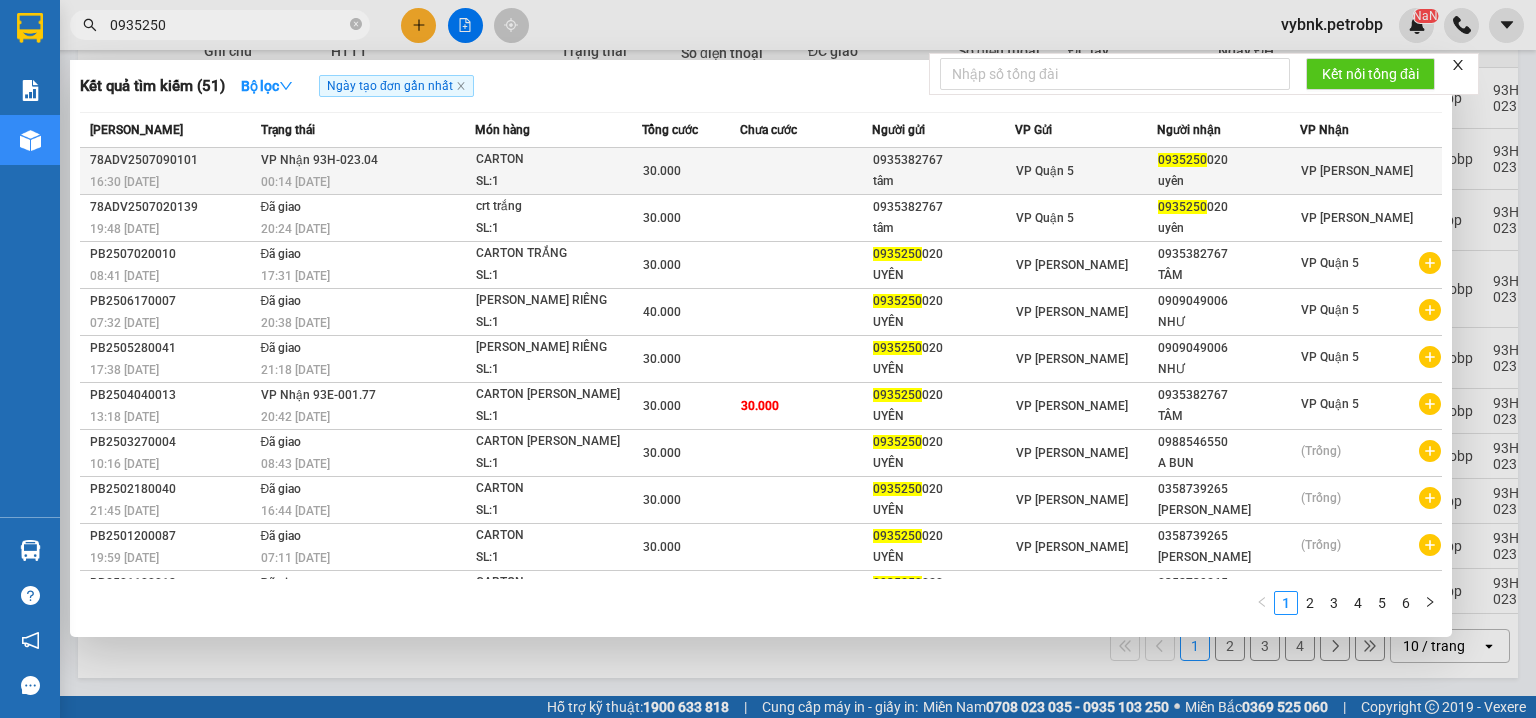 type on "0935250" 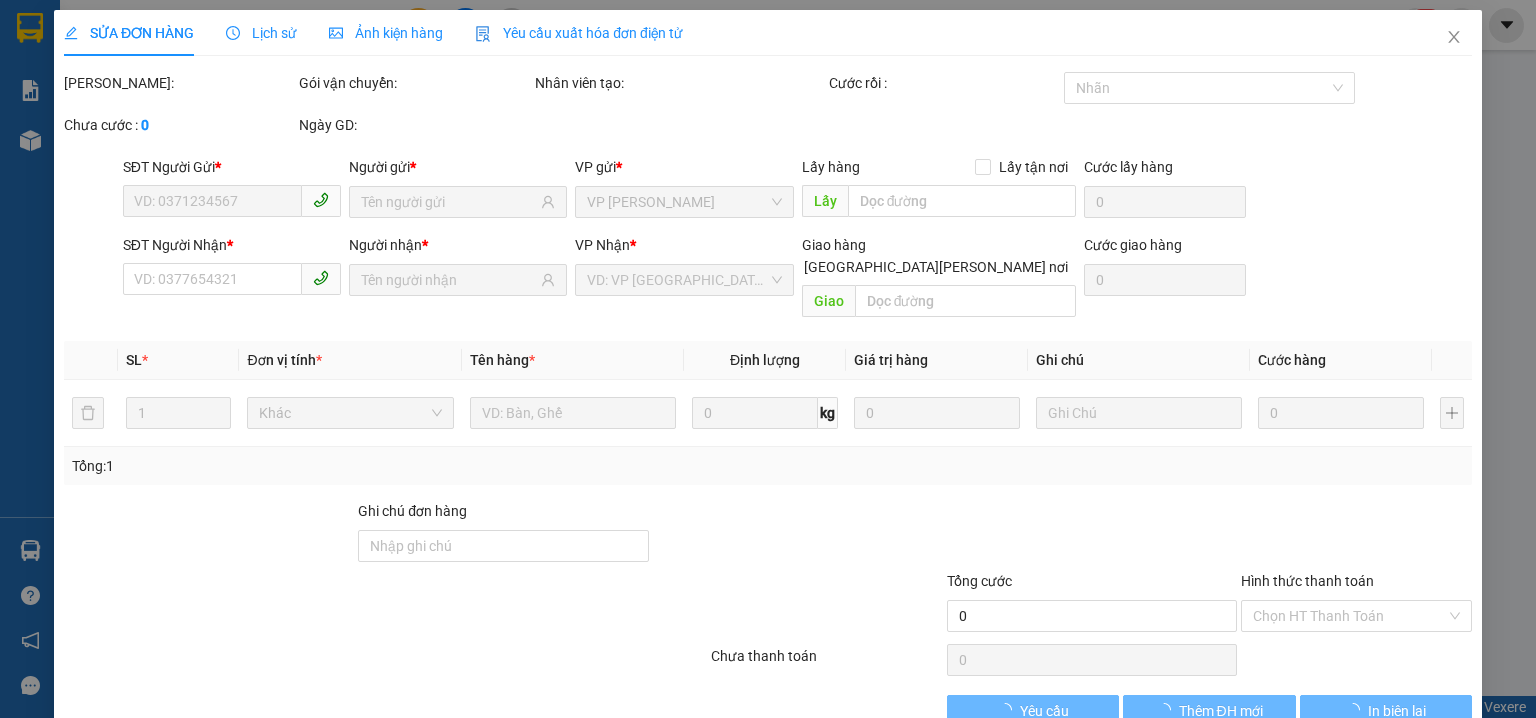 scroll, scrollTop: 0, scrollLeft: 0, axis: both 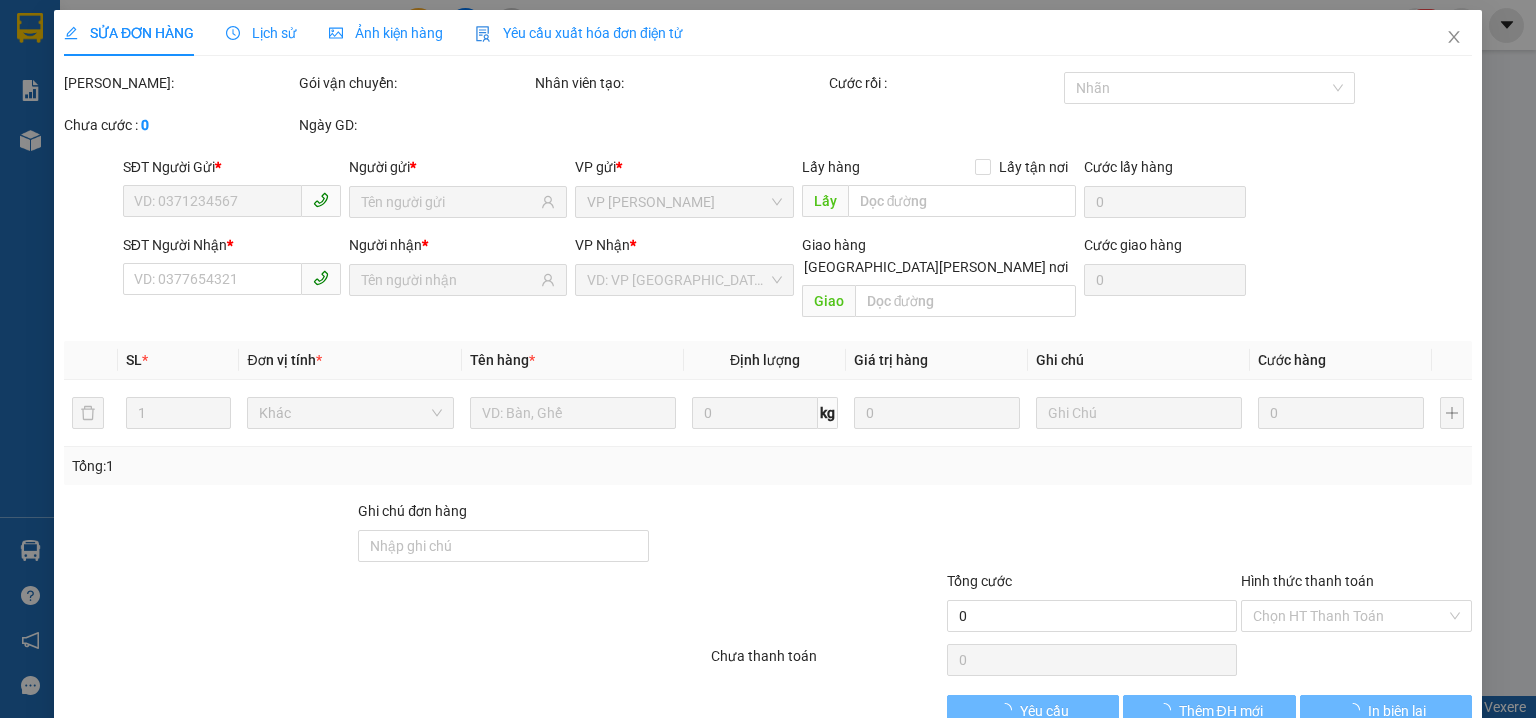 type on "0935382767" 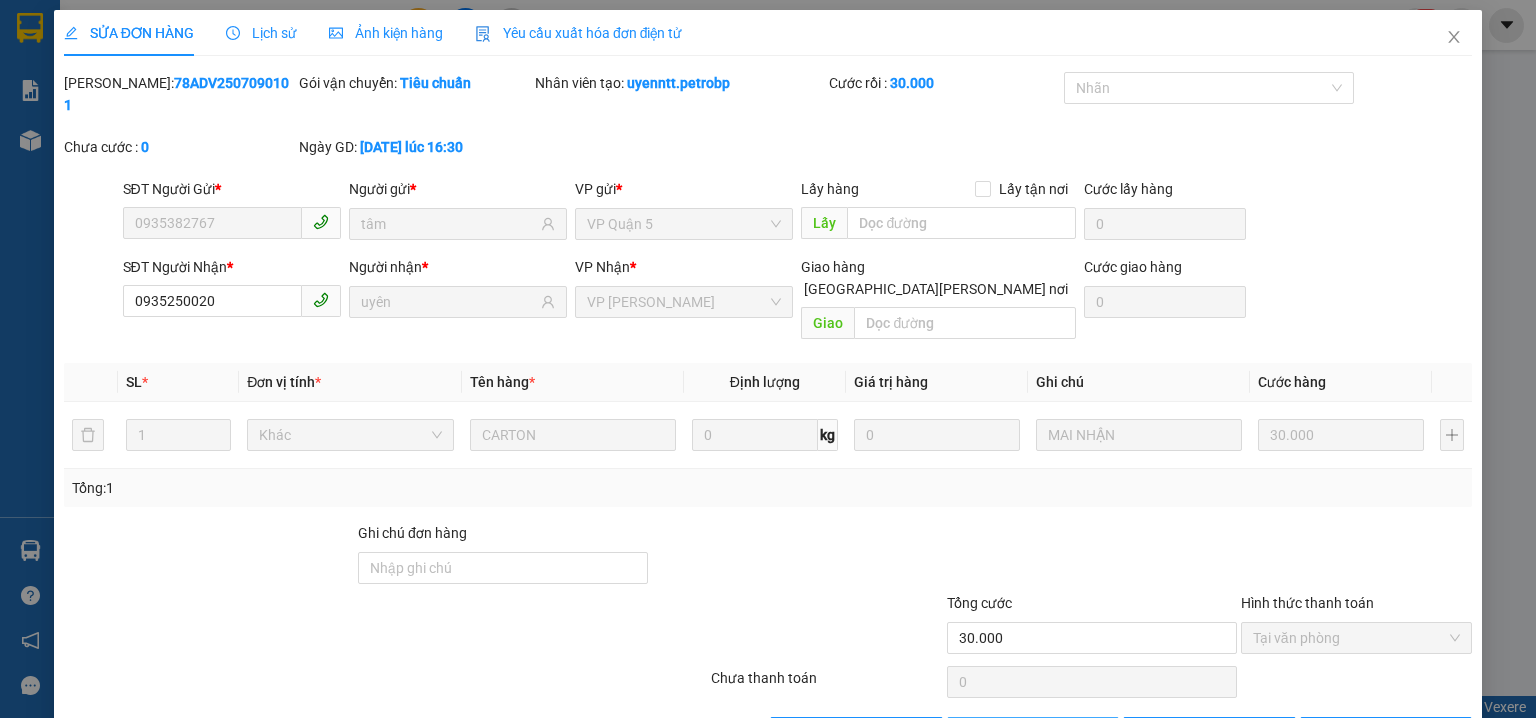 click 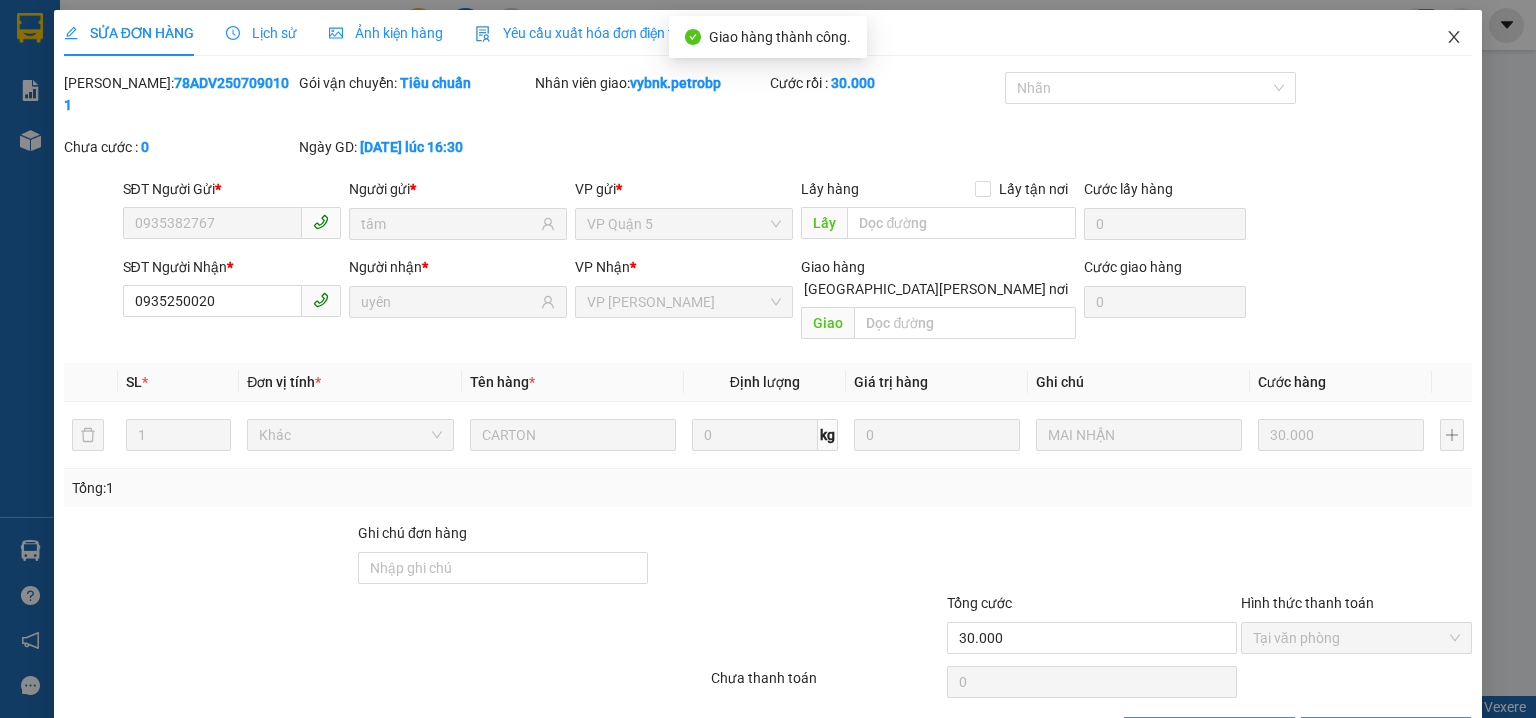 click 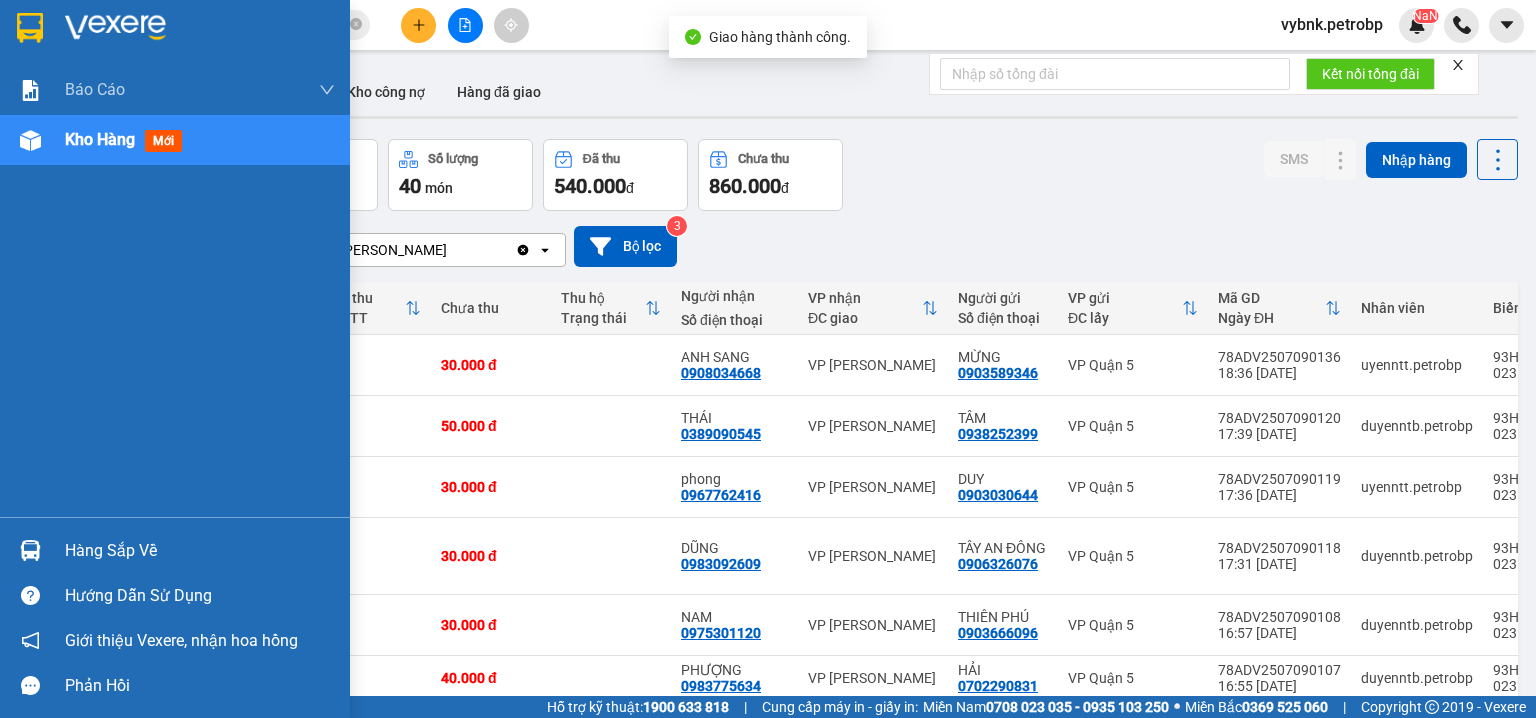 click on "Hàng sắp về" at bounding box center (175, 550) 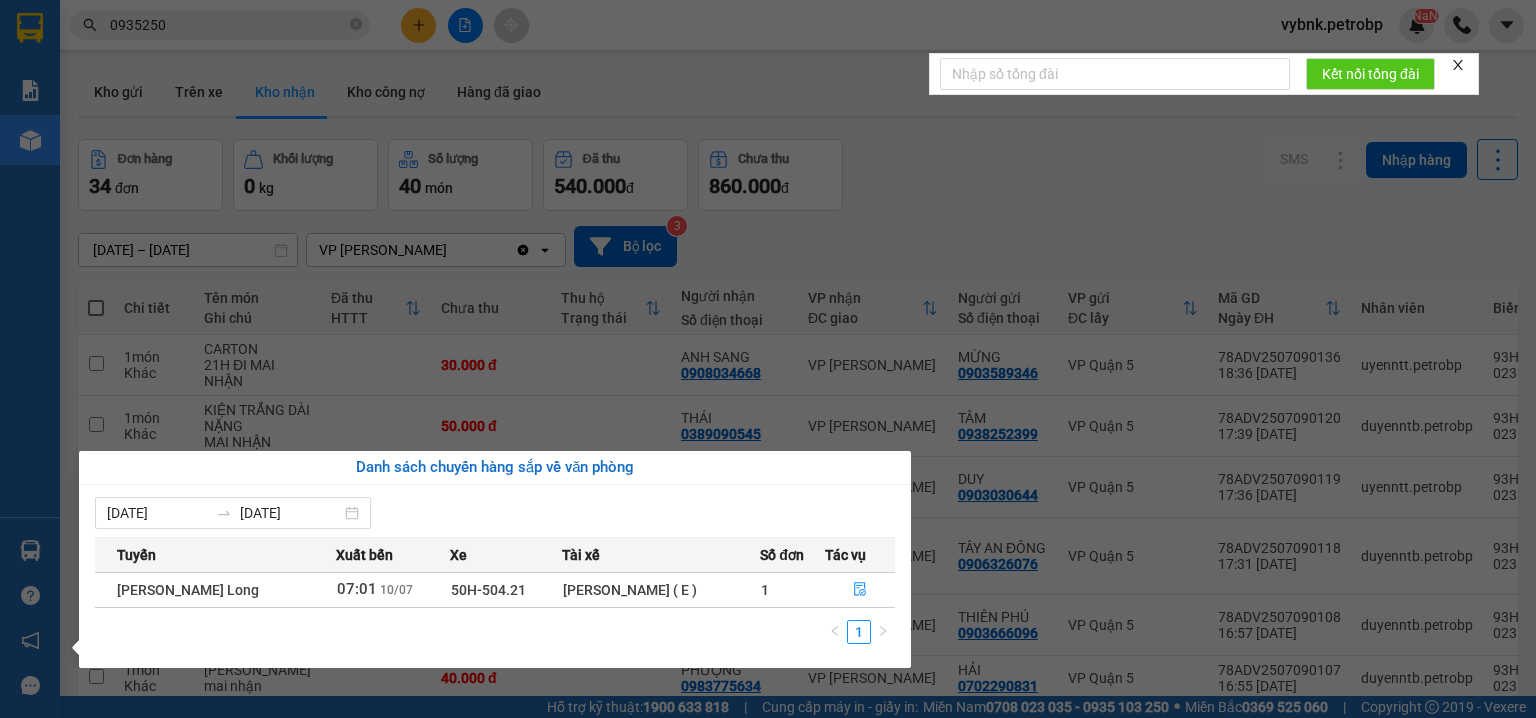 click on "Kết quả tìm kiếm ( 51 )  Bộ lọc  Ngày tạo đơn gần nhất Mã ĐH Trạng thái Món hàng Tổng cước Chưa cước Người gửi VP Gửi Người nhận VP Nhận 78ADV2507090101 16:30 - 09/07 VP Nhận   93H-023.04 00:14 - 10/07 CARTON SL:  1 30.000 0935382767 tâm VP Quận 5 0935250 020 uyên VP Phước Bình 78ADV2507020139 19:48 - 02/07 Đã giao   20:24 - 03/07 crt trắng SL:  1 30.000 0935382767 tâm VP Quận 5 0935250 020 uyên VP Phước Bình PB2507020010 08:41 - 02/07 Đã giao   17:31 - 02/07 CARTON TRẮNG SL:  1 30.000 0935250 020 UYÊN VP Phước Bình 0935382767 TÂM  VP Quận 5 PB2506170007 07:32 - 17/06 Đã giao   20:38 - 17/06 THUNG SẦU RIÊNG SL:  1 40.000 0935250 020 UYÊN VP Phước Bình 0909049006 NHƯ VP Quận 5 PB2505280041 17:38 - 28/05 Đã giao   21:18 - 29/05 THUNG SẦU RIÊNG SL:  1 30.000 0935250 020 UYÊN VP Phước Bình 0909049006 NHƯ VP Quận 5 PB2504040013 13:18 - 04/04 VP Nhận   93E-001.77 20:42 - 04/04 CARTON SẦU RIÊNG SL:  1" at bounding box center (768, 359) 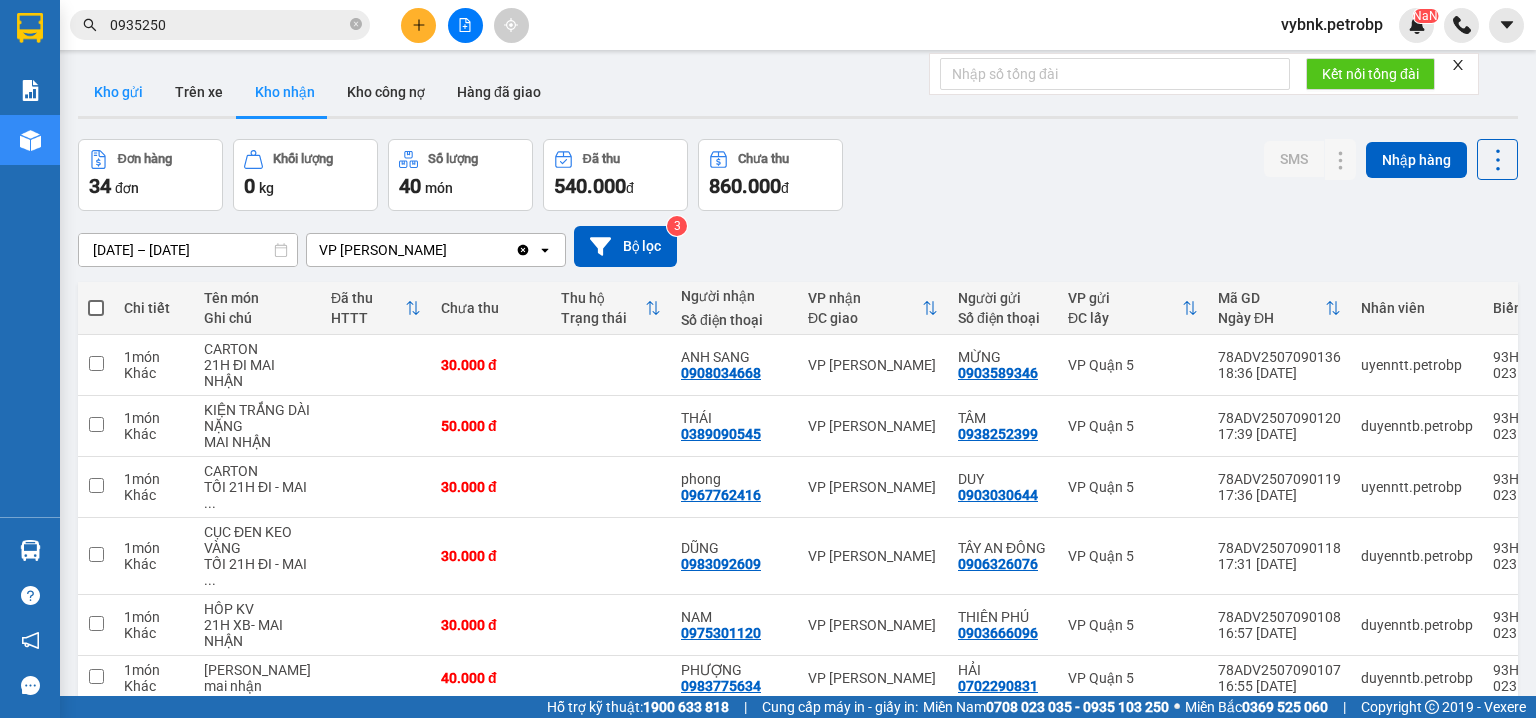 click on "Kho gửi" at bounding box center (118, 92) 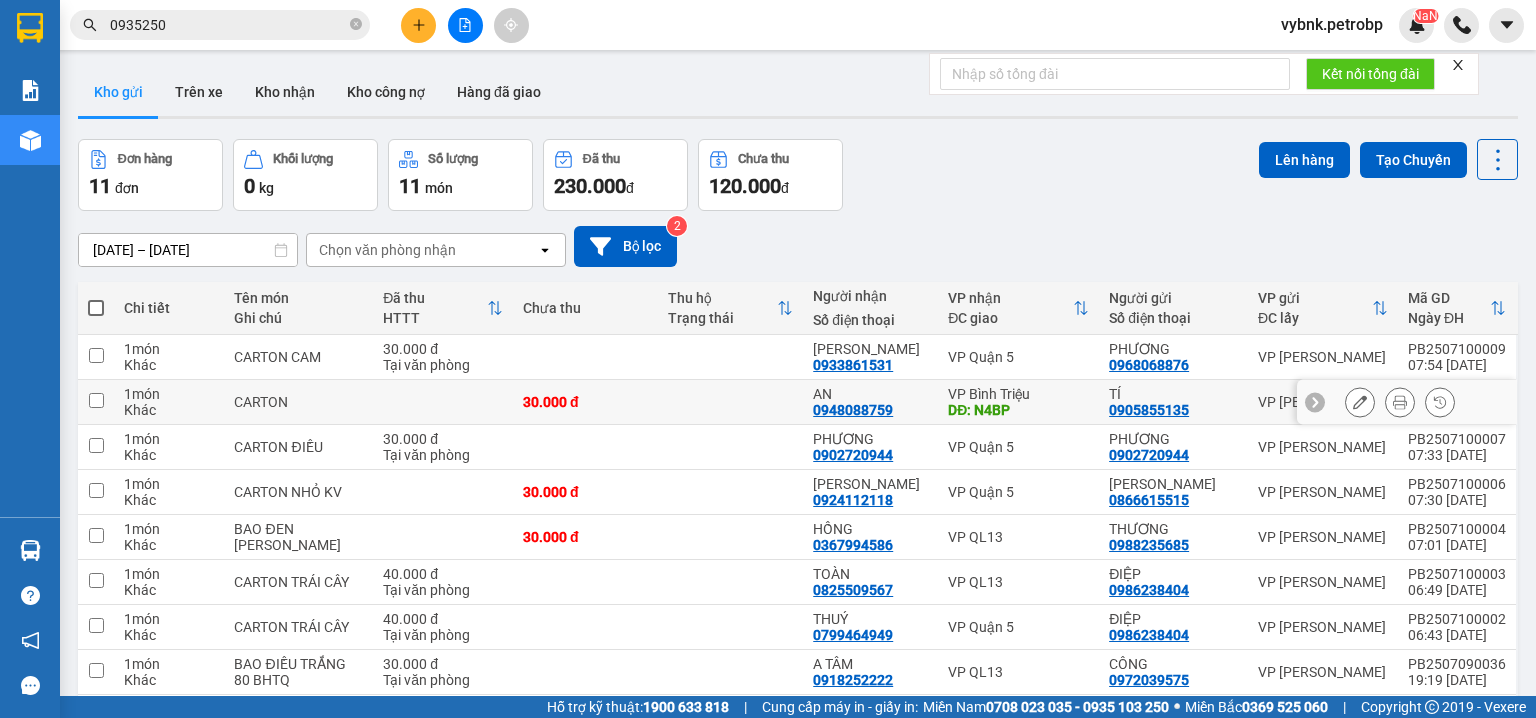 scroll, scrollTop: 184, scrollLeft: 0, axis: vertical 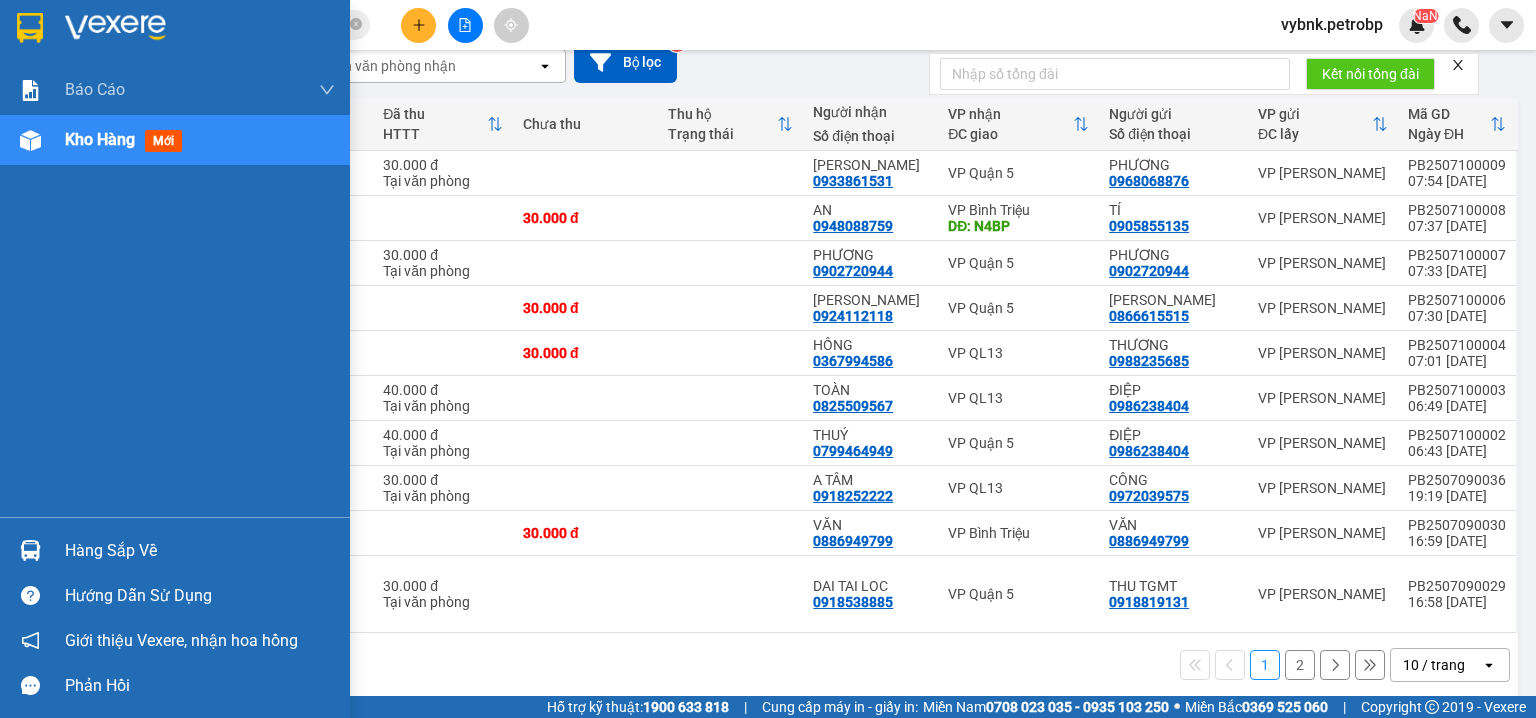 click on "Hàng sắp về" at bounding box center [175, 550] 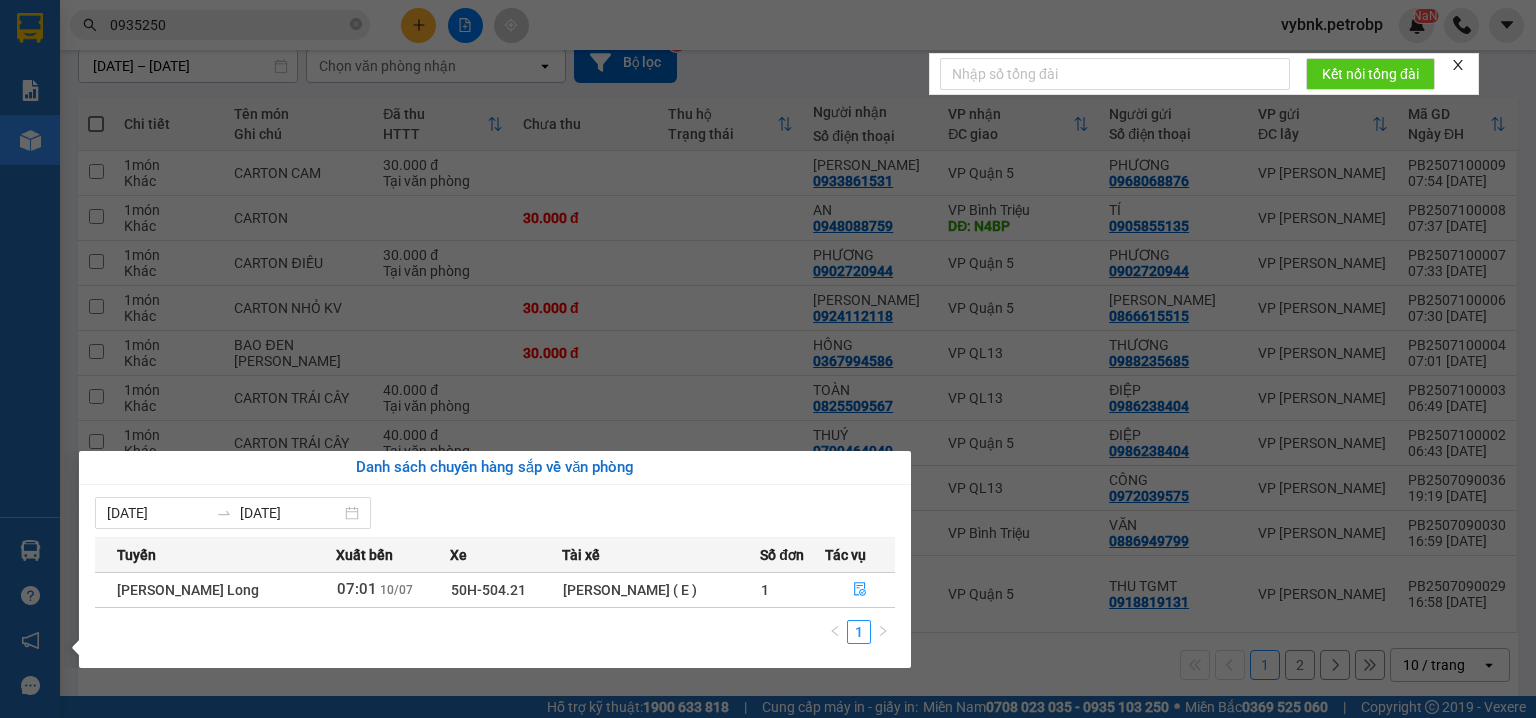 click on "Kết quả tìm kiếm ( 51 )  Bộ lọc  Ngày tạo đơn gần nhất Mã ĐH Trạng thái Món hàng Tổng cước Chưa cước Người gửi VP Gửi Người nhận VP Nhận 78ADV2507090101 16:30 - 09/07 VP Nhận   93H-023.04 00:14 - 10/07 CARTON SL:  1 30.000 0935382767 tâm VP Quận 5 0935250 020 uyên VP Phước Bình 78ADV2507020139 19:48 - 02/07 Đã giao   20:24 - 03/07 crt trắng SL:  1 30.000 0935382767 tâm VP Quận 5 0935250 020 uyên VP Phước Bình PB2507020010 08:41 - 02/07 Đã giao   17:31 - 02/07 CARTON TRẮNG SL:  1 30.000 0935250 020 UYÊN VP Phước Bình 0935382767 TÂM  VP Quận 5 PB2506170007 07:32 - 17/06 Đã giao   20:38 - 17/06 THUNG SẦU RIÊNG SL:  1 40.000 0935250 020 UYÊN VP Phước Bình 0909049006 NHƯ VP Quận 5 PB2505280041 17:38 - 28/05 Đã giao   21:18 - 29/05 THUNG SẦU RIÊNG SL:  1 30.000 0935250 020 UYÊN VP Phước Bình 0909049006 NHƯ VP Quận 5 PB2504040013 13:18 - 04/04 VP Nhận   93E-001.77 20:42 - 04/04 CARTON SẦU RIÊNG SL:  1" at bounding box center (768, 359) 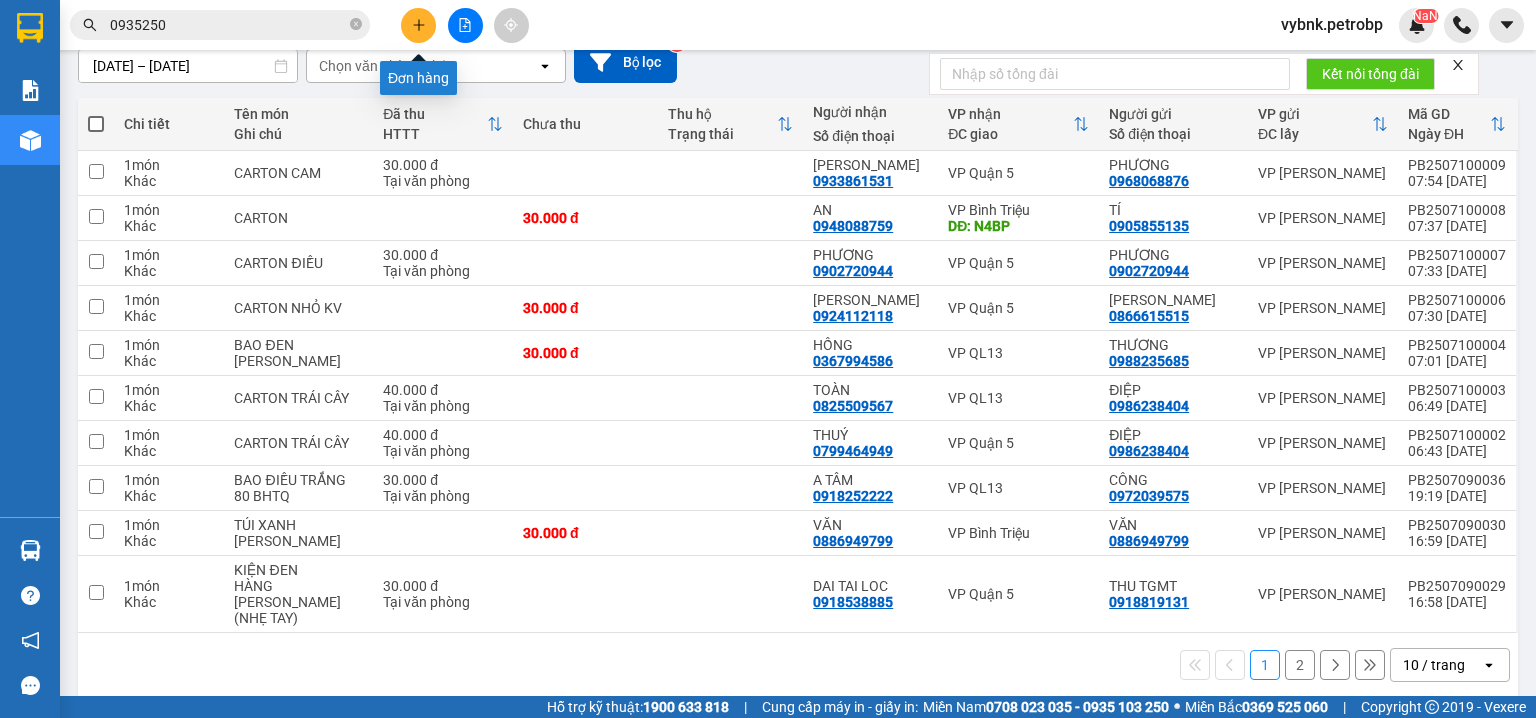 click 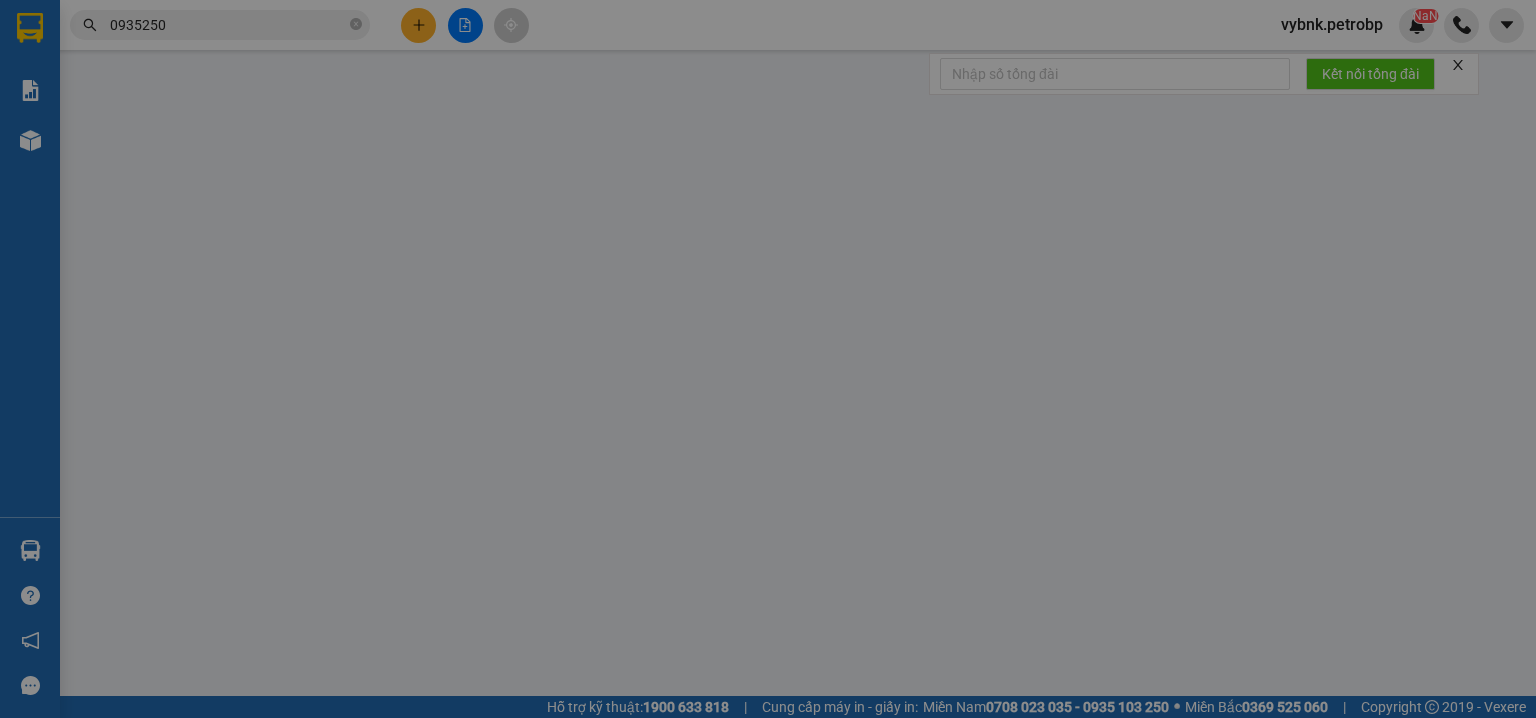 scroll, scrollTop: 0, scrollLeft: 0, axis: both 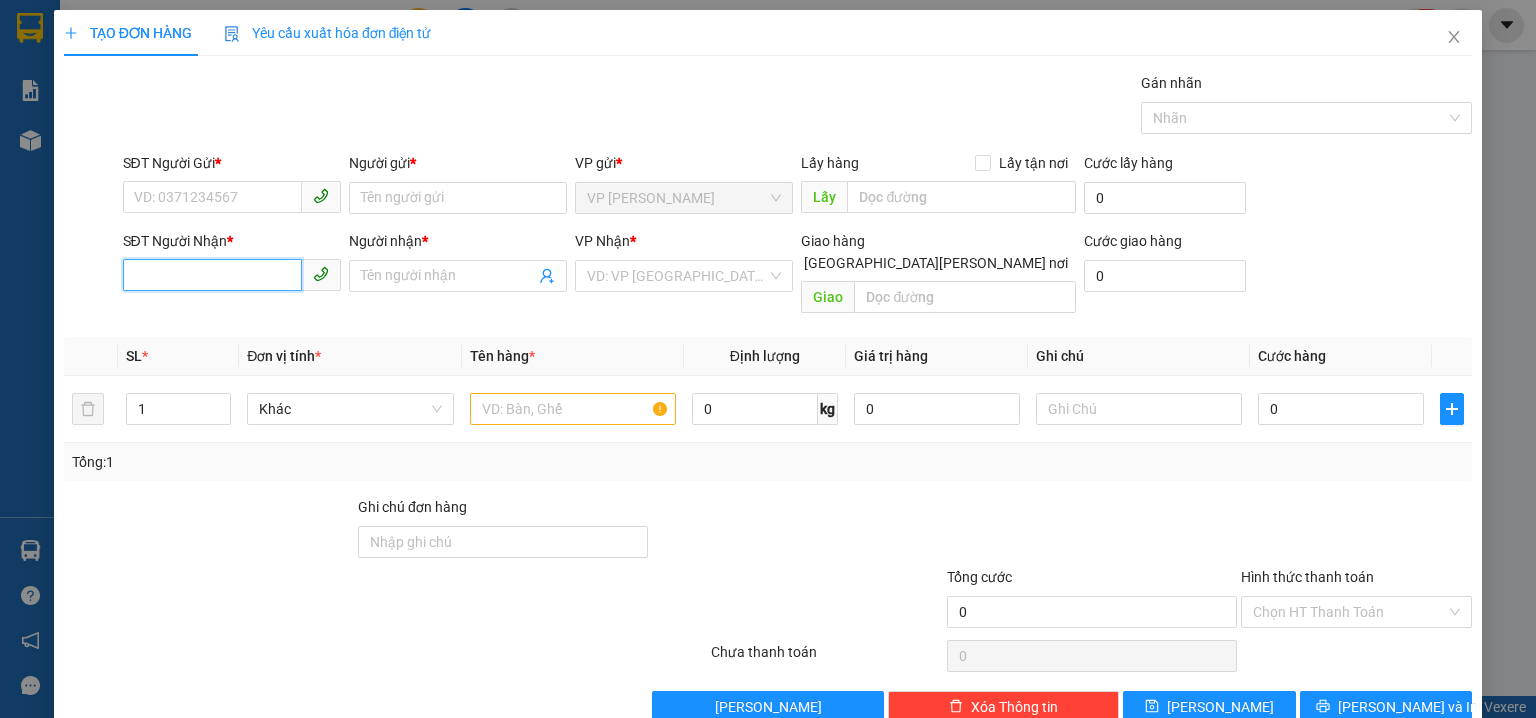 click on "SĐT Người Nhận  *" at bounding box center [212, 275] 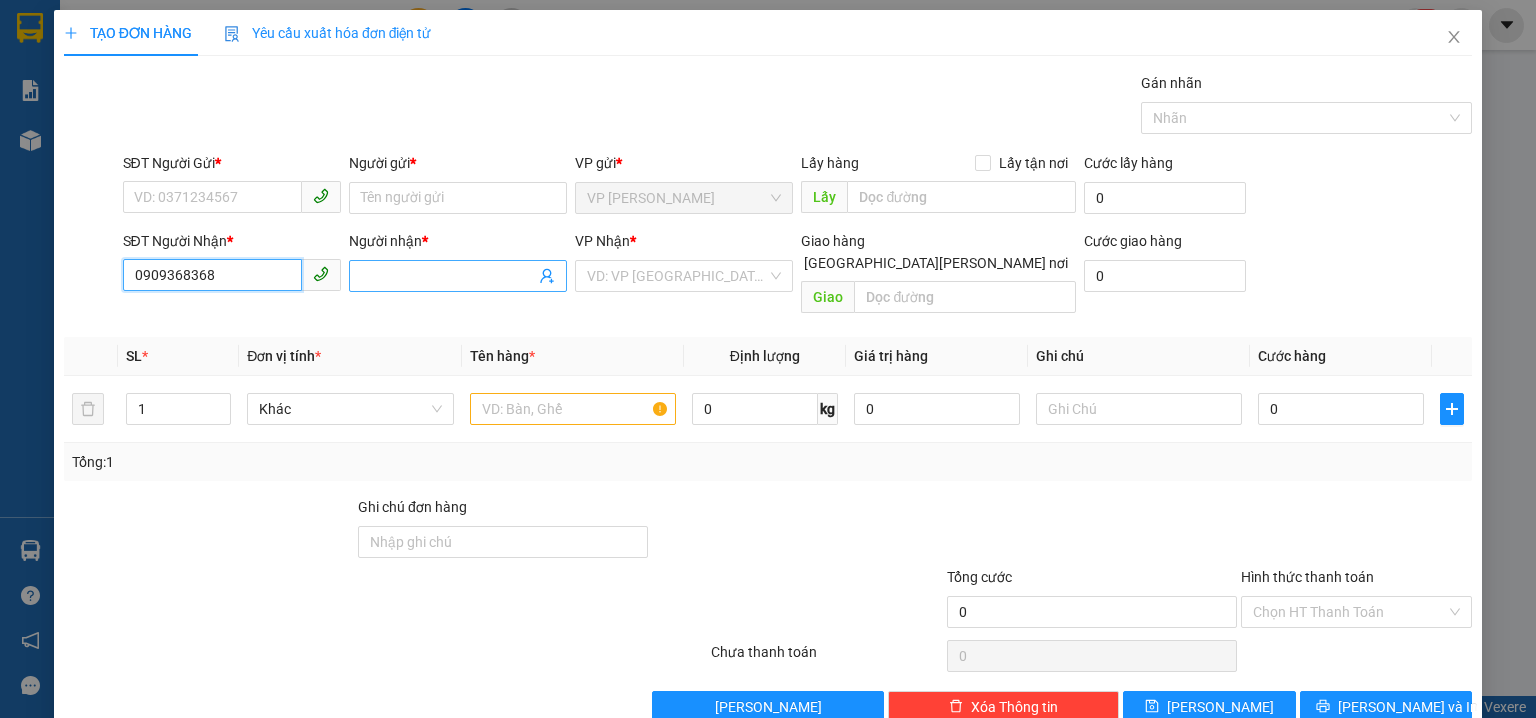 type on "0909368368" 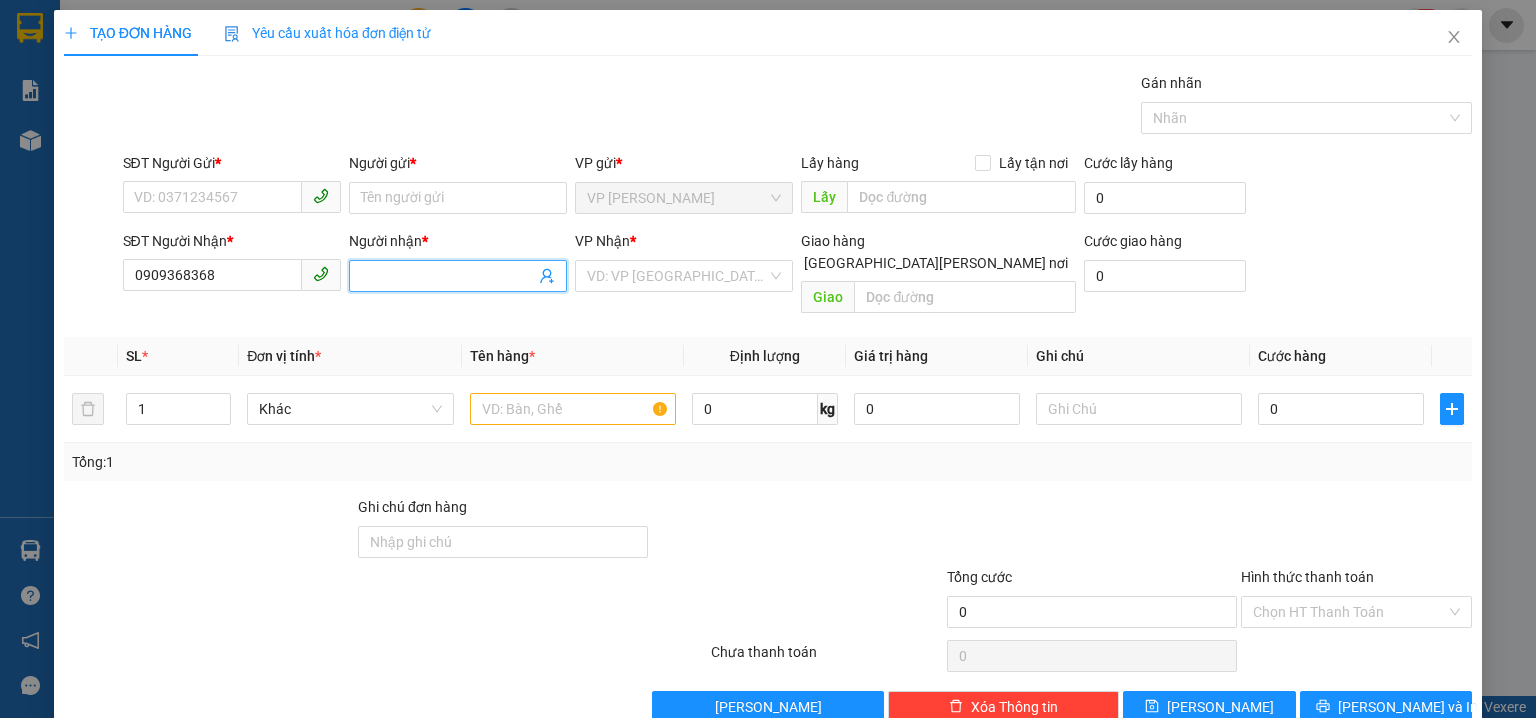 click on "Người nhận  *" at bounding box center [448, 276] 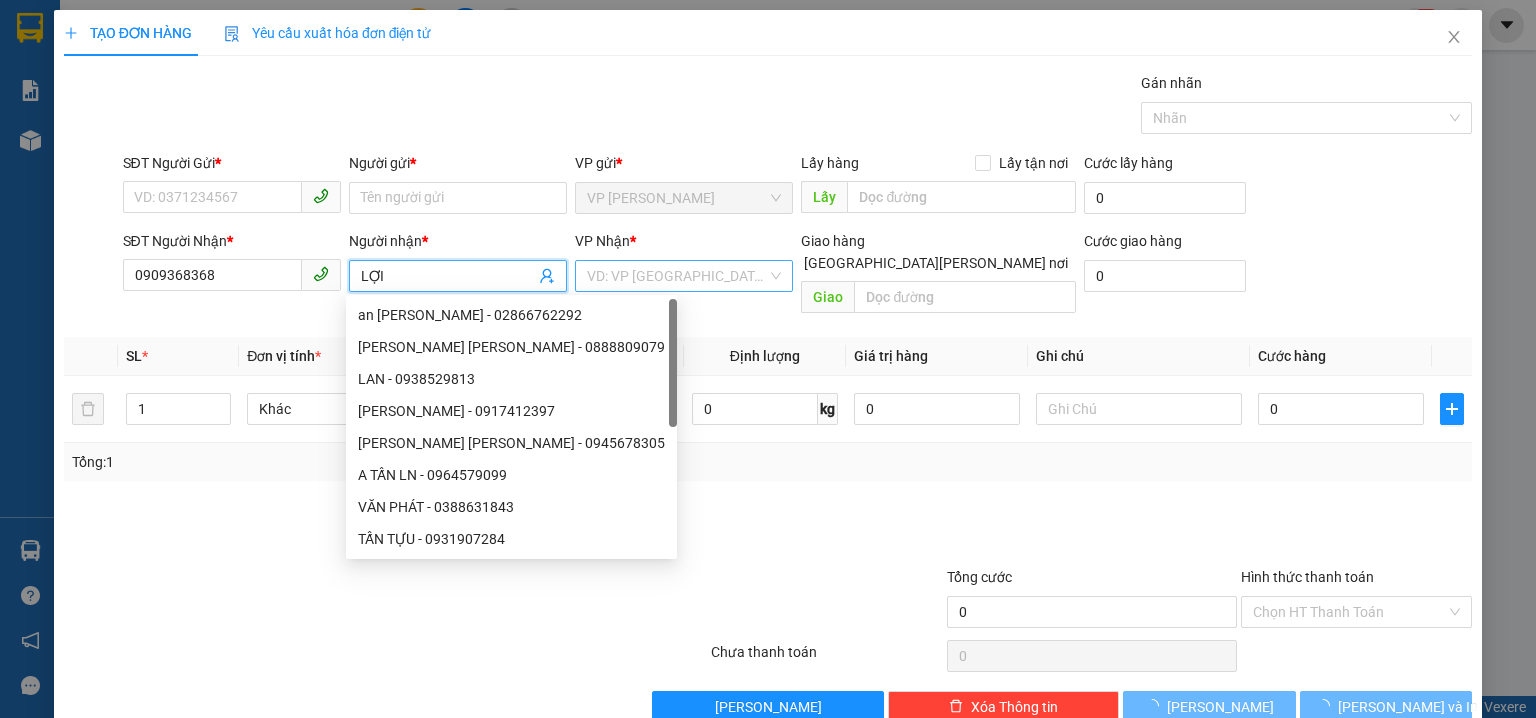 type on "LỢI" 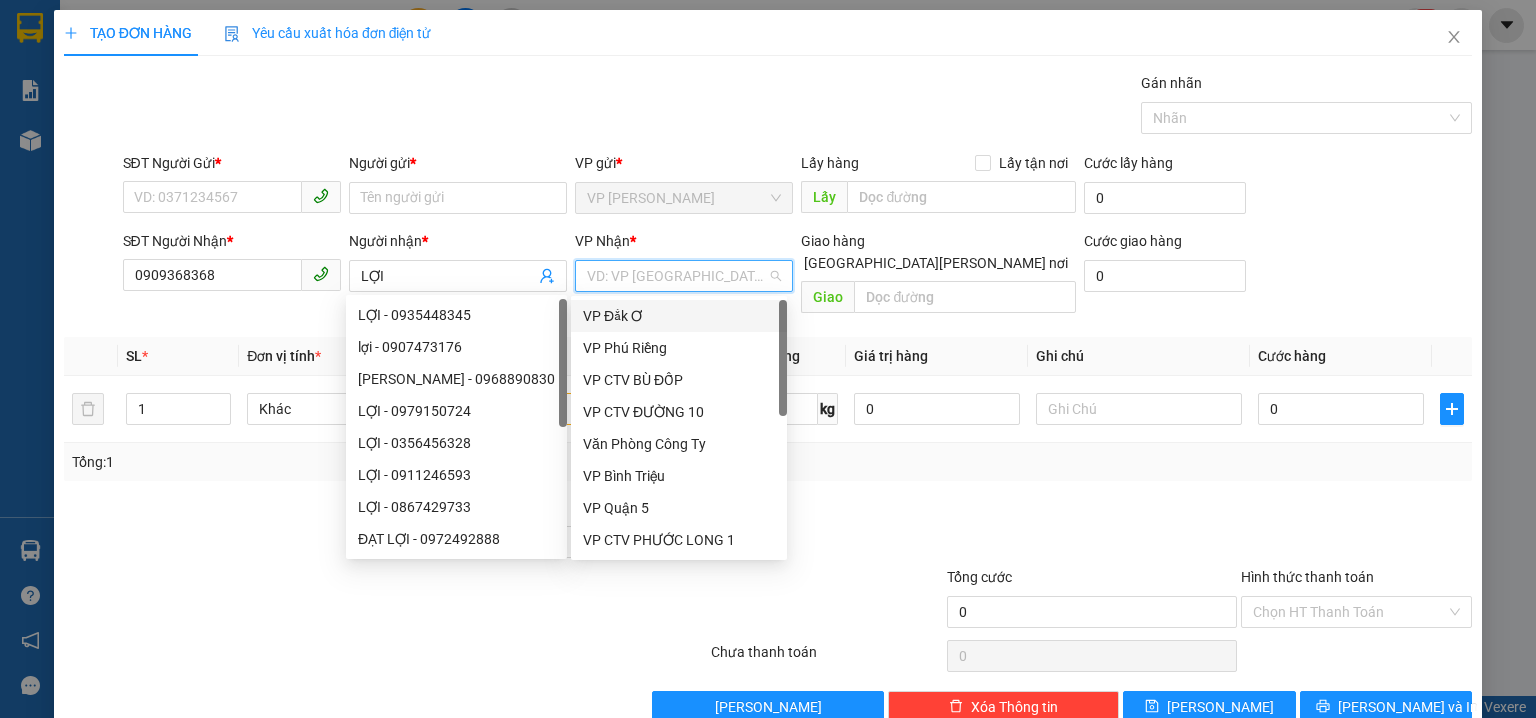 click at bounding box center (677, 276) 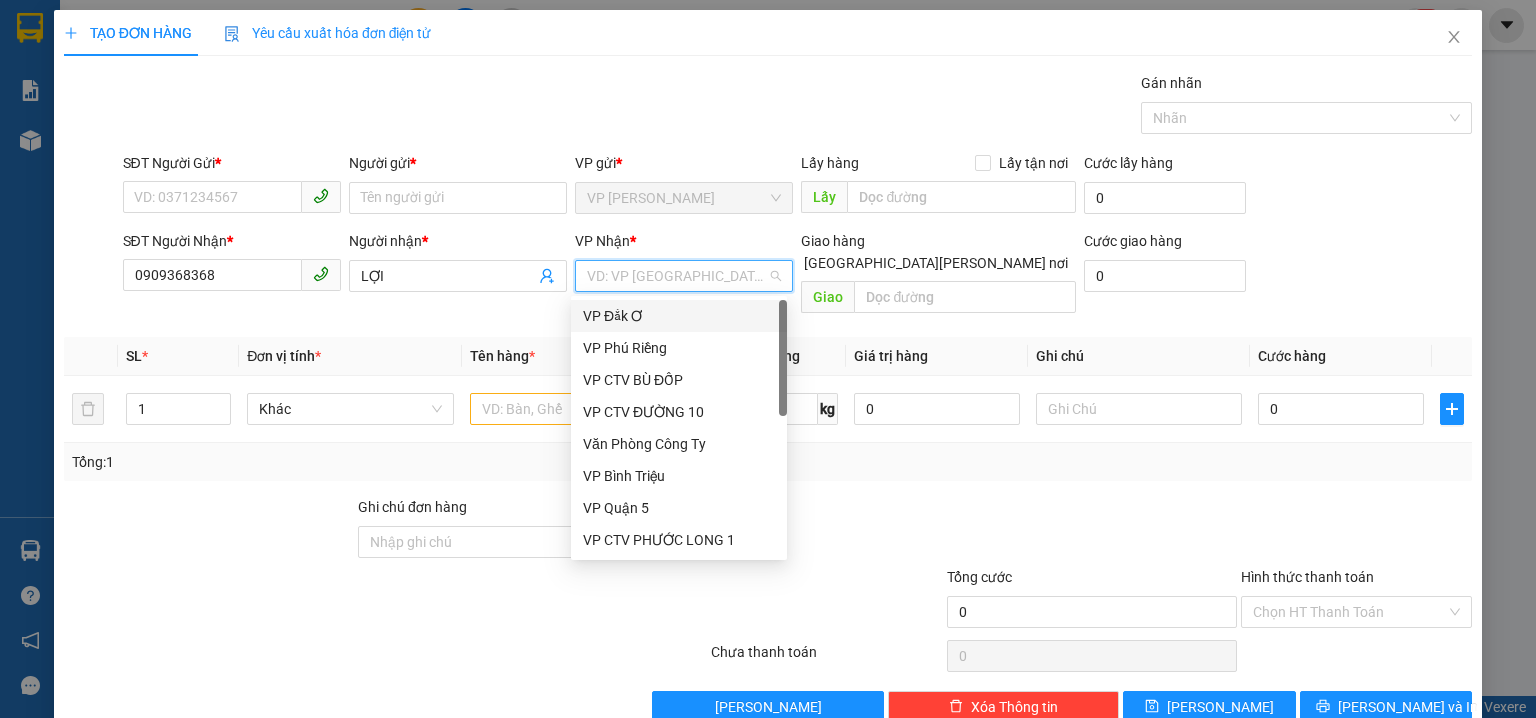 type on "5" 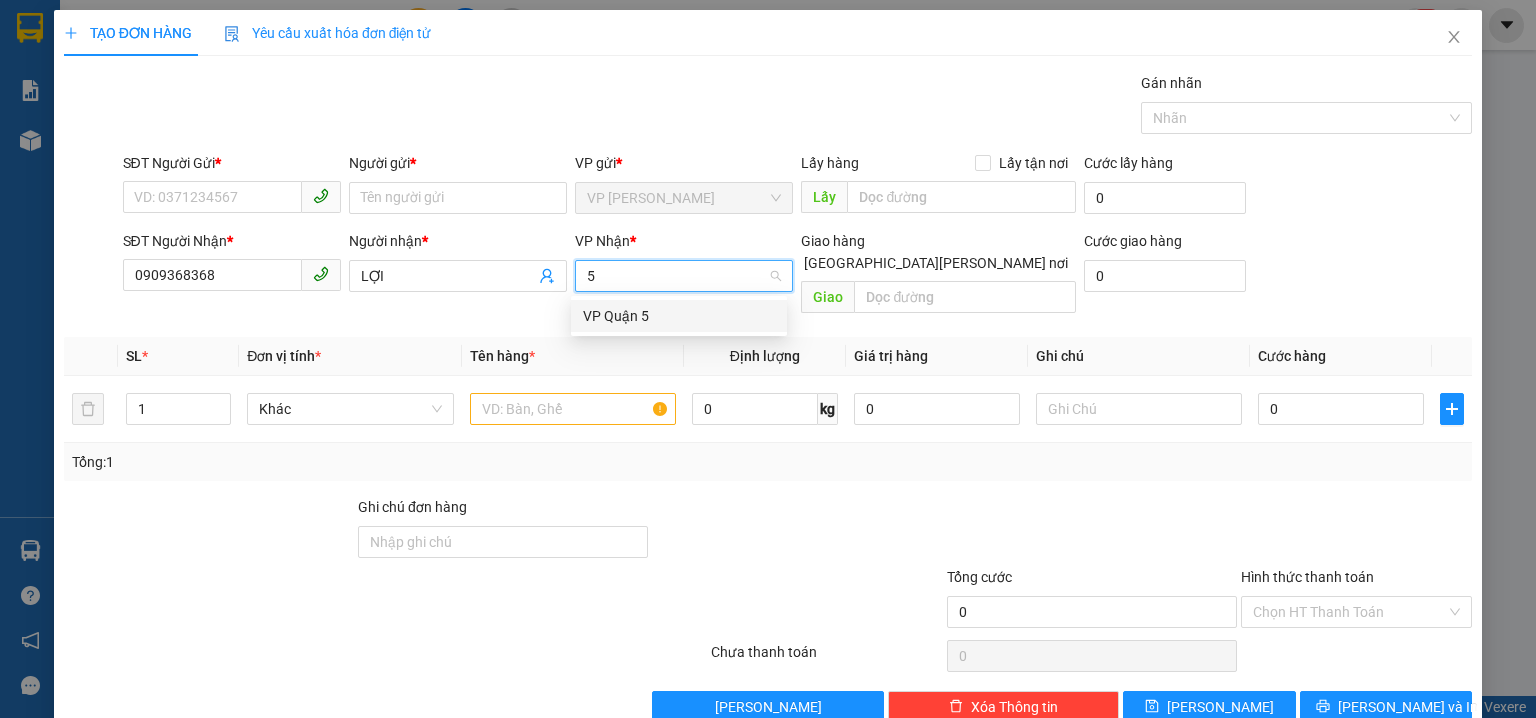 click on "VP Quận 5" at bounding box center (679, 316) 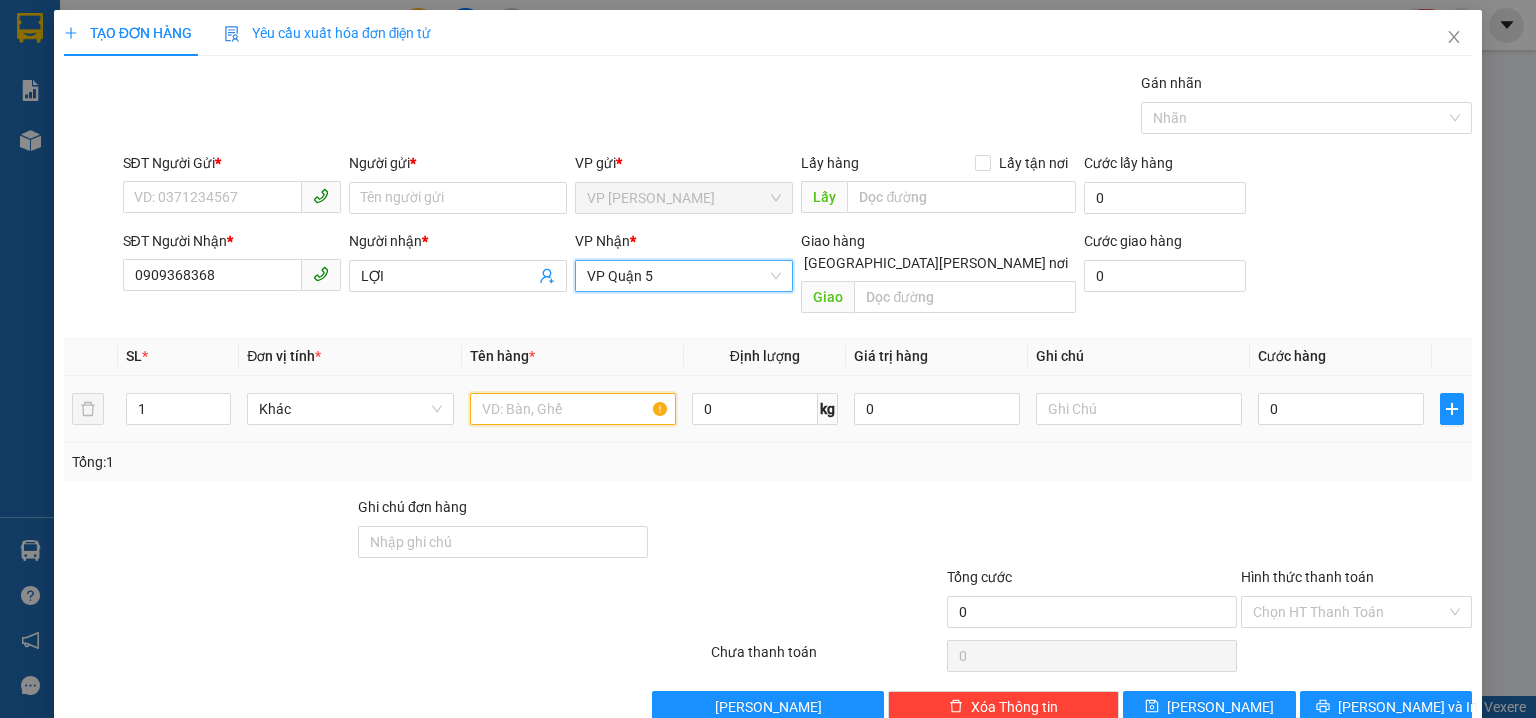 click at bounding box center (573, 409) 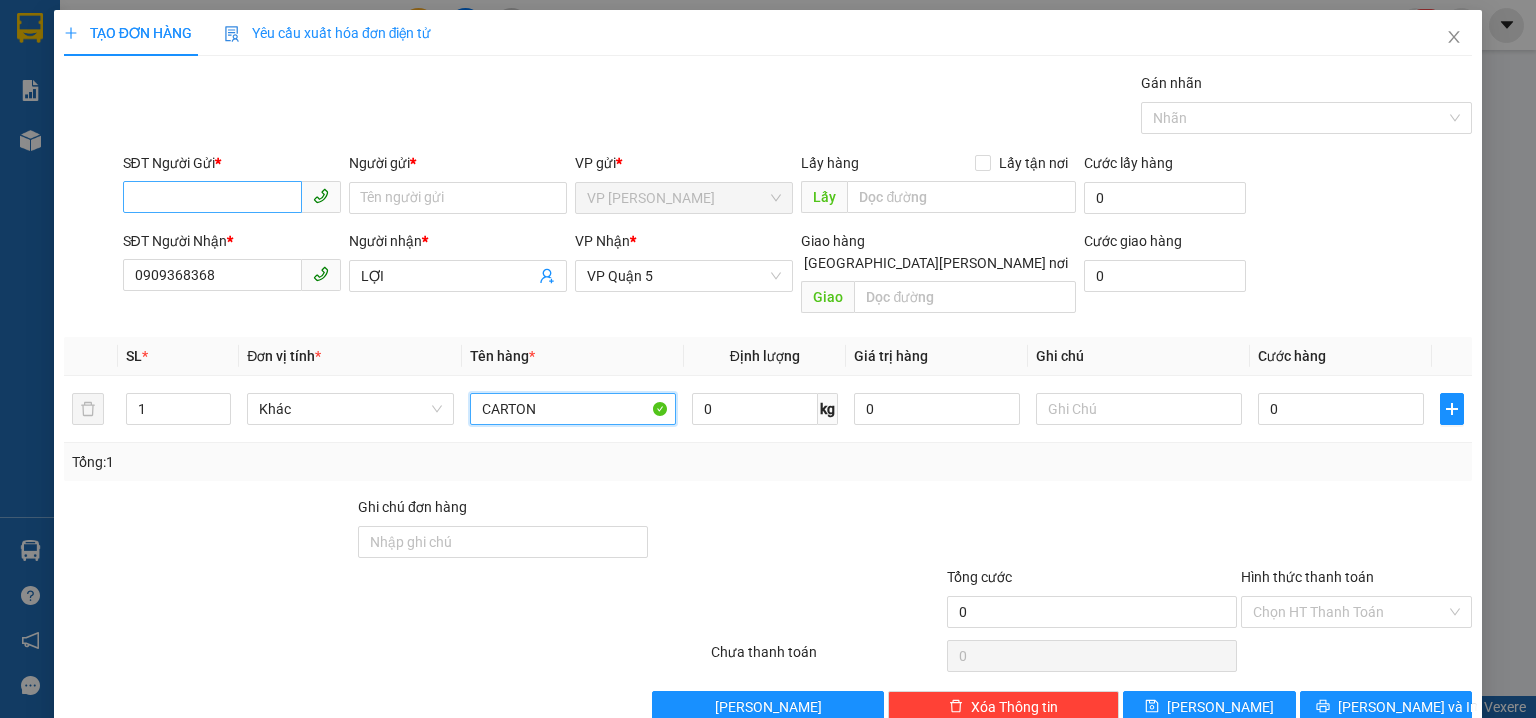 type on "CARTON" 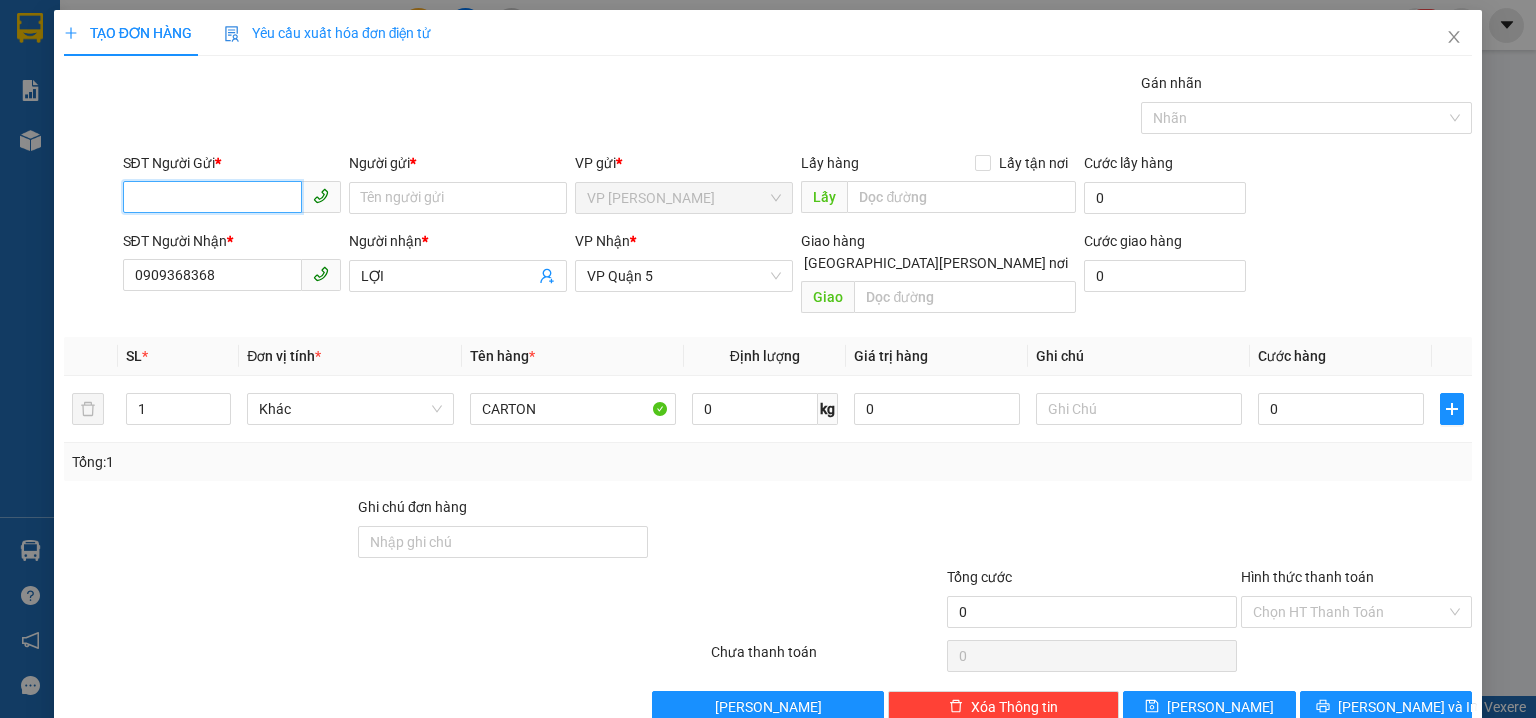 click on "SĐT Người Gửi  *" at bounding box center (212, 197) 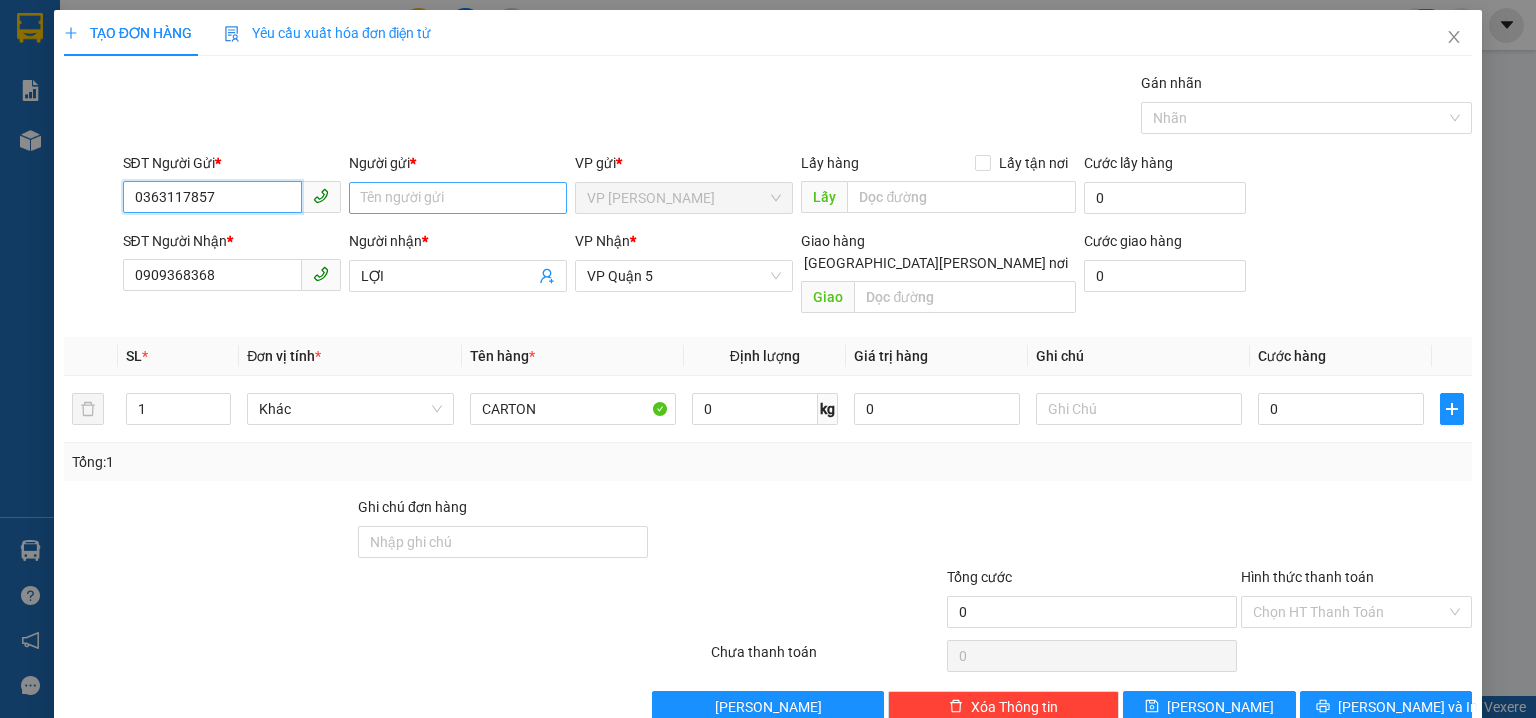type on "0363117857" 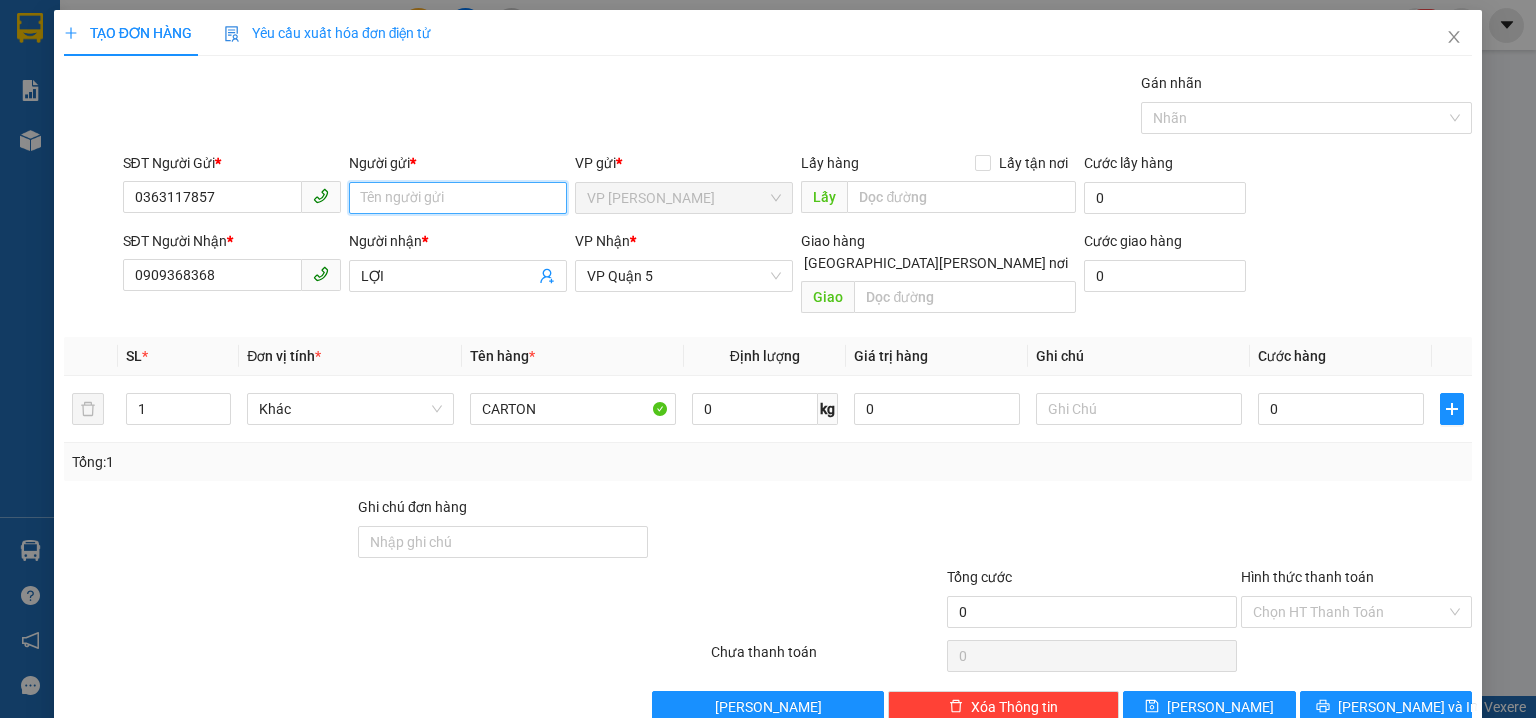 click on "Người gửi  *" at bounding box center (458, 198) 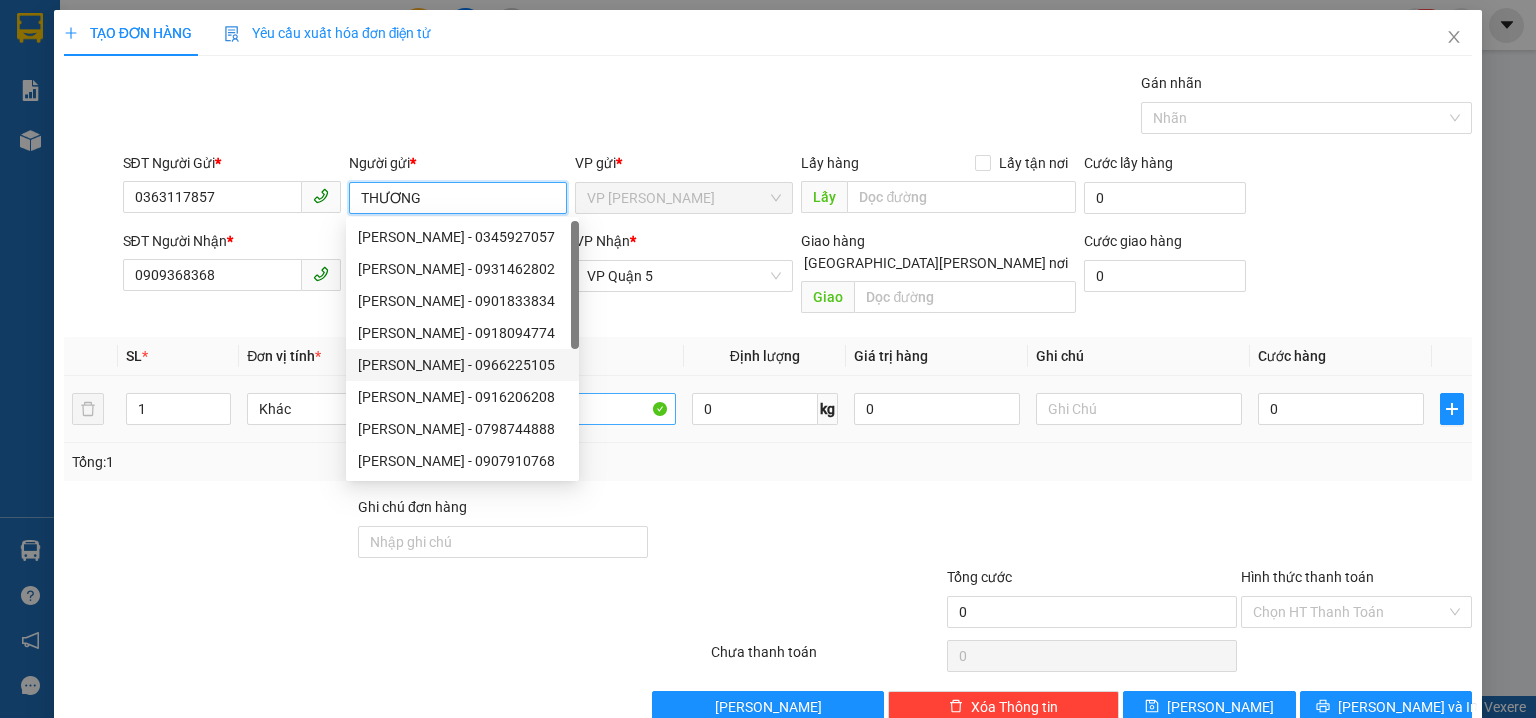 type on "THƯƠNG" 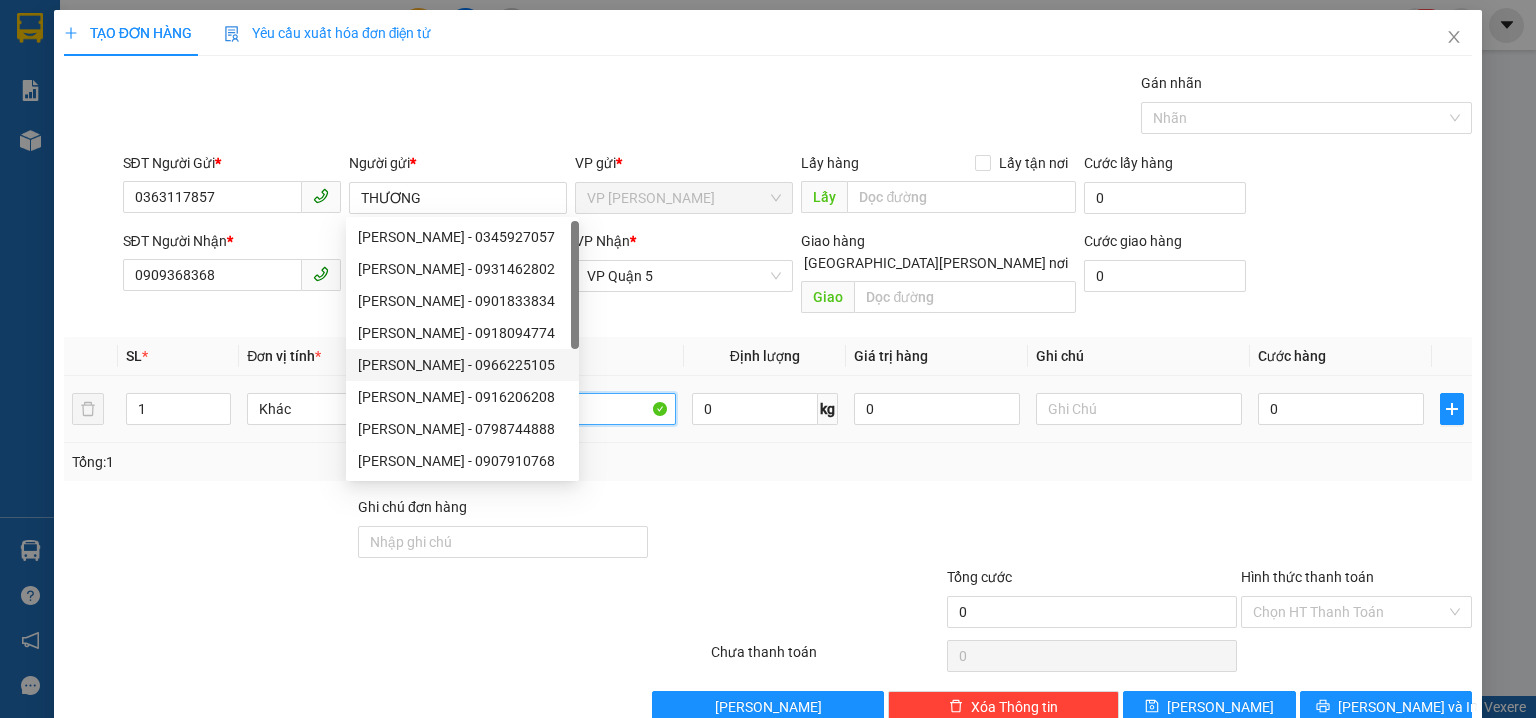 click on "CARTON" at bounding box center [573, 409] 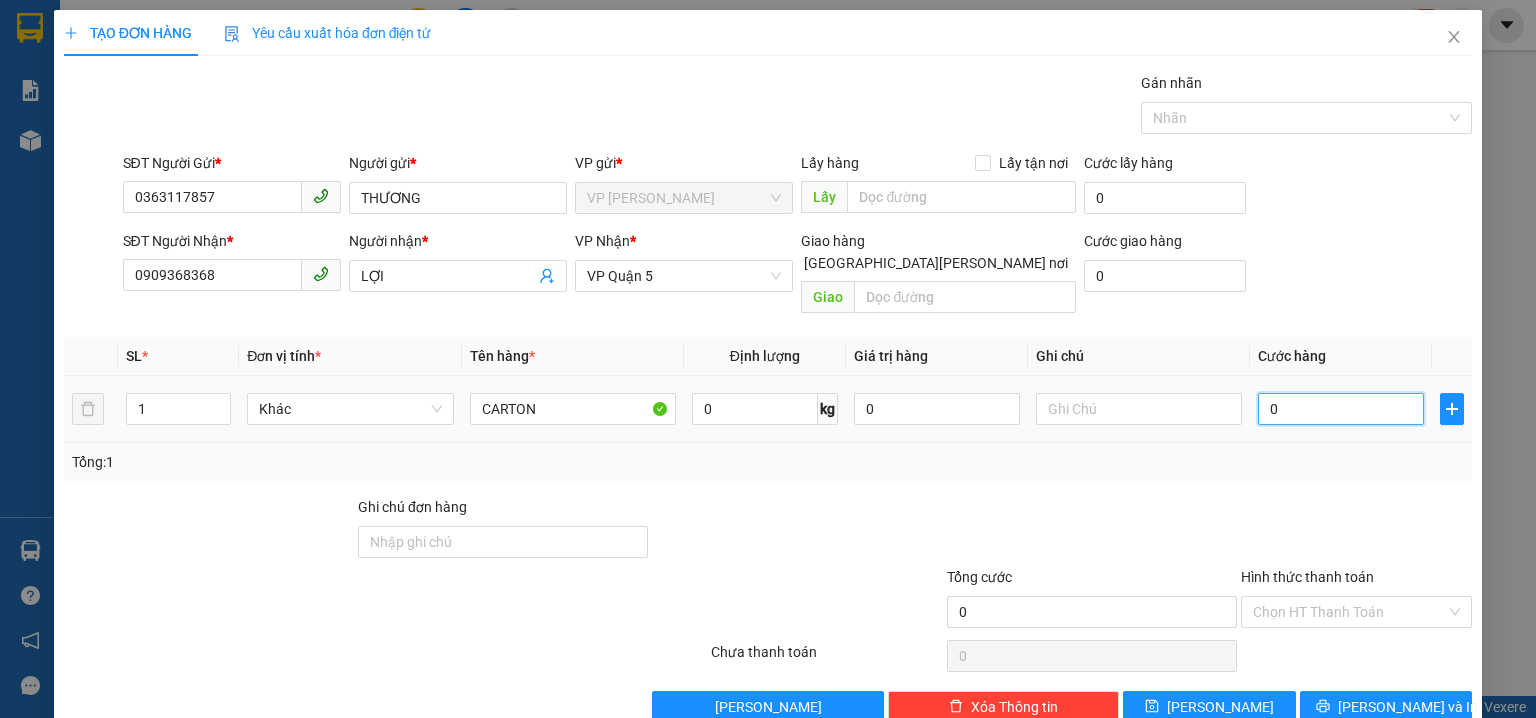 click on "0" at bounding box center (1341, 409) 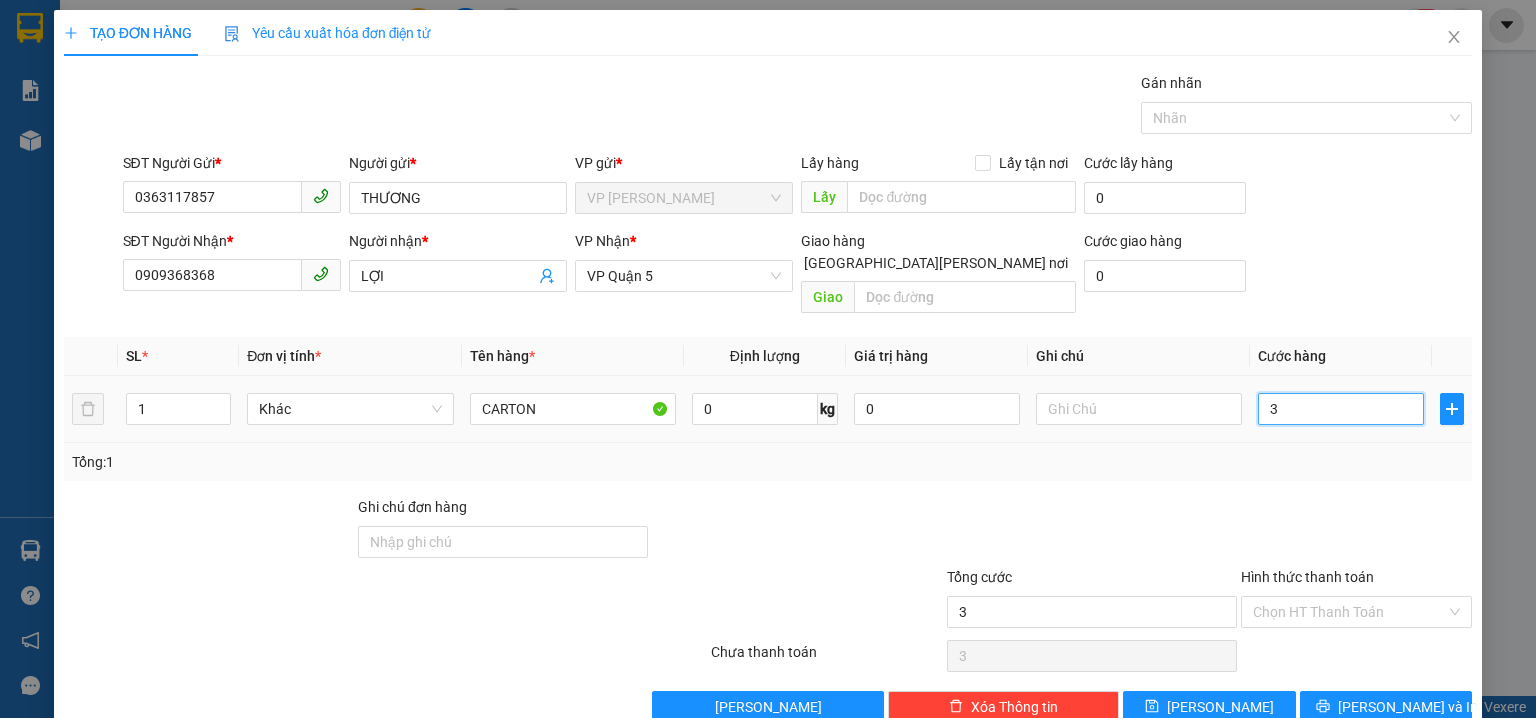 type on "30" 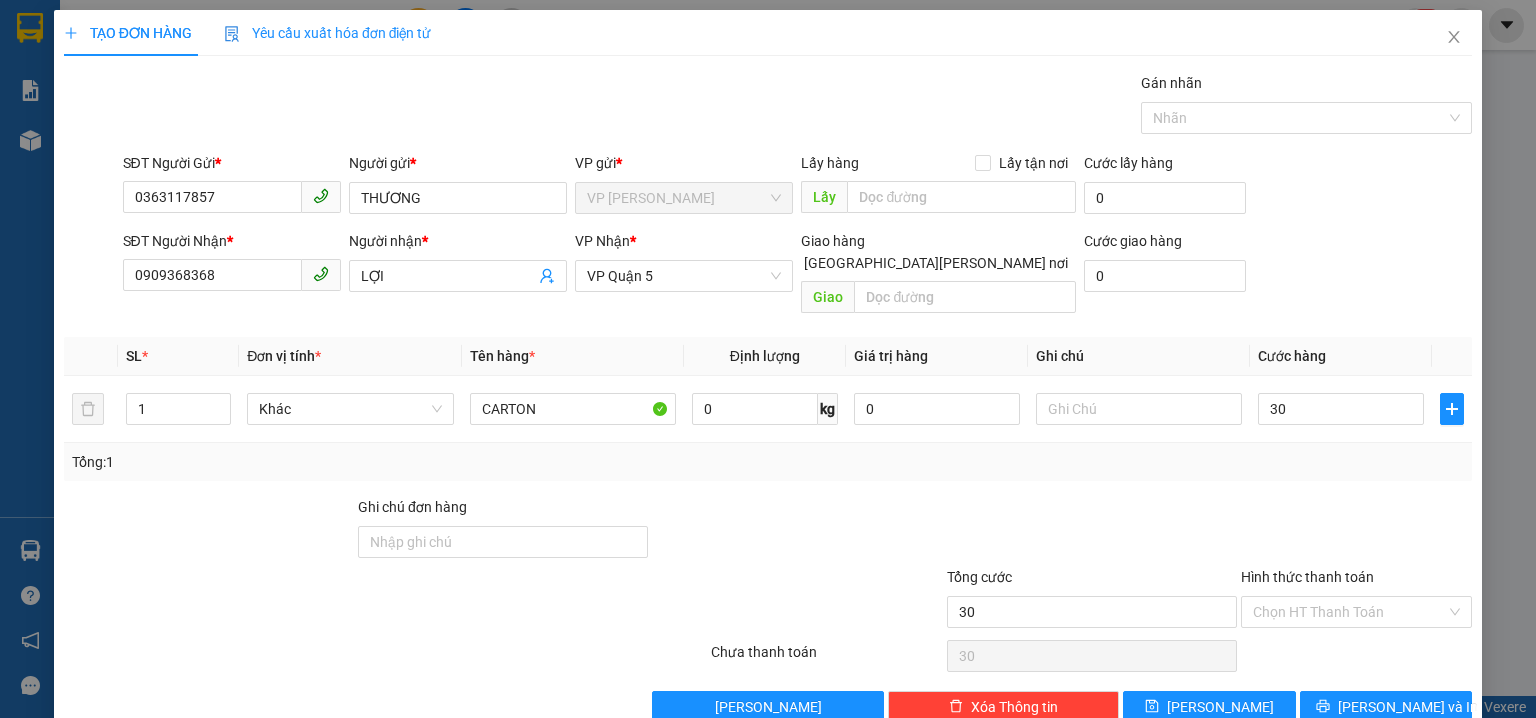 type on "30.000" 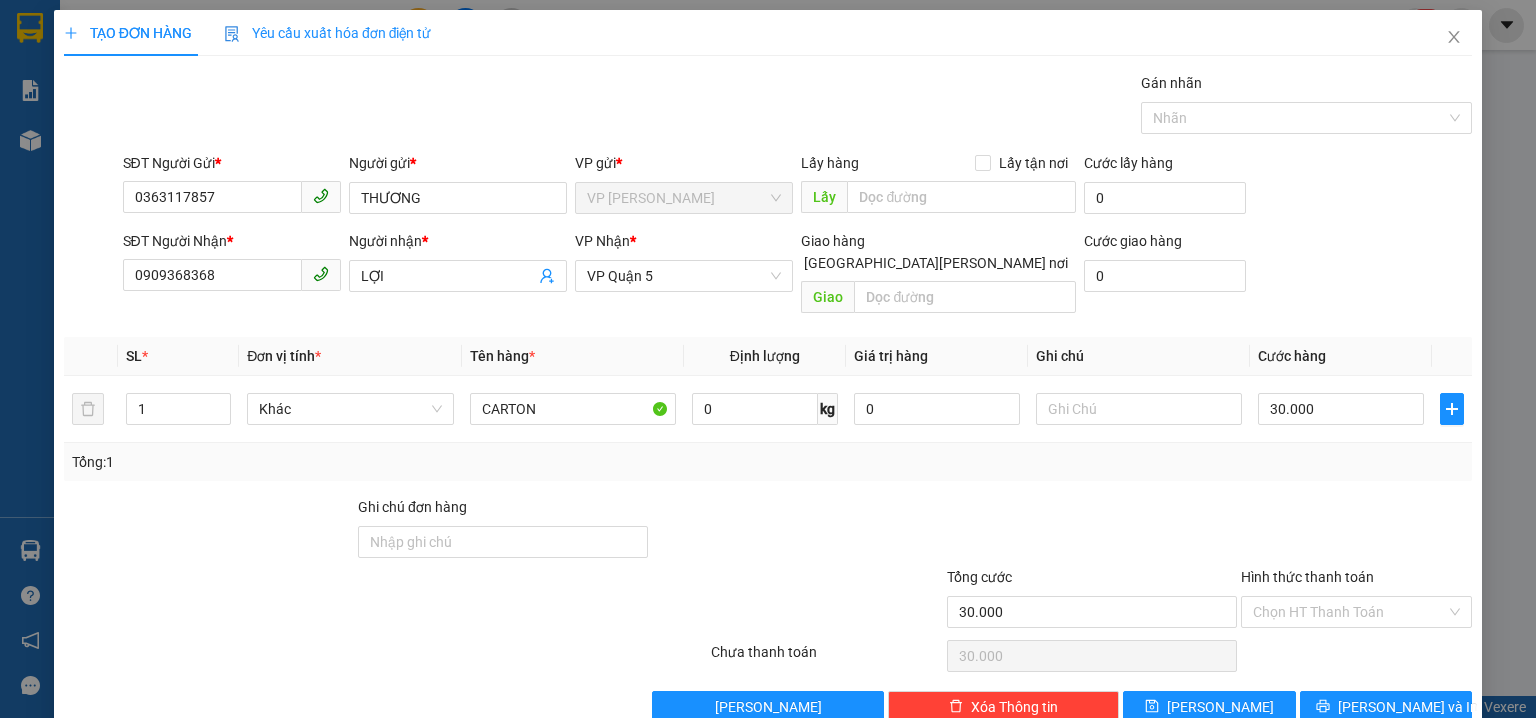 click on "SĐT Người Nhận  * 0909368368 Người nhận  * LỢI VP Nhận  * VP Quận 5 Giao hàng Giao tận nơi Giao Cước giao hàng 0" at bounding box center [798, 276] 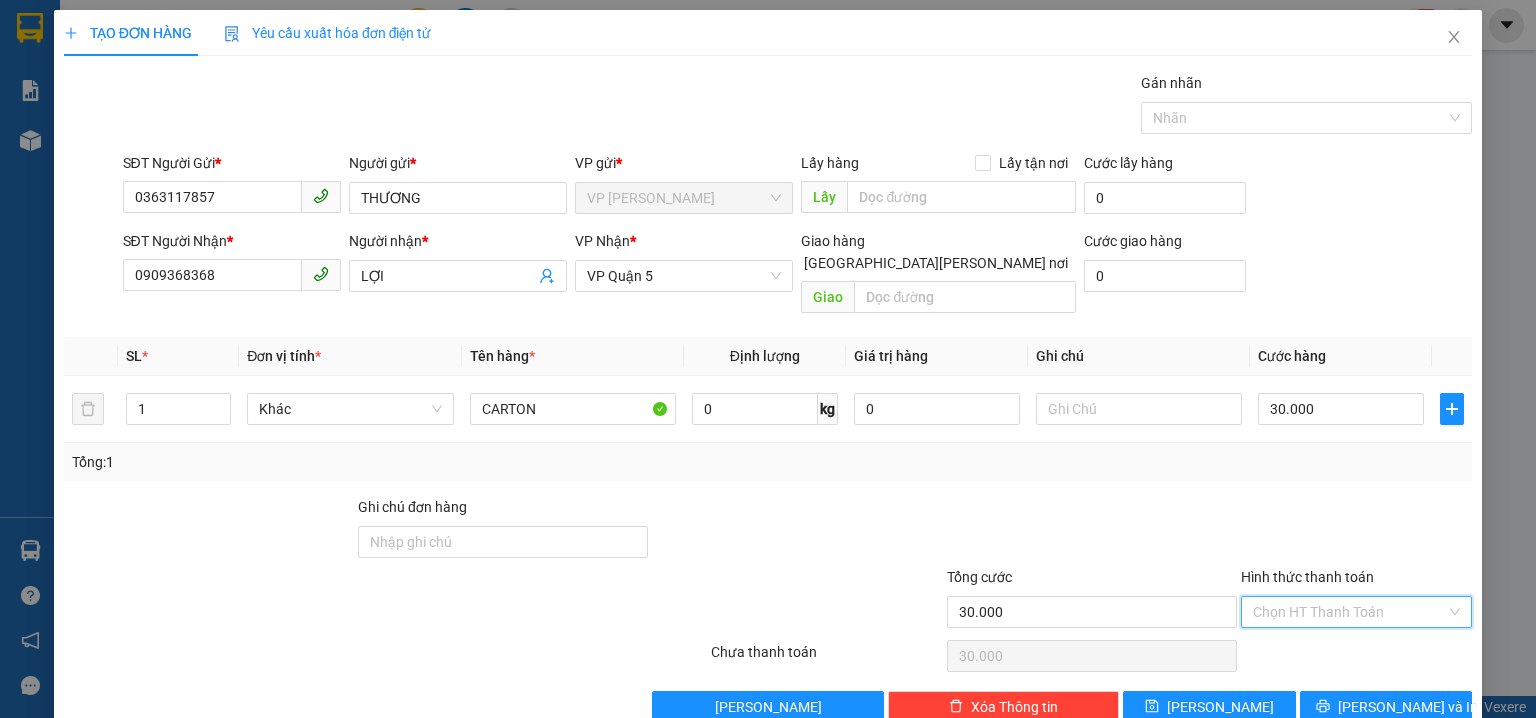 click on "Hình thức thanh toán" at bounding box center (1349, 612) 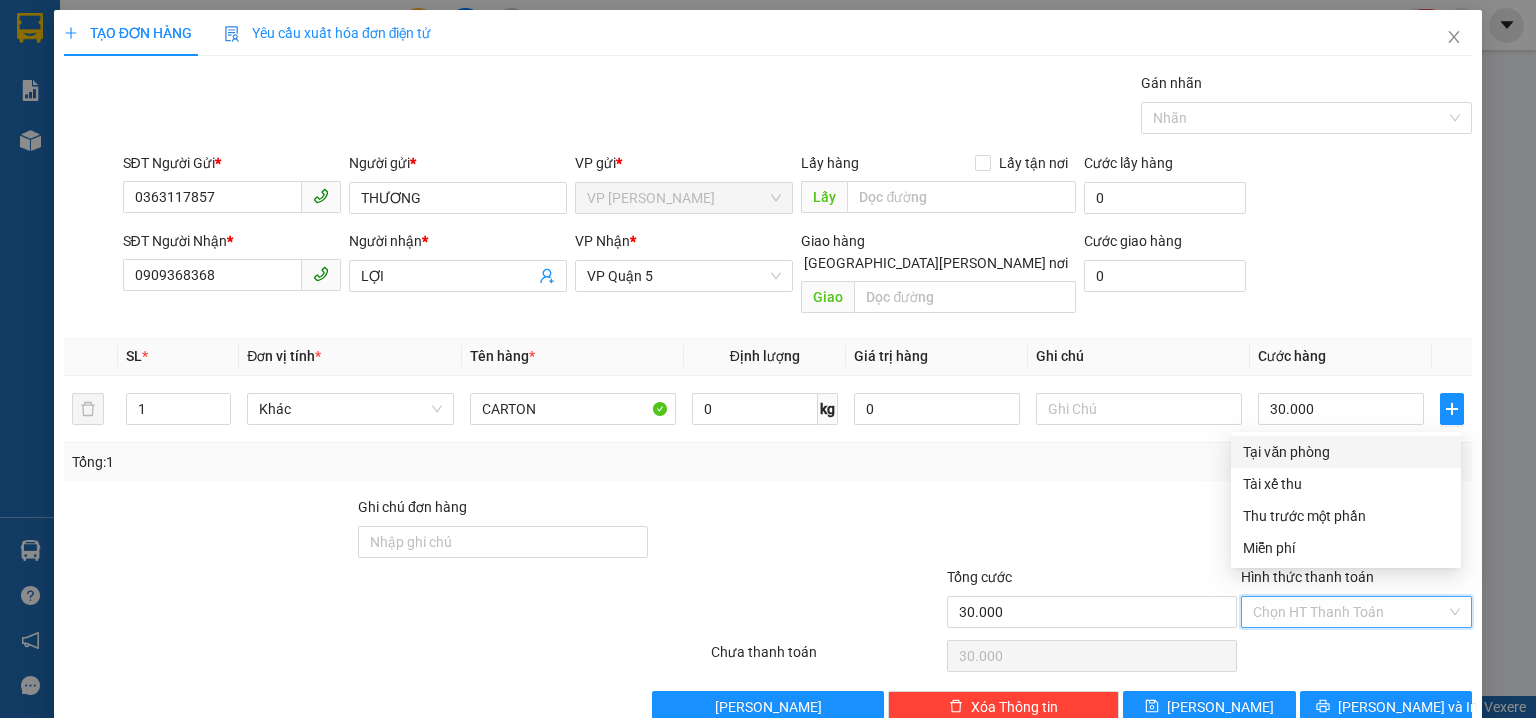 click on "Tại văn phòng" at bounding box center (1346, 452) 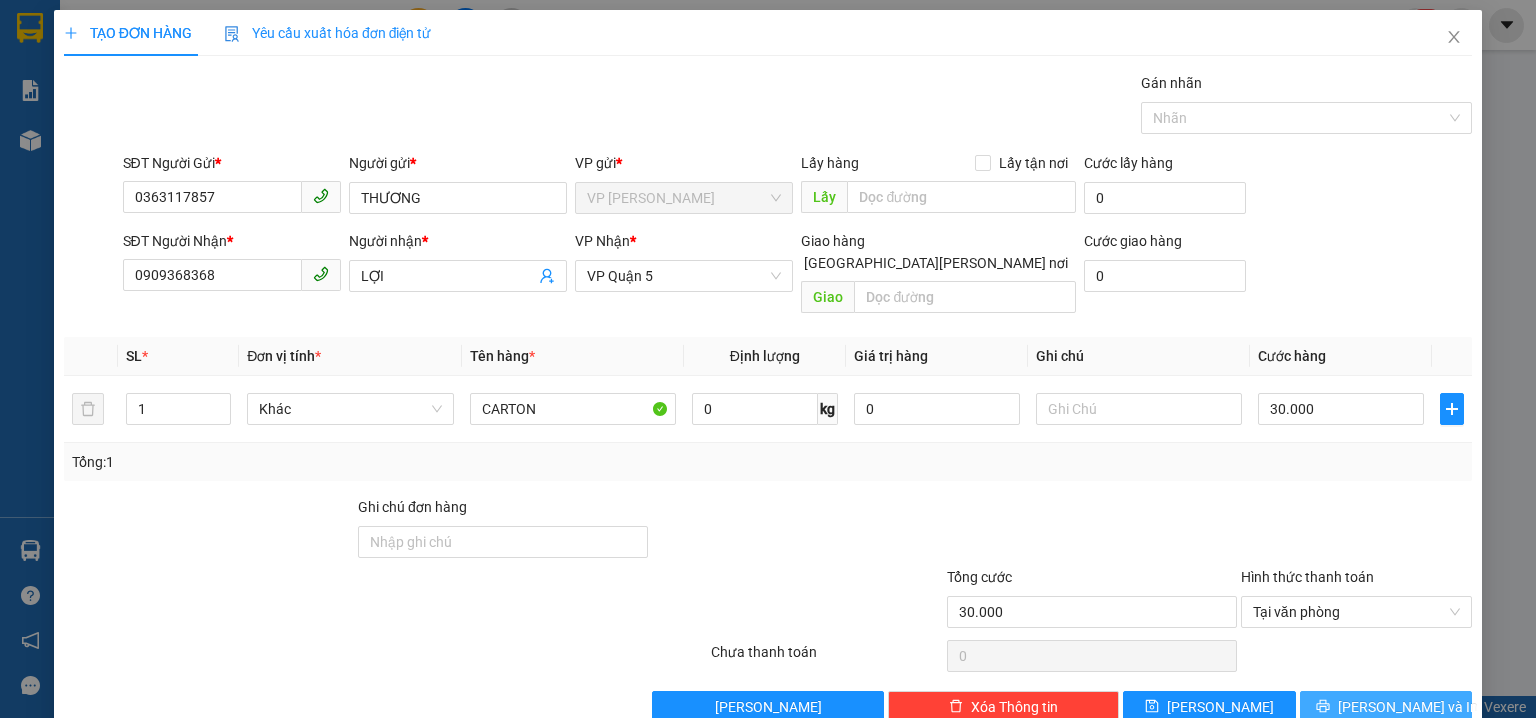 click on "[PERSON_NAME] và In" at bounding box center [1408, 707] 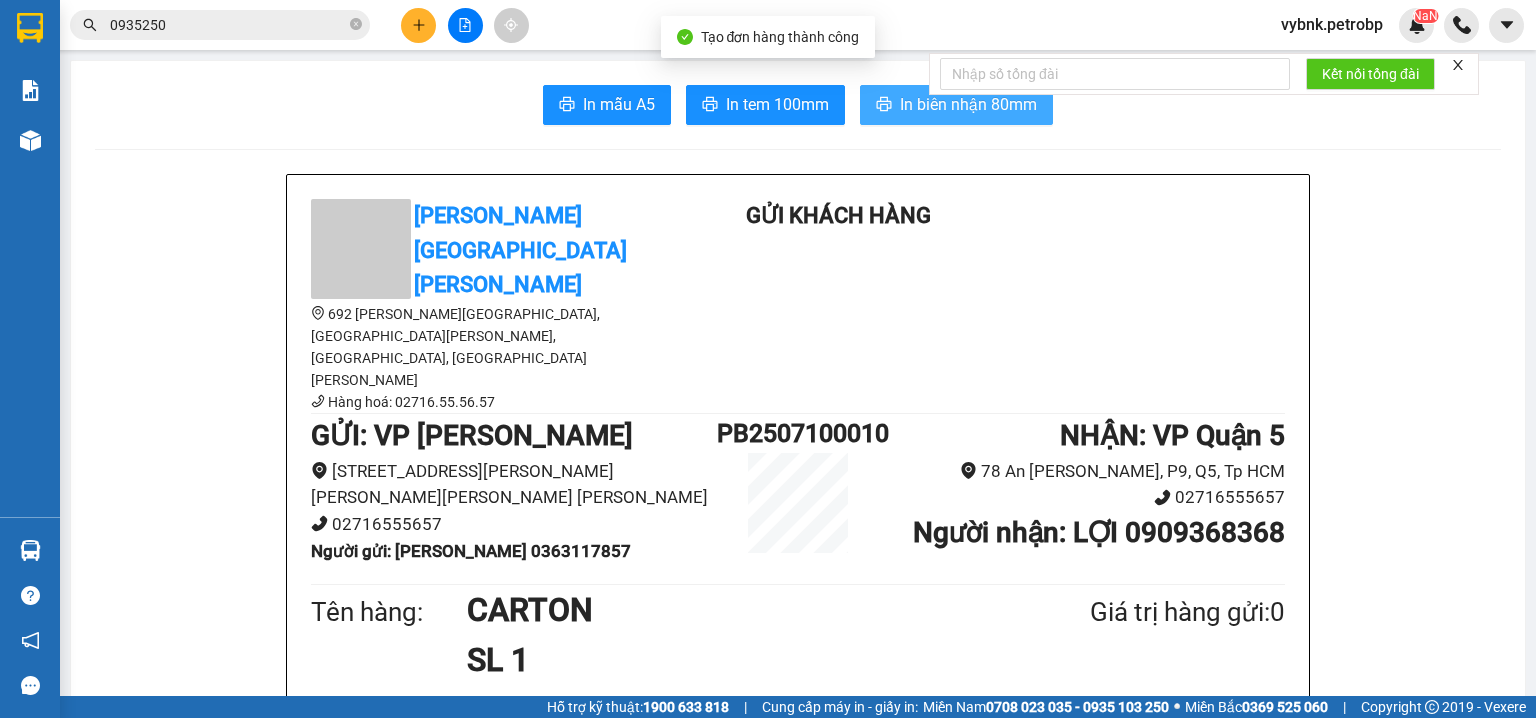 click on "In biên nhận 80mm" at bounding box center (968, 104) 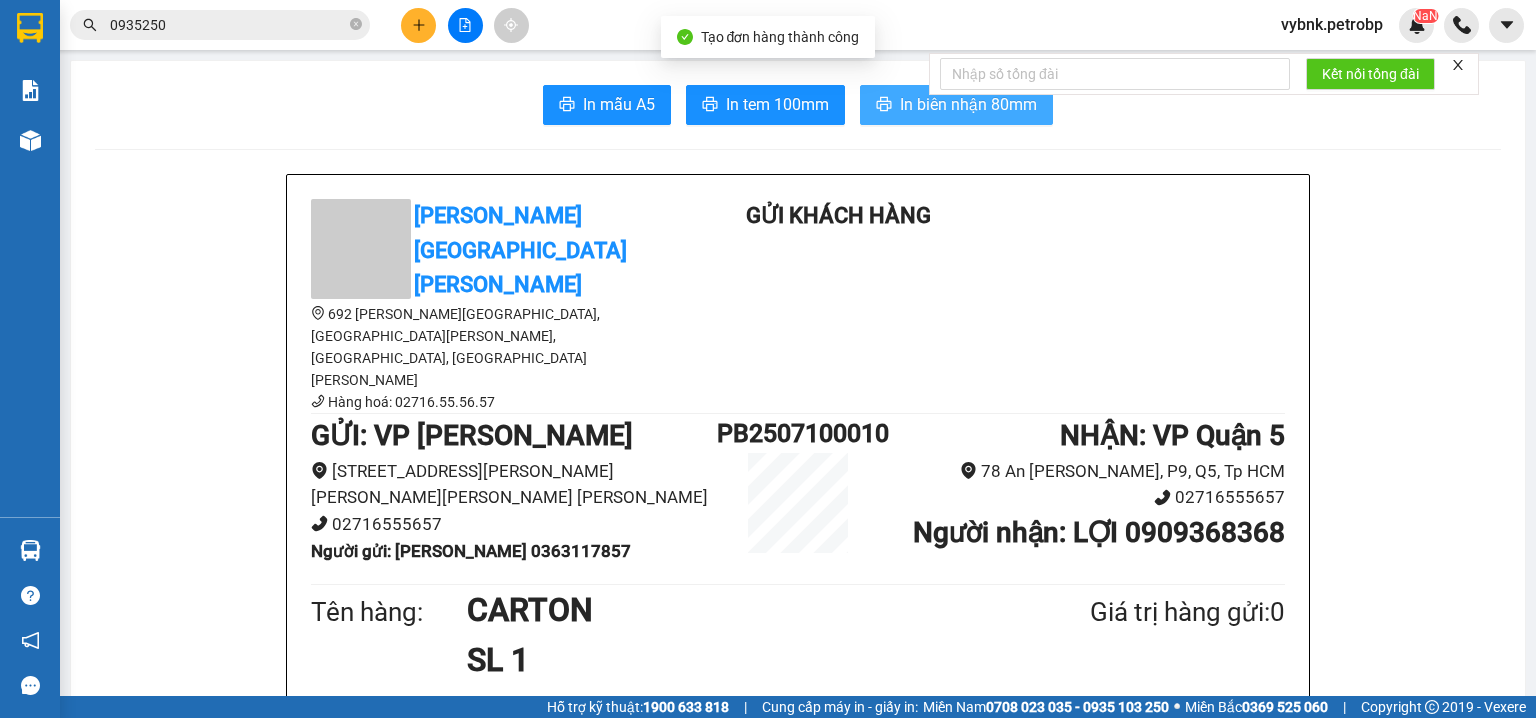 scroll, scrollTop: 0, scrollLeft: 0, axis: both 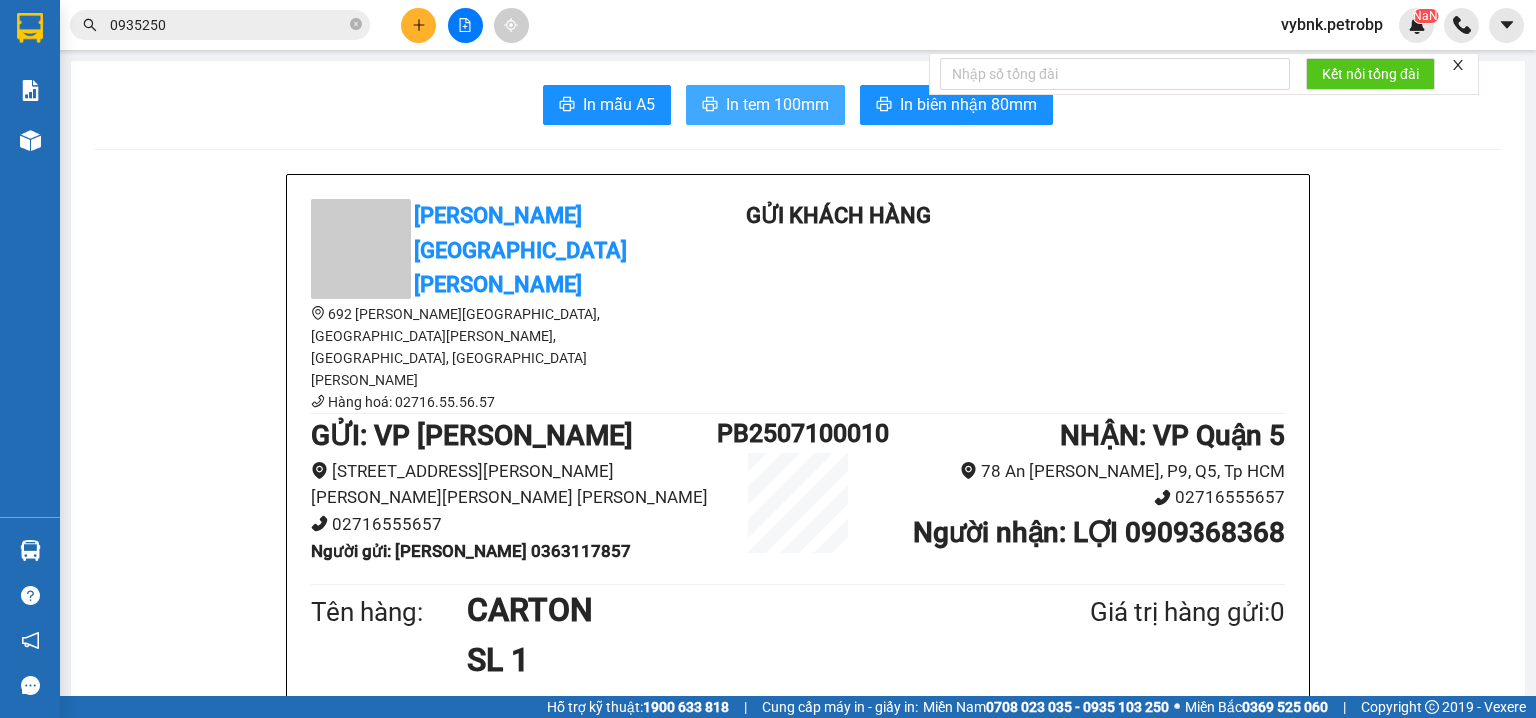 drag, startPoint x: 784, startPoint y: 105, endPoint x: 889, endPoint y: 127, distance: 107.28001 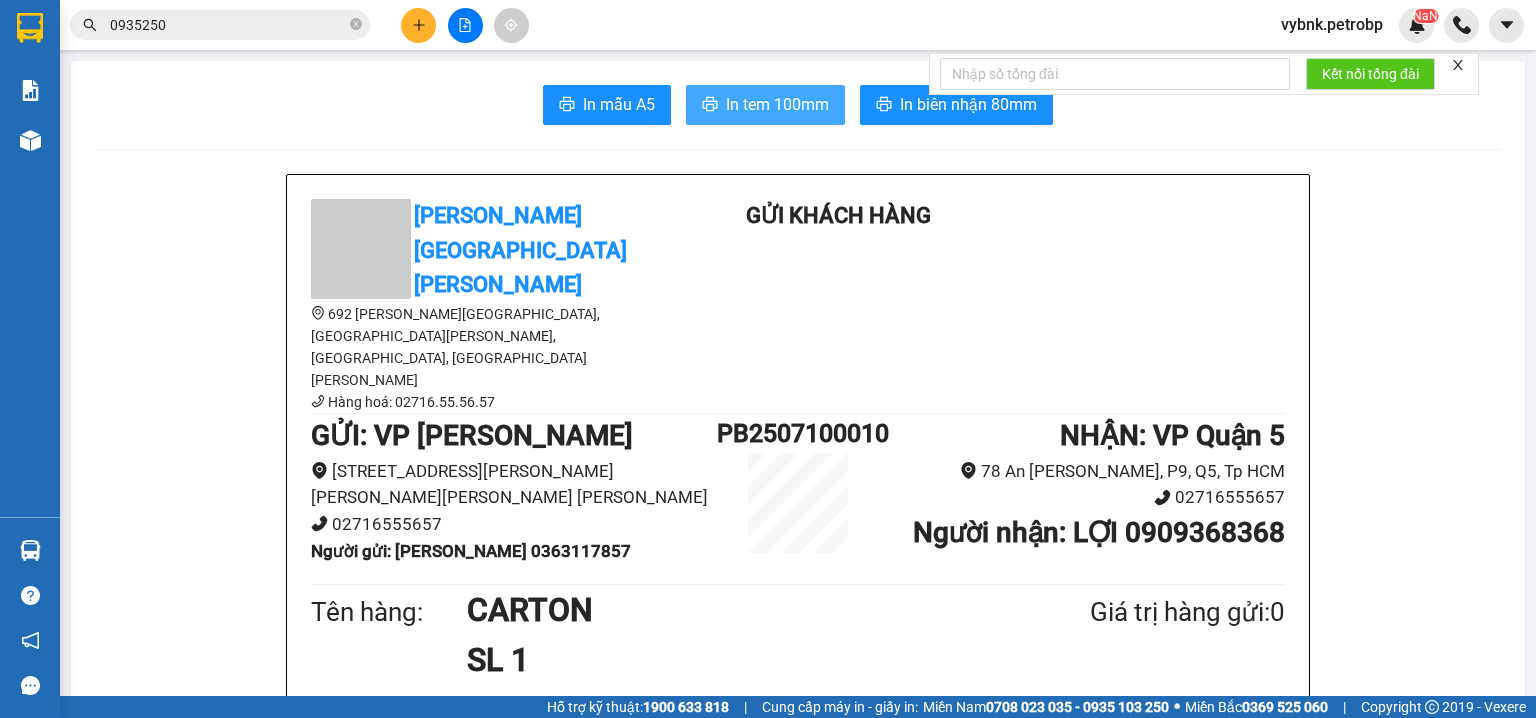 scroll, scrollTop: 0, scrollLeft: 0, axis: both 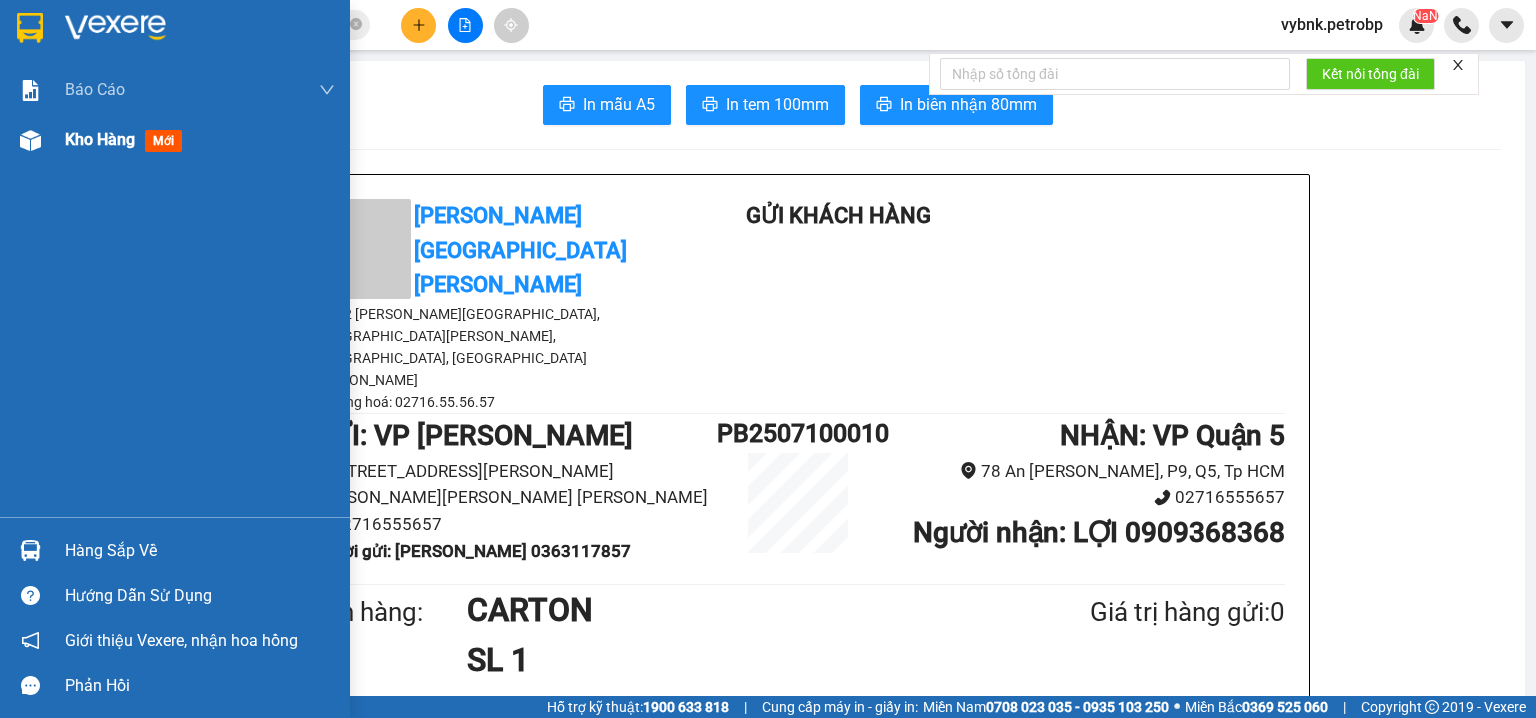 click on "Kho hàng mới" at bounding box center [175, 140] 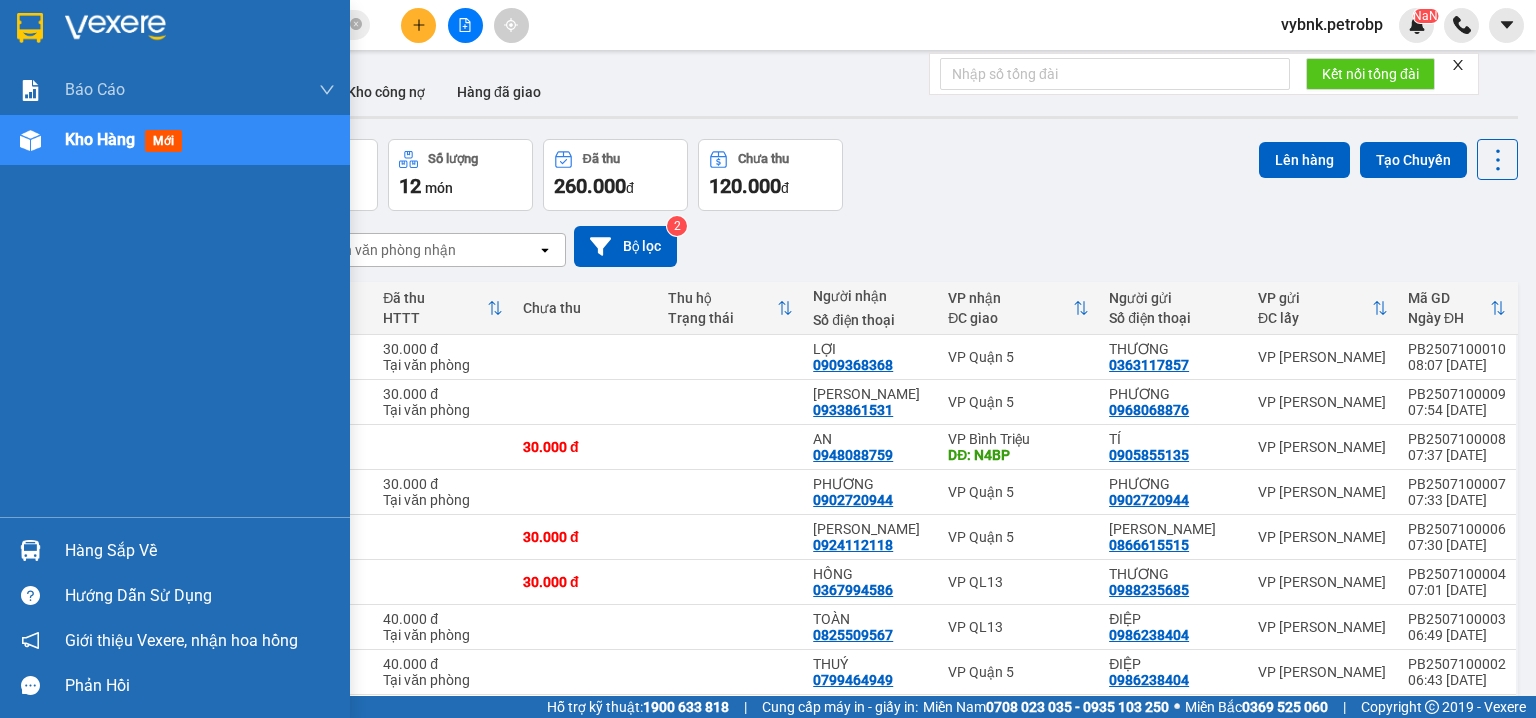 click at bounding box center [30, 550] 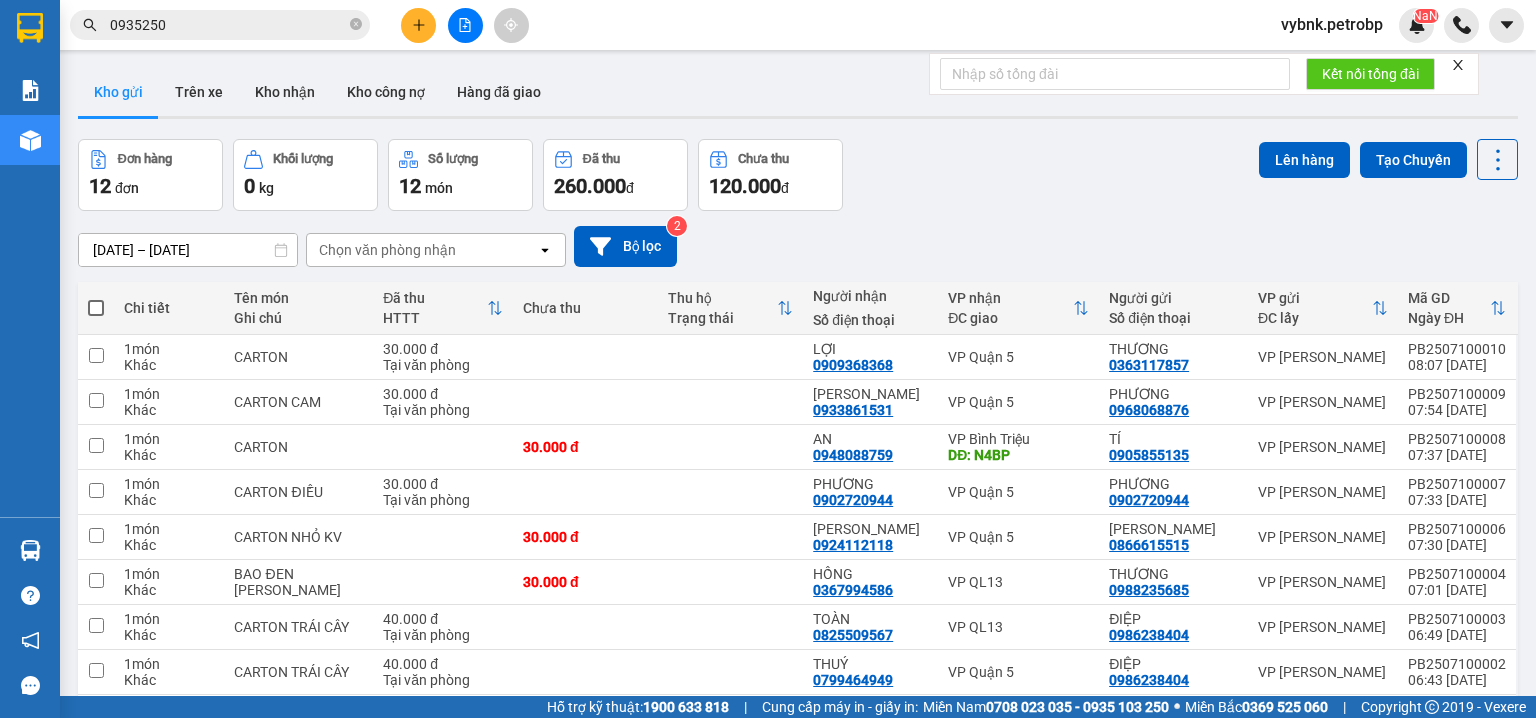 click on "Kết quả tìm kiếm ( 51 )  Bộ lọc  Ngày tạo đơn gần nhất Mã ĐH Trạng thái Món hàng Tổng cước Chưa cước Người gửi VP Gửi Người nhận VP Nhận 78ADV2507090101 16:30 - 09/07 VP Nhận   93H-023.04 00:14 - 10/07 CARTON SL:  1 30.000 0935382767 tâm VP Quận 5 0935250 020 uyên VP Phước Bình 78ADV2507020139 19:48 - 02/07 Đã giao   20:24 - 03/07 crt trắng SL:  1 30.000 0935382767 tâm VP Quận 5 0935250 020 uyên VP Phước Bình PB2507020010 08:41 - 02/07 Đã giao   17:31 - 02/07 CARTON TRẮNG SL:  1 30.000 0935250 020 UYÊN VP Phước Bình 0935382767 TÂM  VP Quận 5 PB2506170007 07:32 - 17/06 Đã giao   20:38 - 17/06 THUNG SẦU RIÊNG SL:  1 40.000 0935250 020 UYÊN VP Phước Bình 0909049006 NHƯ VP Quận 5 PB2505280041 17:38 - 28/05 Đã giao   21:18 - 29/05 THUNG SẦU RIÊNG SL:  1 30.000 0935250 020 UYÊN VP Phước Bình 0909049006 NHƯ VP Quận 5 PB2504040013 13:18 - 04/04 VP Nhận   93E-001.77 20:42 - 04/04 CARTON SẦU RIÊNG SL:  1" at bounding box center [768, 359] 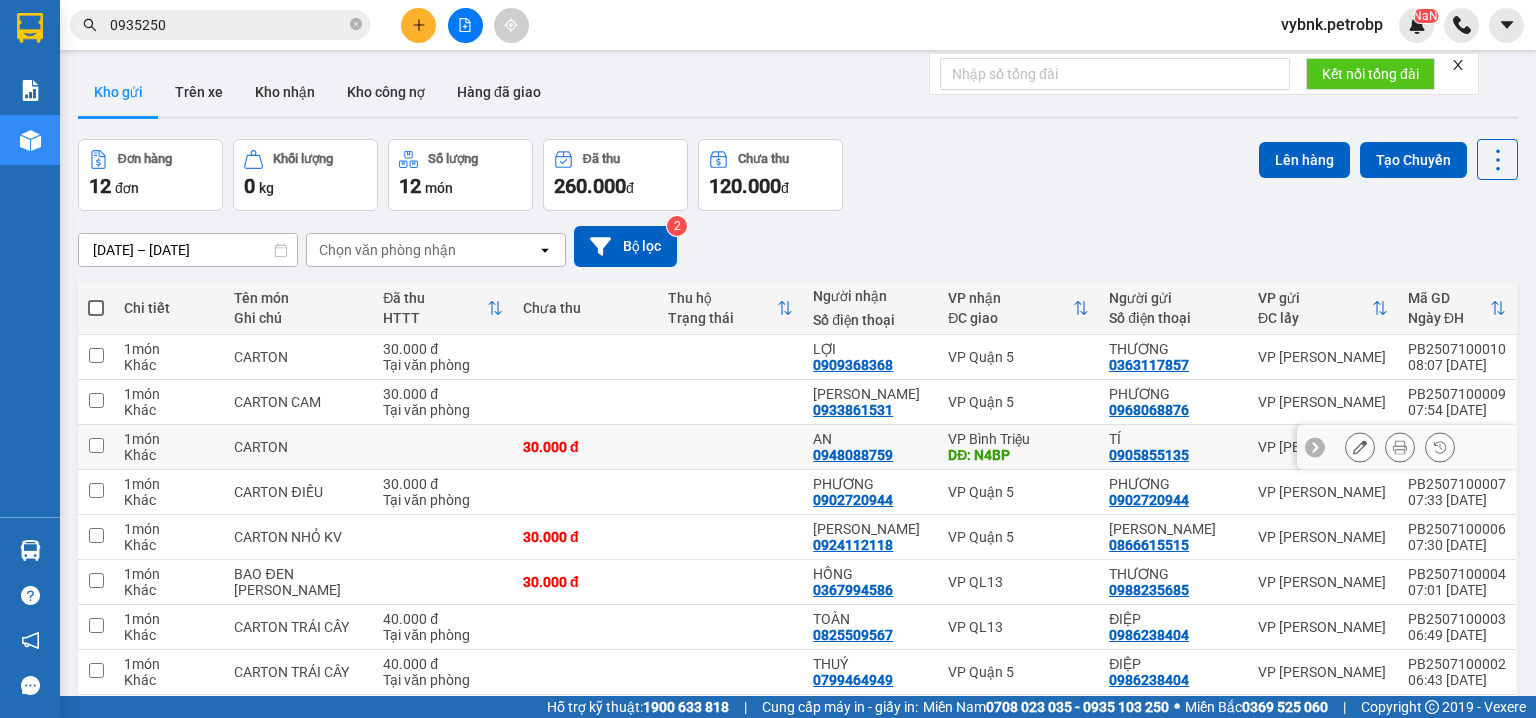 scroll, scrollTop: 168, scrollLeft: 0, axis: vertical 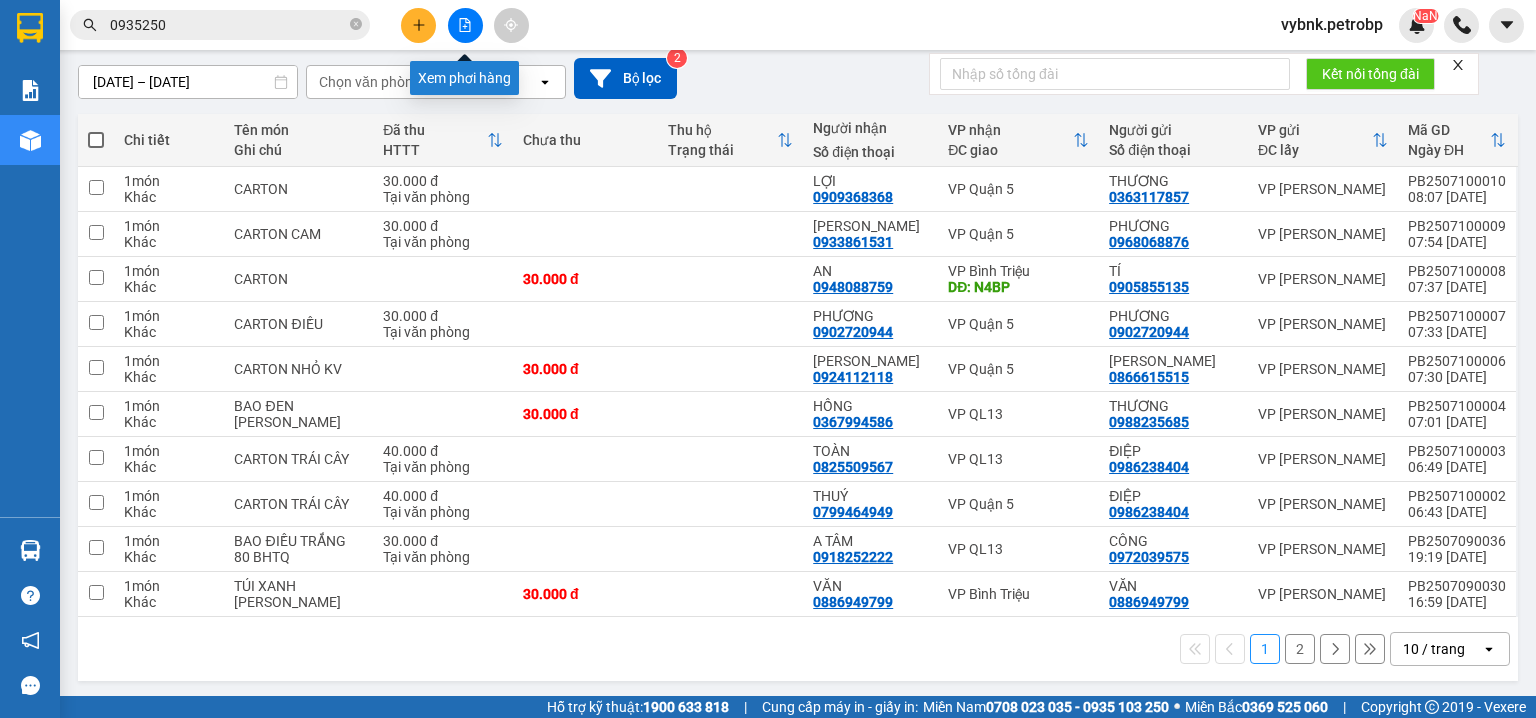 click 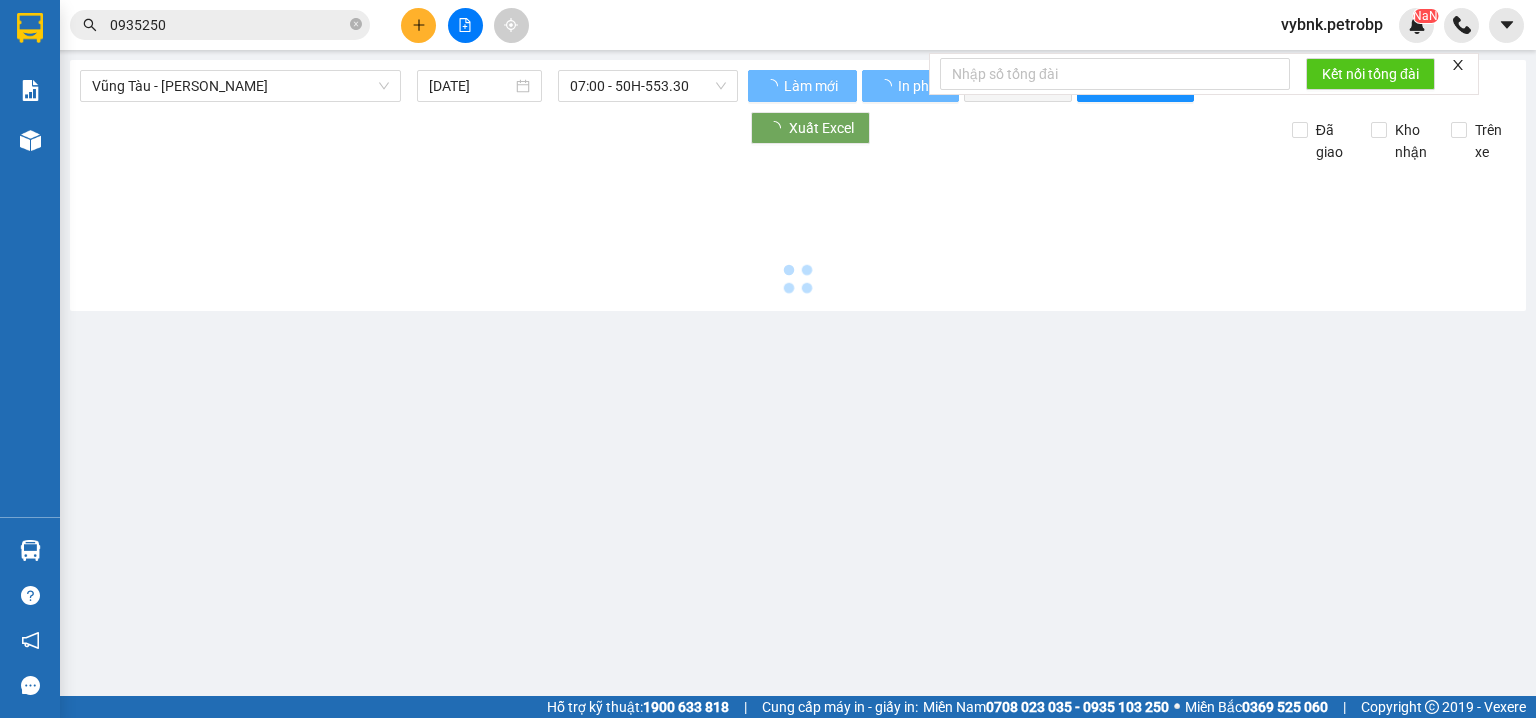 scroll, scrollTop: 0, scrollLeft: 0, axis: both 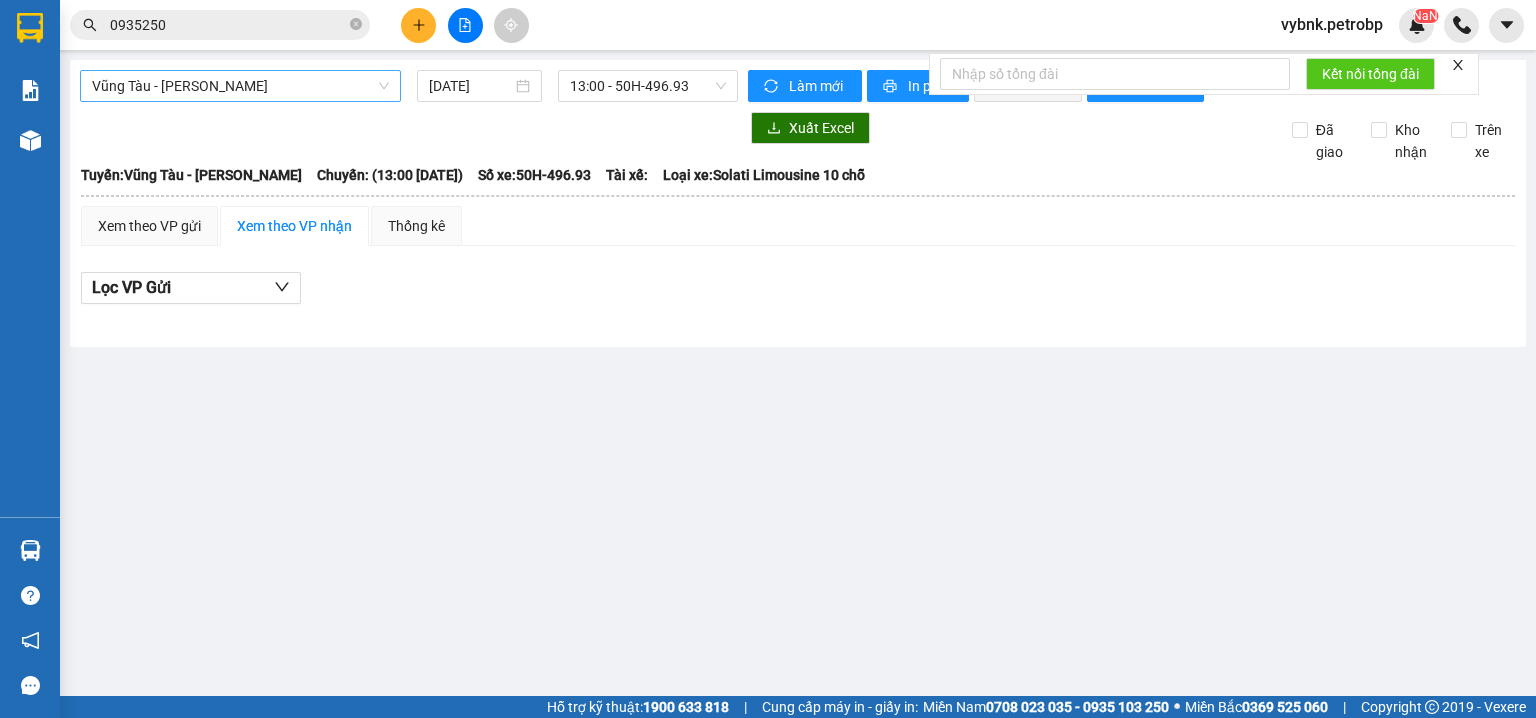 click on "Vũng Tàu - Bình Phước" at bounding box center (240, 86) 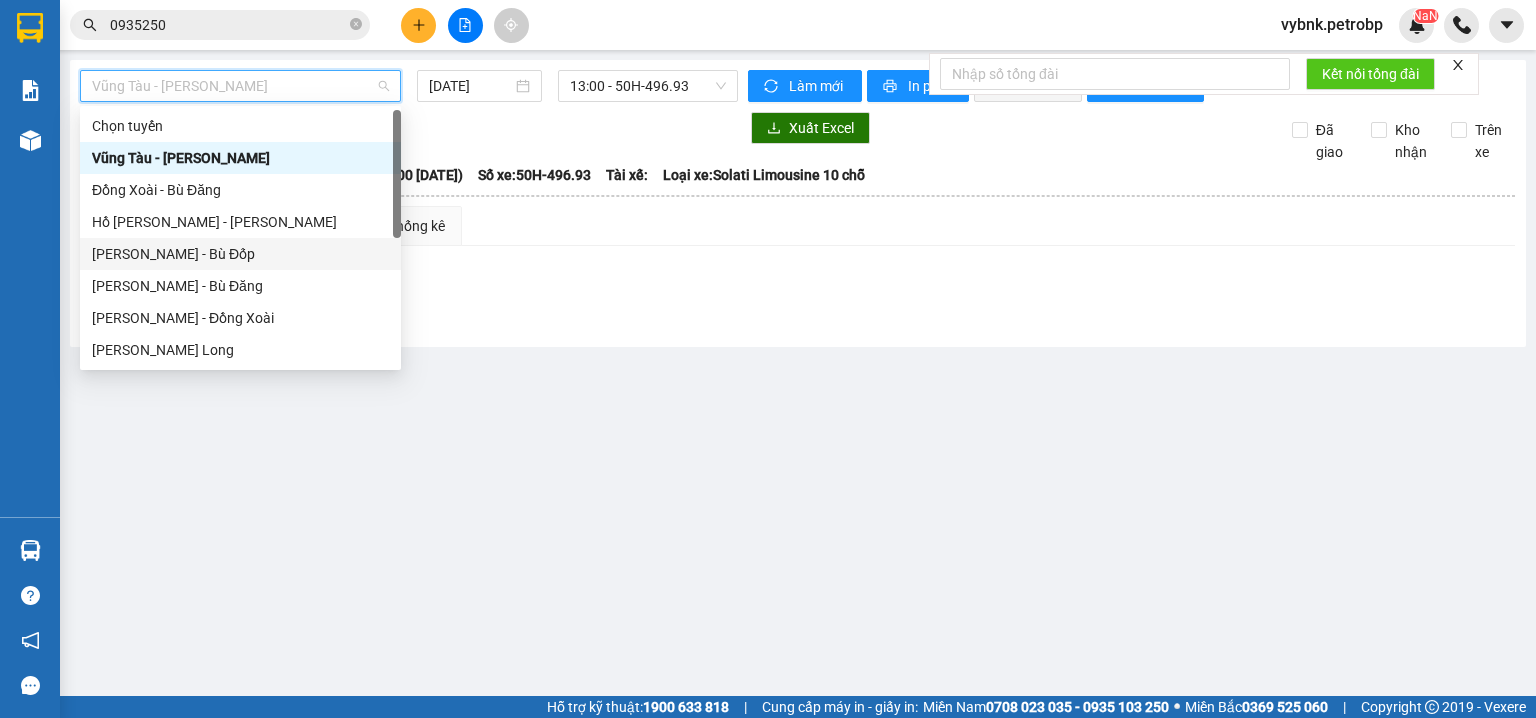 scroll, scrollTop: 256, scrollLeft: 0, axis: vertical 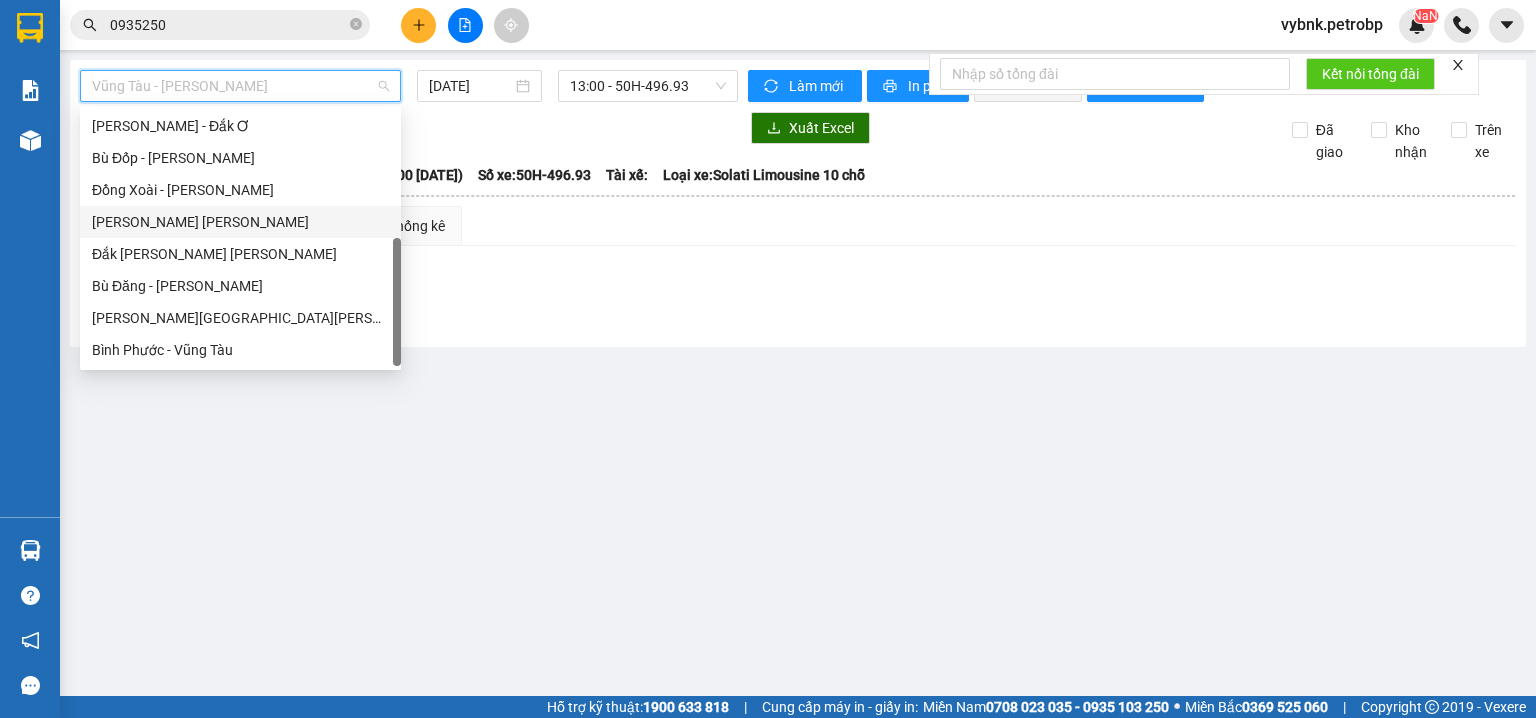 click on "Phước Long - Hồ Chí Minh" at bounding box center [240, 222] 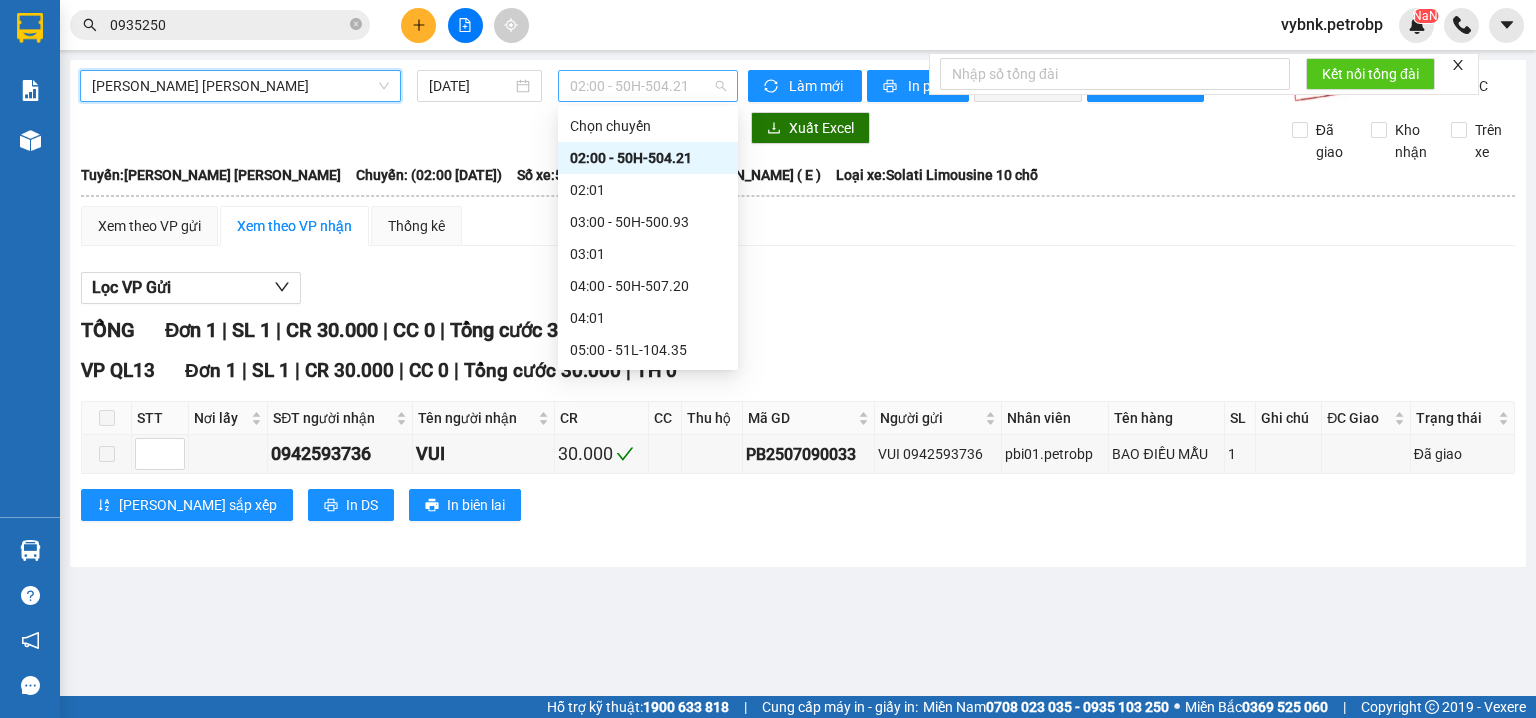 click on "02:00     - 50H-504.21" at bounding box center [648, 86] 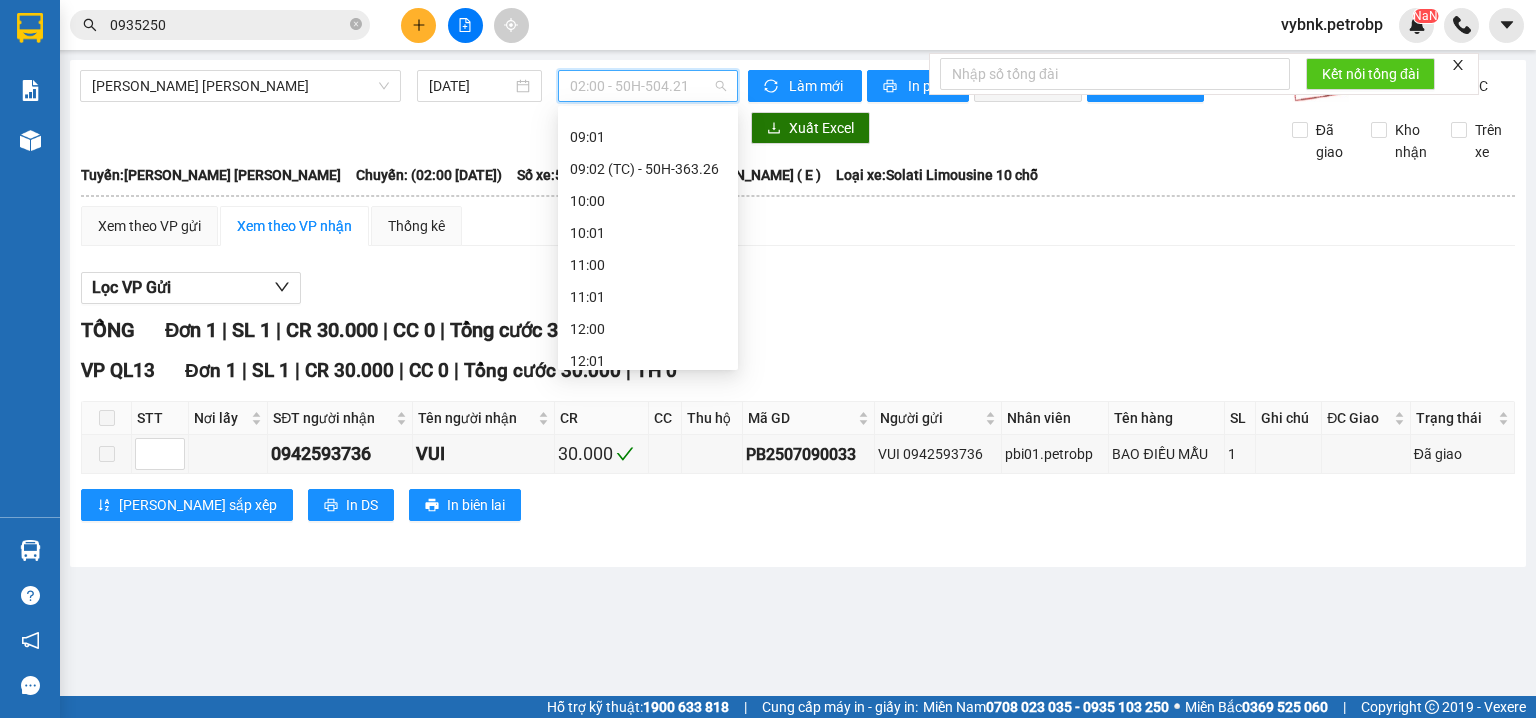 scroll, scrollTop: 1024, scrollLeft: 0, axis: vertical 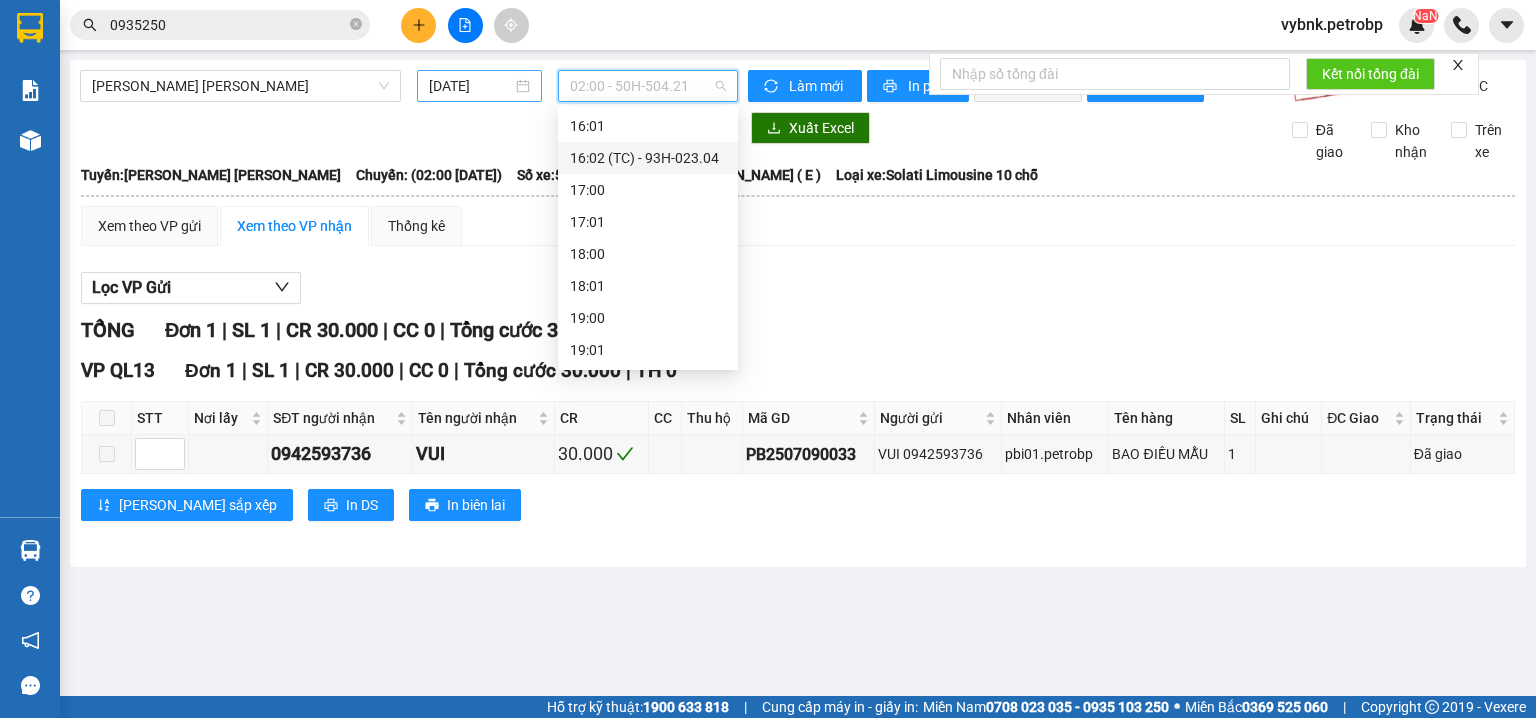 click on "[DATE]" at bounding box center (470, 86) 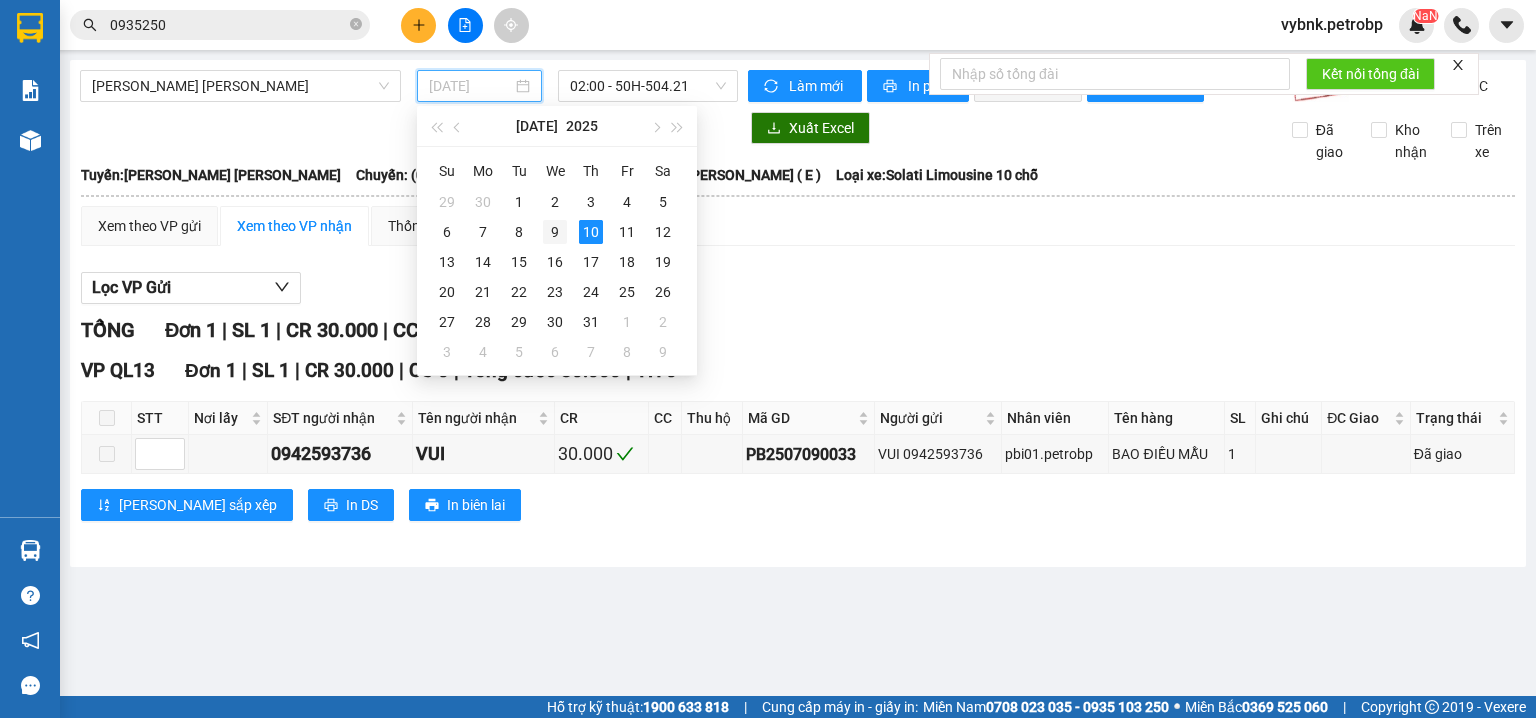 click on "9" at bounding box center [555, 232] 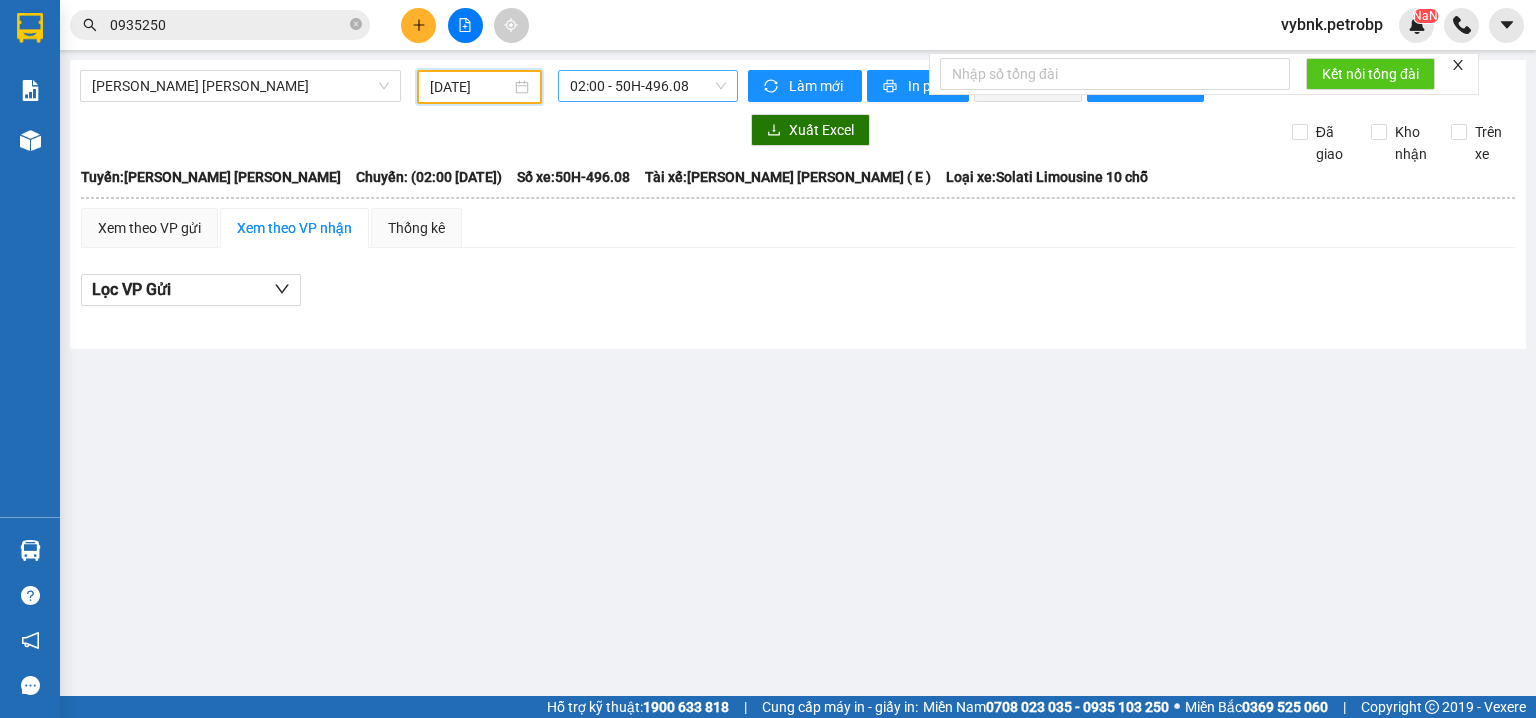click on "02:00     - 50H-496.08" at bounding box center [648, 86] 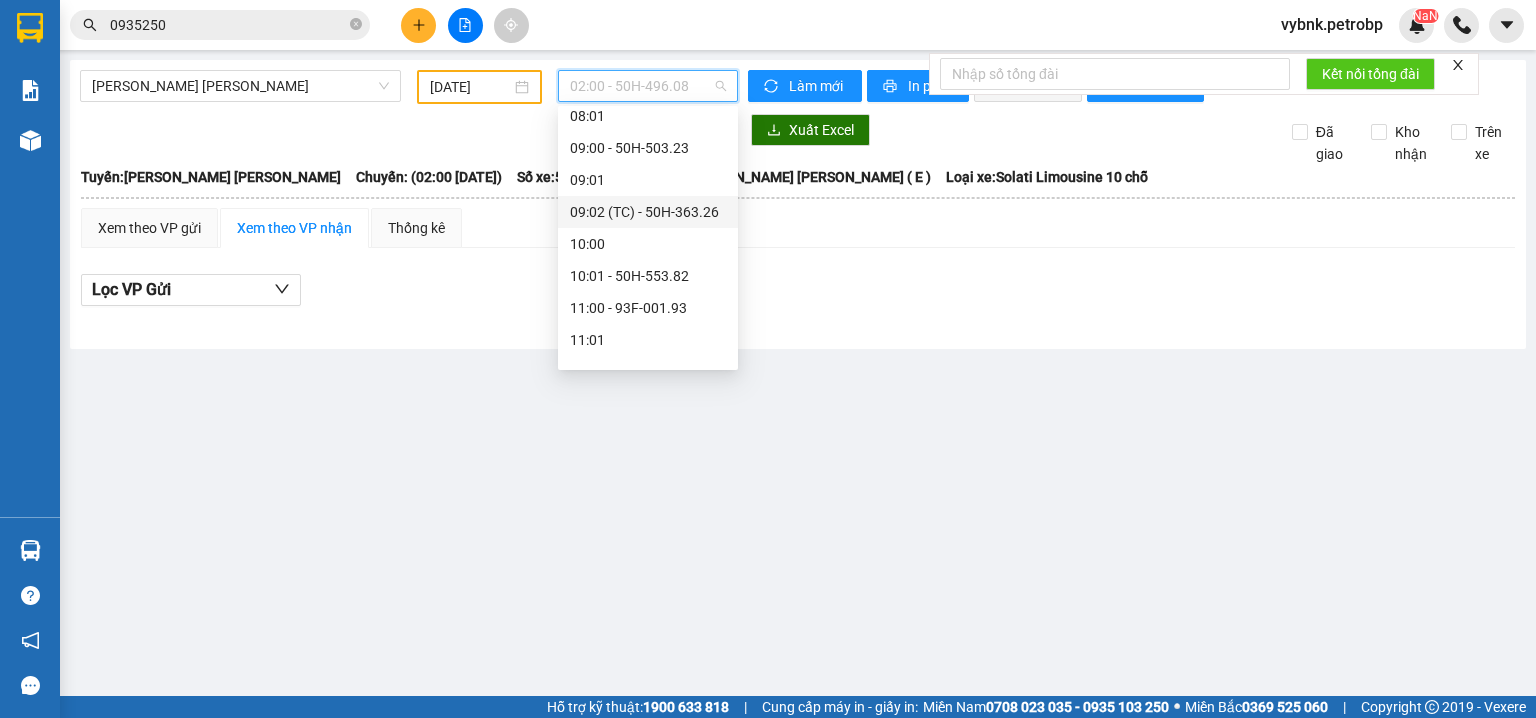 scroll, scrollTop: 992, scrollLeft: 0, axis: vertical 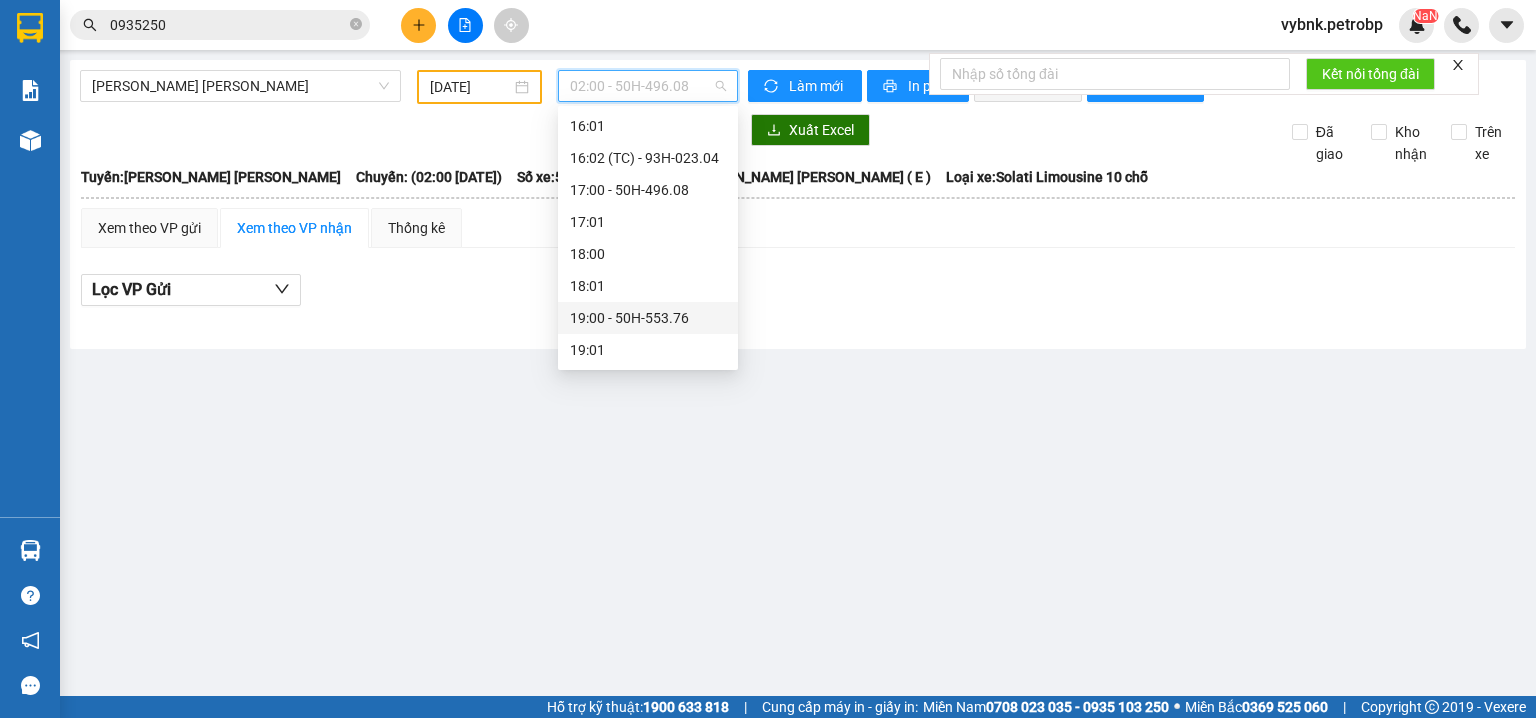 click on "19:00     - 50H-553.76" at bounding box center [648, 318] 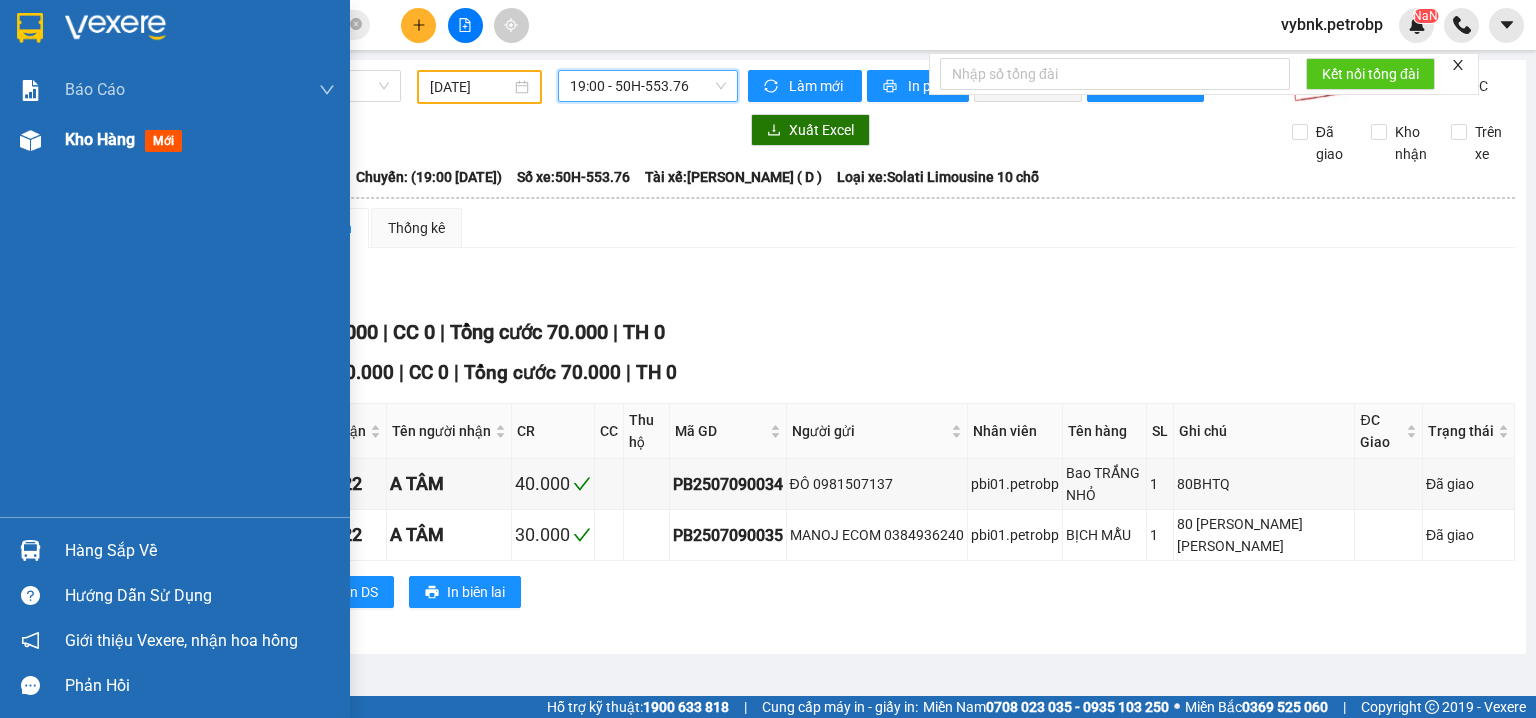 click on "Kho hàng mới" at bounding box center [175, 140] 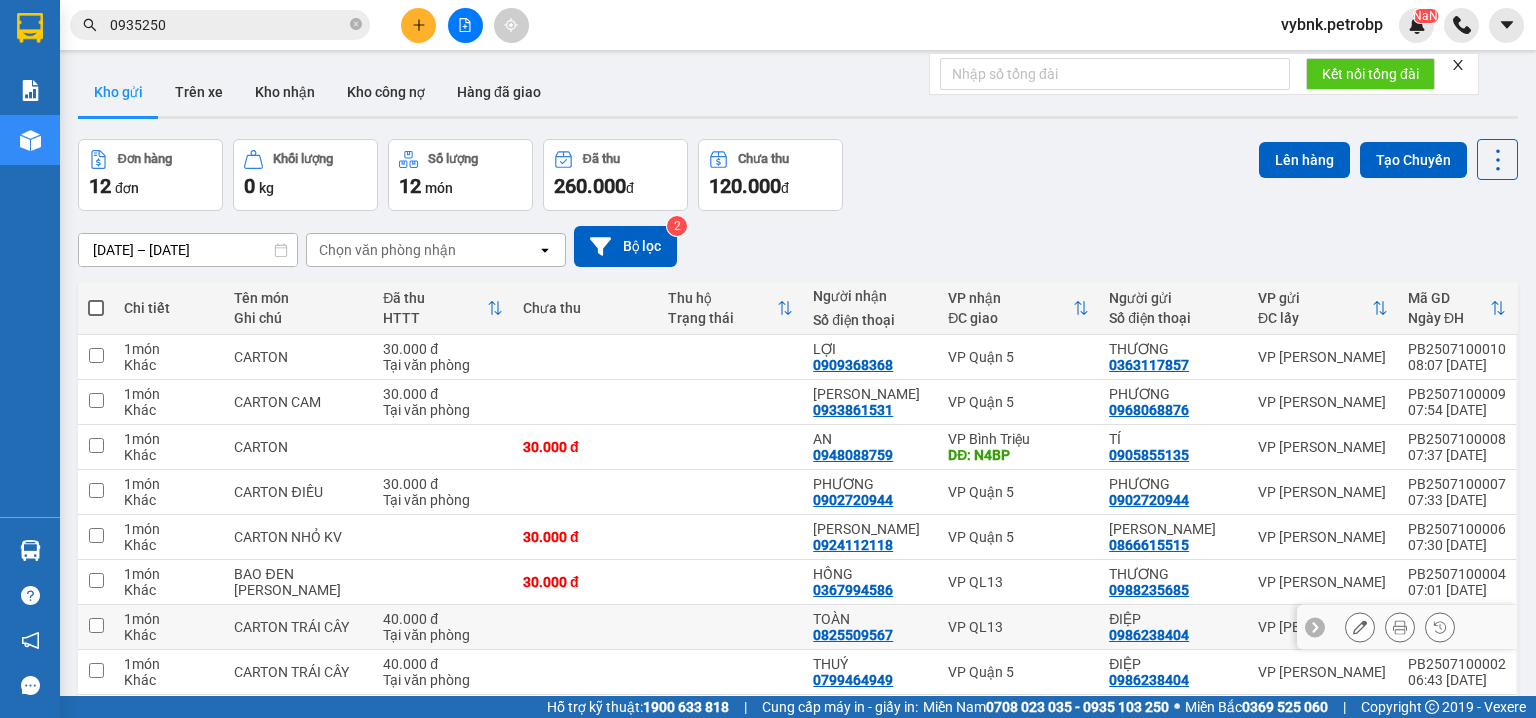 scroll, scrollTop: 106, scrollLeft: 0, axis: vertical 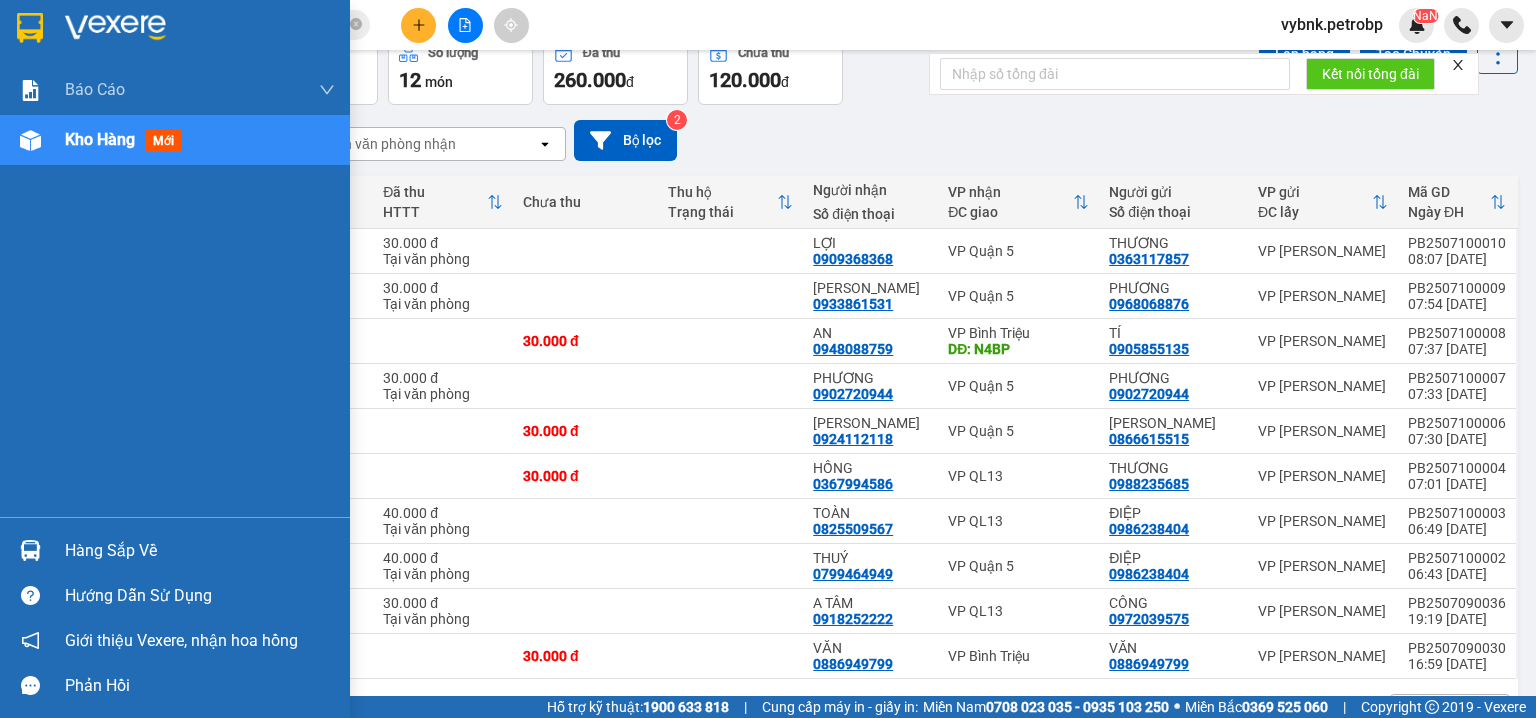 click at bounding box center (30, 550) 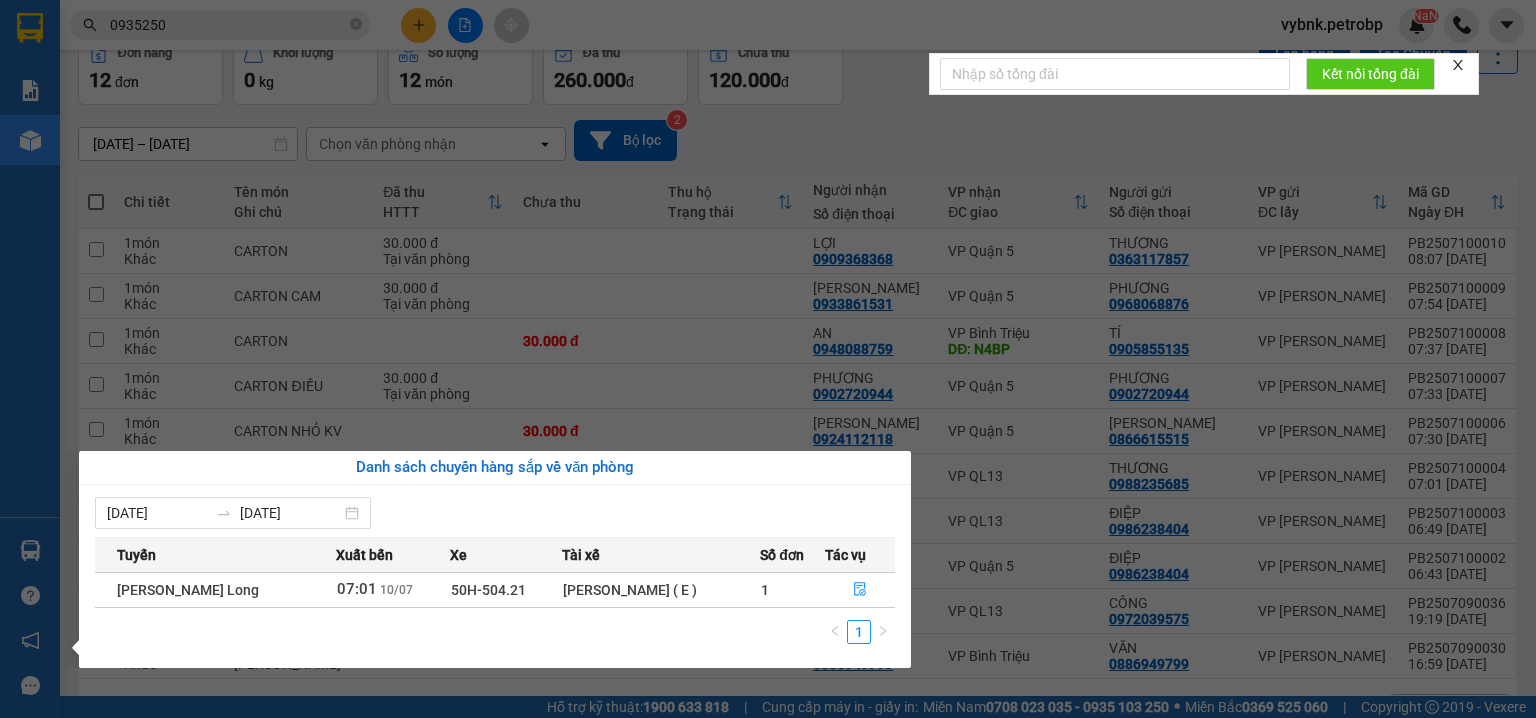 click on "Kết quả tìm kiếm ( 51 )  Bộ lọc  Ngày tạo đơn gần nhất Mã ĐH Trạng thái Món hàng Tổng cước Chưa cước Người gửi VP Gửi Người nhận VP Nhận 78ADV2507090101 16:30 - 09/07 VP Nhận   93H-023.04 00:14 - 10/07 CARTON SL:  1 30.000 0935382767 tâm VP Quận 5 0935250 020 uyên VP Phước Bình 78ADV2507020139 19:48 - 02/07 Đã giao   20:24 - 03/07 crt trắng SL:  1 30.000 0935382767 tâm VP Quận 5 0935250 020 uyên VP Phước Bình PB2507020010 08:41 - 02/07 Đã giao   17:31 - 02/07 CARTON TRẮNG SL:  1 30.000 0935250 020 UYÊN VP Phước Bình 0935382767 TÂM  VP Quận 5 PB2506170007 07:32 - 17/06 Đã giao   20:38 - 17/06 THUNG SẦU RIÊNG SL:  1 40.000 0935250 020 UYÊN VP Phước Bình 0909049006 NHƯ VP Quận 5 PB2505280041 17:38 - 28/05 Đã giao   21:18 - 29/05 THUNG SẦU RIÊNG SL:  1 30.000 0935250 020 UYÊN VP Phước Bình 0909049006 NHƯ VP Quận 5 PB2504040013 13:18 - 04/04 VP Nhận   93E-001.77 20:42 - 04/04 CARTON SẦU RIÊNG SL:  1" at bounding box center [768, 359] 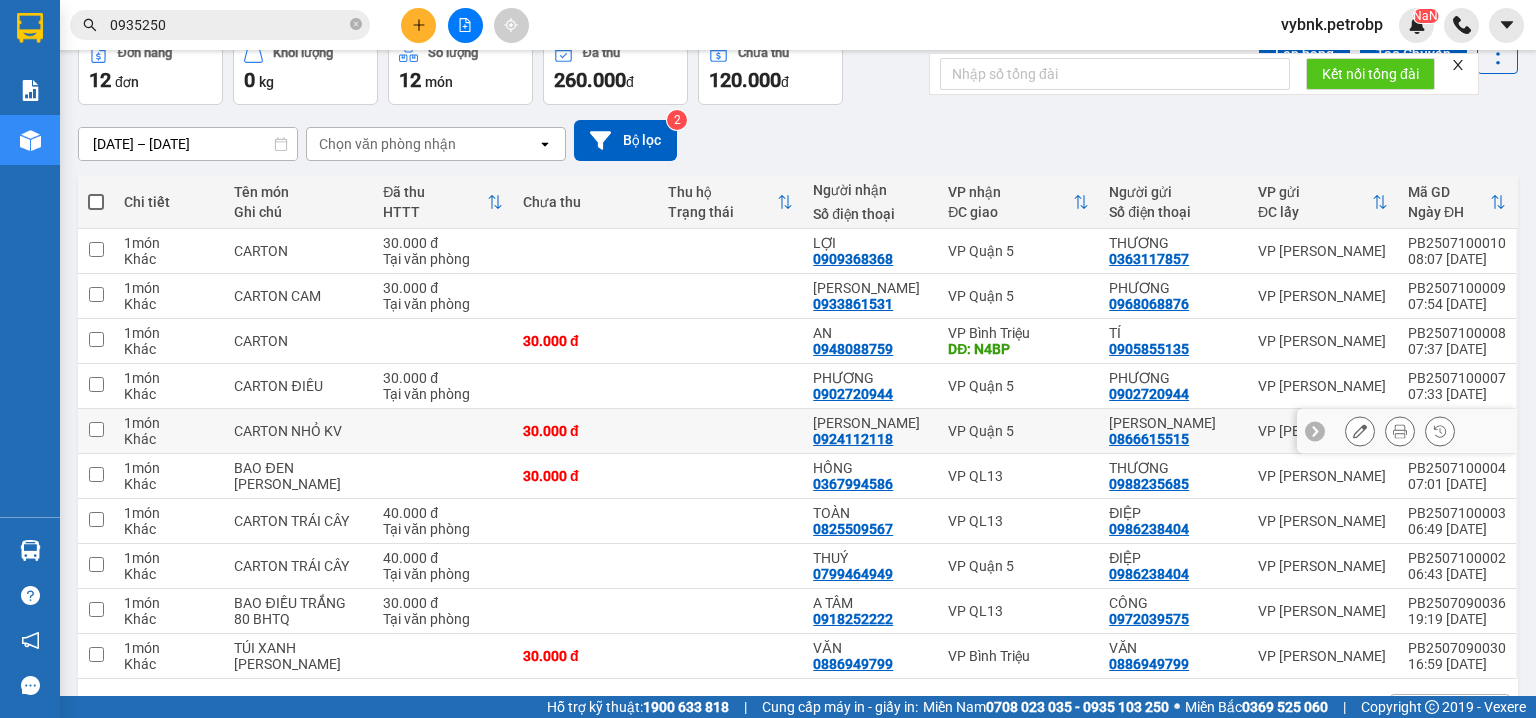 scroll, scrollTop: 168, scrollLeft: 0, axis: vertical 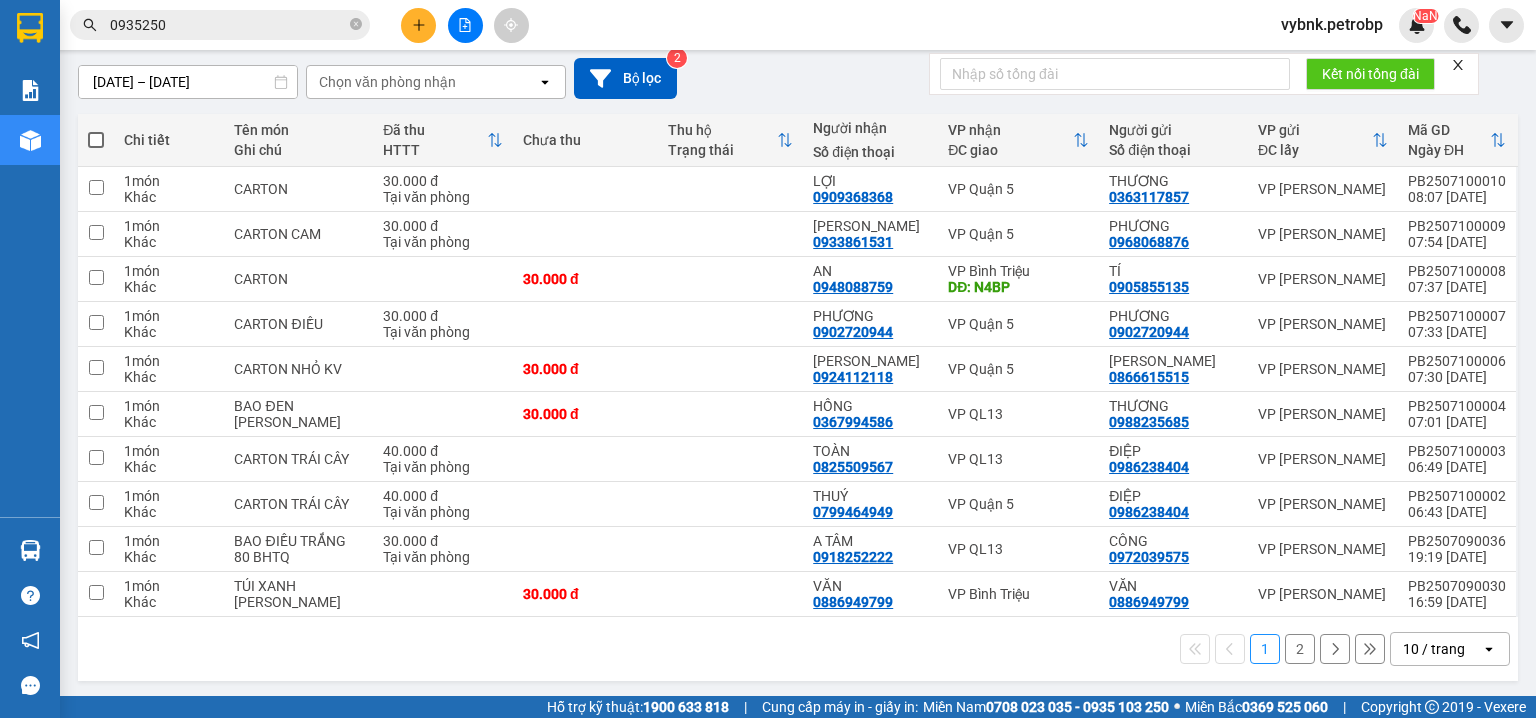 click on "2" at bounding box center (1300, 649) 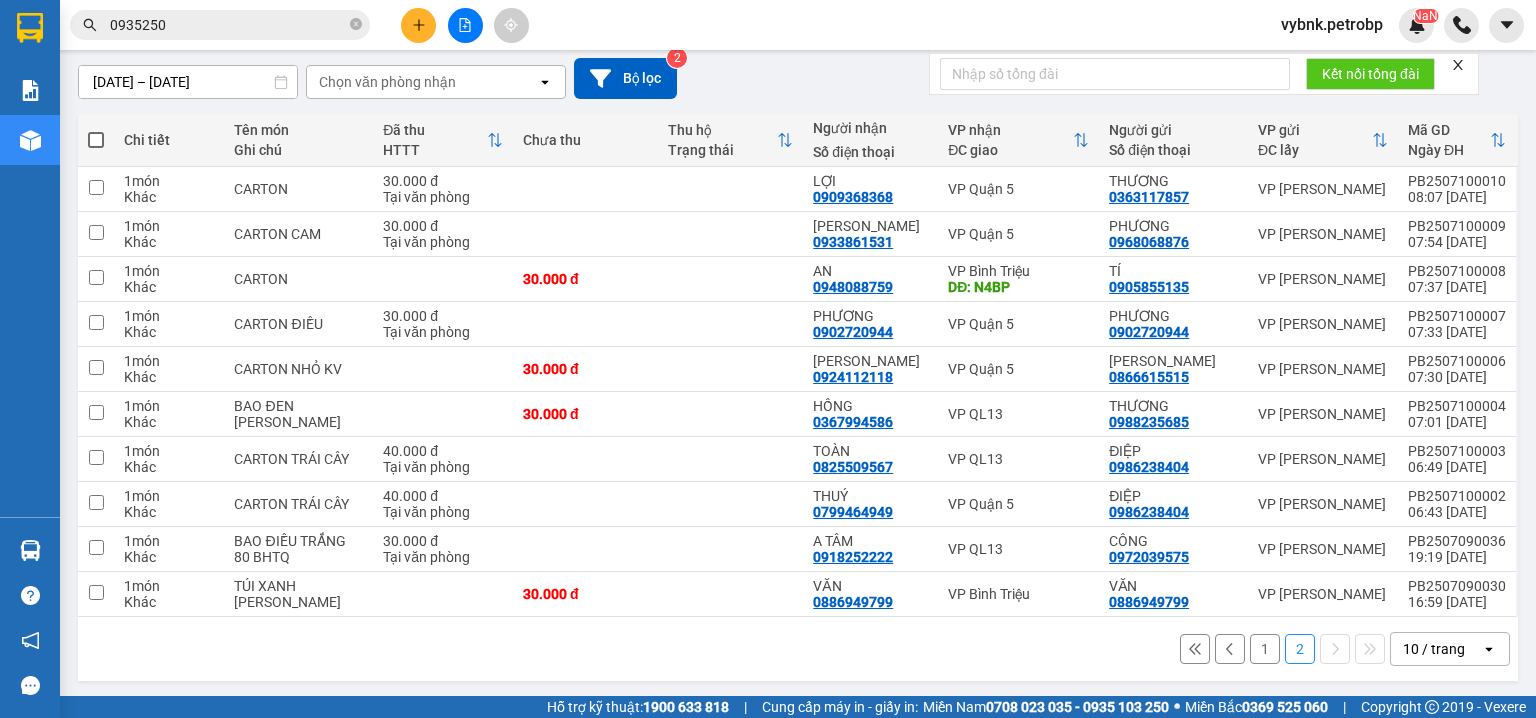 click on "2" at bounding box center [1300, 649] 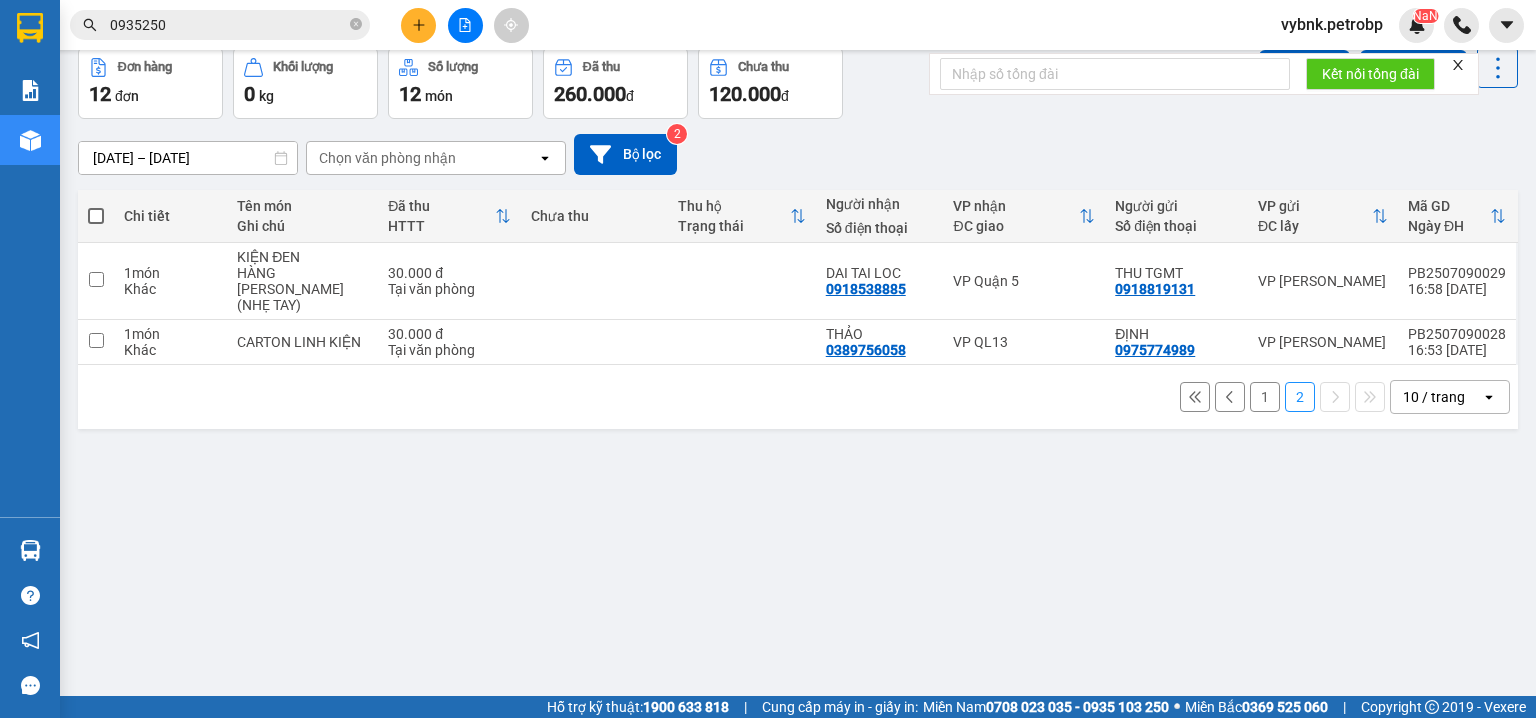scroll, scrollTop: 0, scrollLeft: 0, axis: both 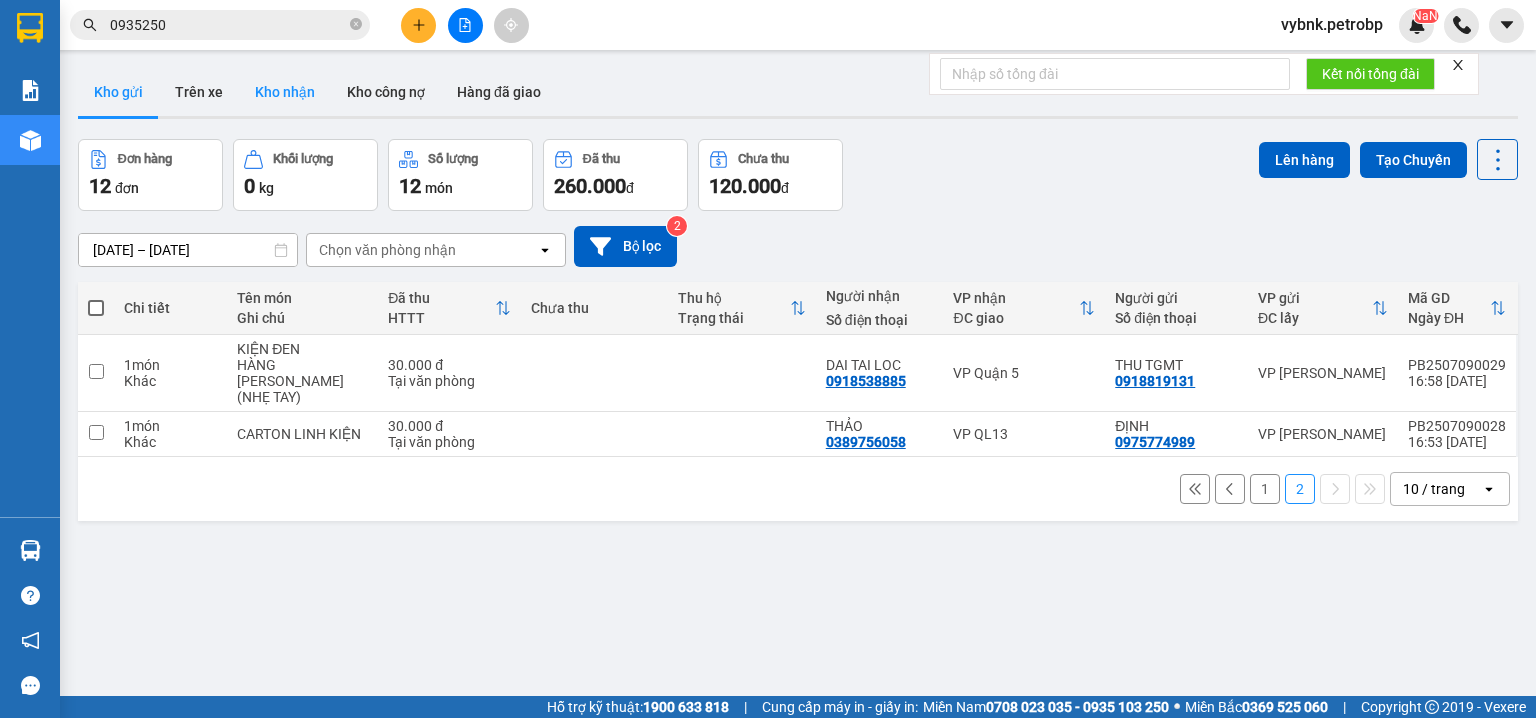 click on "Kho nhận" at bounding box center [285, 92] 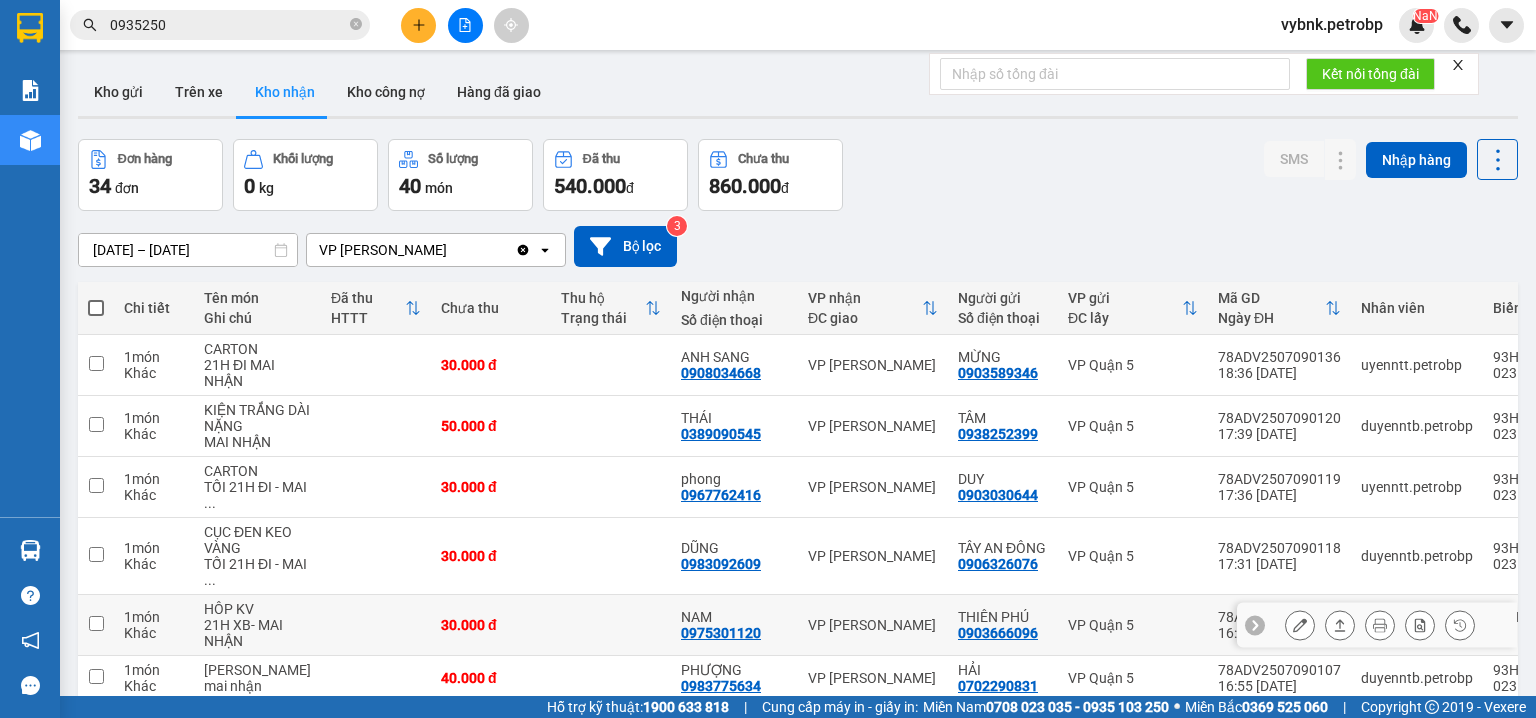 scroll, scrollTop: 320, scrollLeft: 0, axis: vertical 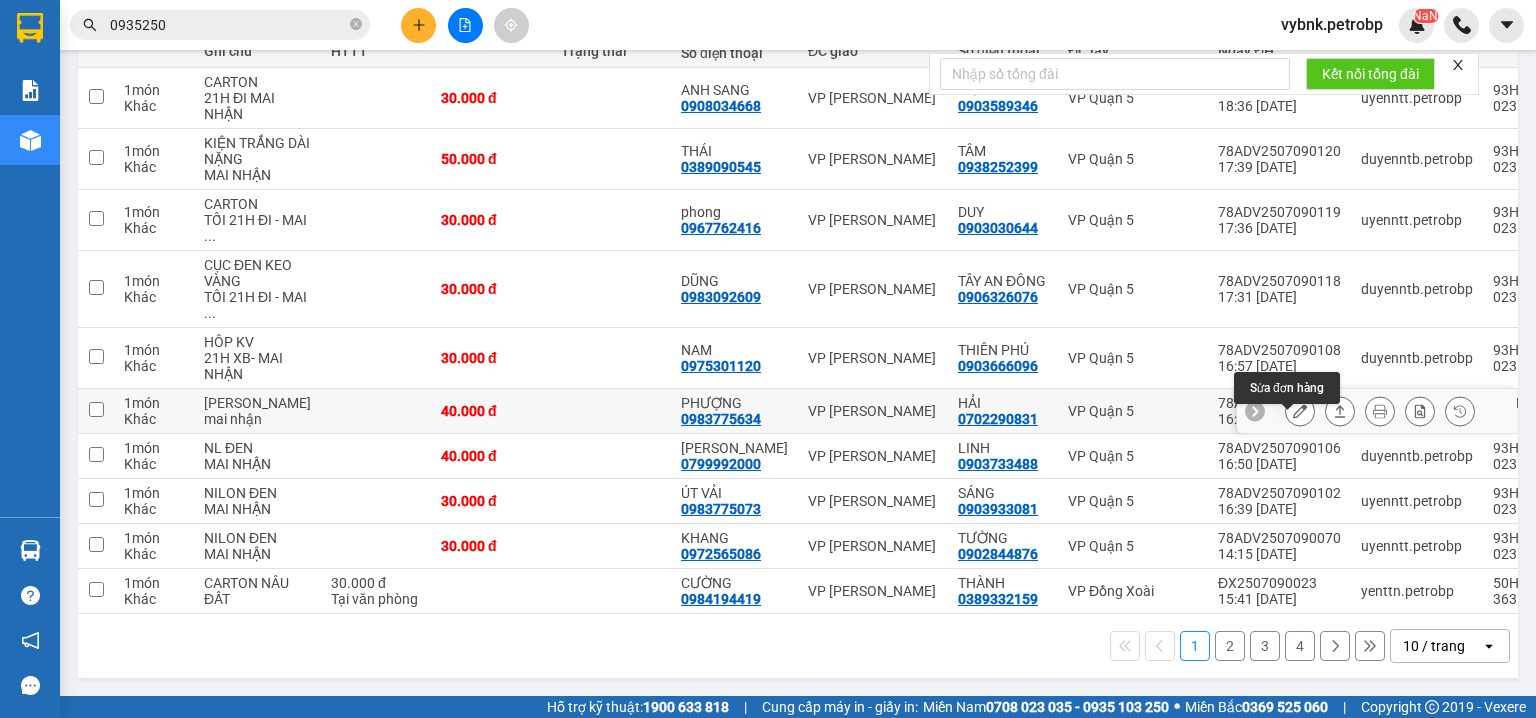 click 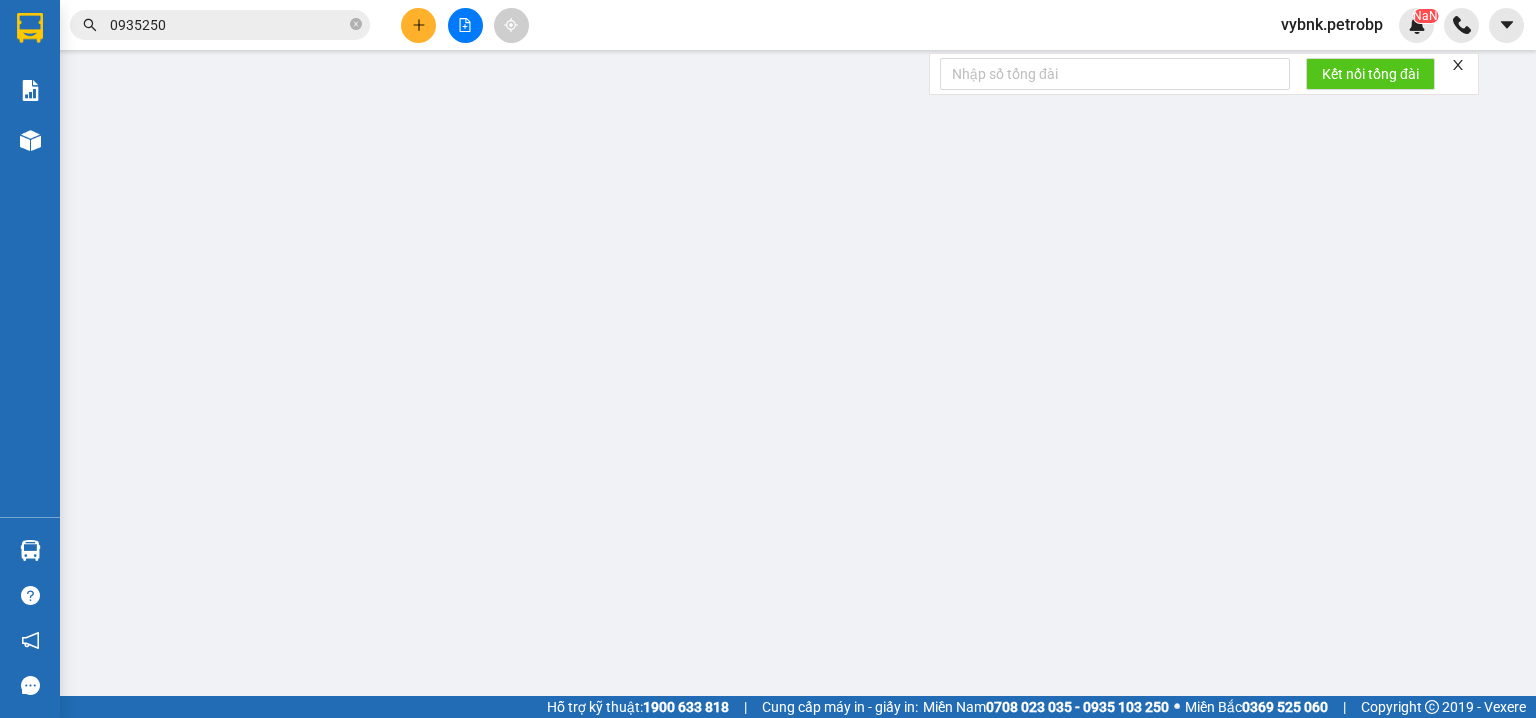 type on "0702290831" 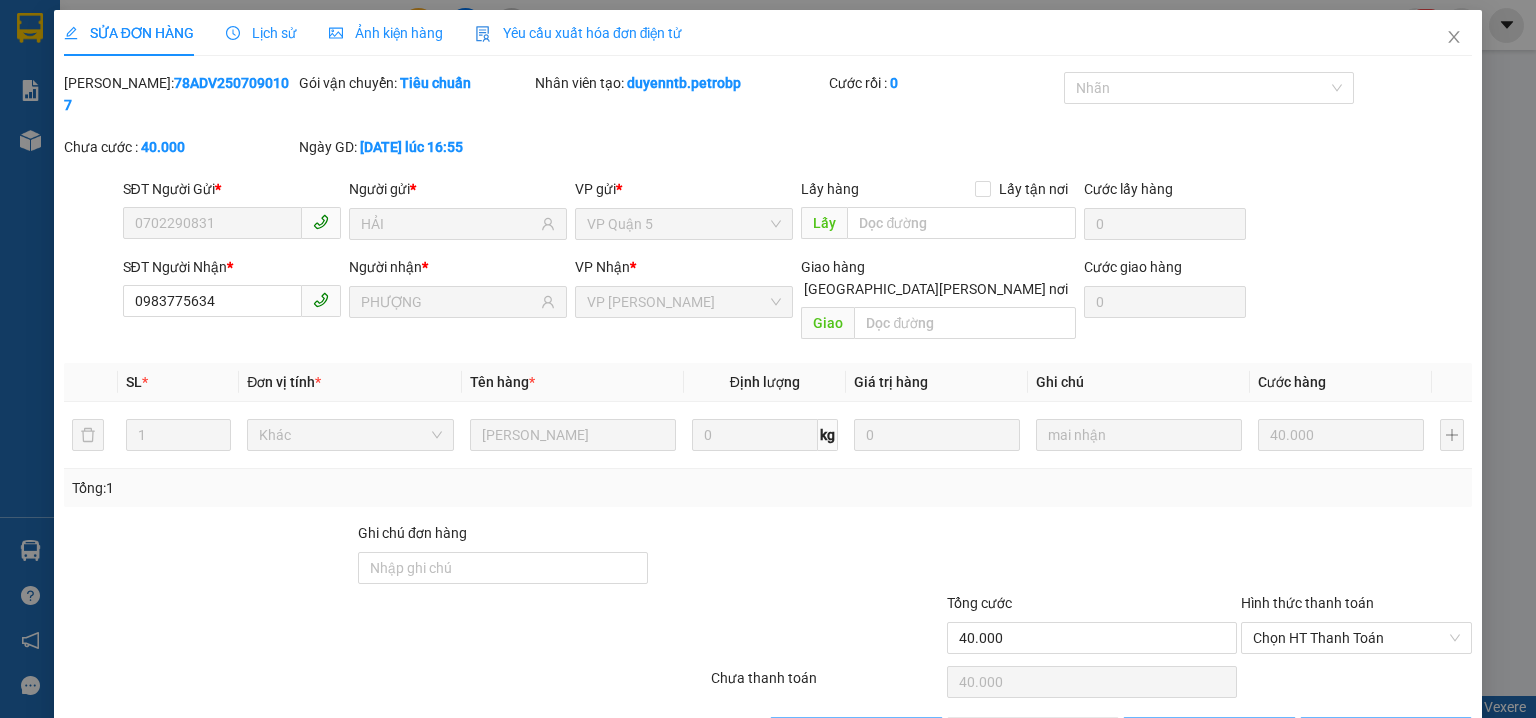 scroll, scrollTop: 0, scrollLeft: 0, axis: both 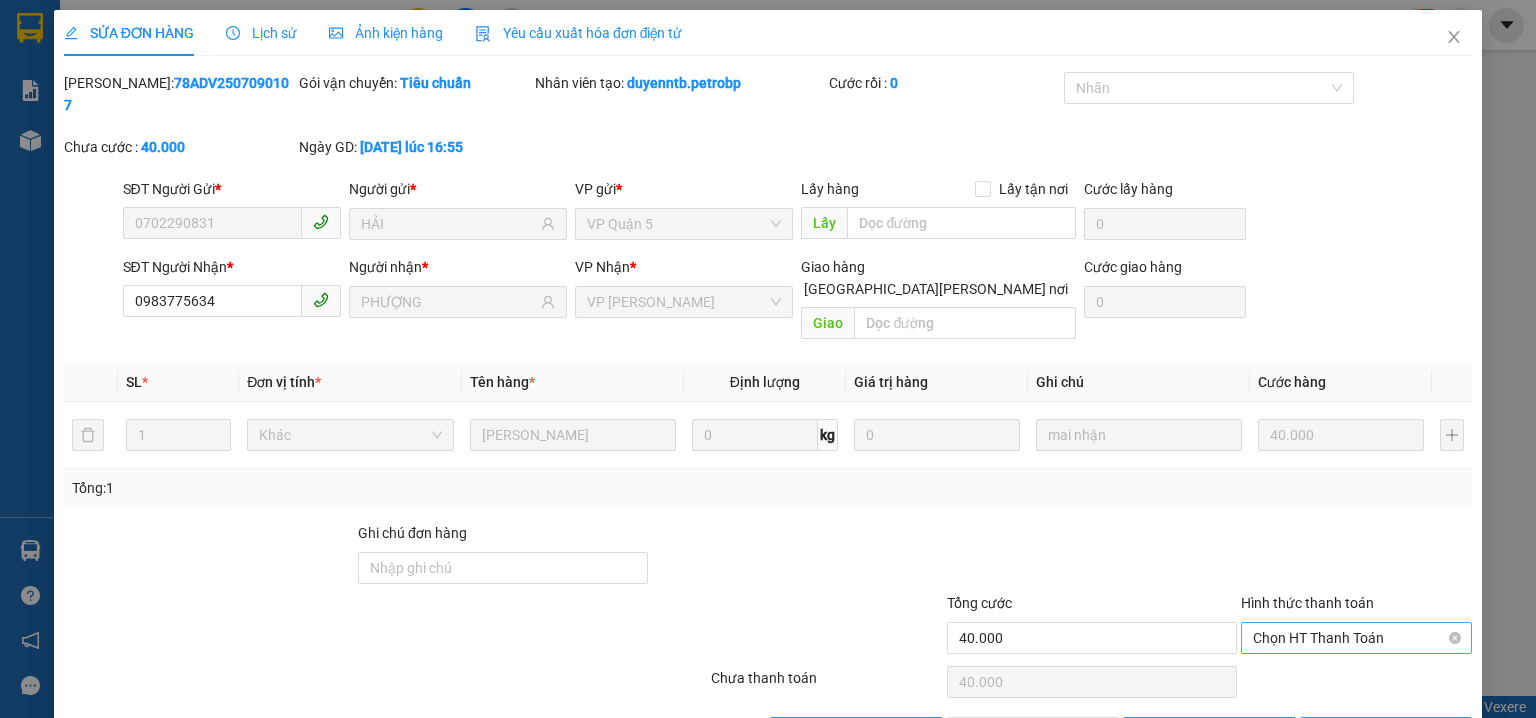 click on "Chọn HT Thanh Toán" at bounding box center (1356, 638) 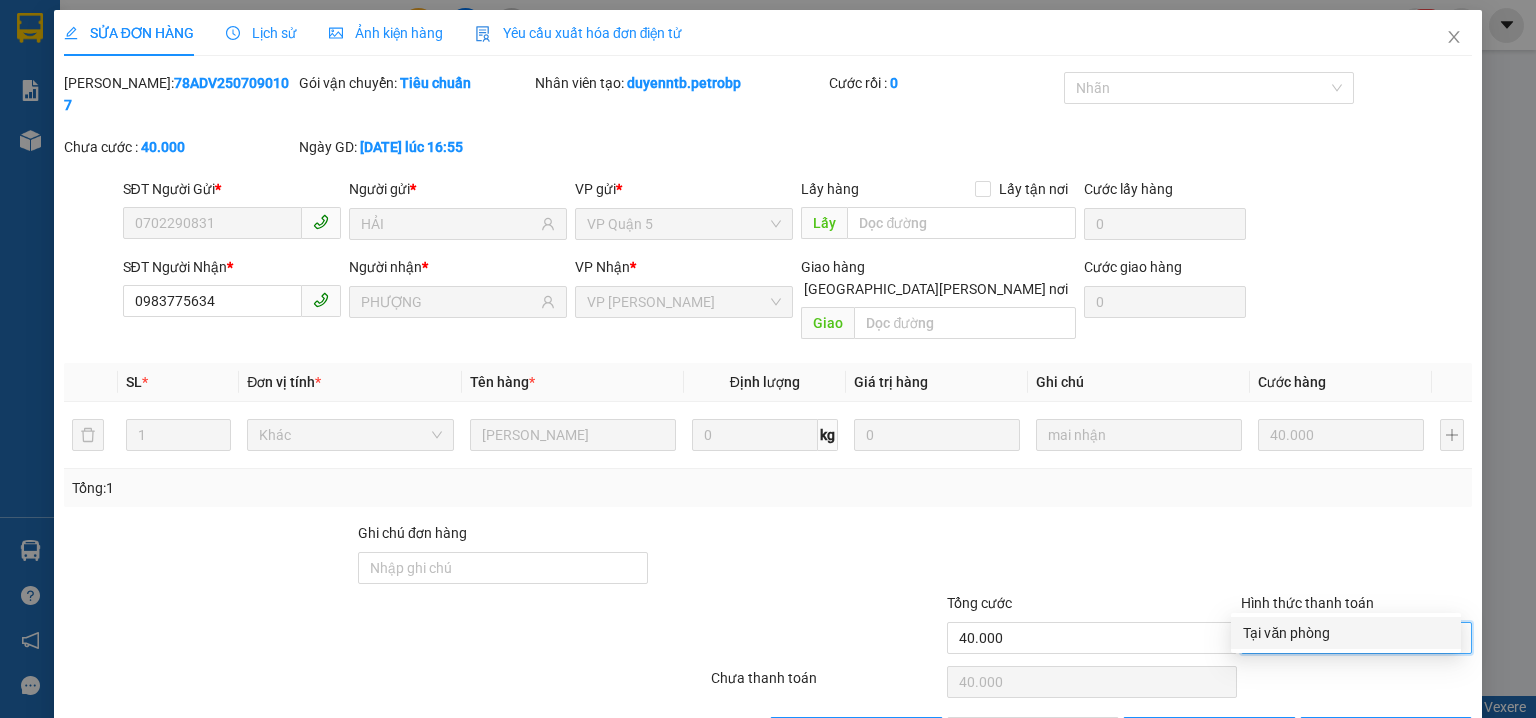 click on "Tại văn phòng" at bounding box center (1346, 633) 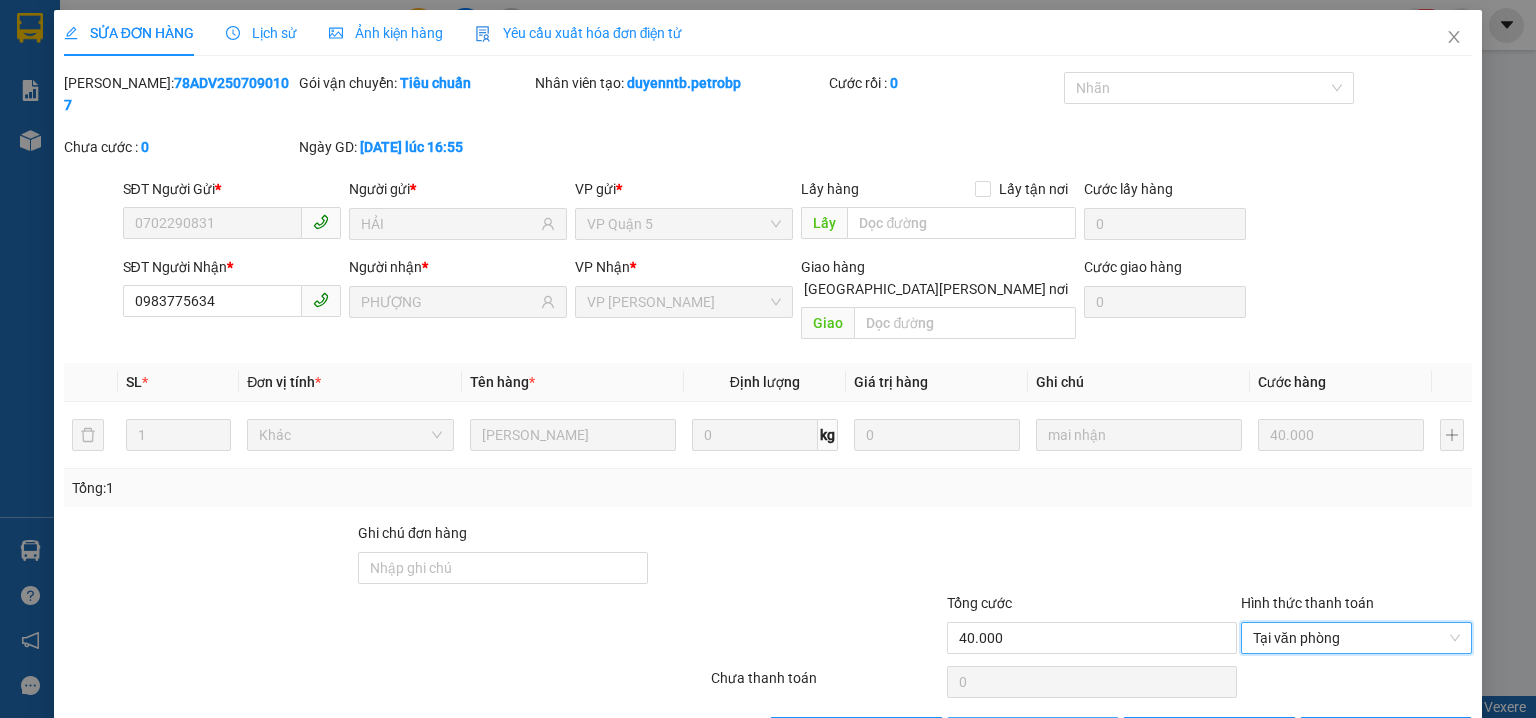 drag, startPoint x: 1092, startPoint y: 680, endPoint x: 1080, endPoint y: 680, distance: 12 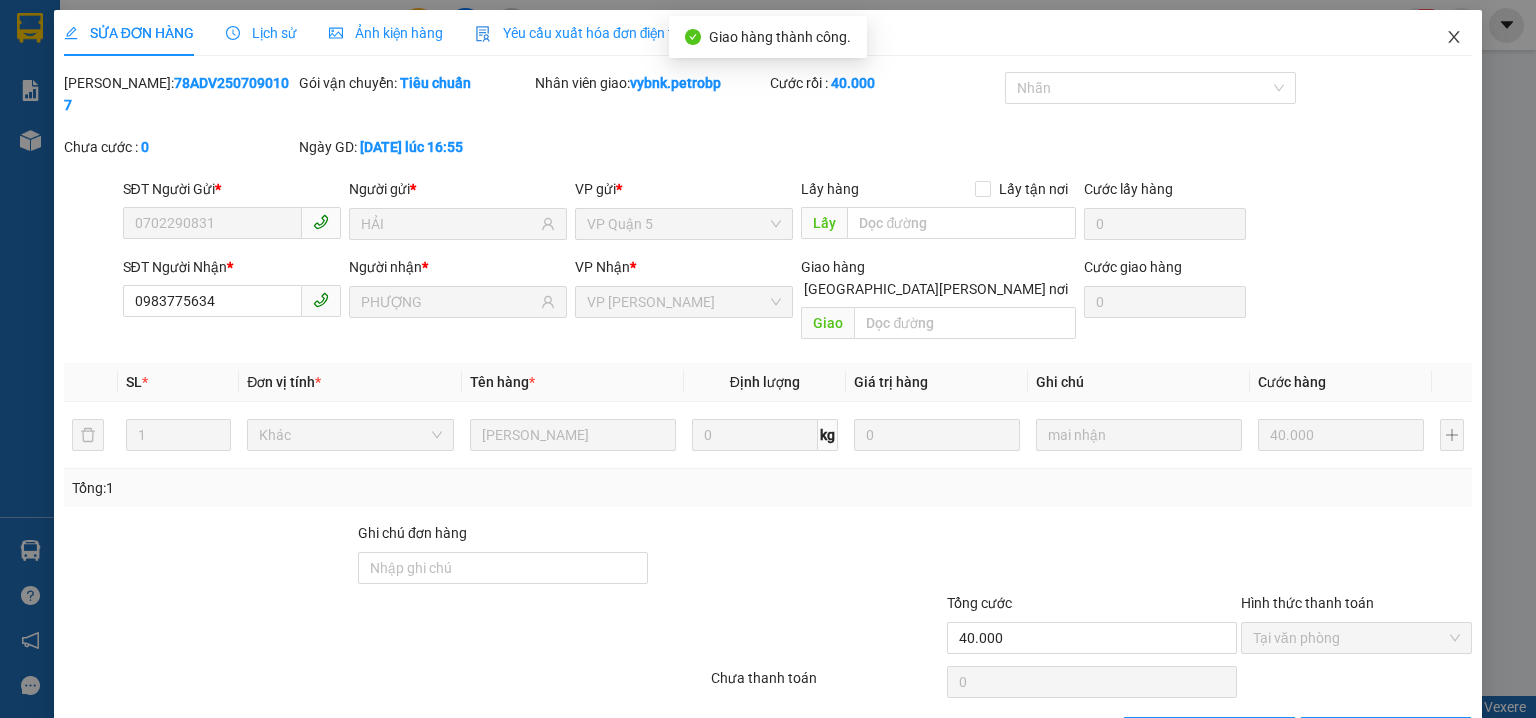 click 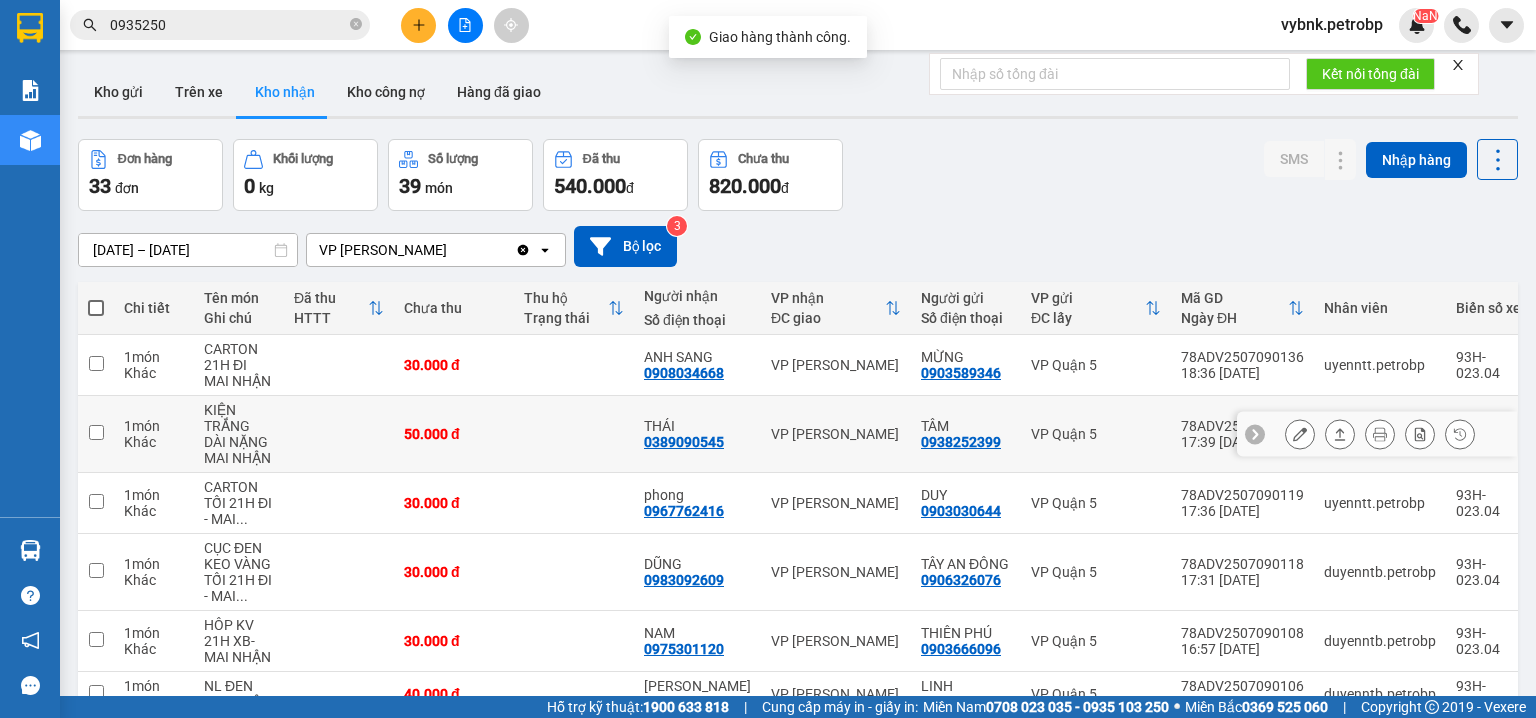 scroll, scrollTop: 320, scrollLeft: 0, axis: vertical 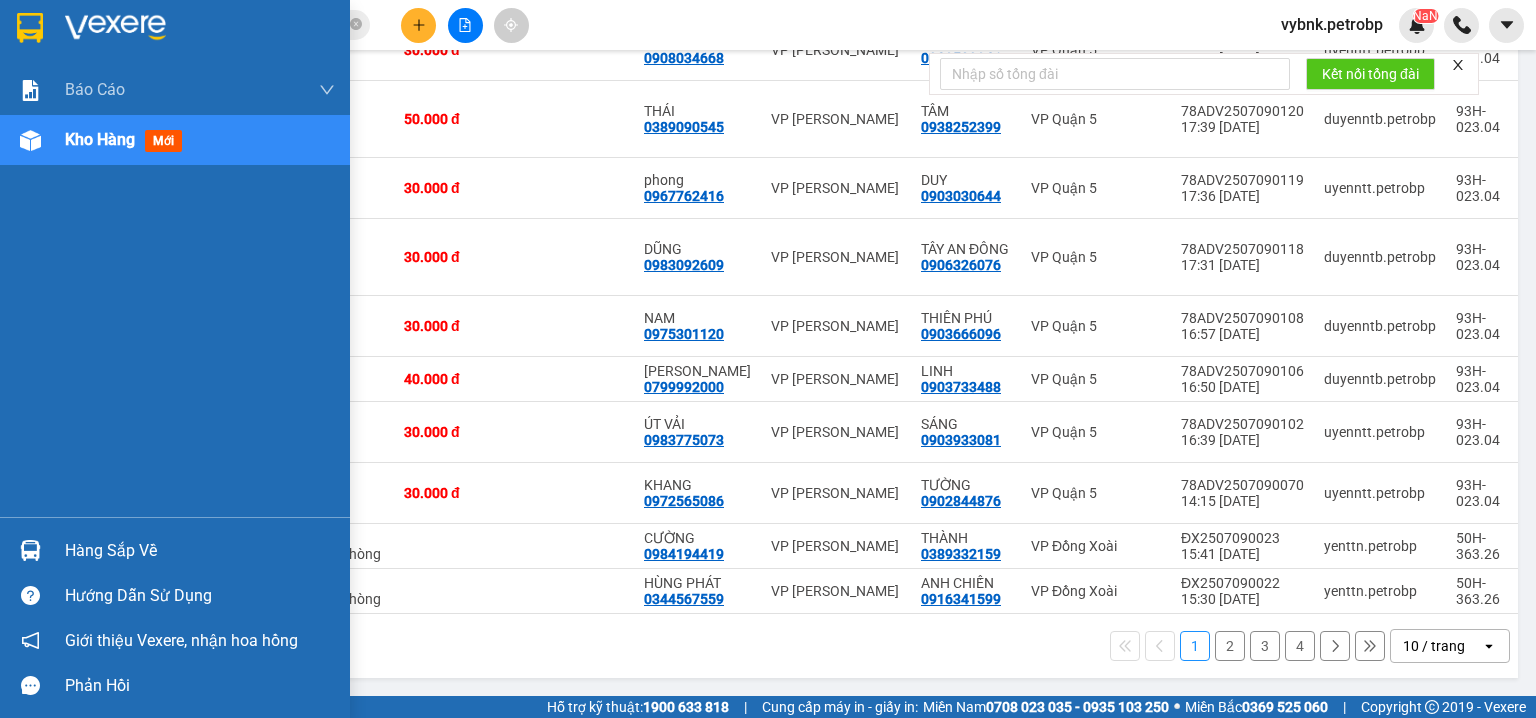 click at bounding box center [30, 550] 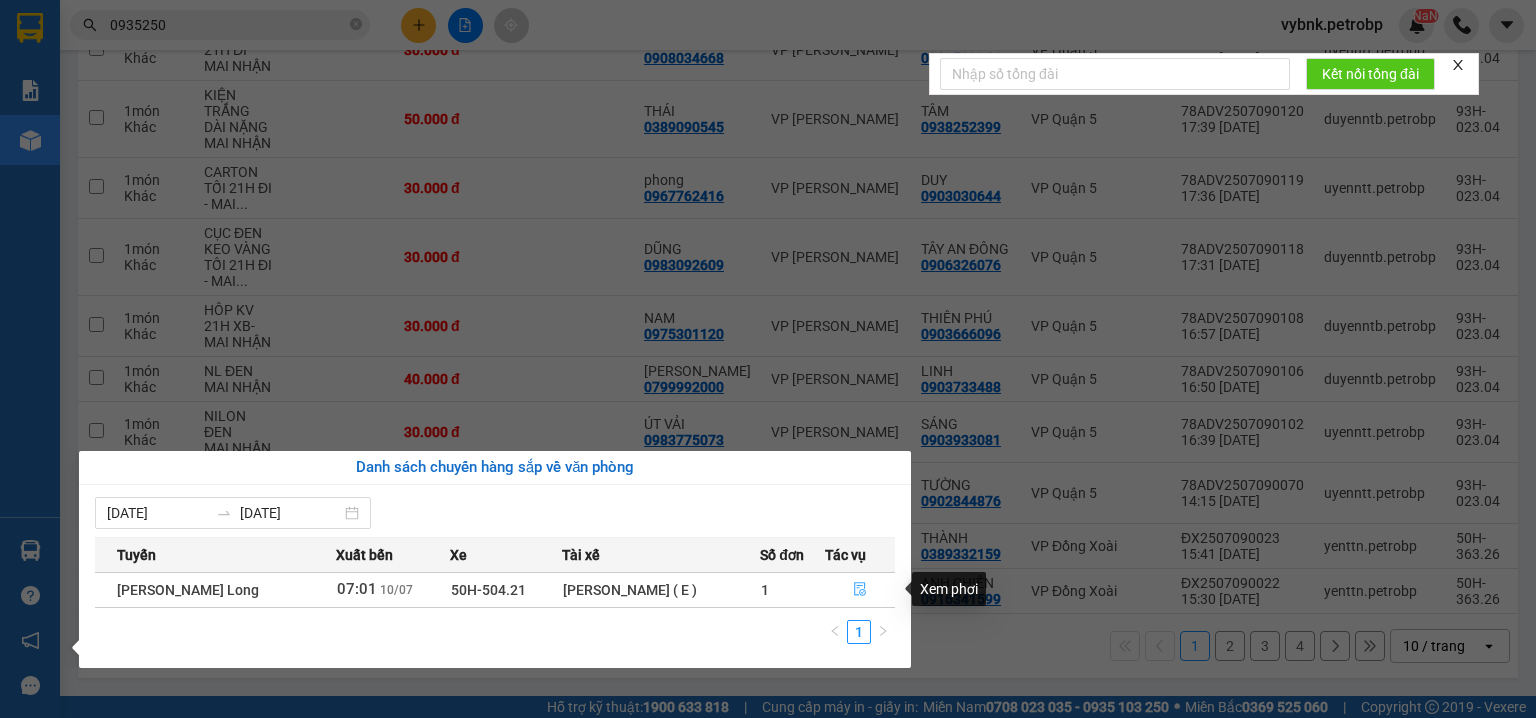 click at bounding box center [860, 590] 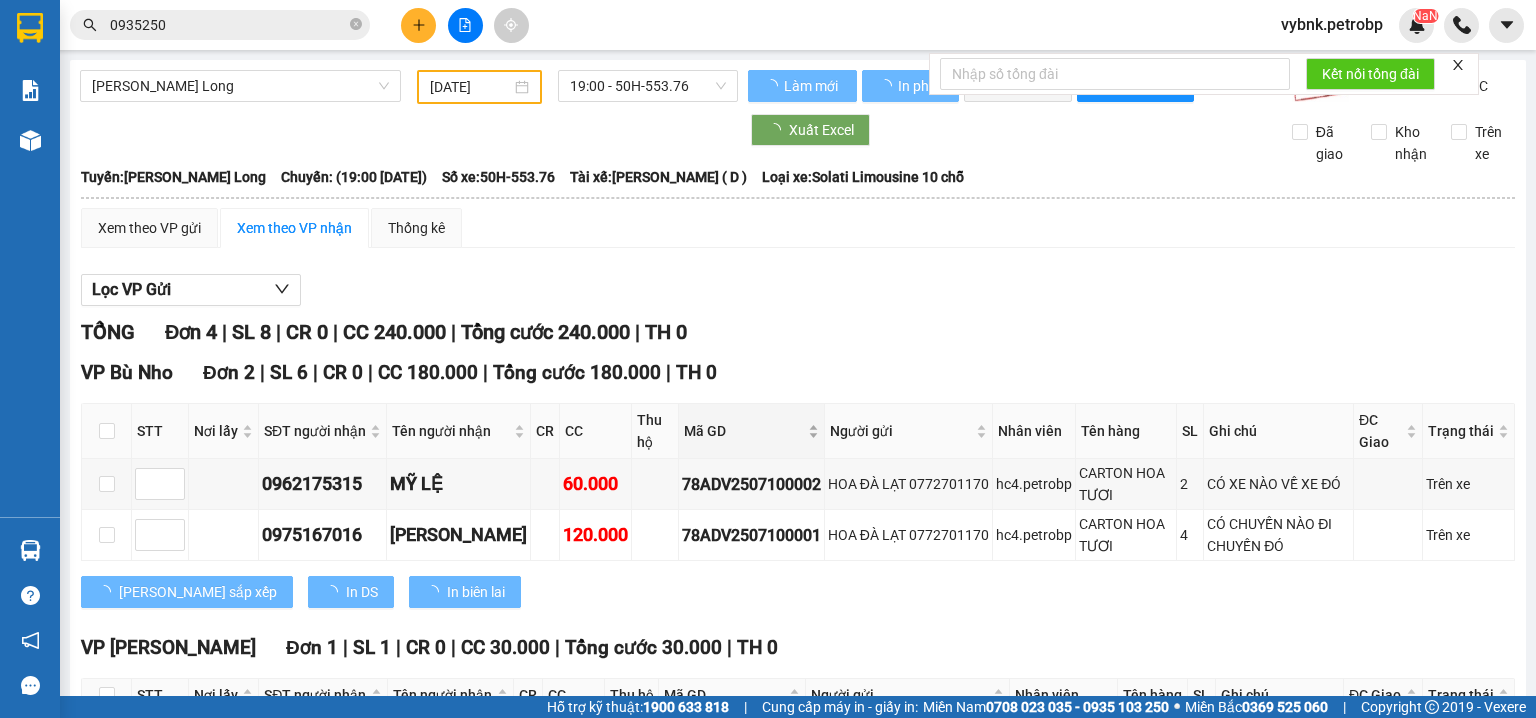 type on "[DATE]" 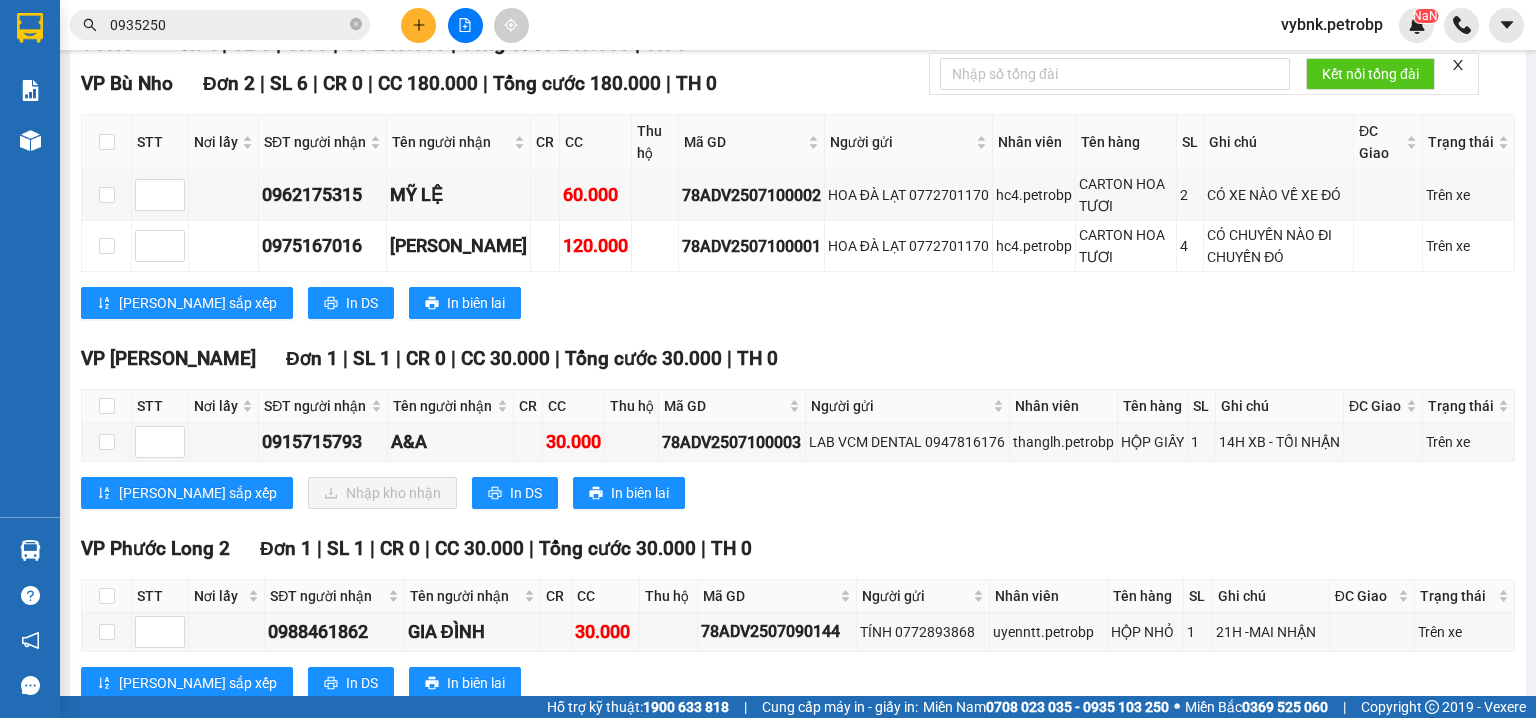 scroll, scrollTop: 393, scrollLeft: 0, axis: vertical 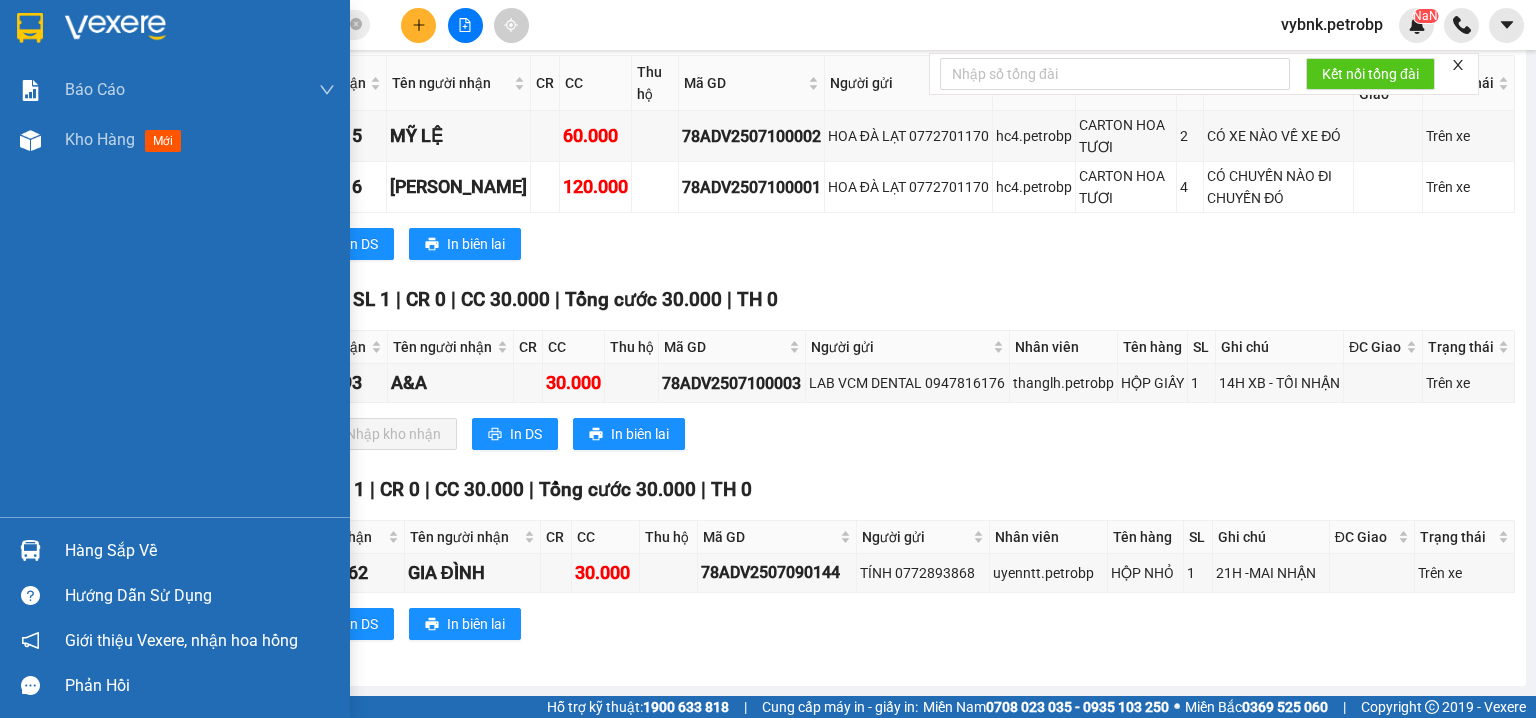 click at bounding box center [30, 550] 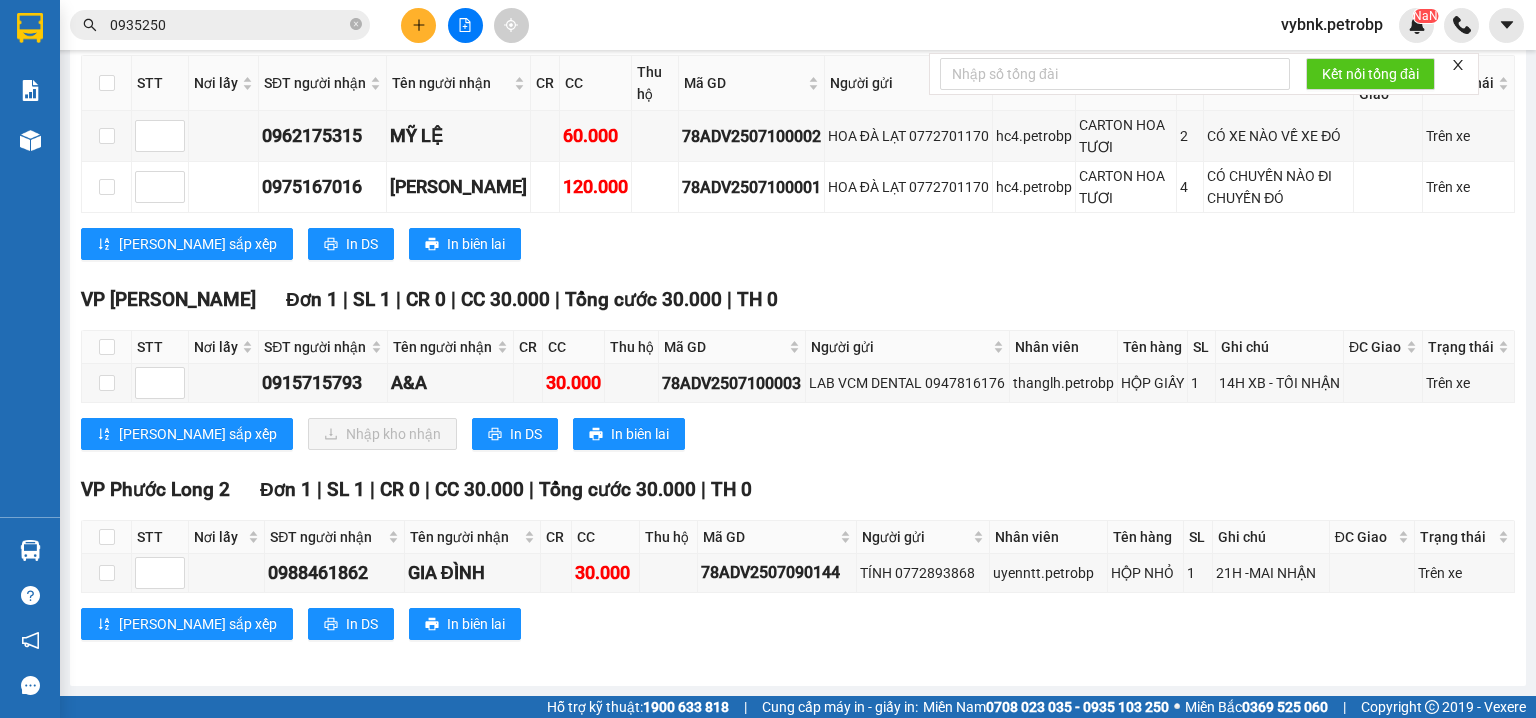 click on "Kết quả tìm kiếm ( 51 )  Bộ lọc  Ngày tạo đơn gần nhất Mã ĐH Trạng thái Món hàng Tổng cước Chưa cước Người gửi VP Gửi Người nhận VP Nhận 78ADV2507090101 16:30 - 09/07 VP Nhận   93H-023.04 00:14 - 10/07 CARTON SL:  1 30.000 0935382767 tâm VP Quận 5 0935250 020 uyên VP Phước Bình 78ADV2507020139 19:48 - 02/07 Đã giao   20:24 - 03/07 crt trắng SL:  1 30.000 0935382767 tâm VP Quận 5 0935250 020 uyên VP Phước Bình PB2507020010 08:41 - 02/07 Đã giao   17:31 - 02/07 CARTON TRẮNG SL:  1 30.000 0935250 020 UYÊN VP Phước Bình 0935382767 TÂM  VP Quận 5 PB2506170007 07:32 - 17/06 Đã giao   20:38 - 17/06 THUNG SẦU RIÊNG SL:  1 40.000 0935250 020 UYÊN VP Phước Bình 0909049006 NHƯ VP Quận 5 PB2505280041 17:38 - 28/05 Đã giao   21:18 - 29/05 THUNG SẦU RIÊNG SL:  1 30.000 0935250 020 UYÊN VP Phước Bình 0909049006 NHƯ VP Quận 5 PB2504040013 13:18 - 04/04 VP Nhận   93E-001.77 20:42 - 04/04 CARTON SẦU RIÊNG SL:  1" at bounding box center (768, 359) 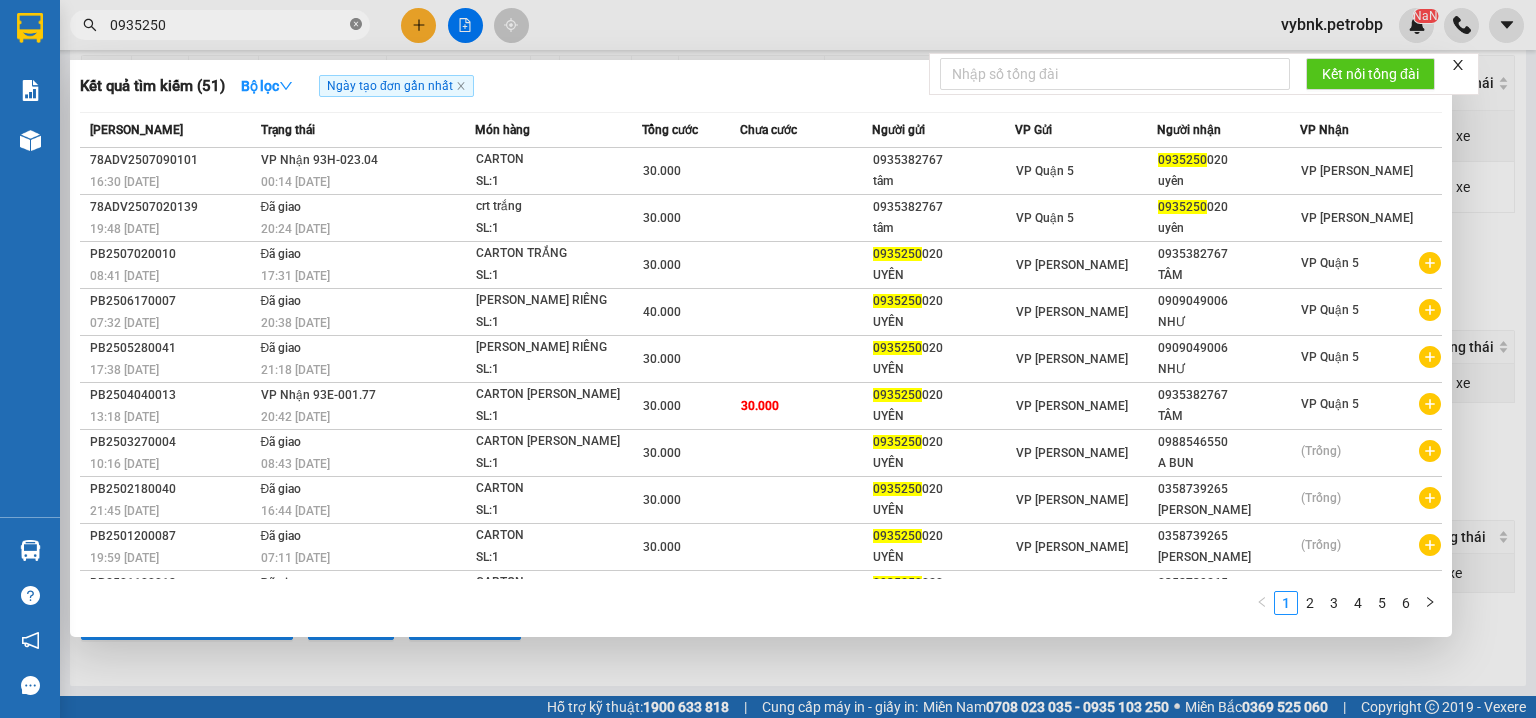 click 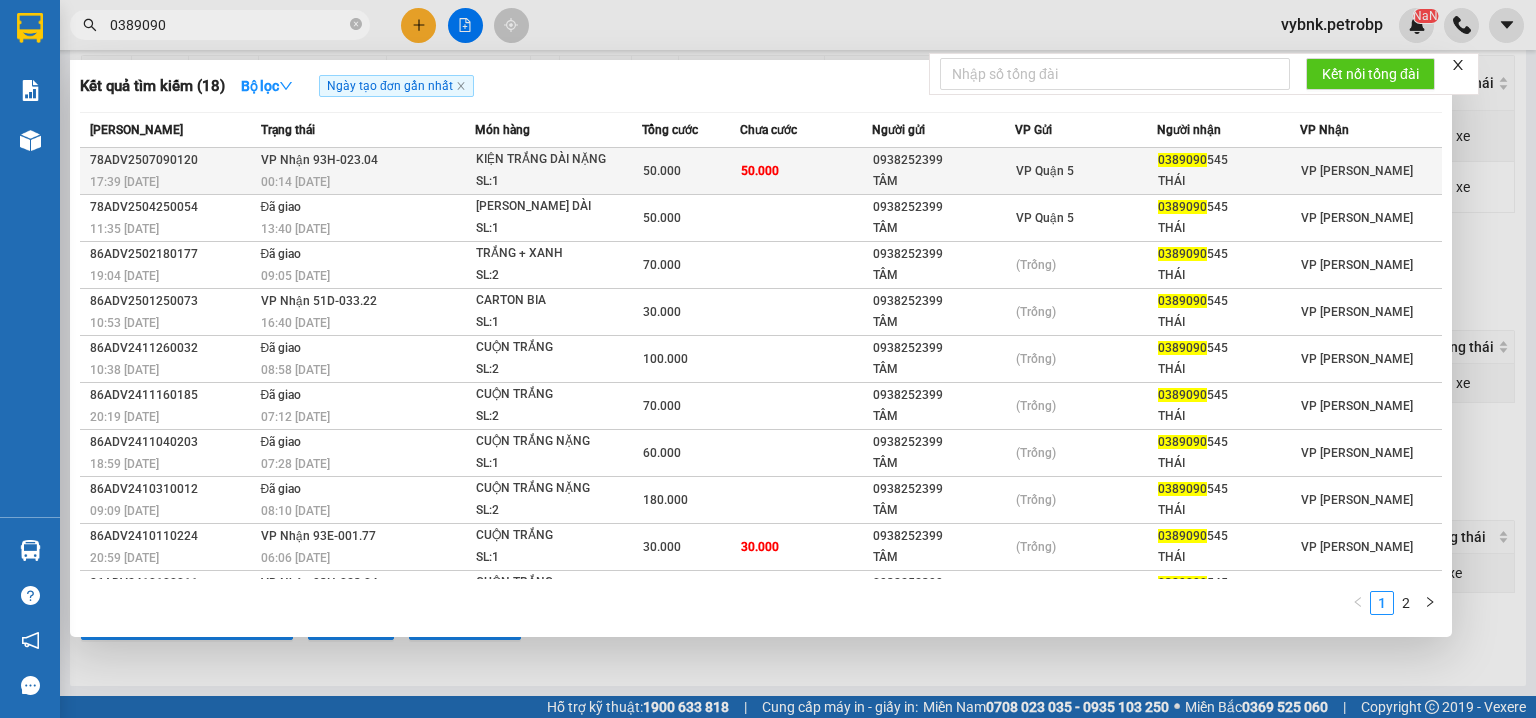 type on "0389090" 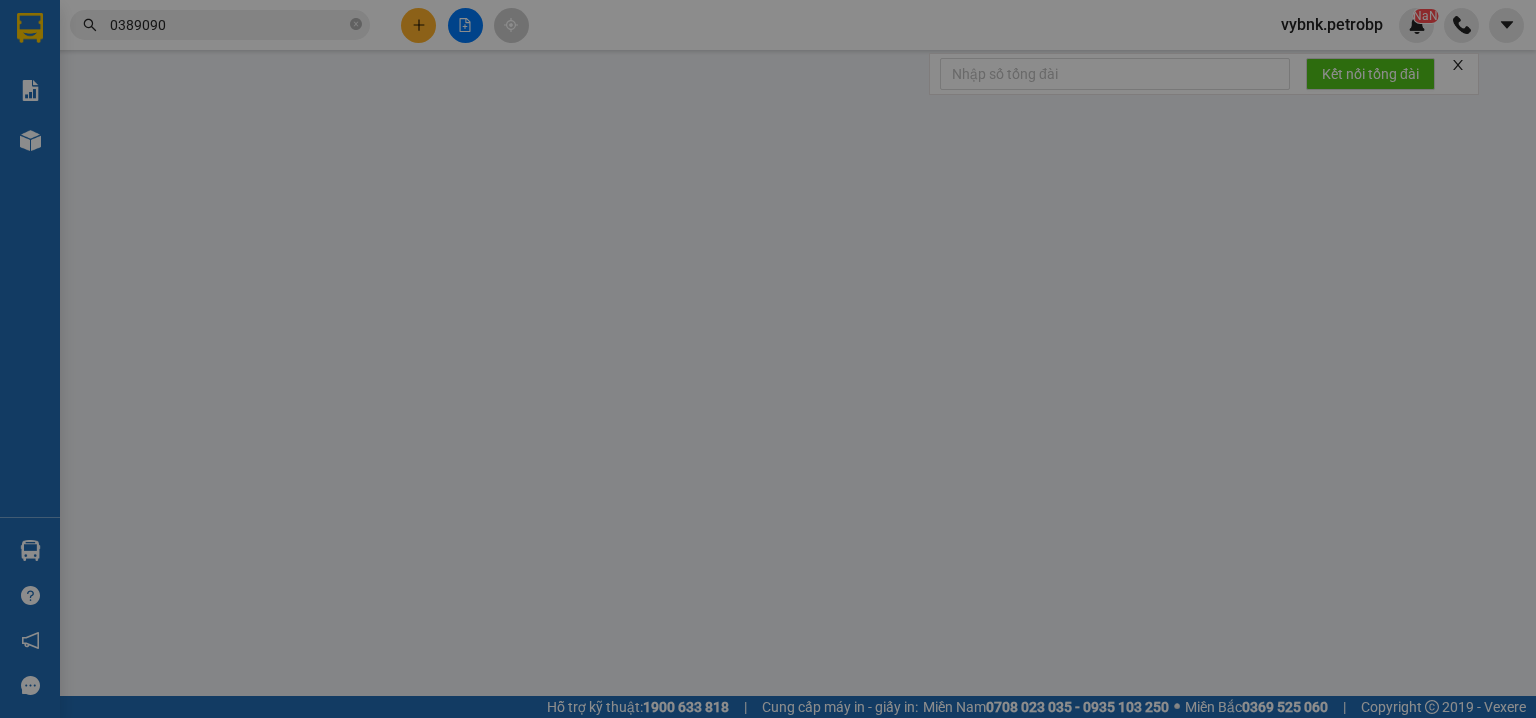 scroll, scrollTop: 0, scrollLeft: 0, axis: both 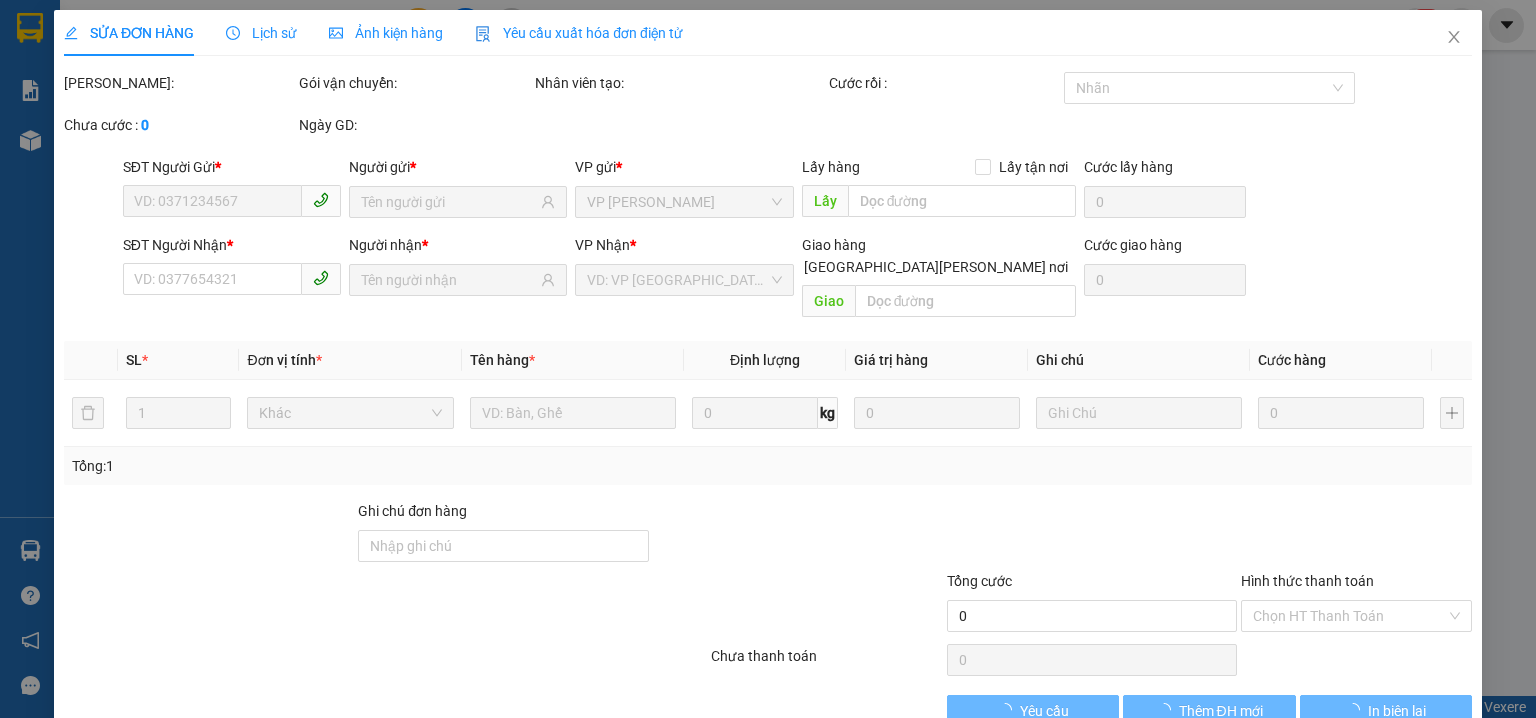 type on "0938252399" 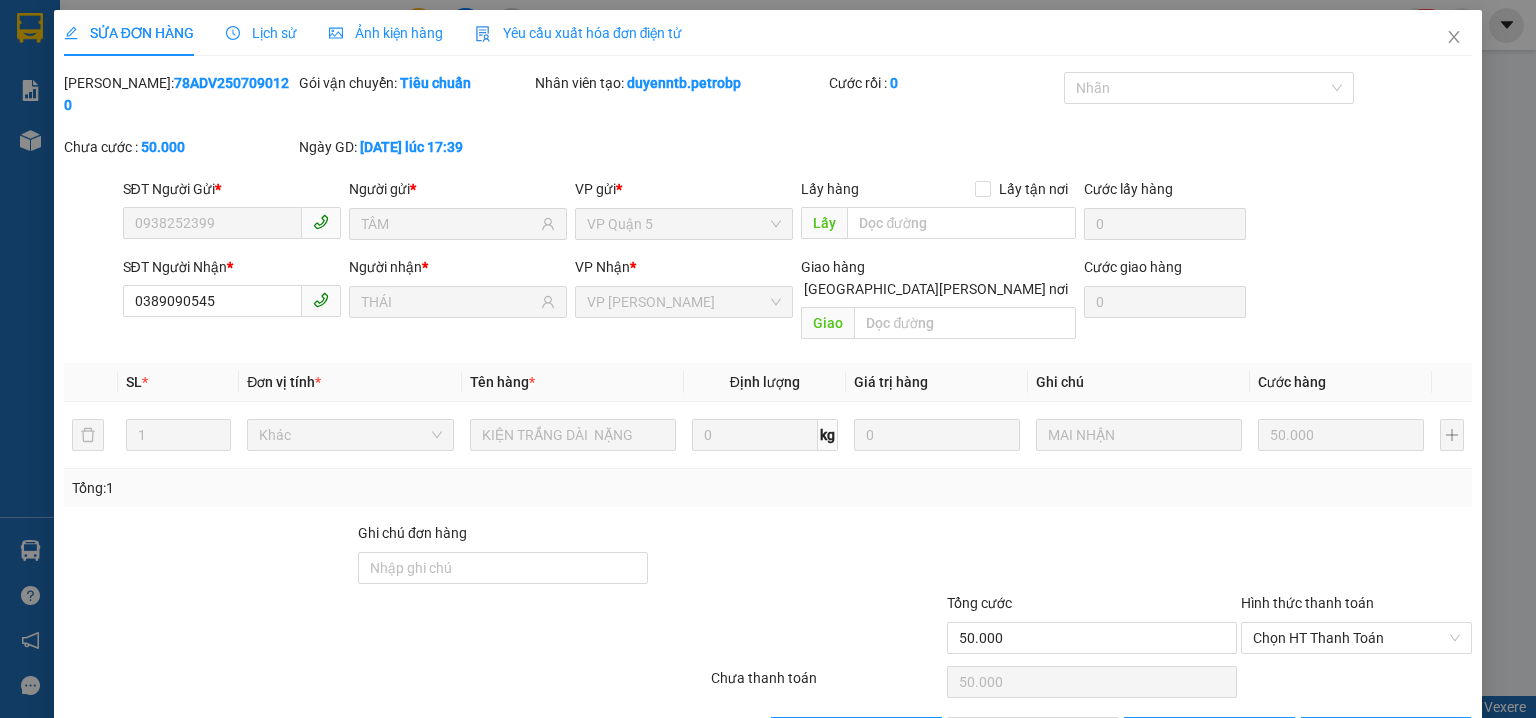 drag, startPoint x: 1303, startPoint y: 594, endPoint x: 1282, endPoint y: 612, distance: 27.658634 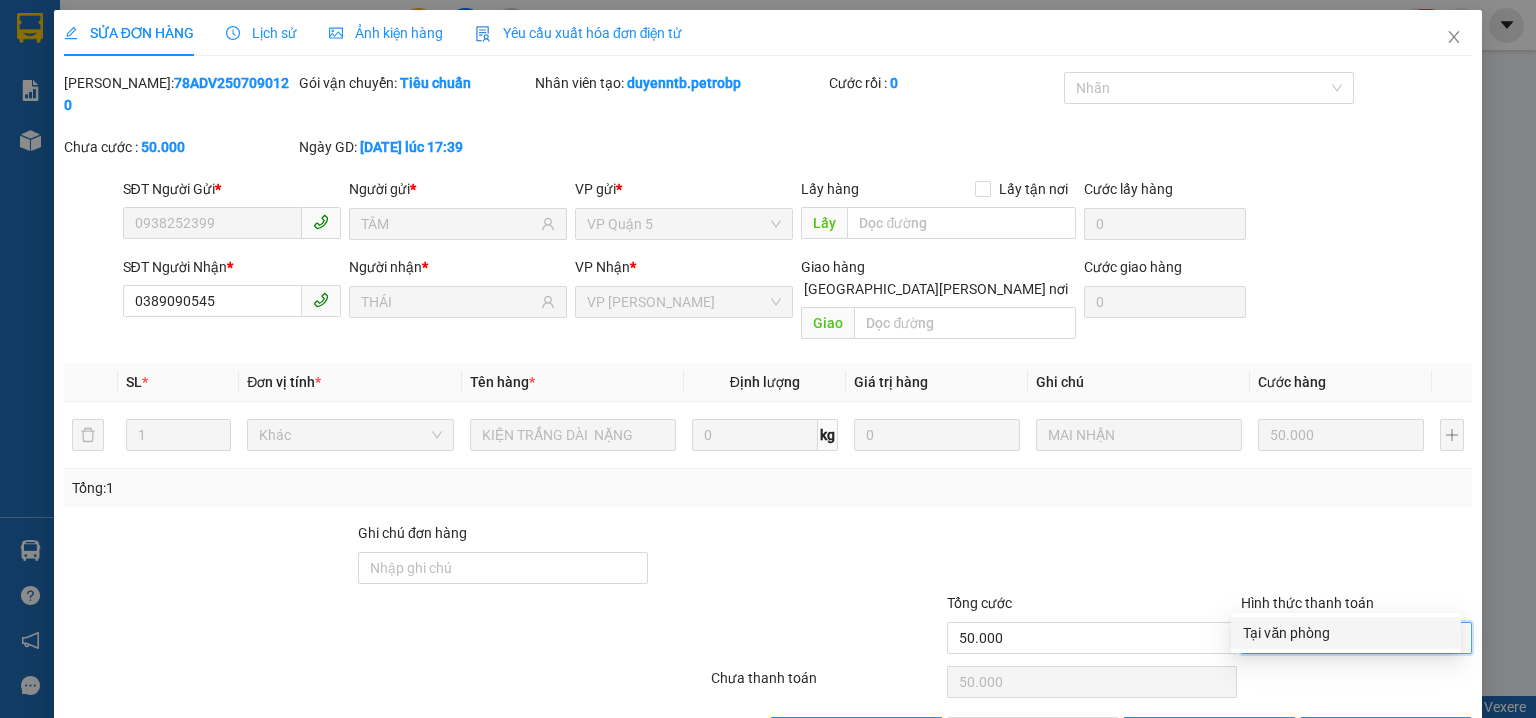 drag, startPoint x: 1276, startPoint y: 637, endPoint x: 1279, endPoint y: 648, distance: 11.401754 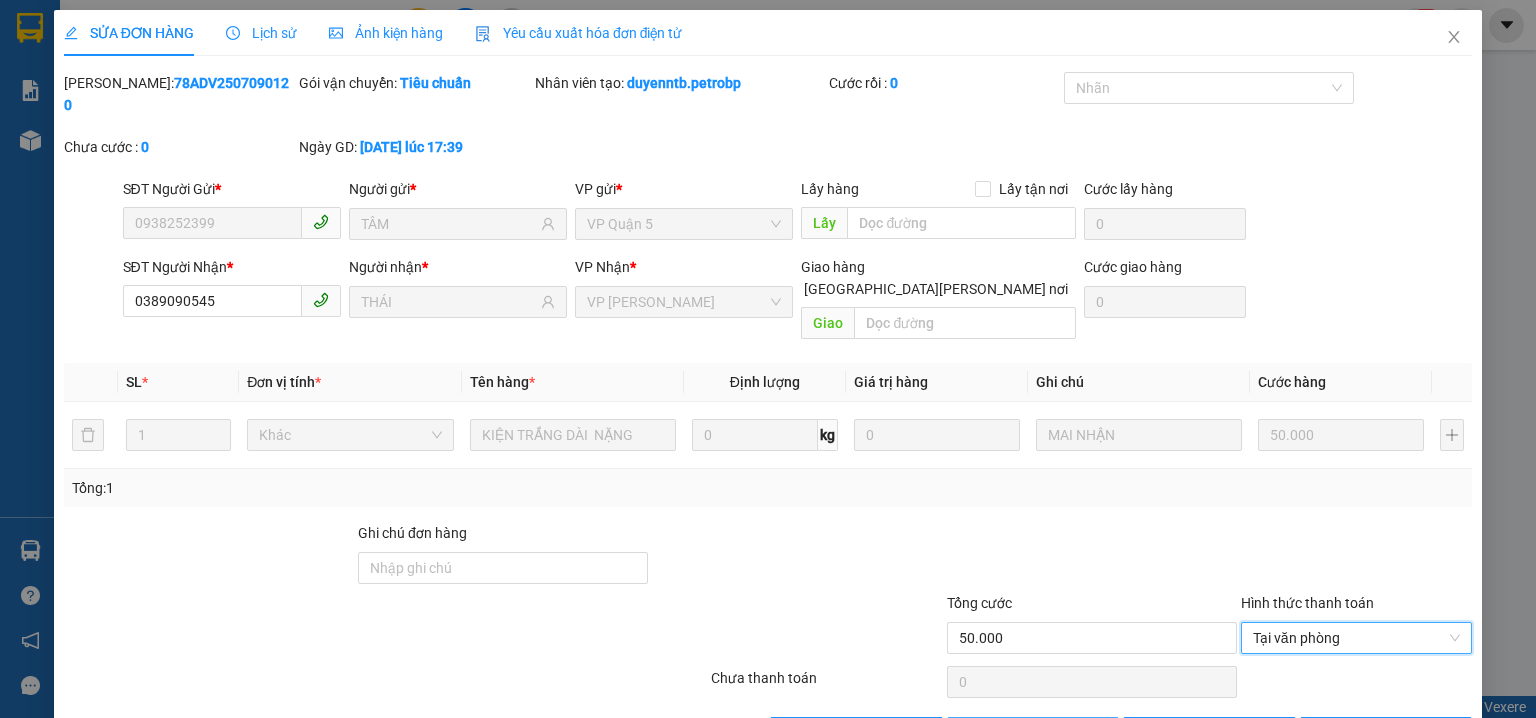 click on "Giao hàng" at bounding box center (1033, 733) 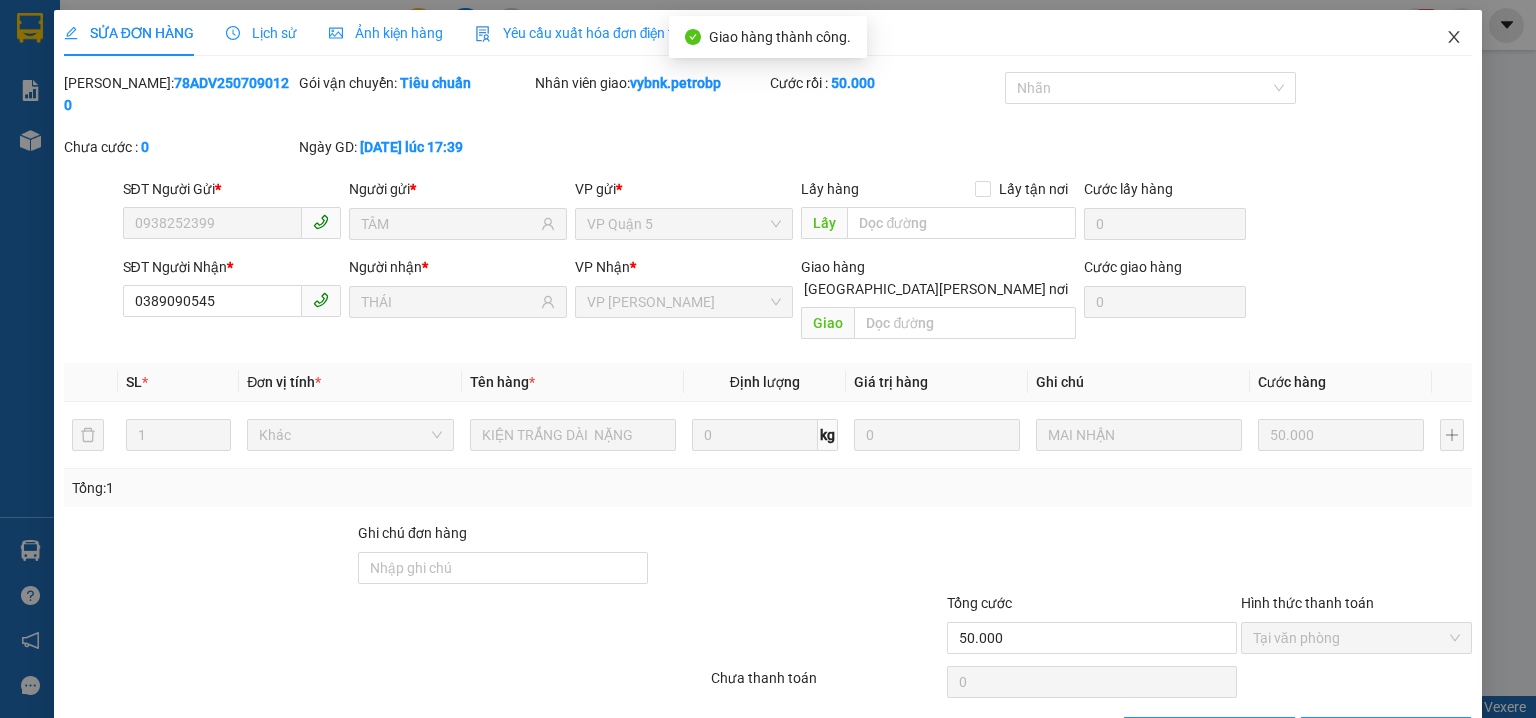 click at bounding box center (1454, 38) 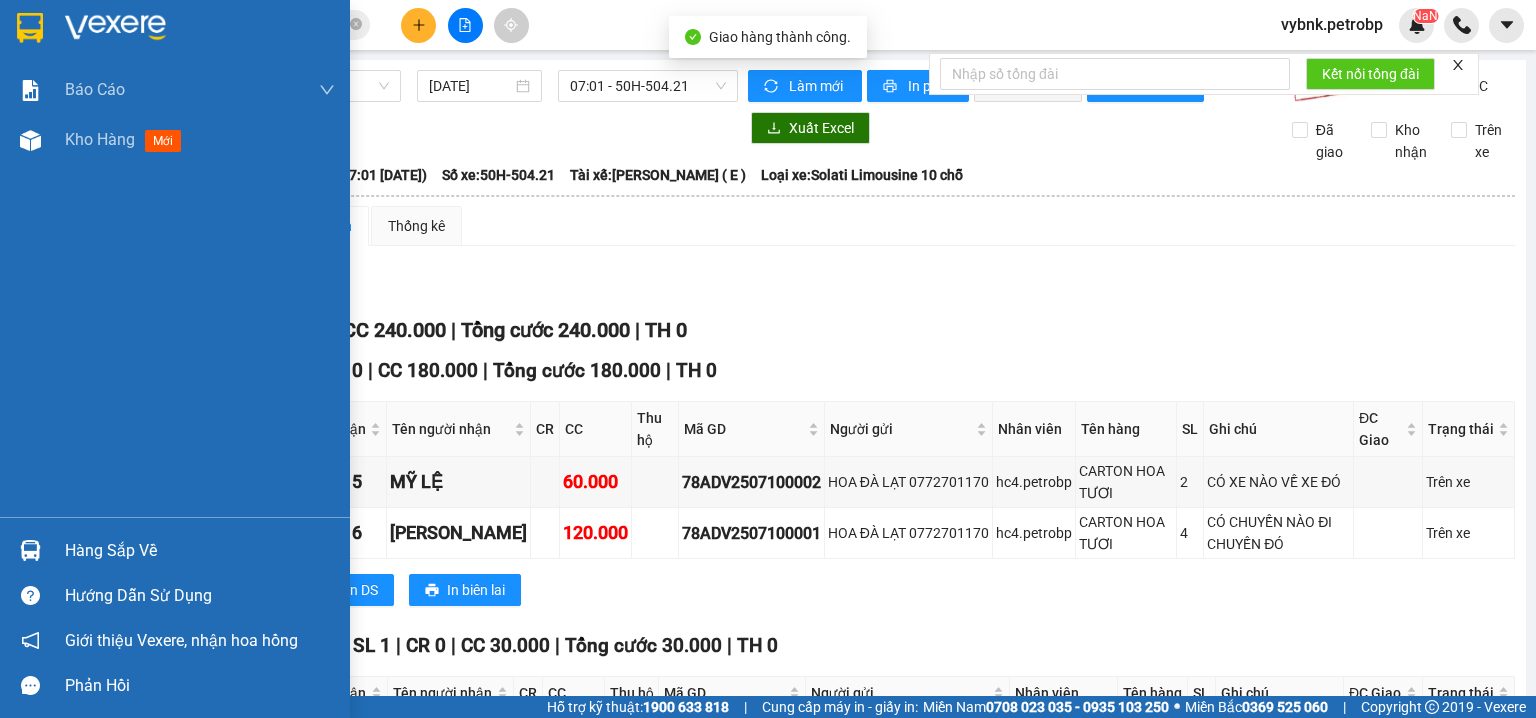 click on "Hàng sắp về" at bounding box center (175, 550) 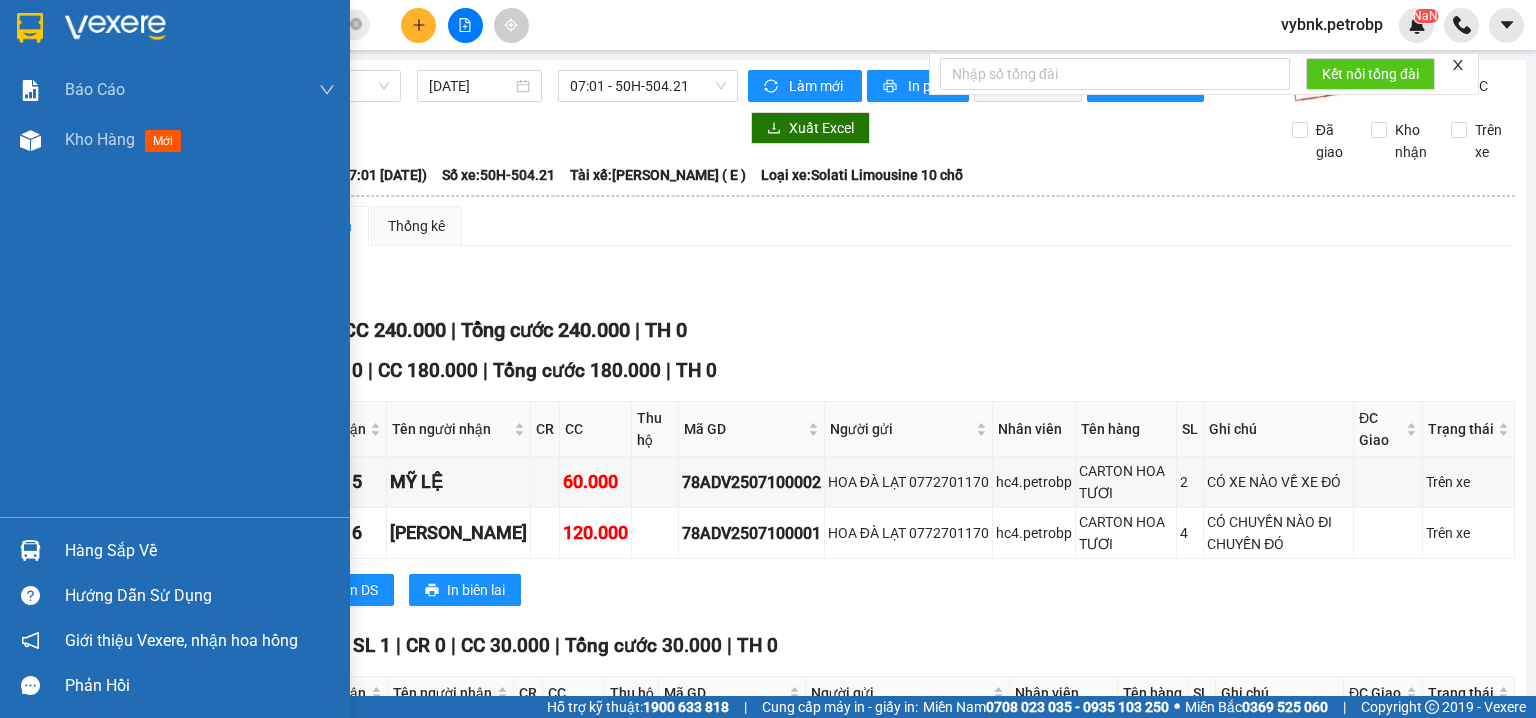 click on "Báo cáo BC tiền tận nơi (nhân viên) Báo cáo 1 (nv): Số tiền đã thu của văn phòng  Báo cáo 1: Số tiền đã thu của văn phòng  Báo cáo dòng tiền (nhân viên) Doanh số tạo đơn theo VP gửi (nhân viên) Mẫu 1: Báo cáo dòng tiền theo nhân viên (nhà xe) Mẫu 1: Báo cáo dòng tiền theo nhân viên (trưởng trạm) Mẫu 2: Thống kê đơn hàng theo nhân viên Mẫu 3.1: Thống kê đơn hàng văn phòng gửi Mẫu 3.1: Thống kê đơn hàng văn phòng gửi ( các trạm xem ) Mẫu 3: Báo cáo dòng tiền theo văn phòng     Kho hàng mới Hàng sắp về Hướng dẫn sử dụng Giới thiệu Vexere, nhận hoa hồng Phản hồi Phần mềm hỗ trợ bạn tốt chứ?" at bounding box center (175, 359) 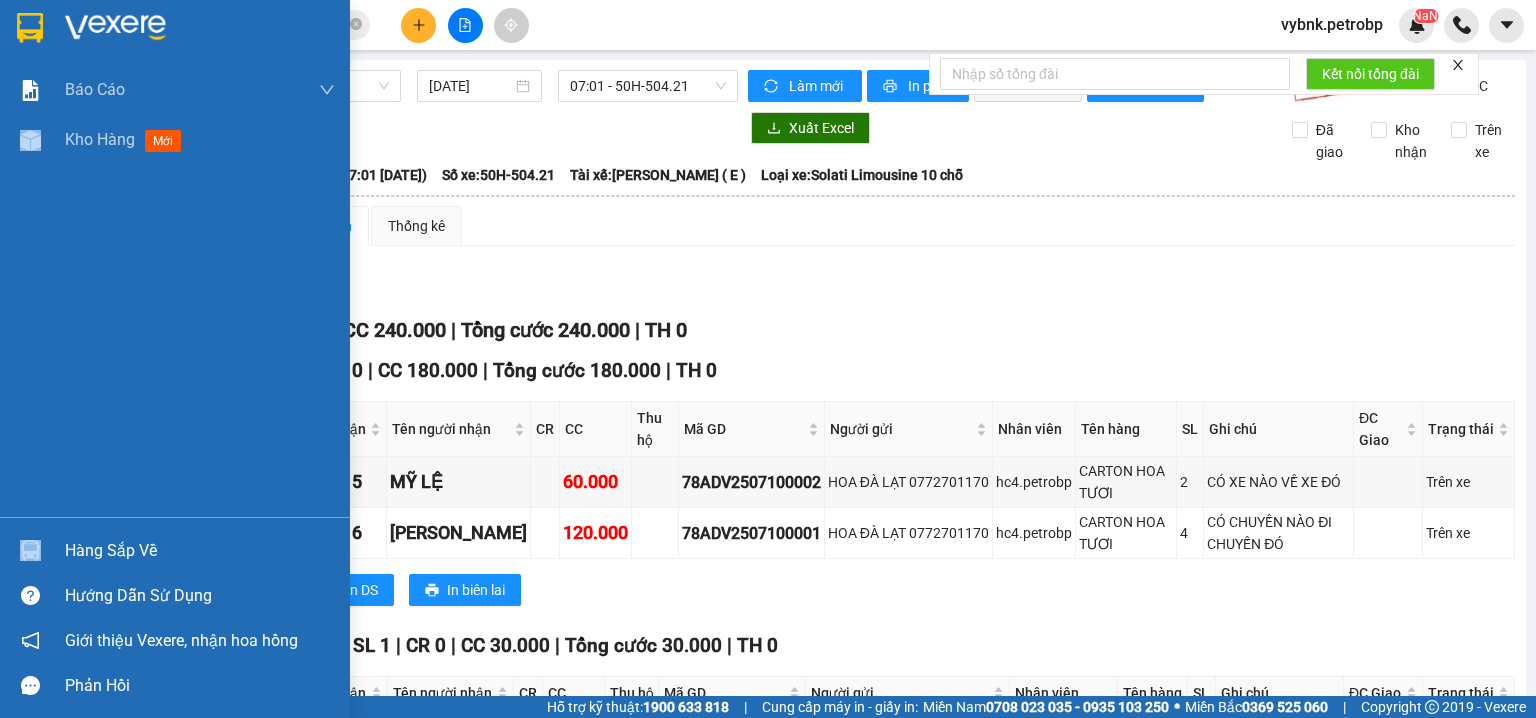 click at bounding box center (30, 140) 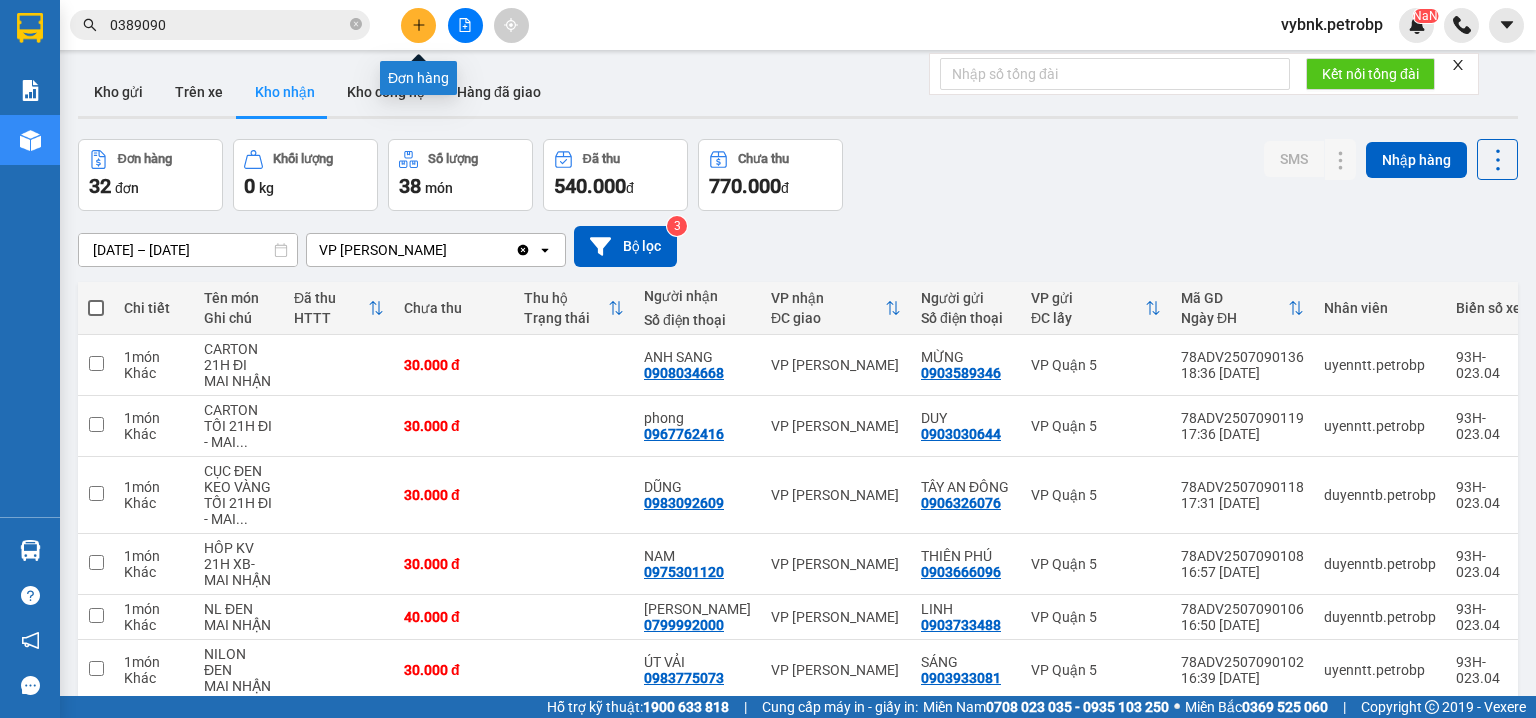 click at bounding box center (418, 25) 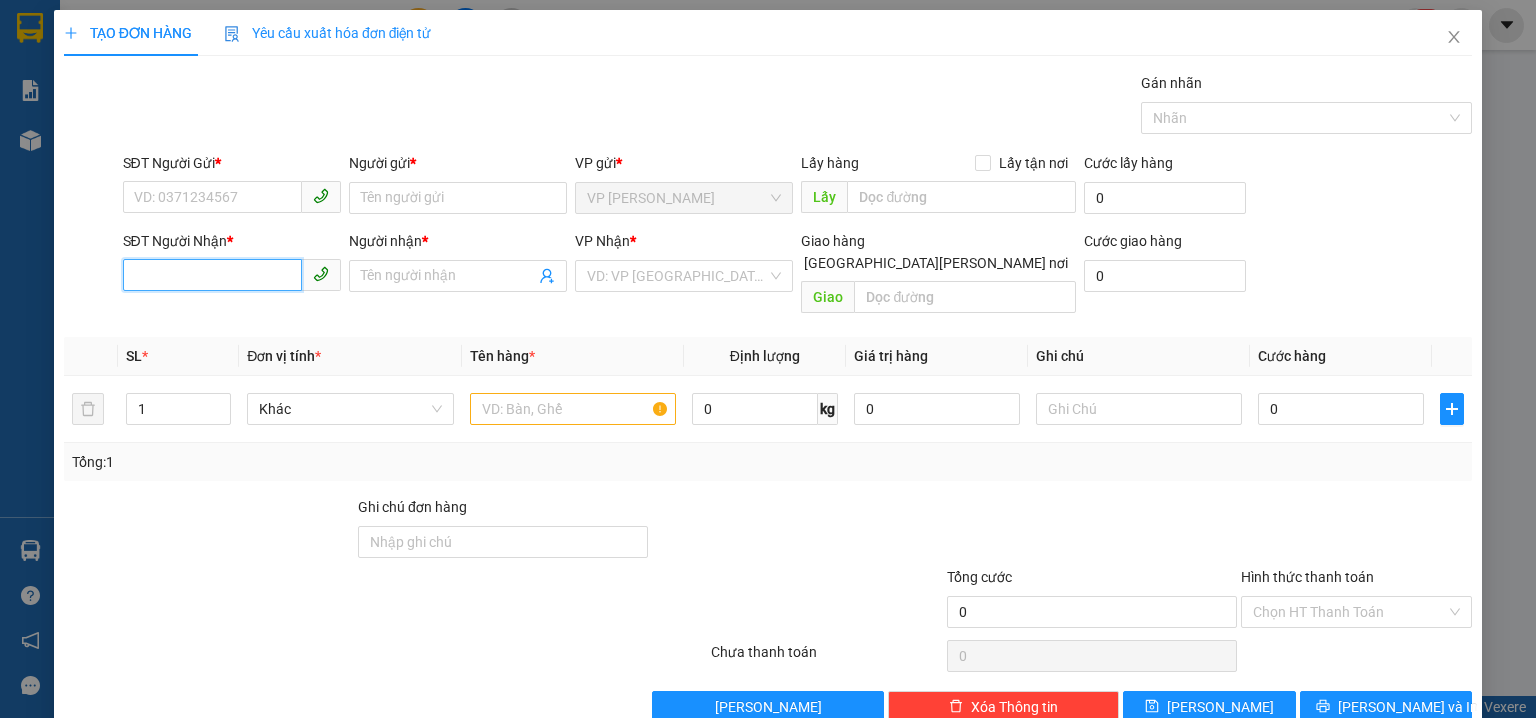 paste on "0978164447" 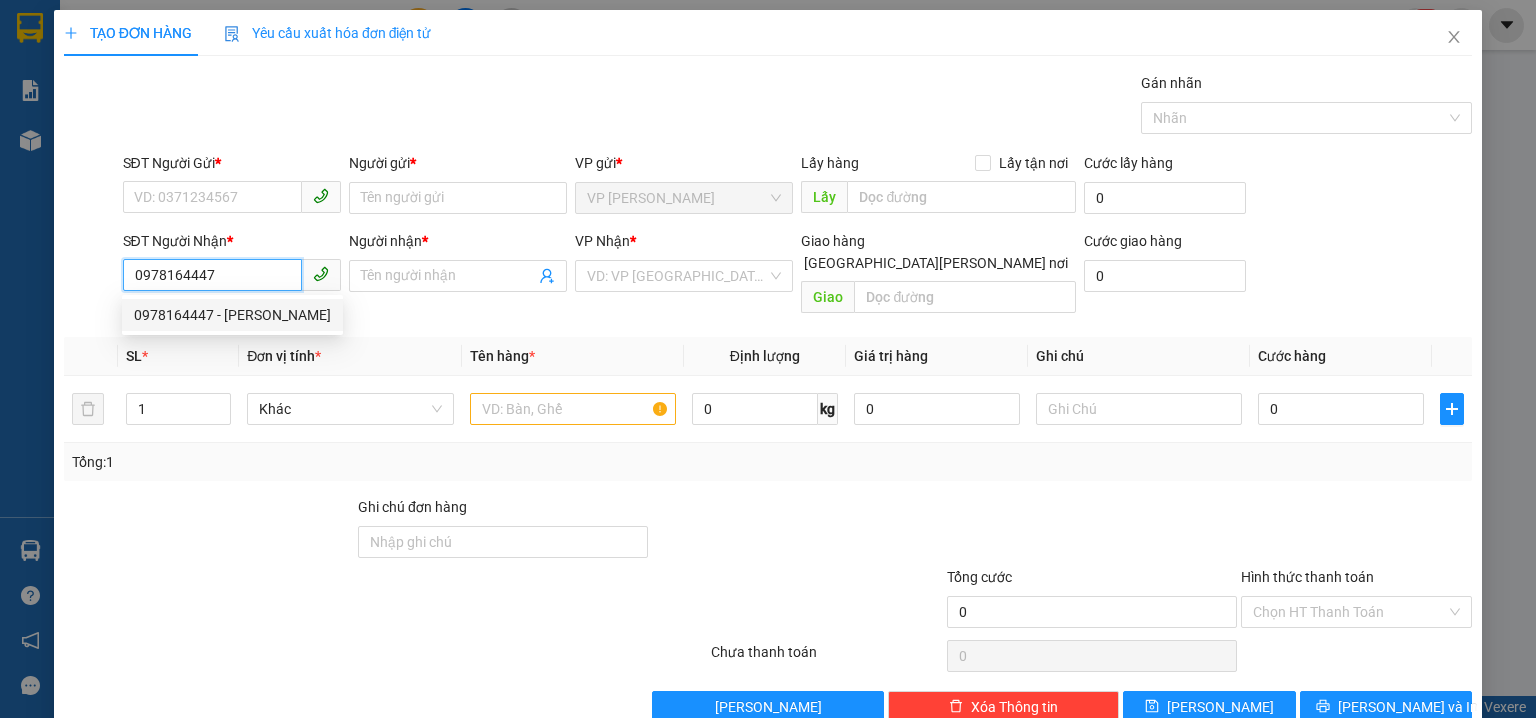 click on "0978164447 - HẰNG LÊ" at bounding box center [232, 315] 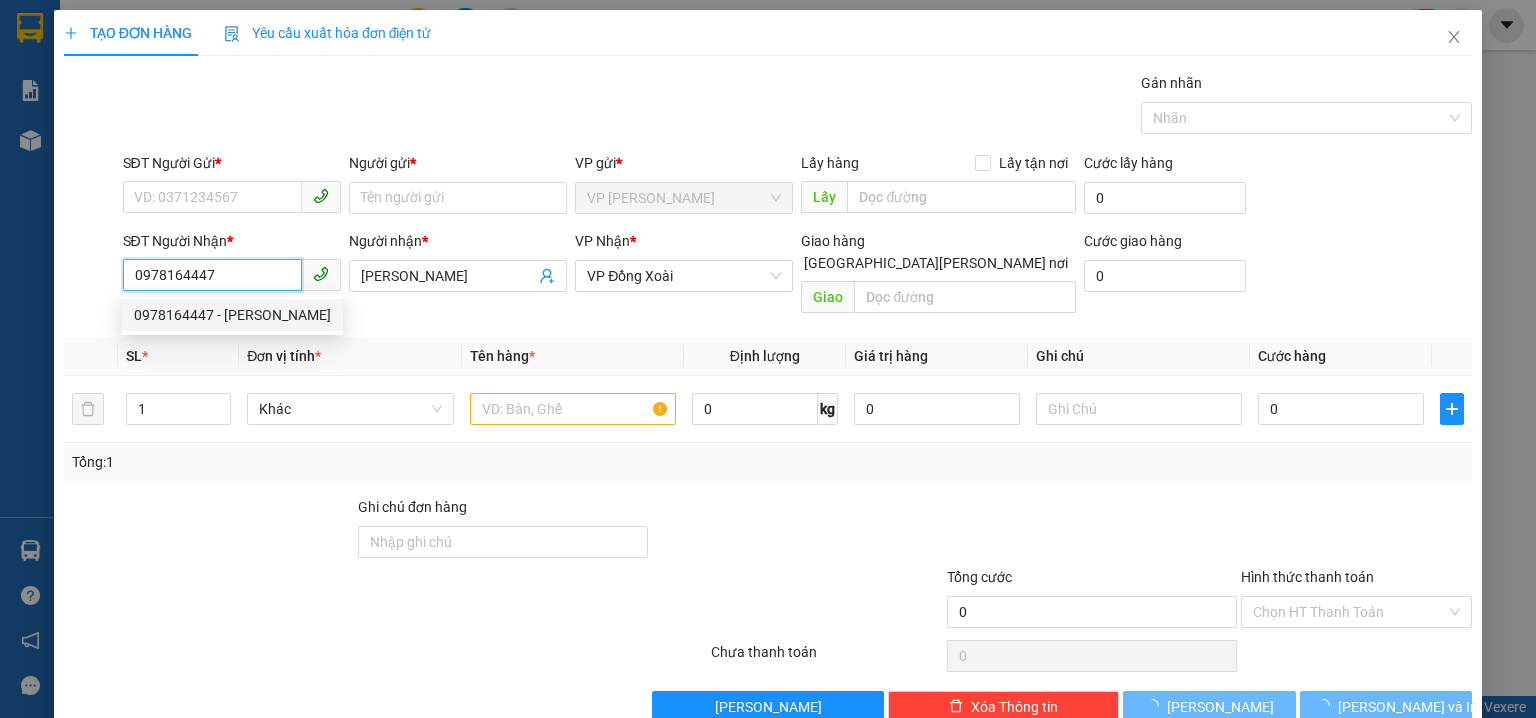 type on "30.000" 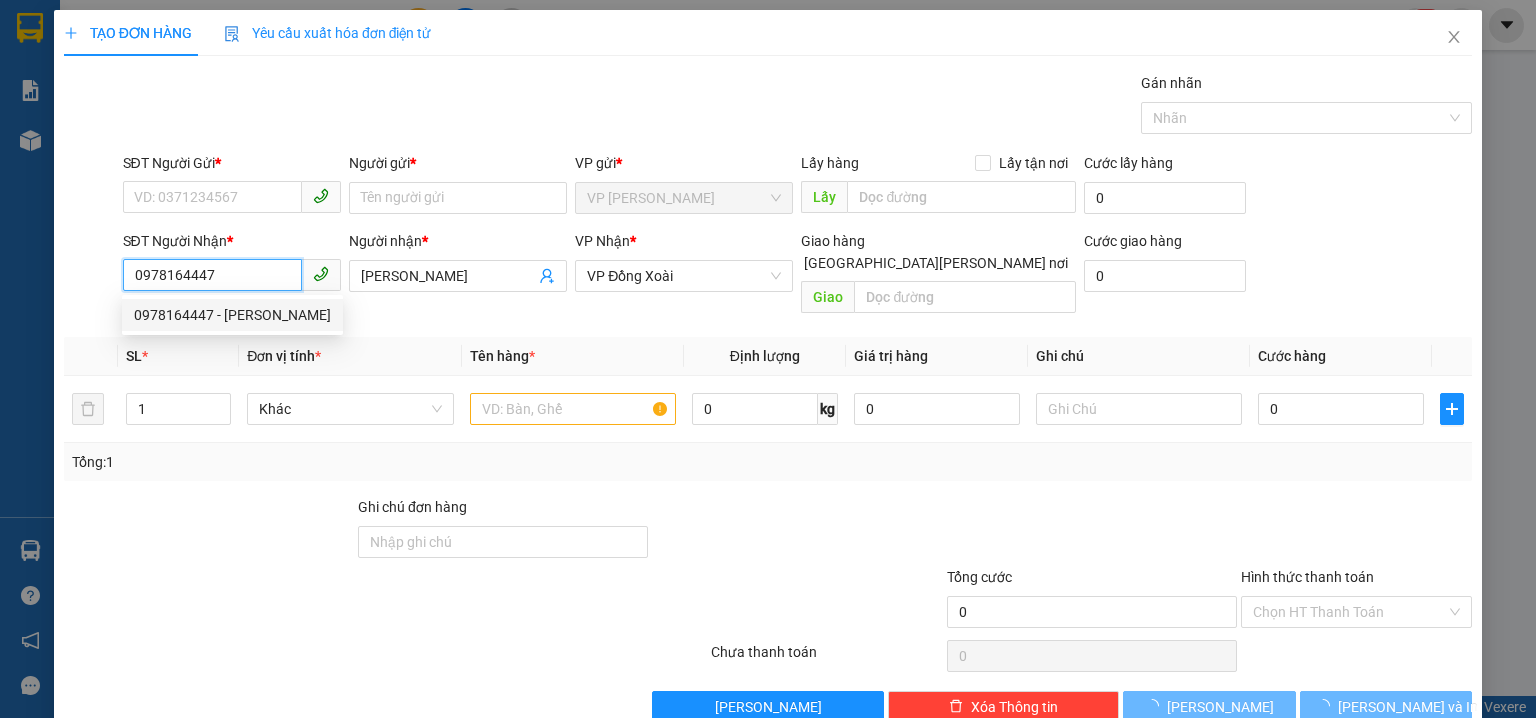 type on "30.000" 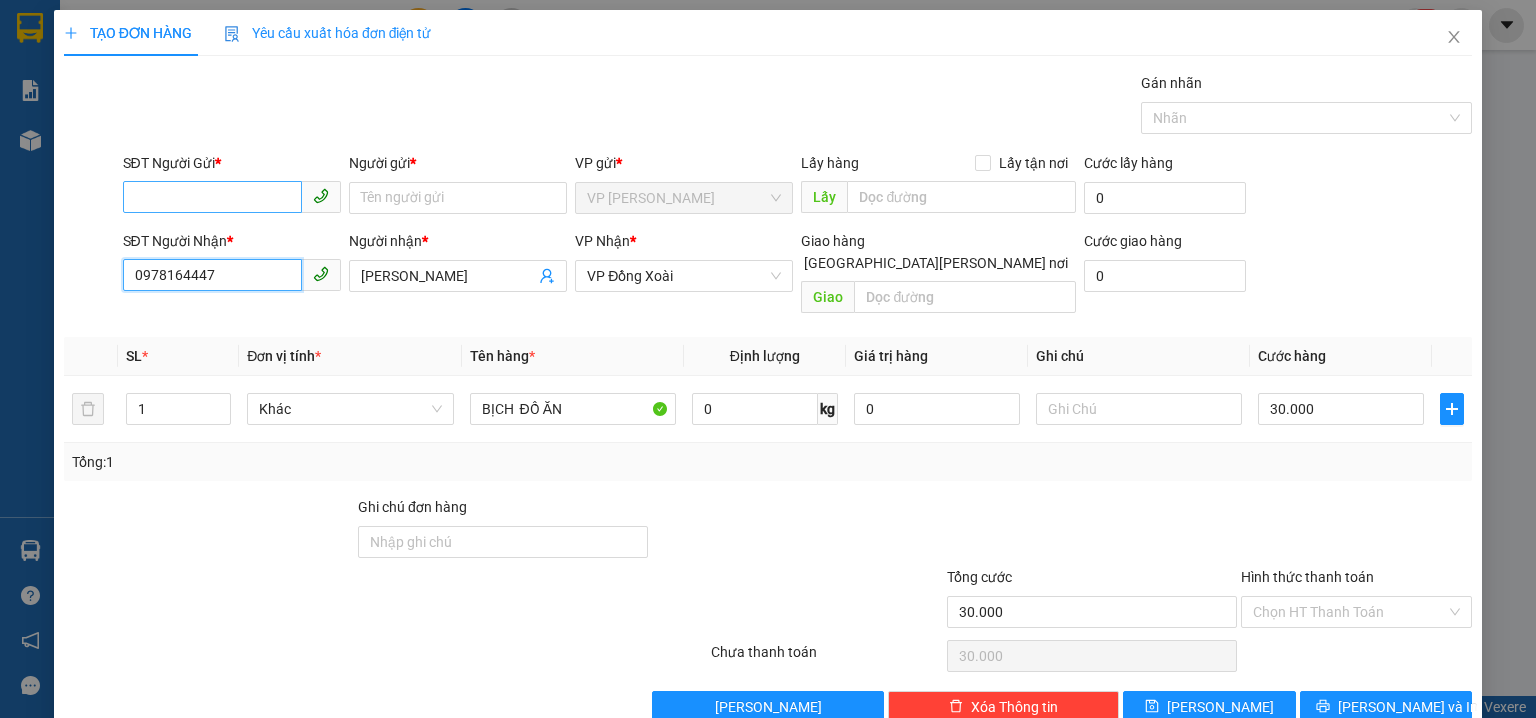 type on "0978164447" 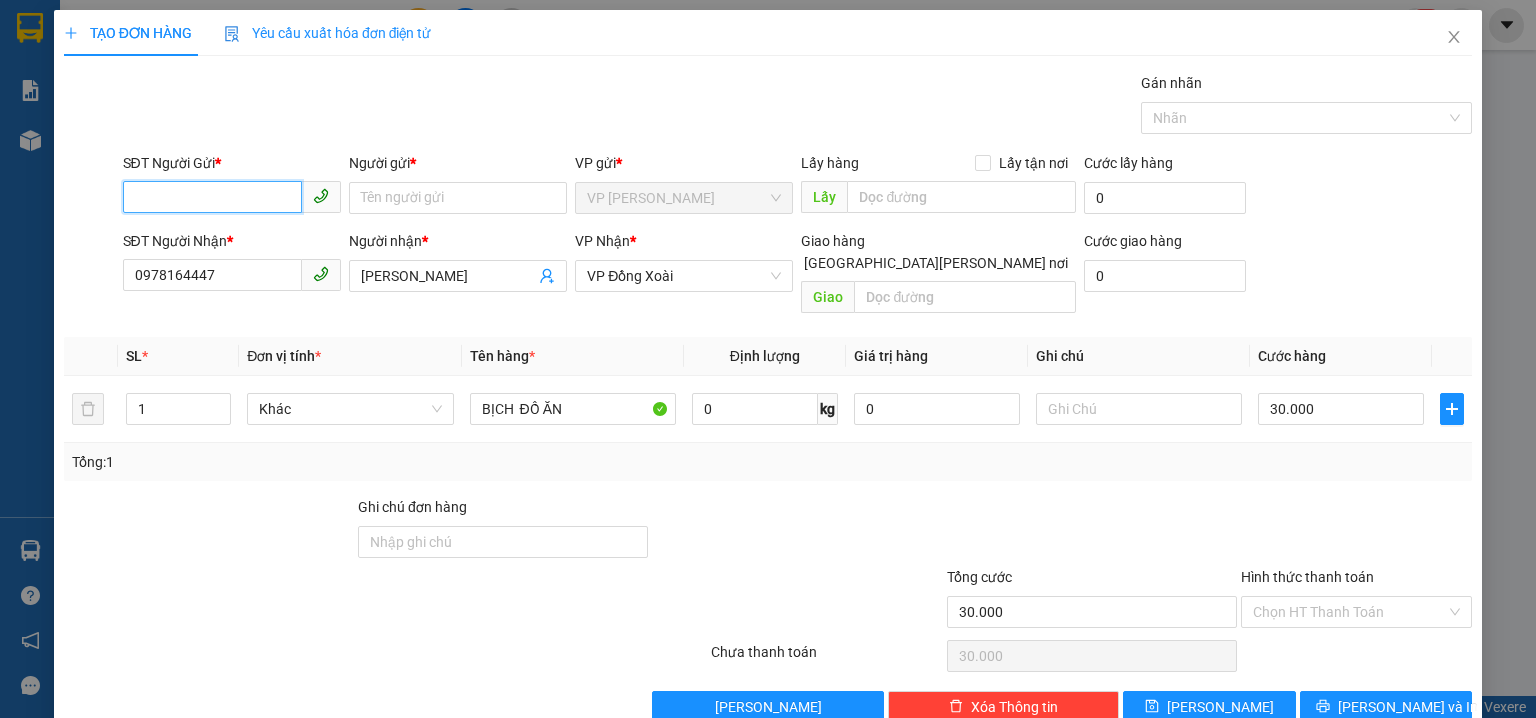 click on "SĐT Người Gửi  *" at bounding box center (212, 197) 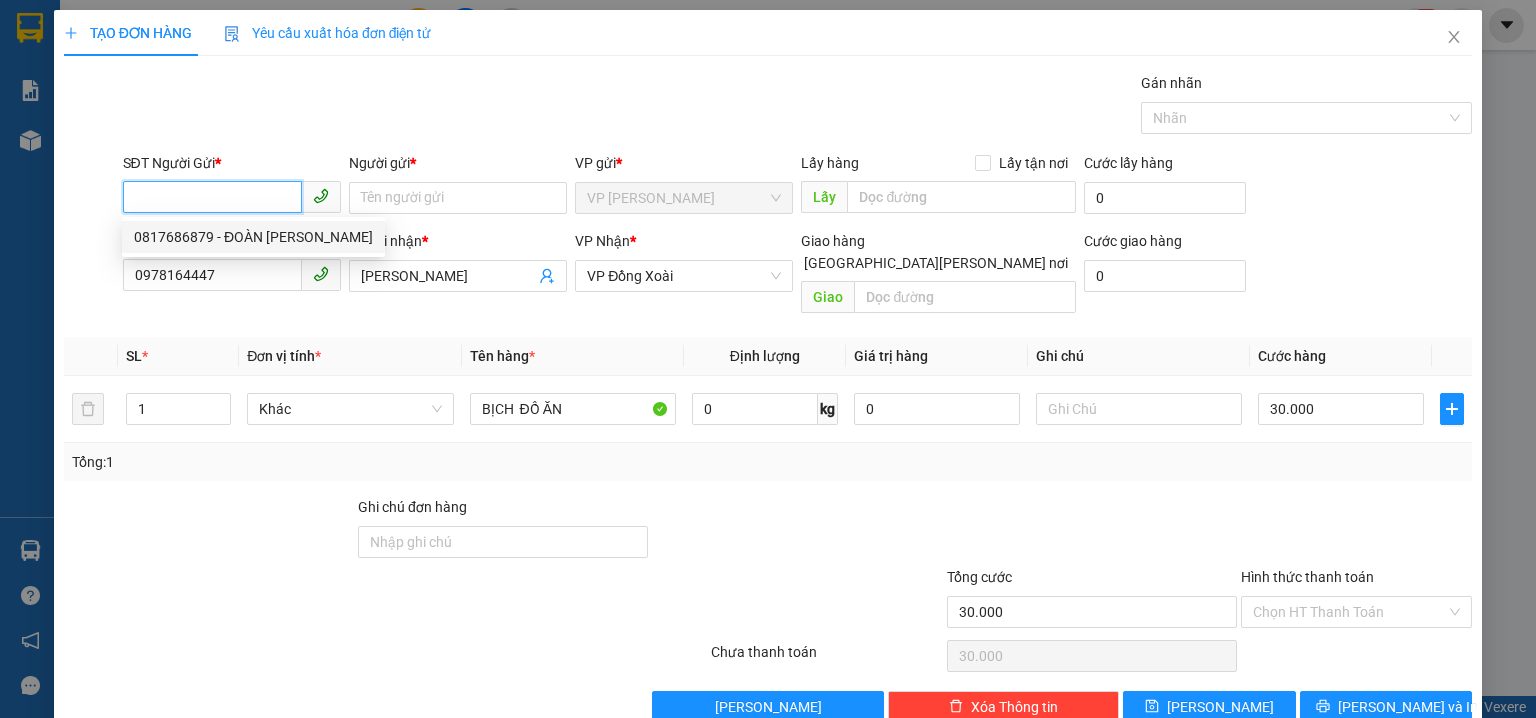 click on "0817686879 - ĐOÀN HIẾU" at bounding box center (253, 237) 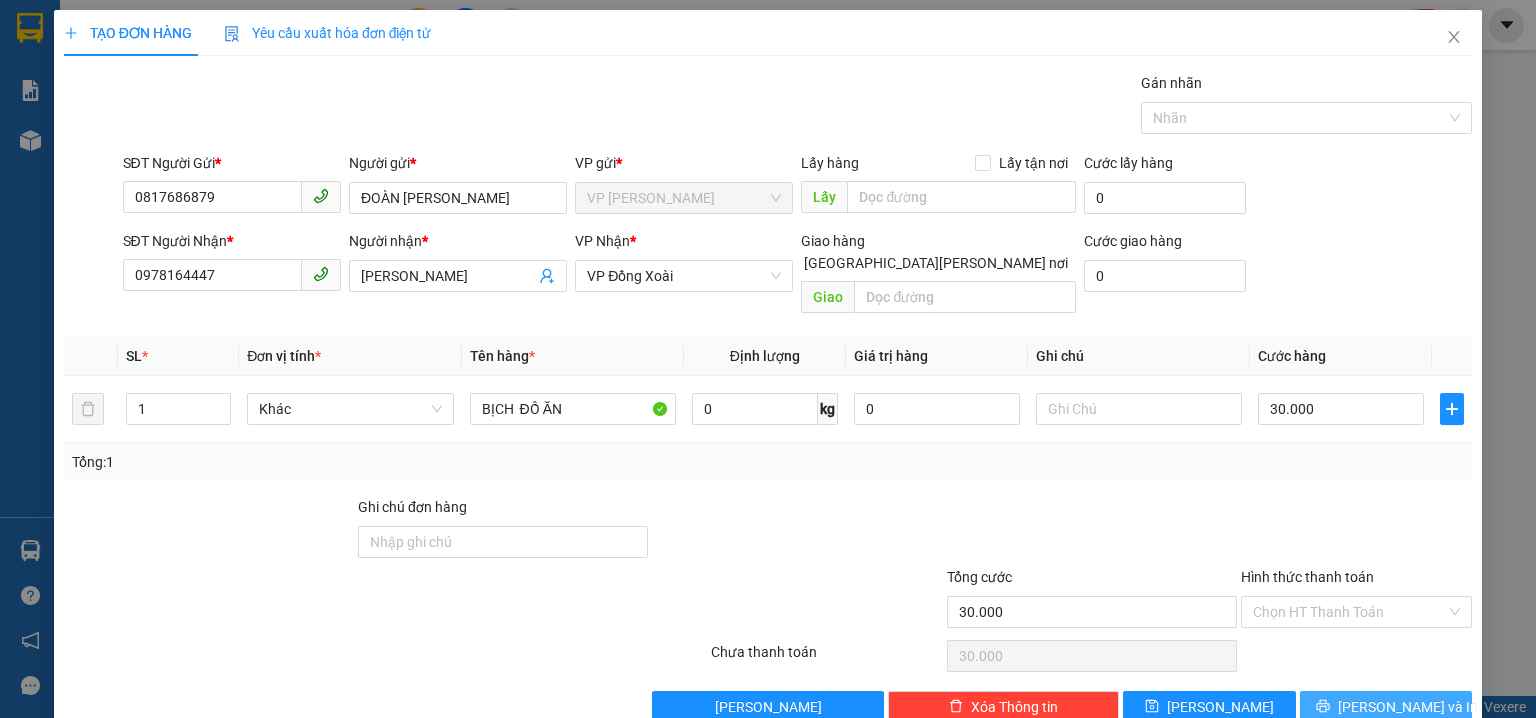 click on "Lưu và In" at bounding box center [1408, 707] 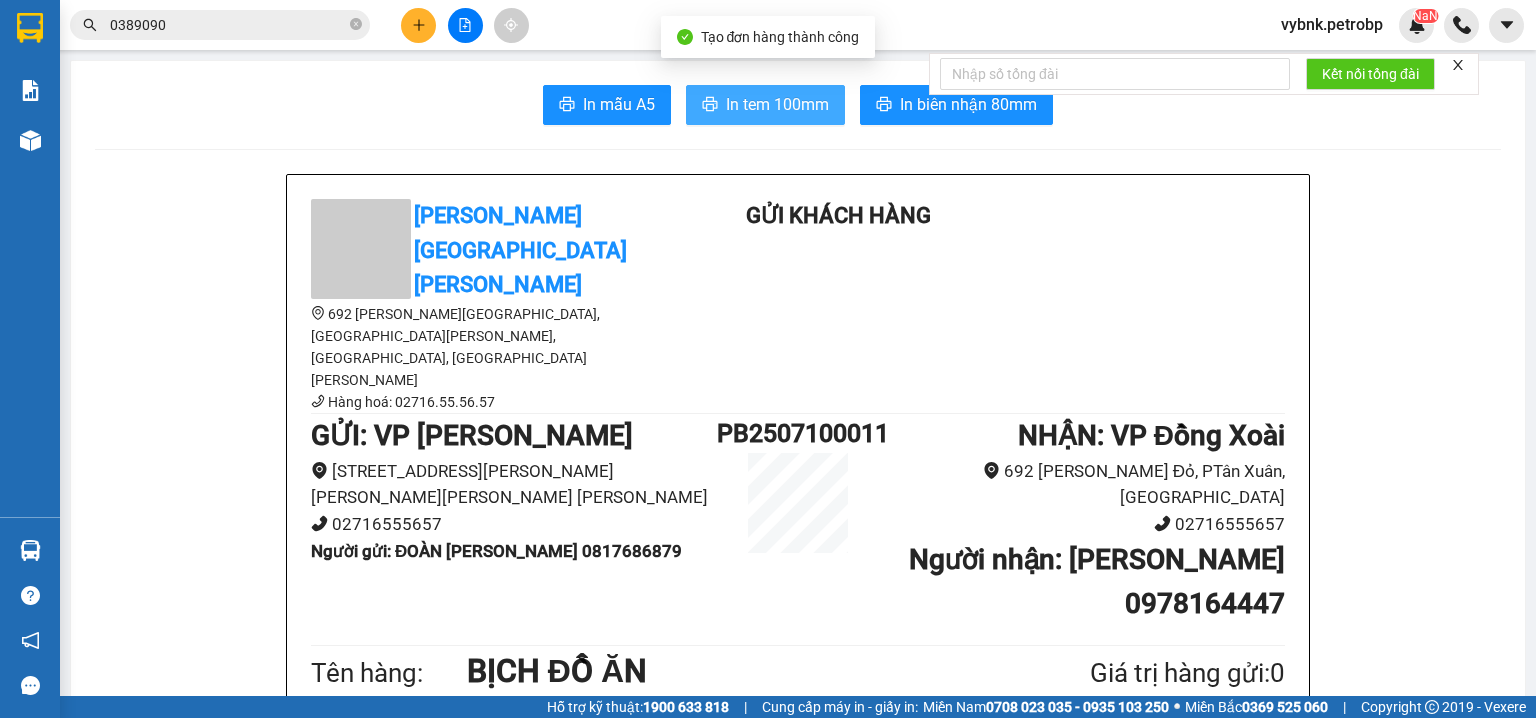 click on "In tem 100mm" at bounding box center [777, 104] 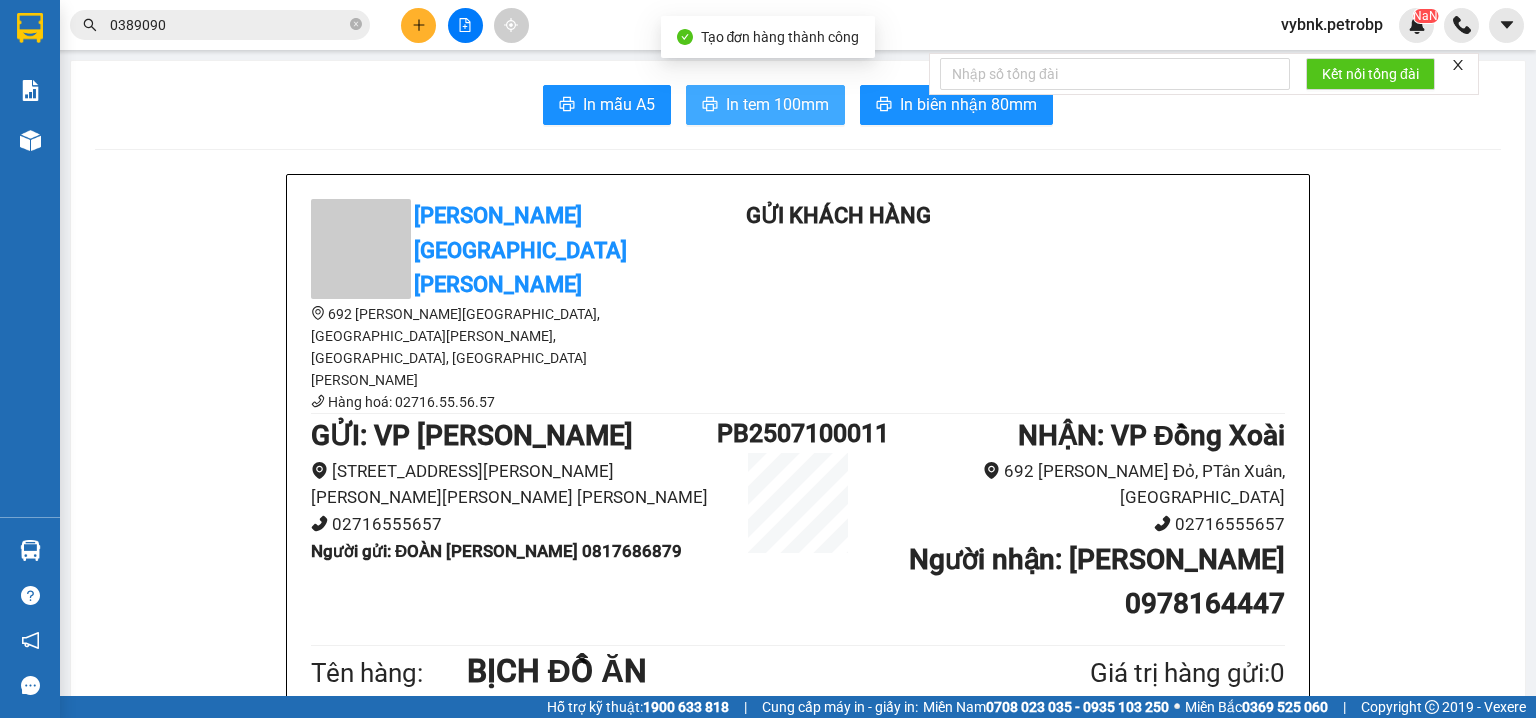 scroll, scrollTop: 0, scrollLeft: 0, axis: both 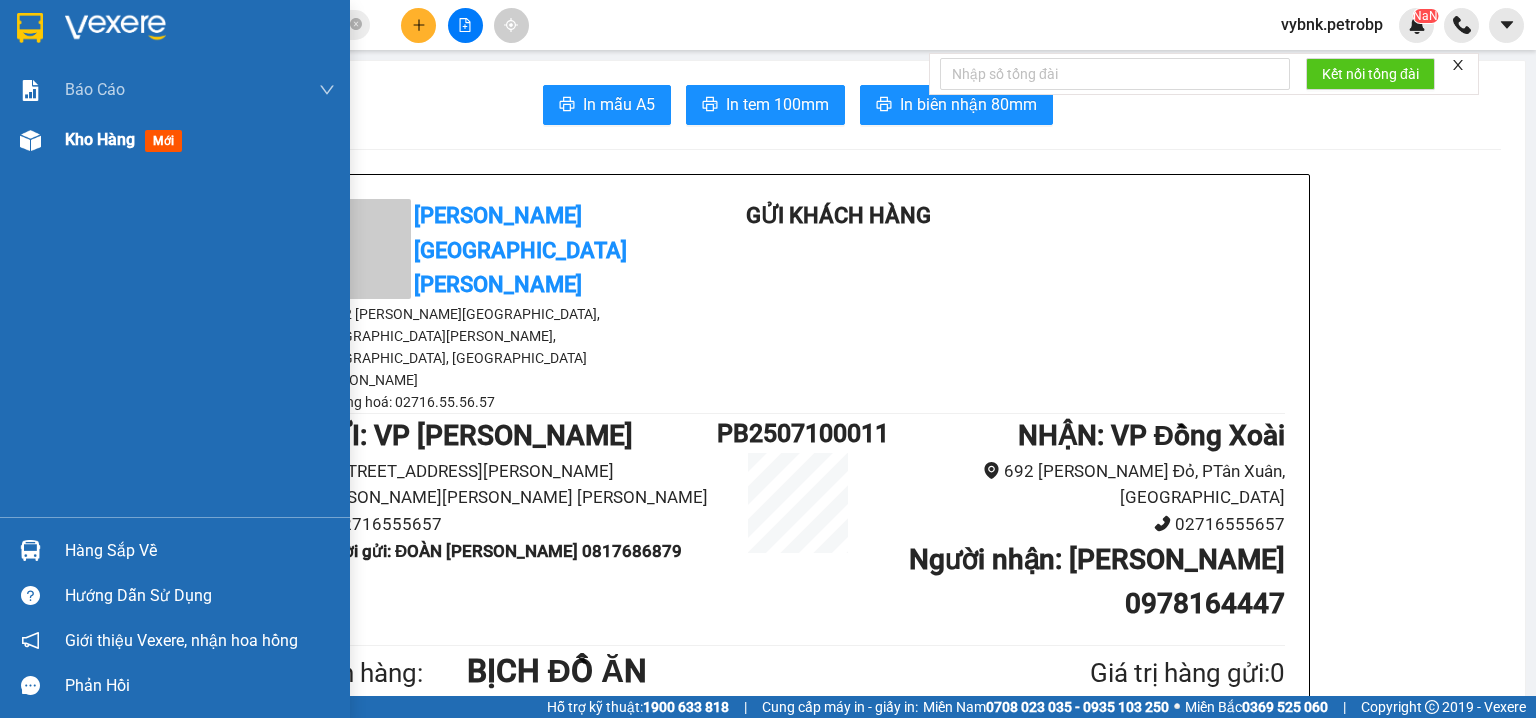 click at bounding box center (30, 140) 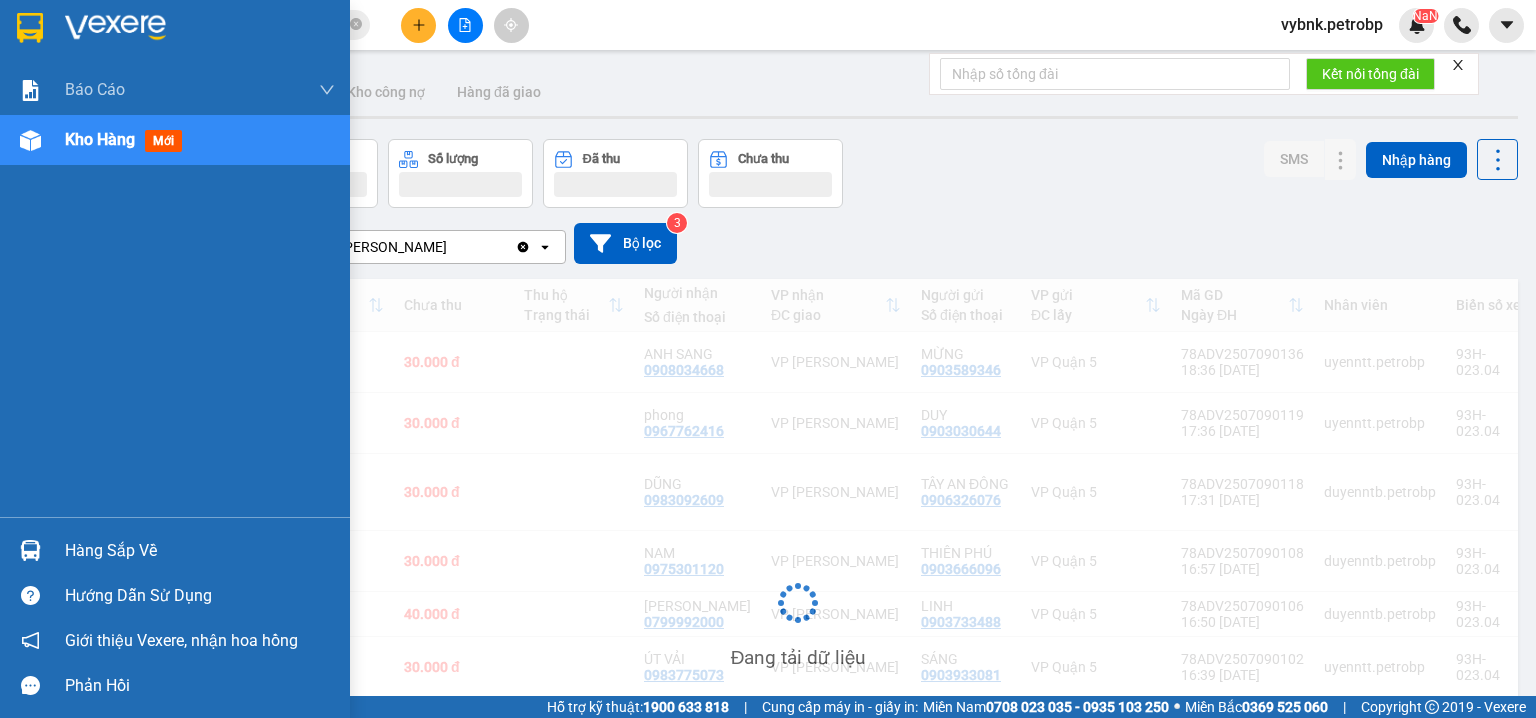 click on "Hàng sắp về" at bounding box center [175, 550] 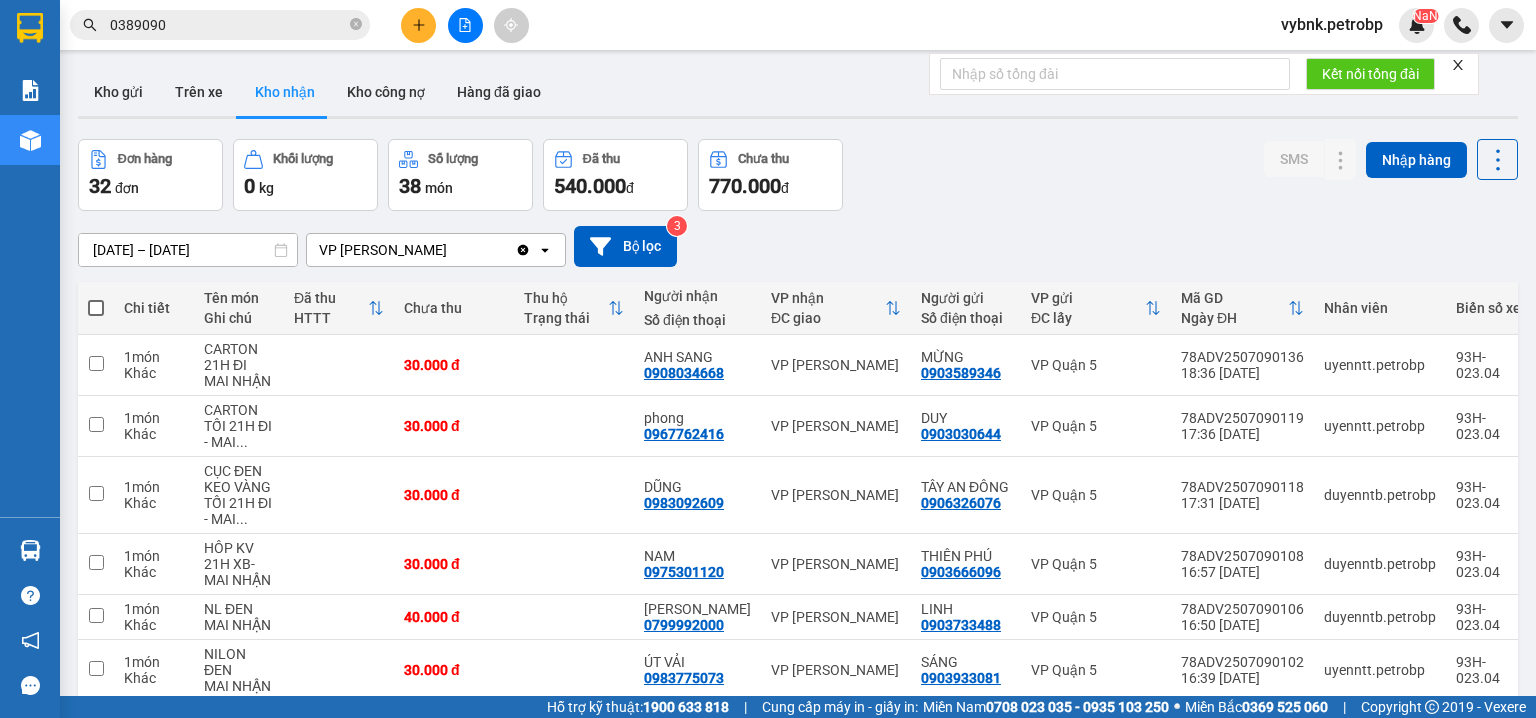 click on "Kết quả tìm kiếm ( 18 )  Bộ lọc  Ngày tạo đơn gần nhất Mã ĐH Trạng thái Món hàng Tổng cước Chưa cước Người gửi VP Gửi Người nhận VP Nhận 78ADV2507090120 17:39 - 09/07 VP Nhận   93H-023.04 00:14 - 10/07 KIỆN TRẮNG DÀI  NẶNG SL:  1 50.000 50.000 0938252399 TÂM VP Quận 5 0389090 545 THÁI VP Phước Bình 78ADV2504250054 11:35 - 25/04 Đã giao   13:40 - 26/04 KIỆN TRẮNG DÀI SL:  1 50.000 0938252399 TÂM VP Quận 5 0389090 545 THÁI VP Phước Bình 86ADV2502180177 19:04 - 18/02 Đã giao   09:05 - 19/02 TRẮNG + XANH SL:  2 70.000 0938252399 TÂM (Trống) 0389090 545 THÁI  VP Phước Bình 86ADV2501250073 10:53 - 25/01 VP Nhận   51D-033.22 16:40 - 25/01 CARTON BIA SL:  1 30.000 0938252399 TÂM (Trống) 0389090 545 THÁI  VP Phước Bình 86ADV2411260032 10:38 - 26/11 Đã giao   08:58 - 27/11 CUỘN TRẮNG SL:  2 100.000 0938252399 TÂM (Trống) 0389090 545 THÁI  VP Phước Bình 86ADV2411160185 20:19 - 16/11 Đã giao   SL:  2" at bounding box center (768, 359) 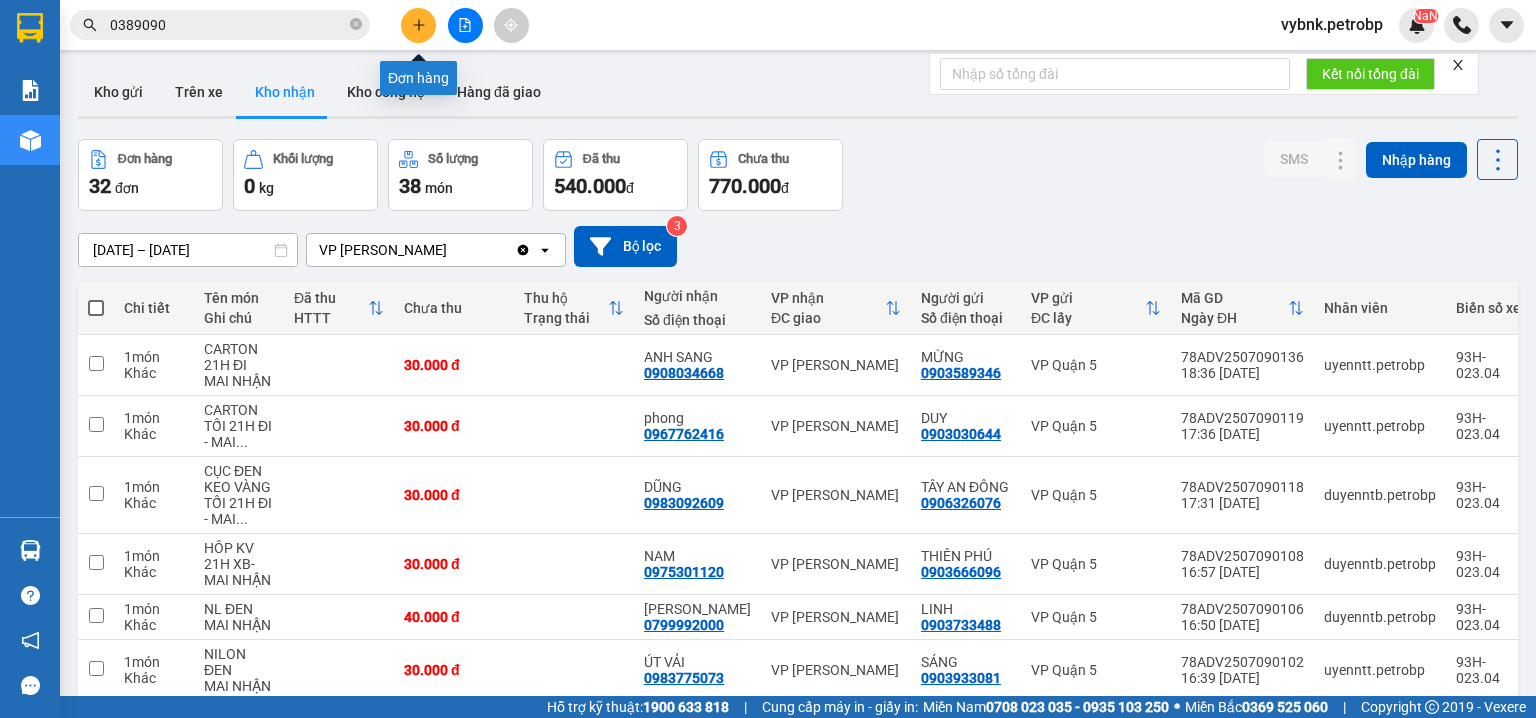click at bounding box center (418, 25) 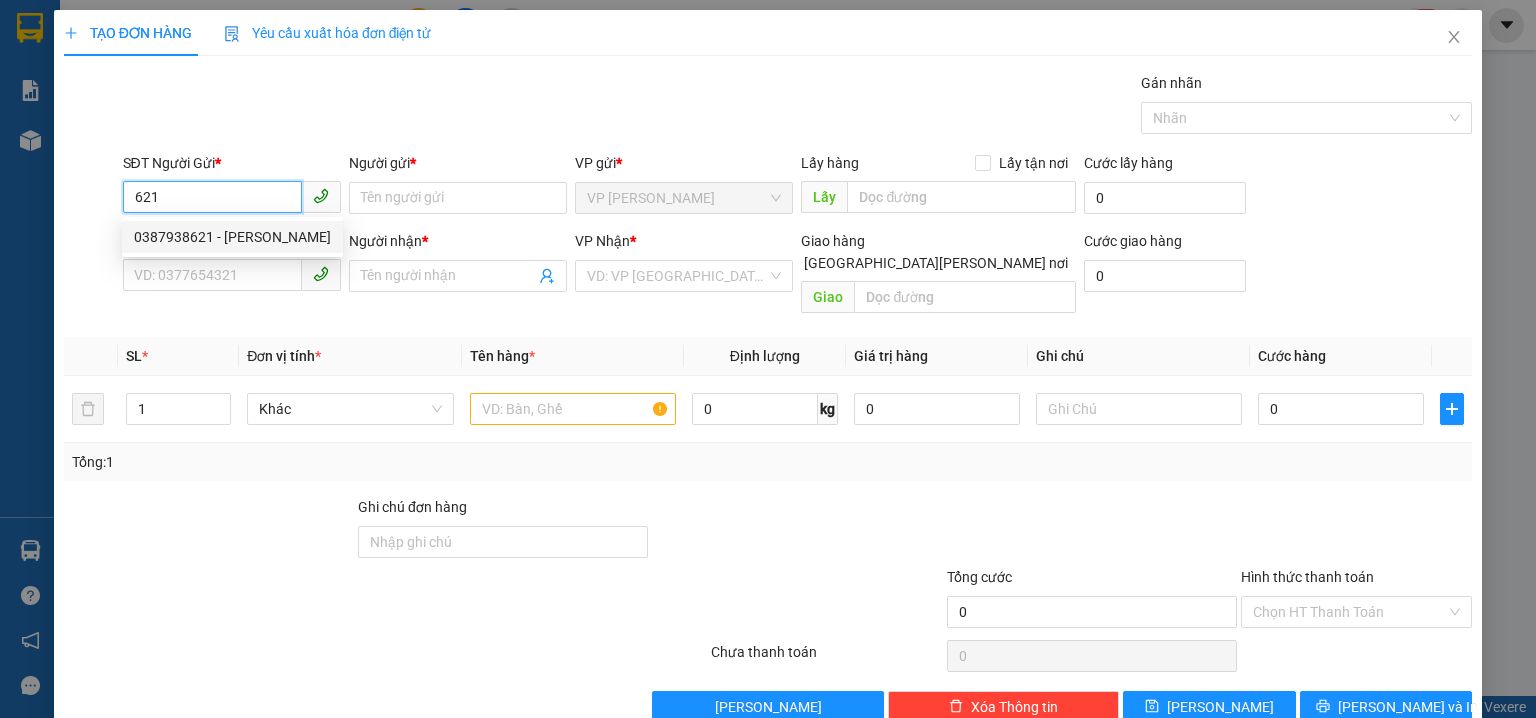 click on "0387938621 - HAY PB" at bounding box center [232, 237] 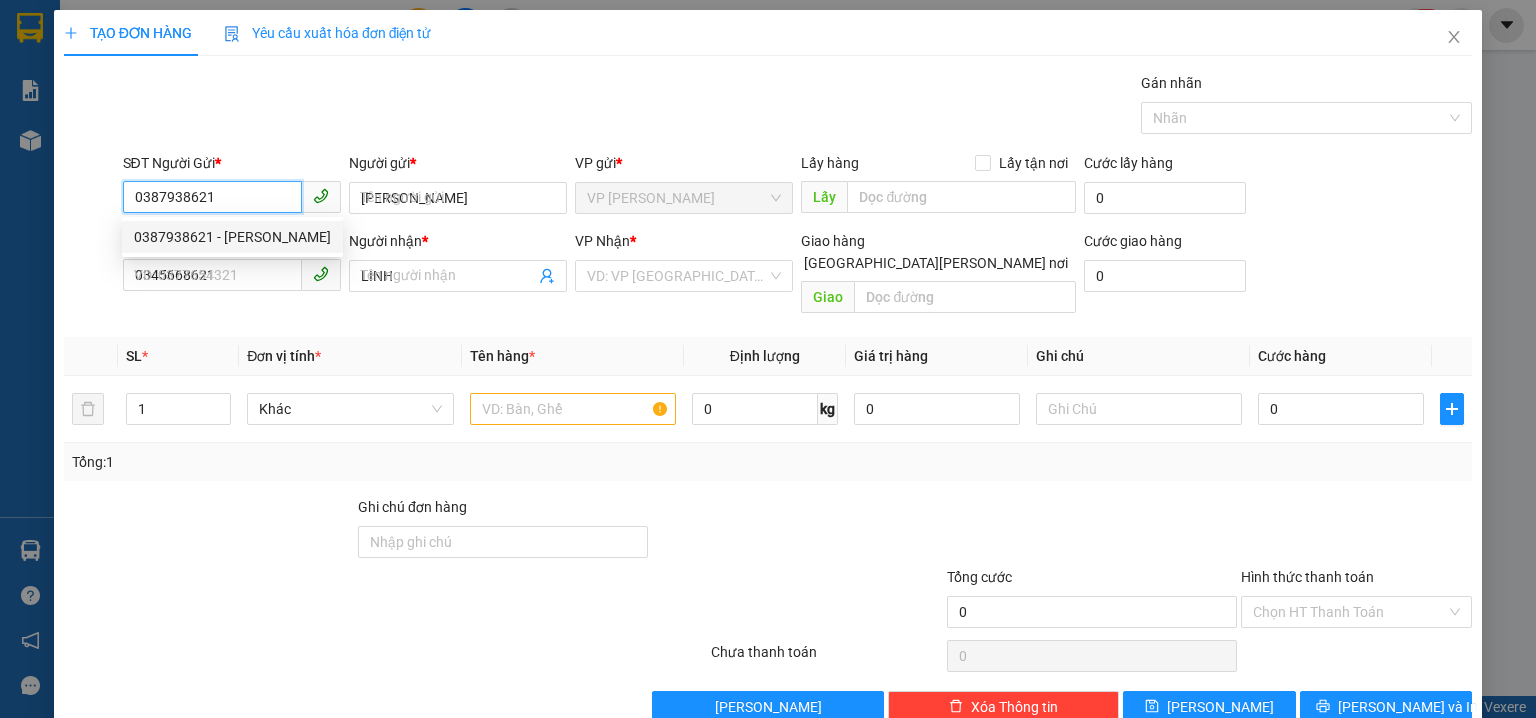 type on "30.000" 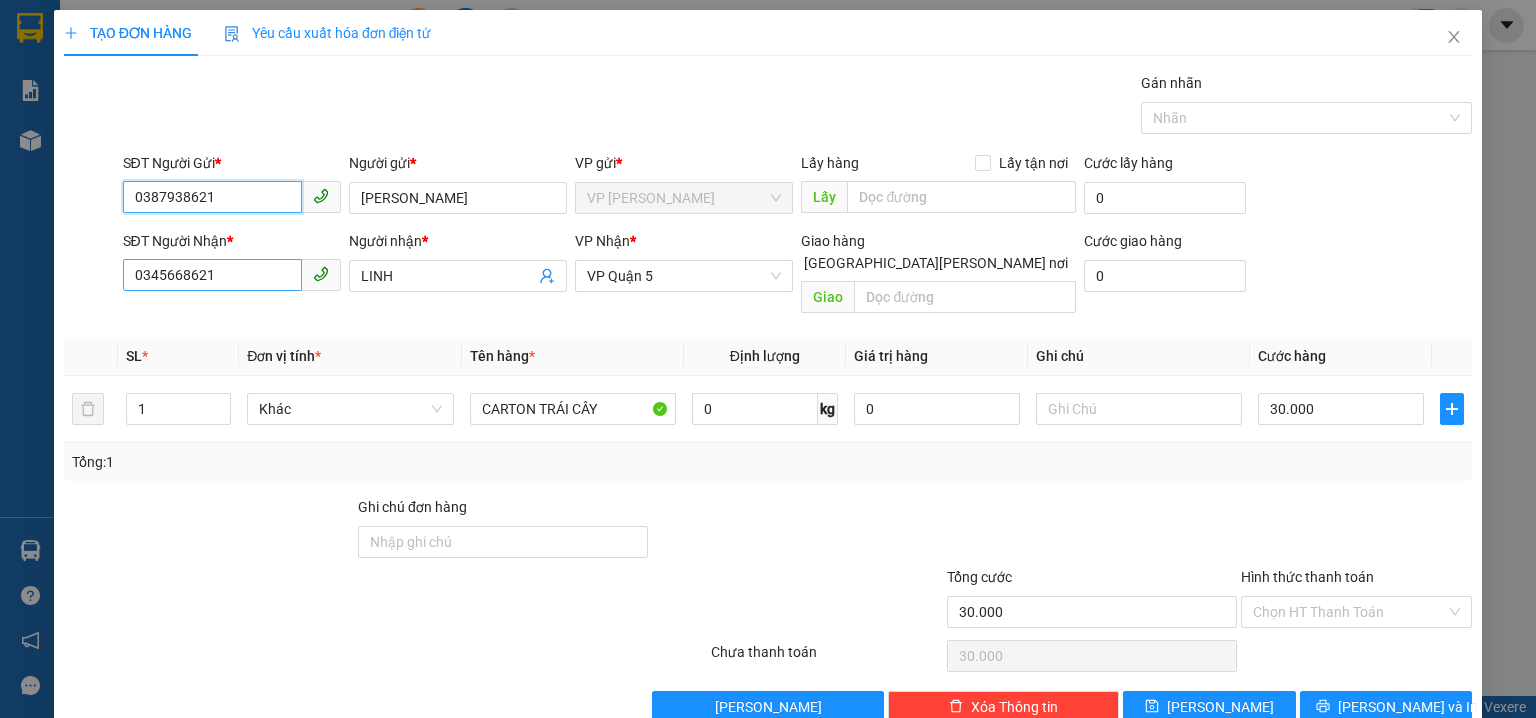 type on "0387938621" 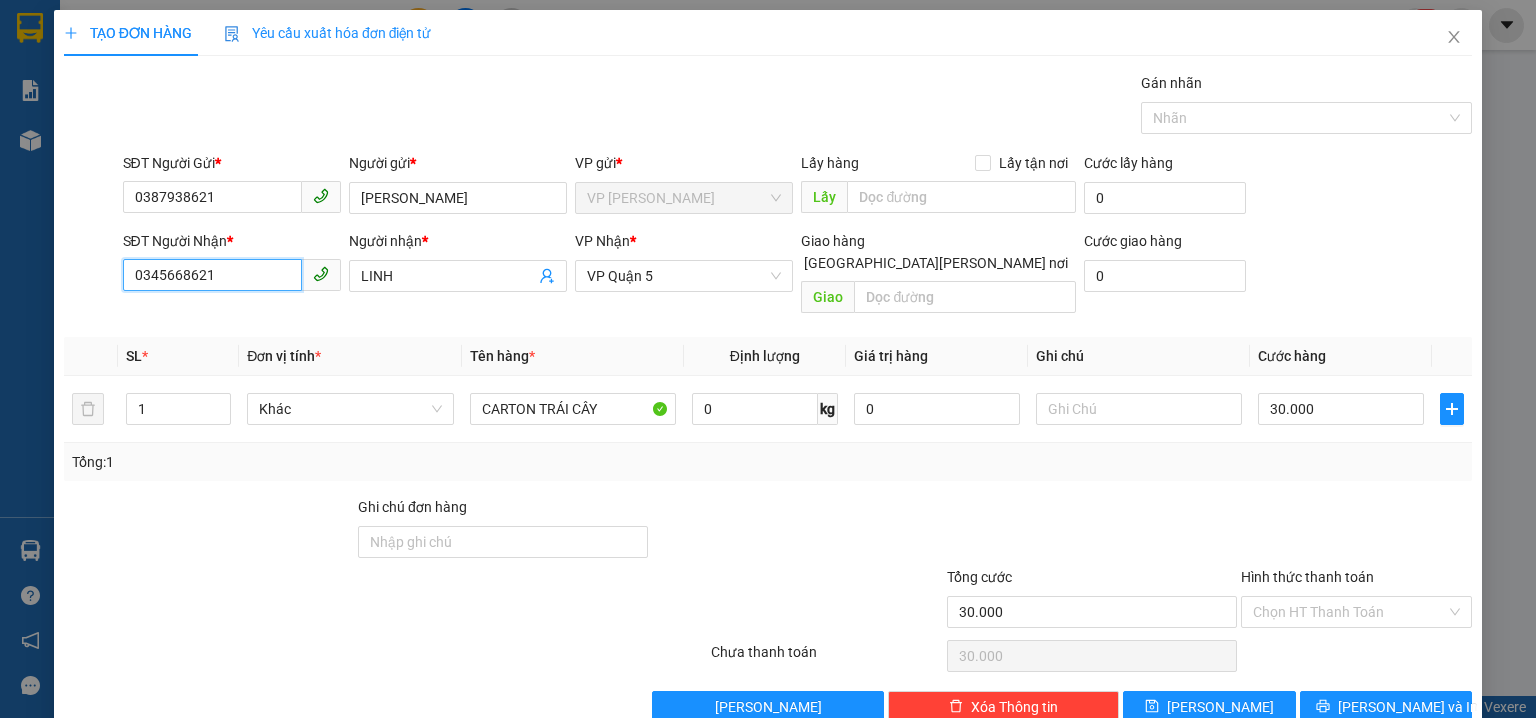 click on "0345668621" at bounding box center [212, 275] 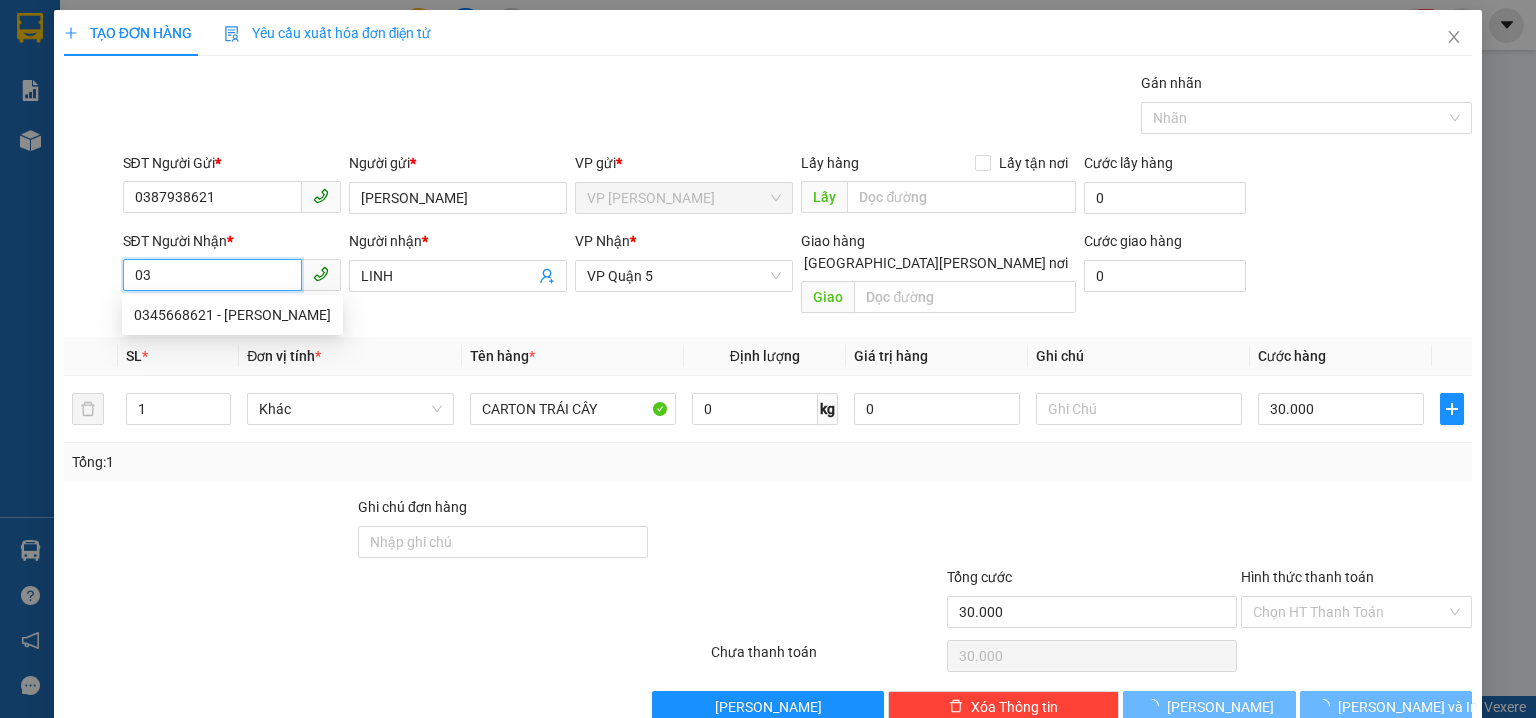 type on "0" 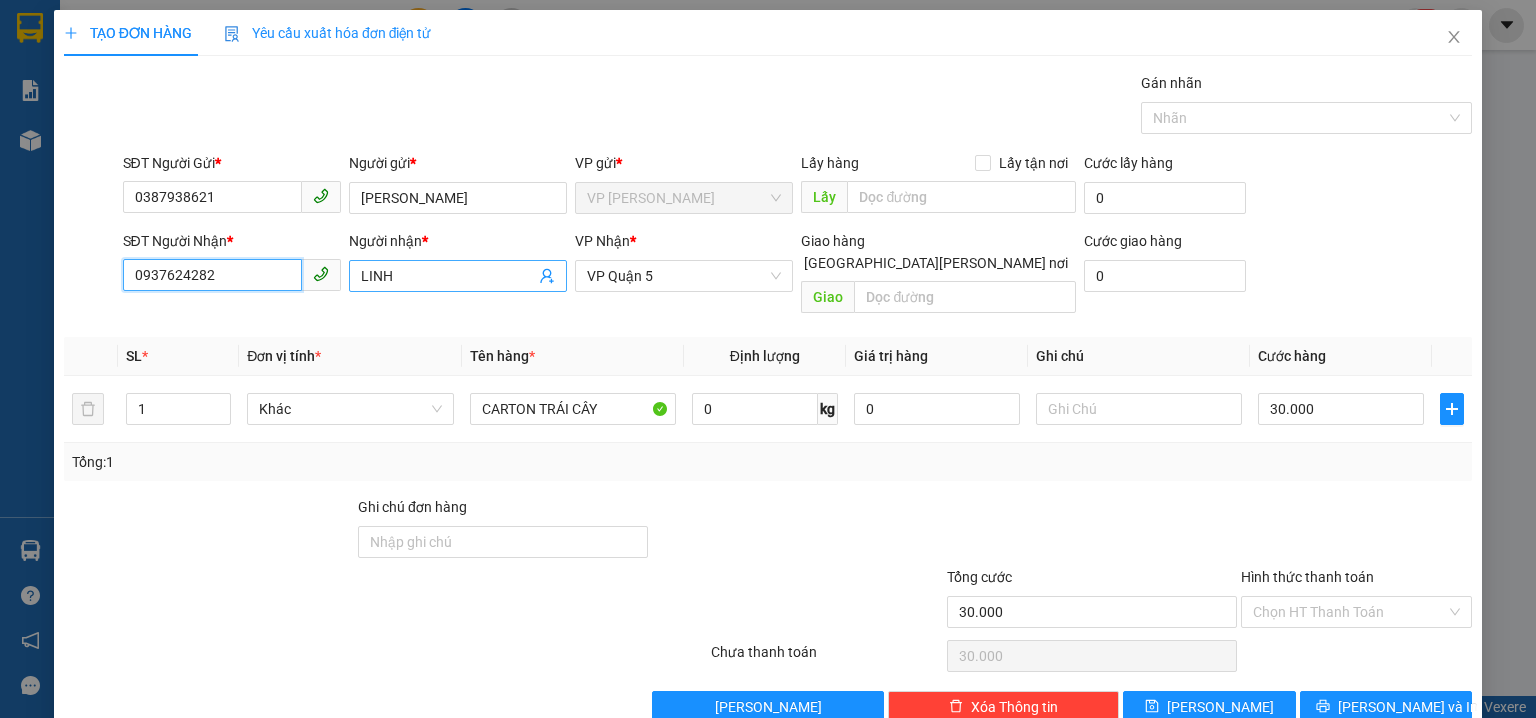 type on "0937624282" 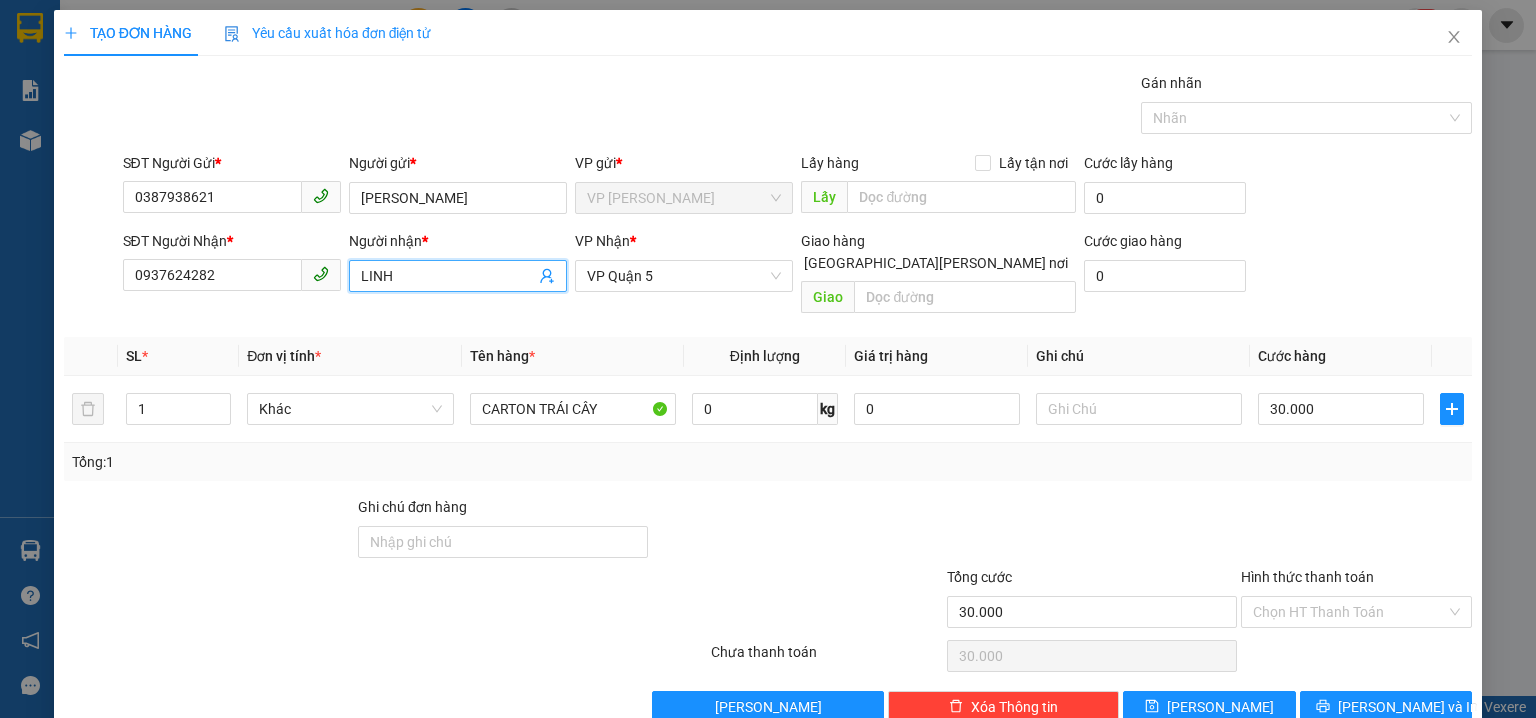 click on "LINH" at bounding box center (448, 276) 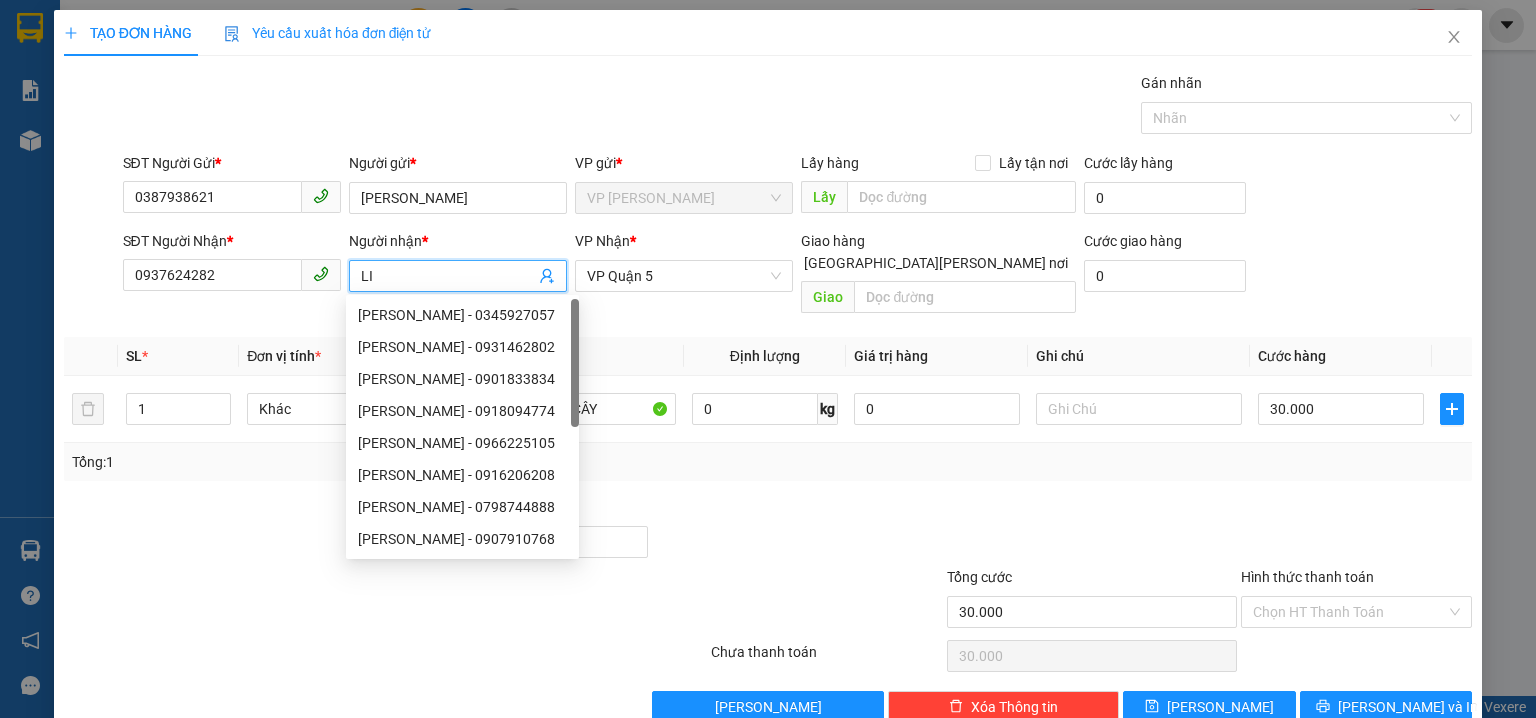 type on "L" 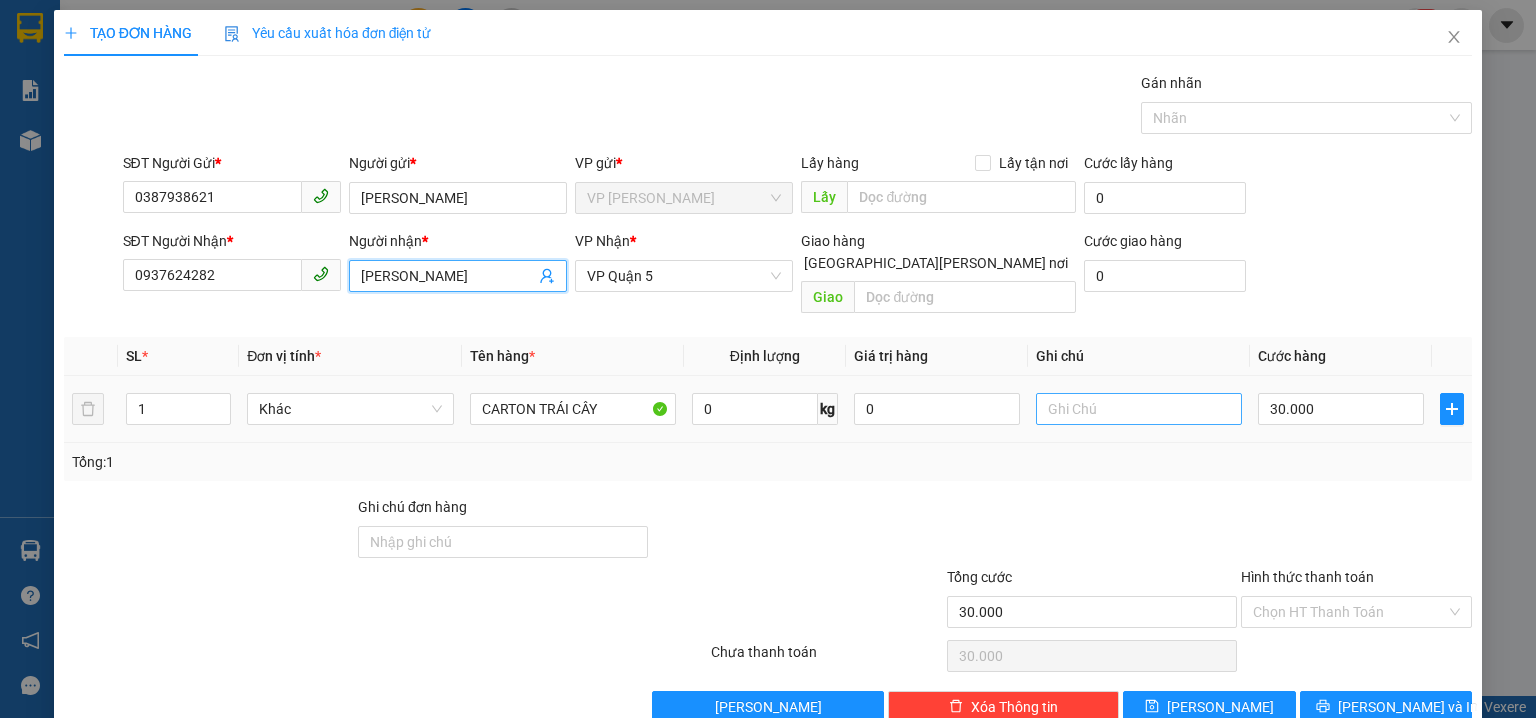 type on "BS HƯNG" 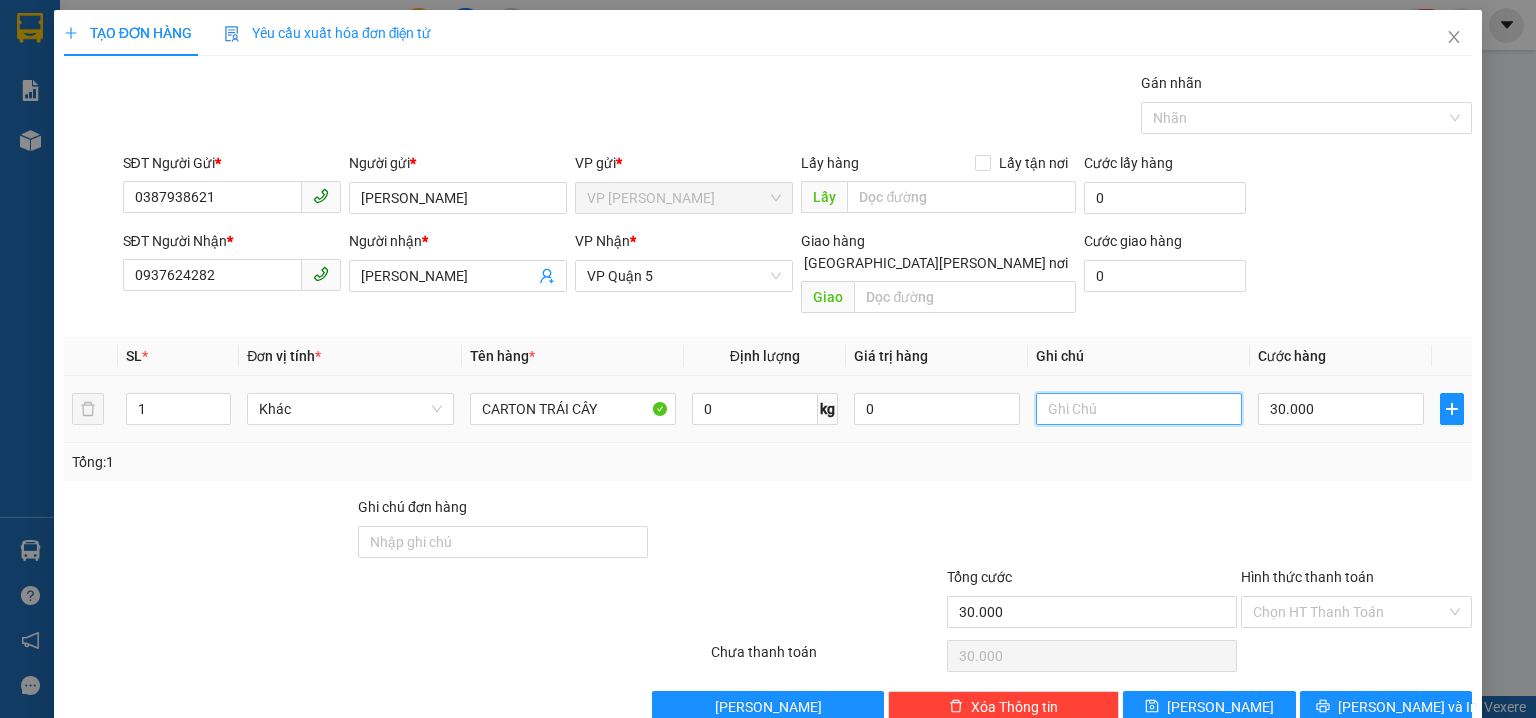 click at bounding box center [1139, 409] 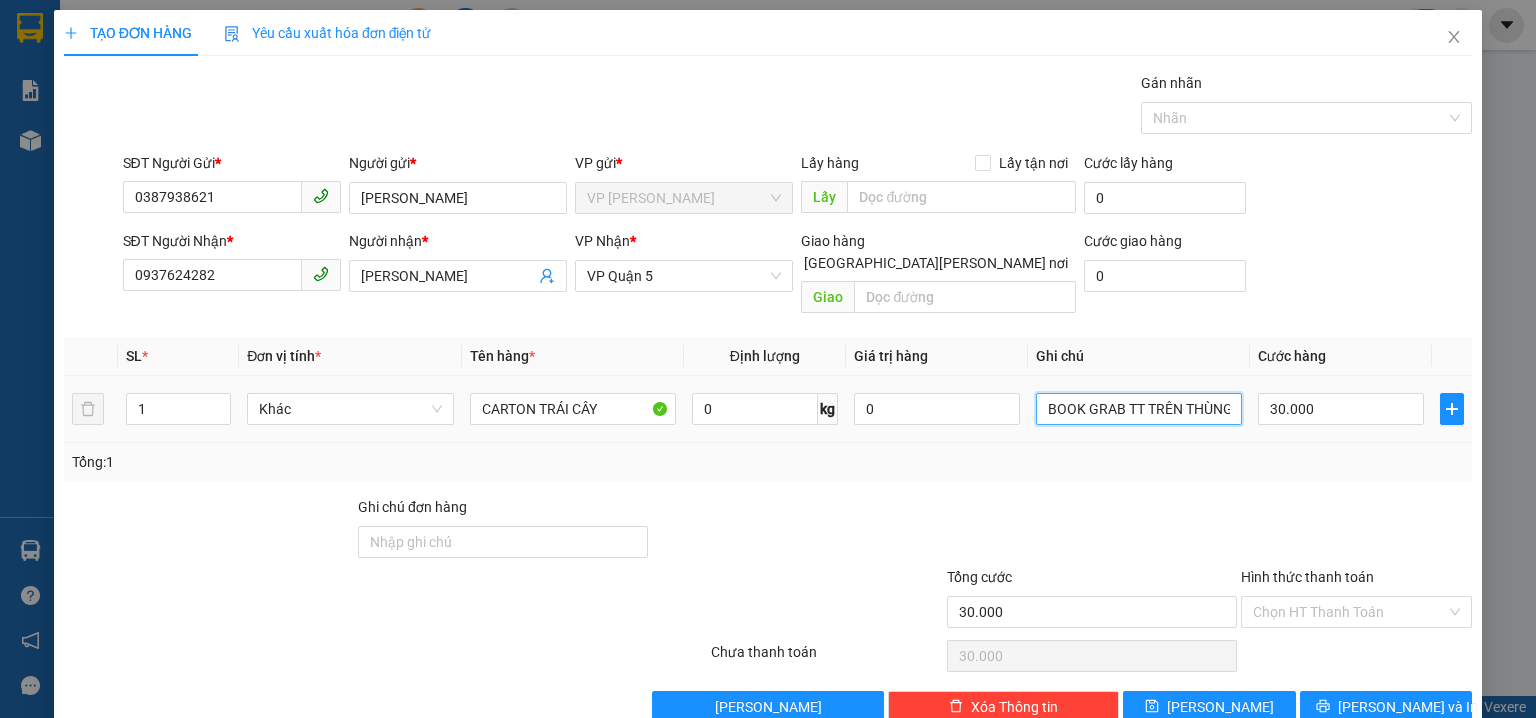 scroll, scrollTop: 0, scrollLeft: 1, axis: horizontal 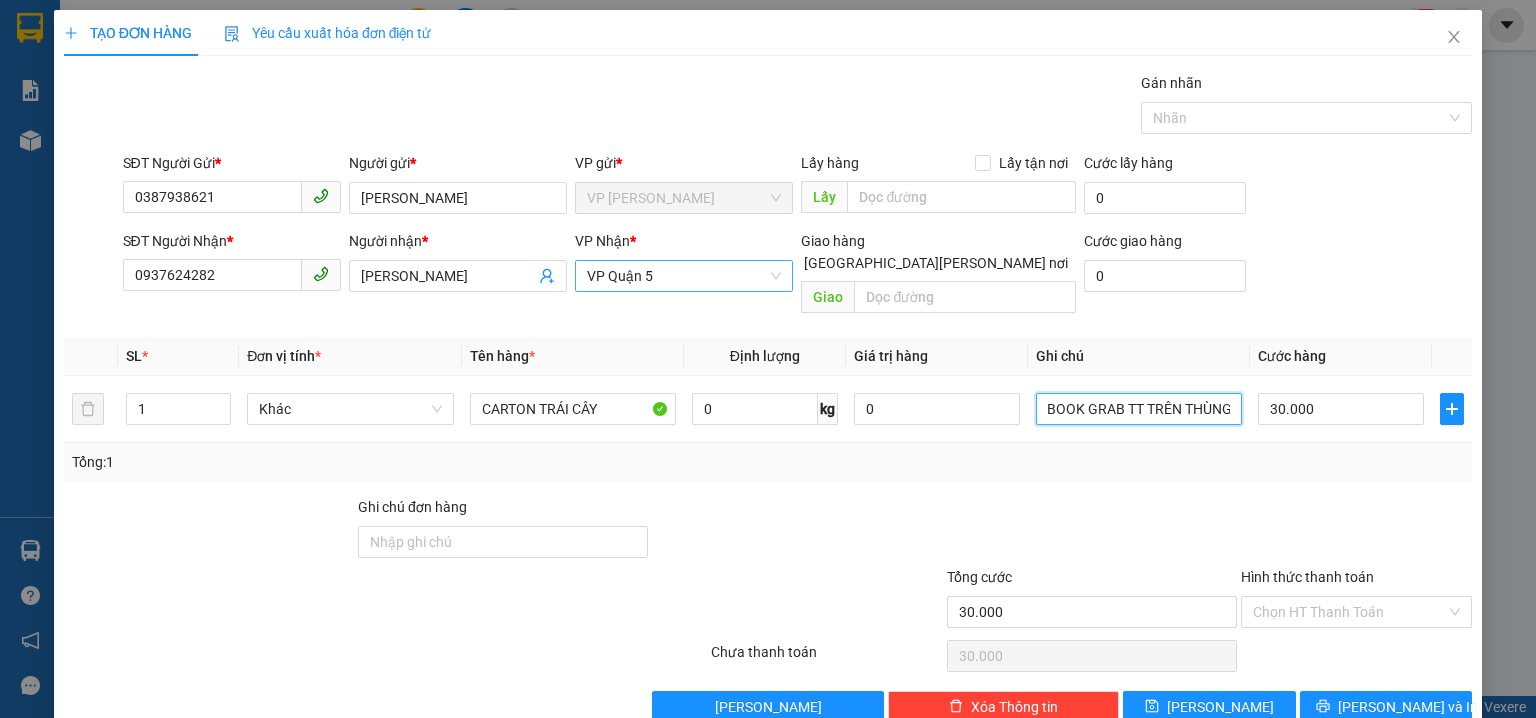 click on "VP Quận 5" at bounding box center (684, 276) 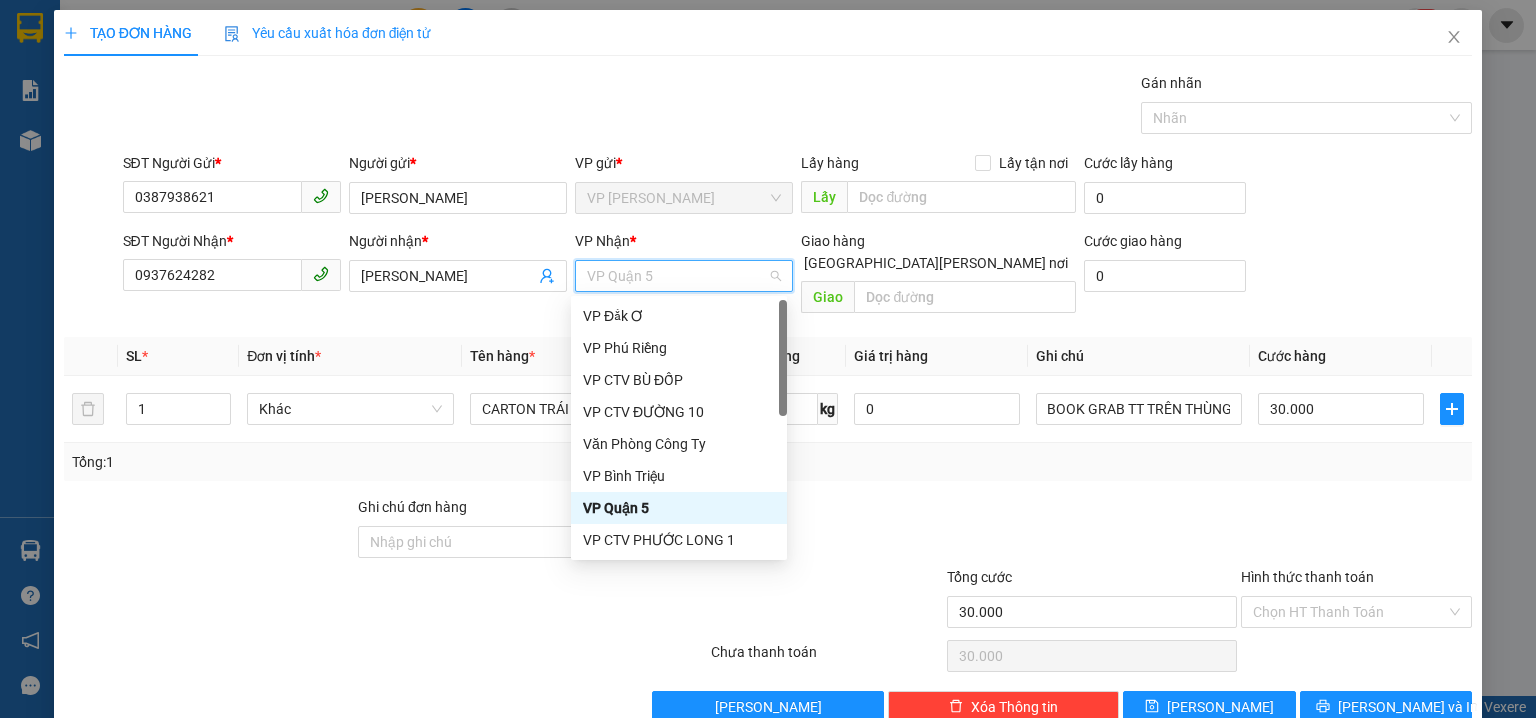 scroll, scrollTop: 0, scrollLeft: 0, axis: both 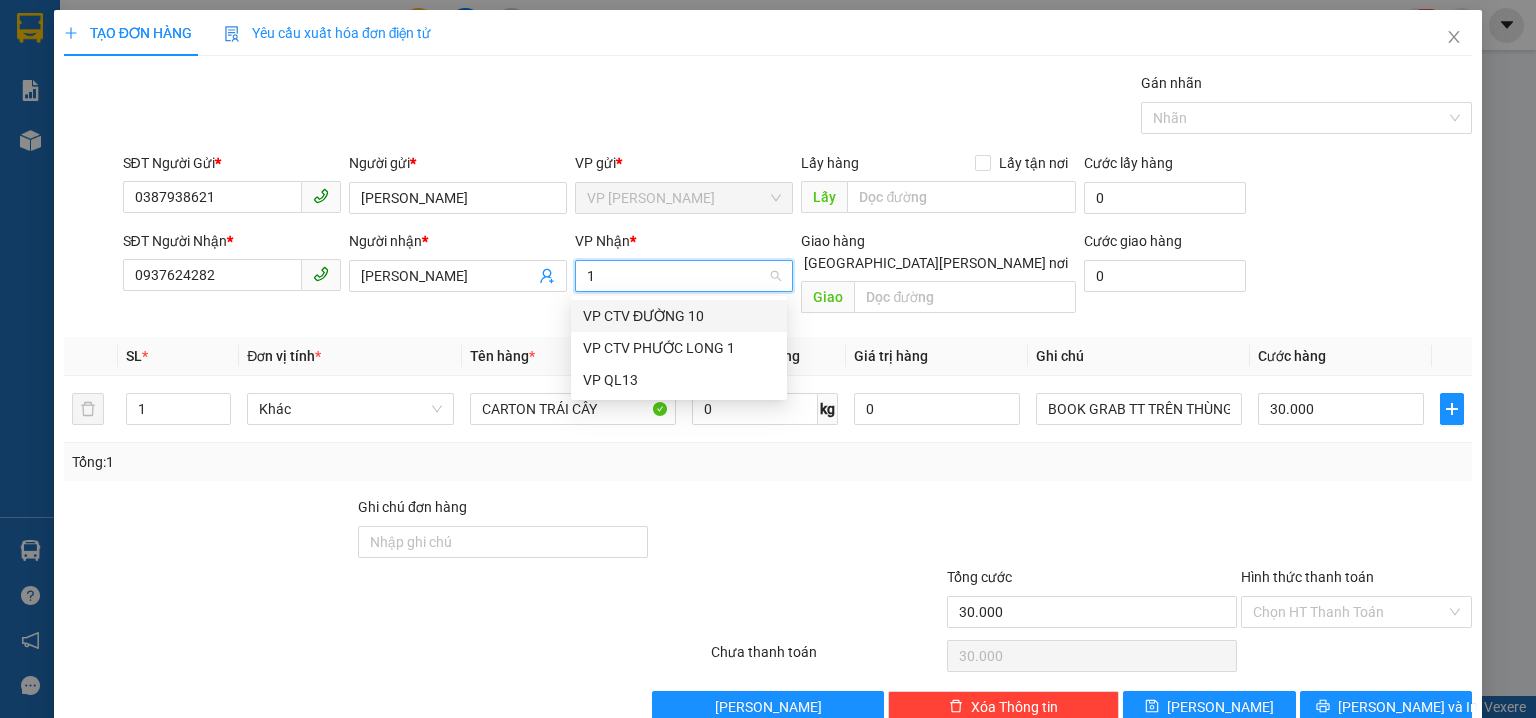 type on "13" 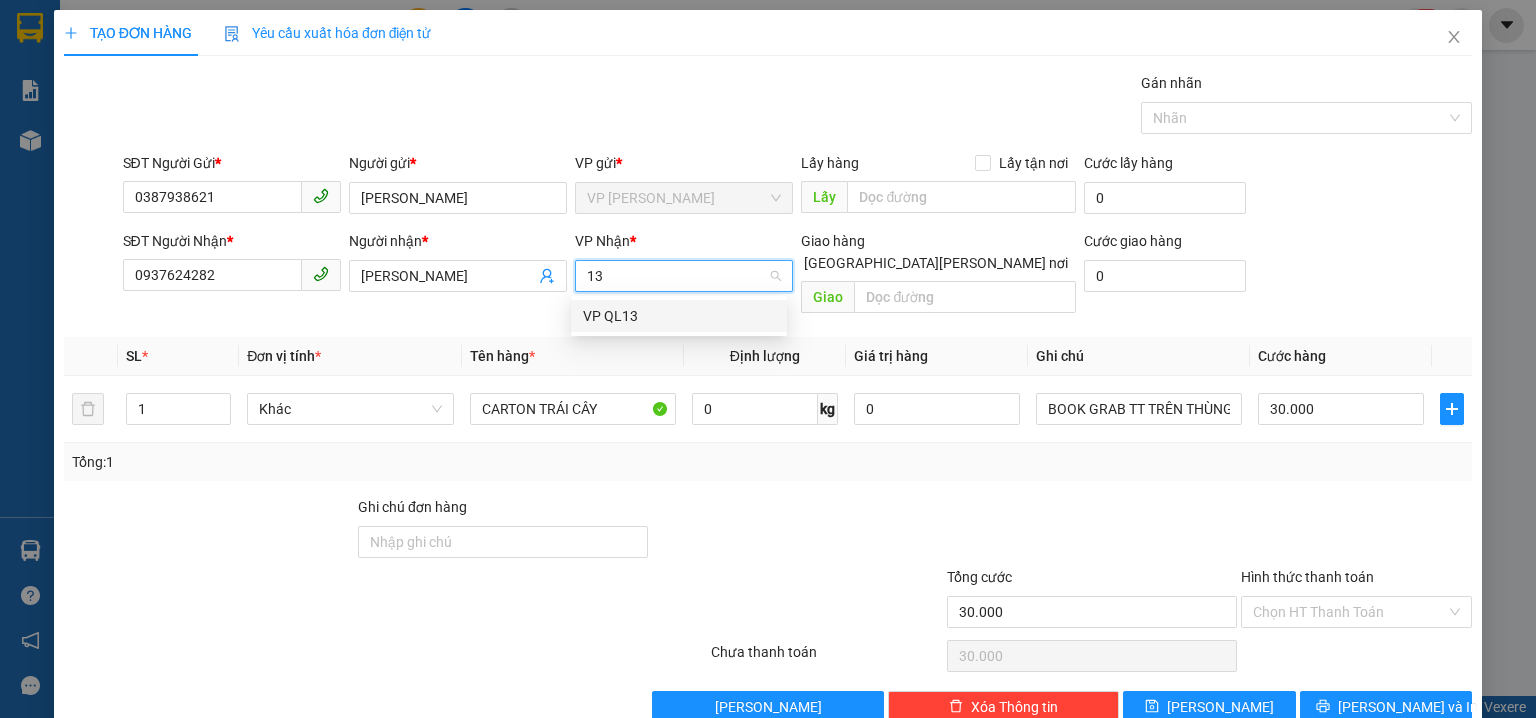 drag, startPoint x: 688, startPoint y: 319, endPoint x: 673, endPoint y: 320, distance: 15.033297 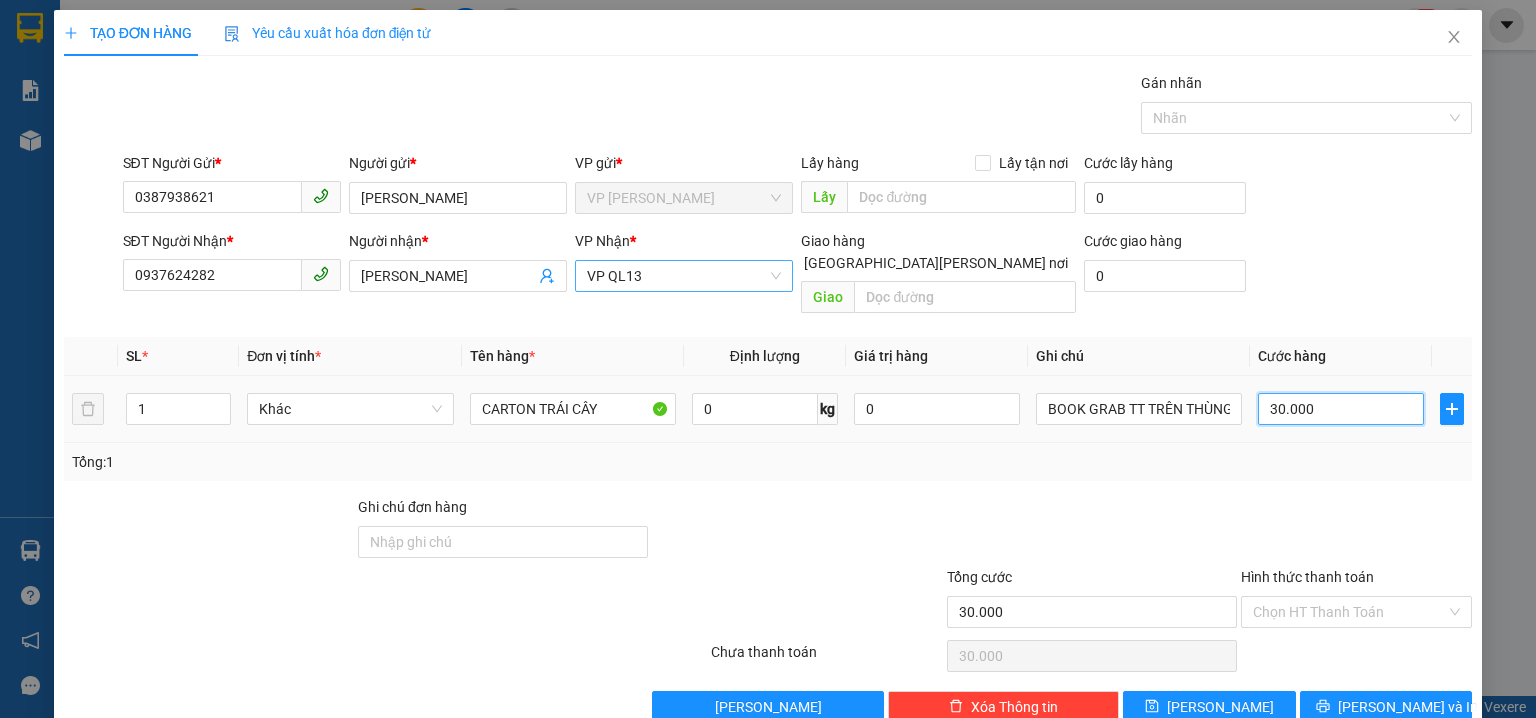 click on "30.000" at bounding box center [1341, 409] 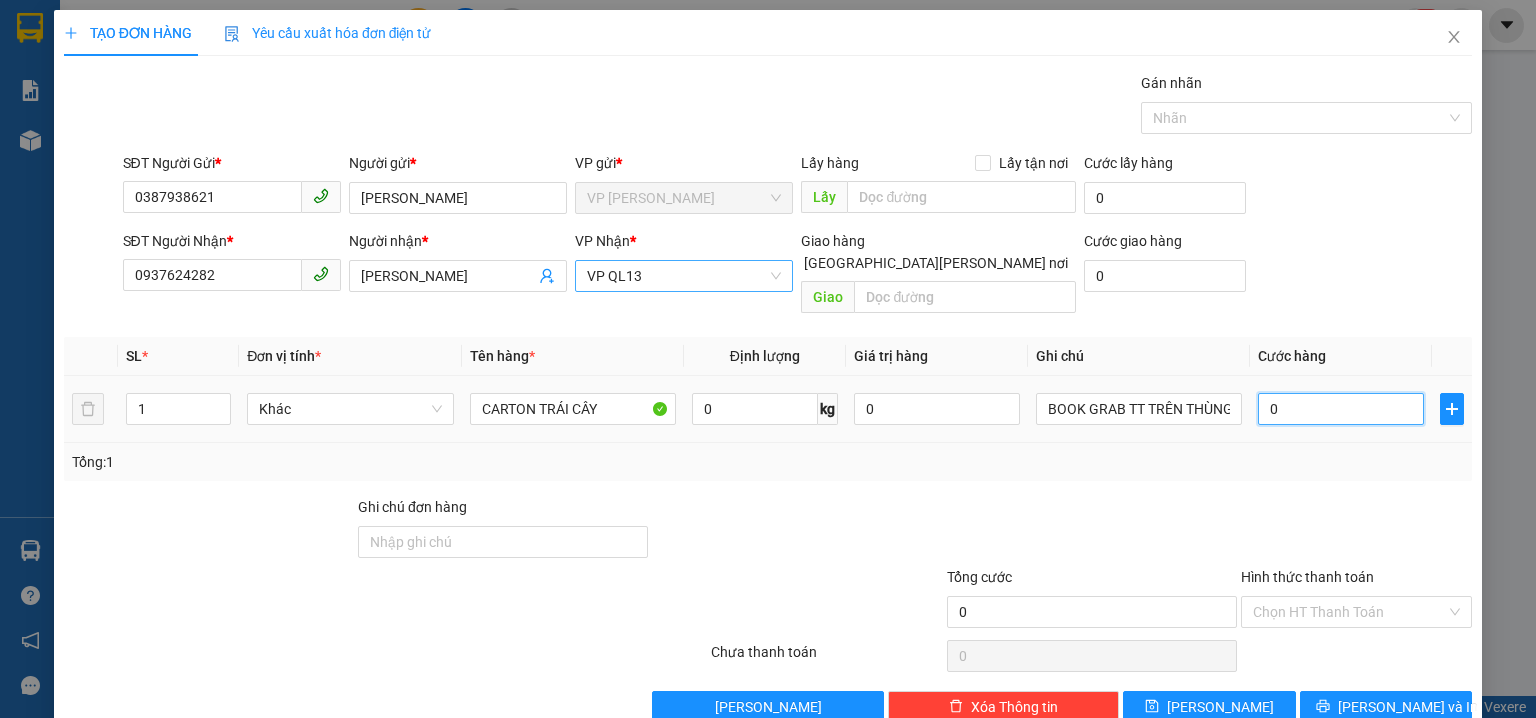 type on "4" 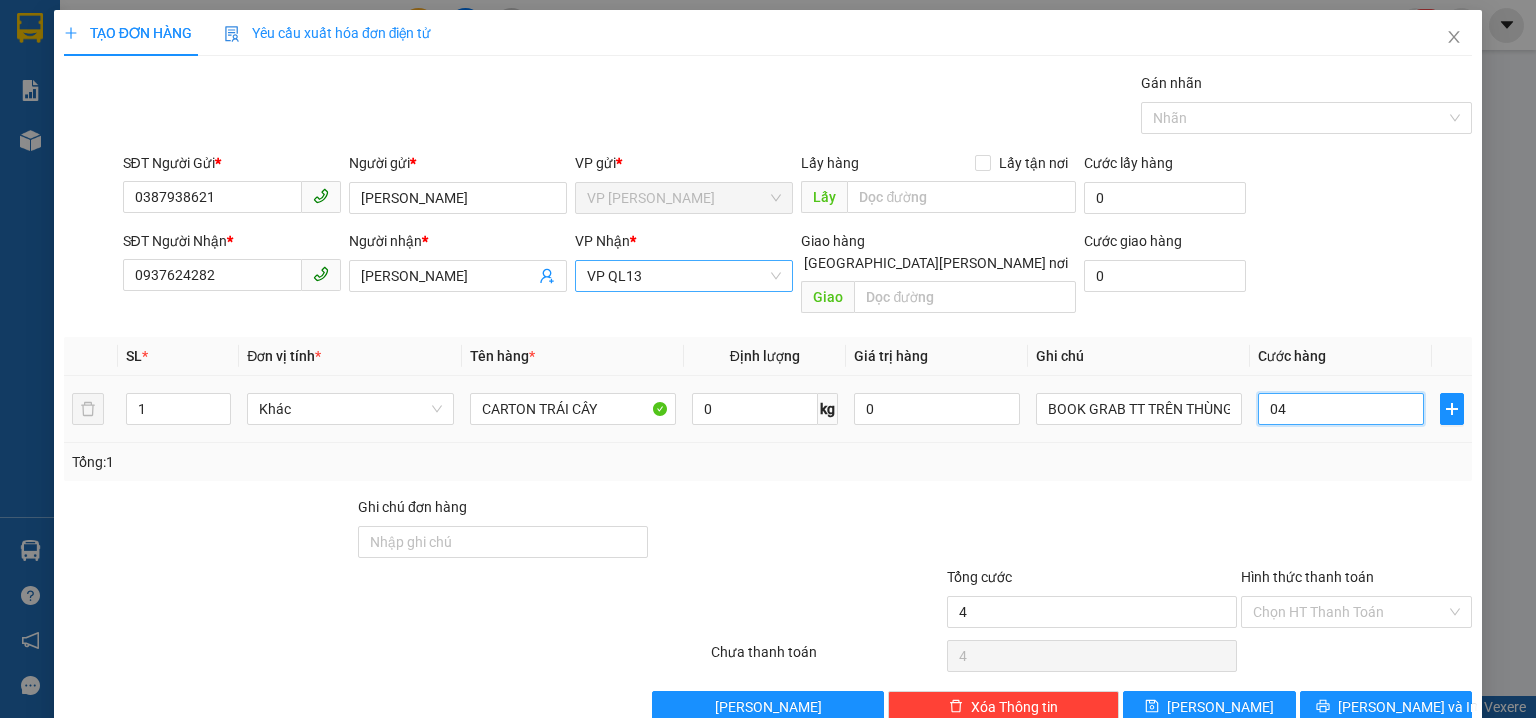 type on "40" 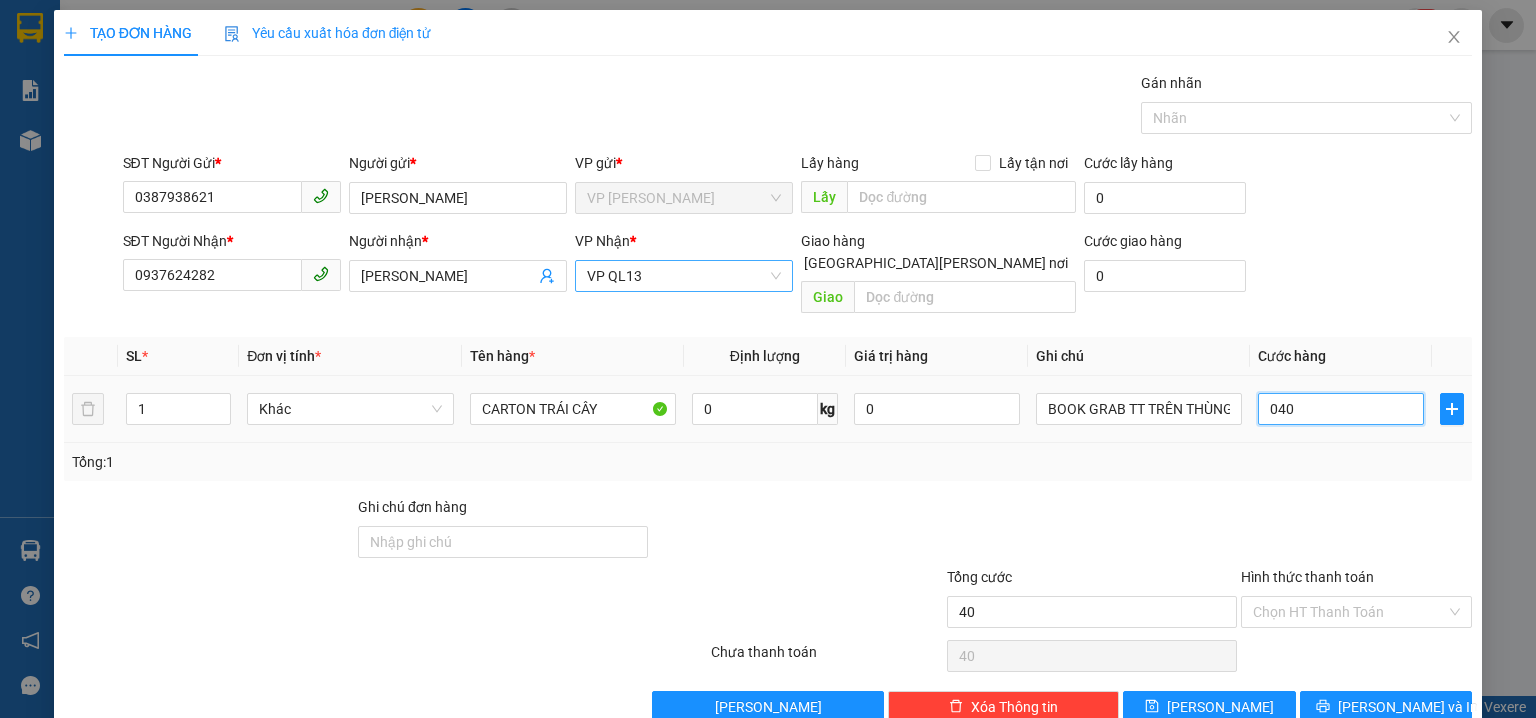 type on "040" 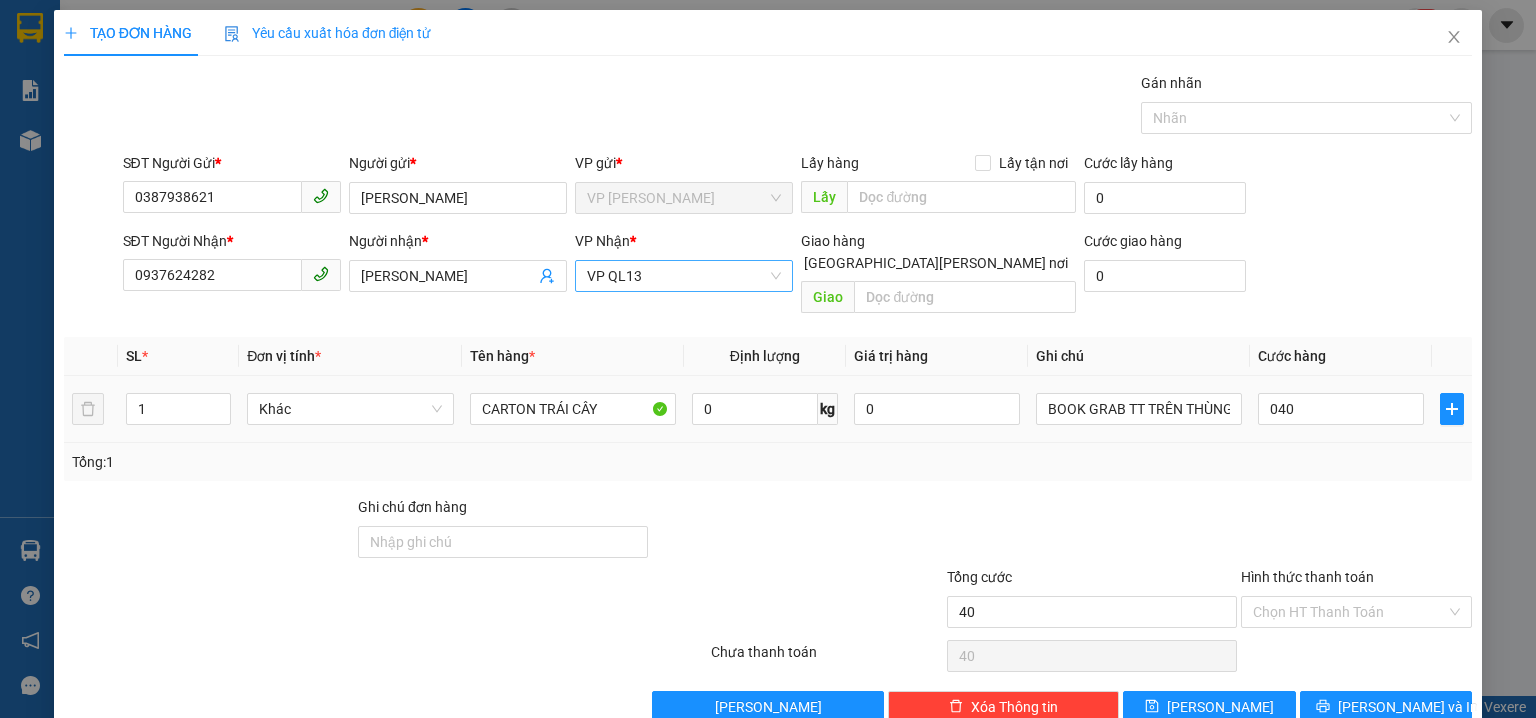 type on "40.000" 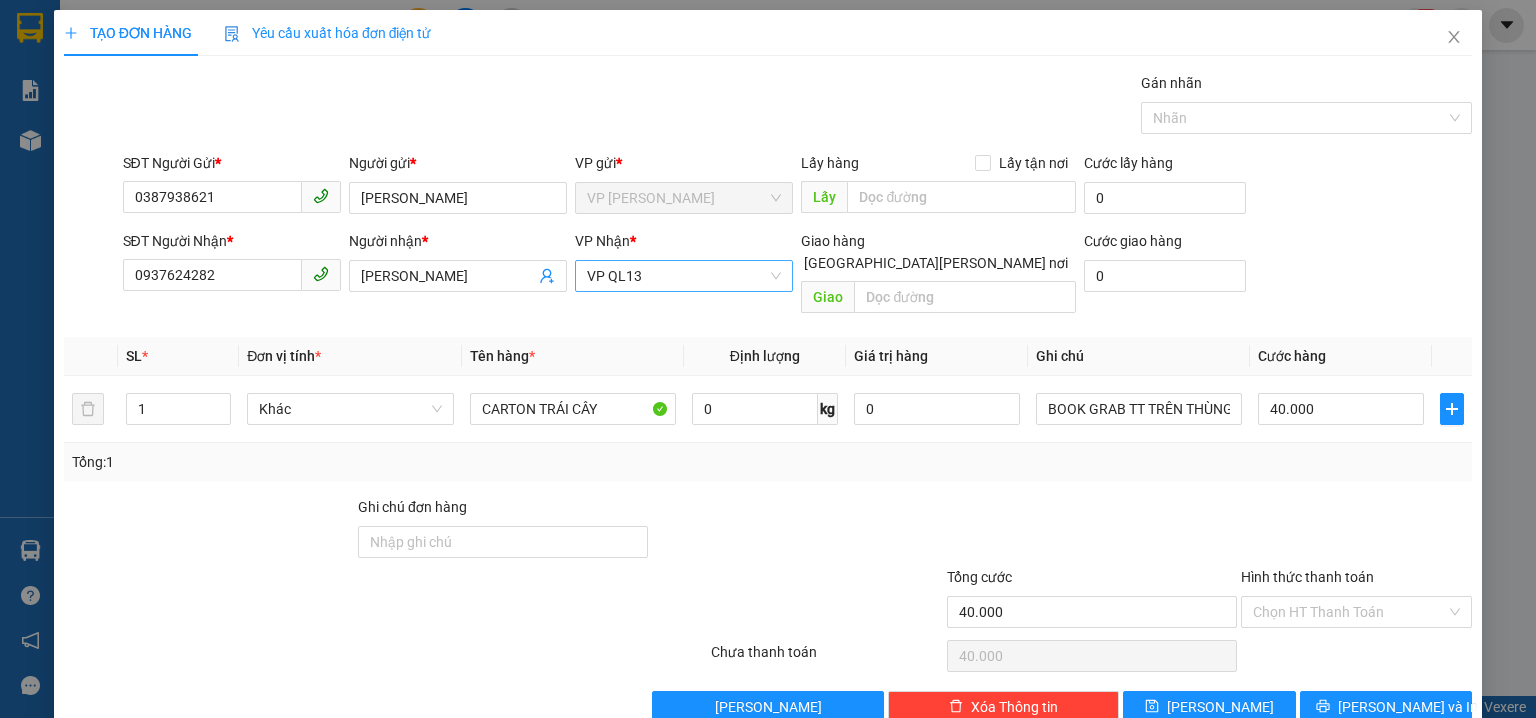 click on "SĐT Người Gửi  * 0387938621 Người gửi  * HAY PB VP gửi  * VP Phước Bình Lấy hàng Lấy tận nơi Lấy Cước lấy hàng 0" at bounding box center [798, 187] 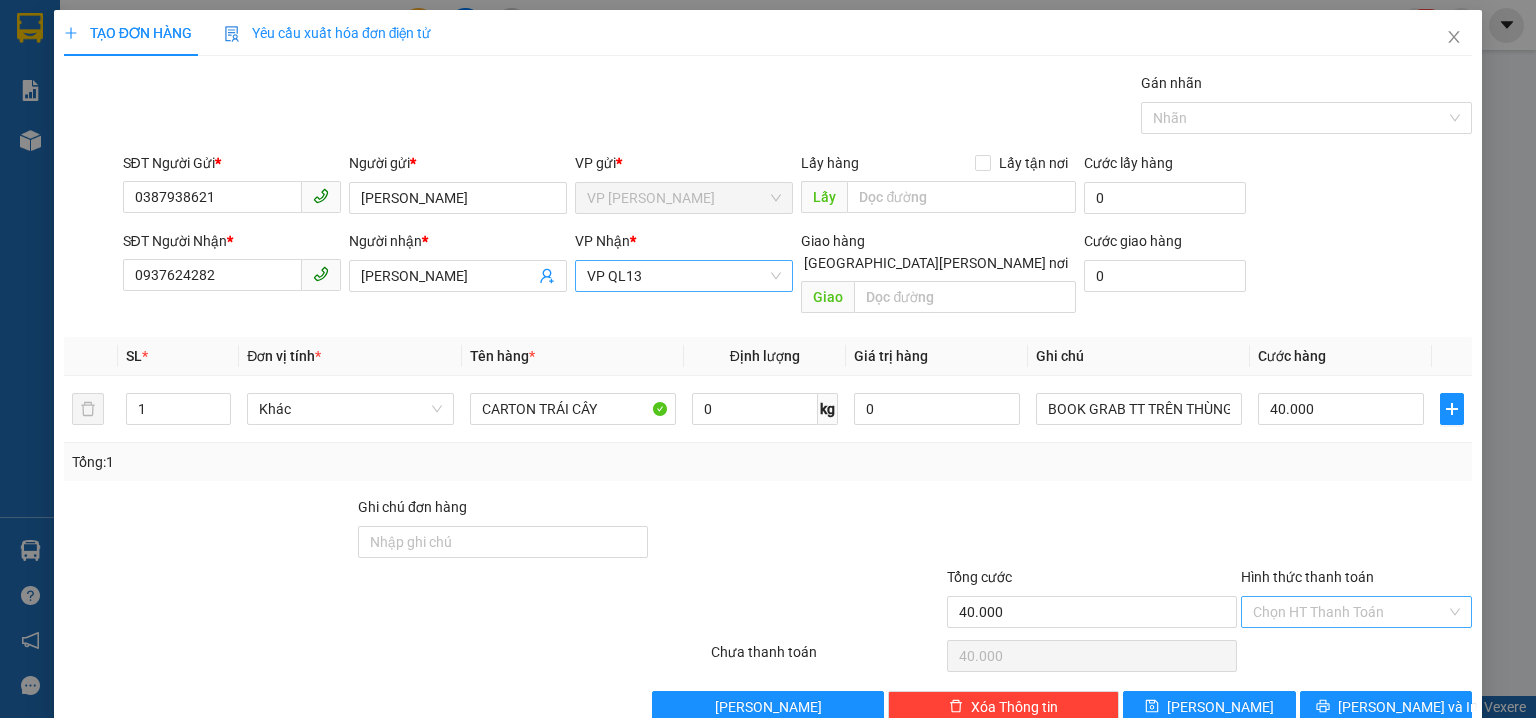 click on "Hình thức thanh toán" at bounding box center [1349, 612] 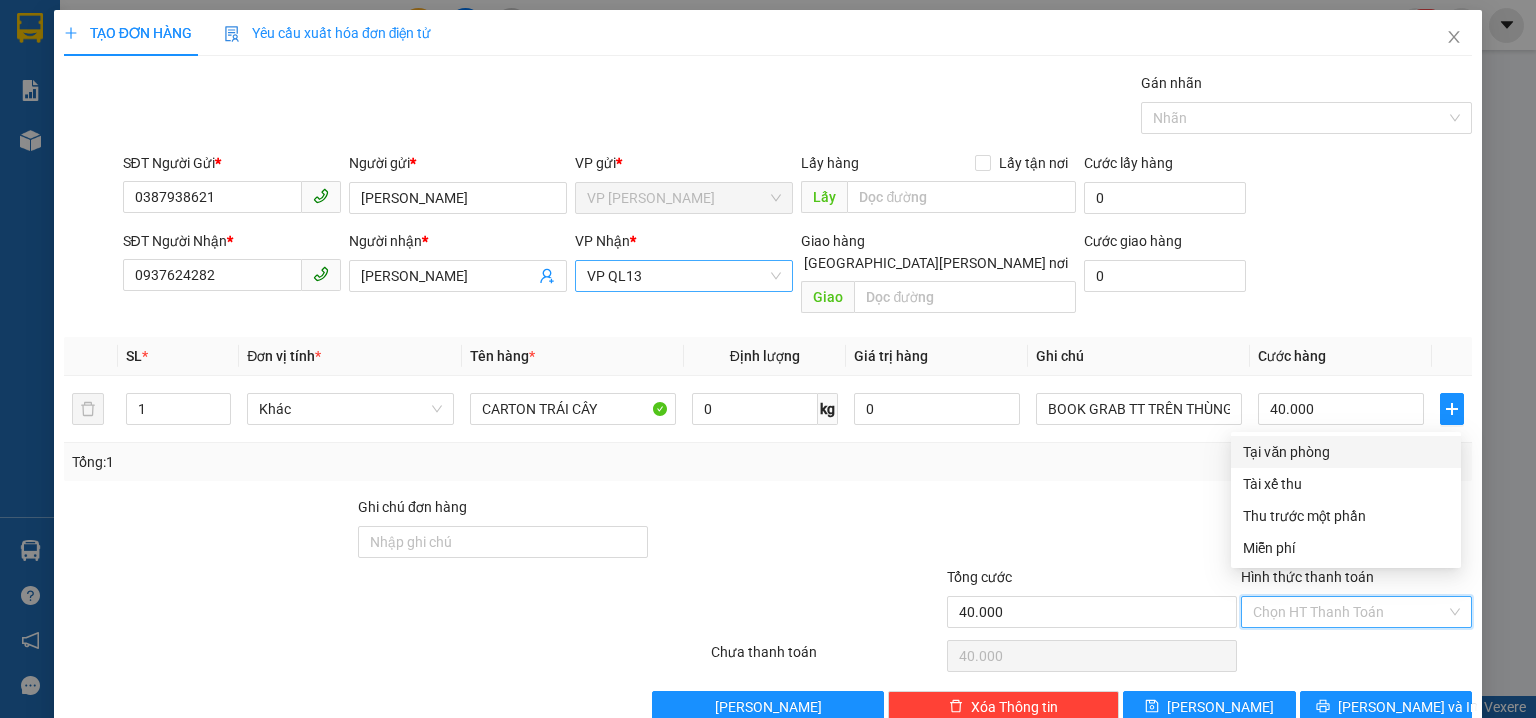 click on "Tại văn phòng" at bounding box center [1346, 452] 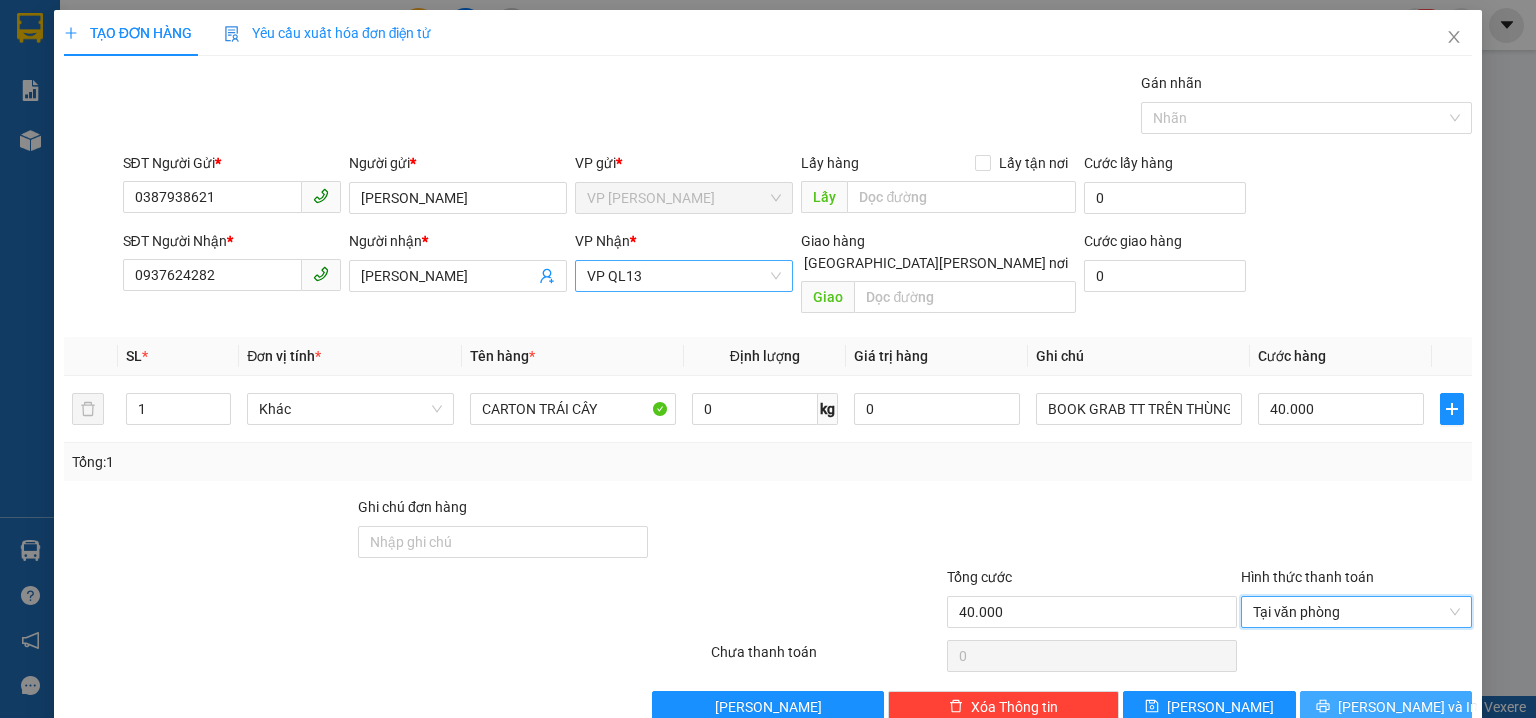 click on "Lưu và In" at bounding box center [1408, 707] 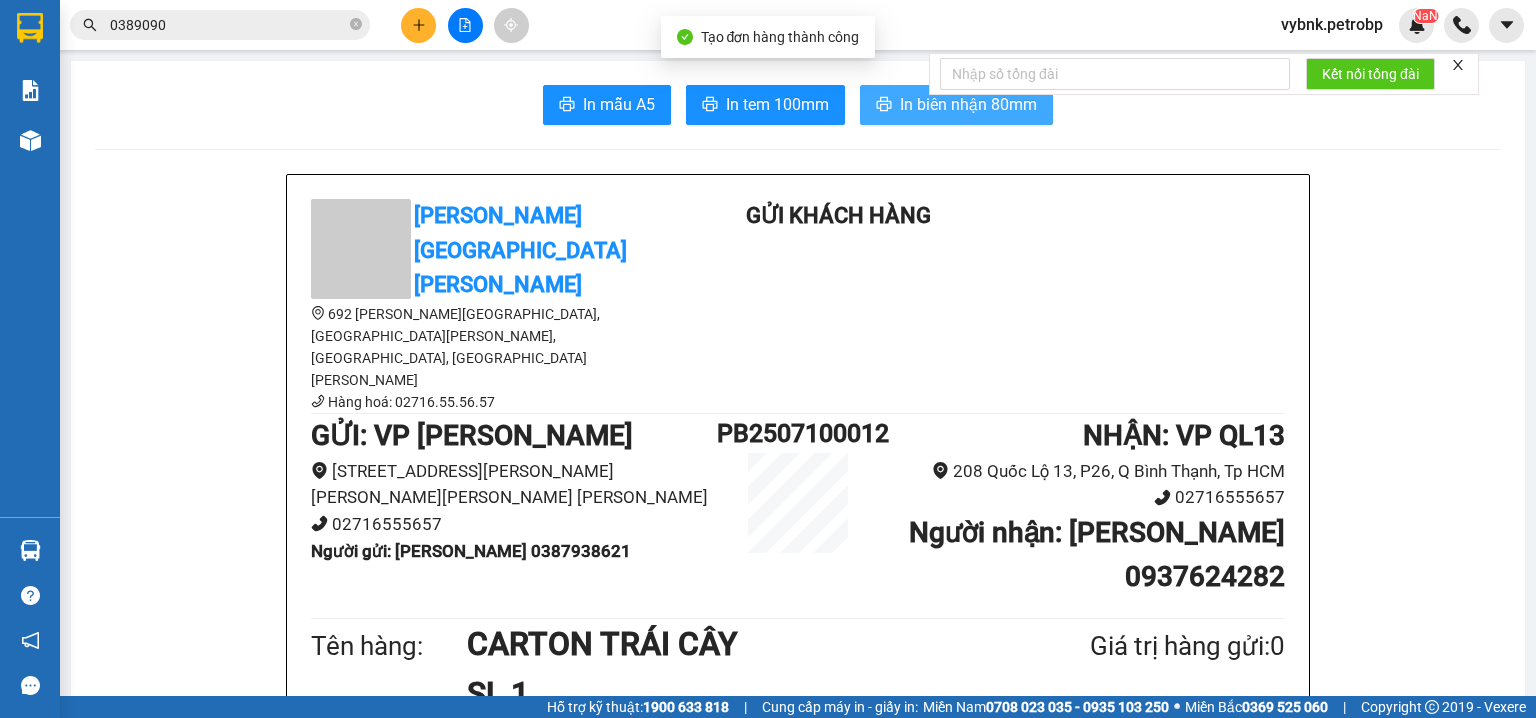click on "In biên nhận 80mm" at bounding box center [968, 104] 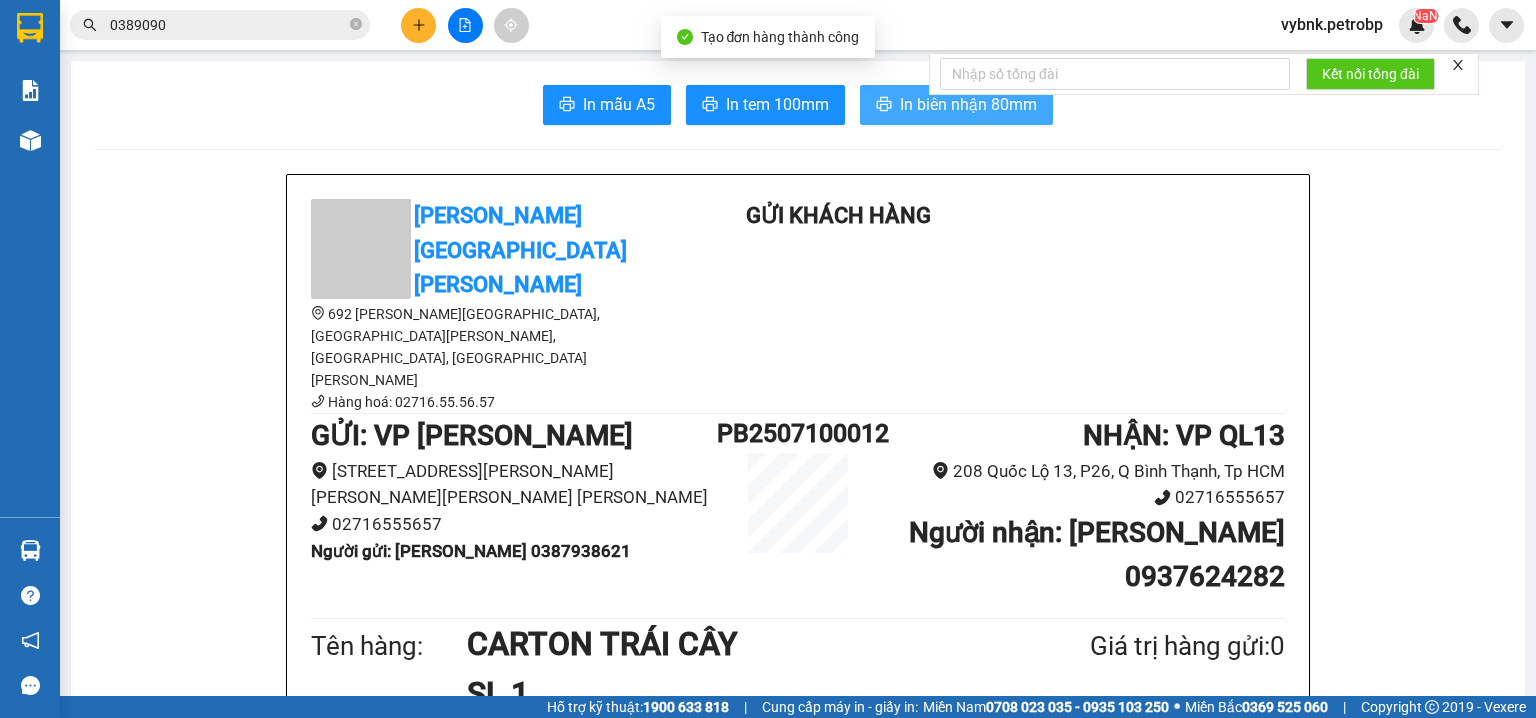 scroll, scrollTop: 0, scrollLeft: 0, axis: both 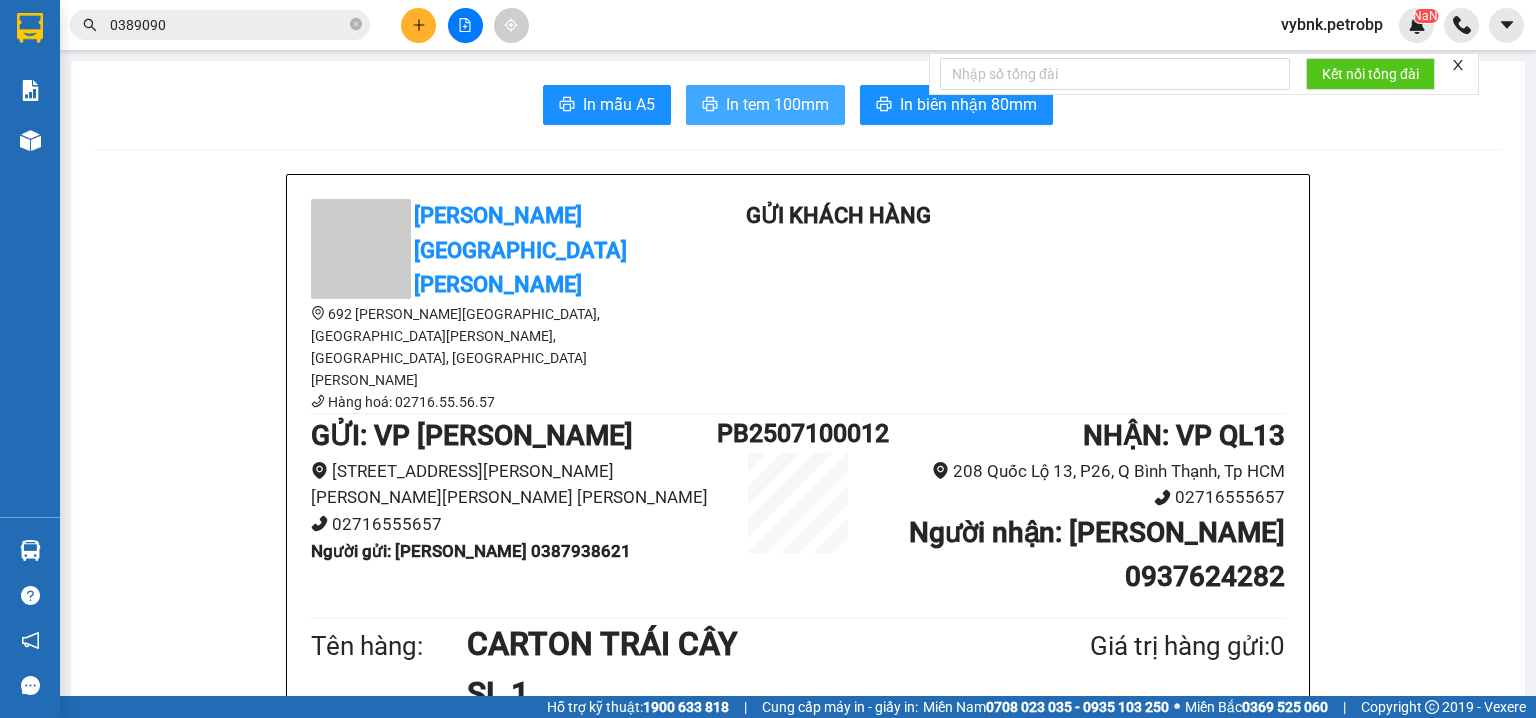 click on "In tem 100mm" at bounding box center (777, 104) 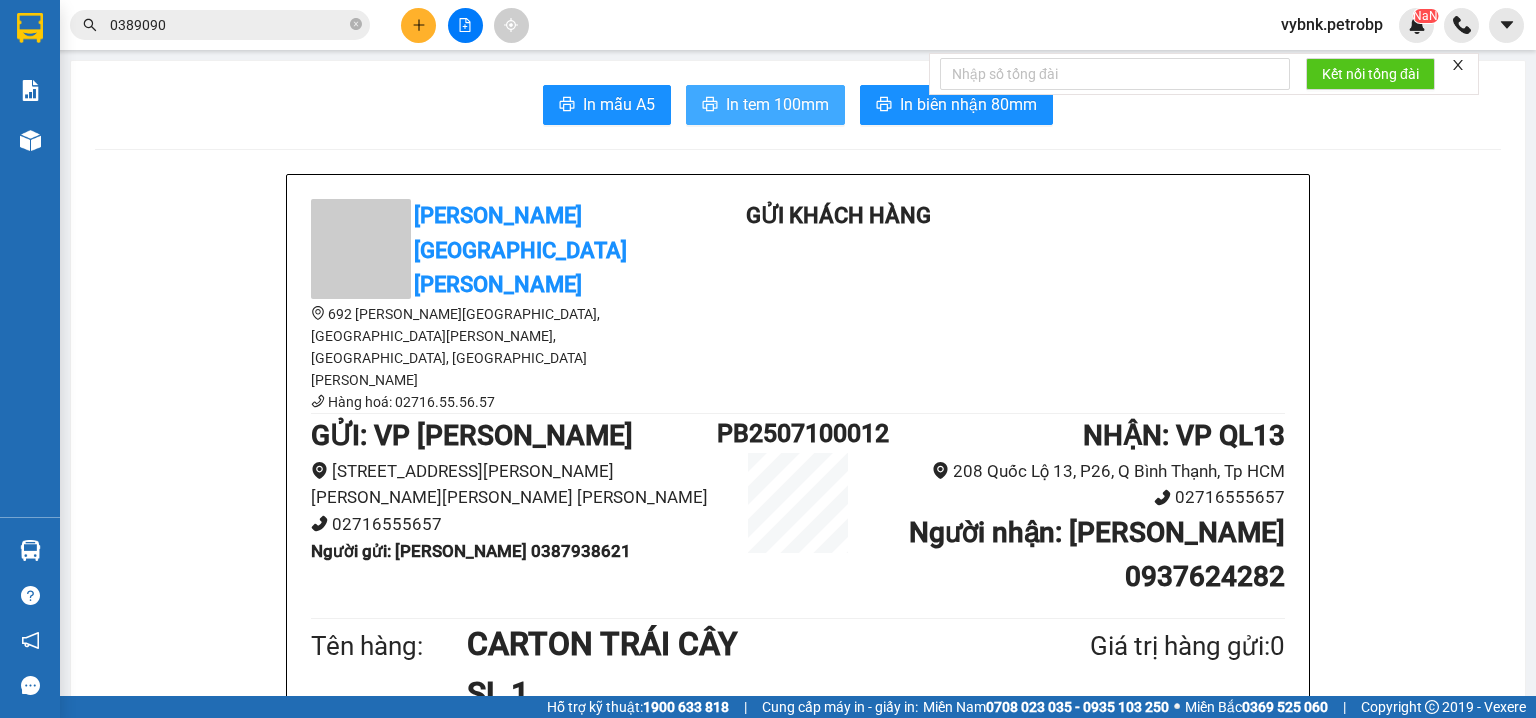 scroll, scrollTop: 0, scrollLeft: 0, axis: both 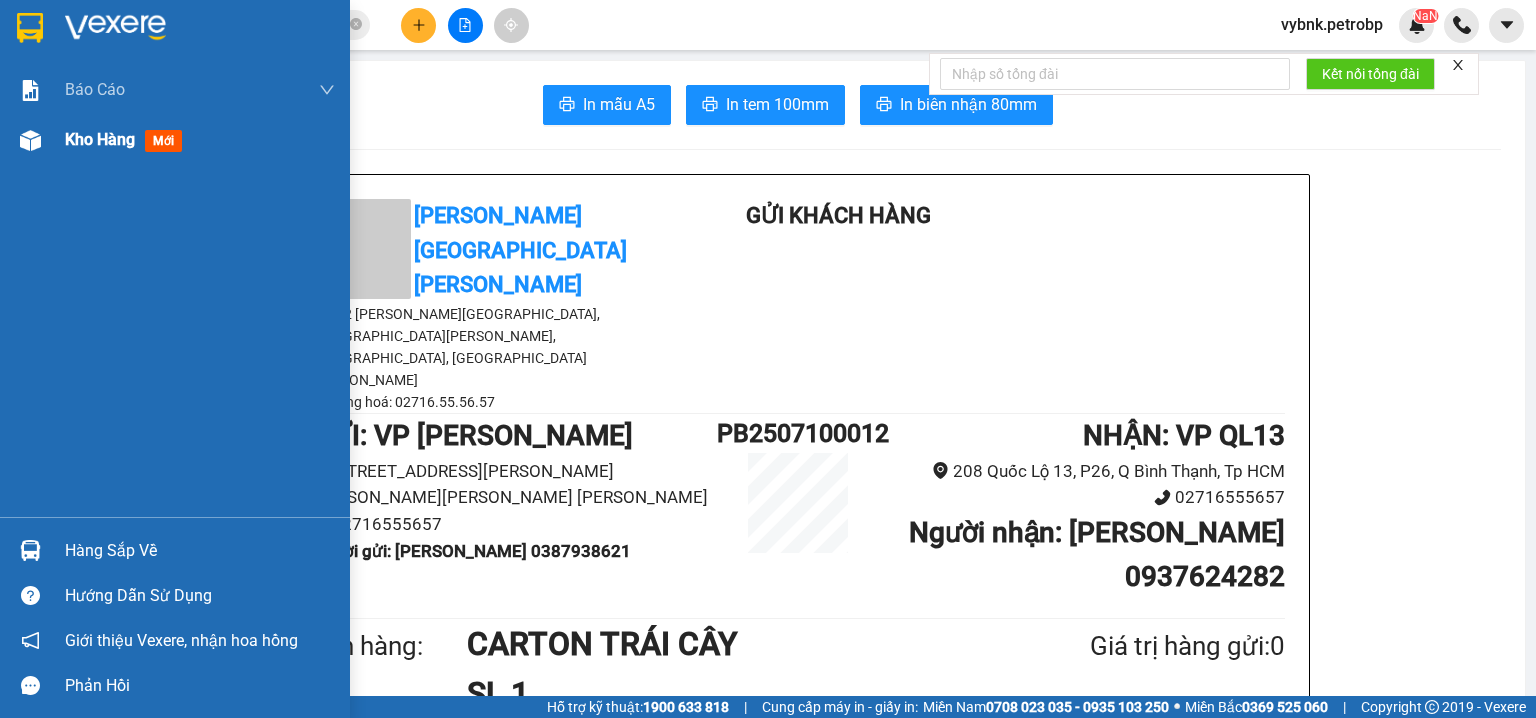 click on "Kho hàng" at bounding box center [100, 139] 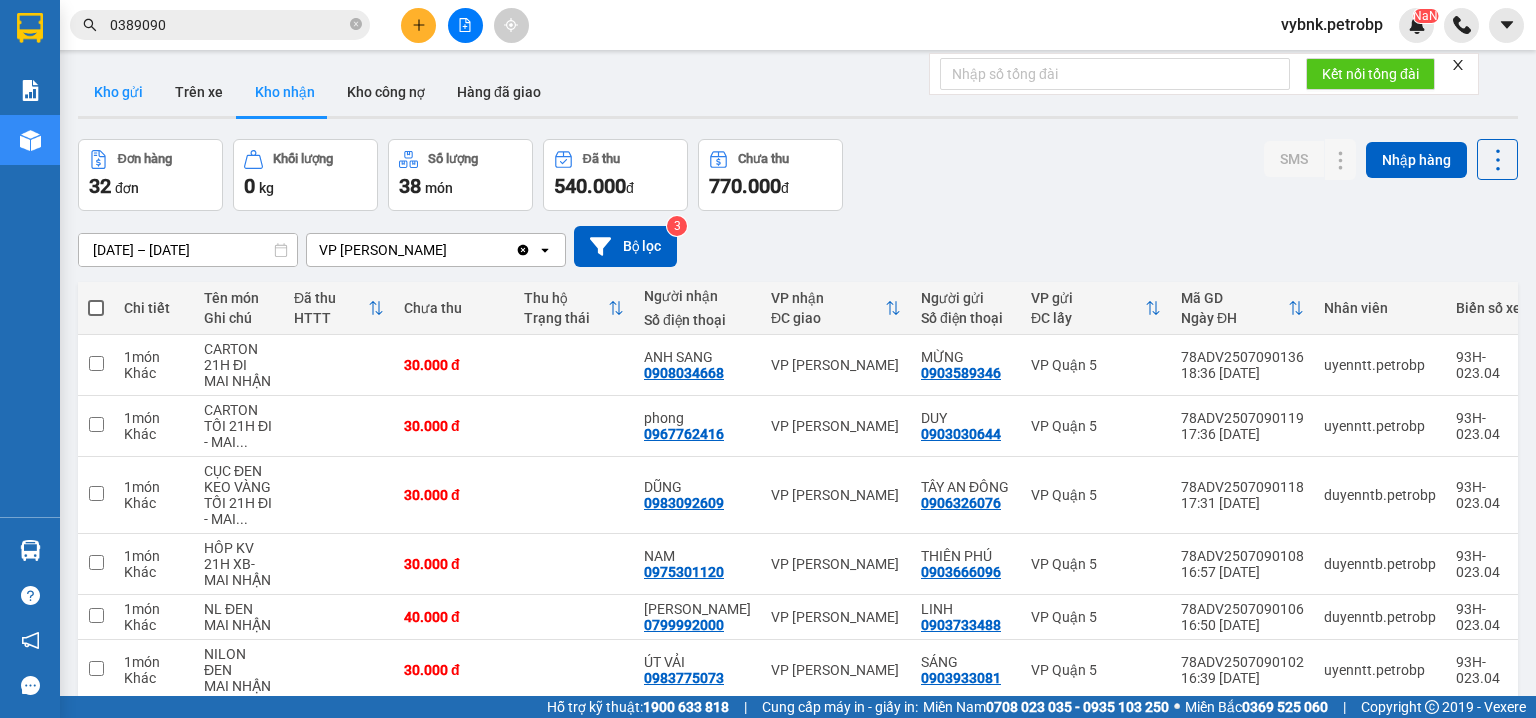 click on "Kho gửi" at bounding box center [118, 92] 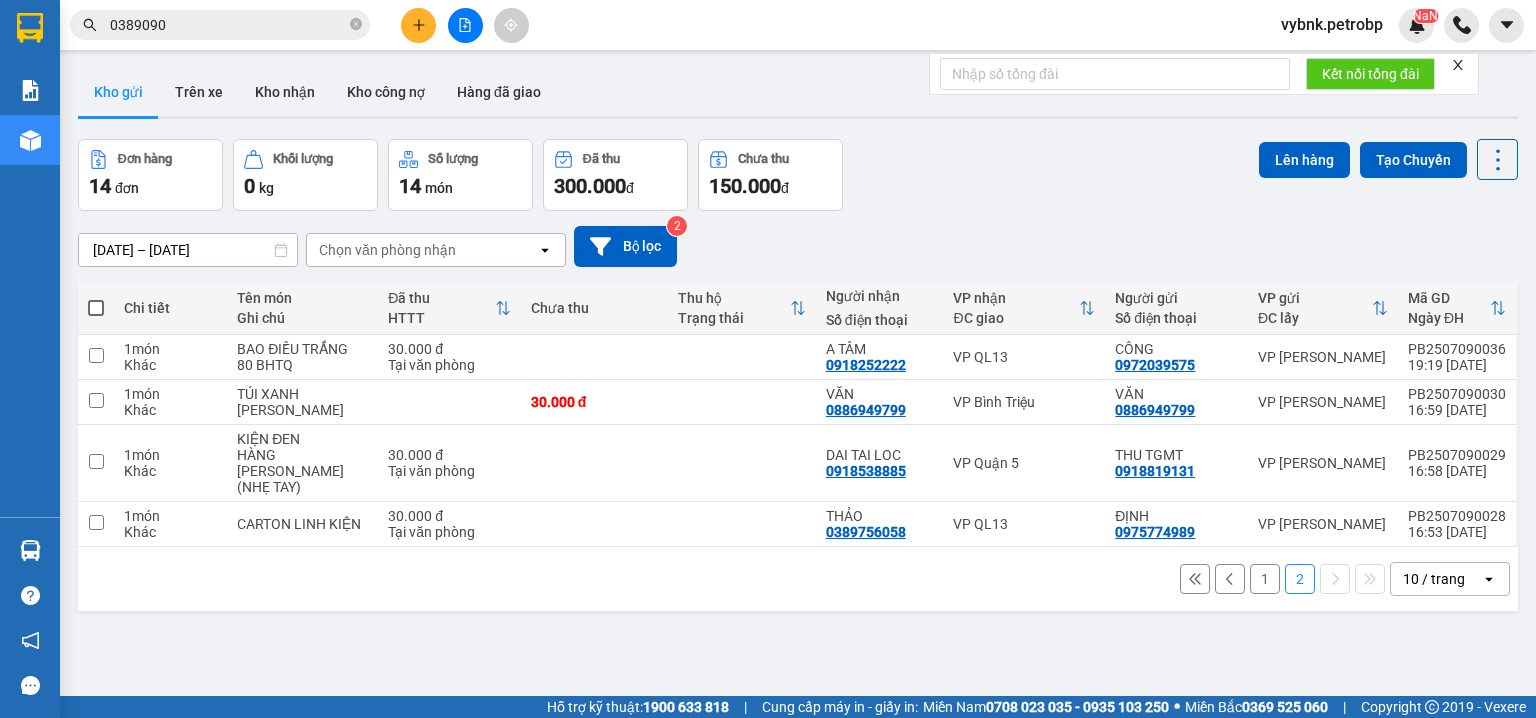 click on "1" at bounding box center [1265, 579] 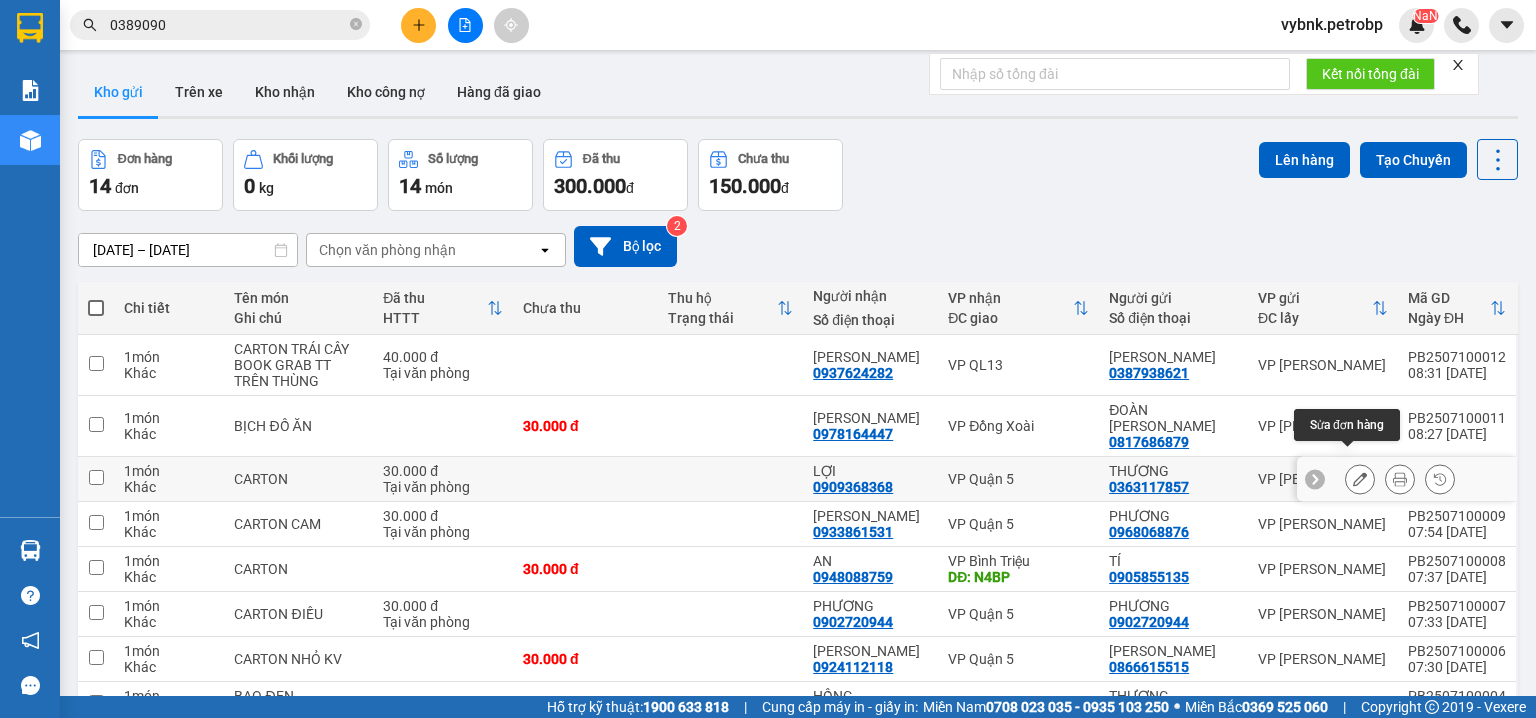 click 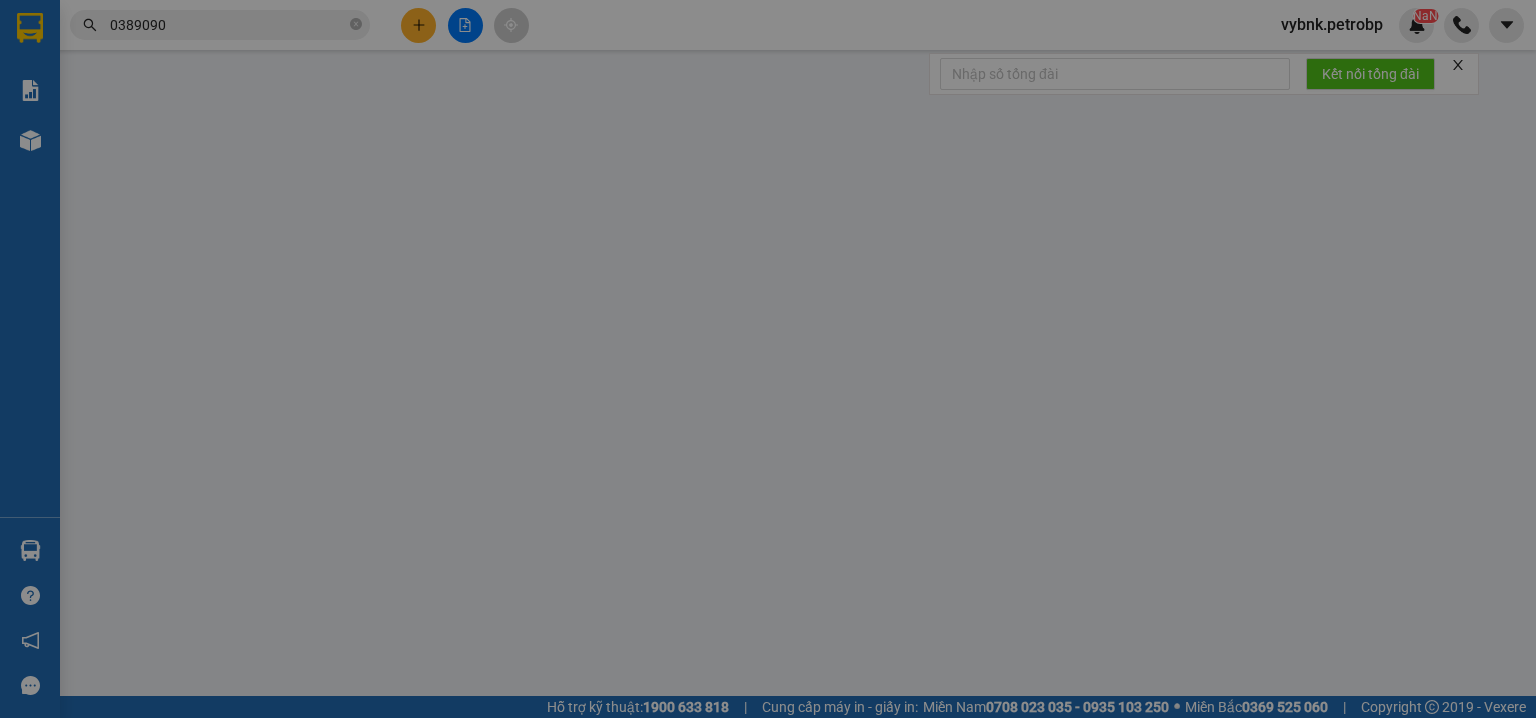 type on "0363117857" 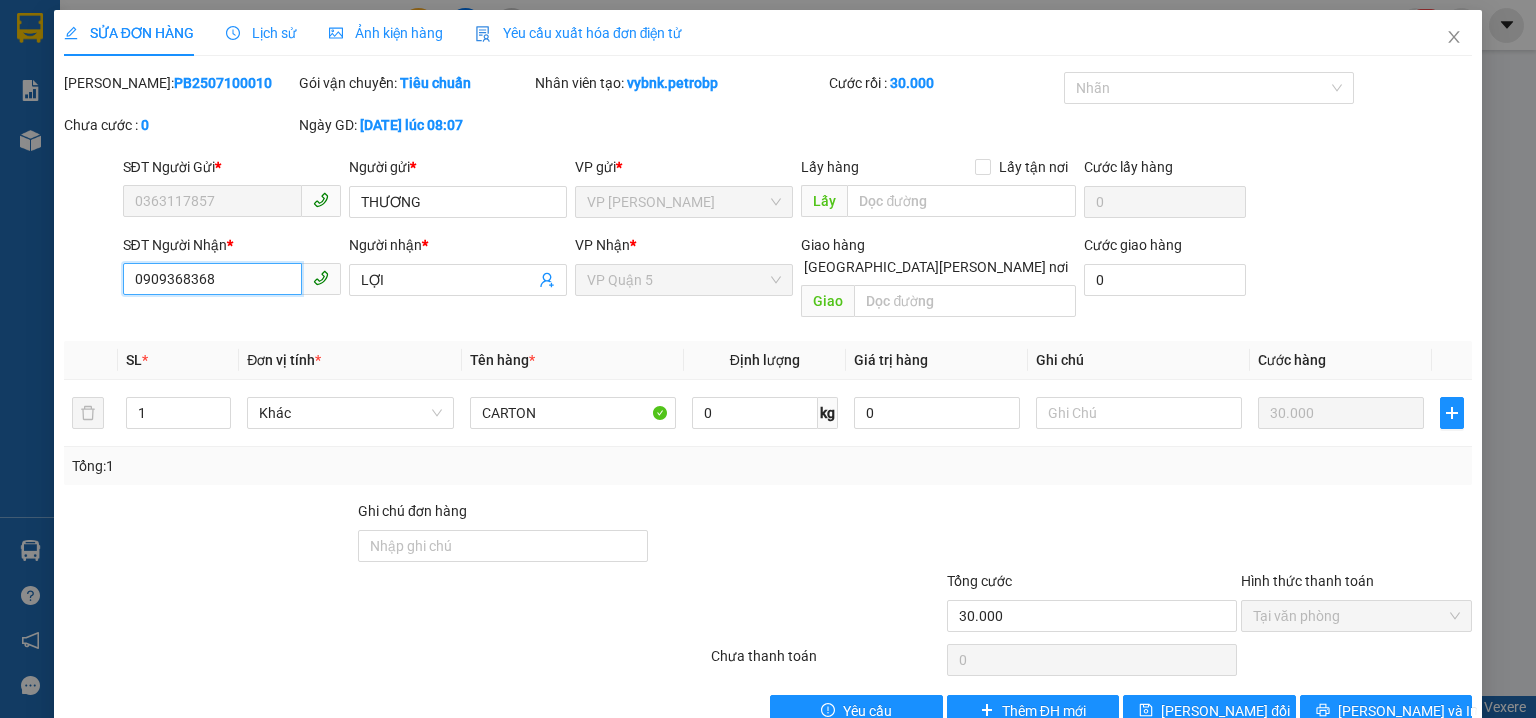 click on "0909368368" at bounding box center [212, 279] 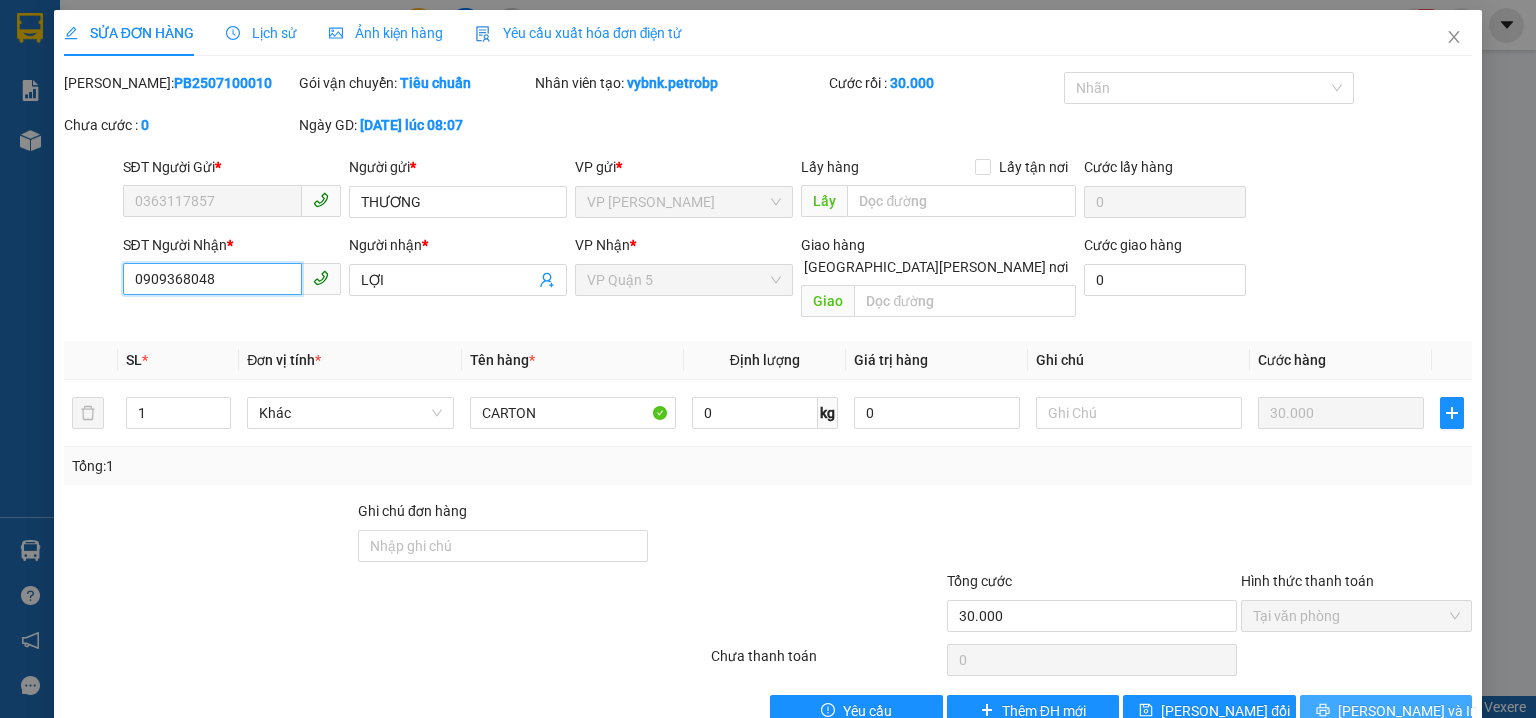 type on "0909368048" 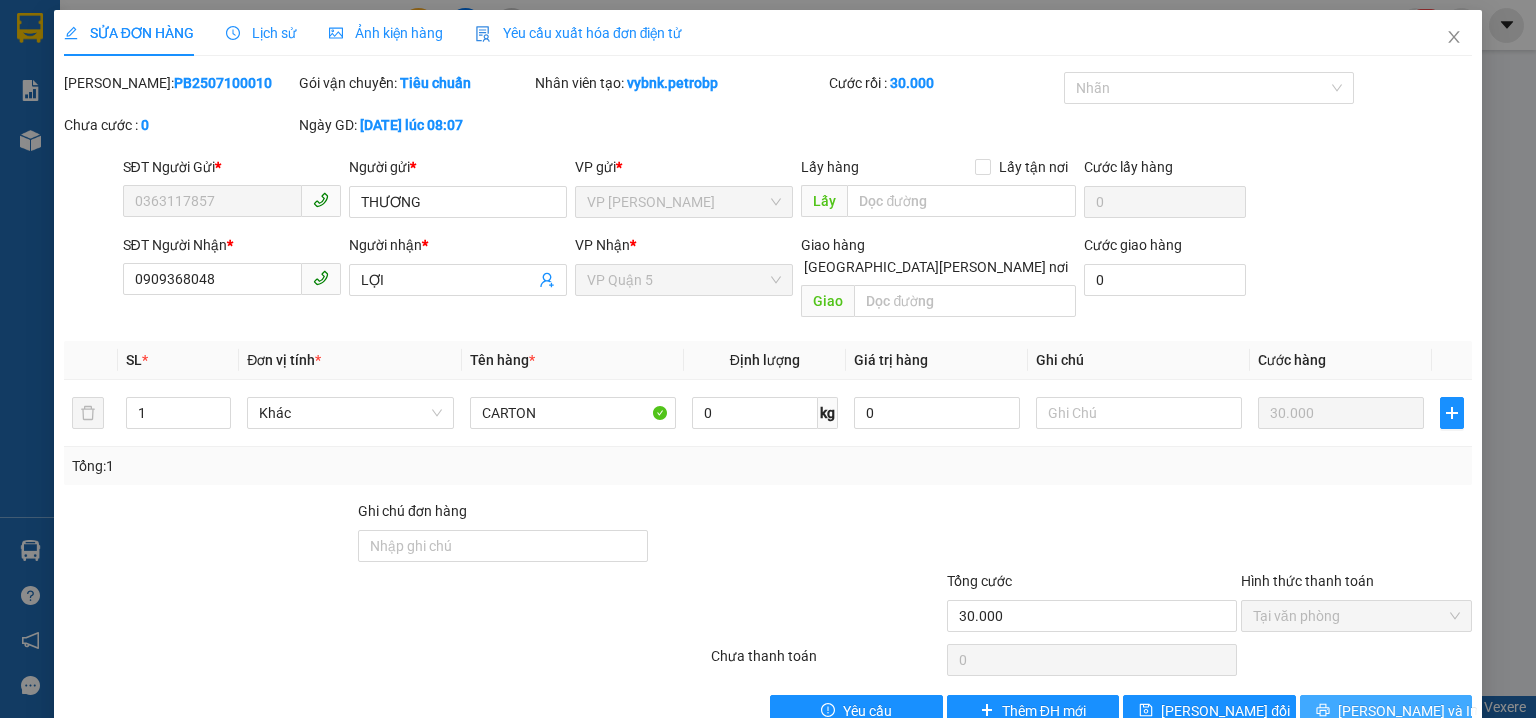 click on "Lưu và In" at bounding box center (1386, 711) 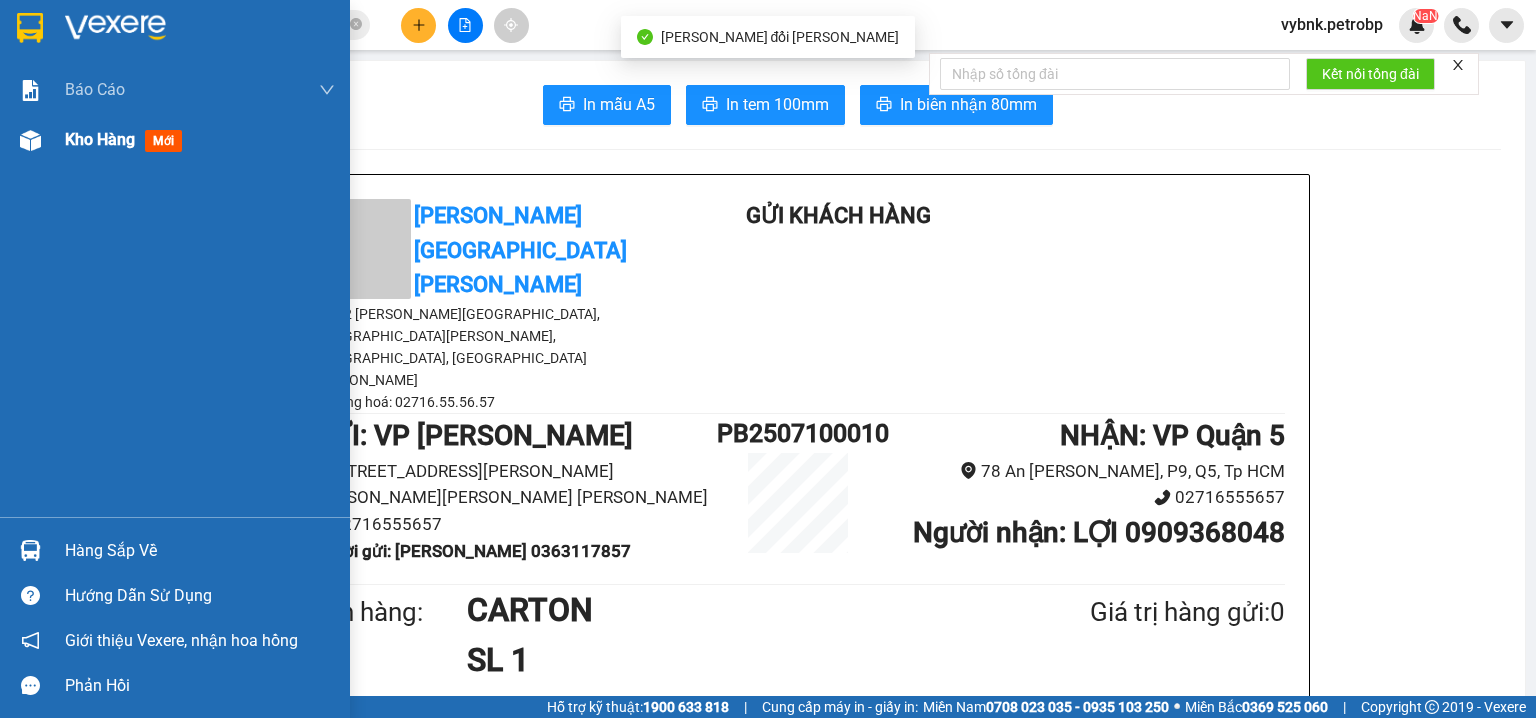 click on "Kho hàng" at bounding box center [100, 139] 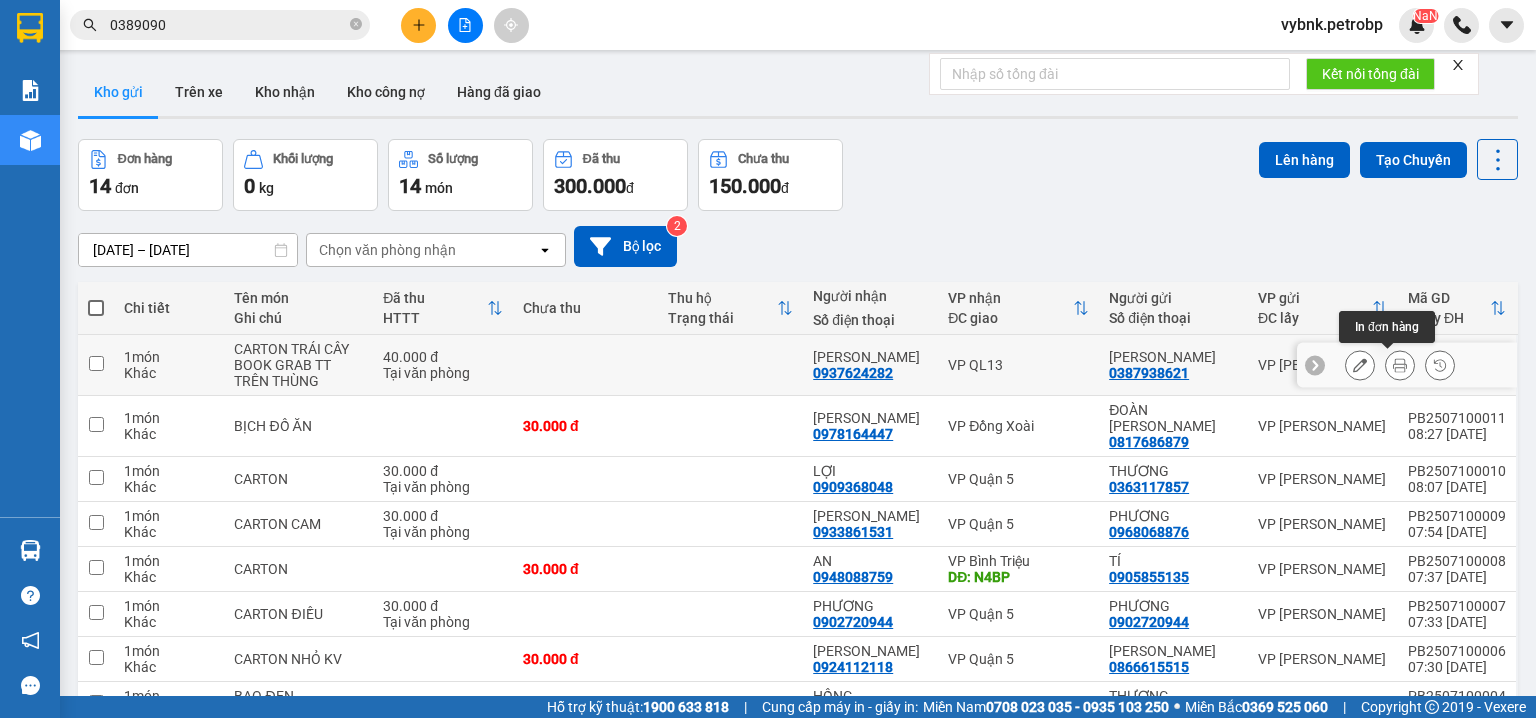 click at bounding box center [1400, 365] 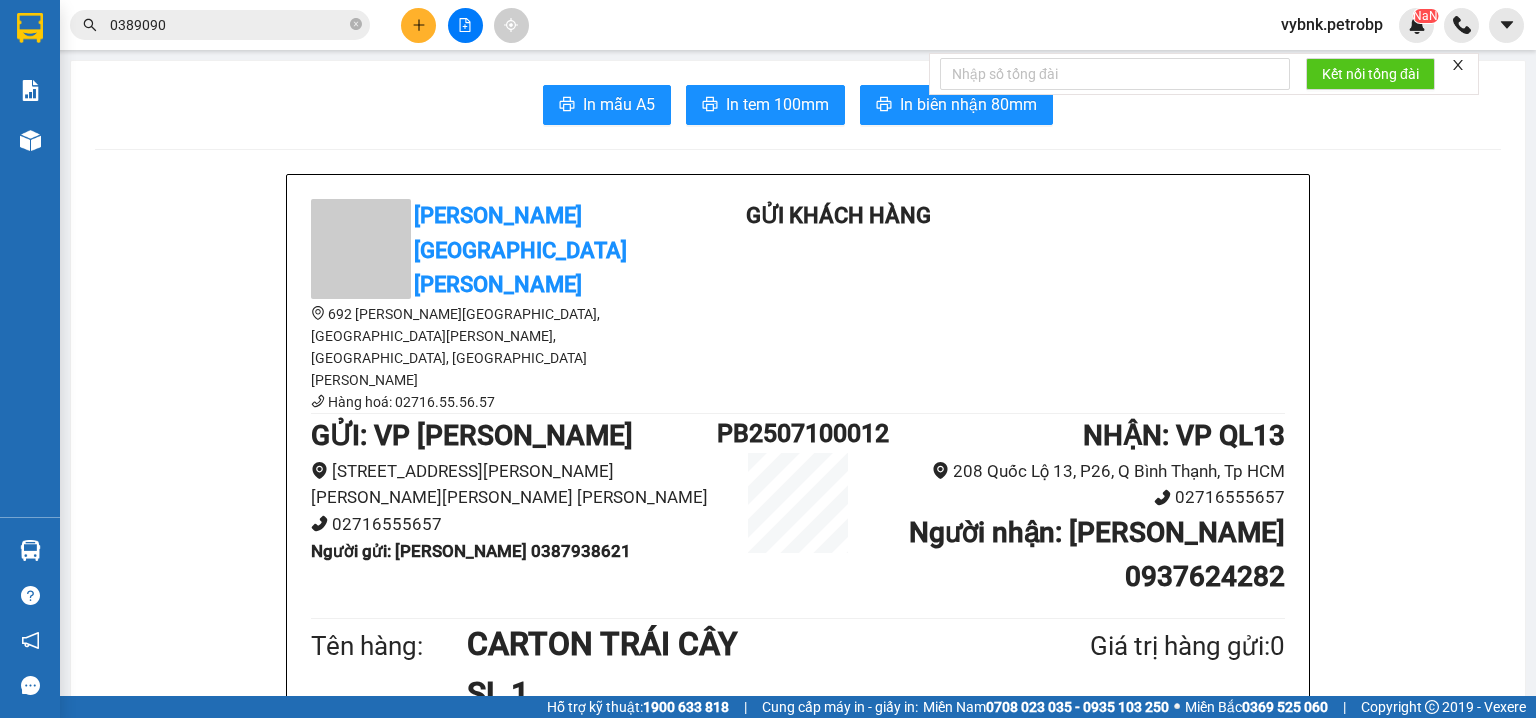 scroll, scrollTop: 106, scrollLeft: 0, axis: vertical 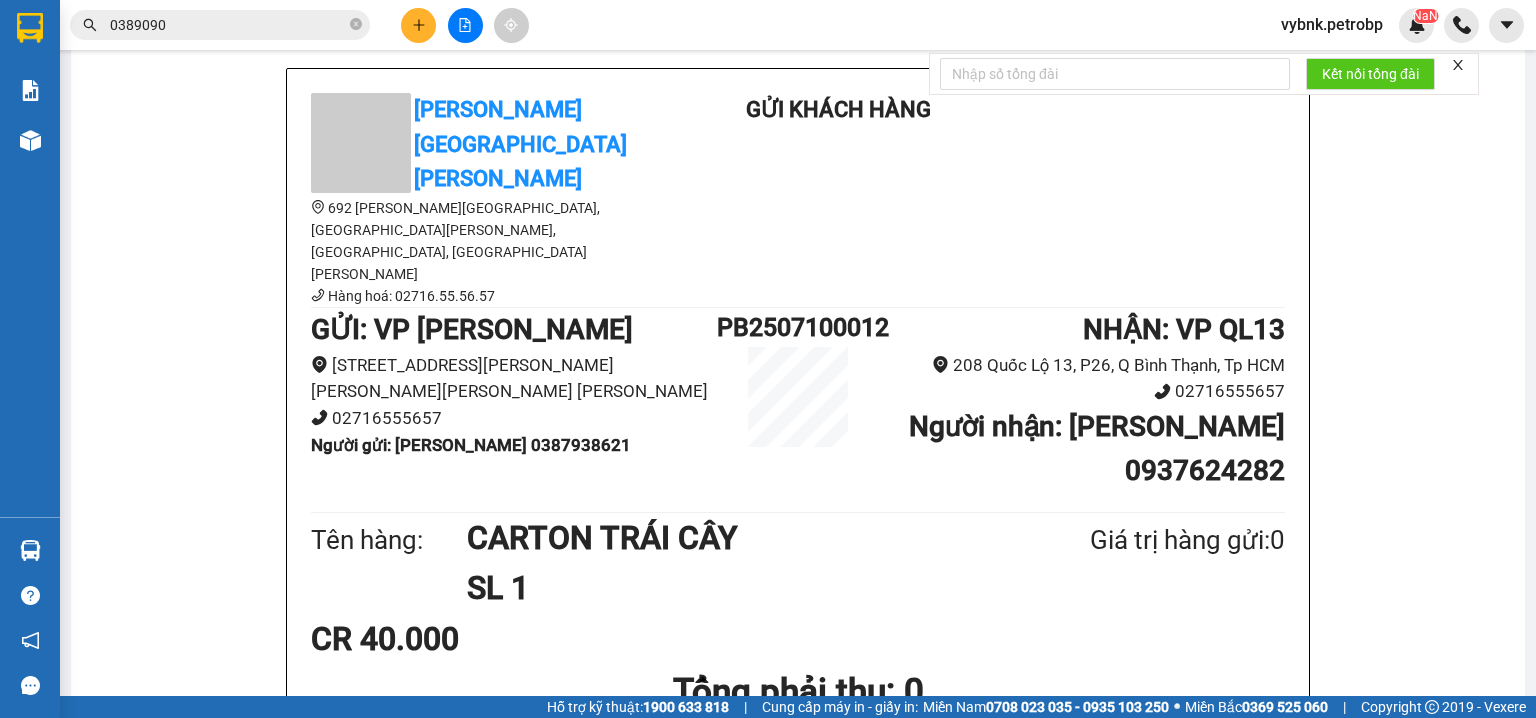 click at bounding box center (418, 25) 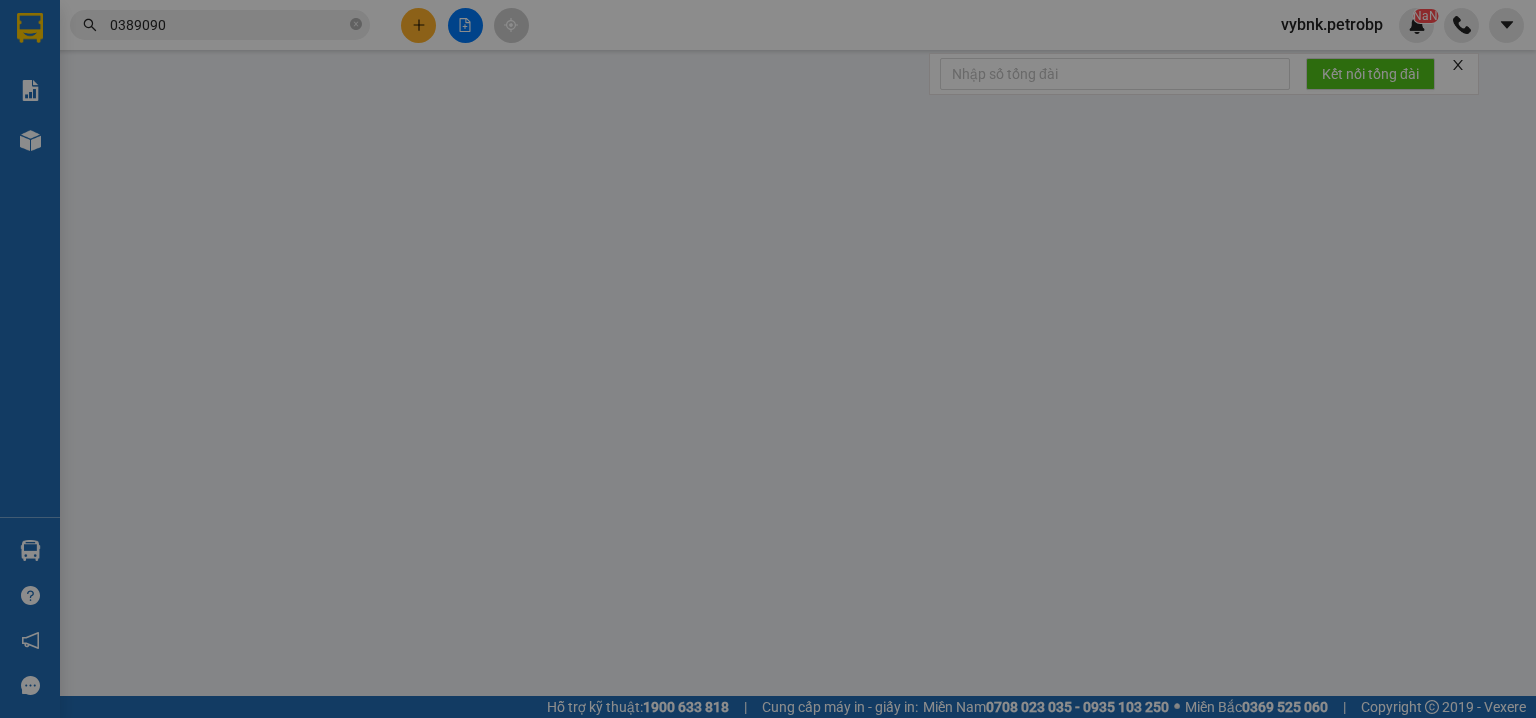 scroll, scrollTop: 0, scrollLeft: 0, axis: both 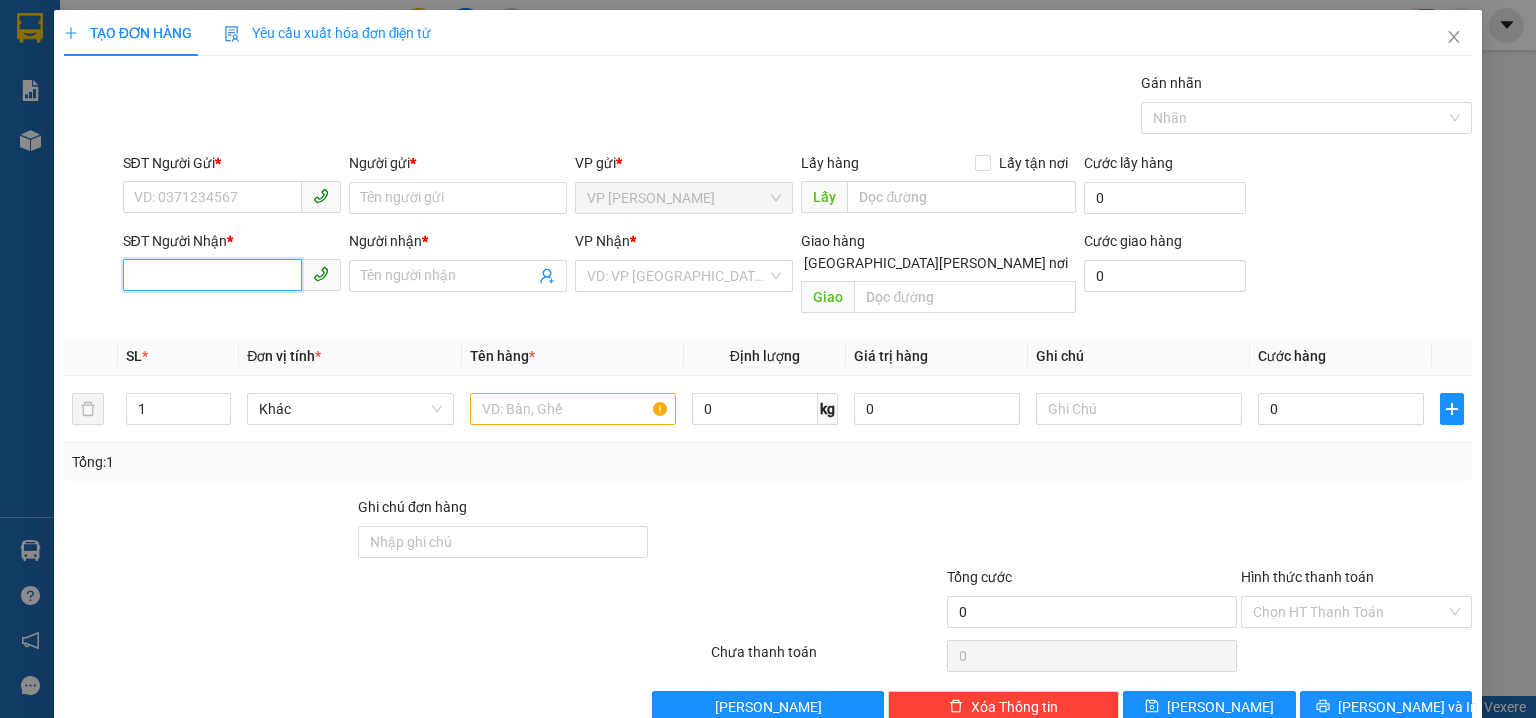 click on "SĐT Người Nhận  *" at bounding box center (212, 275) 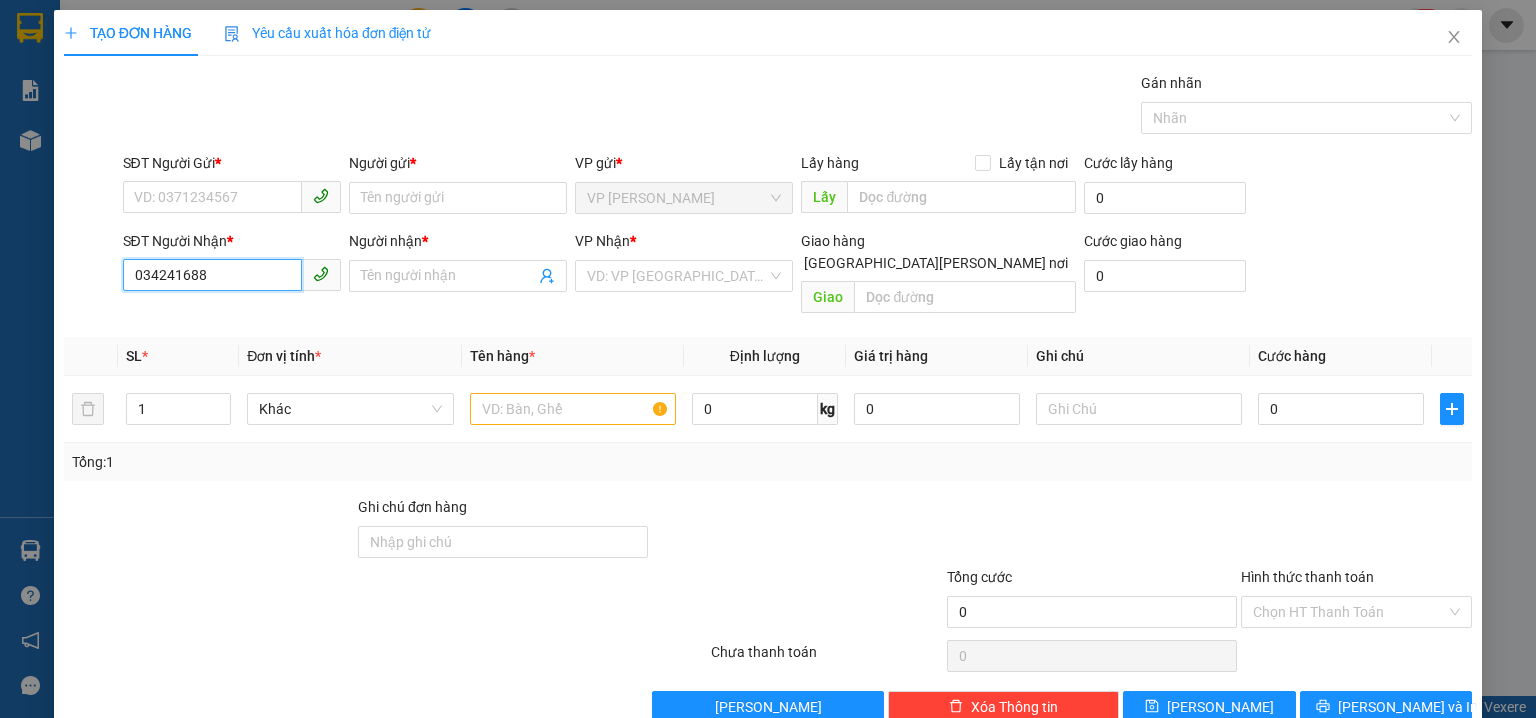 type on "0342416889" 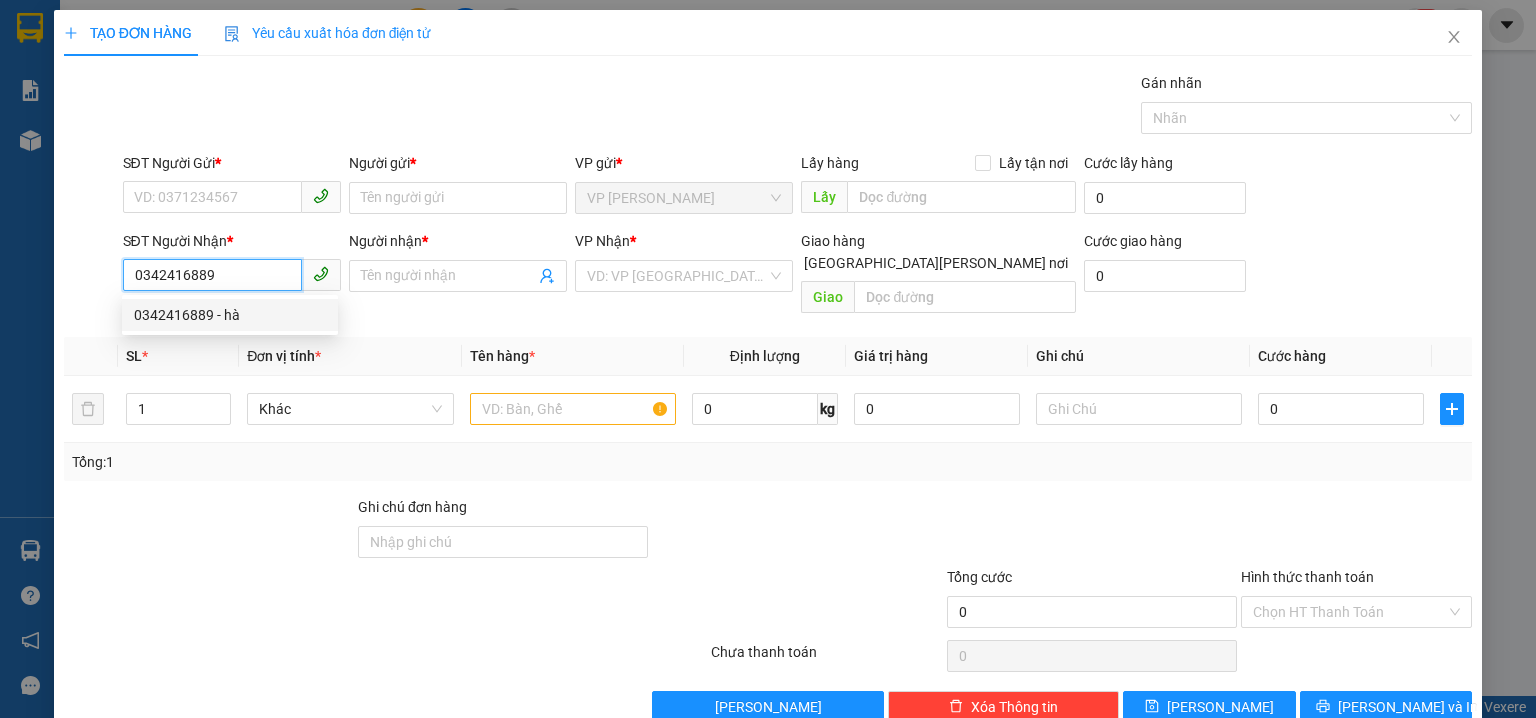 click on "0342416889 - hà" at bounding box center [230, 315] 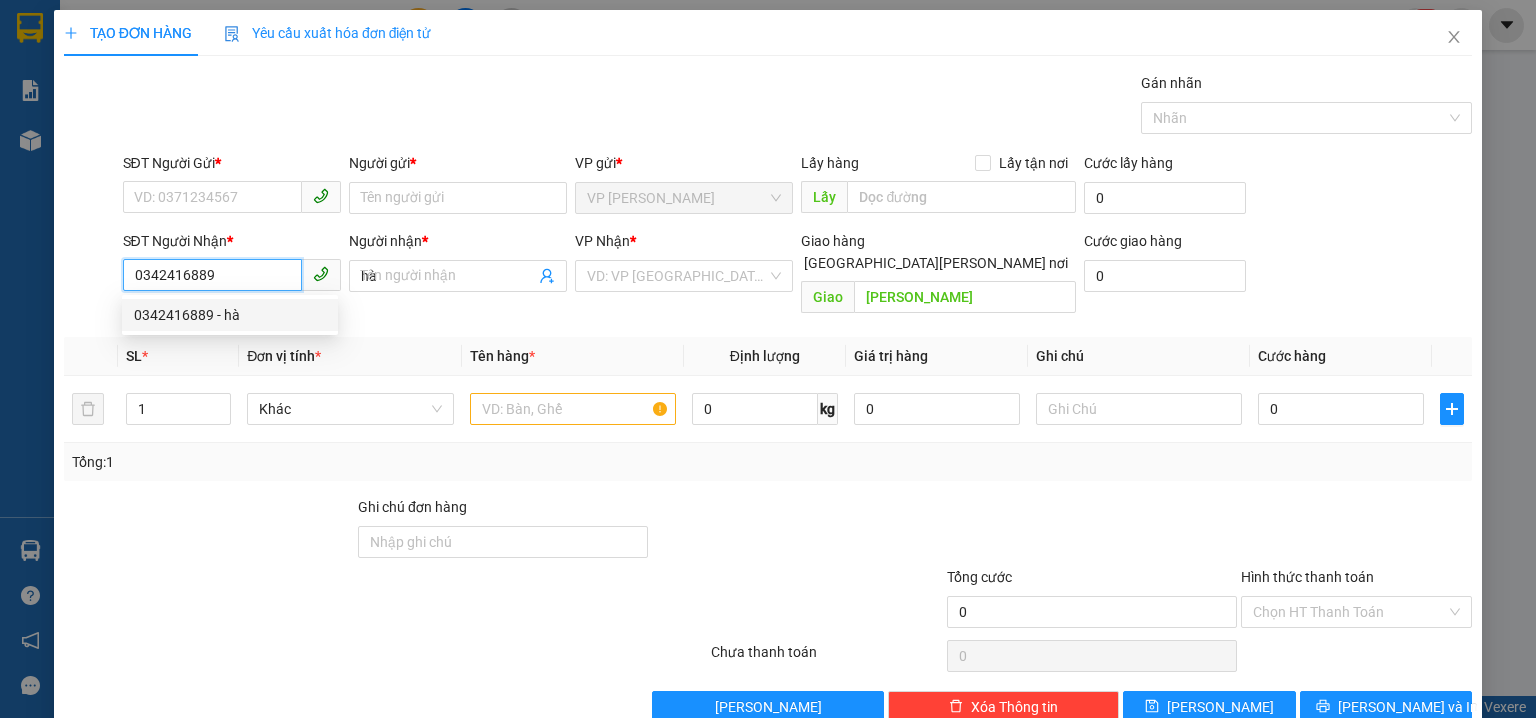 type on "100.000" 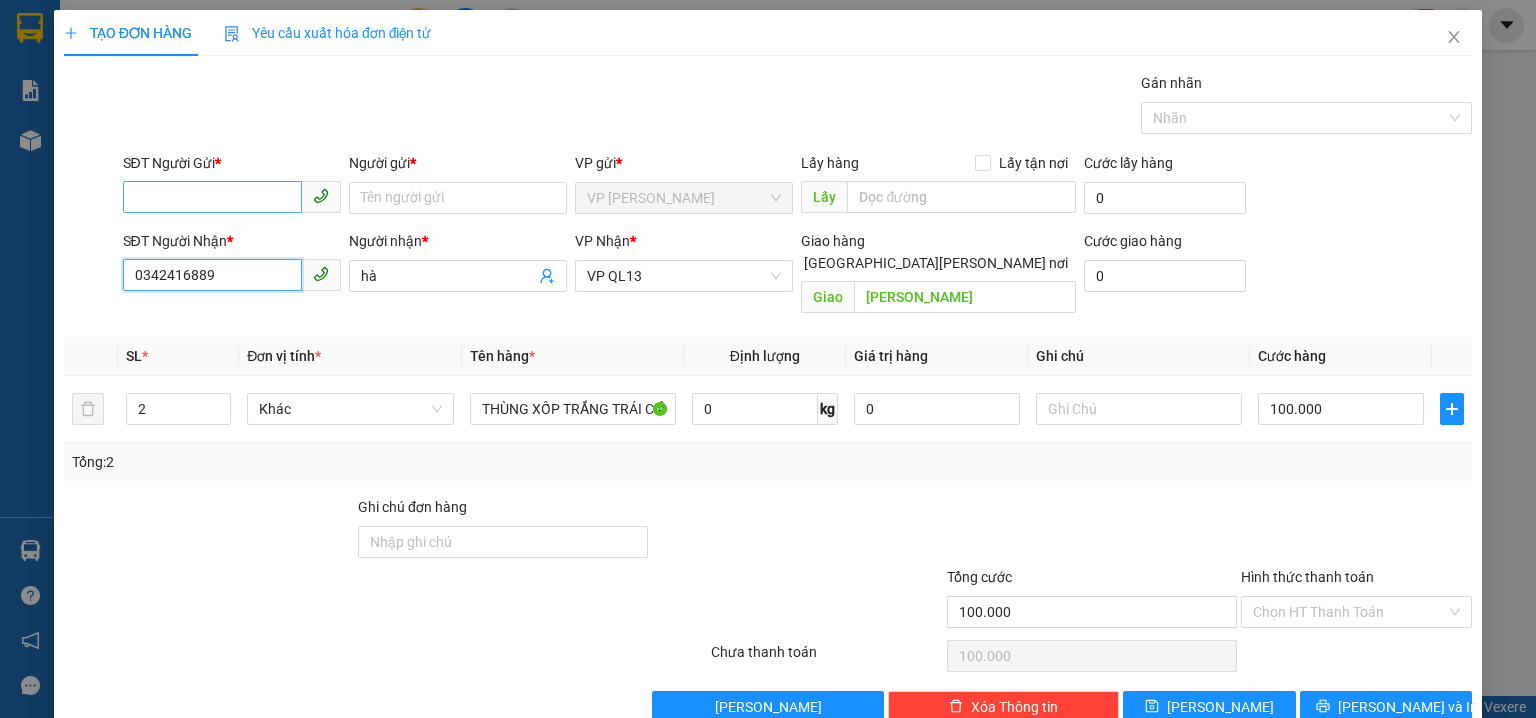 type on "0342416889" 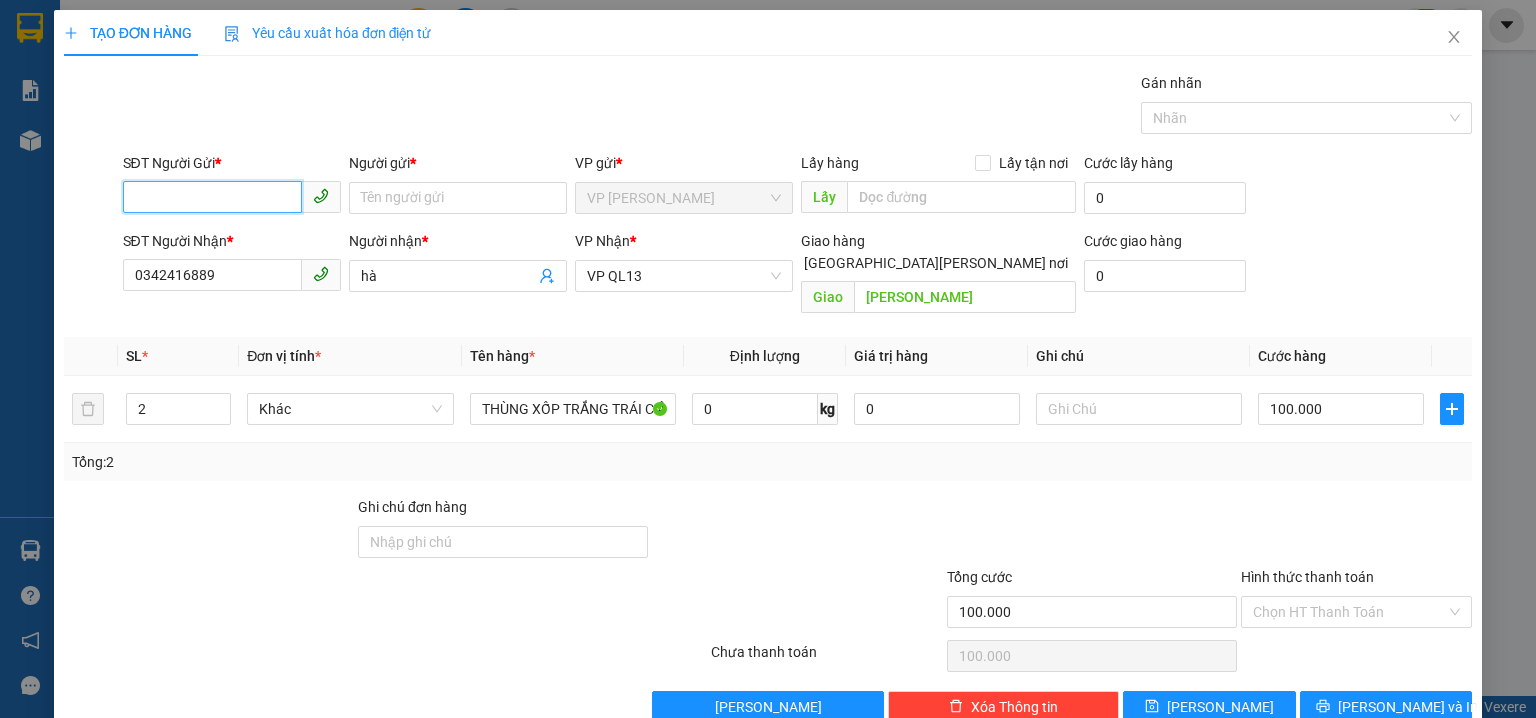 click on "SĐT Người Gửi  *" at bounding box center [212, 197] 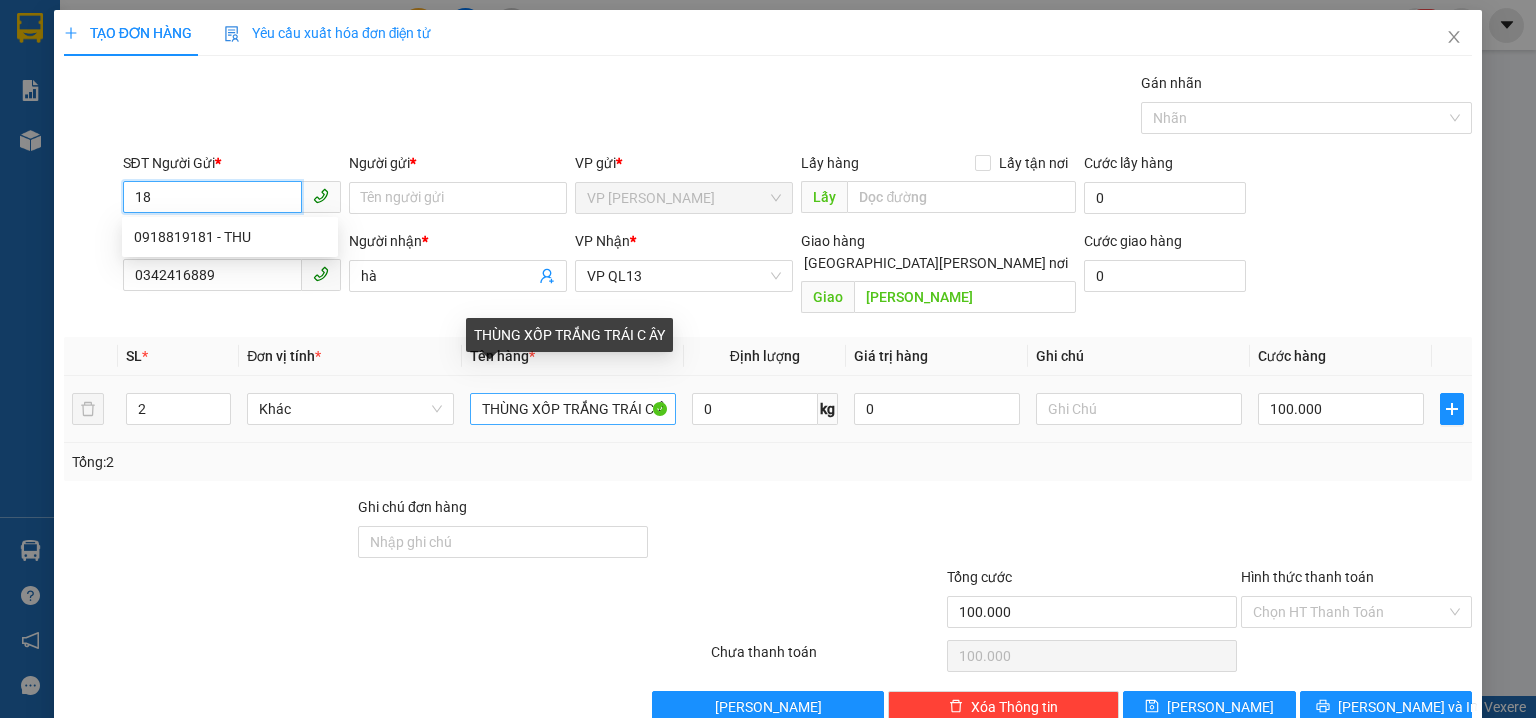 type on "1" 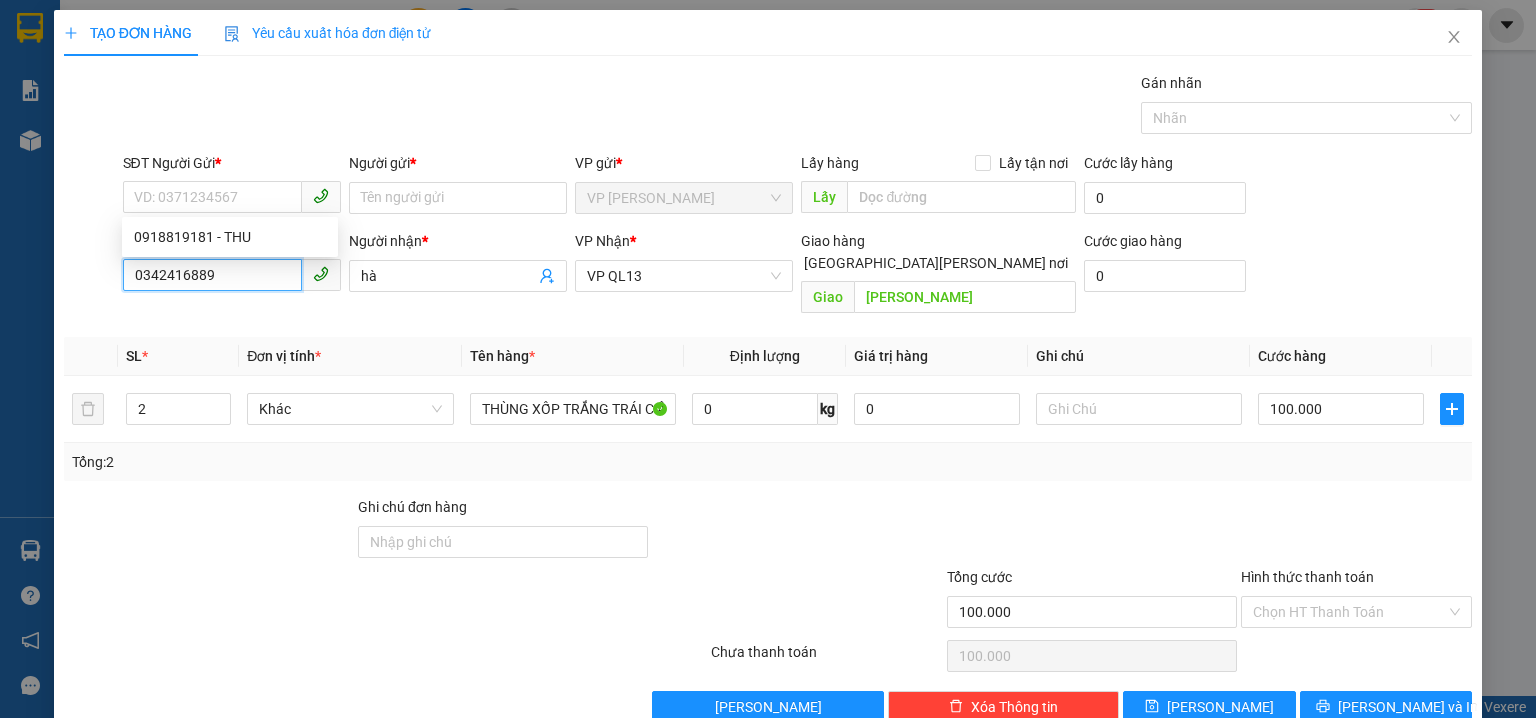 click on "0342416889" at bounding box center [212, 275] 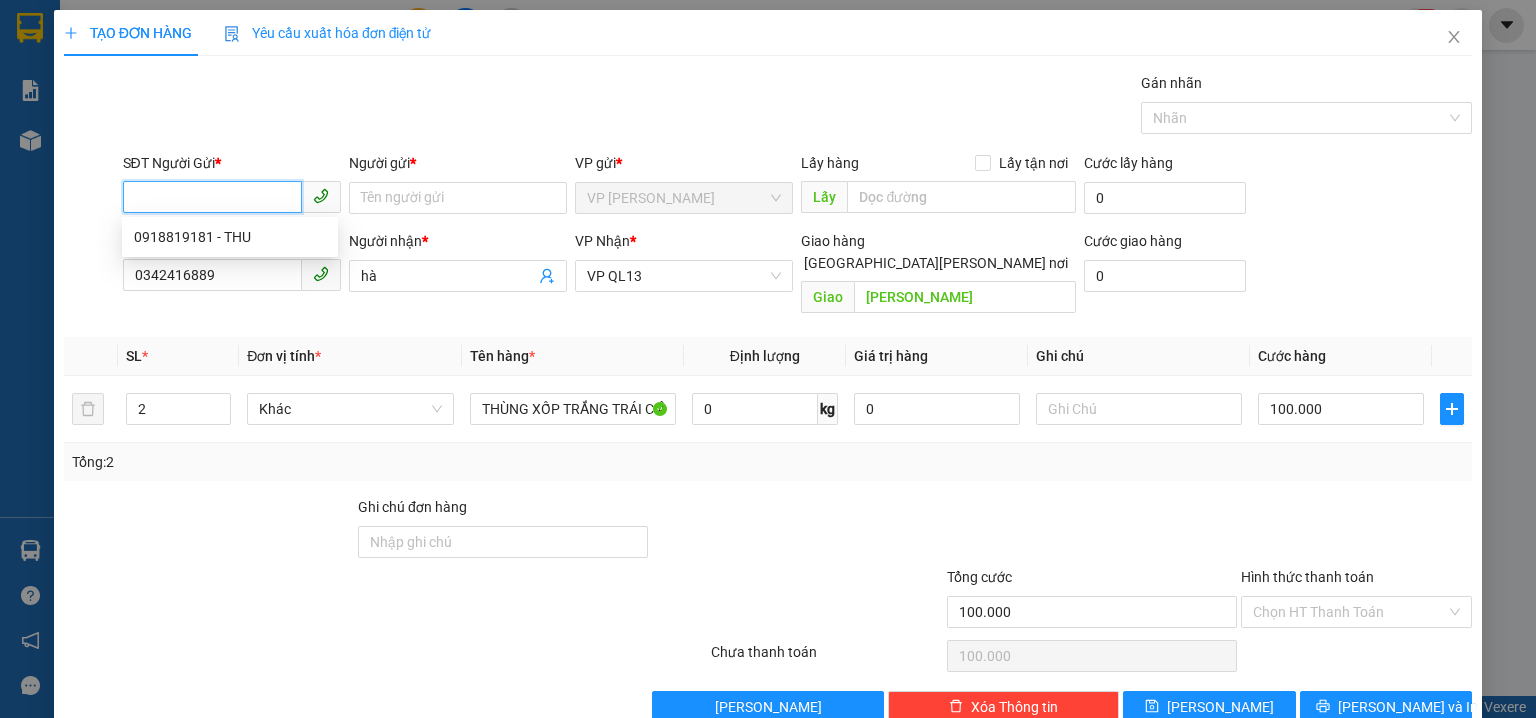 paste on "0342416889" 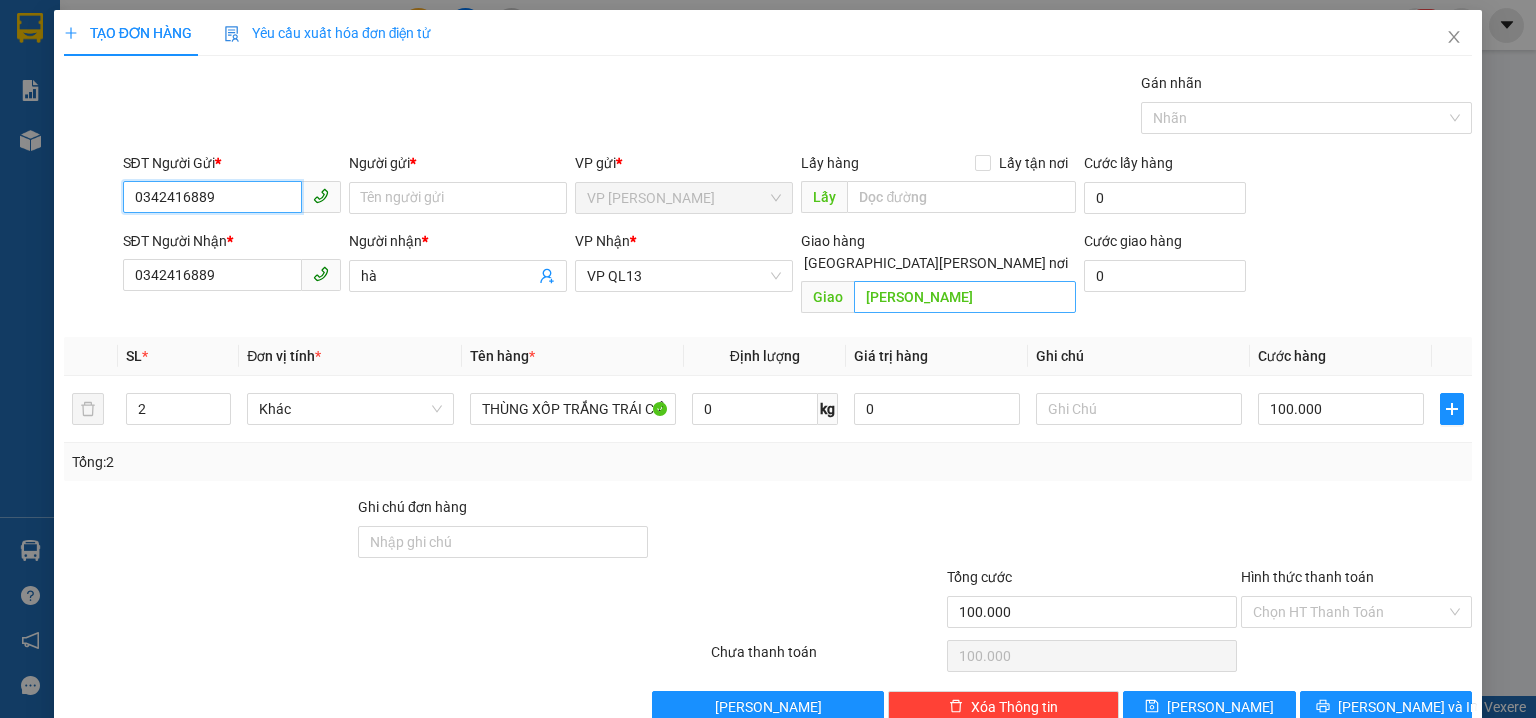 type on "0342416889" 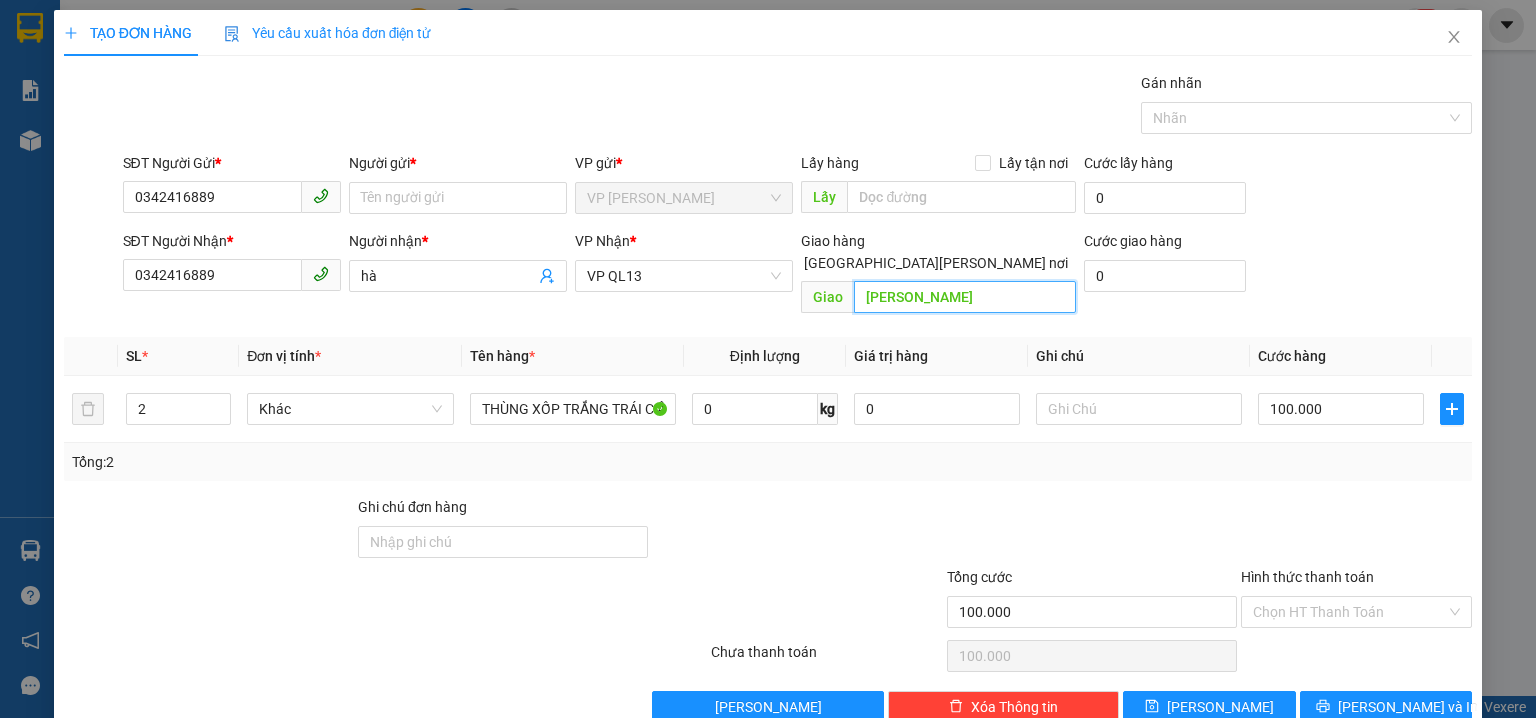 click on "PHÚ GIÁO" at bounding box center (965, 297) 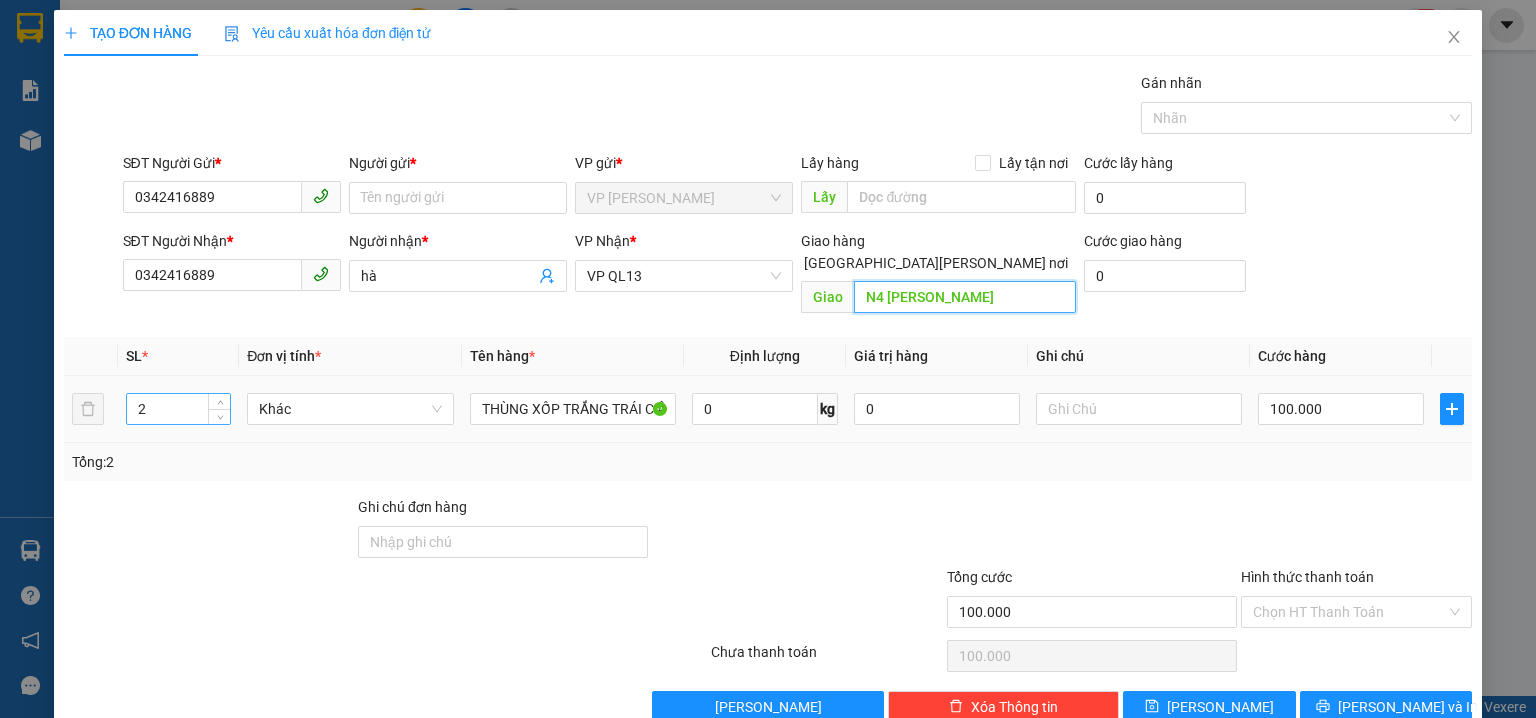 type on "N4 BẾN TRÁM" 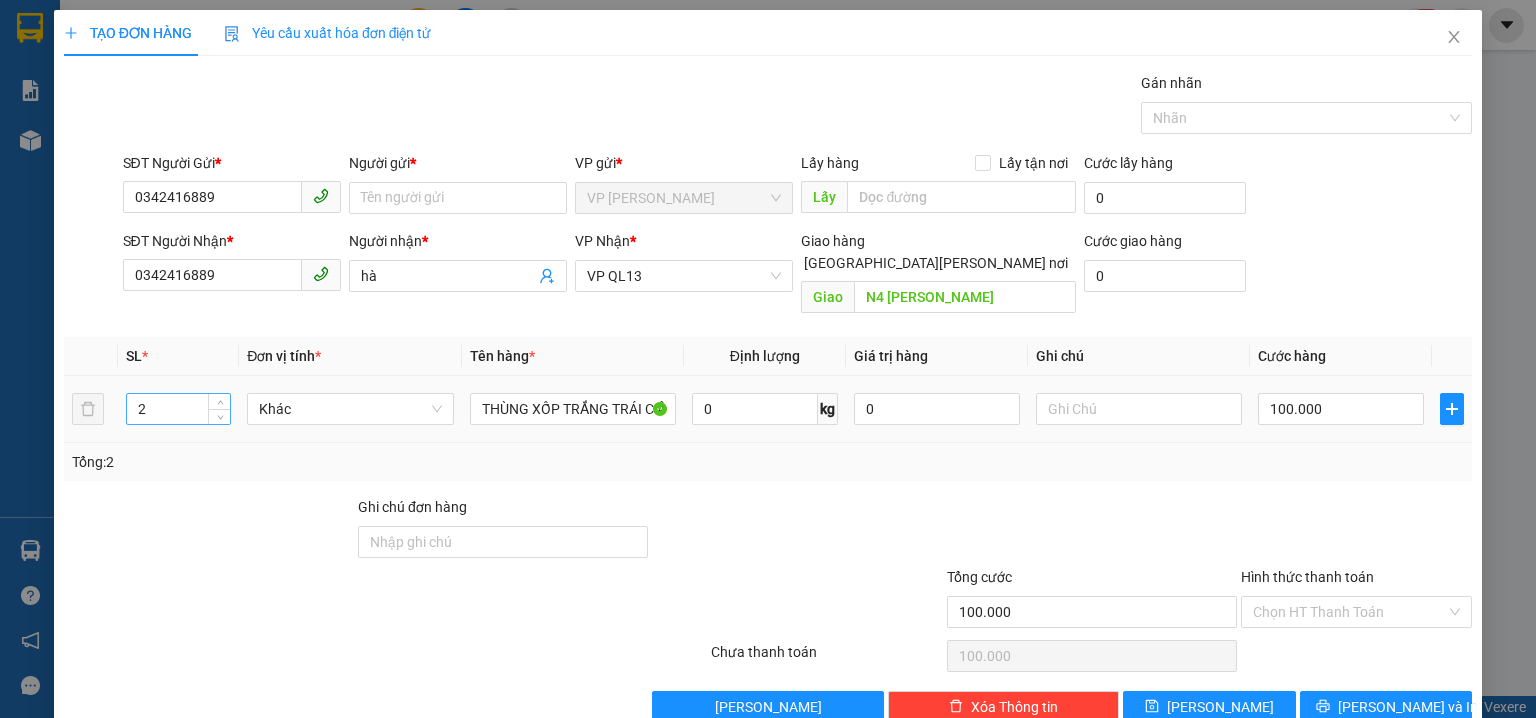 click on "2" at bounding box center (178, 409) 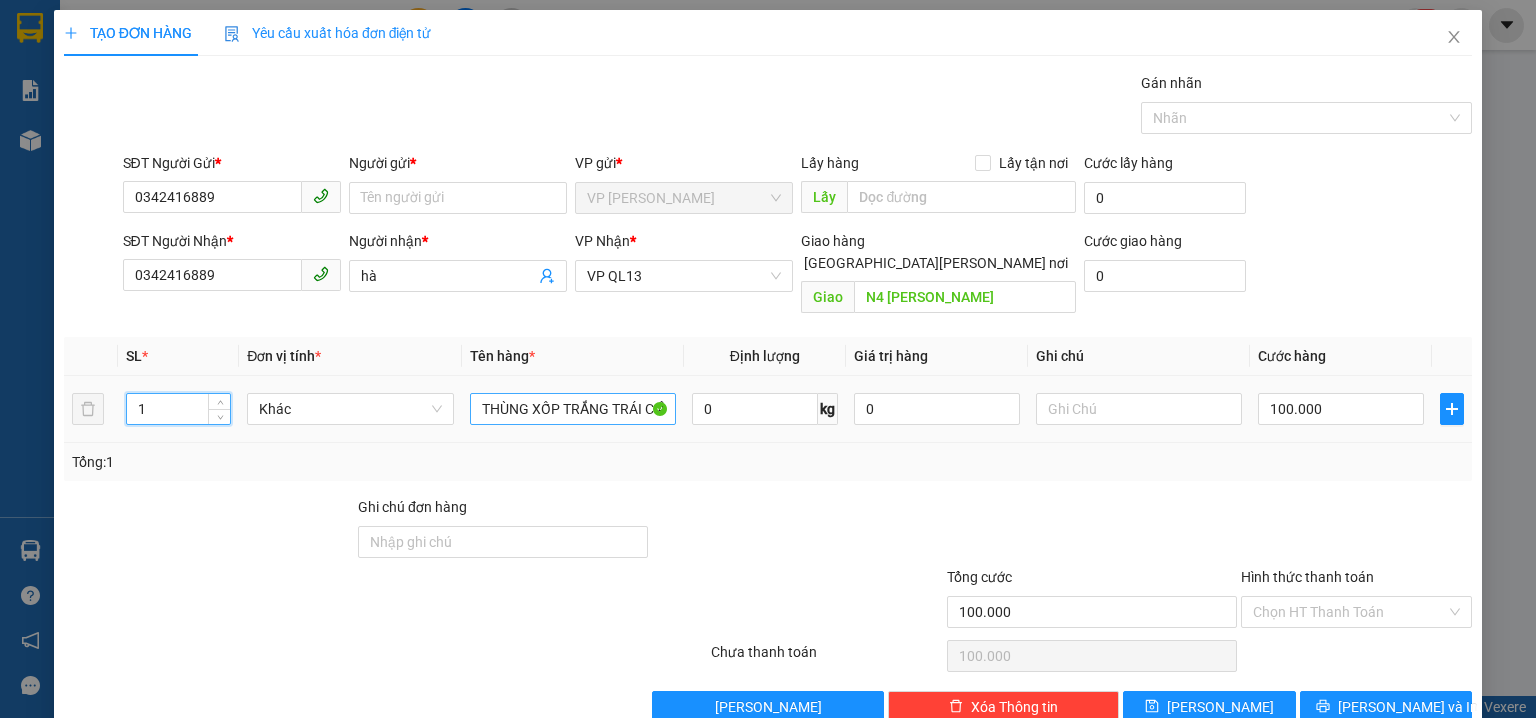 type on "1" 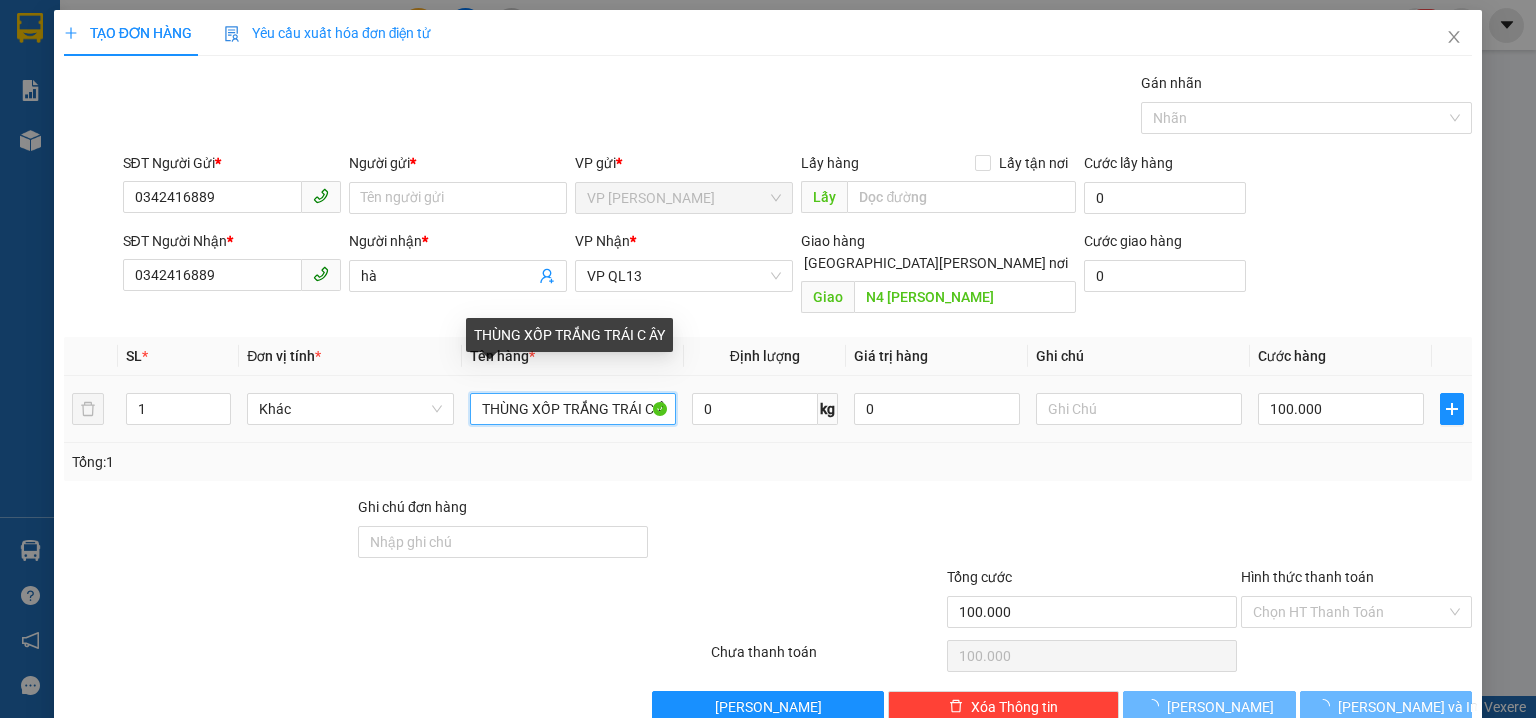 click on "THÙNG XỐP TRẮNG TRÁI C ÂY" at bounding box center [573, 409] 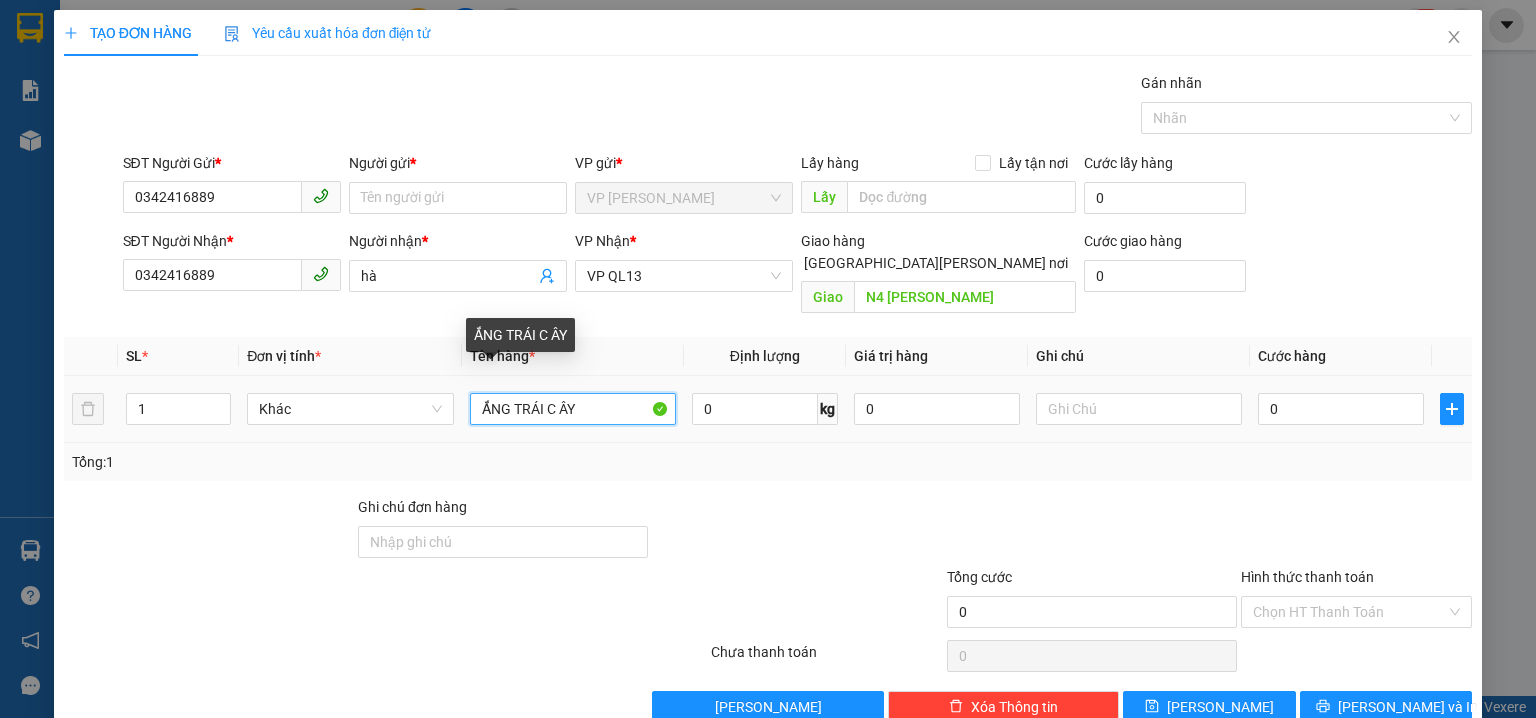 click on "ẮNG TRÁI C ÂY" at bounding box center (573, 409) 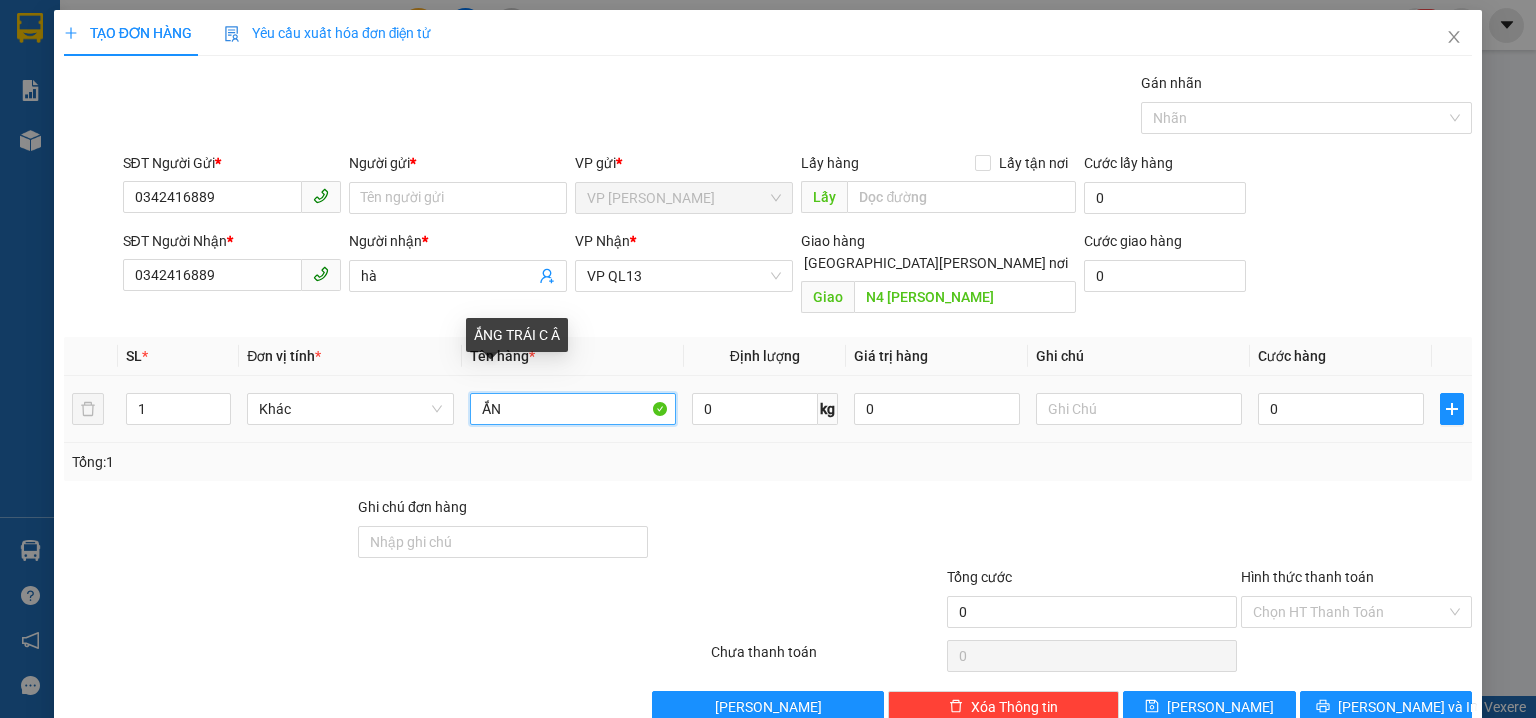 type on "Ắ" 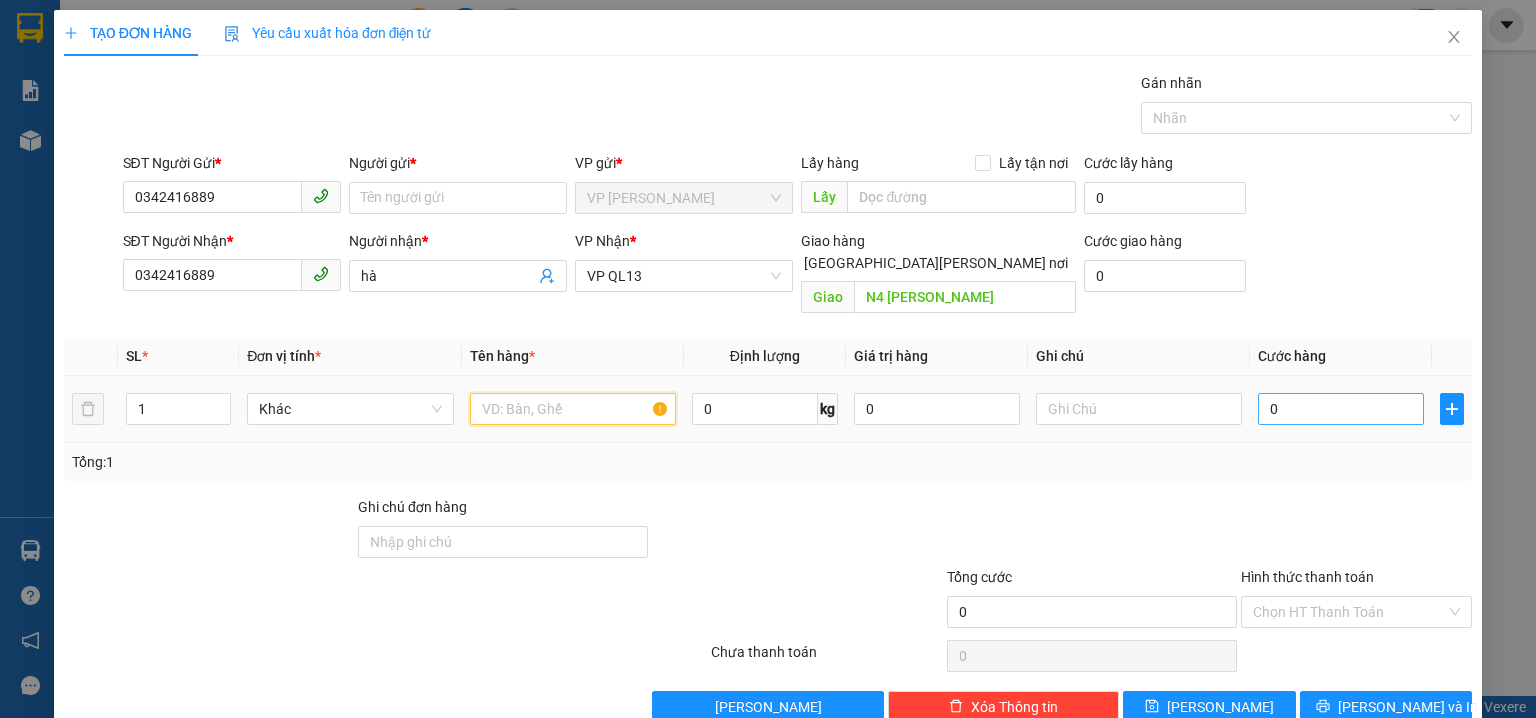 type 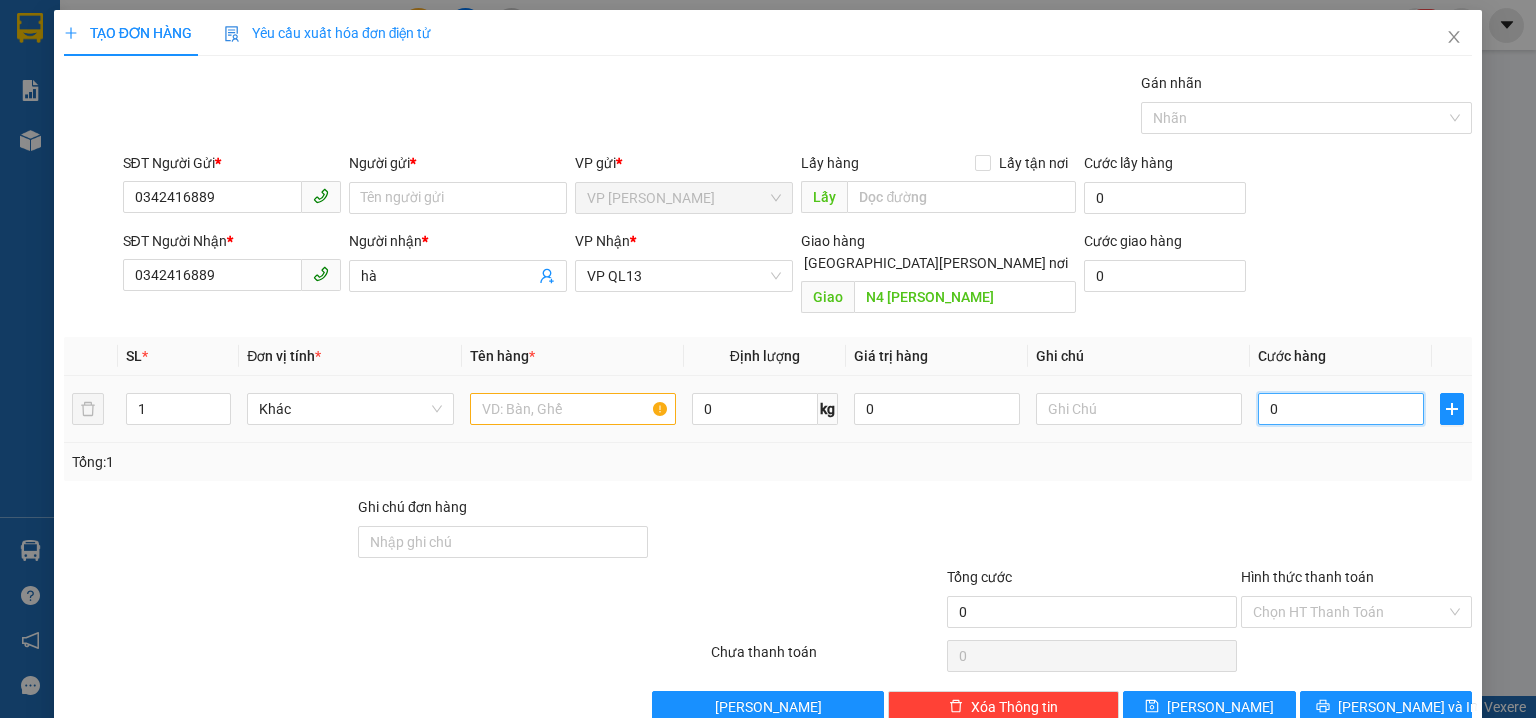 click on "0" at bounding box center [1341, 409] 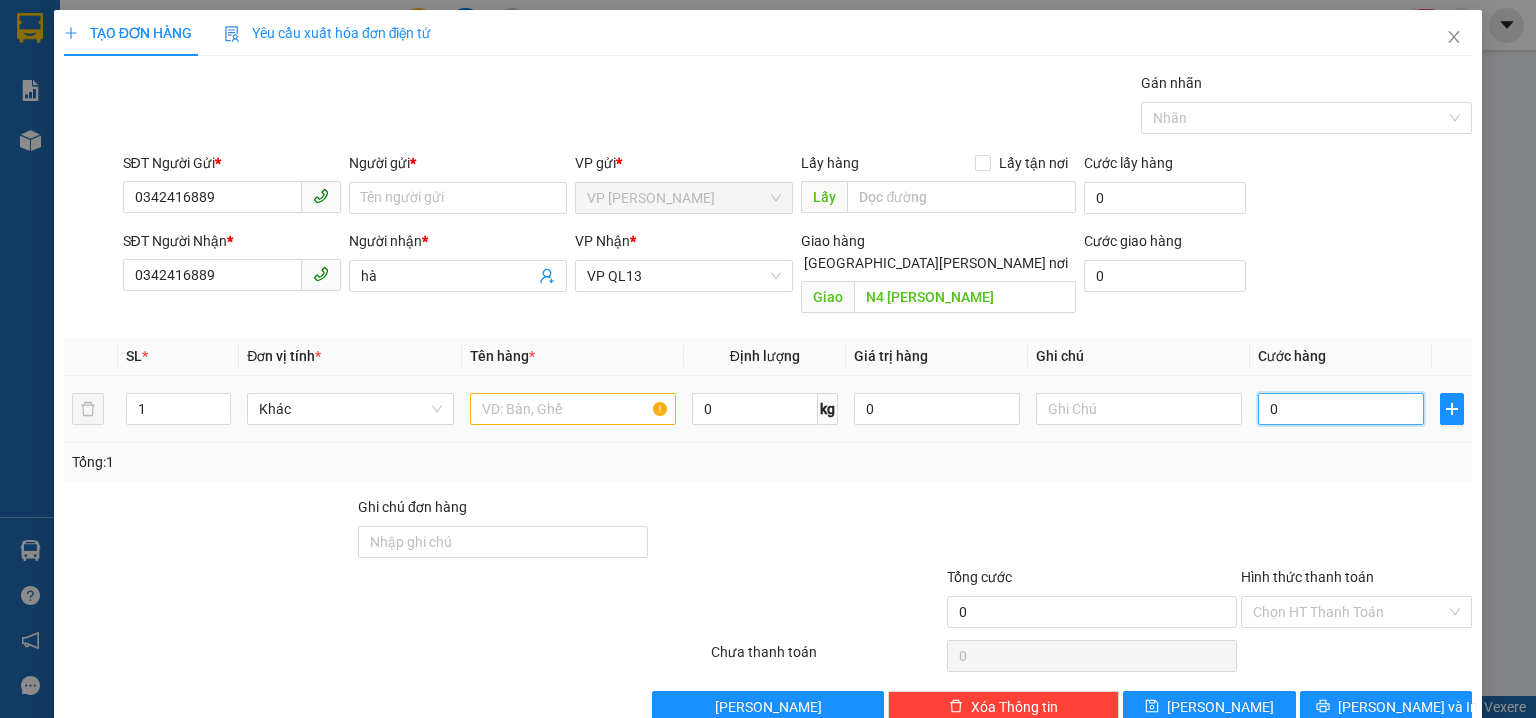 type on "5" 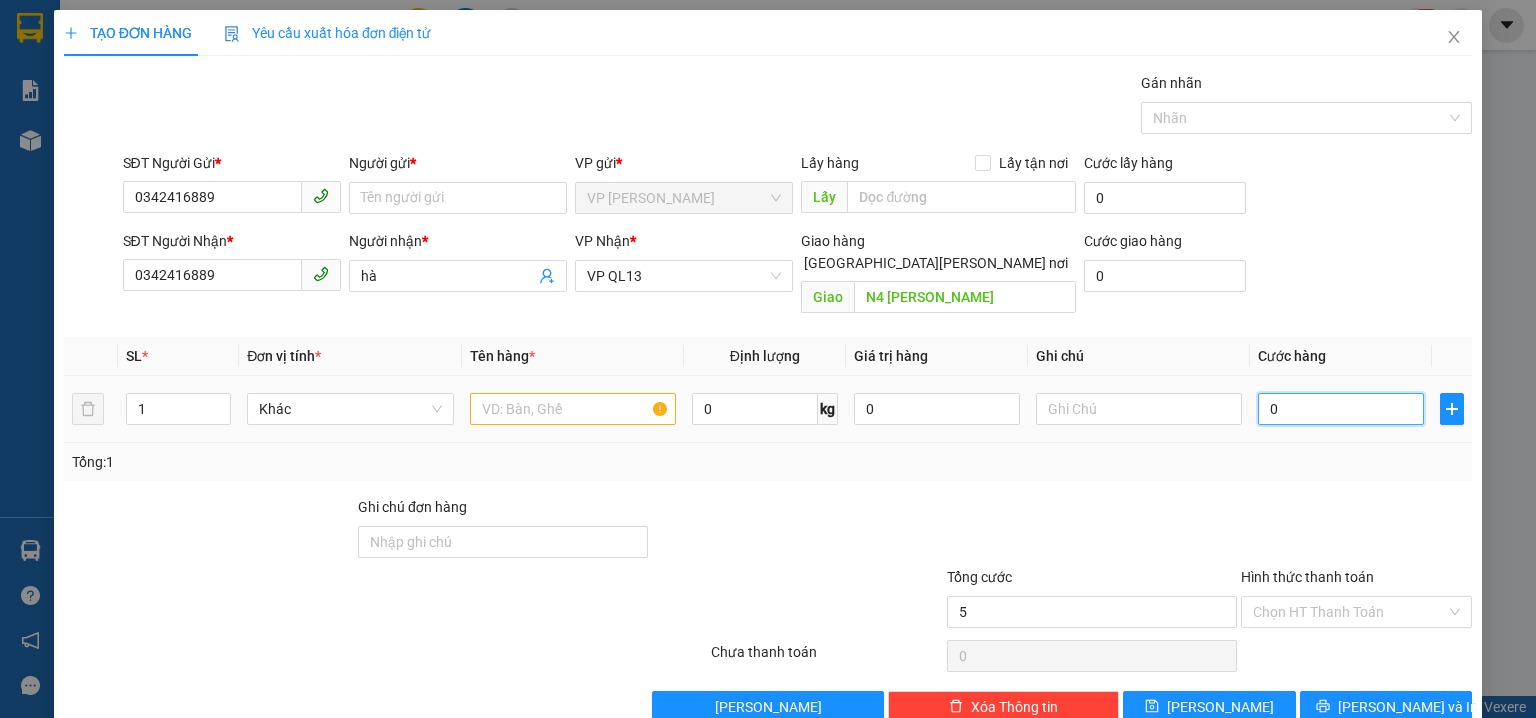 type on "5" 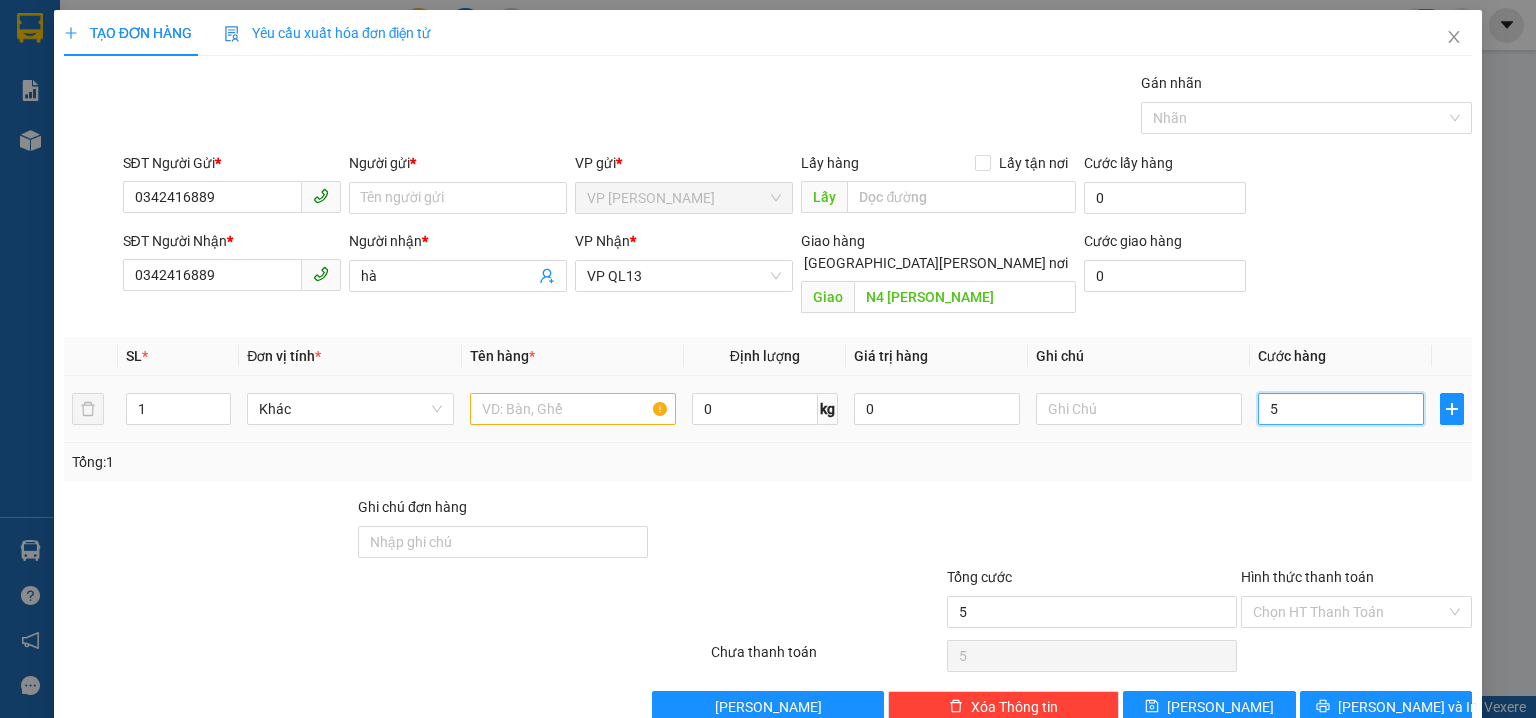 type on "50" 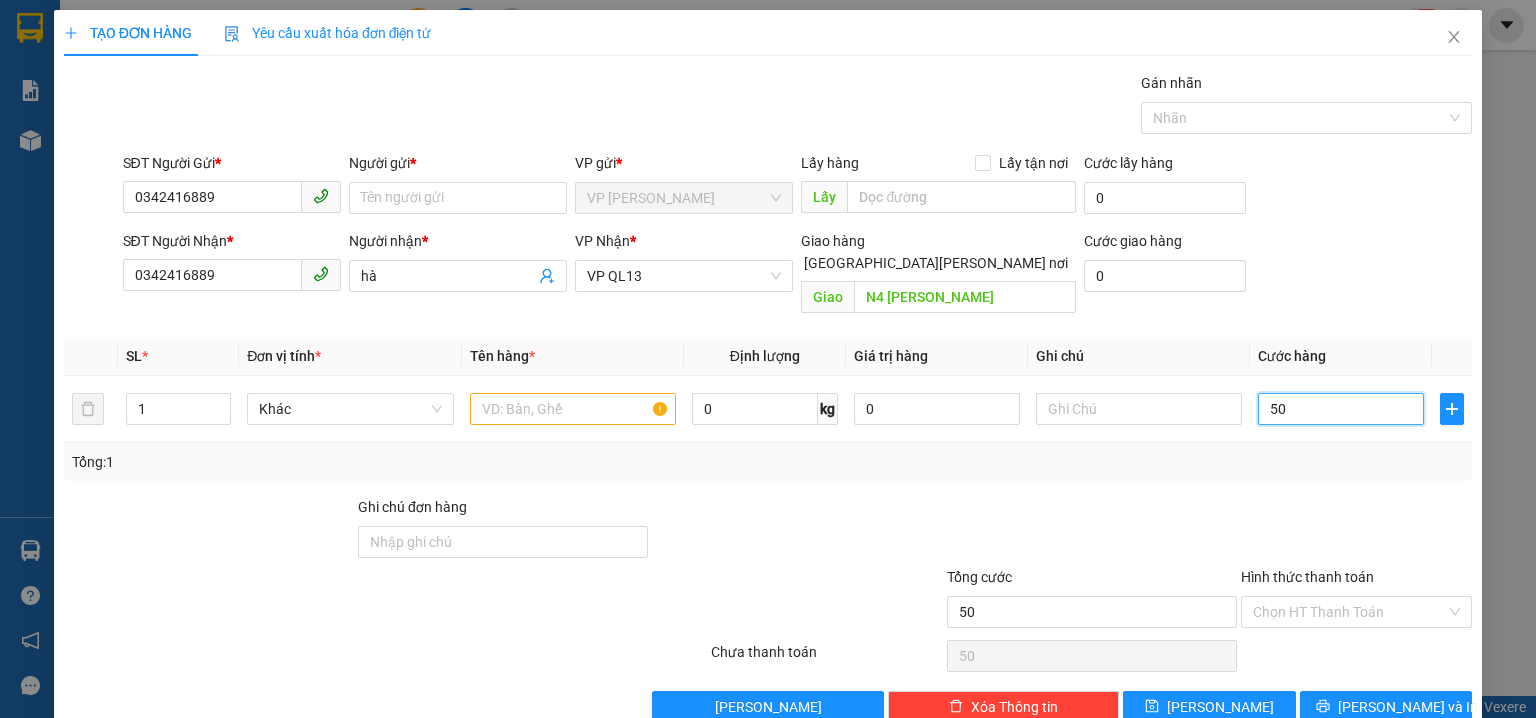 type on "50" 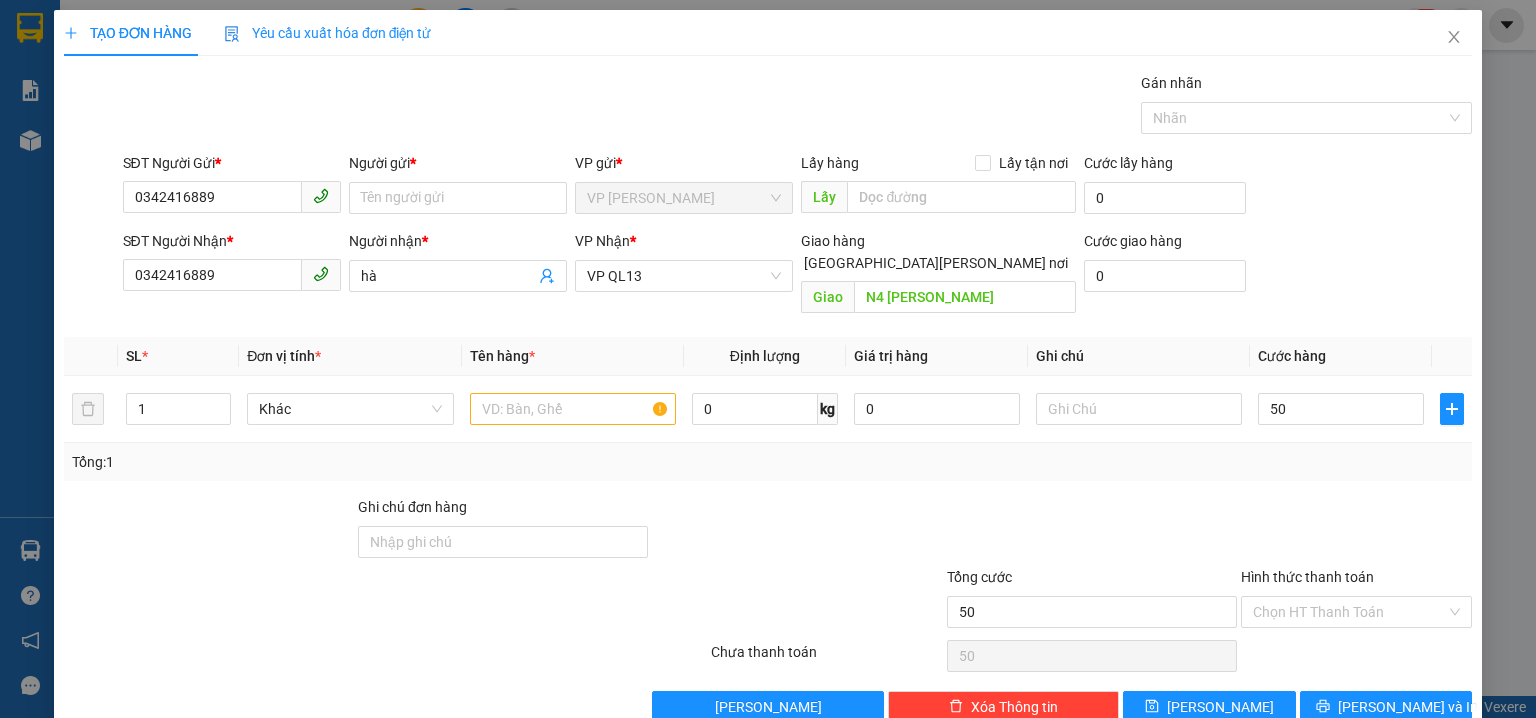 type on "50.000" 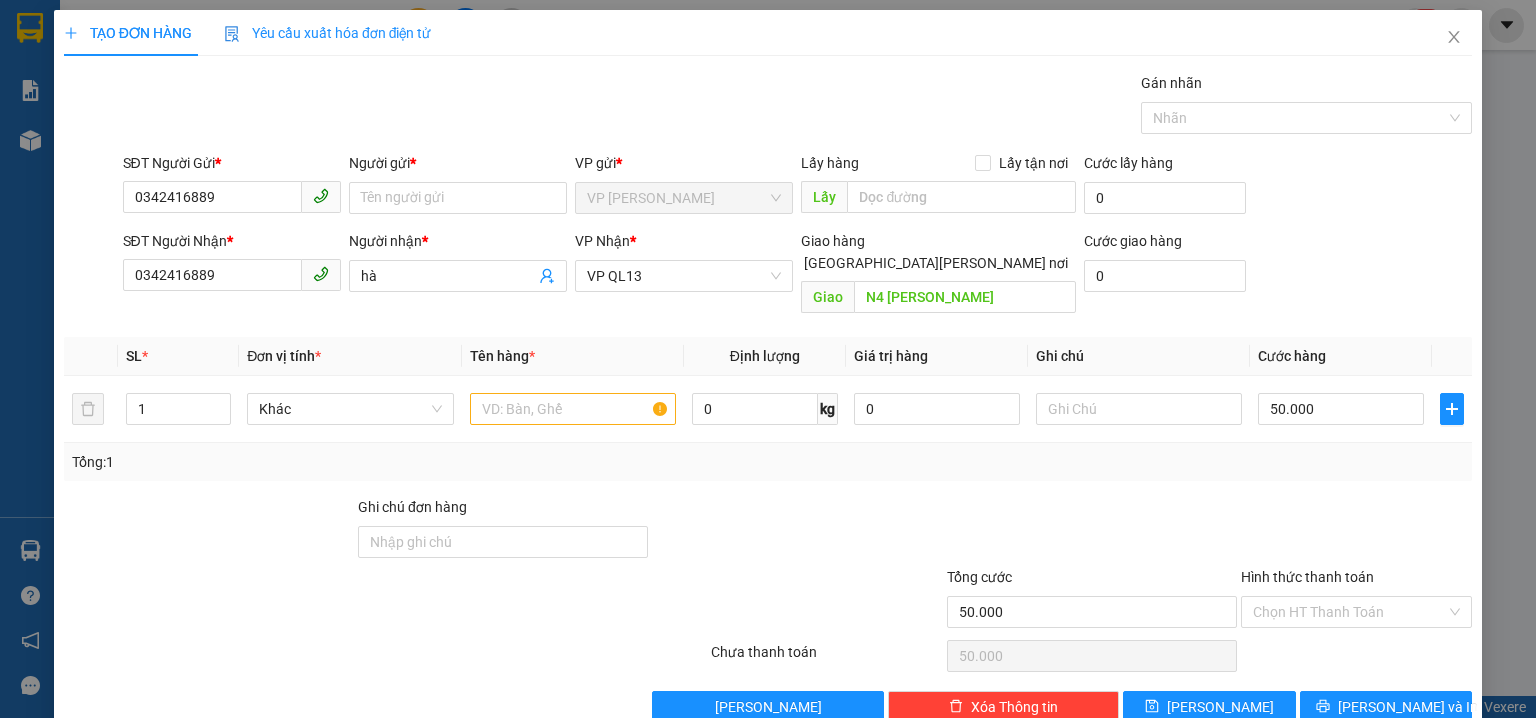 click on "SĐT Người Gửi  * 0342416889 Người gửi  * Tên người gửi VP gửi  * VP Phước Bình Lấy hàng Lấy tận nơi Lấy Cước lấy hàng 0" at bounding box center (798, 187) 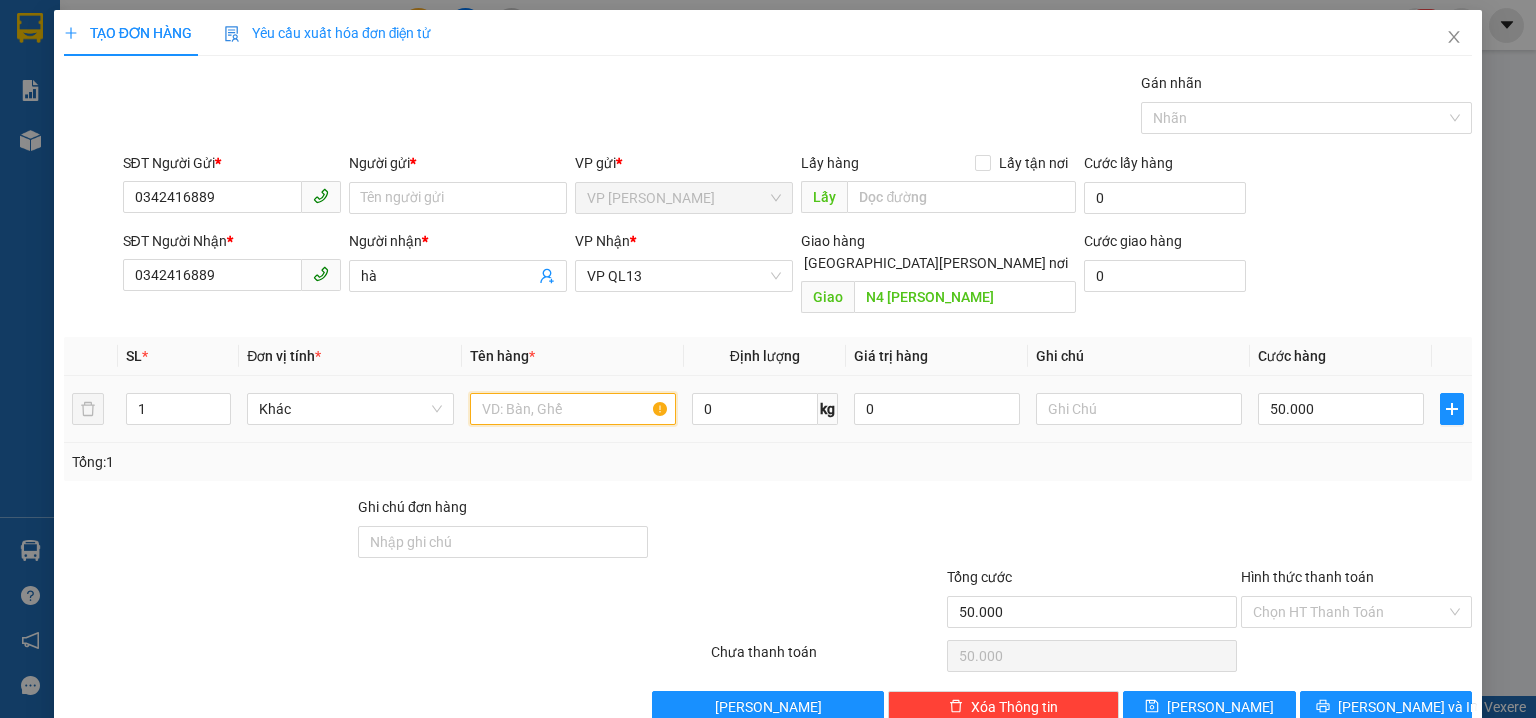 click at bounding box center (573, 409) 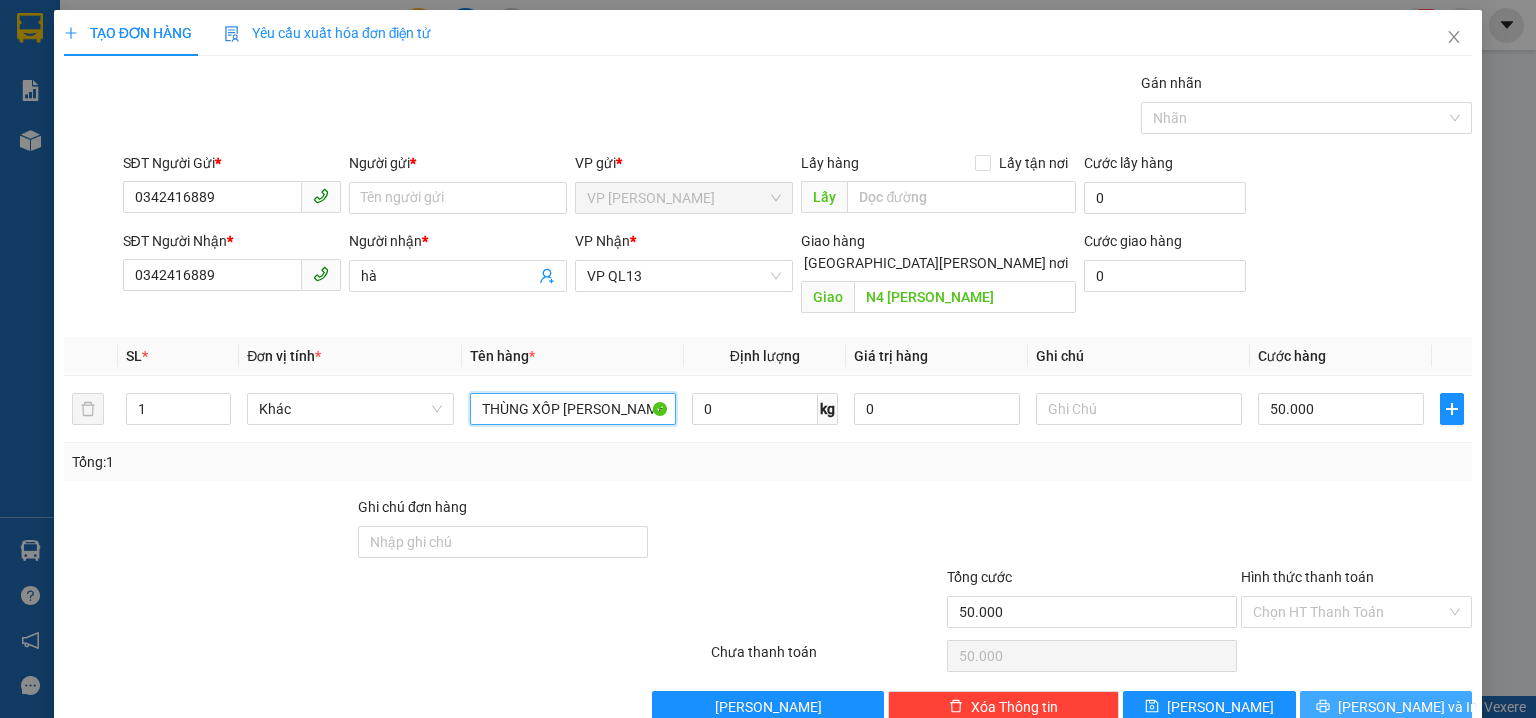 type on "THÙNG XỐP MĂNG CỤC" 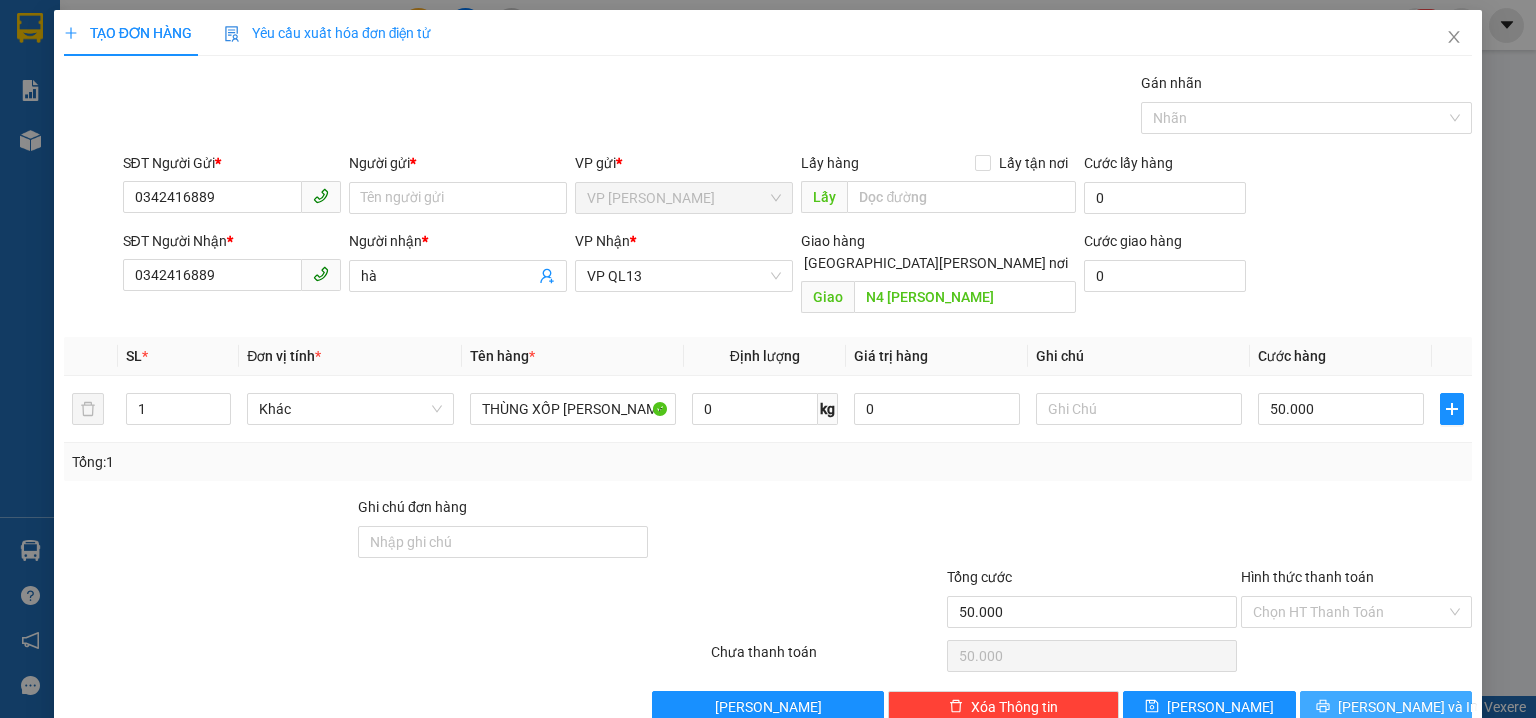click on "Lưu và In" at bounding box center (1386, 707) 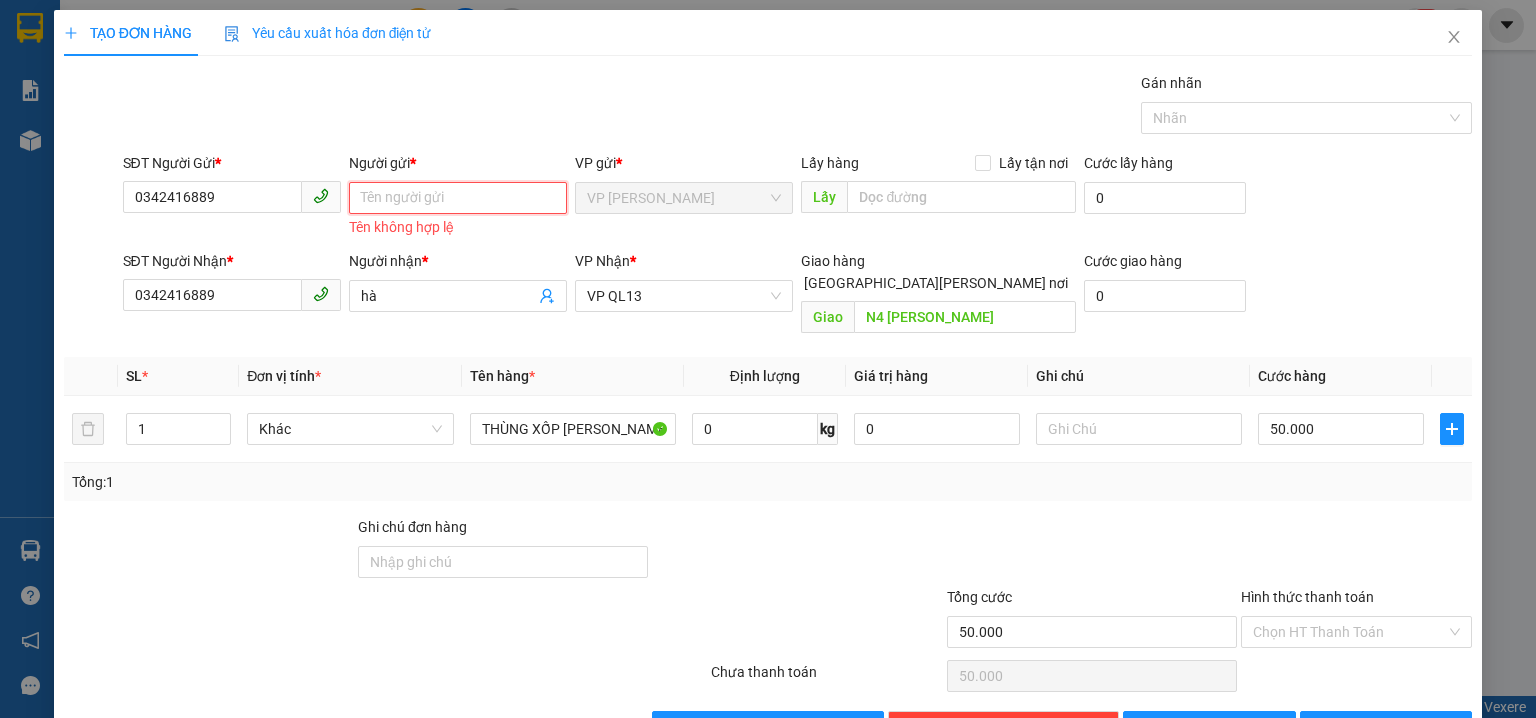 click on "Người gửi  *" at bounding box center [458, 198] 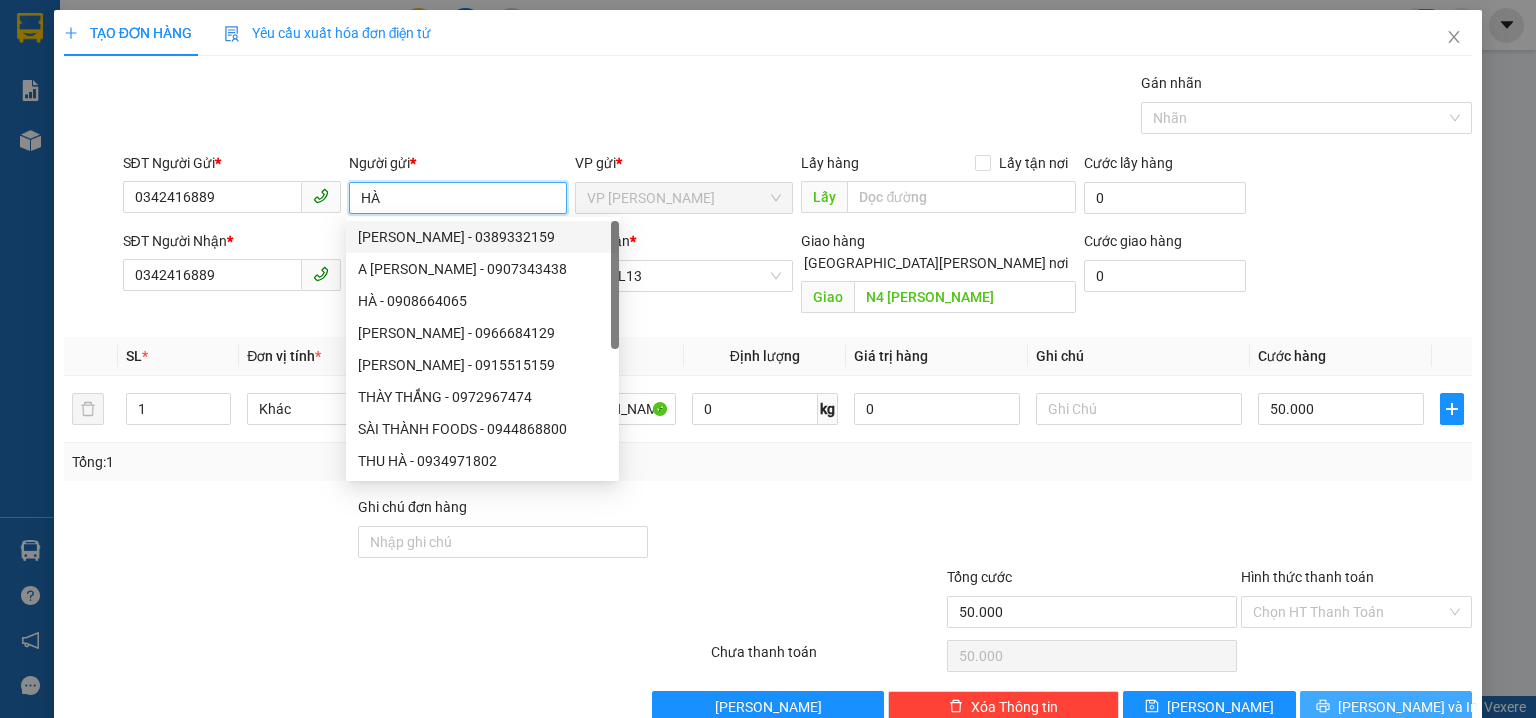 type on "HÀ" 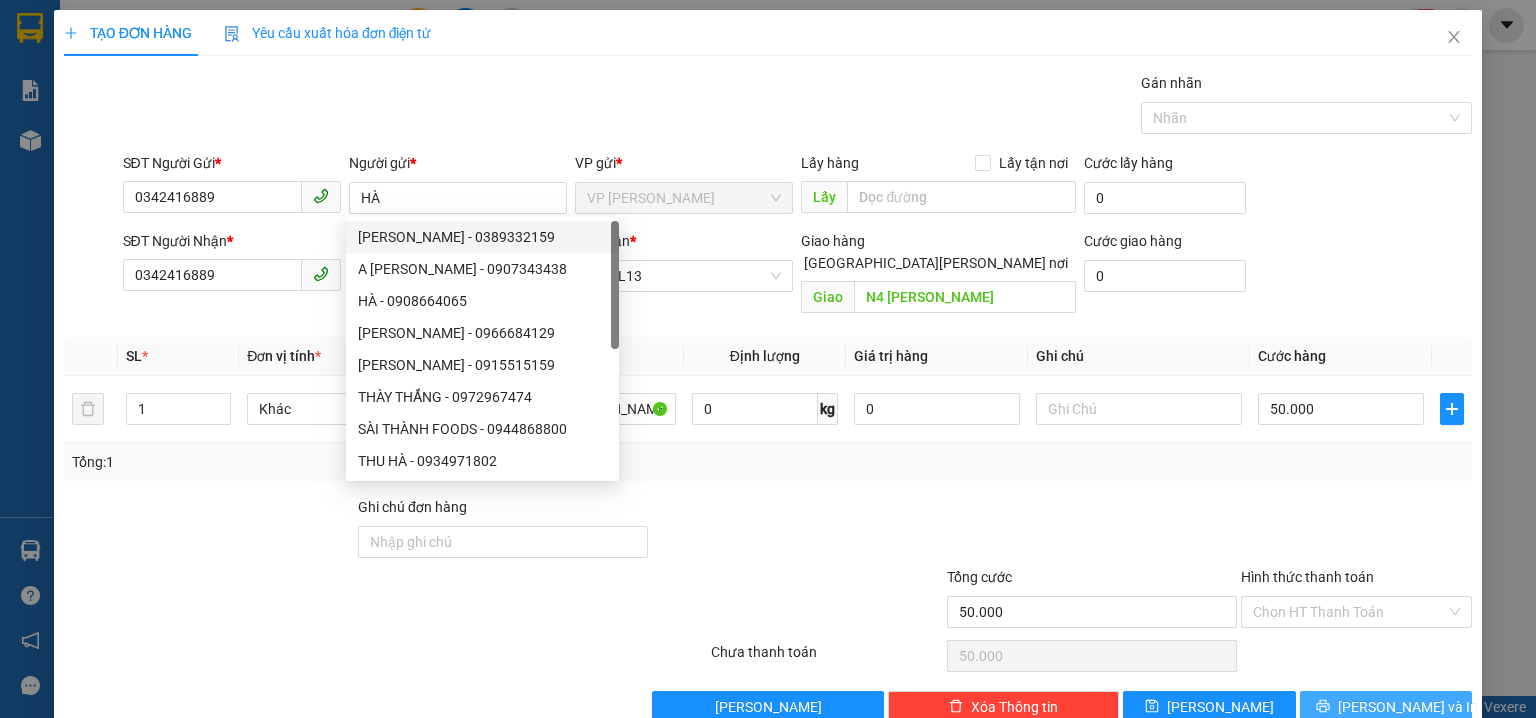 click on "Lưu và In" at bounding box center [1408, 707] 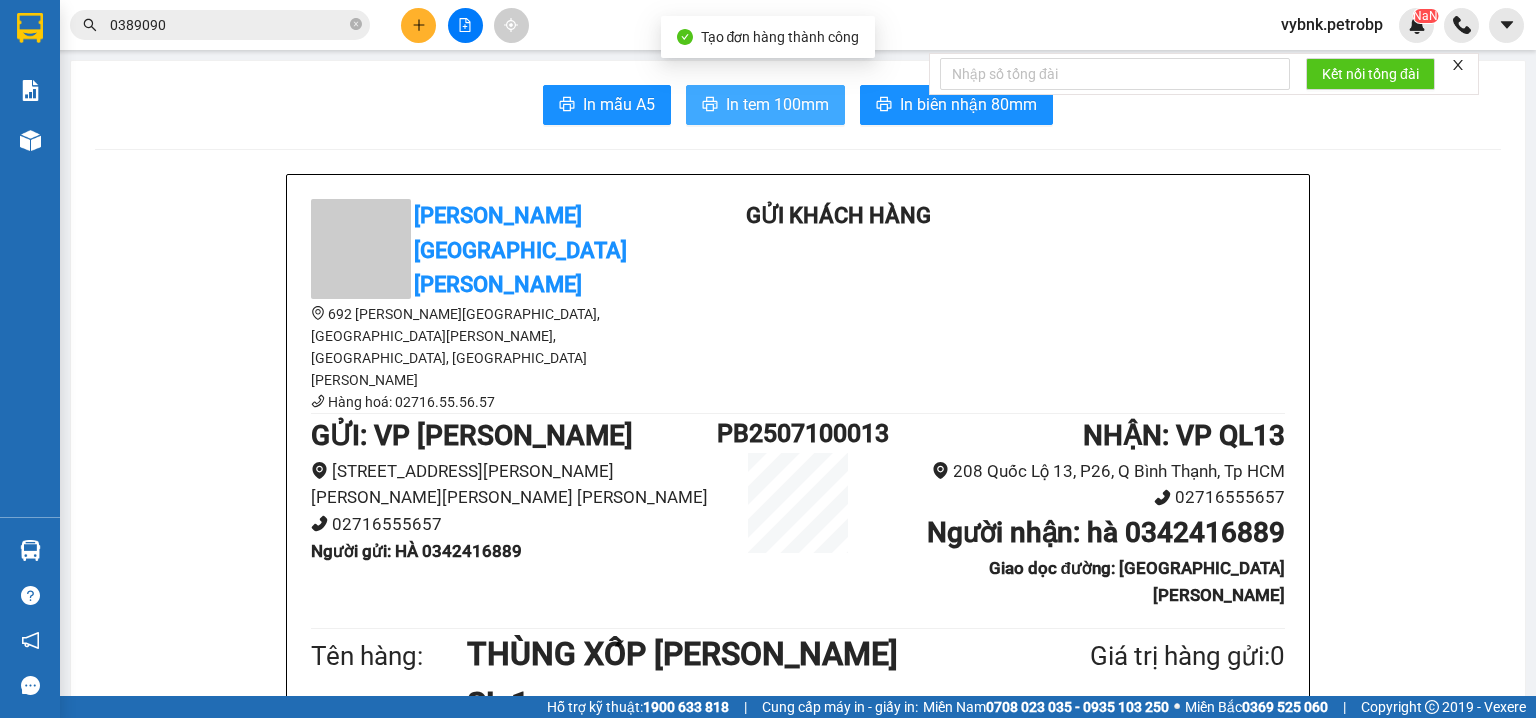 click on "In tem 100mm" at bounding box center (765, 105) 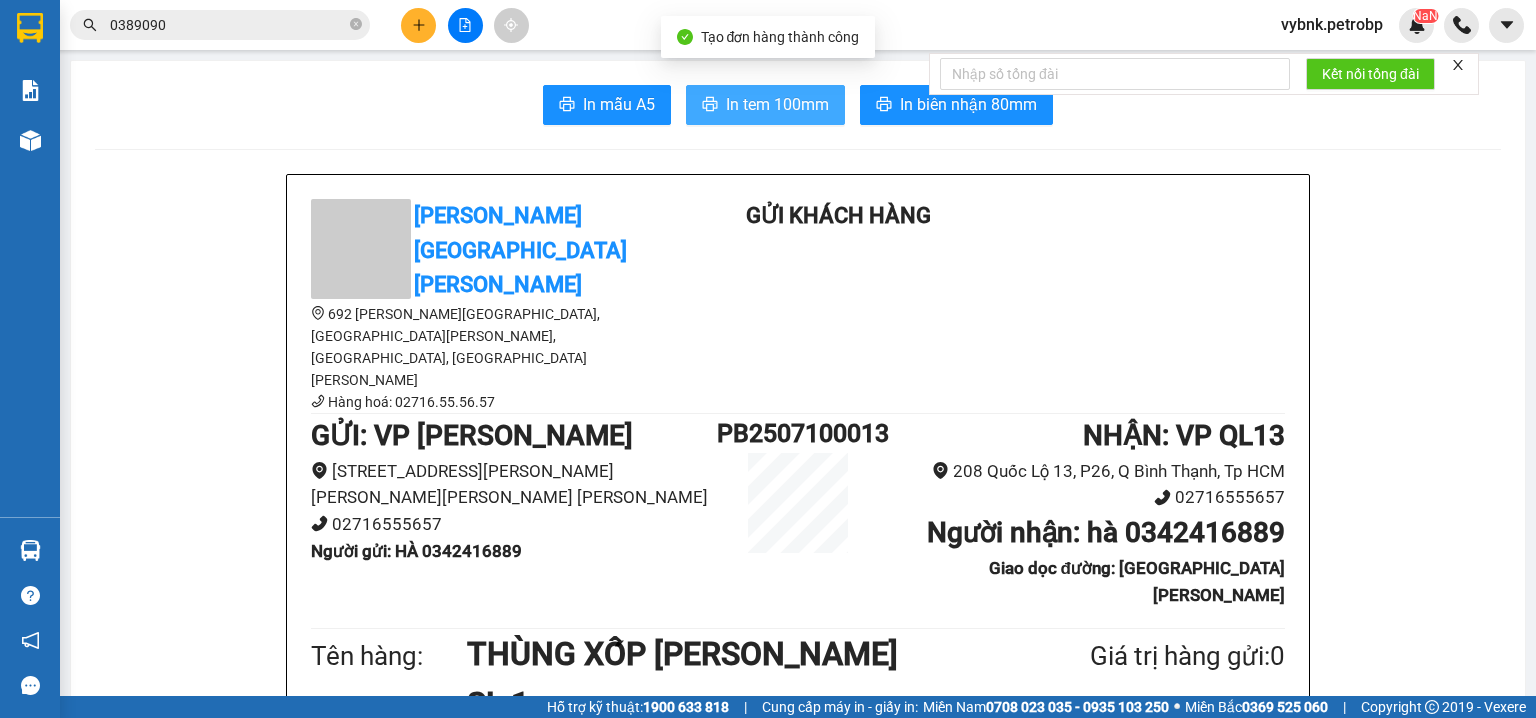 scroll, scrollTop: 0, scrollLeft: 0, axis: both 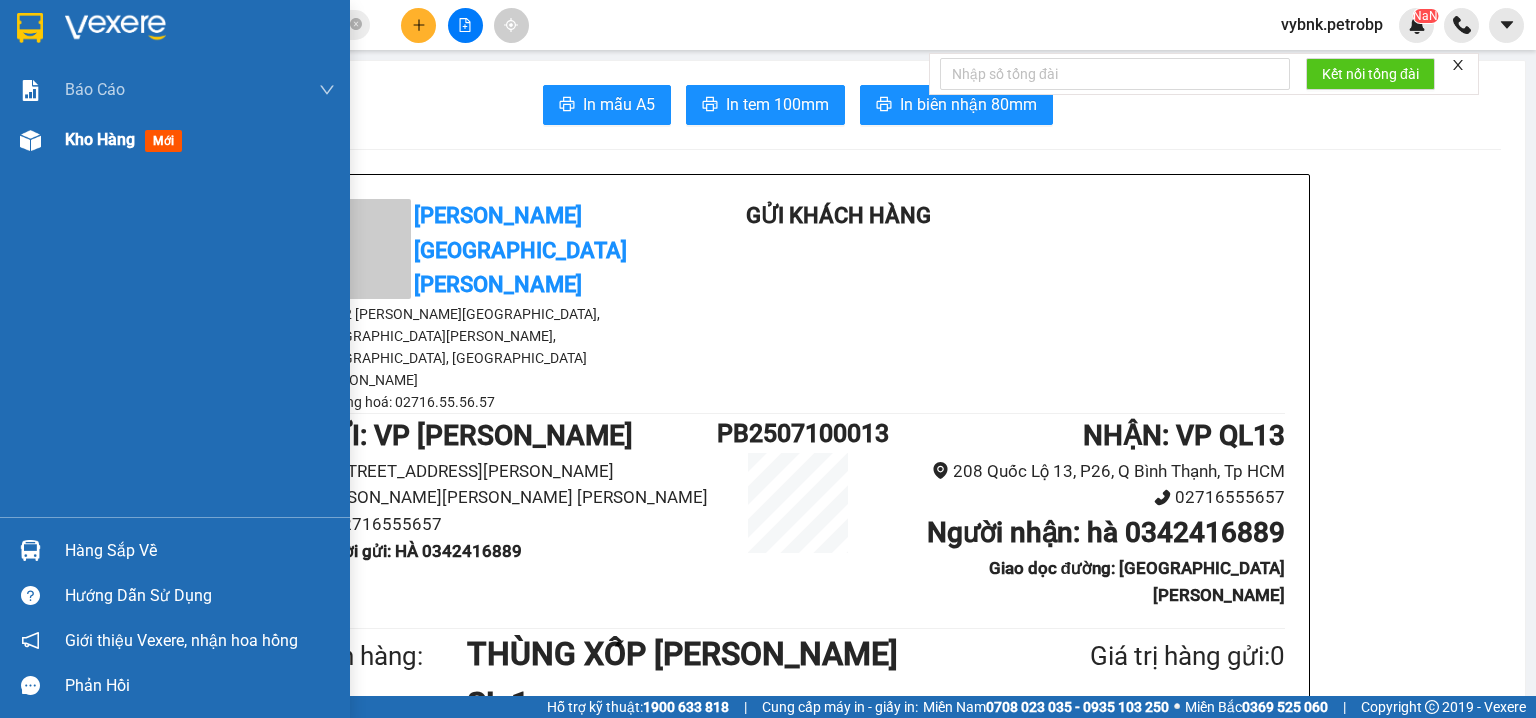 click at bounding box center (30, 140) 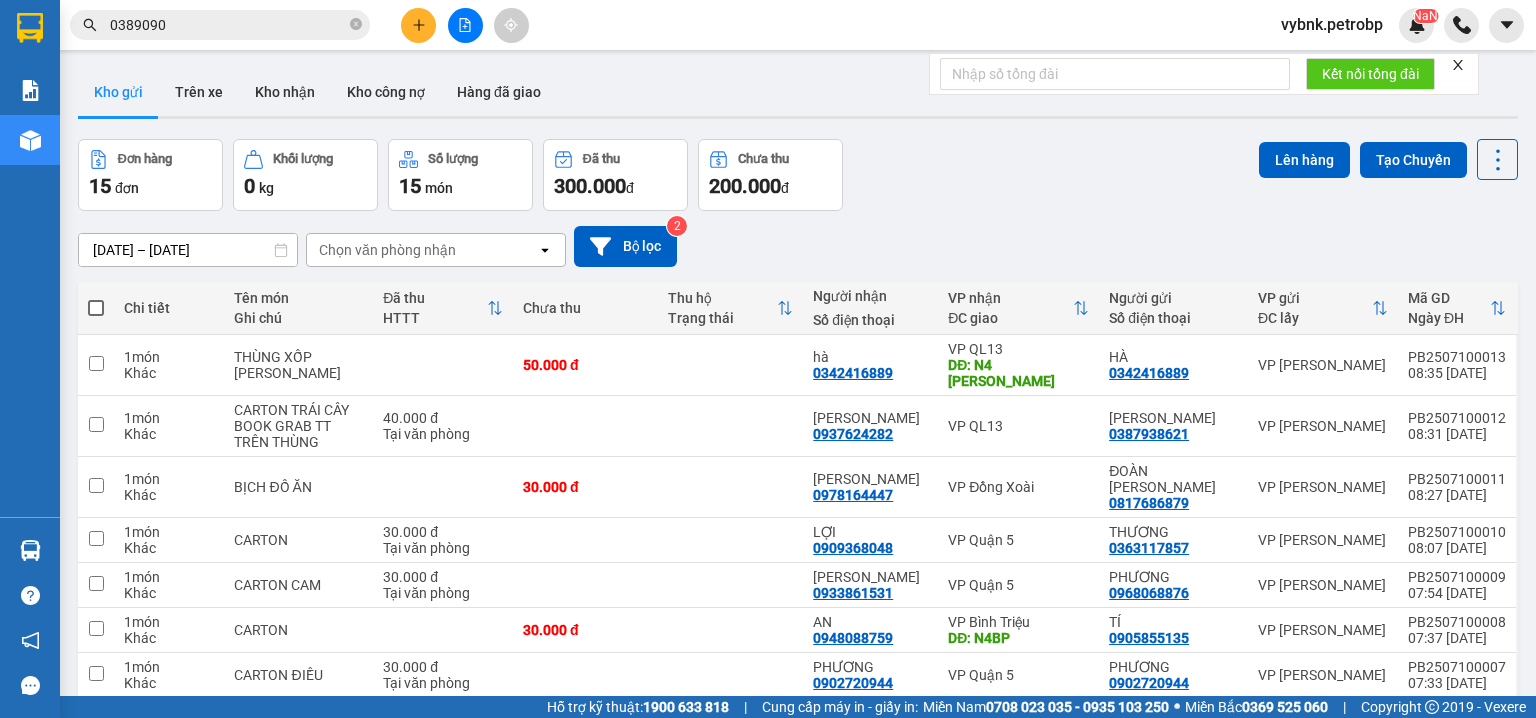 scroll, scrollTop: 184, scrollLeft: 0, axis: vertical 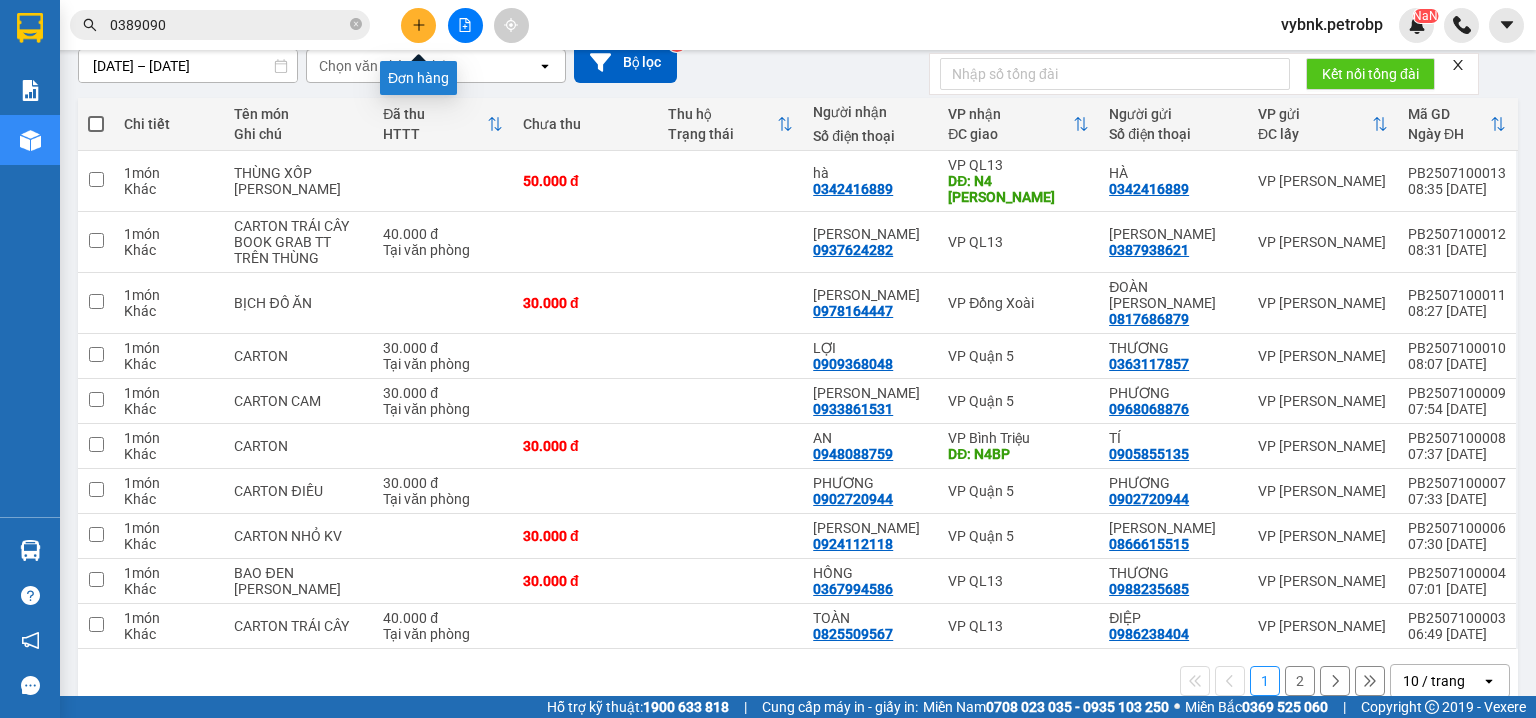 click at bounding box center (418, 25) 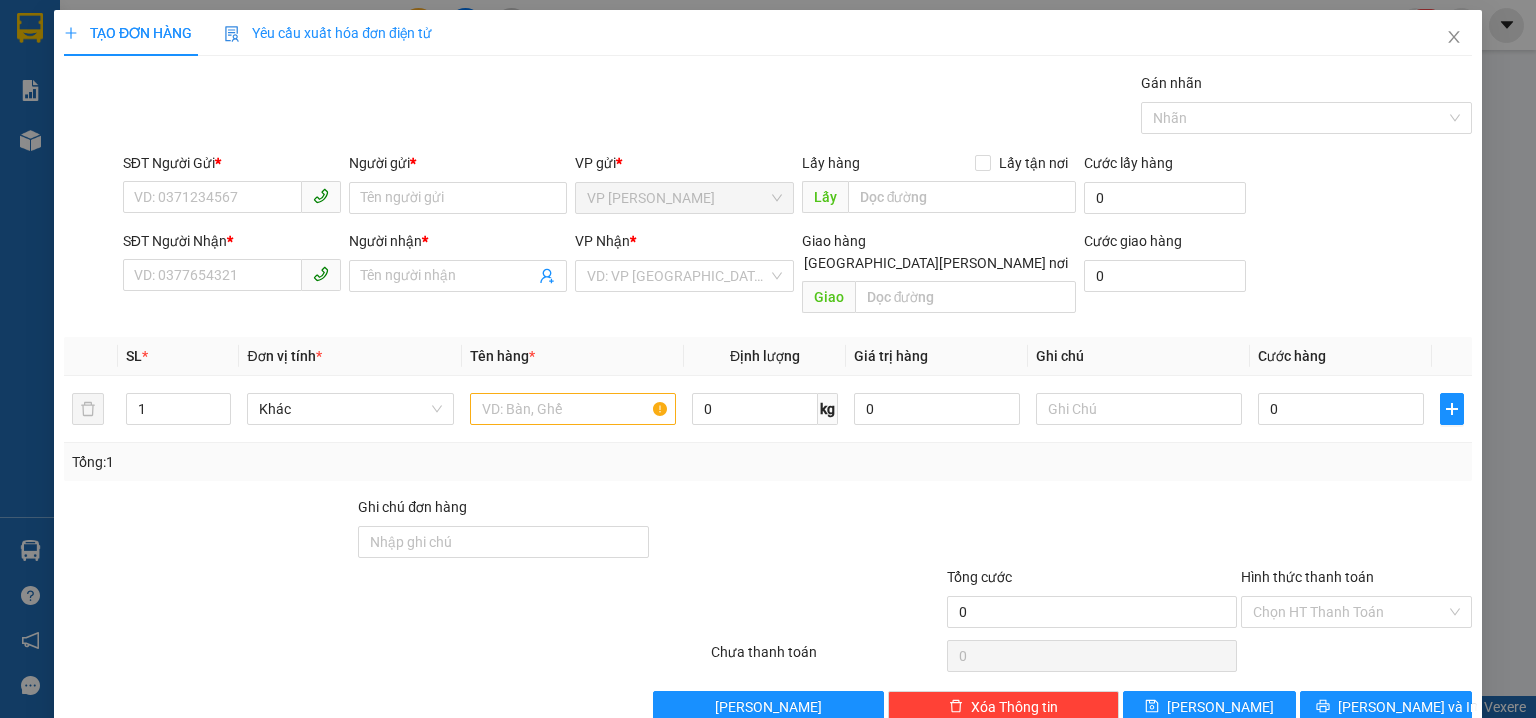 scroll, scrollTop: 0, scrollLeft: 0, axis: both 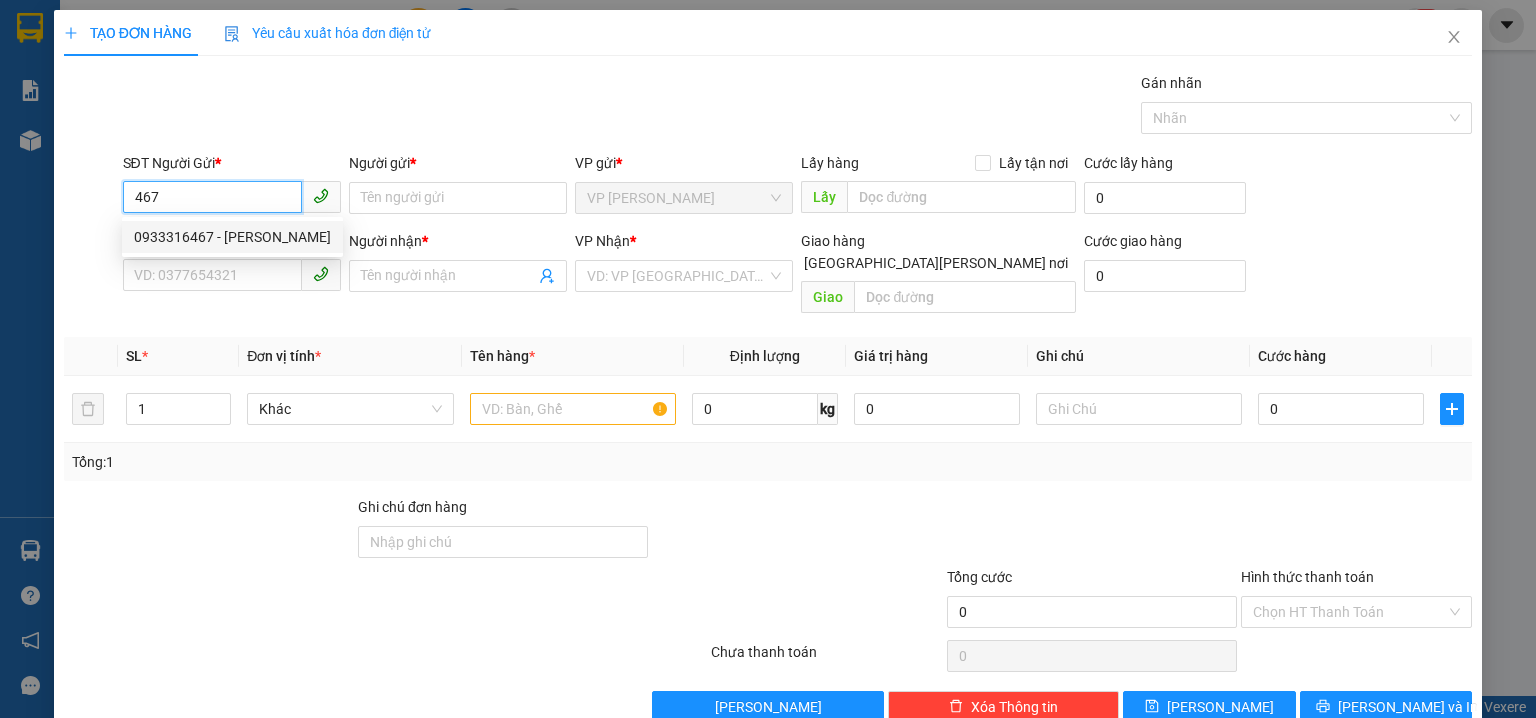 click on "0933316467 - DUYÊN" at bounding box center [232, 237] 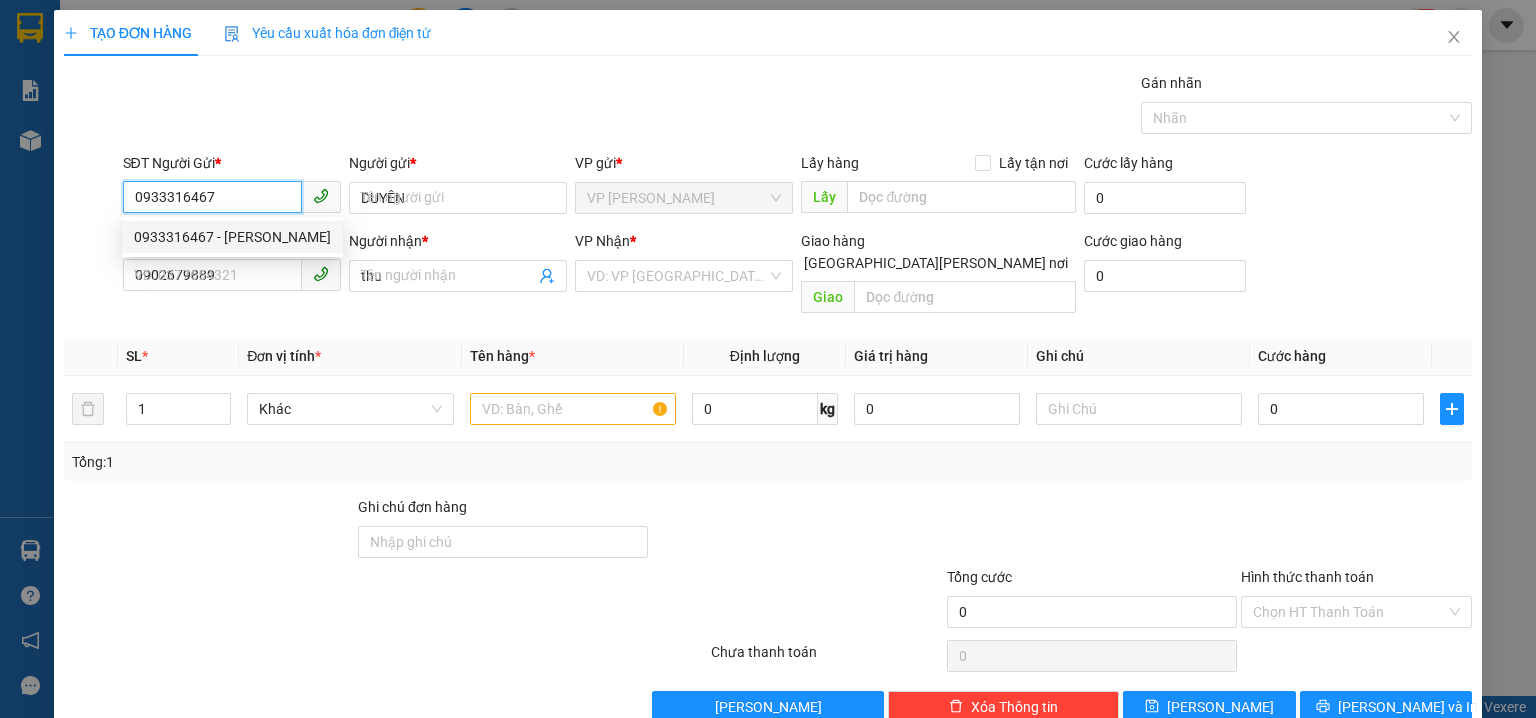 type on "30.000" 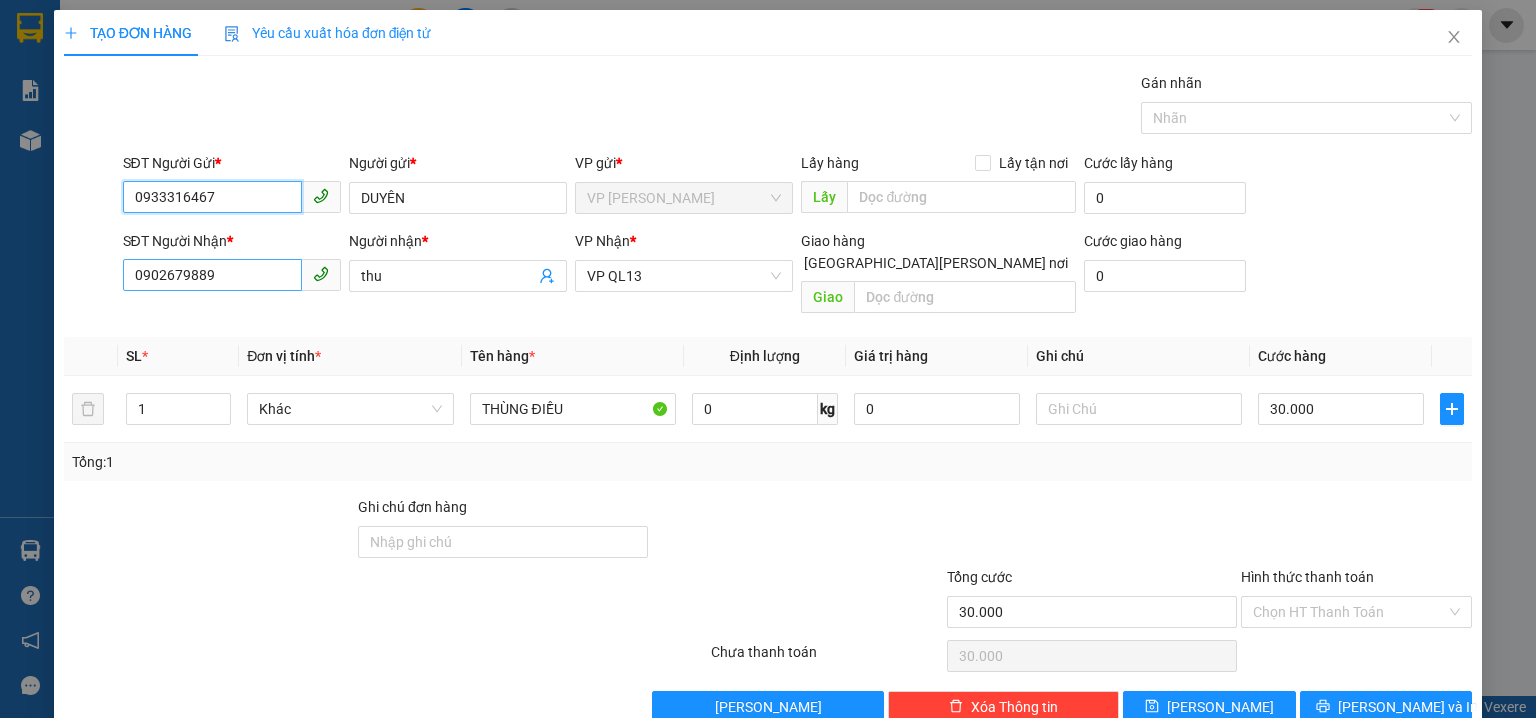 type on "0933316467" 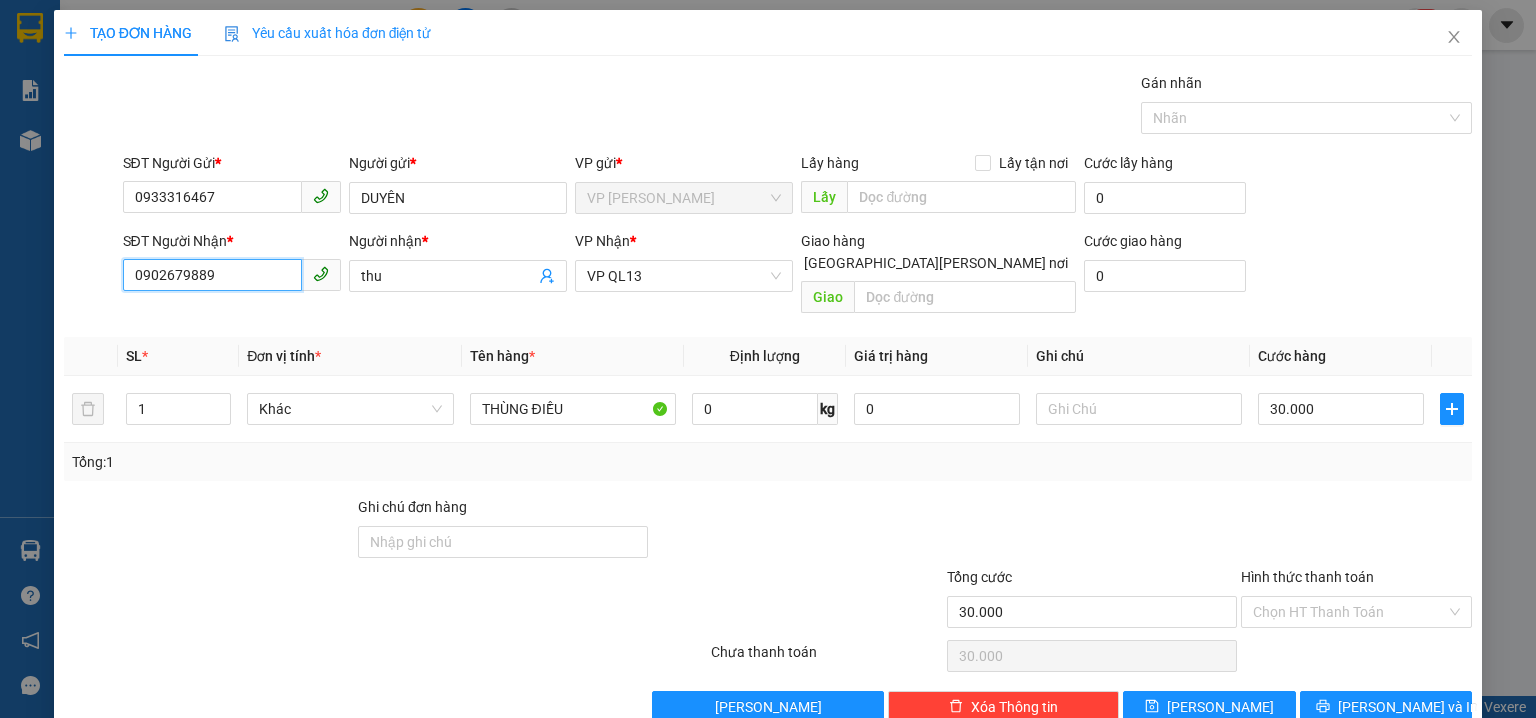 click on "0902679889" at bounding box center (212, 275) 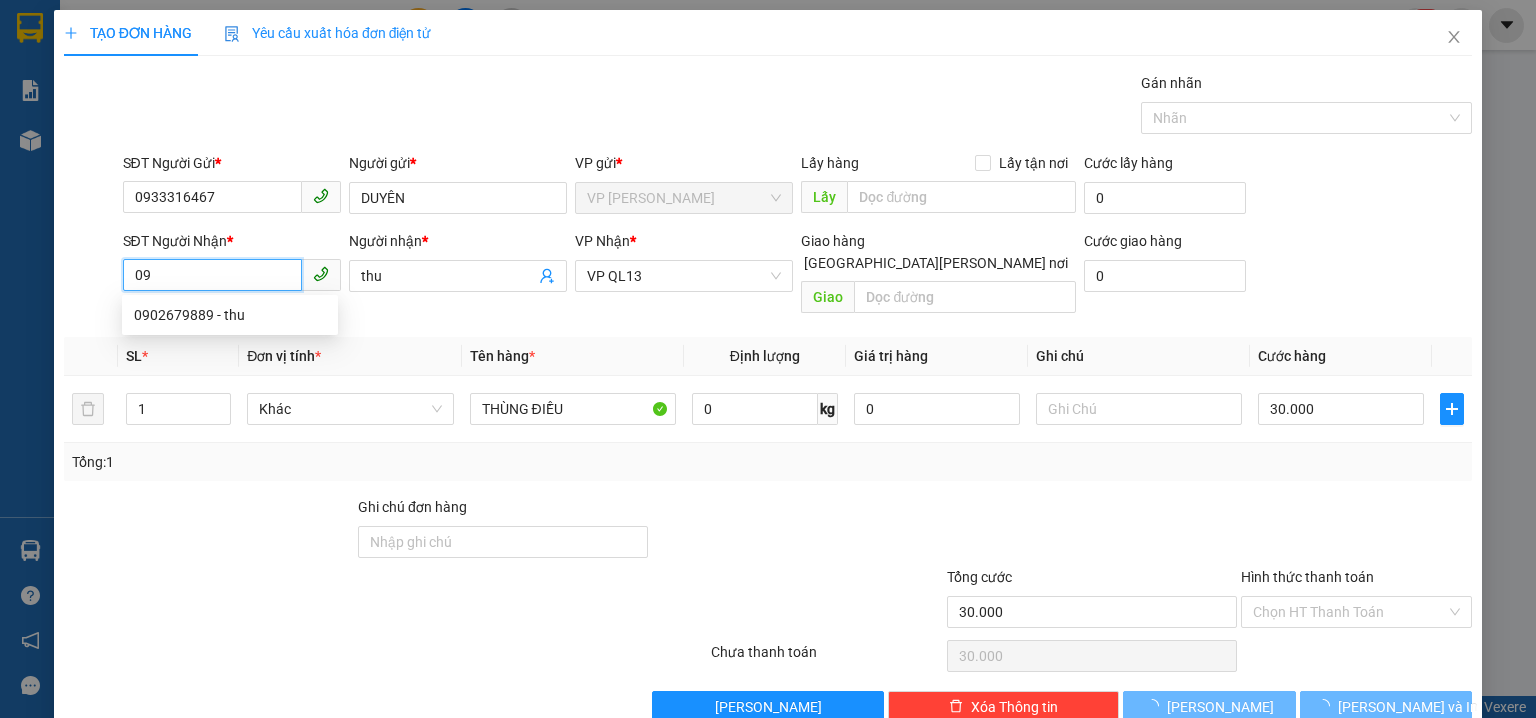 type on "0" 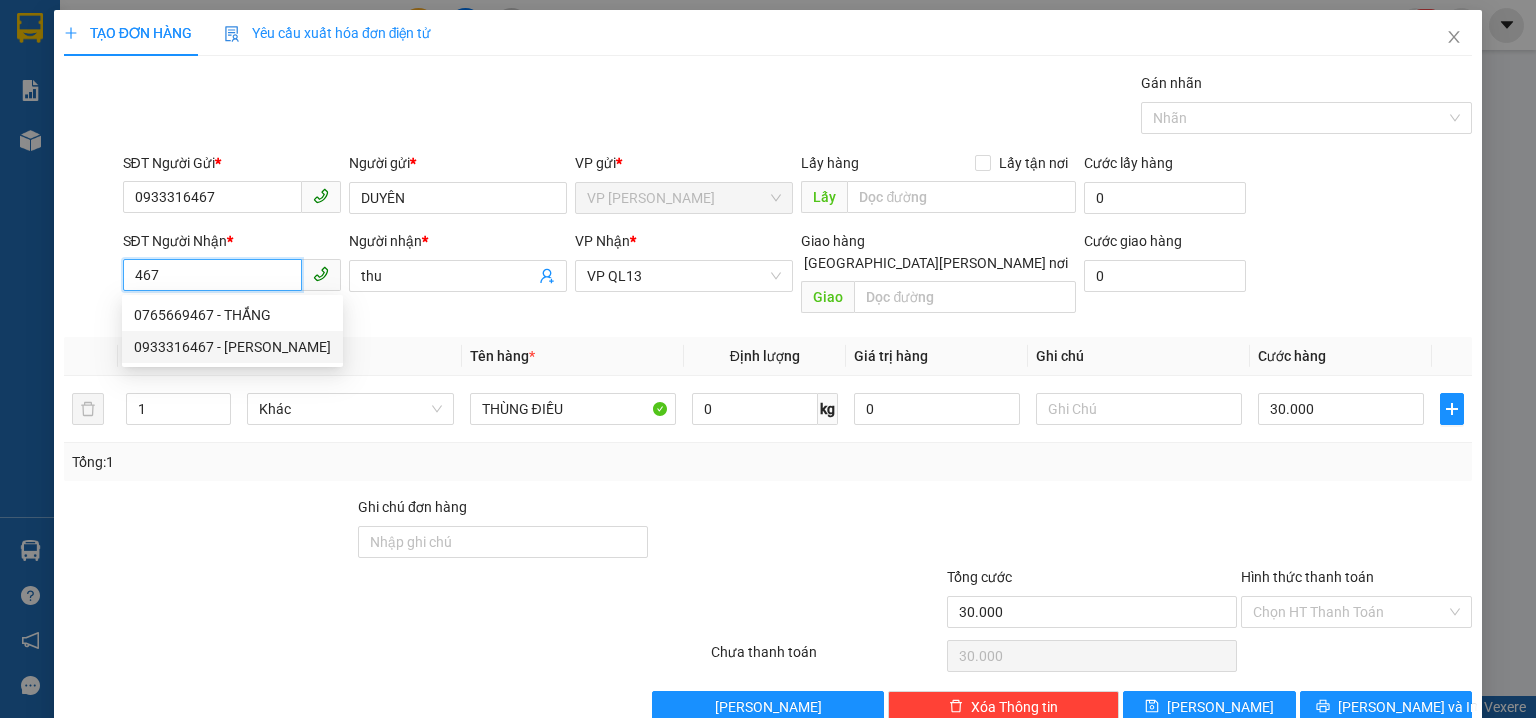 click on "0933316467 - DUYÊN" at bounding box center (232, 347) 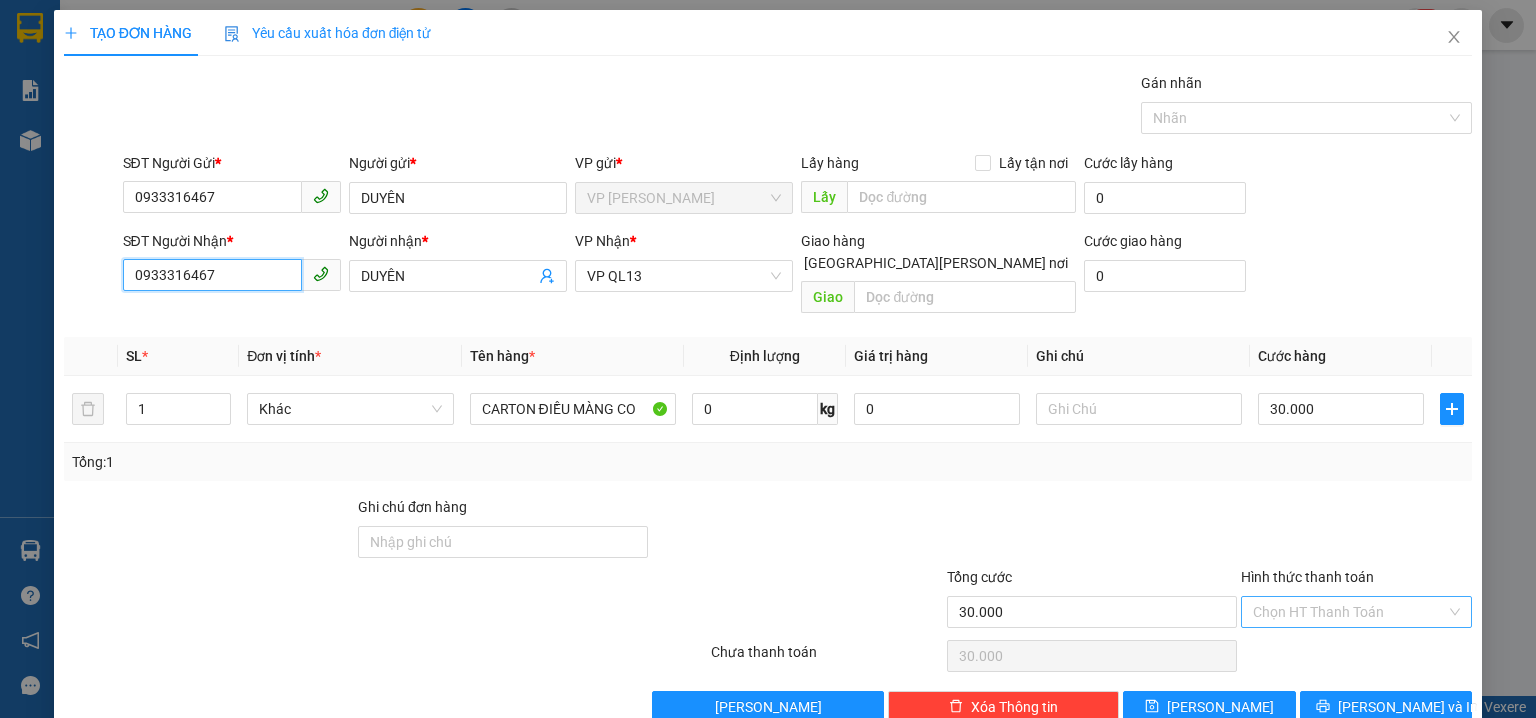 type on "0933316467" 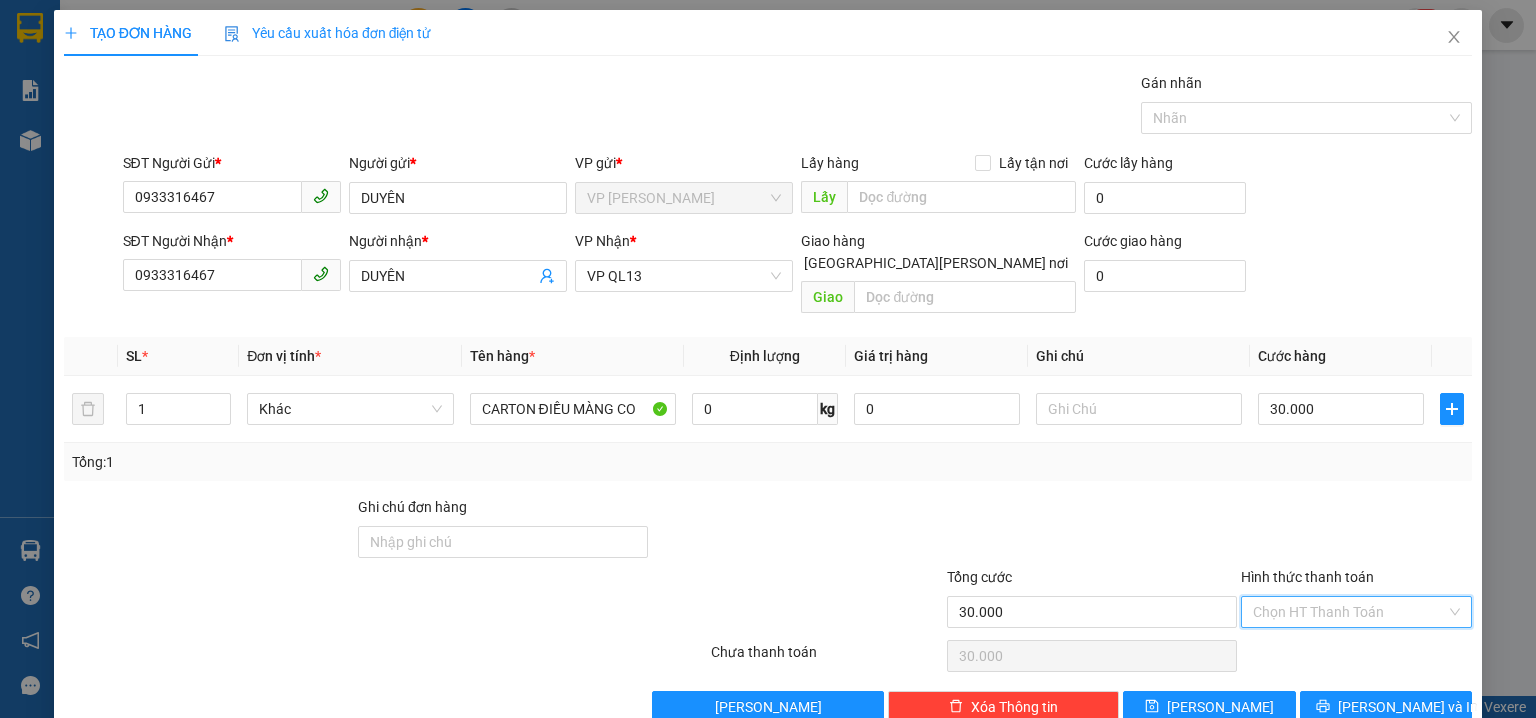 click on "Hình thức thanh toán" at bounding box center [1349, 612] 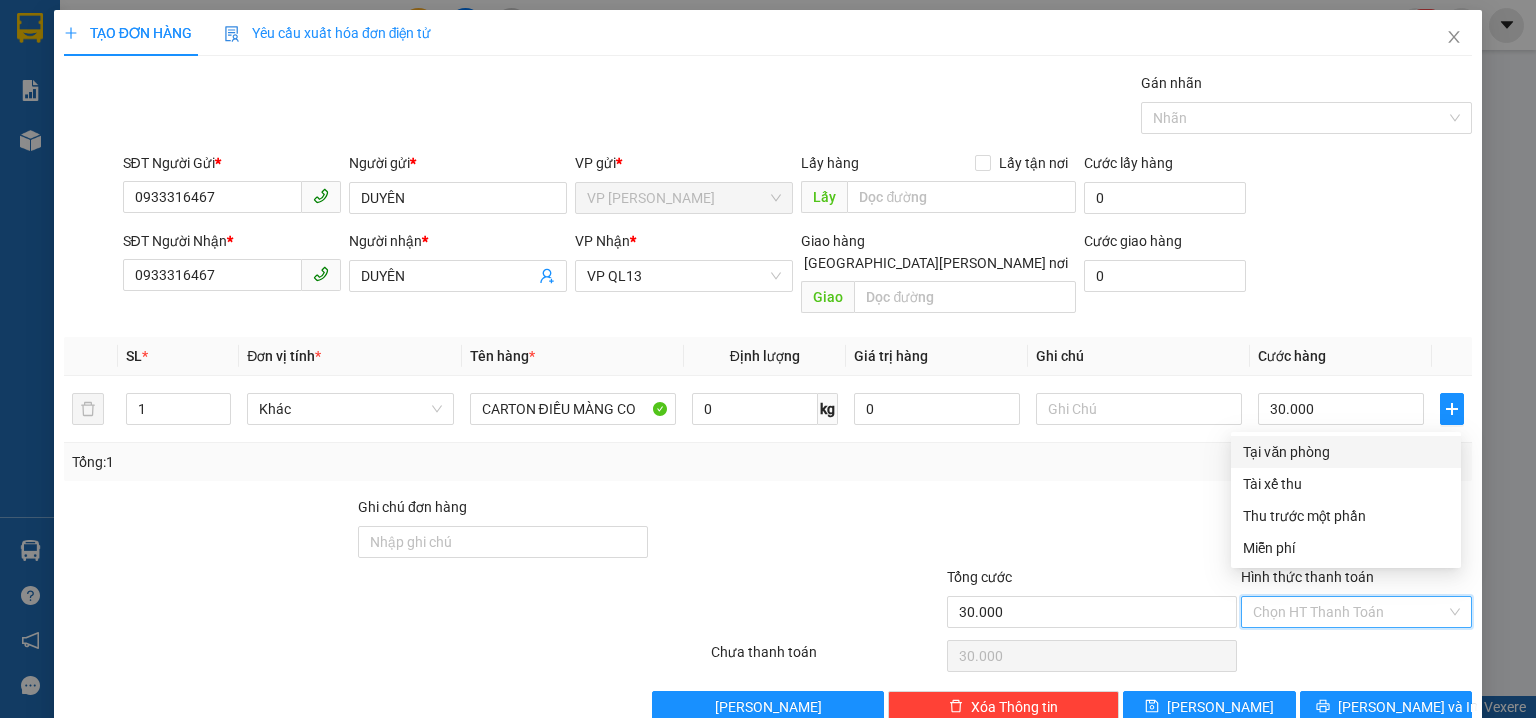 drag, startPoint x: 1296, startPoint y: 452, endPoint x: 1273, endPoint y: 448, distance: 23.345236 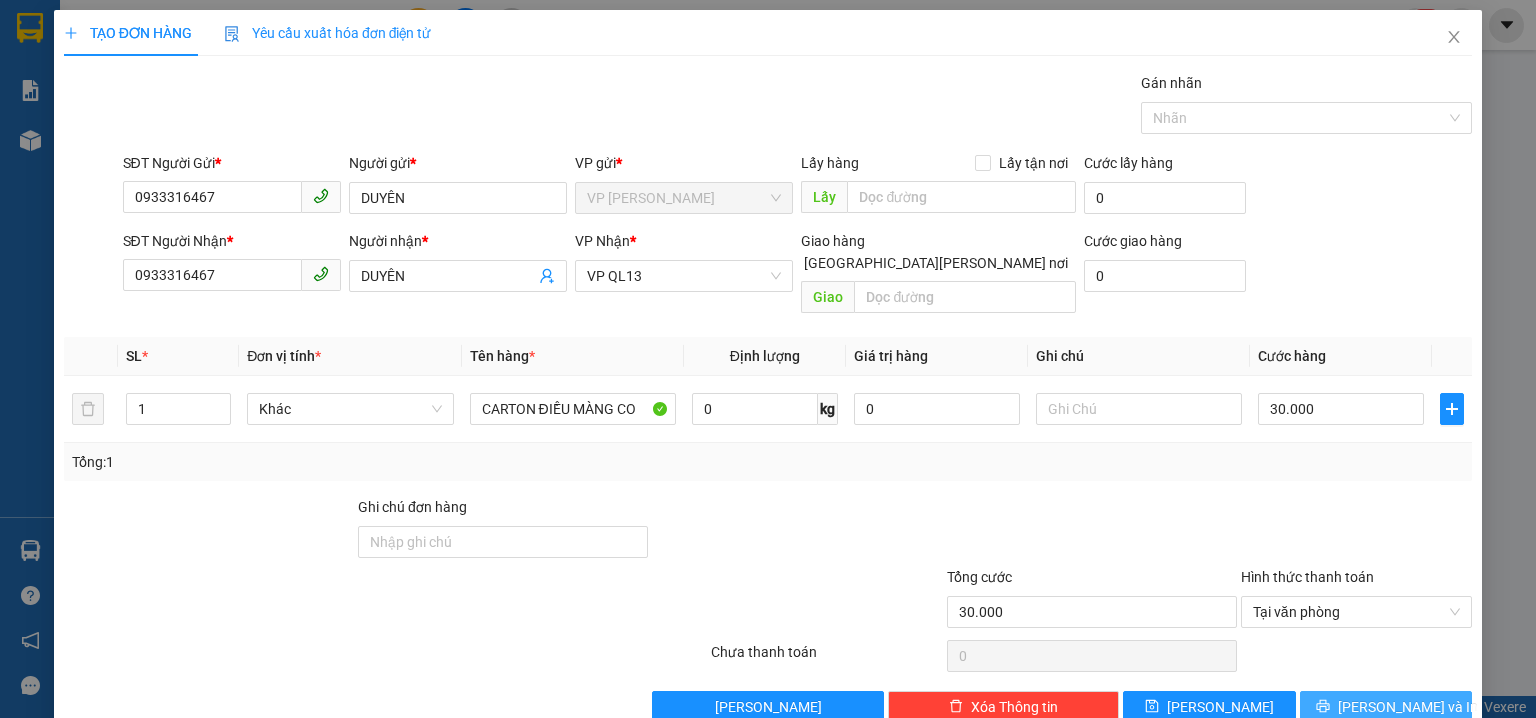 click on "Lưu và In" at bounding box center (1386, 707) 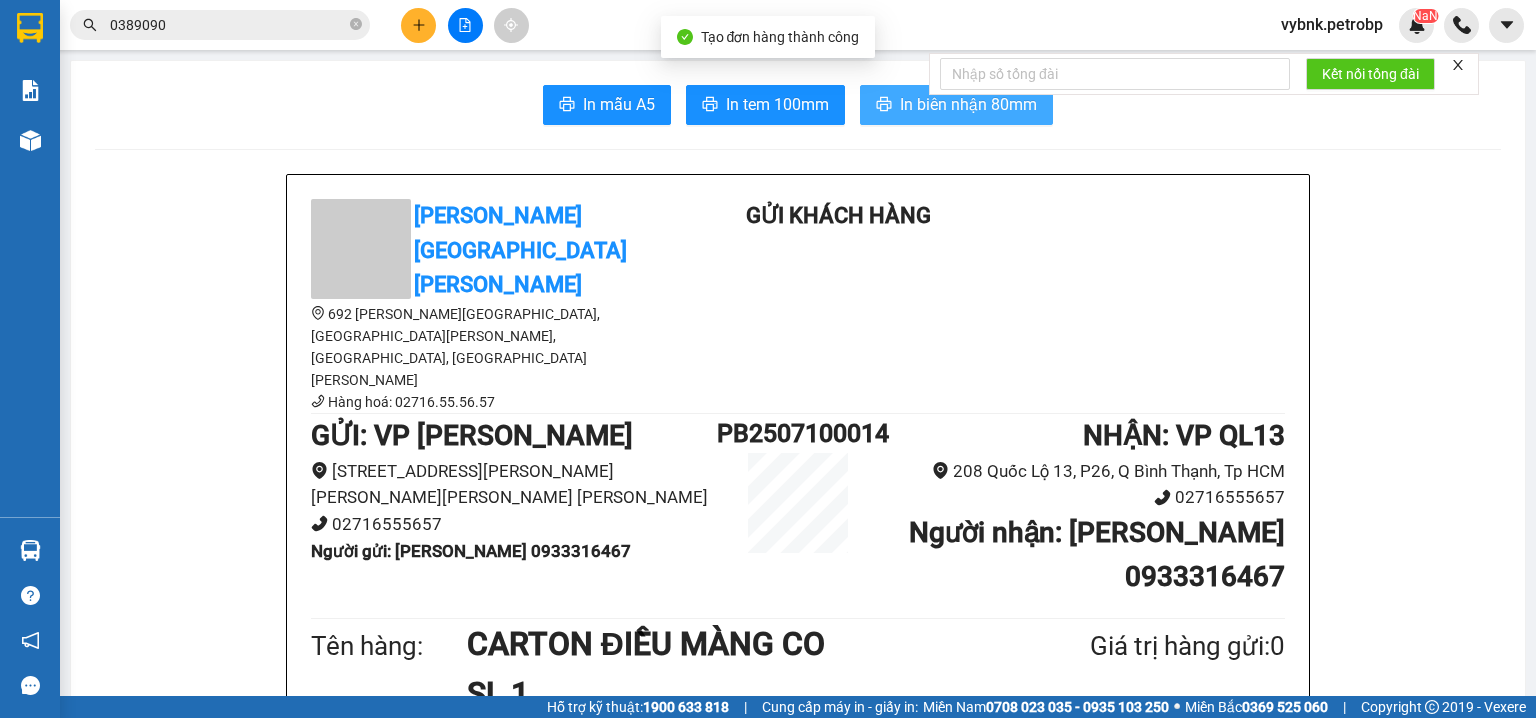 click on "In biên nhận 80mm" at bounding box center [968, 104] 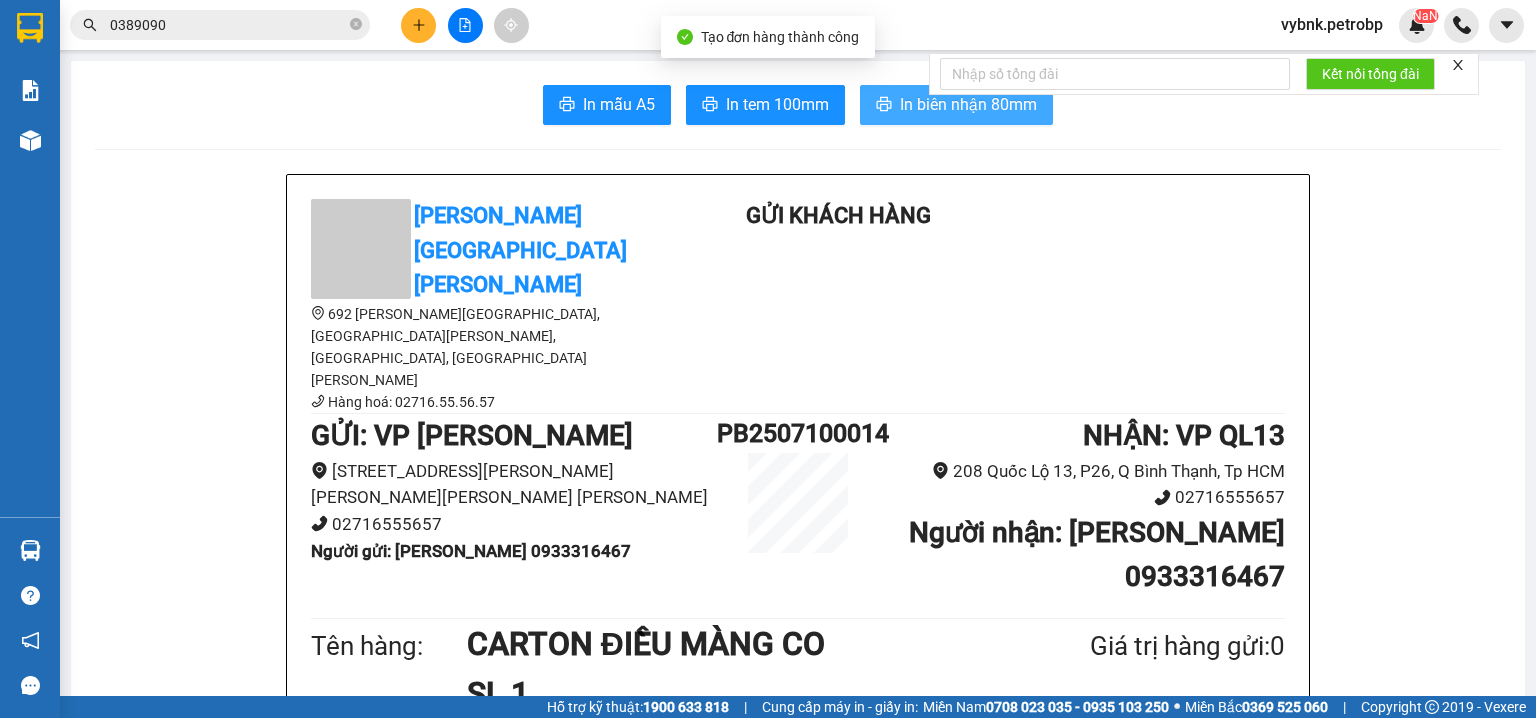 scroll, scrollTop: 0, scrollLeft: 0, axis: both 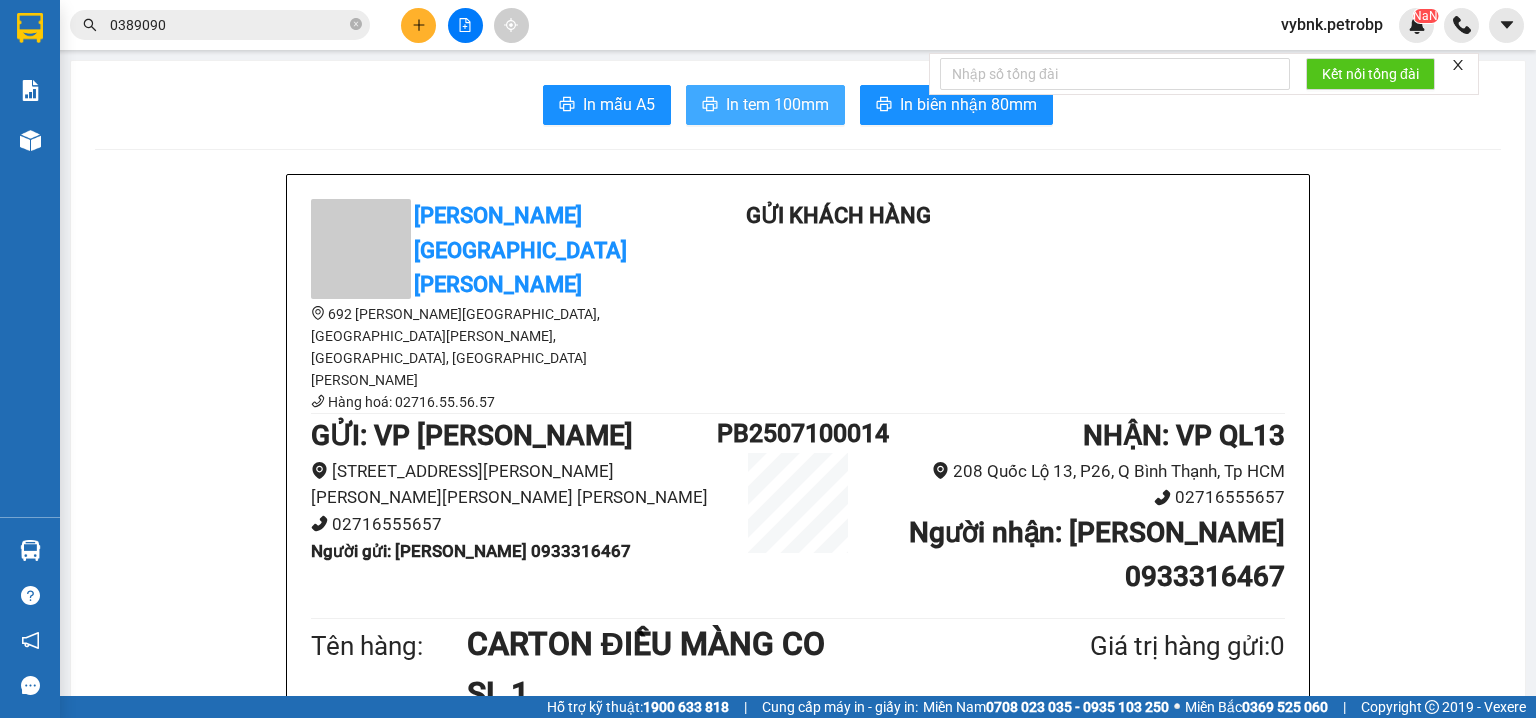 click on "In tem 100mm" at bounding box center (777, 104) 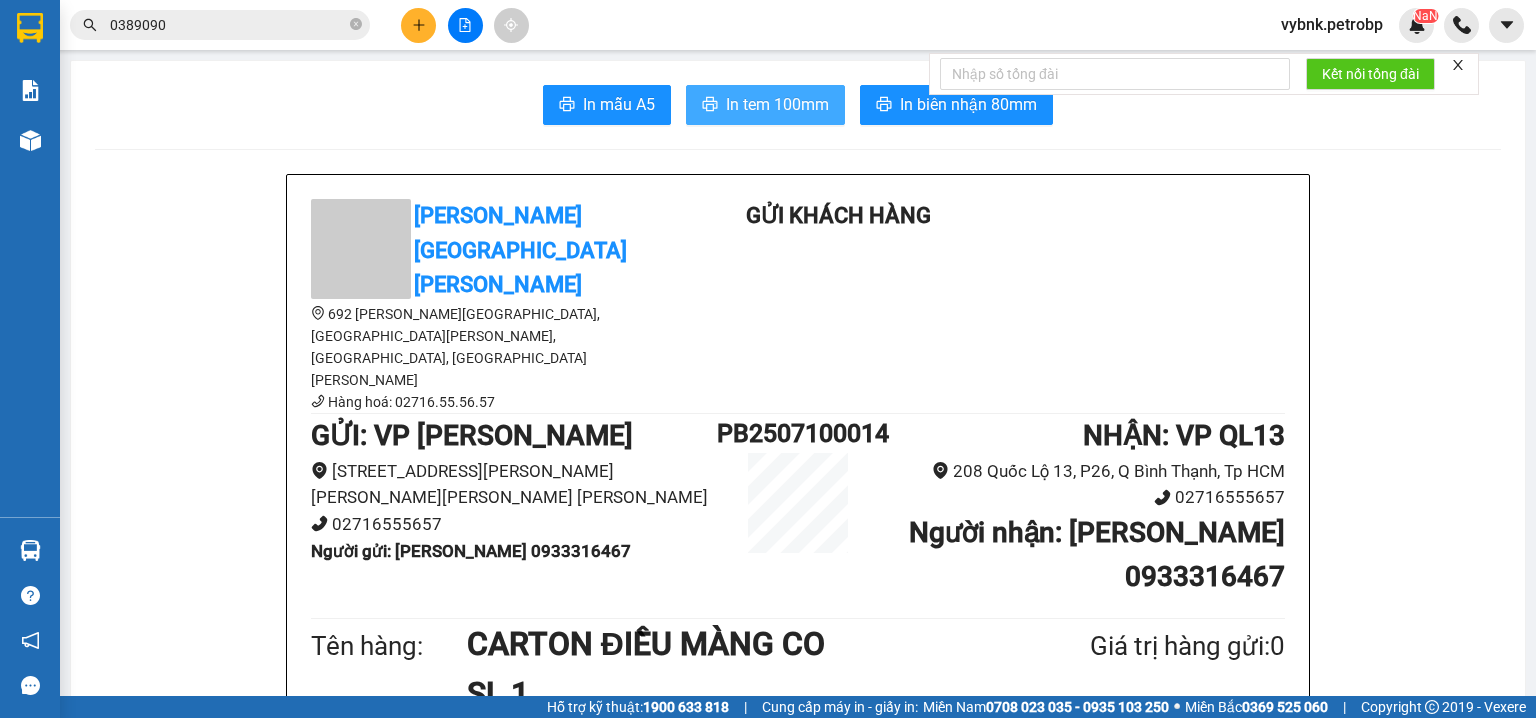 scroll, scrollTop: 0, scrollLeft: 0, axis: both 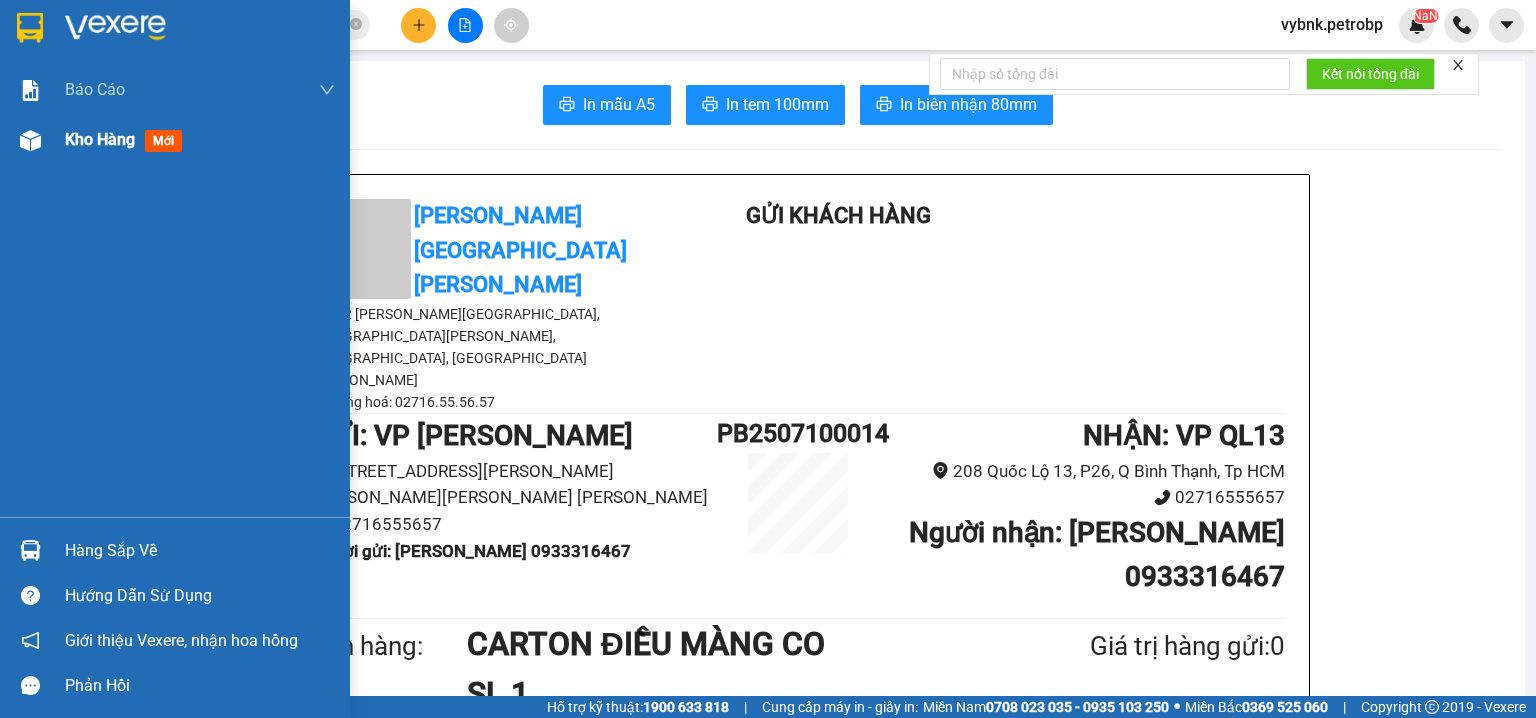 click at bounding box center [30, 140] 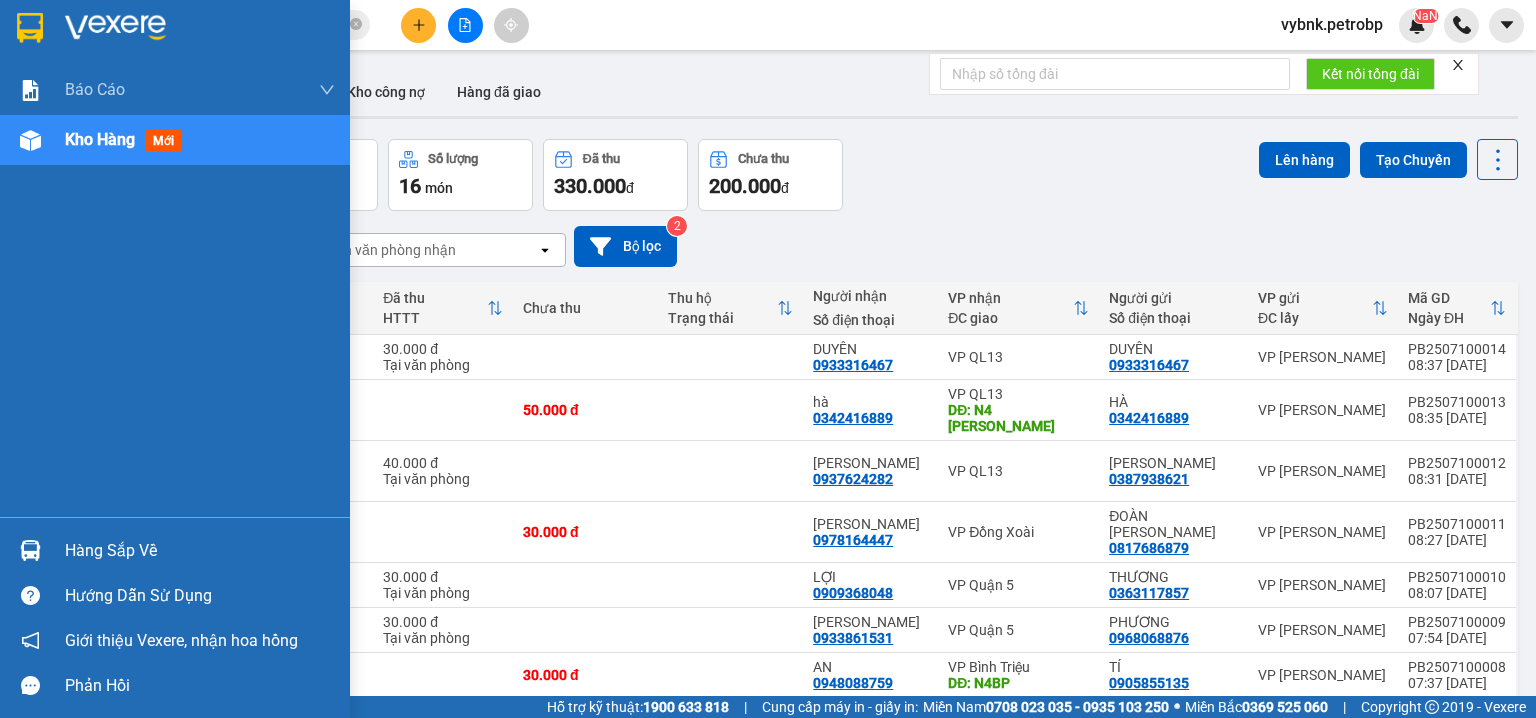 click on "Hàng sắp về" at bounding box center (175, 550) 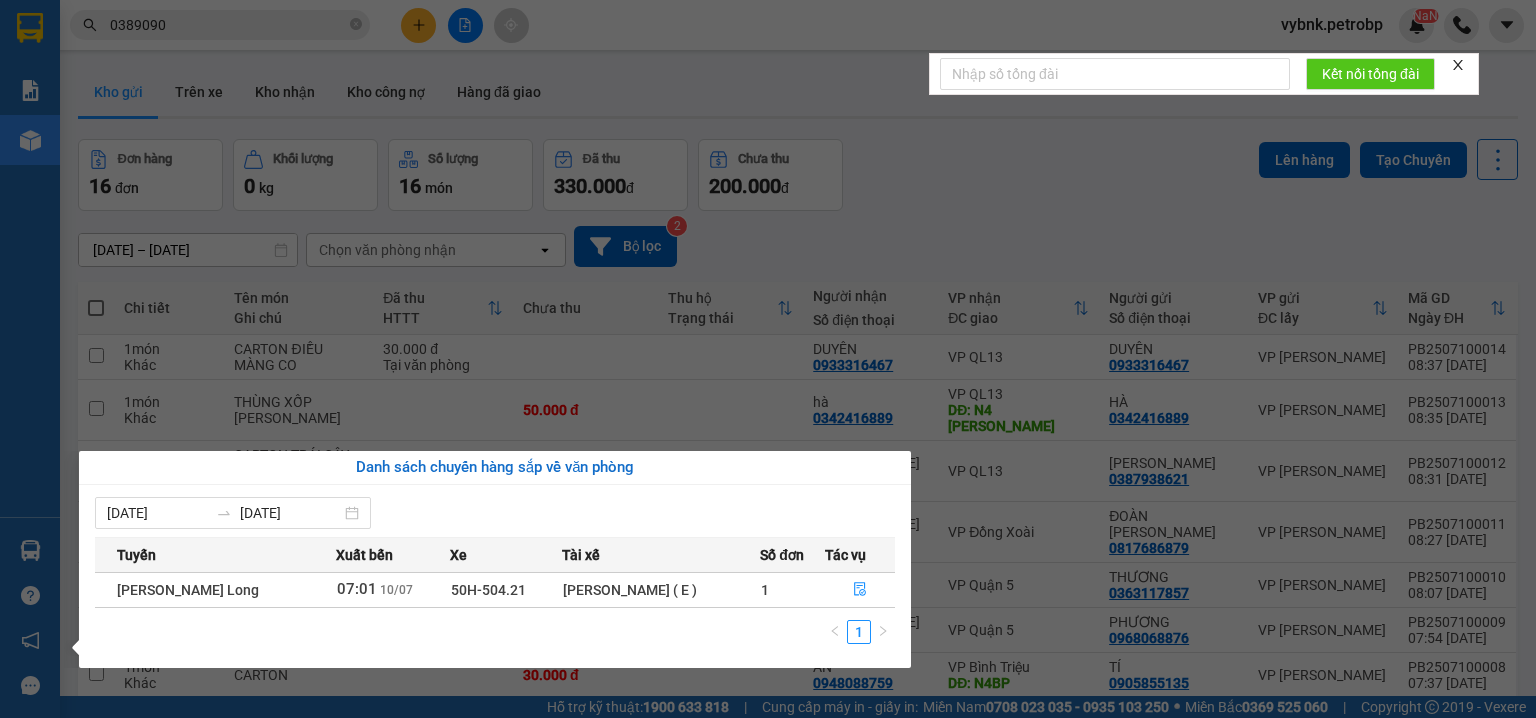 click on "Kết quả tìm kiếm ( 18 )  Bộ lọc  Ngày tạo đơn gần nhất Mã ĐH Trạng thái Món hàng Tổng cước Chưa cước Người gửi VP Gửi Người nhận VP Nhận 78ADV2507090120 17:39 - 09/07 VP Nhận   93H-023.04 00:14 - 10/07 KIỆN TRẮNG DÀI  NẶNG SL:  1 50.000 50.000 0938252399 TÂM VP Quận 5 0389090 545 THÁI VP Phước Bình 78ADV2504250054 11:35 - 25/04 Đã giao   13:40 - 26/04 KIỆN TRẮNG DÀI SL:  1 50.000 0938252399 TÂM VP Quận 5 0389090 545 THÁI VP Phước Bình 86ADV2502180177 19:04 - 18/02 Đã giao   09:05 - 19/02 TRẮNG + XANH SL:  2 70.000 0938252399 TÂM (Trống) 0389090 545 THÁI  VP Phước Bình 86ADV2501250073 10:53 - 25/01 VP Nhận   51D-033.22 16:40 - 25/01 CARTON BIA SL:  1 30.000 0938252399 TÂM (Trống) 0389090 545 THÁI  VP Phước Bình 86ADV2411260032 10:38 - 26/11 Đã giao   08:58 - 27/11 CUỘN TRẮNG SL:  2 100.000 0938252399 TÂM (Trống) 0389090 545 THÁI  VP Phước Bình 86ADV2411160185 20:19 - 16/11 Đã giao   SL:  2" at bounding box center [768, 359] 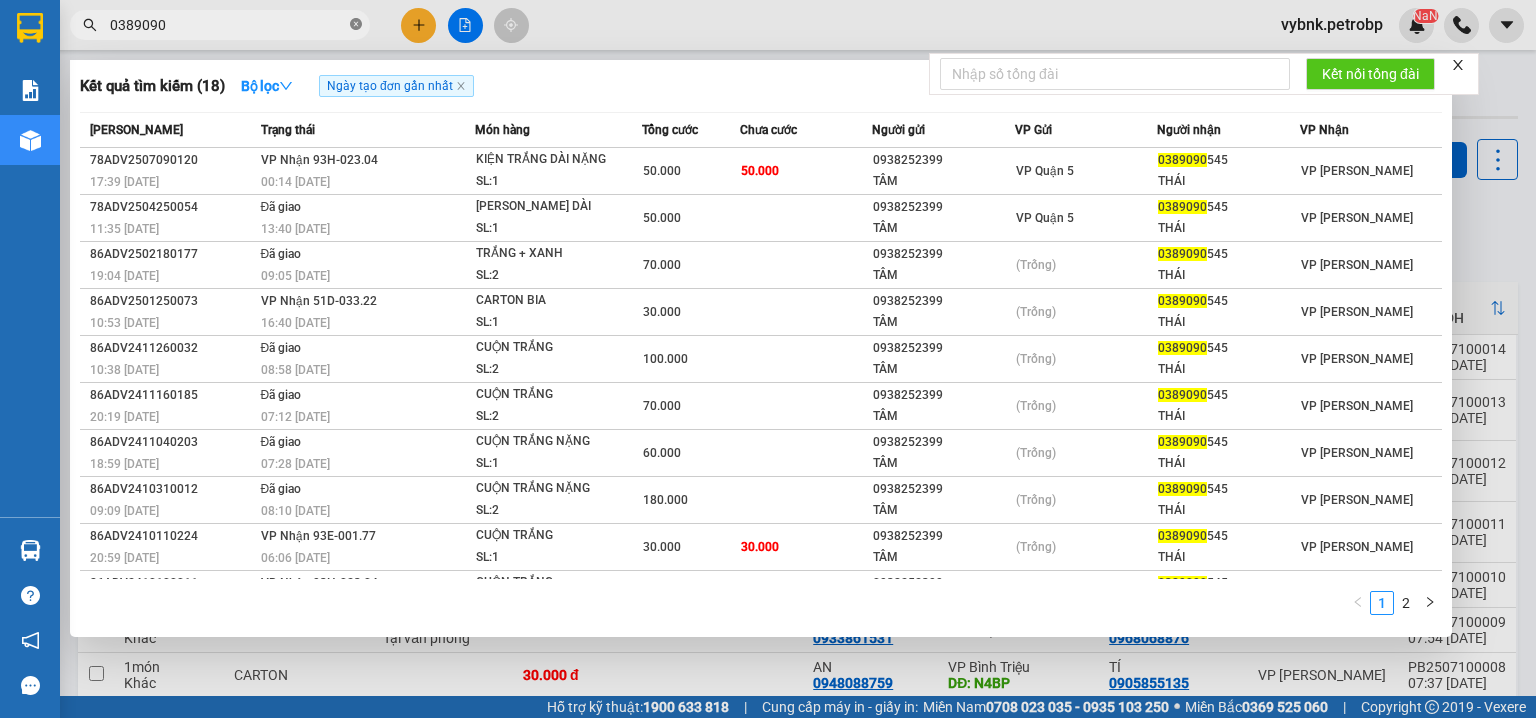 click 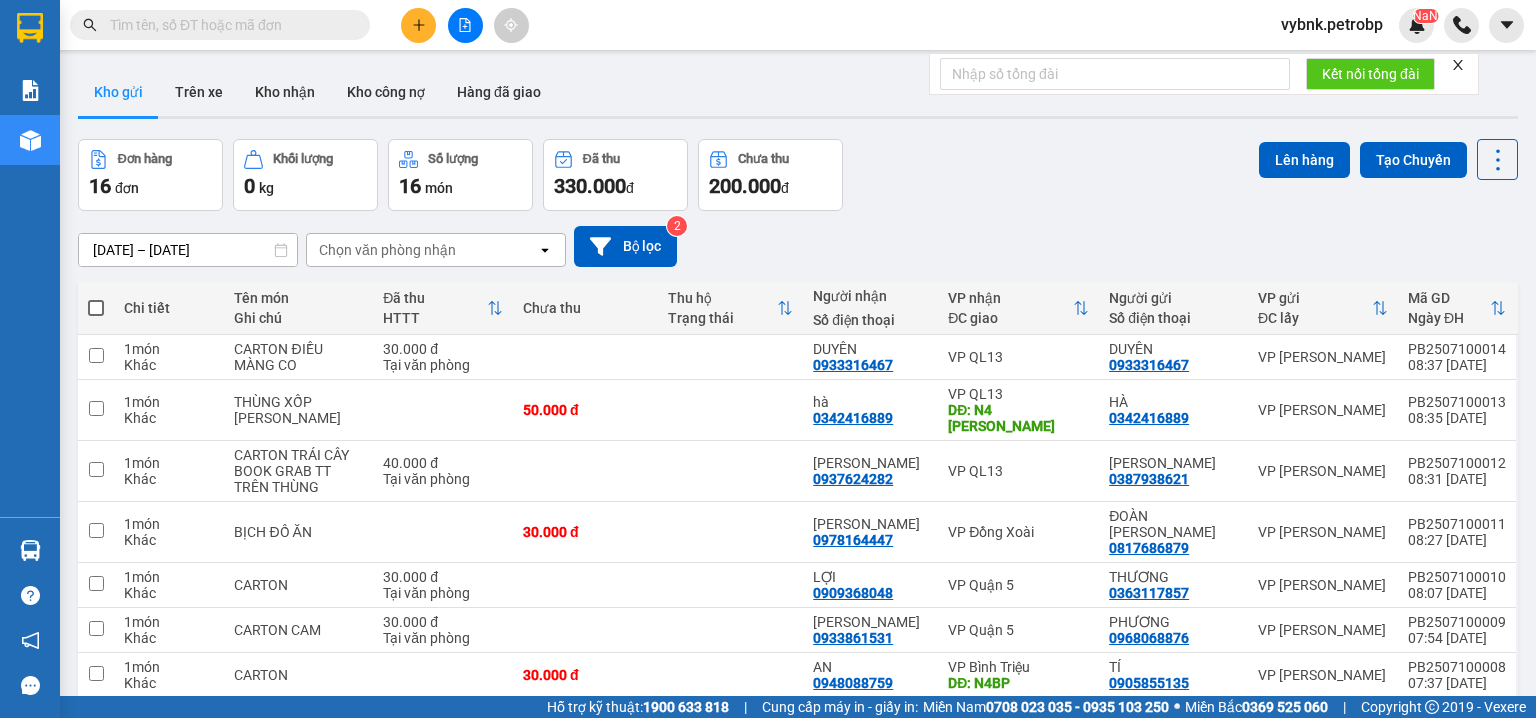 paste on "0799992000" 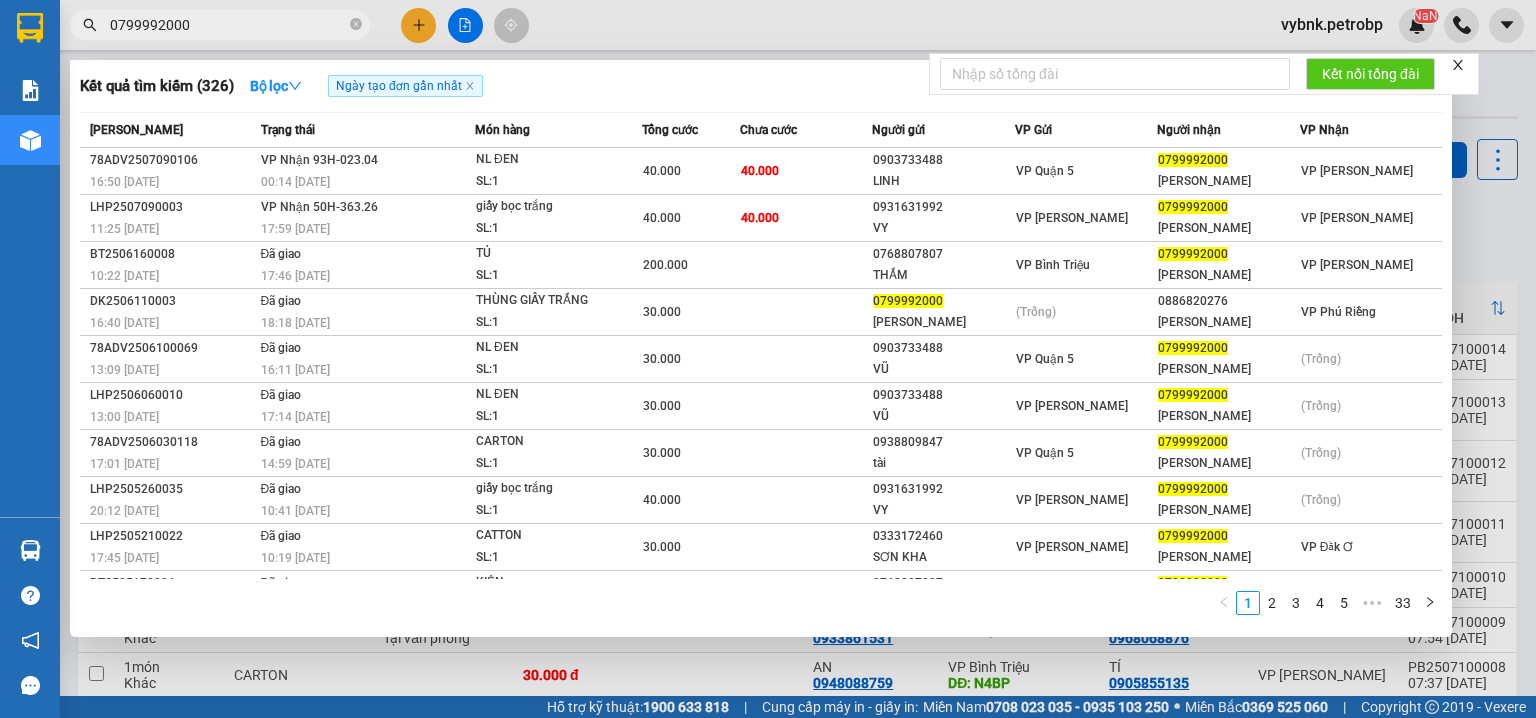 type on "0799992000" 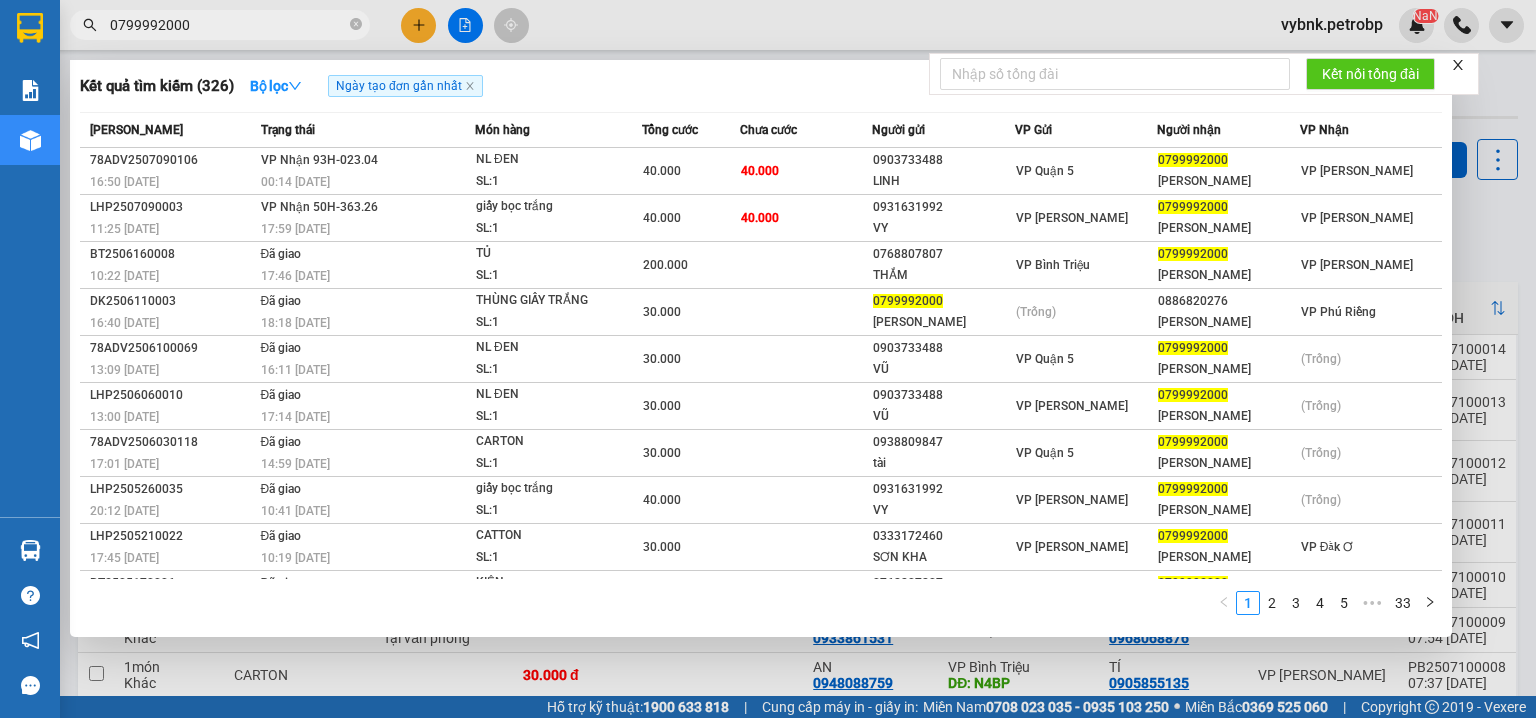 click at bounding box center [768, 359] 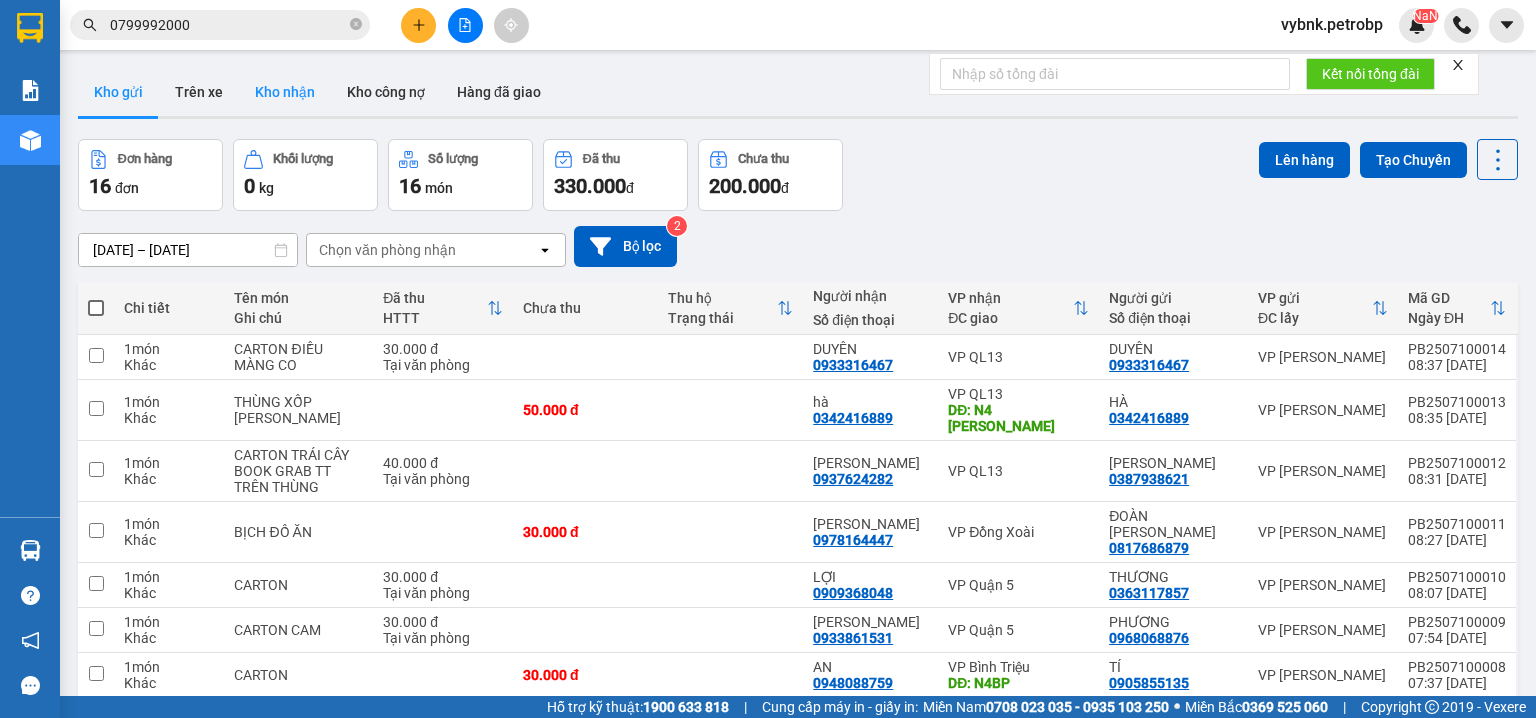 click on "Kho nhận" at bounding box center [285, 92] 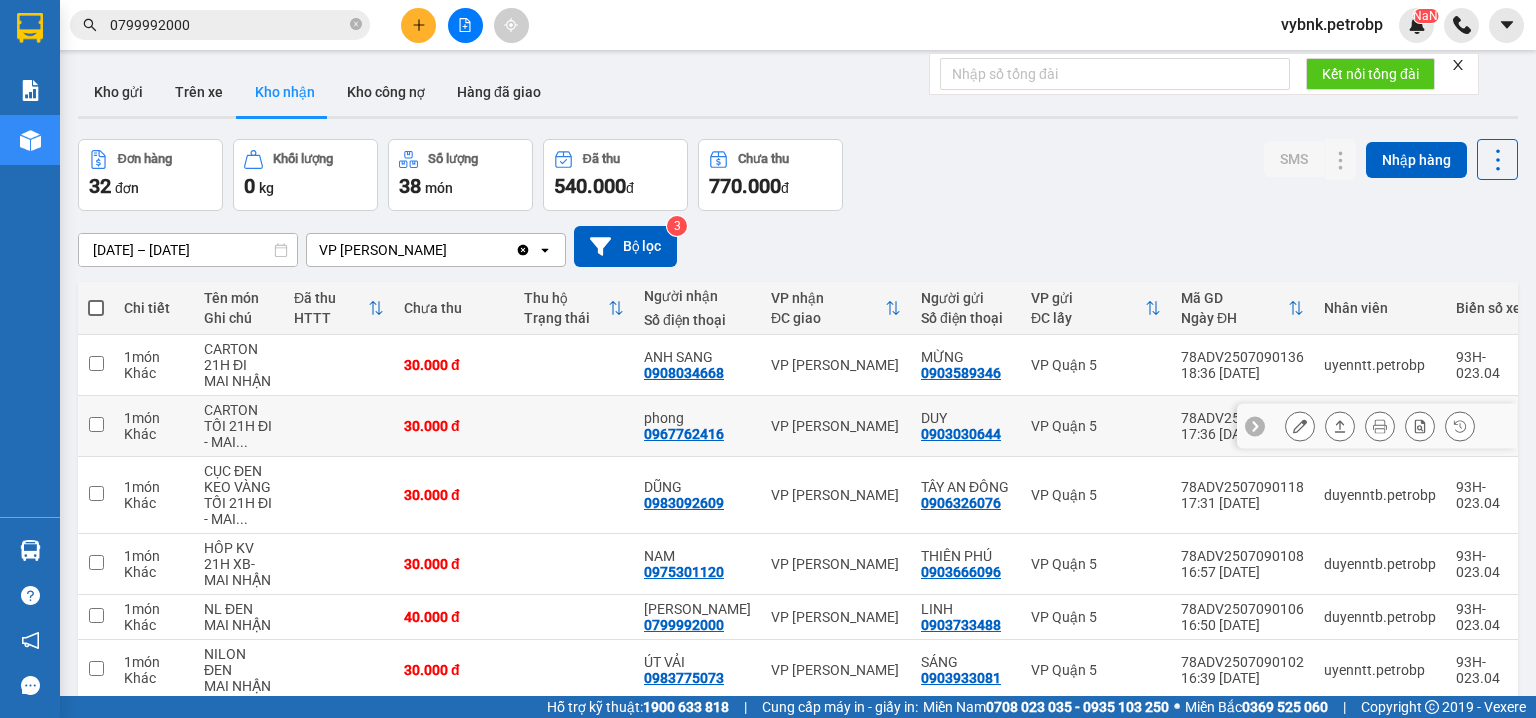 scroll, scrollTop: 288, scrollLeft: 0, axis: vertical 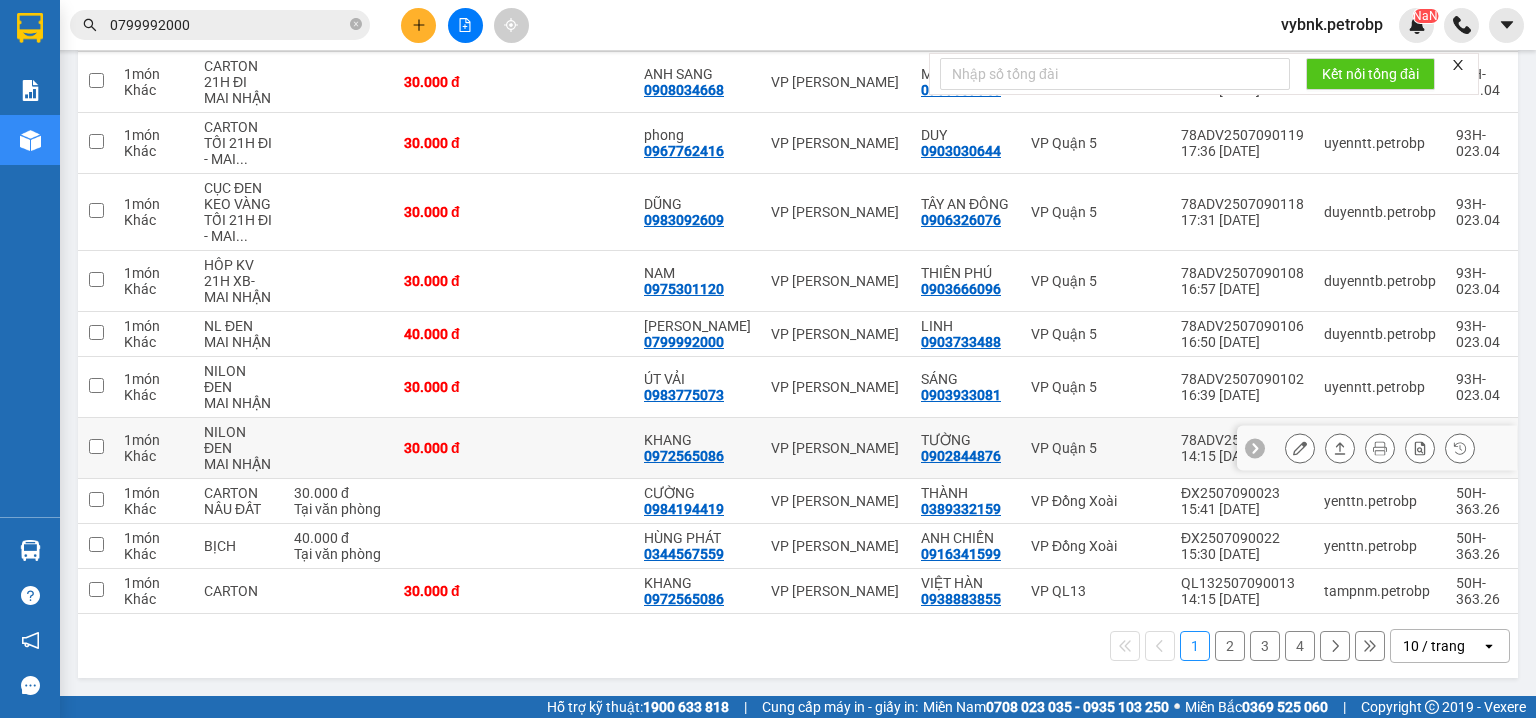click on "0972565086" at bounding box center [684, 456] 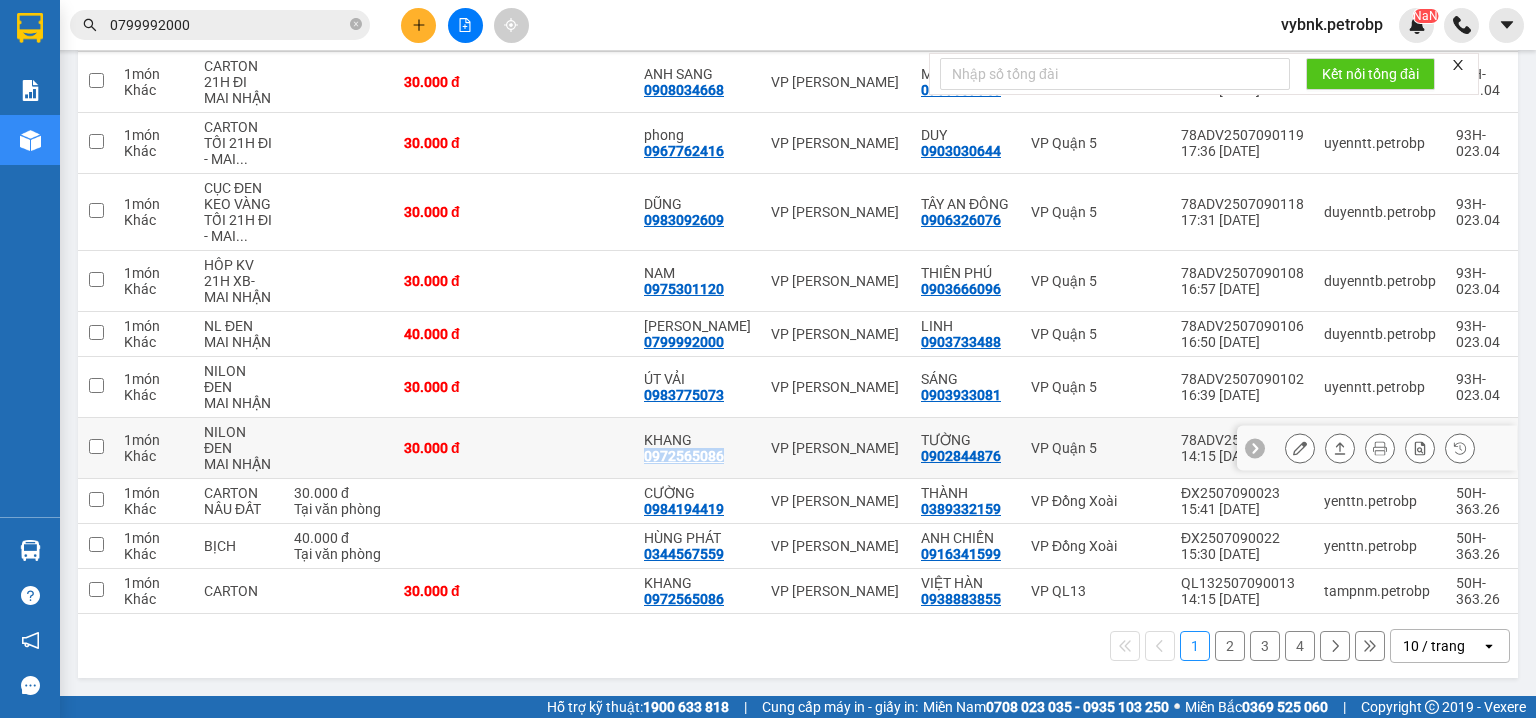 click on "0972565086" at bounding box center (684, 456) 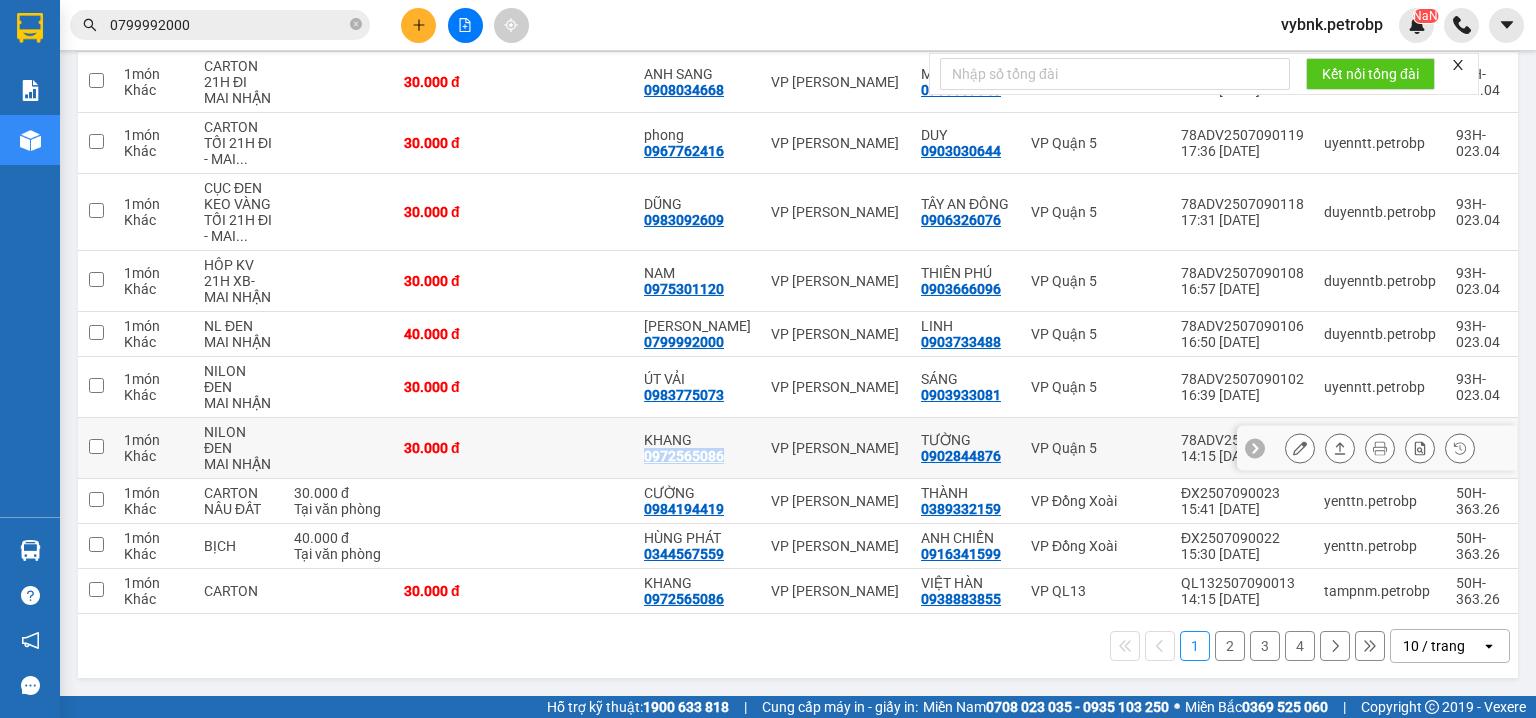 copy on "0972565086" 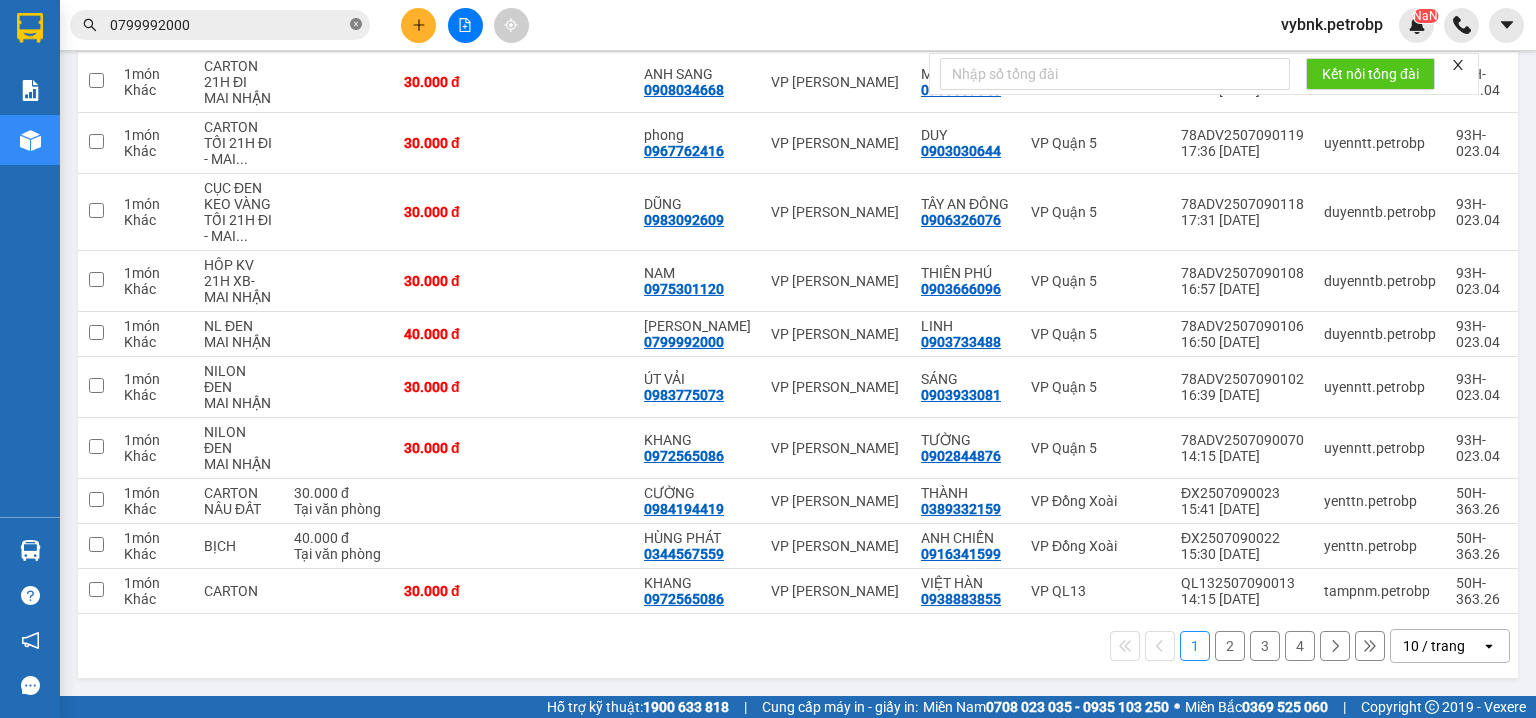 click 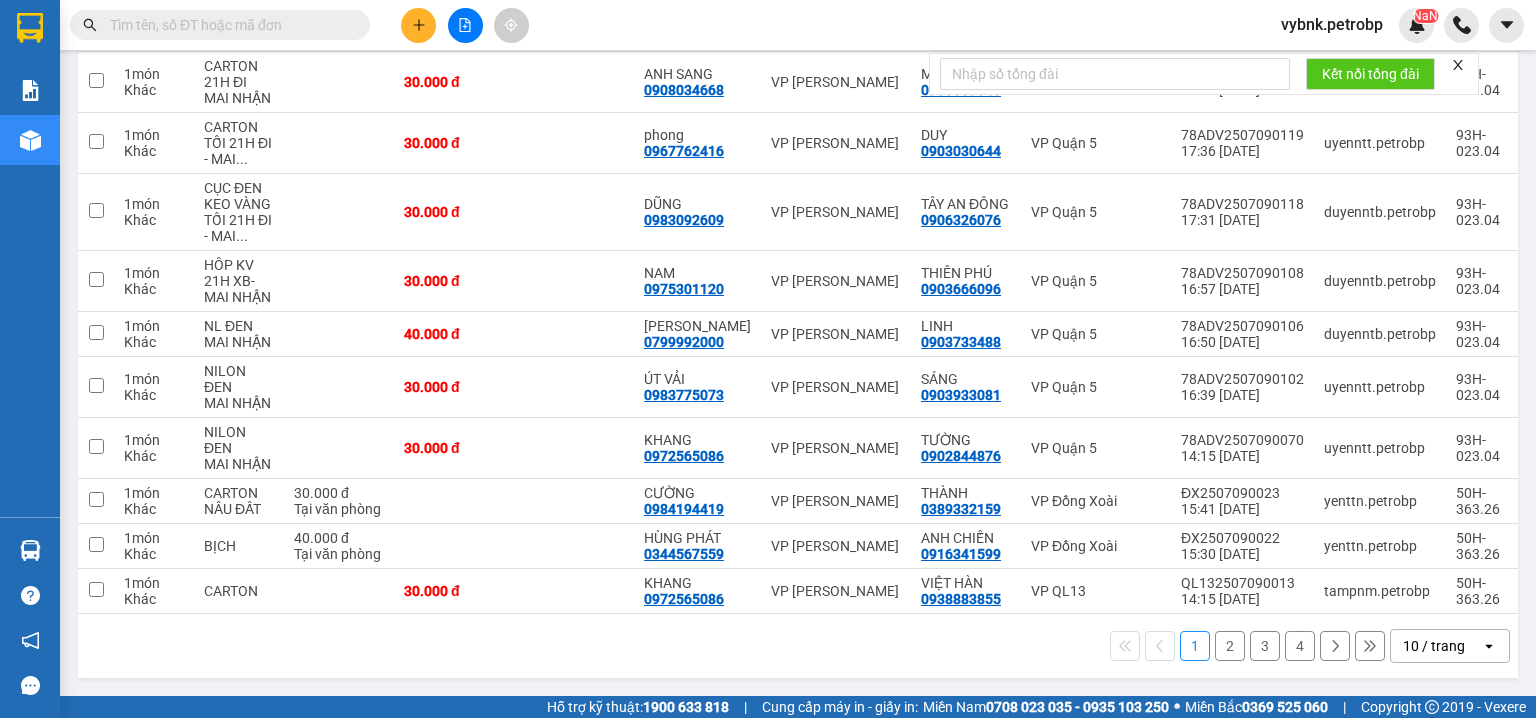 paste on "0972565086" 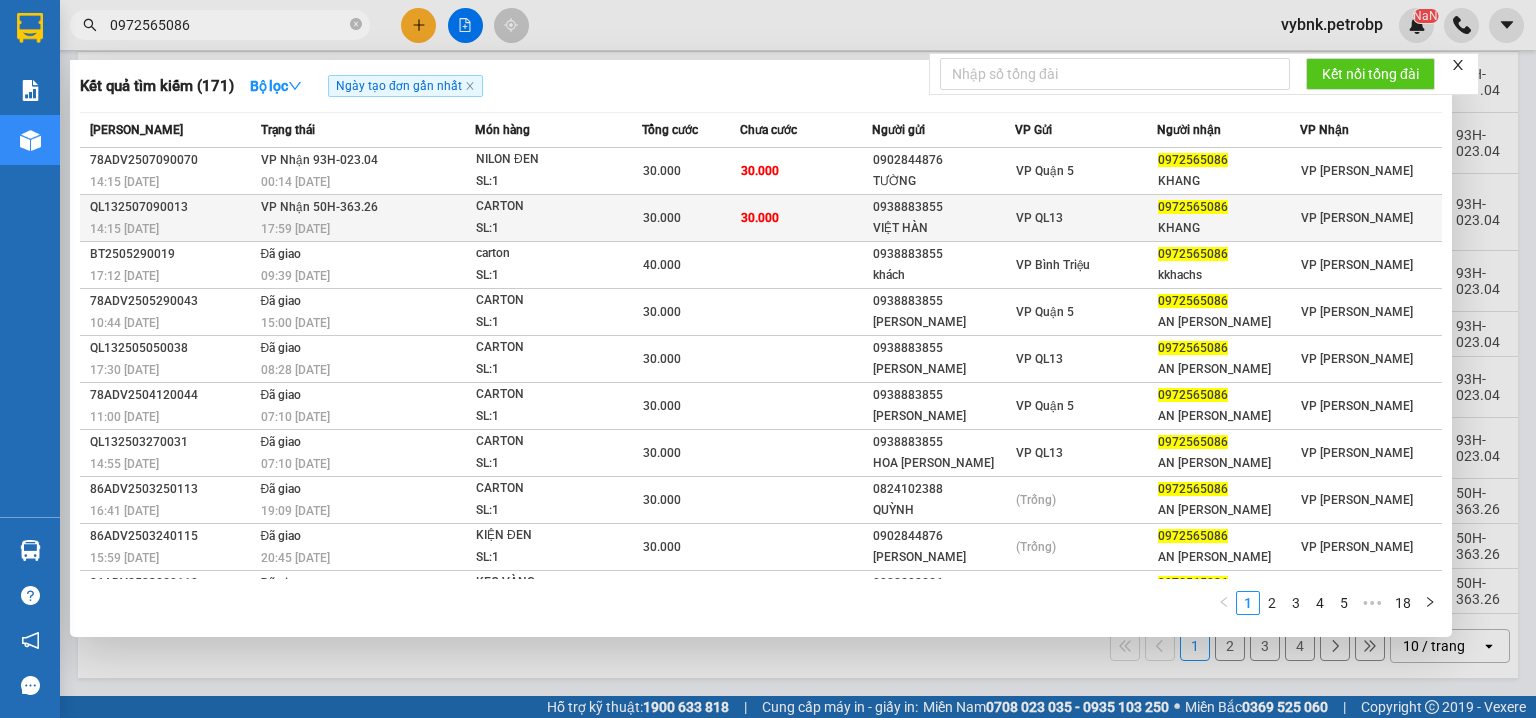 type on "0972565086" 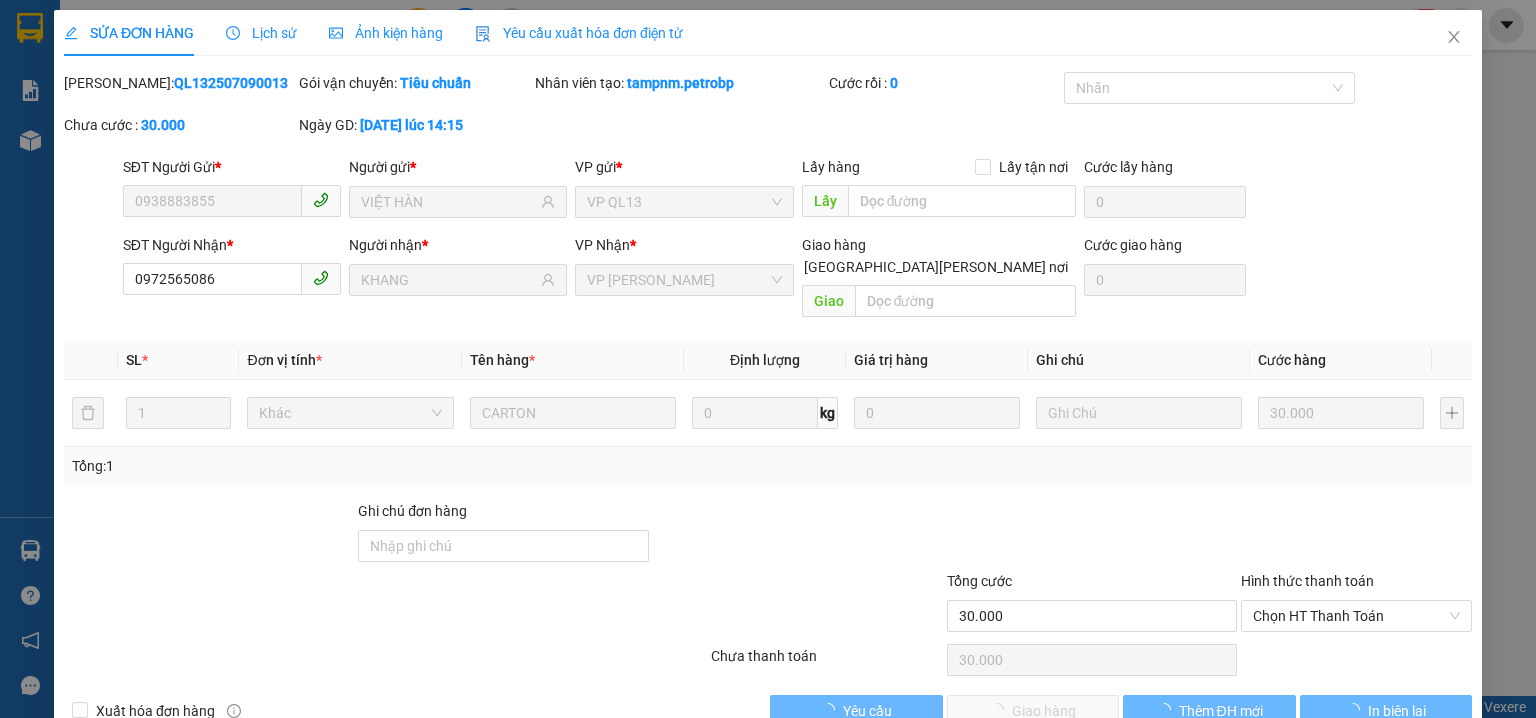 scroll, scrollTop: 0, scrollLeft: 0, axis: both 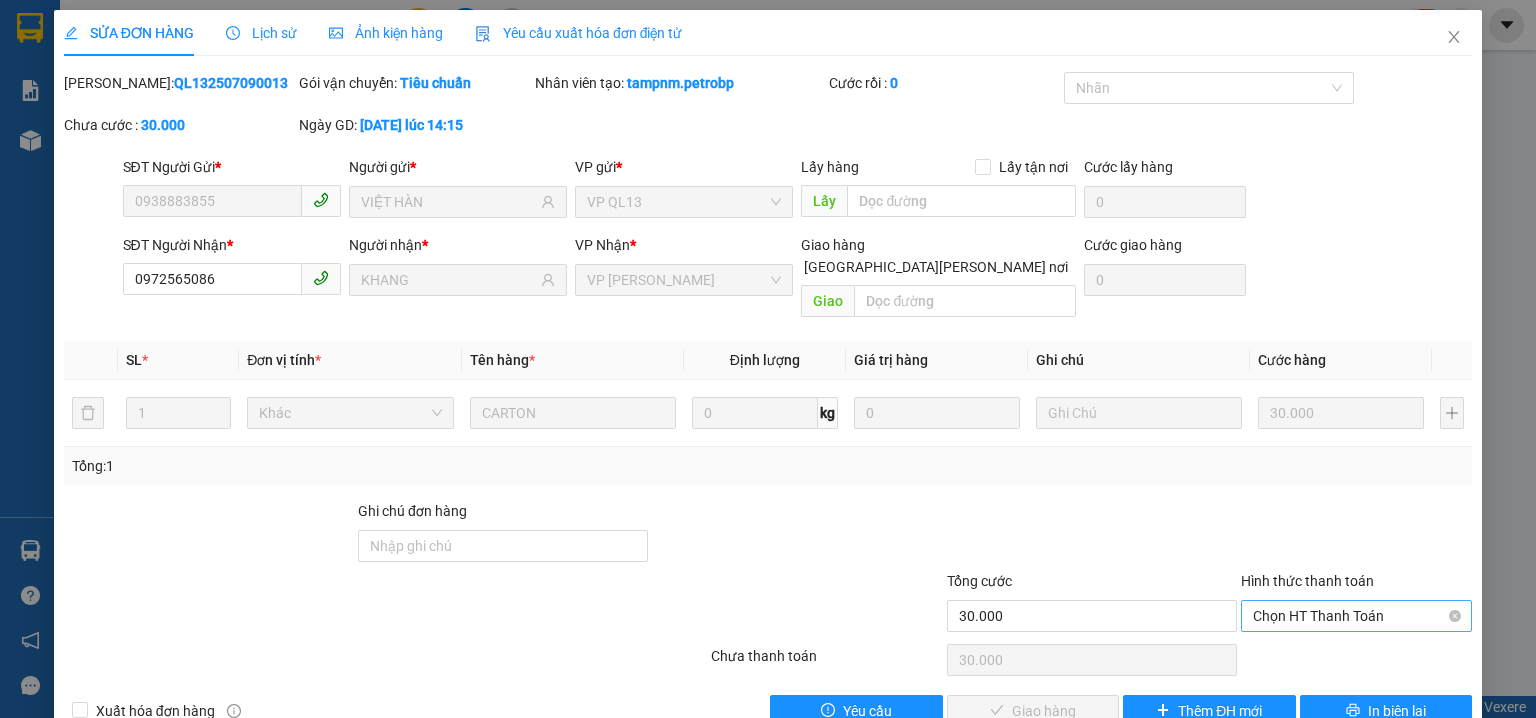 click on "Chọn HT Thanh Toán" at bounding box center (1356, 616) 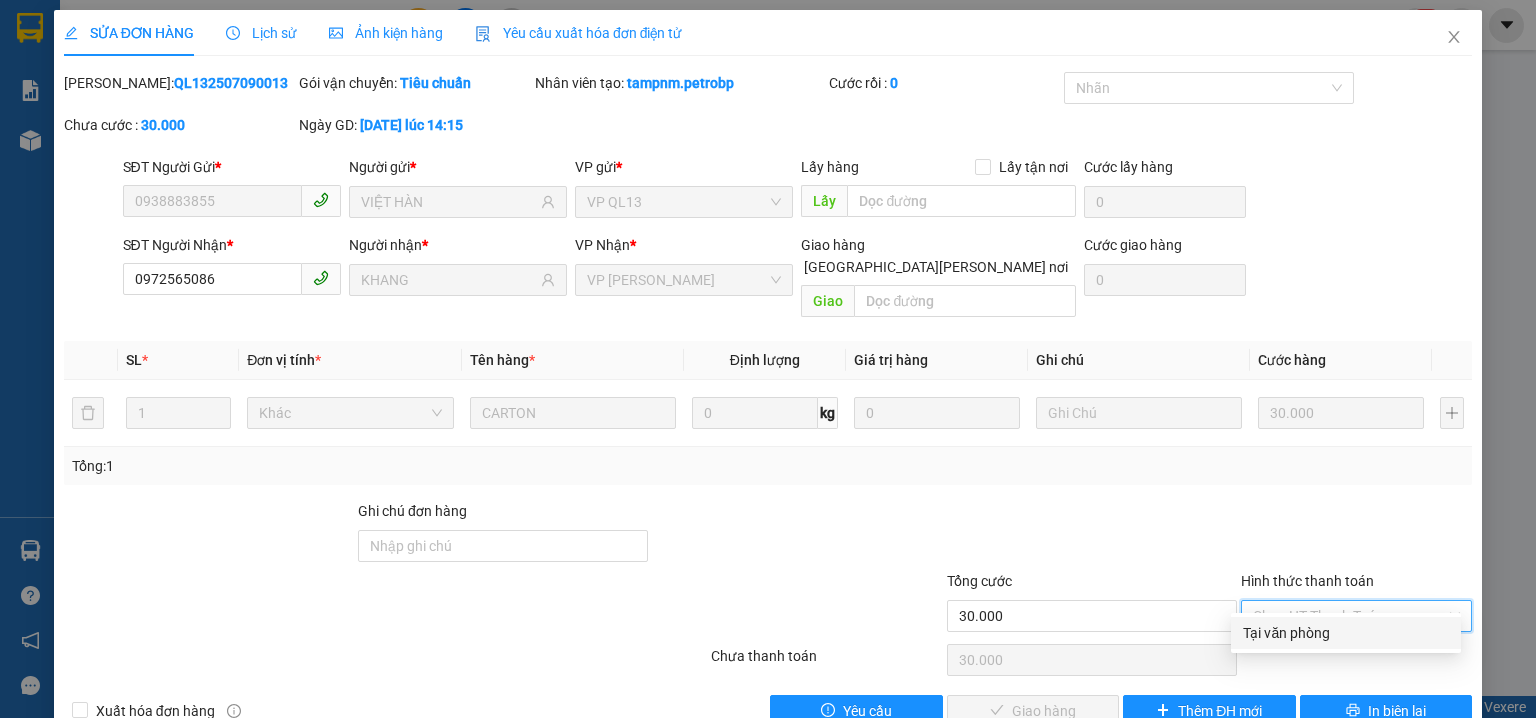 click on "Tại văn phòng" at bounding box center [1346, 633] 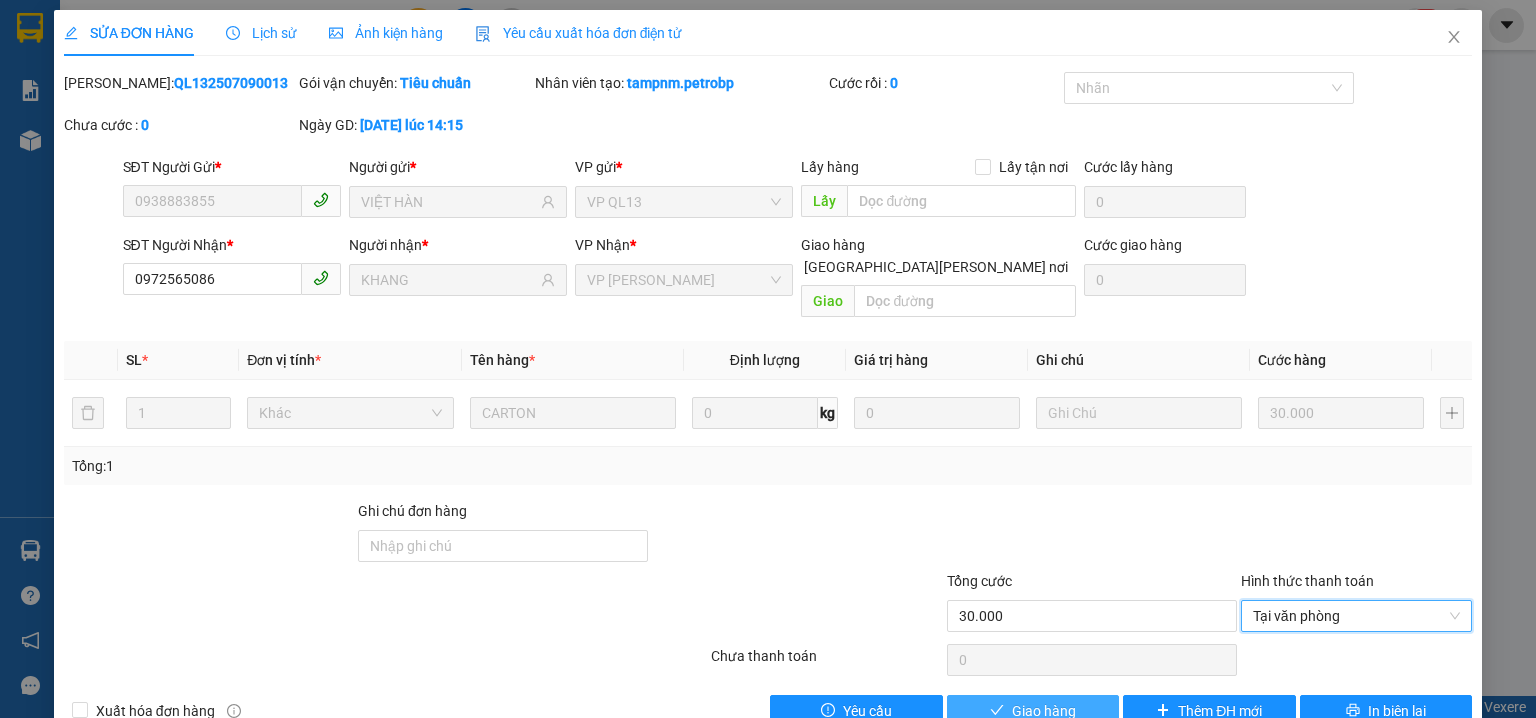 click on "Giao hàng" at bounding box center [1033, 711] 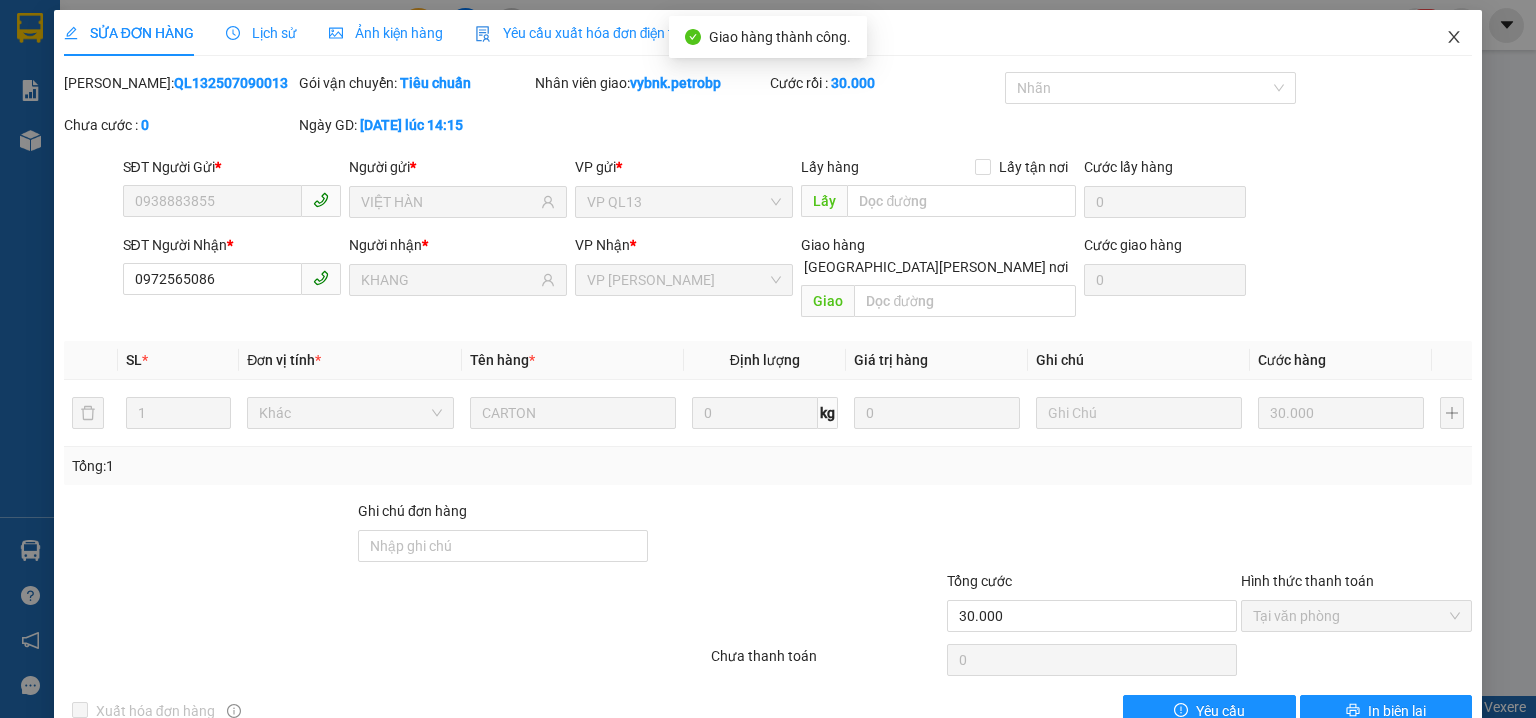 click 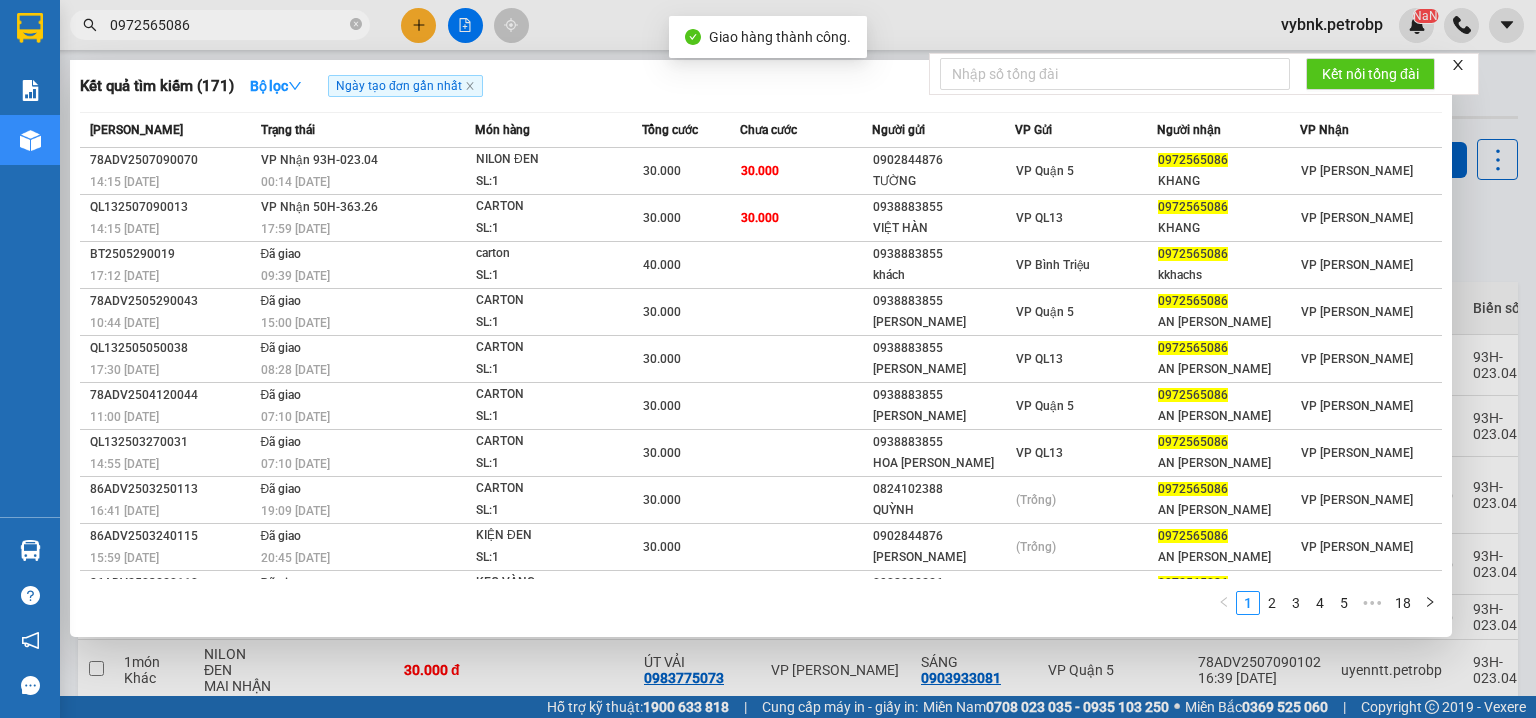 click on "0972565086" at bounding box center [228, 25] 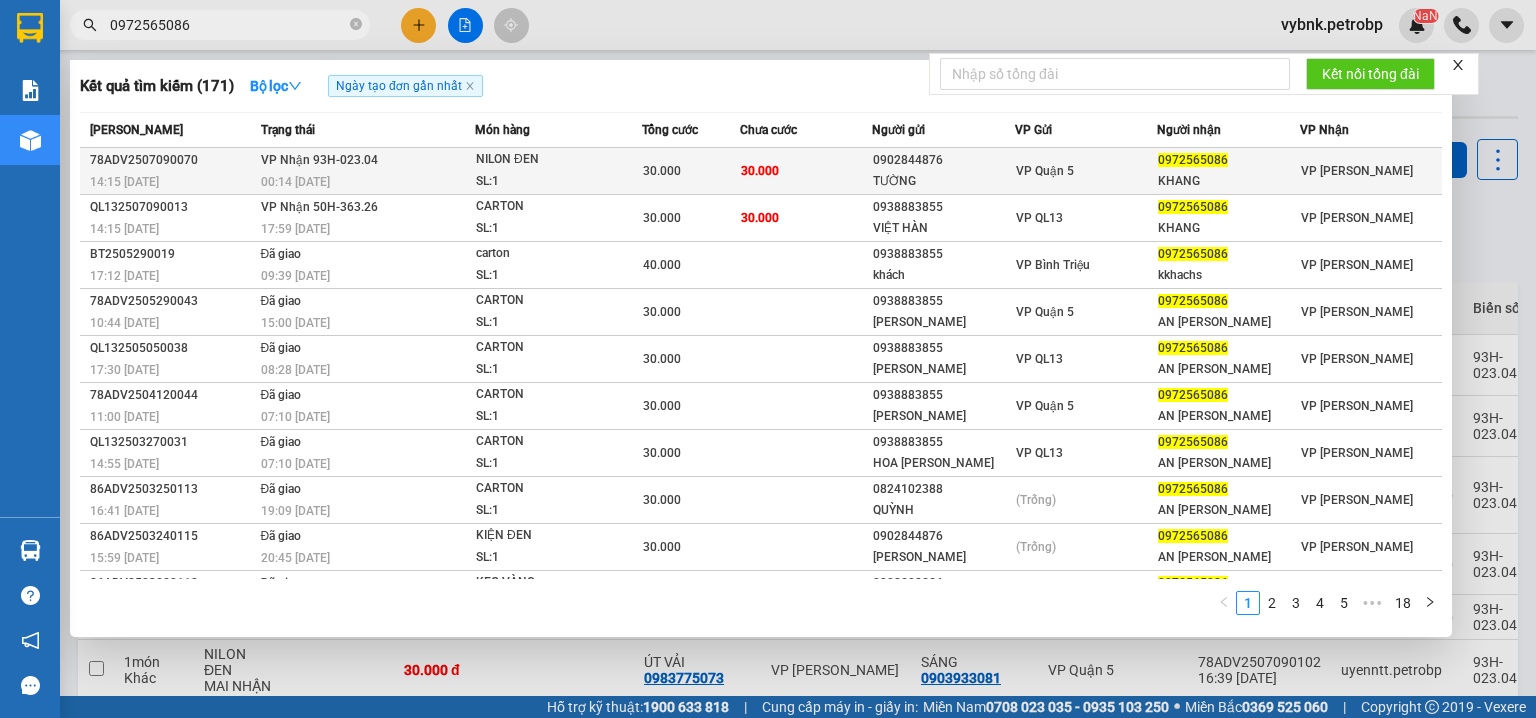 click on "30.000" at bounding box center [760, 171] 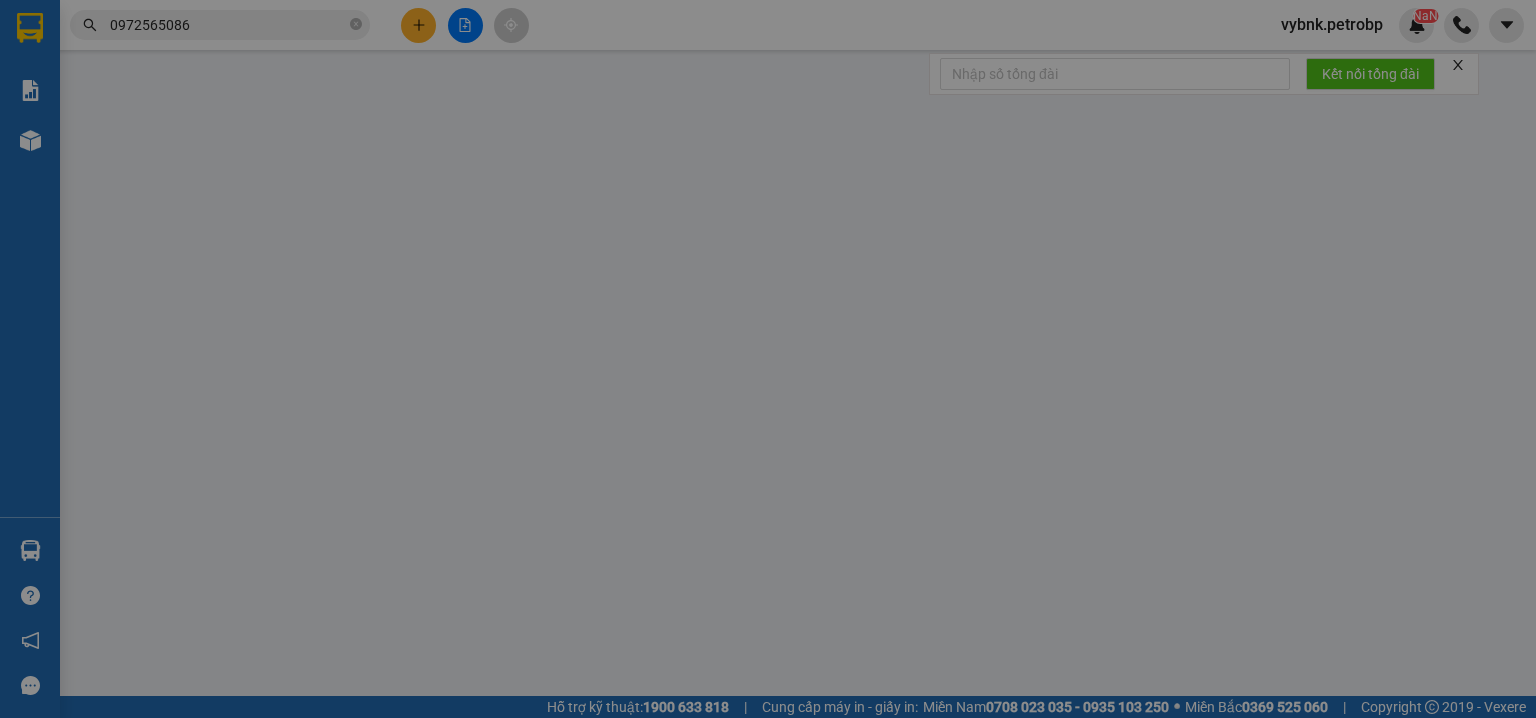 type on "0902844876" 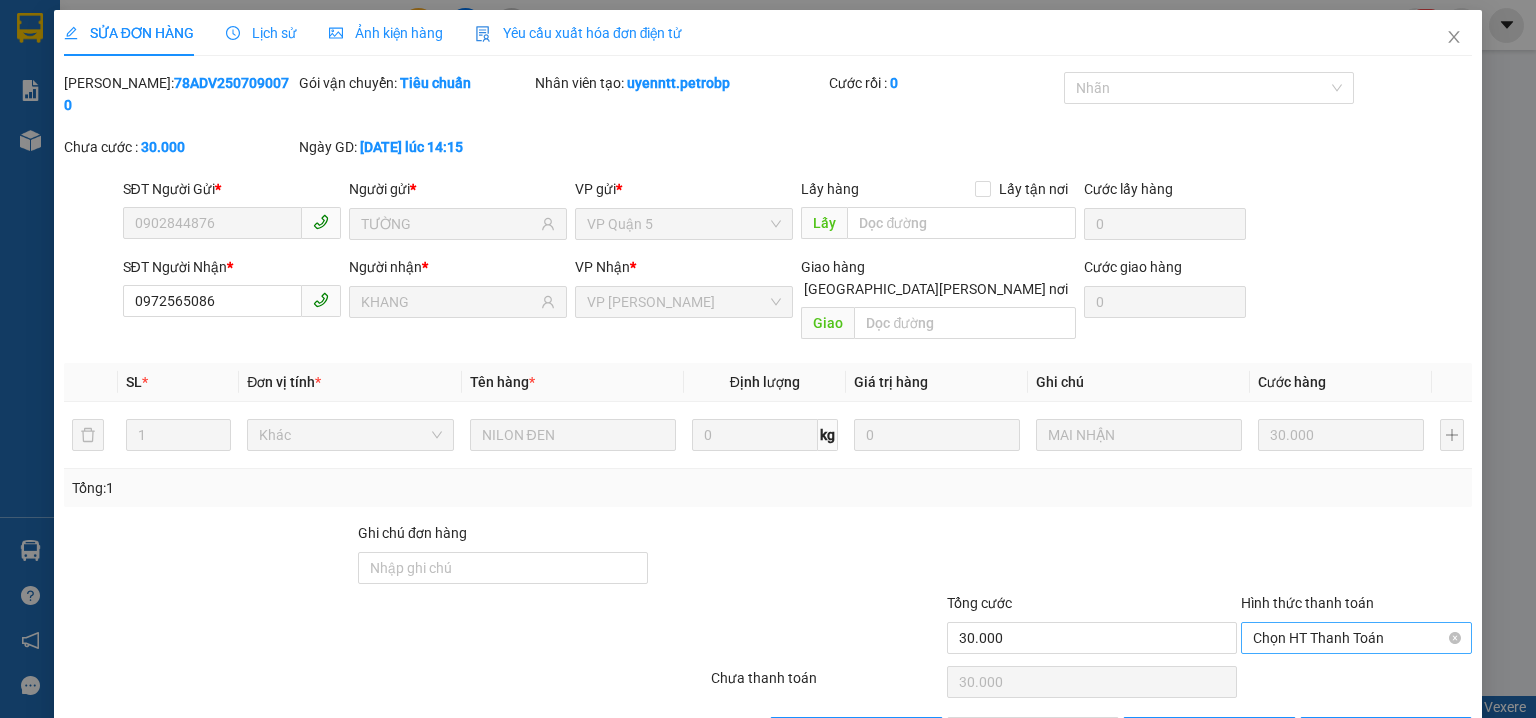click on "Chọn HT Thanh Toán" at bounding box center (1356, 638) 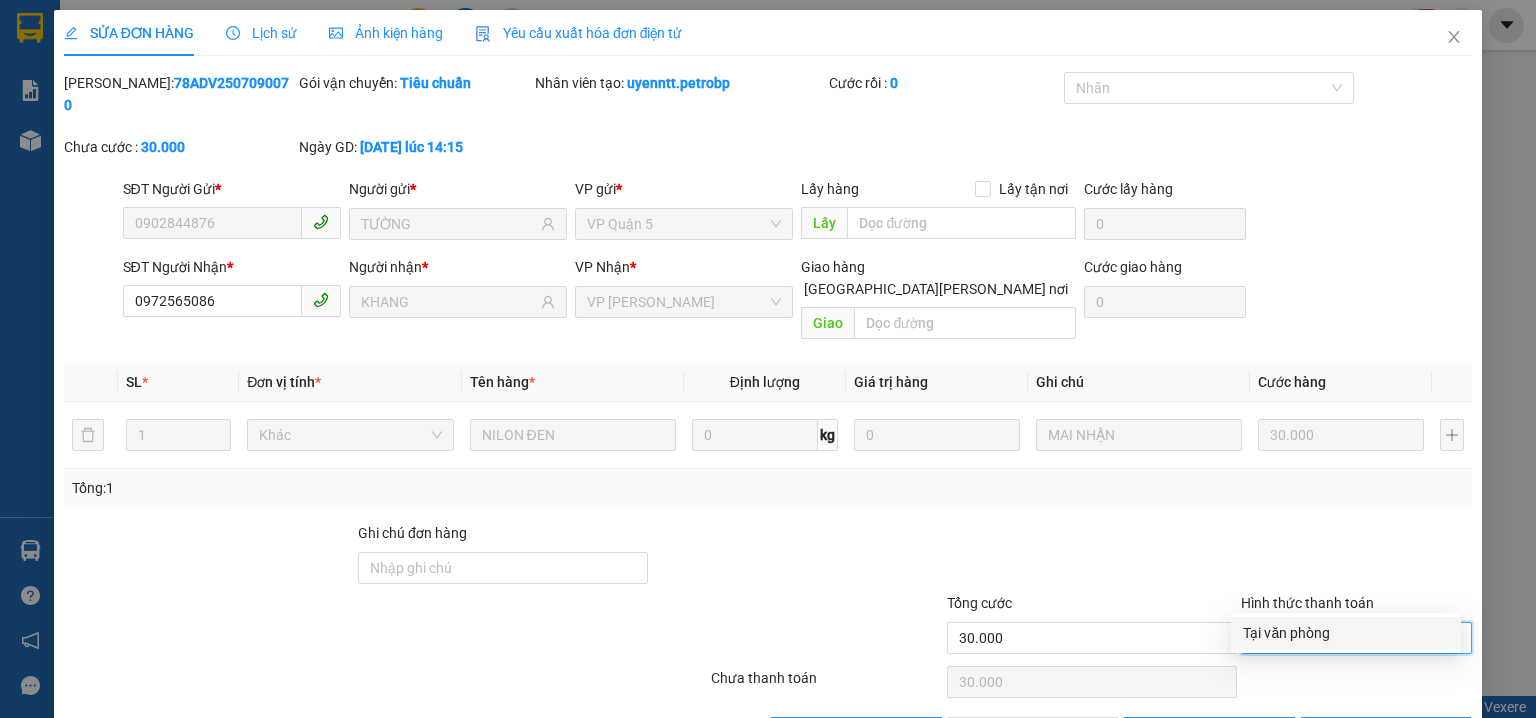 click on "Tại văn phòng" at bounding box center [1346, 633] 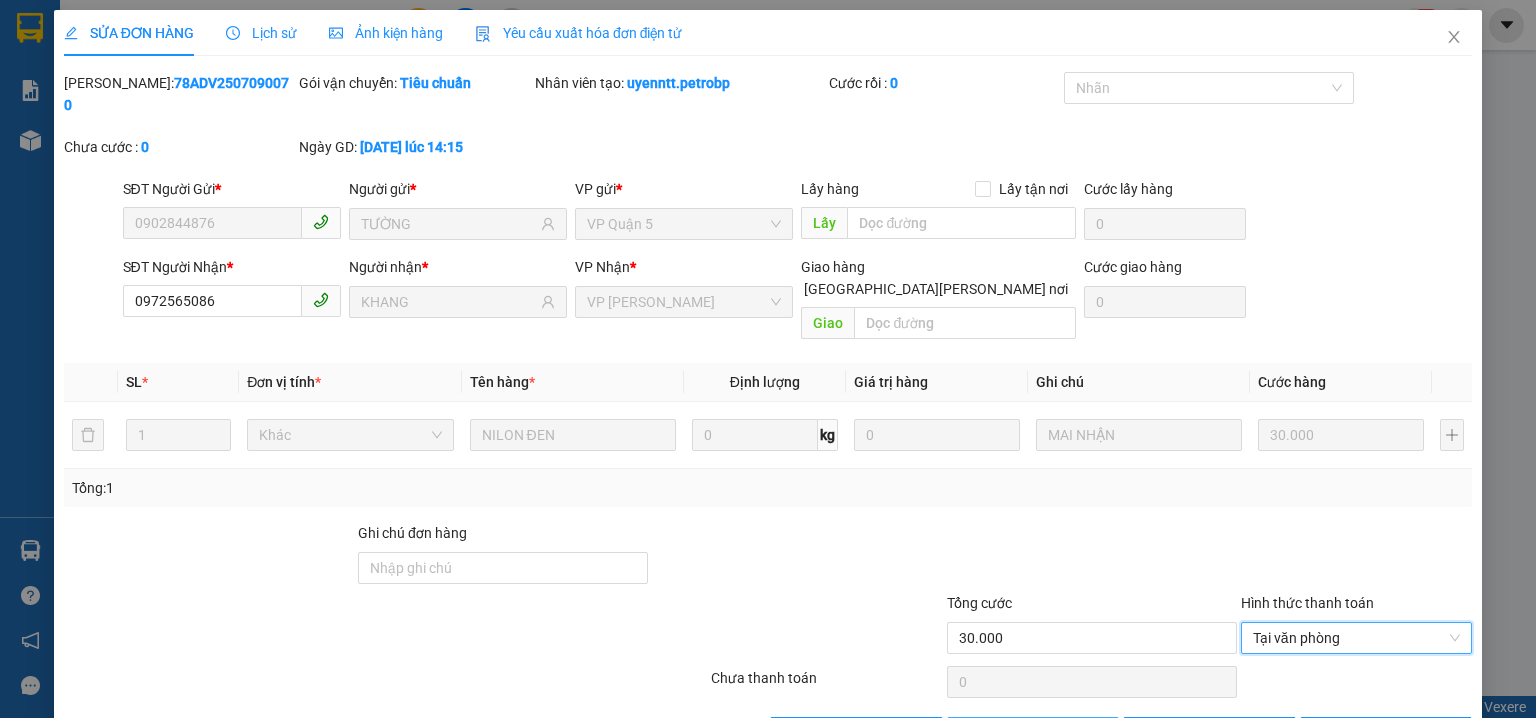 click on "Giao hàng" at bounding box center (1033, 733) 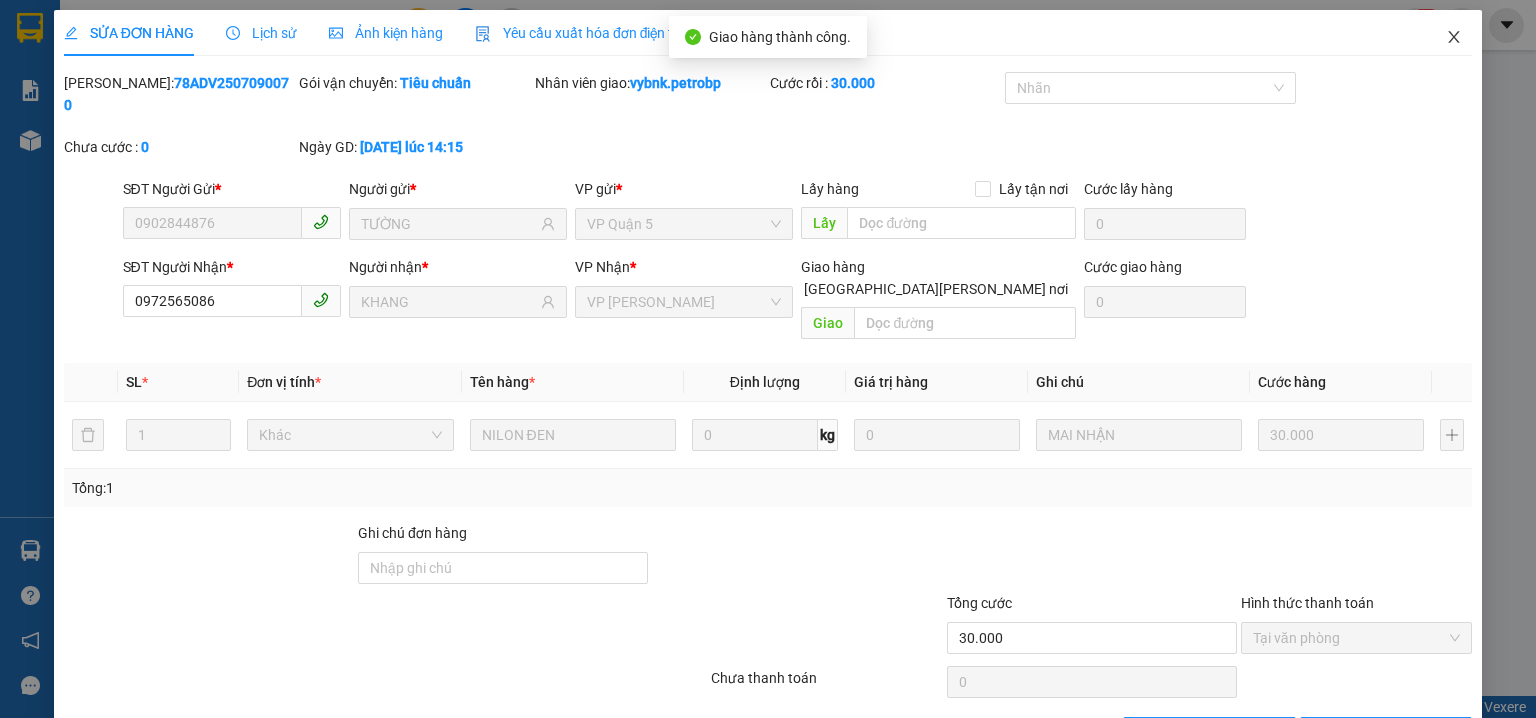 click at bounding box center [1454, 38] 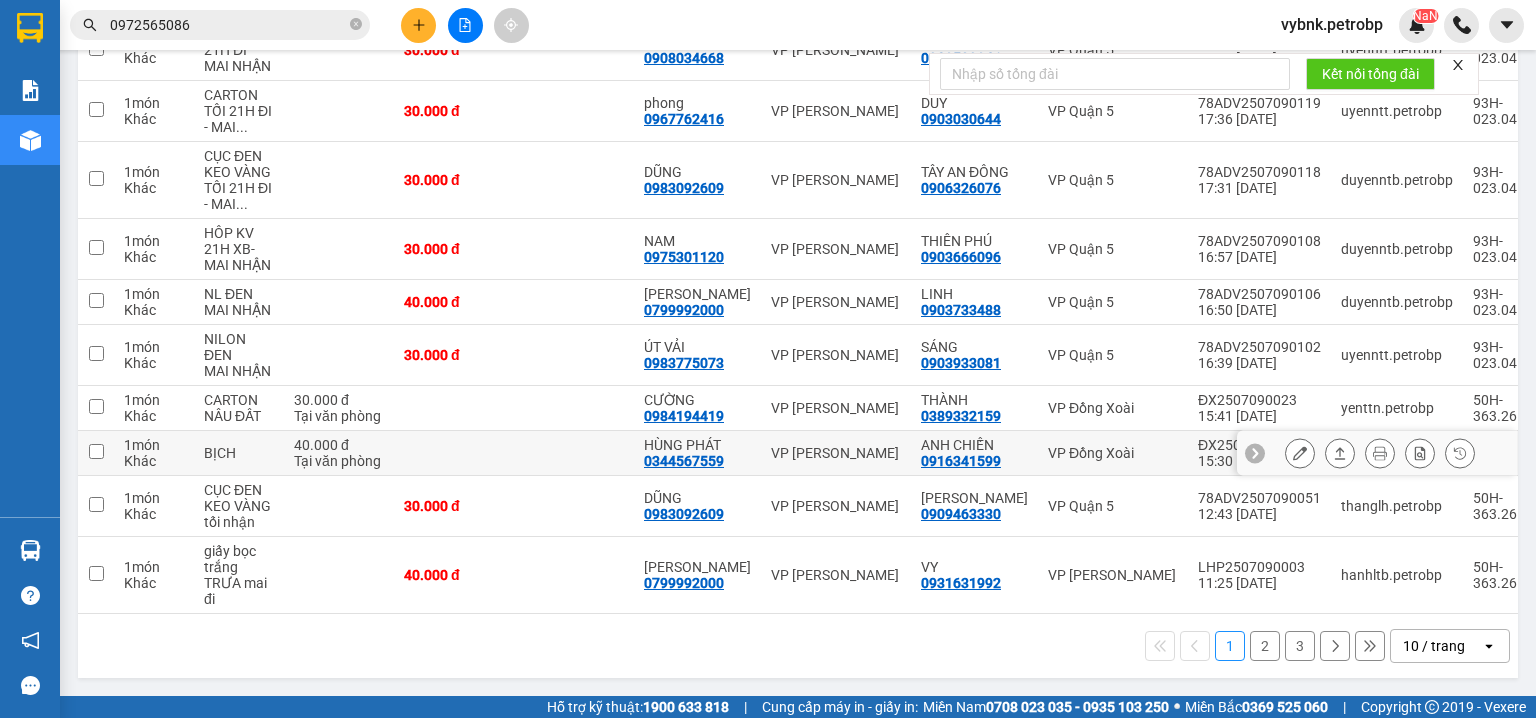 scroll, scrollTop: 0, scrollLeft: 0, axis: both 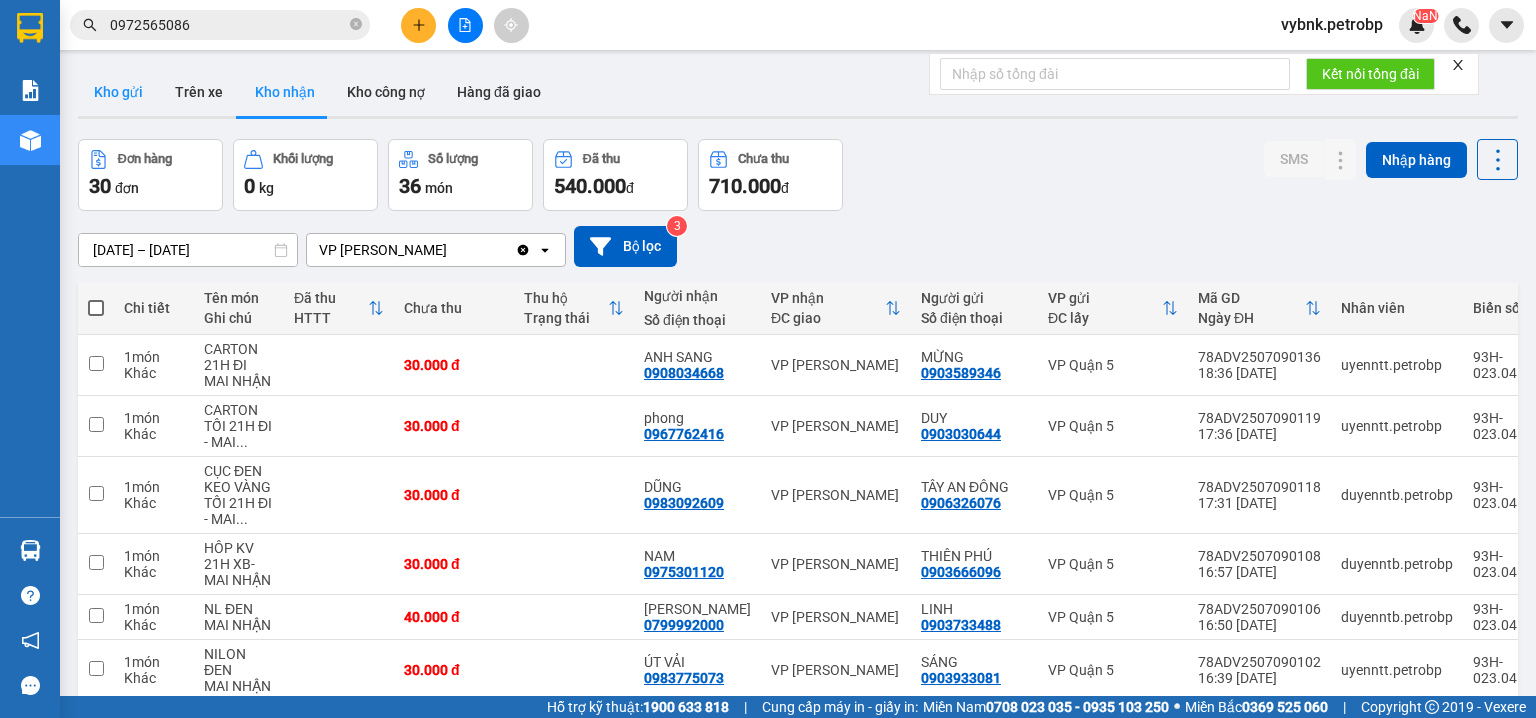 click on "Kho gửi" at bounding box center (118, 92) 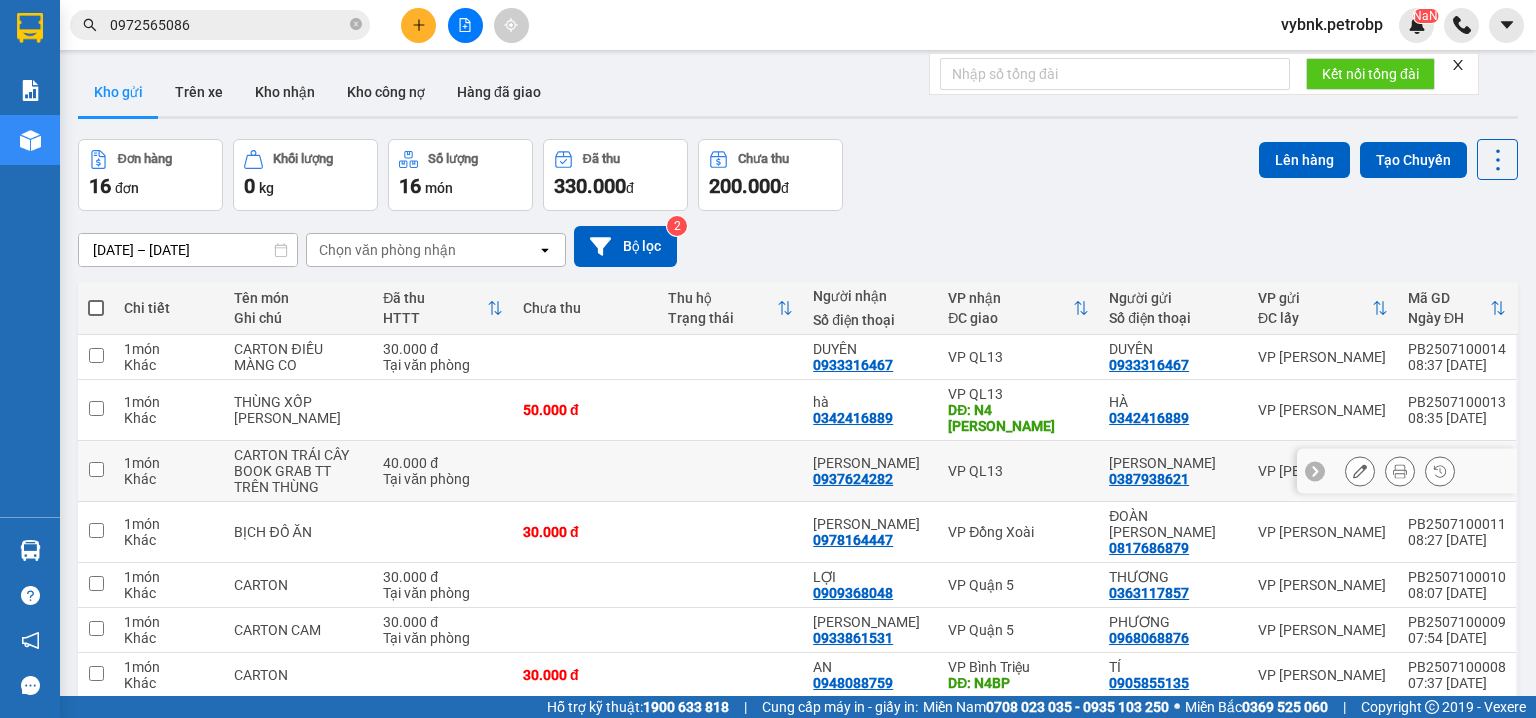 scroll, scrollTop: 184, scrollLeft: 0, axis: vertical 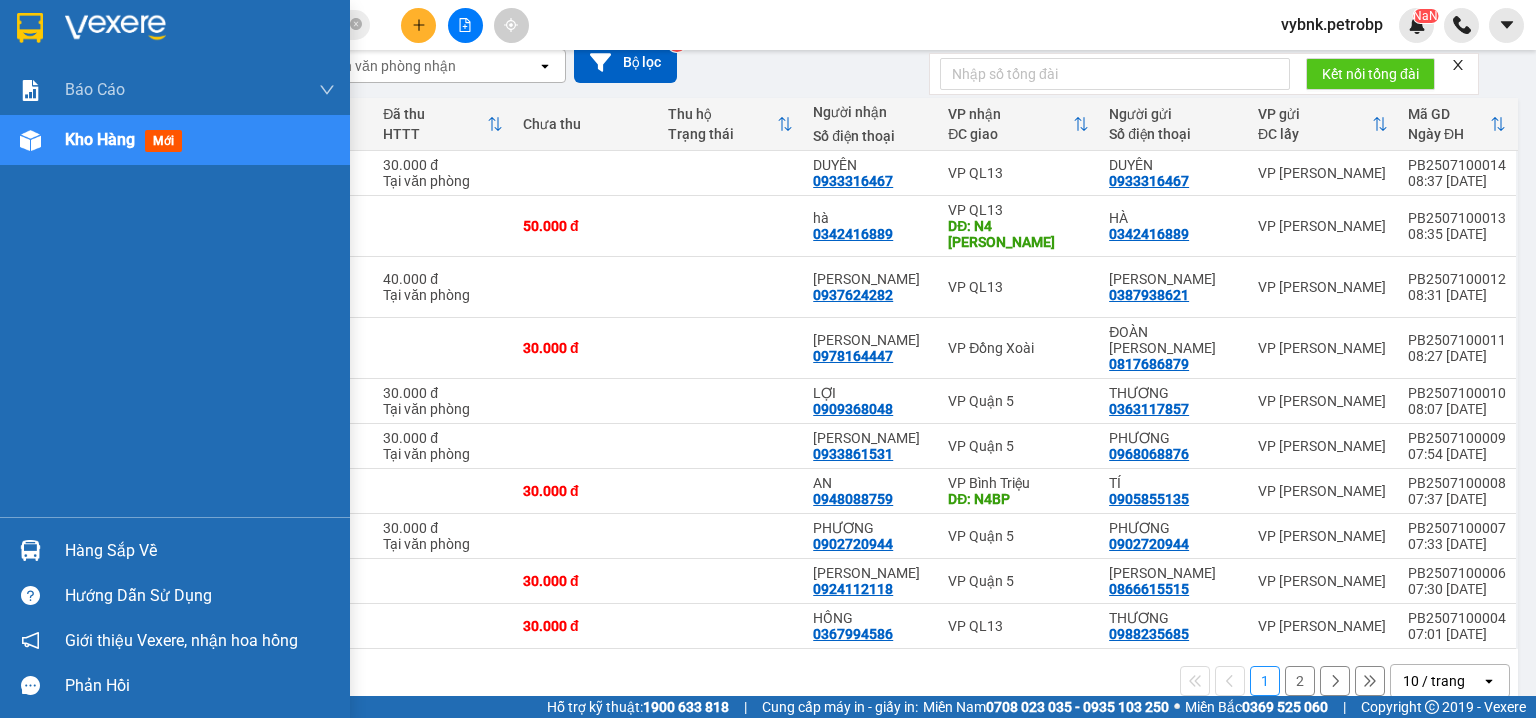 click on "Hàng sắp về" at bounding box center (175, 550) 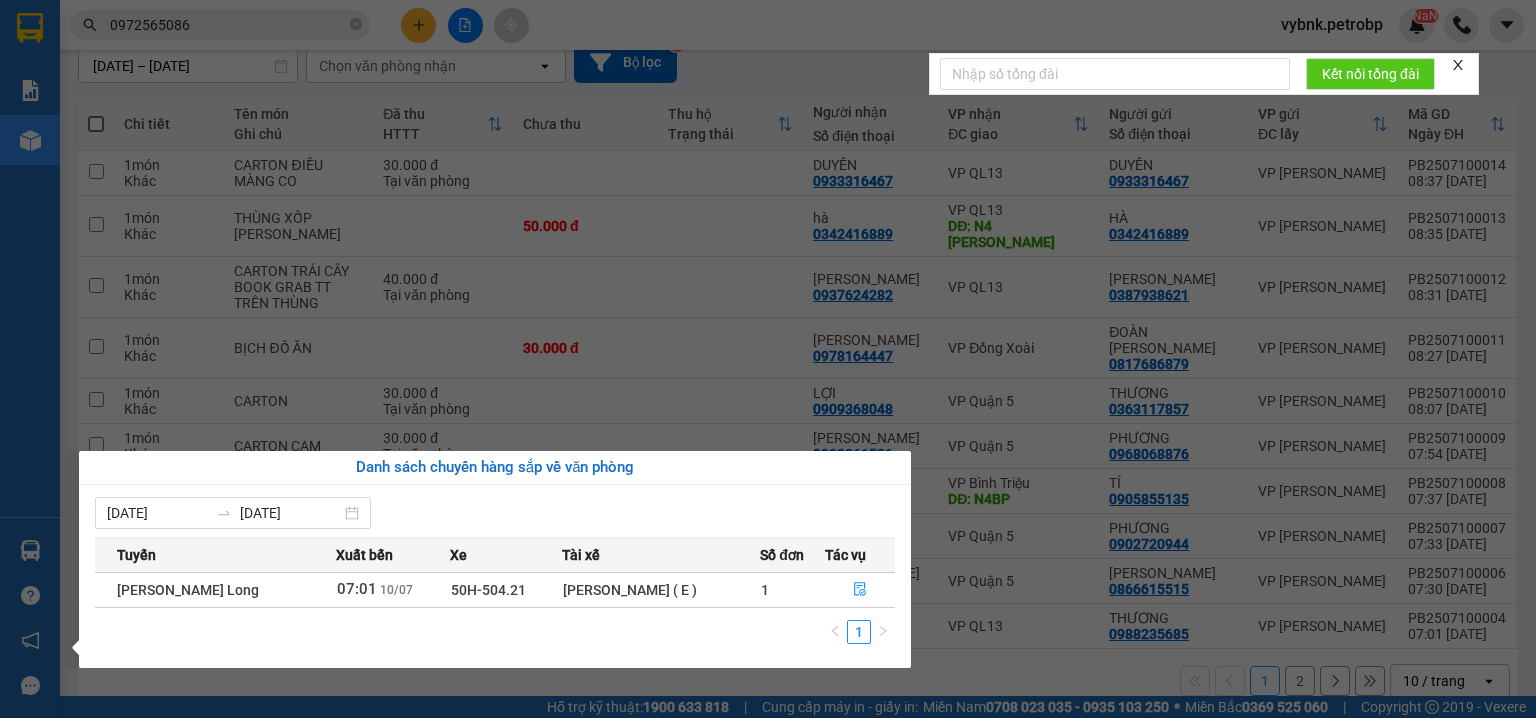 click on "Kết quả tìm kiếm ( 171 )  Bộ lọc  Ngày tạo đơn gần nhất Mã ĐH Trạng thái Món hàng Tổng cước Chưa cước Người gửi VP Gửi Người nhận VP Nhận 78ADV2507090070 14:15 - 09/07 VP Nhận   93H-023.04 00:14 - 10/07 NILON ĐEN SL:  1 30.000 30.000 0902844876 TƯỜNG VP Quận 5 0972565086 KHANG  VP Phước Bình QL132507090013 14:15 - 09/07 VP Nhận   50H-363.26 17:59 - 09/07 CARTON SL:  1 30.000 30.000 0938883855 VIỆT HÀN VP QL13 0972565086 KHANG VP Phước Bình BT2505290019 17:12 - 29/05 Đã giao   09:39 - 30/05 carton SL:  1 40.000 0938883855 khách  VP Bình Triệu 0972565086 kkhachs  VP Phước Bình 78ADV2505290043 10:44 - 29/05 Đã giao   15:00 - 29/05 CARTON SL:  1 30.000 0938883855 NGỌC ÁNH VP Quận 5 0972565086 AN KHANG VP Phước Bình QL132505050038 17:30 - 05/05 Đã giao   08:28 - 07/05 CARTON SL:  1 30.000 0938883855 NGỌC ÁNH VP QL13 0972565086 AN KHANG VP Phước Bình 78ADV2504120044 11:00 - 12/04 Đã giao   07:10 - 15/04 CARTON 1" at bounding box center (768, 359) 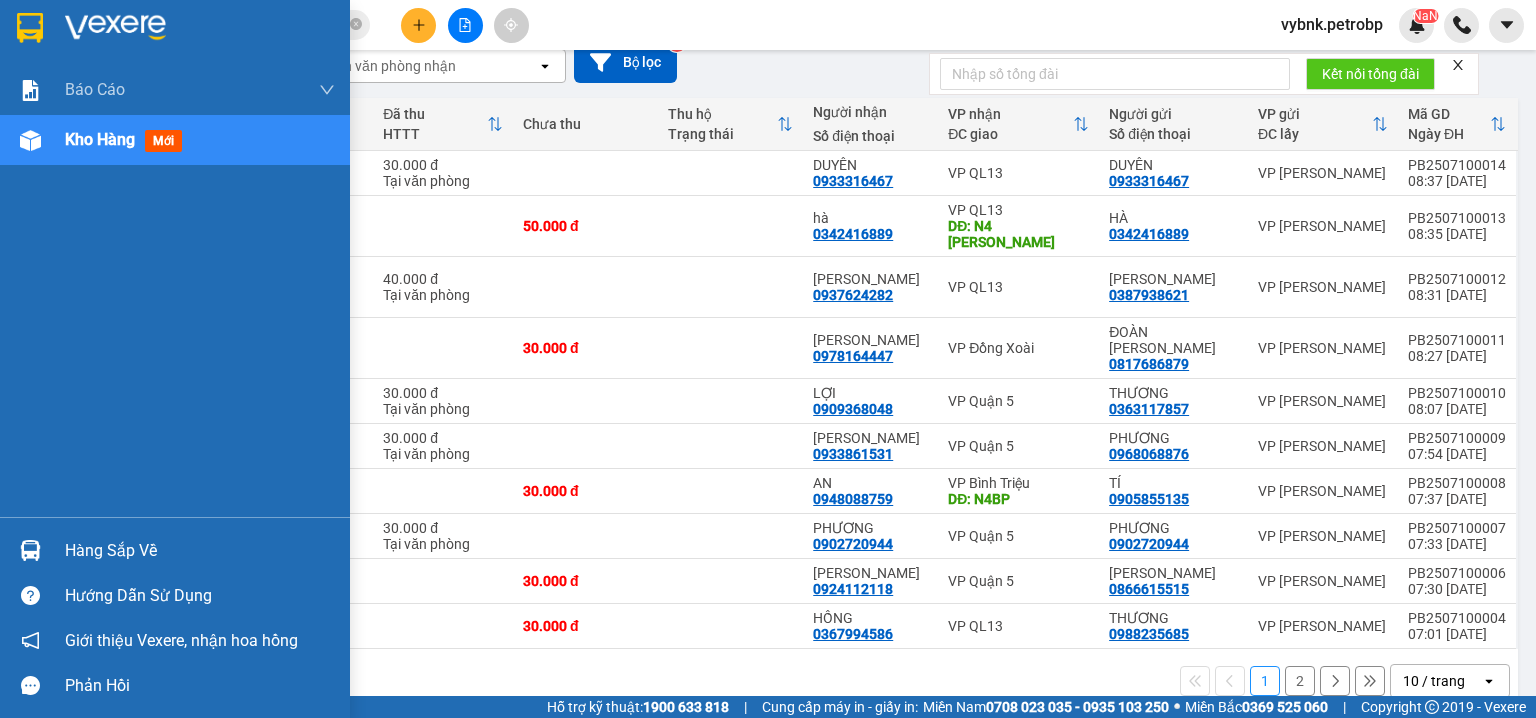 click at bounding box center [30, 550] 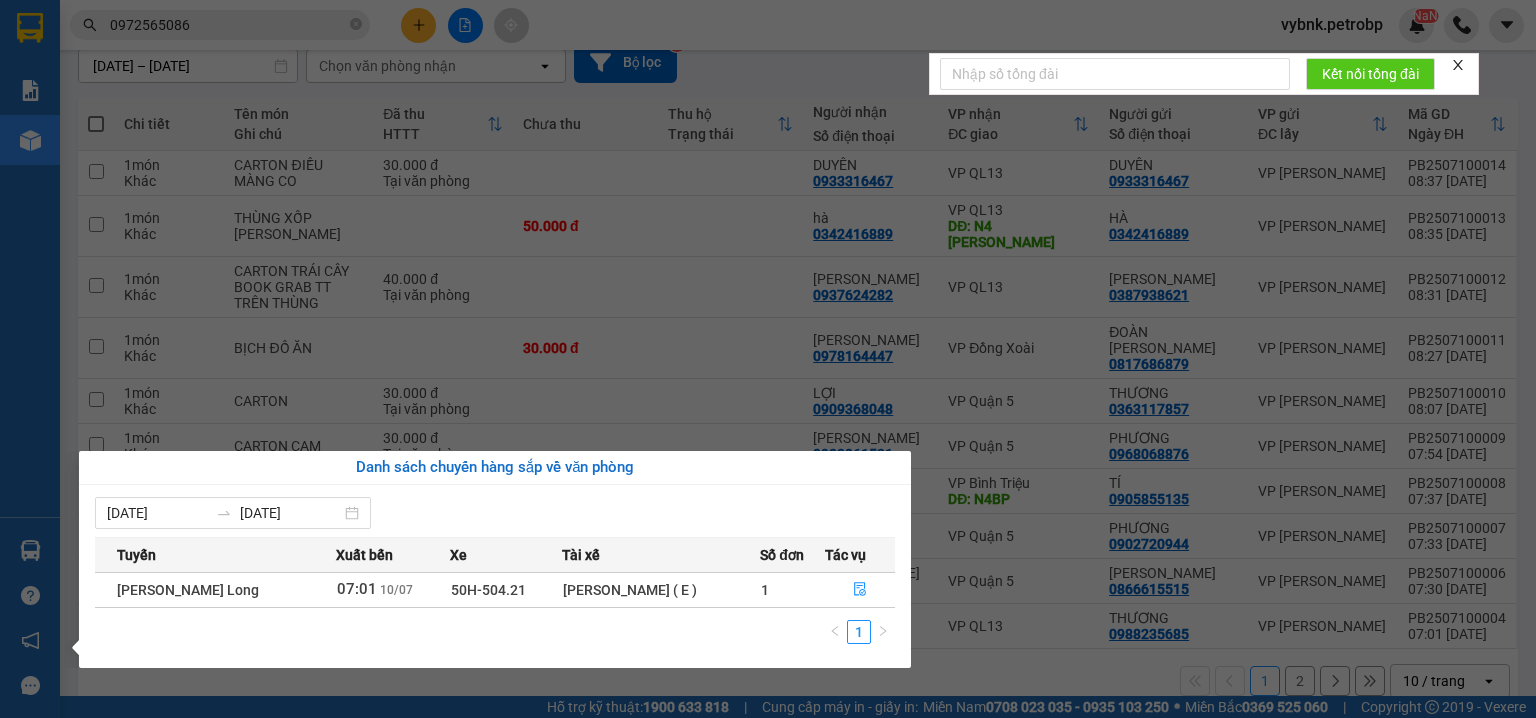 click on "Kết quả tìm kiếm ( 171 )  Bộ lọc  Ngày tạo đơn gần nhất Mã ĐH Trạng thái Món hàng Tổng cước Chưa cước Người gửi VP Gửi Người nhận VP Nhận 78ADV2507090070 14:15 - 09/07 VP Nhận   93H-023.04 00:14 - 10/07 NILON ĐEN SL:  1 30.000 30.000 0902844876 TƯỜNG VP Quận 5 0972565086 KHANG  VP Phước Bình QL132507090013 14:15 - 09/07 VP Nhận   50H-363.26 17:59 - 09/07 CARTON SL:  1 30.000 30.000 0938883855 VIỆT HÀN VP QL13 0972565086 KHANG VP Phước Bình BT2505290019 17:12 - 29/05 Đã giao   09:39 - 30/05 carton SL:  1 40.000 0938883855 khách  VP Bình Triệu 0972565086 kkhachs  VP Phước Bình 78ADV2505290043 10:44 - 29/05 Đã giao   15:00 - 29/05 CARTON SL:  1 30.000 0938883855 NGỌC ÁNH VP Quận 5 0972565086 AN KHANG VP Phước Bình QL132505050038 17:30 - 05/05 Đã giao   08:28 - 07/05 CARTON SL:  1 30.000 0938883855 NGỌC ÁNH VP QL13 0972565086 AN KHANG VP Phước Bình 78ADV2504120044 11:00 - 12/04 Đã giao   07:10 - 15/04 CARTON 1" at bounding box center (768, 359) 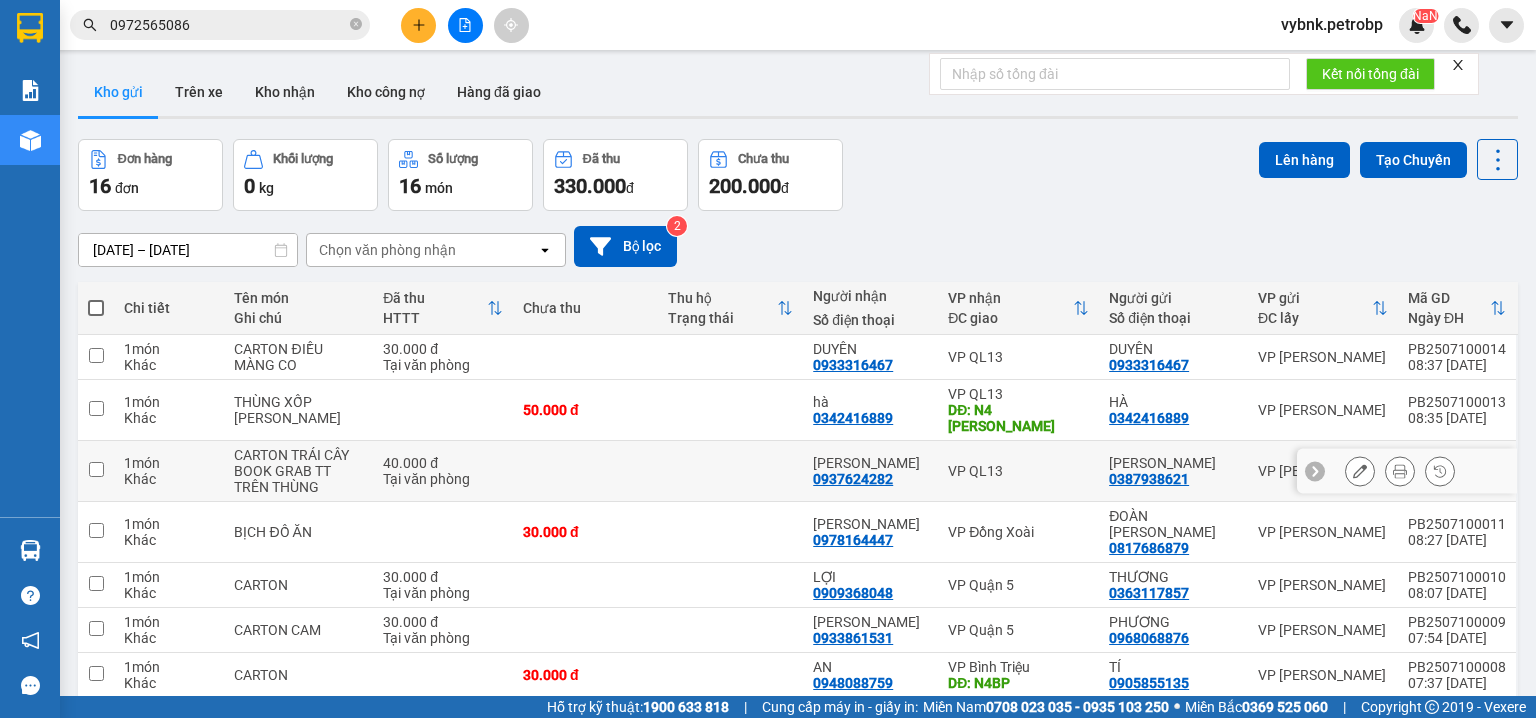 scroll, scrollTop: 106, scrollLeft: 0, axis: vertical 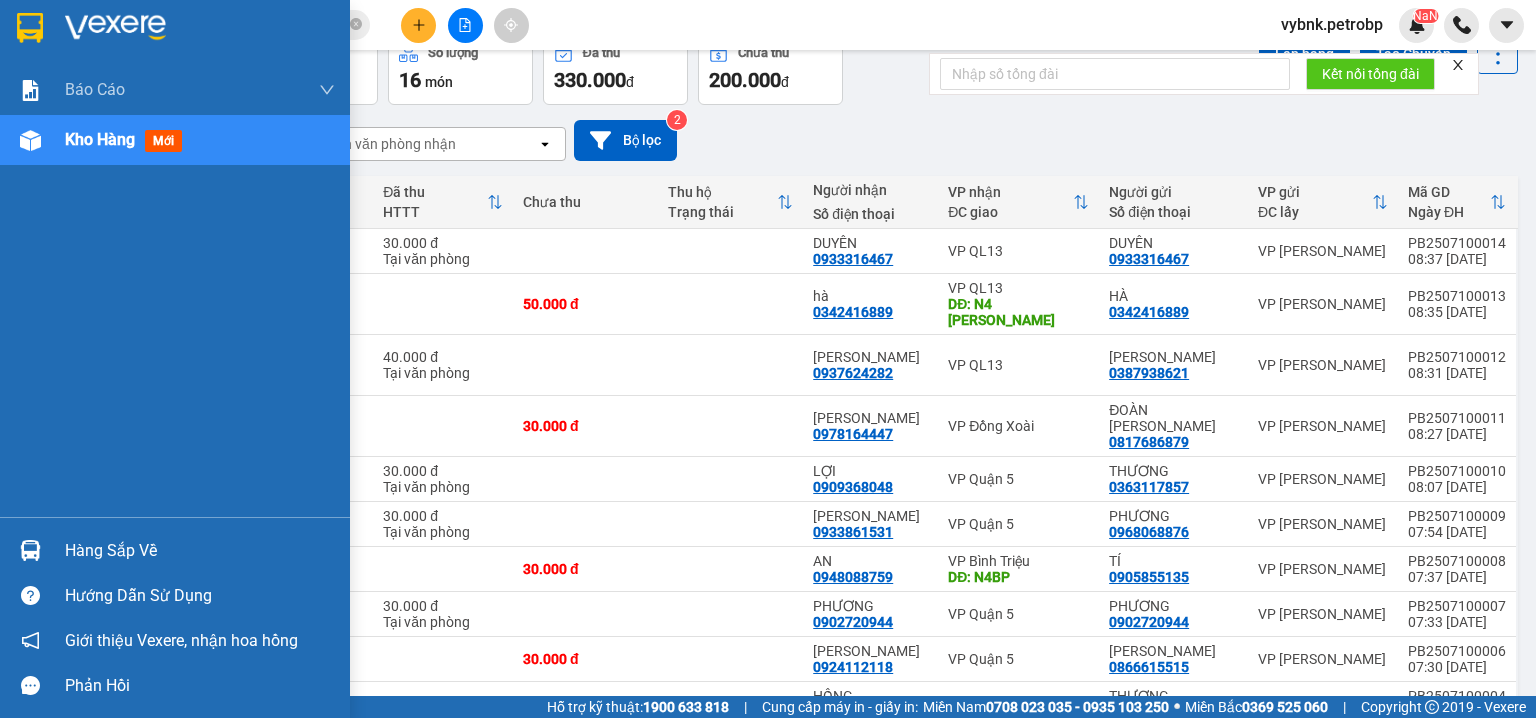 click on "Hàng sắp về" at bounding box center [200, 551] 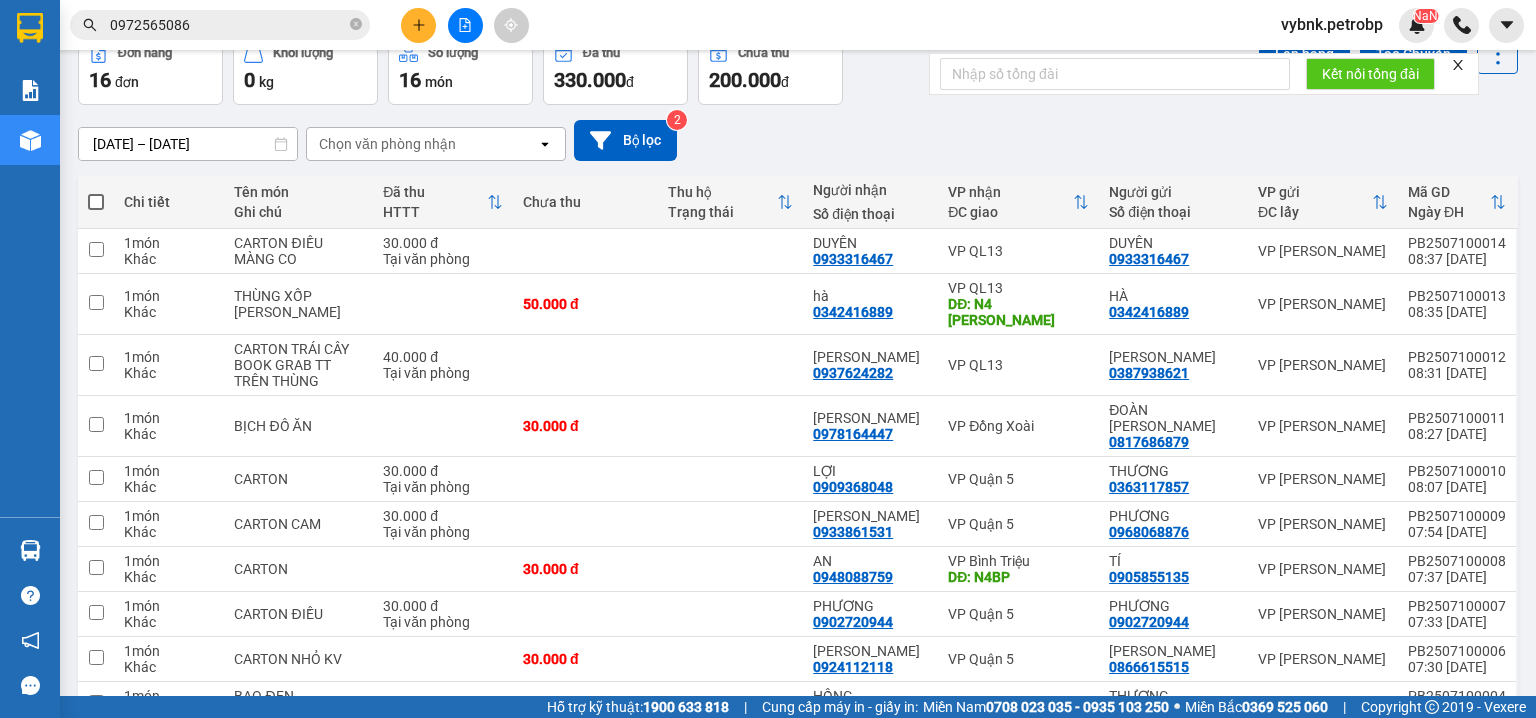 click on "Kết quả tìm kiếm ( 171 )  Bộ lọc  Ngày tạo đơn gần nhất Mã ĐH Trạng thái Món hàng Tổng cước Chưa cước Người gửi VP Gửi Người nhận VP Nhận 78ADV2507090070 14:15 - 09/07 VP Nhận   93H-023.04 00:14 - 10/07 NILON ĐEN SL:  1 30.000 30.000 0902844876 TƯỜNG VP Quận 5 0972565086 KHANG  VP Phước Bình QL132507090013 14:15 - 09/07 VP Nhận   50H-363.26 17:59 - 09/07 CARTON SL:  1 30.000 30.000 0938883855 VIỆT HÀN VP QL13 0972565086 KHANG VP Phước Bình BT2505290019 17:12 - 29/05 Đã giao   09:39 - 30/05 carton SL:  1 40.000 0938883855 khách  VP Bình Triệu 0972565086 kkhachs  VP Phước Bình 78ADV2505290043 10:44 - 29/05 Đã giao   15:00 - 29/05 CARTON SL:  1 30.000 0938883855 NGỌC ÁNH VP Quận 5 0972565086 AN KHANG VP Phước Bình QL132505050038 17:30 - 05/05 Đã giao   08:28 - 07/05 CARTON SL:  1 30.000 0938883855 NGỌC ÁNH VP QL13 0972565086 AN KHANG VP Phước Bình 78ADV2504120044 11:00 - 12/04 Đã giao   07:10 - 15/04 CARTON 1" at bounding box center [768, 359] 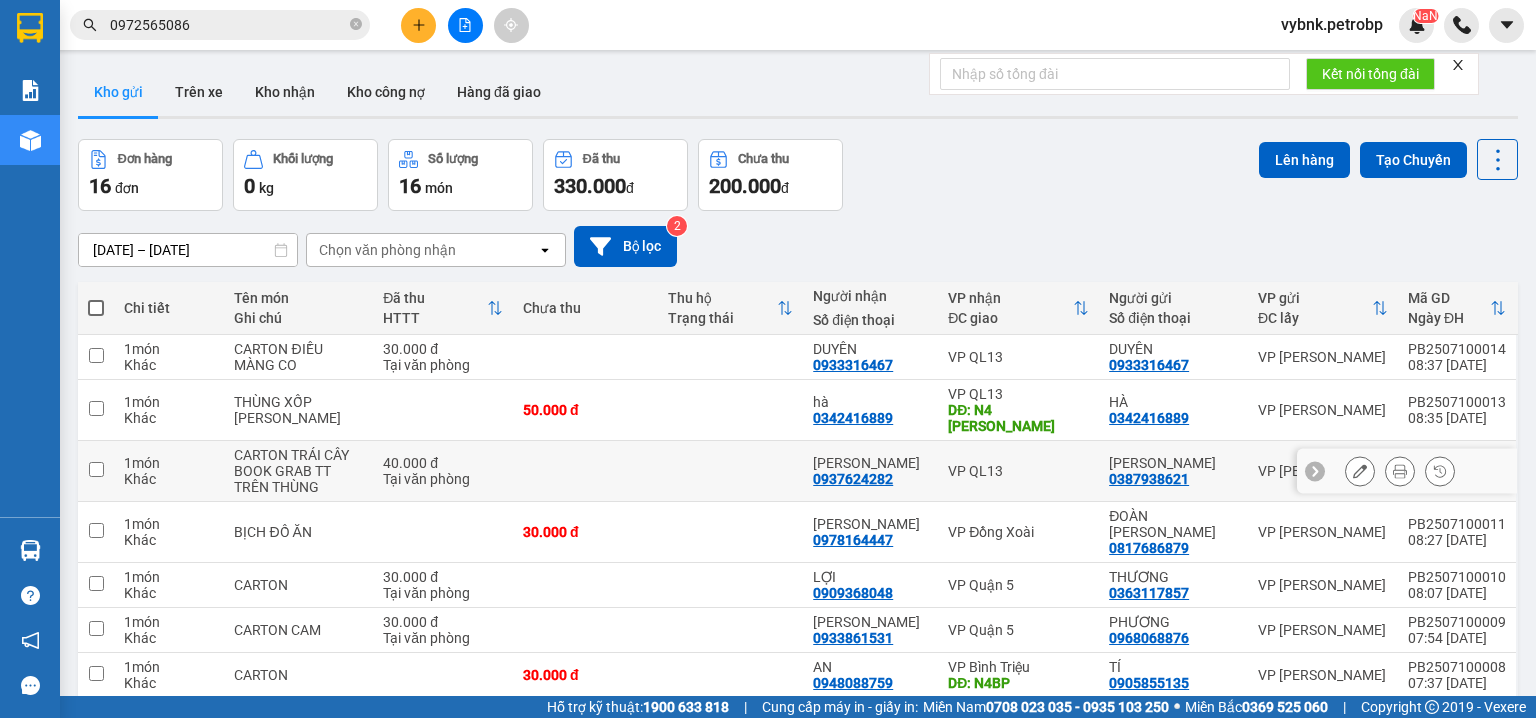 scroll, scrollTop: 184, scrollLeft: 0, axis: vertical 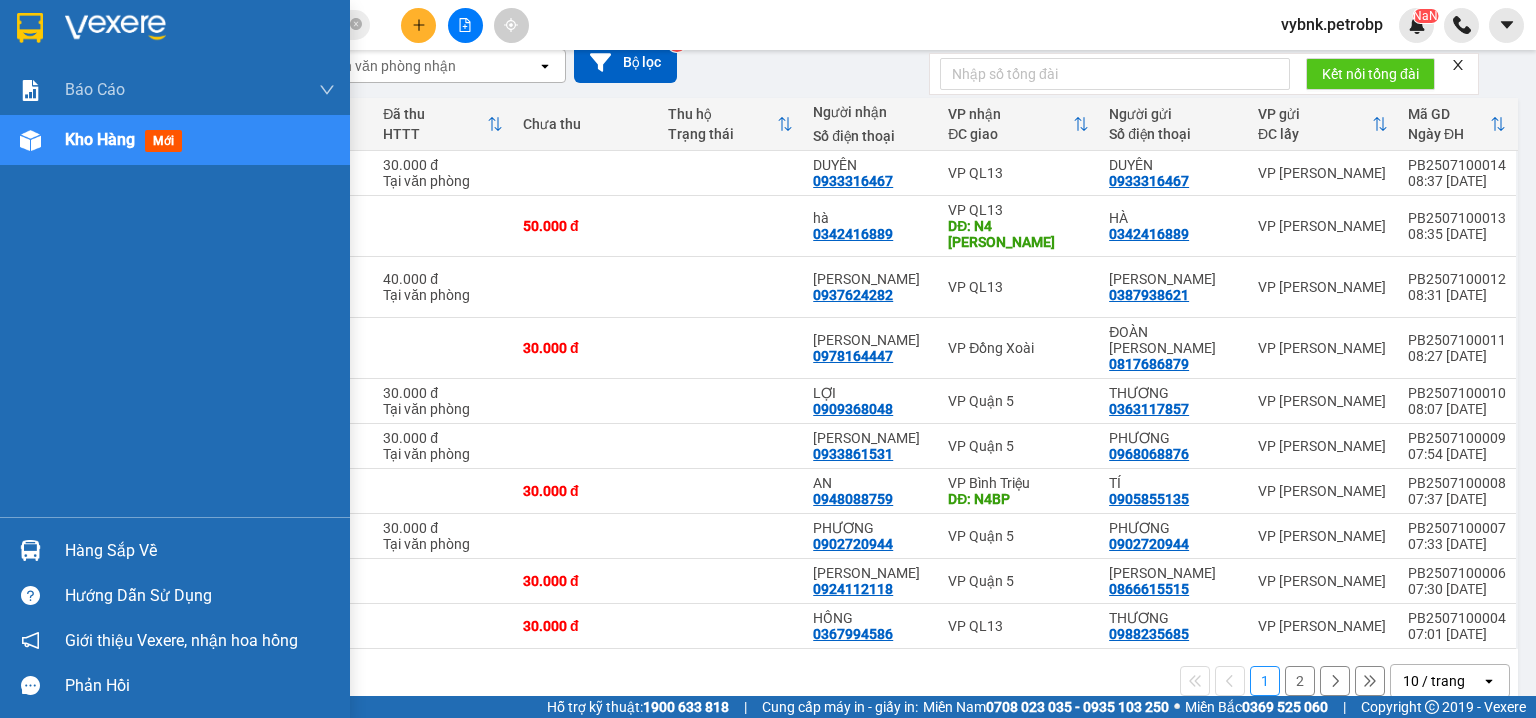 click at bounding box center [30, 550] 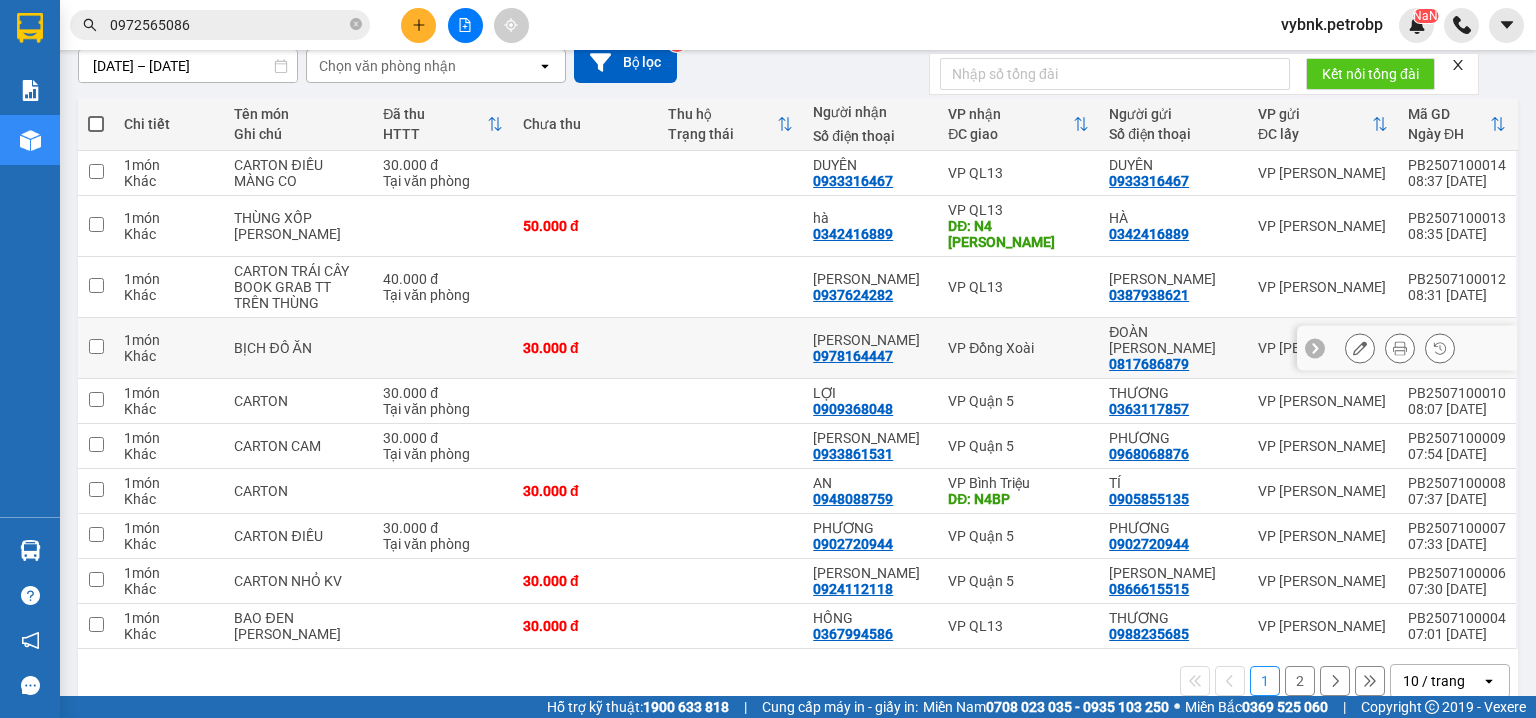 click on "Kết quả tìm kiếm ( 171 )  Bộ lọc  Ngày tạo đơn gần nhất Mã ĐH Trạng thái Món hàng Tổng cước Chưa cước Người gửi VP Gửi Người nhận VP Nhận 78ADV2507090070 14:15 - 09/07 VP Nhận   93H-023.04 00:14 - 10/07 NILON ĐEN SL:  1 30.000 30.000 0902844876 TƯỜNG VP Quận 5 0972565086 KHANG  VP Phước Bình QL132507090013 14:15 - 09/07 VP Nhận   50H-363.26 17:59 - 09/07 CARTON SL:  1 30.000 30.000 0938883855 VIỆT HÀN VP QL13 0972565086 KHANG VP Phước Bình BT2505290019 17:12 - 29/05 Đã giao   09:39 - 30/05 carton SL:  1 40.000 0938883855 khách  VP Bình Triệu 0972565086 kkhachs  VP Phước Bình 78ADV2505290043 10:44 - 29/05 Đã giao   15:00 - 29/05 CARTON SL:  1 30.000 0938883855 NGỌC ÁNH VP Quận 5 0972565086 AN KHANG VP Phước Bình QL132505050038 17:30 - 05/05 Đã giao   08:28 - 07/05 CARTON SL:  1 30.000 0938883855 NGỌC ÁNH VP QL13 0972565086 AN KHANG VP Phước Bình 78ADV2504120044 11:00 - 12/04 Đã giao   07:10 - 15/04 CARTON 1" at bounding box center (768, 359) 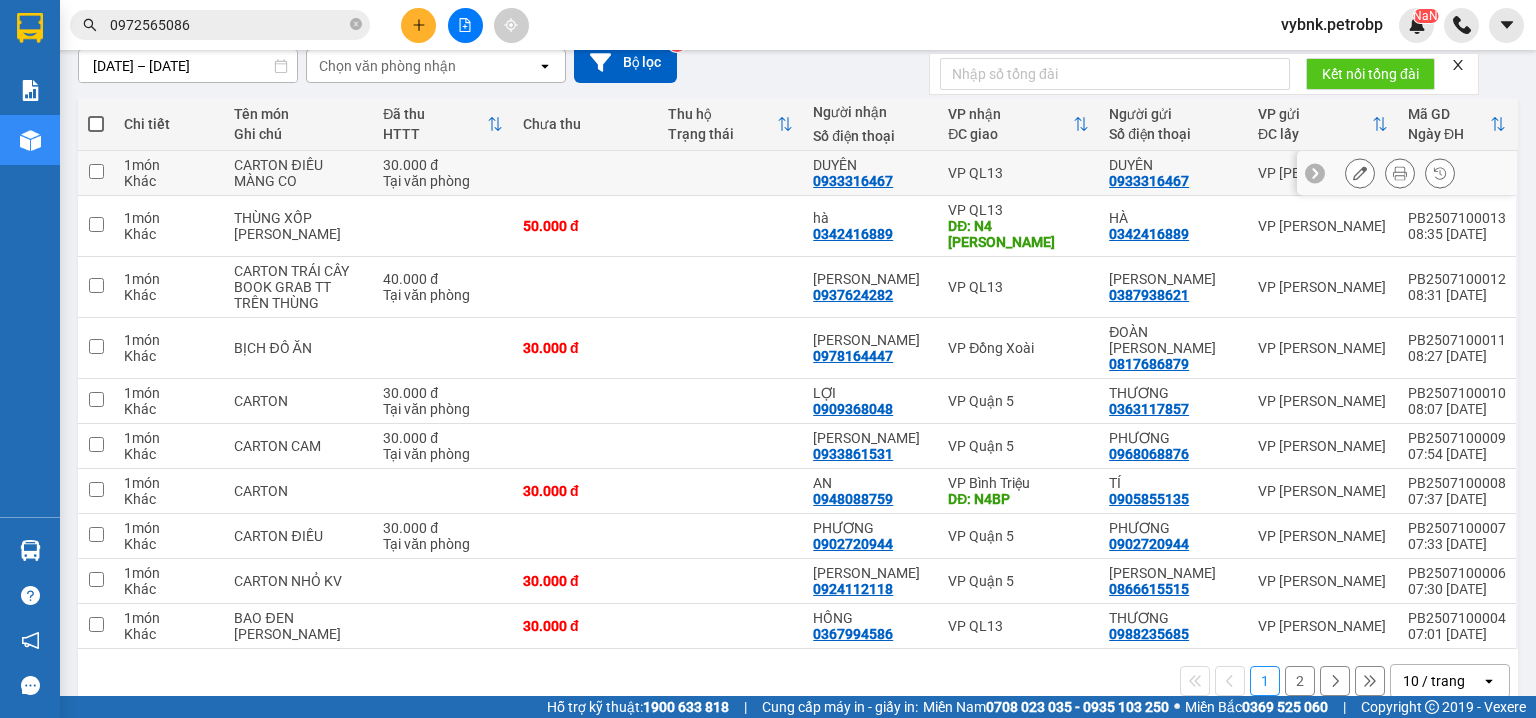scroll, scrollTop: 0, scrollLeft: 0, axis: both 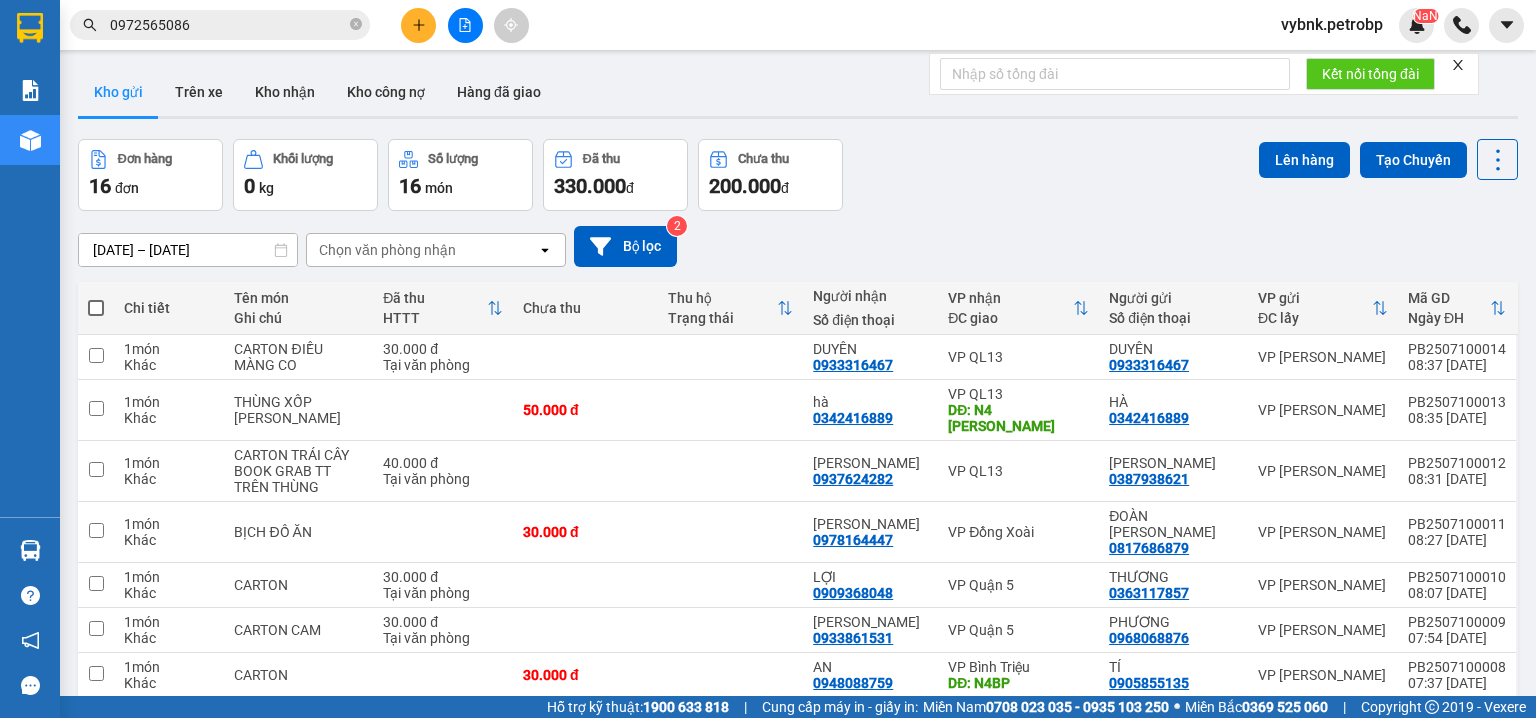 click on "[DATE] – [DATE]" at bounding box center [188, 250] 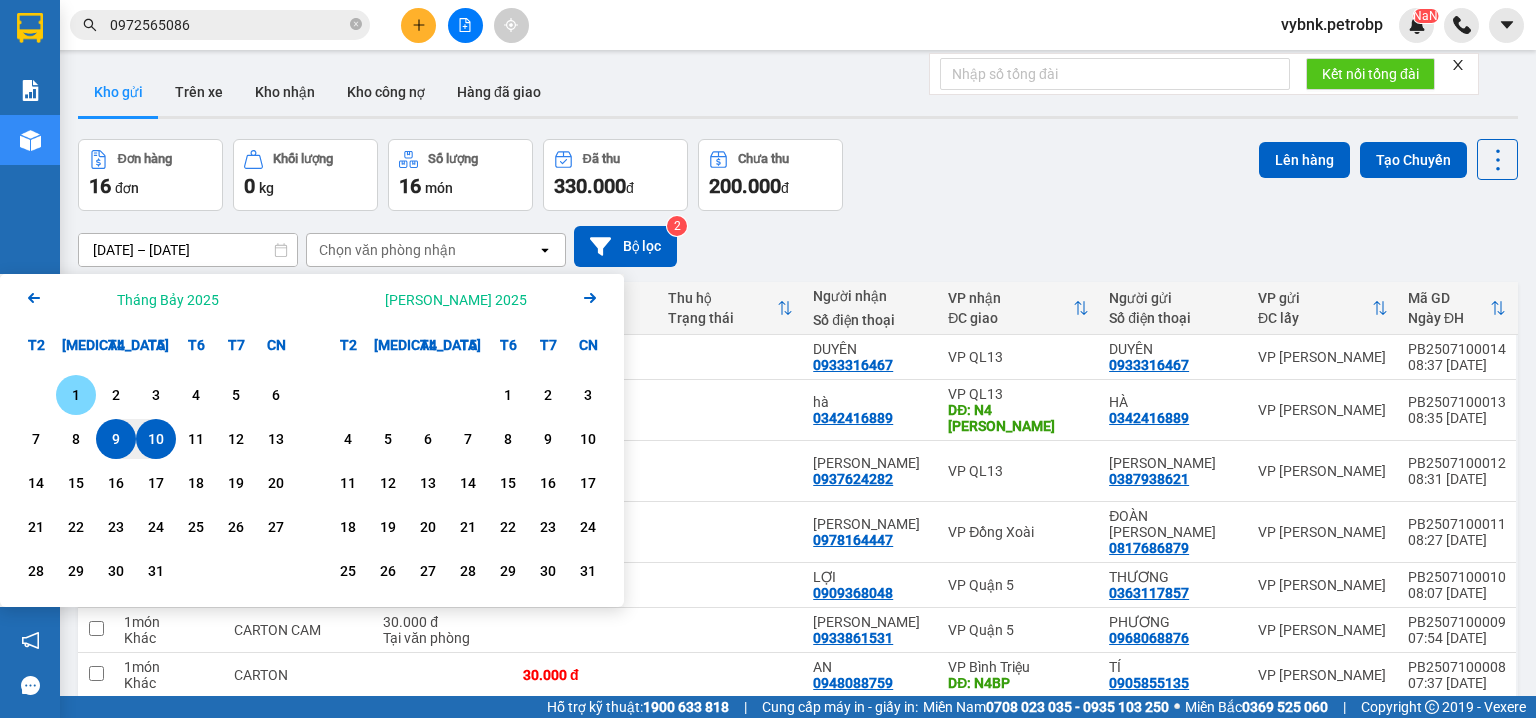 click on "1" at bounding box center (76, 395) 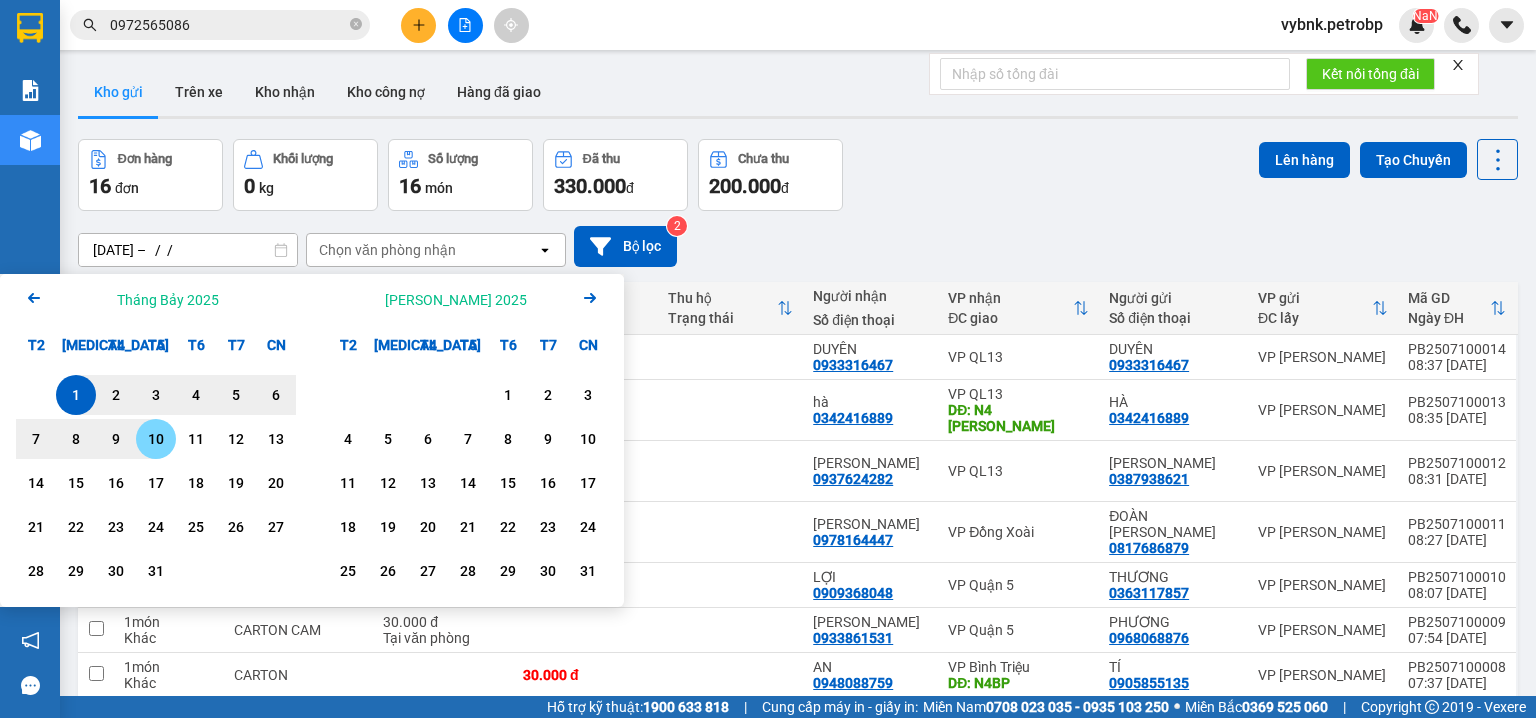 click on "10" at bounding box center [156, 439] 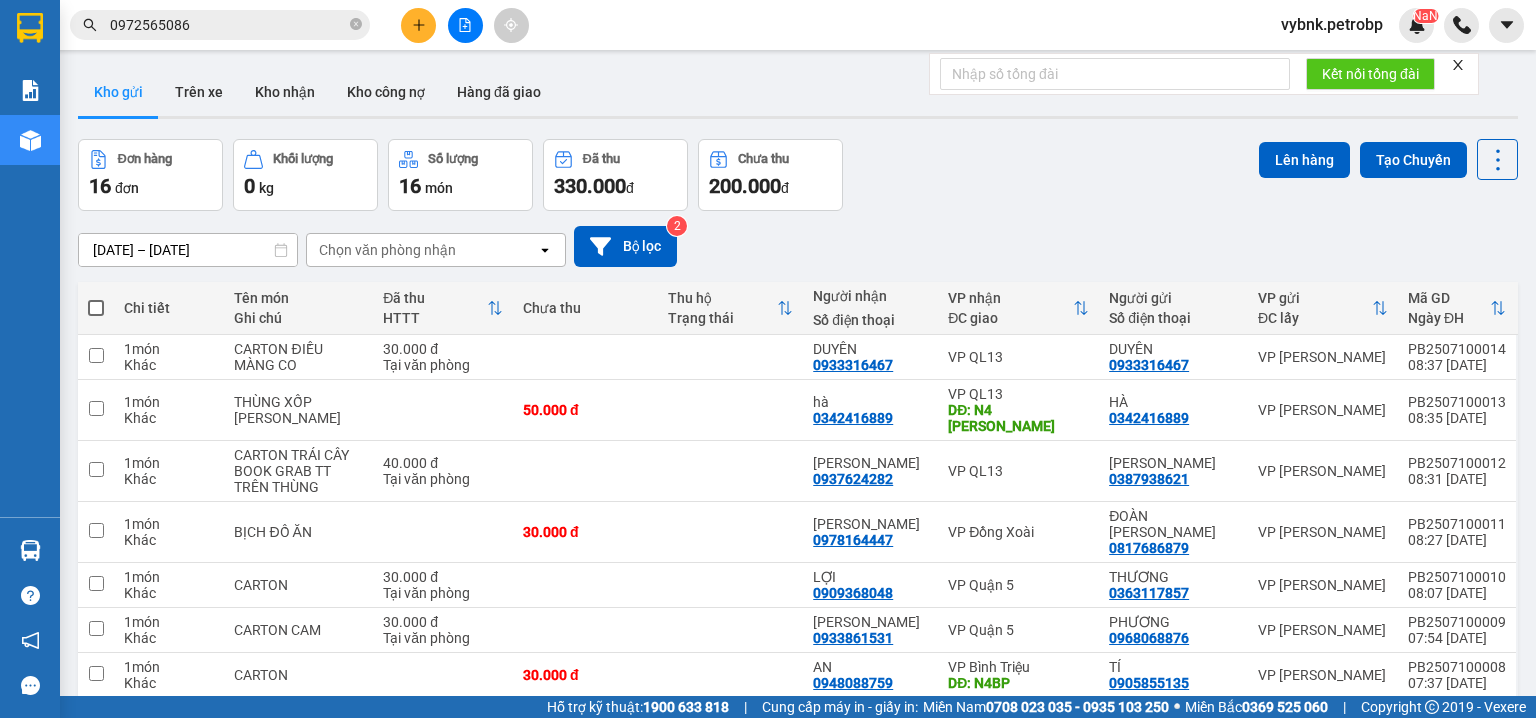 click at bounding box center (96, 308) 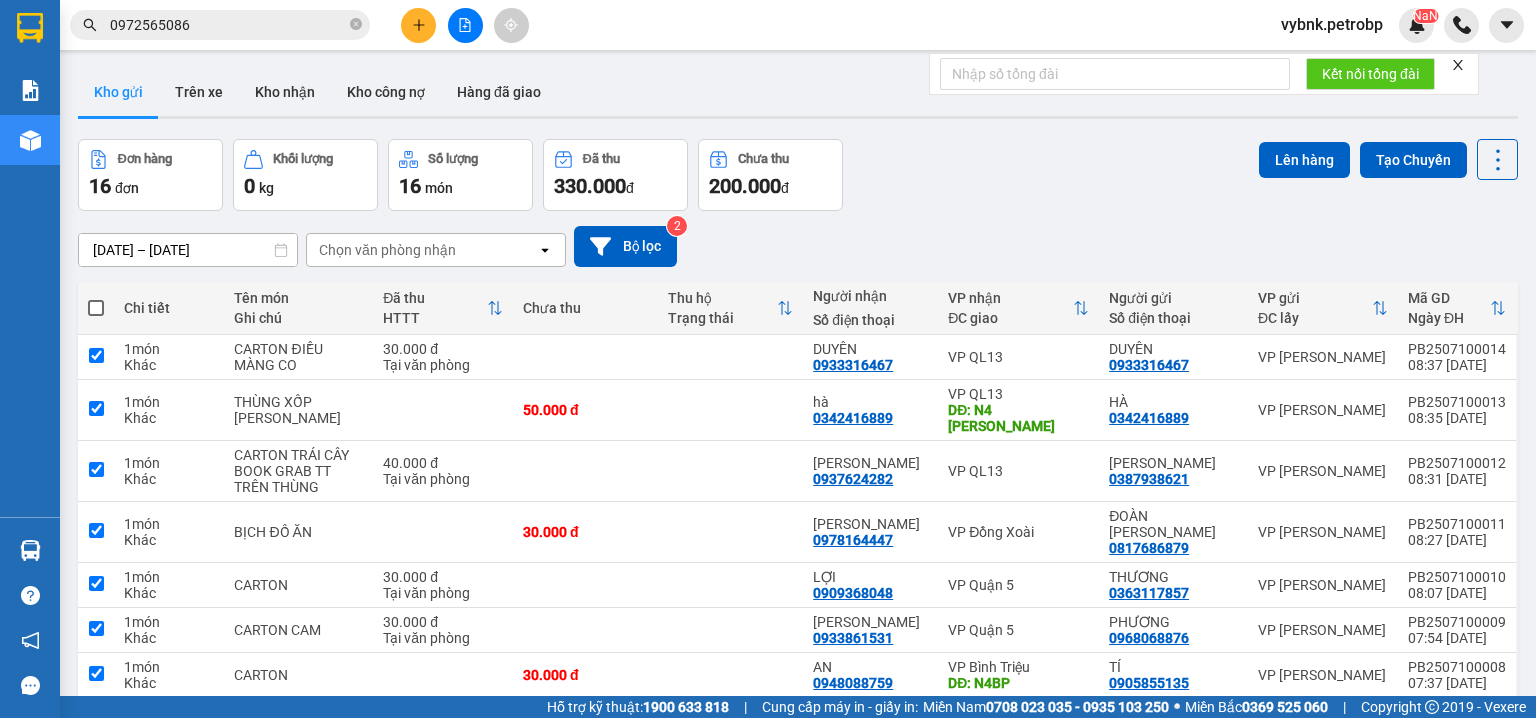 checkbox on "true" 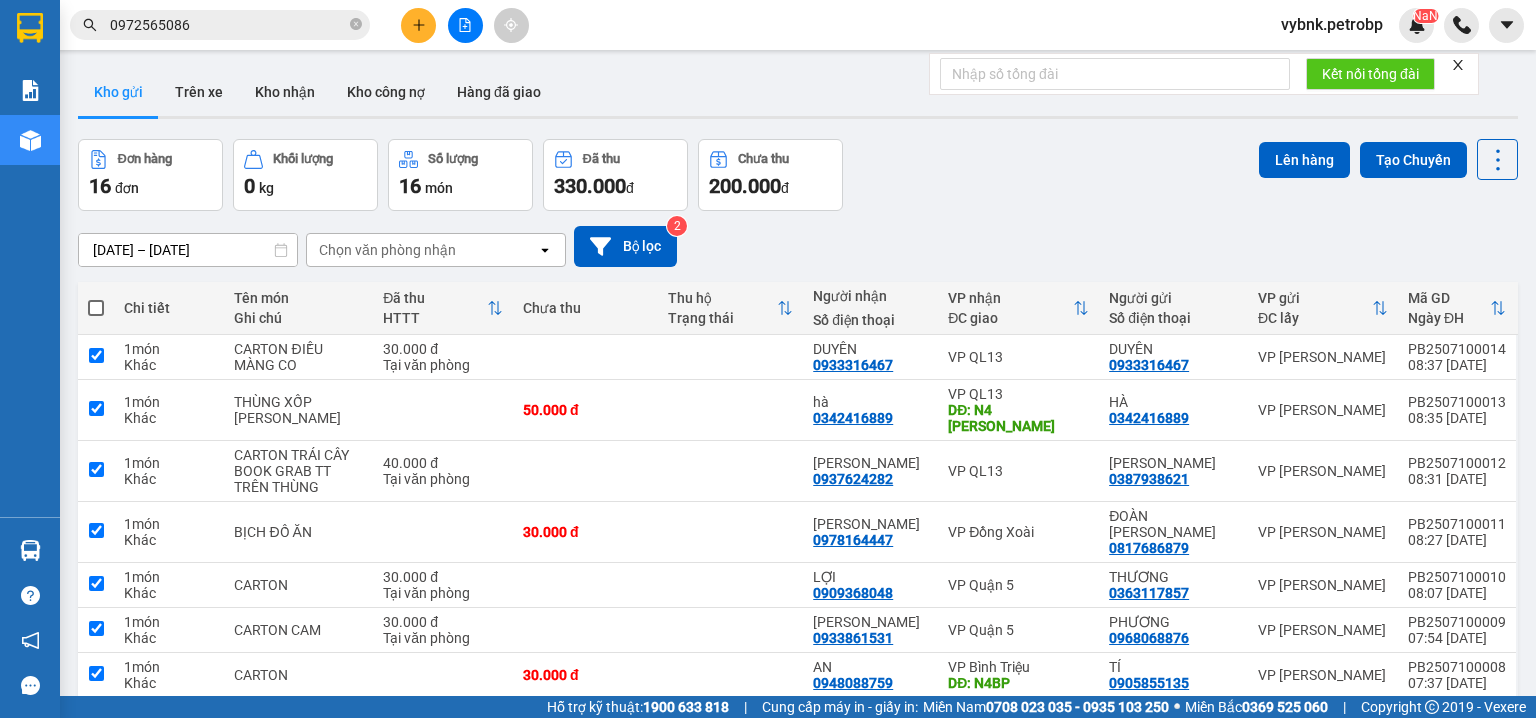 checkbox on "true" 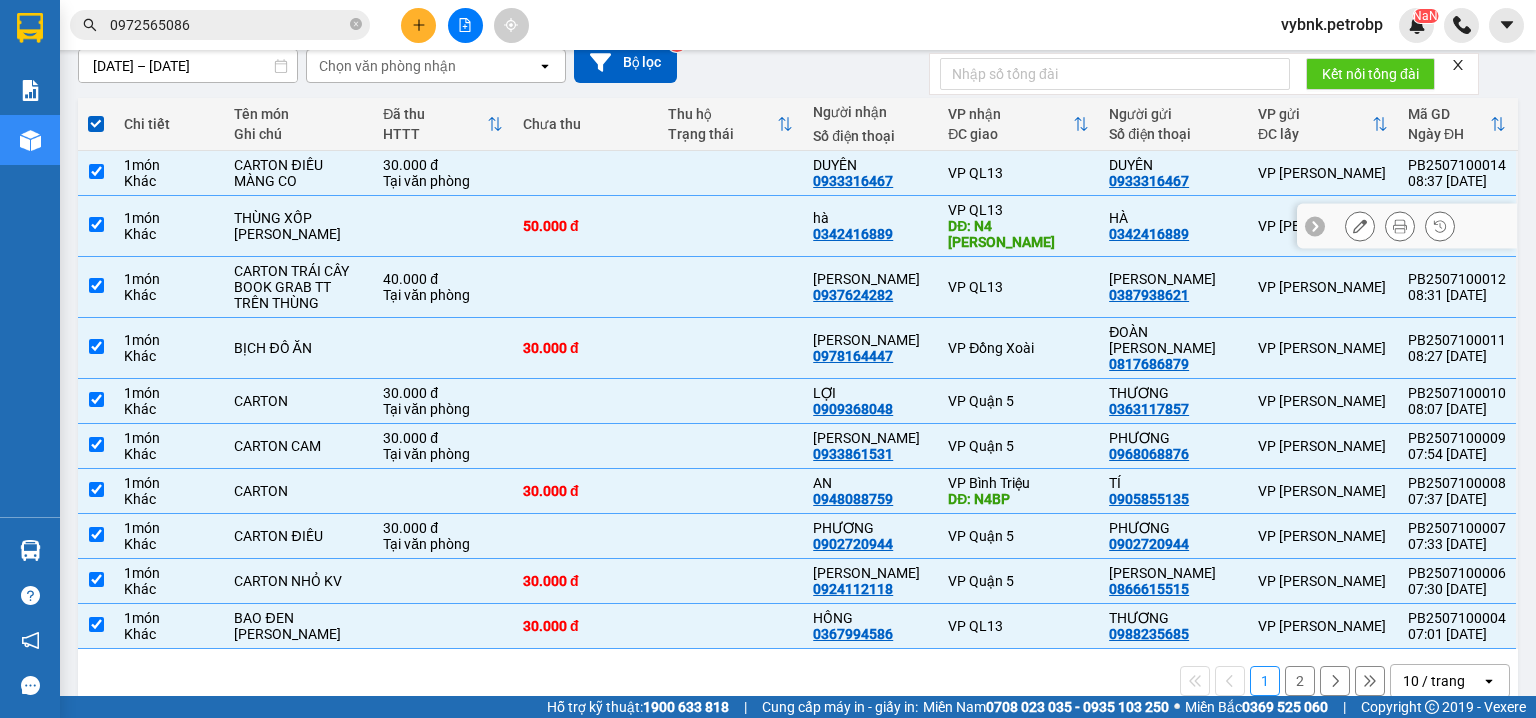 scroll, scrollTop: 0, scrollLeft: 0, axis: both 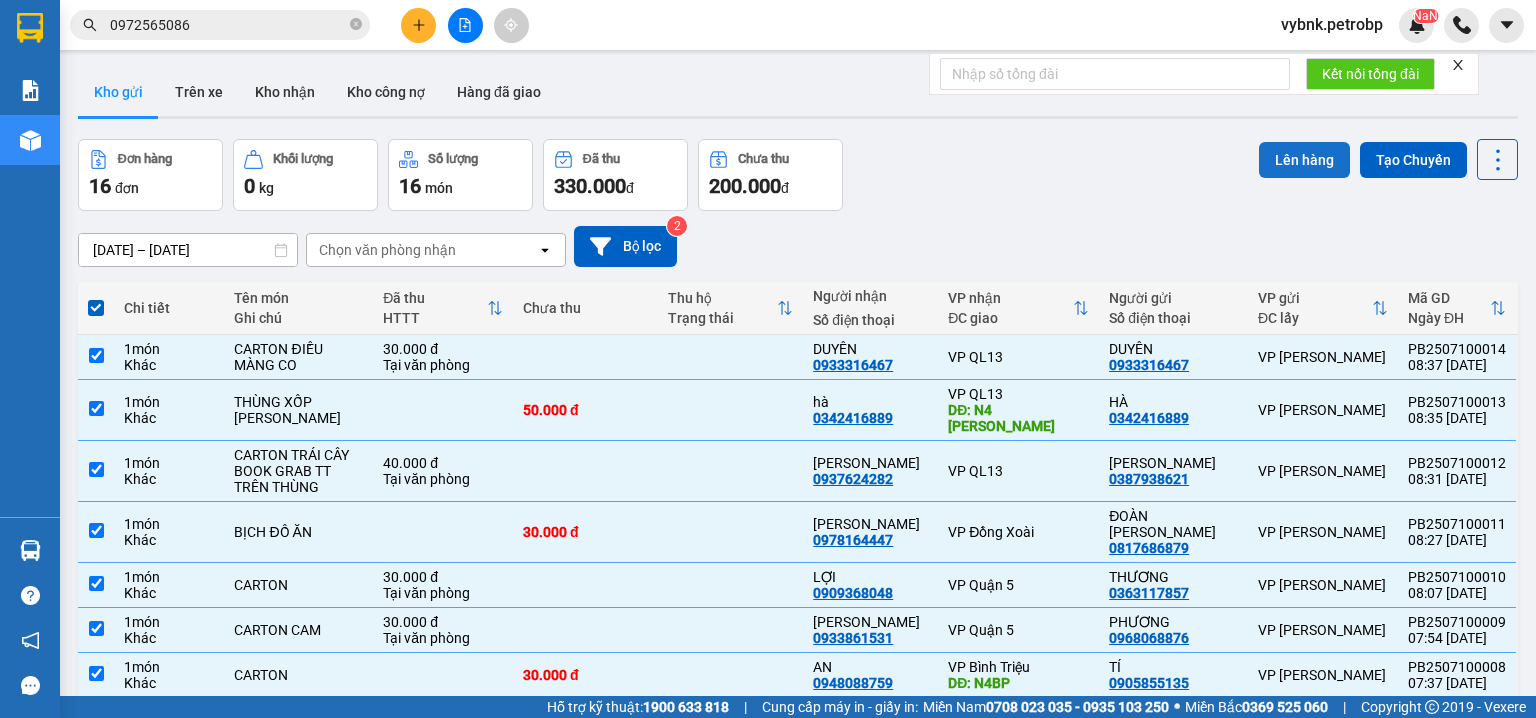 click on "Lên hàng" at bounding box center (1304, 160) 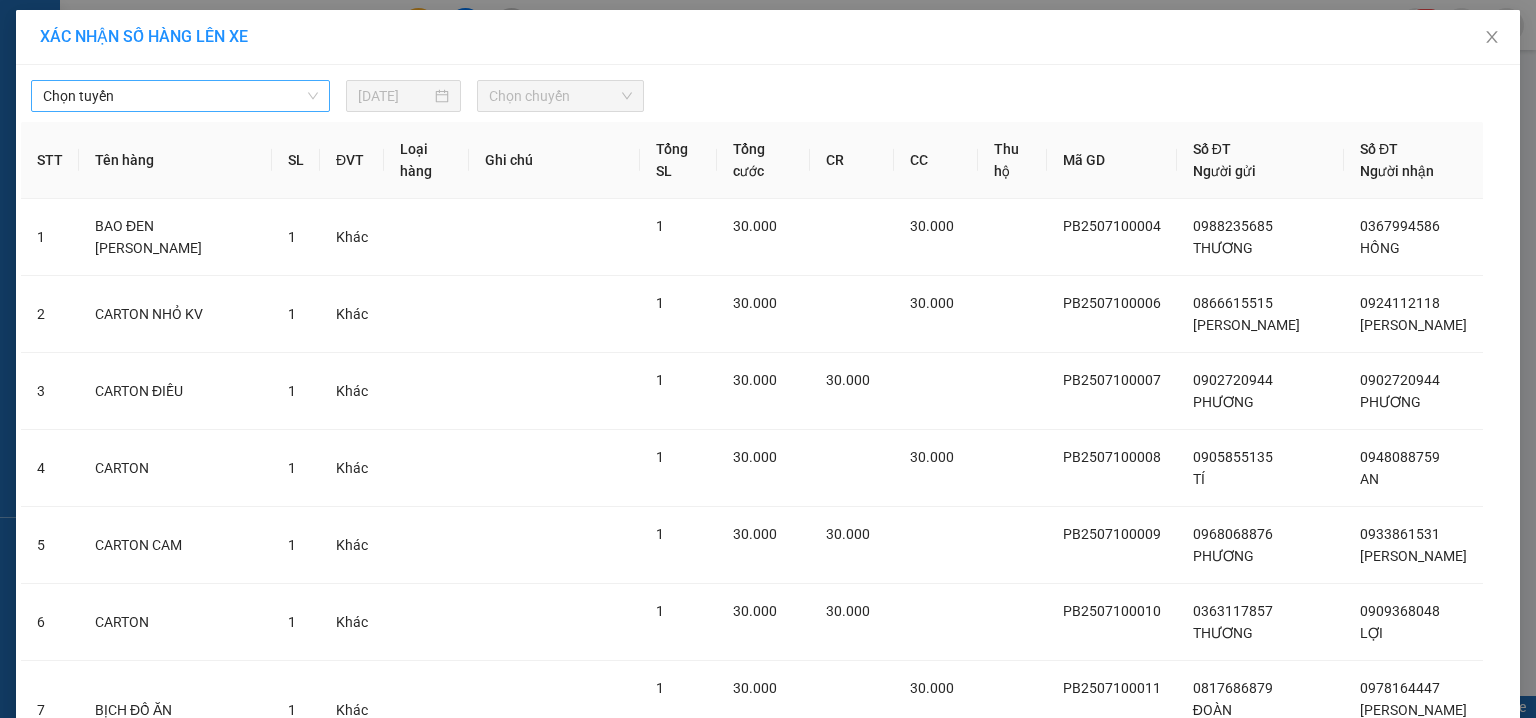 click on "Chọn tuyến" at bounding box center [180, 96] 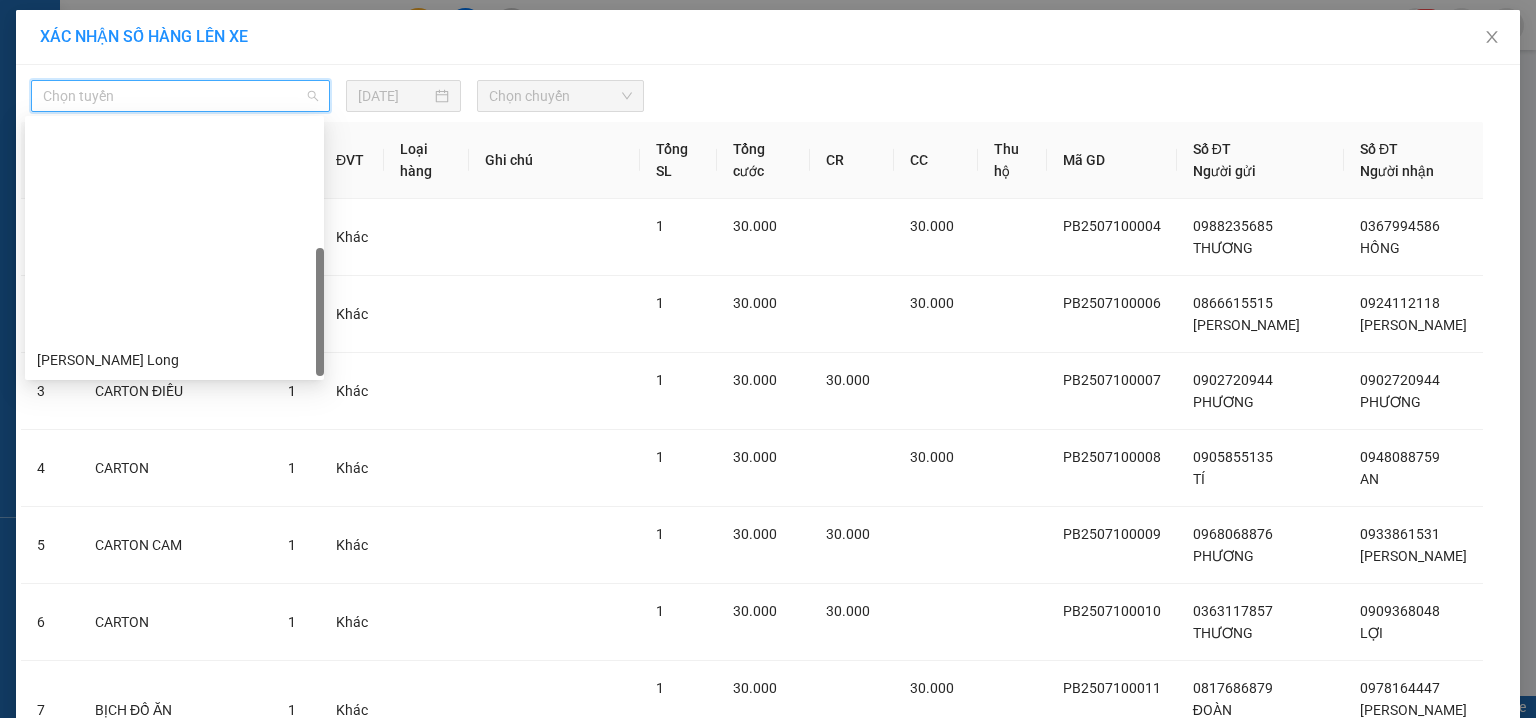 scroll, scrollTop: 256, scrollLeft: 0, axis: vertical 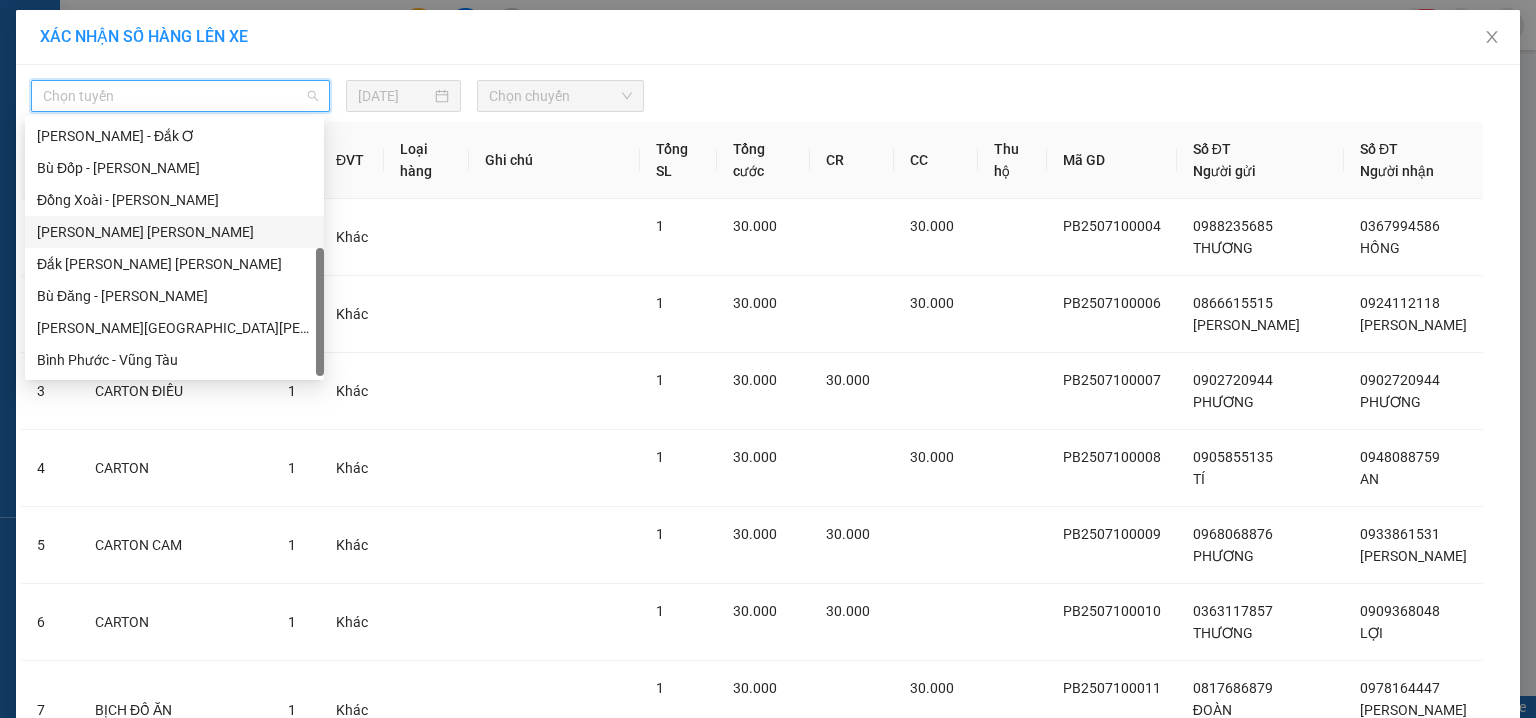 click on "Phước Long - Hồ Chí Minh" at bounding box center (174, 232) 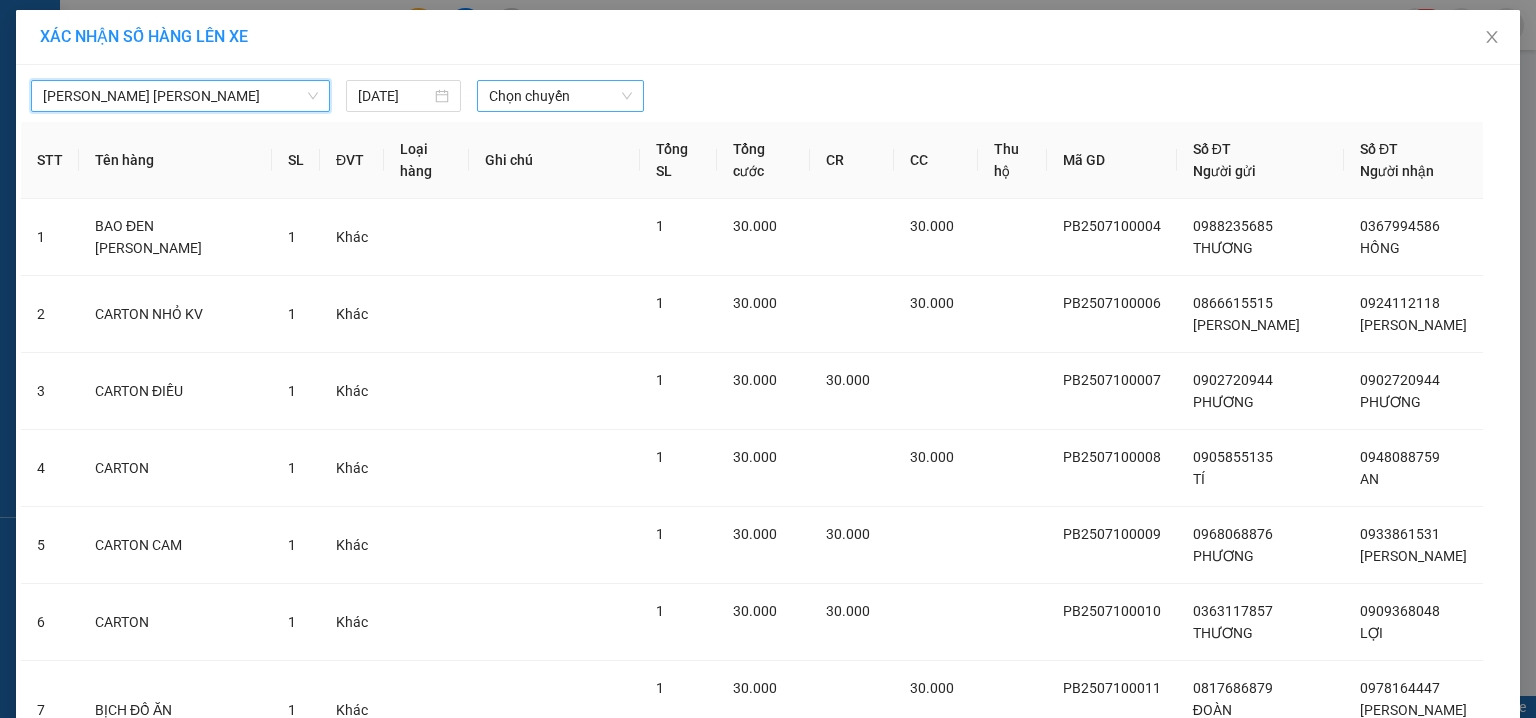 click on "Chọn chuyến" at bounding box center [561, 96] 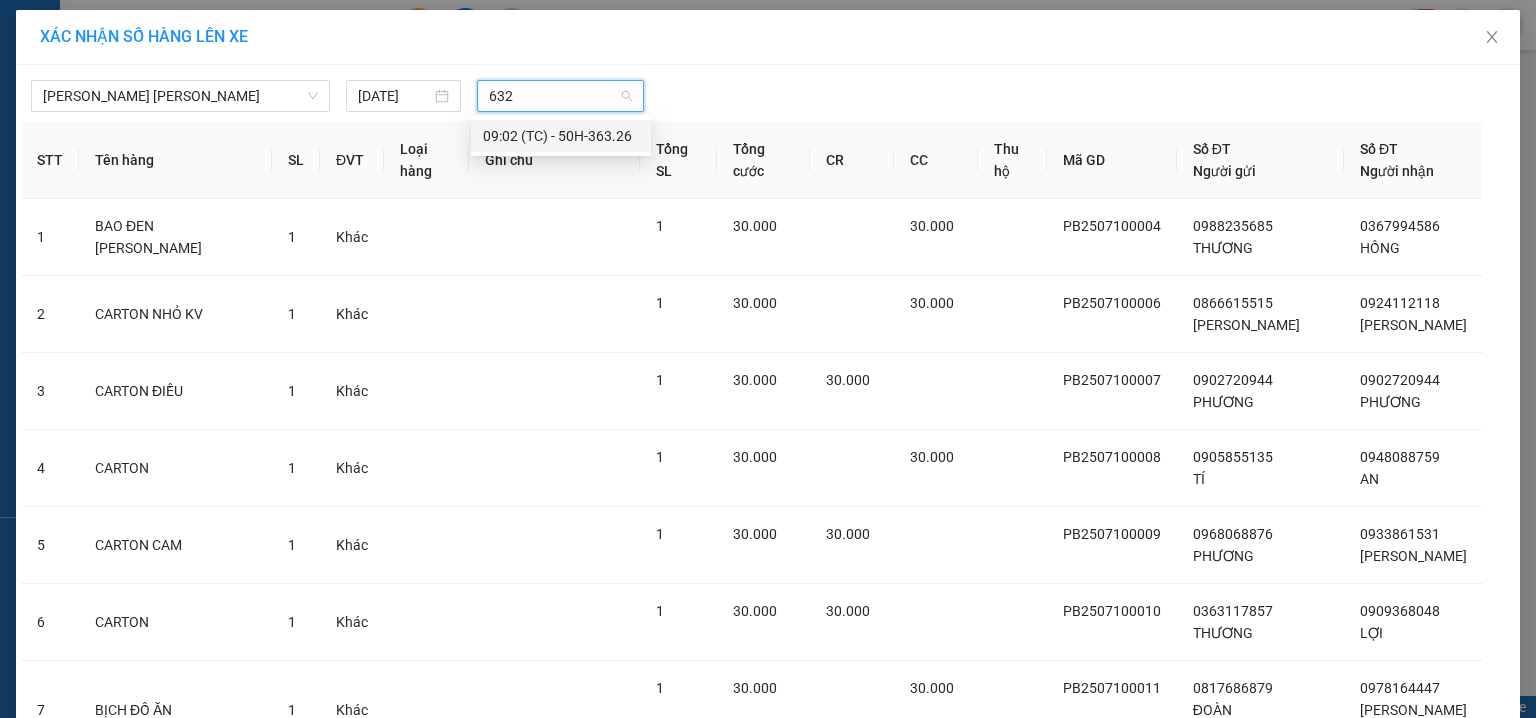 type on "6326" 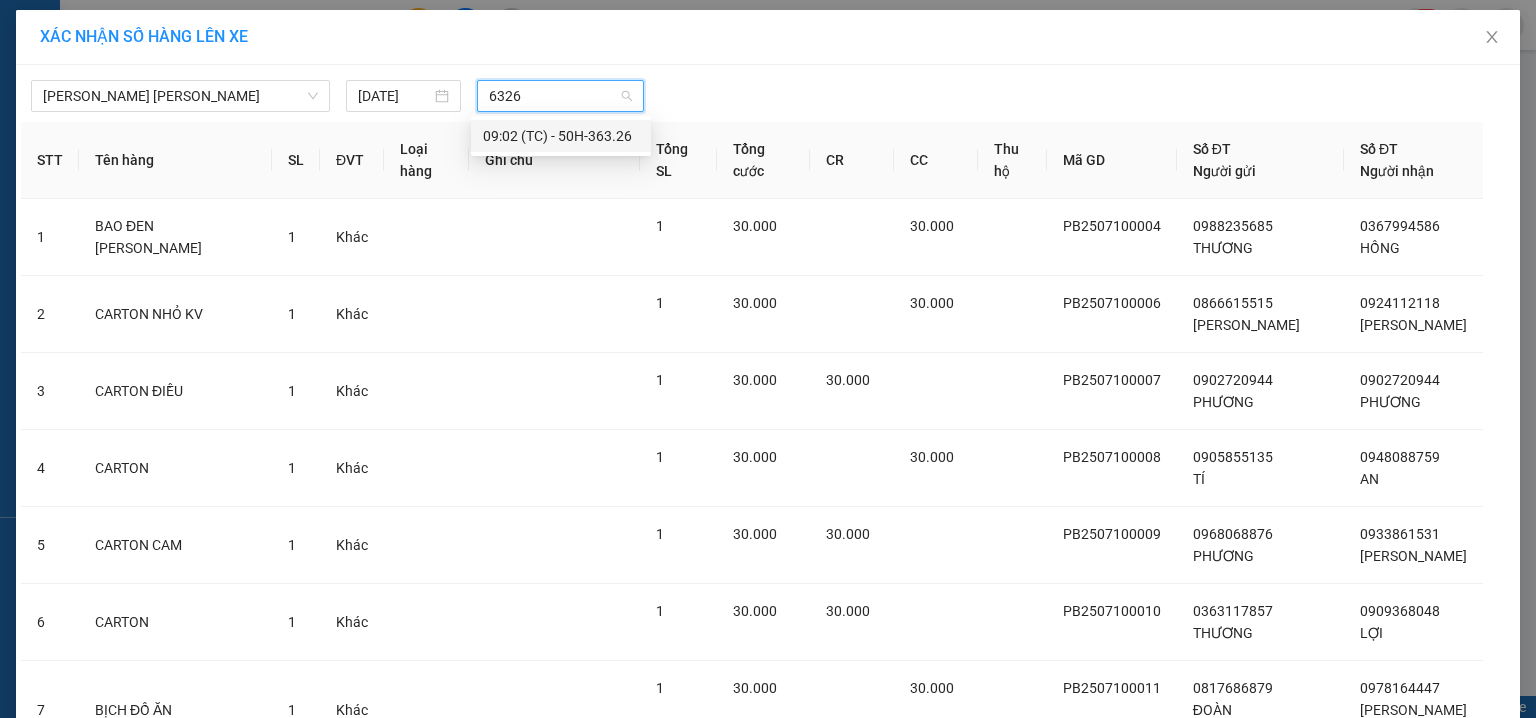 drag, startPoint x: 580, startPoint y: 135, endPoint x: 593, endPoint y: 139, distance: 13.601471 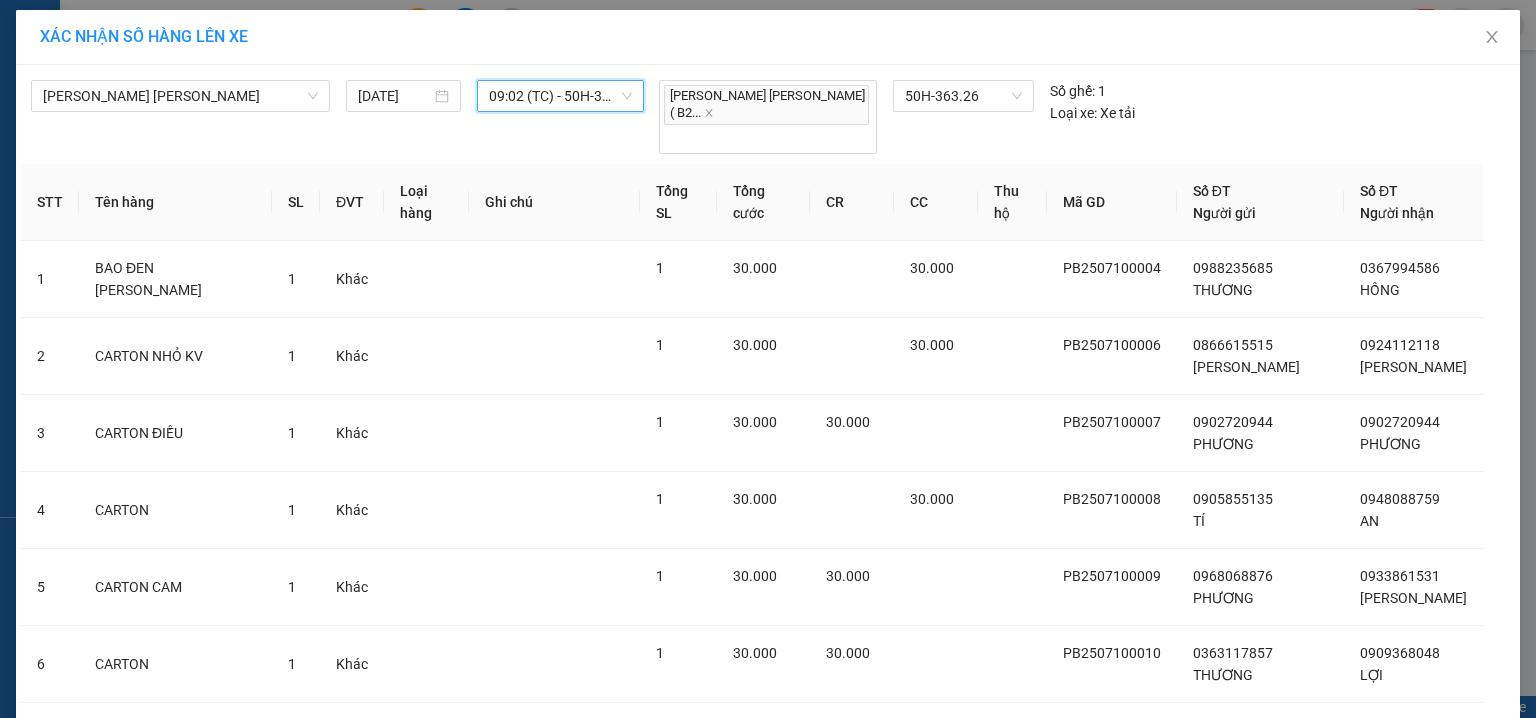 scroll, scrollTop: 407, scrollLeft: 0, axis: vertical 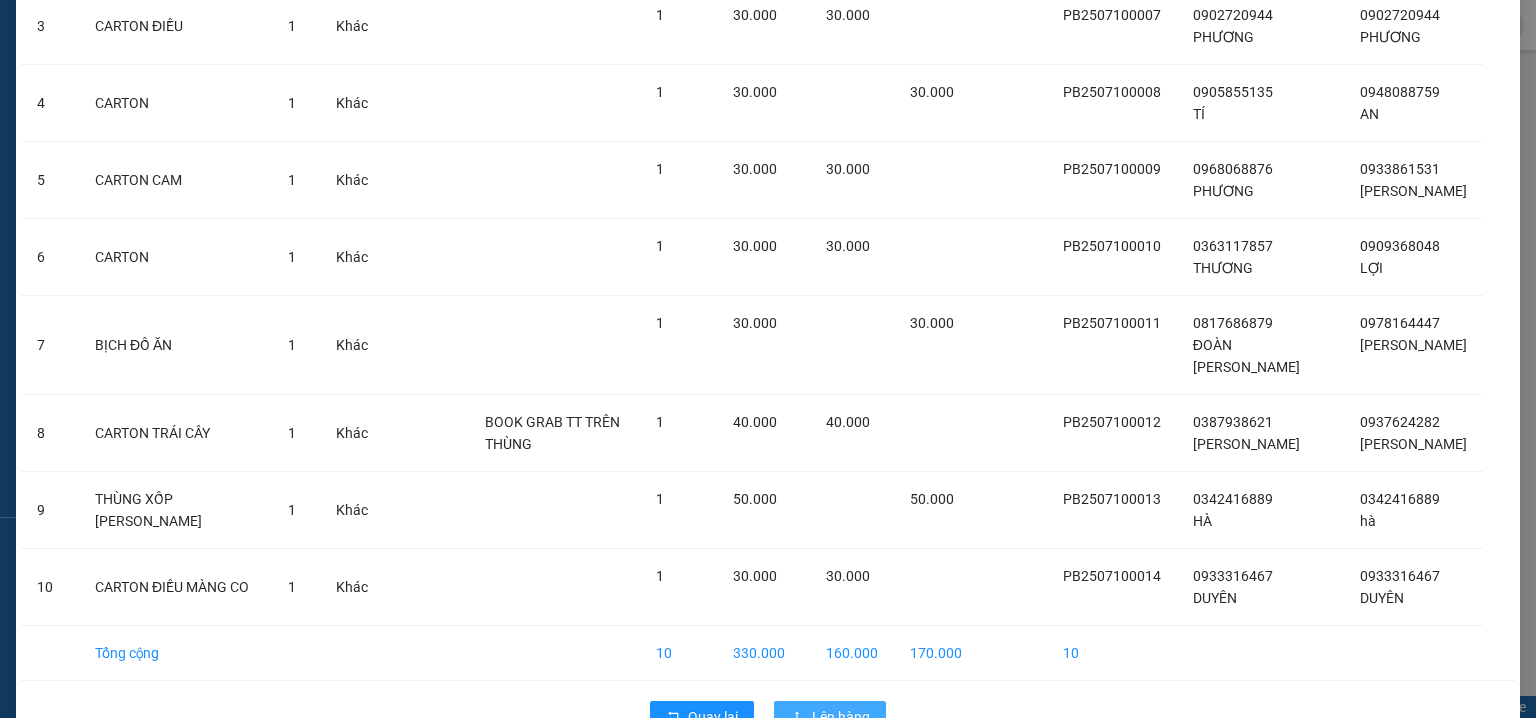 click on "Lên hàng" at bounding box center [841, 717] 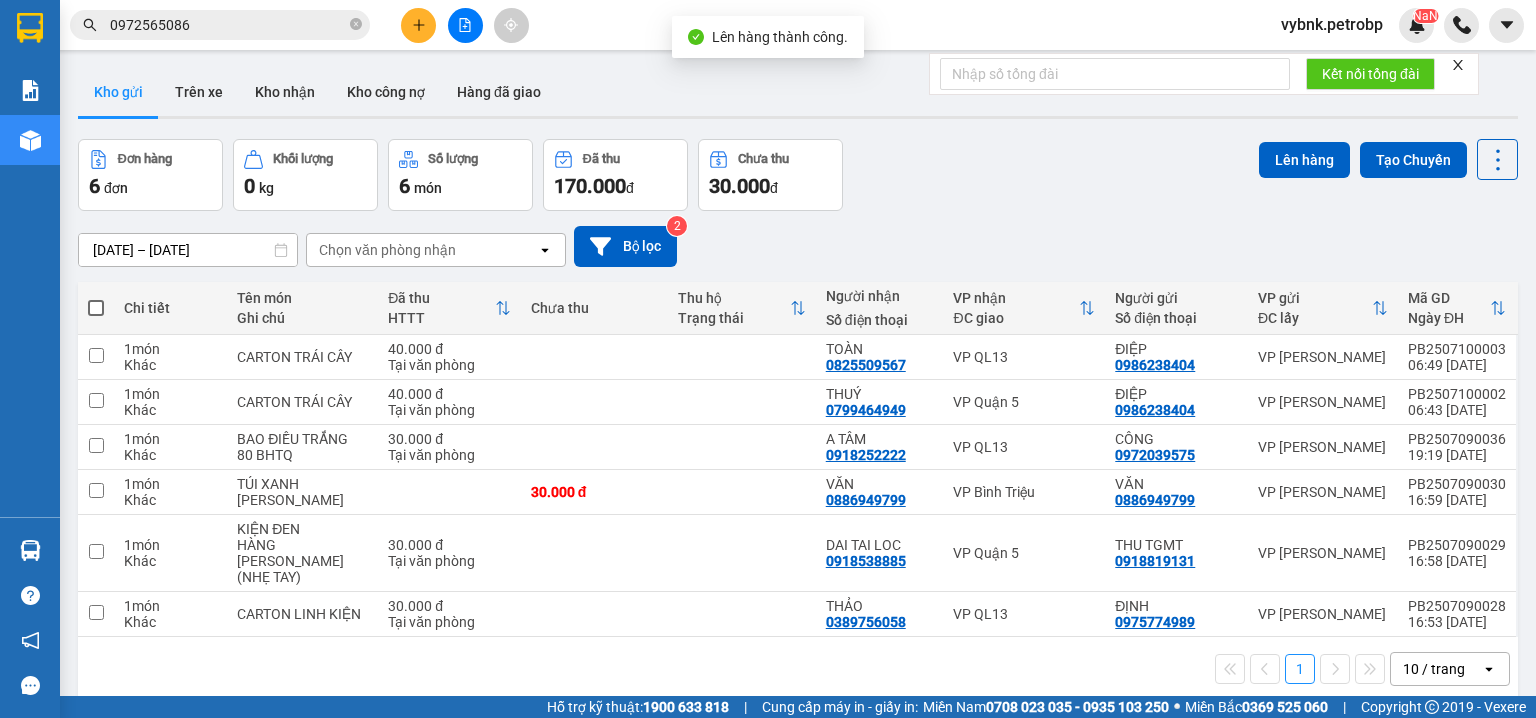 click at bounding box center (96, 308) 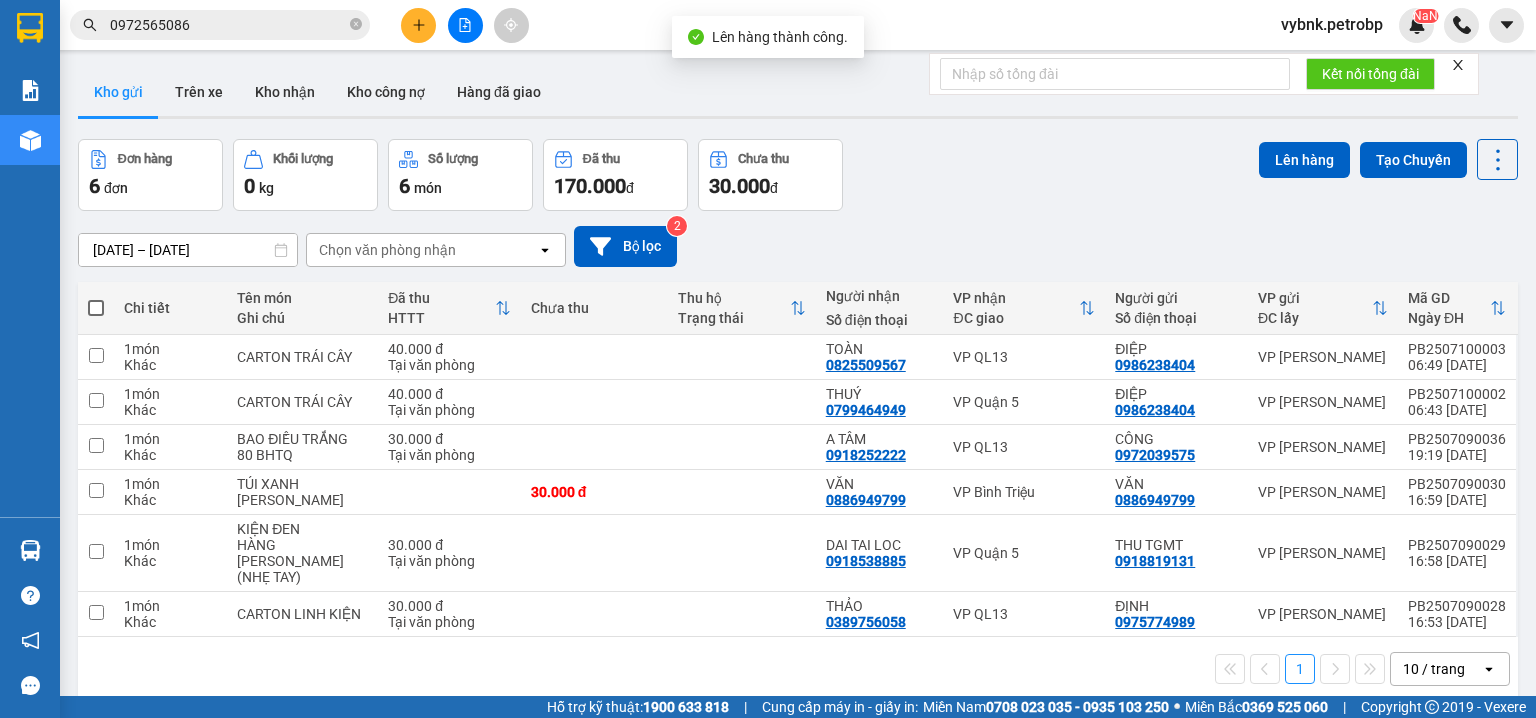 click at bounding box center (96, 308) 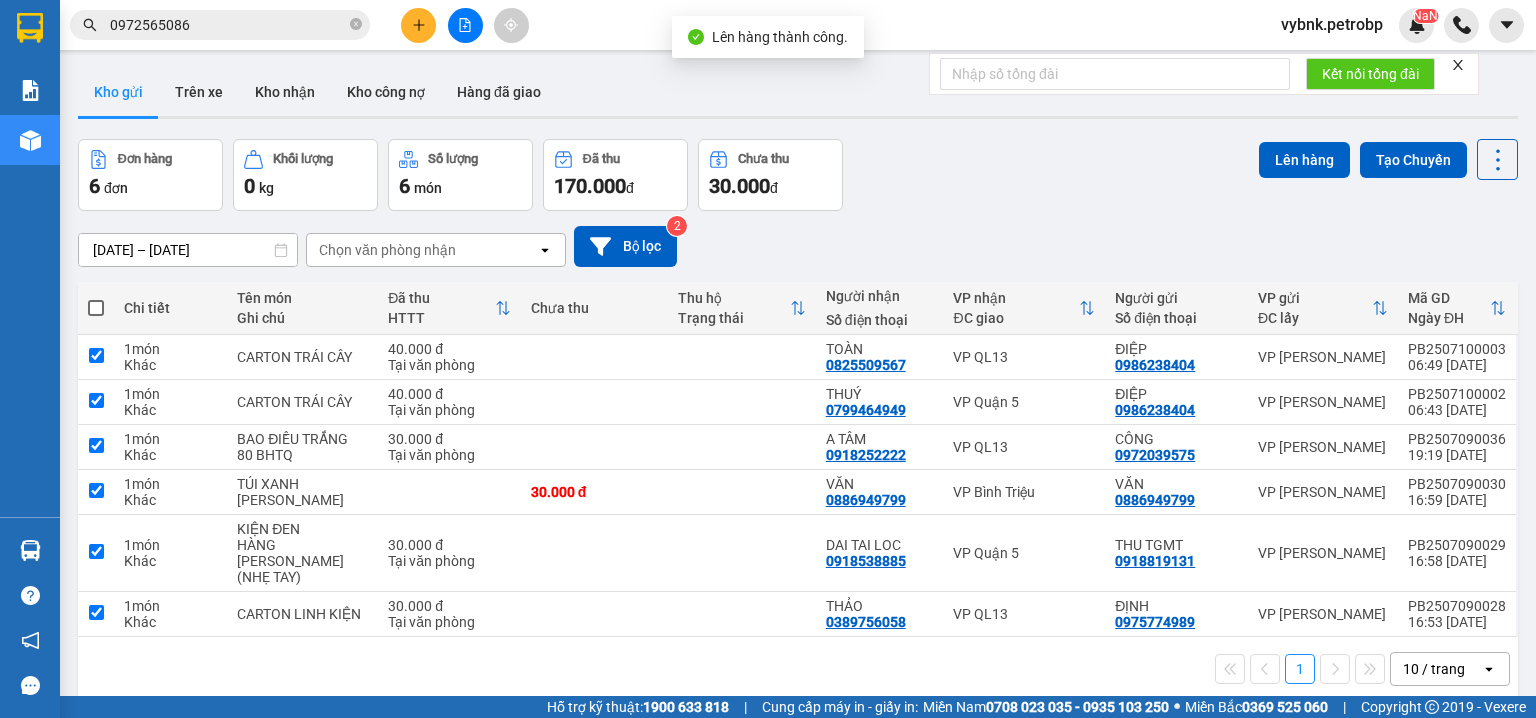 checkbox on "true" 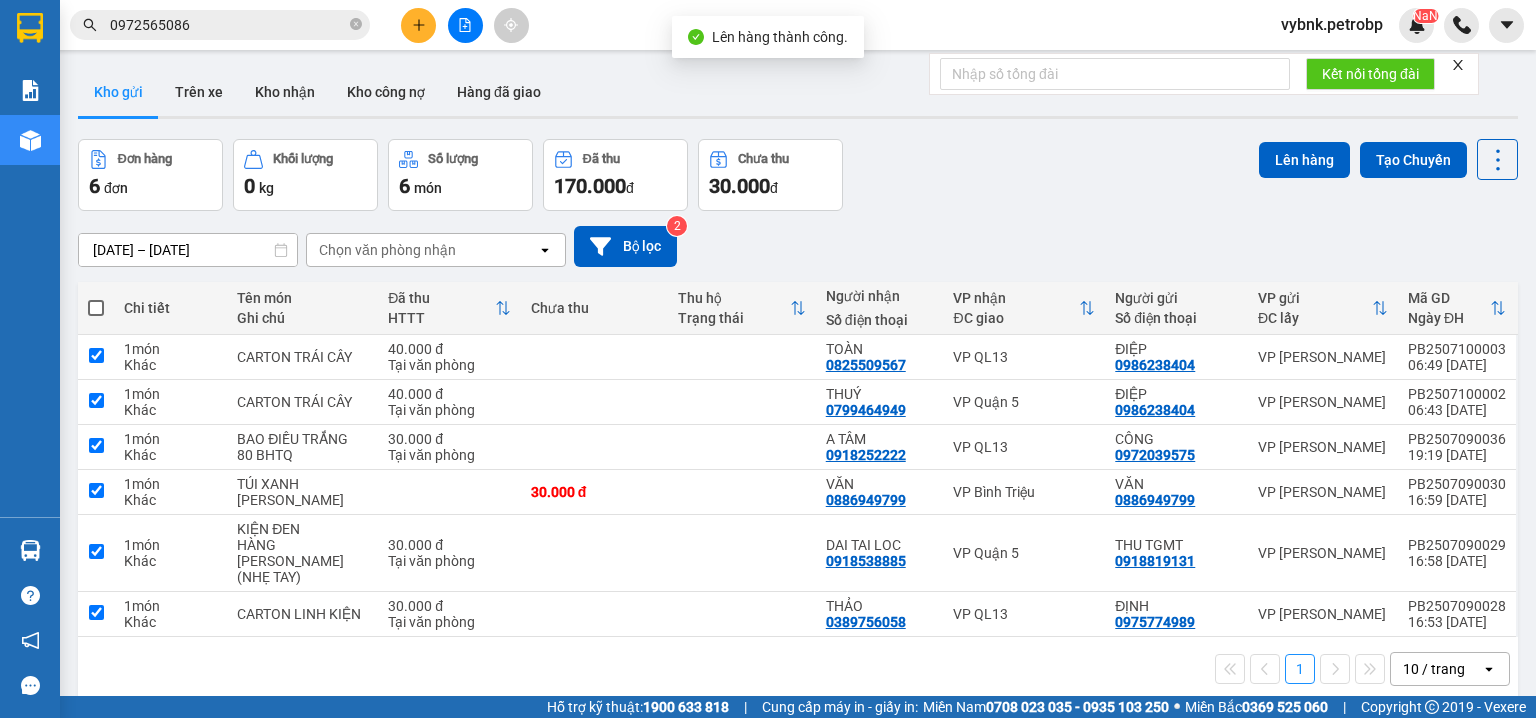 checkbox on "true" 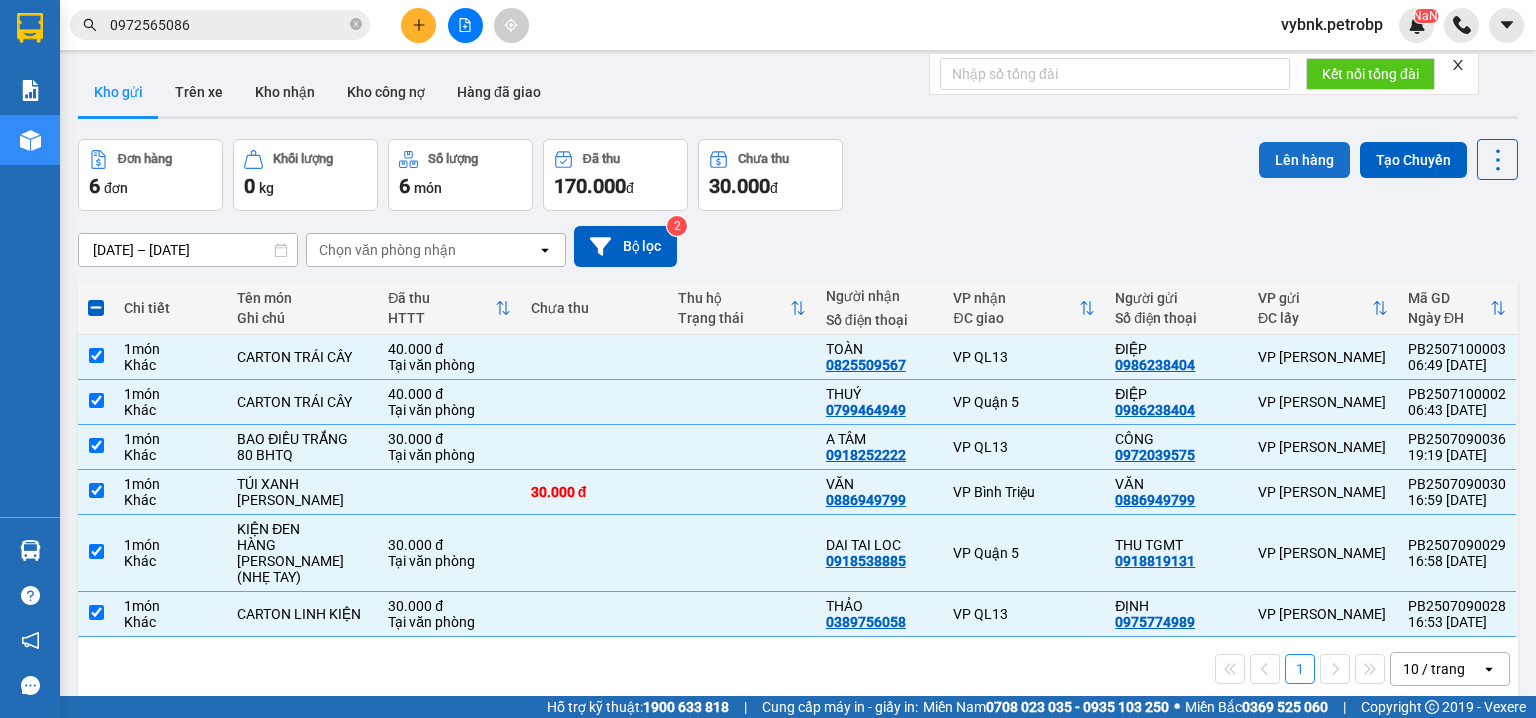 click on "Lên hàng" at bounding box center (1304, 160) 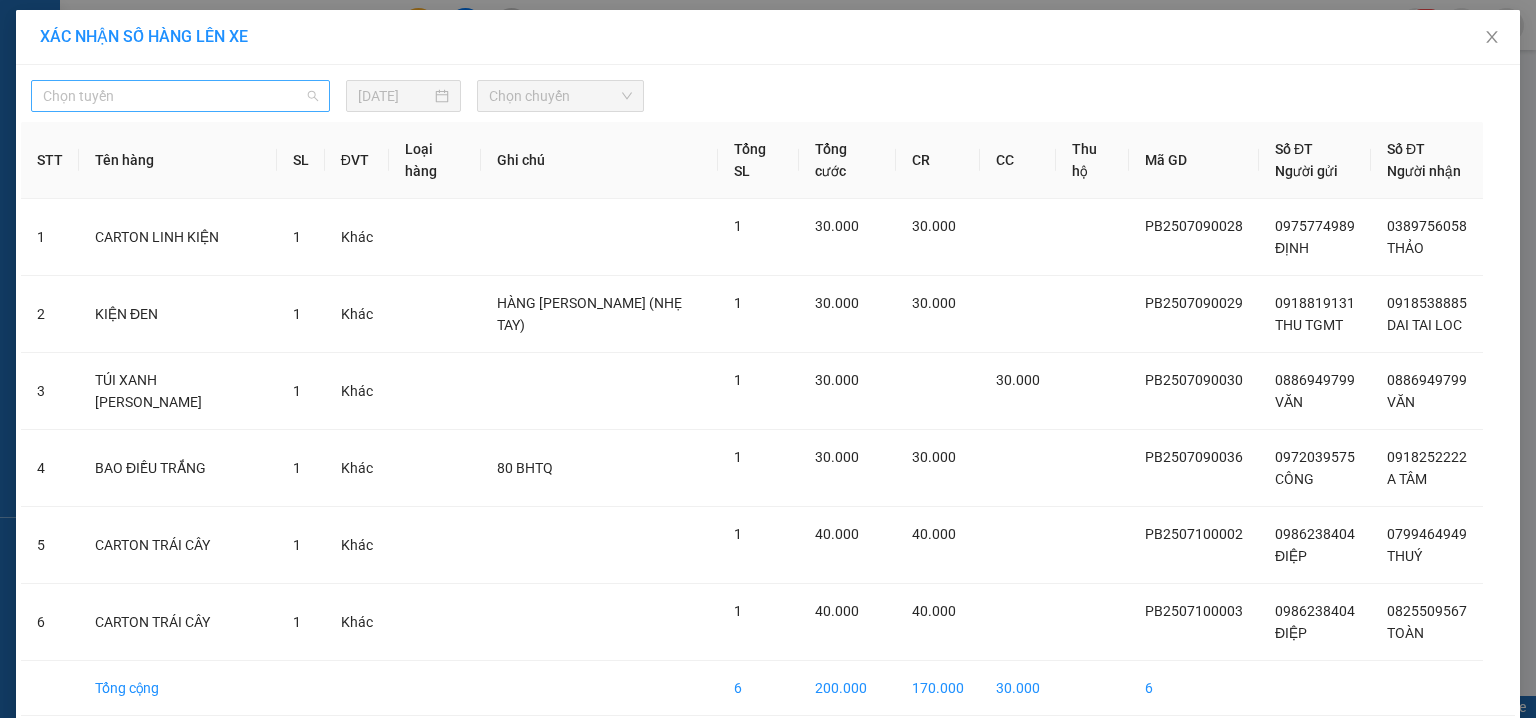 click on "Chọn tuyến" at bounding box center (180, 96) 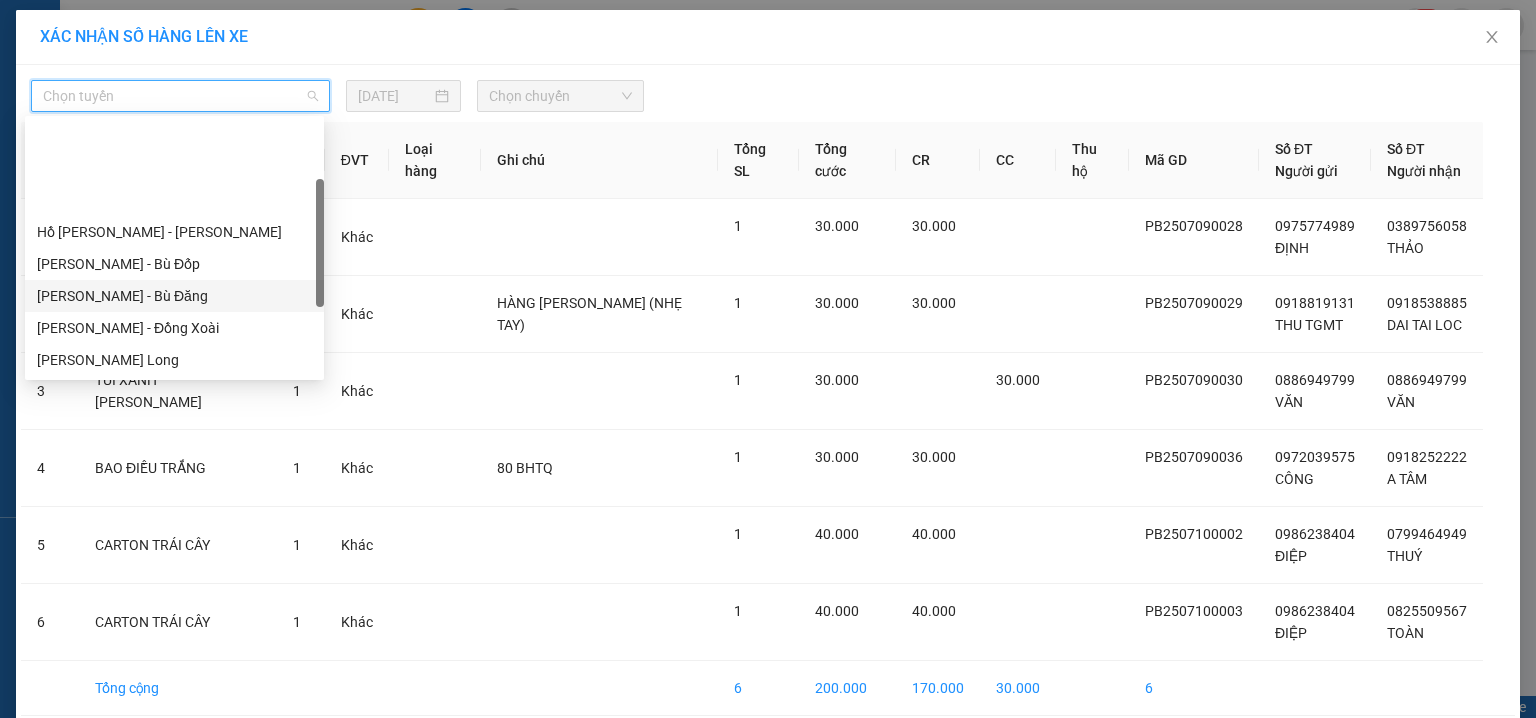 scroll, scrollTop: 256, scrollLeft: 0, axis: vertical 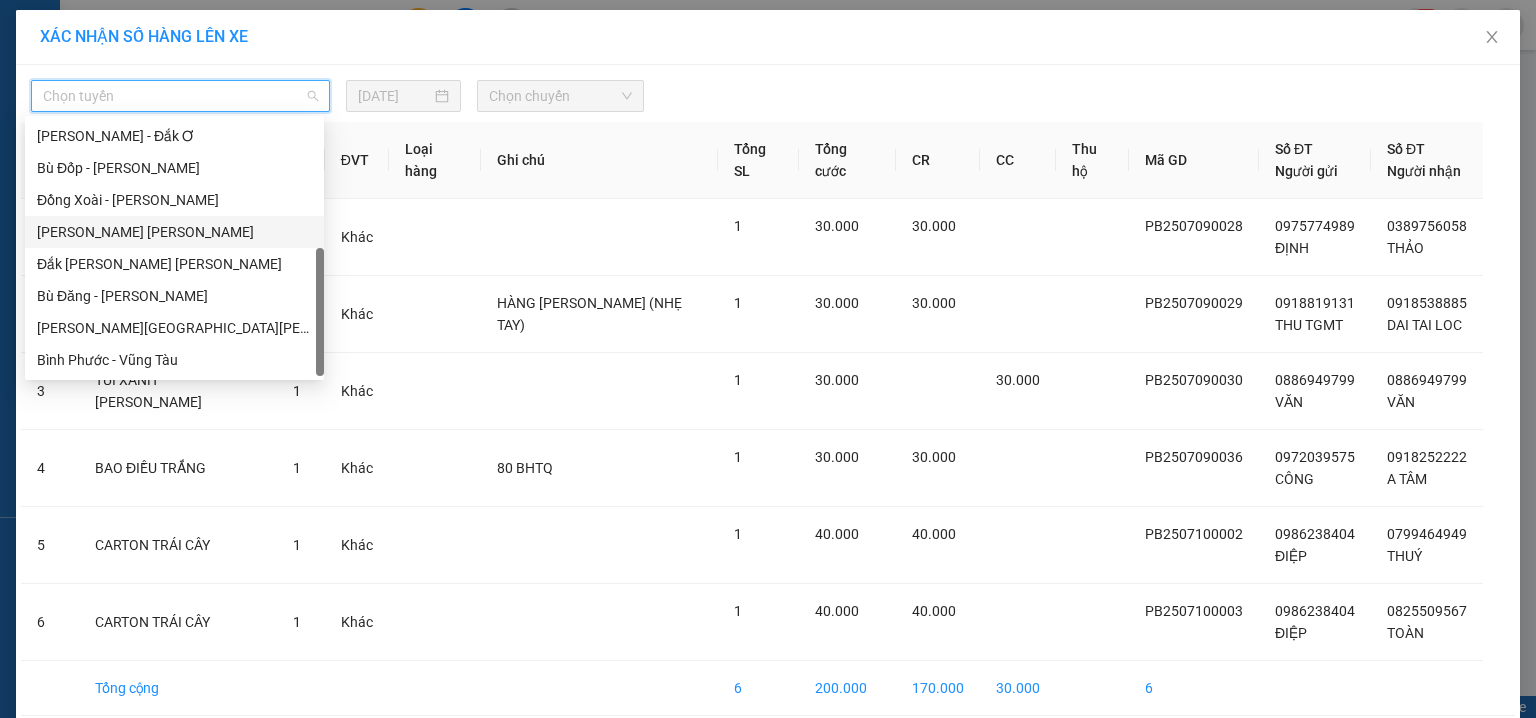 click on "Phước Long - Hồ Chí Minh" at bounding box center (174, 232) 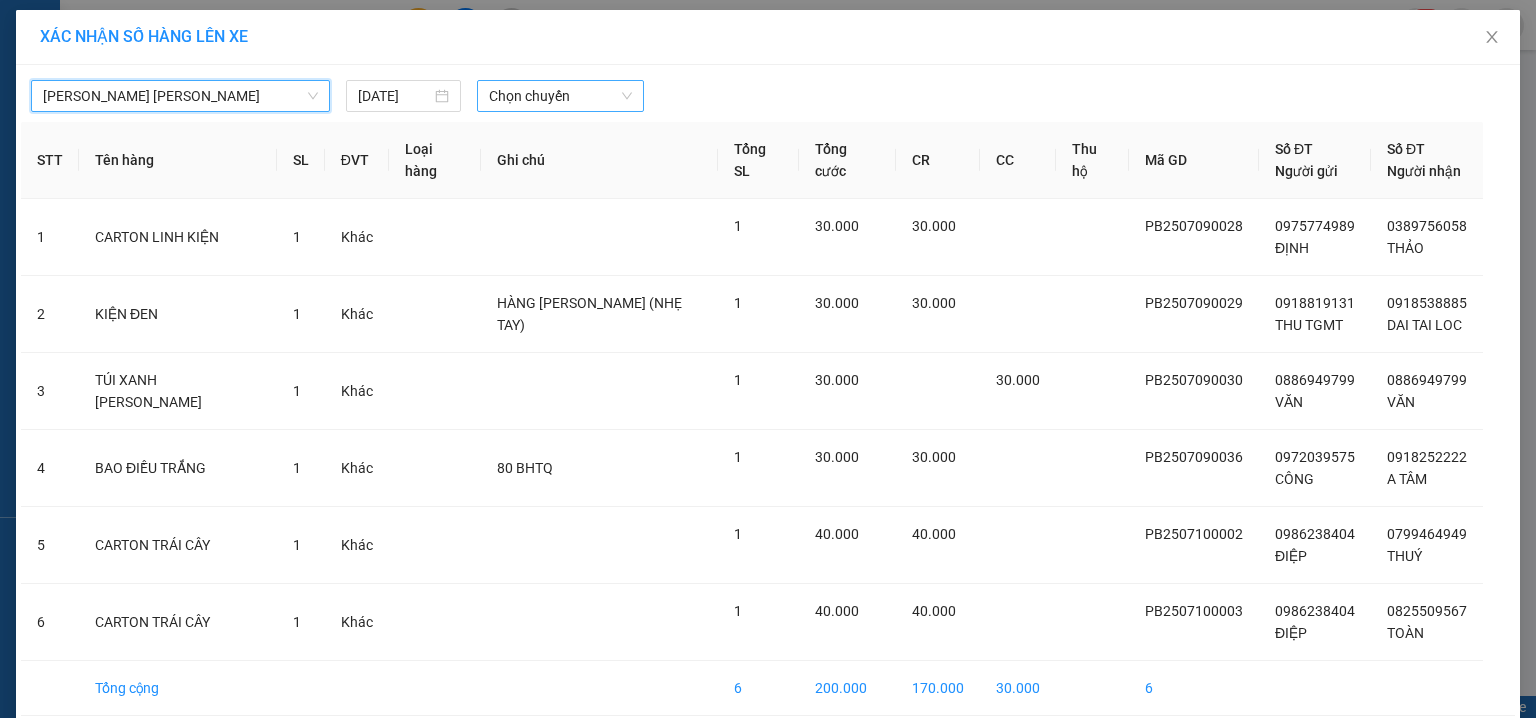 click on "Chọn chuyến" at bounding box center (561, 96) 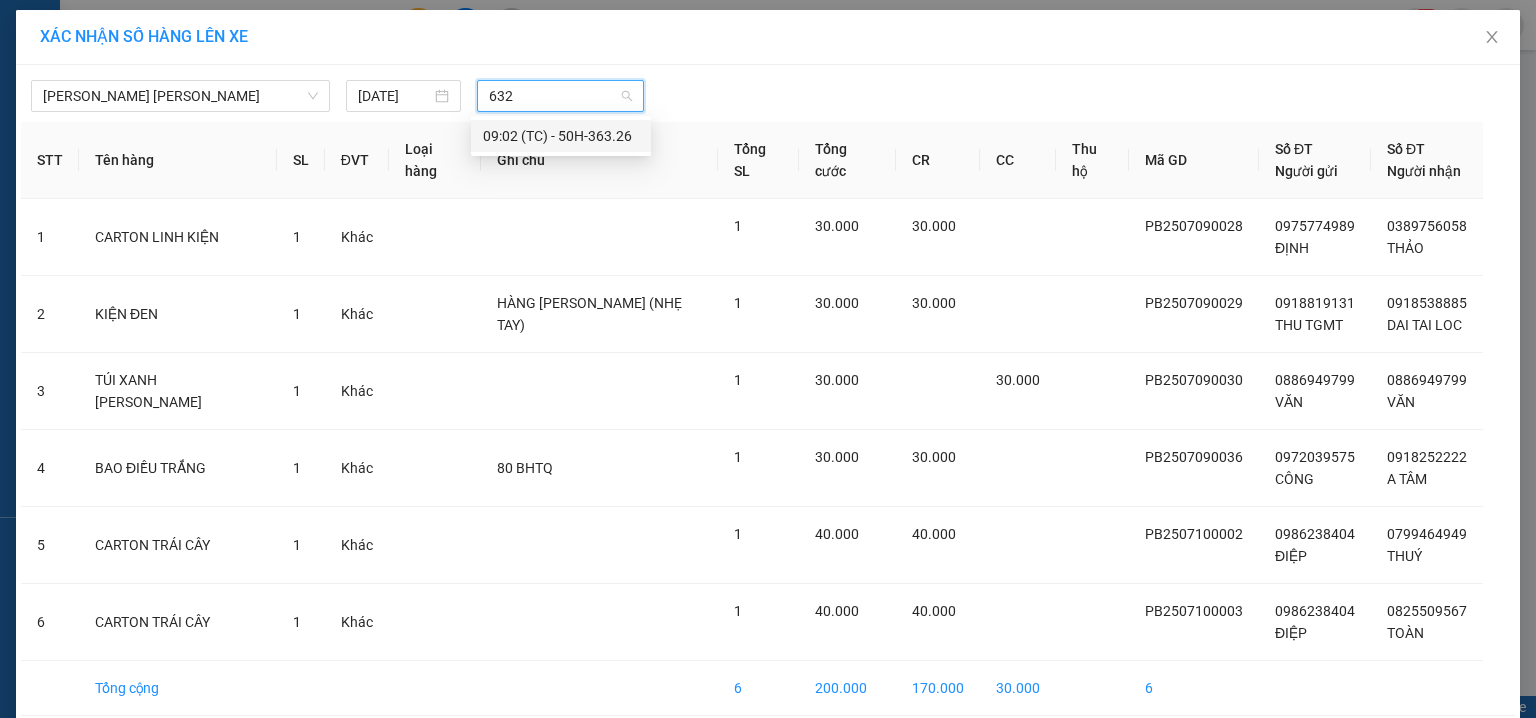 type 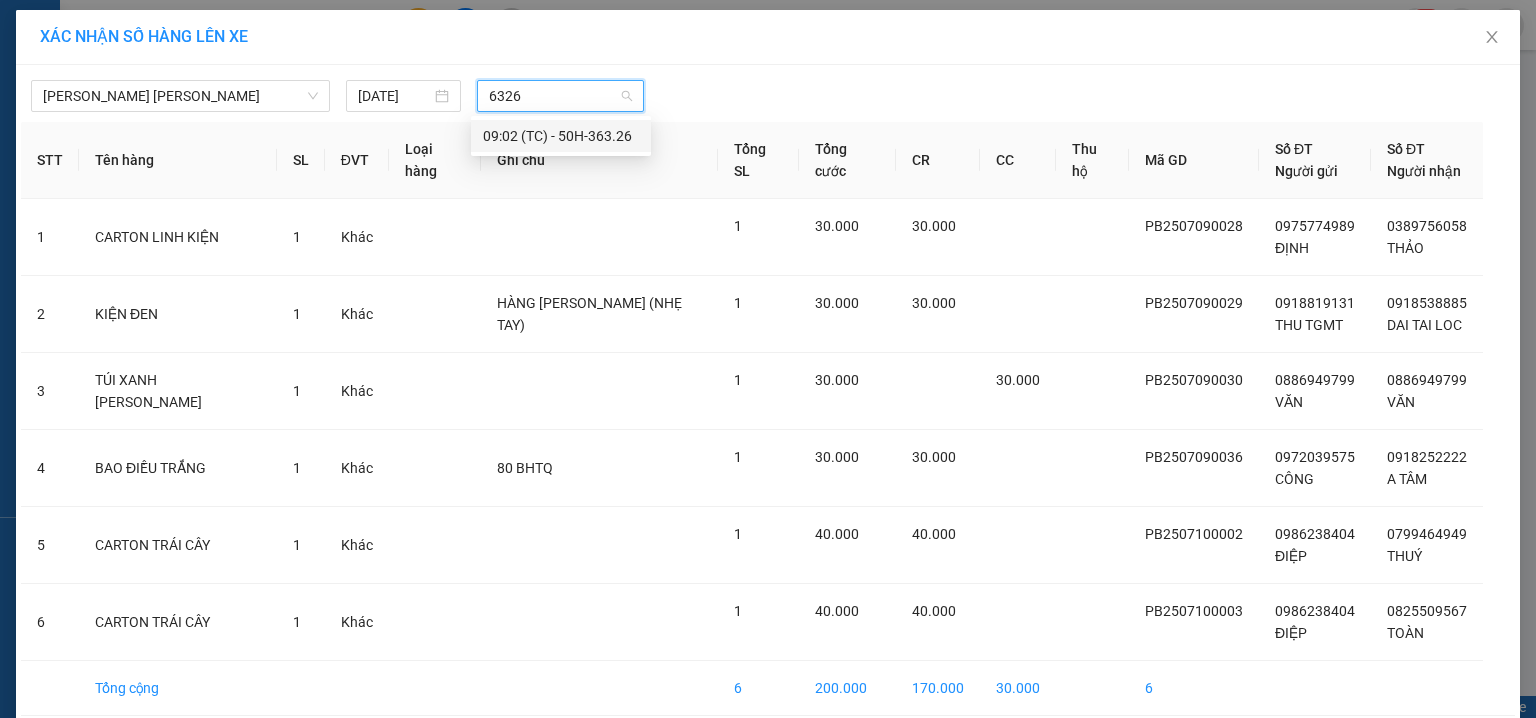 click on "09:02   (TC)   - 50H-363.26" at bounding box center (561, 136) 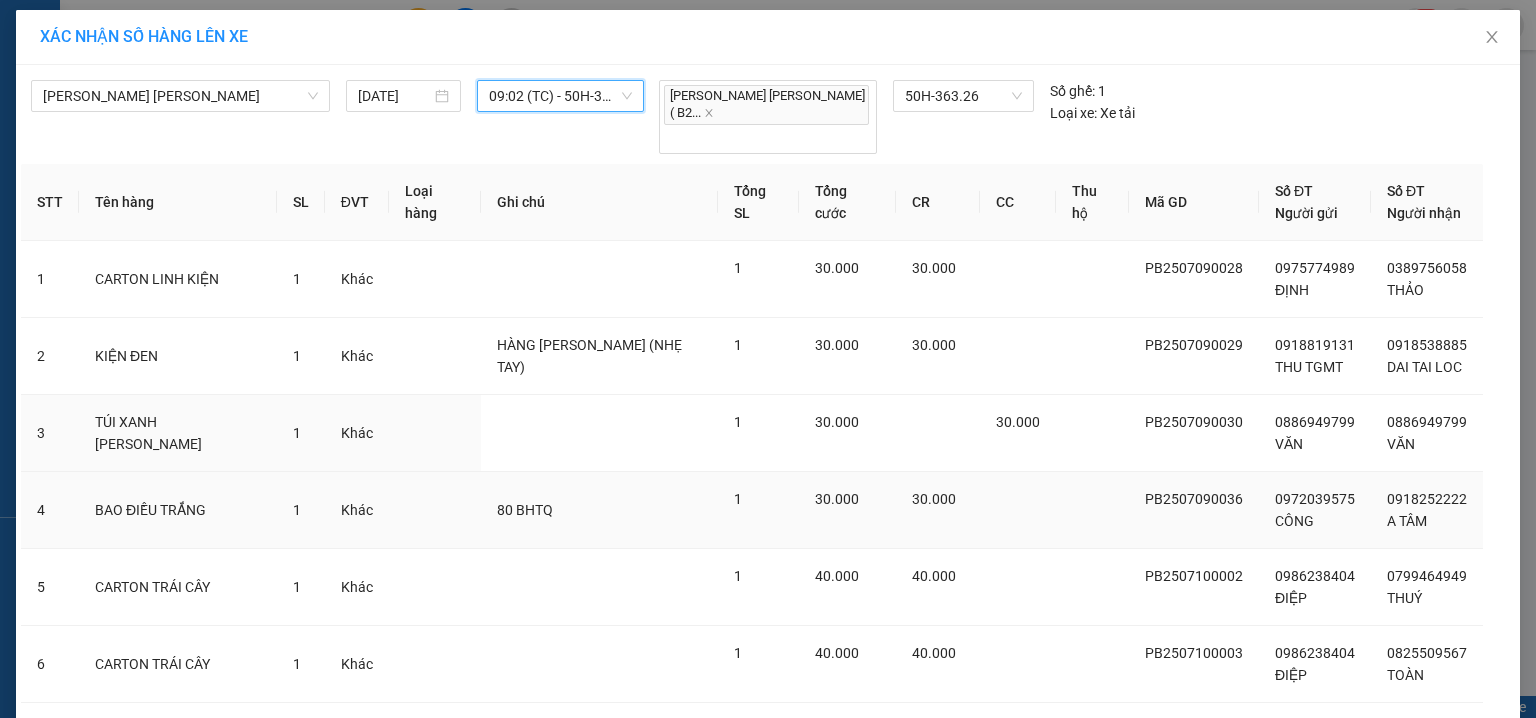 scroll, scrollTop: 100, scrollLeft: 0, axis: vertical 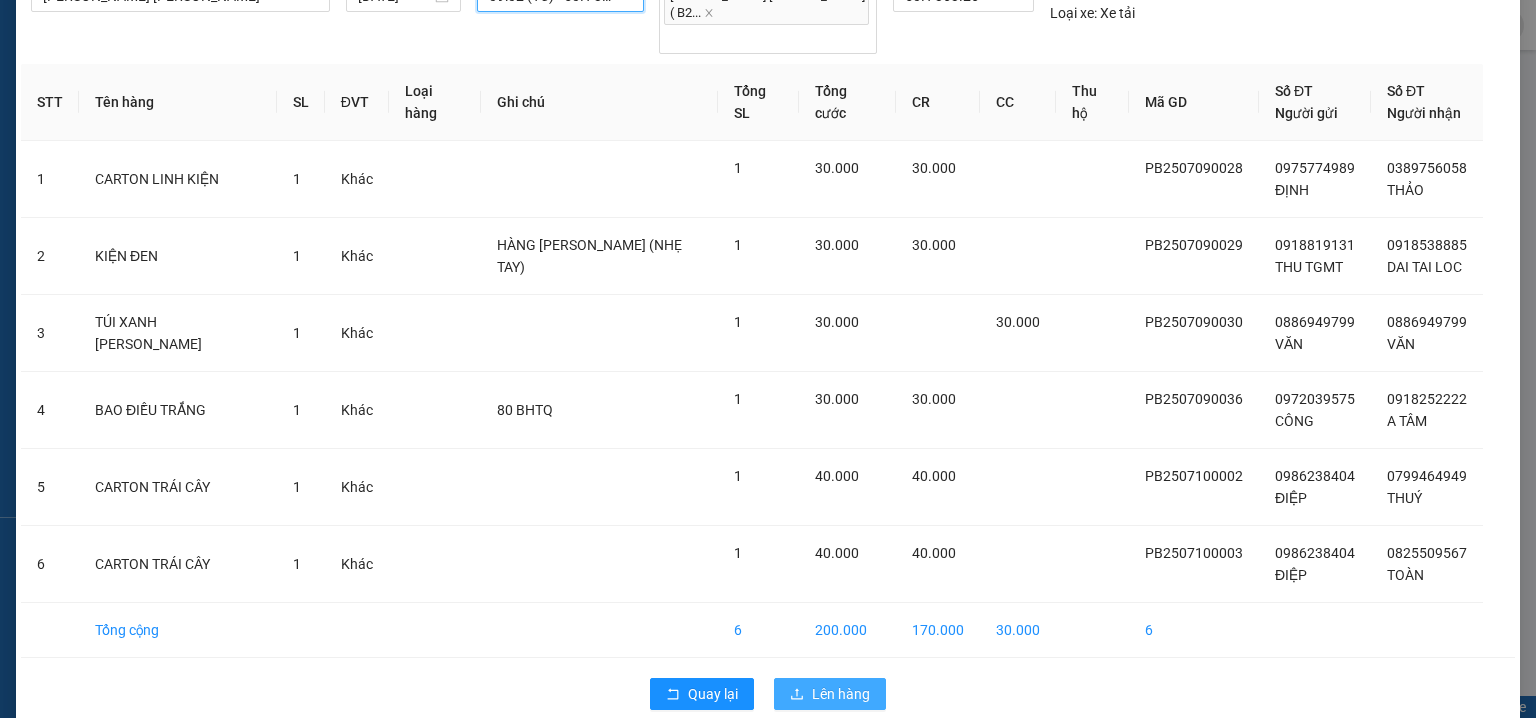 click on "Lên hàng" at bounding box center (841, 694) 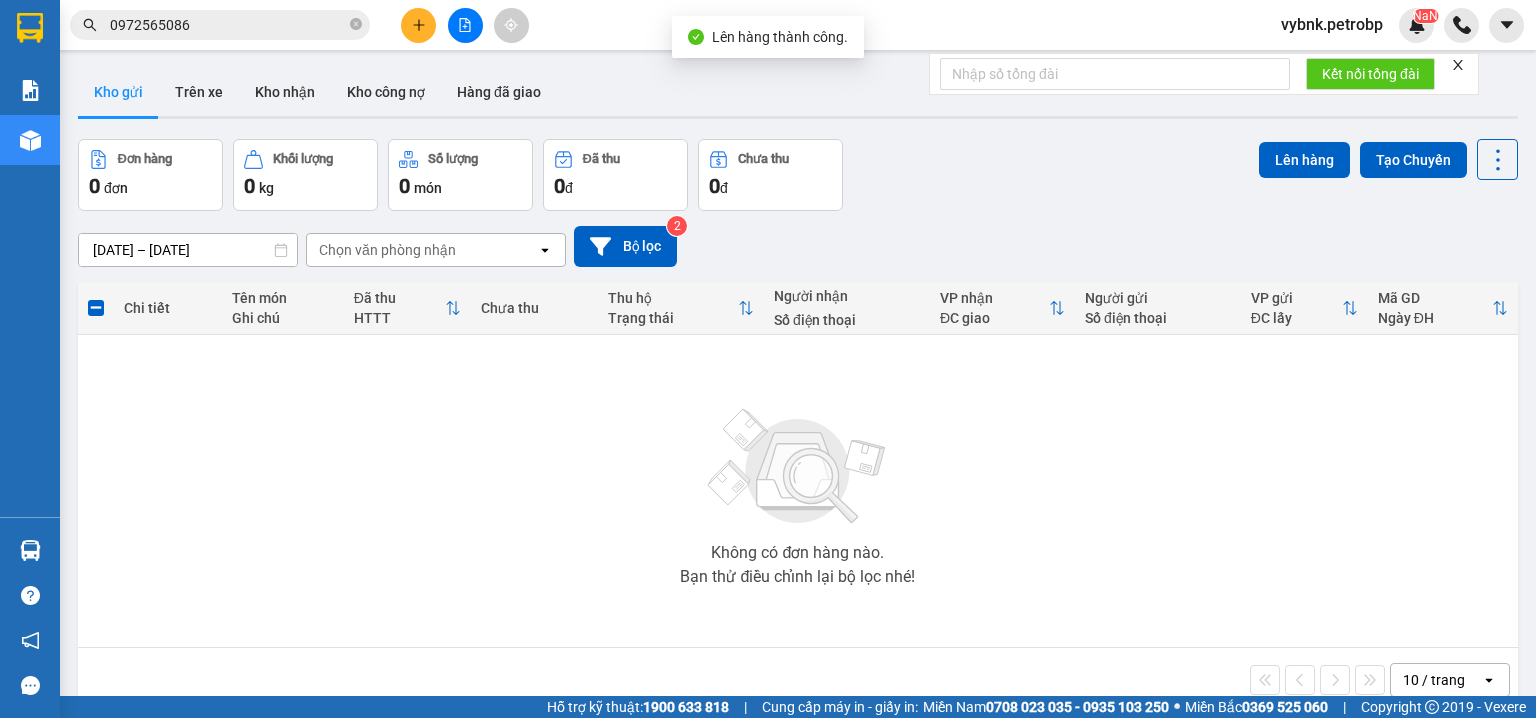scroll, scrollTop: 0, scrollLeft: 0, axis: both 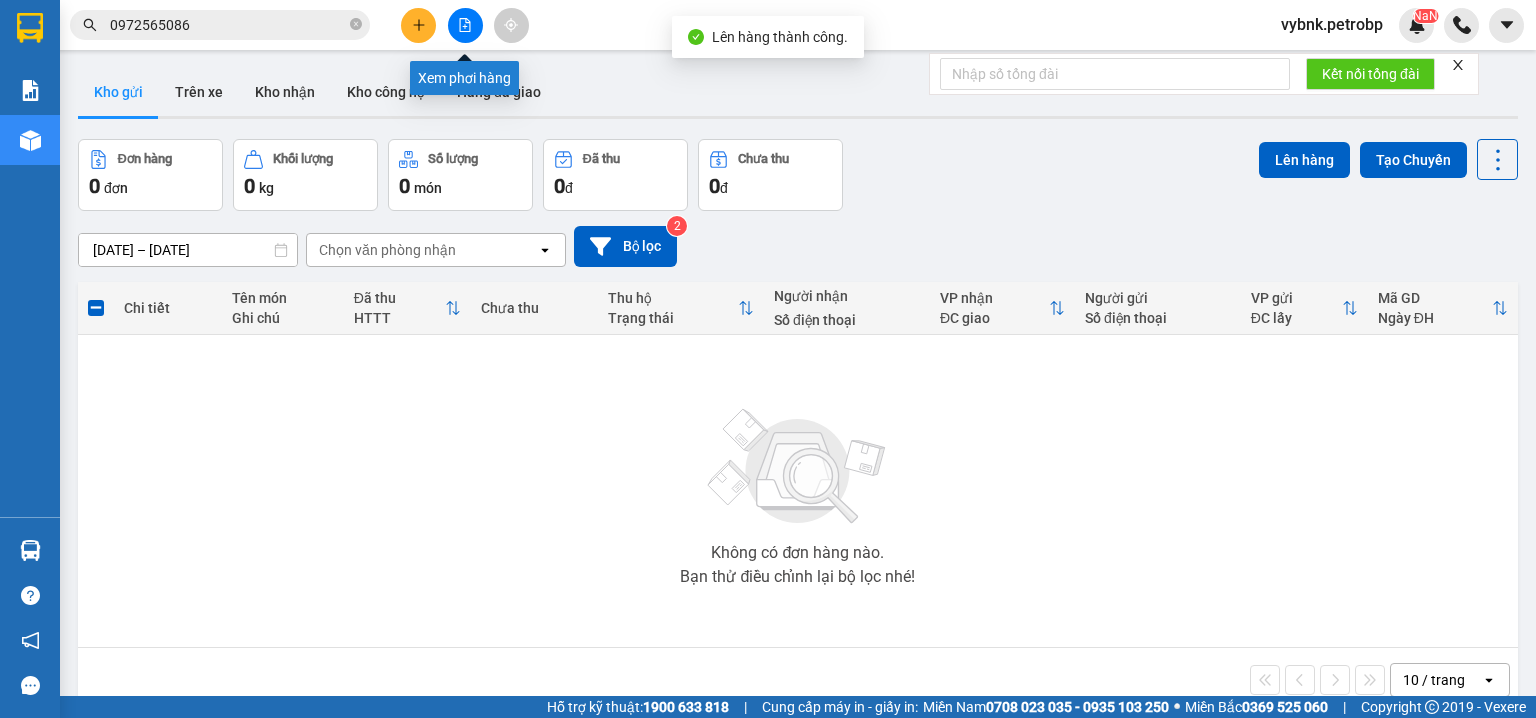 click 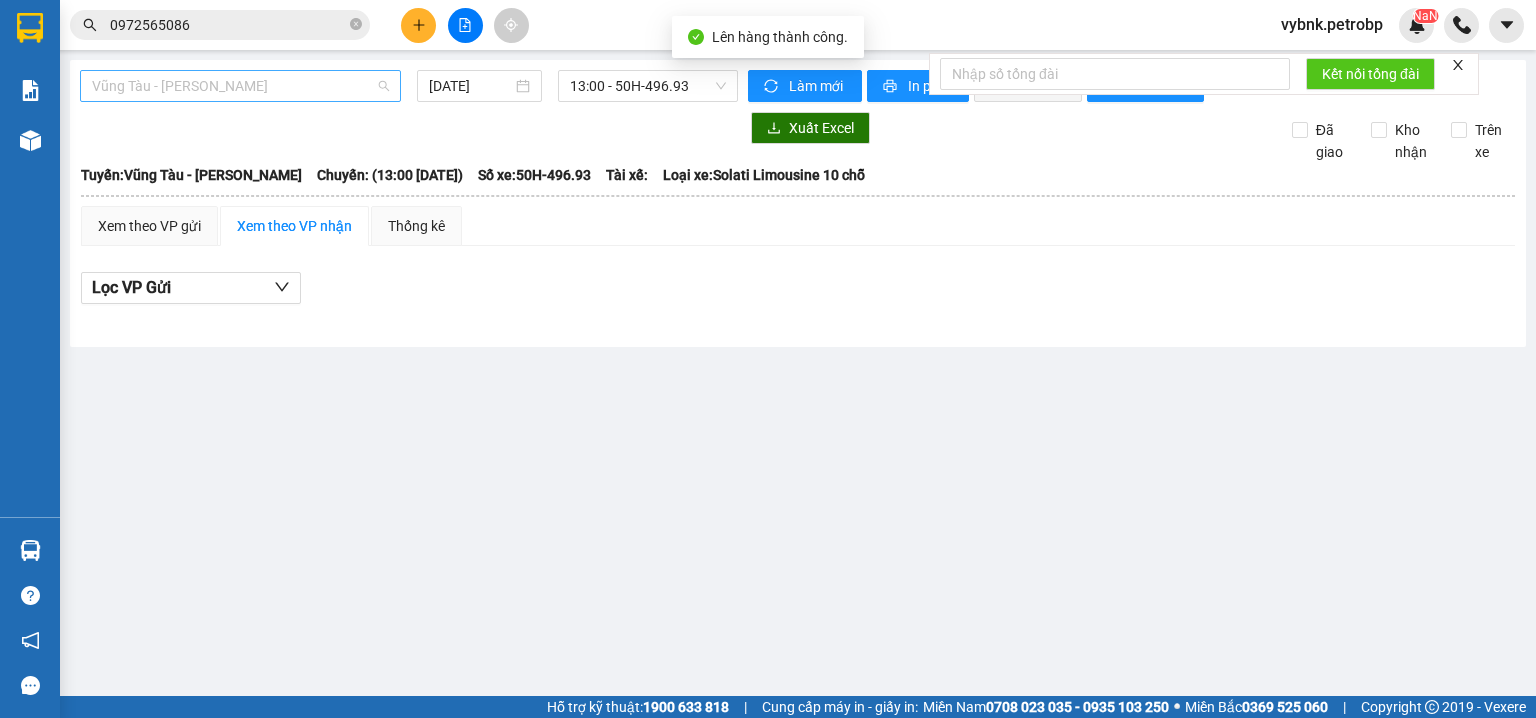 click on "Vũng Tàu - [PERSON_NAME]" at bounding box center (240, 86) 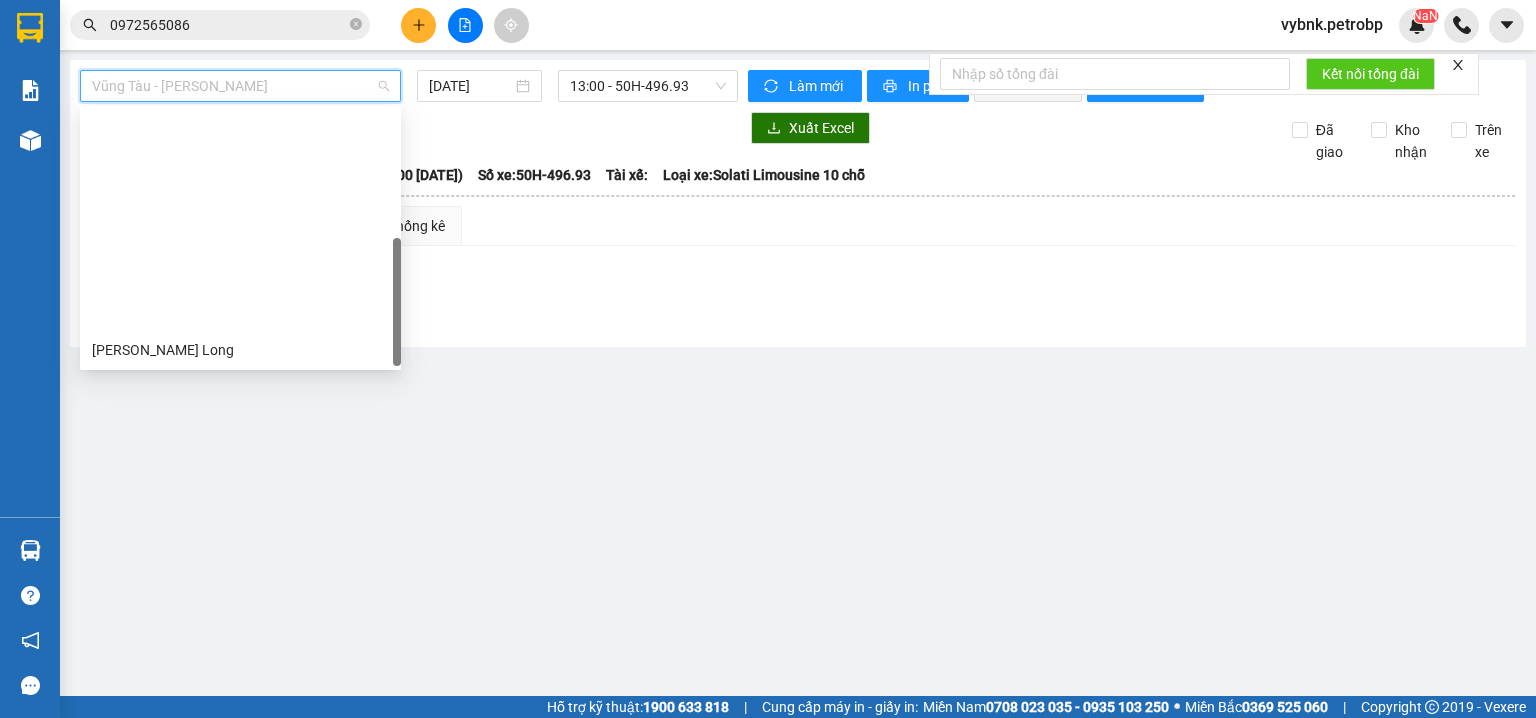 scroll, scrollTop: 256, scrollLeft: 0, axis: vertical 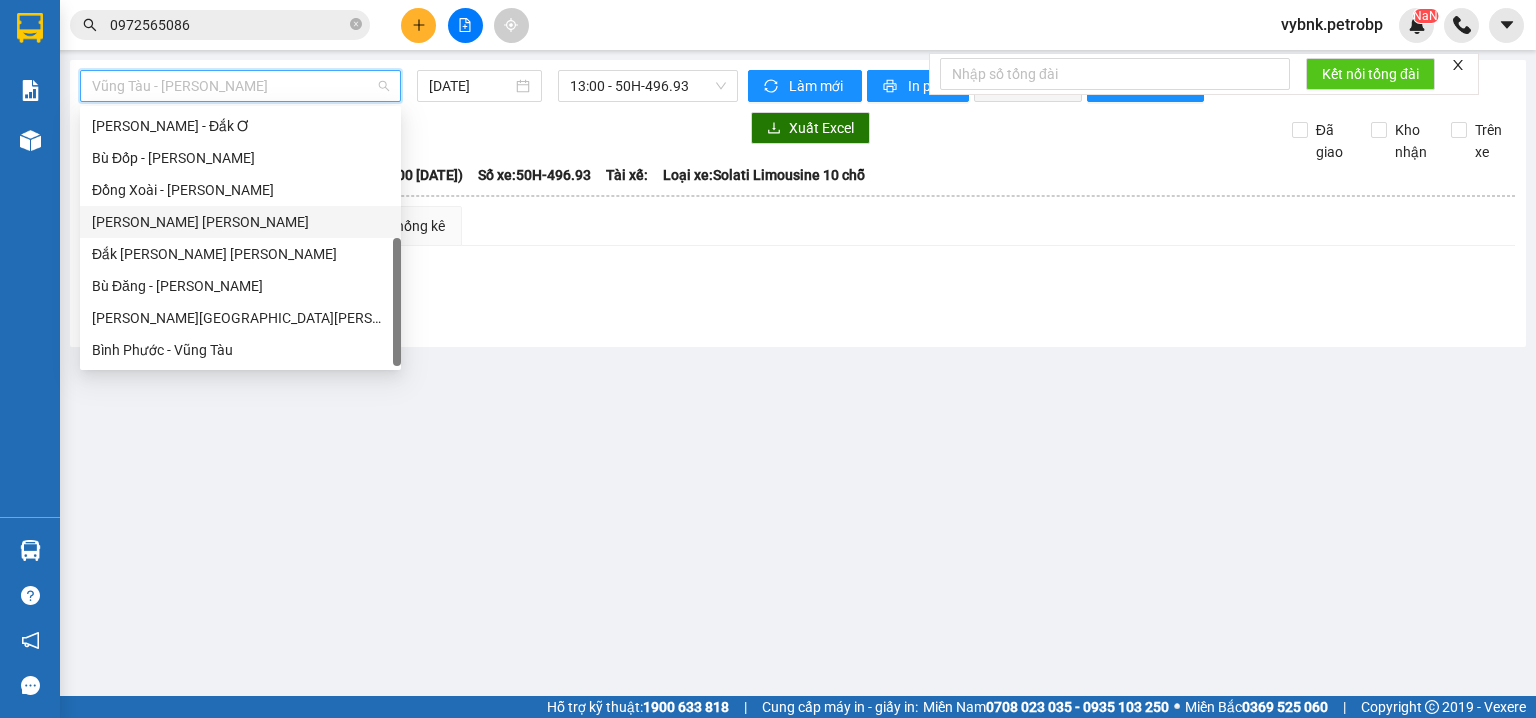 click on "[PERSON_NAME] [PERSON_NAME]" at bounding box center [240, 222] 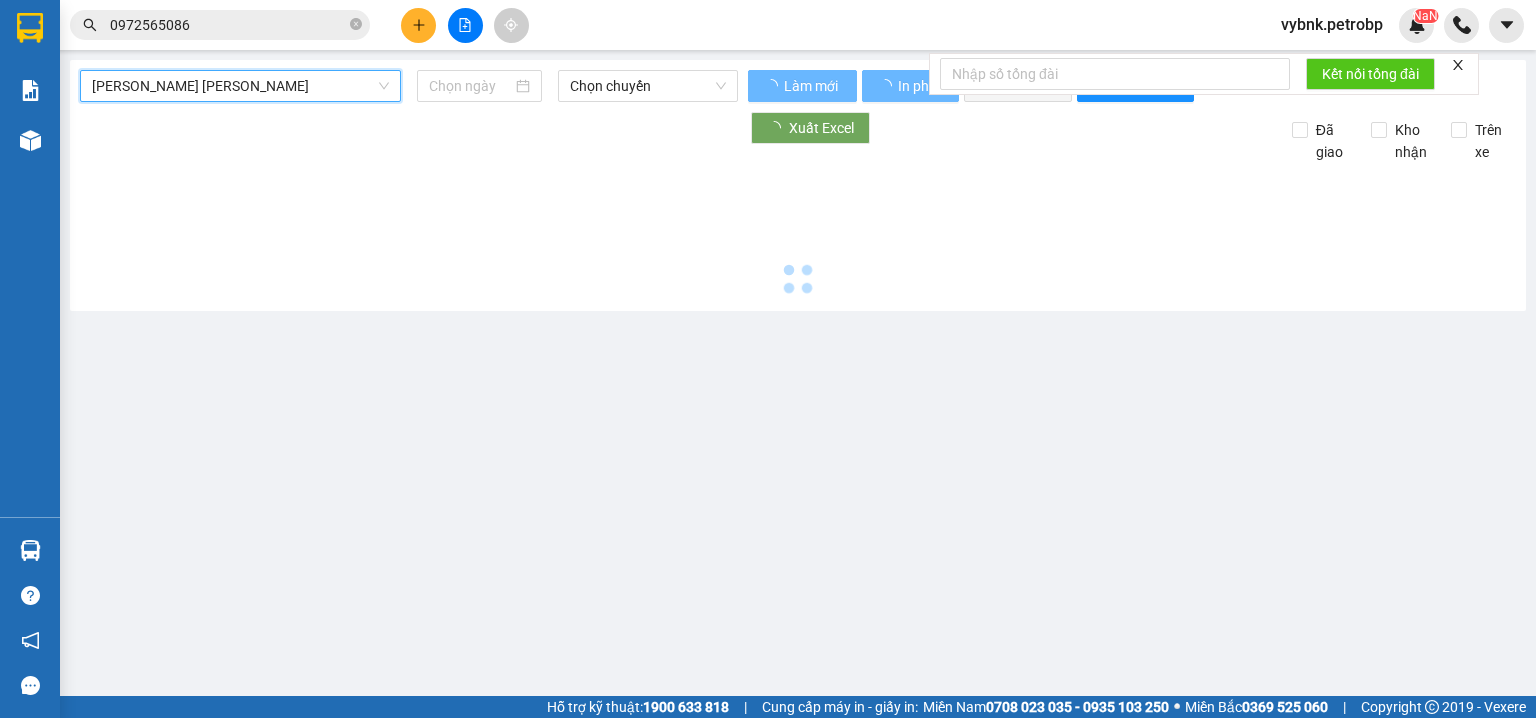 type on "[DATE]" 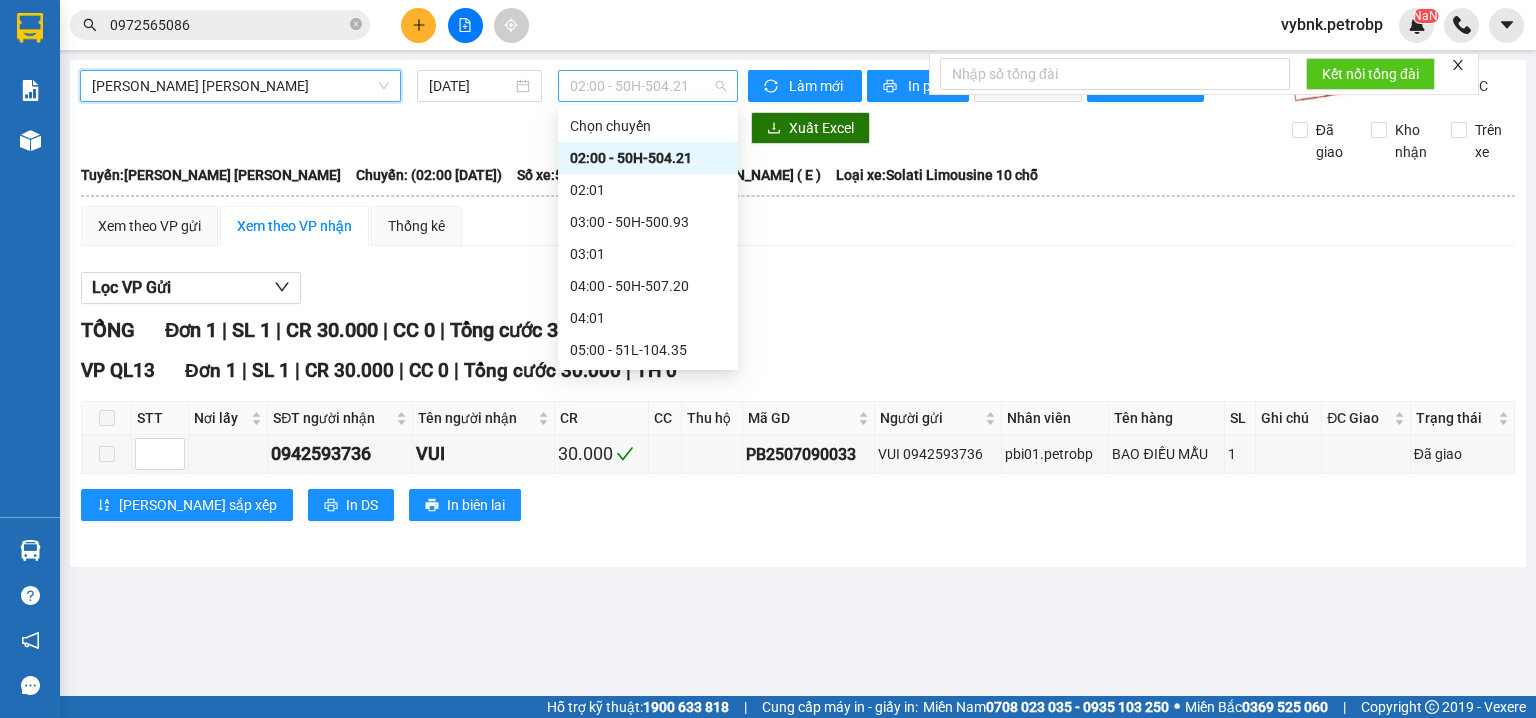 click on "02:00     - 50H-504.21" at bounding box center (648, 86) 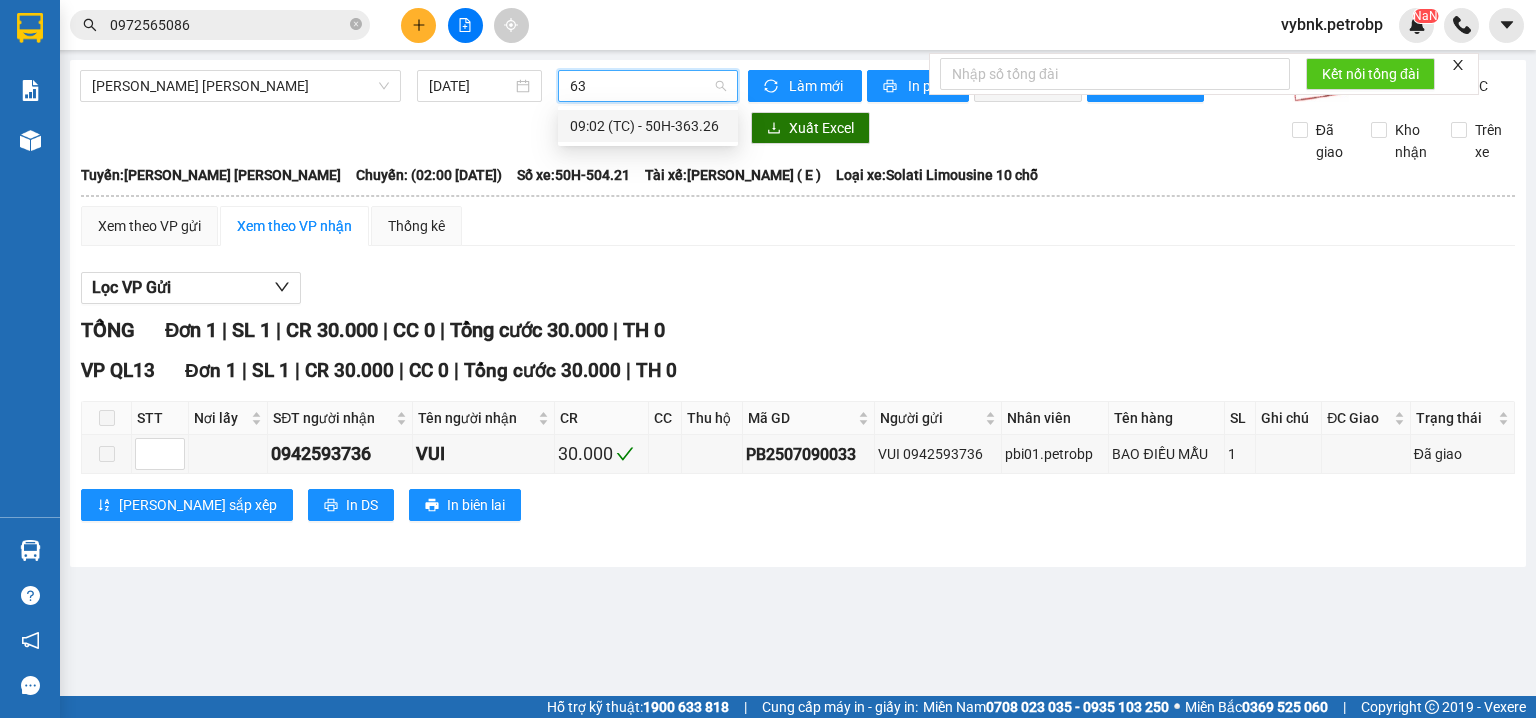 type on "632" 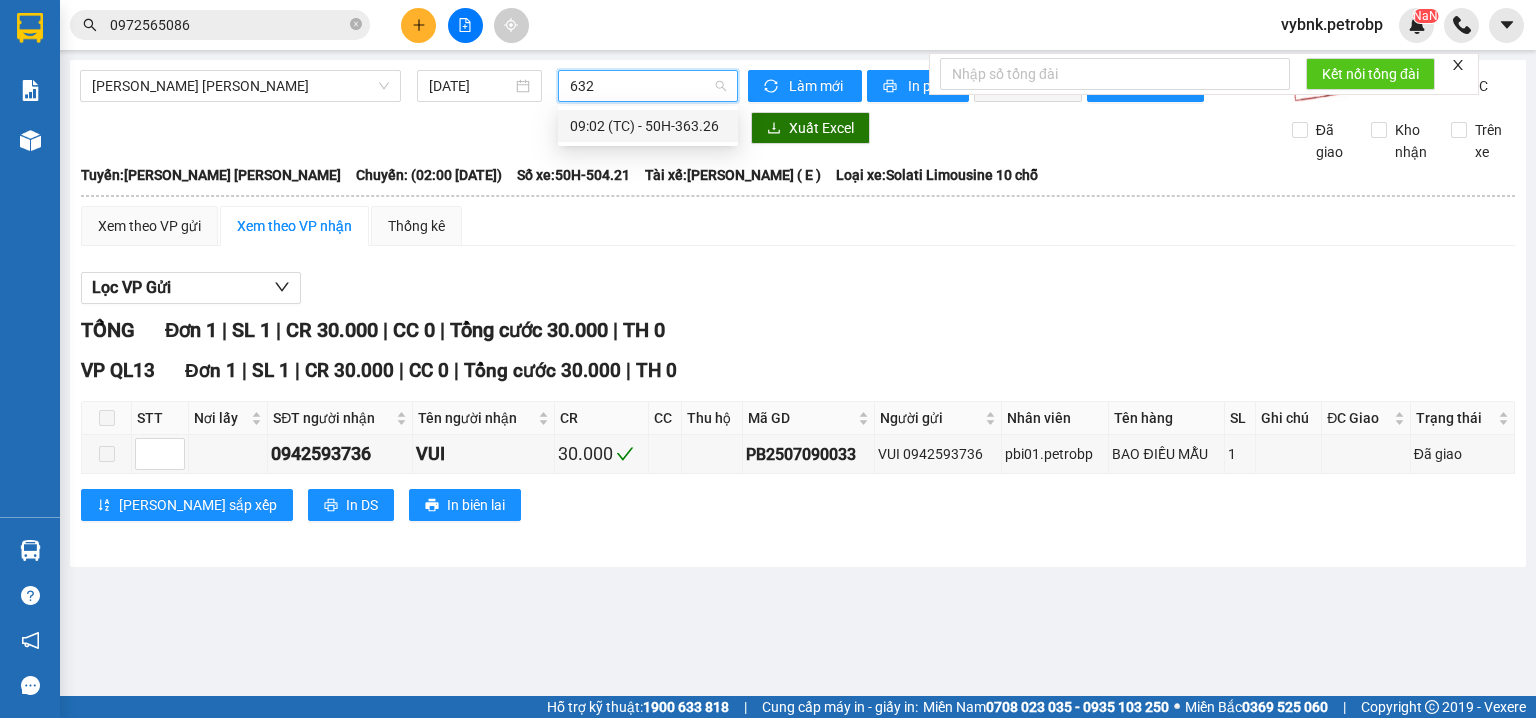 click on "09:02   (TC)   - 50H-363.26" at bounding box center (648, 126) 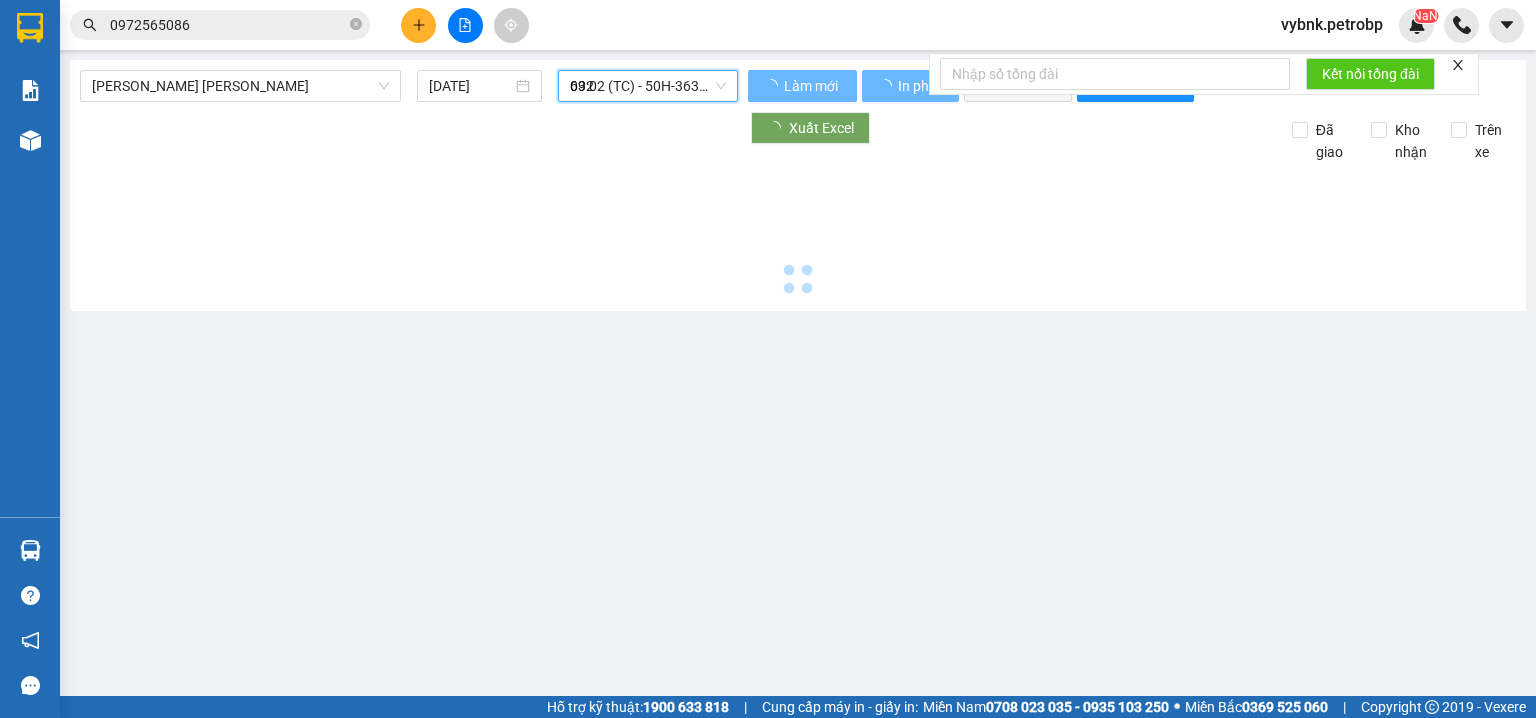 type 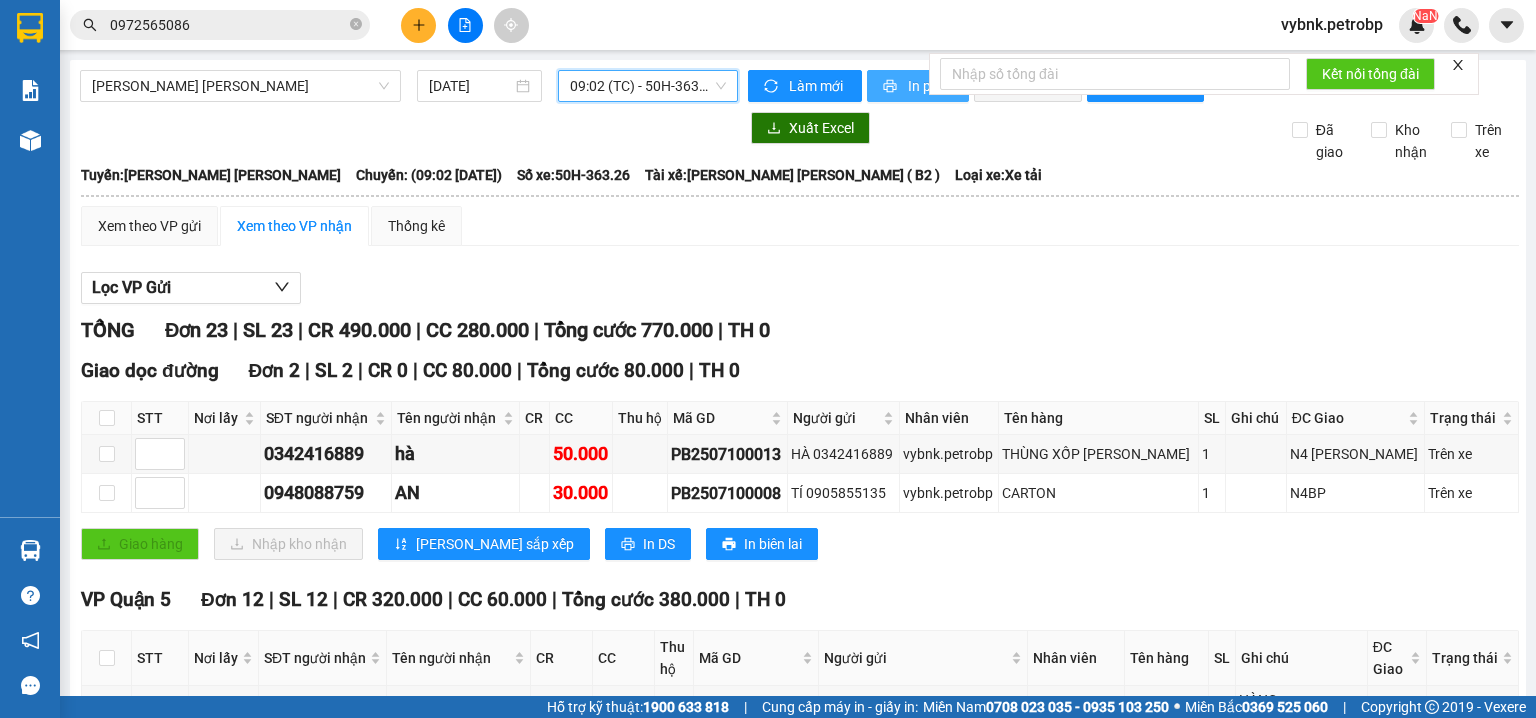 click on "In phơi" at bounding box center [930, 86] 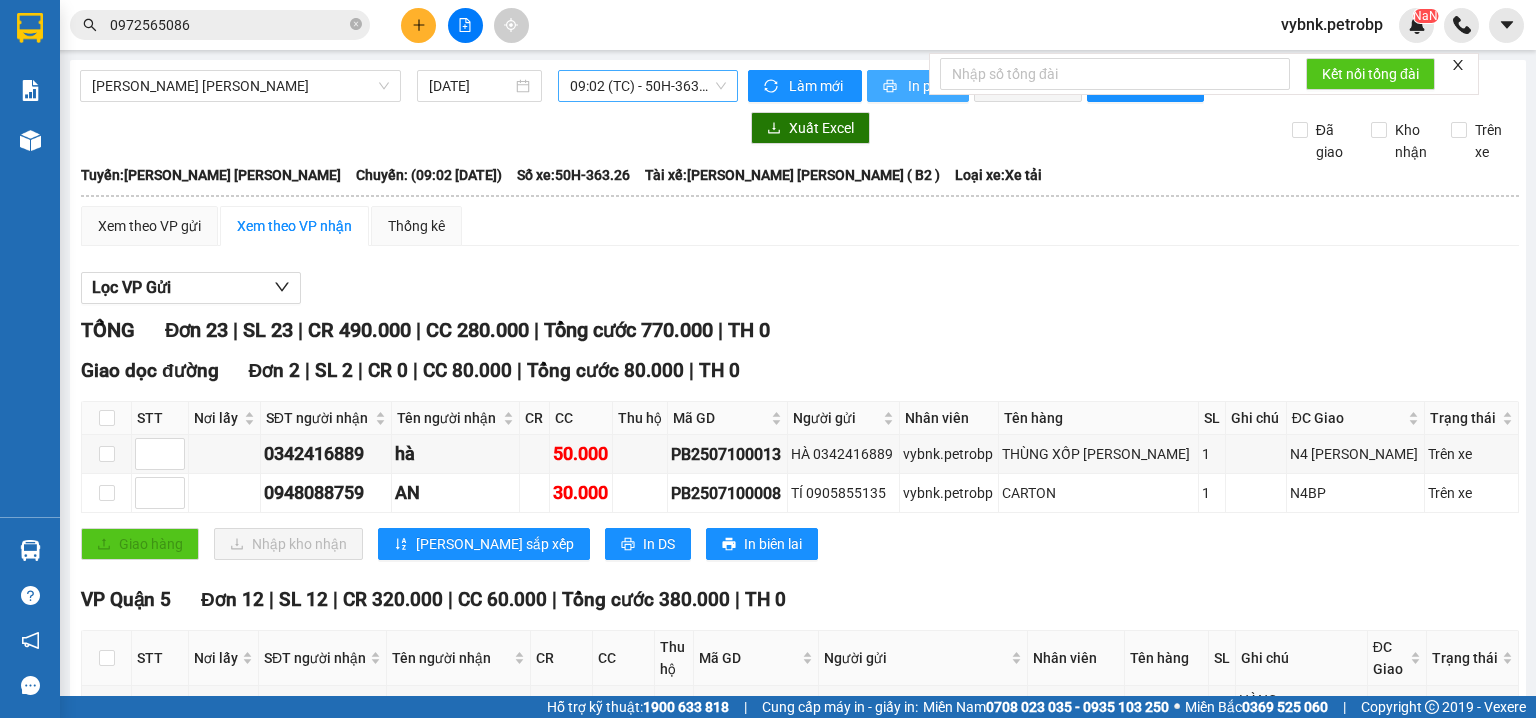 scroll, scrollTop: 0, scrollLeft: 0, axis: both 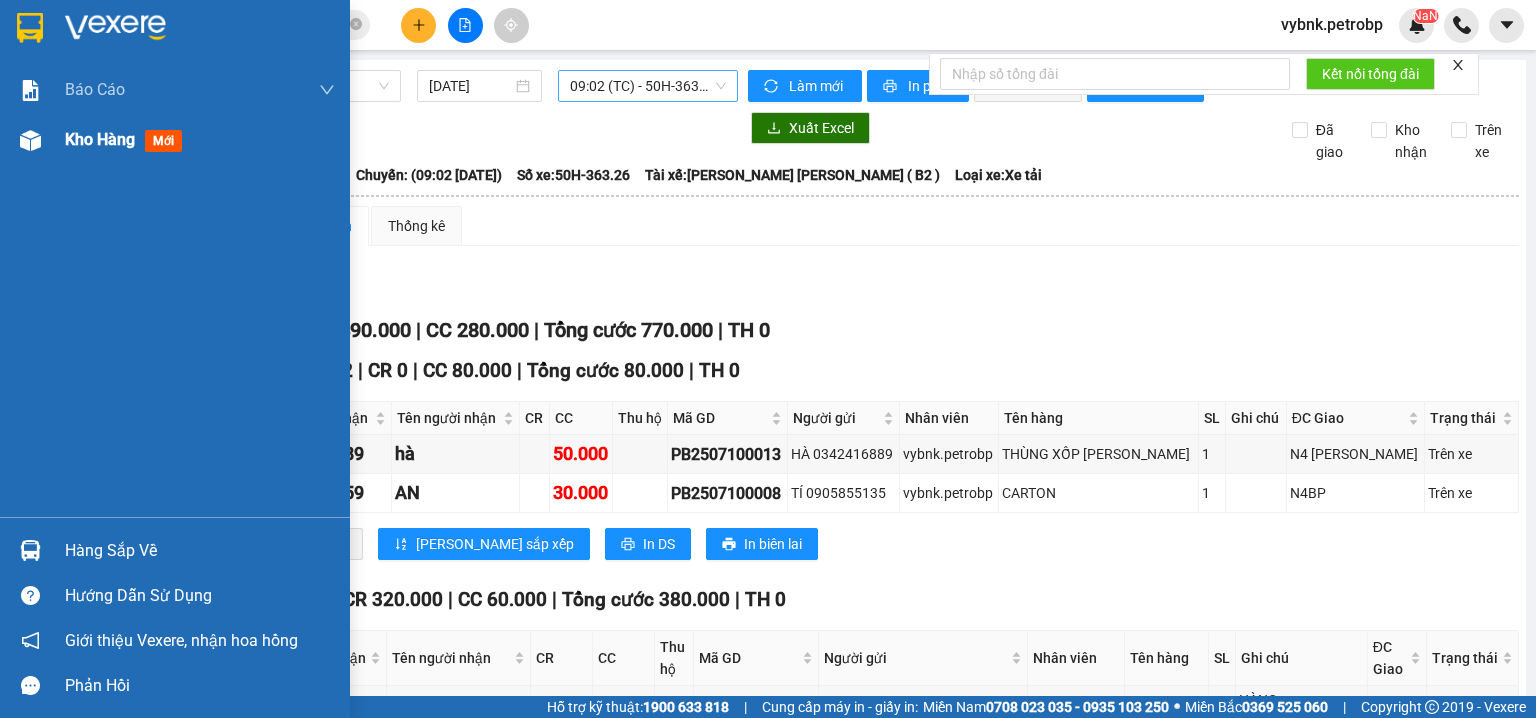 click on "Kho hàng" at bounding box center [100, 139] 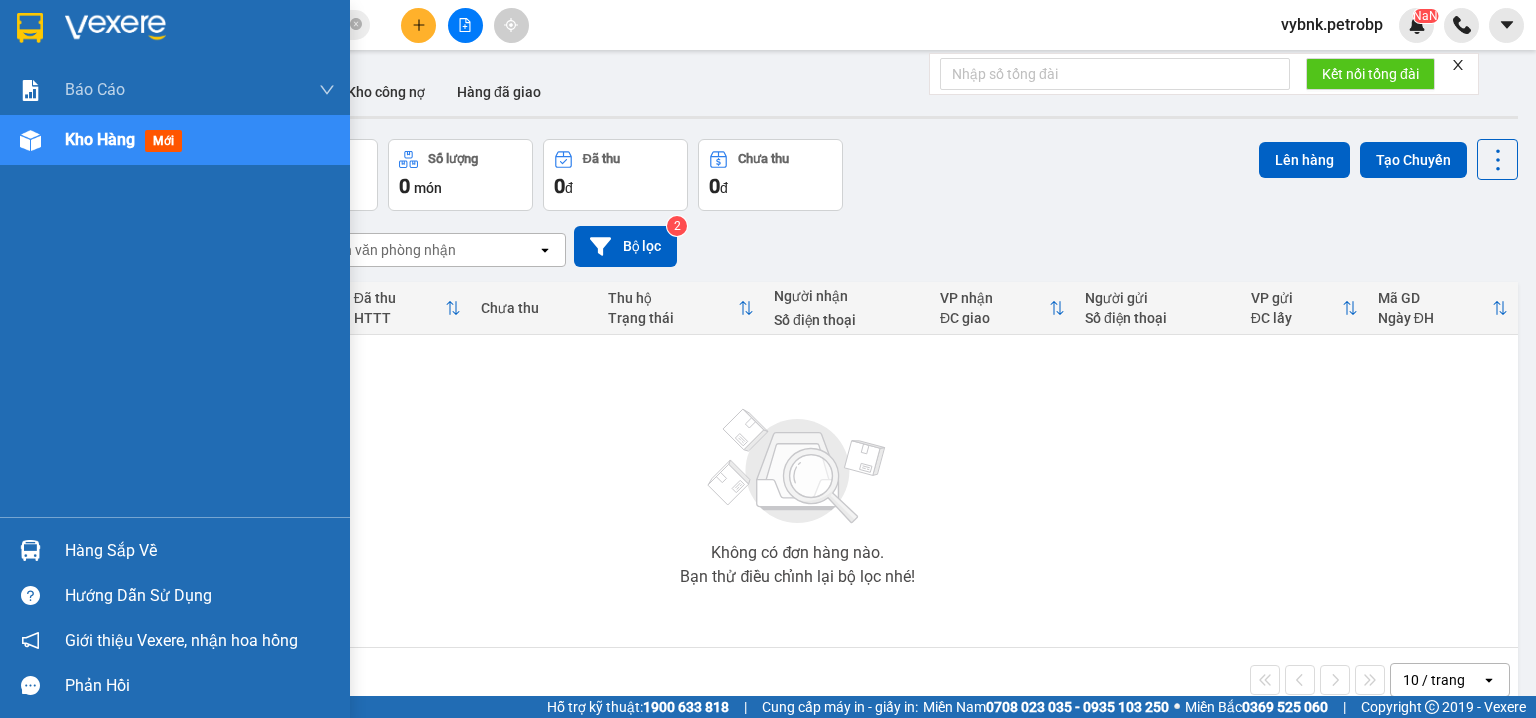 click on "Hàng sắp về" at bounding box center (175, 550) 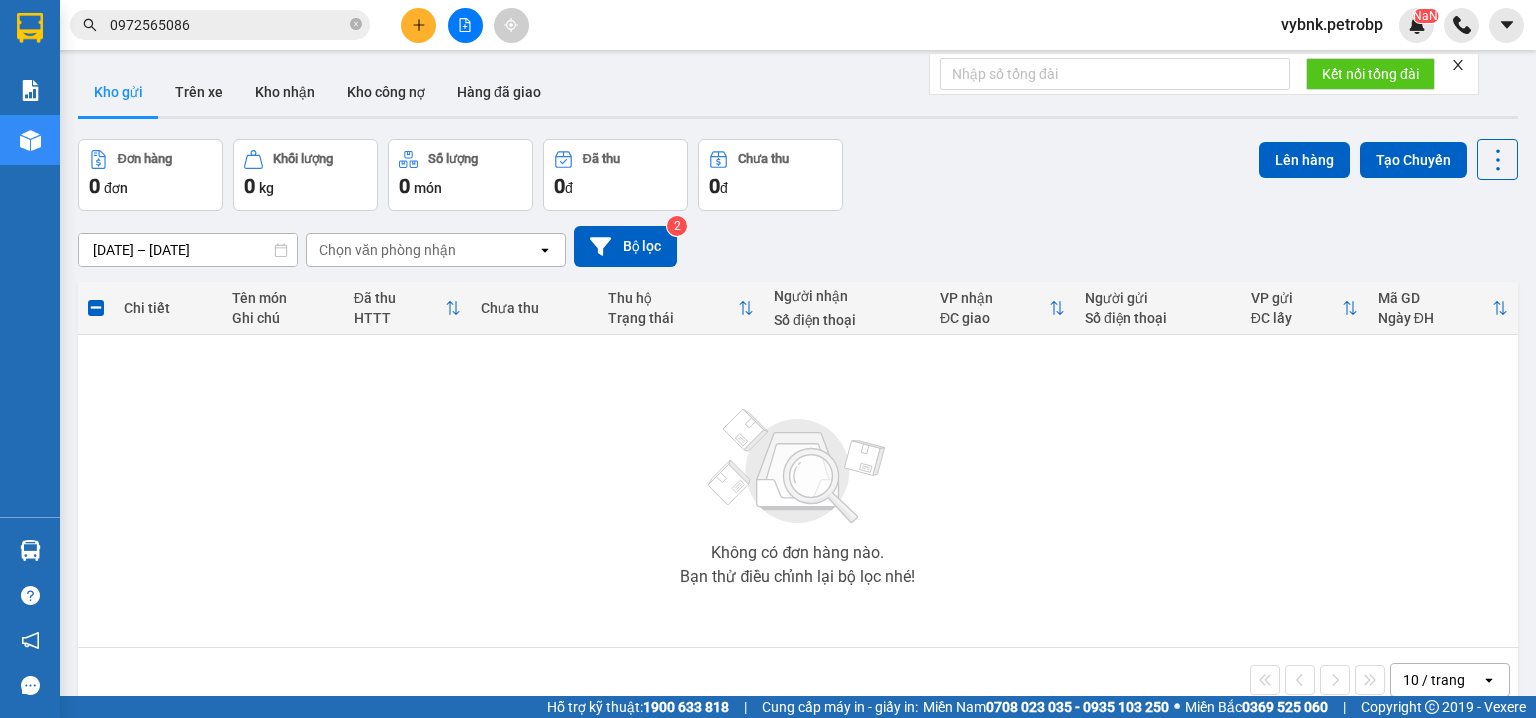 click on "Kết quả tìm kiếm ( 171 )  Bộ lọc  Ngày tạo đơn gần nhất Mã ĐH Trạng thái Món hàng Tổng cước Chưa cước Người gửi VP Gửi Người nhận VP Nhận 78ADV2507090070 14:15 - 09/07 VP Nhận   93H-023.04 00:14 - 10/07 NILON ĐEN SL:  1 30.000 30.000 0902844876 TƯỜNG VP Quận 5 0972565086 KHANG  VP Phước Bình QL132507090013 14:15 - 09/07 VP Nhận   50H-363.26 17:59 - 09/07 CARTON SL:  1 30.000 30.000 0938883855 VIỆT HÀN VP QL13 0972565086 KHANG VP Phước Bình BT2505290019 17:12 - 29/05 Đã giao   09:39 - 30/05 carton SL:  1 40.000 0938883855 khách  VP Bình Triệu 0972565086 kkhachs  VP Phước Bình 78ADV2505290043 10:44 - 29/05 Đã giao   15:00 - 29/05 CARTON SL:  1 30.000 0938883855 NGỌC ÁNH VP Quận 5 0972565086 AN KHANG VP Phước Bình QL132505050038 17:30 - 05/05 Đã giao   08:28 - 07/05 CARTON SL:  1 30.000 0938883855 NGỌC ÁNH VP QL13 0972565086 AN KHANG VP Phước Bình 78ADV2504120044 11:00 - 12/04 Đã giao   07:10 - 15/04 CARTON 1" at bounding box center (768, 359) 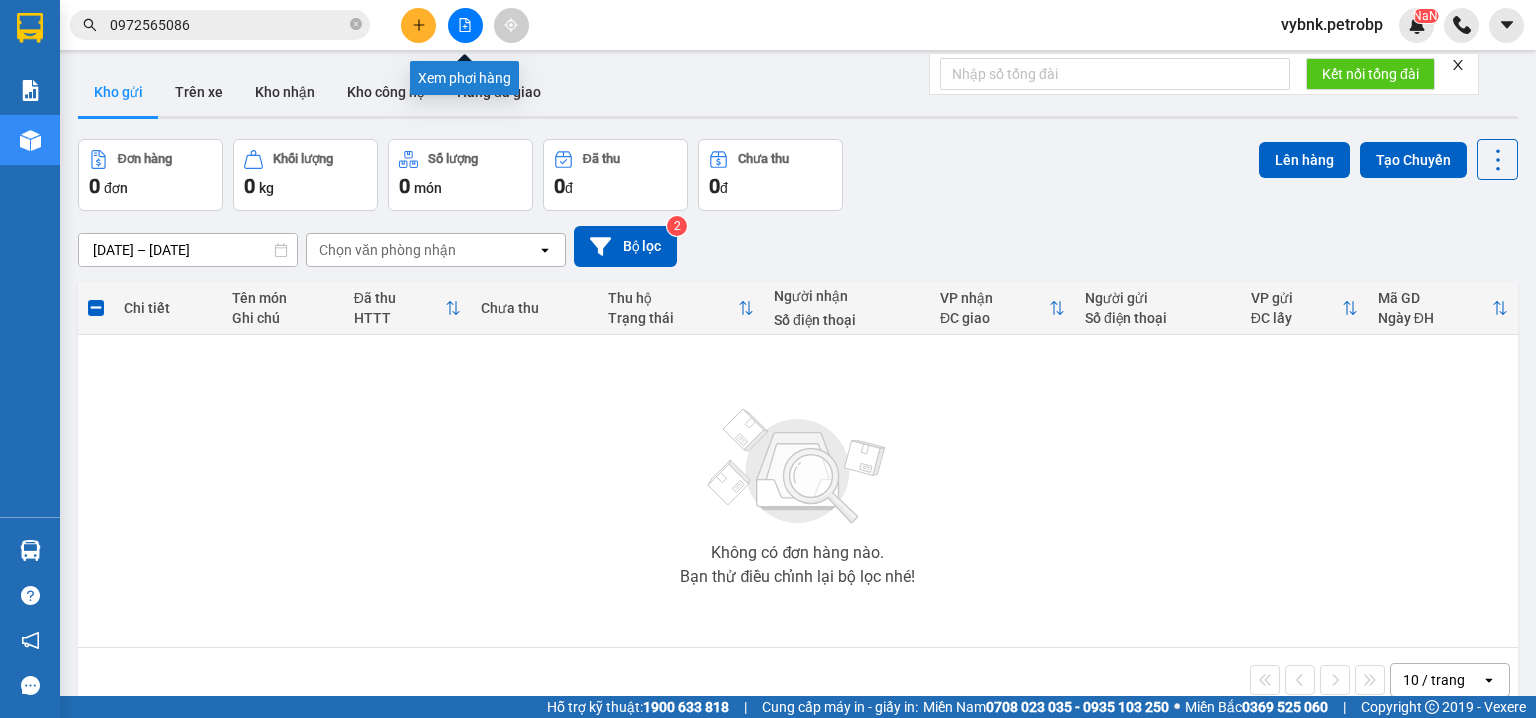 click 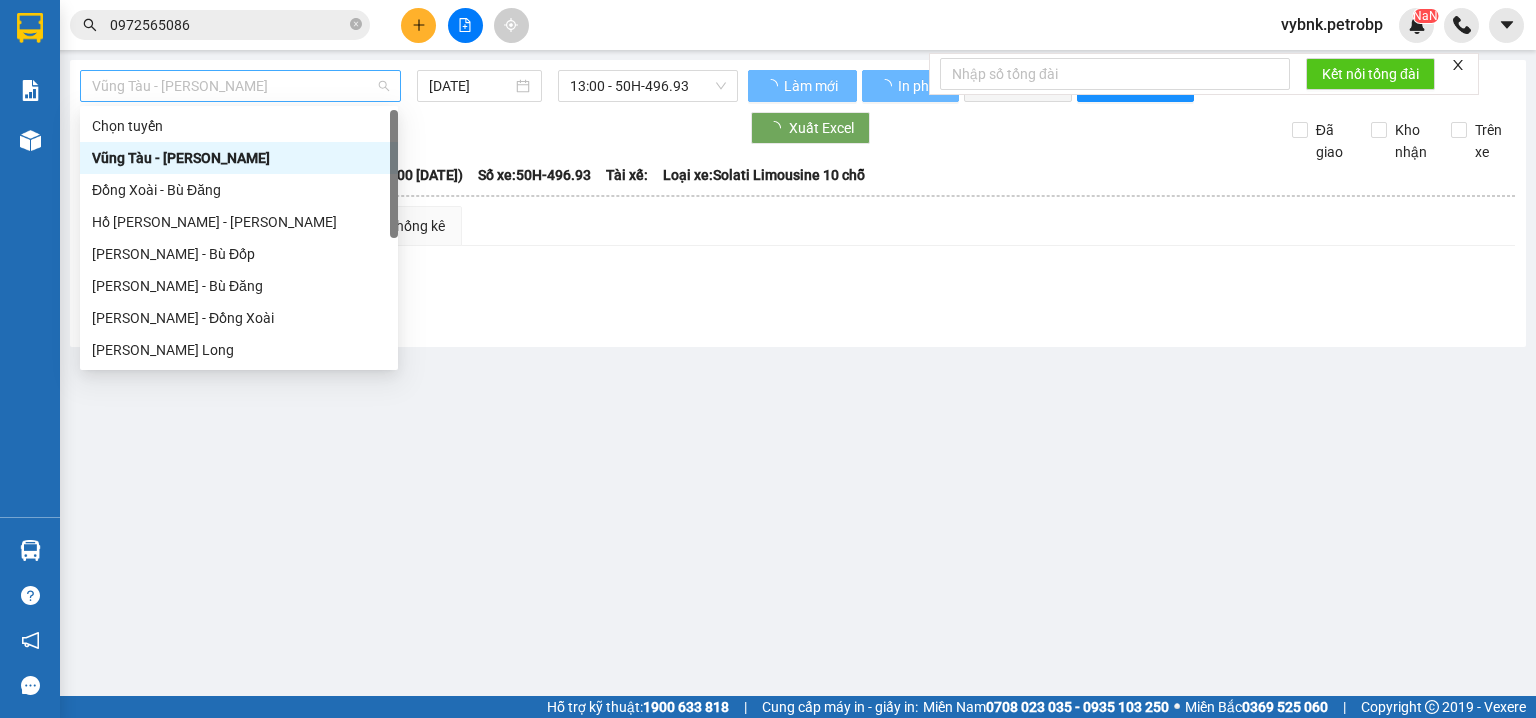 click on "Vũng Tàu - Bình Phước" at bounding box center [240, 86] 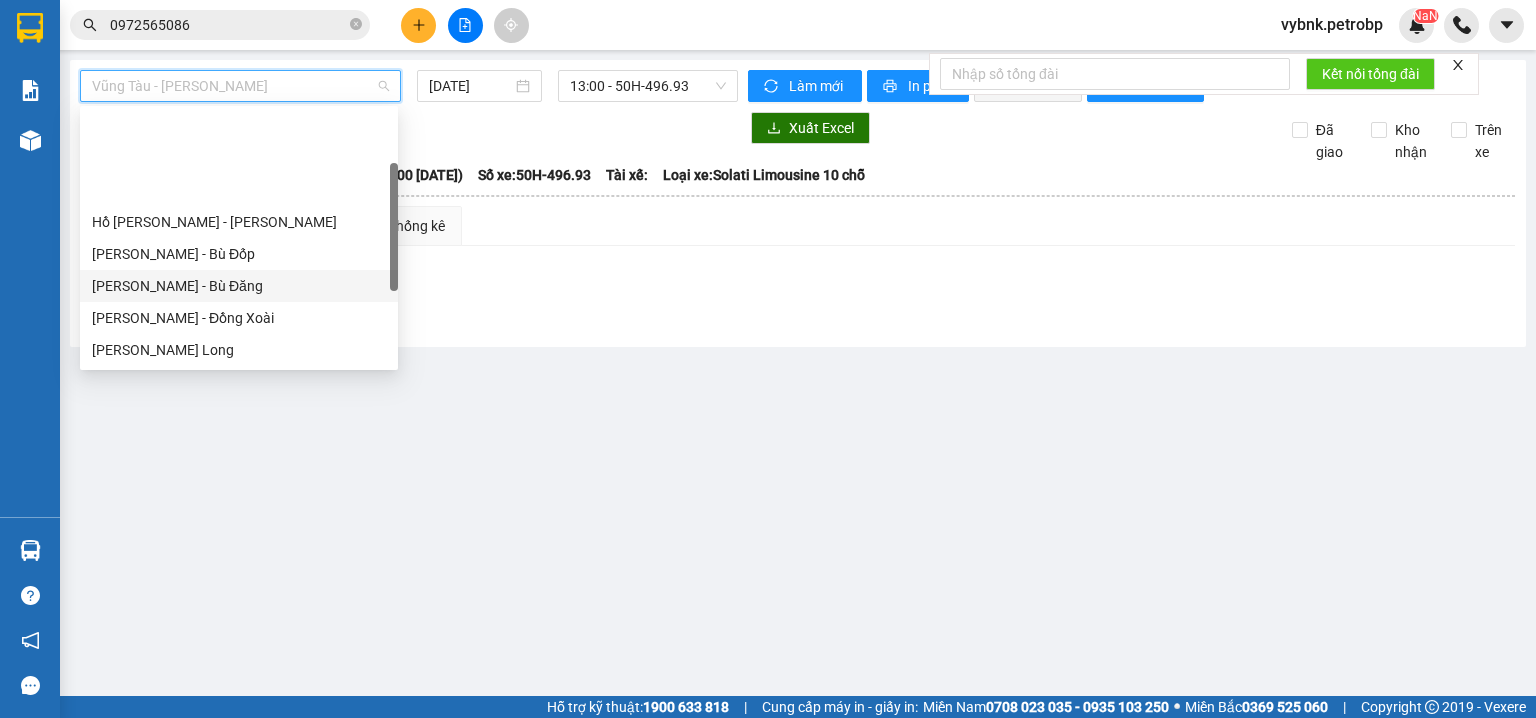 scroll, scrollTop: 212, scrollLeft: 0, axis: vertical 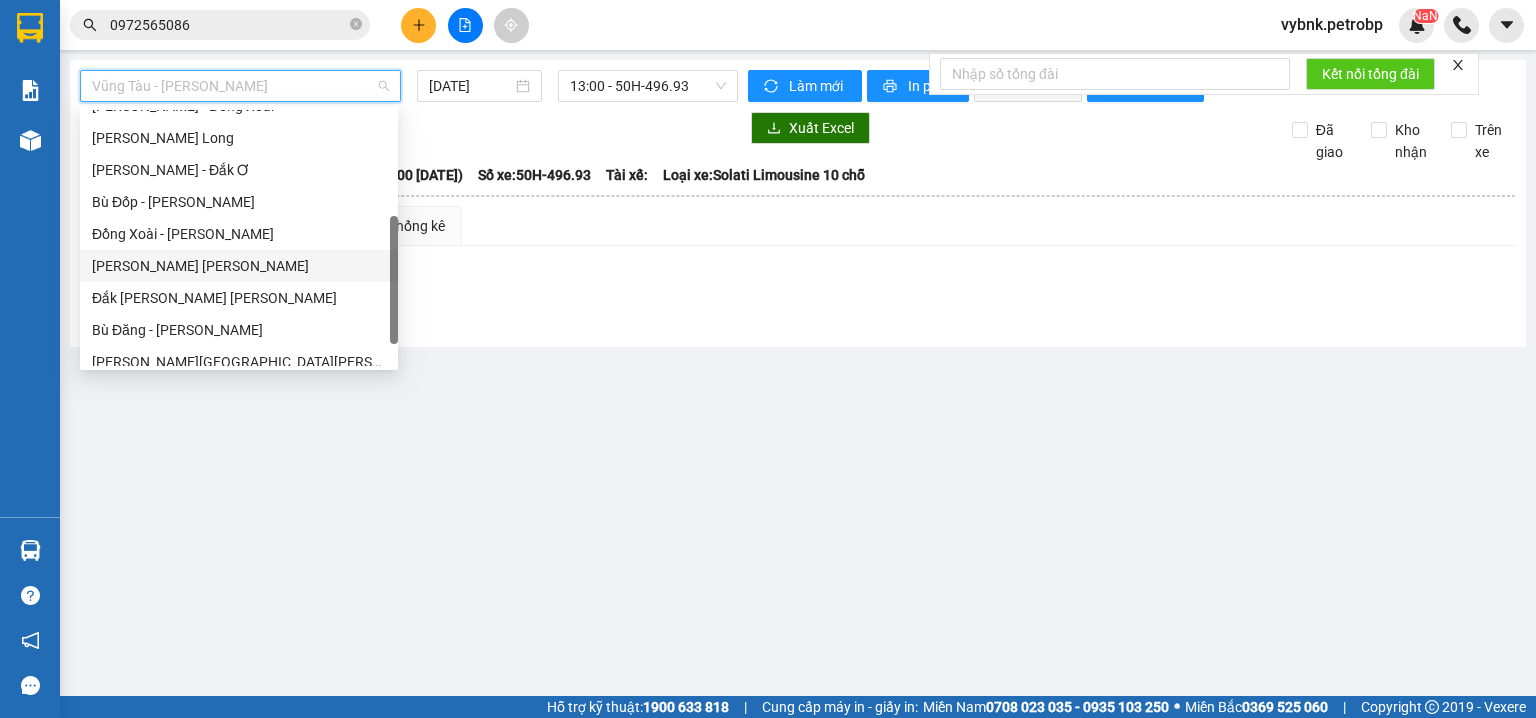 click on "Phước Long - Hồ Chí Minh" at bounding box center [239, 266] 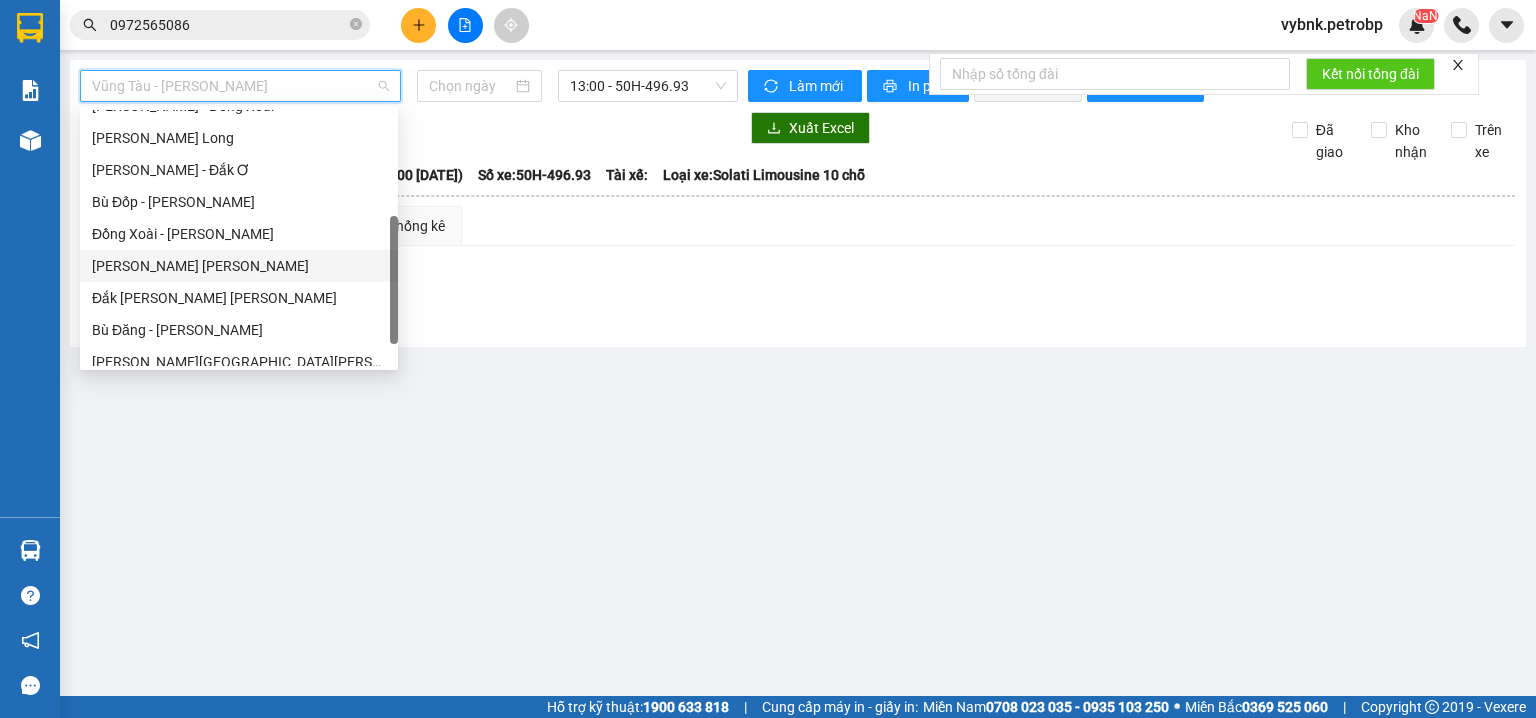 type on "[DATE]" 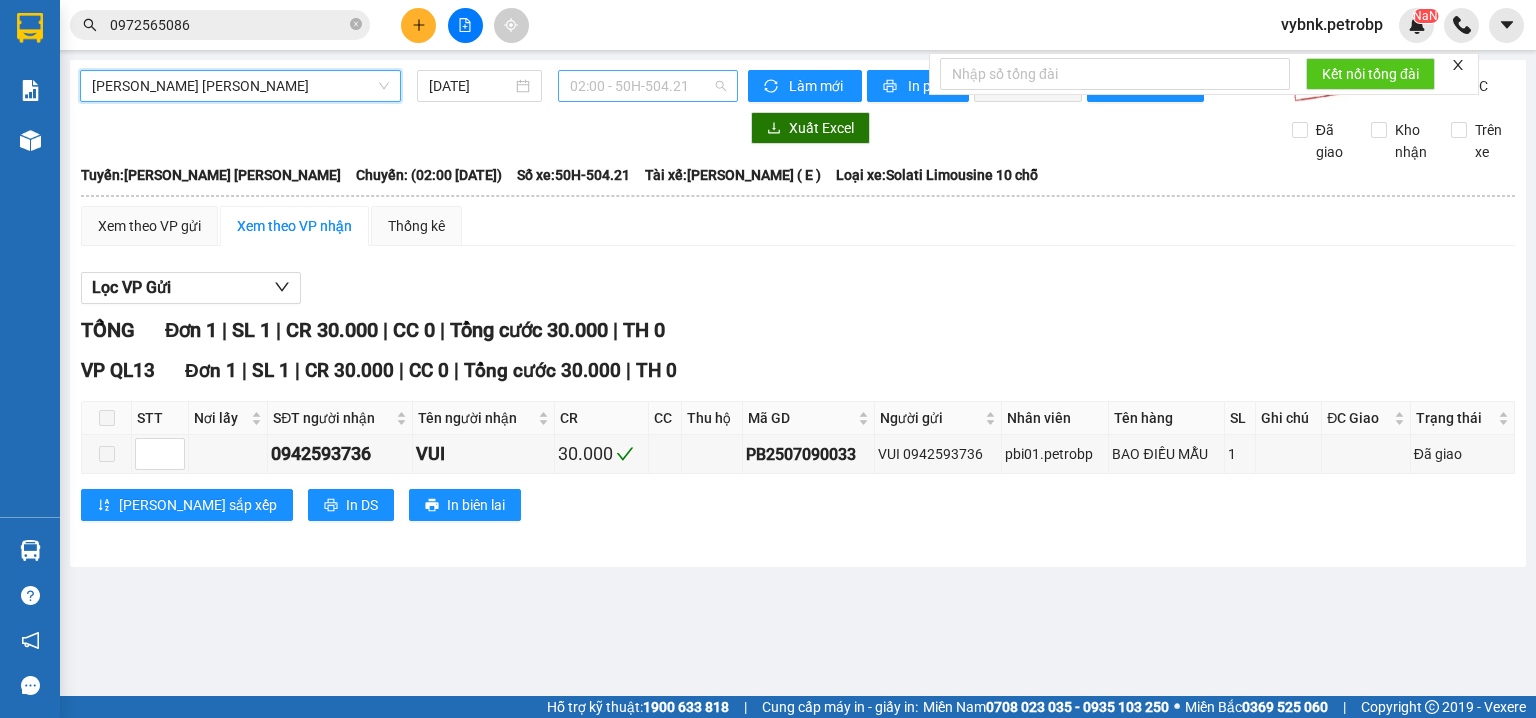 click on "02:00     - 50H-504.21" at bounding box center [648, 86] 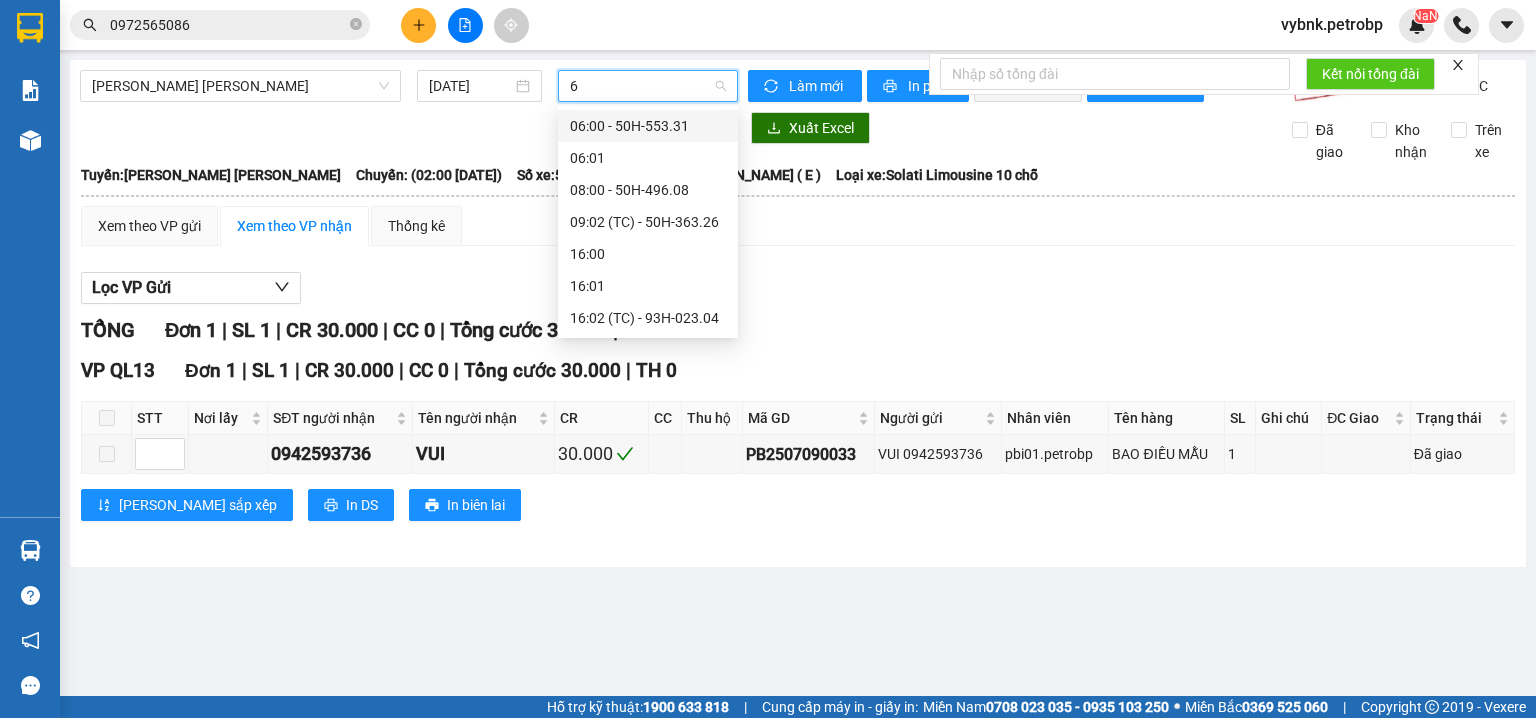 type on "63" 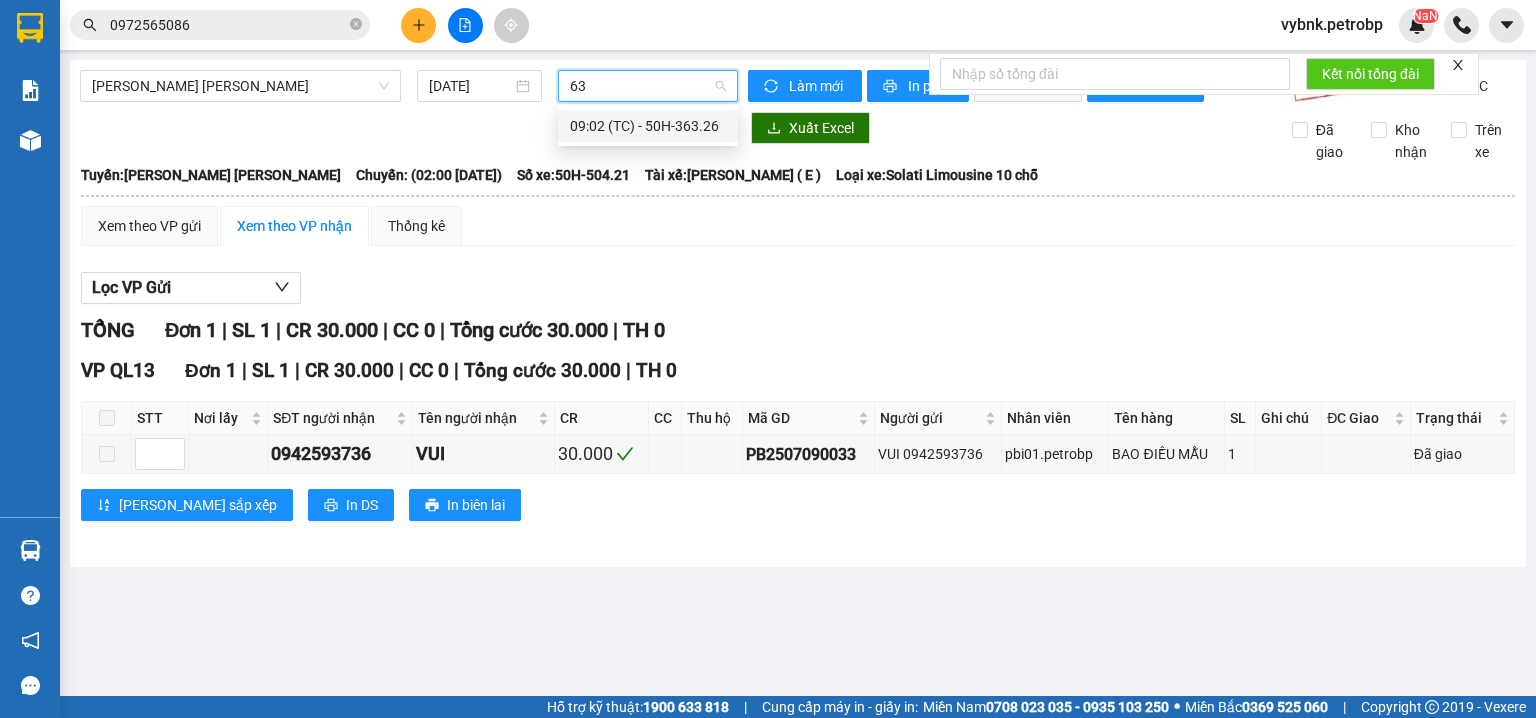 click on "09:02   (TC)   - 50H-363.26" at bounding box center [648, 126] 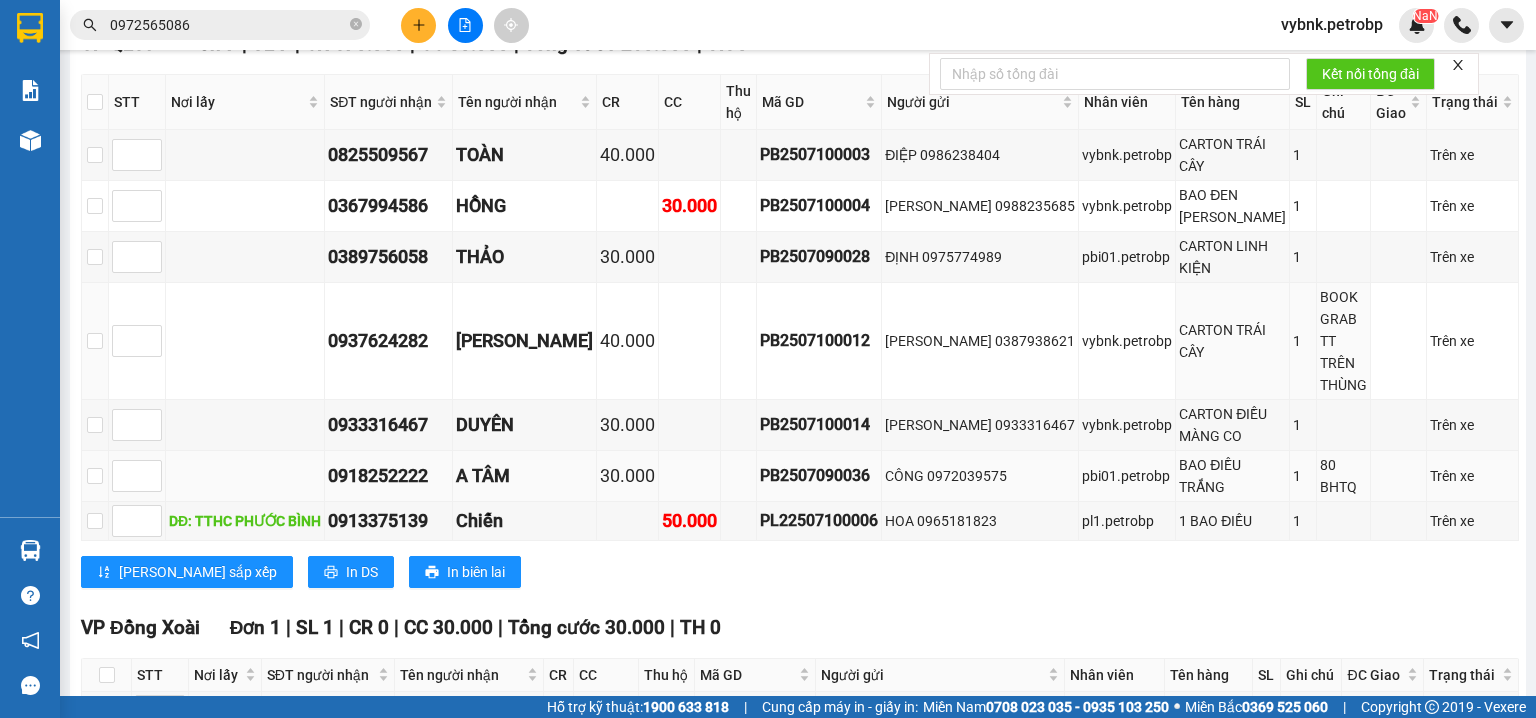 scroll, scrollTop: 1545, scrollLeft: 0, axis: vertical 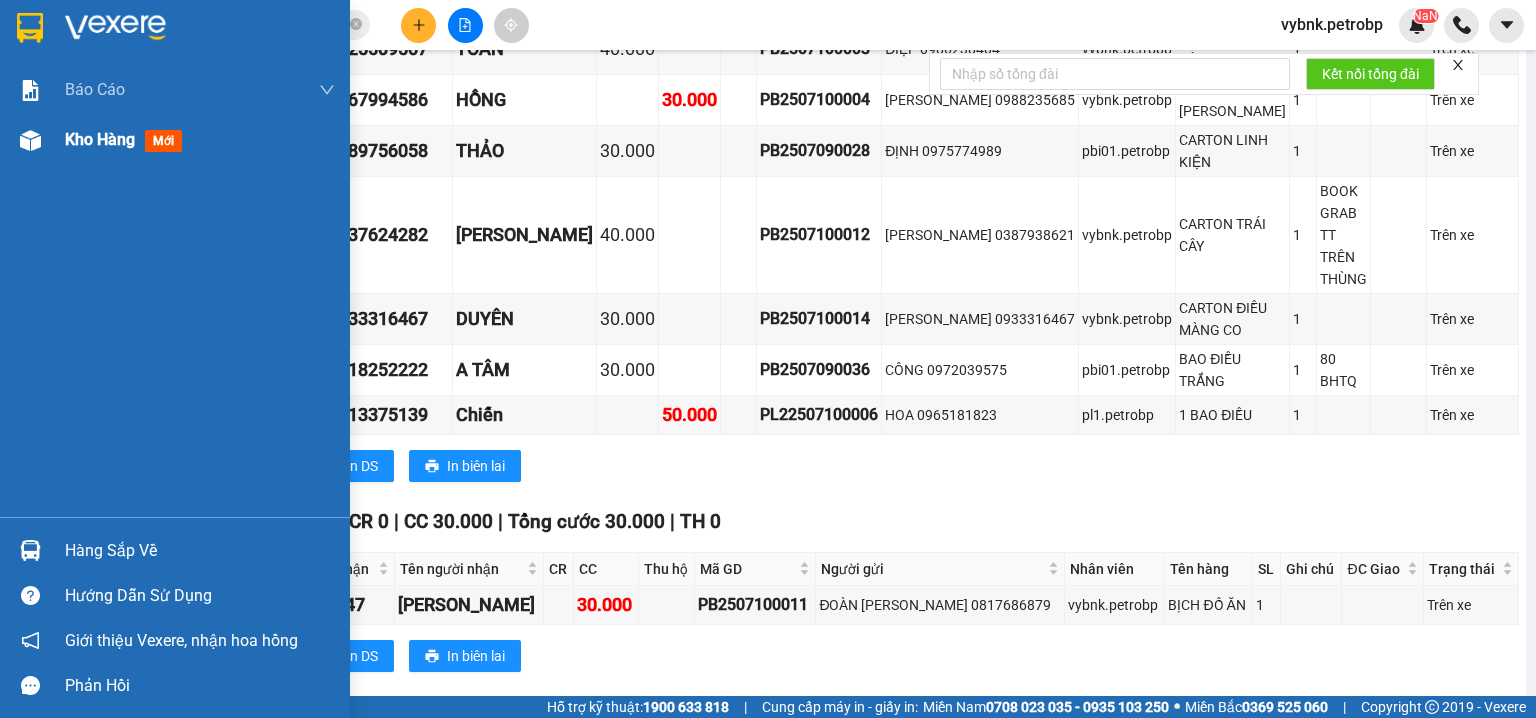 click on "Kho hàng mới" at bounding box center (175, 140) 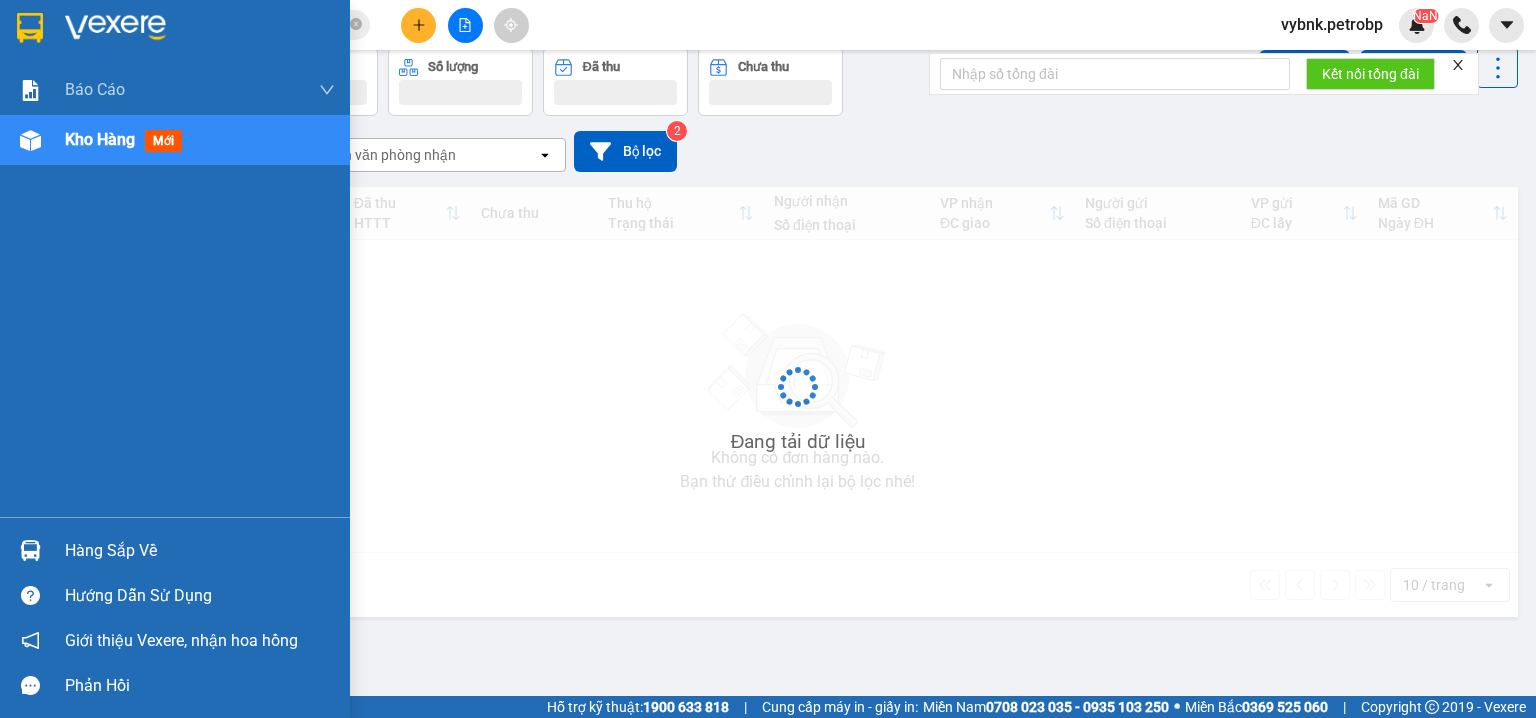scroll, scrollTop: 0, scrollLeft: 0, axis: both 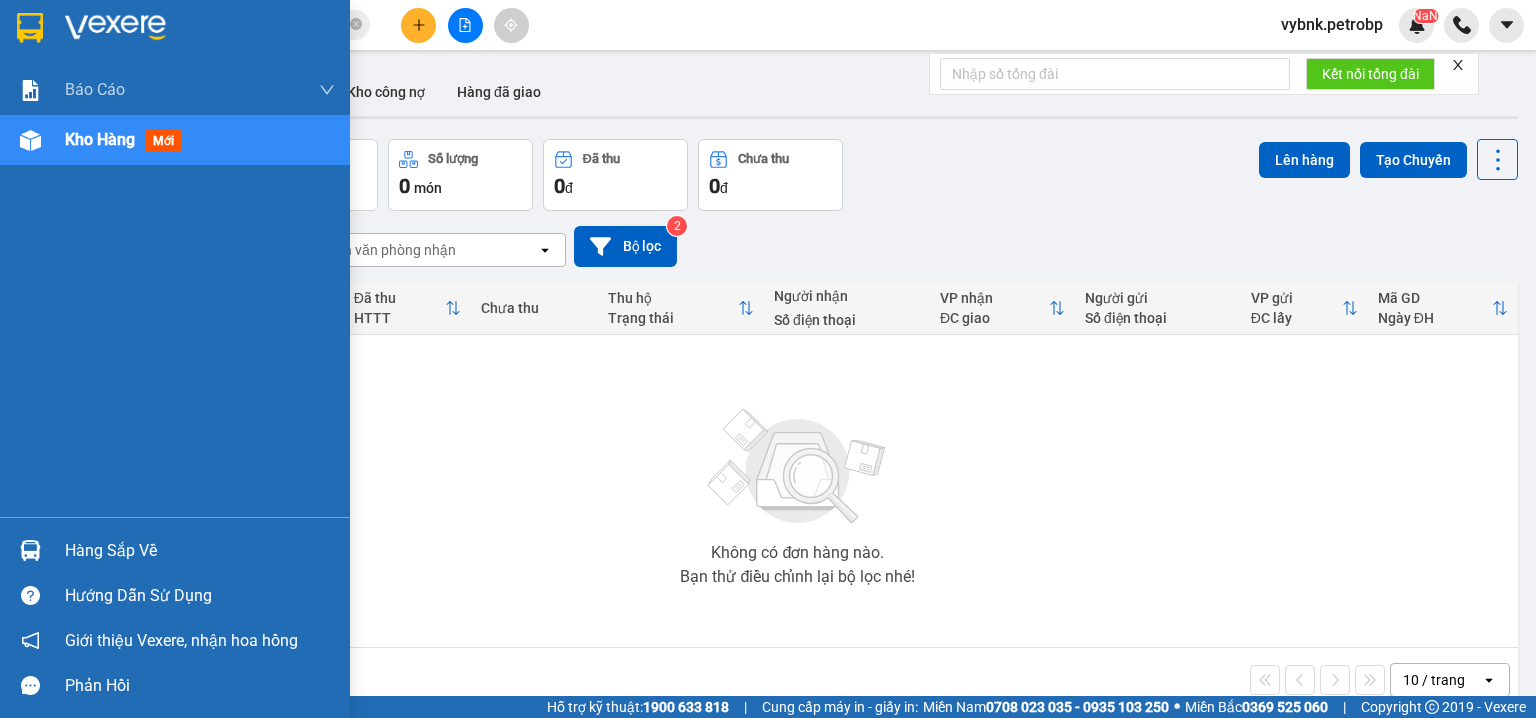 click on "Hàng sắp về" at bounding box center (175, 550) 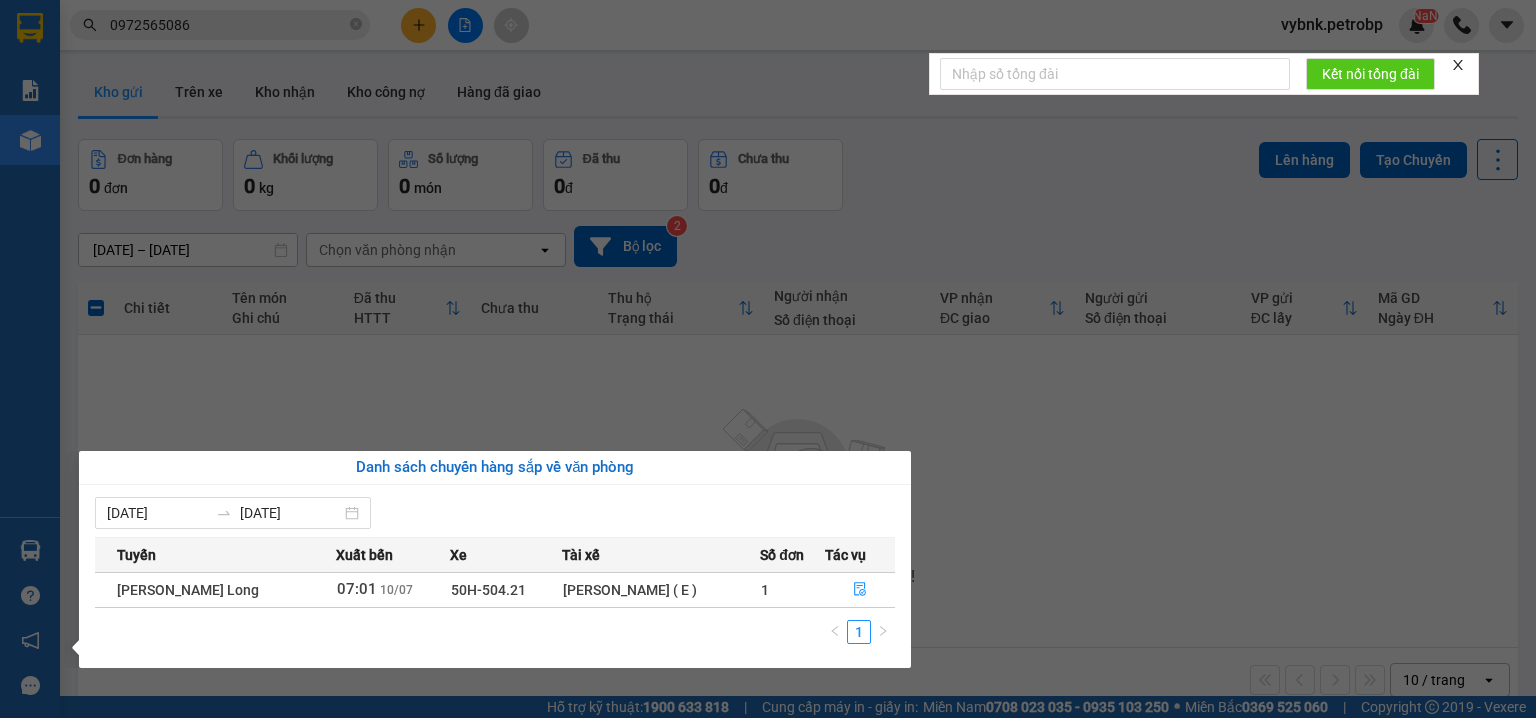 click on "Kết quả tìm kiếm ( 171 )  Bộ lọc  Ngày tạo đơn gần nhất Mã ĐH Trạng thái Món hàng Tổng cước Chưa cước Người gửi VP Gửi Người nhận VP Nhận 78ADV2507090070 14:15 - 09/07 VP Nhận   93H-023.04 00:14 - 10/07 NILON ĐEN SL:  1 30.000 30.000 0902844876 TƯỜNG VP Quận 5 0972565086 KHANG  VP Phước Bình QL132507090013 14:15 - 09/07 VP Nhận   50H-363.26 17:59 - 09/07 CARTON SL:  1 30.000 30.000 0938883855 VIỆT HÀN VP QL13 0972565086 KHANG VP Phước Bình BT2505290019 17:12 - 29/05 Đã giao   09:39 - 30/05 carton SL:  1 40.000 0938883855 khách  VP Bình Triệu 0972565086 kkhachs  VP Phước Bình 78ADV2505290043 10:44 - 29/05 Đã giao   15:00 - 29/05 CARTON SL:  1 30.000 0938883855 NGỌC ÁNH VP Quận 5 0972565086 AN KHANG VP Phước Bình QL132505050038 17:30 - 05/05 Đã giao   08:28 - 07/05 CARTON SL:  1 30.000 0938883855 NGỌC ÁNH VP QL13 0972565086 AN KHANG VP Phước Bình 78ADV2504120044 11:00 - 12/04 Đã giao   07:10 - 15/04 CARTON 1" at bounding box center (768, 359) 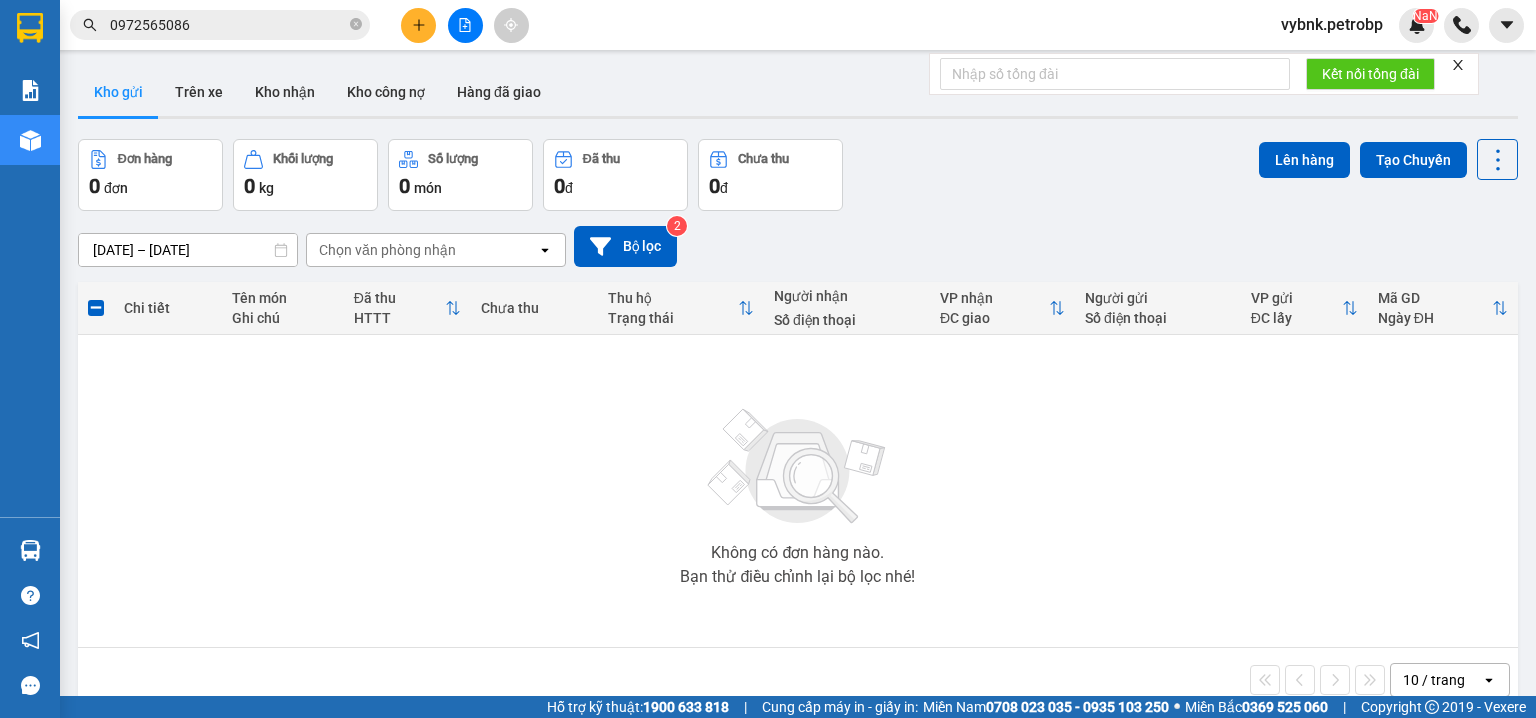 click on "Kho nhận" at bounding box center (285, 92) 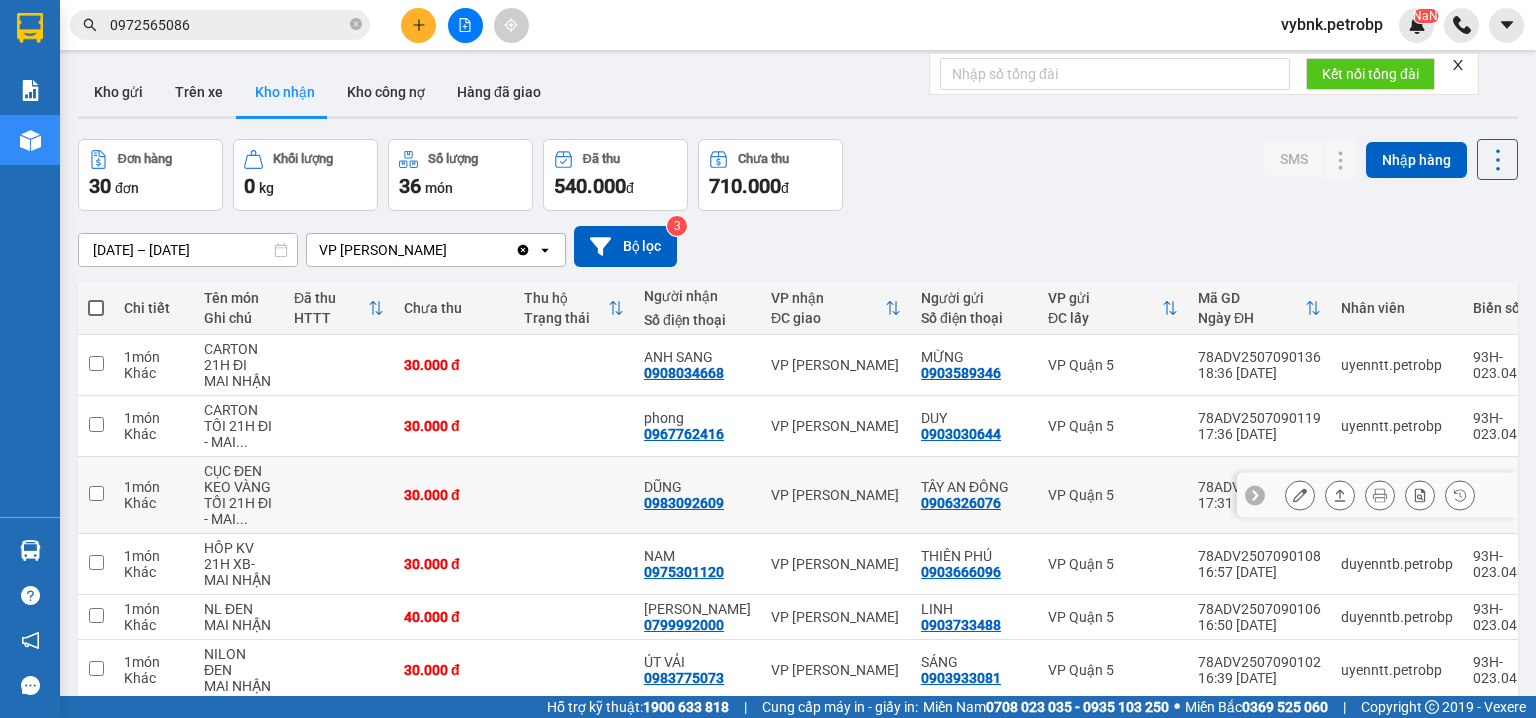 scroll, scrollTop: 320, scrollLeft: 0, axis: vertical 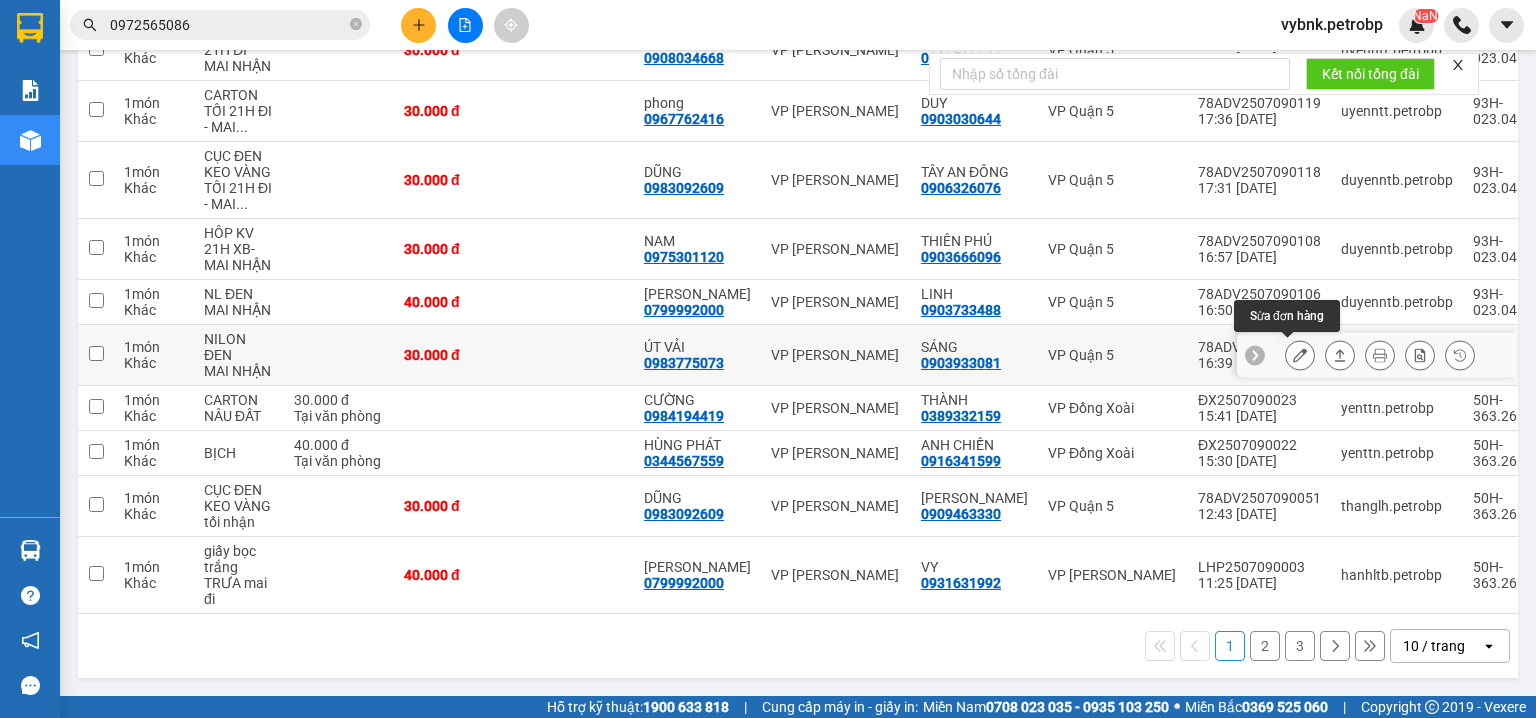 click at bounding box center (1300, 355) 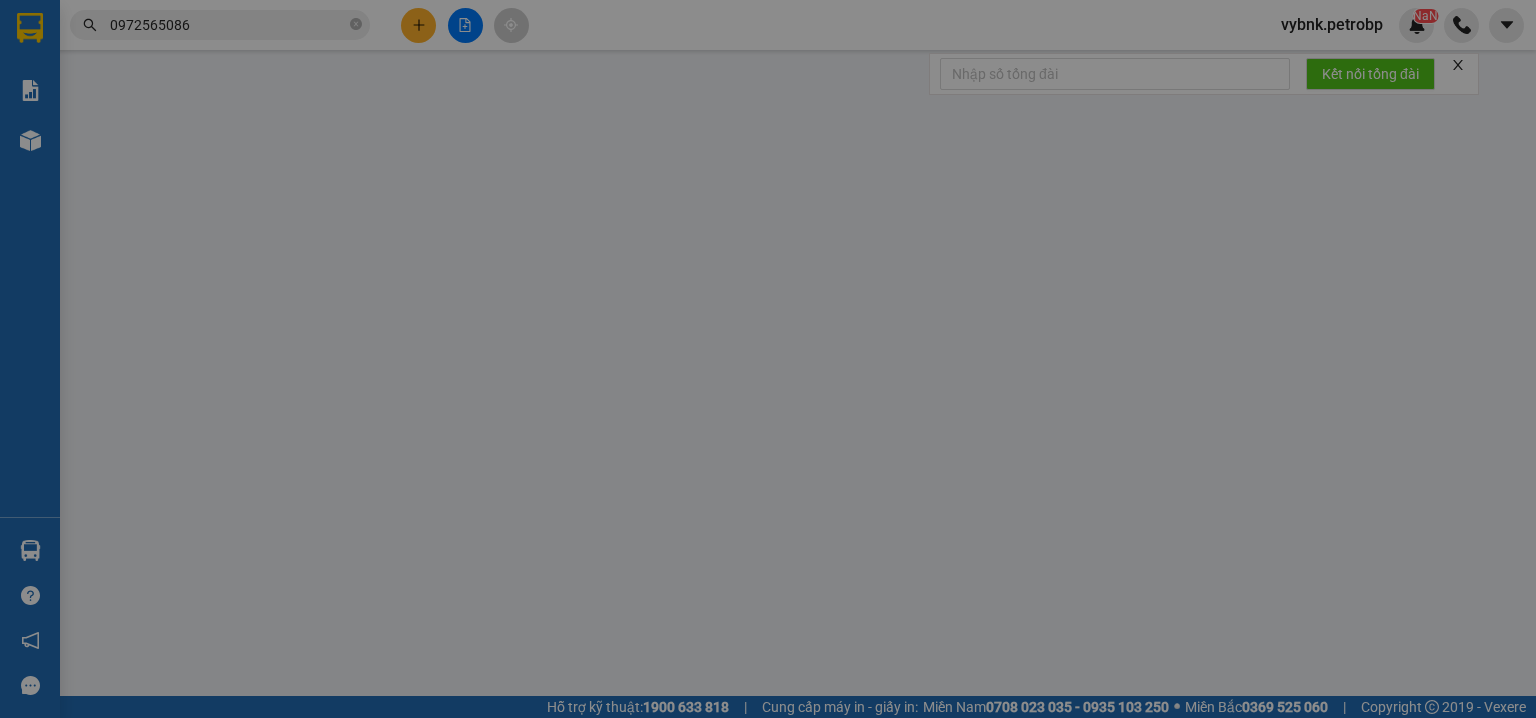 type on "0903933081" 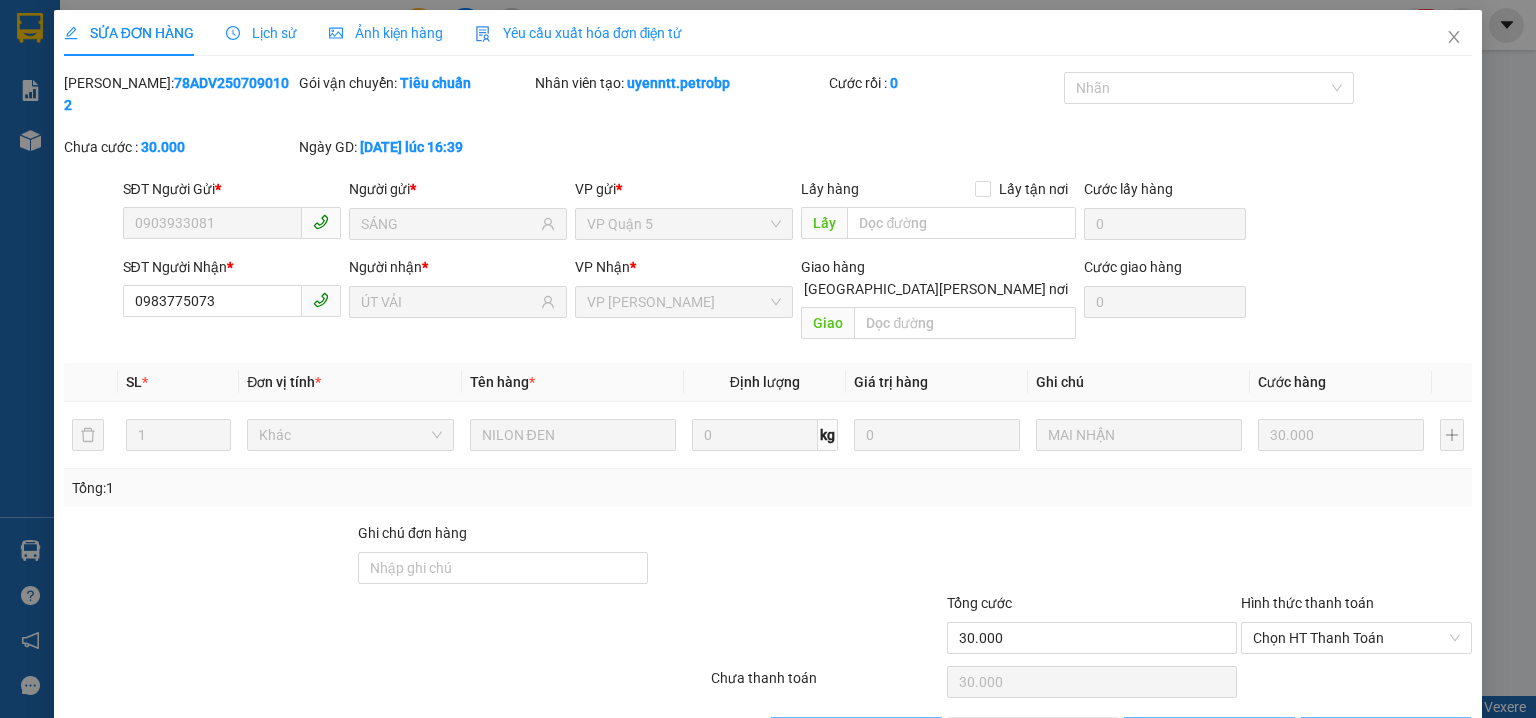 scroll, scrollTop: 0, scrollLeft: 0, axis: both 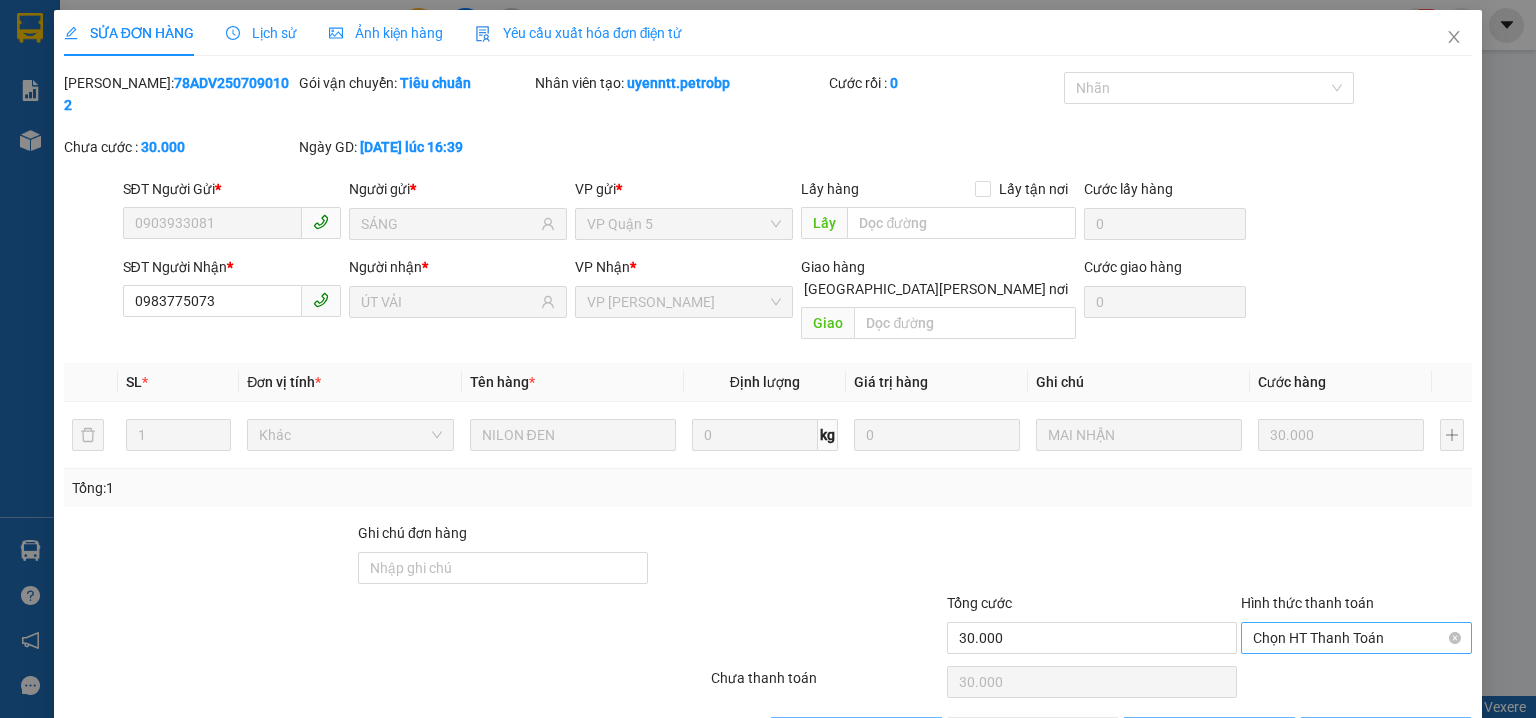 click on "Chọn HT Thanh Toán" at bounding box center (1356, 638) 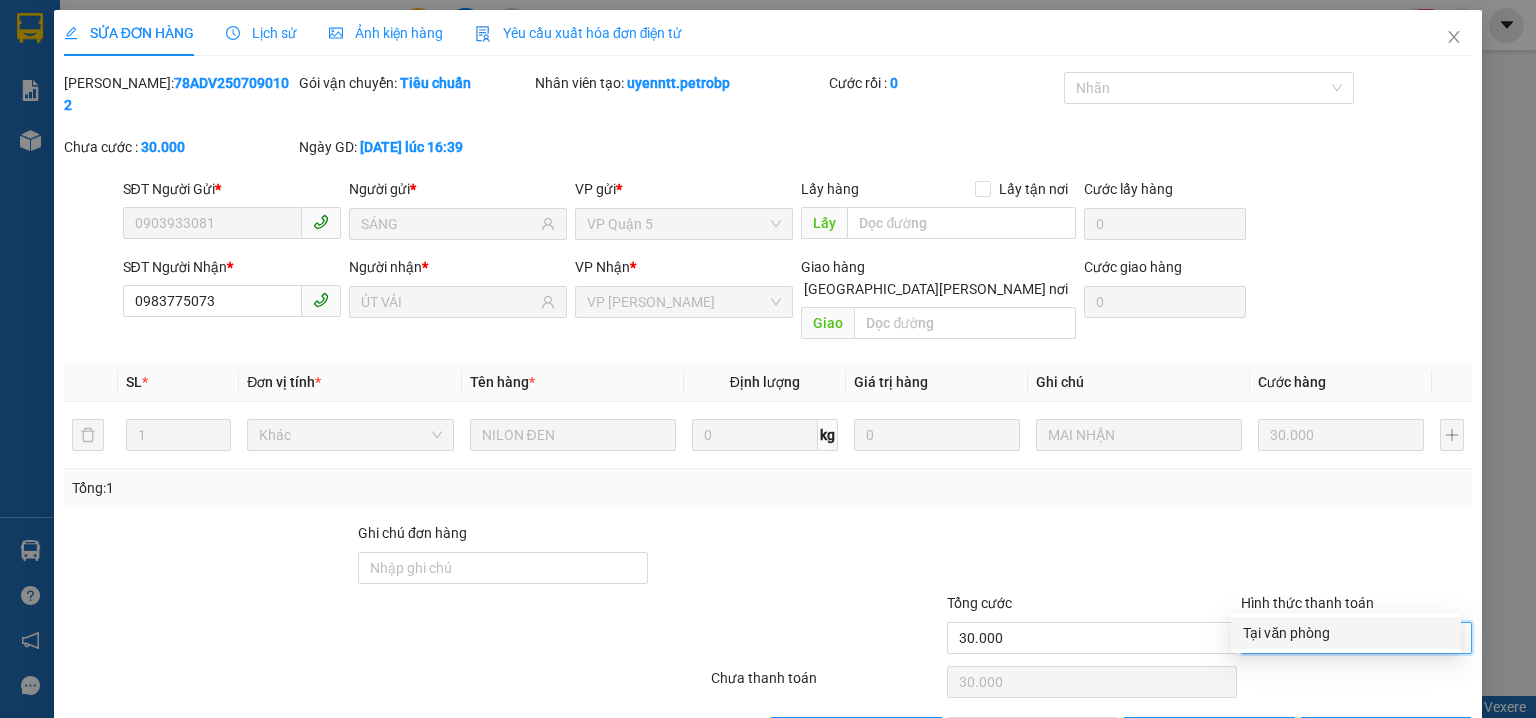 click on "Tại văn phòng" at bounding box center [1346, 633] 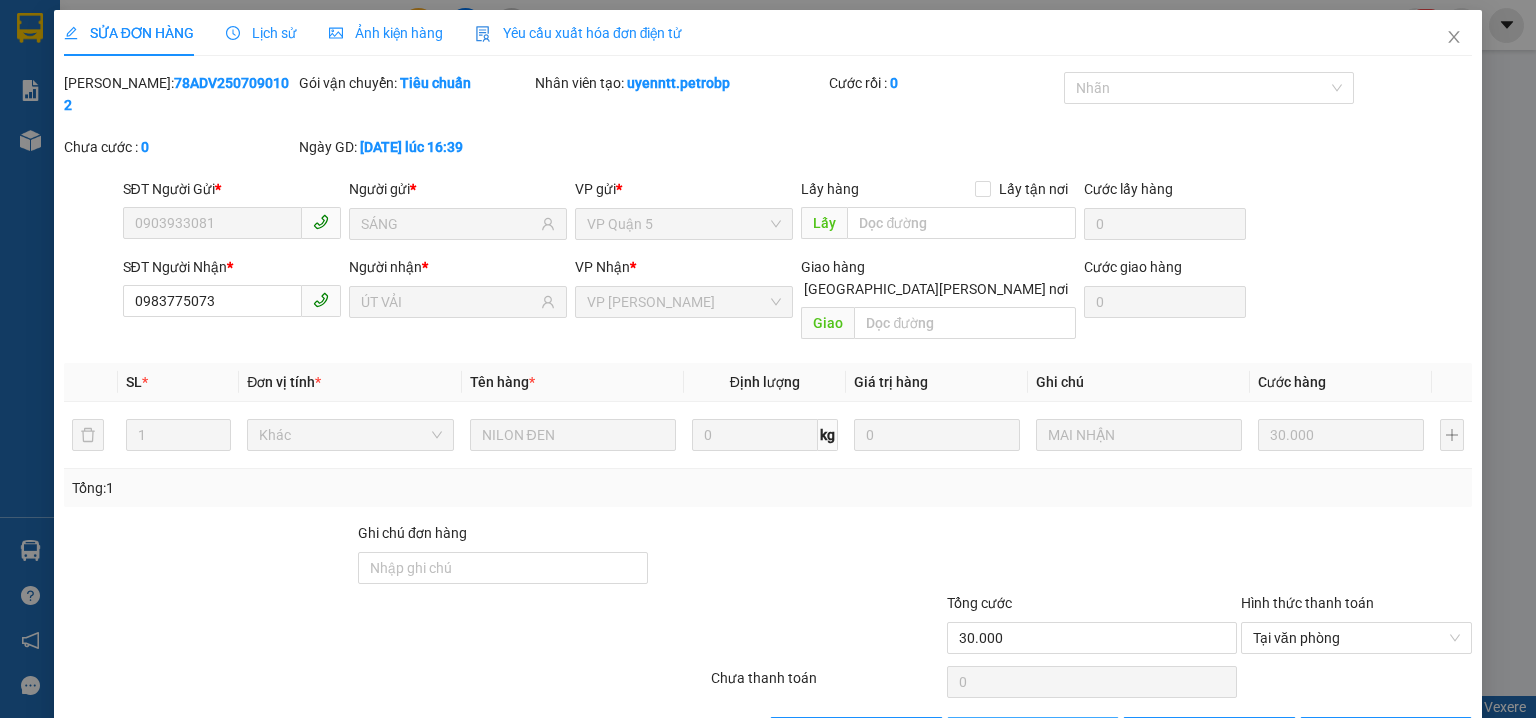 click on "Giao hàng" at bounding box center [1033, 733] 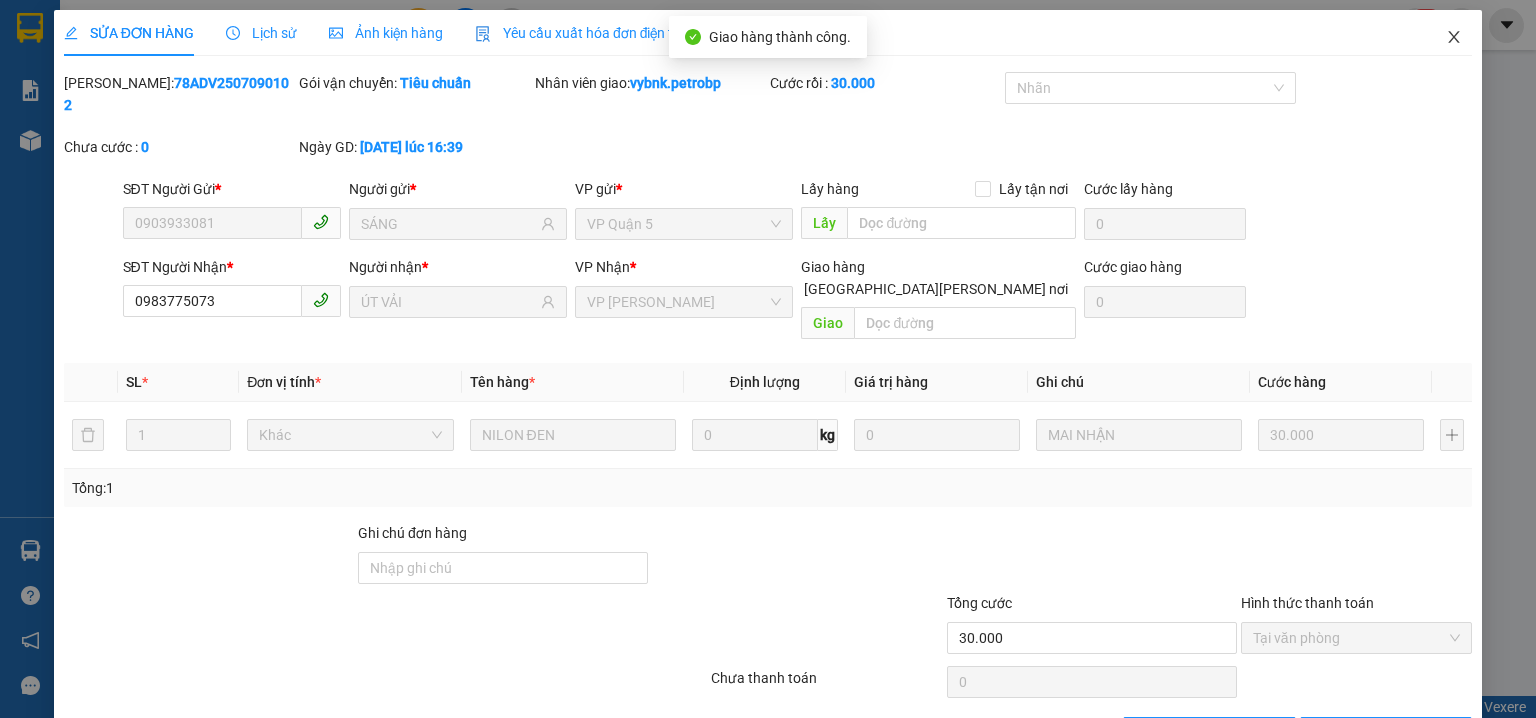 click 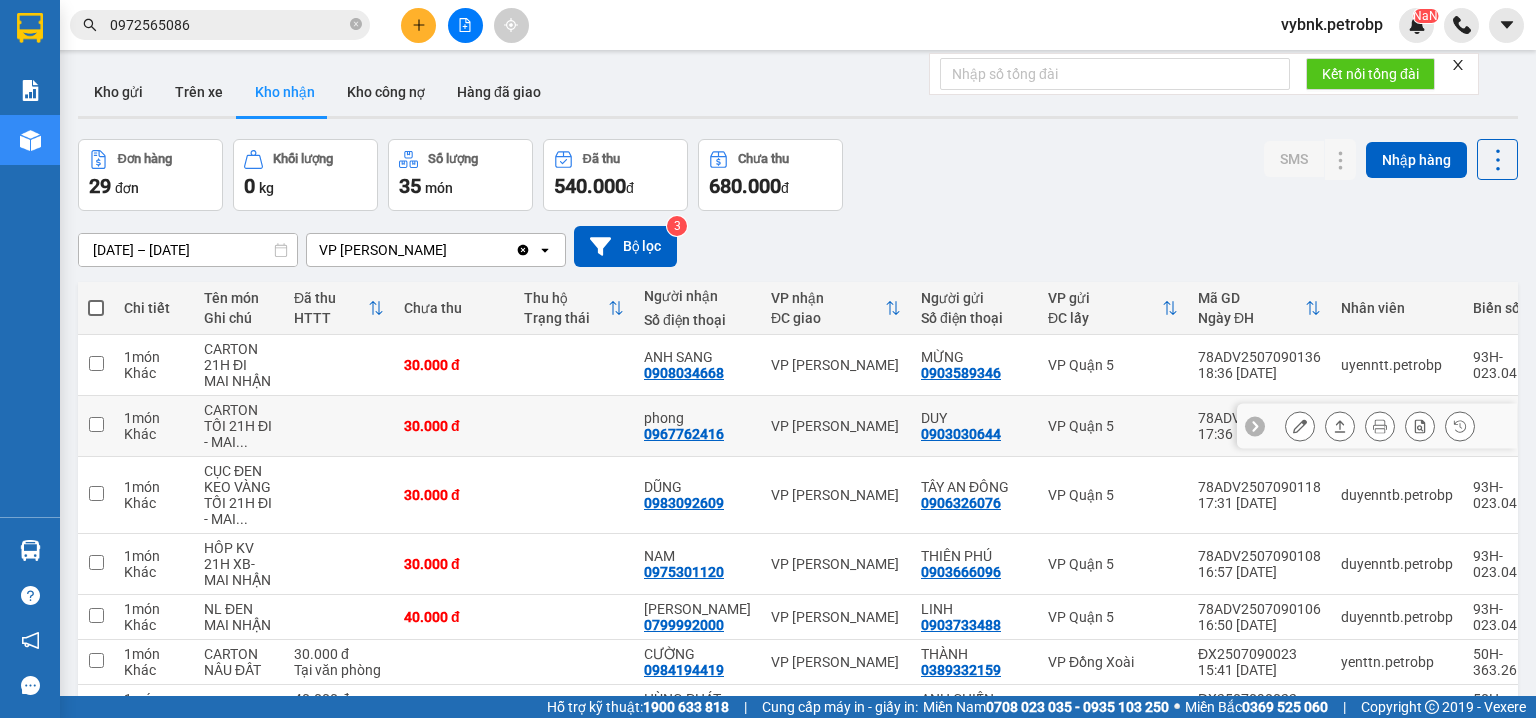 scroll, scrollTop: 304, scrollLeft: 0, axis: vertical 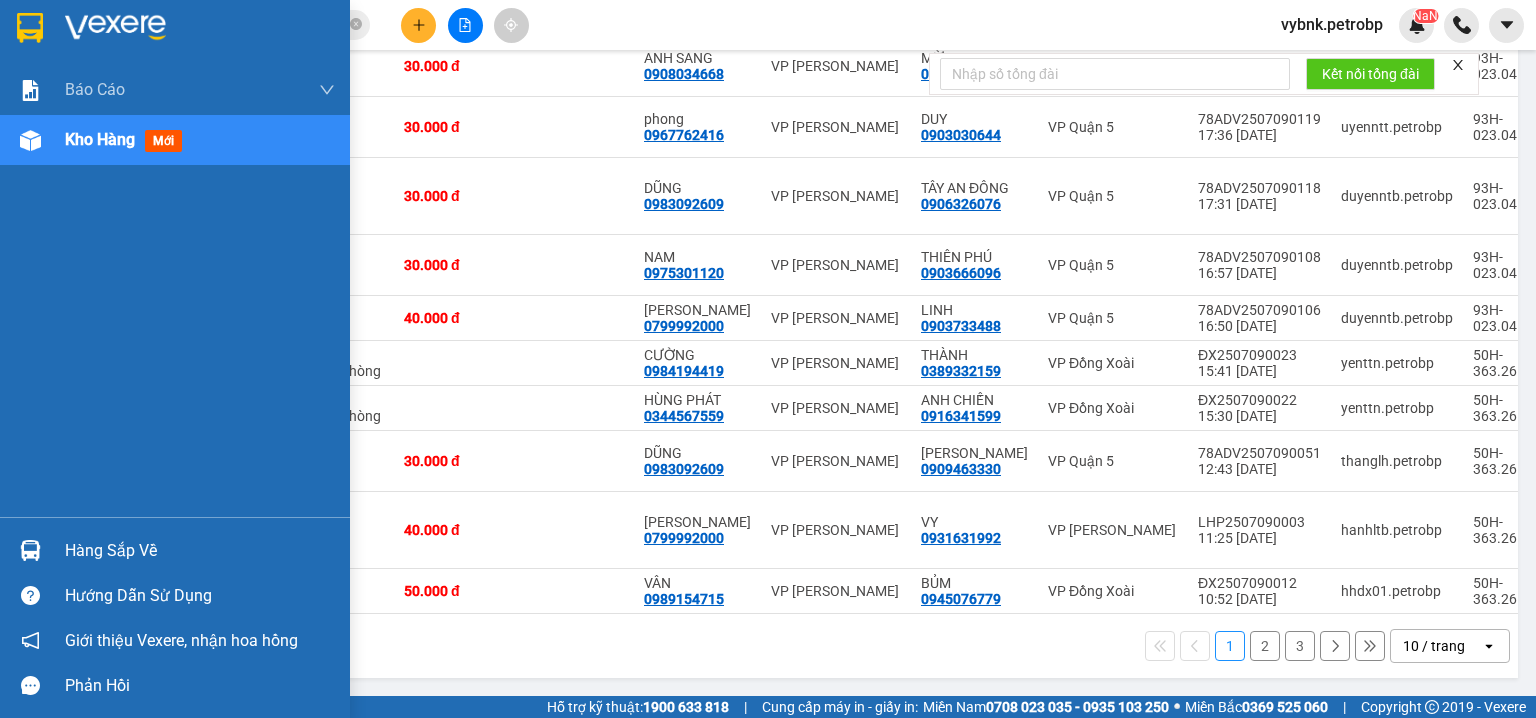 click at bounding box center (30, 550) 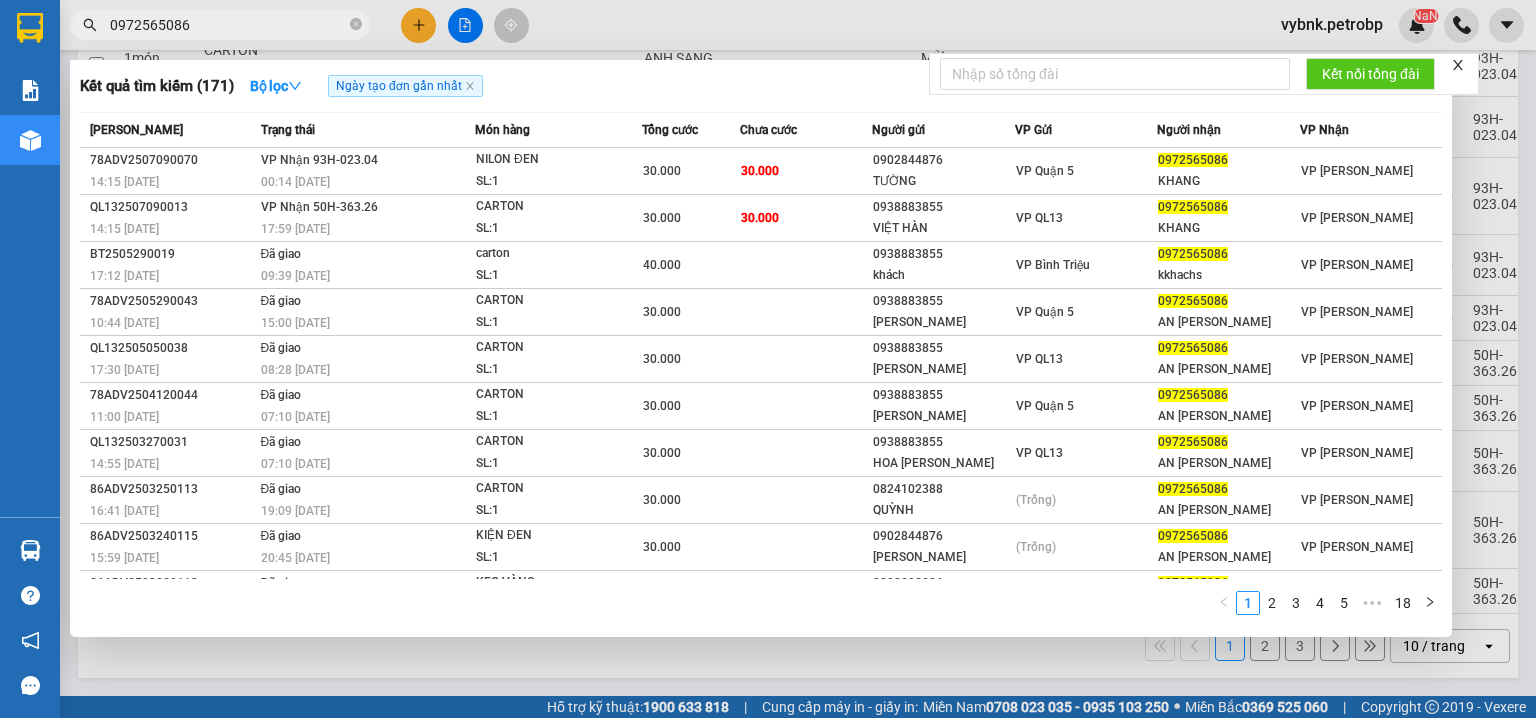 click on "Kết quả tìm kiếm ( 171 )  Bộ lọc  Ngày tạo đơn gần nhất Mã ĐH Trạng thái Món hàng Tổng cước Chưa cước Người gửi VP Gửi Người nhận VP Nhận 78ADV2507090070 14:15 - 09/07 VP Nhận   93H-023.04 00:14 - 10/07 NILON ĐEN SL:  1 30.000 30.000 0902844876 TƯỜNG VP Quận 5 0972565086 KHANG  VP Phước Bình QL132507090013 14:15 - 09/07 VP Nhận   50H-363.26 17:59 - 09/07 CARTON SL:  1 30.000 30.000 0938883855 VIỆT HÀN VP QL13 0972565086 KHANG VP Phước Bình BT2505290019 17:12 - 29/05 Đã giao   09:39 - 30/05 carton SL:  1 40.000 0938883855 khách  VP Bình Triệu 0972565086 kkhachs  VP Phước Bình 78ADV2505290043 10:44 - 29/05 Đã giao   15:00 - 29/05 CARTON SL:  1 30.000 0938883855 NGỌC ÁNH VP Quận 5 0972565086 AN KHANG VP Phước Bình QL132505050038 17:30 - 05/05 Đã giao   08:28 - 07/05 CARTON SL:  1 30.000 0938883855 NGỌC ÁNH VP QL13 0972565086 AN KHANG VP Phước Bình 78ADV2504120044 11:00 - 12/04 Đã giao   07:10 - 15/04 CARTON 1" at bounding box center (768, 359) 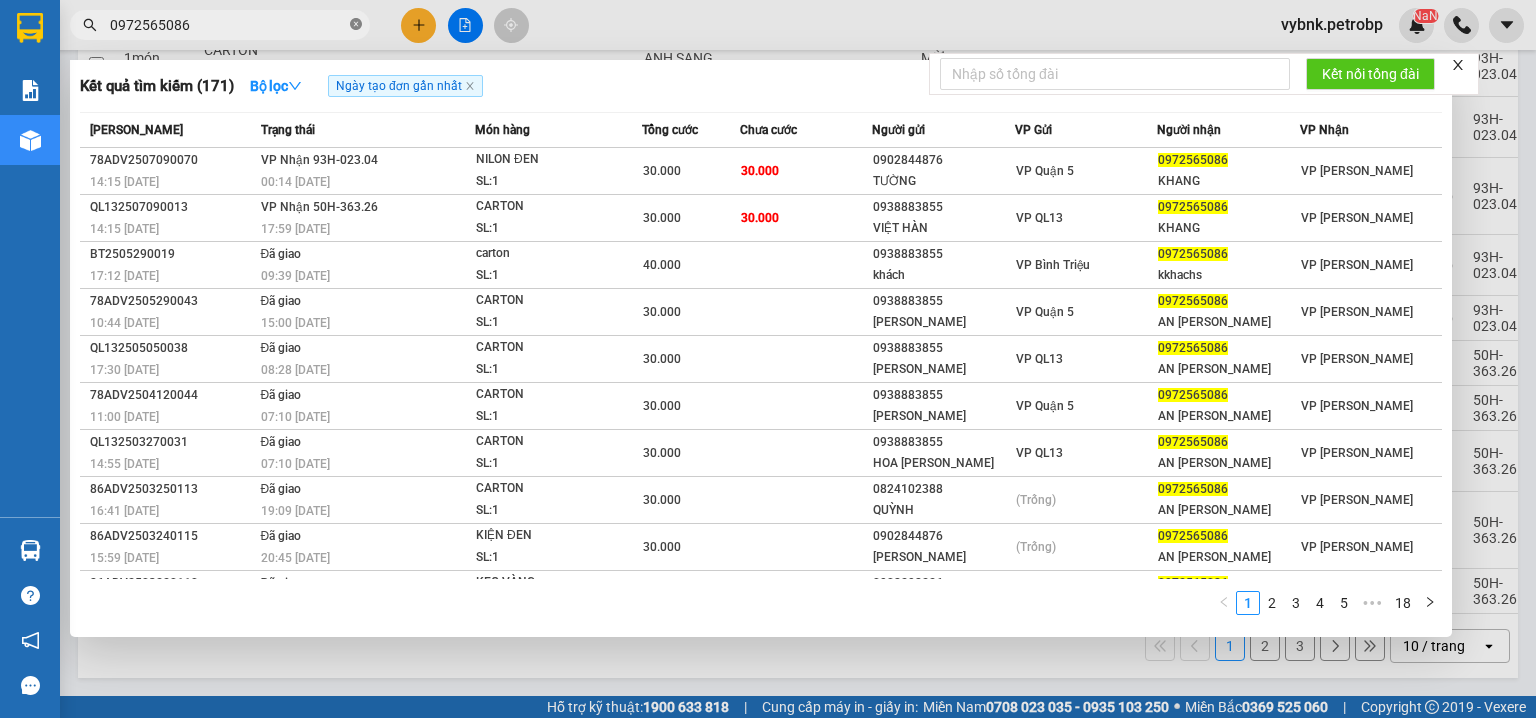 click 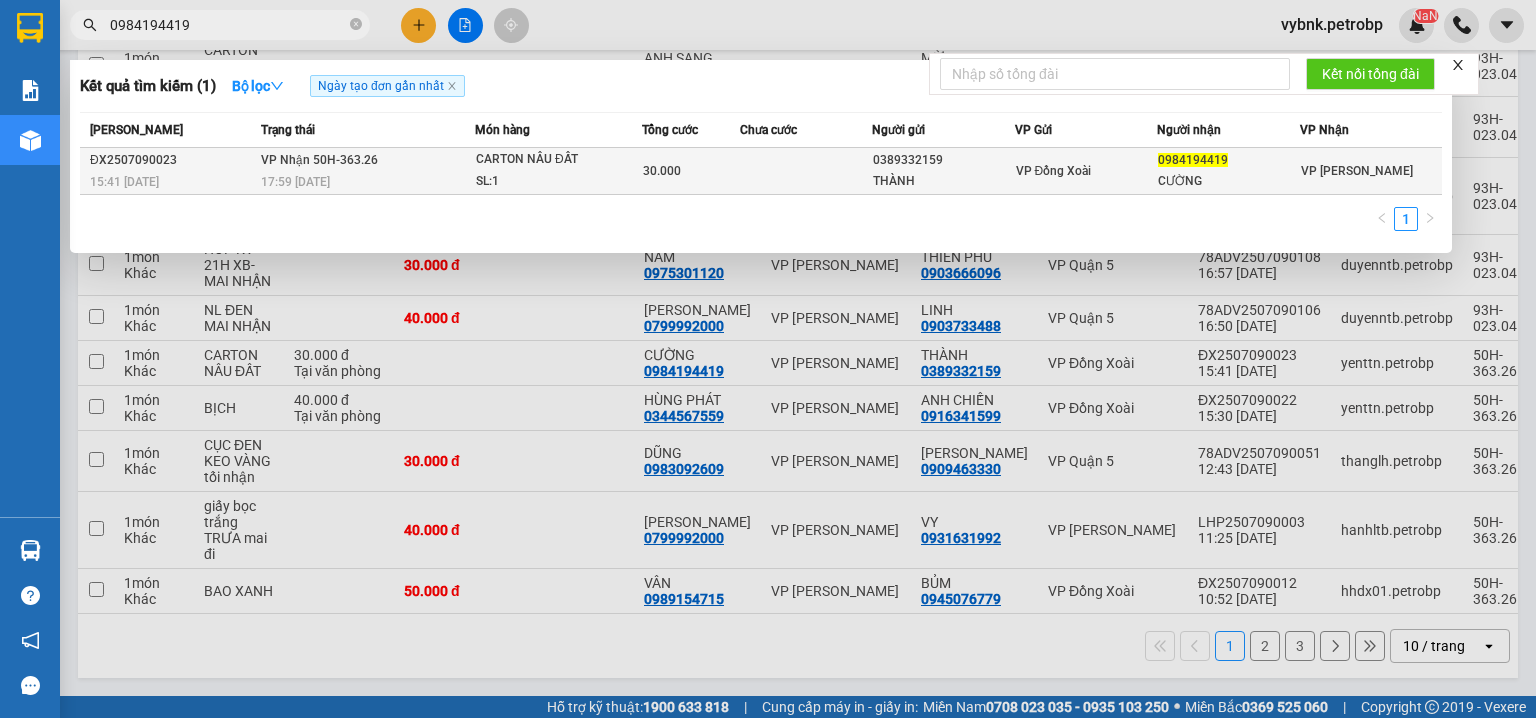 type on "0984194419" 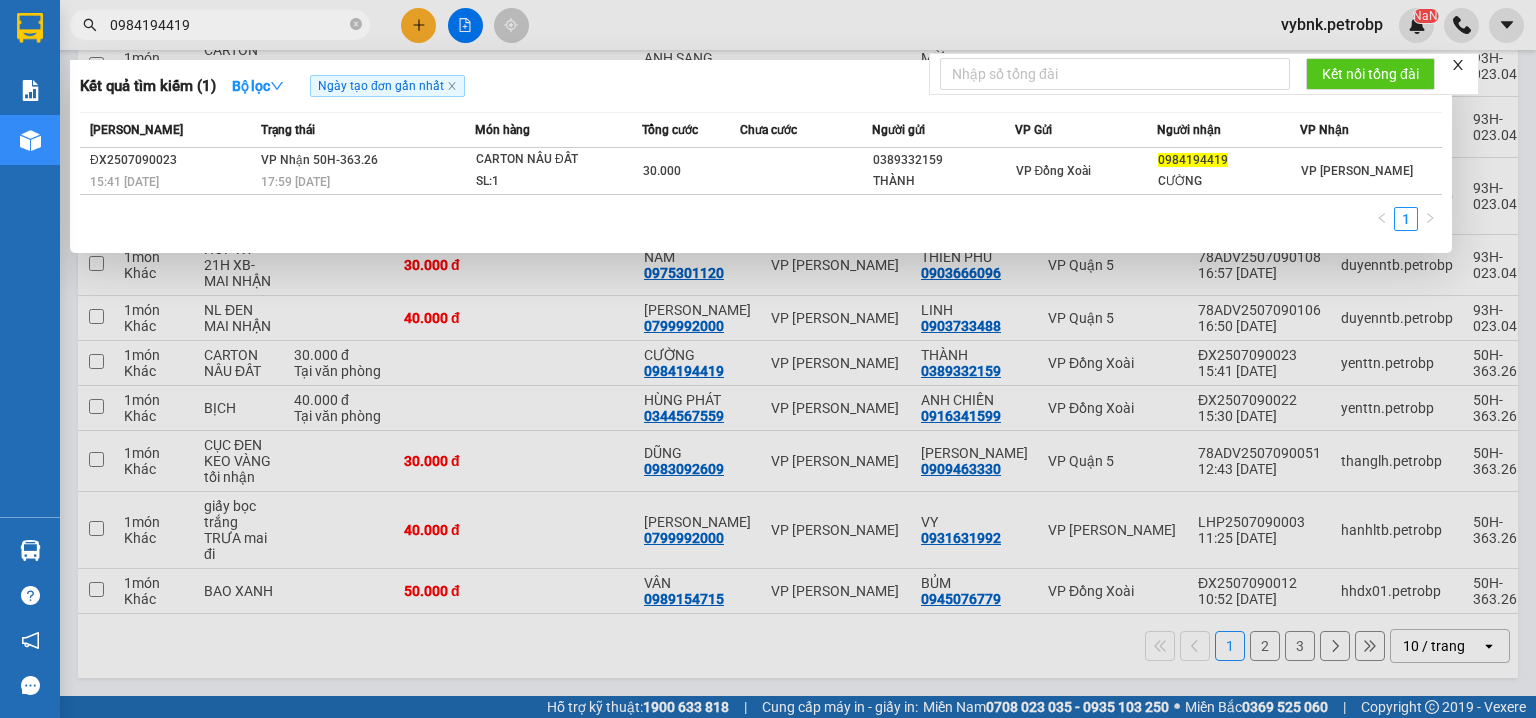 drag, startPoint x: 788, startPoint y: 174, endPoint x: 742, endPoint y: 228, distance: 70.93659 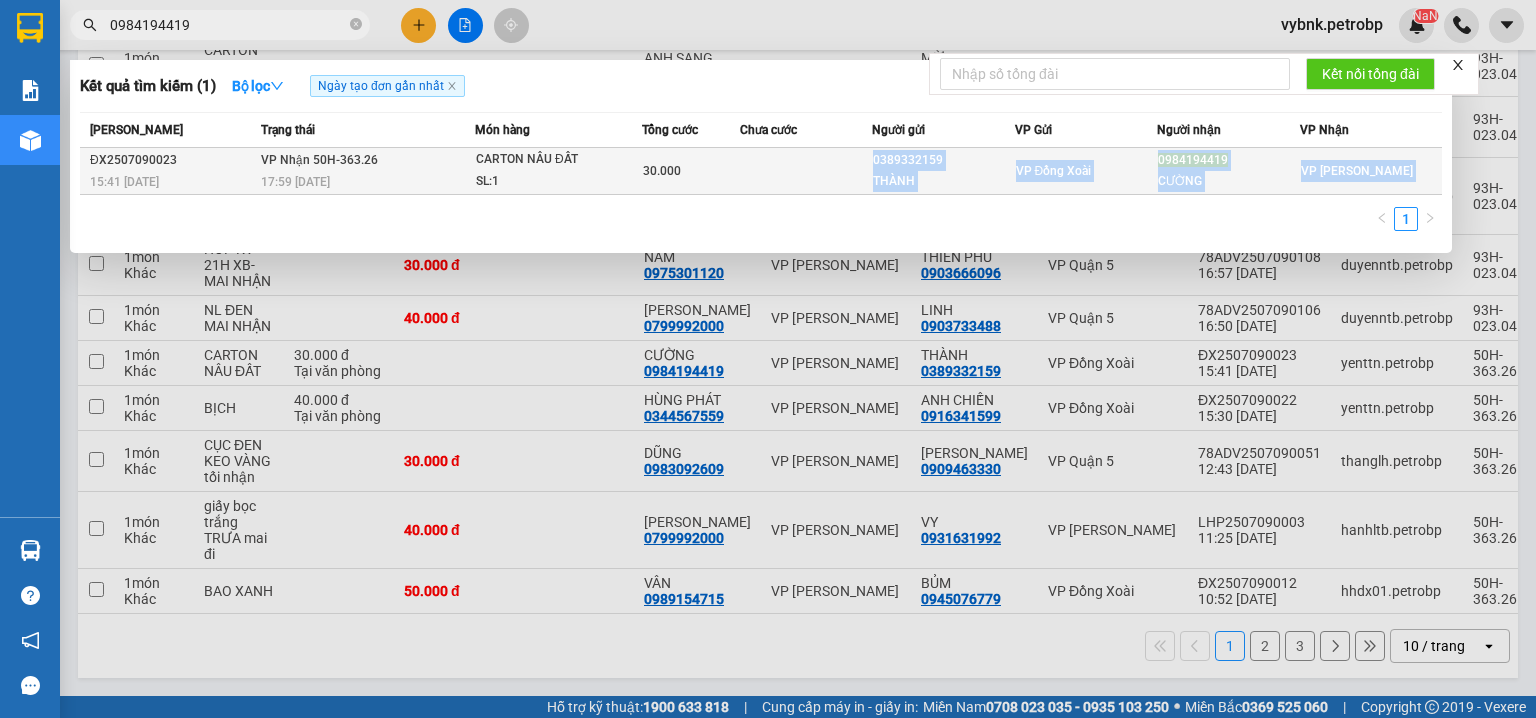 click at bounding box center (806, 171) 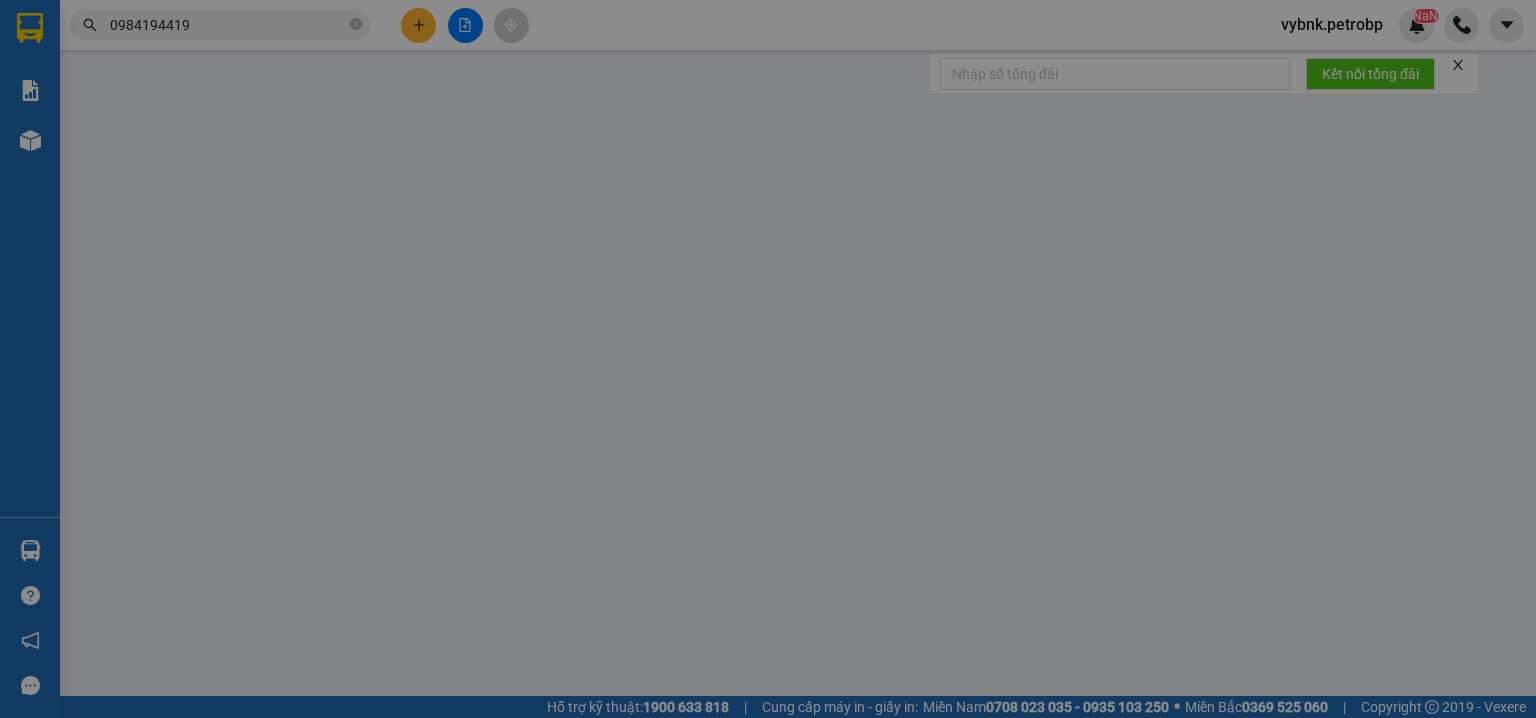 scroll, scrollTop: 0, scrollLeft: 0, axis: both 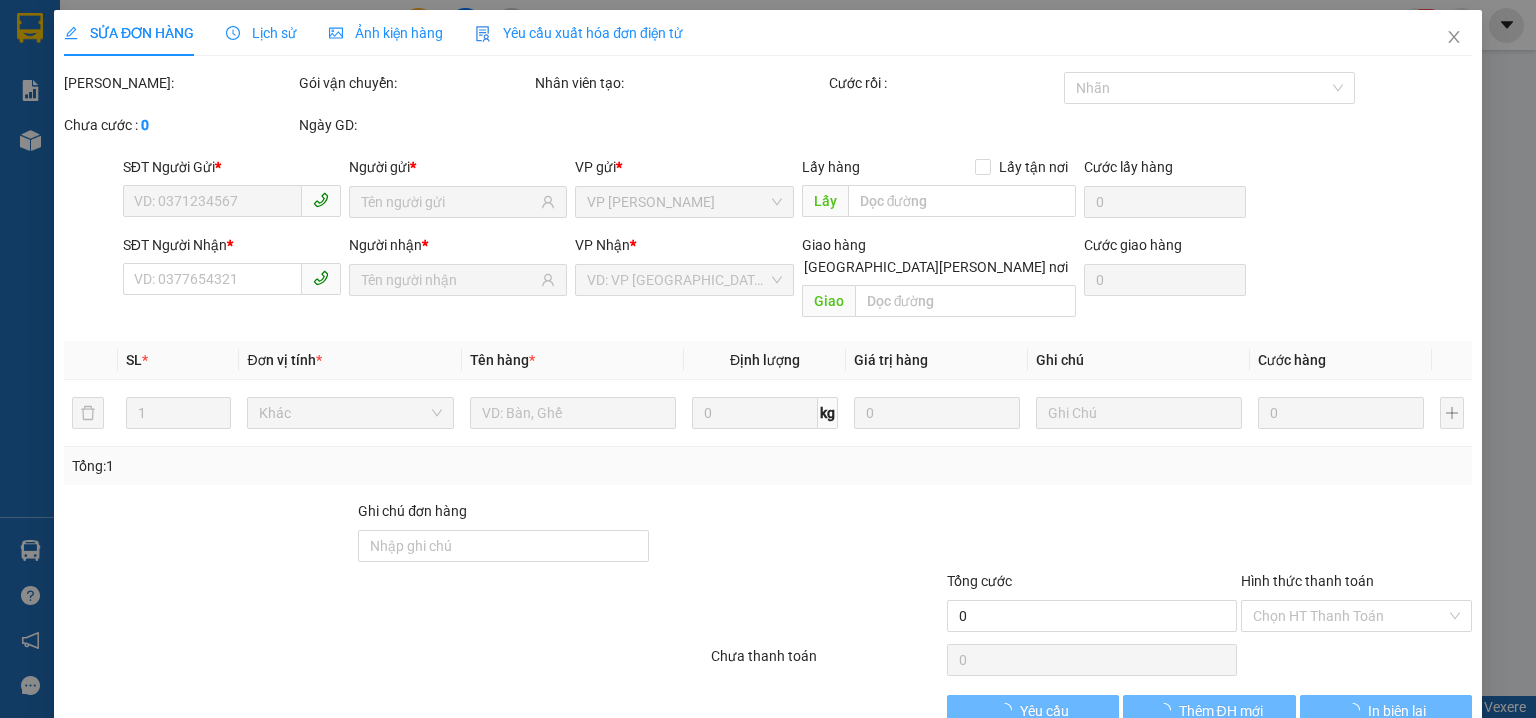 type on "0389332159" 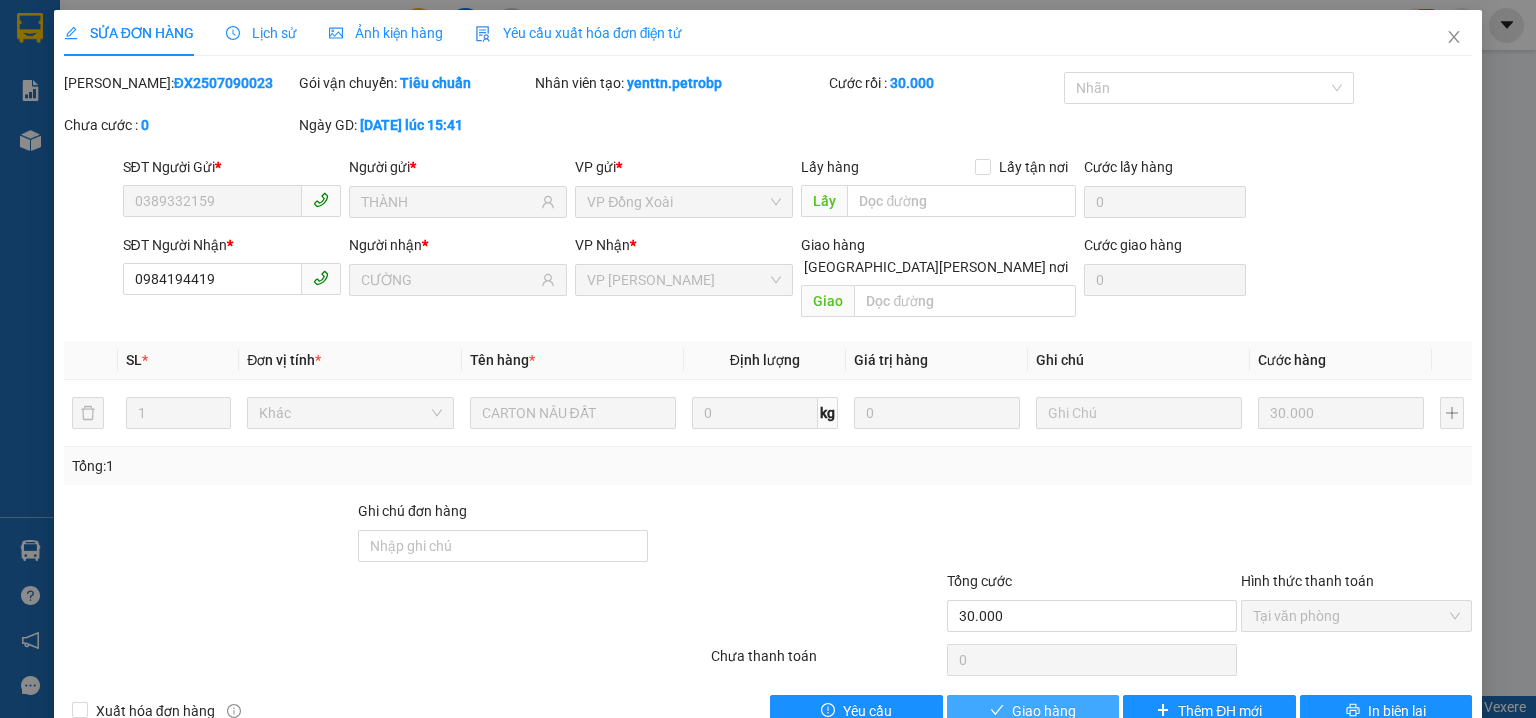 click on "Giao hàng" at bounding box center (1033, 711) 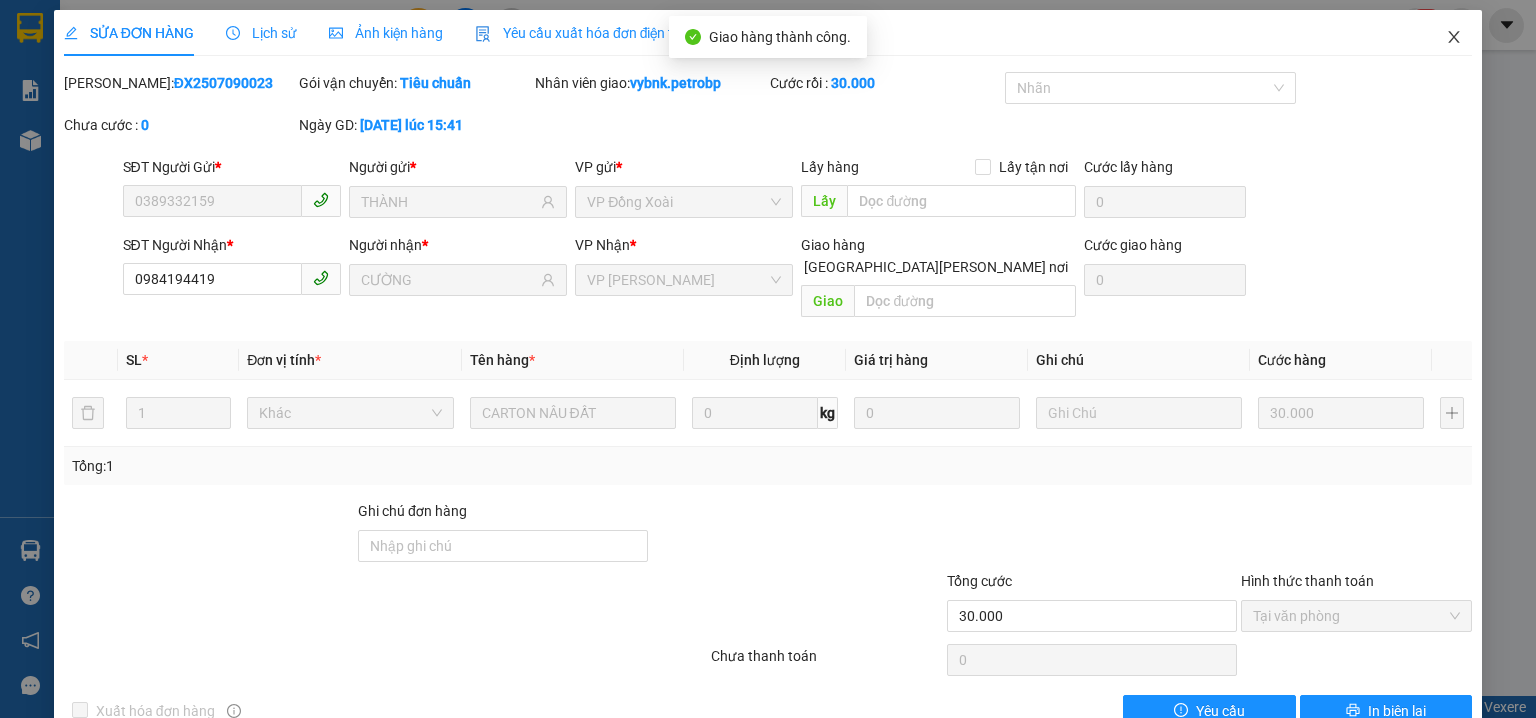 click at bounding box center [1454, 38] 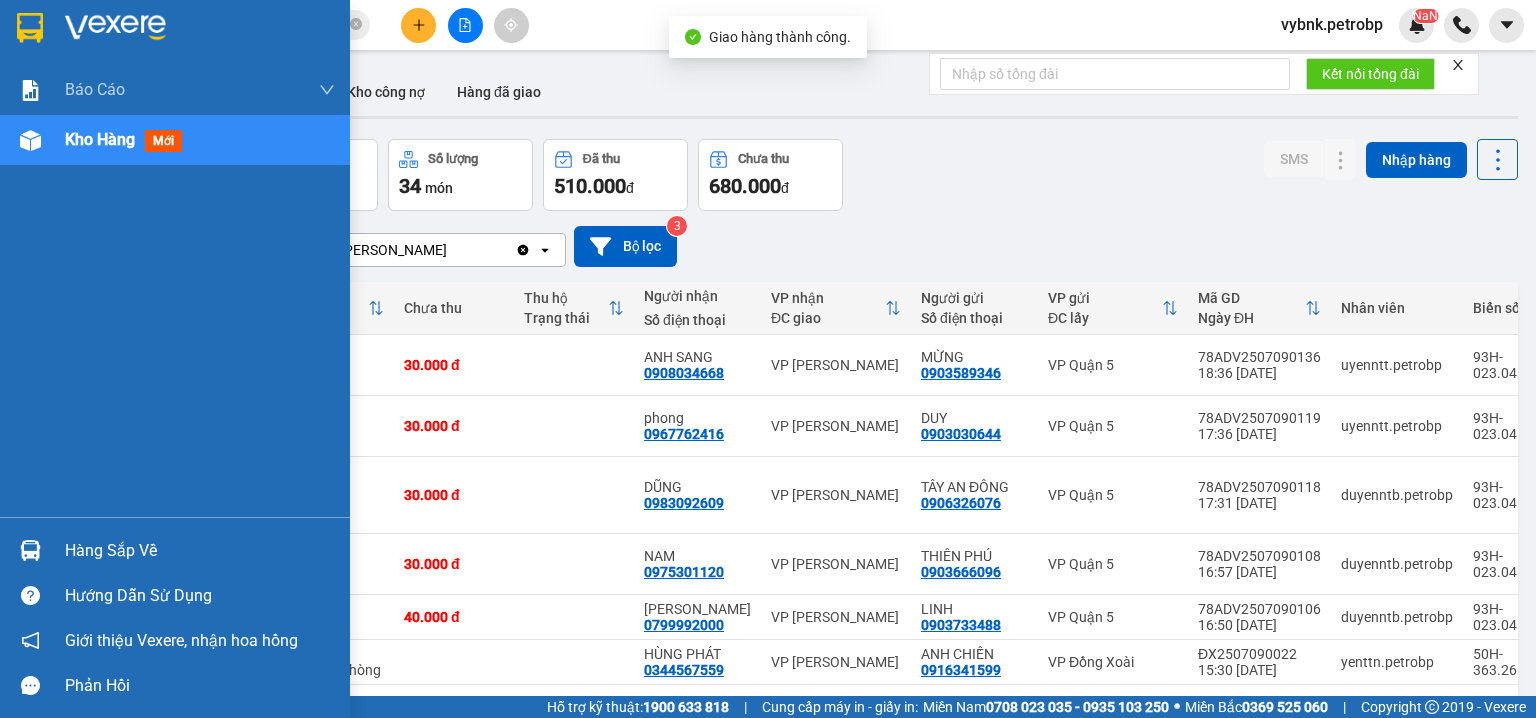 click at bounding box center (30, 550) 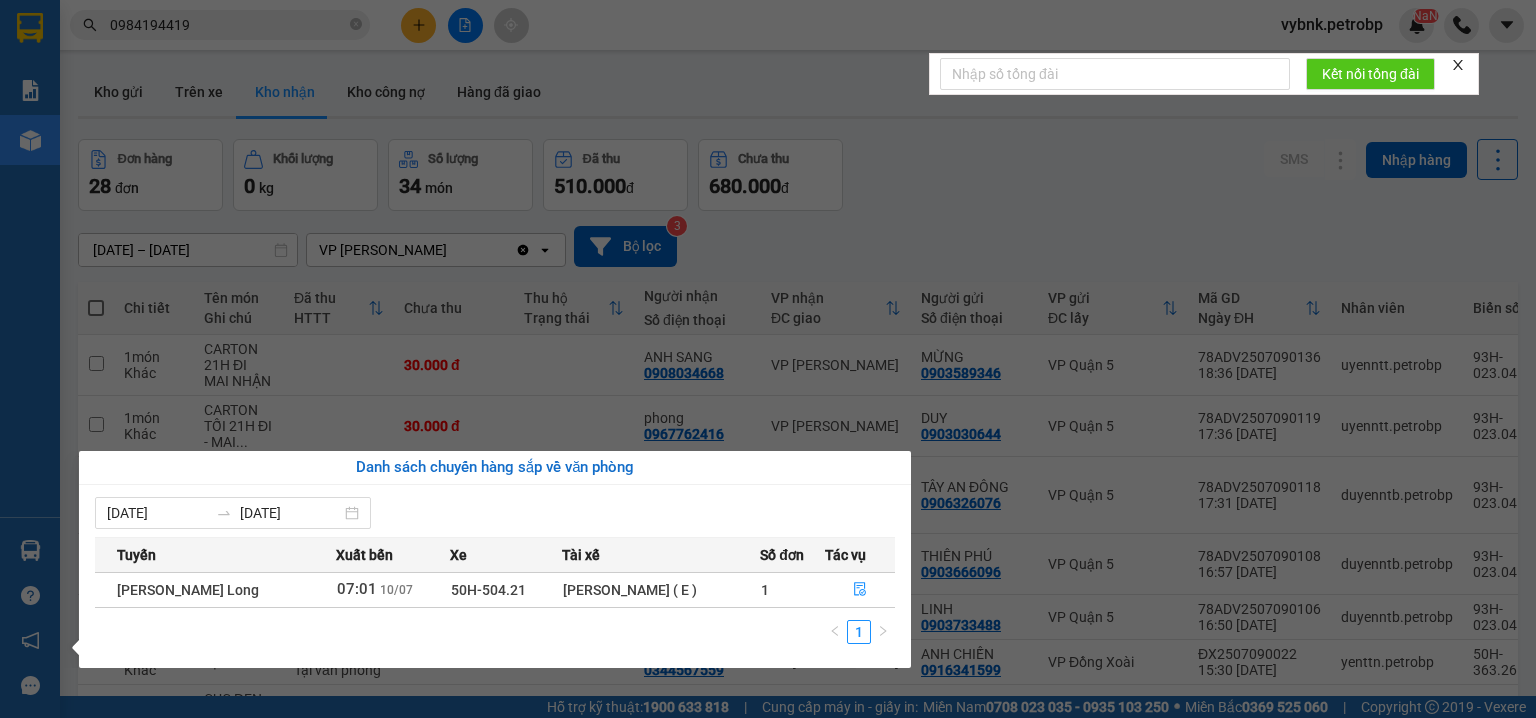 click on "Kết quả tìm kiếm ( 1 )  Bộ lọc  Ngày tạo đơn gần nhất Mã ĐH Trạng thái Món hàng Tổng cước Chưa cước Người gửi VP Gửi Người nhận VP Nhận ĐX2507090023 15:41 - 09/07 VP Nhận   50H-363.26 17:59 - 09/07 CARTON NÂU ĐẤT SL:  1 30.000 0389332159 THÀNH VP Đồng Xoài 0984194419 CƯỜNG VP Phước Bình 1 0984194419 vybnk.petrobp NaN     Báo cáo BC tiền tận nơi (nhân viên) Báo cáo 1 (nv): Số tiền đã thu của văn phòng  Báo cáo 1: Số tiền đã thu của văn phòng  Báo cáo dòng tiền (nhân viên) Doanh số tạo đơn theo VP gửi (nhân viên) Mẫu 1: Báo cáo dòng tiền theo nhân viên (nhà xe) Mẫu 1: Báo cáo dòng tiền theo nhân viên (trưởng trạm) Mẫu 2: Thống kê đơn hàng theo nhân viên Mẫu 3.1: Thống kê đơn hàng văn phòng gửi Mẫu 3.1: Thống kê đơn hàng văn phòng gửi ( các trạm xem ) Mẫu 3: Báo cáo dòng tiền theo văn phòng     Kho hàng mới Hàng sắp về" at bounding box center (768, 359) 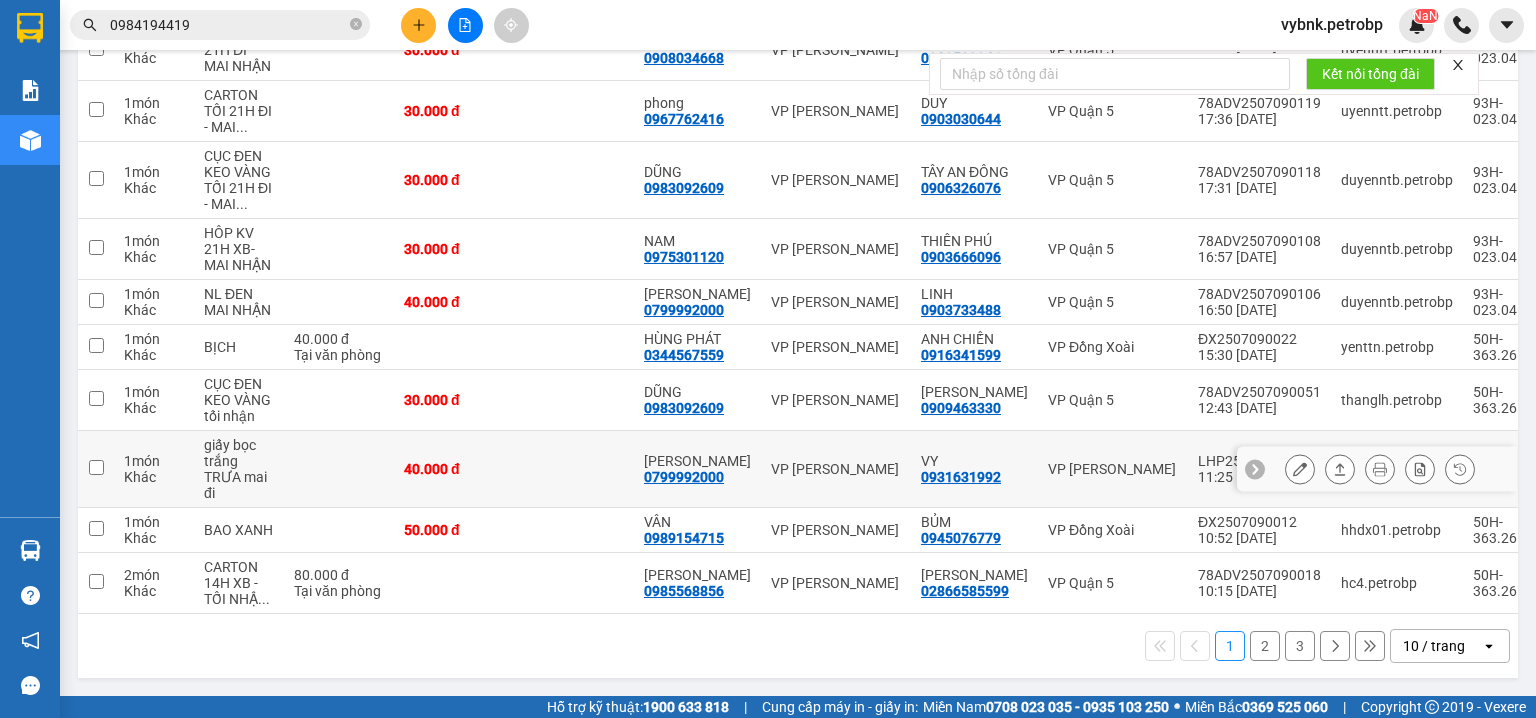 scroll, scrollTop: 0, scrollLeft: 0, axis: both 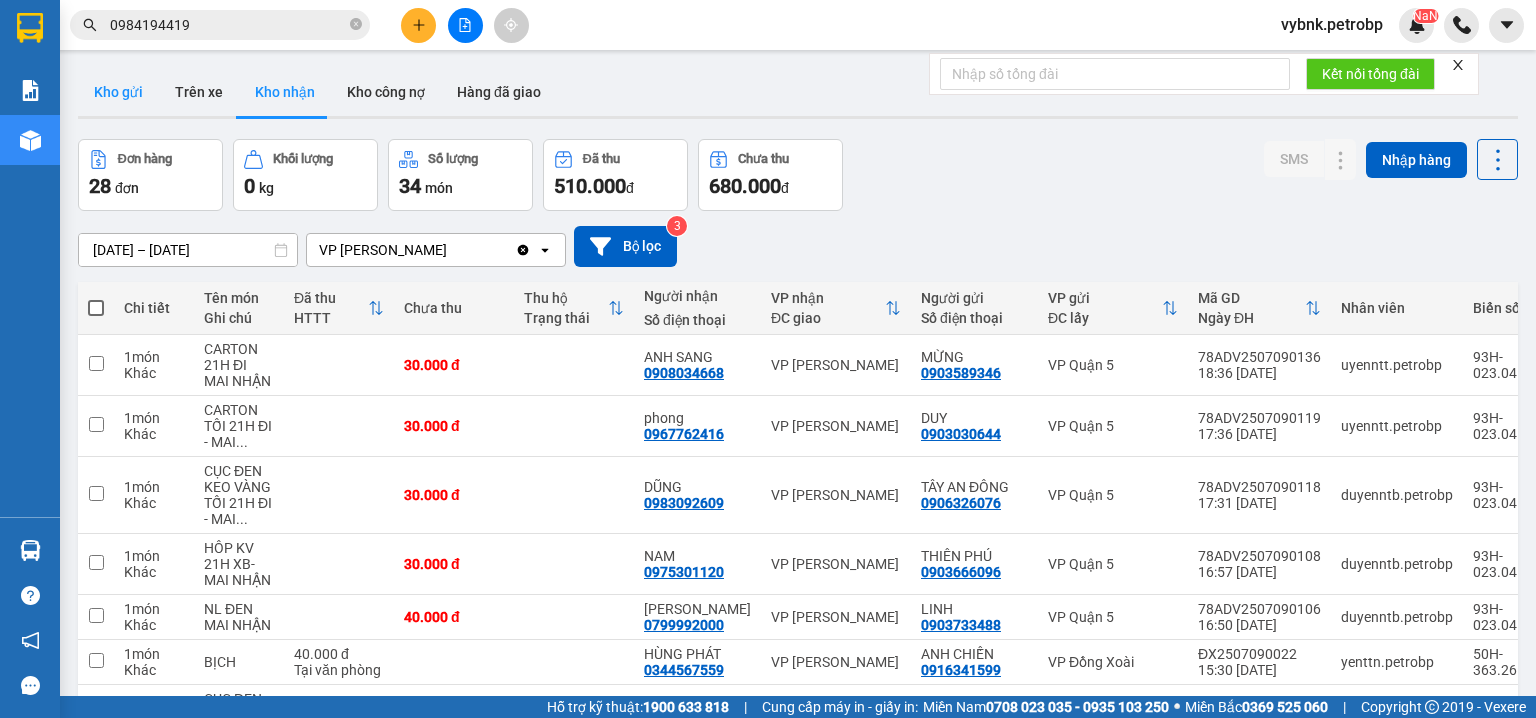 click on "Kho gửi" at bounding box center [118, 92] 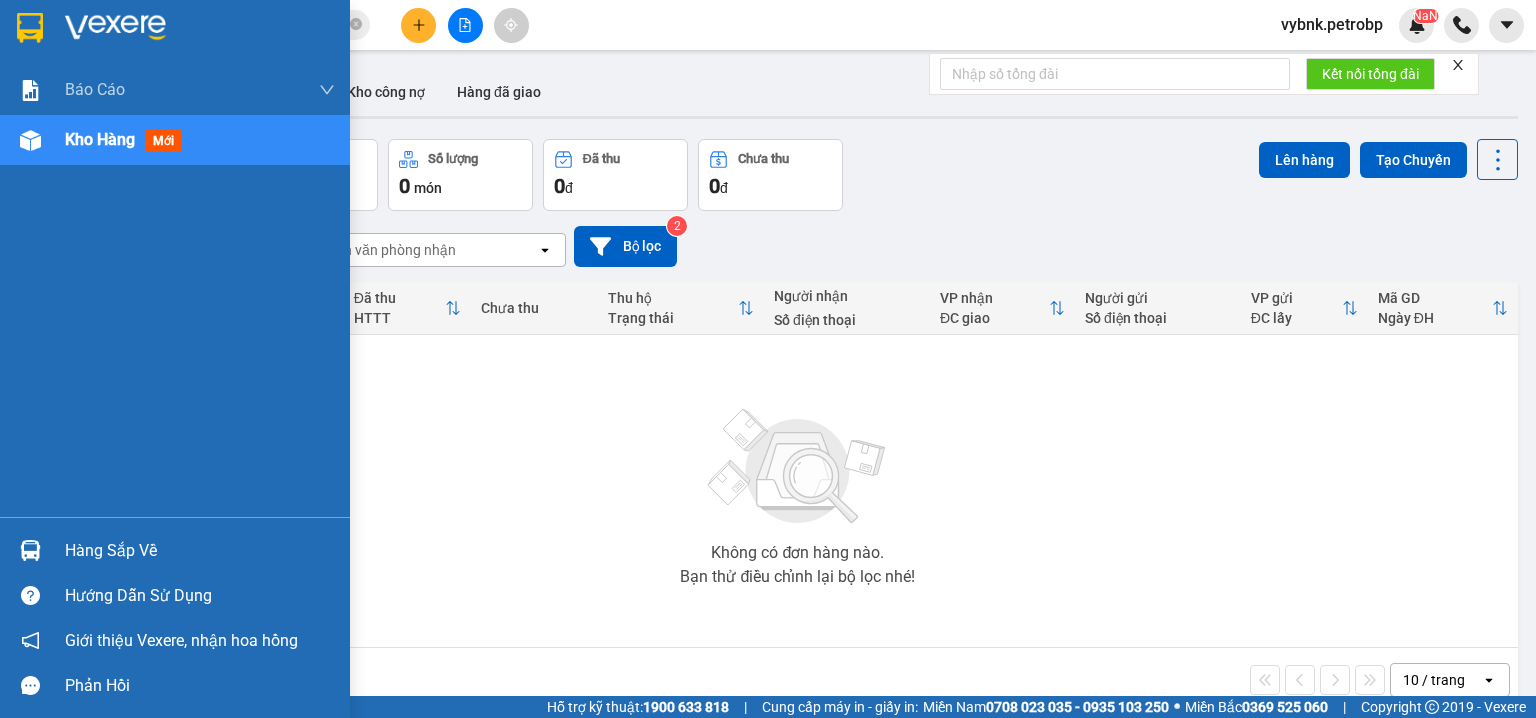 click at bounding box center [30, 550] 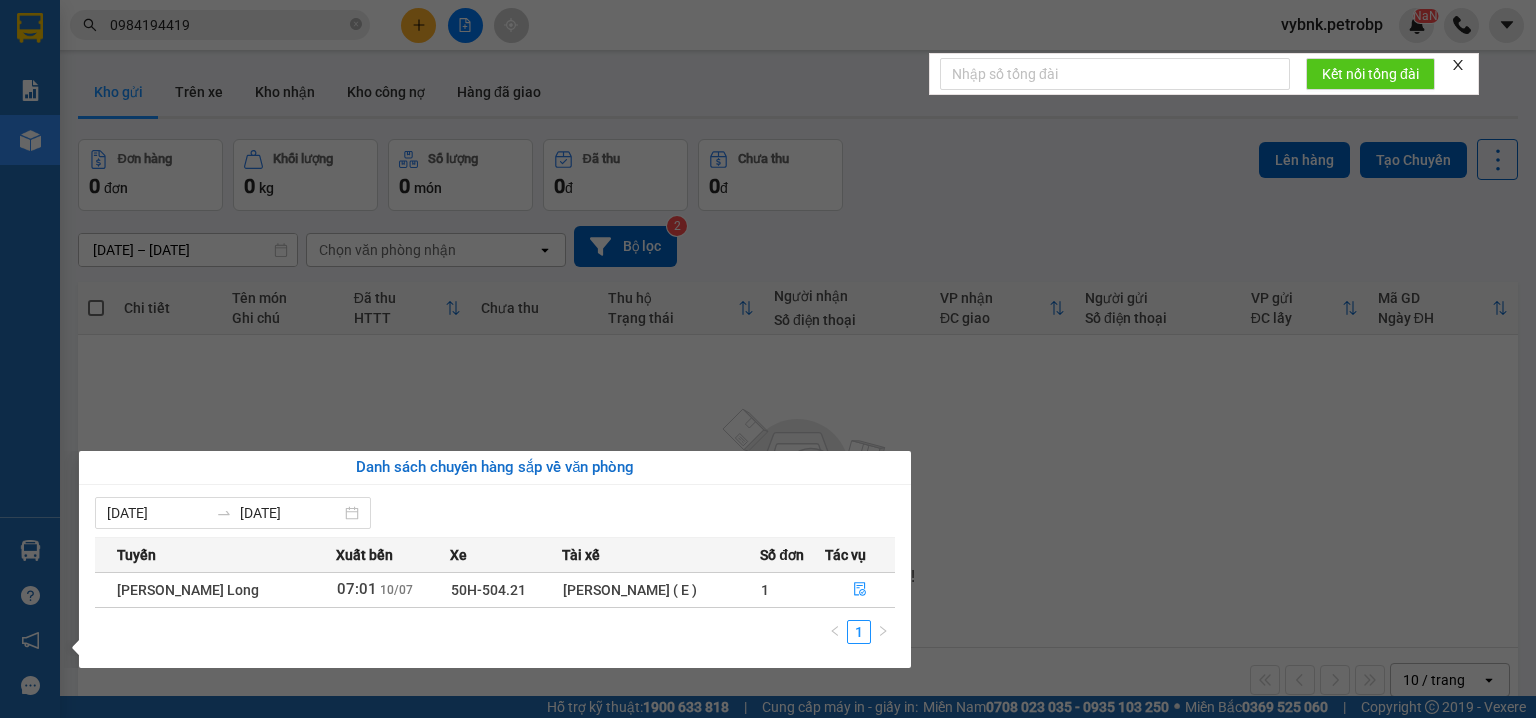 click on "Kết quả tìm kiếm ( 1 )  Bộ lọc  Ngày tạo đơn gần nhất Mã ĐH Trạng thái Món hàng Tổng cước Chưa cước Người gửi VP Gửi Người nhận VP Nhận ĐX2507090023 15:41 - 09/07 VP Nhận   50H-363.26 17:59 - 09/07 CARTON NÂU ĐẤT SL:  1 30.000 0389332159 THÀNH VP Đồng Xoài 0984194419 CƯỜNG VP Phước Bình 1 0984194419 vybnk.petrobp NaN     Báo cáo BC tiền tận nơi (nhân viên) Báo cáo 1 (nv): Số tiền đã thu của văn phòng  Báo cáo 1: Số tiền đã thu của văn phòng  Báo cáo dòng tiền (nhân viên) Doanh số tạo đơn theo VP gửi (nhân viên) Mẫu 1: Báo cáo dòng tiền theo nhân viên (nhà xe) Mẫu 1: Báo cáo dòng tiền theo nhân viên (trưởng trạm) Mẫu 2: Thống kê đơn hàng theo nhân viên Mẫu 3.1: Thống kê đơn hàng văn phòng gửi Mẫu 3.1: Thống kê đơn hàng văn phòng gửi ( các trạm xem ) Mẫu 3: Báo cáo dòng tiền theo văn phòng     Kho hàng mới Hàng sắp về" at bounding box center [768, 359] 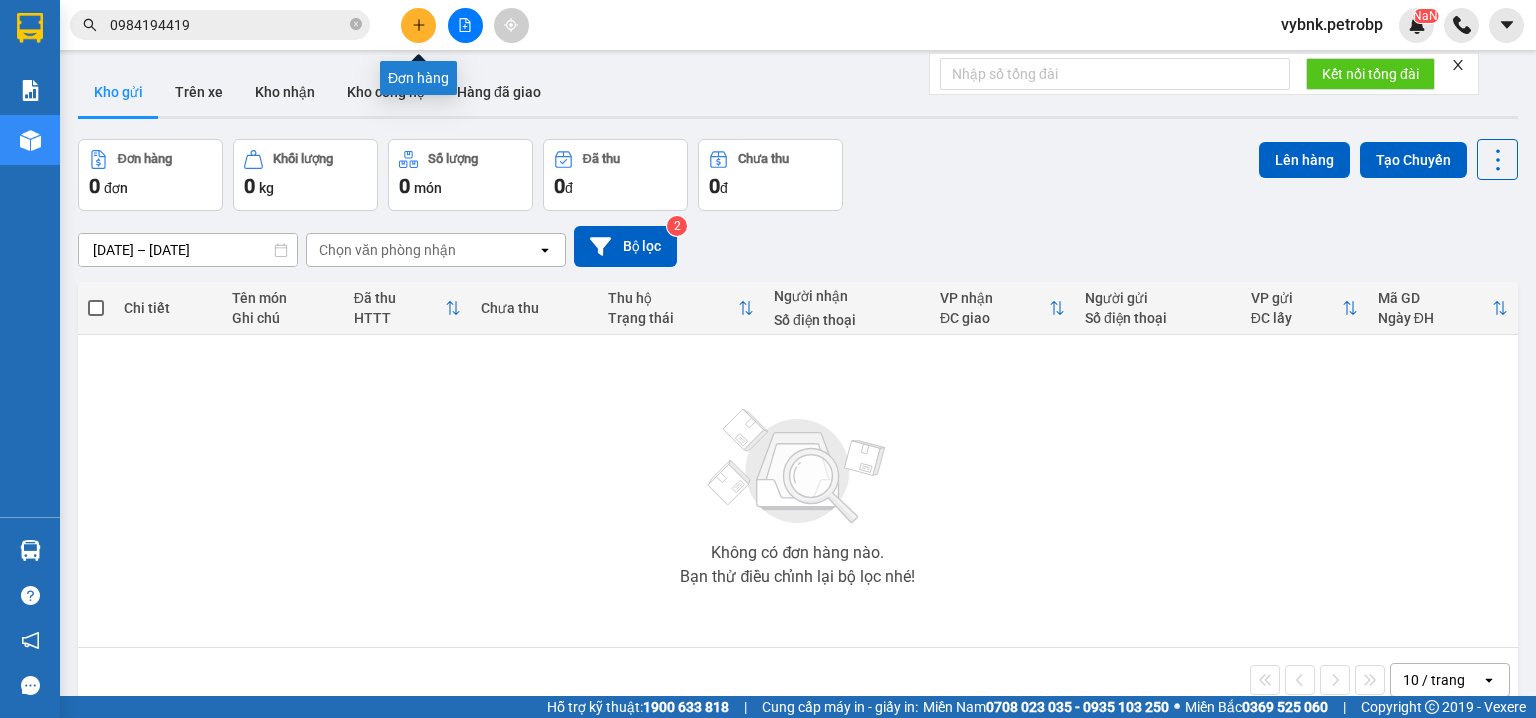 click at bounding box center (418, 25) 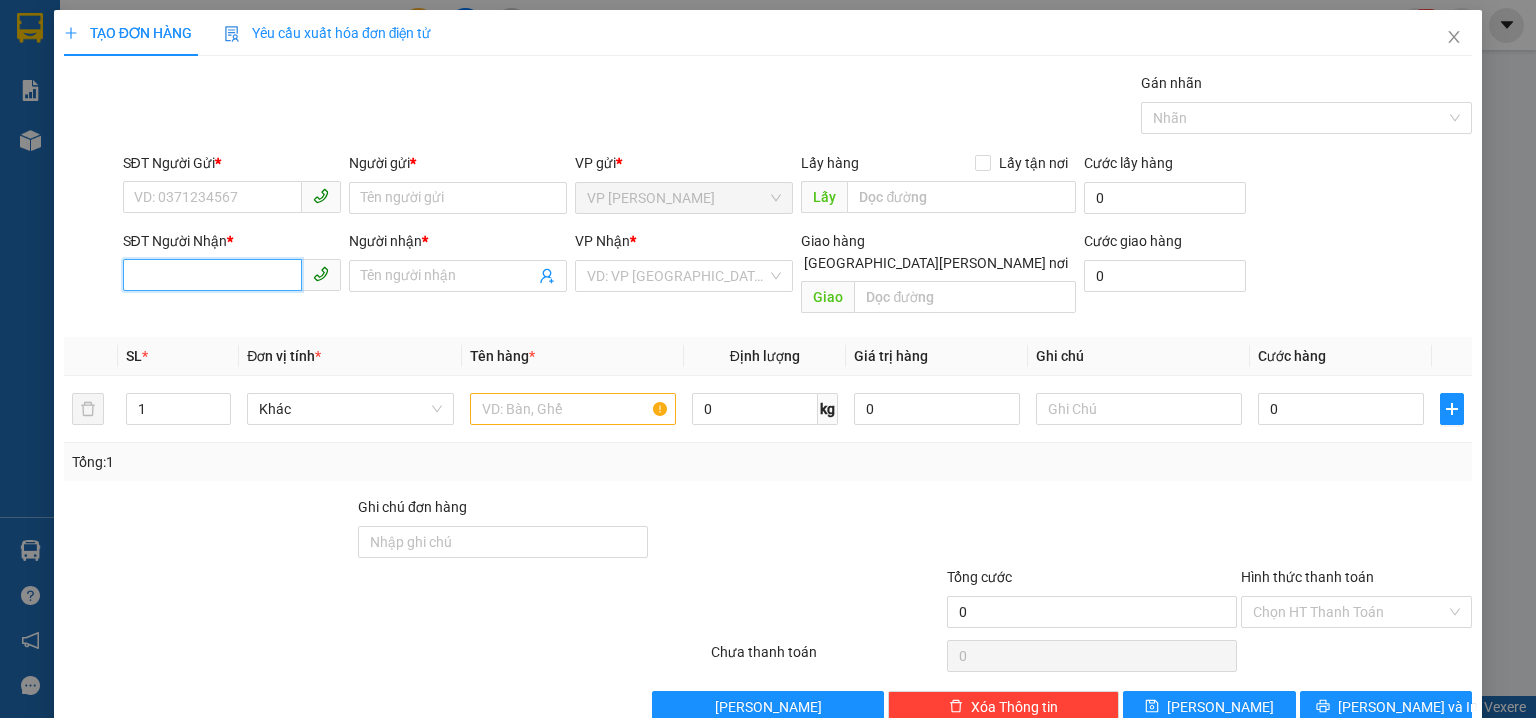 click on "SĐT Người Nhận  *" at bounding box center [212, 275] 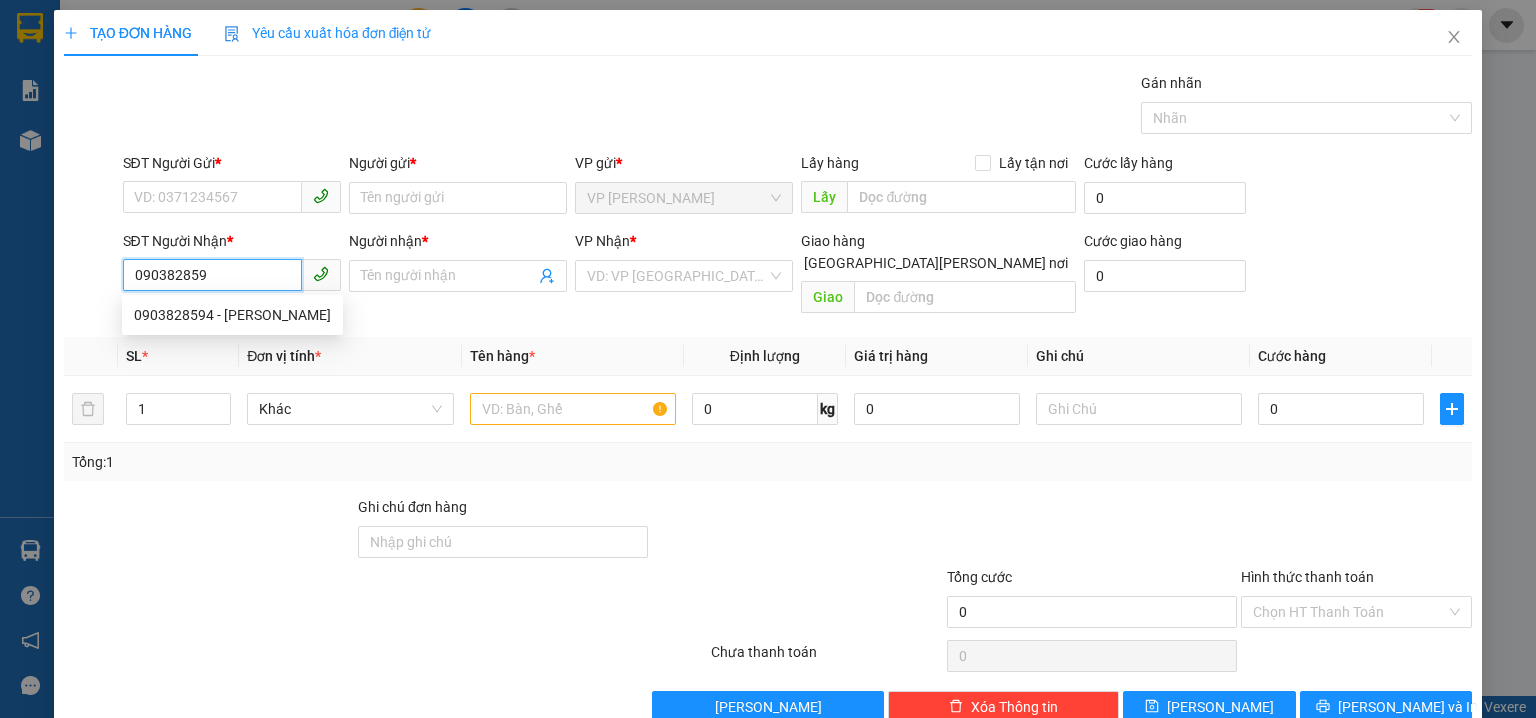 type on "0903828594" 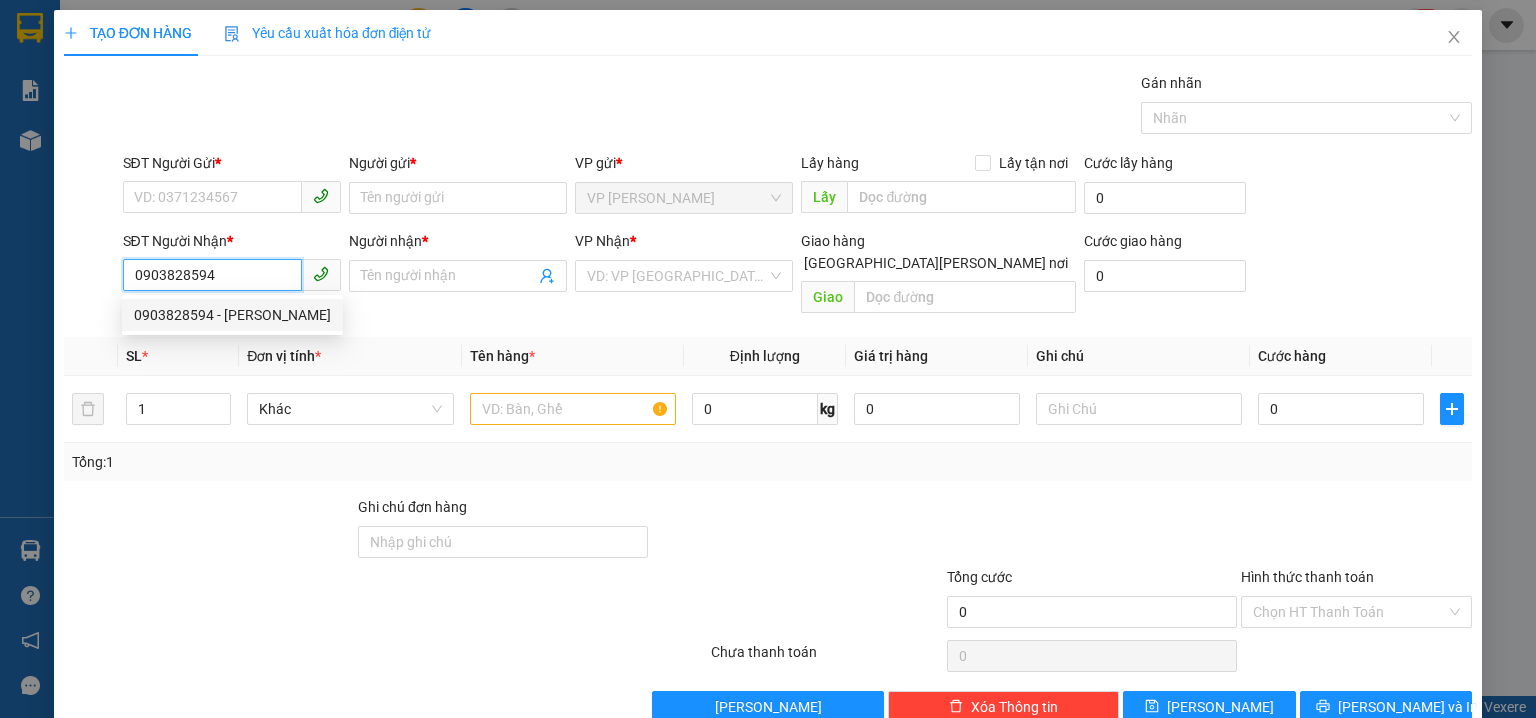 click on "0903828594 - GIANG" at bounding box center (232, 315) 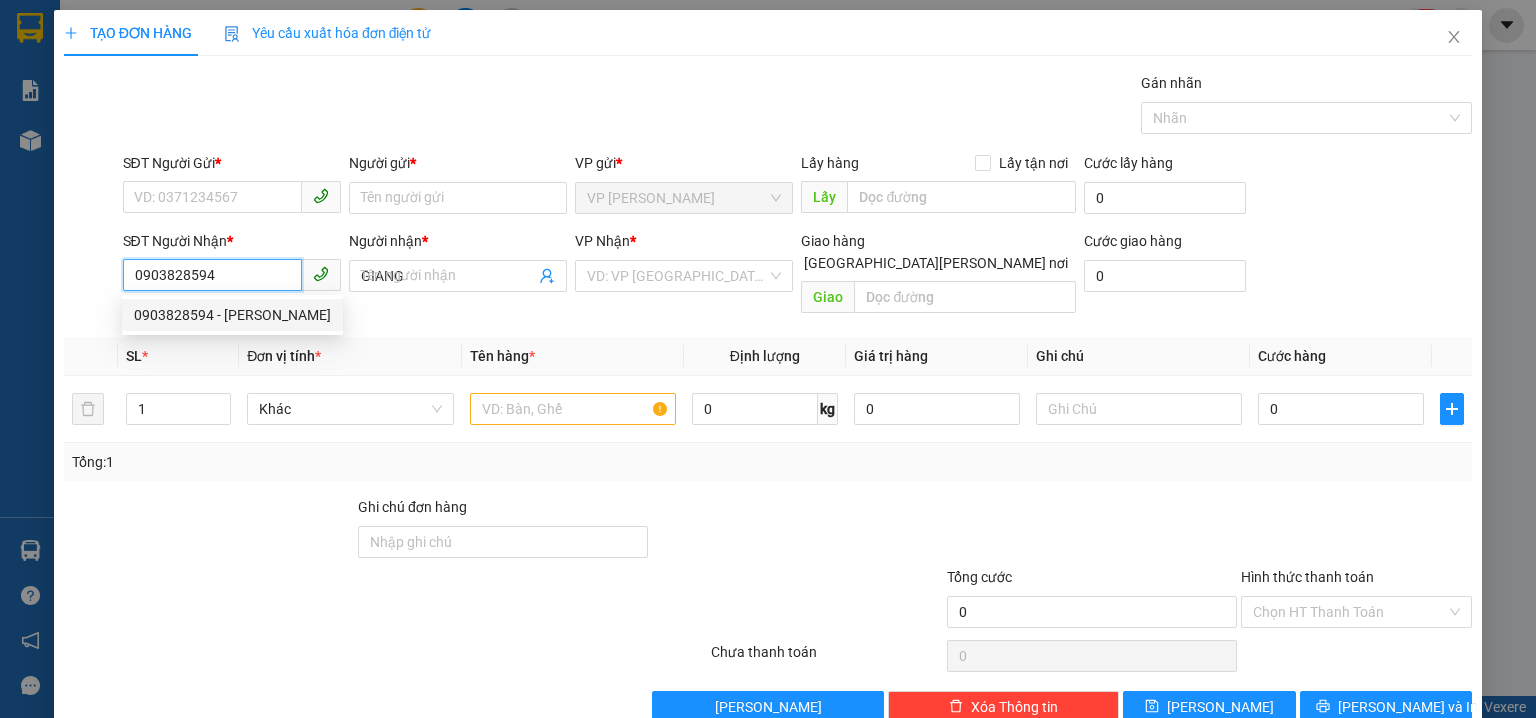 type on "30.000" 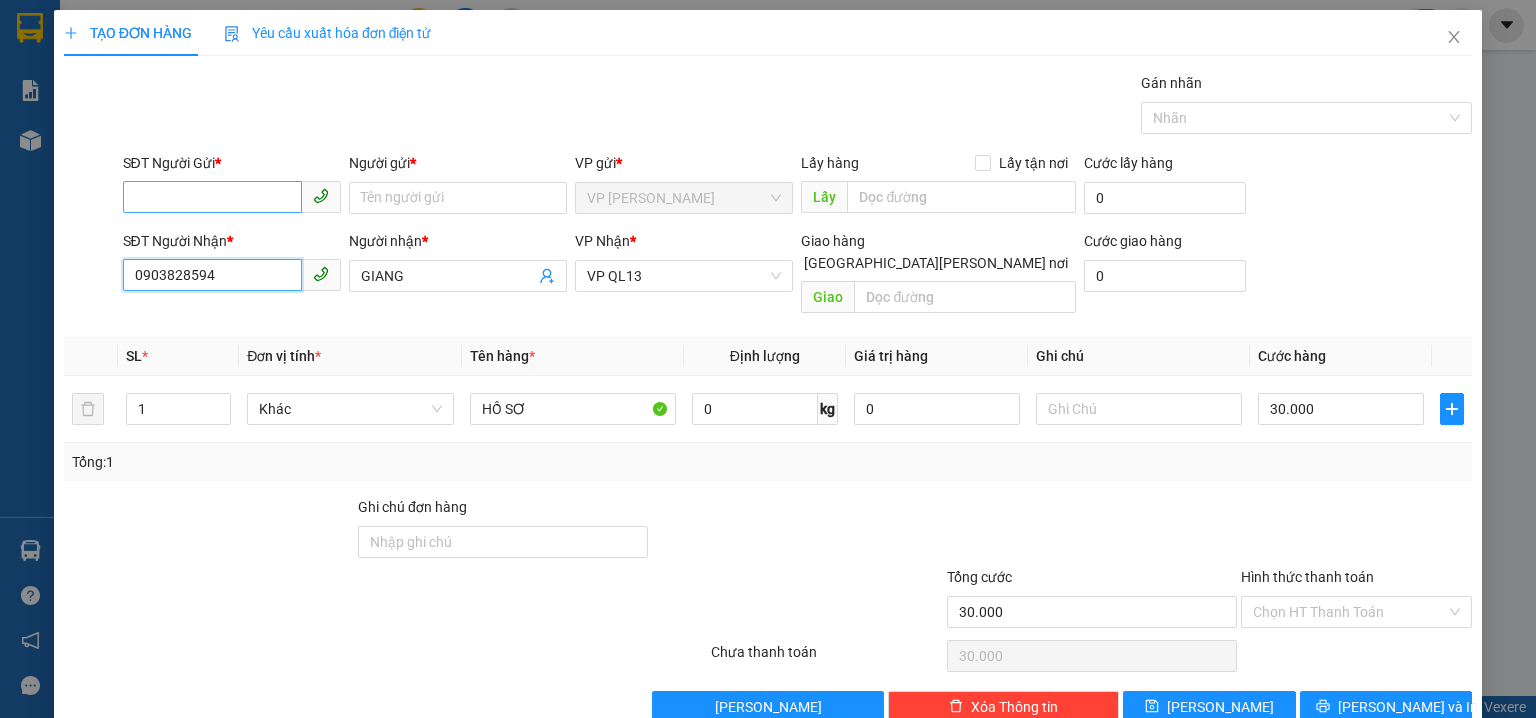 type on "0903828594" 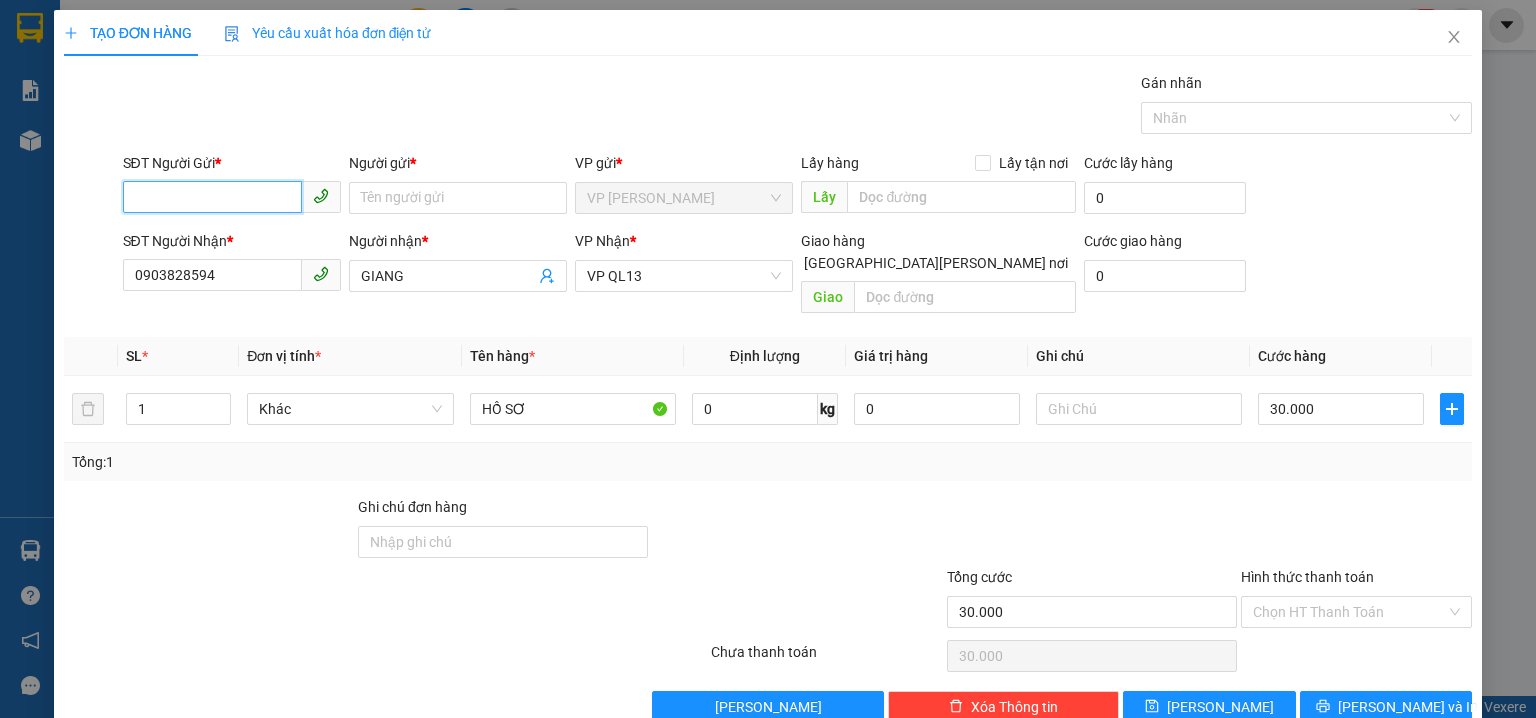 click on "SĐT Người Gửi  *" at bounding box center (212, 197) 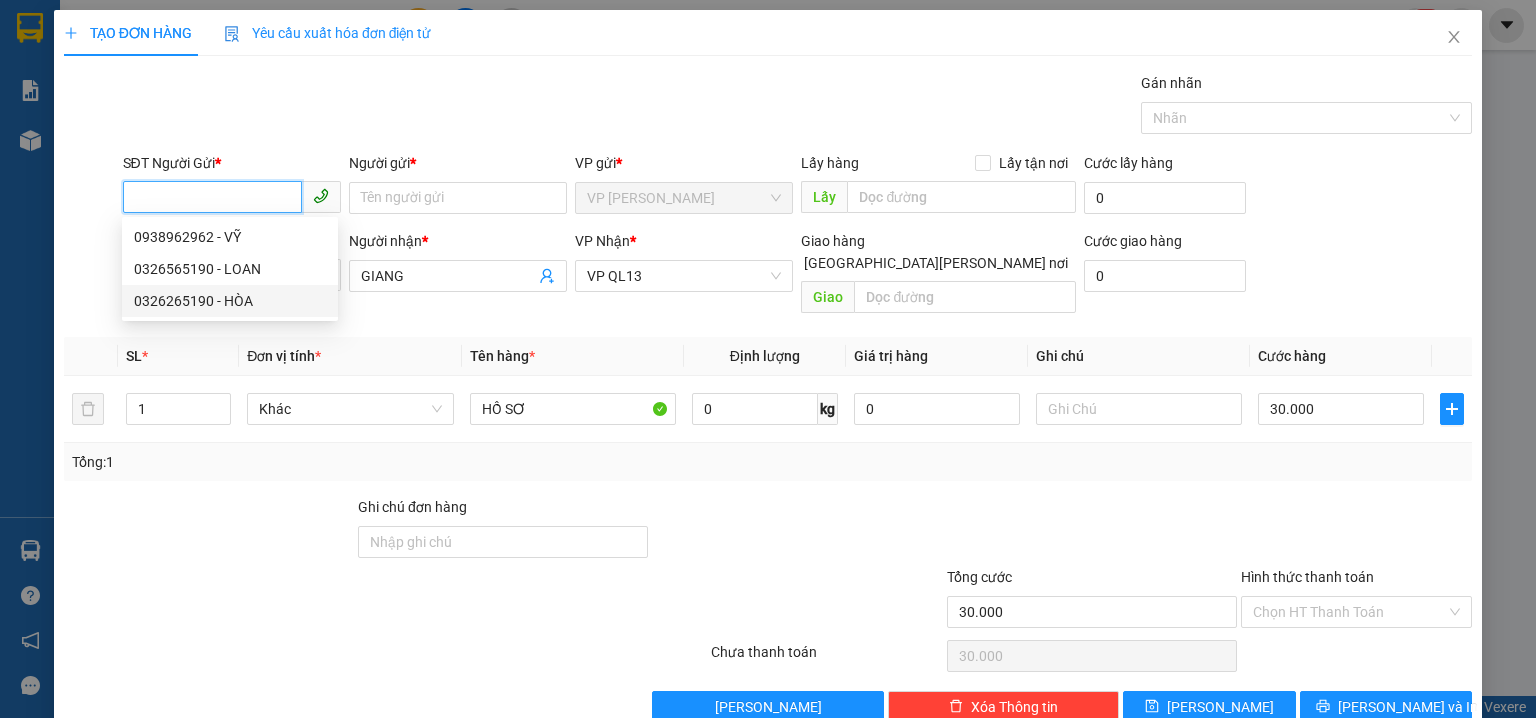 click on "0326265190 - HÒA" at bounding box center (230, 301) 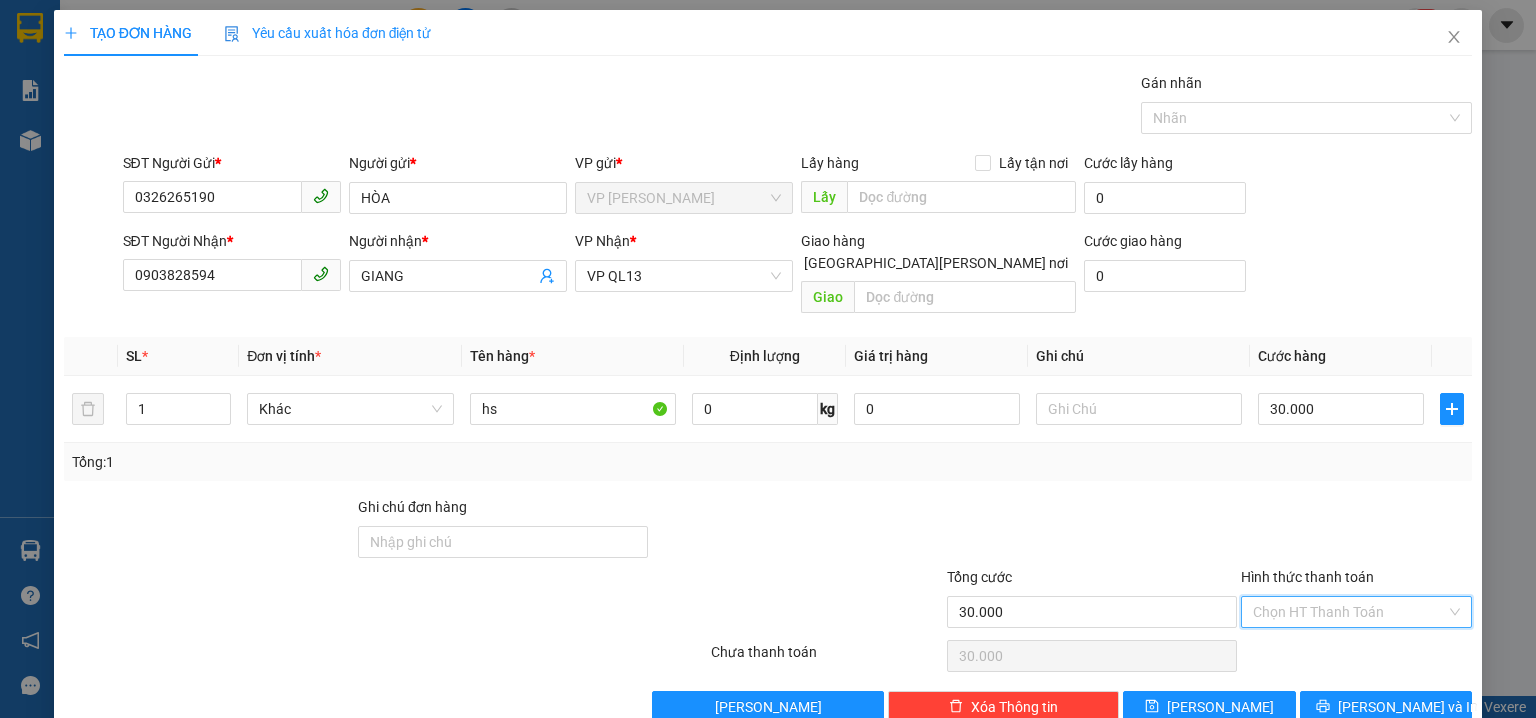 click on "Hình thức thanh toán" at bounding box center [1349, 612] 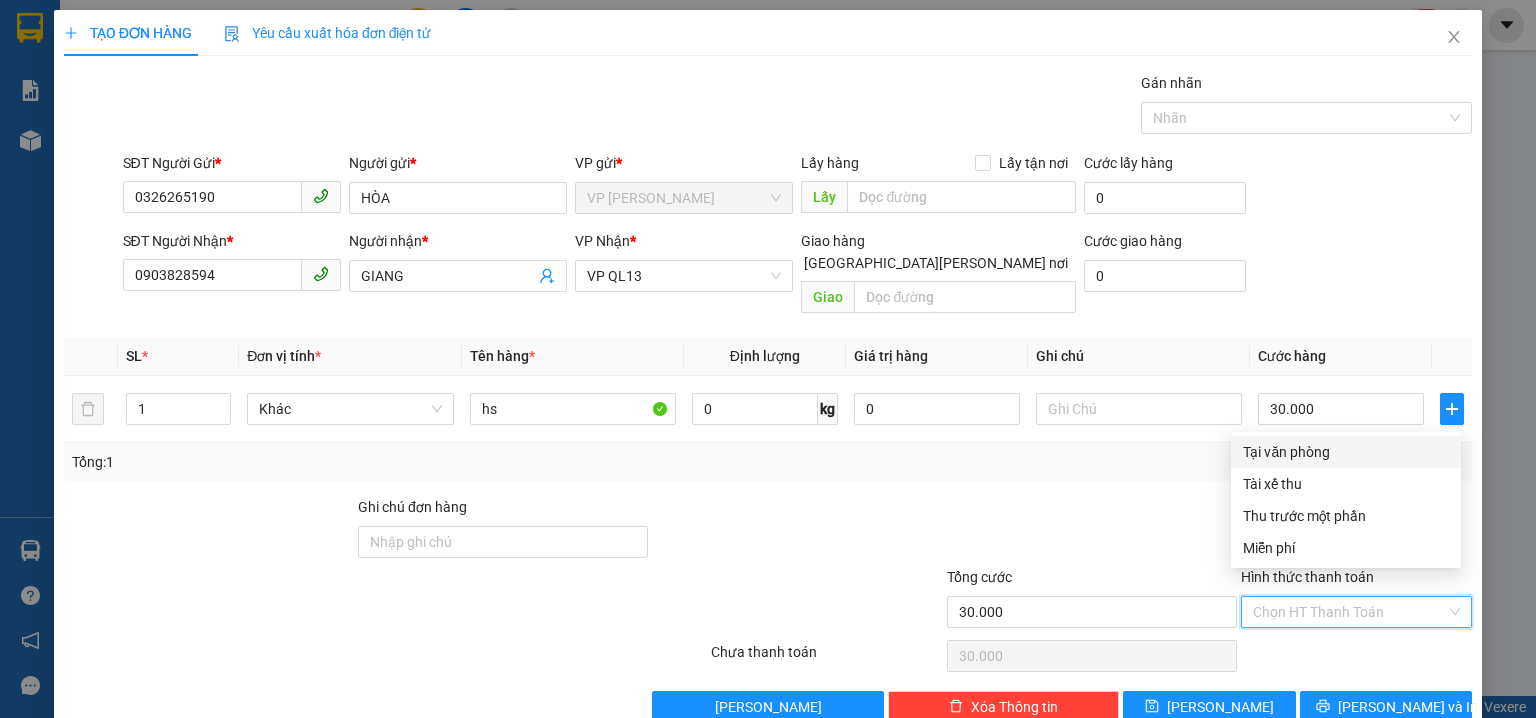 click on "Tại văn phòng" at bounding box center (1346, 452) 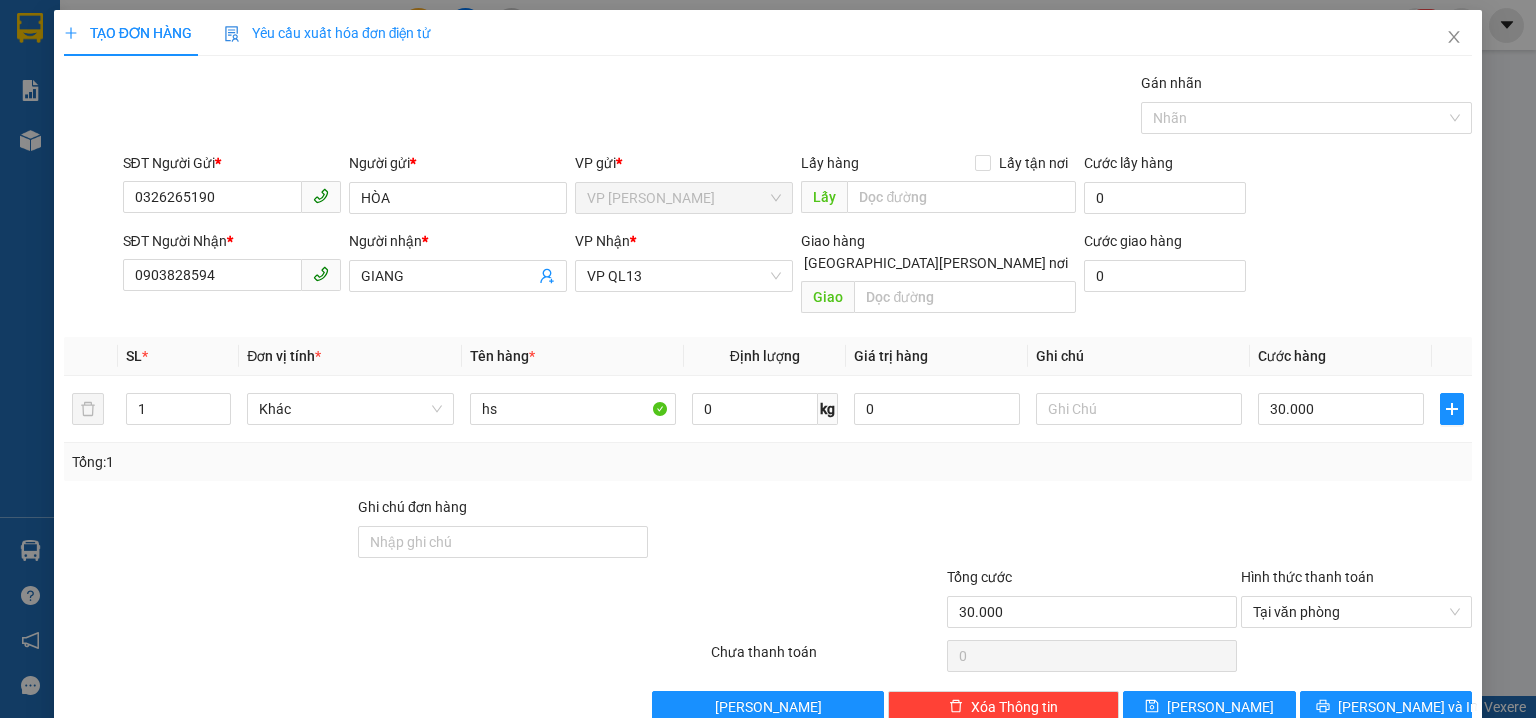 click on "Transit Pickup Surcharge Ids Transit Deliver Surcharge Ids Transit Deliver Surcharge Transit Deliver Surcharge Gói vận chuyển  * Tiêu chuẩn Gán nhãn   Nhãn SĐT Người Gửi  * 0326265190 Người gửi  * HÒA VP gửi  * VP Phước Bình Lấy hàng Lấy tận nơi Lấy Cước lấy hàng 0 SĐT Người Nhận  * 0903828594 Người nhận  * GIANG VP Nhận  * VP QL13 Giao hàng Giao tận nơi Giao Cước giao hàng 0 SL  * Đơn vị tính  * Tên hàng  * Định lượng Giá trị hàng Ghi chú Cước hàng                   1 Khác hs 0 kg 0 30.000 Tổng:  1 Ghi chú đơn hàng Tổng cước 30.000 Hình thức thanh toán Tại văn phòng Số tiền thu trước   Chọn loại cước 0 Tại văn phòng Chưa thanh toán 0 Lưu nháp Xóa Thông tin Lưu Lưu và In Tại văn phòng Tài xế thu Tại văn phòng Tài xế thu Thu trước một phần Miễn phí" at bounding box center [768, 397] 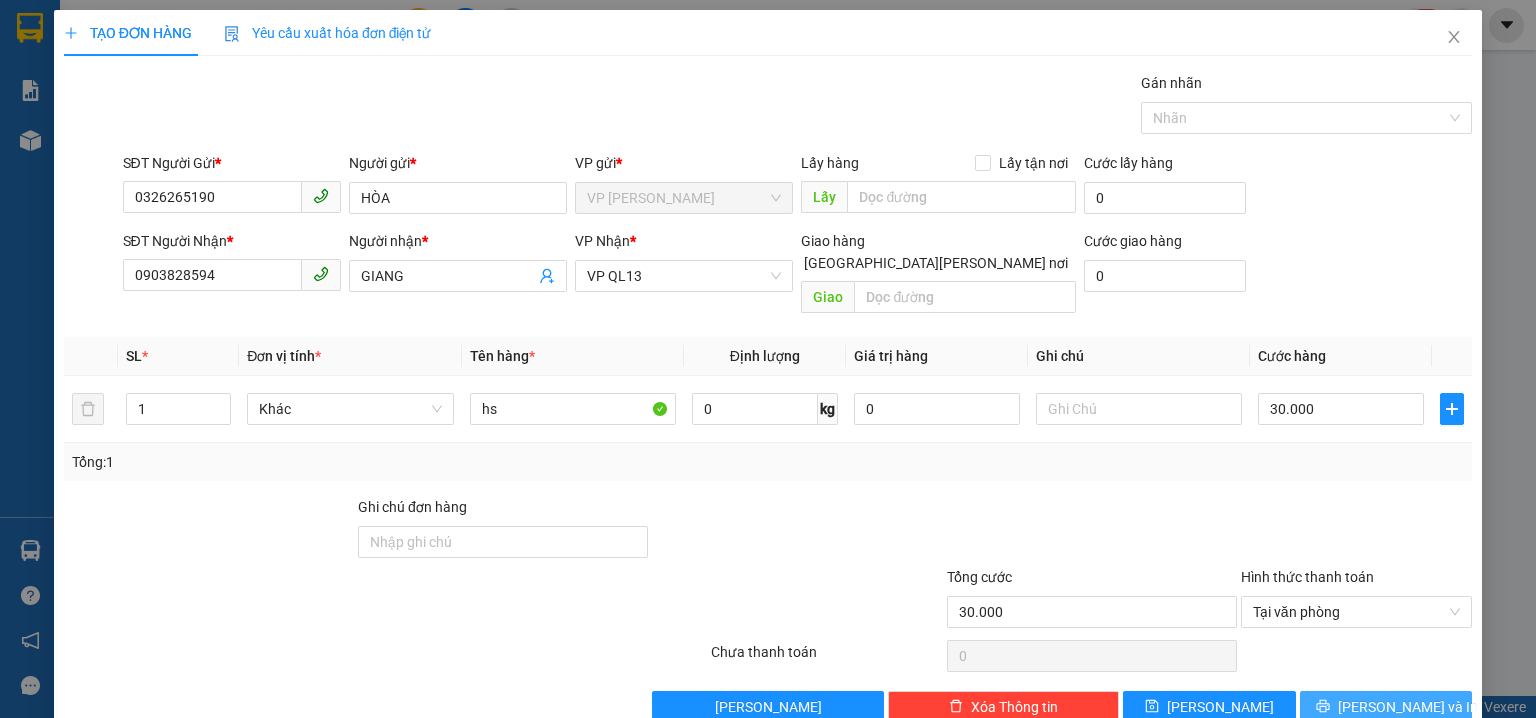 click on "[PERSON_NAME] và In" at bounding box center [1408, 707] 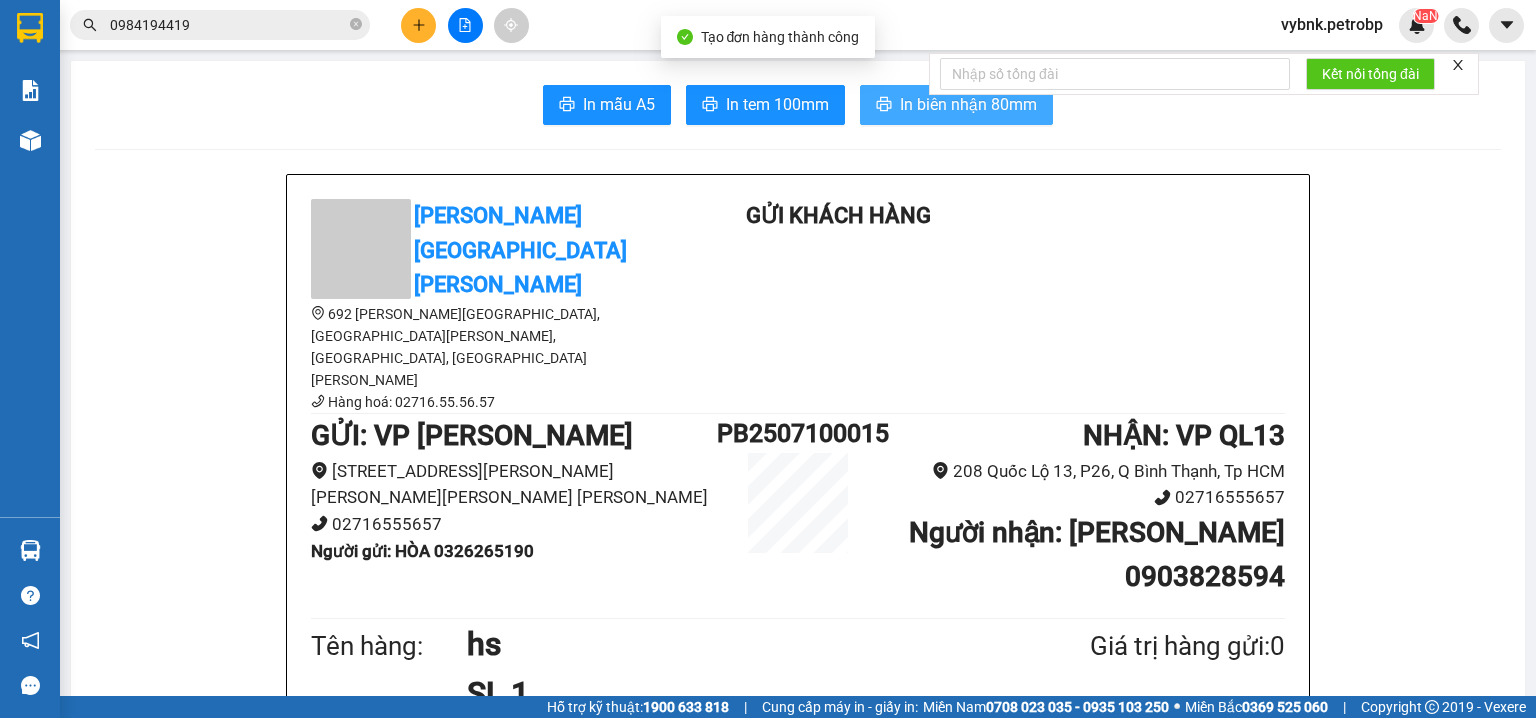 click on "In biên nhận 80mm" at bounding box center [968, 104] 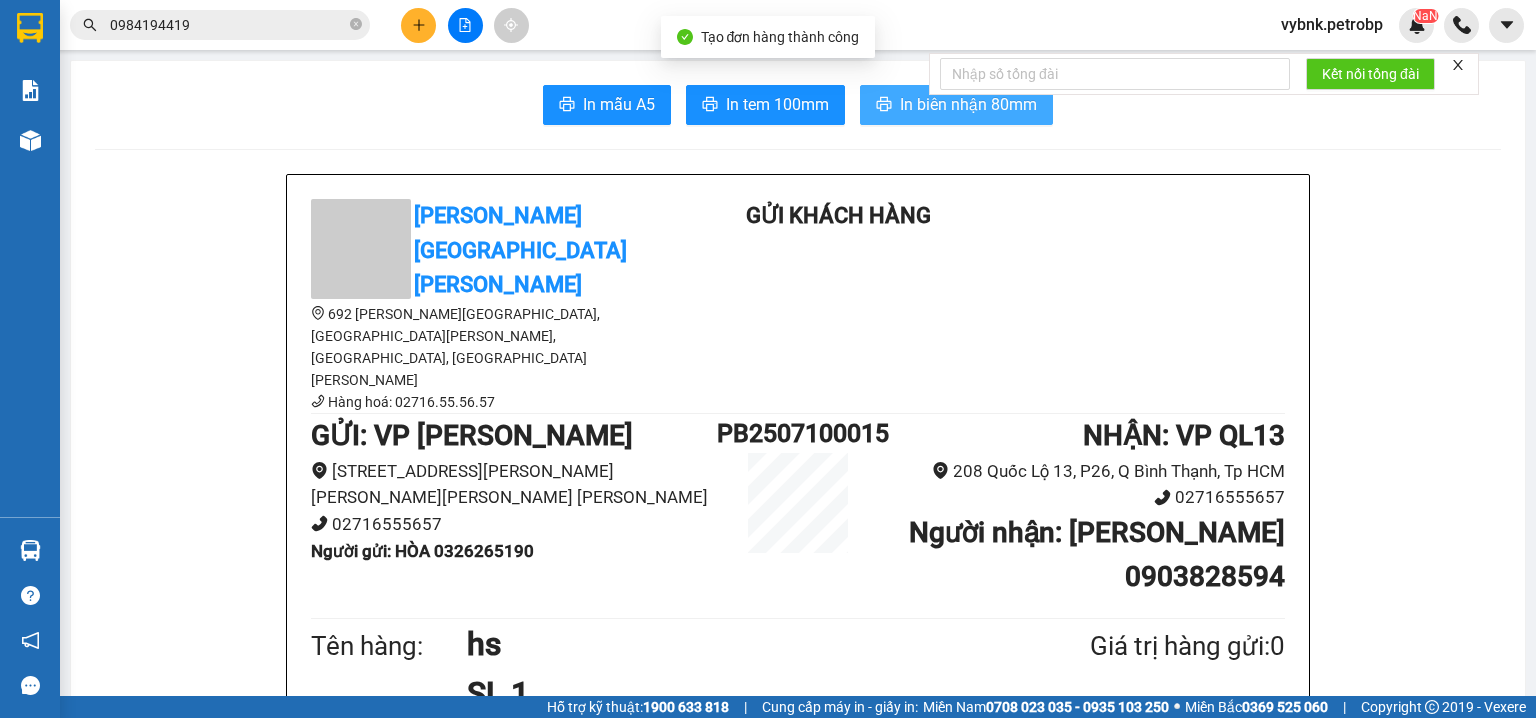 scroll, scrollTop: 0, scrollLeft: 0, axis: both 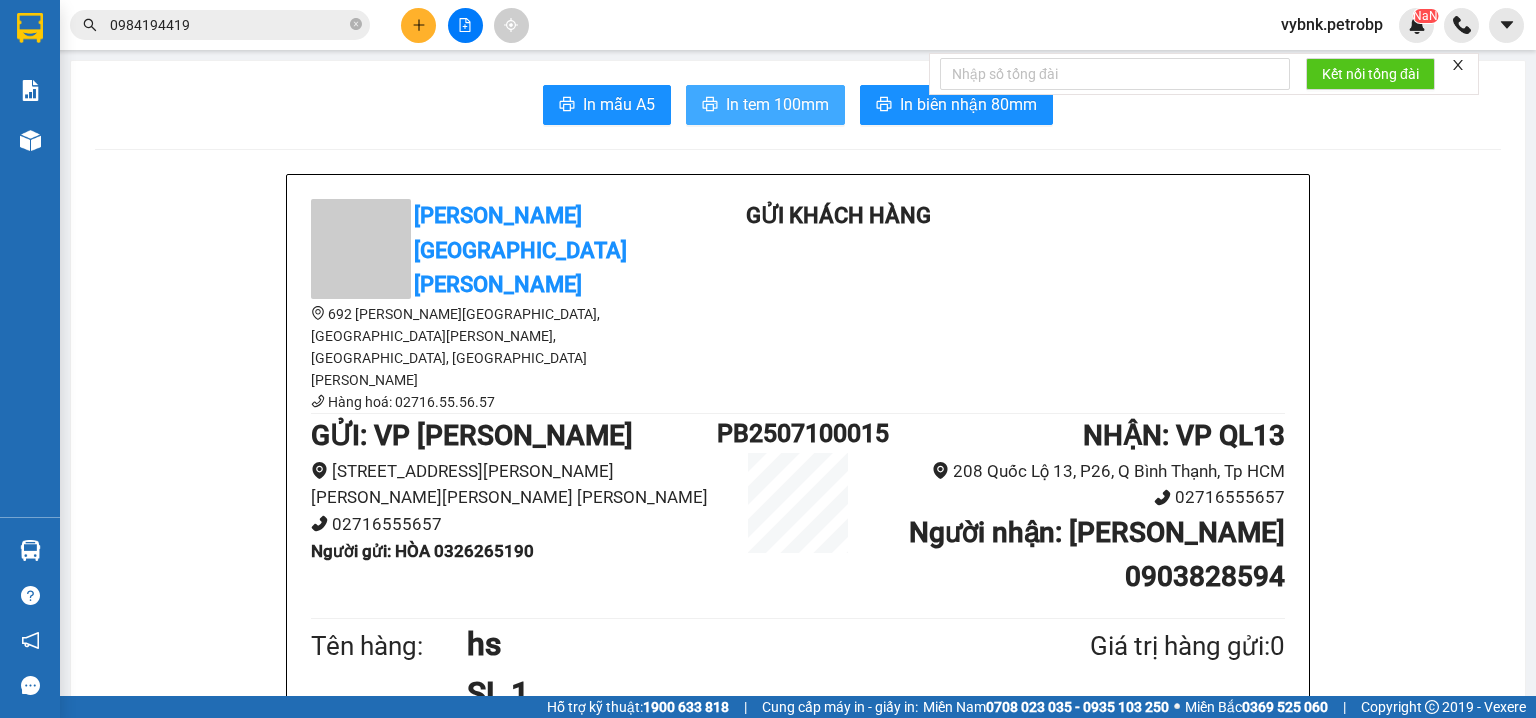 click on "In tem 100mm" at bounding box center (777, 104) 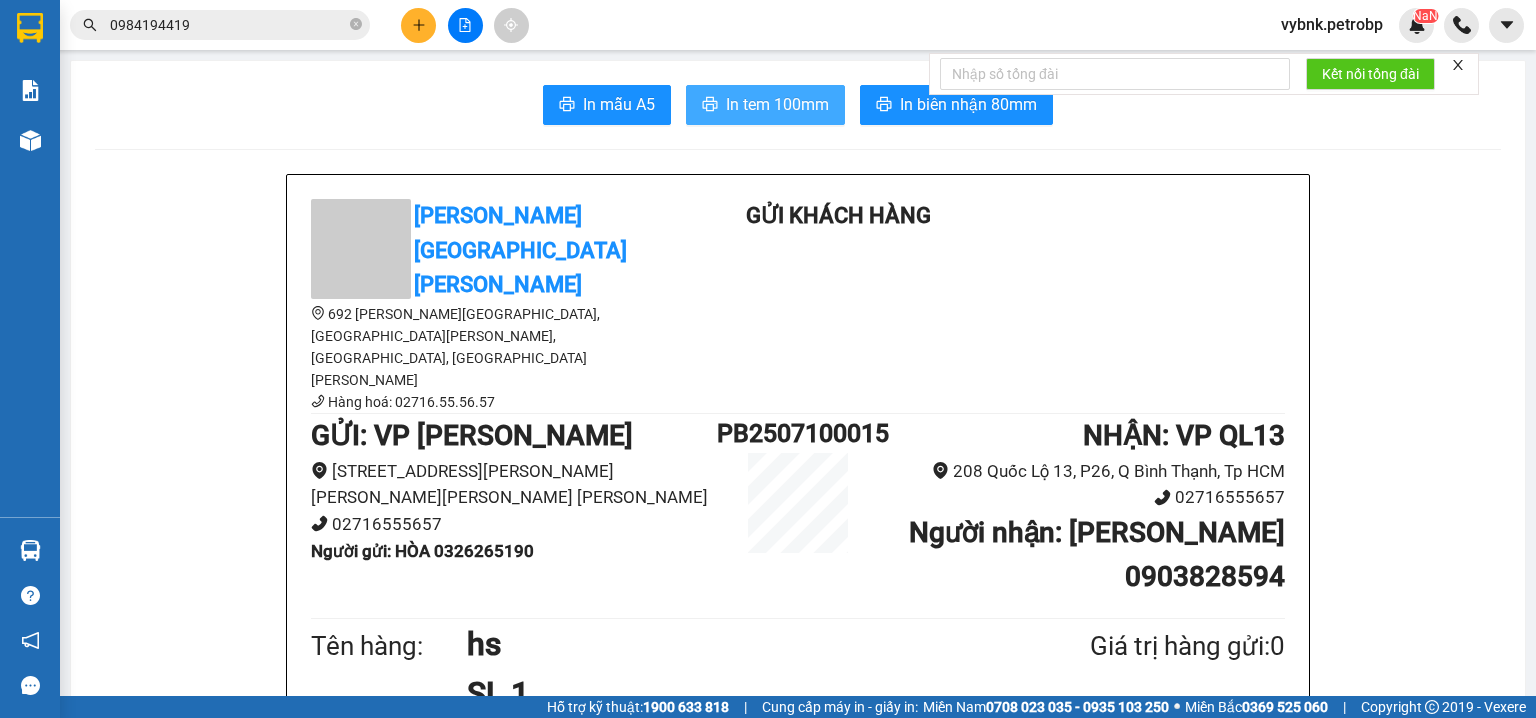 scroll, scrollTop: 0, scrollLeft: 0, axis: both 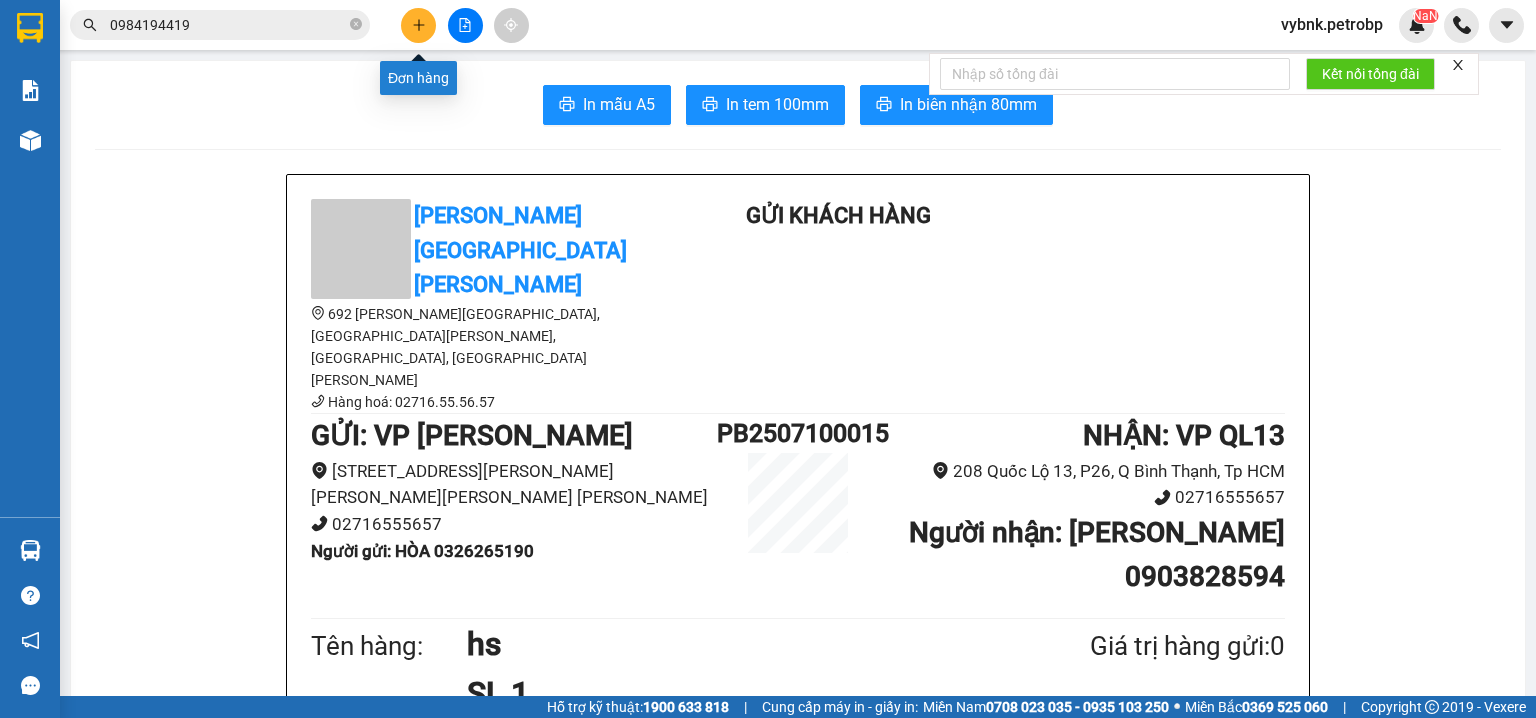 click at bounding box center (418, 25) 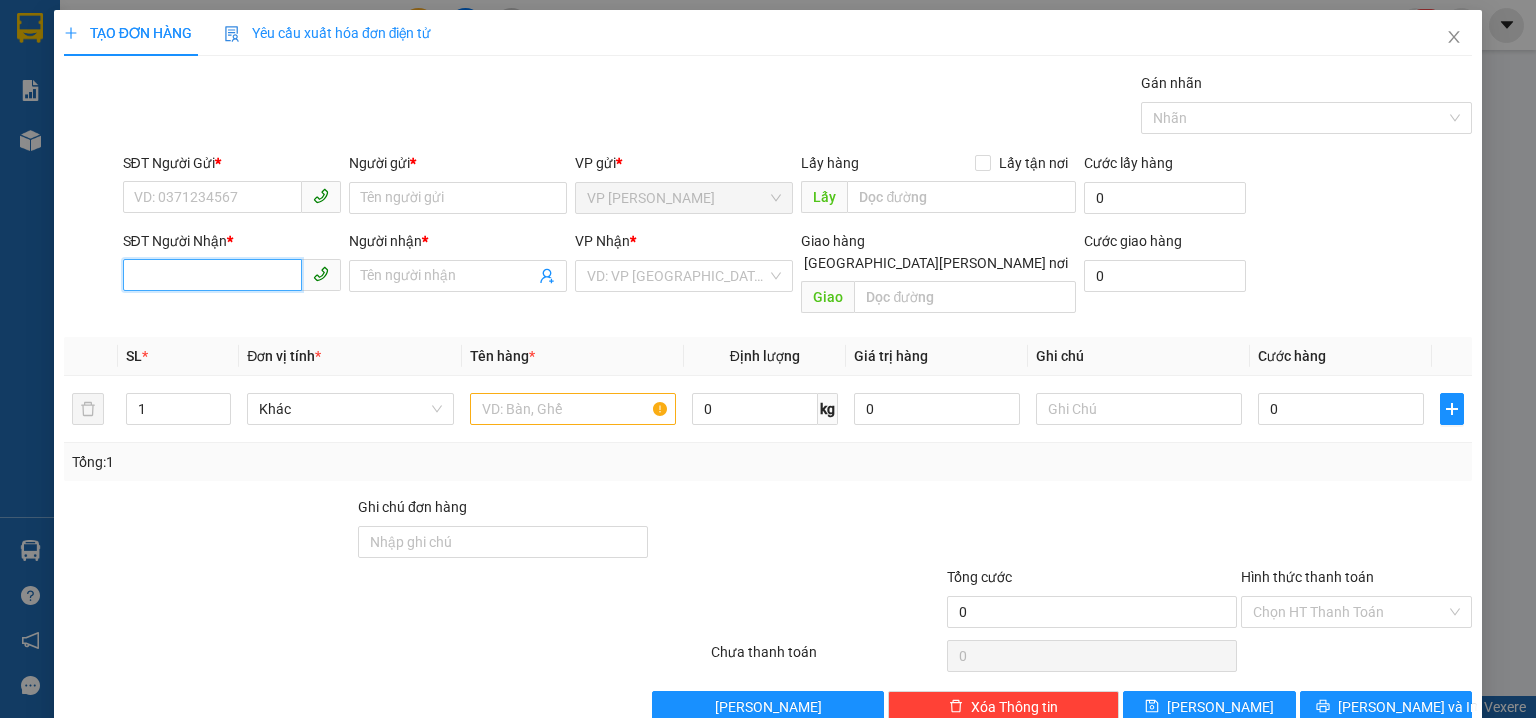 click on "SĐT Người Nhận  *" at bounding box center [212, 275] 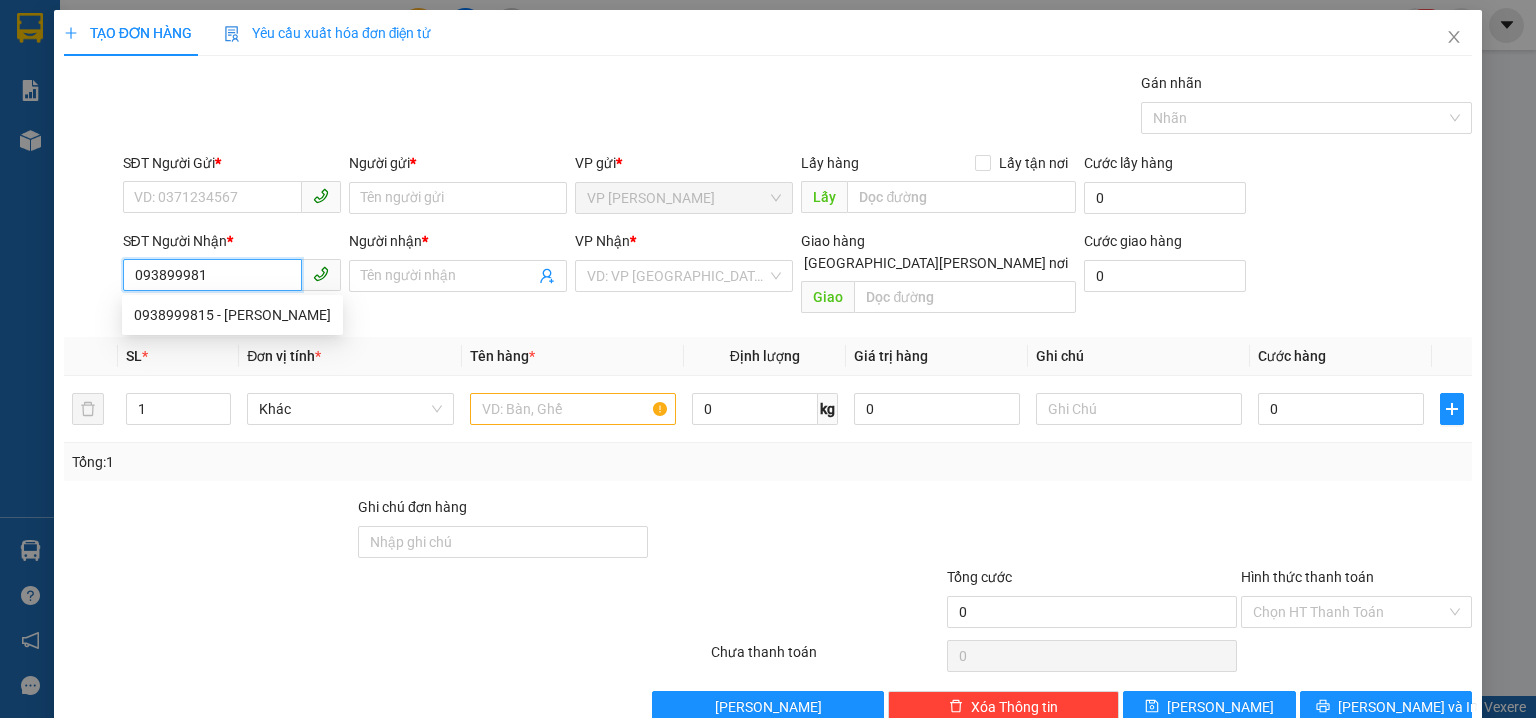 type on "0938999815" 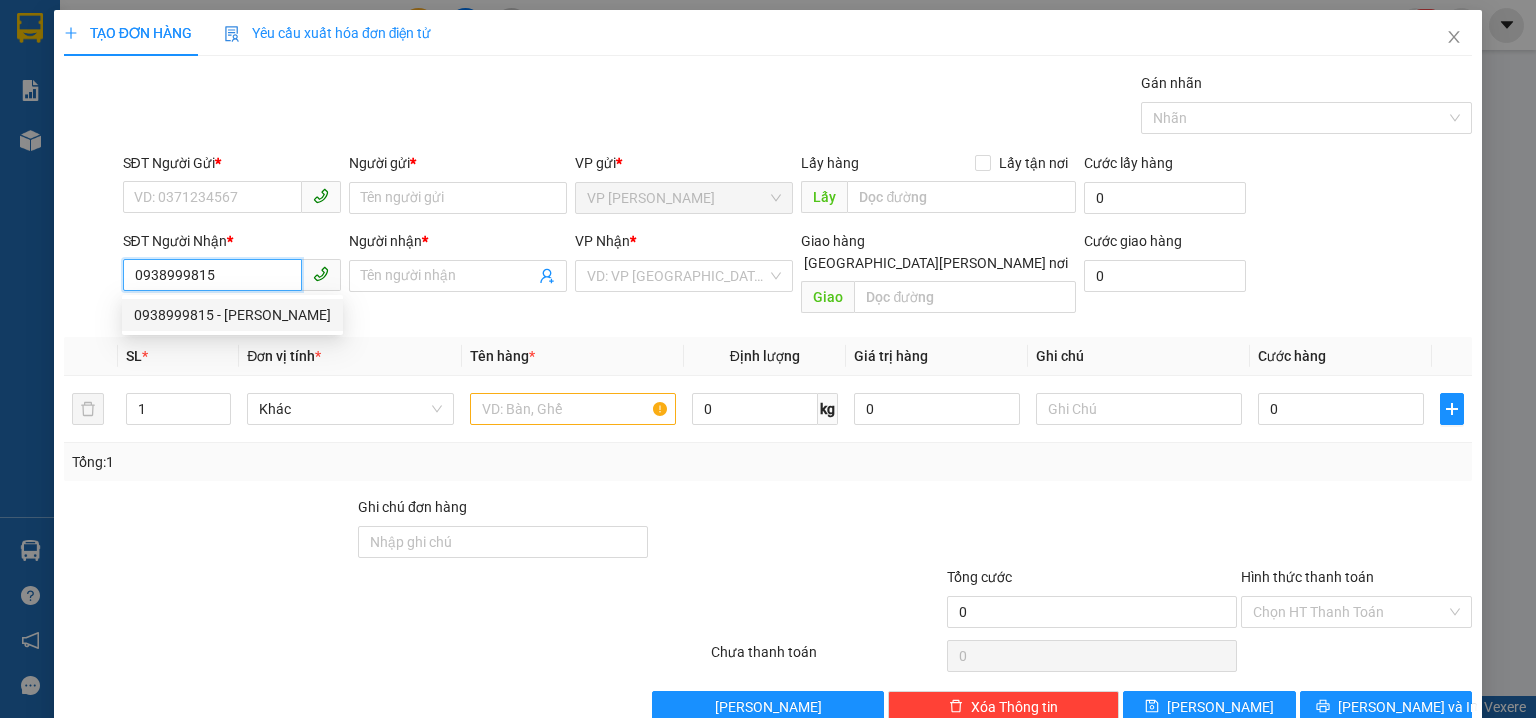 click on "0938999815 - NHUNG" at bounding box center [232, 315] 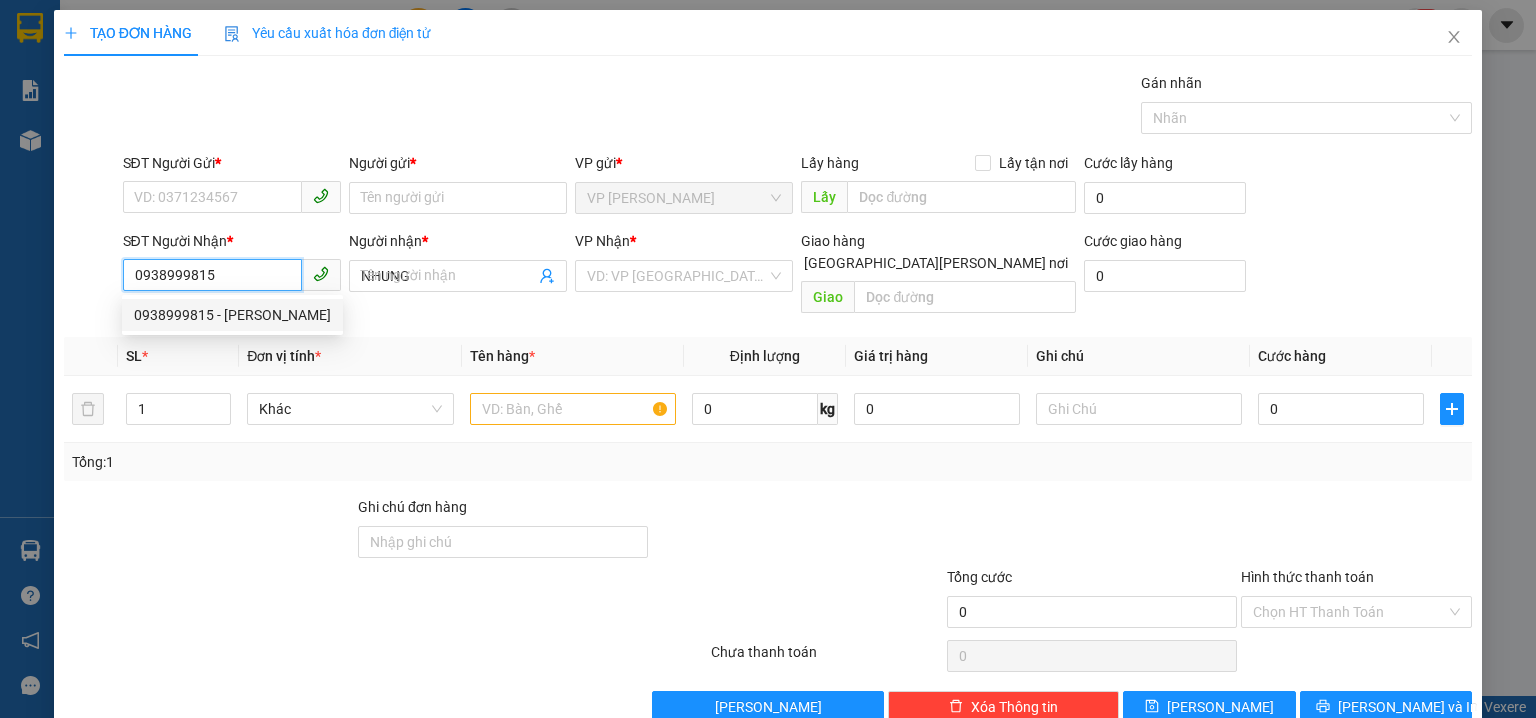 type on "30.000" 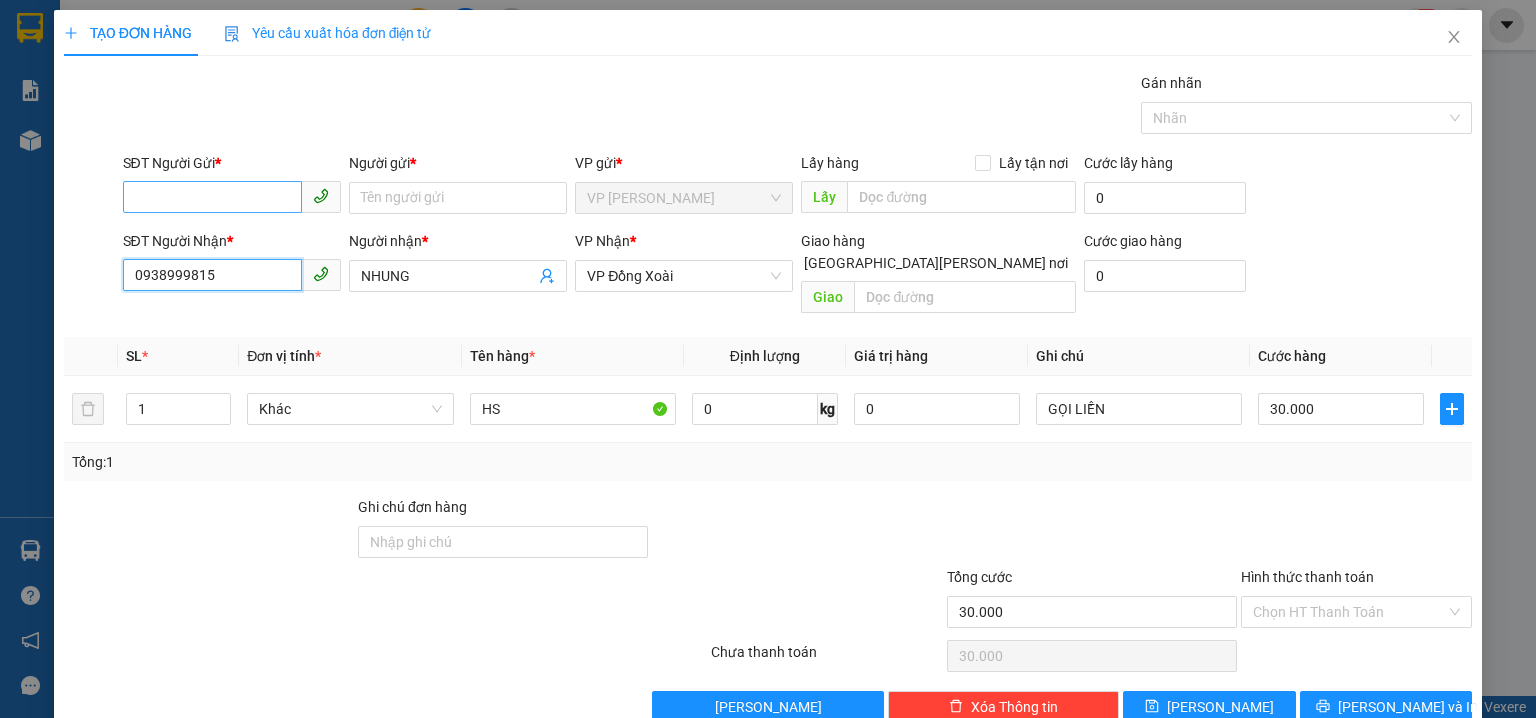 type on "0938999815" 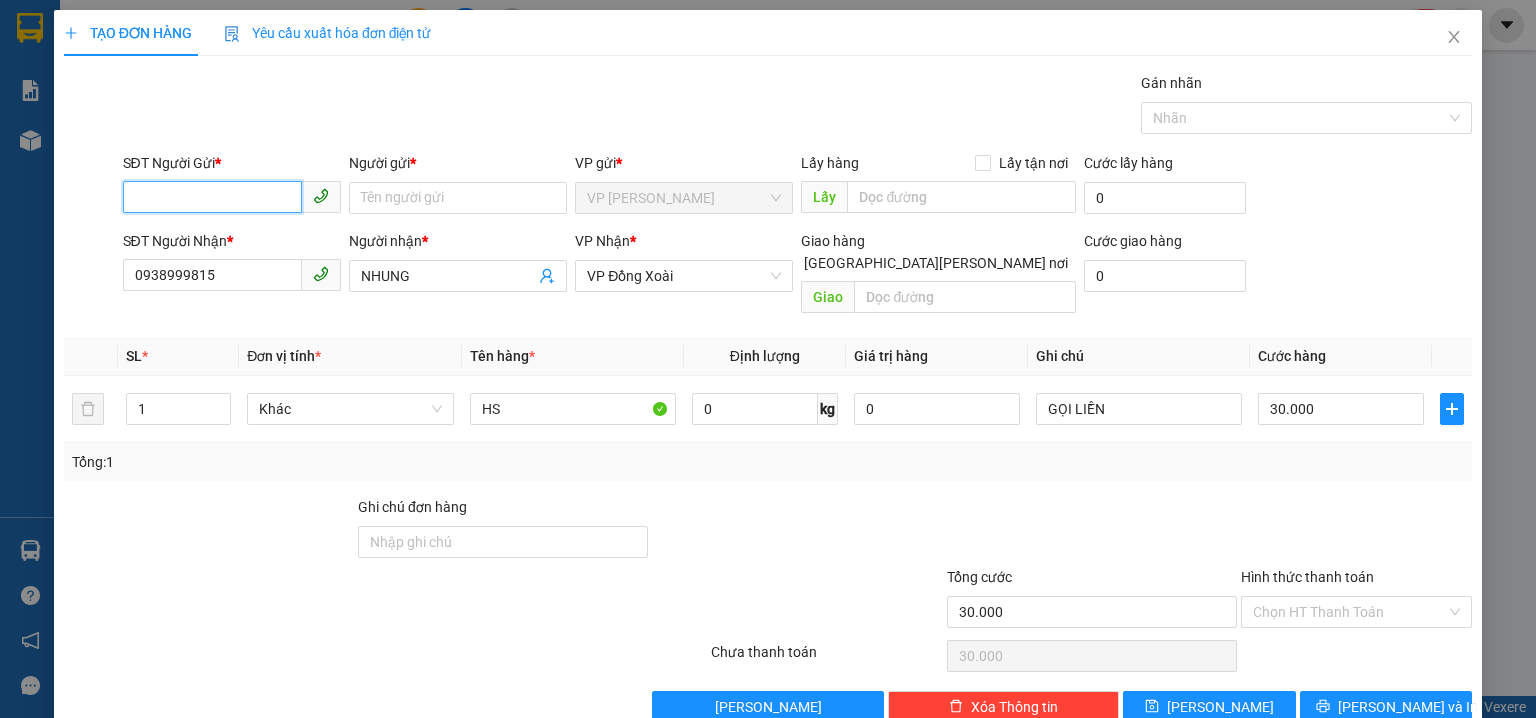 click on "SĐT Người Gửi  *" at bounding box center [212, 197] 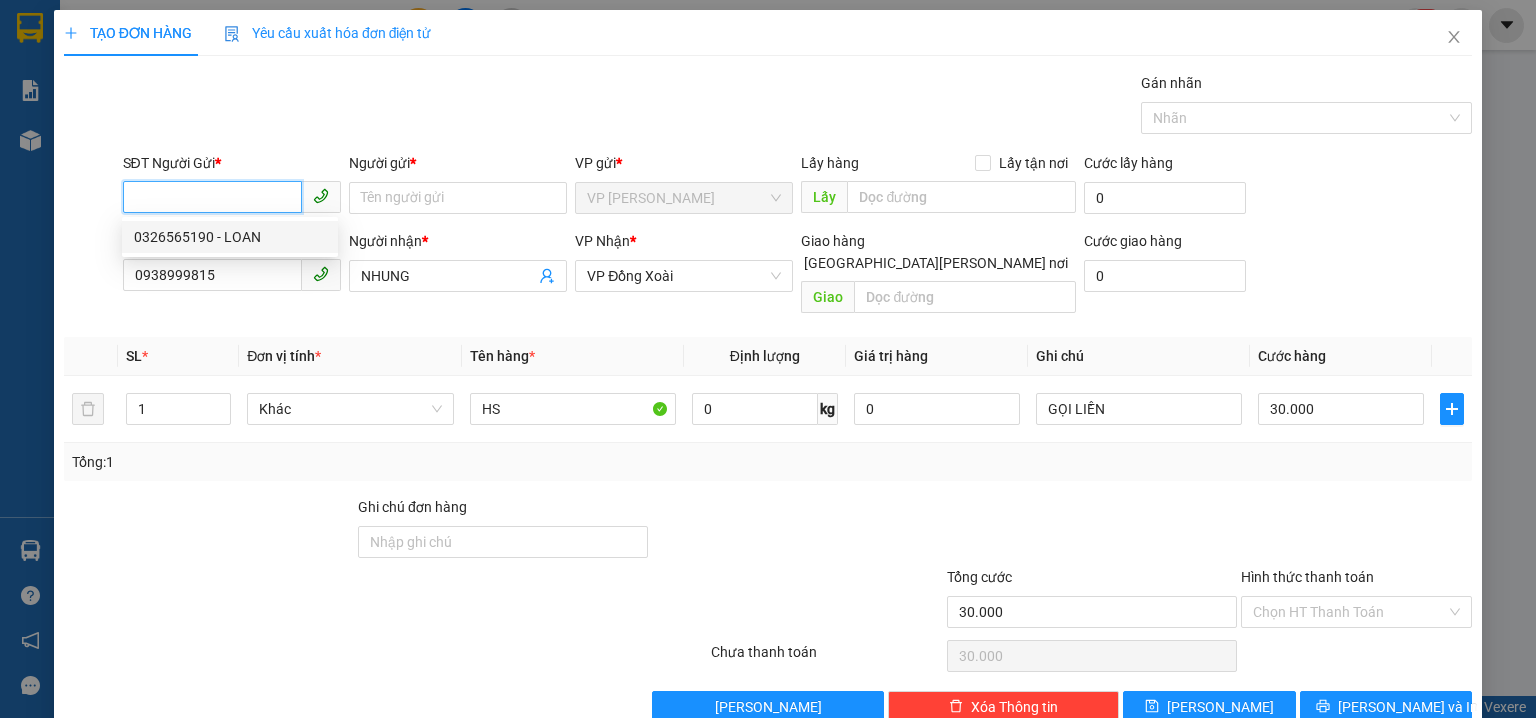 click on "0326565190 - LOAN" at bounding box center (230, 237) 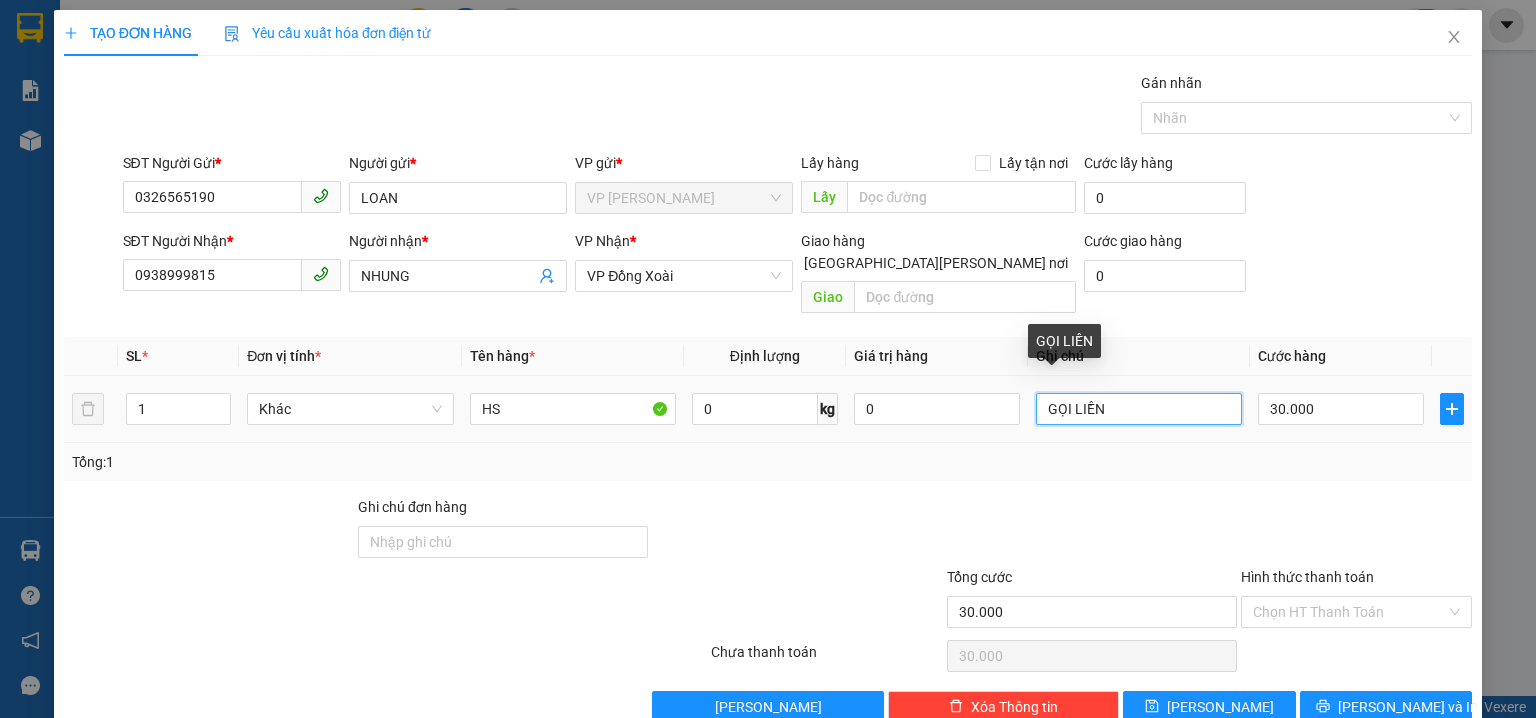 click on "GỌI LIỀN" at bounding box center (1139, 409) 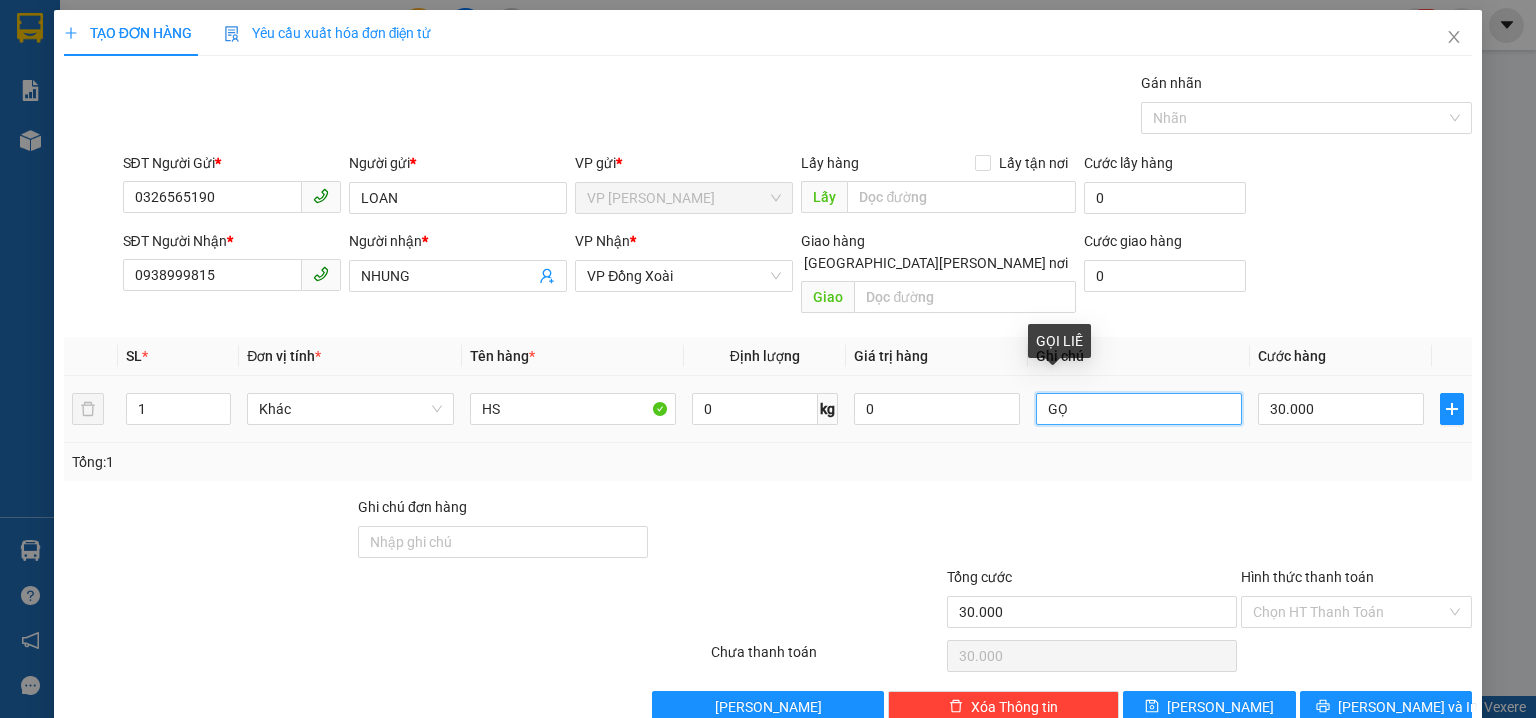type on "G" 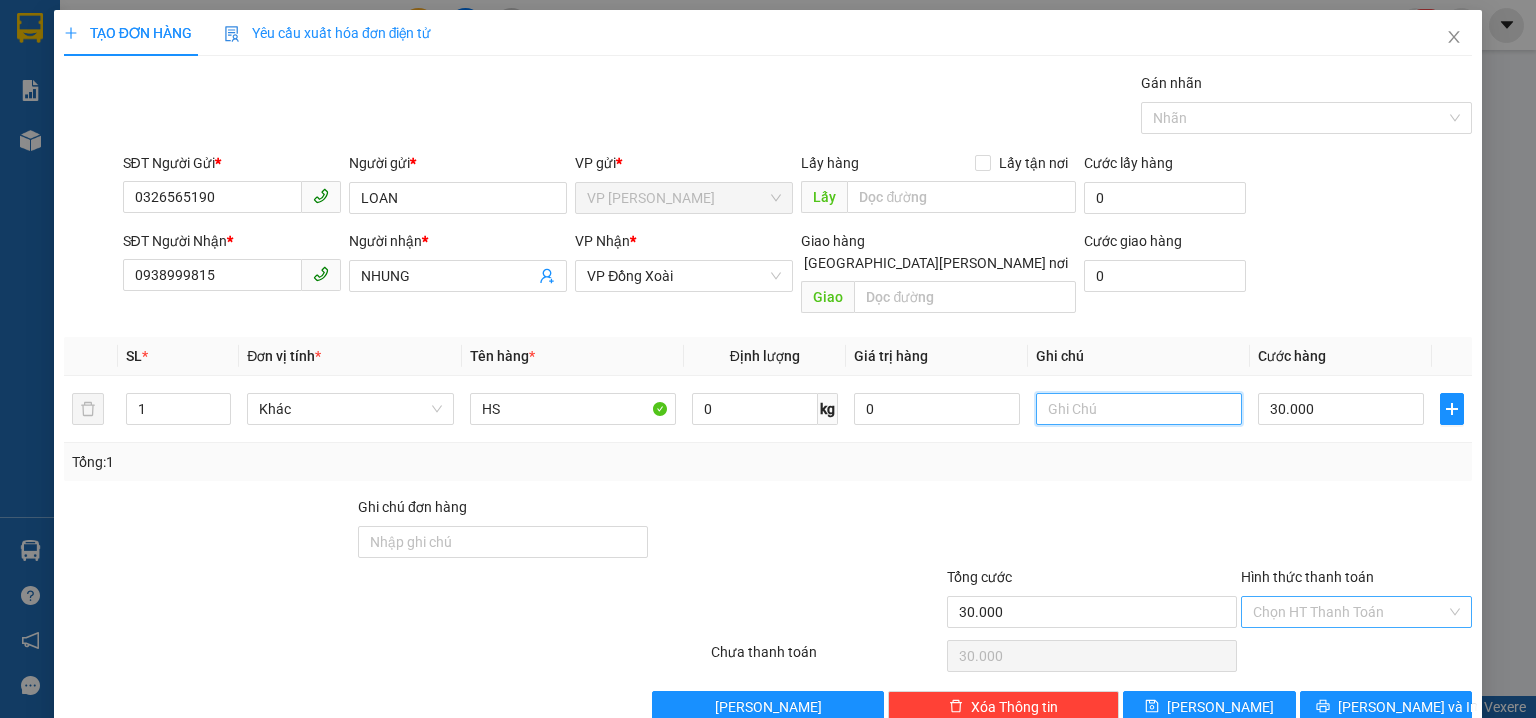 type 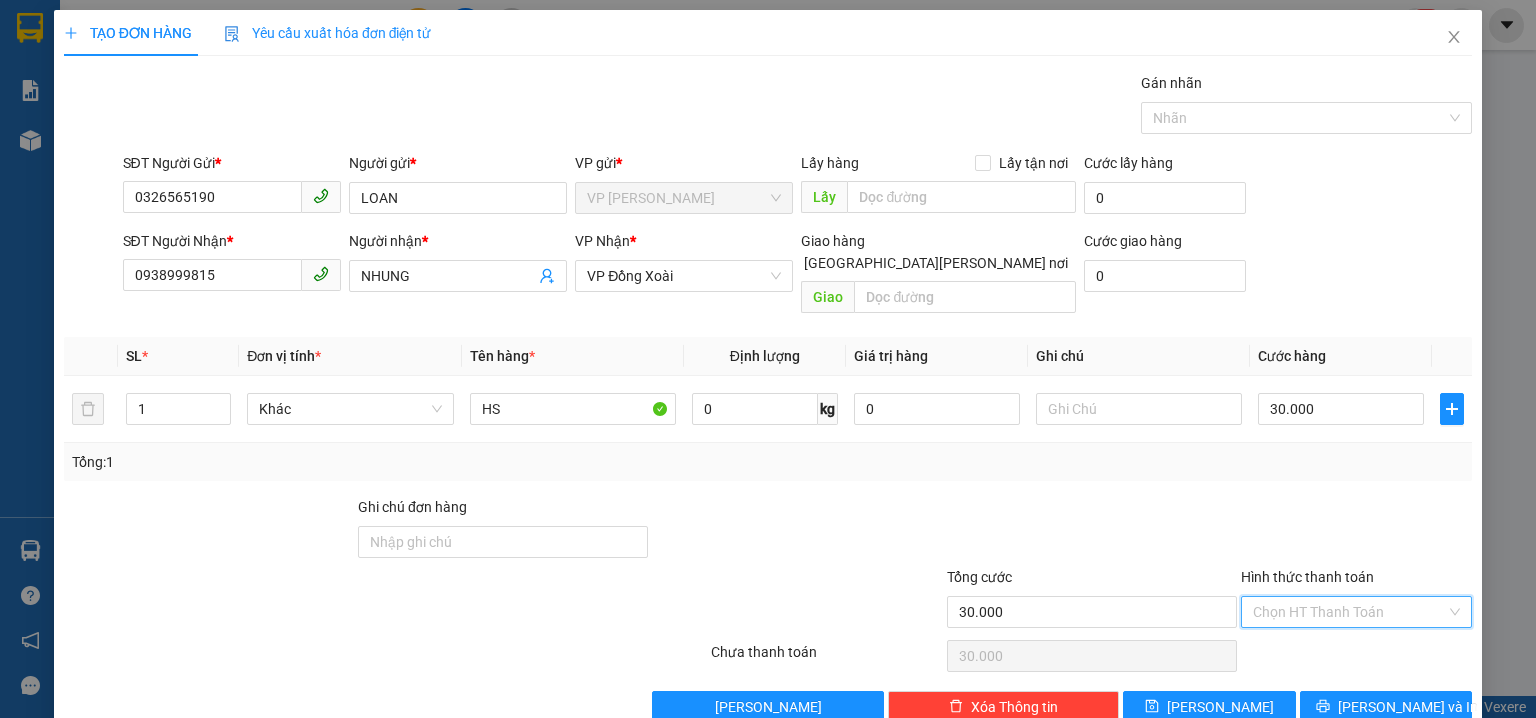 click on "Hình thức thanh toán" at bounding box center [1349, 612] 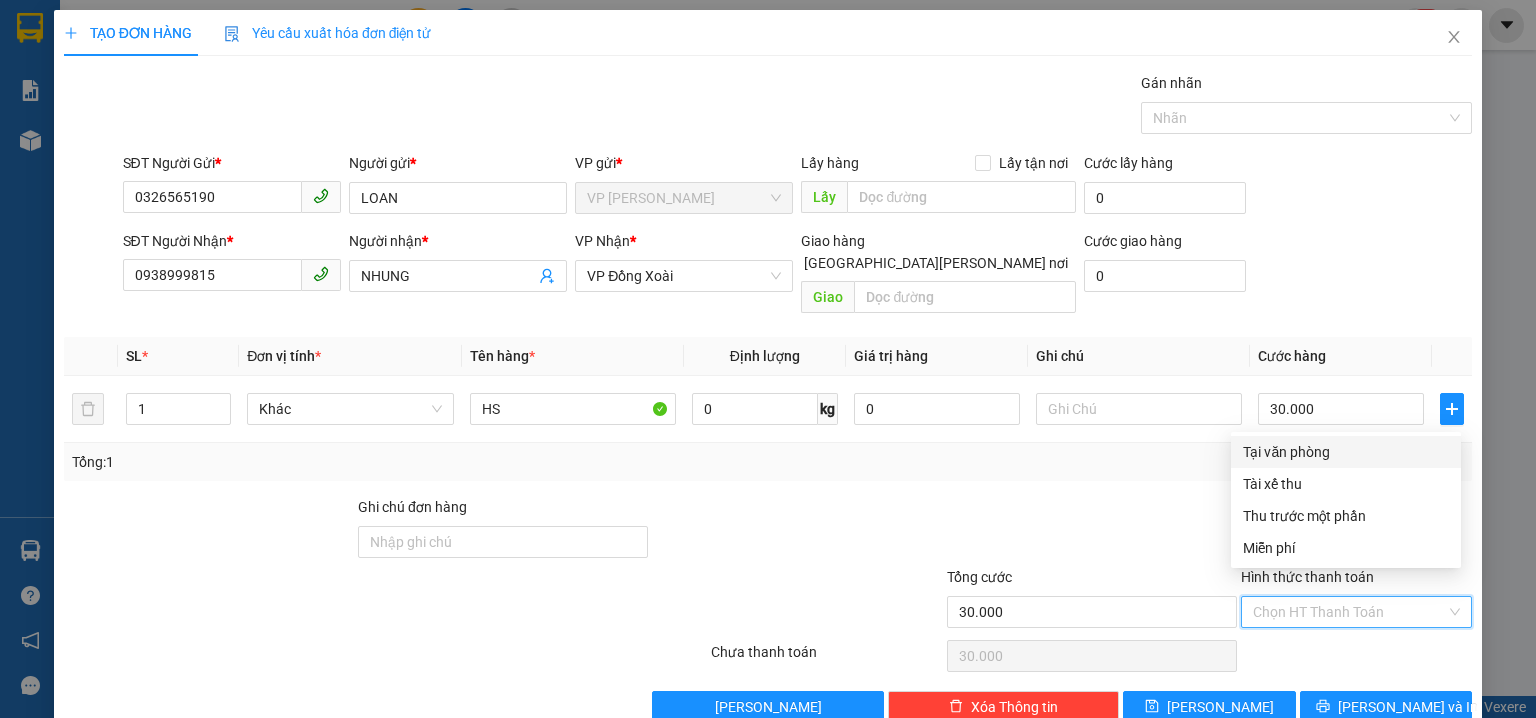 click on "Tại văn phòng" at bounding box center [1346, 452] 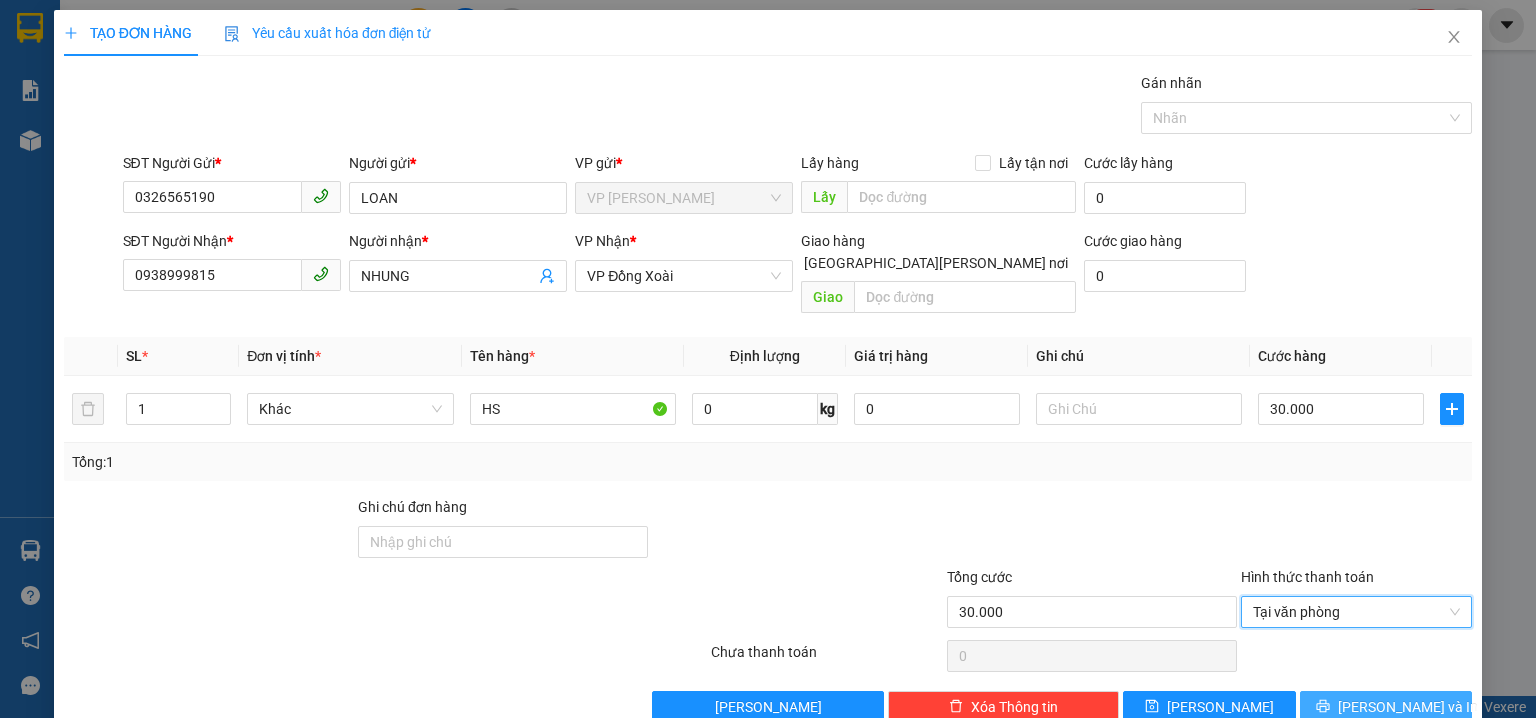 click on "[PERSON_NAME] và In" at bounding box center [1408, 707] 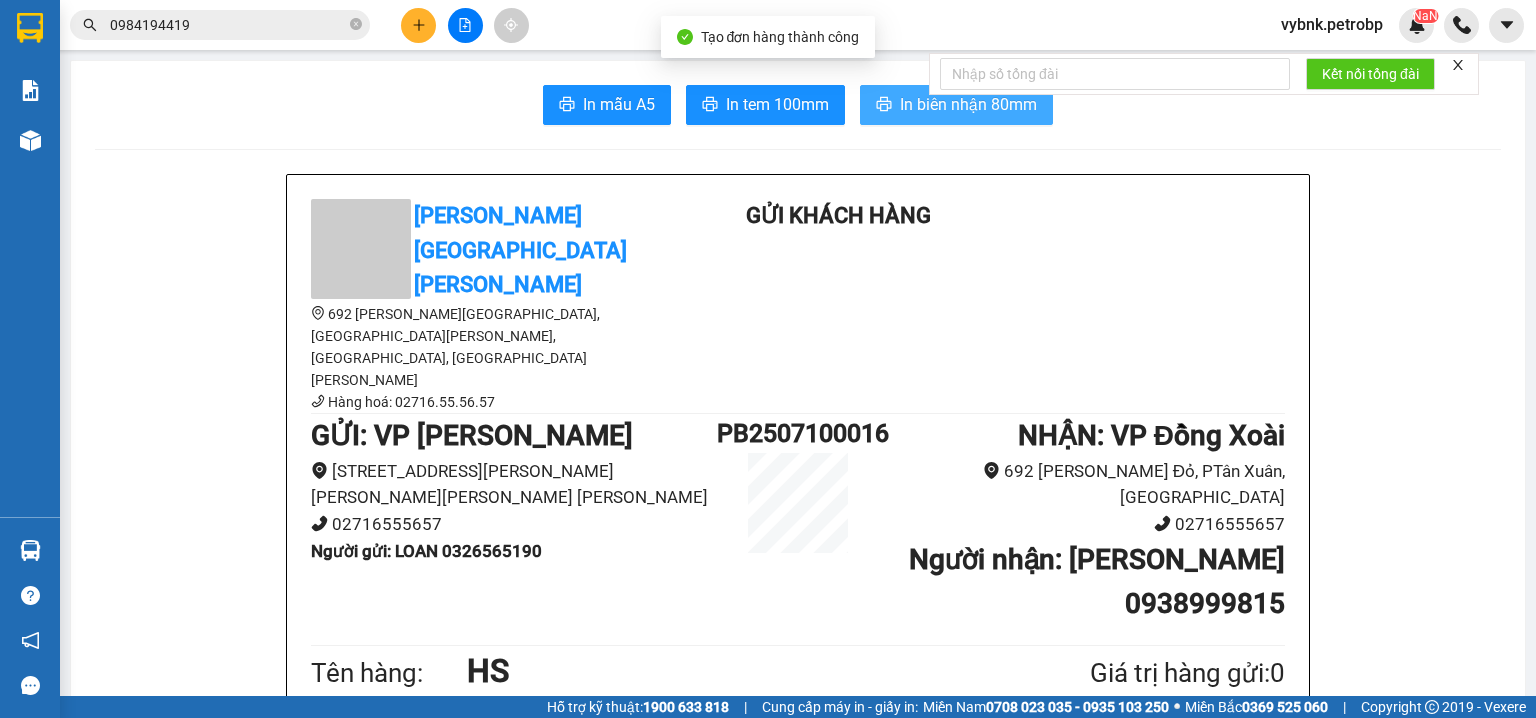 drag, startPoint x: 938, startPoint y: 112, endPoint x: 952, endPoint y: 165, distance: 54.81788 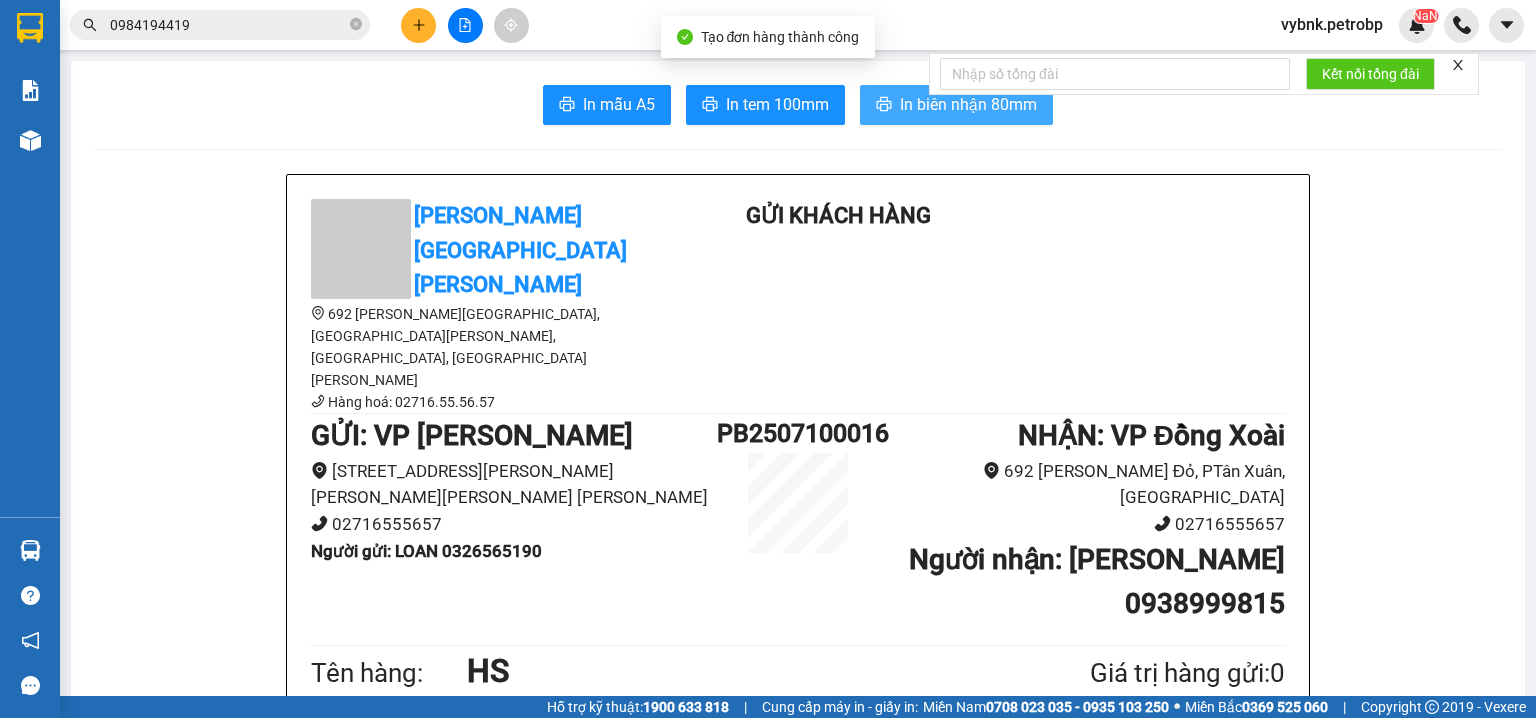 scroll, scrollTop: 0, scrollLeft: 0, axis: both 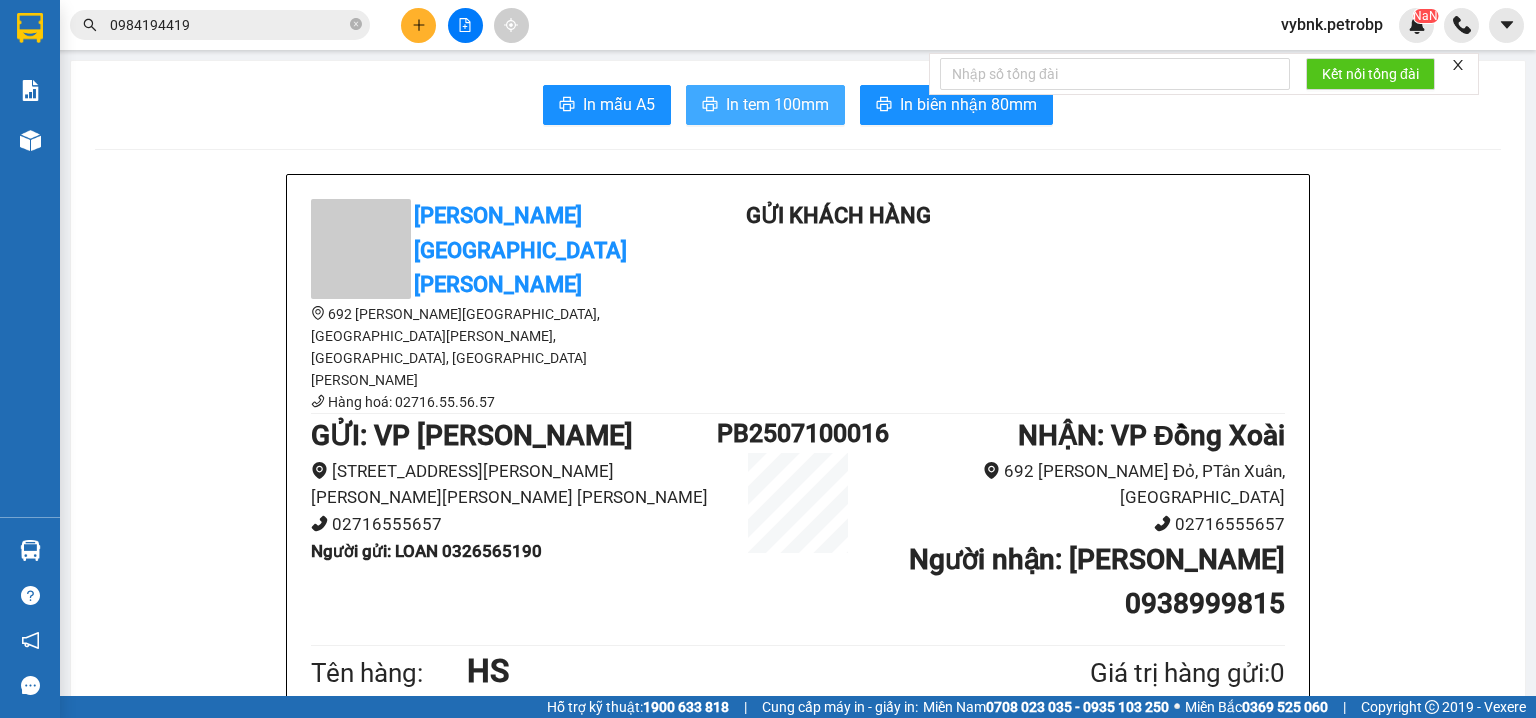 click on "In tem 100mm" at bounding box center [777, 104] 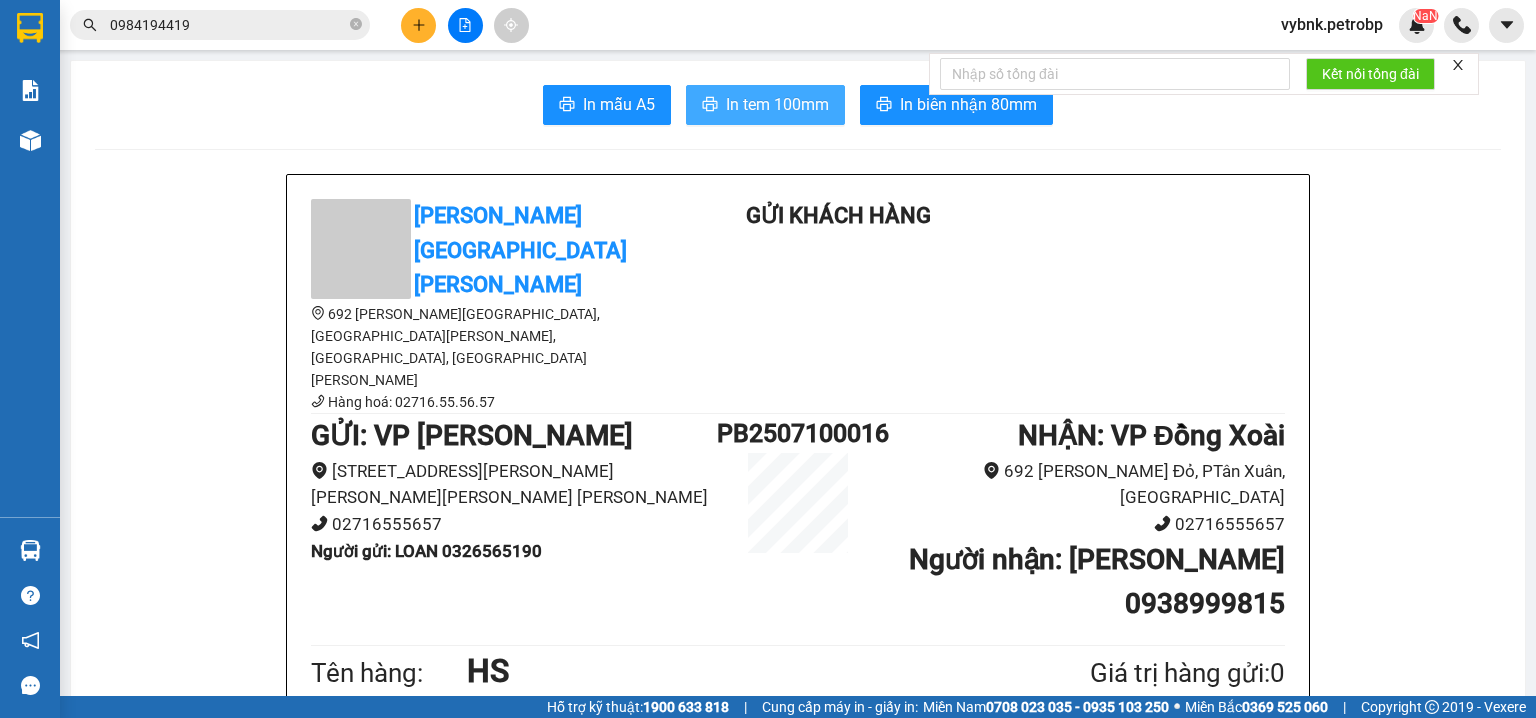 scroll, scrollTop: 0, scrollLeft: 0, axis: both 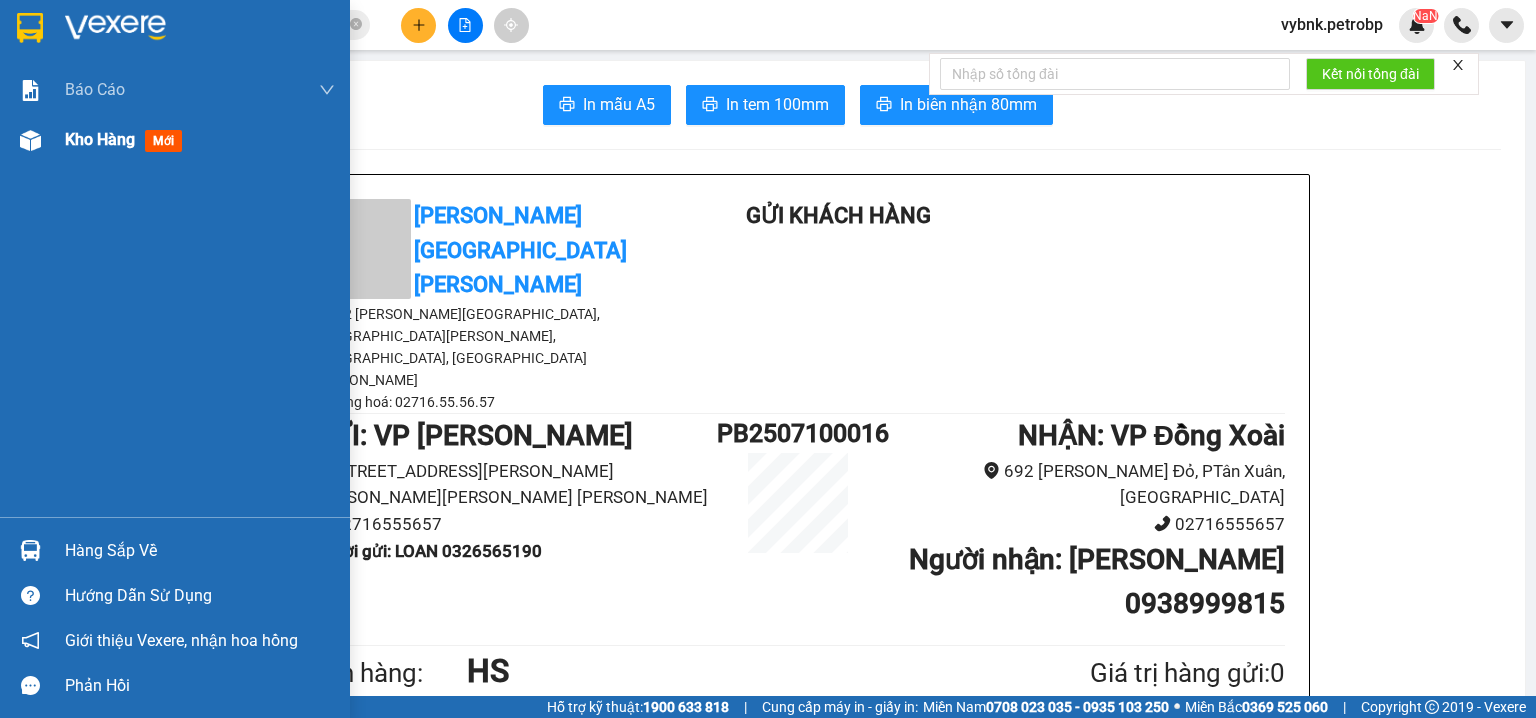 click at bounding box center [30, 140] 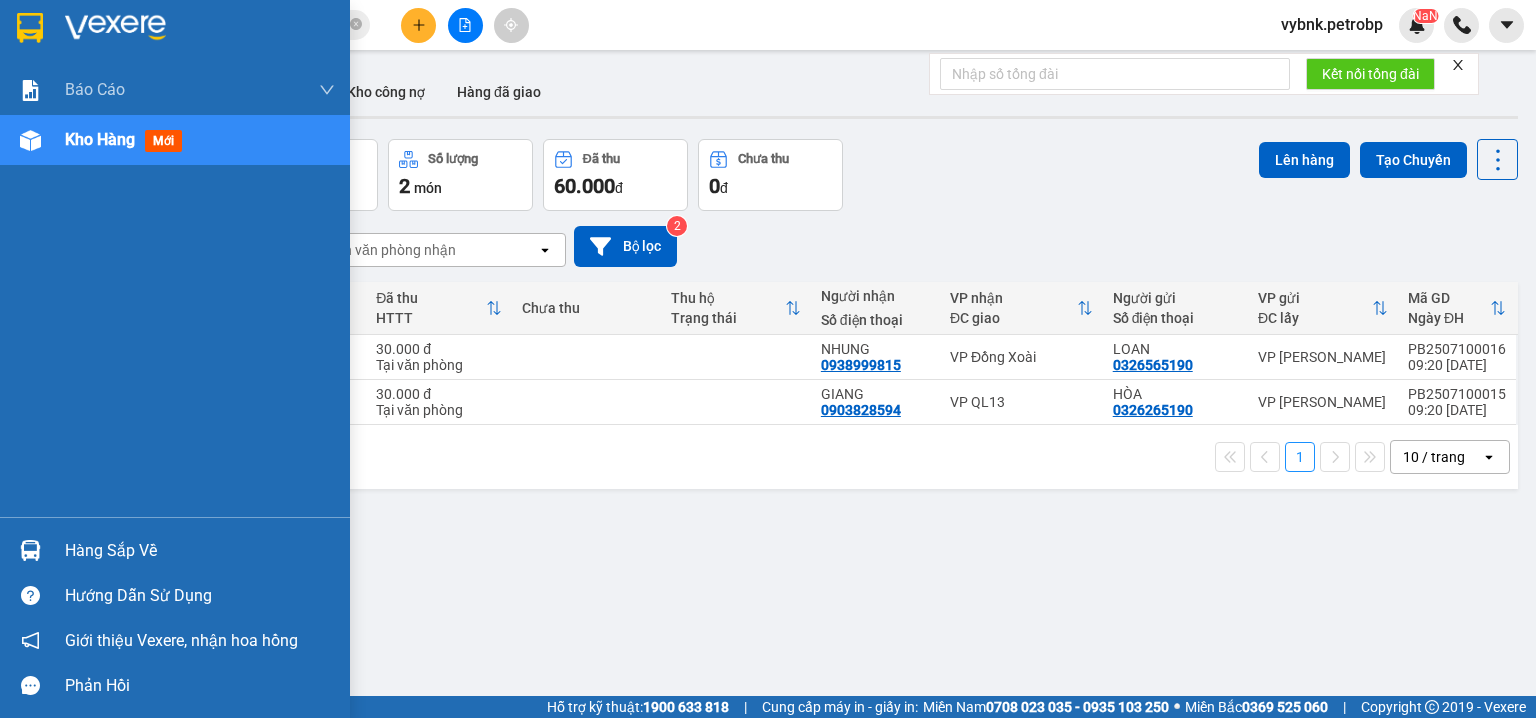 click on "Hàng sắp về" at bounding box center (175, 550) 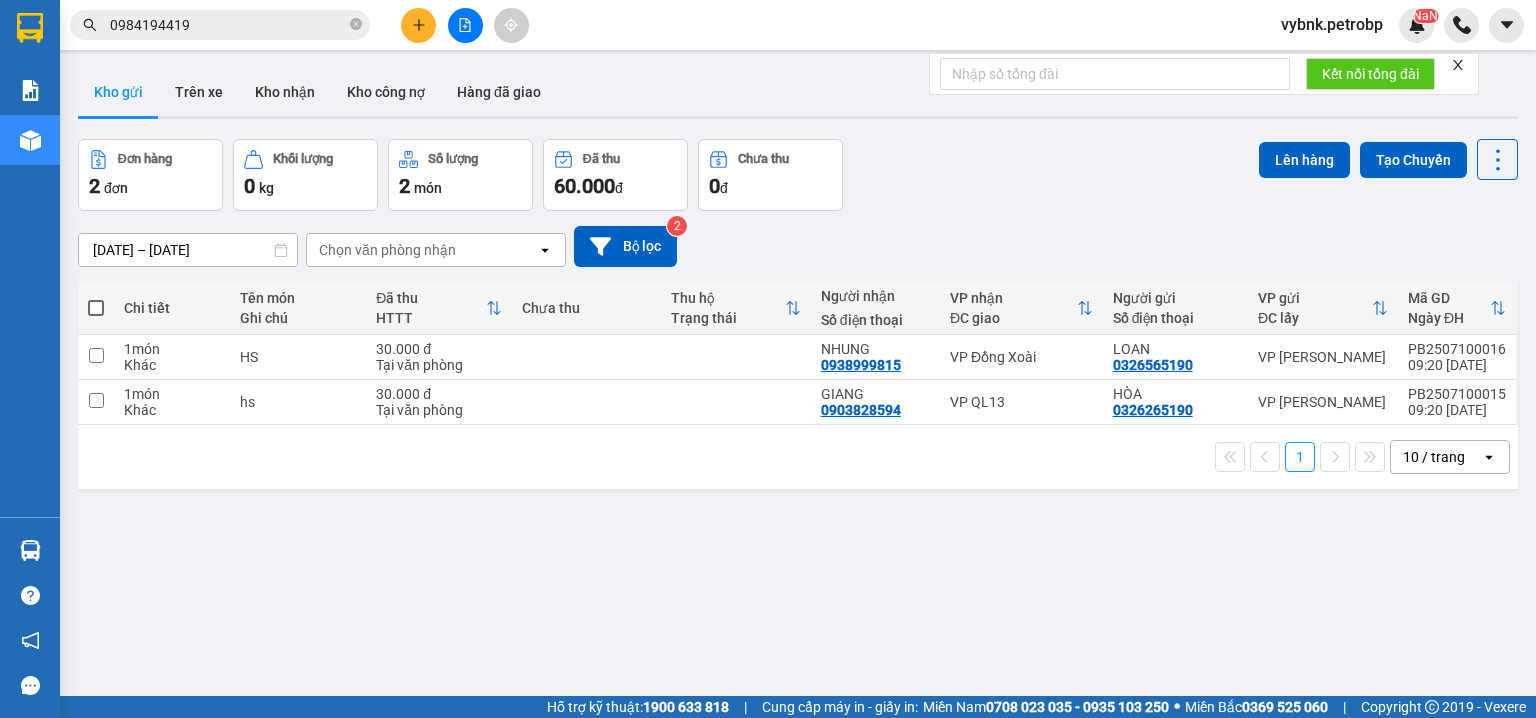 click on "Kết quả tìm kiếm ( 1 )  Bộ lọc  Ngày tạo đơn gần nhất Mã ĐH Trạng thái Món hàng Tổng cước Chưa cước Người gửi VP Gửi Người nhận VP Nhận ĐX2507090023 15:41 - 09/07 VP Nhận   50H-363.26 17:59 - 09/07 CARTON NÂU ĐẤT SL:  1 30.000 0389332159 THÀNH VP Đồng Xoài 0984194419 CƯỜNG VP Phước Bình 1 0984194419 vybnk.petrobp NaN     Báo cáo BC tiền tận nơi (nhân viên) Báo cáo 1 (nv): Số tiền đã thu của văn phòng  Báo cáo 1: Số tiền đã thu của văn phòng  Báo cáo dòng tiền (nhân viên) Doanh số tạo đơn theo VP gửi (nhân viên) Mẫu 1: Báo cáo dòng tiền theo nhân viên (nhà xe) Mẫu 1: Báo cáo dòng tiền theo nhân viên (trưởng trạm) Mẫu 2: Thống kê đơn hàng theo nhân viên Mẫu 3.1: Thống kê đơn hàng văn phòng gửi Mẫu 3.1: Thống kê đơn hàng văn phòng gửi ( các trạm xem ) Mẫu 3: Báo cáo dòng tiền theo văn phòng     Kho hàng mới Hàng sắp về" at bounding box center (768, 359) 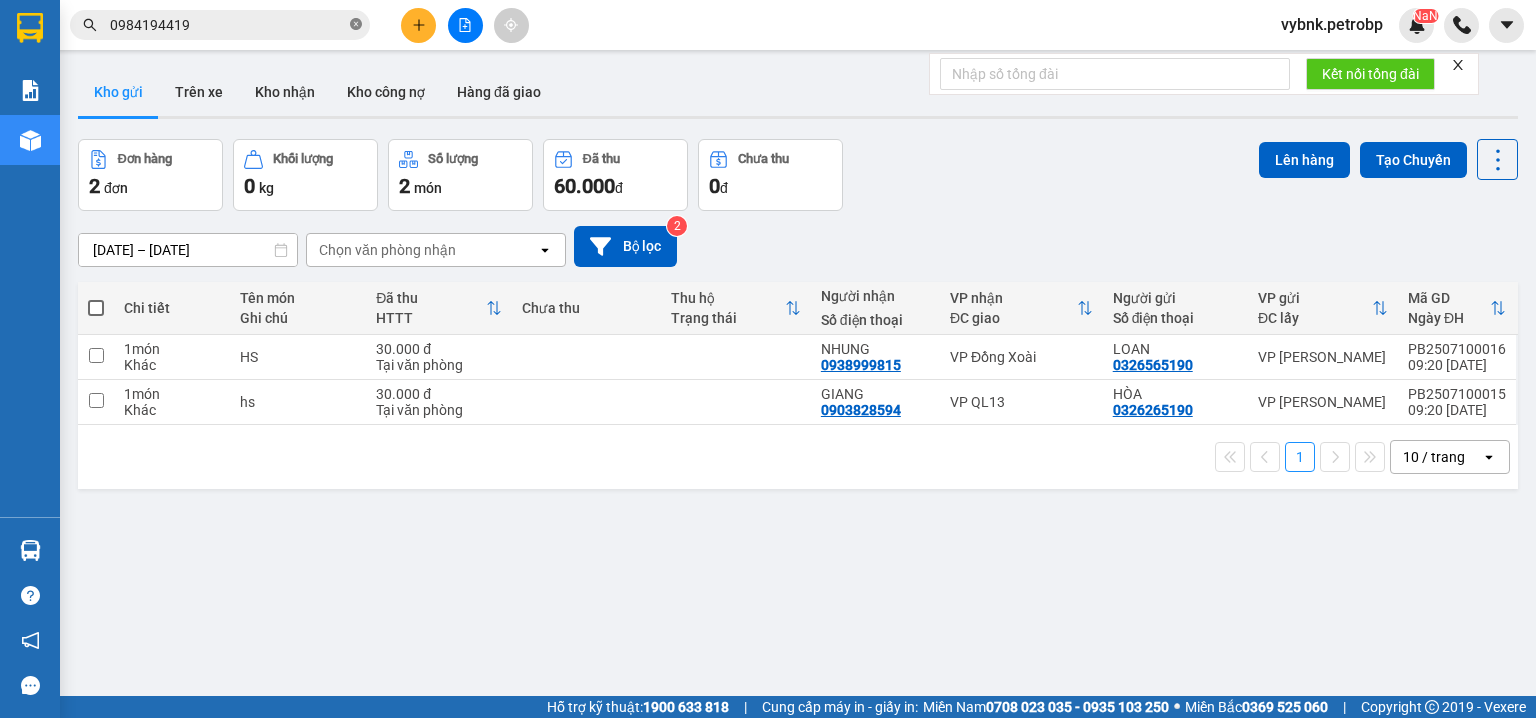 click 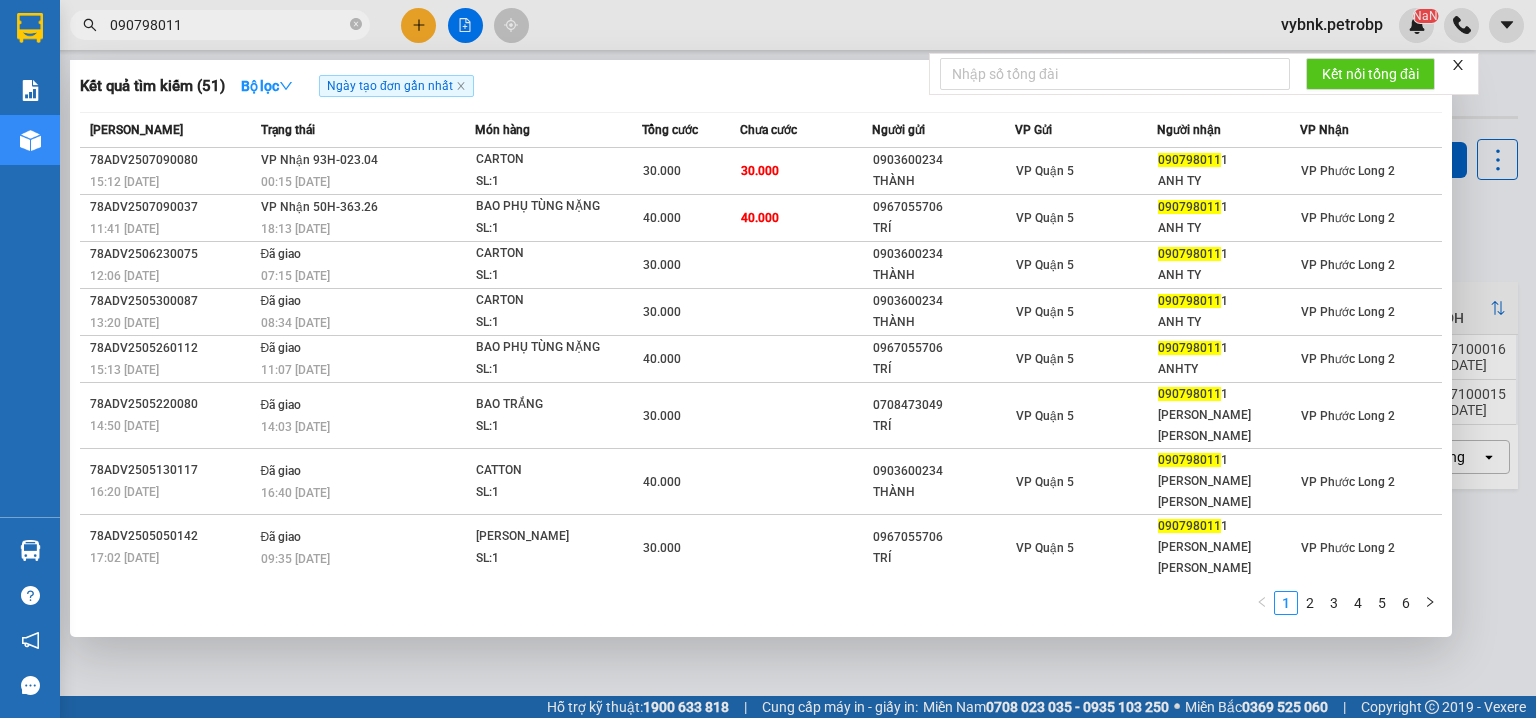 type on "090798011" 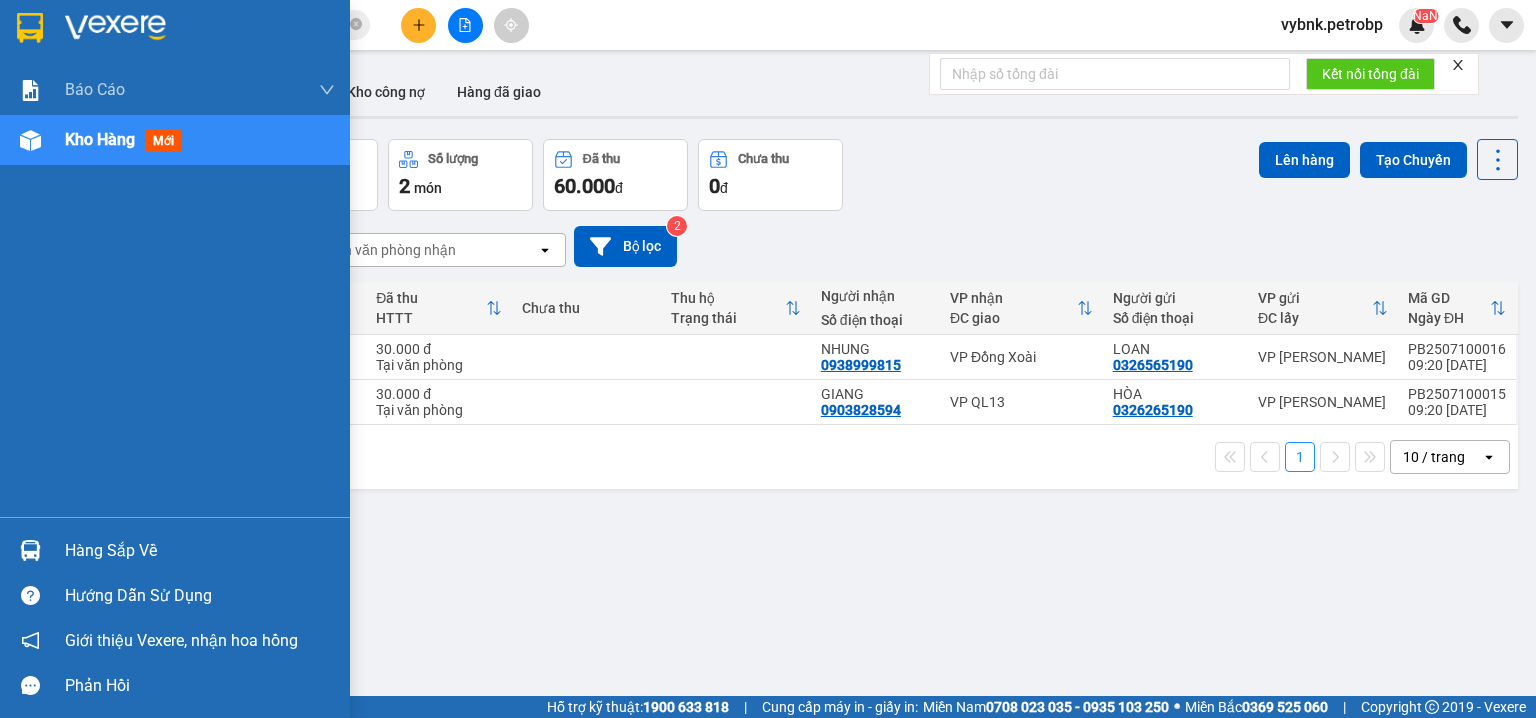 click at bounding box center (30, 550) 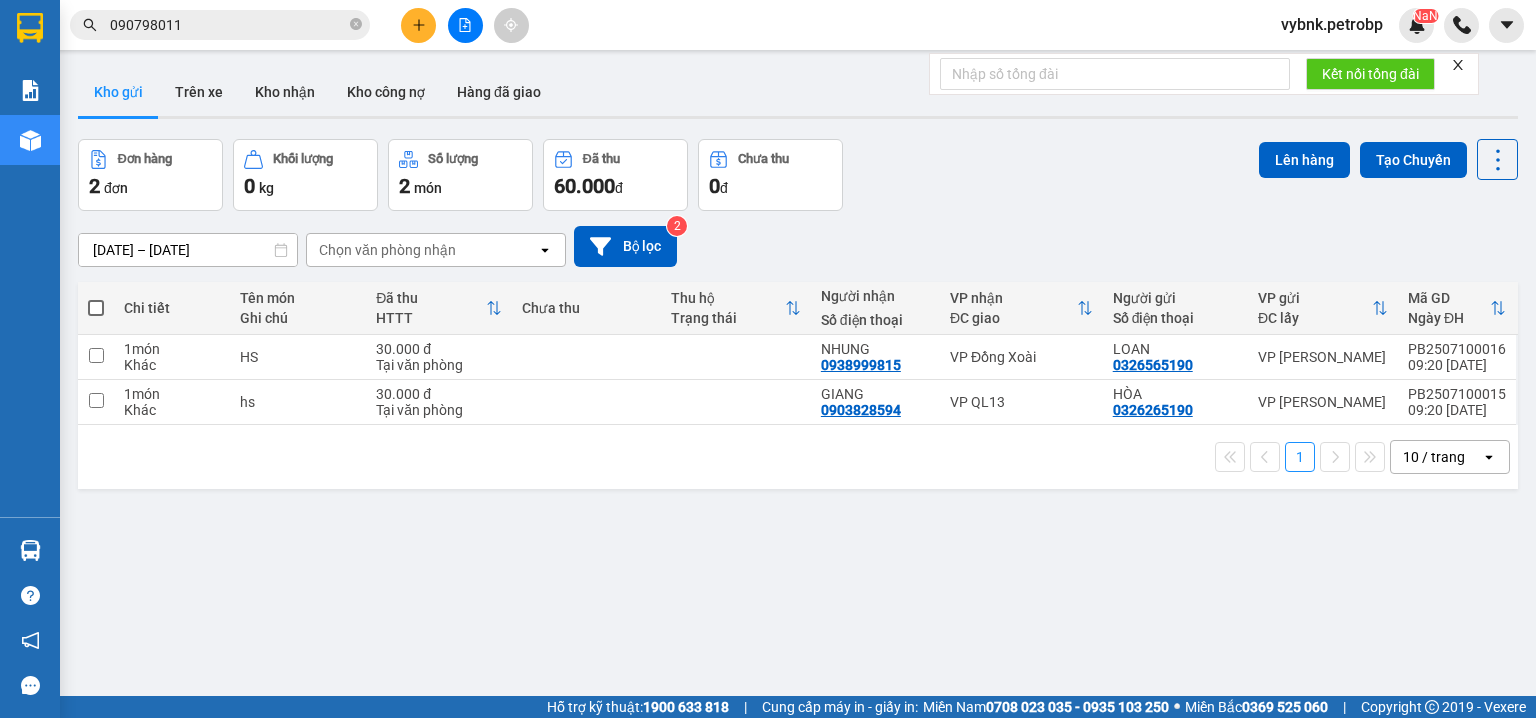 click on "Kết quả tìm kiếm ( 51 )  Bộ lọc  Ngày tạo đơn gần nhất Mã ĐH Trạng thái Món hàng Tổng cước Chưa cước Người gửi VP Gửi Người nhận VP Nhận 78ADV2507090080 15:12 - 09/07 VP Nhận   93H-023.04 00:15 - 10/07 CARTON SL:  1 30.000 30.000 0903600234 THÀNH VP Quận 5 090798011 1 ANH TY VP Phước Long 2 78ADV2507090037 11:41 - 09/07 VP Nhận   50H-363.26 18:13 - 09/07 BAO PHỤ TÙNG NẶNG SL:  1 40.000 40.000 0967055706 TRÍ VP Quận 5 090798011 1 ANH TY VP Phước Long 2 78ADV2506230075 12:06 - 23/06 Đã giao   07:15 - 24/06 CARTON SL:  1 30.000 0903600234 THÀNH VP Quận 5 090798011 1 ANH TY VP Phước Long 2 78ADV2505300087 13:20 - 30/05 Đã giao   08:34 - 31/05 CARTON SL:  1 30.000 0903600234 THÀNH VP Quận 5 090798011 1 ANH TY VP Phước Long 2 78ADV2505260112 15:13 - 26/05 Đã giao   11:07 - 29/05 BAO PHỤ TÙNG NẶNG SL:  1 40.000 0967055706 TRÍ  VP Quận 5 090798011 1 ANHTY VP Phước Long 2 78ADV2505220080 14:50 - 22/05 Đã giao   SL:  1" at bounding box center [768, 359] 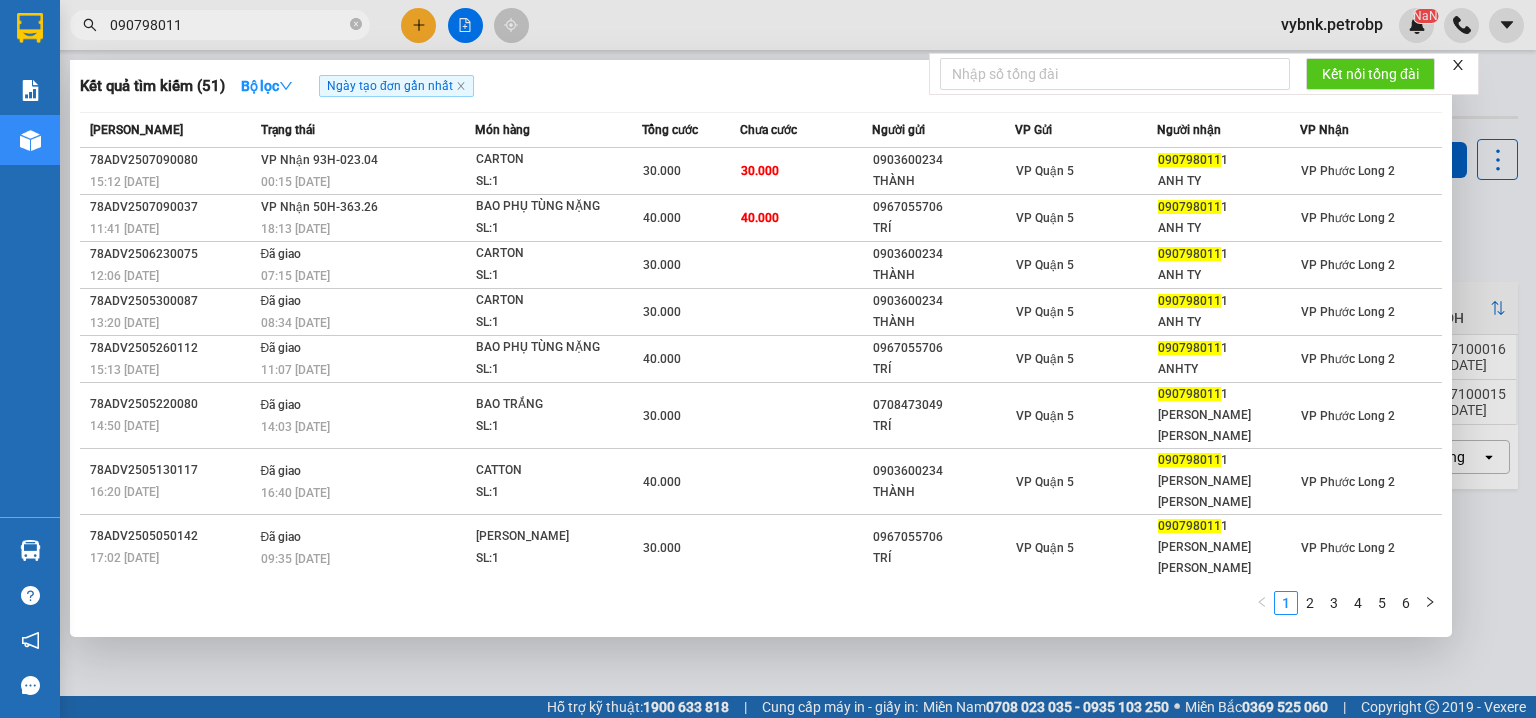 click 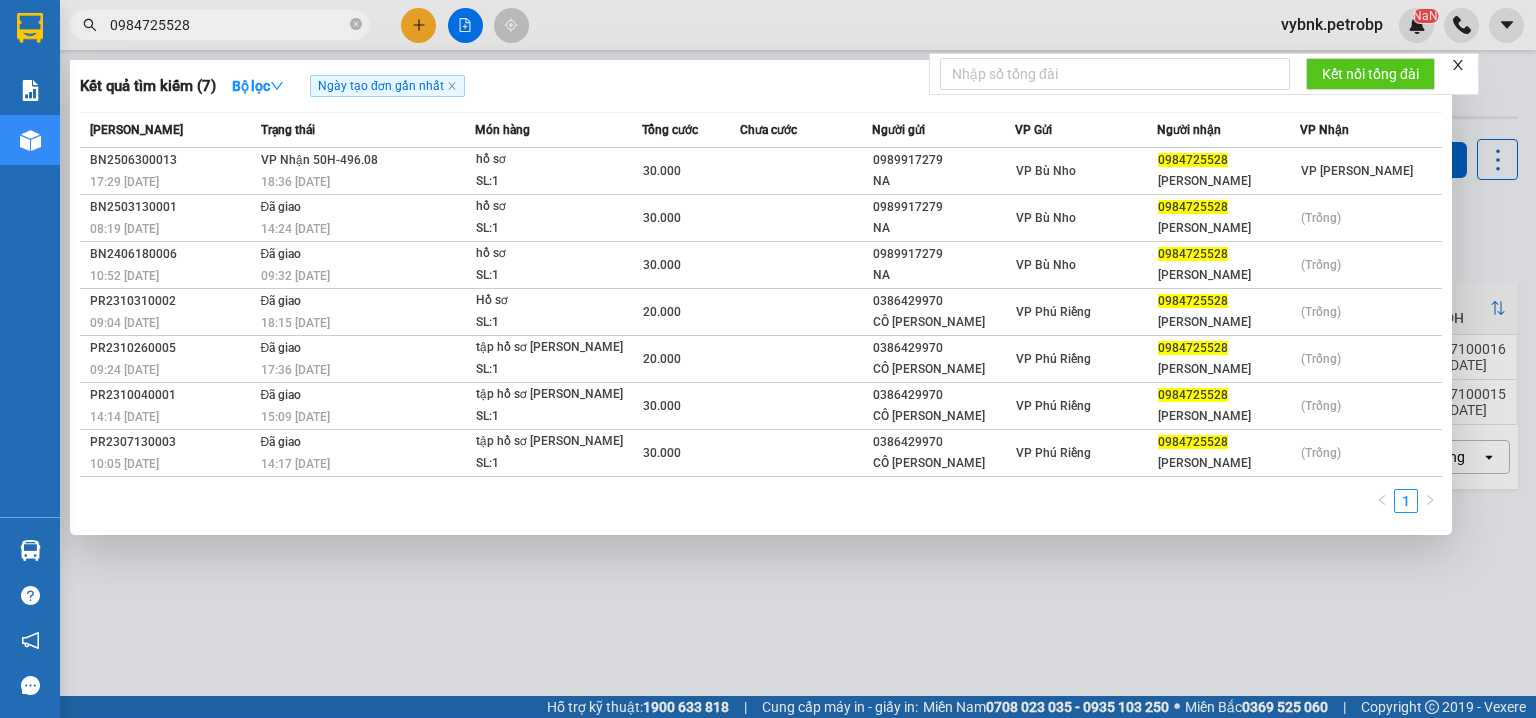 type on "0984725528" 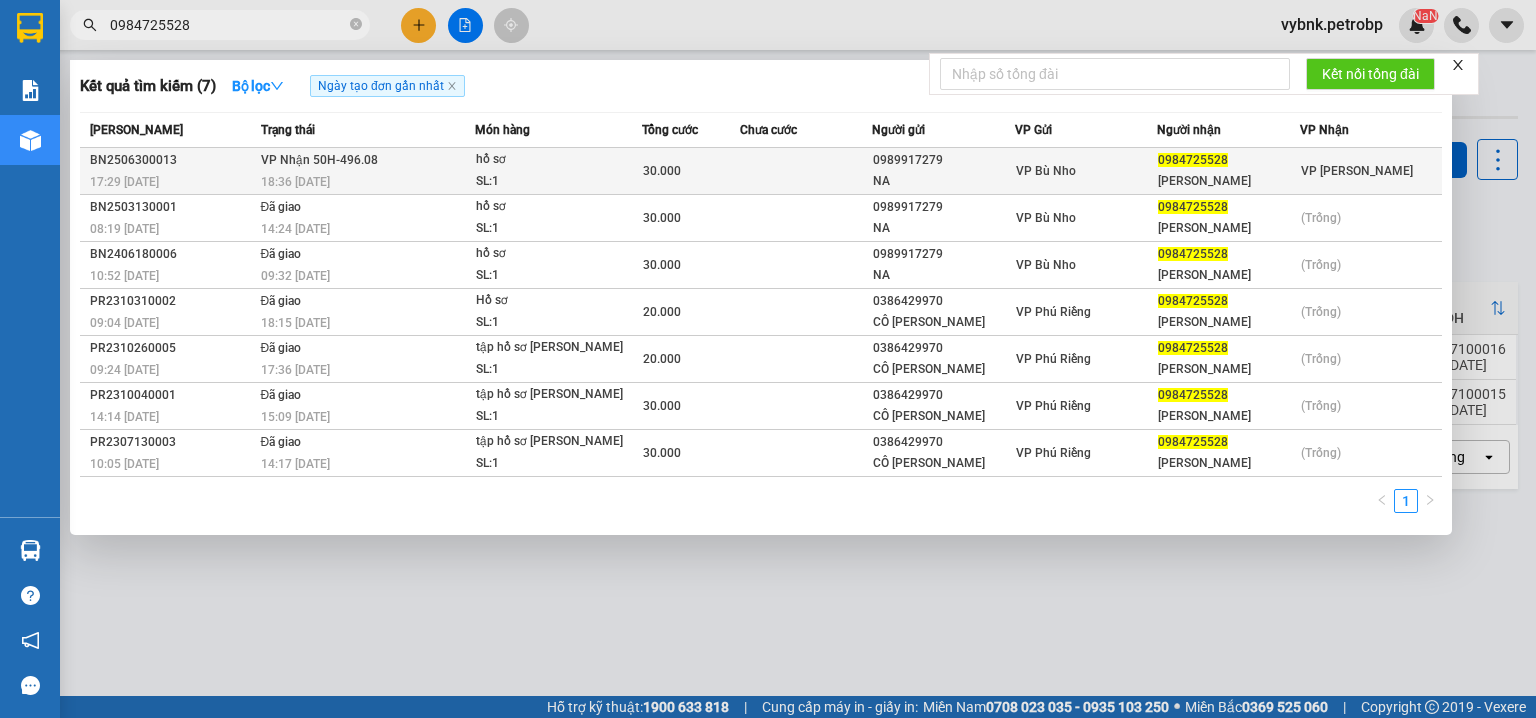 click on "hồ sơ" at bounding box center (551, 160) 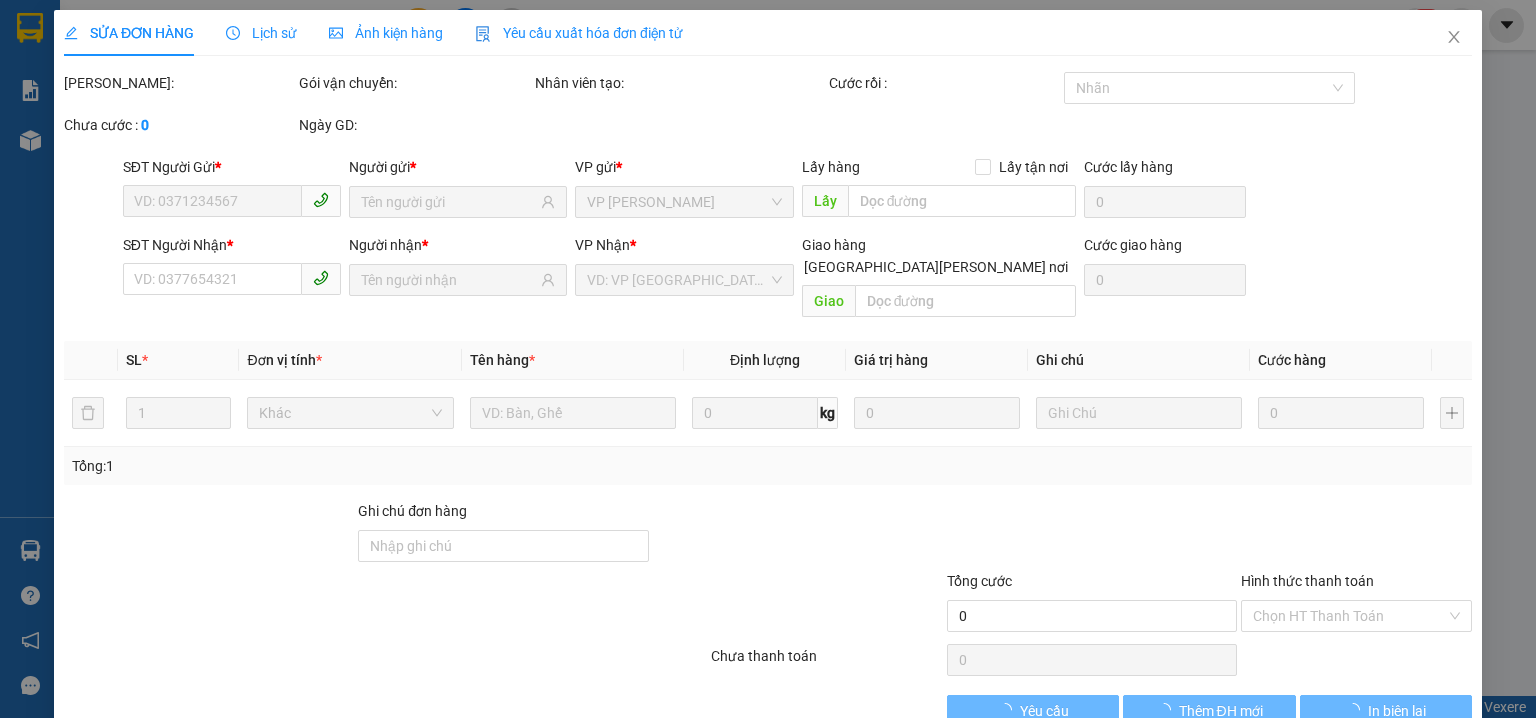 type on "0989917279" 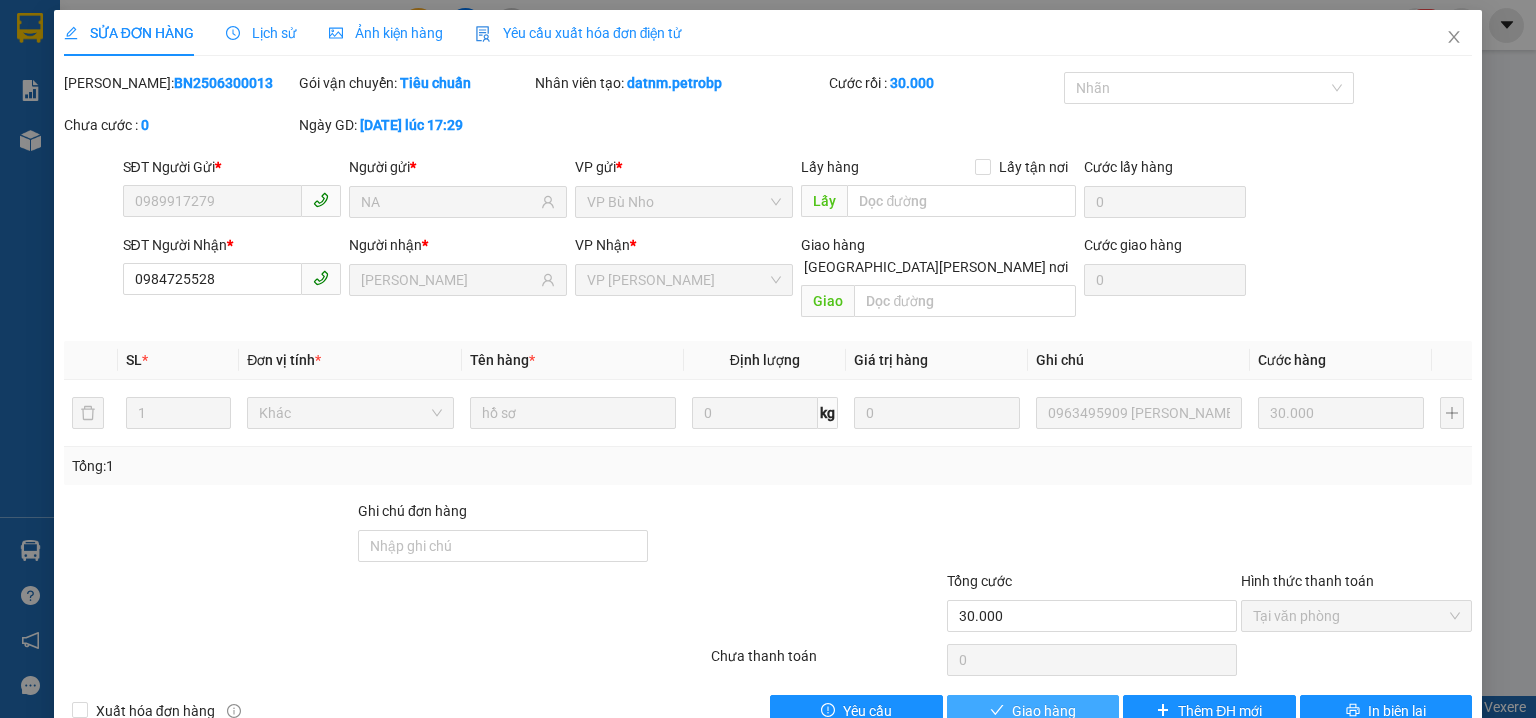 click on "Giao hàng" at bounding box center [1044, 711] 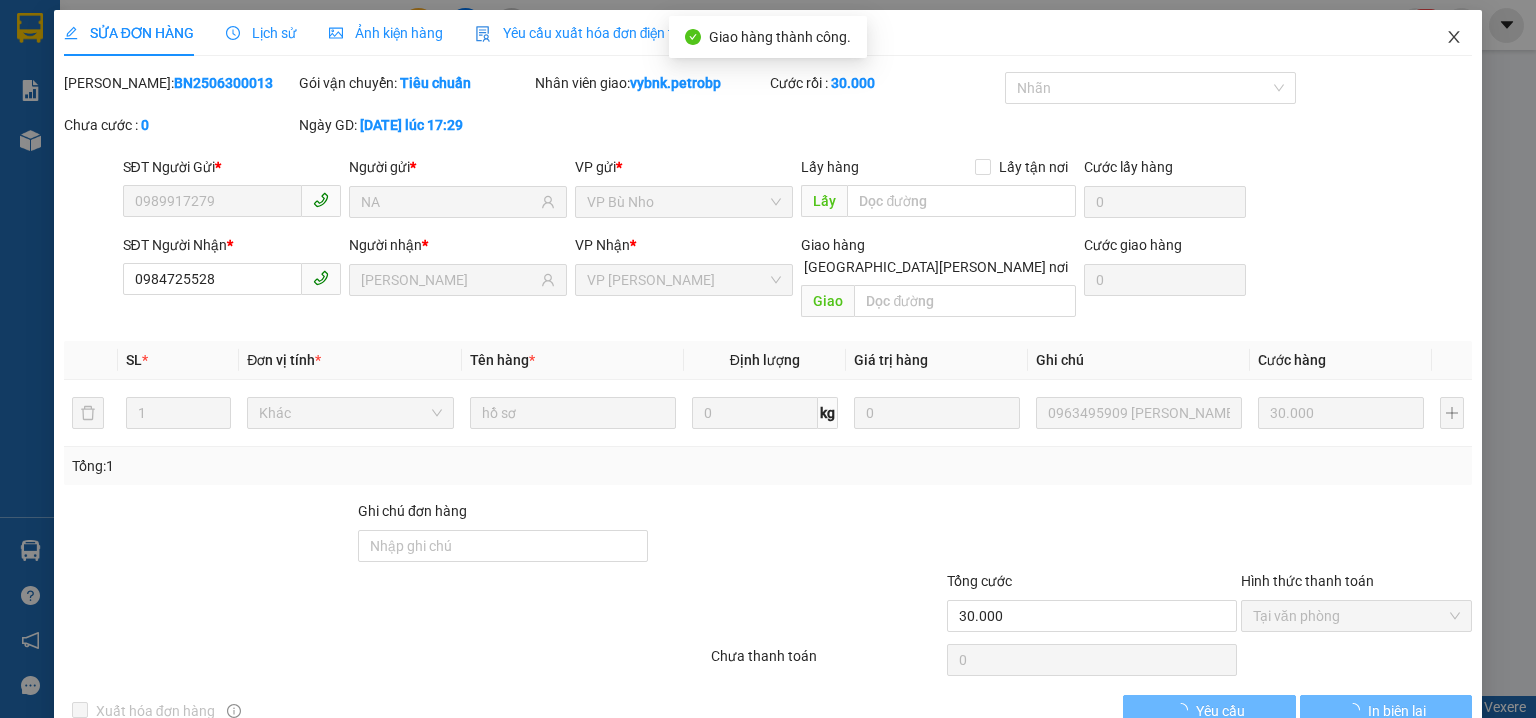 click at bounding box center (1454, 38) 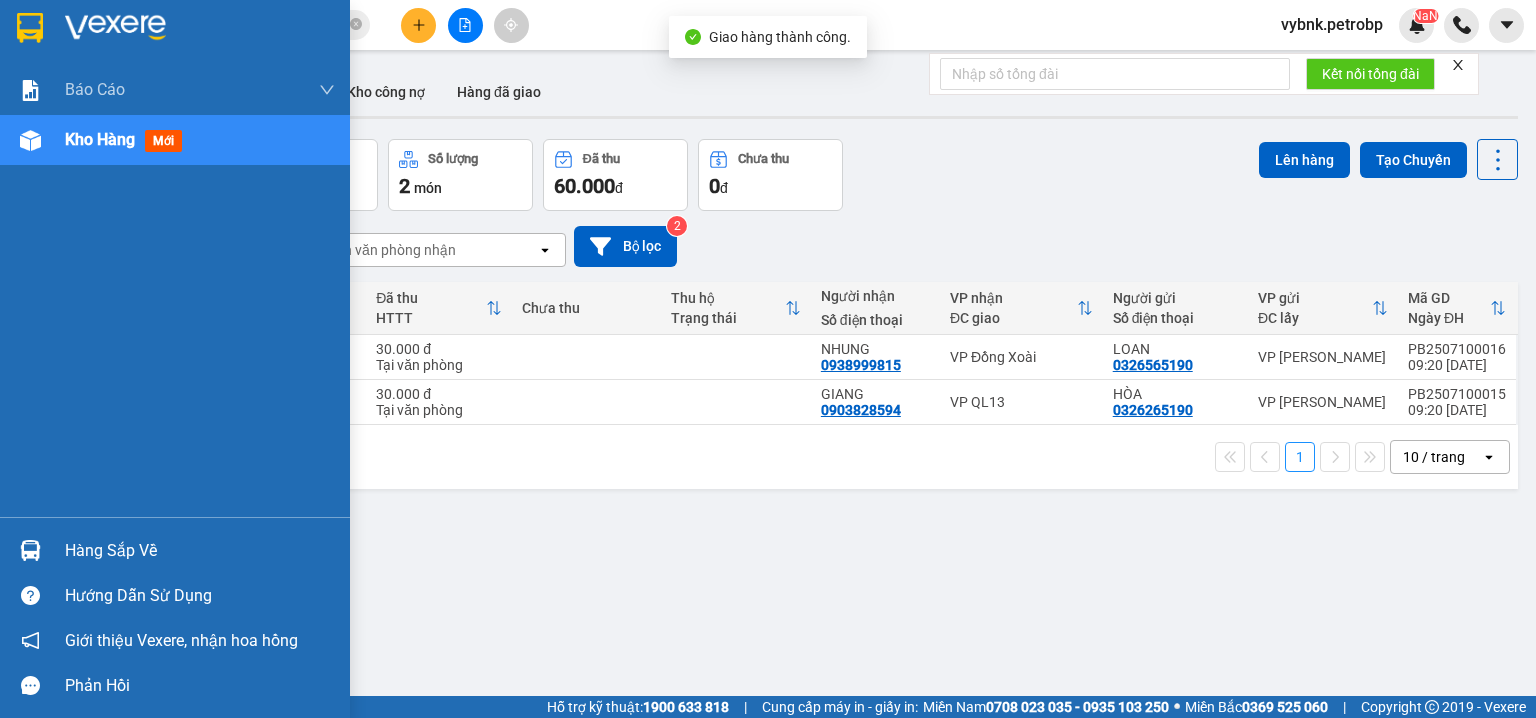 click on "Hàng sắp về" at bounding box center (175, 550) 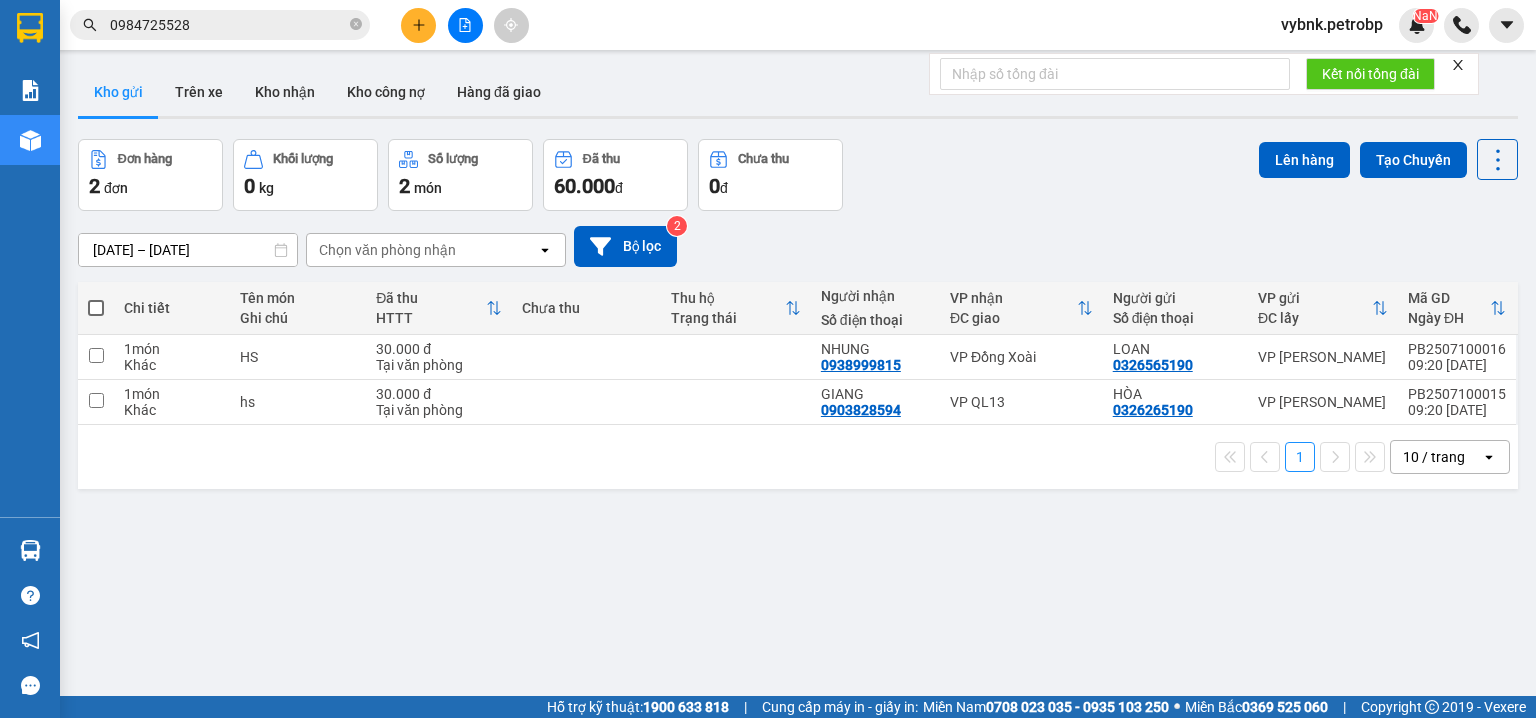drag, startPoint x: 832, startPoint y: 212, endPoint x: 843, endPoint y: 333, distance: 121.49897 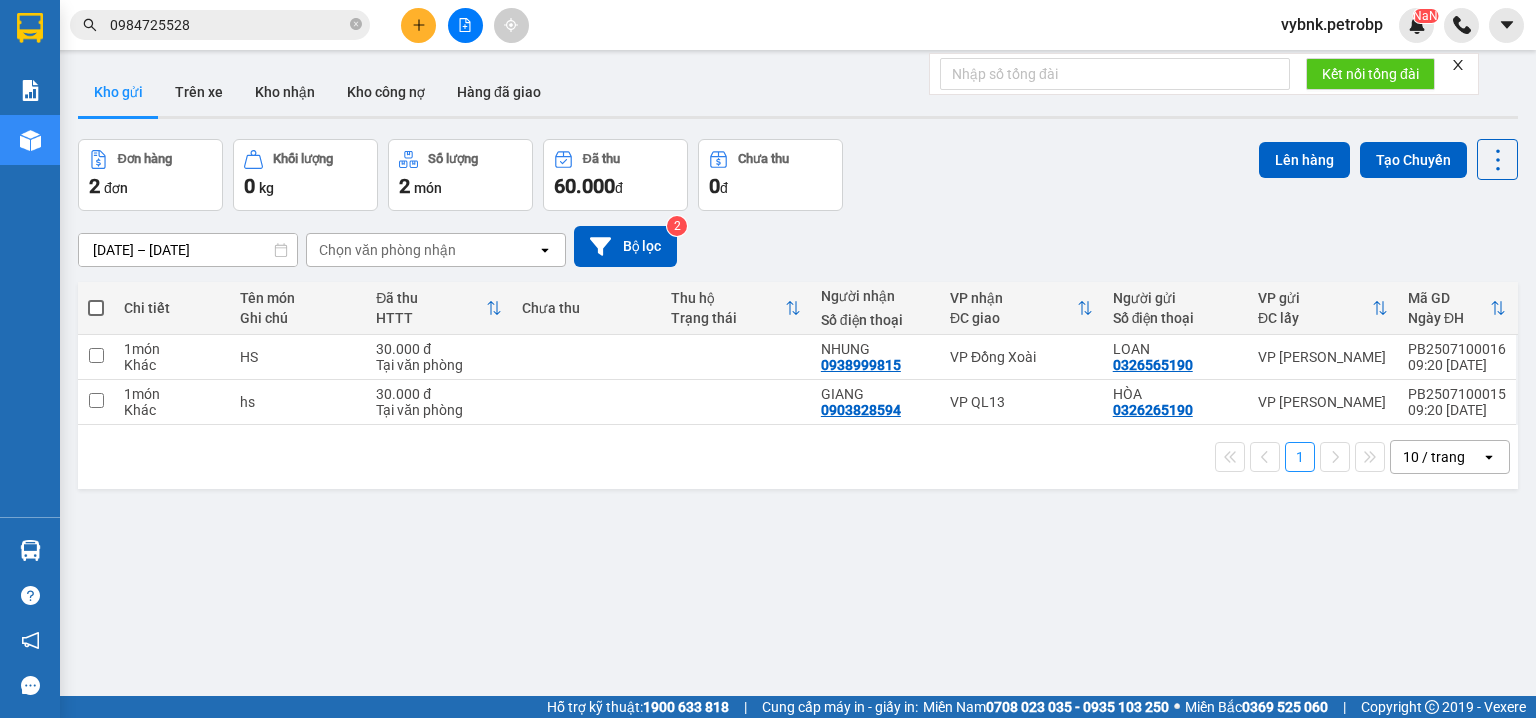 click on "Kết quả tìm kiếm ( 7 )  Bộ lọc  Ngày tạo đơn gần nhất Mã ĐH Trạng thái Món hàng Tổng cước Chưa cước Người gửi VP Gửi Người nhận VP Nhận BN2506300013 17:29 - 30/06 VP Nhận   50H-496.08 18:36 - 30/06 hồ sơ SL:  1 30.000 0989917279 NA  VP Bù Nho 0984725528 KIM VP Phước Bình BN2503130001 08:19 - 13/03 Đã giao   14:24 - 14/03 hồ sơ SL:  1 30.000 0989917279 NA  VP Bù Nho 0984725528 KIM (Trống) BN2406180006 10:52 - 18/06 Đã giao   09:32 - 19/06 hồ sơ SL:  1 30.000 0989917279 NA  VP Bù Nho 0984725528 KIM (Trống) PR2310310002 09:04 - 31/10 Đã giao   18:15 - 02/11 Hồ sơ SL:  1 20.000 0386429970 CÔ PHƯỢNG  VP Phú Riềng 0984725528 hoàng kim (Trống) PR2310260005 09:24 - 26/10 Đã giao   17:36 - 26/10 tập hồ sơ màu vàng SL:  1 20.000 0386429970 CÔ PHƯỢNG  VP Phú Riềng 0984725528 hoàng kim (Trống) PR2310040001 14:14 - 04/10 Đã giao   15:09 - 05/10 tập hồ sơ màu vàng SL:  1 30.000 0386429970 0984725528" at bounding box center (768, 359) 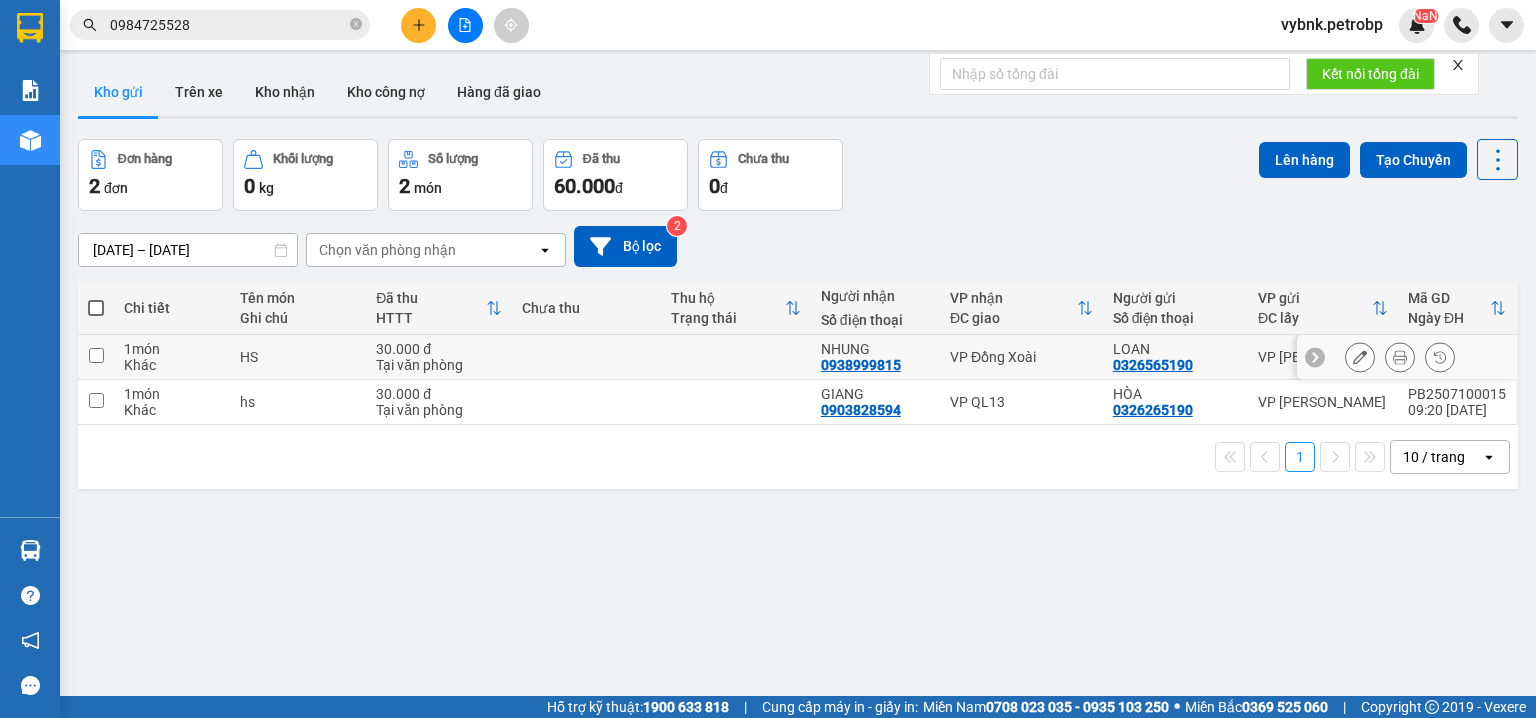 click on "VP Đồng Xoài" at bounding box center (1021, 357) 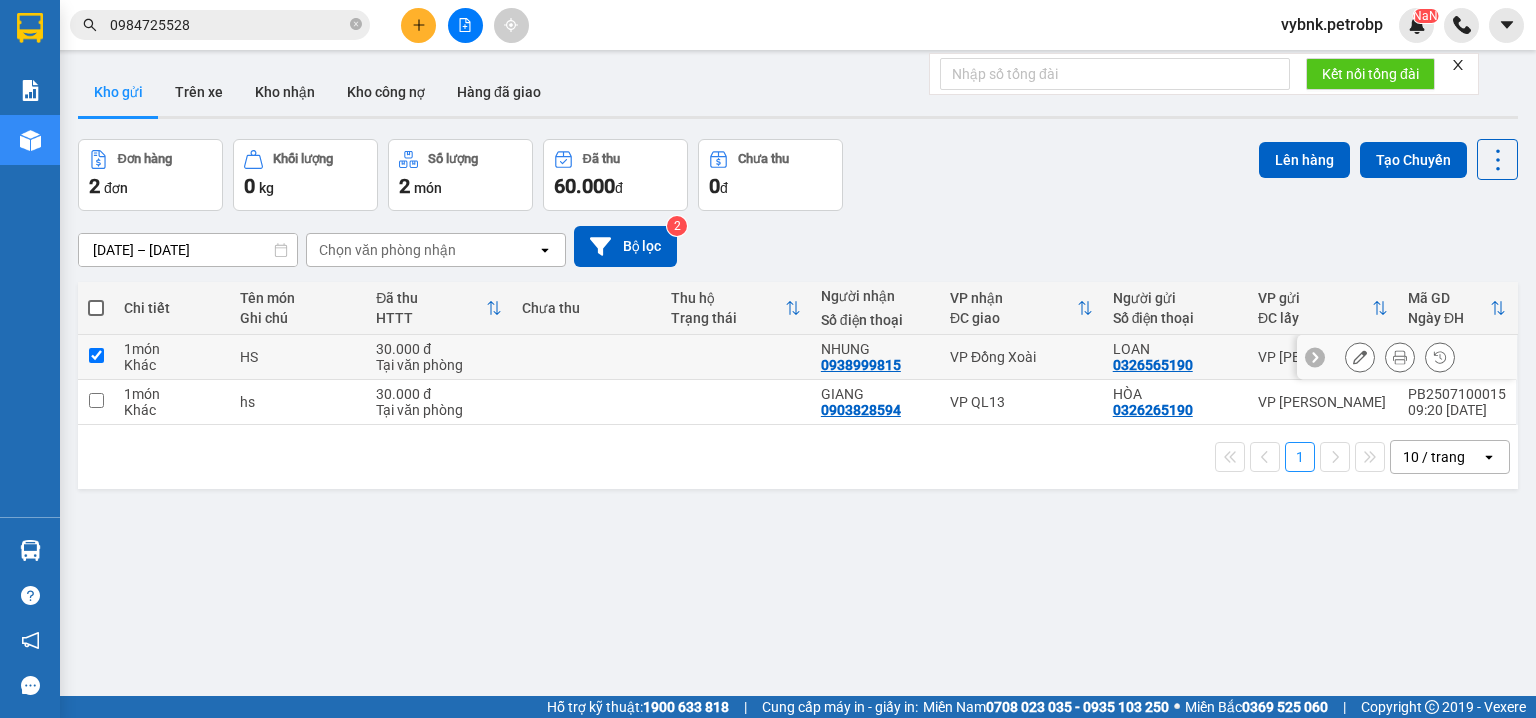 checkbox on "true" 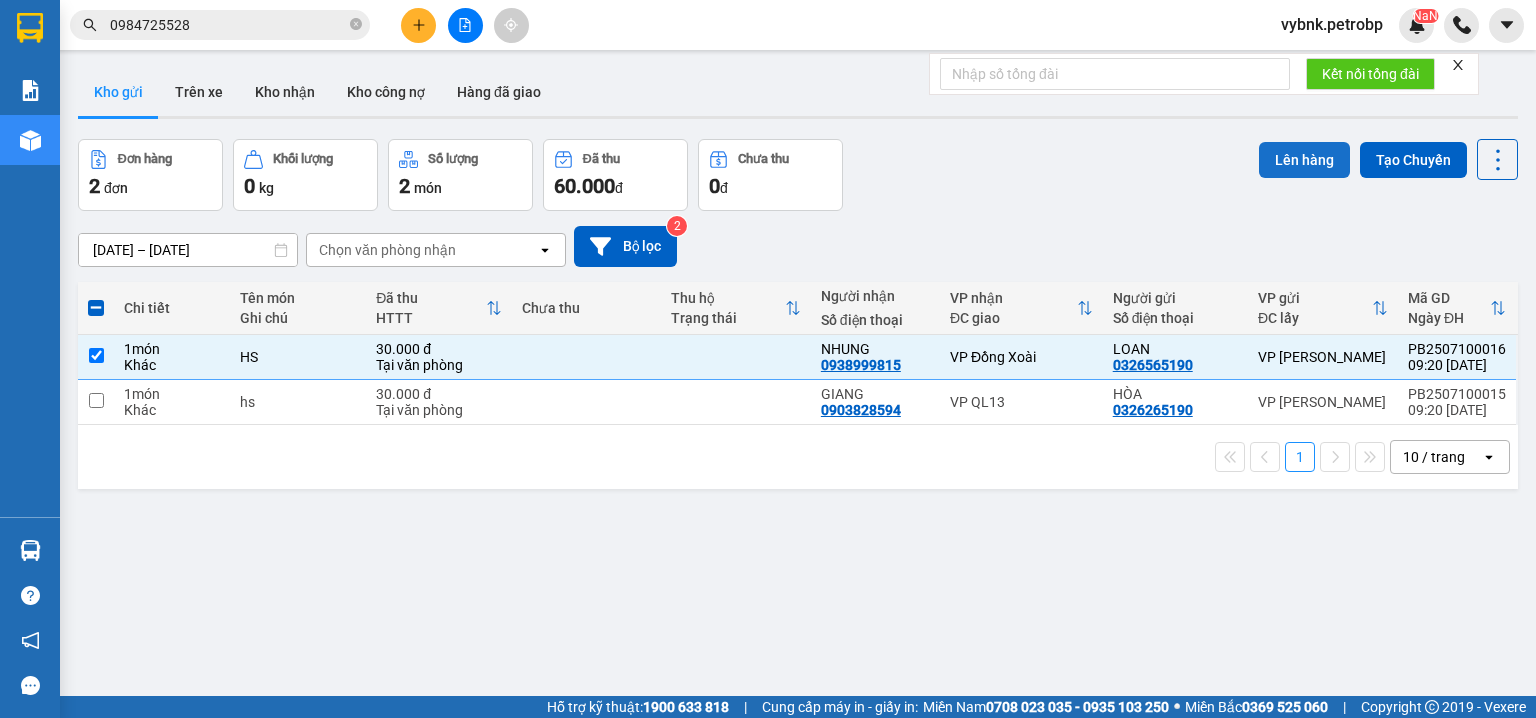click on "Lên hàng" at bounding box center (1304, 160) 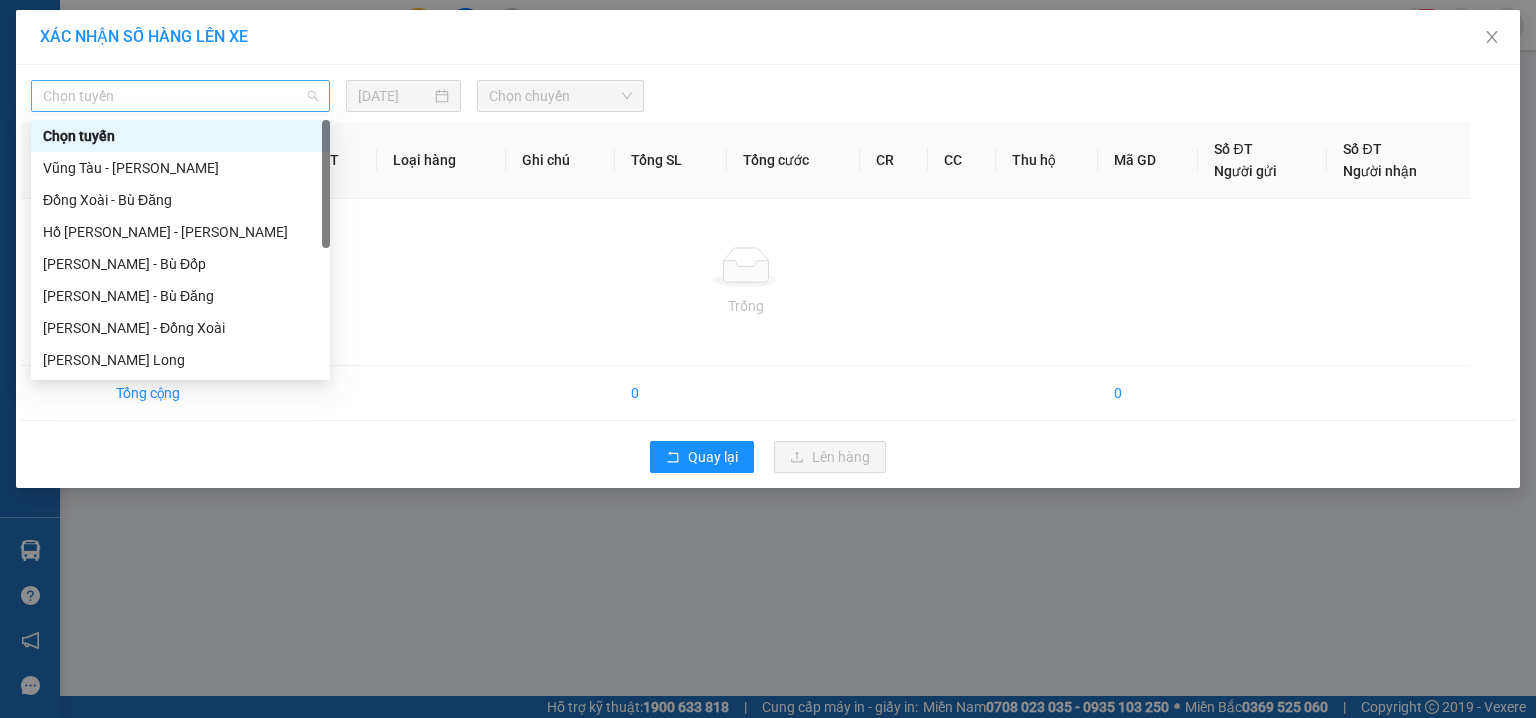 click on "Chọn tuyến" at bounding box center (180, 96) 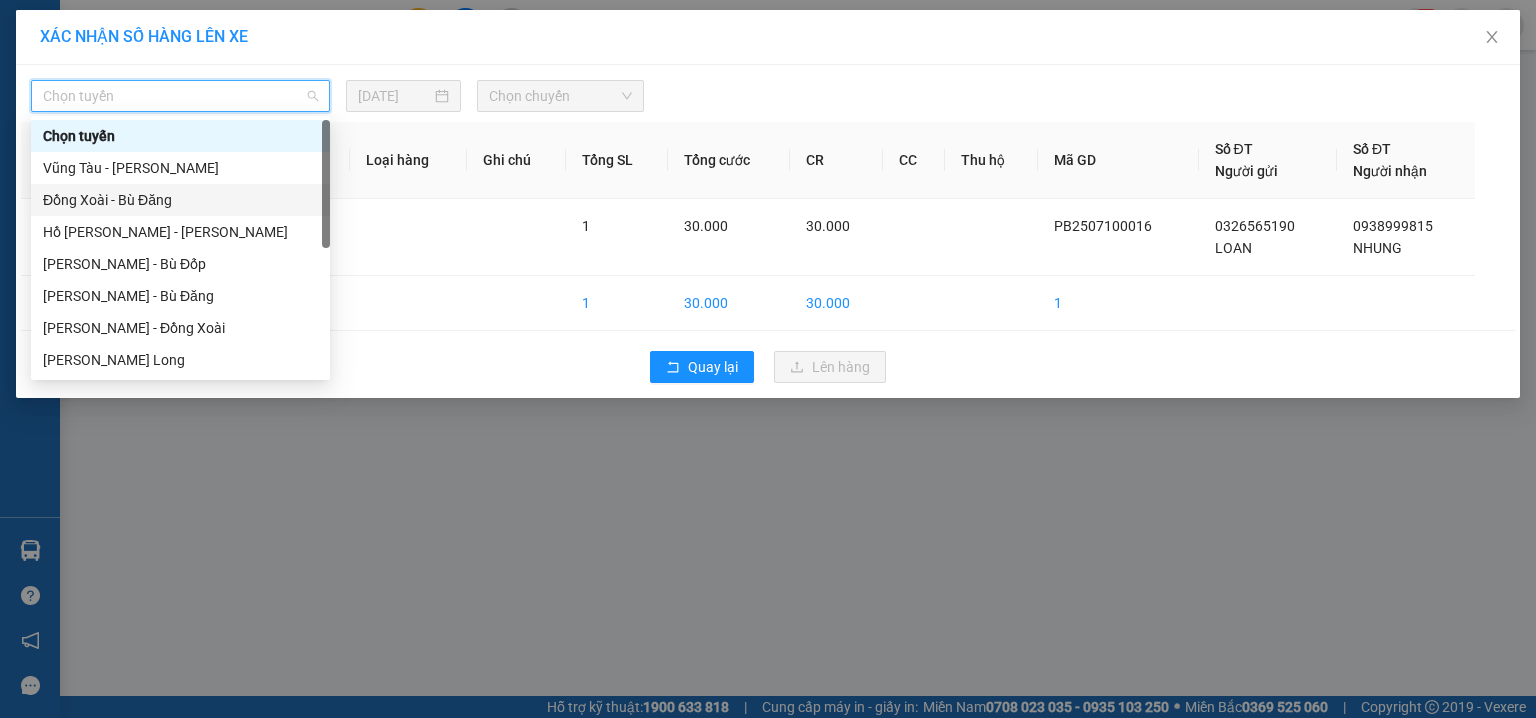 scroll, scrollTop: 256, scrollLeft: 0, axis: vertical 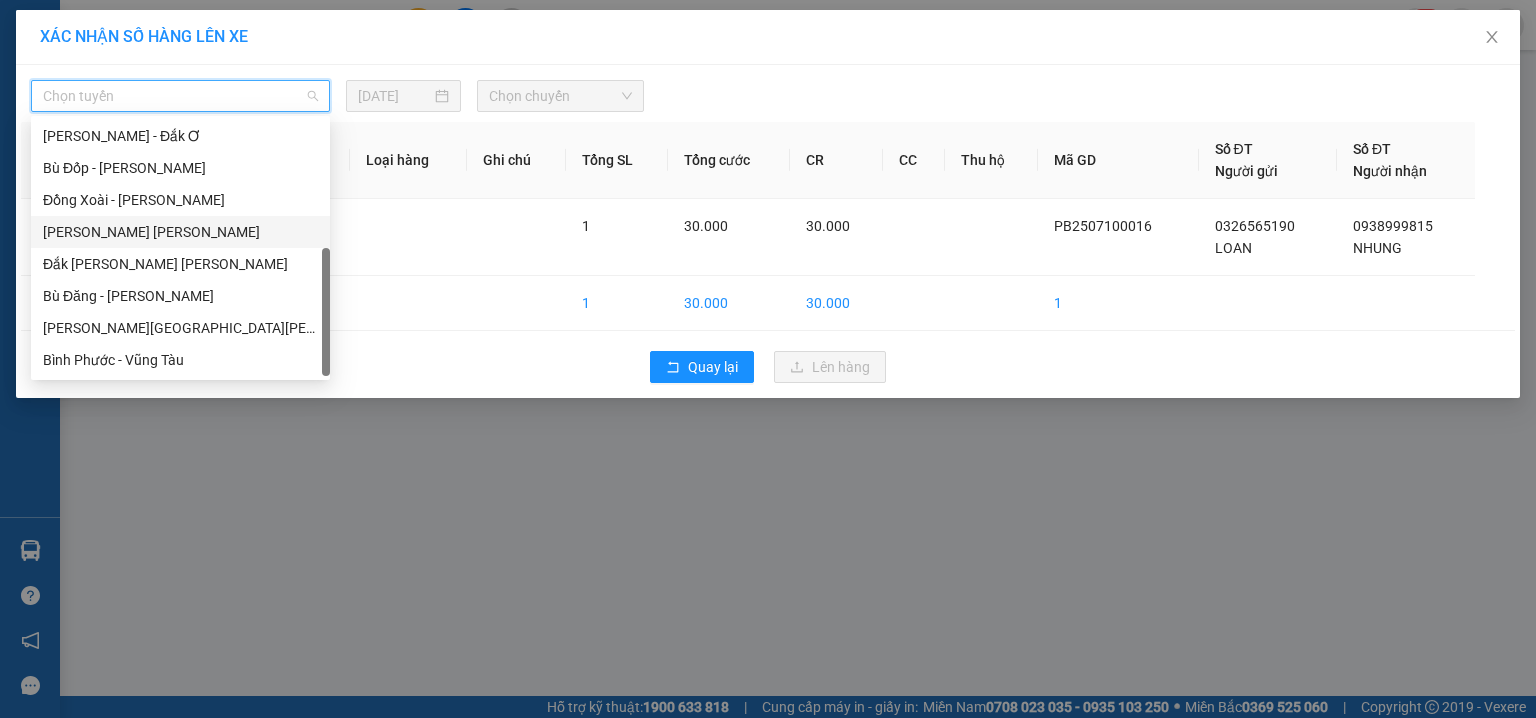 click on "Phước Long - Hồ Chí Minh" at bounding box center [180, 232] 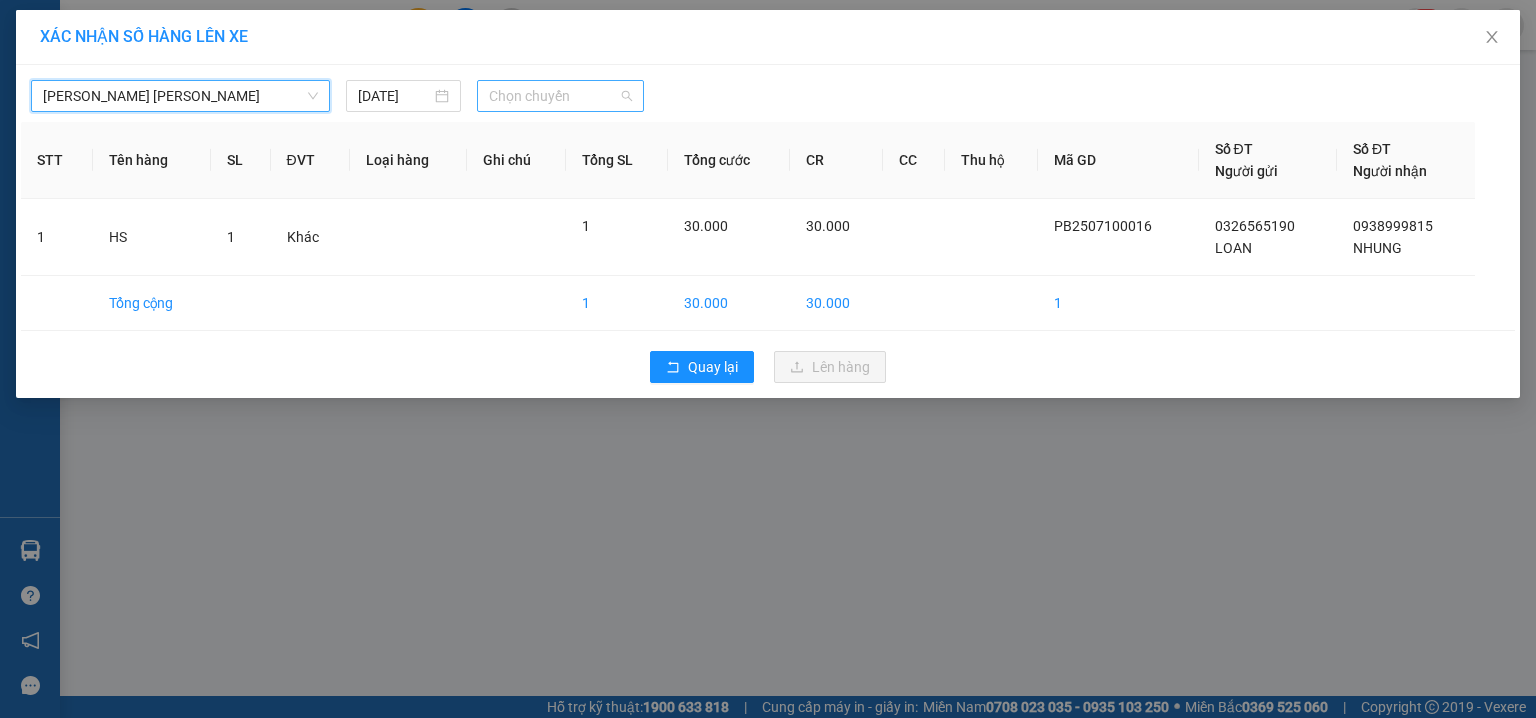 click on "Chọn chuyến" at bounding box center (561, 96) 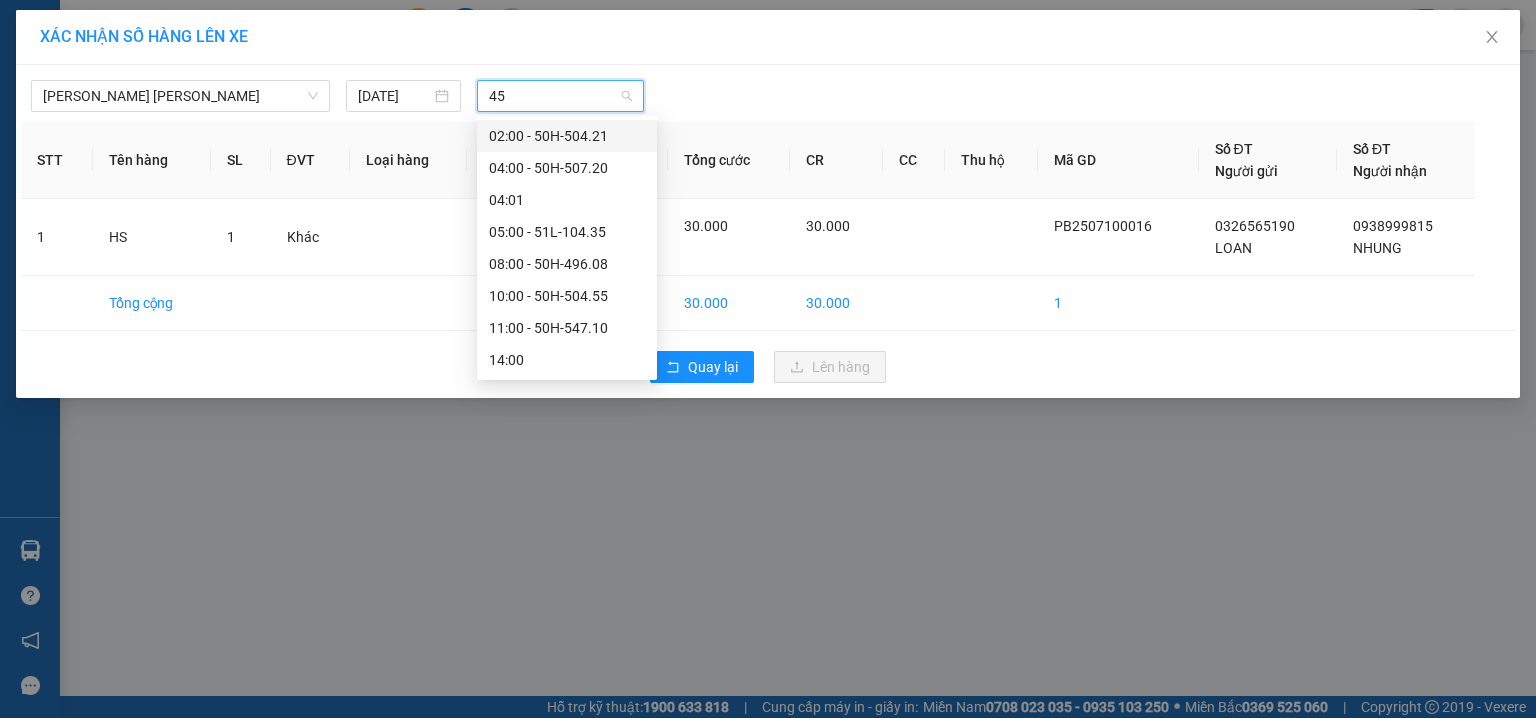 type on "455" 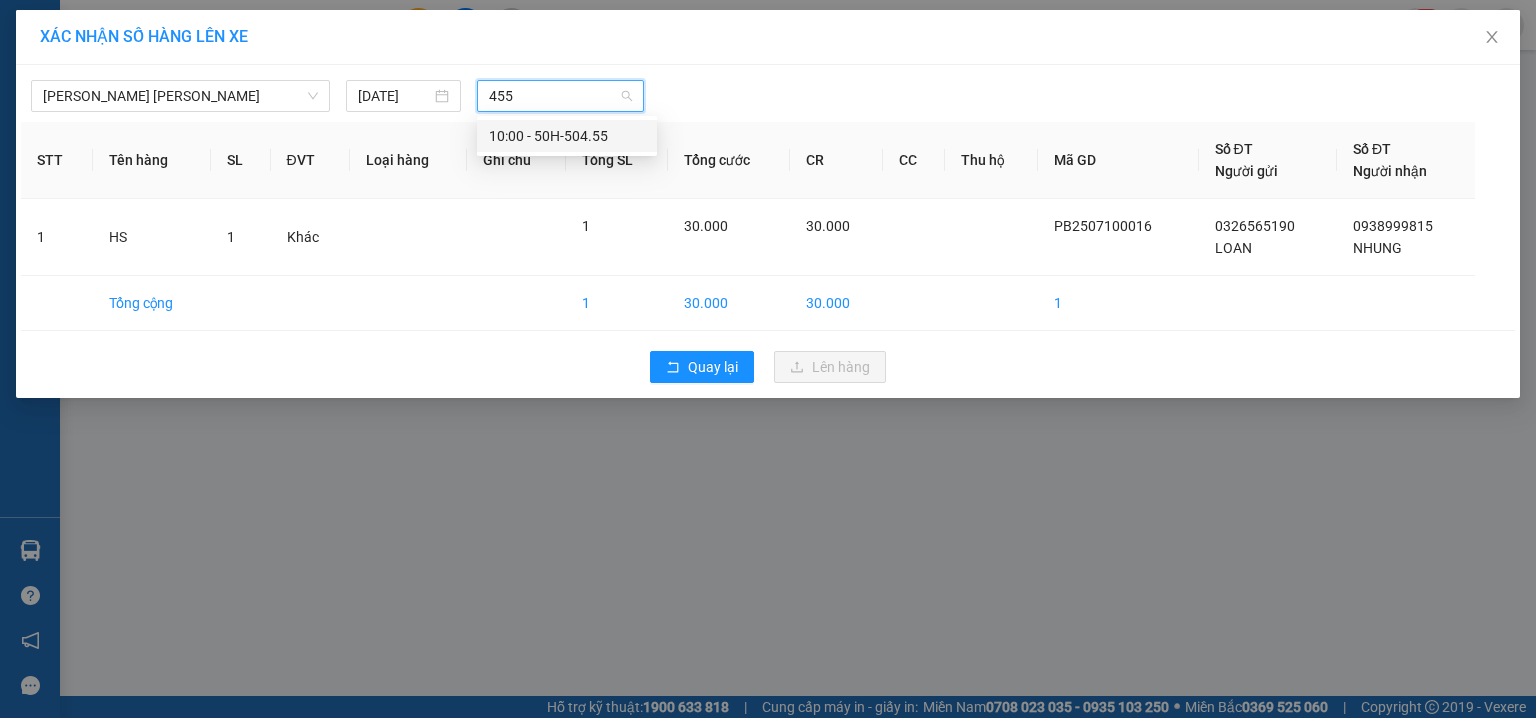 click on "10:00     - 50H-504.55" at bounding box center (567, 136) 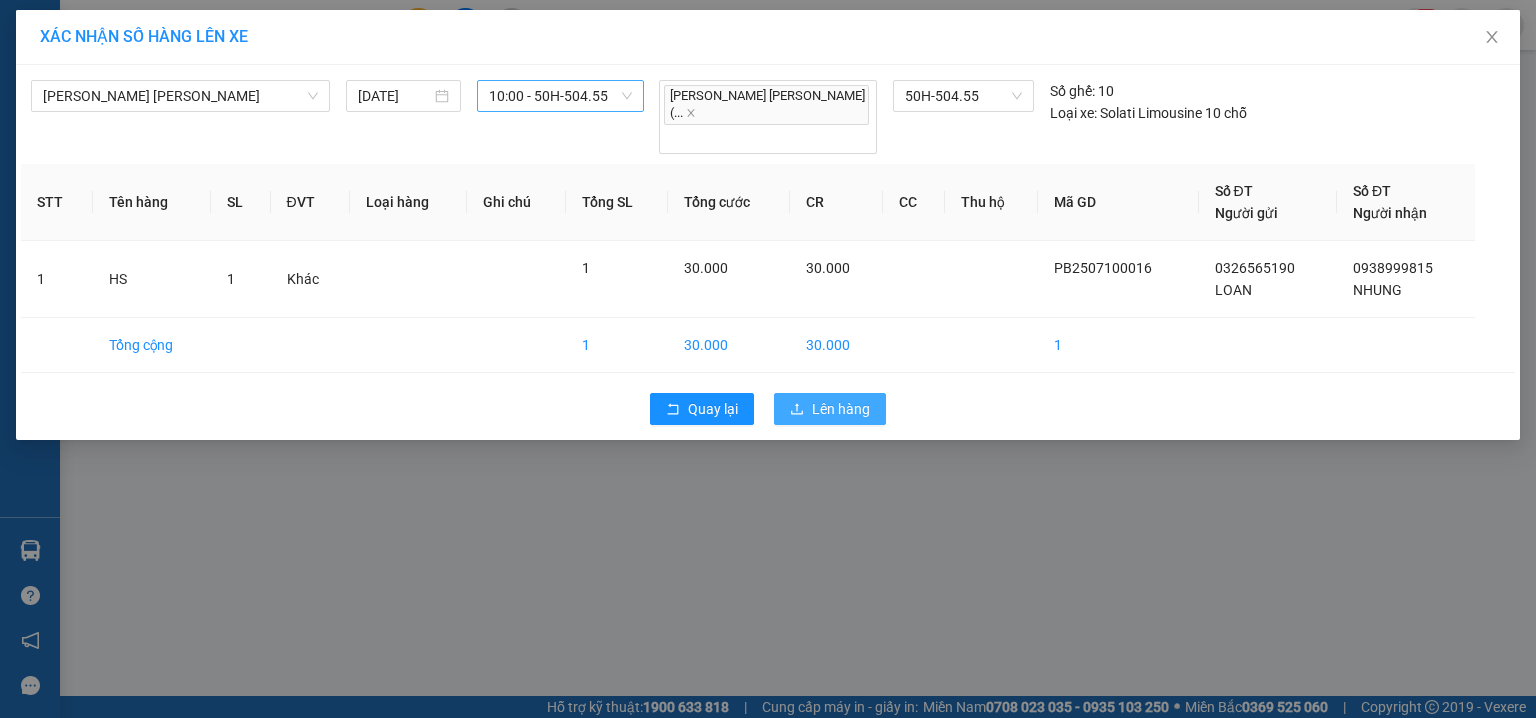click on "Lên hàng" at bounding box center (830, 409) 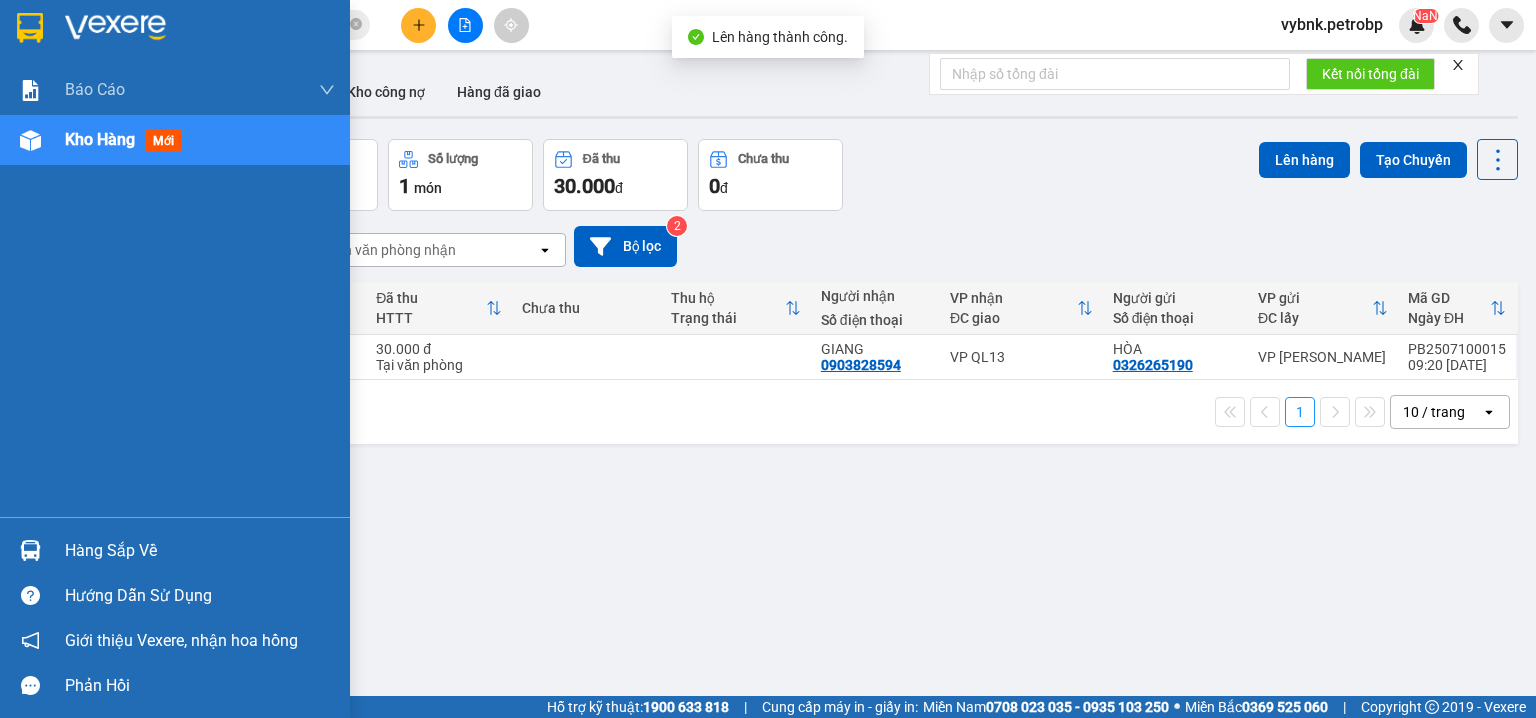 click at bounding box center [30, 550] 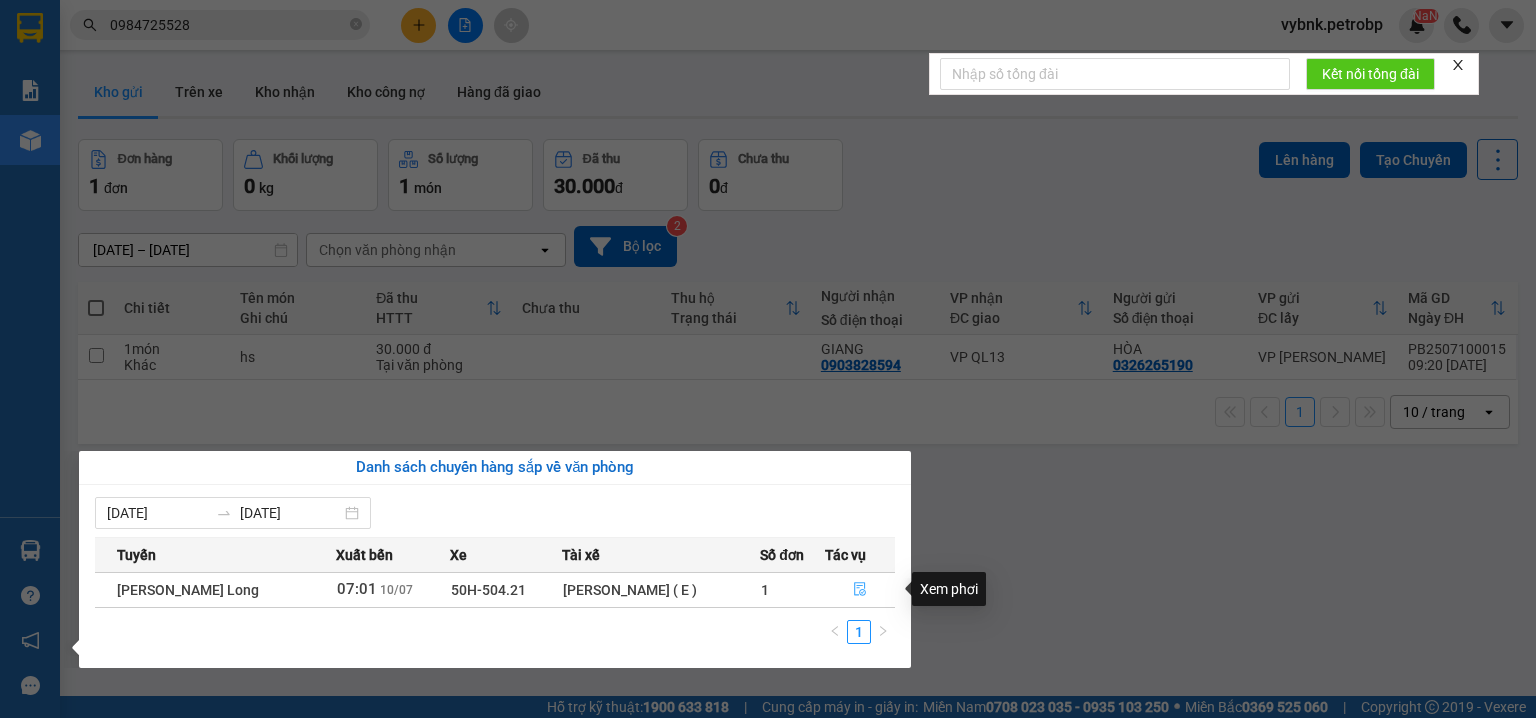 click at bounding box center [860, 590] 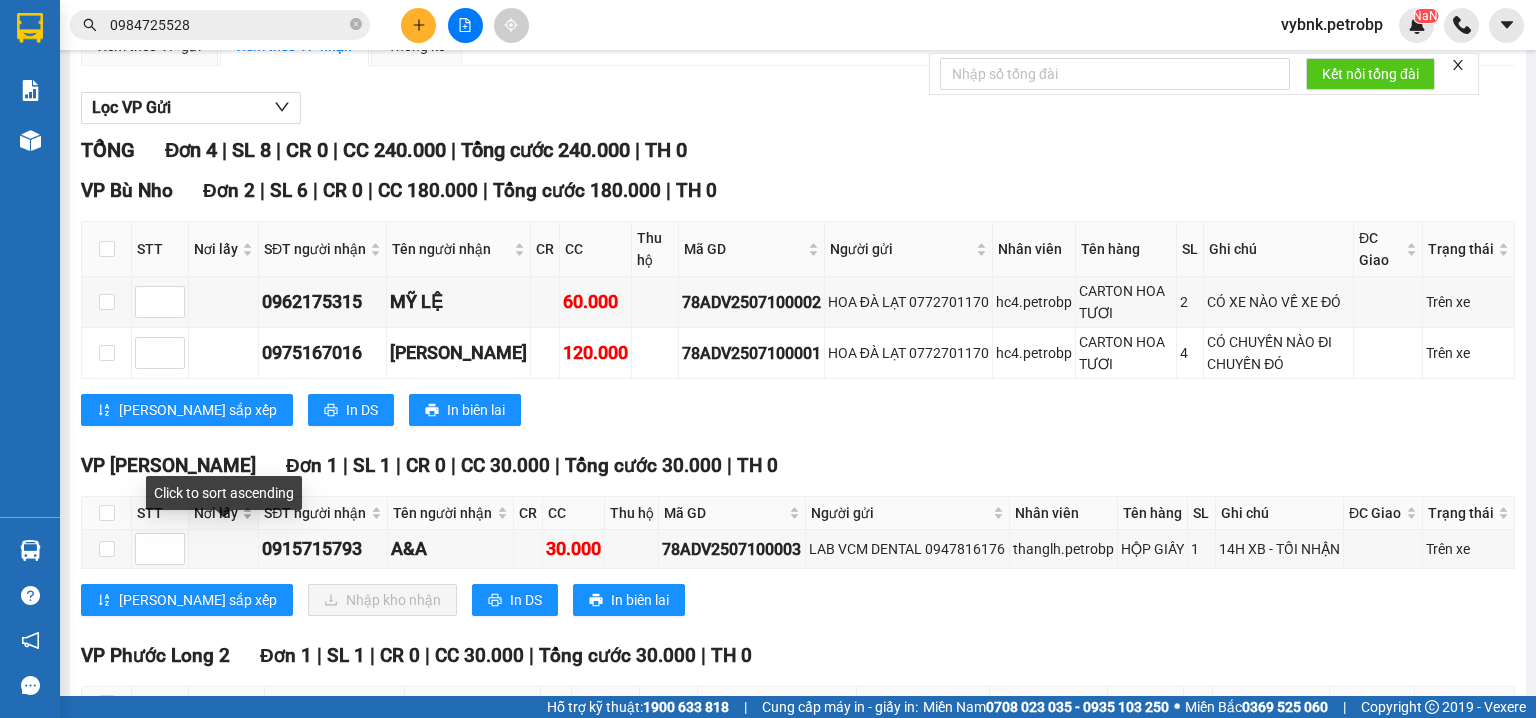scroll, scrollTop: 393, scrollLeft: 0, axis: vertical 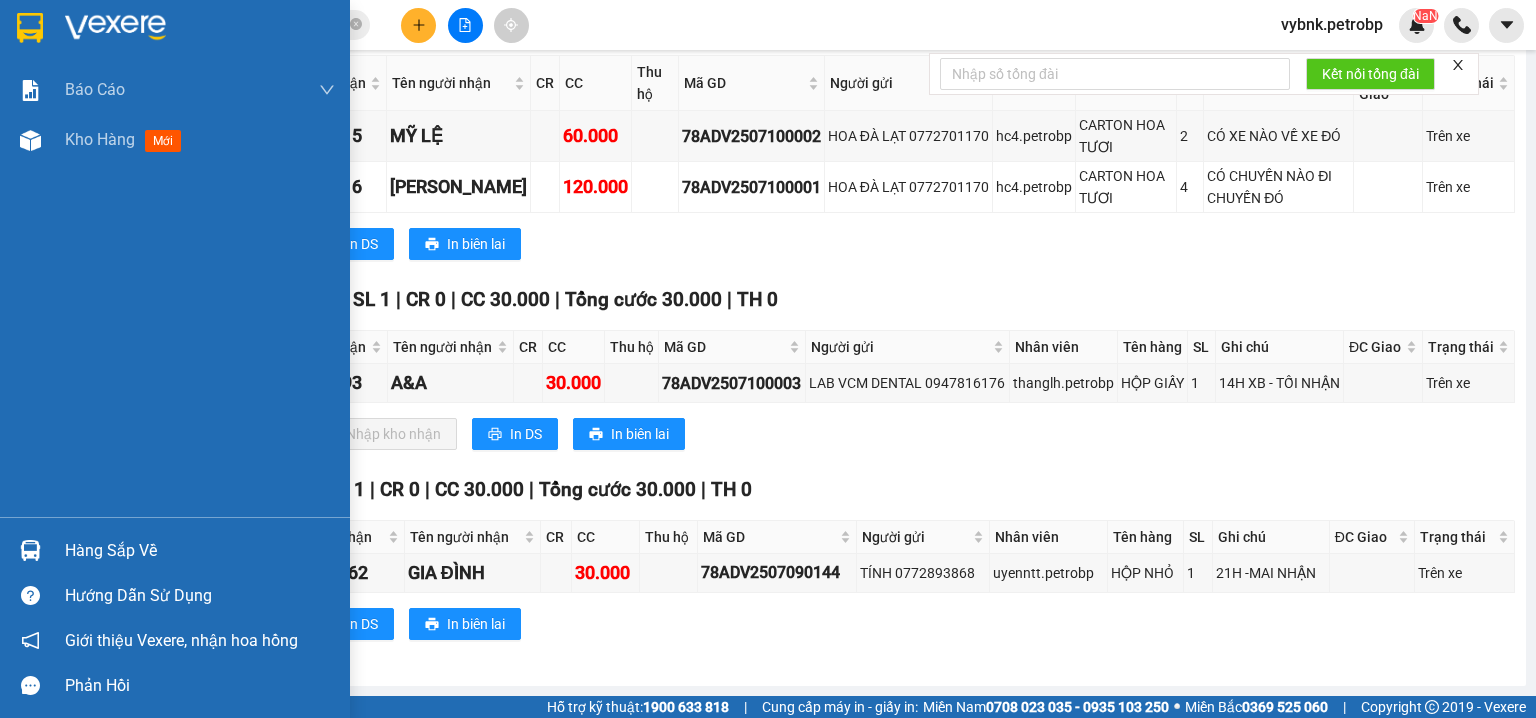click at bounding box center (30, 550) 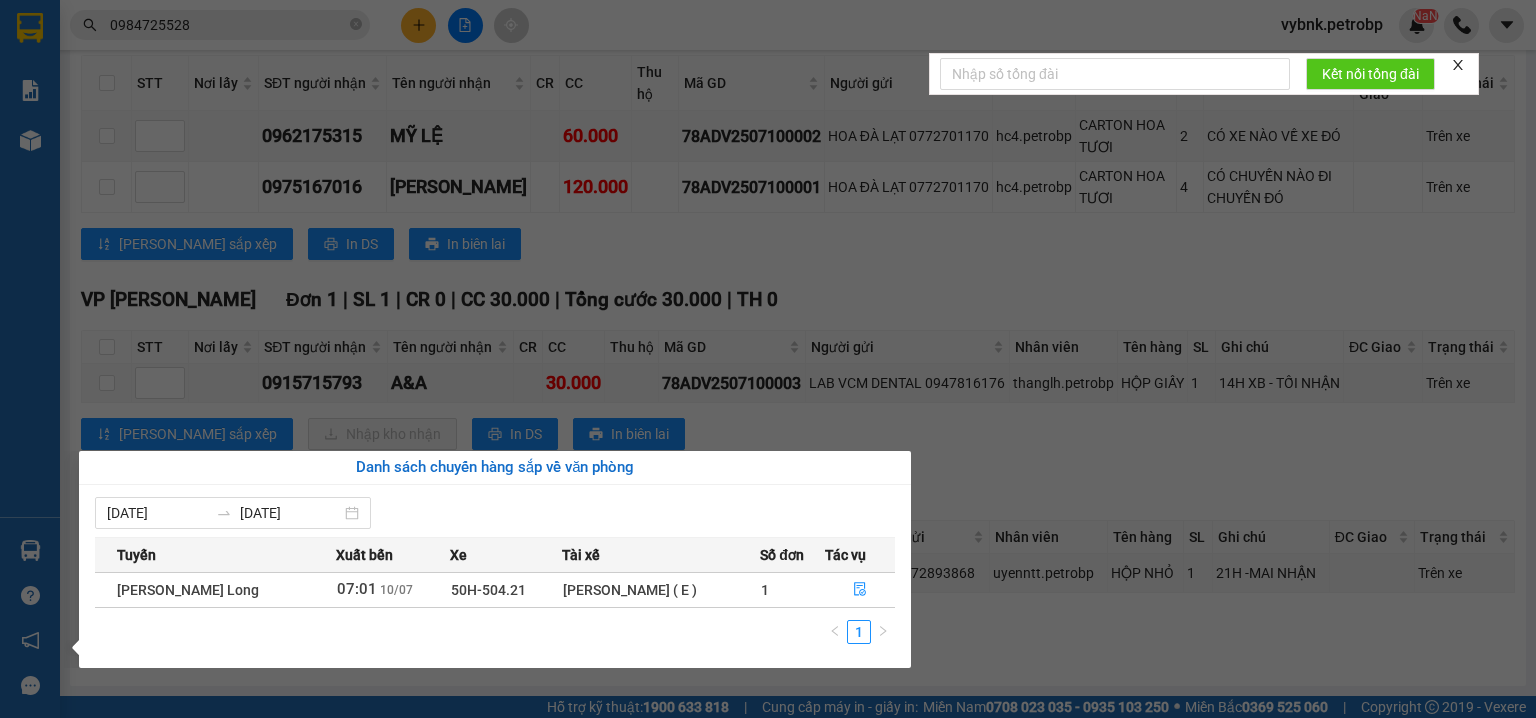 click on "Kết quả tìm kiếm ( 7 )  Bộ lọc  Ngày tạo đơn gần nhất Mã ĐH Trạng thái Món hàng Tổng cước Chưa cước Người gửi VP Gửi Người nhận VP Nhận BN2506300013 17:29 - 30/06 VP Nhận   50H-496.08 18:36 - 30/06 hồ sơ SL:  1 30.000 0989917279 NA  VP Bù Nho 0984725528 KIM VP Phước Bình BN2503130001 08:19 - 13/03 Đã giao   14:24 - 14/03 hồ sơ SL:  1 30.000 0989917279 NA  VP Bù Nho 0984725528 KIM (Trống) BN2406180006 10:52 - 18/06 Đã giao   09:32 - 19/06 hồ sơ SL:  1 30.000 0989917279 NA  VP Bù Nho 0984725528 KIM (Trống) PR2310310002 09:04 - 31/10 Đã giao   18:15 - 02/11 Hồ sơ SL:  1 20.000 0386429970 CÔ PHƯỢNG  VP Phú Riềng 0984725528 hoàng kim (Trống) PR2310260005 09:24 - 26/10 Đã giao   17:36 - 26/10 tập hồ sơ màu vàng SL:  1 20.000 0386429970 CÔ PHƯỢNG  VP Phú Riềng 0984725528 hoàng kim (Trống) PR2310040001 14:14 - 04/10 Đã giao   15:09 - 05/10 tập hồ sơ màu vàng SL:  1 30.000 0386429970 0984725528" at bounding box center (768, 359) 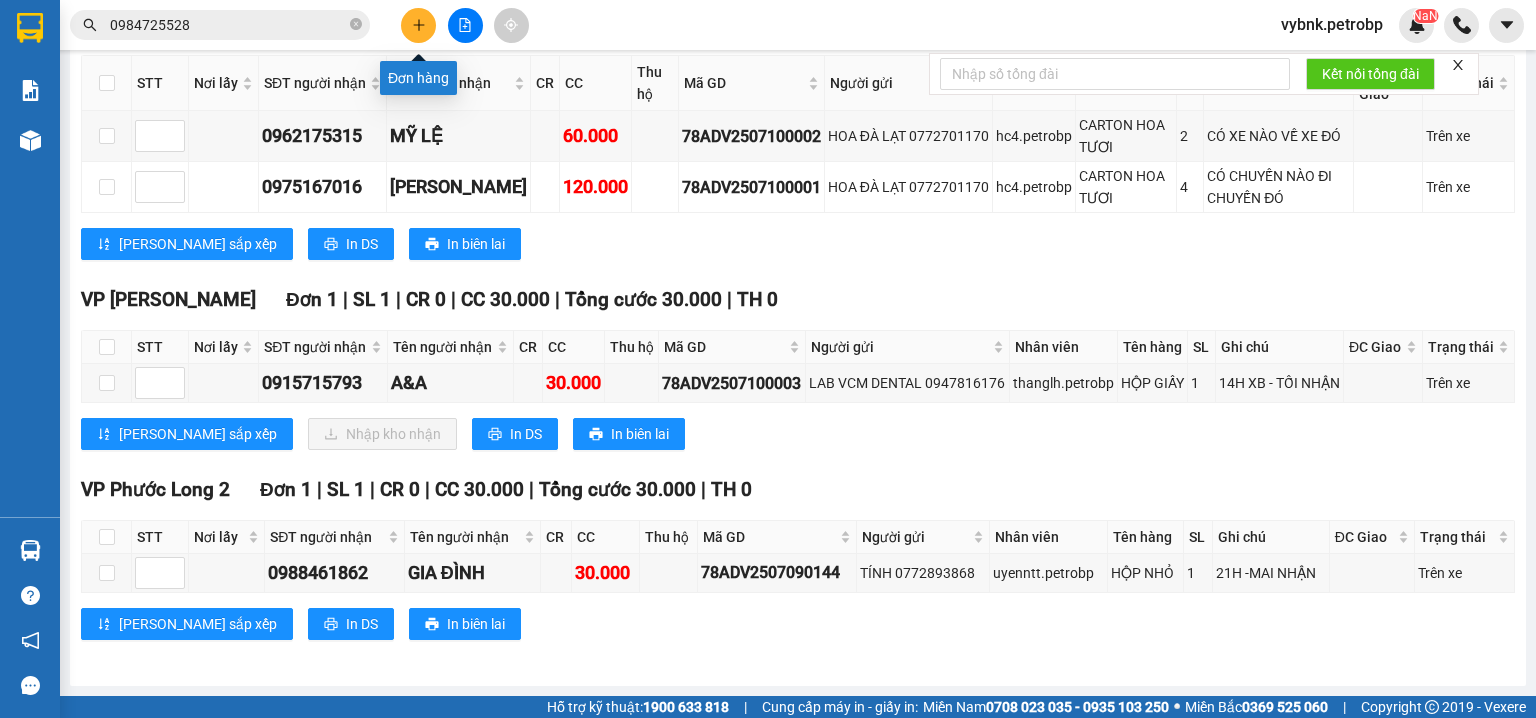click at bounding box center (418, 25) 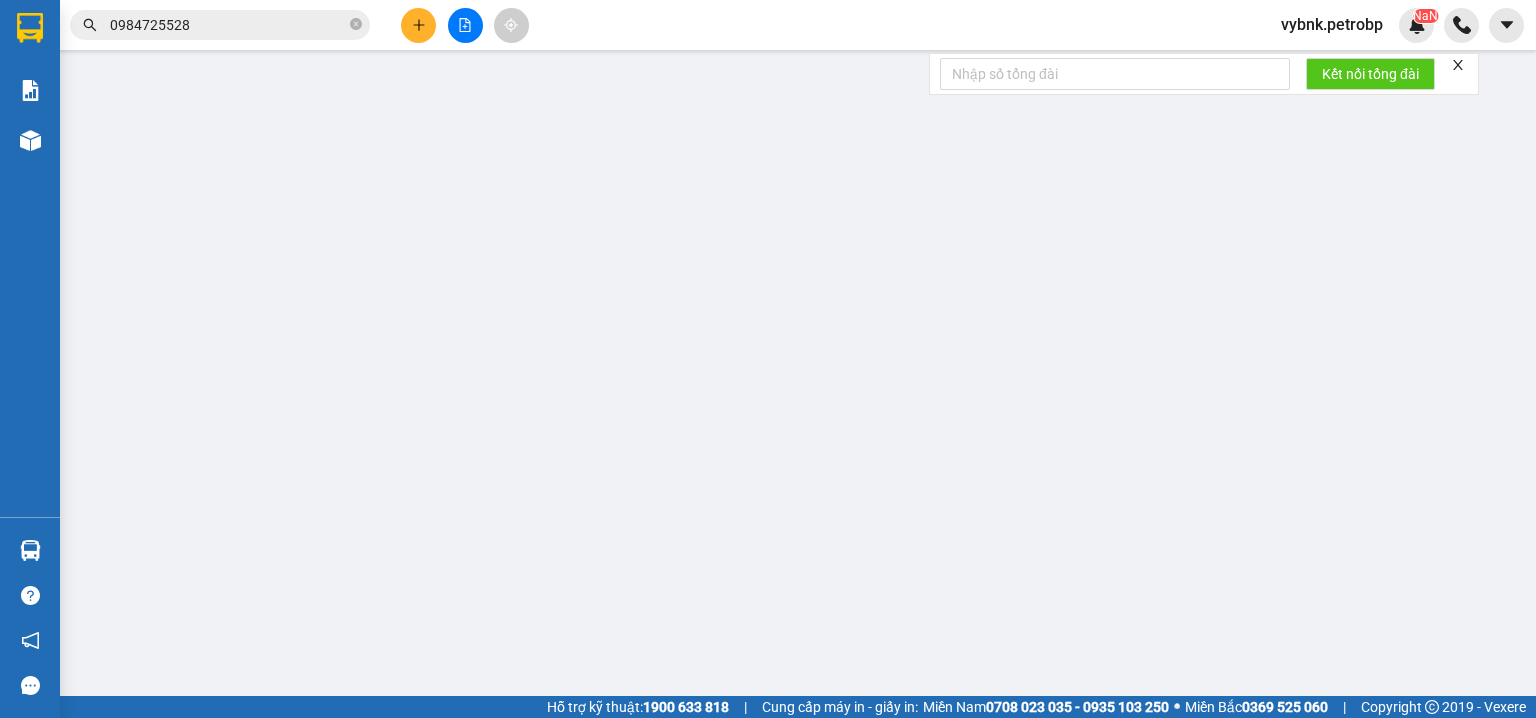 scroll, scrollTop: 0, scrollLeft: 0, axis: both 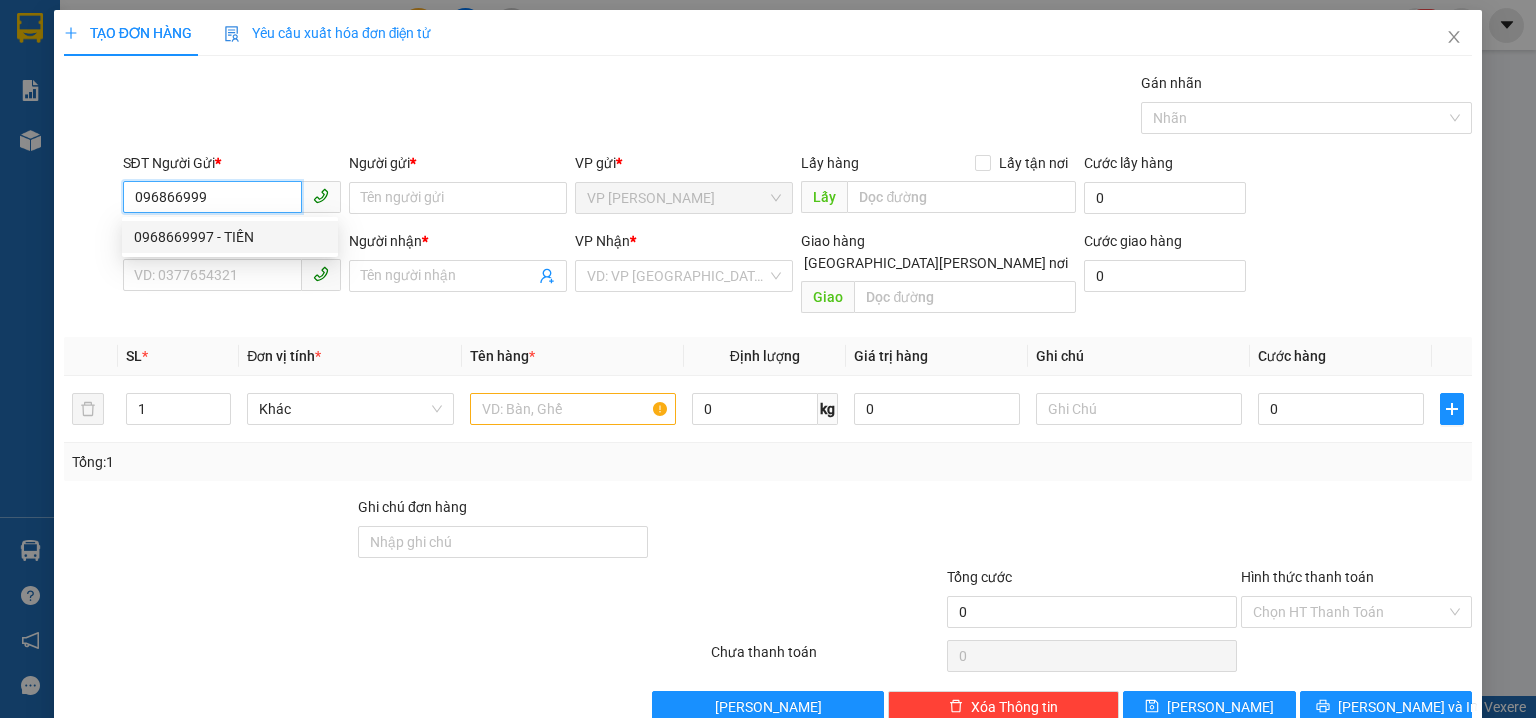 click on "0968669997 - TIẾN" at bounding box center (230, 237) 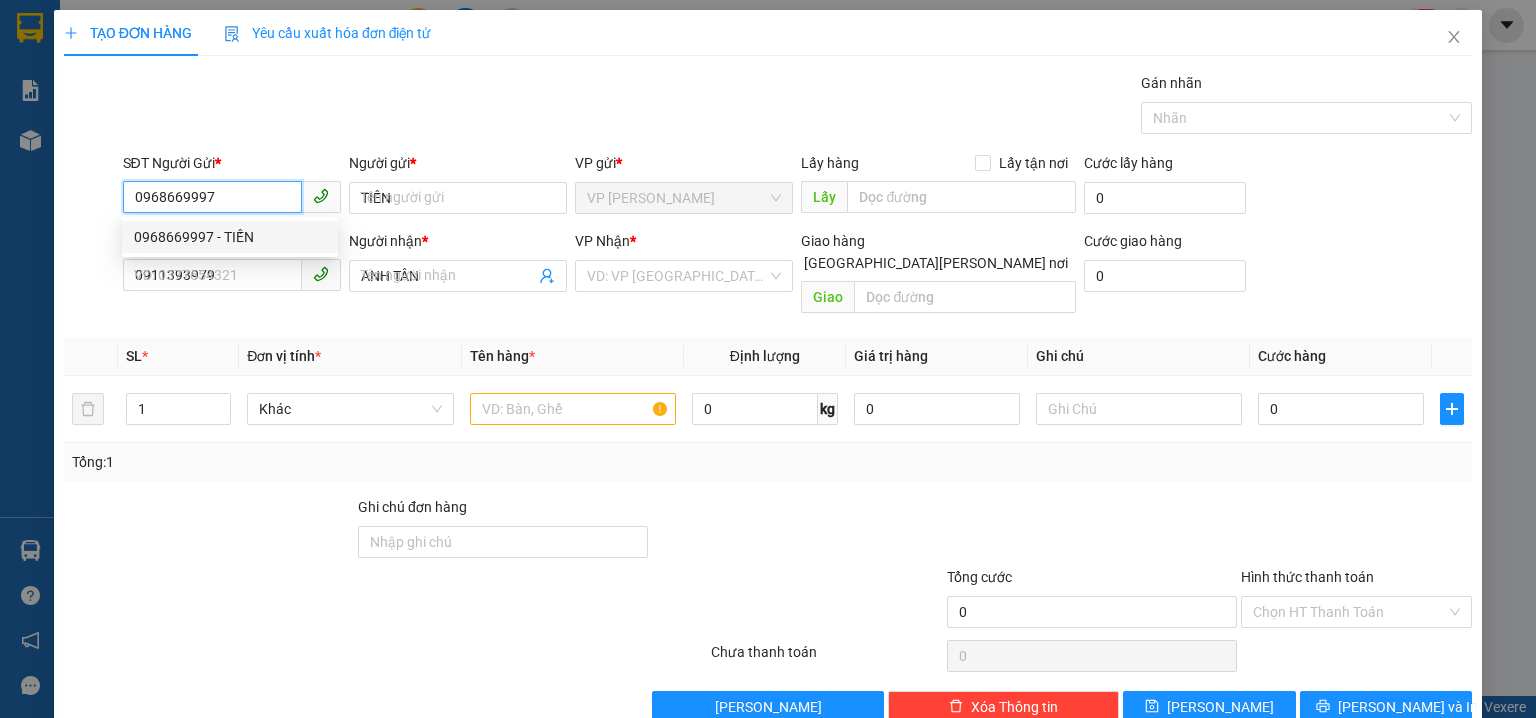 type on "20.000" 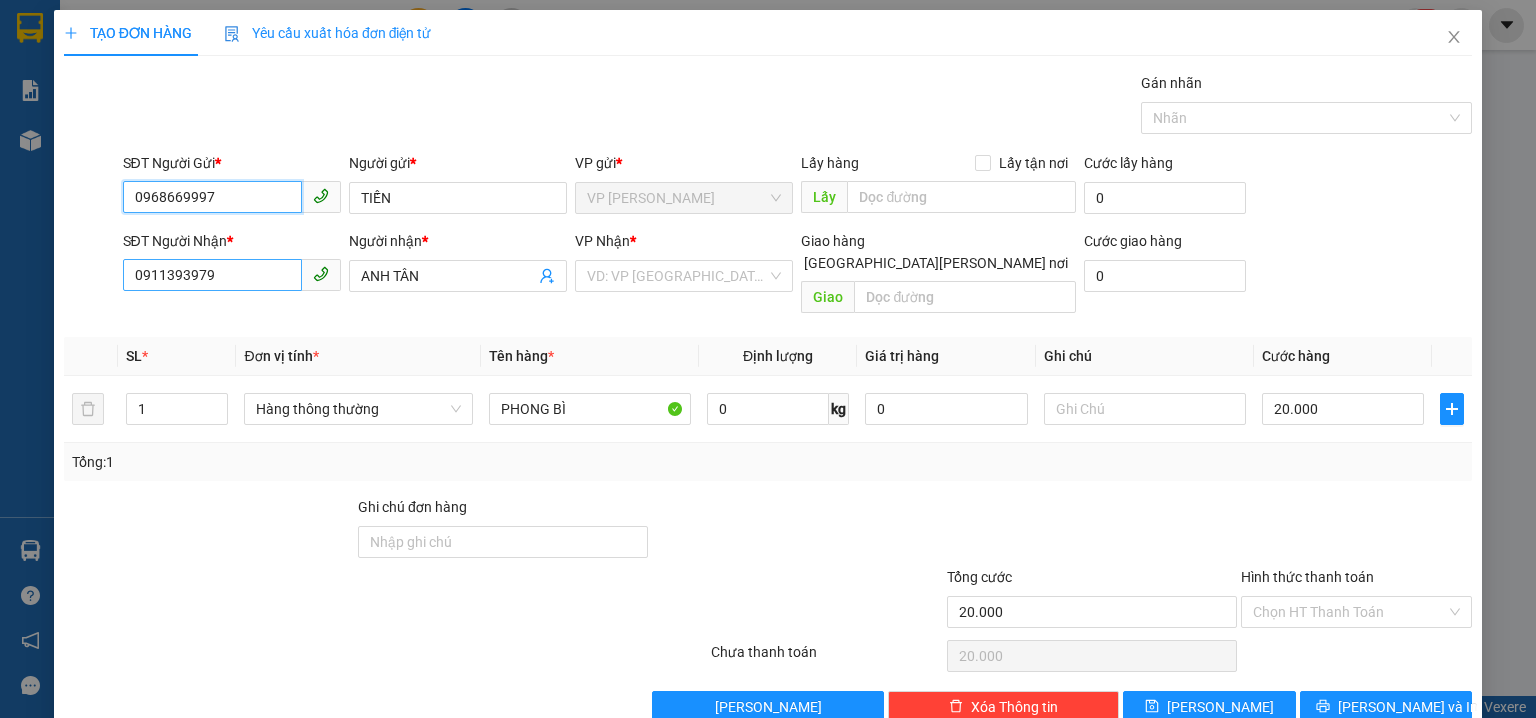 type on "0968669997" 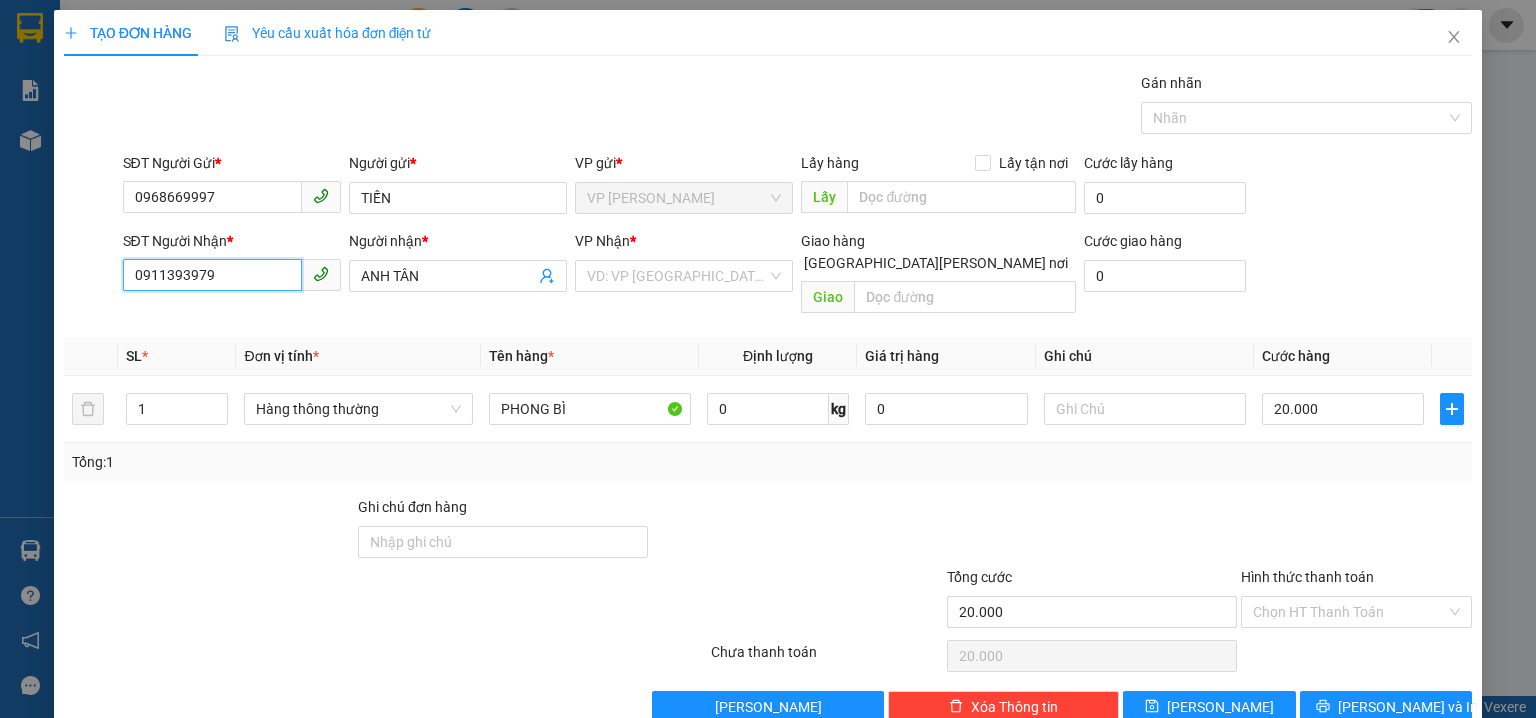 click on "0911393979" at bounding box center [212, 275] 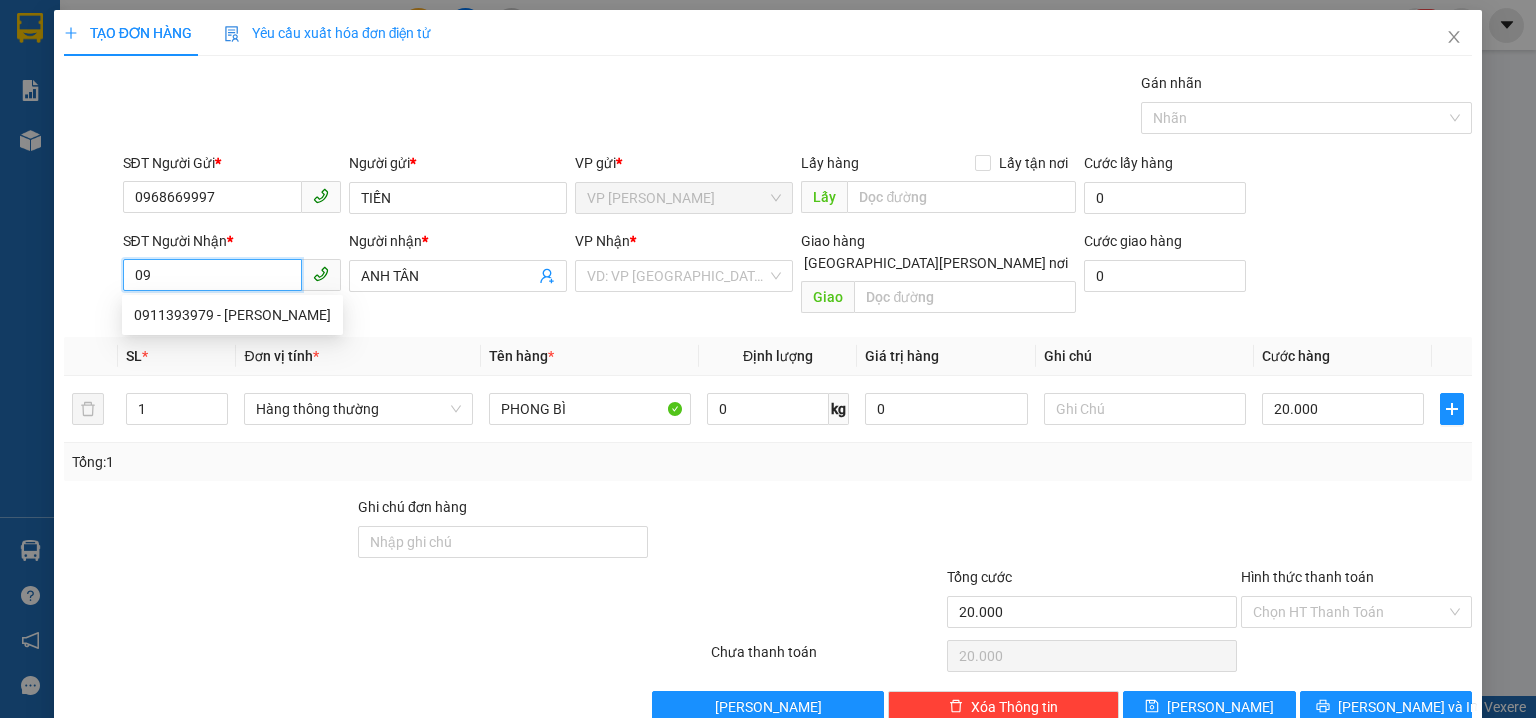 type on "0" 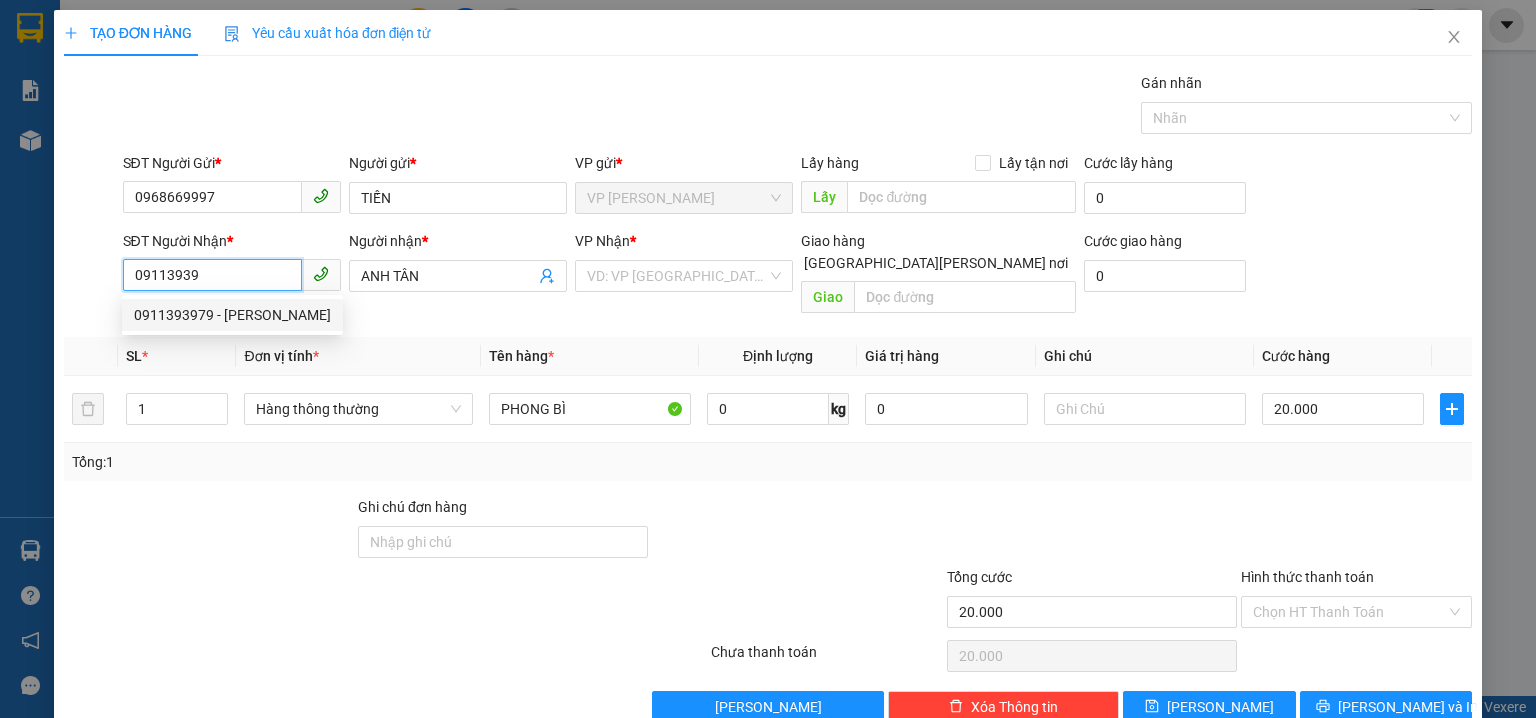 click on "0911393979 - ANH TÂN" at bounding box center [232, 315] 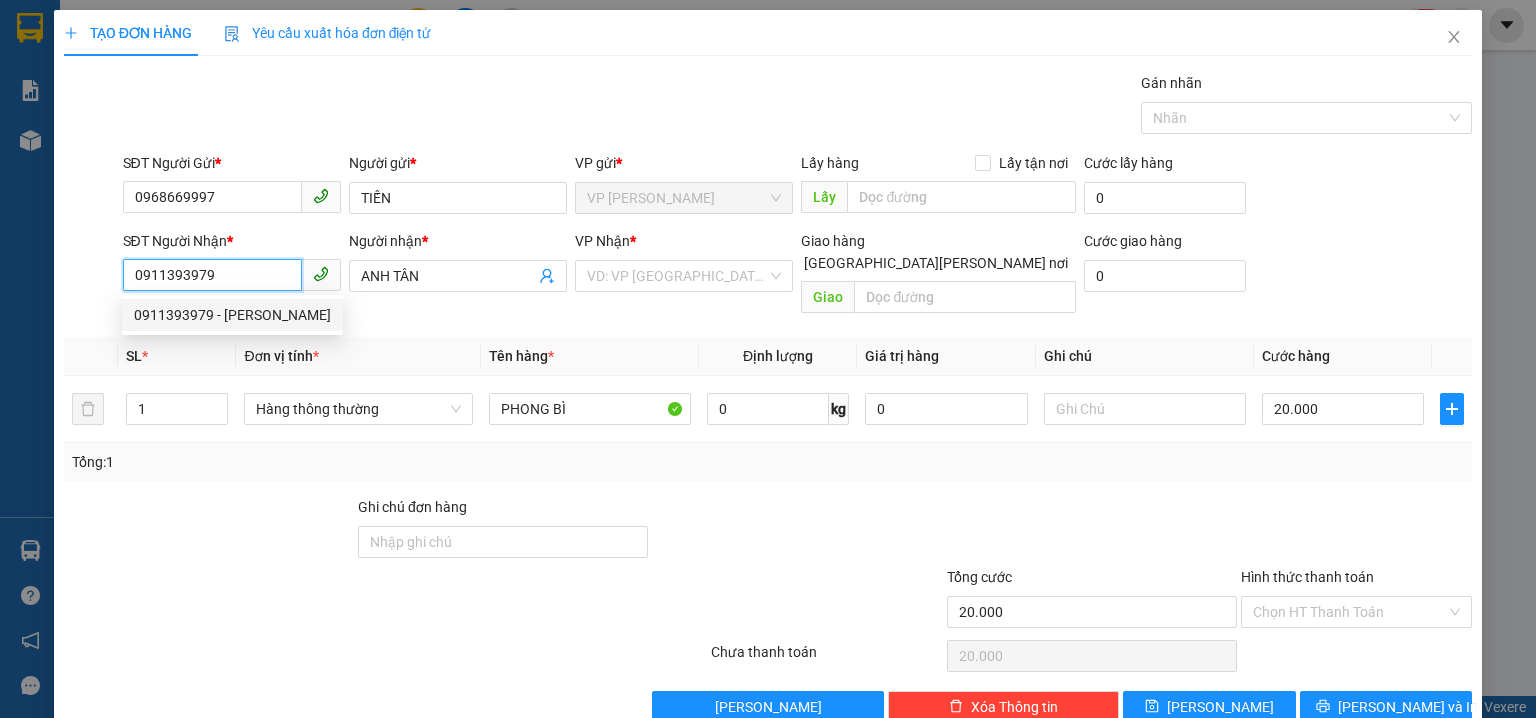 type on "30.000" 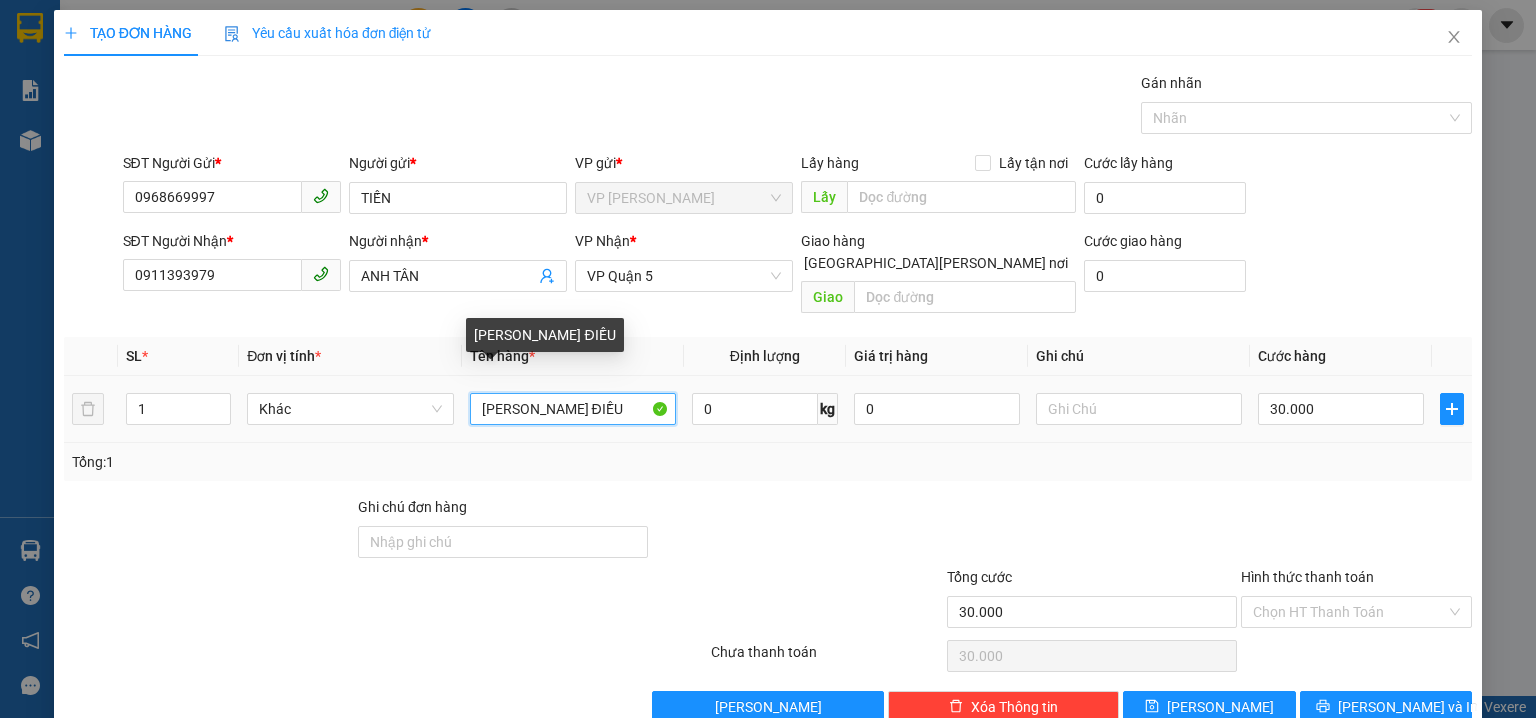 click on "KIỆN TRẮNG ĐIỀU" at bounding box center [573, 409] 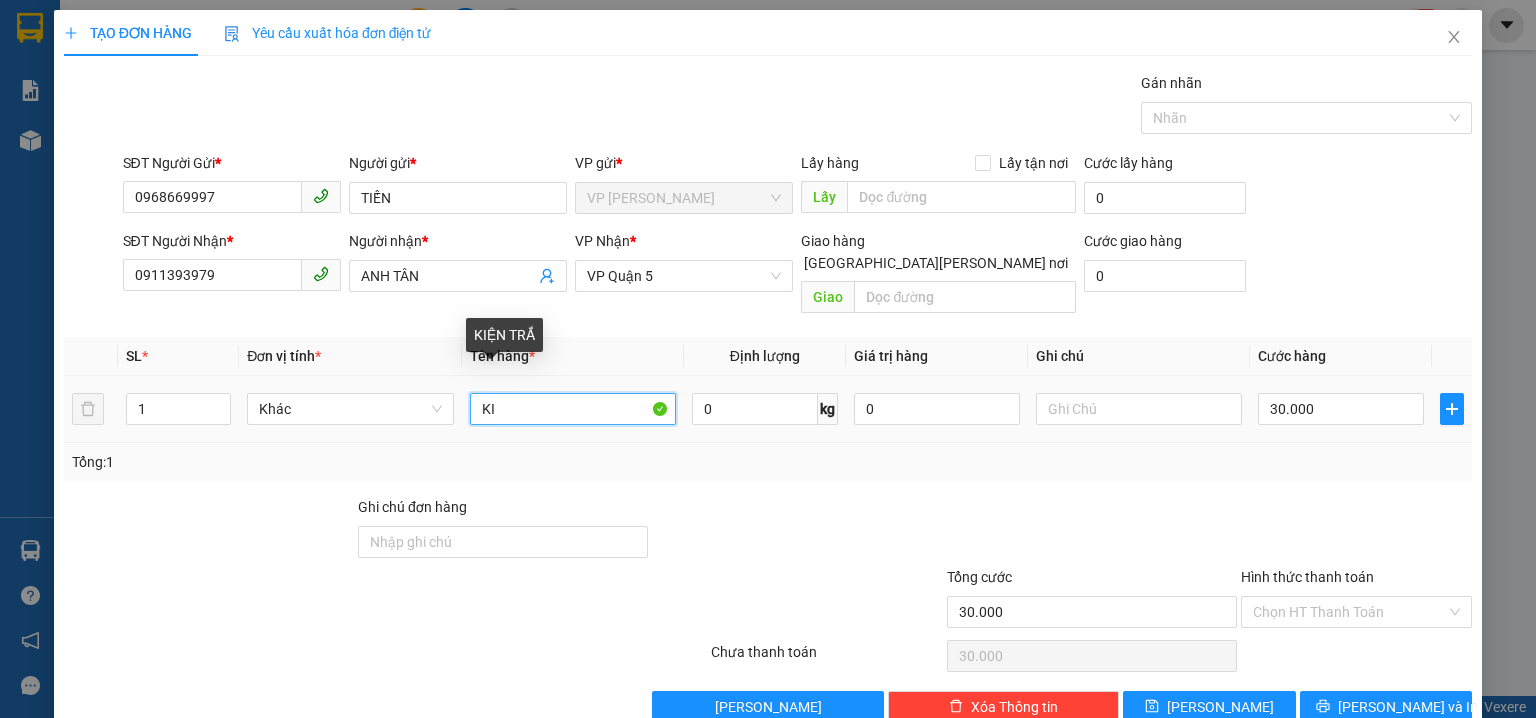 type on "K" 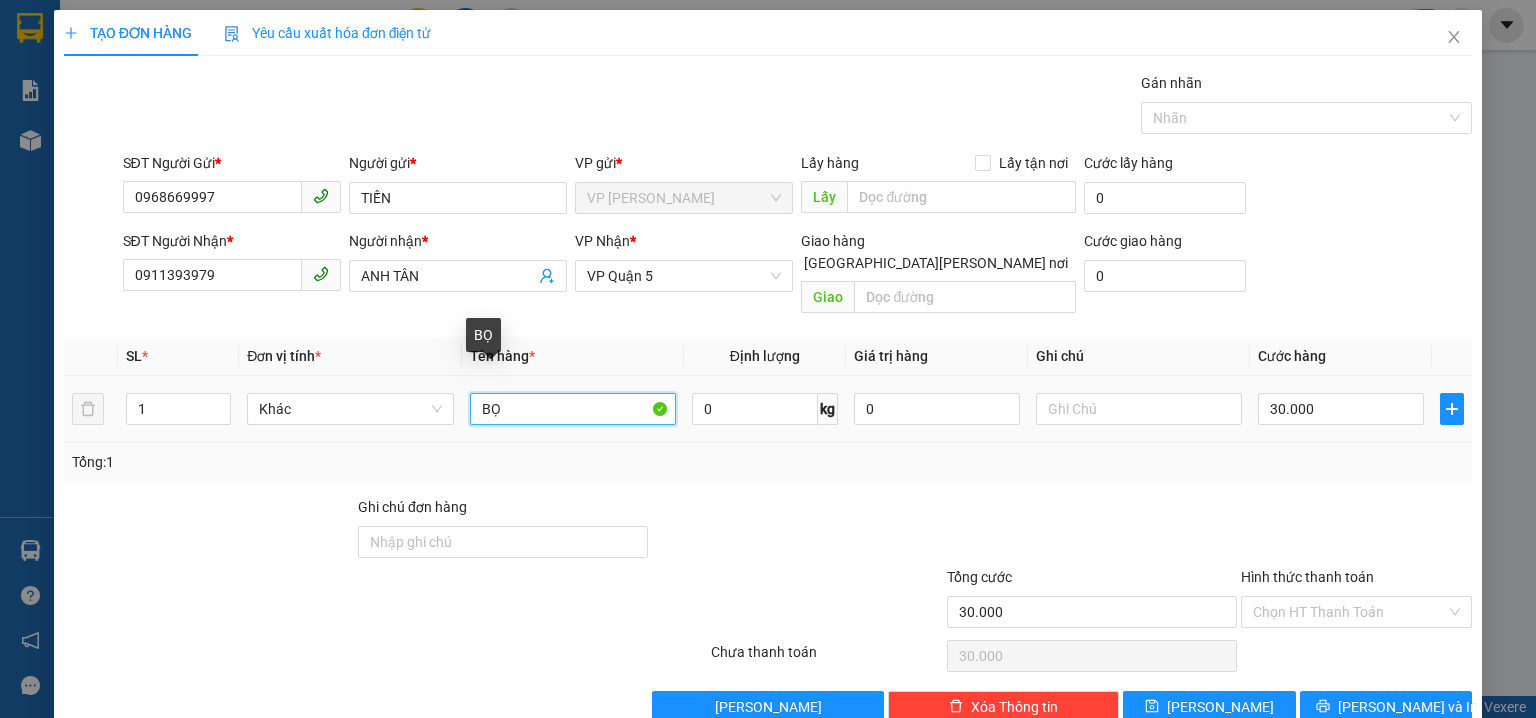 type on "B" 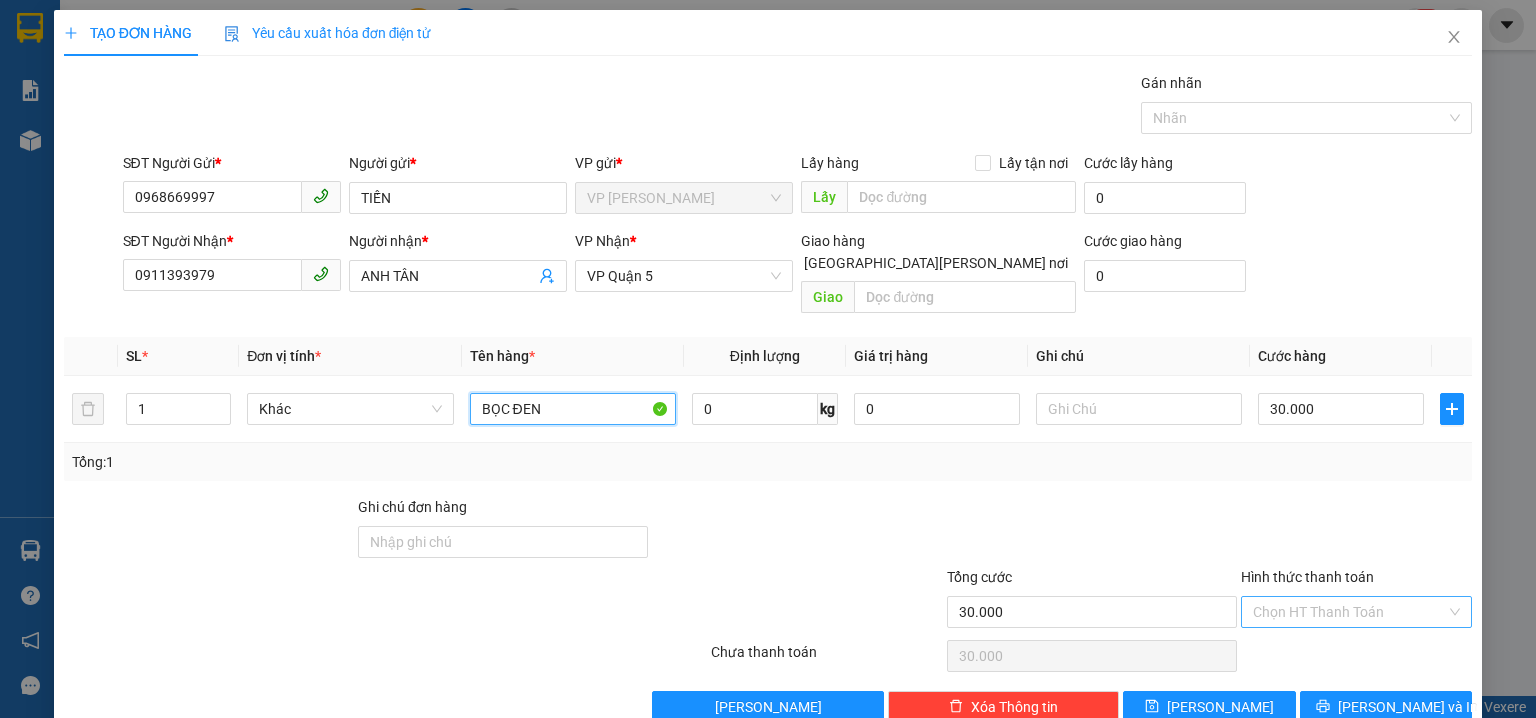type on "BỌC ĐEN" 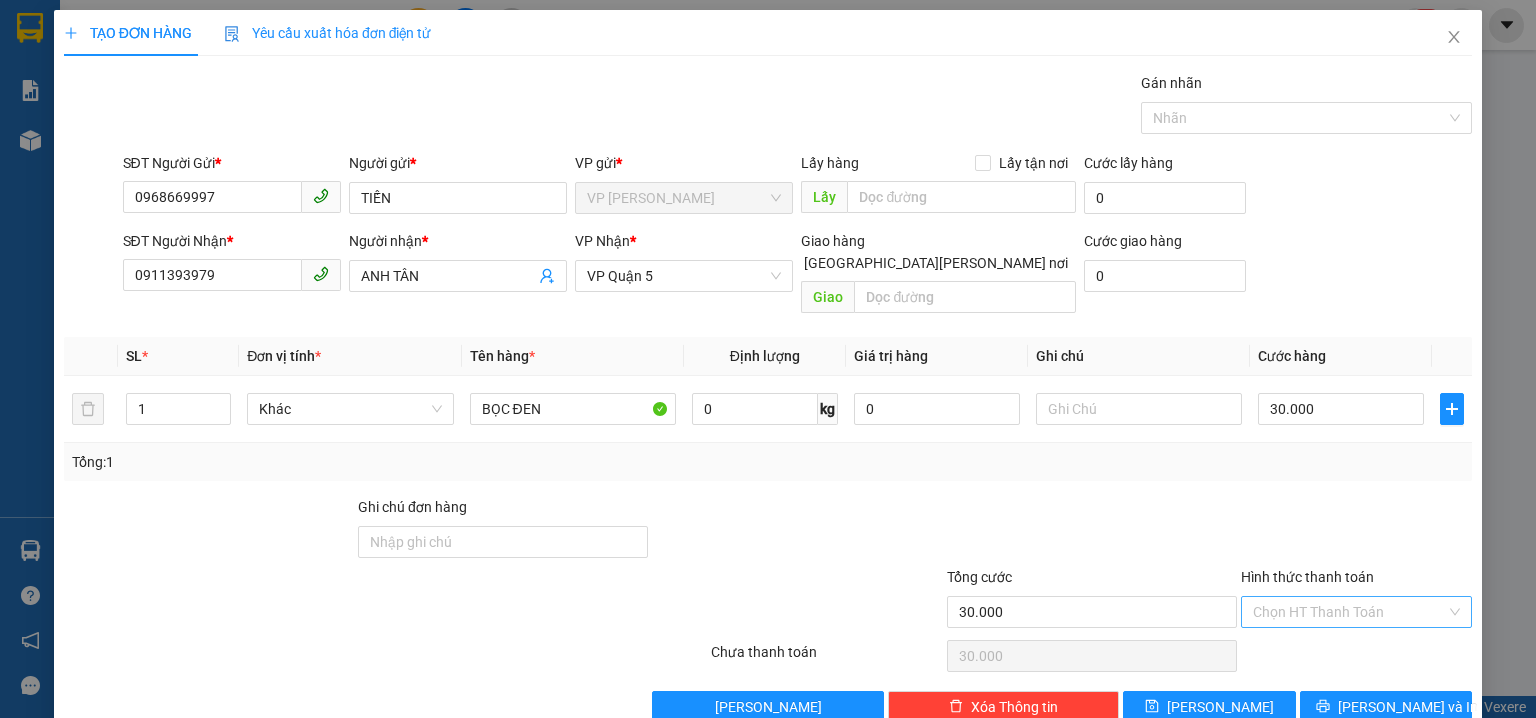 click on "Hình thức thanh toán" at bounding box center [1349, 612] 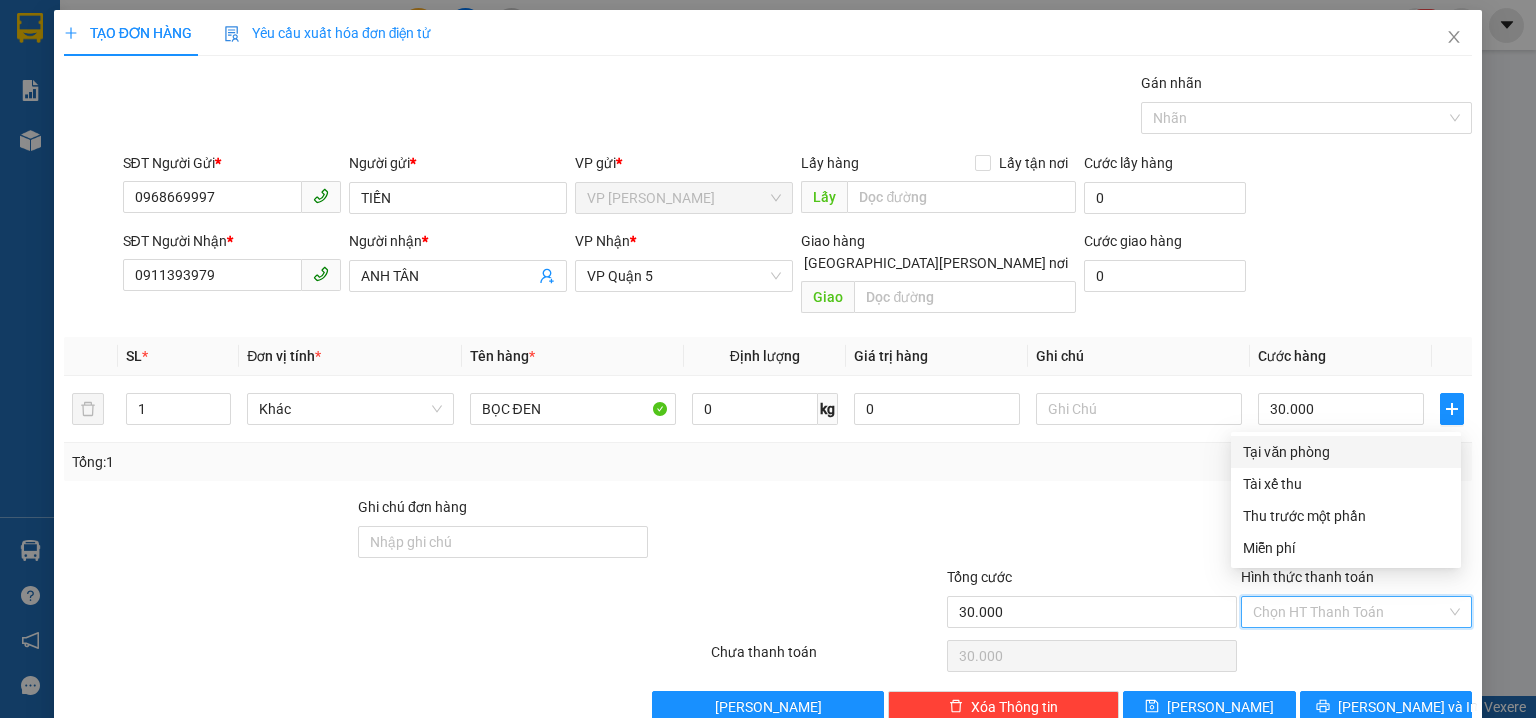 click on "Tại văn phòng" at bounding box center (1346, 452) 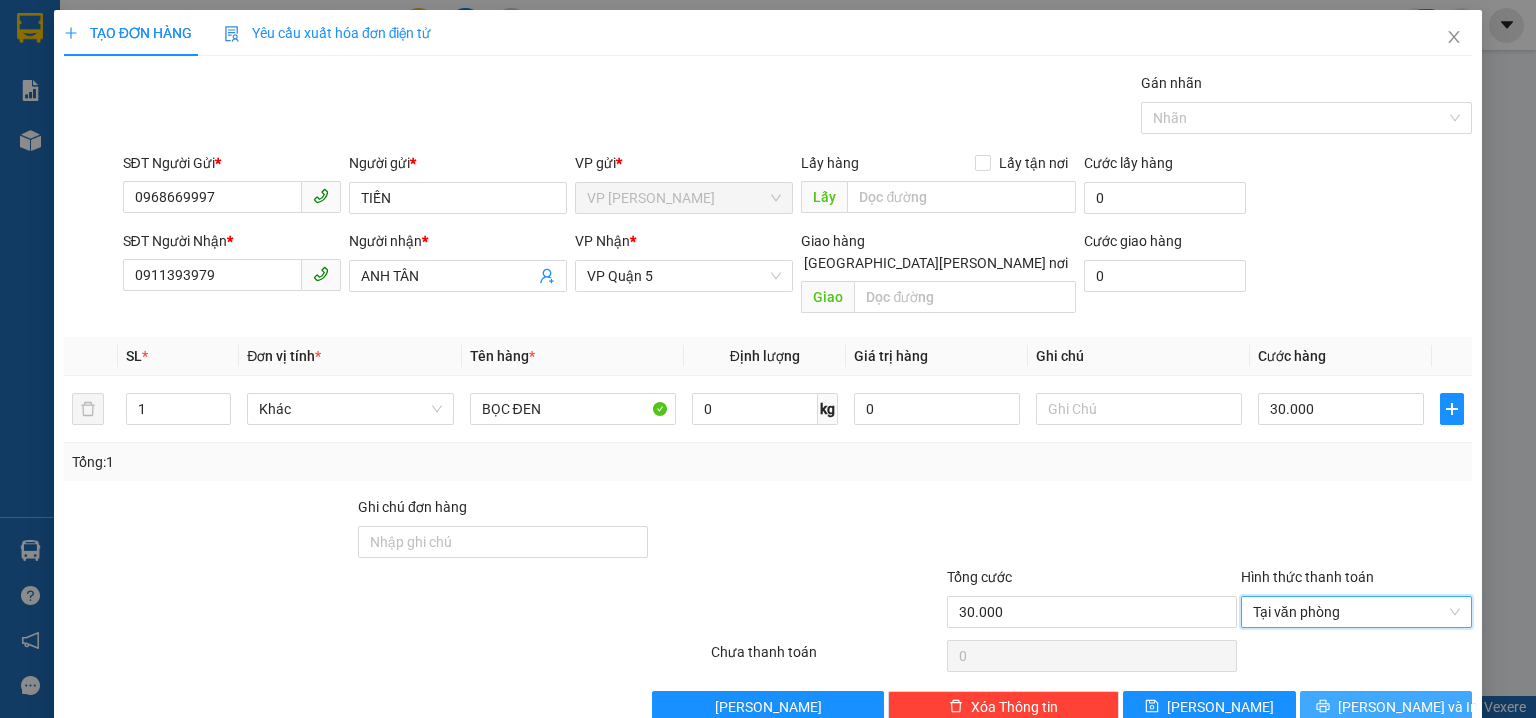 click on "[PERSON_NAME] và In" at bounding box center (1408, 707) 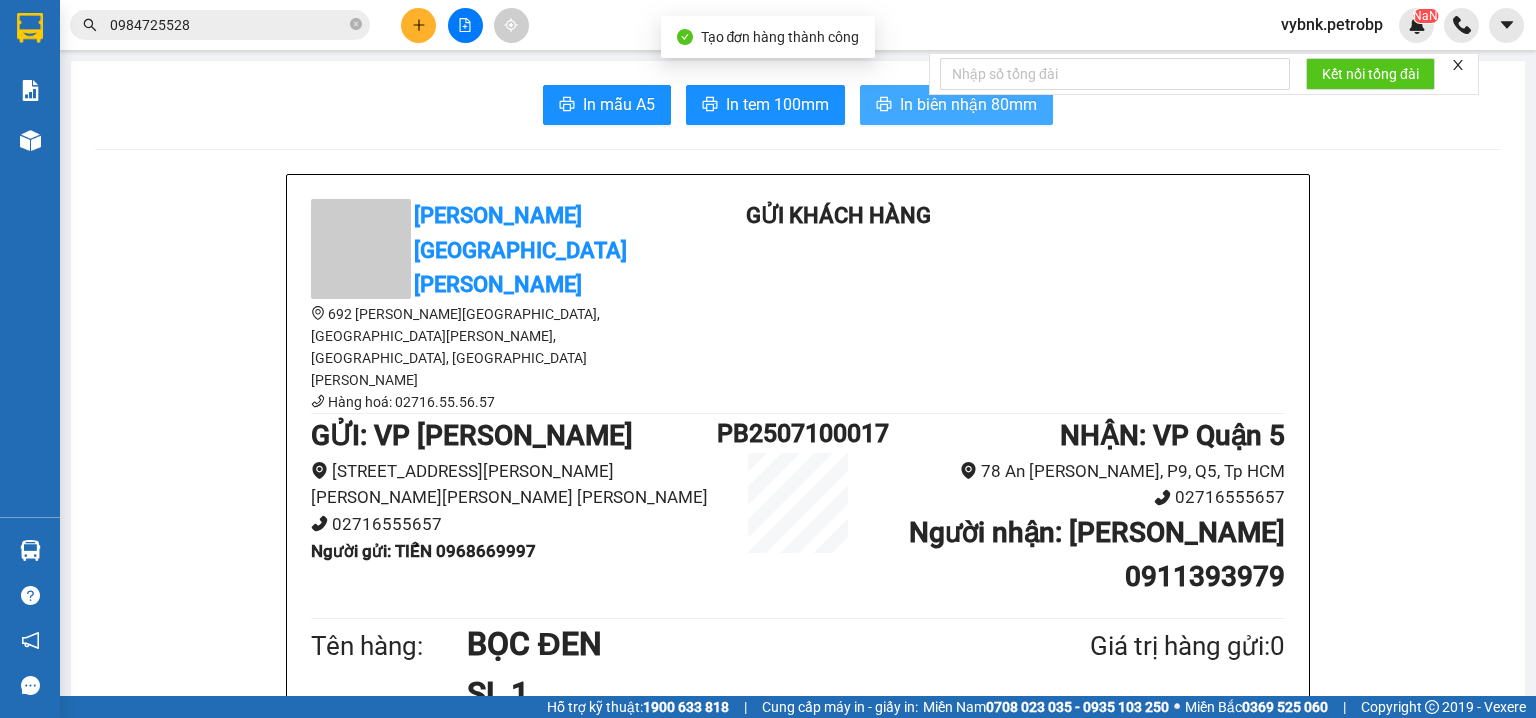 click on "In biên nhận 80mm" at bounding box center (968, 104) 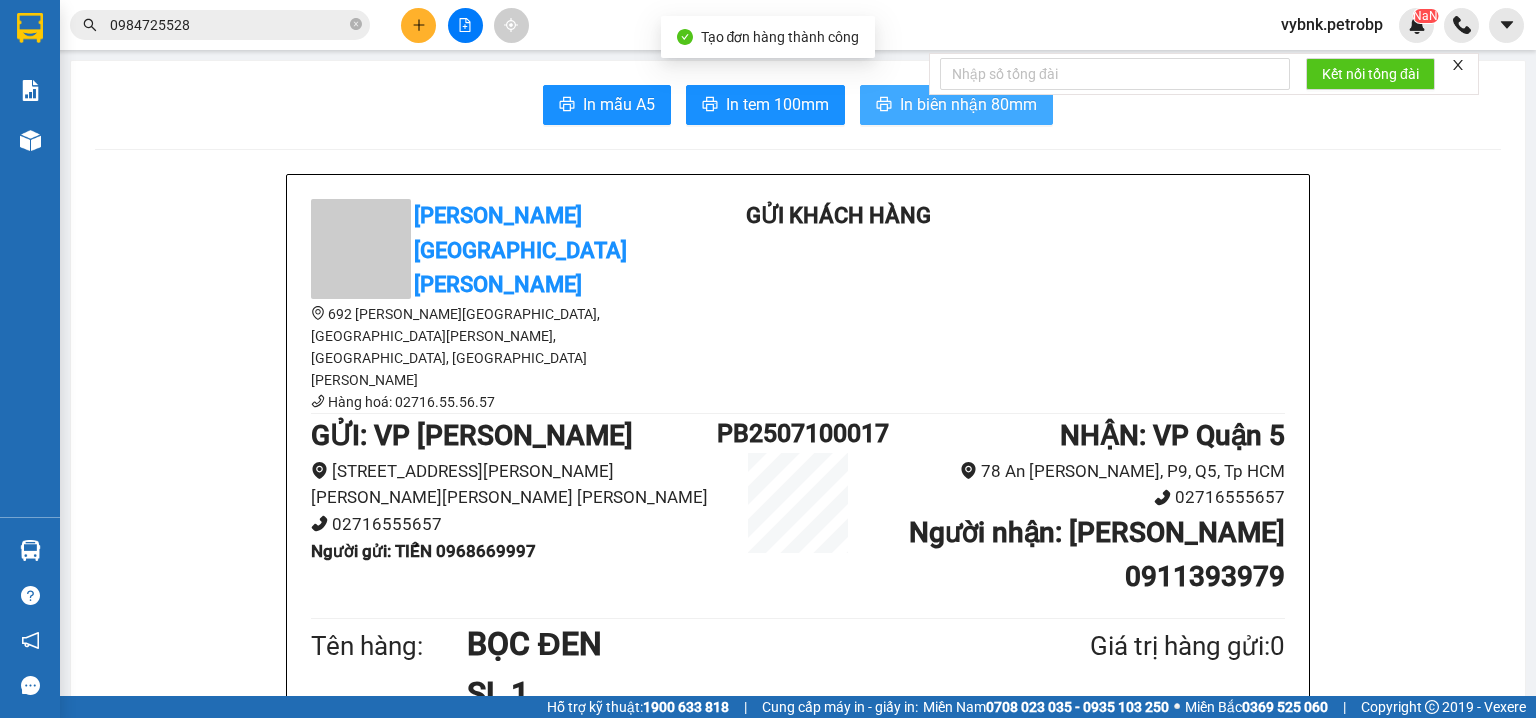 scroll, scrollTop: 0, scrollLeft: 0, axis: both 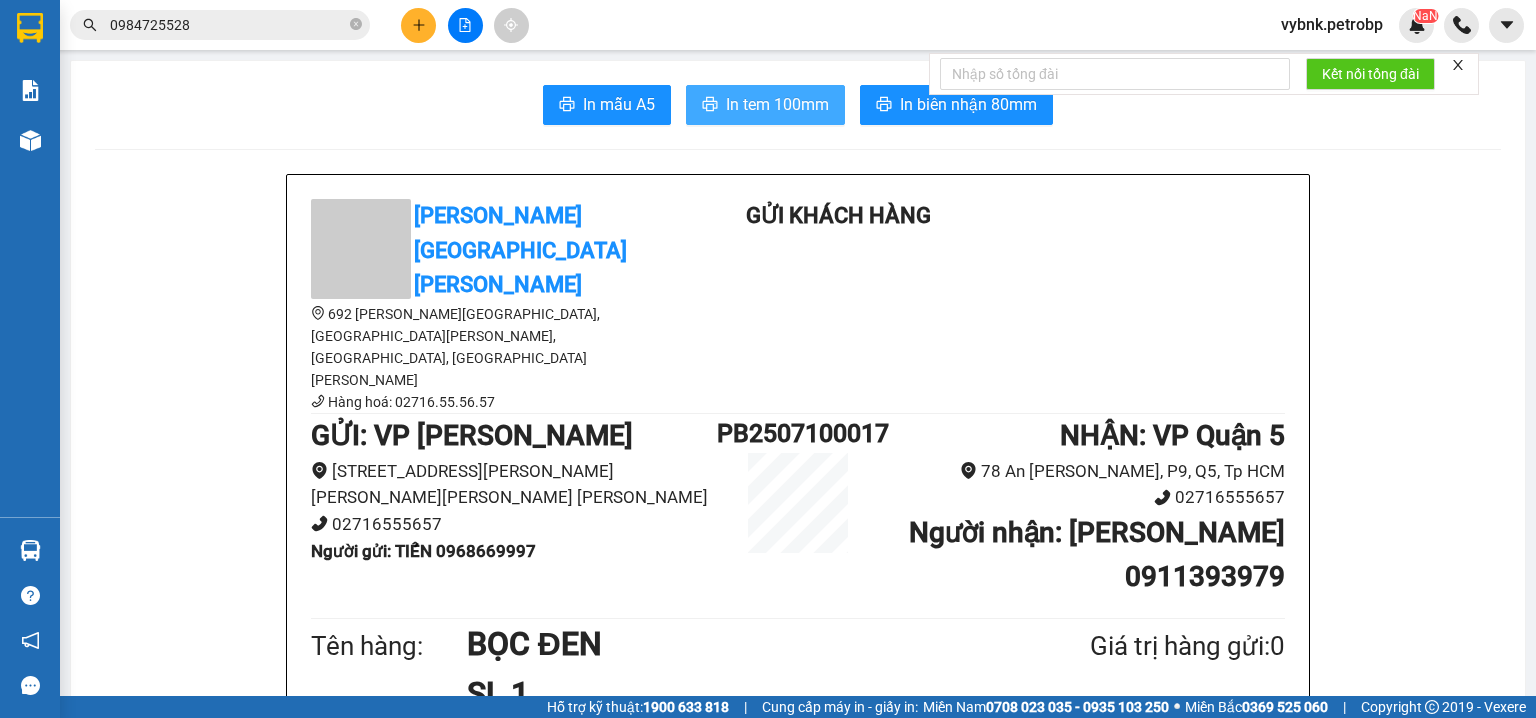 click on "In tem 100mm" at bounding box center [765, 105] 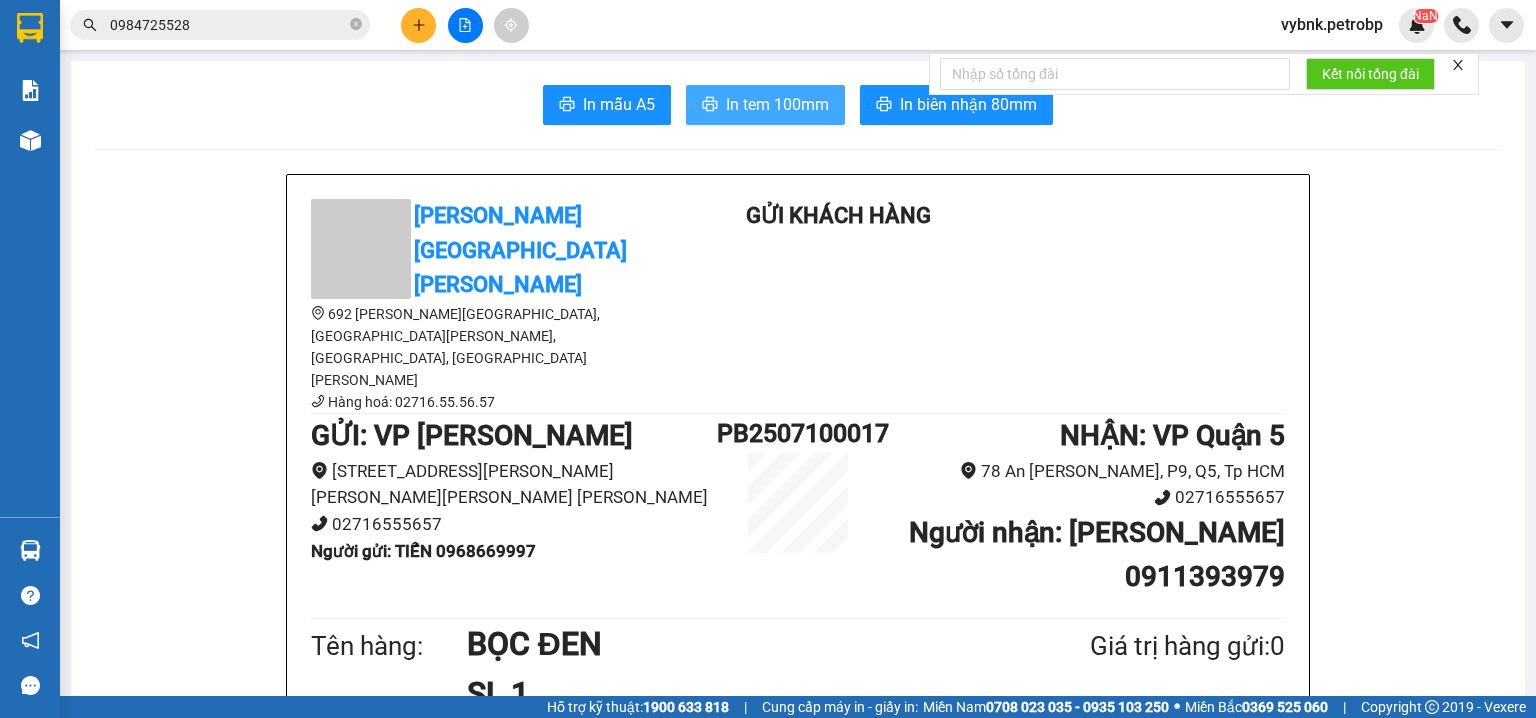 scroll, scrollTop: 0, scrollLeft: 0, axis: both 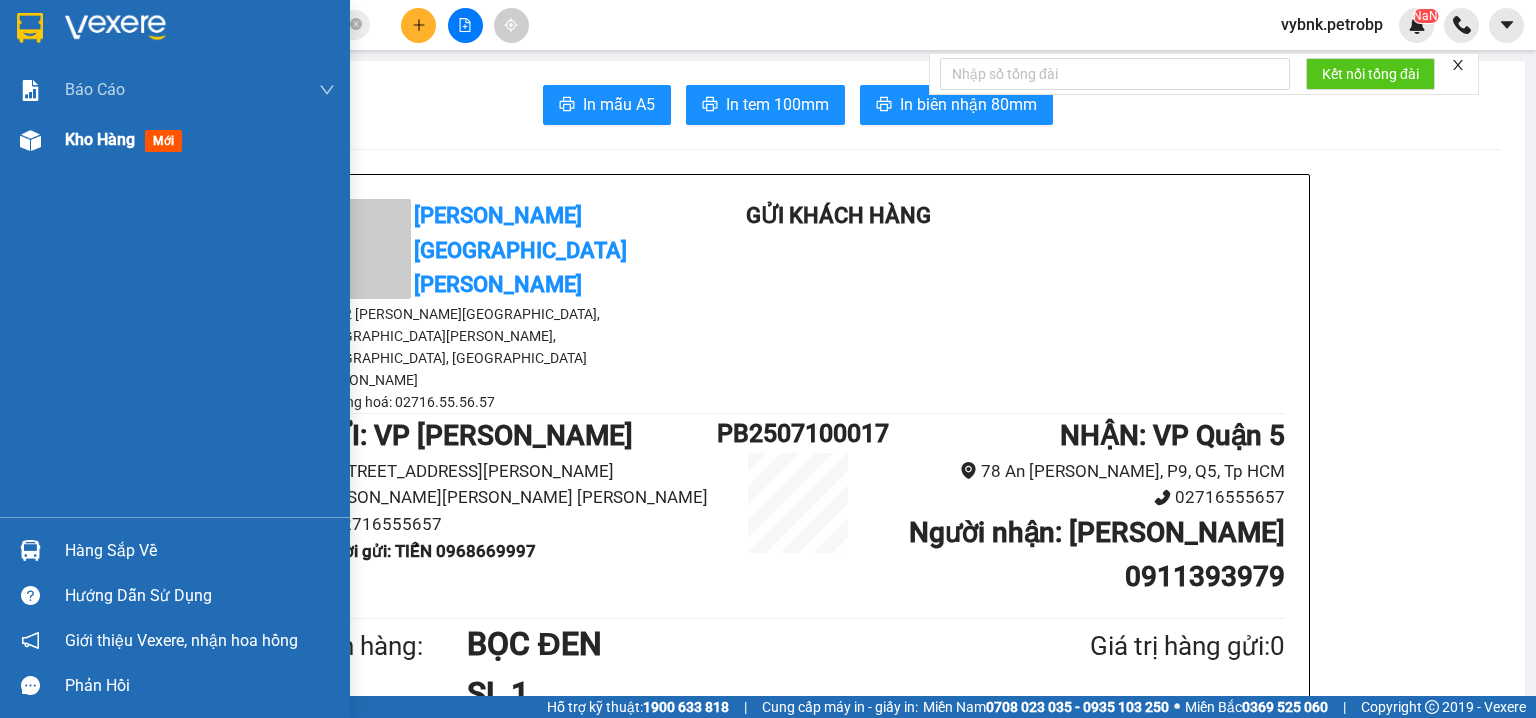 click on "Kho hàng mới" at bounding box center (200, 140) 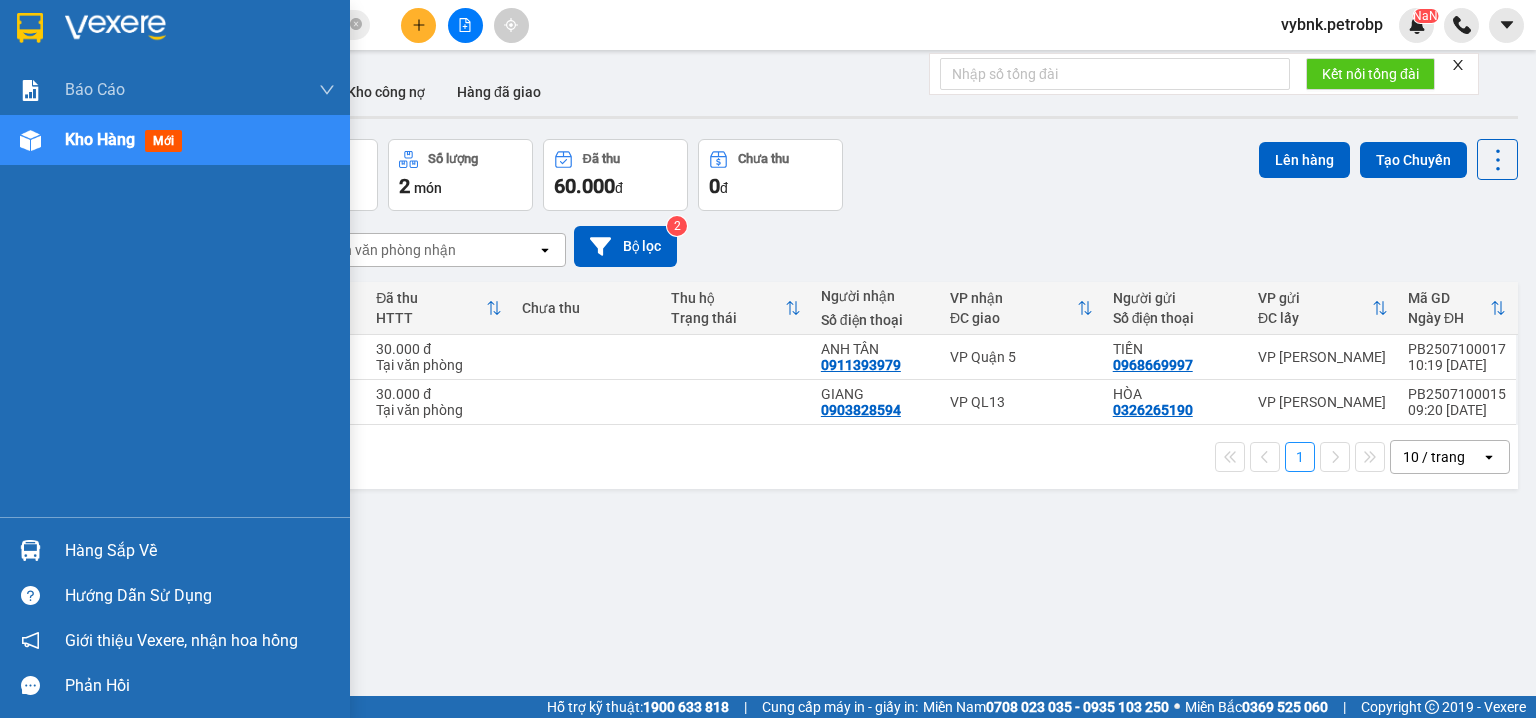 click at bounding box center (30, 550) 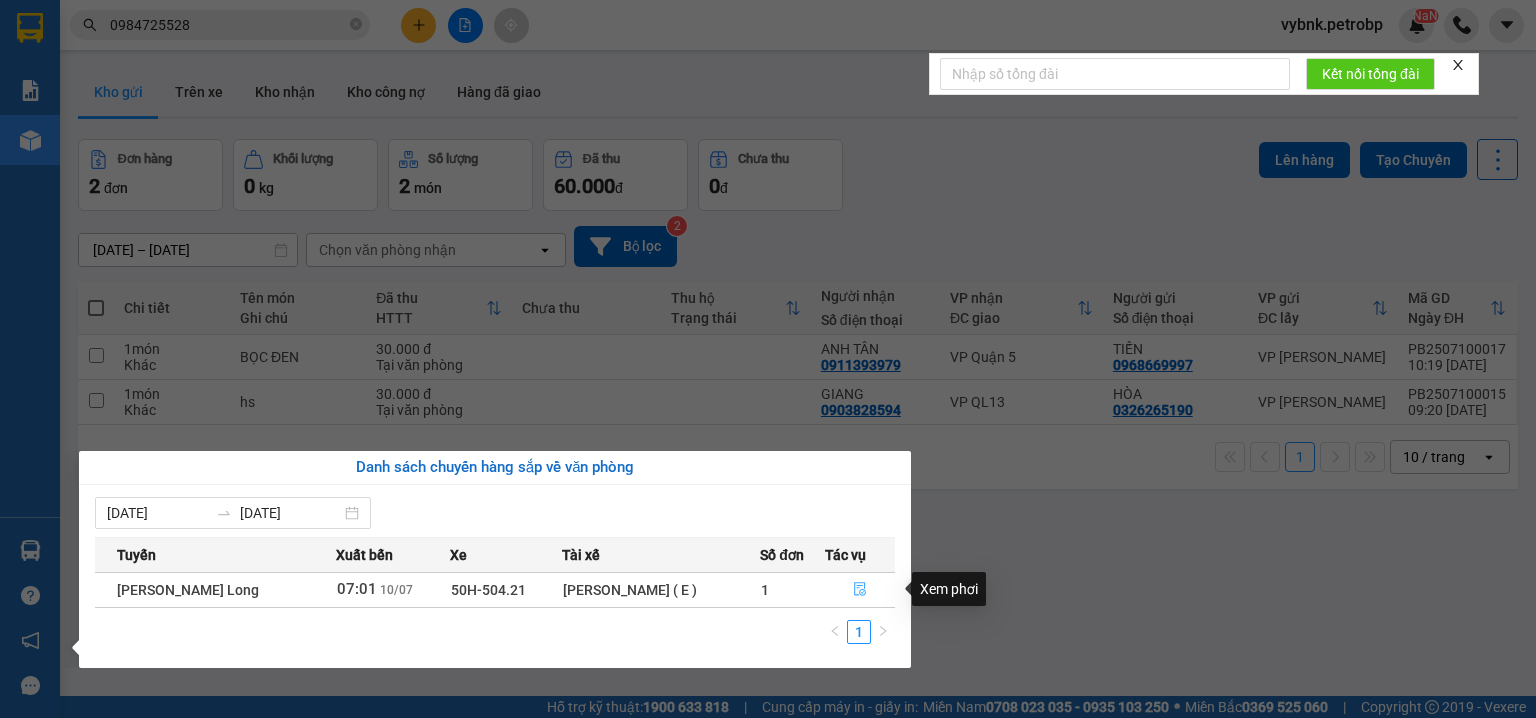 click 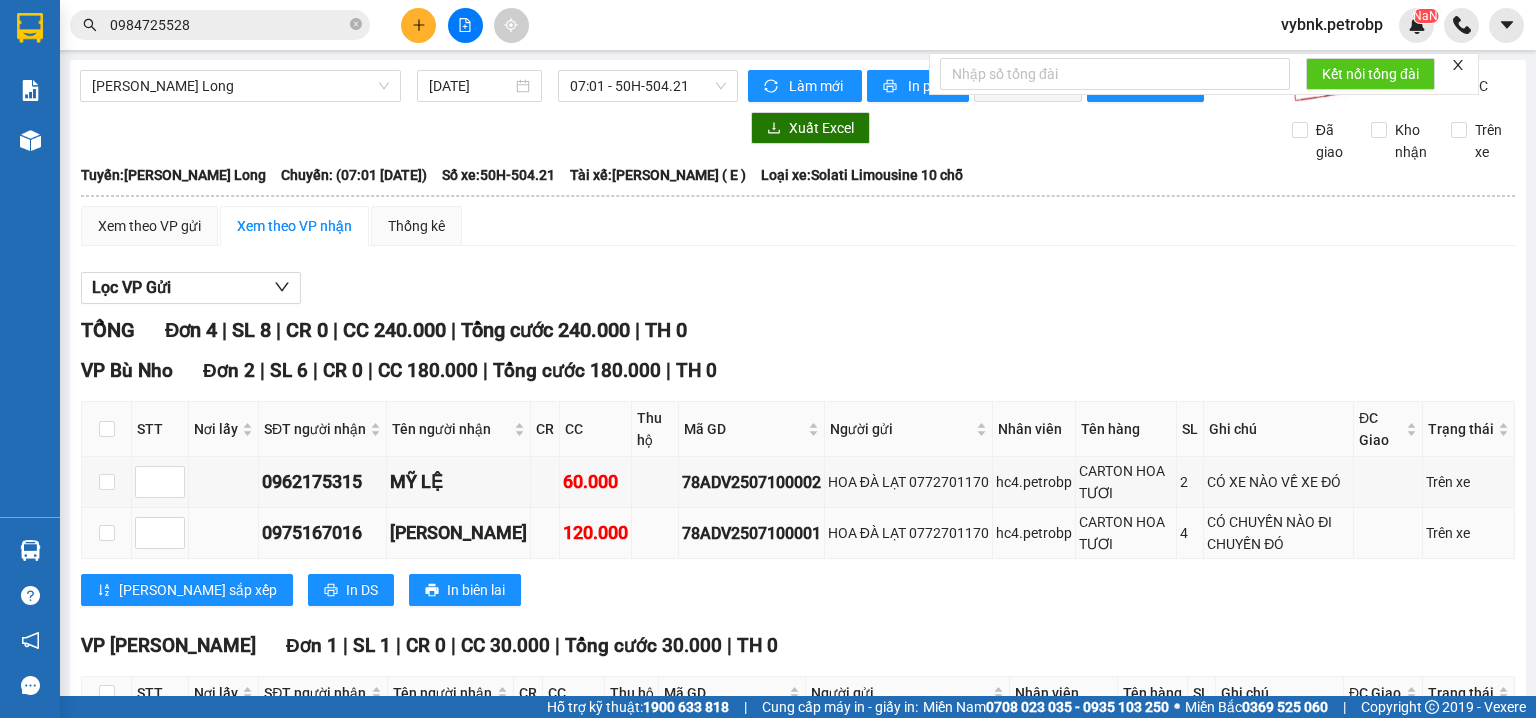 scroll, scrollTop: 393, scrollLeft: 0, axis: vertical 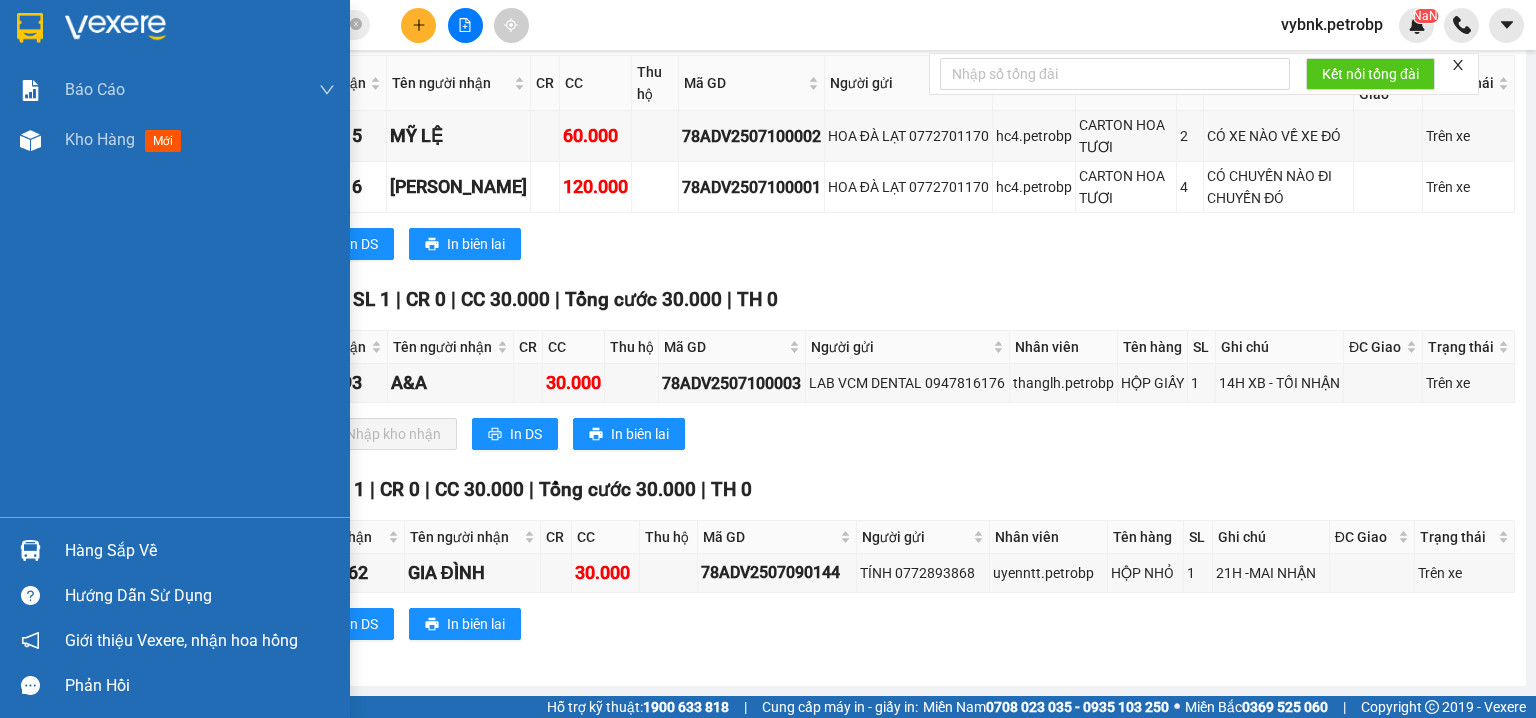 click on "Hàng sắp về" at bounding box center [175, 550] 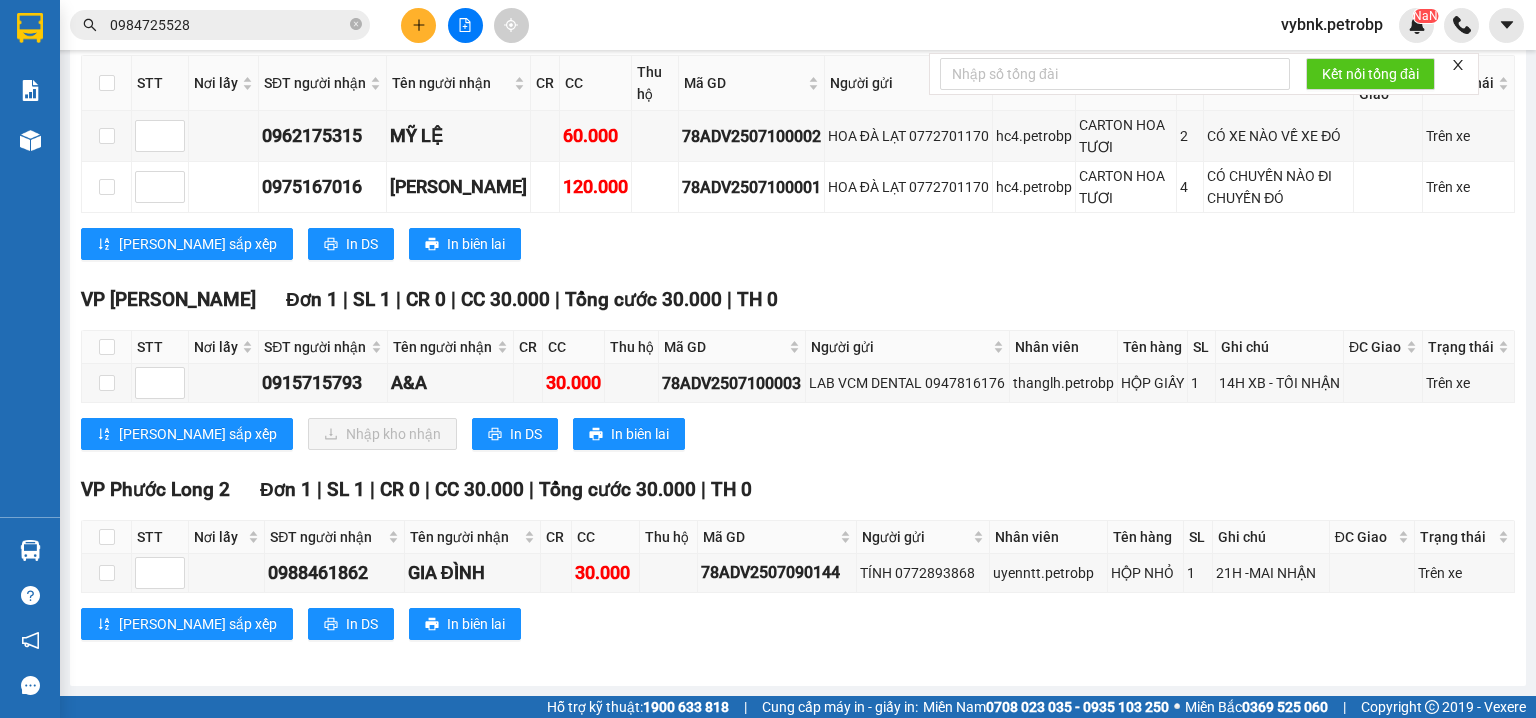 click on "Kết quả tìm kiếm ( 7 )  Bộ lọc  Ngày tạo đơn gần nhất Mã ĐH Trạng thái Món hàng Tổng cước Chưa cước Người gửi VP Gửi Người nhận VP Nhận BN2506300013 17:29 - 30/06 VP Nhận   50H-496.08 18:36 - 30/06 hồ sơ SL:  1 30.000 0989917279 NA  VP Bù Nho 0984725528 KIM VP Phước Bình BN2503130001 08:19 - 13/03 Đã giao   14:24 - 14/03 hồ sơ SL:  1 30.000 0989917279 NA  VP Bù Nho 0984725528 KIM (Trống) BN2406180006 10:52 - 18/06 Đã giao   09:32 - 19/06 hồ sơ SL:  1 30.000 0989917279 NA  VP Bù Nho 0984725528 KIM (Trống) PR2310310002 09:04 - 31/10 Đã giao   18:15 - 02/11 Hồ sơ SL:  1 20.000 0386429970 CÔ PHƯỢNG  VP Phú Riềng 0984725528 hoàng kim (Trống) PR2310260005 09:24 - 26/10 Đã giao   17:36 - 26/10 tập hồ sơ màu vàng SL:  1 20.000 0386429970 CÔ PHƯỢNG  VP Phú Riềng 0984725528 hoàng kim (Trống) PR2310040001 14:14 - 04/10 Đã giao   15:09 - 05/10 tập hồ sơ màu vàng SL:  1 30.000 0386429970 0984725528" at bounding box center [768, 359] 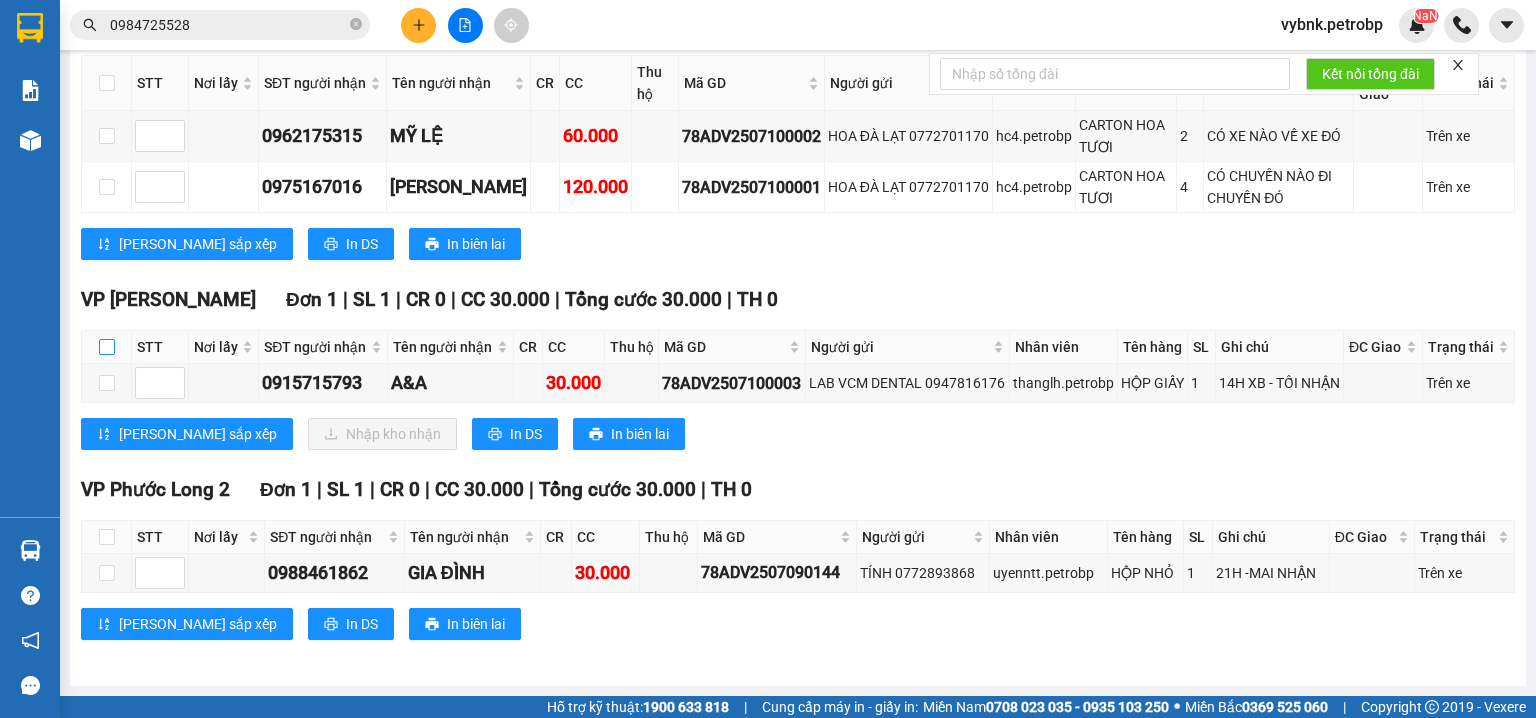 click at bounding box center (107, 347) 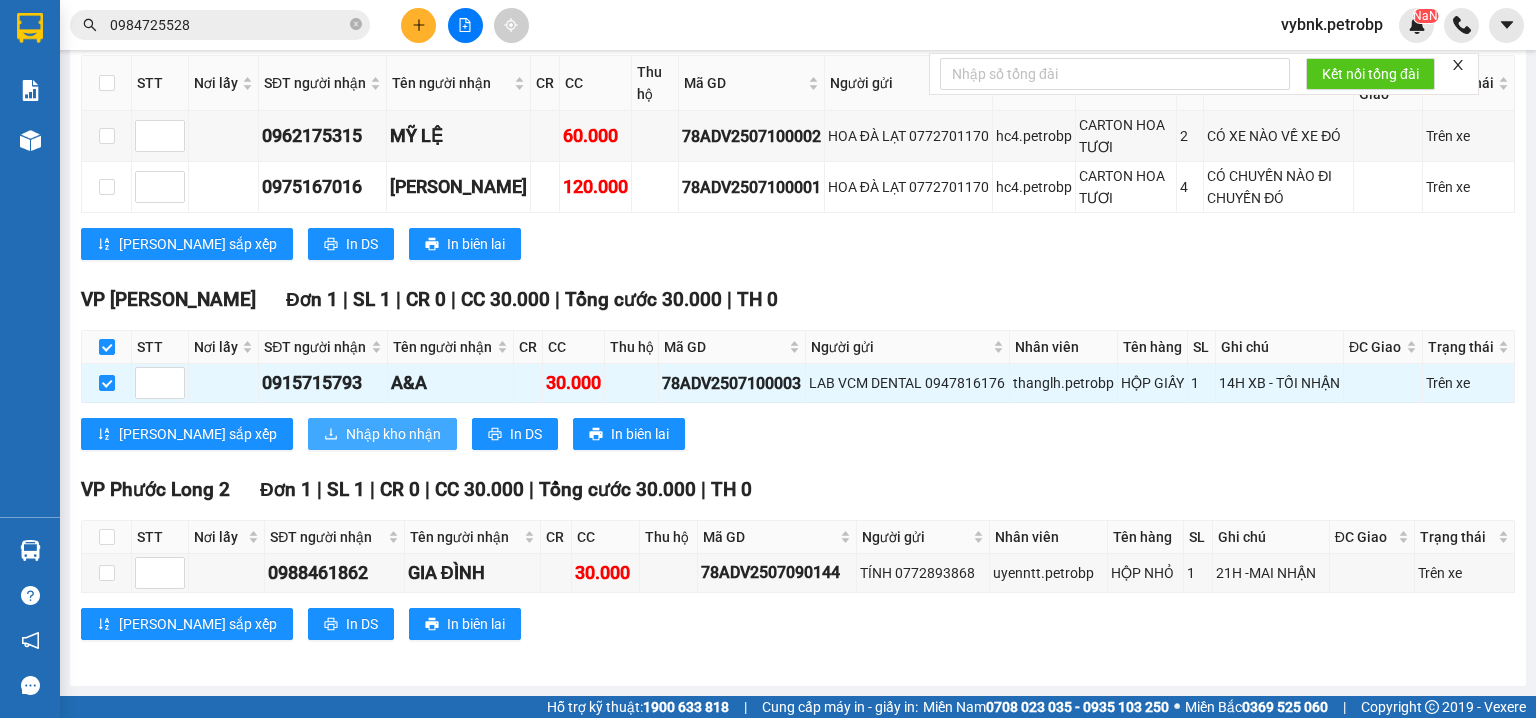 click on "Nhập kho nhận" at bounding box center (393, 434) 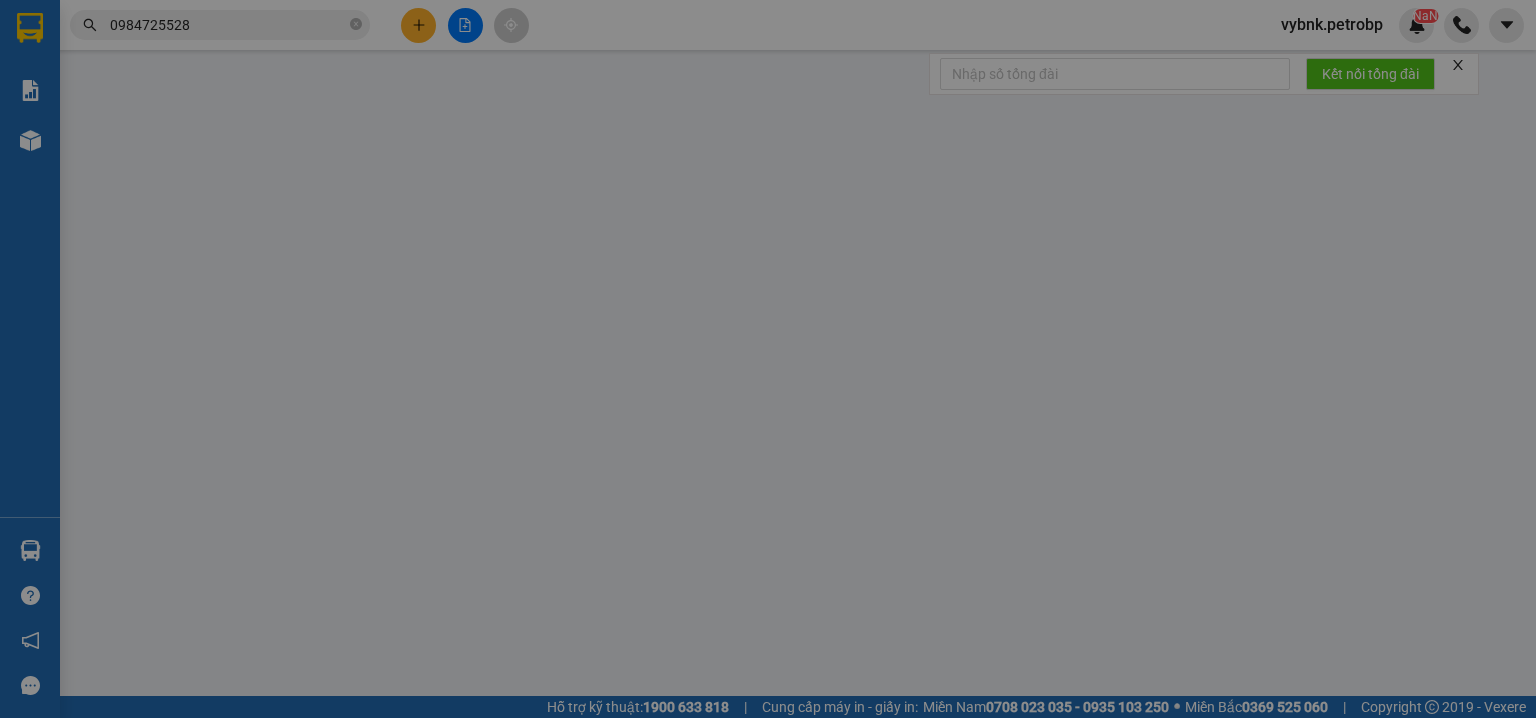 scroll, scrollTop: 0, scrollLeft: 0, axis: both 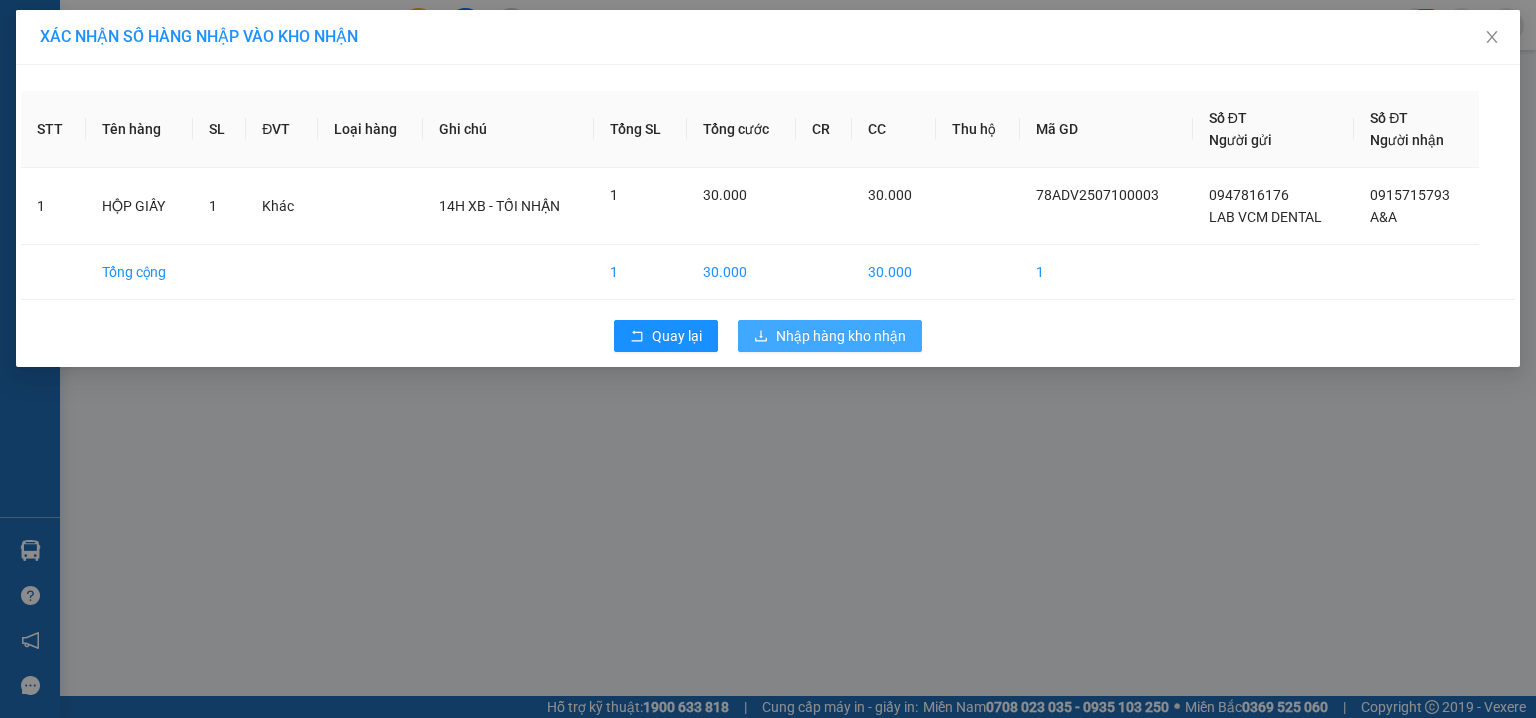 click on "Nhập hàng kho nhận" at bounding box center (830, 336) 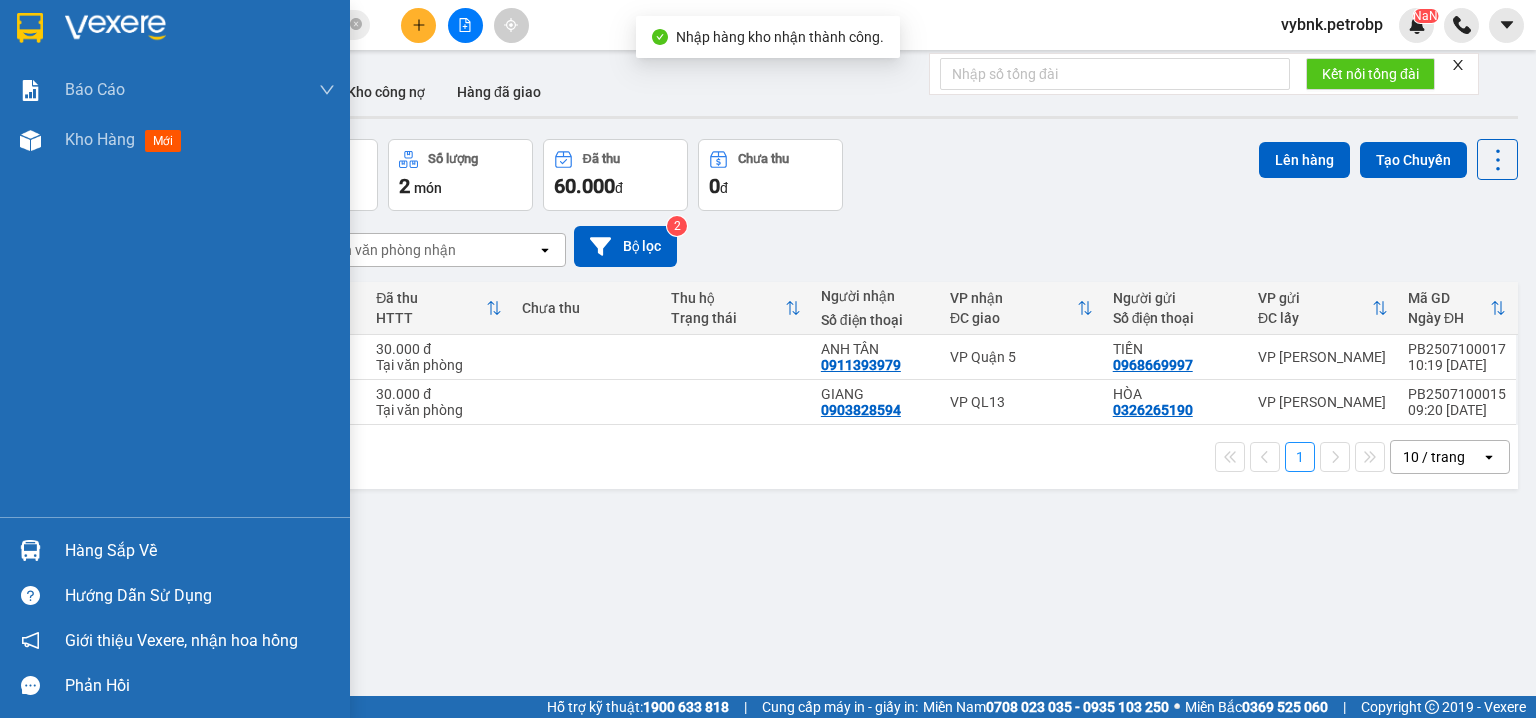 click at bounding box center (30, 550) 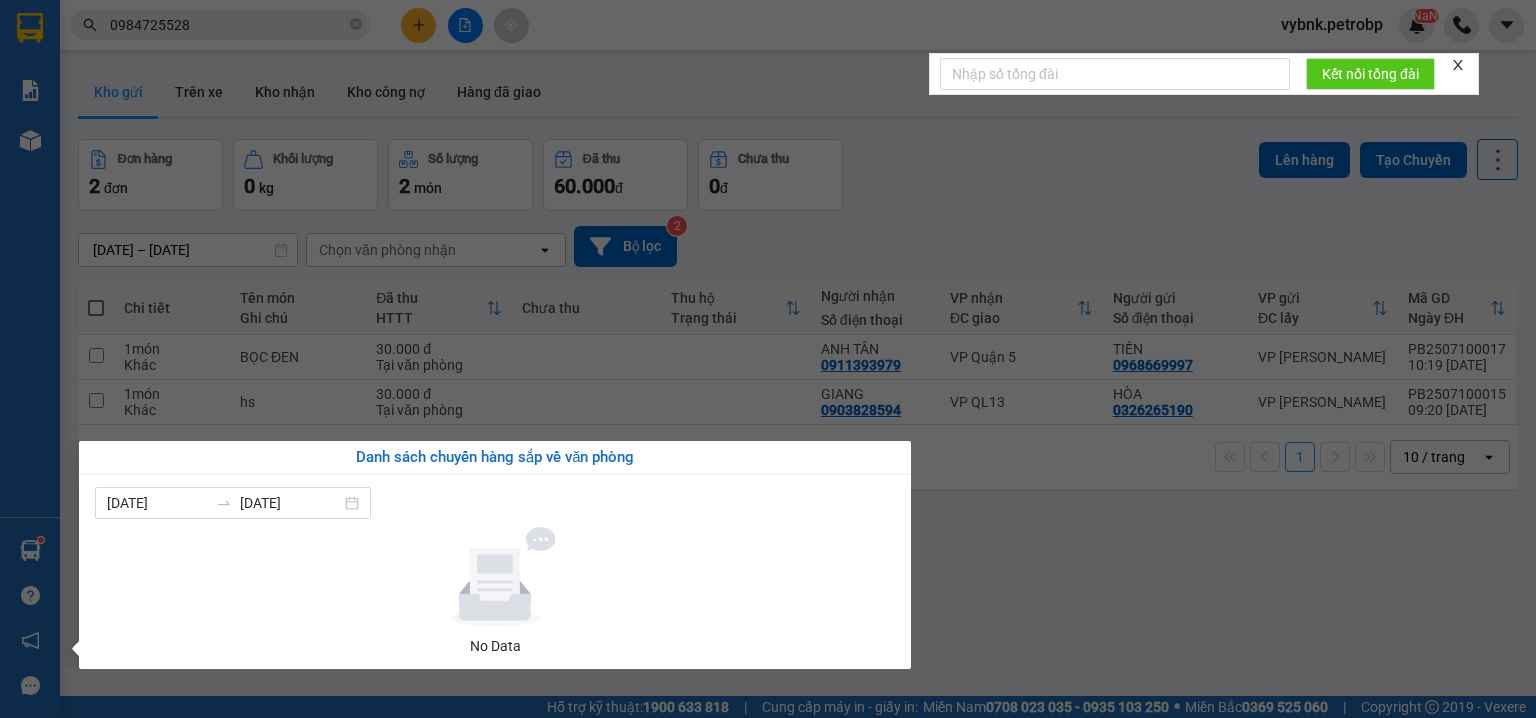 click on "Kết quả tìm kiếm ( 7 )  Bộ lọc  Ngày tạo đơn gần nhất Mã ĐH Trạng thái Món hàng Tổng cước Chưa cước Người gửi VP Gửi Người nhận VP Nhận BN2506300013 17:29 - 30/06 VP Nhận   50H-496.08 18:36 - 30/06 hồ sơ SL:  1 30.000 0989917279 NA  VP Bù Nho 0984725528 KIM VP Phước Bình BN2503130001 08:19 - 13/03 Đã giao   14:24 - 14/03 hồ sơ SL:  1 30.000 0989917279 NA  VP Bù Nho 0984725528 KIM (Trống) BN2406180006 10:52 - 18/06 Đã giao   09:32 - 19/06 hồ sơ SL:  1 30.000 0989917279 NA  VP Bù Nho 0984725528 KIM (Trống) PR2310310002 09:04 - 31/10 Đã giao   18:15 - 02/11 Hồ sơ SL:  1 20.000 0386429970 CÔ PHƯỢNG  VP Phú Riềng 0984725528 hoàng kim (Trống) PR2310260005 09:24 - 26/10 Đã giao   17:36 - 26/10 tập hồ sơ màu vàng SL:  1 20.000 0386429970 CÔ PHƯỢNG  VP Phú Riềng 0984725528 hoàng kim (Trống) PR2310040001 14:14 - 04/10 Đã giao   15:09 - 05/10 tập hồ sơ màu vàng SL:  1 30.000 0386429970 0984725528" at bounding box center [768, 359] 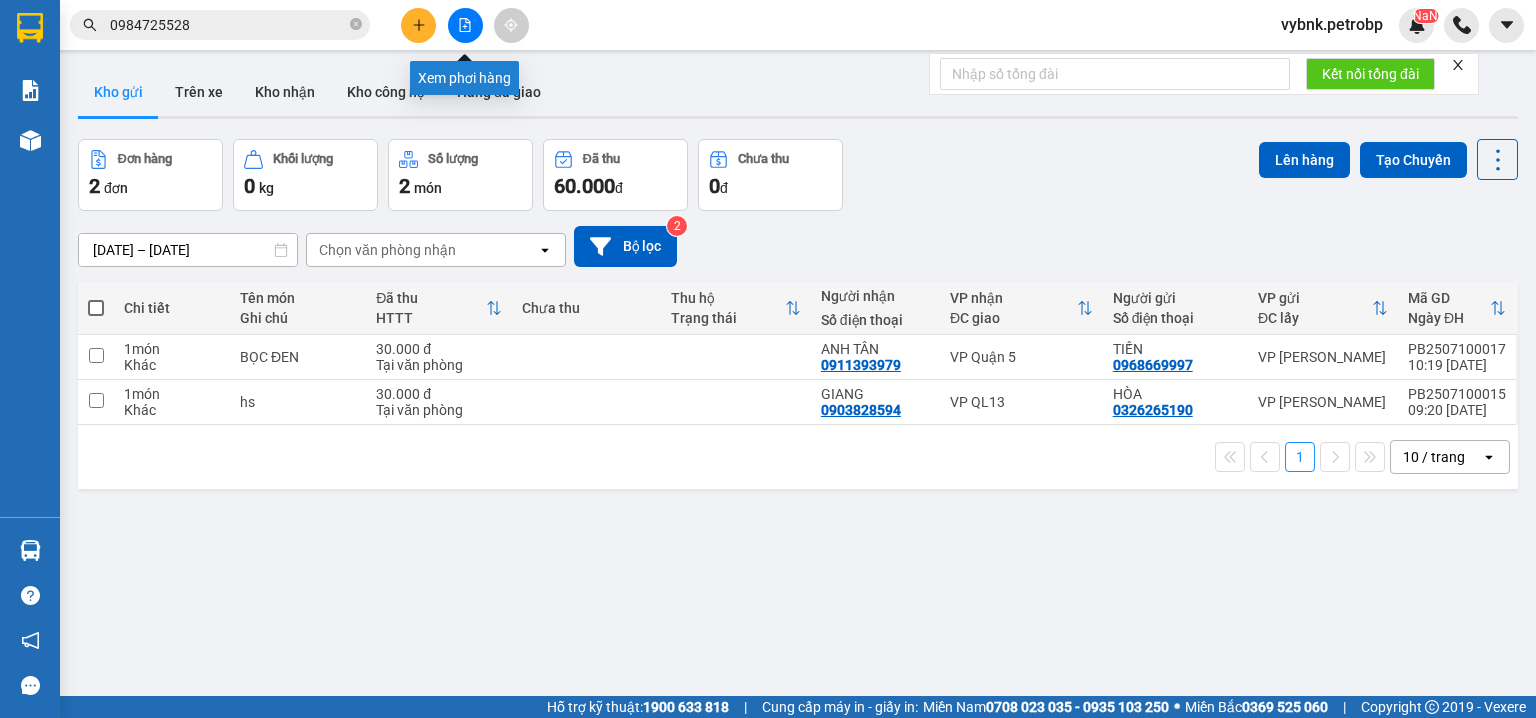 click at bounding box center (465, 25) 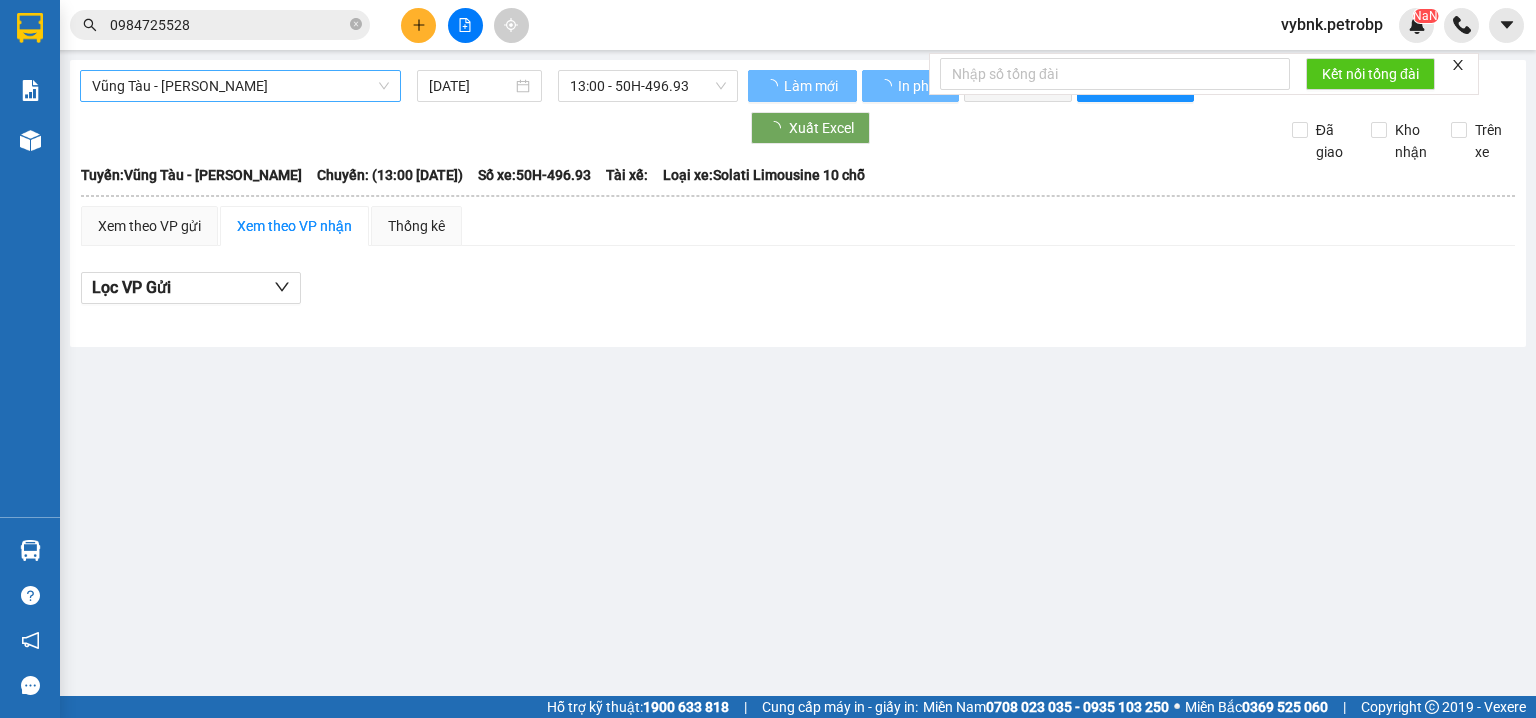 click on "Vũng Tàu - Bình Phước" at bounding box center [240, 86] 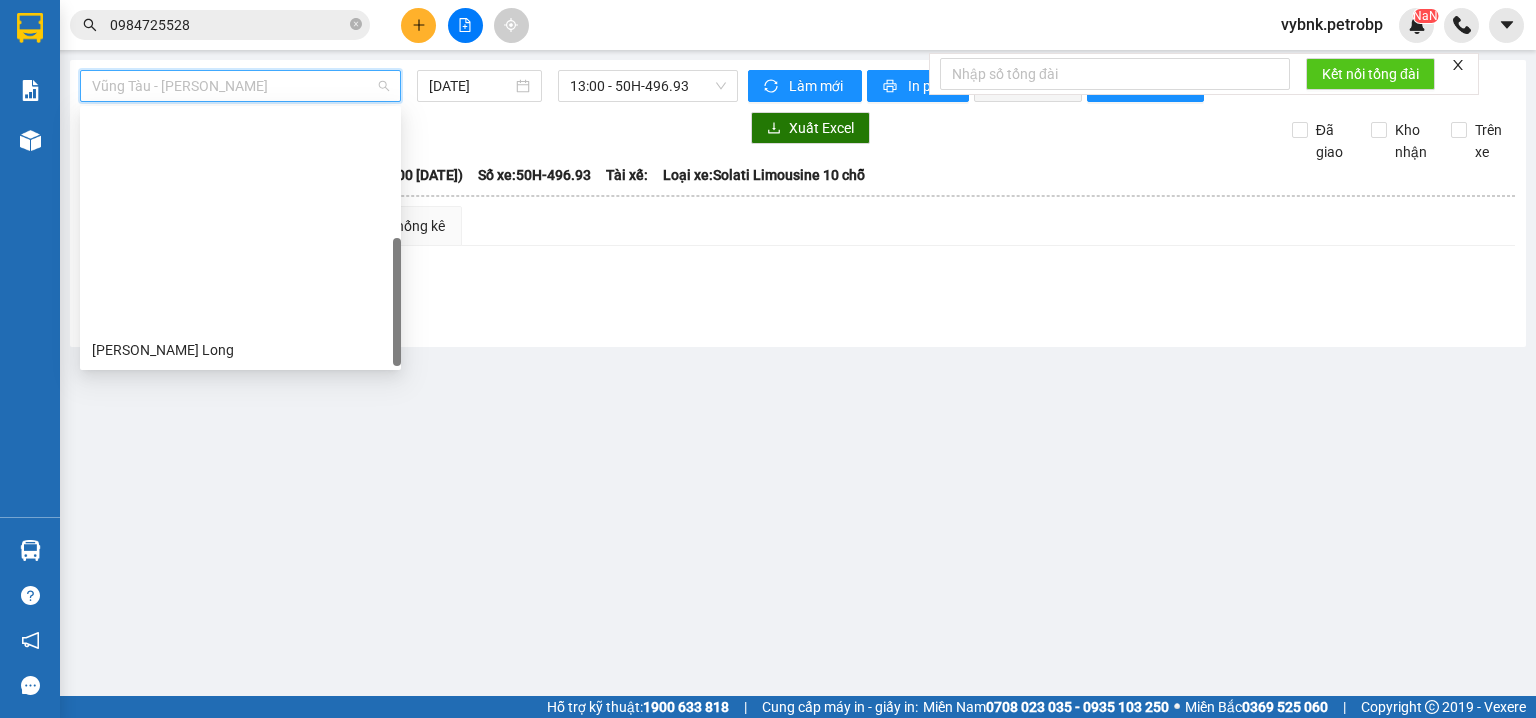 scroll, scrollTop: 149, scrollLeft: 0, axis: vertical 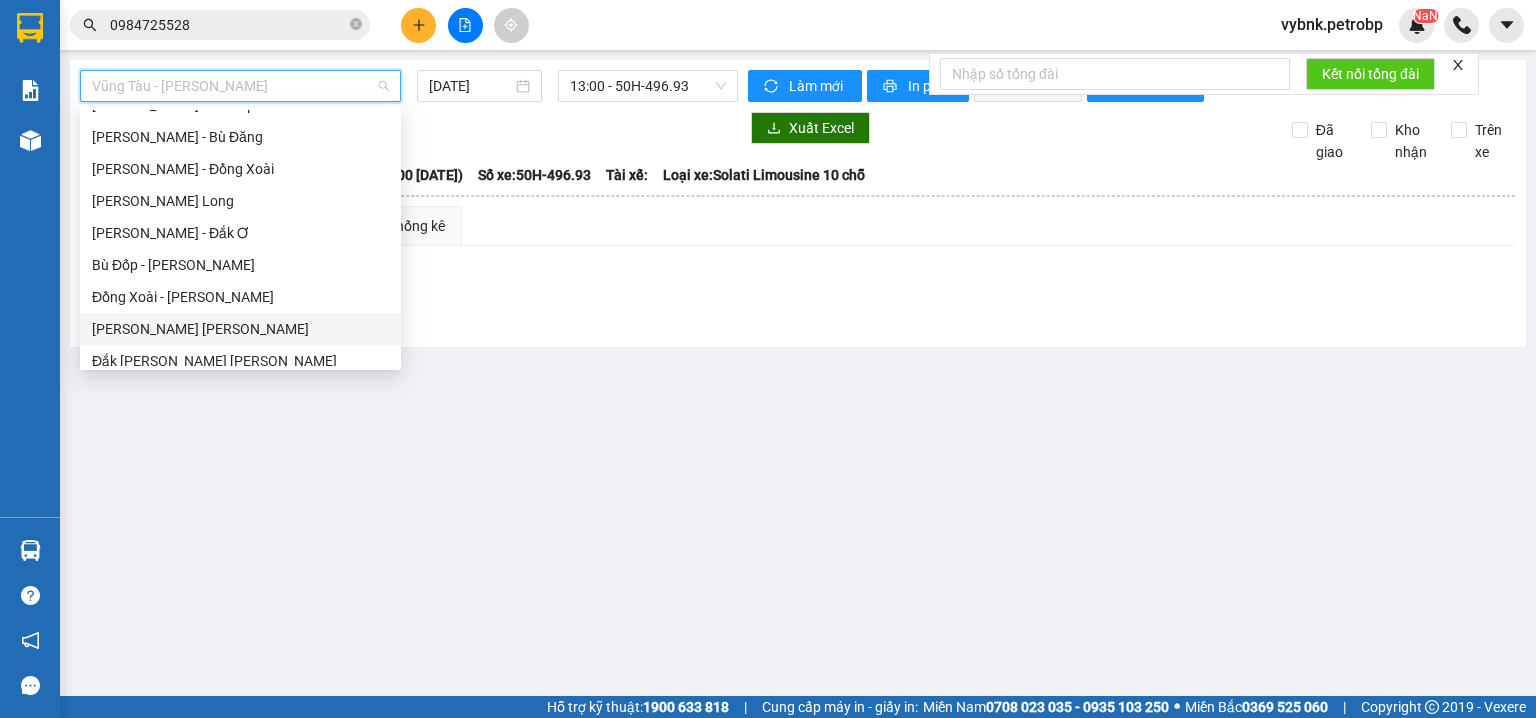click on "Phước Long - Hồ Chí Minh" at bounding box center (240, 329) 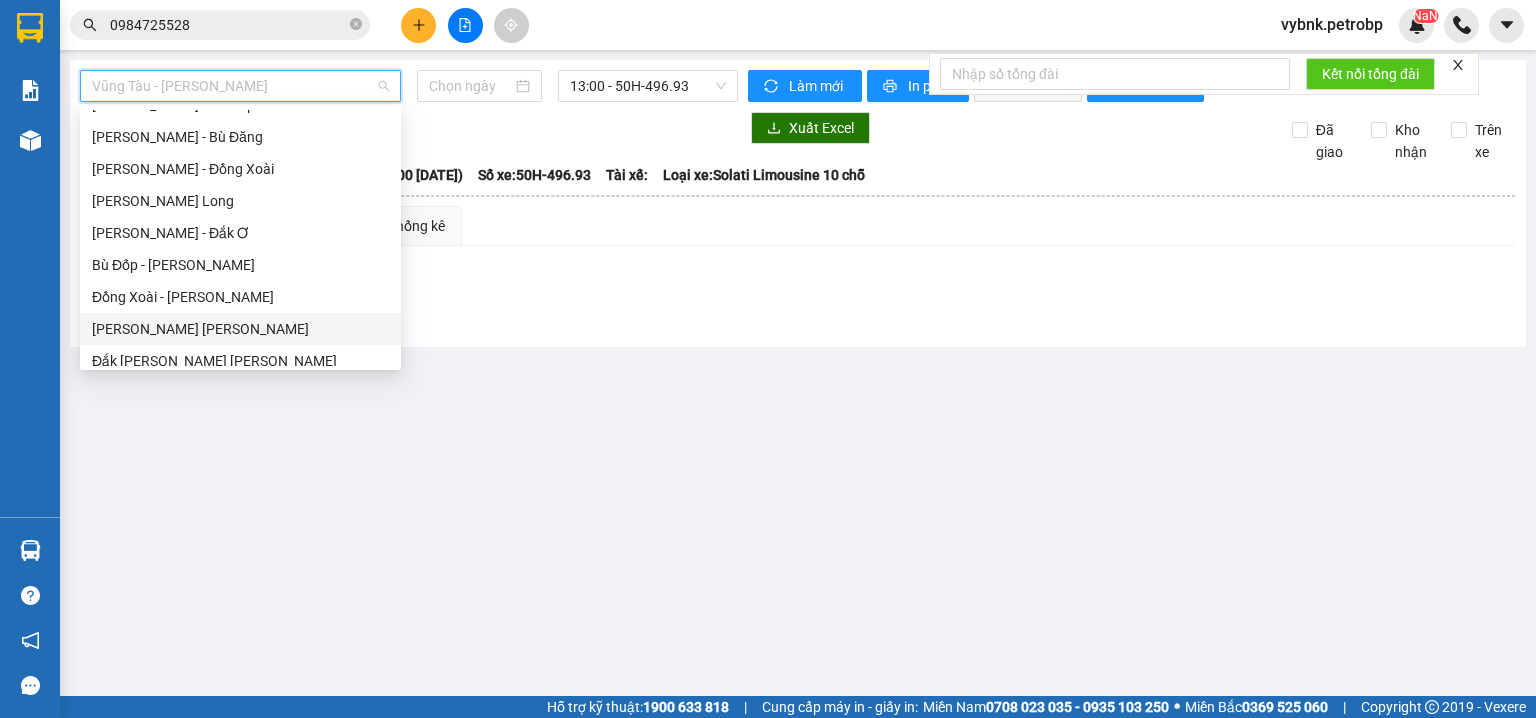 type on "[DATE]" 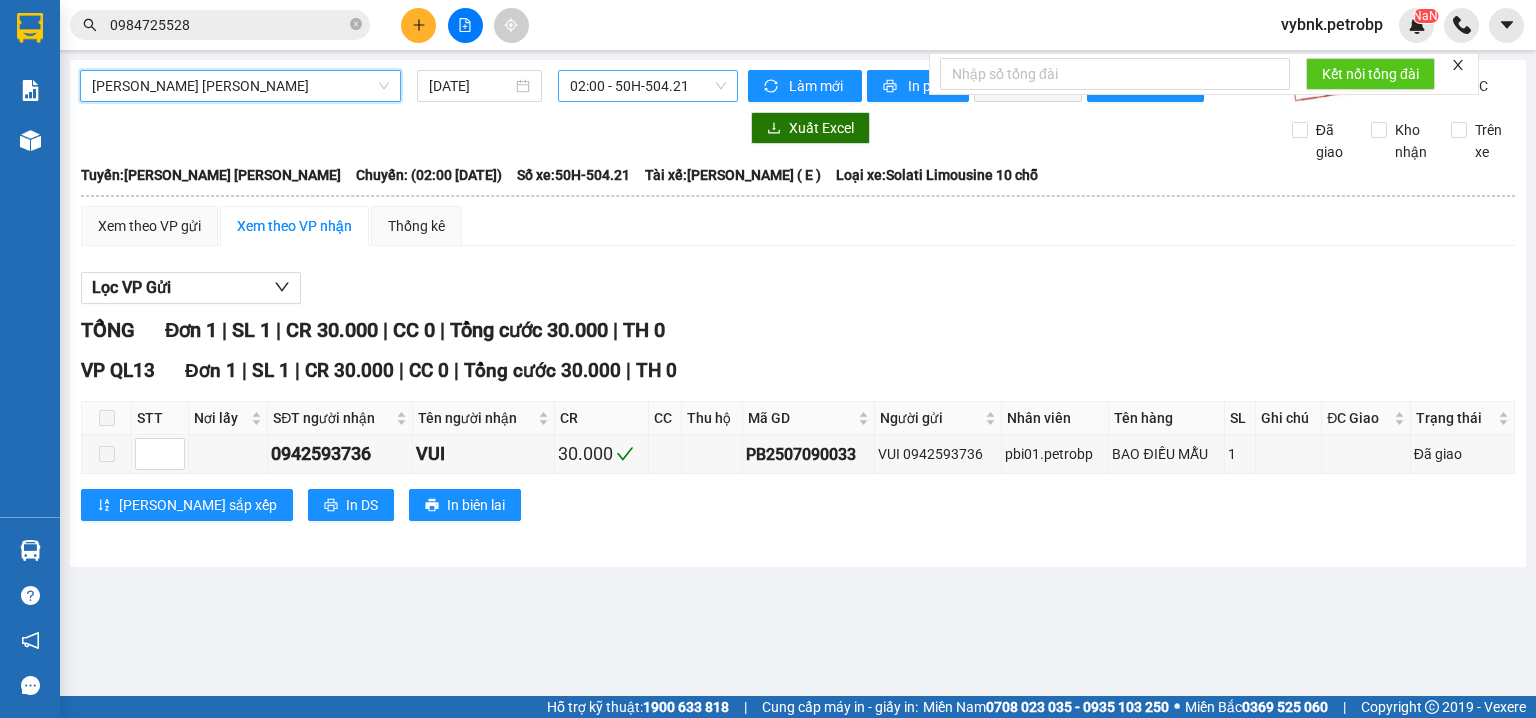 click on "02:00     - 50H-504.21" at bounding box center [648, 86] 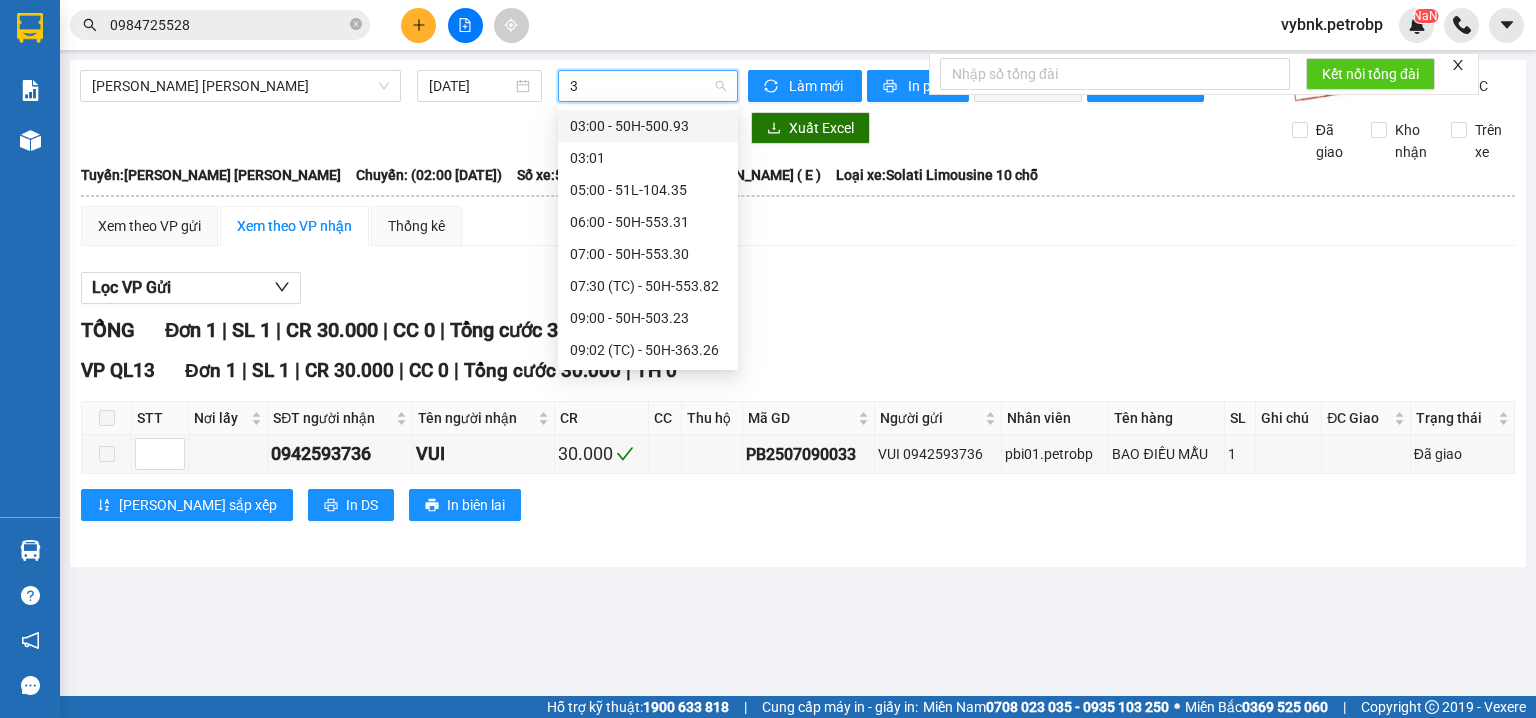 type on "33" 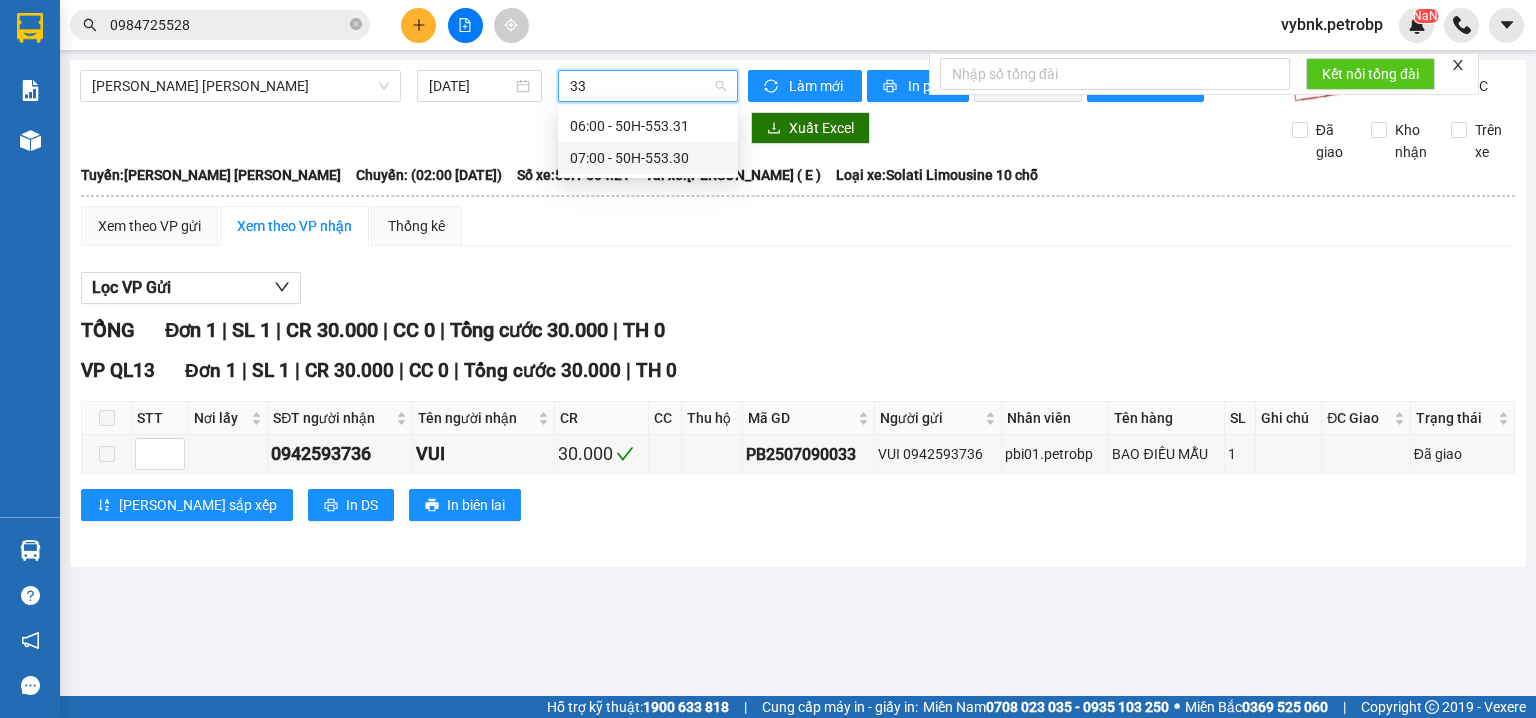 click on "07:00     - 50H-553.30" at bounding box center [648, 158] 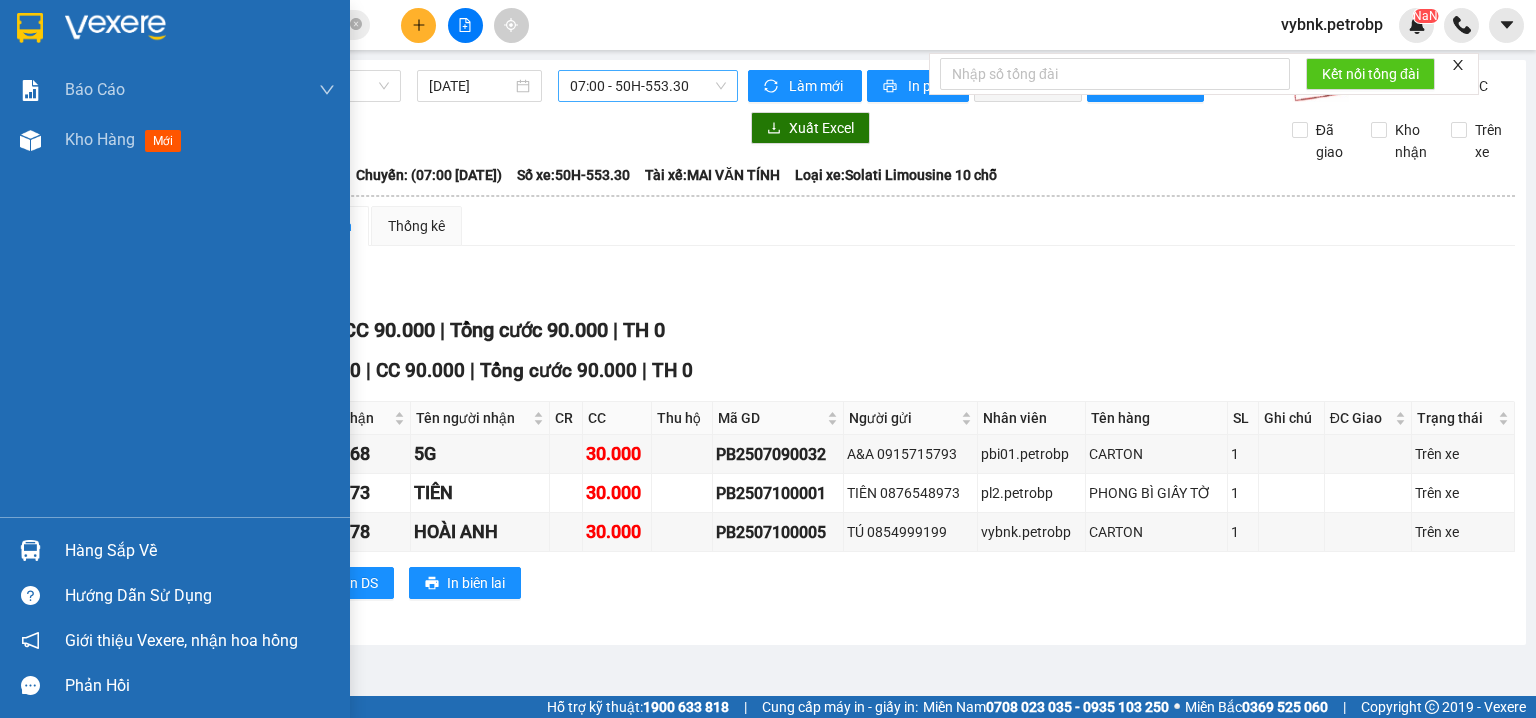 click on "Hàng sắp về" at bounding box center (175, 550) 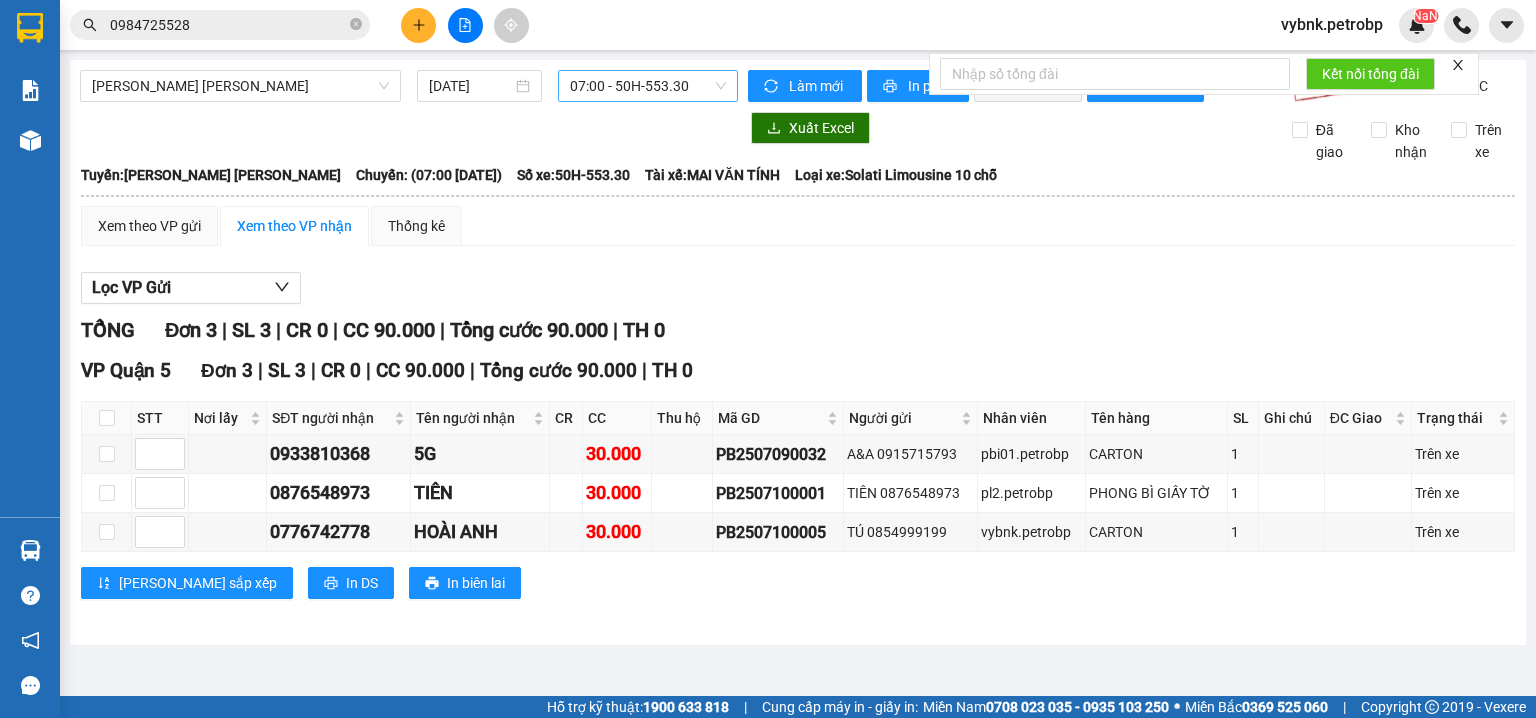 click on "Kết quả tìm kiếm ( 7 )  Bộ lọc  Ngày tạo đơn gần nhất Mã ĐH Trạng thái Món hàng Tổng cước Chưa cước Người gửi VP Gửi Người nhận VP Nhận BN2506300013 17:29 - 30/06 VP Nhận   50H-496.08 18:36 - 30/06 hồ sơ SL:  1 30.000 0989917279 NA  VP Bù Nho 0984725528 KIM VP Phước Bình BN2503130001 08:19 - 13/03 Đã giao   14:24 - 14/03 hồ sơ SL:  1 30.000 0989917279 NA  VP Bù Nho 0984725528 KIM (Trống) BN2406180006 10:52 - 18/06 Đã giao   09:32 - 19/06 hồ sơ SL:  1 30.000 0989917279 NA  VP Bù Nho 0984725528 KIM (Trống) PR2310310002 09:04 - 31/10 Đã giao   18:15 - 02/11 Hồ sơ SL:  1 20.000 0386429970 CÔ PHƯỢNG  VP Phú Riềng 0984725528 hoàng kim (Trống) PR2310260005 09:24 - 26/10 Đã giao   17:36 - 26/10 tập hồ sơ màu vàng SL:  1 20.000 0386429970 CÔ PHƯỢNG  VP Phú Riềng 0984725528 hoàng kim (Trống) PR2310040001 14:14 - 04/10 Đã giao   15:09 - 05/10 tập hồ sơ màu vàng SL:  1 30.000 0386429970 0984725528" at bounding box center (768, 359) 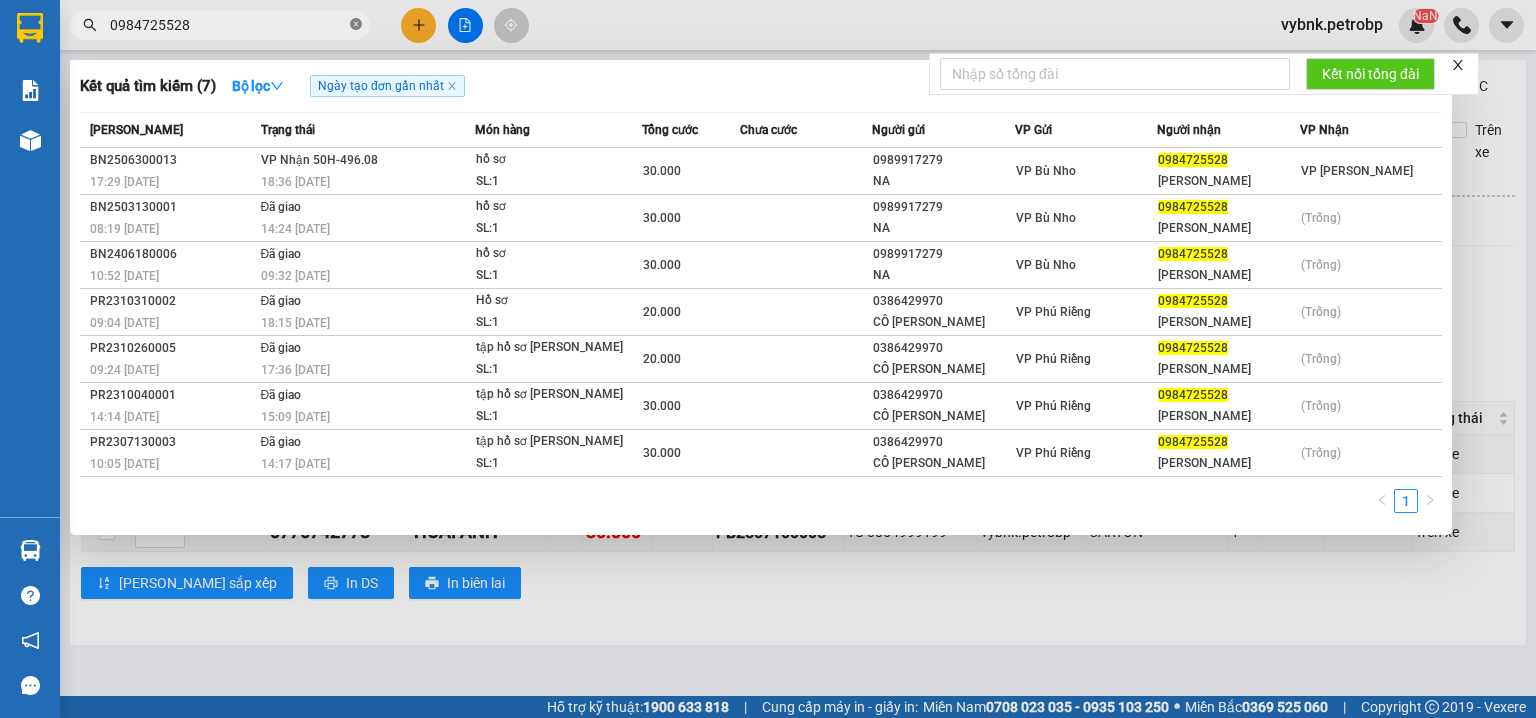 click 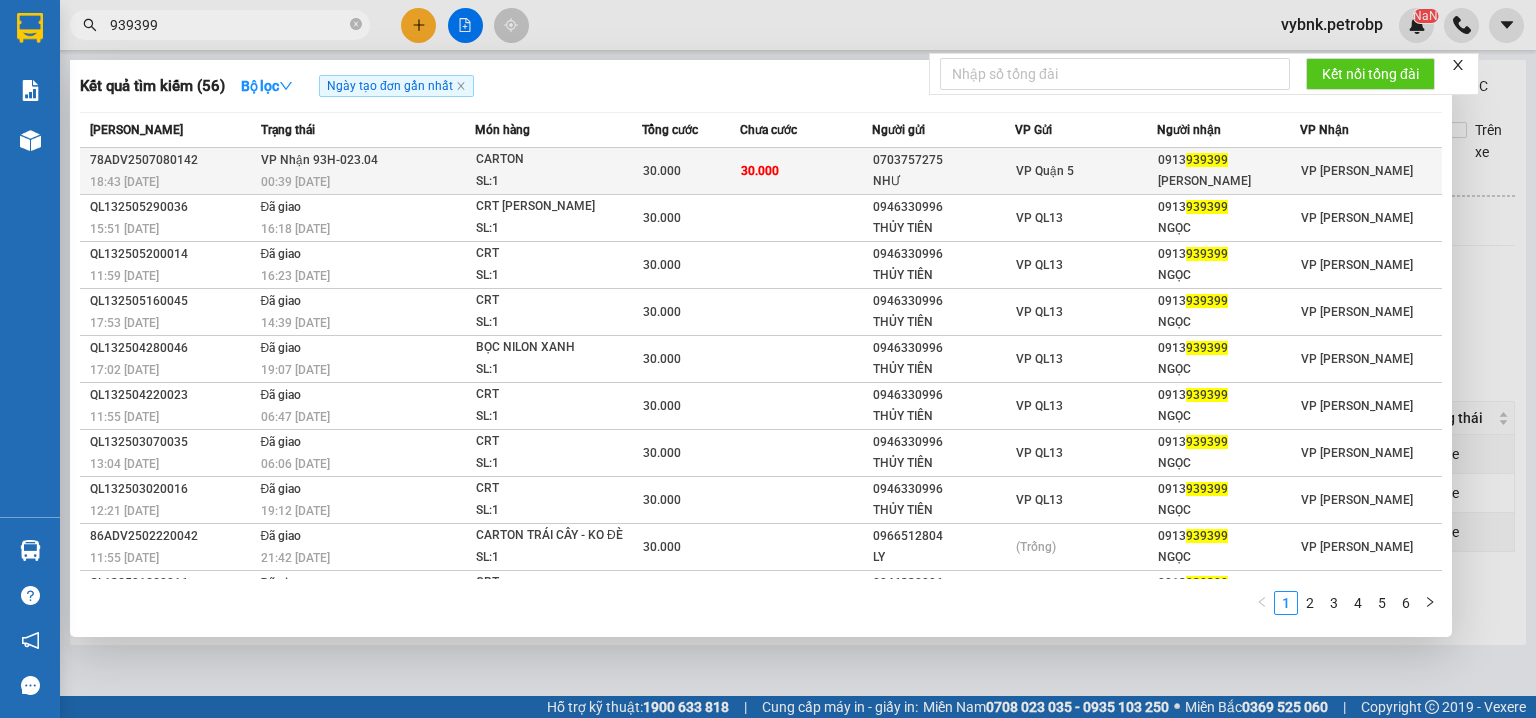 type on "939399" 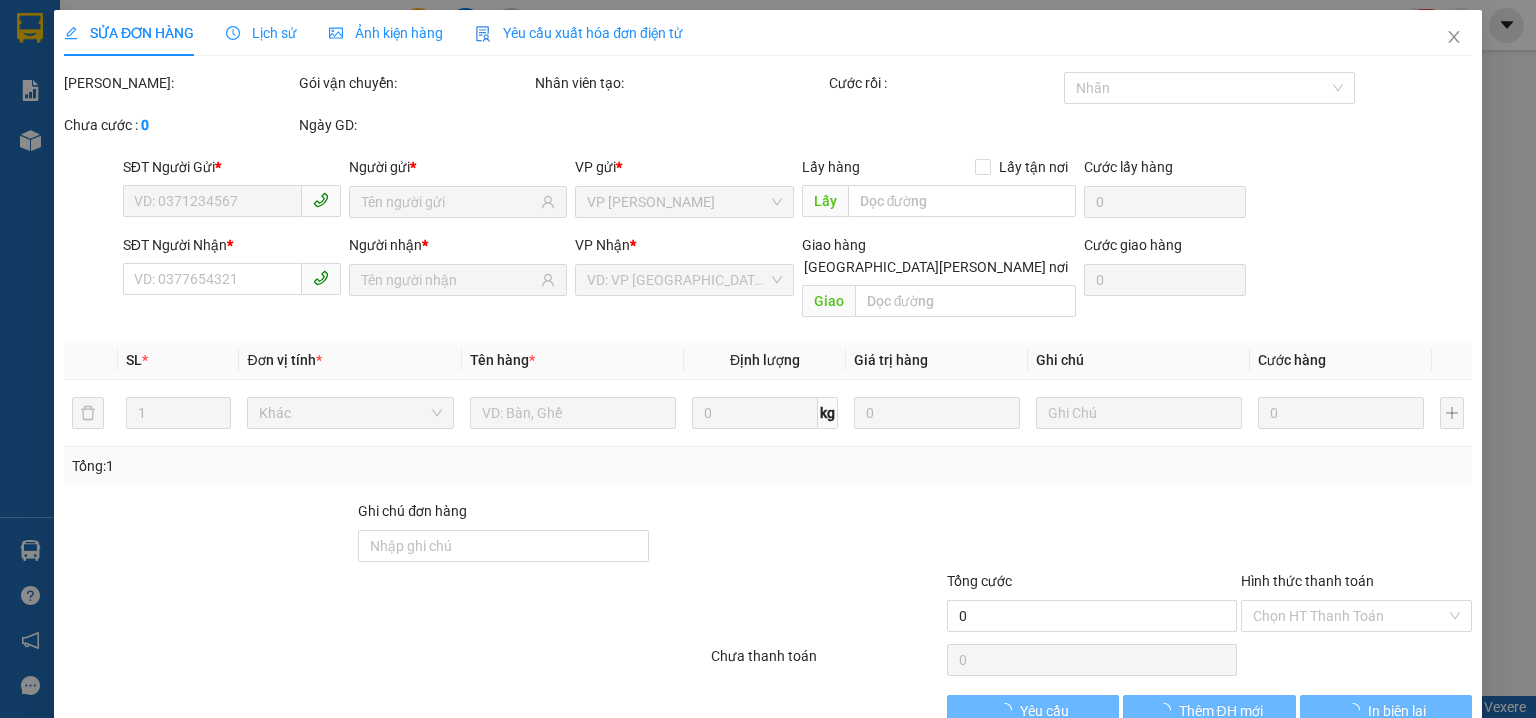 type on "0703757275" 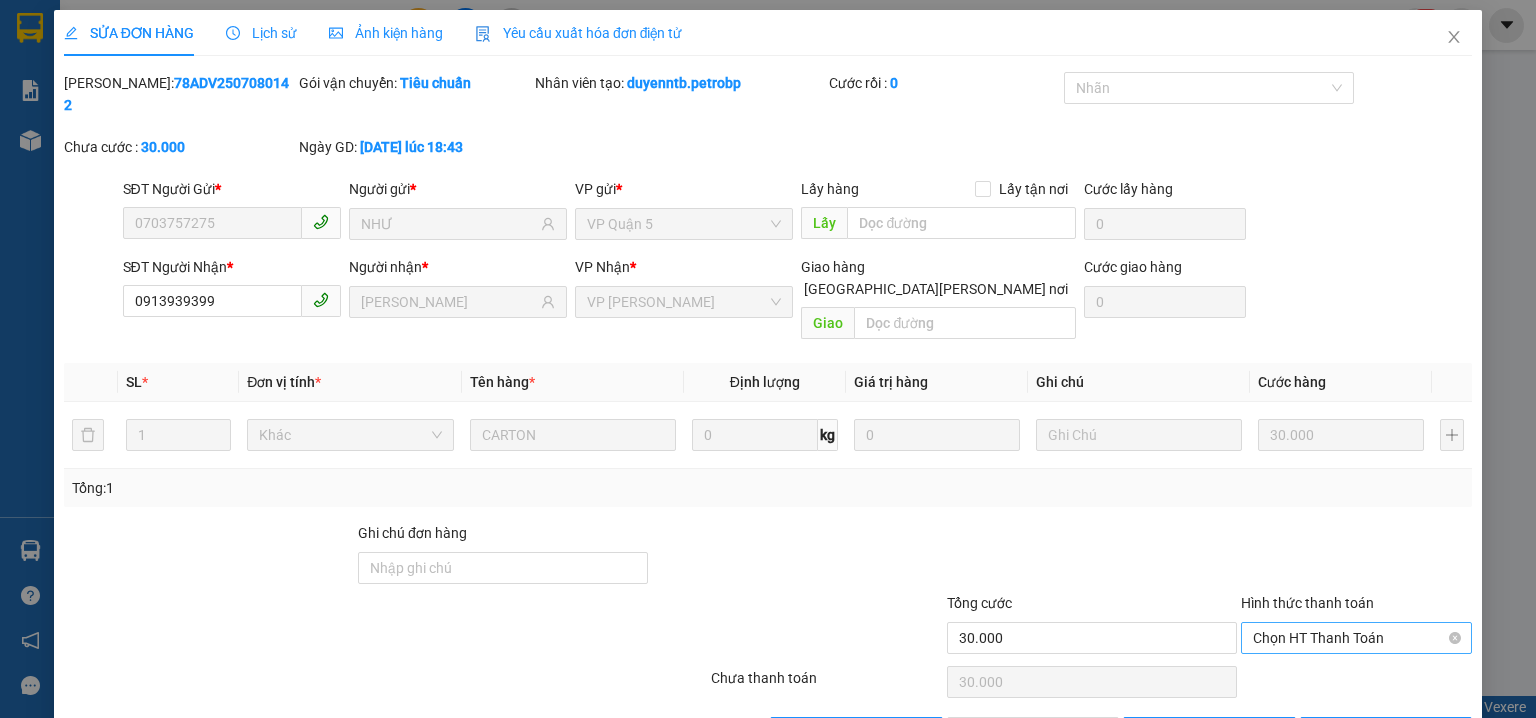 click on "Chọn HT Thanh Toán" at bounding box center (1356, 638) 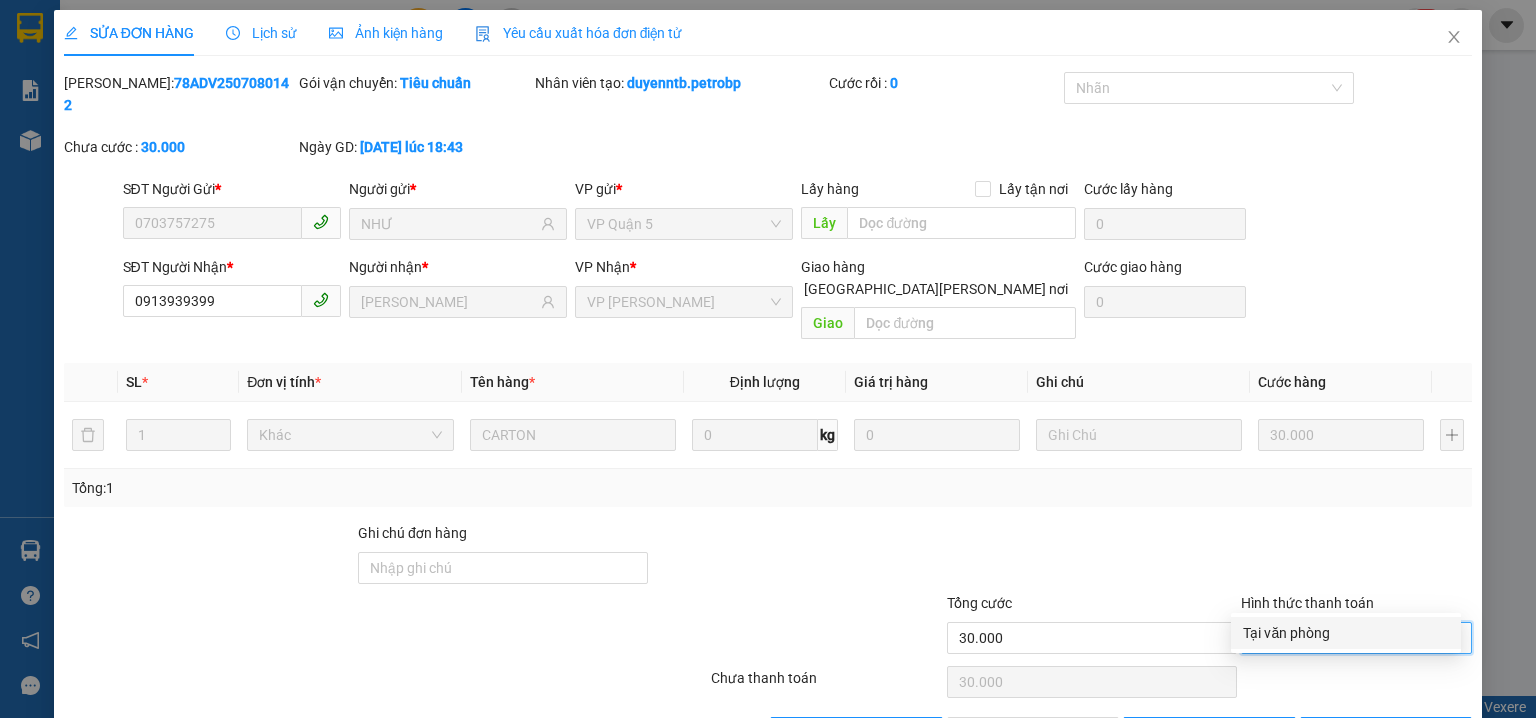 click on "Tại văn phòng" at bounding box center [1346, 633] 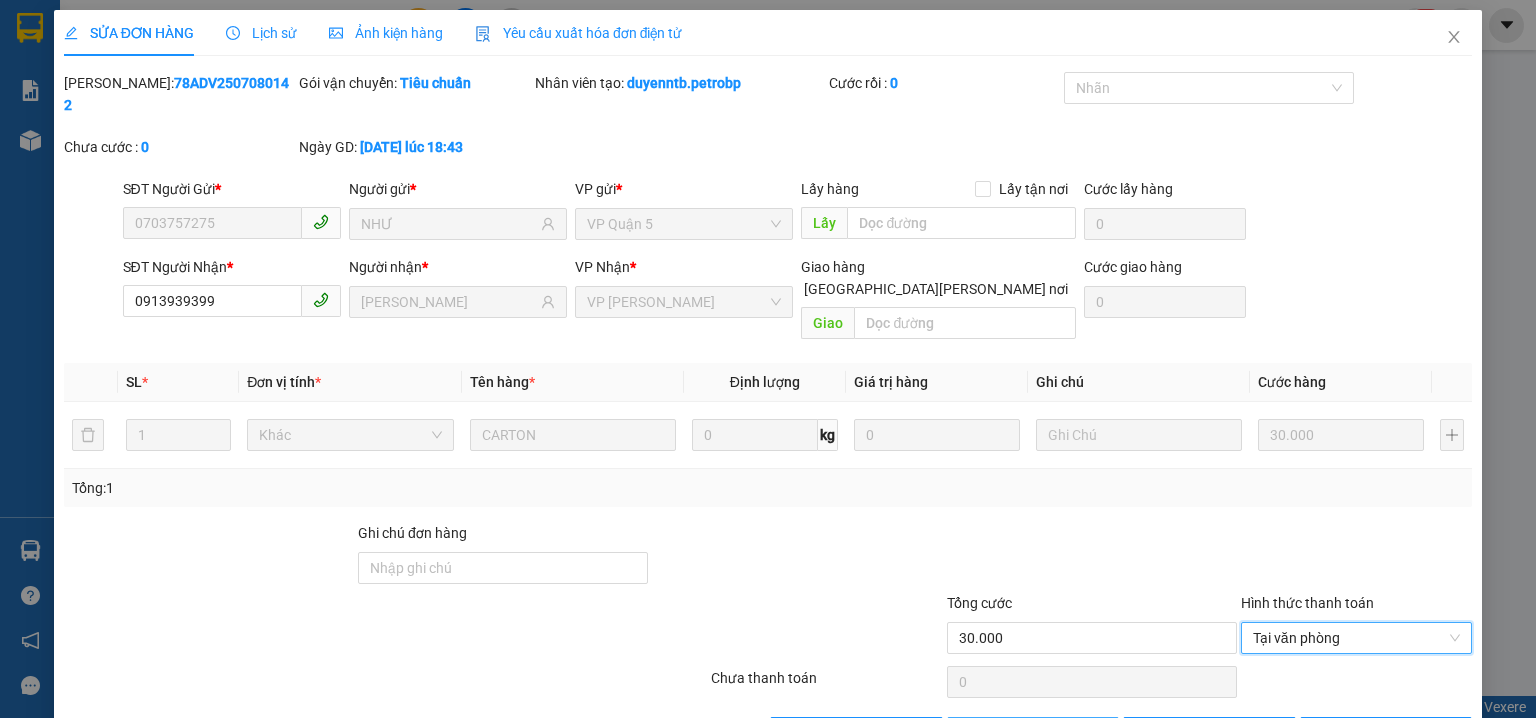 click on "Giao hàng" at bounding box center [1033, 733] 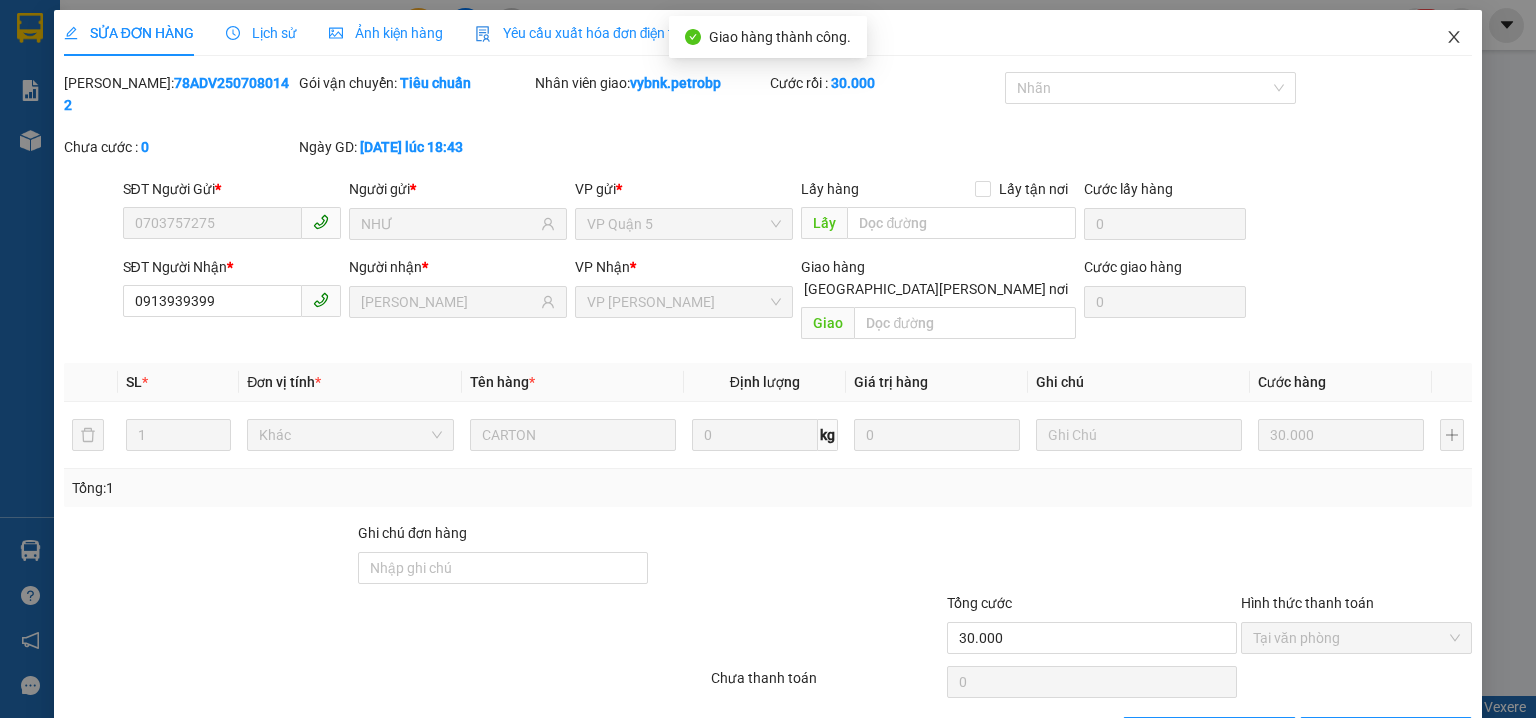 click 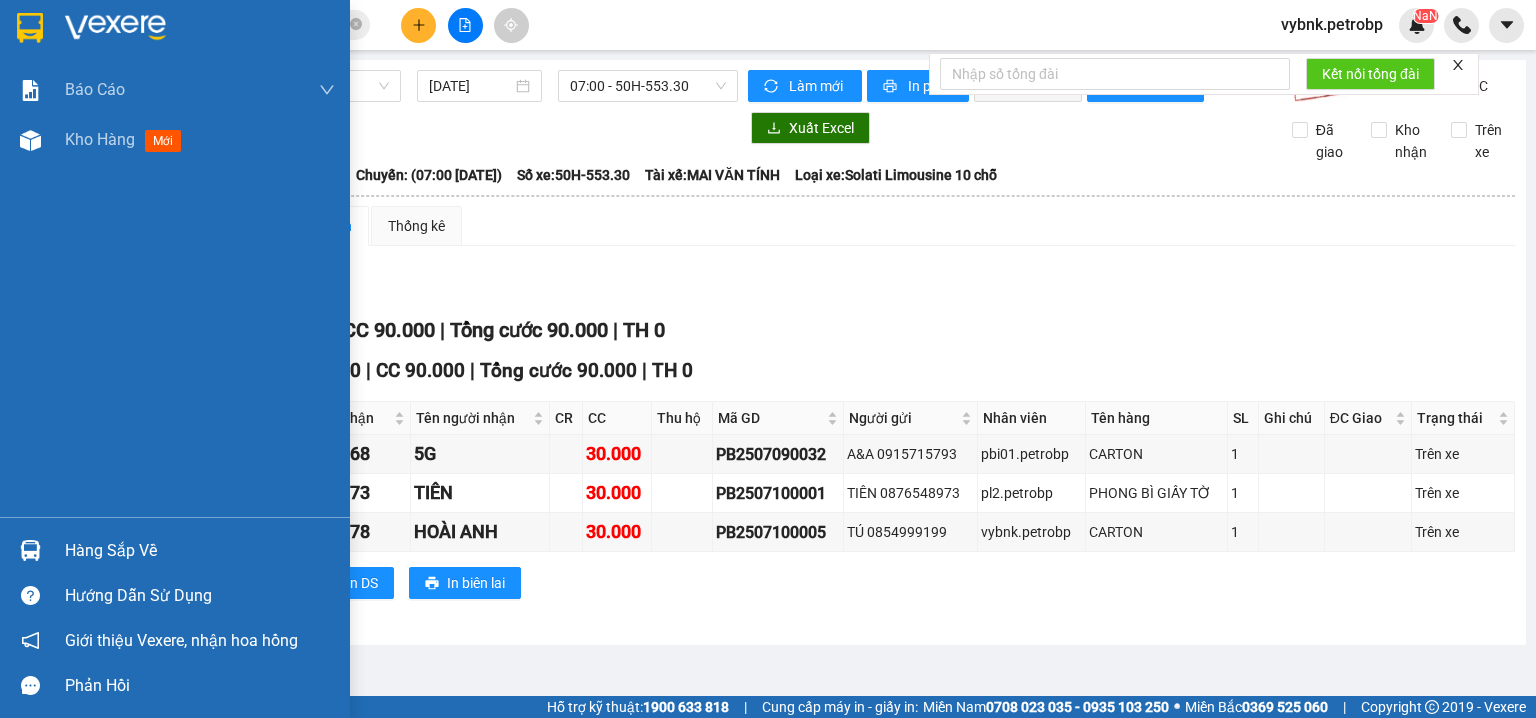 click at bounding box center (30, 550) 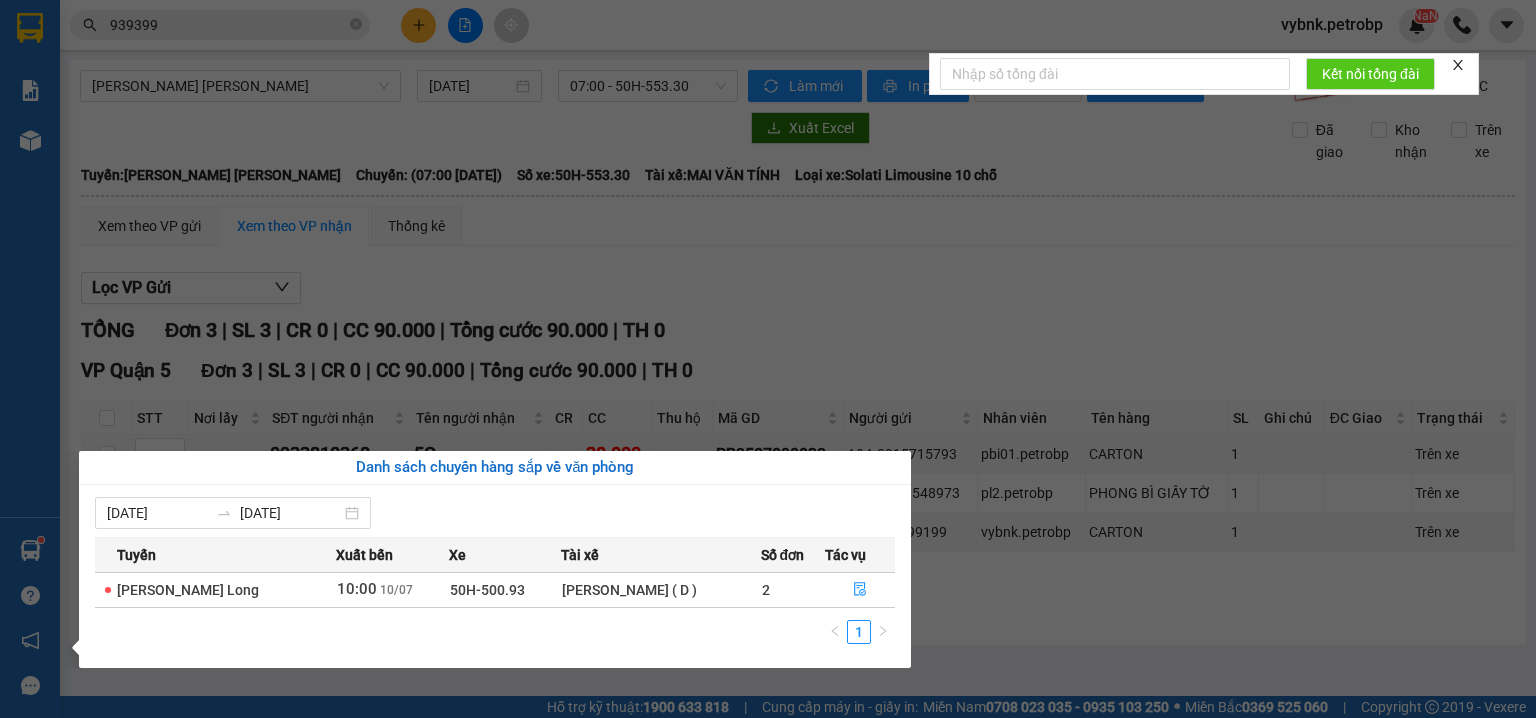 click on "Kết quả tìm kiếm ( 56 )  Bộ lọc  Ngày tạo đơn gần nhất Mã ĐH Trạng thái Món hàng Tổng cước Chưa cước Người gửi VP Gửi Người nhận VP Nhận 78ADV2507080142 18:43 - 08/07 VP Nhận   93H-023.04 00:39 - 09/07 CARTON SL:  1 30.000 30.000 0703757275 NHƯ  VP Quận 5 0913 939399 C NGỌC  VP Phước Bình QL132505290036 15:51 - 29/05 Đã giao   16:18 - 30/05 CRT DỄ VỠ SL:  1 30.000 0946330996 THỦY TIÊN VP QL13 0913 939399 NGỌC VP Phước Bình QL132505200014 11:59 - 20/05 Đã giao   16:23 - 21/05 CRT SL:  1 30.000 0946330996 THỦY TIÊN VP QL13 0913 939399 NGỌC VP Phước Bình QL132505160045 17:53 - 16/05 Đã giao   14:39 - 17/05 CRT SL:  1 30.000 0946330996 THỦY TIÊN VP QL13 0913 939399 NGỌC VP Phước Bình QL132504280046 17:02 - 28/04 Đã giao   19:07 - 29/04 BỌC NILON XANH SL:  1 30.000 0946330996 THỦY TIÊN VP QL13 0913 939399 NGỌC VP Phước Bình QL132504220023 11:55 - 22/04 Đã giao   06:47 - 23/04 CRT SL:  1 30.000 VP QL13" at bounding box center [768, 359] 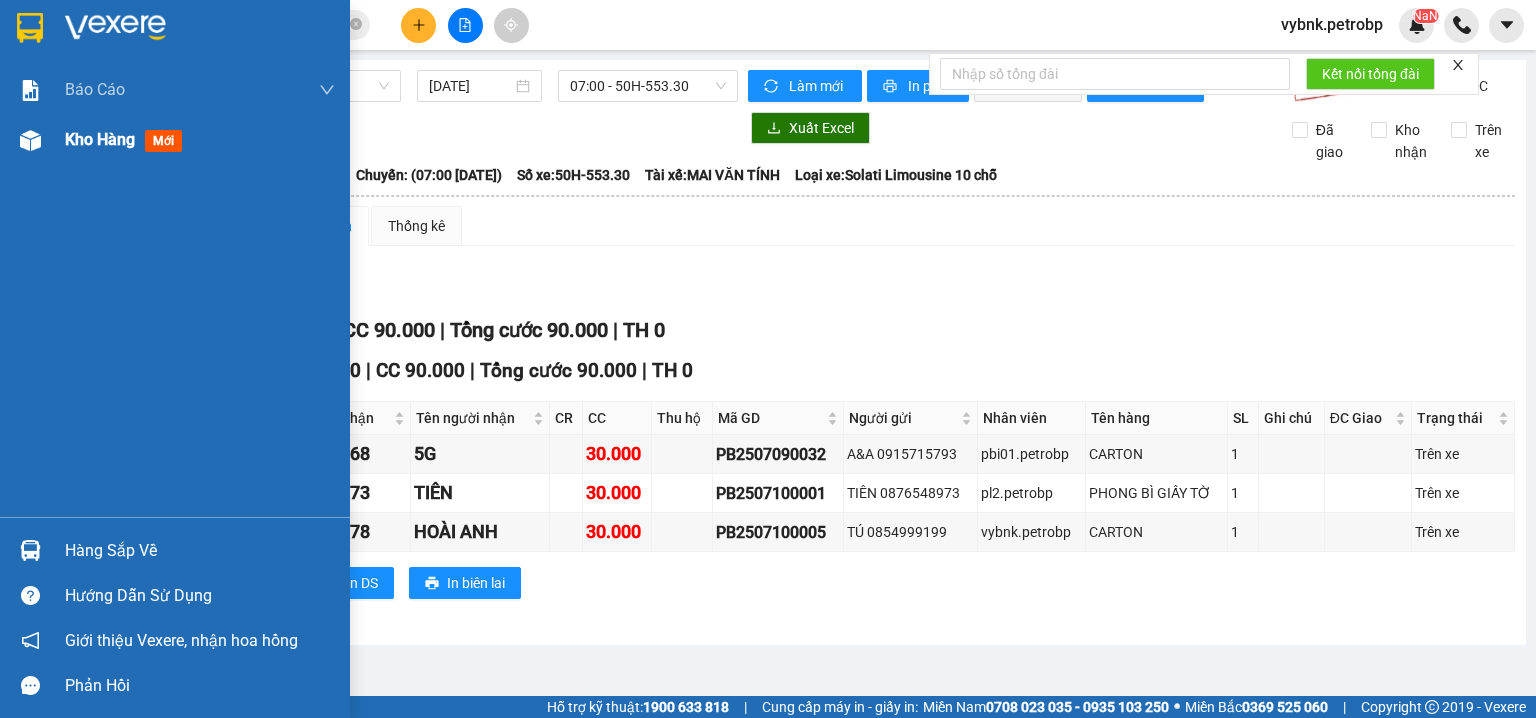 click on "Kho hàng mới" at bounding box center (200, 140) 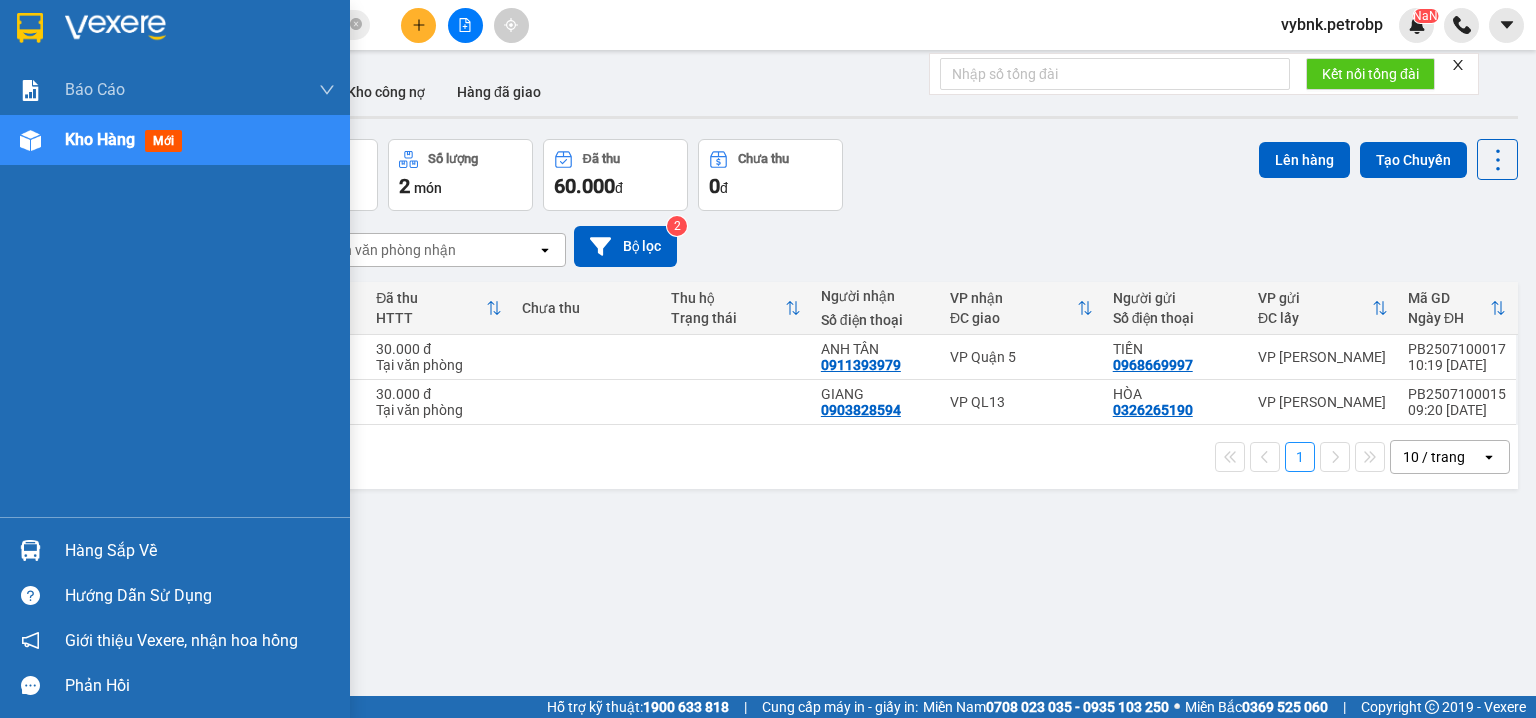 click on "Hàng sắp về" at bounding box center (175, 550) 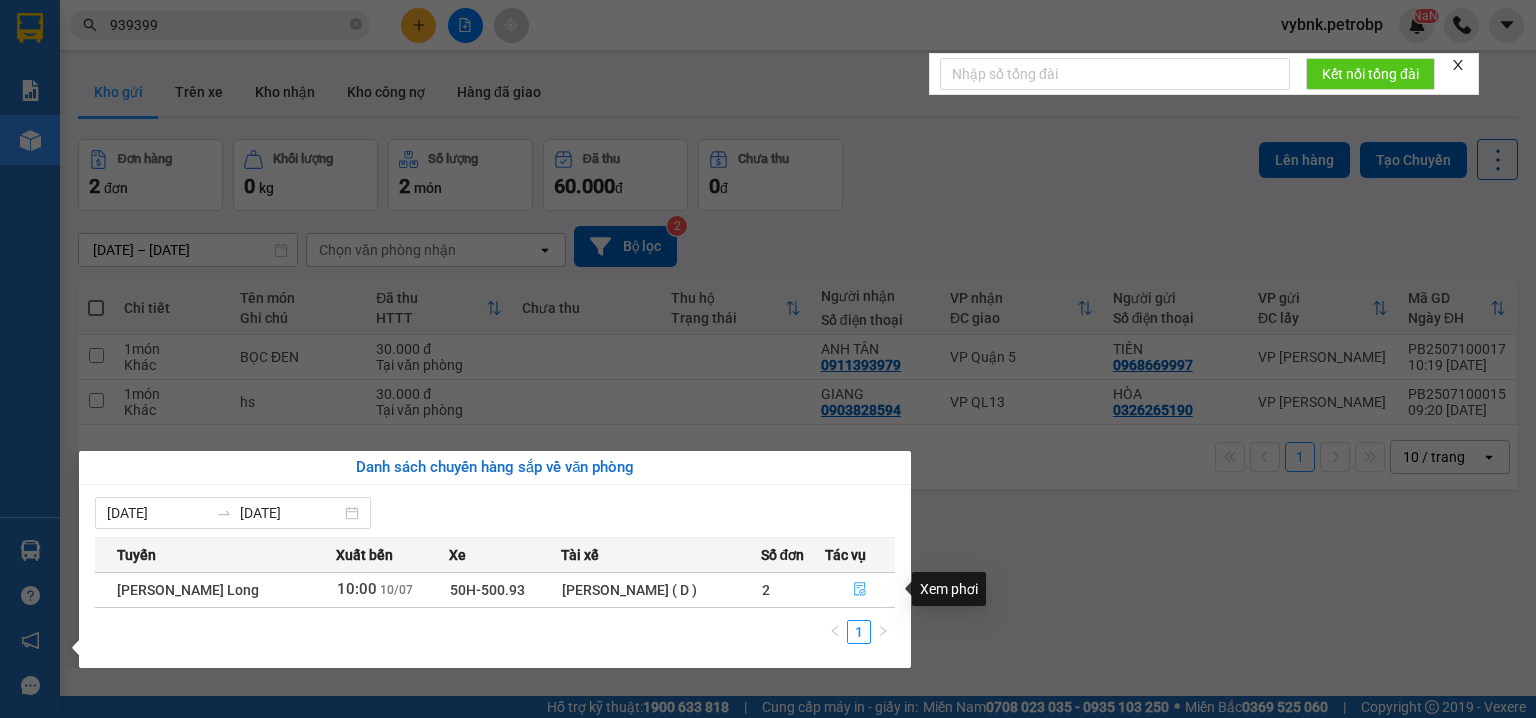 click at bounding box center [860, 590] 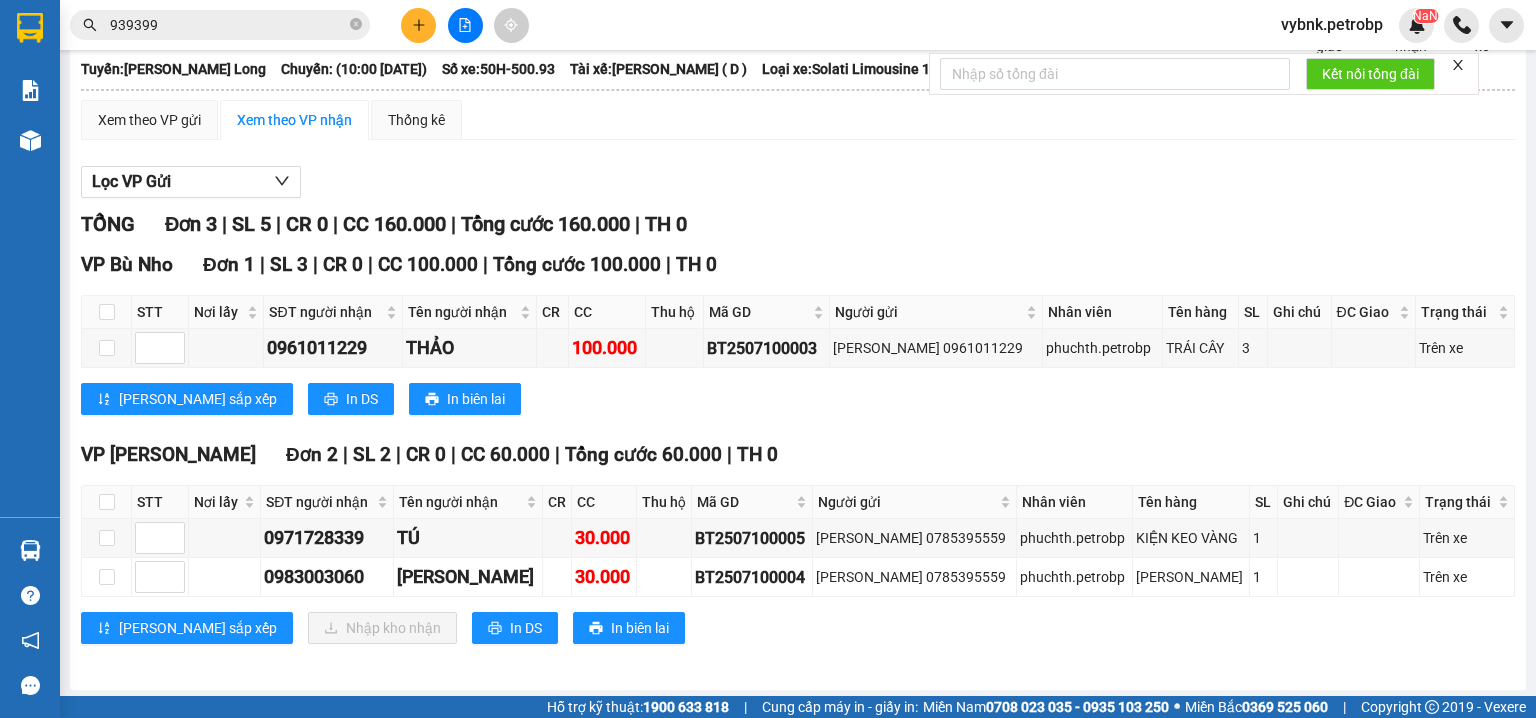 scroll, scrollTop: 124, scrollLeft: 0, axis: vertical 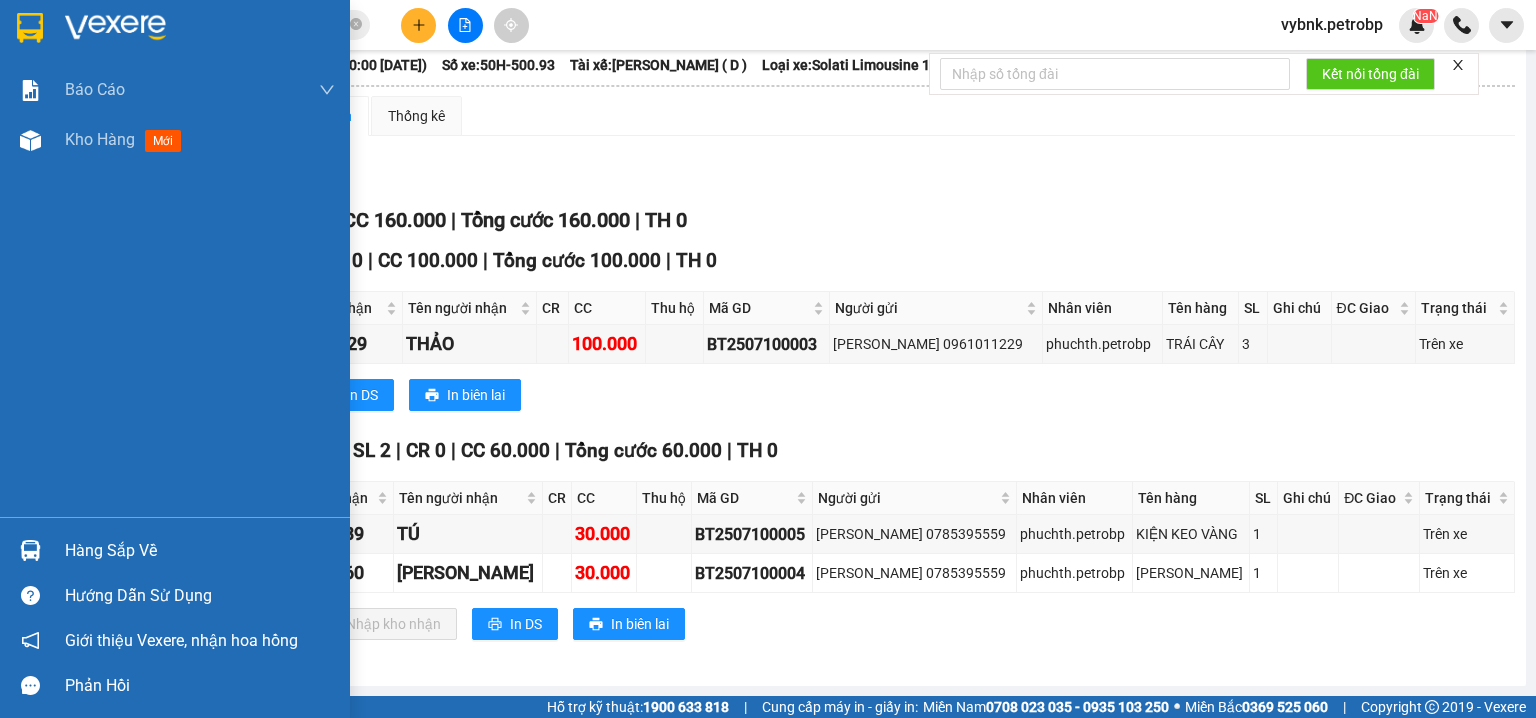 click at bounding box center [30, 550] 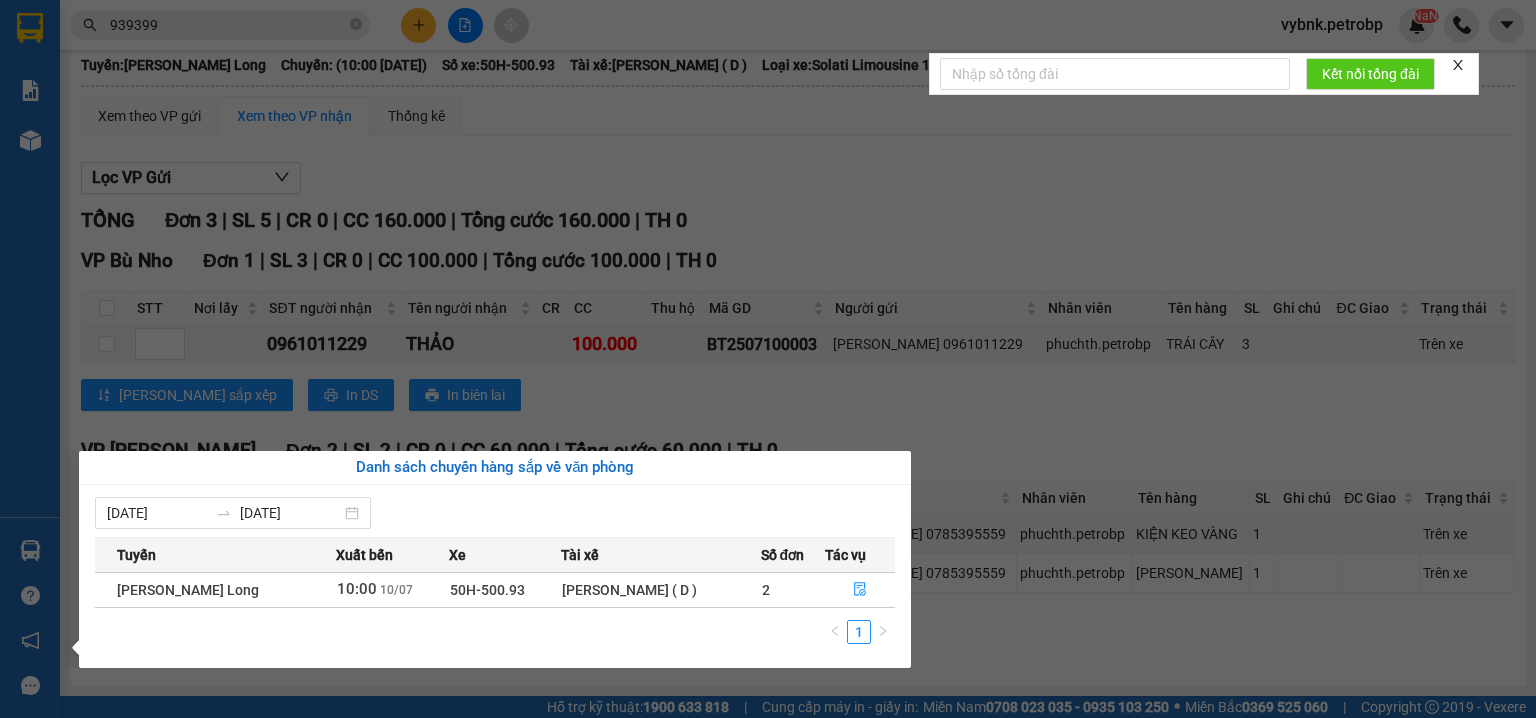 click on "Kết quả tìm kiếm ( 56 )  Bộ lọc  Ngày tạo đơn gần nhất Mã ĐH Trạng thái Món hàng Tổng cước Chưa cước Người gửi VP Gửi Người nhận VP Nhận 78ADV2507080142 18:43 - 08/07 VP Nhận   93H-023.04 00:39 - 09/07 CARTON SL:  1 30.000 30.000 0703757275 NHƯ  VP Quận 5 0913 939399 C NGỌC  VP Phước Bình QL132505290036 15:51 - 29/05 Đã giao   16:18 - 30/05 CRT DỄ VỠ SL:  1 30.000 0946330996 THỦY TIÊN VP QL13 0913 939399 NGỌC VP Phước Bình QL132505200014 11:59 - 20/05 Đã giao   16:23 - 21/05 CRT SL:  1 30.000 0946330996 THỦY TIÊN VP QL13 0913 939399 NGỌC VP Phước Bình QL132505160045 17:53 - 16/05 Đã giao   14:39 - 17/05 CRT SL:  1 30.000 0946330996 THỦY TIÊN VP QL13 0913 939399 NGỌC VP Phước Bình QL132504280046 17:02 - 28/04 Đã giao   19:07 - 29/04 BỌC NILON XANH SL:  1 30.000 0946330996 THỦY TIÊN VP QL13 0913 939399 NGỌC VP Phước Bình QL132504220023 11:55 - 22/04 Đã giao   06:47 - 23/04 CRT SL:  1 30.000 VP QL13" at bounding box center (768, 359) 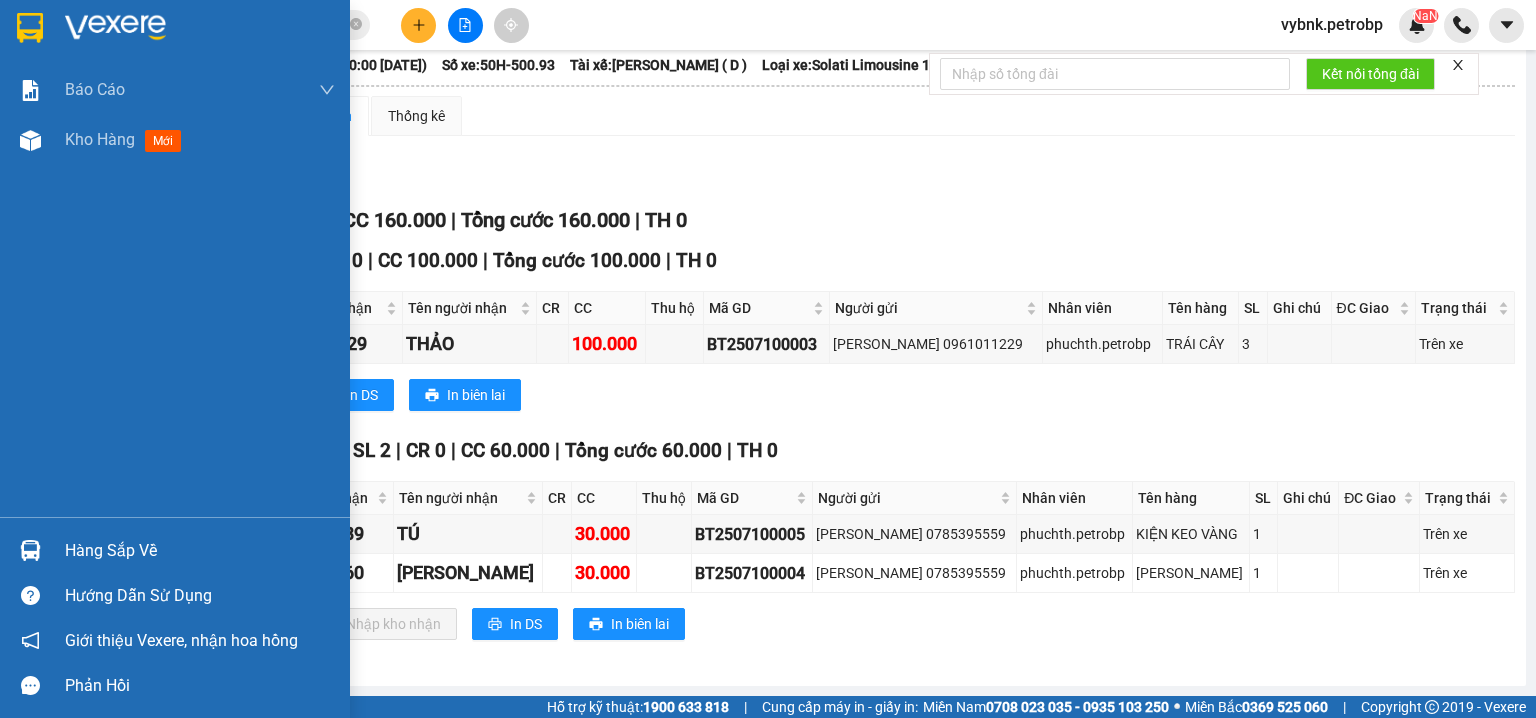 click on "Hàng sắp về" at bounding box center (175, 550) 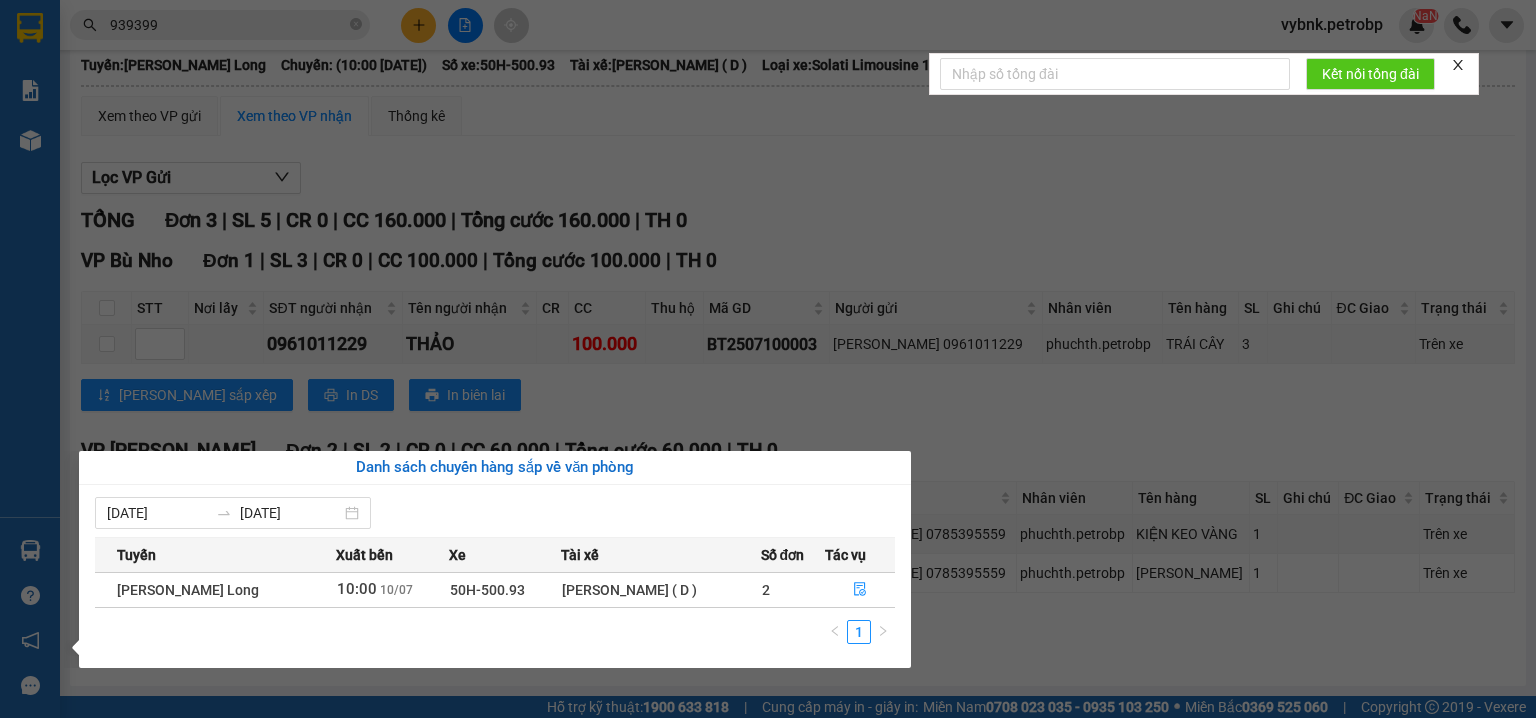 click on "Kết quả tìm kiếm ( 56 )  Bộ lọc  Ngày tạo đơn gần nhất Mã ĐH Trạng thái Món hàng Tổng cước Chưa cước Người gửi VP Gửi Người nhận VP Nhận 78ADV2507080142 18:43 - 08/07 VP Nhận   93H-023.04 00:39 - 09/07 CARTON SL:  1 30.000 30.000 0703757275 NHƯ  VP Quận 5 0913 939399 C NGỌC  VP Phước Bình QL132505290036 15:51 - 29/05 Đã giao   16:18 - 30/05 CRT DỄ VỠ SL:  1 30.000 0946330996 THỦY TIÊN VP QL13 0913 939399 NGỌC VP Phước Bình QL132505200014 11:59 - 20/05 Đã giao   16:23 - 21/05 CRT SL:  1 30.000 0946330996 THỦY TIÊN VP QL13 0913 939399 NGỌC VP Phước Bình QL132505160045 17:53 - 16/05 Đã giao   14:39 - 17/05 CRT SL:  1 30.000 0946330996 THỦY TIÊN VP QL13 0913 939399 NGỌC VP Phước Bình QL132504280046 17:02 - 28/04 Đã giao   19:07 - 29/04 BỌC NILON XANH SL:  1 30.000 0946330996 THỦY TIÊN VP QL13 0913 939399 NGỌC VP Phước Bình QL132504220023 11:55 - 22/04 Đã giao   06:47 - 23/04 CRT SL:  1 30.000 VP QL13" at bounding box center (768, 359) 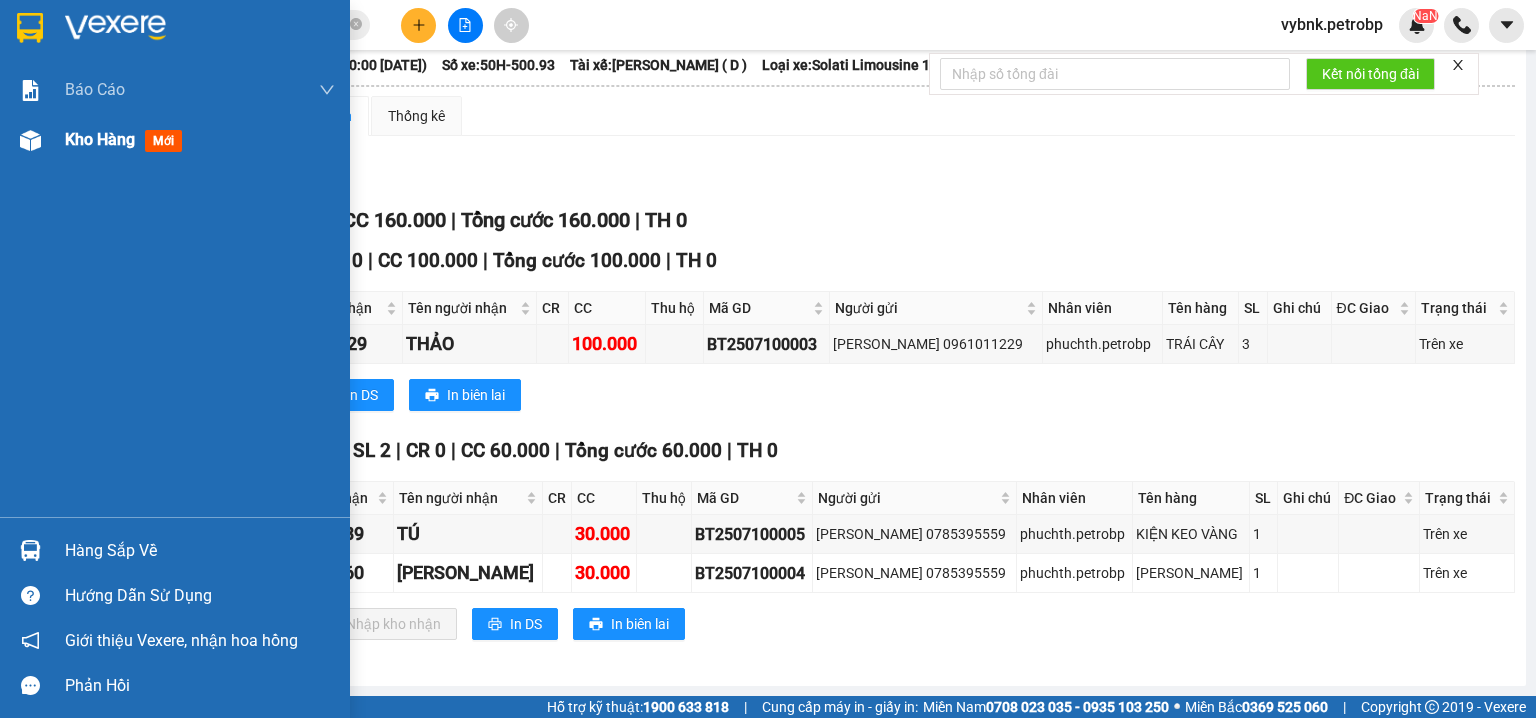 click on "Kho hàng" at bounding box center [100, 139] 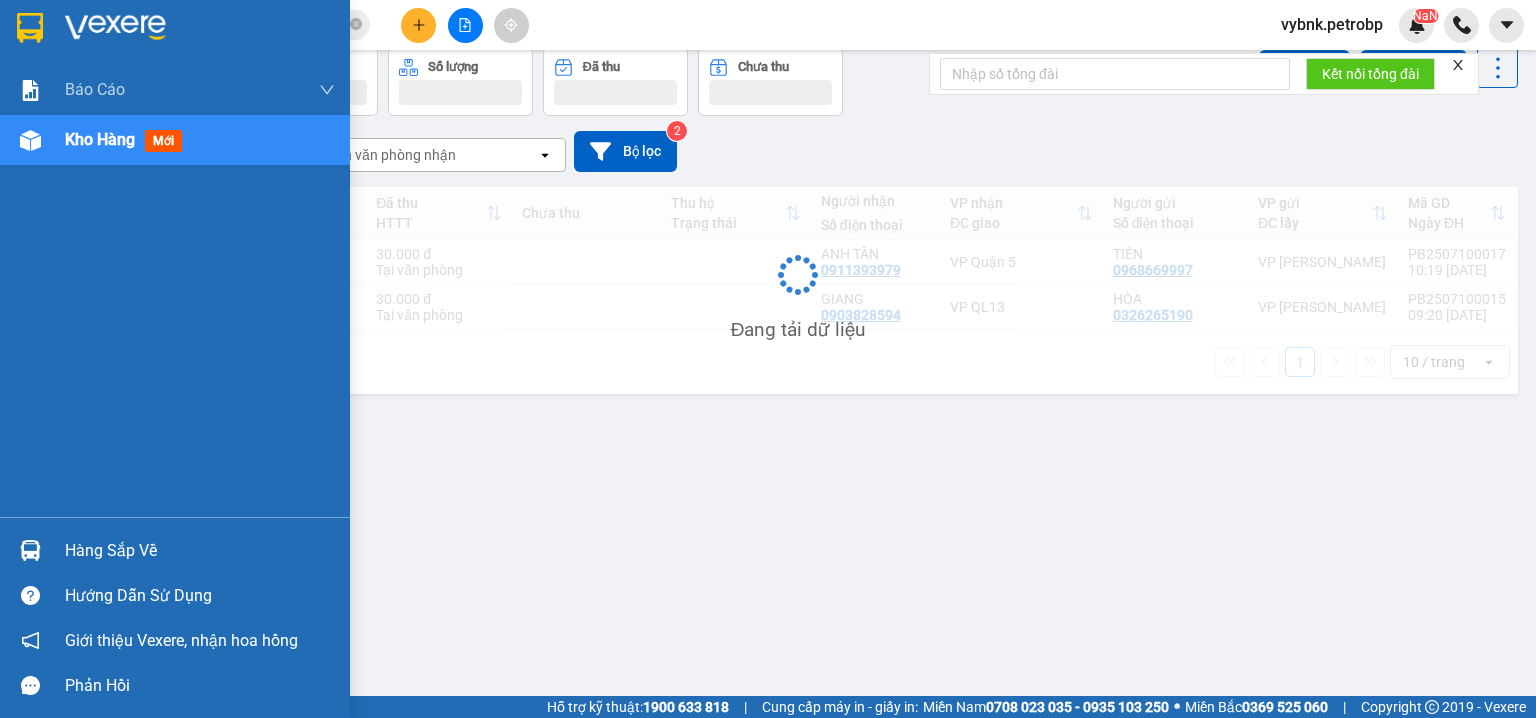 scroll, scrollTop: 92, scrollLeft: 0, axis: vertical 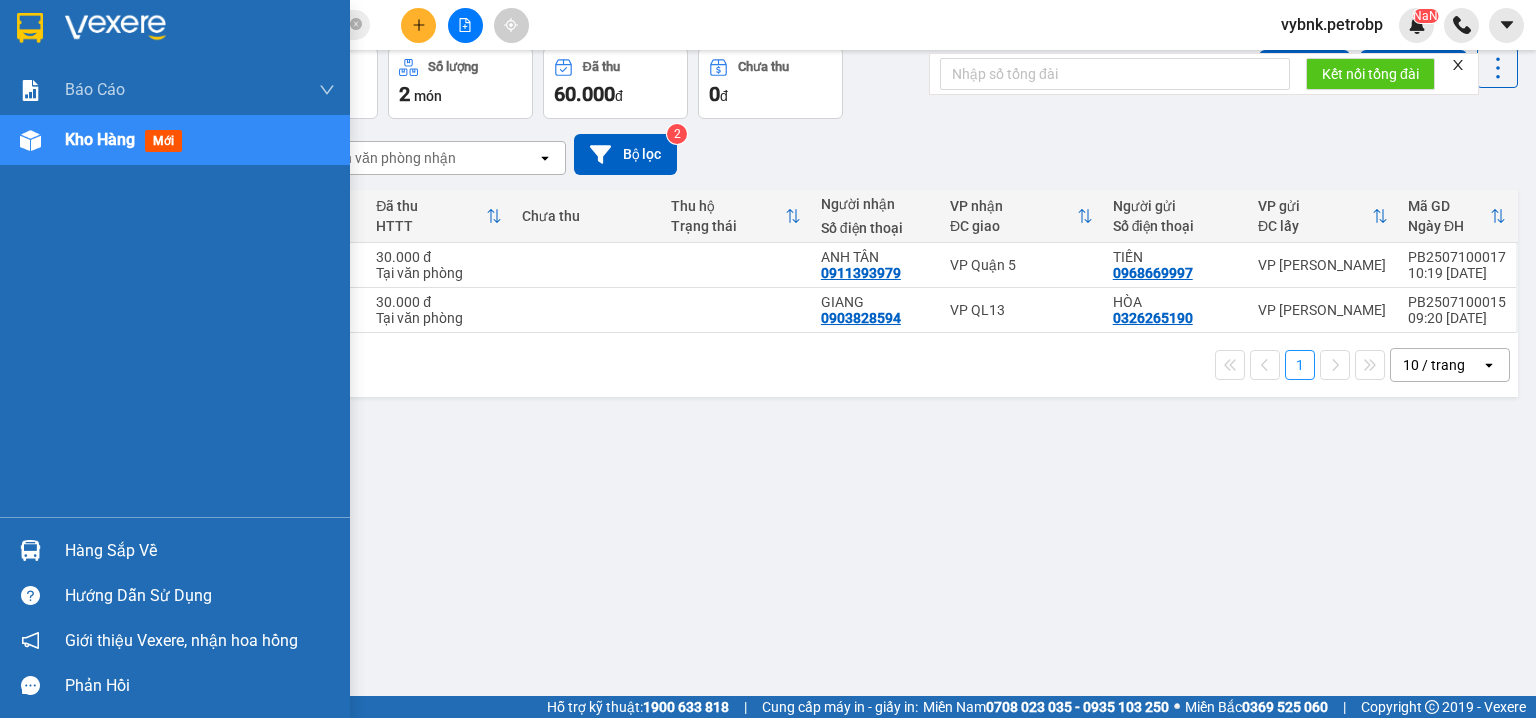 click at bounding box center (30, 550) 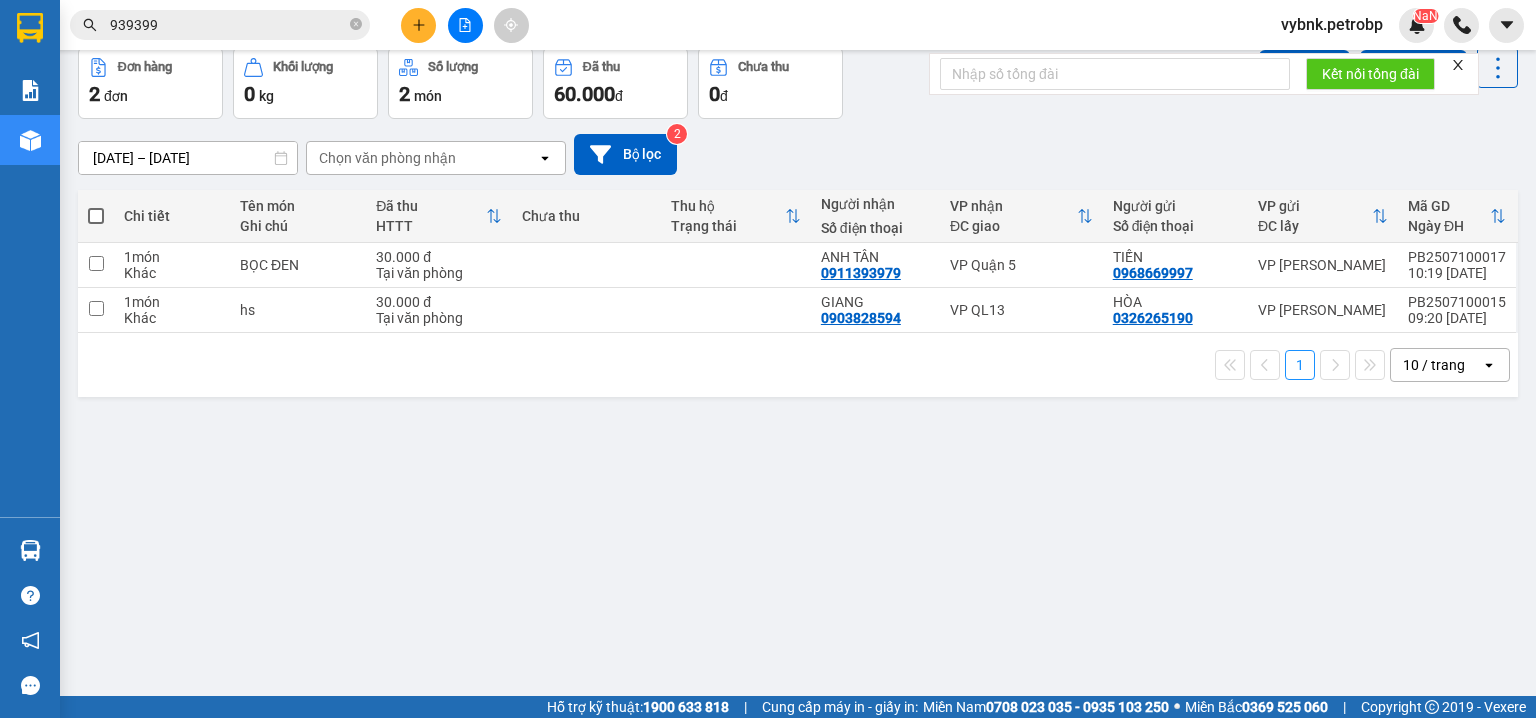 drag, startPoint x: 616, startPoint y: 430, endPoint x: 27, endPoint y: 556, distance: 602.3263 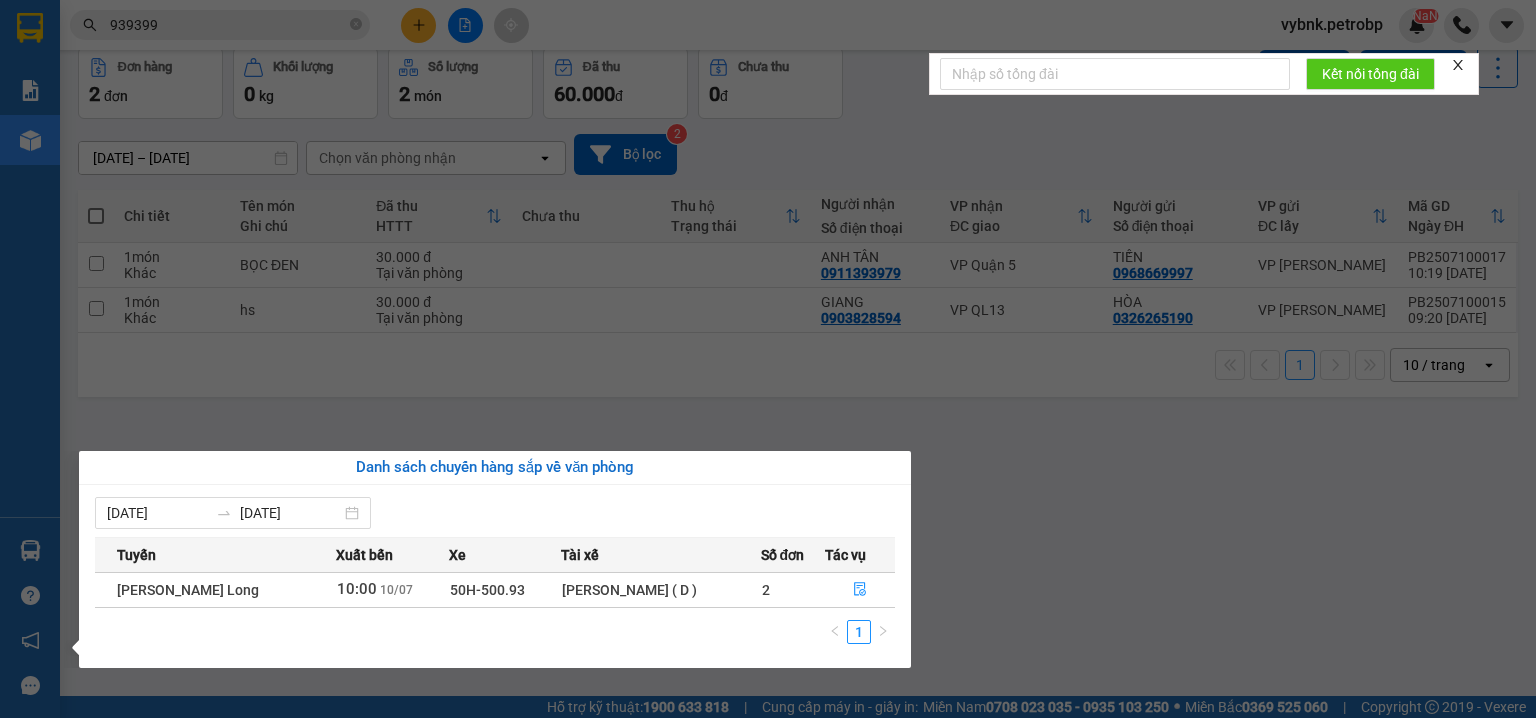 click on "Kết quả tìm kiếm ( 56 )  Bộ lọc  Ngày tạo đơn gần nhất Mã ĐH Trạng thái Món hàng Tổng cước Chưa cước Người gửi VP Gửi Người nhận VP Nhận 78ADV2507080142 18:43 - 08/07 VP Nhận   93H-023.04 00:39 - 09/07 CARTON SL:  1 30.000 30.000 0703757275 NHƯ  VP Quận 5 0913 939399 C NGỌC  VP Phước Bình QL132505290036 15:51 - 29/05 Đã giao   16:18 - 30/05 CRT DỄ VỠ SL:  1 30.000 0946330996 THỦY TIÊN VP QL13 0913 939399 NGỌC VP Phước Bình QL132505200014 11:59 - 20/05 Đã giao   16:23 - 21/05 CRT SL:  1 30.000 0946330996 THỦY TIÊN VP QL13 0913 939399 NGỌC VP Phước Bình QL132505160045 17:53 - 16/05 Đã giao   14:39 - 17/05 CRT SL:  1 30.000 0946330996 THỦY TIÊN VP QL13 0913 939399 NGỌC VP Phước Bình QL132504280046 17:02 - 28/04 Đã giao   19:07 - 29/04 BỌC NILON XANH SL:  1 30.000 0946330996 THỦY TIÊN VP QL13 0913 939399 NGỌC VP Phước Bình QL132504220023 11:55 - 22/04 Đã giao   06:47 - 23/04 CRT SL:  1 30.000 VP QL13" at bounding box center (768, 359) 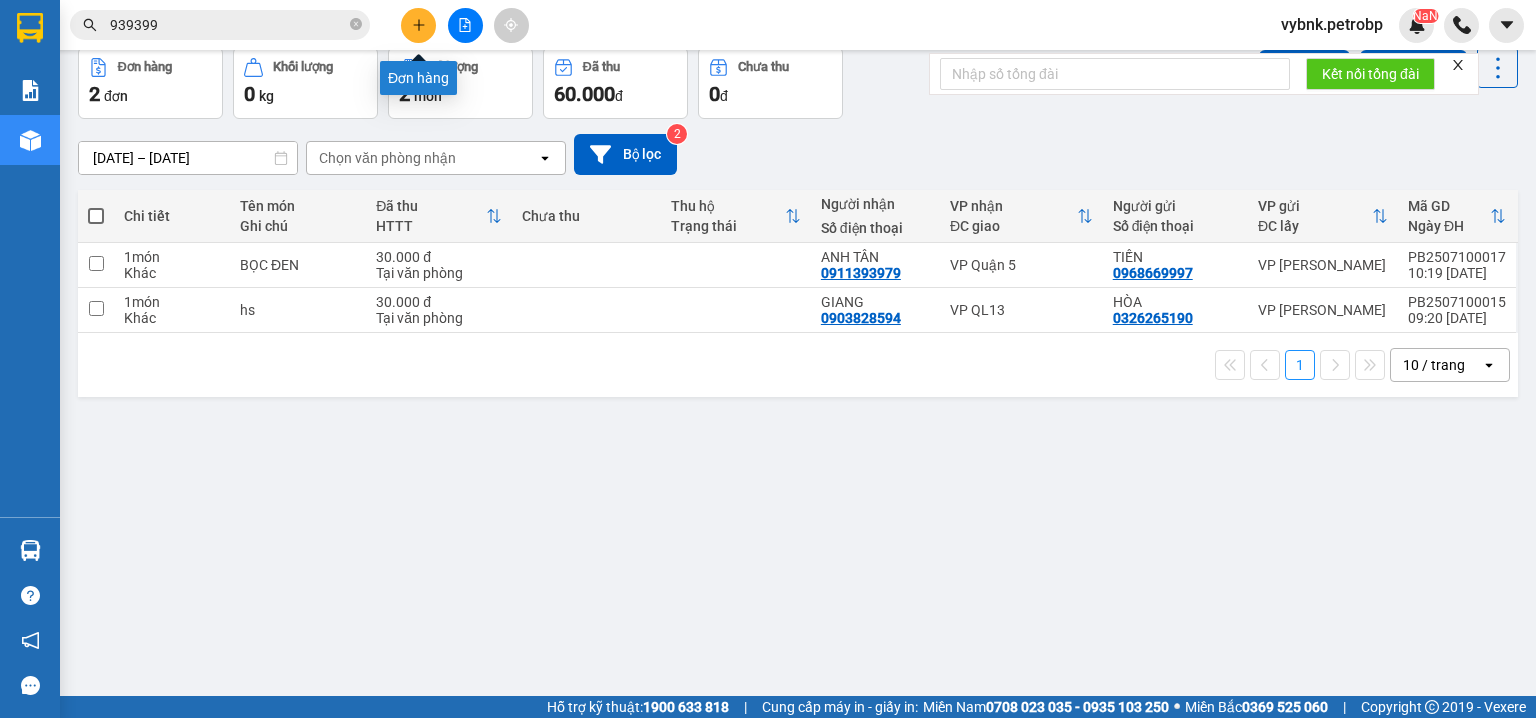 click 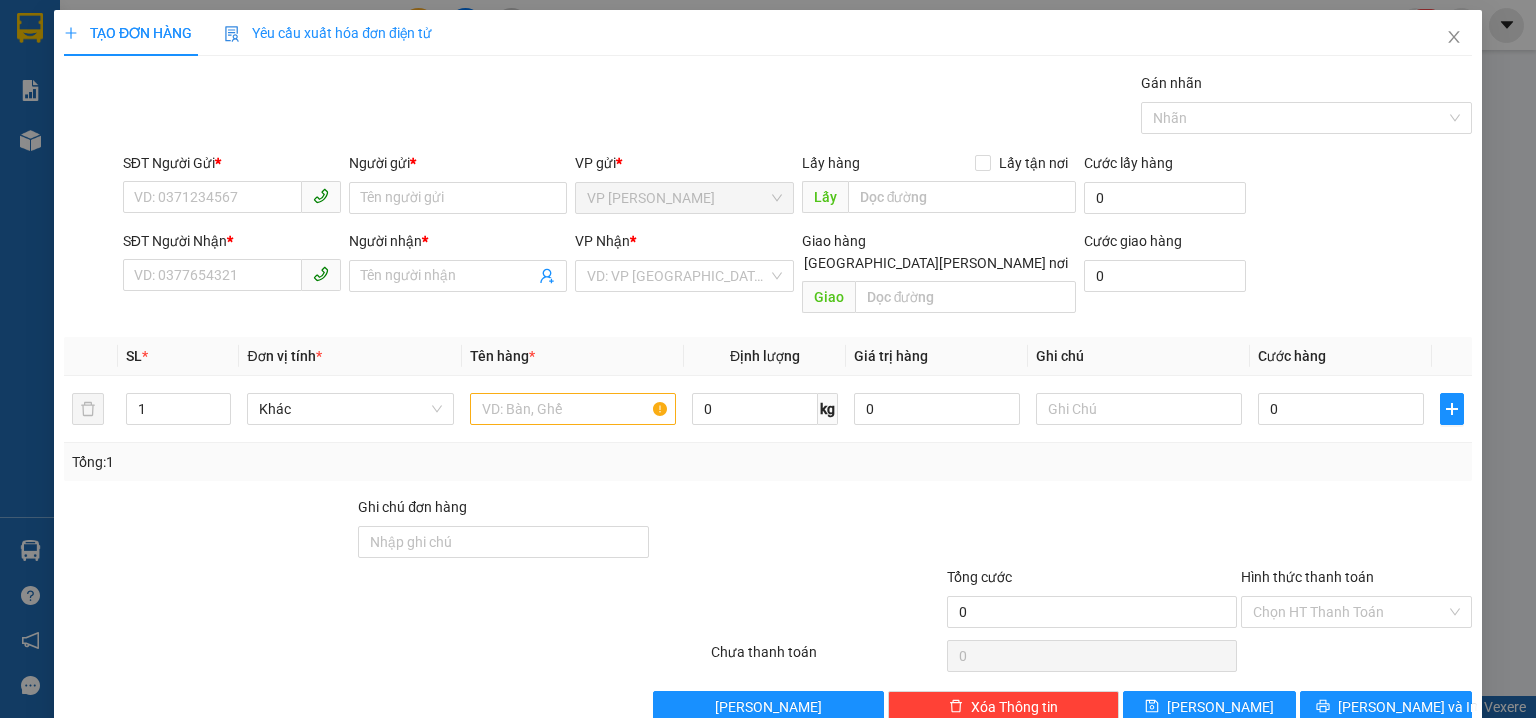 scroll, scrollTop: 0, scrollLeft: 0, axis: both 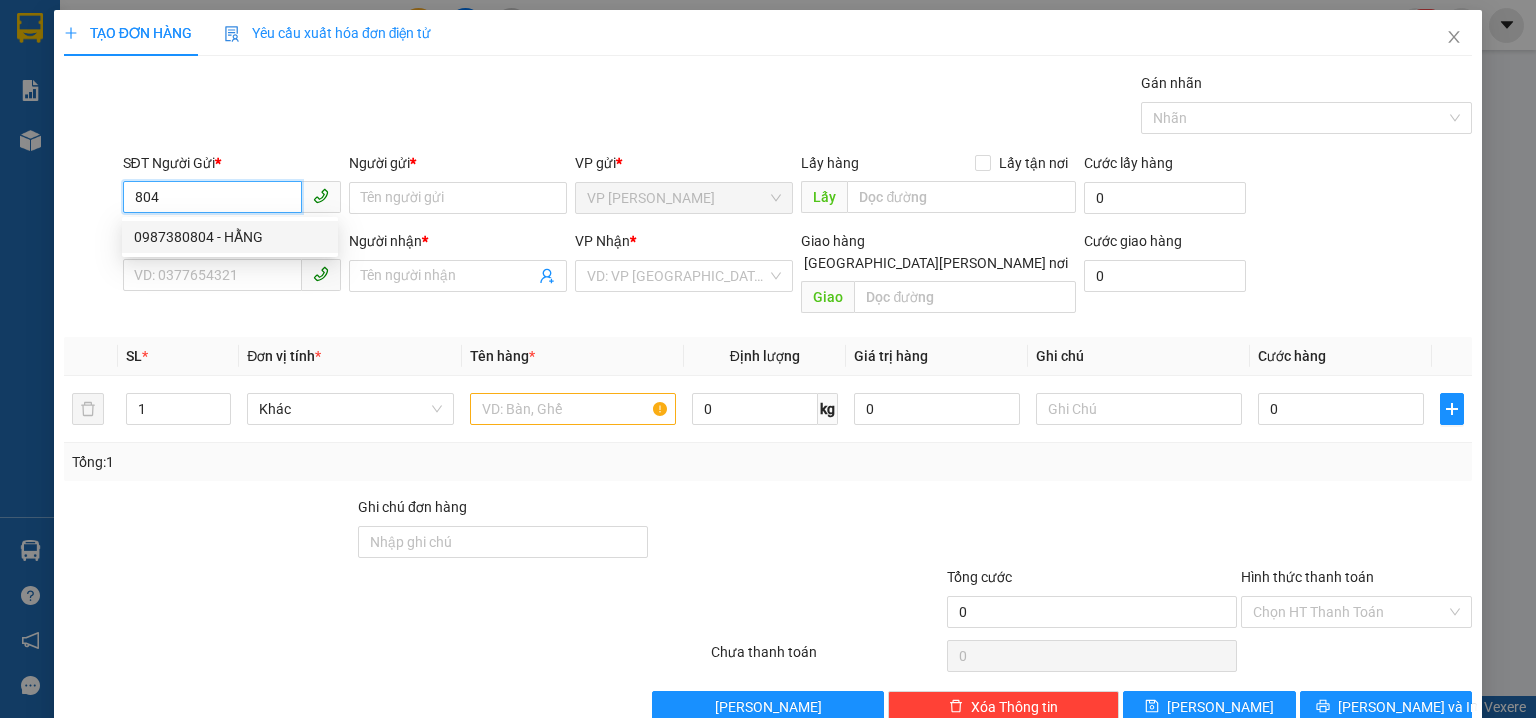 click on "0987380804 - HẰNG" at bounding box center (230, 237) 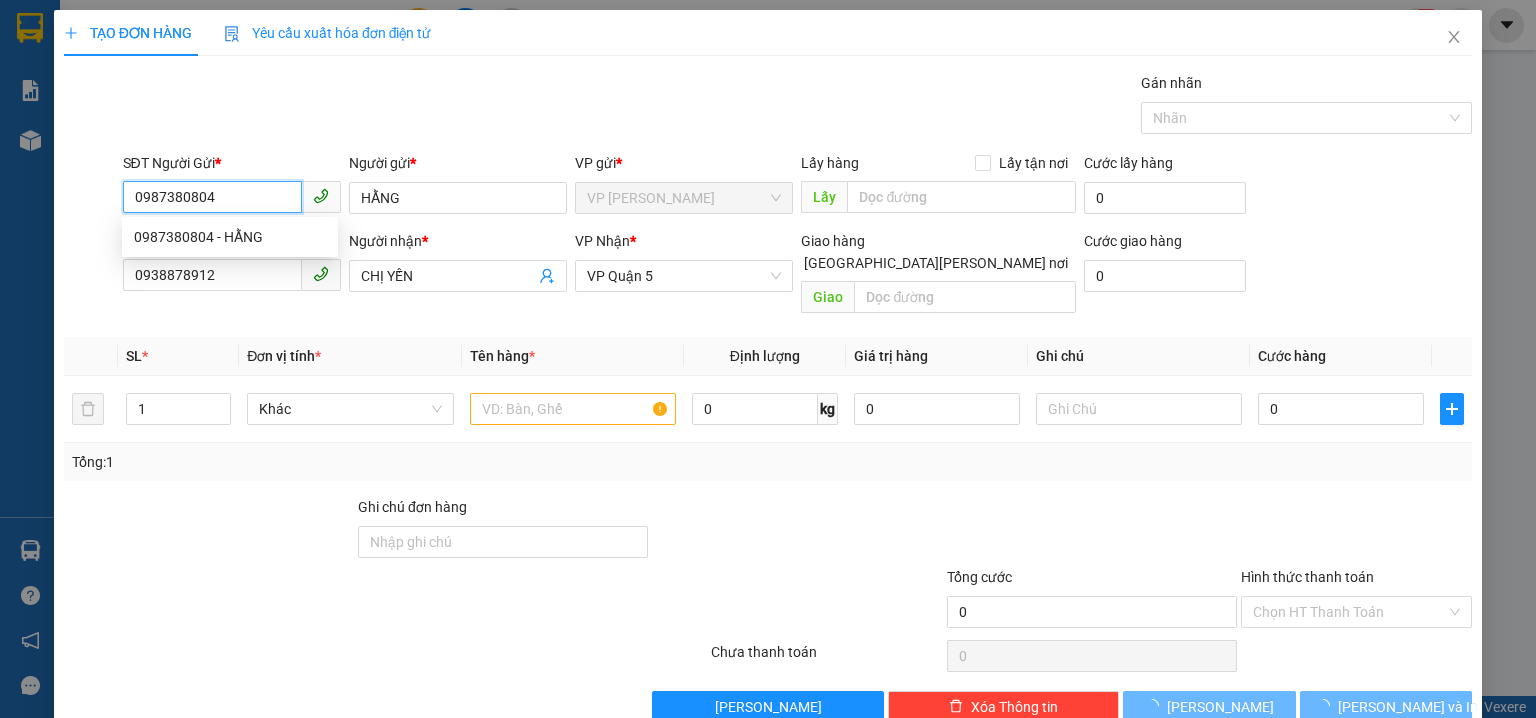 type on "60.000" 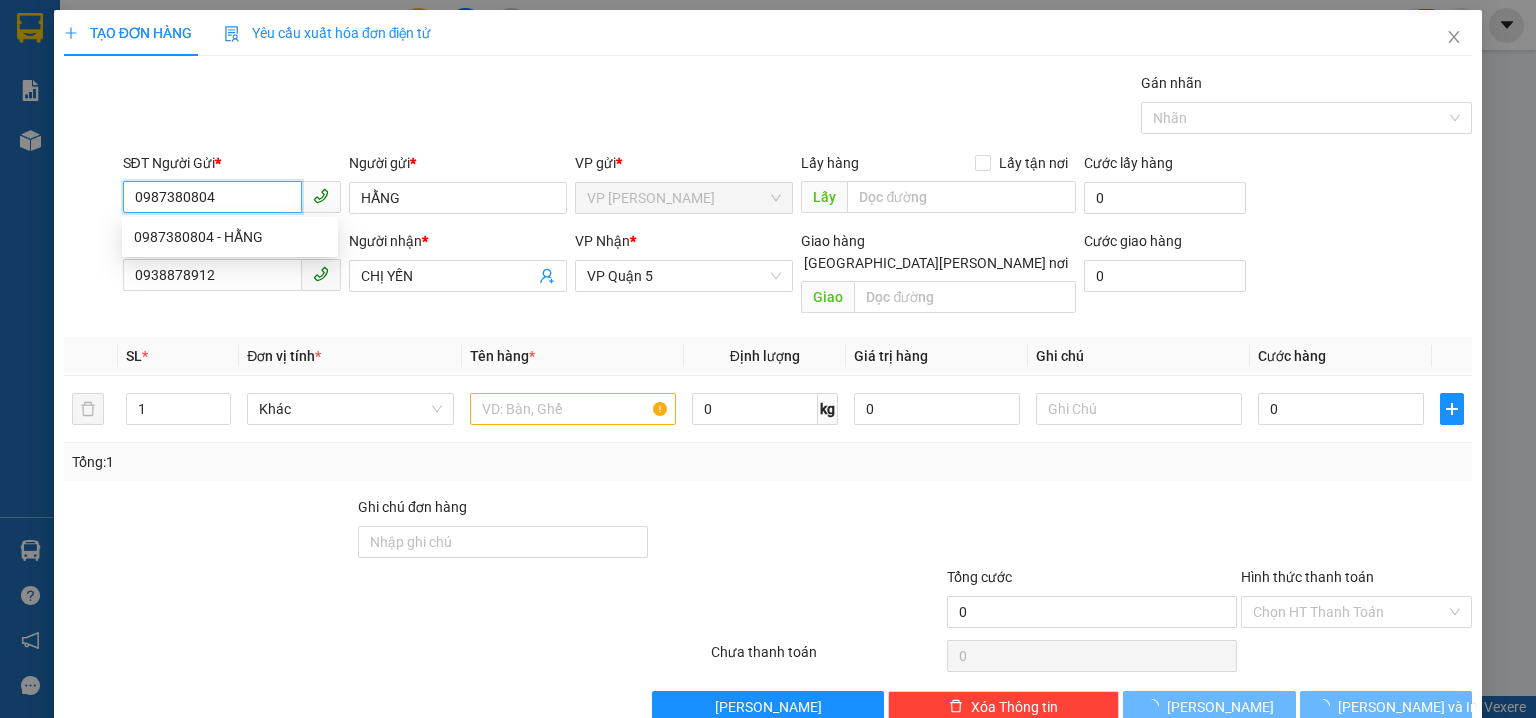 type on "60.000" 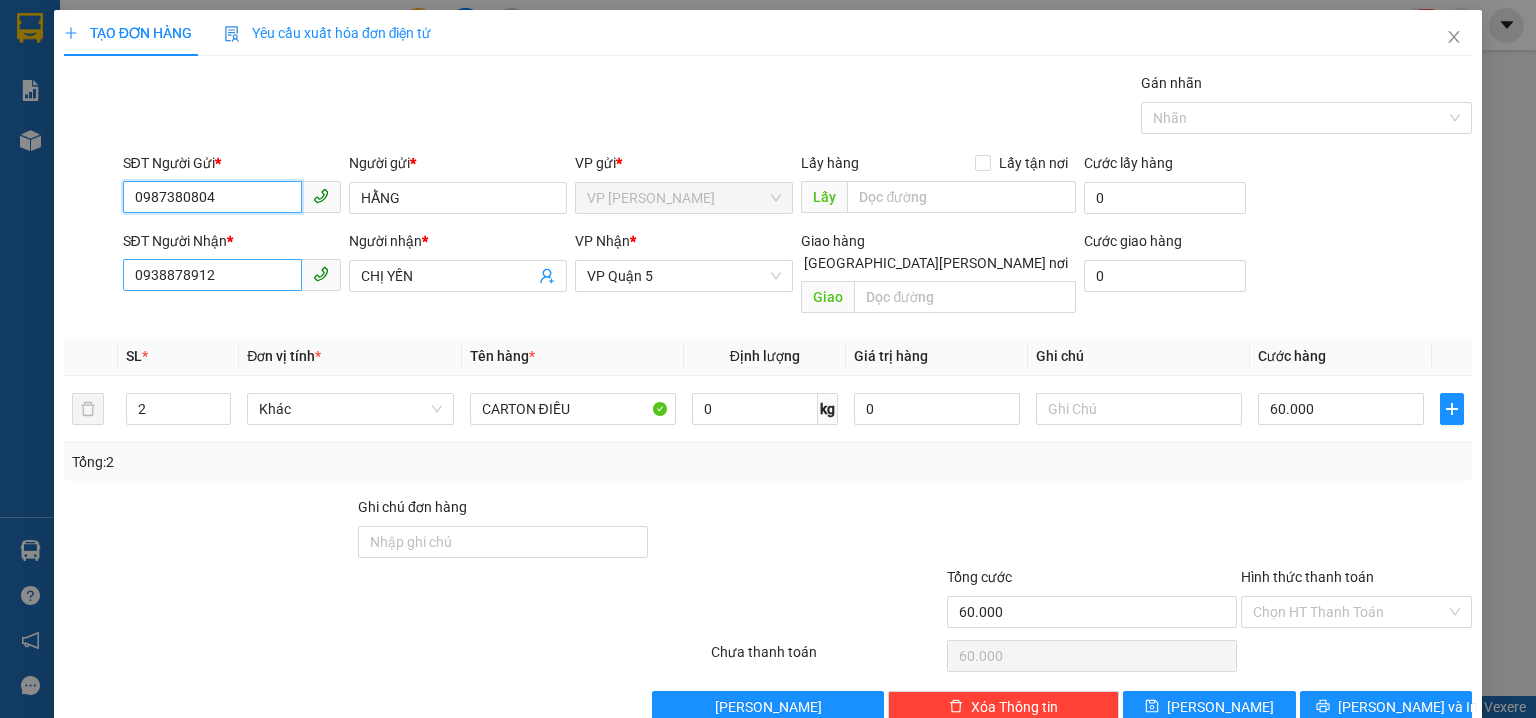 type on "0987380804" 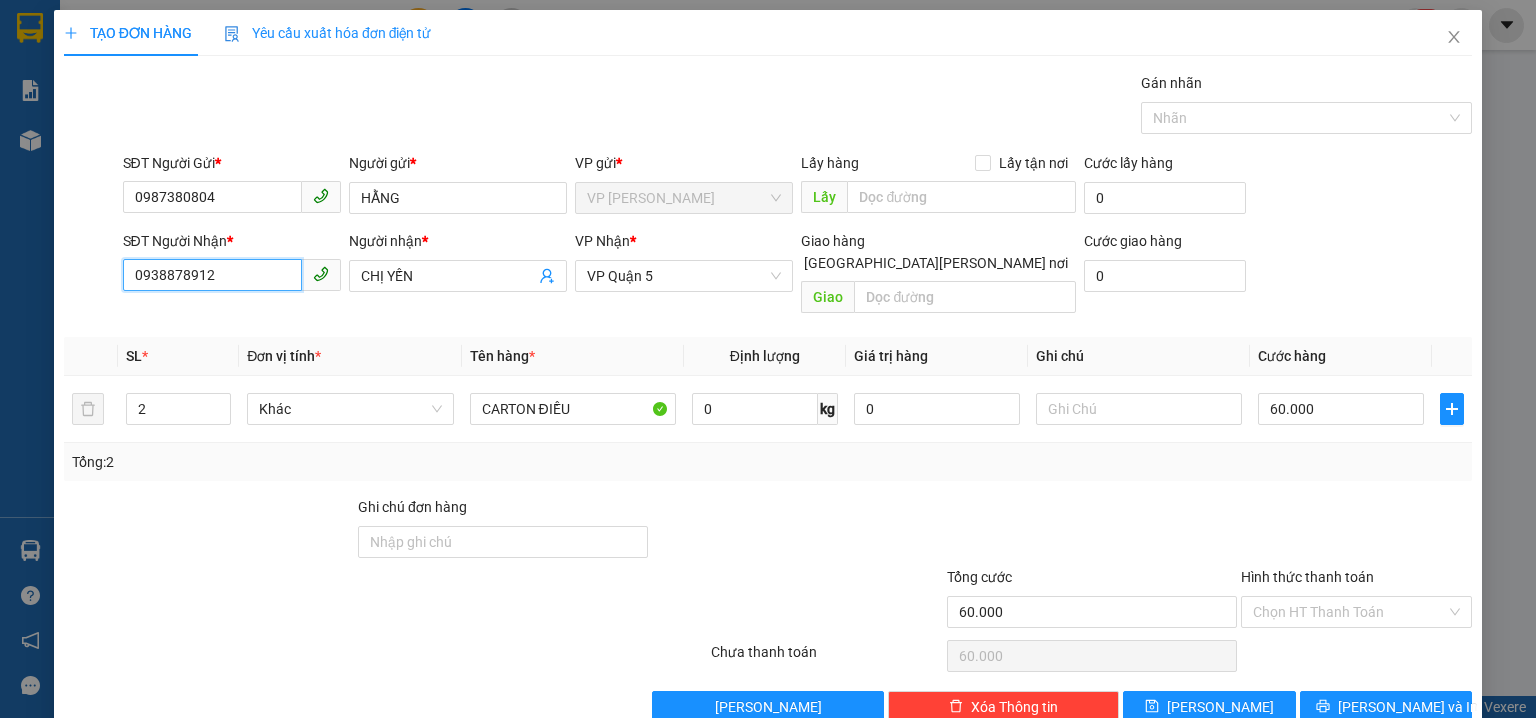 click on "0938878912" at bounding box center [212, 275] 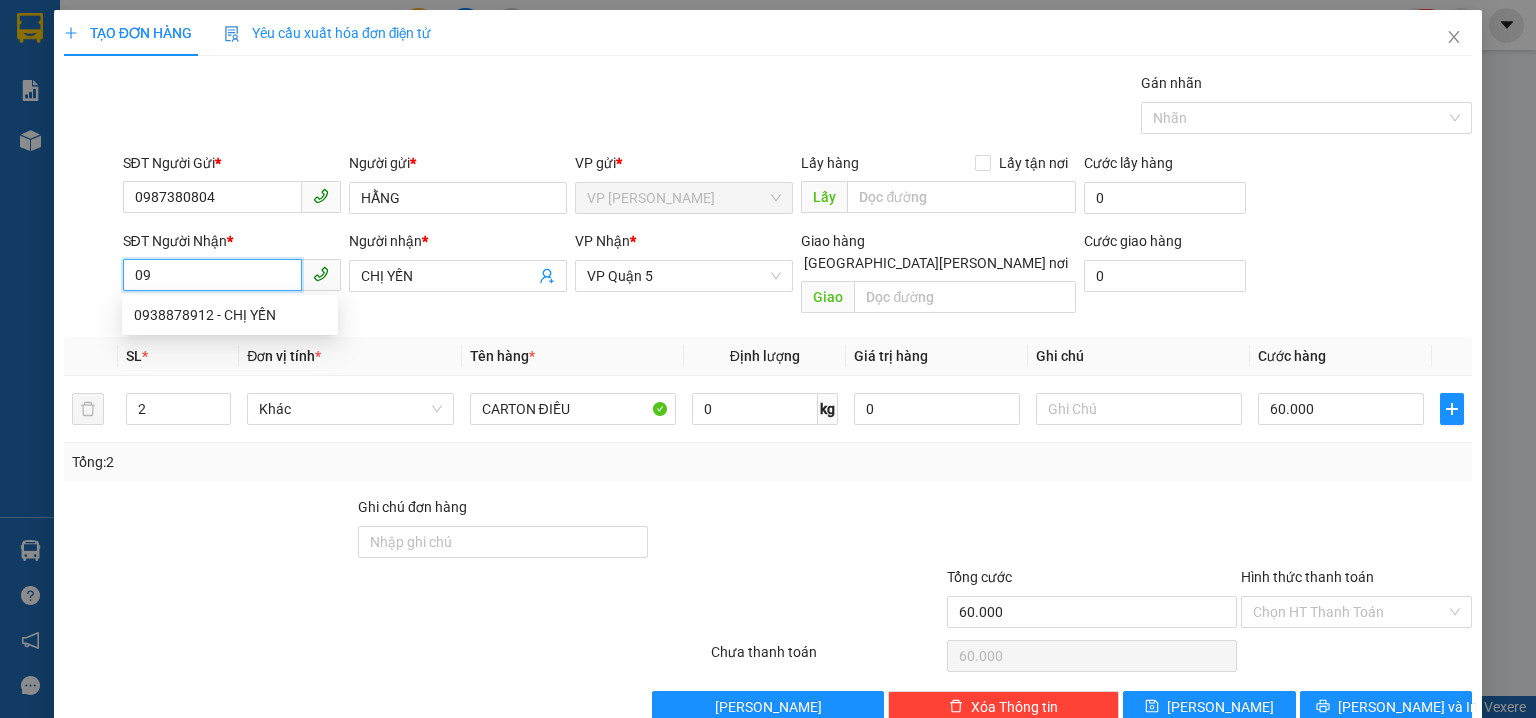 type on "0" 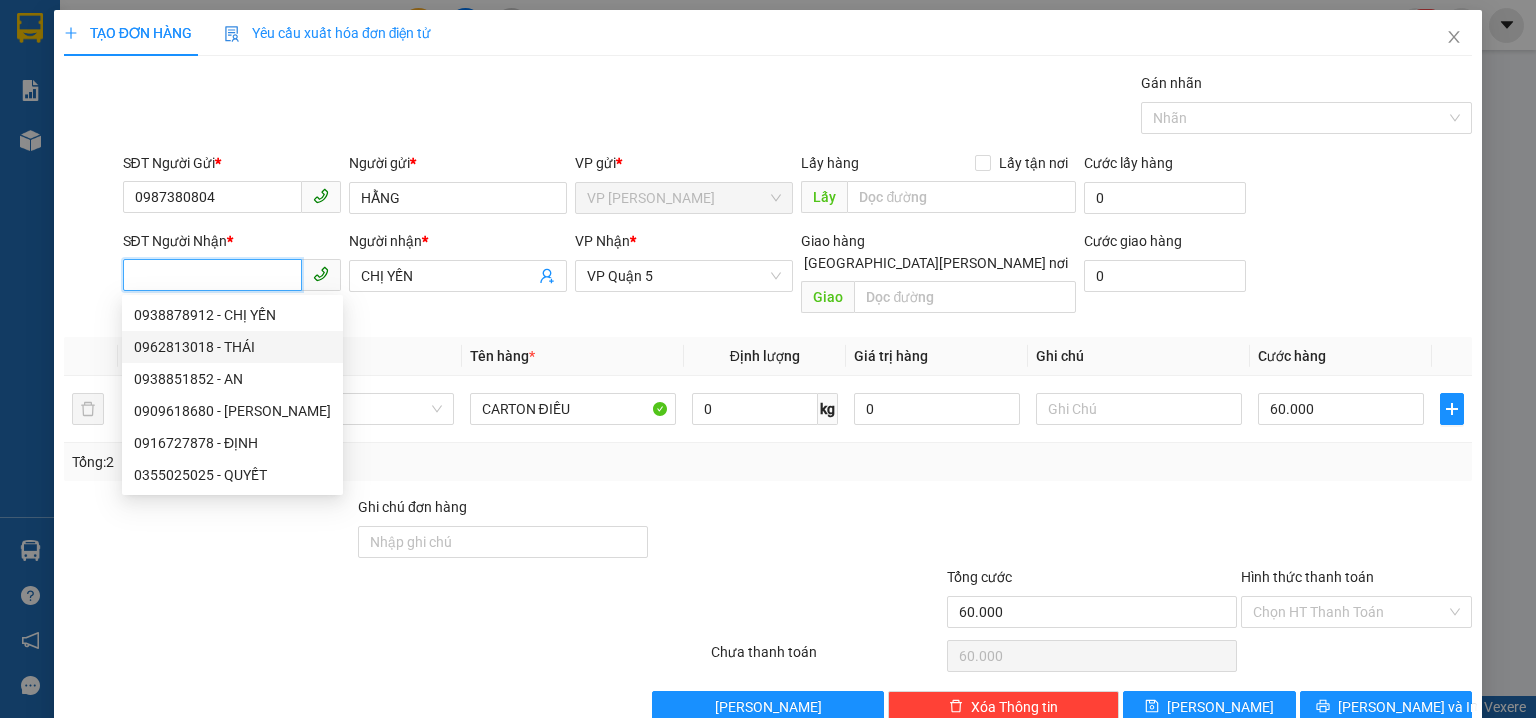 click on "0962813018 - THÁI" at bounding box center [232, 347] 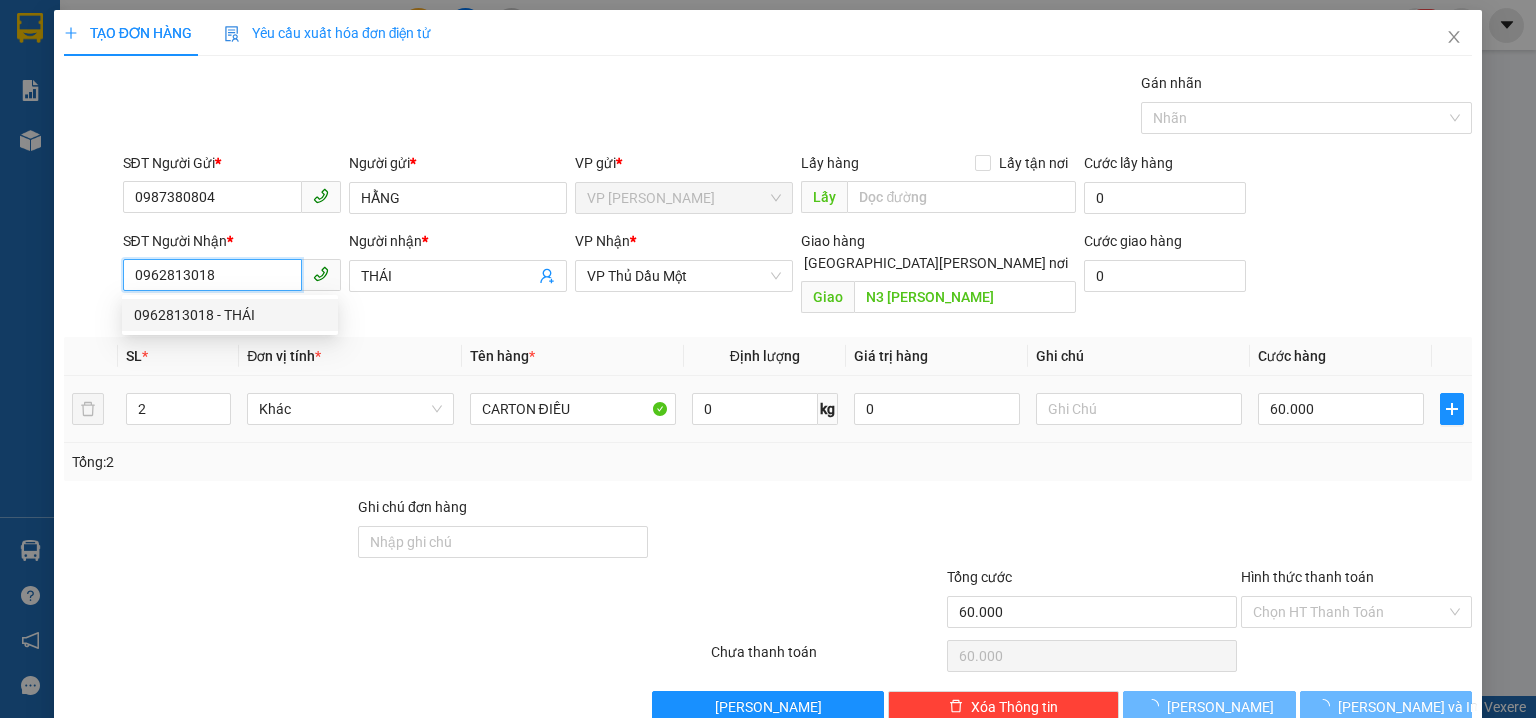 type on "120.000" 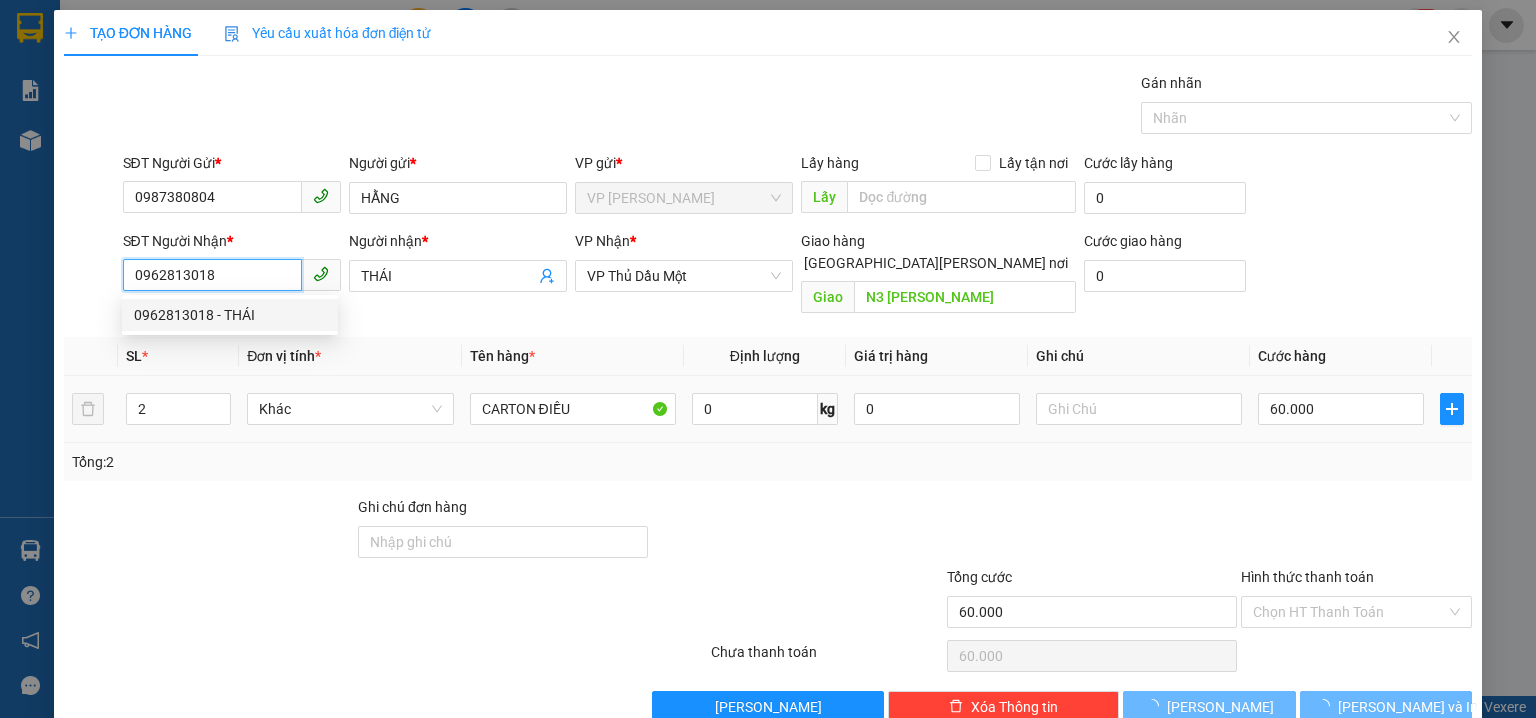 type on "120.000" 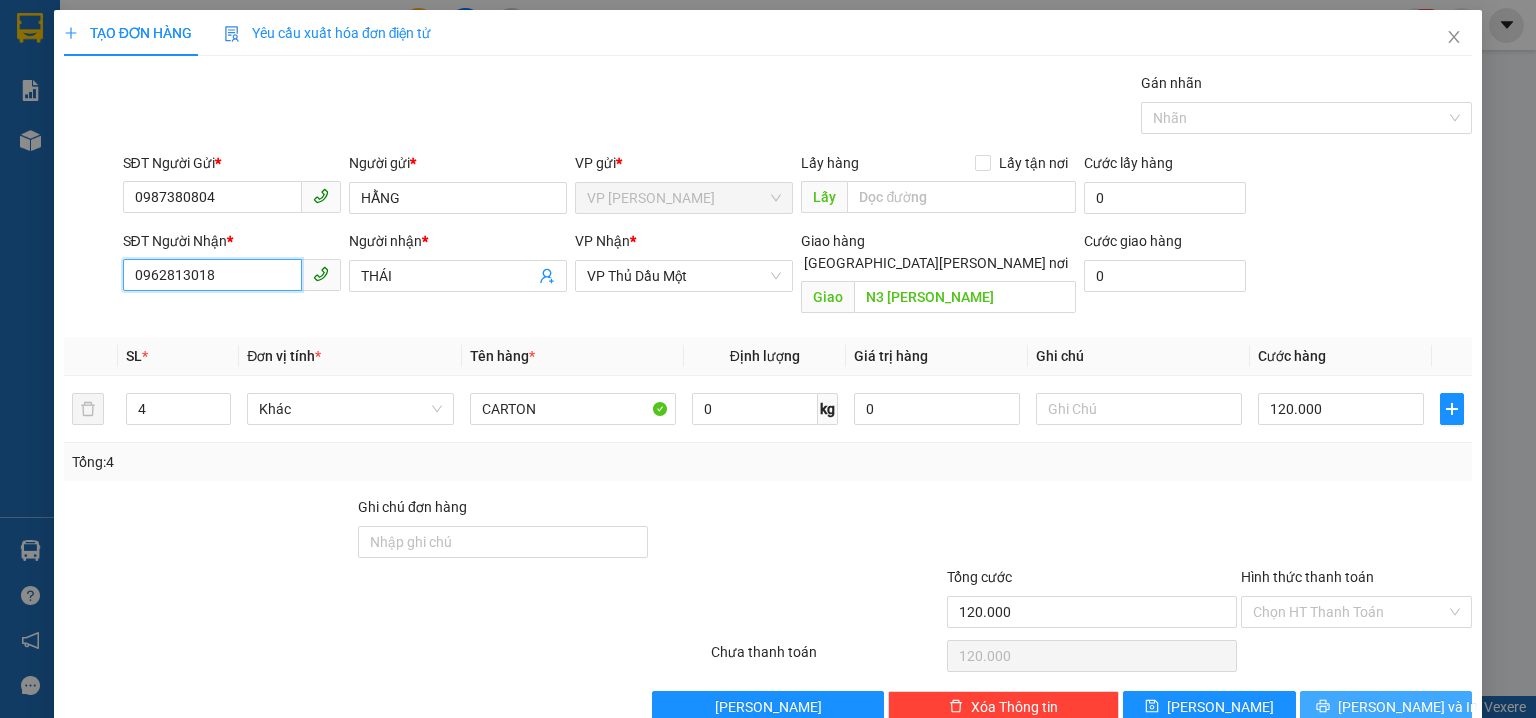 type on "0962813018" 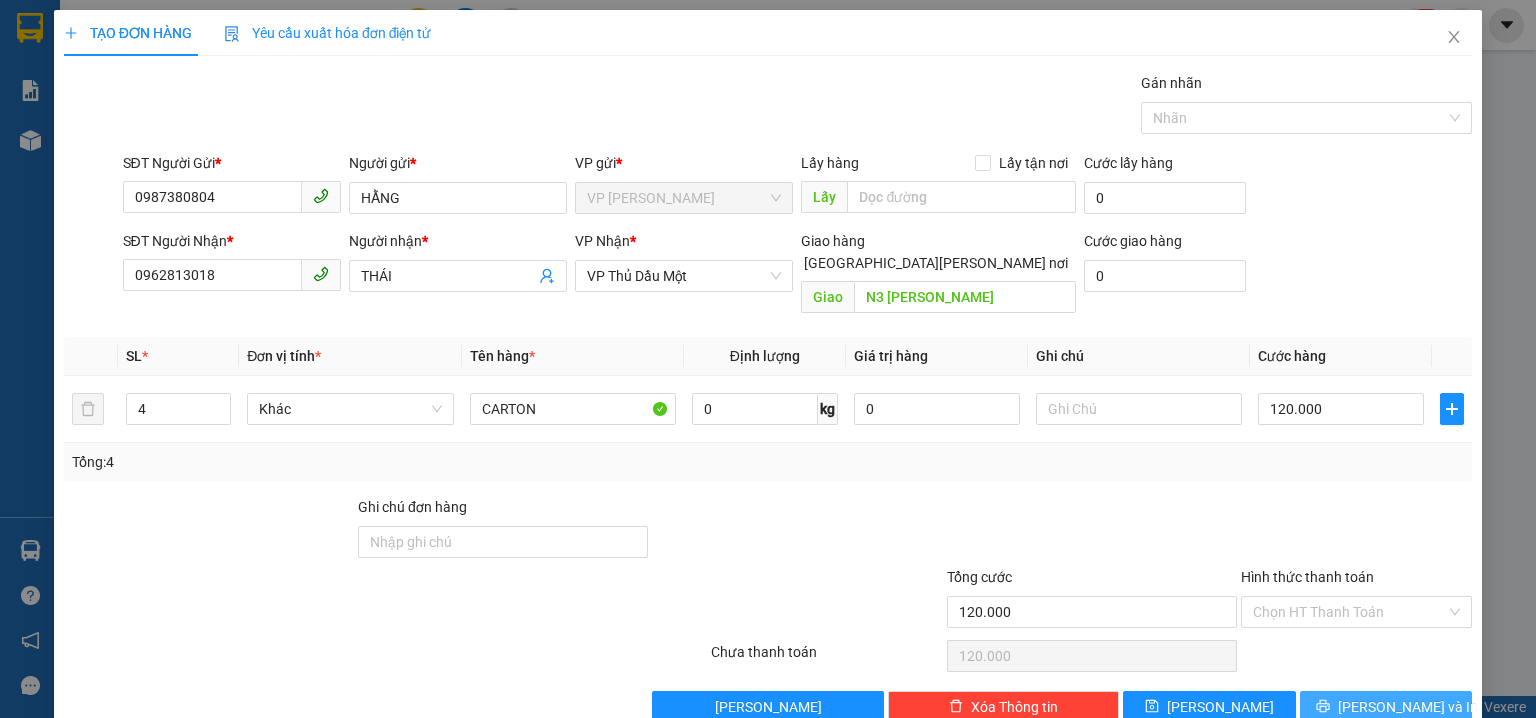 click on "[PERSON_NAME] và In" at bounding box center (1386, 707) 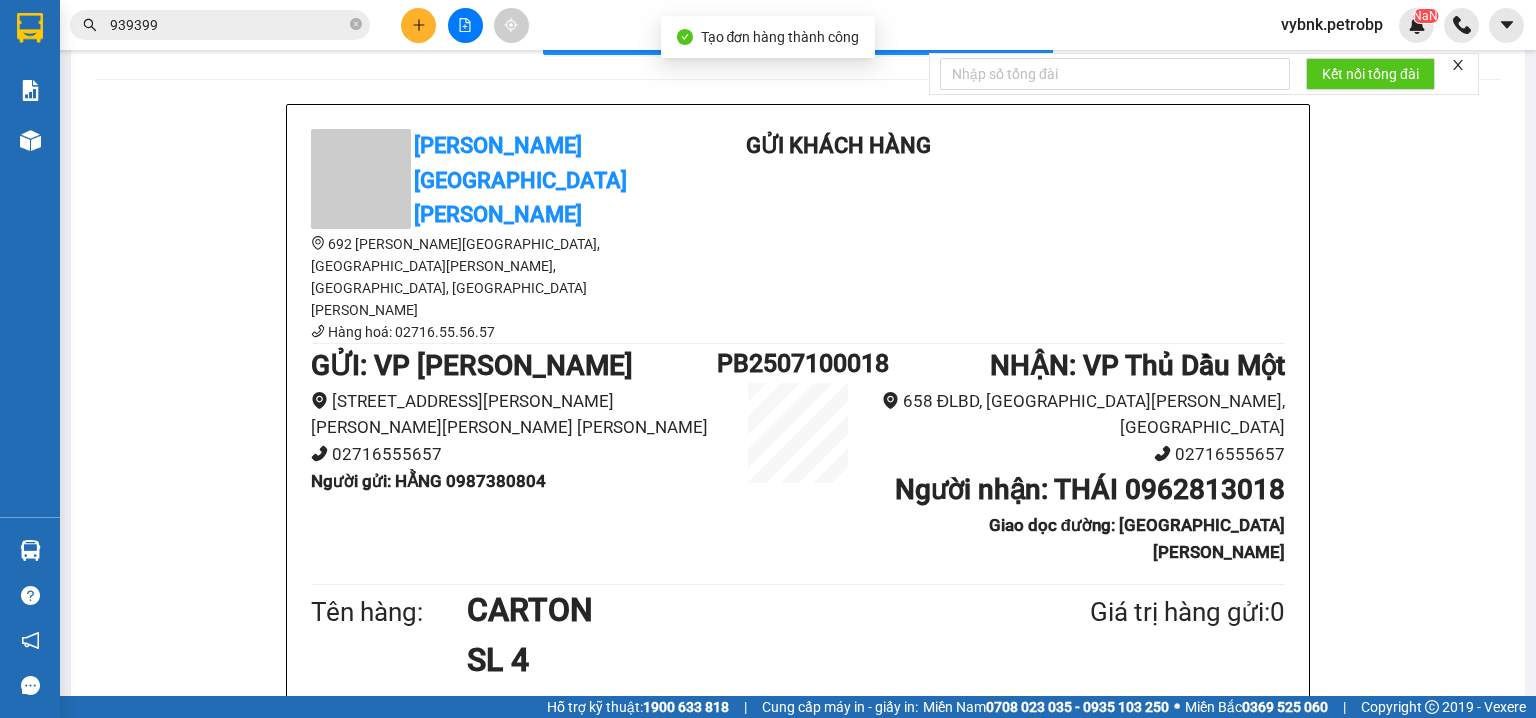 scroll, scrollTop: 104, scrollLeft: 0, axis: vertical 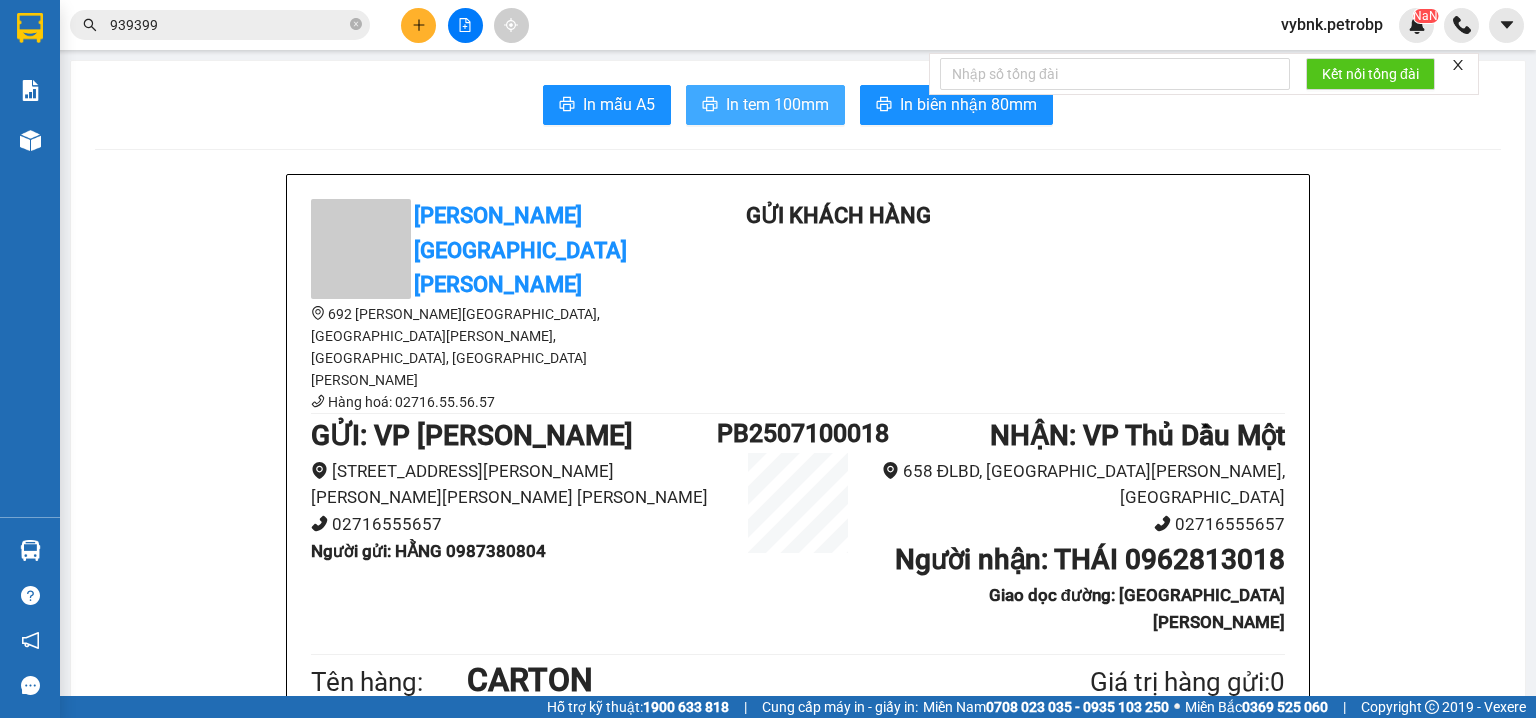 click on "In tem 100mm" at bounding box center (777, 104) 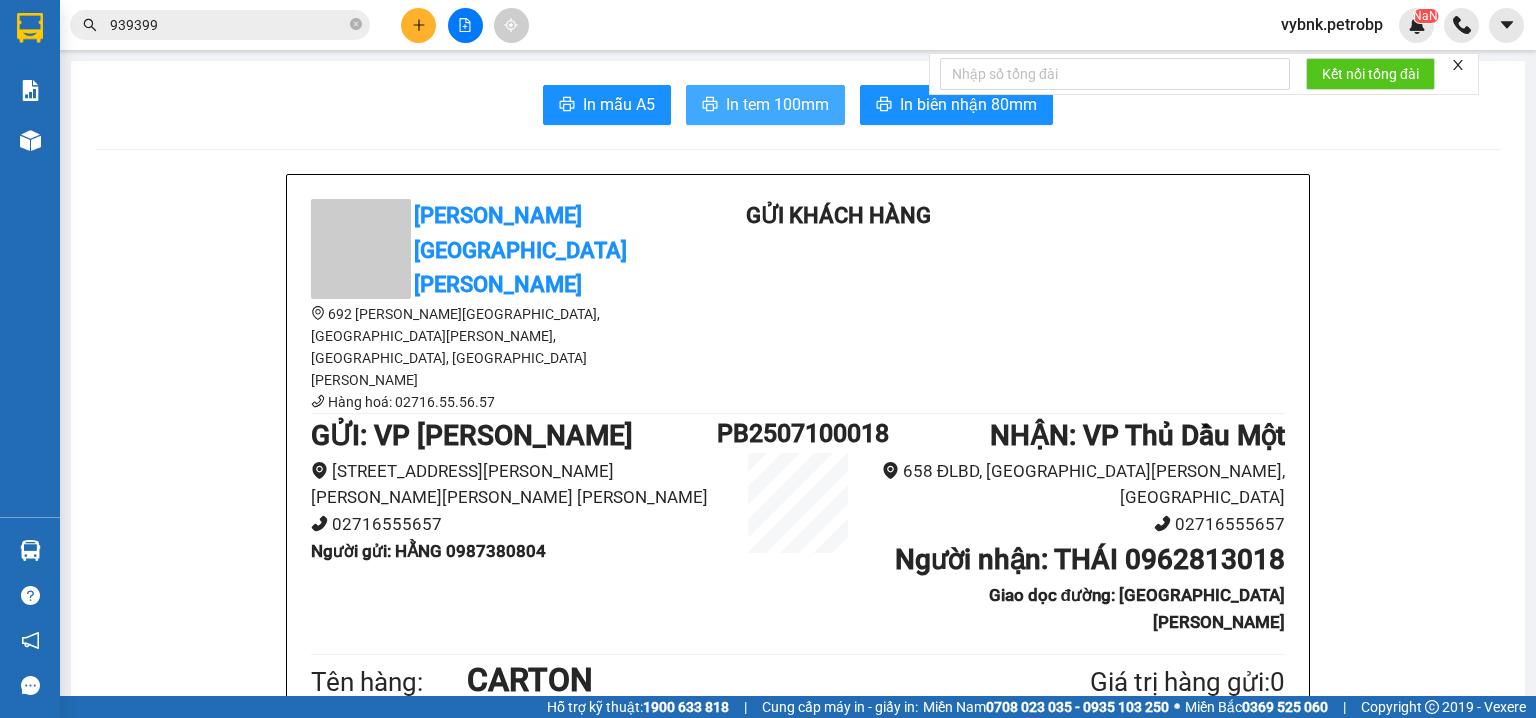 scroll, scrollTop: 0, scrollLeft: 0, axis: both 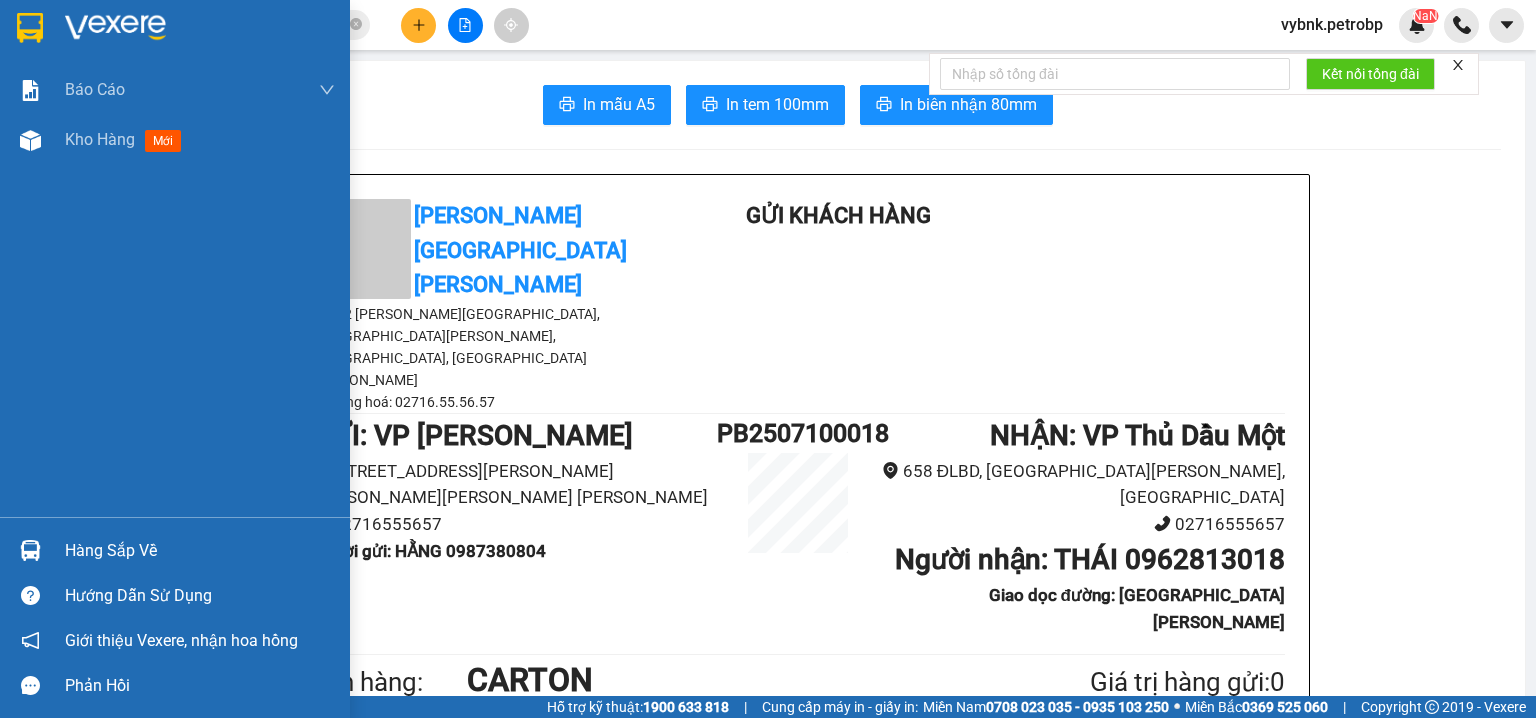 click at bounding box center [30, 550] 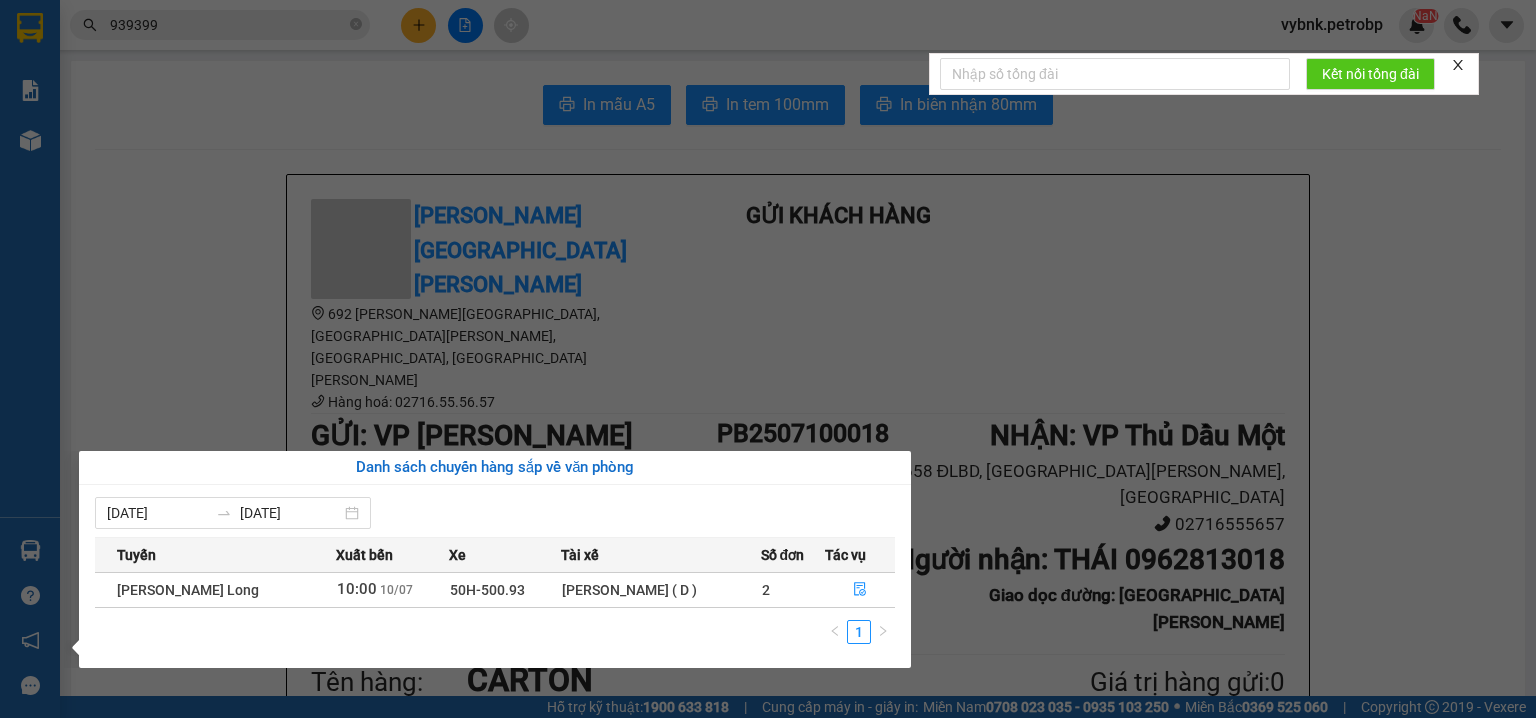 click on "Kết quả tìm kiếm ( 56 )  Bộ lọc  Ngày tạo đơn gần nhất Mã ĐH Trạng thái Món hàng Tổng cước Chưa cước Người gửi VP Gửi Người nhận VP Nhận 78ADV2507080142 18:43 - 08/07 VP Nhận   93H-023.04 00:39 - 09/07 CARTON SL:  1 30.000 30.000 0703757275 NHƯ  VP Quận 5 0913 939399 C NGỌC  VP Phước Bình QL132505290036 15:51 - 29/05 Đã giao   16:18 - 30/05 CRT DỄ VỠ SL:  1 30.000 0946330996 THỦY TIÊN VP QL13 0913 939399 NGỌC VP Phước Bình QL132505200014 11:59 - 20/05 Đã giao   16:23 - 21/05 CRT SL:  1 30.000 0946330996 THỦY TIÊN VP QL13 0913 939399 NGỌC VP Phước Bình QL132505160045 17:53 - 16/05 Đã giao   14:39 - 17/05 CRT SL:  1 30.000 0946330996 THỦY TIÊN VP QL13 0913 939399 NGỌC VP Phước Bình QL132504280046 17:02 - 28/04 Đã giao   19:07 - 29/04 BỌC NILON XANH SL:  1 30.000 0946330996 THỦY TIÊN VP QL13 0913 939399 NGỌC VP Phước Bình QL132504220023 11:55 - 22/04 Đã giao   06:47 - 23/04 CRT SL:  1 30.000 VP QL13" at bounding box center [768, 359] 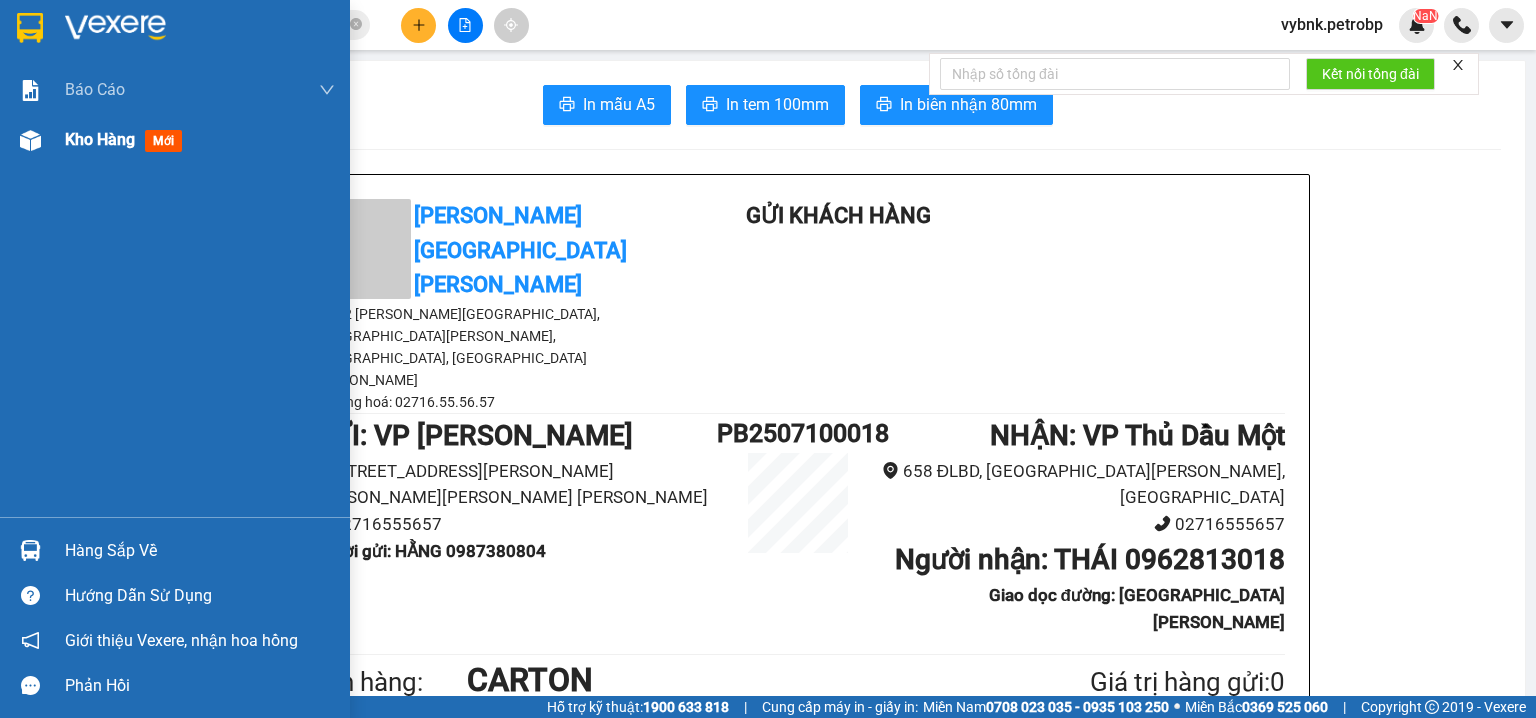 click on "Kho hàng mới" at bounding box center [200, 140] 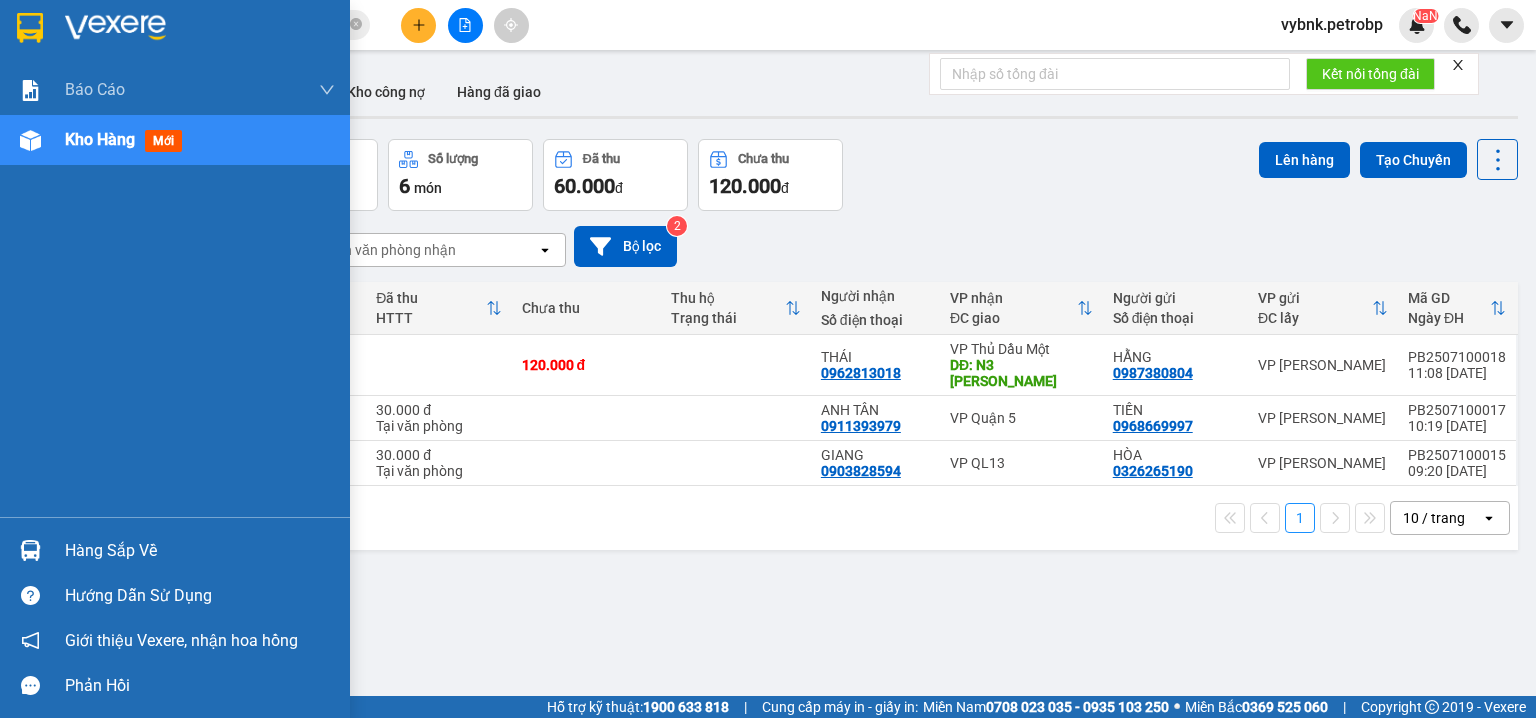 click at bounding box center (30, 550) 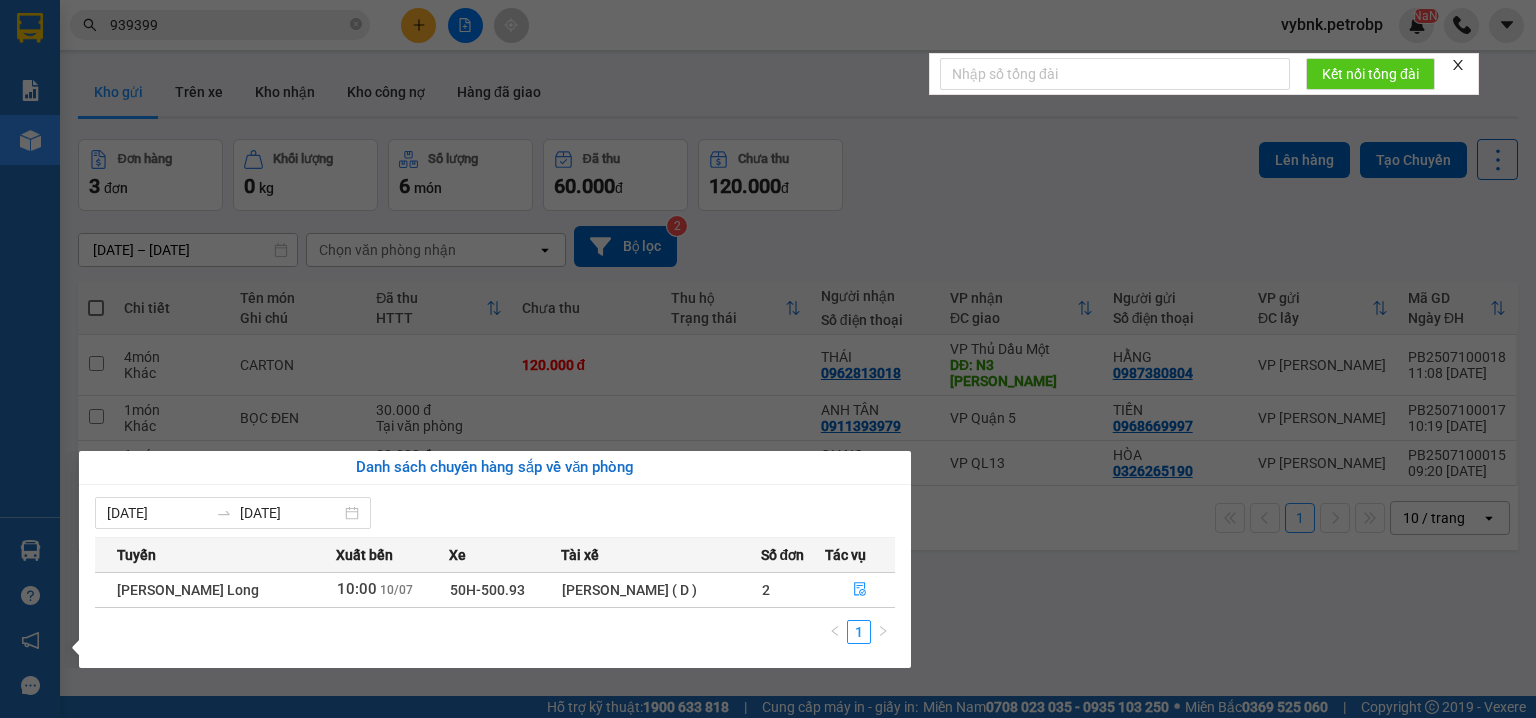 click on "Kết quả tìm kiếm ( 56 )  Bộ lọc  Ngày tạo đơn gần nhất Mã ĐH Trạng thái Món hàng Tổng cước Chưa cước Người gửi VP Gửi Người nhận VP Nhận 78ADV2507080142 18:43 - 08/07 VP Nhận   93H-023.04 00:39 - 09/07 CARTON SL:  1 30.000 30.000 0703757275 NHƯ  VP Quận 5 0913 939399 C NGỌC  VP Phước Bình QL132505290036 15:51 - 29/05 Đã giao   16:18 - 30/05 CRT DỄ VỠ SL:  1 30.000 0946330996 THỦY TIÊN VP QL13 0913 939399 NGỌC VP Phước Bình QL132505200014 11:59 - 20/05 Đã giao   16:23 - 21/05 CRT SL:  1 30.000 0946330996 THỦY TIÊN VP QL13 0913 939399 NGỌC VP Phước Bình QL132505160045 17:53 - 16/05 Đã giao   14:39 - 17/05 CRT SL:  1 30.000 0946330996 THỦY TIÊN VP QL13 0913 939399 NGỌC VP Phước Bình QL132504280046 17:02 - 28/04 Đã giao   19:07 - 29/04 BỌC NILON XANH SL:  1 30.000 0946330996 THỦY TIÊN VP QL13 0913 939399 NGỌC VP Phước Bình QL132504220023 11:55 - 22/04 Đã giao   06:47 - 23/04 CRT SL:  1 30.000 VP QL13" at bounding box center [768, 359] 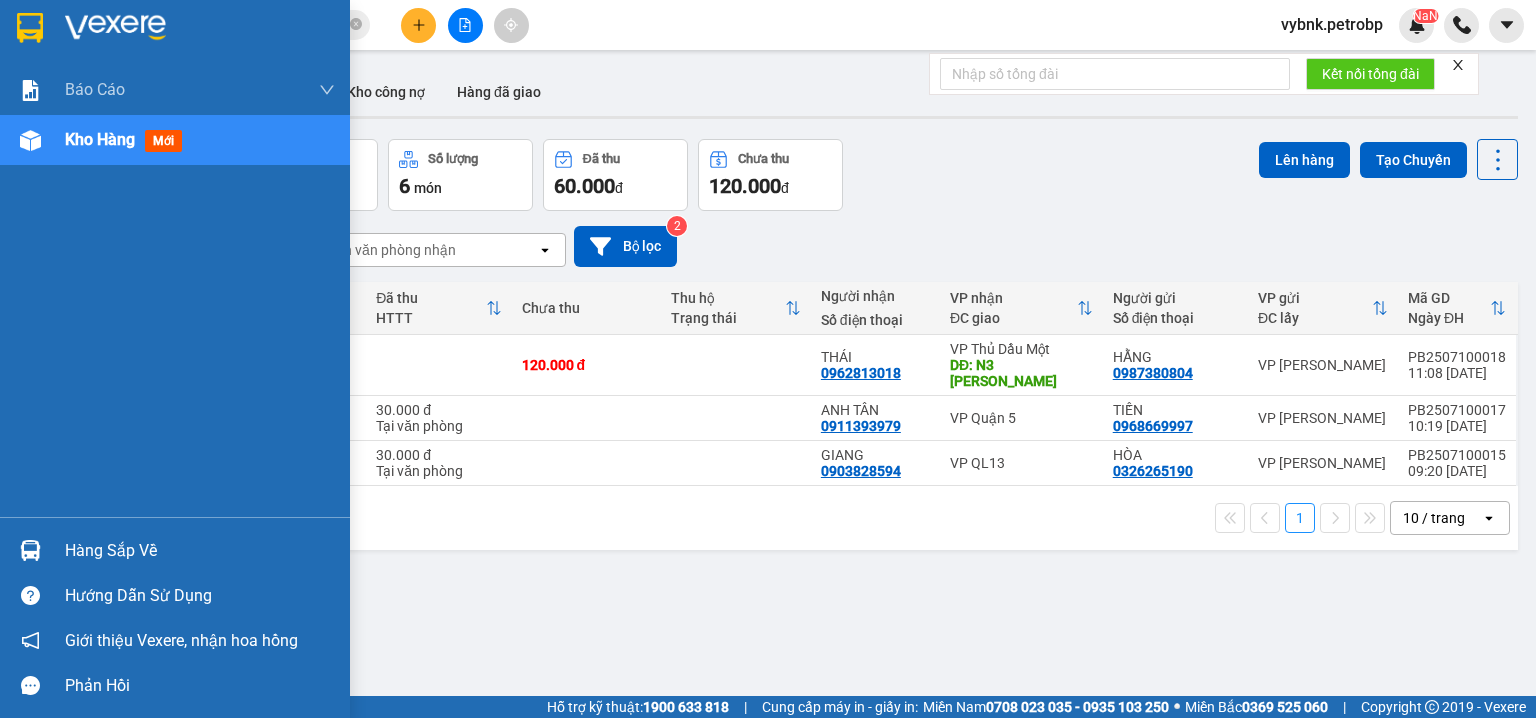click at bounding box center (30, 550) 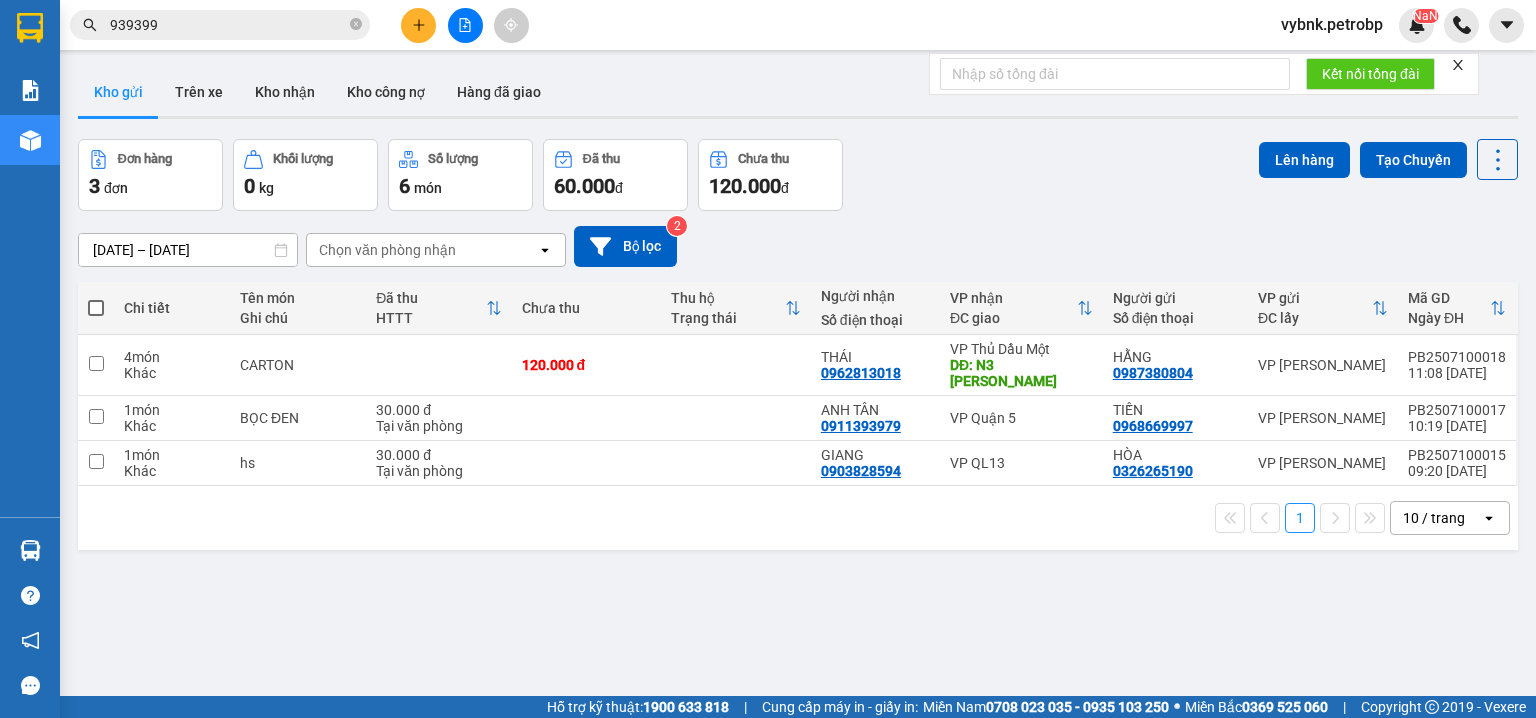 drag, startPoint x: 1091, startPoint y: 163, endPoint x: 1117, endPoint y: 312, distance: 151.25145 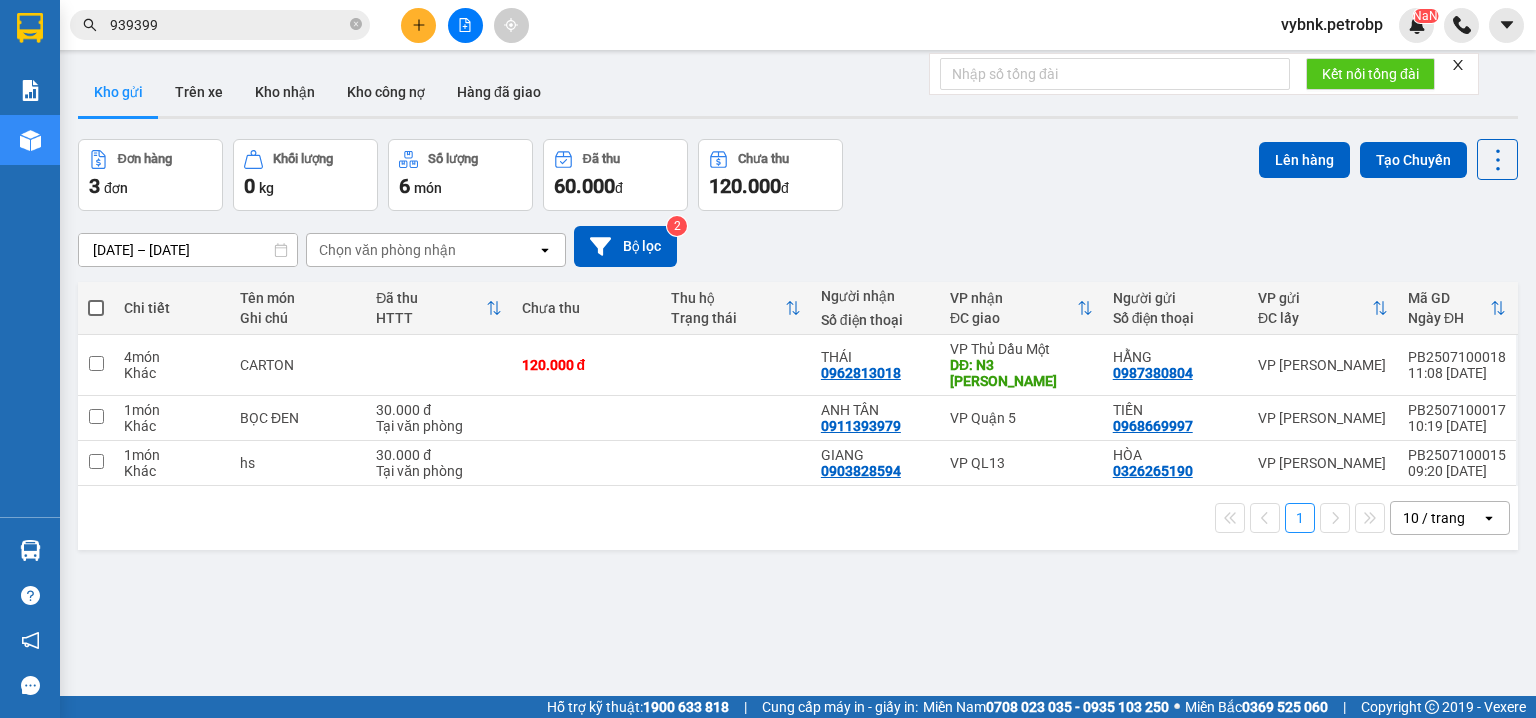 click on "Kết quả tìm kiếm ( 56 )  Bộ lọc  Ngày tạo đơn gần nhất Mã ĐH Trạng thái Món hàng Tổng cước Chưa cước Người gửi VP Gửi Người nhận VP Nhận 78ADV2507080142 18:43 - 08/07 VP Nhận   93H-023.04 00:39 - 09/07 CARTON SL:  1 30.000 30.000 0703757275 NHƯ  VP Quận 5 0913 939399 C NGỌC  VP Phước Bình QL132505290036 15:51 - 29/05 Đã giao   16:18 - 30/05 CRT DỄ VỠ SL:  1 30.000 0946330996 THỦY TIÊN VP QL13 0913 939399 NGỌC VP Phước Bình QL132505200014 11:59 - 20/05 Đã giao   16:23 - 21/05 CRT SL:  1 30.000 0946330996 THỦY TIÊN VP QL13 0913 939399 NGỌC VP Phước Bình QL132505160045 17:53 - 16/05 Đã giao   14:39 - 17/05 CRT SL:  1 30.000 0946330996 THỦY TIÊN VP QL13 0913 939399 NGỌC VP Phước Bình QL132504280046 17:02 - 28/04 Đã giao   19:07 - 29/04 BỌC NILON XANH SL:  1 30.000 0946330996 THỦY TIÊN VP QL13 0913 939399 NGỌC VP Phước Bình QL132504220023 11:55 - 22/04 Đã giao   06:47 - 23/04 CRT SL:  1 30.000 VP QL13" at bounding box center [768, 359] 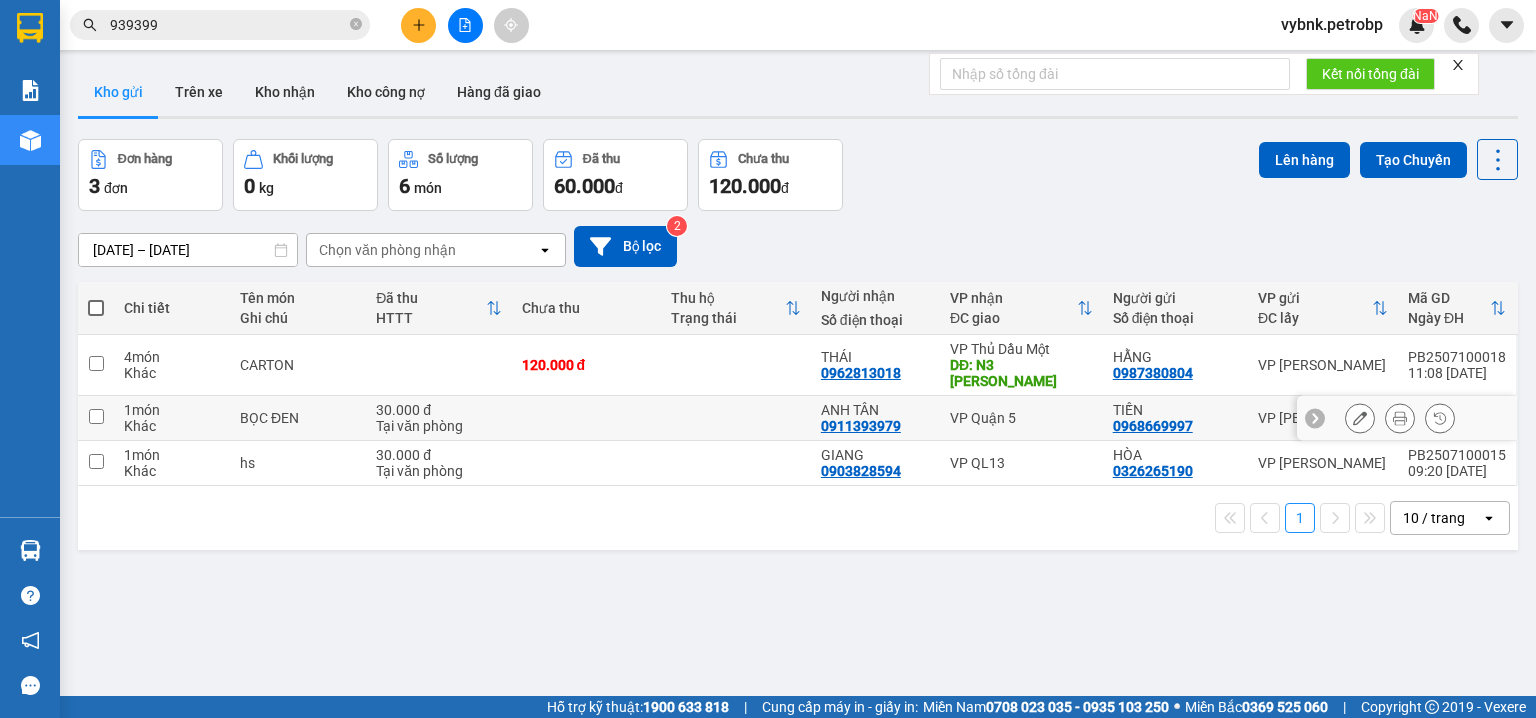 click on "VP Quận 5" at bounding box center (1021, 418) 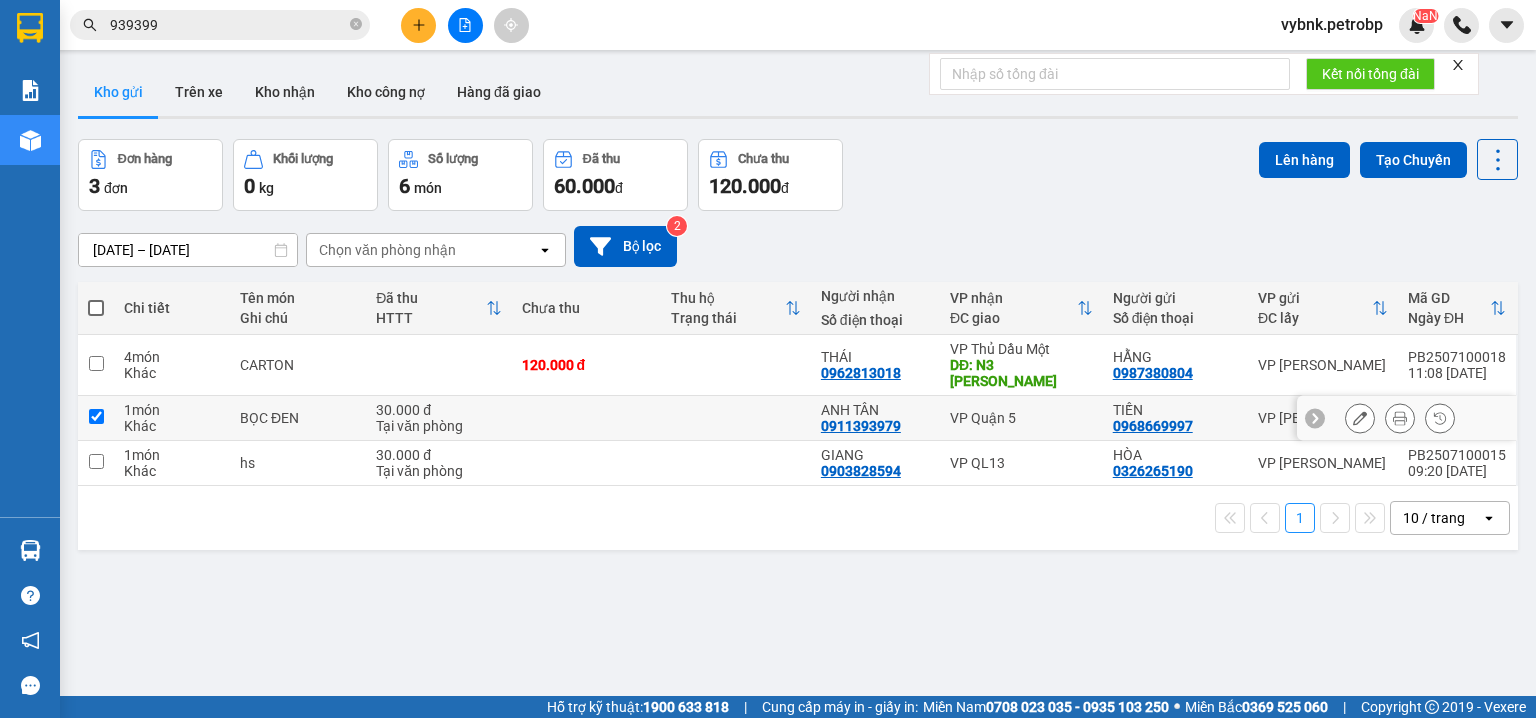 checkbox on "true" 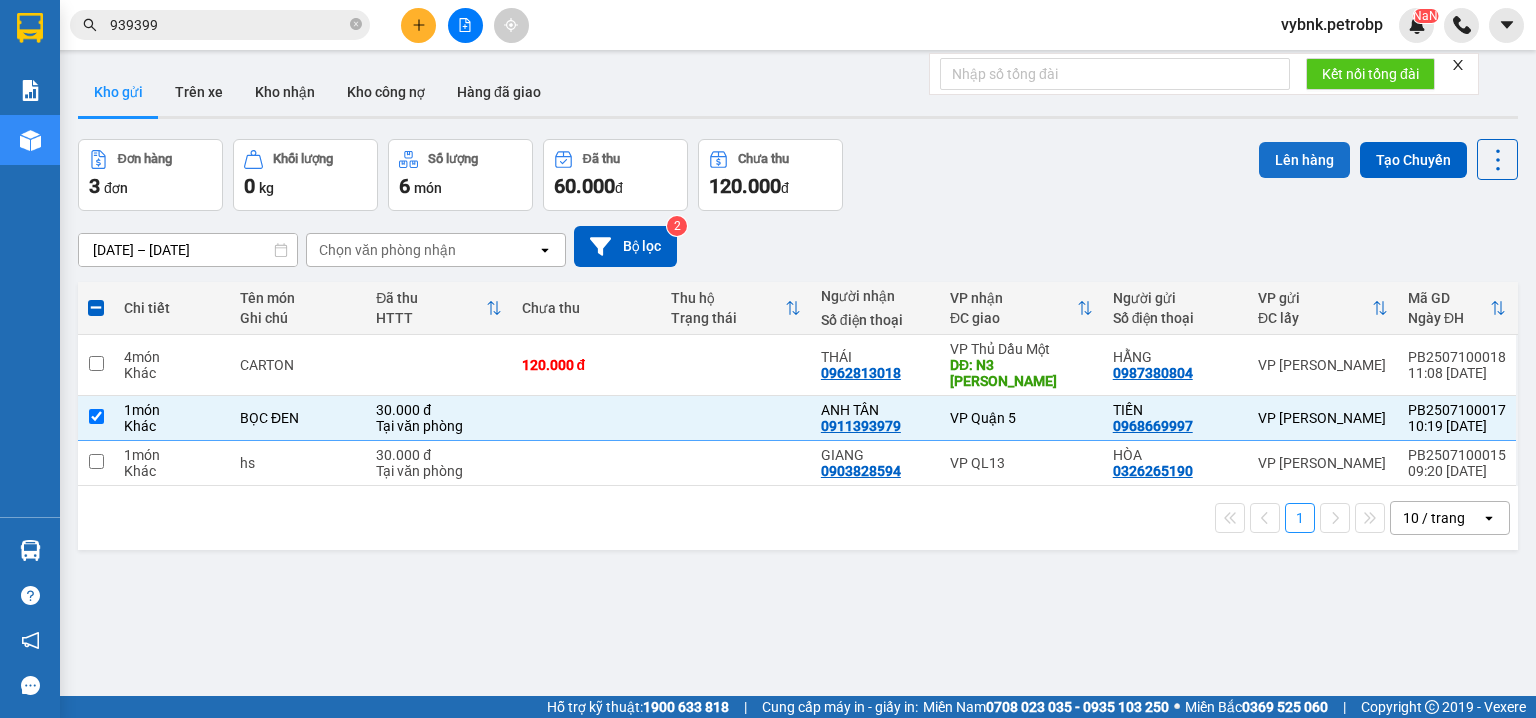 click on "Lên hàng" at bounding box center [1304, 160] 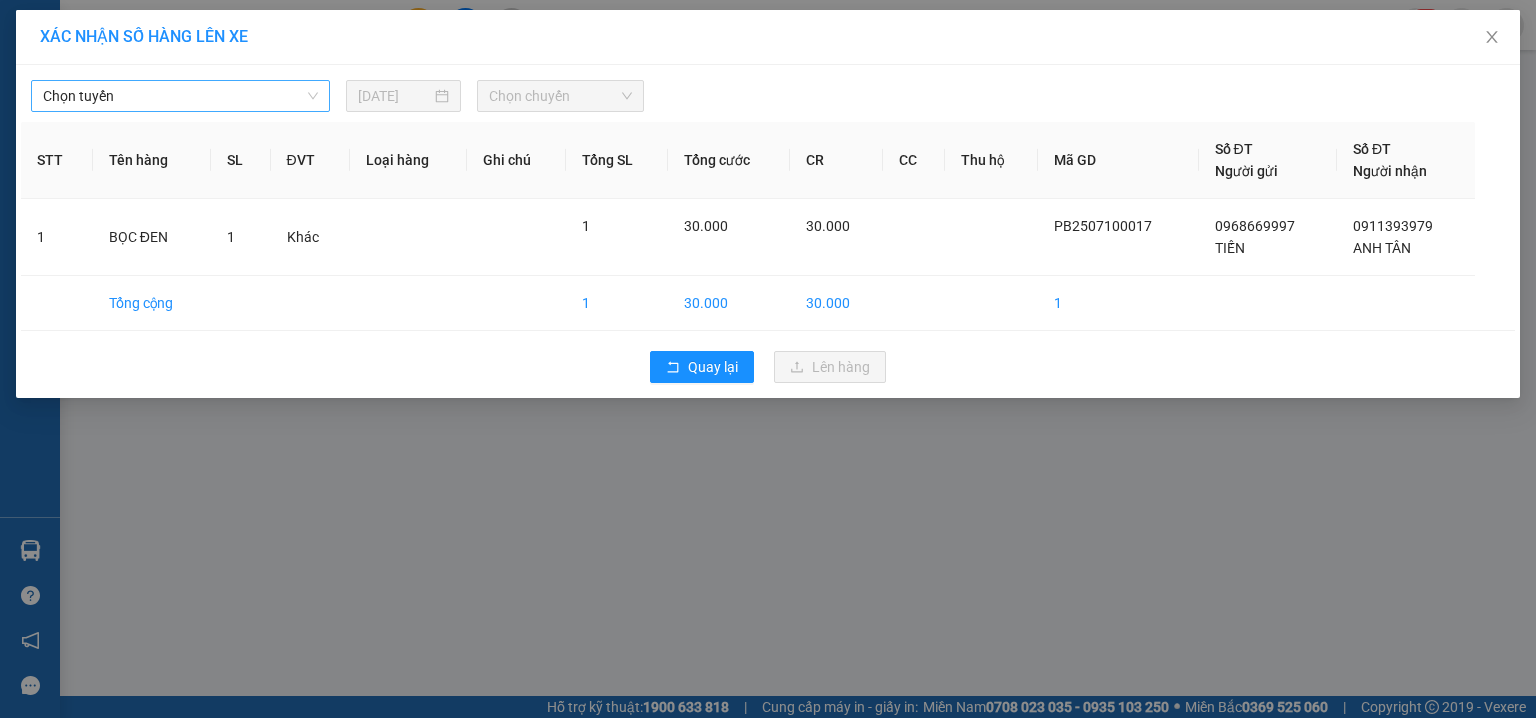 click on "Chọn tuyến" at bounding box center [180, 96] 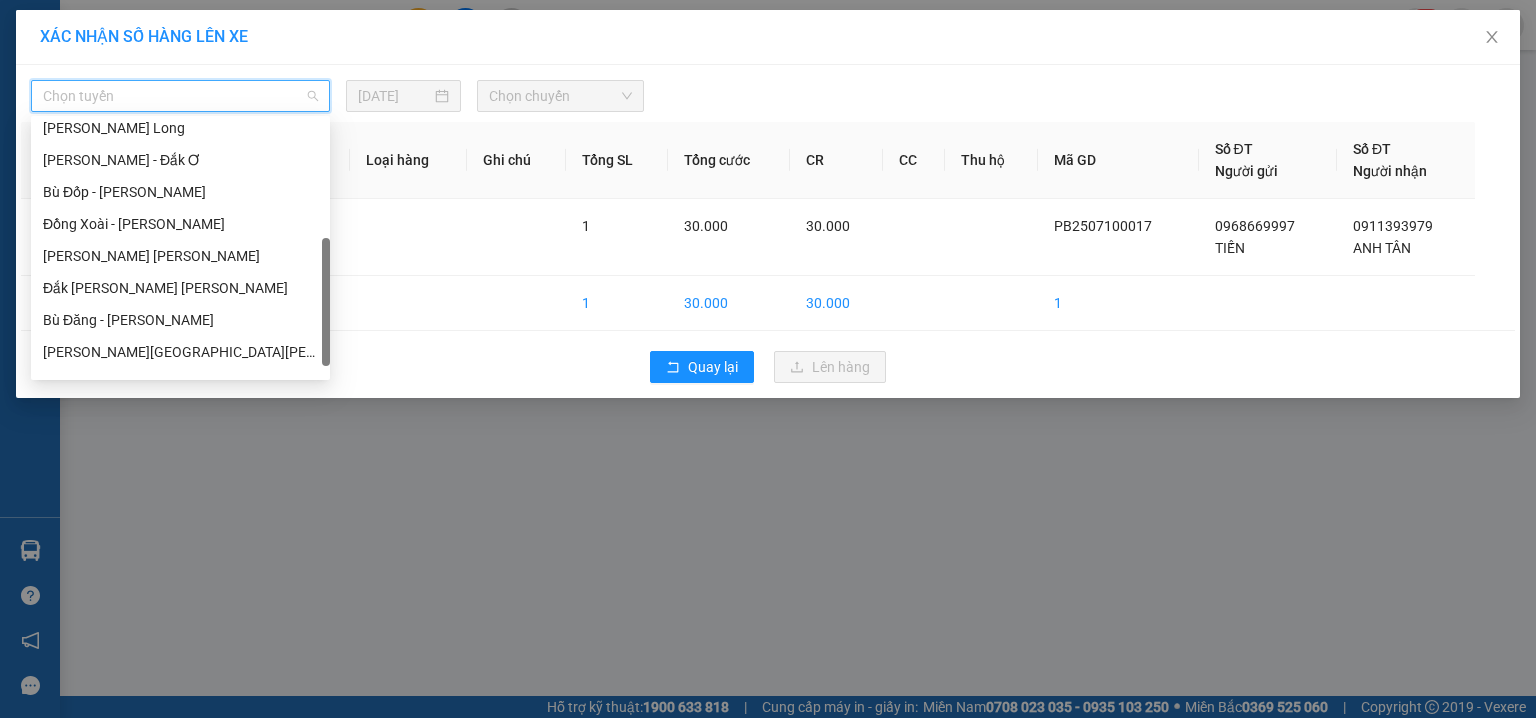 scroll, scrollTop: 256, scrollLeft: 0, axis: vertical 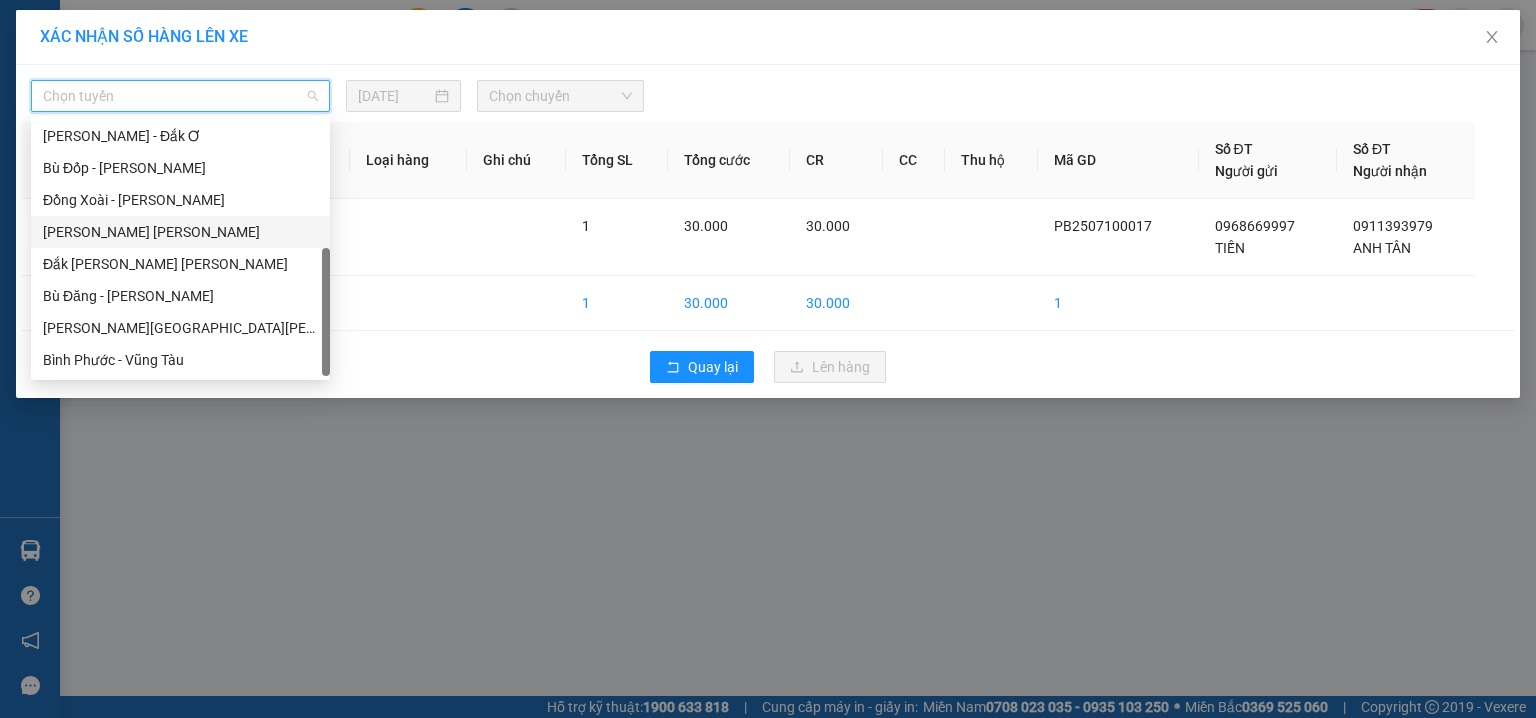 click on "Phước Long - Hồ Chí Minh" at bounding box center (180, 232) 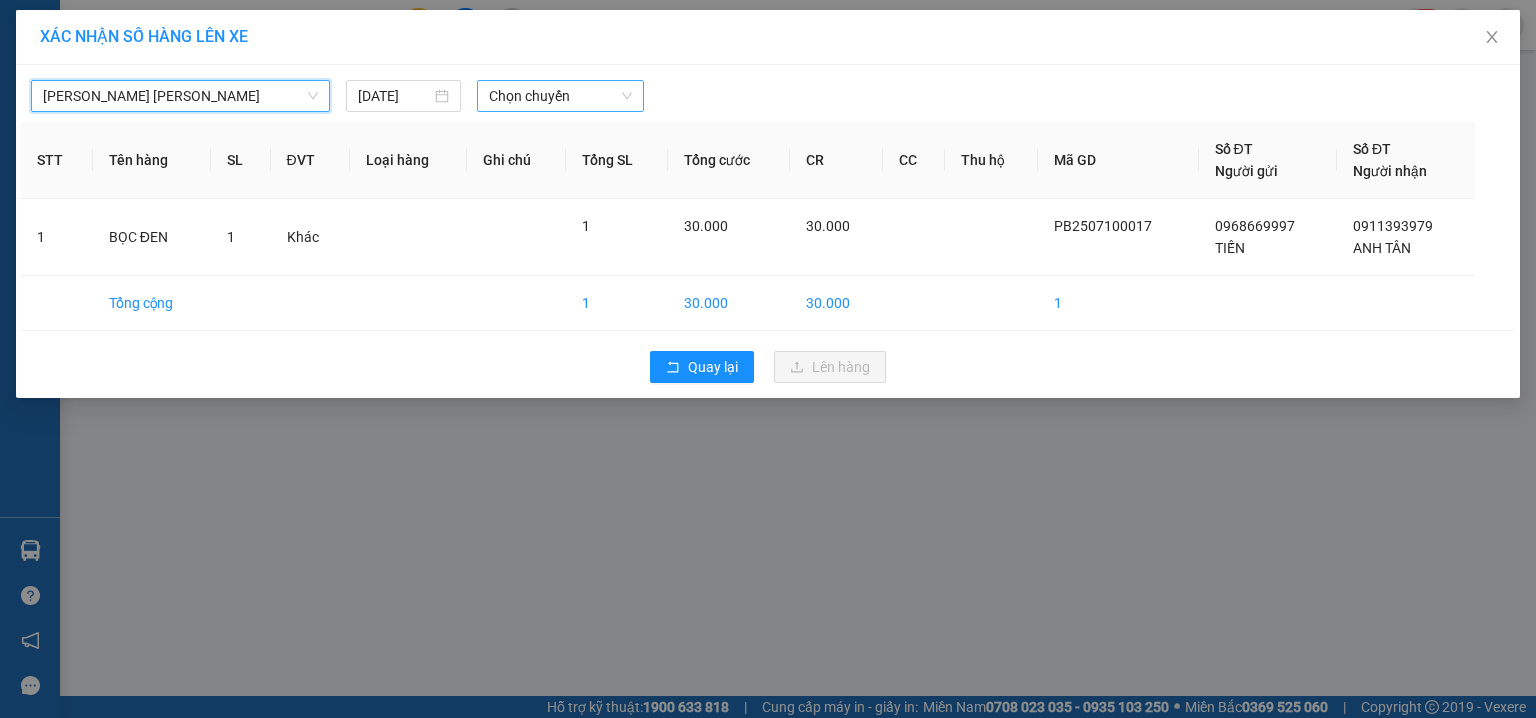 click on "Chọn chuyến" at bounding box center [561, 96] 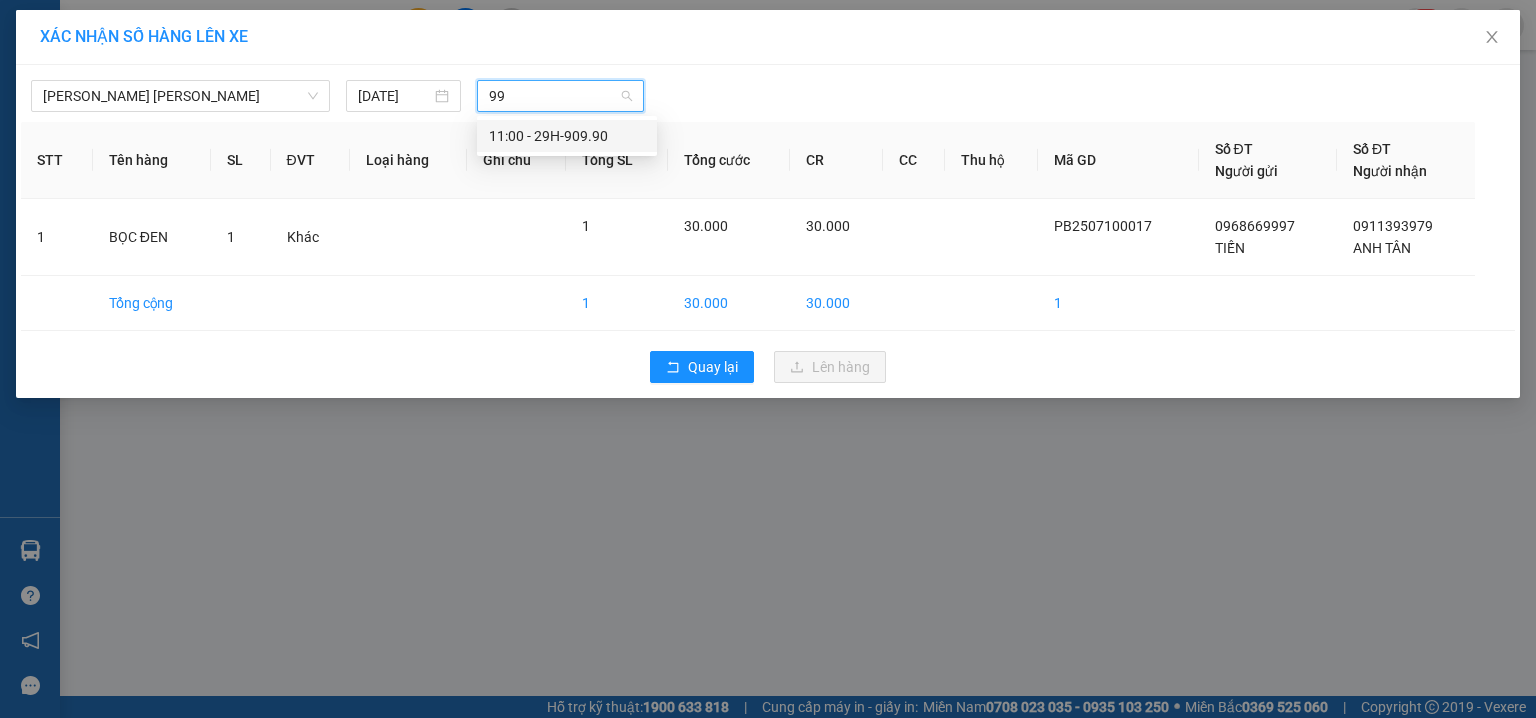 type on "990" 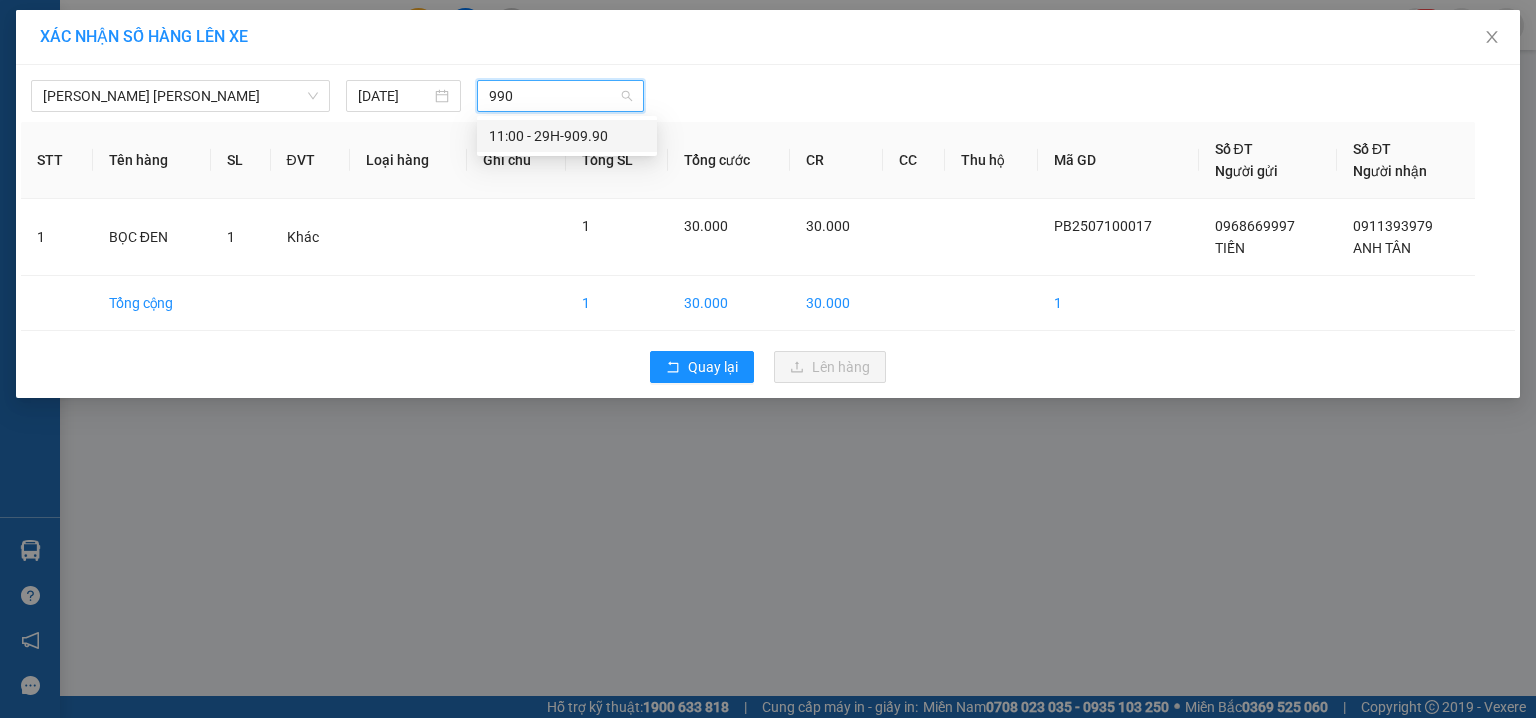 click on "11:00     - 29H-909.90" at bounding box center [567, 136] 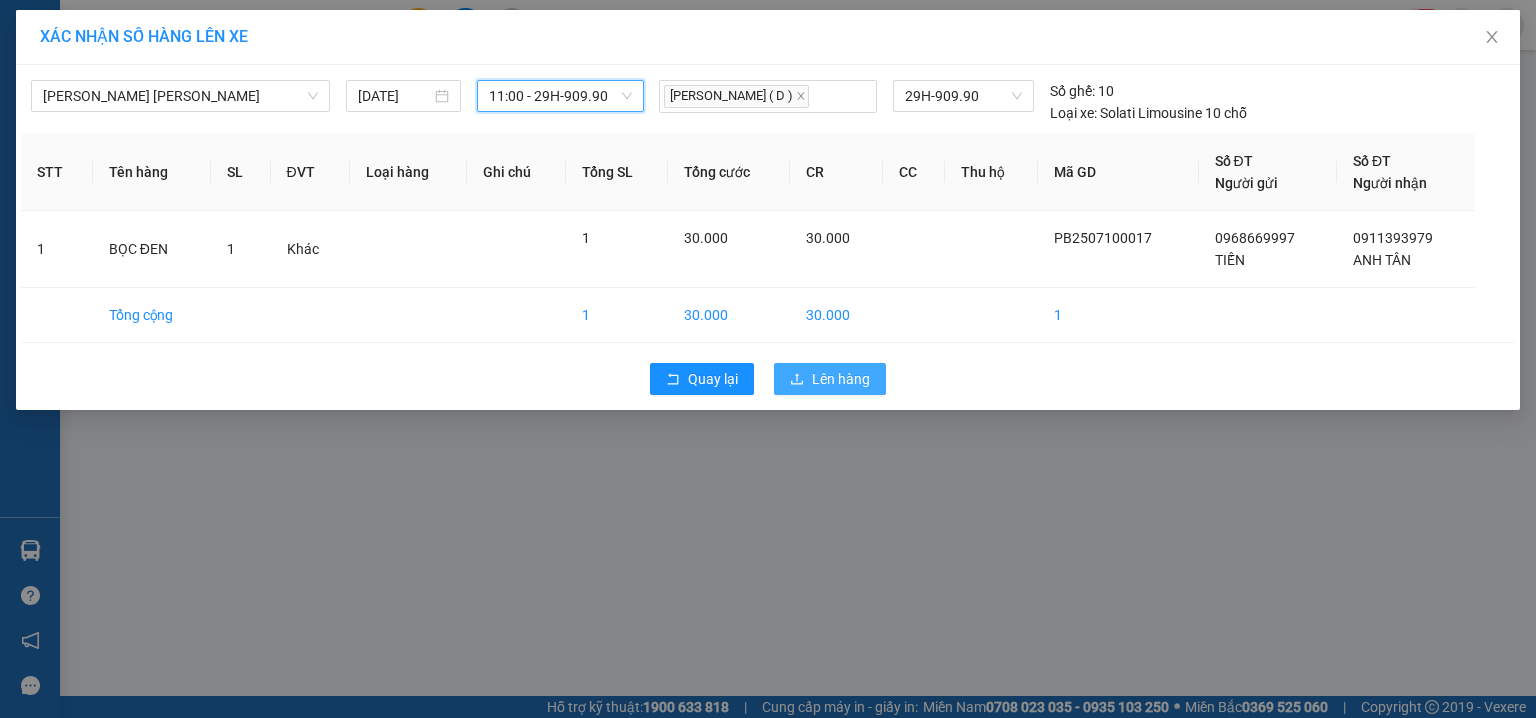 click on "Lên hàng" at bounding box center (830, 379) 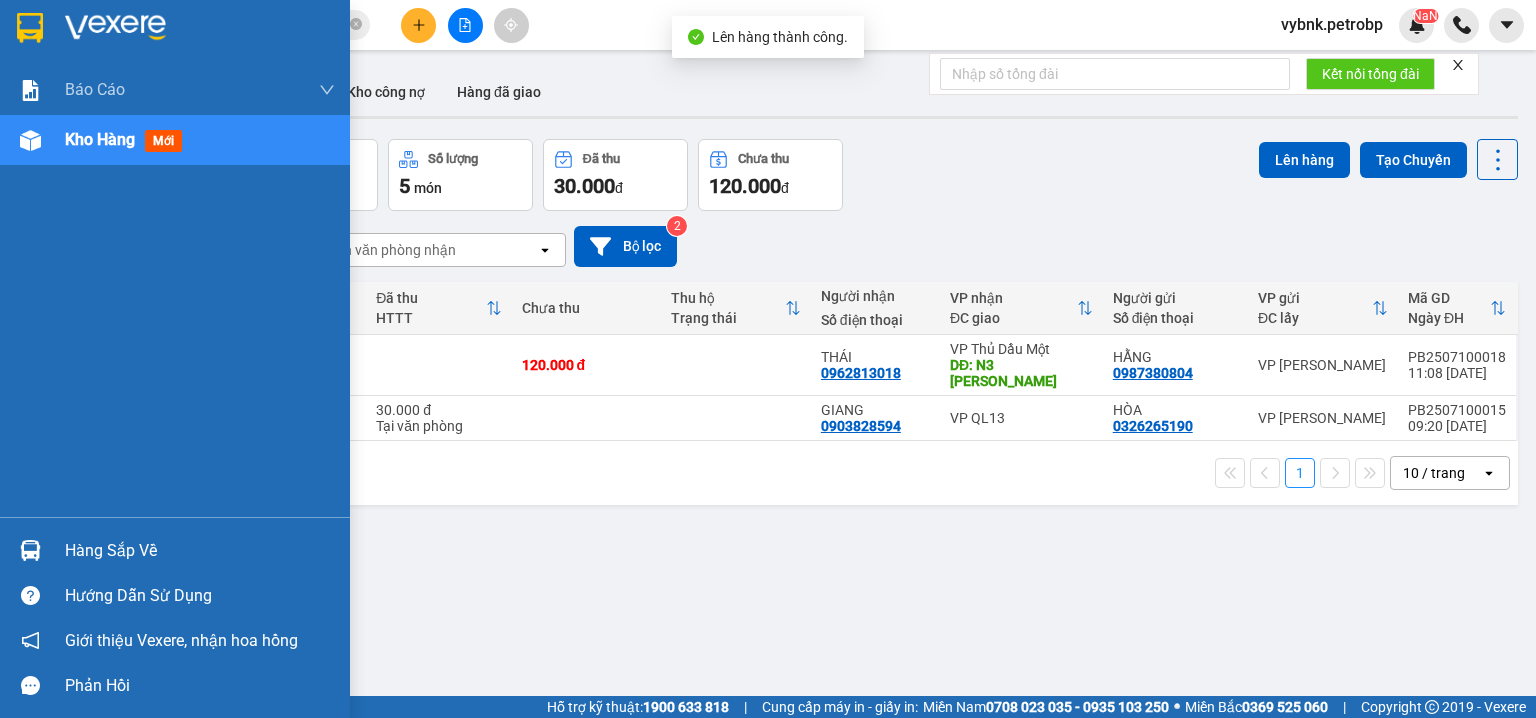 click on "Hàng sắp về" at bounding box center [175, 550] 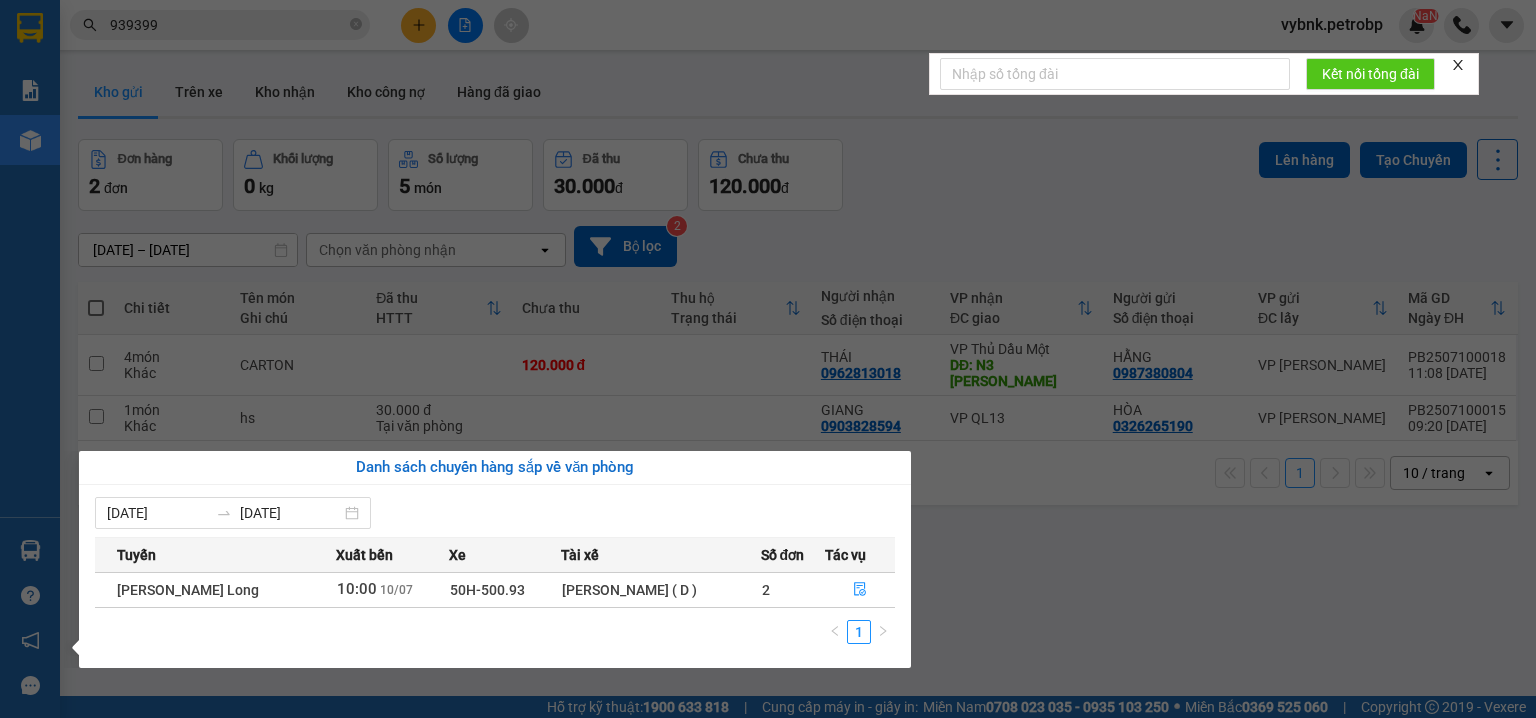 click on "Kết quả tìm kiếm ( 56 )  Bộ lọc  Ngày tạo đơn gần nhất Mã ĐH Trạng thái Món hàng Tổng cước Chưa cước Người gửi VP Gửi Người nhận VP Nhận 78ADV2507080142 18:43 - 08/07 VP Nhận   93H-023.04 00:39 - 09/07 CARTON SL:  1 30.000 30.000 0703757275 NHƯ  VP Quận 5 0913 939399 C NGỌC  VP Phước Bình QL132505290036 15:51 - 29/05 Đã giao   16:18 - 30/05 CRT DỄ VỠ SL:  1 30.000 0946330996 THỦY TIÊN VP QL13 0913 939399 NGỌC VP Phước Bình QL132505200014 11:59 - 20/05 Đã giao   16:23 - 21/05 CRT SL:  1 30.000 0946330996 THỦY TIÊN VP QL13 0913 939399 NGỌC VP Phước Bình QL132505160045 17:53 - 16/05 Đã giao   14:39 - 17/05 CRT SL:  1 30.000 0946330996 THỦY TIÊN VP QL13 0913 939399 NGỌC VP Phước Bình QL132504280046 17:02 - 28/04 Đã giao   19:07 - 29/04 BỌC NILON XANH SL:  1 30.000 0946330996 THỦY TIÊN VP QL13 0913 939399 NGỌC VP Phước Bình QL132504220023 11:55 - 22/04 Đã giao   06:47 - 23/04 CRT SL:  1 30.000 VP QL13" at bounding box center (768, 359) 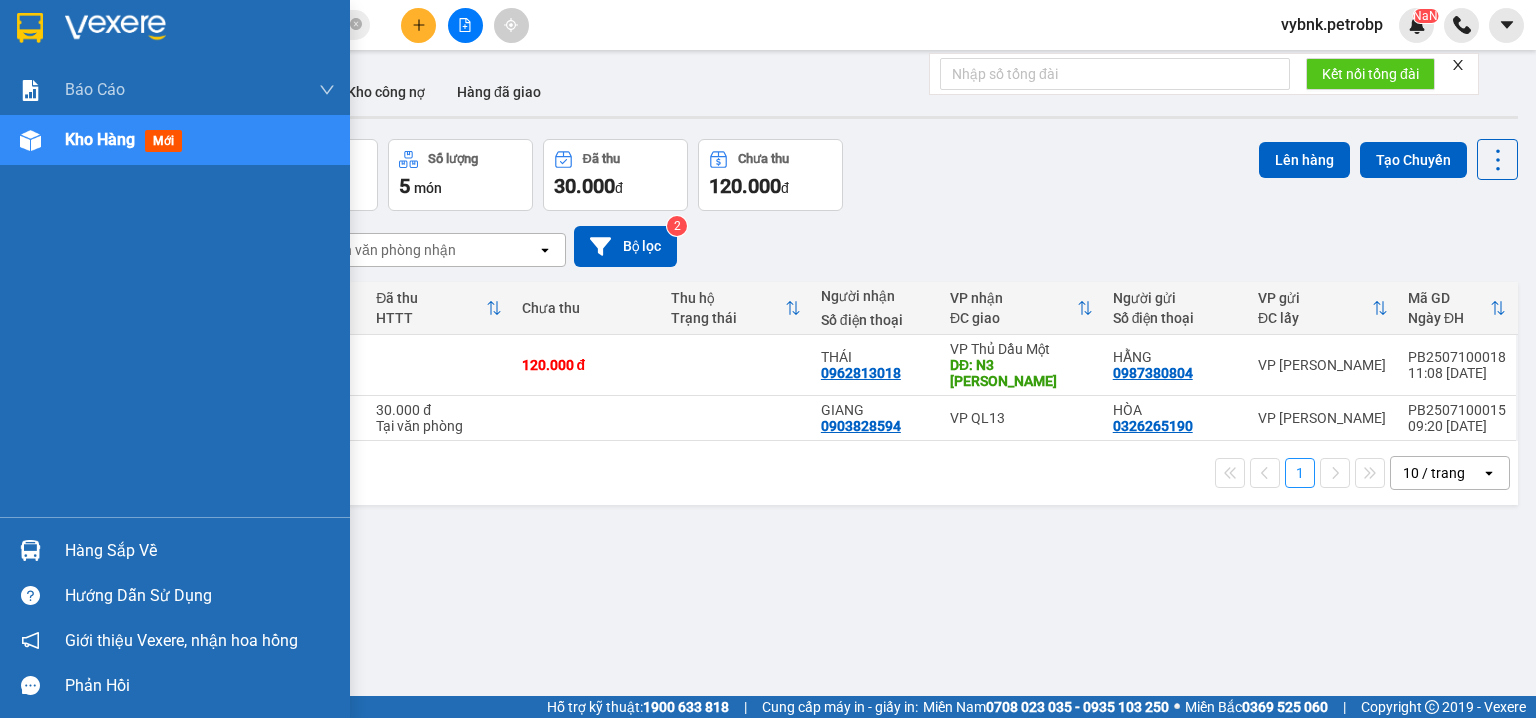click on "Hàng sắp về" at bounding box center (175, 550) 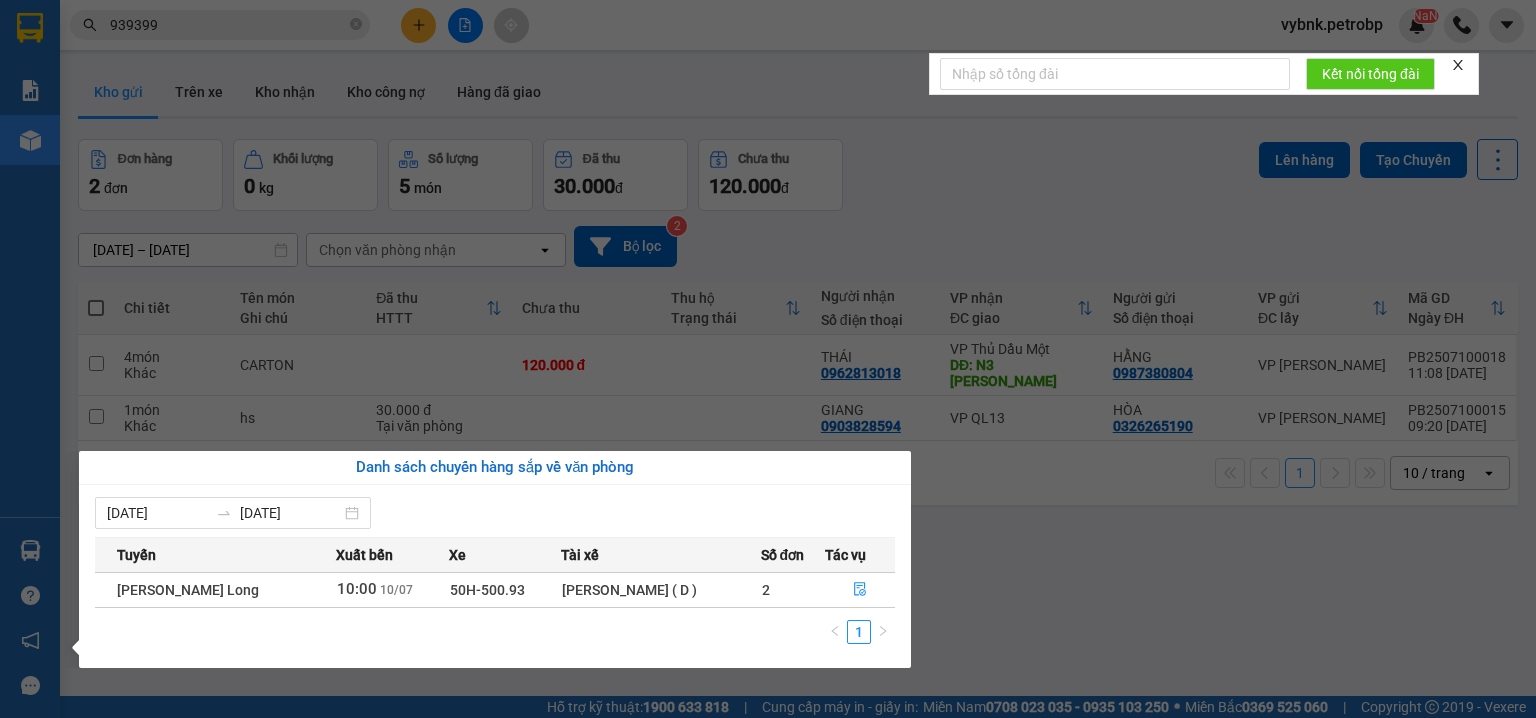 click on "Kết quả tìm kiếm ( 56 )  Bộ lọc  Ngày tạo đơn gần nhất Mã ĐH Trạng thái Món hàng Tổng cước Chưa cước Người gửi VP Gửi Người nhận VP Nhận 78ADV2507080142 18:43 - 08/07 VP Nhận   93H-023.04 00:39 - 09/07 CARTON SL:  1 30.000 30.000 0703757275 NHƯ  VP Quận 5 0913 939399 C NGỌC  VP Phước Bình QL132505290036 15:51 - 29/05 Đã giao   16:18 - 30/05 CRT DỄ VỠ SL:  1 30.000 0946330996 THỦY TIÊN VP QL13 0913 939399 NGỌC VP Phước Bình QL132505200014 11:59 - 20/05 Đã giao   16:23 - 21/05 CRT SL:  1 30.000 0946330996 THỦY TIÊN VP QL13 0913 939399 NGỌC VP Phước Bình QL132505160045 17:53 - 16/05 Đã giao   14:39 - 17/05 CRT SL:  1 30.000 0946330996 THỦY TIÊN VP QL13 0913 939399 NGỌC VP Phước Bình QL132504280046 17:02 - 28/04 Đã giao   19:07 - 29/04 BỌC NILON XANH SL:  1 30.000 0946330996 THỦY TIÊN VP QL13 0913 939399 NGỌC VP Phước Bình QL132504220023 11:55 - 22/04 Đã giao   06:47 - 23/04 CRT SL:  1 30.000 VP QL13" at bounding box center (768, 359) 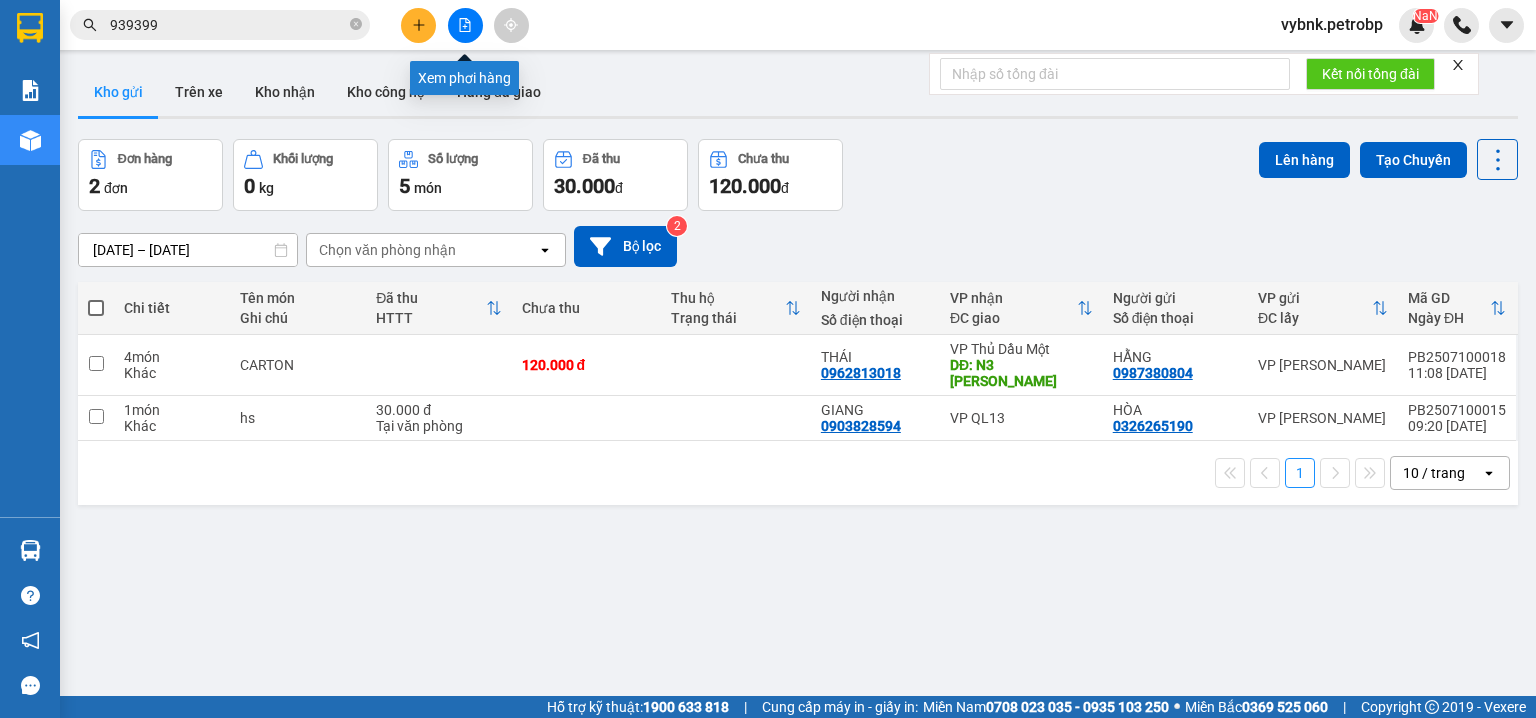 click at bounding box center (465, 25) 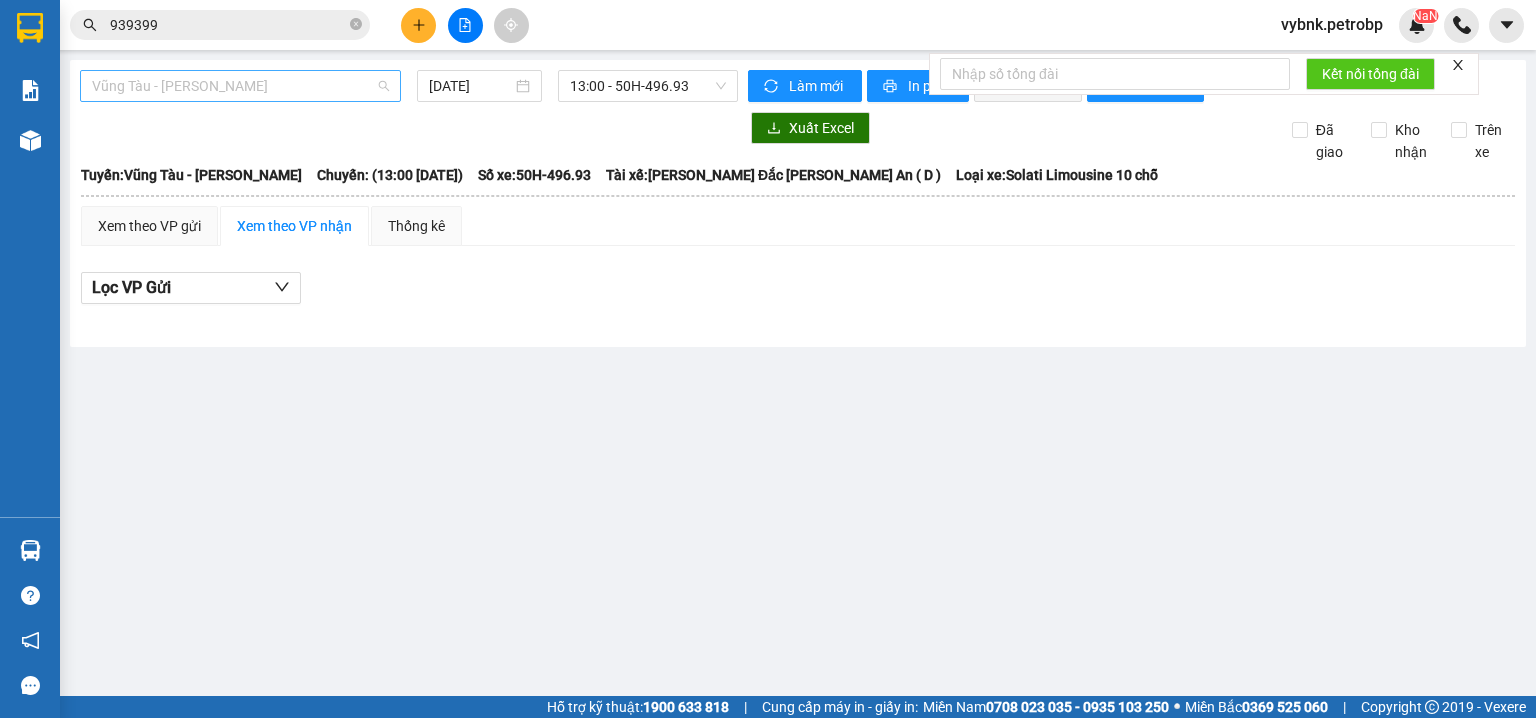 click on "Vũng Tàu - Bình Phước" at bounding box center [240, 86] 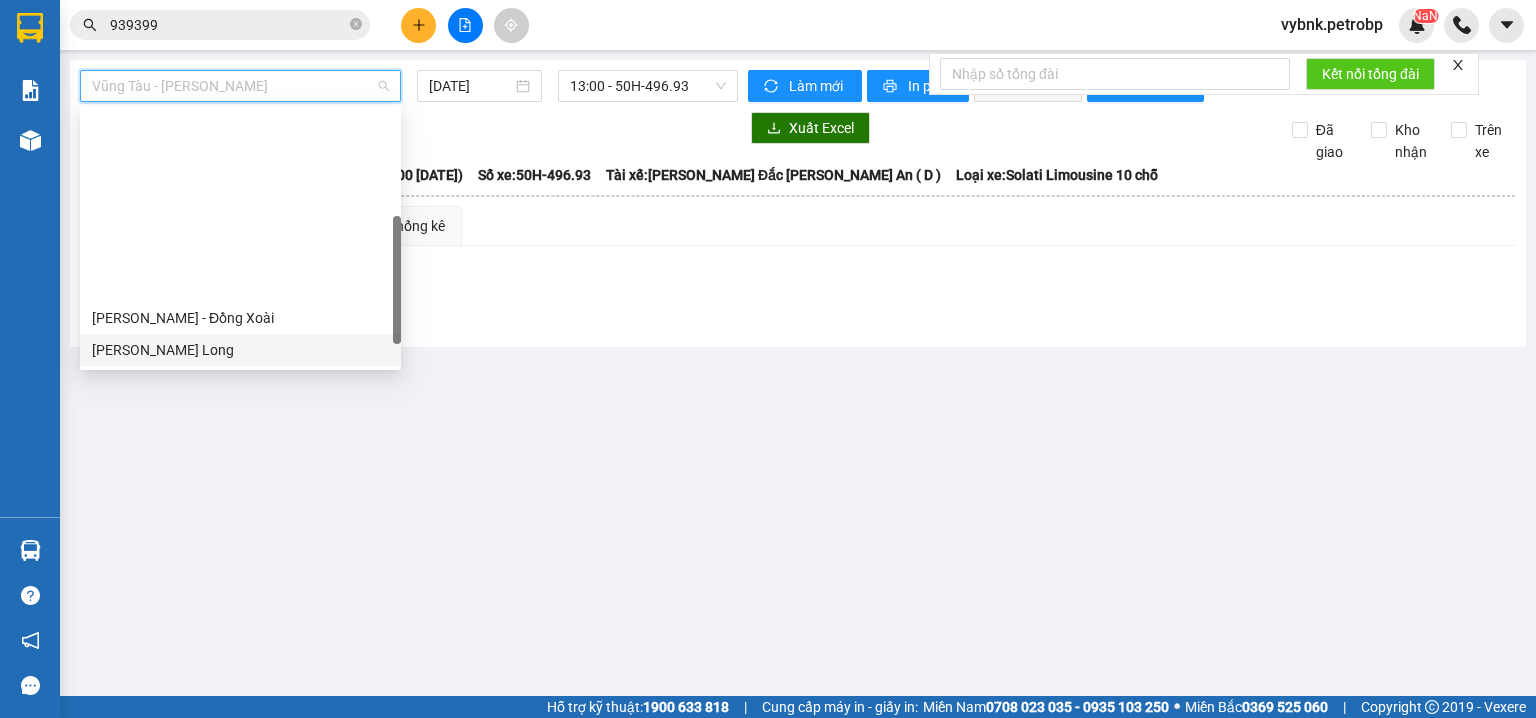 scroll, scrollTop: 212, scrollLeft: 0, axis: vertical 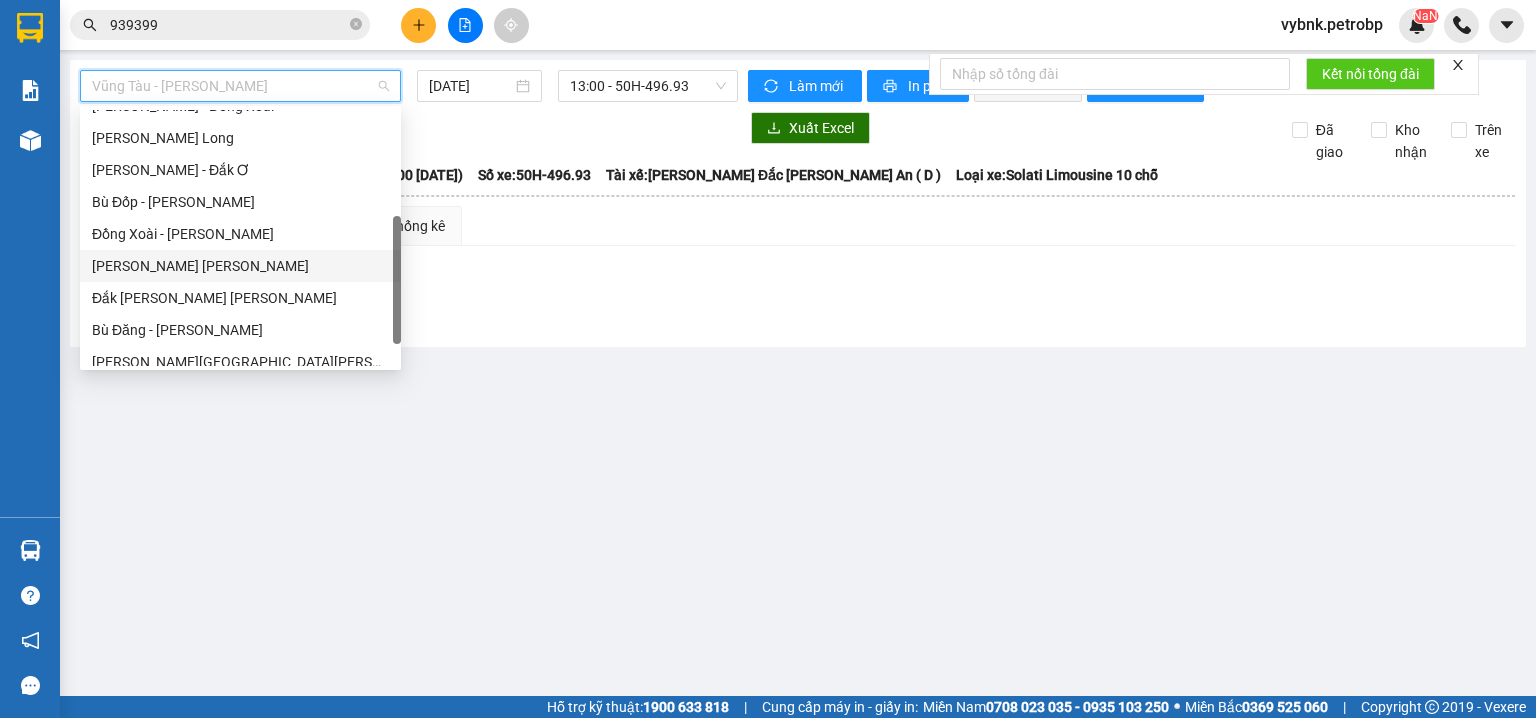 click on "Phước Long - Hồ Chí Minh" at bounding box center [240, 266] 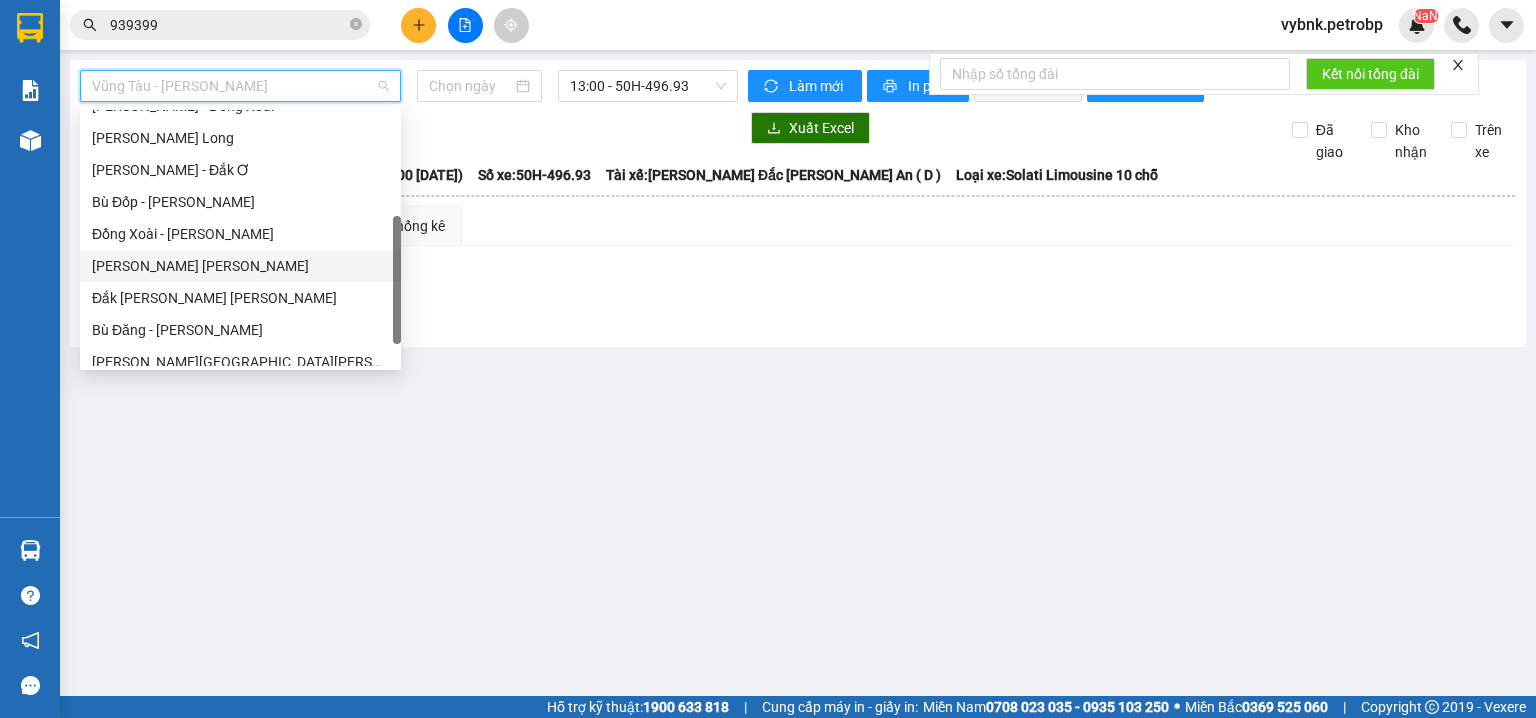 type on "[DATE]" 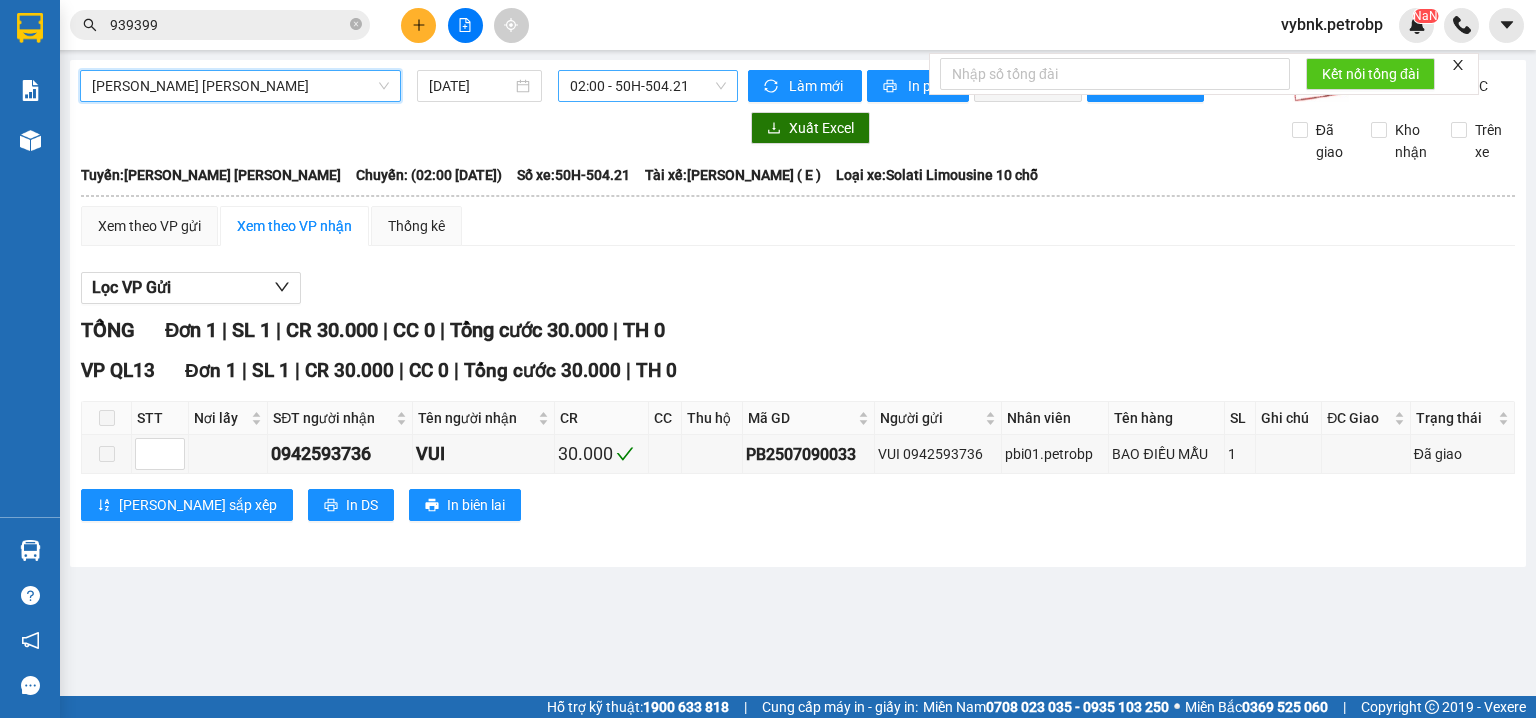 click on "02:00     - 50H-504.21" at bounding box center (648, 86) 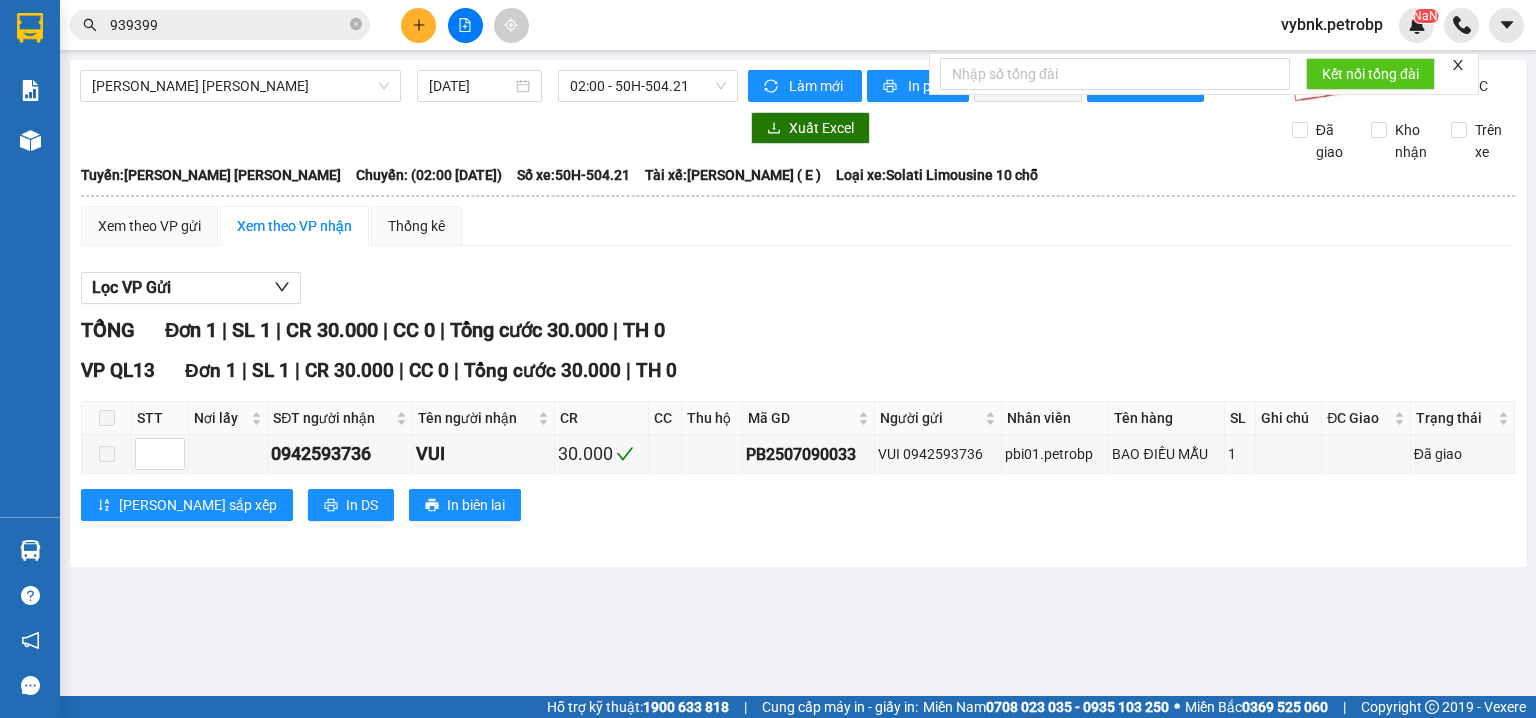 click on "Lọc VP Gửi TỔNG Đơn   1 | SL   1 | CR   30.000 | CC   0 | Tổng cước   30.000 | TH   0 VP QL13 Đơn   1 | SL   1 | CR   30.000 | CC   0 | Tổng cước   30.000 | TH   0 STT Nơi lấy SĐT người nhận Tên người nhận CR CC Thu hộ Mã GD Người gửi Nhân viên Tên hàng SL Ghi chú ĐC Giao Trạng thái Ký nhận                                   0942593736 VUI 30.000 PB2507090033 VUI 0942593736 pbi01.petrobp BAO ĐIỀU MẪU 1 Đã giao Lưu sắp xếp In DS In biên lai Petro Bình Phước   02716.55.56.57 & CSKH: 0983.776.777   692 Phú Riềng Đỏ, P Tân Xuân, TP Đồng Xoài, Tỉnh Bình Phước VP Phước Bình  -  11:20 - 10/07/2025 Tuyến:  Phước Long - Hồ Chí Minh Chuyến:   (02:00 - 10/07/2025) Tài xế:  Trần Tiến Đạt ( E )   Số xe:  50H-504.21   Loại xe:  Solati Limousine 10 chỗ STT Nơi lấy SĐT người nhận Tên người nhận CR CC Thu hộ Mã GD Người gửi Nhân viên Tên hàng SL Ghi chú ĐC Giao" at bounding box center [798, 404] 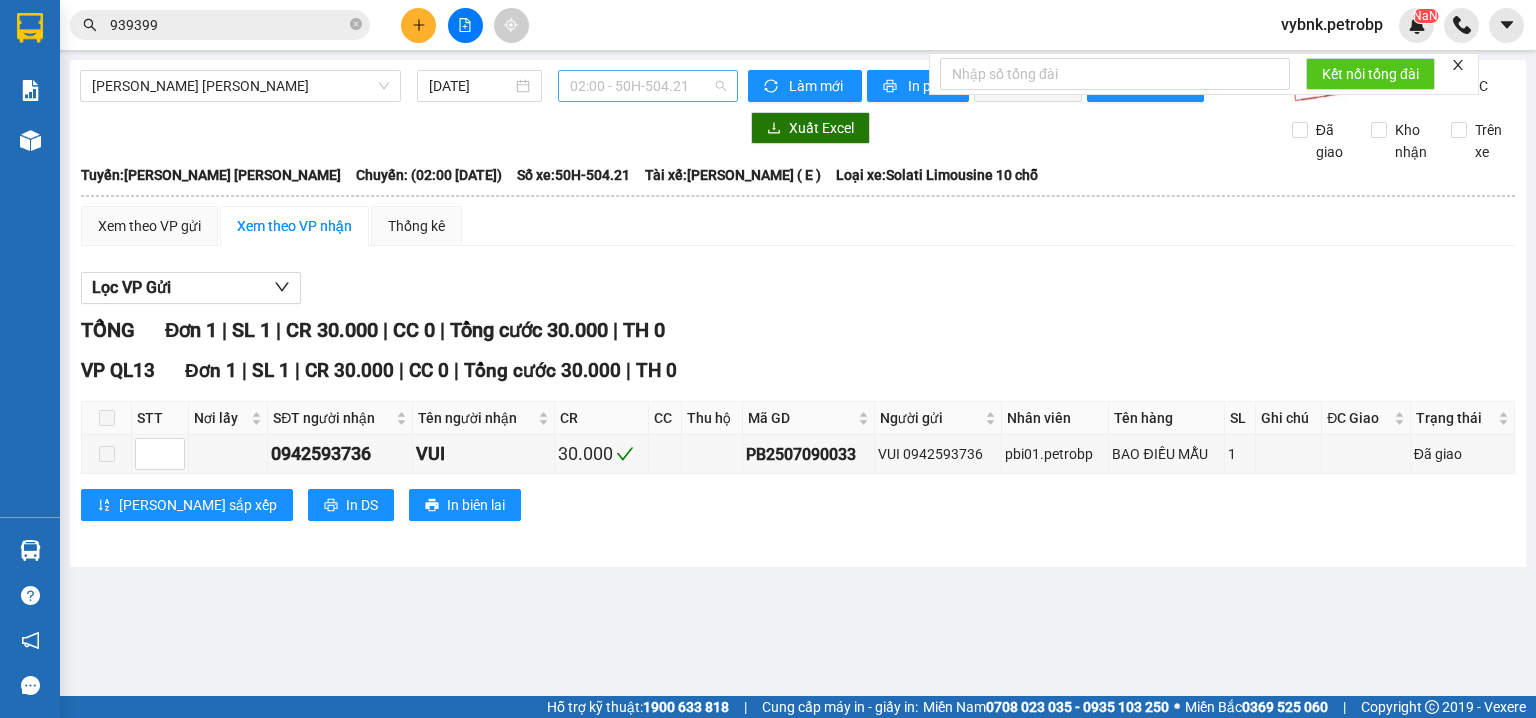 click on "02:00     - 50H-504.21" at bounding box center (648, 86) 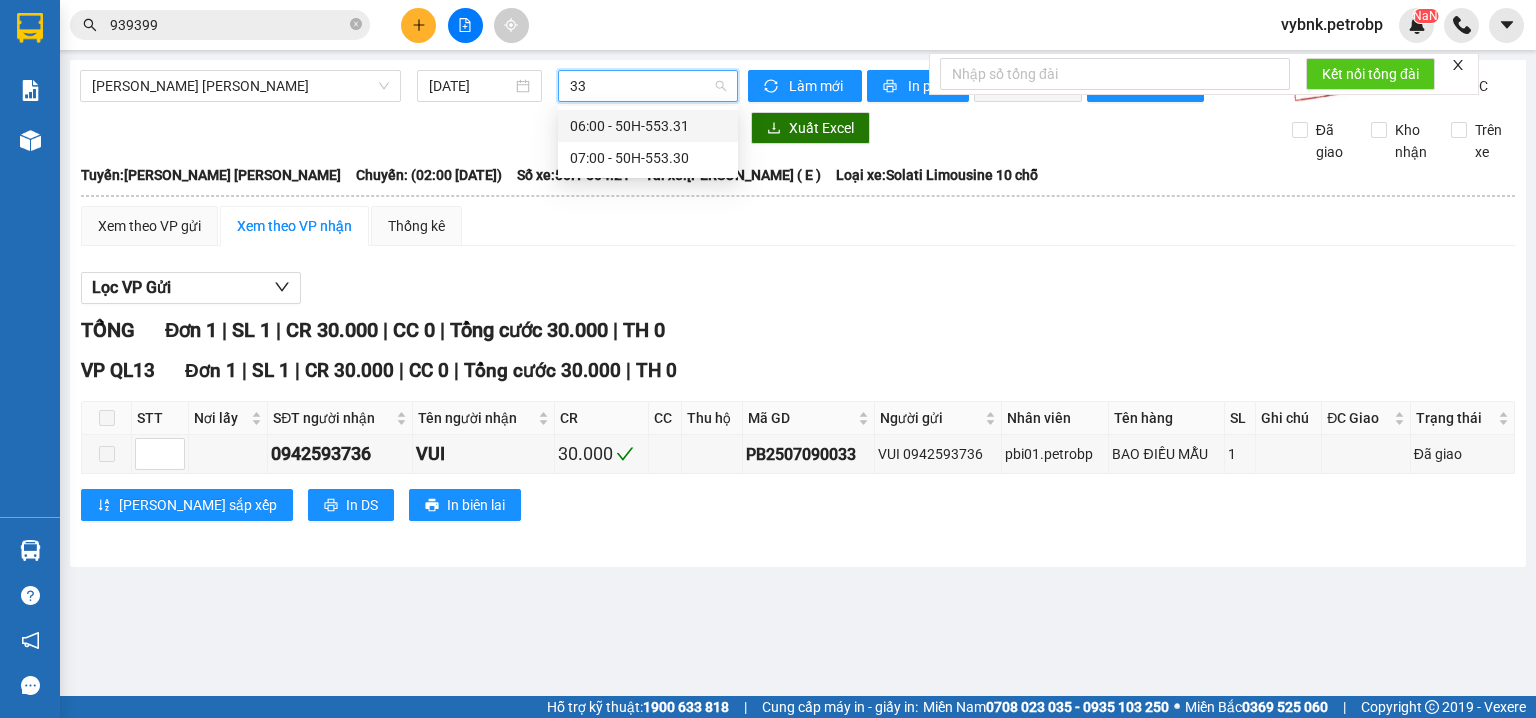type on "330" 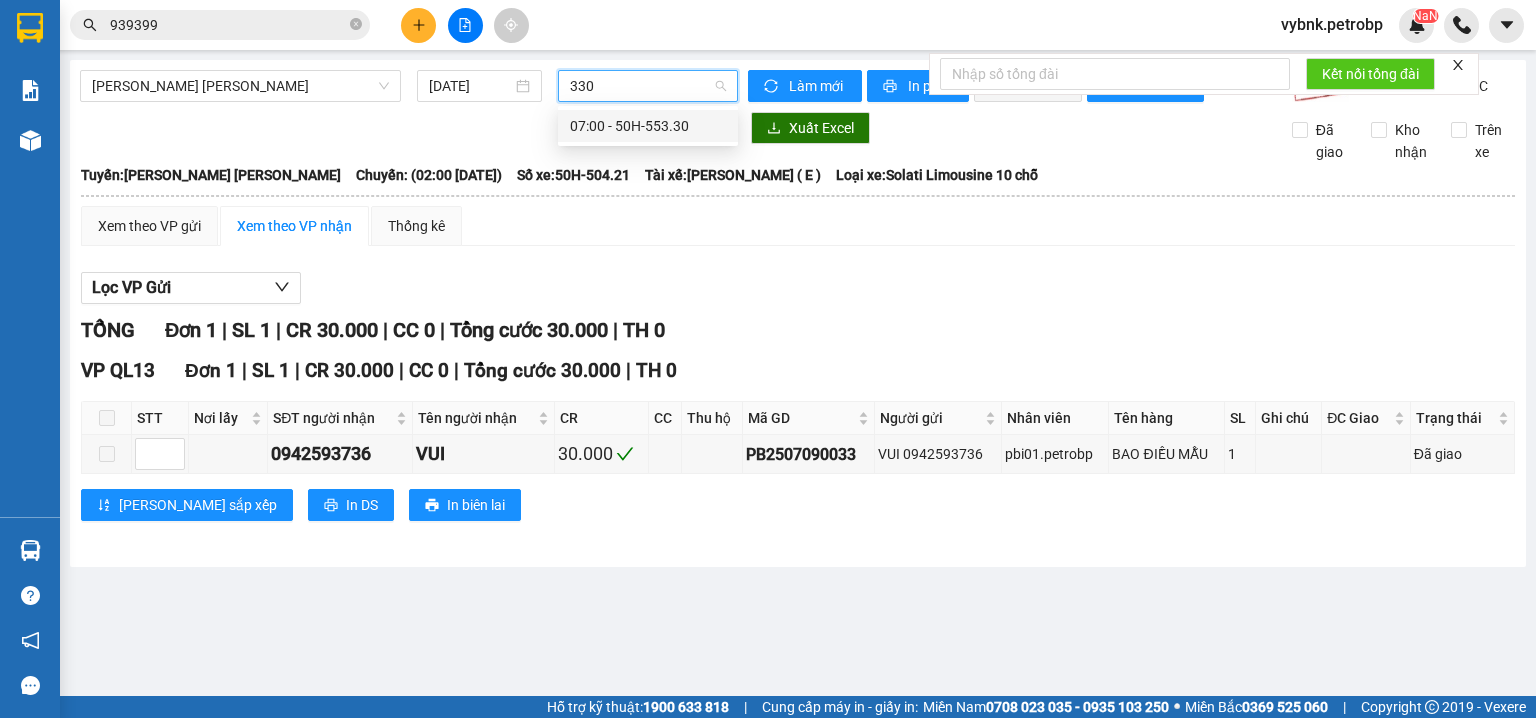 click on "07:00     - 50H-553.30" at bounding box center (648, 126) 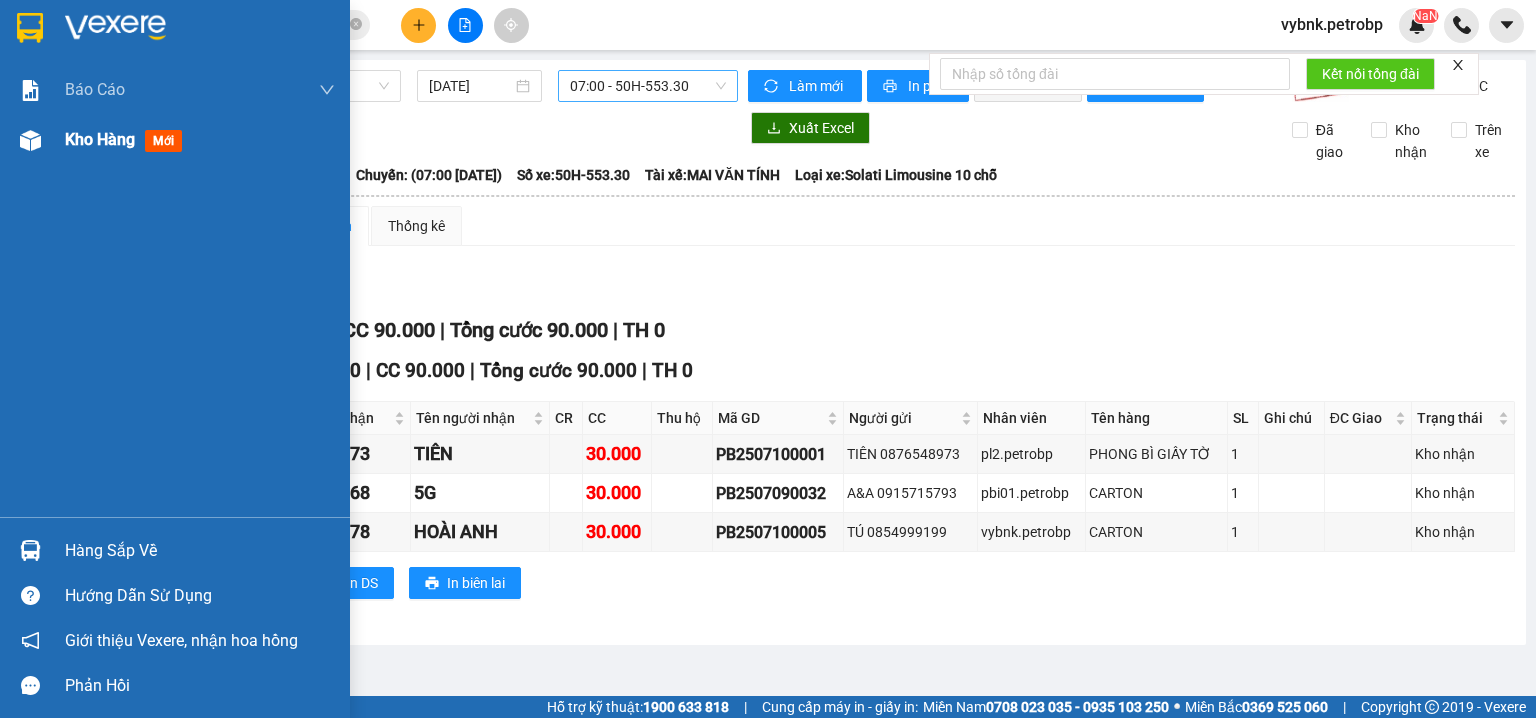 click at bounding box center [30, 140] 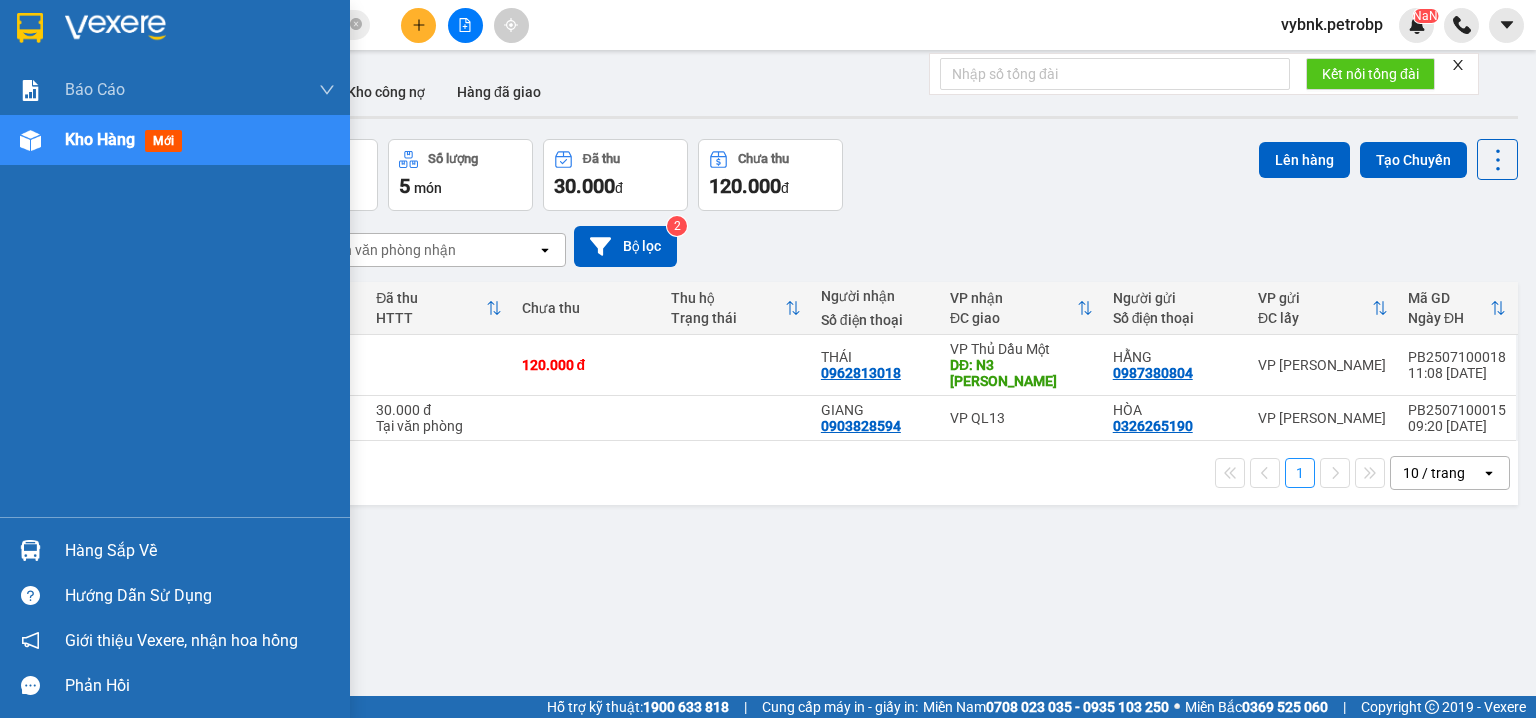 click at bounding box center [30, 550] 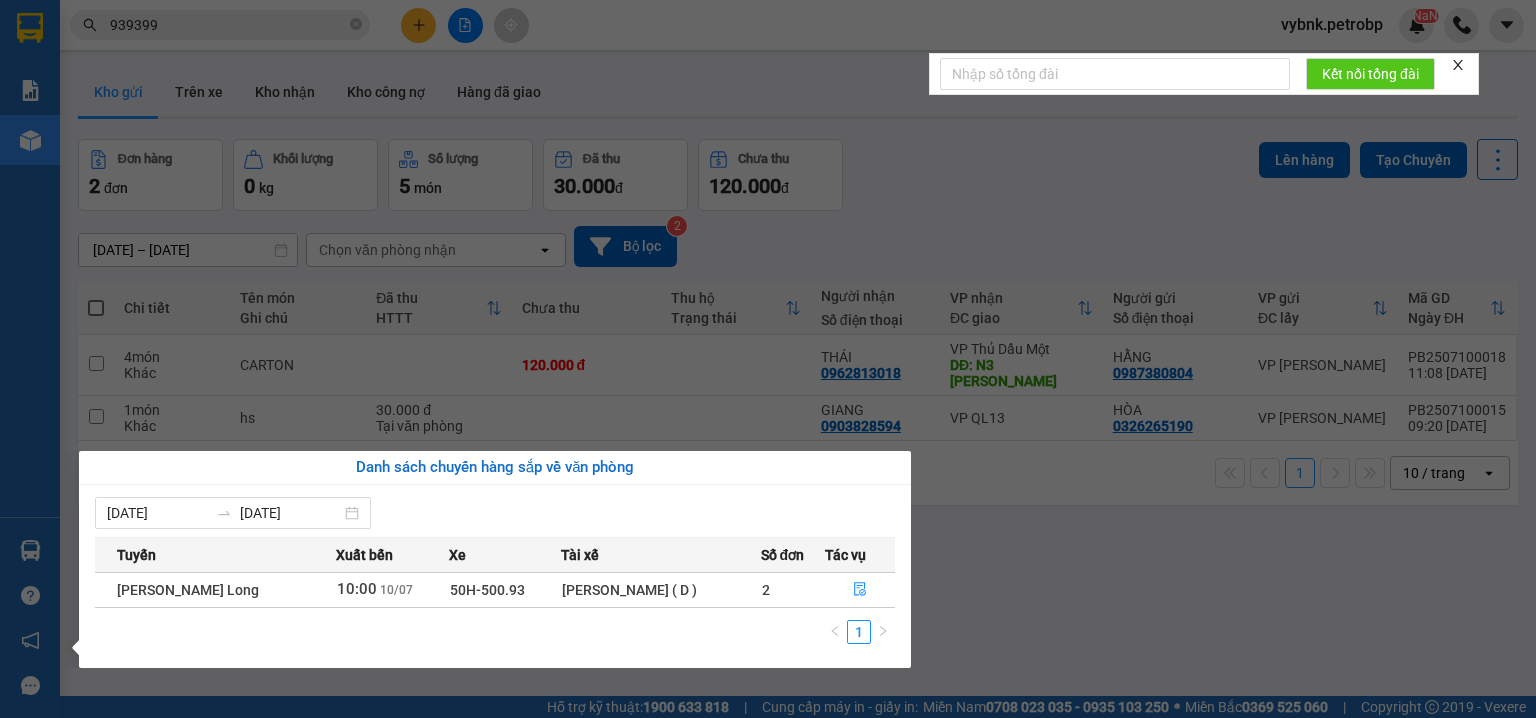 click on "Kết quả tìm kiếm ( 56 )  Bộ lọc  Ngày tạo đơn gần nhất Mã ĐH Trạng thái Món hàng Tổng cước Chưa cước Người gửi VP Gửi Người nhận VP Nhận 78ADV2507080142 18:43 - 08/07 VP Nhận   93H-023.04 00:39 - 09/07 CARTON SL:  1 30.000 30.000 0703757275 NHƯ  VP Quận 5 0913 939399 C NGỌC  VP Phước Bình QL132505290036 15:51 - 29/05 Đã giao   16:18 - 30/05 CRT DỄ VỠ SL:  1 30.000 0946330996 THỦY TIÊN VP QL13 0913 939399 NGỌC VP Phước Bình QL132505200014 11:59 - 20/05 Đã giao   16:23 - 21/05 CRT SL:  1 30.000 0946330996 THỦY TIÊN VP QL13 0913 939399 NGỌC VP Phước Bình QL132505160045 17:53 - 16/05 Đã giao   14:39 - 17/05 CRT SL:  1 30.000 0946330996 THỦY TIÊN VP QL13 0913 939399 NGỌC VP Phước Bình QL132504280046 17:02 - 28/04 Đã giao   19:07 - 29/04 BỌC NILON XANH SL:  1 30.000 0946330996 THỦY TIÊN VP QL13 0913 939399 NGỌC VP Phước Bình QL132504220023 11:55 - 22/04 Đã giao   06:47 - 23/04 CRT SL:  1 30.000 VP QL13" at bounding box center (768, 359) 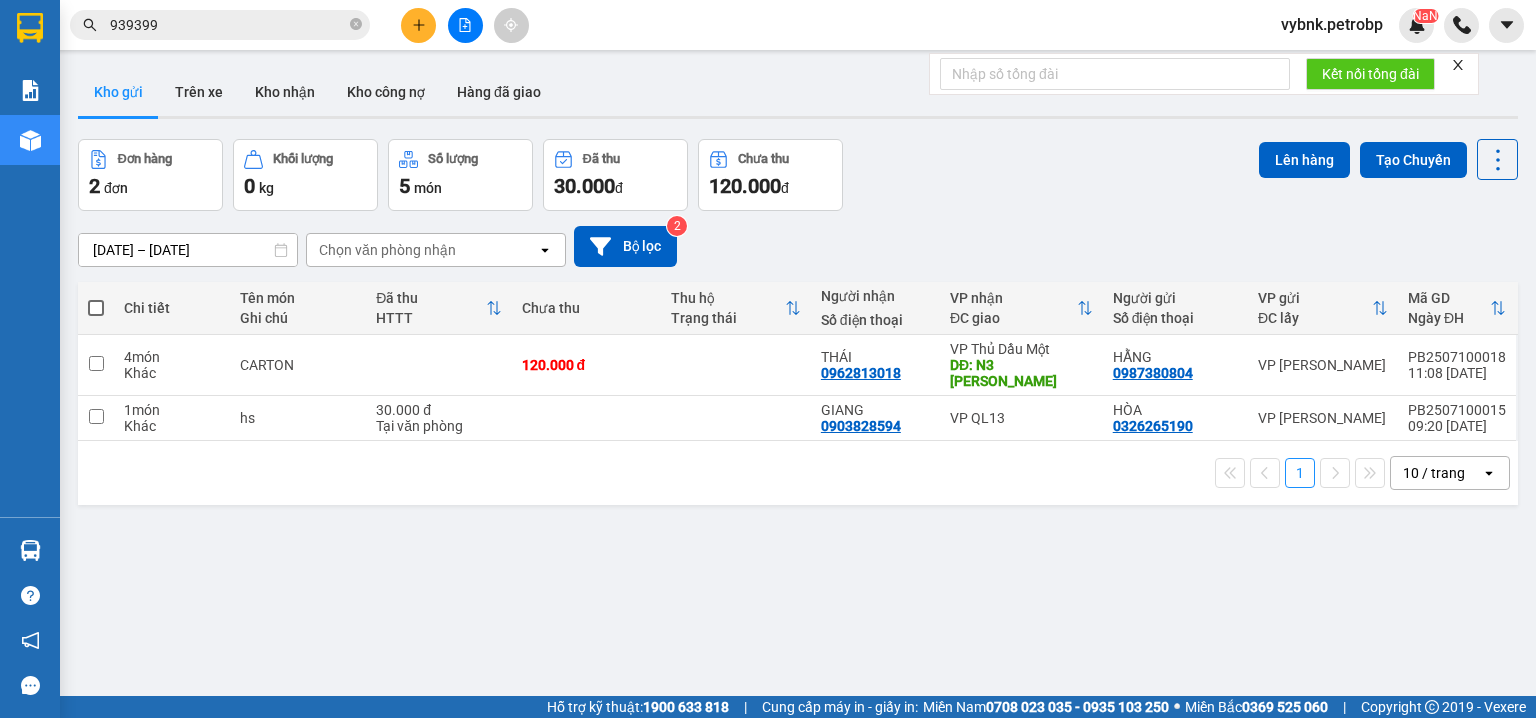 click at bounding box center [418, 25] 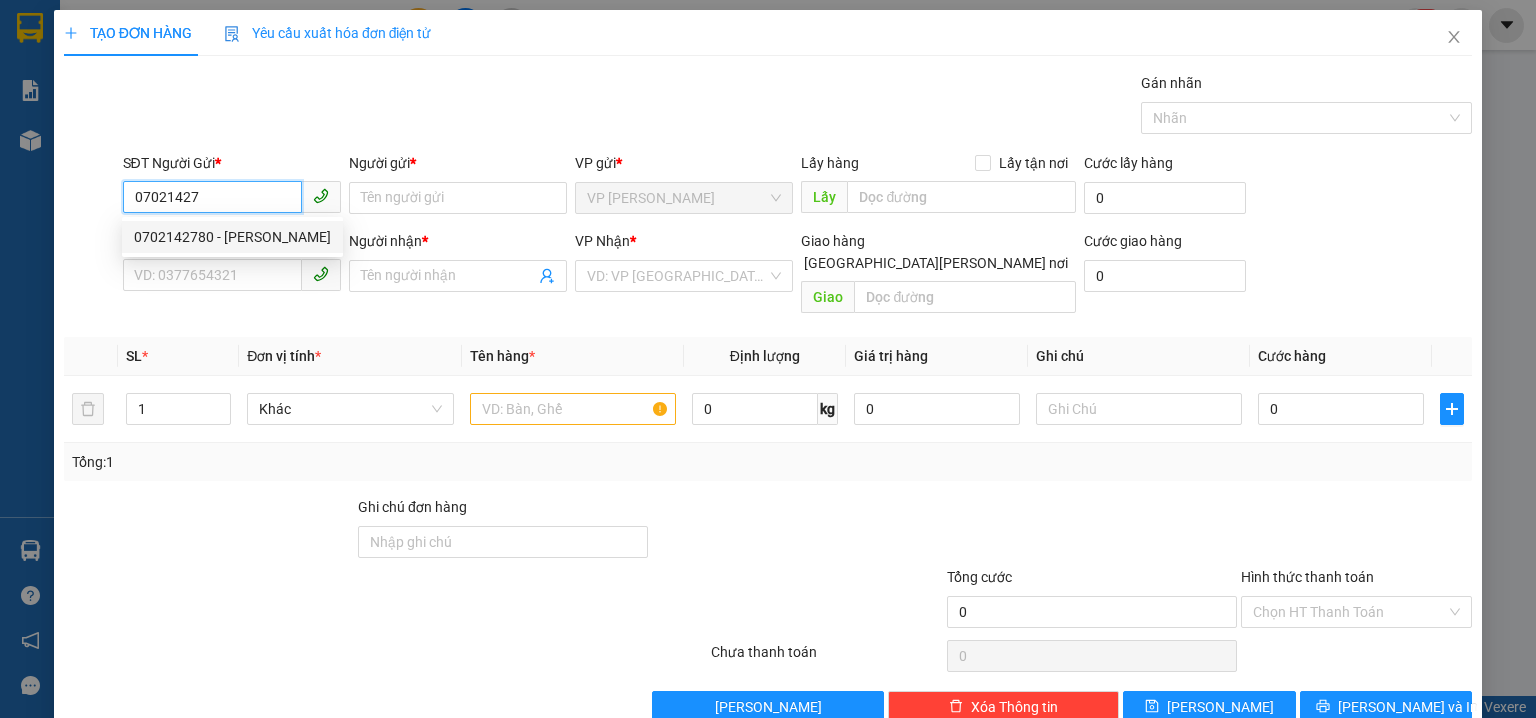 click on "0702142780 - TUYẾT" at bounding box center (232, 237) 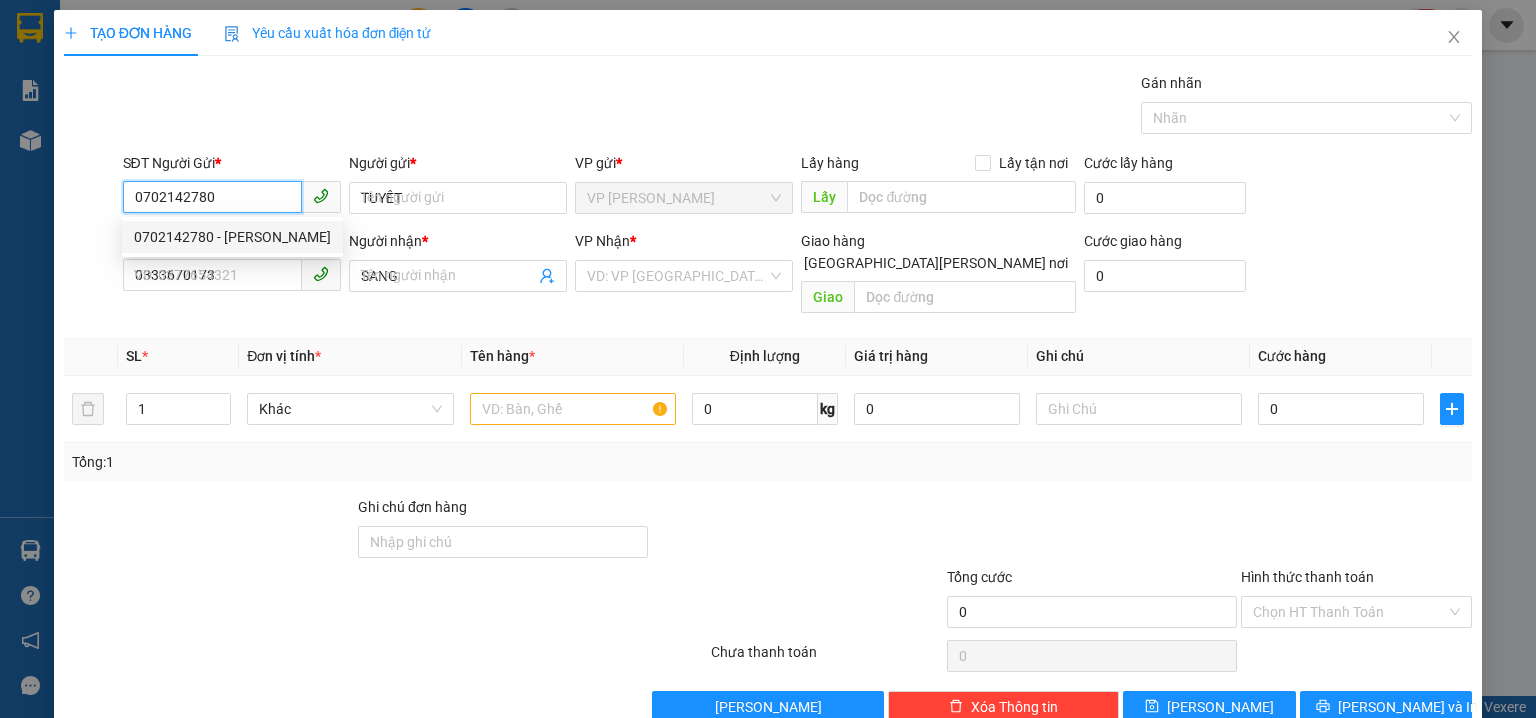 type on "30.000" 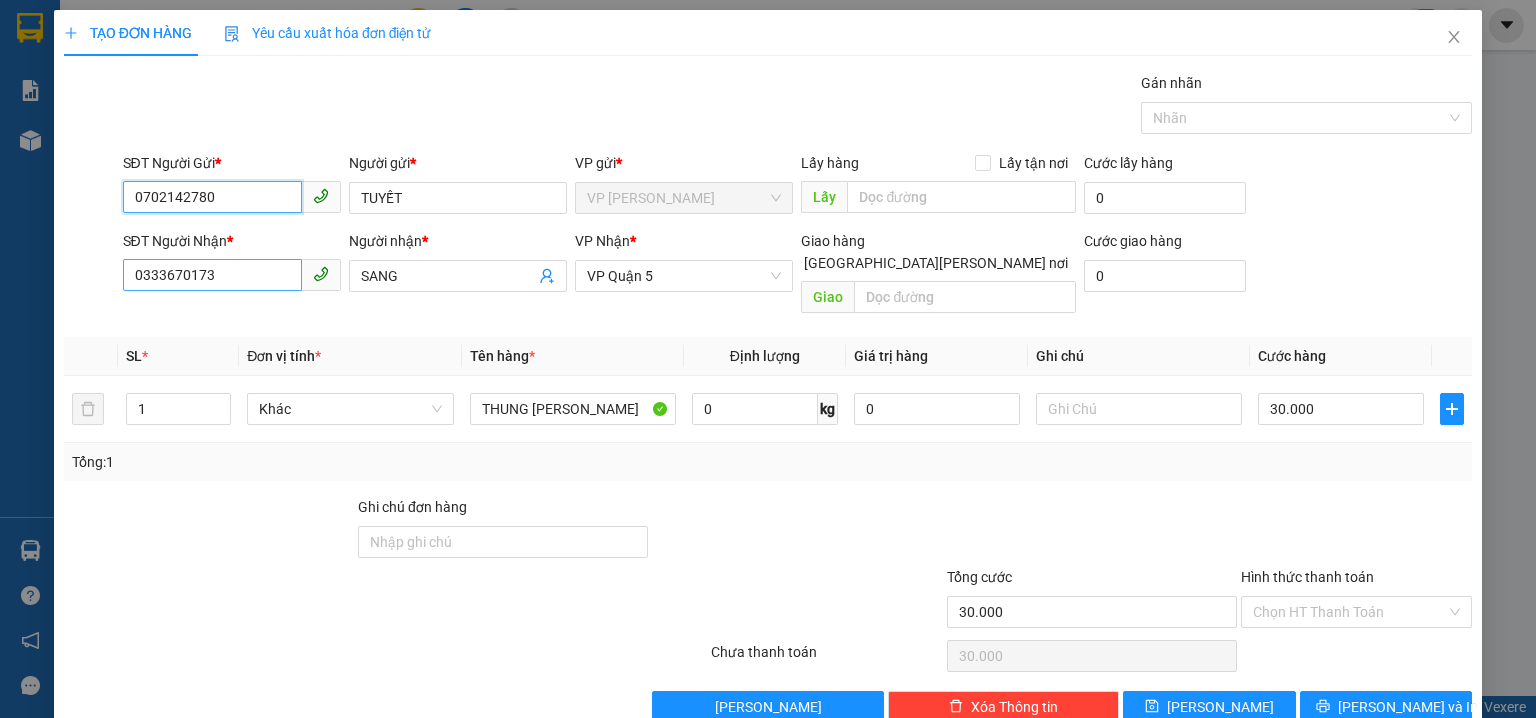 type on "0702142780" 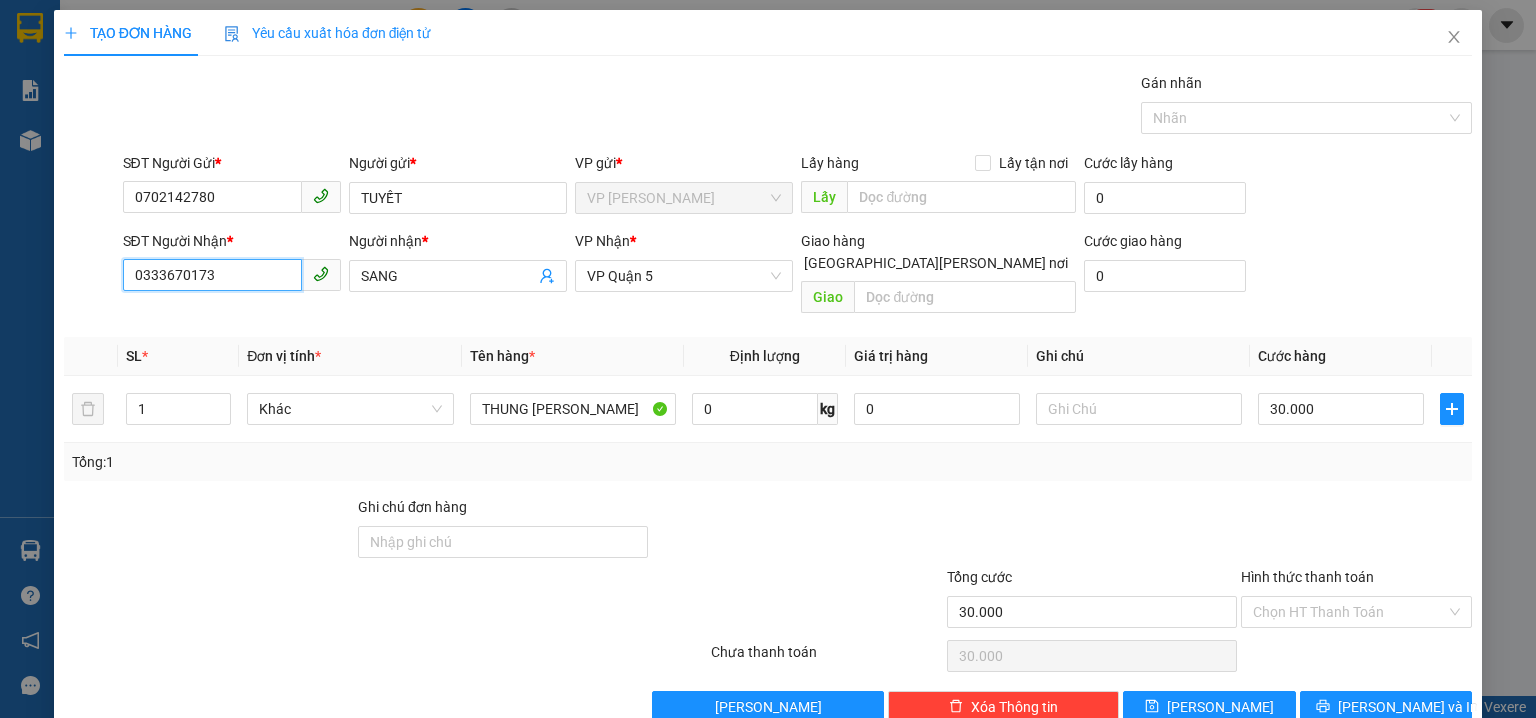 click on "0333670173" at bounding box center [212, 275] 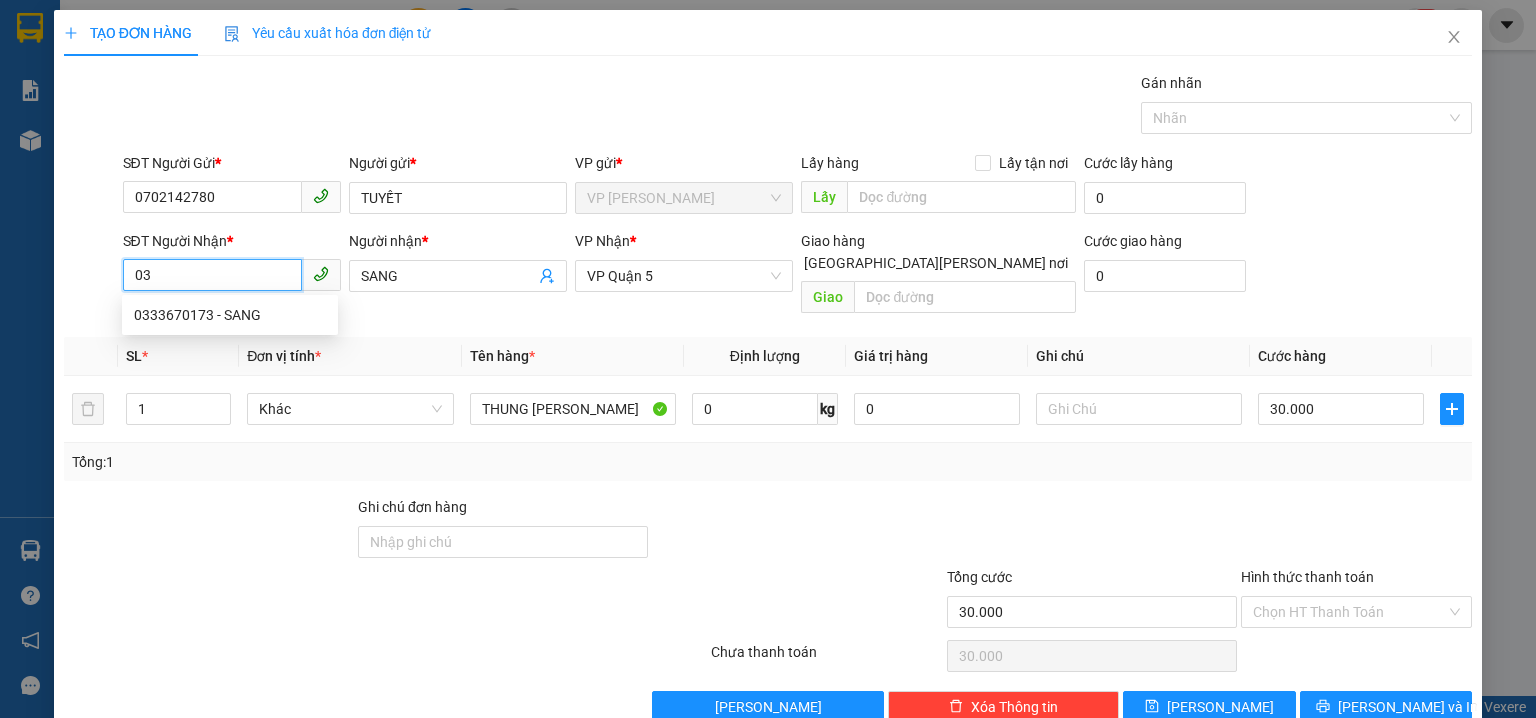 type on "0" 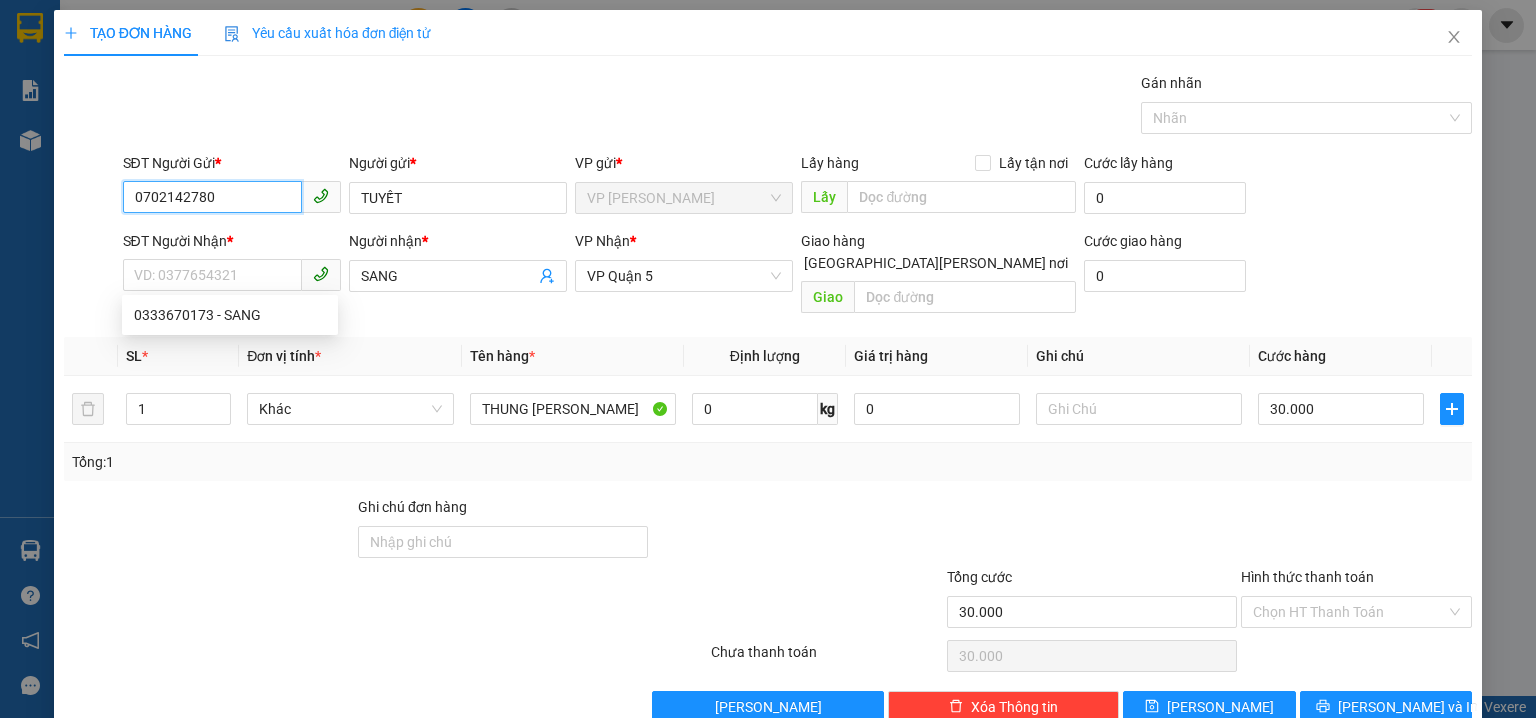 click on "0702142780" at bounding box center [212, 197] 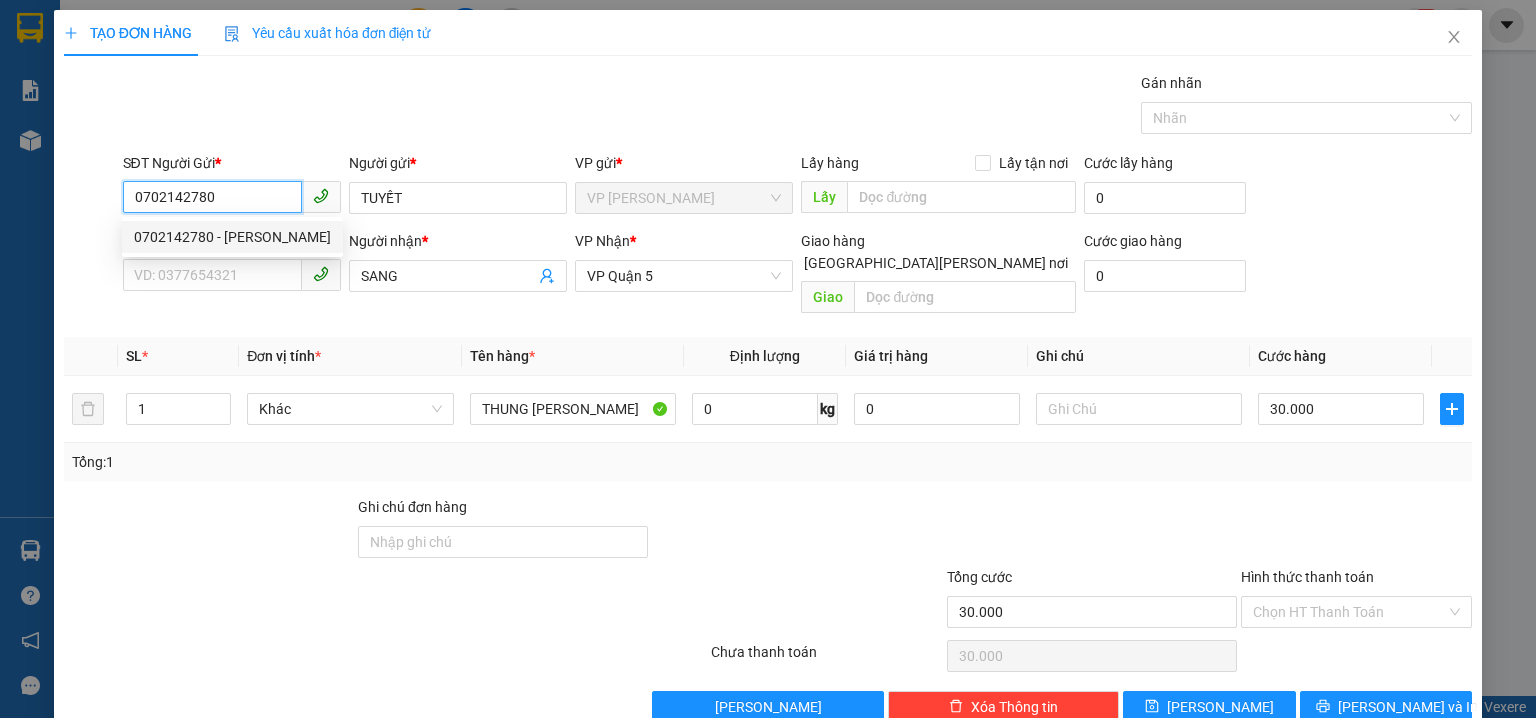 click on "0702142780" at bounding box center (212, 197) 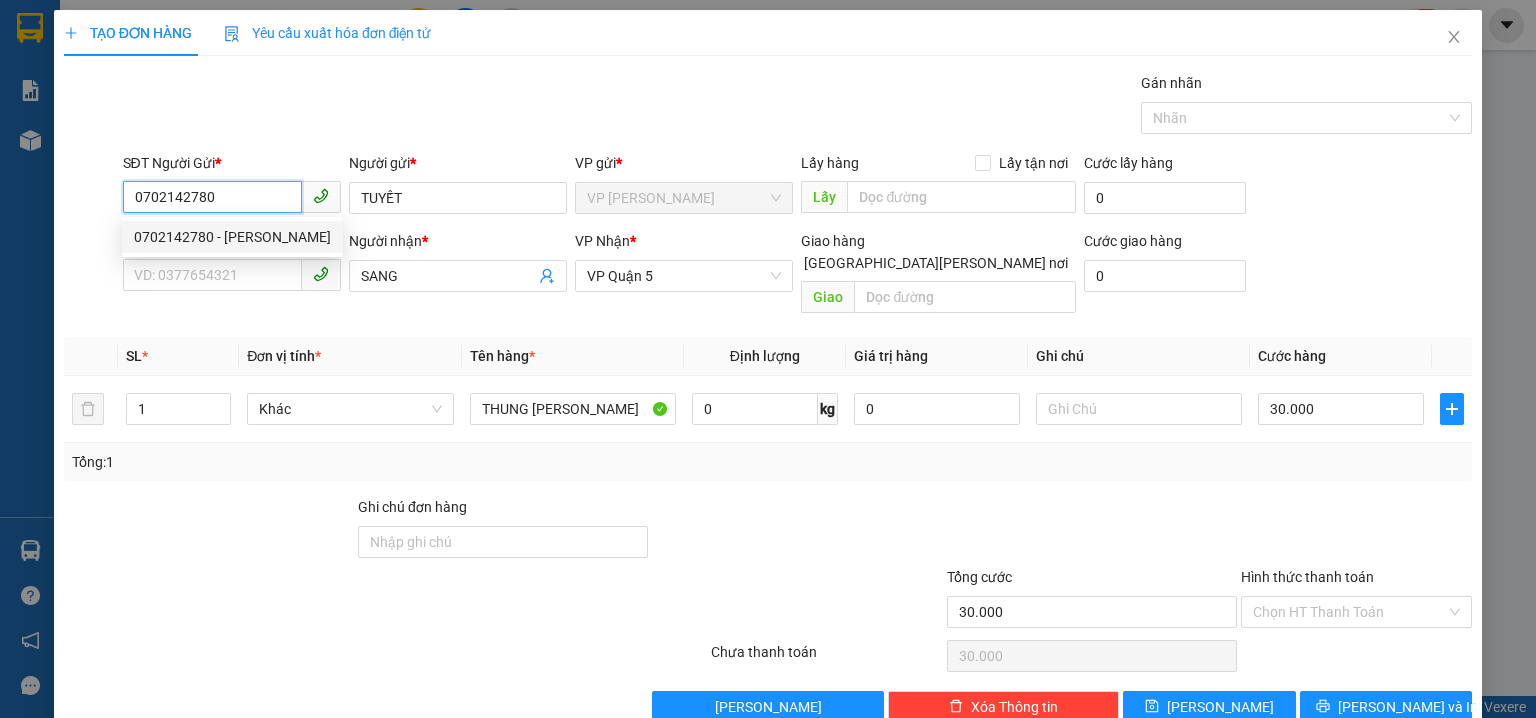 click on "0702142780" at bounding box center (212, 197) 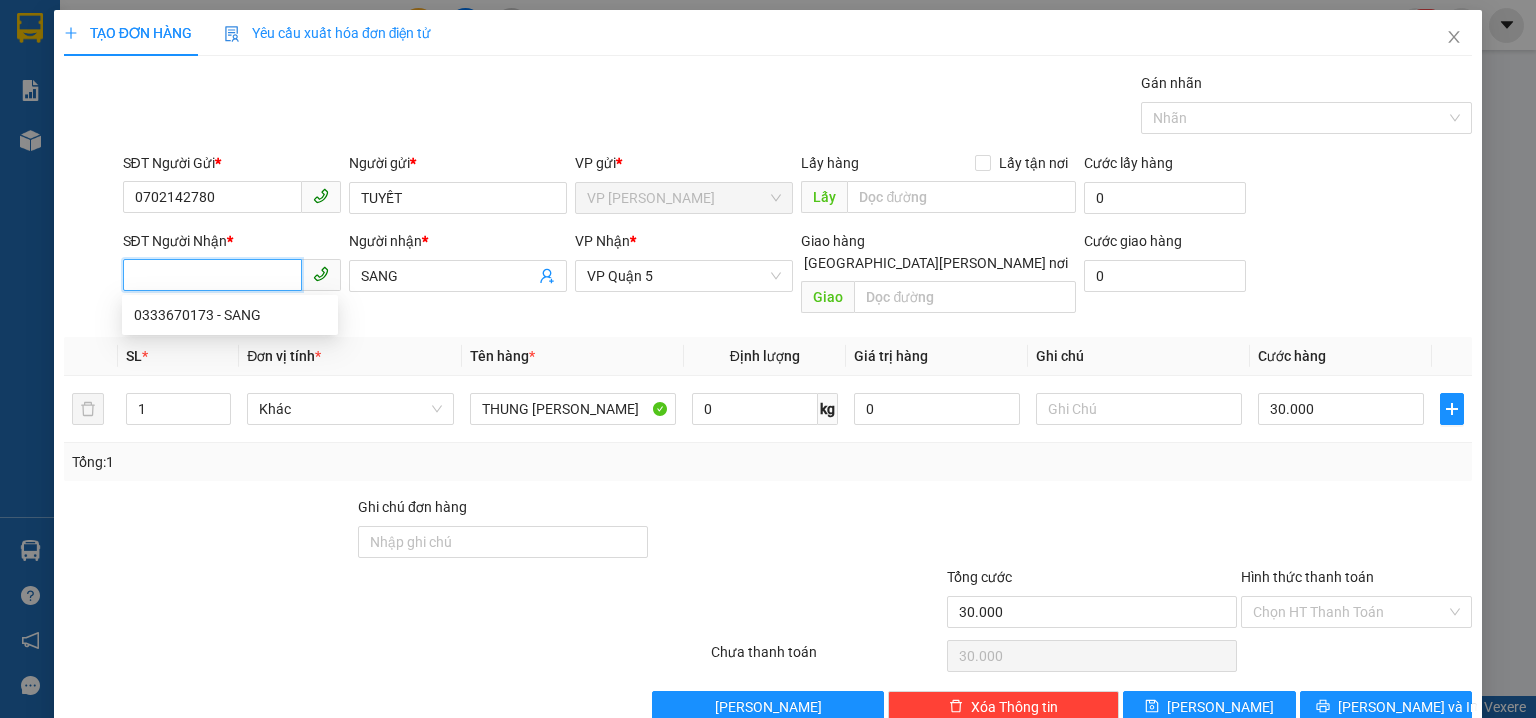 paste on "0919877661" 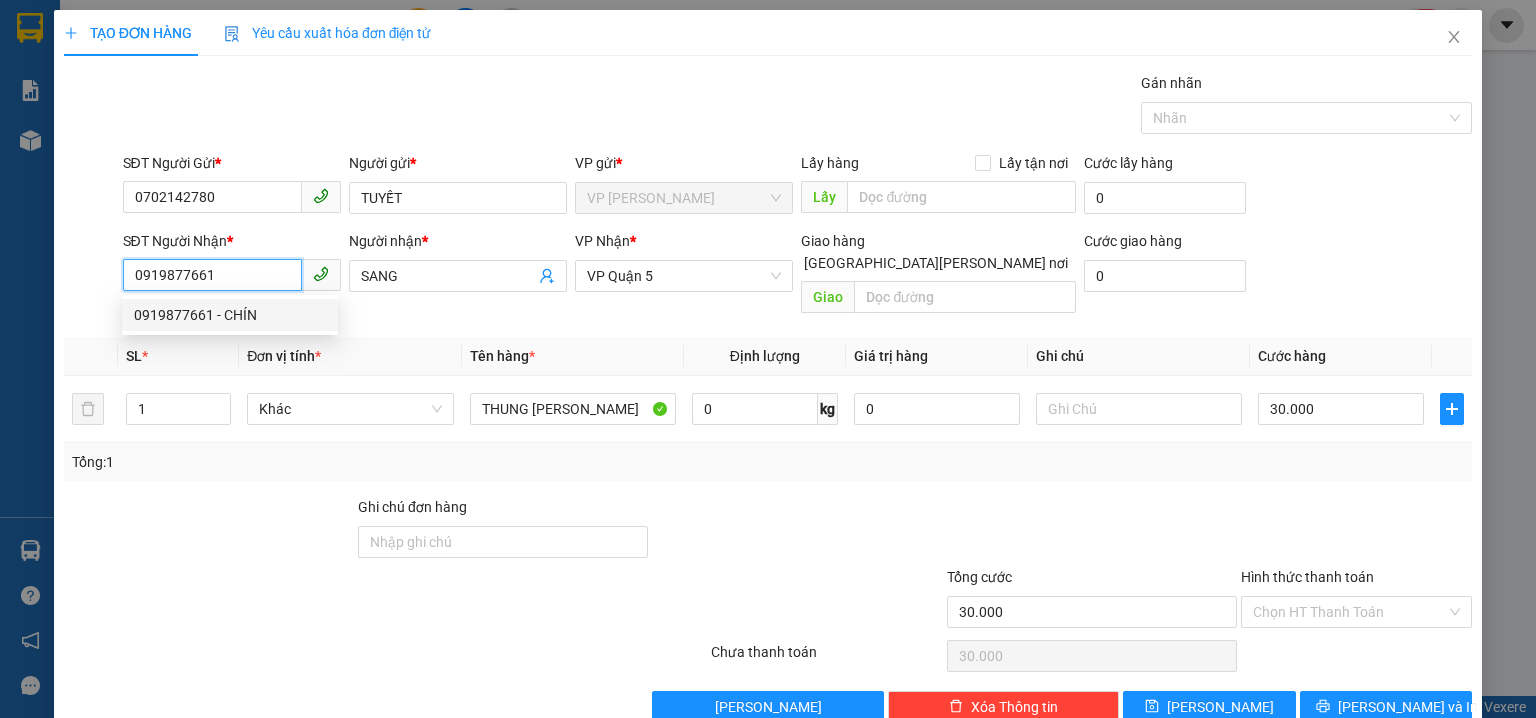 click on "0919877661 - CHÍN" at bounding box center [230, 315] 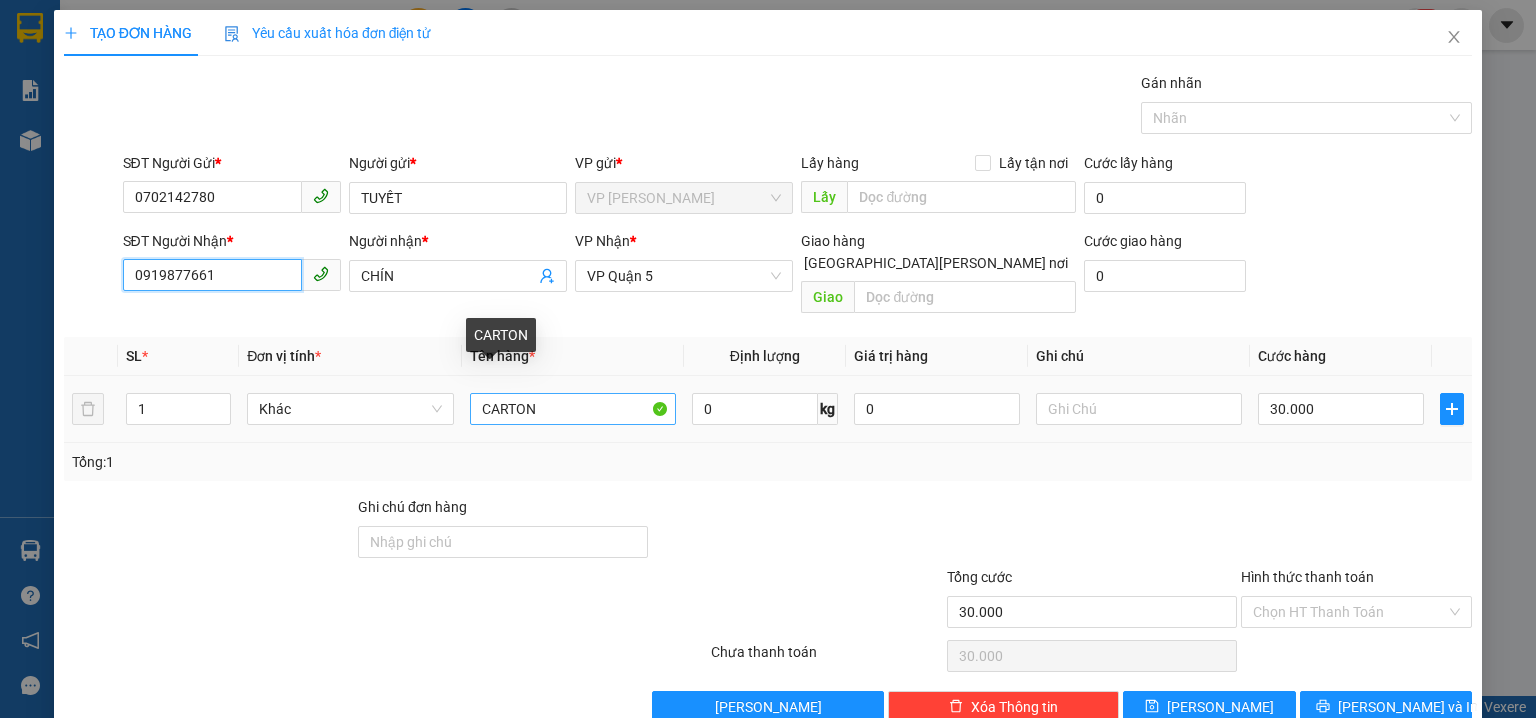 type on "0919877661" 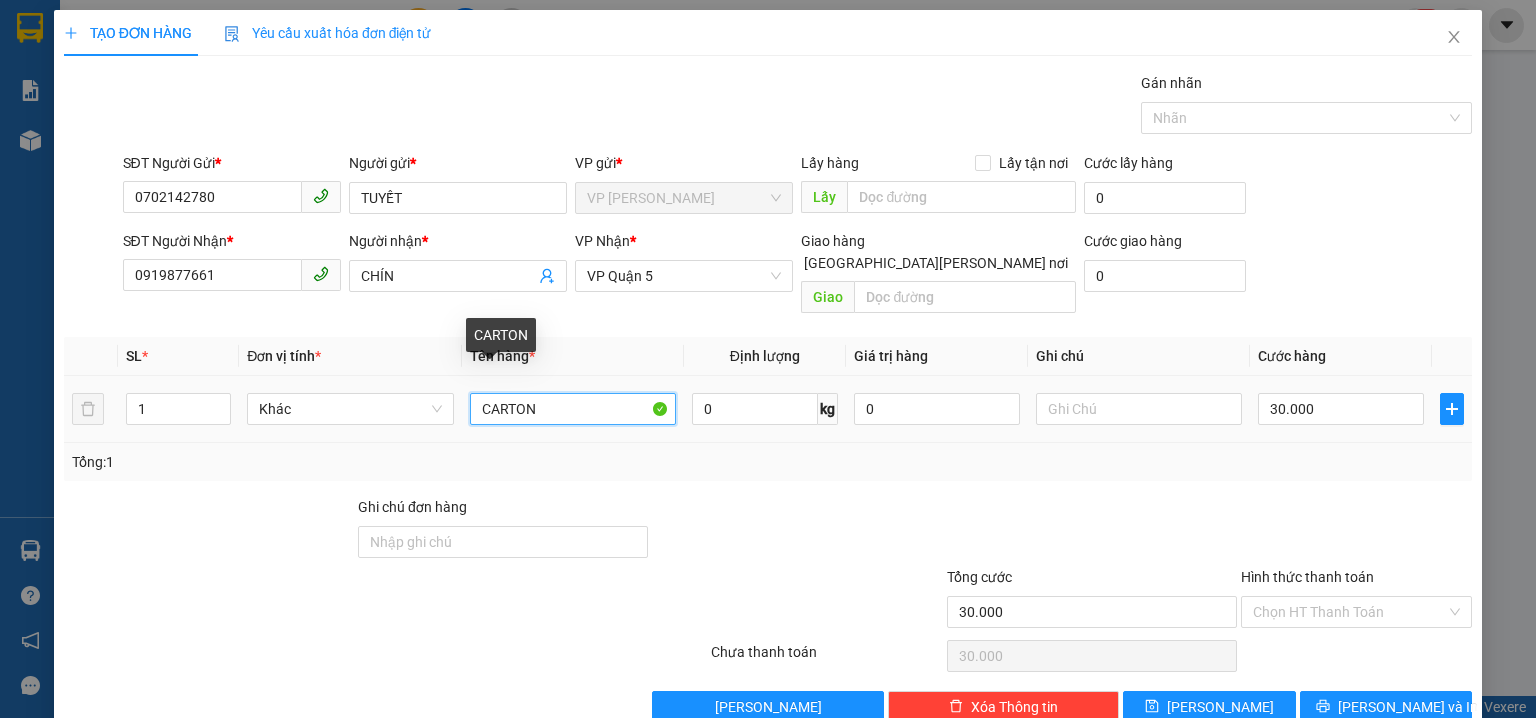 click on "CARTON" at bounding box center [573, 409] 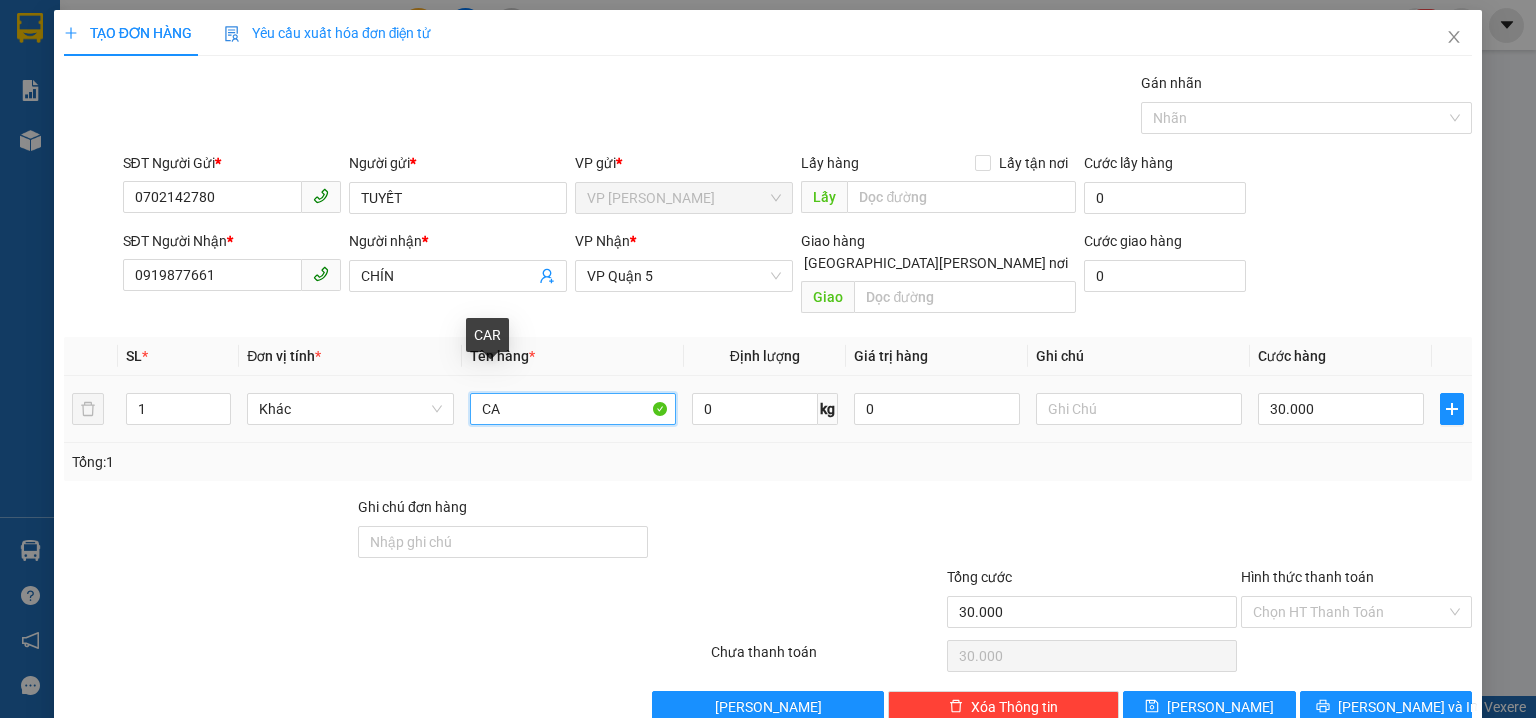 type on "C" 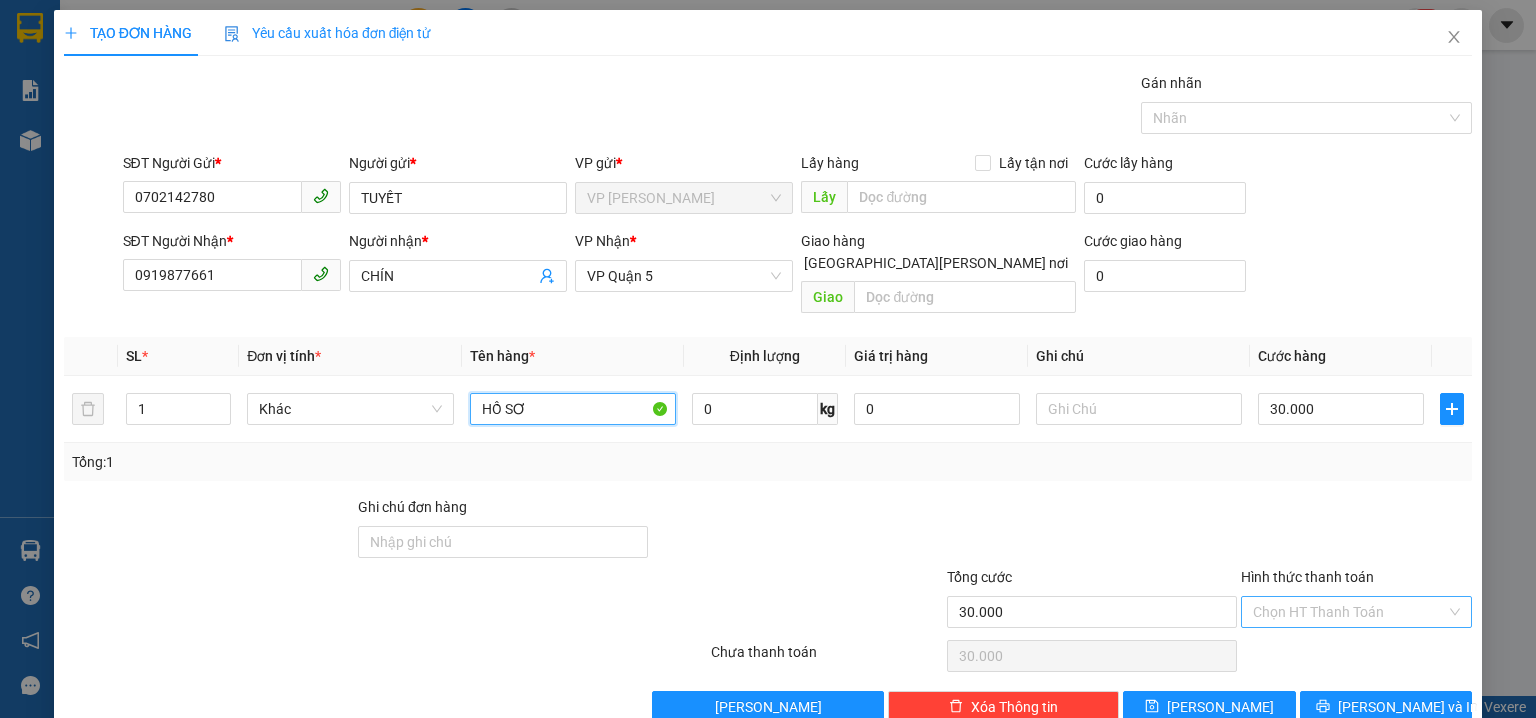 type on "HỒ SƠ" 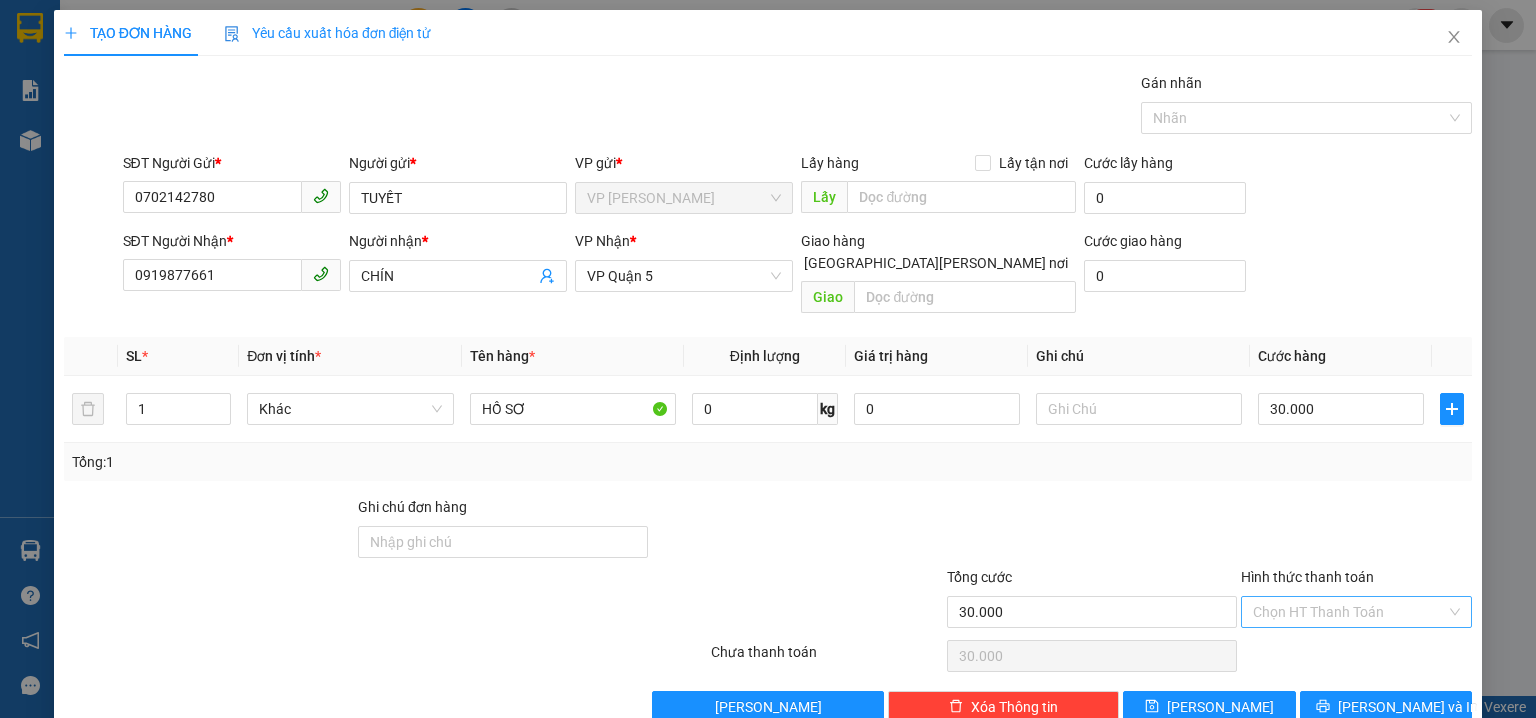 click on "Hình thức thanh toán" at bounding box center (1349, 612) 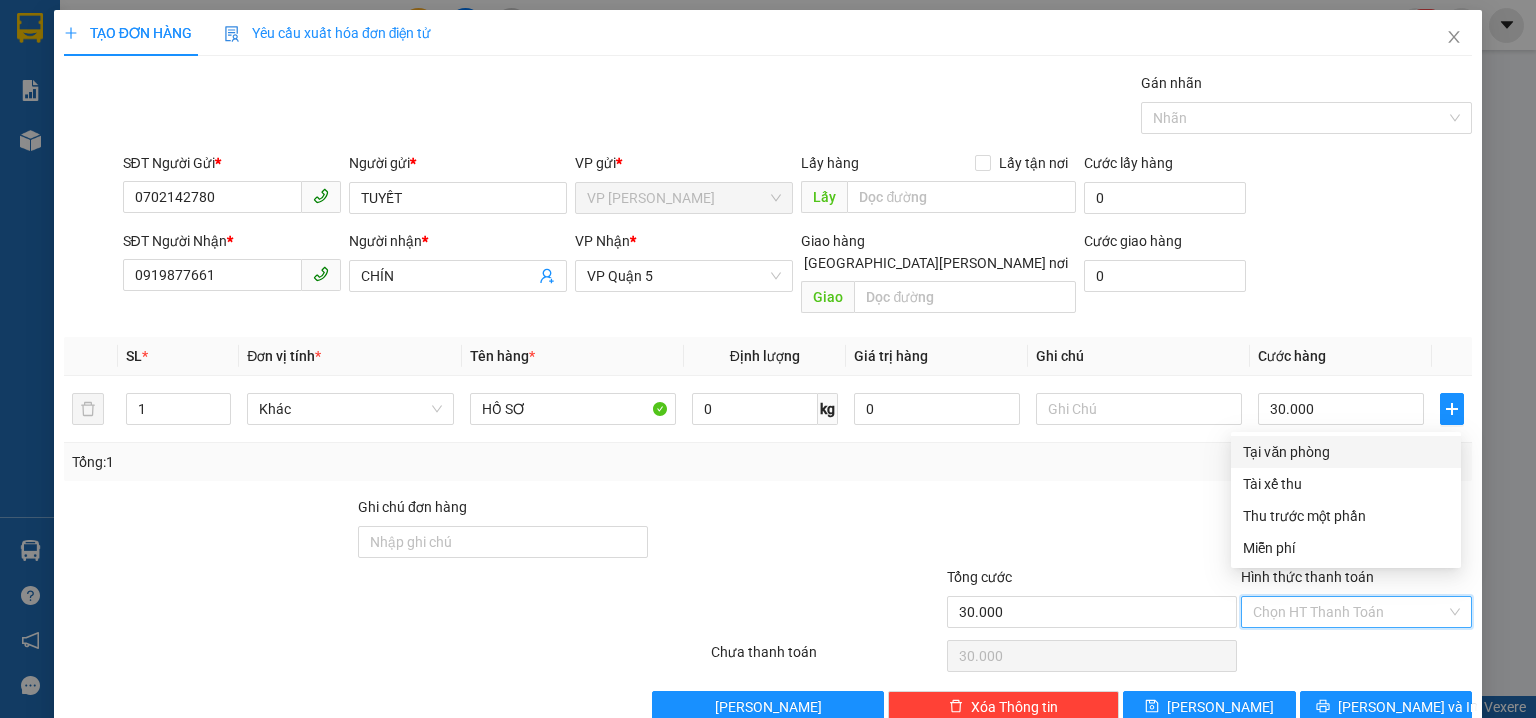 click on "Tại văn phòng" at bounding box center (1346, 452) 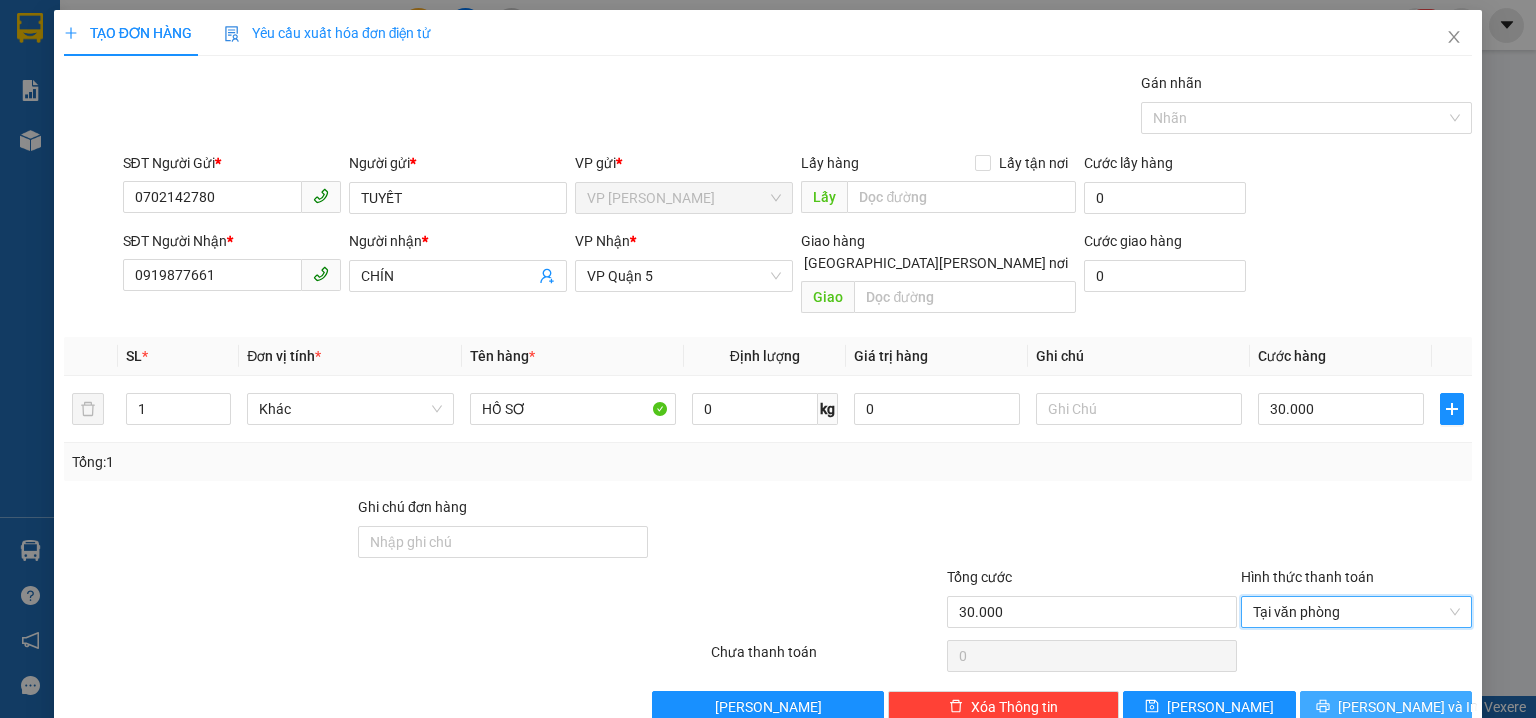 click on "[PERSON_NAME] và In" at bounding box center (1408, 707) 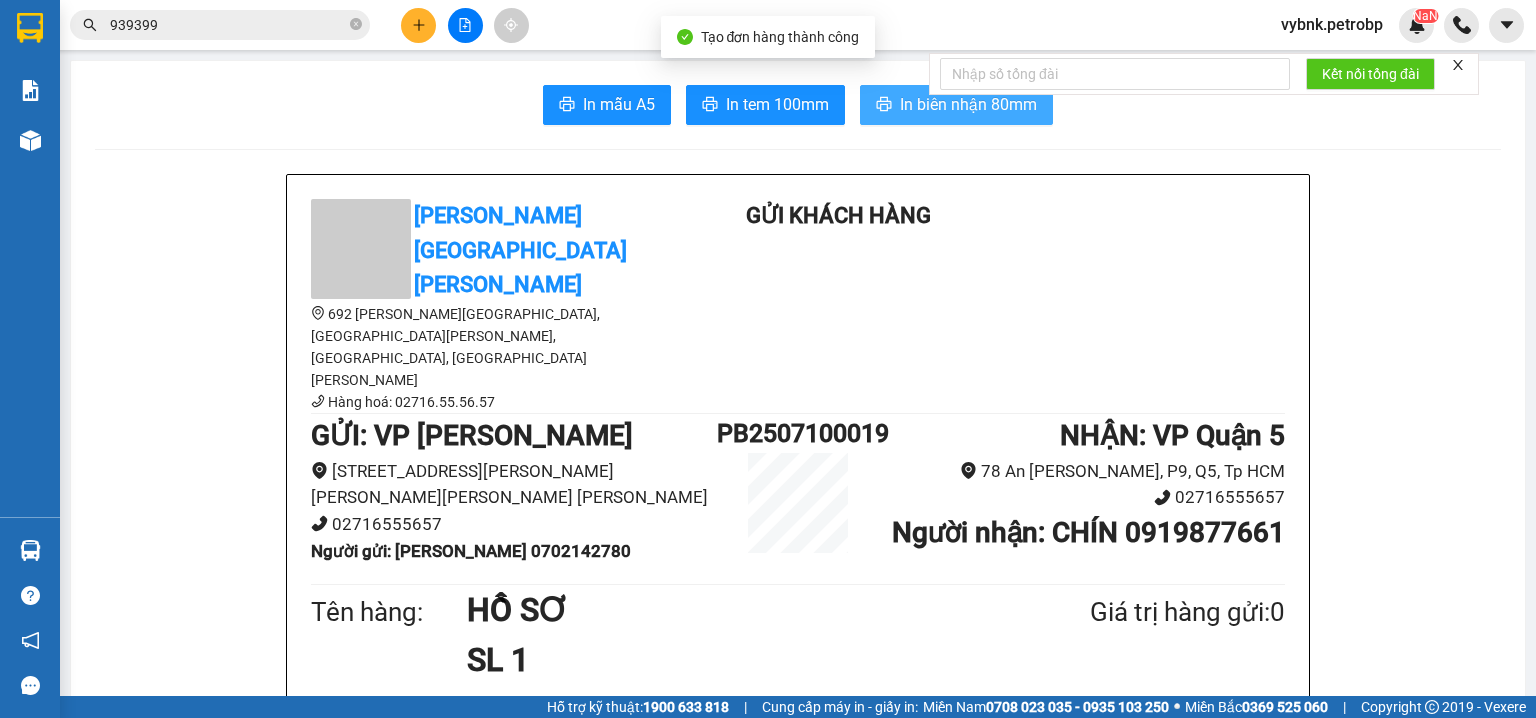 click on "In biên nhận 80mm" at bounding box center (956, 105) 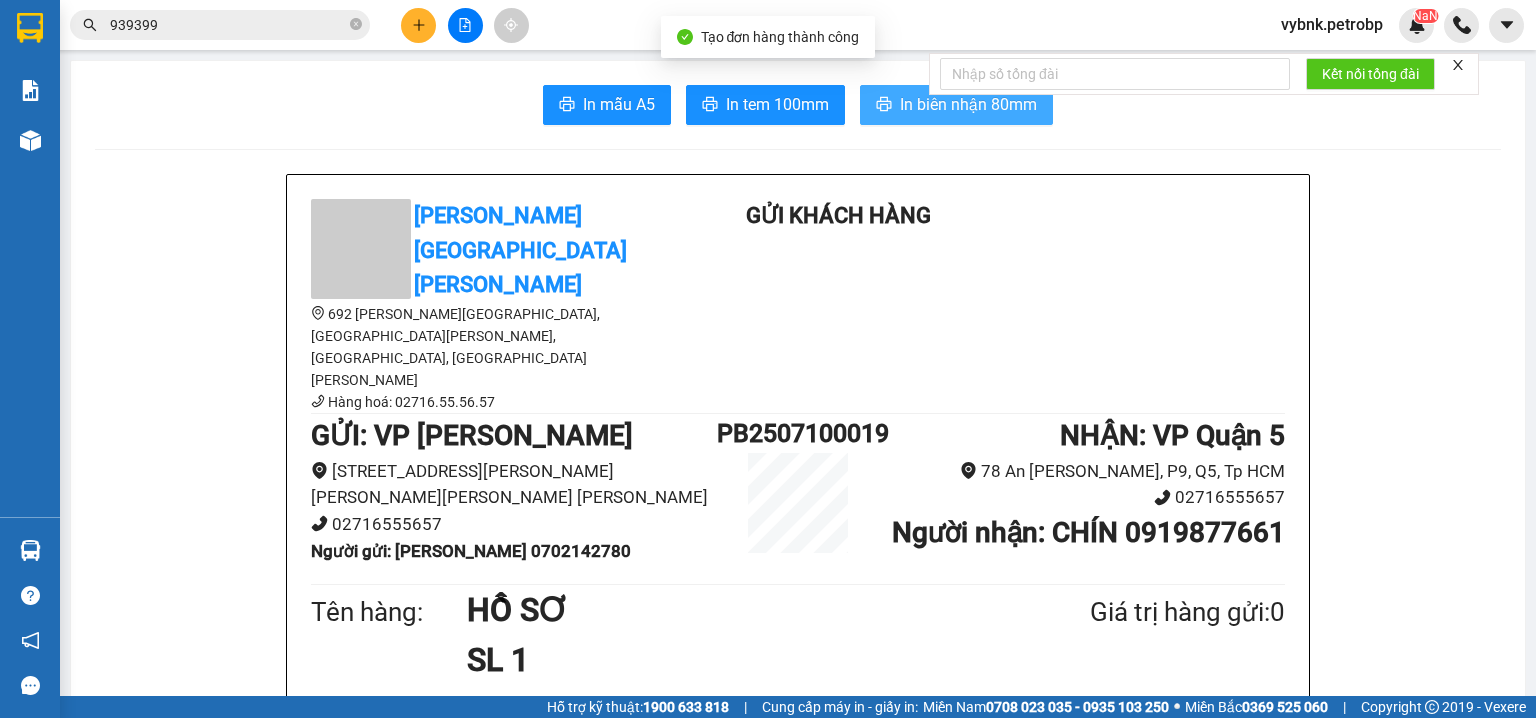 scroll, scrollTop: 0, scrollLeft: 0, axis: both 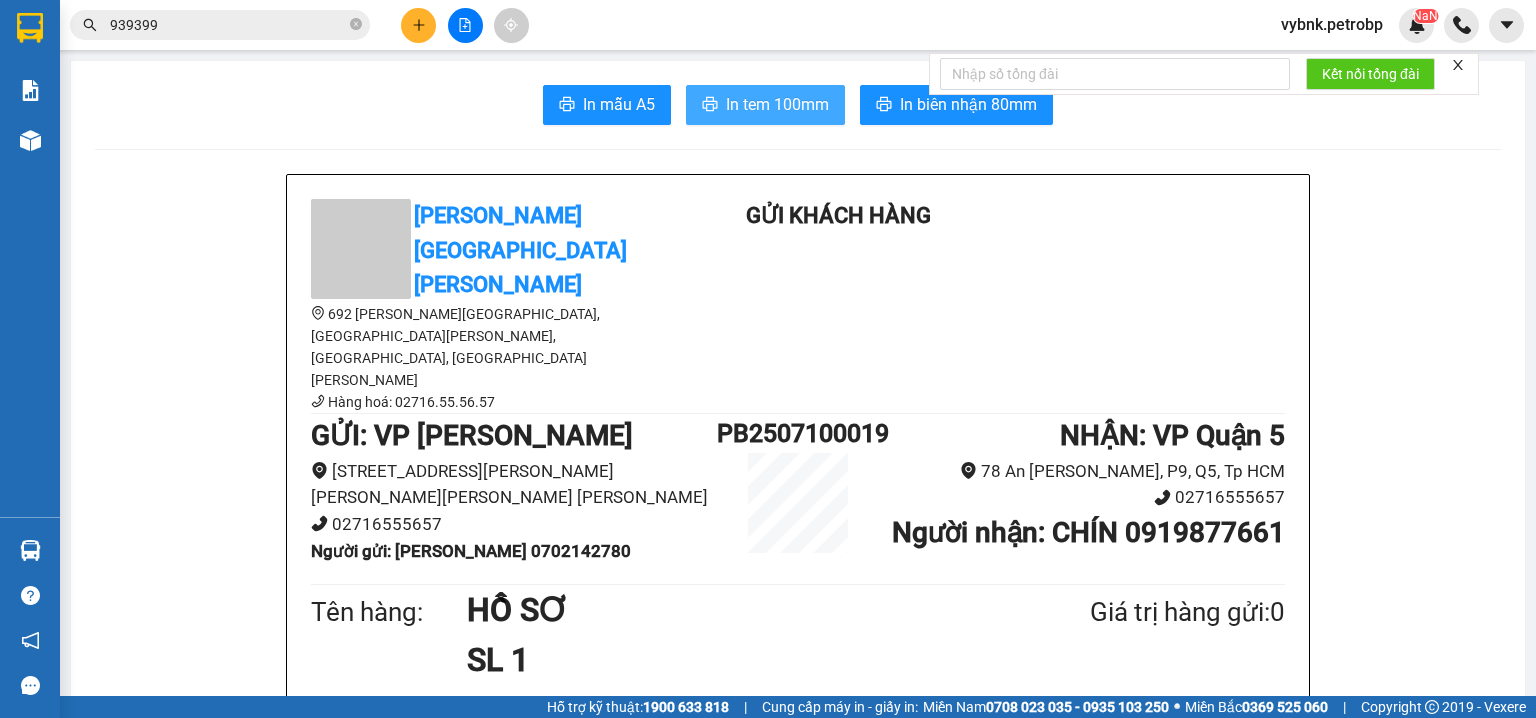 click on "In tem 100mm" at bounding box center (777, 104) 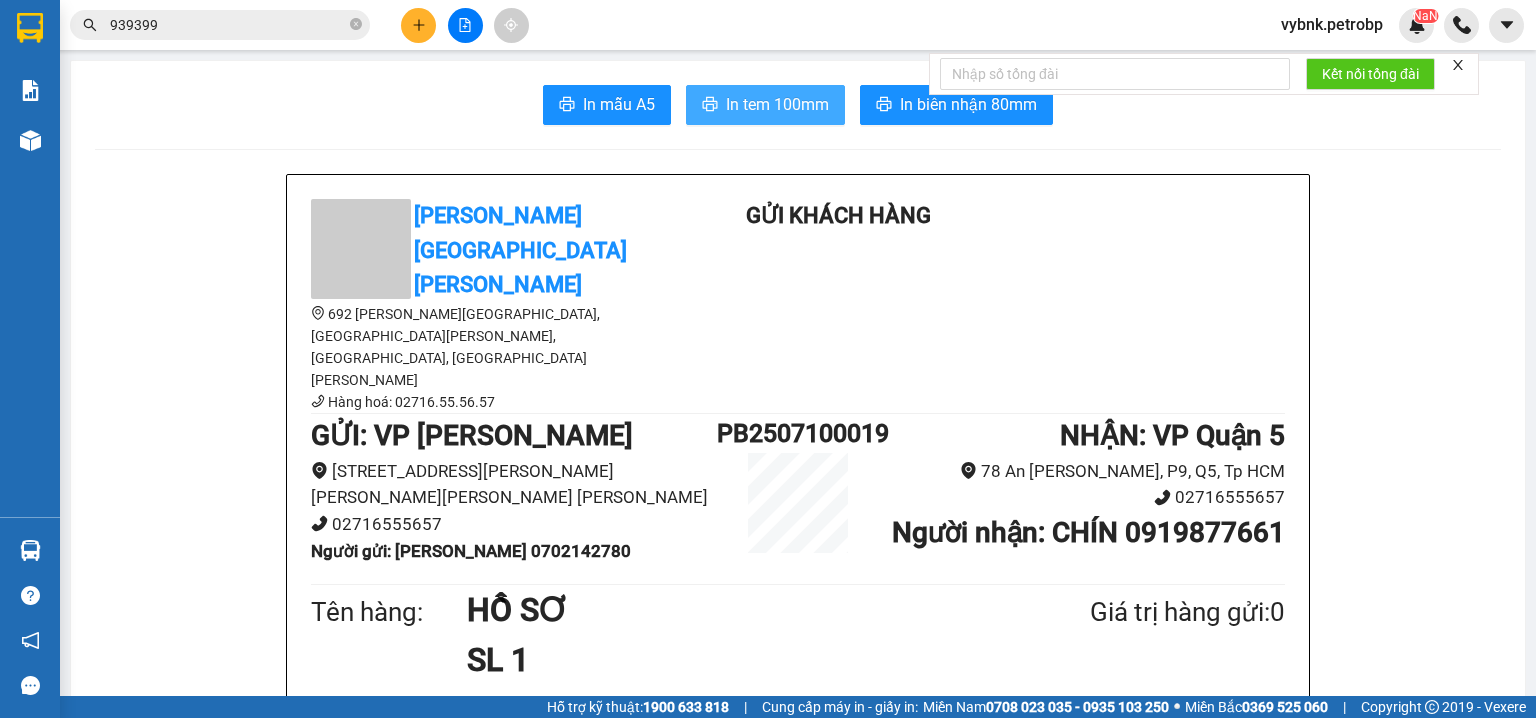 scroll, scrollTop: 0, scrollLeft: 0, axis: both 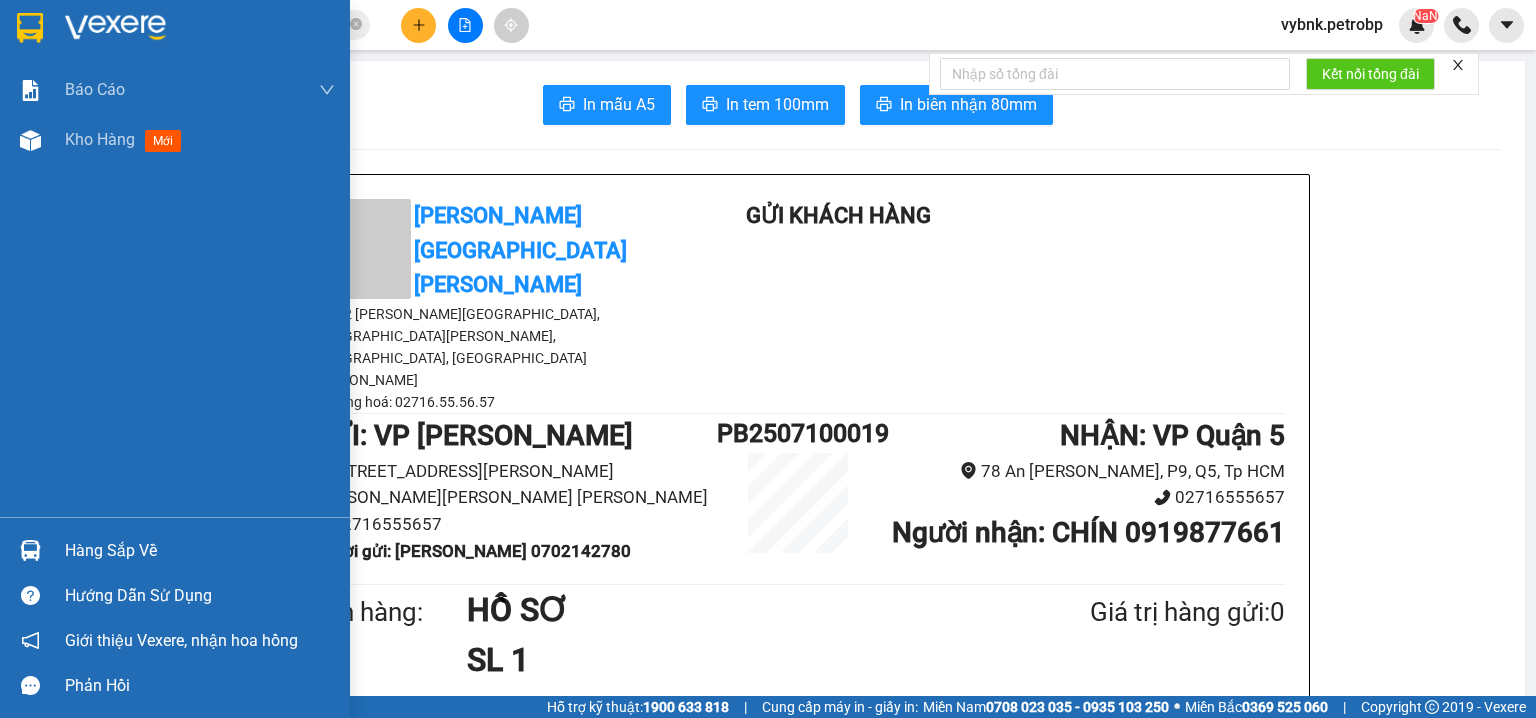 click at bounding box center [30, 550] 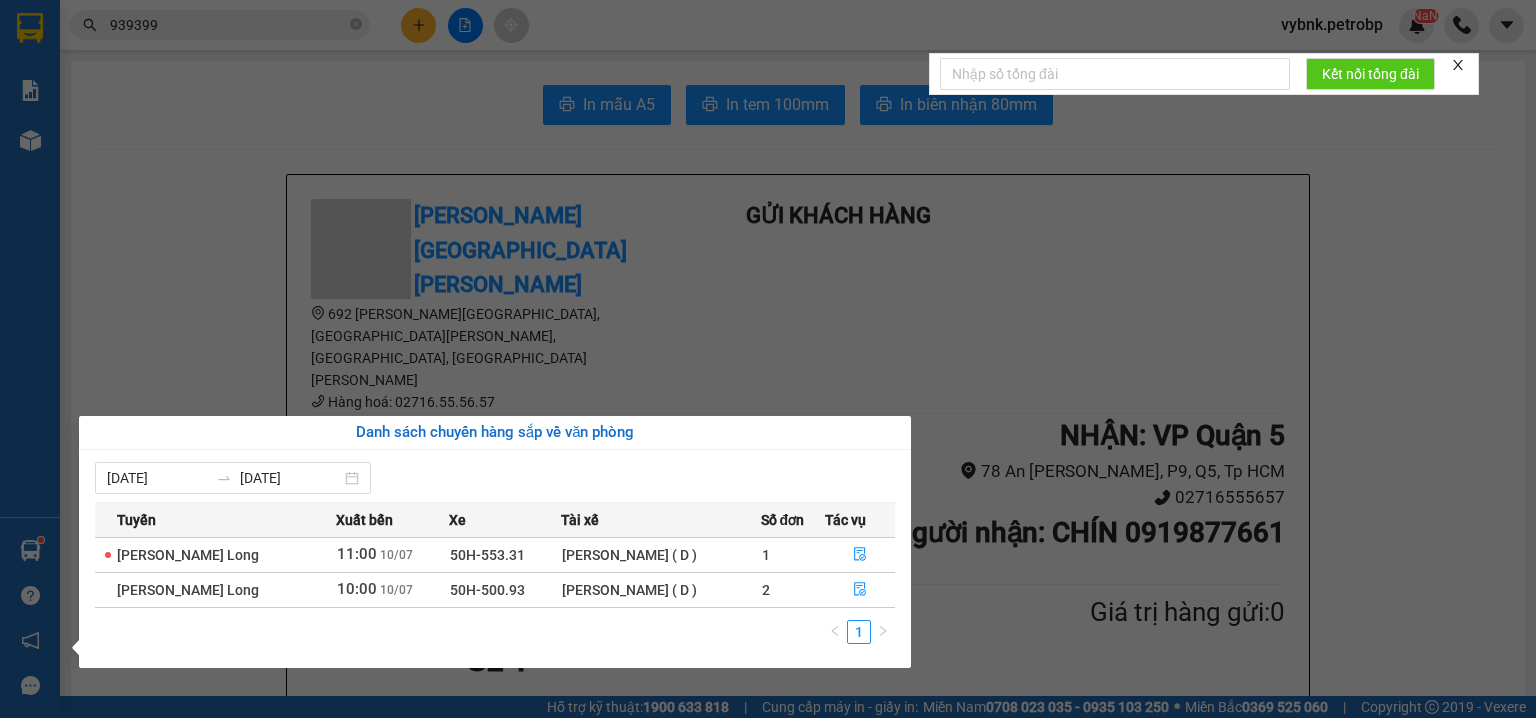 click on "Kết quả tìm kiếm ( 56 )  Bộ lọc  Ngày tạo đơn gần nhất Mã ĐH Trạng thái Món hàng Tổng cước Chưa cước Người gửi VP Gửi Người nhận VP Nhận 78ADV2507080142 18:43 - 08/07 VP Nhận   93H-023.04 00:39 - 09/07 CARTON SL:  1 30.000 30.000 0703757275 NHƯ  VP Quận 5 0913 939399 C NGỌC  VP Phước Bình QL132505290036 15:51 - 29/05 Đã giao   16:18 - 30/05 CRT DỄ VỠ SL:  1 30.000 0946330996 THỦY TIÊN VP QL13 0913 939399 NGỌC VP Phước Bình QL132505200014 11:59 - 20/05 Đã giao   16:23 - 21/05 CRT SL:  1 30.000 0946330996 THỦY TIÊN VP QL13 0913 939399 NGỌC VP Phước Bình QL132505160045 17:53 - 16/05 Đã giao   14:39 - 17/05 CRT SL:  1 30.000 0946330996 THỦY TIÊN VP QL13 0913 939399 NGỌC VP Phước Bình QL132504280046 17:02 - 28/04 Đã giao   19:07 - 29/04 BỌC NILON XANH SL:  1 30.000 0946330996 THỦY TIÊN VP QL13 0913 939399 NGỌC VP Phước Bình QL132504220023 11:55 - 22/04 Đã giao   06:47 - 23/04 CRT SL:  1 30.000 VP QL13" at bounding box center [768, 359] 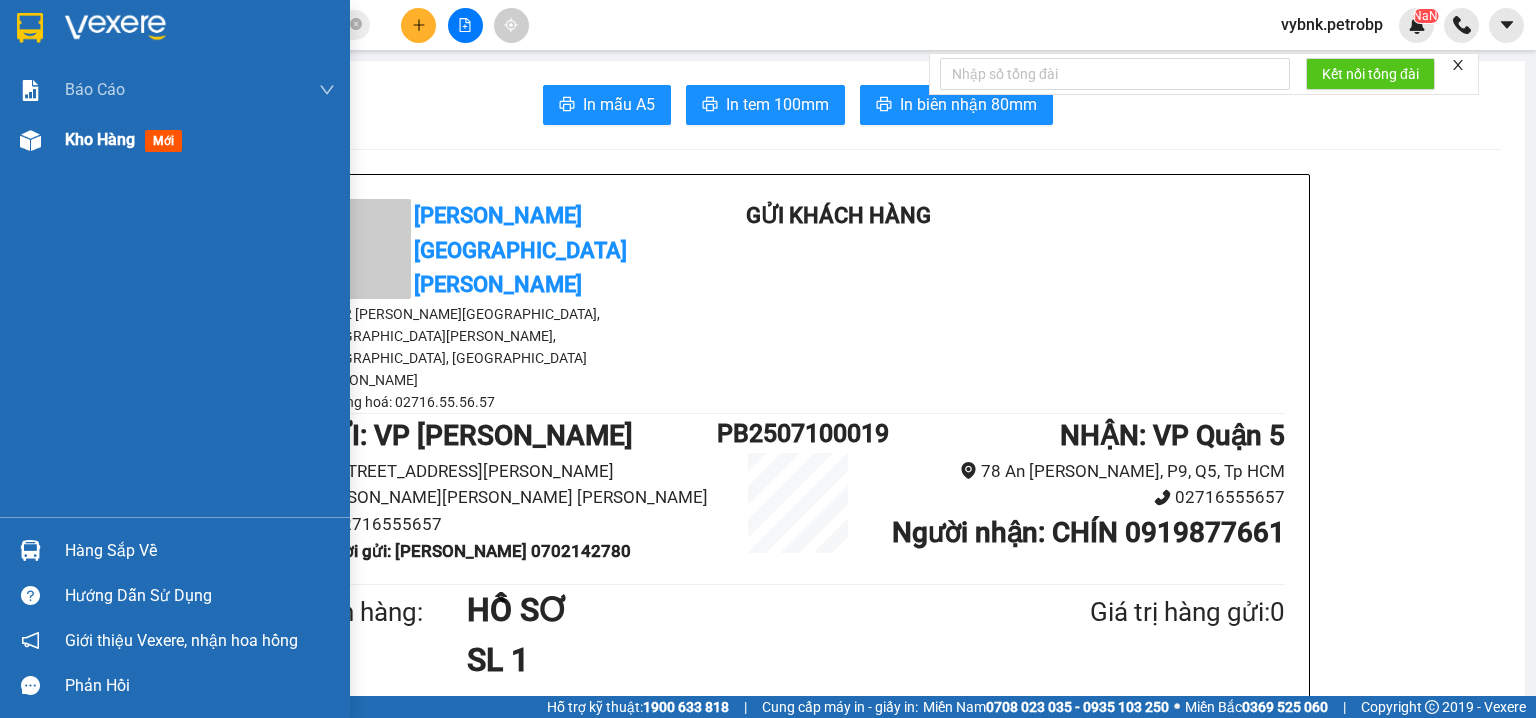 click at bounding box center (30, 140) 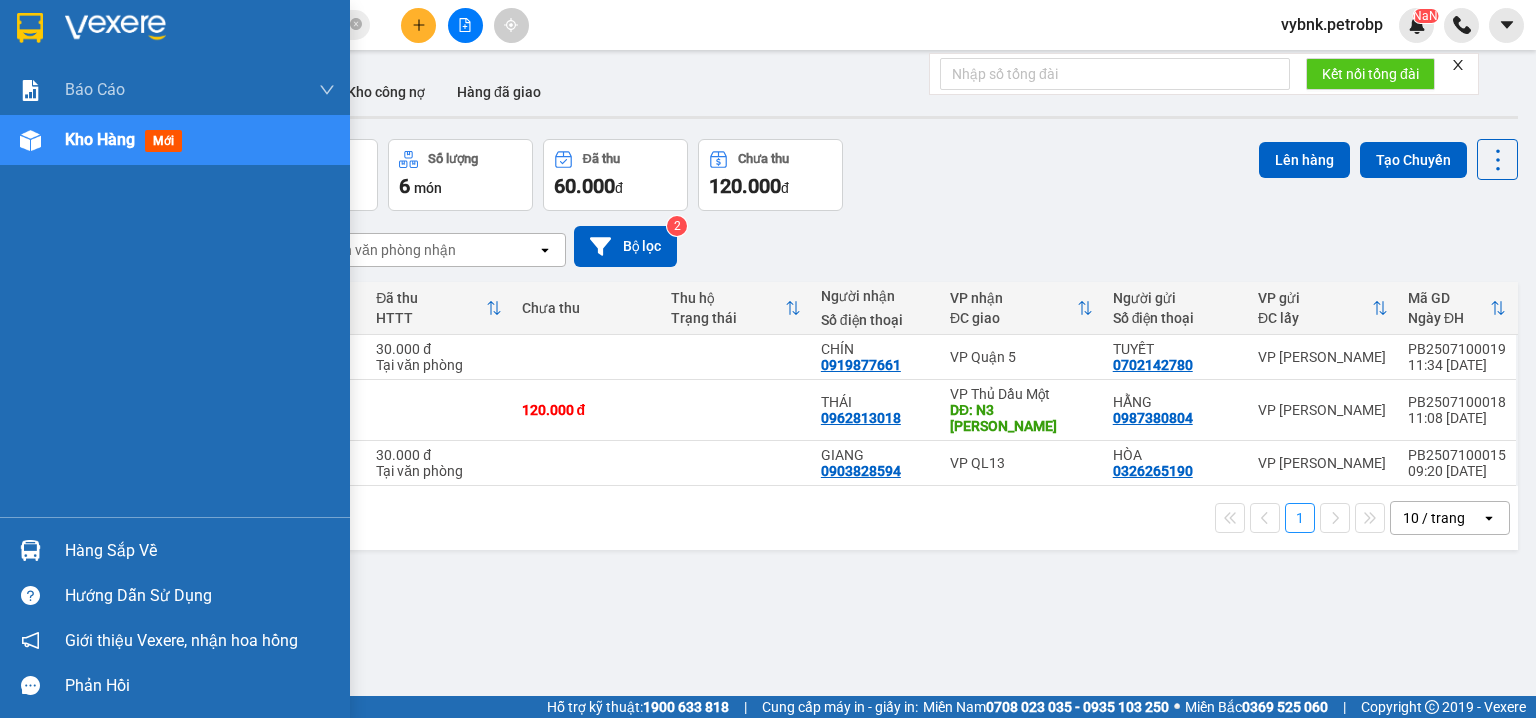 click at bounding box center (30, 550) 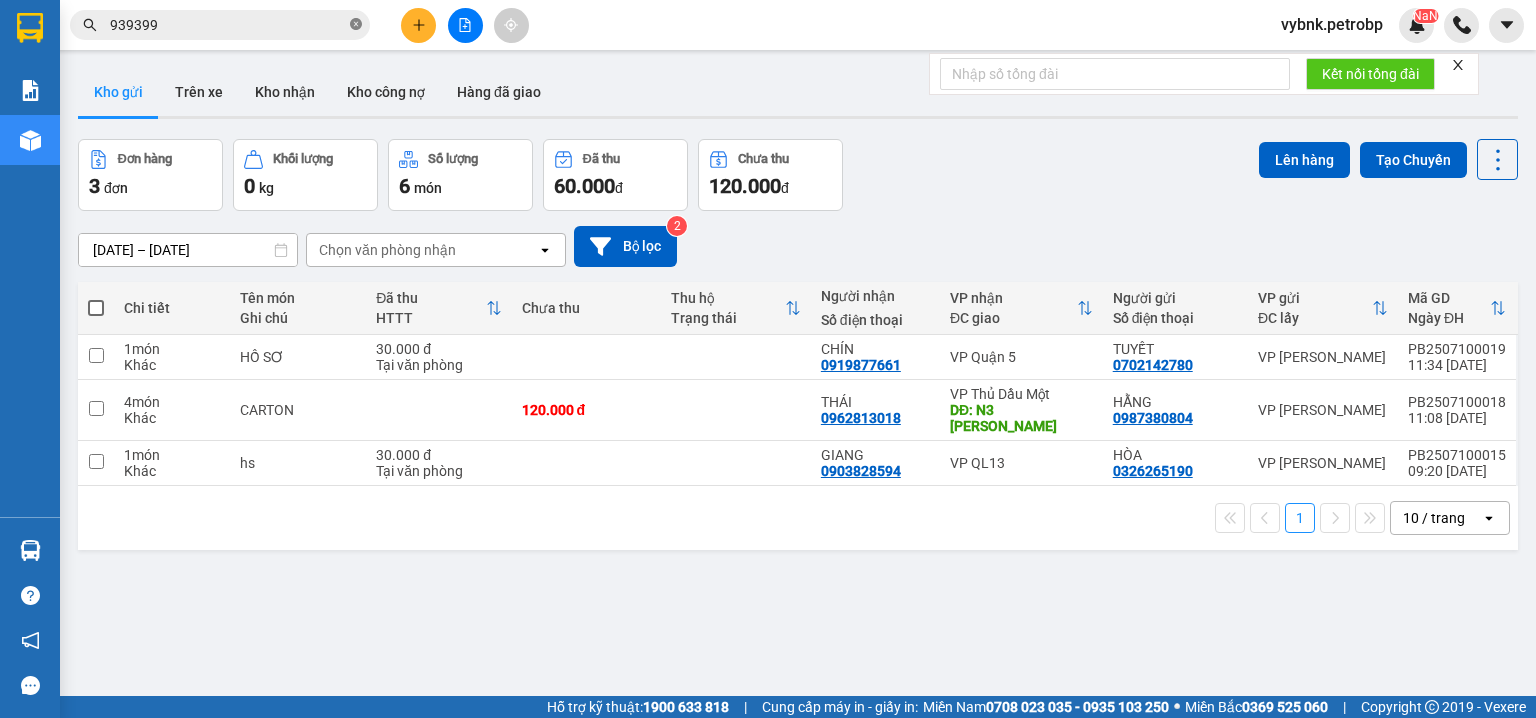 click on "Kết quả tìm kiếm ( 56 )  Bộ lọc  Ngày tạo đơn gần nhất Mã ĐH Trạng thái Món hàng Tổng cước Chưa cước Người gửi VP Gửi Người nhận VP Nhận 78ADV2507080142 18:43 - 08/07 VP Nhận   93H-023.04 00:39 - 09/07 CARTON SL:  1 30.000 30.000 0703757275 NHƯ  VP Quận 5 0913 939399 C NGỌC  VP Phước Bình QL132505290036 15:51 - 29/05 Đã giao   16:18 - 30/05 CRT DỄ VỠ SL:  1 30.000 0946330996 THỦY TIÊN VP QL13 0913 939399 NGỌC VP Phước Bình QL132505200014 11:59 - 20/05 Đã giao   16:23 - 21/05 CRT SL:  1 30.000 0946330996 THỦY TIÊN VP QL13 0913 939399 NGỌC VP Phước Bình QL132505160045 17:53 - 16/05 Đã giao   14:39 - 17/05 CRT SL:  1 30.000 0946330996 THỦY TIÊN VP QL13 0913 939399 NGỌC VP Phước Bình QL132504280046 17:02 - 28/04 Đã giao   19:07 - 29/04 BỌC NILON XANH SL:  1 30.000 0946330996 THỦY TIÊN VP QL13 0913 939399 NGỌC VP Phước Bình QL132504220023 11:55 - 22/04 Đã giao   06:47 - 23/04 CRT SL:  1 30.000 VP QL13" at bounding box center (768, 359) 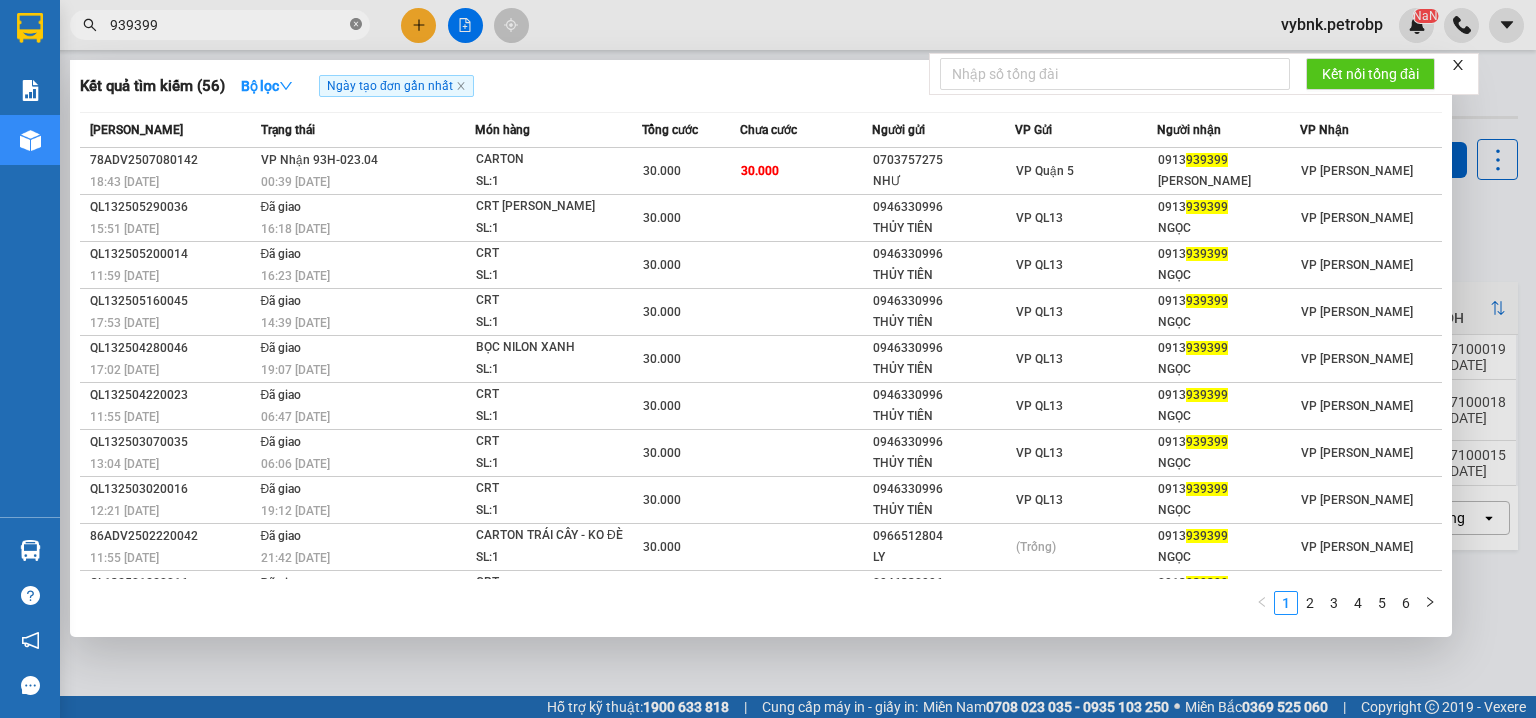 click 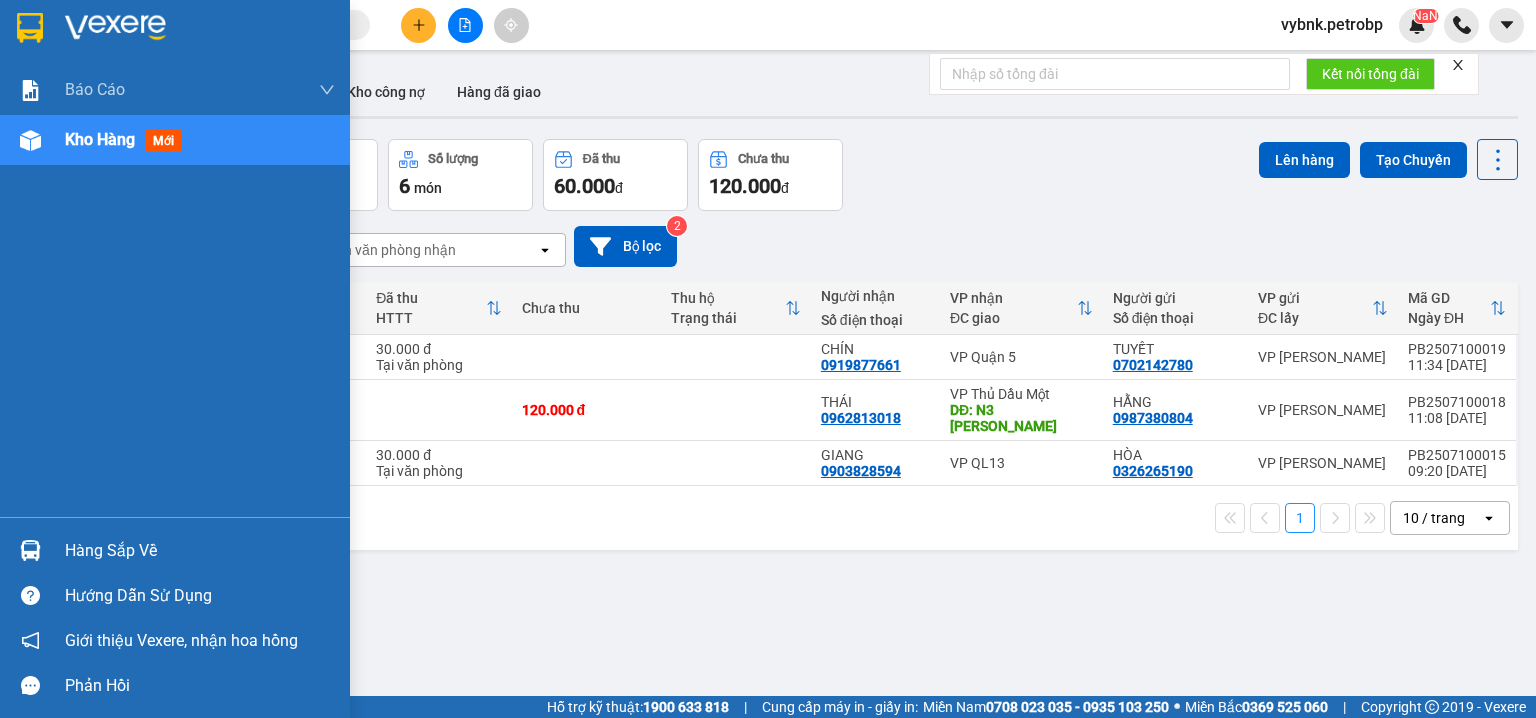 click on "Hàng sắp về" at bounding box center [175, 550] 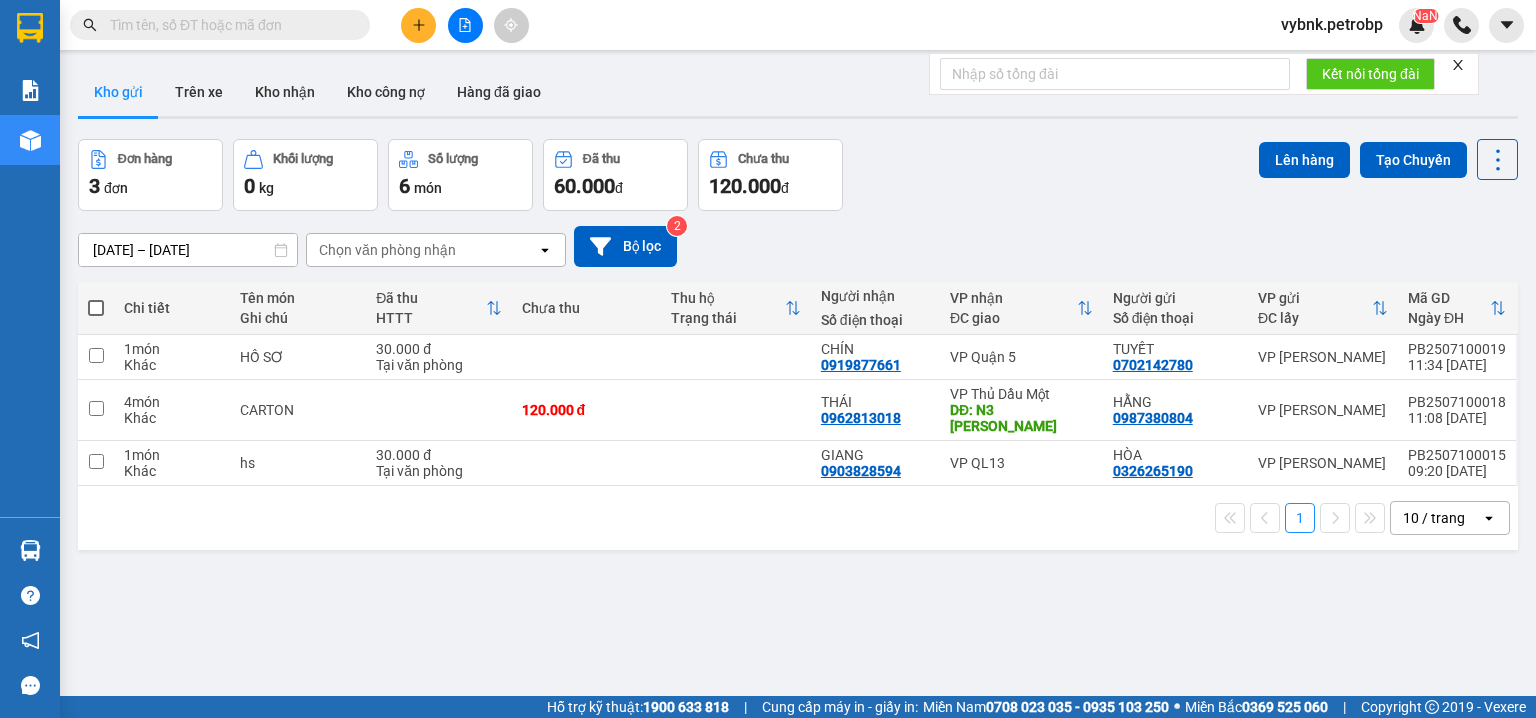 drag, startPoint x: 871, startPoint y: 159, endPoint x: 905, endPoint y: 164, distance: 34.36568 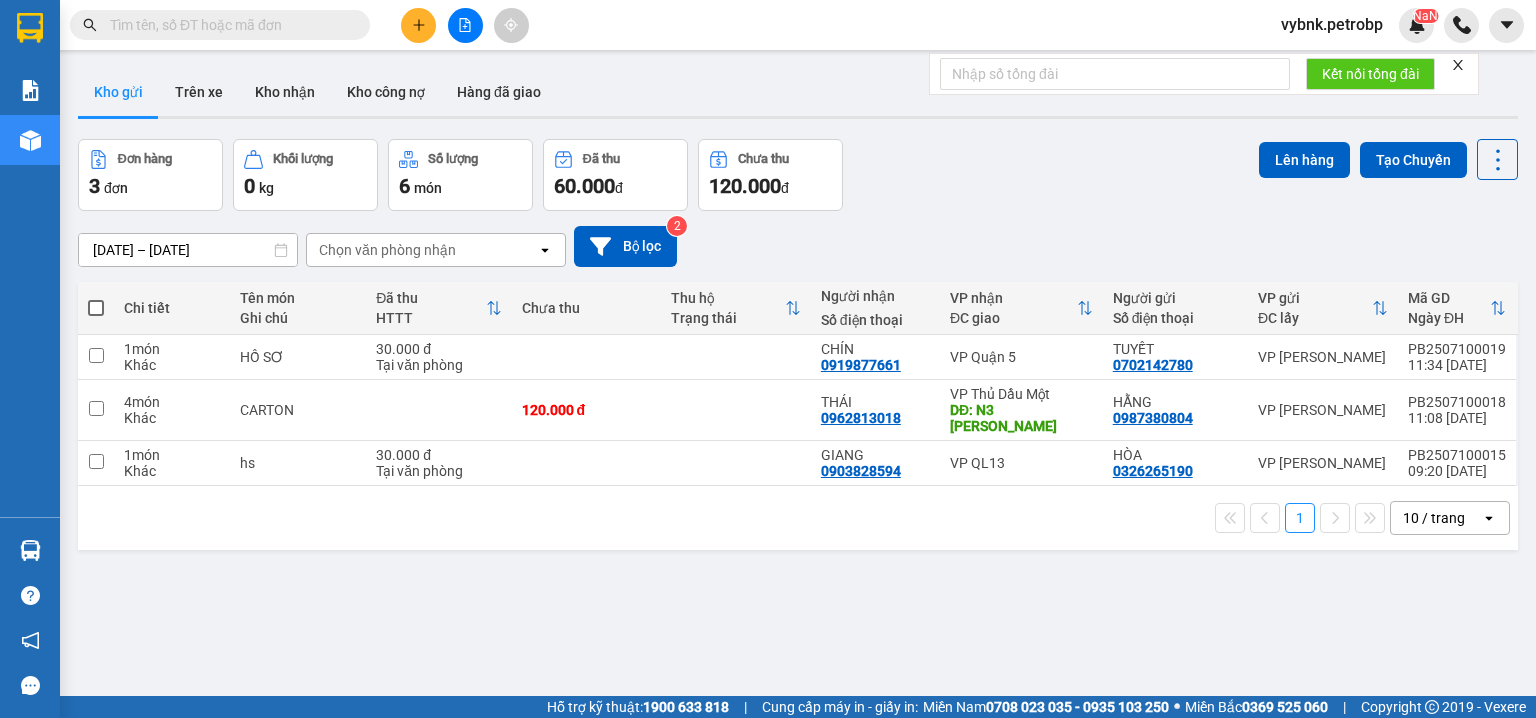 click on "Kết quả tìm kiếm ( 56 )  Bộ lọc  Ngày tạo đơn gần nhất Mã ĐH Trạng thái Món hàng Tổng cước Chưa cước Người gửi VP Gửi Người nhận VP Nhận 78ADV2507080142 18:43 - 08/07 VP Nhận   93H-023.04 00:39 - 09/07 CARTON SL:  1 30.000 30.000 0703757275 NHƯ  VP Quận 5 0913939399 C NGỌC  VP Phước Bình QL132505290036 15:51 - 29/05 Đã giao   16:18 - 30/05 CRT DỄ VỠ SL:  1 30.000 0946330996 THỦY TIÊN VP QL13 0913939399 NGỌC VP Phước Bình QL132505200014 11:59 - 20/05 Đã giao   16:23 - 21/05 CRT SL:  1 30.000 0946330996 THỦY TIÊN VP QL13 0913939399 NGỌC VP Phước Bình QL132505160045 17:53 - 16/05 Đã giao   14:39 - 17/05 CRT SL:  1 30.000 0946330996 THỦY TIÊN VP QL13 0913939399 NGỌC VP Phước Bình QL132504280046 17:02 - 28/04 Đã giao   19:07 - 29/04 BỌC NILON XANH SL:  1 30.000 0946330996 THỦY TIÊN VP QL13 0913939399 NGỌC VP Phước Bình QL132504220023 11:55 - 22/04 Đã giao   06:47 - 23/04 CRT SL:  1 30.000 0946330996   1" at bounding box center (768, 359) 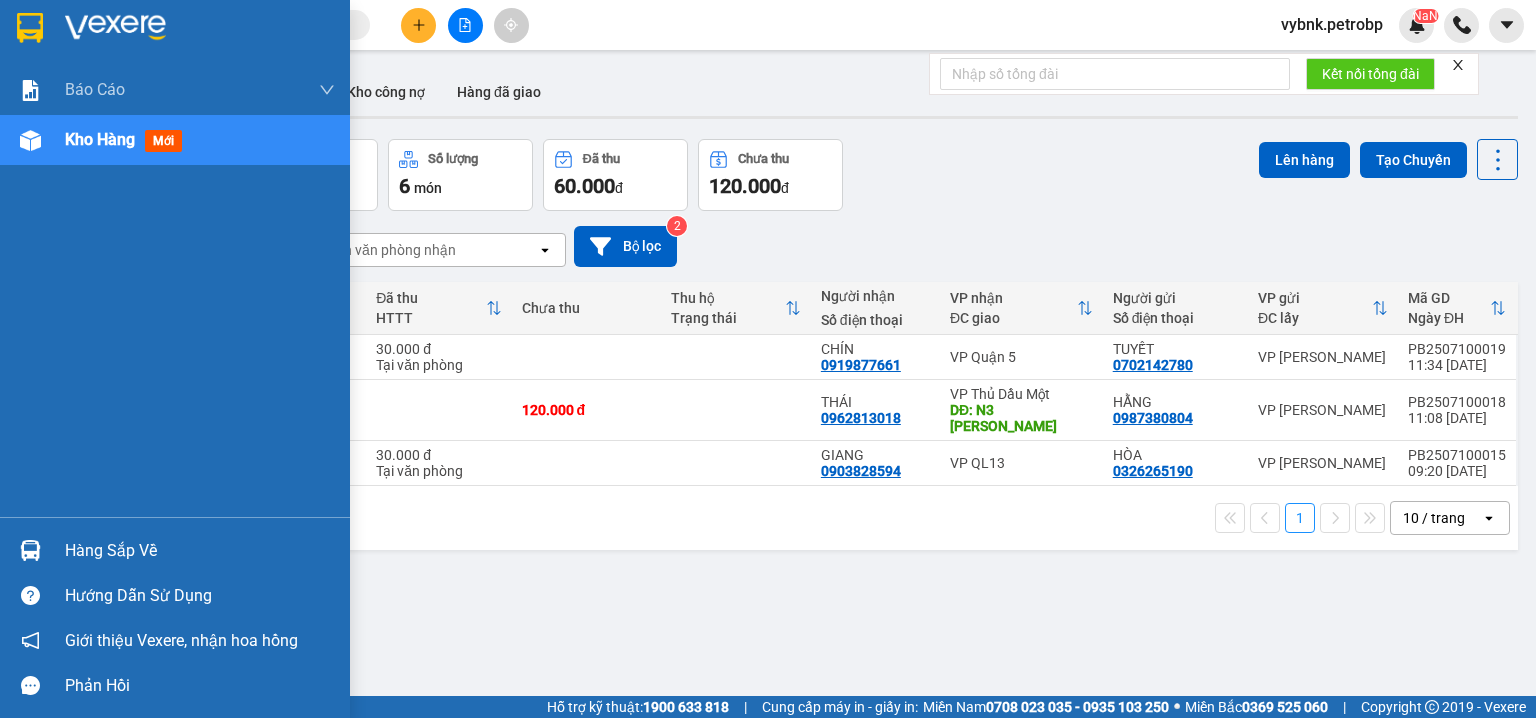 click at bounding box center [30, 550] 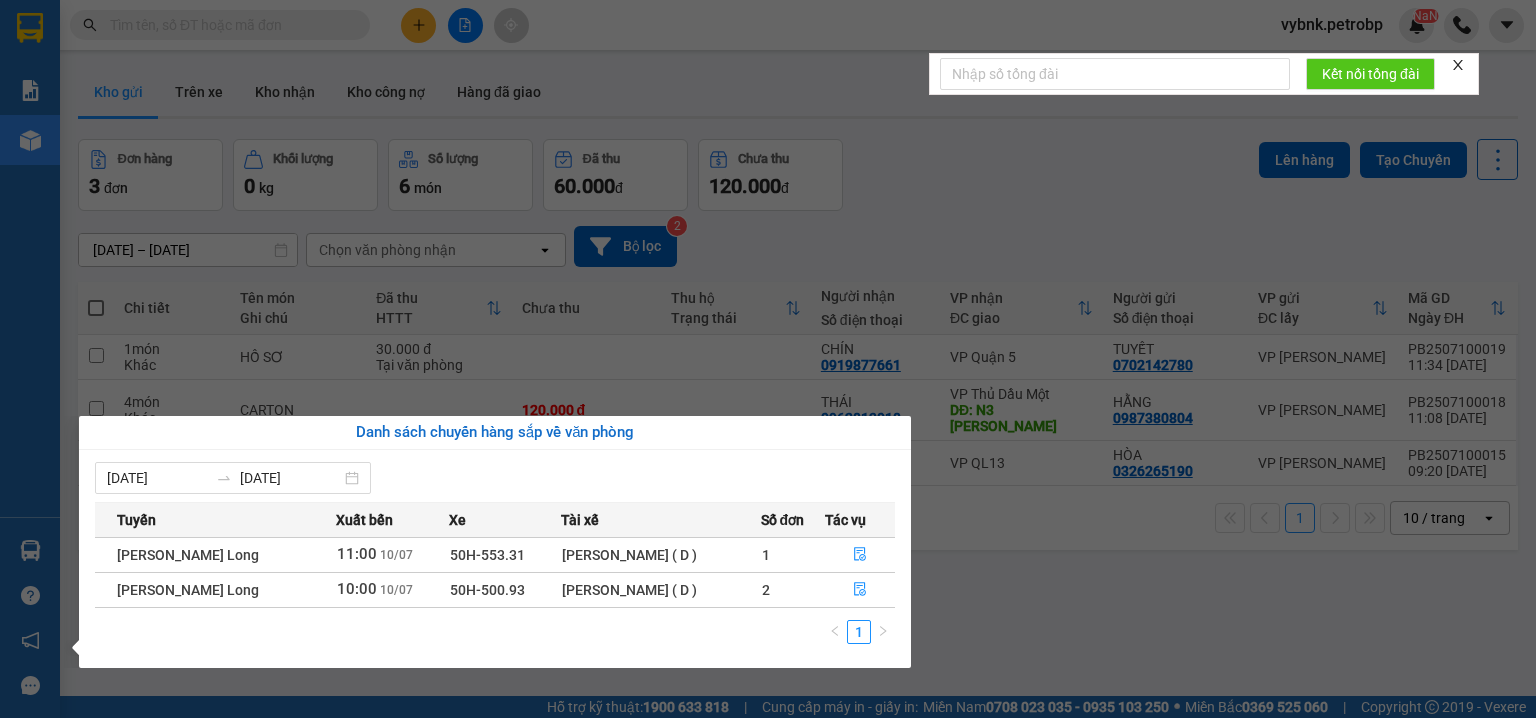 click on "Kết quả tìm kiếm ( 56 )  Bộ lọc  Ngày tạo đơn gần nhất Mã ĐH Trạng thái Món hàng Tổng cước Chưa cước Người gửi VP Gửi Người nhận VP Nhận 78ADV2507080142 18:43 - 08/07 VP Nhận   93H-023.04 00:39 - 09/07 CARTON SL:  1 30.000 30.000 0703757275 NHƯ  VP Quận 5 0913939399 C NGỌC  VP Phước Bình QL132505290036 15:51 - 29/05 Đã giao   16:18 - 30/05 CRT DỄ VỠ SL:  1 30.000 0946330996 THỦY TIÊN VP QL13 0913939399 NGỌC VP Phước Bình QL132505200014 11:59 - 20/05 Đã giao   16:23 - 21/05 CRT SL:  1 30.000 0946330996 THỦY TIÊN VP QL13 0913939399 NGỌC VP Phước Bình QL132505160045 17:53 - 16/05 Đã giao   14:39 - 17/05 CRT SL:  1 30.000 0946330996 THỦY TIÊN VP QL13 0913939399 NGỌC VP Phước Bình QL132504280046 17:02 - 28/04 Đã giao   19:07 - 29/04 BỌC NILON XANH SL:  1 30.000 0946330996 THỦY TIÊN VP QL13 0913939399 NGỌC VP Phước Bình QL132504220023 11:55 - 22/04 Đã giao   06:47 - 23/04 CRT SL:  1 30.000 0946330996   1" at bounding box center (768, 359) 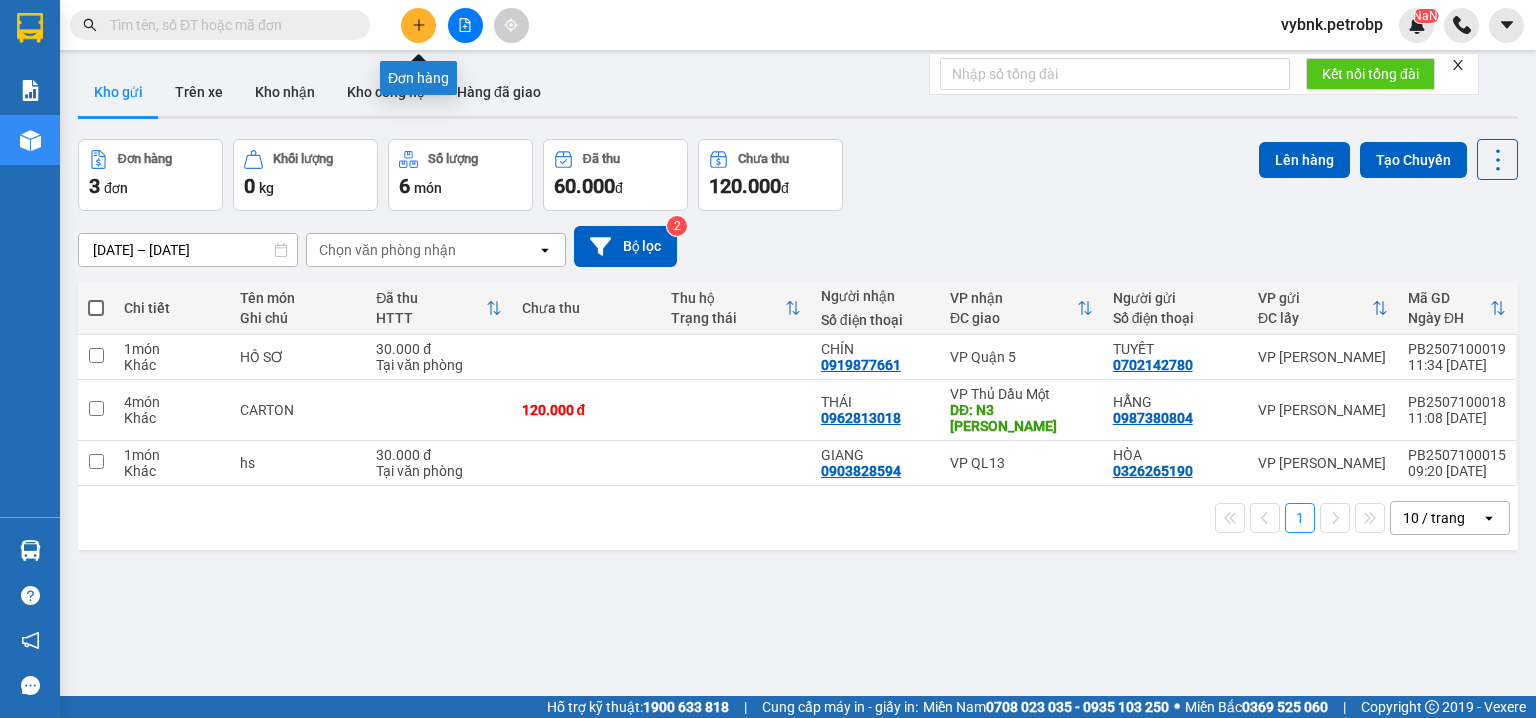 click at bounding box center [418, 25] 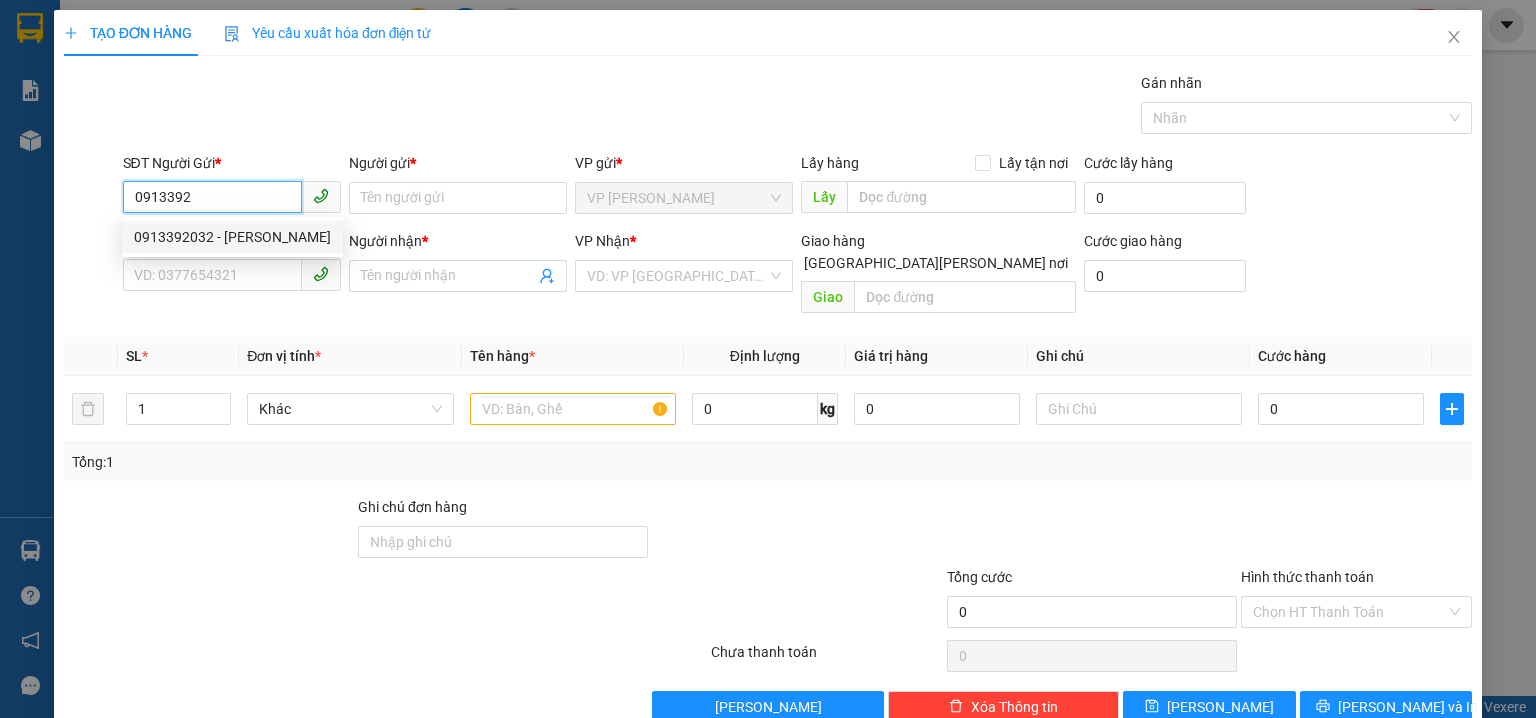 click on "0913392032 - NHƯ BẢO" at bounding box center (232, 237) 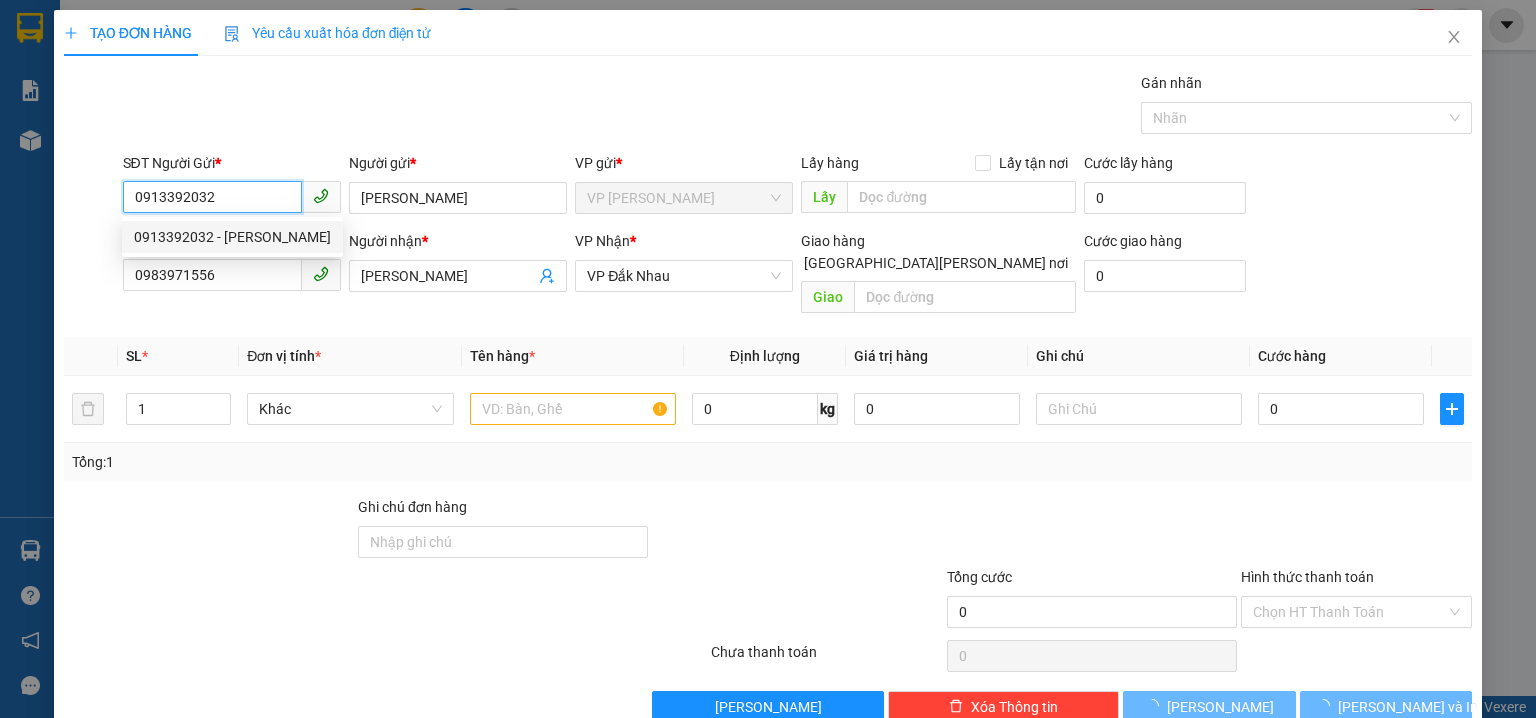 type on "120.000" 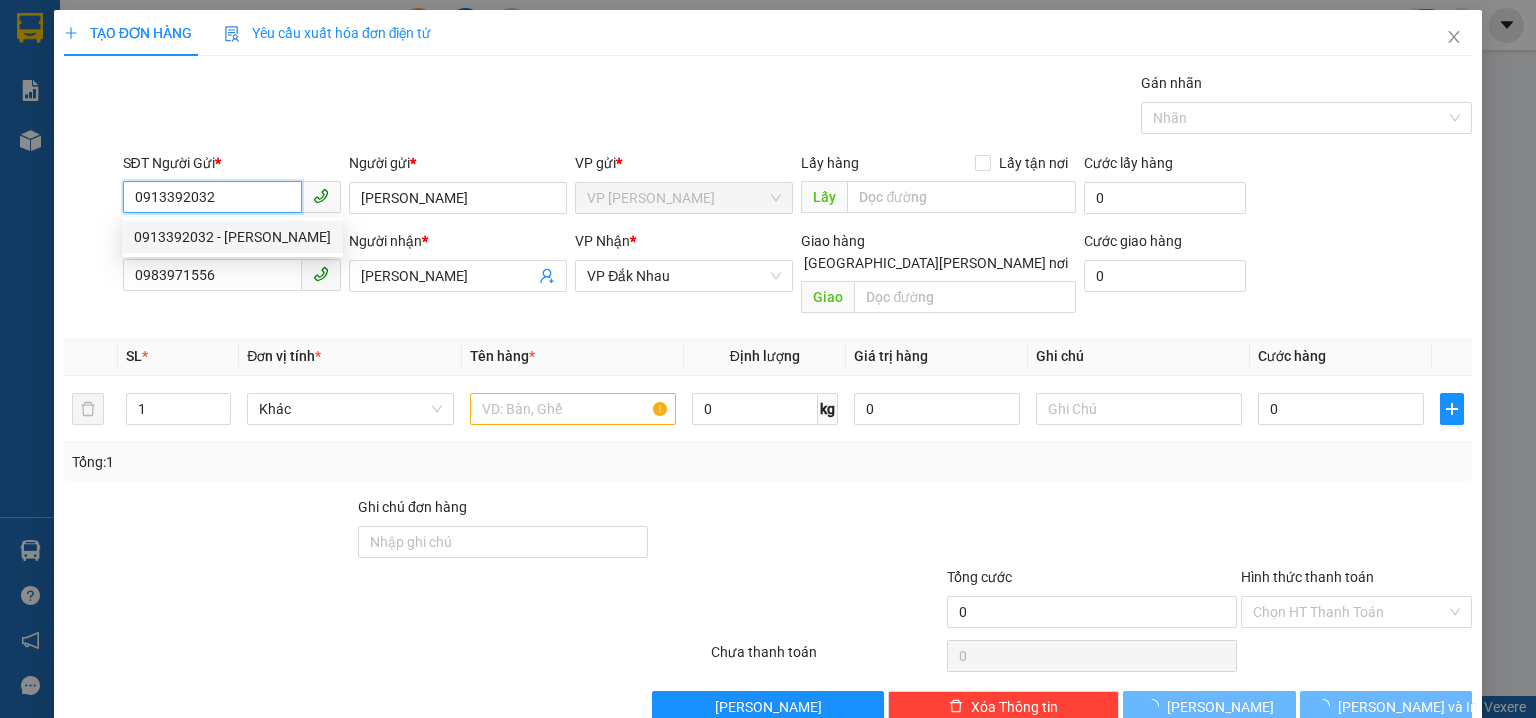 type on "120.000" 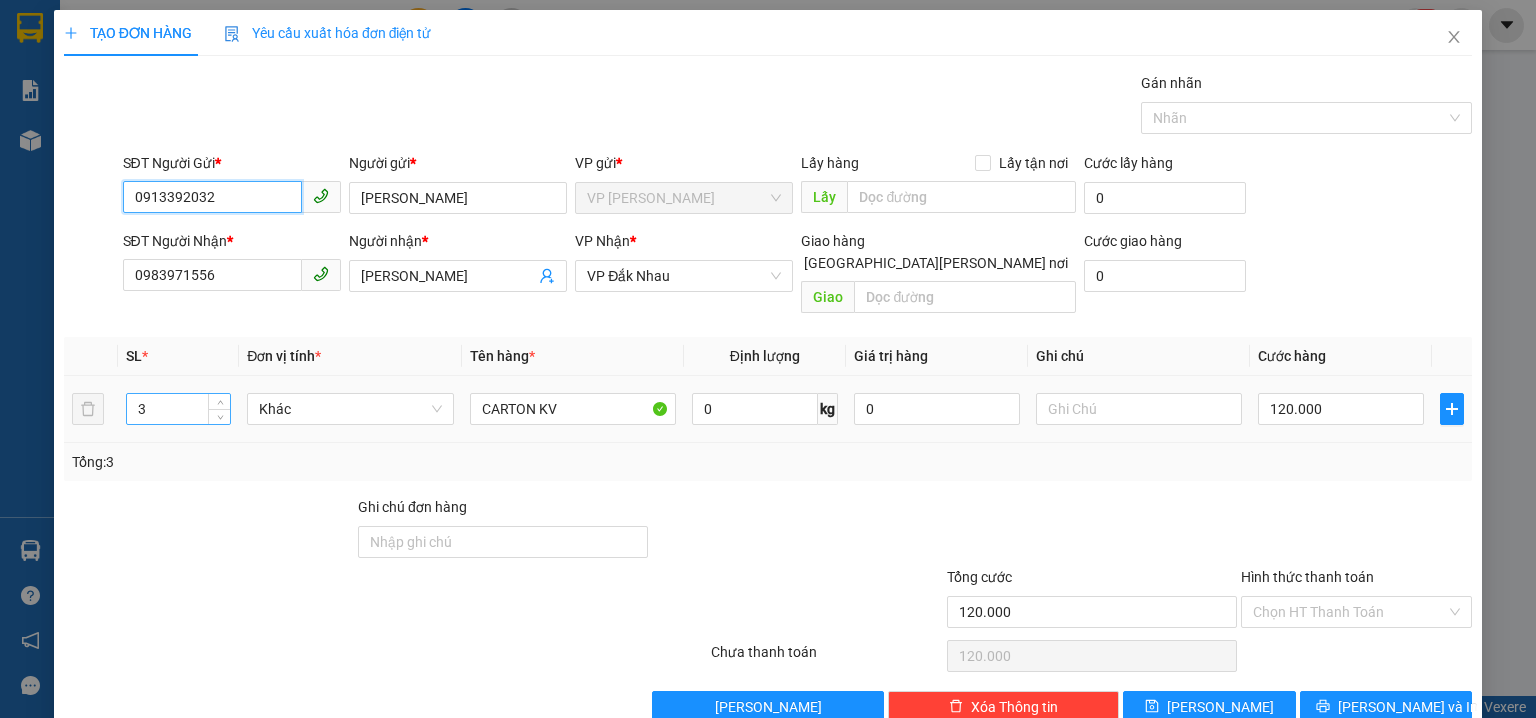 type on "0913392032" 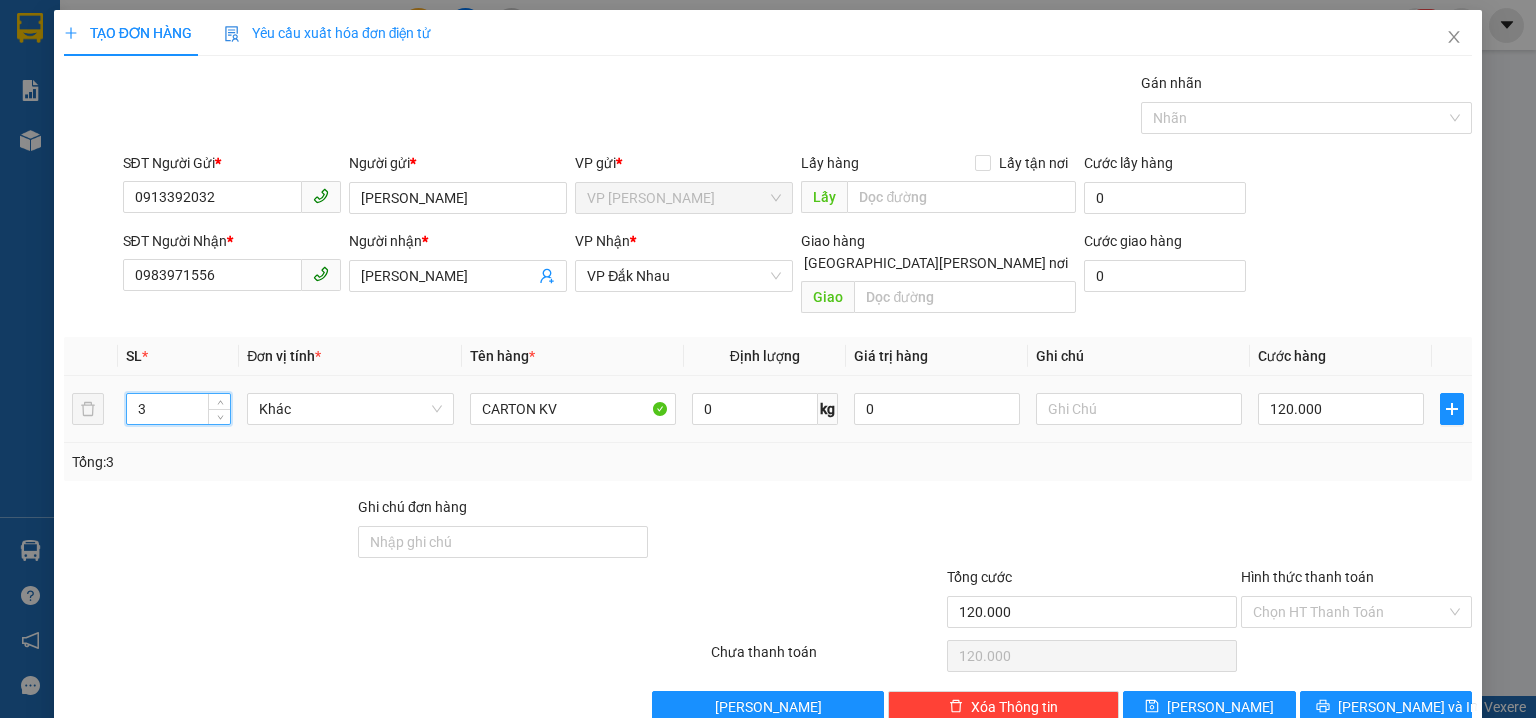 click on "3" at bounding box center [178, 409] 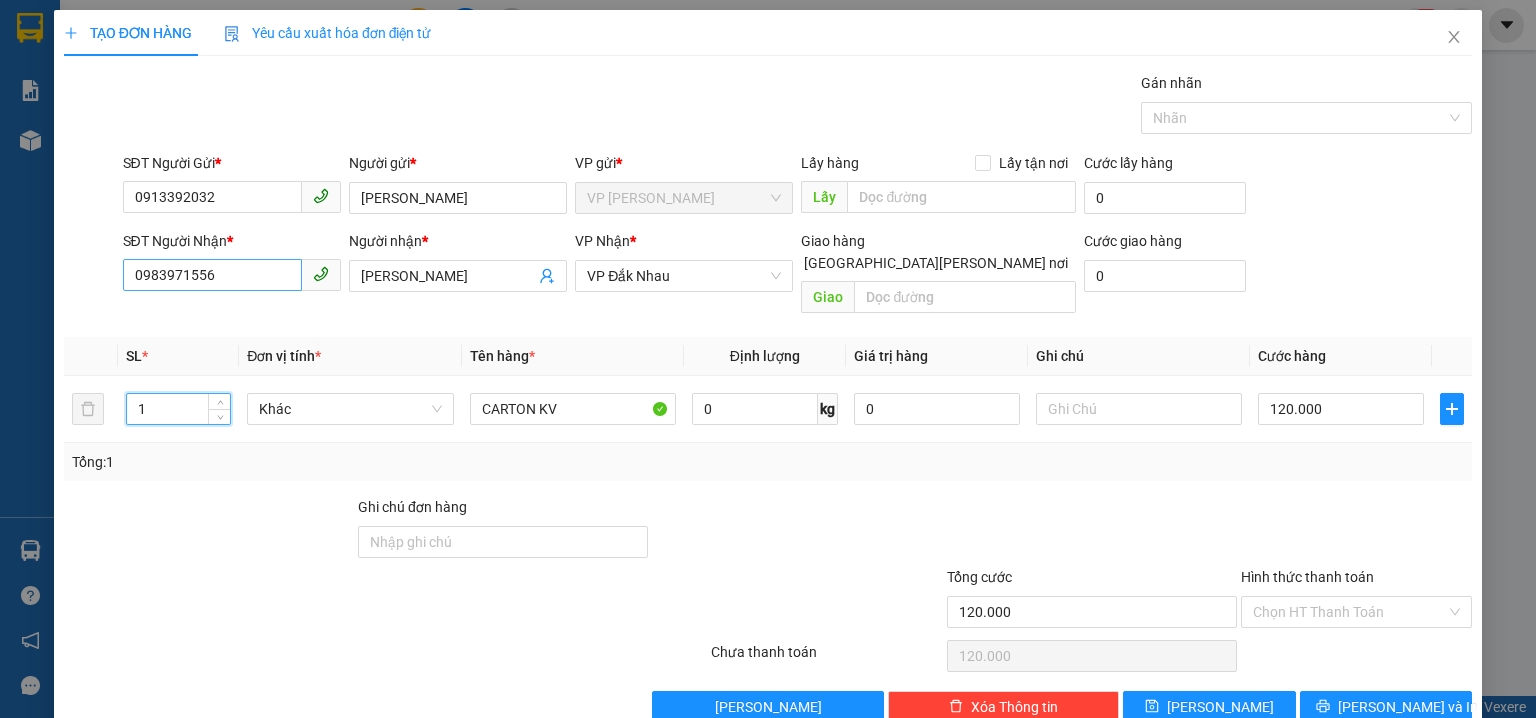 type on "1" 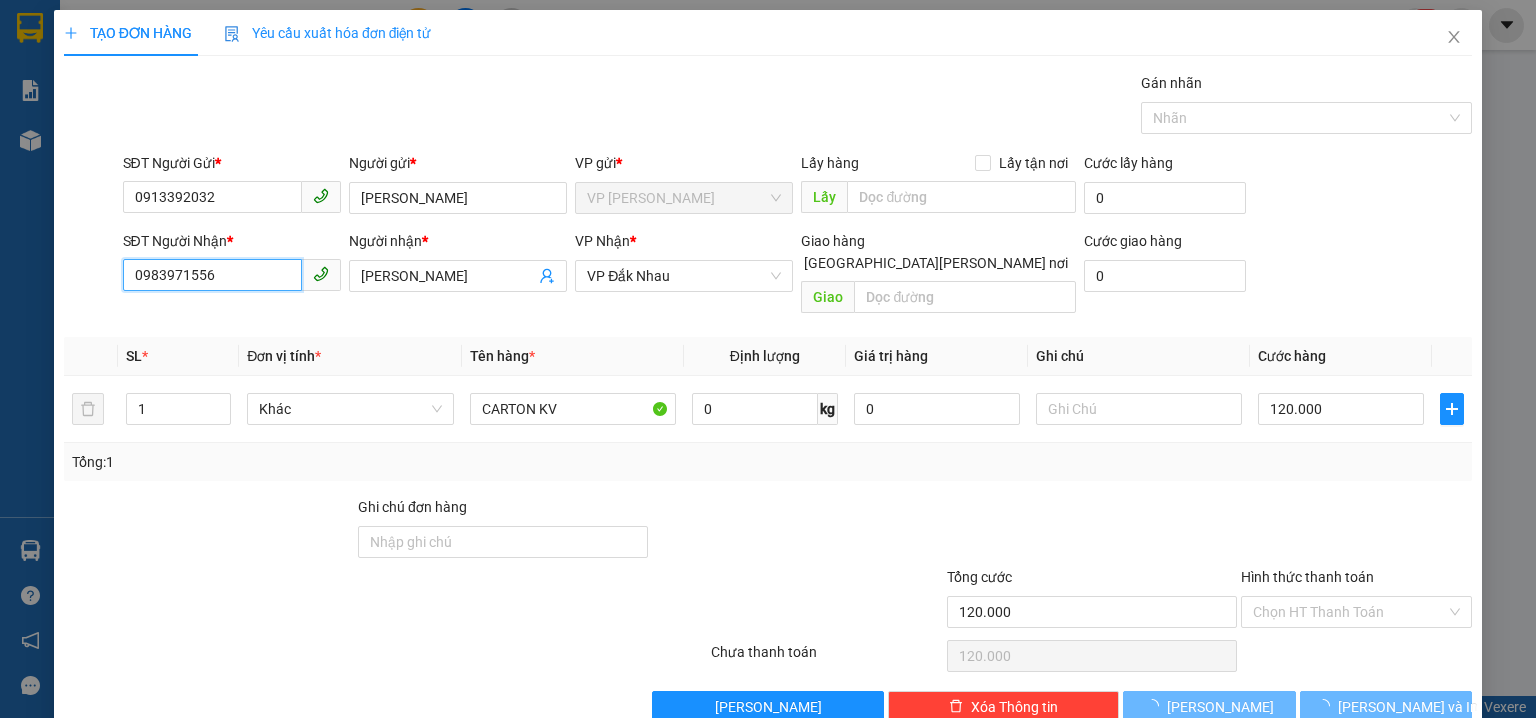 click on "0983971556" at bounding box center (212, 275) 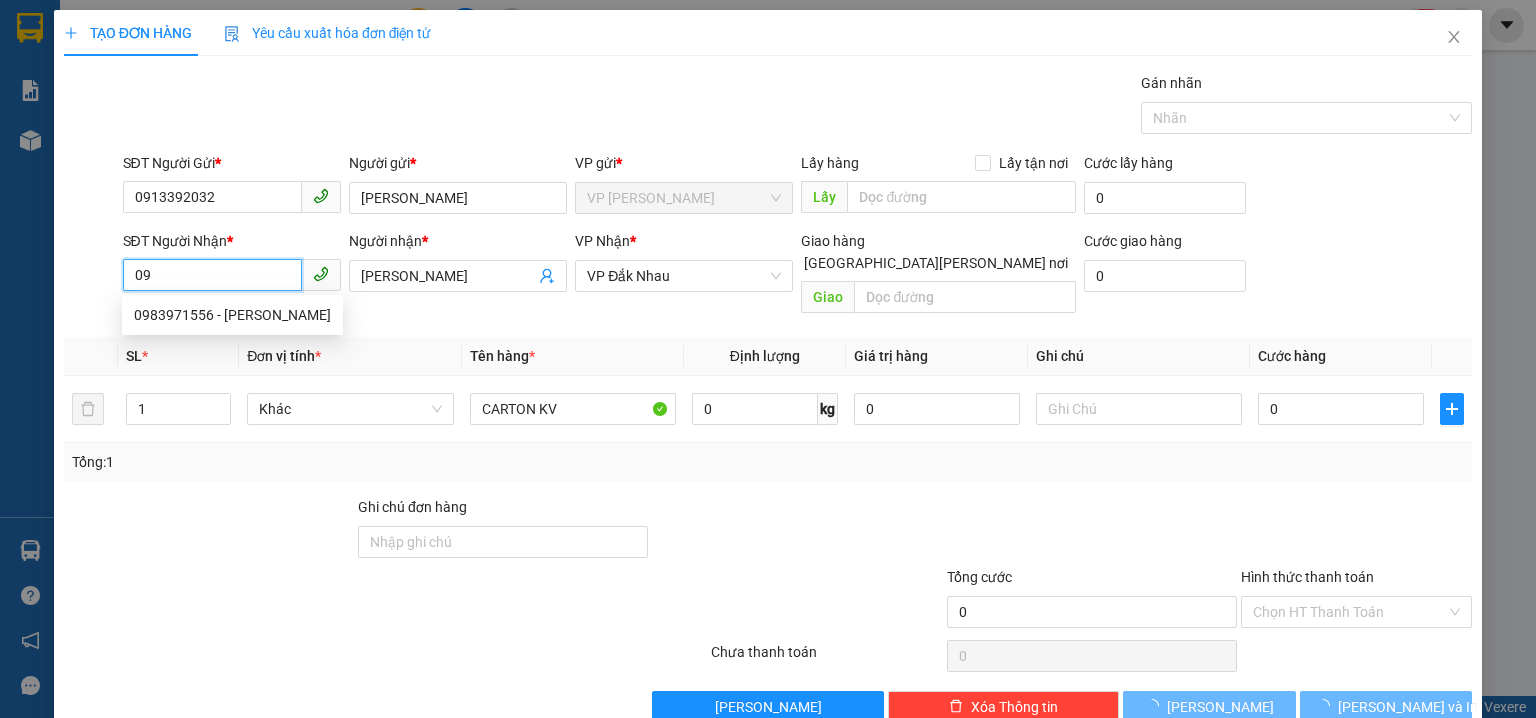 type on "0" 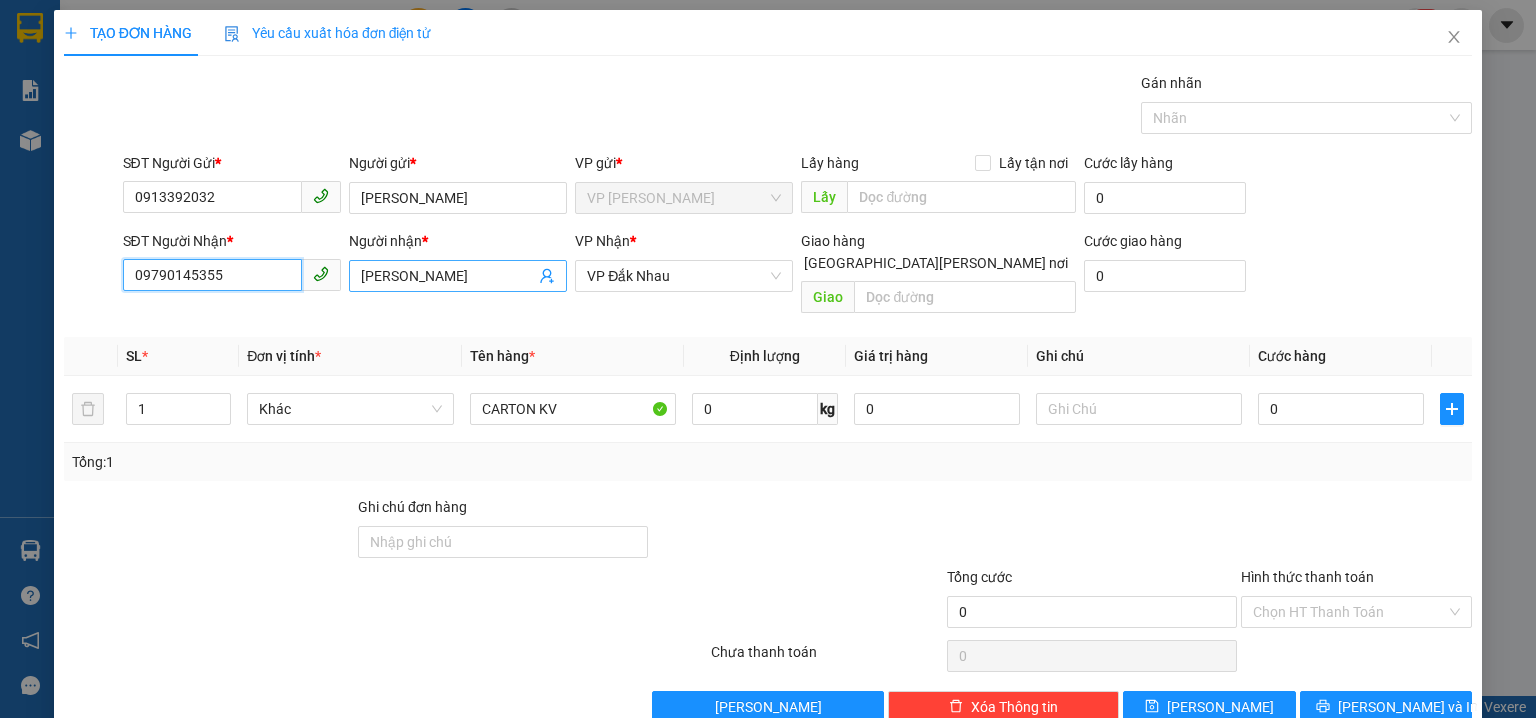 type on "09790145355" 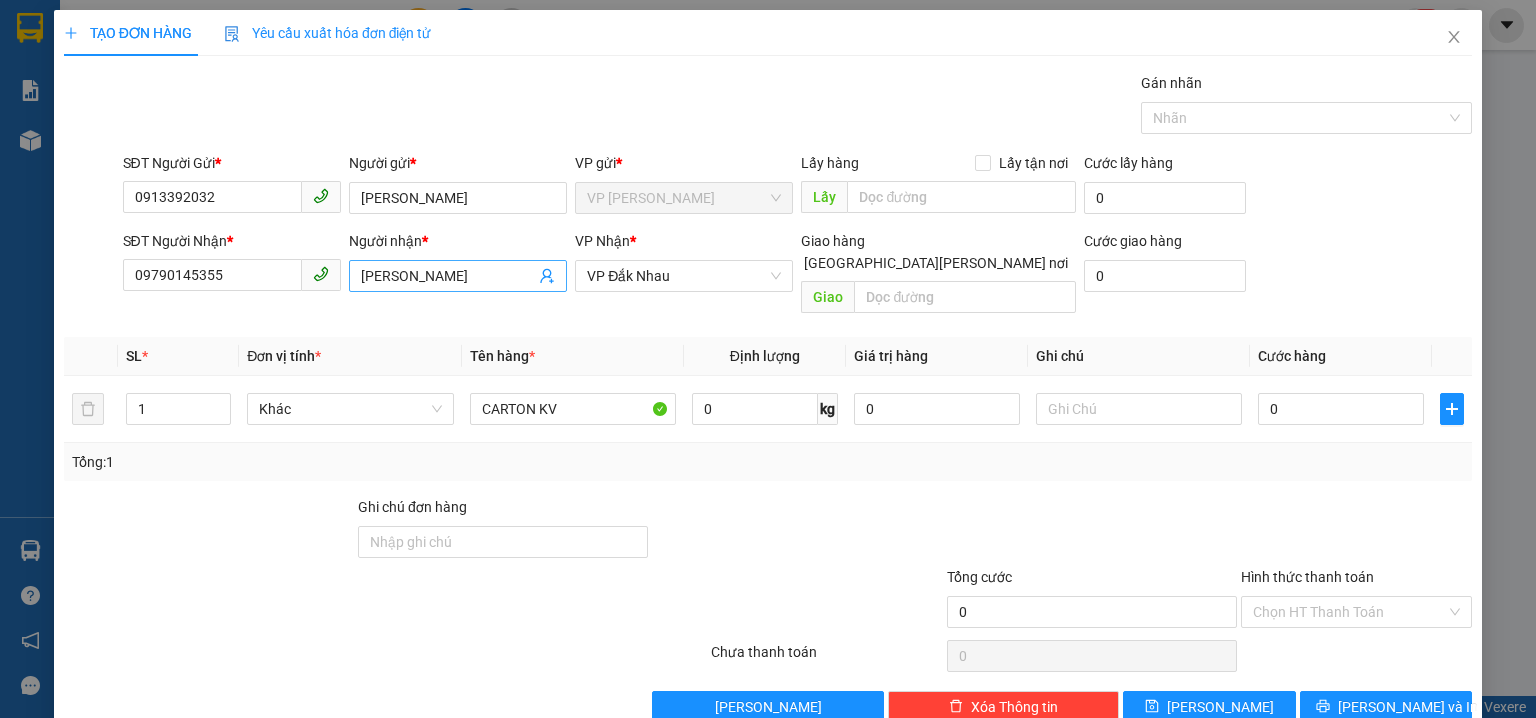 click on "THUẦN" at bounding box center (448, 276) 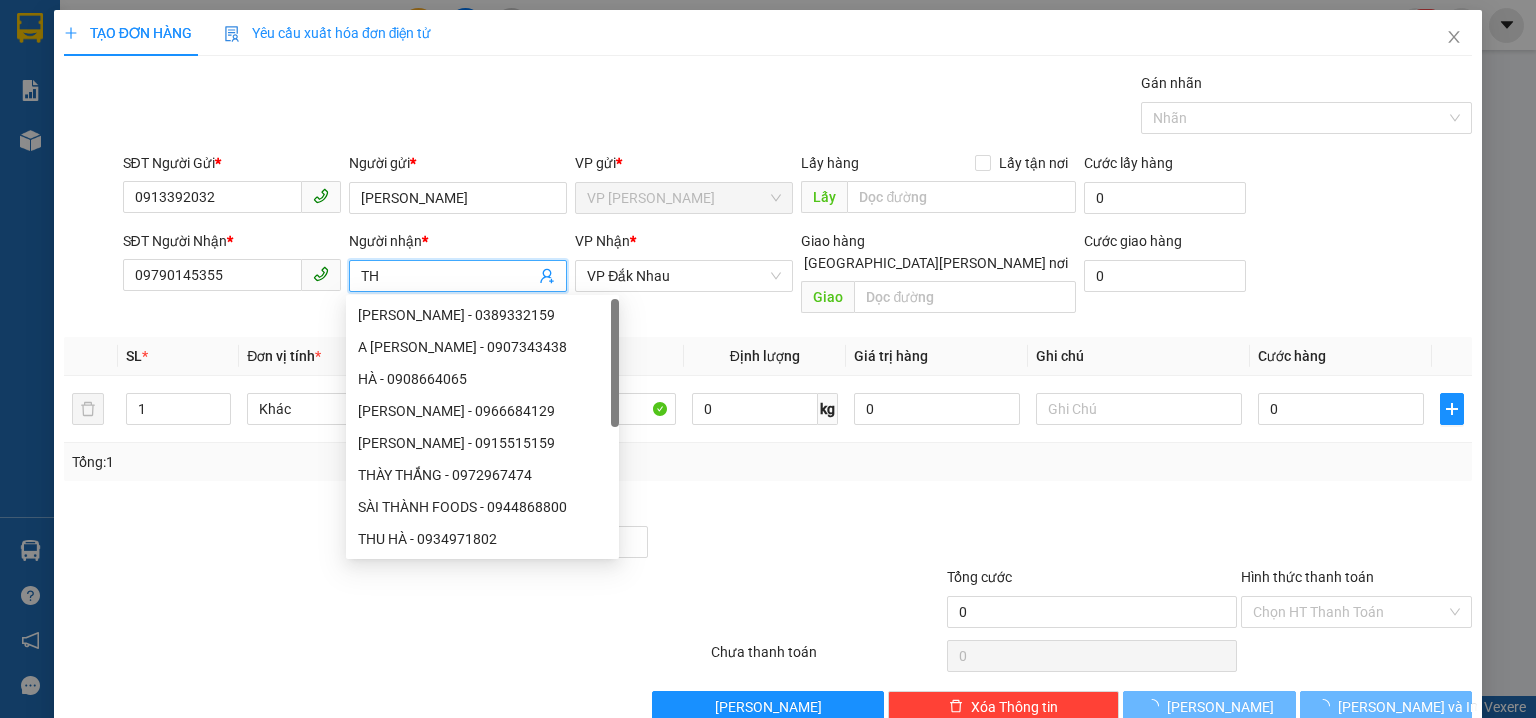type on "T" 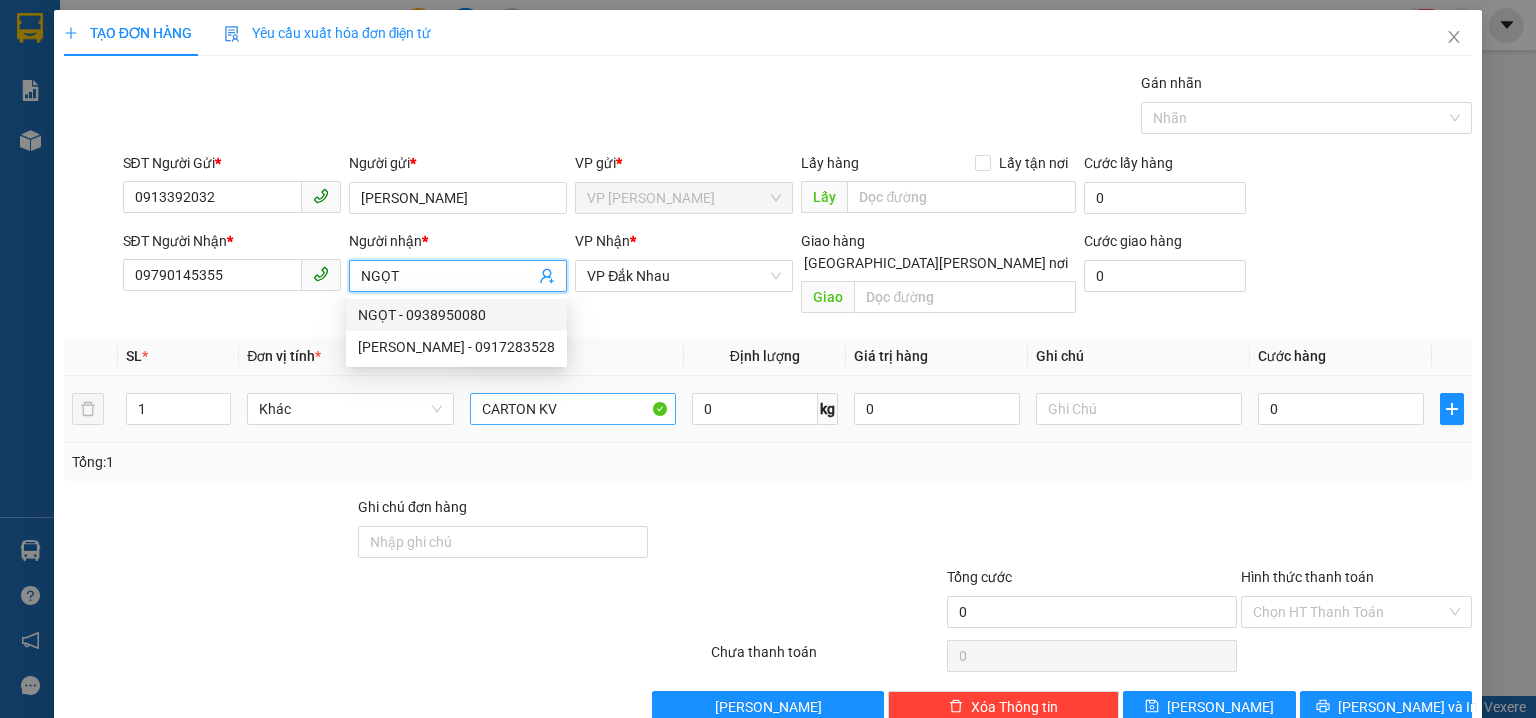 type on "NGỌT" 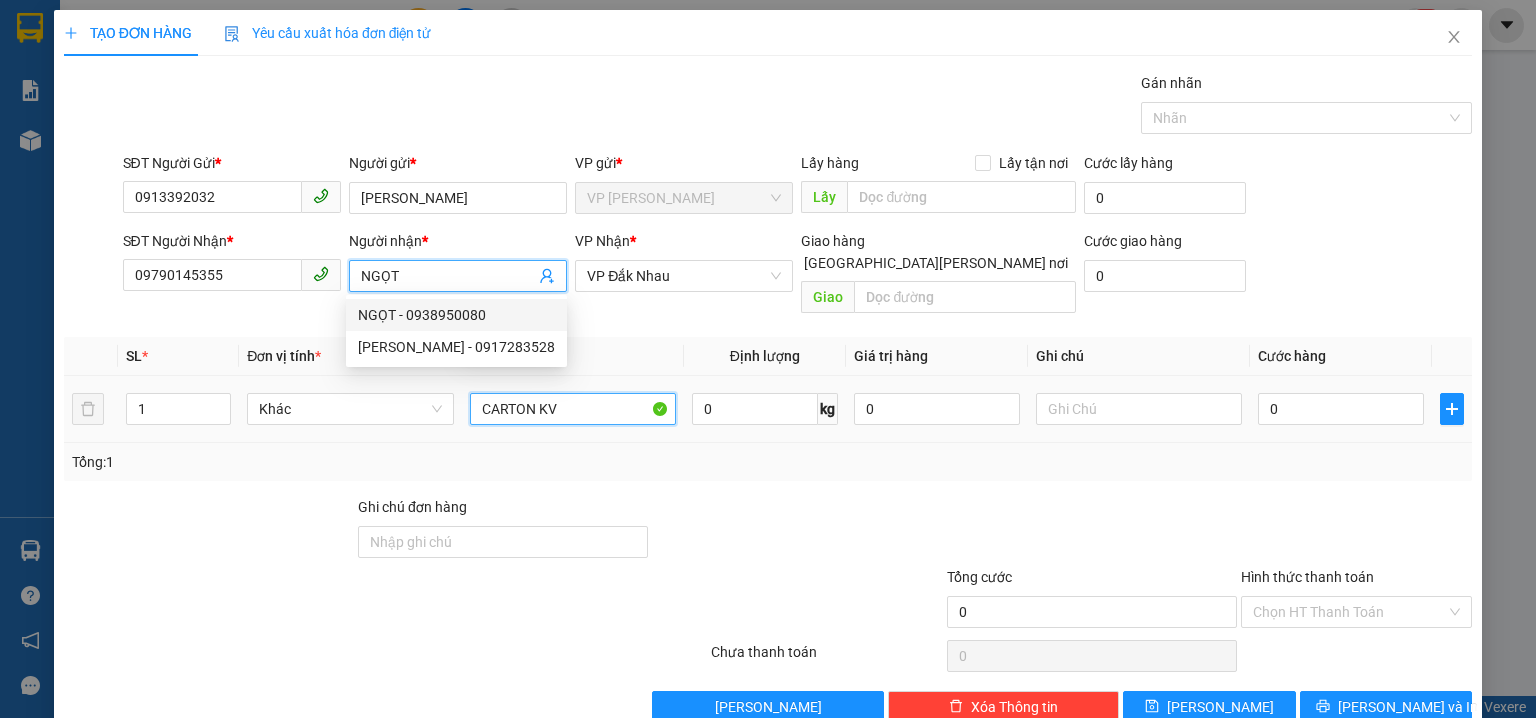 click on "CARTON KV" at bounding box center [573, 409] 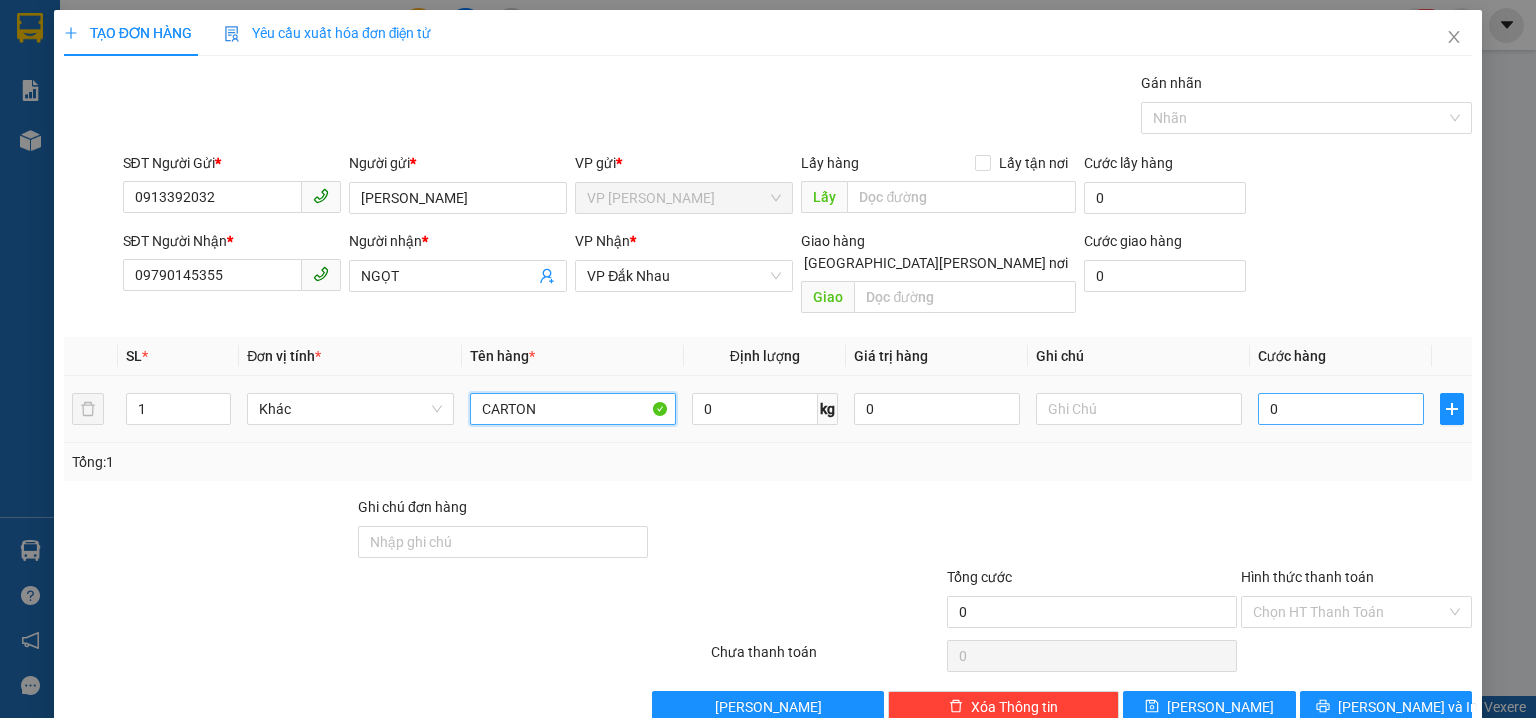 type on "CARTON" 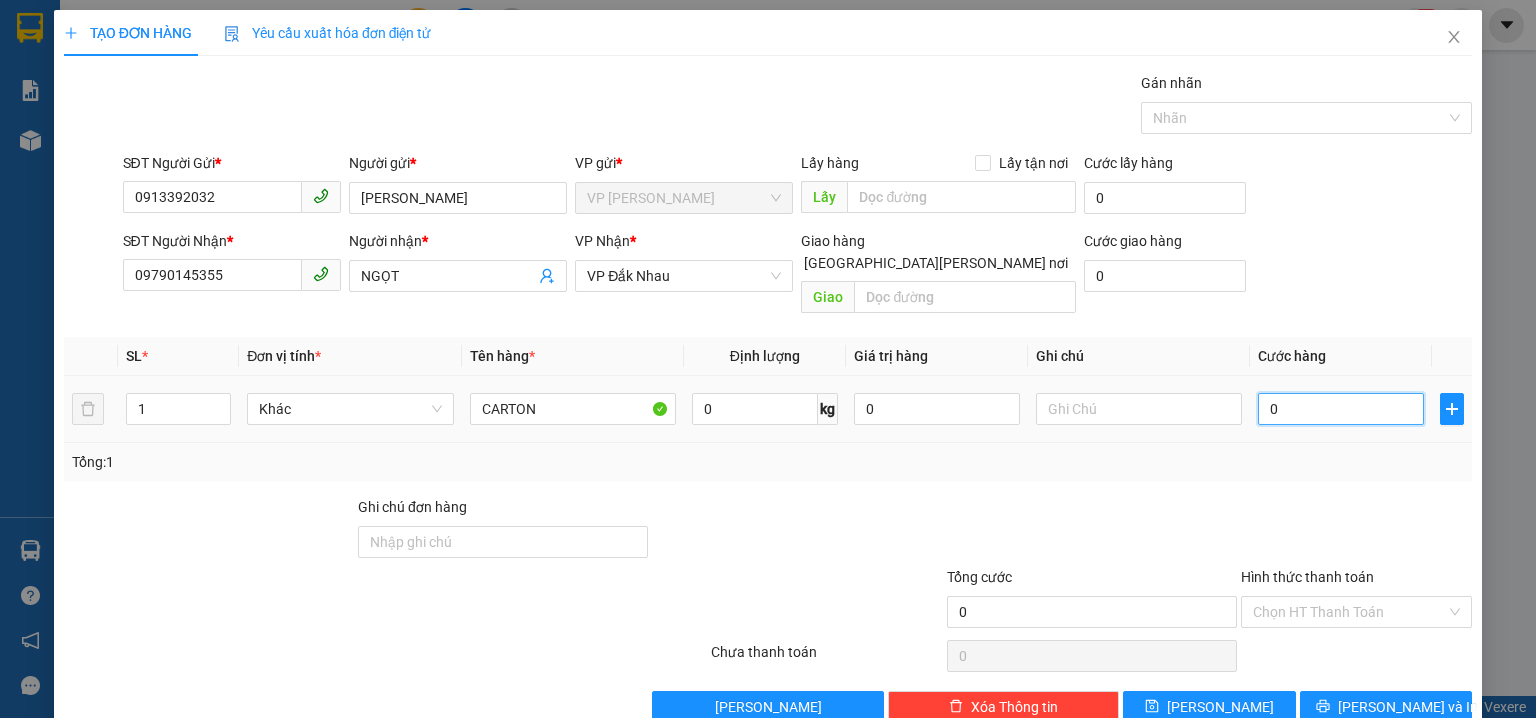 click on "0" at bounding box center (1341, 409) 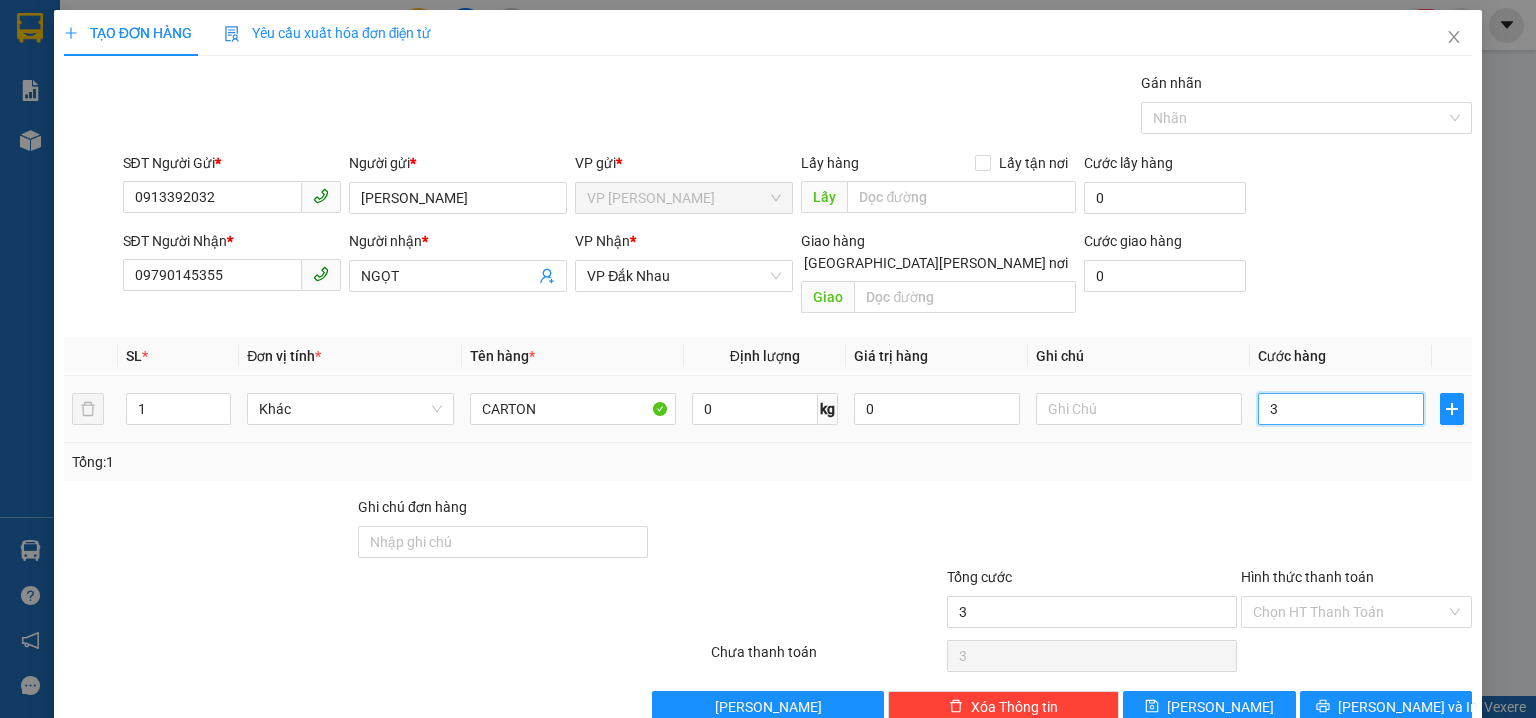 type on "30" 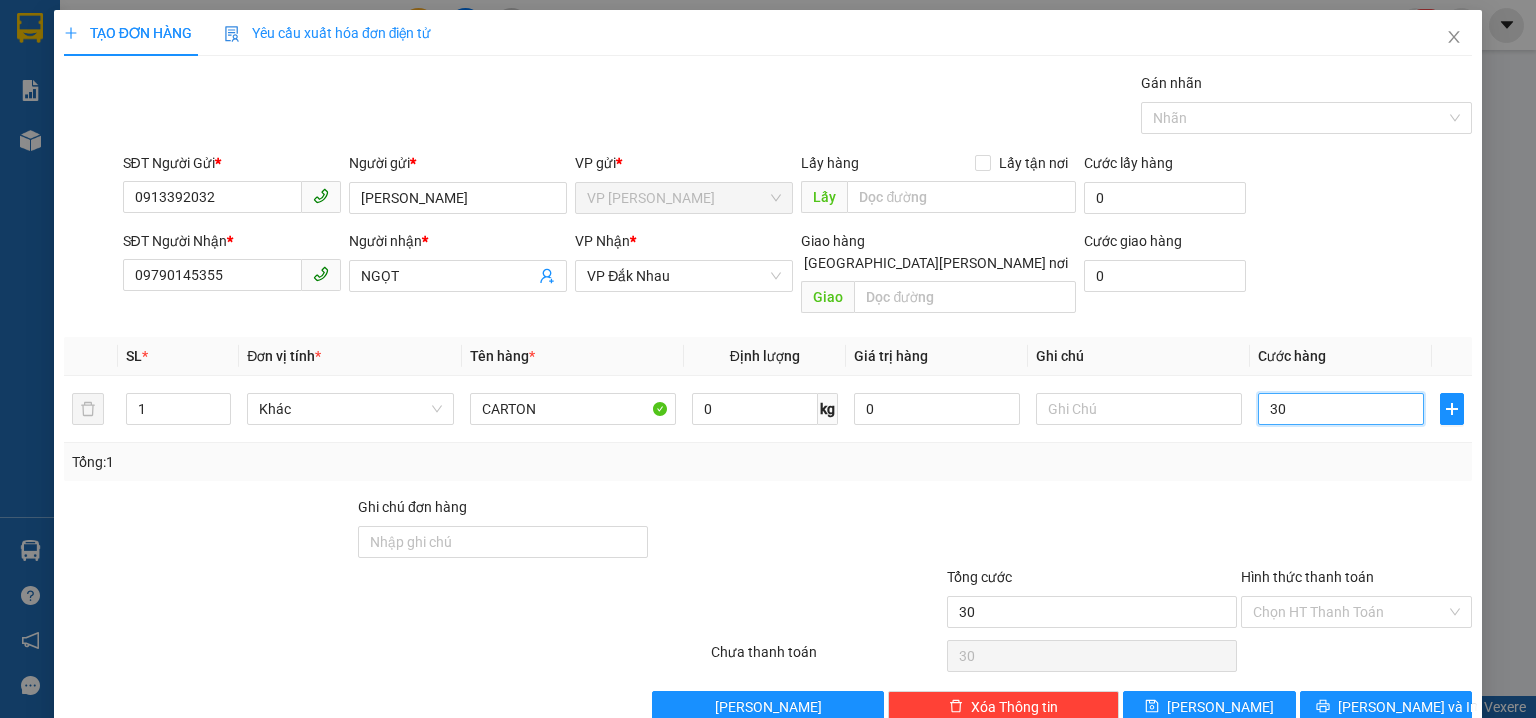 type on "30" 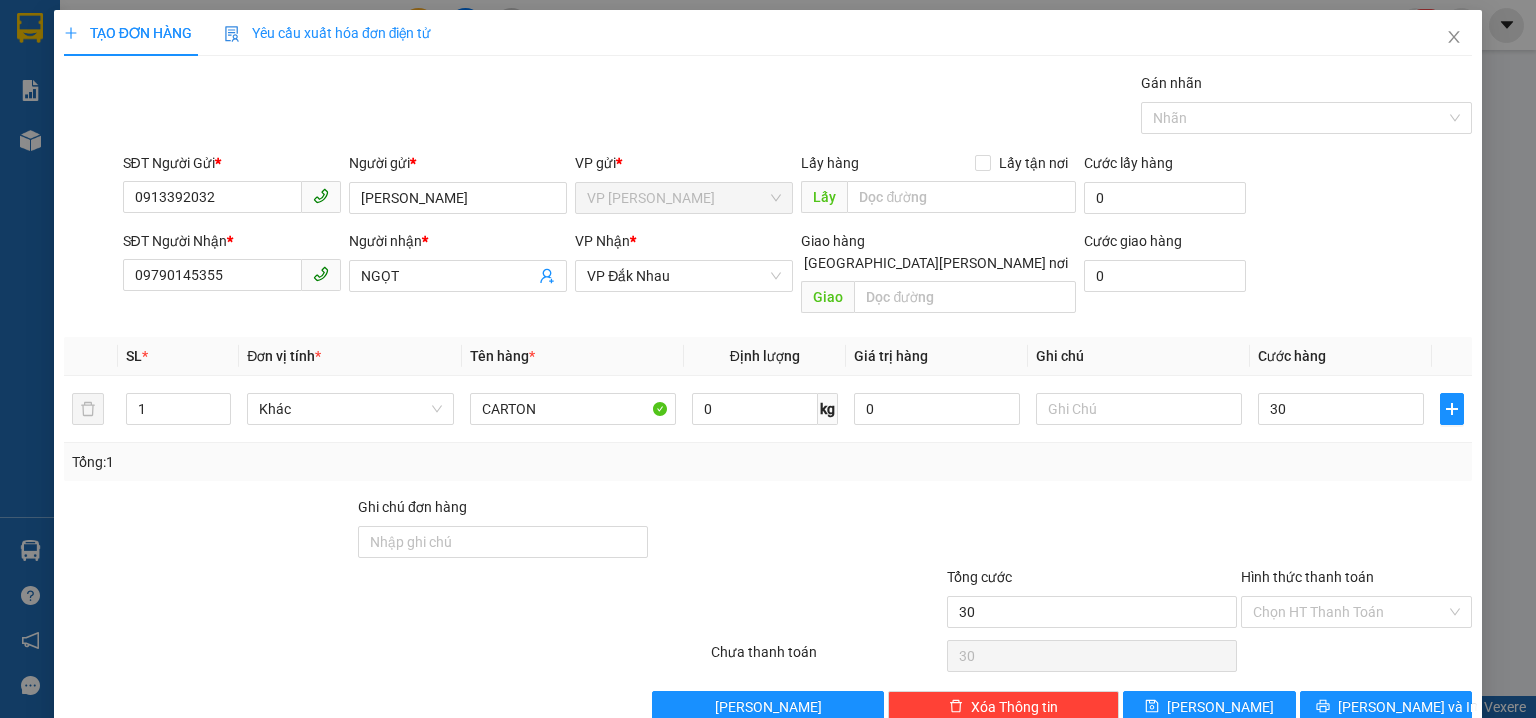 type on "30.000" 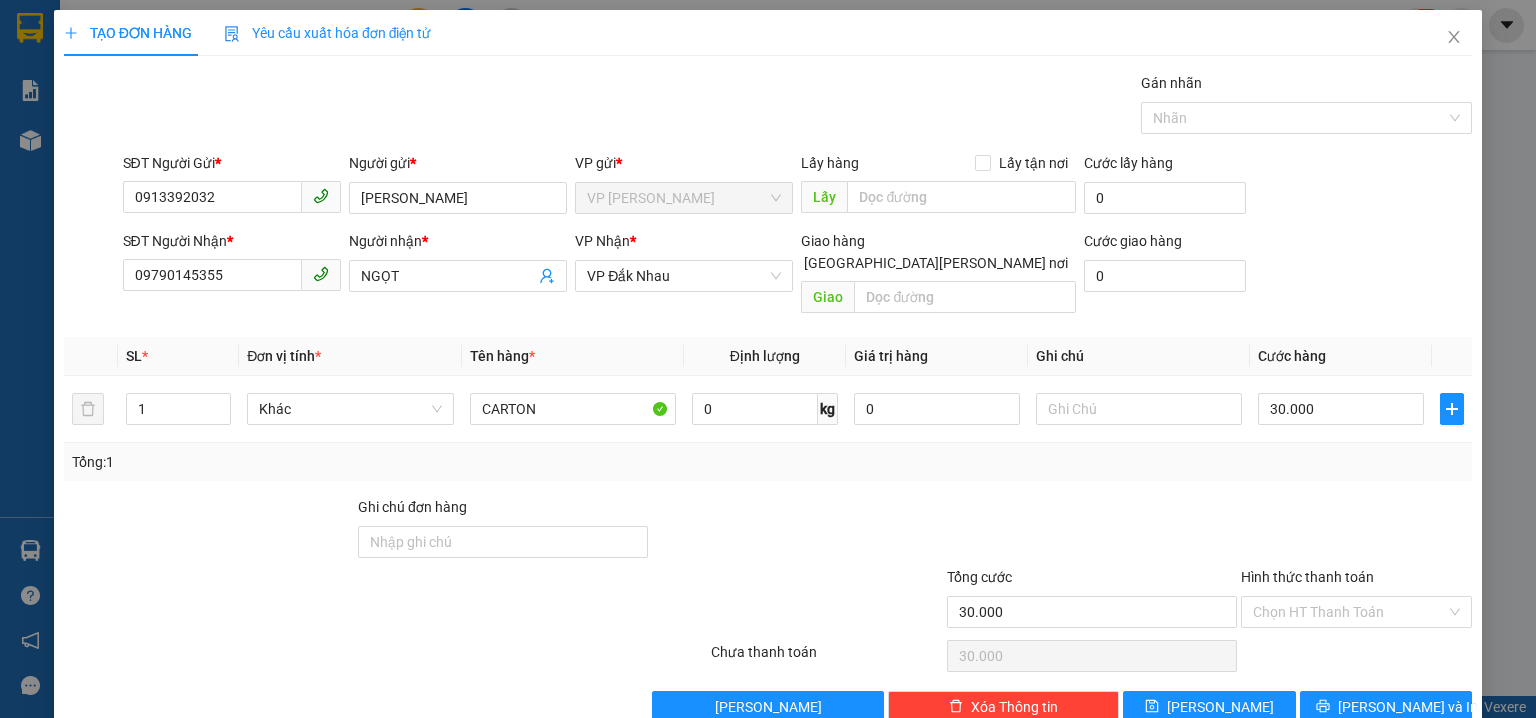 click on "Transit Pickup Surcharge Ids Transit Deliver Surcharge Ids Transit Deliver Surcharge Transit Deliver Surcharge Gói vận chuyển  * Tiêu chuẩn Gán nhãn   Nhãn SĐT Người Gửi  * 0913392032 Người gửi  * NHƯ BẢO VP gửi  * VP Phước Bình Lấy hàng Lấy tận nơi Lấy Cước lấy hàng 0 SĐT Người Nhận  * 09790145355 Người nhận  * NGỌT VP Nhận  * VP Đắk Nhau Giao hàng Giao tận nơi Giao Cước giao hàng 0 SL  * Đơn vị tính  * Tên hàng  * Định lượng Giá trị hàng Ghi chú Cước hàng                   1 Khác CARTON 0 kg 0 30.000 Tổng:  1 Ghi chú đơn hàng Tổng cước 30.000 Hình thức thanh toán Chọn HT Thanh Toán Số tiền thu trước   Chọn loại cước 0 Chưa thanh toán 30.000 Chọn HT Thanh Toán Lưu nháp Xóa Thông tin Lưu Lưu và In CARTON" at bounding box center [768, 397] 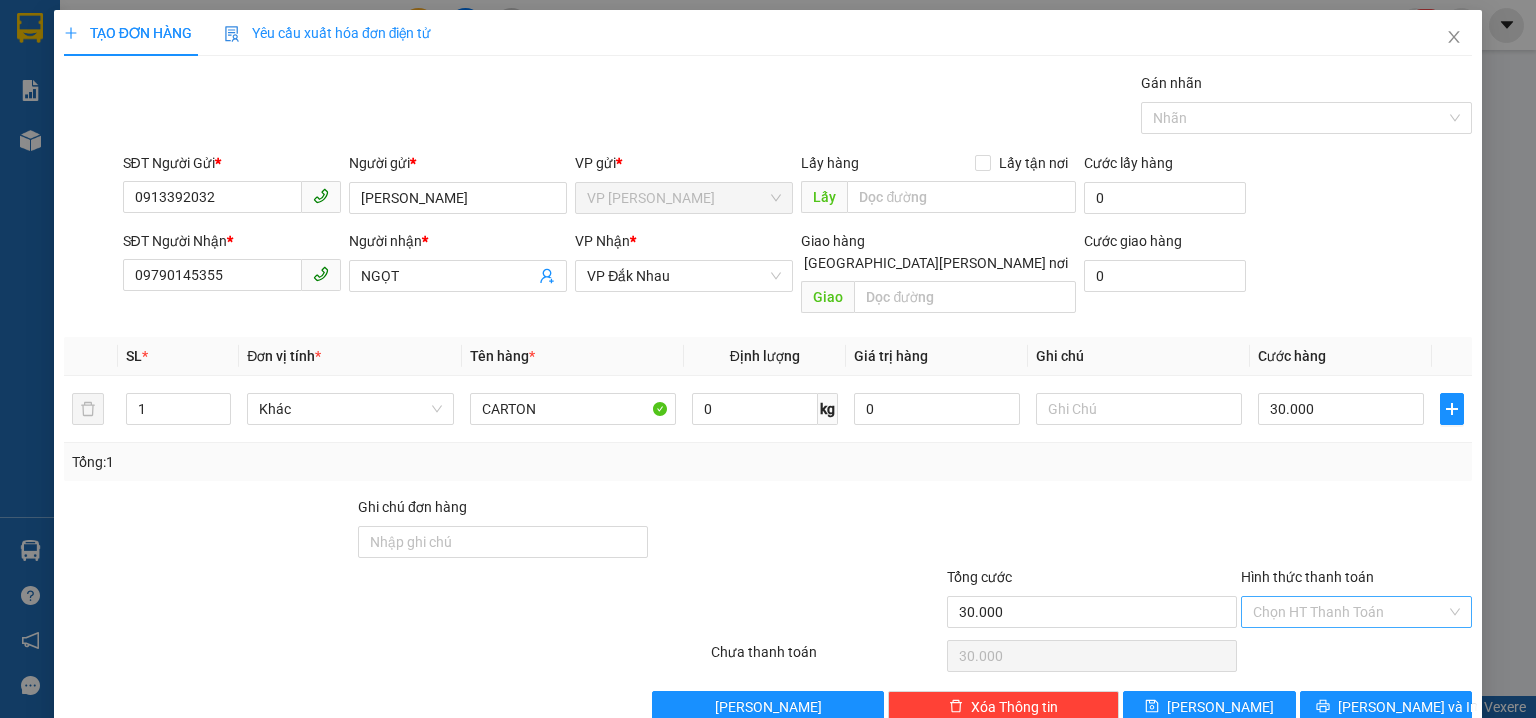 click on "Hình thức thanh toán" at bounding box center [1349, 612] 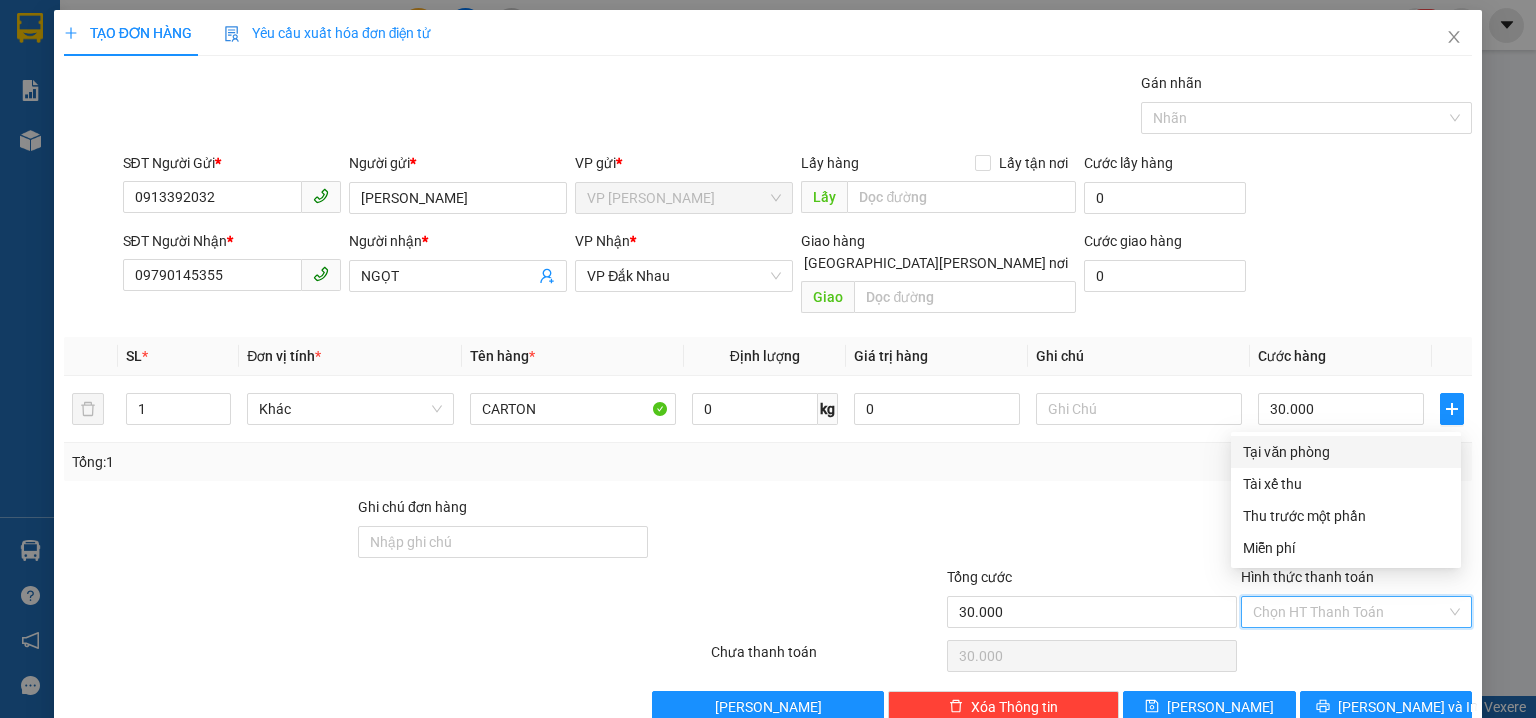 click on "Tại văn phòng" at bounding box center [1346, 452] 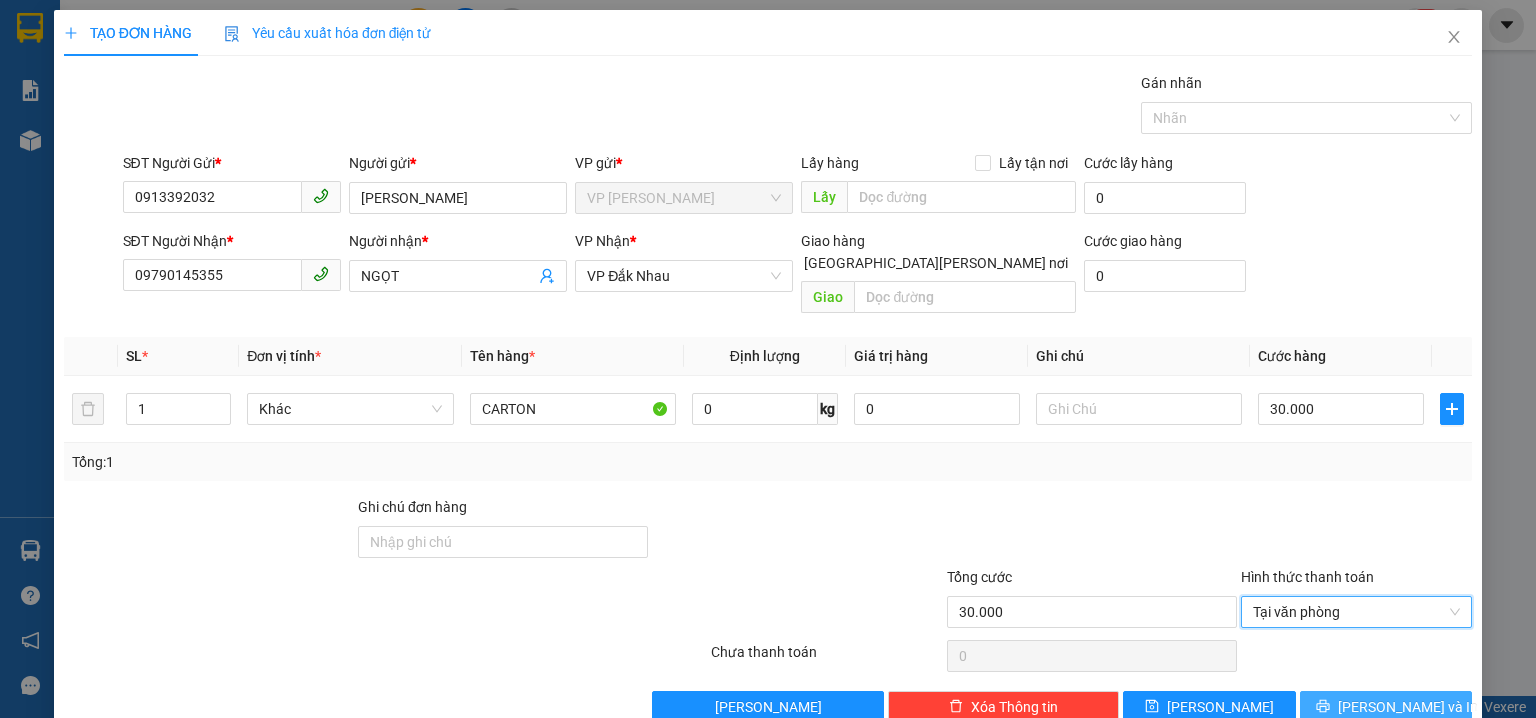 click on "[PERSON_NAME] và In" at bounding box center [1386, 707] 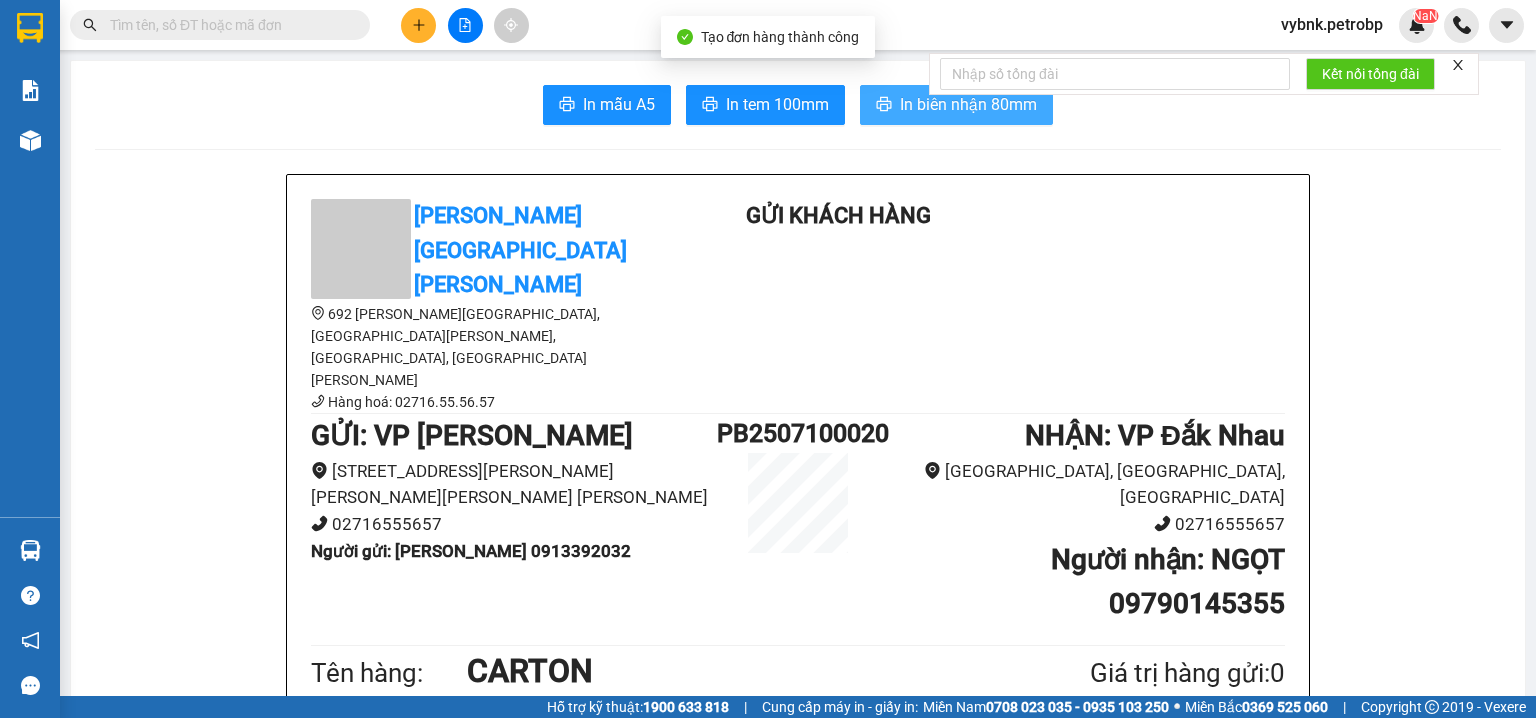 click on "In biên nhận 80mm" at bounding box center (968, 104) 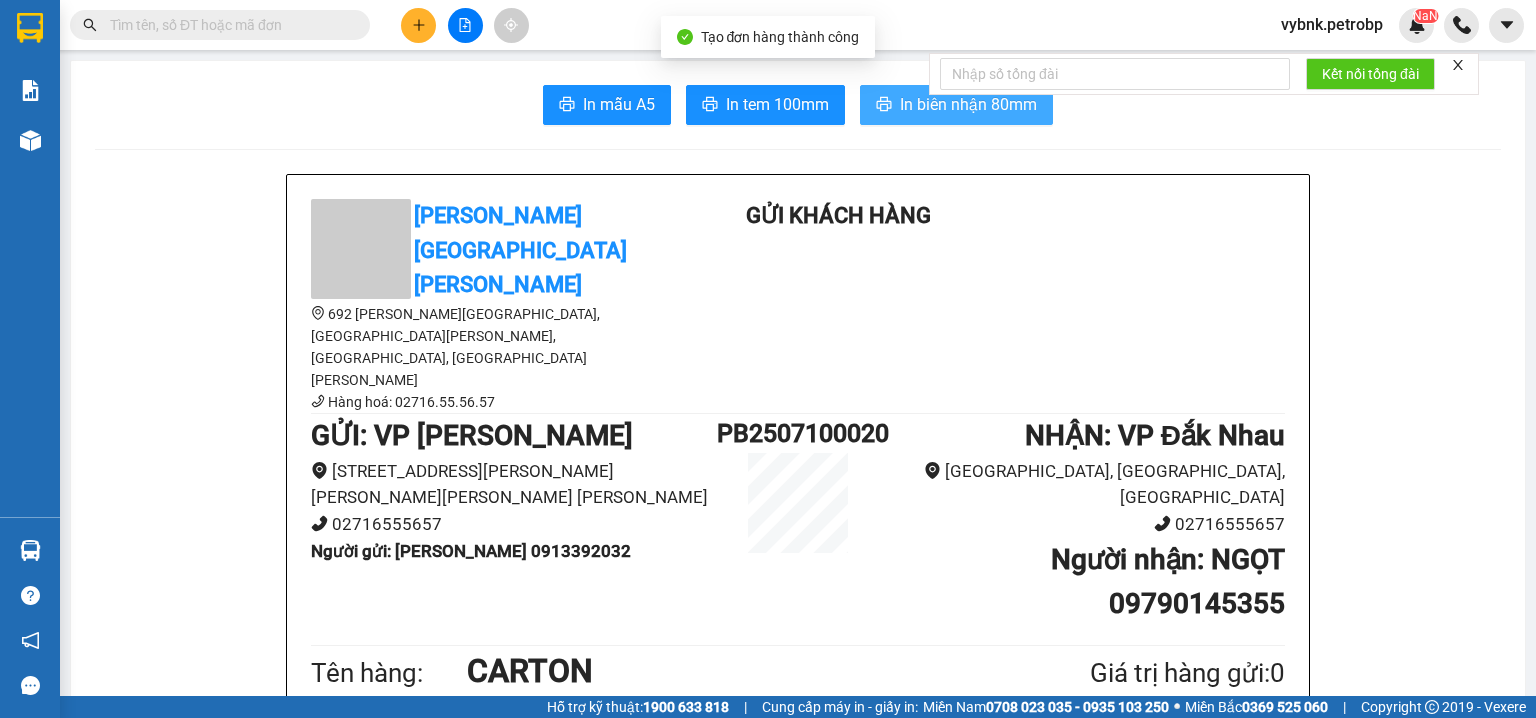 scroll, scrollTop: 0, scrollLeft: 0, axis: both 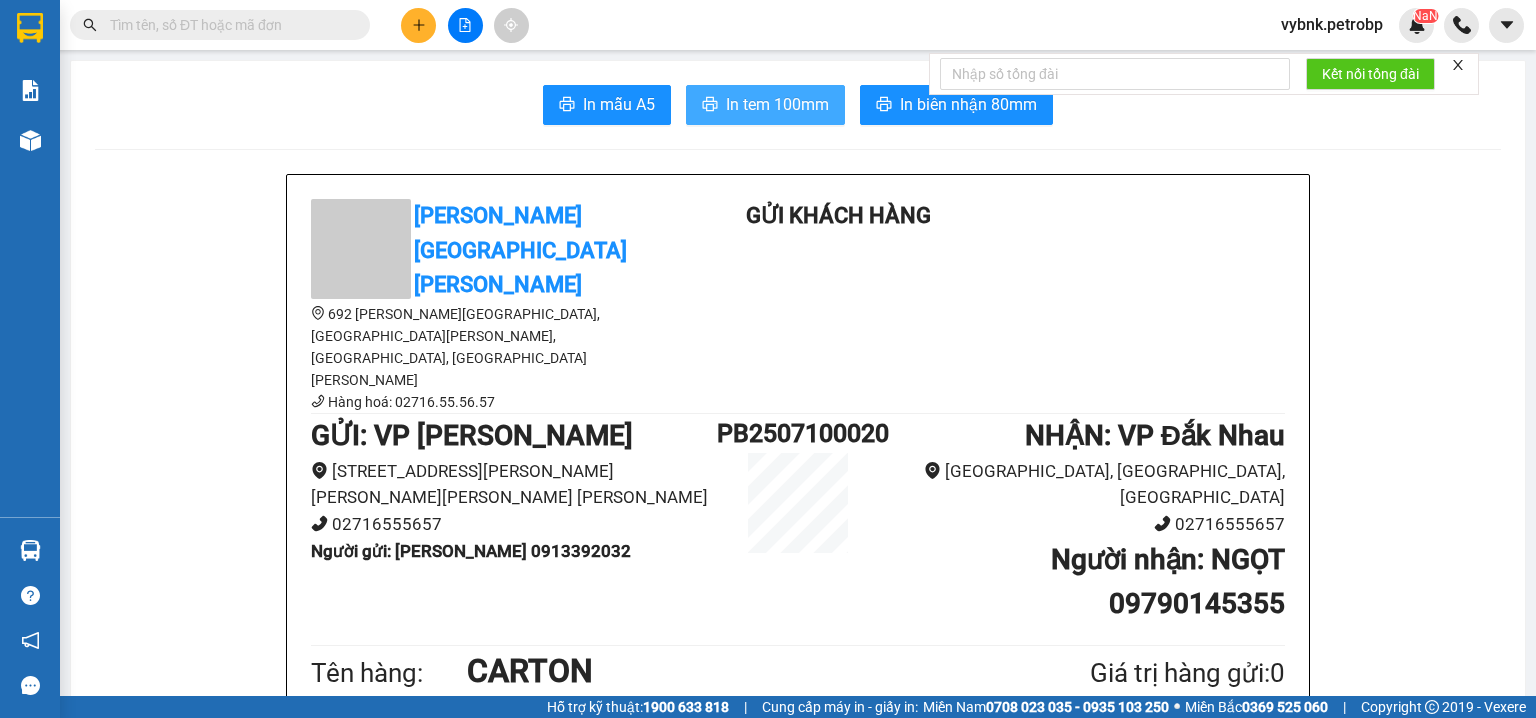 click on "In tem 100mm" at bounding box center [777, 104] 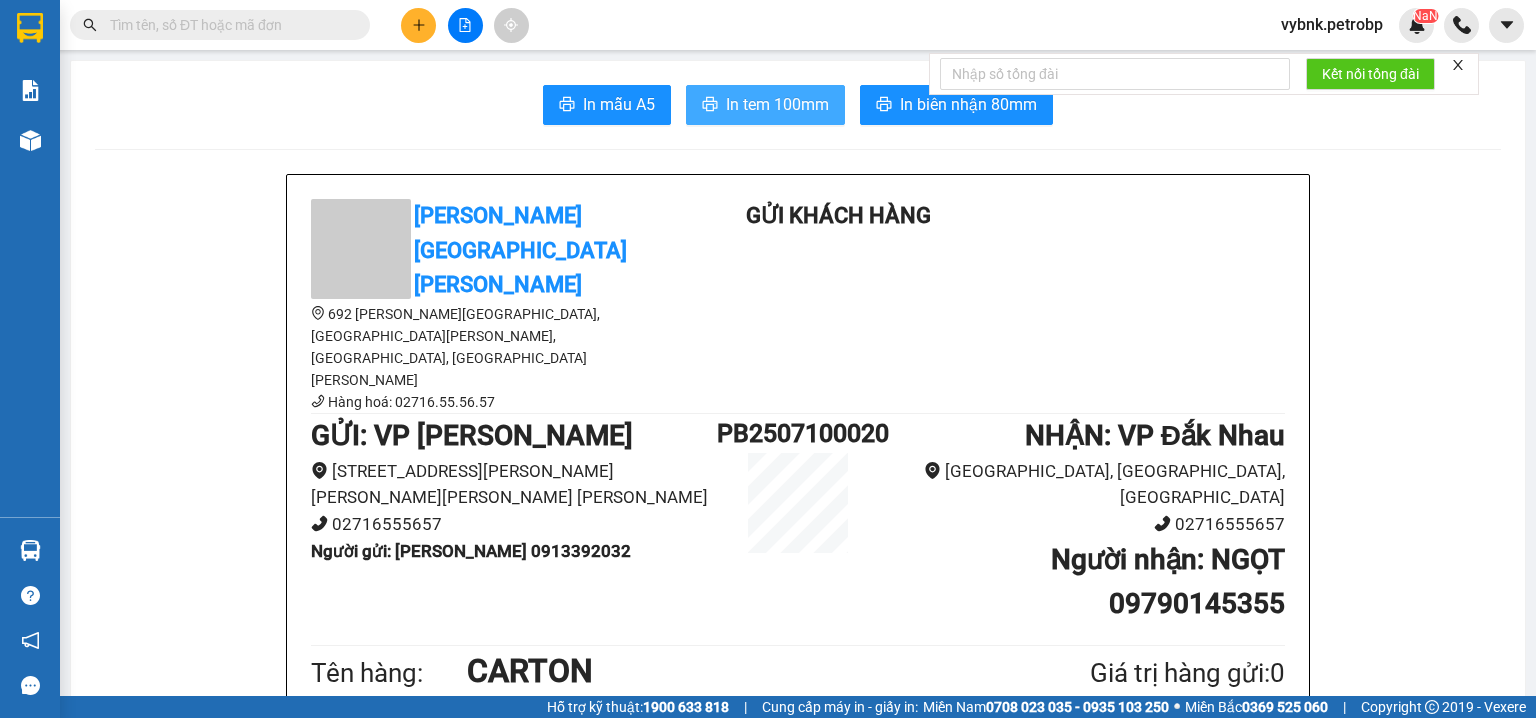 scroll, scrollTop: 0, scrollLeft: 0, axis: both 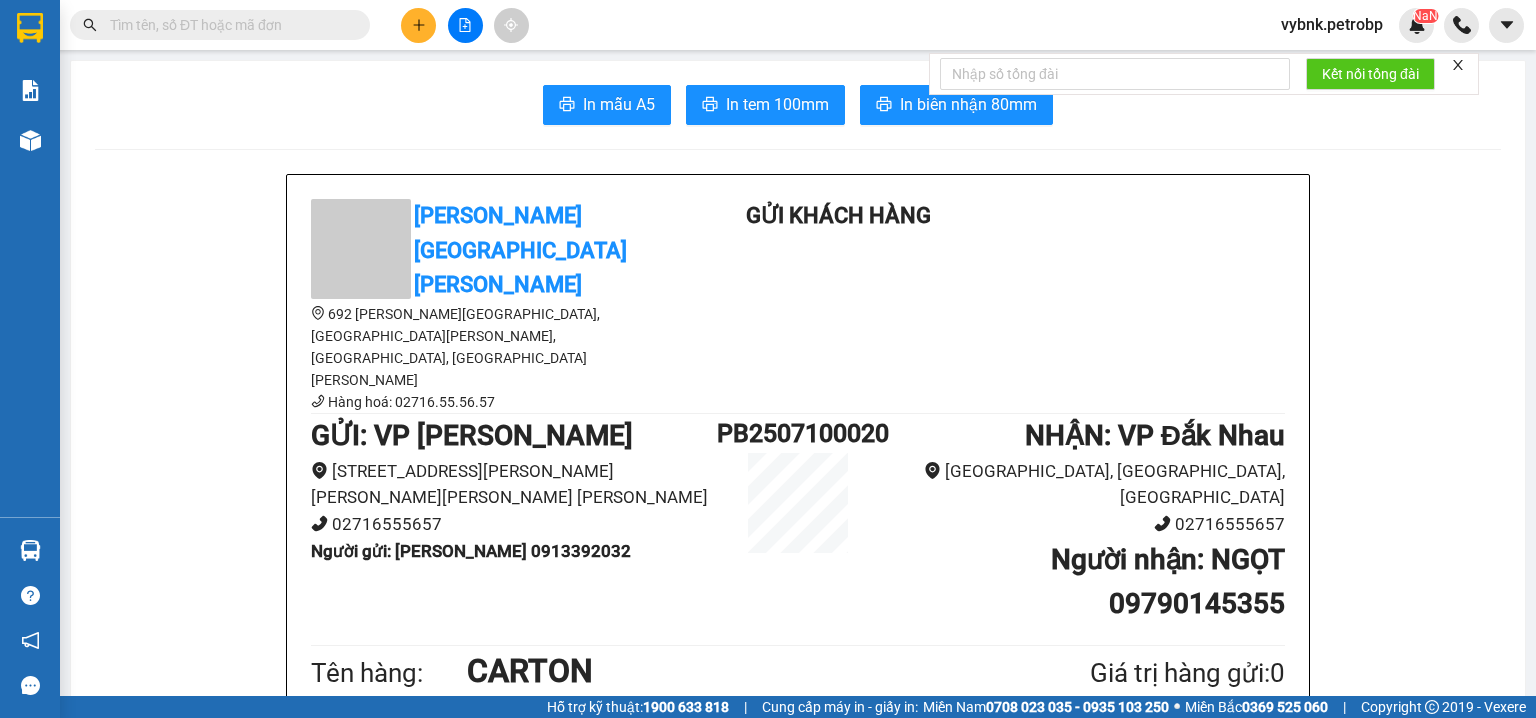 click at bounding box center [228, 25] 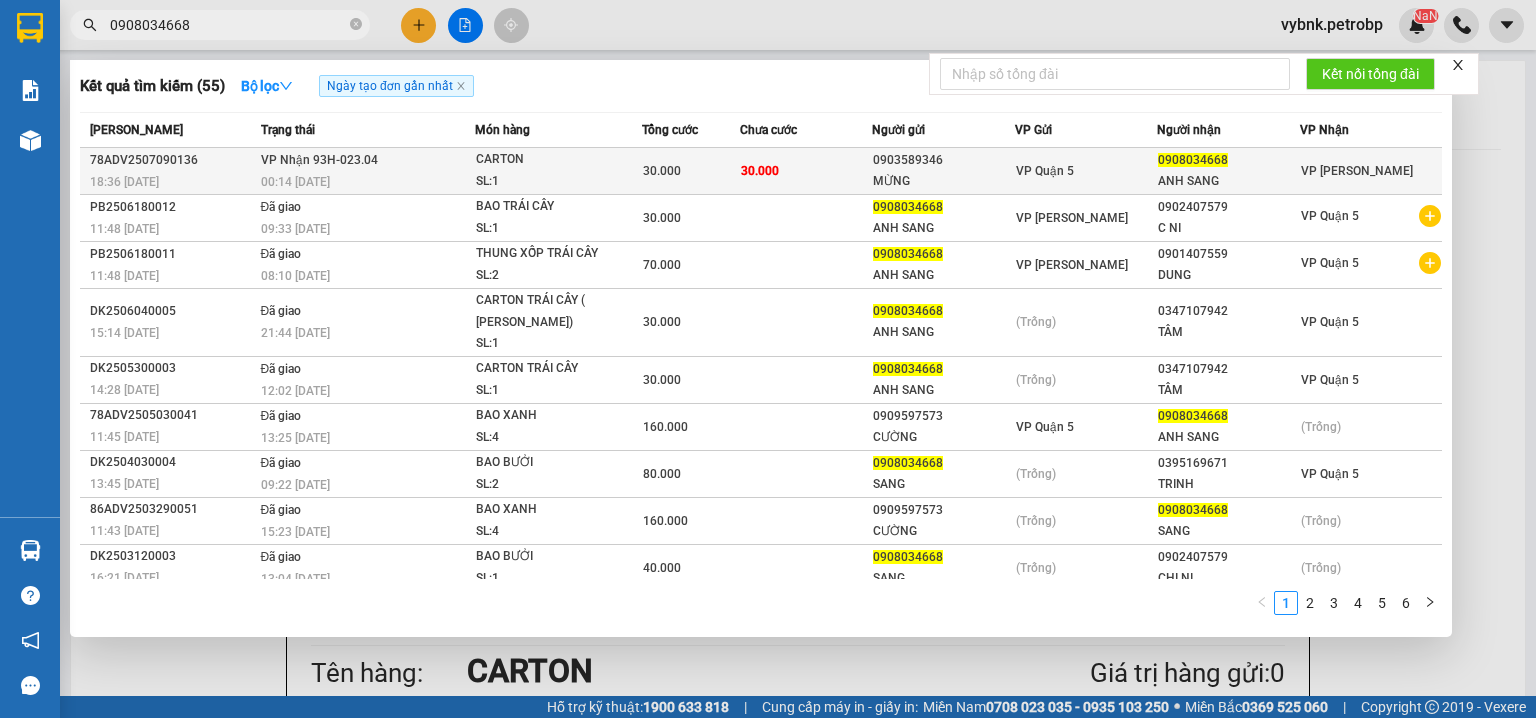 type on "0908034668" 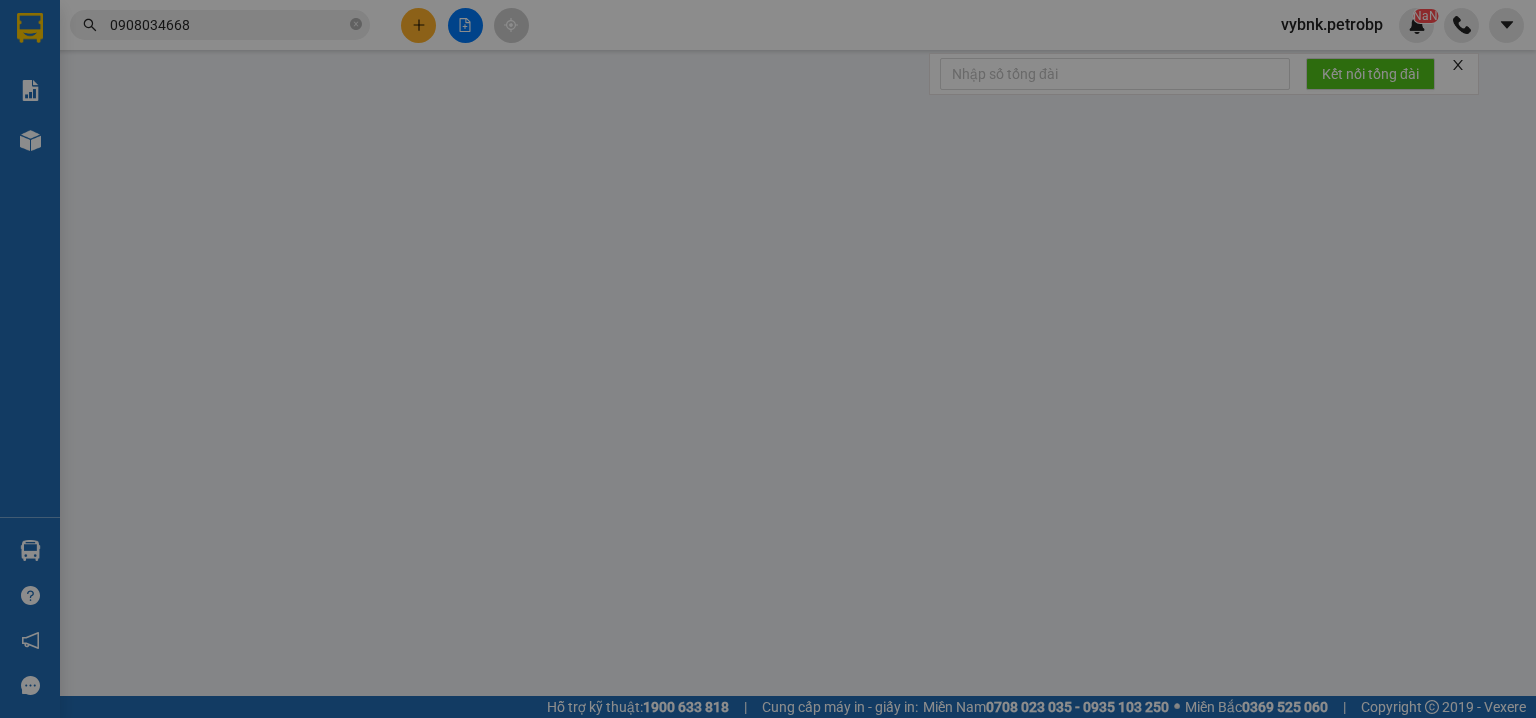 type on "0903589346" 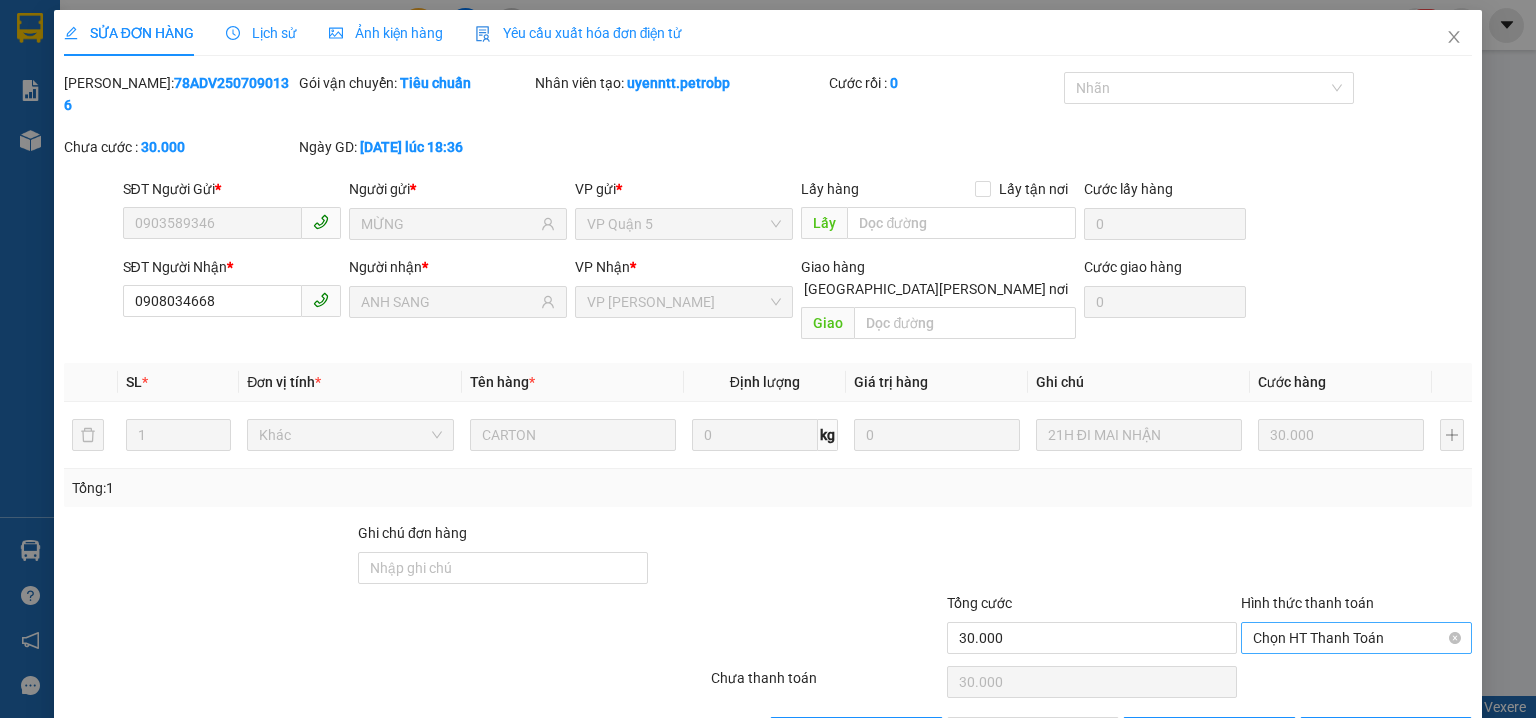 drag, startPoint x: 1279, startPoint y: 595, endPoint x: 1242, endPoint y: 606, distance: 38.600517 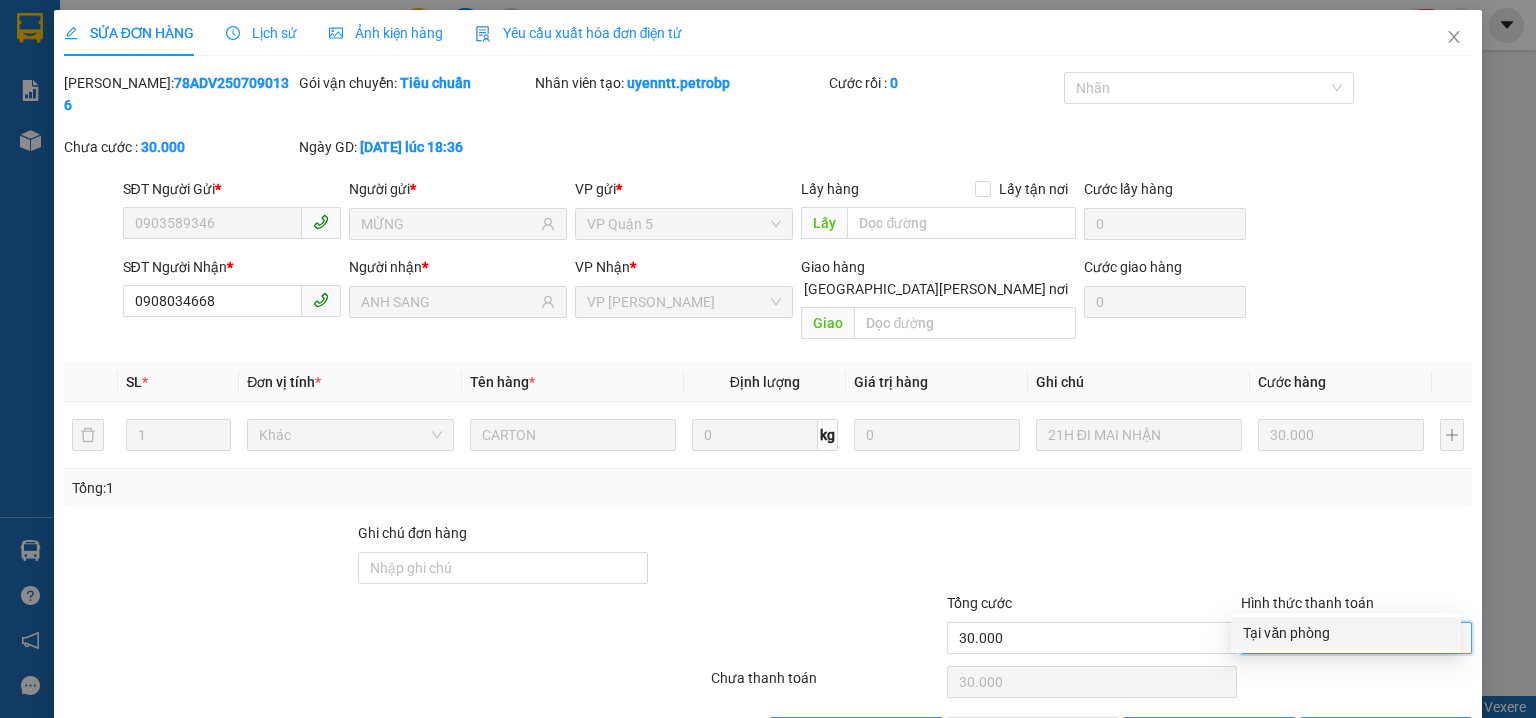 click on "Tại văn phòng" at bounding box center (1346, 633) 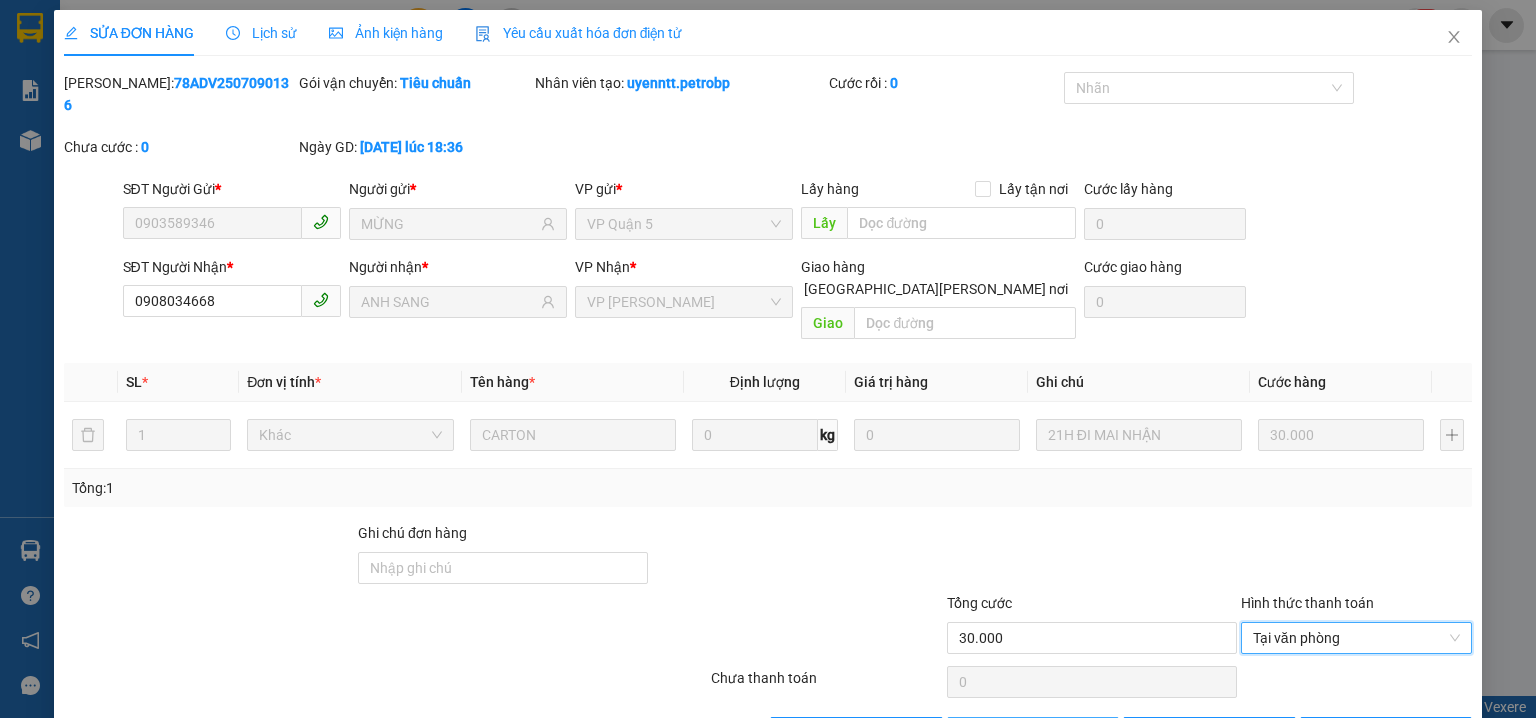 click on "Giao hàng" at bounding box center (1033, 733) 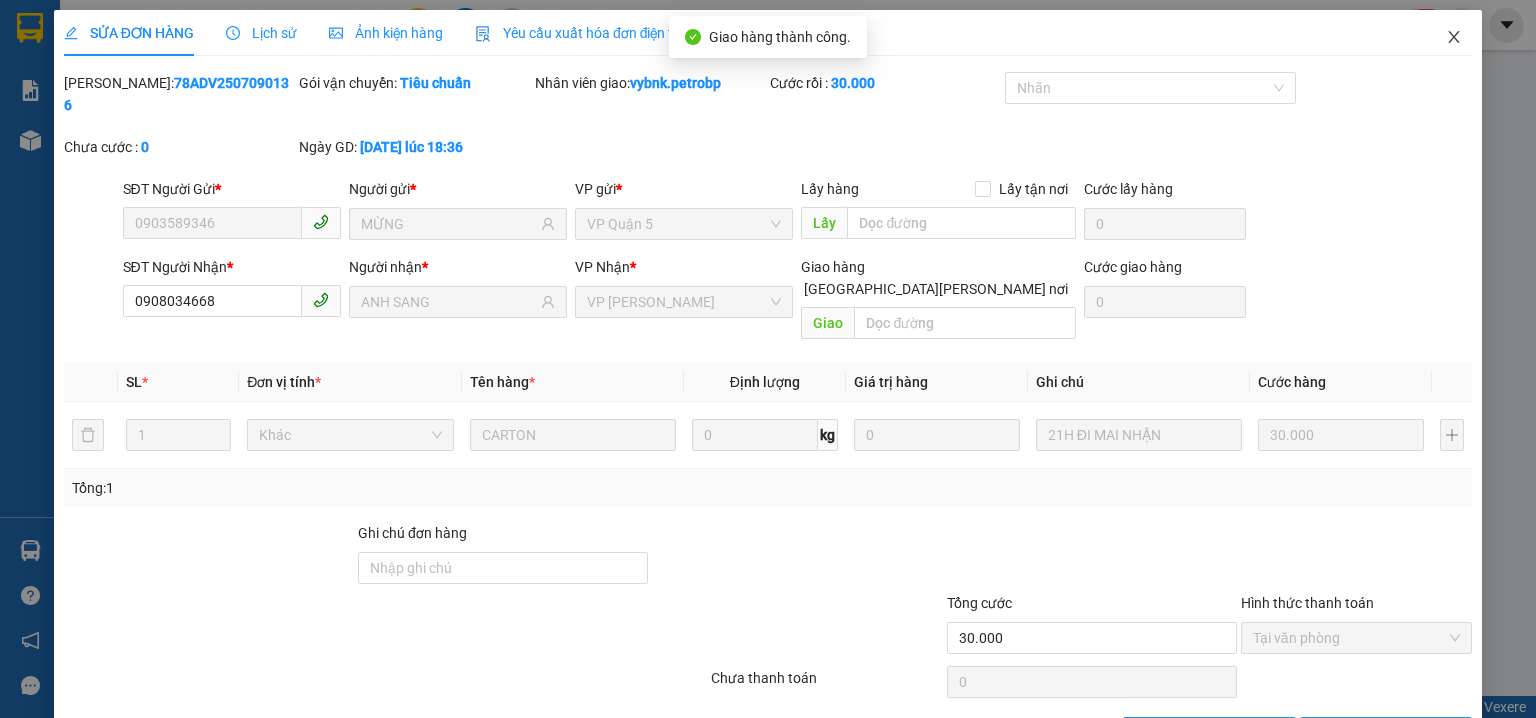 click 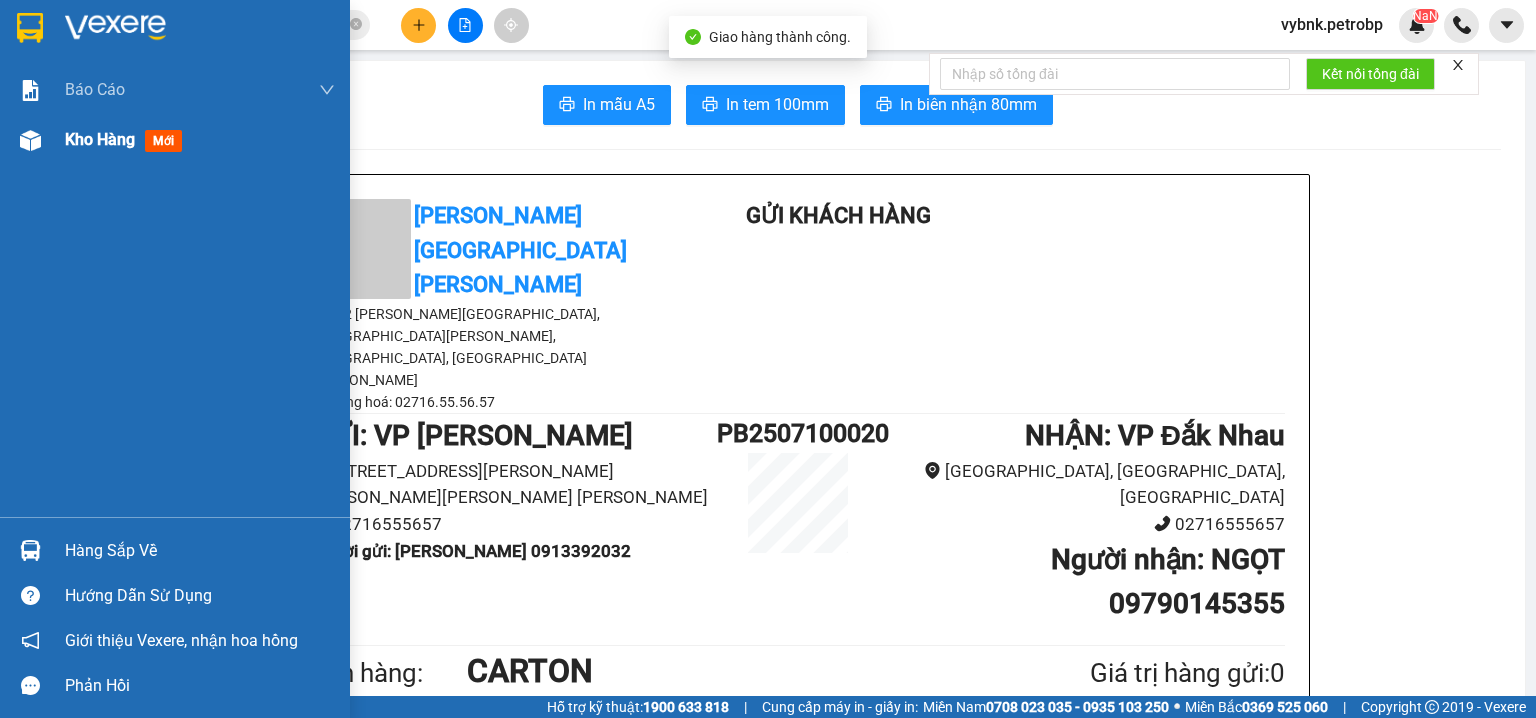 click on "Kho hàng mới" at bounding box center [175, 140] 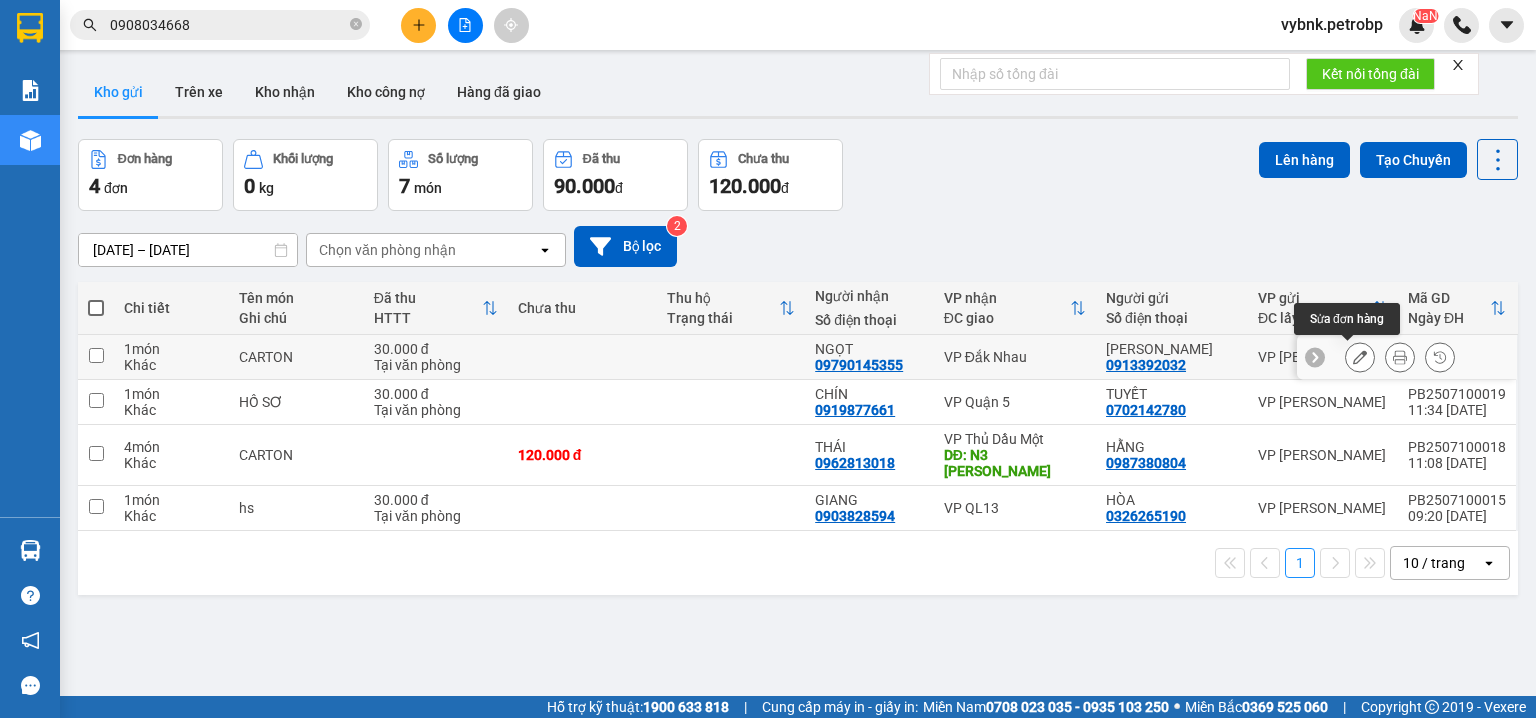 click 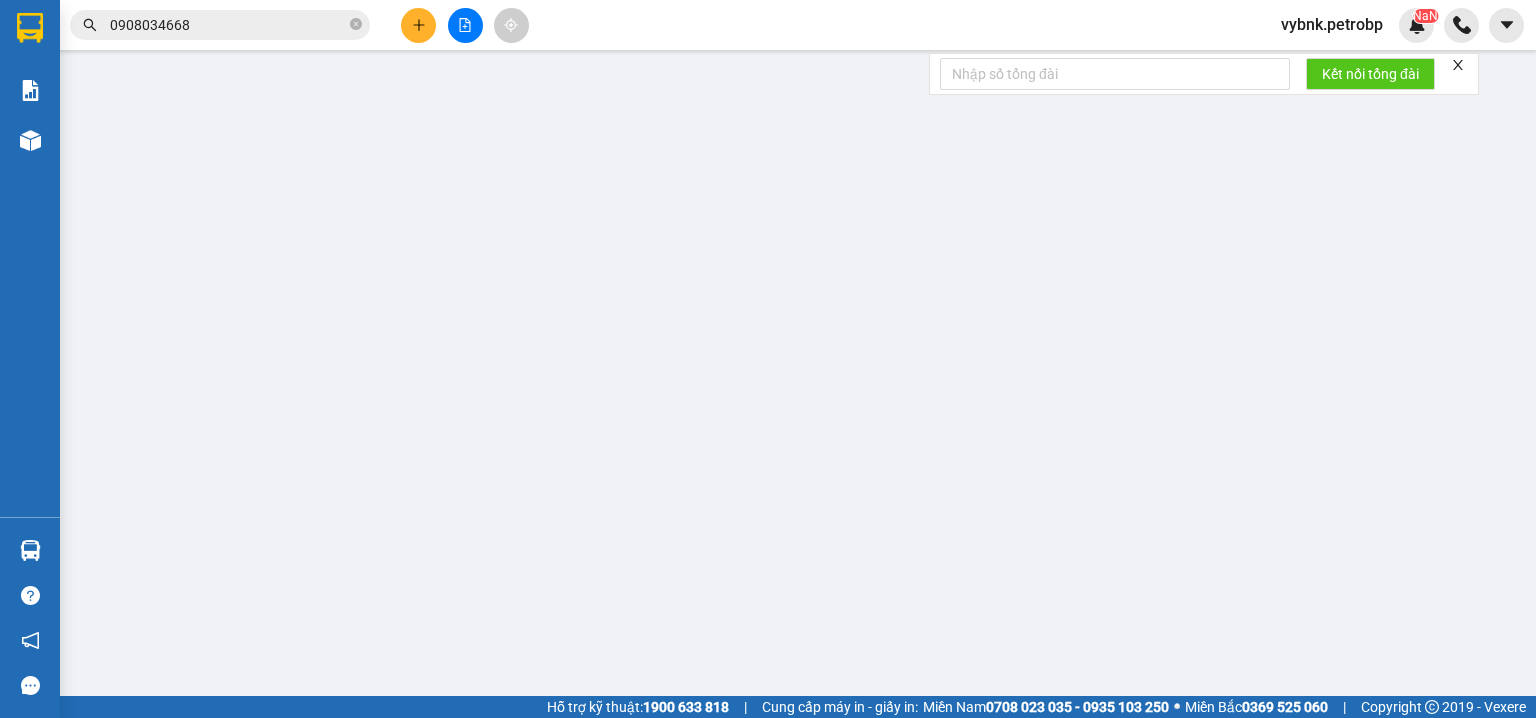 type on "0913392032" 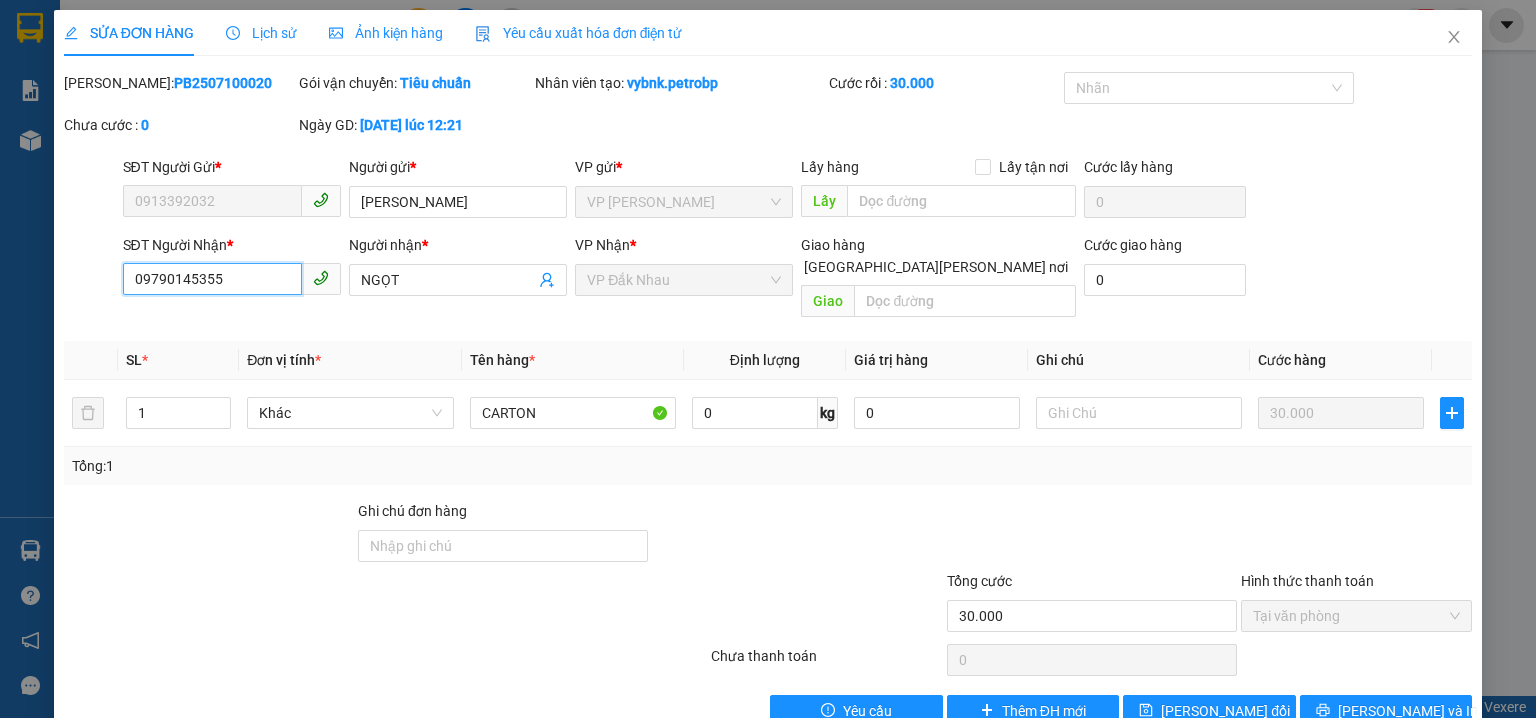 click on "09790145355" at bounding box center (212, 279) 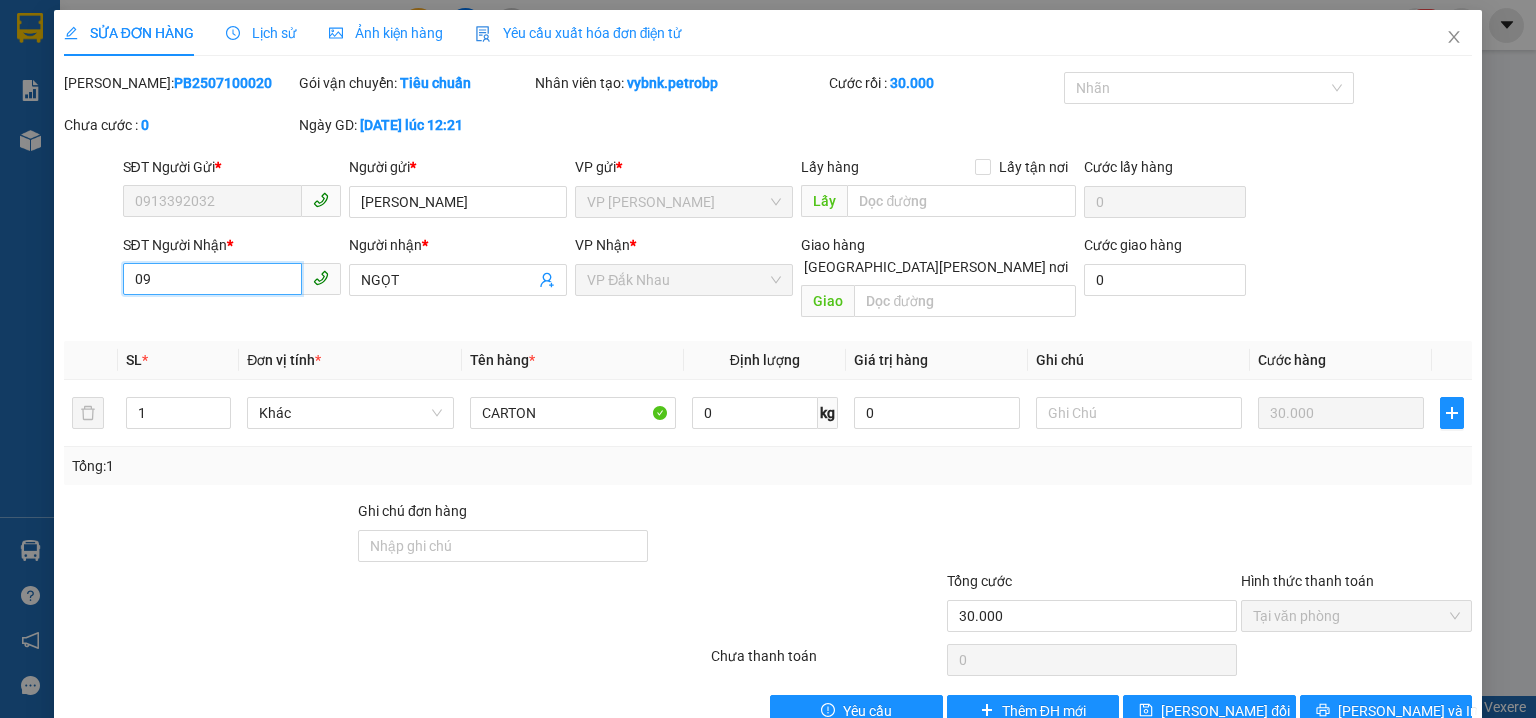 type on "0" 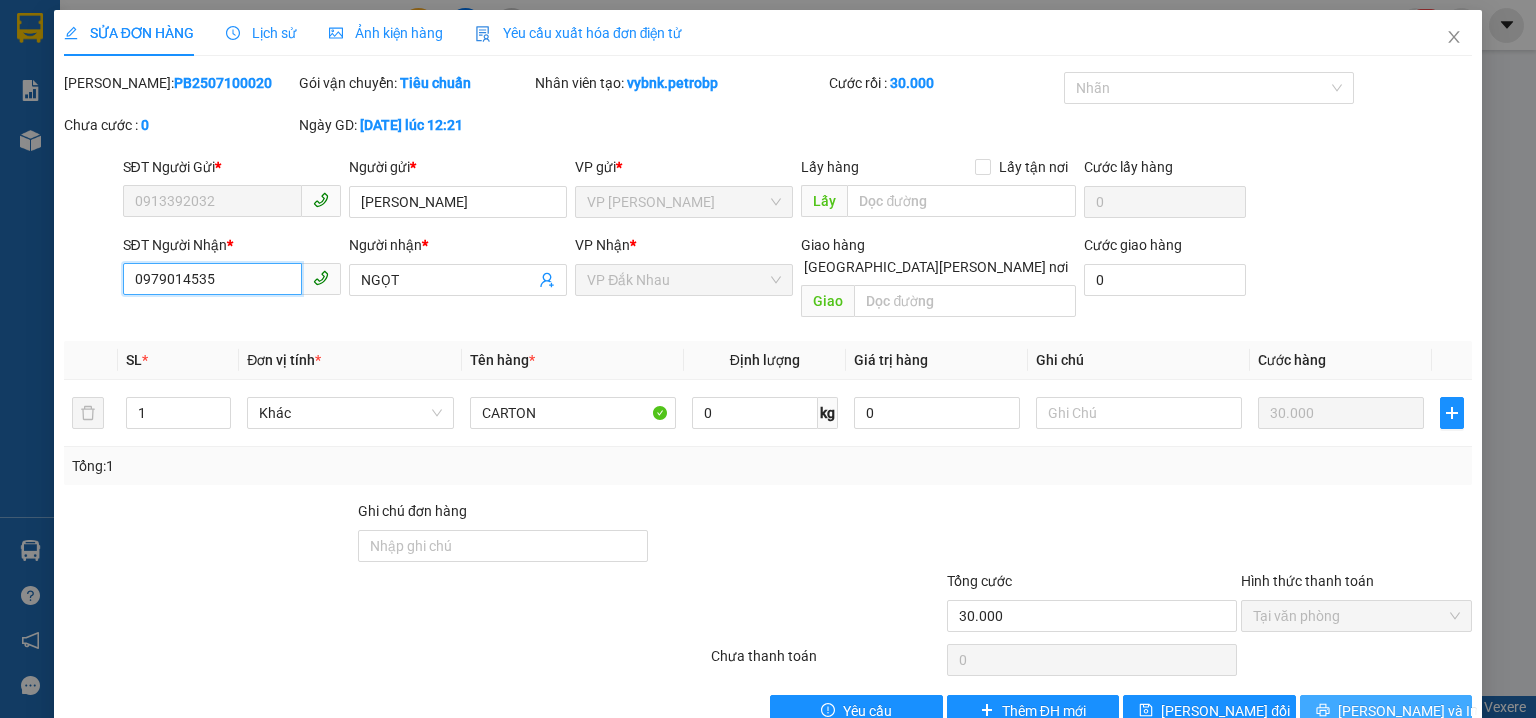 type on "0979014535" 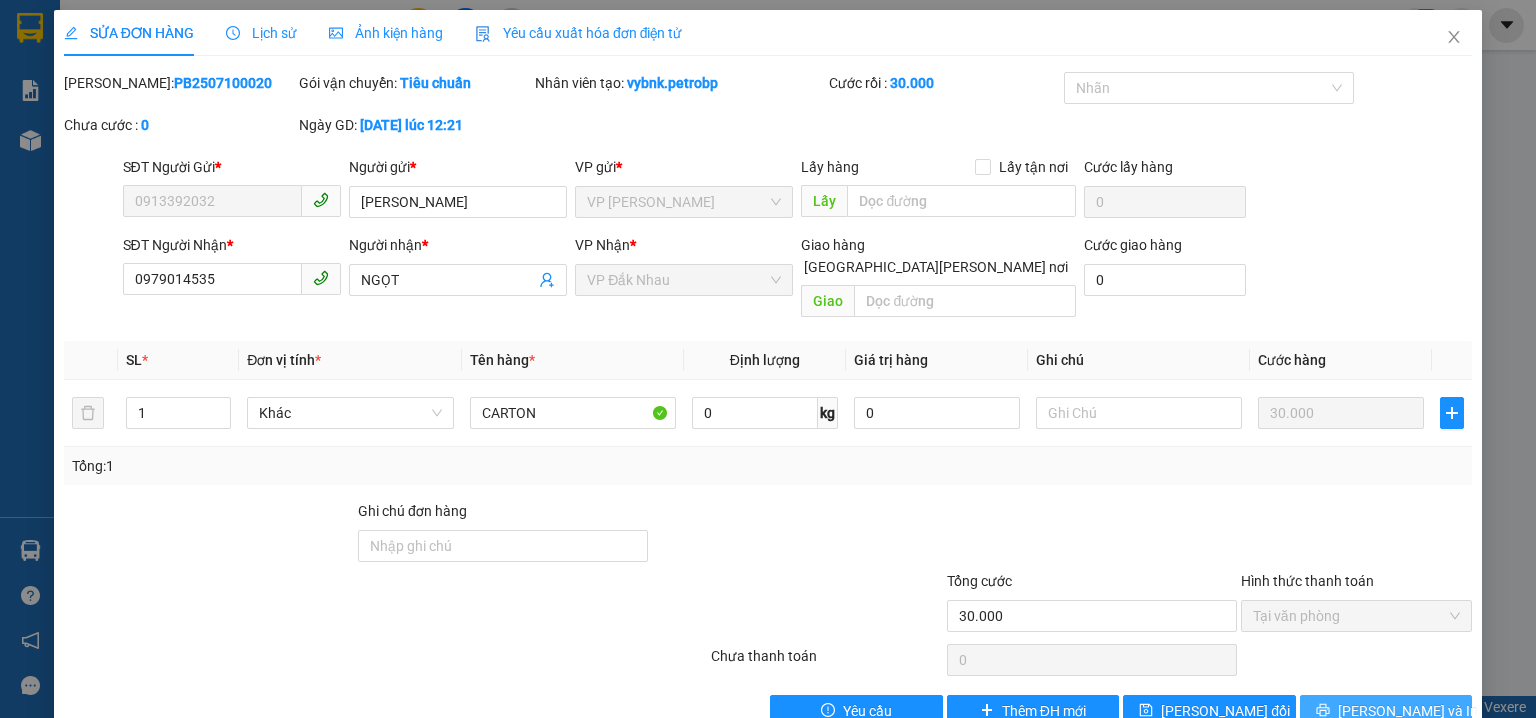 click on "[PERSON_NAME] và In" at bounding box center [1386, 711] 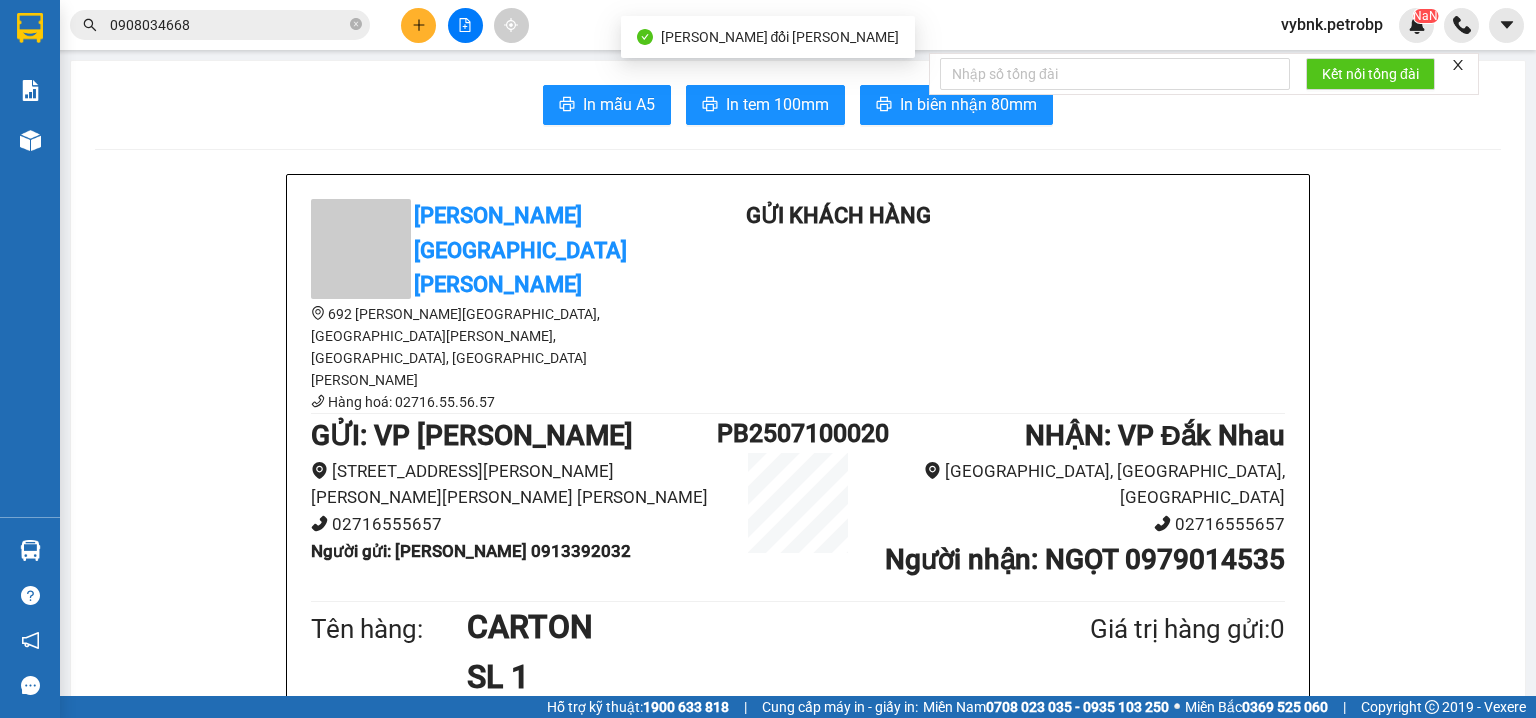scroll, scrollTop: 213, scrollLeft: 0, axis: vertical 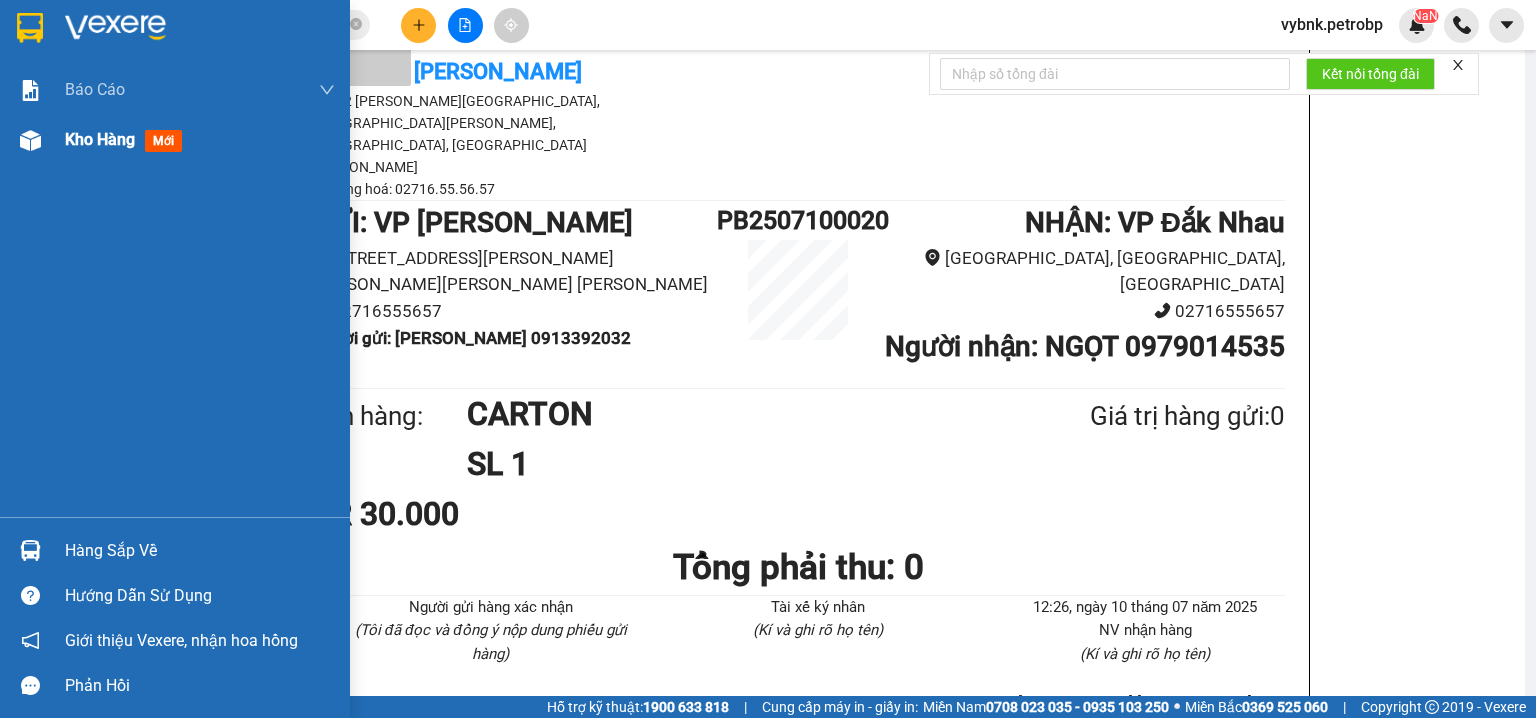 click on "Kho hàng mới" at bounding box center [175, 140] 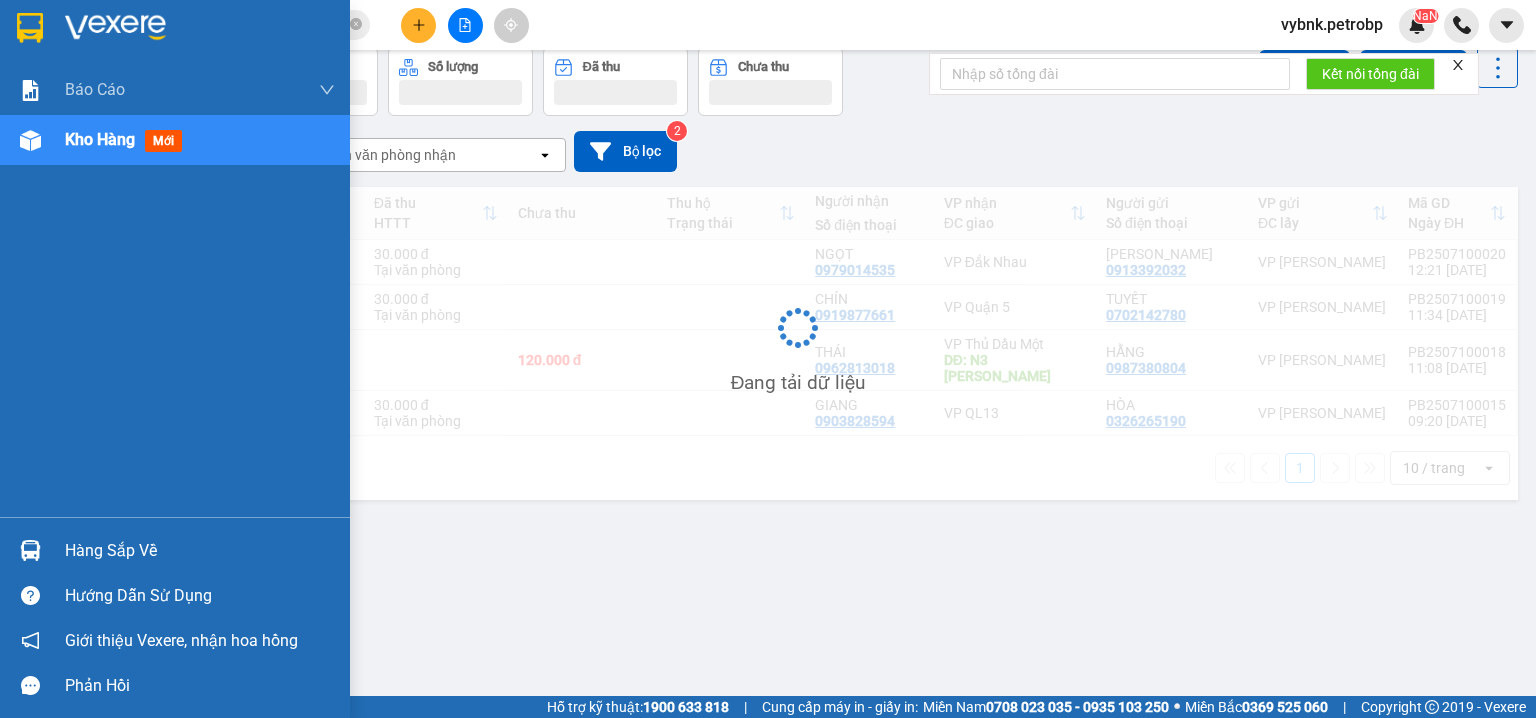 scroll, scrollTop: 0, scrollLeft: 0, axis: both 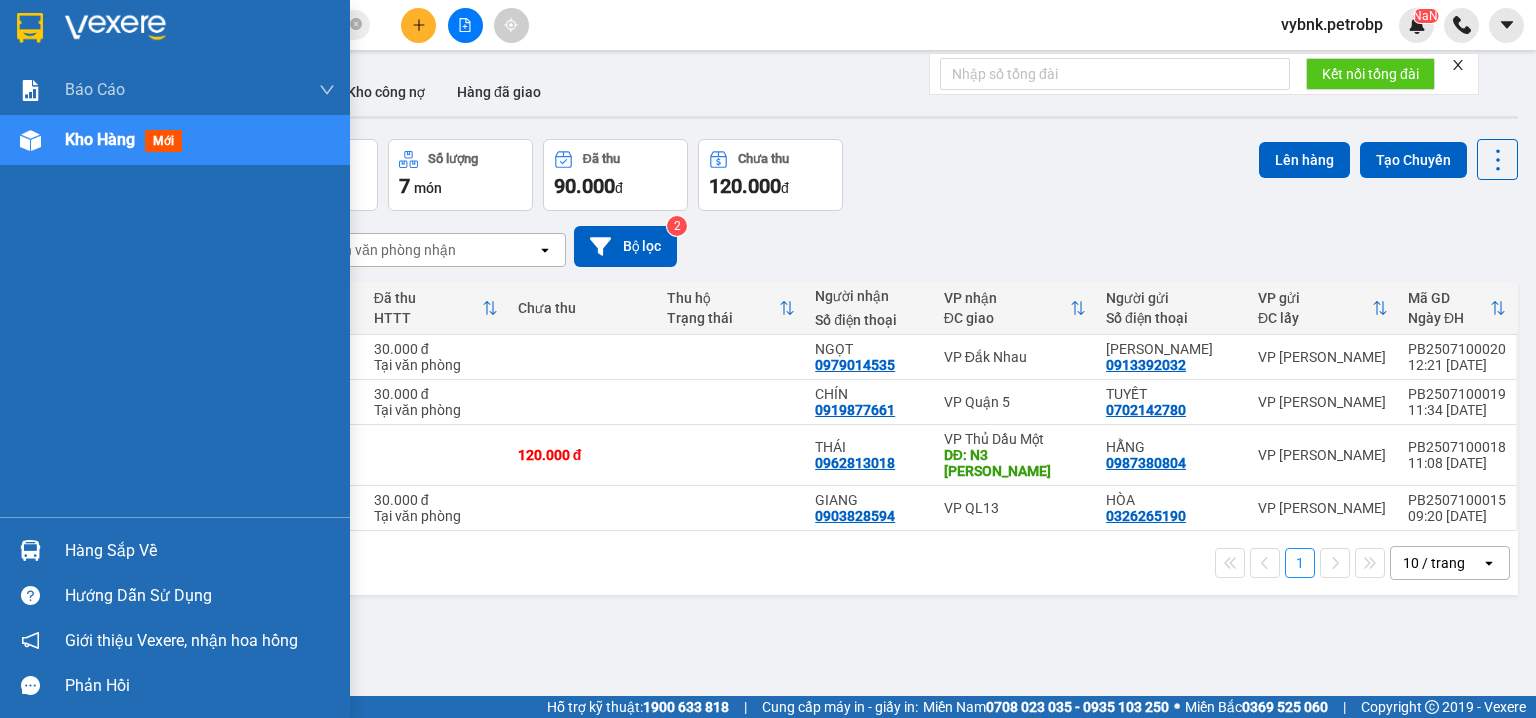 click at bounding box center [30, 550] 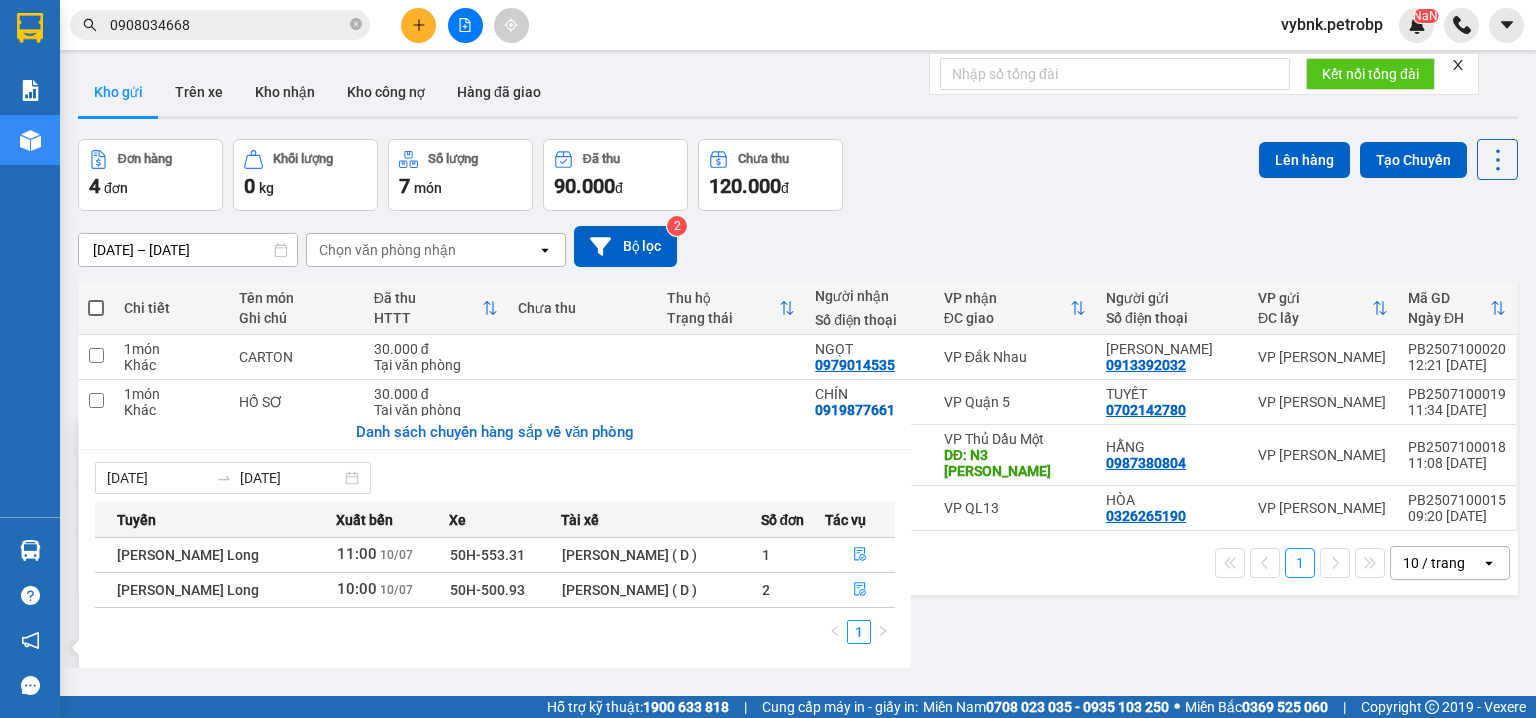 click on "Kết quả tìm kiếm ( 55 )  Bộ lọc  Ngày tạo đơn gần nhất Mã ĐH Trạng thái Món hàng Tổng cước Chưa cước Người gửi VP Gửi Người nhận VP Nhận 78ADV2507090136 18:36 - 09/07 VP Nhận   93H-023.04 00:14 - 10/07 CARTON SL:  1 30.000 30.000 0903589346 MỪNG VP Quận 5 0908034668 ANH SANG VP Phước Bình PB2506180012 11:48 - 18/06 Đã giao   09:33 - 19/06 BAO TRÁI CÂY SL:  1 30.000 0908034668 ANH SANG VP Phước Bình 0902407579 C NI VP Quận 5 PB2506180011 11:48 - 18/06 Đã giao   08:10 - 19/06 THUNG XỐP TRÁI CÂY SL:  2 70.000 0908034668 ANH SANG VP Phước Bình 0901407559 DUNG  VP Quận 5 DK2506040005 15:14 - 04/06 Đã giao   21:44 - 05/06 CARTON TRÁI CÂY ( SẦU RIÊNG) SL:  1 30.000 0908034668 ANH SANG (Trống) 0347107942 TÂM VP Quận 5 DK2505300003 14:28 - 30/05 Đã giao   12:02 - 31/05 CARTON TRÁI CÂY SL:  1 30.000 0908034668 ANH SANG (Trống) 0347107942 TÂM VP Quận 5 78ADV2505030041 11:45 - 03/05 Đã giao   13:25 - 05/05 BAO XANH 4" at bounding box center (768, 359) 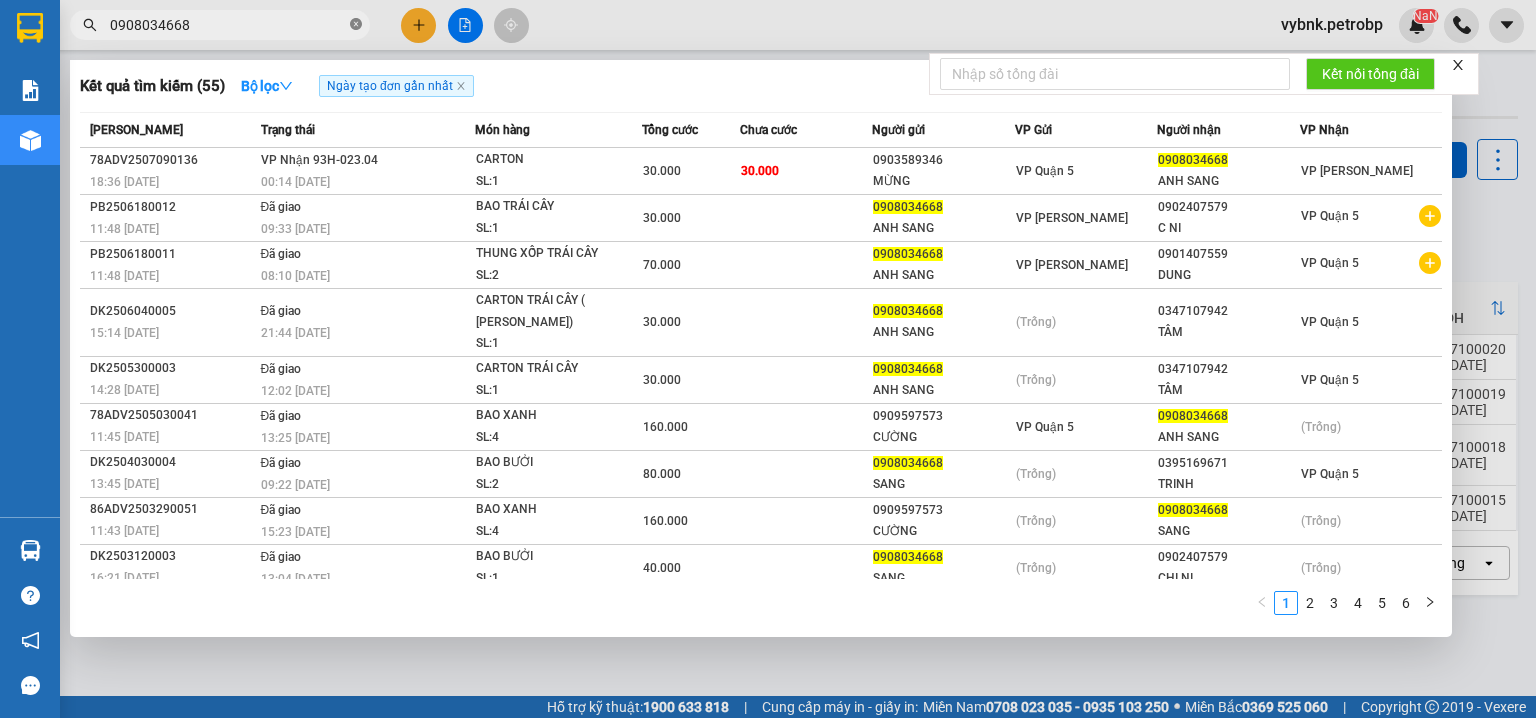 click 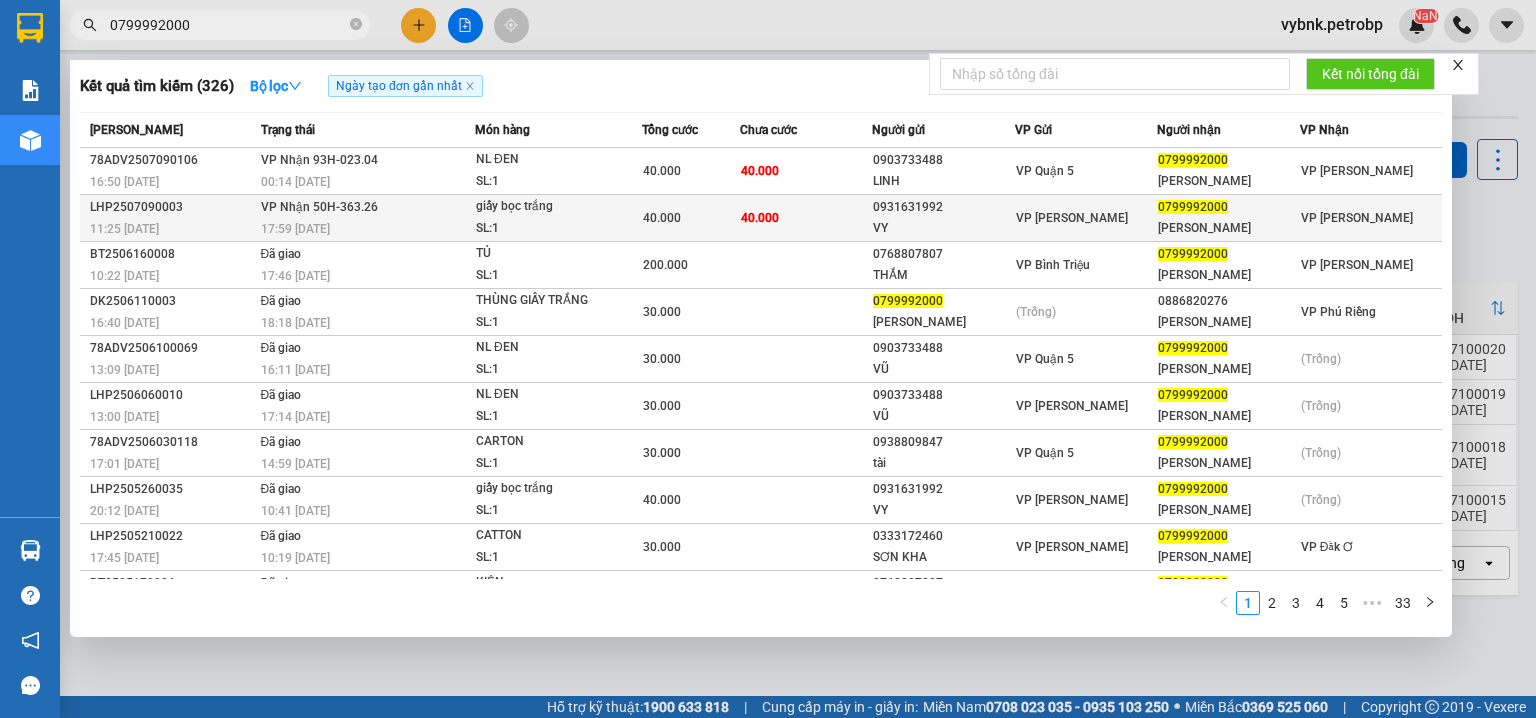type on "0799992000" 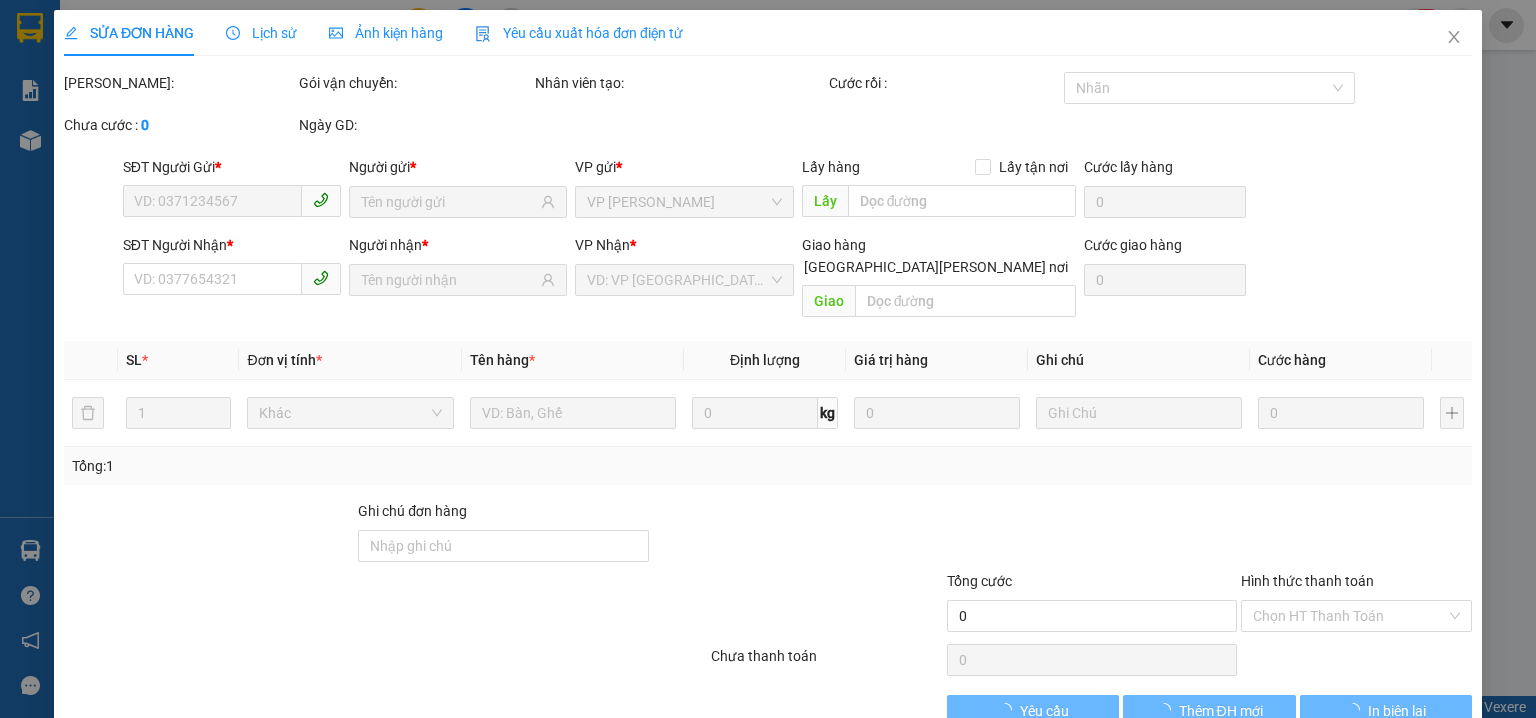 type on "0931631992" 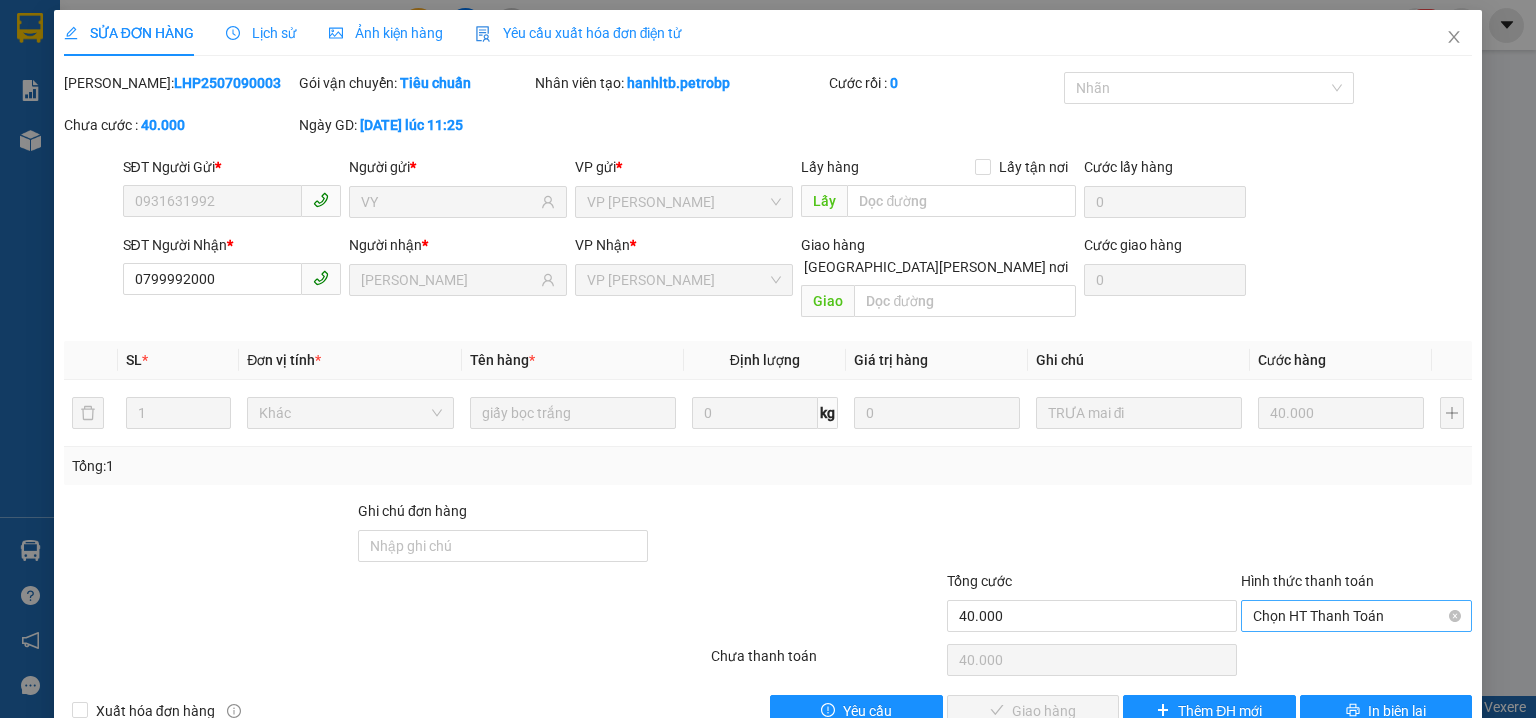 click on "Chọn HT Thanh Toán" at bounding box center (1356, 616) 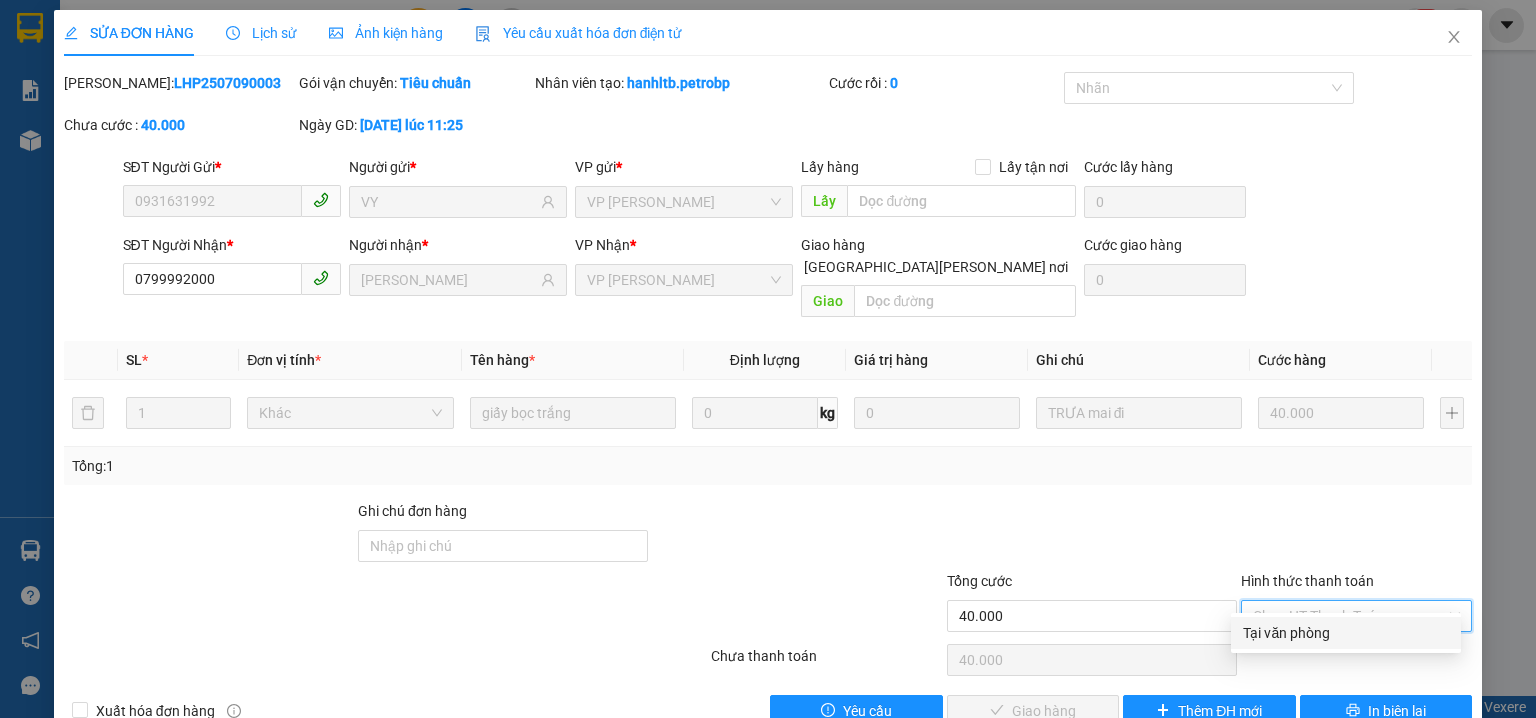 click on "Tại văn phòng" at bounding box center (1346, 633) 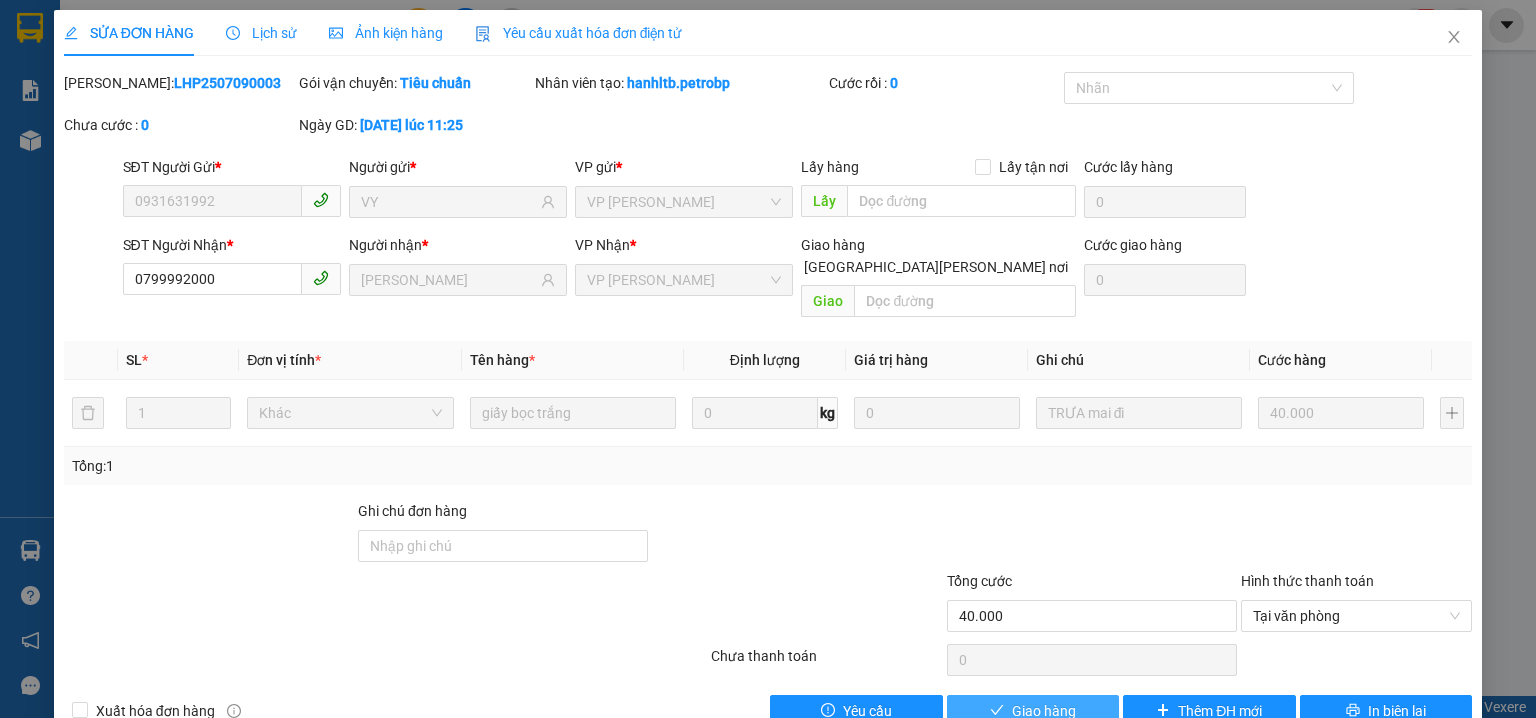click on "Giao hàng" at bounding box center (1044, 711) 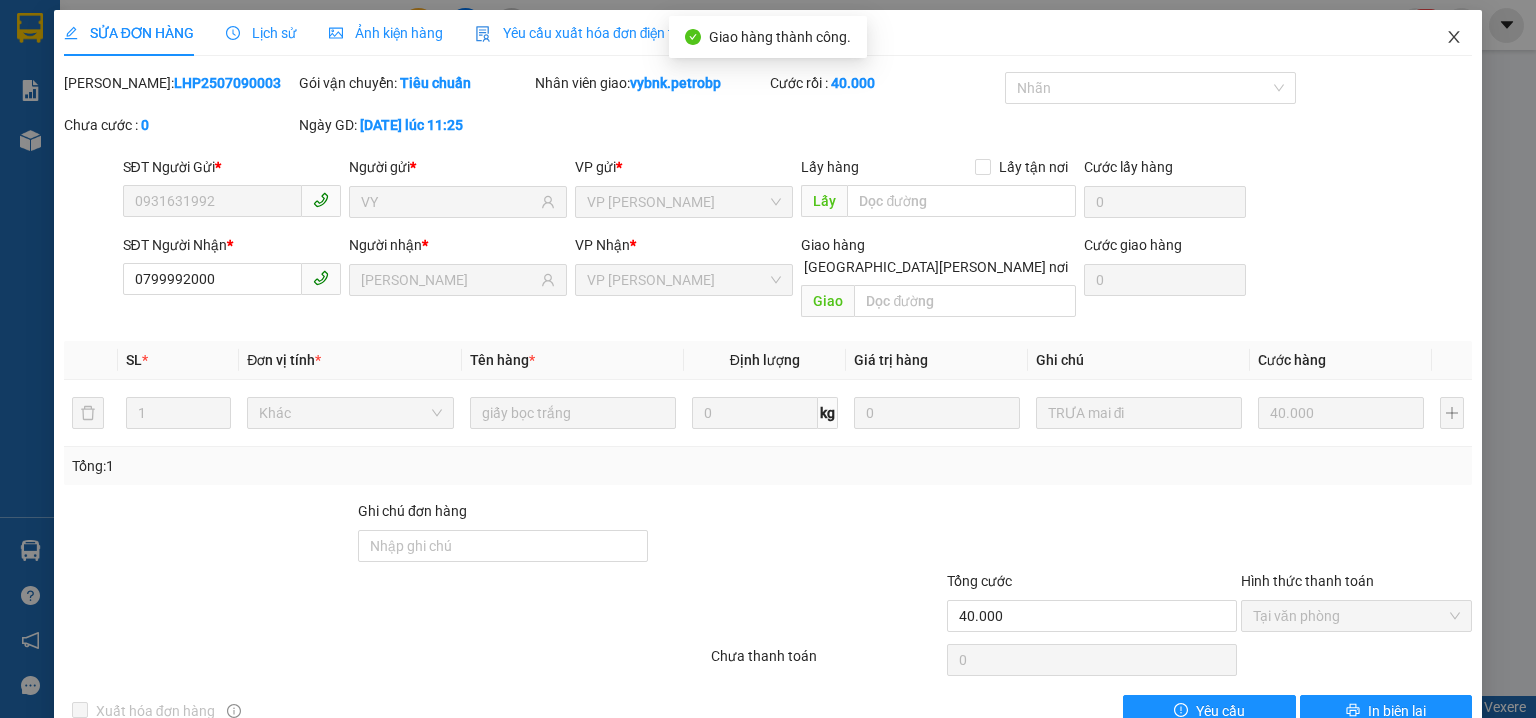 click at bounding box center [1454, 38] 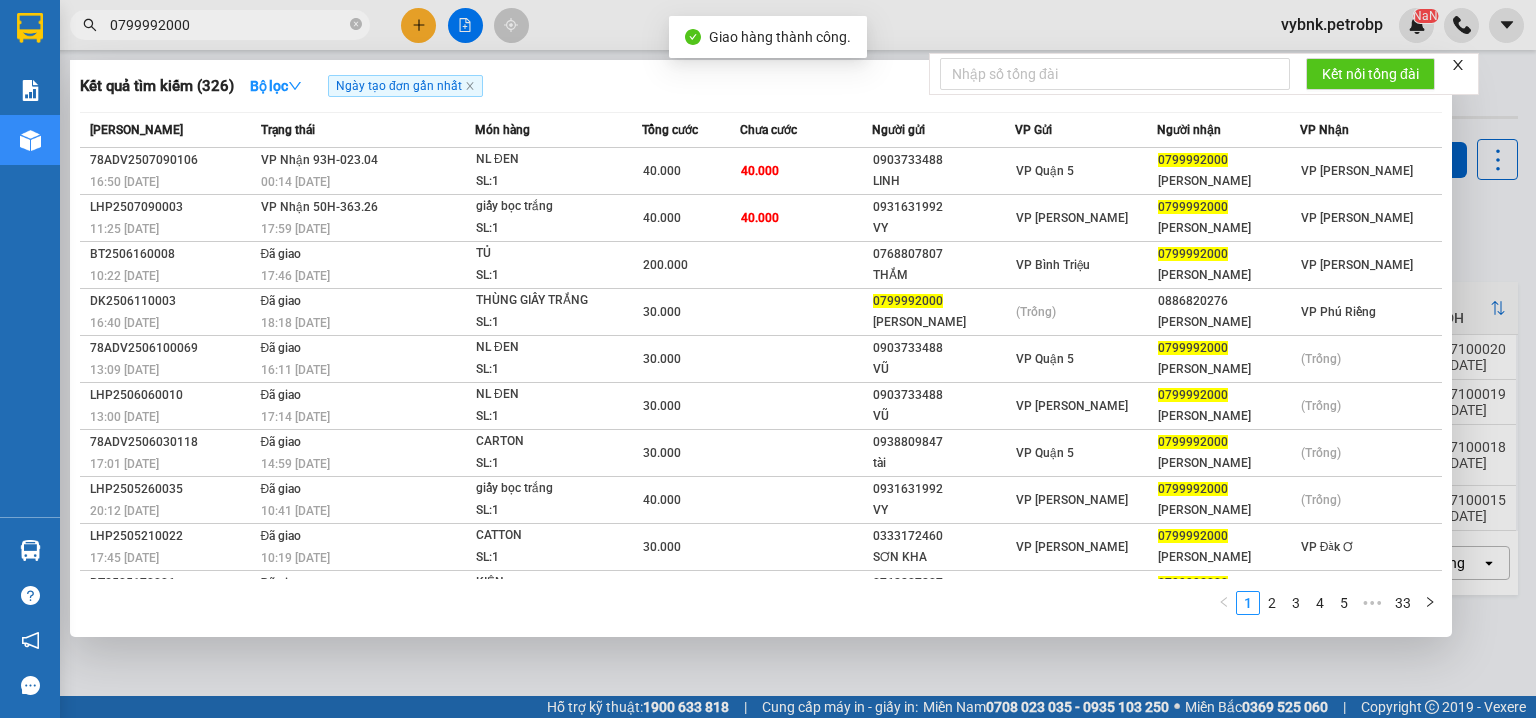 click on "0799992000" at bounding box center [228, 25] 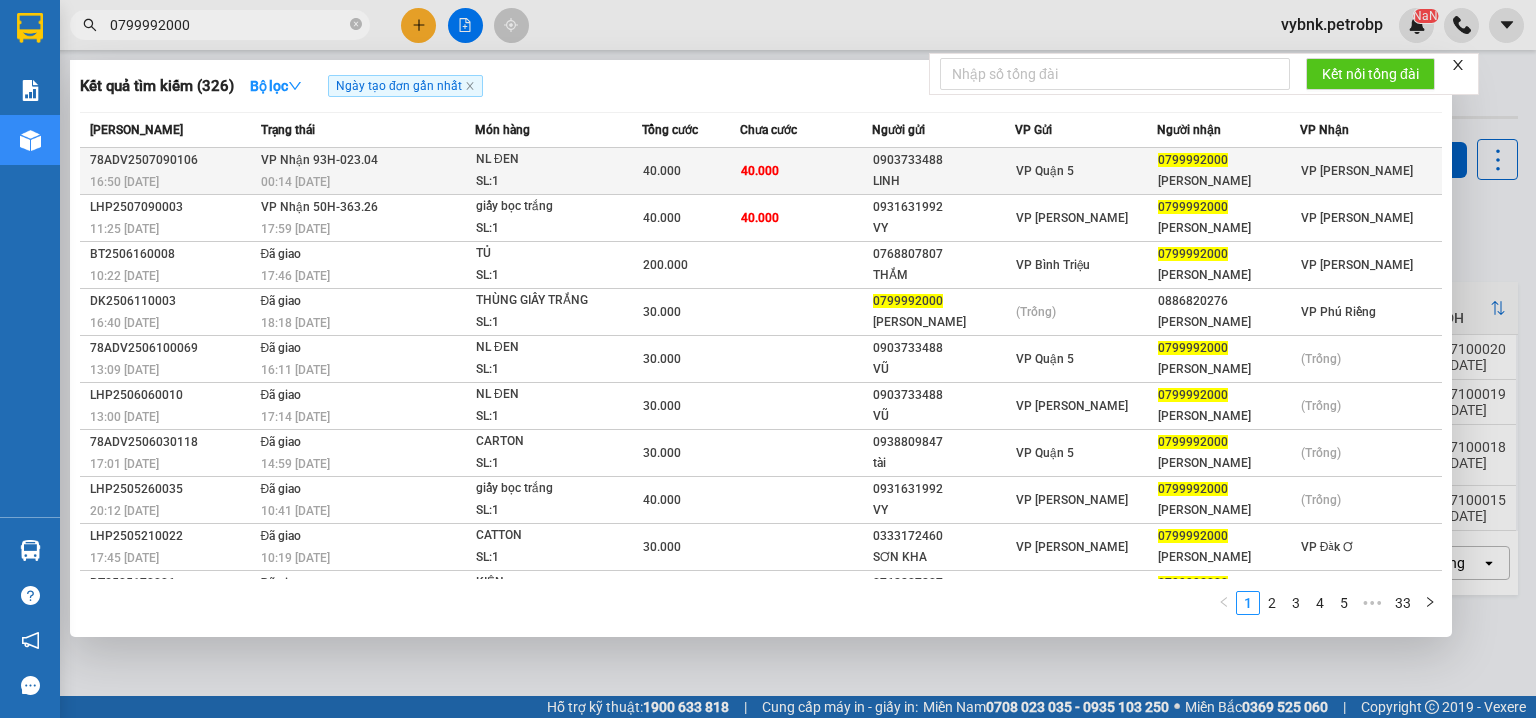 click on "40.000" at bounding box center (806, 171) 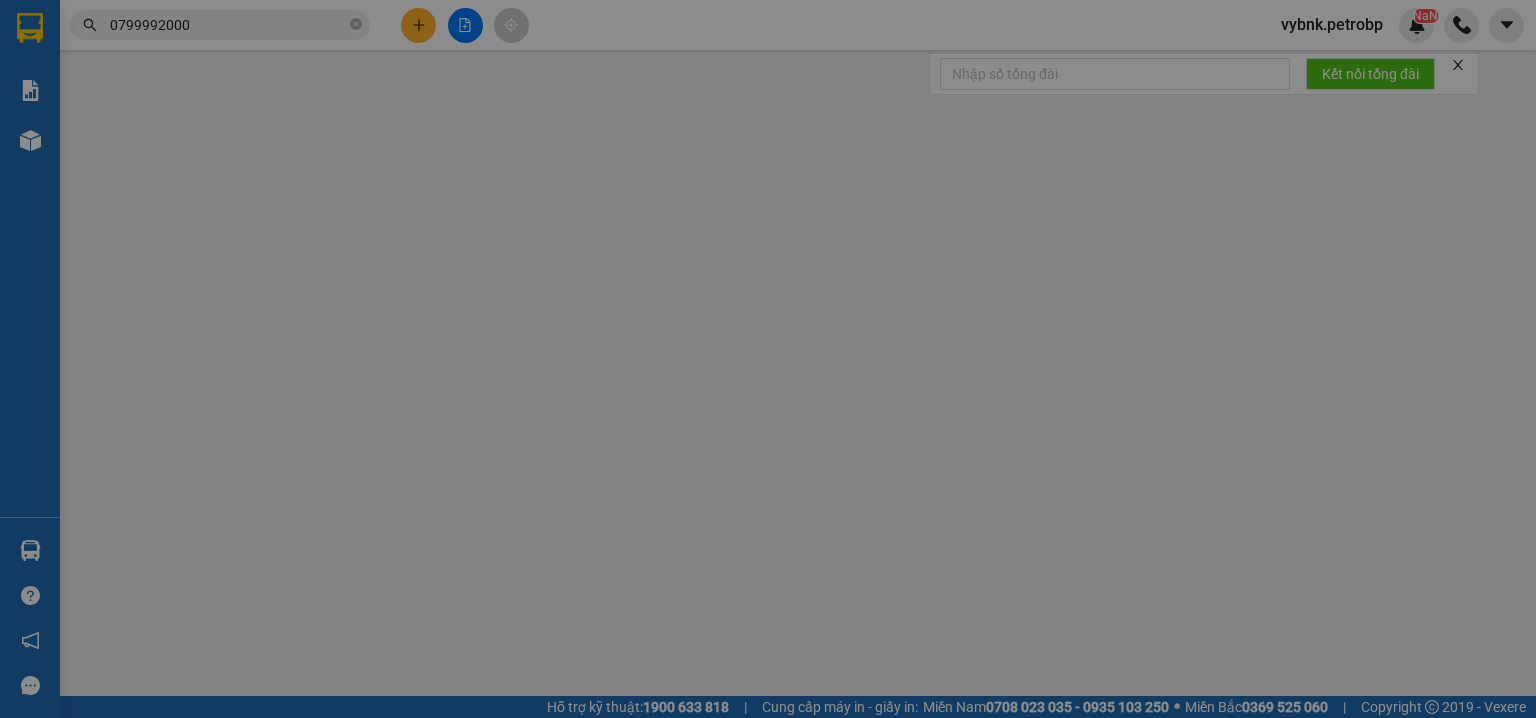 type on "0903733488" 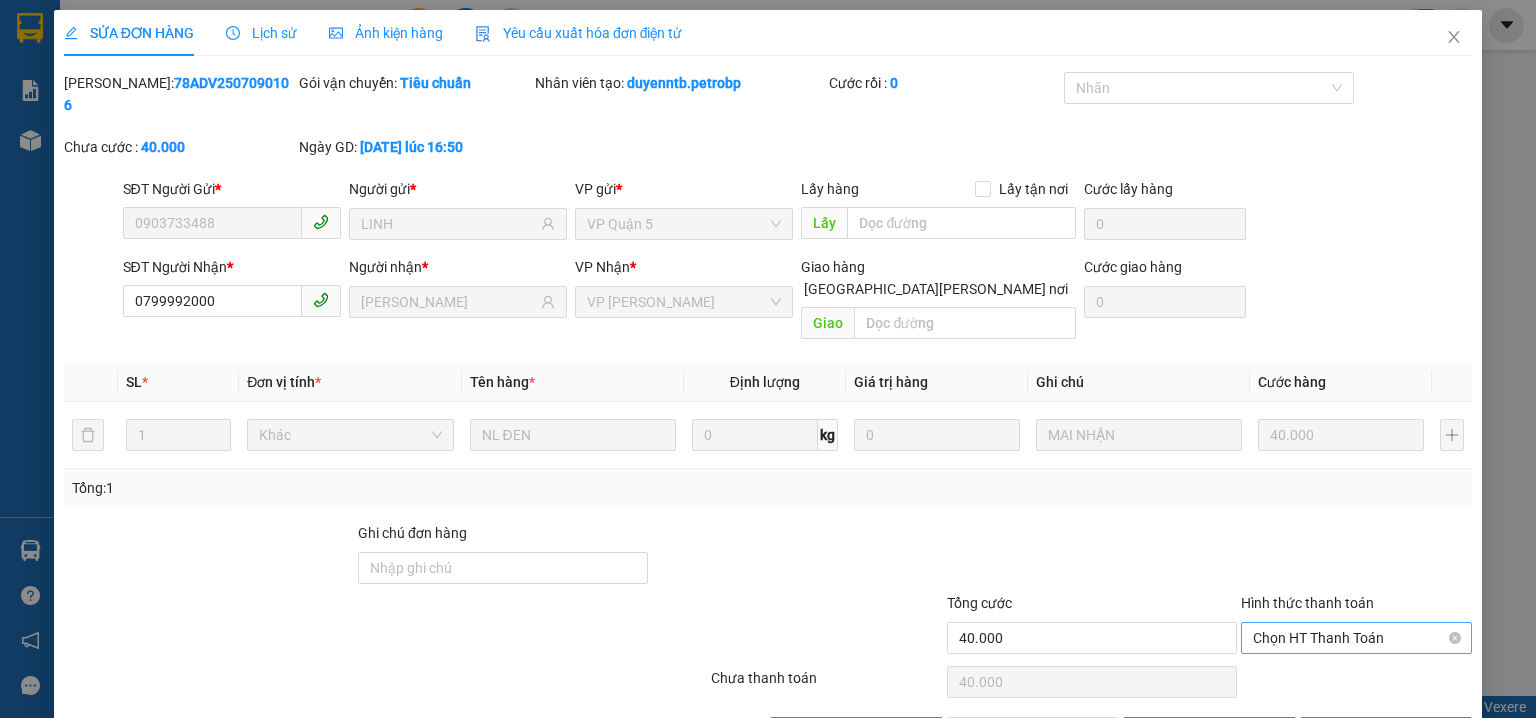 click on "Chọn HT Thanh Toán" at bounding box center (1356, 638) 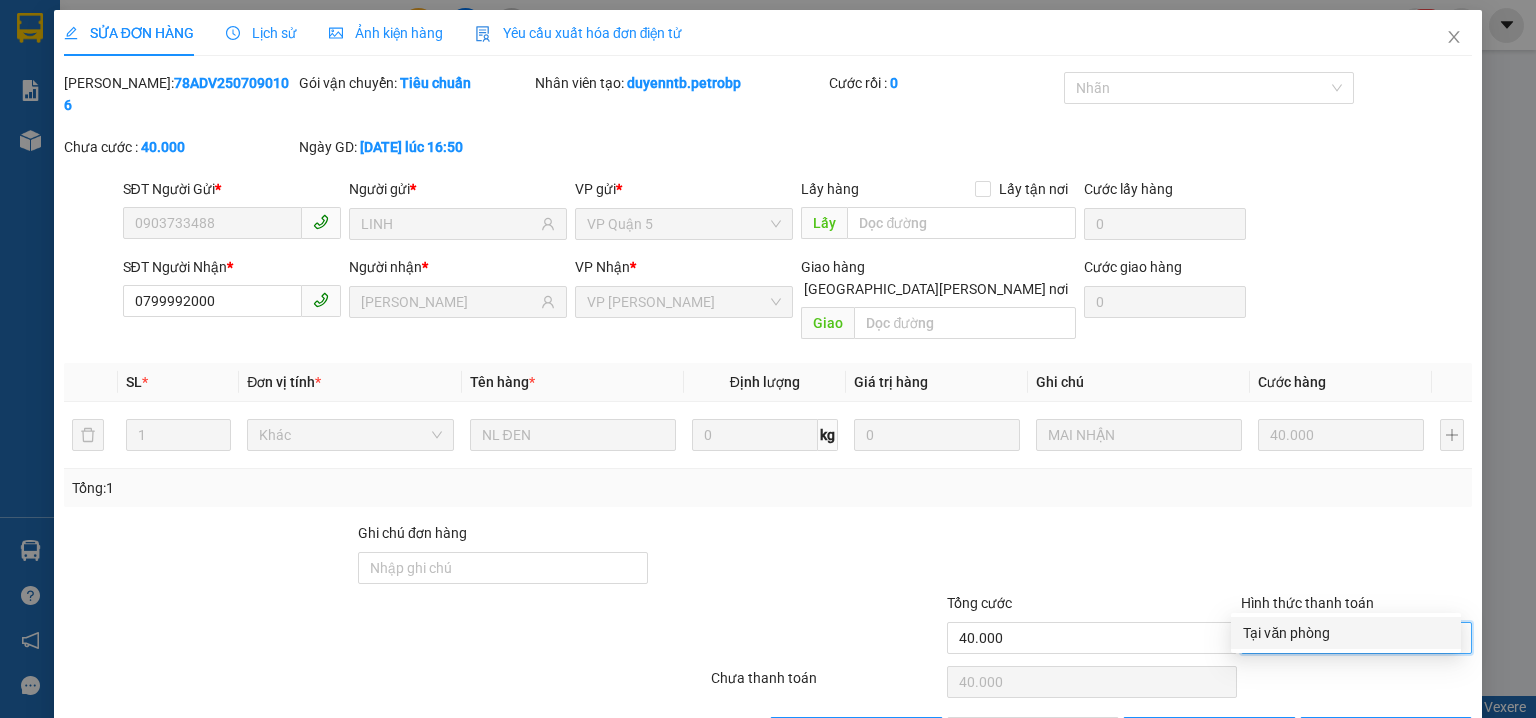click on "Tại văn phòng" at bounding box center (1346, 633) 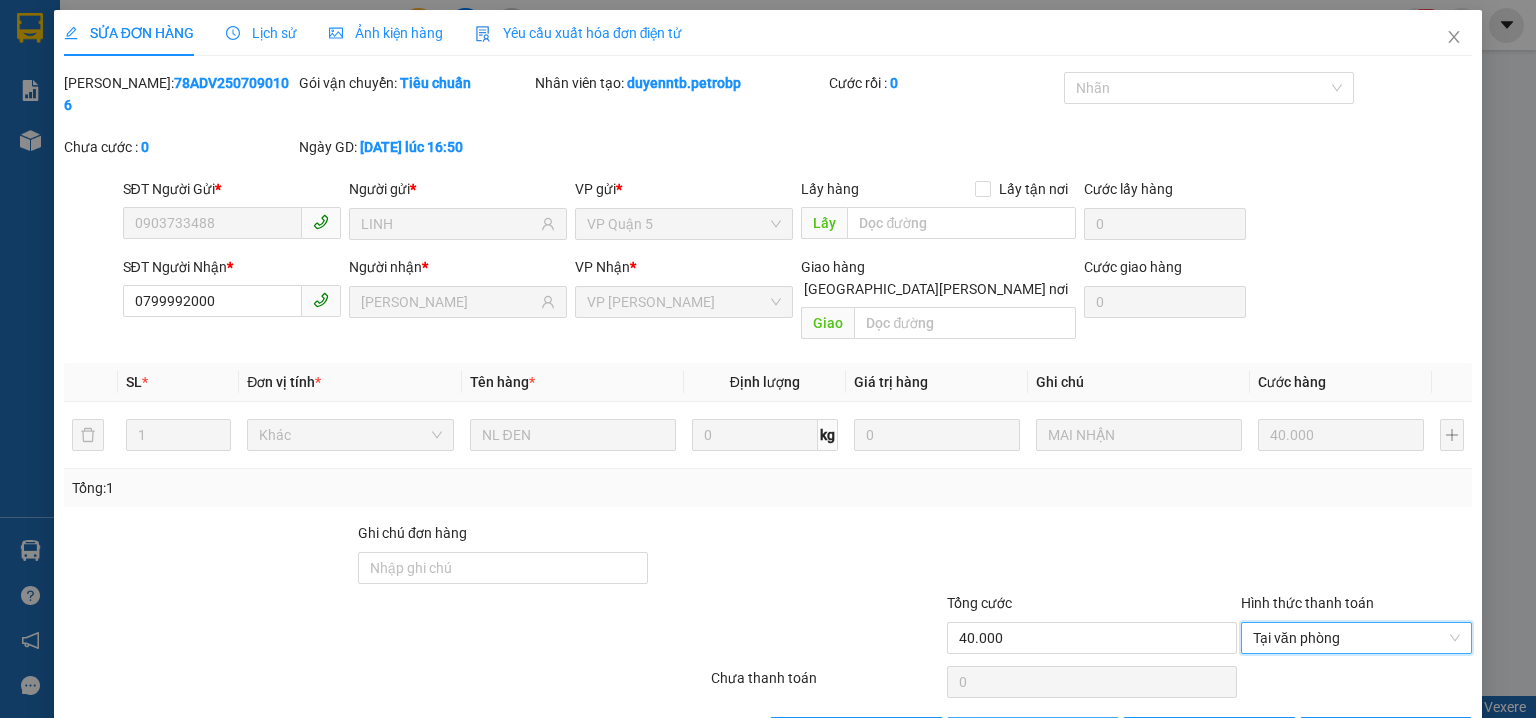 click on "Giao hàng" at bounding box center [1044, 733] 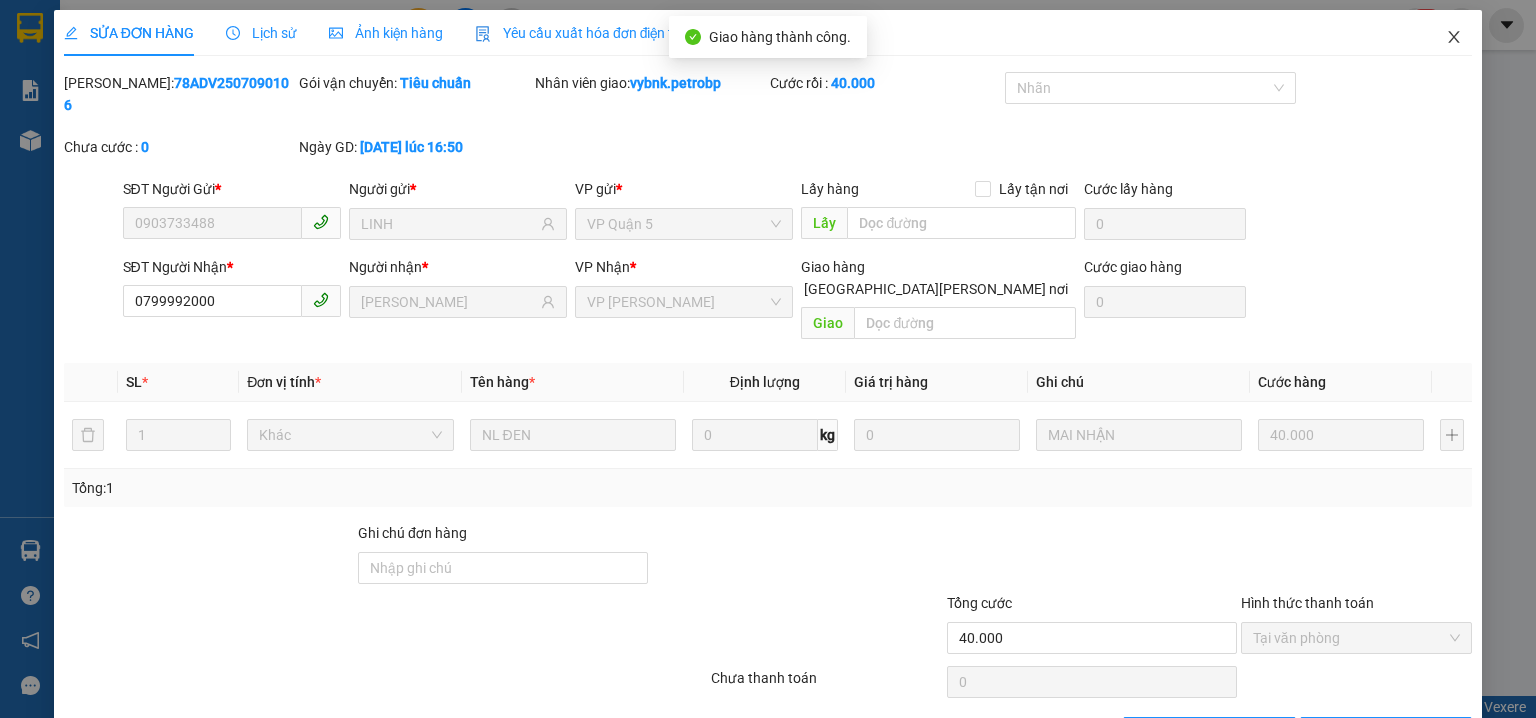 click 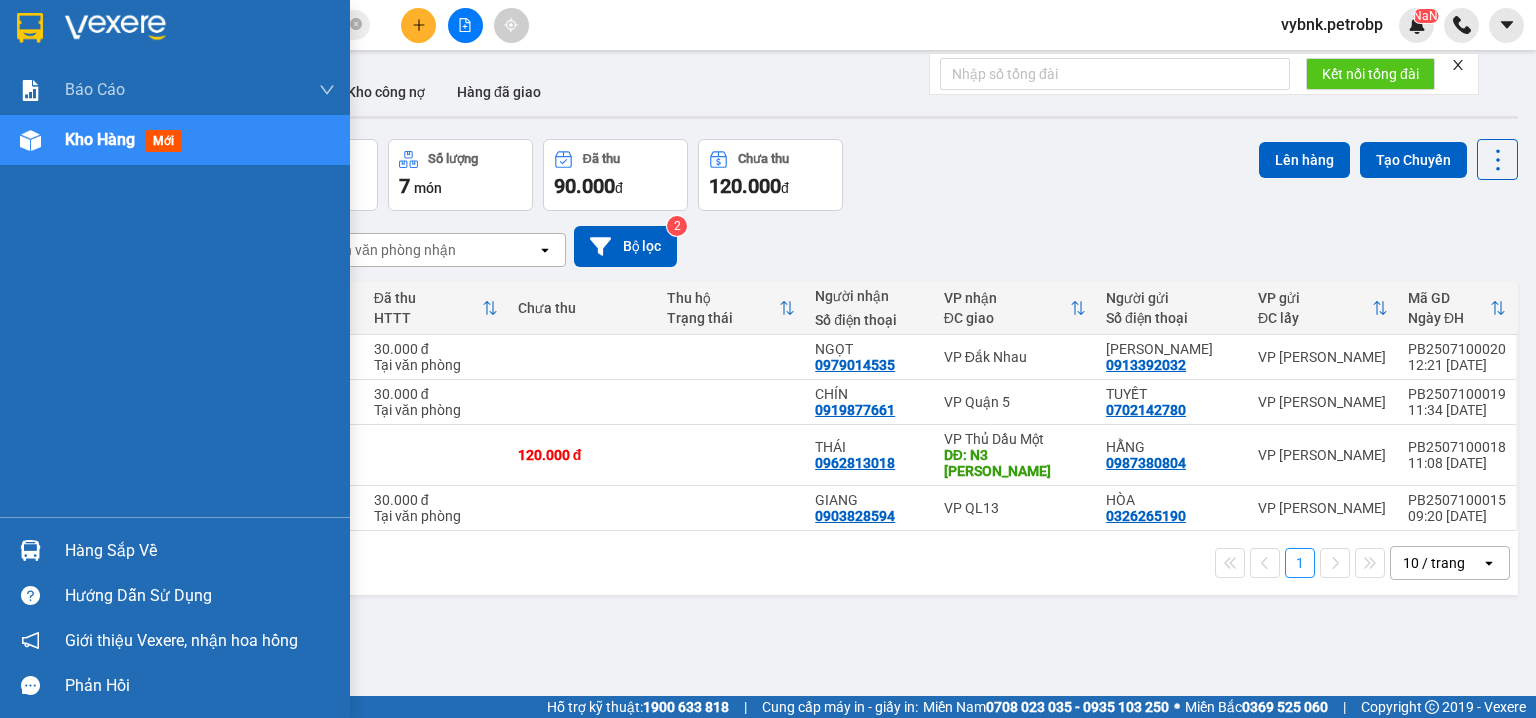 click at bounding box center (30, 550) 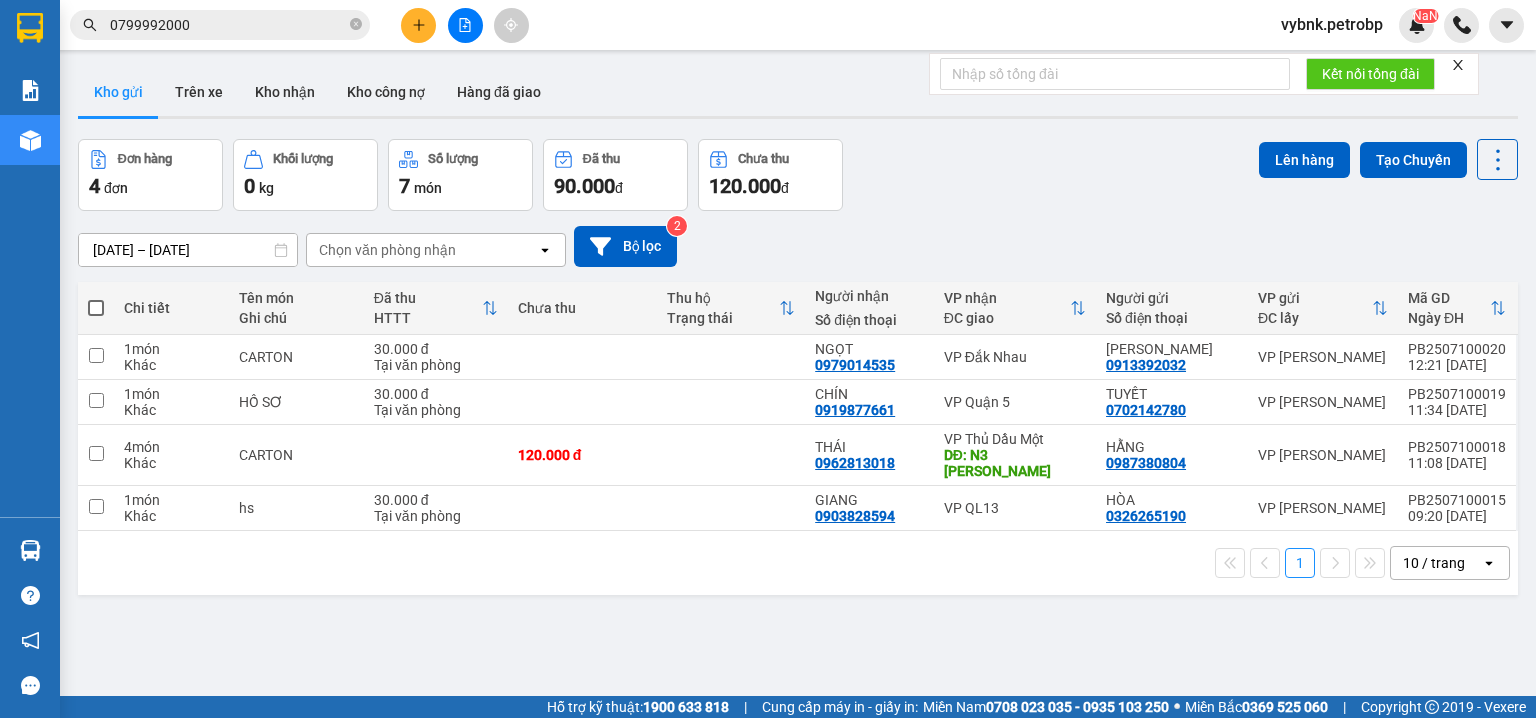 click on "Kết quả tìm kiếm ( 326 )  Bộ lọc  Ngày tạo đơn gần nhất Mã ĐH Trạng thái Món hàng Tổng cước Chưa cước Người gửi VP Gửi Người nhận VP Nhận 78ADV2507090106 16:50 - 09/07 VP Nhận   93H-023.04 00:14 - 10/07 NL ĐEN SL:  1 40.000 40.000 0903733488 LINH VP Quận 5 0799992000 NGỌC MINH VP Phước Bình LHP2507090003 11:25 - 09/07 VP Nhận   50H-363.26 17:59 - 09/07 giấy bọc trắng SL:  1 40.000 40.000 0931631992 VY VP Lê Hồng Phong 0799992000 NGỌC MINH VP Phước Bình BT2506160008 10:22 - 16/06 Đã giao   17:46 - 17/06 TỦ SL:  1 200.000 0768807807 THẮM  VP Bình Triệu 0799992000 NGỌC MINH VP Phước Bình DK2506110003 16:40 - 11/06 Đã giao   18:18 - 19/06 THÙNG GIẤY TRẮNG SL:  1 30.000 0799992000 NGỌC MINH (Trống) 0886820276 NGỌC ÁNH  VP Phú Riềng 78ADV2506100069 13:09 - 10/06 Đã giao   16:11 - 12/06 NL ĐEN SL:  1 30.000 0903733488 VŨ  VP Quận 5 0799992000 NGỌC MINH (Trống) LHP2506060010 13:00 - 06/06   SL:  1" at bounding box center [768, 359] 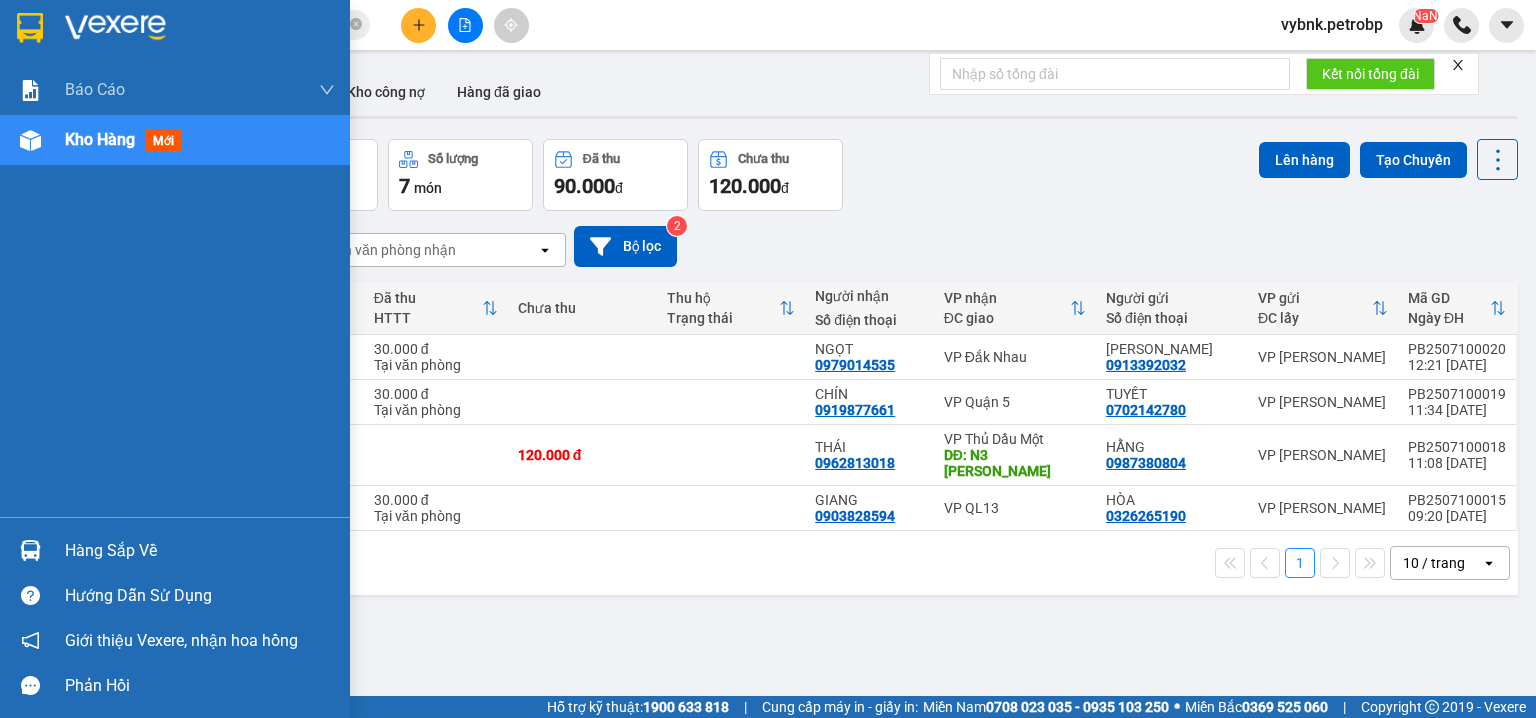 click on "Hàng sắp về" at bounding box center (175, 550) 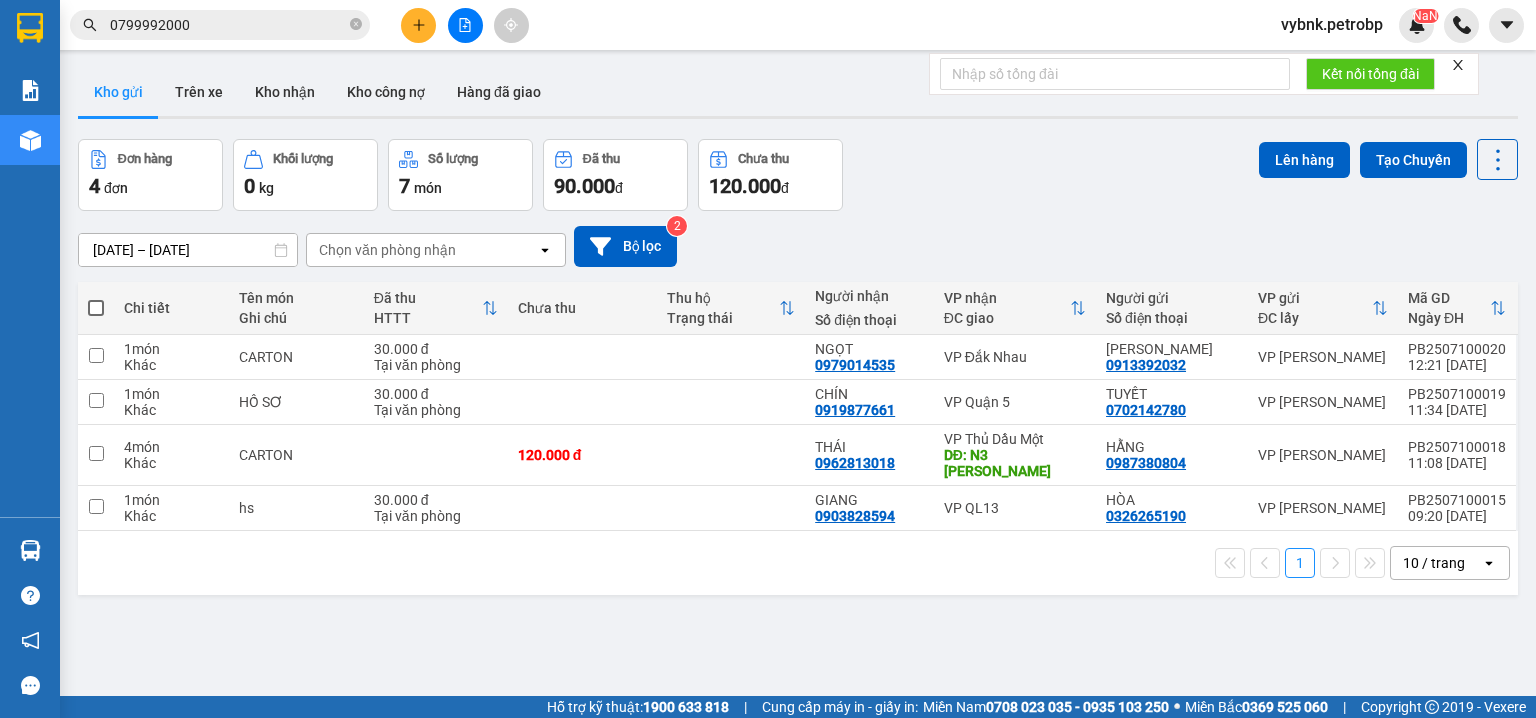 click on "Kết quả tìm kiếm ( 326 )  Bộ lọc  Ngày tạo đơn gần nhất Mã ĐH Trạng thái Món hàng Tổng cước Chưa cước Người gửi VP Gửi Người nhận VP Nhận 78ADV2507090106 16:50 - 09/07 VP Nhận   93H-023.04 00:14 - 10/07 NL ĐEN SL:  1 40.000 40.000 0903733488 LINH VP Quận 5 0799992000 NGỌC MINH VP Phước Bình LHP2507090003 11:25 - 09/07 VP Nhận   50H-363.26 17:59 - 09/07 giấy bọc trắng SL:  1 40.000 40.000 0931631992 VY VP Lê Hồng Phong 0799992000 NGỌC MINH VP Phước Bình BT2506160008 10:22 - 16/06 Đã giao   17:46 - 17/06 TỦ SL:  1 200.000 0768807807 THẮM  VP Bình Triệu 0799992000 NGỌC MINH VP Phước Bình DK2506110003 16:40 - 11/06 Đã giao   18:18 - 19/06 THÙNG GIẤY TRẮNG SL:  1 30.000 0799992000 NGỌC MINH (Trống) 0886820276 NGỌC ÁNH  VP Phú Riềng 78ADV2506100069 13:09 - 10/06 Đã giao   16:11 - 12/06 NL ĐEN SL:  1 30.000 0903733488 VŨ  VP Quận 5 0799992000 NGỌC MINH (Trống) LHP2506060010 13:00 - 06/06   SL:  1" at bounding box center (768, 359) 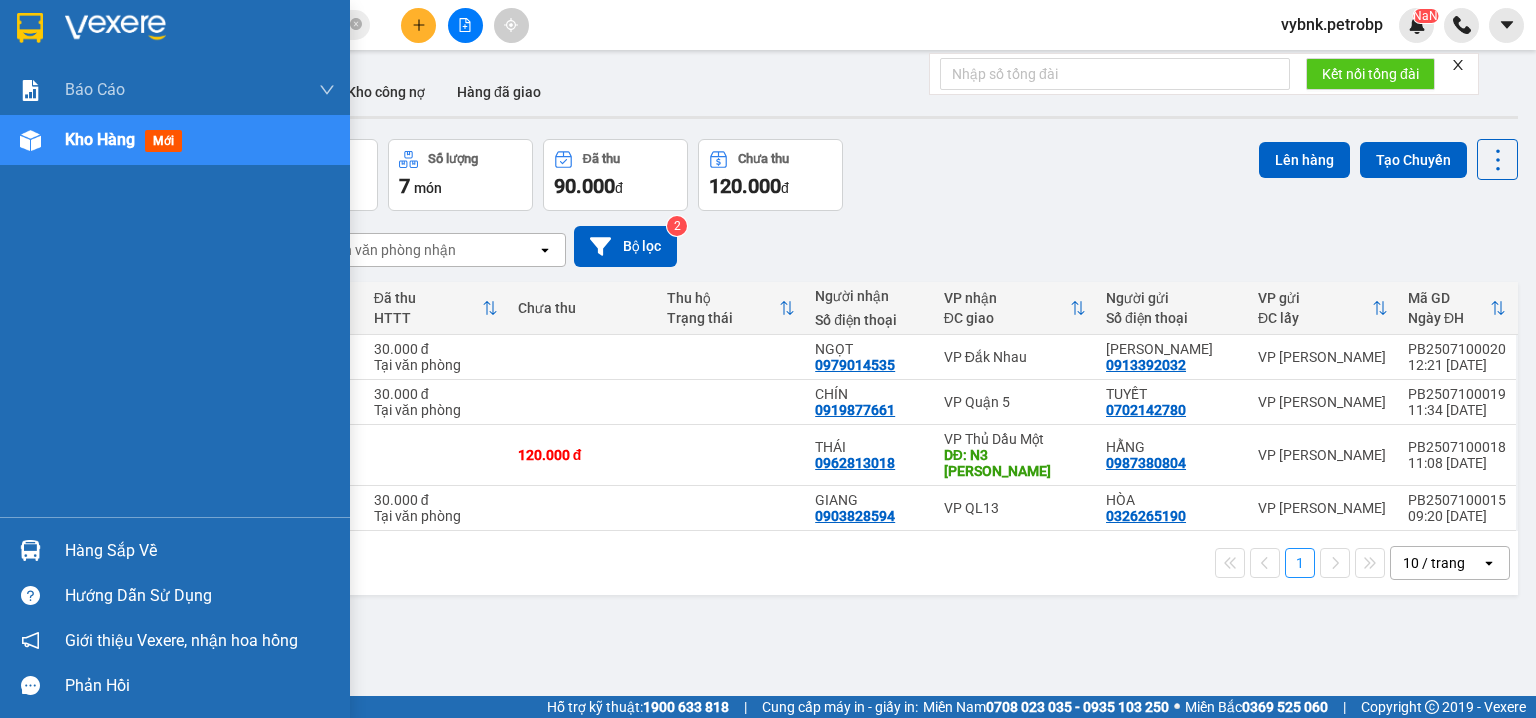 click at bounding box center (30, 550) 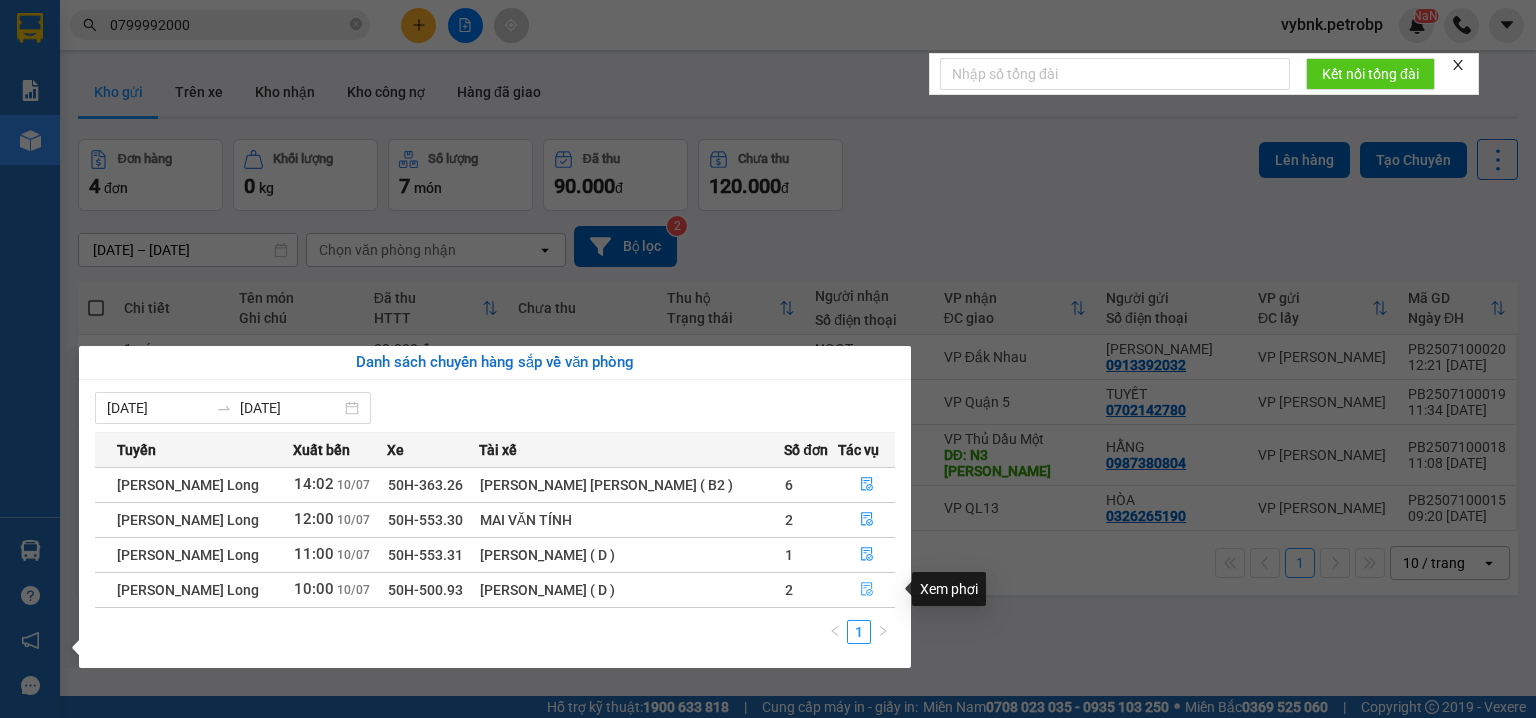 click at bounding box center [867, 590] 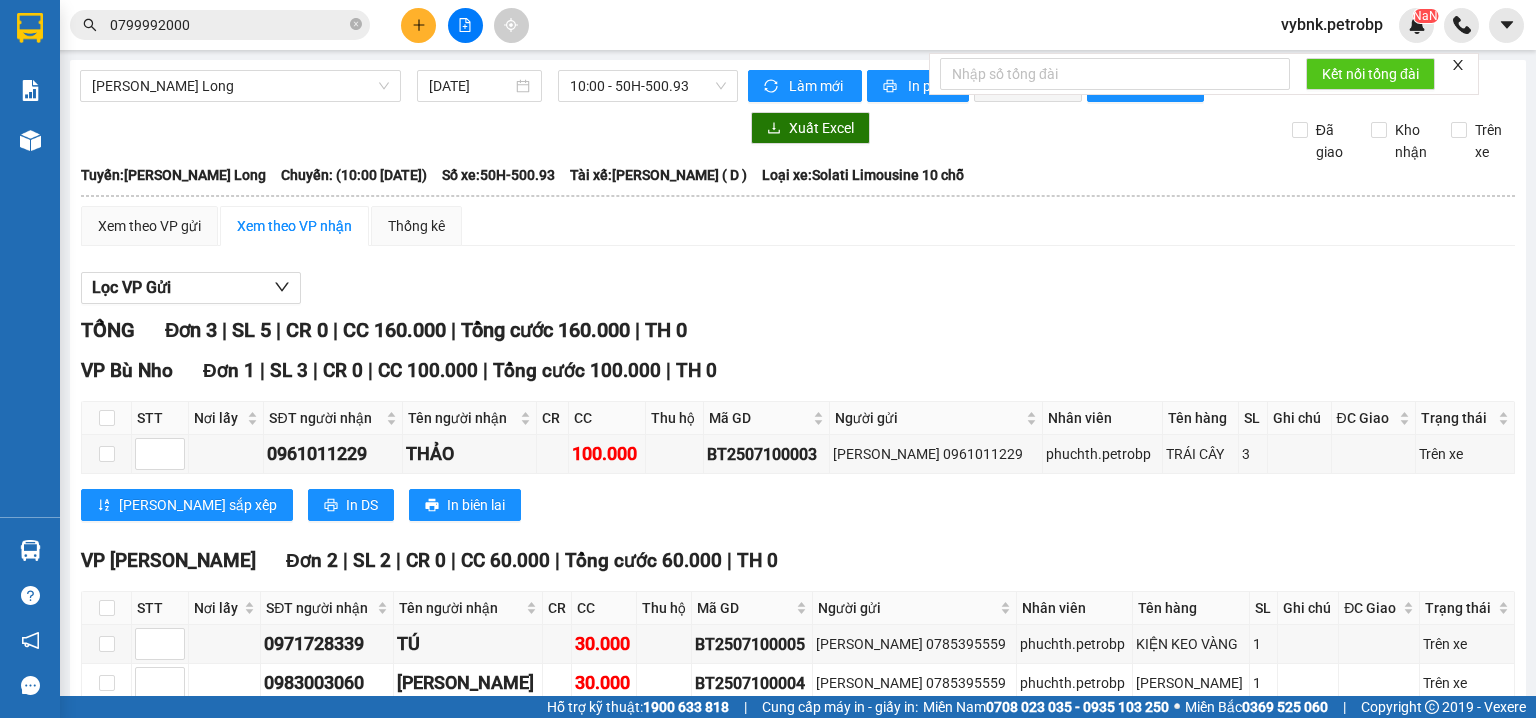 scroll, scrollTop: 124, scrollLeft: 0, axis: vertical 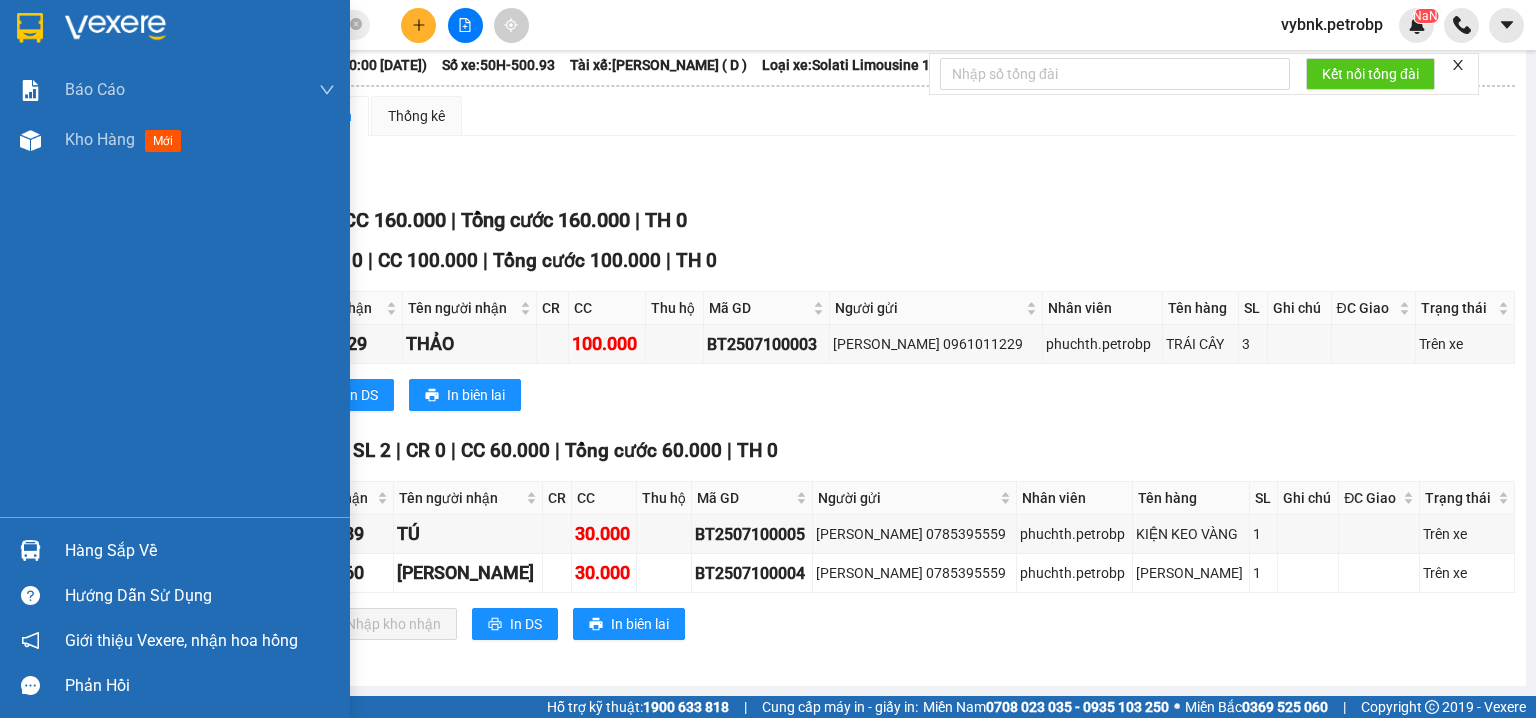 click on "Hàng sắp về" at bounding box center [175, 550] 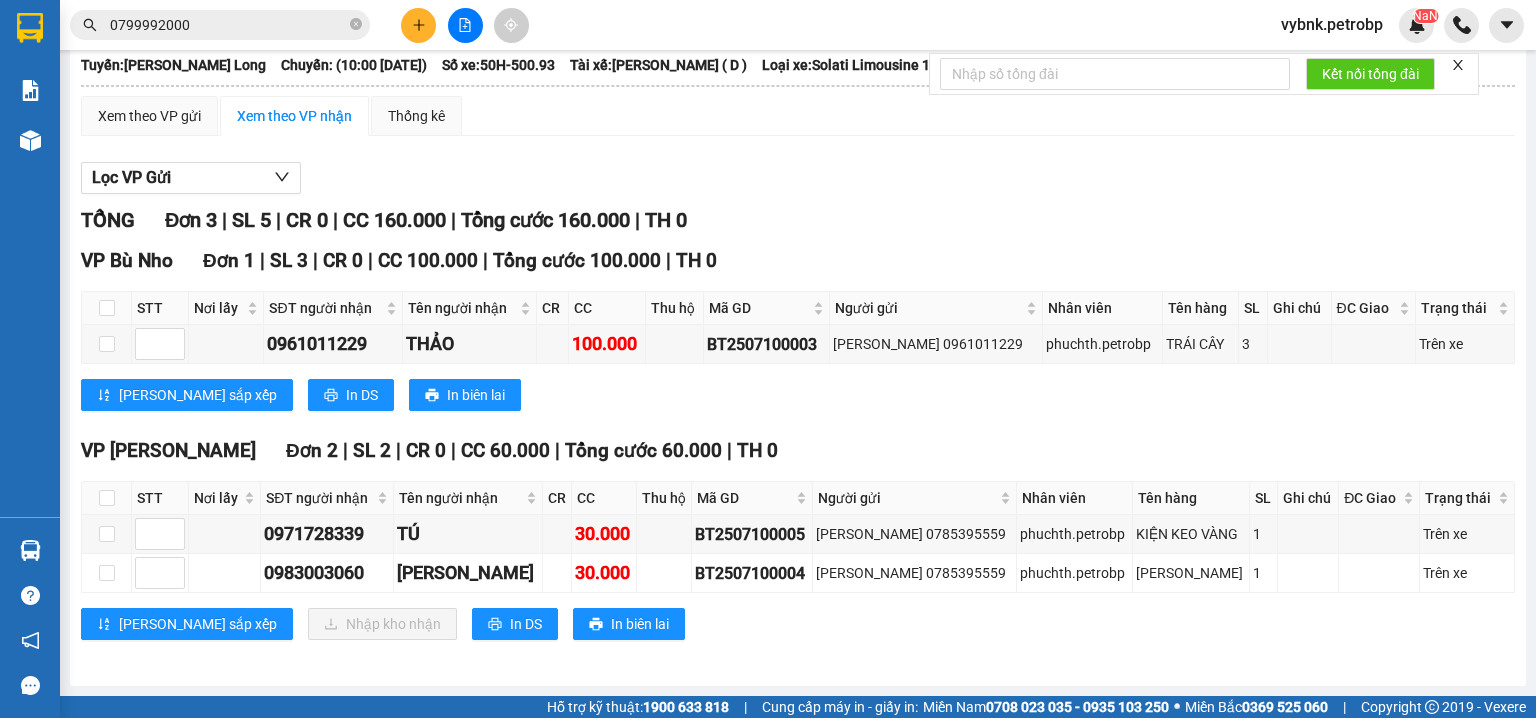 click on "Kết quả tìm kiếm ( 326 )  Bộ lọc  Ngày tạo đơn gần nhất Mã ĐH Trạng thái Món hàng Tổng cước Chưa cước Người gửi VP Gửi Người nhận VP Nhận 78ADV2507090106 16:50 - 09/07 VP Nhận   93H-023.04 00:14 - 10/07 NL ĐEN SL:  1 40.000 40.000 0903733488 LINH VP Quận 5 0799992000 NGỌC MINH VP Phước Bình LHP2507090003 11:25 - 09/07 VP Nhận   50H-363.26 17:59 - 09/07 giấy bọc trắng SL:  1 40.000 40.000 0931631992 VY VP Lê Hồng Phong 0799992000 NGỌC MINH VP Phước Bình BT2506160008 10:22 - 16/06 Đã giao   17:46 - 17/06 TỦ SL:  1 200.000 0768807807 THẮM  VP Bình Triệu 0799992000 NGỌC MINH VP Phước Bình DK2506110003 16:40 - 11/06 Đã giao   18:18 - 19/06 THÙNG GIẤY TRẮNG SL:  1 30.000 0799992000 NGỌC MINH (Trống) 0886820276 NGỌC ÁNH  VP Phú Riềng 78ADV2506100069 13:09 - 10/06 Đã giao   16:11 - 12/06 NL ĐEN SL:  1 30.000 0903733488 VŨ  VP Quận 5 0799992000 NGỌC MINH (Trống) LHP2506060010 13:00 - 06/06   SL:  1" at bounding box center (768, 359) 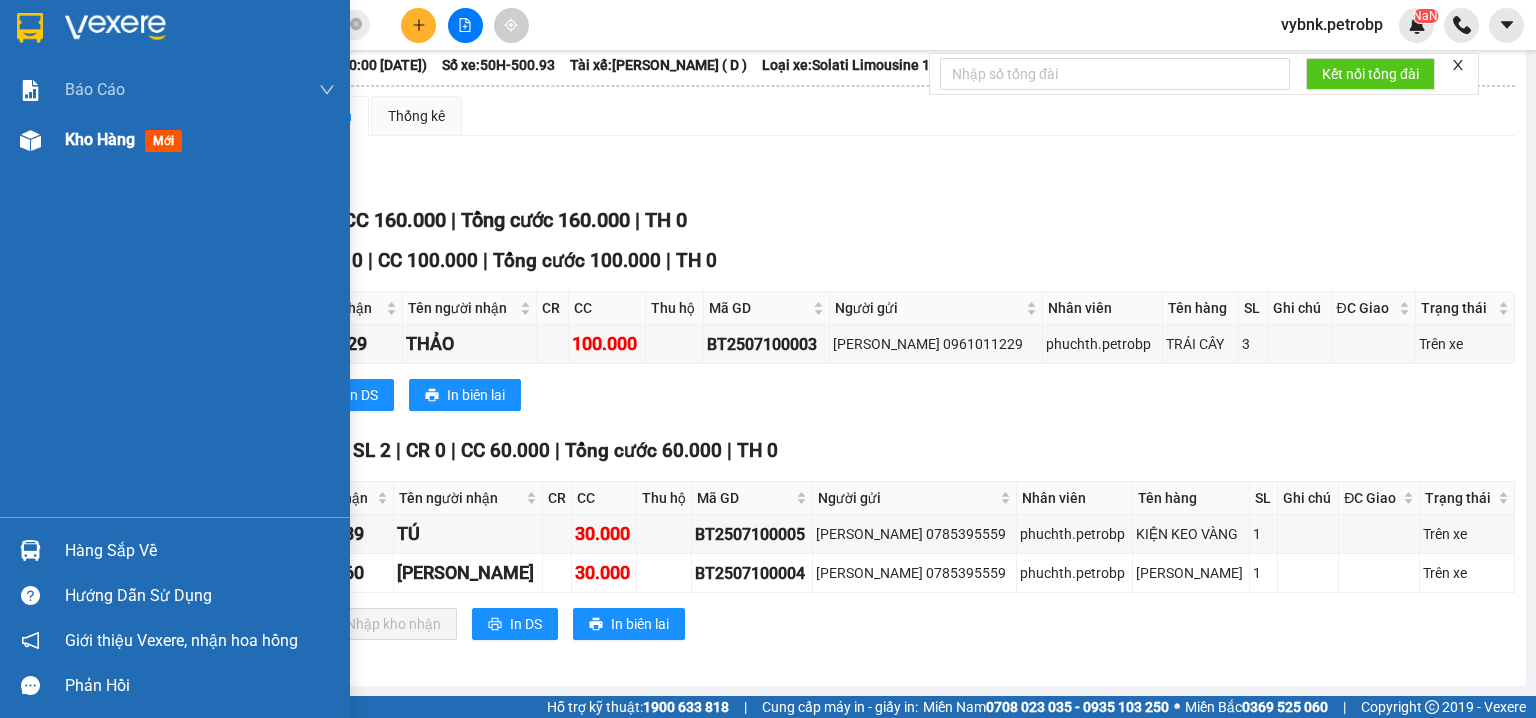 click at bounding box center (30, 140) 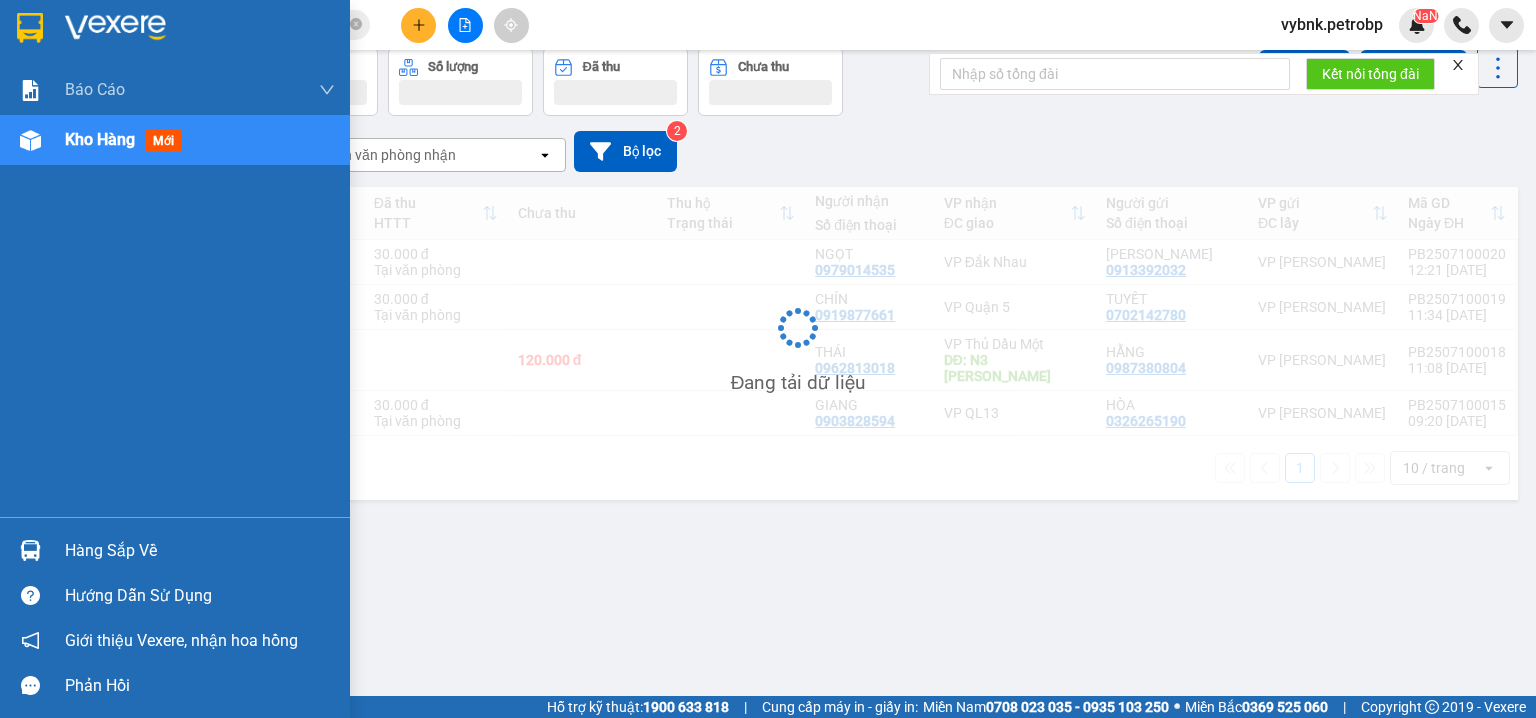 scroll, scrollTop: 92, scrollLeft: 0, axis: vertical 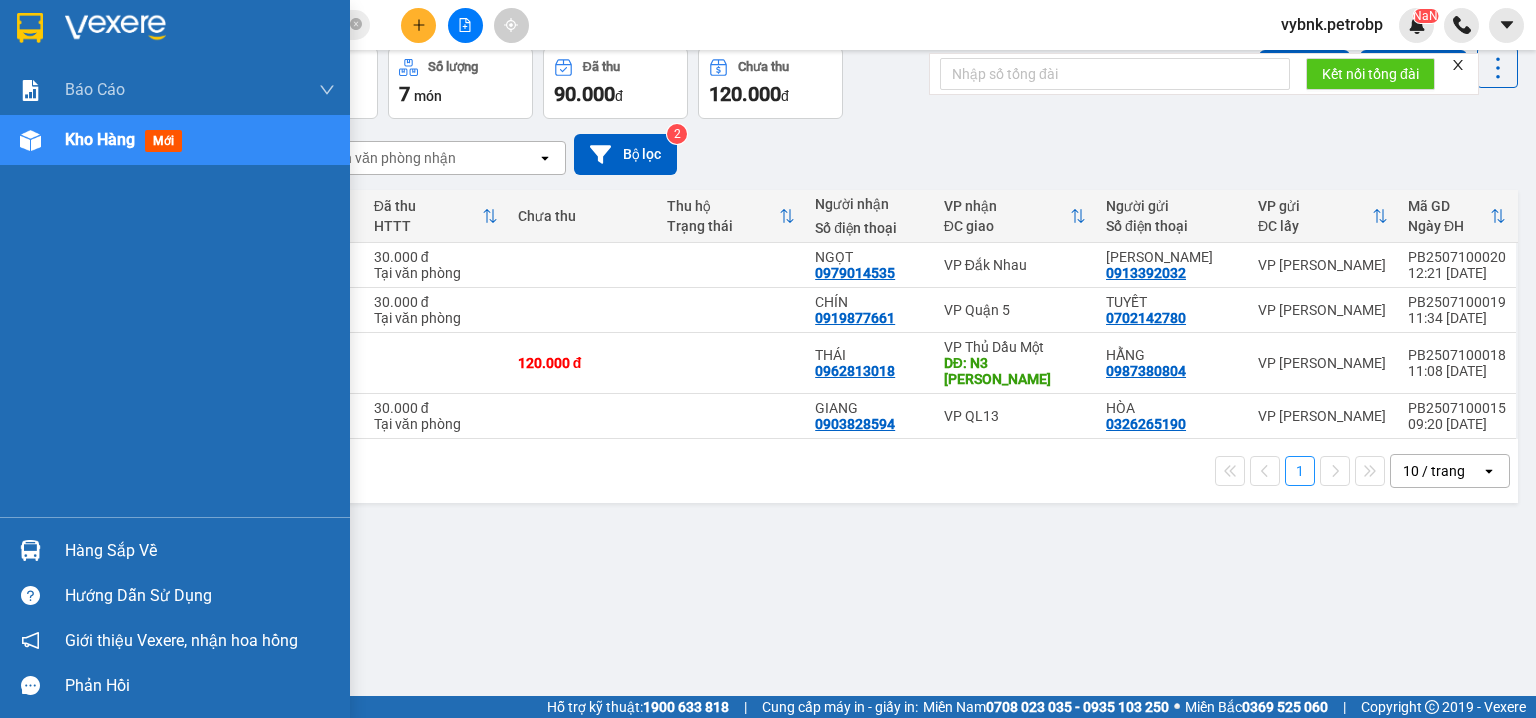 click on "Hàng sắp về" at bounding box center [200, 551] 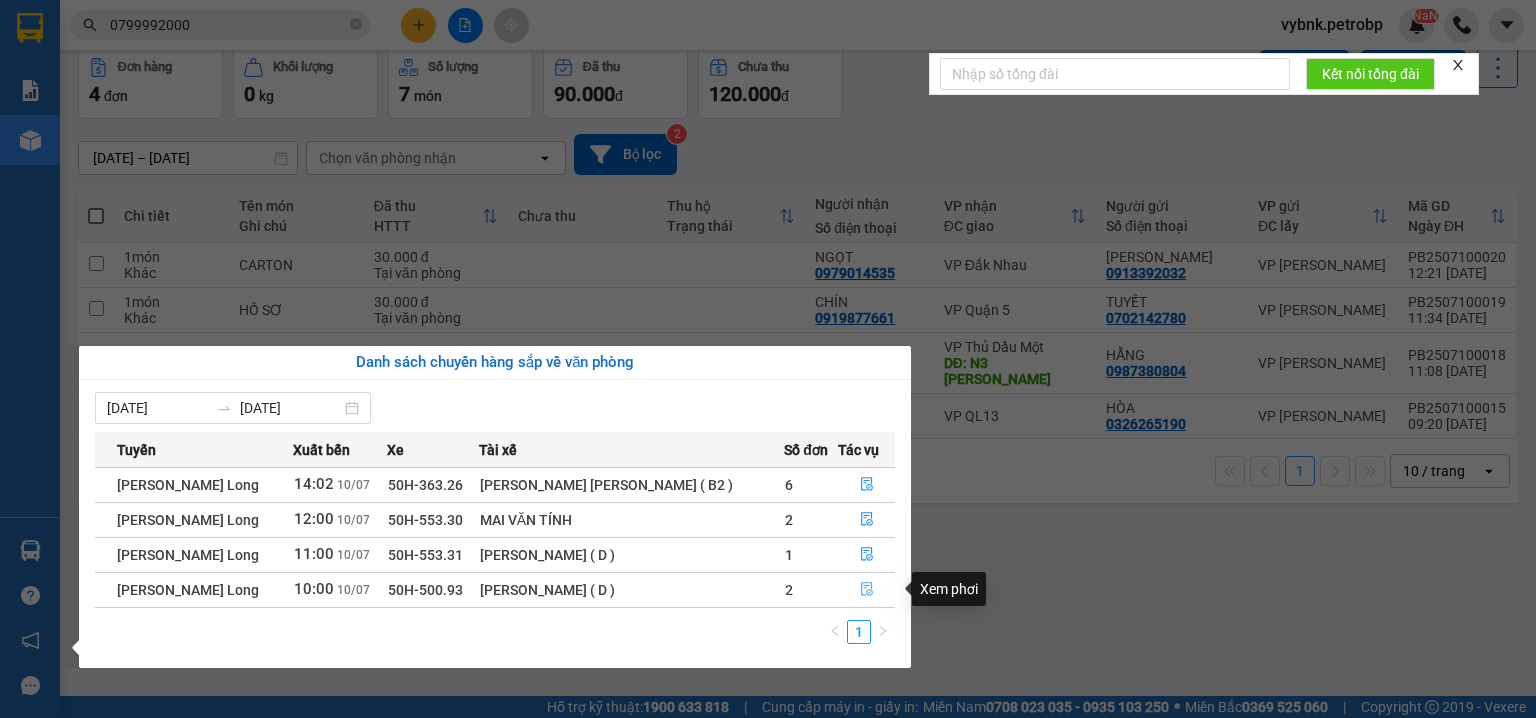 click at bounding box center [867, 590] 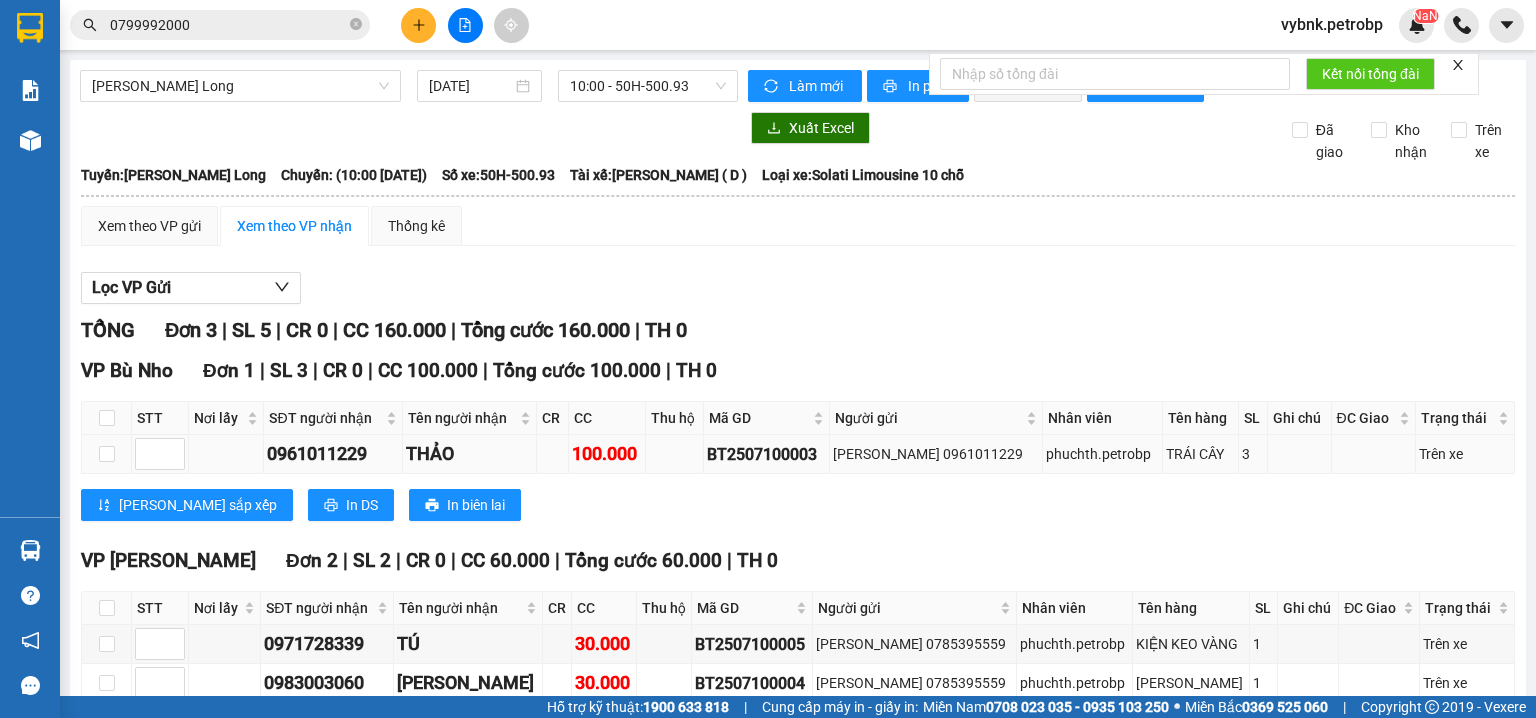 scroll, scrollTop: 124, scrollLeft: 0, axis: vertical 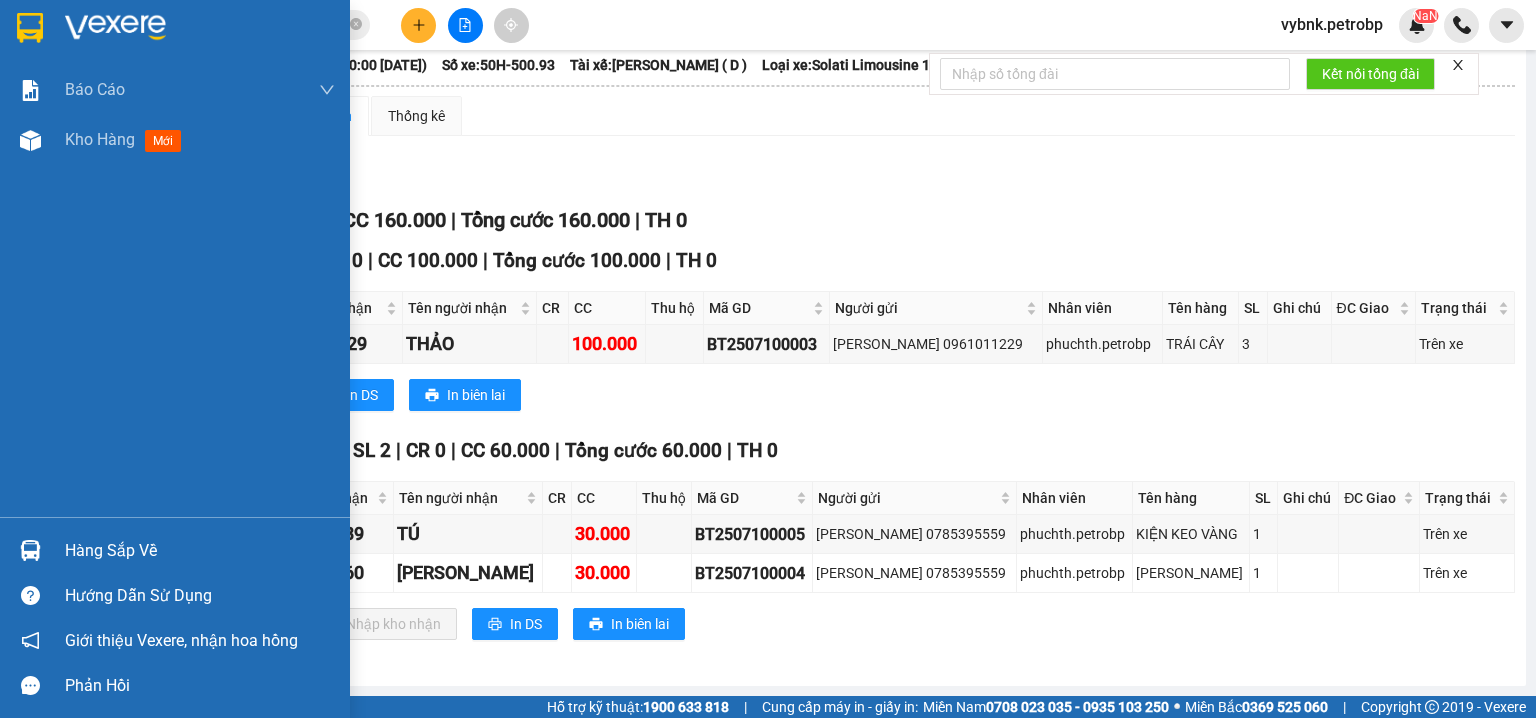 click on "Hàng sắp về" at bounding box center (175, 550) 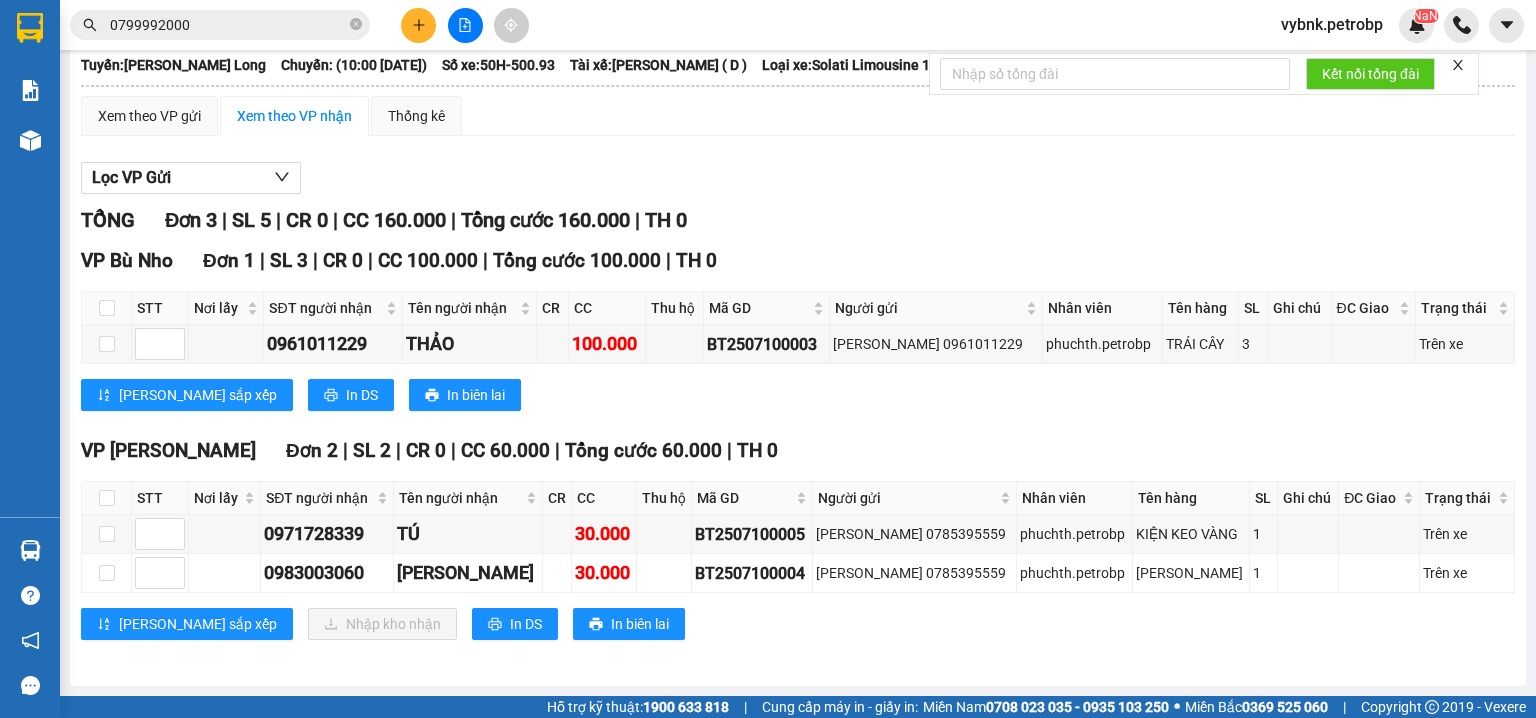 drag, startPoint x: 830, startPoint y: 199, endPoint x: 783, endPoint y: 218, distance: 50.695168 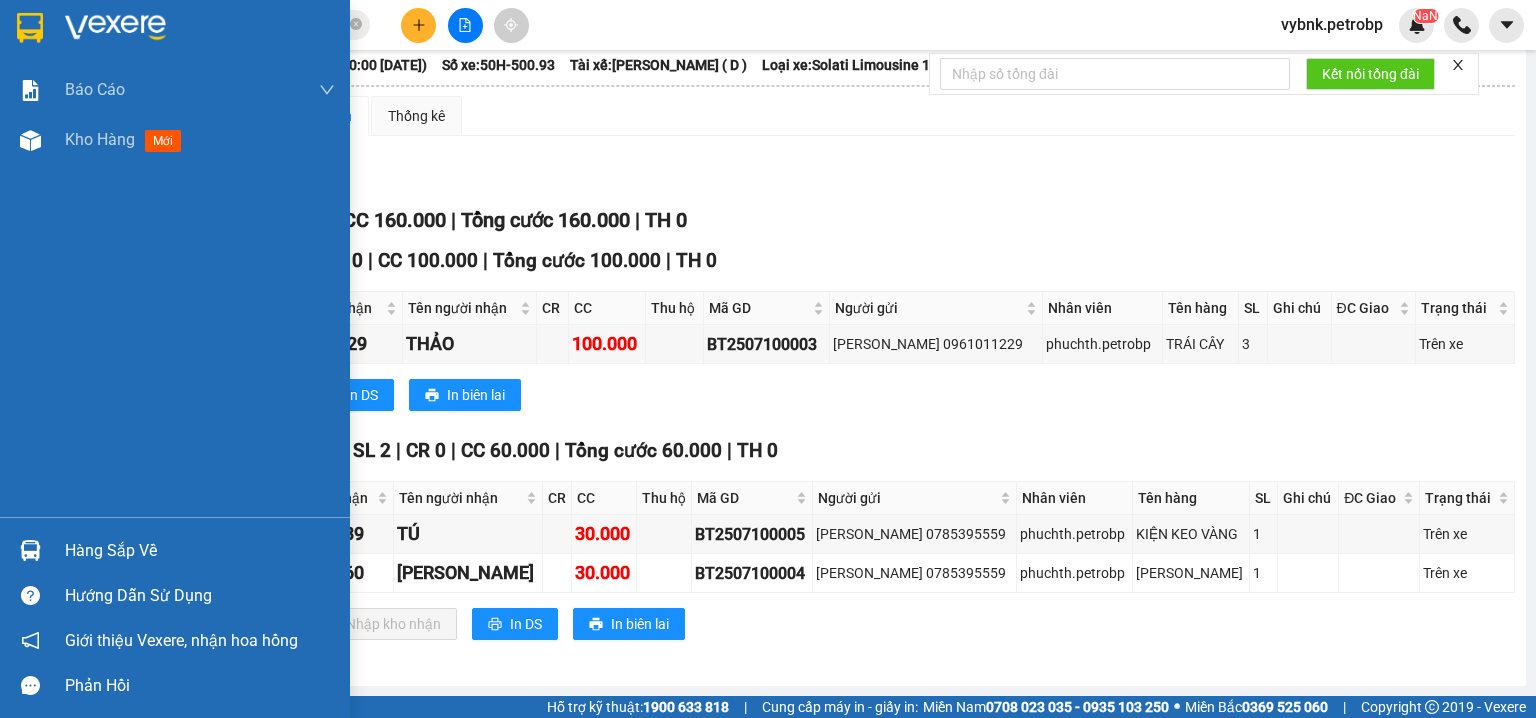click at bounding box center (30, 550) 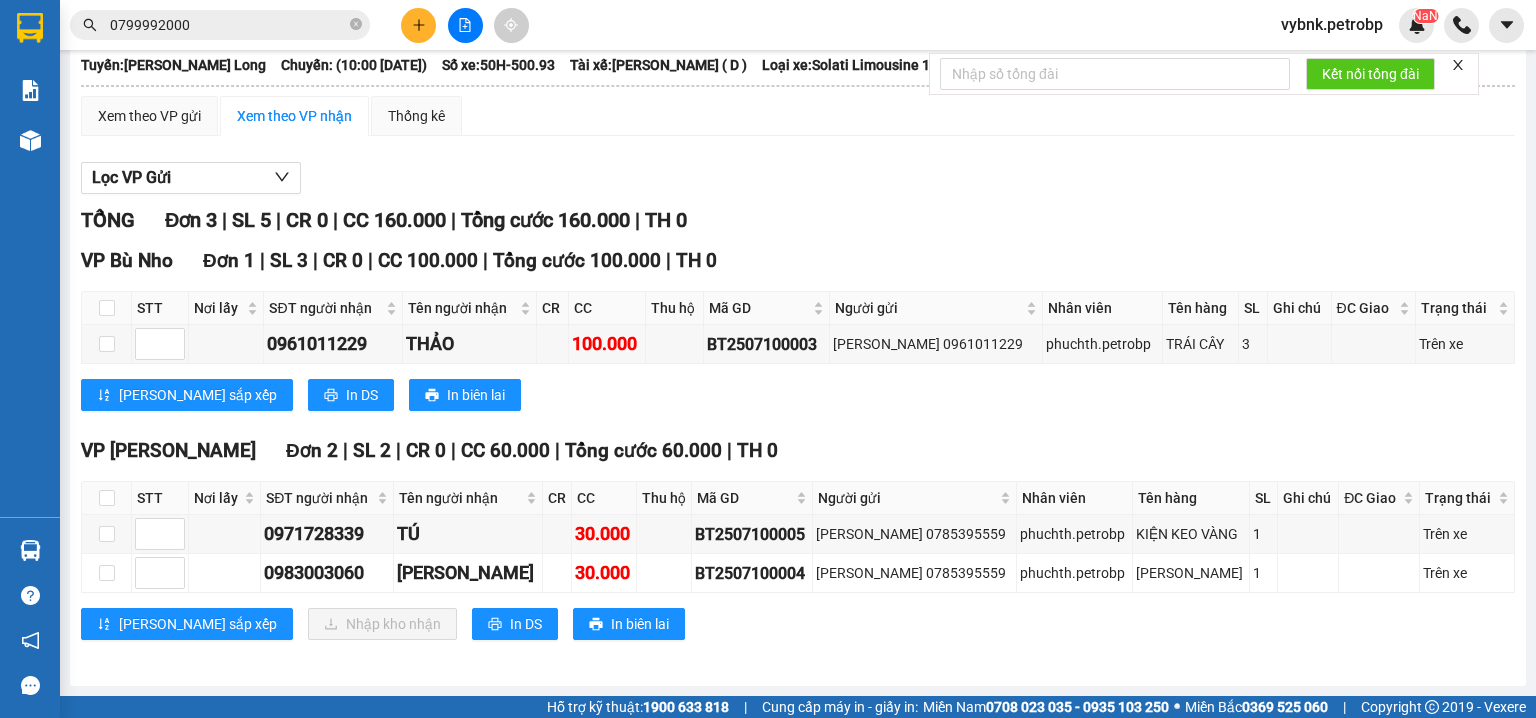 click on "Kết quả tìm kiếm ( 326 )  Bộ lọc  Ngày tạo đơn gần nhất Mã ĐH Trạng thái Món hàng Tổng cước Chưa cước Người gửi VP Gửi Người nhận VP Nhận 78ADV2507090106 16:50 - 09/07 VP Nhận   93H-023.04 00:14 - 10/07 NL ĐEN SL:  1 40.000 40.000 0903733488 LINH VP Quận 5 0799992000 NGỌC MINH VP Phước Bình LHP2507090003 11:25 - 09/07 VP Nhận   50H-363.26 17:59 - 09/07 giấy bọc trắng SL:  1 40.000 40.000 0931631992 VY VP Lê Hồng Phong 0799992000 NGỌC MINH VP Phước Bình BT2506160008 10:22 - 16/06 Đã giao   17:46 - 17/06 TỦ SL:  1 200.000 0768807807 THẮM  VP Bình Triệu 0799992000 NGỌC MINH VP Phước Bình DK2506110003 16:40 - 11/06 Đã giao   18:18 - 19/06 THÙNG GIẤY TRẮNG SL:  1 30.000 0799992000 NGỌC MINH (Trống) 0886820276 NGỌC ÁNH  VP Phú Riềng 78ADV2506100069 13:09 - 10/06 Đã giao   16:11 - 12/06 NL ĐEN SL:  1 30.000 0903733488 VŨ  VP Quận 5 0799992000 NGỌC MINH (Trống) LHP2506060010 13:00 - 06/06   SL:  1" at bounding box center [768, 359] 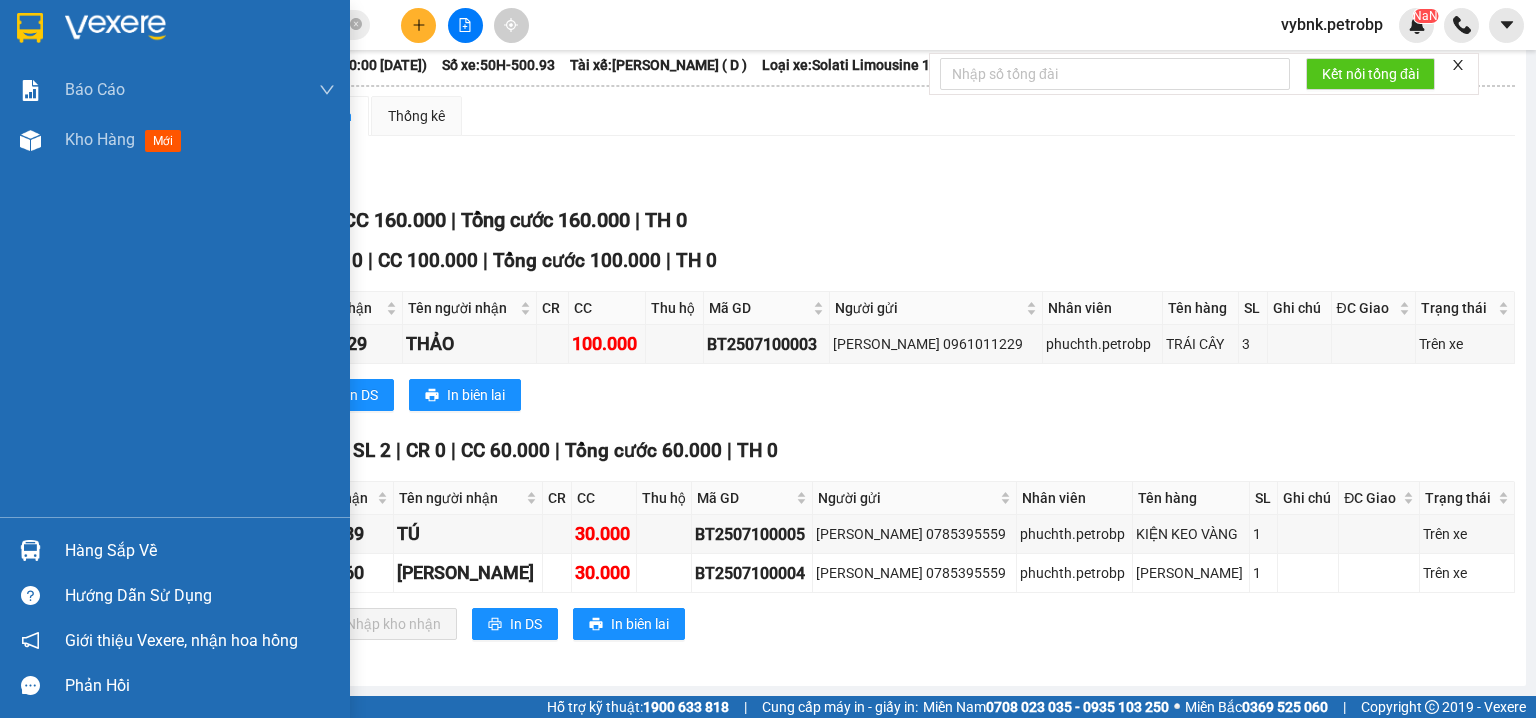 click at bounding box center (30, 550) 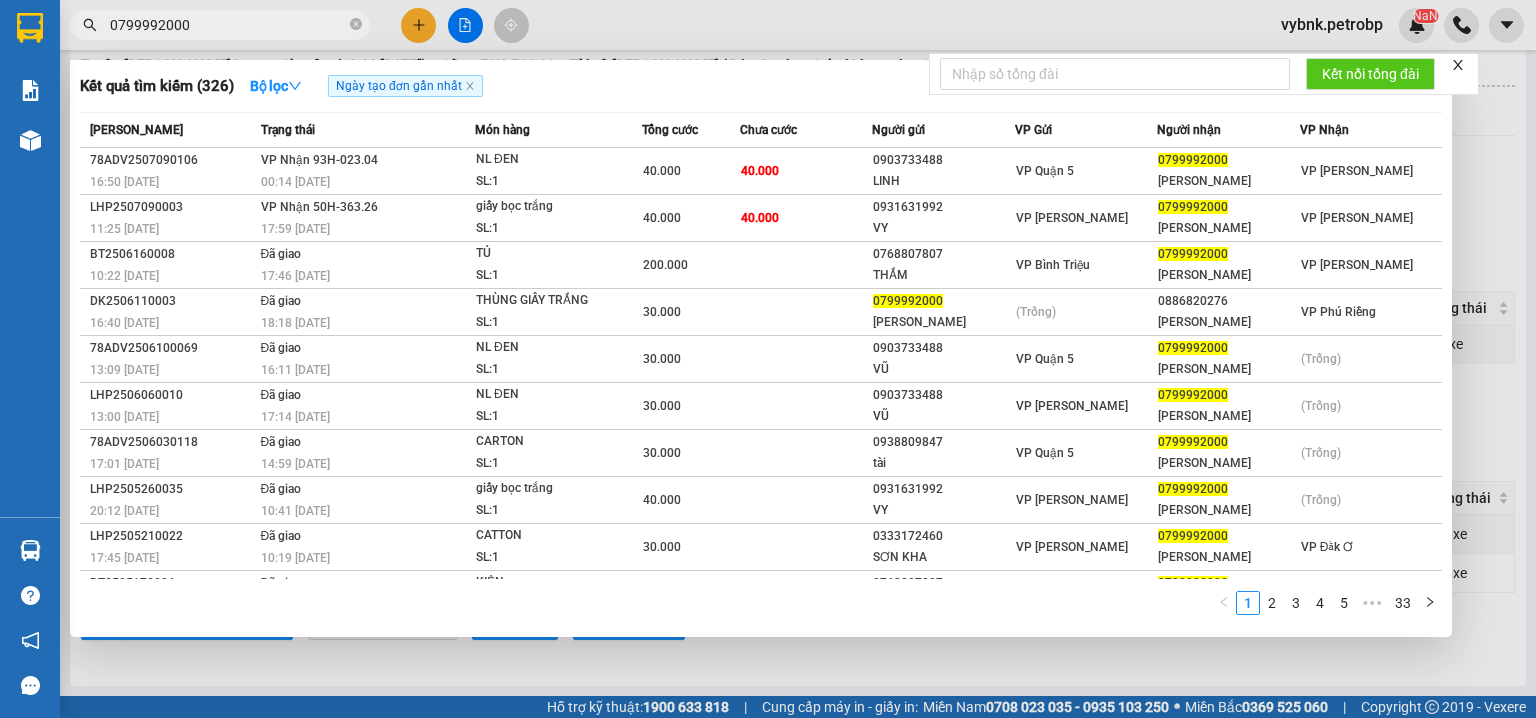 drag, startPoint x: 373, startPoint y: 8, endPoint x: 348, endPoint y: 23, distance: 29.15476 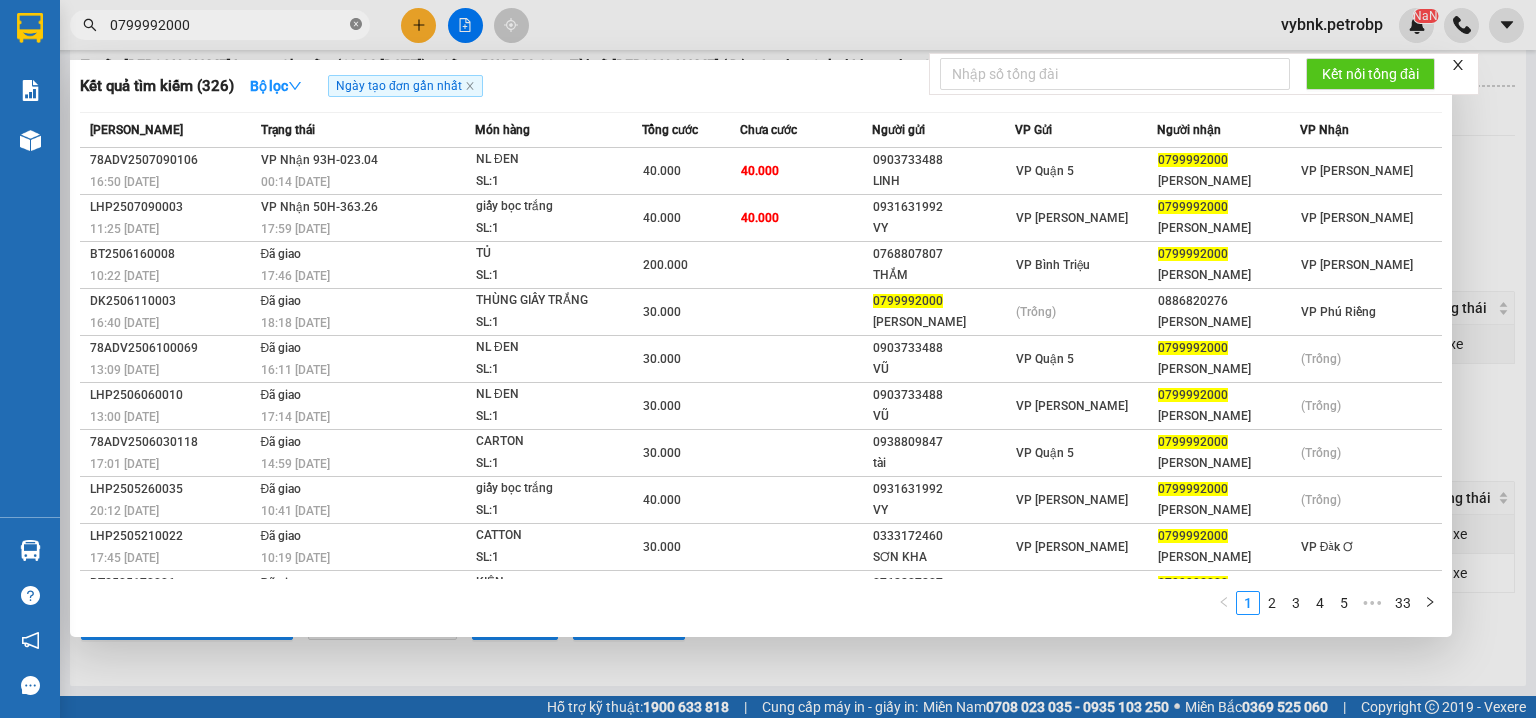 click 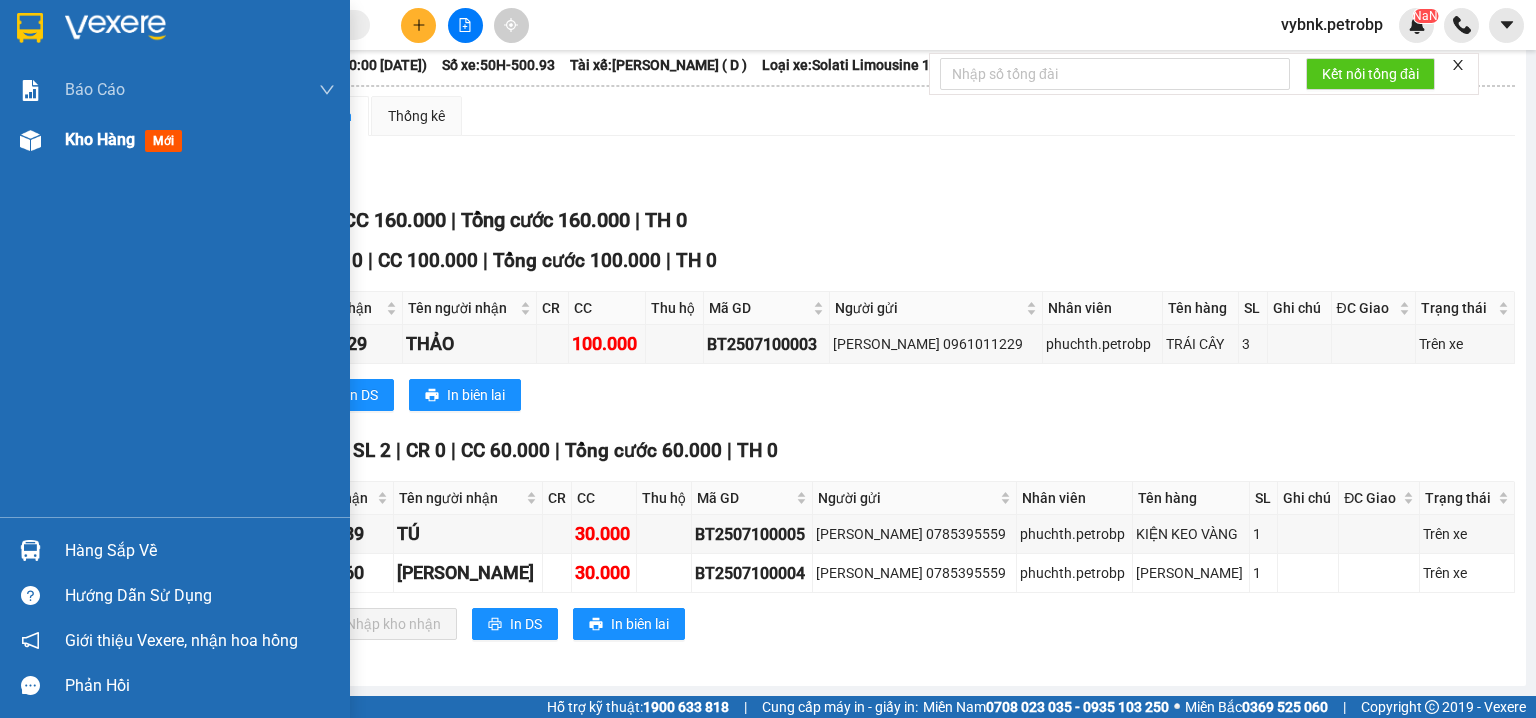 click on "Kho hàng mới" at bounding box center (175, 140) 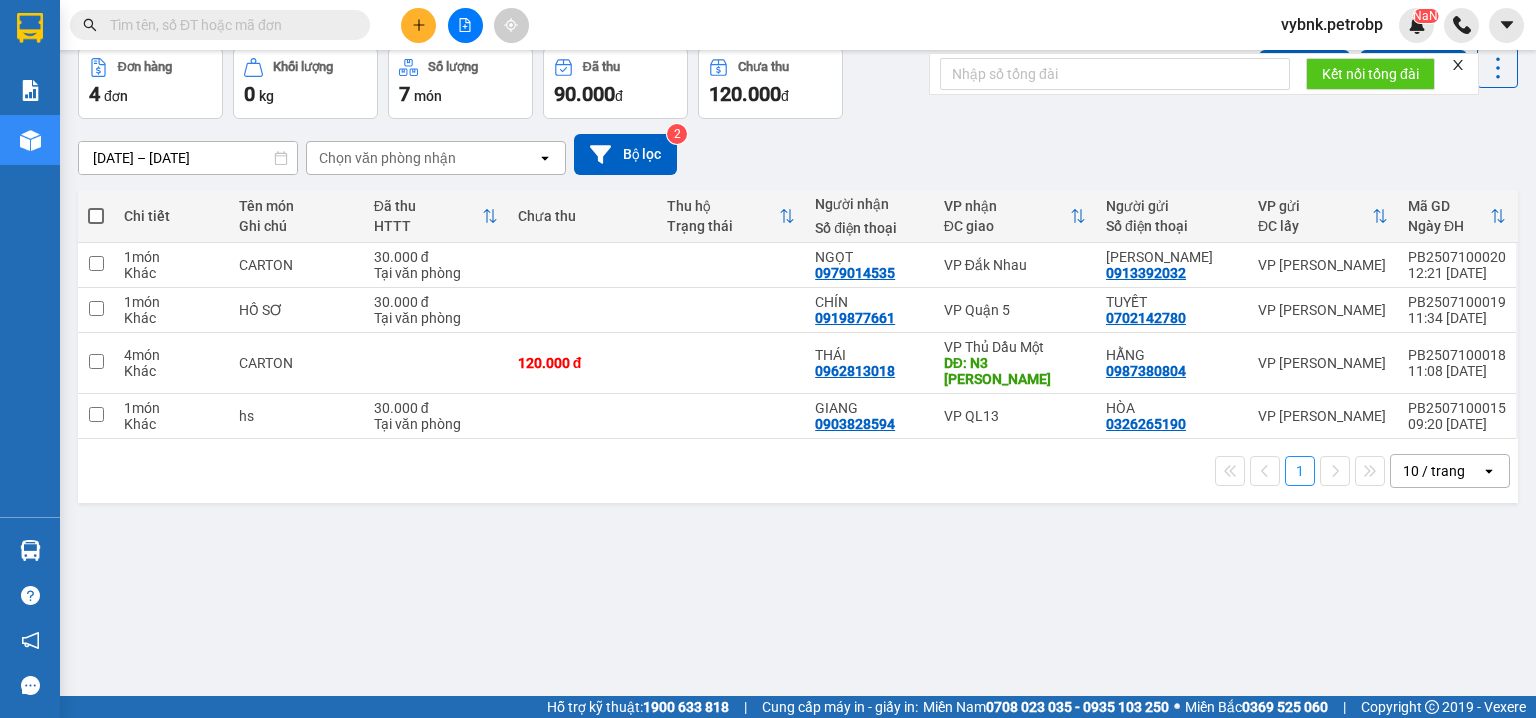 scroll, scrollTop: 0, scrollLeft: 0, axis: both 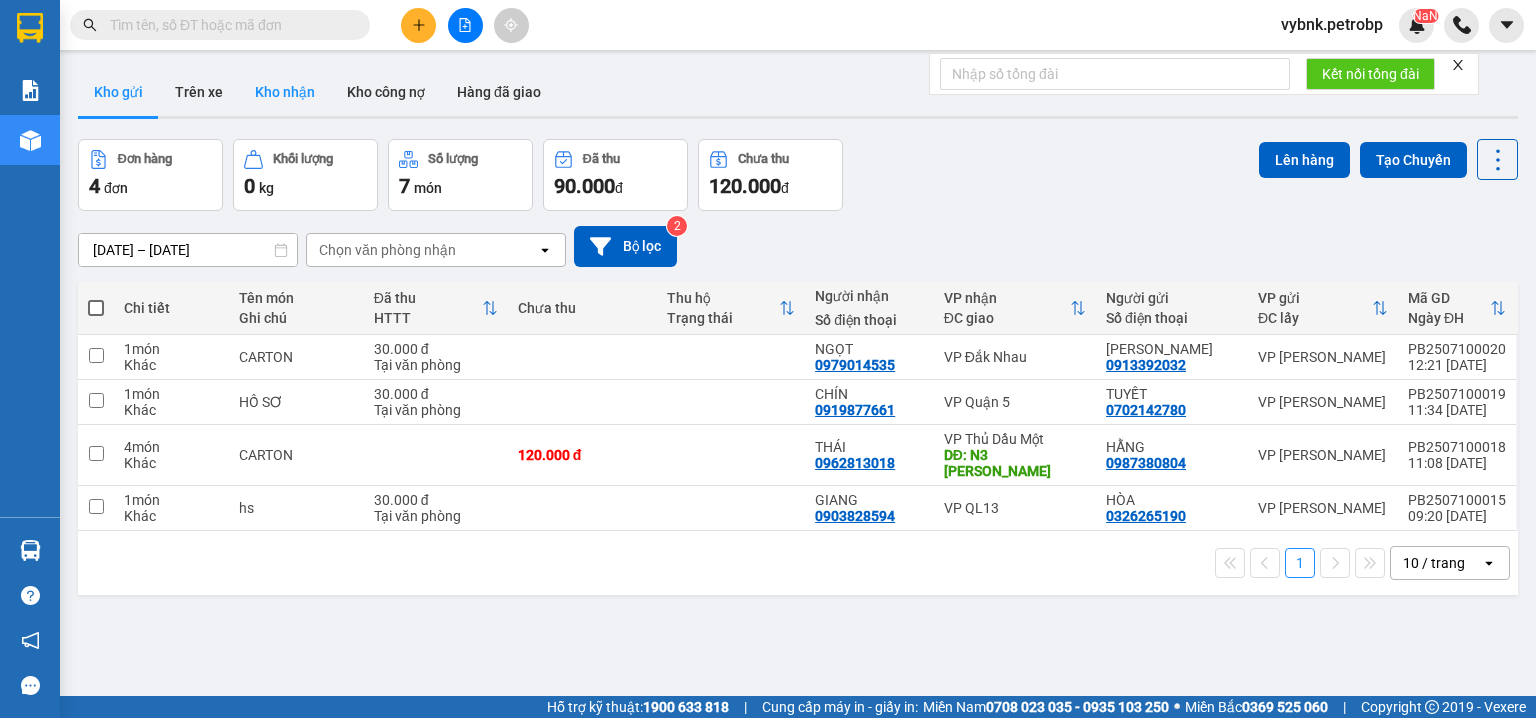 click on "Kho nhận" at bounding box center (285, 92) 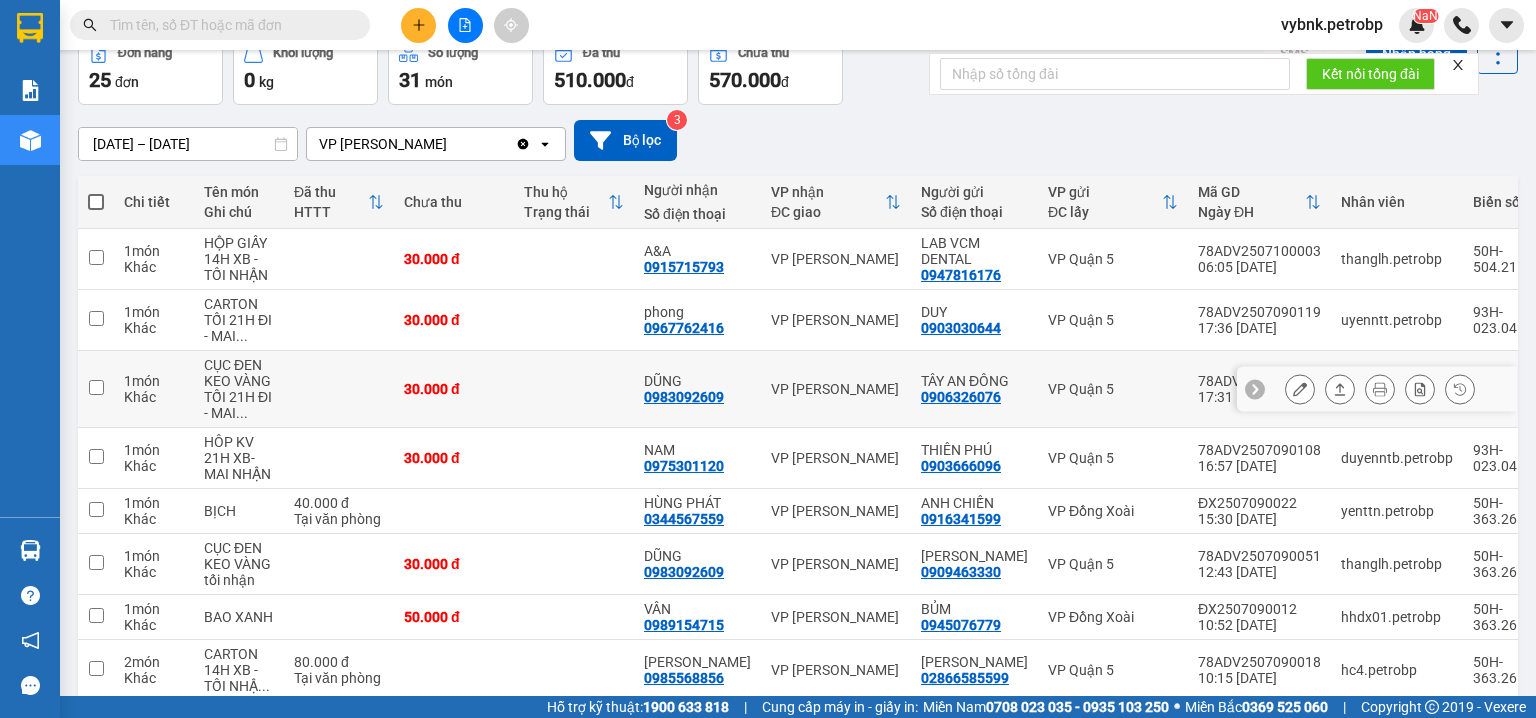 scroll, scrollTop: 320, scrollLeft: 0, axis: vertical 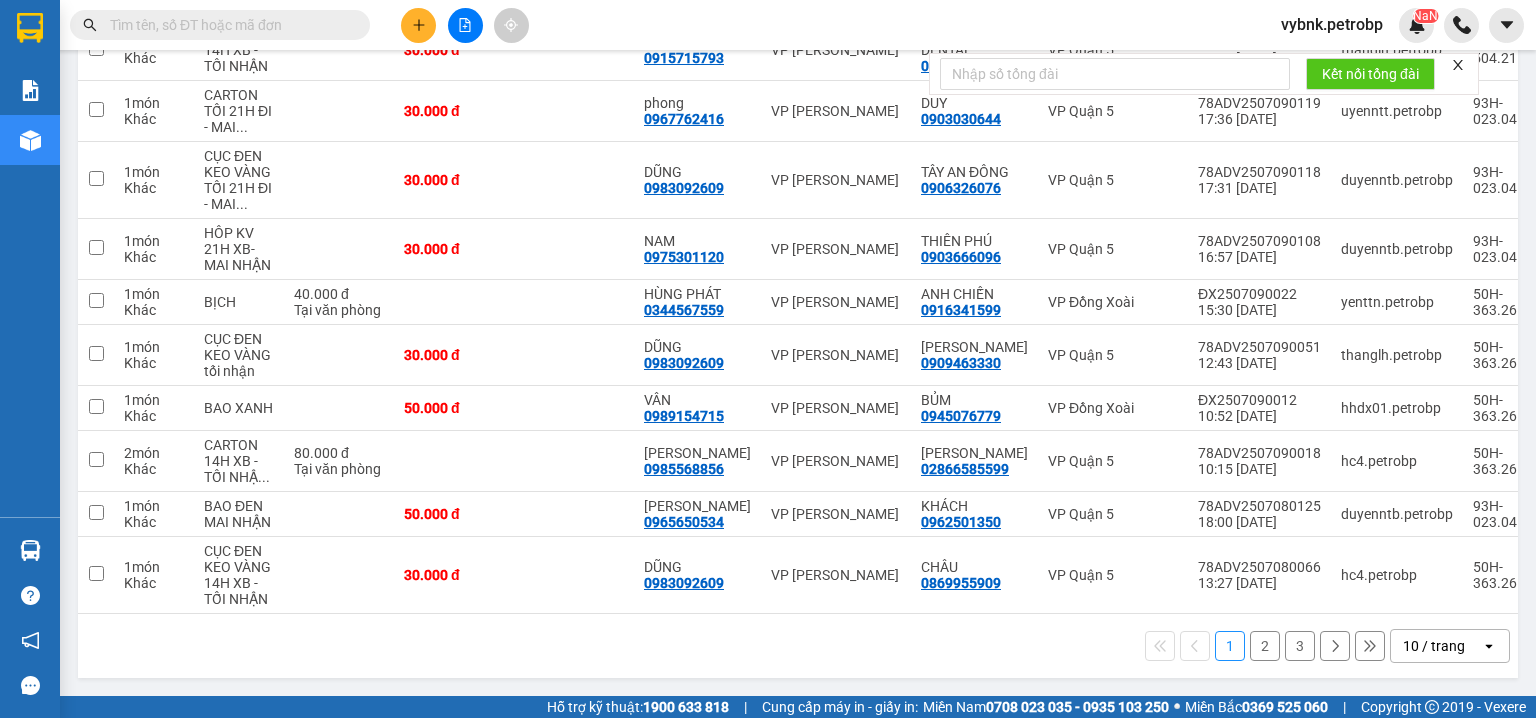 drag, startPoint x: 267, startPoint y: 8, endPoint x: 247, endPoint y: 53, distance: 49.24429 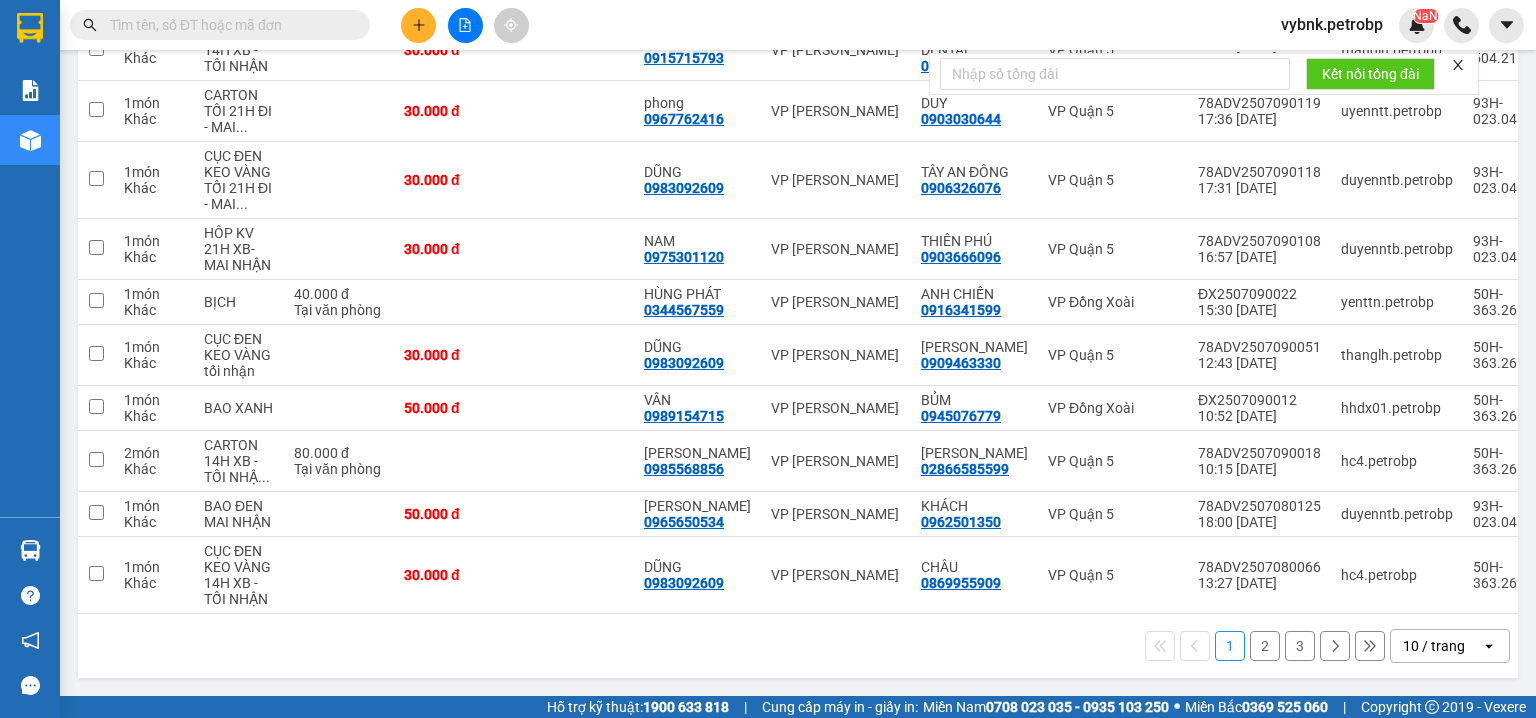 click at bounding box center [228, 25] 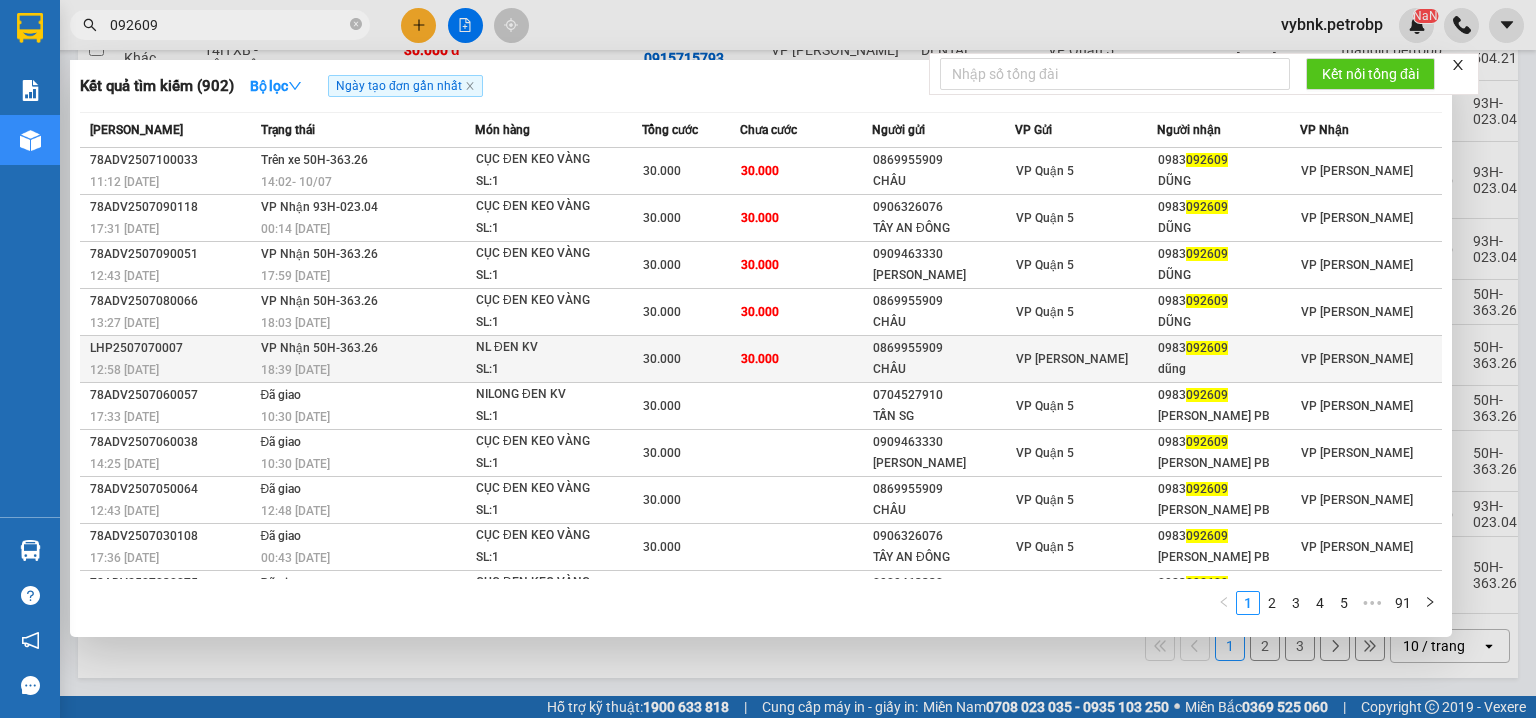 type on "092609" 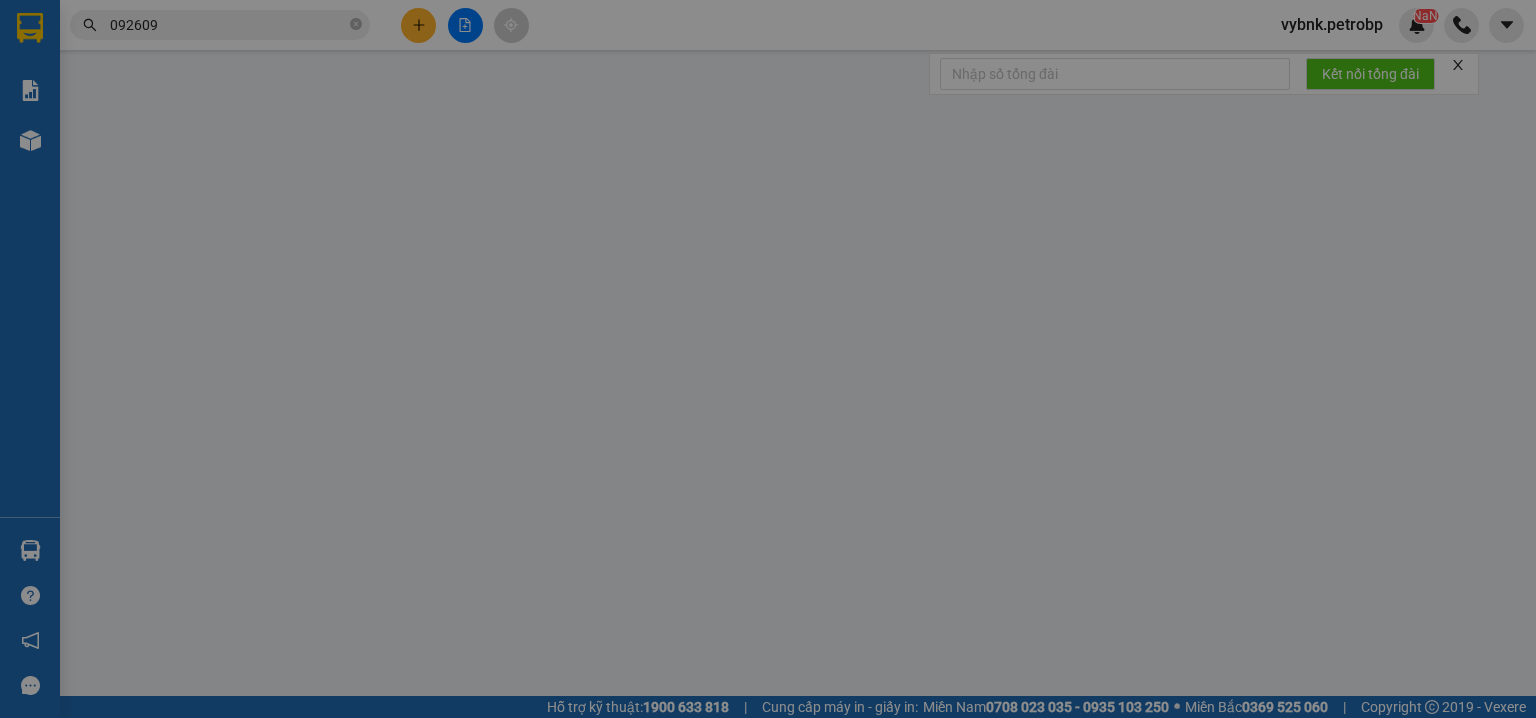 type on "0869955909" 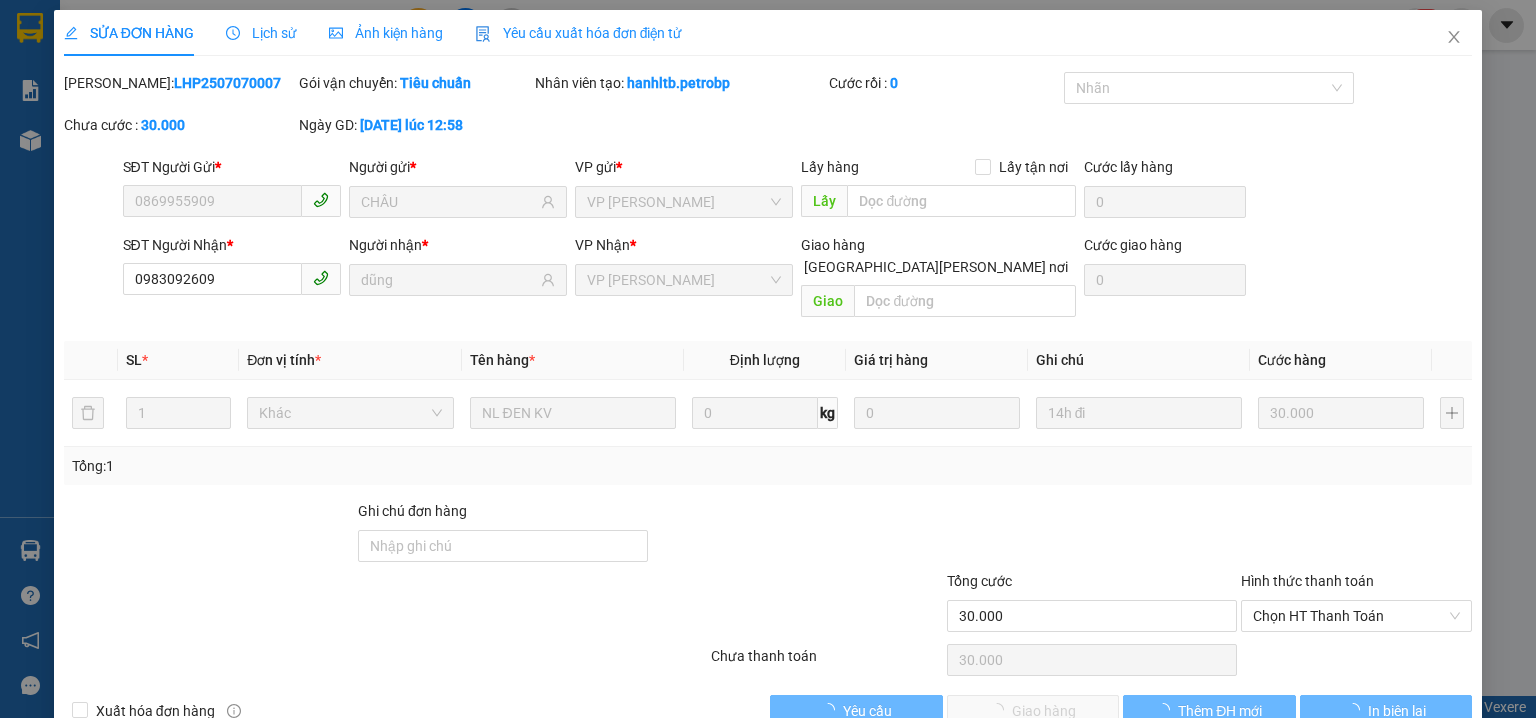 scroll, scrollTop: 0, scrollLeft: 0, axis: both 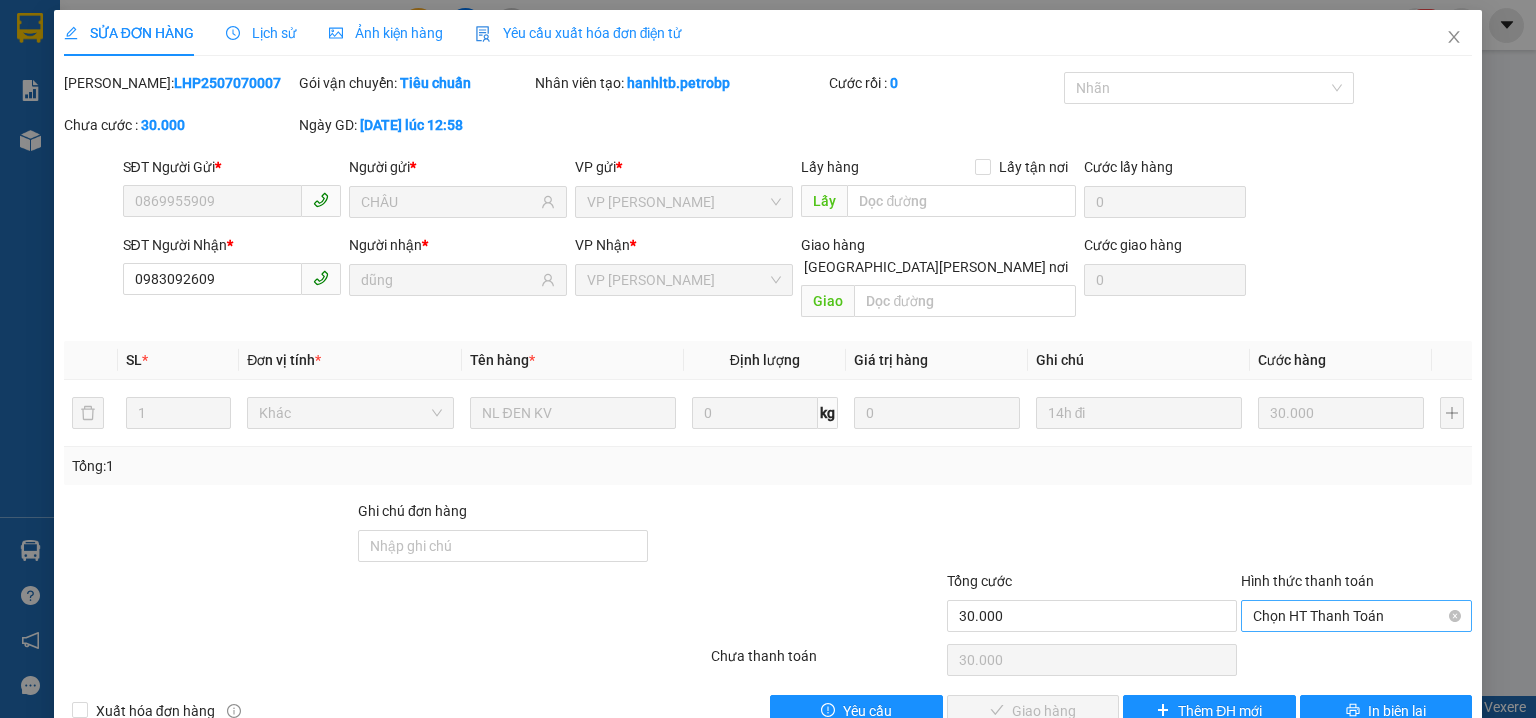 click on "Chọn HT Thanh Toán" at bounding box center [1356, 616] 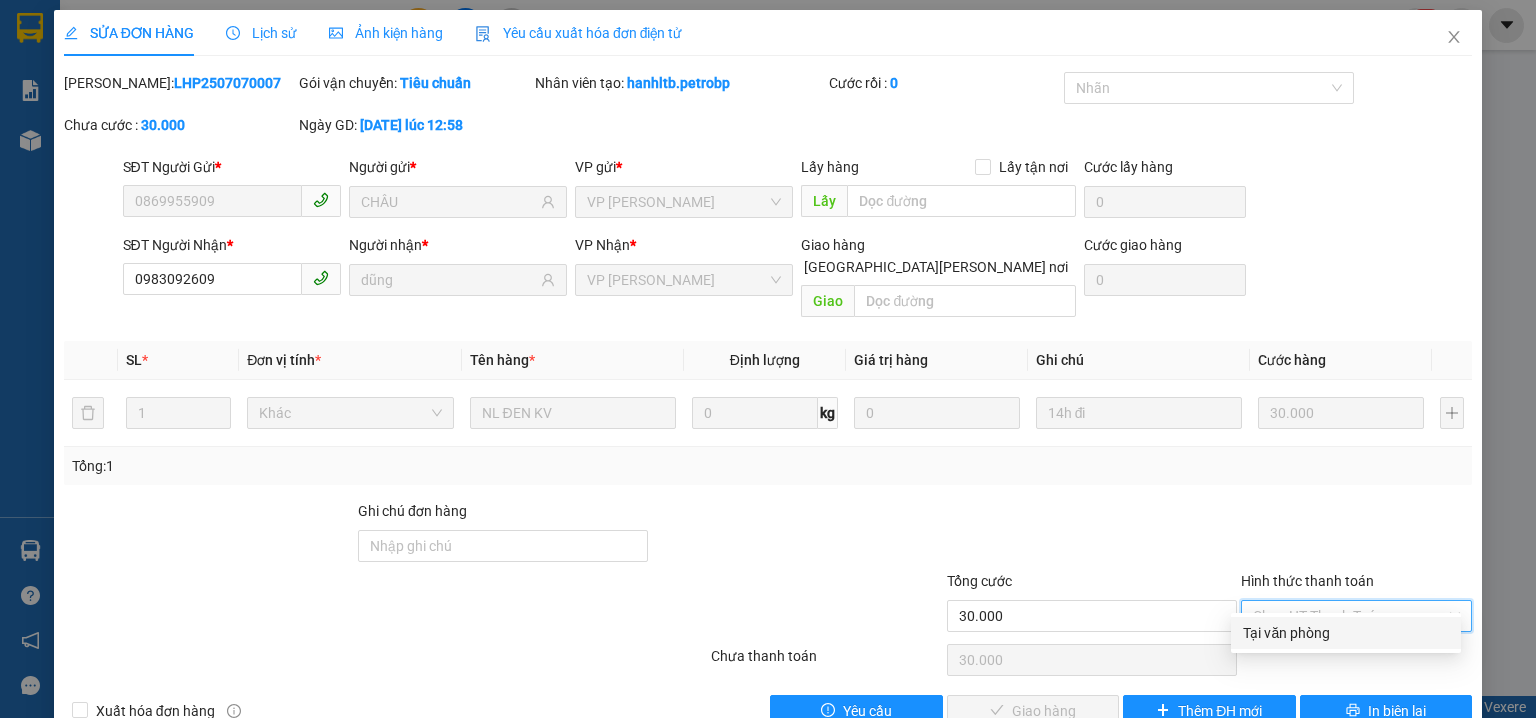 click on "Tại văn phòng" at bounding box center (1346, 633) 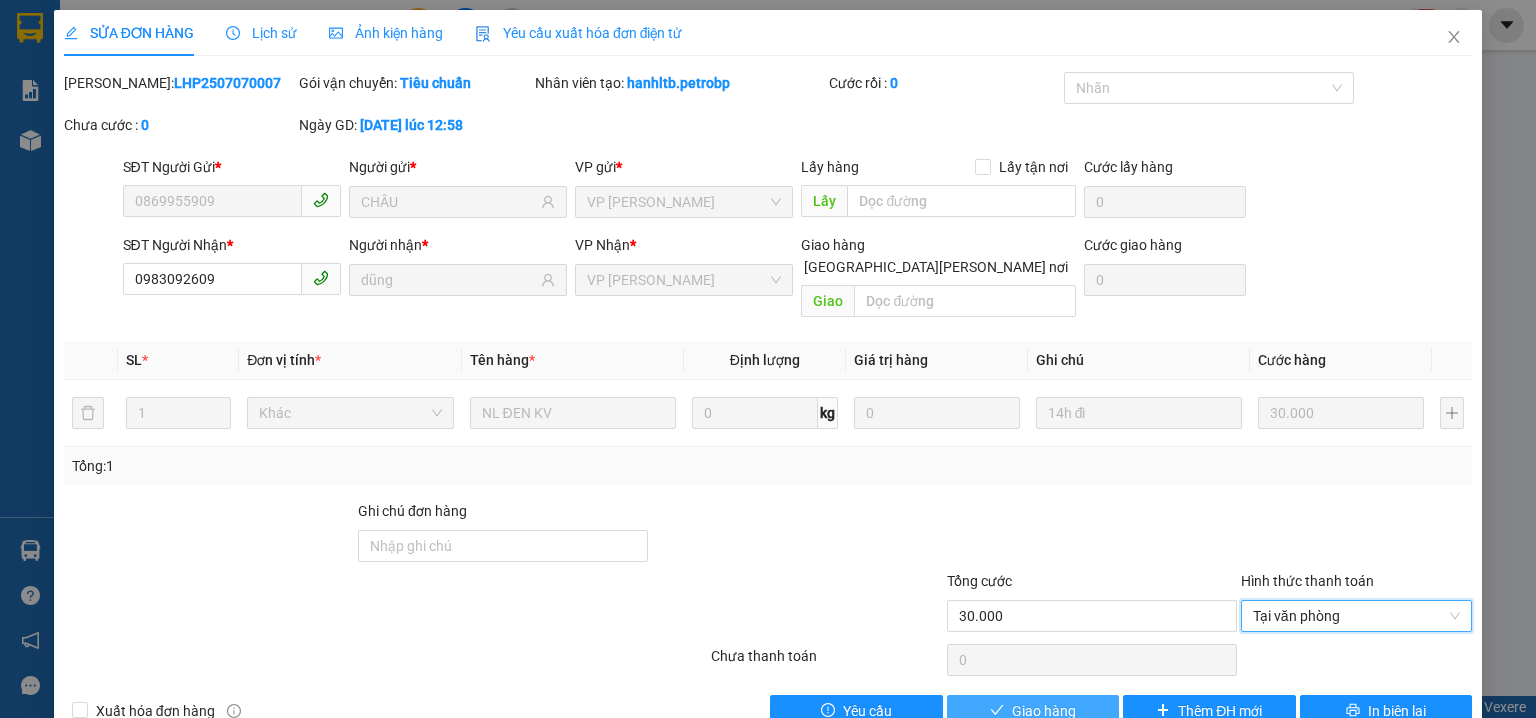 click on "Giao hàng" at bounding box center (1033, 711) 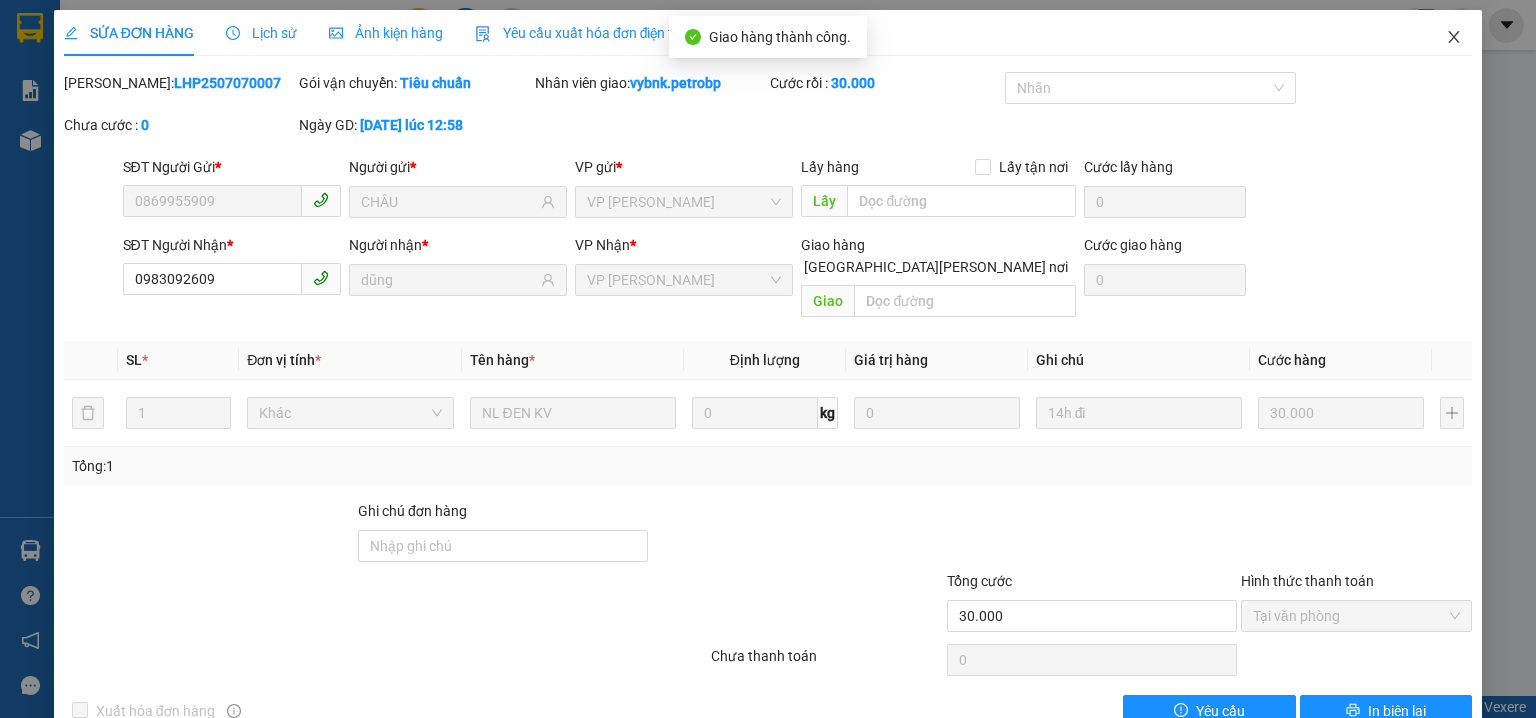 click 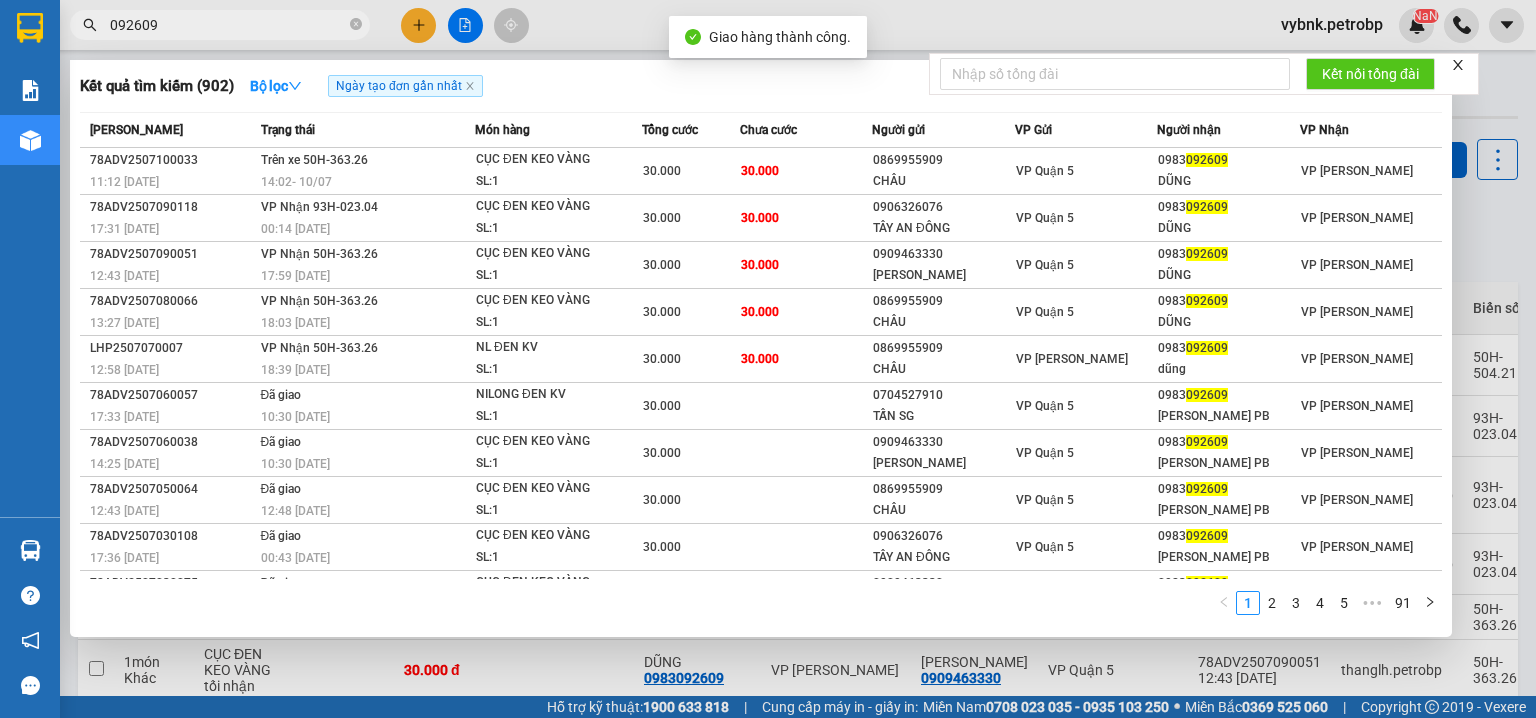click on "092609" at bounding box center [228, 25] 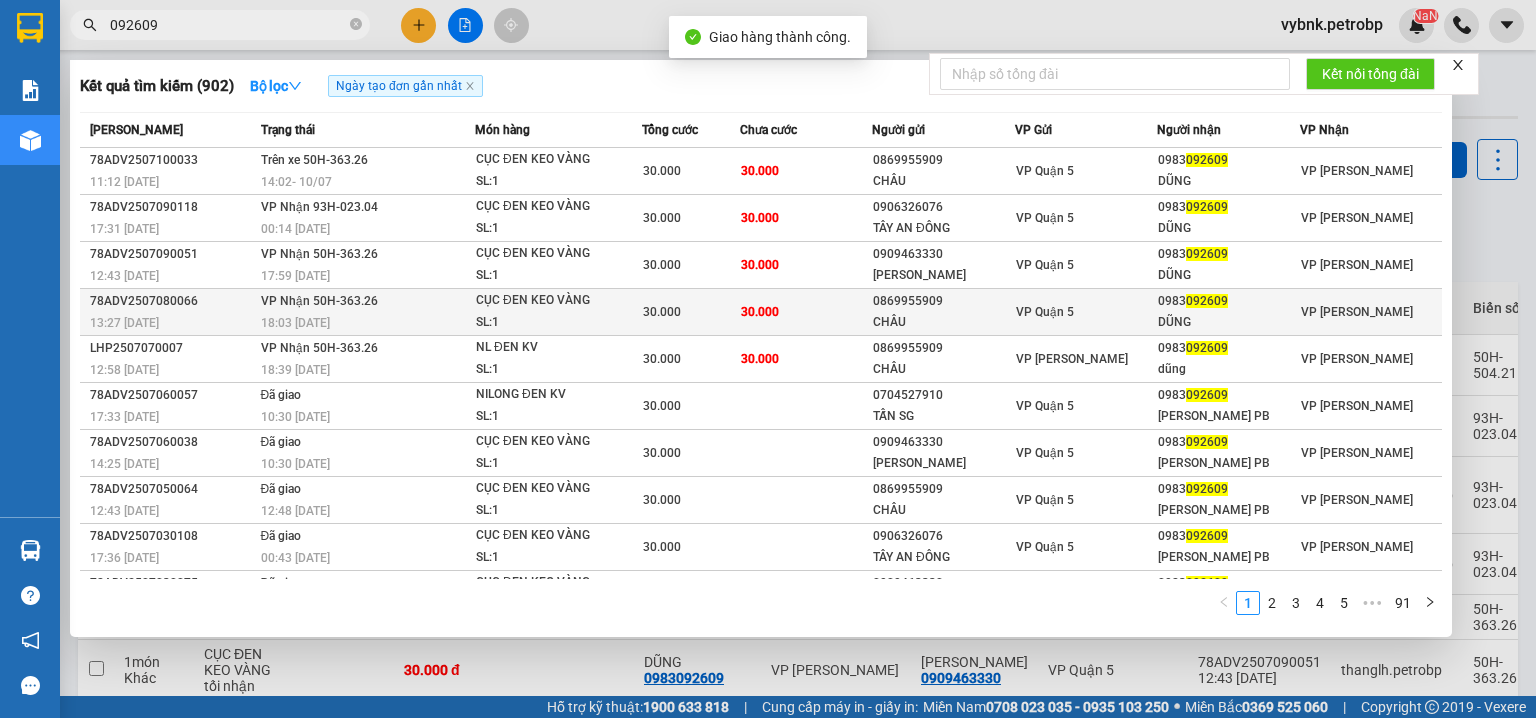 click on "30.000" at bounding box center [806, 312] 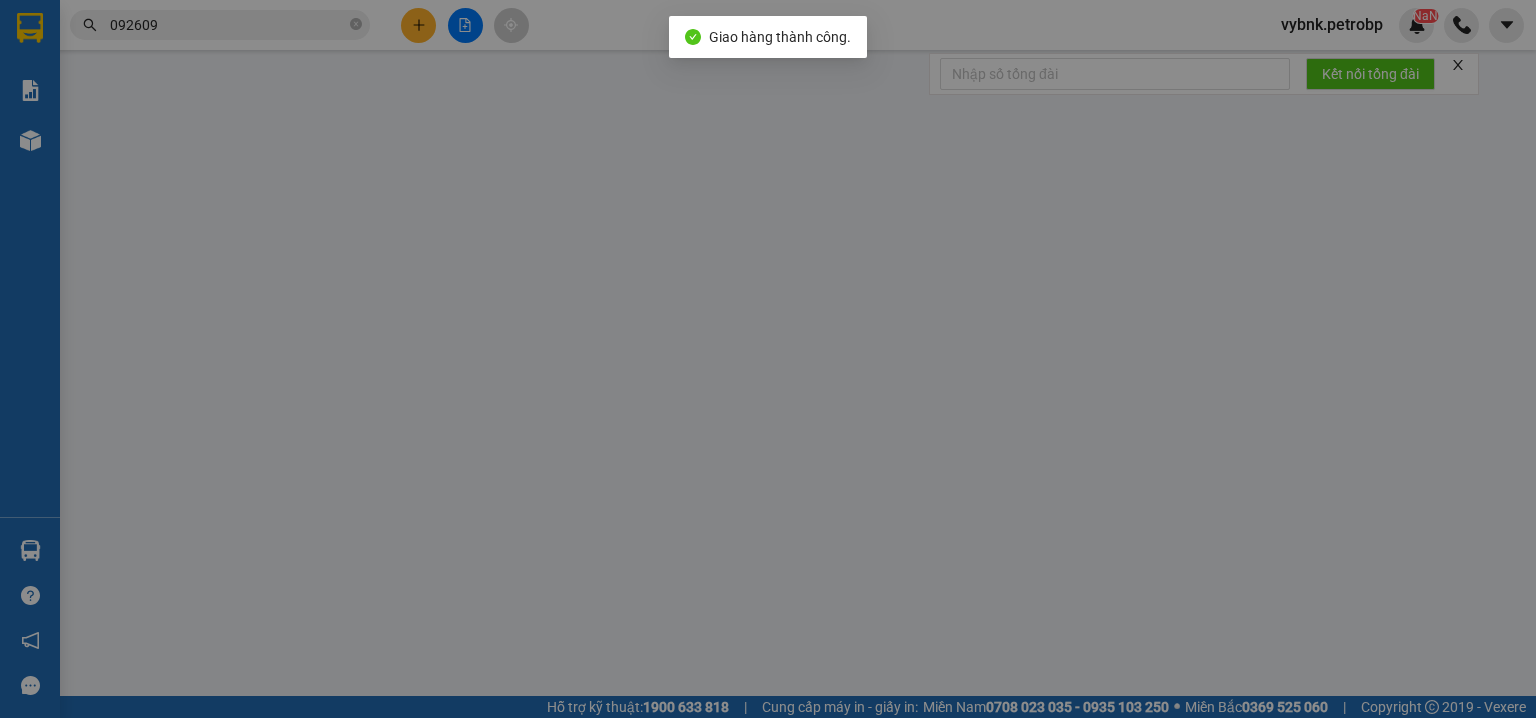 type on "0869955909" 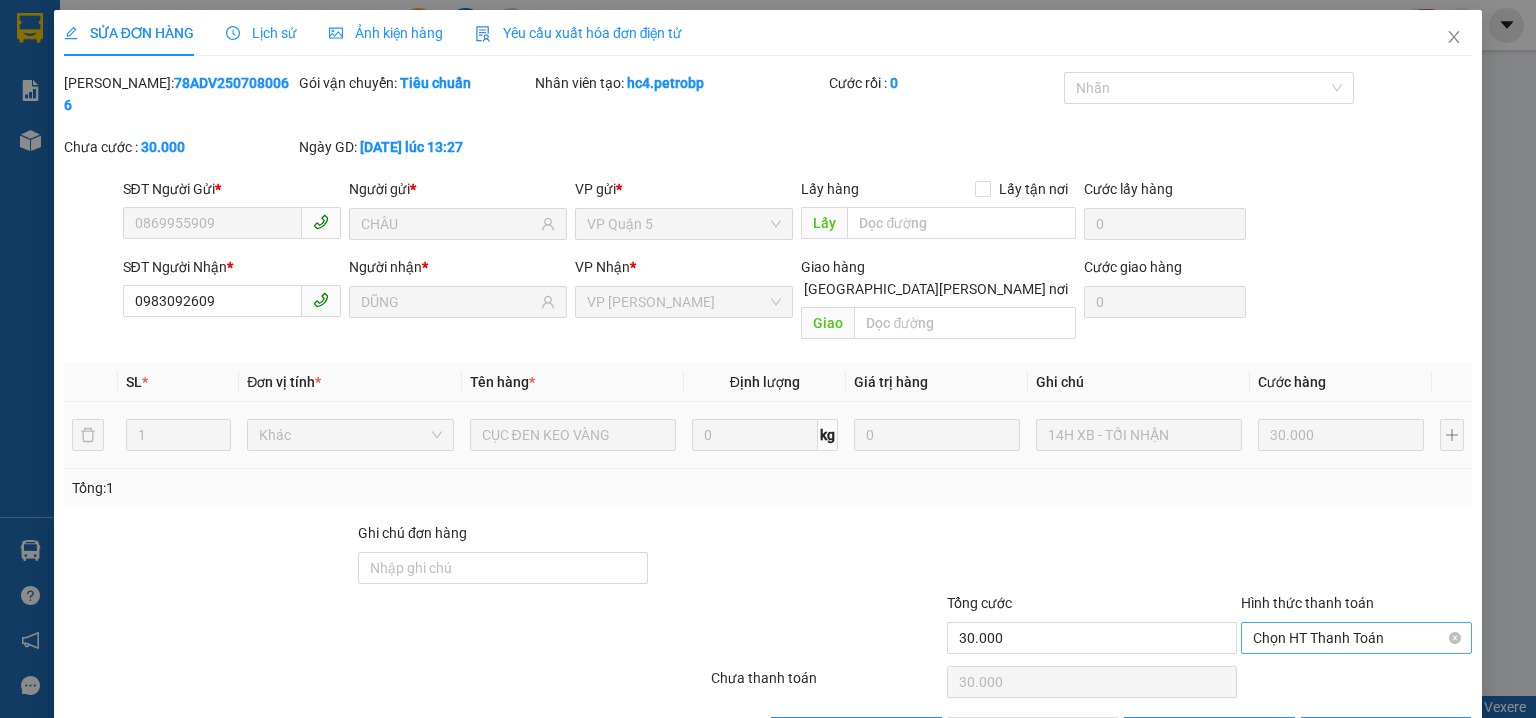 click on "Chọn HT Thanh Toán" at bounding box center (1356, 638) 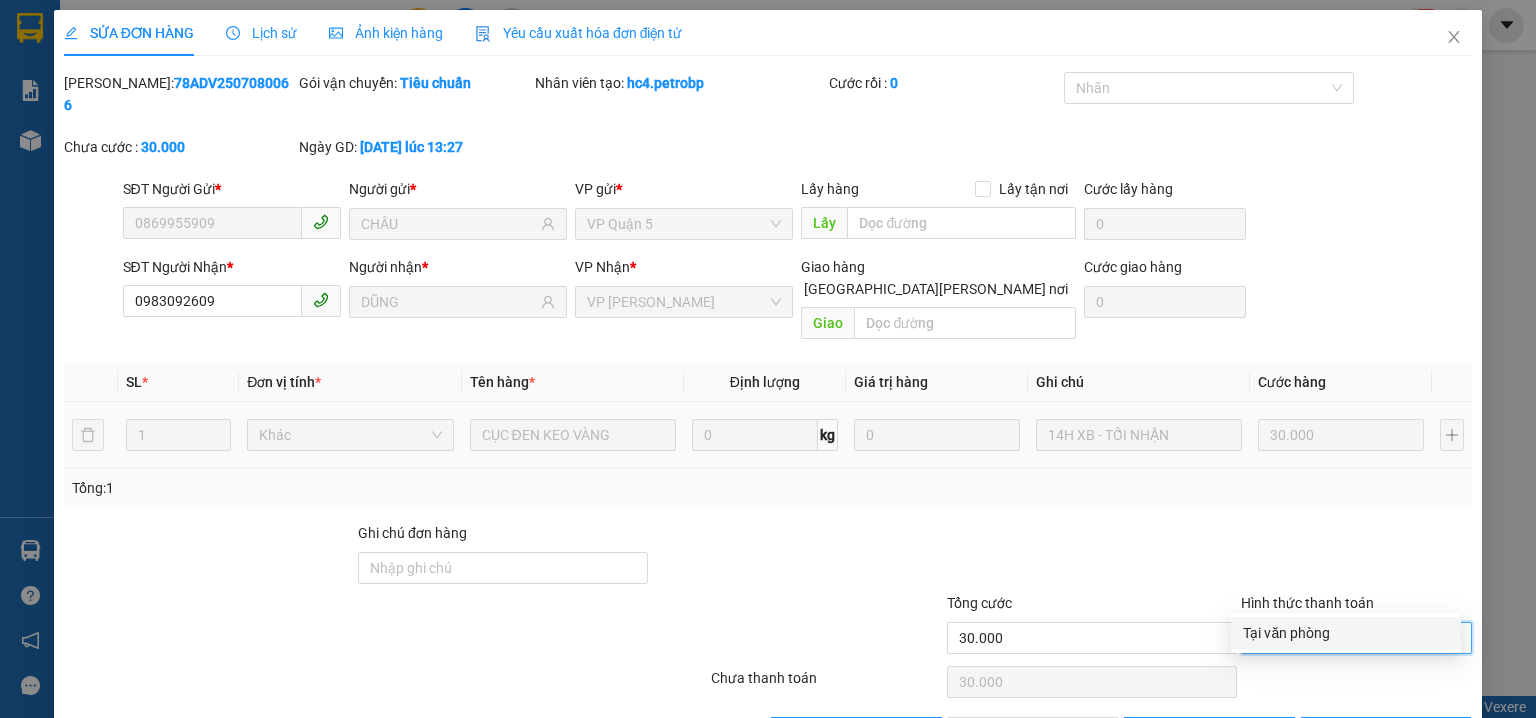 click on "Tại văn phòng" at bounding box center [1346, 633] 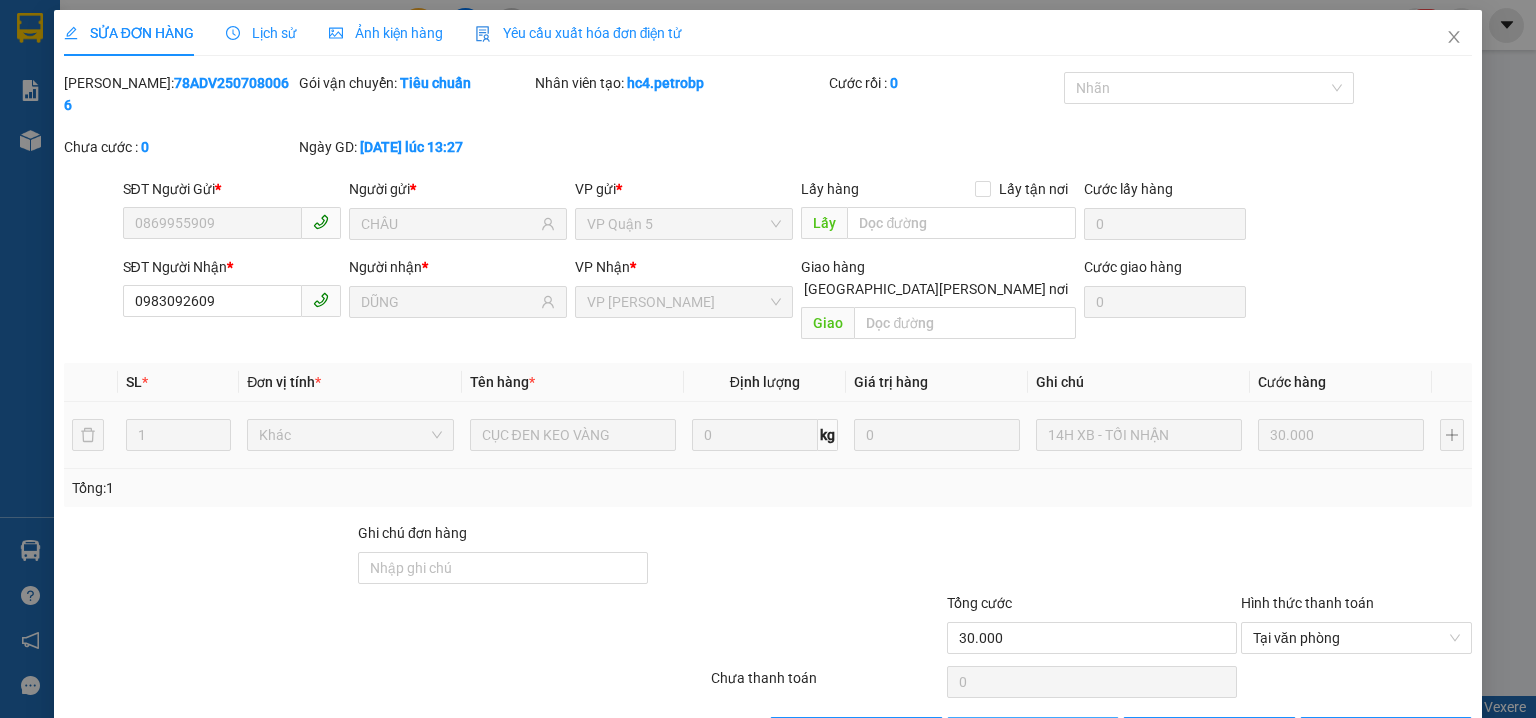 click on "Giao hàng" at bounding box center (1044, 733) 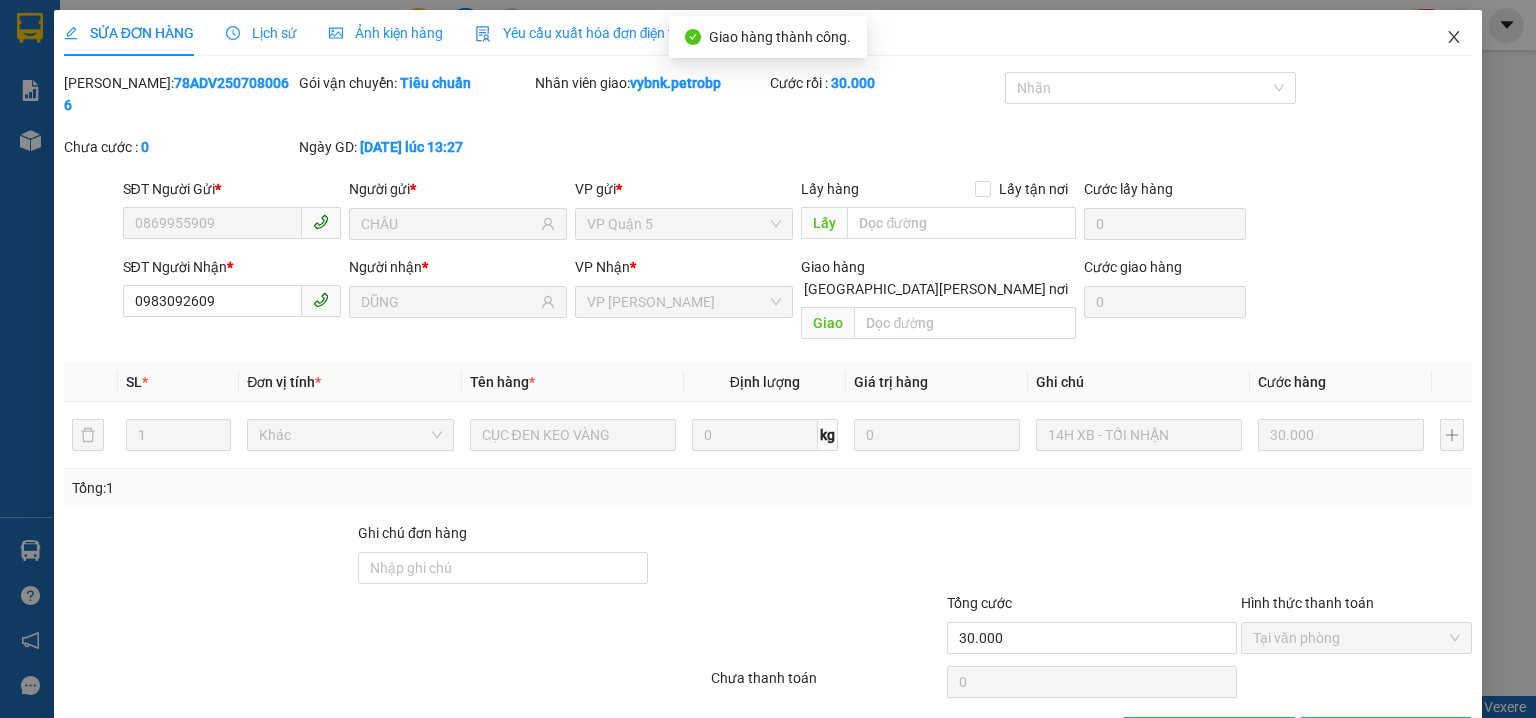 click 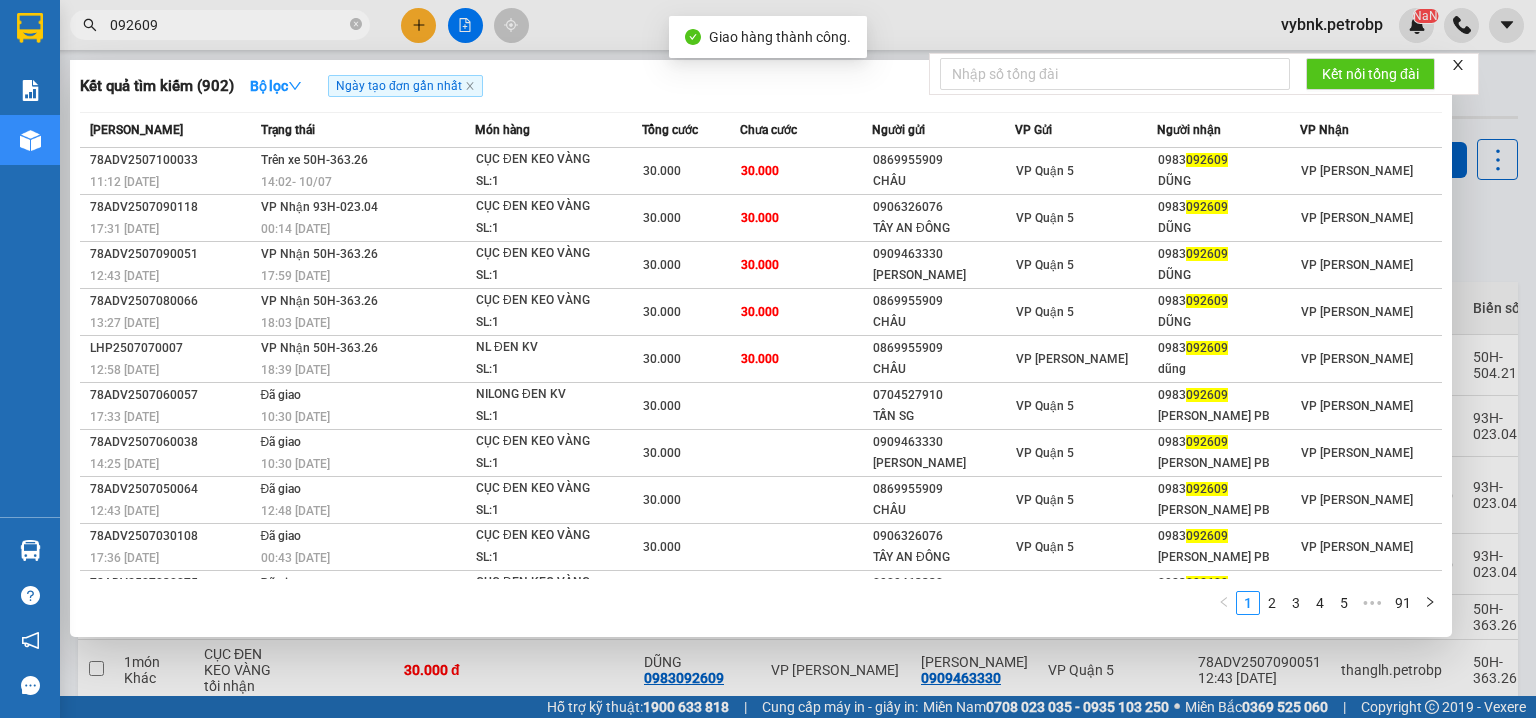 click on "092609" at bounding box center (220, 25) 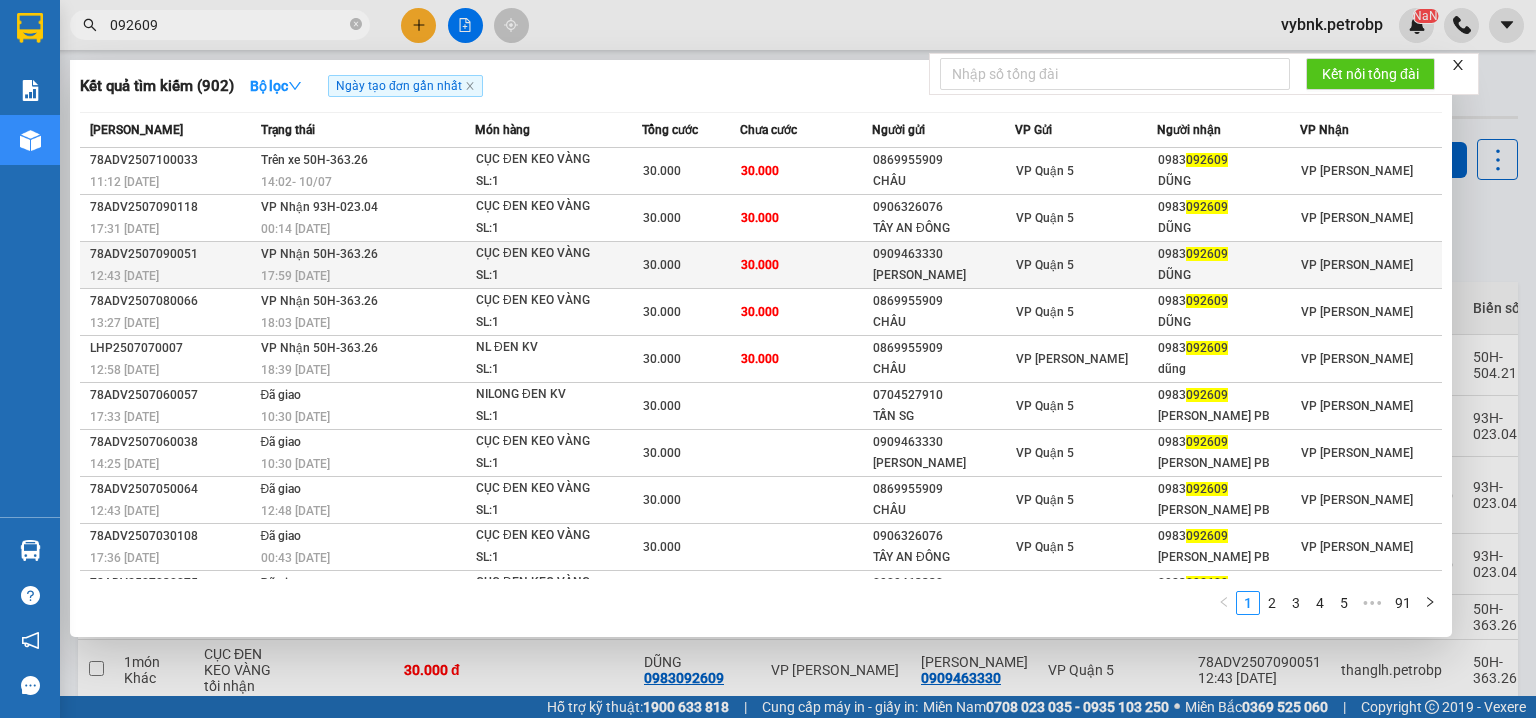 click on "30.000" at bounding box center (691, 265) 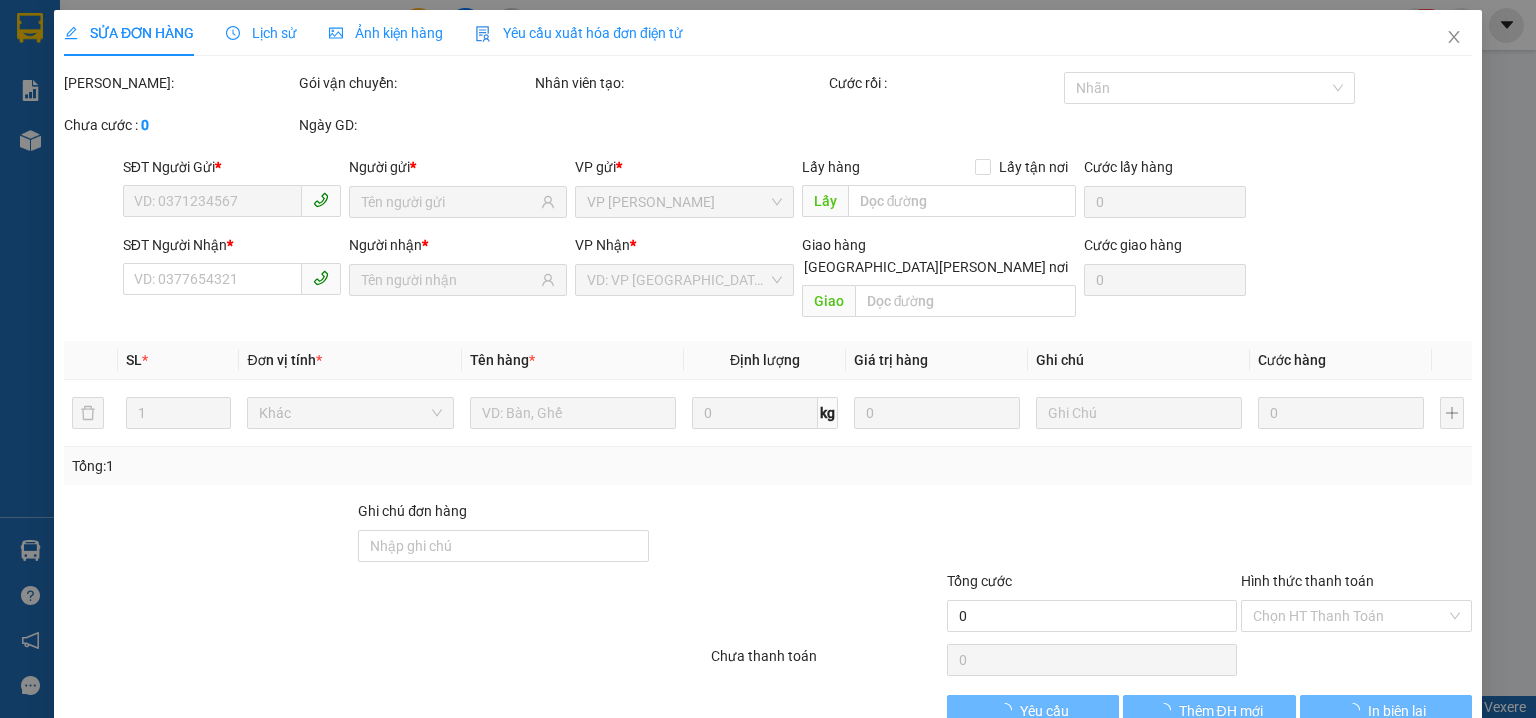 type on "0909463330" 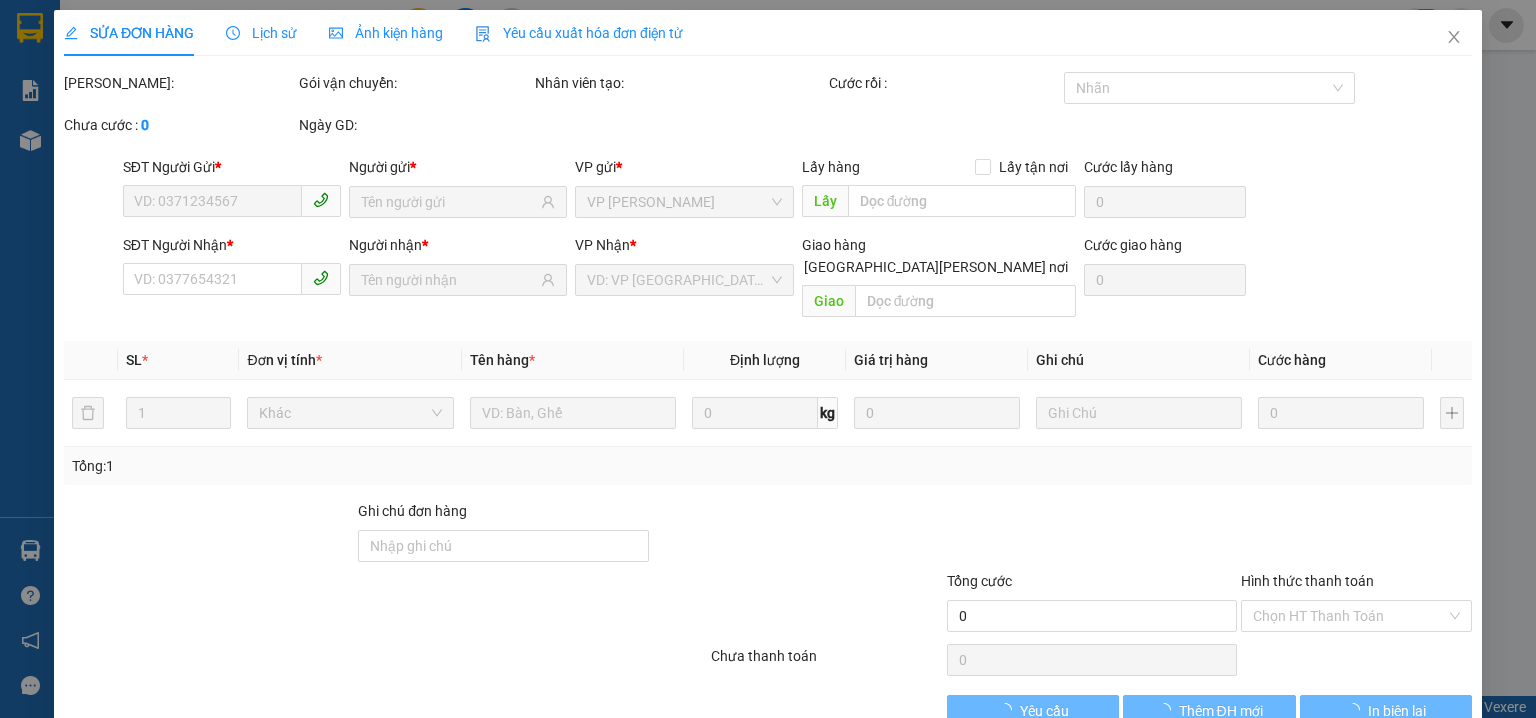 type on "THẢO KENDY" 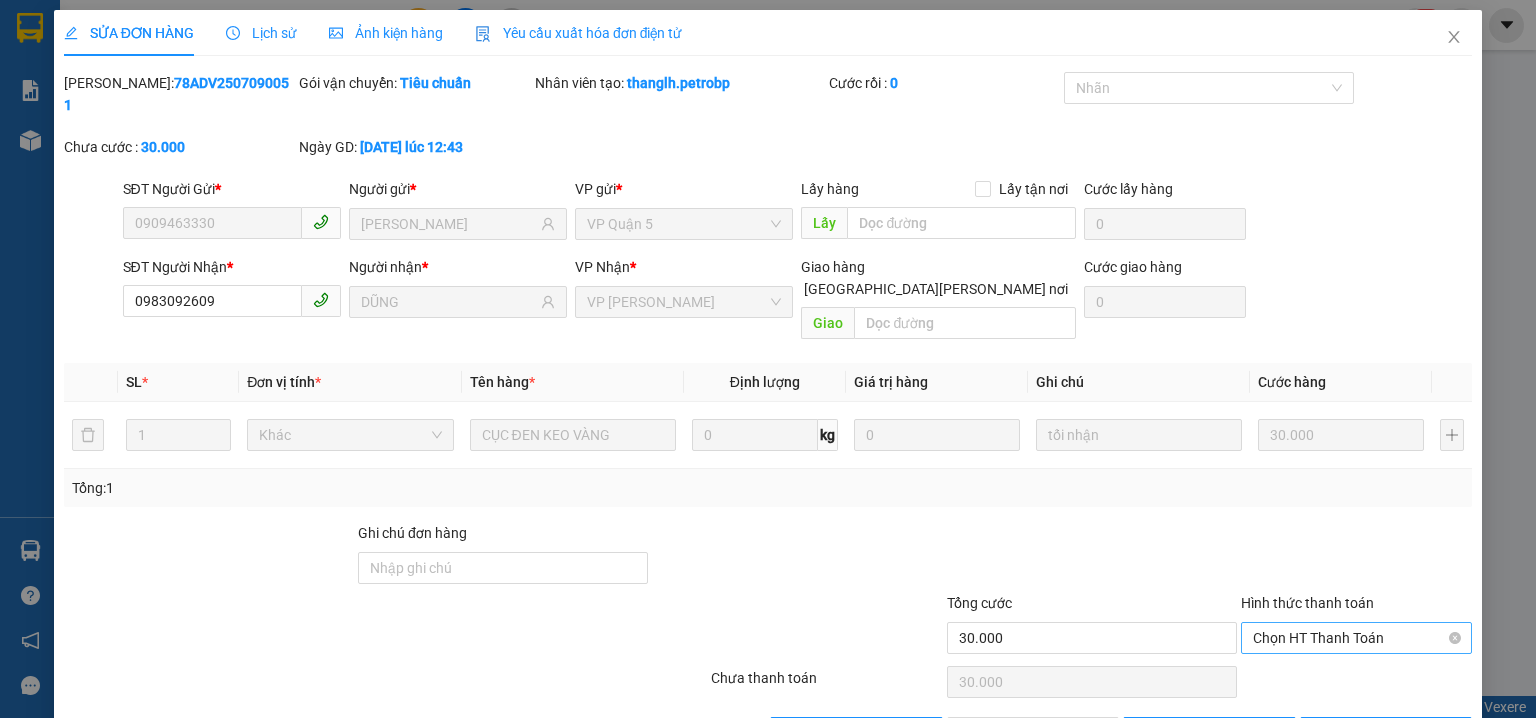 click on "Chọn HT Thanh Toán" at bounding box center (1356, 638) 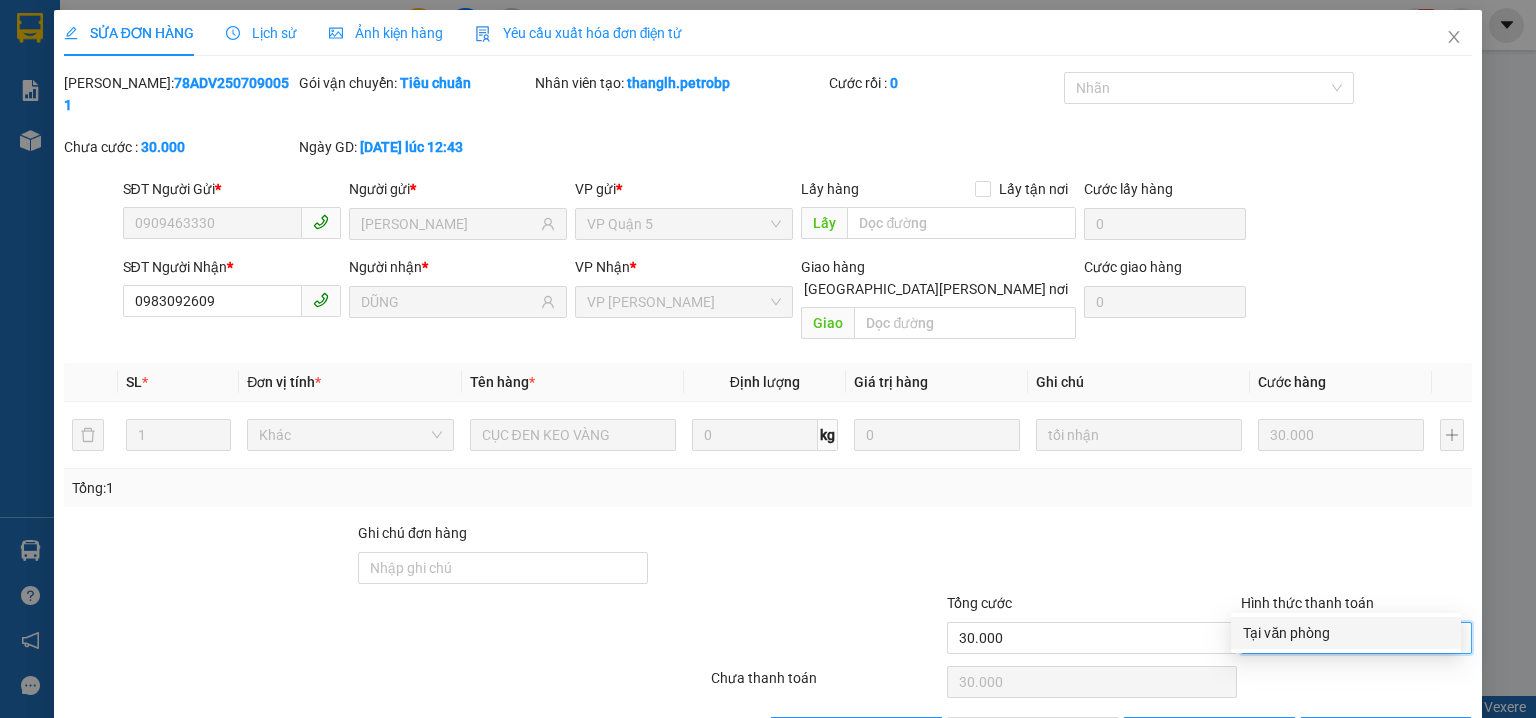 click on "Tại văn phòng" at bounding box center [1346, 633] 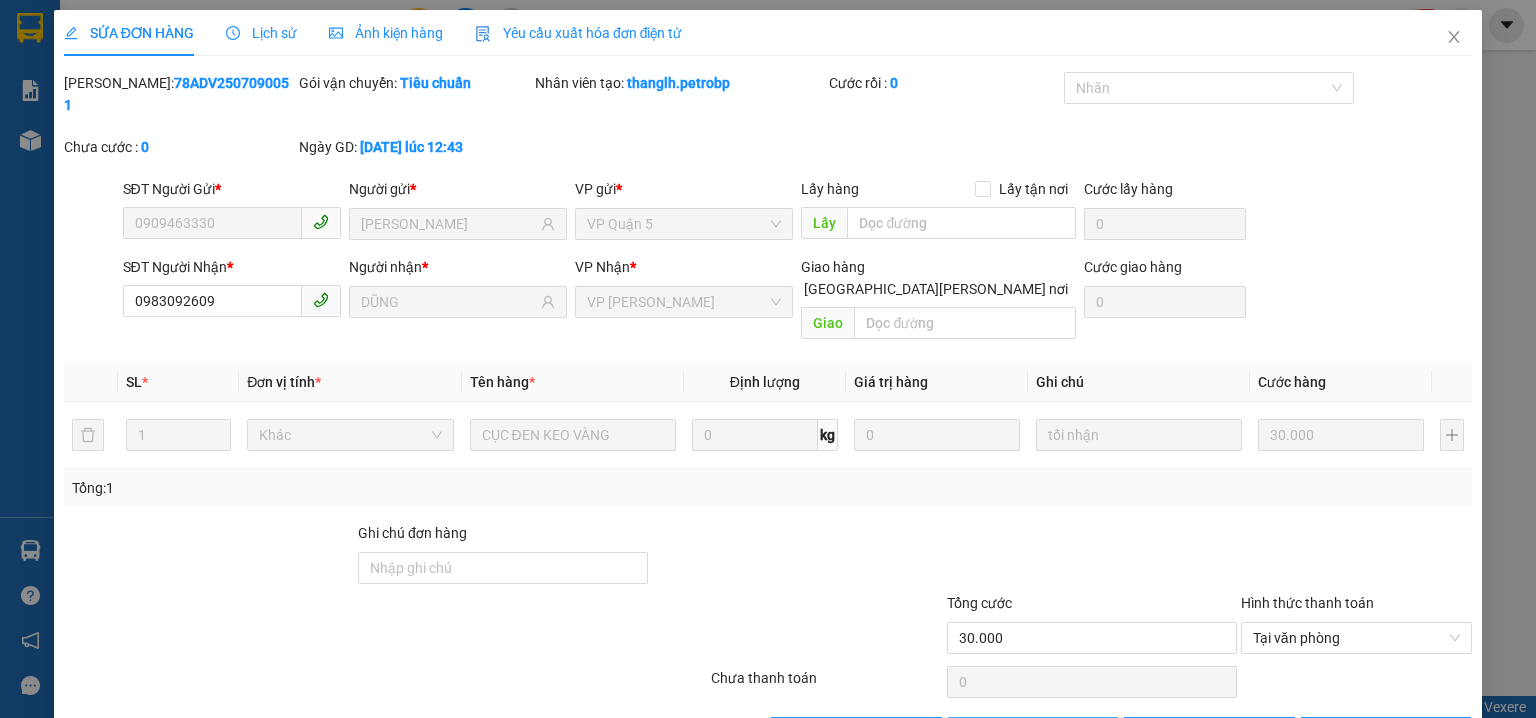 click on "Giao hàng" at bounding box center [1044, 733] 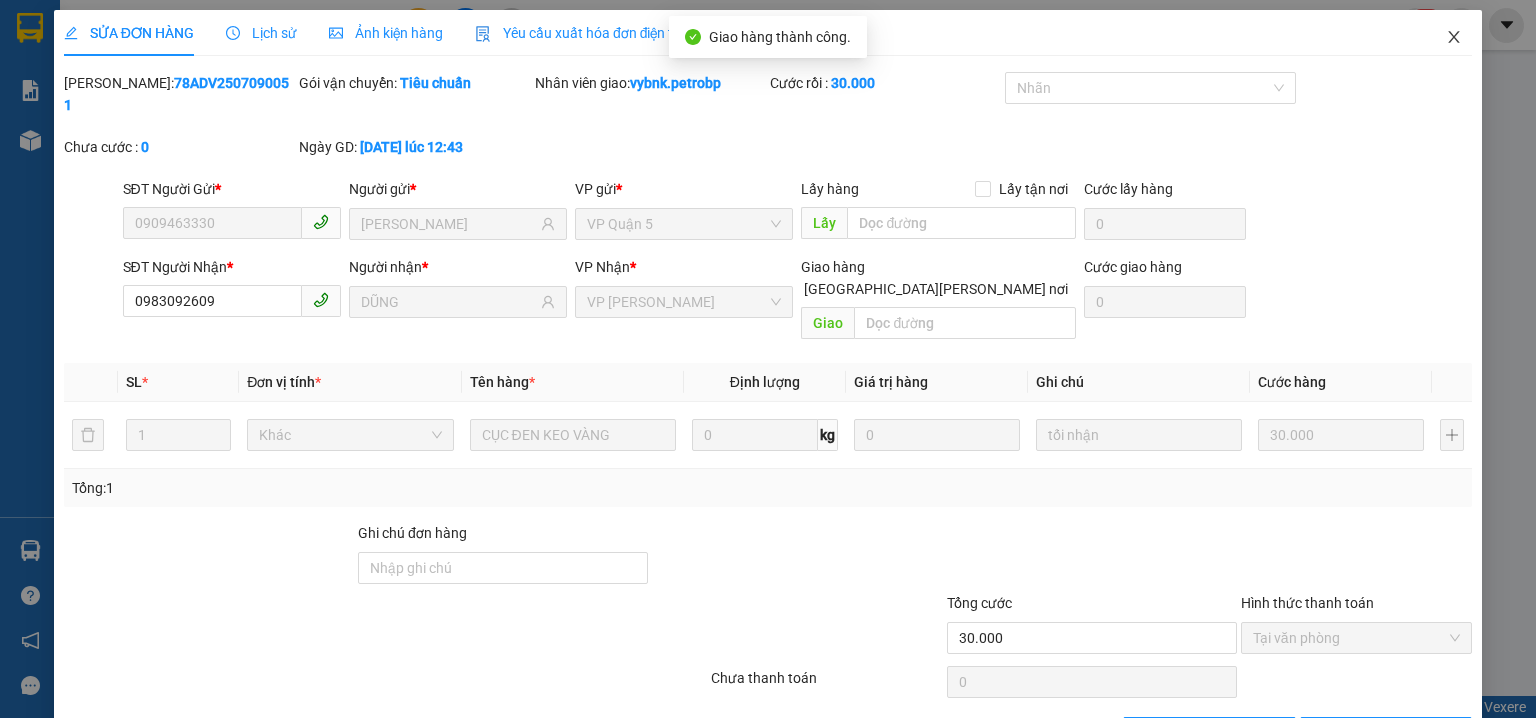 click 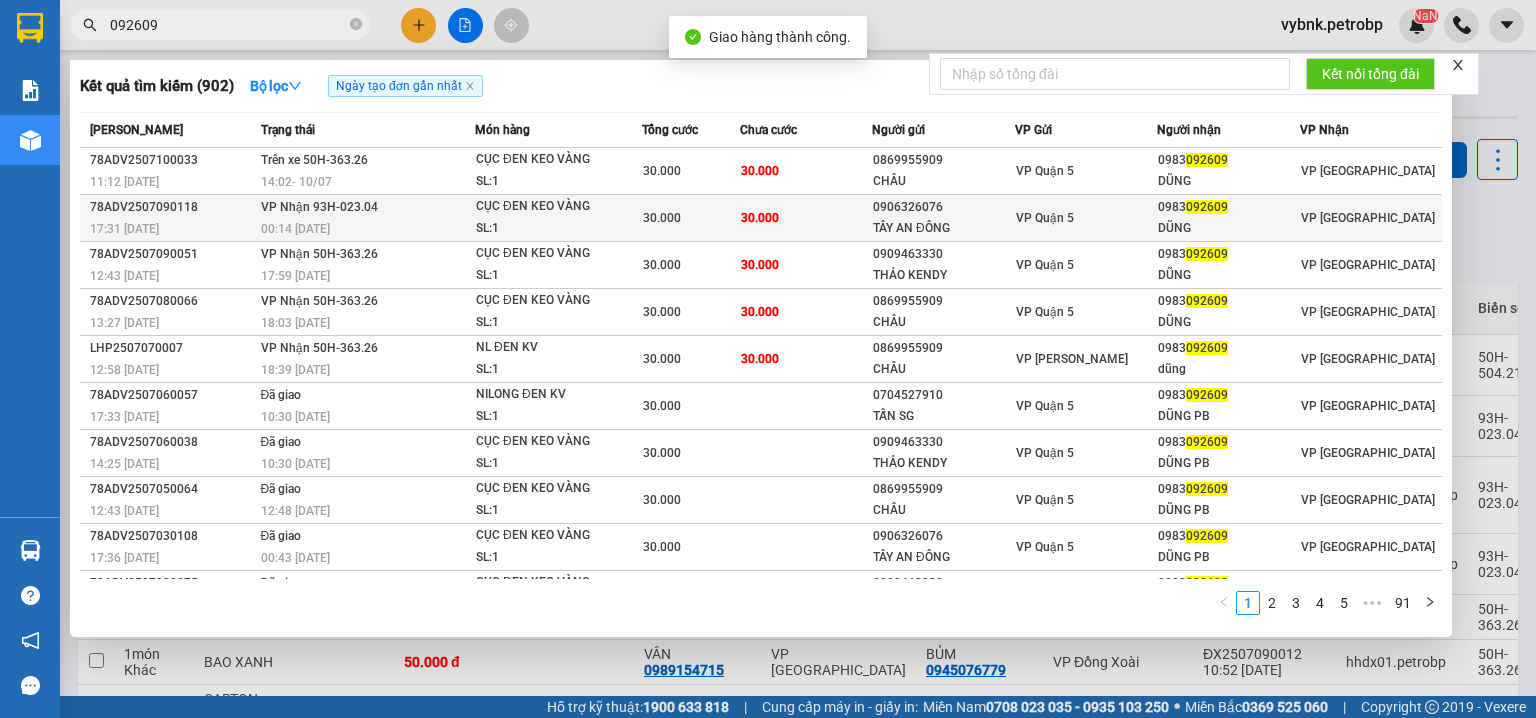 scroll, scrollTop: 0, scrollLeft: 0, axis: both 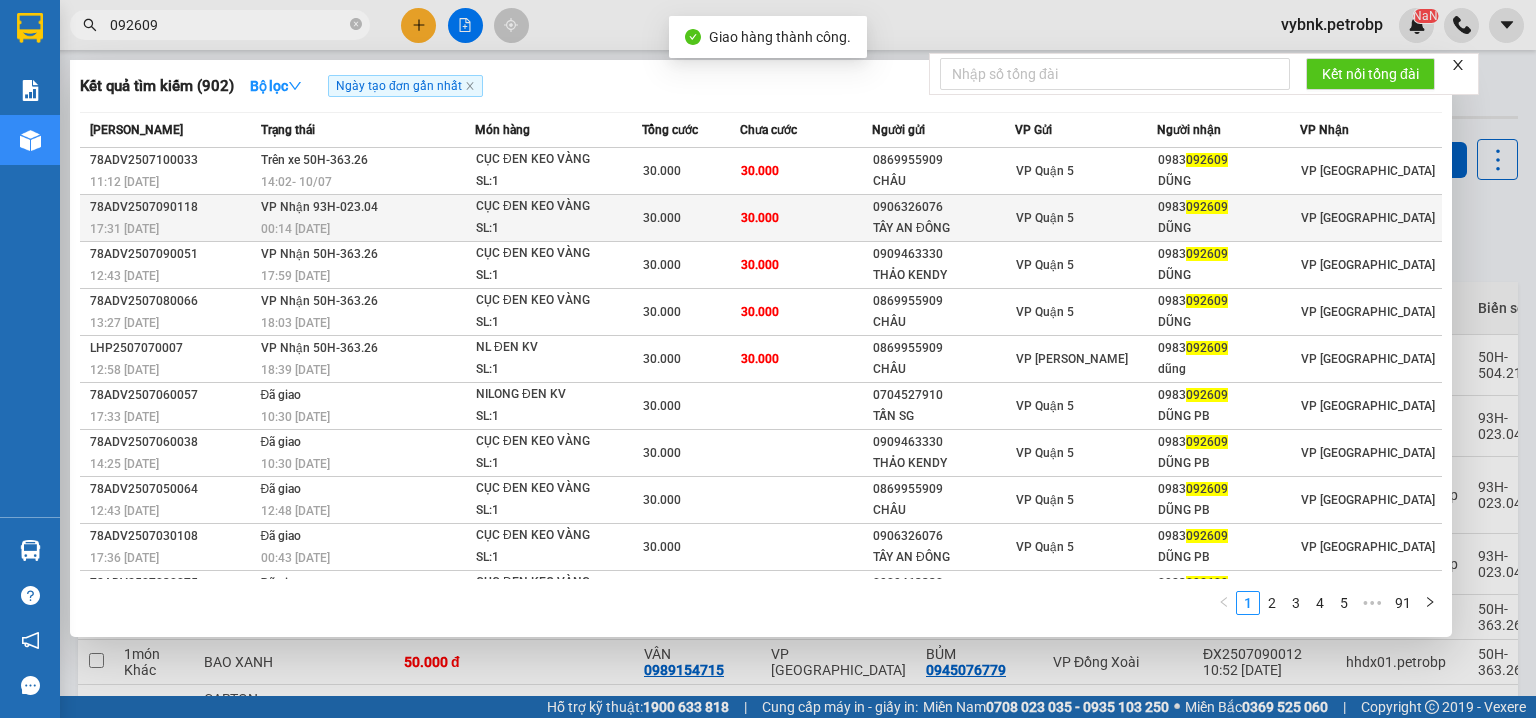 click on "30.000" at bounding box center (691, 218) 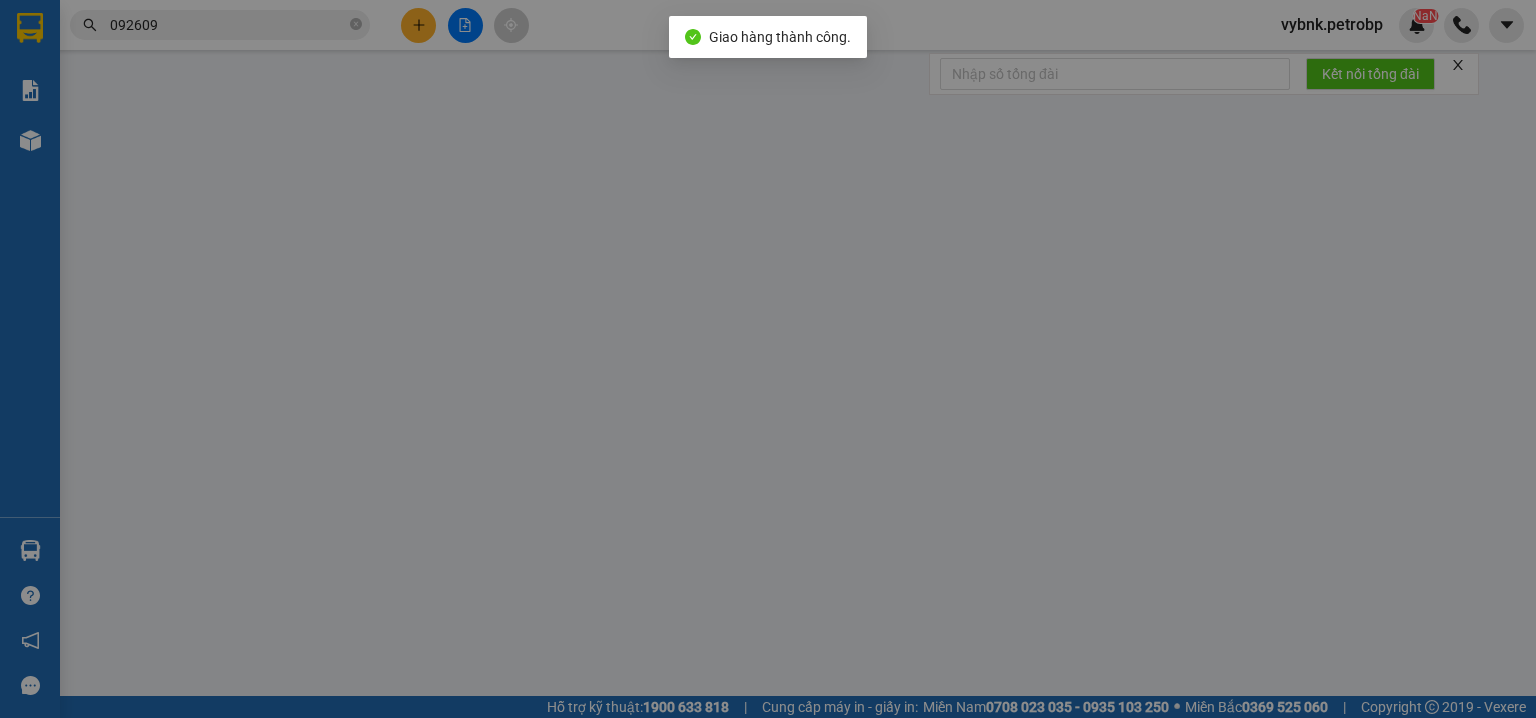 type on "0906326076" 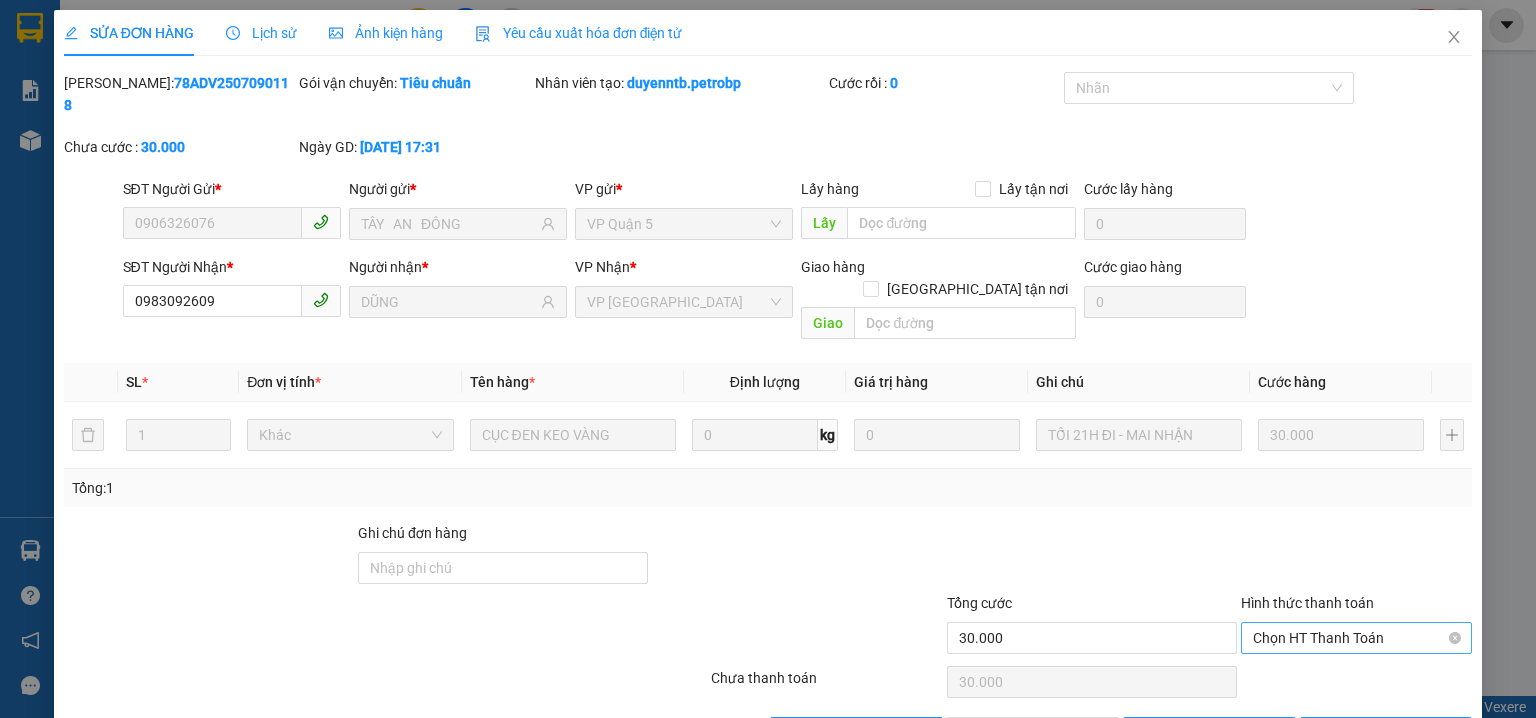 click on "Chọn HT Thanh Toán" at bounding box center [1356, 638] 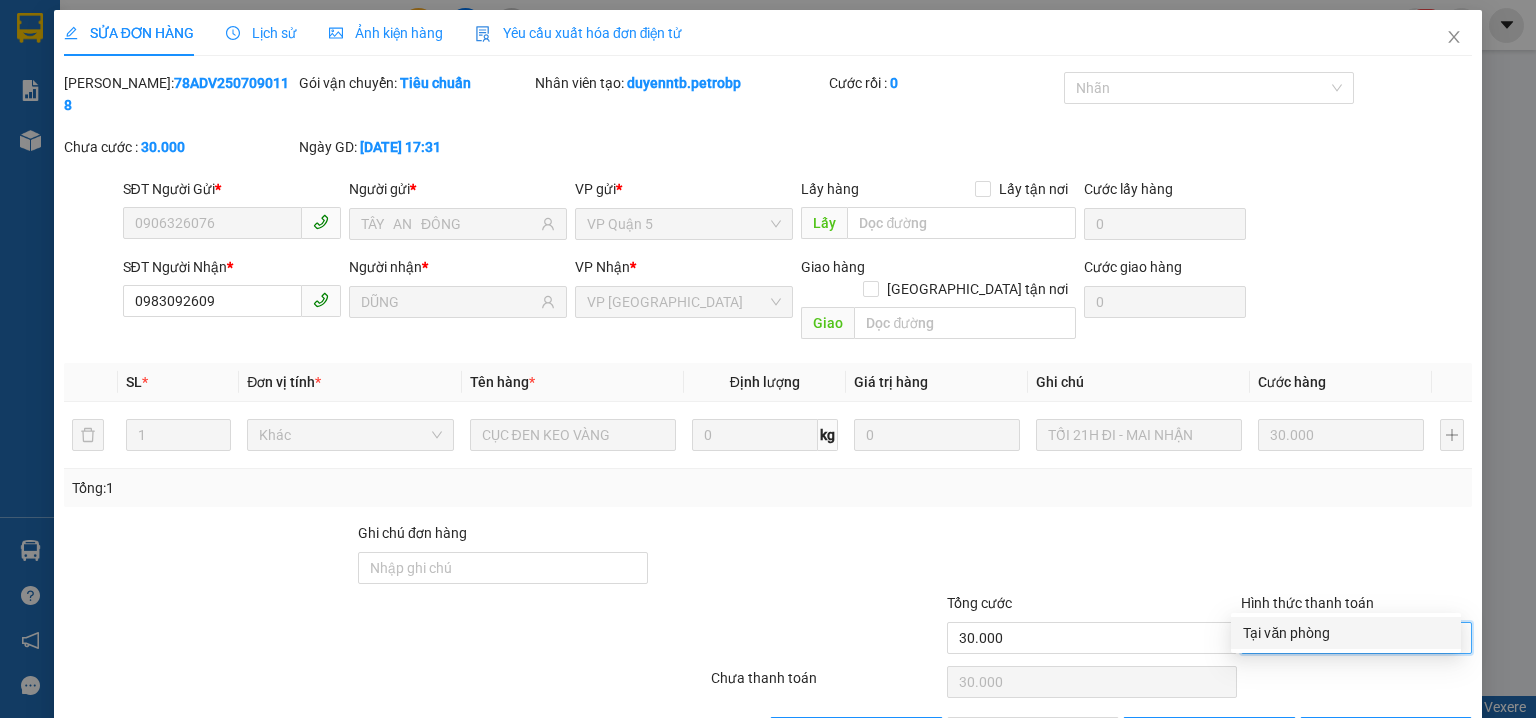 click on "Tại văn phòng" at bounding box center [1346, 633] 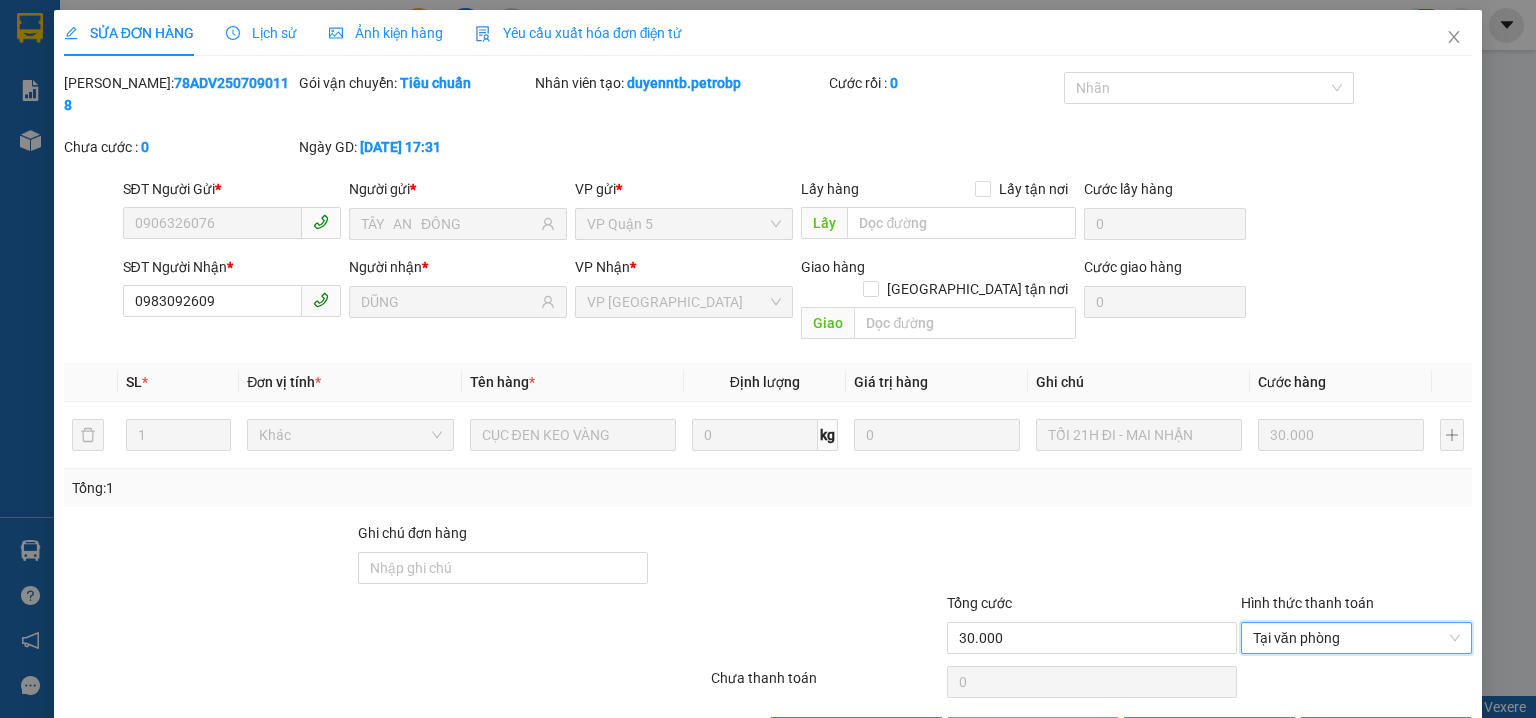 click on "Giao hàng" at bounding box center (1033, 733) 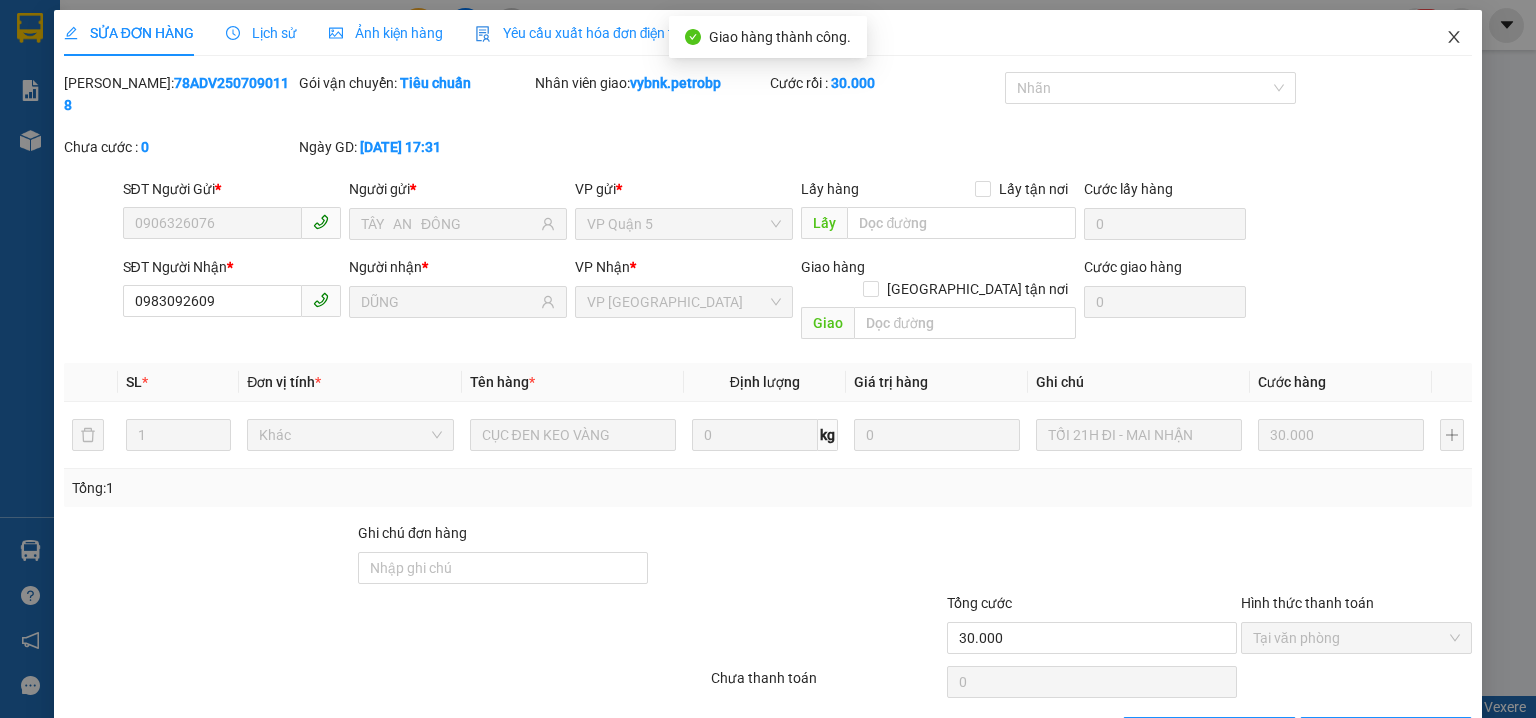 click at bounding box center (1454, 38) 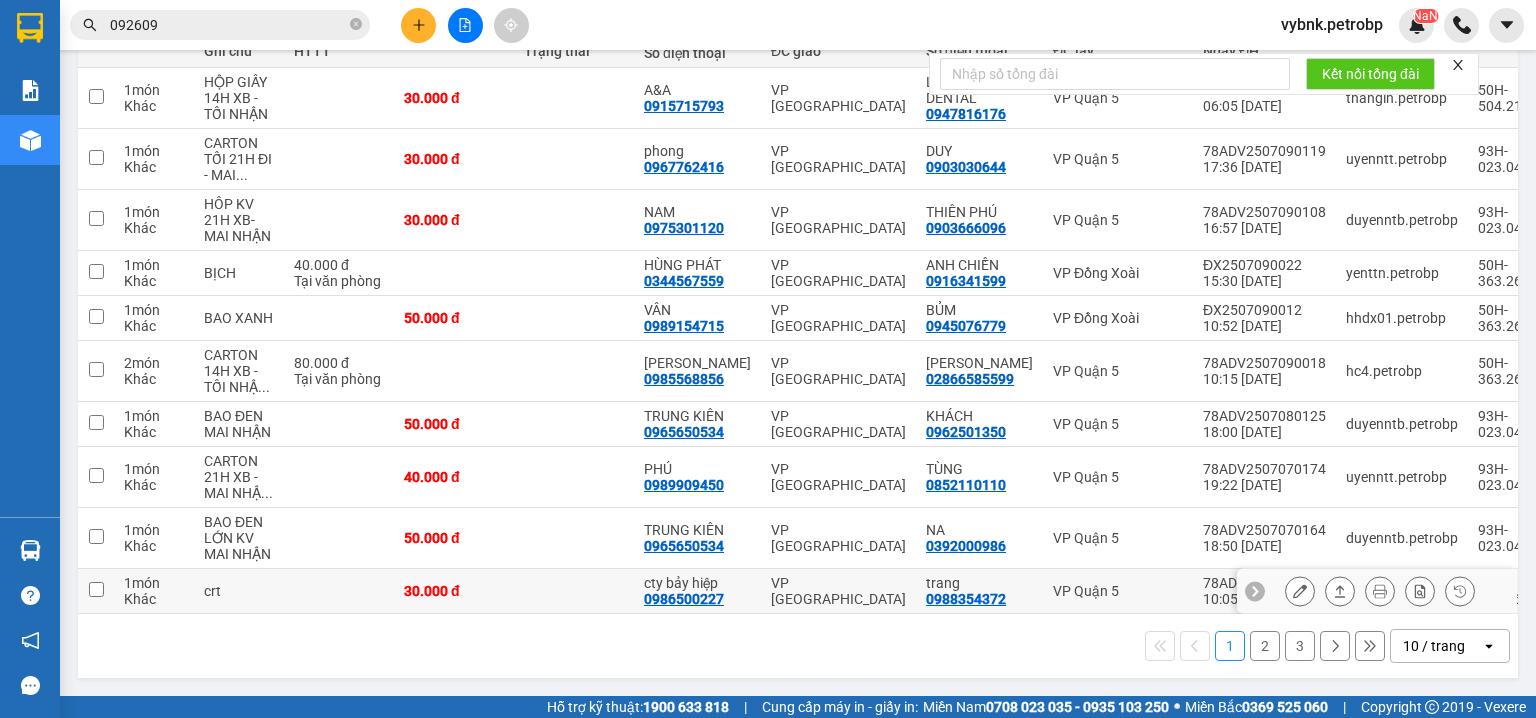 scroll, scrollTop: 272, scrollLeft: 0, axis: vertical 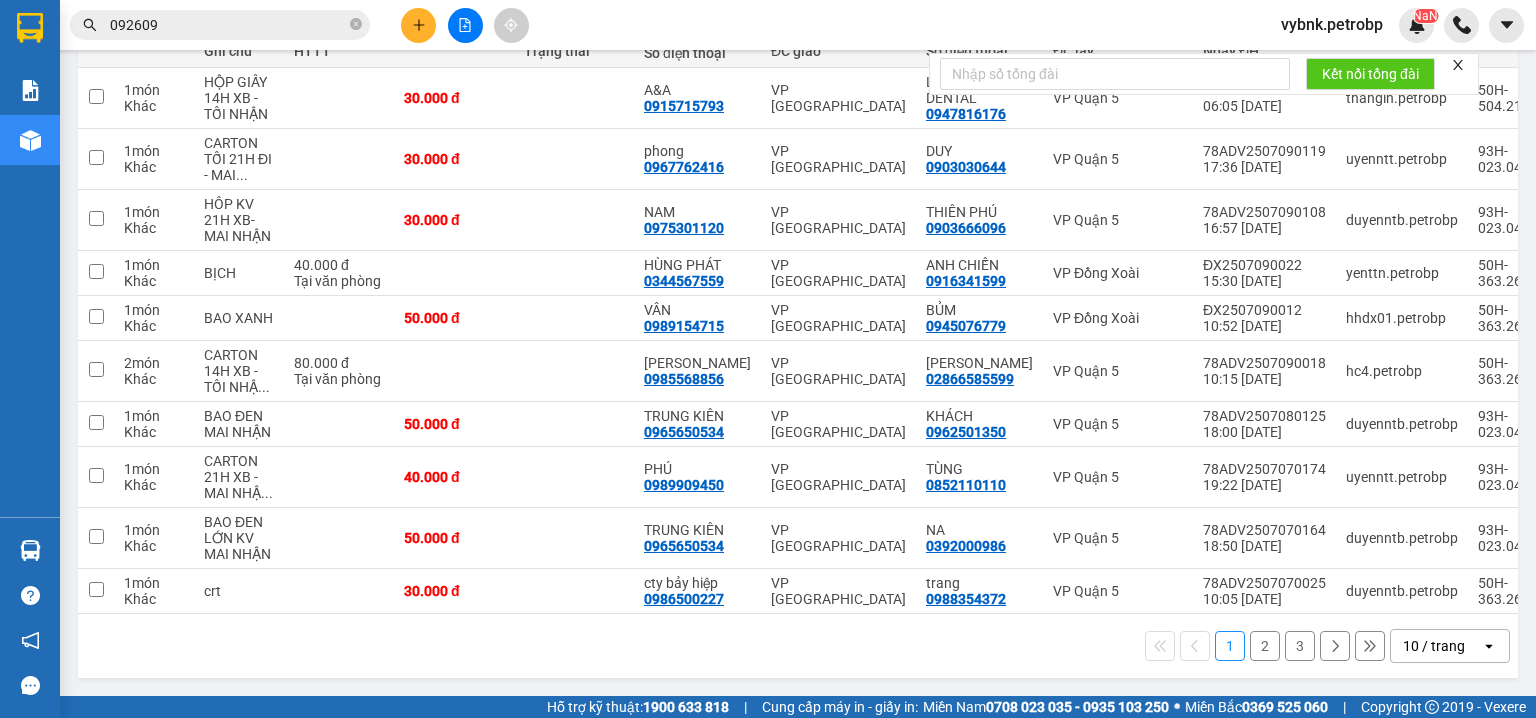 click on "092609" at bounding box center (228, 25) 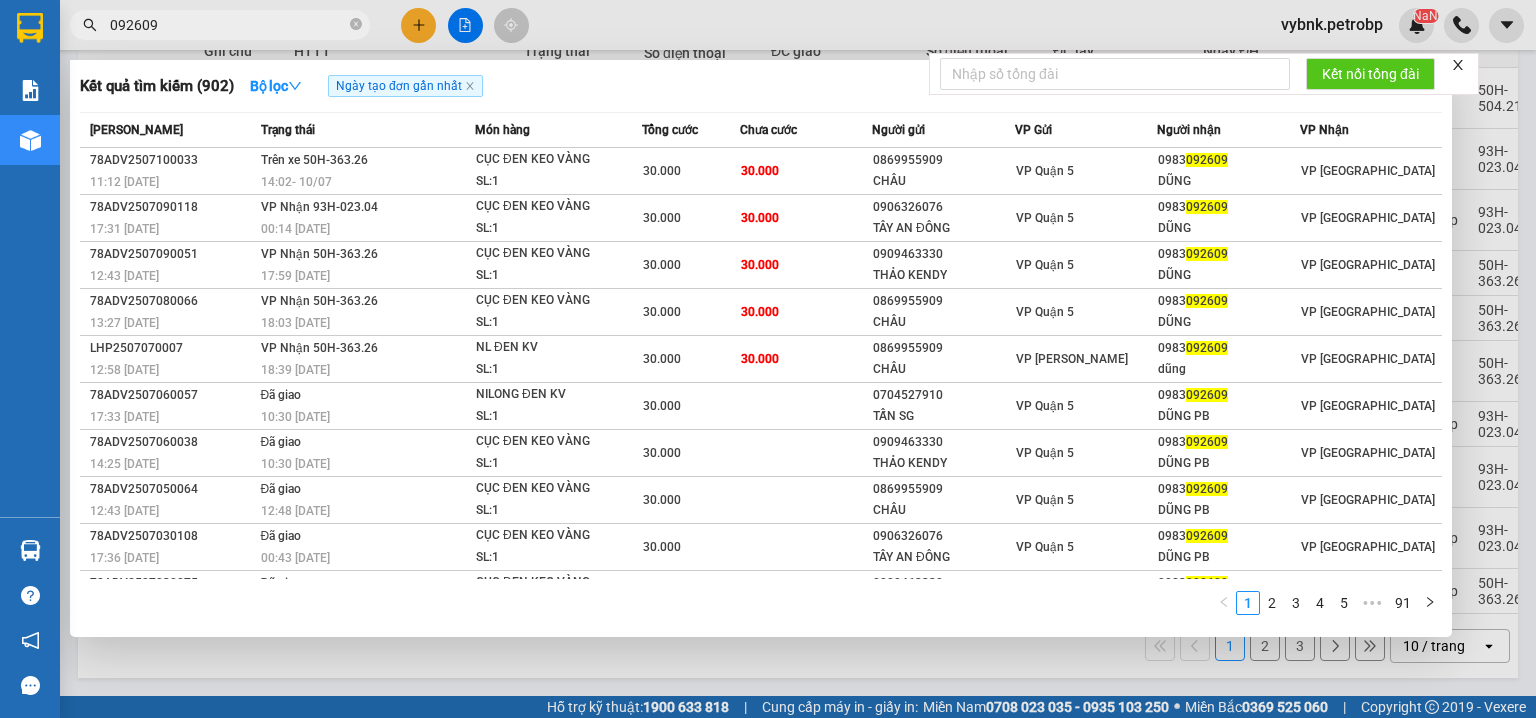 click at bounding box center [768, 359] 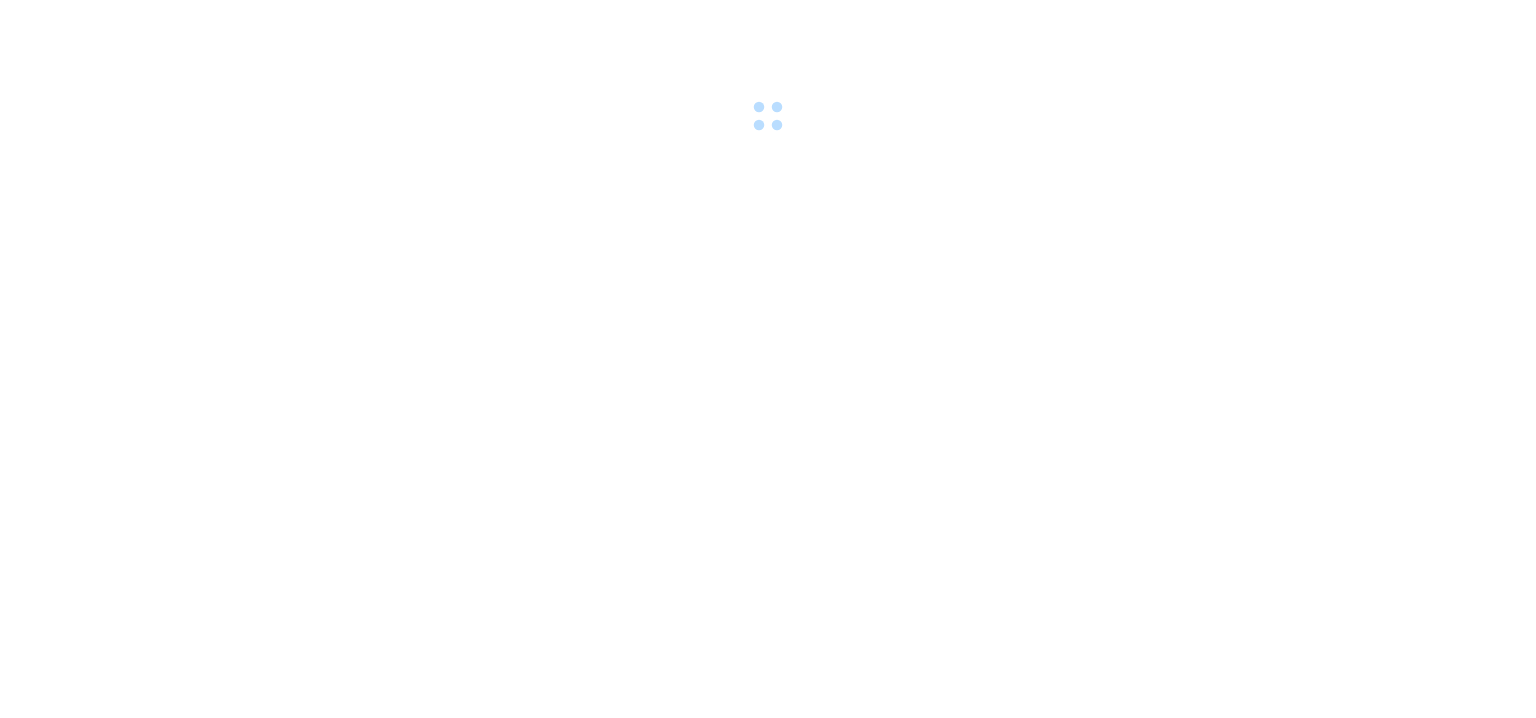 scroll, scrollTop: 0, scrollLeft: 0, axis: both 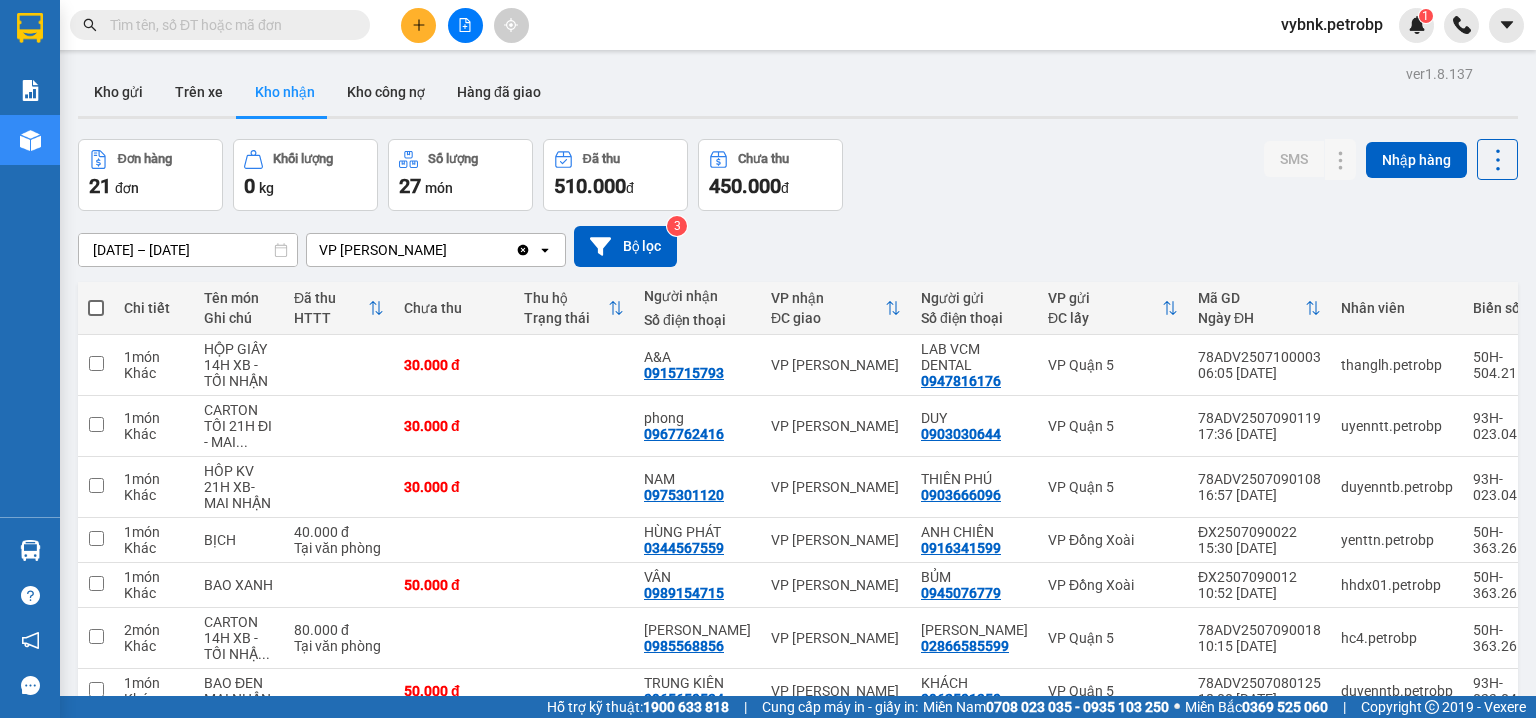 click at bounding box center [228, 25] 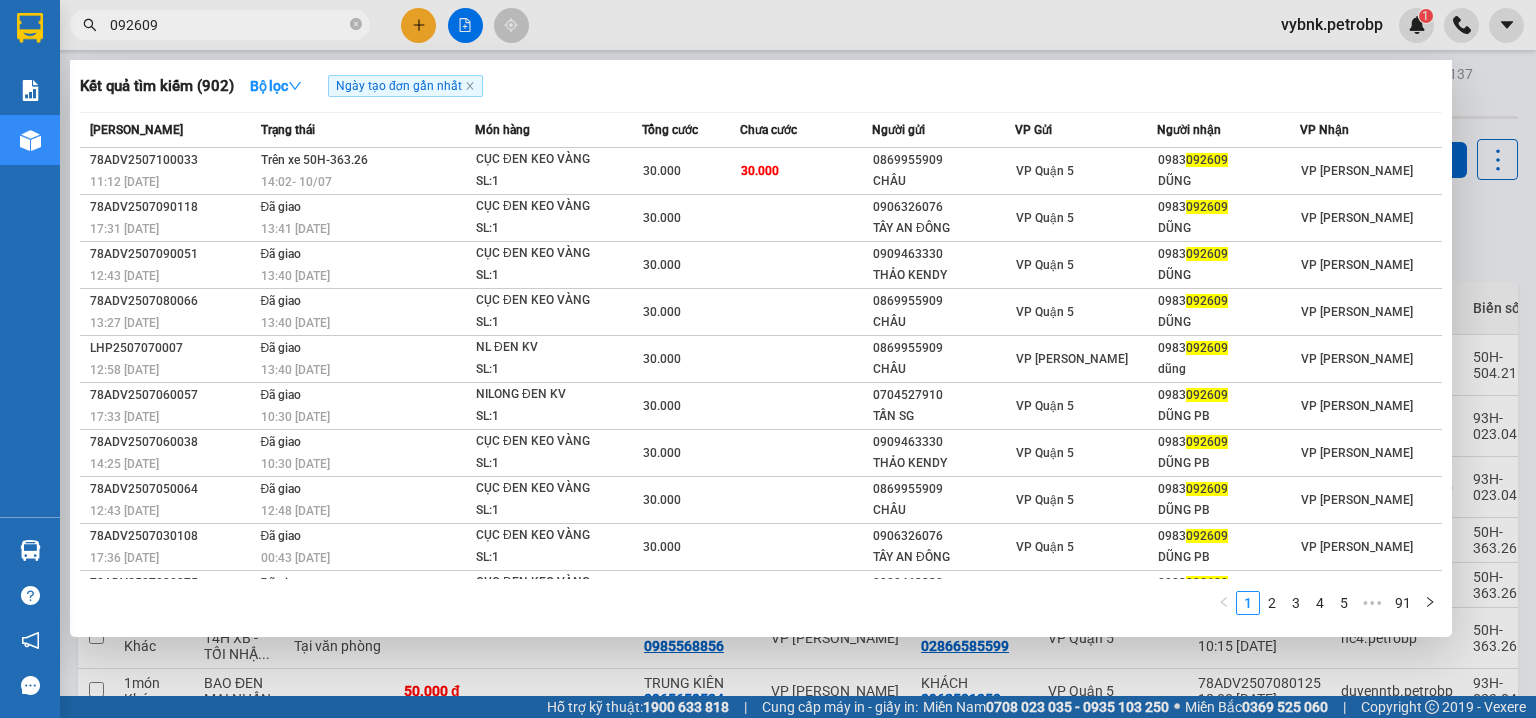 type on "092609" 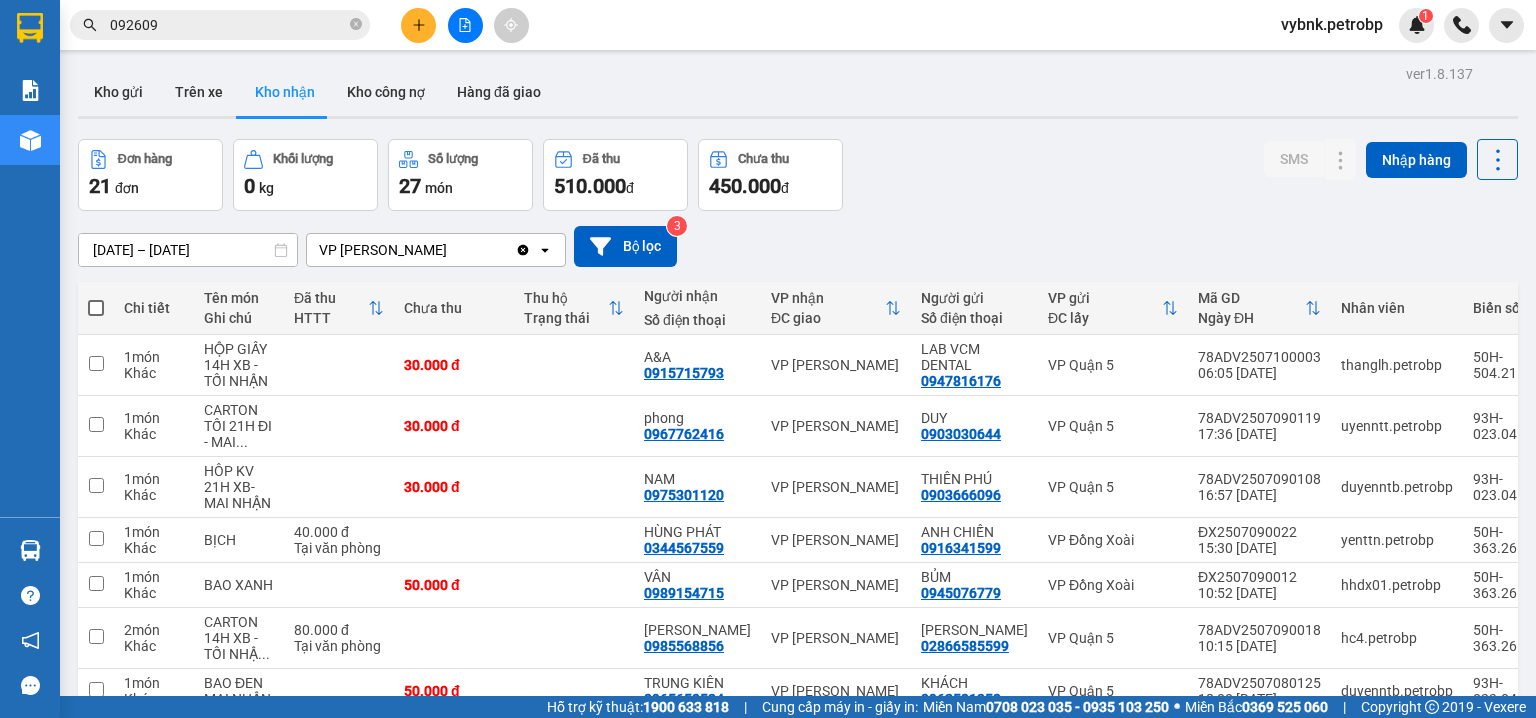 scroll, scrollTop: 272, scrollLeft: 0, axis: vertical 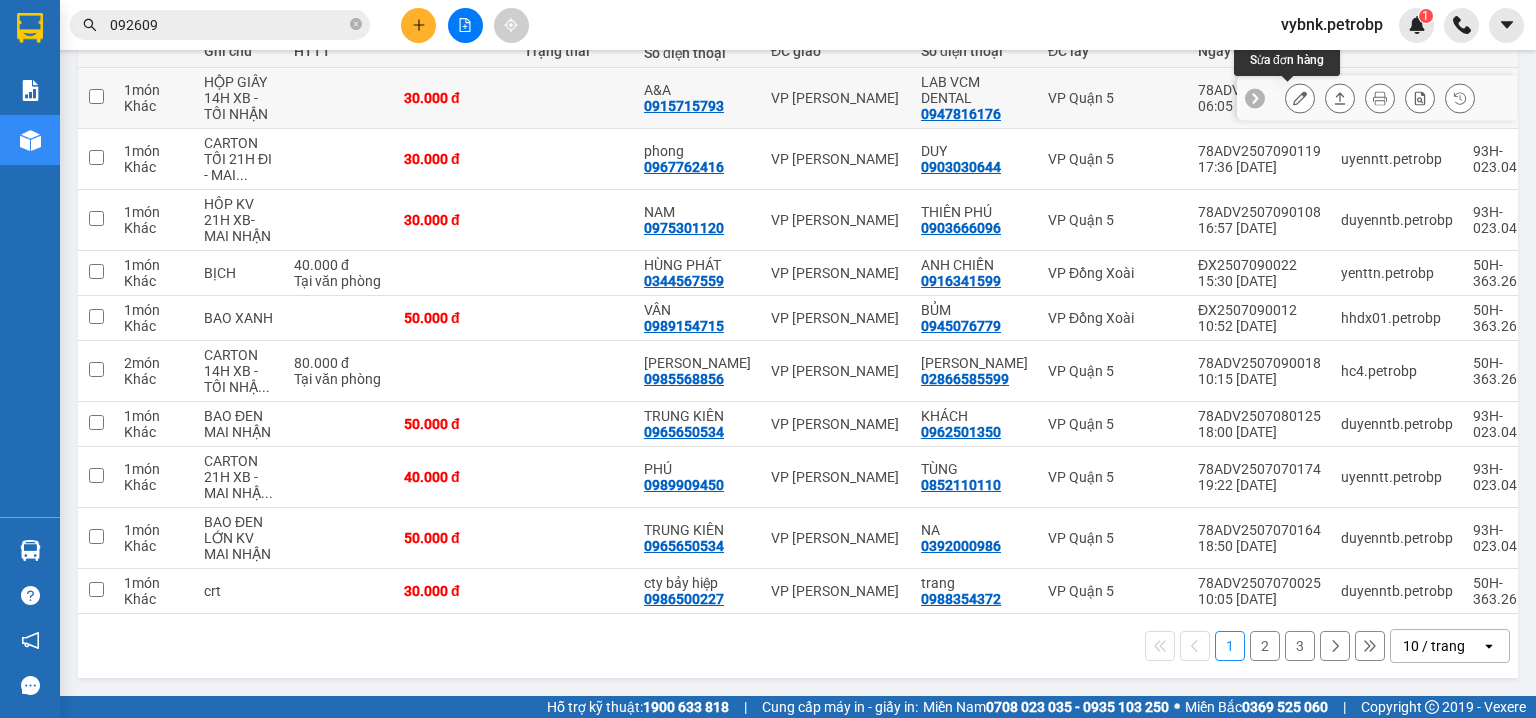 click 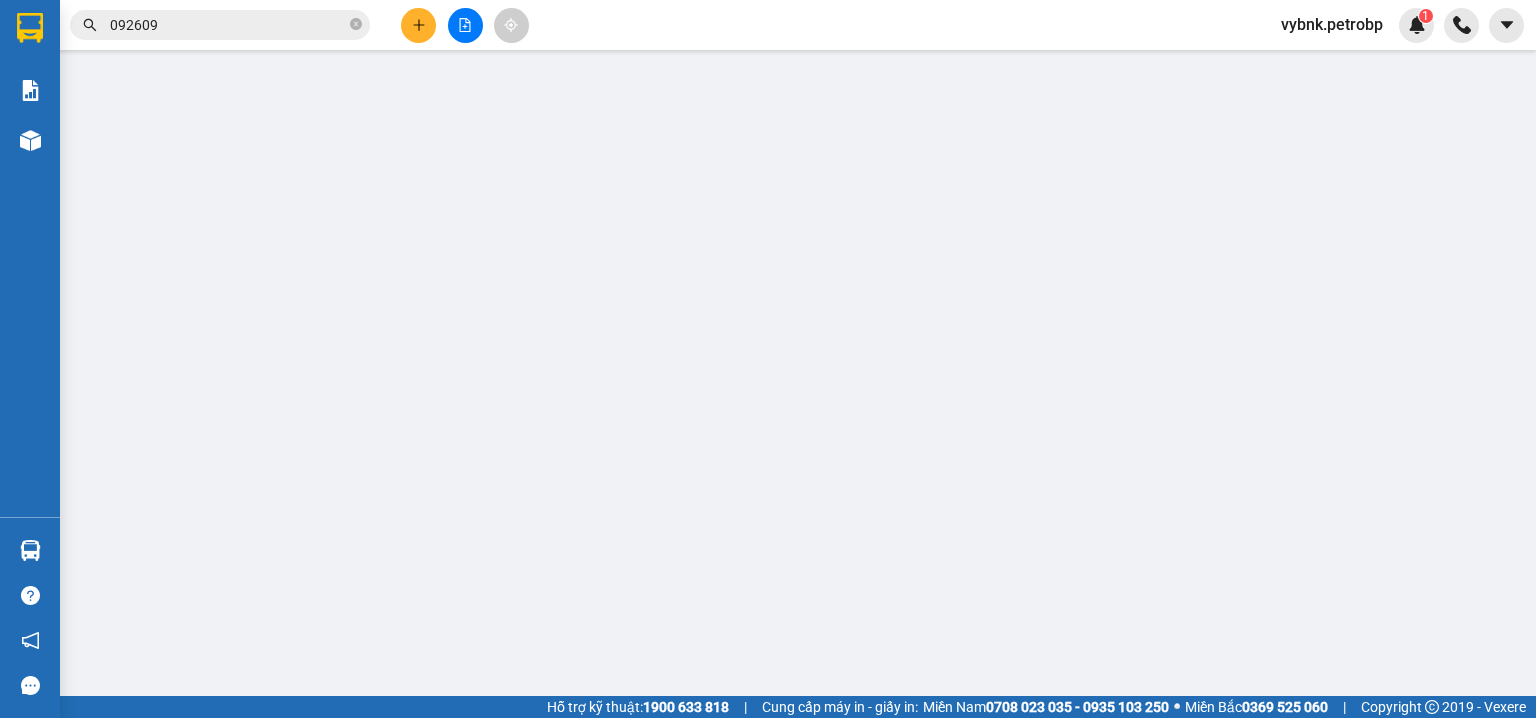 scroll, scrollTop: 0, scrollLeft: 0, axis: both 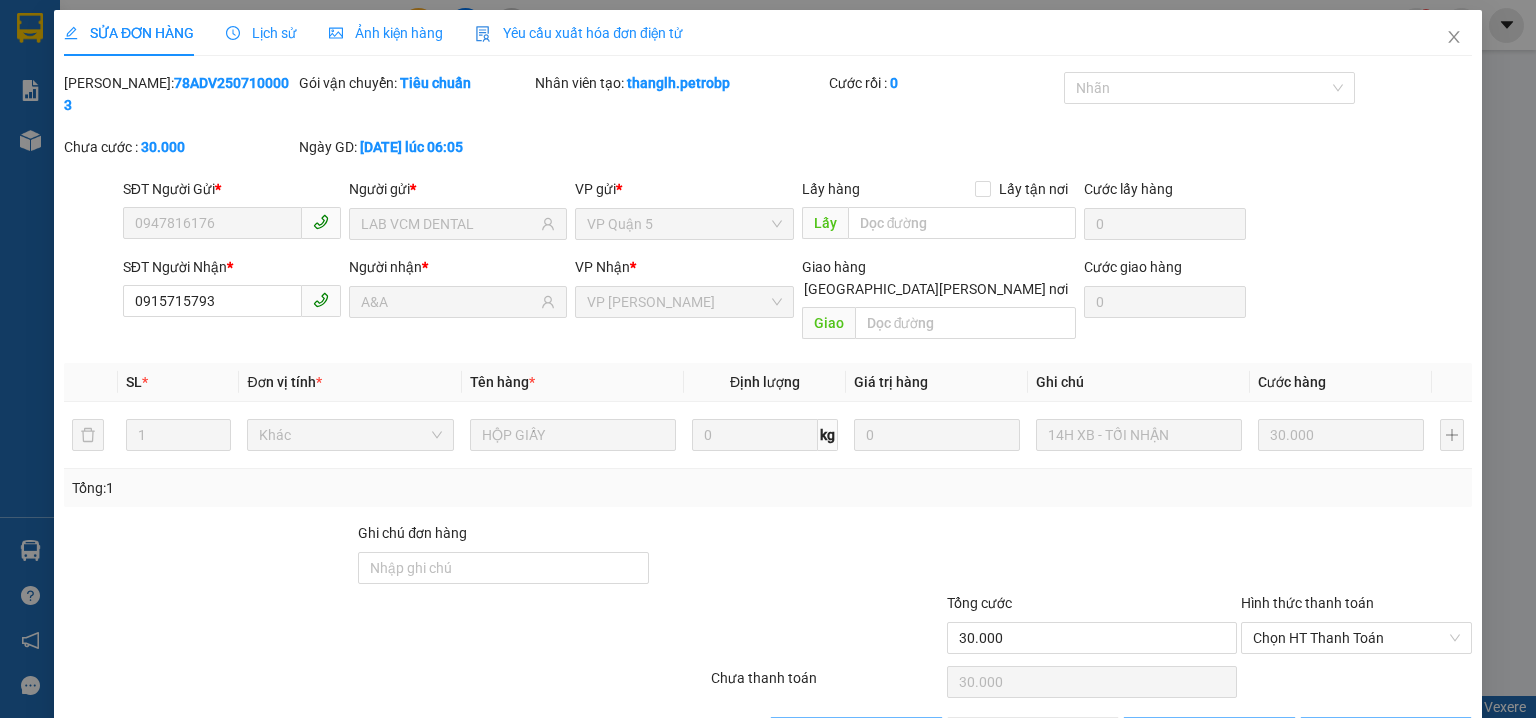 type on "0947816176" 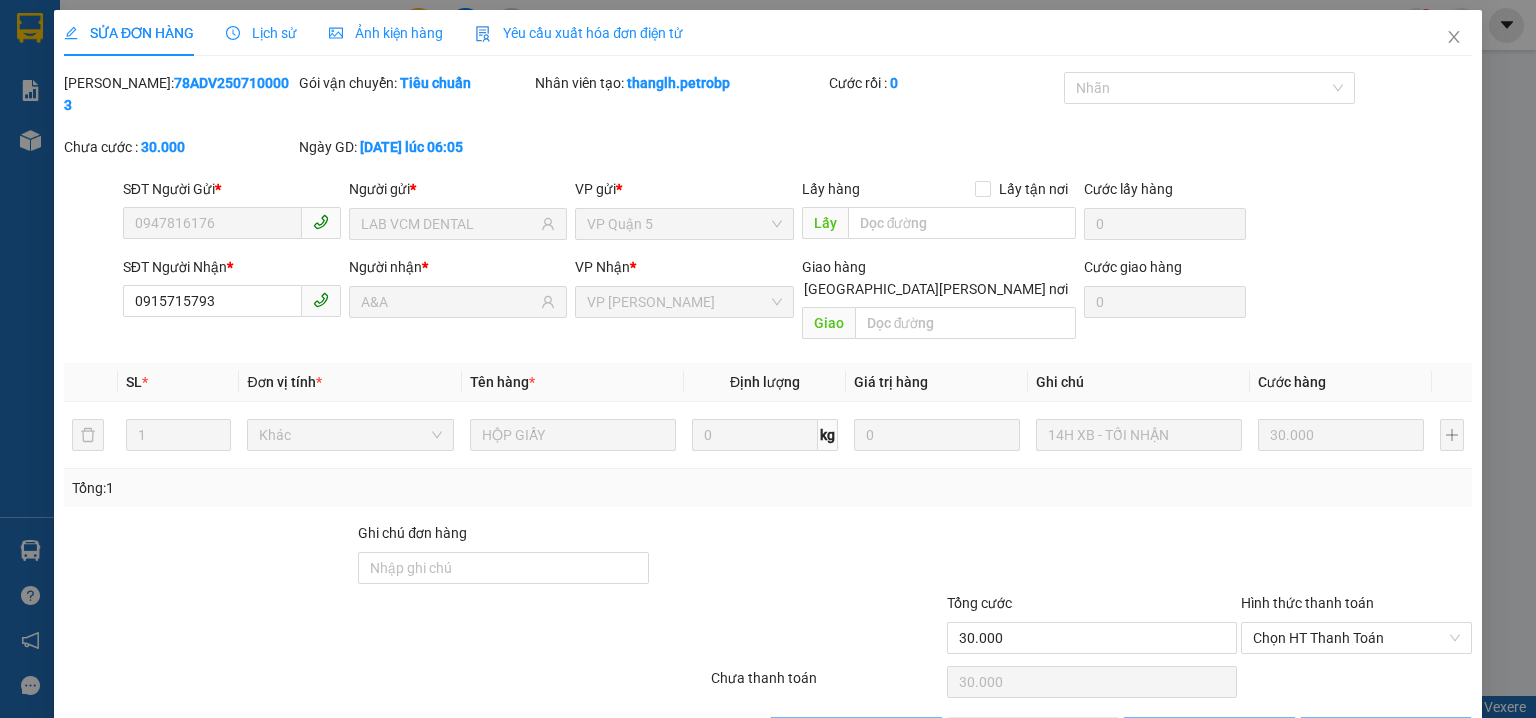type on "LAB VCM DENTAL" 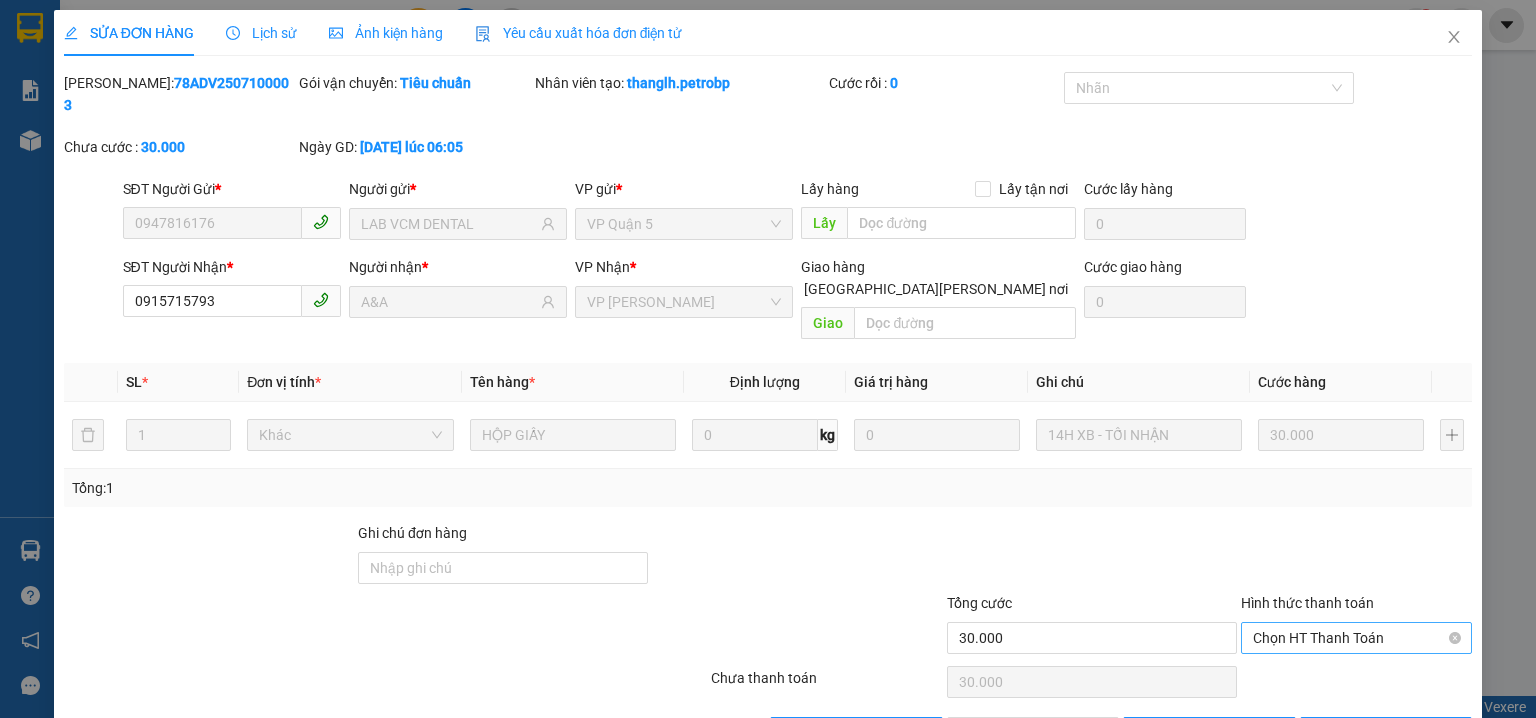click on "Chọn HT Thanh Toán" at bounding box center [1356, 638] 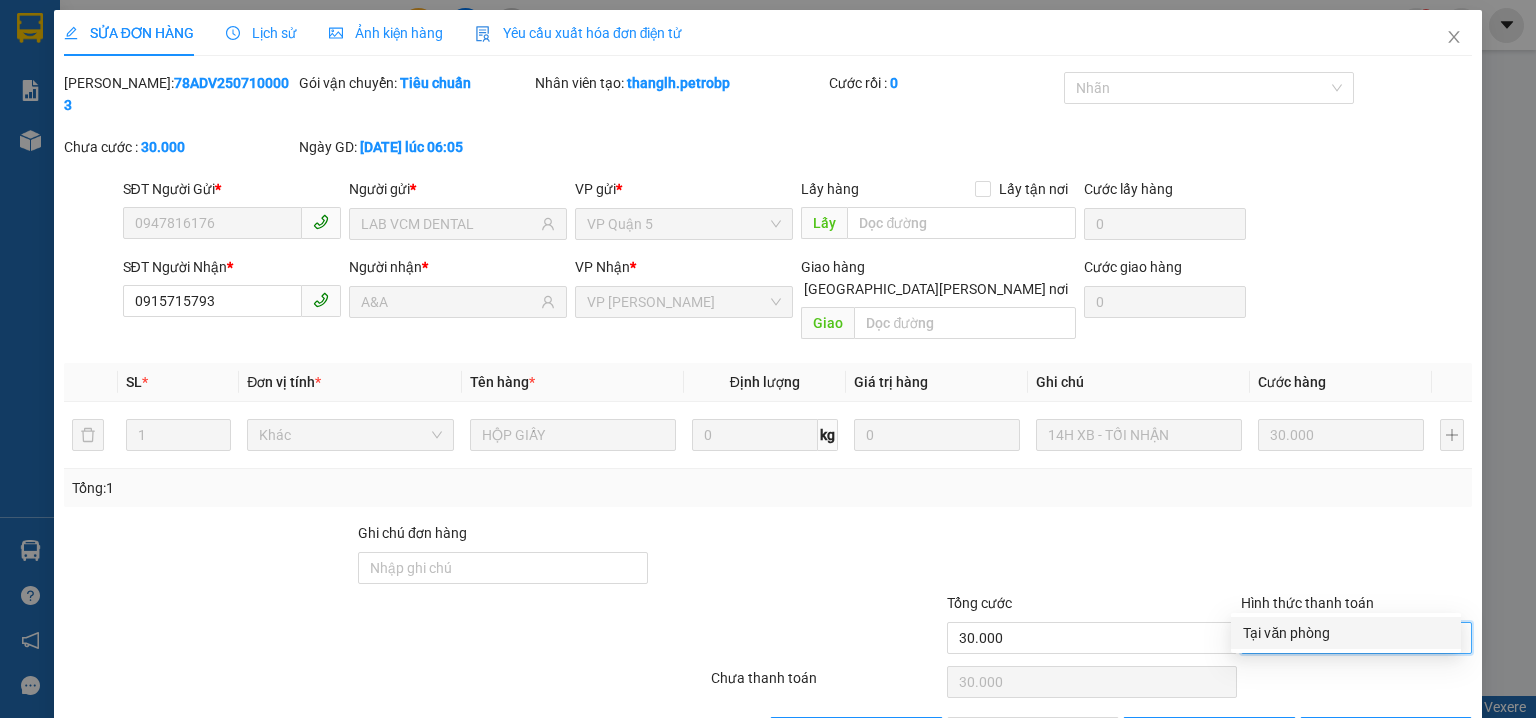 drag, startPoint x: 1299, startPoint y: 628, endPoint x: 1284, endPoint y: 628, distance: 15 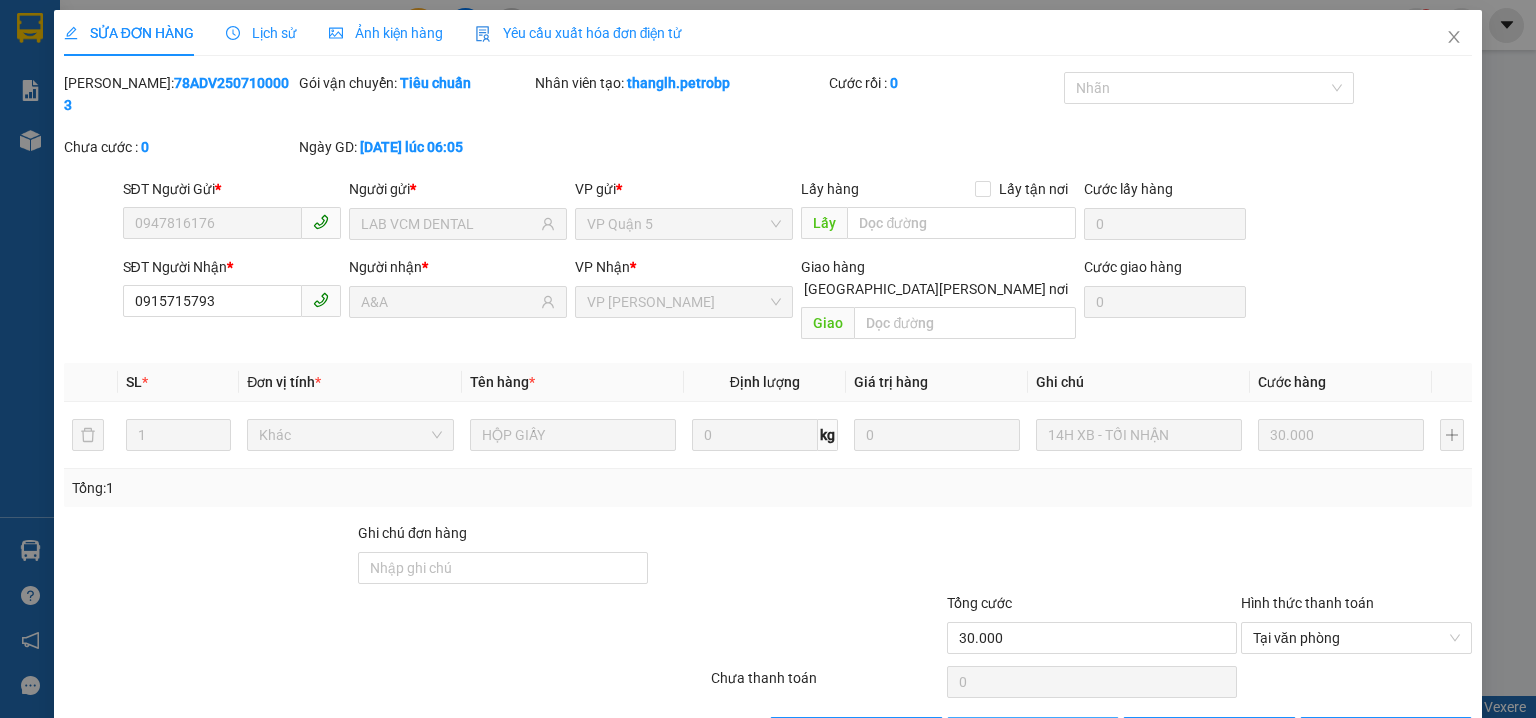click on "Giao hàng" at bounding box center [1044, 733] 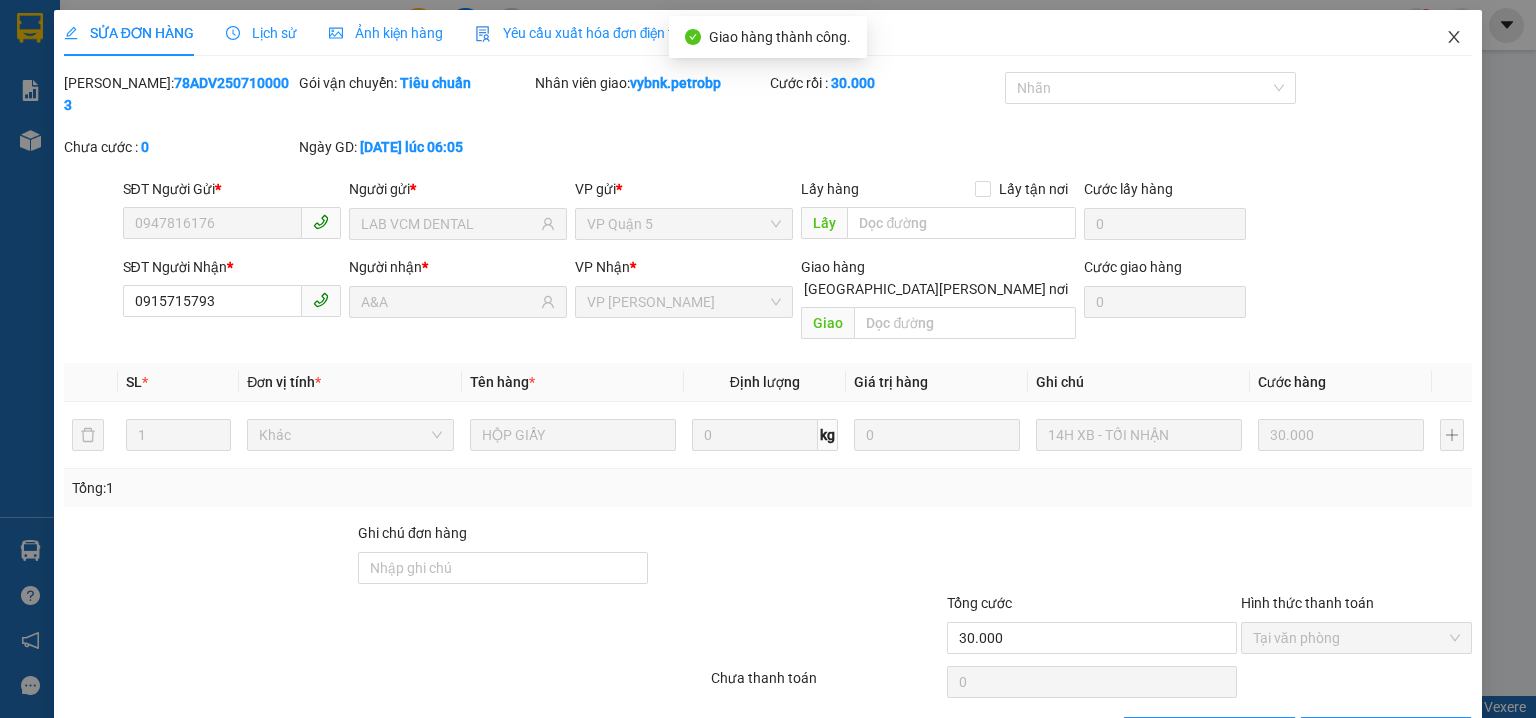 click 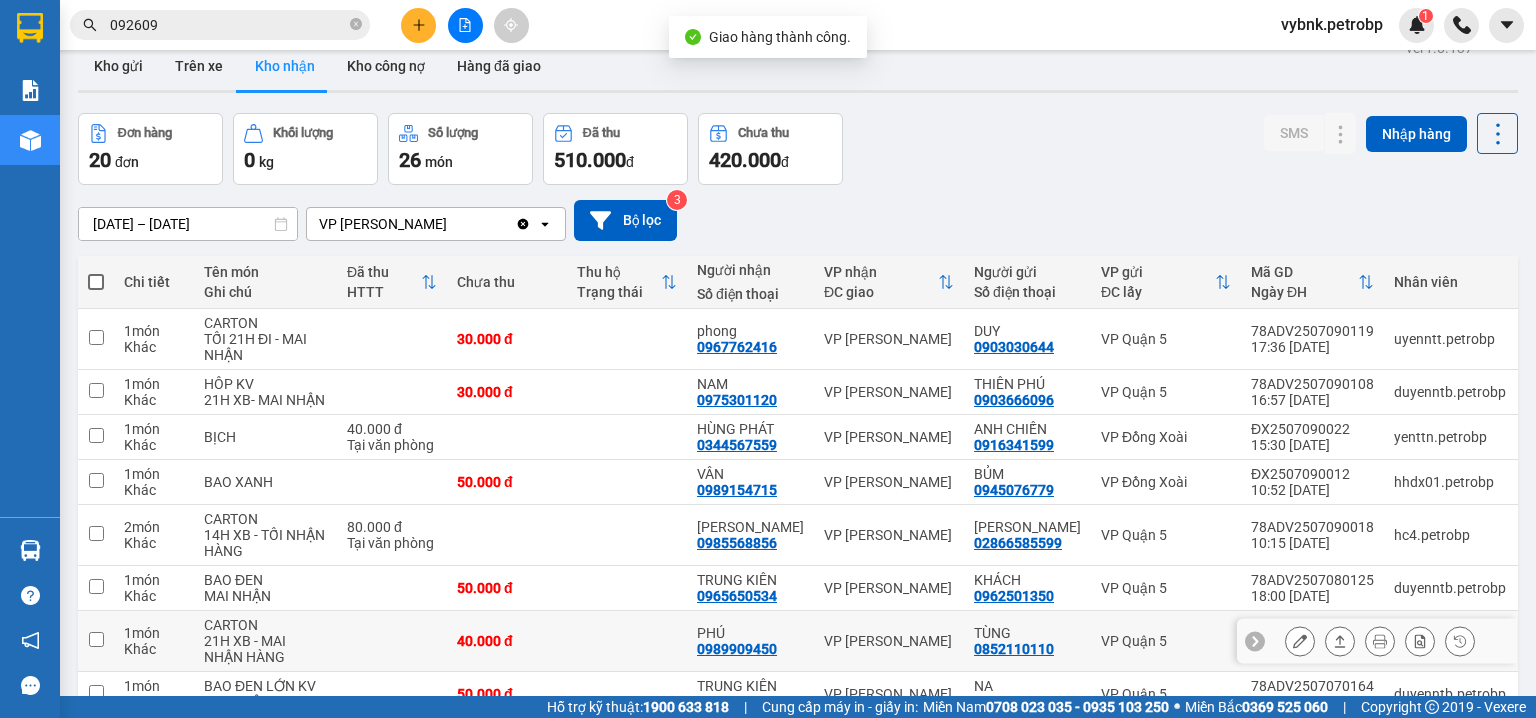 scroll, scrollTop: 240, scrollLeft: 0, axis: vertical 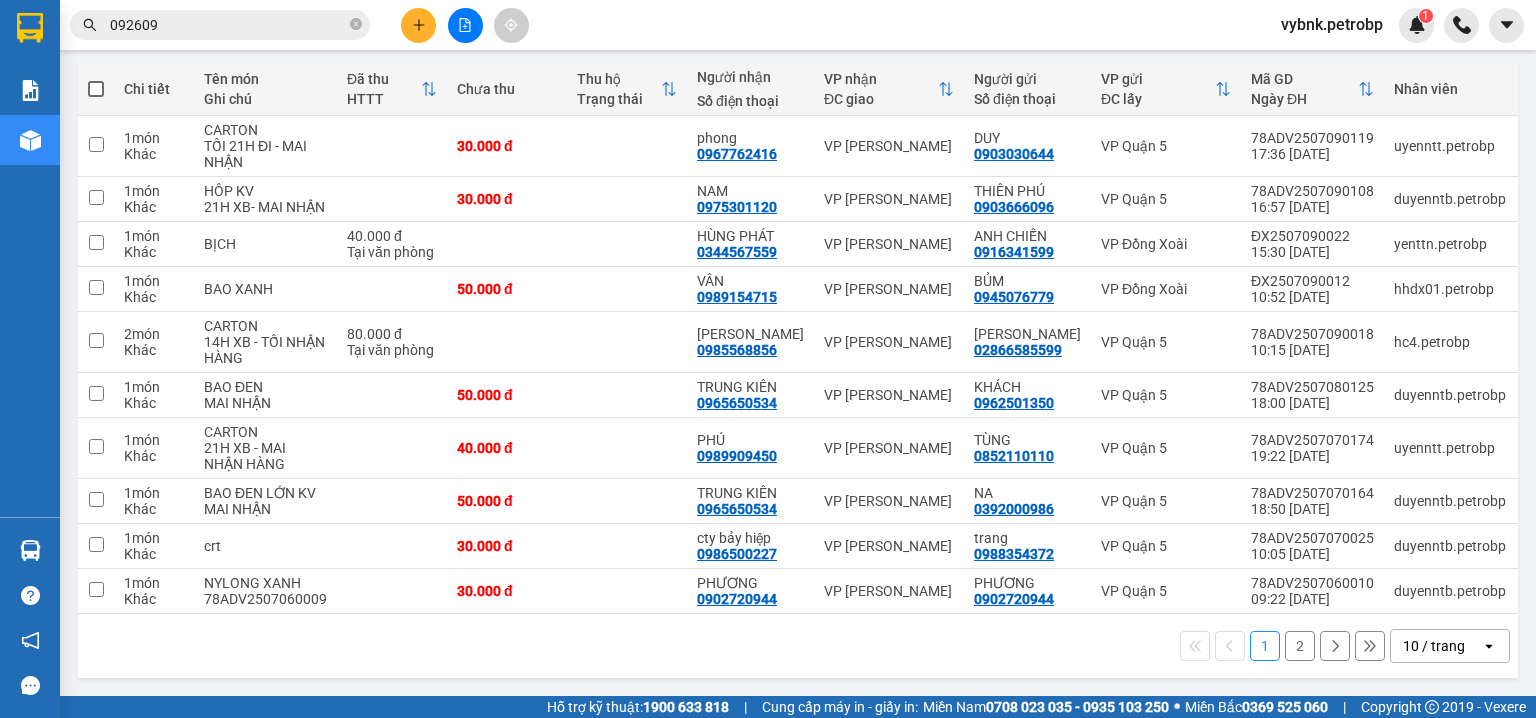 click on "2" at bounding box center (1300, 646) 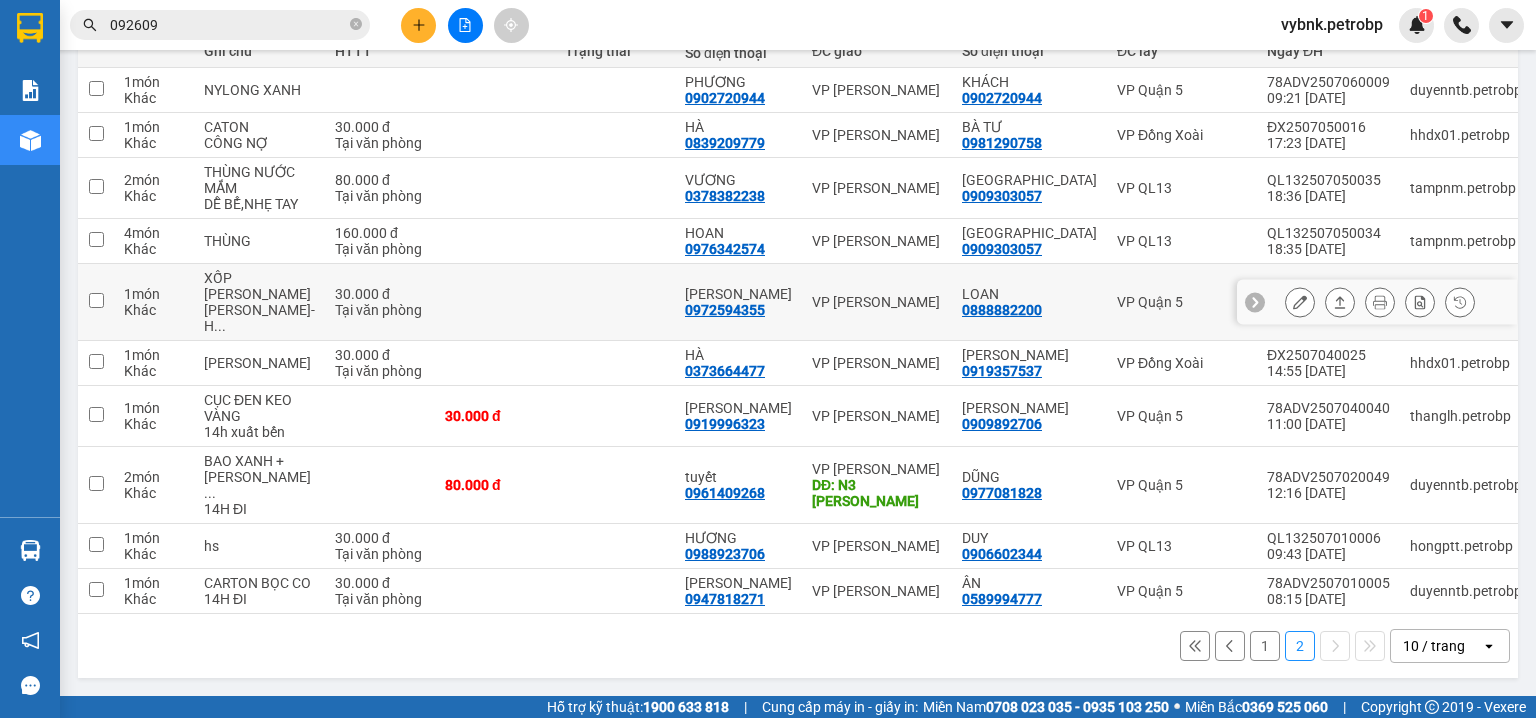 scroll, scrollTop: 0, scrollLeft: 0, axis: both 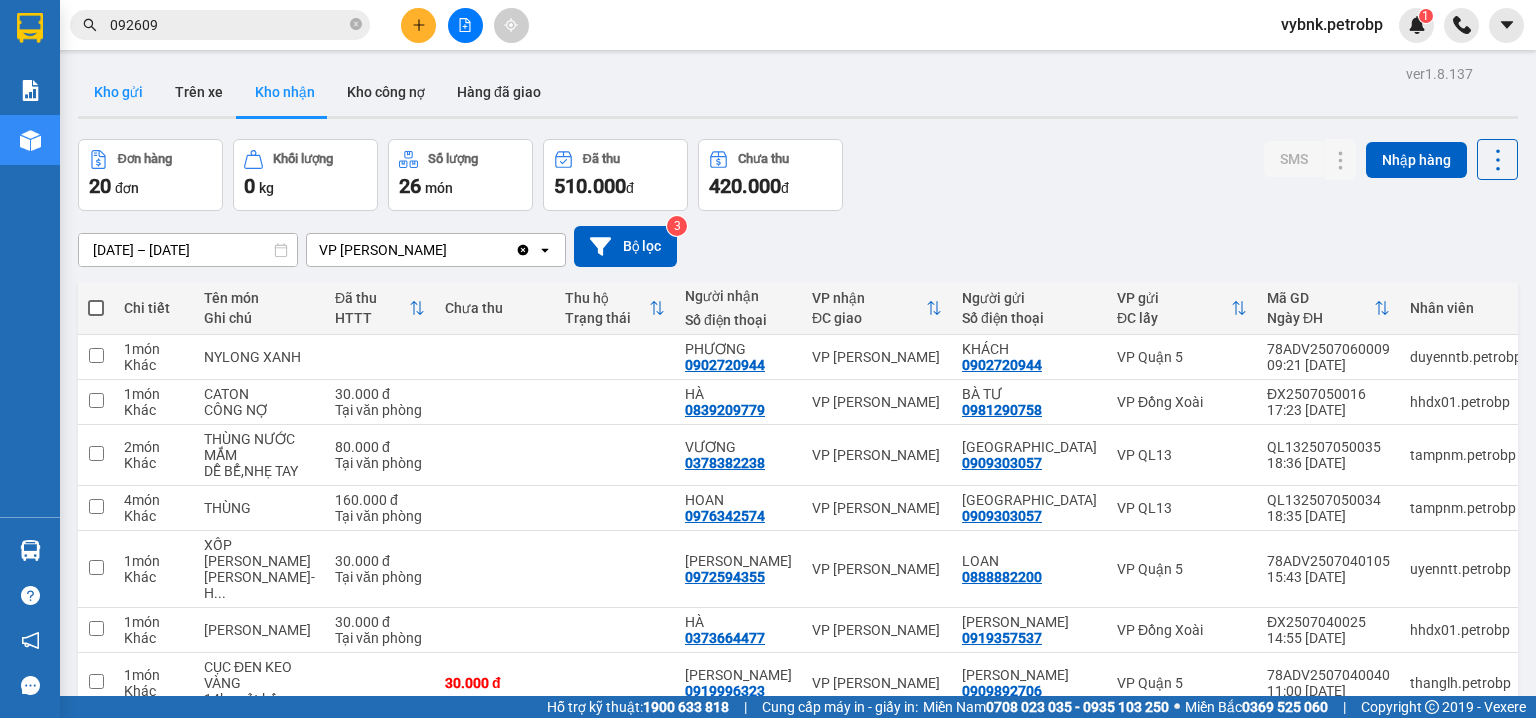 click on "Kho gửi" at bounding box center (118, 92) 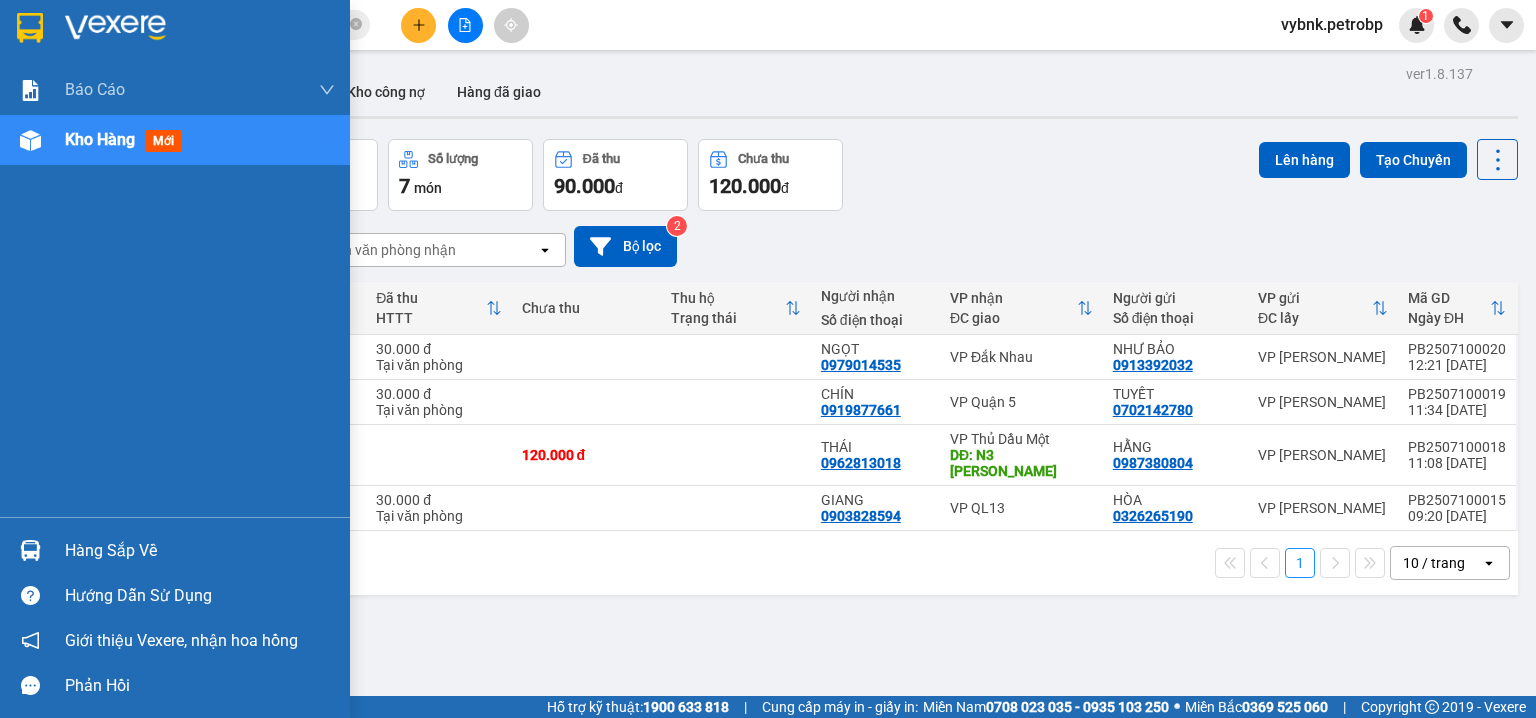 click at bounding box center (30, 550) 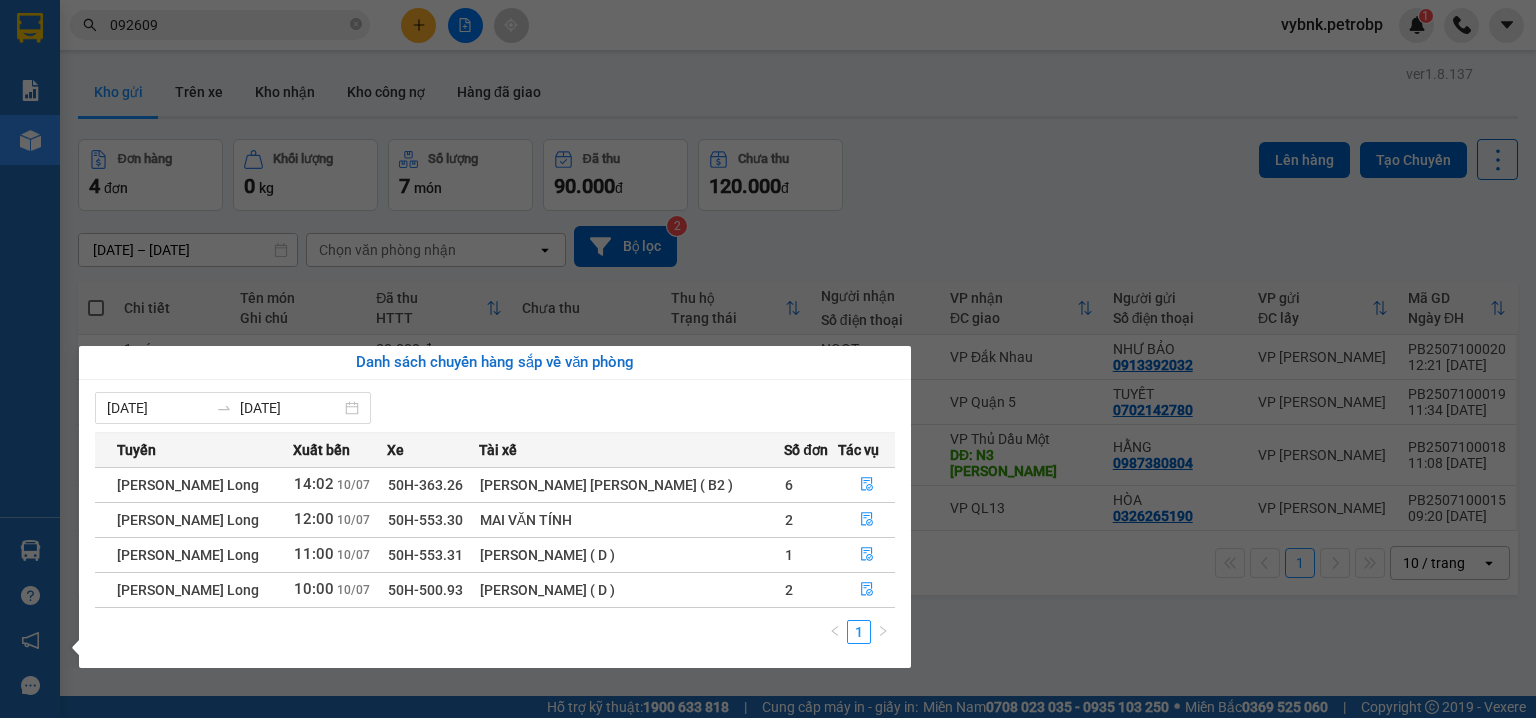 click on "Kết quả [PERSON_NAME] ( 902 )  Bộ lọc  Ngày tạo [PERSON_NAME] nhất Mã ĐH Trạng thái Món hàng [PERSON_NAME] [PERSON_NAME] Người gửi VP Gửi Người [PERSON_NAME] [PERSON_NAME] 78ADV2507100033 11:12 [DATE] Trên xe   50H-363.26 14:02  [DATE] CỤC ĐEN [PERSON_NAME] SL:  1 30.000 30.000 0869955909 [PERSON_NAME] [PERSON_NAME] 5 0983 092609 [PERSON_NAME] VP [PERSON_NAME] 78ADV2507090118 17:31 [DATE] Đã giao   13:41 [DATE] CỤC ĐEN [PERSON_NAME] SL:  1 30.000 0906326076 [GEOGRAPHIC_DATA][PERSON_NAME] 5 0983 092609 [PERSON_NAME] VP [PERSON_NAME] 78ADV2507090051 12:43 [DATE] Đã giao   13:40 [DATE] CỤC ĐEN [PERSON_NAME] SL:  1 30.000 0909463330 [PERSON_NAME] [PERSON_NAME] 5 0983 092609 [PERSON_NAME] VP [PERSON_NAME] 78ADV2507080066 13:27 [DATE] Đã giao   13:40 [DATE] CỤC ĐEN [PERSON_NAME] SL:  1 30.000 0869955909 [PERSON_NAME] [PERSON_NAME] 5 0983 092609 [PERSON_NAME] VP [PERSON_NAME][GEOGRAPHIC_DATA] 12:58 [DATE] Đã giao   13:40 [DATE] NL ĐEN KV SL:  1 30.000 0869955909 [PERSON_NAME] [PERSON_NAME] 0983 092609 [PERSON_NAME] VP [PERSON_NAME] 78ADV2507060057   1" at bounding box center [768, 359] 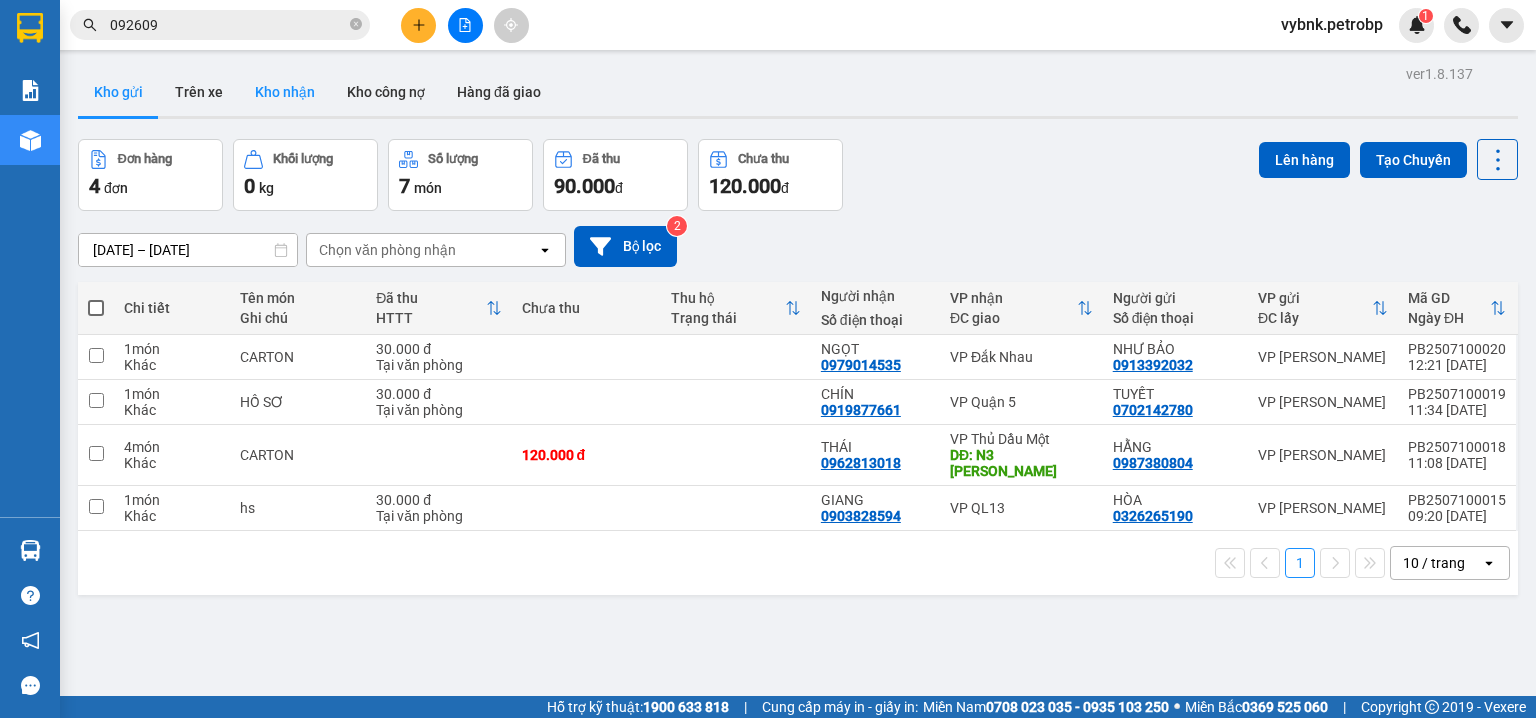 click on "Kho nhận" at bounding box center [285, 92] 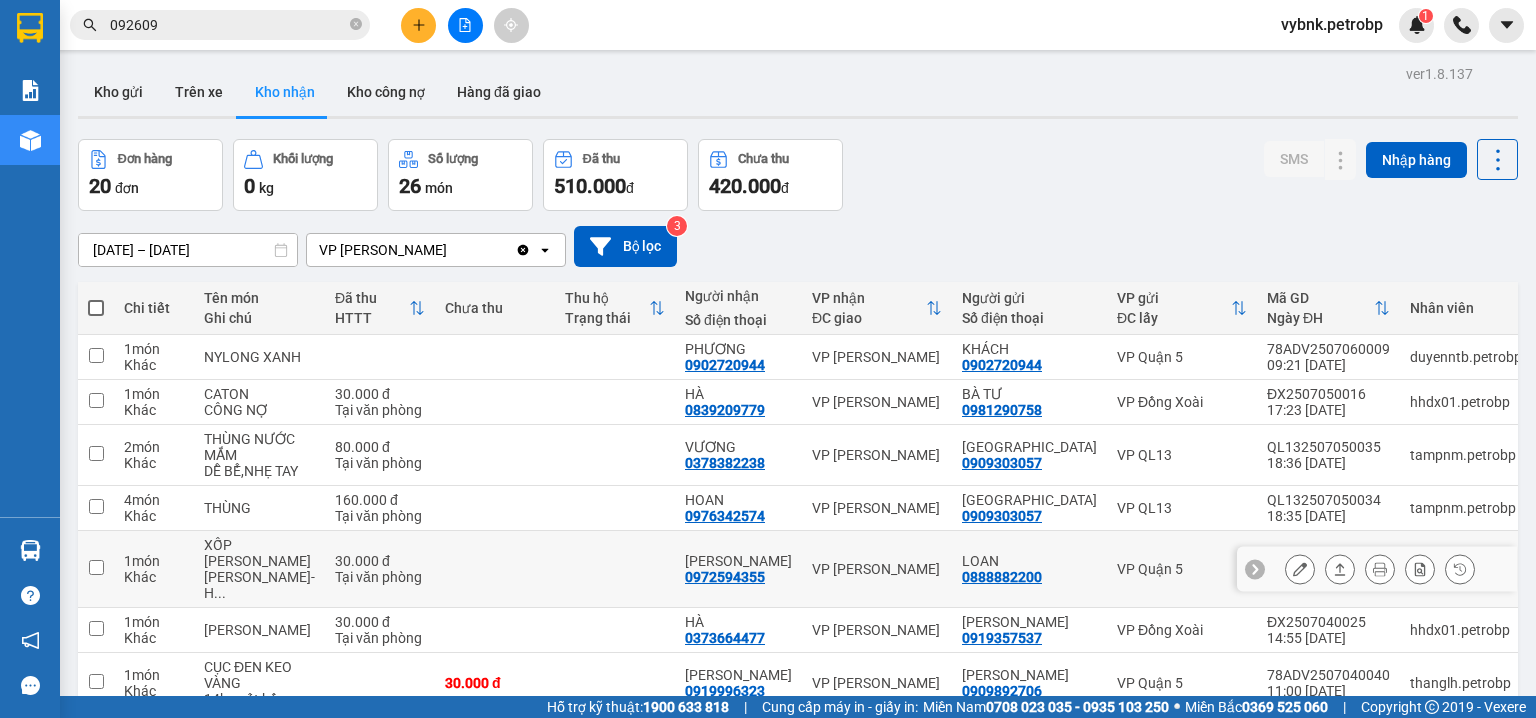scroll, scrollTop: 352, scrollLeft: 0, axis: vertical 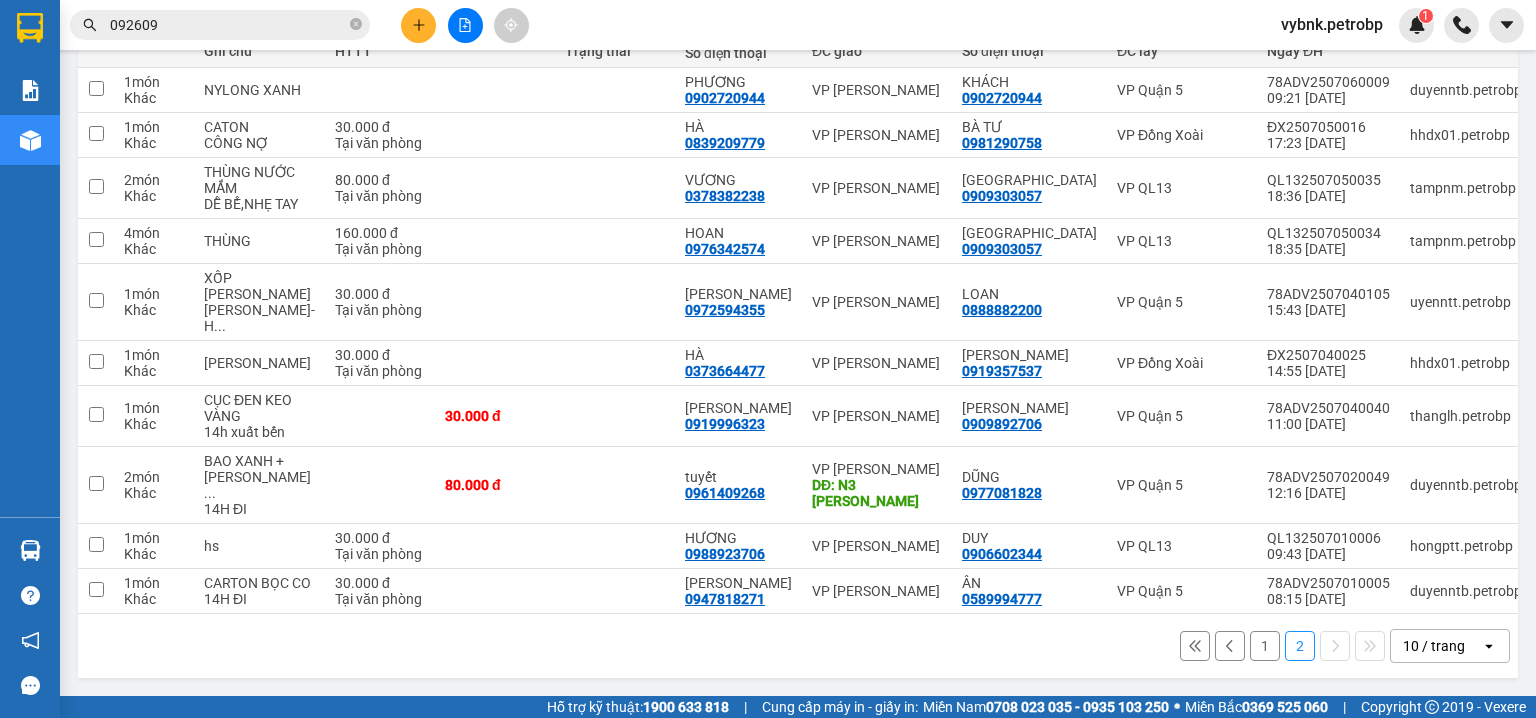 click on "1" at bounding box center [1265, 646] 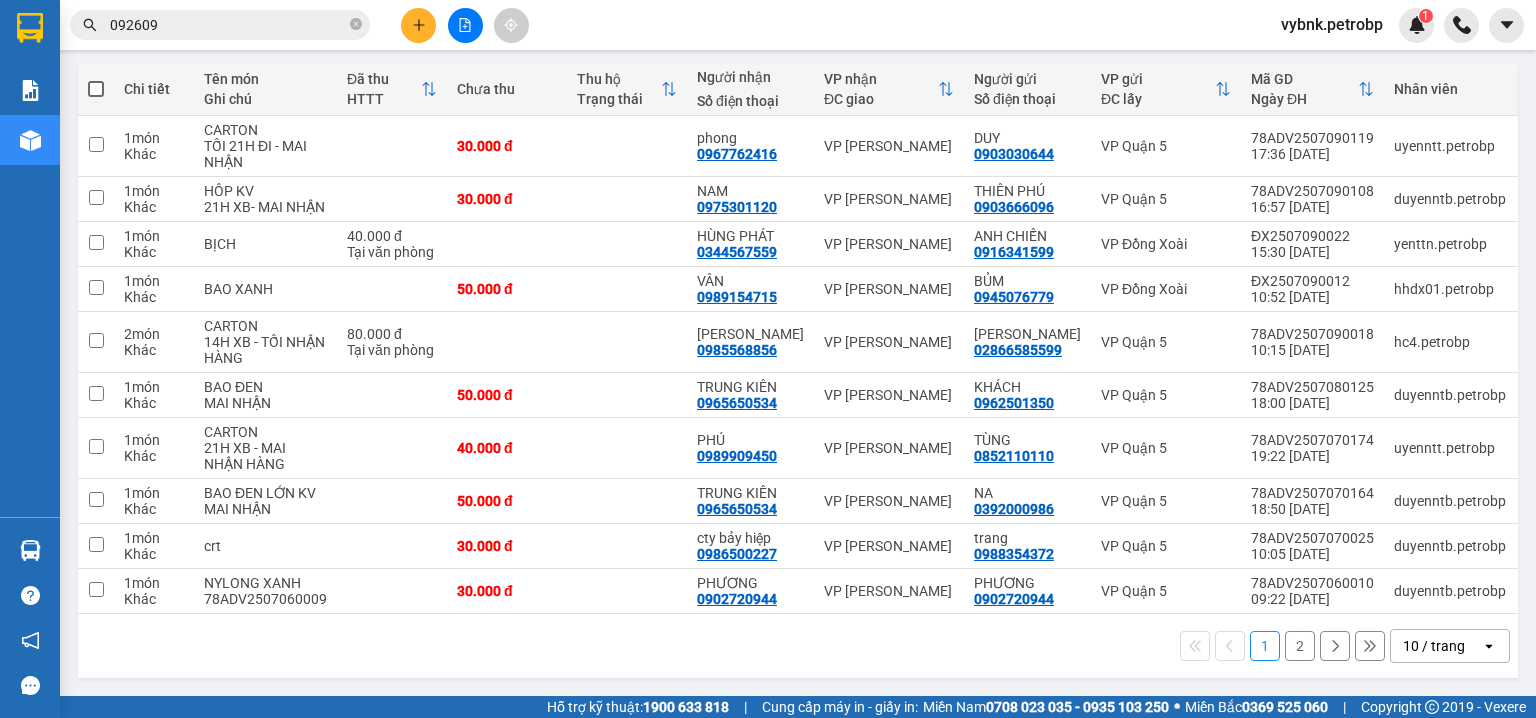 scroll, scrollTop: 240, scrollLeft: 0, axis: vertical 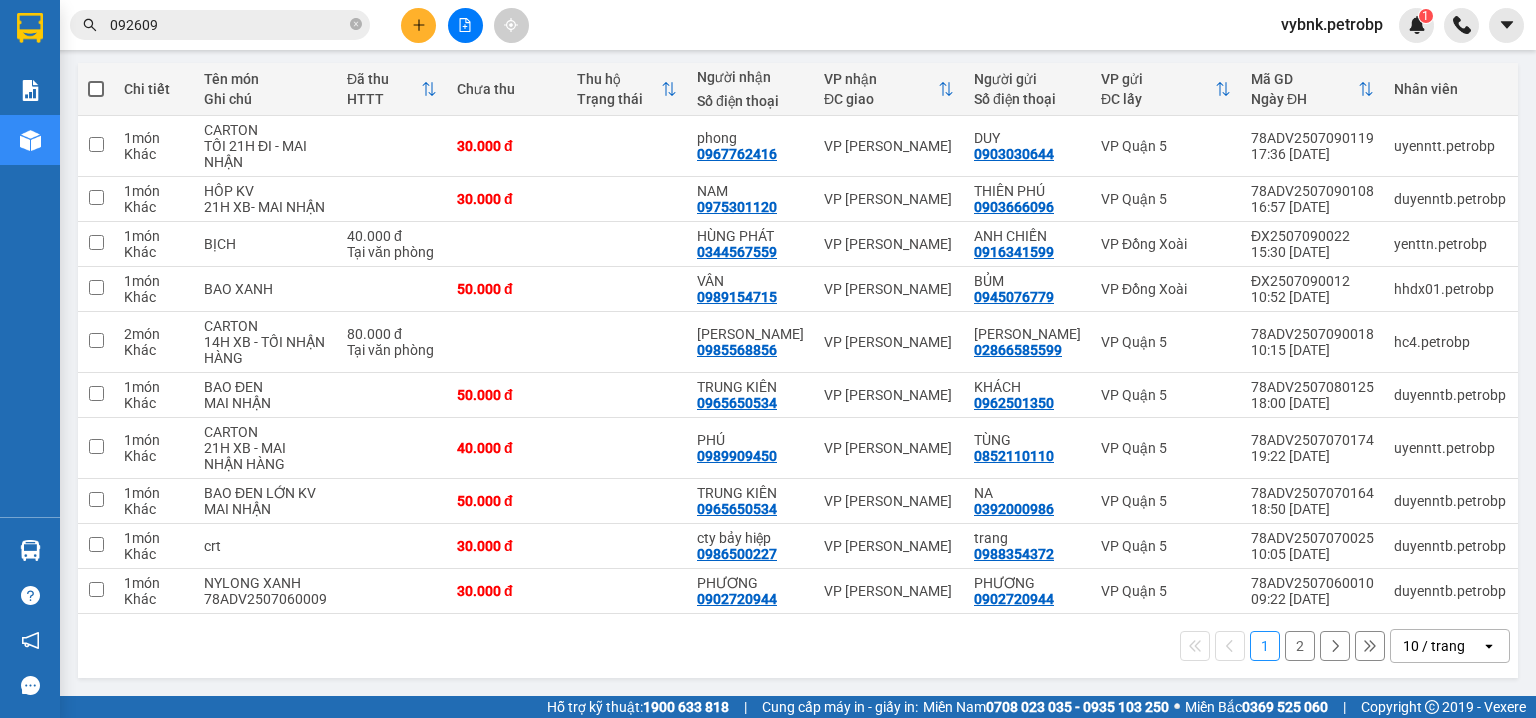 click on "2" at bounding box center (1300, 646) 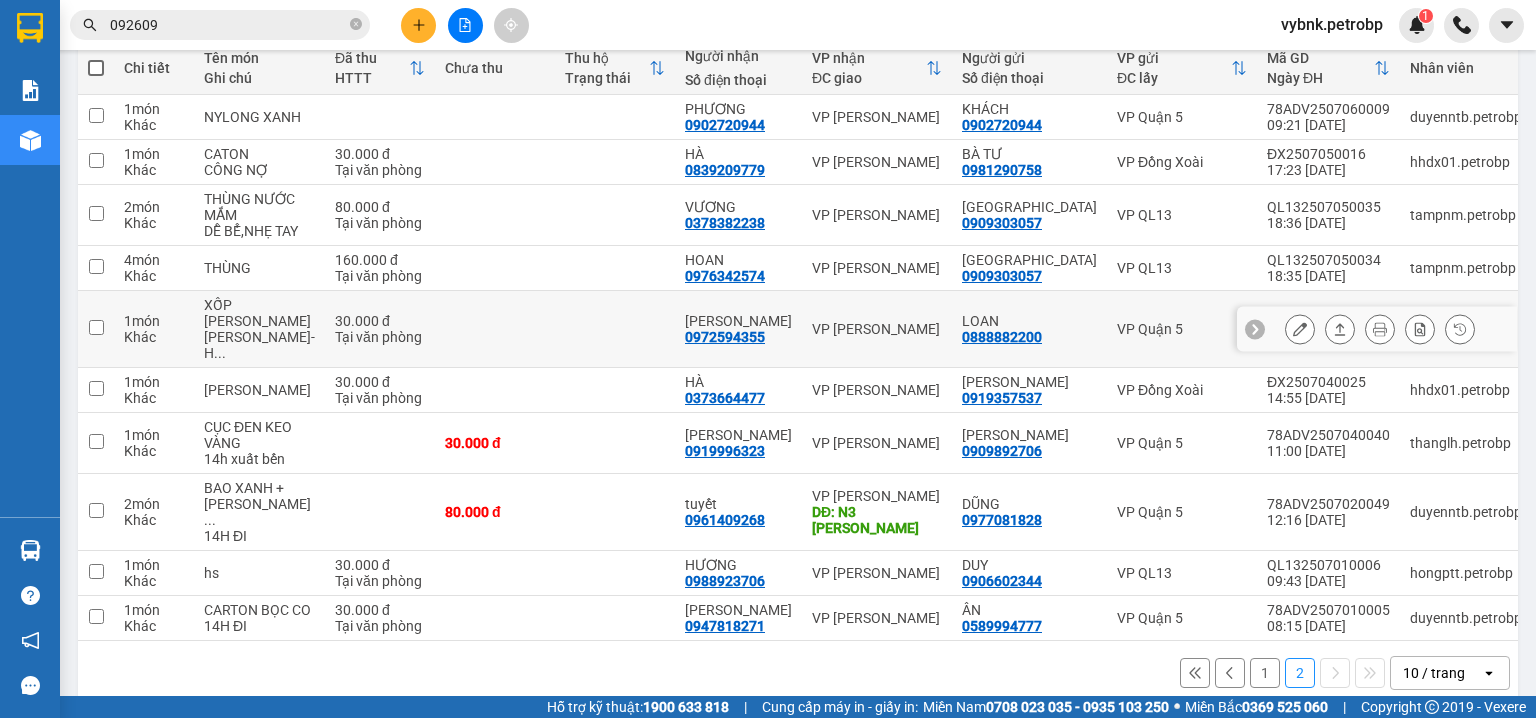 scroll, scrollTop: 352, scrollLeft: 0, axis: vertical 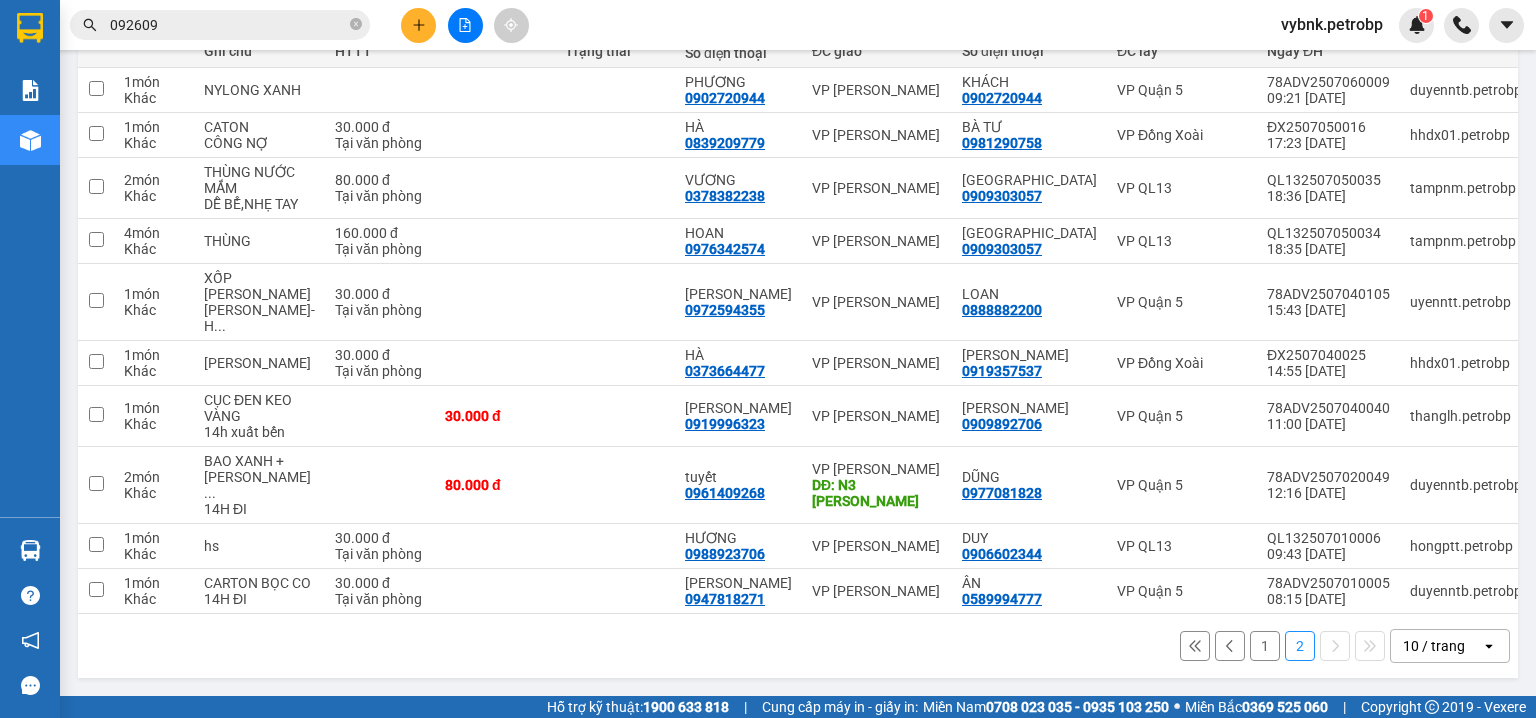 click on "1" at bounding box center (1265, 646) 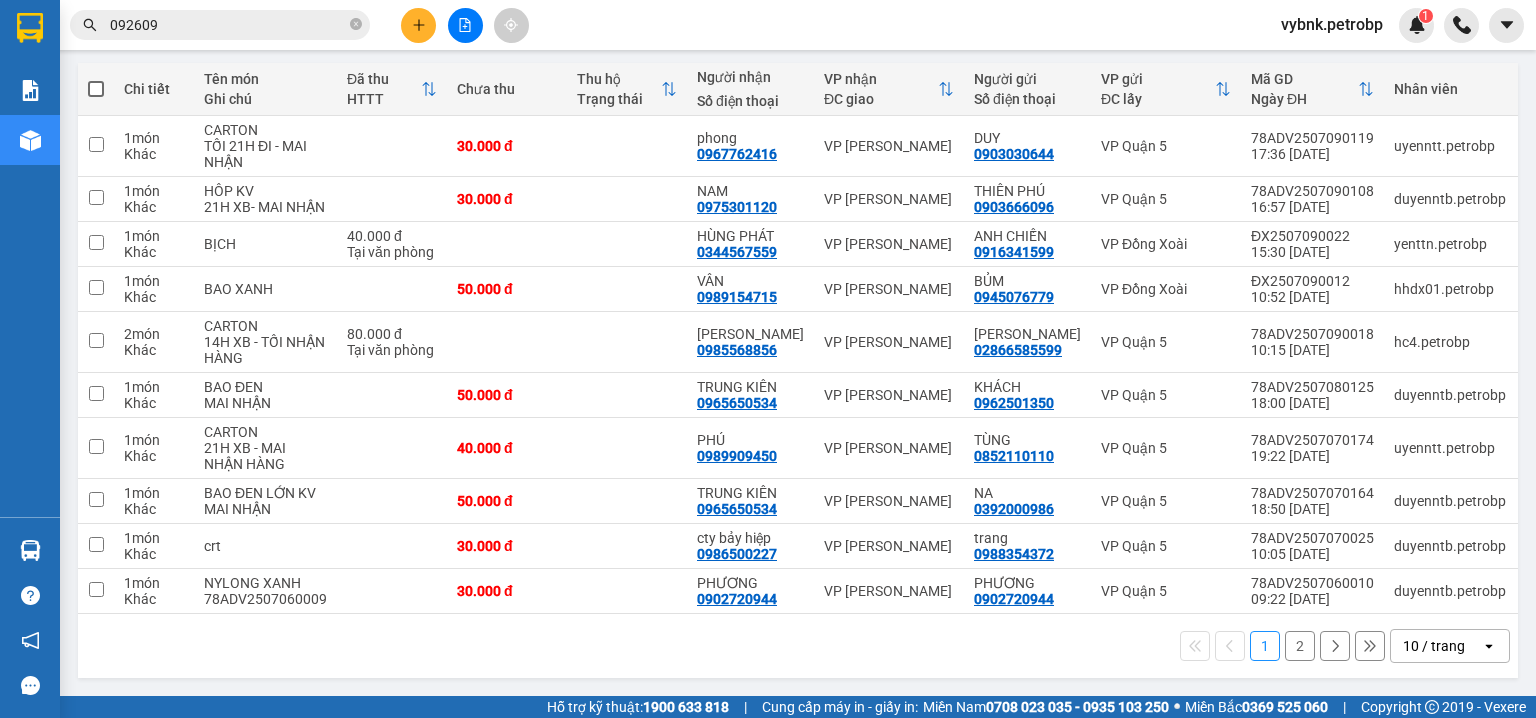 scroll, scrollTop: 240, scrollLeft: 0, axis: vertical 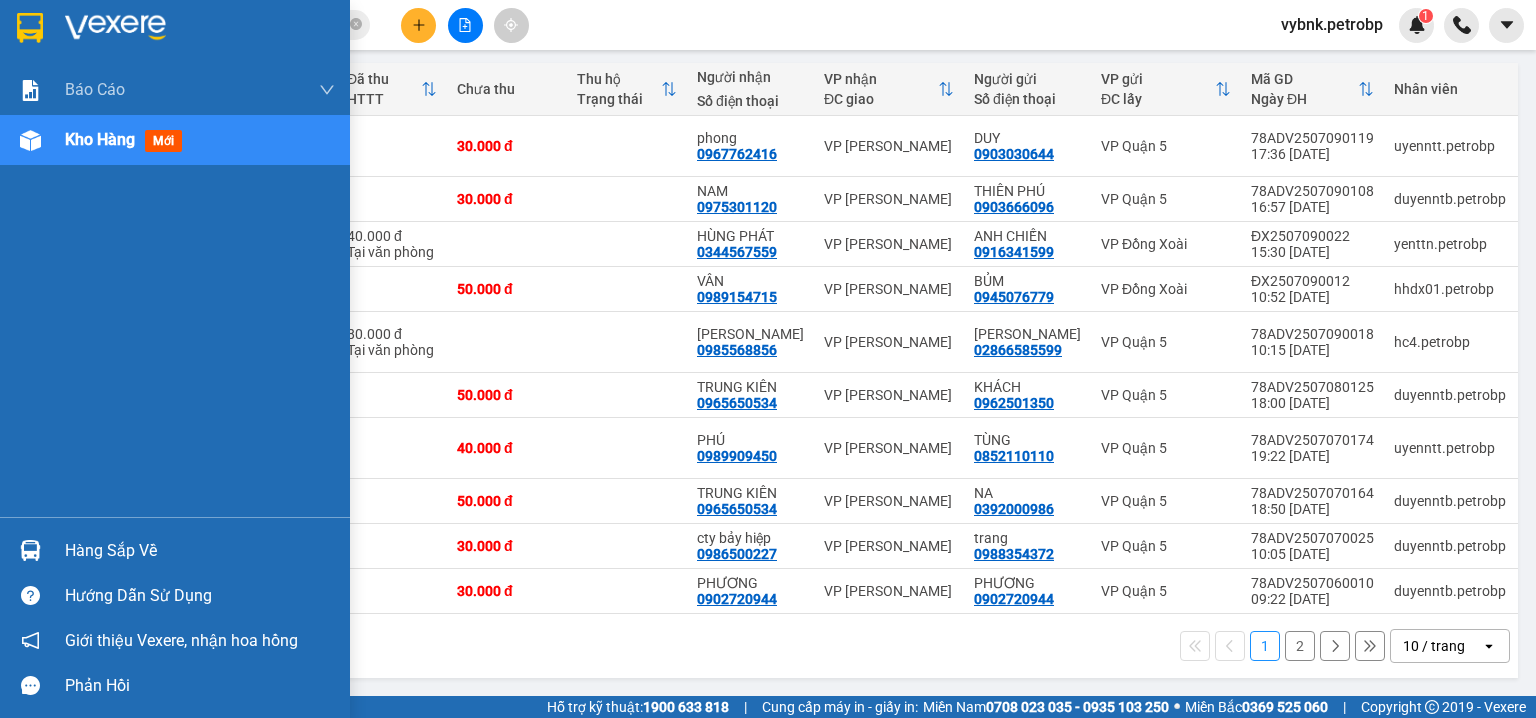click on "Hàng sắp về" at bounding box center [175, 550] 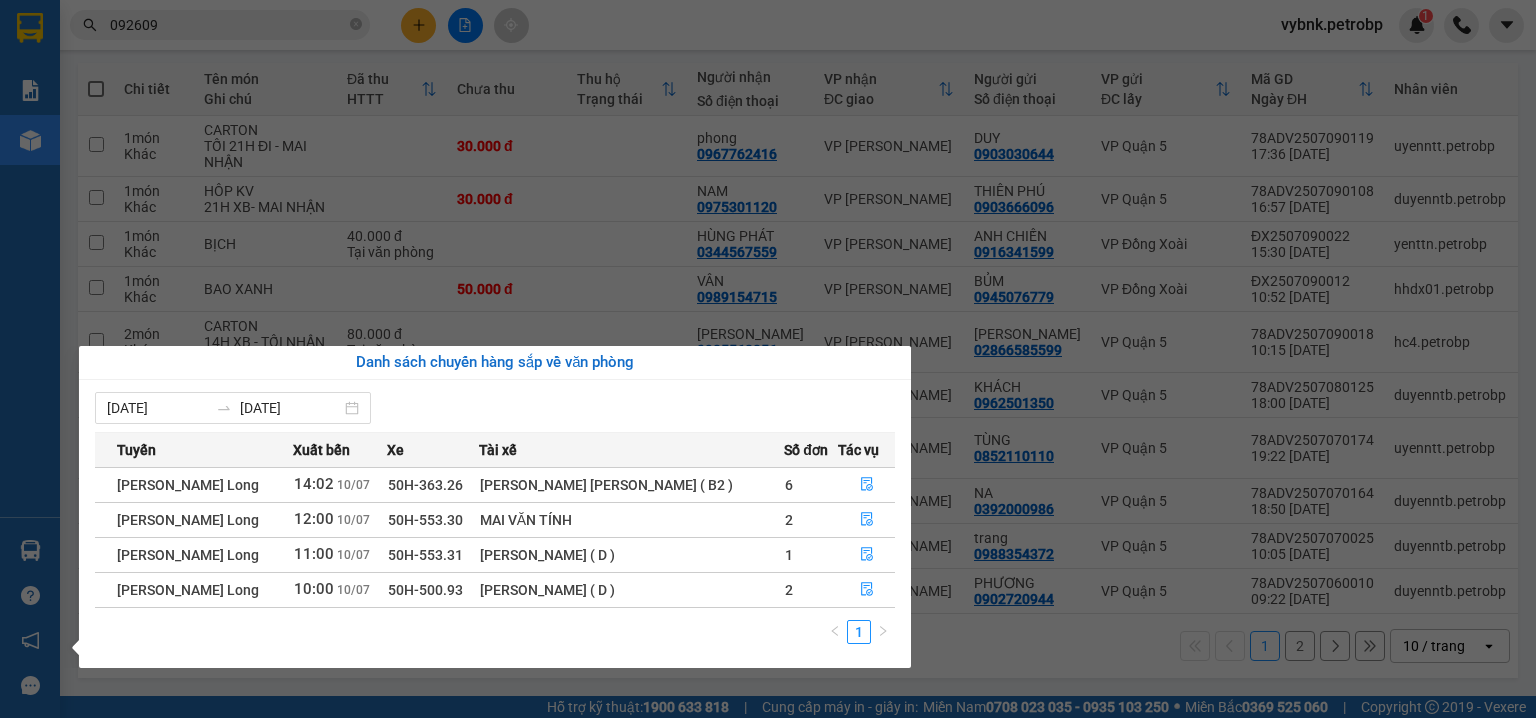 click on "Kết quả [PERSON_NAME] ( 902 )  Bộ lọc  Ngày tạo [PERSON_NAME] nhất Mã ĐH Trạng thái Món hàng [PERSON_NAME] [PERSON_NAME] Người gửi VP Gửi Người [PERSON_NAME] [PERSON_NAME] 78ADV2507100033 11:12 [DATE] Trên xe   50H-363.26 14:02  [DATE] CỤC ĐEN [PERSON_NAME] SL:  1 30.000 30.000 0869955909 [PERSON_NAME] [PERSON_NAME] 5 0983 092609 [PERSON_NAME] VP [PERSON_NAME] 78ADV2507090118 17:31 [DATE] Đã giao   13:41 [DATE] CỤC ĐEN [PERSON_NAME] SL:  1 30.000 0906326076 [GEOGRAPHIC_DATA][PERSON_NAME] 5 0983 092609 [PERSON_NAME] VP [PERSON_NAME] 78ADV2507090051 12:43 [DATE] Đã giao   13:40 [DATE] CỤC ĐEN [PERSON_NAME] SL:  1 30.000 0909463330 [PERSON_NAME] [PERSON_NAME] 5 0983 092609 [PERSON_NAME] VP [PERSON_NAME] 78ADV2507080066 13:27 [DATE] Đã giao   13:40 [DATE] CỤC ĐEN [PERSON_NAME] SL:  1 30.000 0869955909 [PERSON_NAME] [PERSON_NAME] 5 0983 092609 [PERSON_NAME] VP [PERSON_NAME][GEOGRAPHIC_DATA] 12:58 [DATE] Đã giao   13:40 [DATE] NL ĐEN KV SL:  1 30.000 0869955909 [PERSON_NAME] [PERSON_NAME] 0983 092609 [PERSON_NAME] VP [PERSON_NAME] 78ADV2507060057   1" at bounding box center [768, 359] 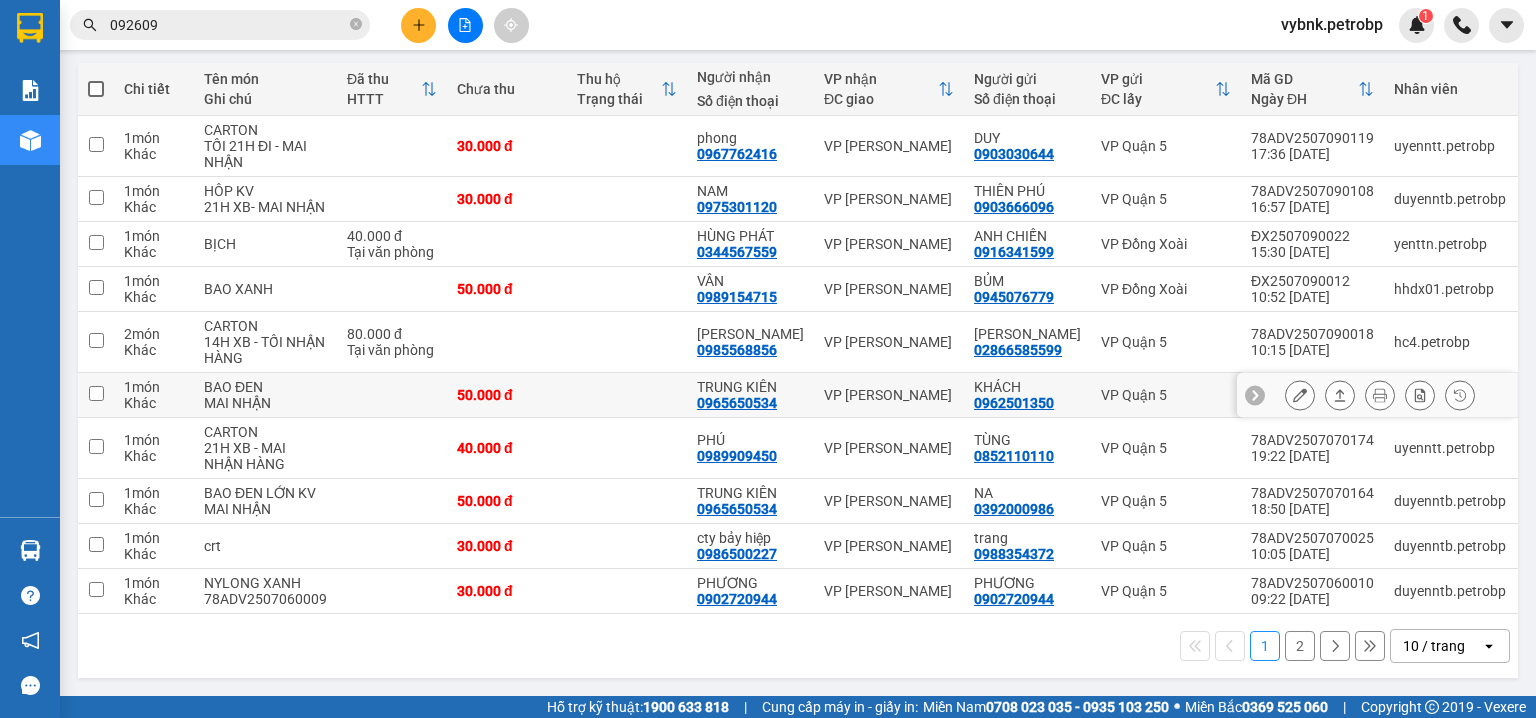 scroll, scrollTop: 26, scrollLeft: 0, axis: vertical 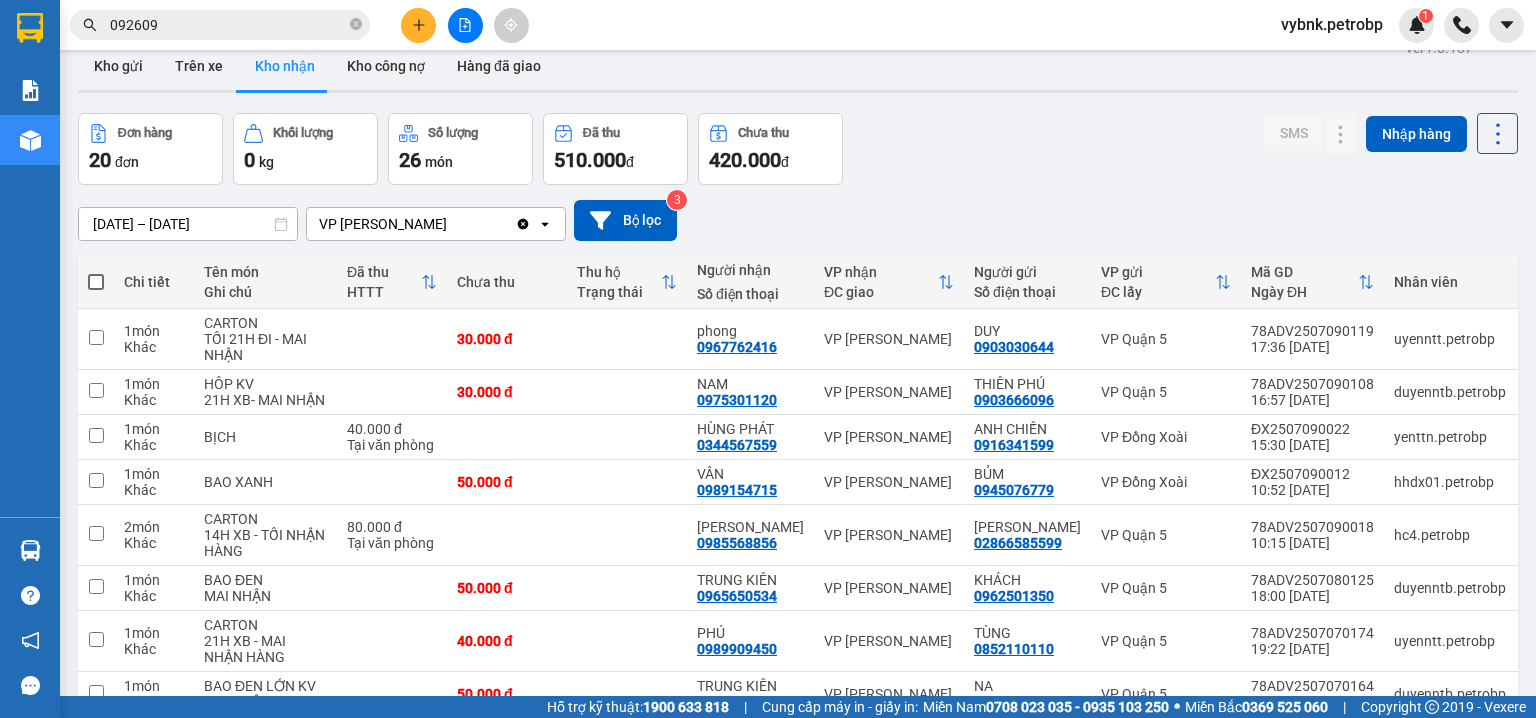 click at bounding box center [418, 25] 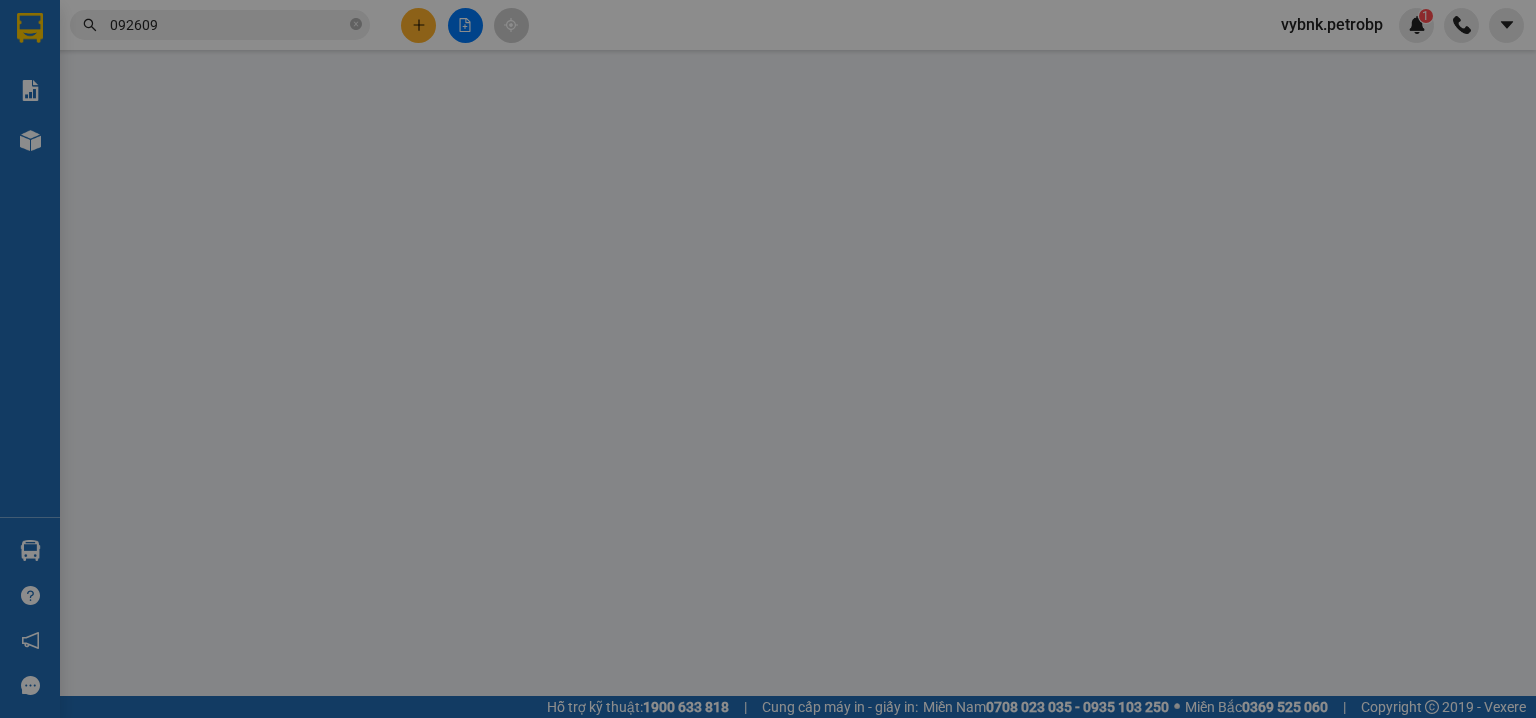 scroll, scrollTop: 0, scrollLeft: 0, axis: both 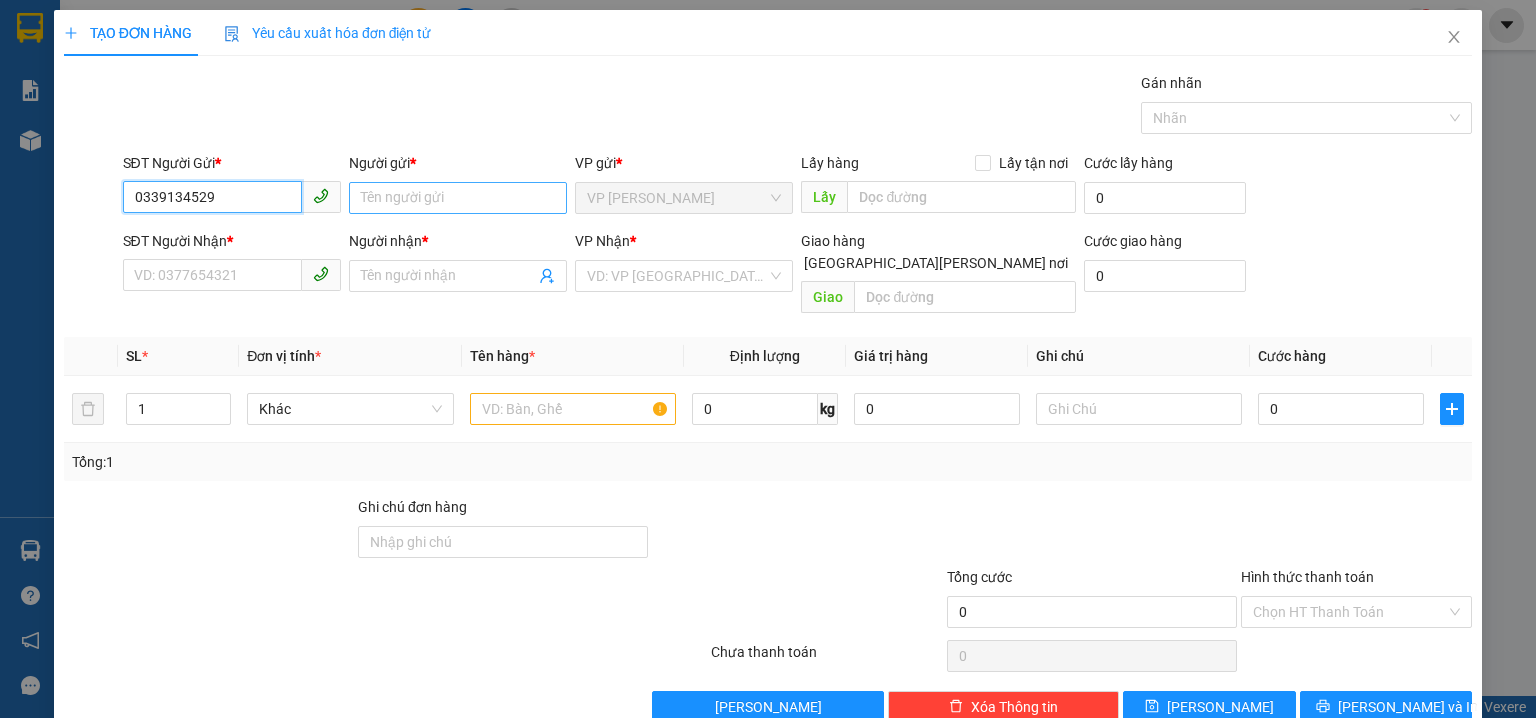 type on "0339134529" 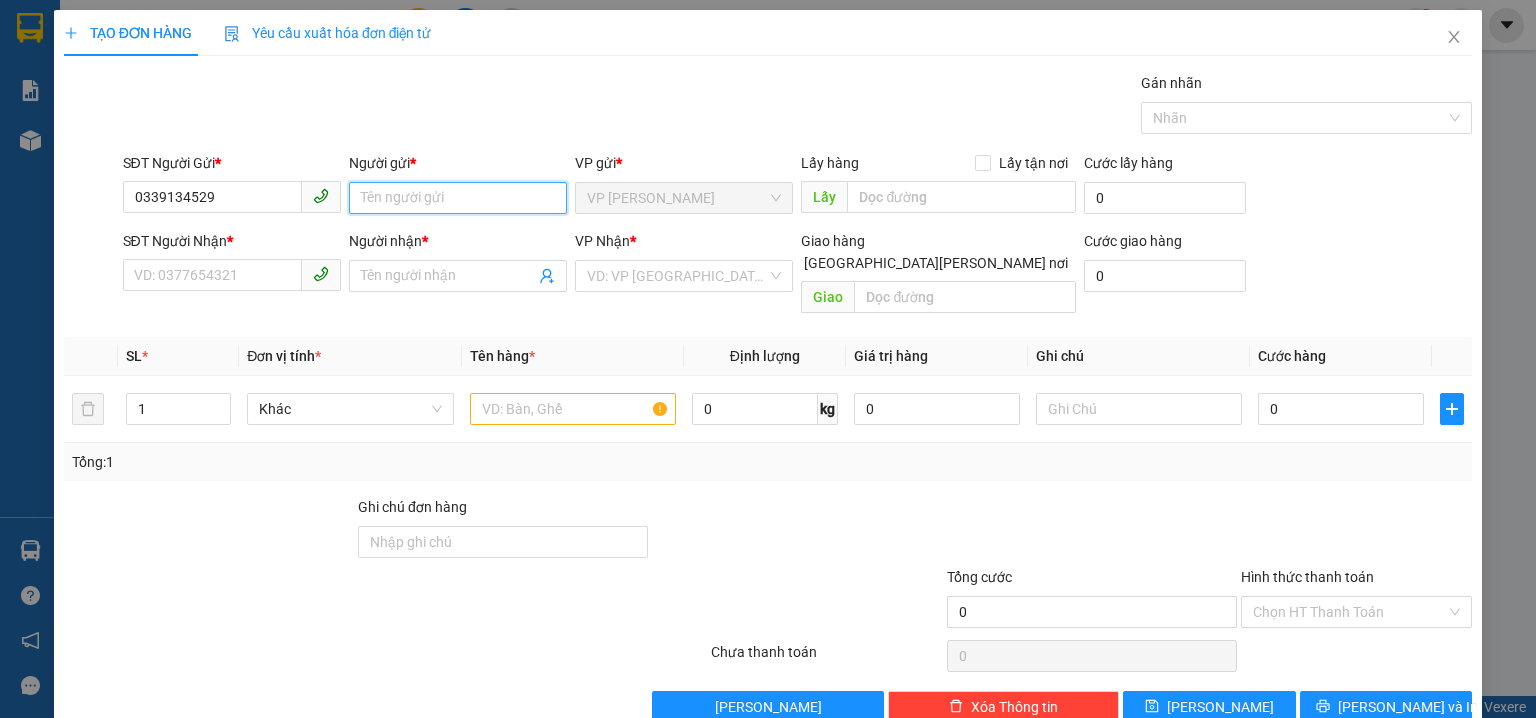 click on "Người gửi  *" at bounding box center [458, 198] 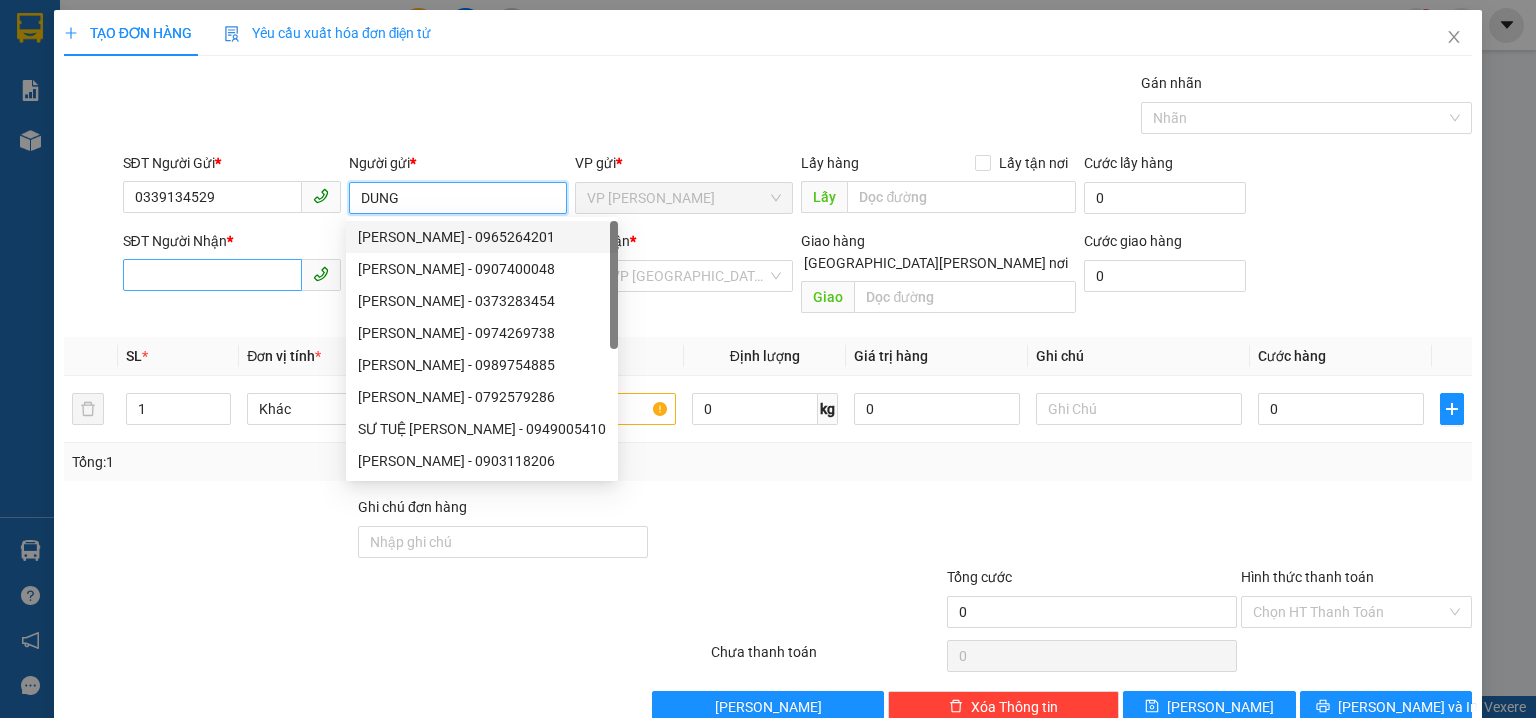 type on "DUNG" 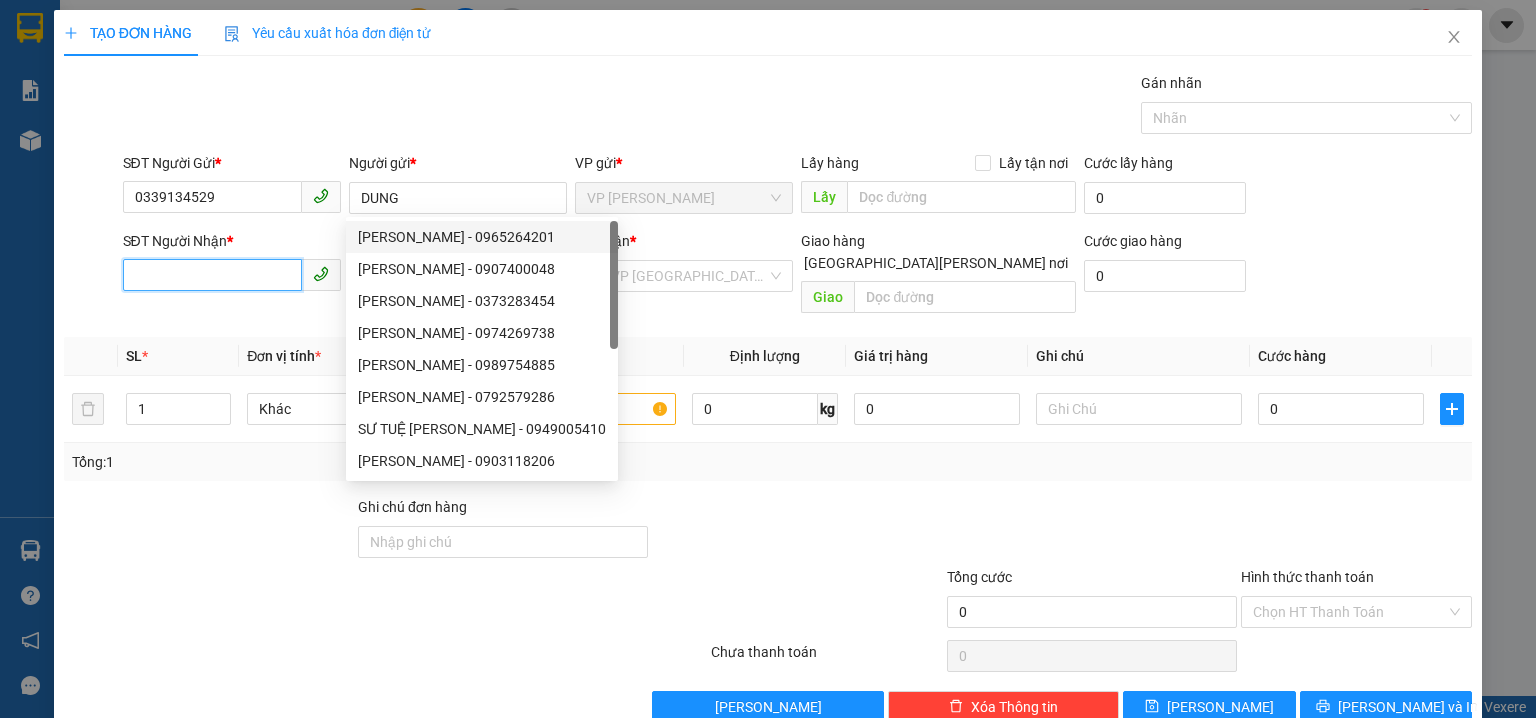 click on "SĐT Người Nhận  *" at bounding box center [212, 275] 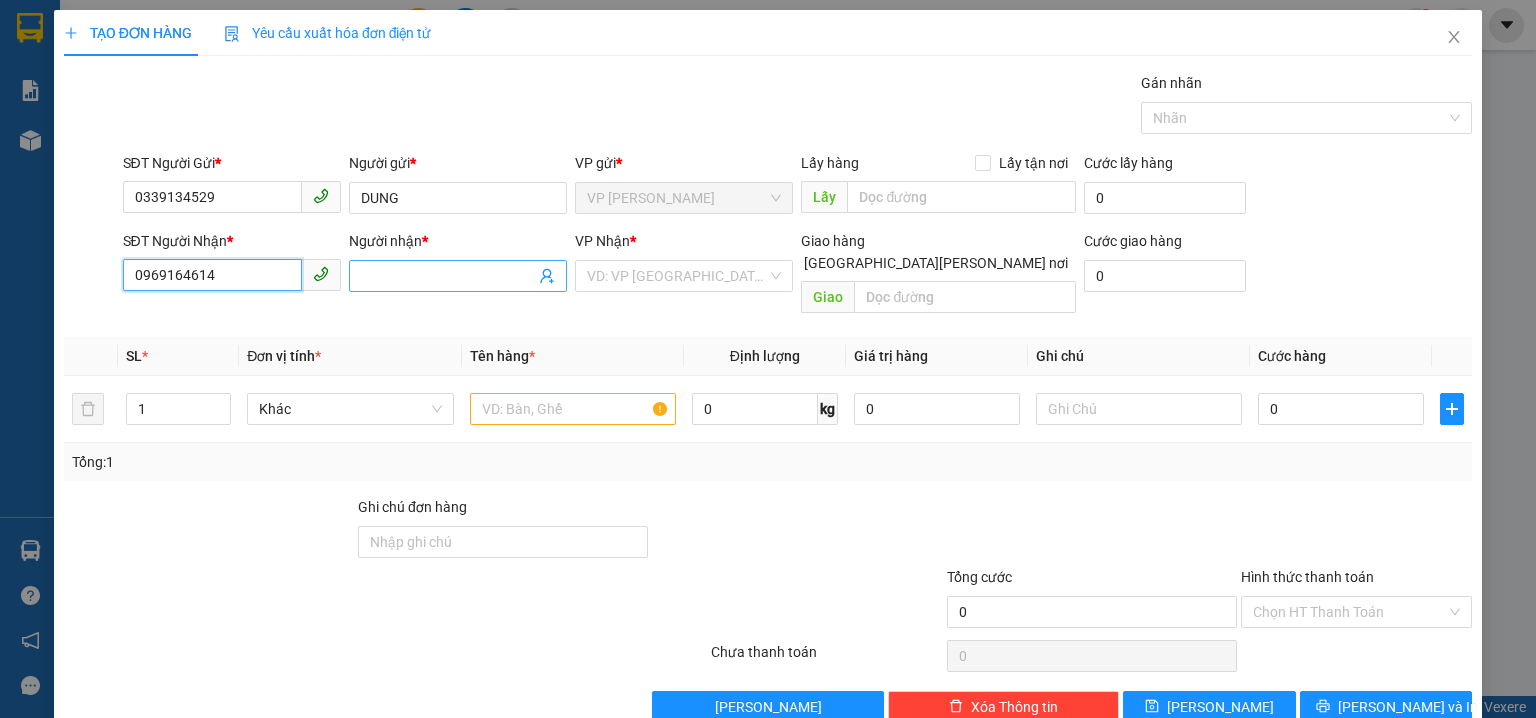 type on "0969164614" 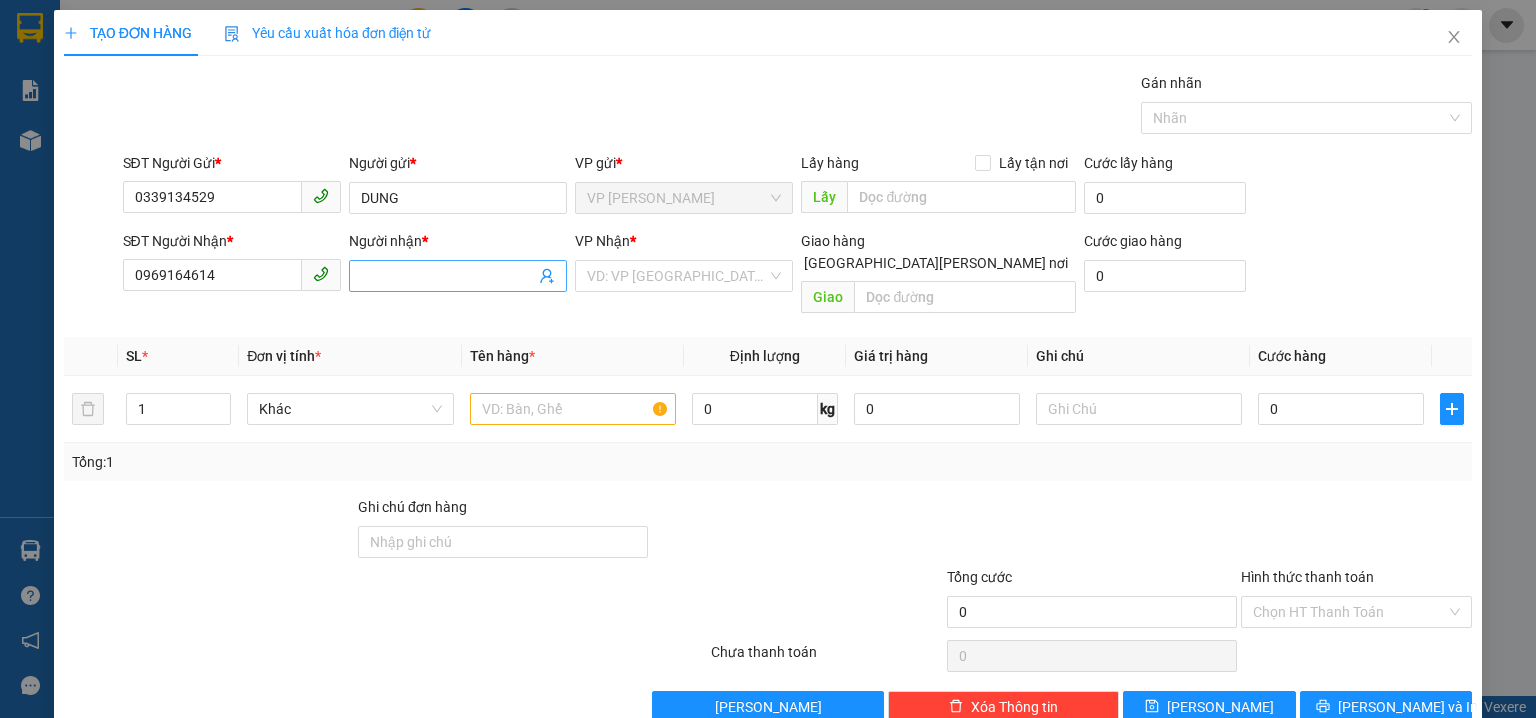 click on "Người nhận  *" at bounding box center [448, 276] 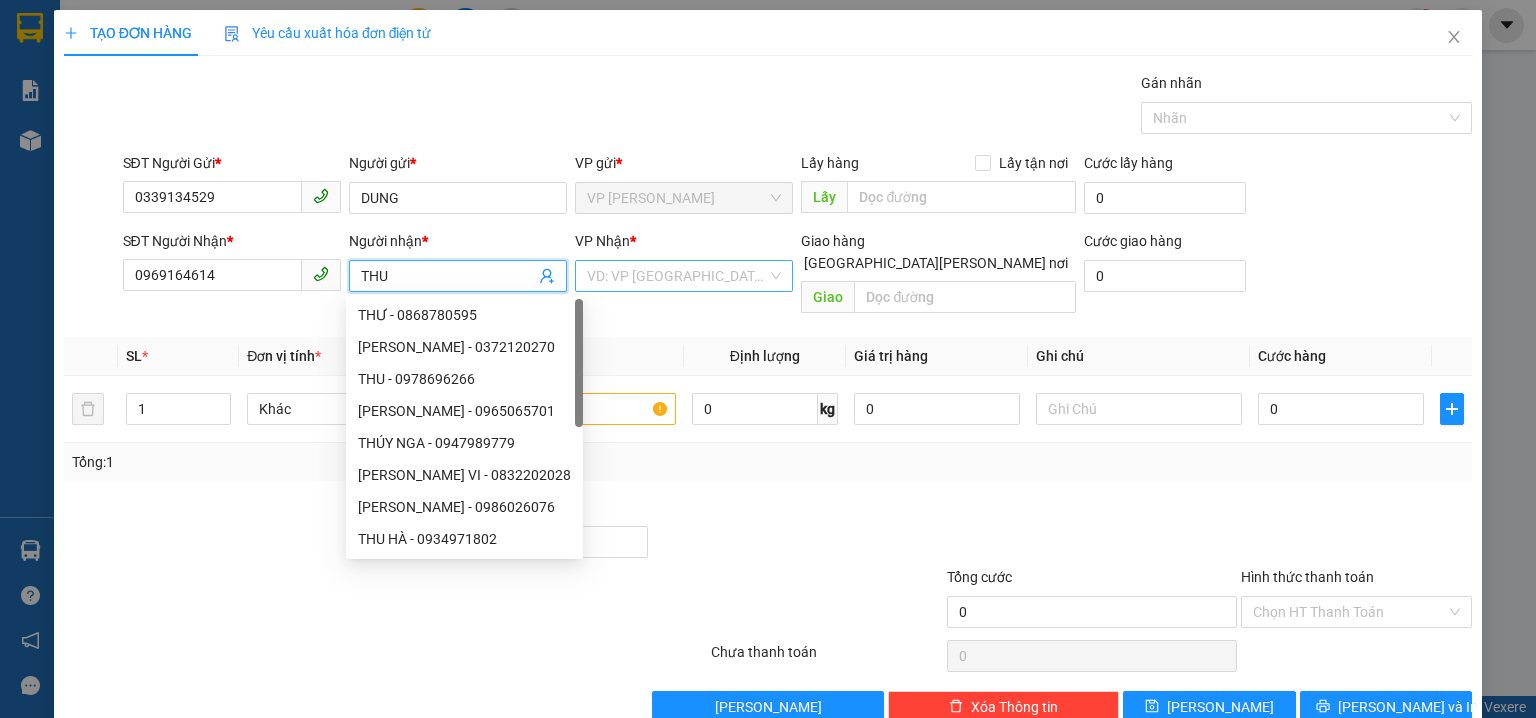 click on "VD: VP [GEOGRAPHIC_DATA]" at bounding box center [684, 276] 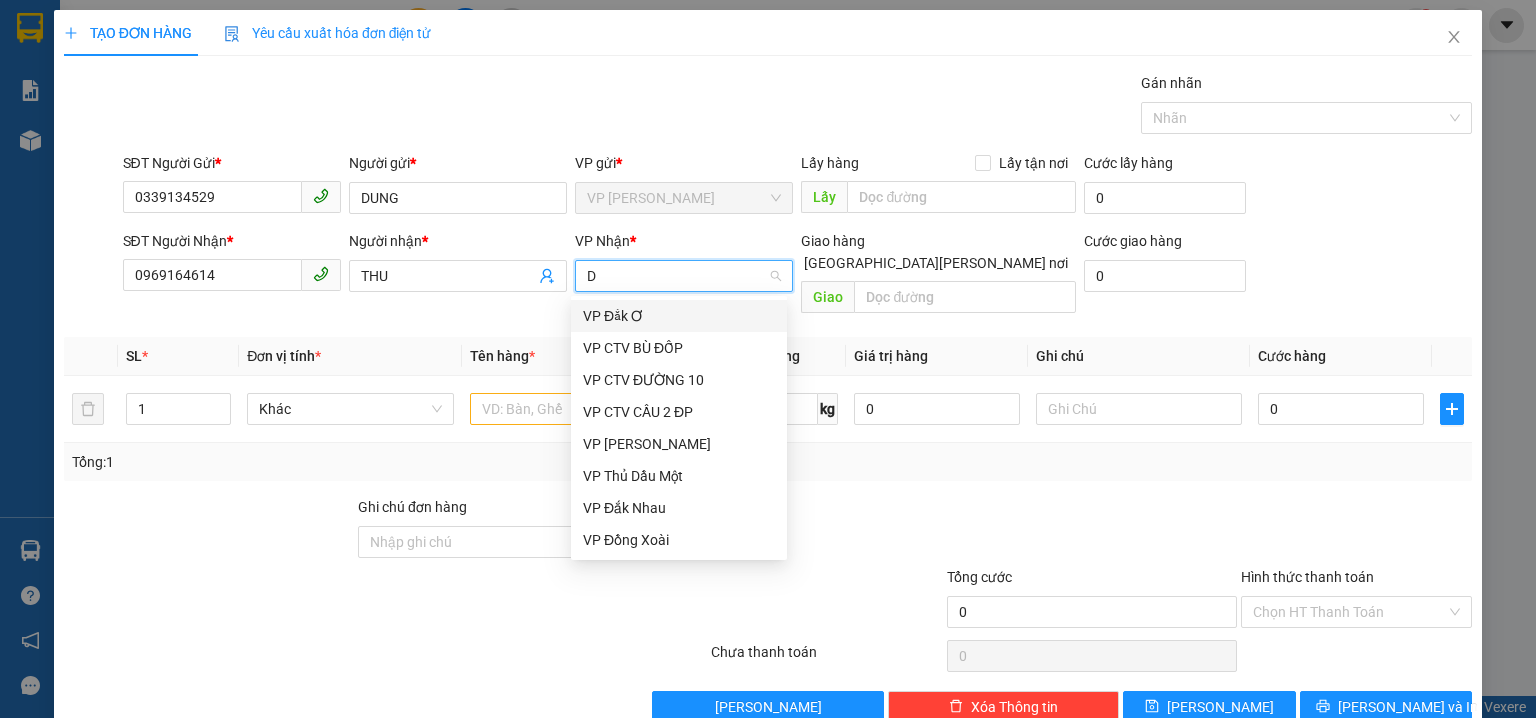 type on "DA" 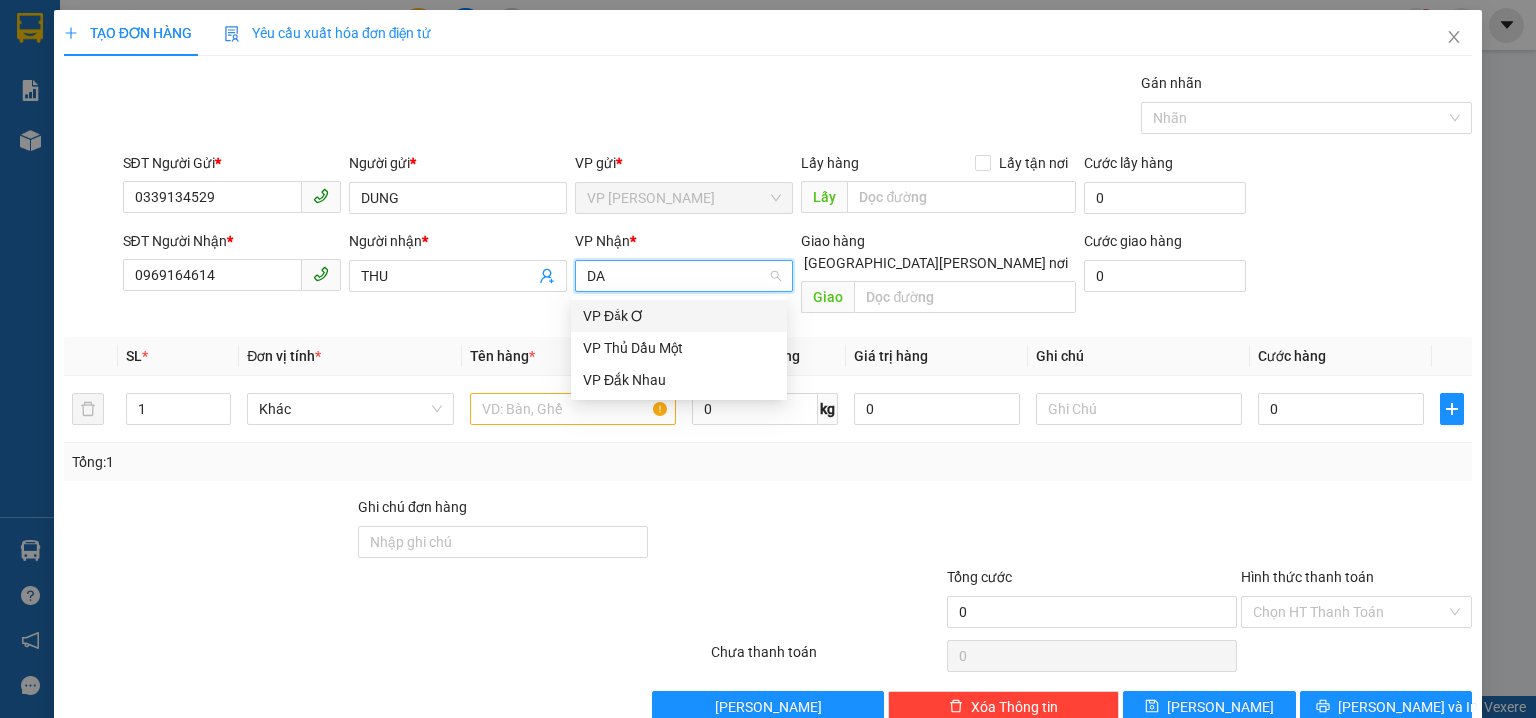 drag, startPoint x: 698, startPoint y: 312, endPoint x: 636, endPoint y: 339, distance: 67.62396 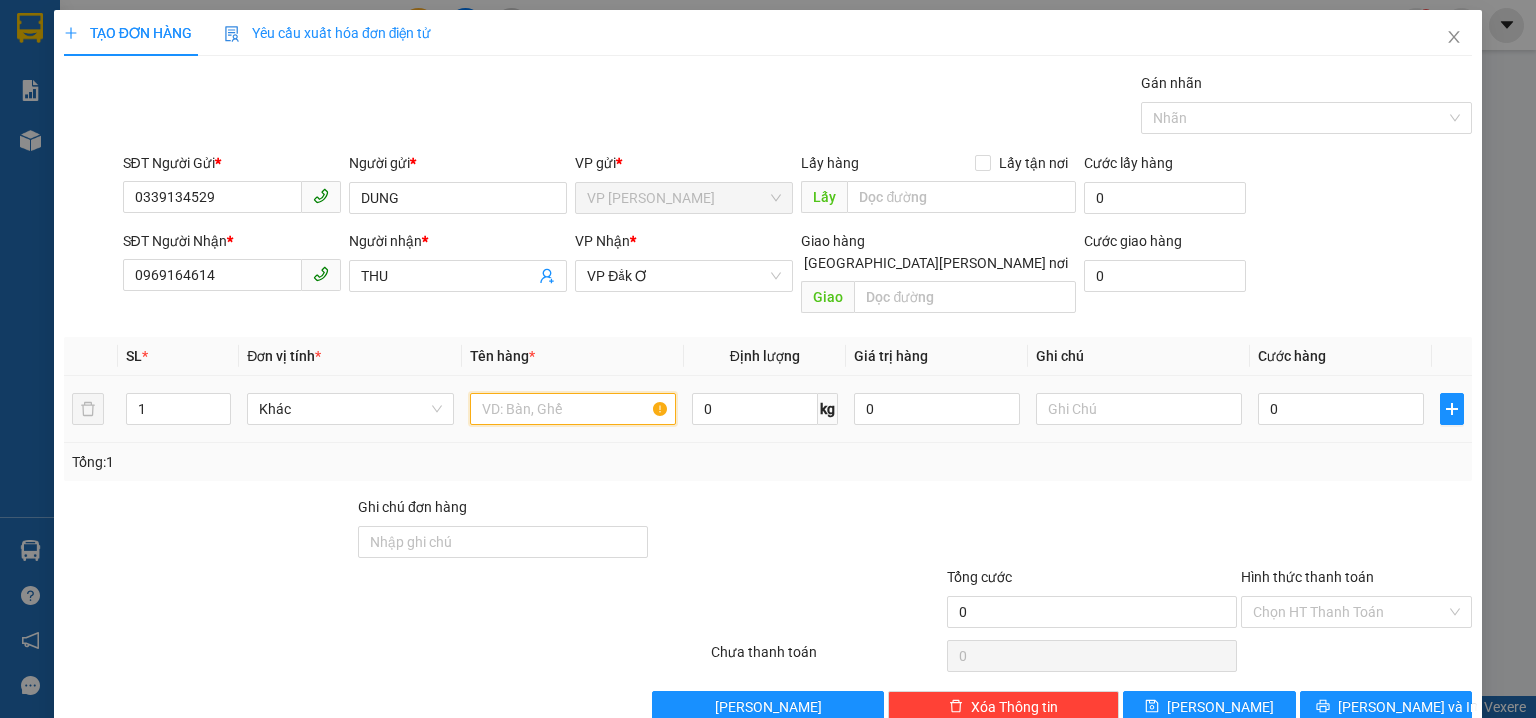 click at bounding box center (573, 409) 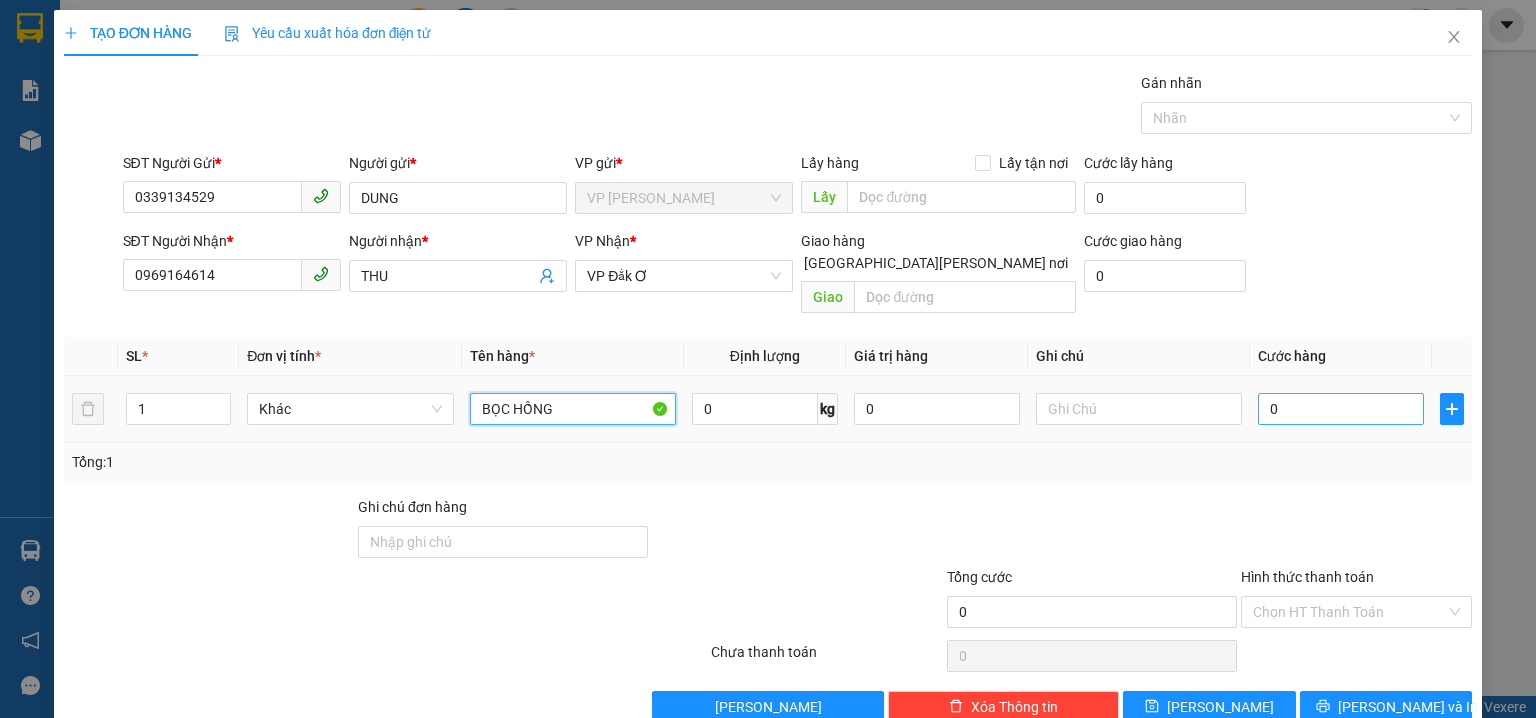 type on "BỌC HỒNG" 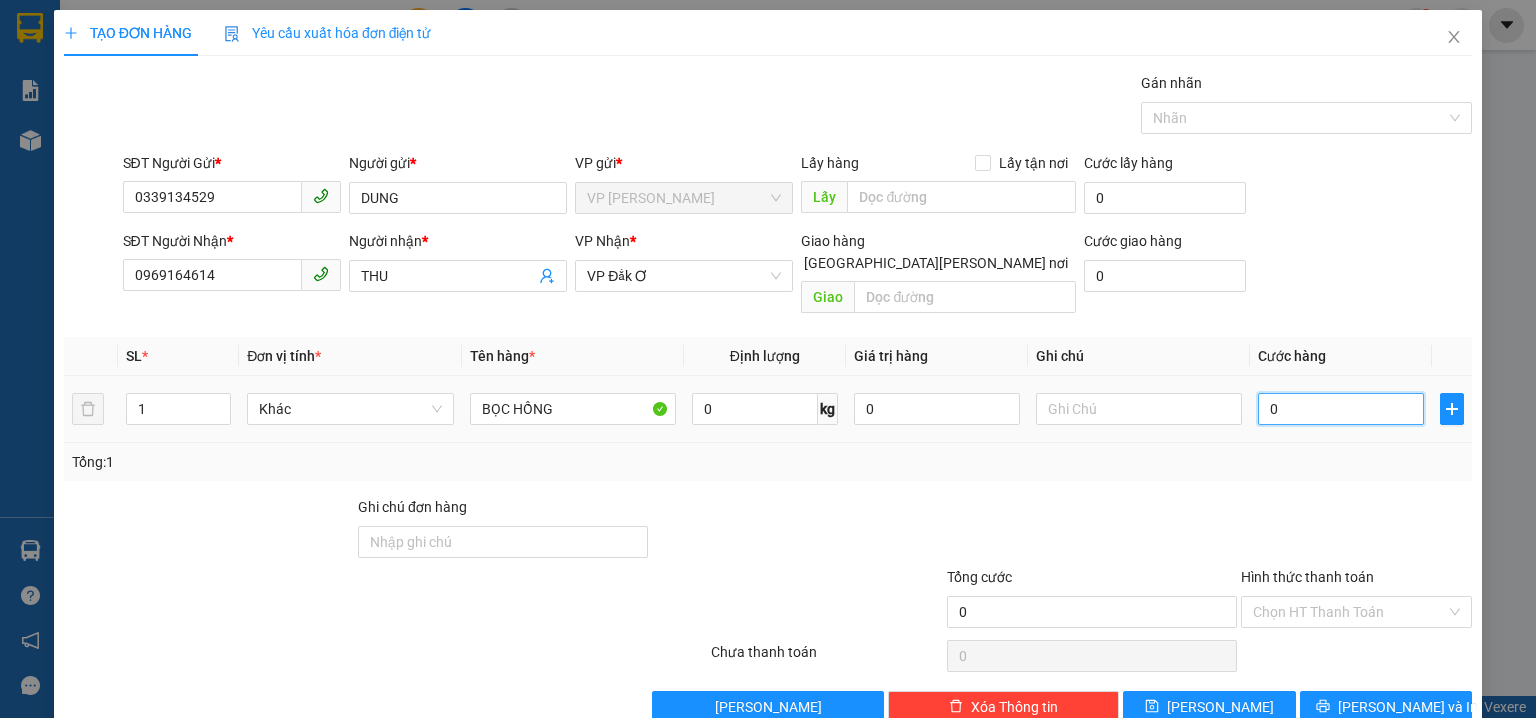 click on "0" at bounding box center [1341, 409] 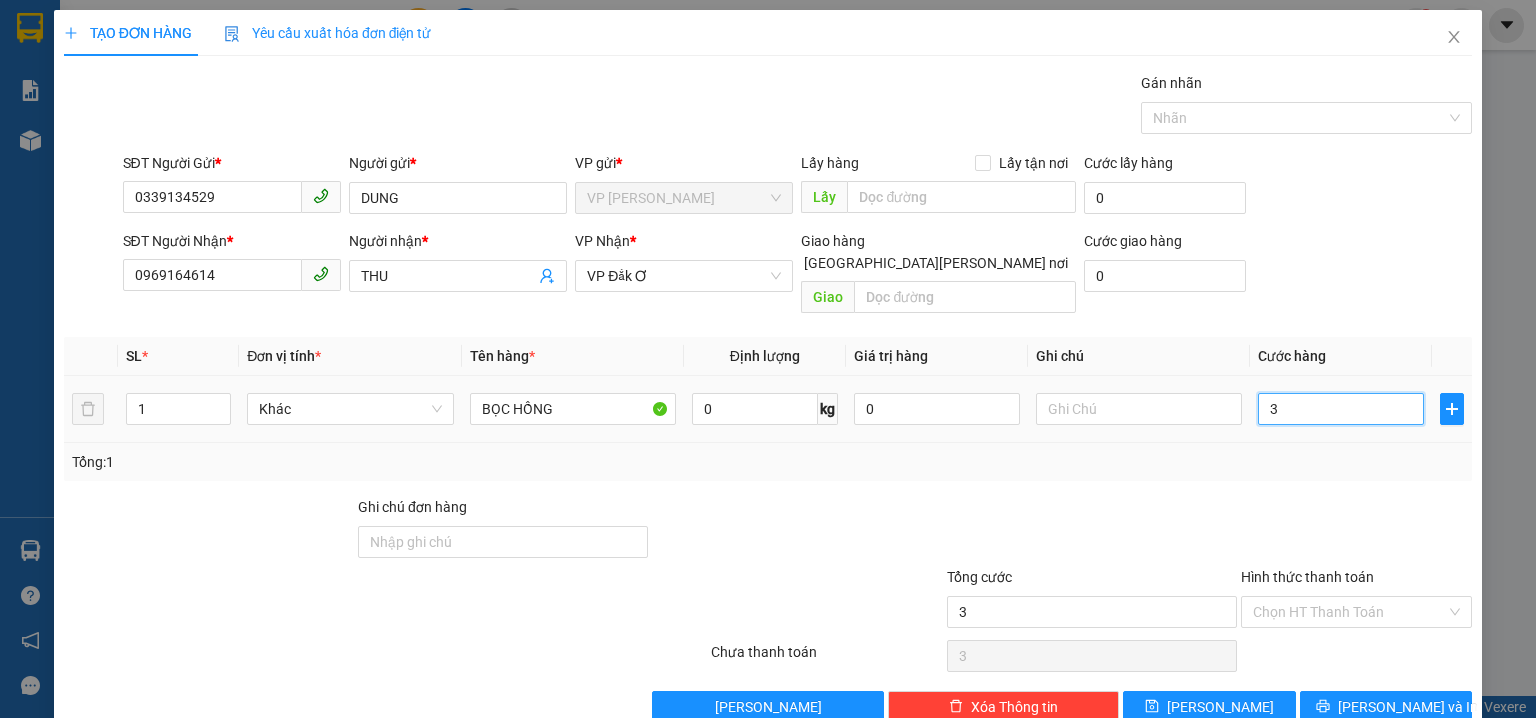 type on "30" 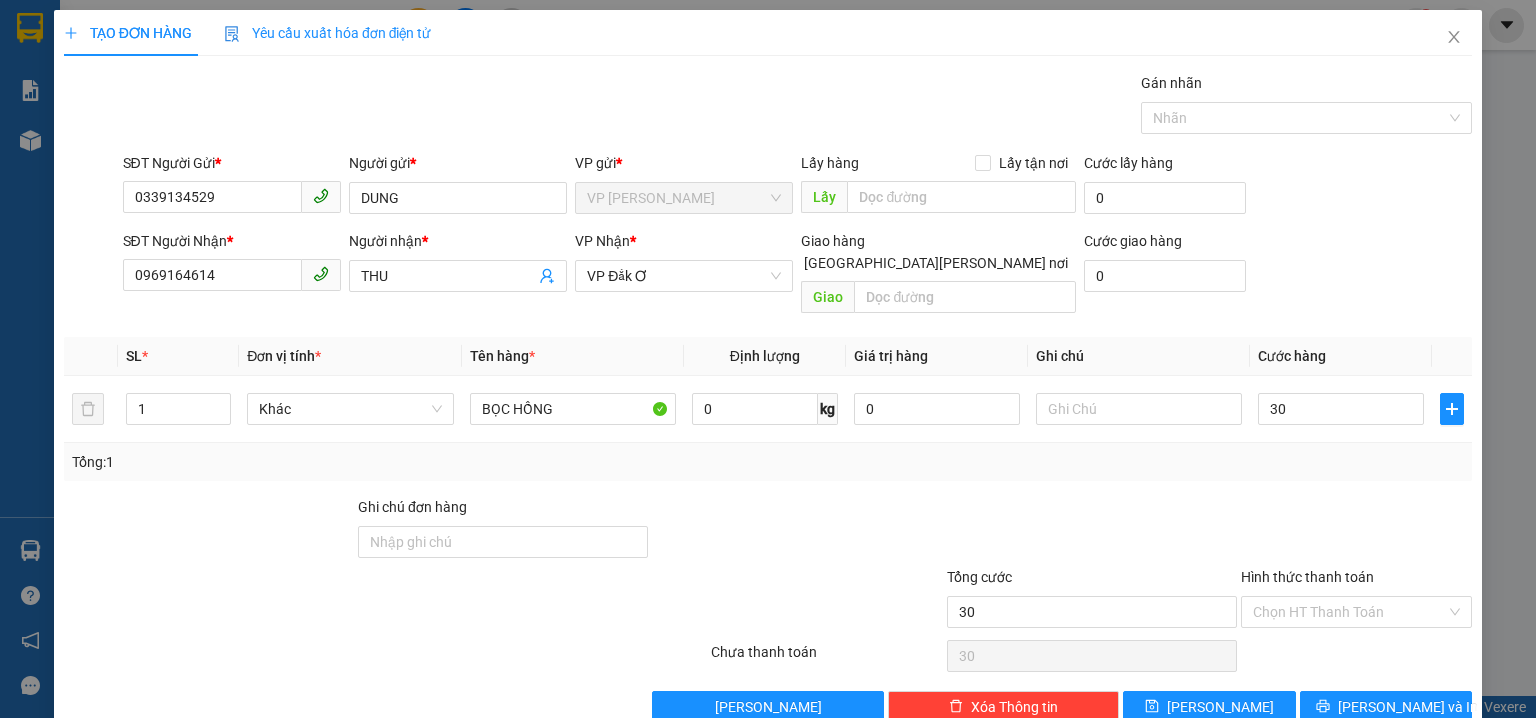 type on "30.000" 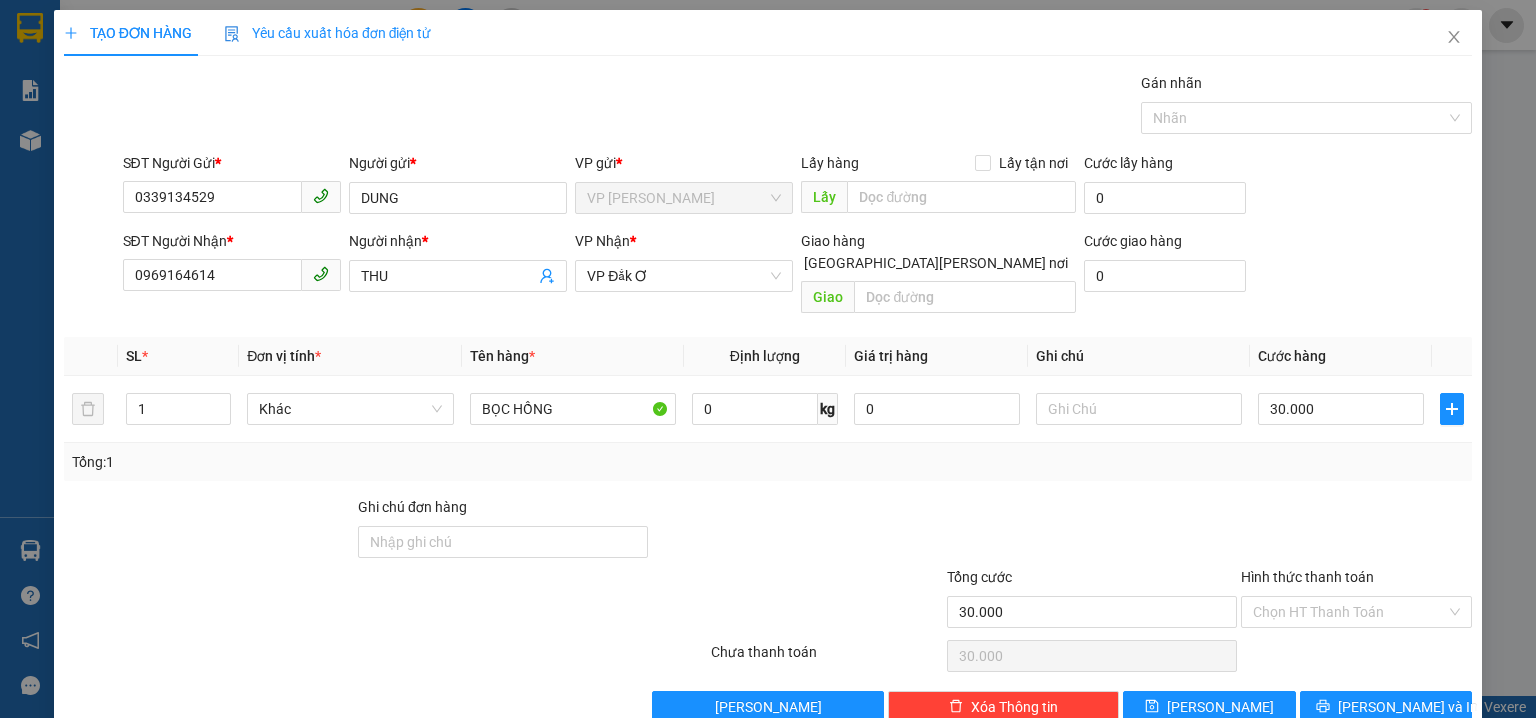 click on "SĐT Người [PERSON_NAME]  * 0969164614 Người [PERSON_NAME]  * THU [PERSON_NAME]  * [PERSON_NAME] Ơ [PERSON_NAME] hàng [PERSON_NAME] nơi [PERSON_NAME] [PERSON_NAME] hàng 0" at bounding box center [798, 276] 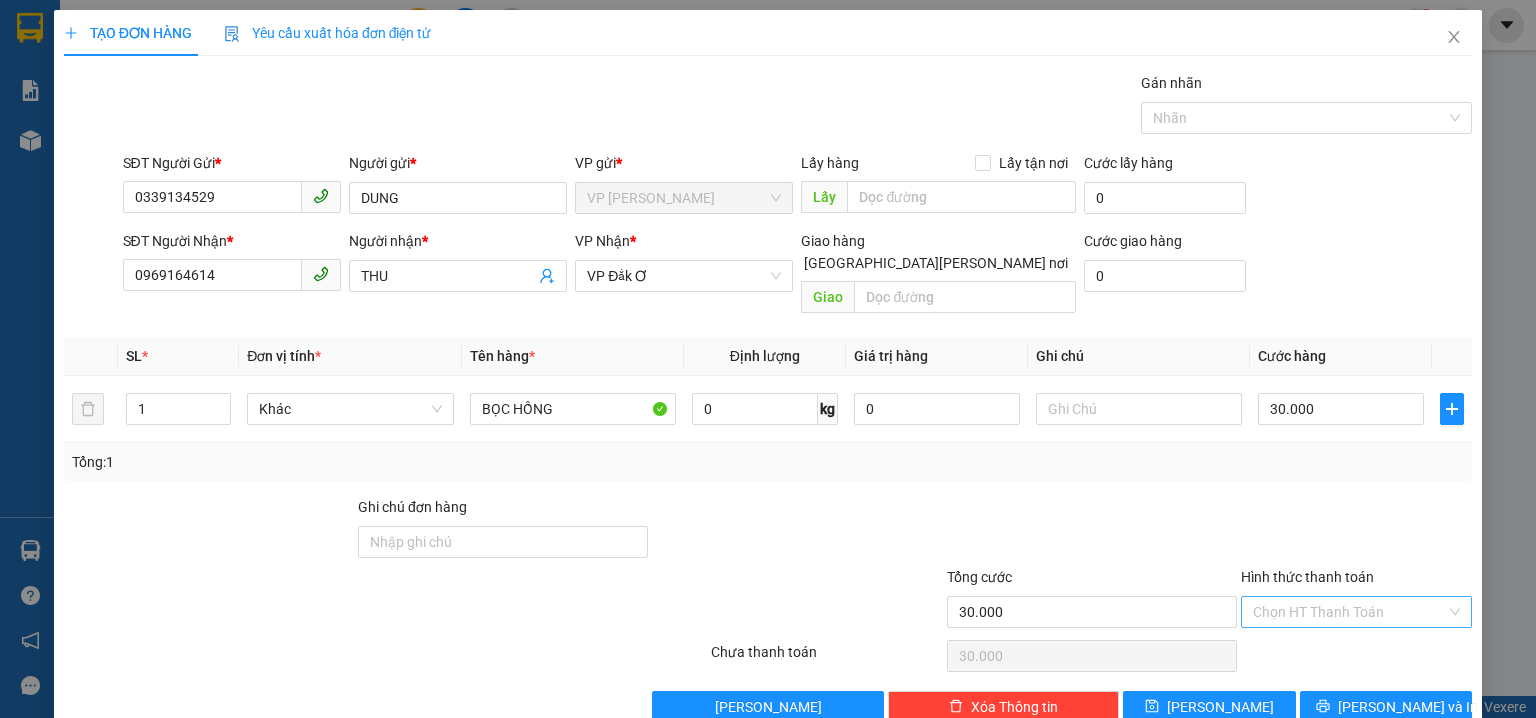 click on "Hình thức thanh toán" at bounding box center (1349, 612) 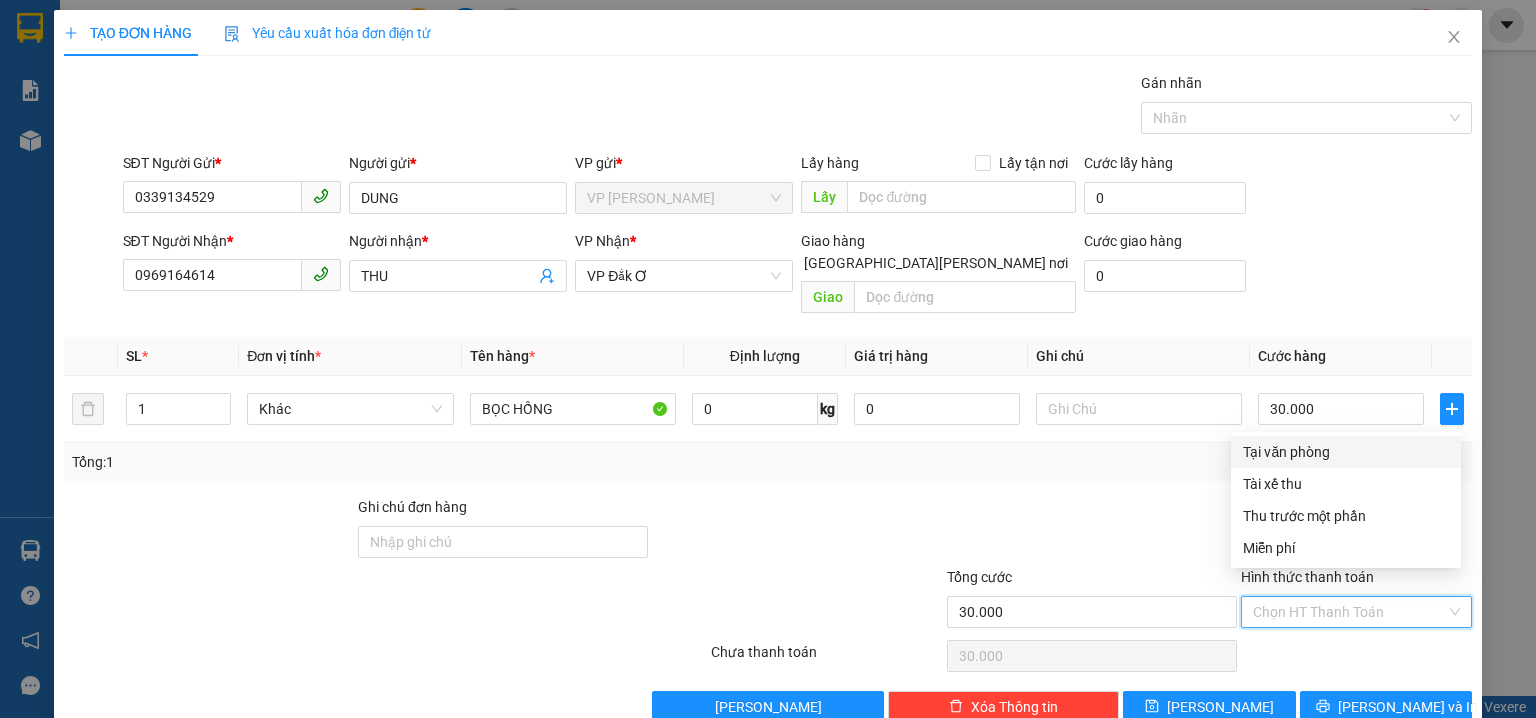 click on "Tại văn phòng" at bounding box center [1346, 452] 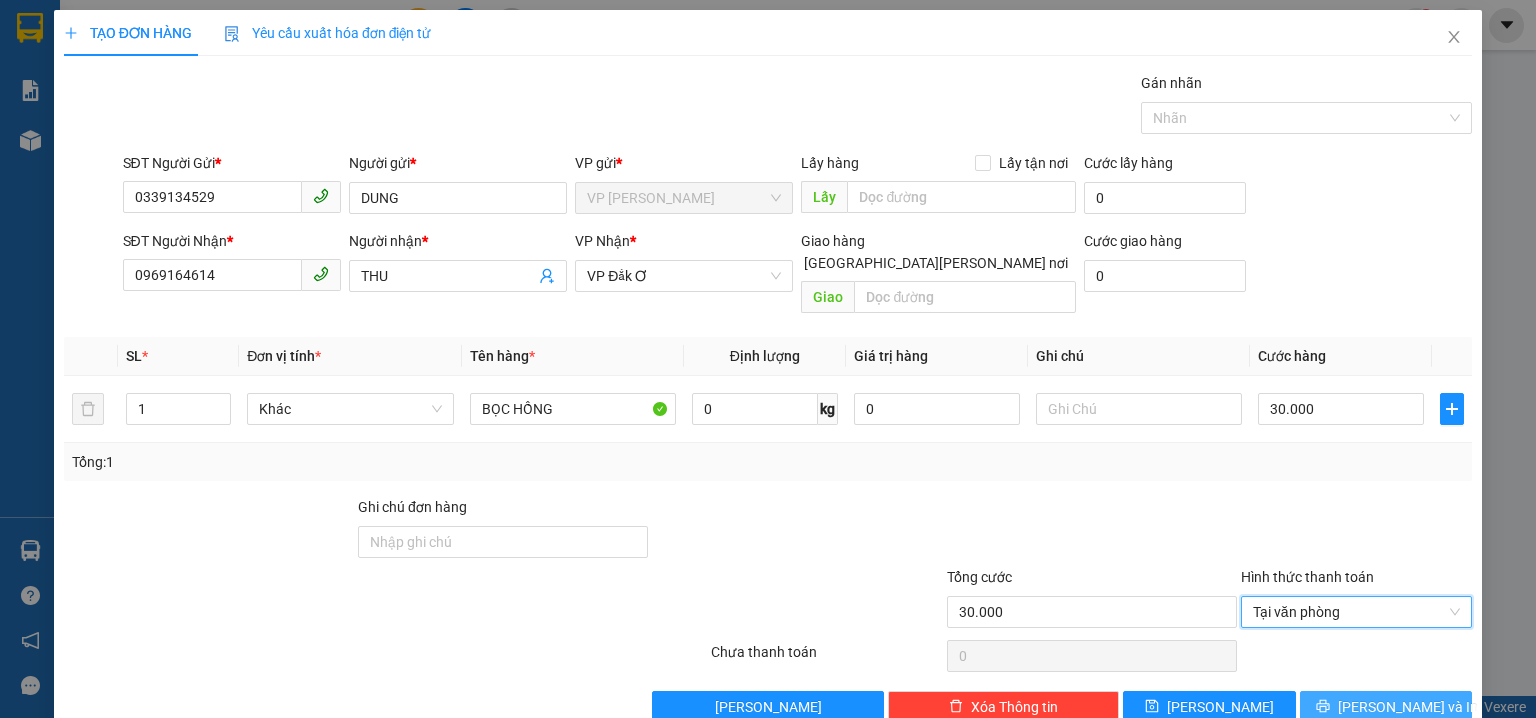 click on "[PERSON_NAME] và In" at bounding box center [1386, 707] 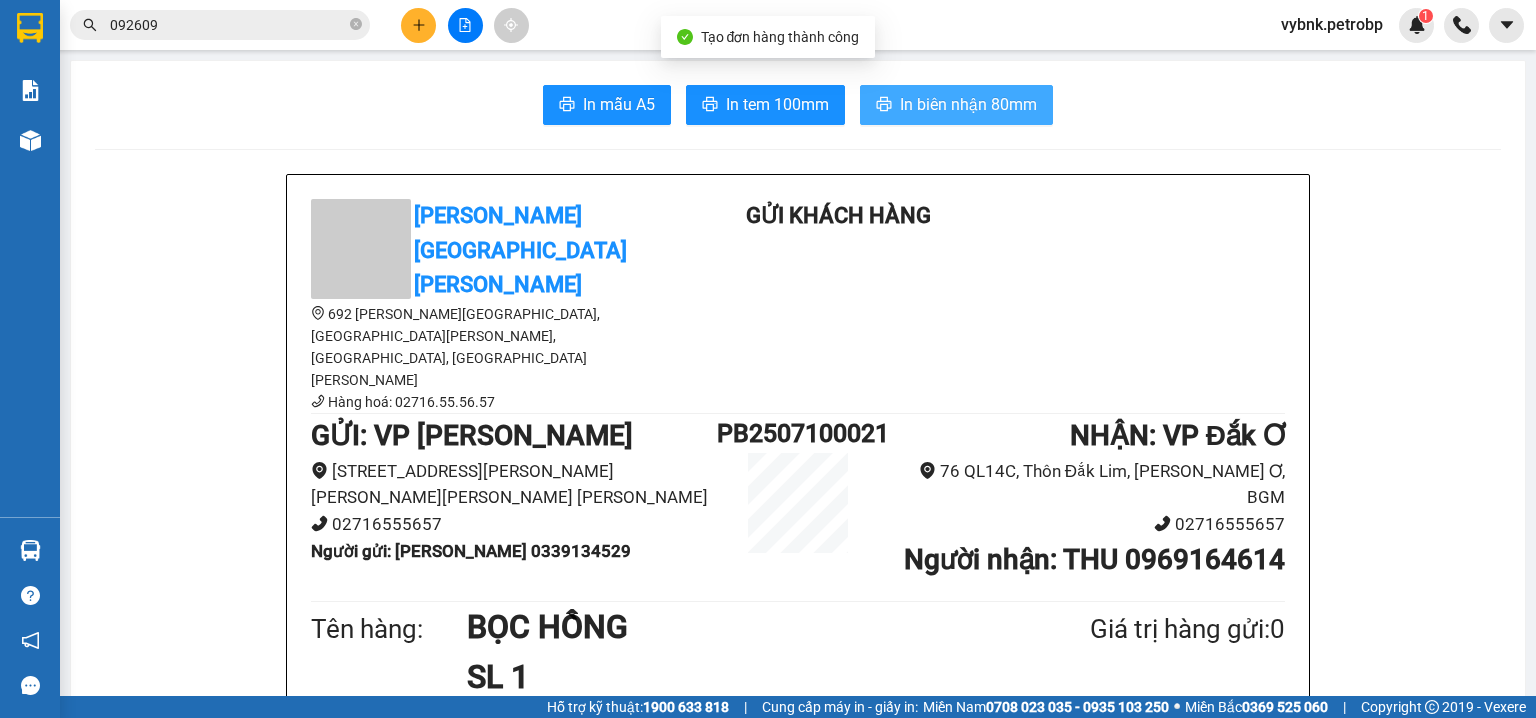 click on "In biên nhận 80mm" at bounding box center [968, 104] 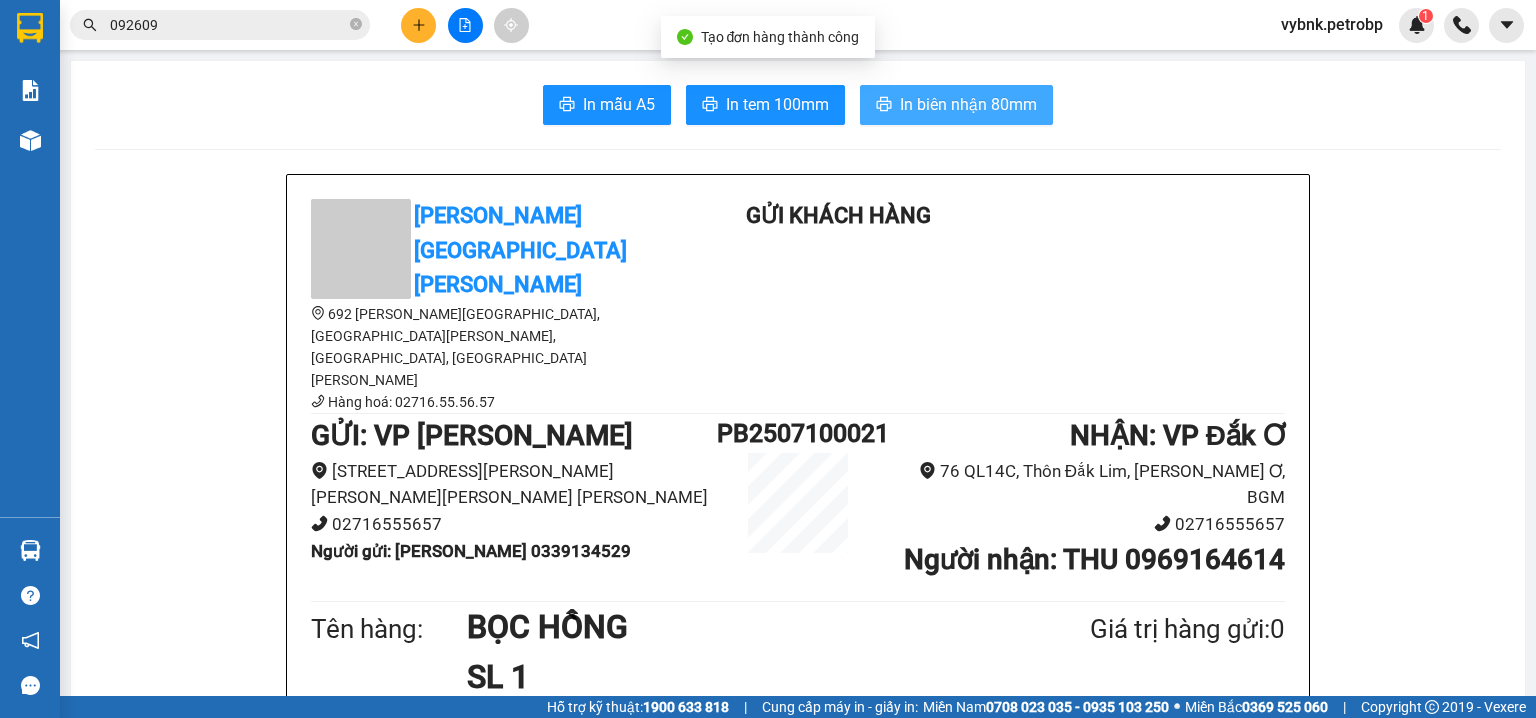 scroll, scrollTop: 0, scrollLeft: 0, axis: both 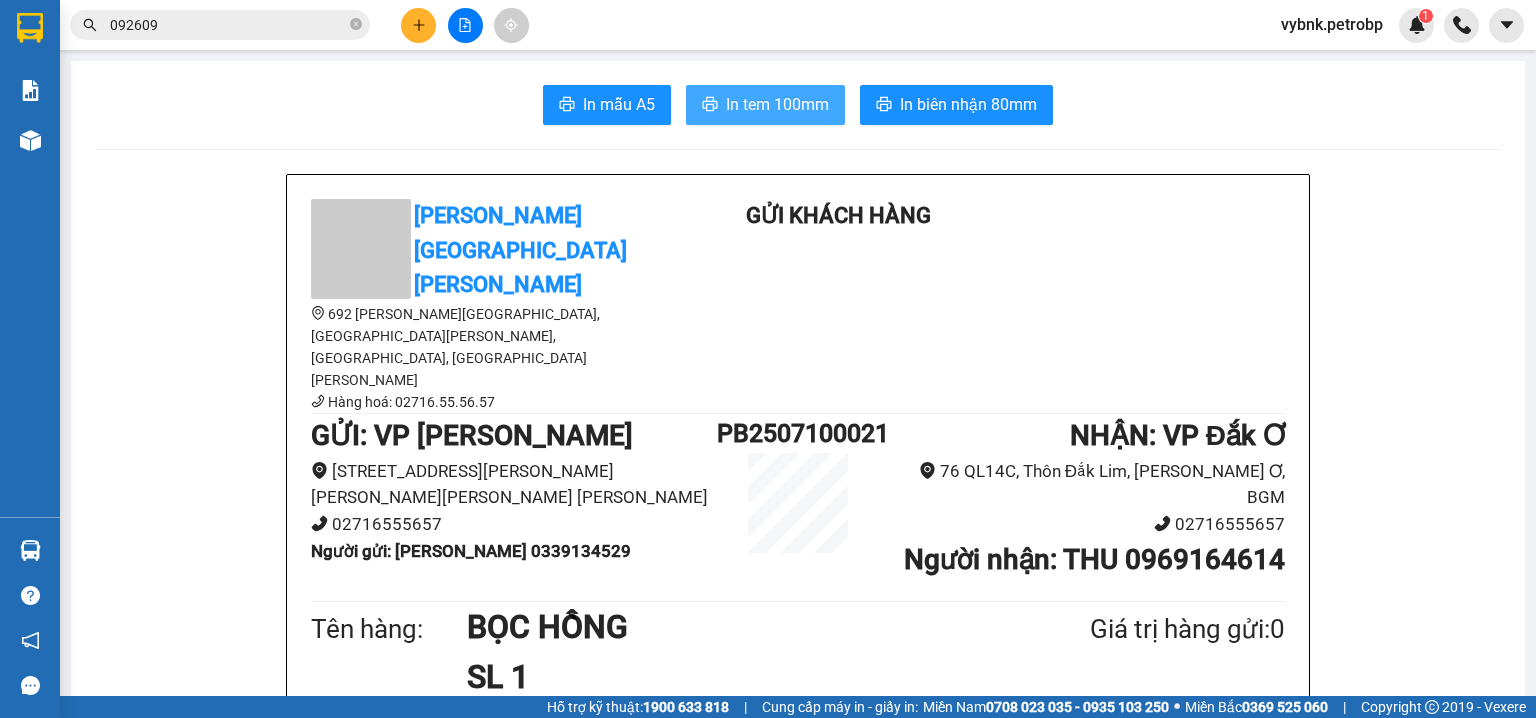 click on "In tem 100mm" at bounding box center (777, 104) 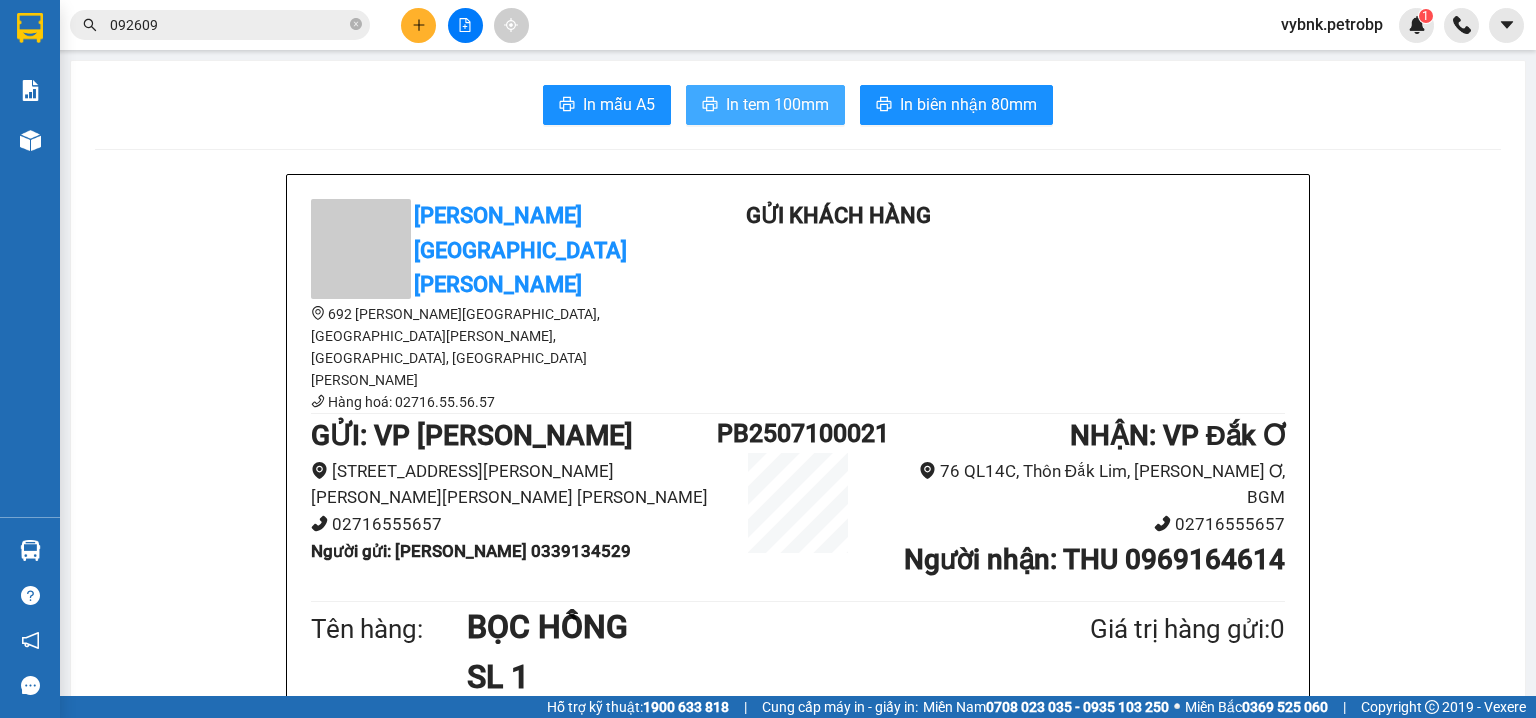scroll, scrollTop: 0, scrollLeft: 0, axis: both 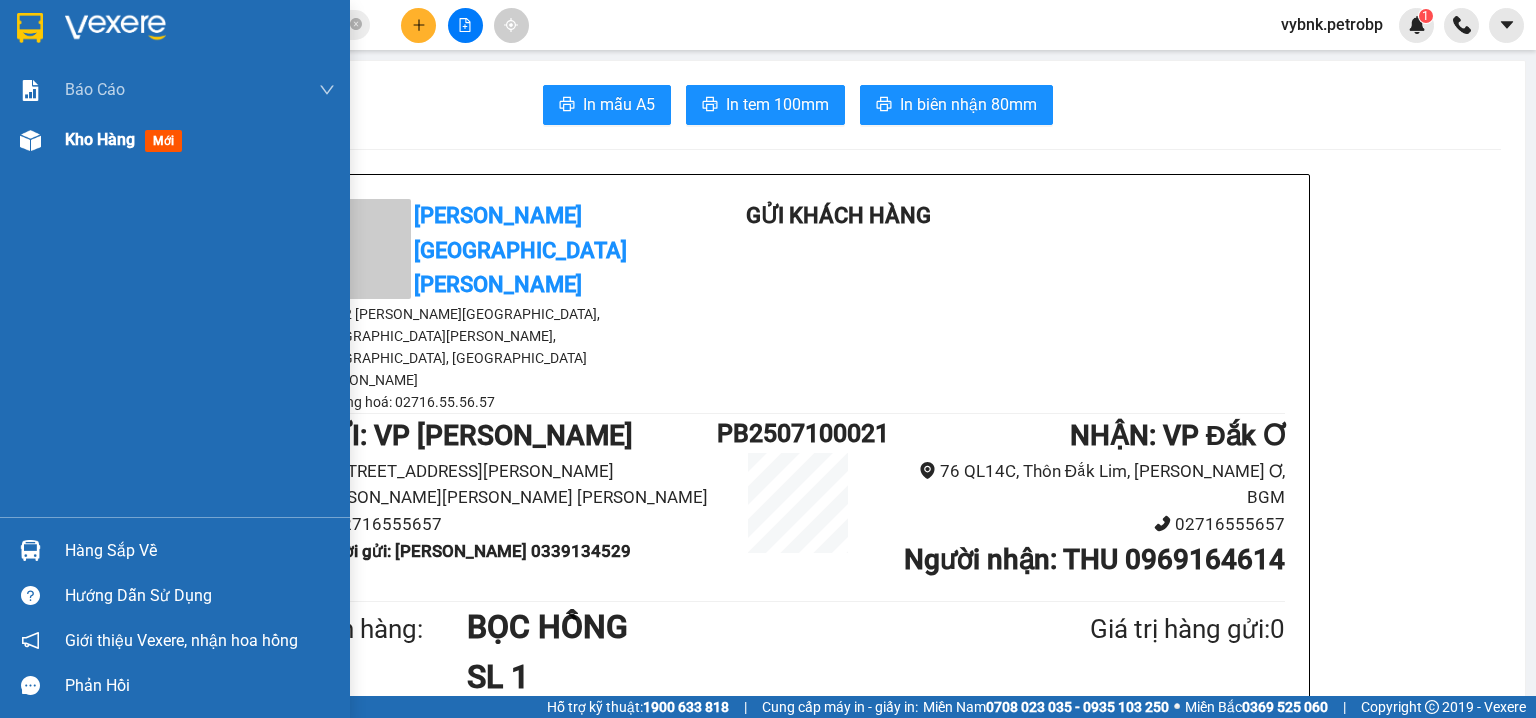 click on "Kho hàng mới" at bounding box center (175, 140) 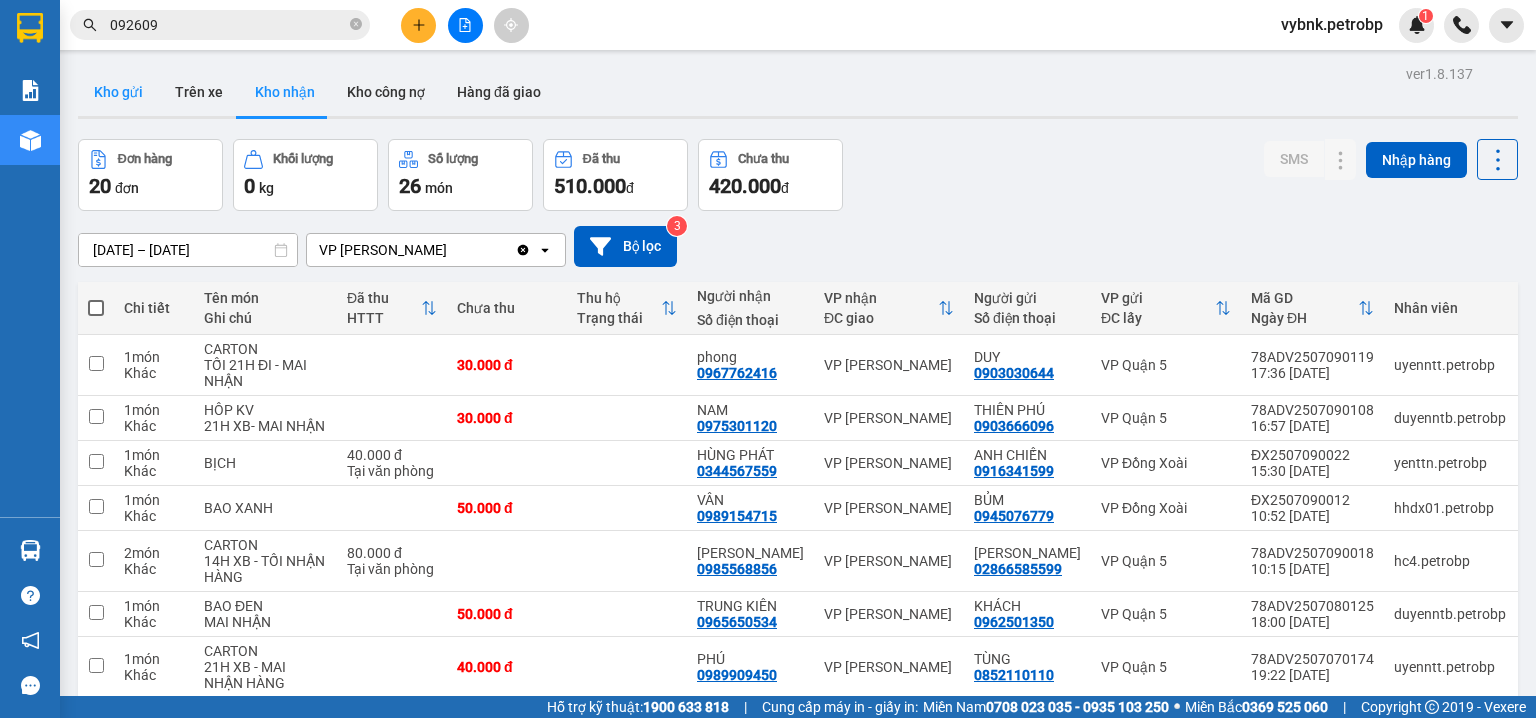 click on "Kho gửi" at bounding box center [118, 92] 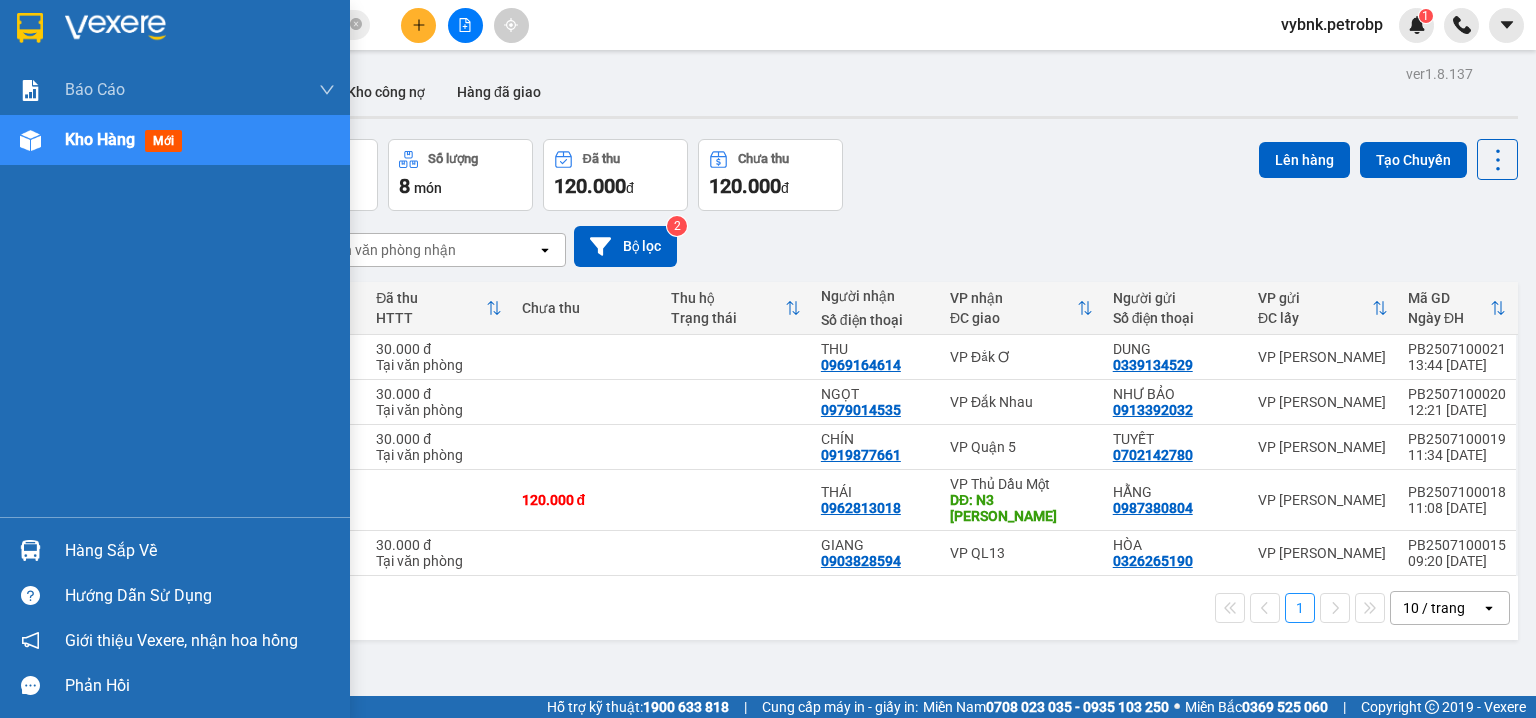 click at bounding box center (30, 550) 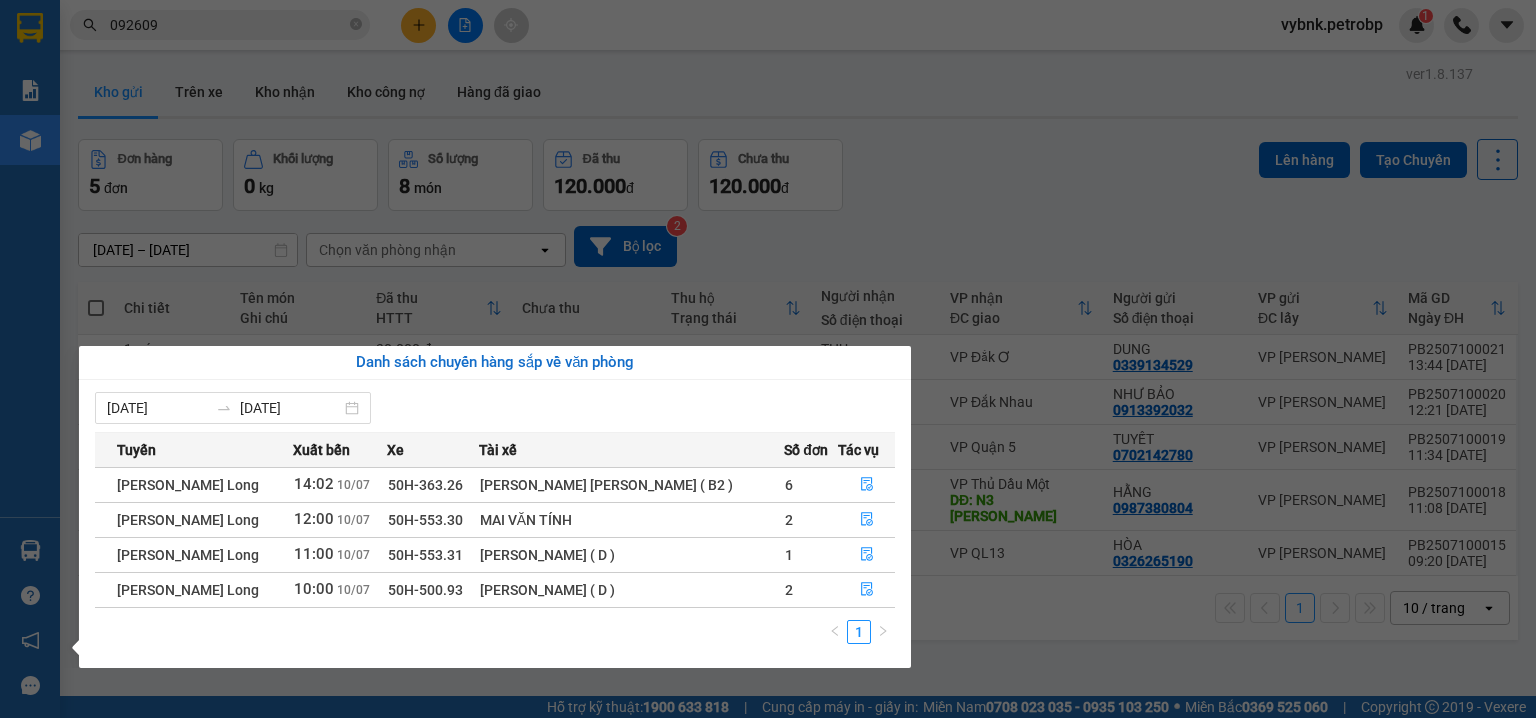 click on "Kết quả [PERSON_NAME] ( 902 )  Bộ lọc  Ngày tạo [PERSON_NAME] nhất Mã ĐH Trạng thái Món hàng [PERSON_NAME] [PERSON_NAME] Người gửi VP Gửi Người [PERSON_NAME] [PERSON_NAME] 78ADV2507100033 11:12 [DATE] Trên xe   50H-363.26 14:02  [DATE] CỤC ĐEN [PERSON_NAME] SL:  1 30.000 30.000 0869955909 [PERSON_NAME] [PERSON_NAME] 5 0983 092609 [PERSON_NAME] VP [PERSON_NAME] 78ADV2507090118 17:31 [DATE] Đã giao   13:41 [DATE] CỤC ĐEN [PERSON_NAME] SL:  1 30.000 0906326076 [GEOGRAPHIC_DATA][PERSON_NAME] 5 0983 092609 [PERSON_NAME] VP [PERSON_NAME] 78ADV2507090051 12:43 [DATE] Đã giao   13:40 [DATE] CỤC ĐEN [PERSON_NAME] SL:  1 30.000 0909463330 [PERSON_NAME] [PERSON_NAME] 5 0983 092609 [PERSON_NAME] VP [PERSON_NAME] 78ADV2507080066 13:27 [DATE] Đã giao   13:40 [DATE] CỤC ĐEN [PERSON_NAME] SL:  1 30.000 0869955909 [PERSON_NAME] [PERSON_NAME] 5 0983 092609 [PERSON_NAME] VP [PERSON_NAME][GEOGRAPHIC_DATA] 12:58 [DATE] Đã giao   13:40 [DATE] NL ĐEN KV SL:  1 30.000 0869955909 [PERSON_NAME] [PERSON_NAME] 0983 092609 [PERSON_NAME] VP [PERSON_NAME] 78ADV2507060057   1" at bounding box center (768, 359) 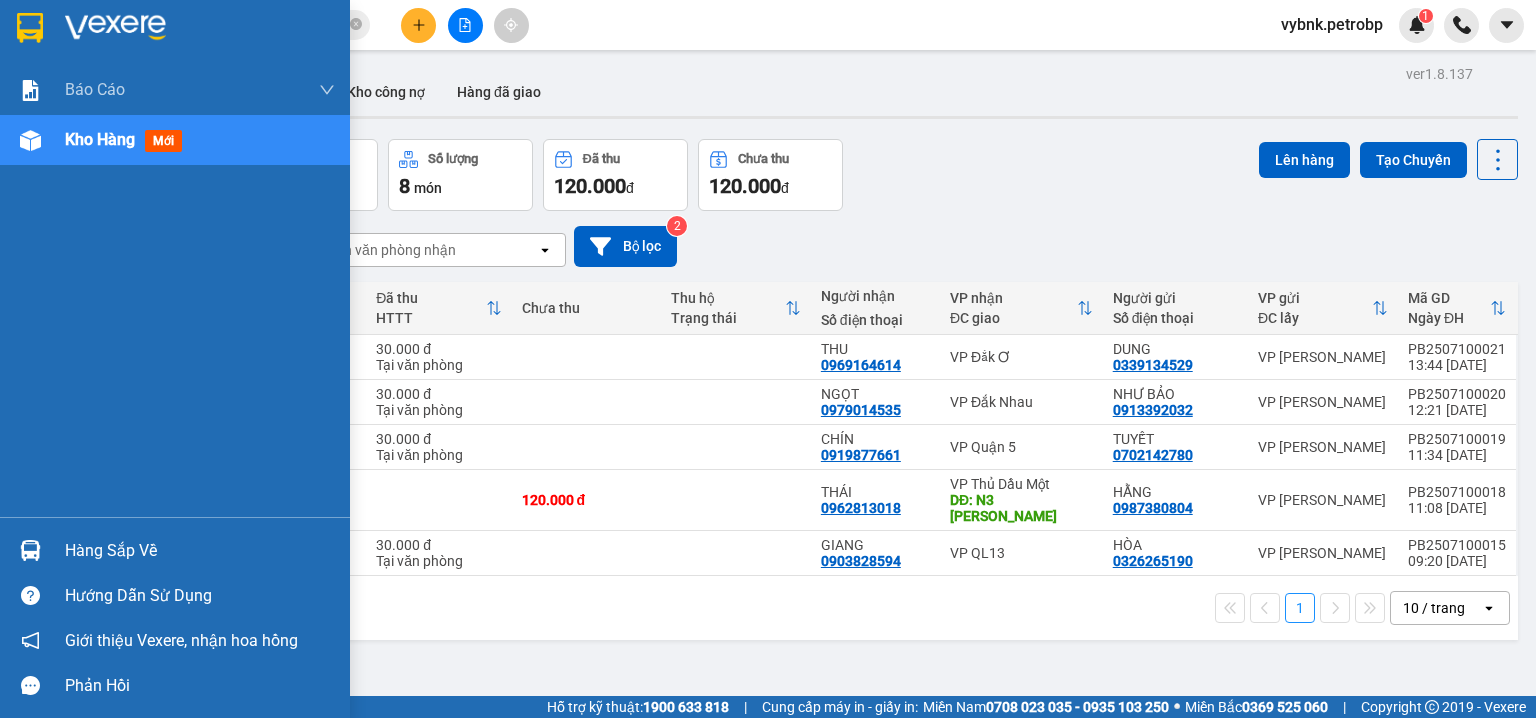 click at bounding box center [30, 550] 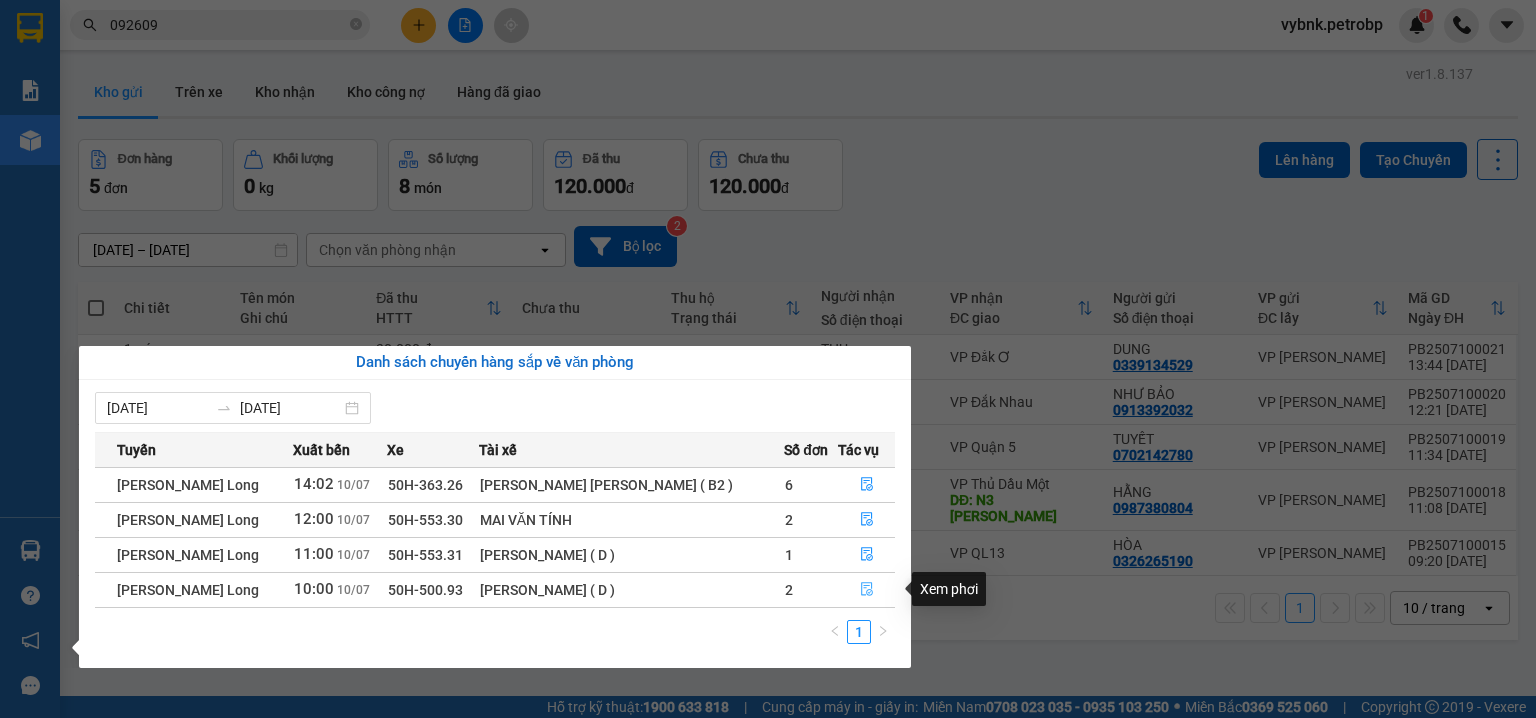 click 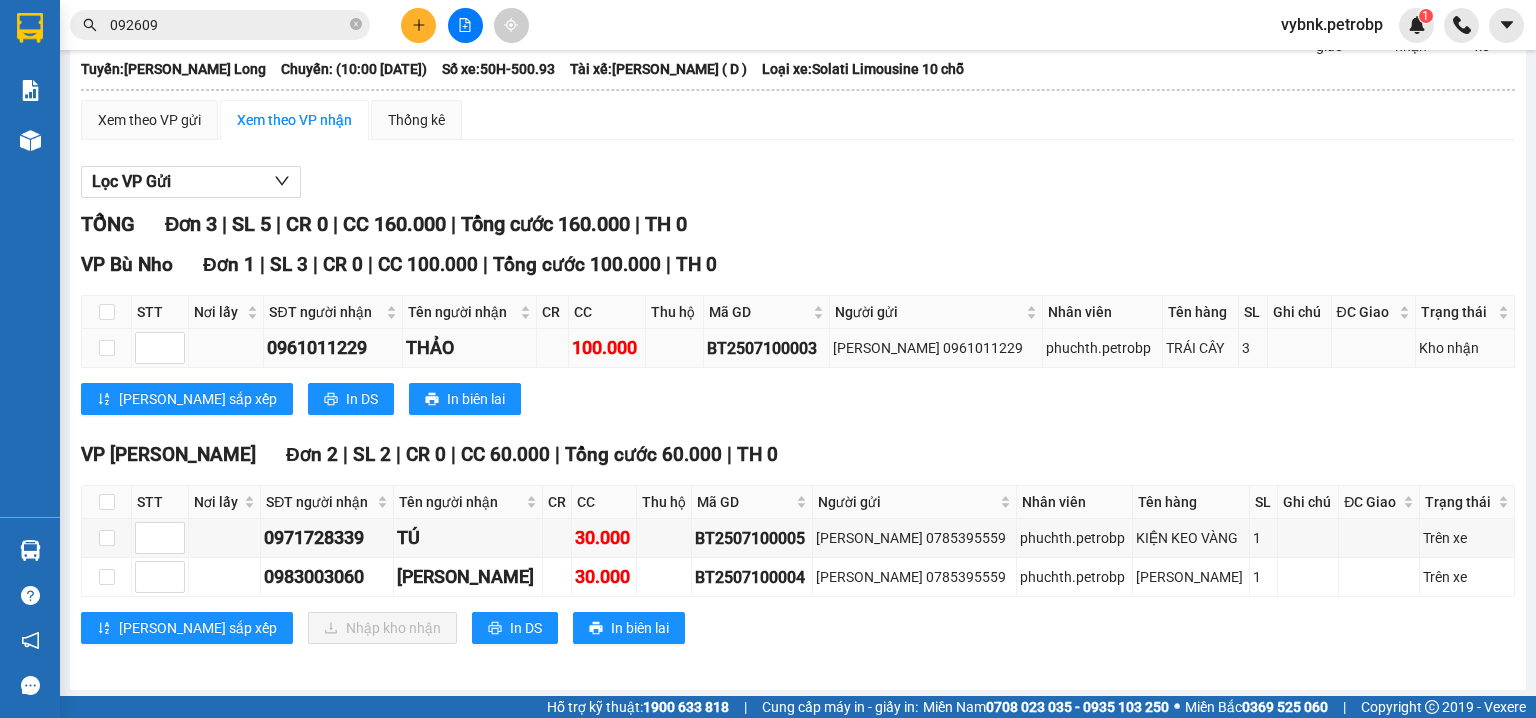 scroll, scrollTop: 124, scrollLeft: 0, axis: vertical 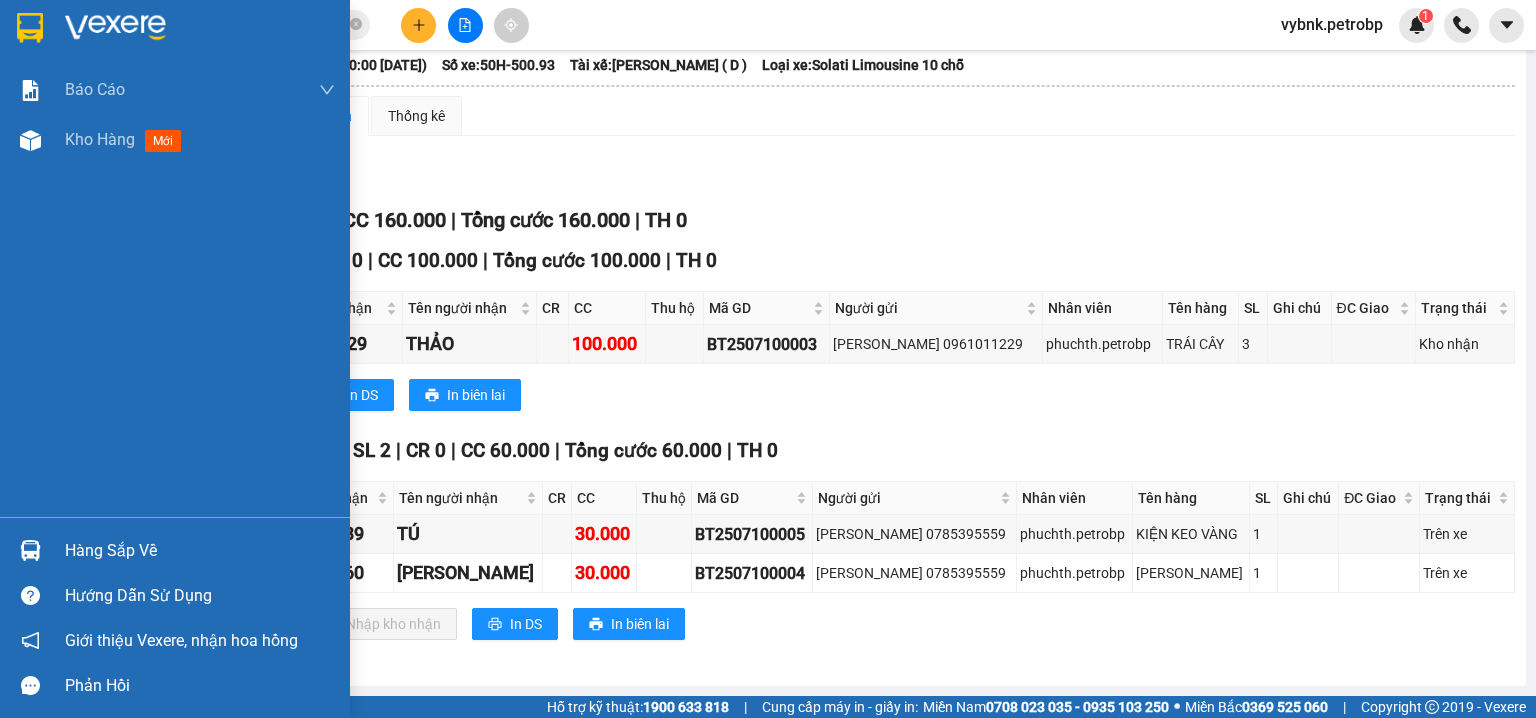 click at bounding box center [30, 550] 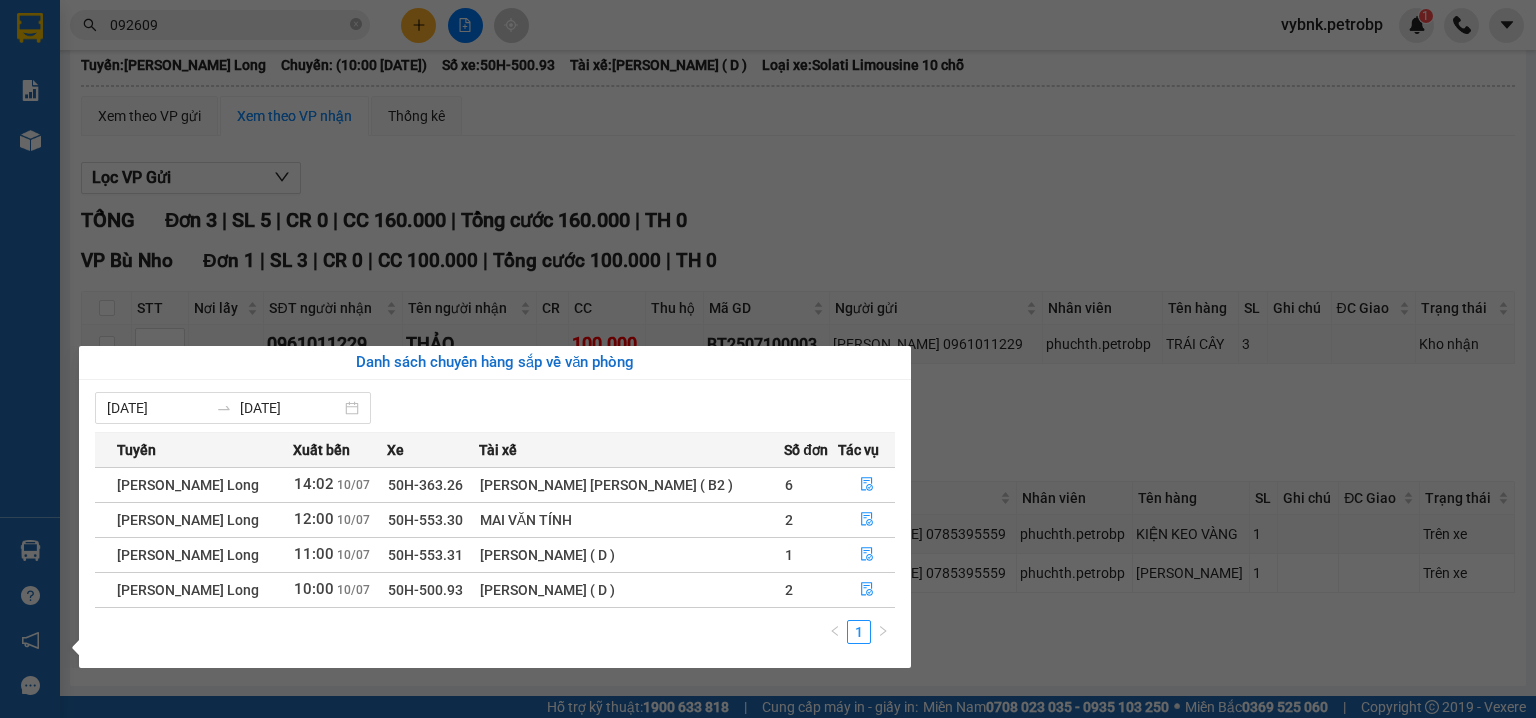 click on "Kết quả [PERSON_NAME] ( 902 )  Bộ lọc  Ngày tạo [PERSON_NAME] nhất Mã ĐH Trạng thái Món hàng [PERSON_NAME] [PERSON_NAME] Người gửi VP Gửi Người [PERSON_NAME] [PERSON_NAME] 78ADV2507100033 11:12 [DATE] Trên xe   50H-363.26 14:02  [DATE] CỤC ĐEN [PERSON_NAME] SL:  1 30.000 30.000 0869955909 [PERSON_NAME] [PERSON_NAME] 5 0983 092609 [PERSON_NAME] VP [PERSON_NAME] 78ADV2507090118 17:31 [DATE] Đã giao   13:41 [DATE] CỤC ĐEN [PERSON_NAME] SL:  1 30.000 0906326076 [GEOGRAPHIC_DATA][PERSON_NAME] 5 0983 092609 [PERSON_NAME] VP [PERSON_NAME] 78ADV2507090051 12:43 [DATE] Đã giao   13:40 [DATE] CỤC ĐEN [PERSON_NAME] SL:  1 30.000 0909463330 [PERSON_NAME] [PERSON_NAME] 5 0983 092609 [PERSON_NAME] VP [PERSON_NAME] 78ADV2507080066 13:27 [DATE] Đã giao   13:40 [DATE] CỤC ĐEN [PERSON_NAME] SL:  1 30.000 0869955909 [PERSON_NAME] [PERSON_NAME] 5 0983 092609 [PERSON_NAME] VP [PERSON_NAME][GEOGRAPHIC_DATA] 12:58 [DATE] Đã giao   13:40 [DATE] NL ĐEN KV SL:  1 30.000 0869955909 [PERSON_NAME] [PERSON_NAME] 0983 092609 [PERSON_NAME] VP [PERSON_NAME] 78ADV2507060057   1" at bounding box center (768, 359) 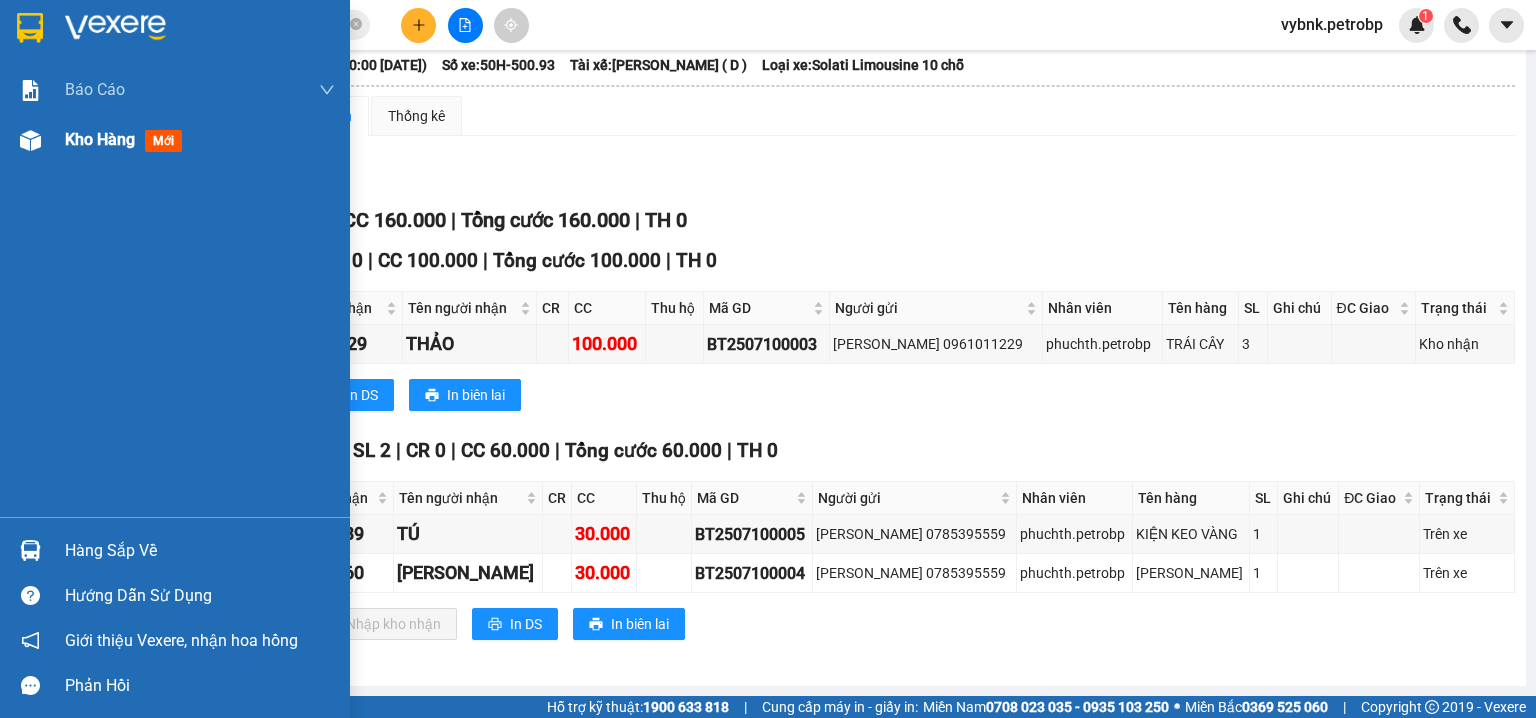 click on "Kho hàng" at bounding box center [100, 139] 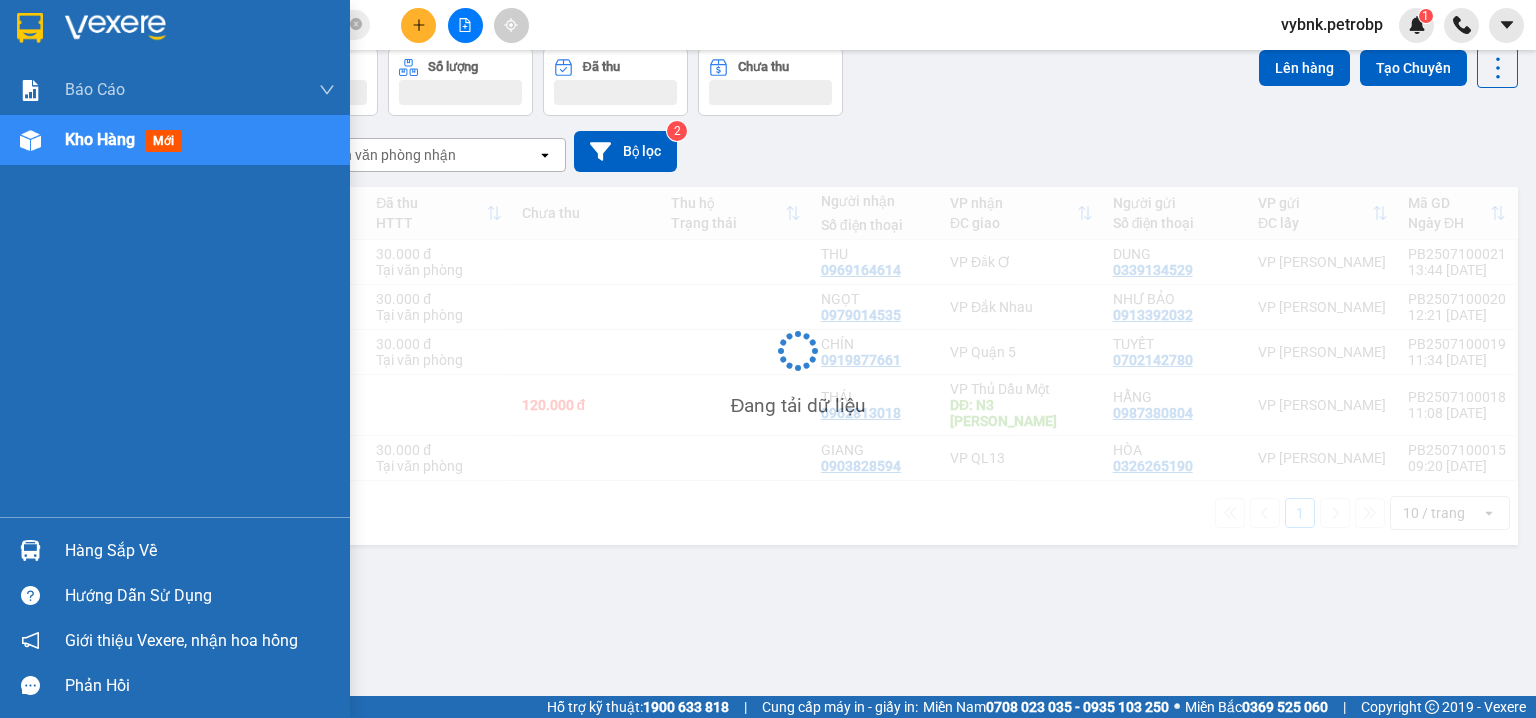 scroll, scrollTop: 92, scrollLeft: 0, axis: vertical 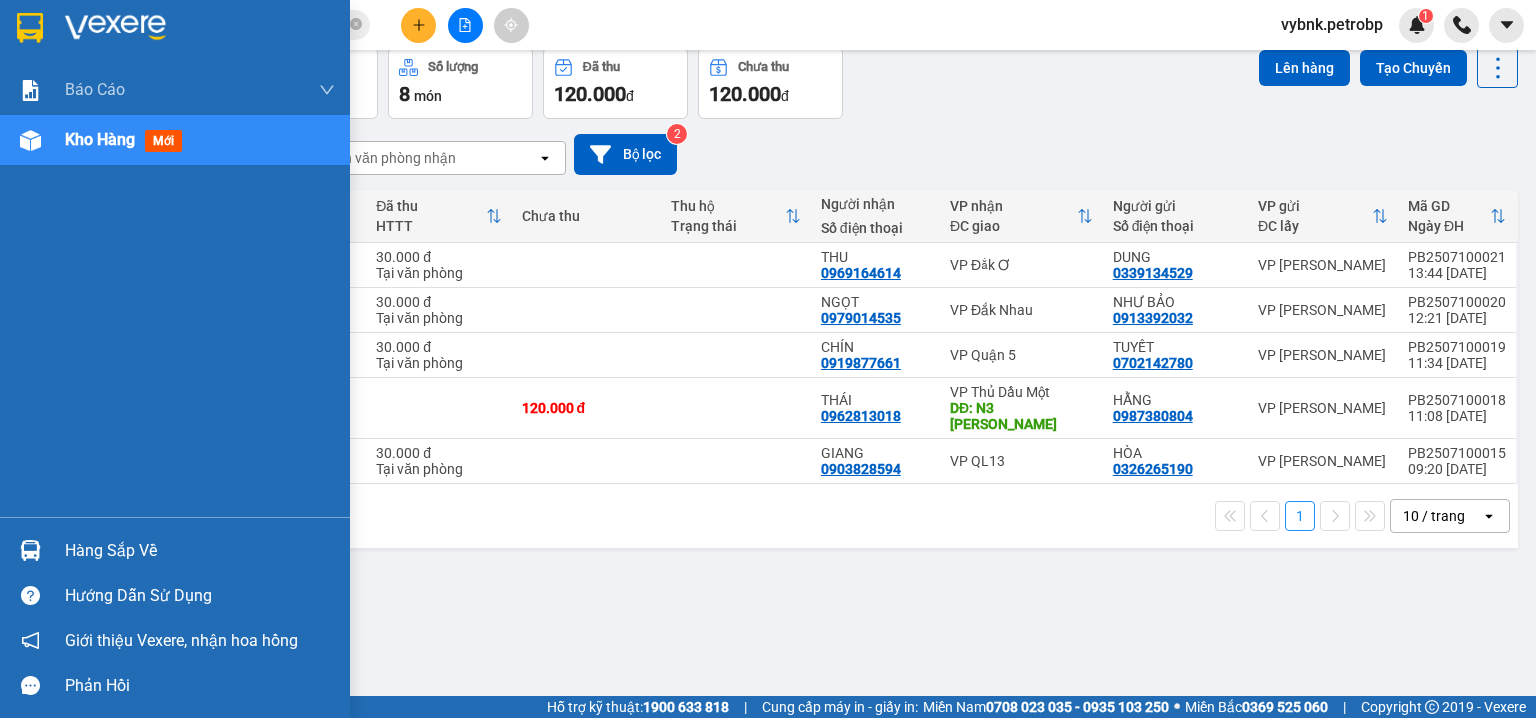 click at bounding box center (30, 550) 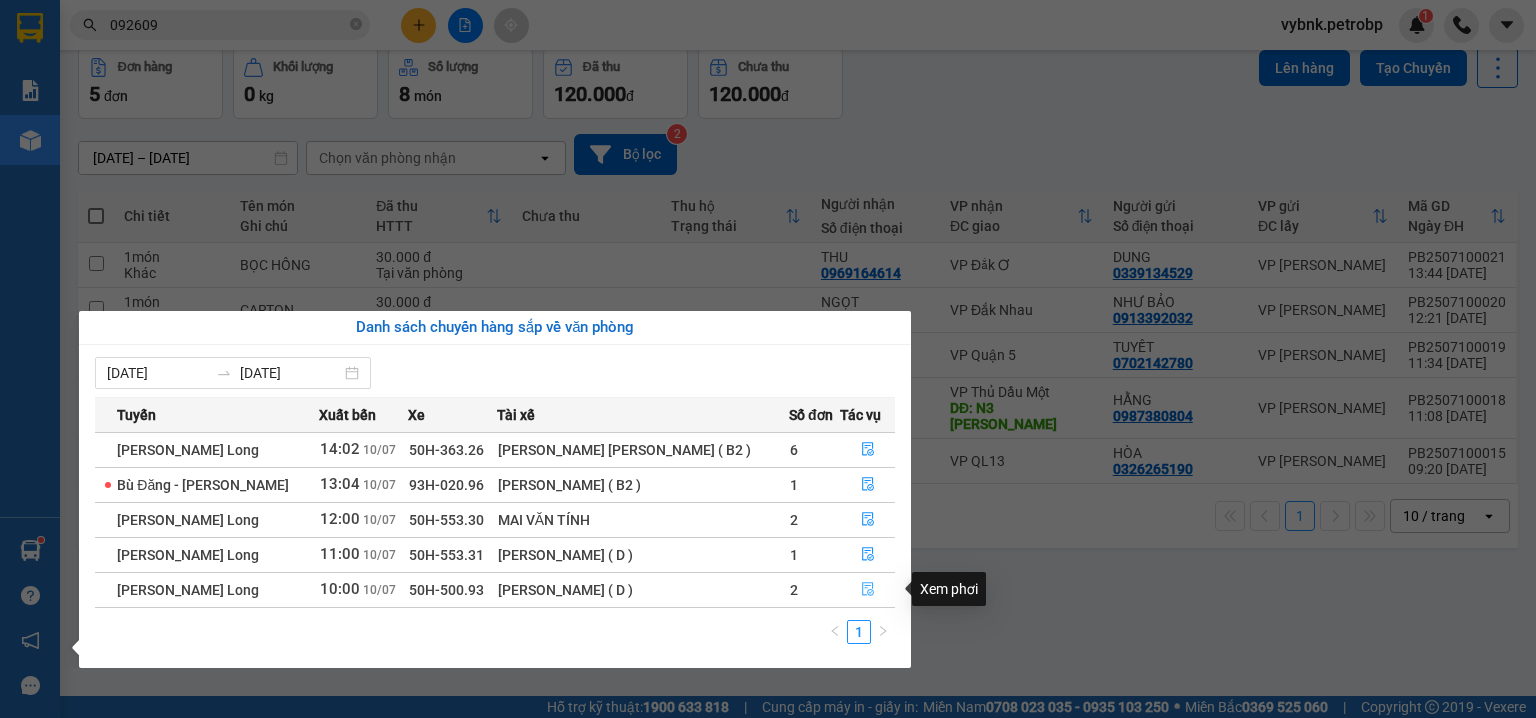 click at bounding box center [867, 590] 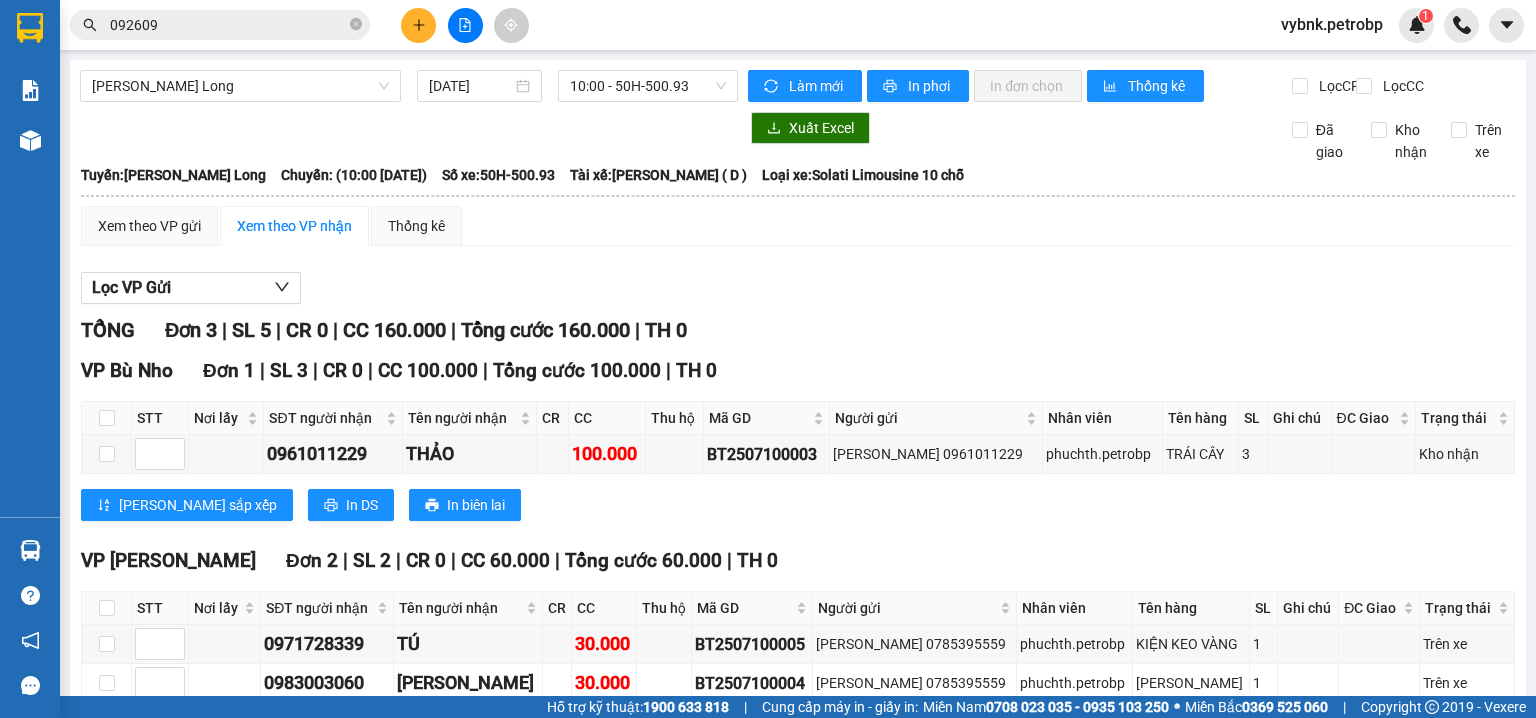 scroll, scrollTop: 106, scrollLeft: 0, axis: vertical 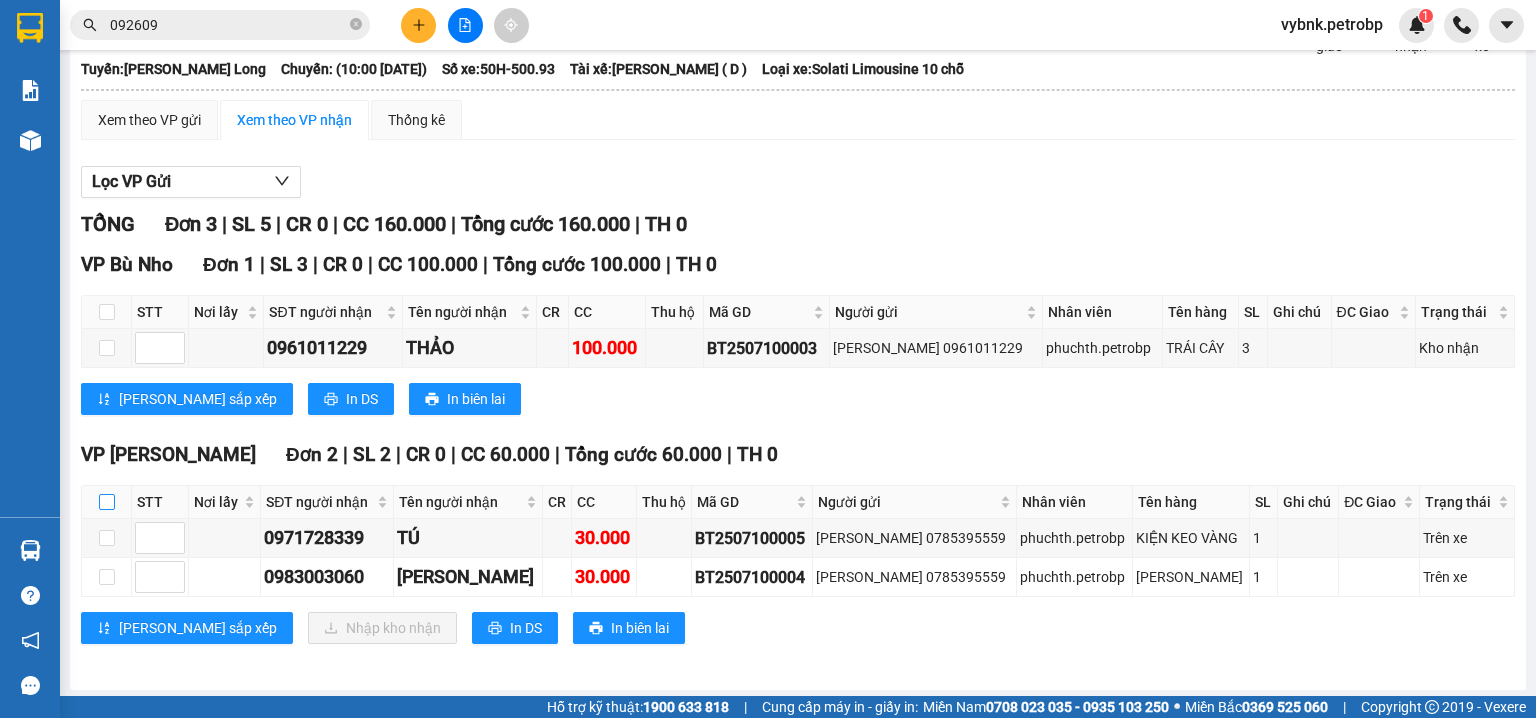 click at bounding box center [107, 502] 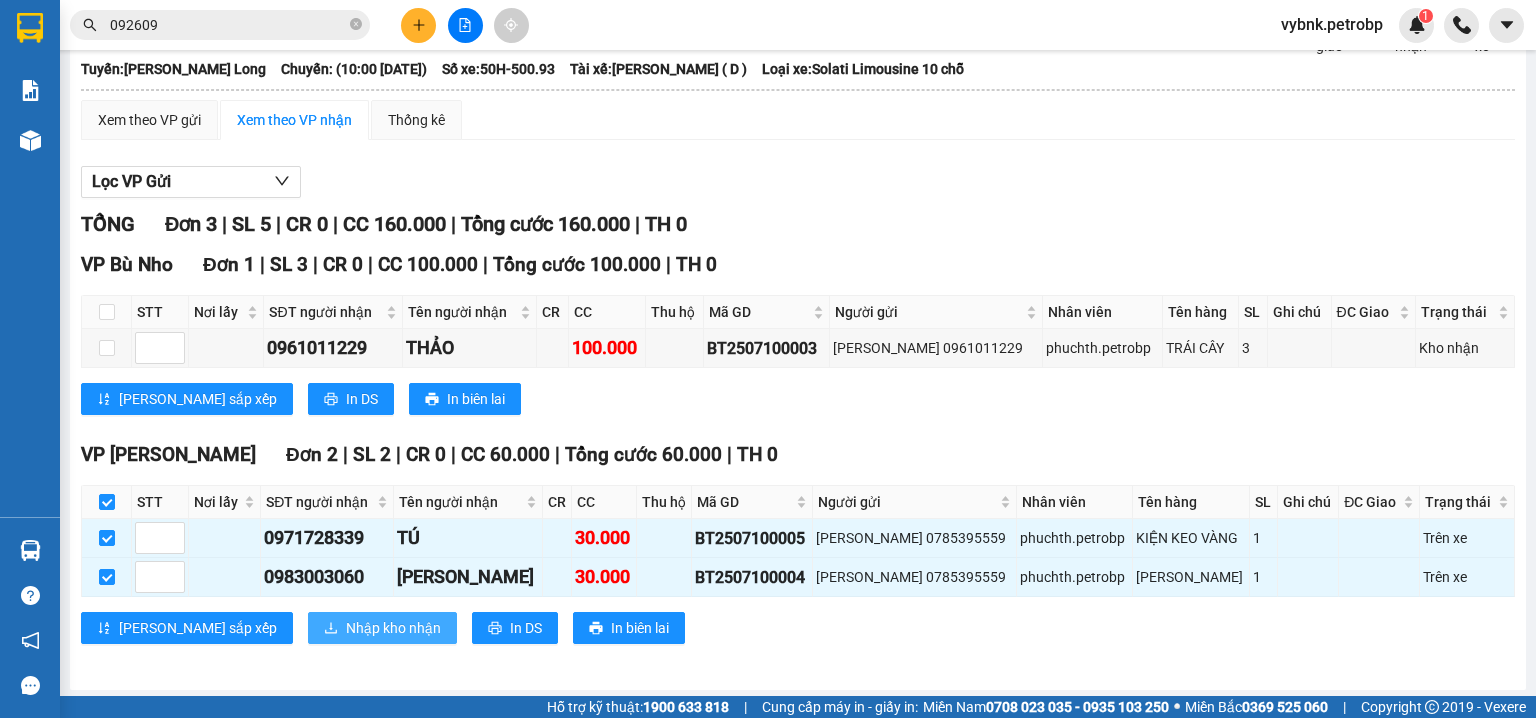 click on "Nhập kho nhận" at bounding box center [382, 628] 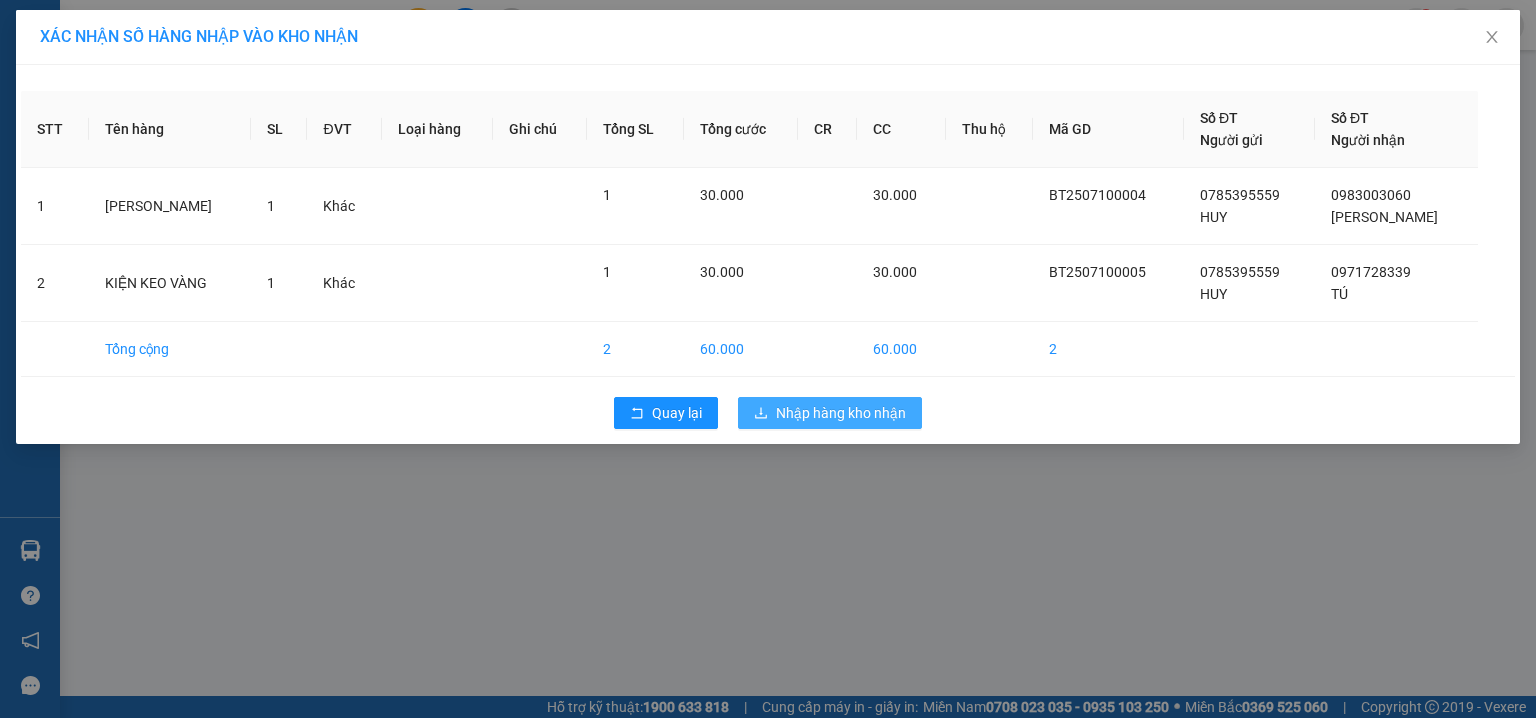 drag, startPoint x: 843, startPoint y: 400, endPoint x: 842, endPoint y: 416, distance: 16.03122 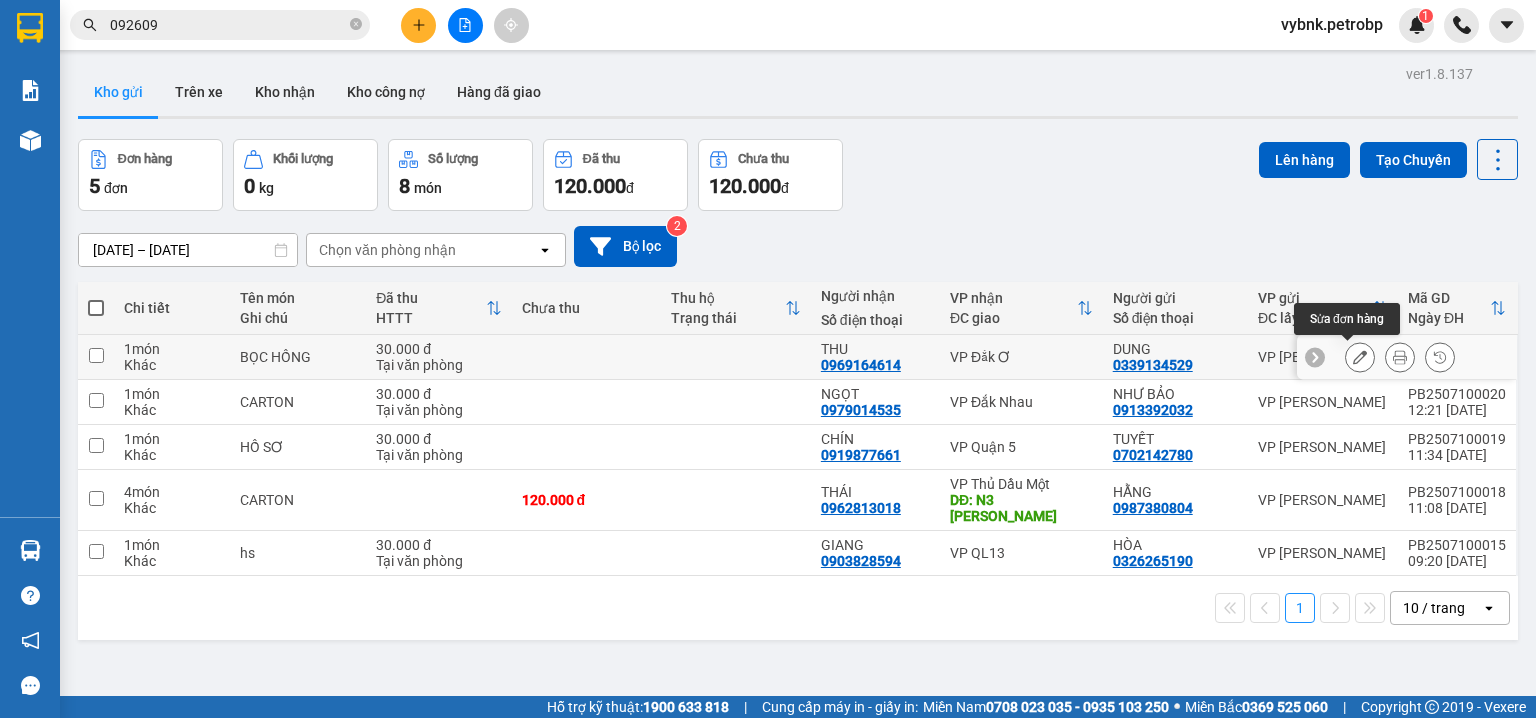 click 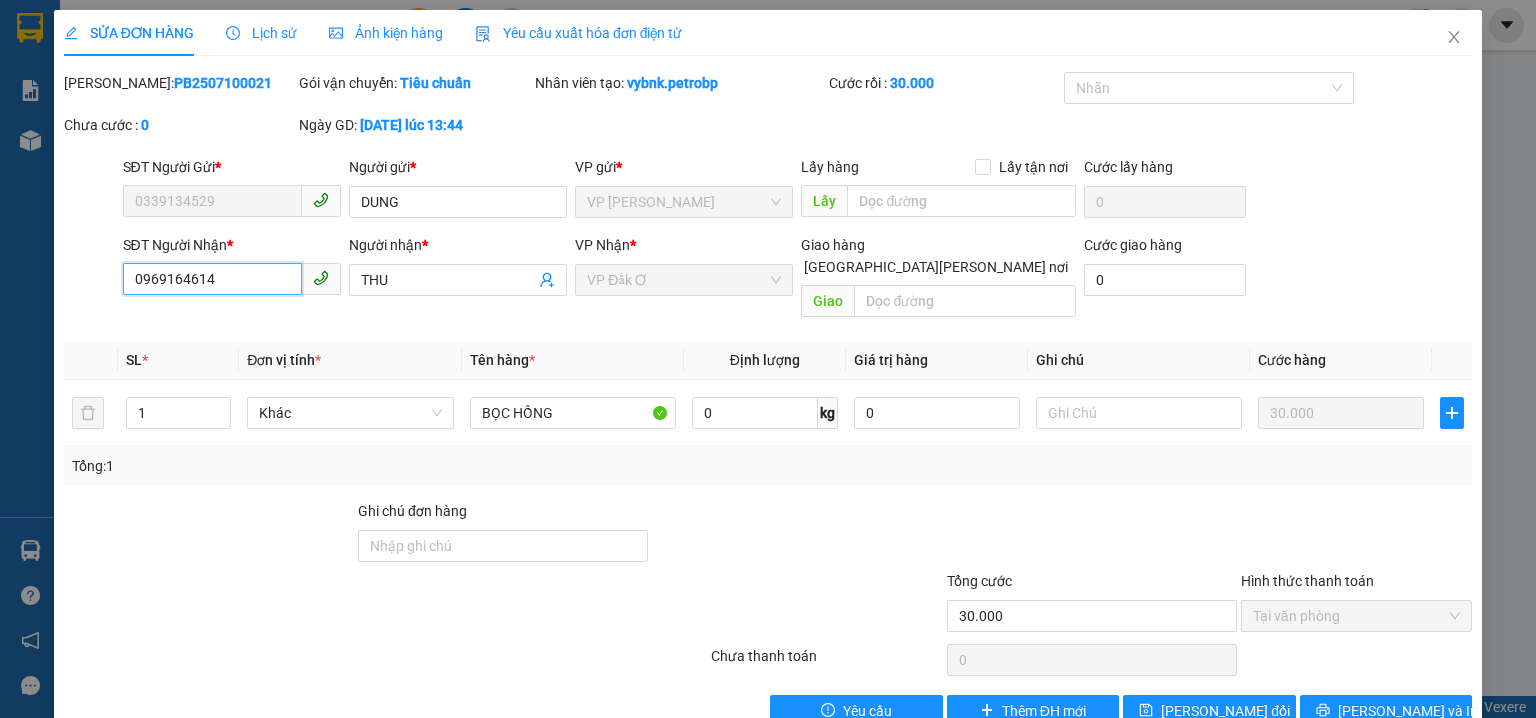 click on "0969164614" at bounding box center [212, 279] 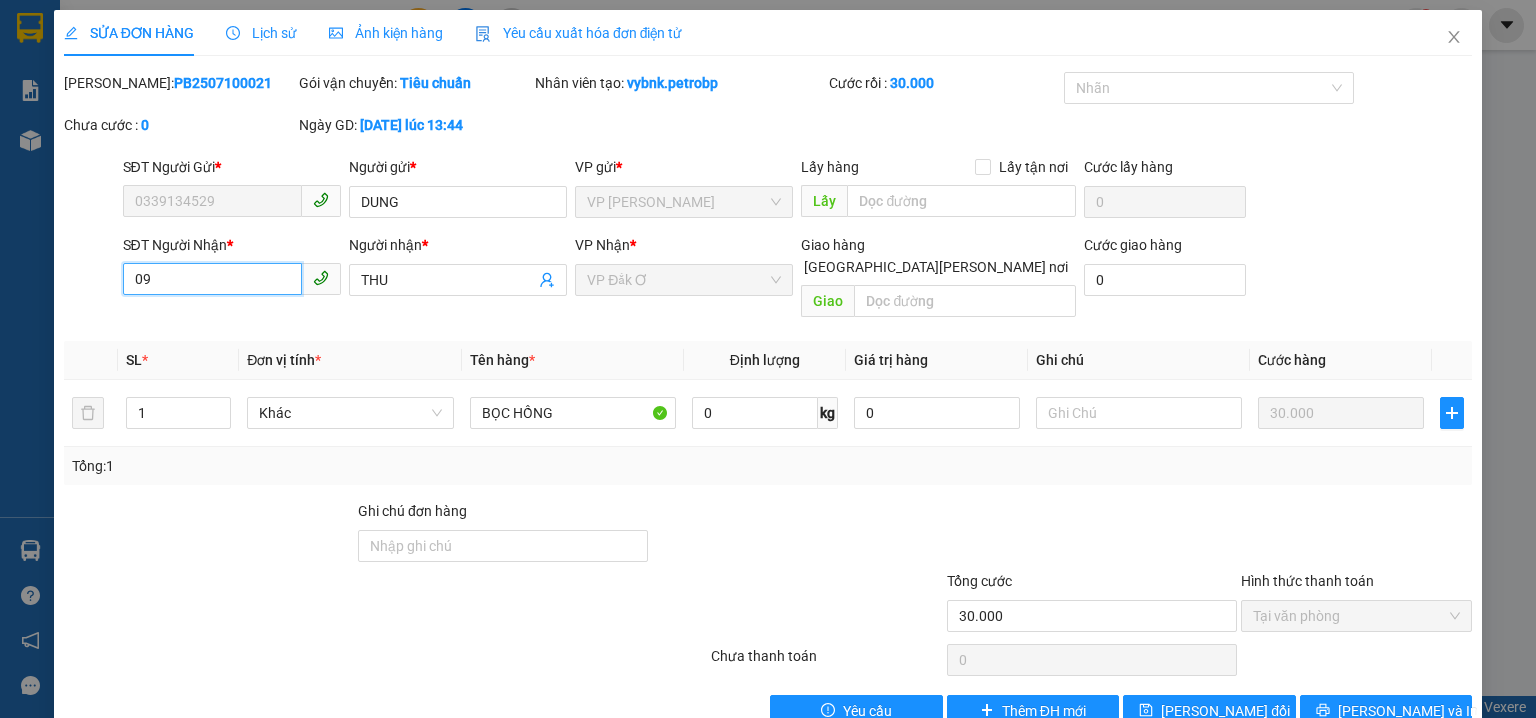 type on "0" 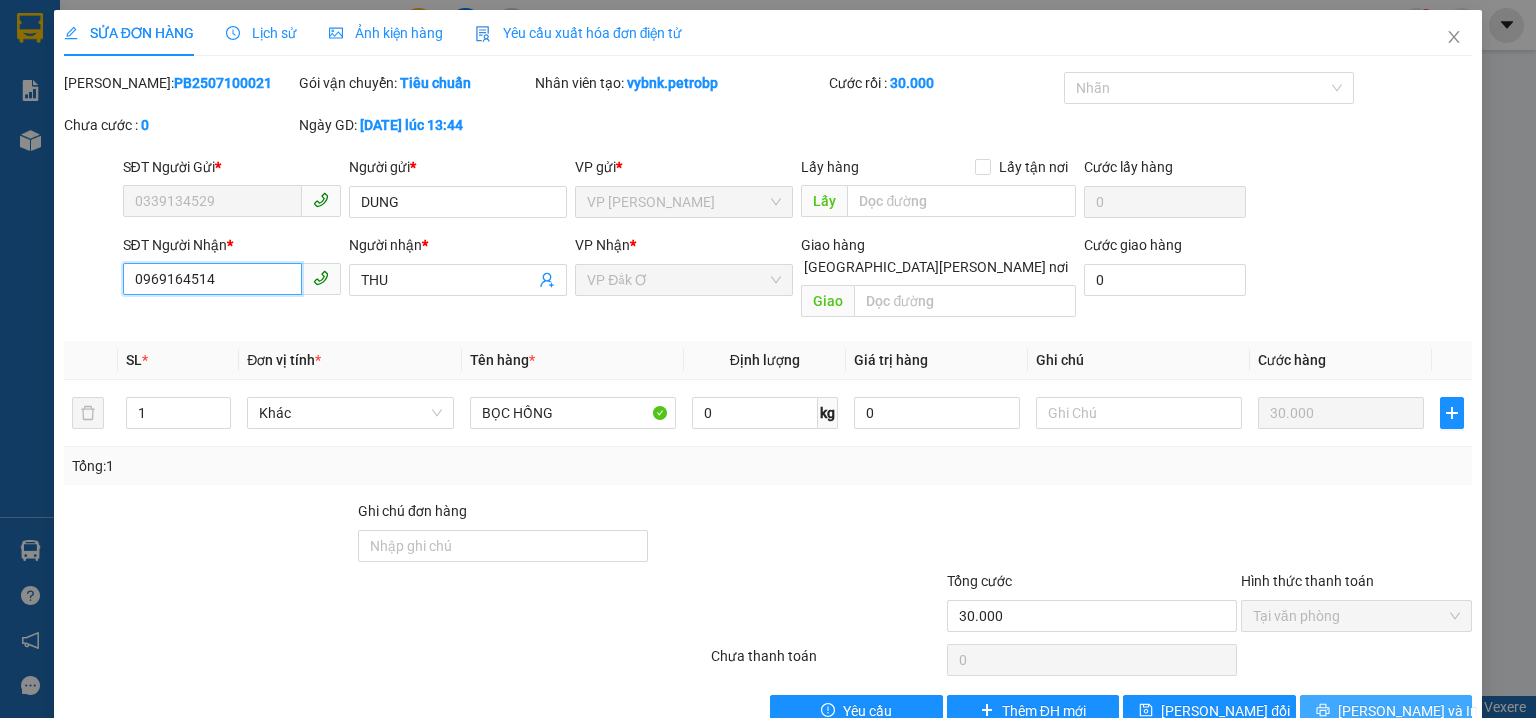 type on "0969164514" 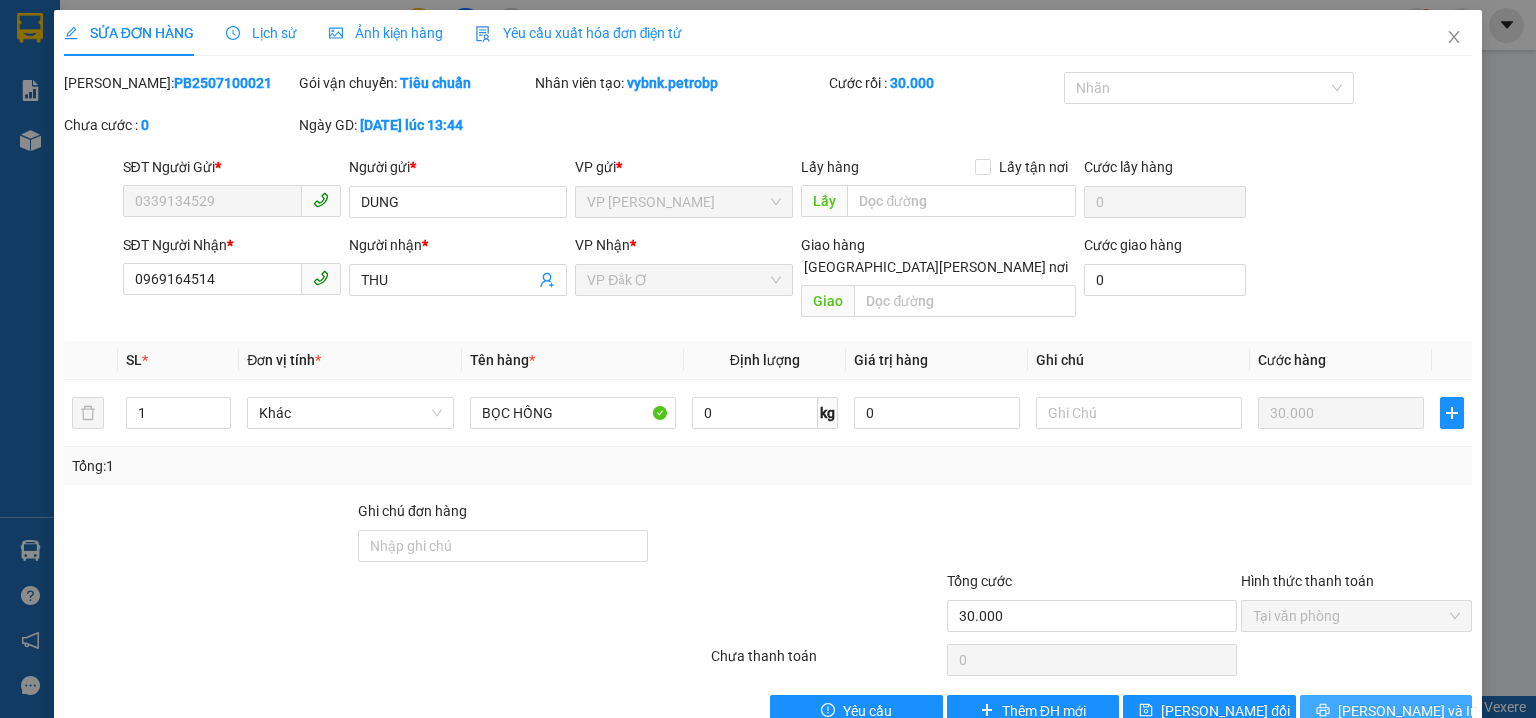 click on "[PERSON_NAME] và In" at bounding box center [1386, 711] 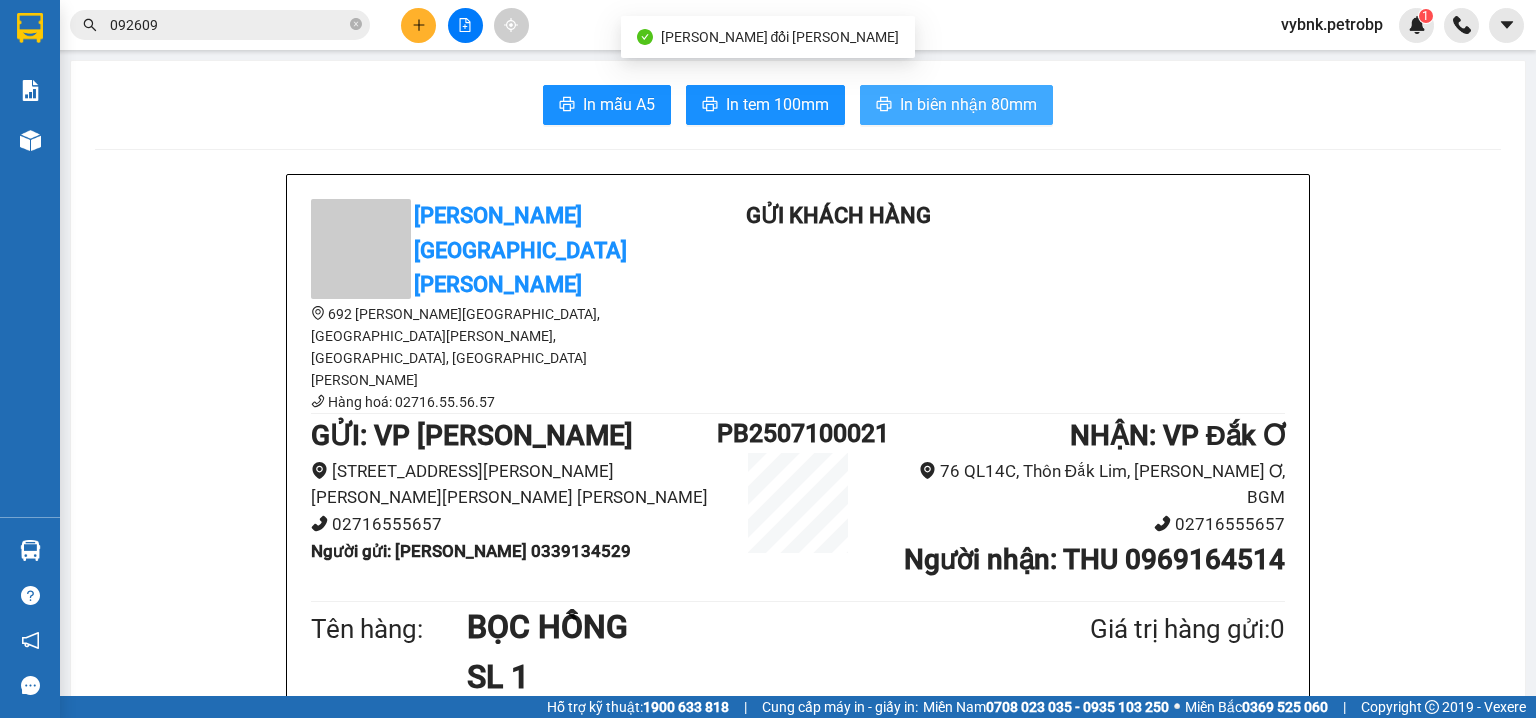 click on "In biên nhận 80mm" at bounding box center (968, 104) 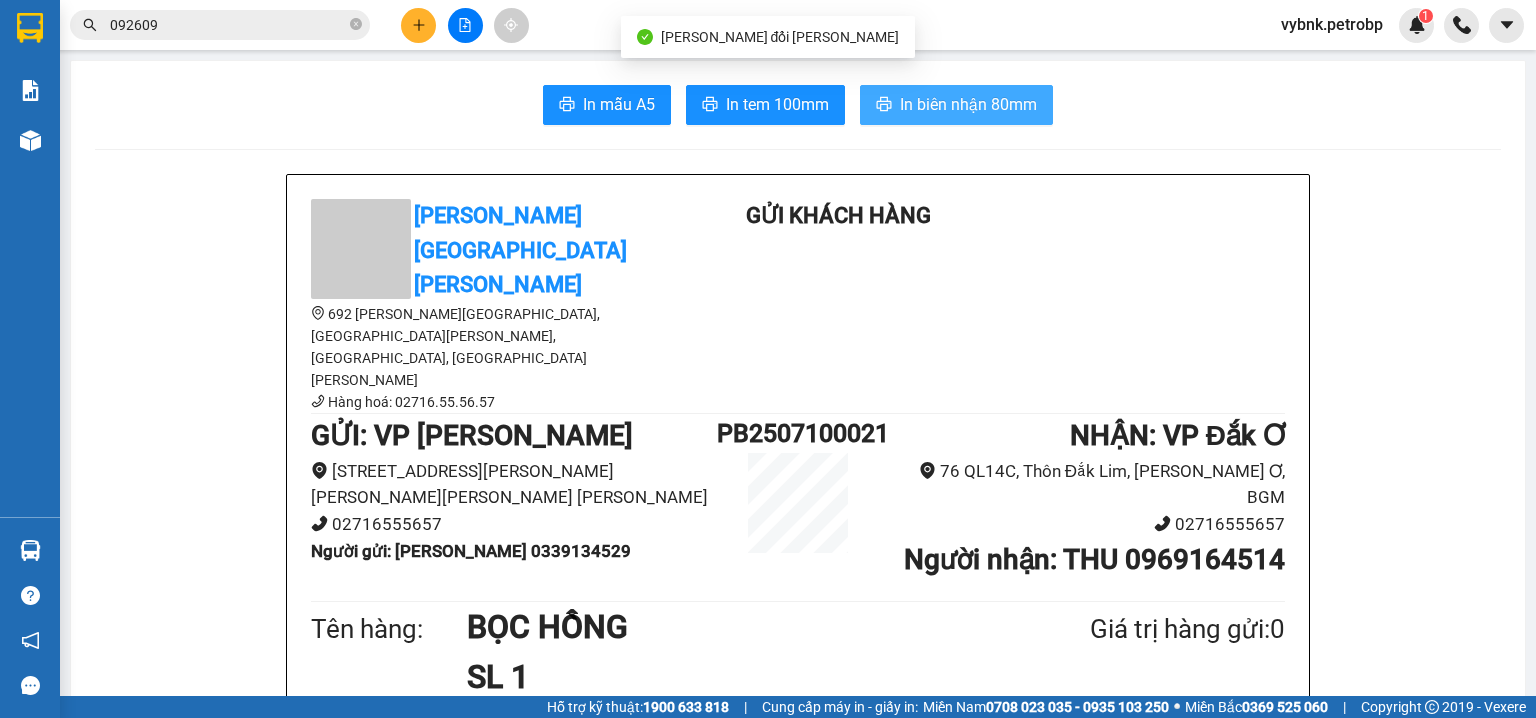 scroll, scrollTop: 0, scrollLeft: 0, axis: both 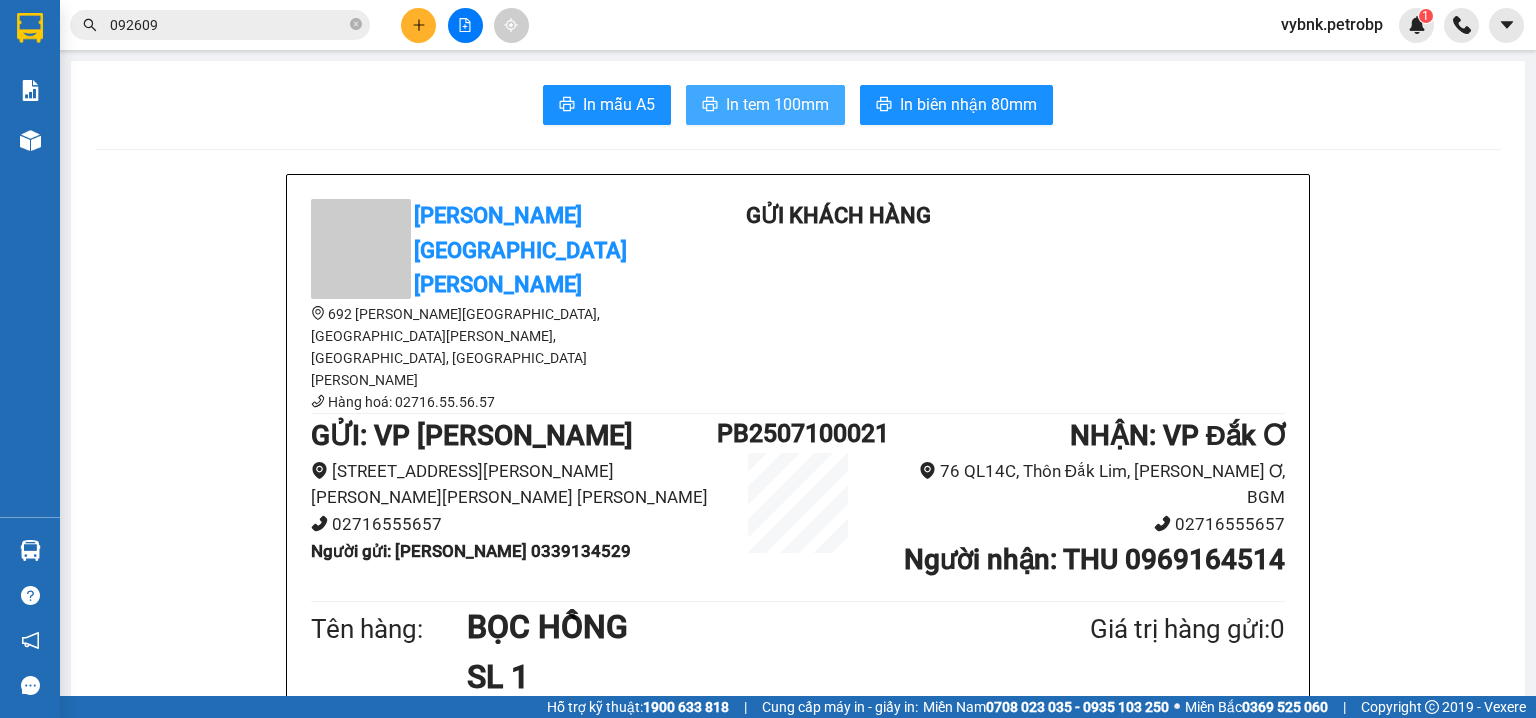 click on "In tem 100mm" at bounding box center [777, 104] 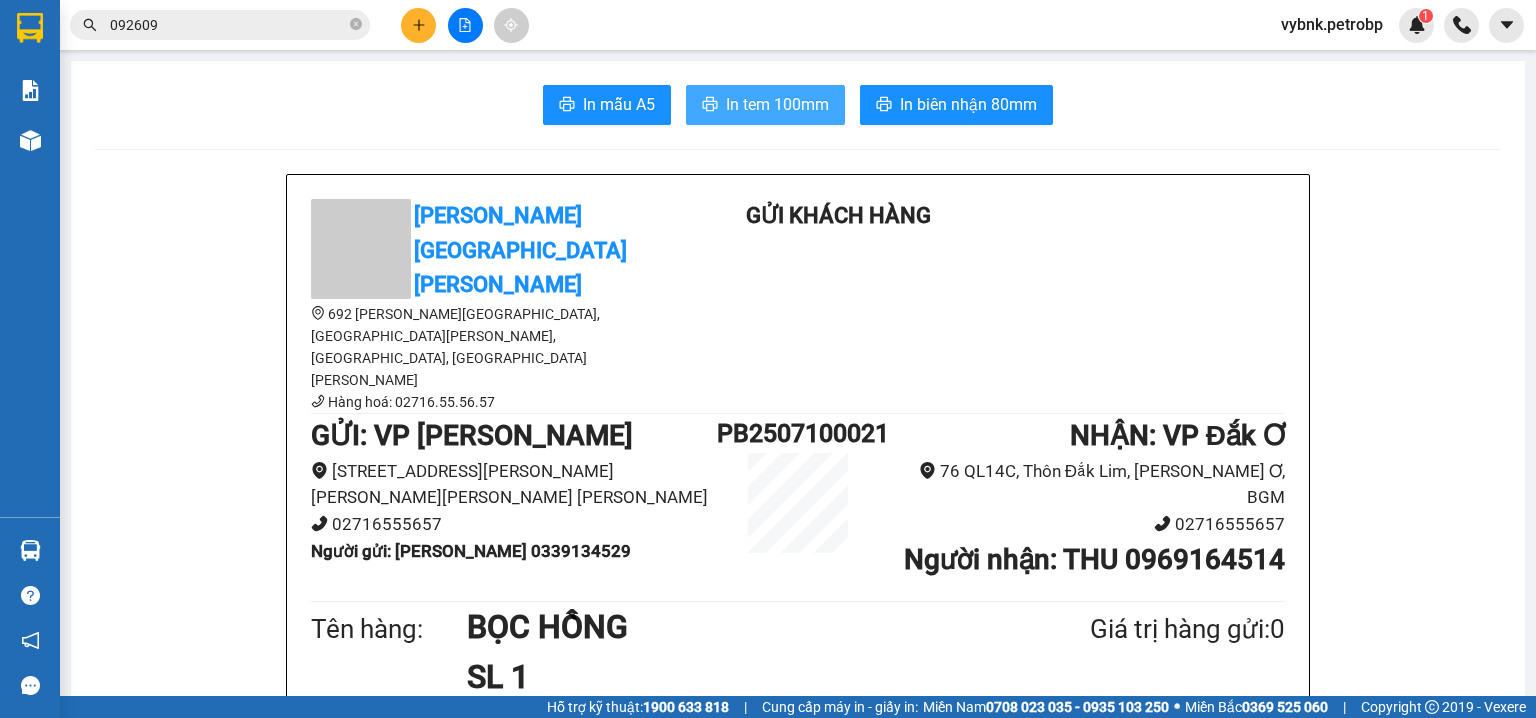 scroll, scrollTop: 0, scrollLeft: 0, axis: both 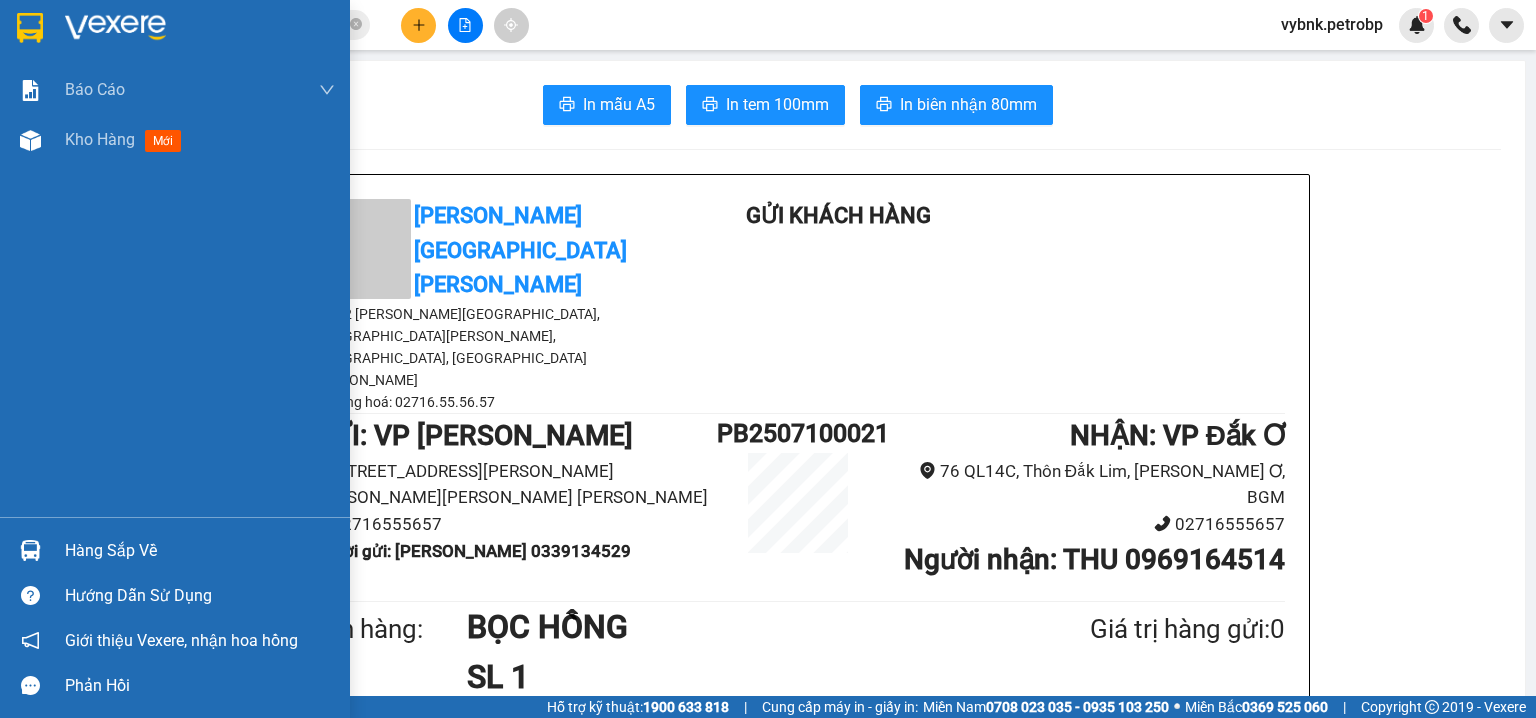 click on "Hàng sắp về" at bounding box center (200, 551) 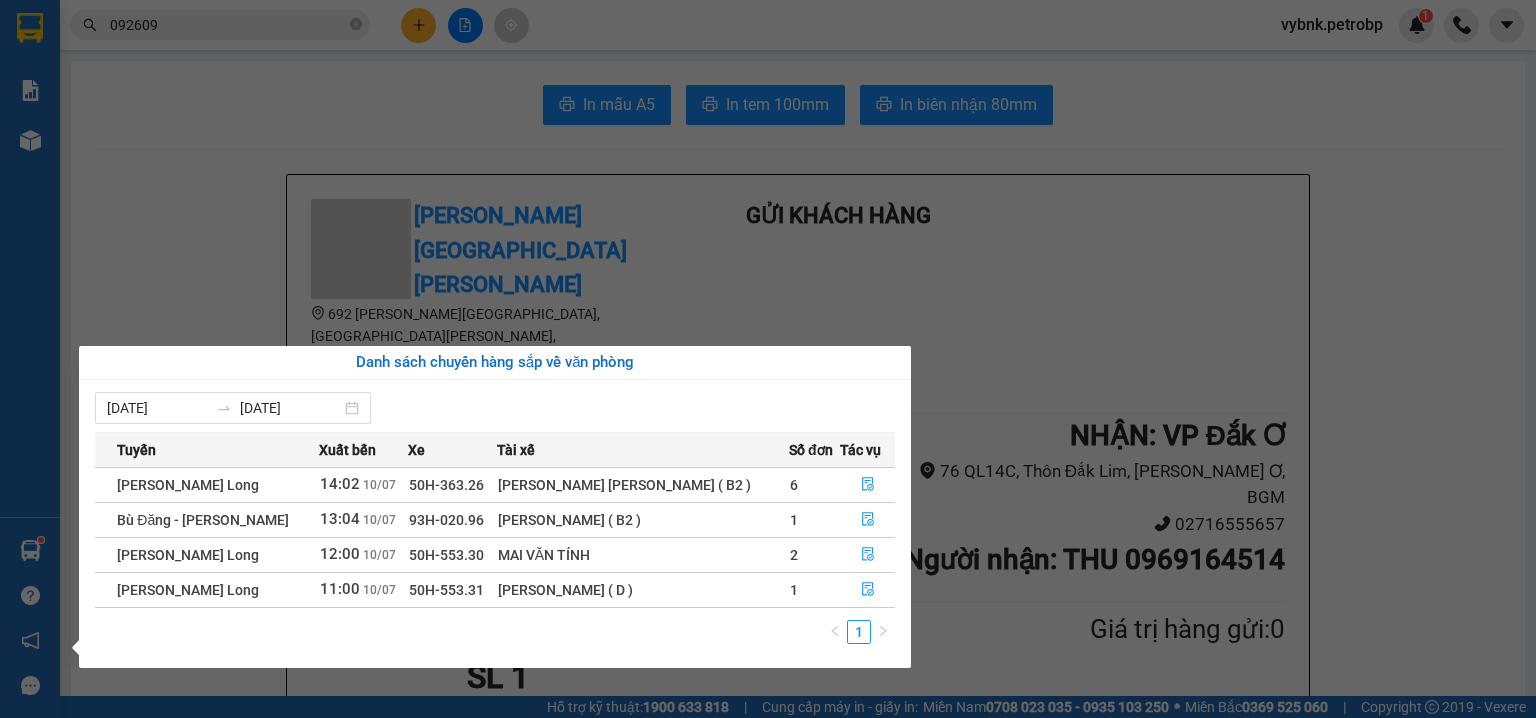 click on "Kết quả [PERSON_NAME] ( 902 )  Bộ lọc  Ngày tạo [PERSON_NAME] nhất Mã ĐH Trạng thái Món hàng [PERSON_NAME] [PERSON_NAME] Người gửi VP Gửi Người [PERSON_NAME] [PERSON_NAME] 78ADV2507100033 11:12 [DATE] Trên xe   50H-363.26 14:02  [DATE] CỤC ĐEN [PERSON_NAME] SL:  1 30.000 30.000 0869955909 [PERSON_NAME] [PERSON_NAME] 5 0983 092609 [PERSON_NAME] VP [PERSON_NAME] 78ADV2507090118 17:31 [DATE] Đã giao   13:41 [DATE] CỤC ĐEN [PERSON_NAME] SL:  1 30.000 0906326076 [GEOGRAPHIC_DATA][PERSON_NAME] 5 0983 092609 [PERSON_NAME] VP [PERSON_NAME] 78ADV2507090051 12:43 [DATE] Đã giao   13:40 [DATE] CỤC ĐEN [PERSON_NAME] SL:  1 30.000 0909463330 [PERSON_NAME] [PERSON_NAME] 5 0983 092609 [PERSON_NAME] VP [PERSON_NAME] 78ADV2507080066 13:27 [DATE] Đã giao   13:40 [DATE] CỤC ĐEN [PERSON_NAME] SL:  1 30.000 0869955909 [PERSON_NAME] [PERSON_NAME] 5 0983 092609 [PERSON_NAME] VP [PERSON_NAME][GEOGRAPHIC_DATA] 12:58 [DATE] Đã giao   13:40 [DATE] NL ĐEN KV SL:  1 30.000 0869955909 [PERSON_NAME] [PERSON_NAME] 0983 092609 [PERSON_NAME] VP [PERSON_NAME] 78ADV2507060057   1" at bounding box center (768, 359) 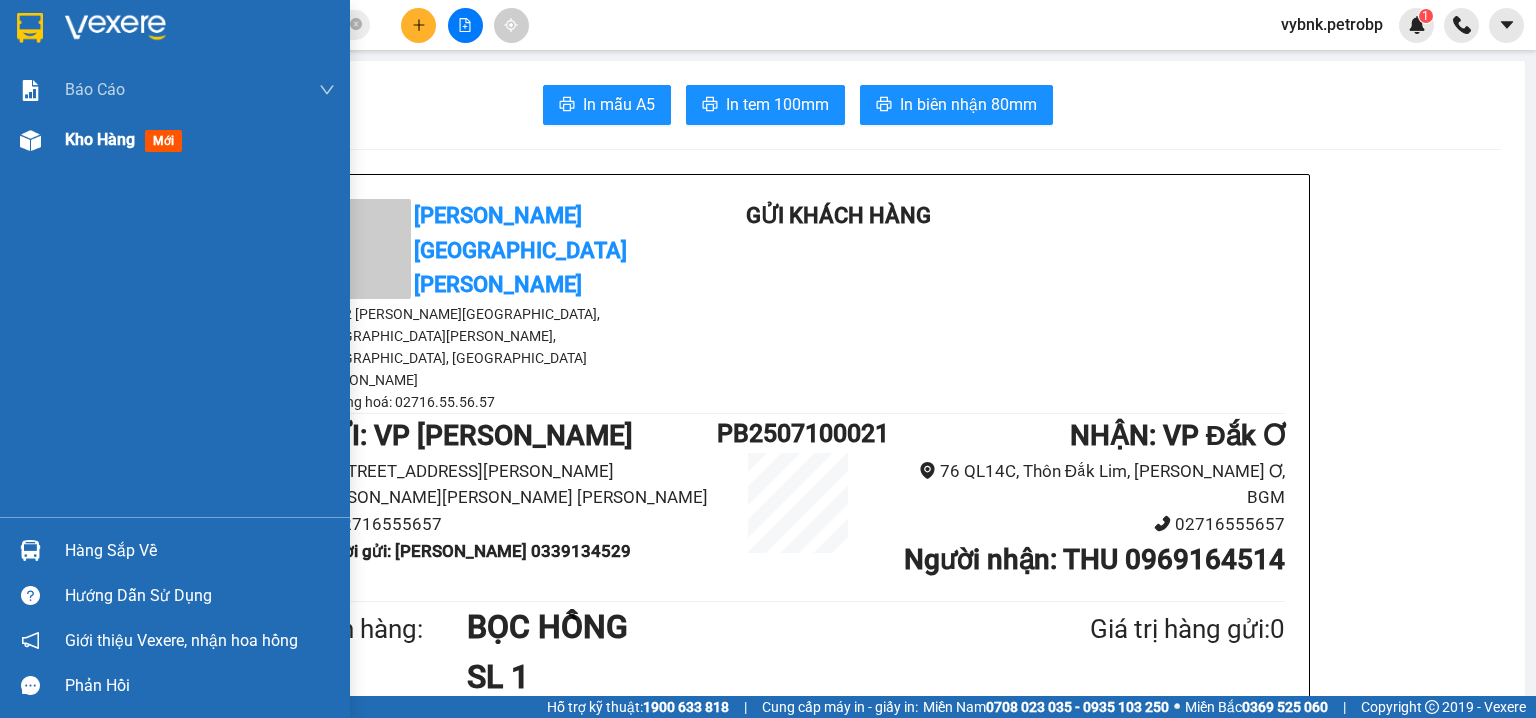 click on "Kho hàng" at bounding box center (100, 139) 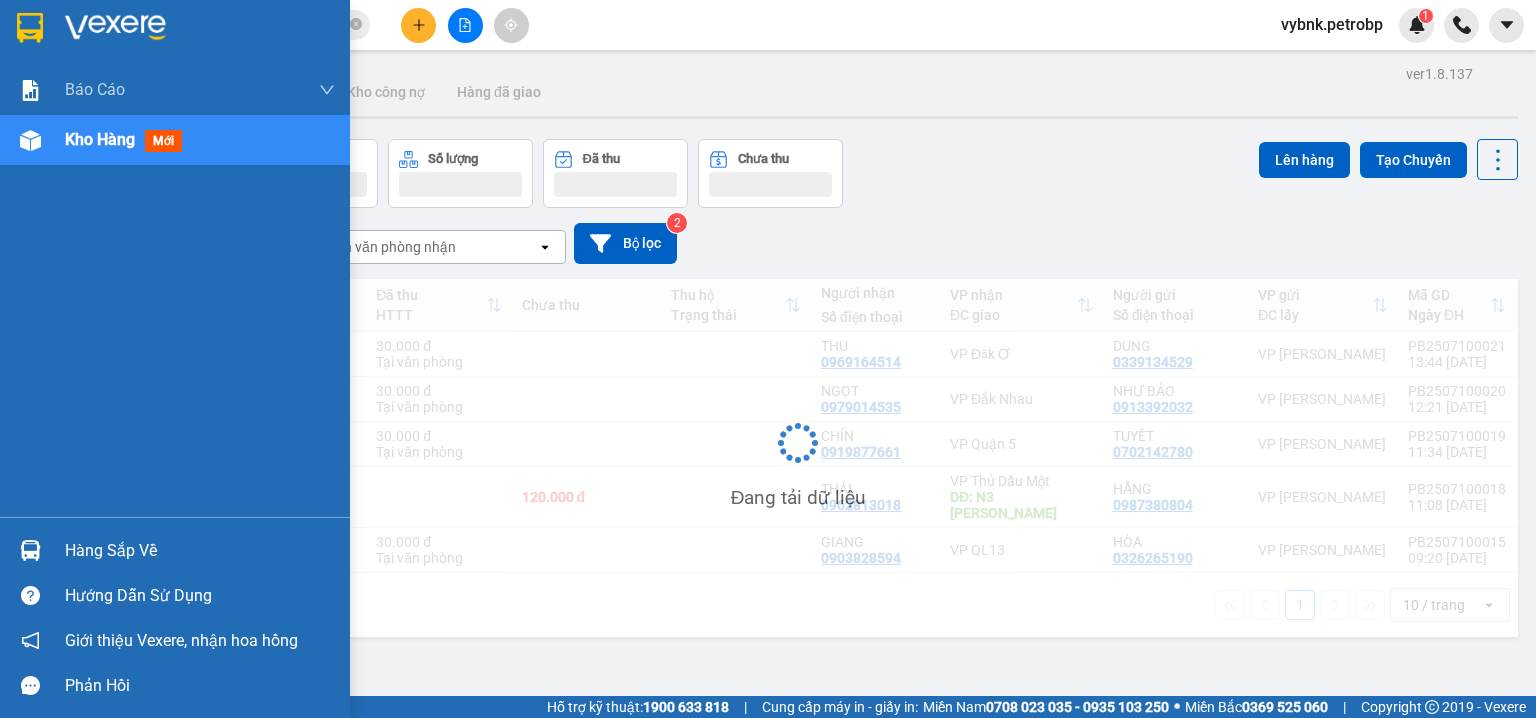 click on "Hàng sắp về" at bounding box center (200, 551) 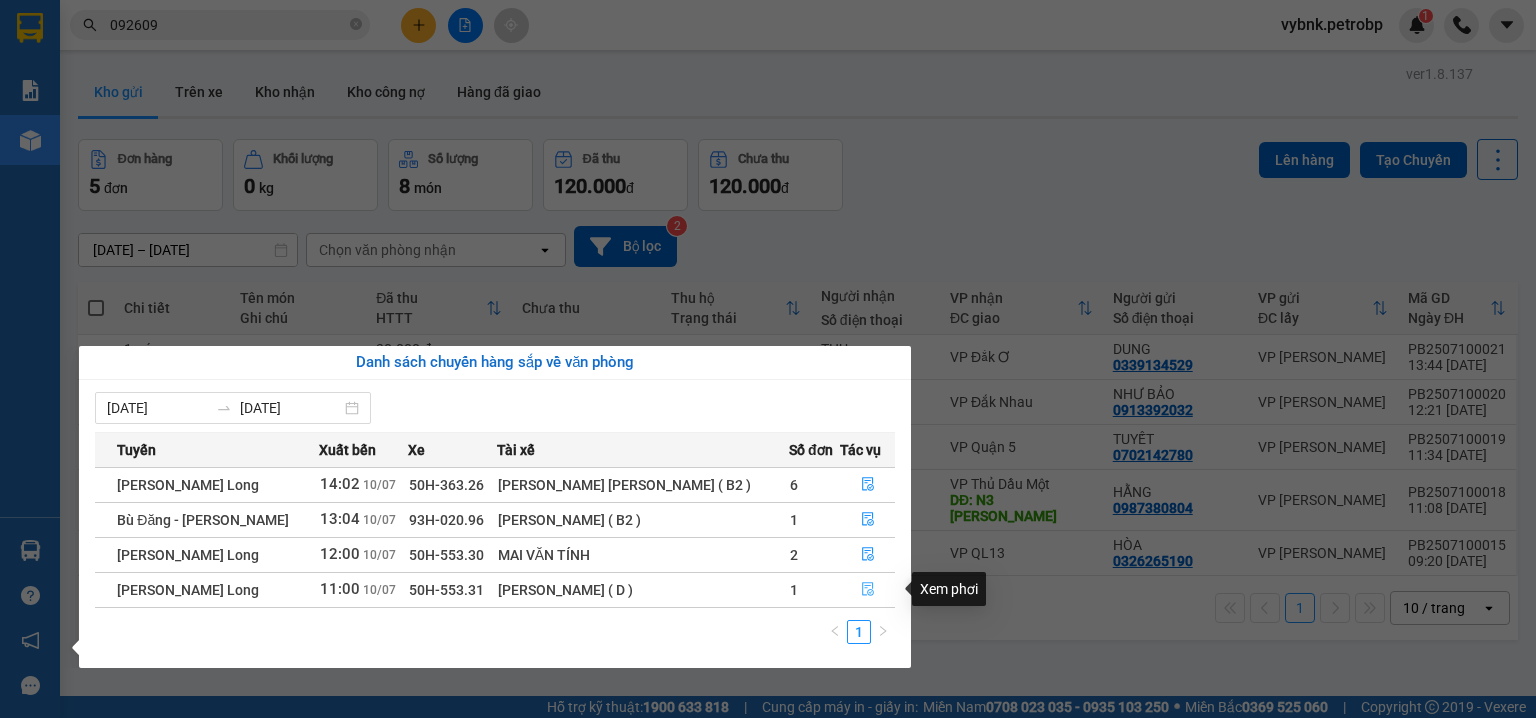 click 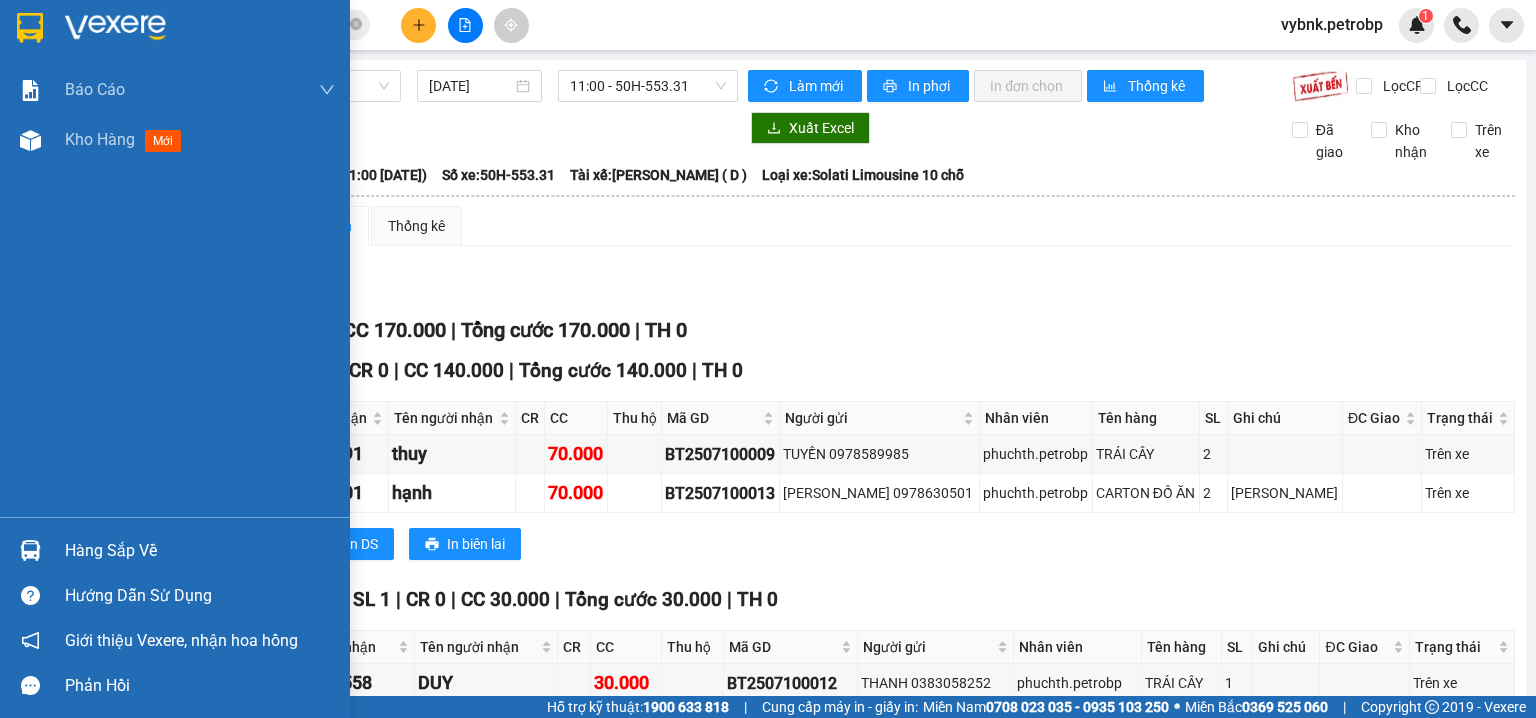 click on "Hàng sắp về" at bounding box center (200, 551) 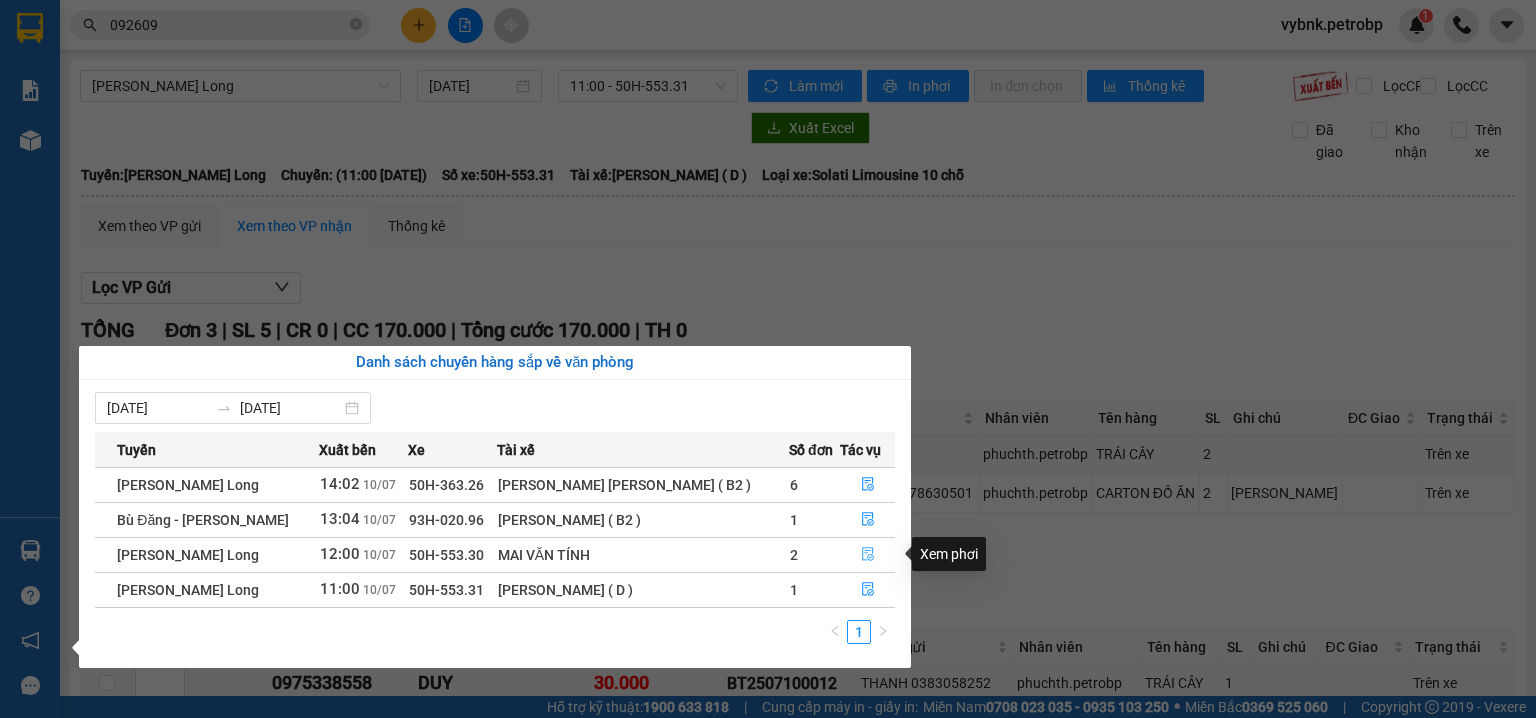 click 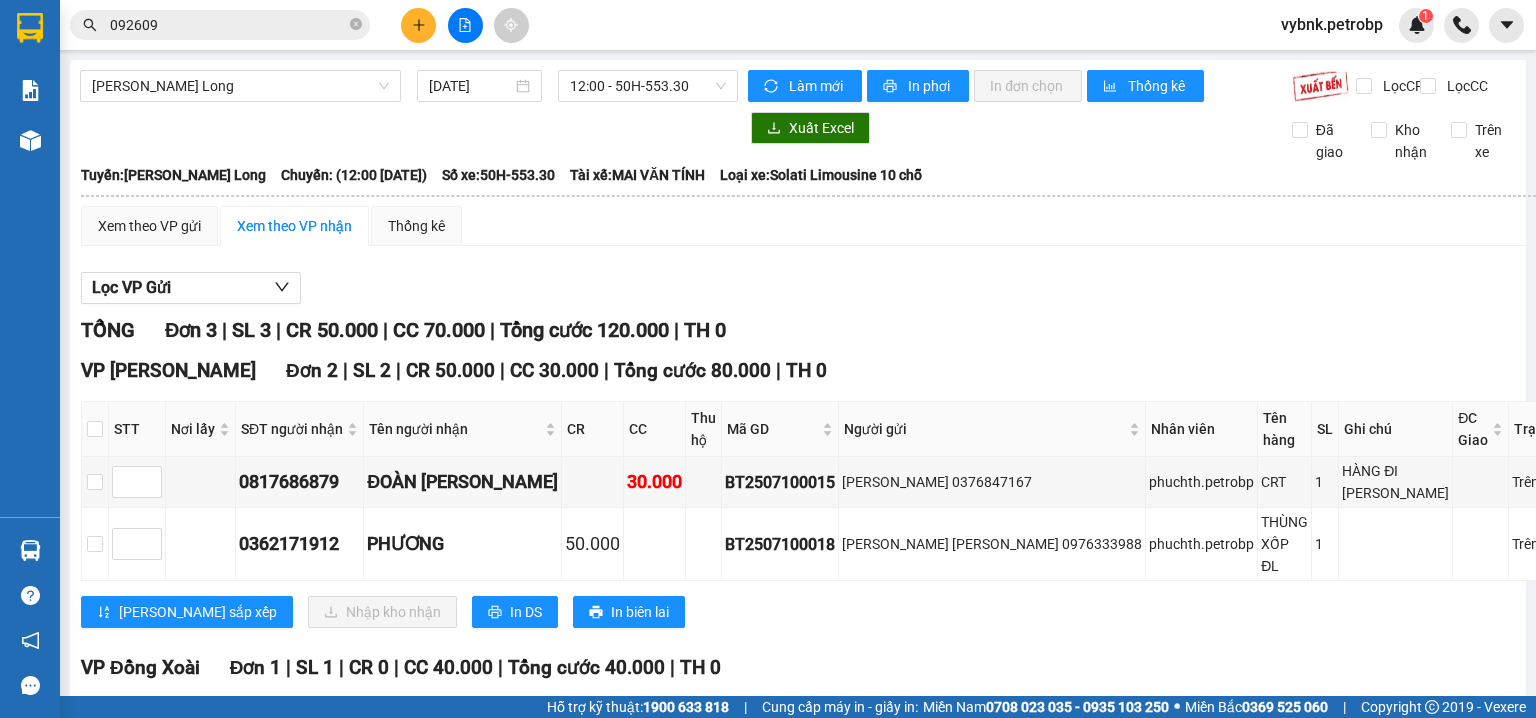 scroll, scrollTop: 170, scrollLeft: 0, axis: vertical 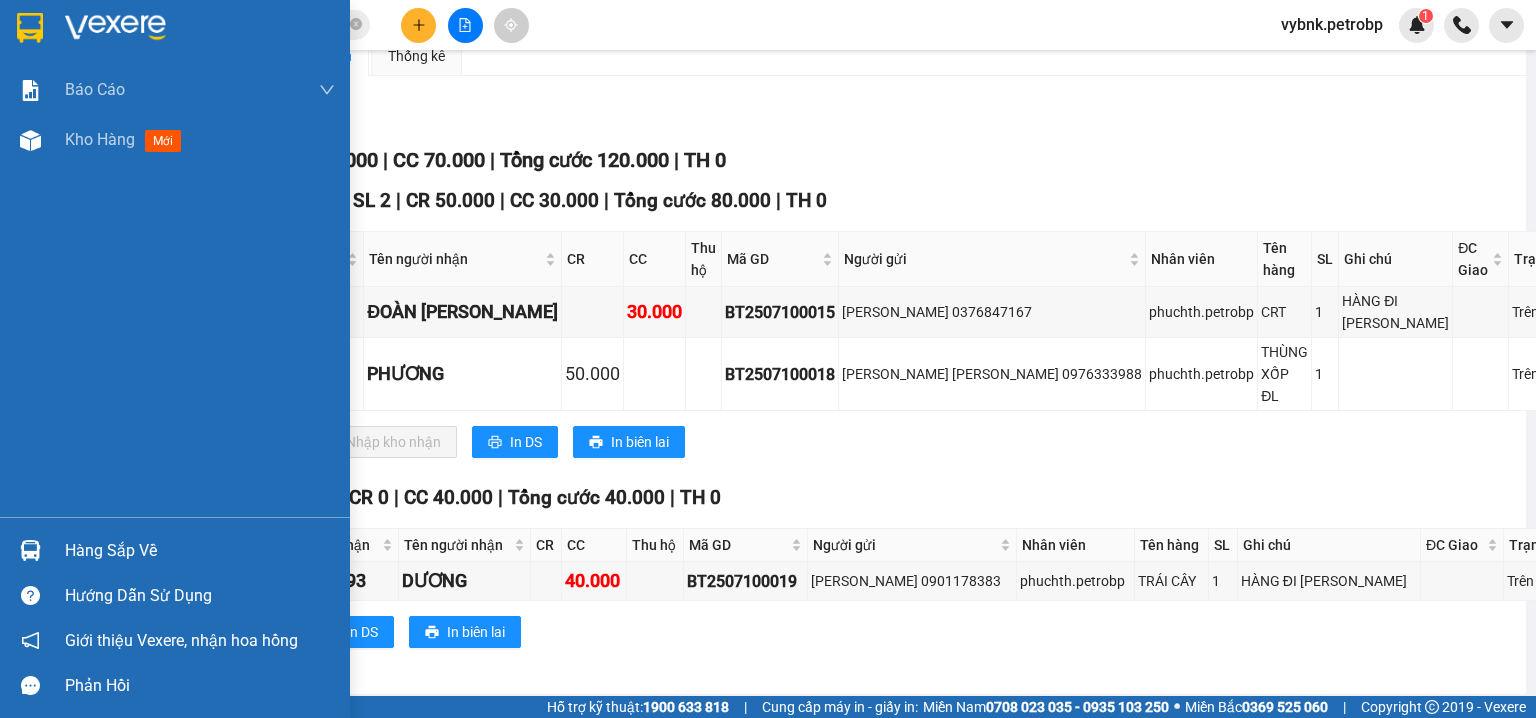 click on "Hàng sắp về" at bounding box center [200, 551] 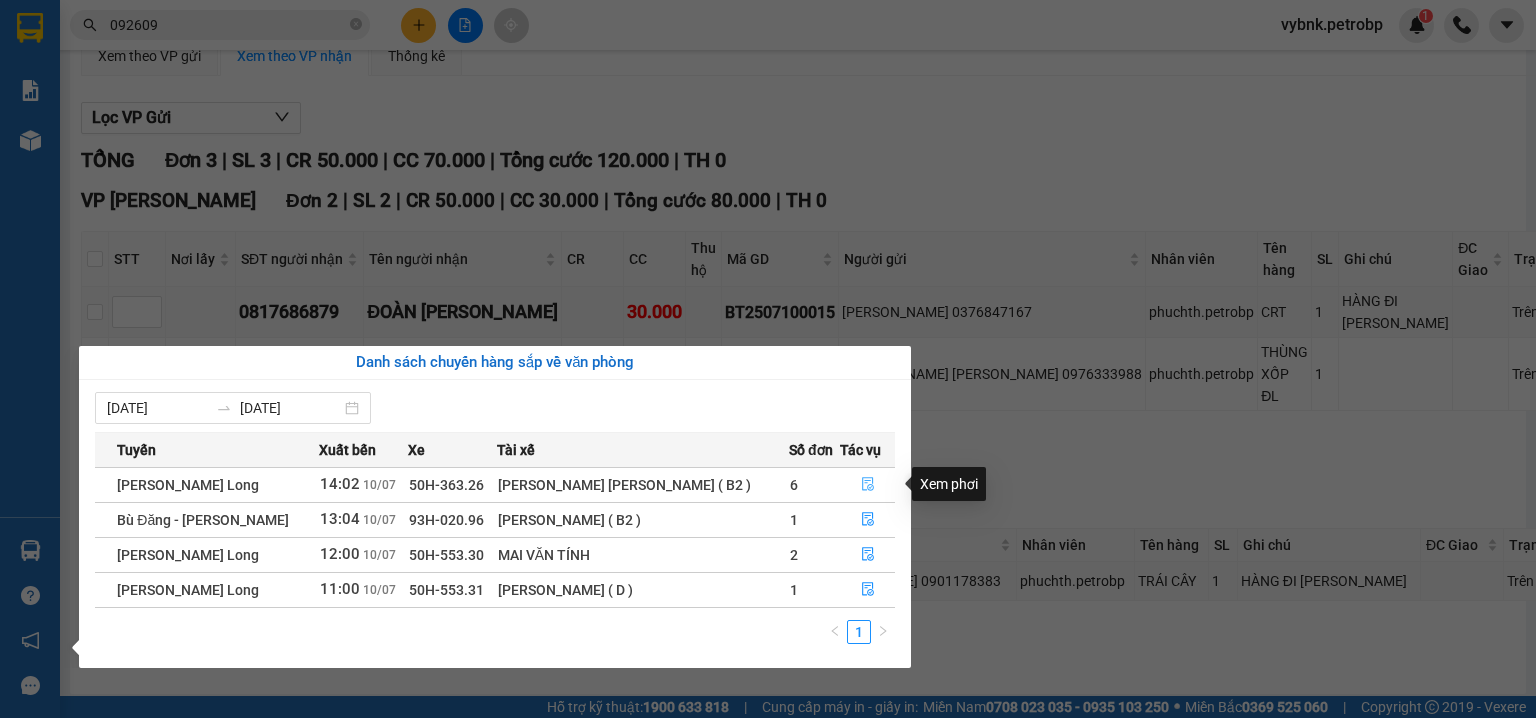 drag, startPoint x: 852, startPoint y: 477, endPoint x: 831, endPoint y: 479, distance: 21.095022 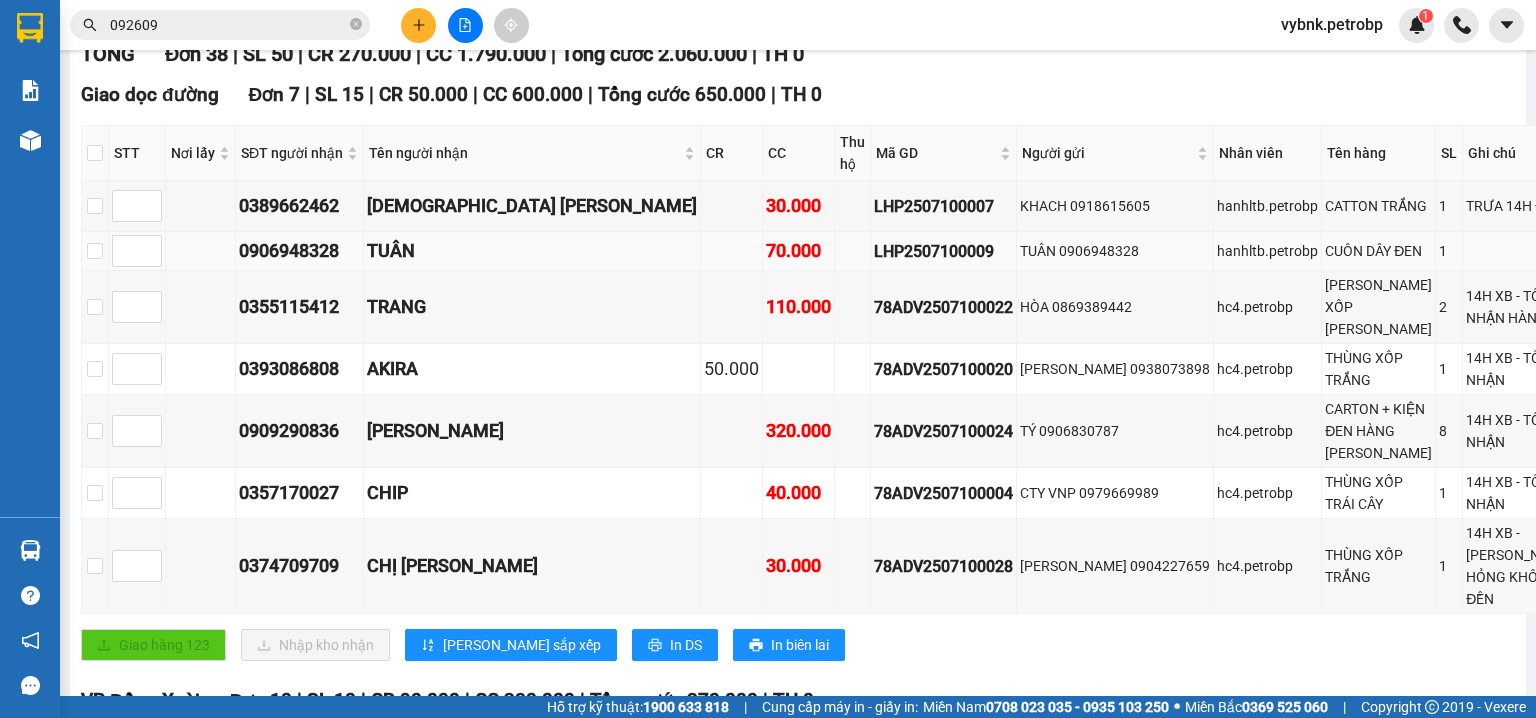 scroll, scrollTop: 213, scrollLeft: 0, axis: vertical 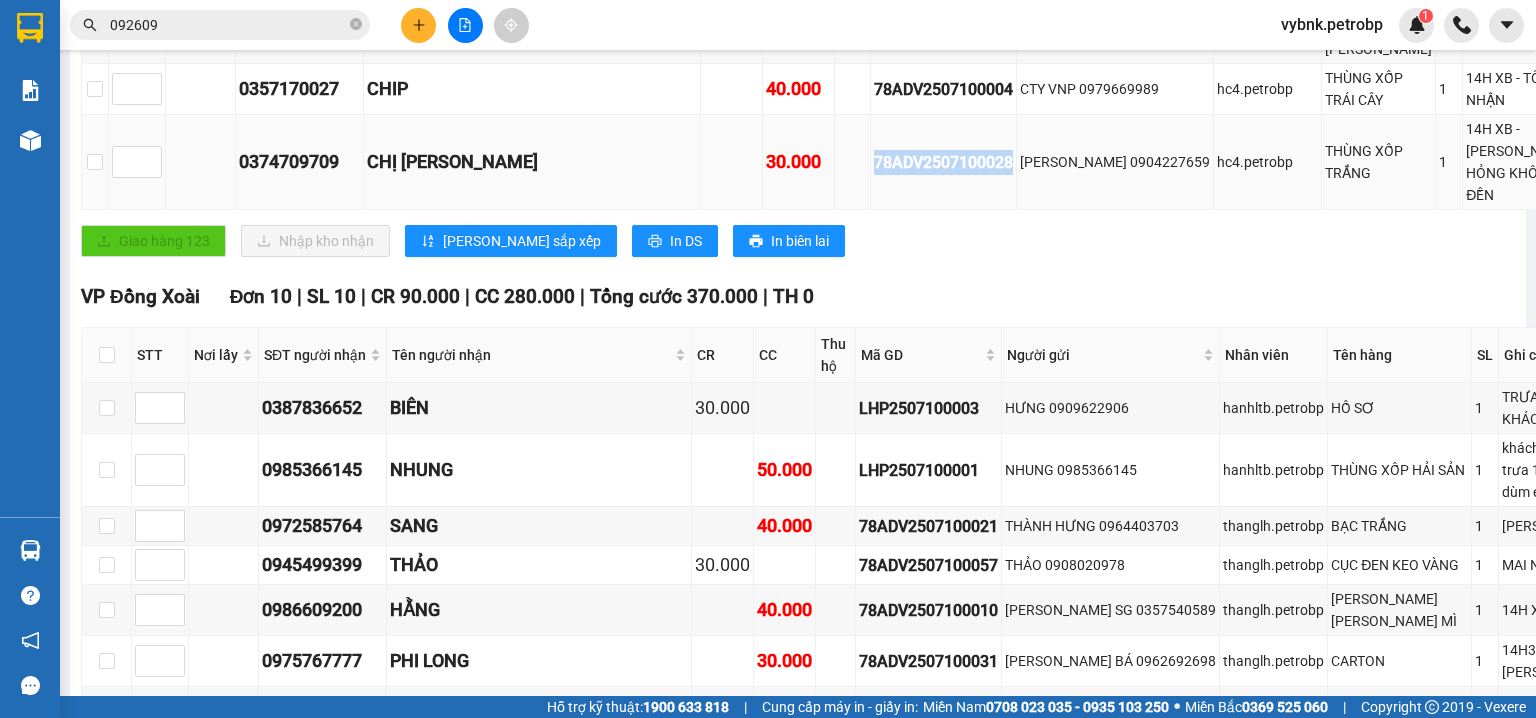 drag, startPoint x: 761, startPoint y: 339, endPoint x: 855, endPoint y: 360, distance: 96.317184 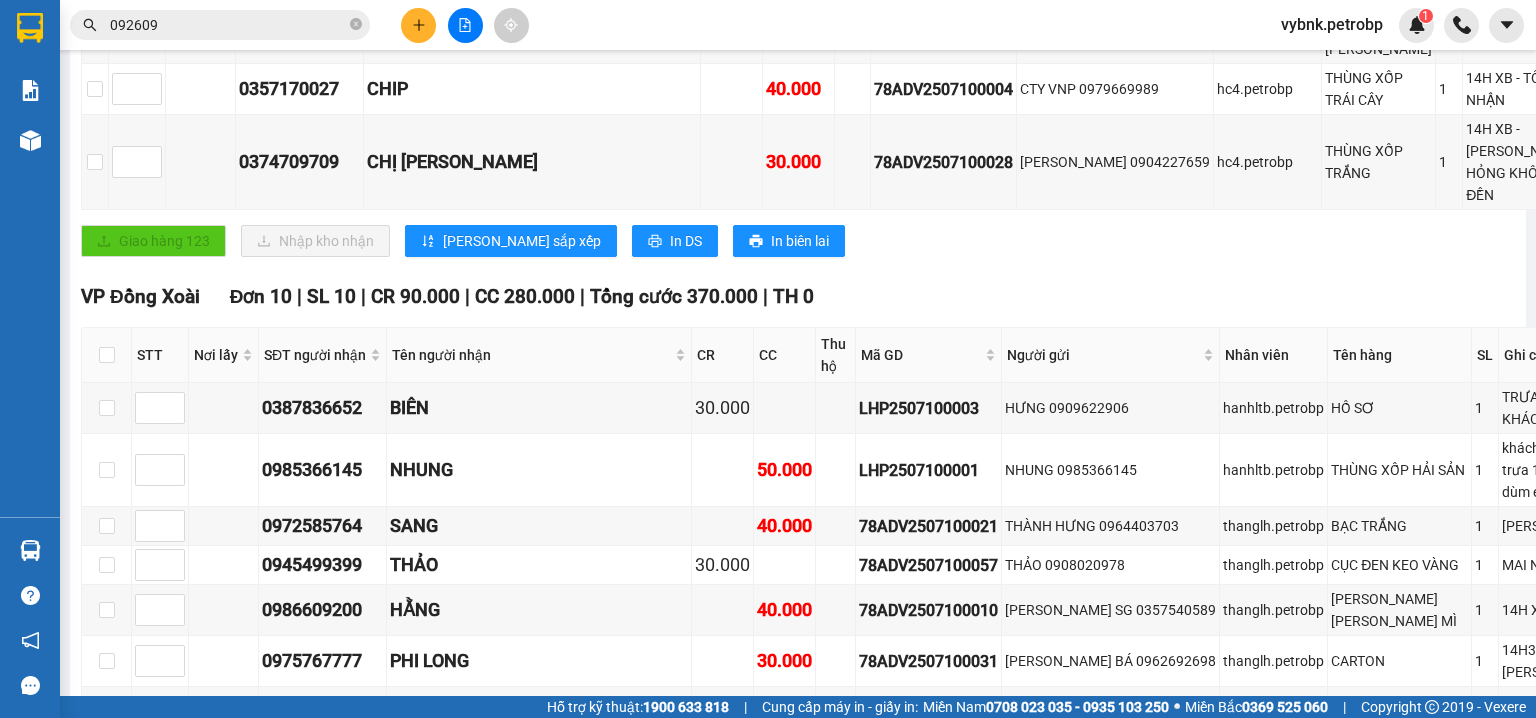 drag, startPoint x: 352, startPoint y: 26, endPoint x: 205, endPoint y: 17, distance: 147.27525 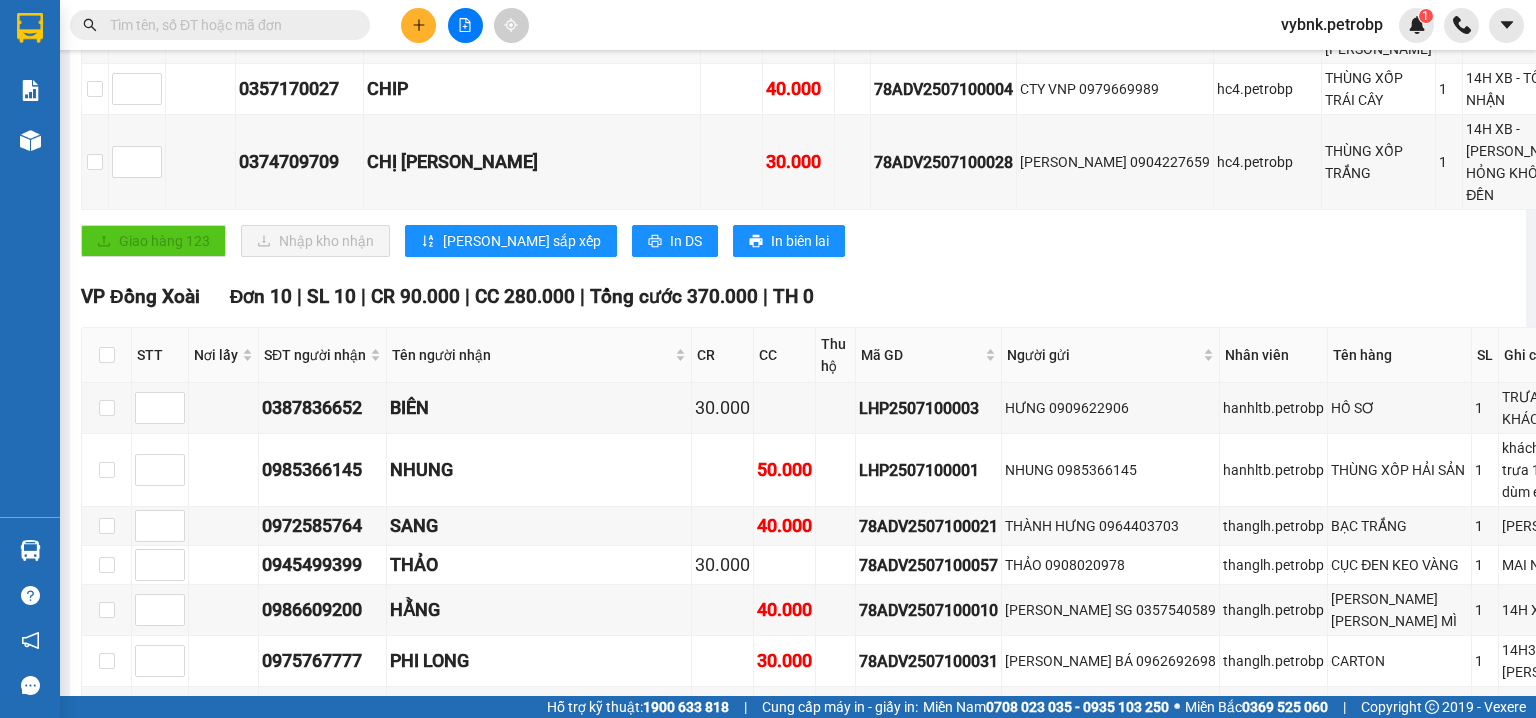 paste on "78ADV2507100028" 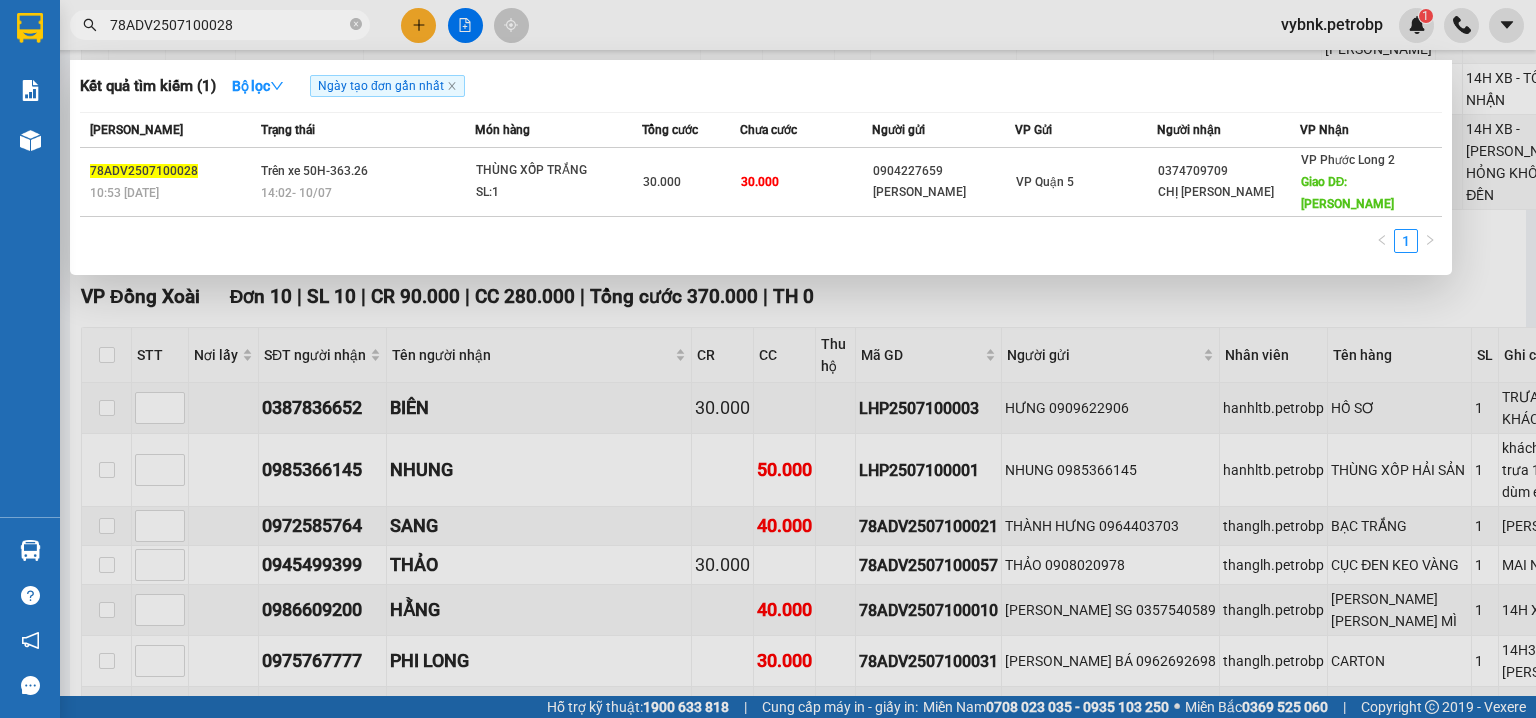 type on "78ADV2507100028" 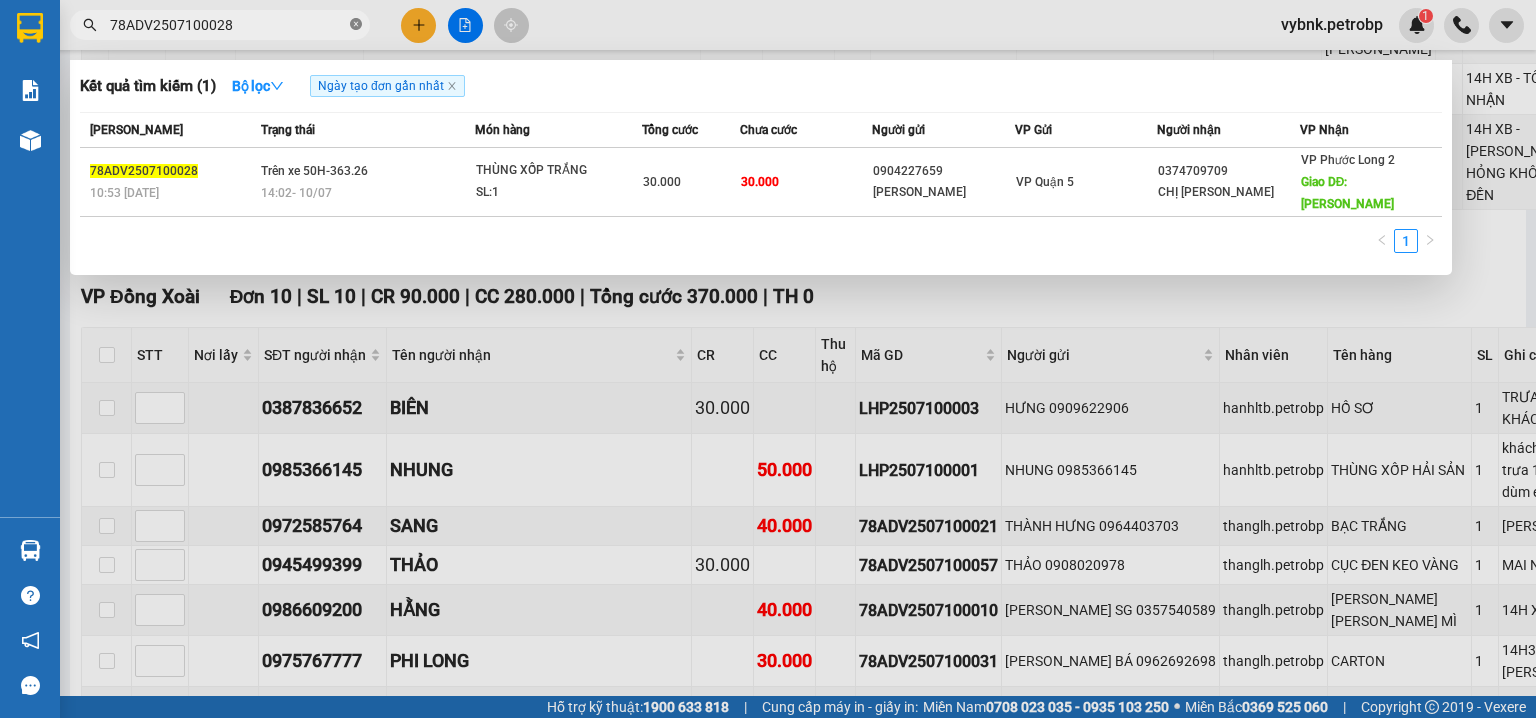 click 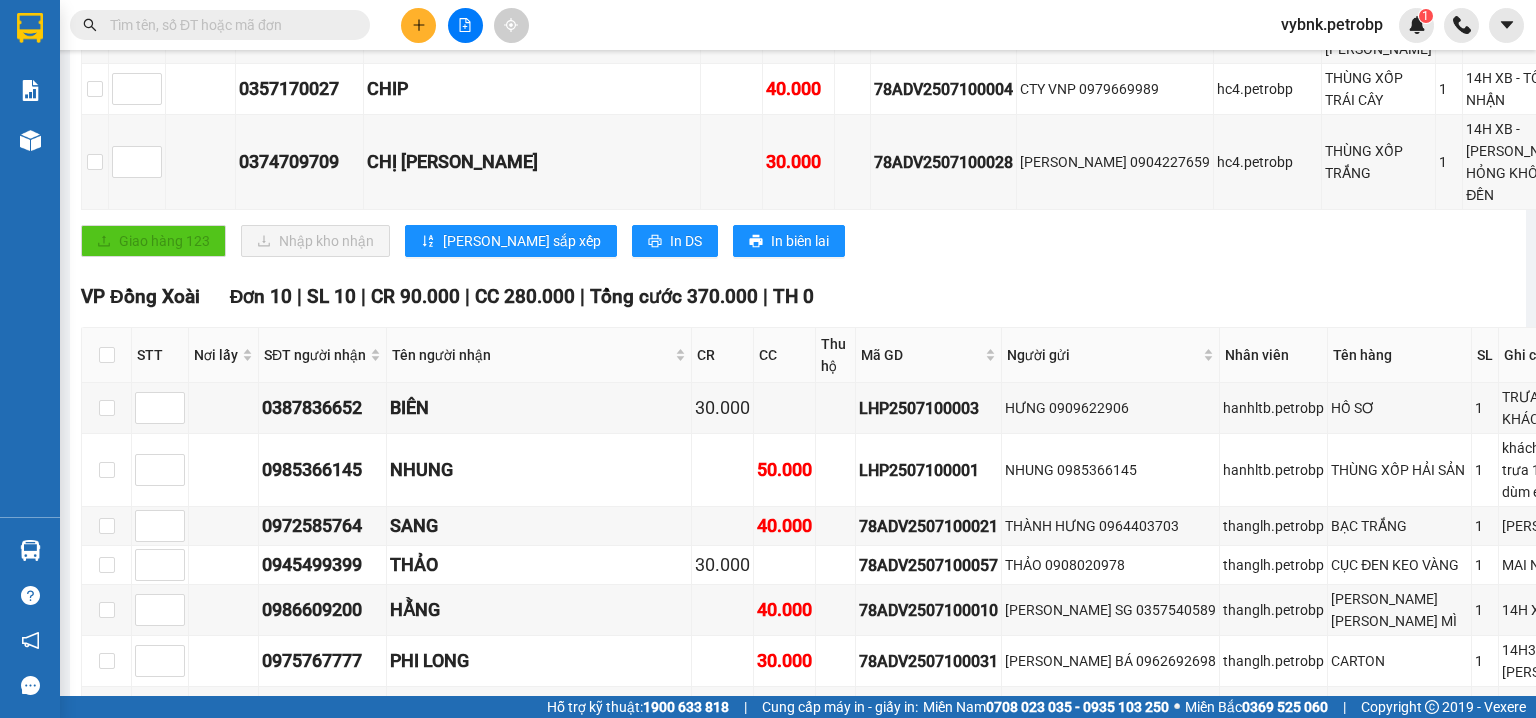 click at bounding box center [228, 25] 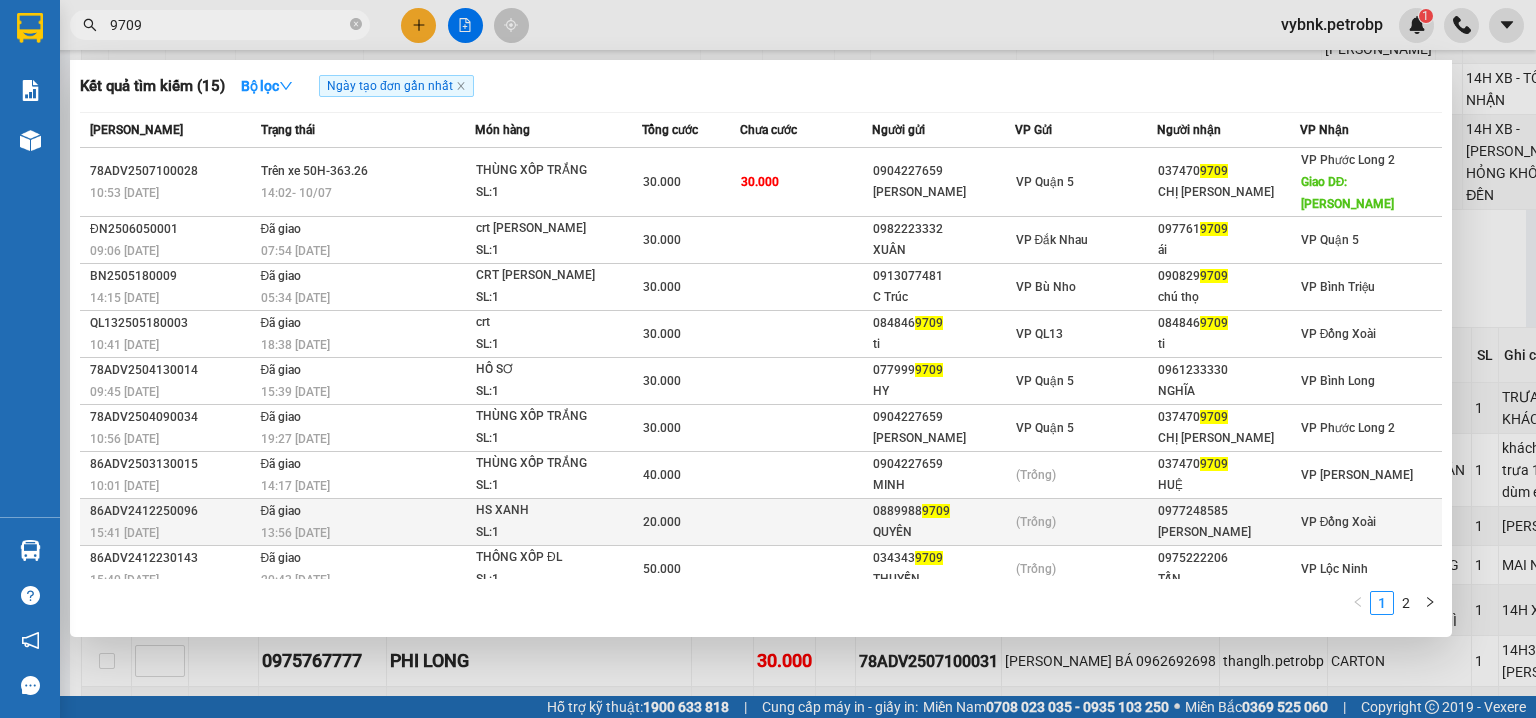 scroll, scrollTop: 33, scrollLeft: 0, axis: vertical 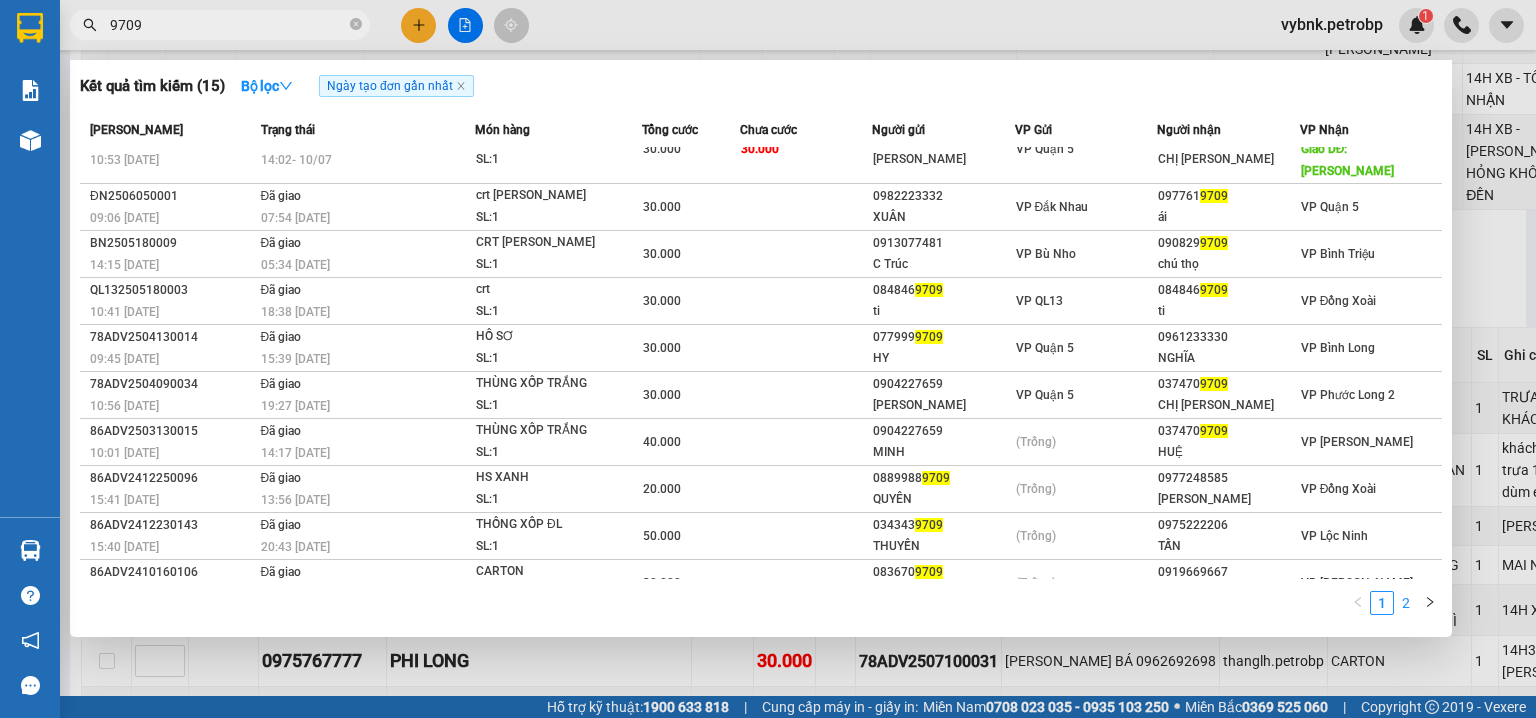 type on "9709" 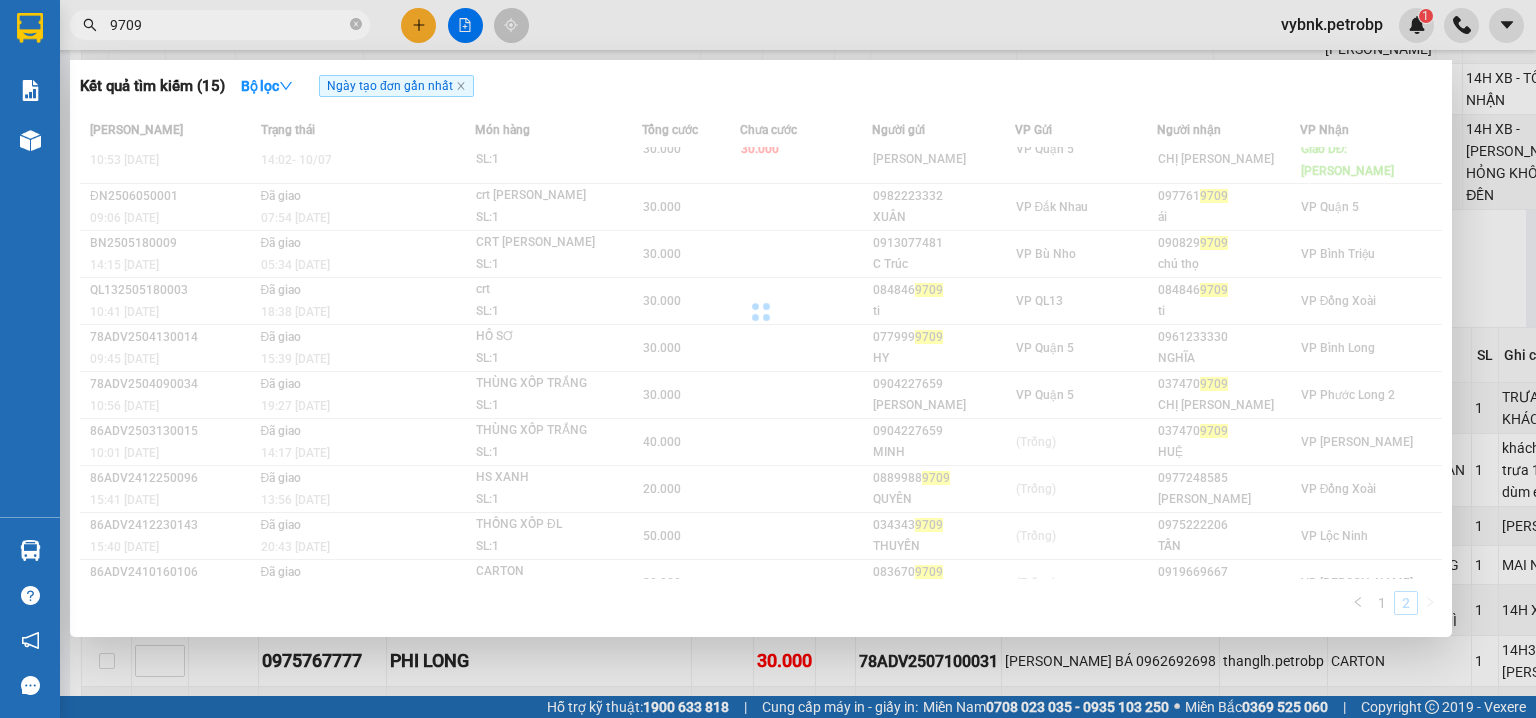 scroll, scrollTop: 0, scrollLeft: 0, axis: both 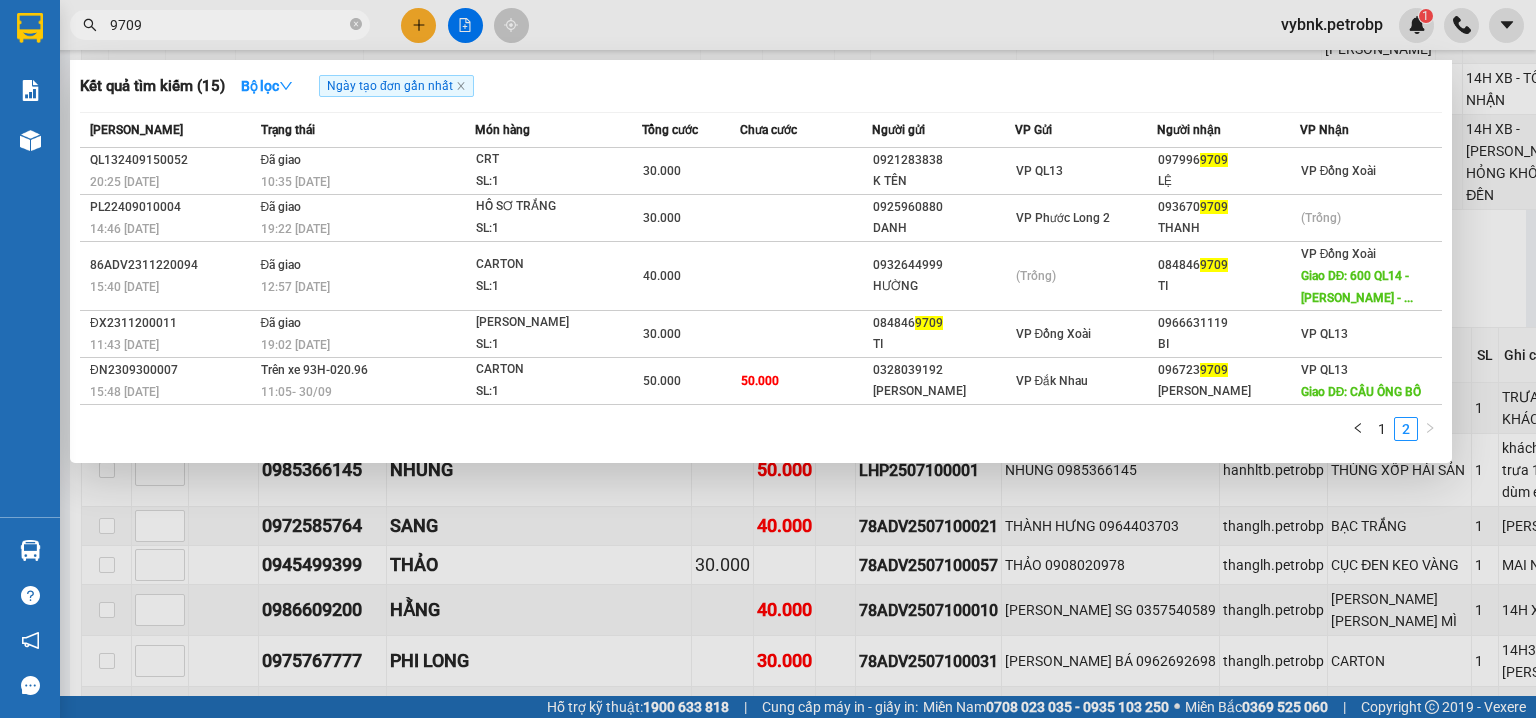 drag, startPoint x: 1242, startPoint y: 491, endPoint x: 1226, endPoint y: 478, distance: 20.615528 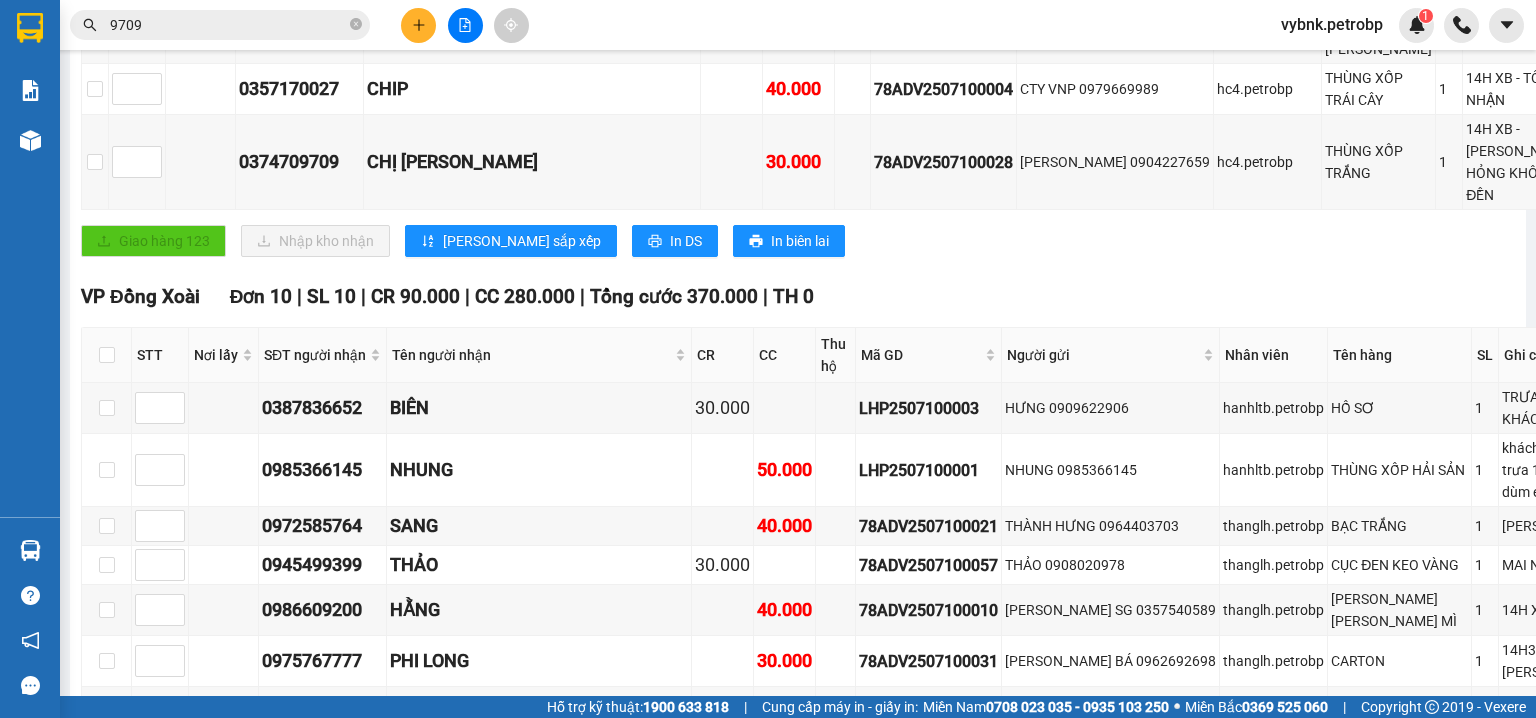 click on "Giao hàng 123 Nhập kho [PERSON_NAME] sắp xếp In DS In biên lai" at bounding box center [951, 241] 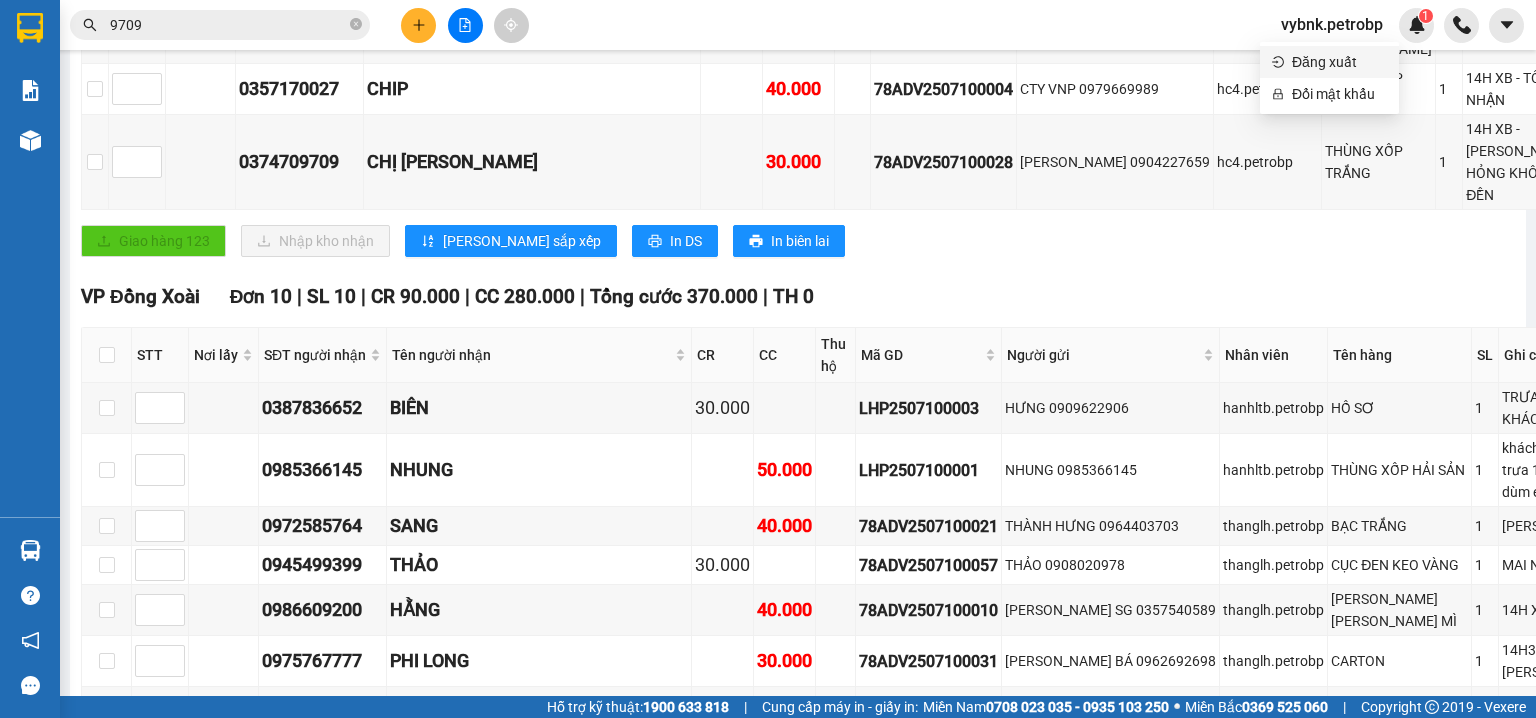 click on "Đăng xuất" at bounding box center (1339, 62) 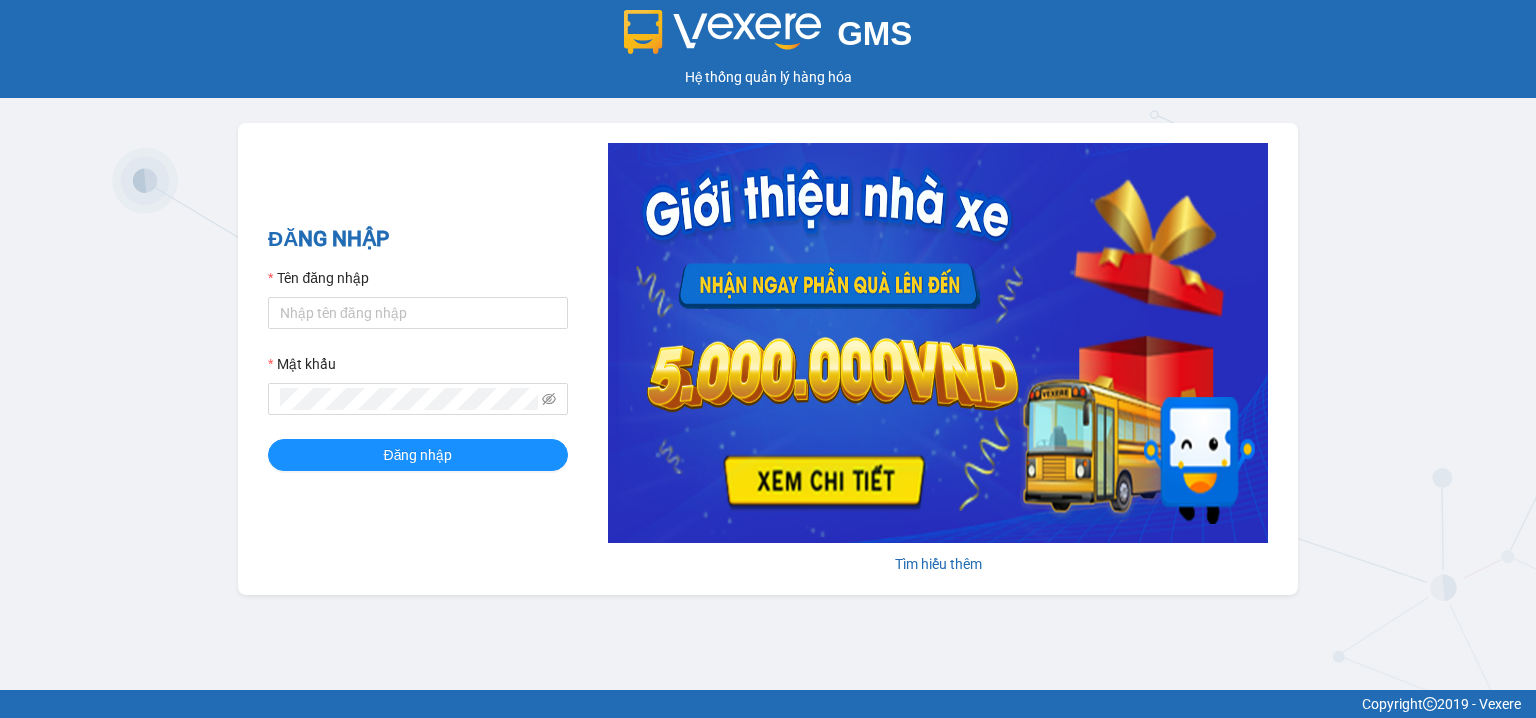 scroll, scrollTop: 0, scrollLeft: 0, axis: both 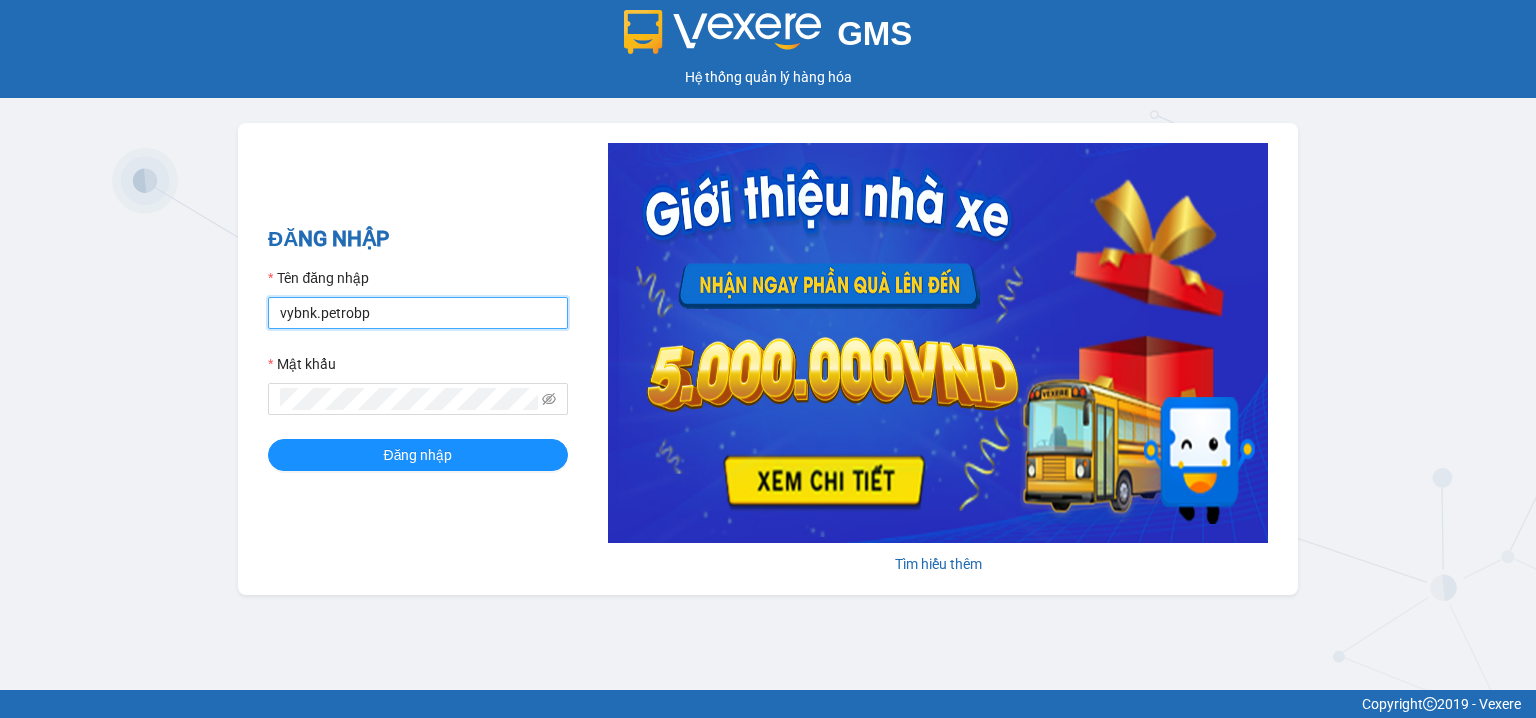 click on "vybnk.petrobp" at bounding box center [418, 313] 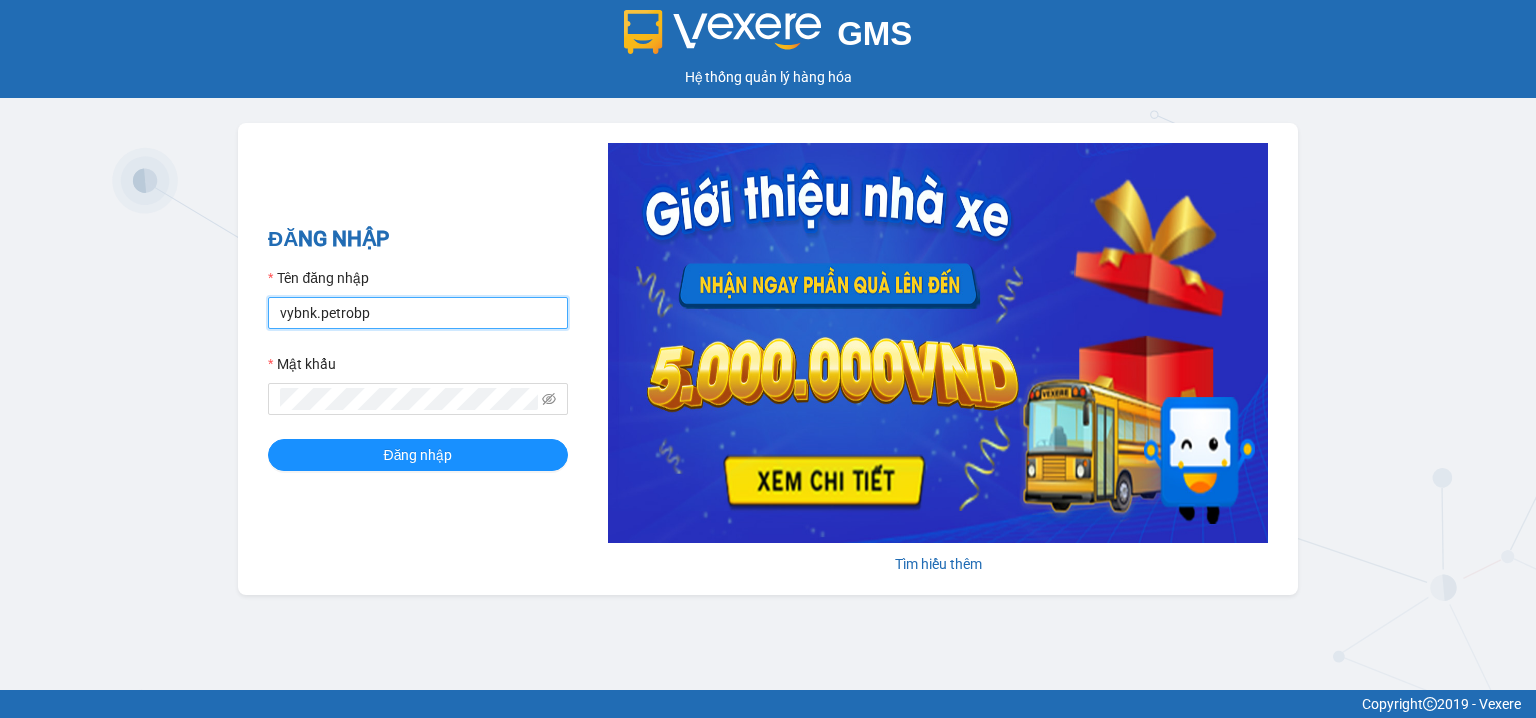 type on "pbi01.petrobp" 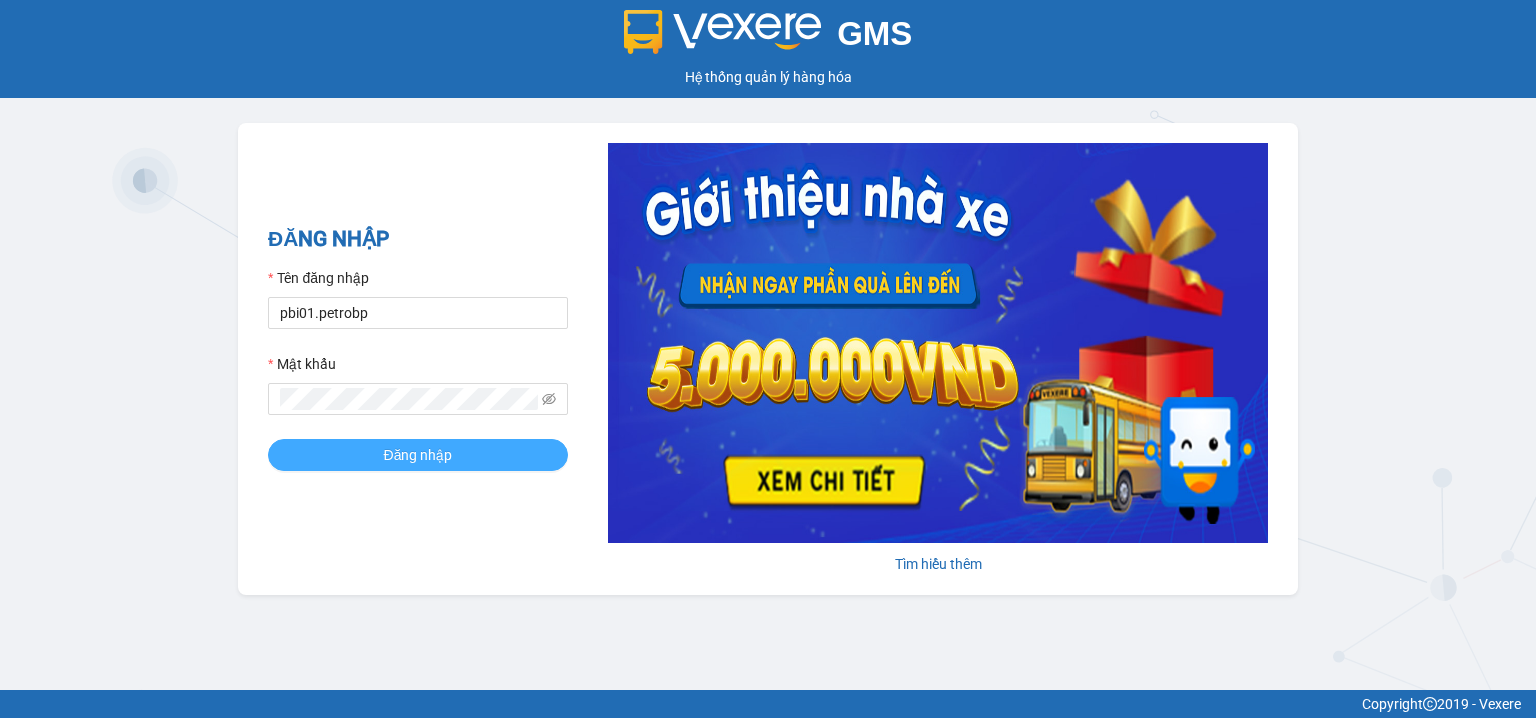 click on "Đăng nhập" at bounding box center (418, 455) 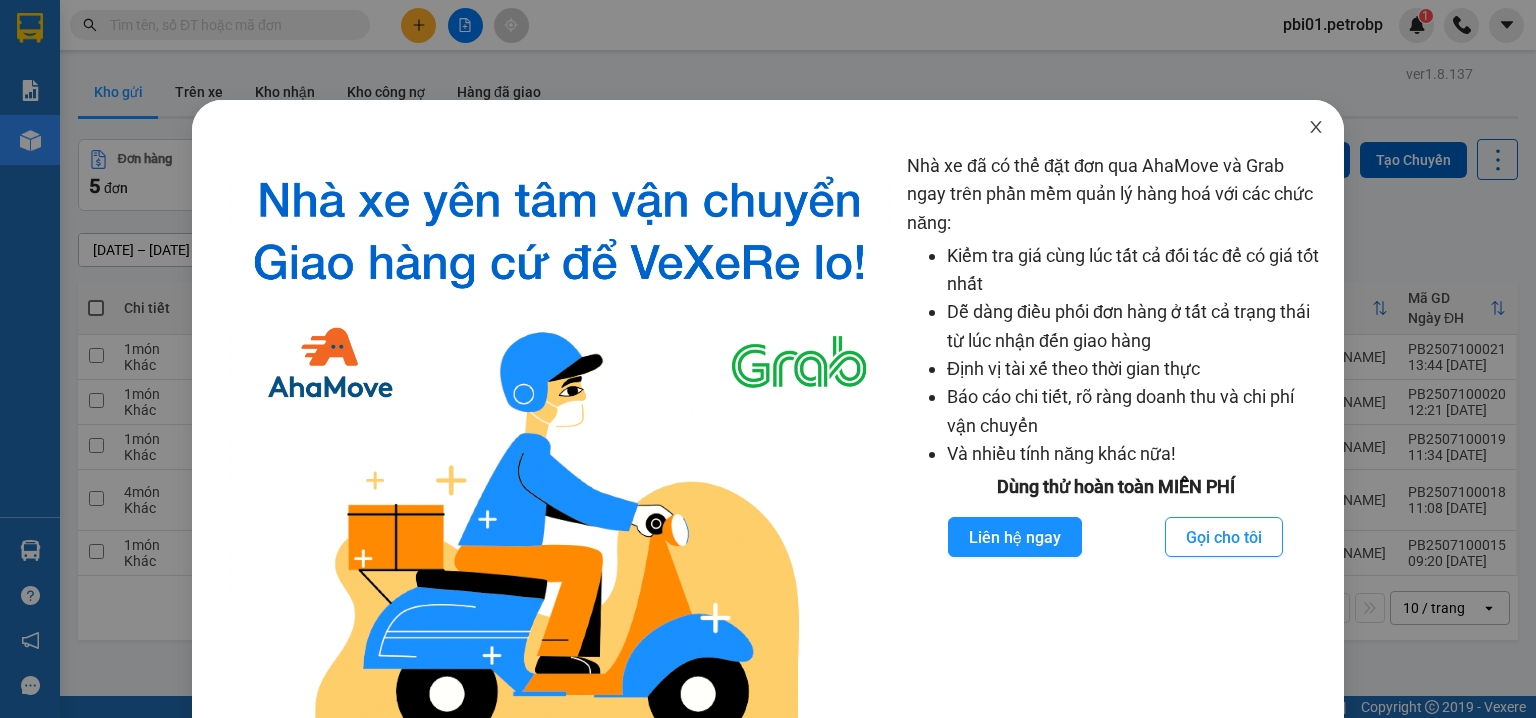 click at bounding box center [1316, 128] 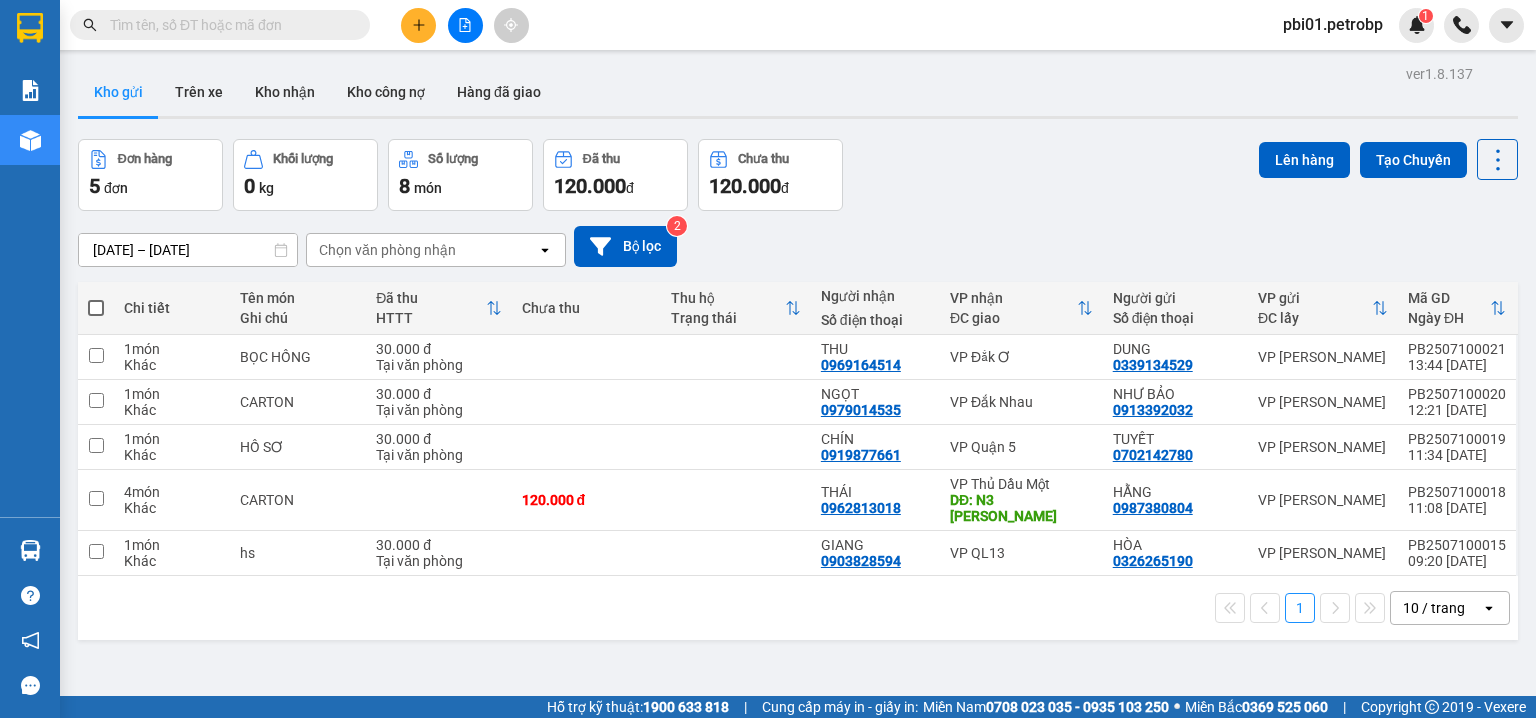click on "ver  1.8.137 Kho gửi Trên xe Kho [PERSON_NAME] công nợ Hàng đã [PERSON_NAME] hàng 5 đơn [PERSON_NAME] 0 kg Số [PERSON_NAME] 8 món Đã thu 120.000  [PERSON_NAME] thu 120.000  đ Lên hàng Tạo Chuyến [DATE] – [DATE] Press the down arrow key to interact with the calendar and select a date. Press the escape button to close the calendar. Selected date range is from [DATE] to [DATE]. Chọn văn [PERSON_NAME] open Bộ lọc 2 [PERSON_NAME] Tên món Ghi chú Đã thu HTTT Chưa thu Thu [PERSON_NAME] thái Người [PERSON_NAME] Số điện thoại [PERSON_NAME] ĐC [PERSON_NAME] Người gửi Số điện thoại VP gửi ĐC lấy Mã GD Ngày ĐH 1  món Khác BỌC HỒNG  30.000 đ [PERSON_NAME] THU 0969164514 VP Đắk Ơ [PERSON_NAME] 0339134529 VP [PERSON_NAME] PB2507100021 13:44 [DATE] 1  món Khác CARTON 30.000 [PERSON_NAME] văn [PERSON_NAME]  0979014535 VP [GEOGRAPHIC_DATA] [PERSON_NAME] 0913392032 VP [PERSON_NAME] PB2507100020 12:21 [DATE] 1  món [PERSON_NAME] SƠ  30.000 [PERSON_NAME] văn [PERSON_NAME]  0919877661 [PERSON_NAME]" at bounding box center [798, 419] 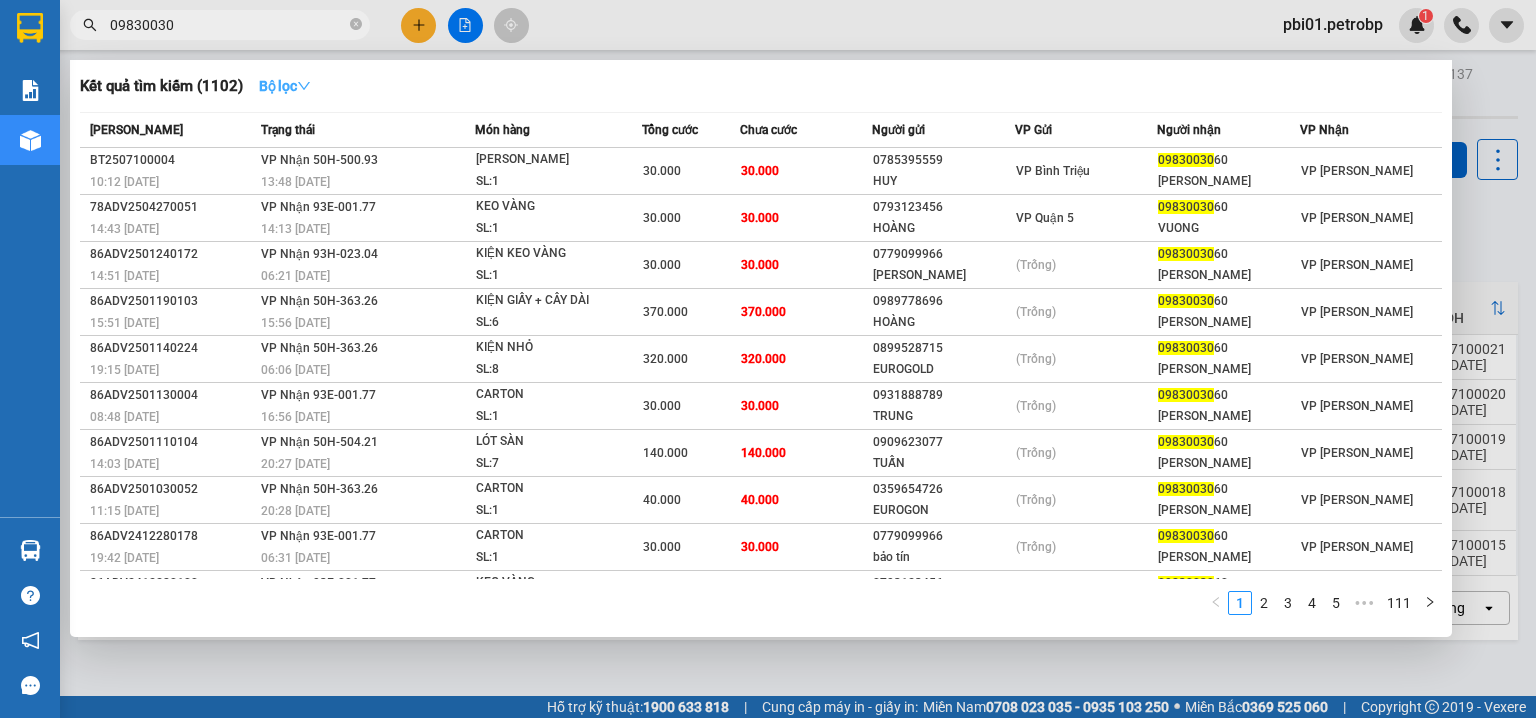 type on "09830030" 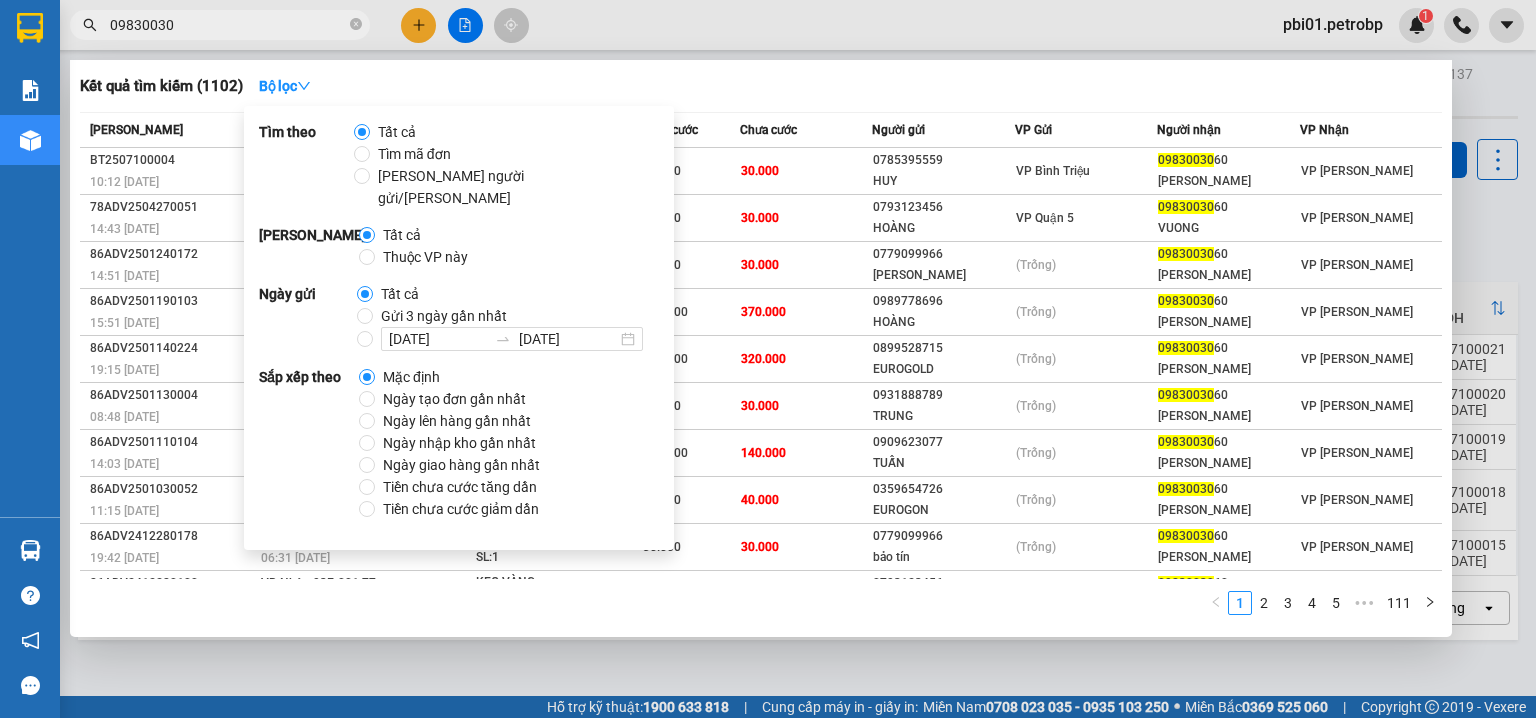 drag, startPoint x: 420, startPoint y: 375, endPoint x: 428, endPoint y: 368, distance: 10.630146 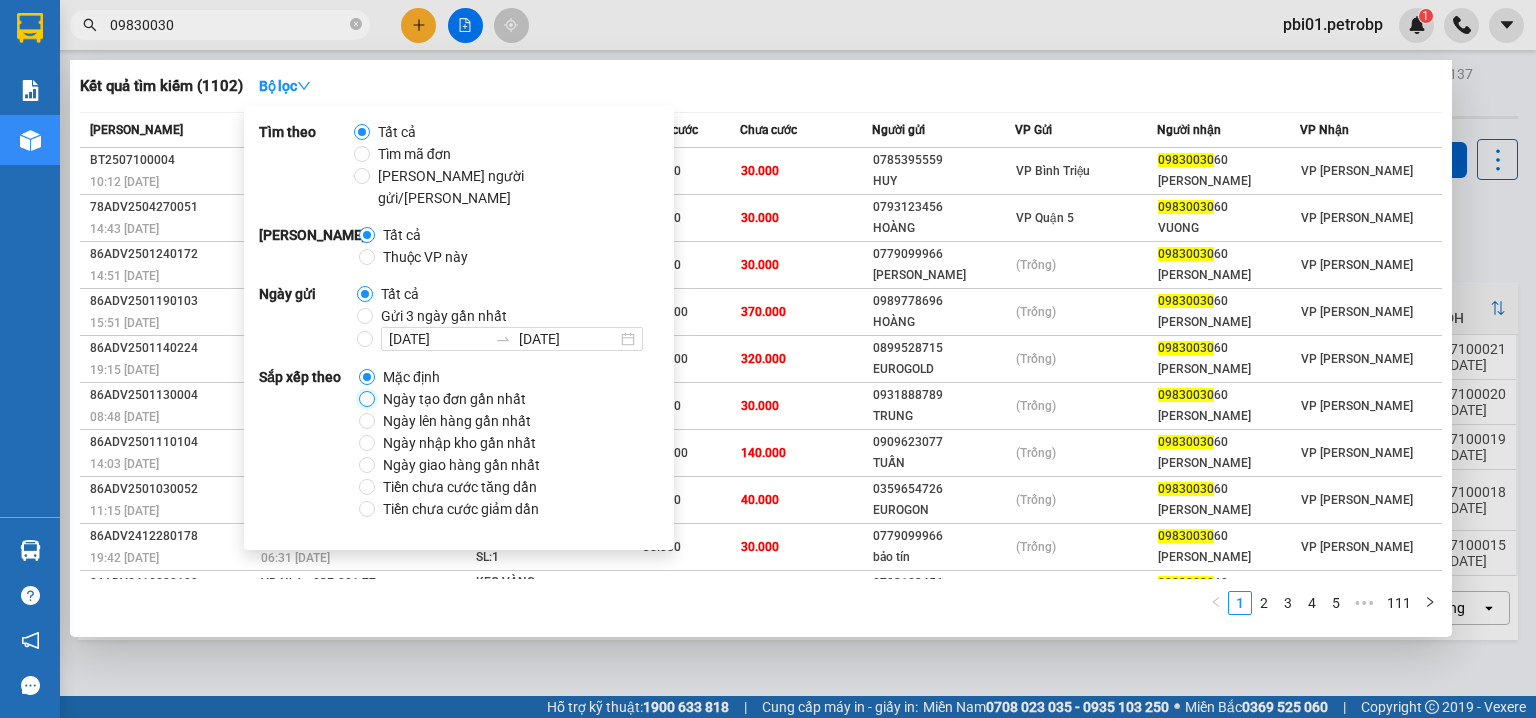 click on "Ngày tạo đơn gần nhất" at bounding box center [367, 399] 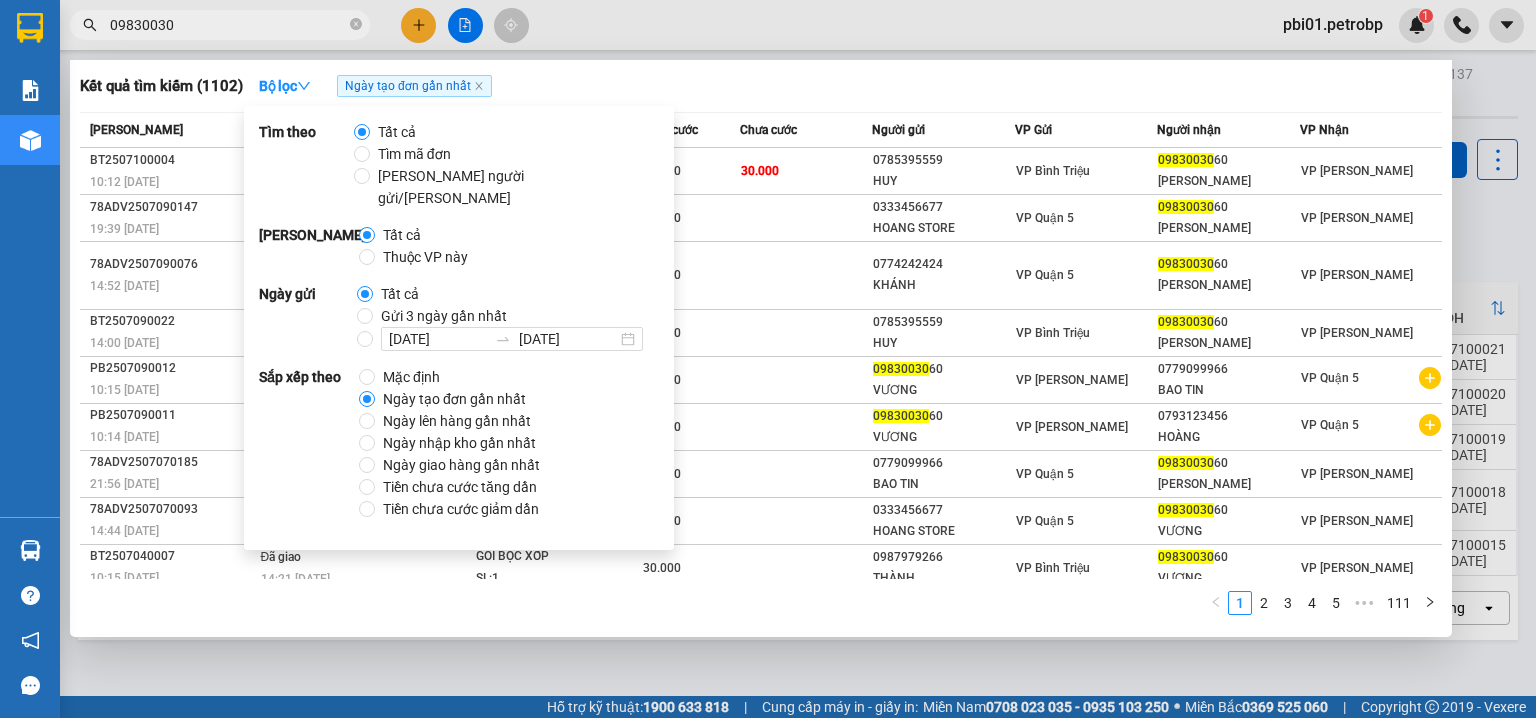 click on "Kết quả [PERSON_NAME] ( 1102 )  Bộ lọc  Ngày tạo [PERSON_NAME] nhất" at bounding box center (761, 86) 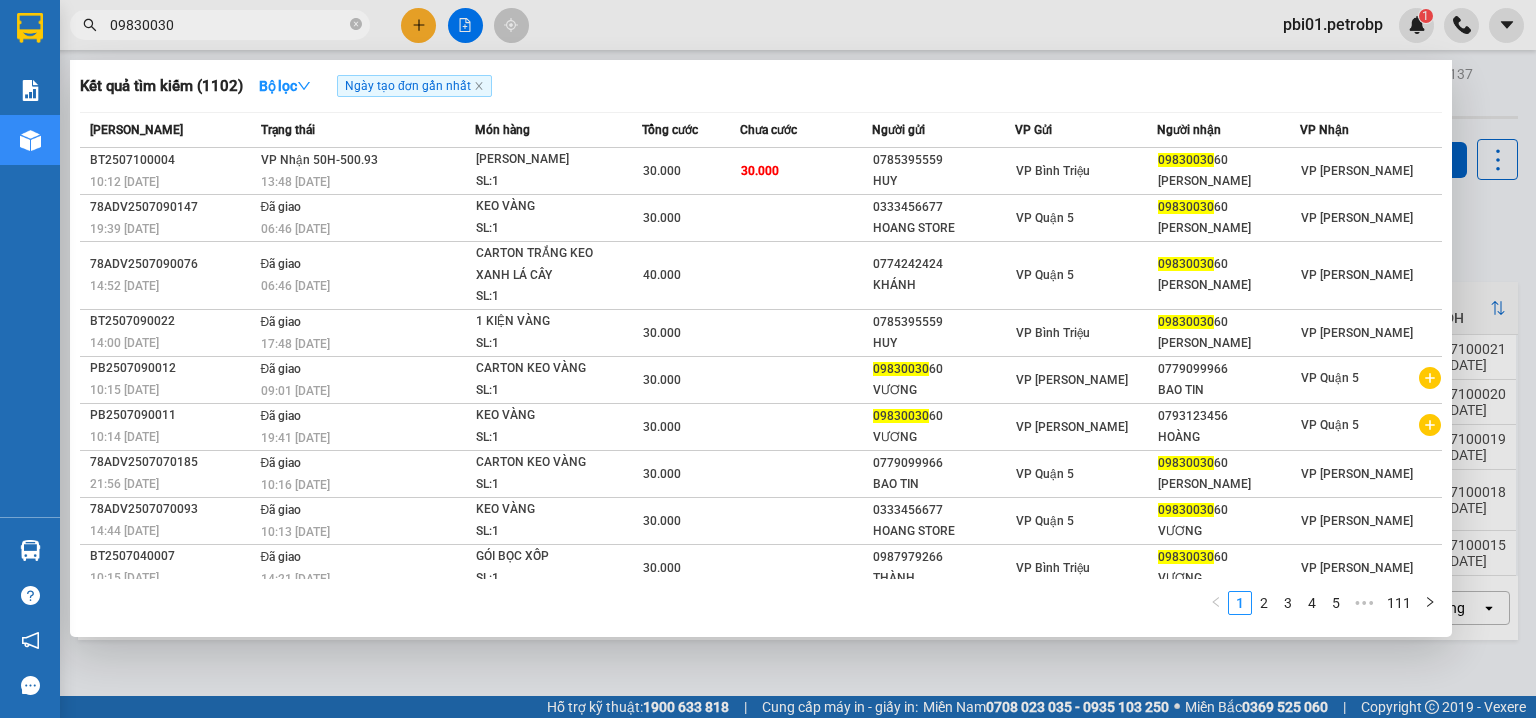 drag, startPoint x: 594, startPoint y: 656, endPoint x: 511, endPoint y: 617, distance: 91.706055 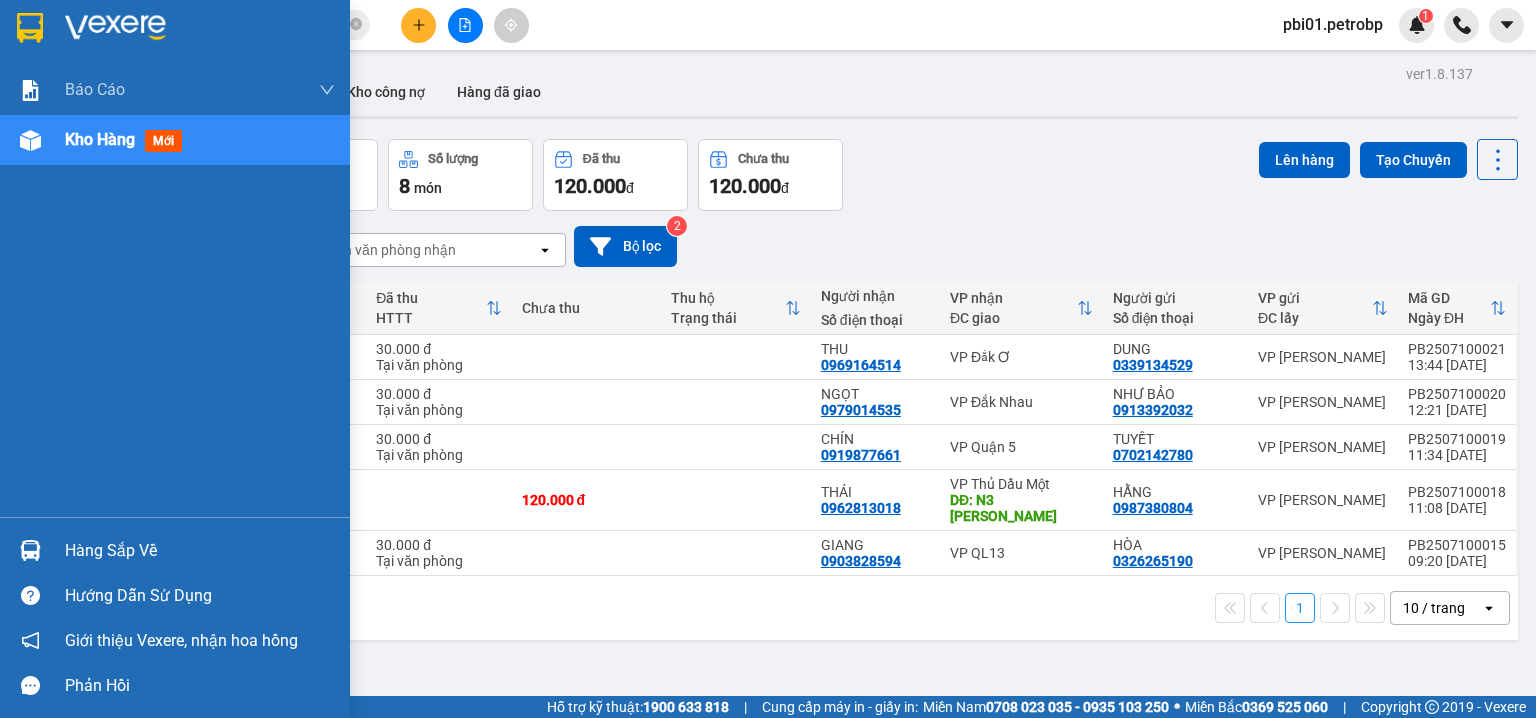 click on "Hàng sắp về" at bounding box center [200, 551] 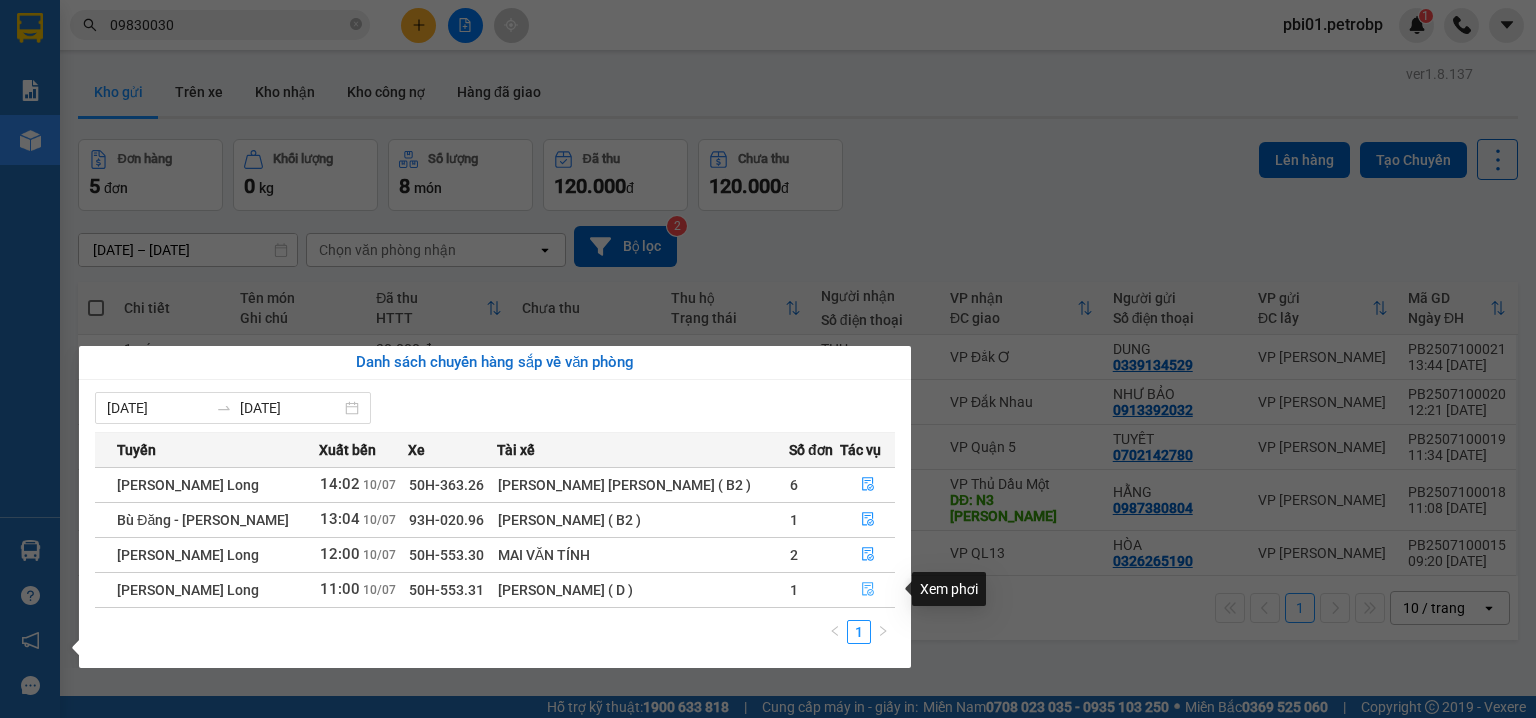 click 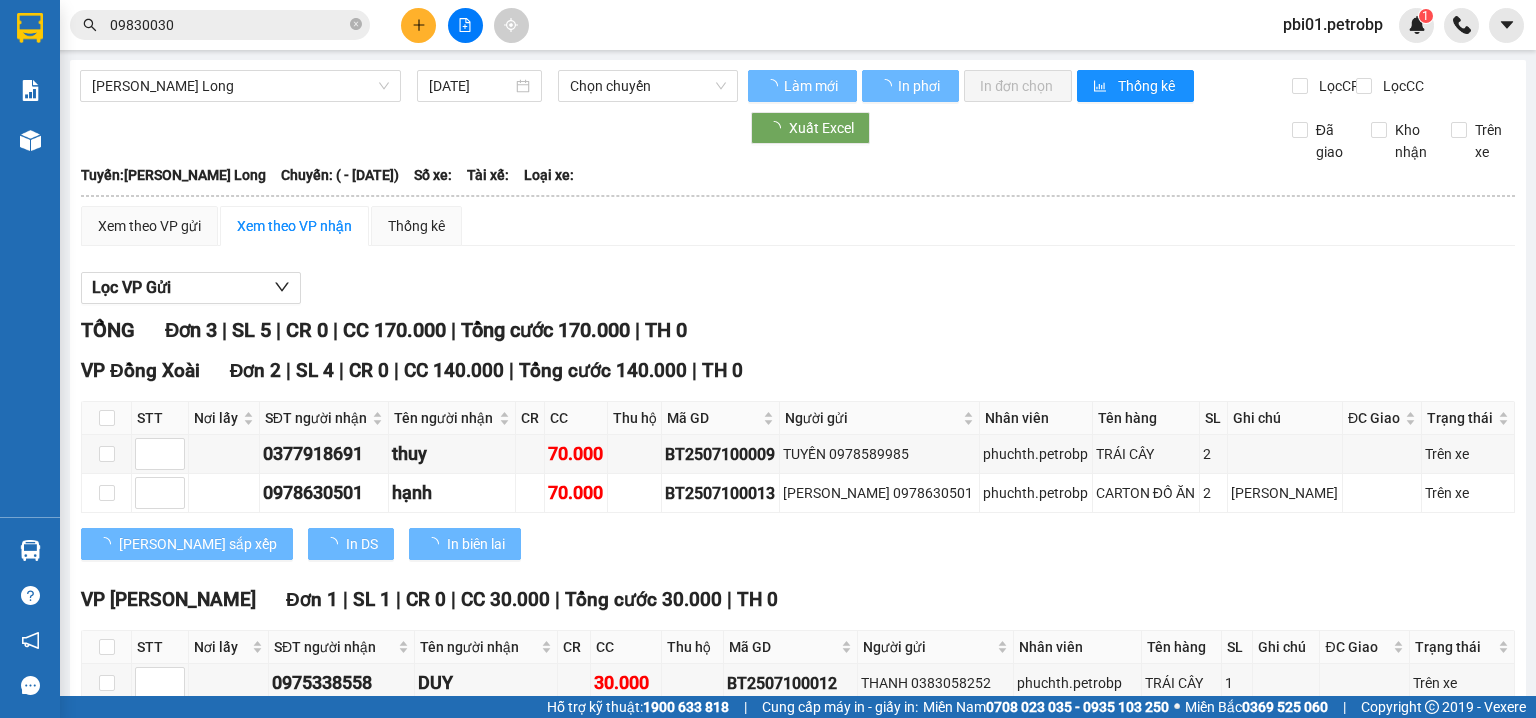 click on "Lọc VP Gửi" at bounding box center [798, 288] 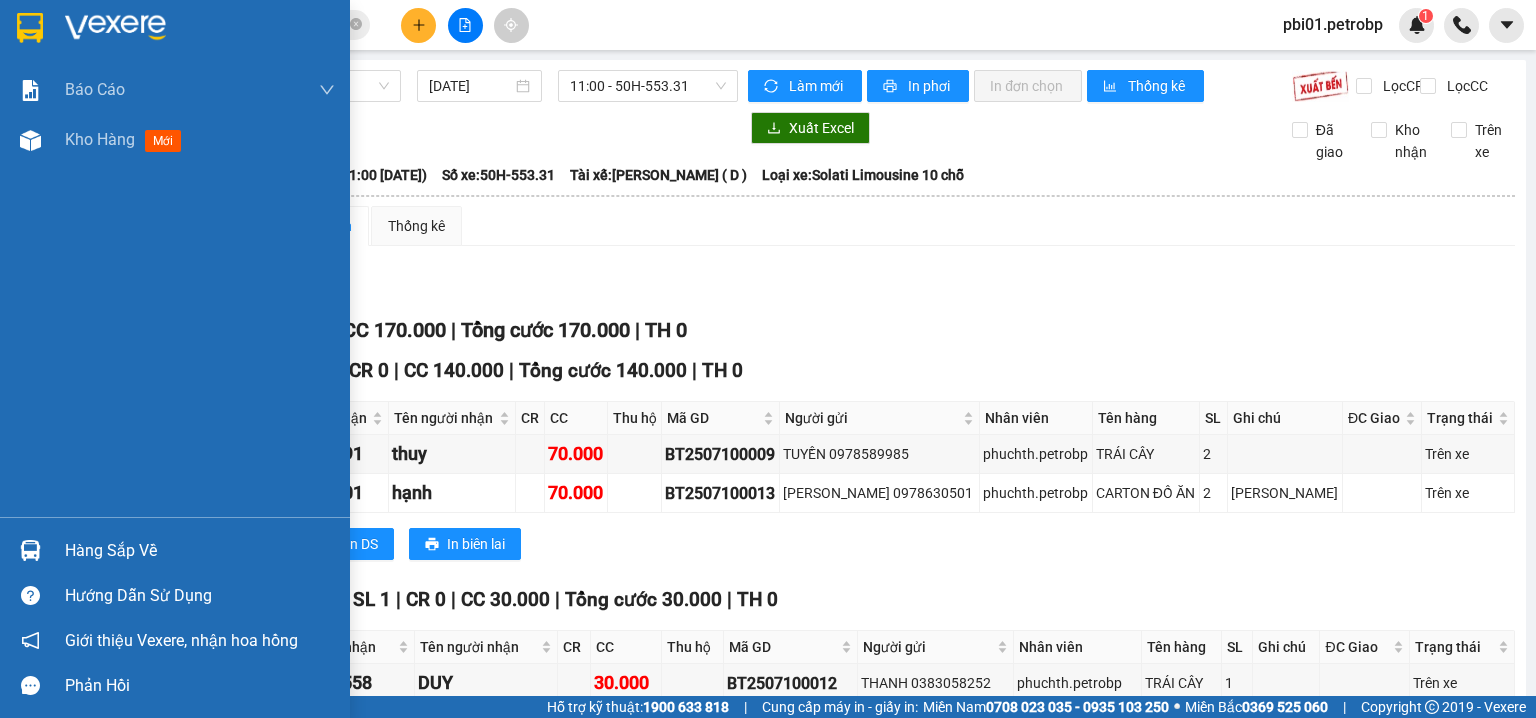 click on "Hàng sắp về" at bounding box center [175, 550] 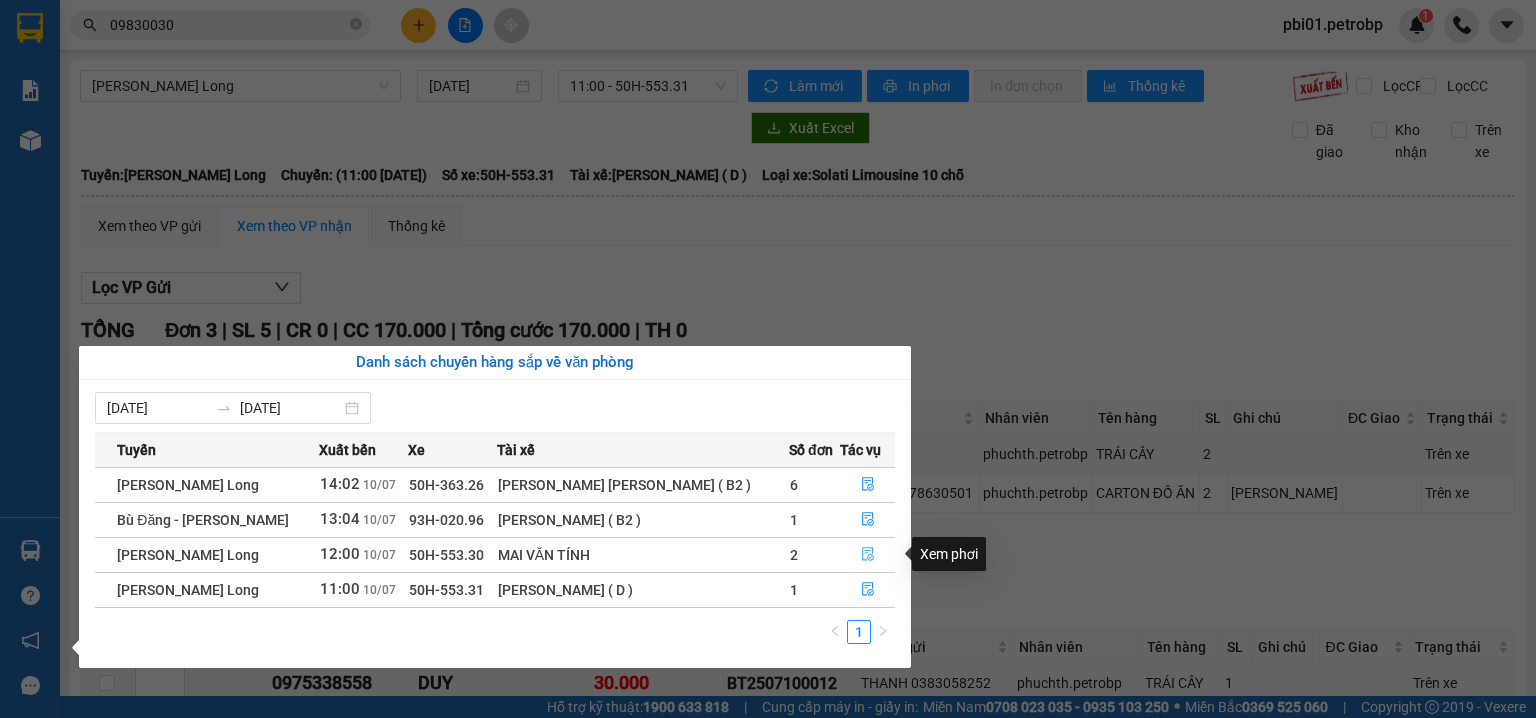 drag, startPoint x: 867, startPoint y: 556, endPoint x: 860, endPoint y: 547, distance: 11.401754 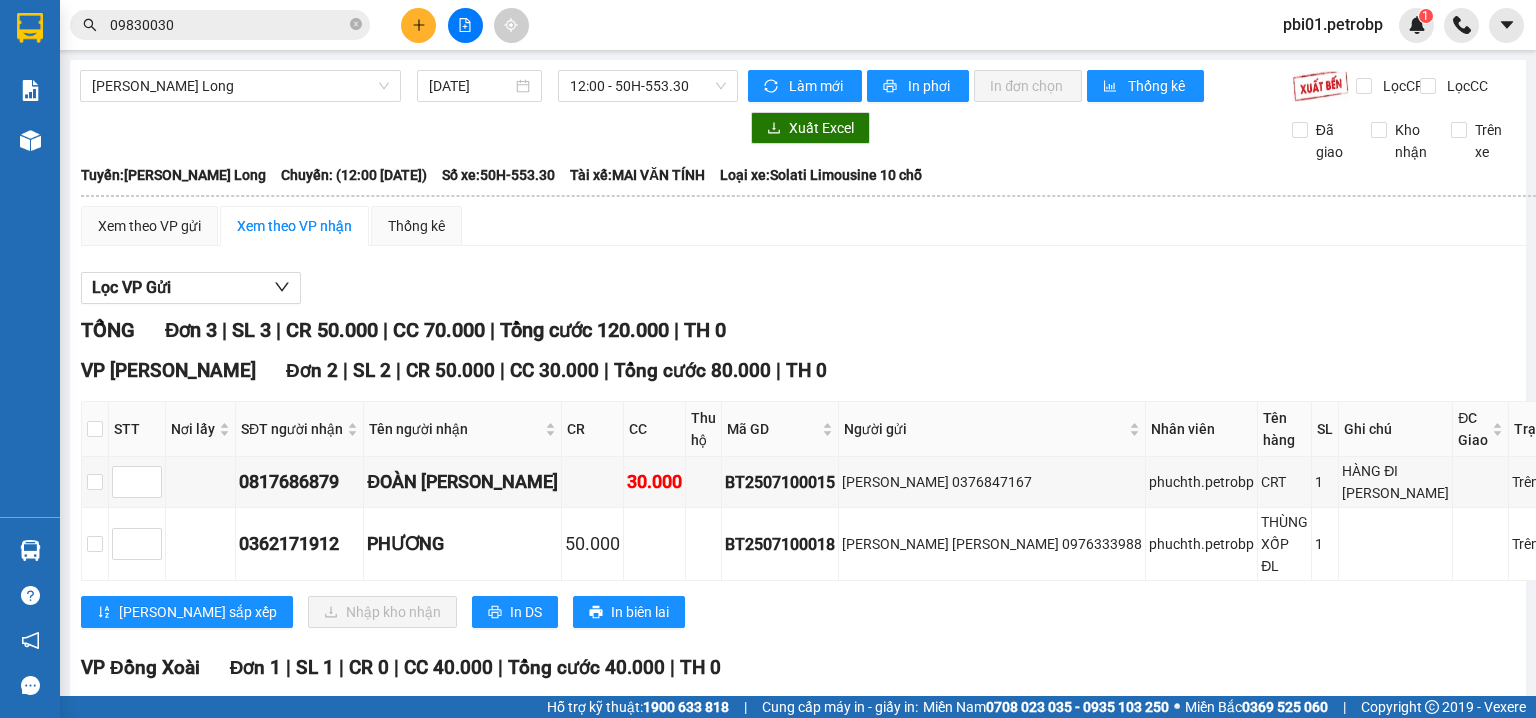click on "[PERSON_NAME]   3 | SL   3 | CR   50.000 | CC   70.000 | [PERSON_NAME]   120.000 | TH   0" at bounding box center (841, 330) 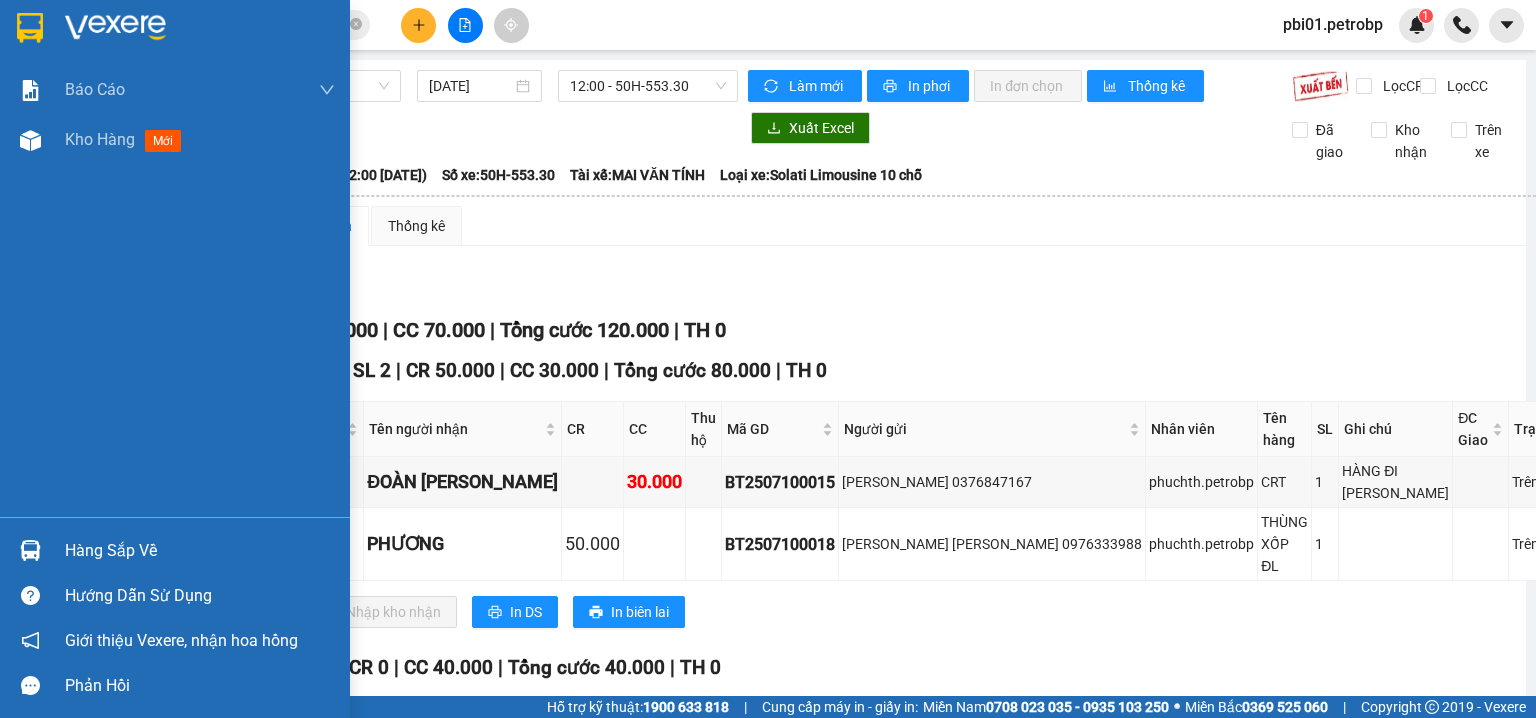 click on "Hàng sắp về" at bounding box center (200, 551) 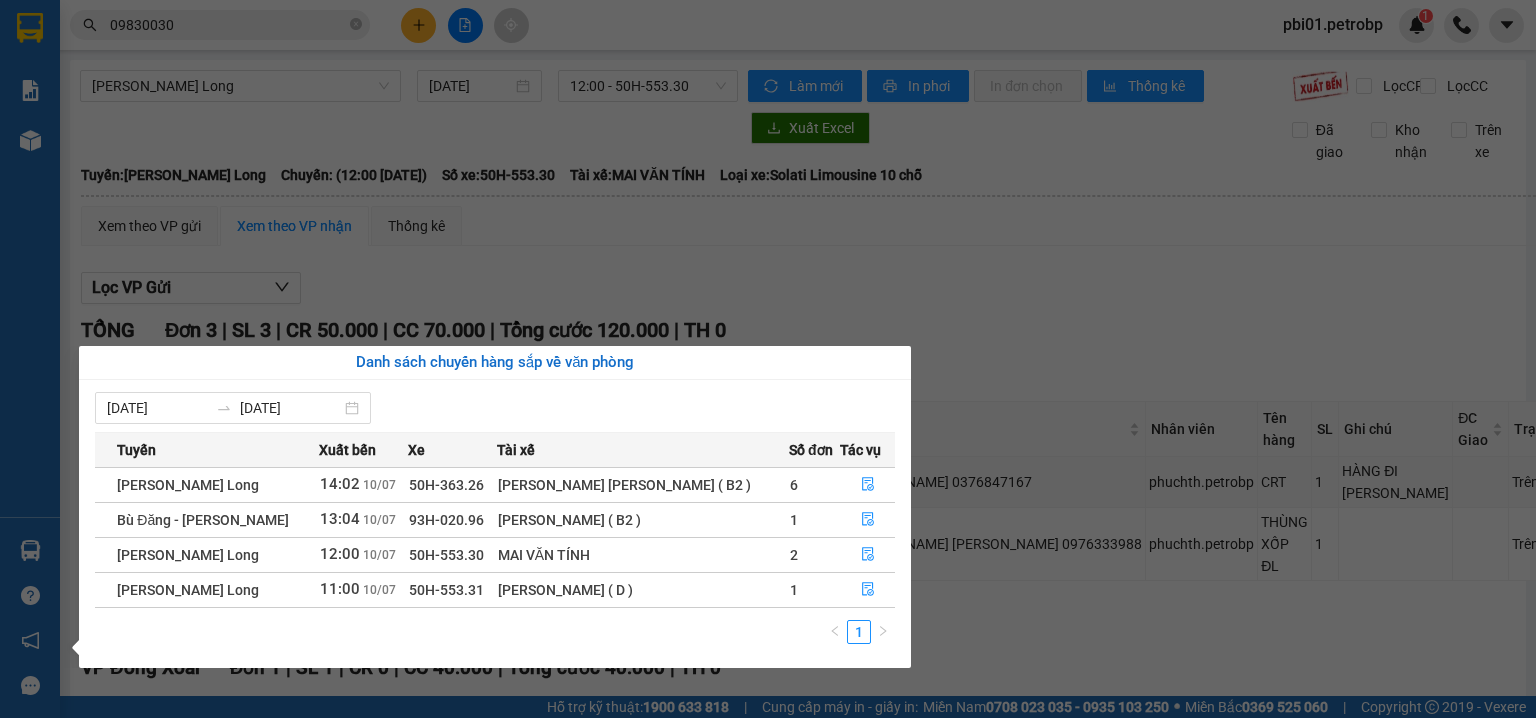 click on "Kết quả [PERSON_NAME] ( 1102 )  Bộ lọc  Ngày tạo [PERSON_NAME] nhất Mã ĐH Trạng thái Món hàng [PERSON_NAME] [PERSON_NAME] Người gửi VP Gửi Người [PERSON_NAME] [PERSON_NAME] BT2507100004 10:12 [DATE] [PERSON_NAME]   50H-500.93 13:48 [DATE] [PERSON_NAME] [PERSON_NAME]:  1 30.000 30.000 0785395559 [PERSON_NAME] VP [PERSON_NAME] 09830030 60 [PERSON_NAME] VP [PERSON_NAME] 78ADV2507090147 19:39 [DATE] Đã giao   06:46 [DATE] [PERSON_NAME] SL:  1 30.000 0333456677 [PERSON_NAME] STORE [PERSON_NAME] 5 09830030 60 [PERSON_NAME] VP [PERSON_NAME] 78ADV2507090076 14:52 [DATE] Đã giao   06:46 [DATE] CARTON [PERSON_NAME] XANH LÁ CÂY SL:  1 40.000 0774242424 [PERSON_NAME] [PERSON_NAME] 5 09830030 60 [PERSON_NAME] VP [PERSON_NAME][GEOGRAPHIC_DATA] 14:00 [DATE] Đã giao   17:48 [DATE] 1 [PERSON_NAME] SL:  1 30.000 0785395559 [PERSON_NAME] VP [PERSON_NAME] 09830030 60 [PERSON_NAME] VP [PERSON_NAME] PB2507090012 10:15 [DATE] Đã giao   09:01 [DATE] CARTON  [PERSON_NAME] SL:  1 30.000 09830030 60 [PERSON_NAME][GEOGRAPHIC_DATA][PERSON_NAME] 0779099966 BAO TIN [PERSON_NAME] 5 PB2507090011" at bounding box center (768, 359) 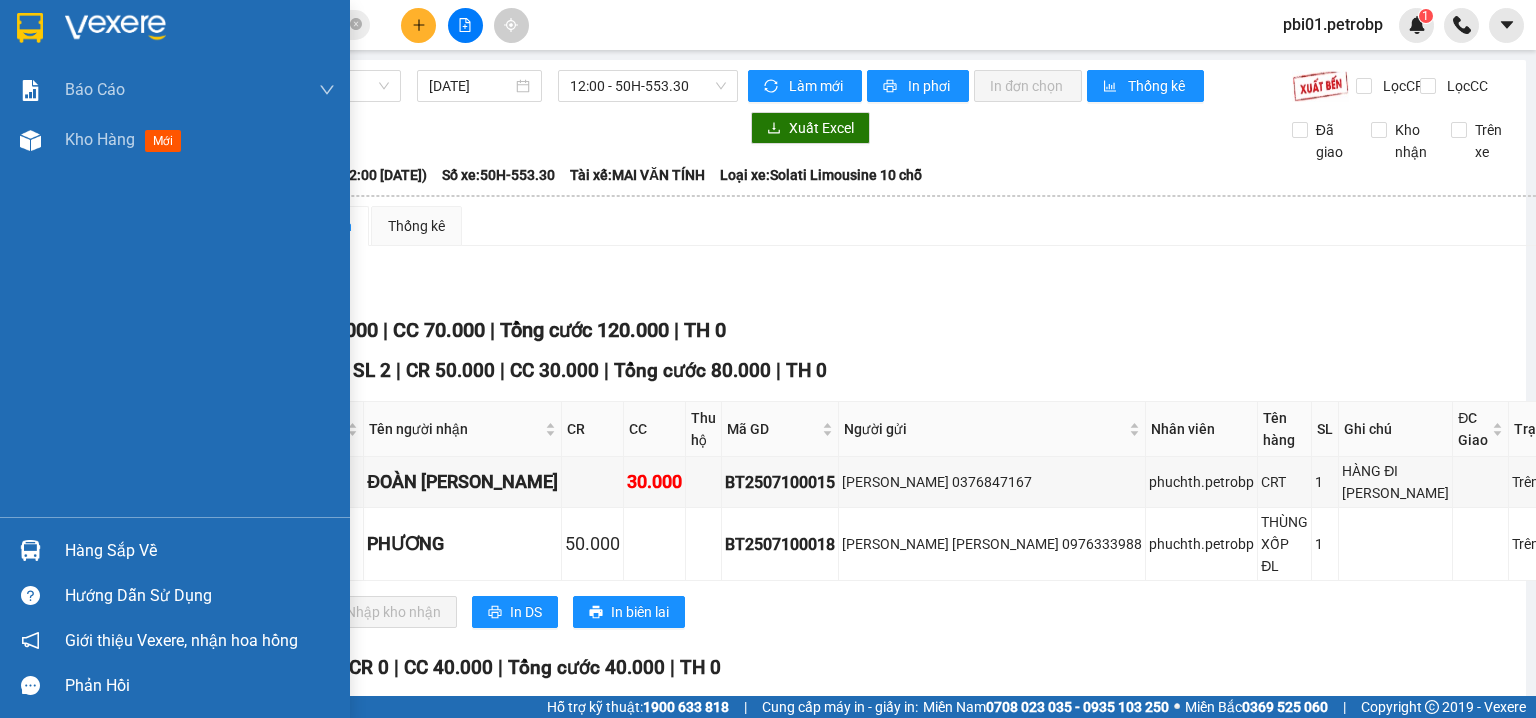 click on "Hàng sắp về" at bounding box center (175, 550) 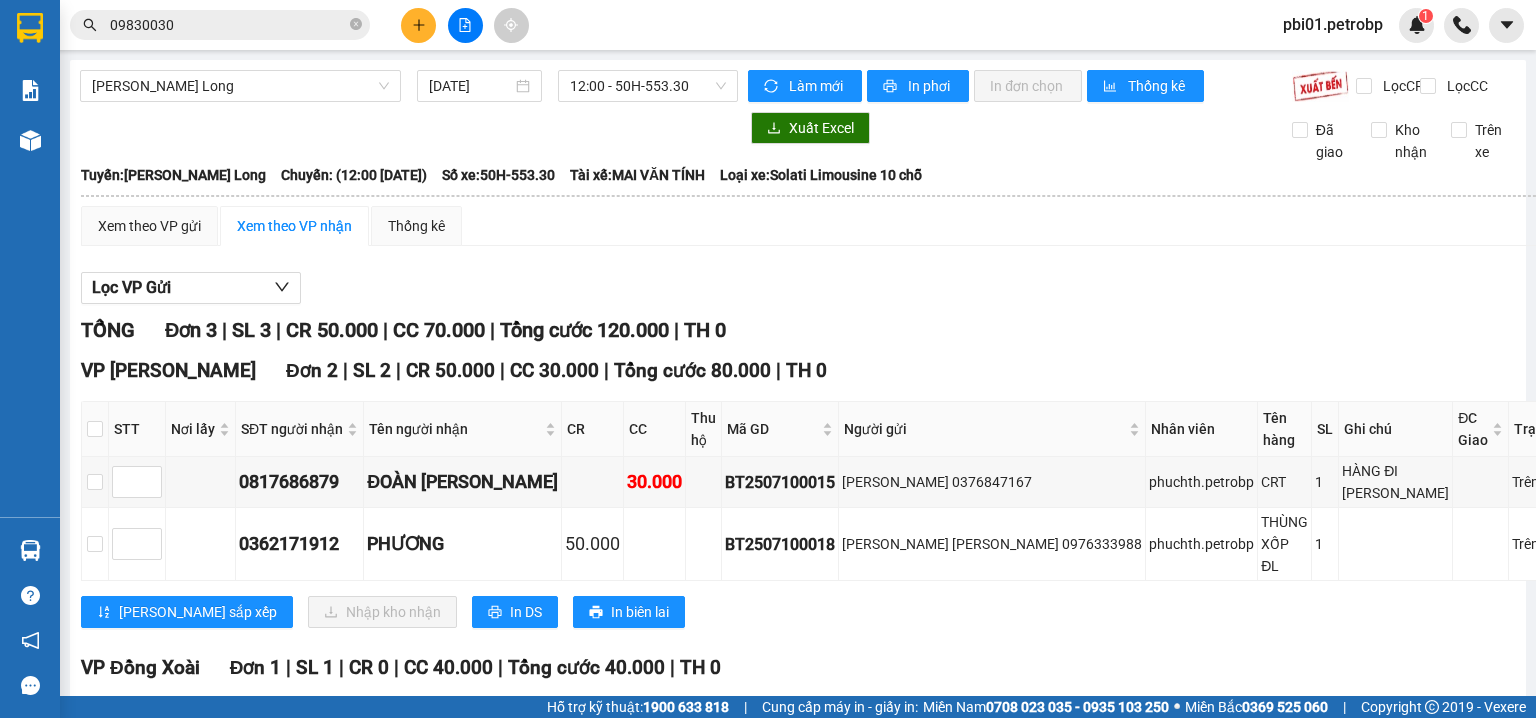 click on "Kết quả tìm kiếm ( 1102 )  Bộ lọc  Ngày tạo đơn gần nhất Mã ĐH Trạng thái Món hàng Tổng cước Chưa cước Người gửi VP Gửi Người nhận VP Nhận BT2507100004 10:12 - 10/07 VP Nhận   50H-500.93 13:48 - 10/07 KIỆN keo VÀNG SL:  1 30.000 30.000 0785395559 HUY VP Bình Triệu 09830030 60 VƯƠNG TÁO VP Phước Bình 78ADV2507090147 19:39 - 09/07 Đã giao   06:46 - 10/07 KEO VÀNG SL:  1 30.000 0333456677 HOANG STORE VP Quận 5 09830030 60 VƯƠNG TÁO VP Phước Bình 78ADV2507090076 14:52 - 09/07 Đã giao   06:46 - 10/07 CARTON TRẮNG KEO XANH LÁ CÂY SL:  1 40.000 0774242424 KHÁNH VP Quận 5 09830030 60 VƯƠNG TÁO VP Phước Bình BT2507090022 14:00 - 09/07 Đã giao   17:48 - 09/07 1 KIỆN VÀNG SL:  1 30.000 0785395559 HUY VP Bình Triệu 09830030 60 VƯƠNG TÁO VP Phước Bình PB2507090012 10:15 - 09/07 Đã giao   09:01 - 10/07 CARTON  KEO VÀNG SL:  1 30.000 09830030 60 VƯƠNG VP Phước Bình 0779099966 BAO TIN VP Quận 5 PB2507090011" at bounding box center [768, 359] 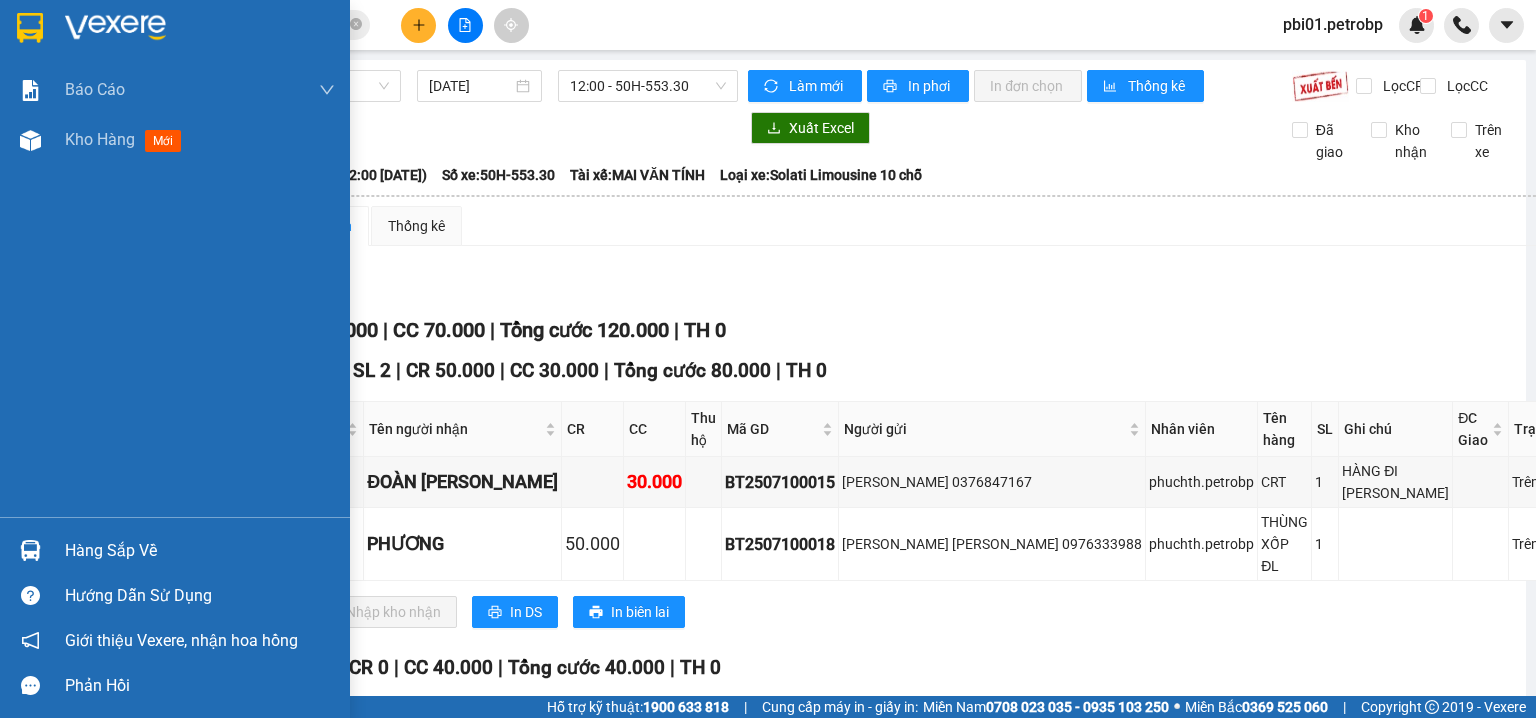 click at bounding box center [30, 550] 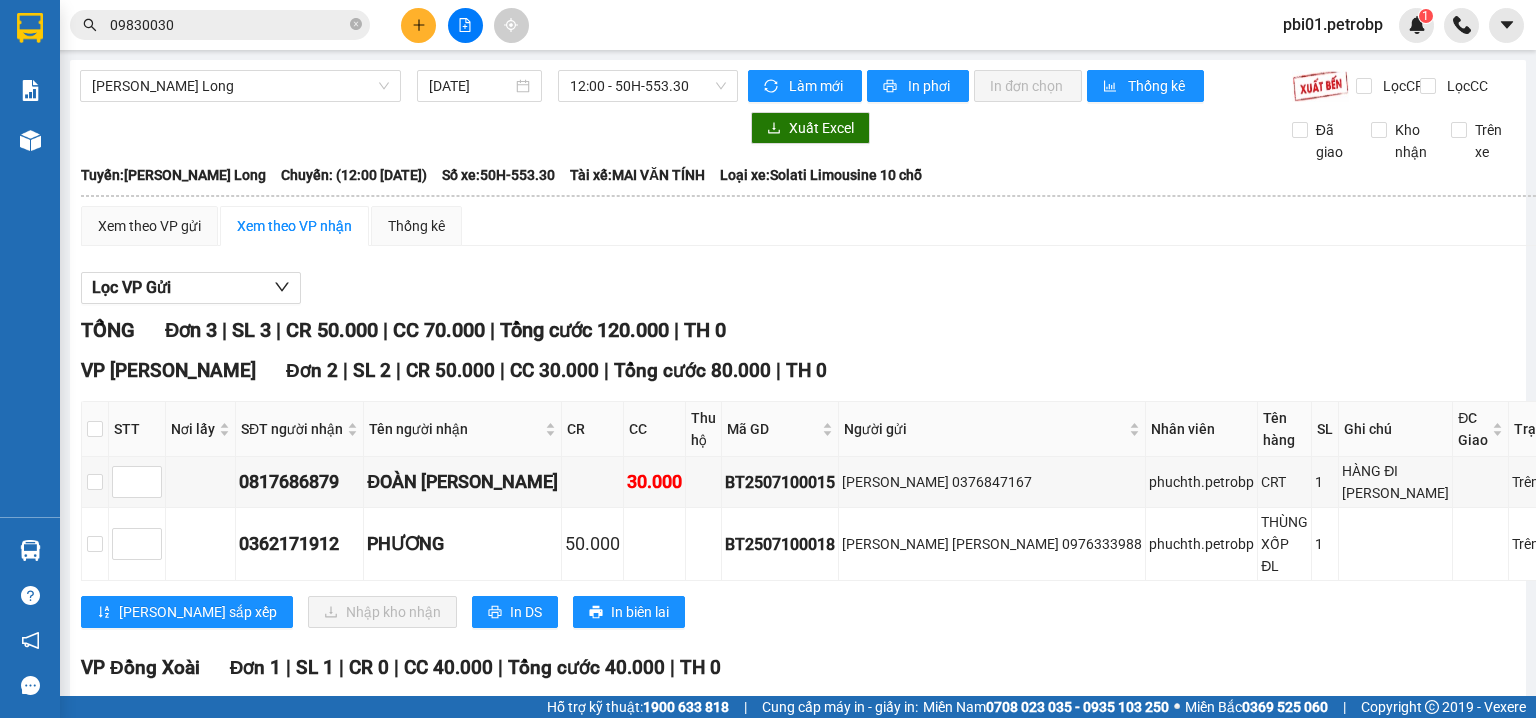 click on "Kết quả tìm kiếm ( 1102 )  Bộ lọc  Ngày tạo đơn gần nhất Mã ĐH Trạng thái Món hàng Tổng cước Chưa cước Người gửi VP Gửi Người nhận VP Nhận BT2507100004 10:12 - 10/07 VP Nhận   50H-500.93 13:48 - 10/07 KIỆN keo VÀNG SL:  1 30.000 30.000 0785395559 HUY VP Bình Triệu 09830030 60 VƯƠNG TÁO VP Phước Bình 78ADV2507090147 19:39 - 09/07 Đã giao   06:46 - 10/07 KEO VÀNG SL:  1 30.000 0333456677 HOANG STORE VP Quận 5 09830030 60 VƯƠNG TÁO VP Phước Bình 78ADV2507090076 14:52 - 09/07 Đã giao   06:46 - 10/07 CARTON TRẮNG KEO XANH LÁ CÂY SL:  1 40.000 0774242424 KHÁNH VP Quận 5 09830030 60 VƯƠNG TÁO VP Phước Bình BT2507090022 14:00 - 09/07 Đã giao   17:48 - 09/07 1 KIỆN VÀNG SL:  1 30.000 0785395559 HUY VP Bình Triệu 09830030 60 VƯƠNG TÁO VP Phước Bình PB2507090012 10:15 - 09/07 Đã giao   09:01 - 10/07 CARTON  KEO VÀNG SL:  1 30.000 09830030 60 VƯƠNG VP Phước Bình 0779099966 BAO TIN VP Quận 5 PB2507090011" at bounding box center (768, 359) 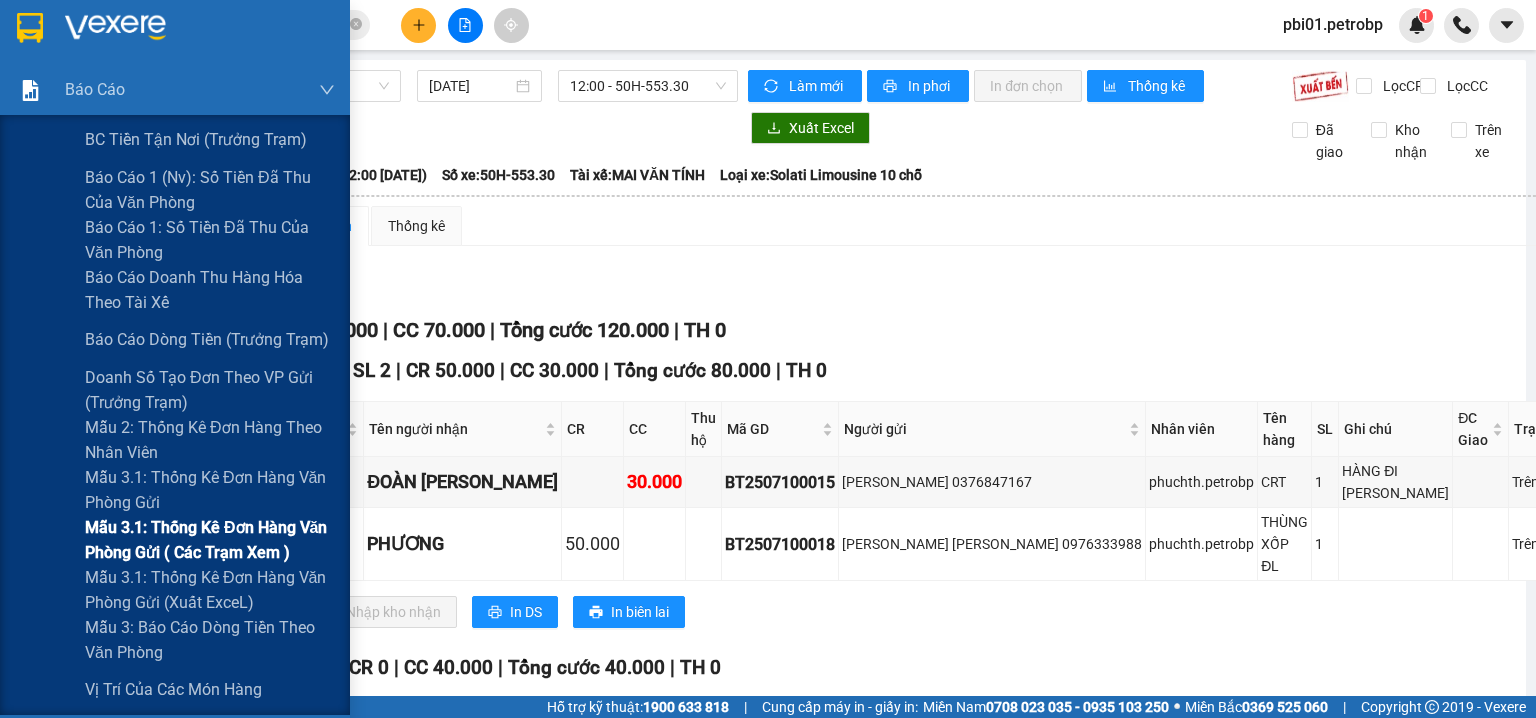 click on "Mẫu 3.1: Thống kê đơn hàng văn phòng gửi ( các trạm xem )" at bounding box center (210, 540) 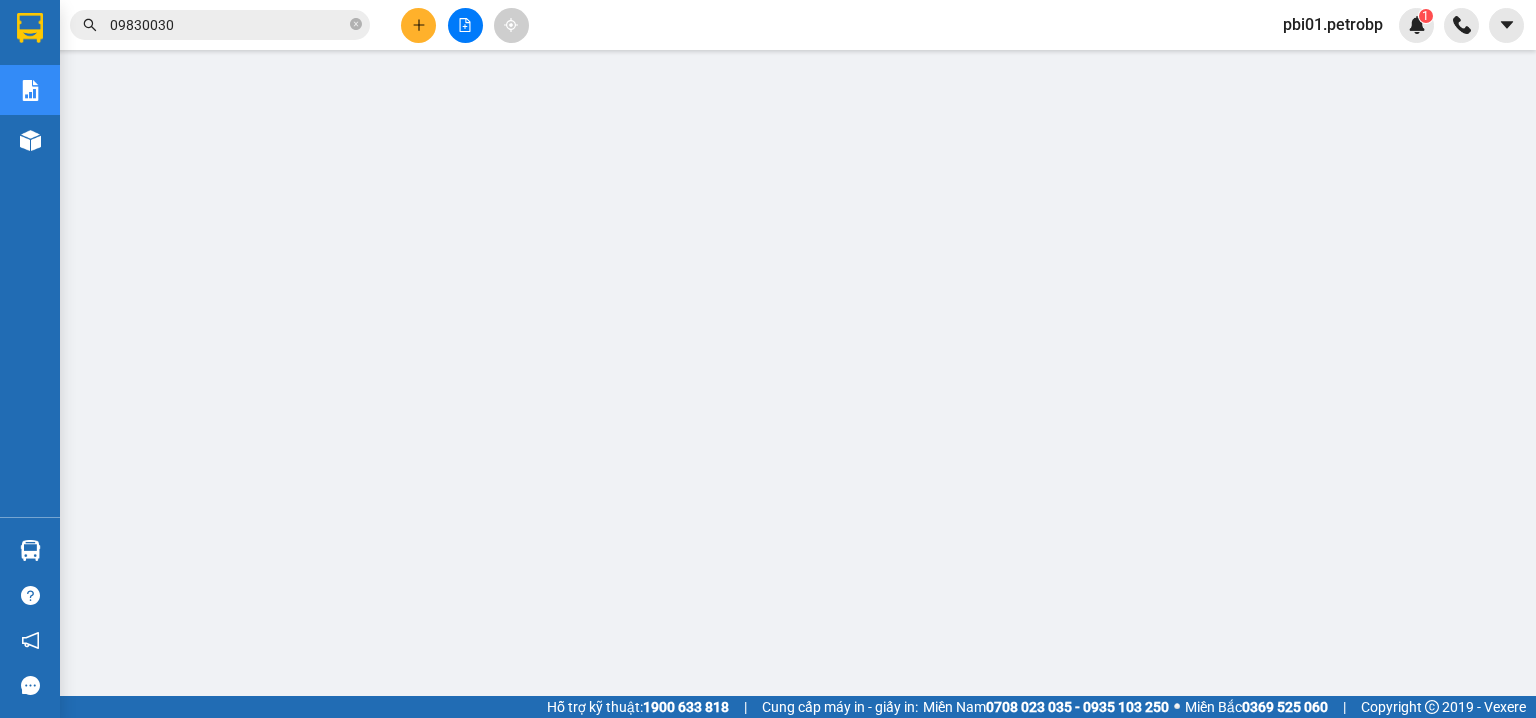 scroll, scrollTop: 0, scrollLeft: 0, axis: both 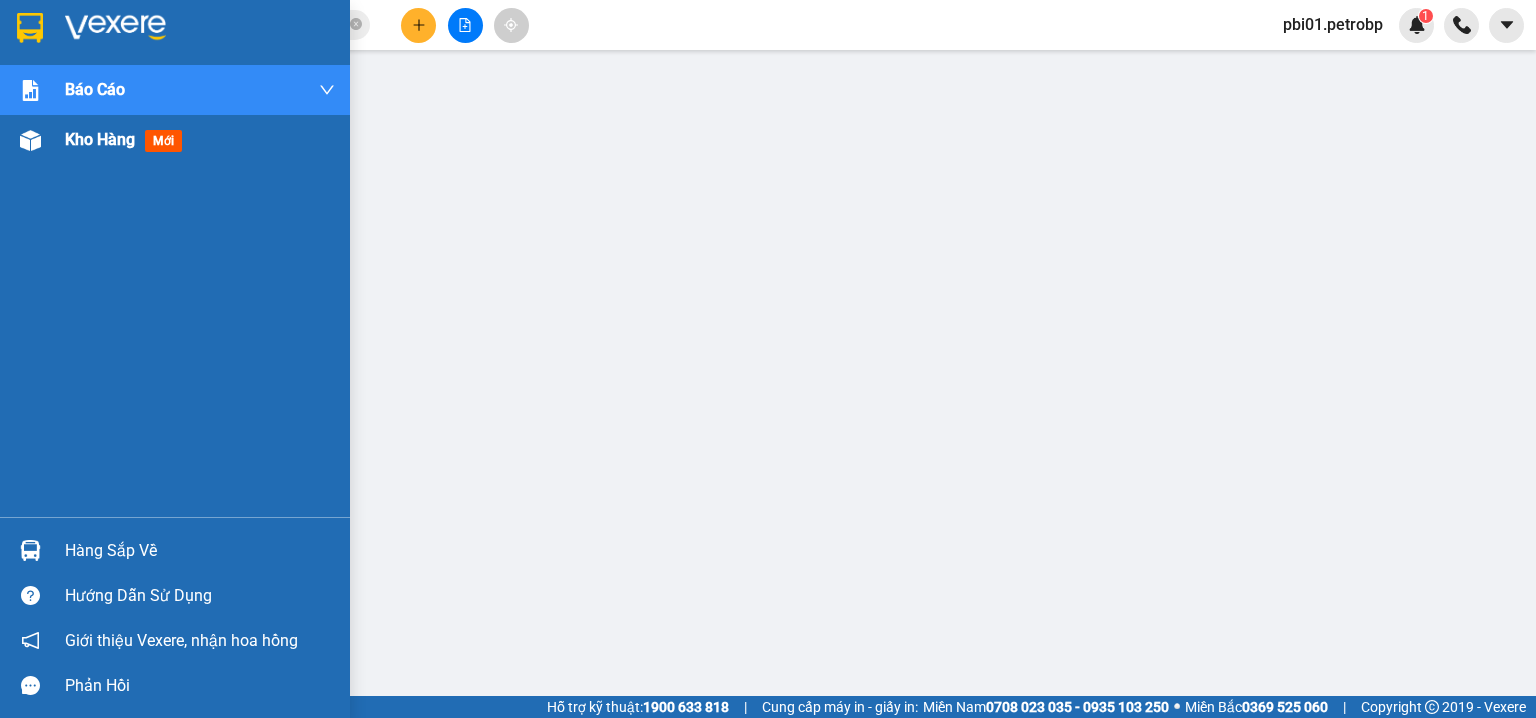 drag, startPoint x: 77, startPoint y: 140, endPoint x: 96, endPoint y: 146, distance: 19.924858 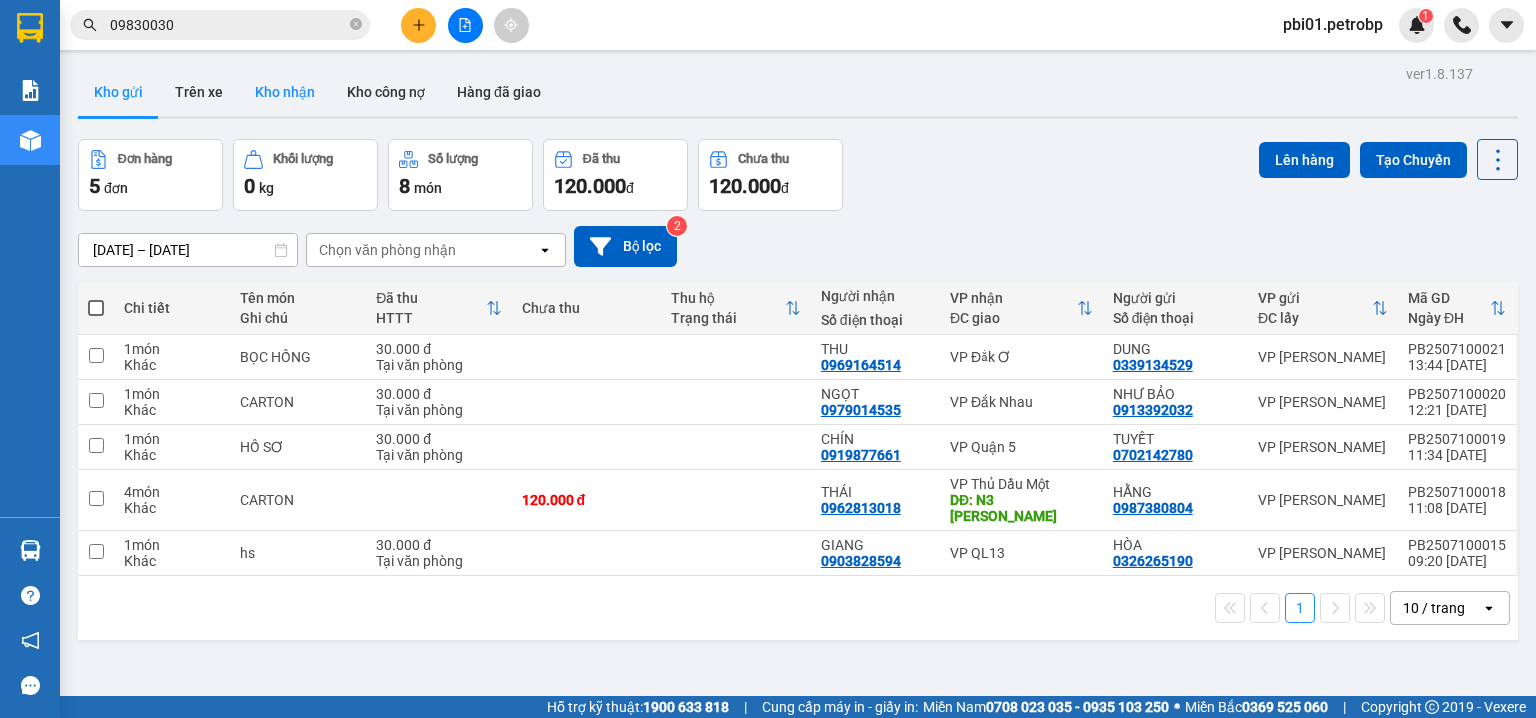click on "Kho nhận" at bounding box center [285, 92] 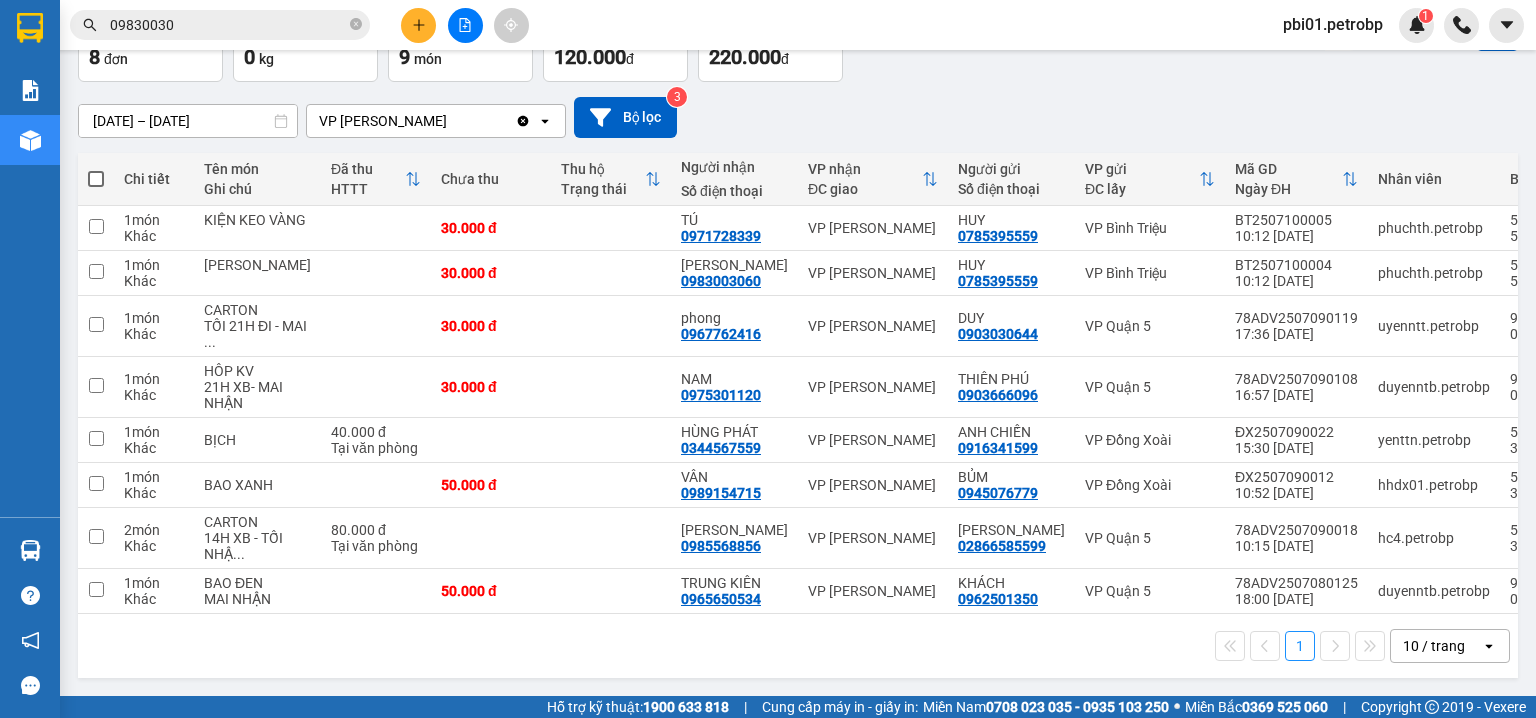 scroll, scrollTop: 0, scrollLeft: 0, axis: both 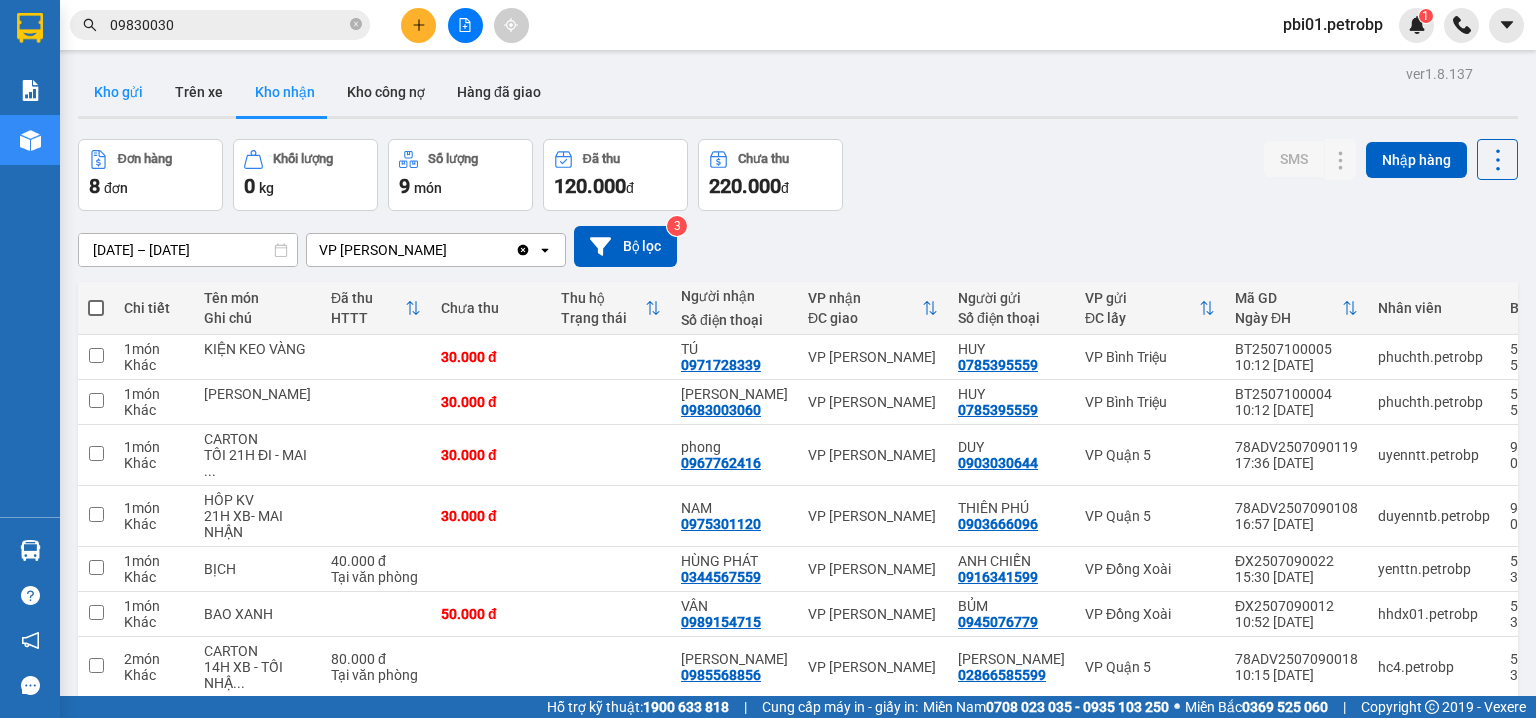 click on "Kho gửi" at bounding box center (118, 92) 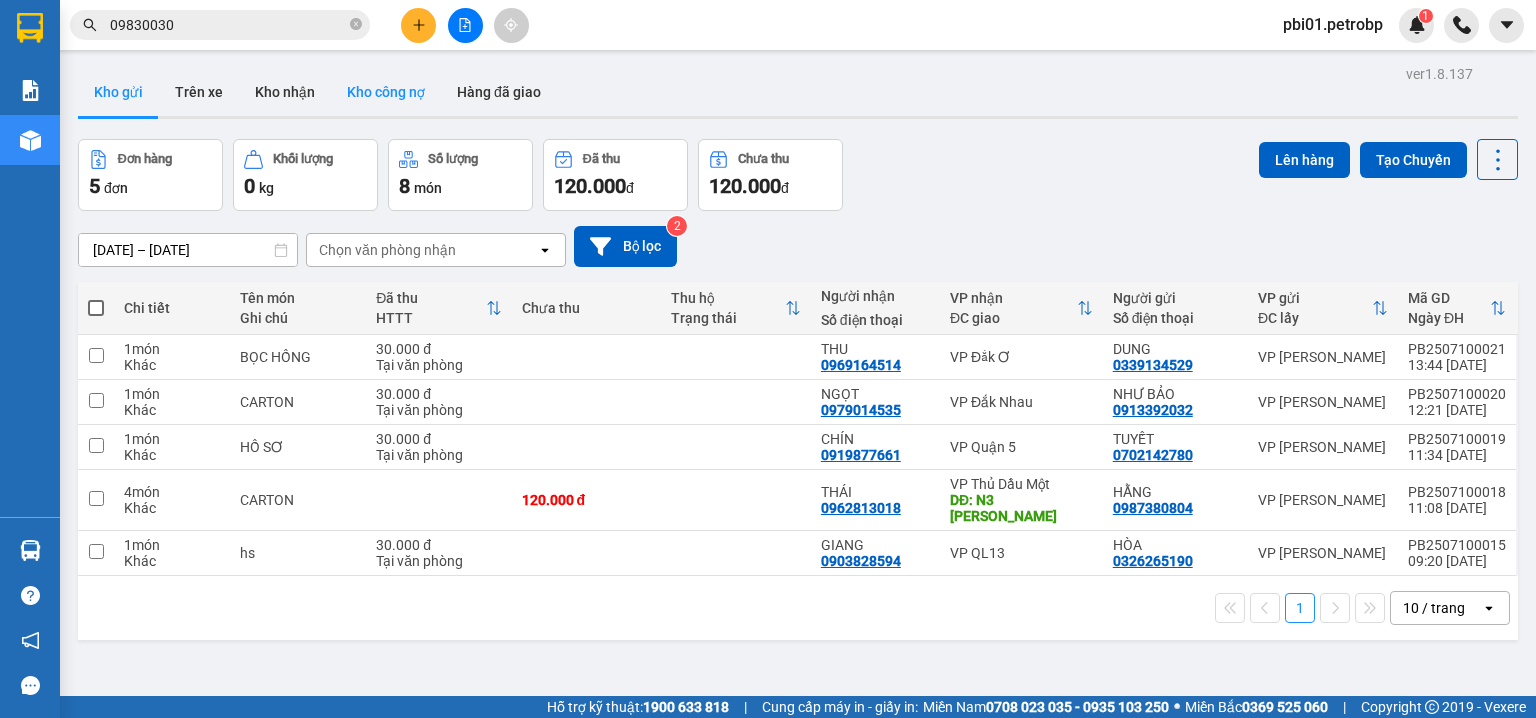 click on "Kho công nợ" at bounding box center [386, 92] 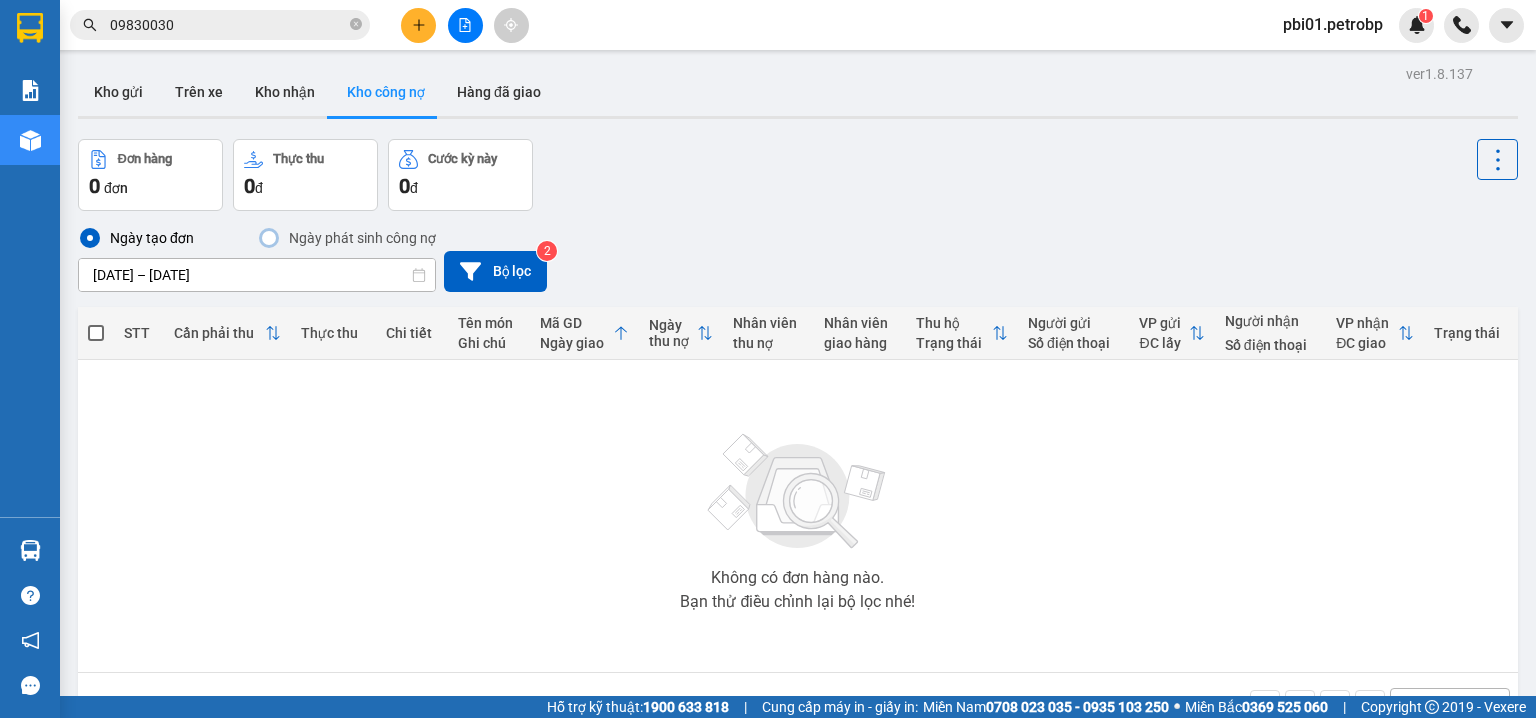 click on "Ngày tạo đơn Ngày phát sinh công nợ 07/07/2025 – 10/07/2025 Press the down arrow key to interact with the calendar and select a date. Press the escape button to close the calendar. Selected date range is from 07/07/2025 to 10/07/2025. Bộ lọc 2" at bounding box center (798, 259) 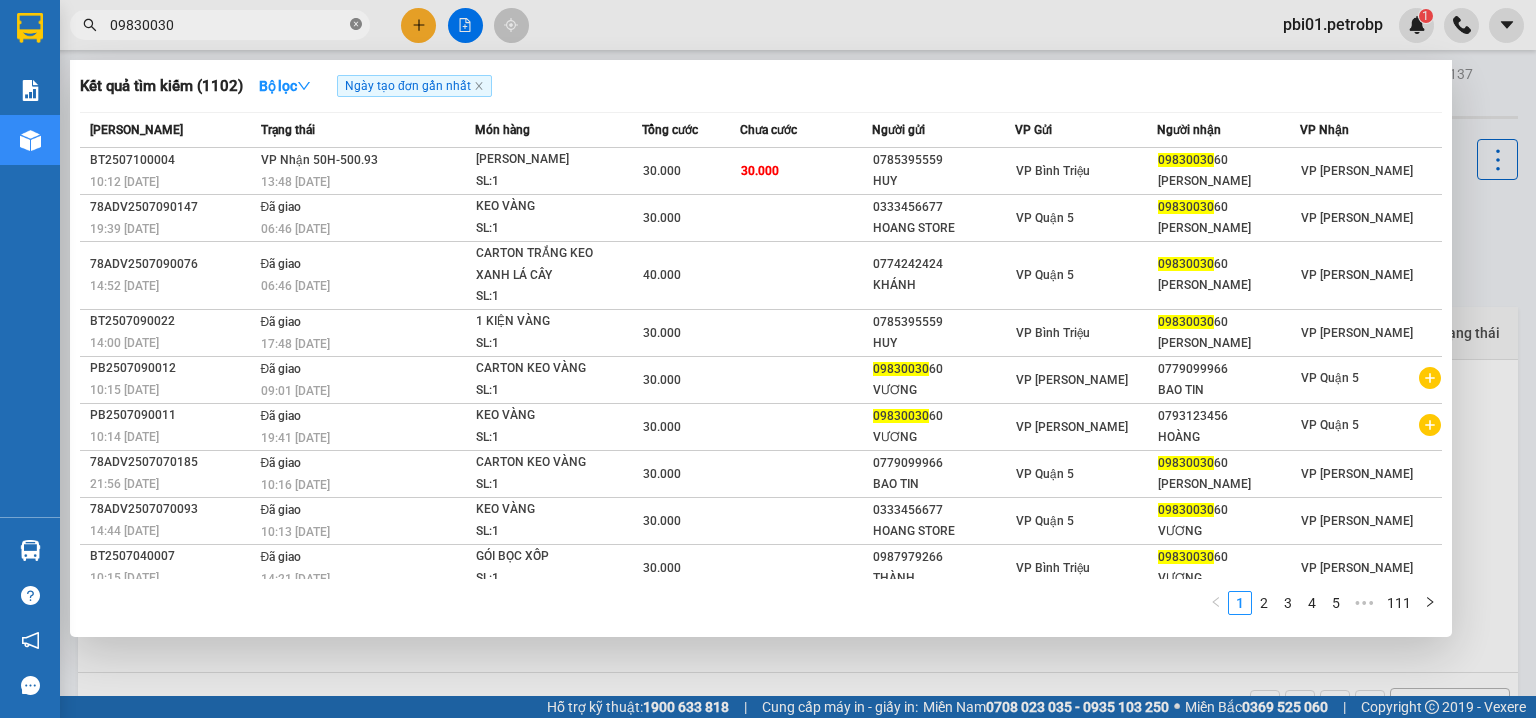 click 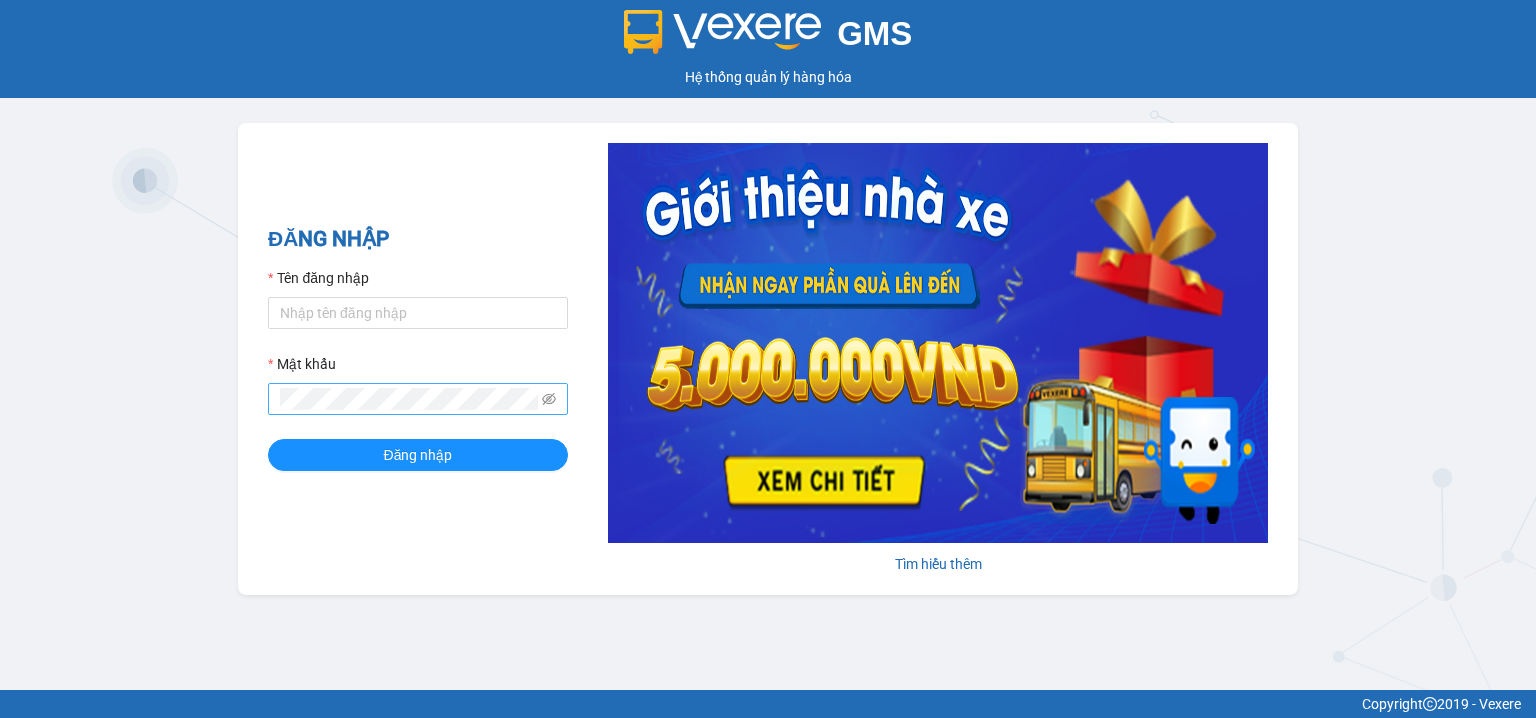 scroll, scrollTop: 0, scrollLeft: 0, axis: both 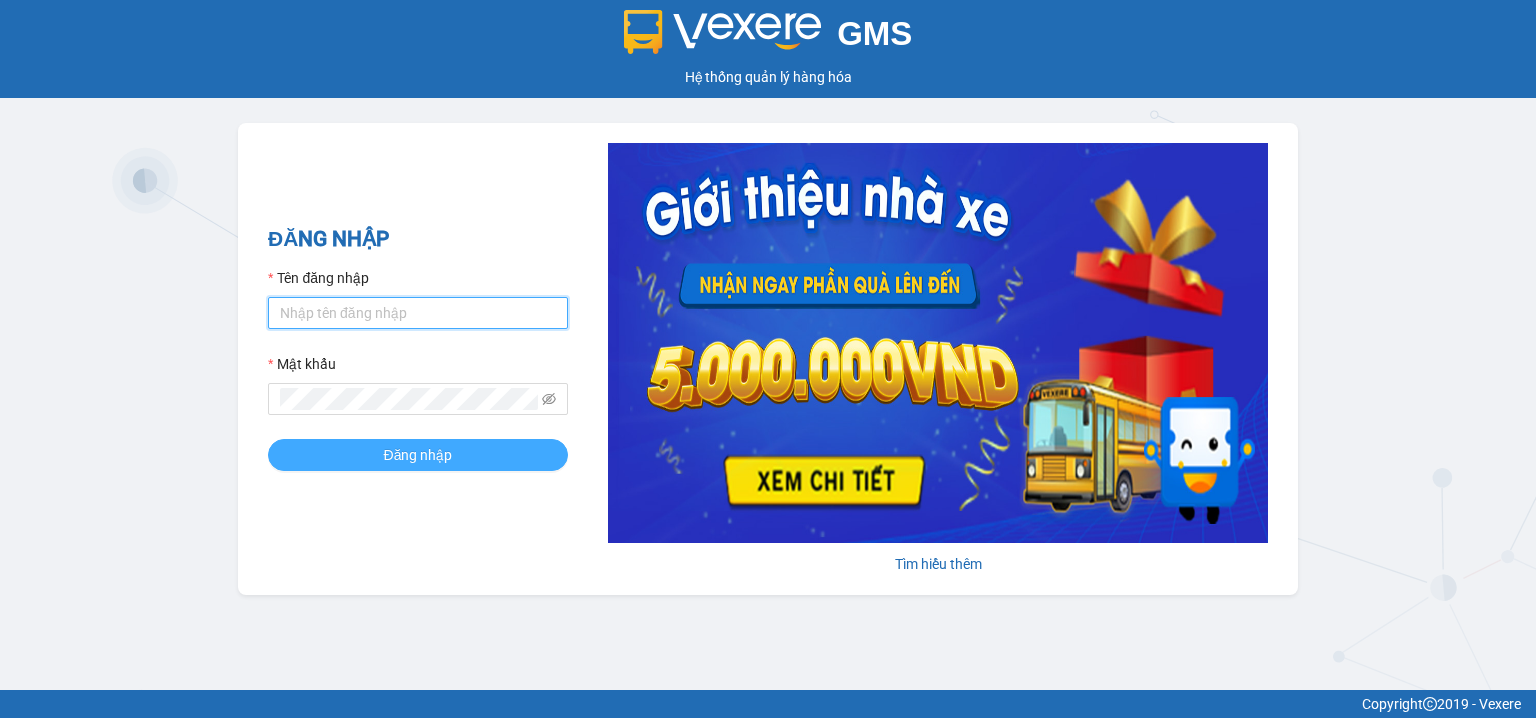 type on "pbi01.petrobp" 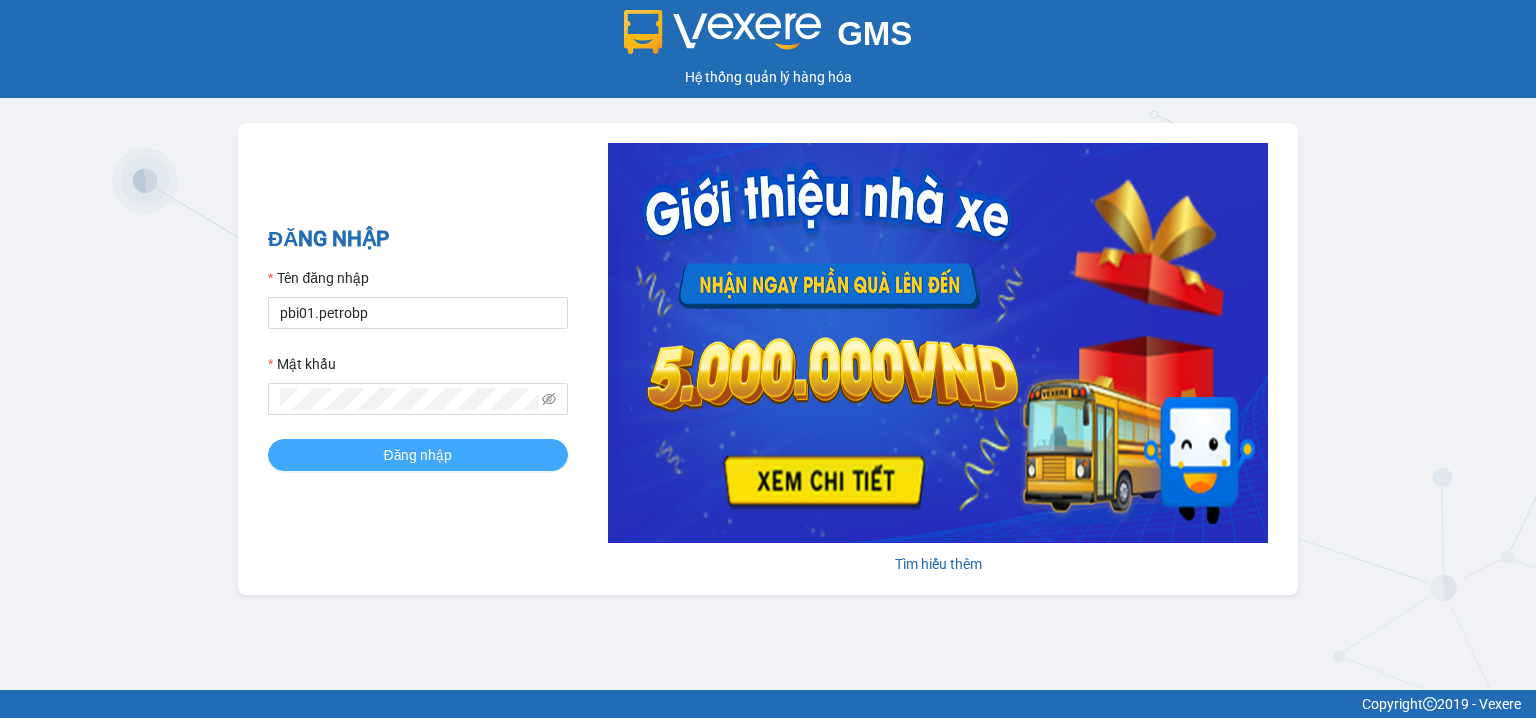 click on "Đăng nhập" at bounding box center (418, 455) 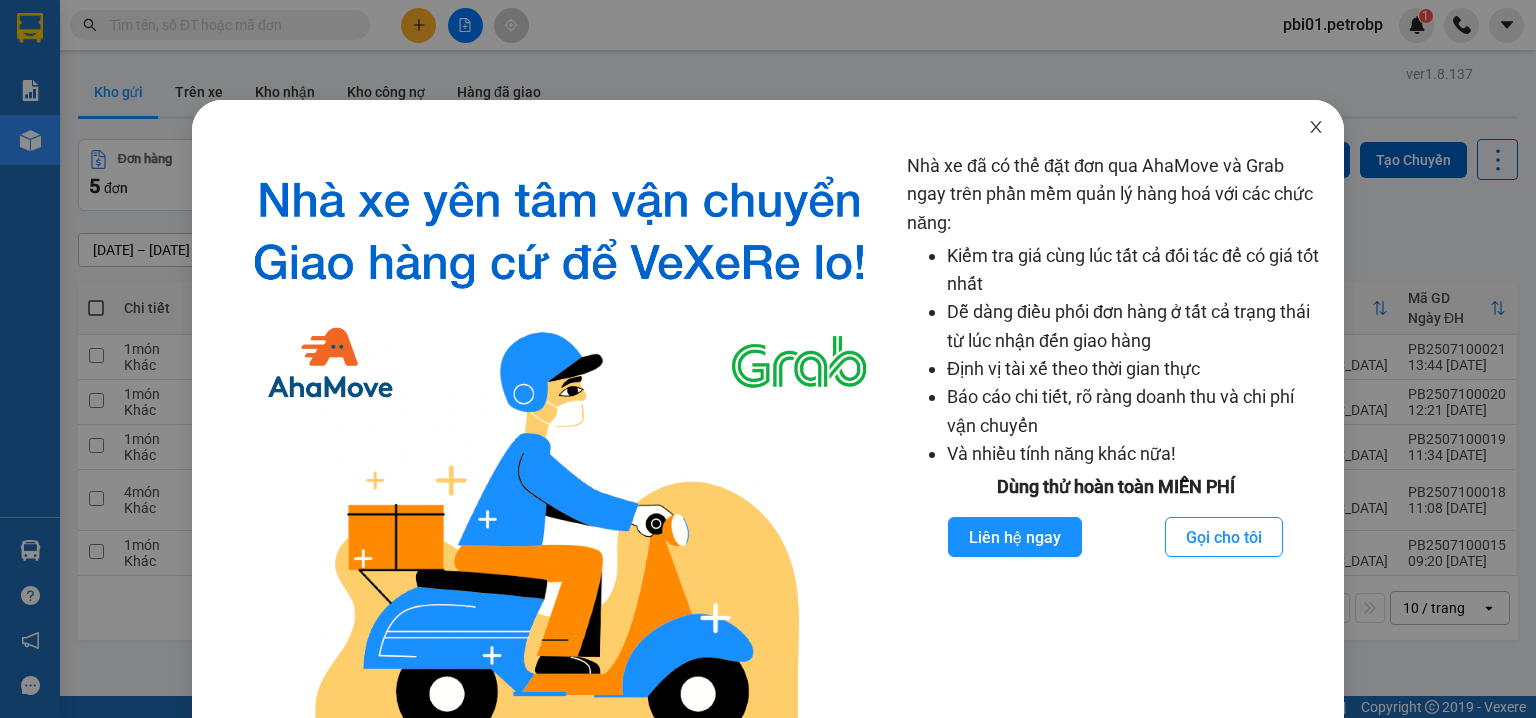 click 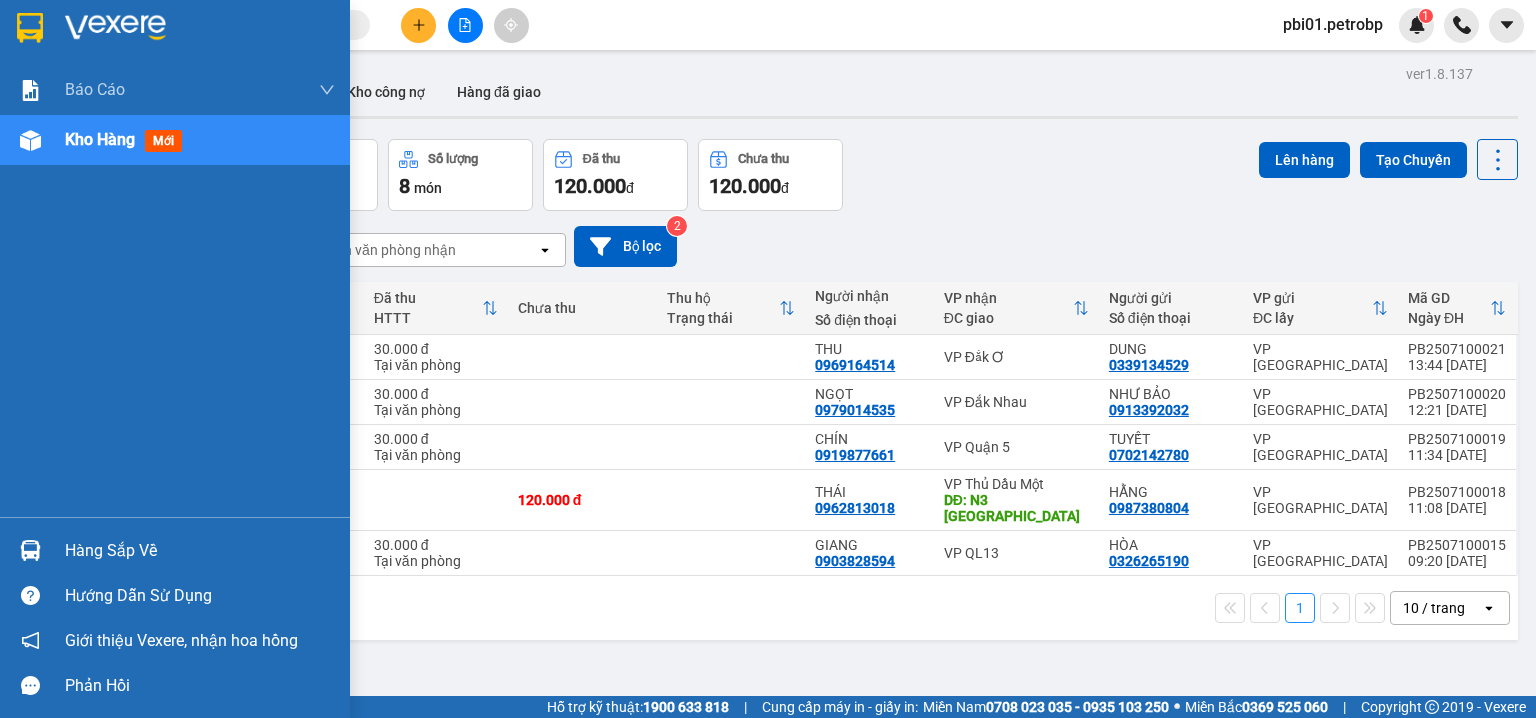 click at bounding box center [30, 550] 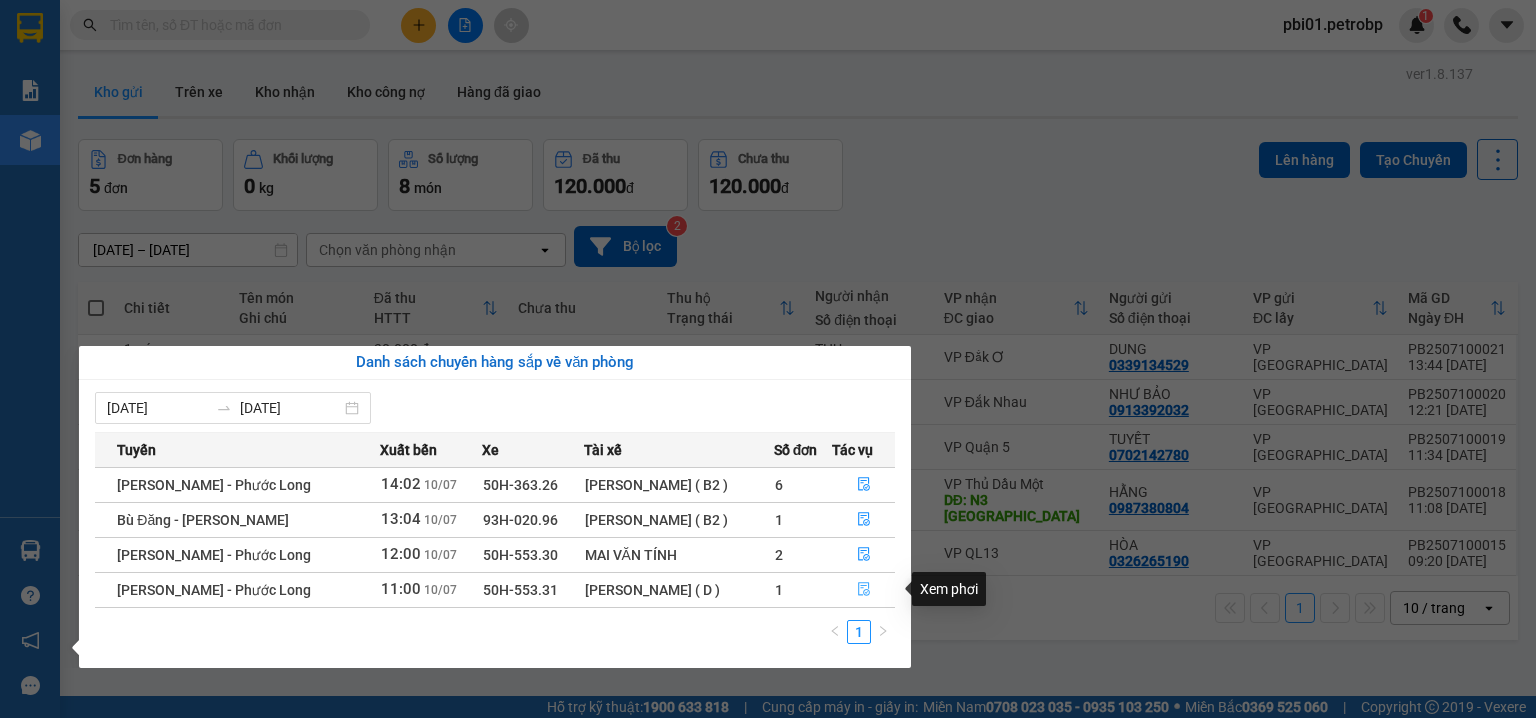 click 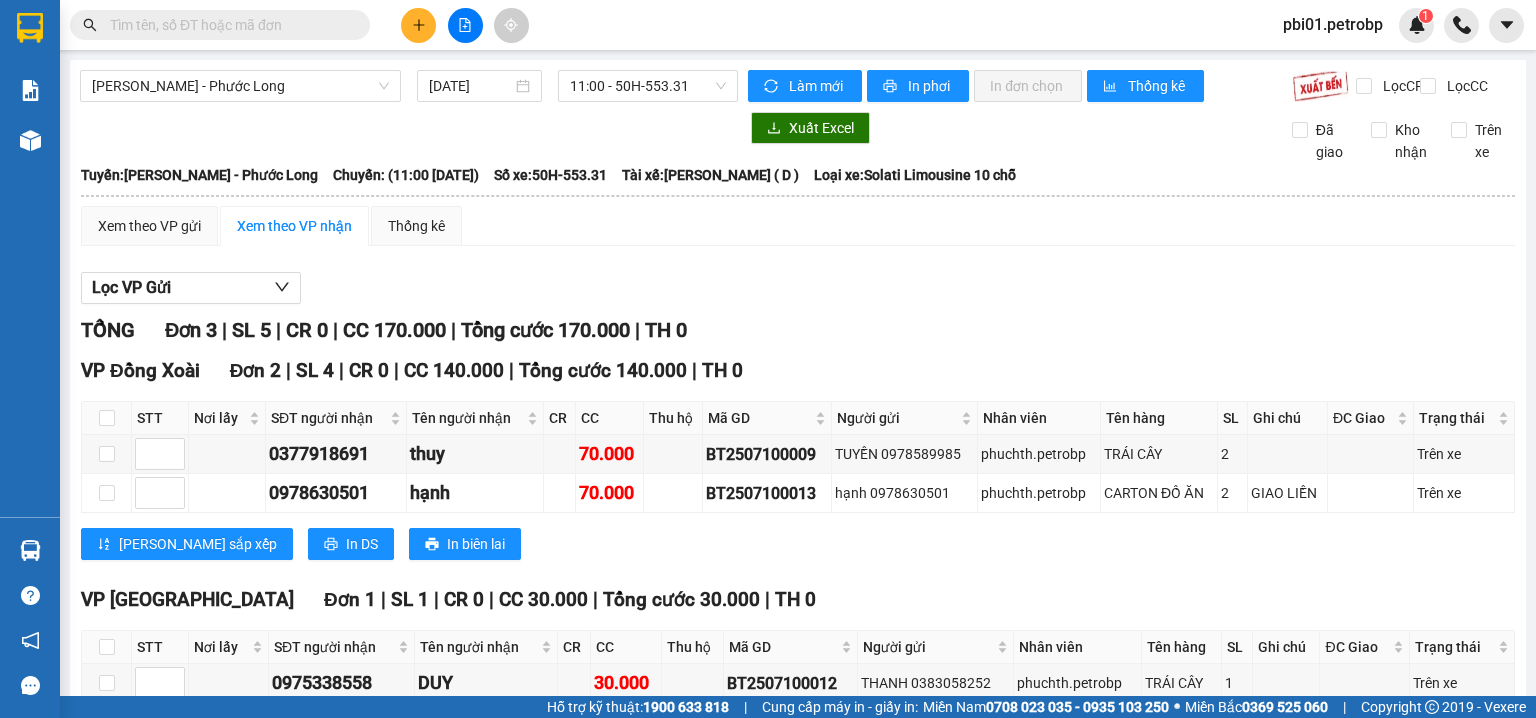scroll, scrollTop: 124, scrollLeft: 0, axis: vertical 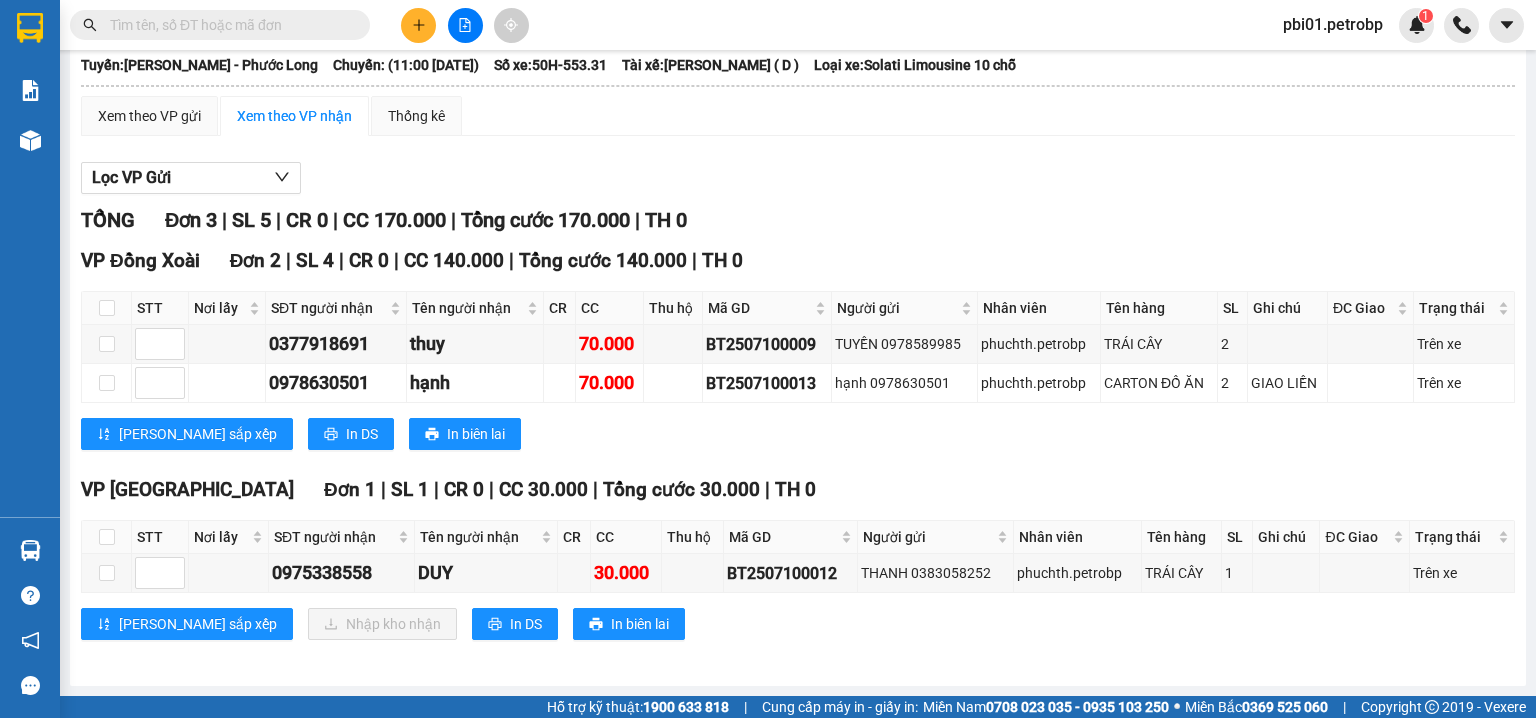click at bounding box center (228, 25) 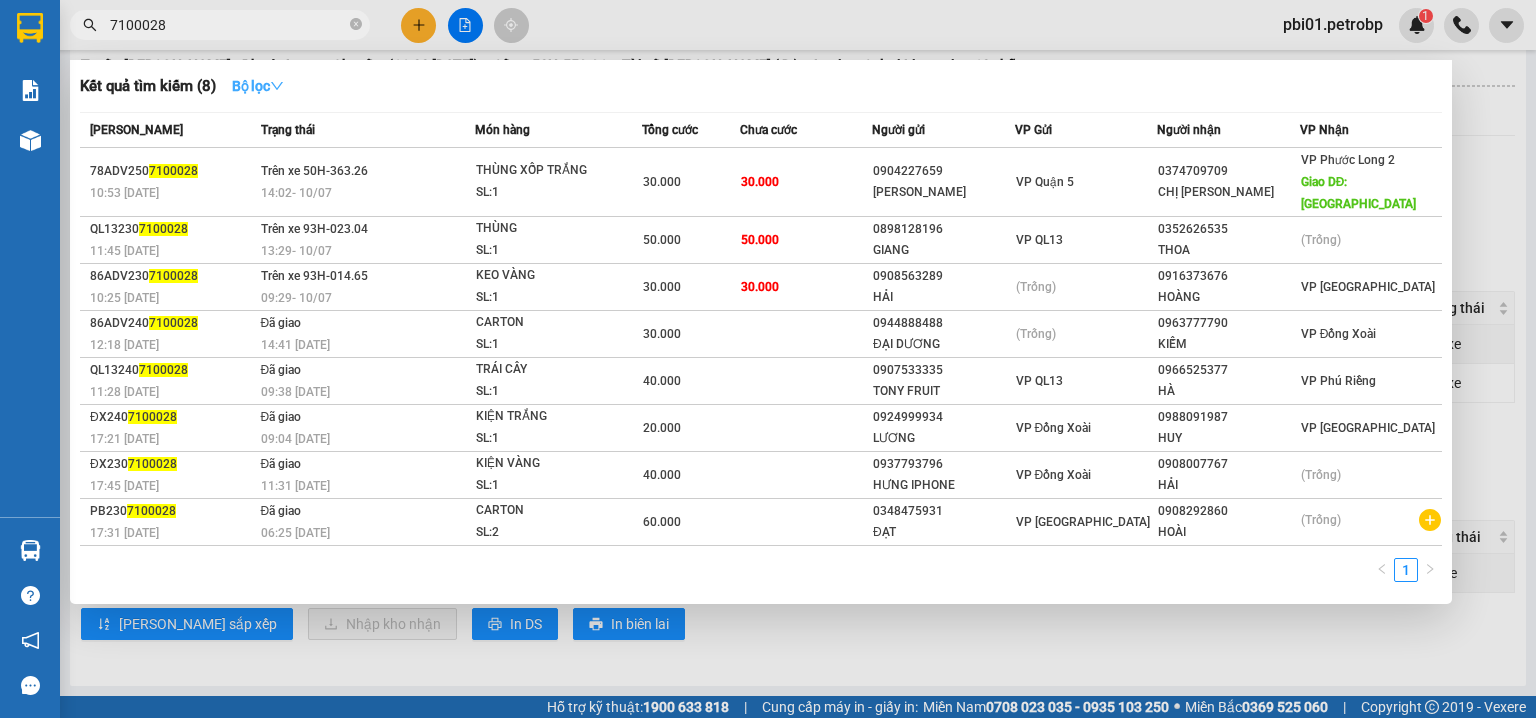 type on "7100028" 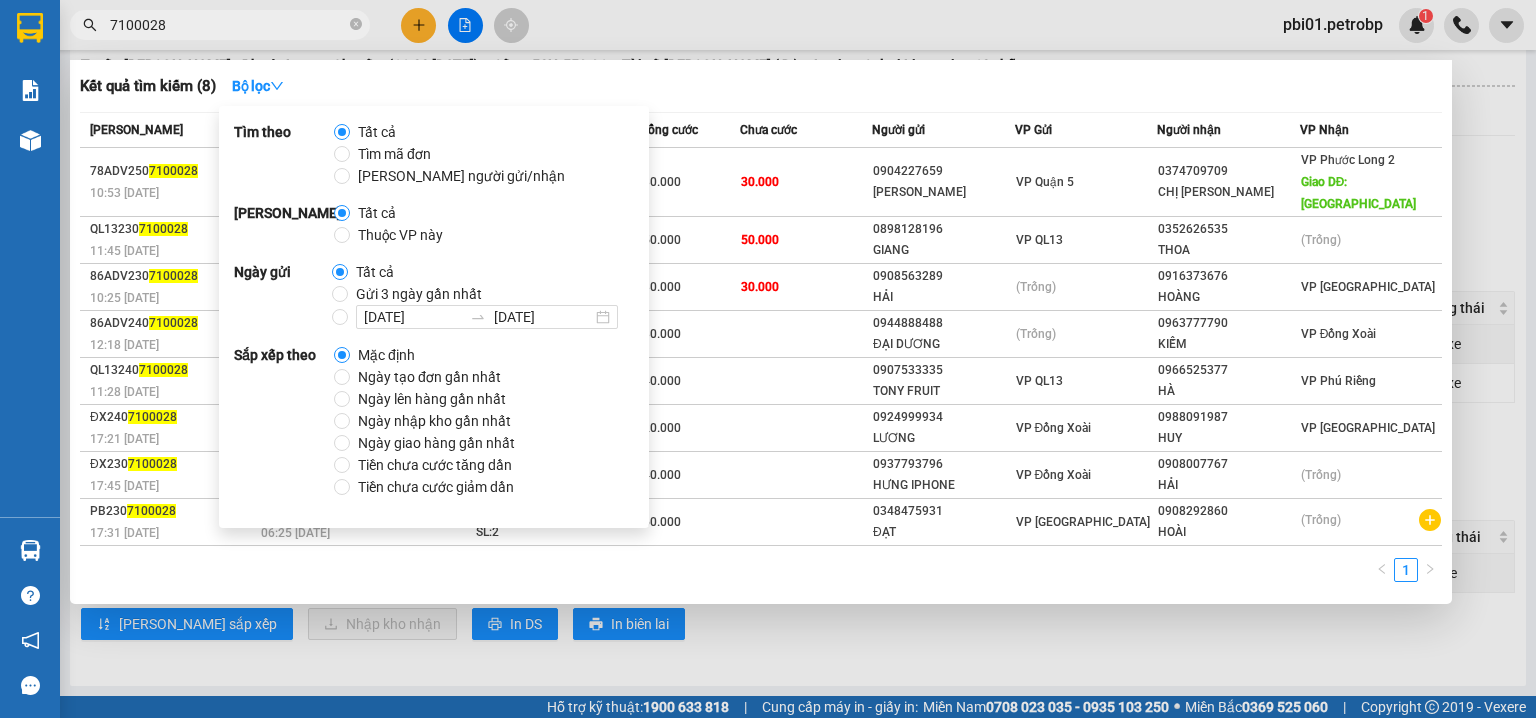 click on "Ngày tạo đơn gần nhất" at bounding box center [429, 377] 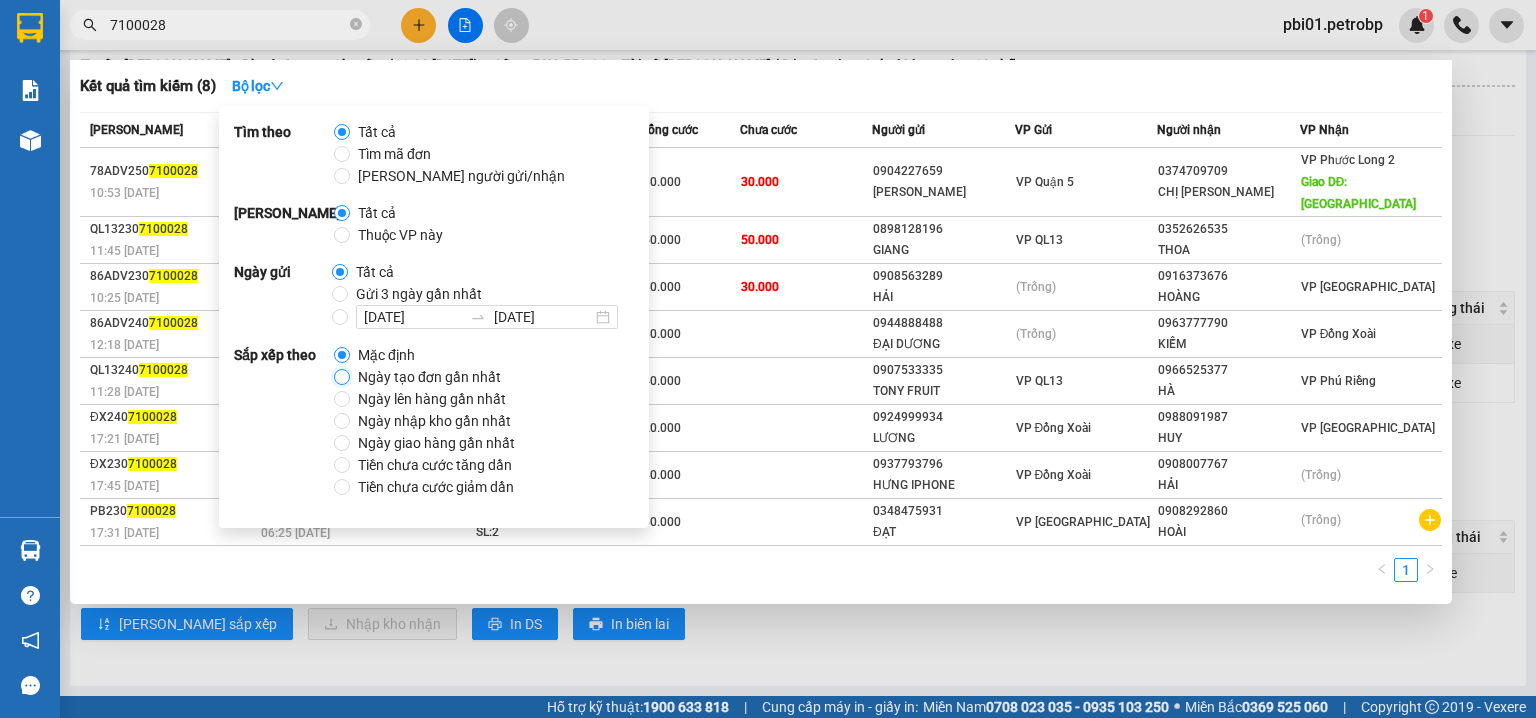 radio on "true" 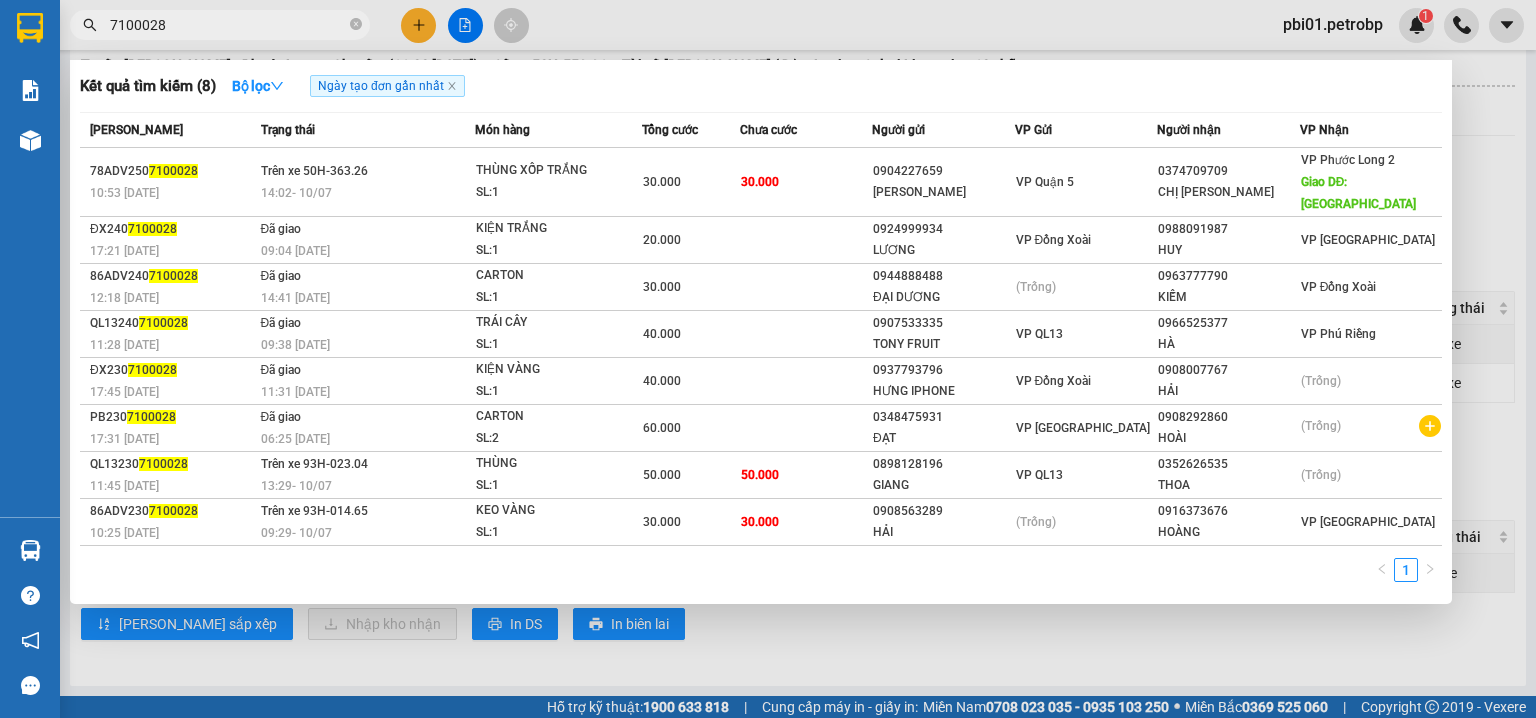 click on "Kết quả tìm kiếm ( 8 )  Bộ lọc  Ngày tạo đơn gần nhất" at bounding box center (761, 86) 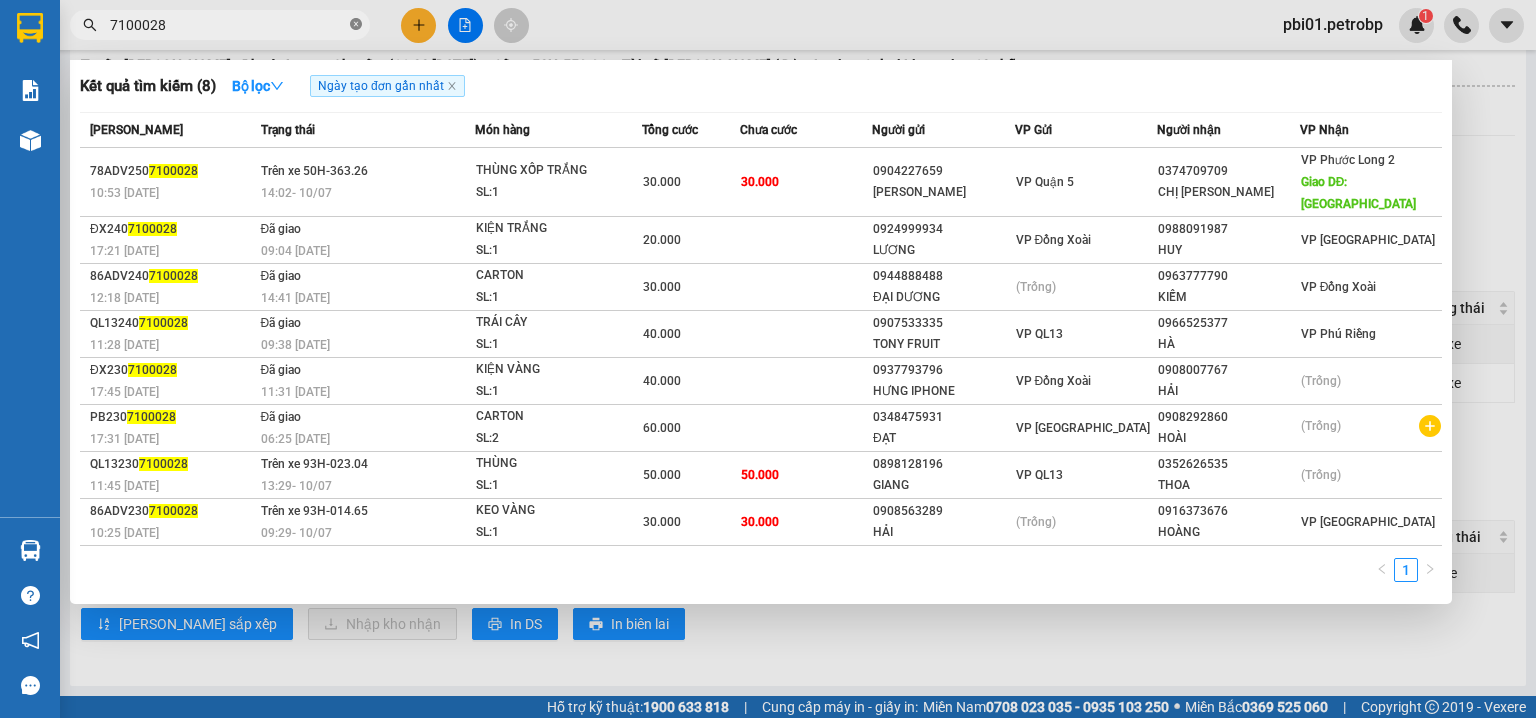 click 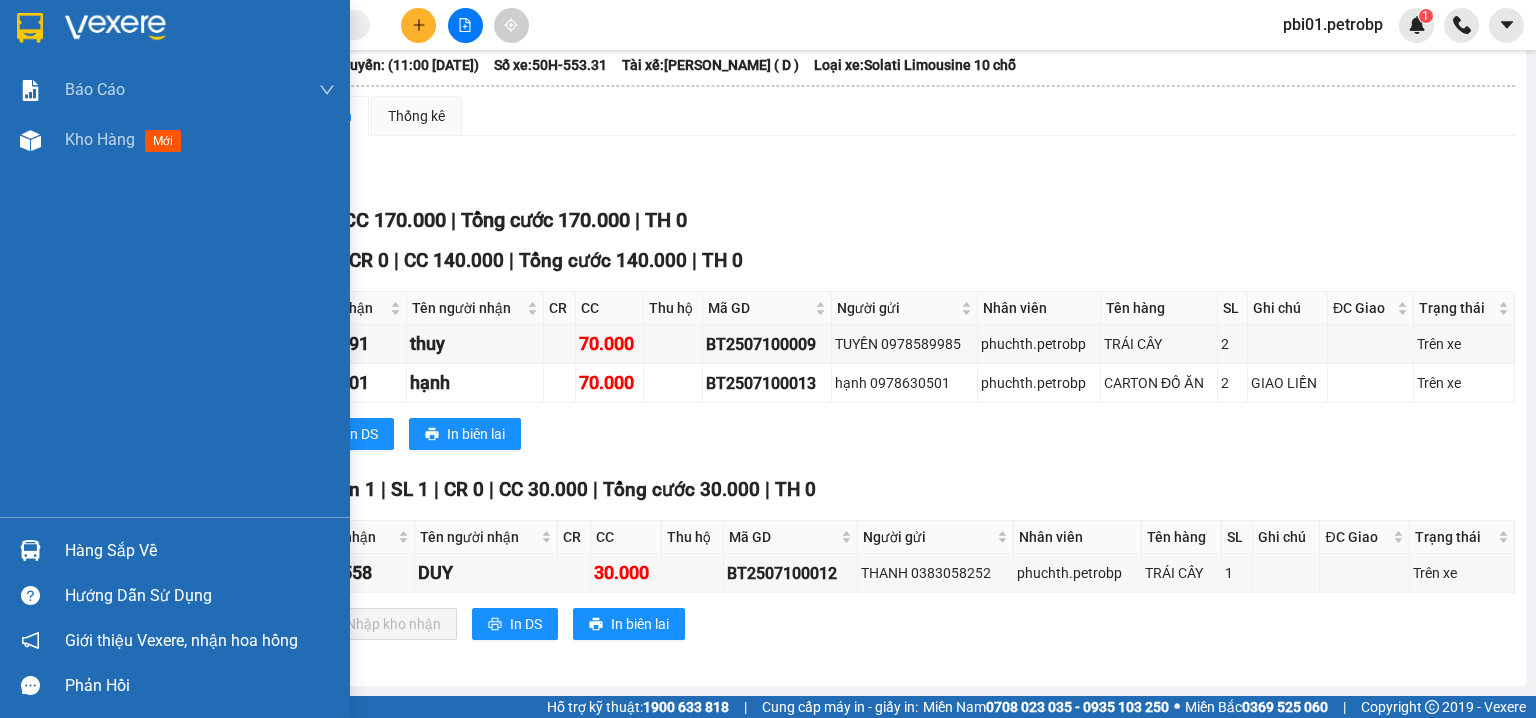 click on "Hàng sắp về" at bounding box center [175, 550] 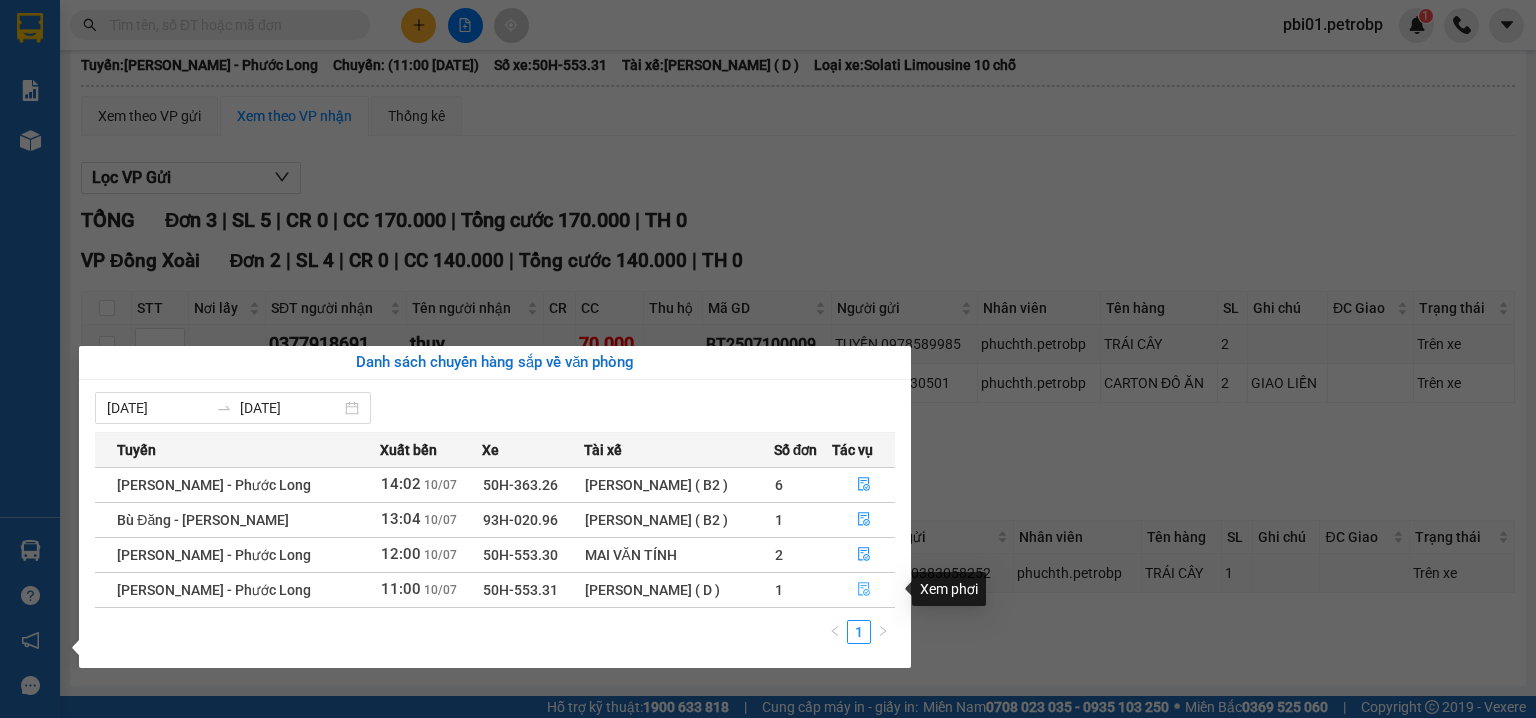 click 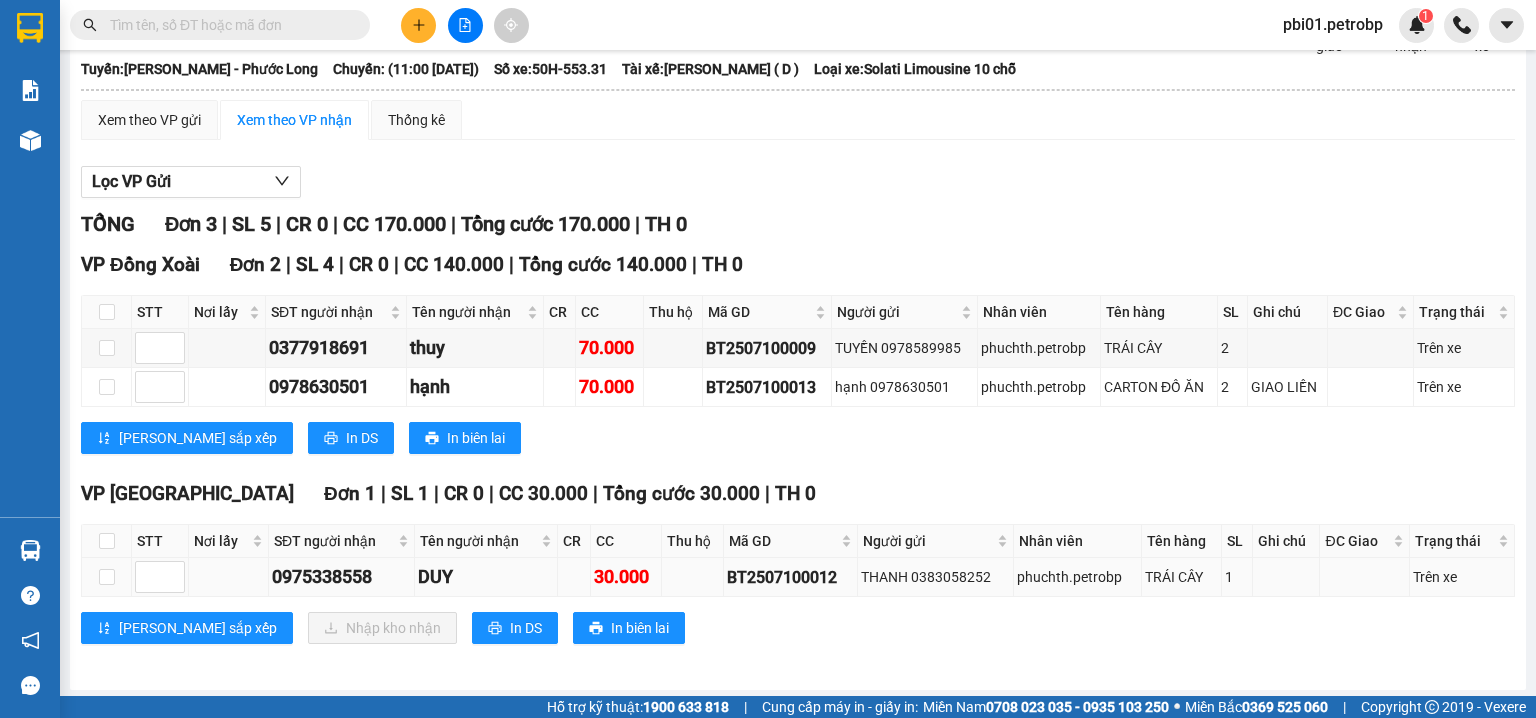 scroll, scrollTop: 17, scrollLeft: 0, axis: vertical 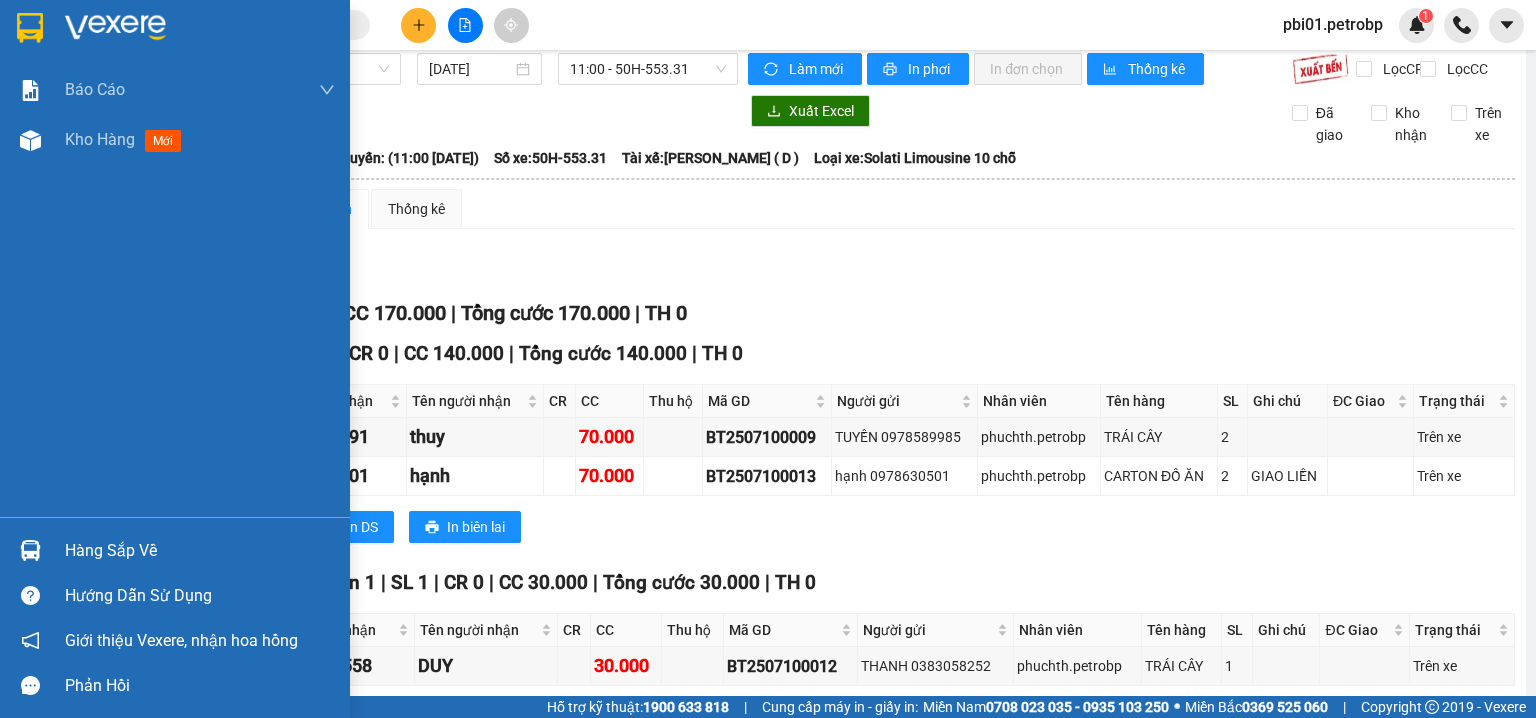 click at bounding box center [30, 550] 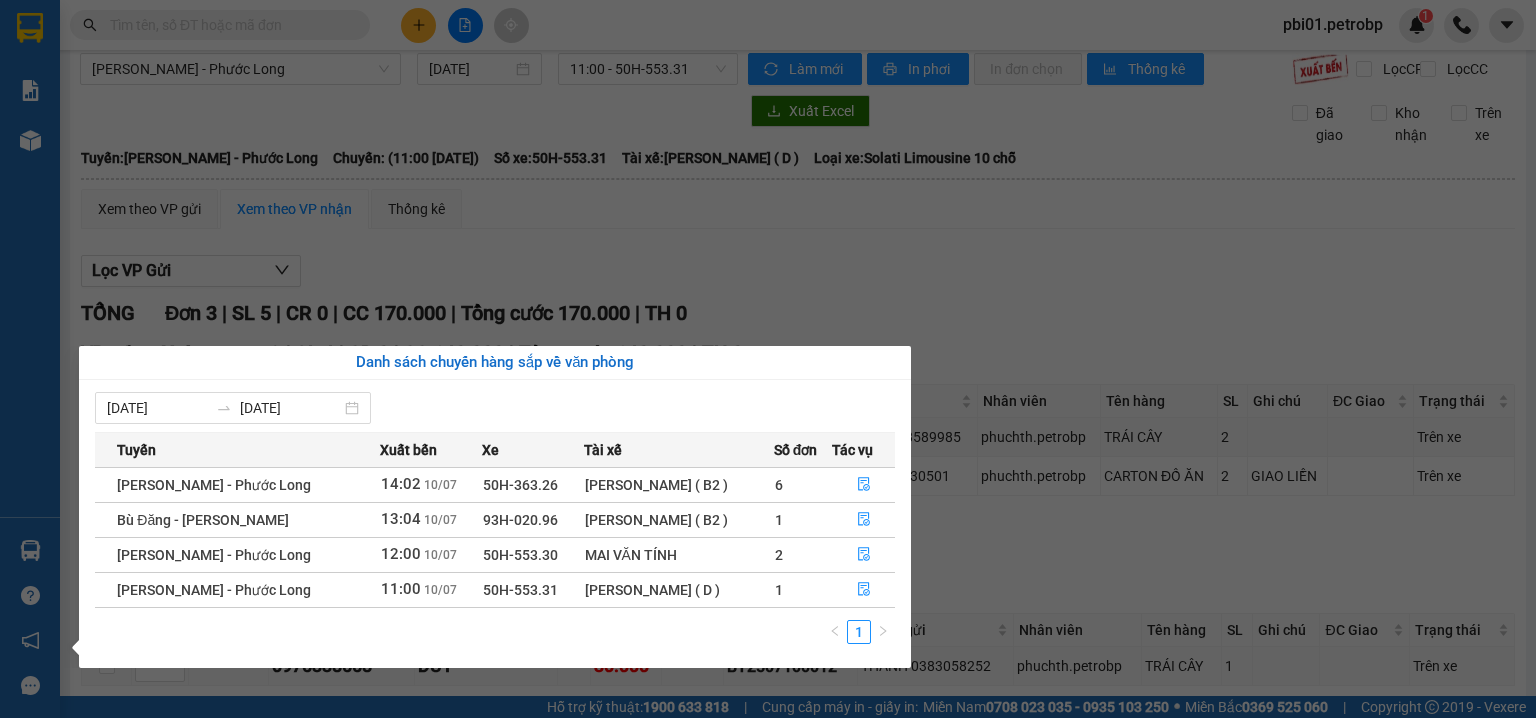 click on "Báo cáo BC tiền tận nơi (trưởng trạm) Báo cáo 1 (nv): Số tiền đã thu của văn phòng  Báo cáo 1: Số tiền đã thu của văn phòng  Báo cáo doanh thu hàng hóa theo tài xế Báo cáo dòng tiền (trưởng trạm) Doanh số tạo đơn theo VP gửi (trưởng trạm) Mẫu 2: Thống kê đơn hàng theo nhân viên Mẫu 3.1: Thống kê đơn hàng văn phòng gửi Mẫu 3.1: Thống kê đơn hàng văn phòng gửi ( các trạm xem ) Mẫu 3.1: Thống kê đơn hàng văn phòng gửi (Xuất ExceL) Mẫu 3: Báo cáo dòng tiền theo văn phòng Vị trí của các món hàng     Kho hàng mới Hàng sắp về Hướng dẫn sử dụng Giới thiệu Vexere, nhận hoa hồng Phản hồi Phần mềm hỗ trợ bạn tốt chứ?" at bounding box center (30, 359) 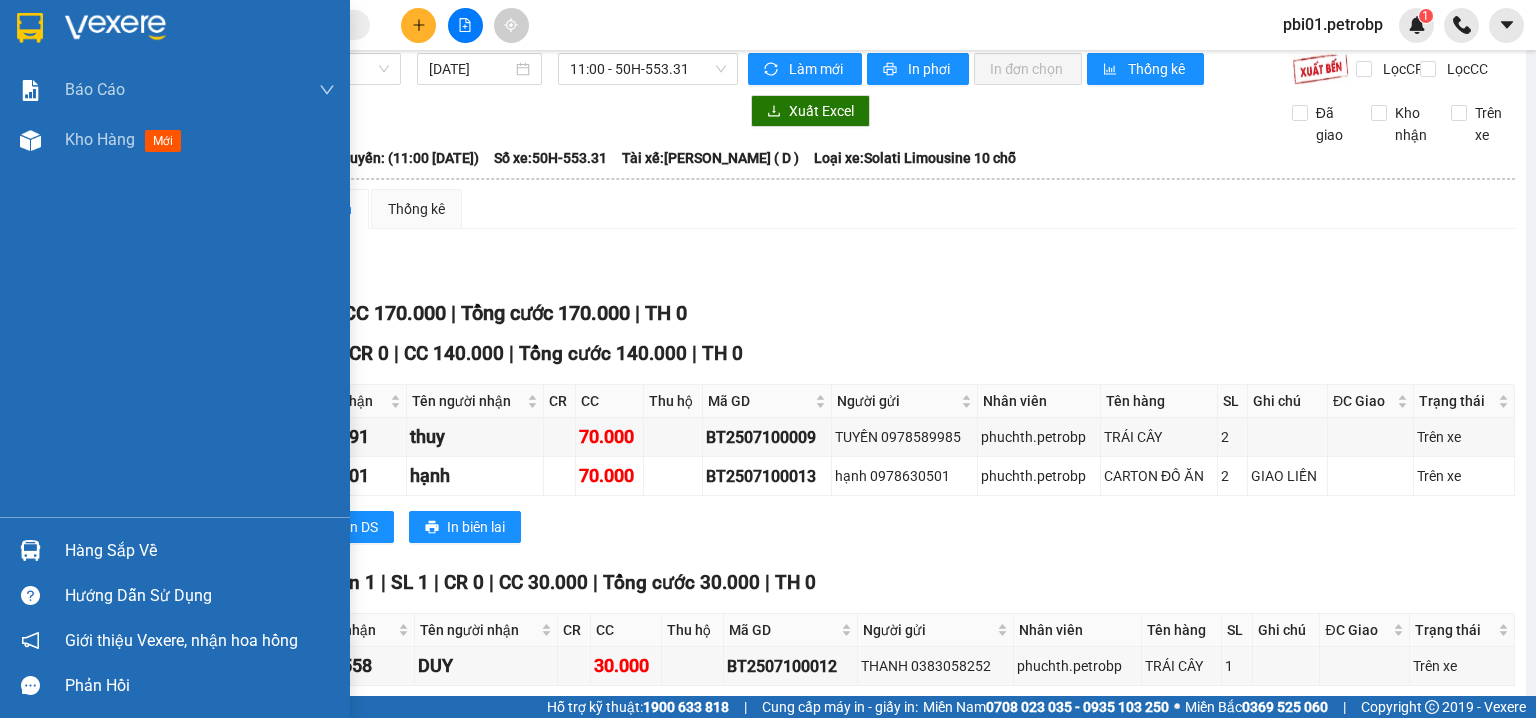 click at bounding box center (30, 550) 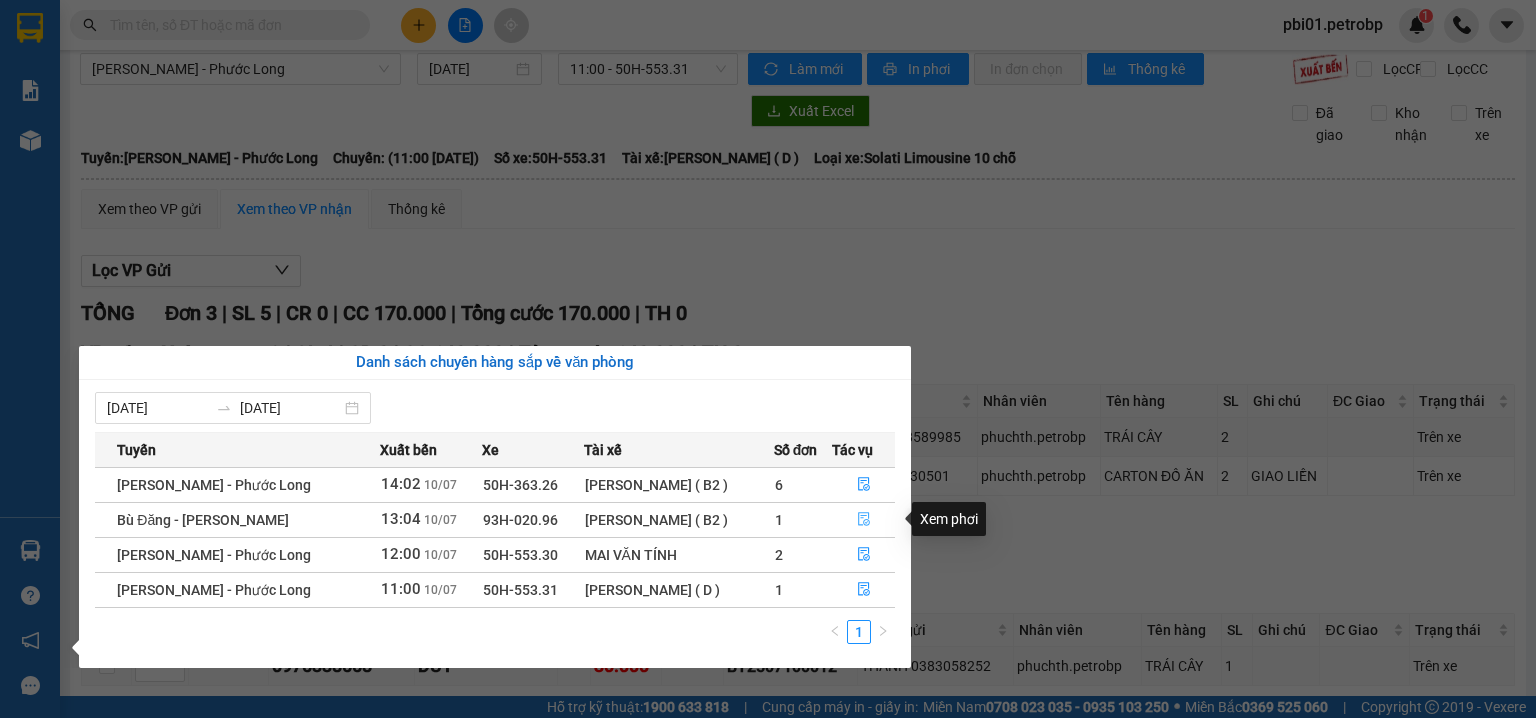 click at bounding box center (863, 520) 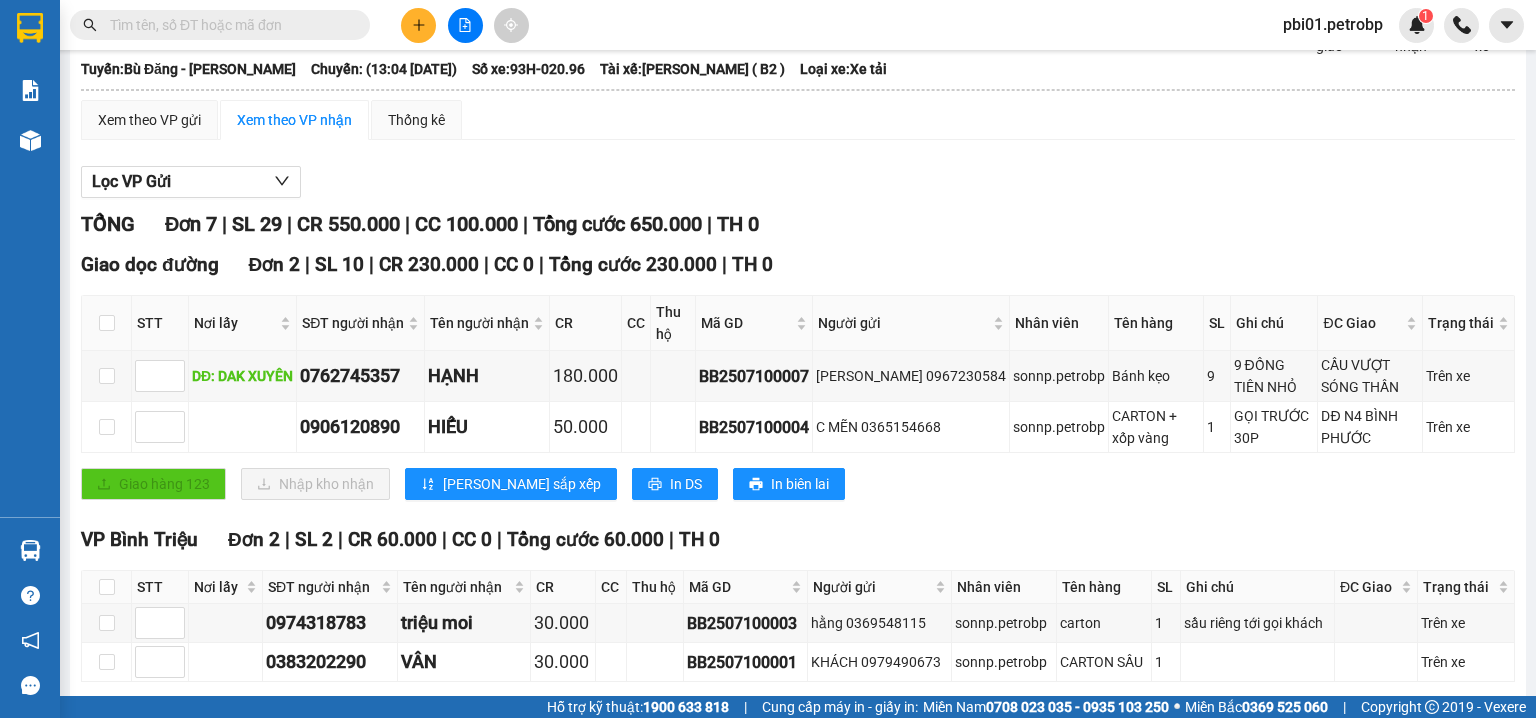 scroll, scrollTop: 320, scrollLeft: 0, axis: vertical 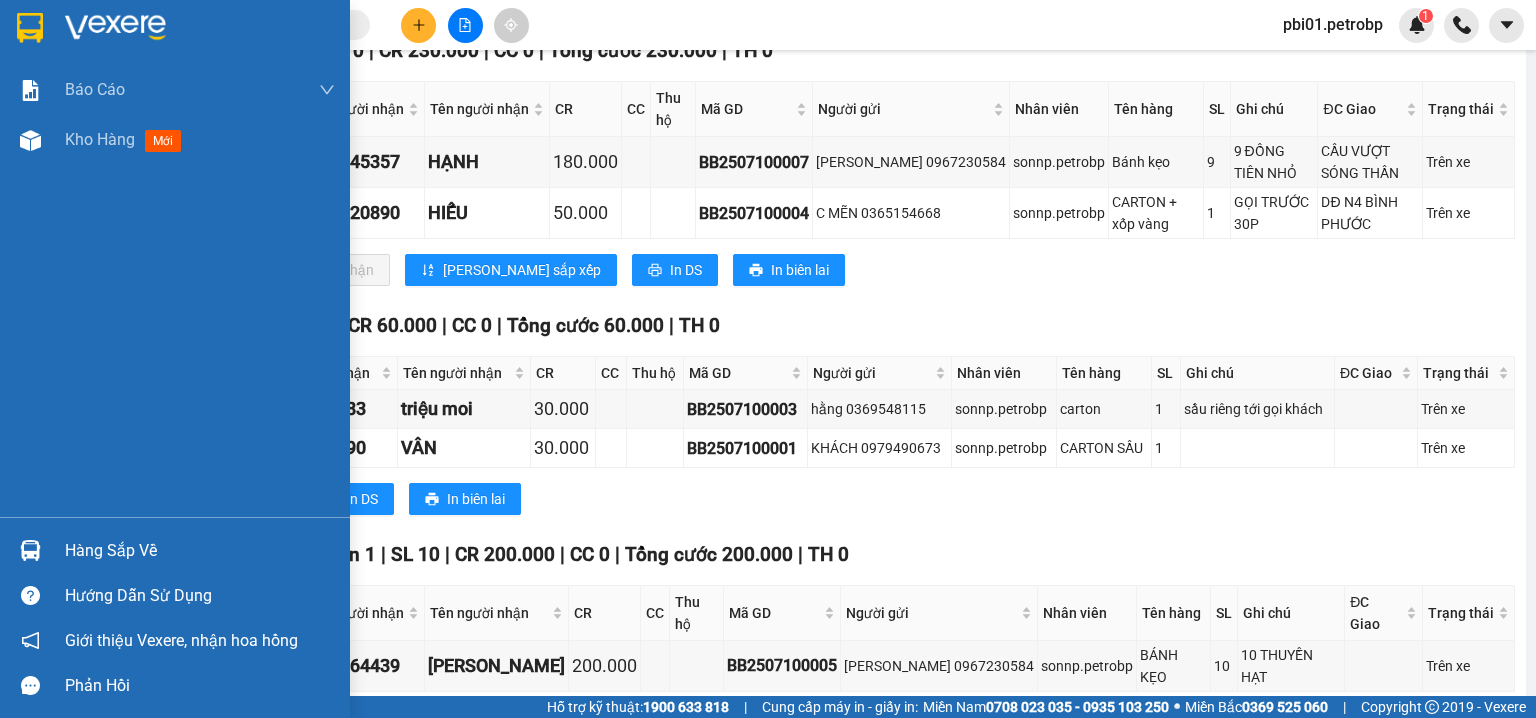 click on "Báo cáo BC tiền tận nơi (trưởng trạm) Báo cáo 1 (nv): Số tiền đã thu của văn phòng  Báo cáo 1: Số tiền đã thu của văn phòng  Báo cáo doanh thu hàng hóa theo tài xế Báo cáo dòng tiền (trưởng trạm) Doanh số tạo đơn theo VP gửi (trưởng trạm) Mẫu 2: Thống kê đơn hàng theo nhân viên Mẫu 3.1: Thống kê đơn hàng văn phòng gửi Mẫu 3.1: Thống kê đơn hàng văn phòng gửi ( các trạm xem ) Mẫu 3.1: Thống kê đơn hàng văn phòng gửi (Xuất ExceL) Mẫu 3: Báo cáo dòng tiền theo văn phòng Vị trí của các món hàng     Kho hàng mới" at bounding box center (175, 291) 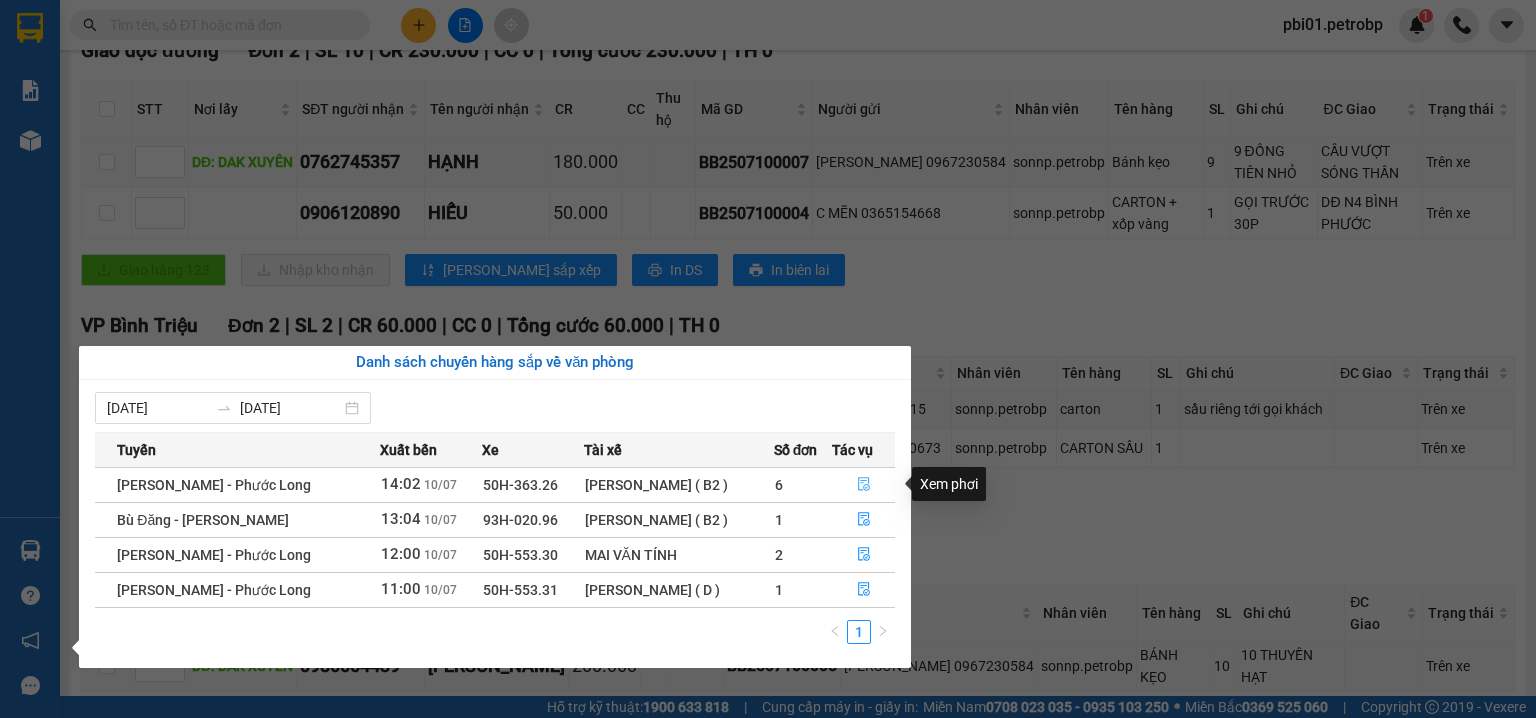click 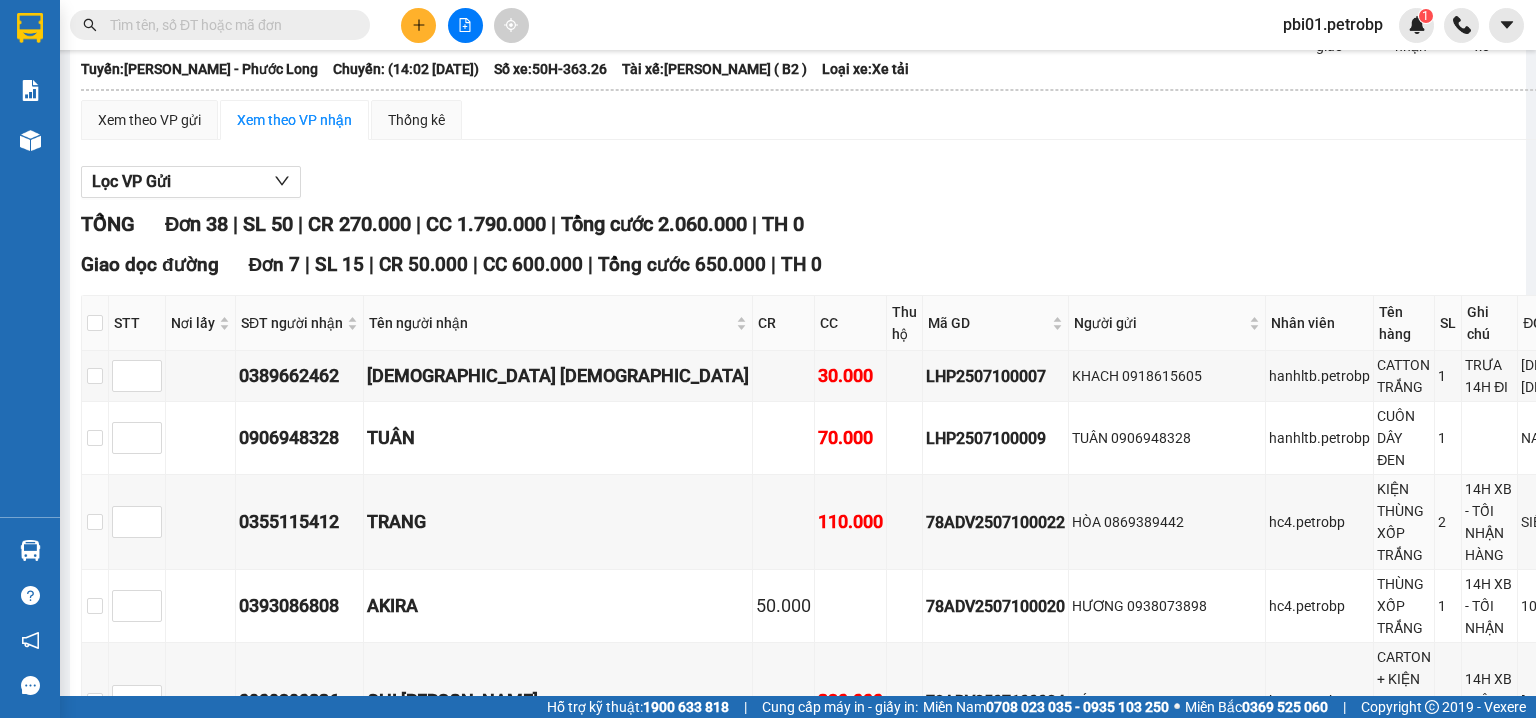 scroll, scrollTop: 533, scrollLeft: 0, axis: vertical 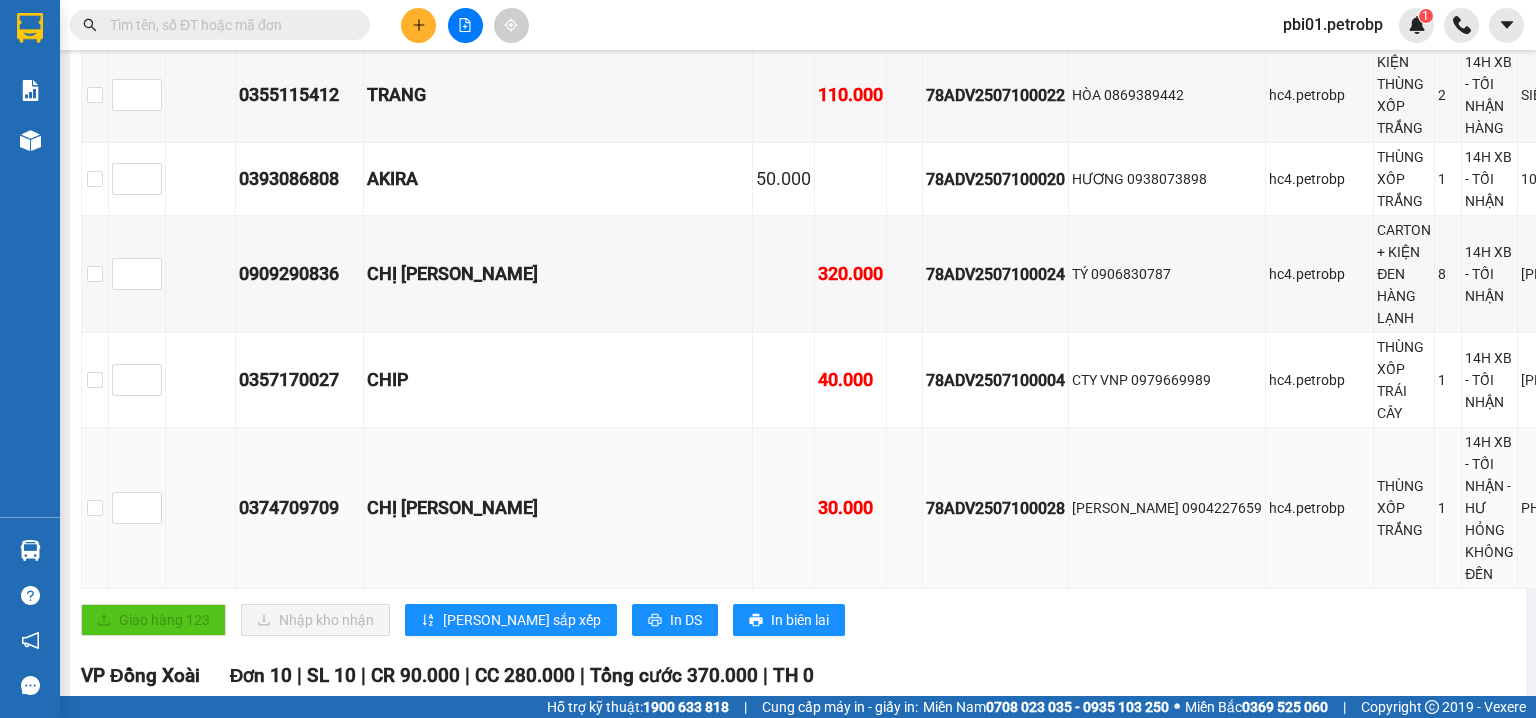 click on "78ADV2507100028" at bounding box center [995, 508] 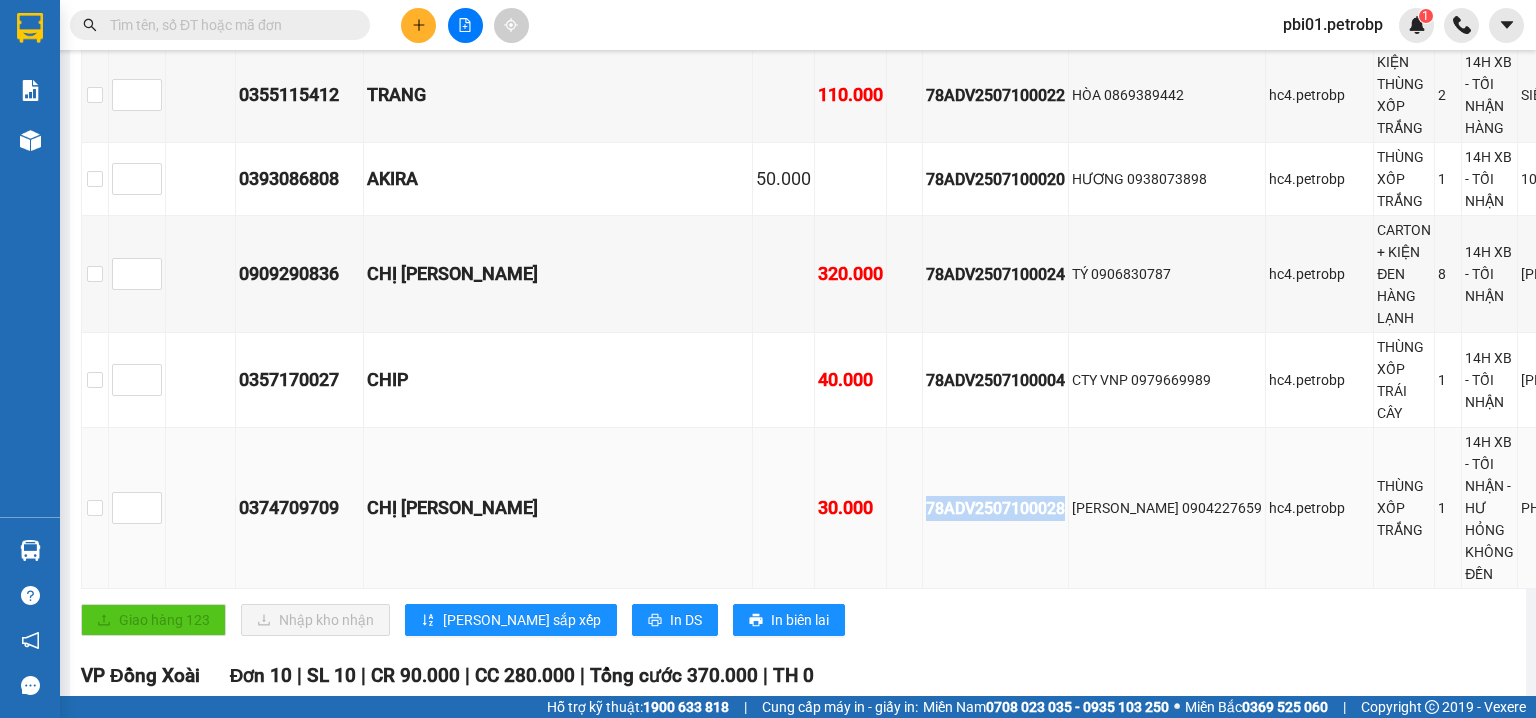 click on "78ADV2507100028" at bounding box center [995, 508] 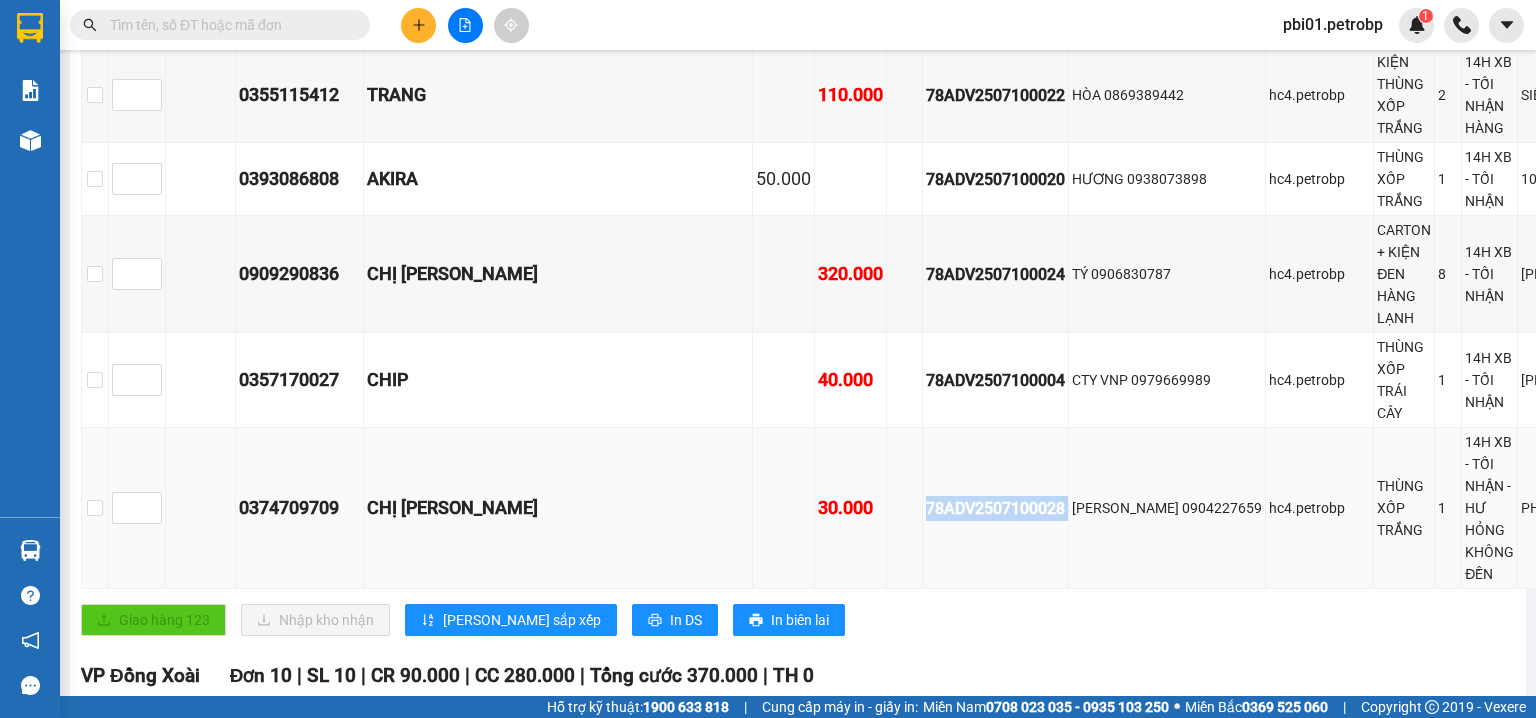 click on "78ADV2507100028" at bounding box center [995, 508] 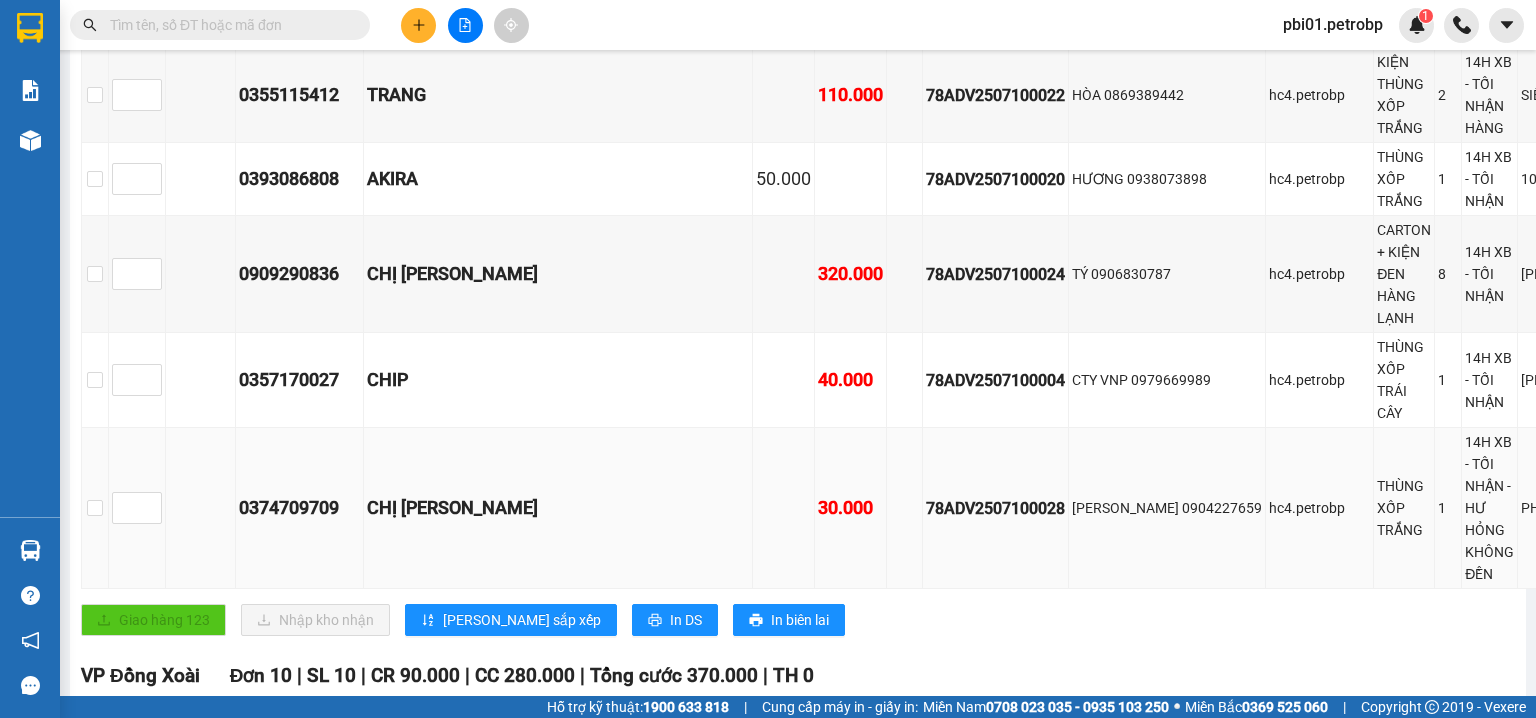 click on "78ADV2507100028" at bounding box center (995, 508) 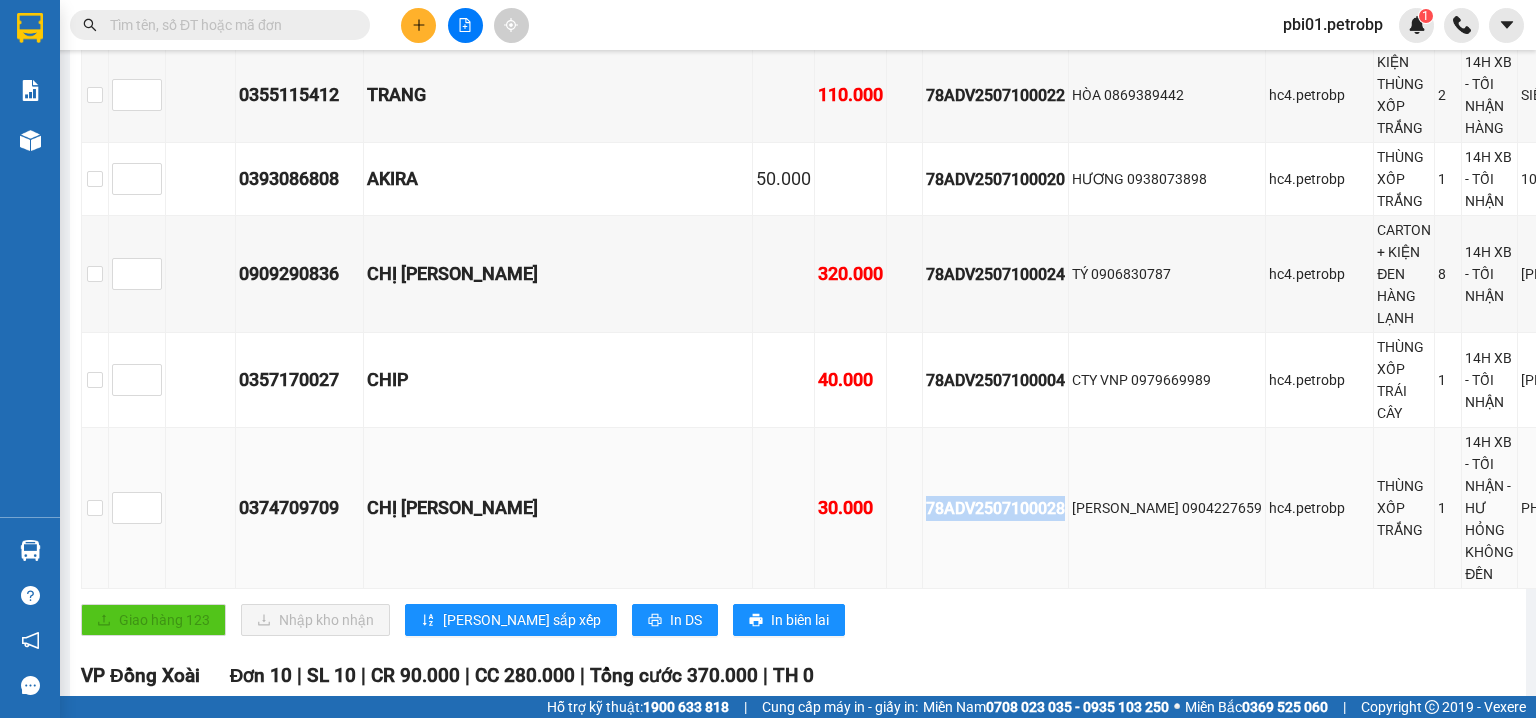click on "78ADV2507100028" at bounding box center [995, 508] 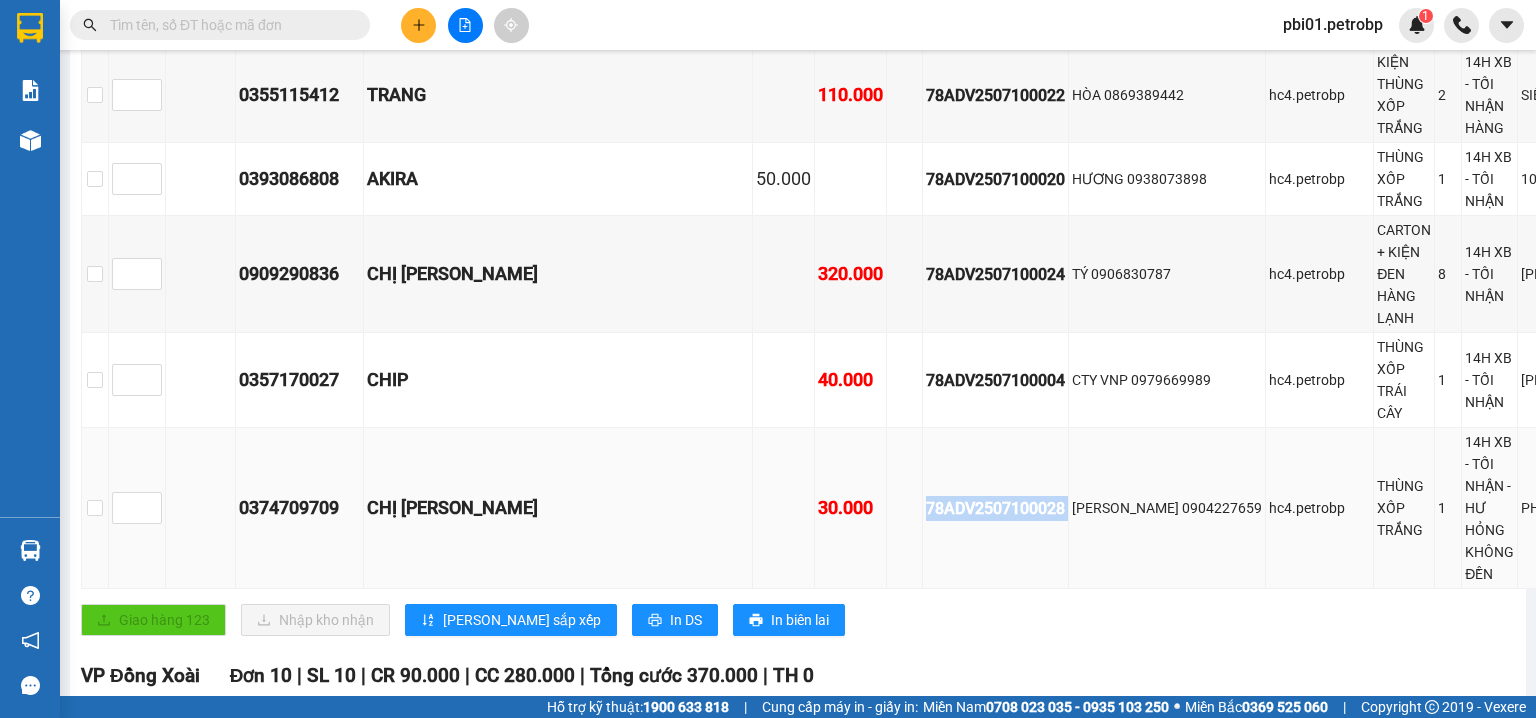 click on "78ADV2507100028" at bounding box center [995, 508] 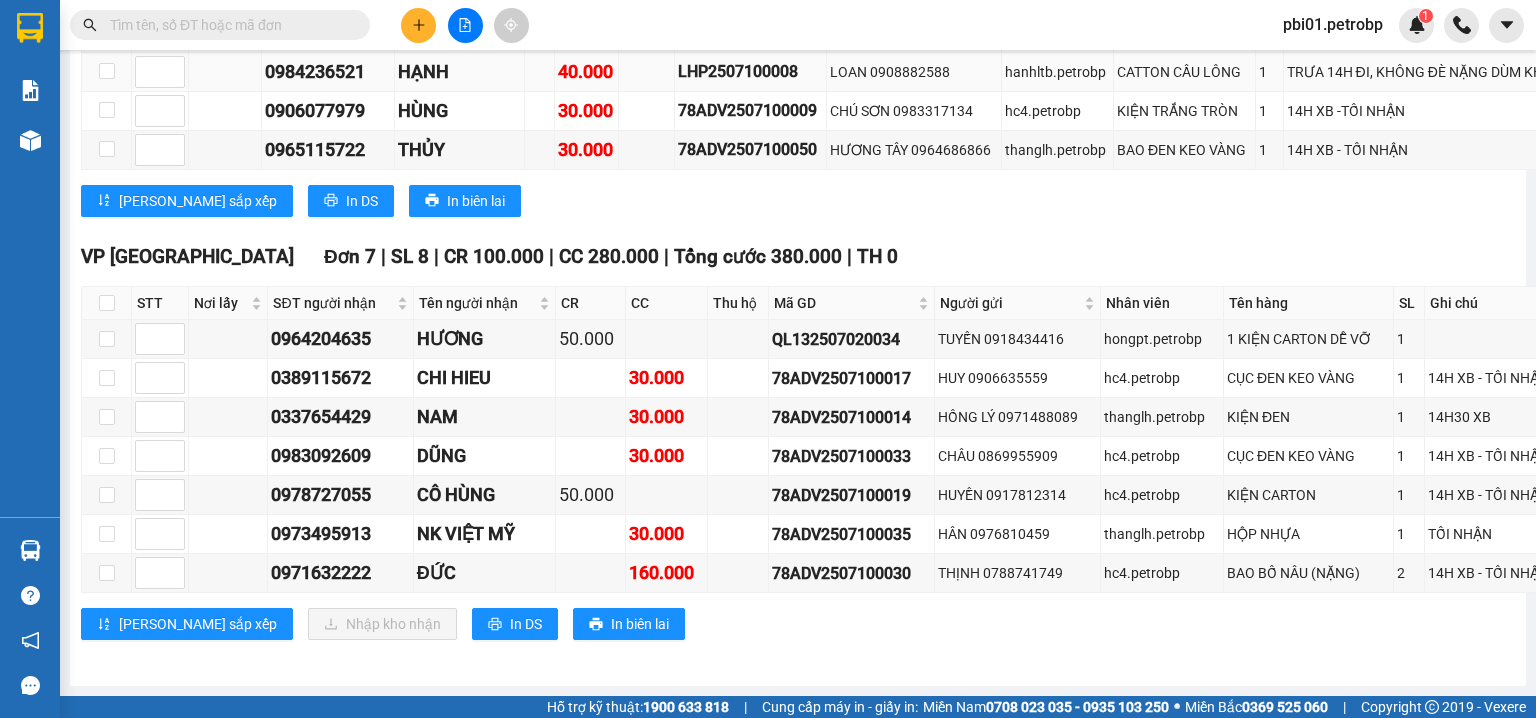 scroll, scrollTop: 3327, scrollLeft: 0, axis: vertical 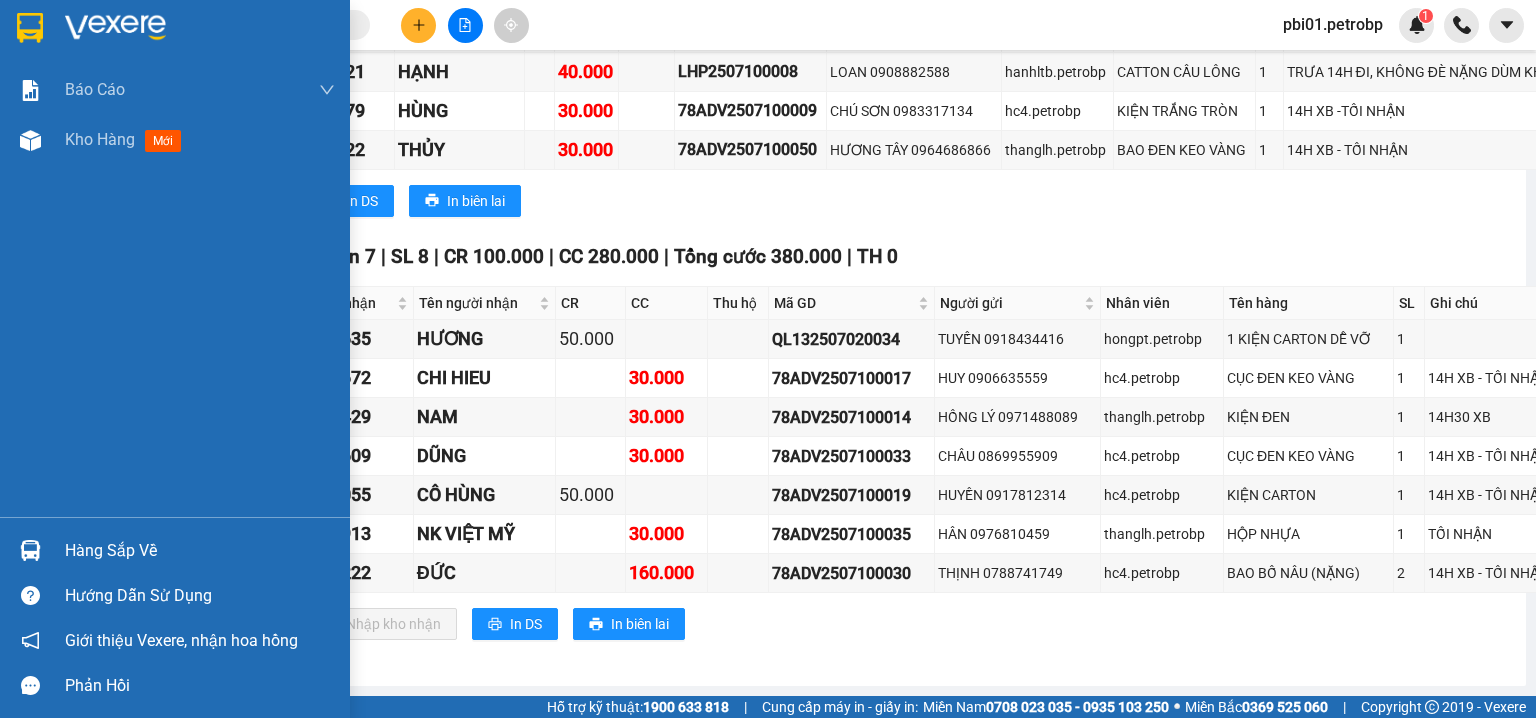 click on "Hàng sắp về" at bounding box center (200, 551) 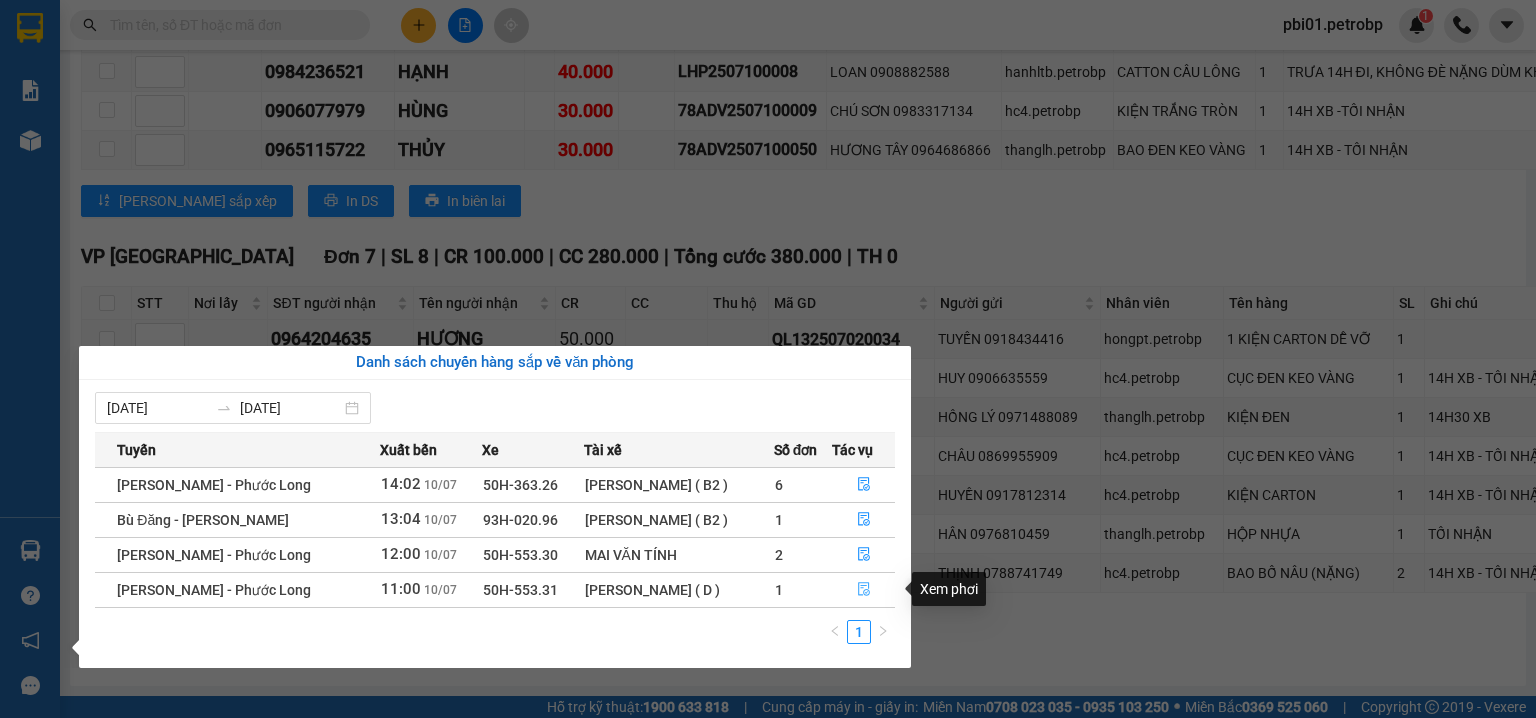 drag, startPoint x: 856, startPoint y: 589, endPoint x: 838, endPoint y: 579, distance: 20.59126 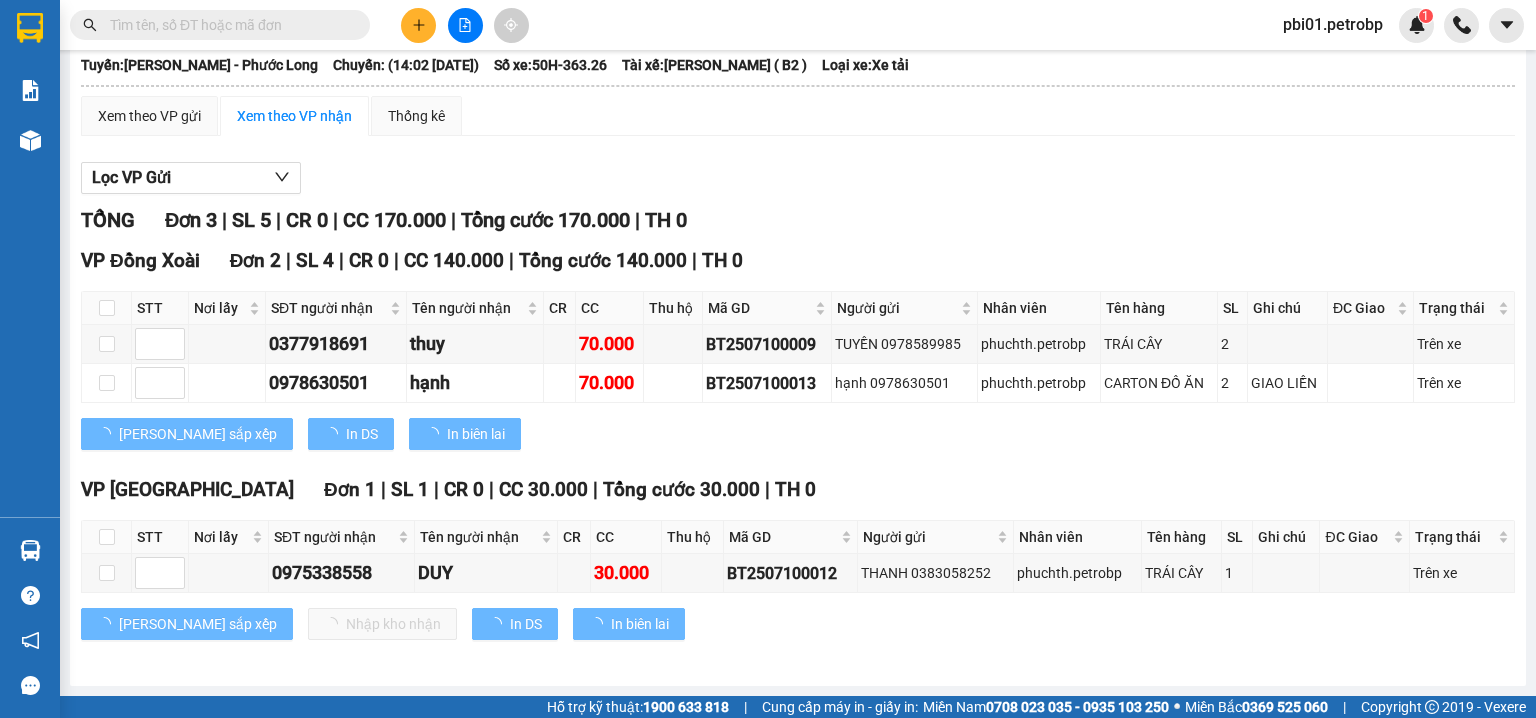 scroll, scrollTop: 124, scrollLeft: 0, axis: vertical 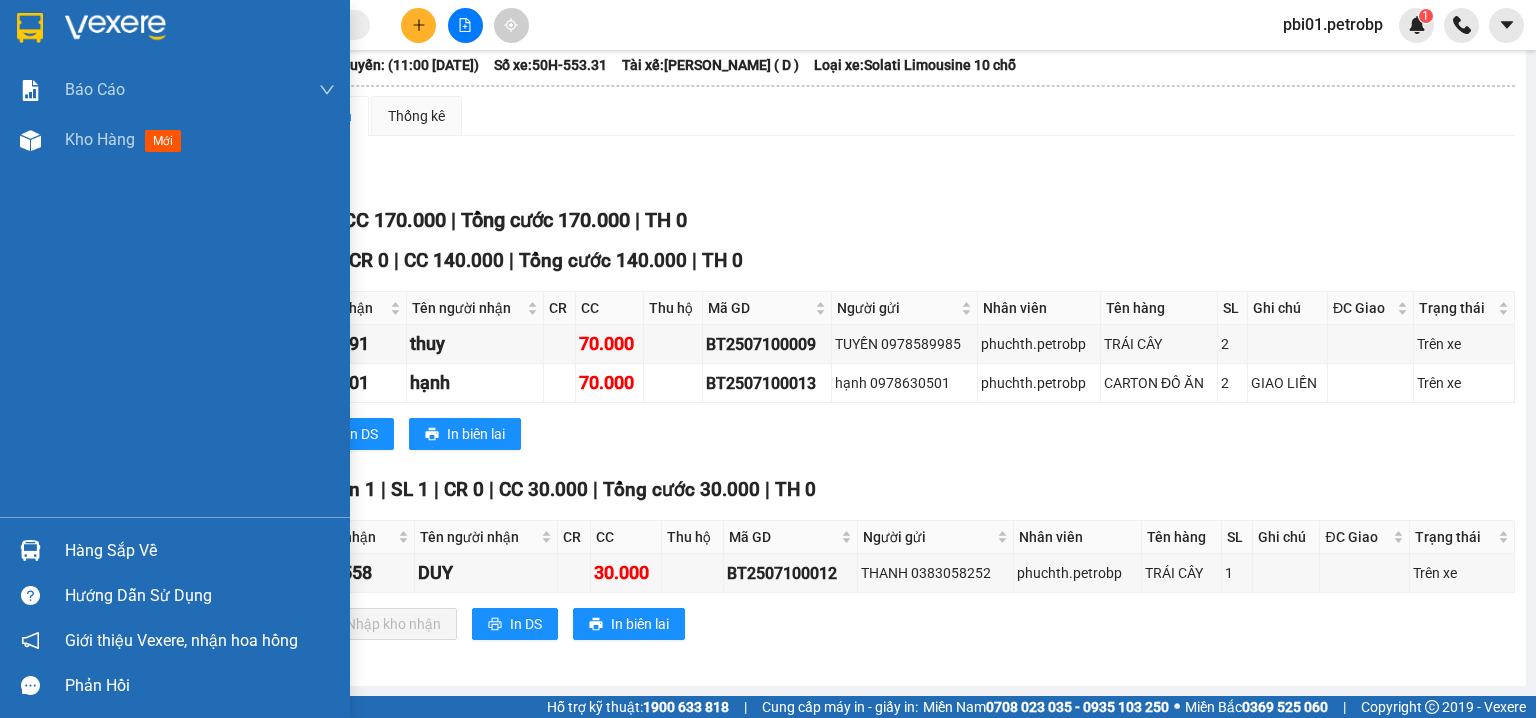 click at bounding box center (30, 550) 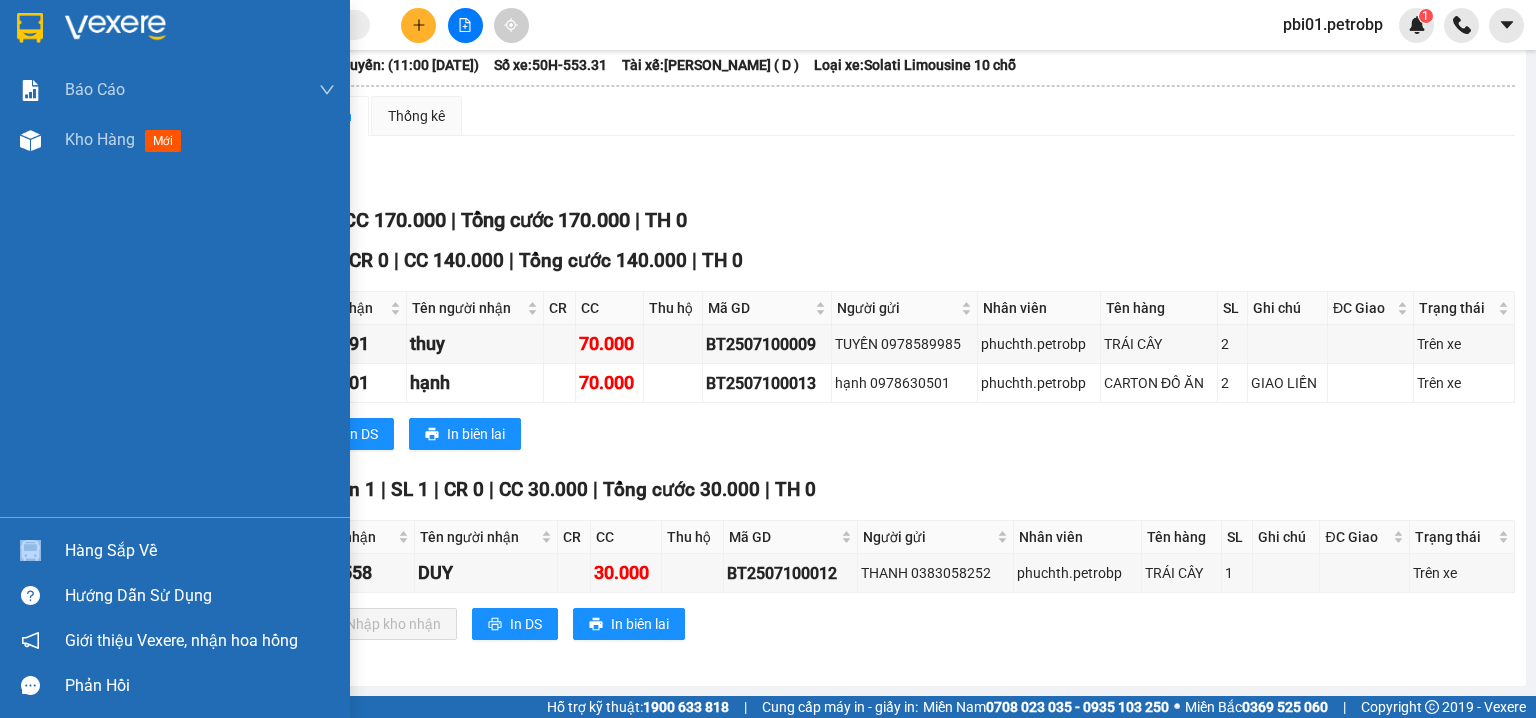 click at bounding box center [30, 550] 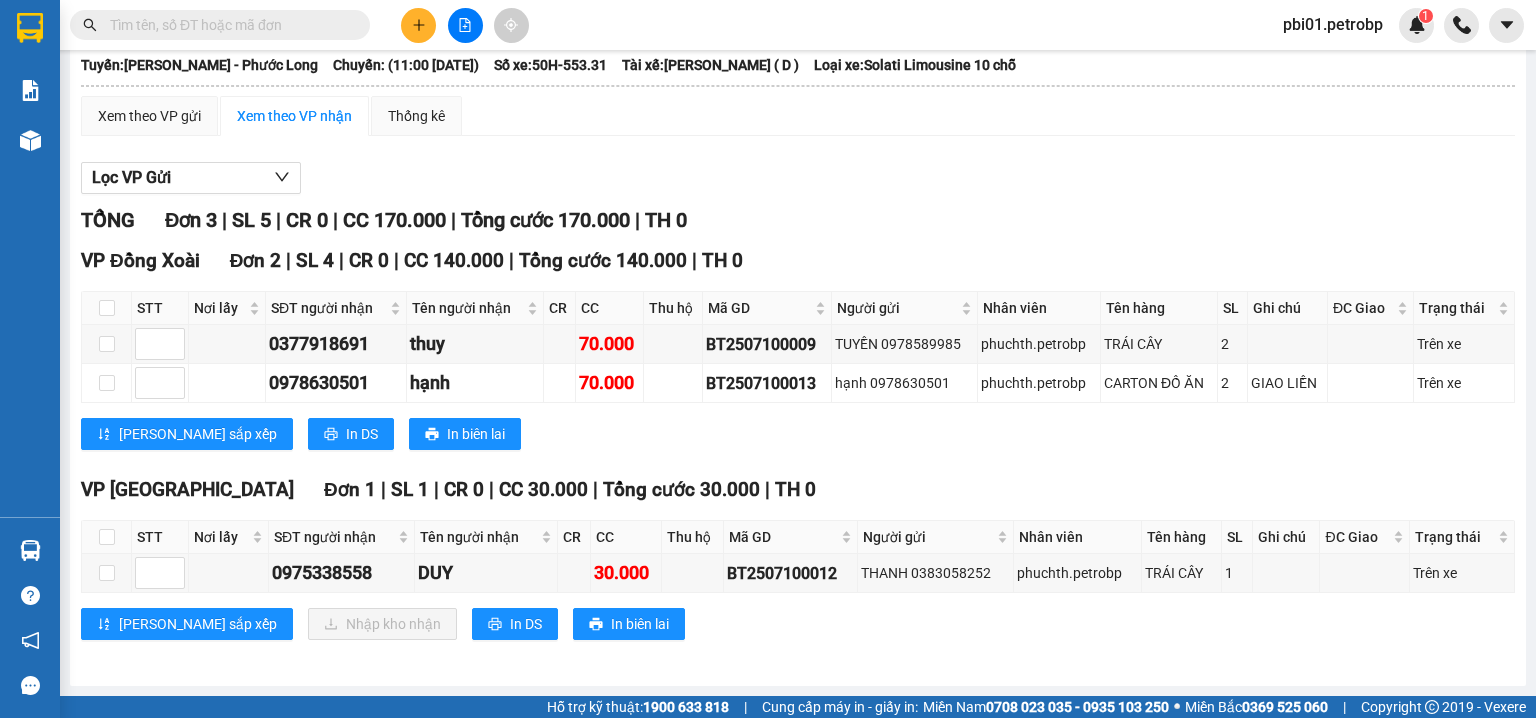 click on "Kết quả tìm kiếm ( 8 )  Bộ lọc  Ngày tạo đơn gần nhất Mã ĐH Trạng thái Món hàng Tổng cước Chưa cước Người gửi VP Gửi Người nhận VP Nhận 78ADV2507100028 10:53 [DATE] Trên xe   50H-363.26 14:02  [DATE] THÙNG XỐP TRẮNG SL:  1 30.000 30.000 0904227659 [GEOGRAPHIC_DATA] Quận 5 0374709709 CHỊ HUỆ VP Phước Long 2 Giao DĐ: PHƯỚC BÌNH ĐX2407100028 17:21 [DATE] Đã giao   09:04 [DATE] KIỆN TRẮNG SL:  1 20.000 0924999934 LƯƠNG  VP Đồng Xoài 0988091987 HUY VP [GEOGRAPHIC_DATA] 86ADV2407100028 12:18 [DATE] Đã giao   14:41 [DATE] CARTON SL:  1 30.000 0944888488 ĐẠI DƯƠNG (Trống) 0963777790 KIẾM VP Đồng Xoài QL132407100028 11:28 [DATE] Đã giao   09:38 [DATE] TRÁI CÂY SL:  1 40.000 0907533335 TONY FRUIT VP QL13 0966525377 HÀ VP Phú Riềng ĐX2307100028 17:45 [DATE] Đã giao   11:31 [DATE] KIỆN VÀNG SL:  1 40.000 0937793796 HƯNG IPHONE VP Đồng Xoài 0908007767 HẢI (Trống) PB2307100028 17:31 [DATE]   CARTON" at bounding box center [768, 359] 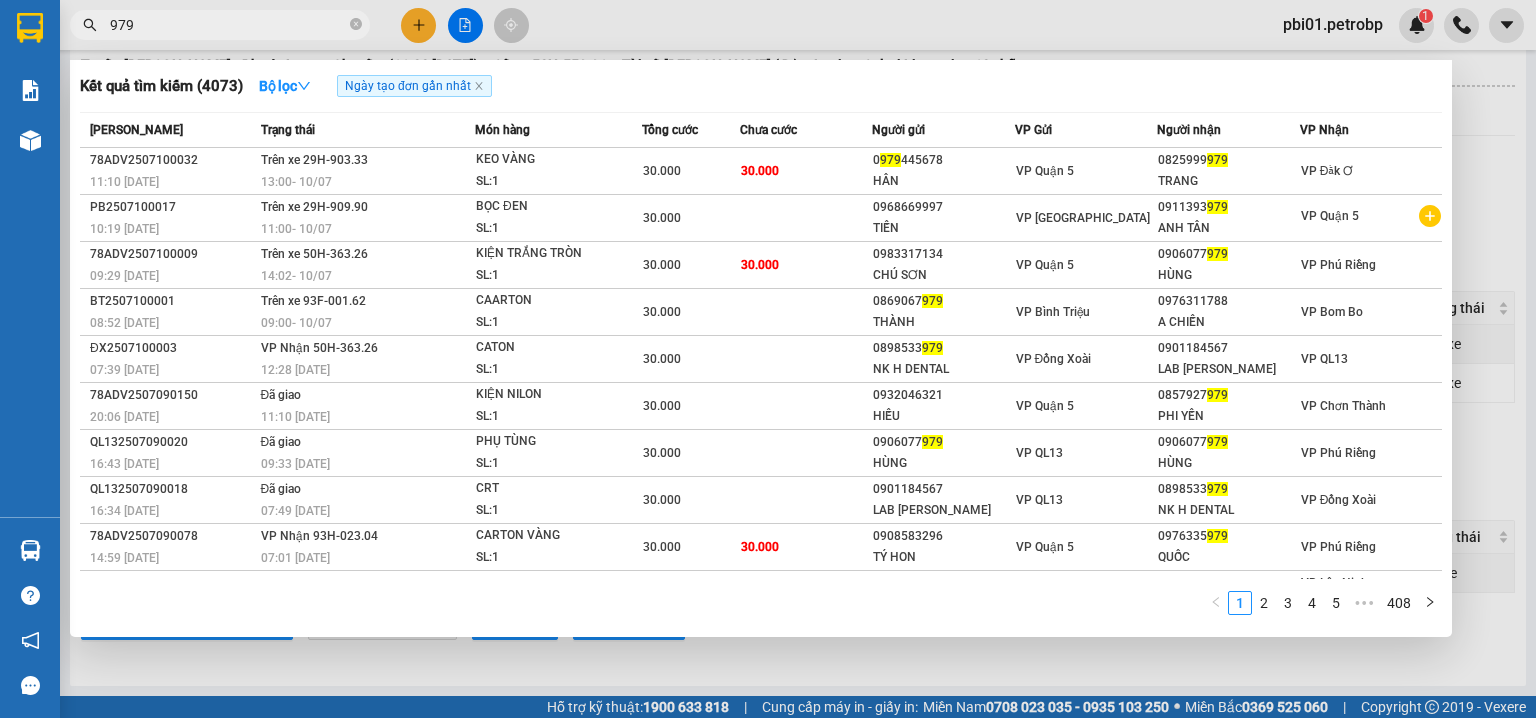 type on "979" 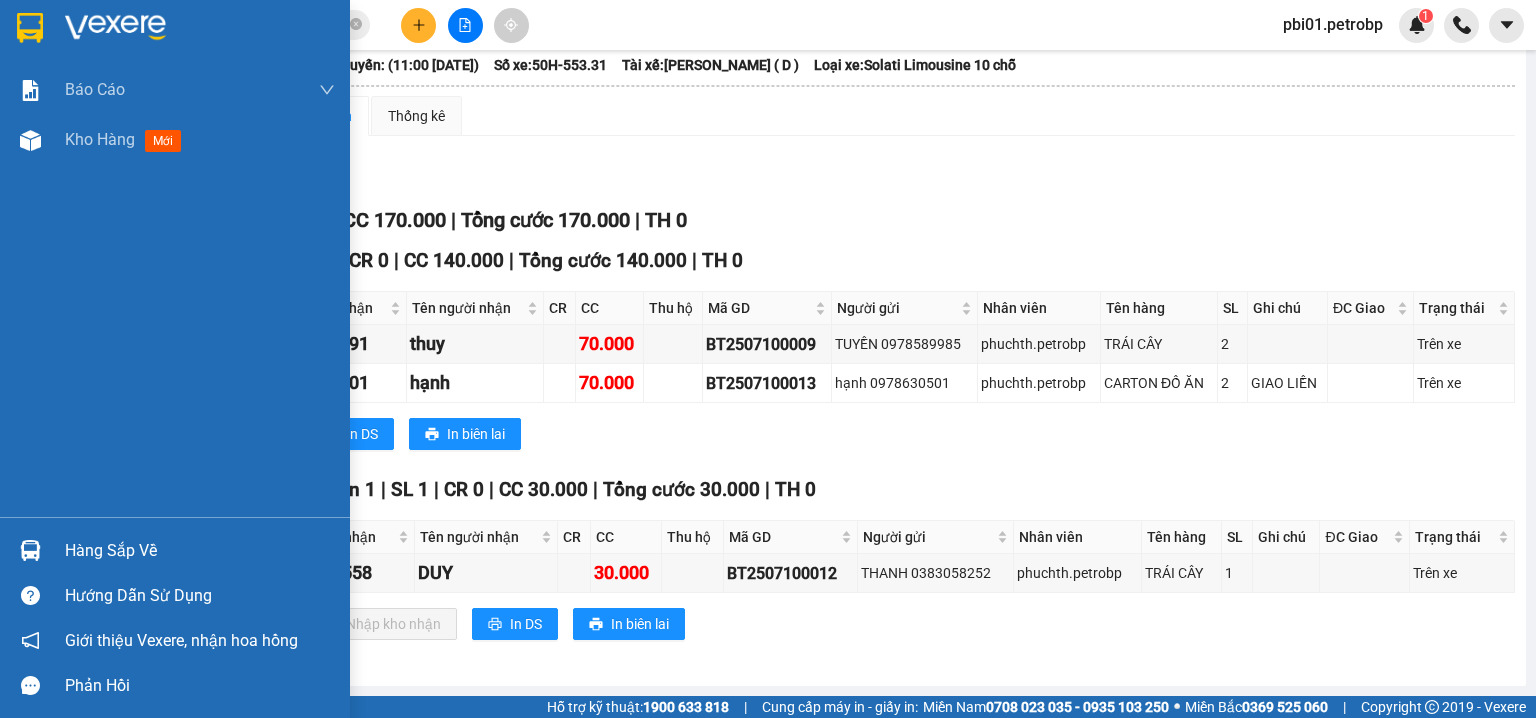 click on "Hàng sắp về" at bounding box center [175, 550] 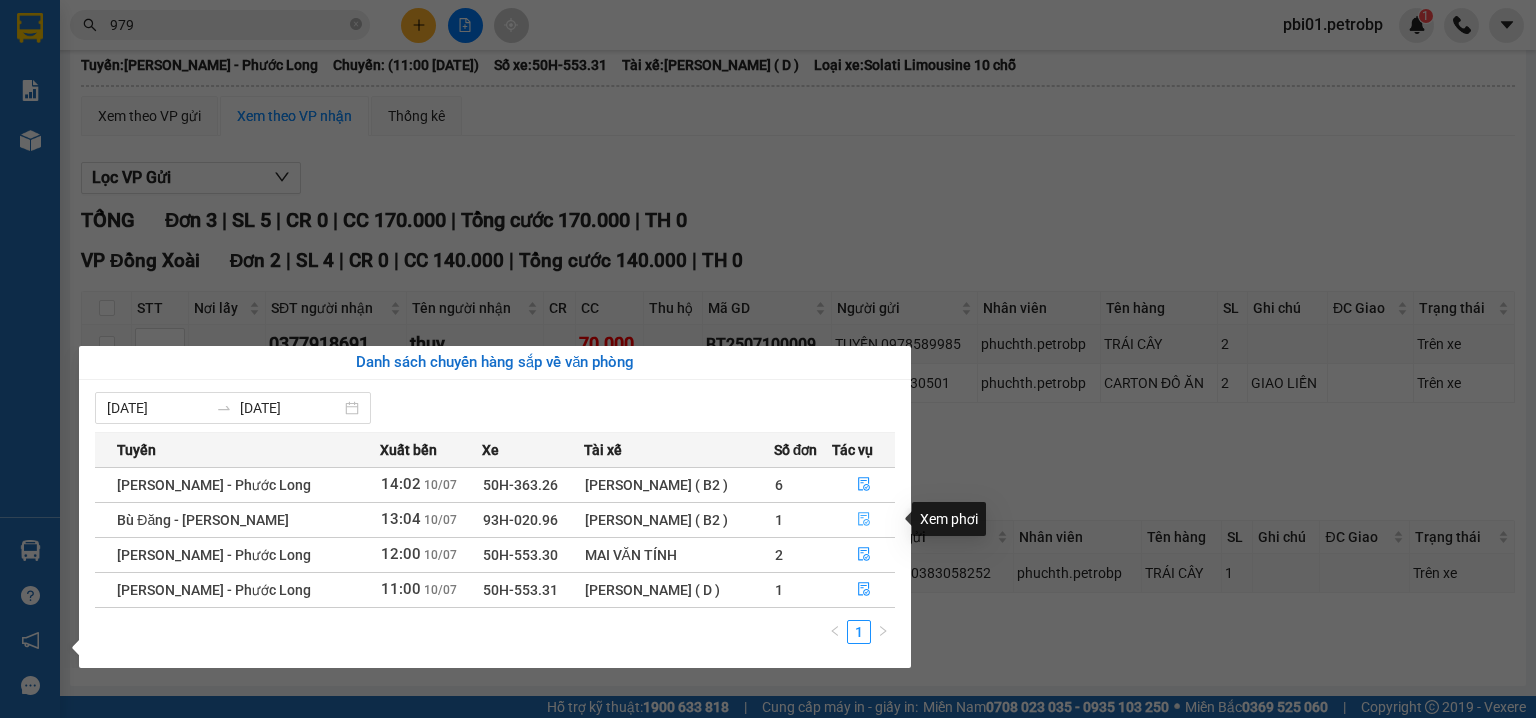click 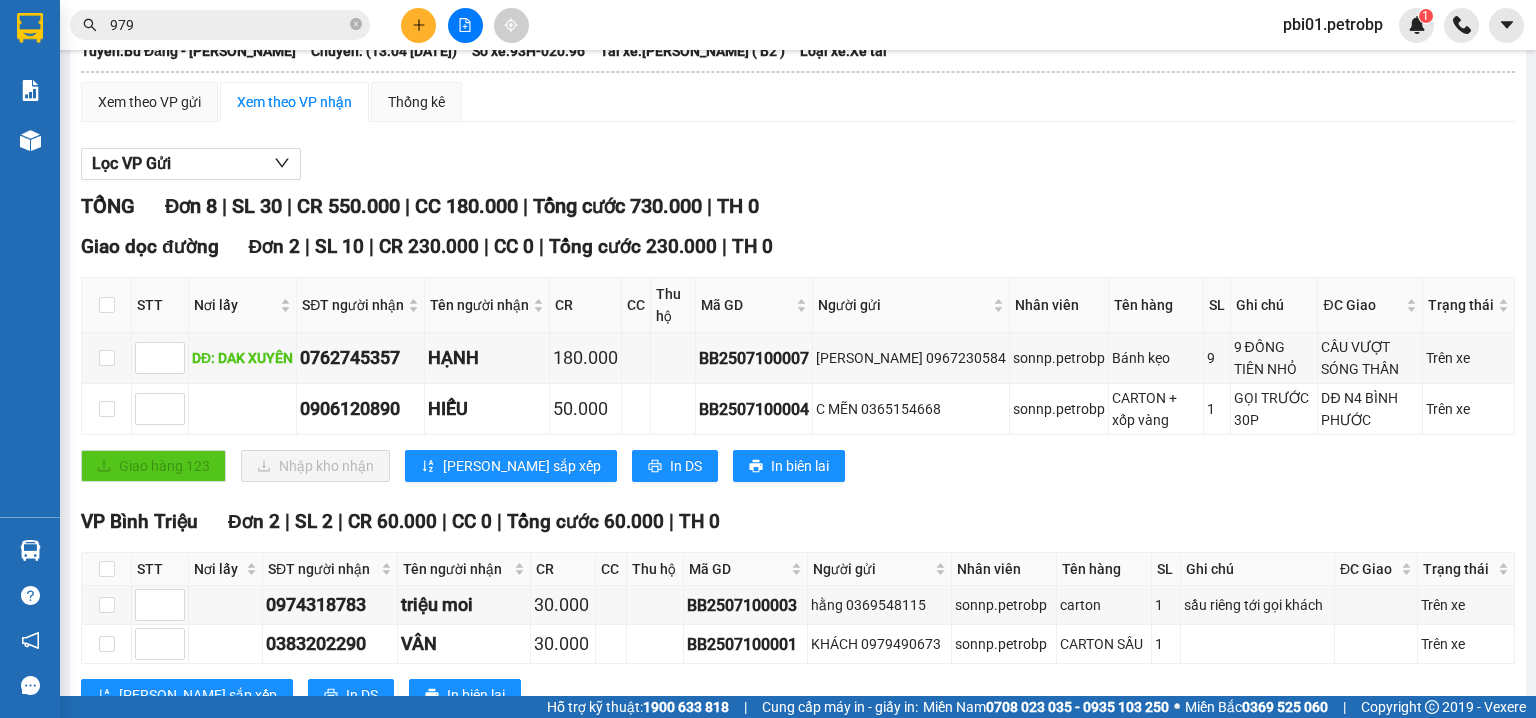 scroll, scrollTop: 697, scrollLeft: 0, axis: vertical 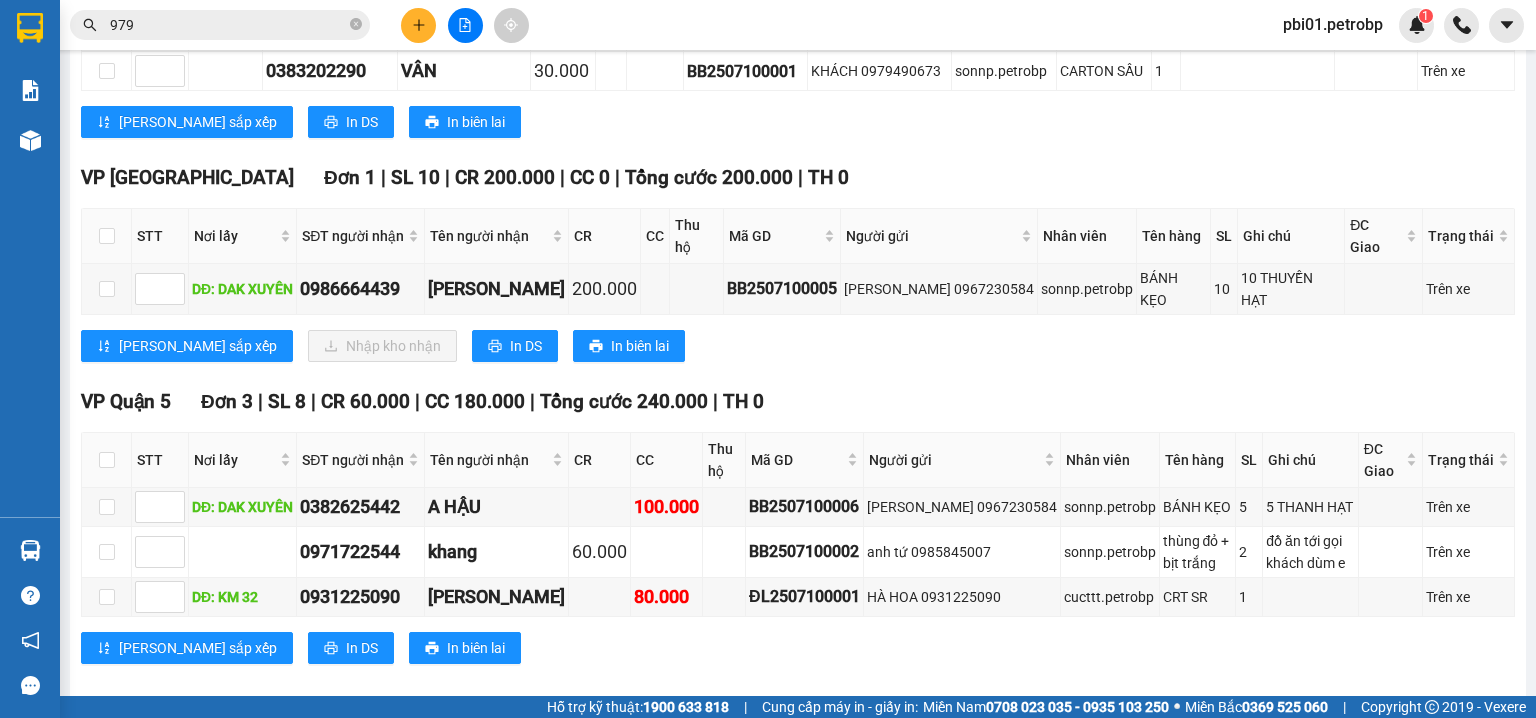 click on "VP [GEOGRAPHIC_DATA]   1 | SL   10 | CR   200.000 | CC   0 | Tổng cước   200.000 | TH   0 STT Nơi lấy SĐT người nhận Tên người nhận CR CC Thu hộ Mã GD Người gửi Nhân viên Tên hàng SL Ghi chú ĐC Giao Trạng thái Ký nhận                                   DĐ: DAK XUYÊN 0986664439 MINH TÂM 200.000 BB2507100005 PHẠM LAN  0967230584 sonnp.petrobp BÁNH KẸO  10 10 THUYỀN HẠT Trên xe Lưu sắp xếp Nhập kho nhận In DS In biên lai Petro [GEOGRAPHIC_DATA]   02716.55.56.57 & CSKH: 0983.776.777   692 [GEOGRAPHIC_DATA], [GEOGRAPHIC_DATA], [GEOGRAPHIC_DATA], [GEOGRAPHIC_DATA] VP [GEOGRAPHIC_DATA]  -  14:47 [DATE] [GEOGRAPHIC_DATA]:  [GEOGRAPHIC_DATA] - [GEOGRAPHIC_DATA]:   (13:04 [DATE]) Tài xế:  [PERSON_NAME] ( B2 )   Số xe:  93H-020.96   Loại xe:  Xe tải STT Nơi lấy SĐT người nhận Tên người nhận CR CC Thu hộ Mã GD Người gửi Nhân viên Tên hàng SL Ghi chú ĐC Giao Trạng thái Ký nhận VP [GEOGRAPHIC_DATA]" at bounding box center (798, 270) 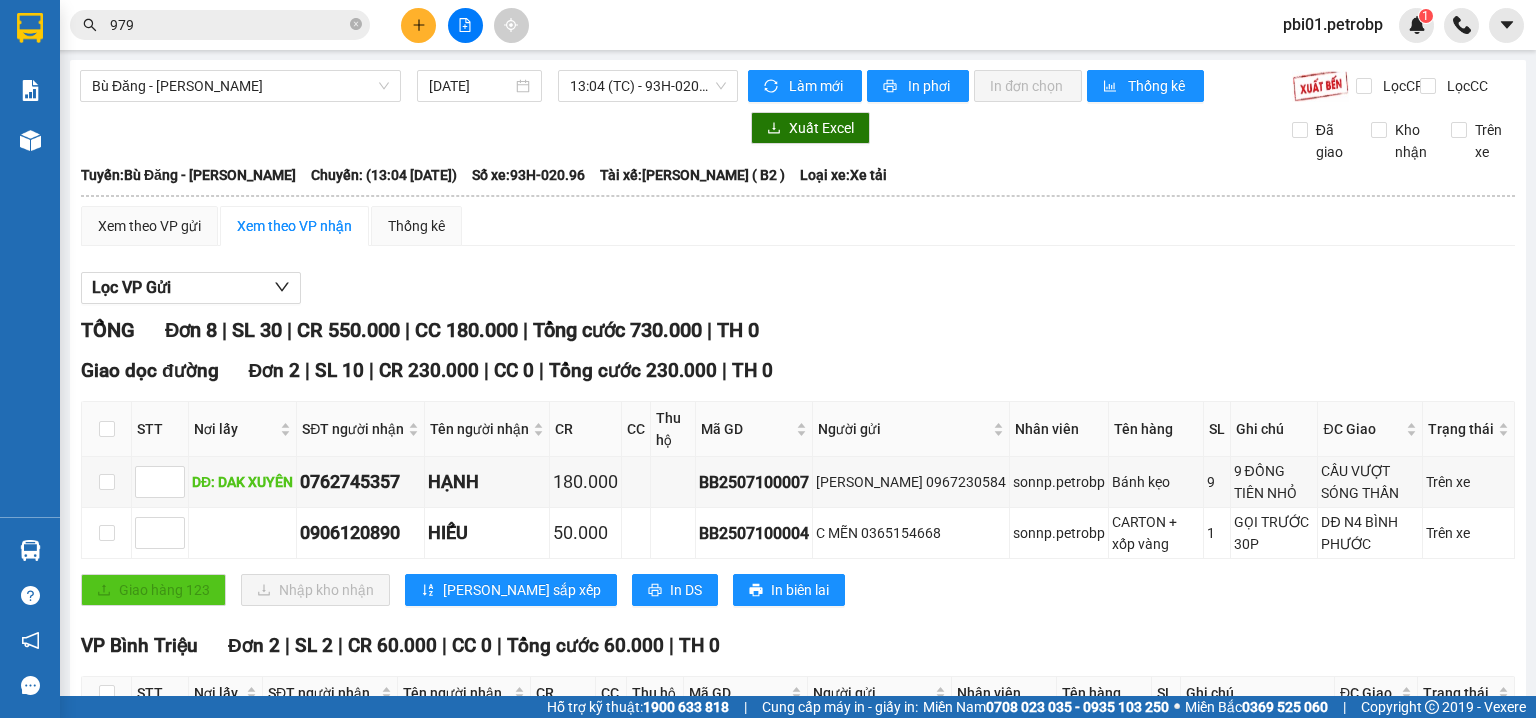 scroll, scrollTop: 106, scrollLeft: 0, axis: vertical 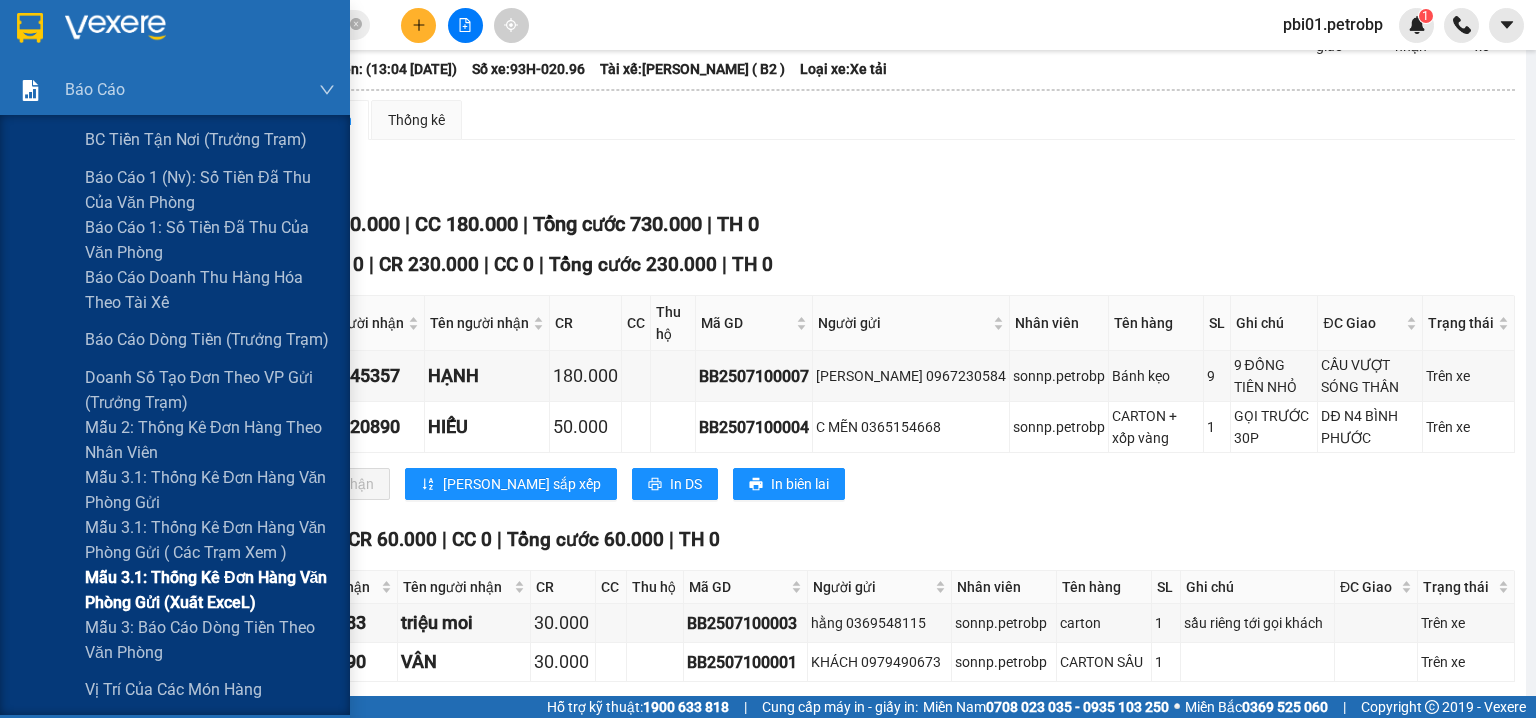click on "Mẫu 3.1: Thống kê đơn hàng văn phòng gửi (Xuất ExceL)" at bounding box center [210, 590] 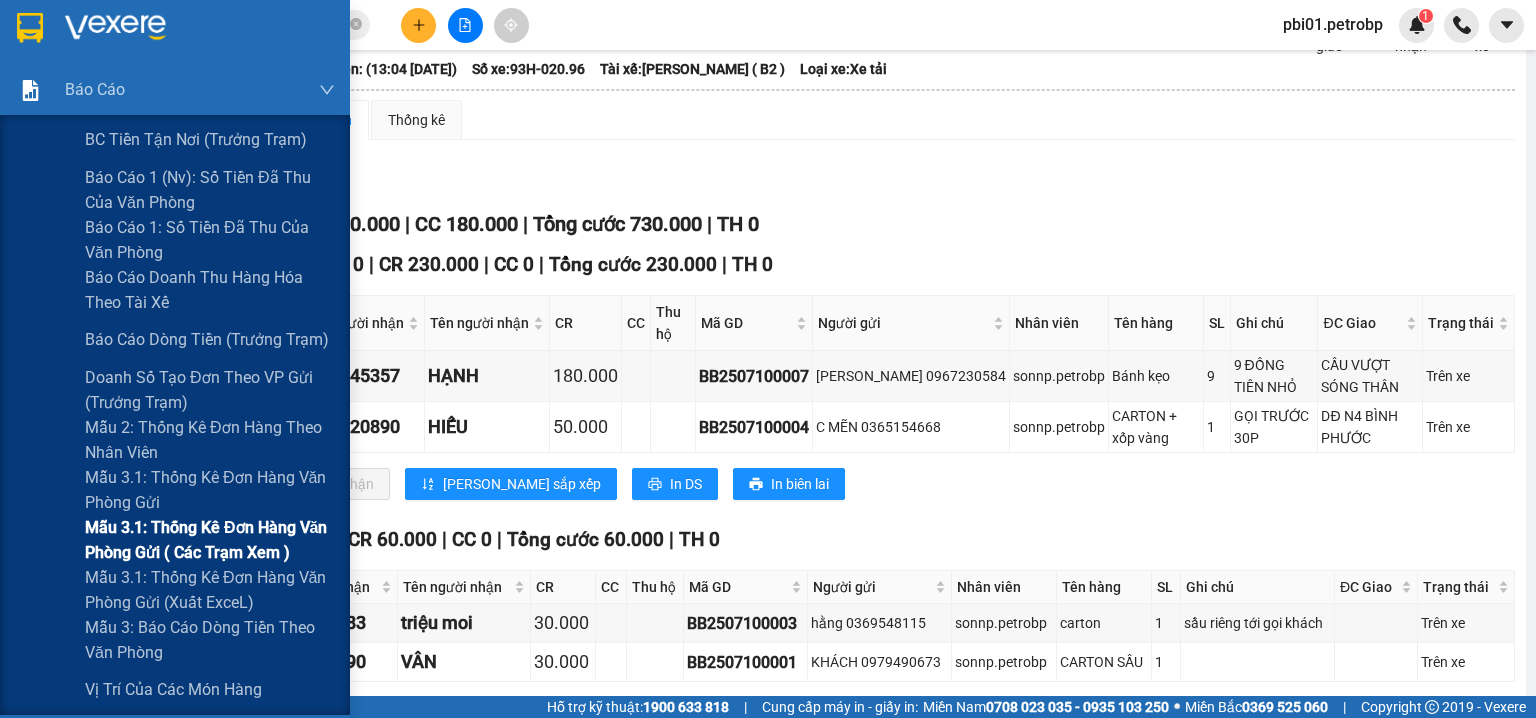 scroll, scrollTop: 0, scrollLeft: 0, axis: both 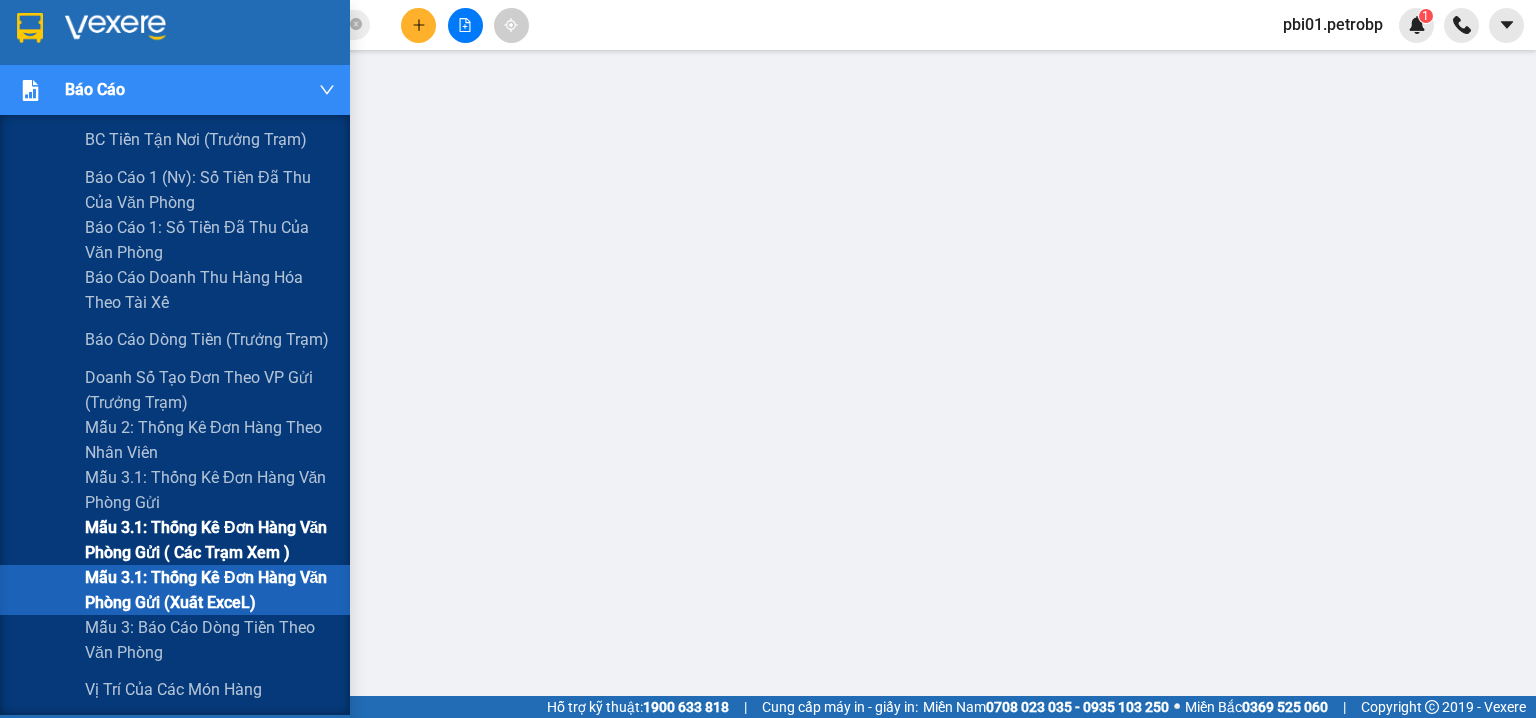 click on "Mẫu 3.1: Thống kê đơn hàng văn phòng gửi ( các trạm xem )" at bounding box center [210, 540] 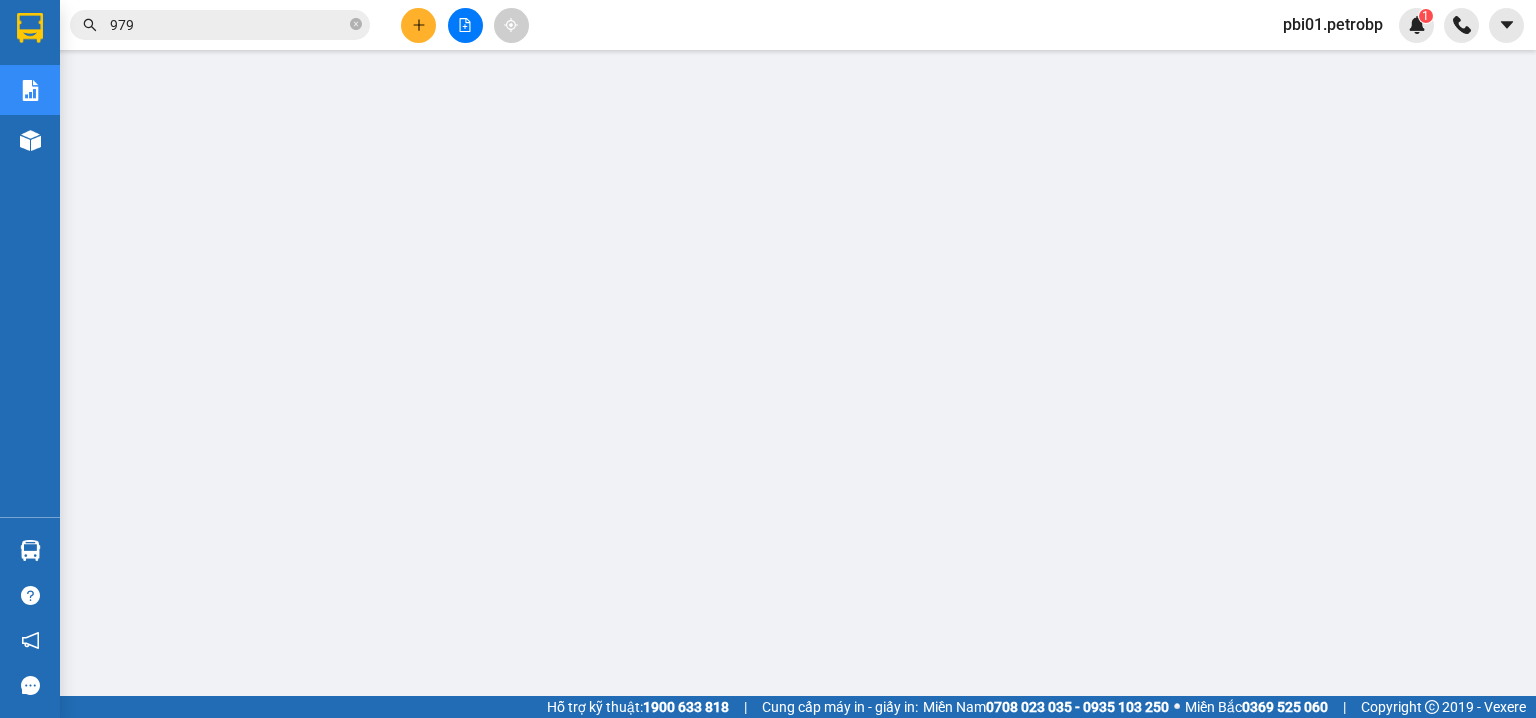 scroll, scrollTop: 0, scrollLeft: 0, axis: both 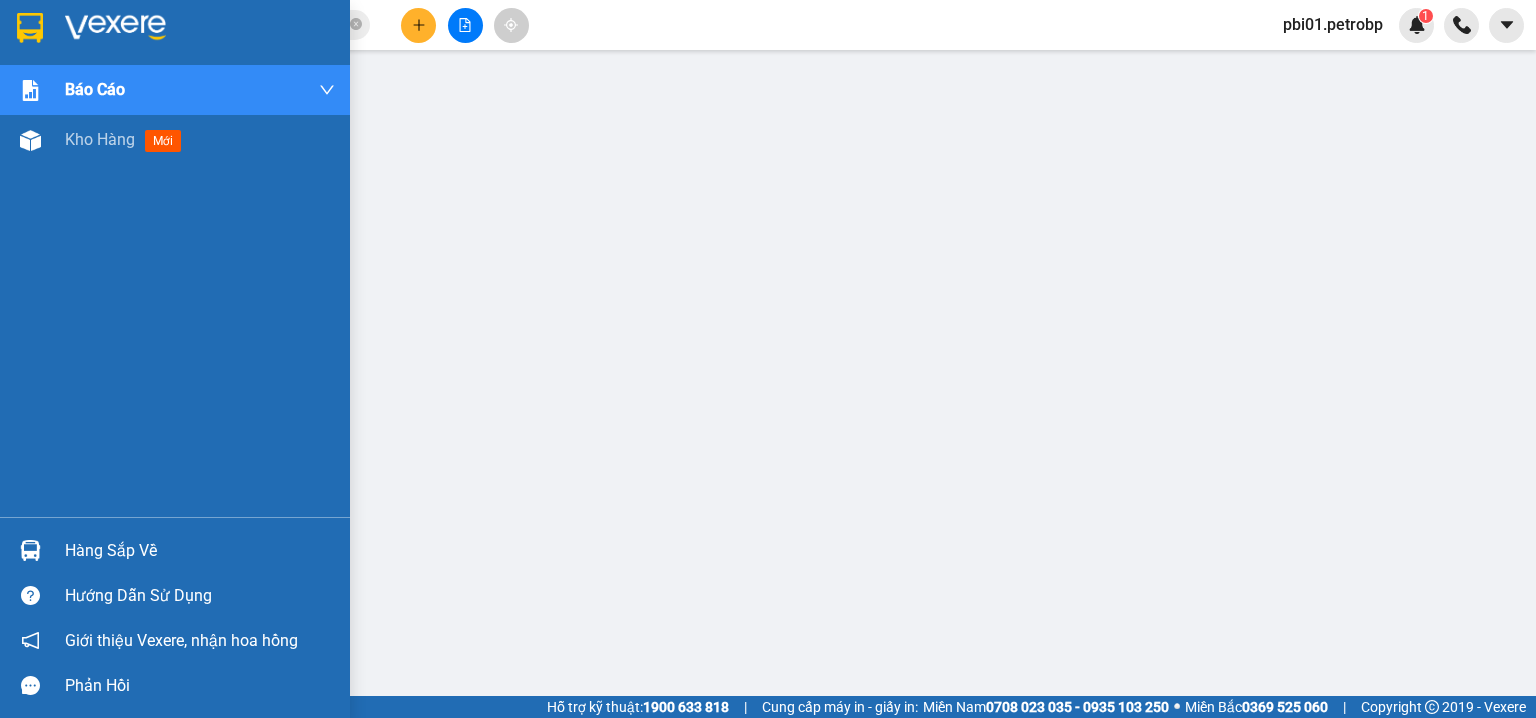 click at bounding box center [30, 550] 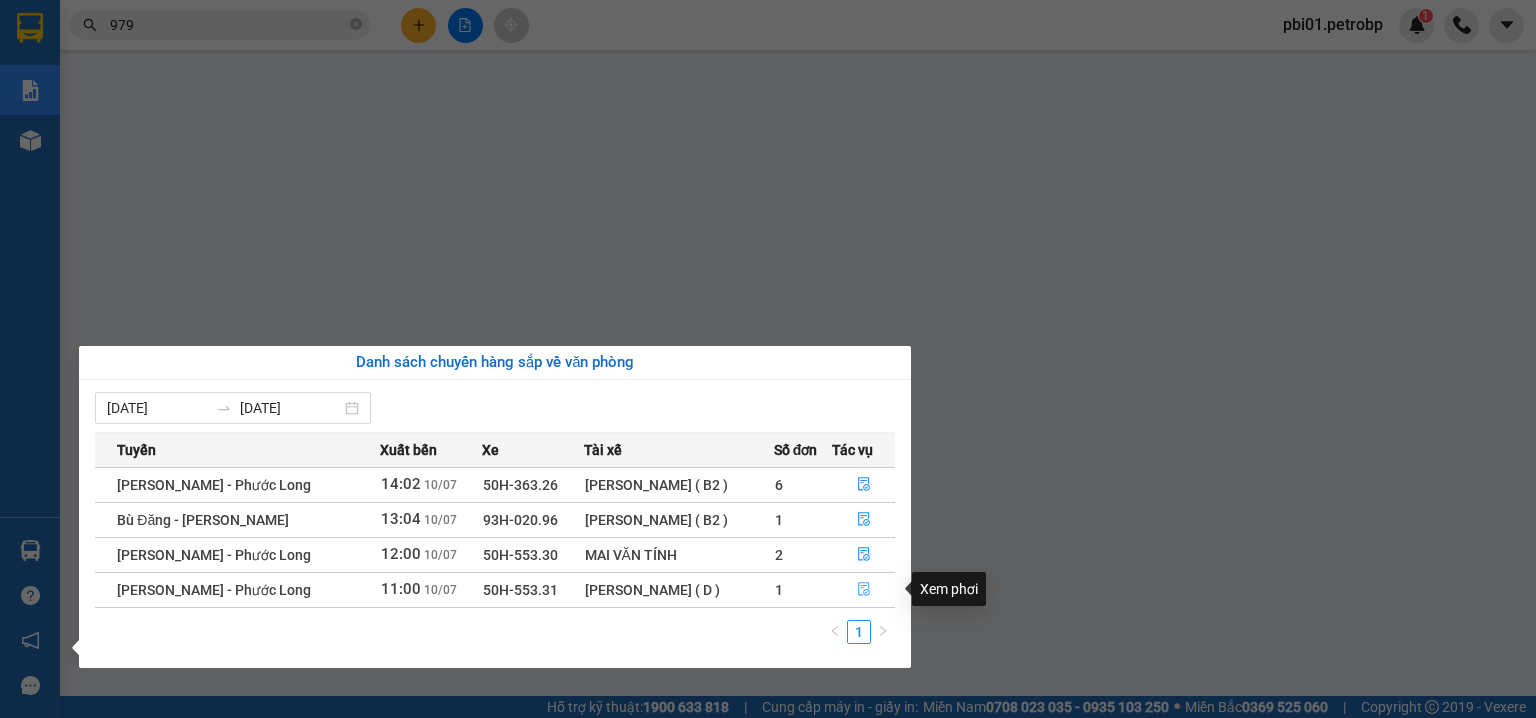 click 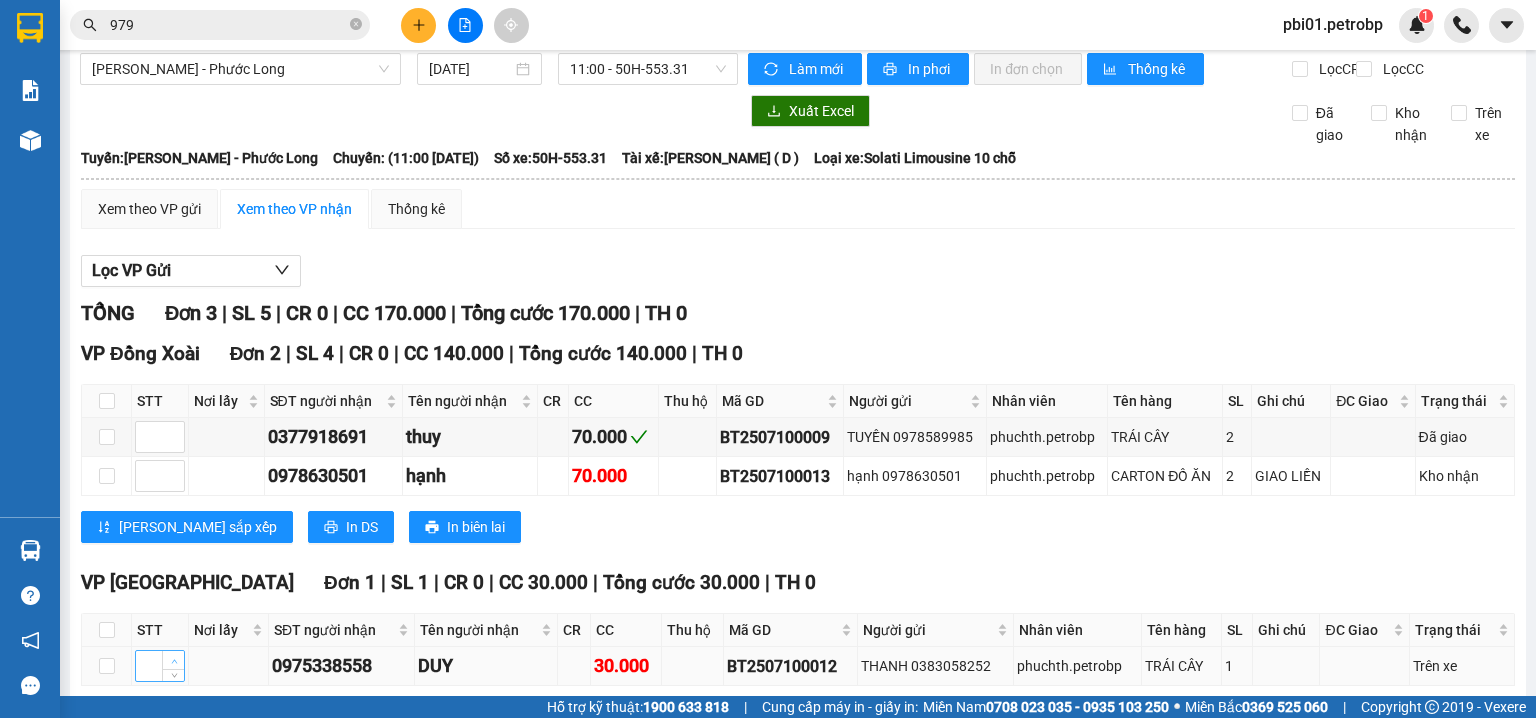 scroll, scrollTop: 124, scrollLeft: 0, axis: vertical 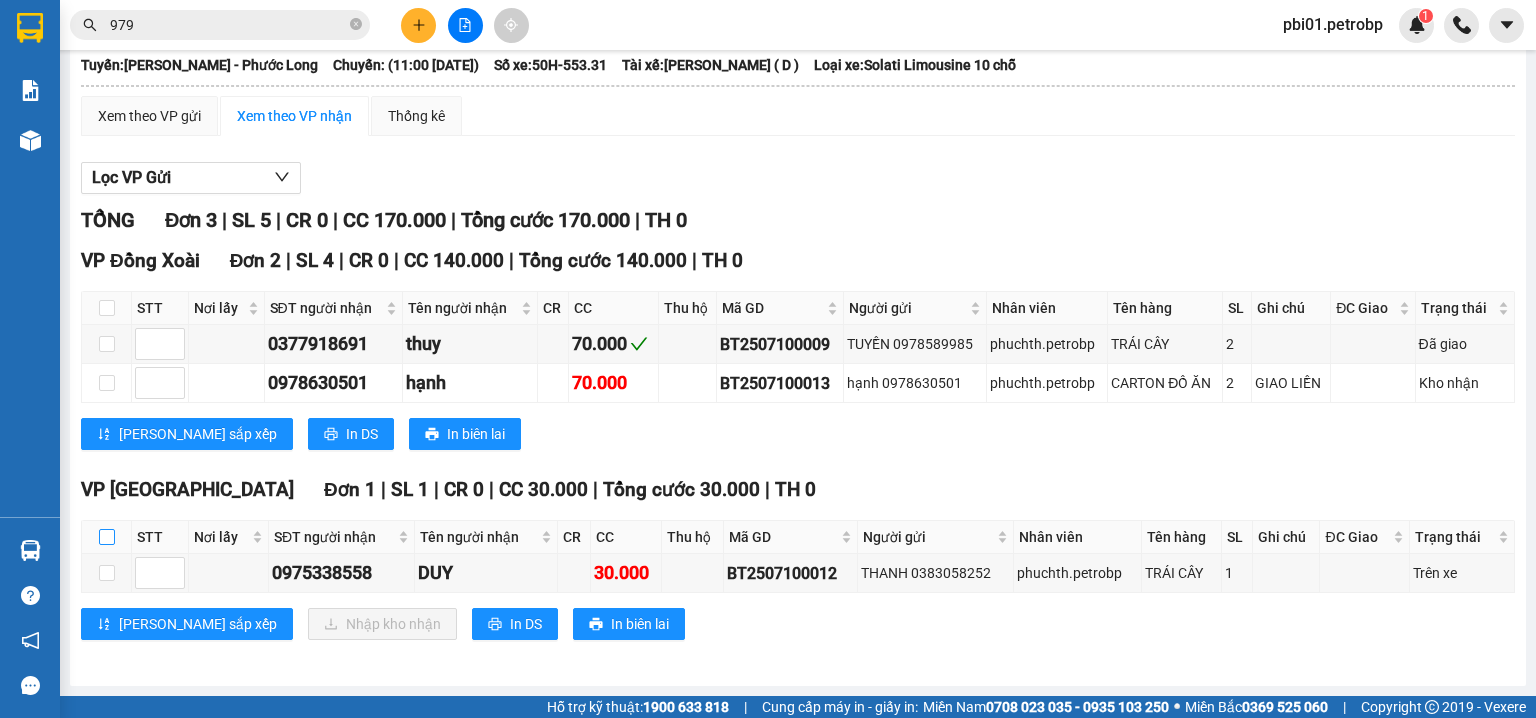 click at bounding box center (107, 537) 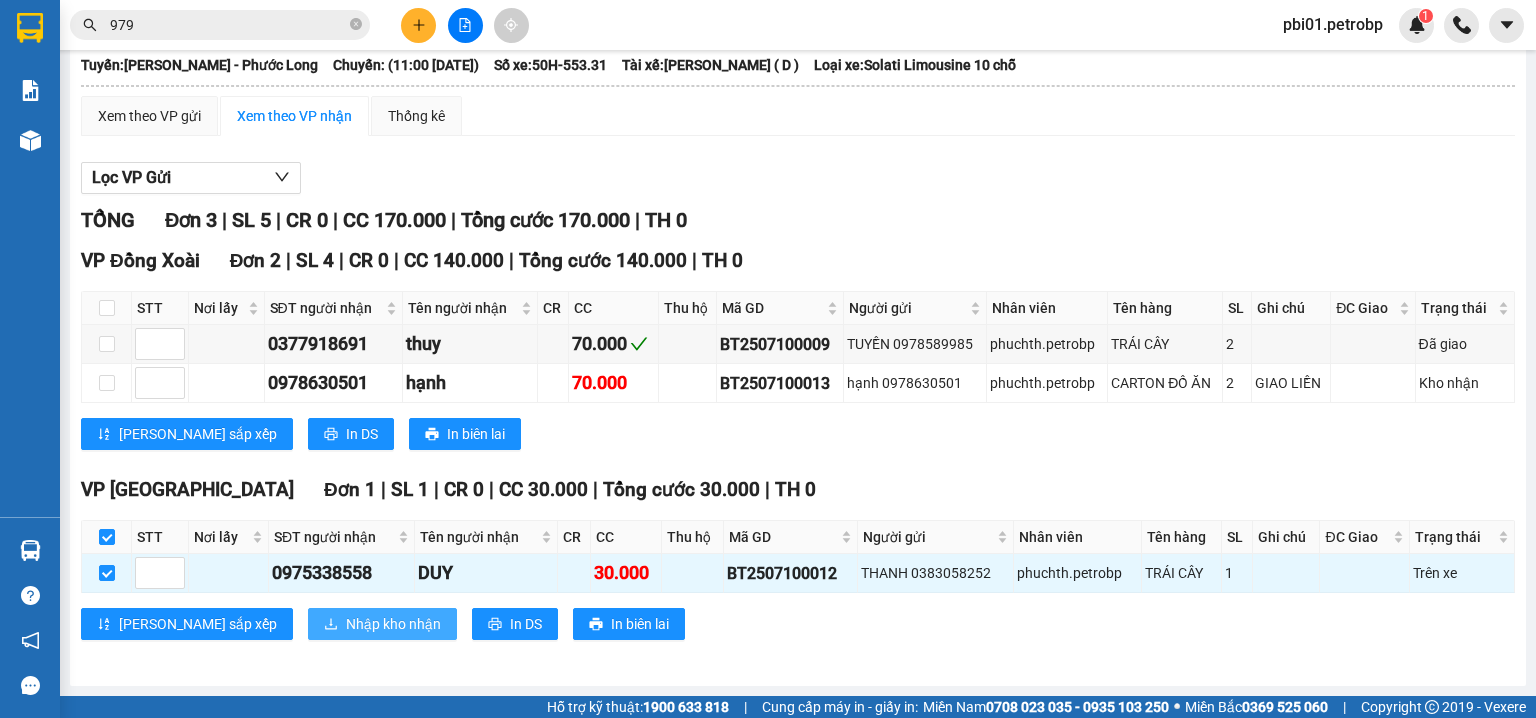 click on "Nhập kho nhận" at bounding box center (393, 624) 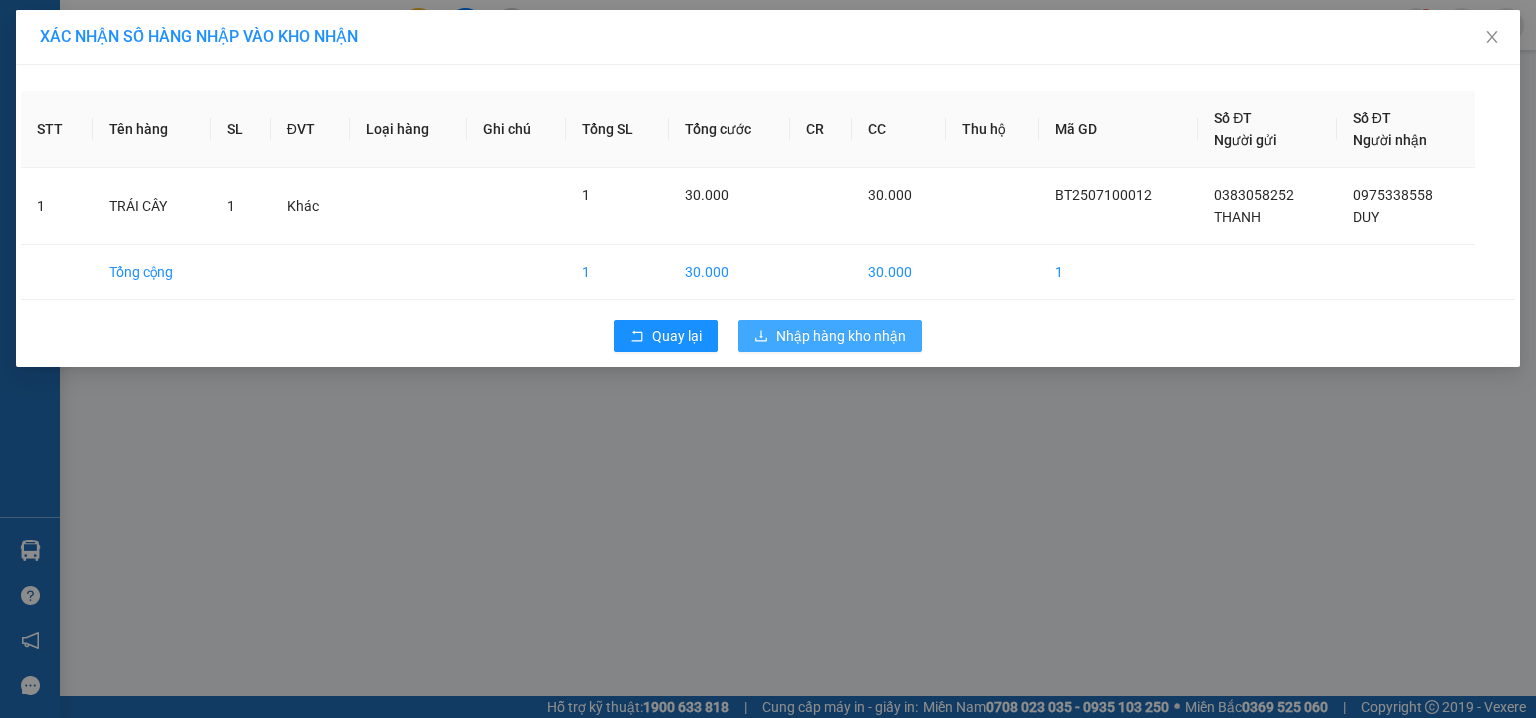 click on "Nhập hàng kho nhận" at bounding box center [841, 336] 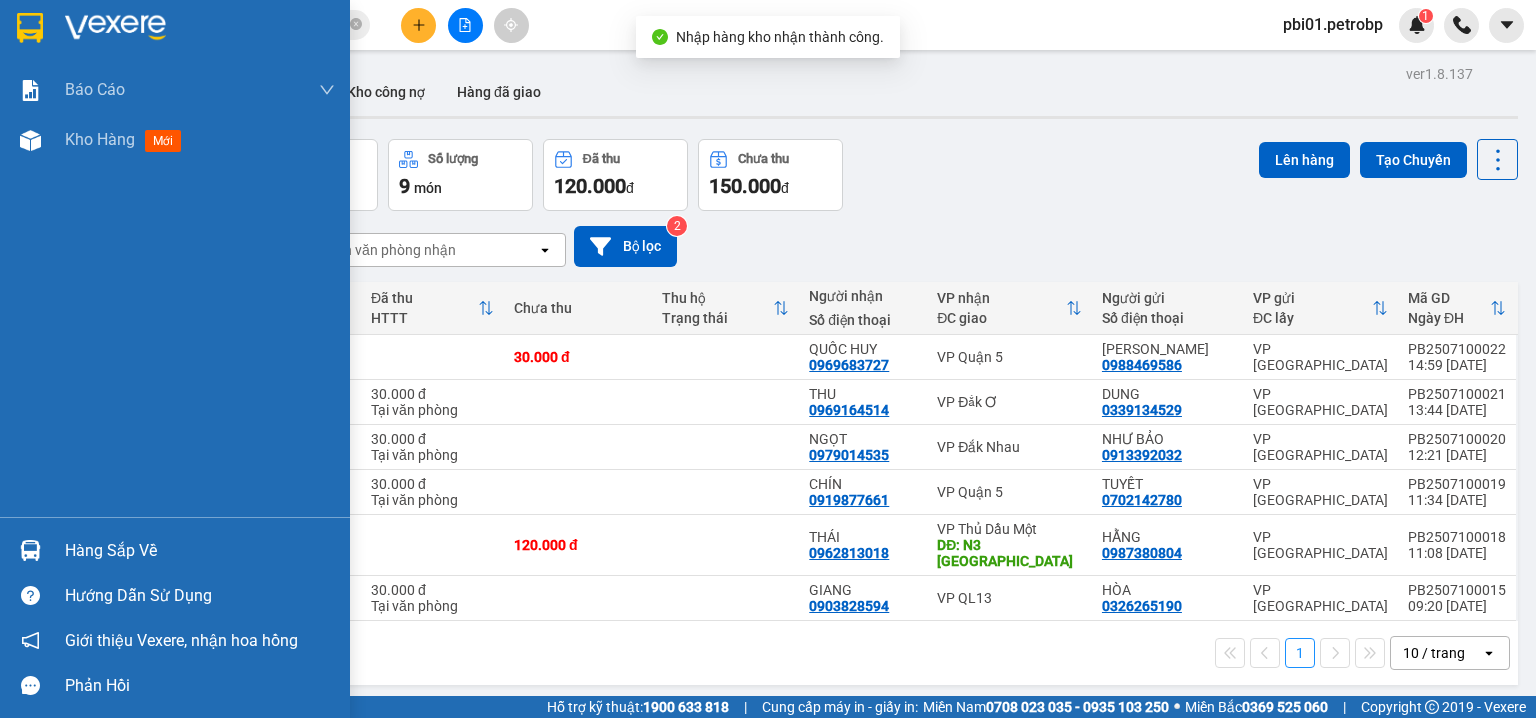 click on "Hàng sắp về" at bounding box center (175, 550) 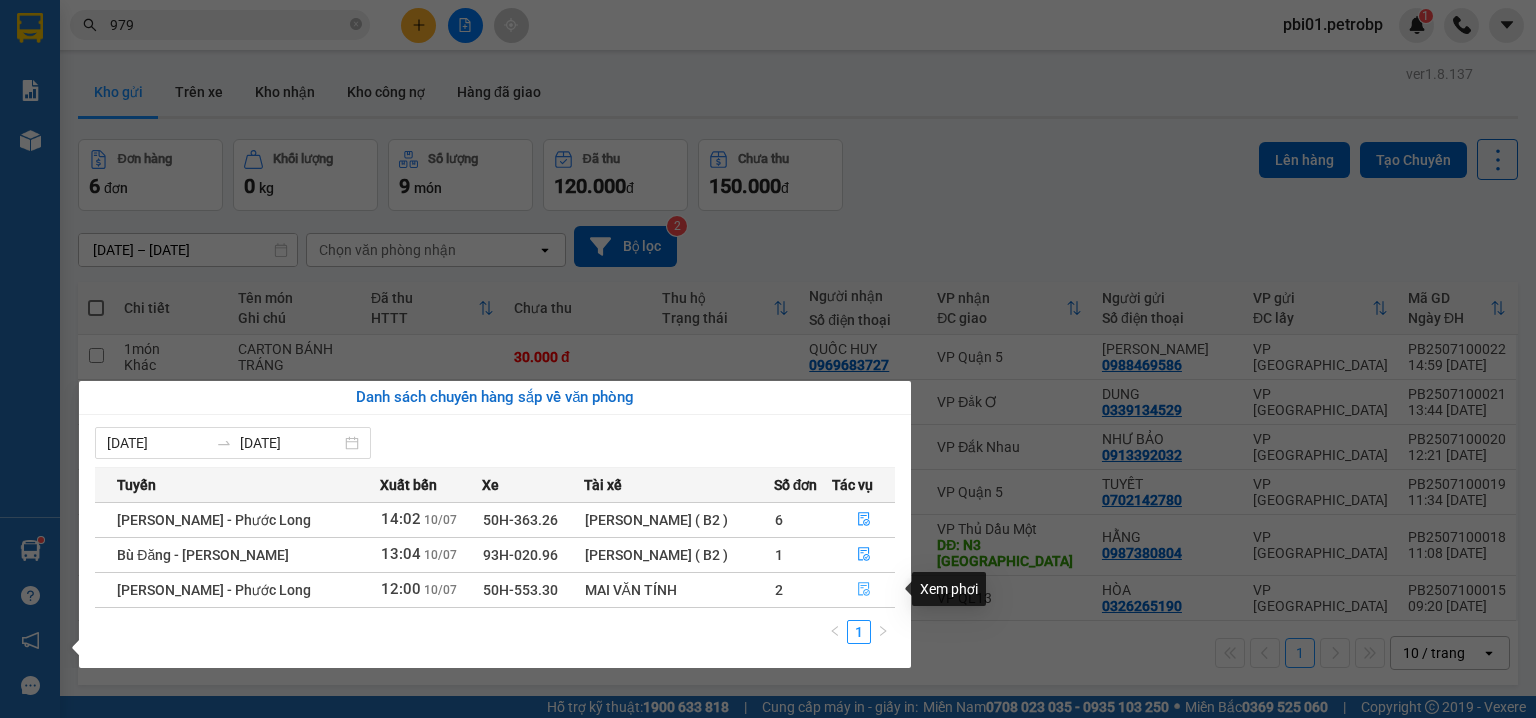 click 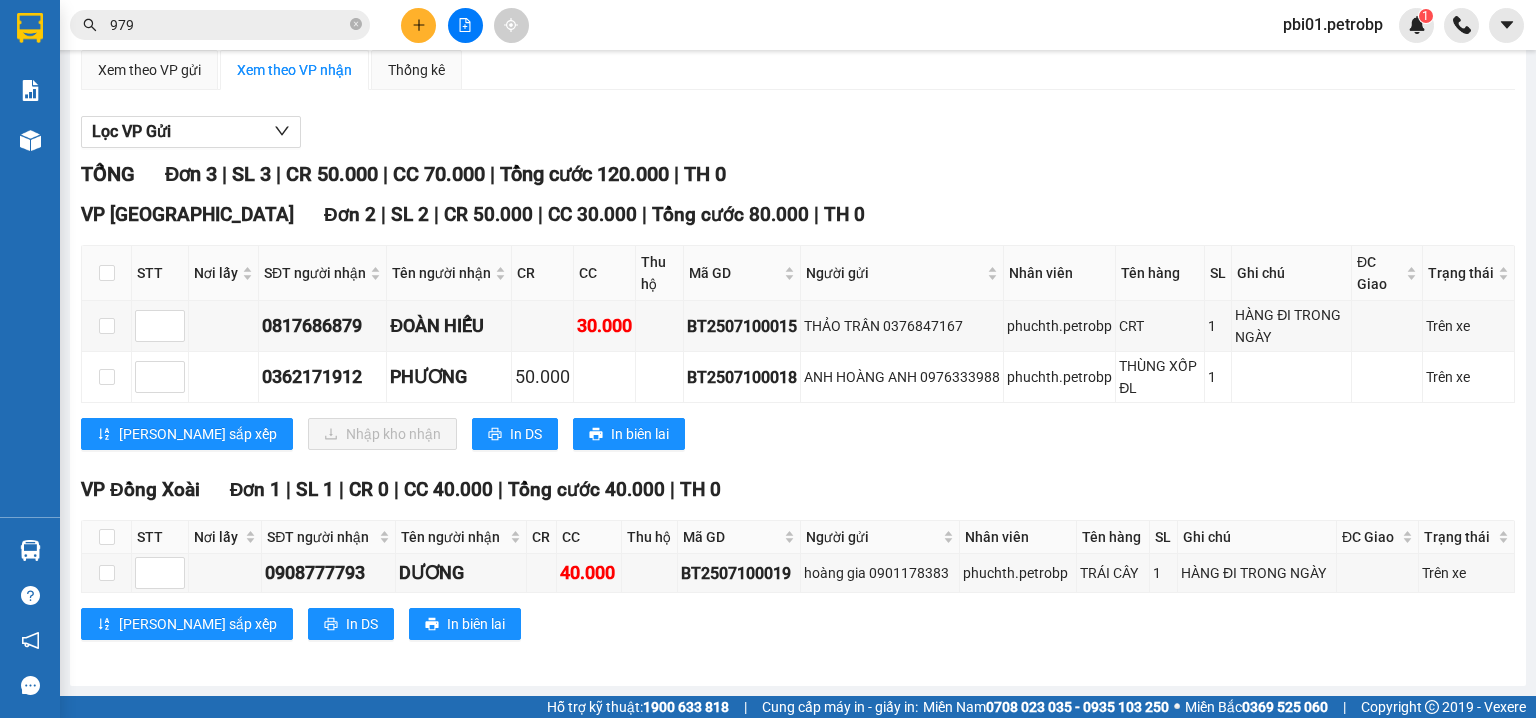 scroll, scrollTop: 106, scrollLeft: 0, axis: vertical 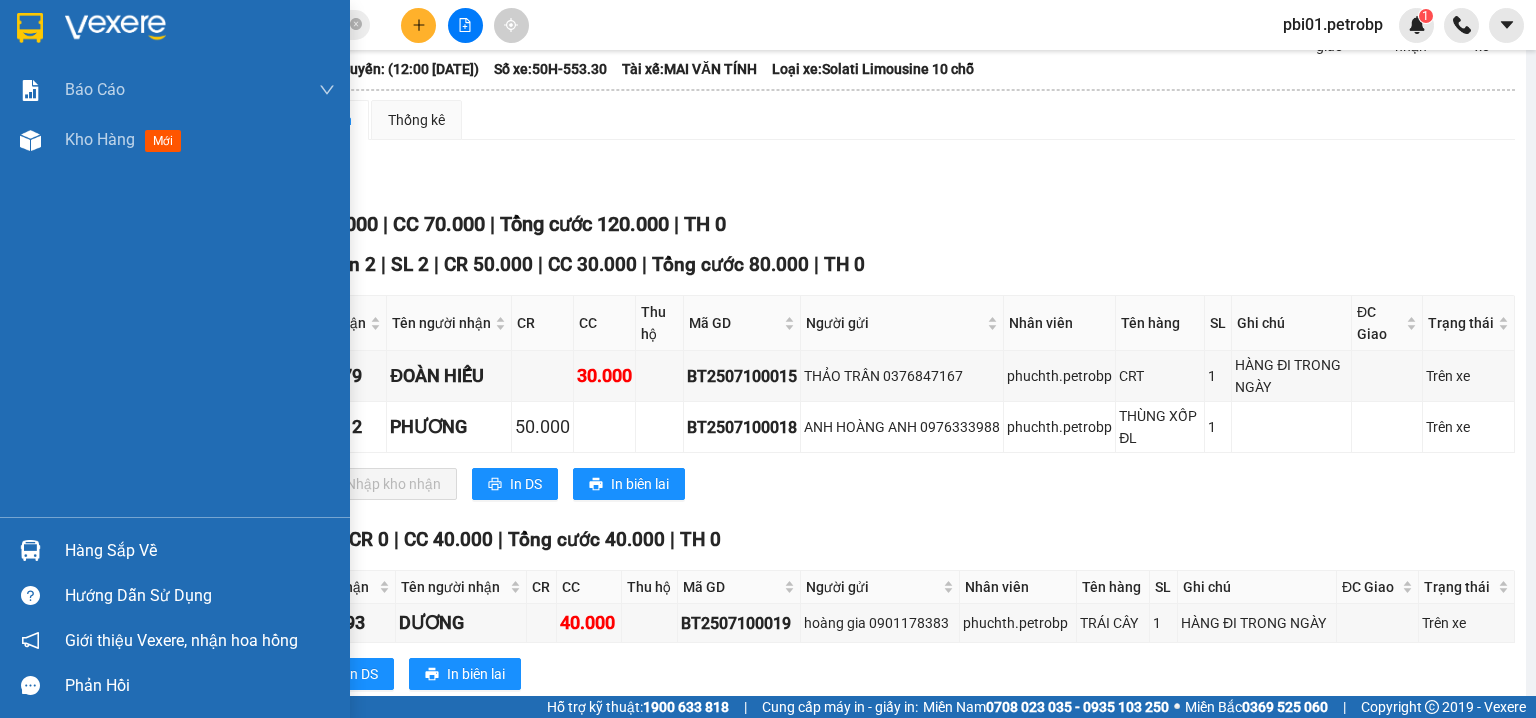 click at bounding box center (30, 550) 